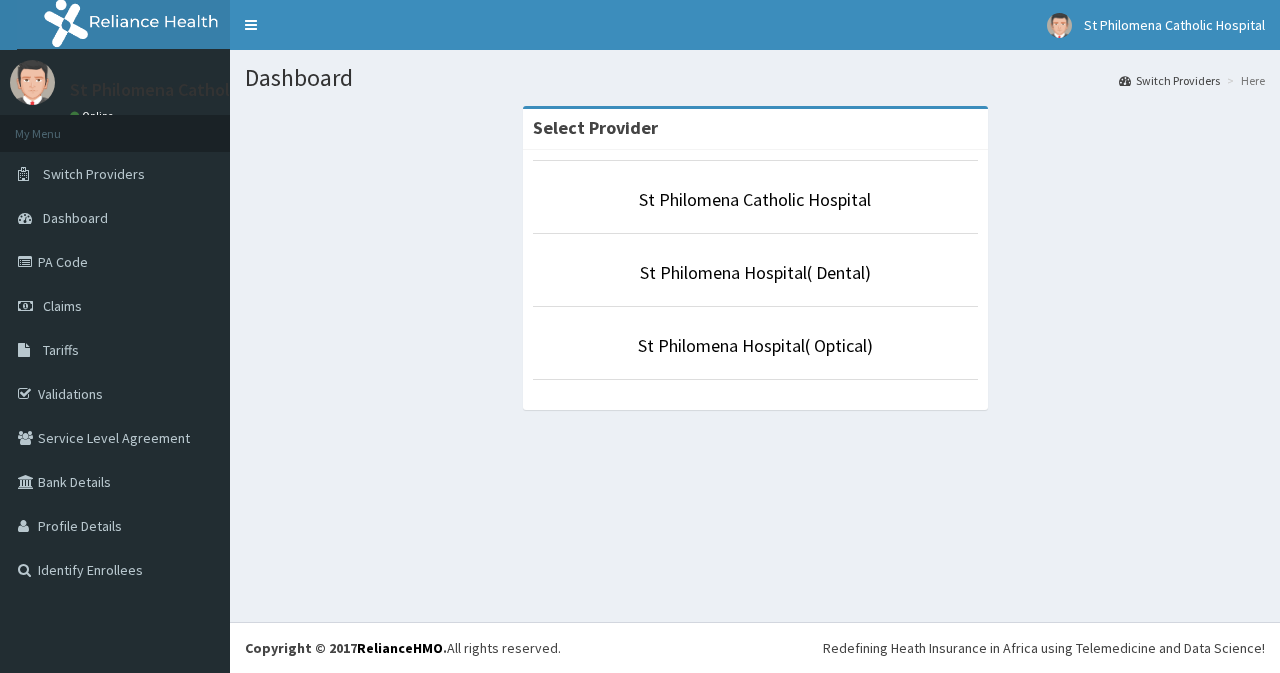 scroll, scrollTop: 0, scrollLeft: 0, axis: both 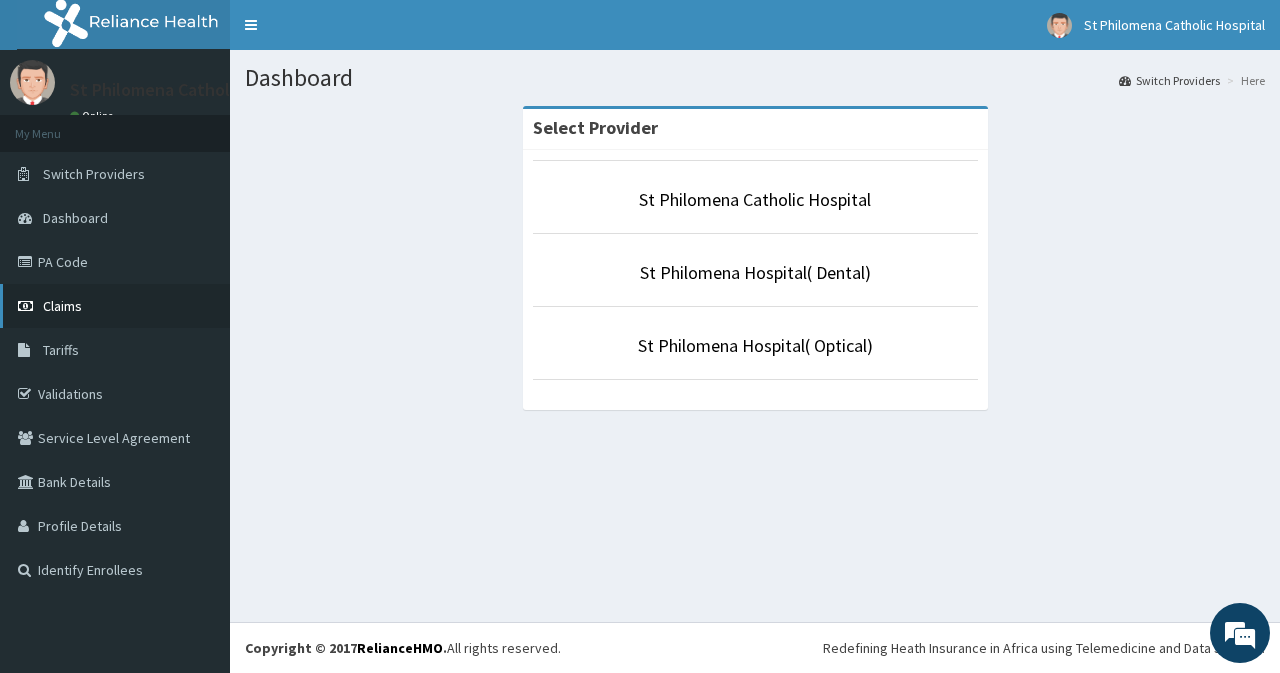 click on "Claims" at bounding box center [115, 306] 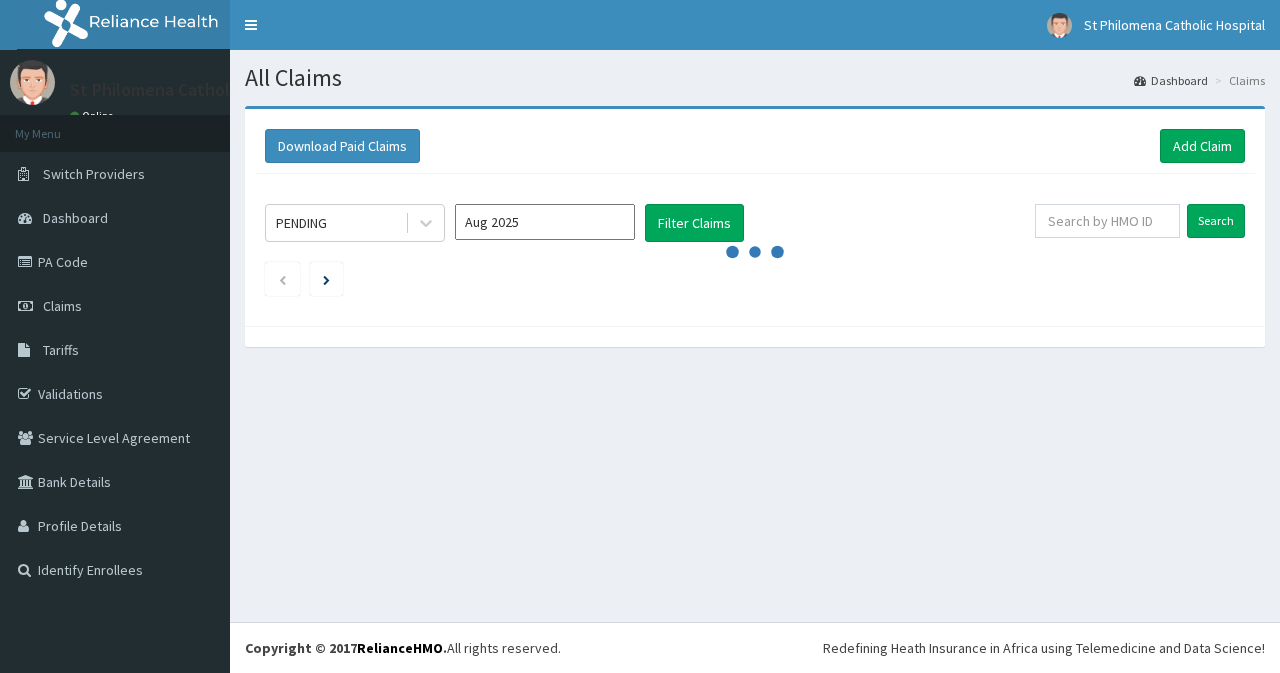 scroll, scrollTop: 0, scrollLeft: 0, axis: both 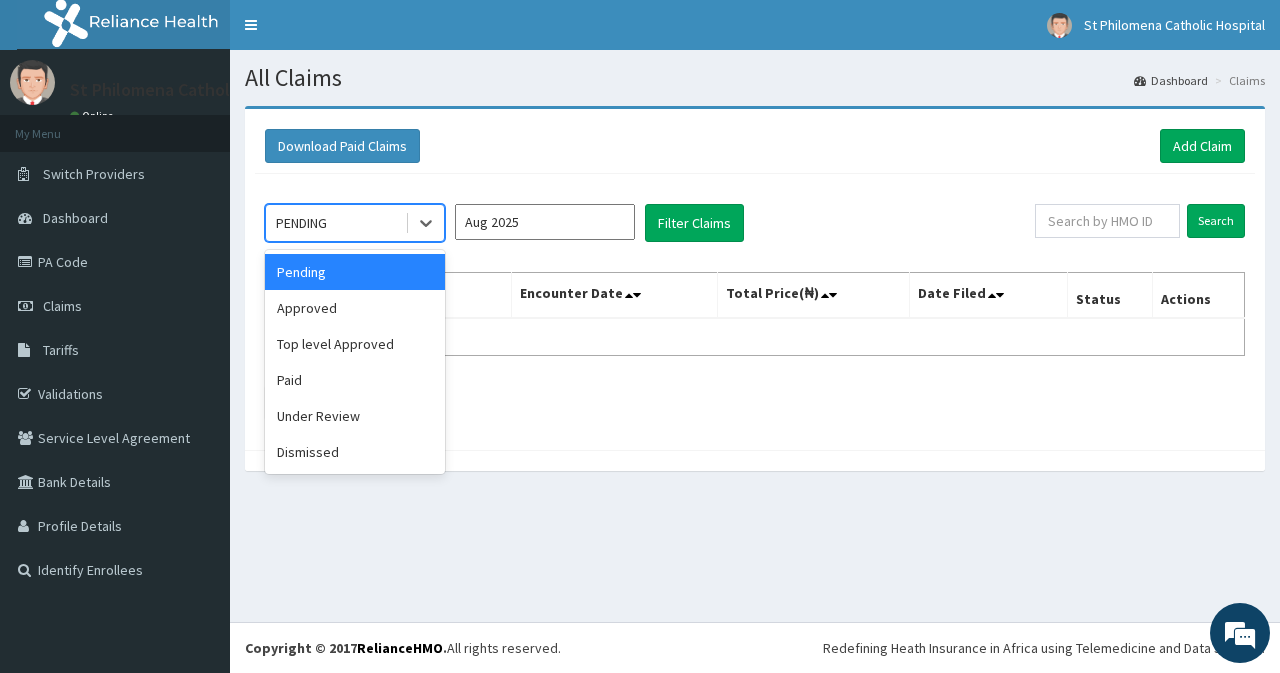 drag, startPoint x: 383, startPoint y: 233, endPoint x: 393, endPoint y: 274, distance: 42.201897 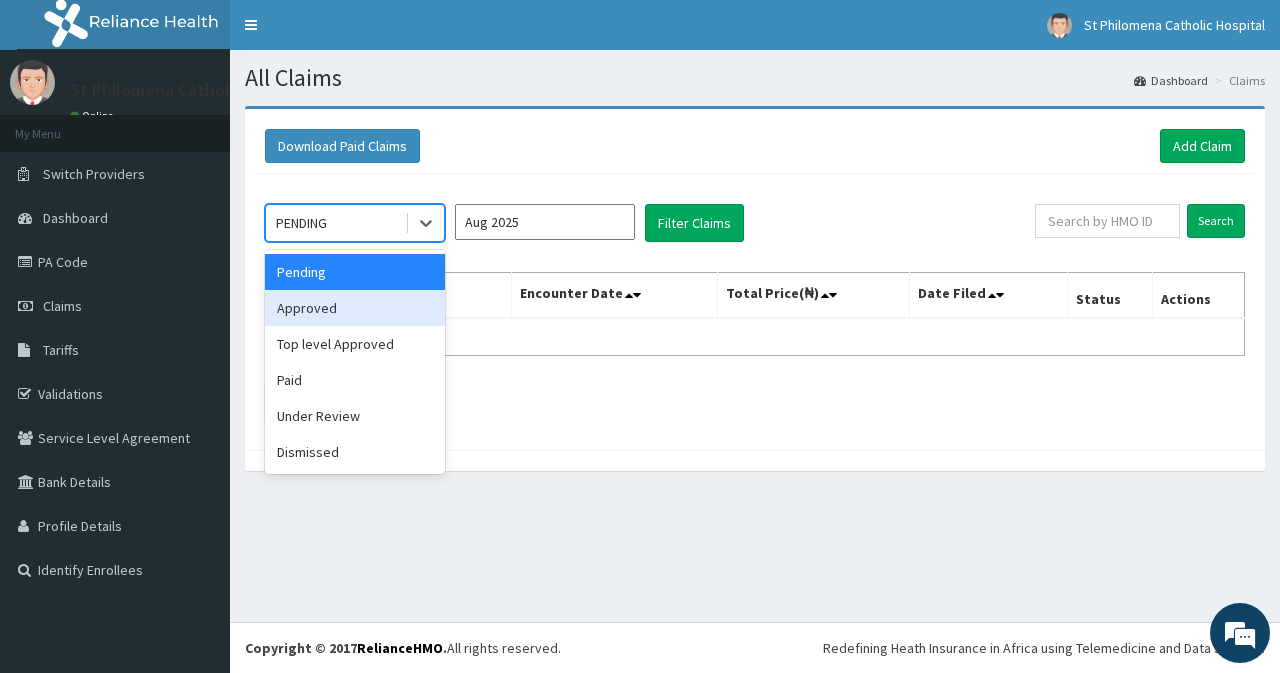 click on "Approved" at bounding box center [355, 308] 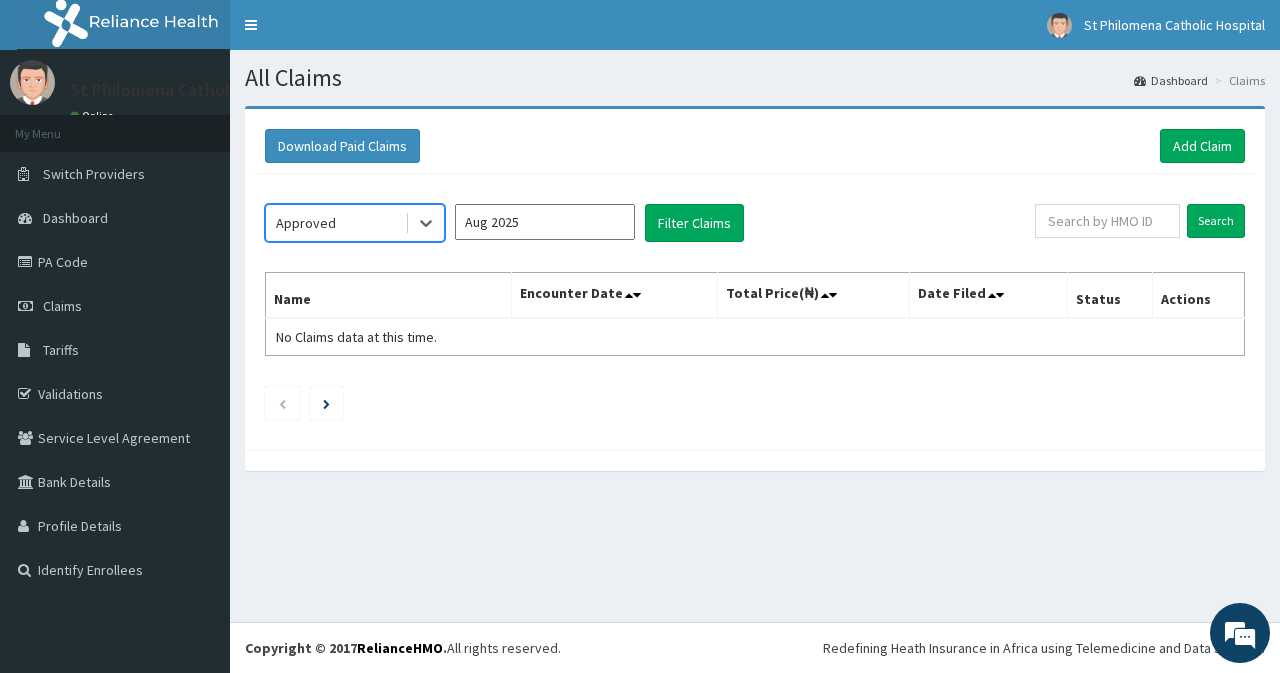 drag, startPoint x: 548, startPoint y: 227, endPoint x: 548, endPoint y: 238, distance: 11 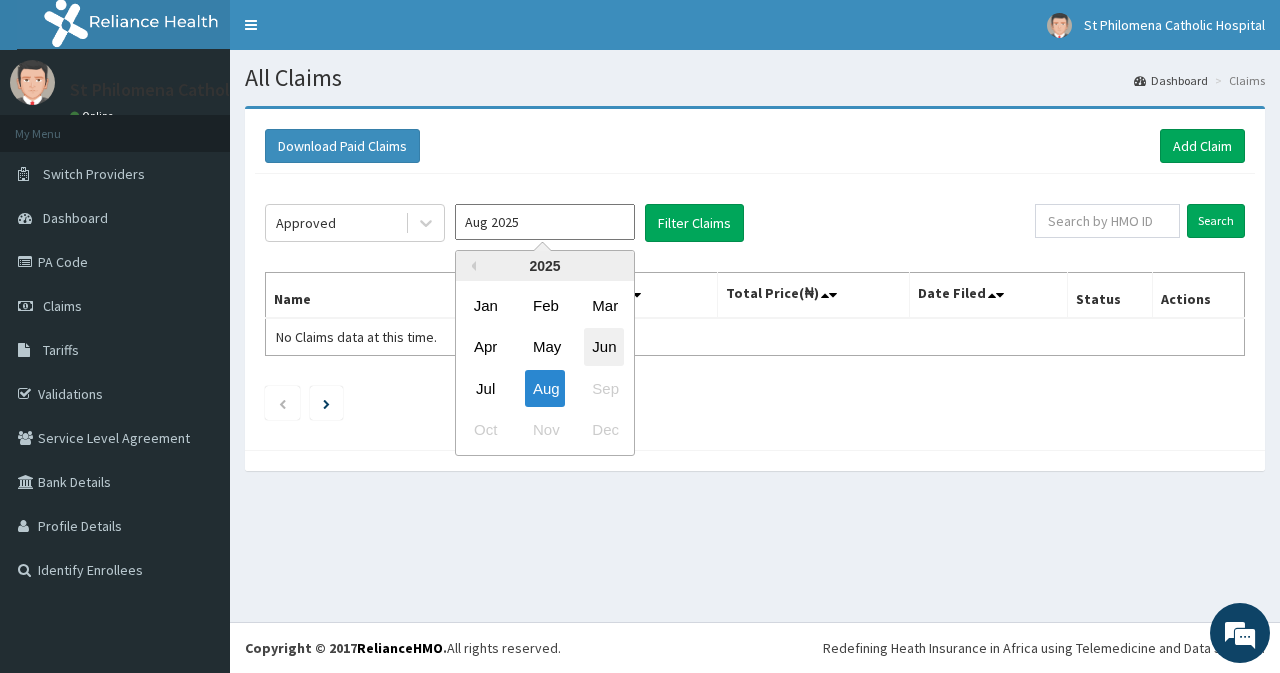 click on "Jun" at bounding box center [604, 347] 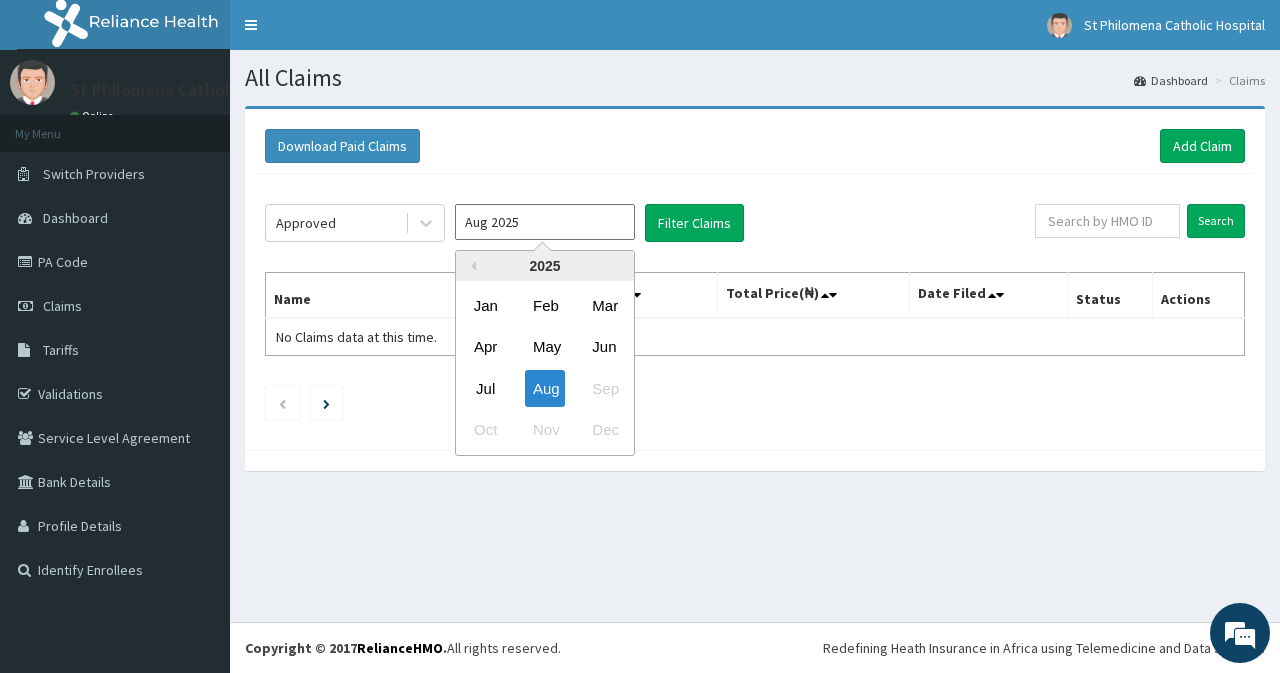 type on "Jun 2025" 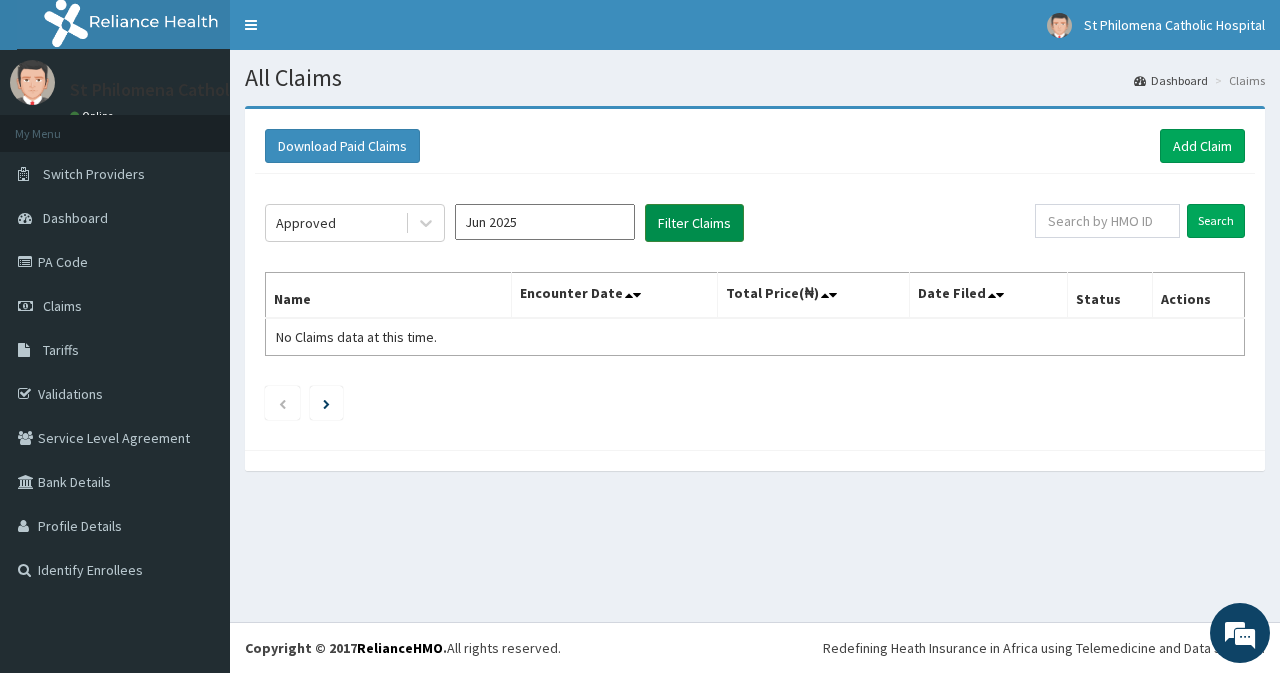 click on "Filter Claims" at bounding box center [694, 223] 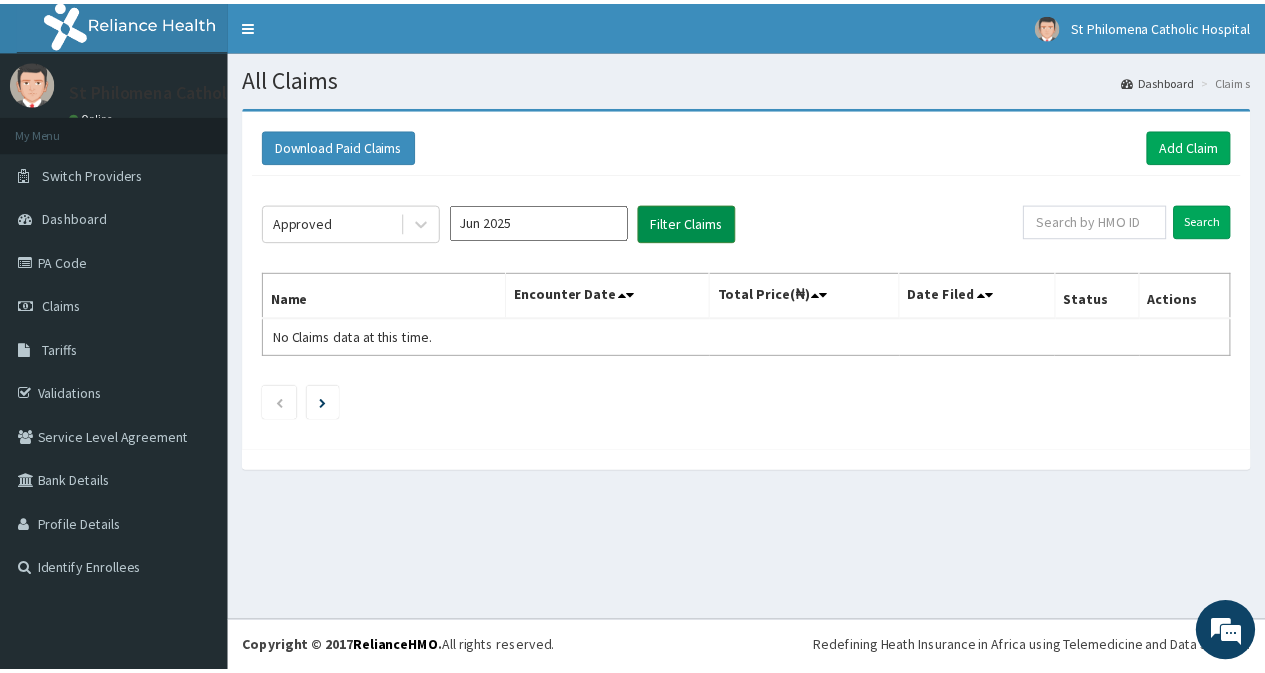 scroll, scrollTop: 0, scrollLeft: 0, axis: both 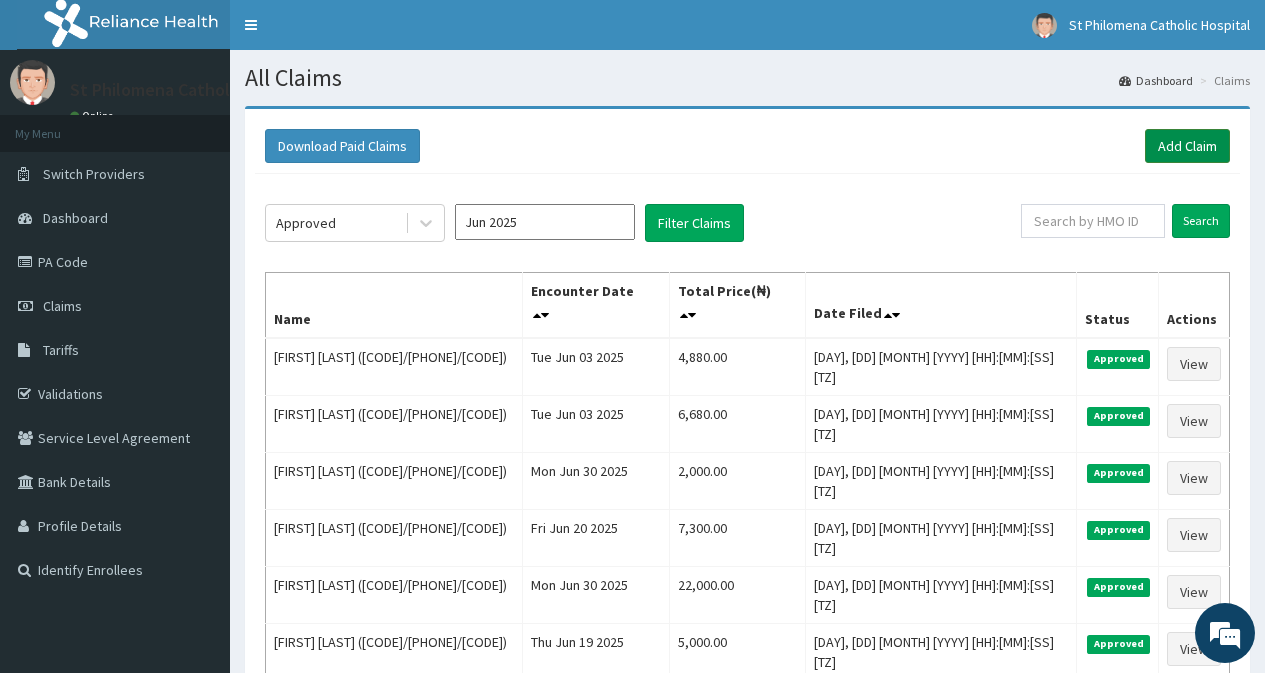 click on "Add Claim" at bounding box center (1187, 146) 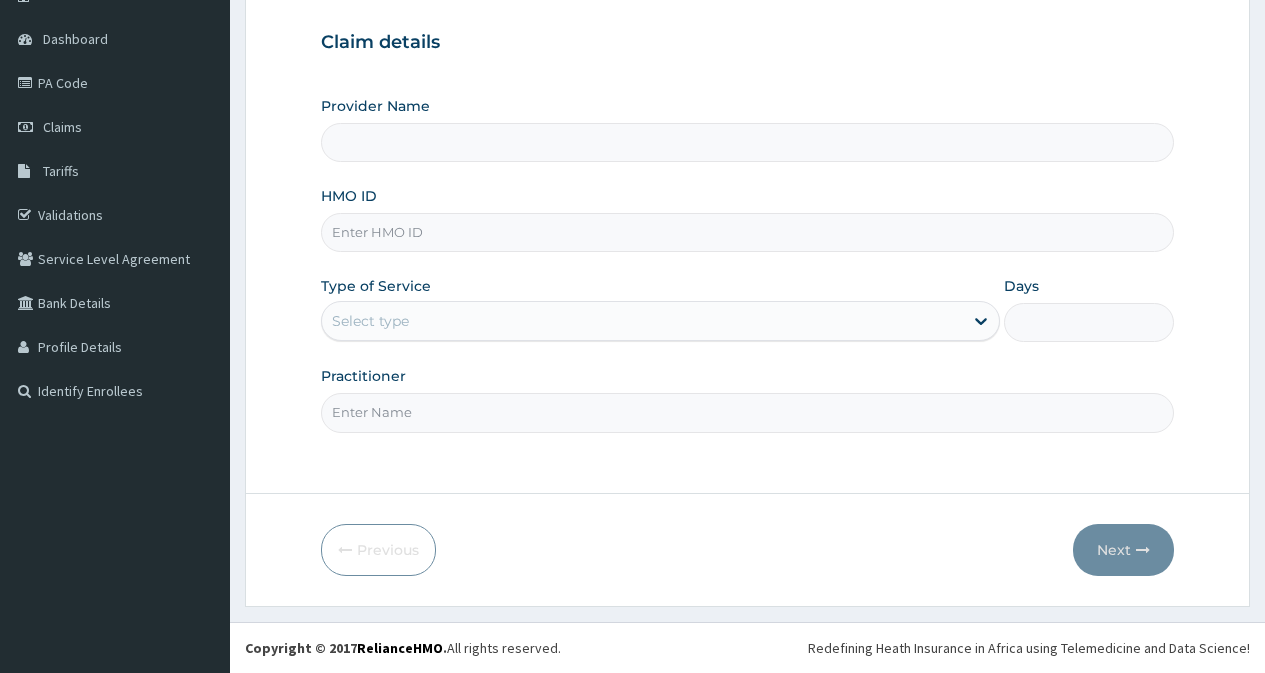 scroll, scrollTop: 0, scrollLeft: 0, axis: both 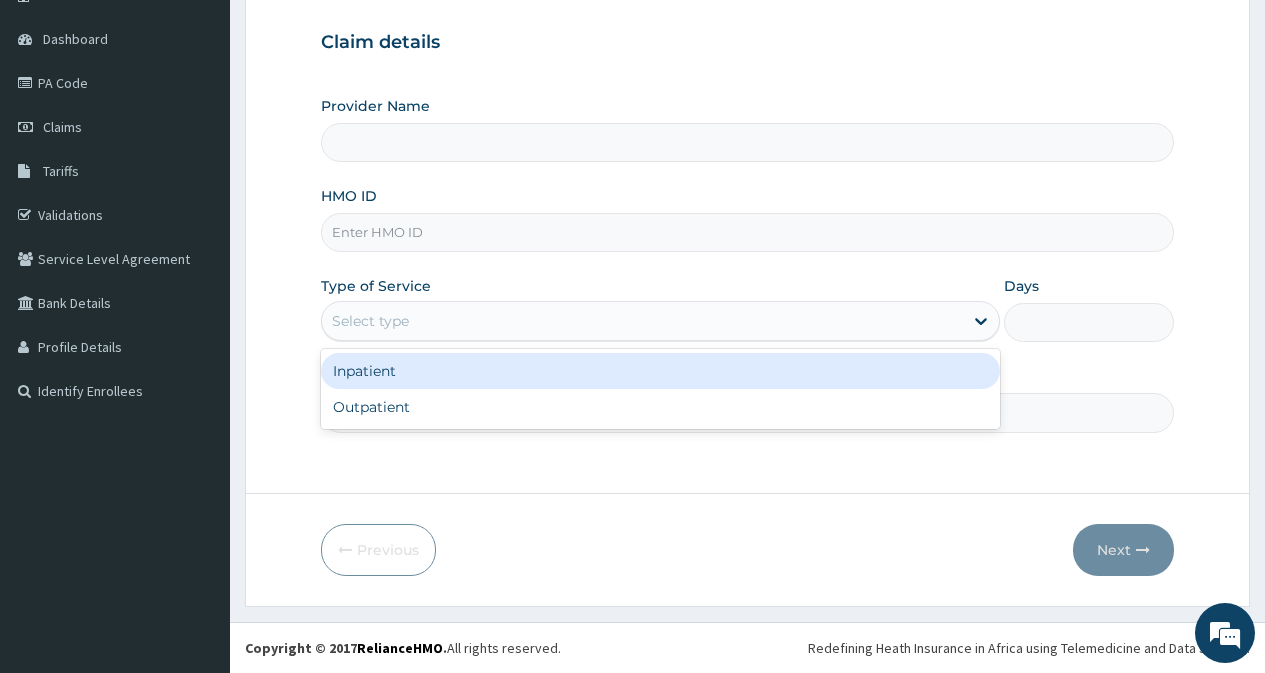 type on "St Philomena Catholic Hospital" 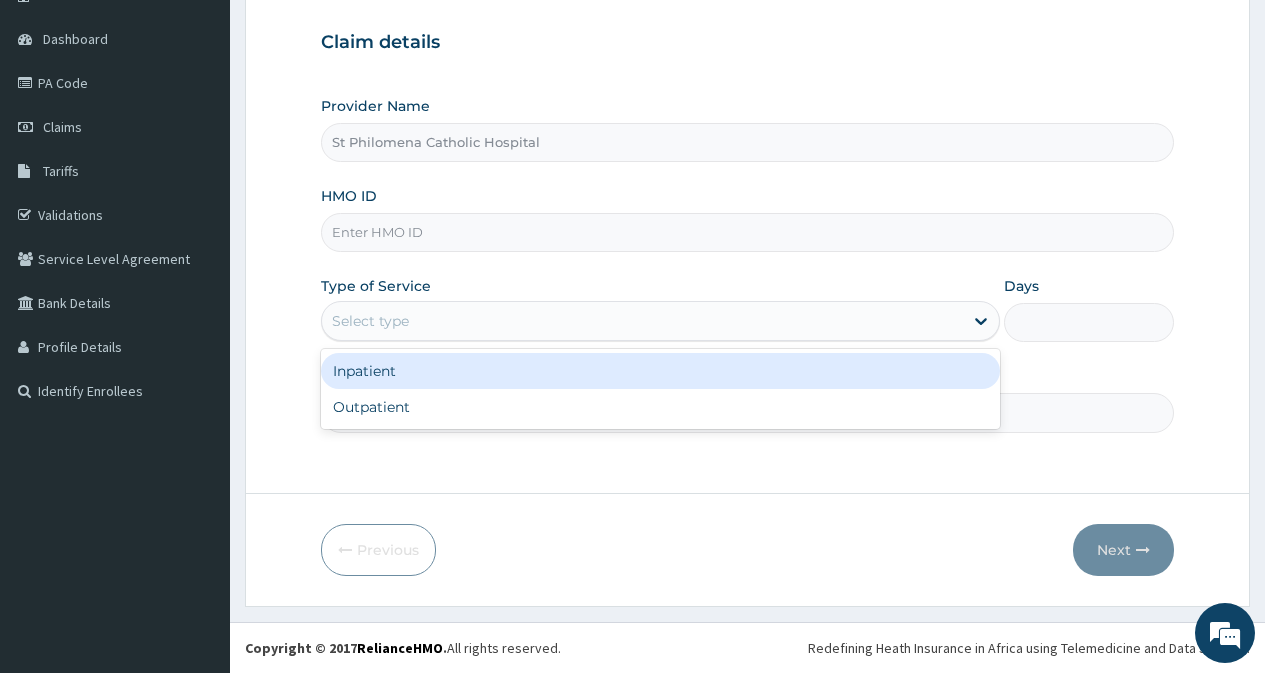 click on "Select type" at bounding box center (642, 321) 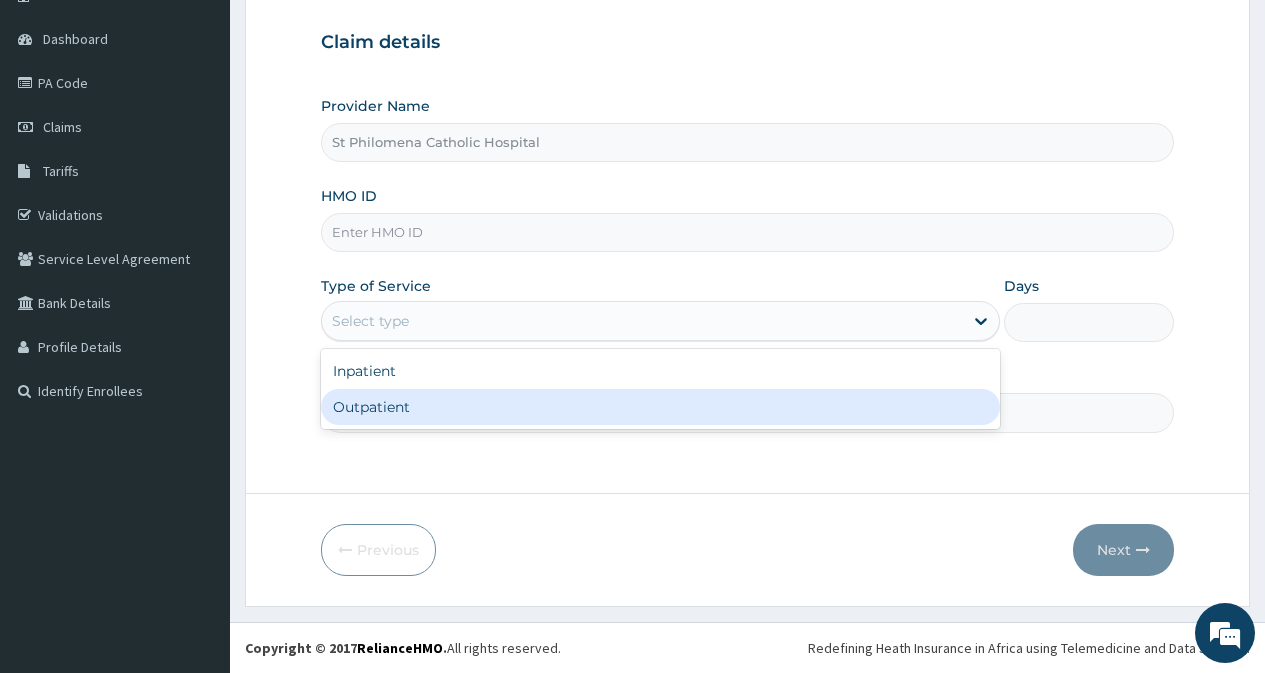 click on "Outpatient" at bounding box center (660, 407) 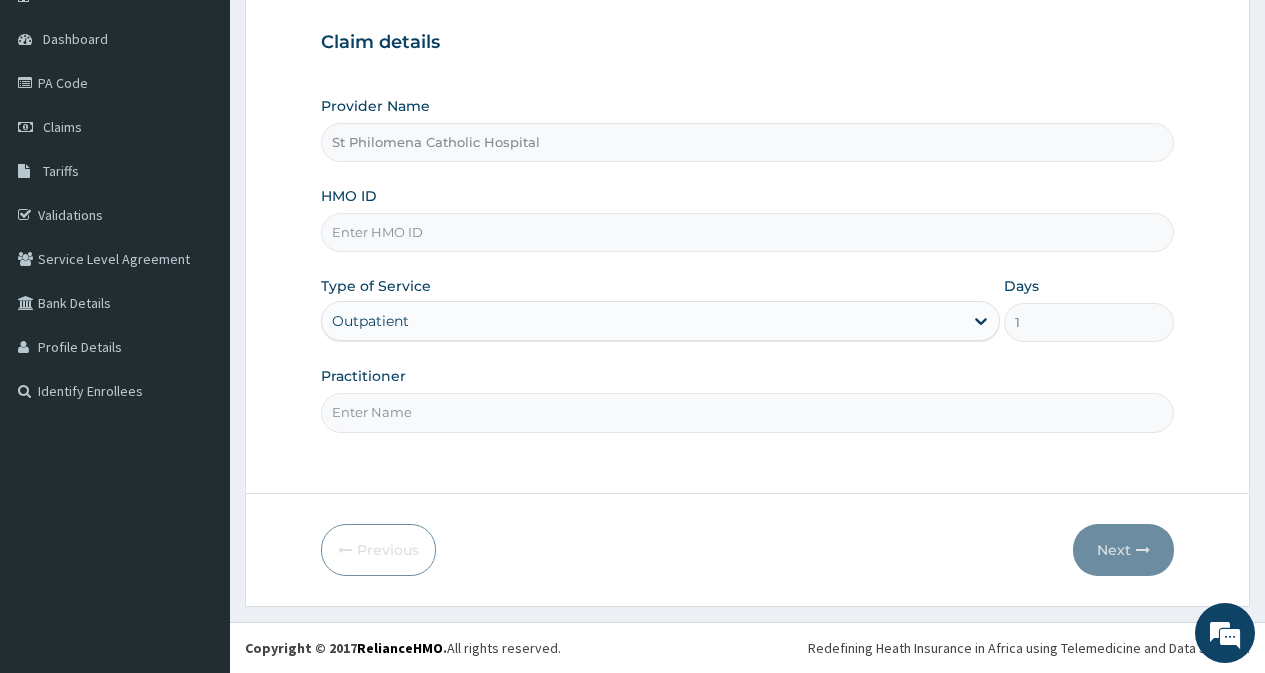click on "Practitioner" at bounding box center (747, 412) 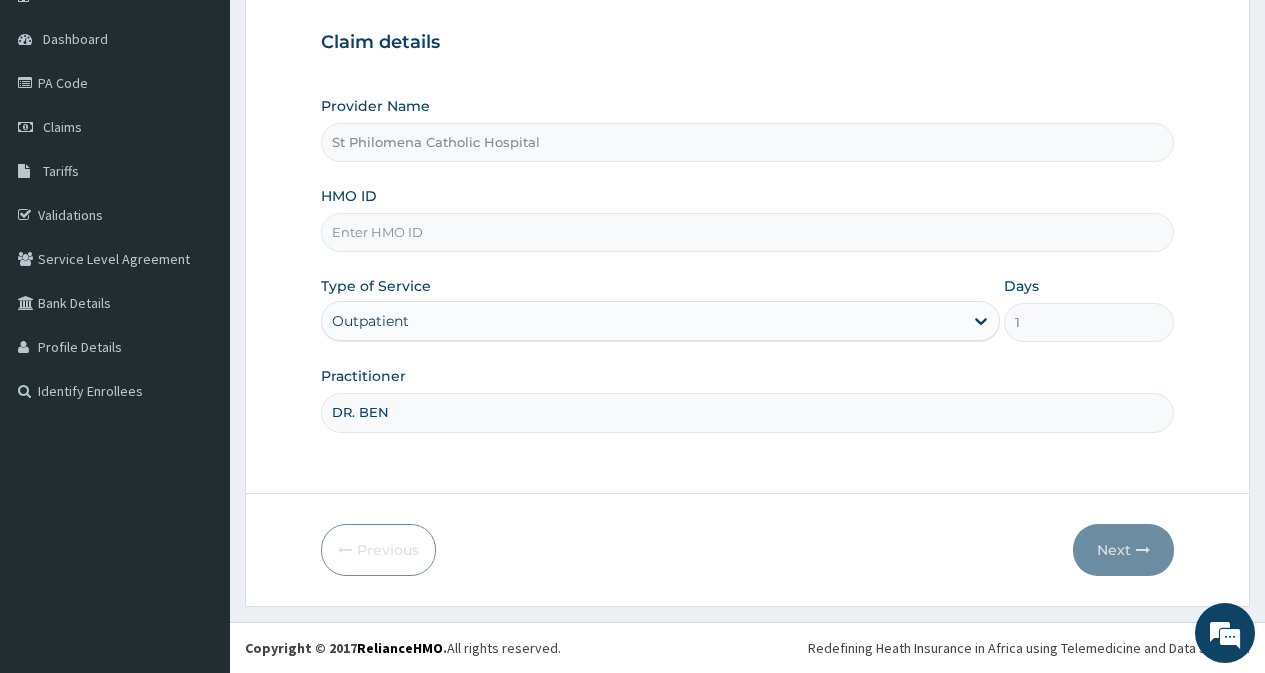 click on "HMO ID" at bounding box center (747, 232) 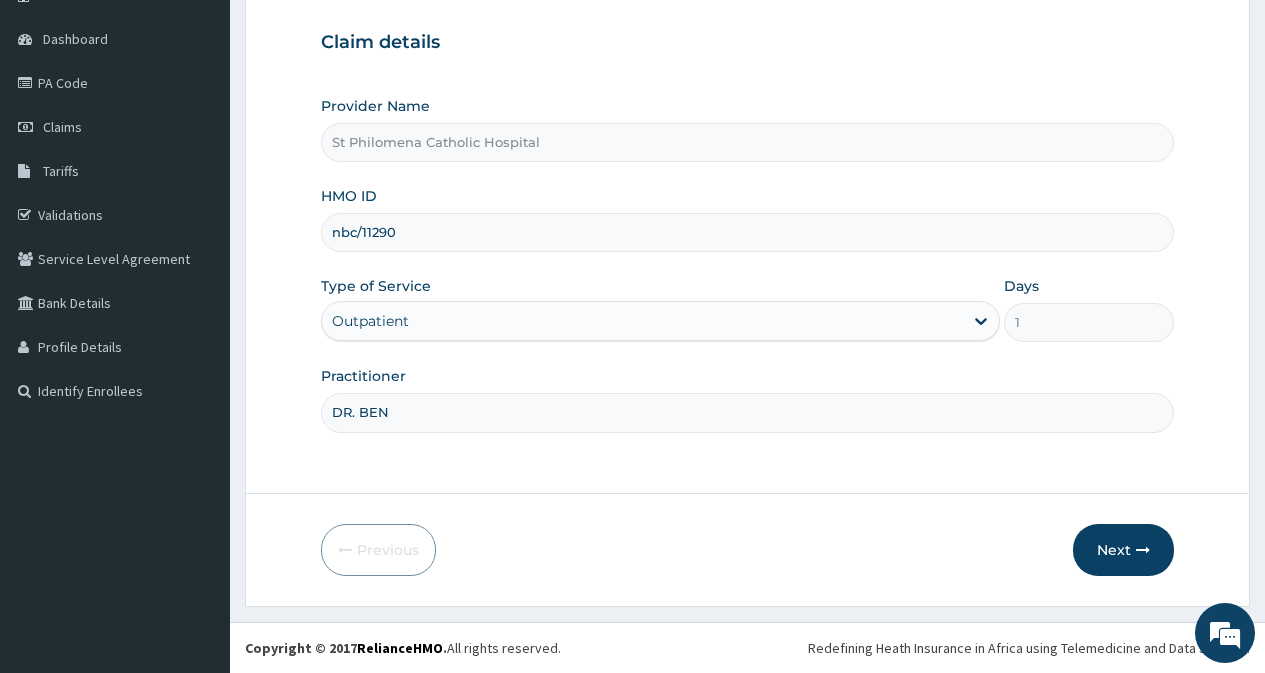 scroll, scrollTop: 0, scrollLeft: 0, axis: both 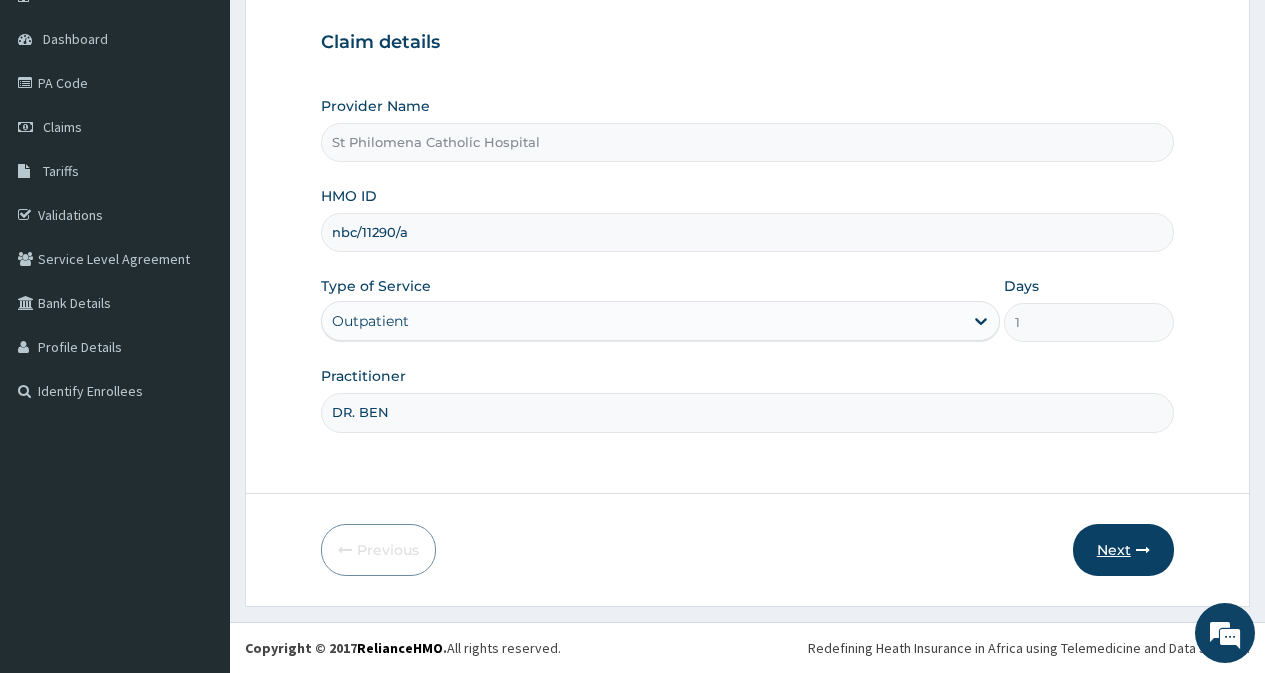 type on "nbc/11290/a" 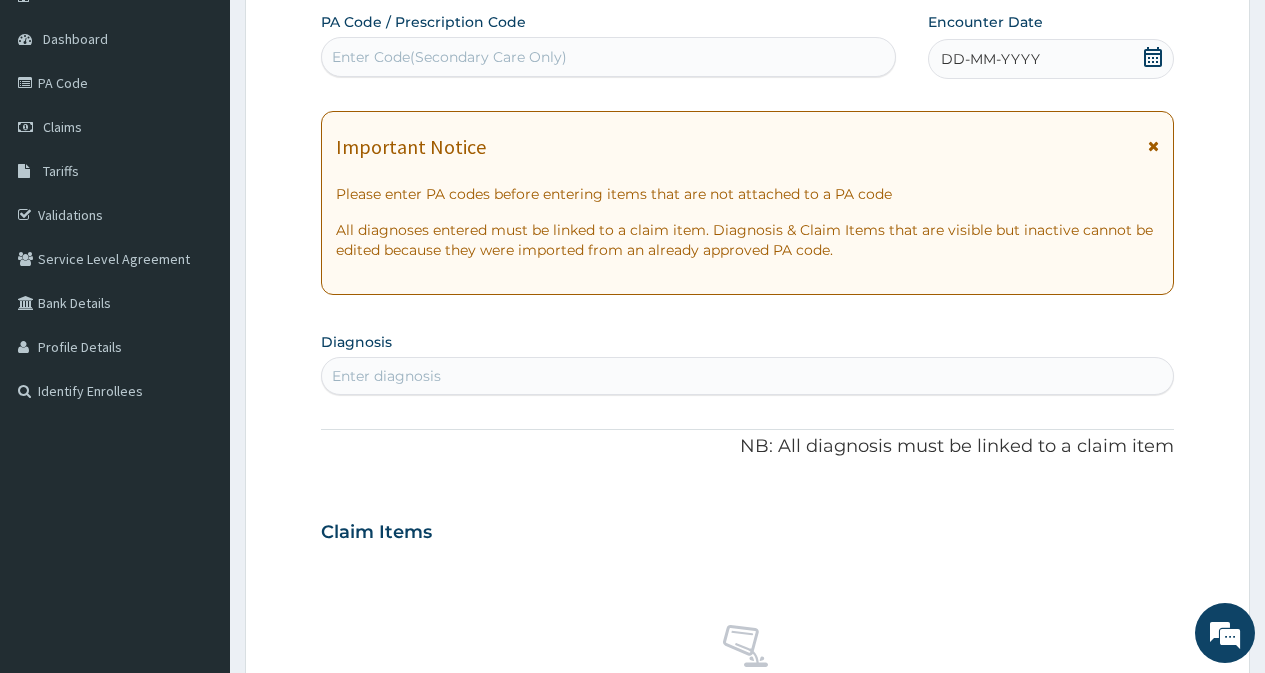 click 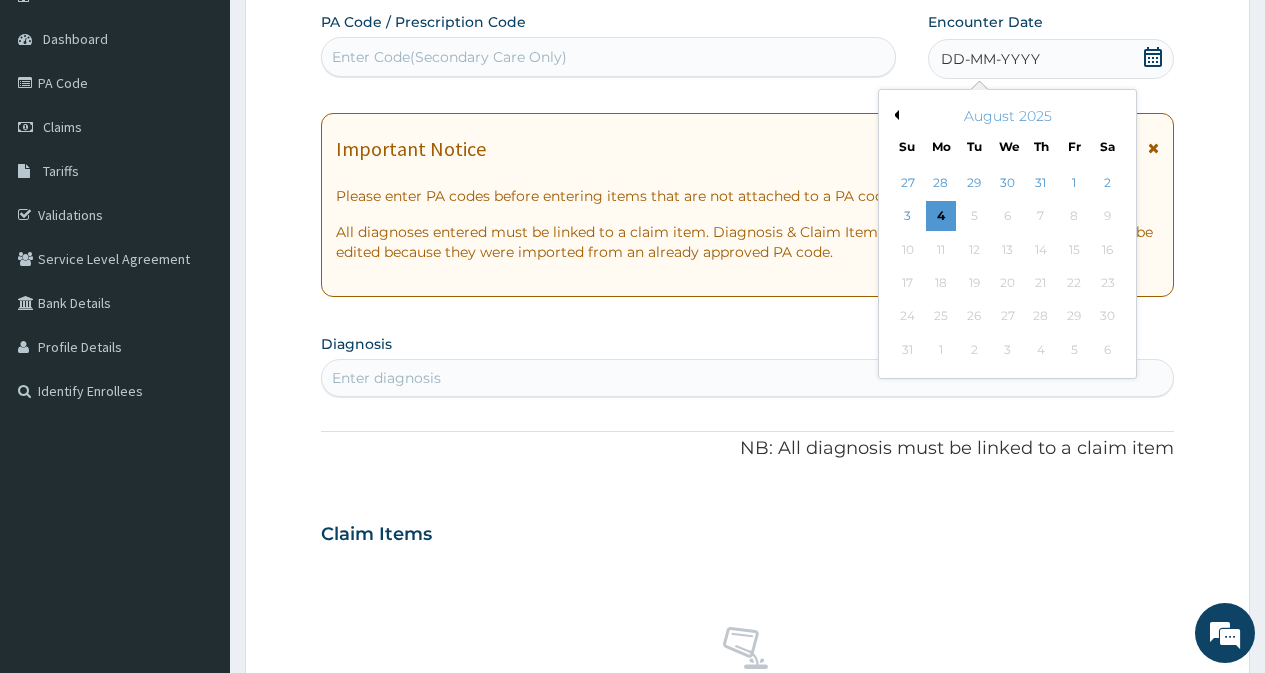 click on "Previous Month" at bounding box center (894, 115) 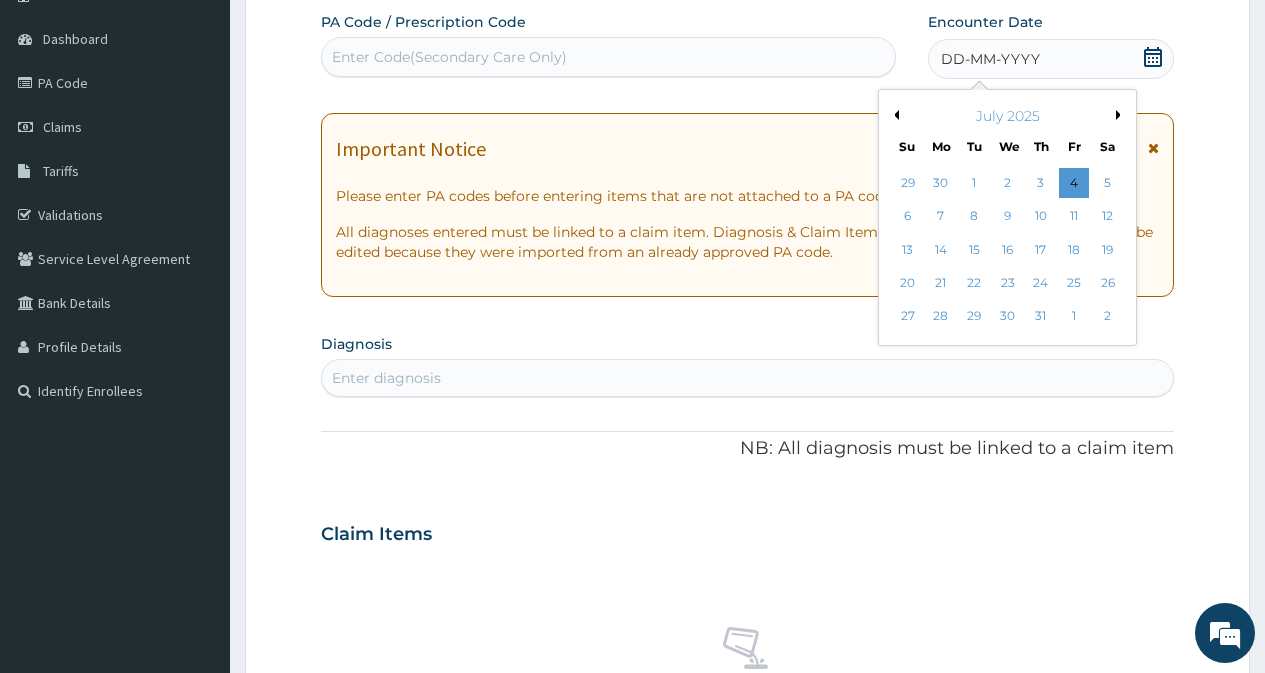 click on "Previous Month" at bounding box center (894, 115) 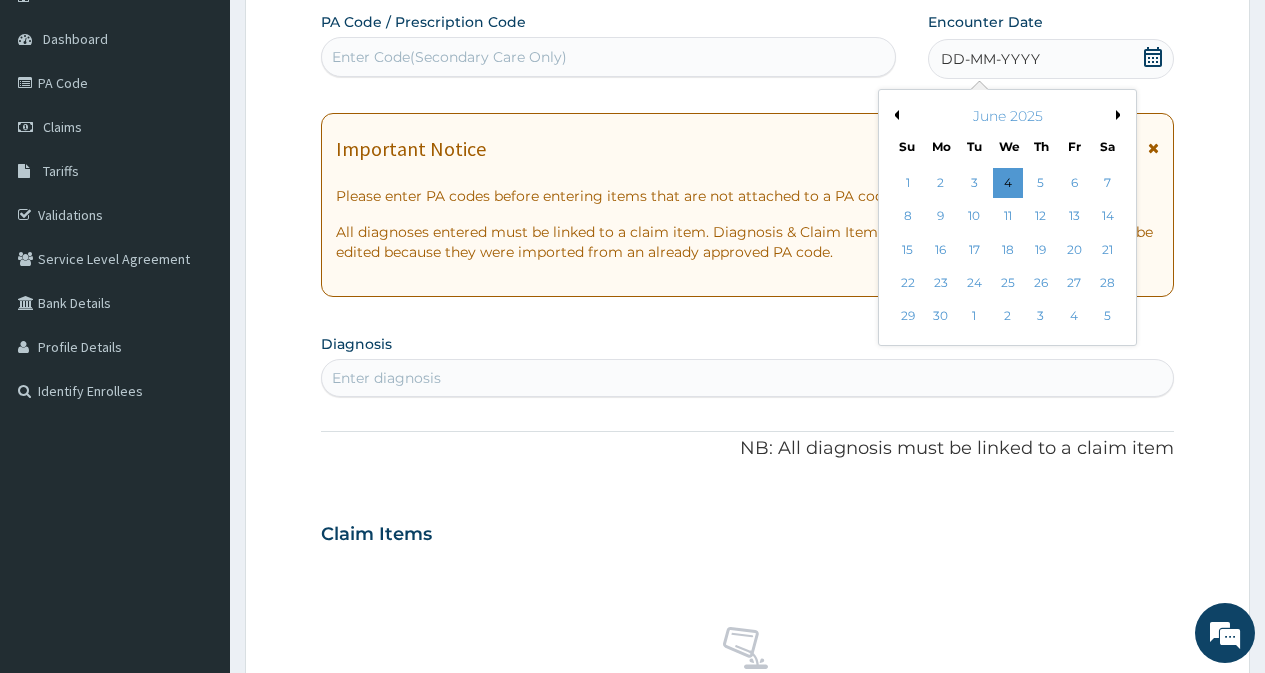 type 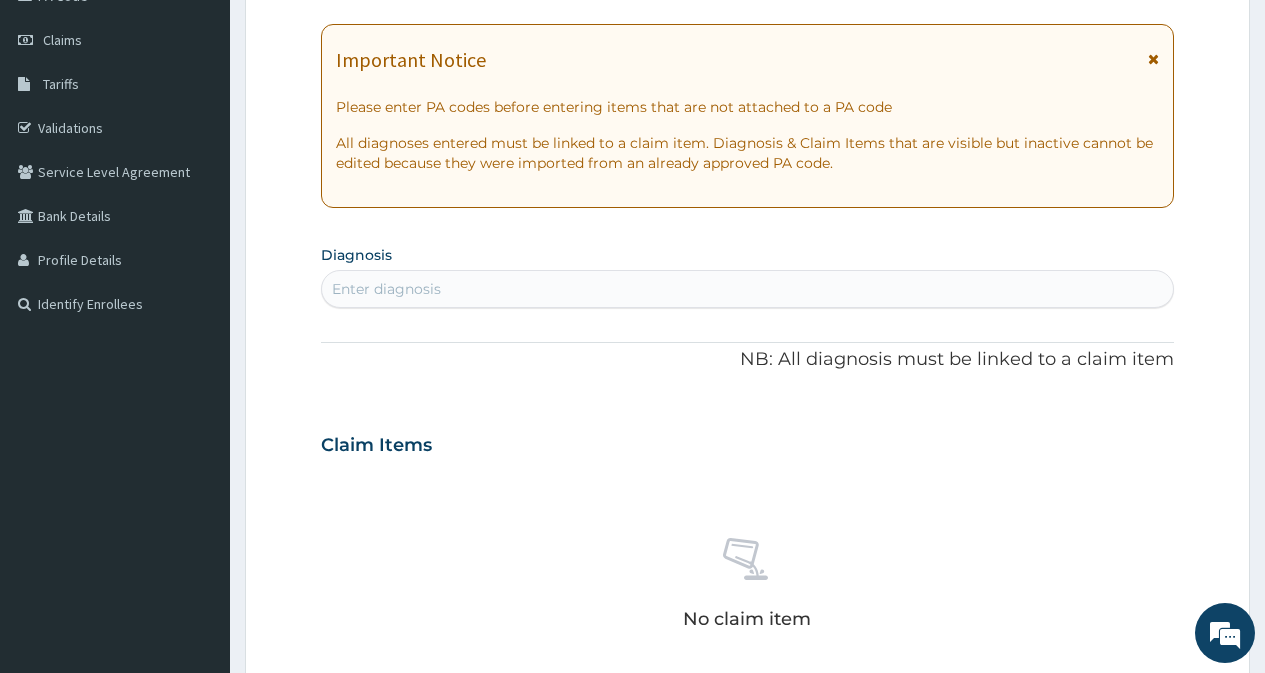 scroll, scrollTop: 279, scrollLeft: 0, axis: vertical 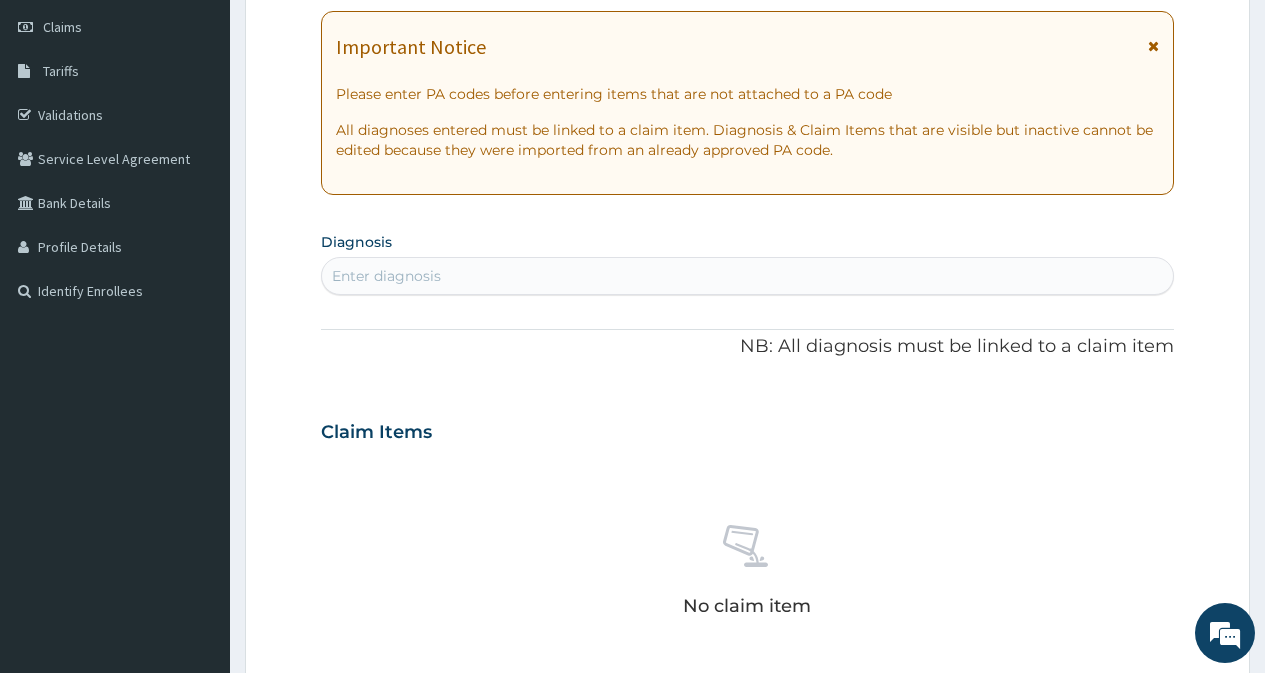 click on "Enter diagnosis" at bounding box center [747, 276] 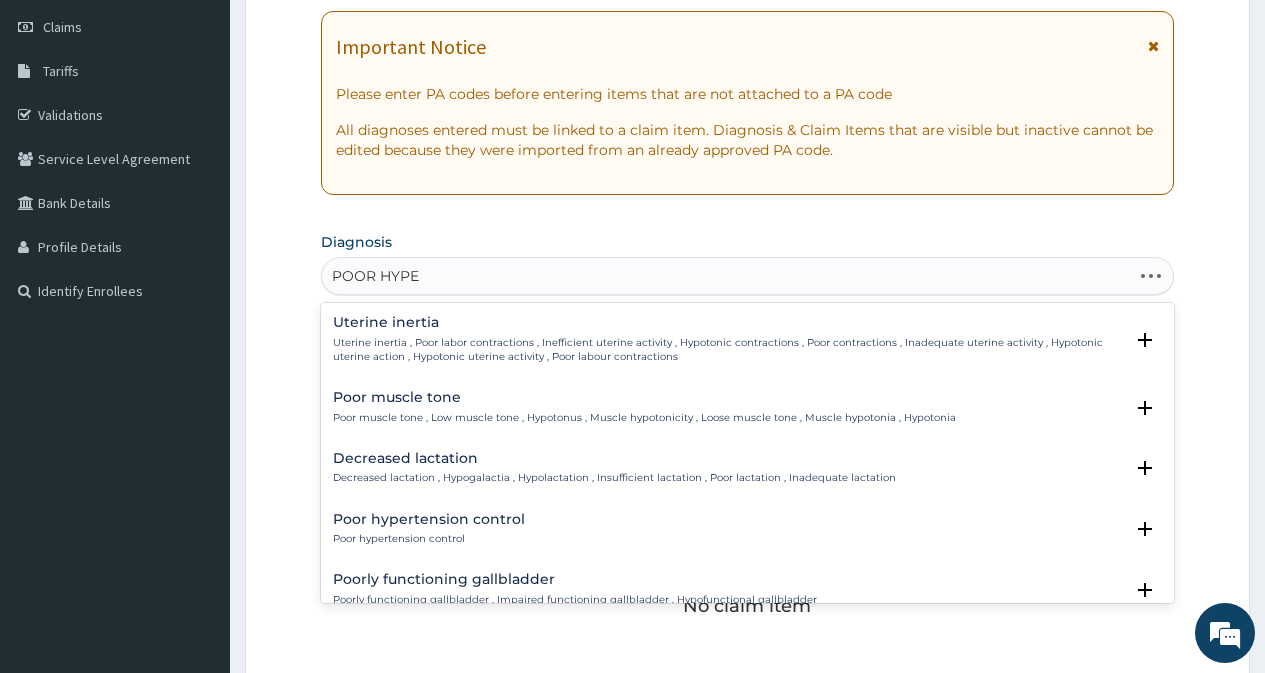 type on "POOR HYPER" 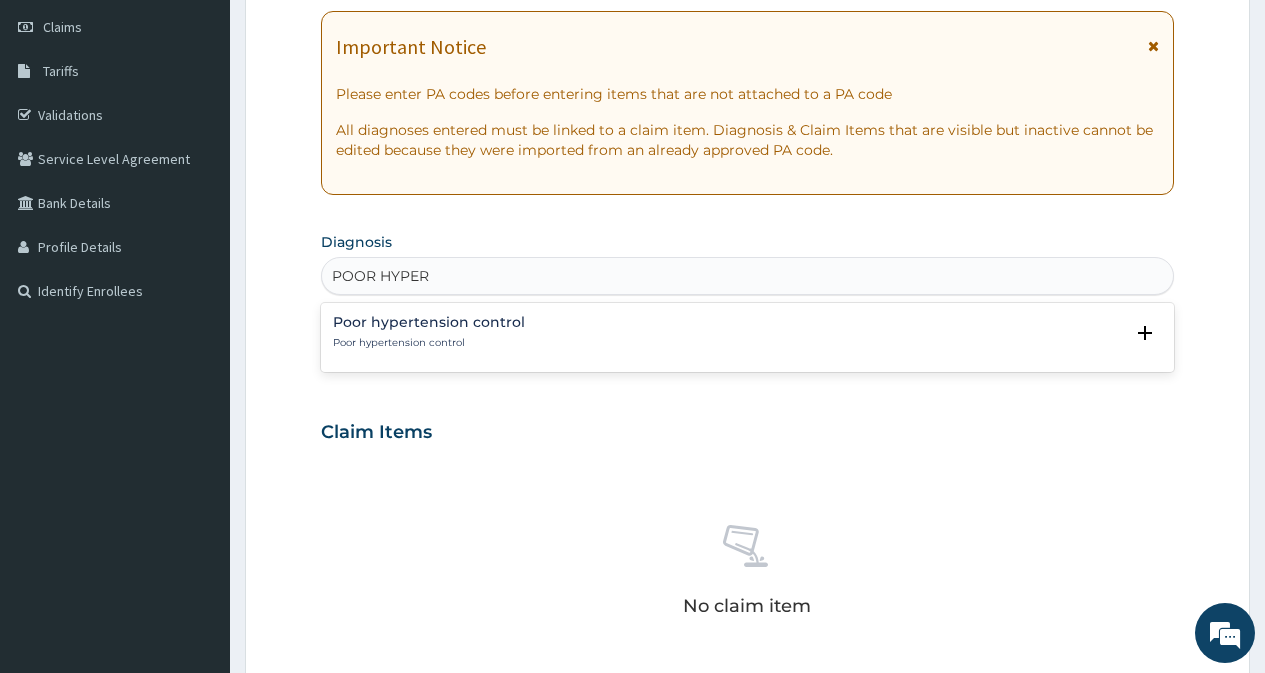 click on "Poor hypertension control" at bounding box center (429, 322) 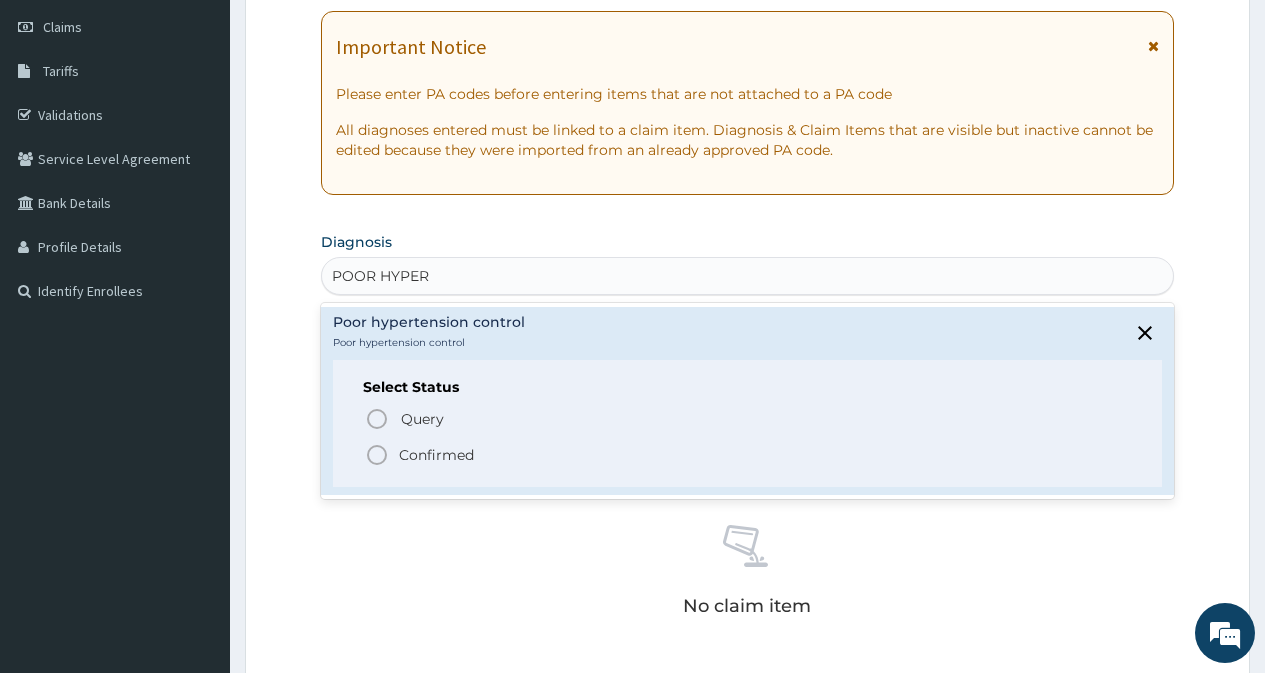 click 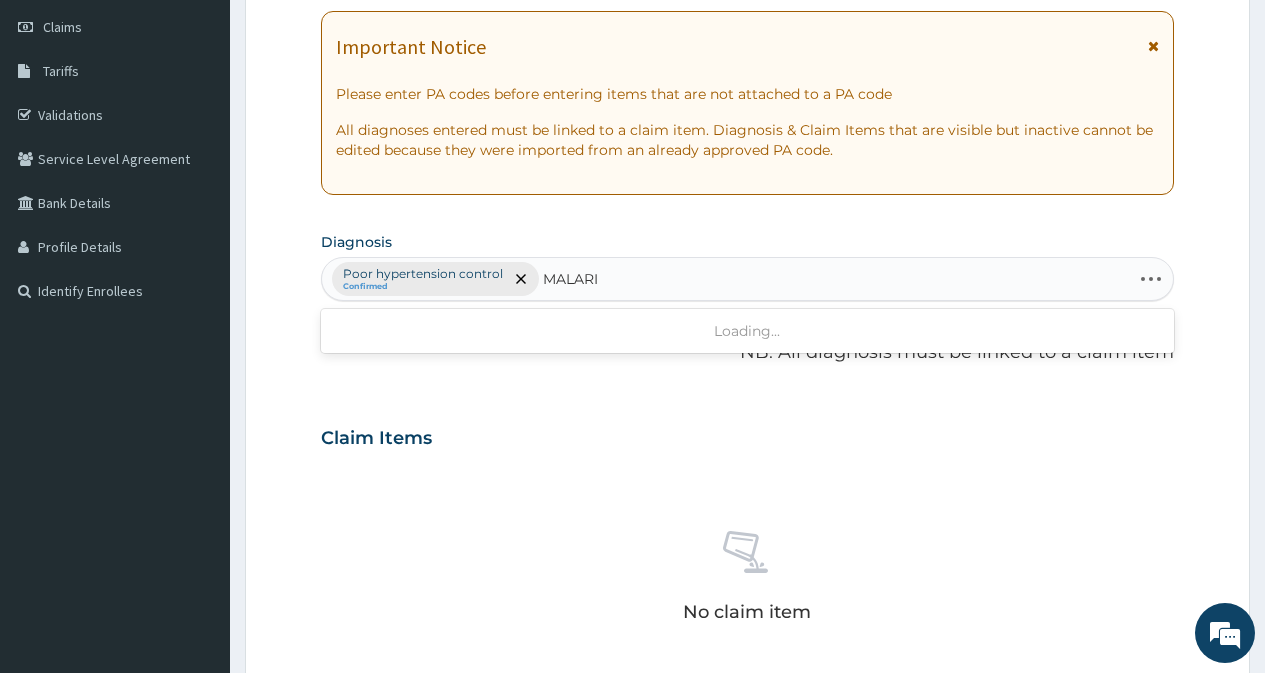 type on "MALARIA" 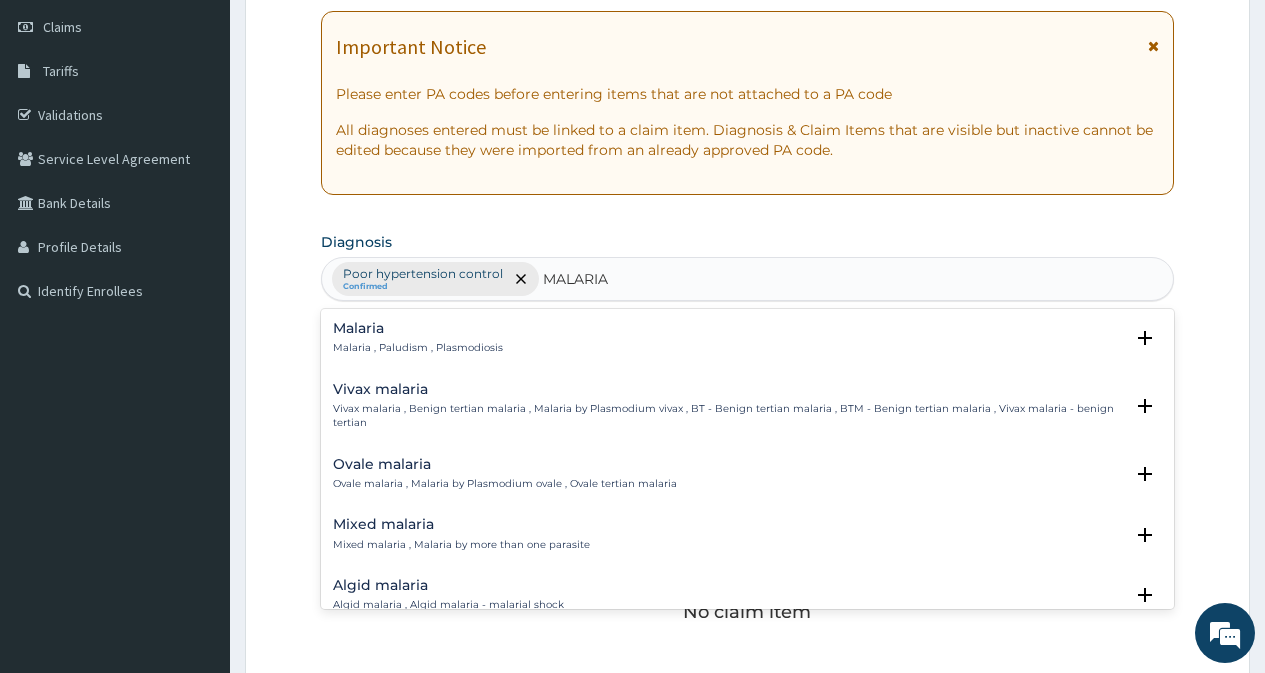 click on "Mixed malaria" at bounding box center [461, 524] 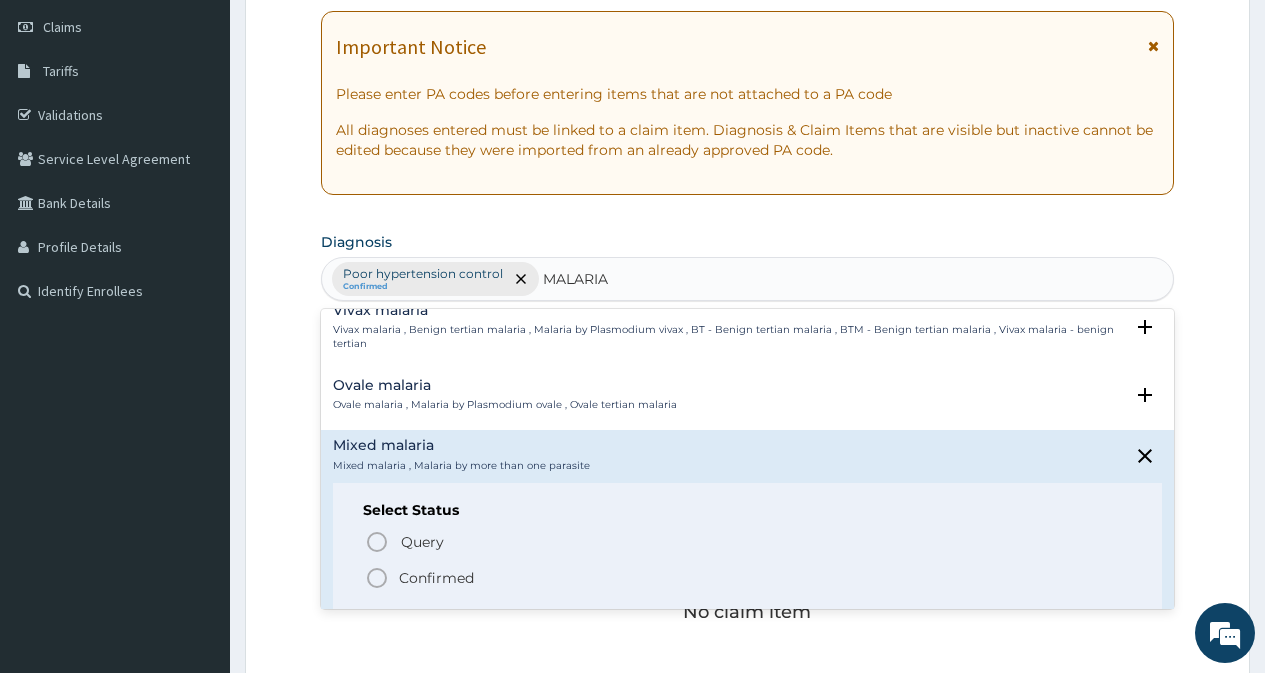scroll, scrollTop: 100, scrollLeft: 0, axis: vertical 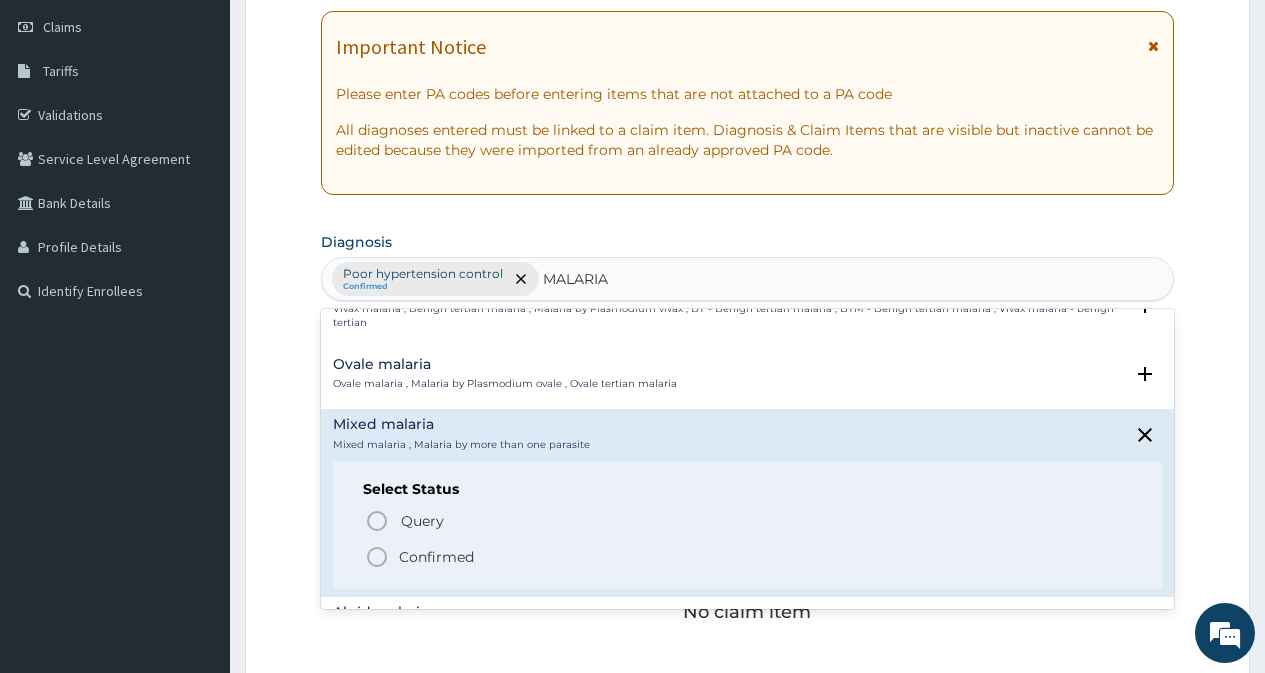 click 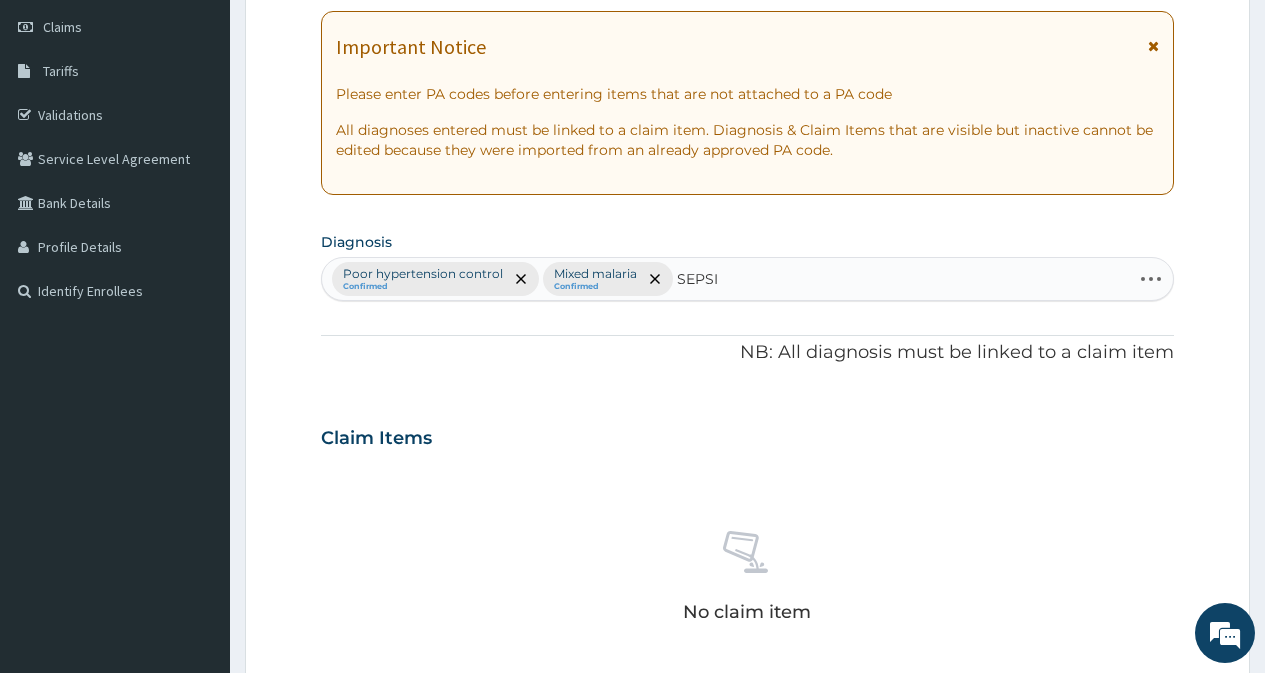 type on "SEPSIS" 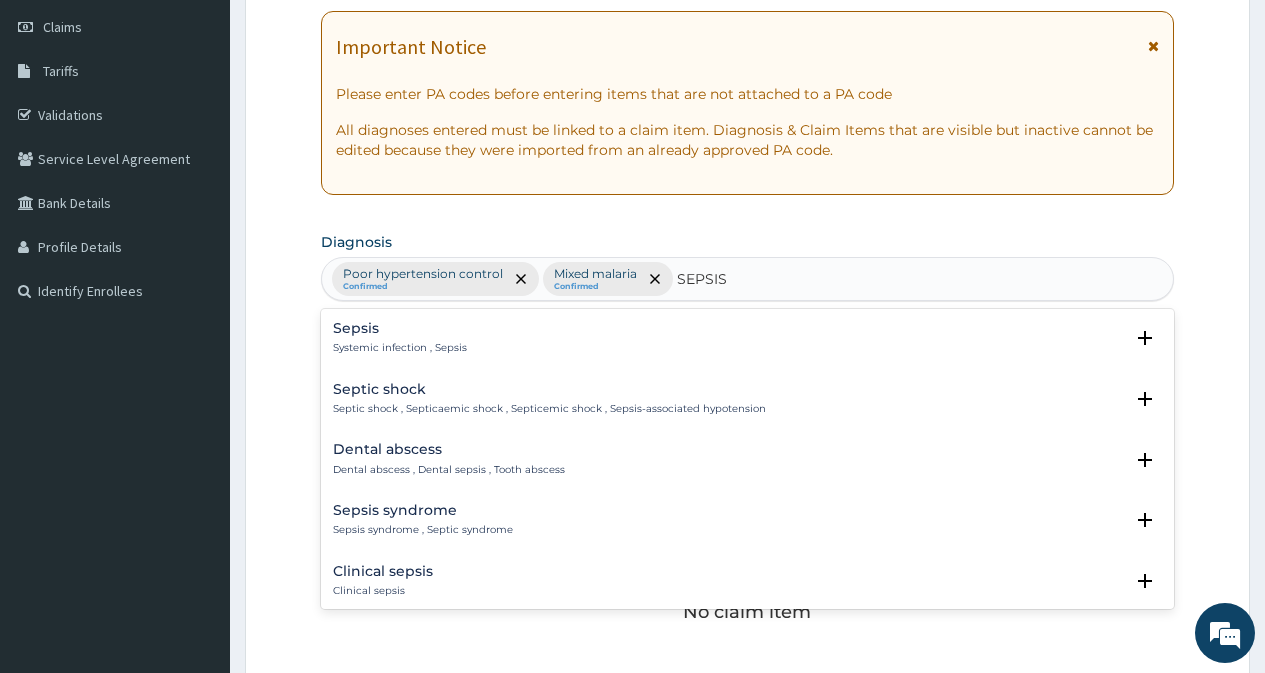 click on "Sepsis Systemic infection , Sepsis" at bounding box center [400, 338] 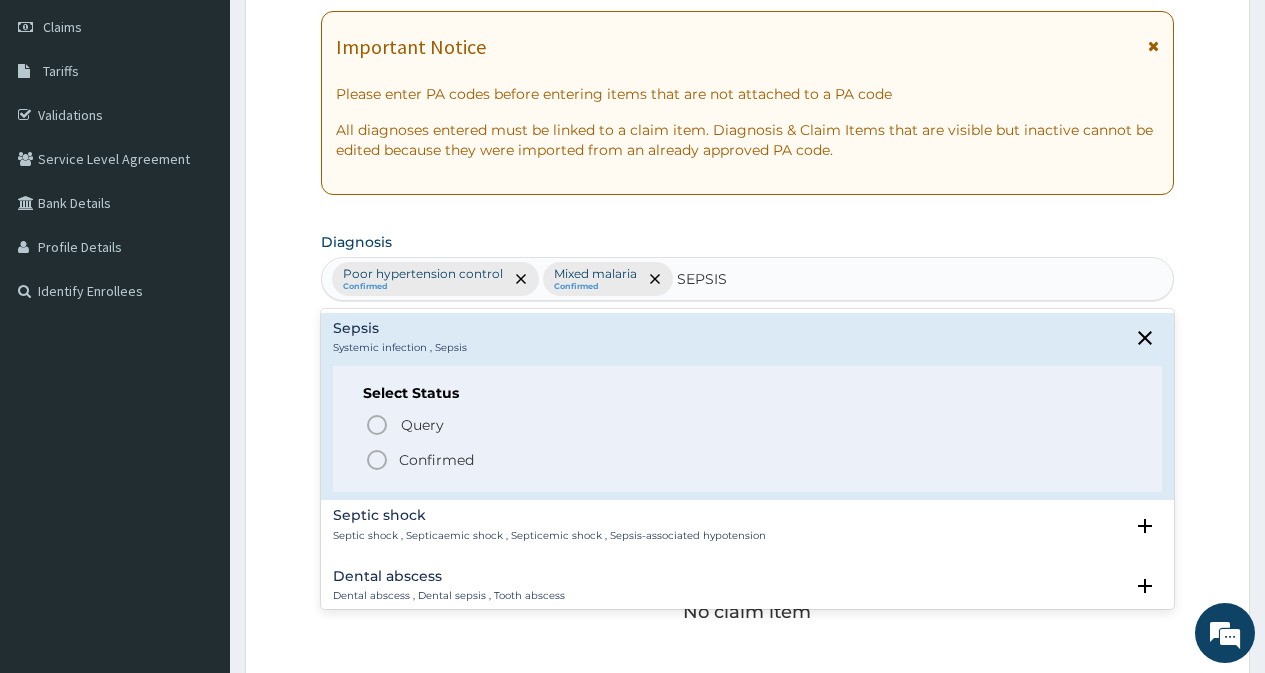 click 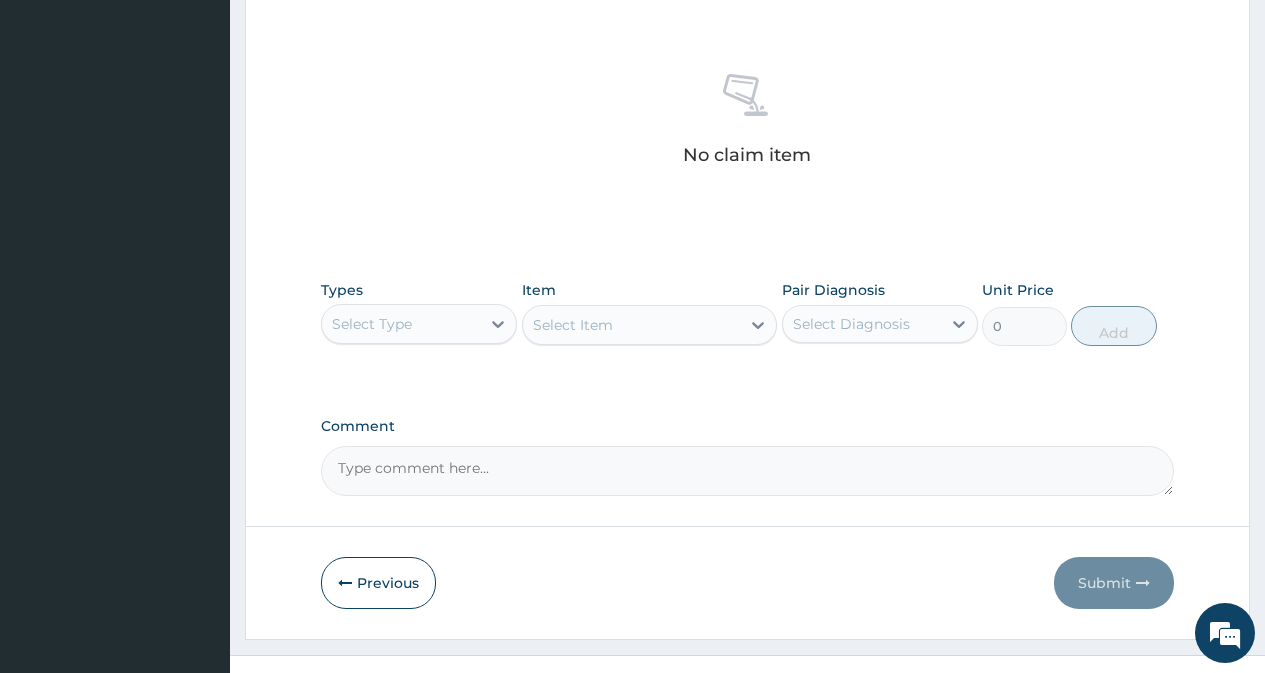 scroll, scrollTop: 769, scrollLeft: 0, axis: vertical 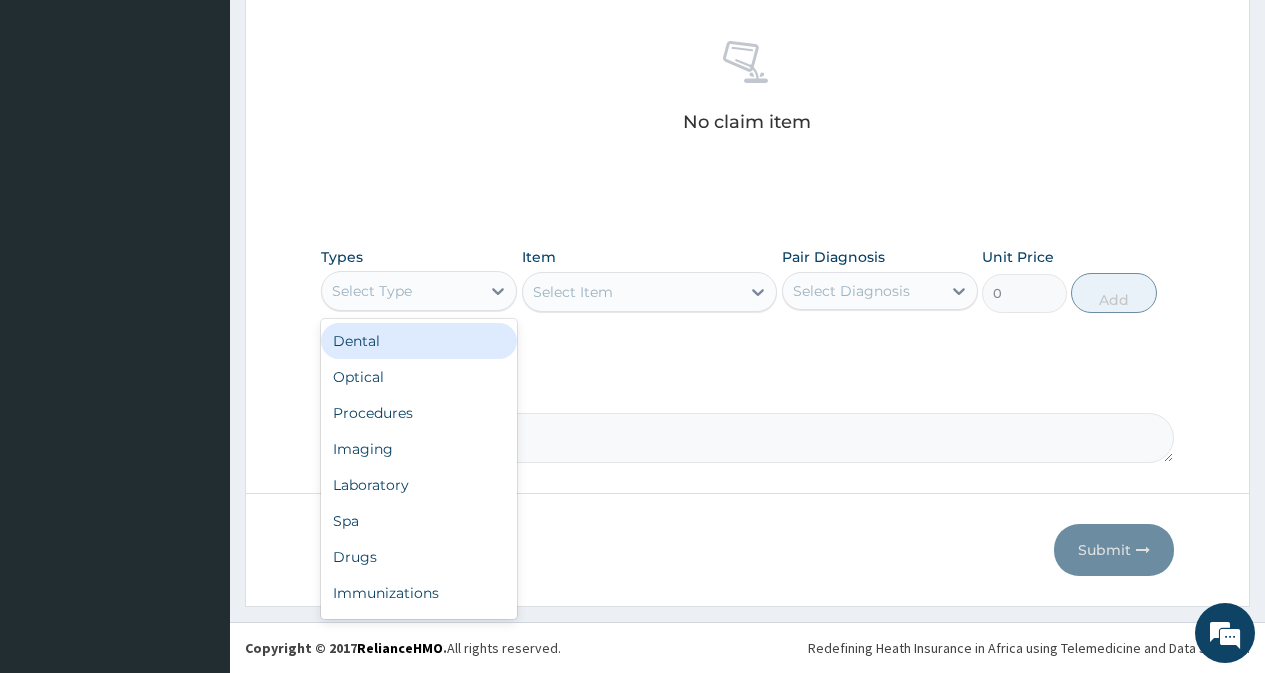 click on "Select Type" at bounding box center [401, 291] 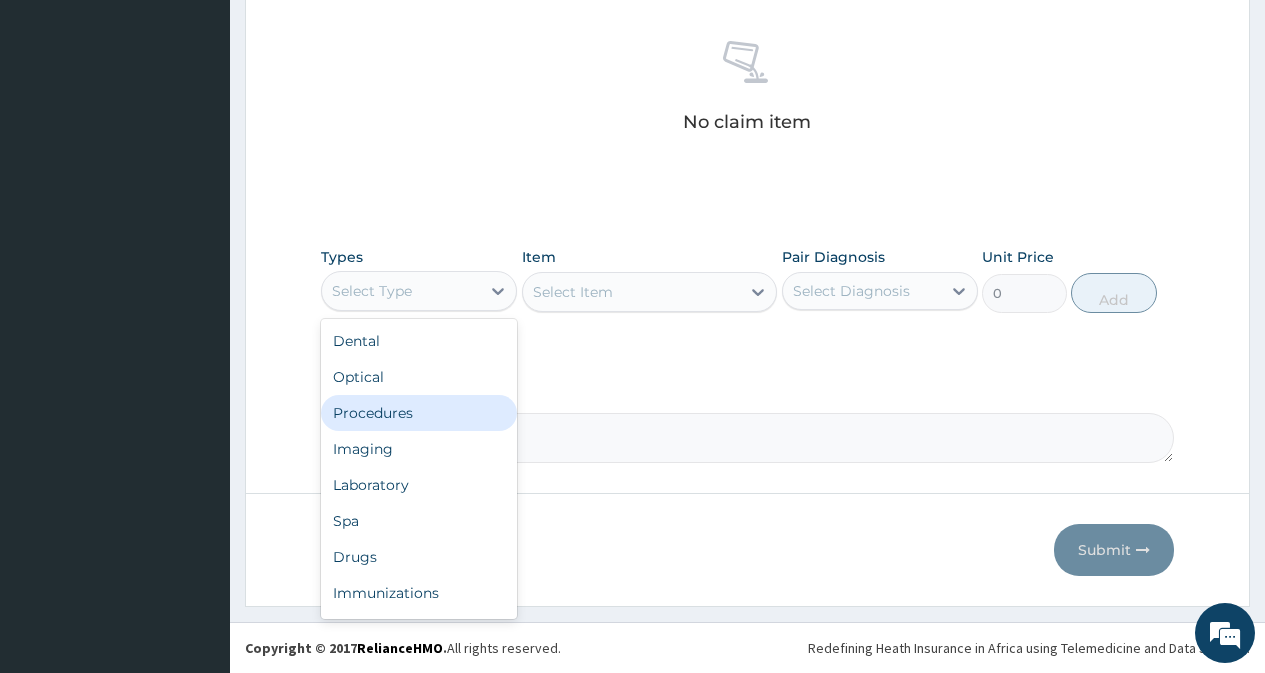 drag, startPoint x: 429, startPoint y: 423, endPoint x: 485, endPoint y: 415, distance: 56.568542 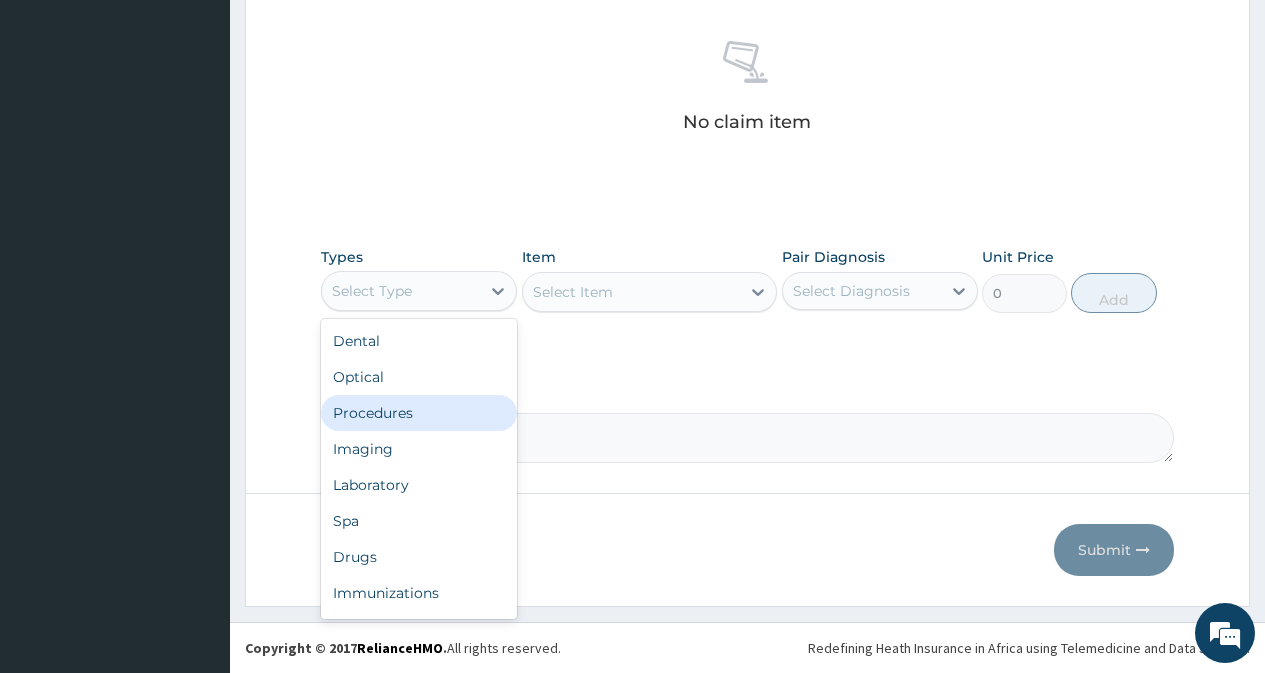 click on "Procedures" at bounding box center (419, 413) 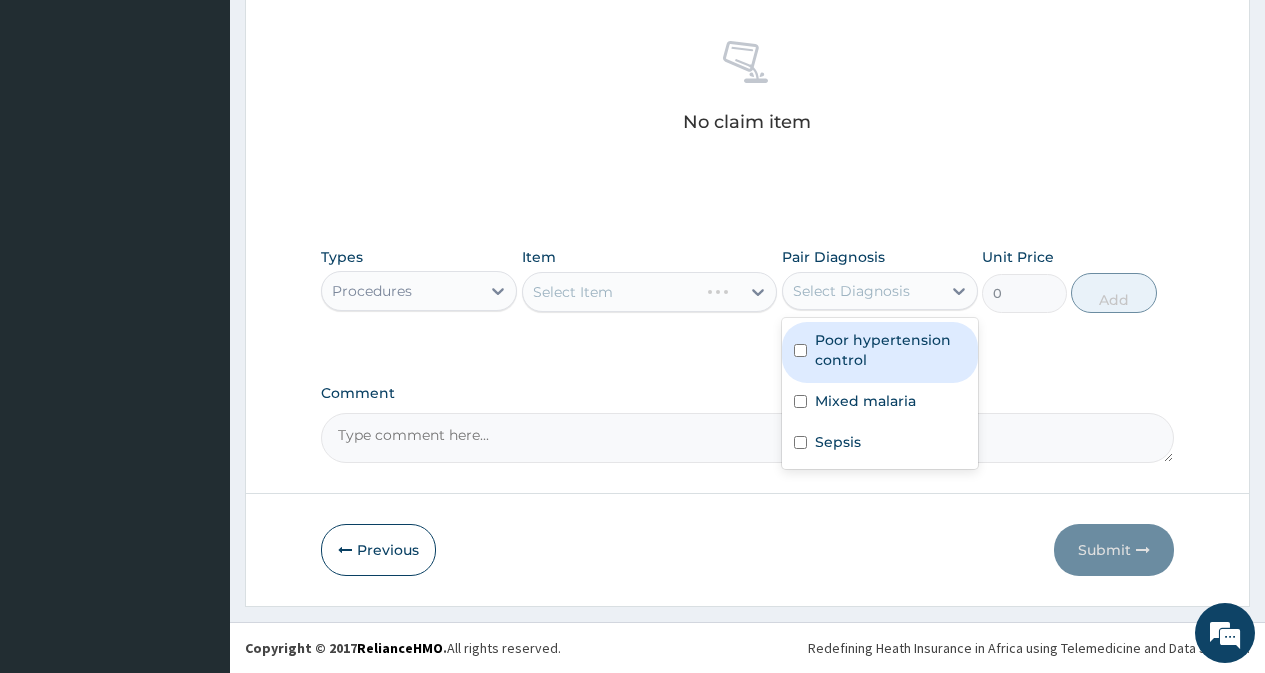 click on "Select Diagnosis" at bounding box center (851, 291) 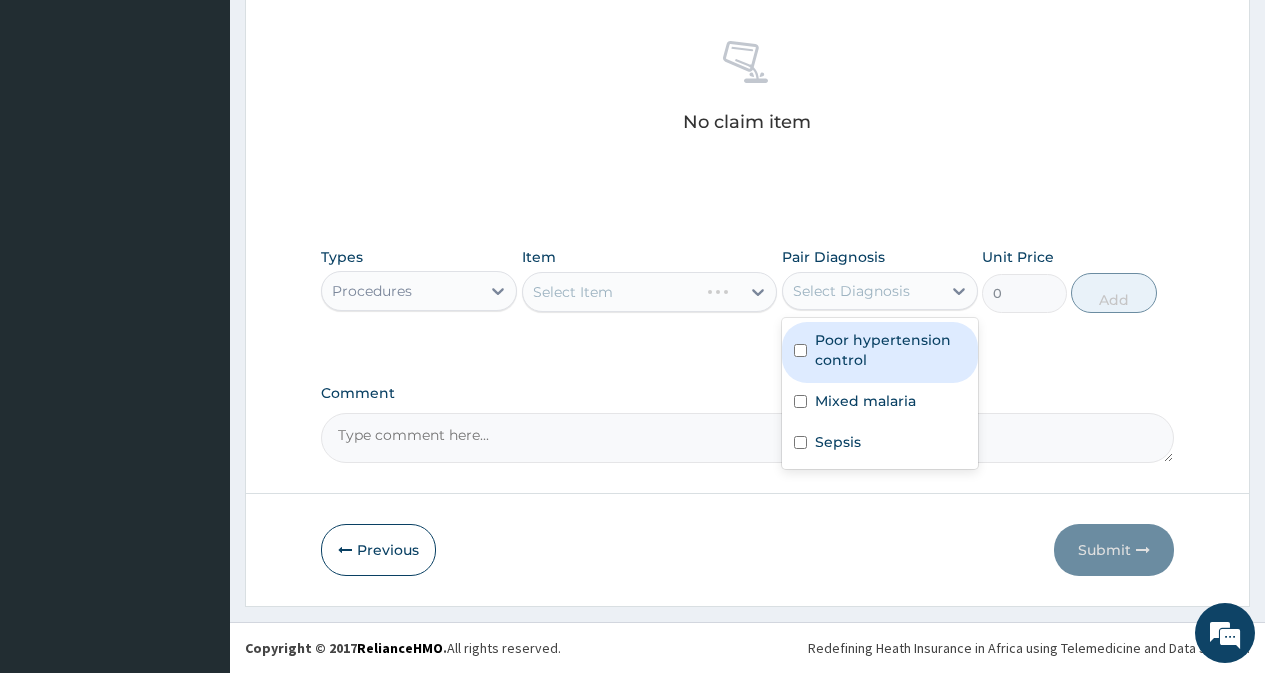 click on "Poor hypertension control" at bounding box center [890, 350] 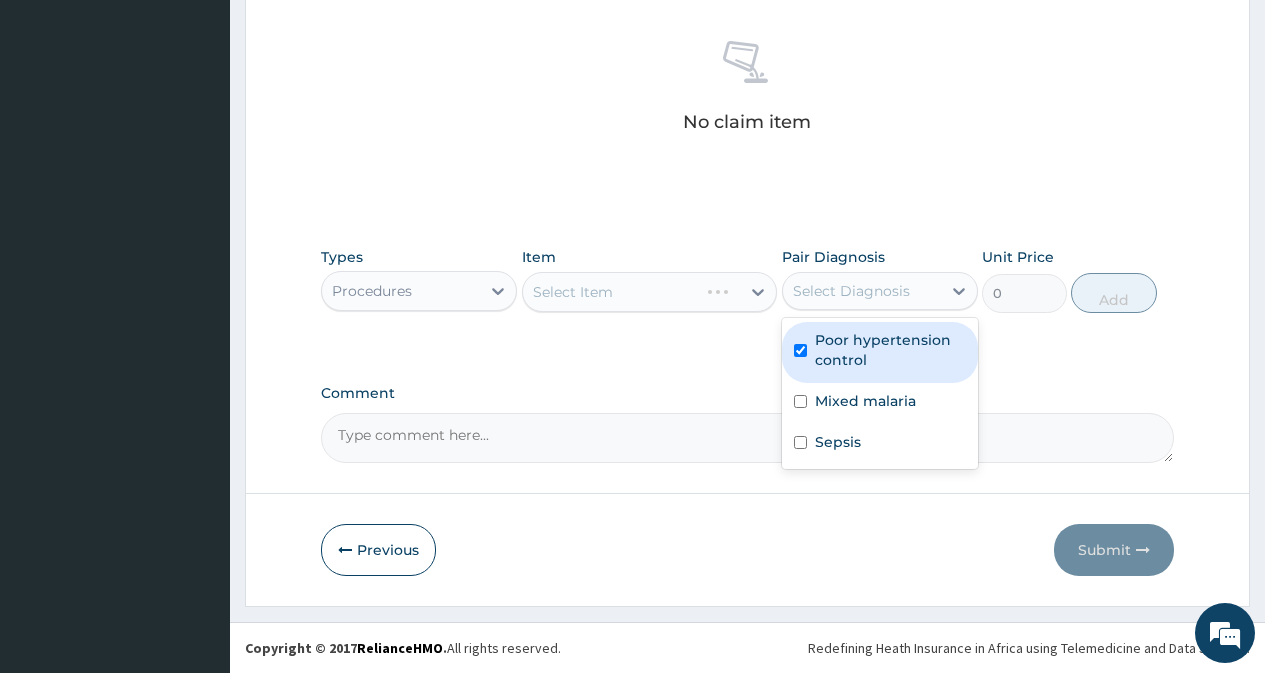 checkbox on "true" 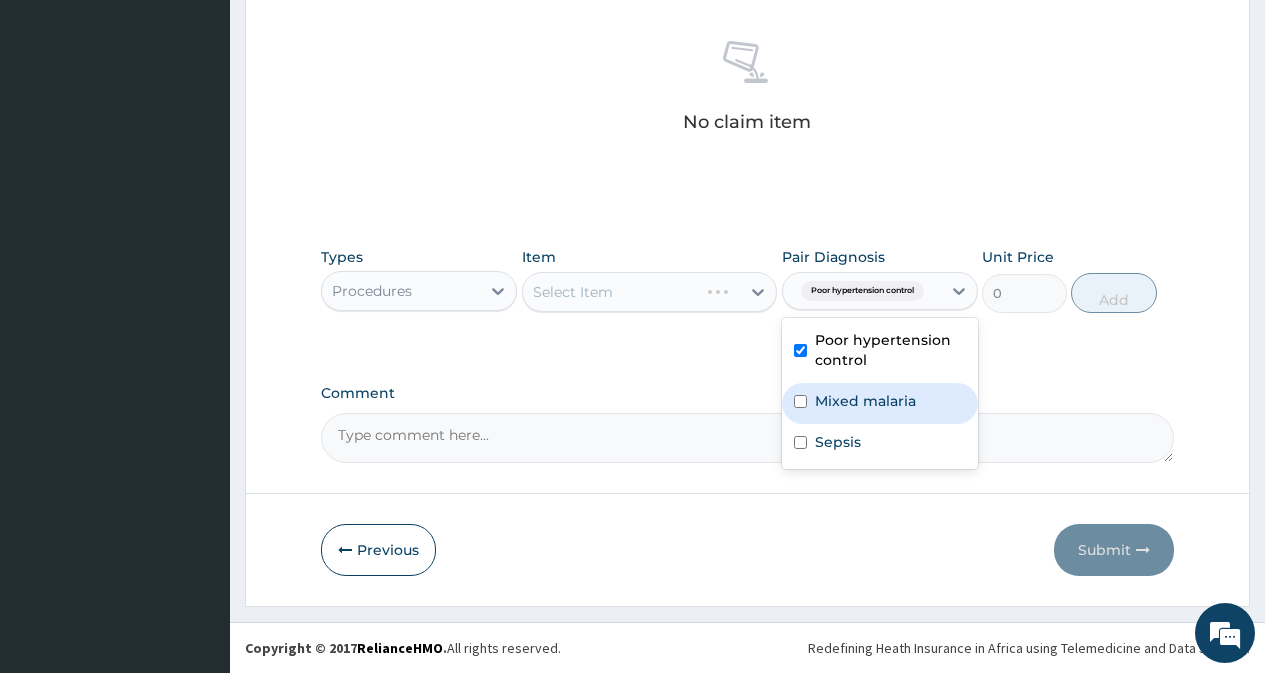 click on "Mixed malaria" at bounding box center [865, 401] 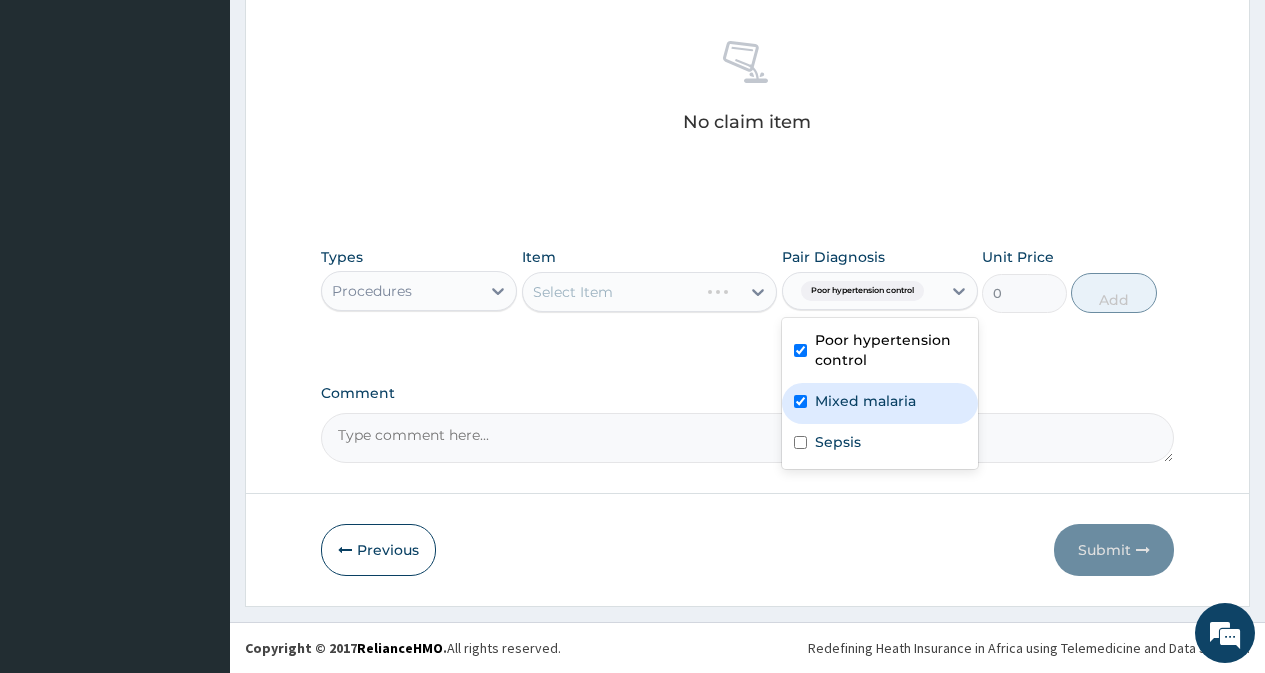 checkbox on "true" 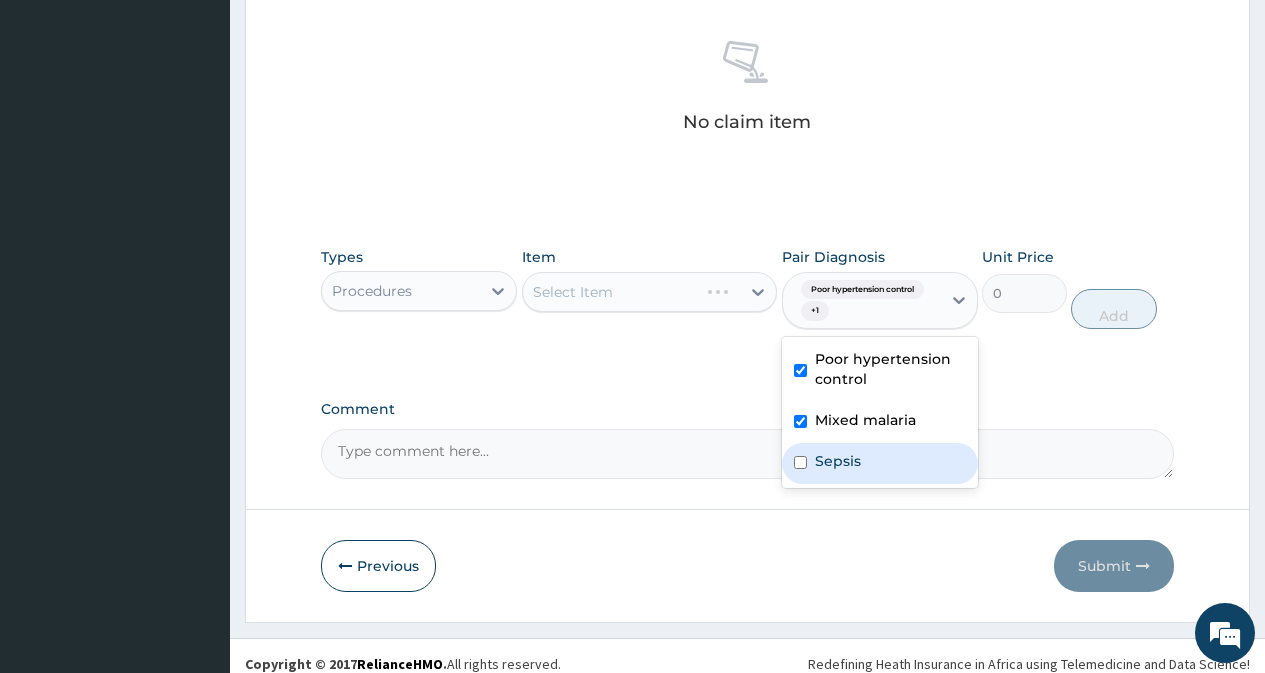 click on "Sepsis" at bounding box center [838, 461] 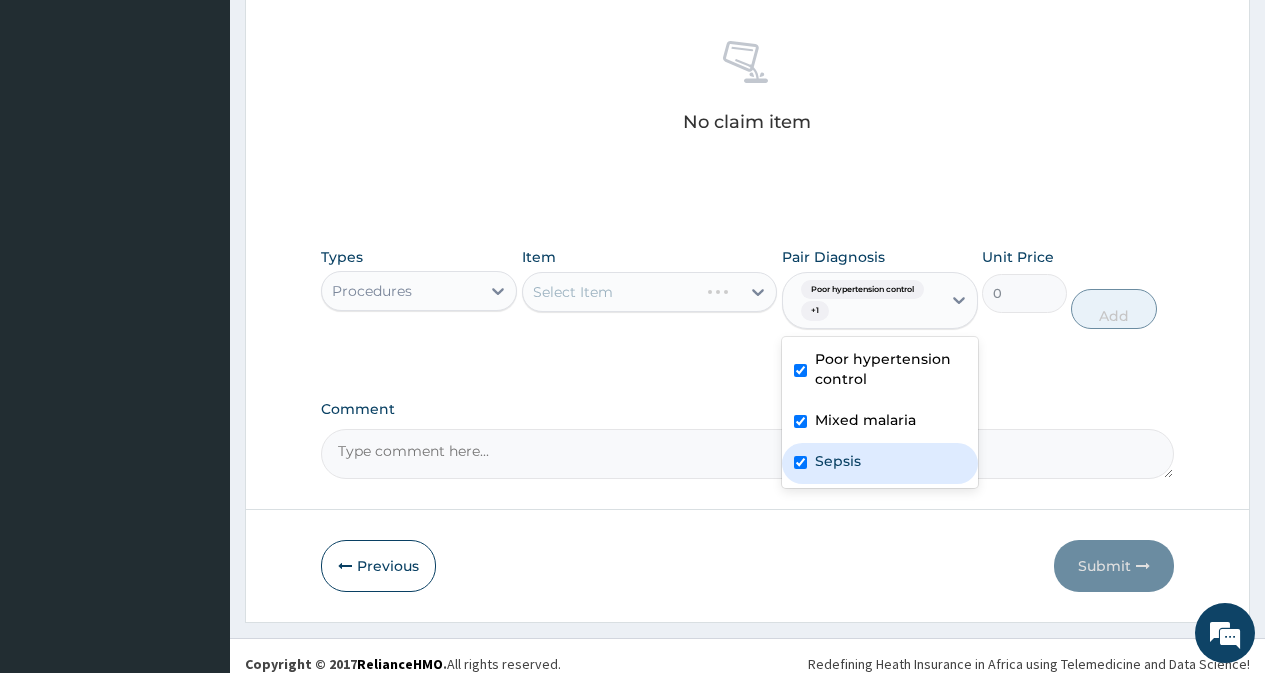checkbox on "true" 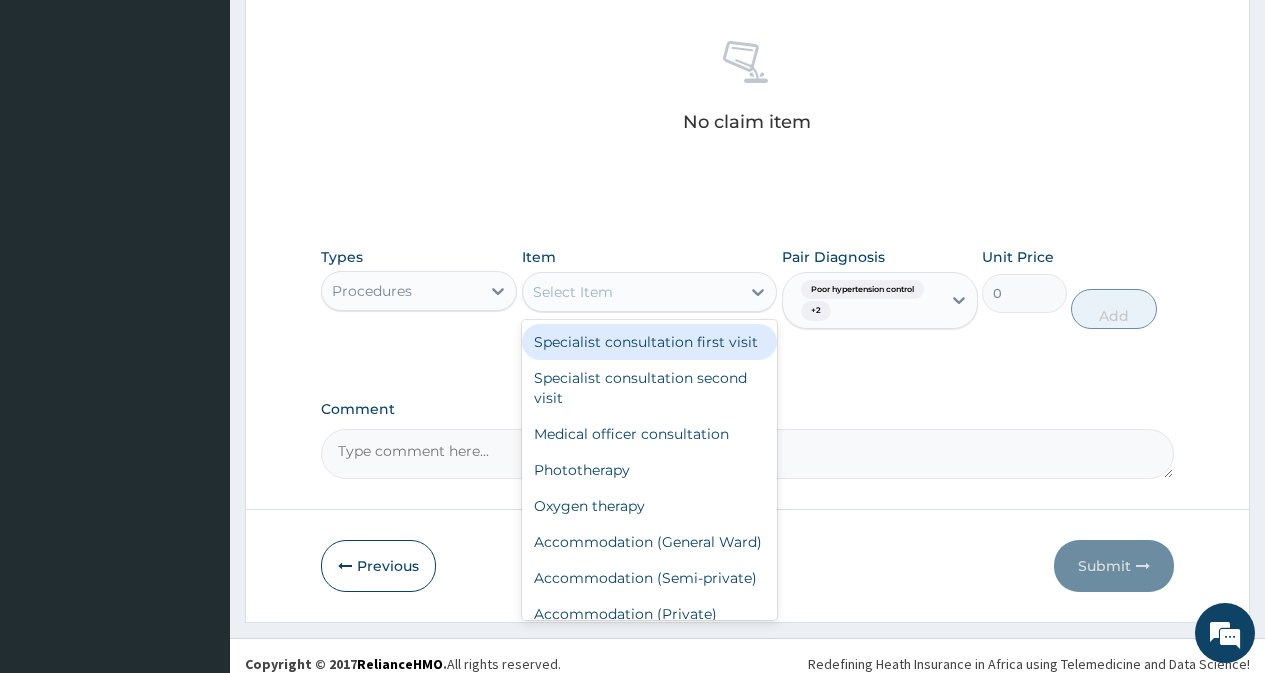 drag, startPoint x: 685, startPoint y: 282, endPoint x: 689, endPoint y: 322, distance: 40.1995 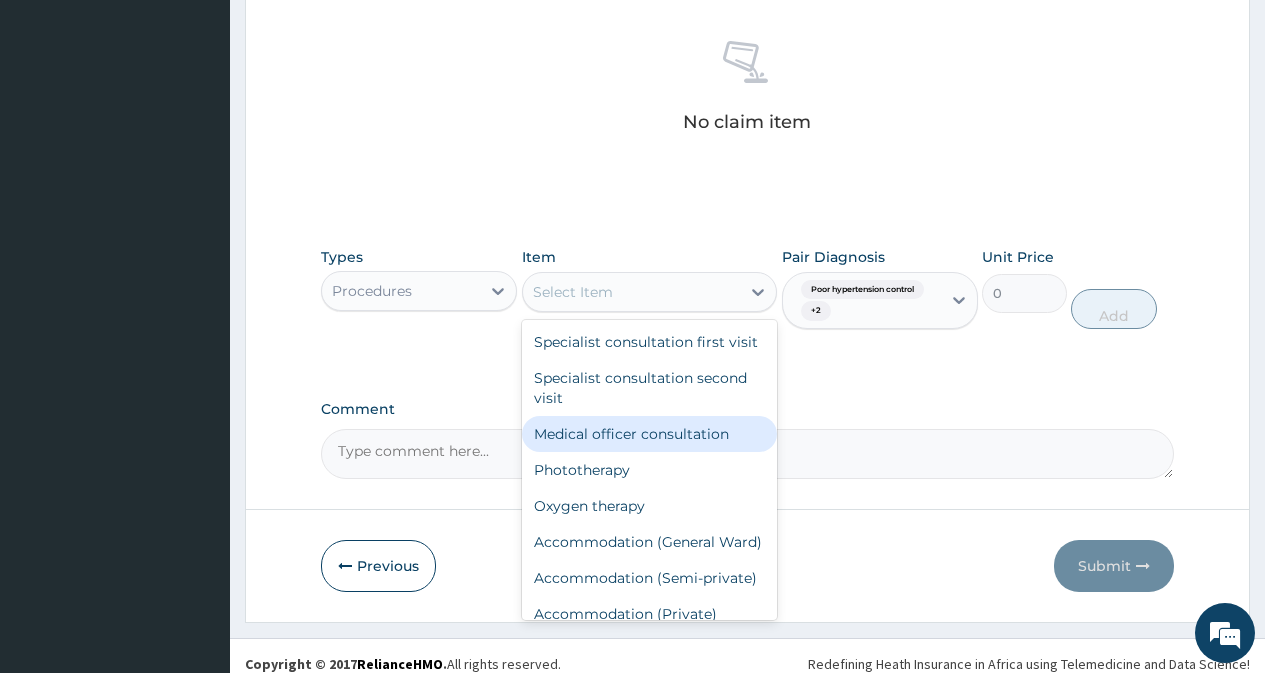 click on "Medical officer consultation" at bounding box center [650, 434] 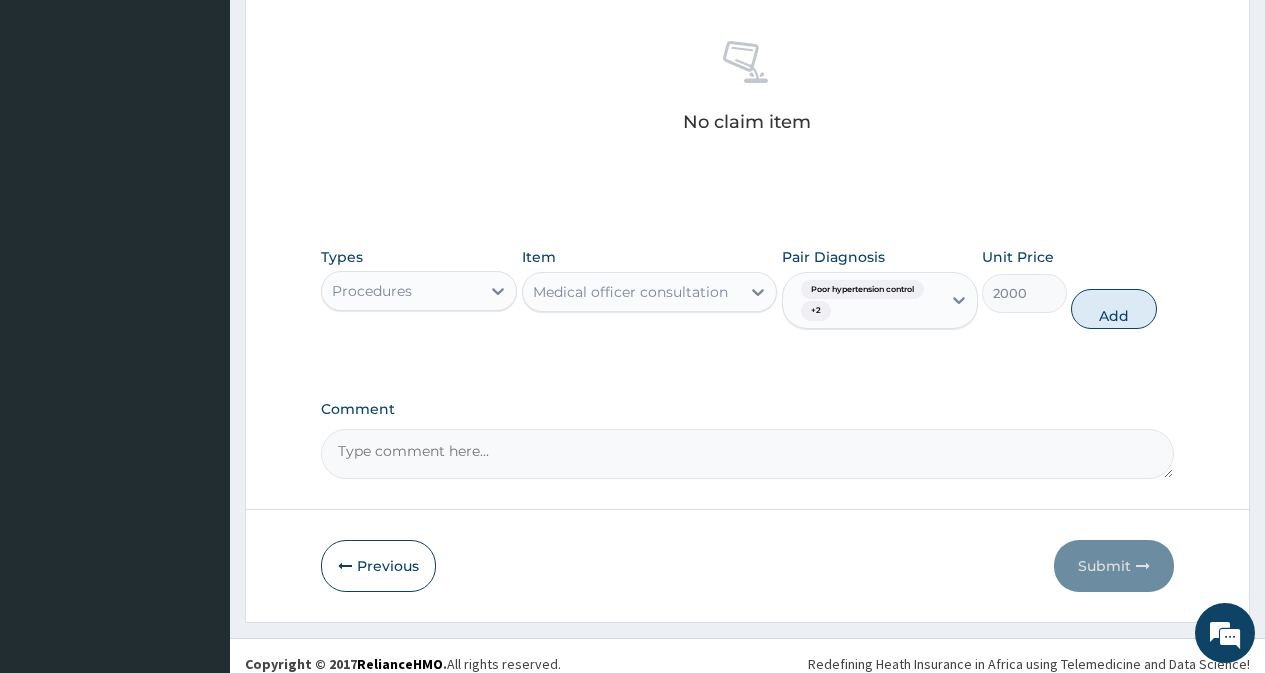click on "Add" at bounding box center (1113, 309) 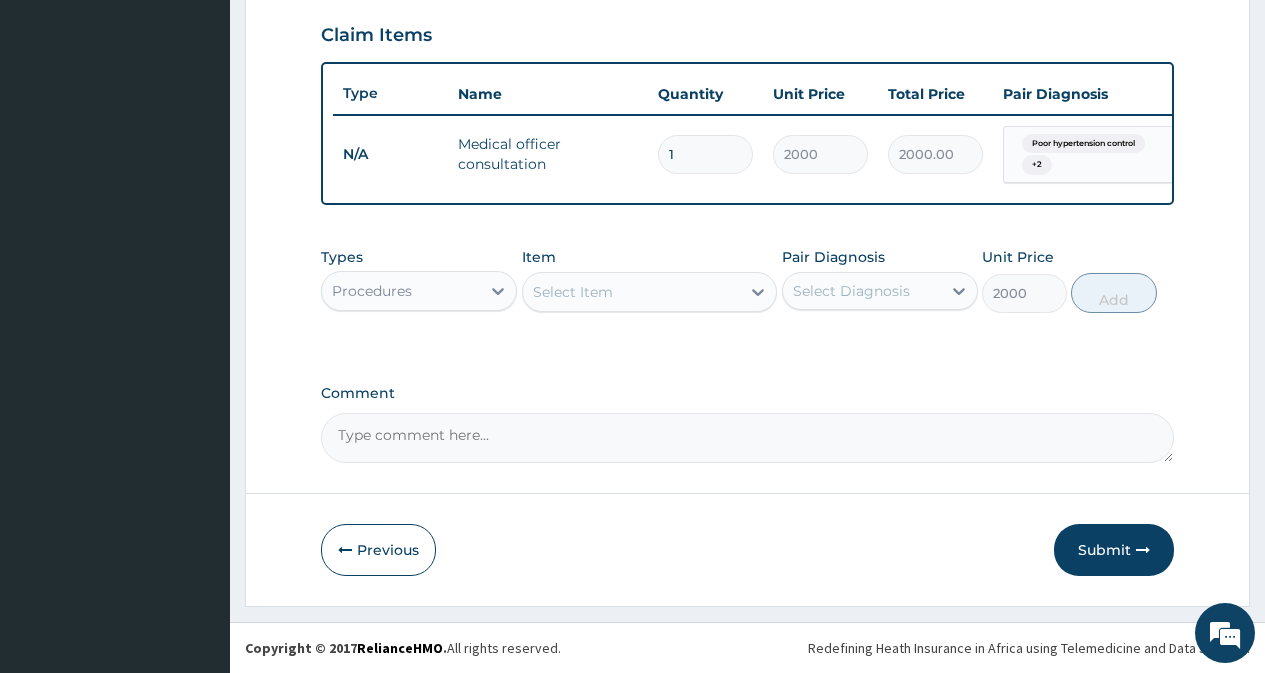 type on "0" 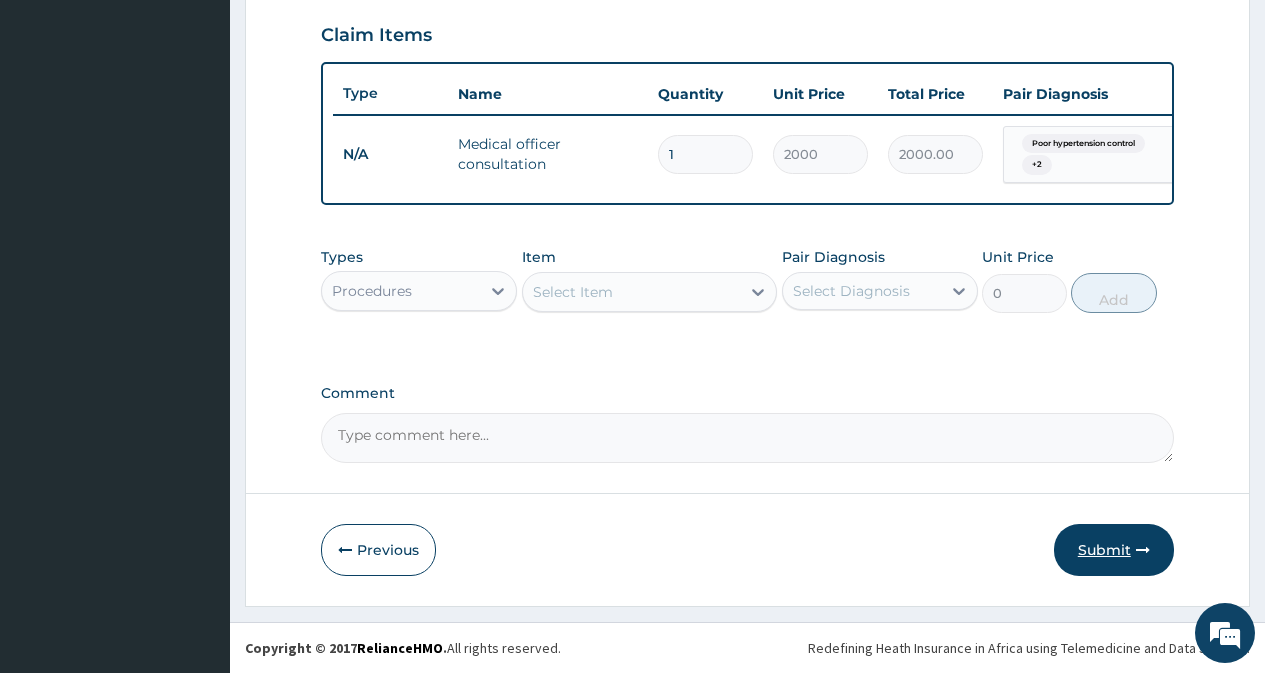 scroll, scrollTop: 697, scrollLeft: 0, axis: vertical 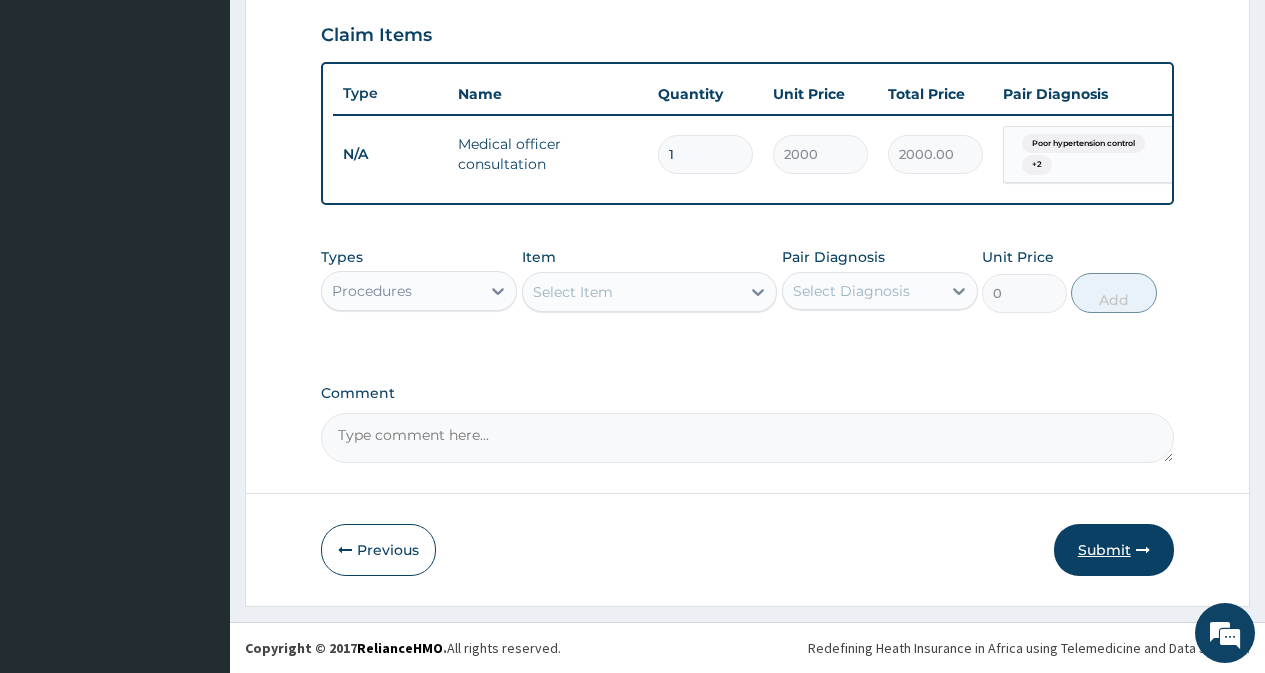click on "Submit" at bounding box center (1114, 550) 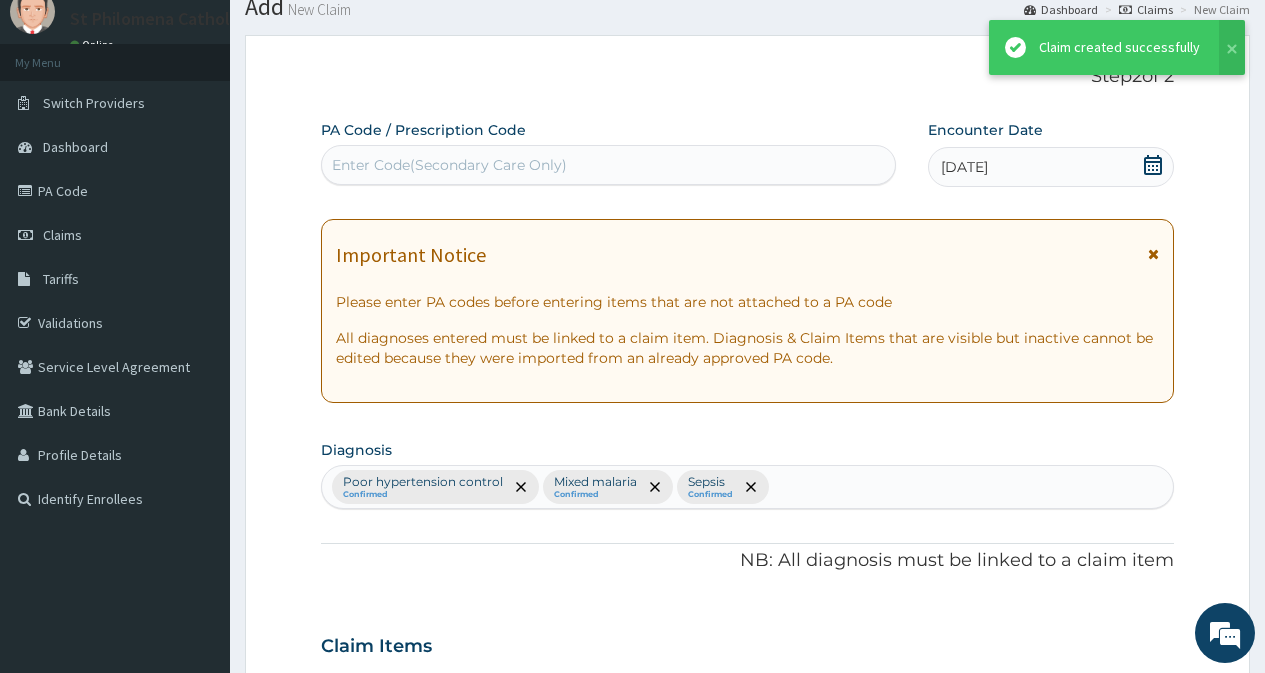 scroll, scrollTop: 697, scrollLeft: 0, axis: vertical 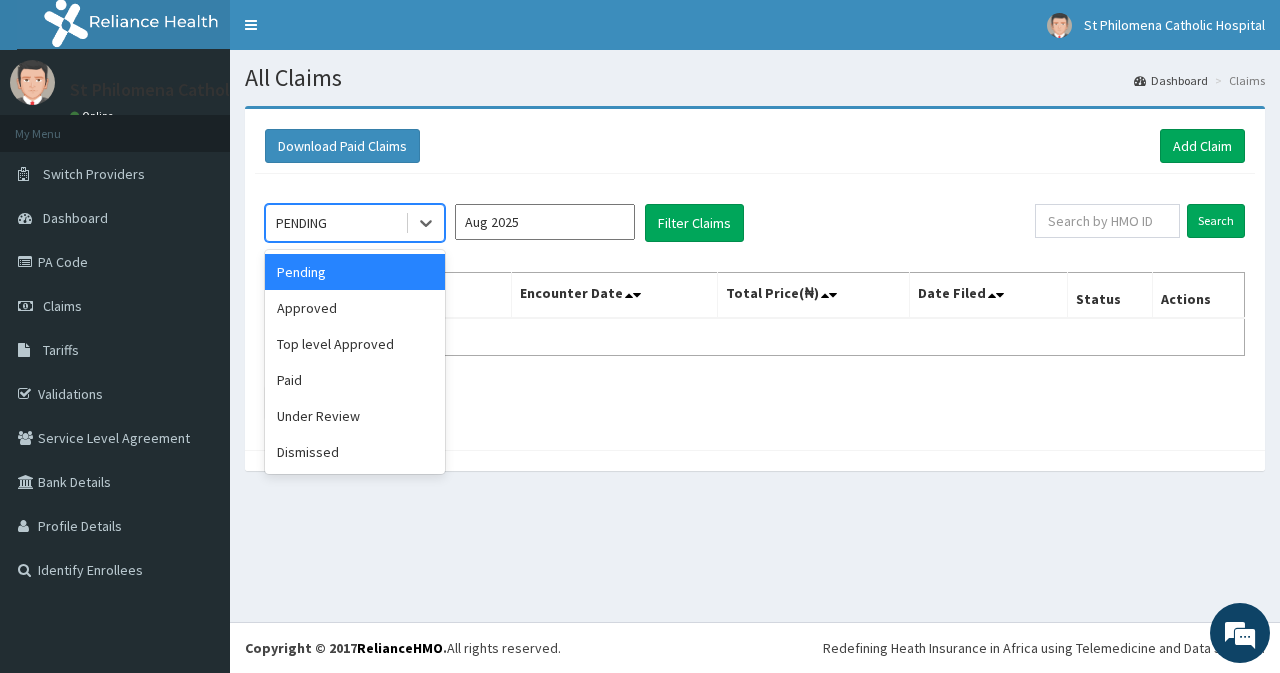 drag, startPoint x: 394, startPoint y: 217, endPoint x: 393, endPoint y: 227, distance: 10.049875 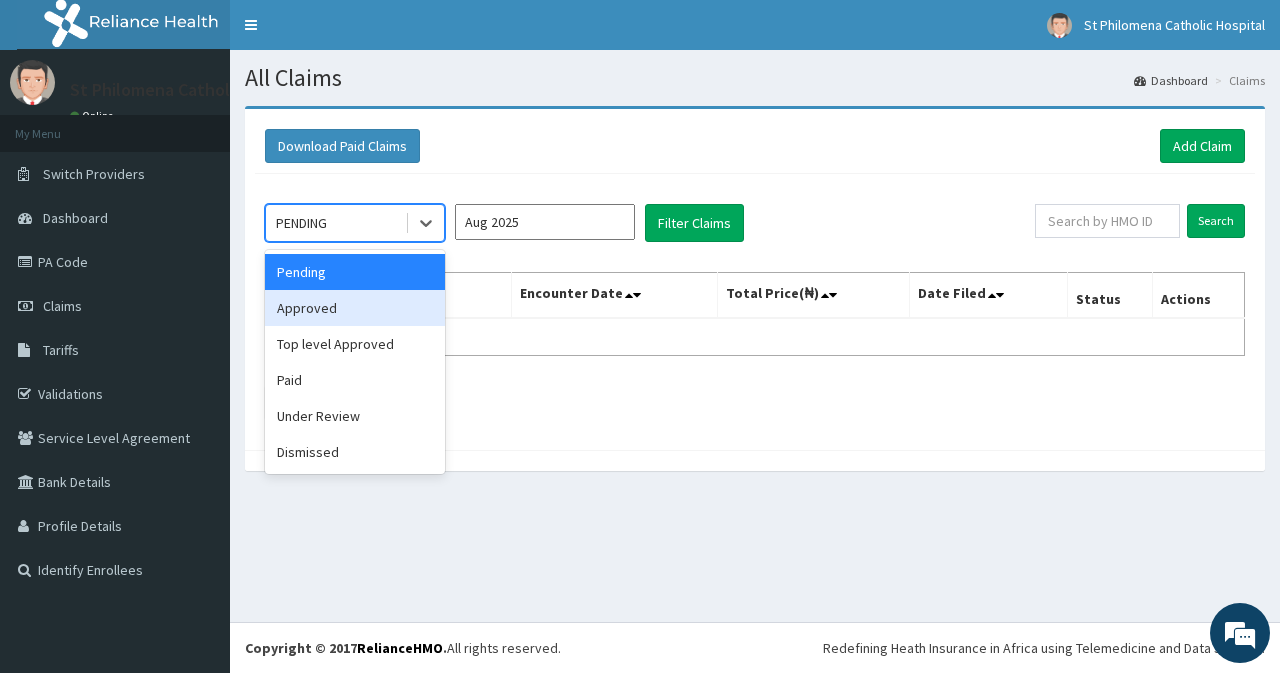 drag, startPoint x: 375, startPoint y: 319, endPoint x: 413, endPoint y: 311, distance: 38.832977 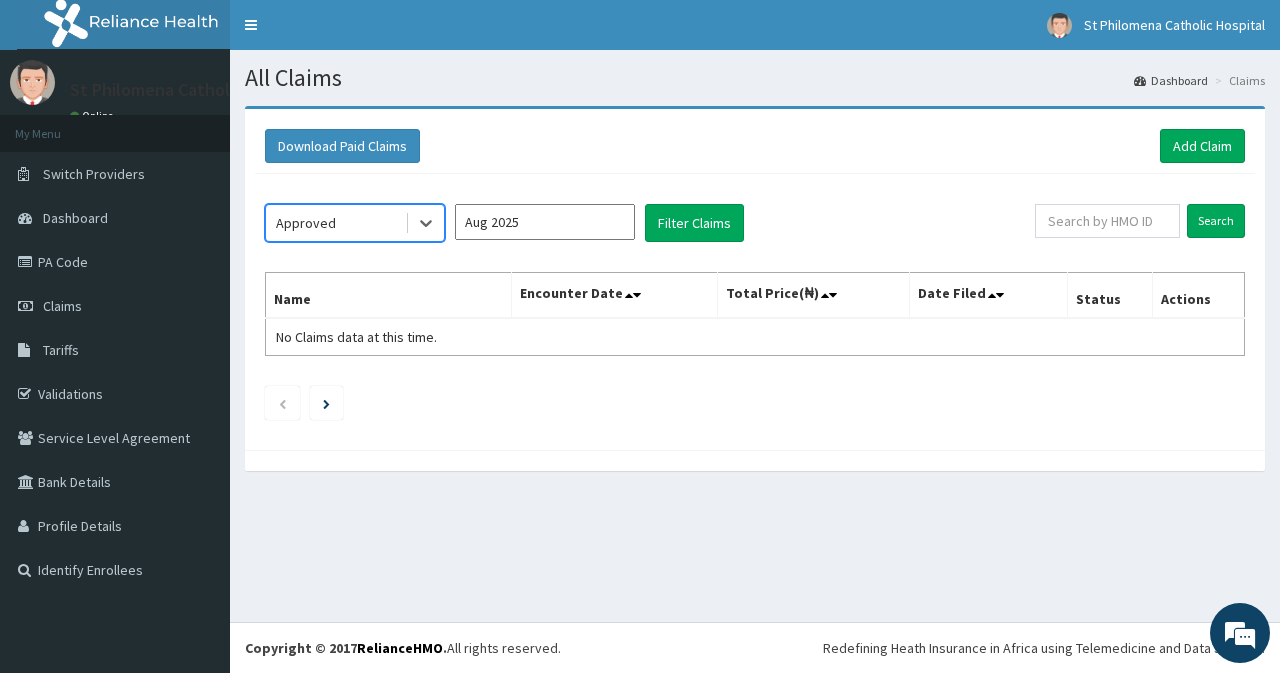 click on "Aug 2025" at bounding box center (545, 222) 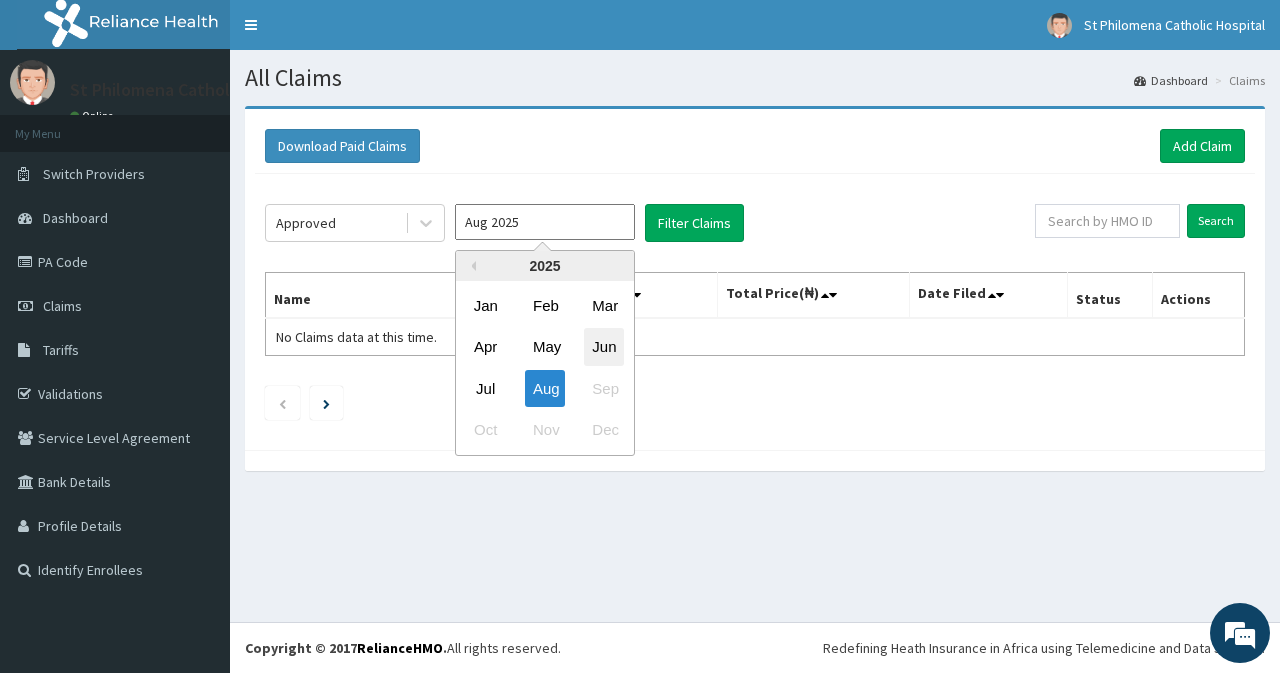 click on "Jun" at bounding box center (604, 347) 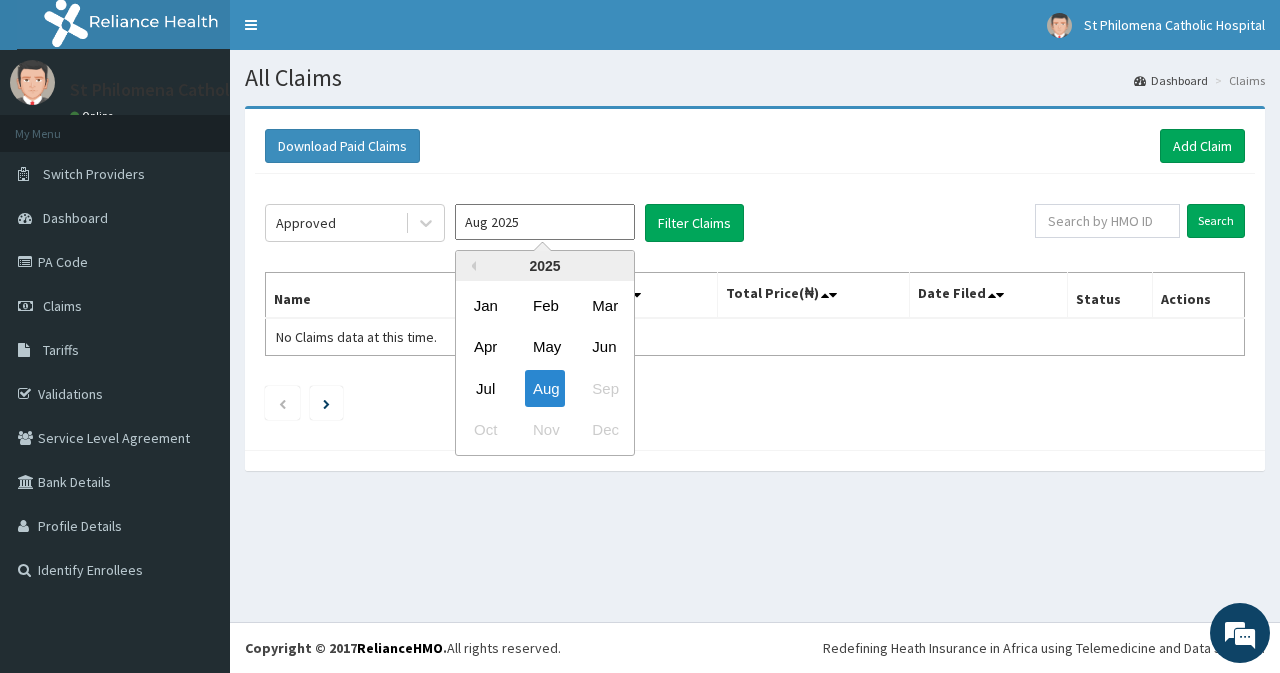 type on "Jun 2025" 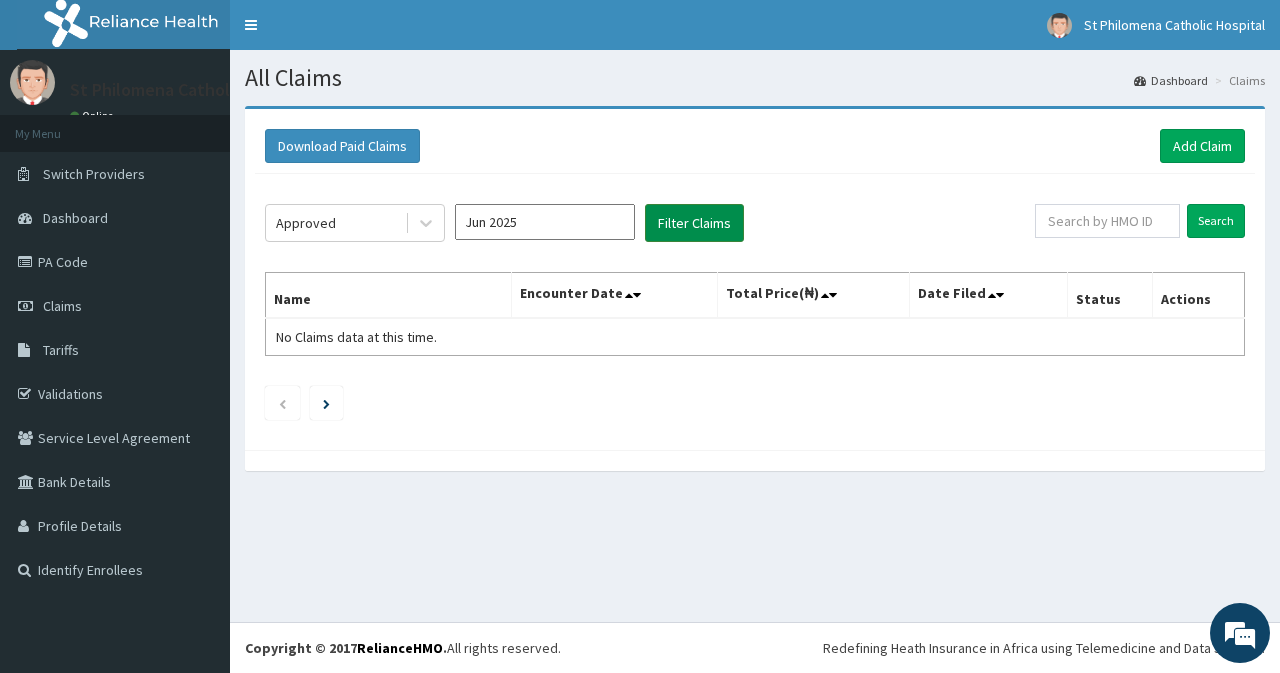 click on "Filter Claims" at bounding box center [694, 223] 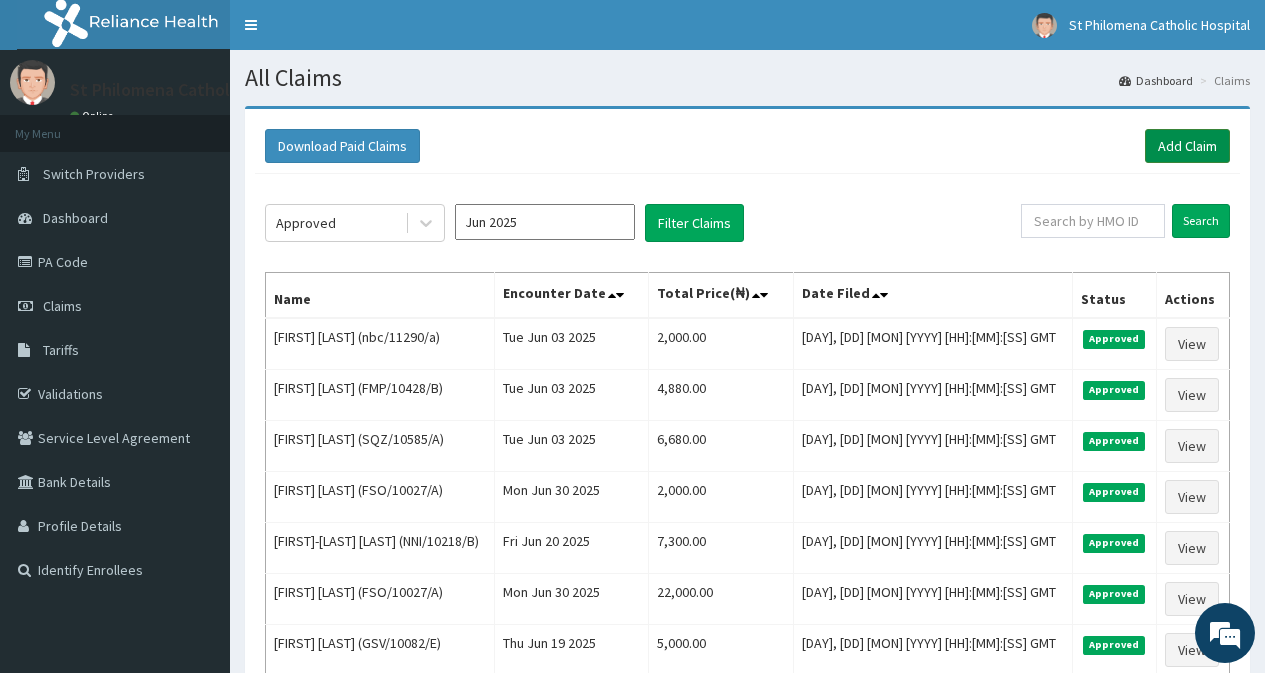 click on "Add Claim" at bounding box center [1187, 146] 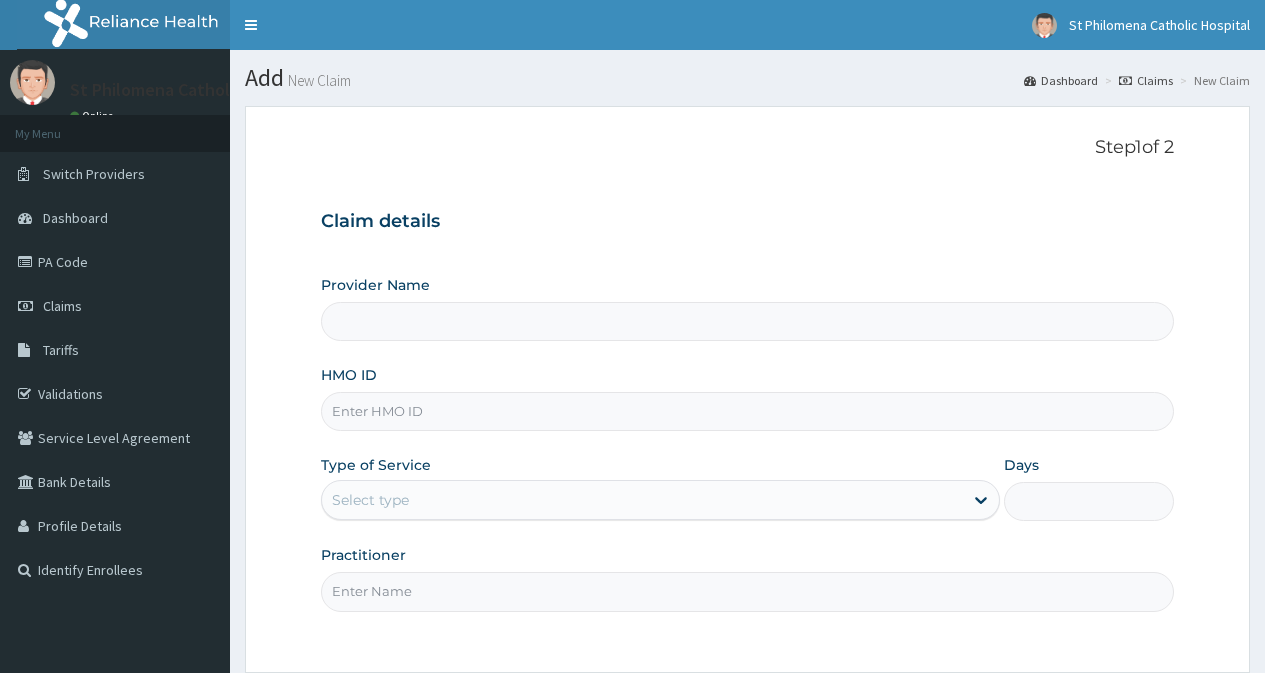 type on "St Philomena Catholic Hospital" 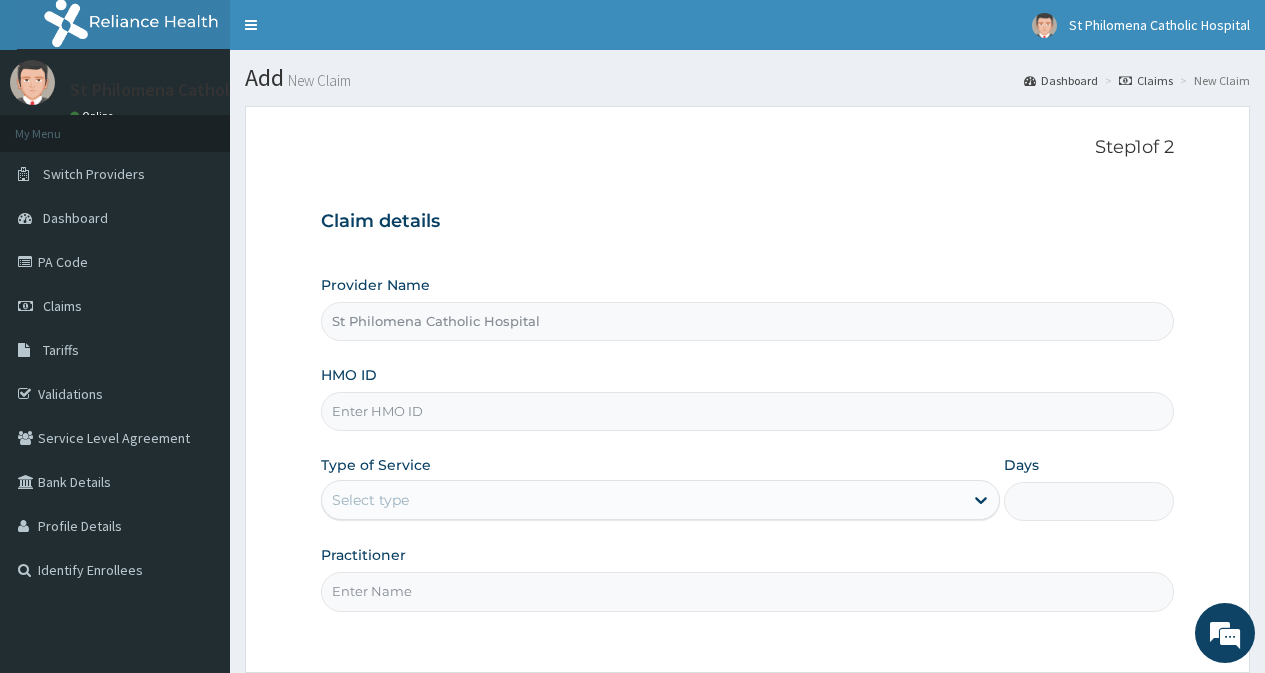 scroll, scrollTop: 0, scrollLeft: 0, axis: both 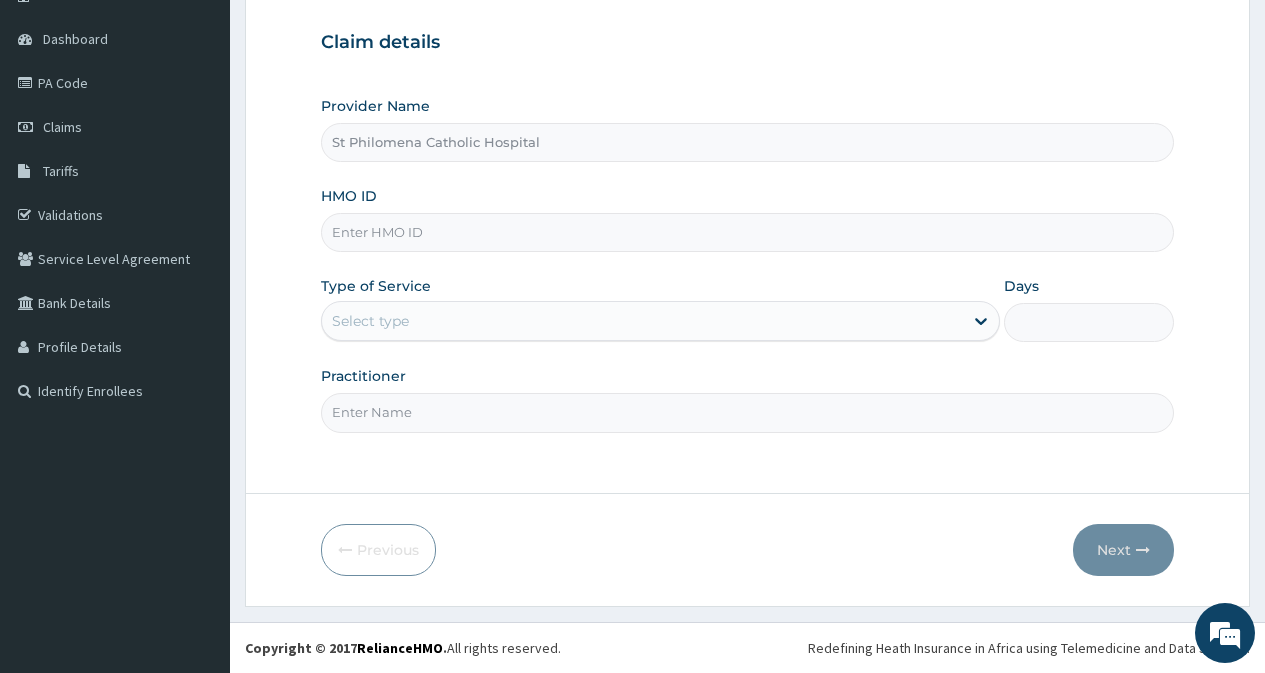 drag, startPoint x: 448, startPoint y: 320, endPoint x: 451, endPoint y: 346, distance: 26.172504 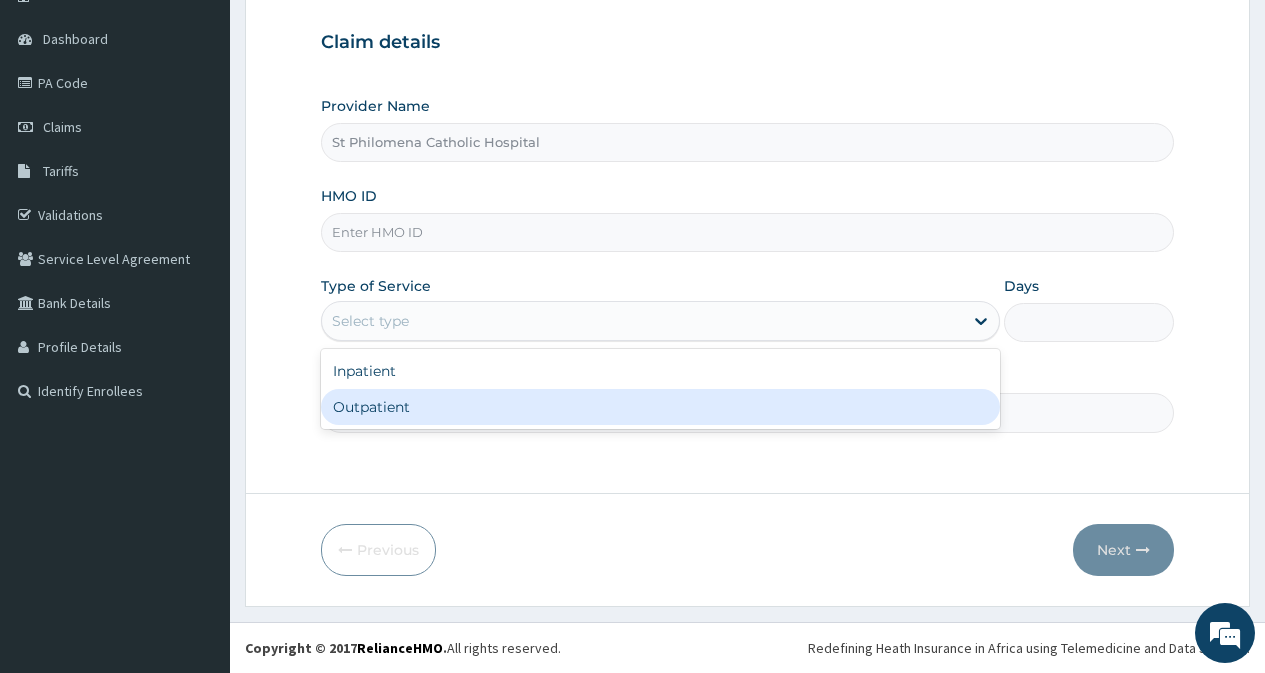 click on "Outpatient" at bounding box center [660, 407] 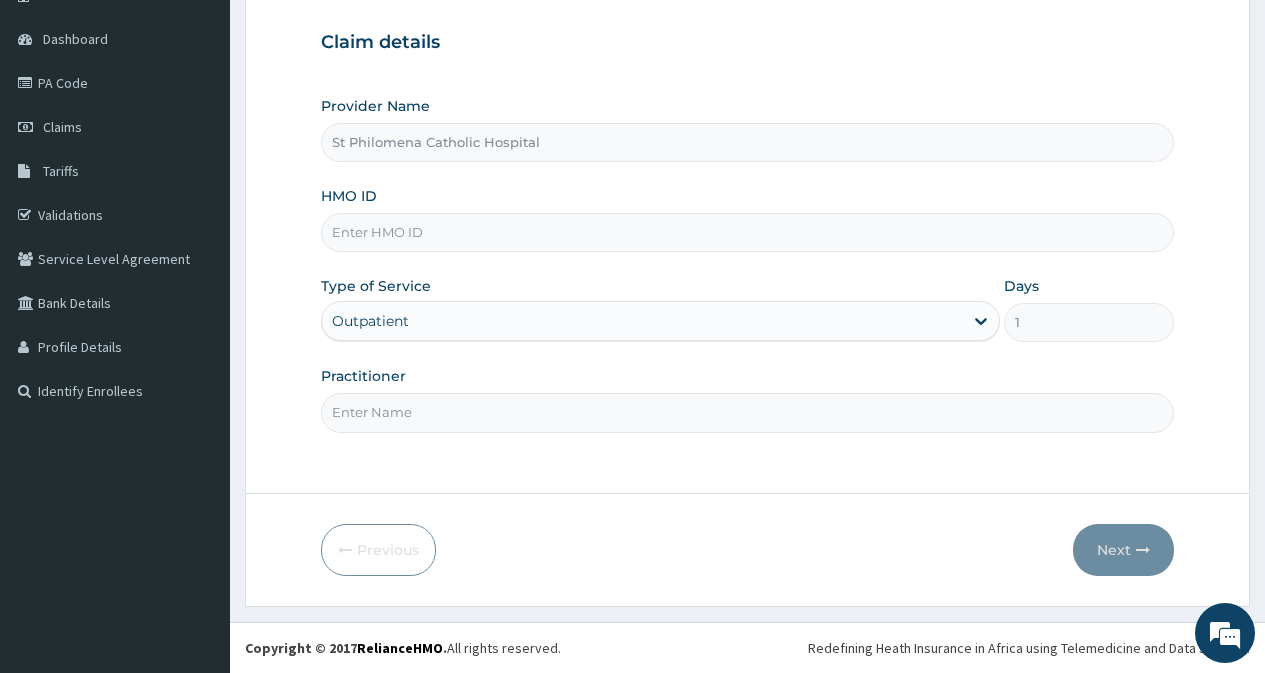 click on "Practitioner" at bounding box center [747, 412] 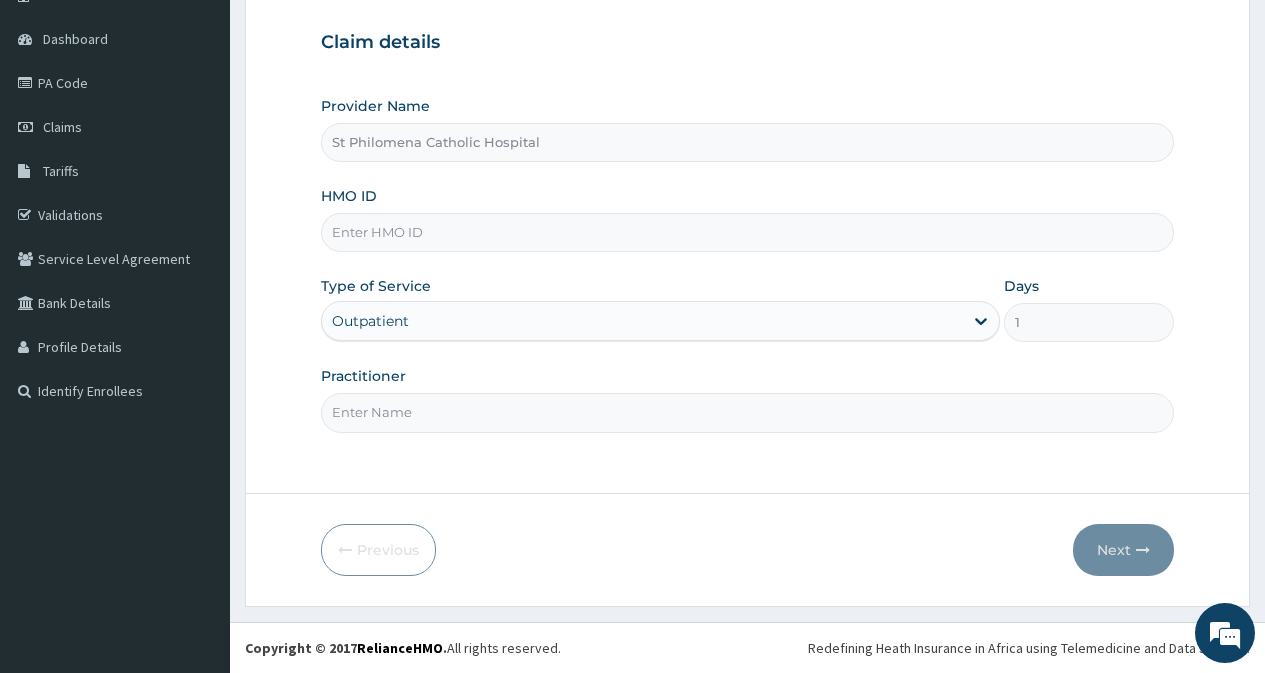 type on "DR. BEN" 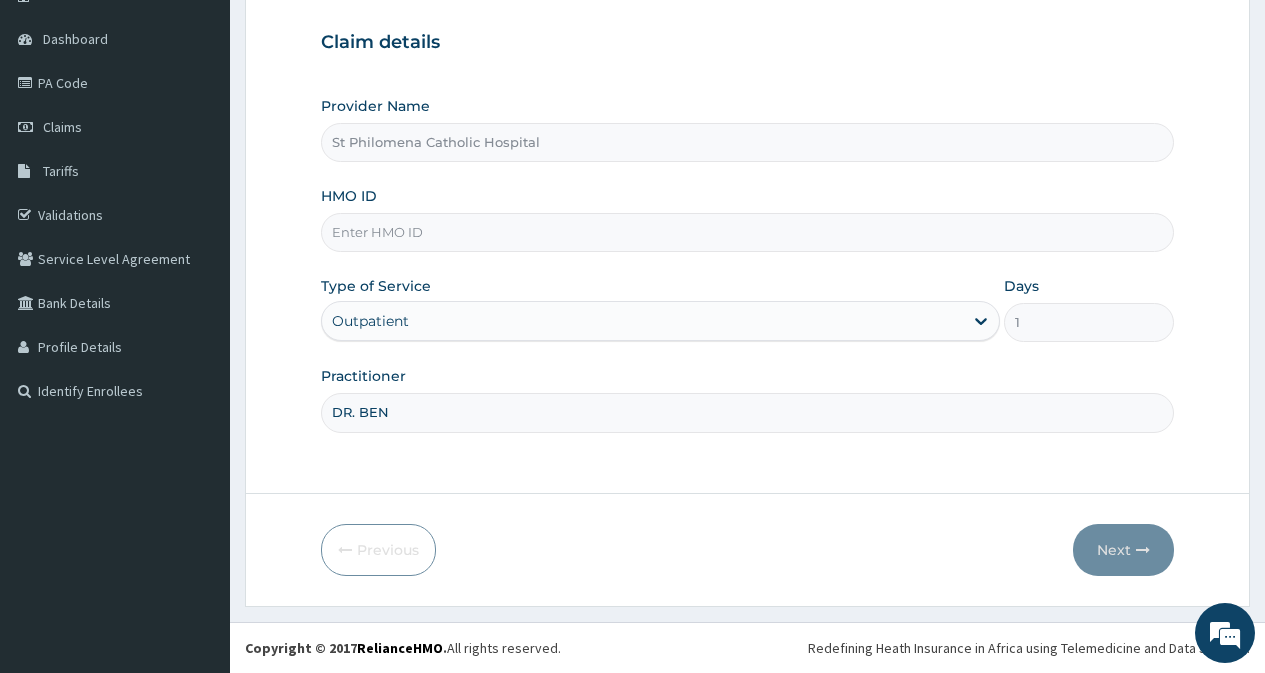 scroll, scrollTop: 0, scrollLeft: 0, axis: both 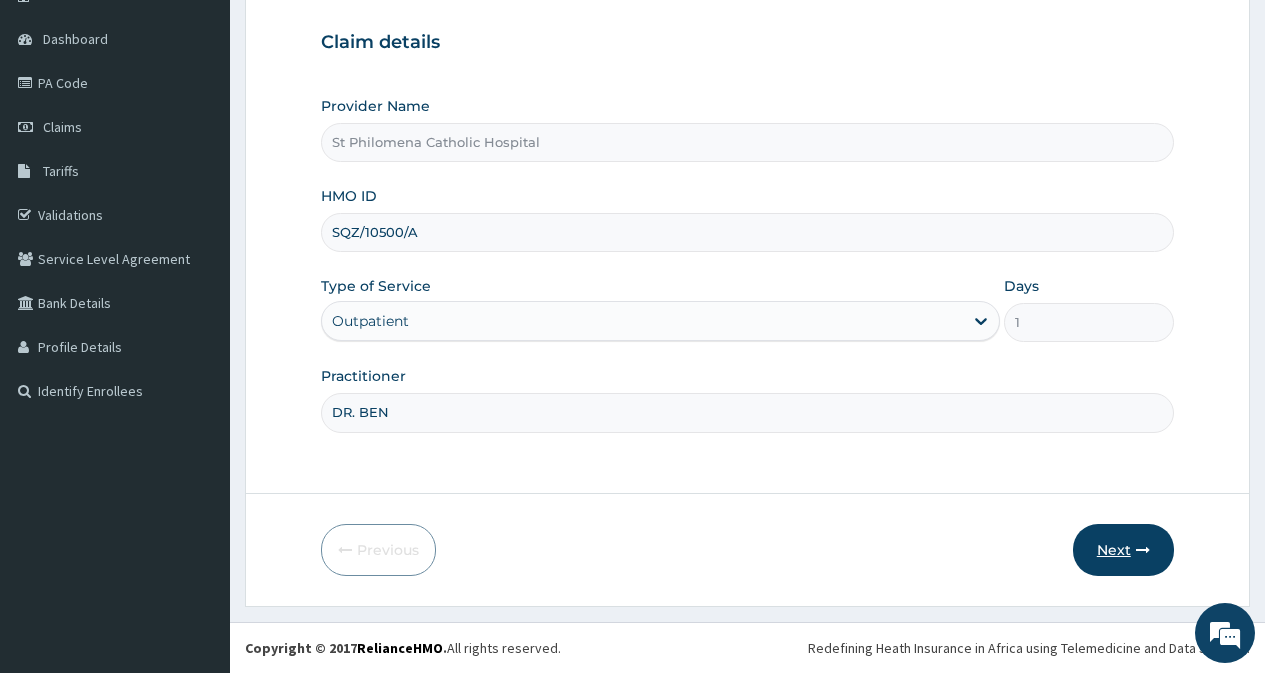 type on "SQZ/10500/A" 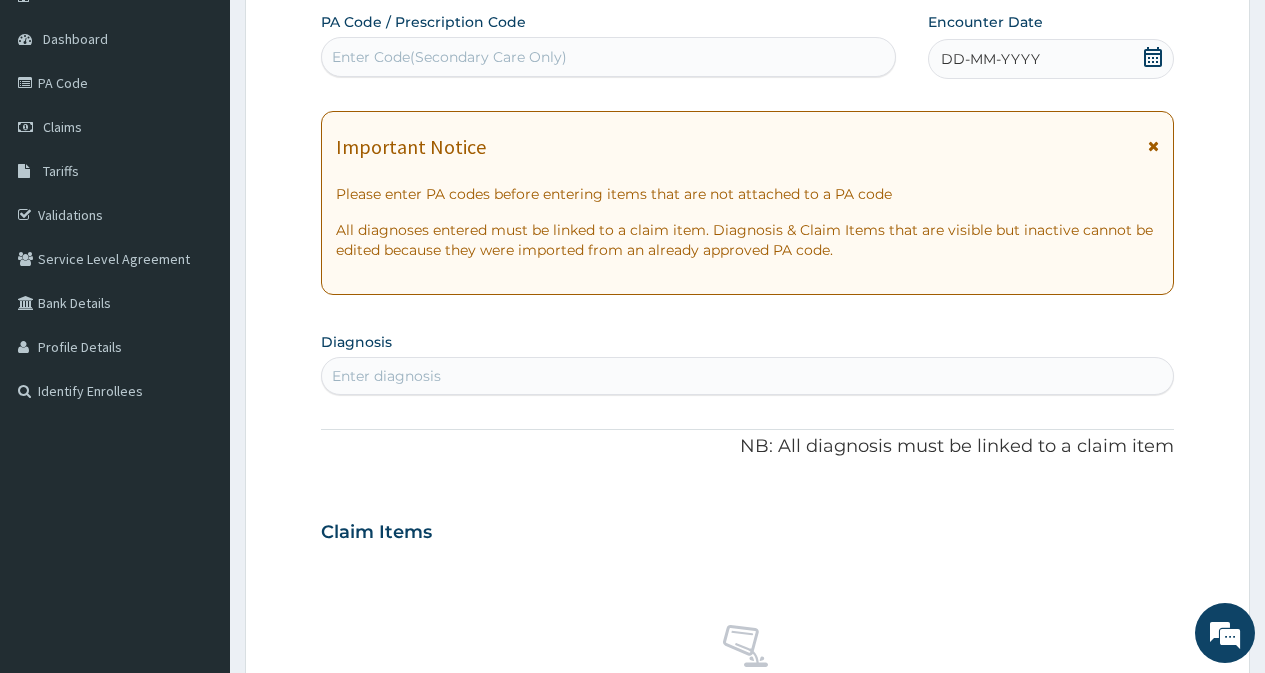 click 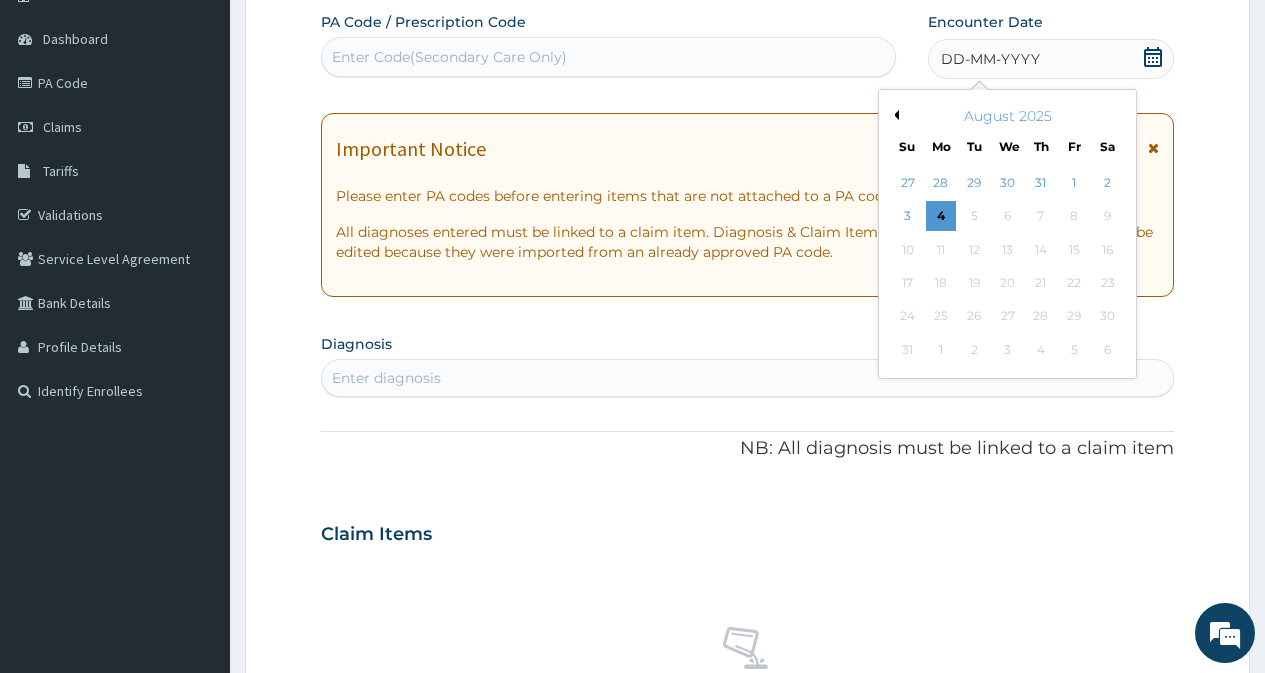 click on "Previous Month" at bounding box center [894, 115] 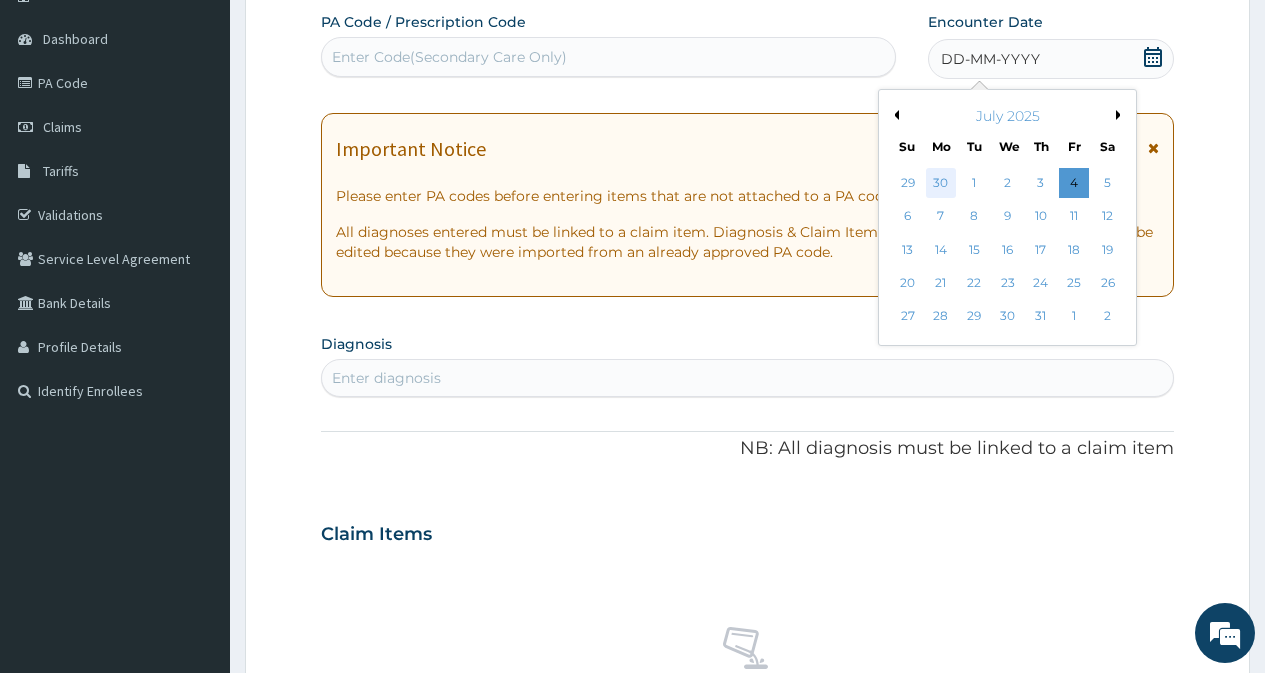 click on "30" at bounding box center [941, 183] 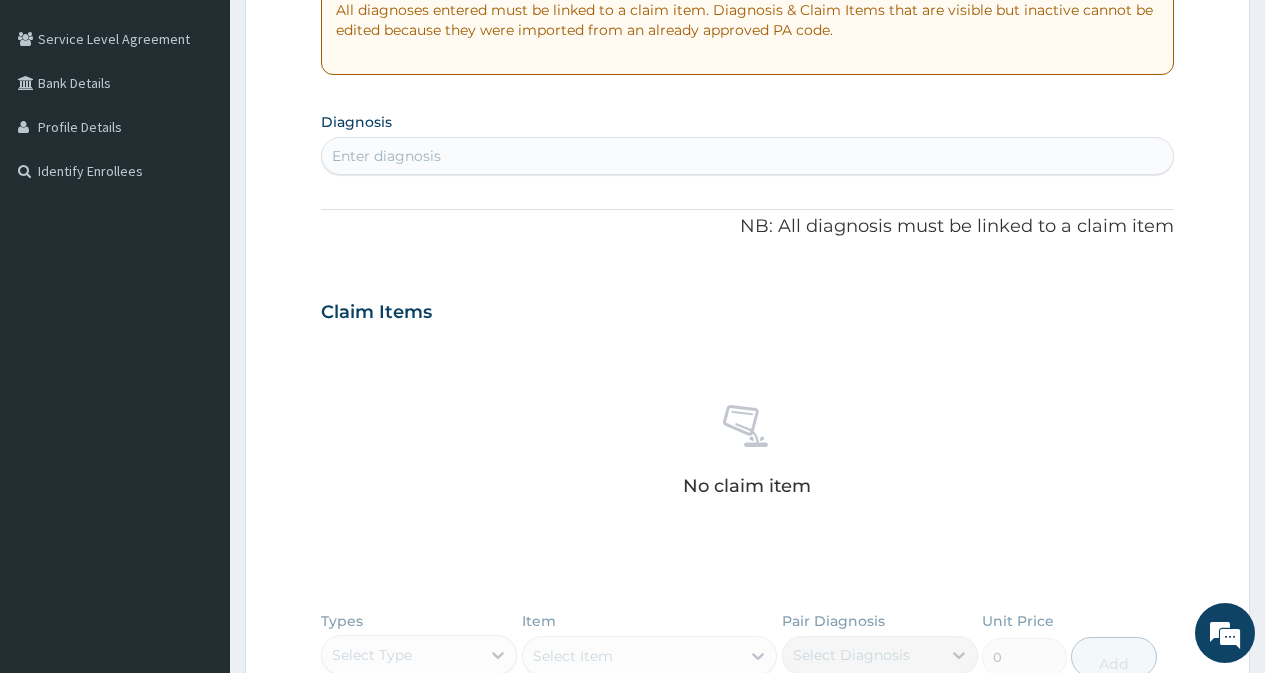 scroll, scrollTop: 479, scrollLeft: 0, axis: vertical 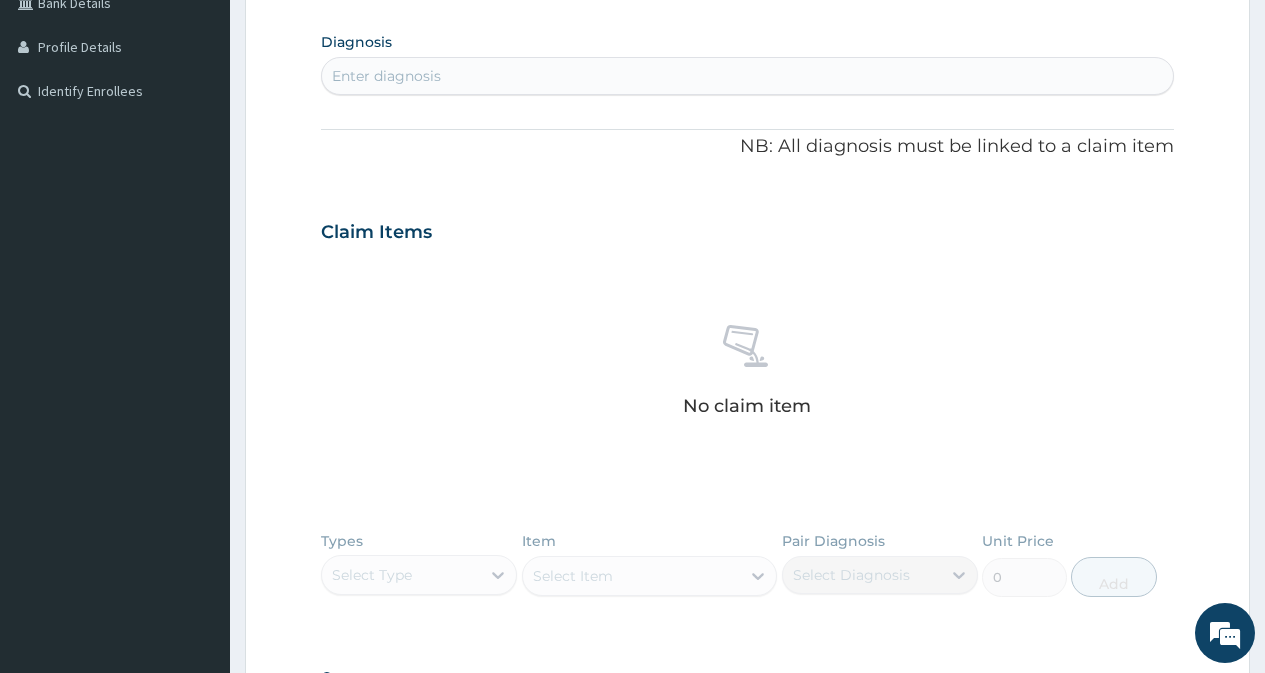 click on "Enter diagnosis" at bounding box center (747, 76) 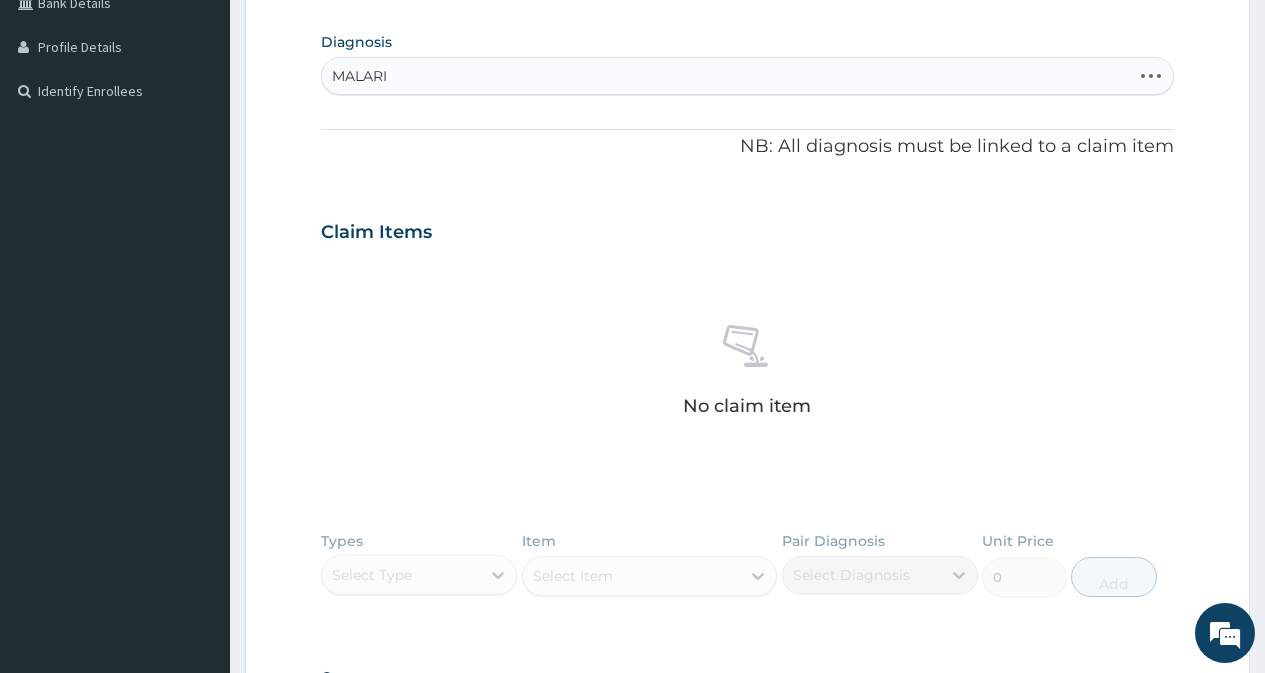 type on "MALARIA" 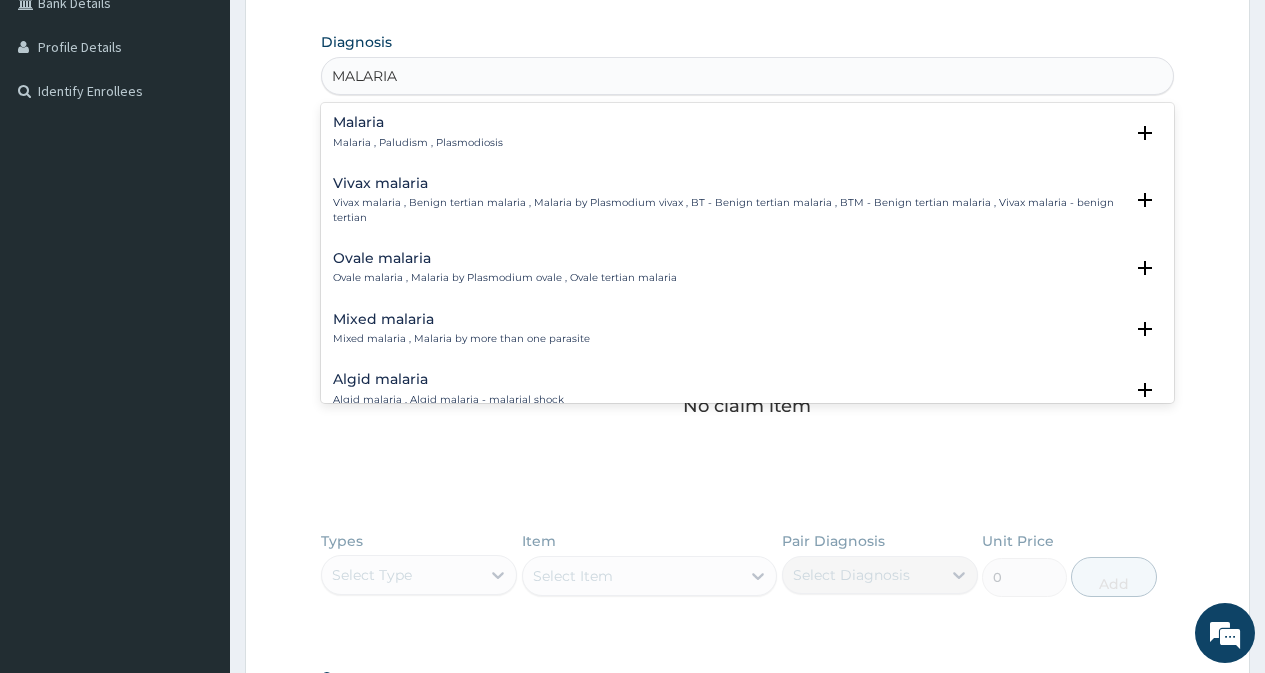 click on "Mixed malaria Mixed malaria , Malaria by more than one parasite" at bounding box center (461, 329) 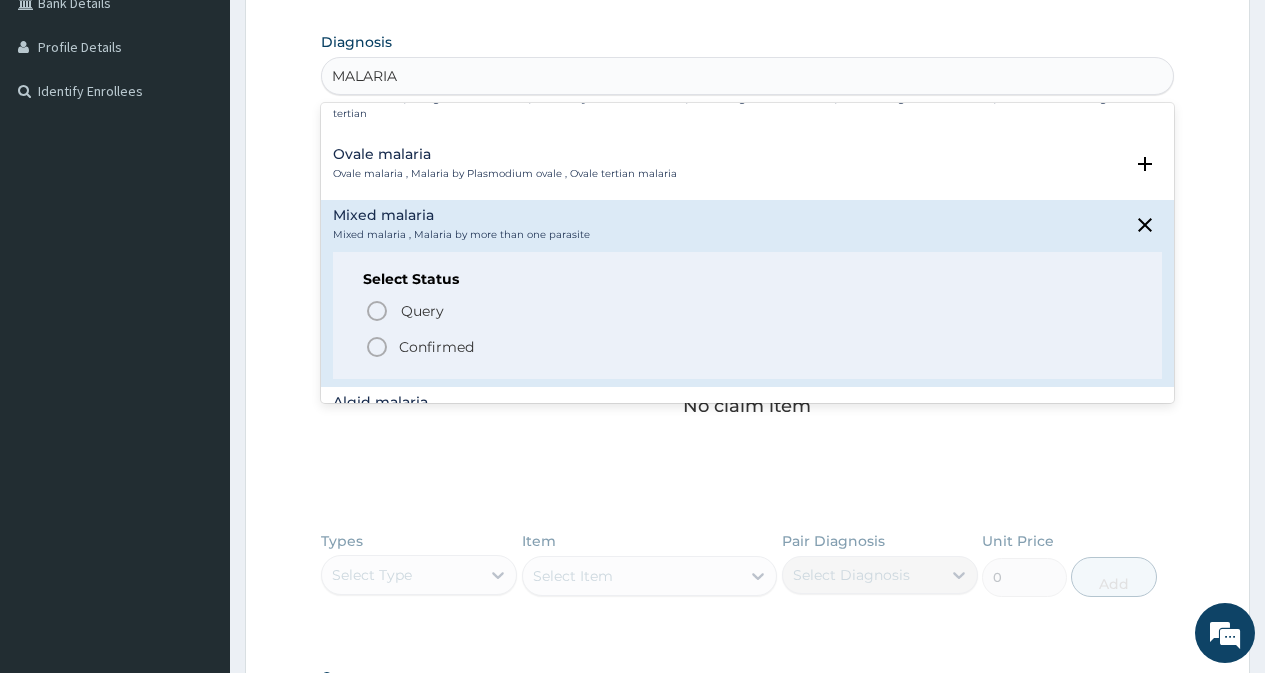 scroll, scrollTop: 200, scrollLeft: 0, axis: vertical 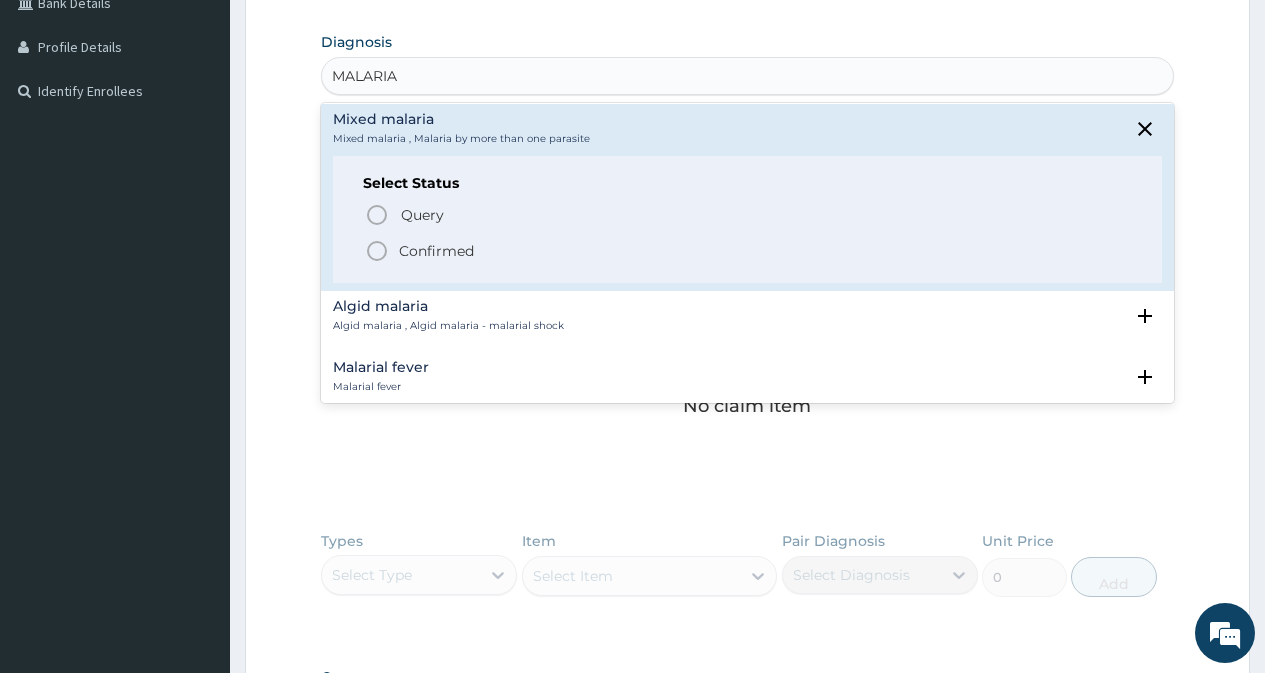 click 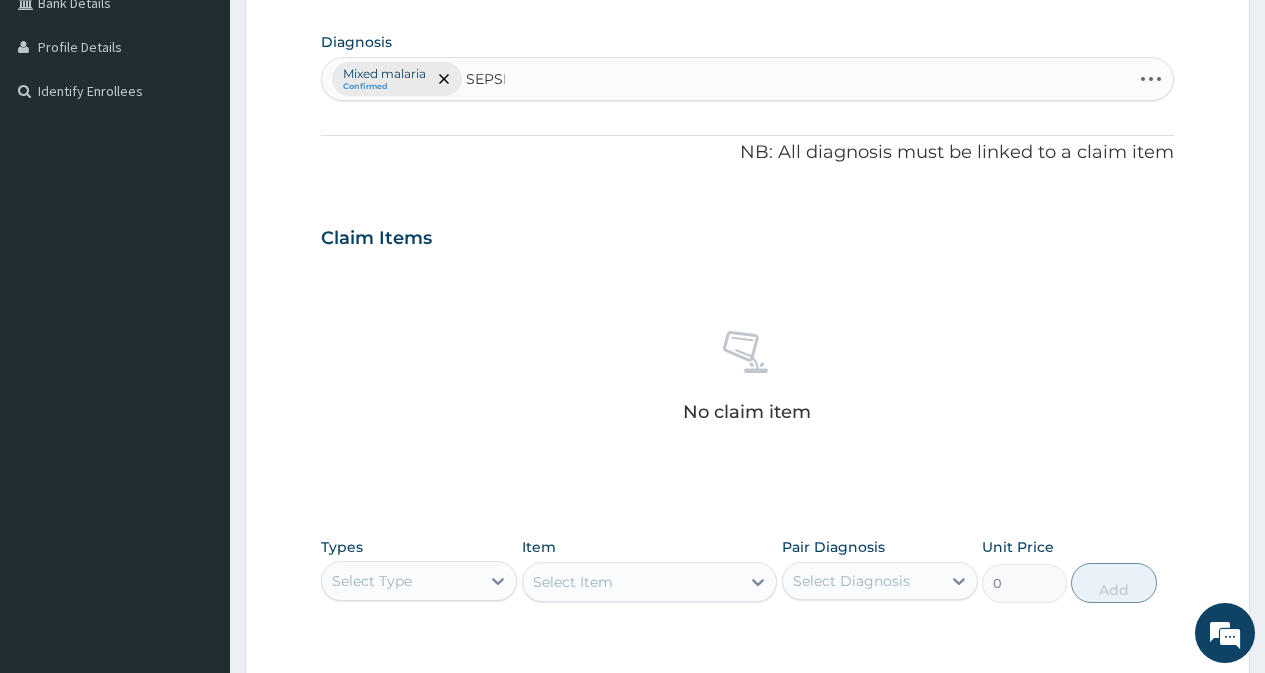 type on "SEPSIS" 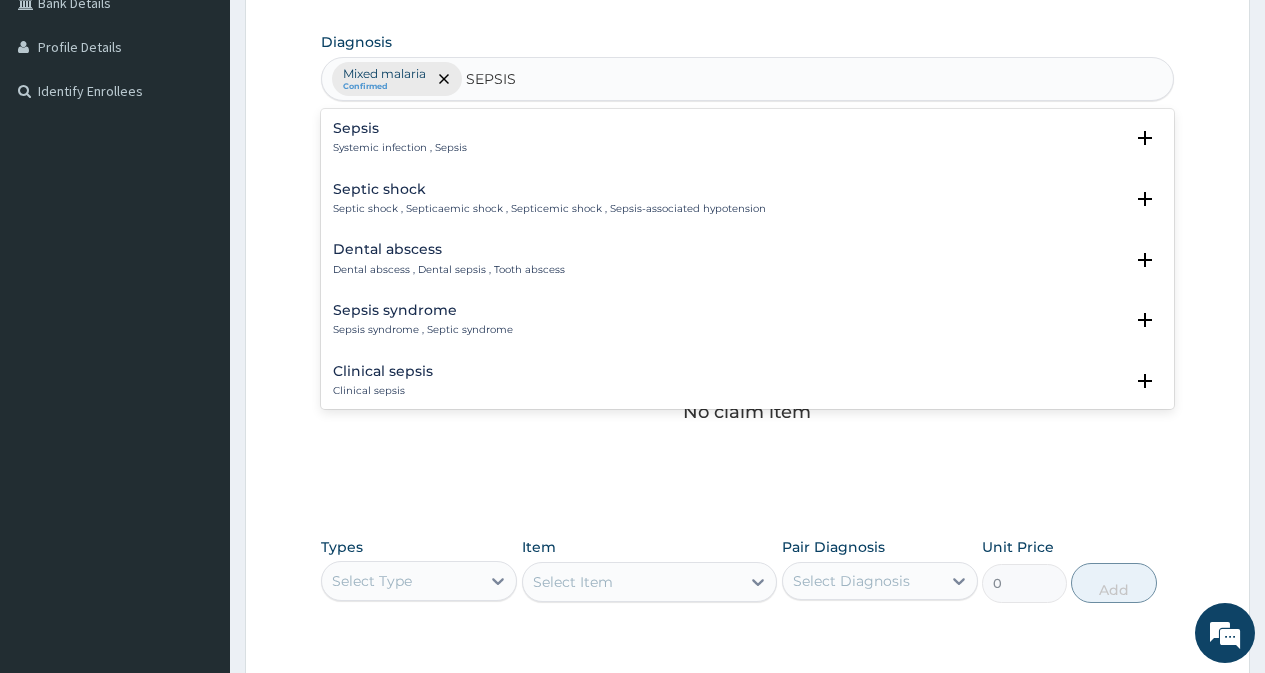click on "Sepsis Systemic infection , Sepsis" at bounding box center [400, 138] 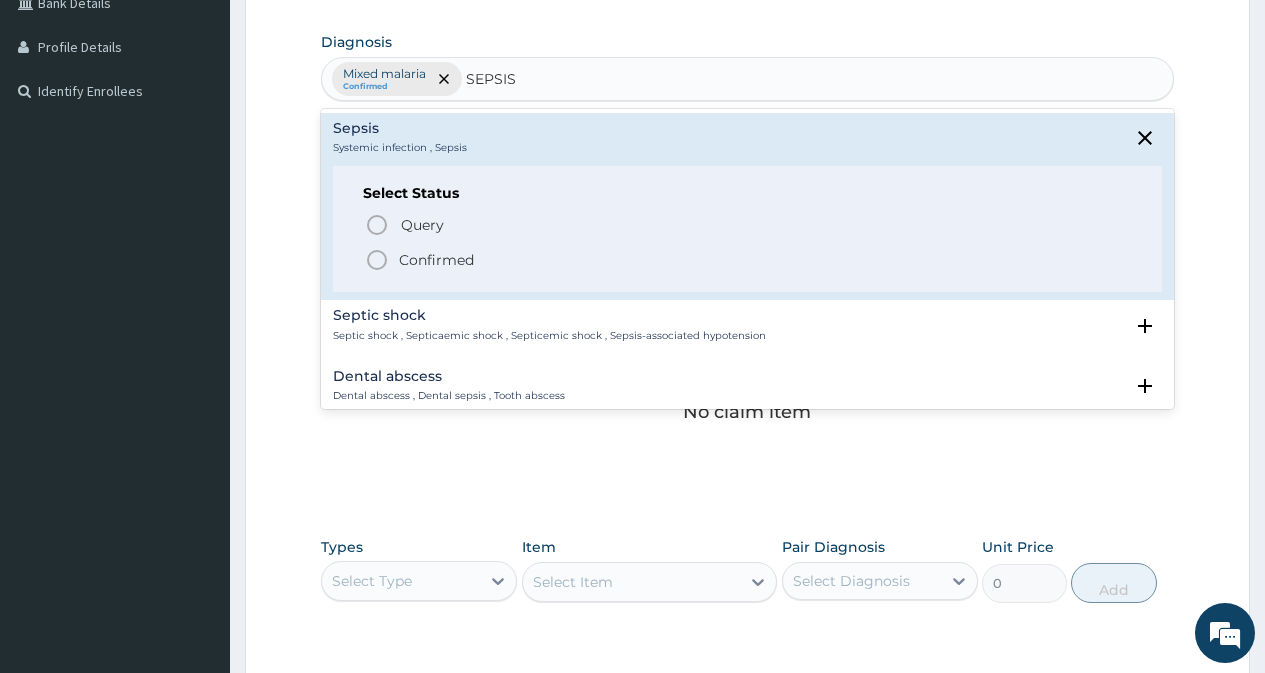 drag, startPoint x: 373, startPoint y: 262, endPoint x: 389, endPoint y: 254, distance: 17.888544 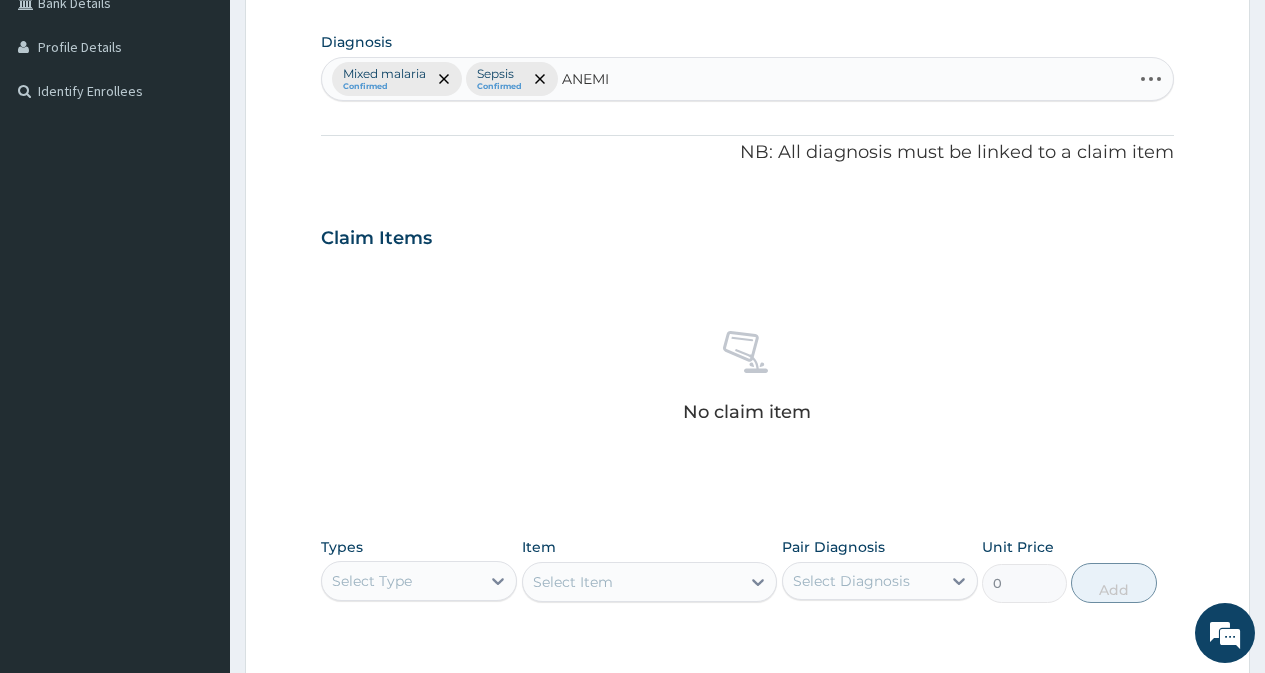 type on "ANEMIA" 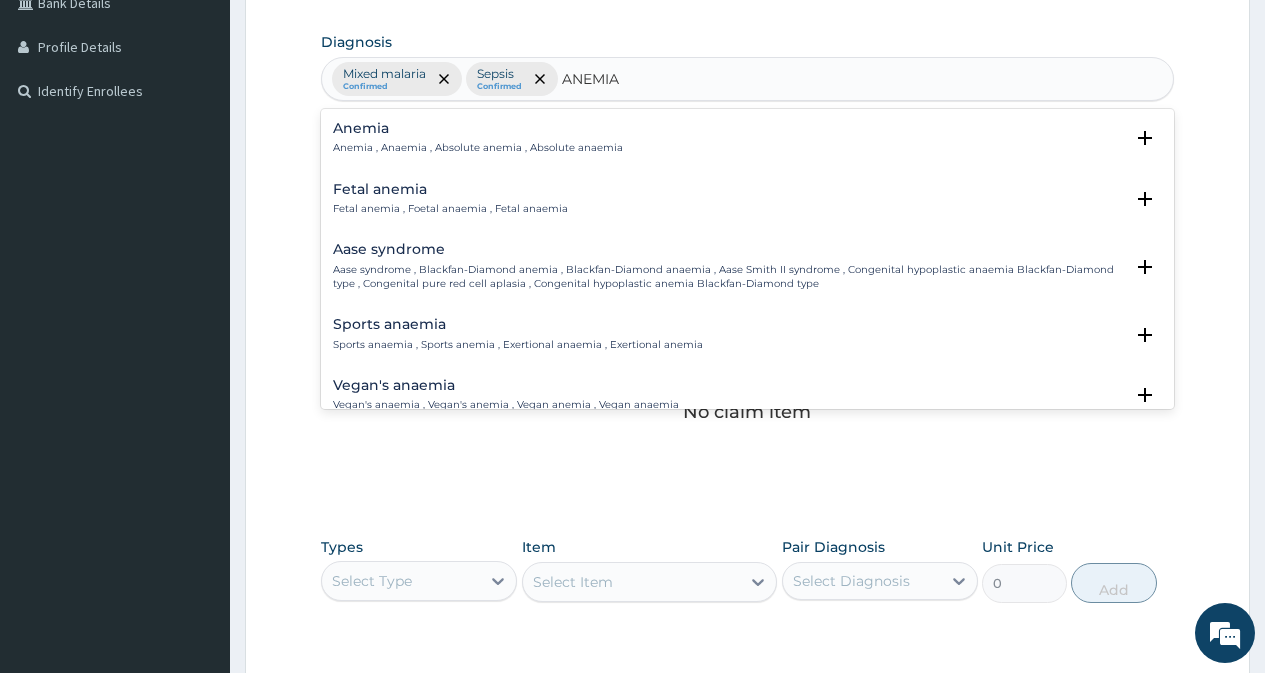 click on "Anemia , Anaemia , Absolute anemia , Absolute anaemia" at bounding box center (478, 148) 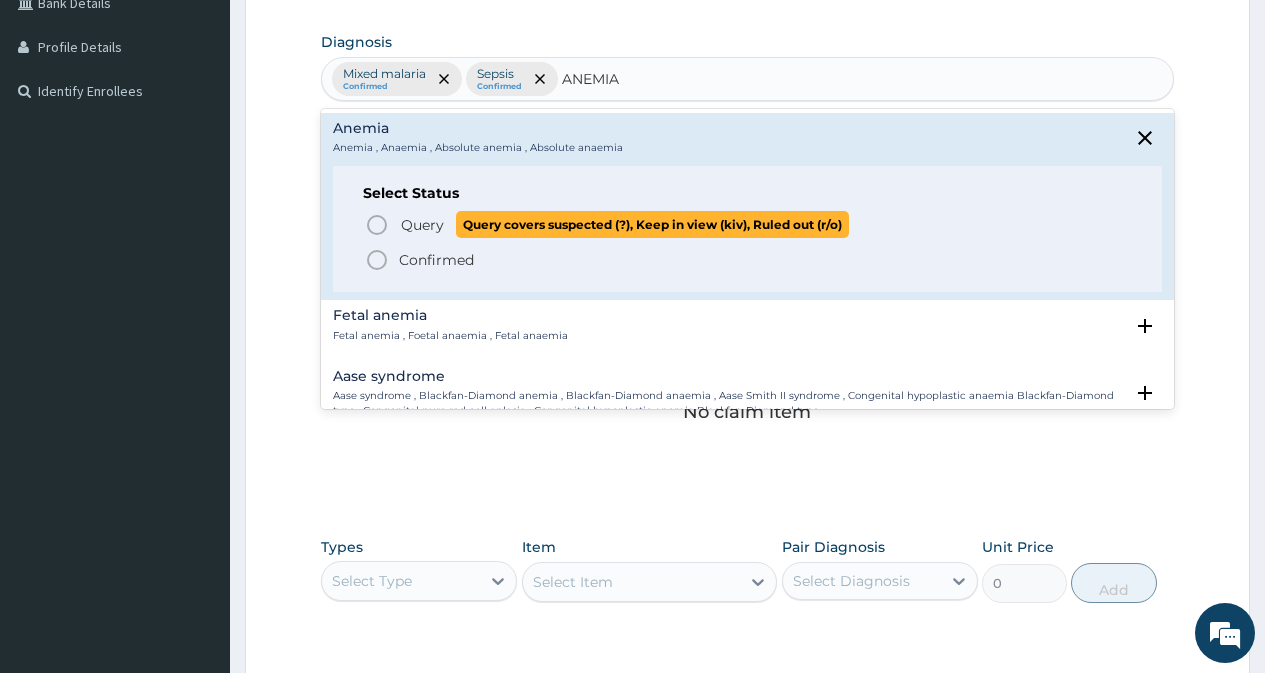 click 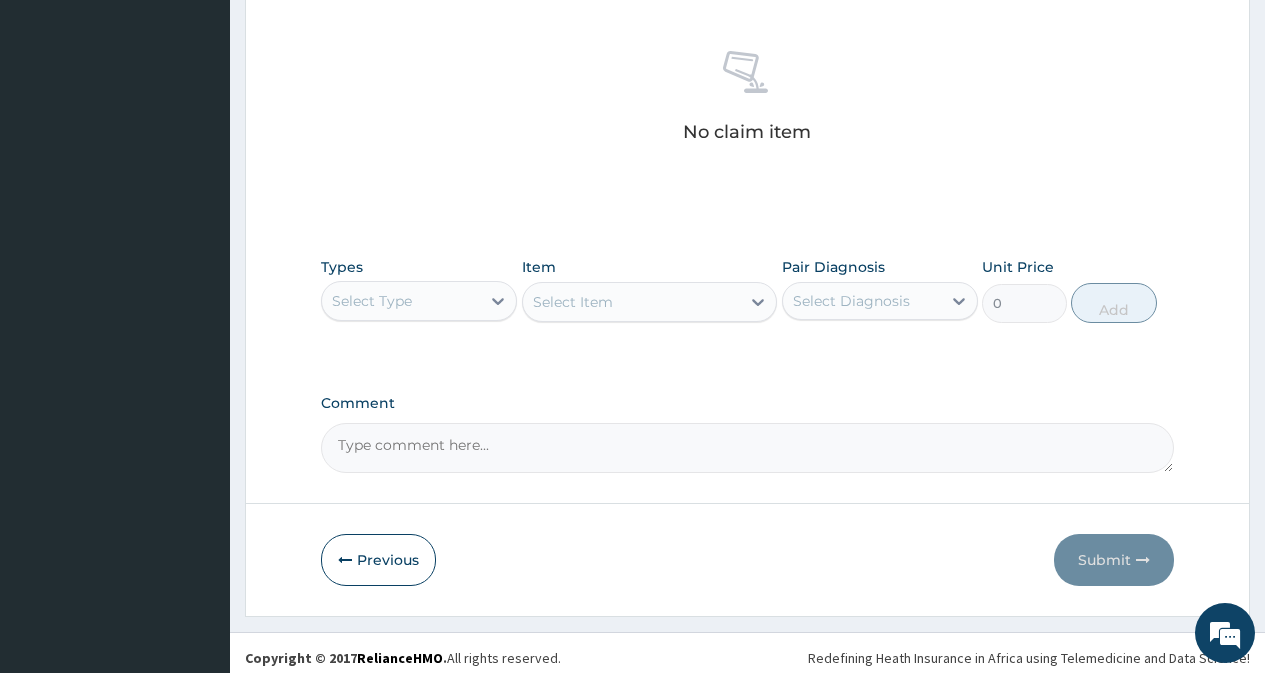 scroll, scrollTop: 769, scrollLeft: 0, axis: vertical 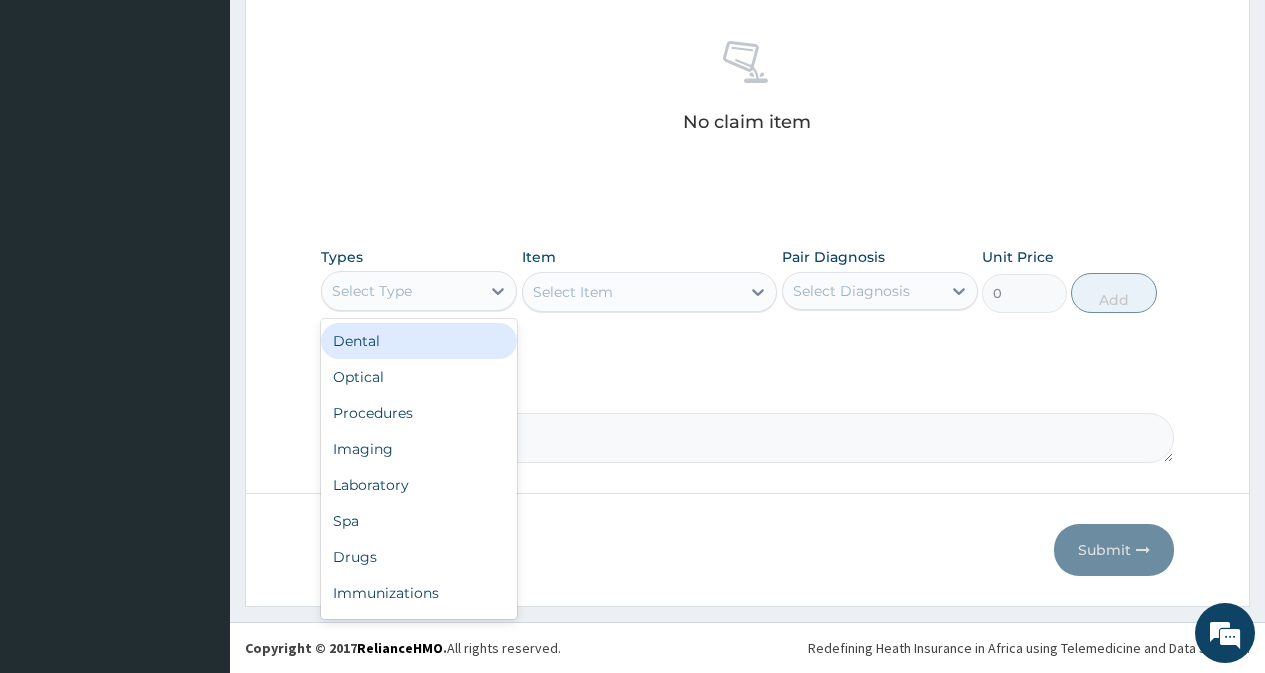 click on "Select Type" at bounding box center [401, 291] 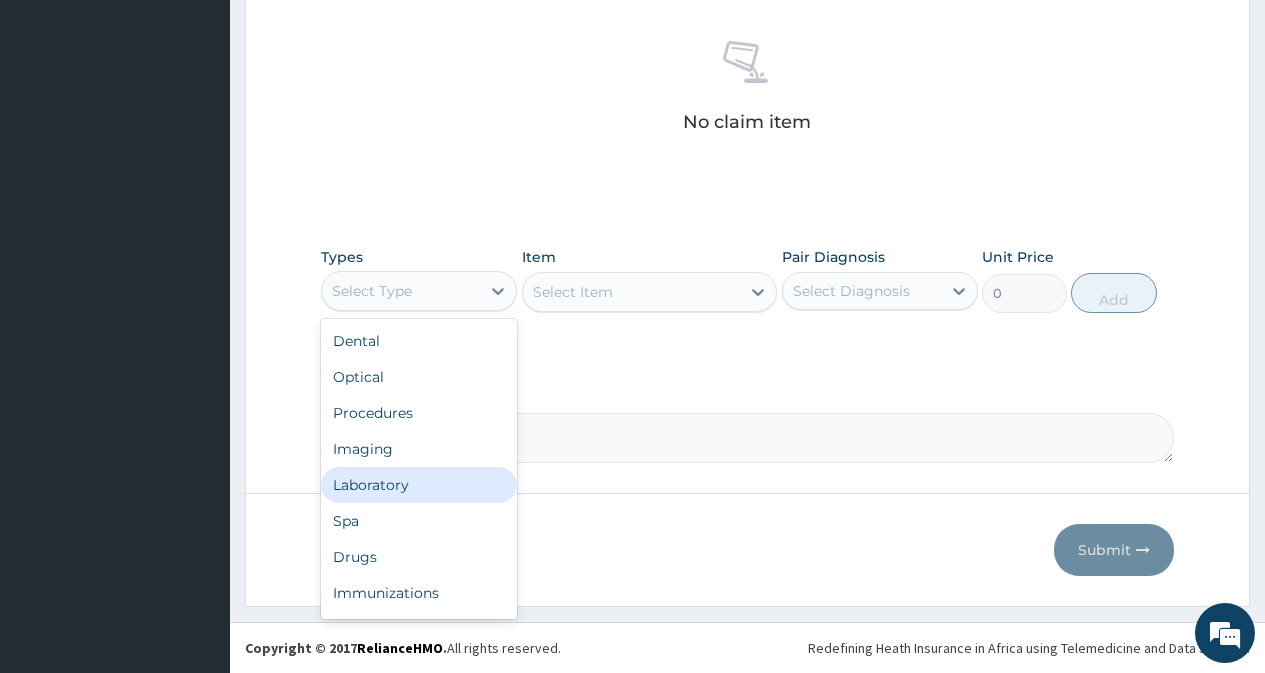 drag, startPoint x: 447, startPoint y: 475, endPoint x: 482, endPoint y: 455, distance: 40.311287 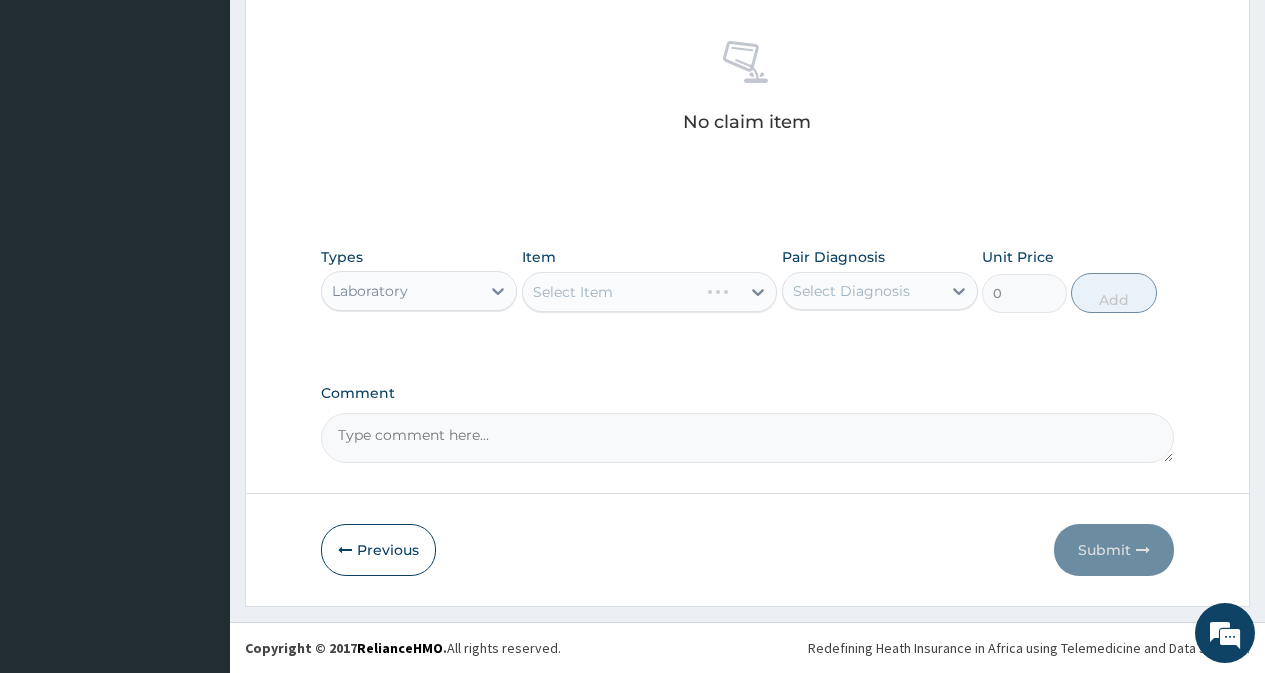 drag, startPoint x: 837, startPoint y: 293, endPoint x: 845, endPoint y: 310, distance: 18.788294 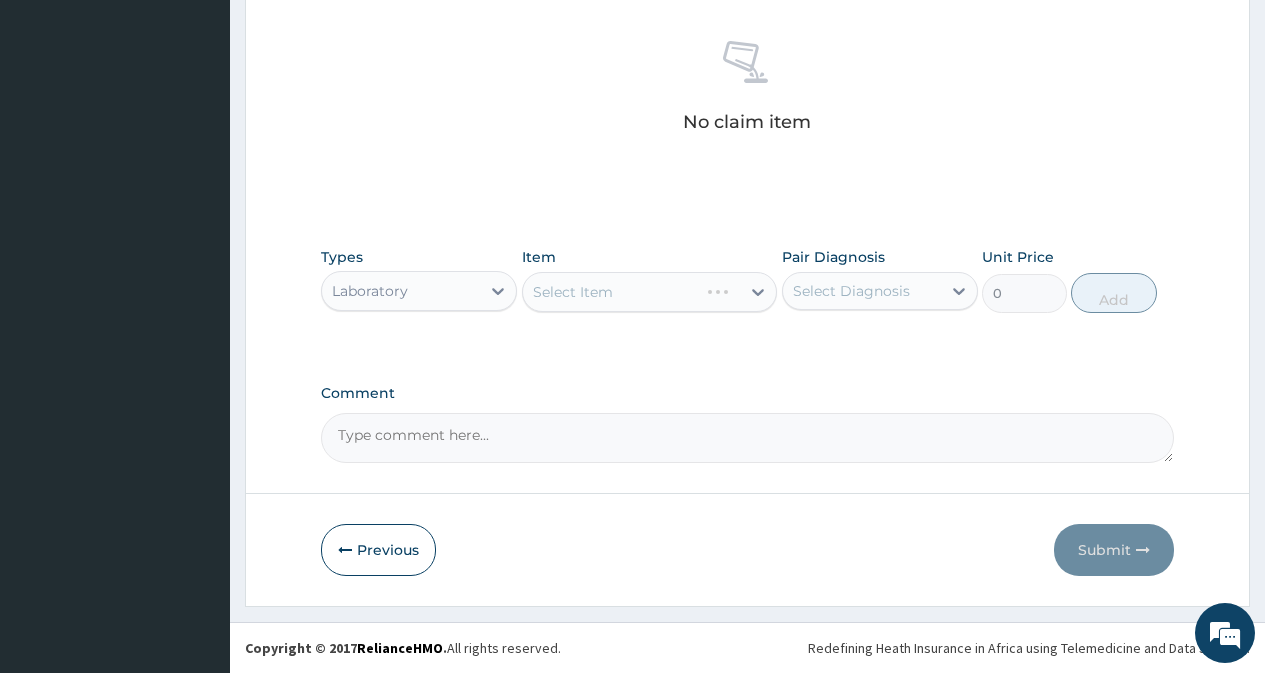 click on "Select Diagnosis" at bounding box center [851, 291] 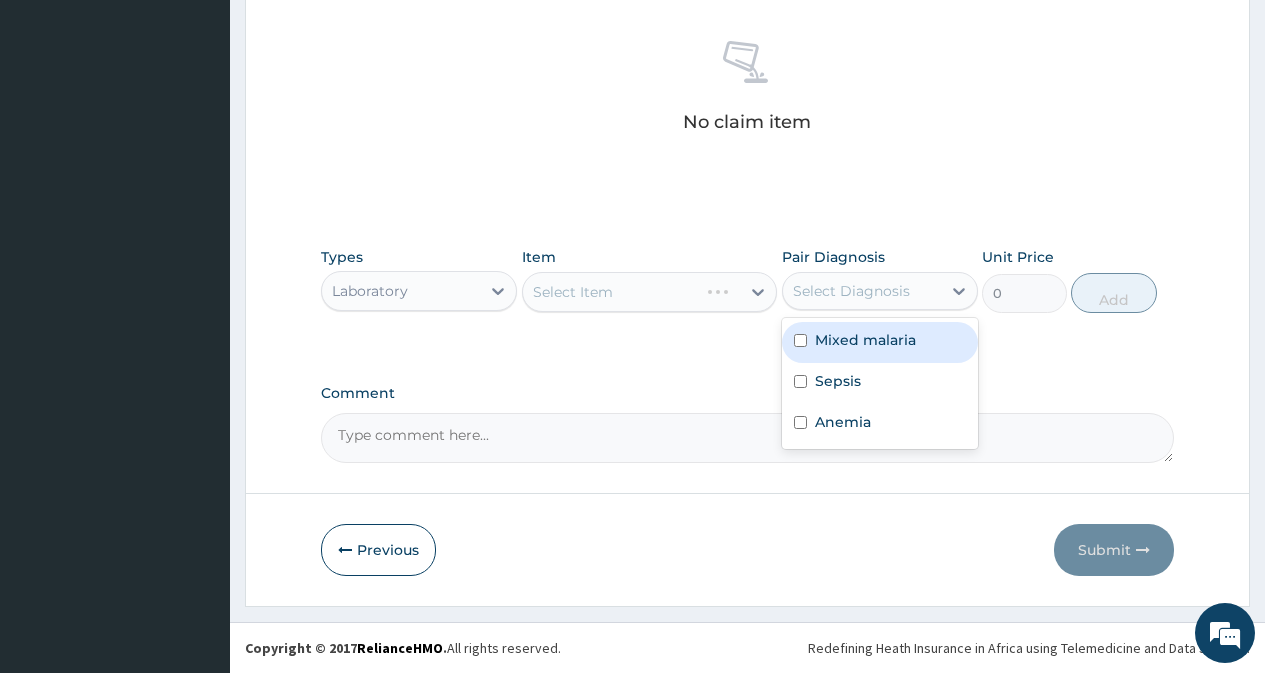 click on "Mixed malaria" at bounding box center [865, 340] 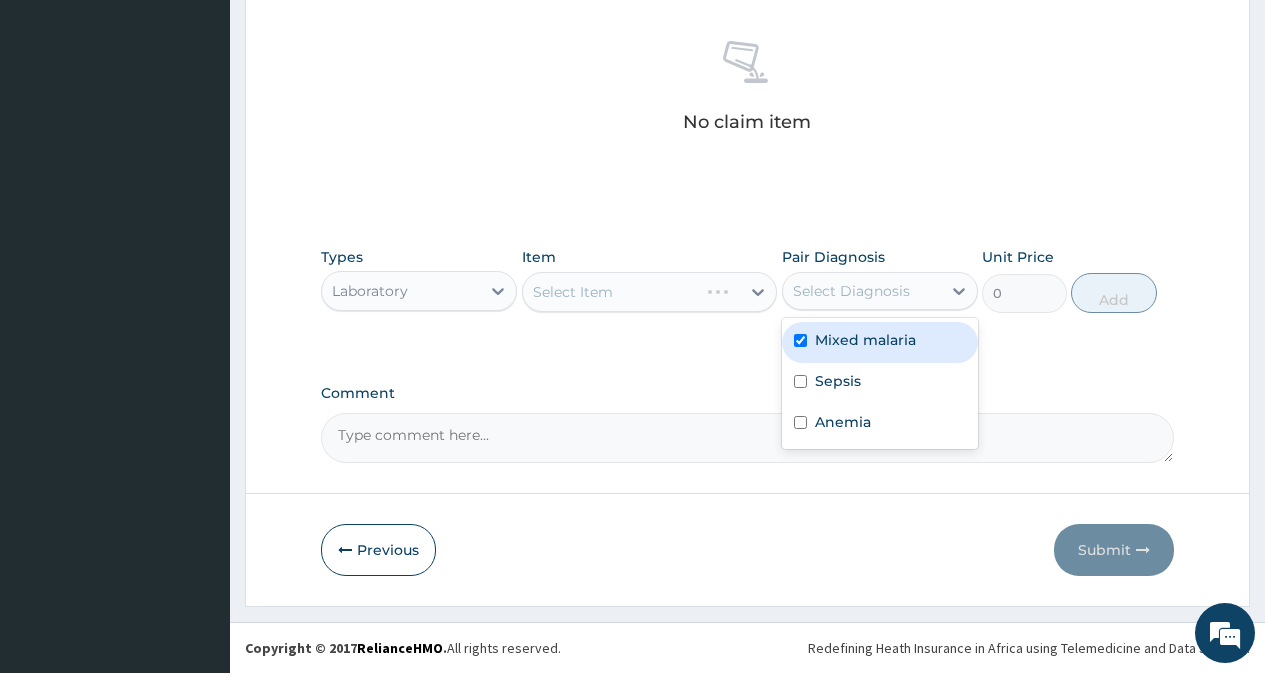 checkbox on "true" 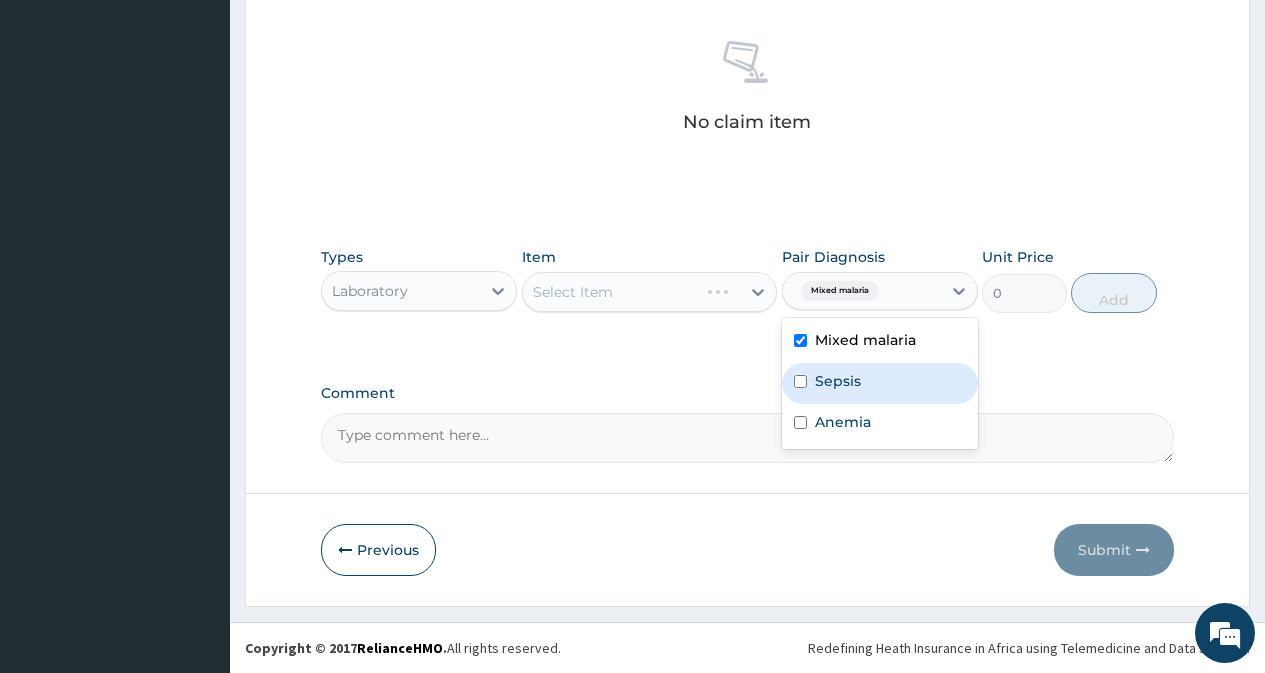 drag, startPoint x: 827, startPoint y: 393, endPoint x: 829, endPoint y: 408, distance: 15.132746 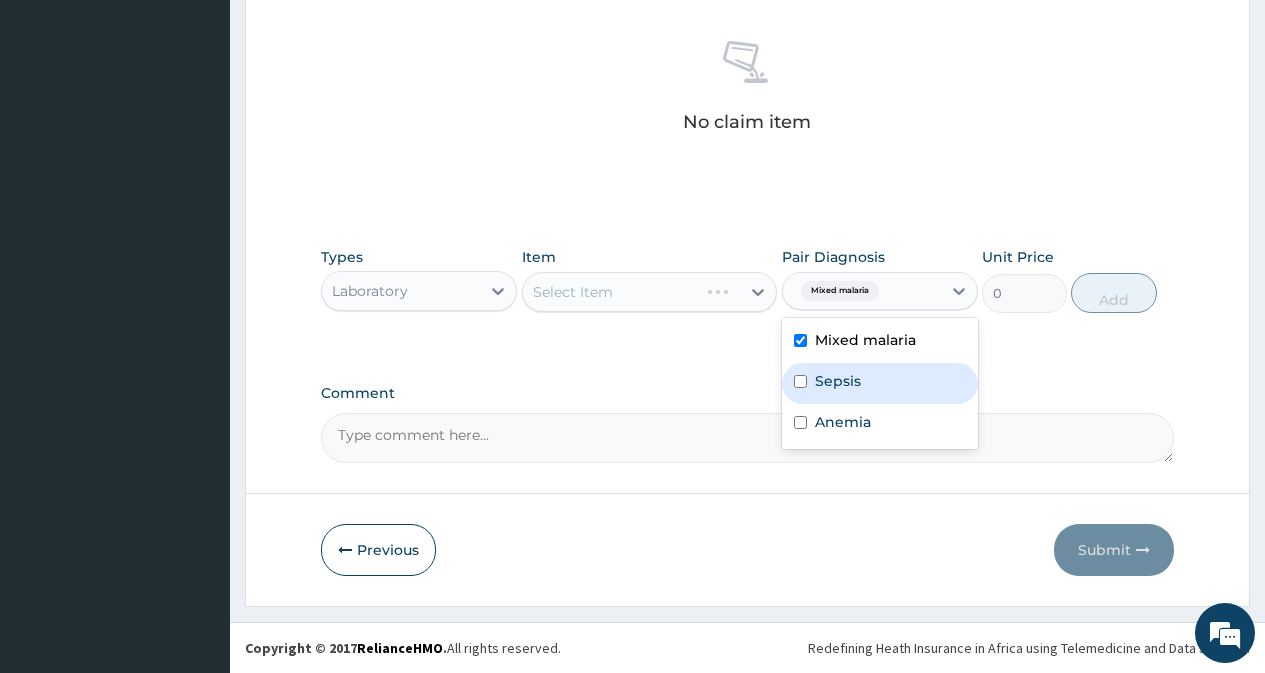 click on "Sepsis" at bounding box center (880, 383) 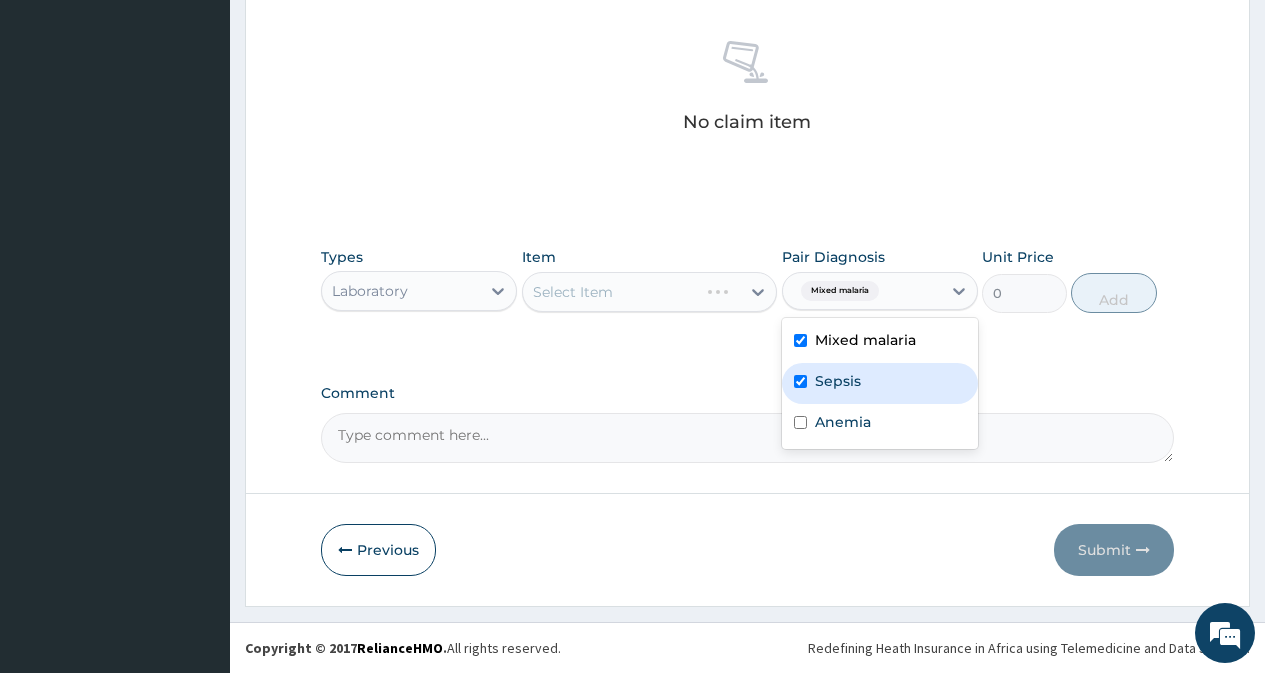 checkbox on "true" 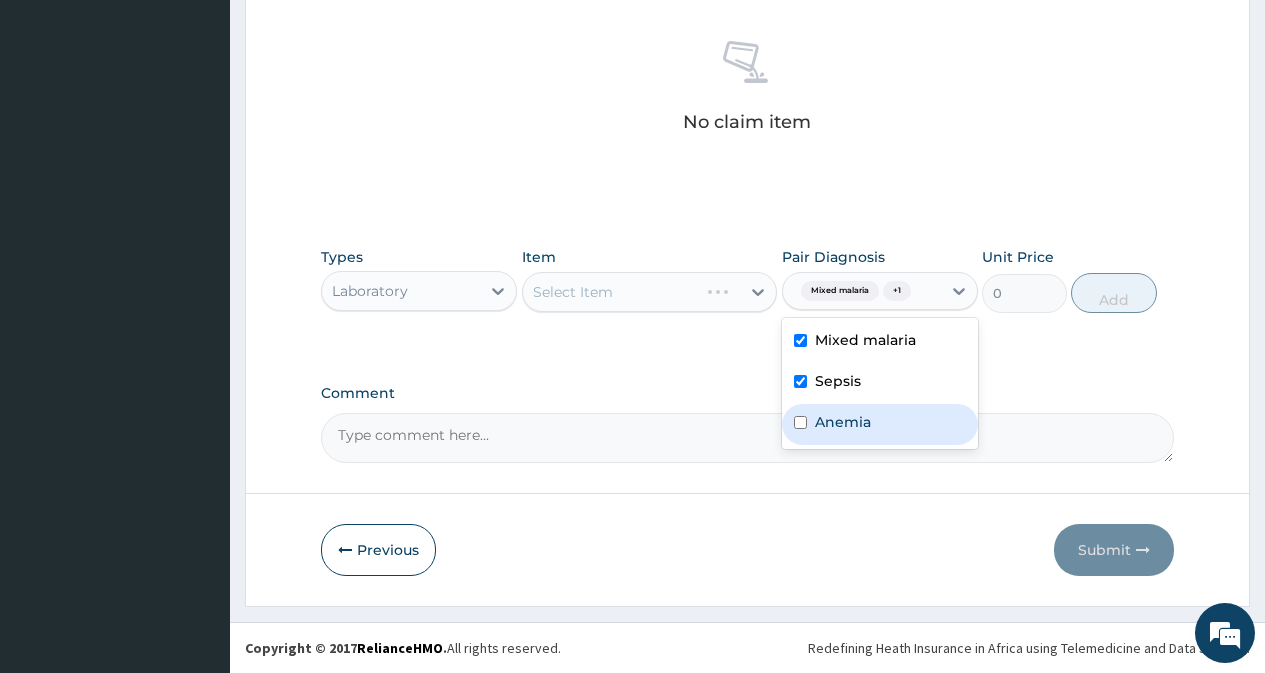 click on "Anemia" at bounding box center [843, 422] 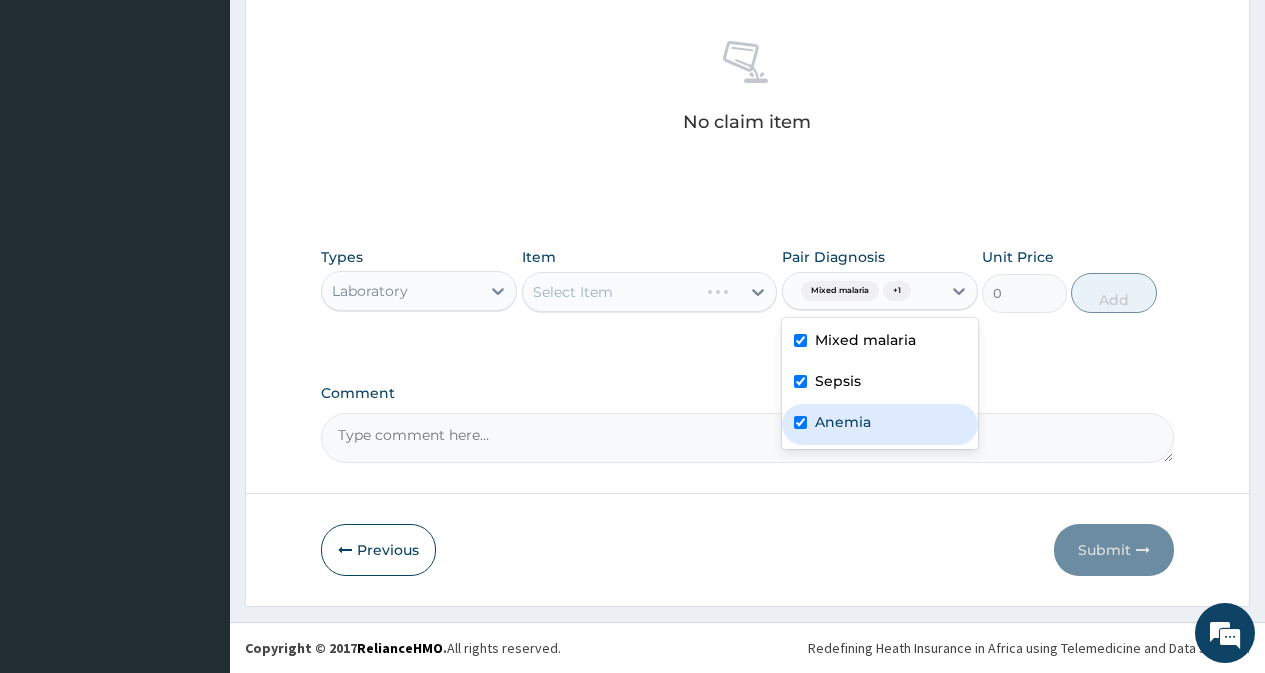 checkbox on "true" 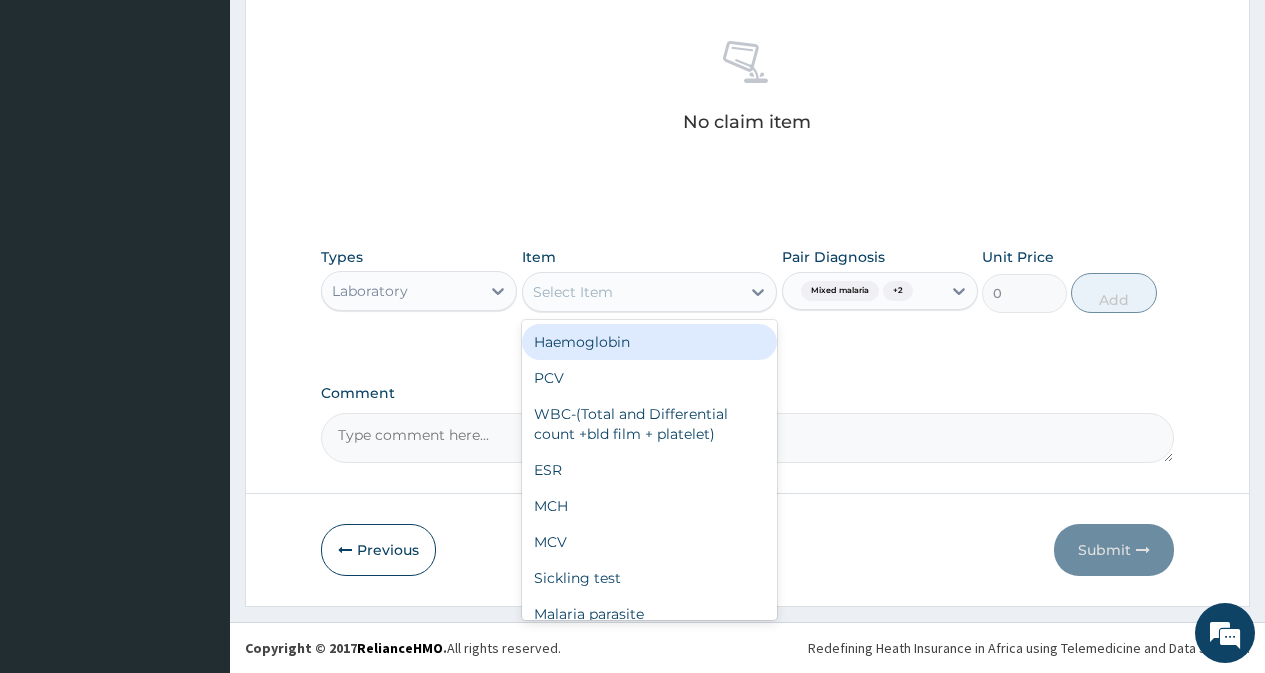 click on "Select Item" at bounding box center [650, 292] 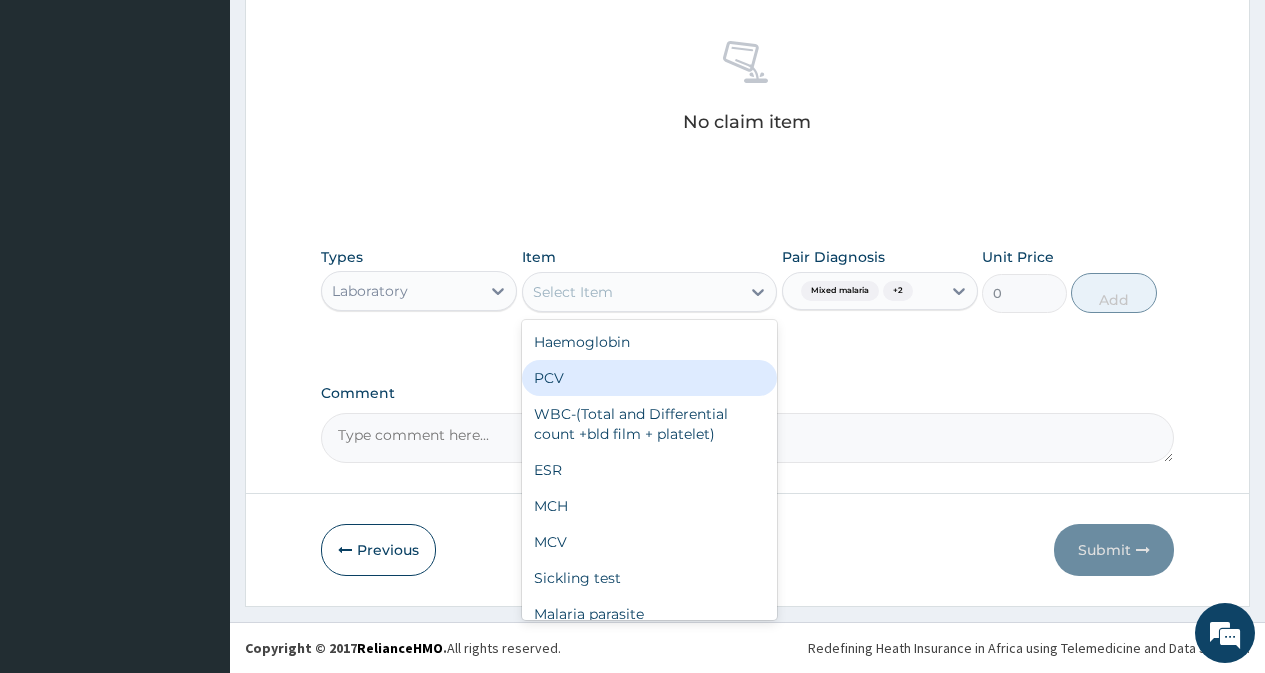 drag, startPoint x: 665, startPoint y: 403, endPoint x: 666, endPoint y: 384, distance: 19.026299 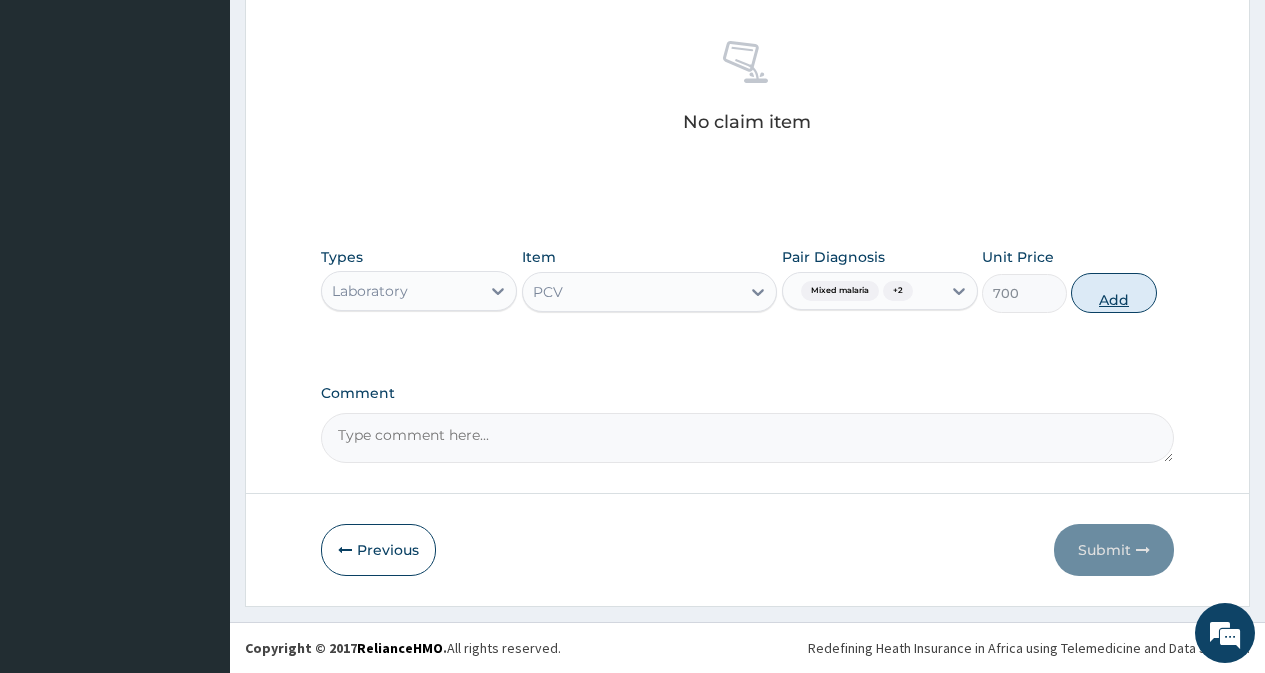 click on "Add" at bounding box center [1113, 293] 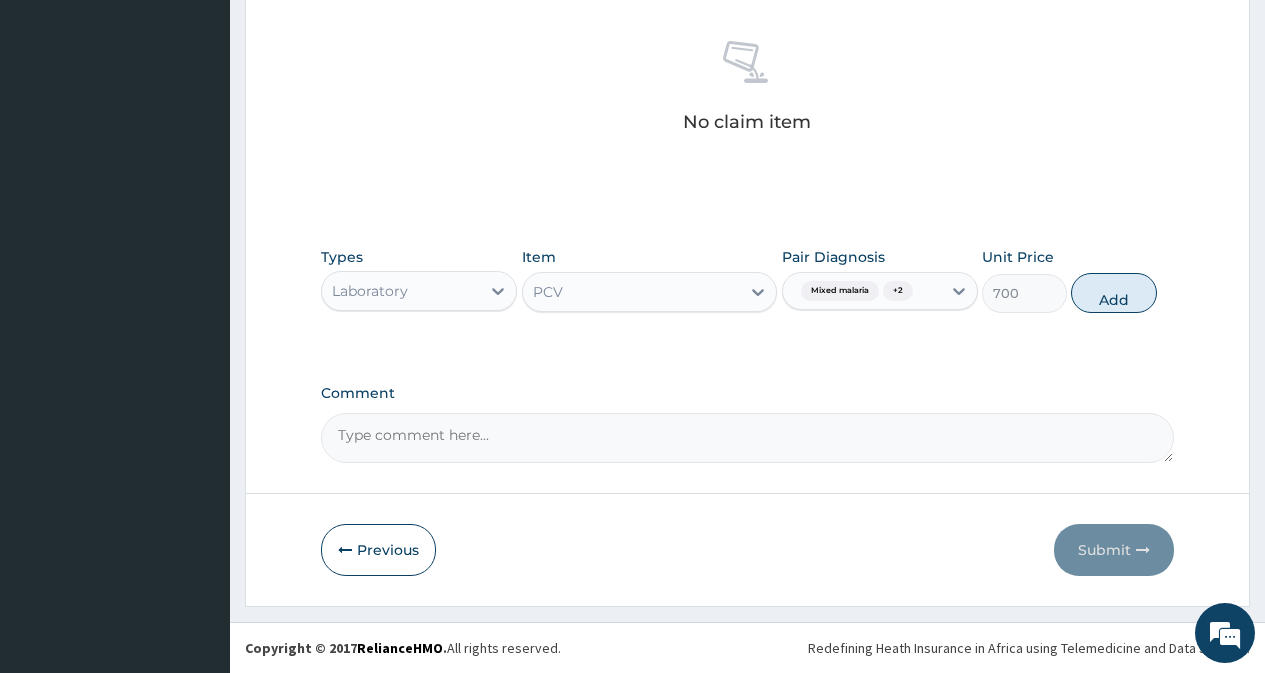 type on "0" 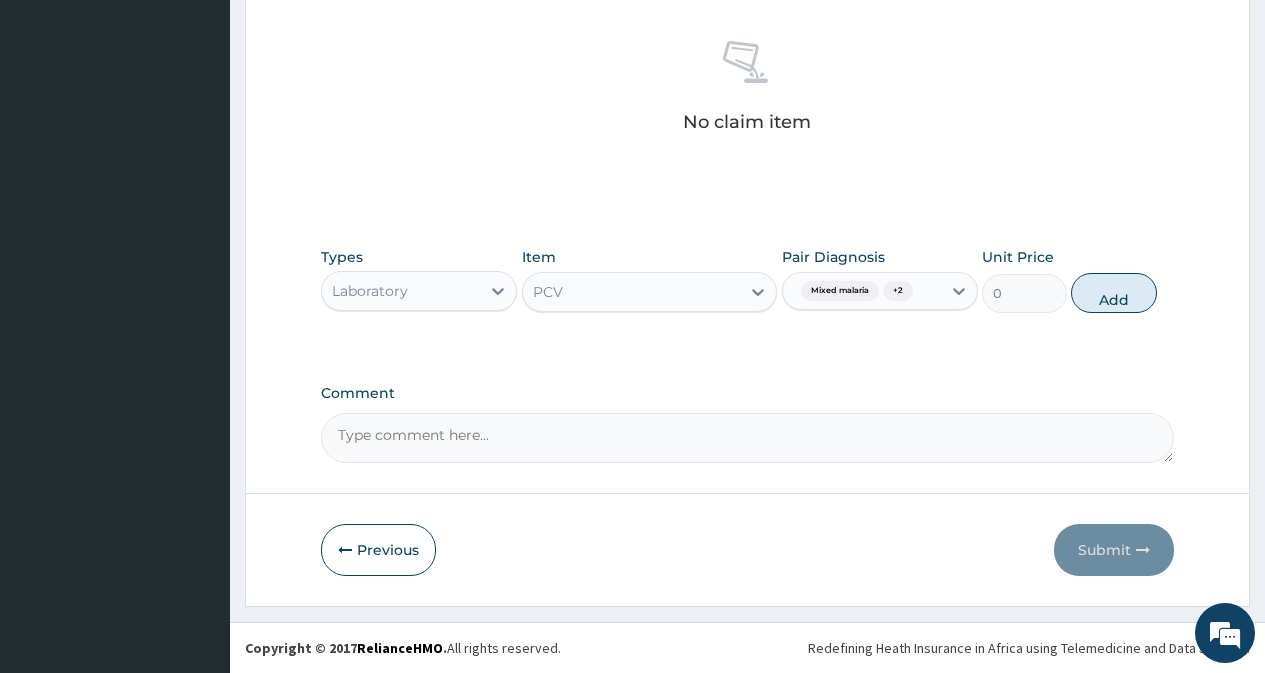 scroll, scrollTop: 689, scrollLeft: 0, axis: vertical 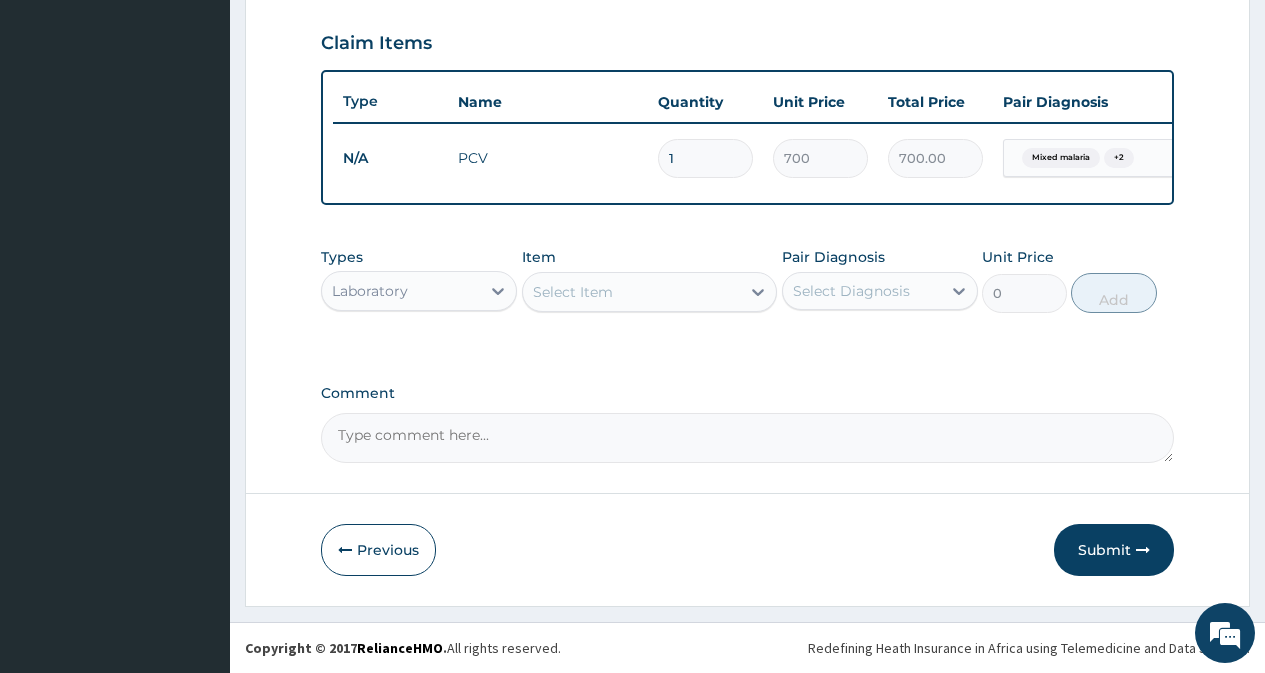 click on "Laboratory" at bounding box center [401, 291] 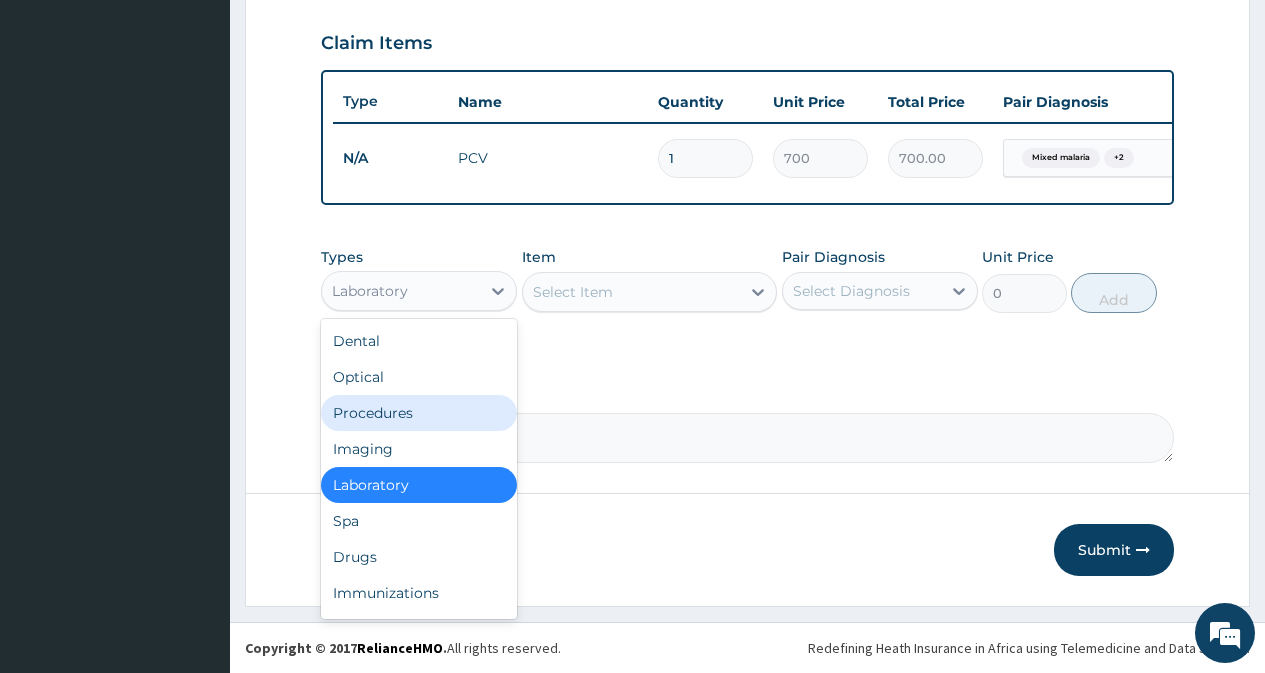 drag, startPoint x: 442, startPoint y: 407, endPoint x: 604, endPoint y: 342, distance: 174.55371 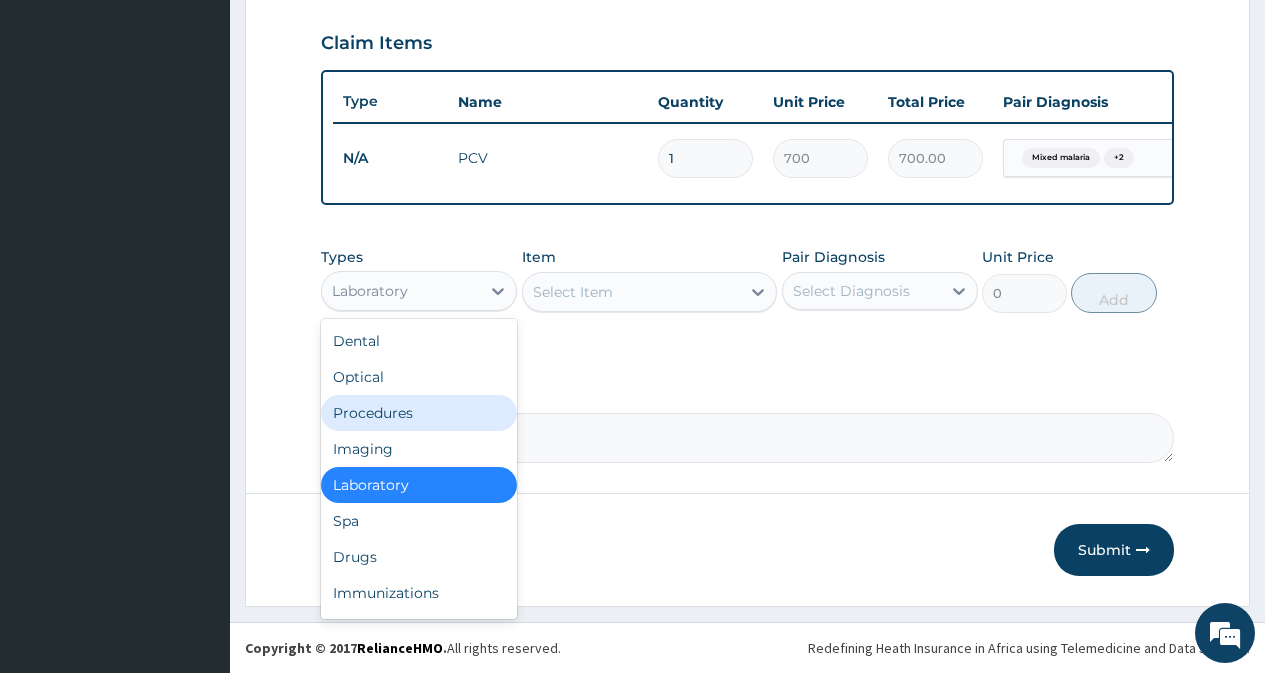 click on "Procedures" at bounding box center [419, 413] 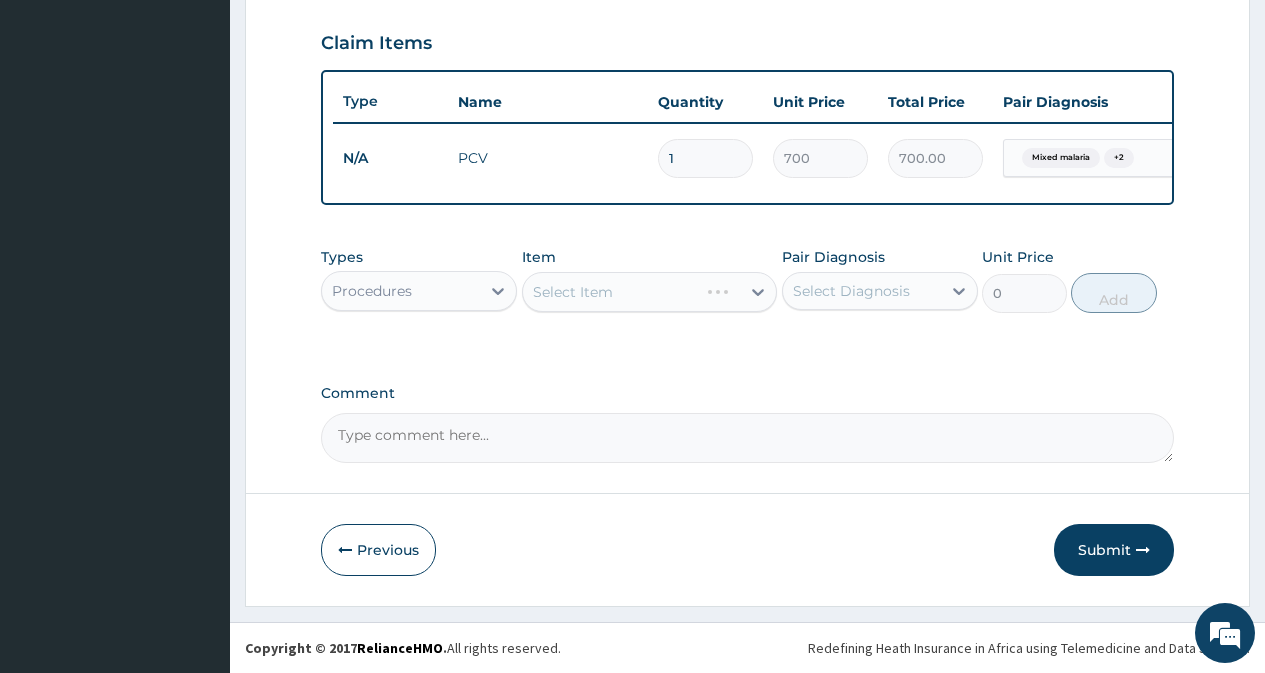 click on "Select Diagnosis" at bounding box center (851, 291) 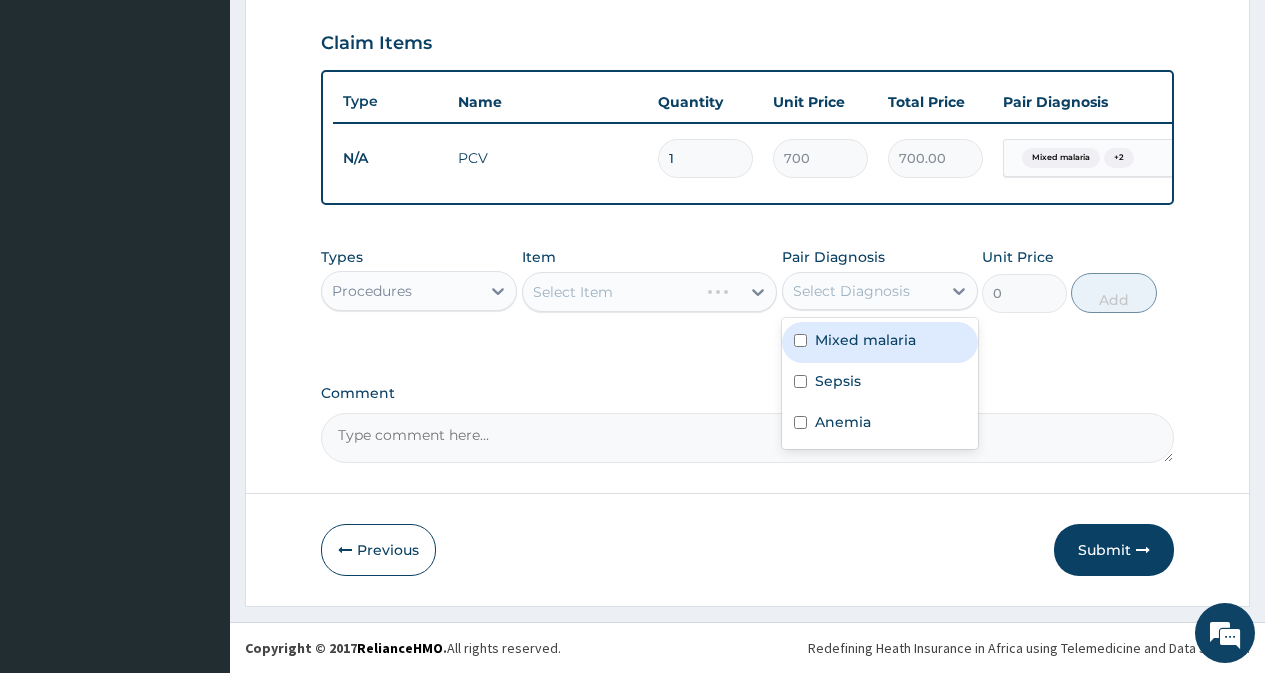 drag, startPoint x: 835, startPoint y: 336, endPoint x: 833, endPoint y: 370, distance: 34.058773 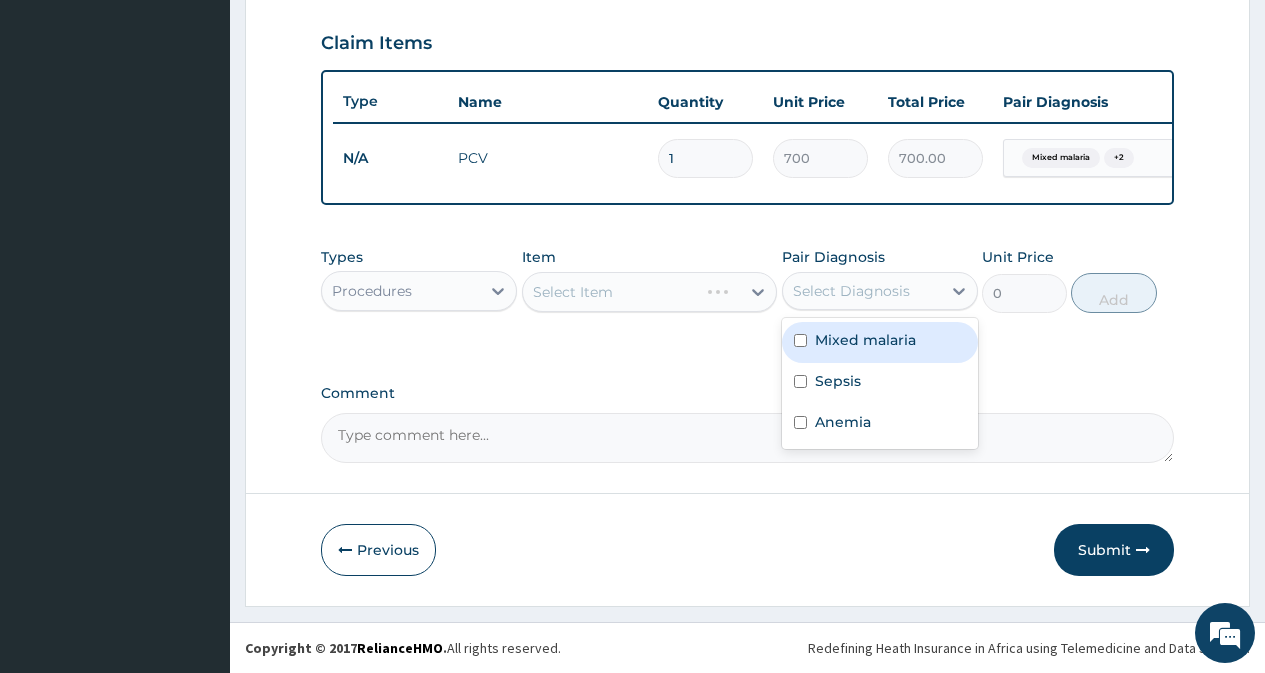 click on "Mixed malaria" at bounding box center (865, 340) 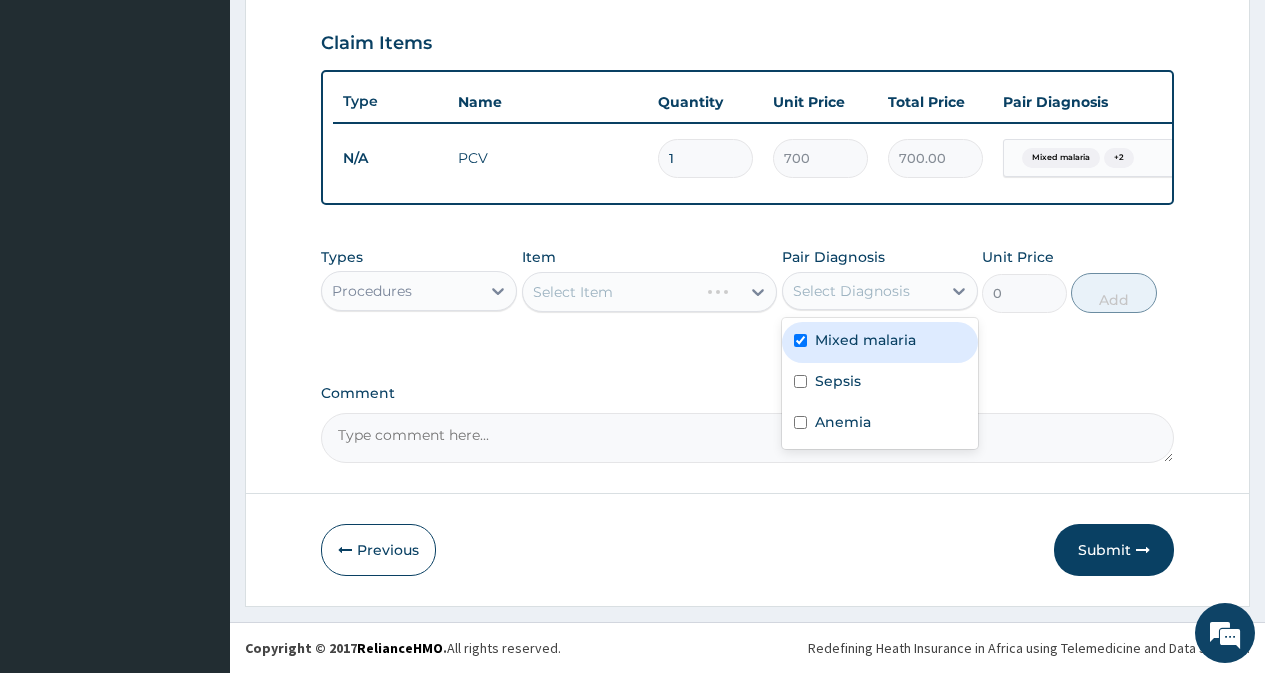 checkbox on "true" 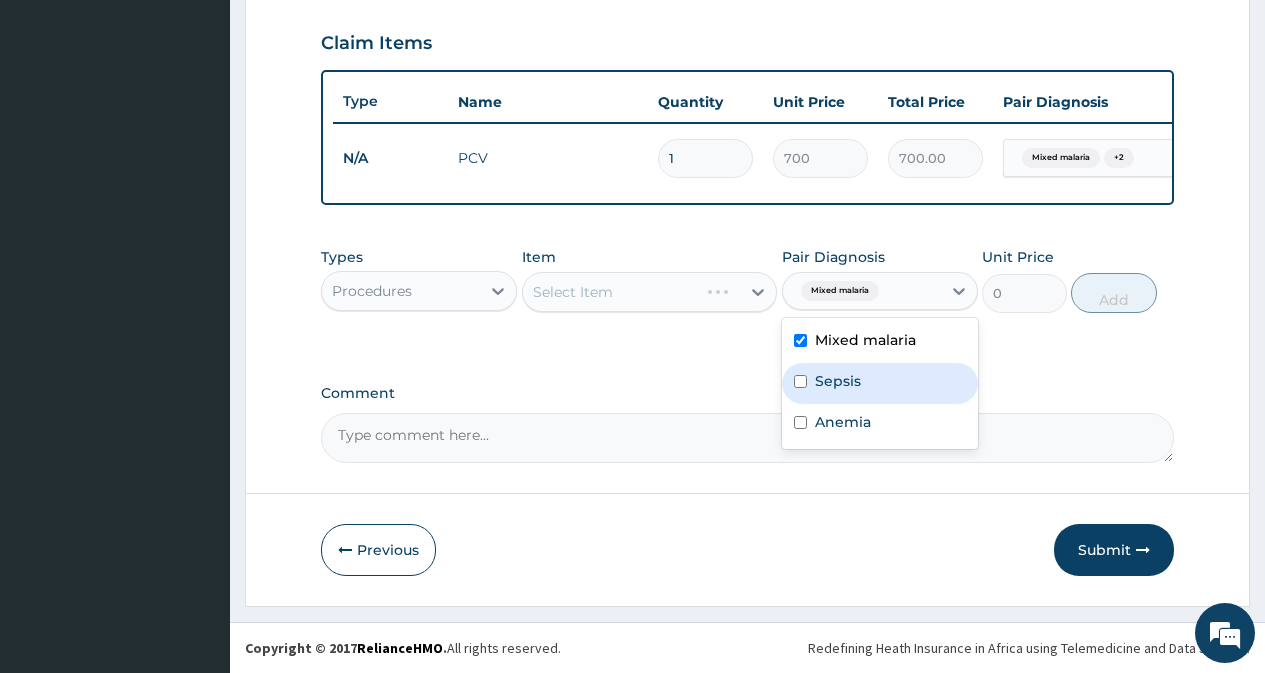 drag, startPoint x: 831, startPoint y: 385, endPoint x: 832, endPoint y: 408, distance: 23.021729 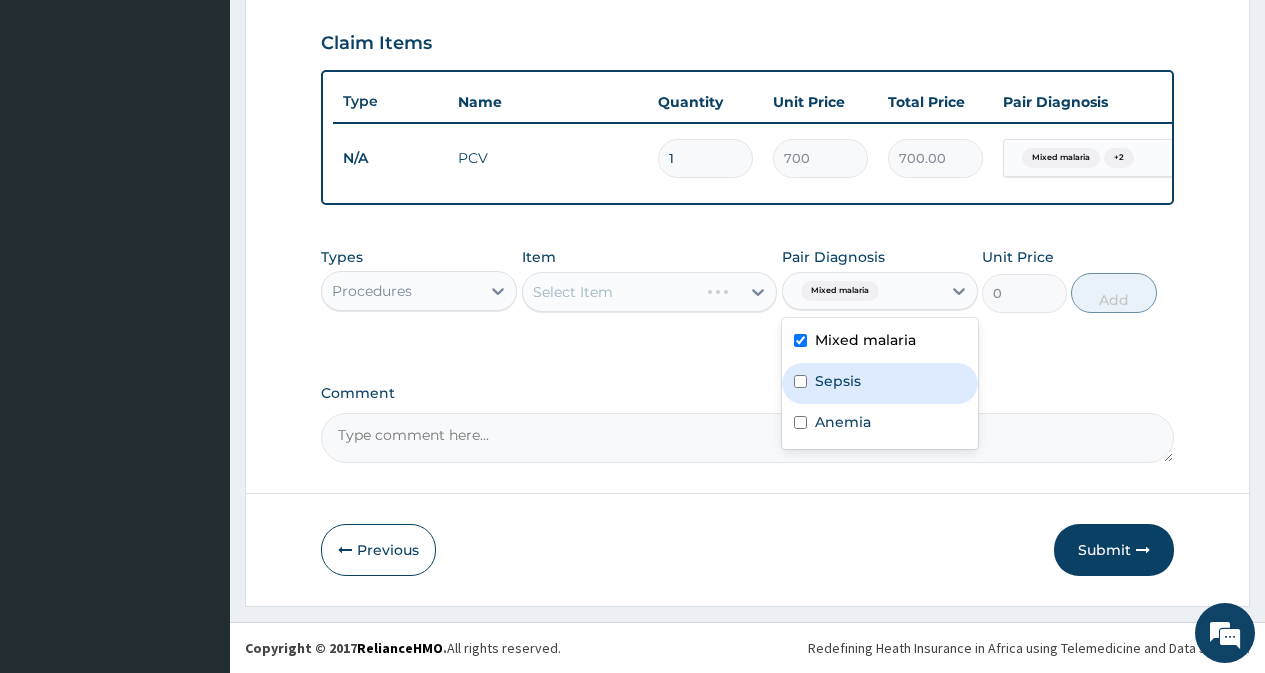 click on "Sepsis" at bounding box center (838, 381) 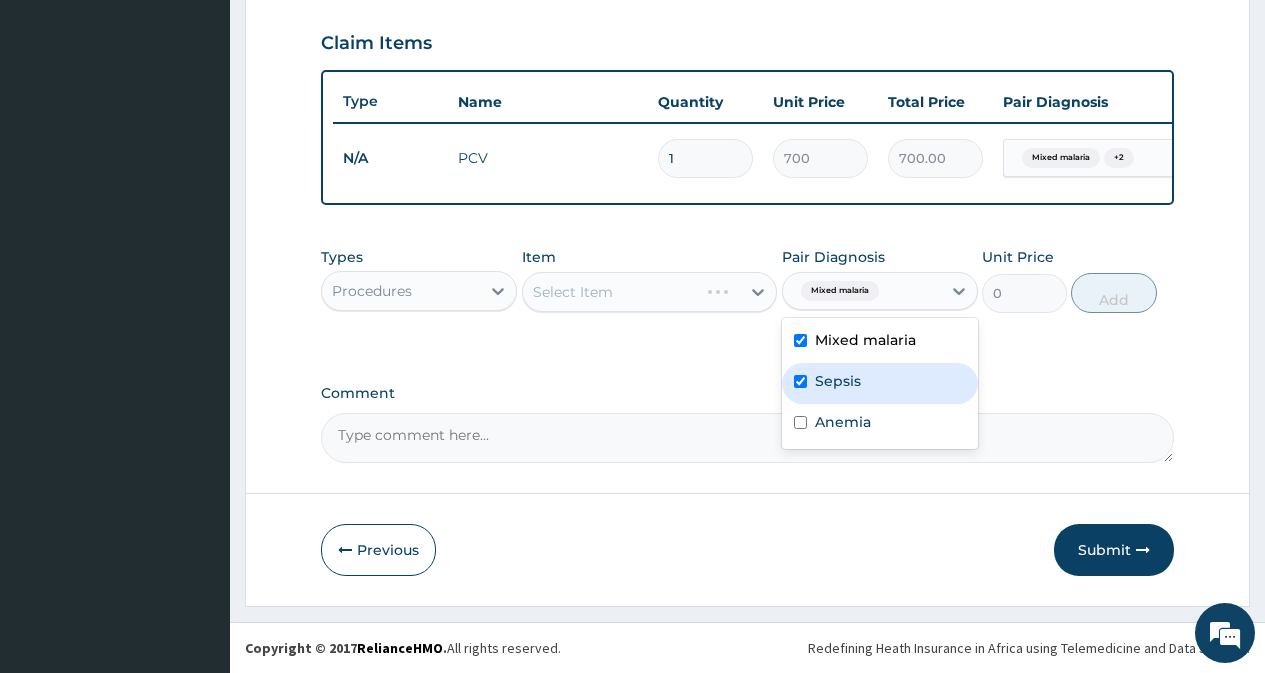 checkbox on "true" 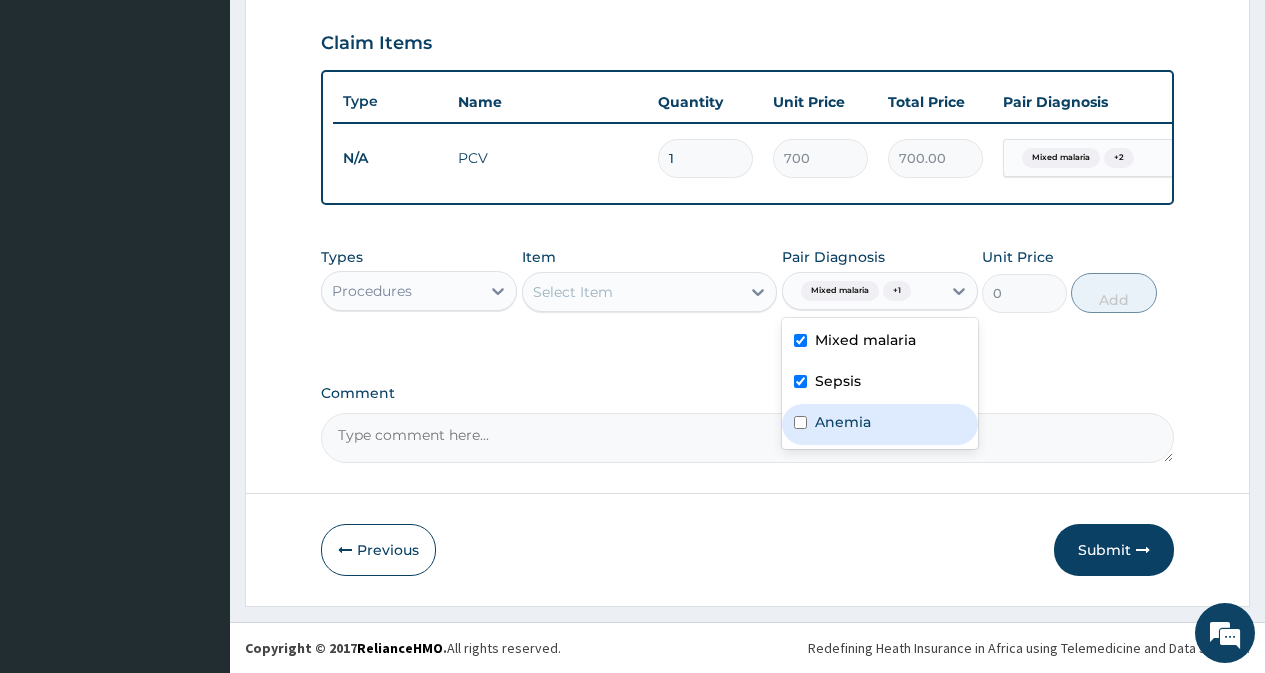 click on "Anemia" at bounding box center [880, 424] 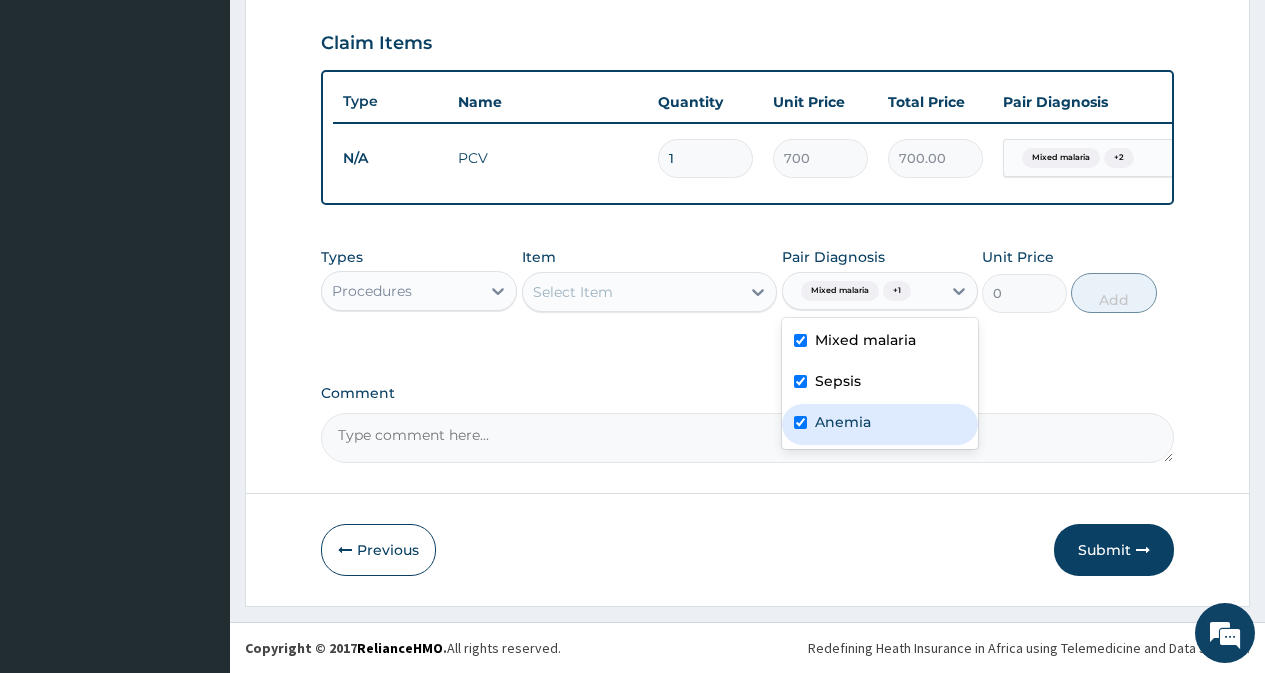 checkbox on "true" 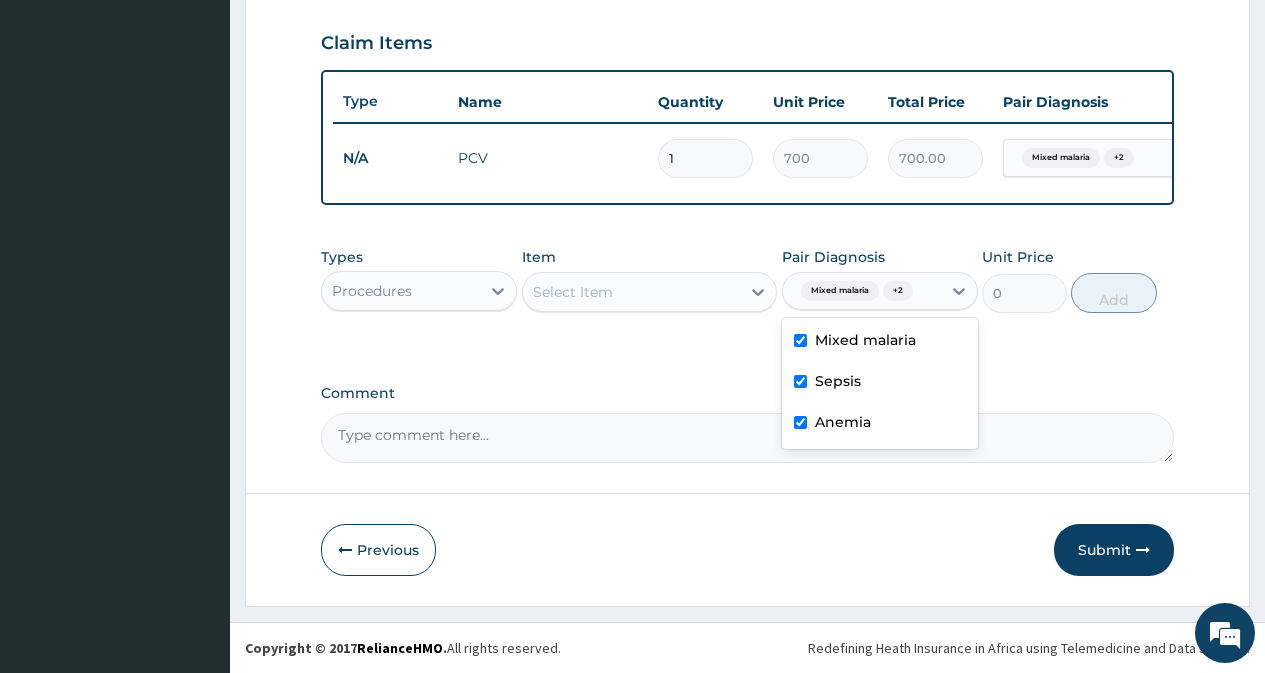 drag, startPoint x: 644, startPoint y: 276, endPoint x: 650, endPoint y: 314, distance: 38.470768 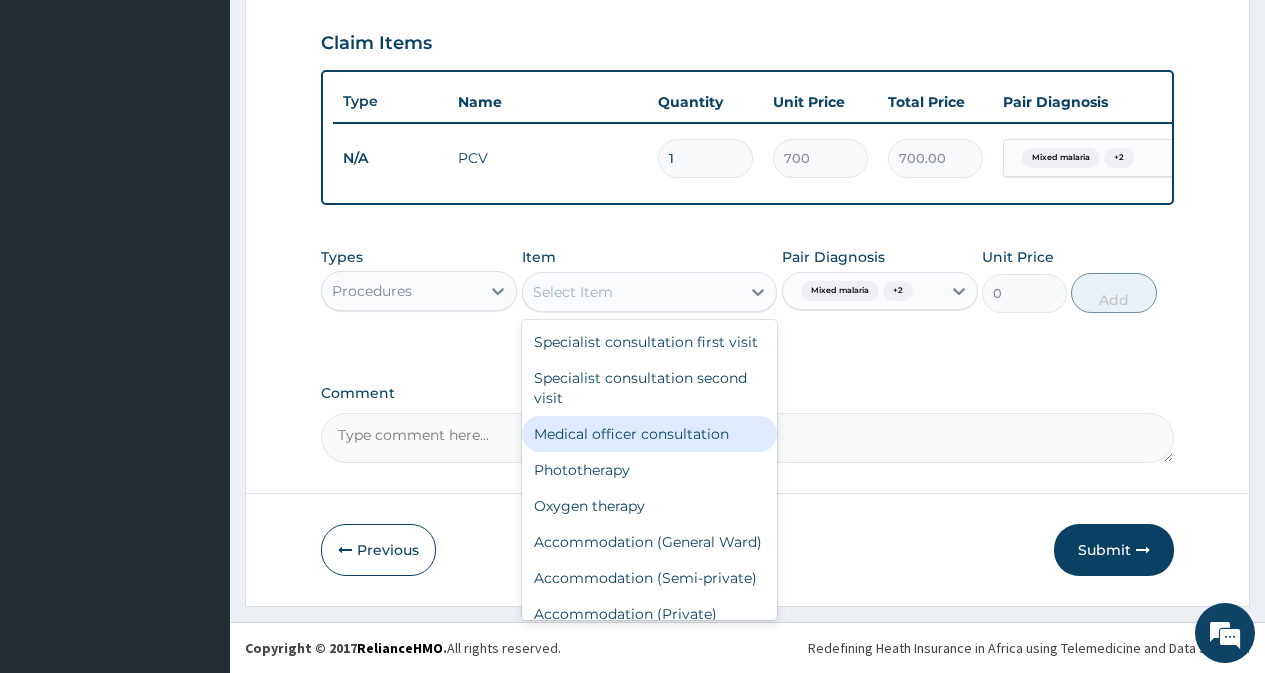 click on "Medical officer consultation" at bounding box center [650, 434] 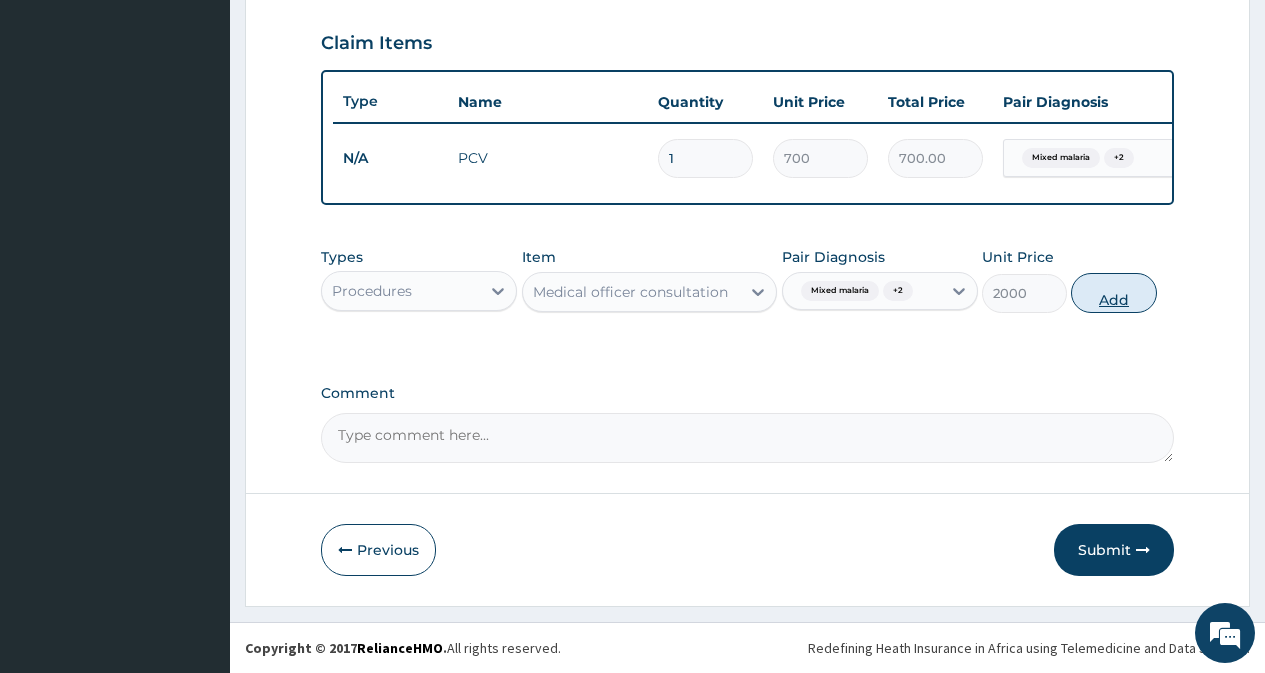 click on "Add" at bounding box center (1113, 293) 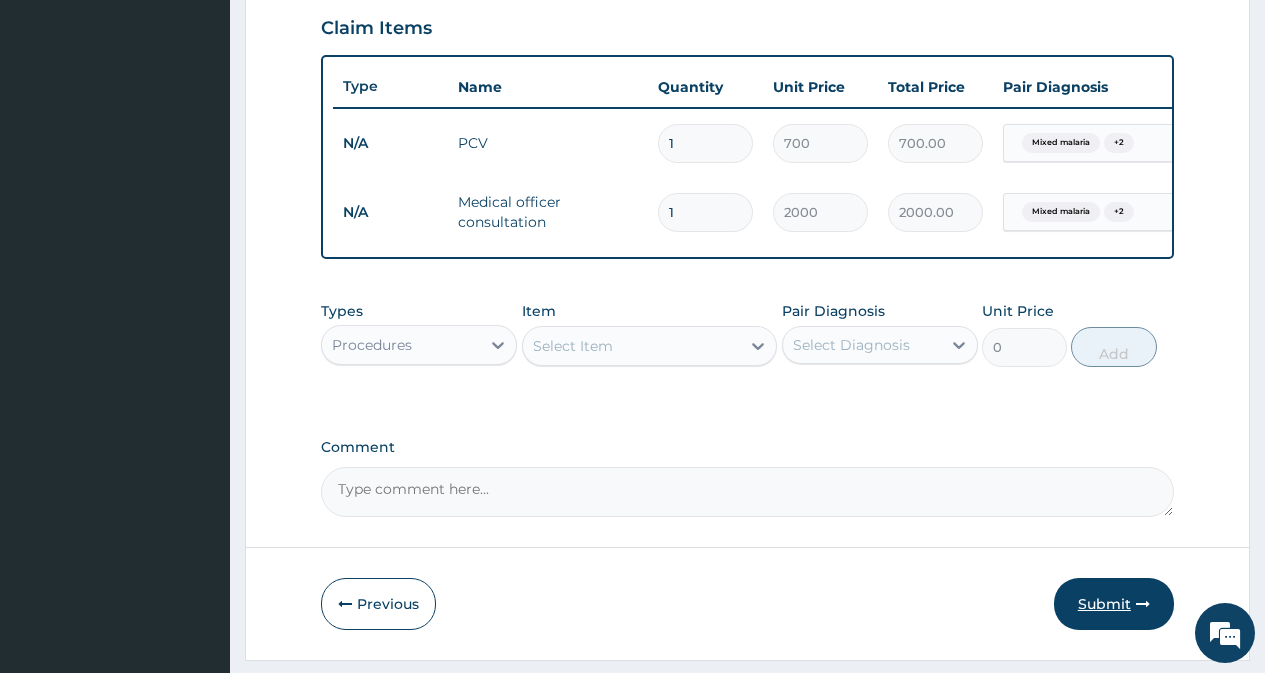 click on "Submit" at bounding box center (1114, 604) 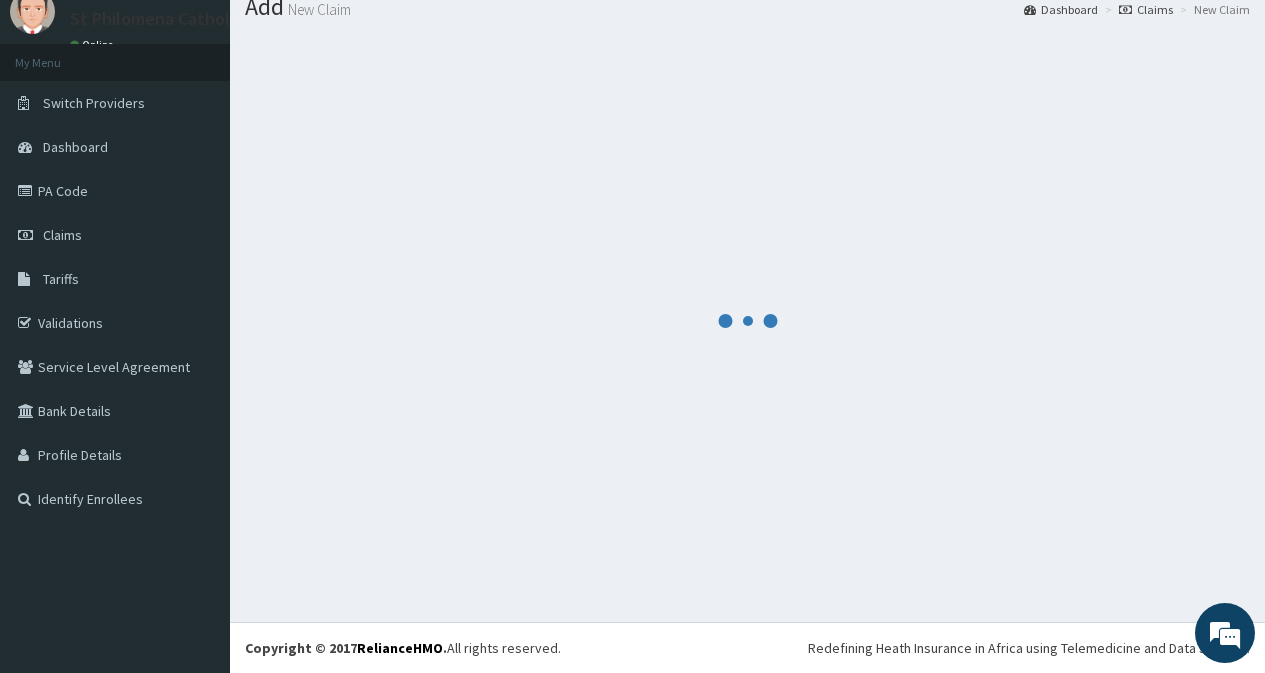 scroll, scrollTop: 689, scrollLeft: 0, axis: vertical 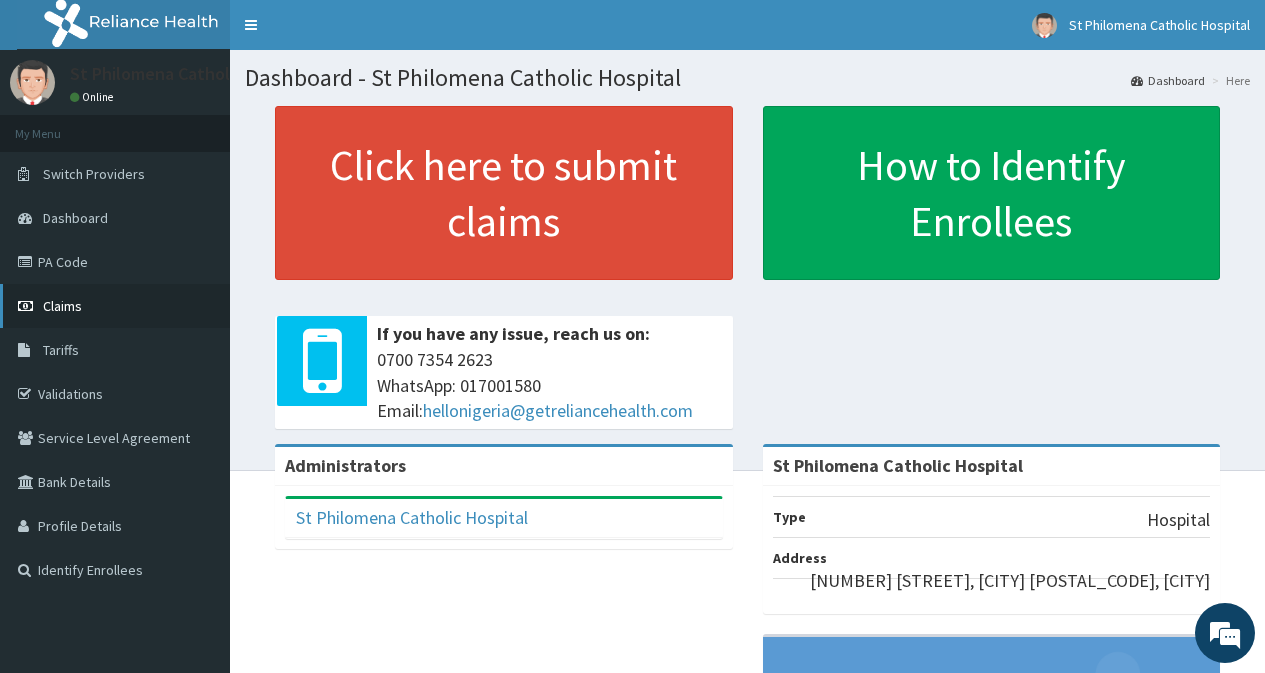 click on "Claims" at bounding box center [115, 306] 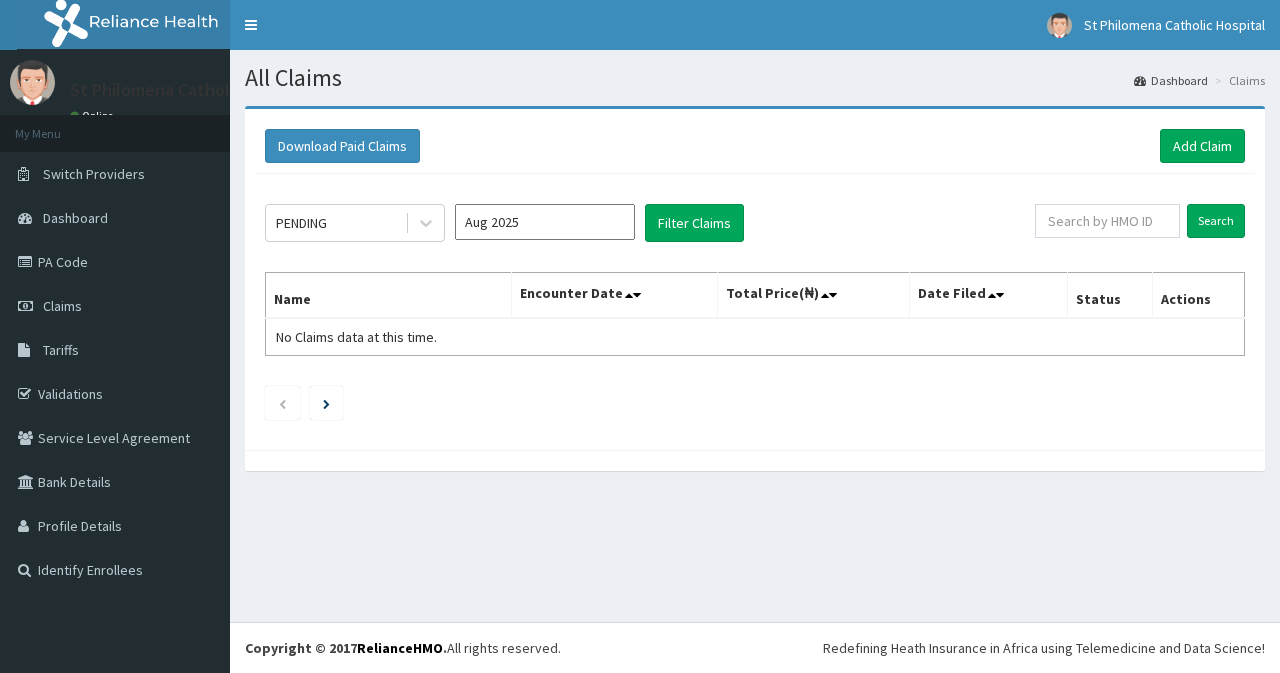 scroll, scrollTop: 0, scrollLeft: 0, axis: both 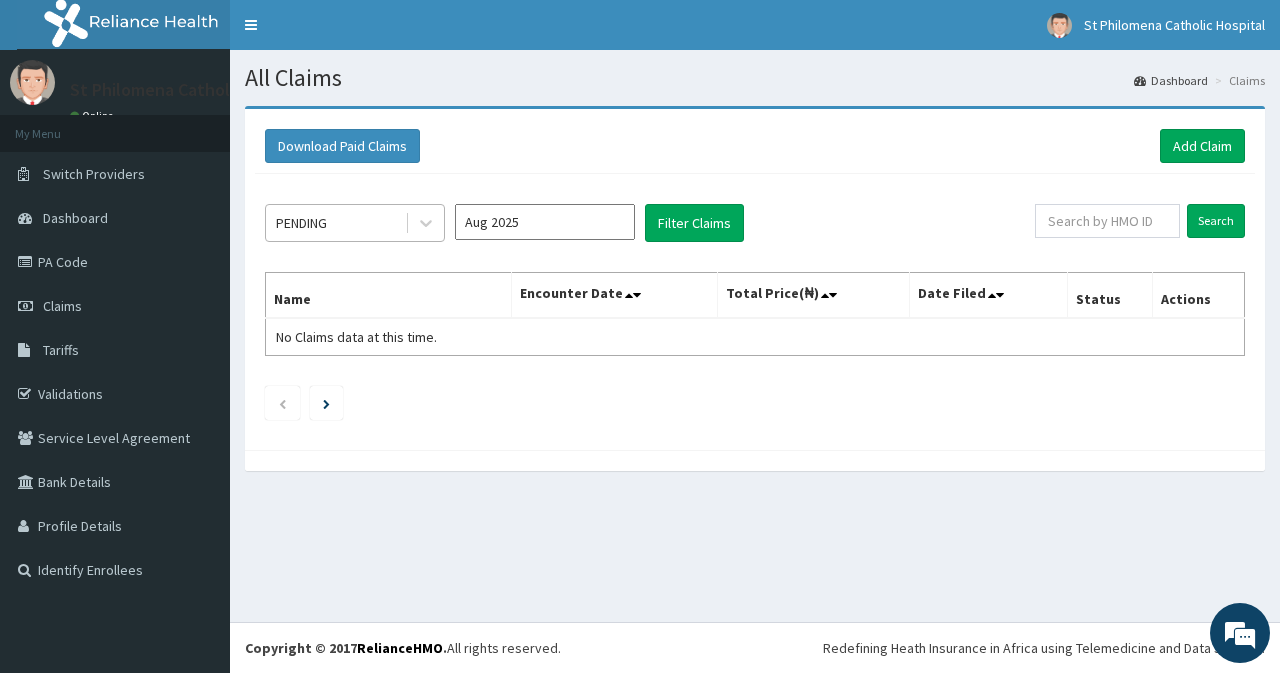 click on "PENDING" at bounding box center [301, 223] 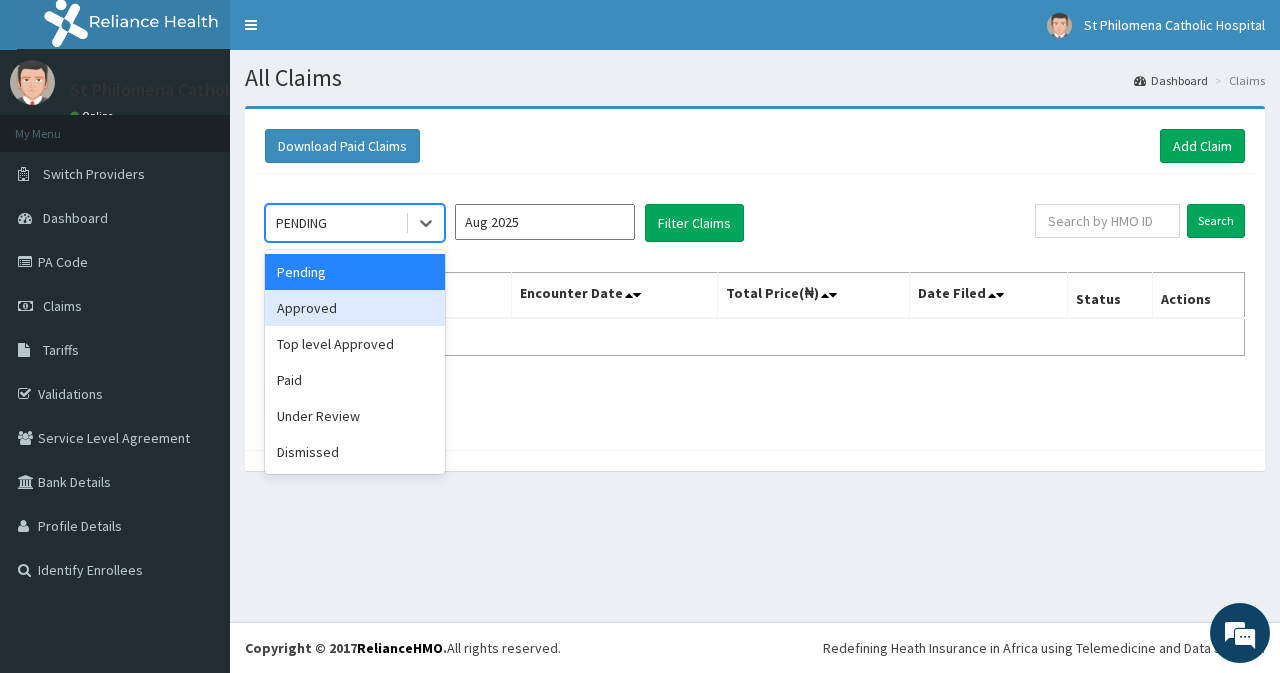 click on "Approved" at bounding box center [355, 308] 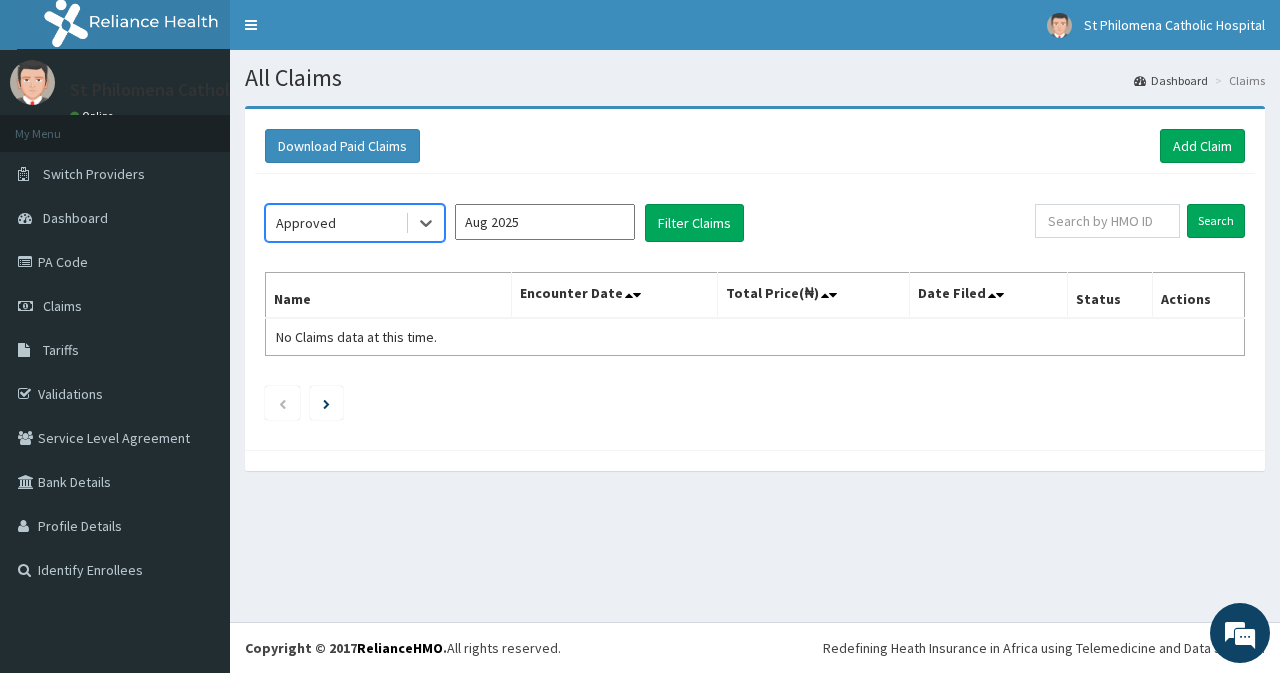 click on "Aug 2025" at bounding box center [545, 222] 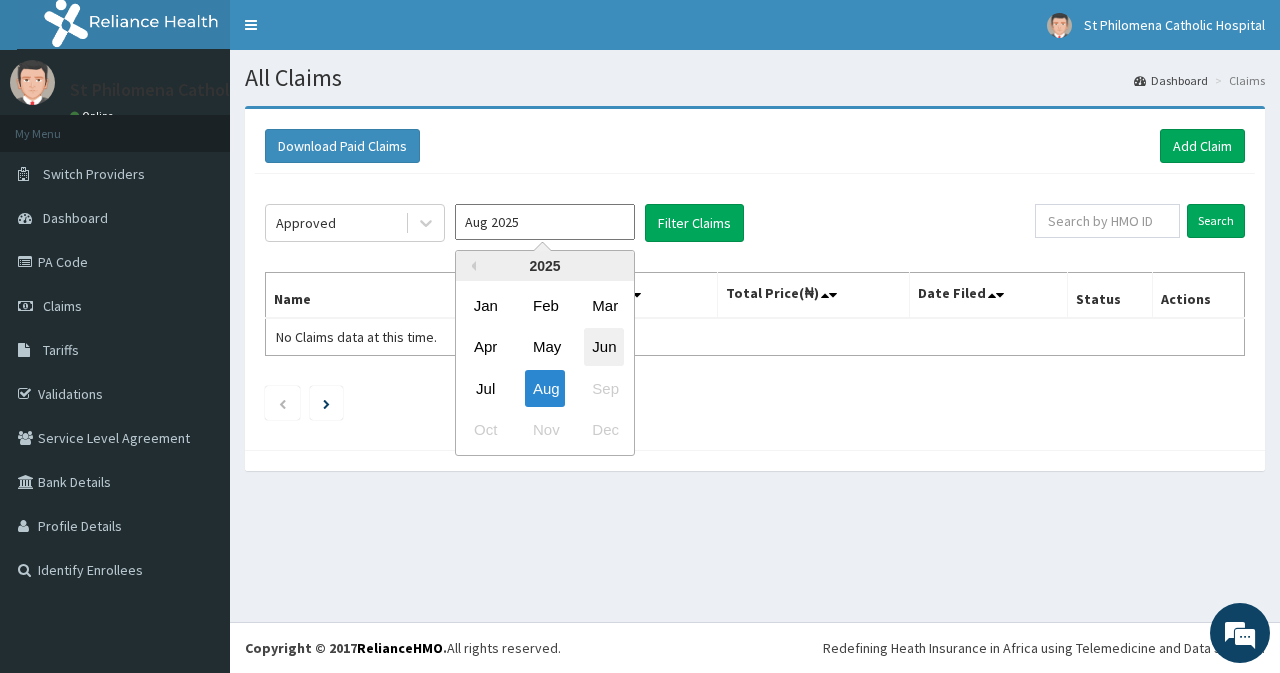 click on "Jun" at bounding box center (604, 347) 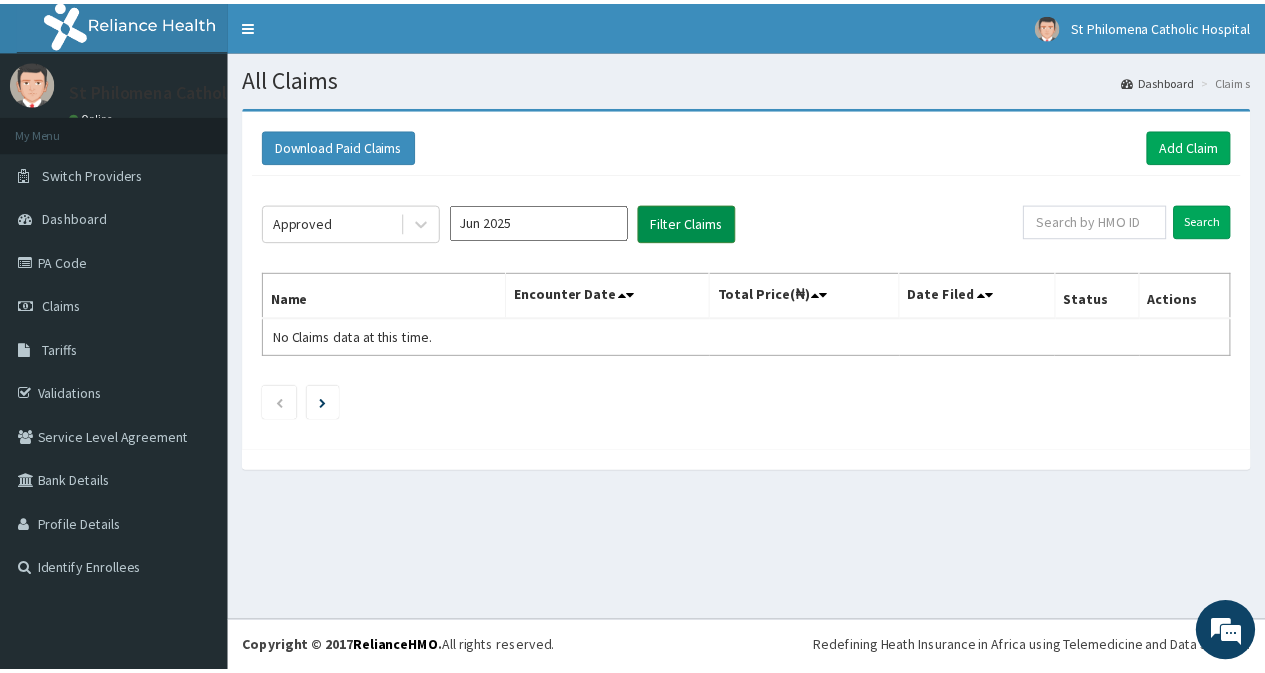 scroll, scrollTop: 0, scrollLeft: 0, axis: both 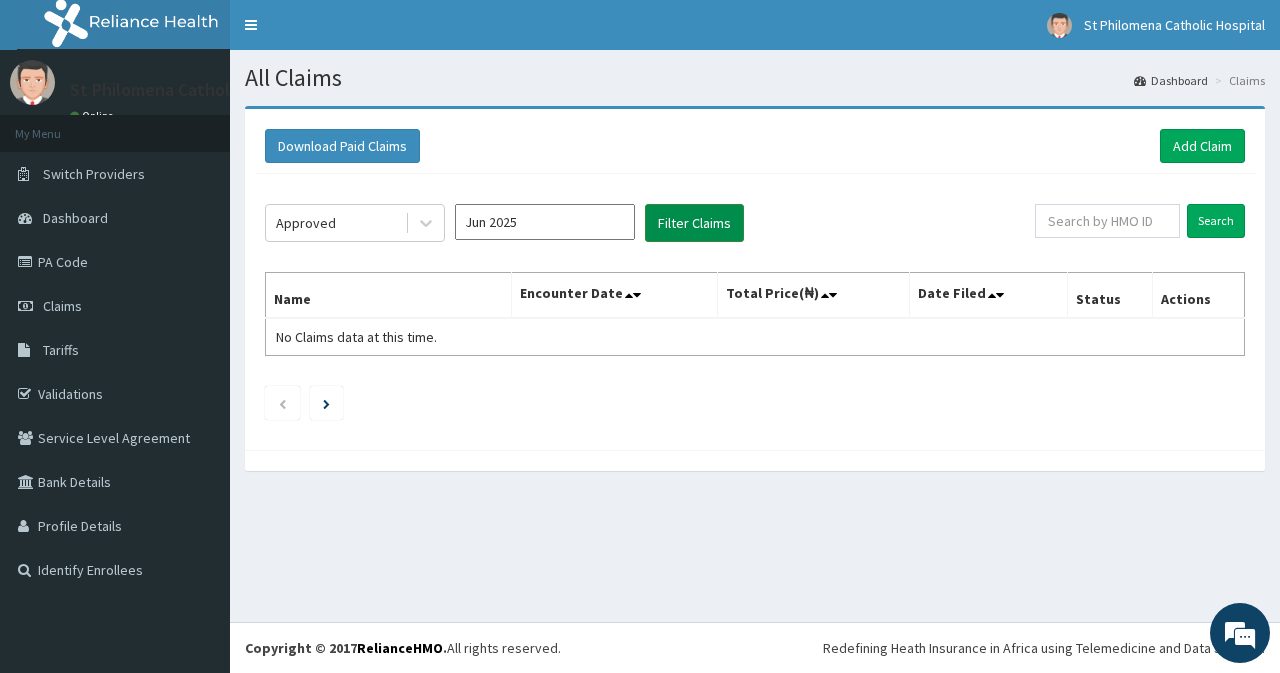 click on "Filter Claims" at bounding box center (694, 223) 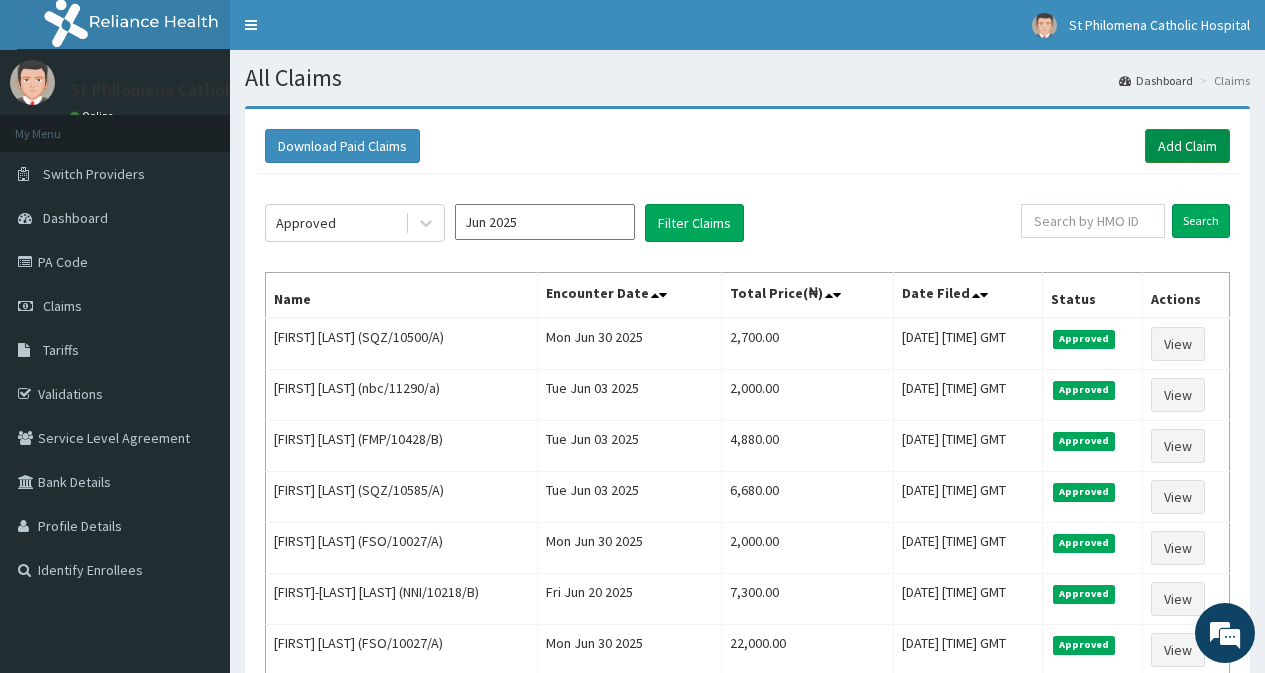 click on "Add Claim" at bounding box center (1187, 146) 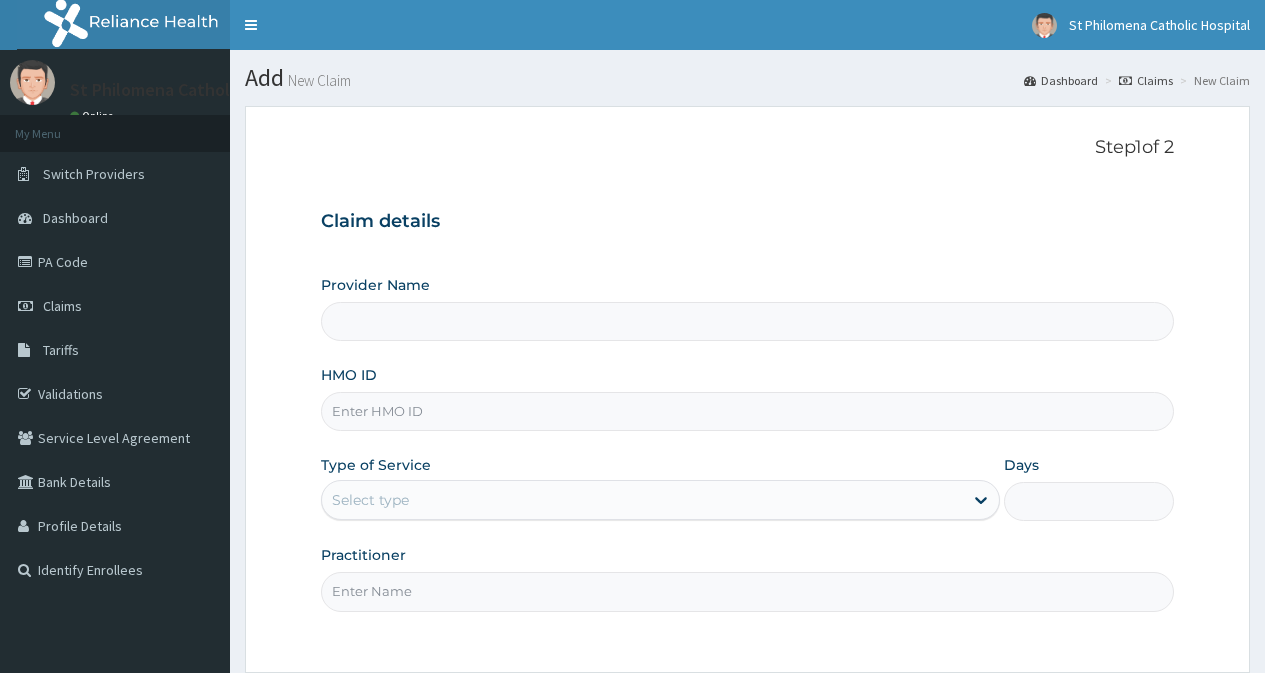 scroll, scrollTop: 0, scrollLeft: 0, axis: both 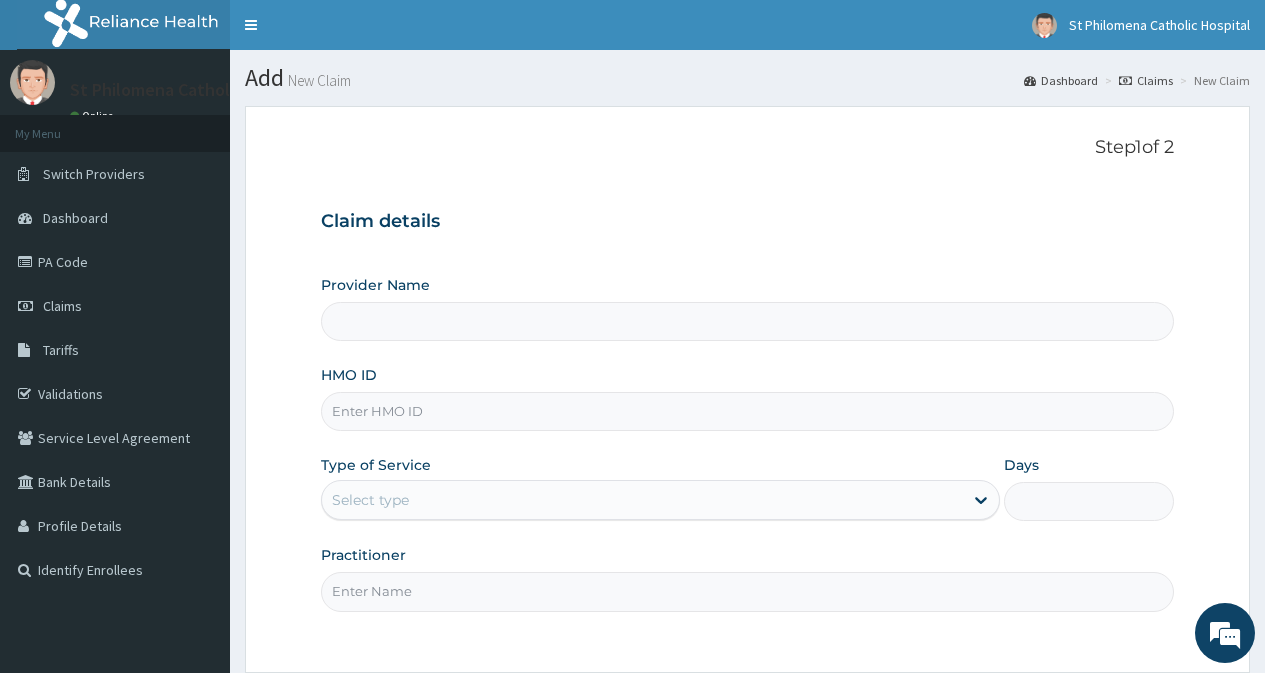 type on "St Philomena Catholic Hospital" 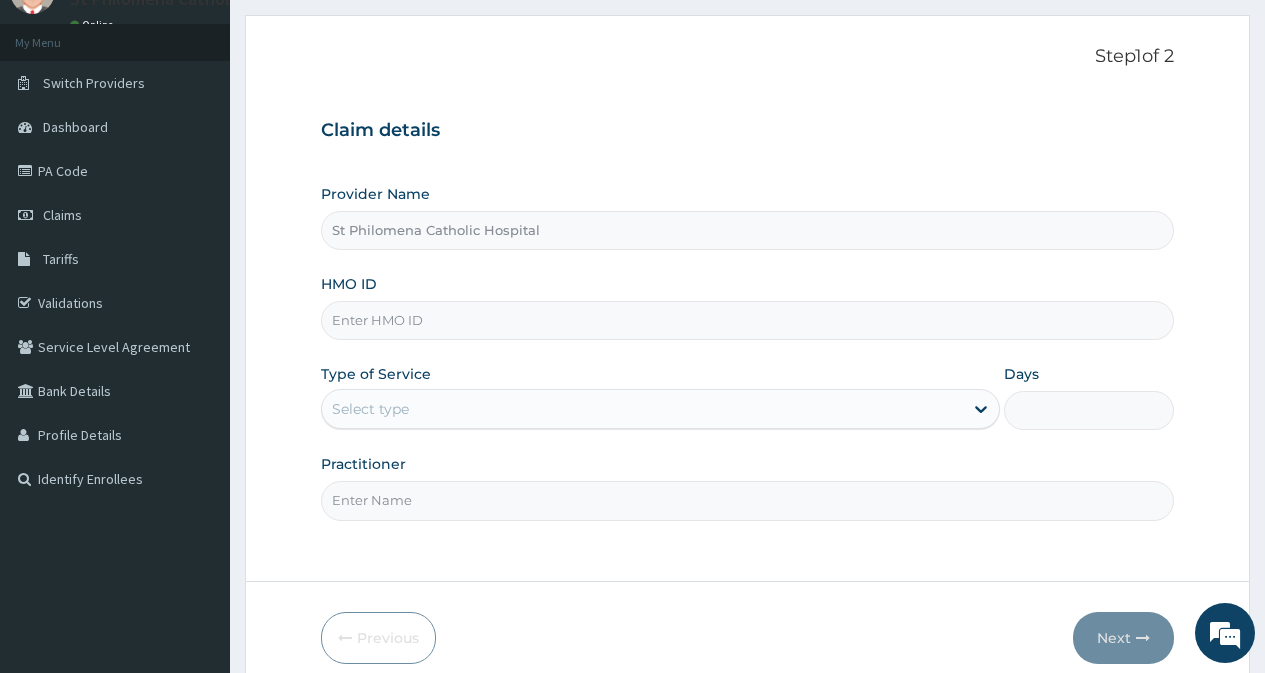 scroll, scrollTop: 100, scrollLeft: 0, axis: vertical 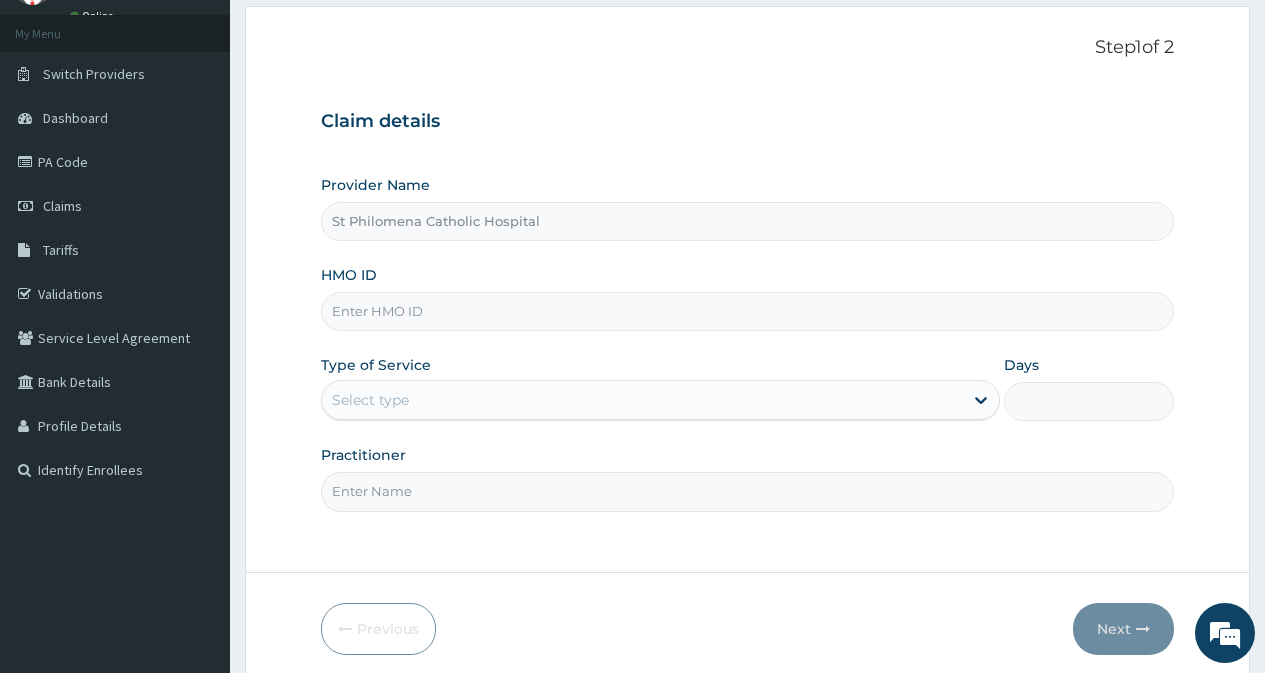 click on "HMO ID" at bounding box center [747, 311] 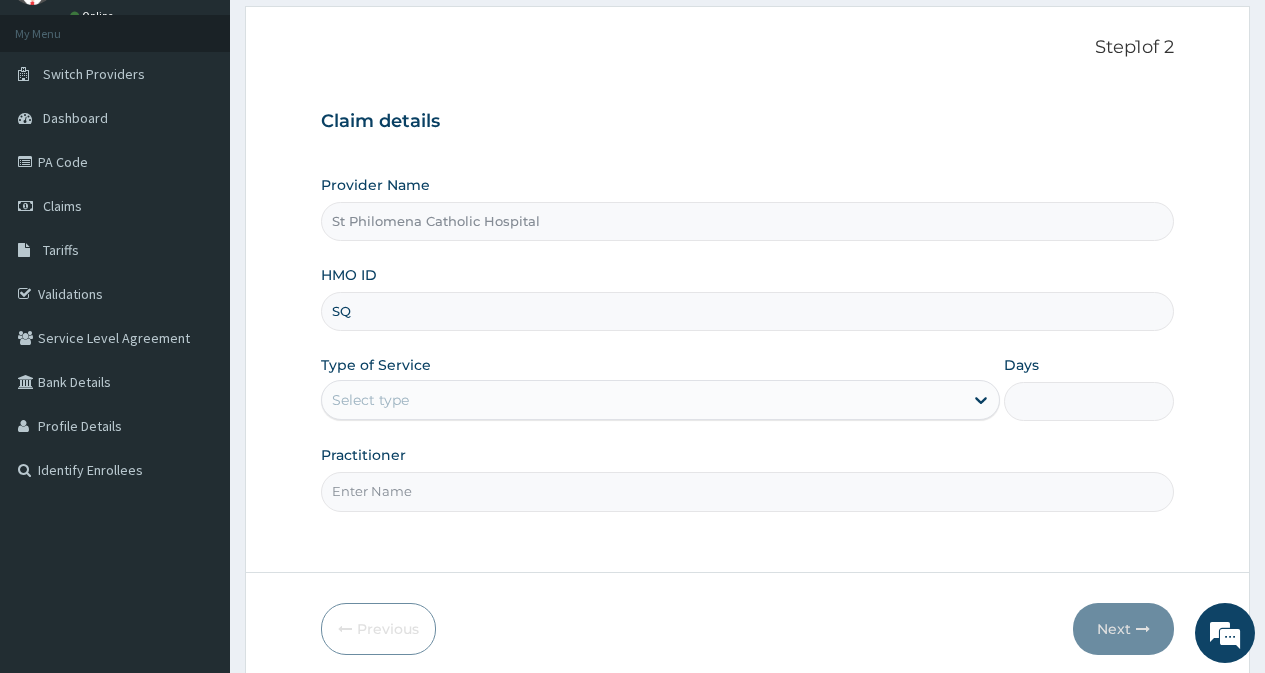 scroll, scrollTop: 0, scrollLeft: 0, axis: both 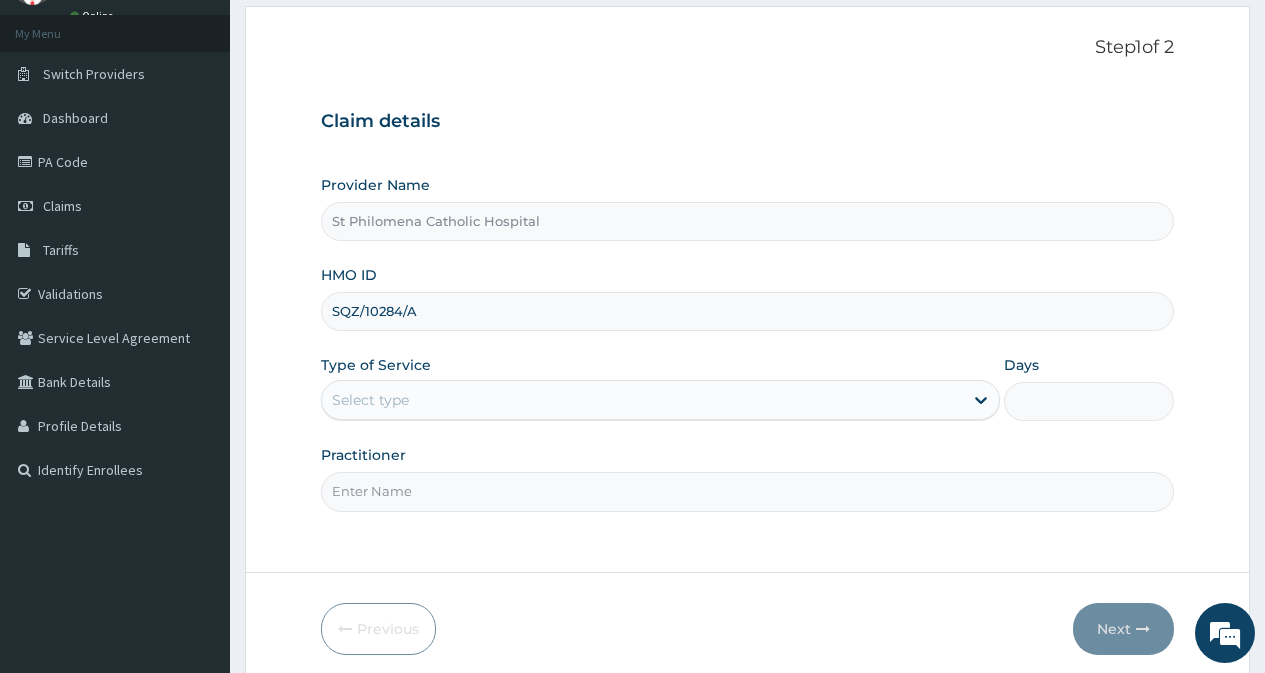 type on "SQZ/10284/A" 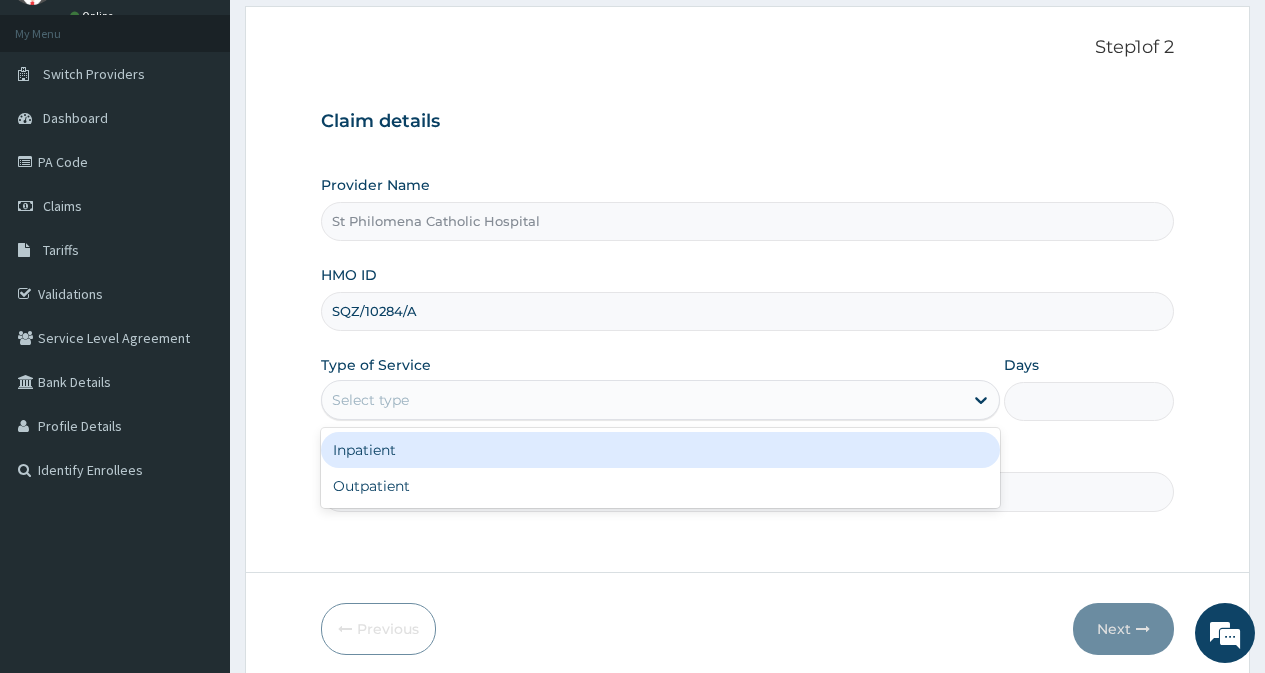 click on "Select type" at bounding box center (370, 400) 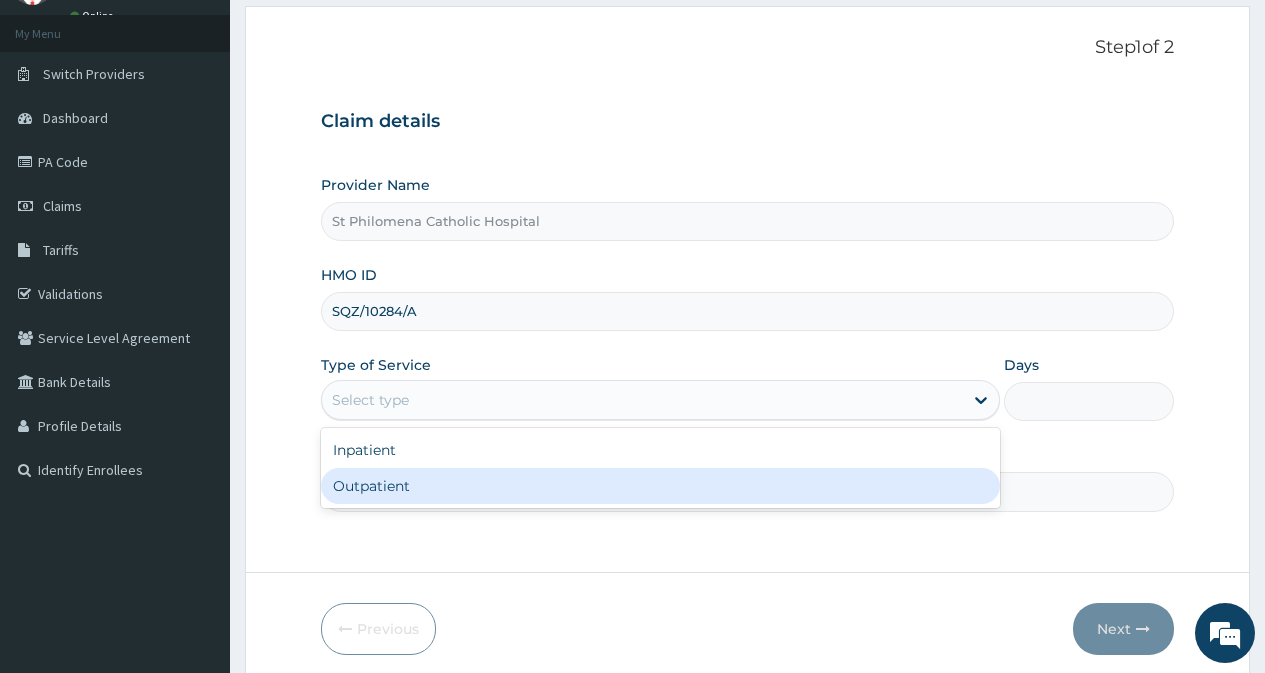 click on "Outpatient" at bounding box center [660, 486] 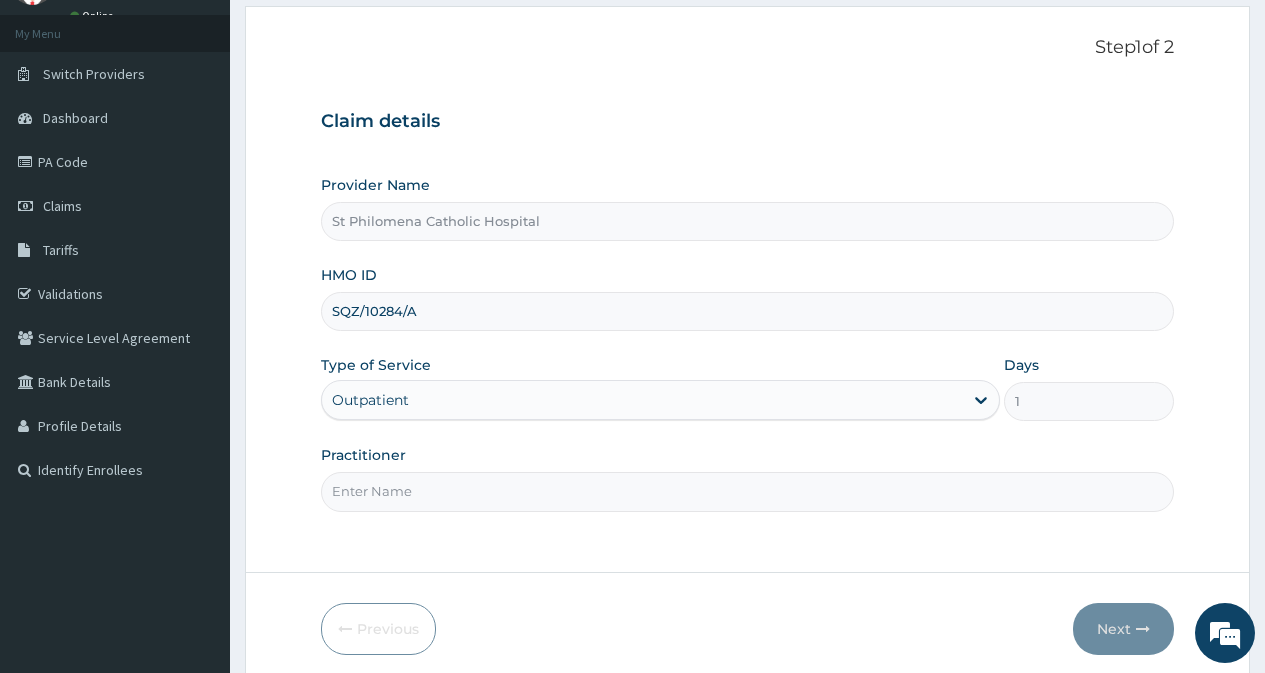 click on "Practitioner" at bounding box center (747, 491) 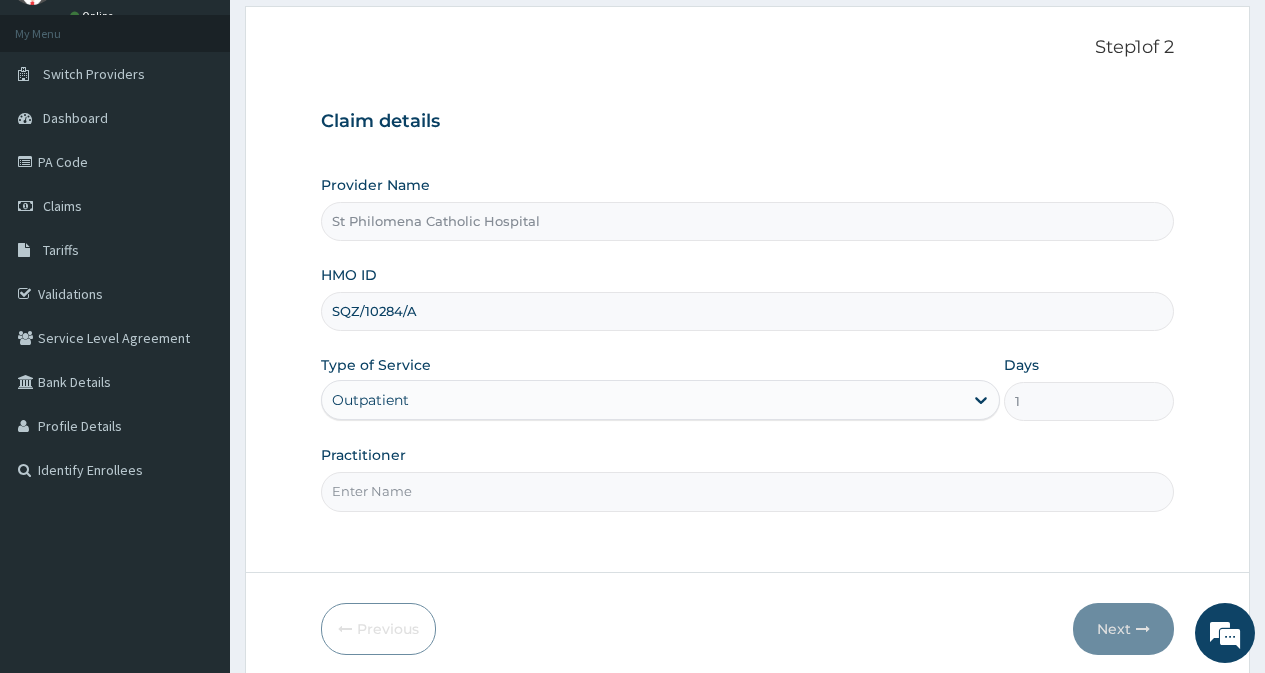 type on "DR. BEN" 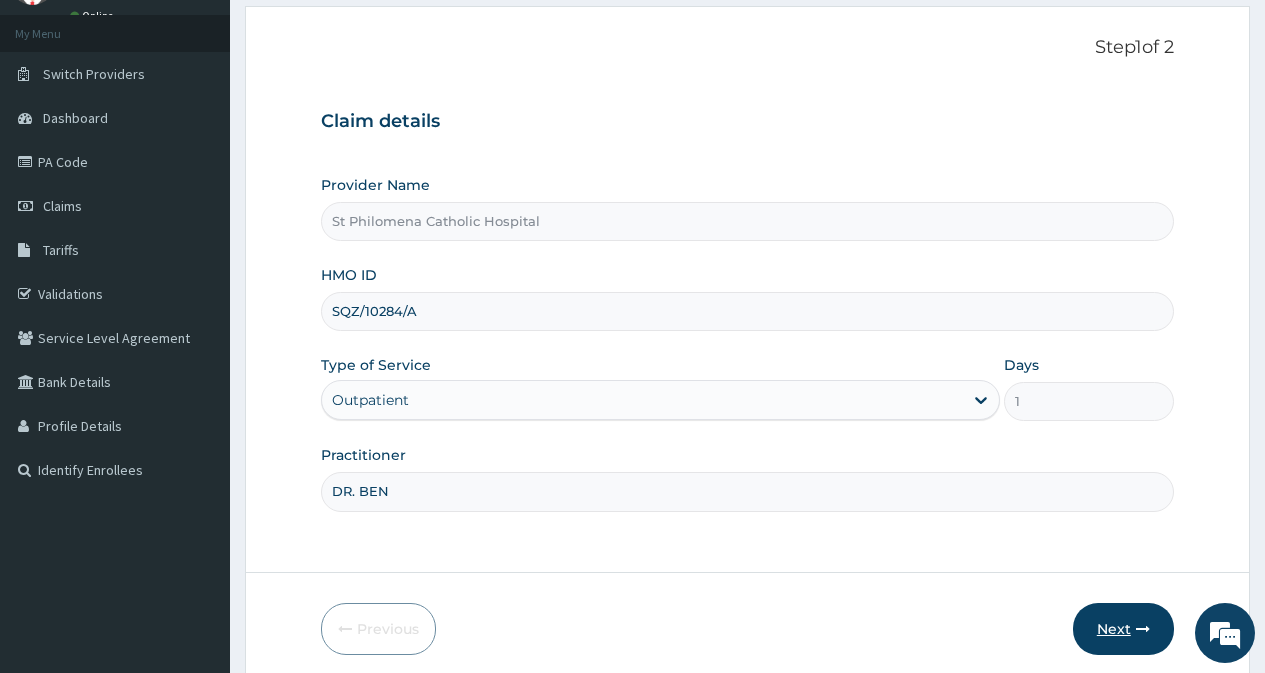 click on "Next" at bounding box center [1123, 629] 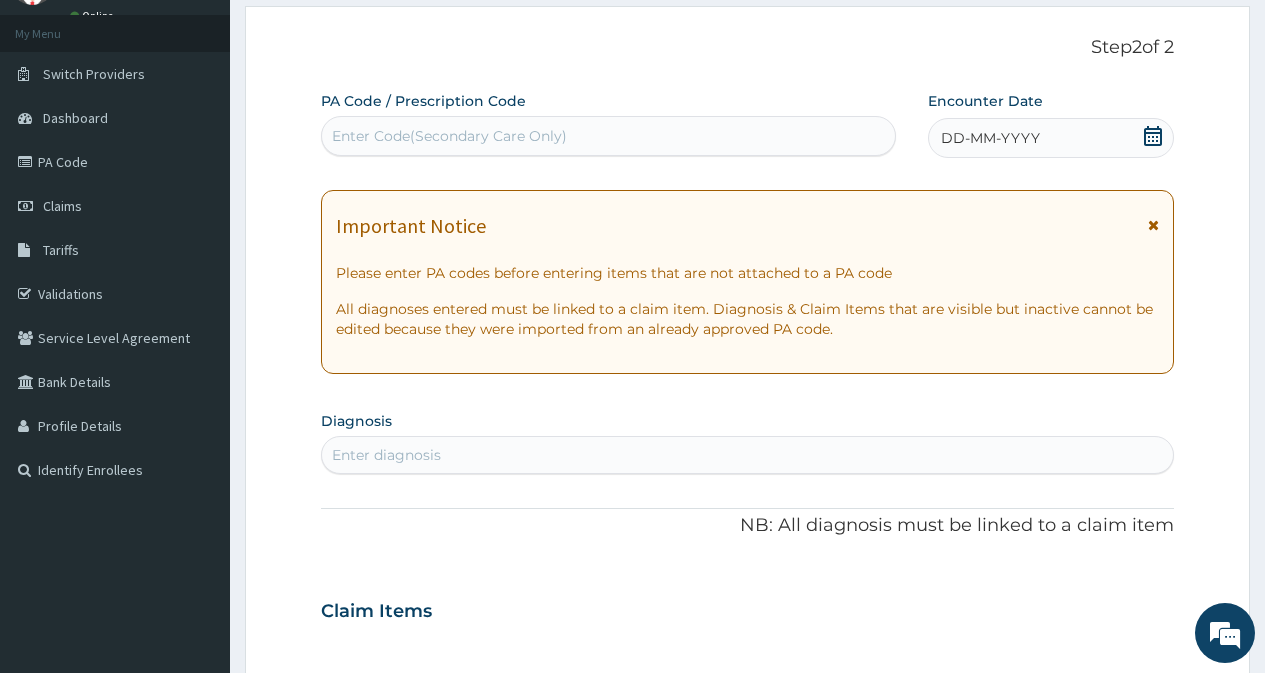 click 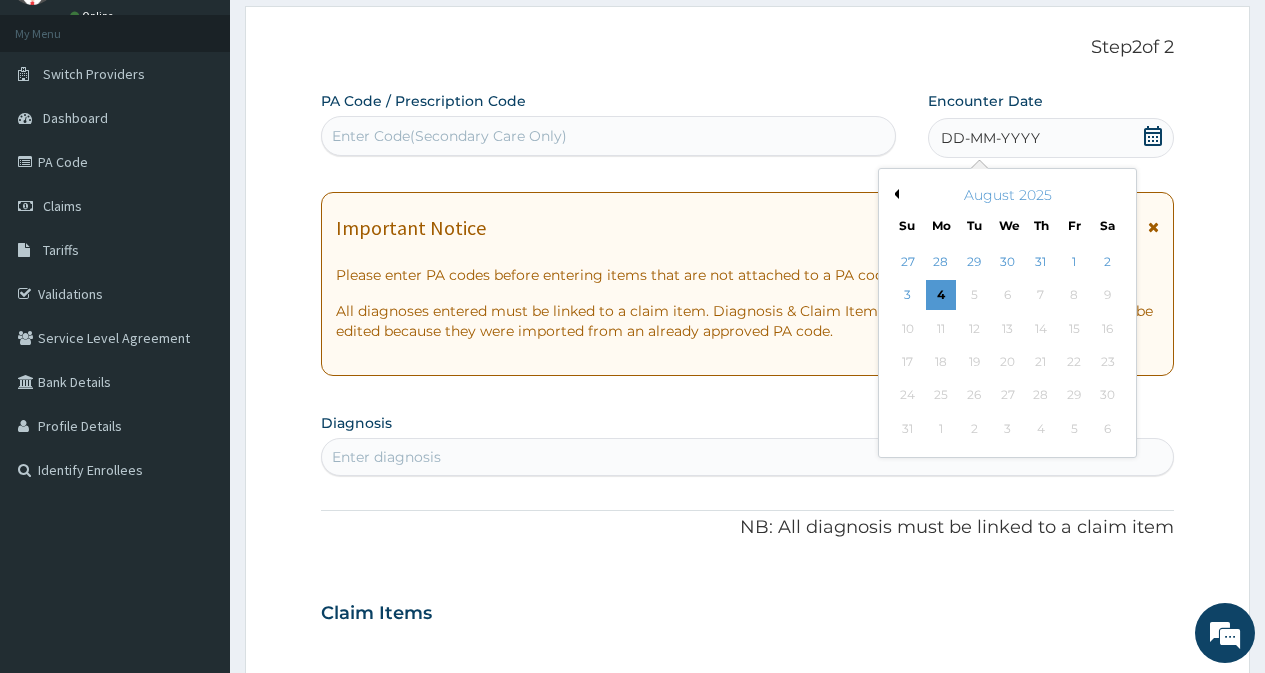 click on "Previous Month" at bounding box center [894, 194] 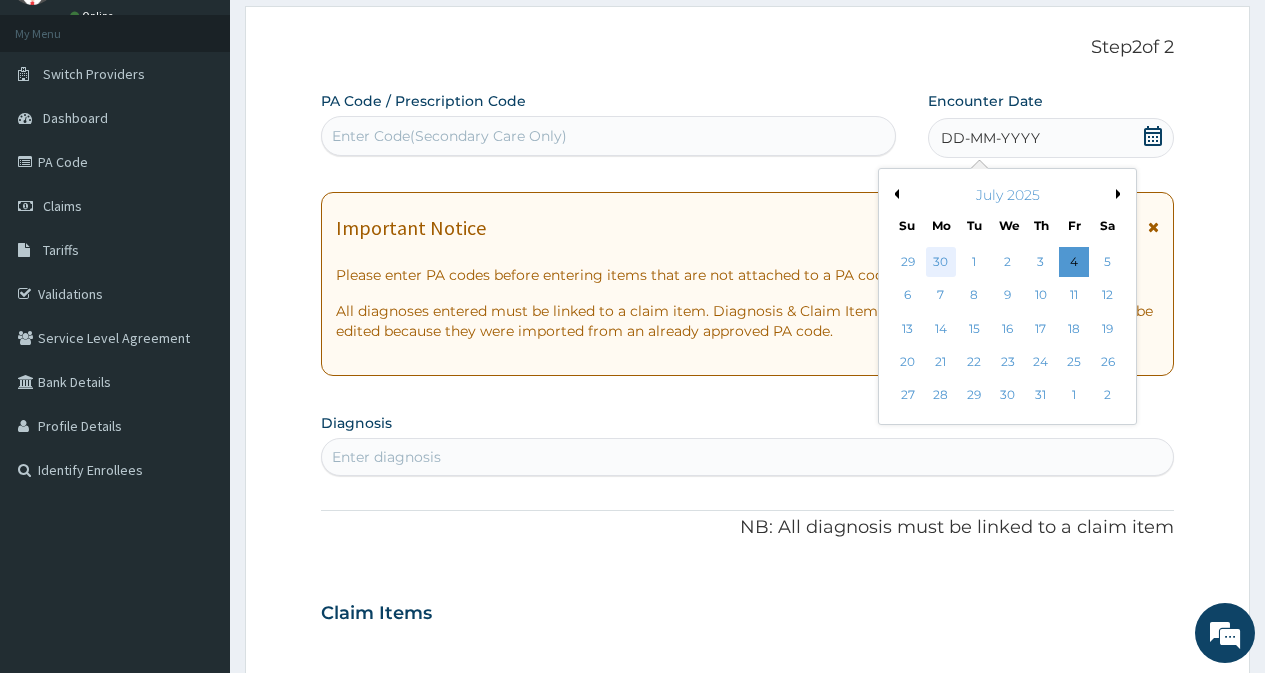 click on "30" at bounding box center [941, 262] 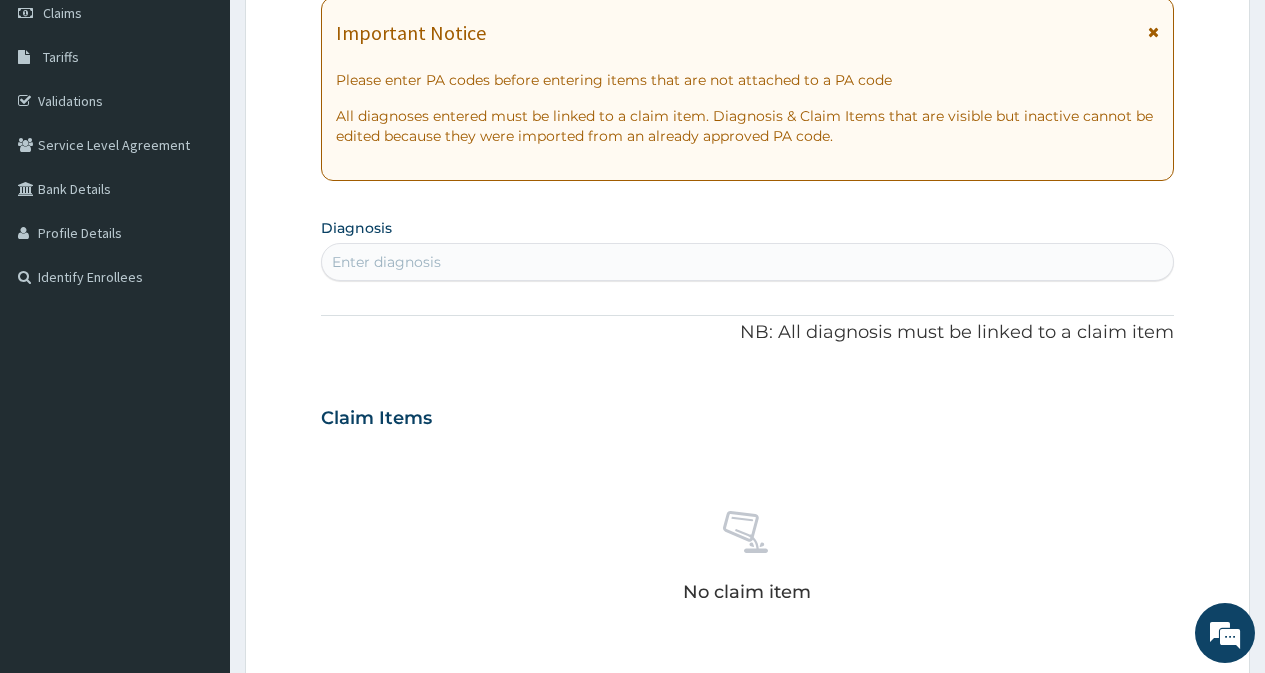 scroll, scrollTop: 300, scrollLeft: 0, axis: vertical 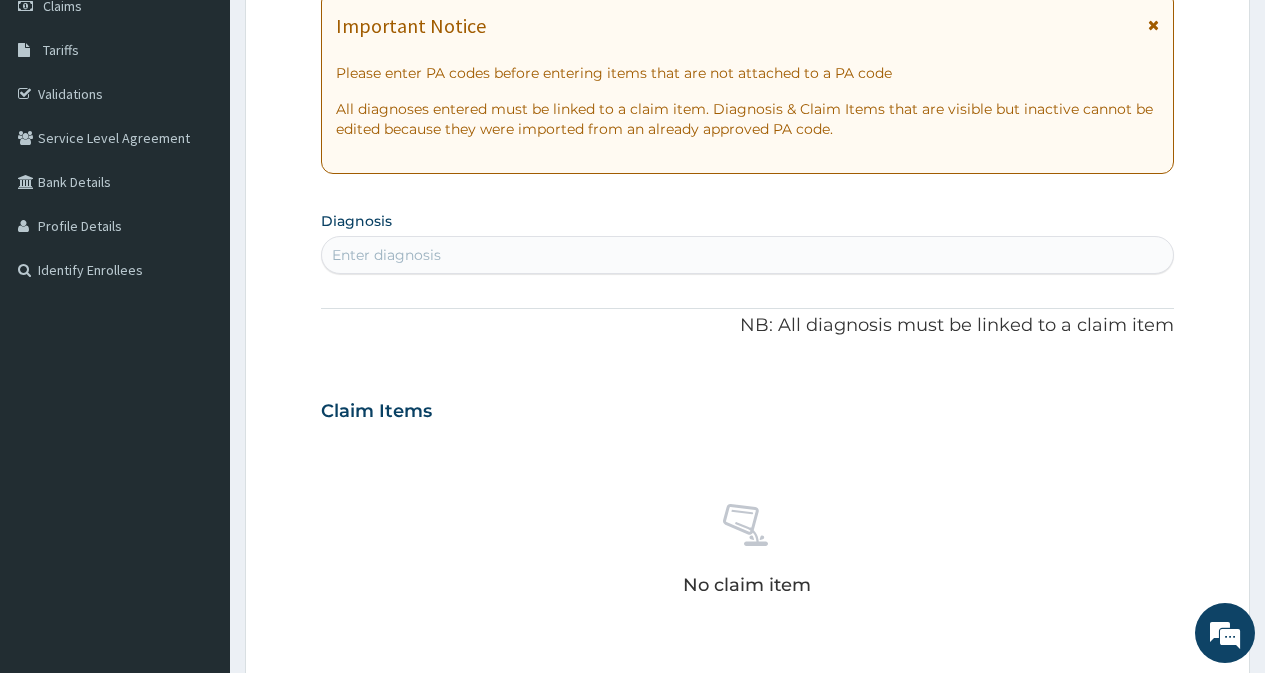 click on "Enter diagnosis" at bounding box center (747, 255) 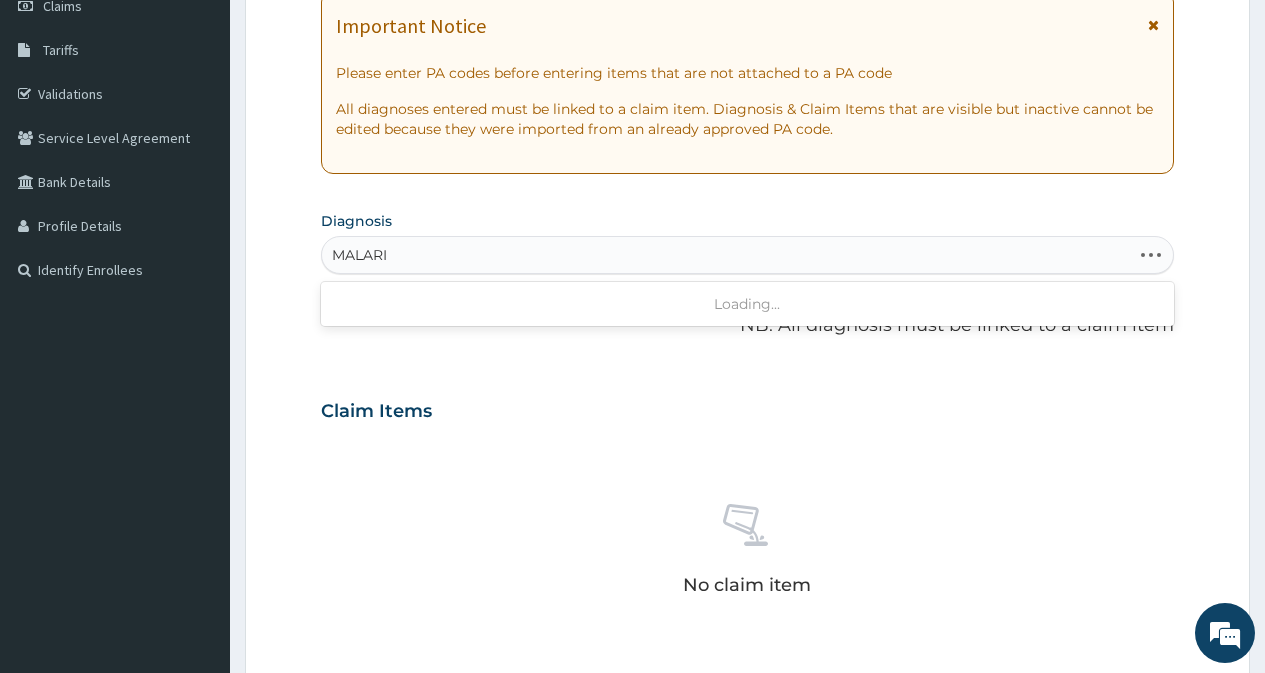 type on "MALARIA" 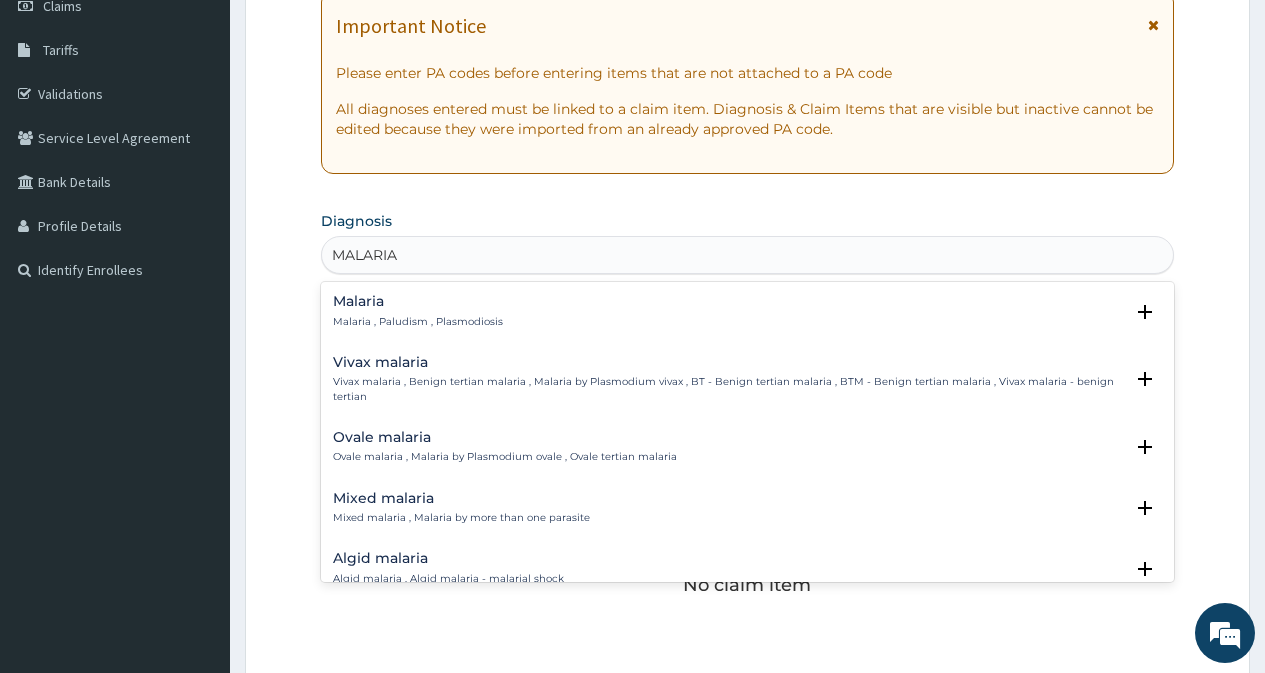 click on "Mixed malaria" at bounding box center (461, 498) 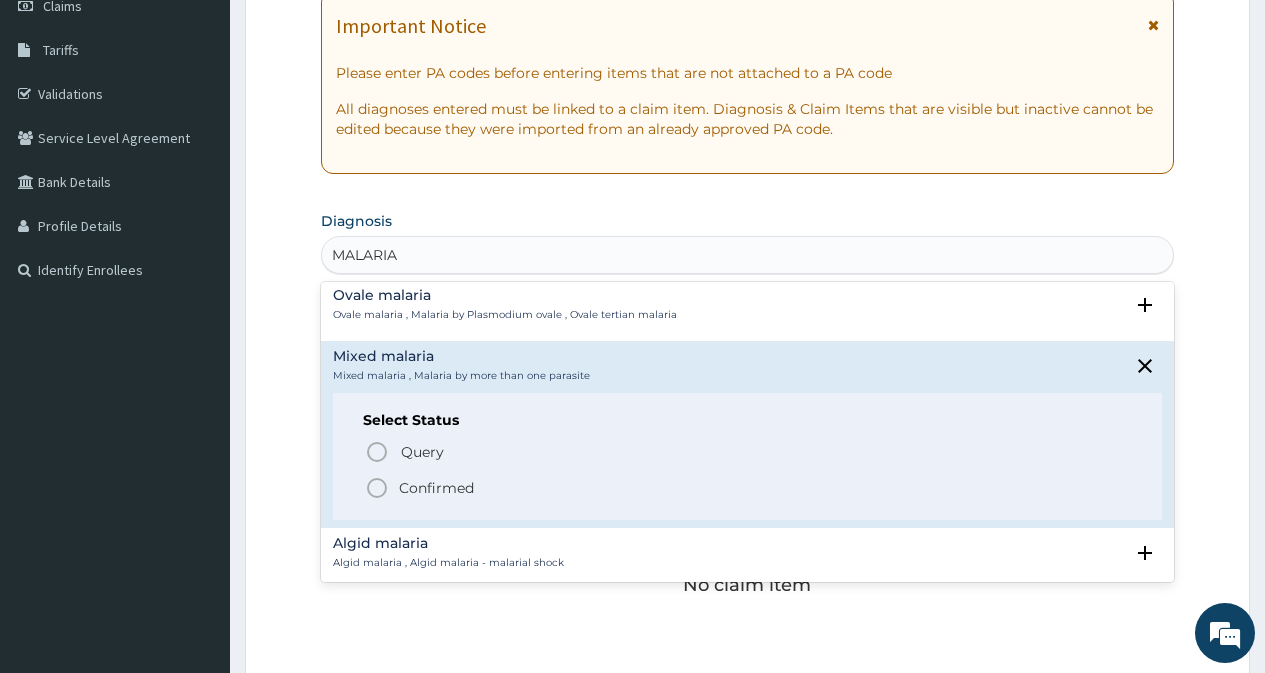 scroll, scrollTop: 200, scrollLeft: 0, axis: vertical 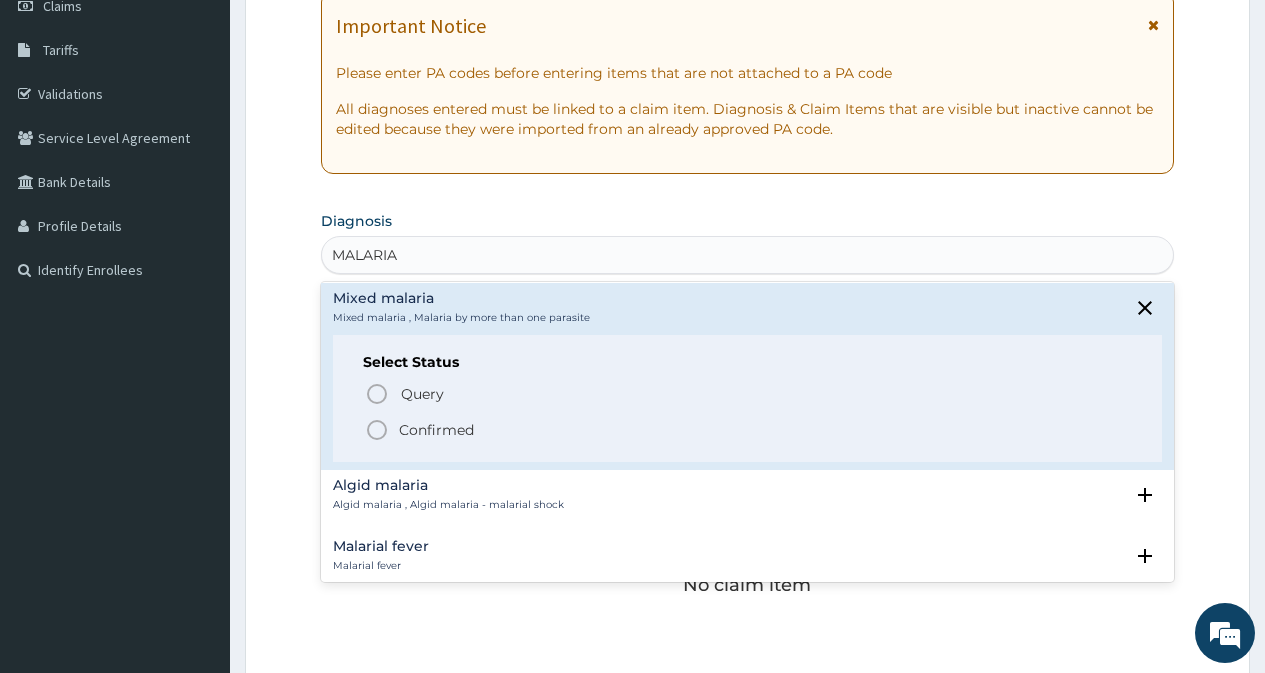 click 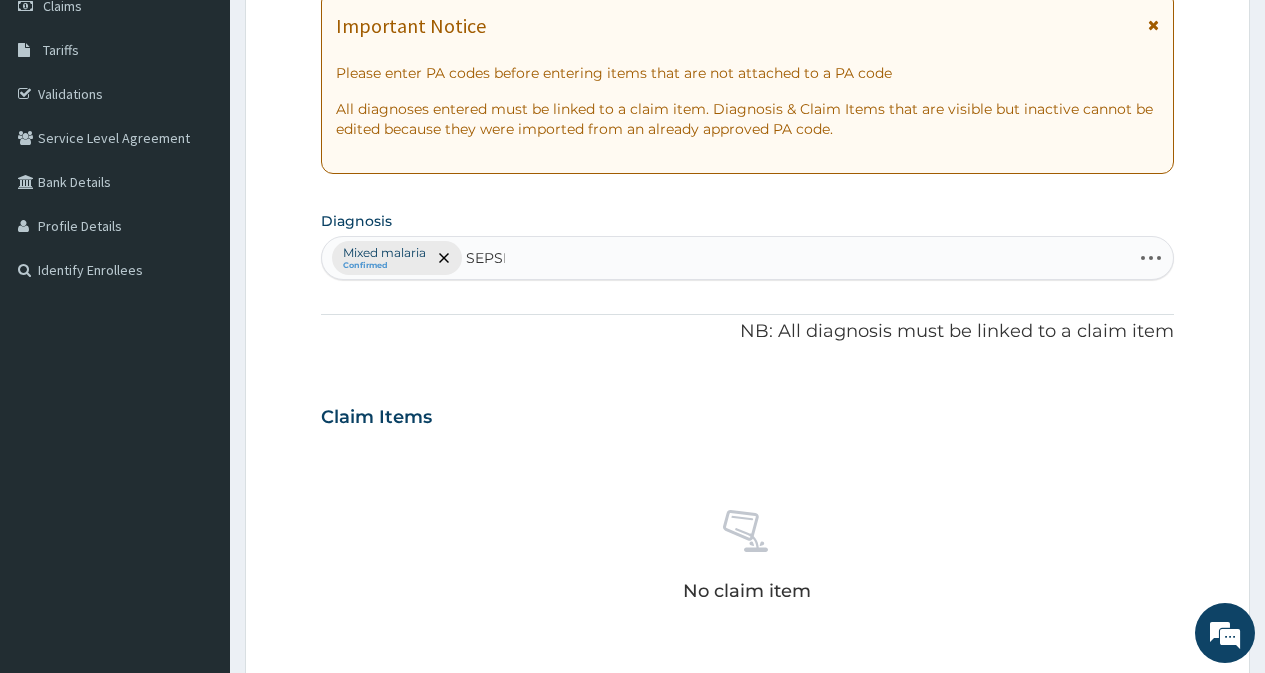 type on "SEPSIS" 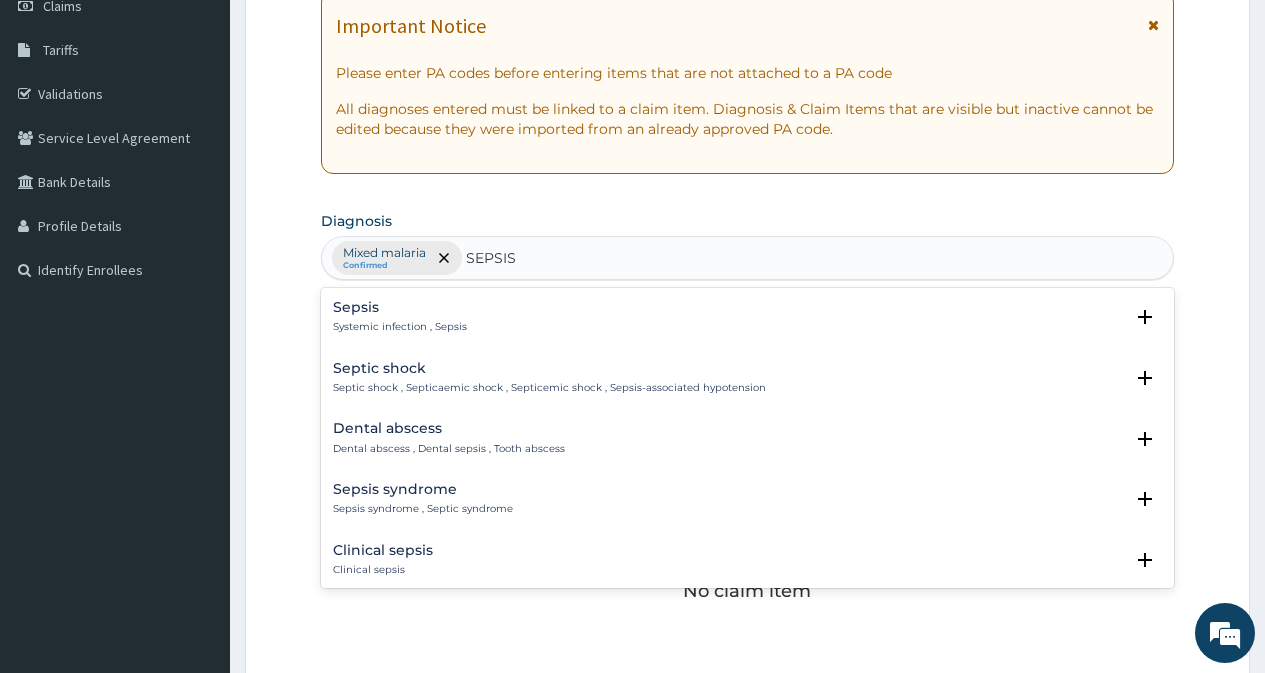 click on "Systemic infection , Sepsis" at bounding box center [400, 327] 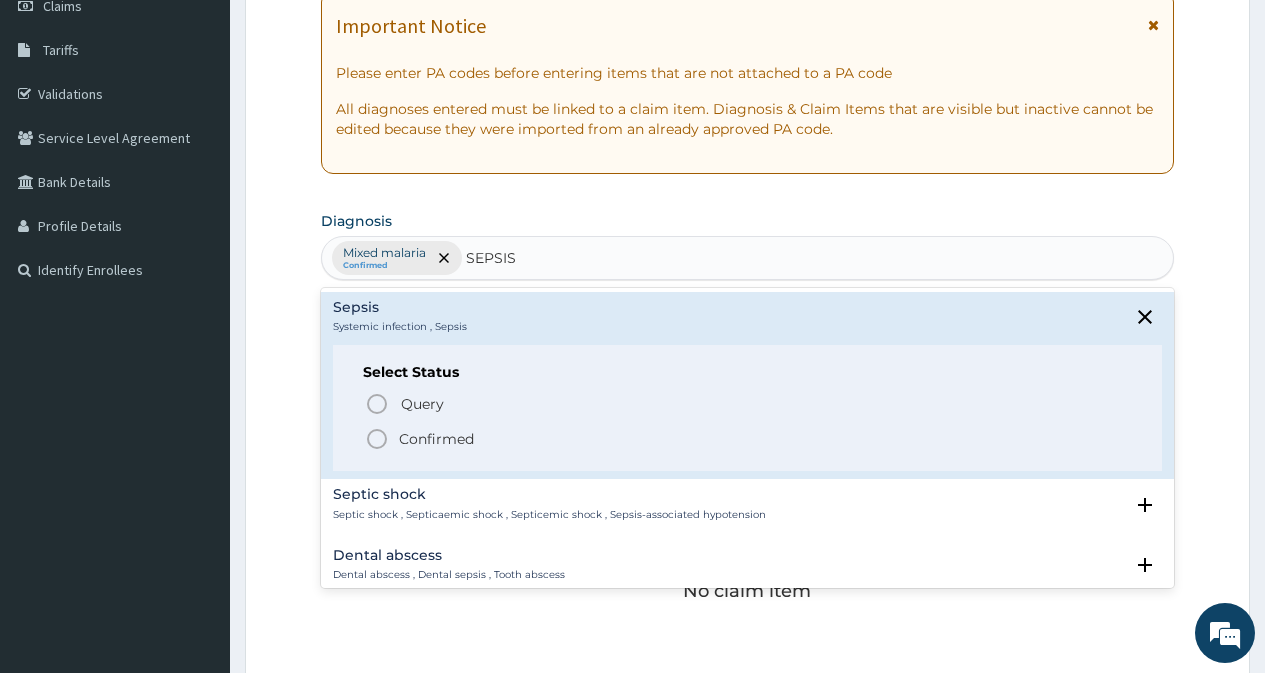 click 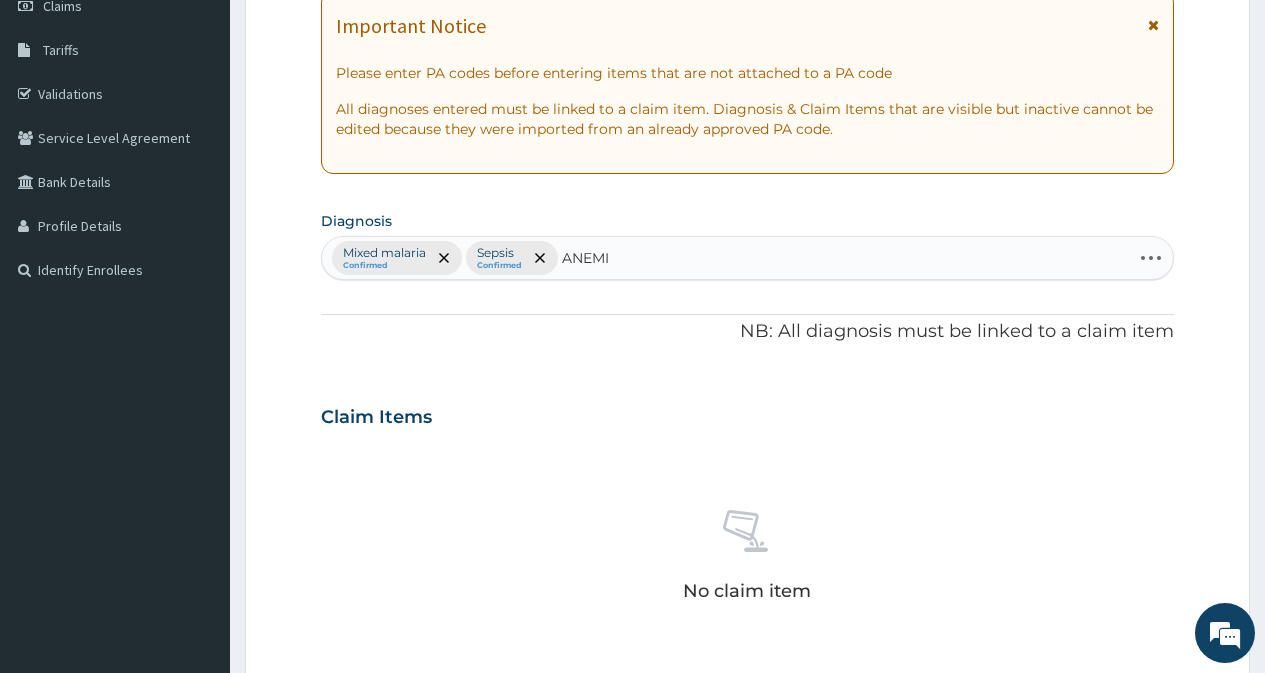 type on "ANEMIA" 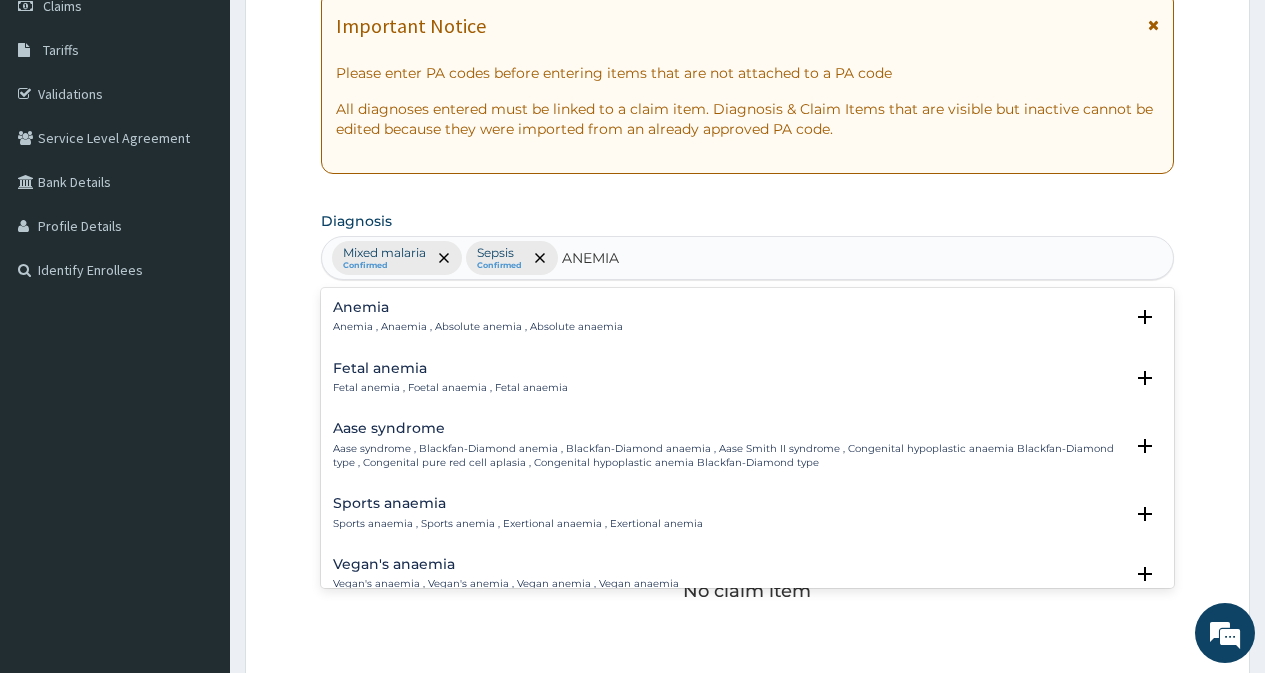 click on "Anemia" at bounding box center (478, 307) 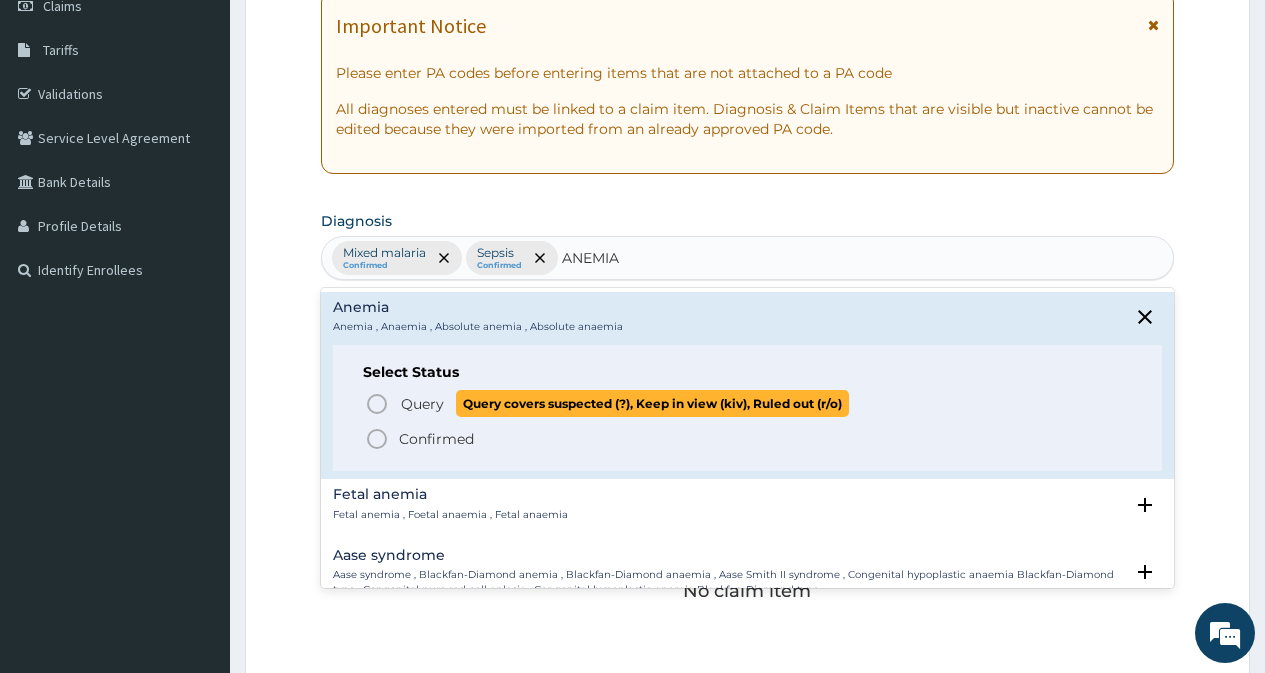 click 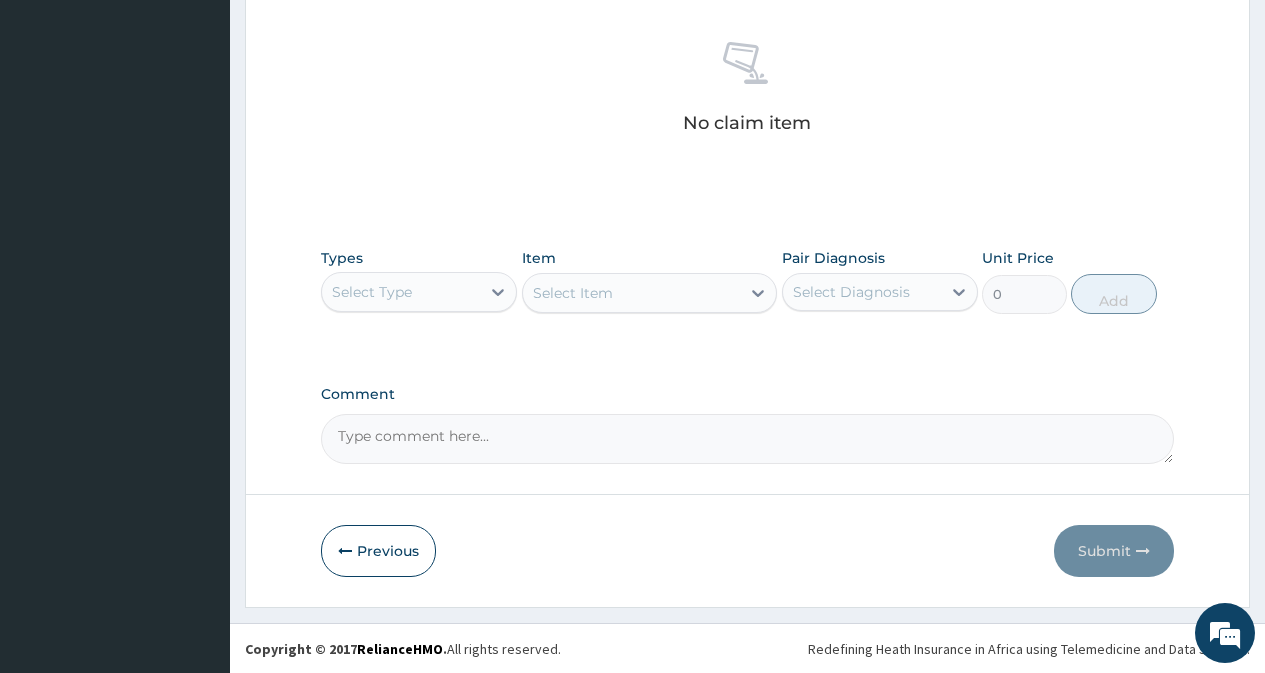 scroll, scrollTop: 769, scrollLeft: 0, axis: vertical 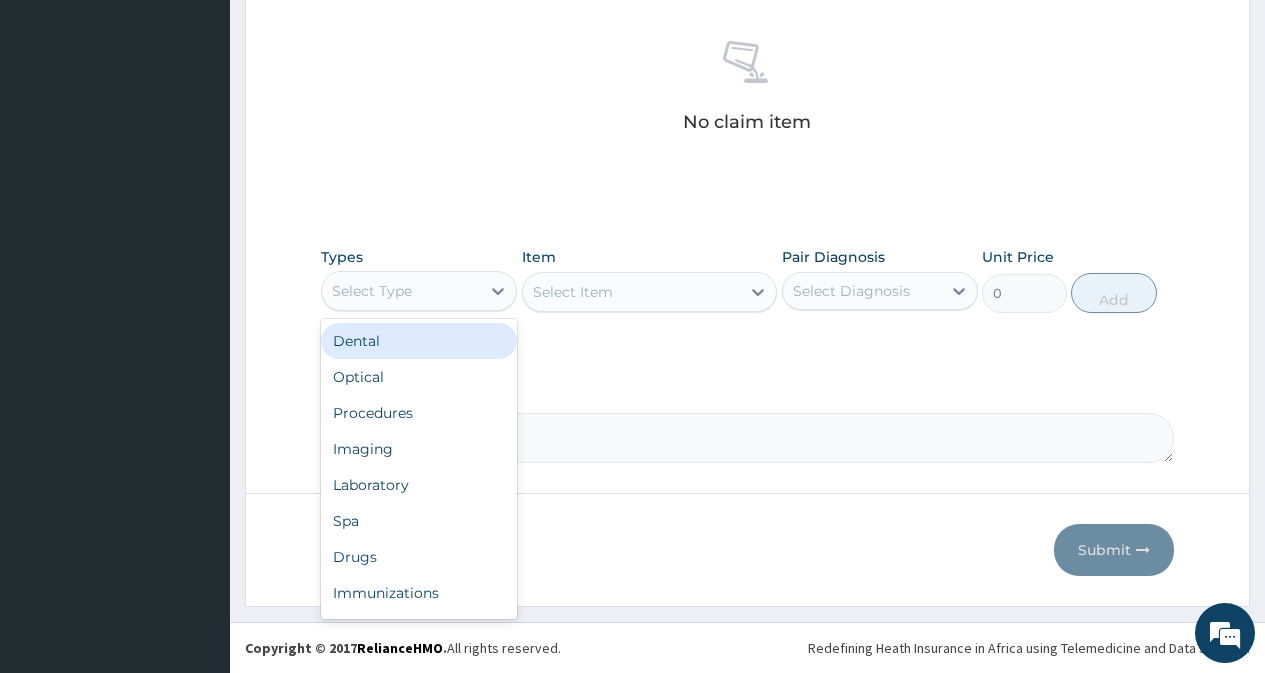 click on "Select Type" at bounding box center [401, 291] 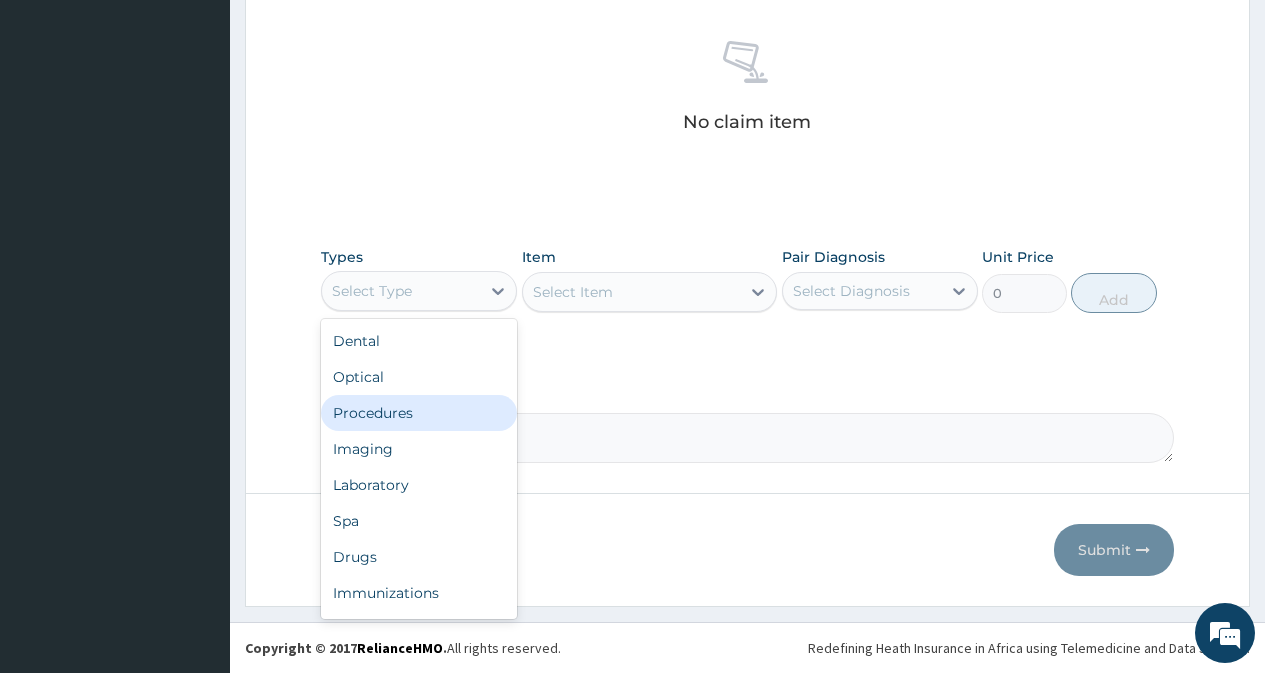 click on "Procedures" at bounding box center (419, 413) 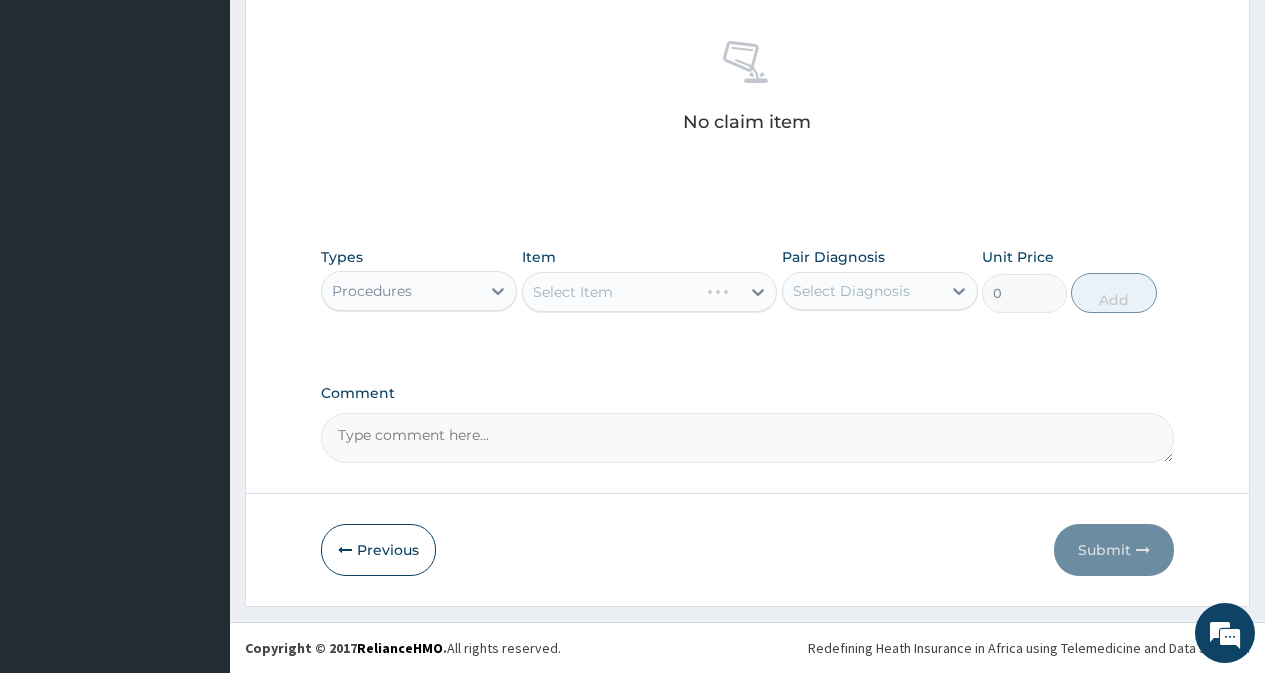 drag, startPoint x: 828, startPoint y: 298, endPoint x: 831, endPoint y: 309, distance: 11.401754 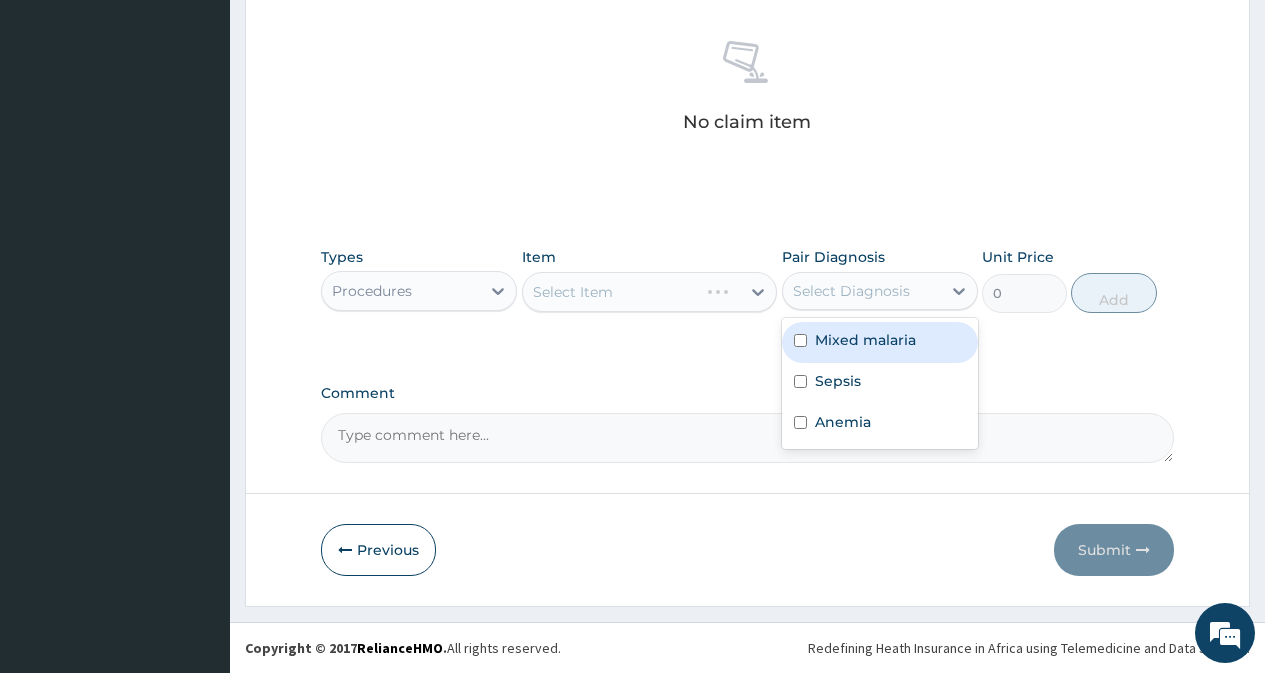 drag, startPoint x: 833, startPoint y: 353, endPoint x: 835, endPoint y: 371, distance: 18.110771 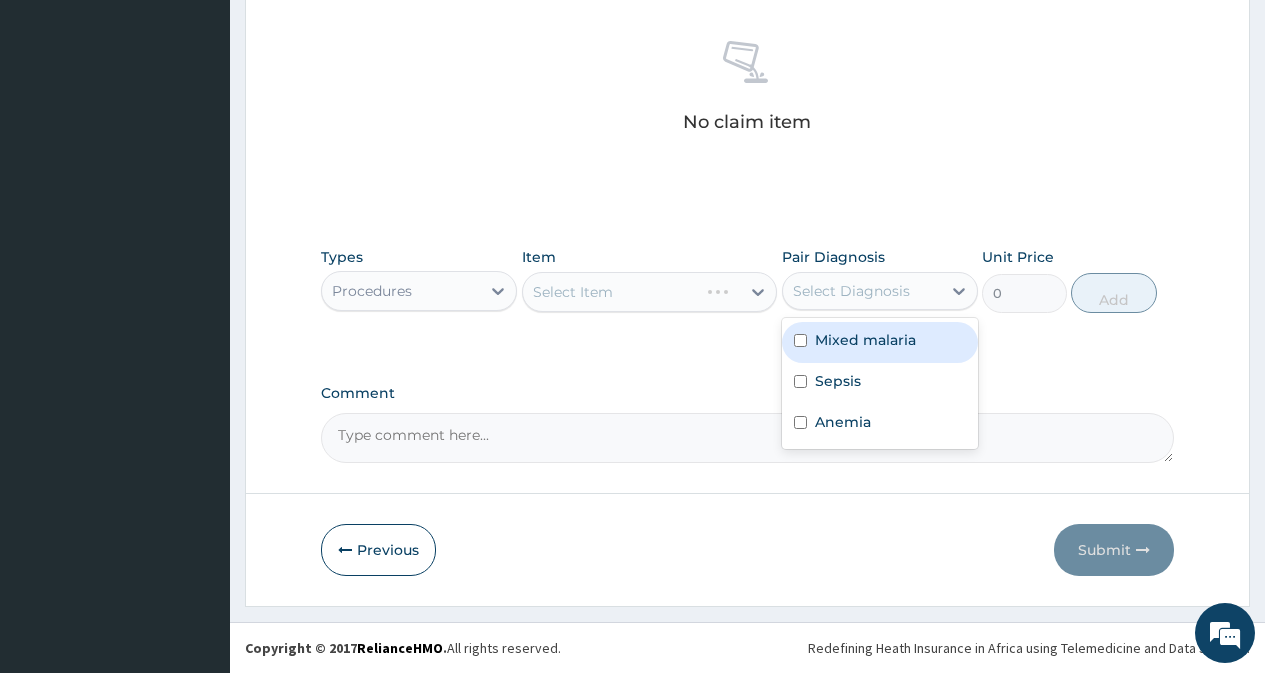 click on "Mixed malaria" at bounding box center [880, 342] 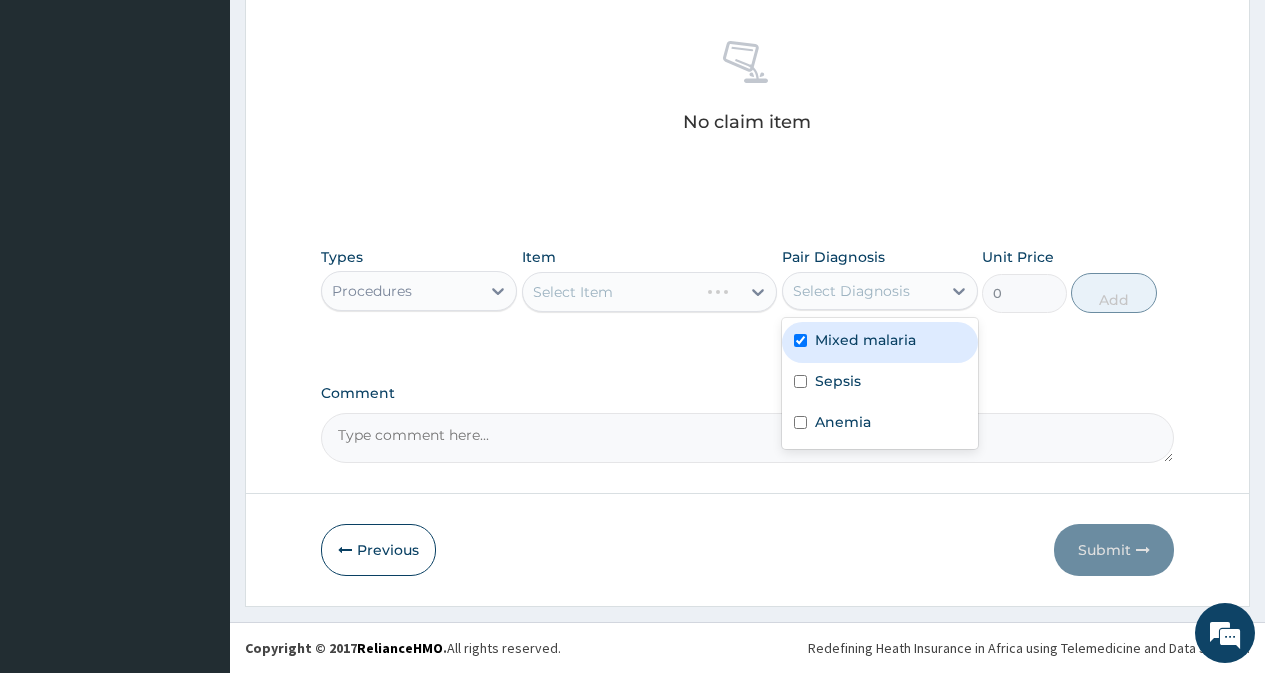 checkbox on "true" 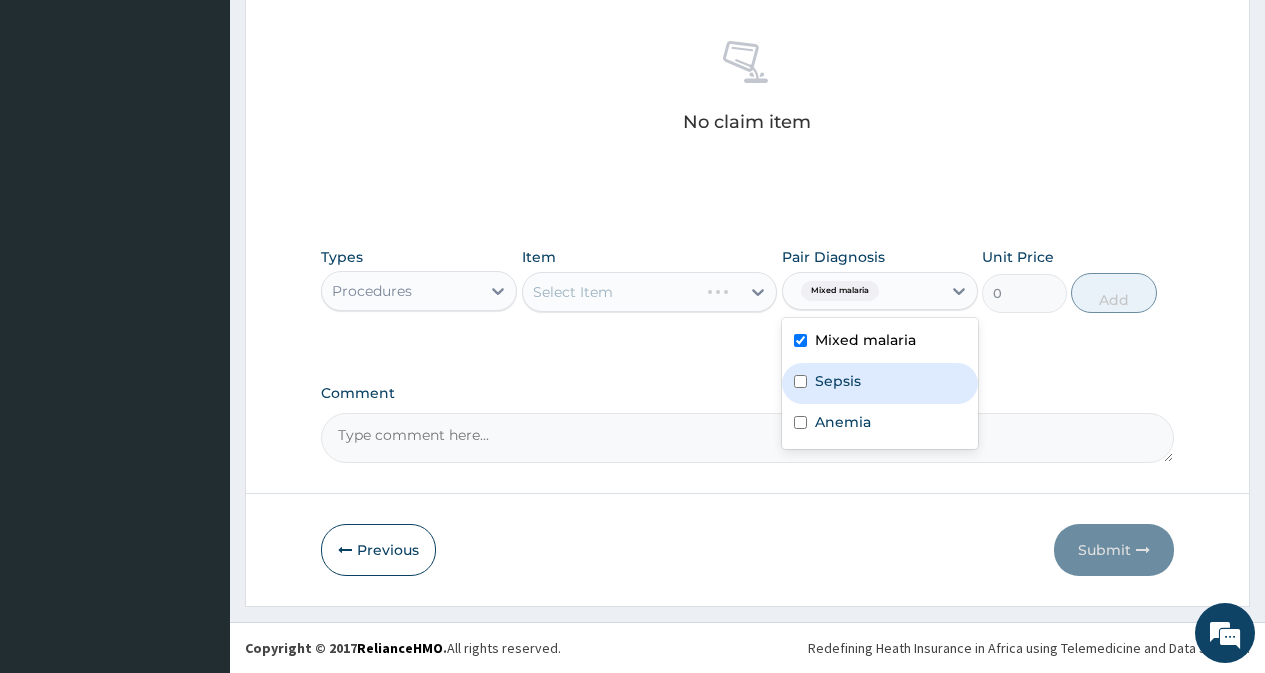 drag, startPoint x: 835, startPoint y: 386, endPoint x: 838, endPoint y: 410, distance: 24.186773 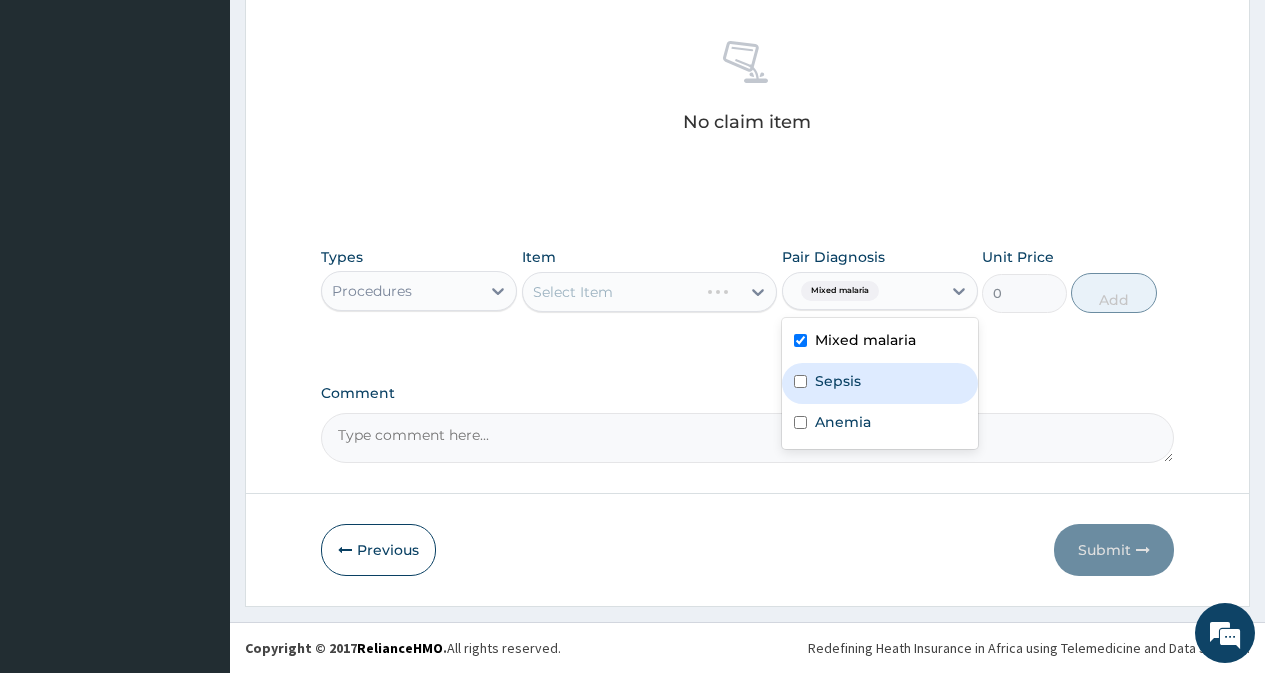 click on "Sepsis" at bounding box center (838, 381) 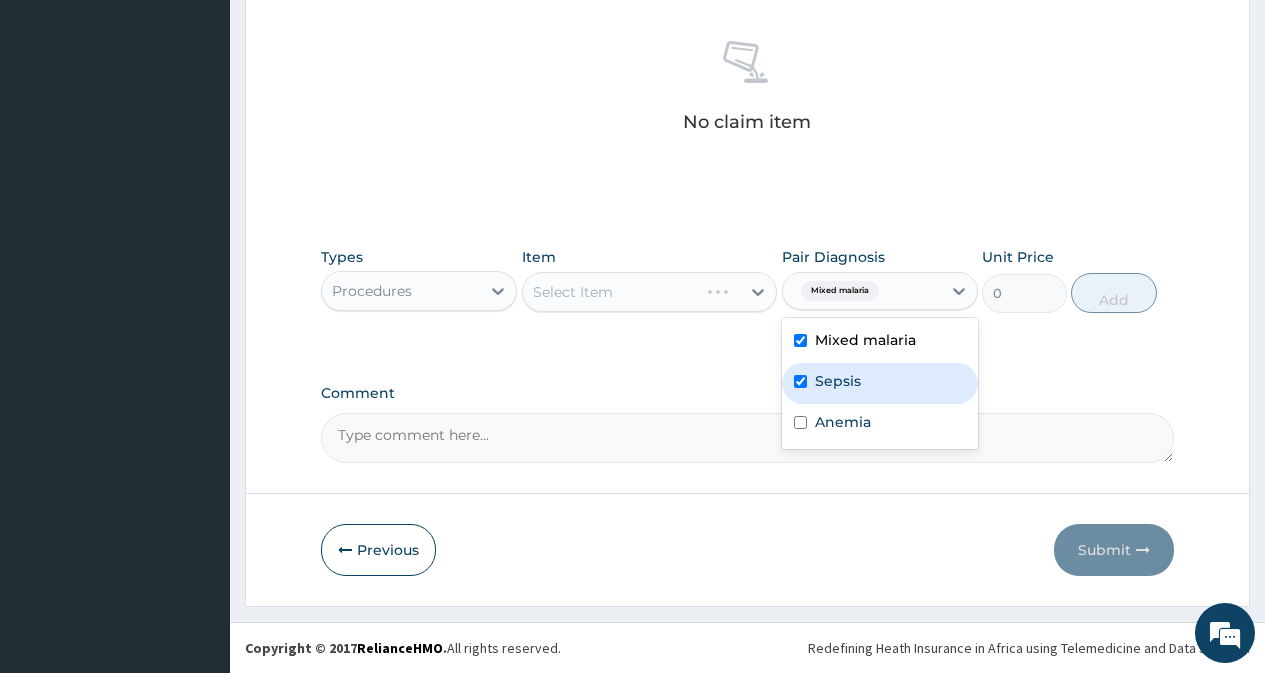 checkbox on "true" 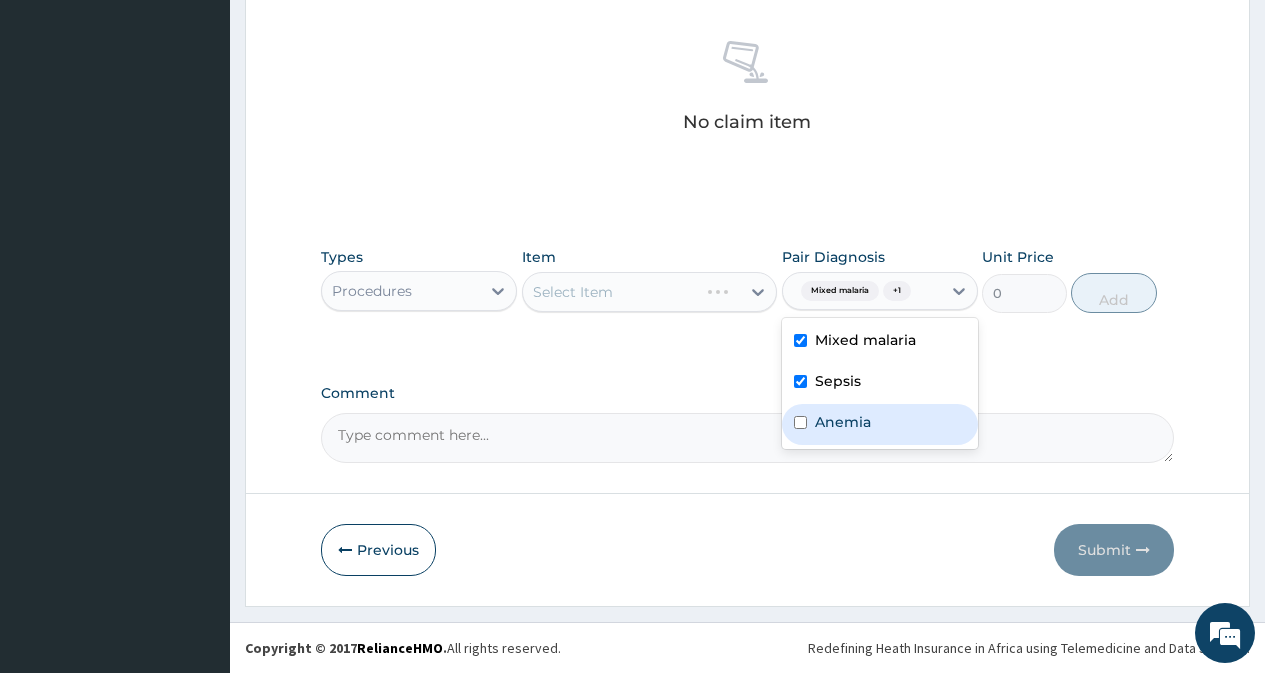 click on "Anemia" at bounding box center [843, 422] 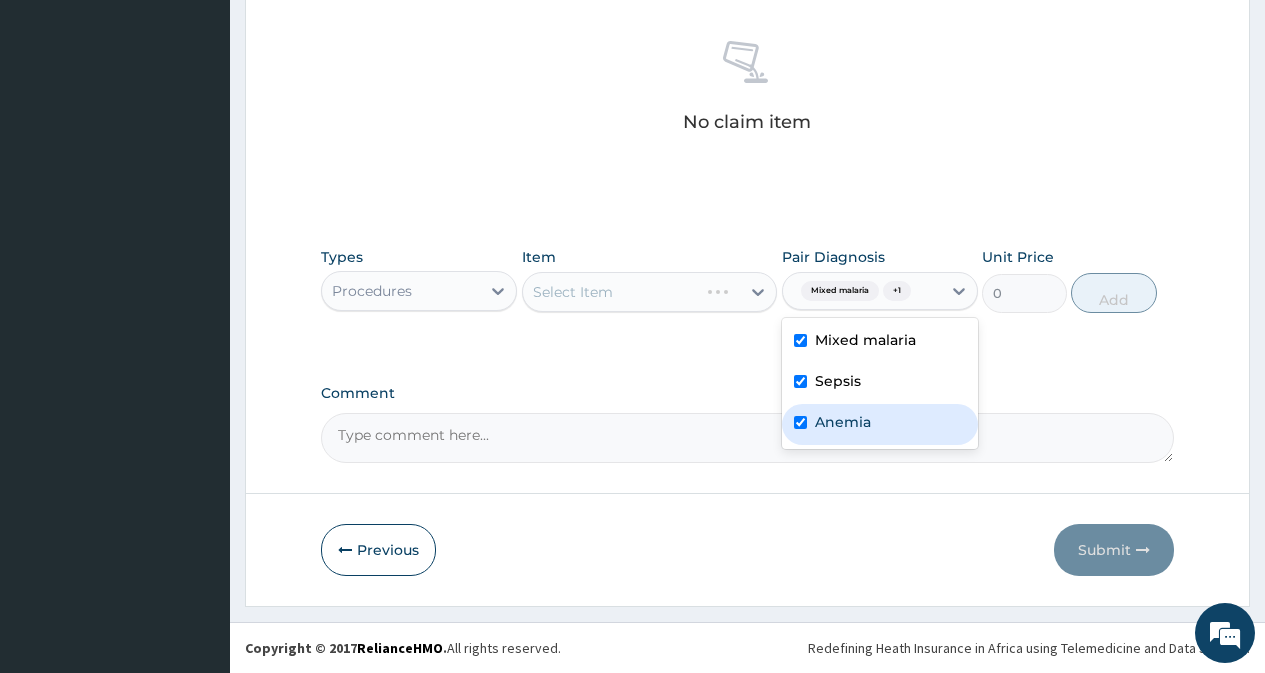 checkbox on "true" 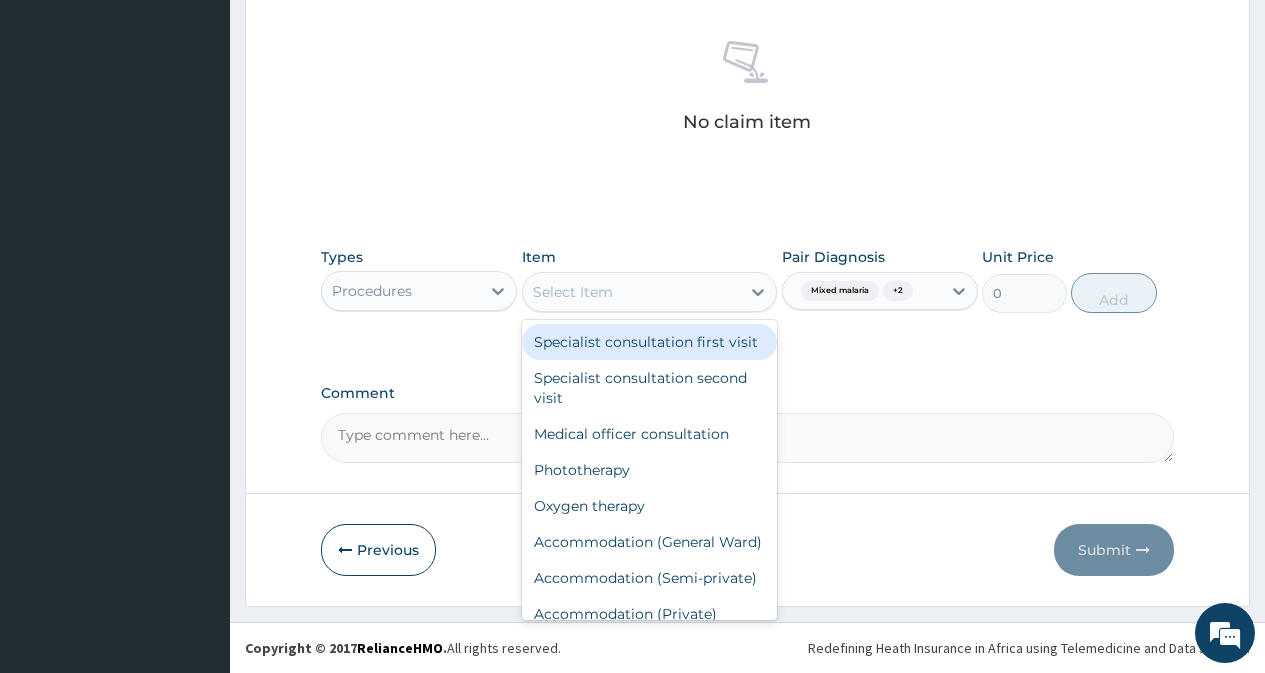 click on "Select Item" at bounding box center (632, 292) 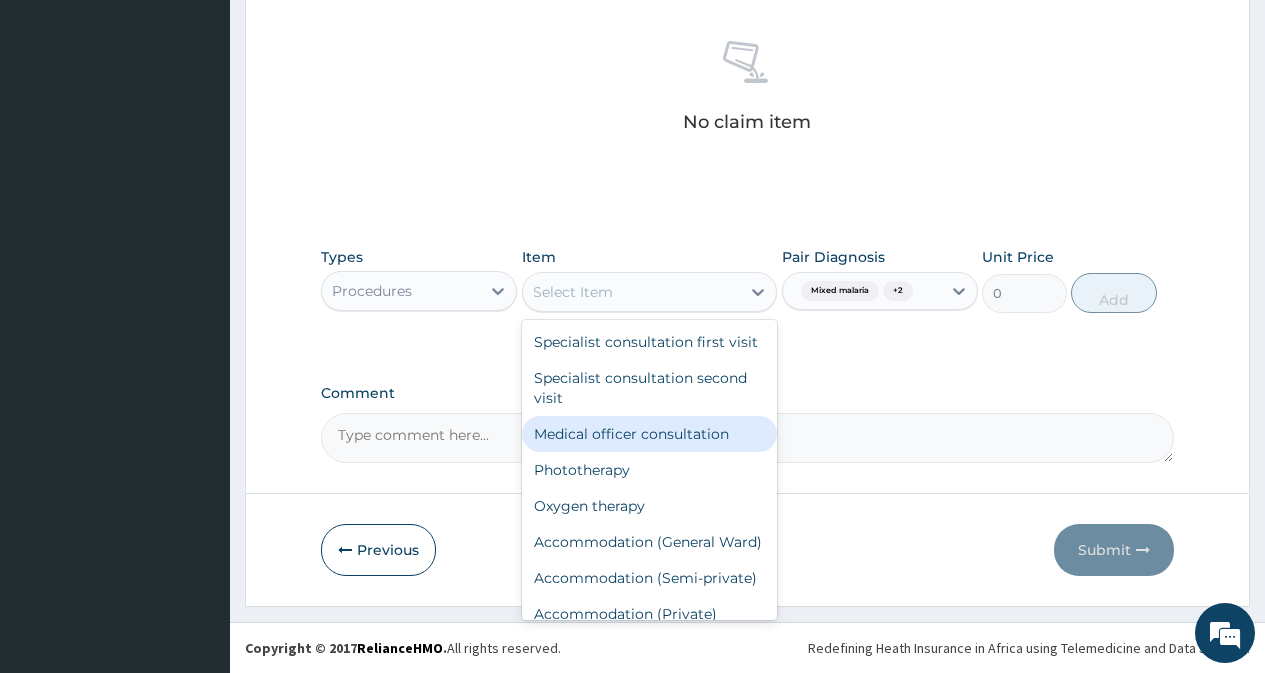 click on "Medical officer consultation" at bounding box center (650, 434) 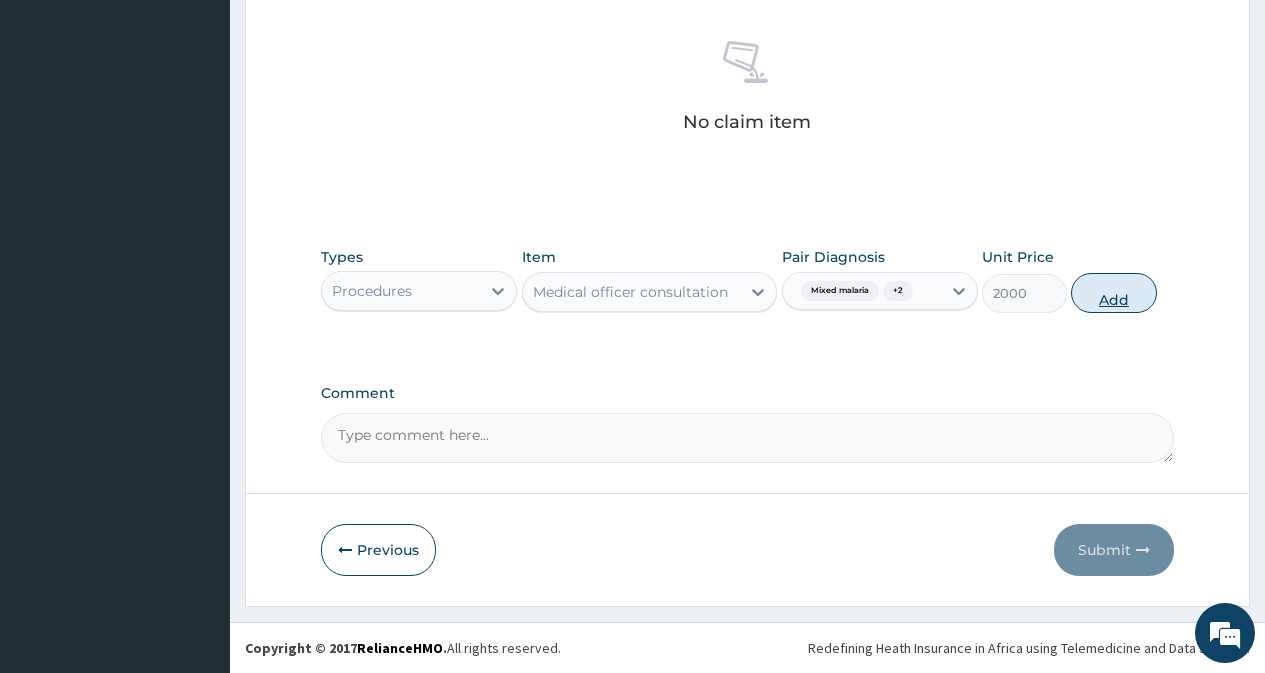 click on "Add" at bounding box center (1113, 293) 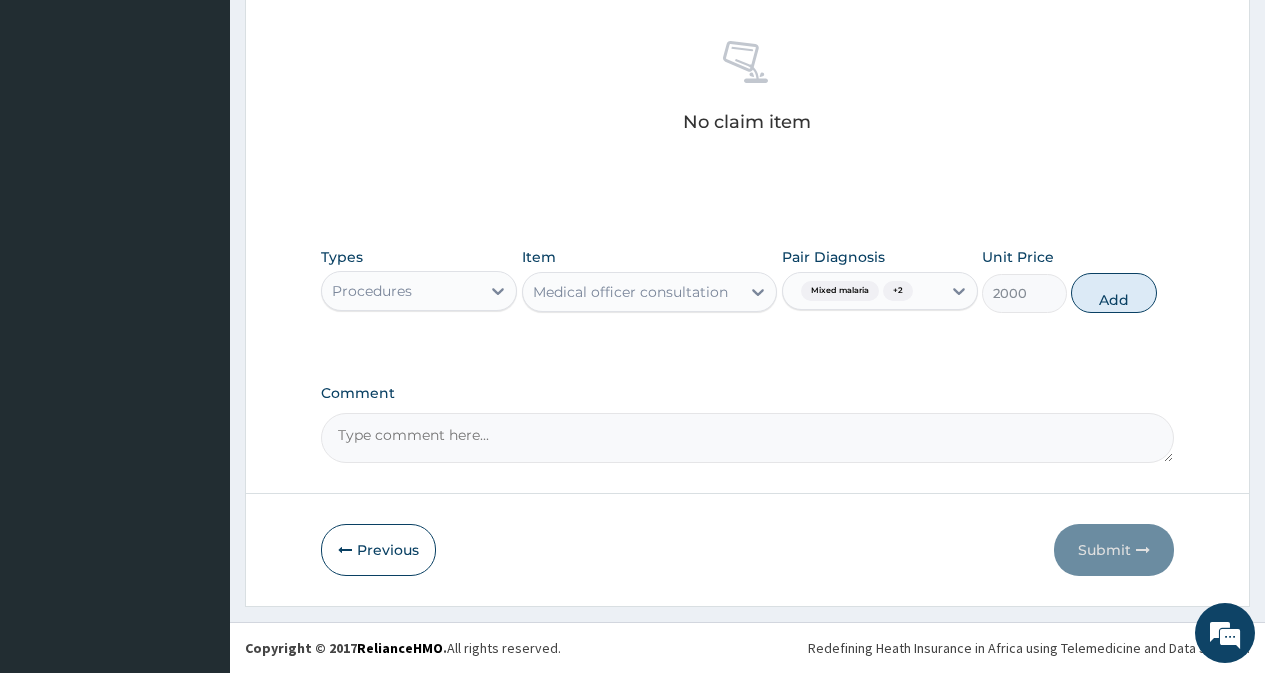 type on "0" 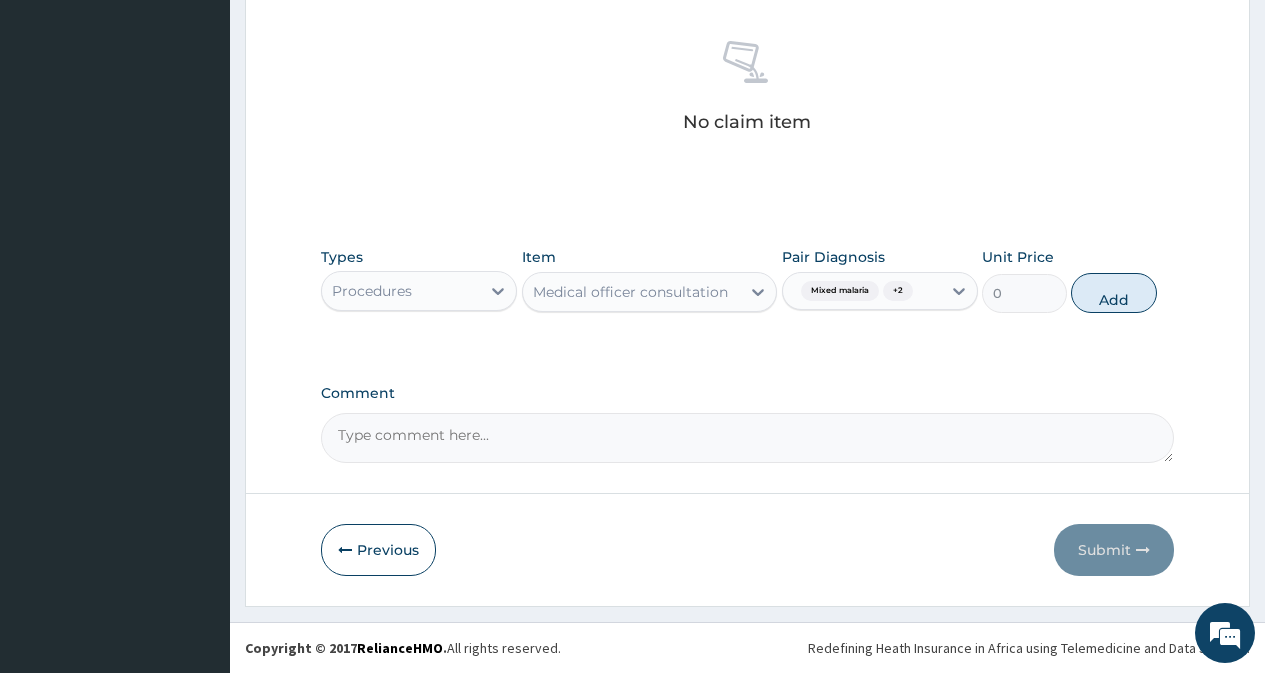 scroll, scrollTop: 689, scrollLeft: 0, axis: vertical 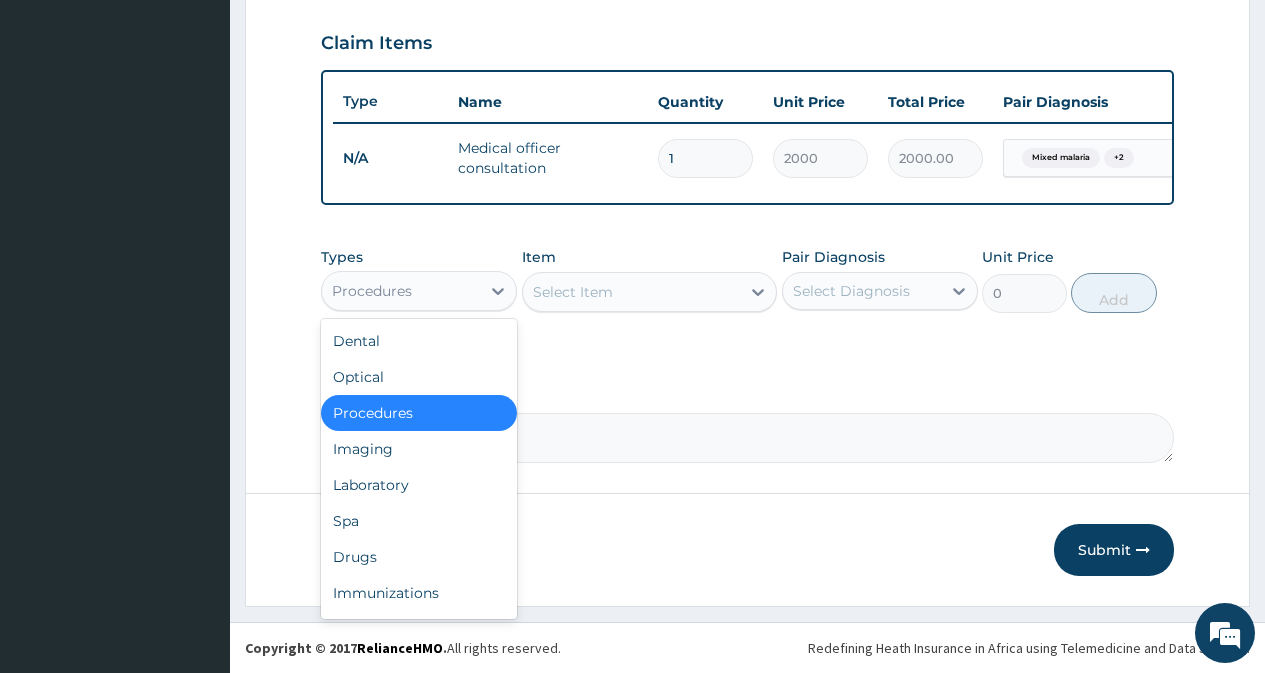 click on "Procedures" at bounding box center [372, 291] 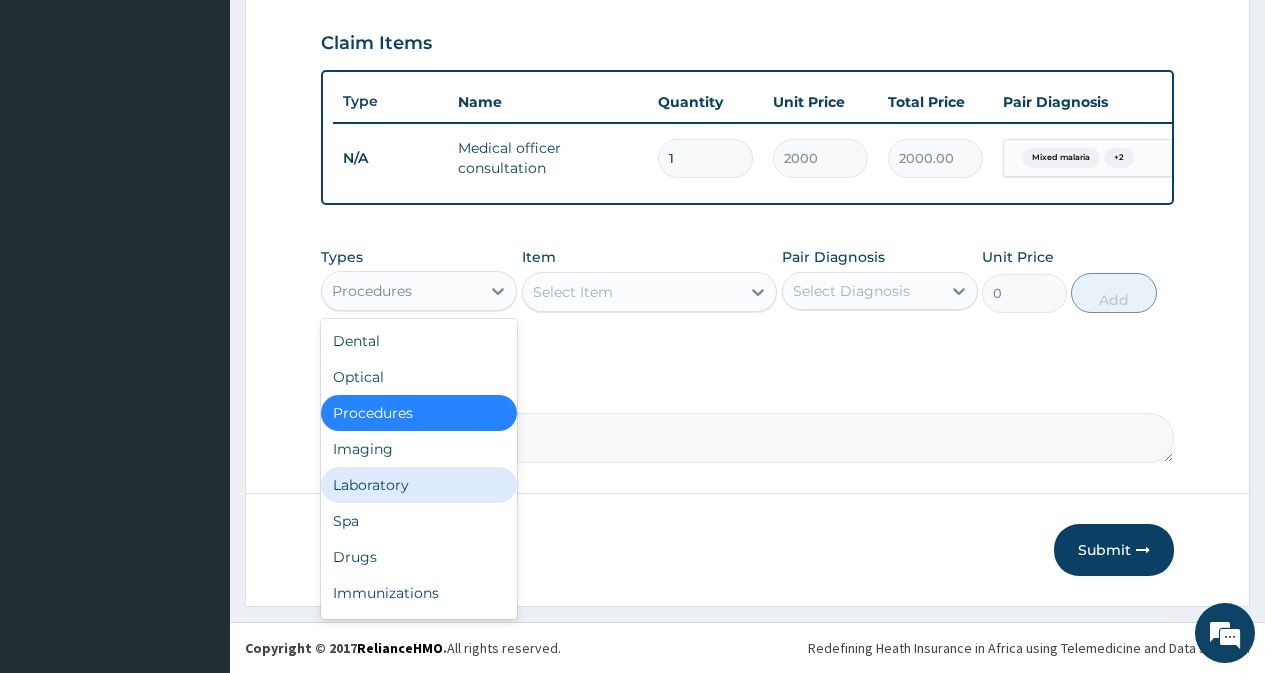 click on "Laboratory" at bounding box center (419, 485) 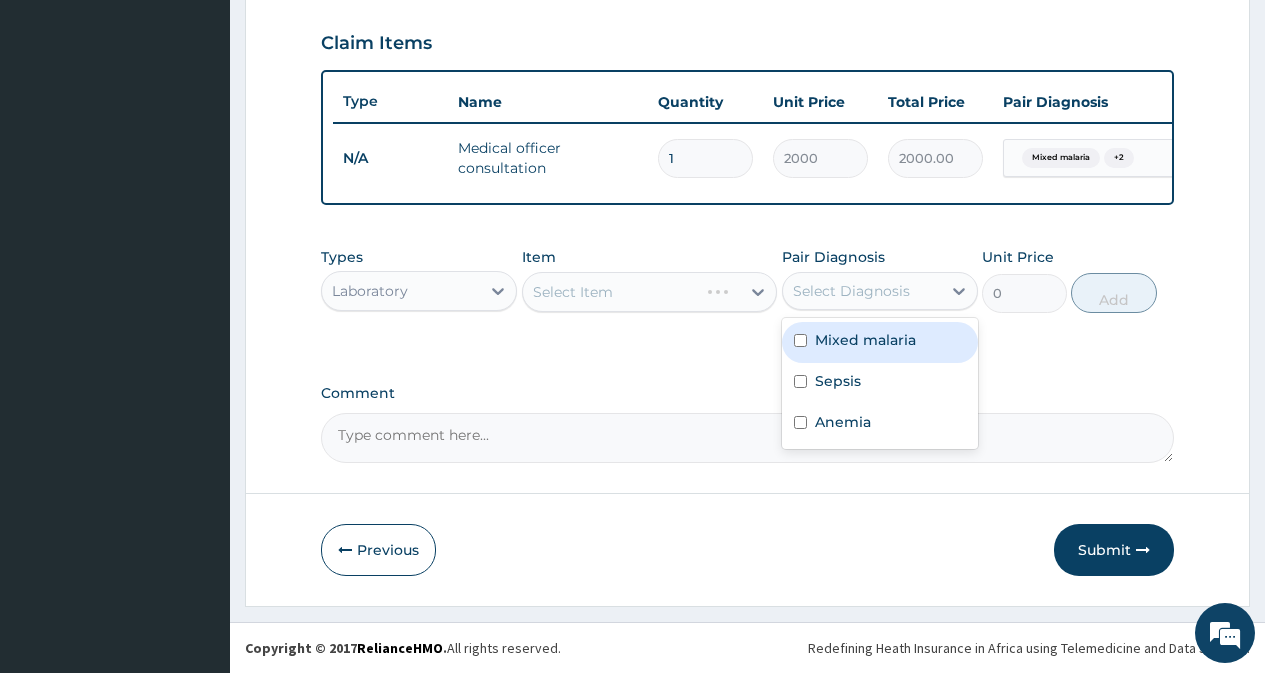 click on "Select Diagnosis" at bounding box center (851, 291) 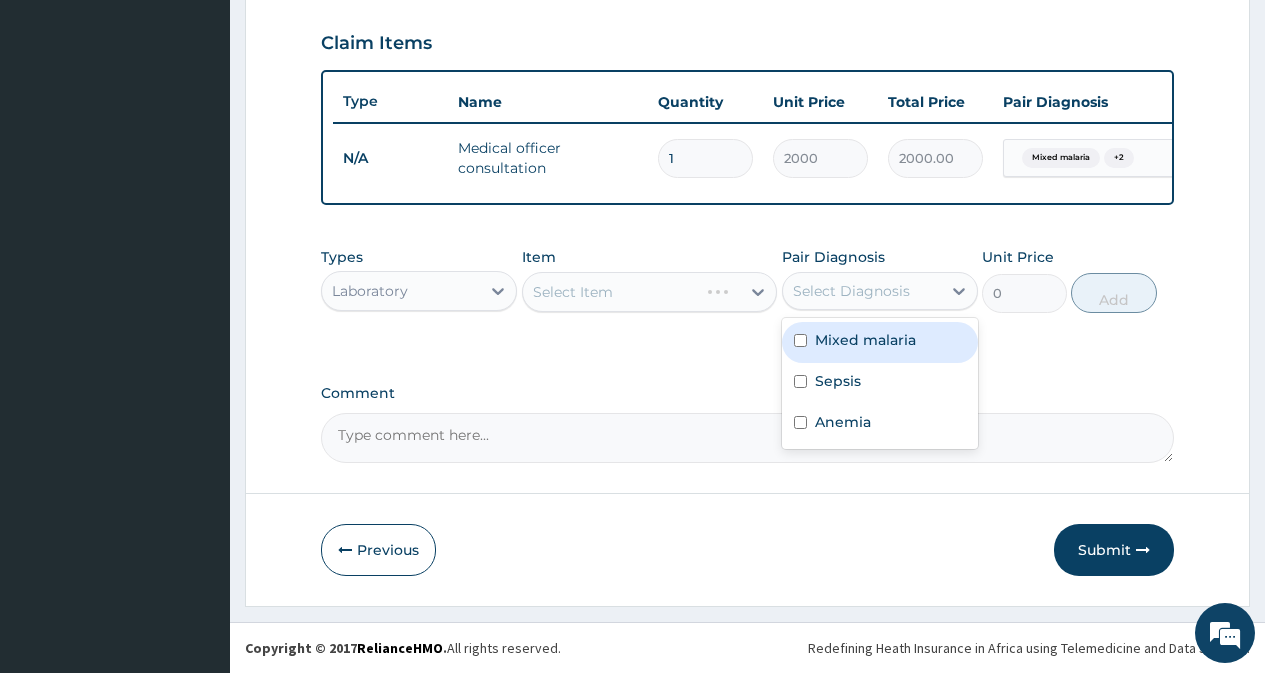 drag, startPoint x: 858, startPoint y: 334, endPoint x: 862, endPoint y: 373, distance: 39.20459 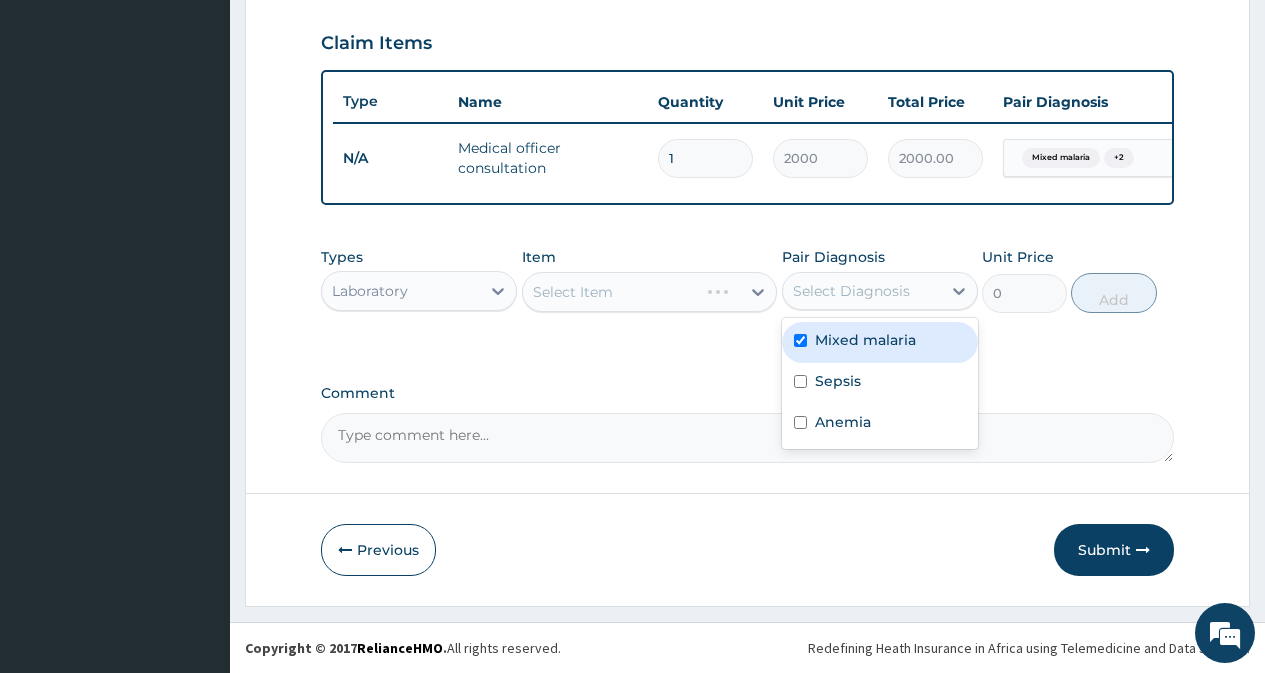 checkbox on "true" 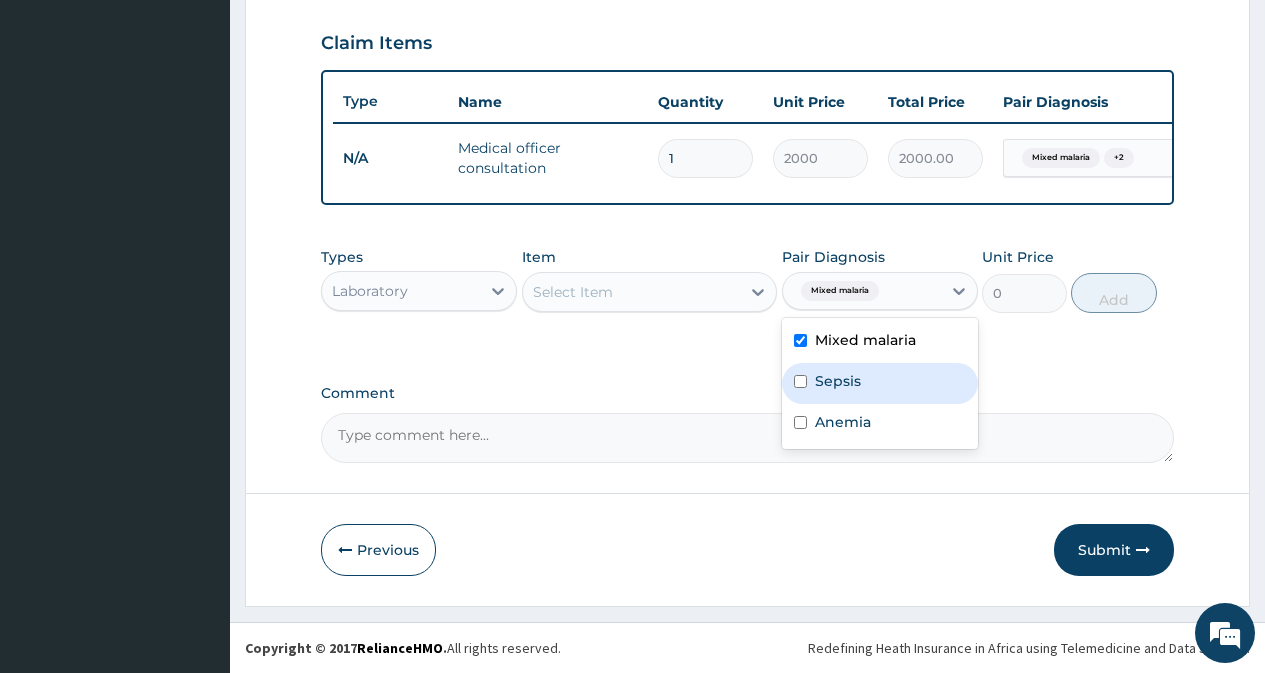 drag, startPoint x: 862, startPoint y: 387, endPoint x: 867, endPoint y: 427, distance: 40.311287 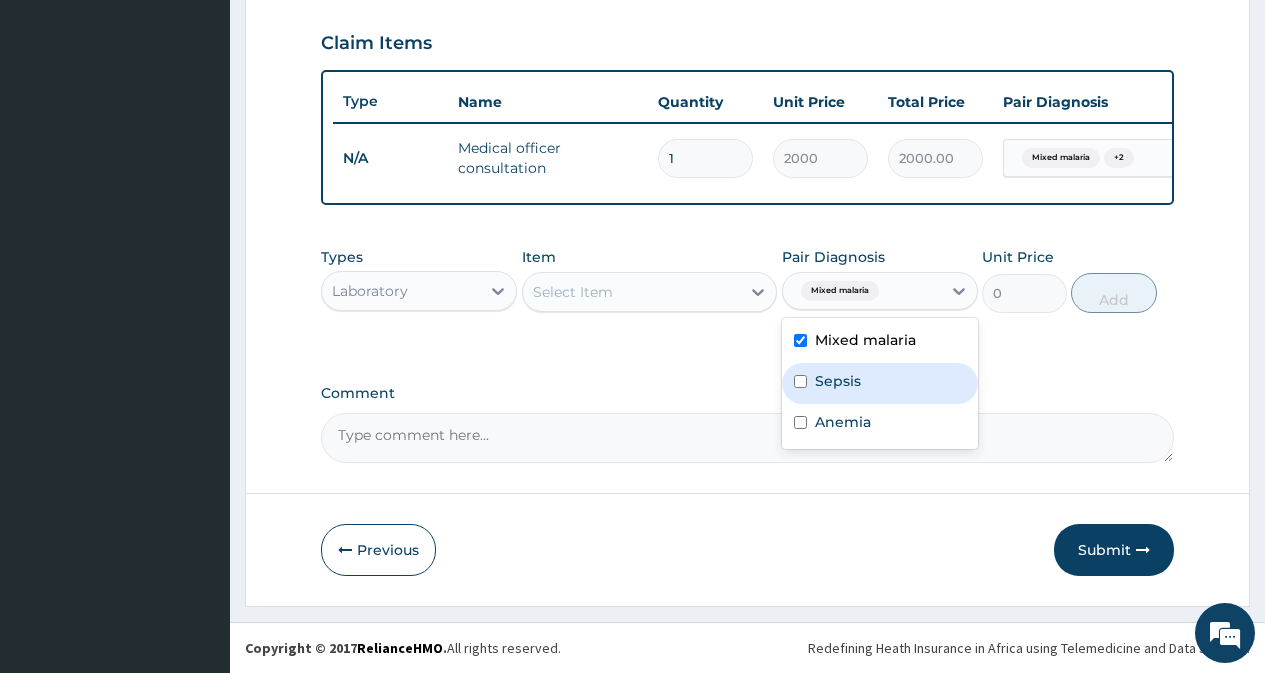 click on "Sepsis" at bounding box center [880, 383] 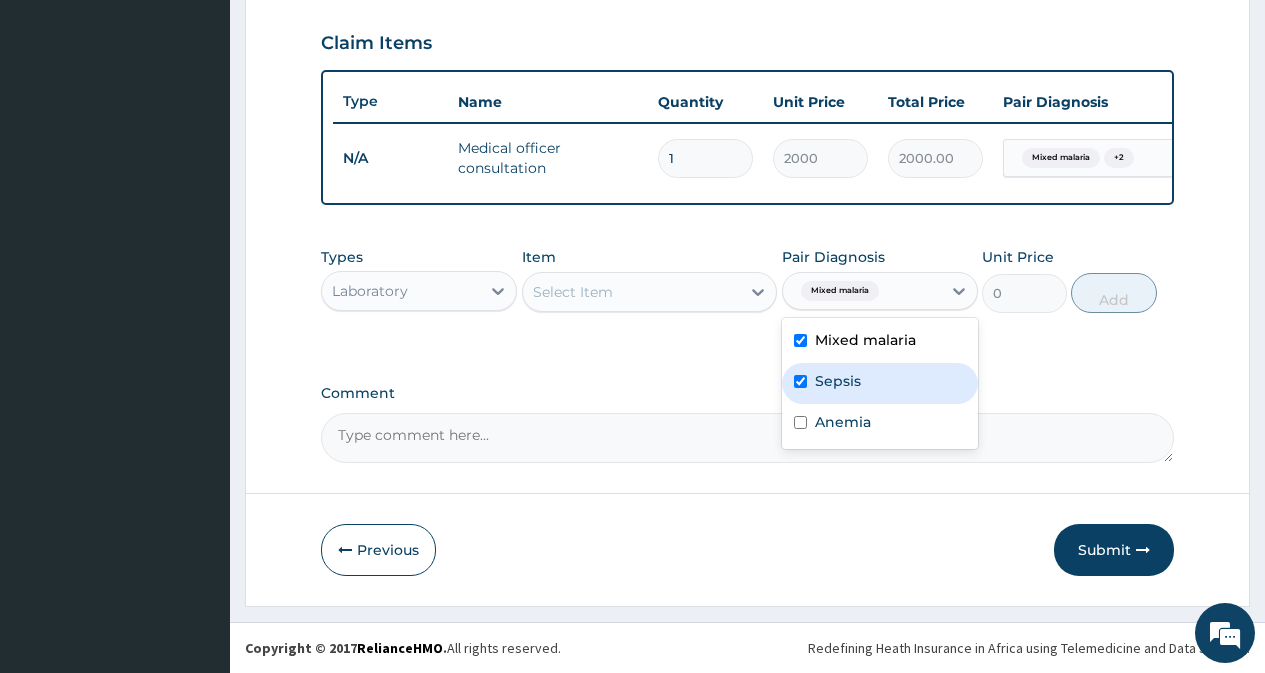 checkbox on "true" 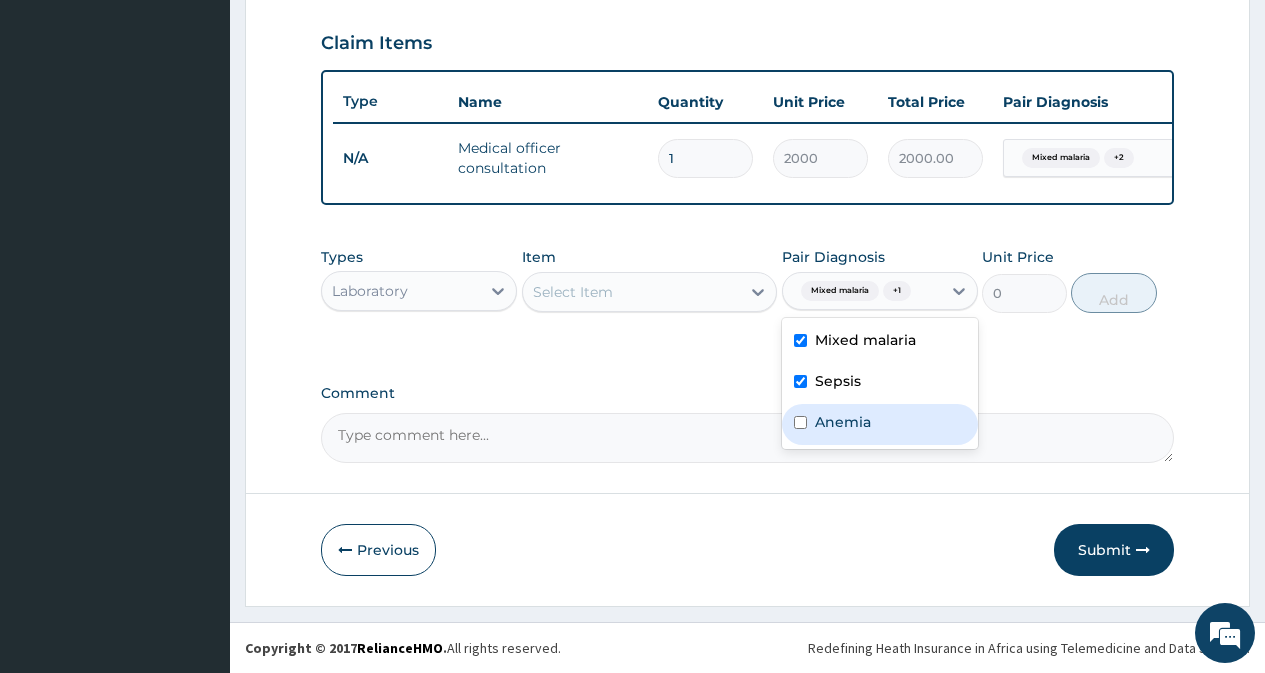 click on "Anemia" at bounding box center (843, 422) 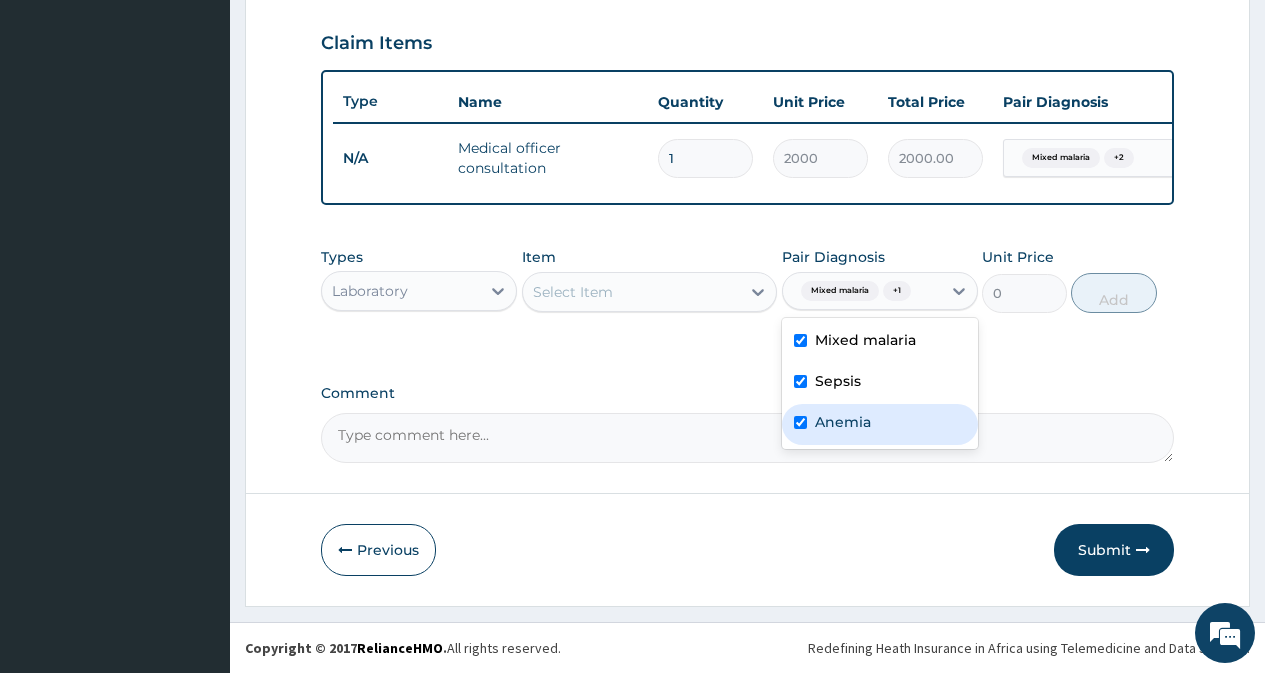 checkbox on "true" 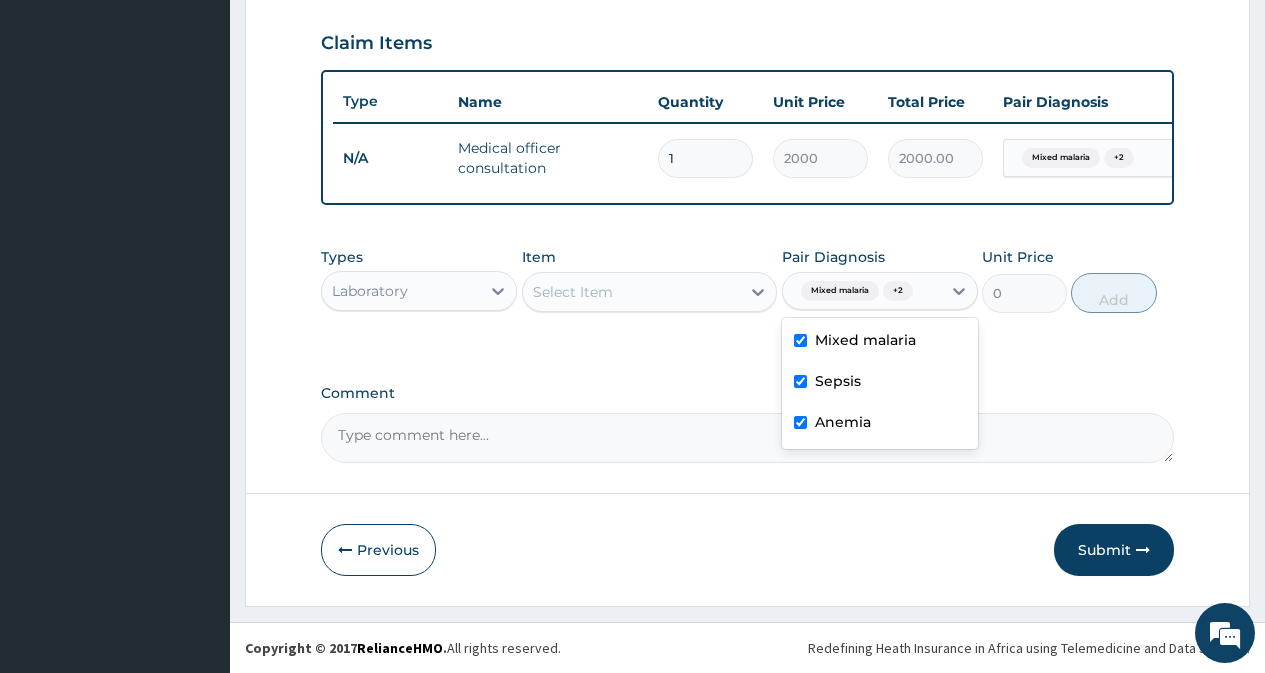 drag, startPoint x: 676, startPoint y: 279, endPoint x: 675, endPoint y: 310, distance: 31.016125 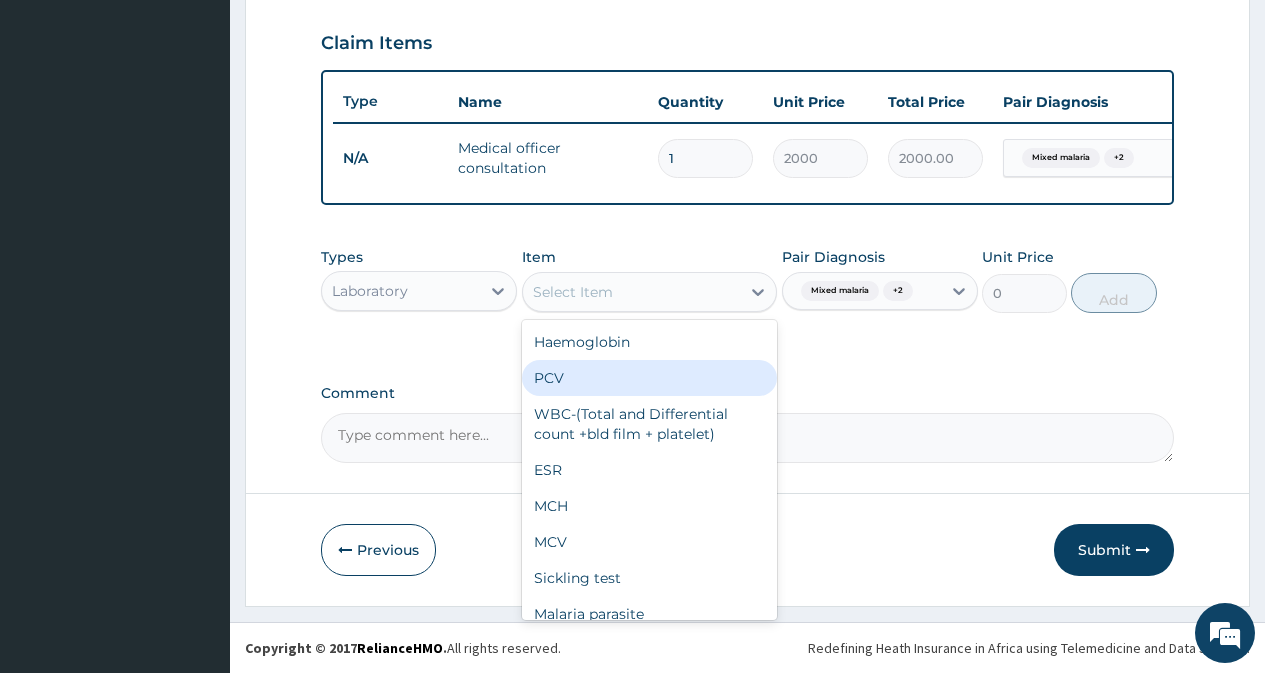 click on "PCV" at bounding box center (650, 378) 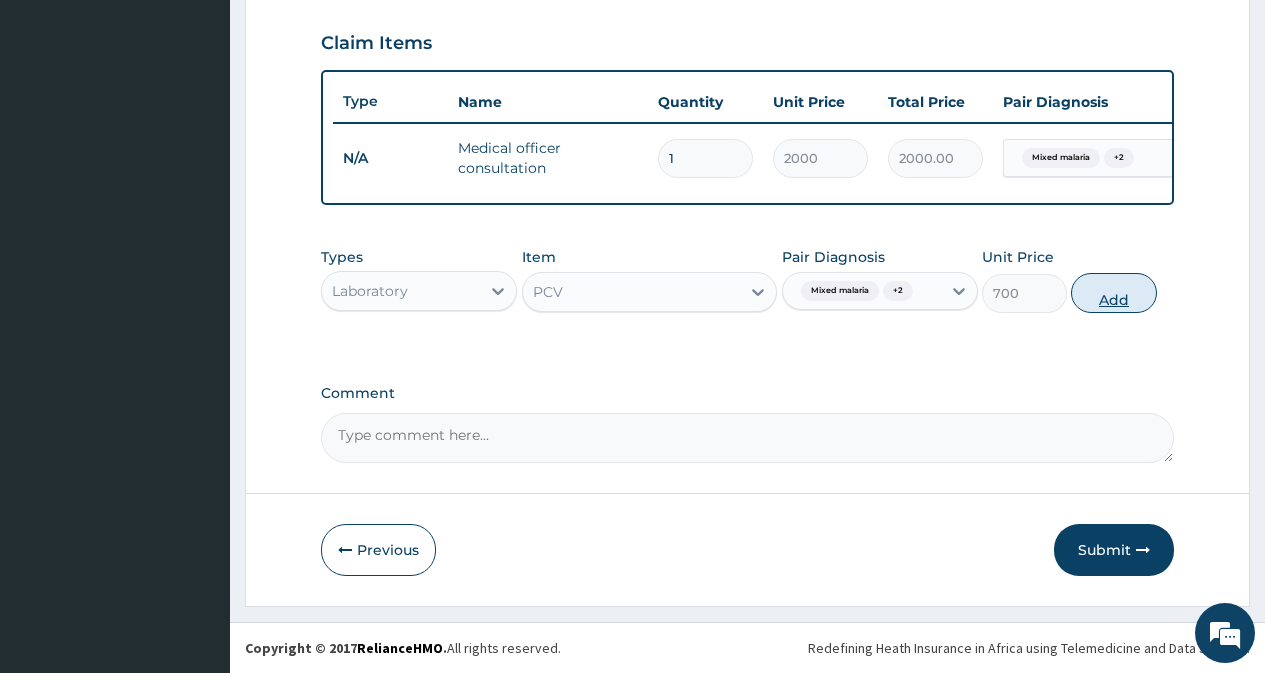 click on "Add" at bounding box center [1113, 293] 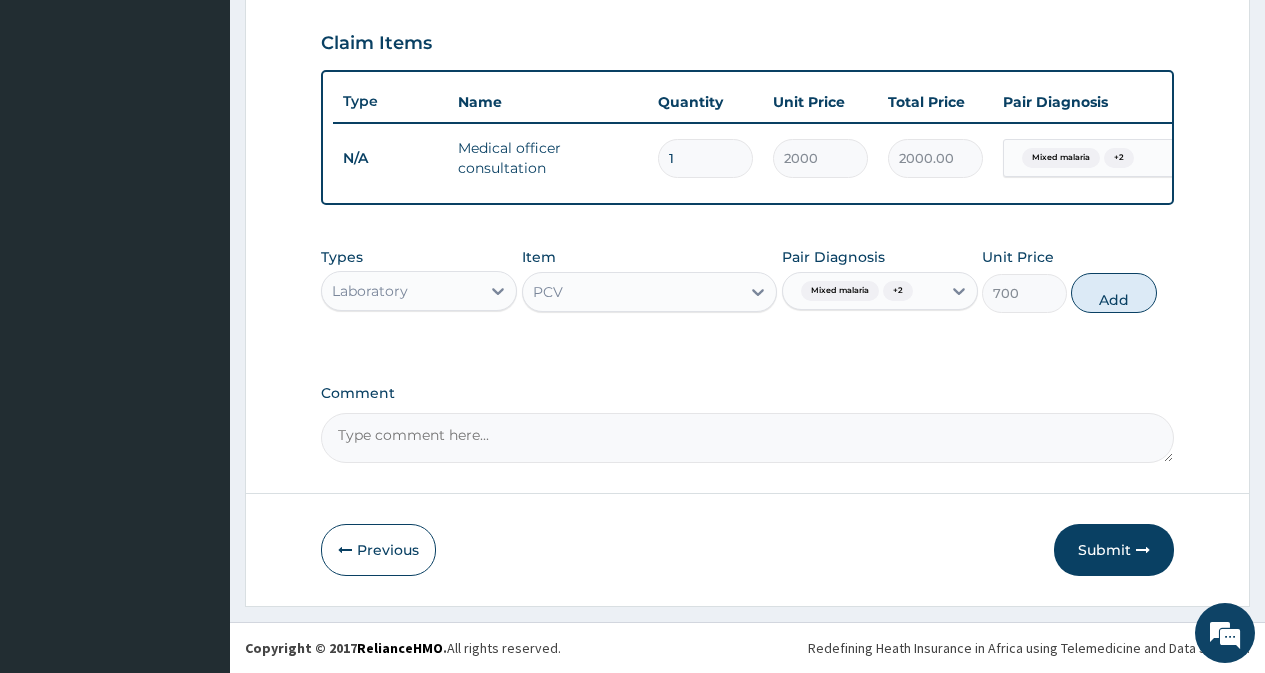 type on "0" 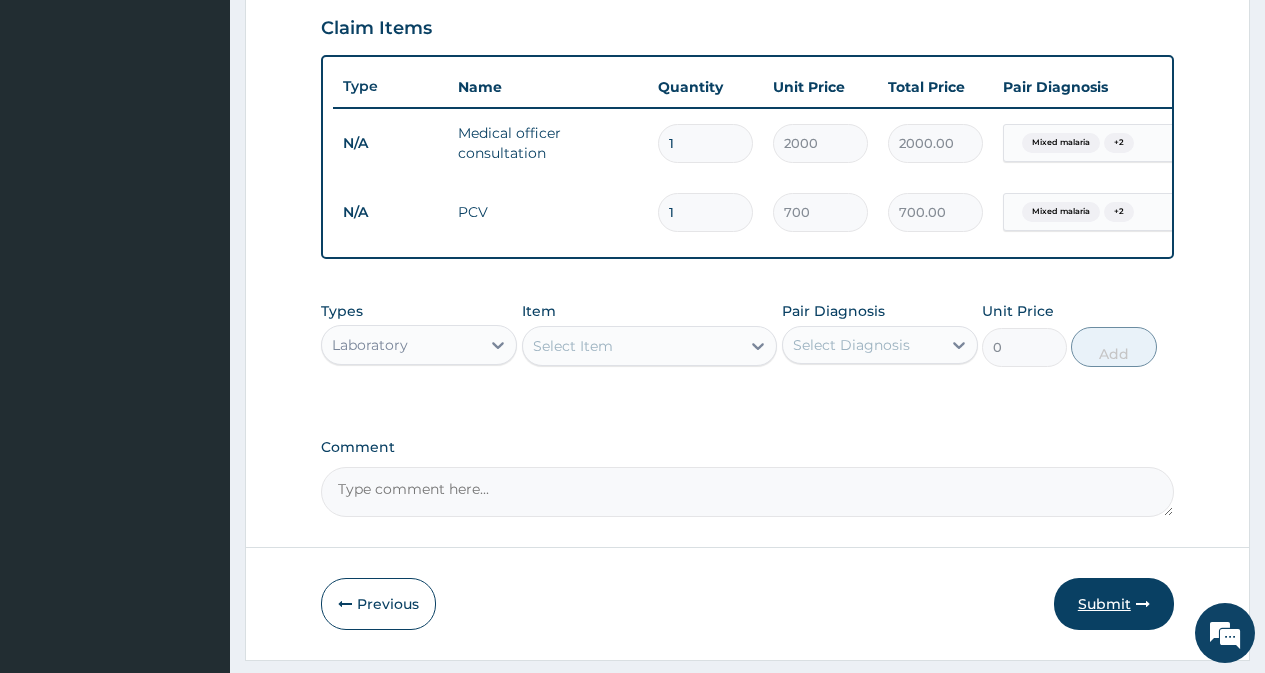 click on "Submit" at bounding box center [1114, 604] 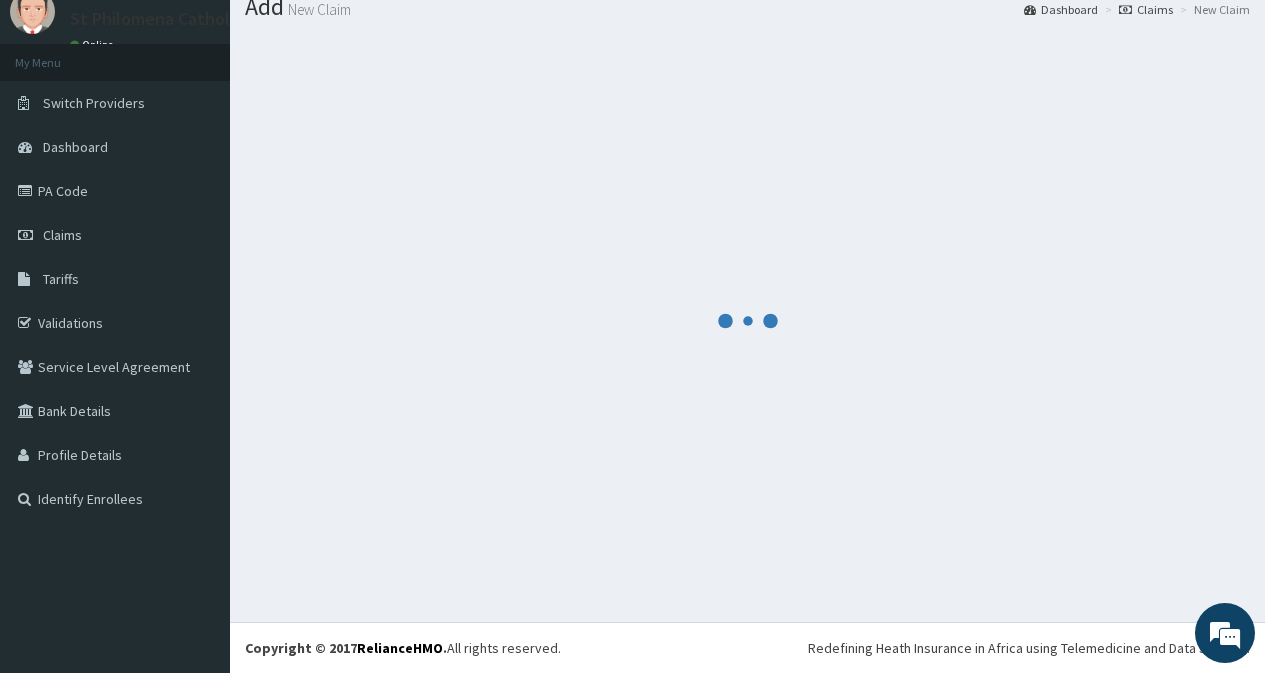 scroll, scrollTop: 689, scrollLeft: 0, axis: vertical 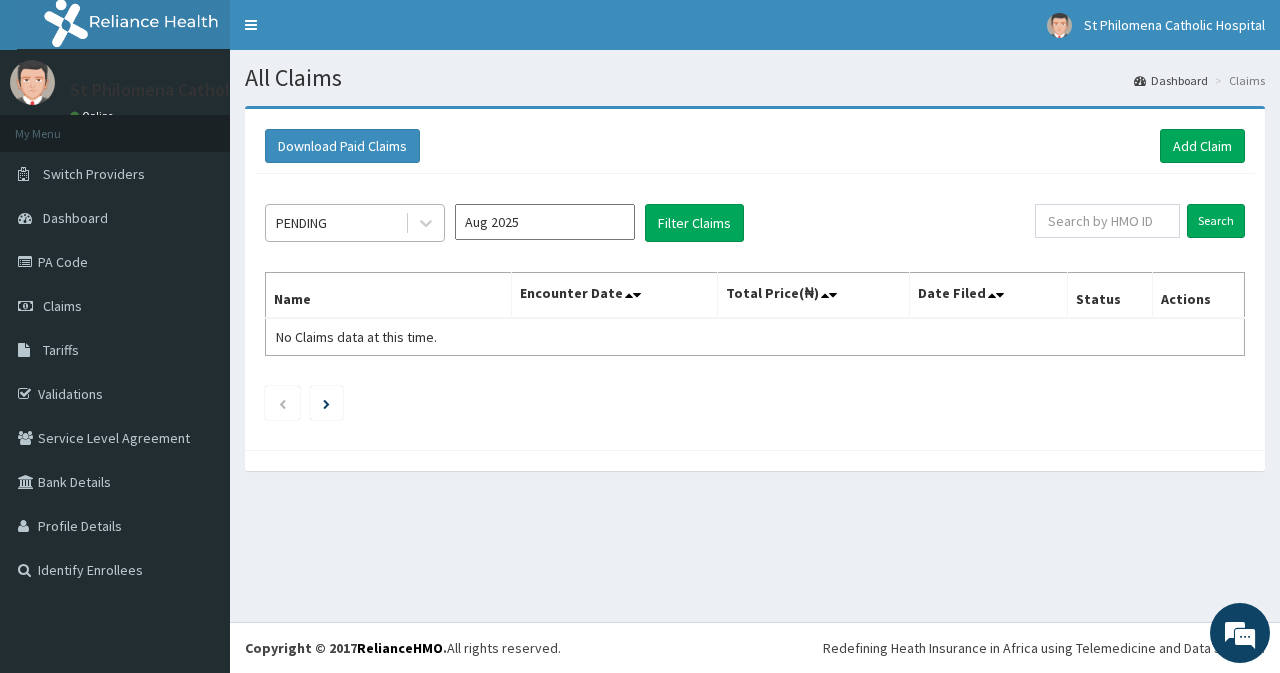 click on "PENDING" at bounding box center (335, 223) 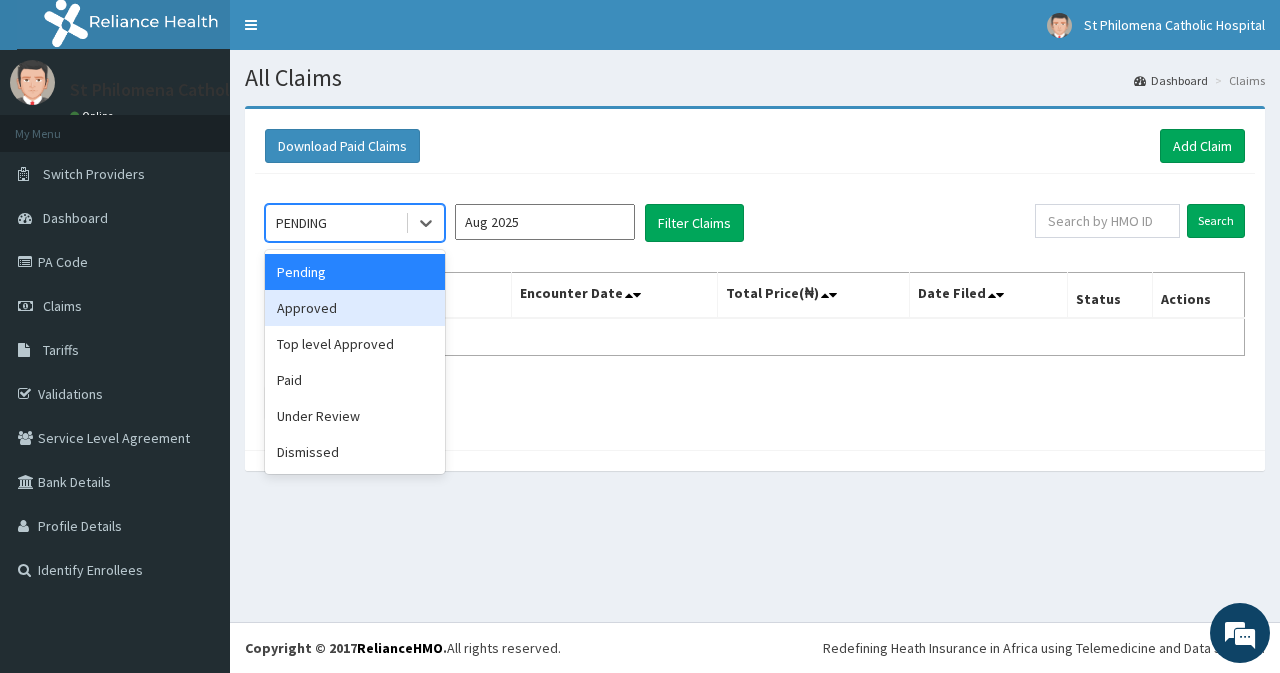 drag, startPoint x: 319, startPoint y: 312, endPoint x: 484, endPoint y: 228, distance: 185.15129 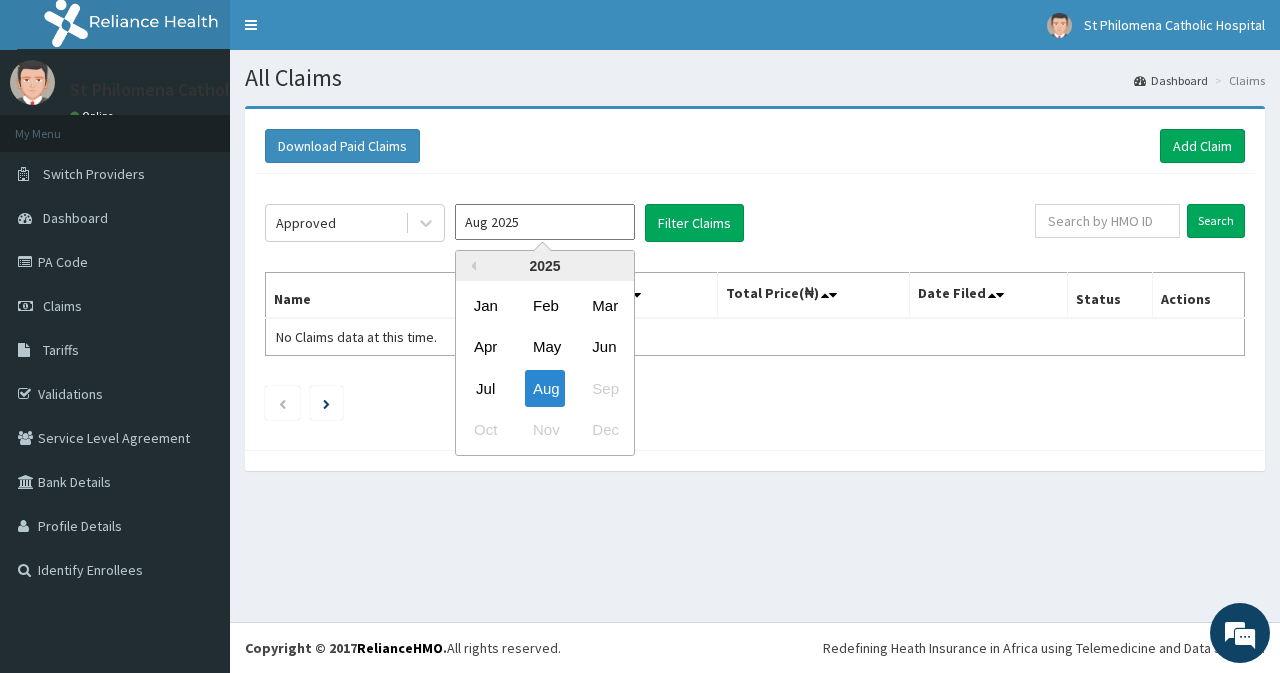 drag, startPoint x: 494, startPoint y: 221, endPoint x: 510, endPoint y: 257, distance: 39.39543 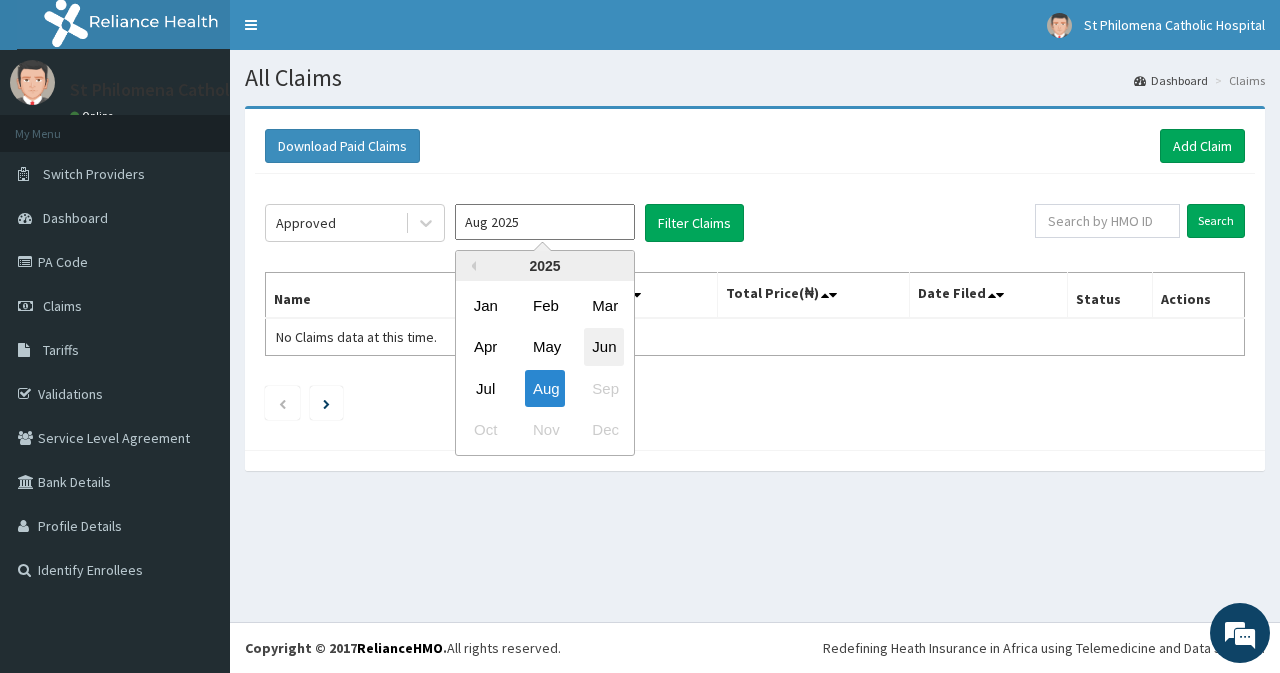 click on "Jun" at bounding box center [604, 347] 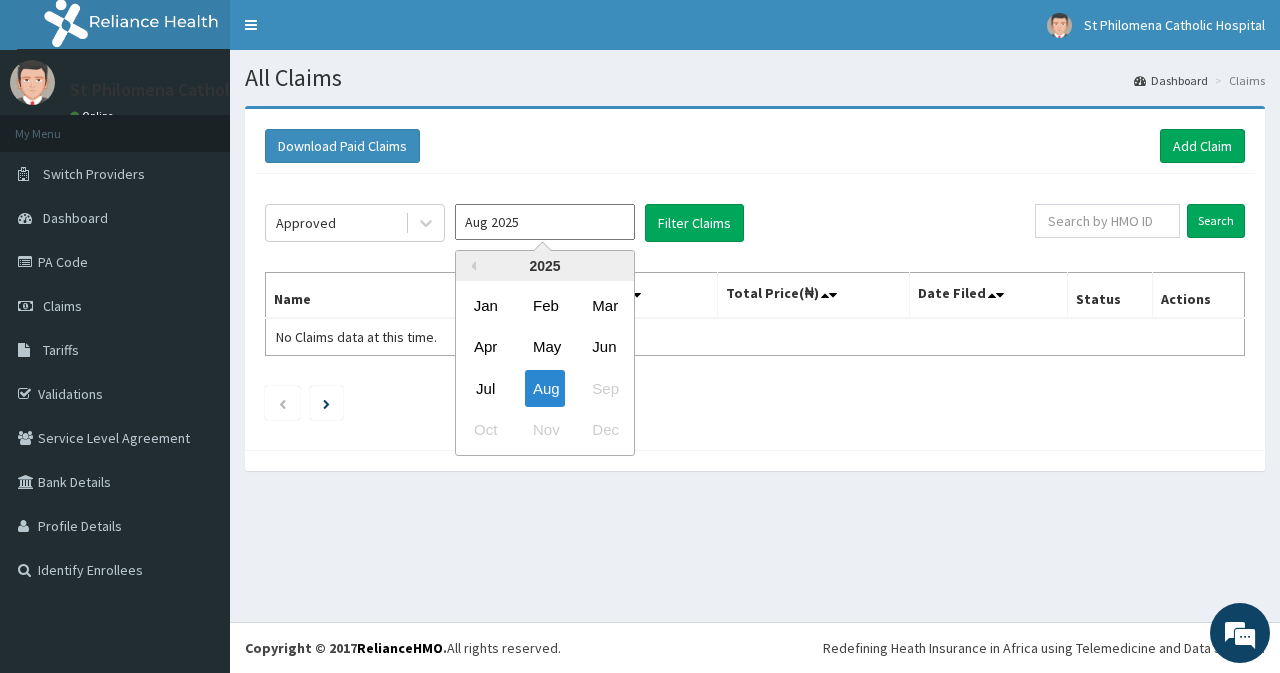 type on "Jun 2025" 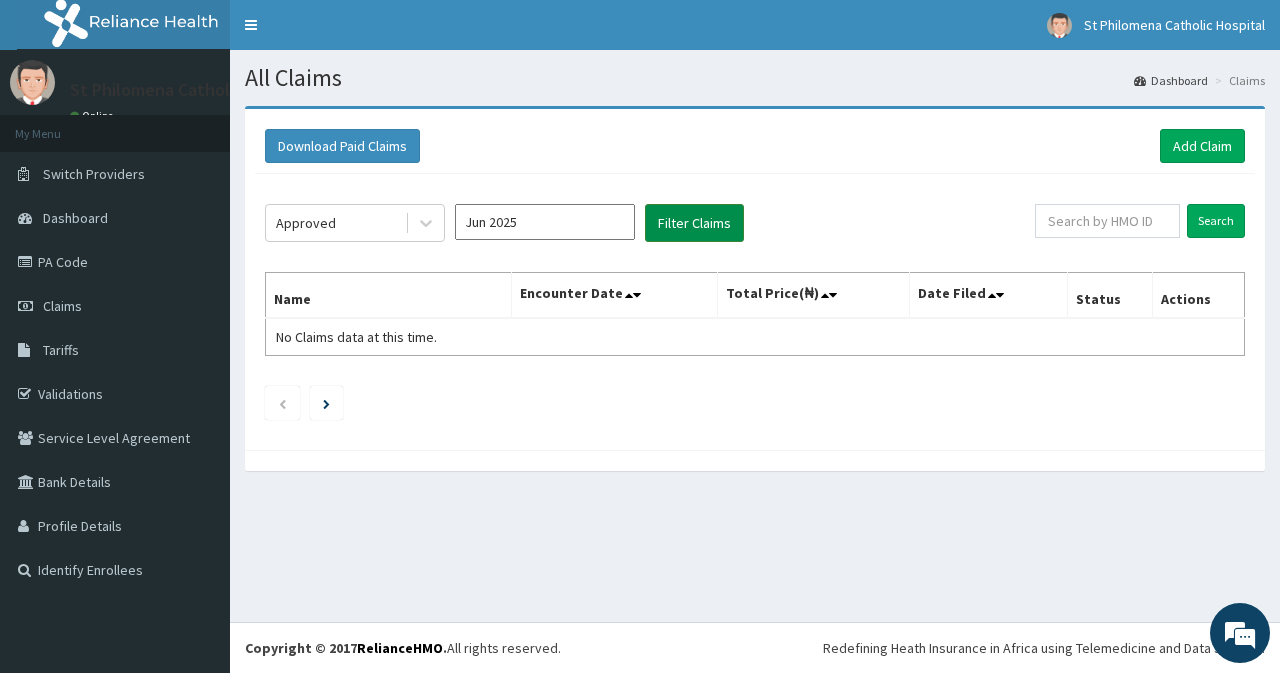 click on "Filter Claims" at bounding box center (694, 223) 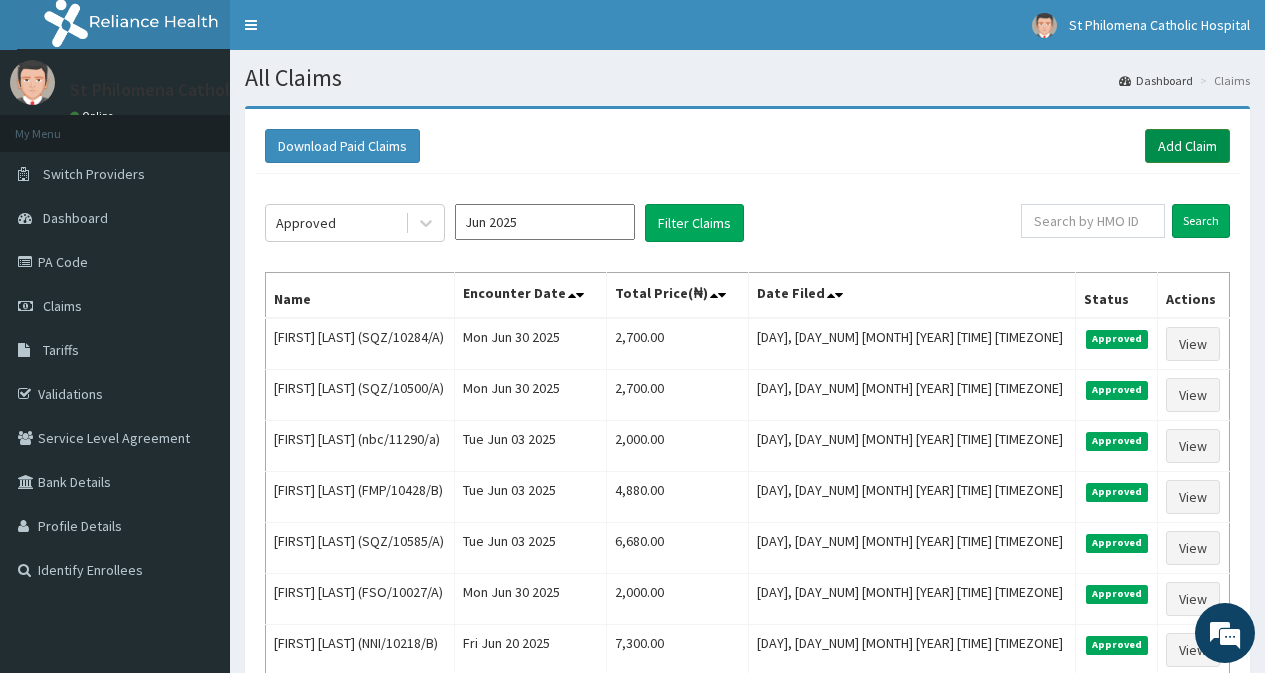 click on "Add Claim" at bounding box center (1187, 146) 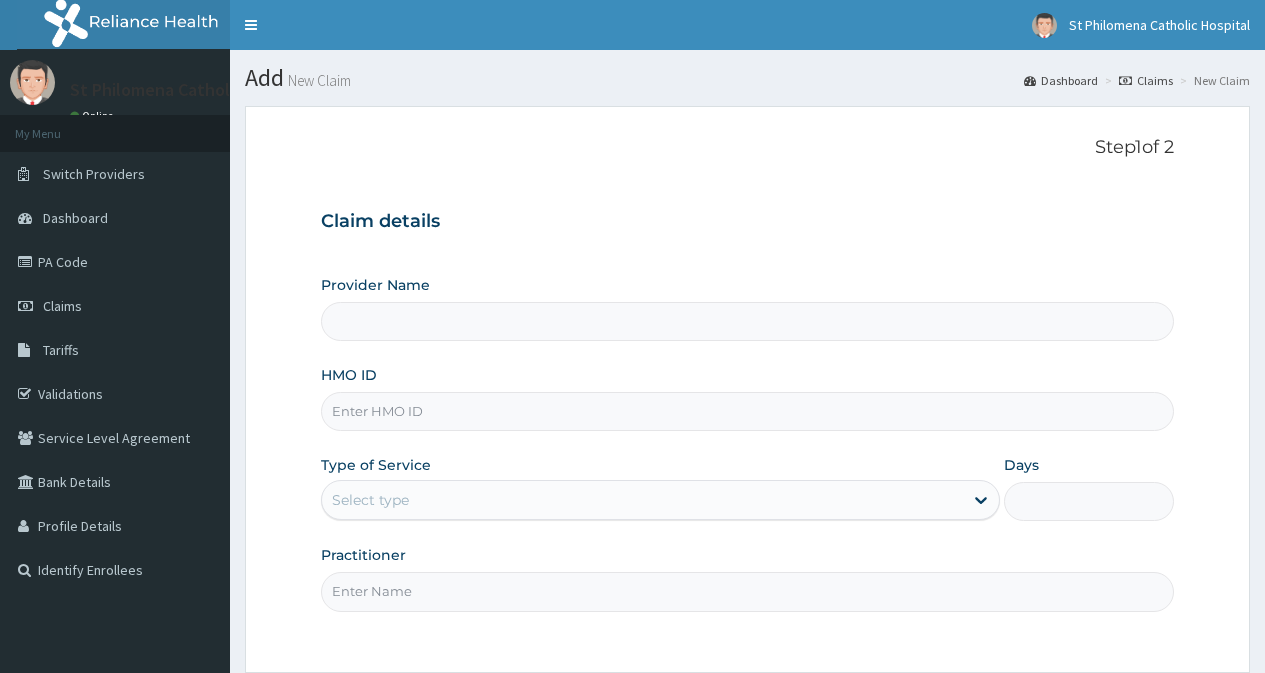 scroll, scrollTop: 0, scrollLeft: 0, axis: both 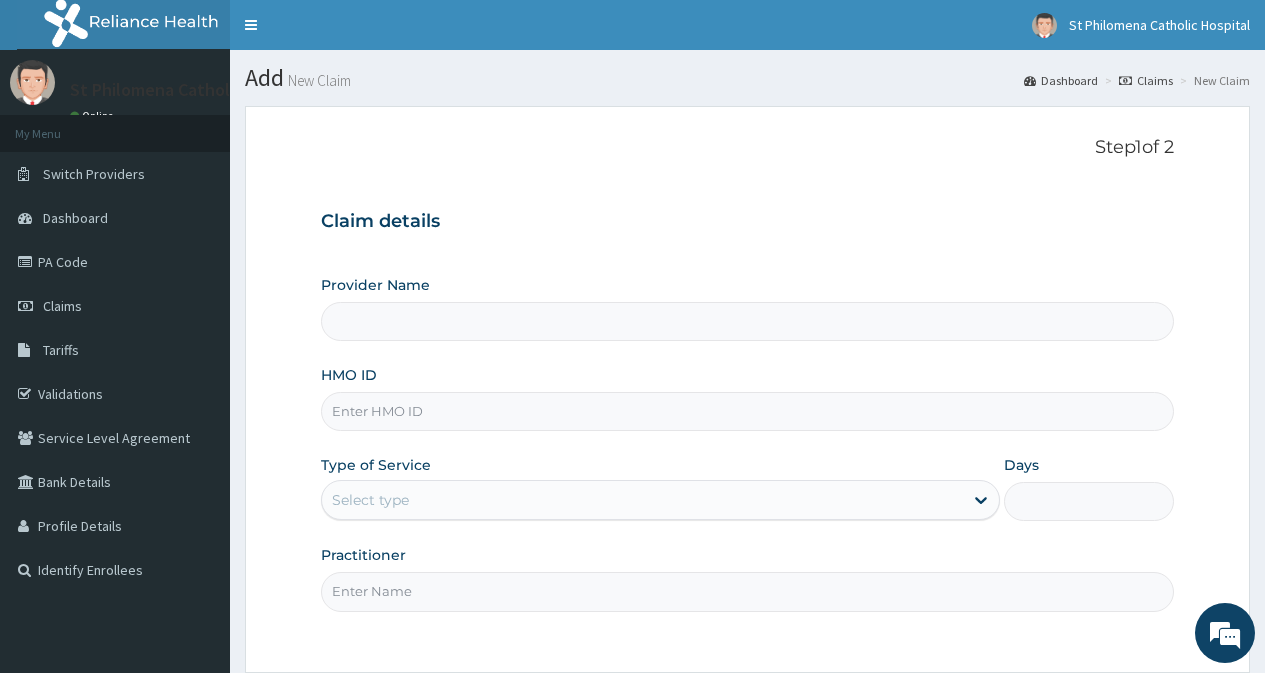 type on "St Philomena Catholic Hospital" 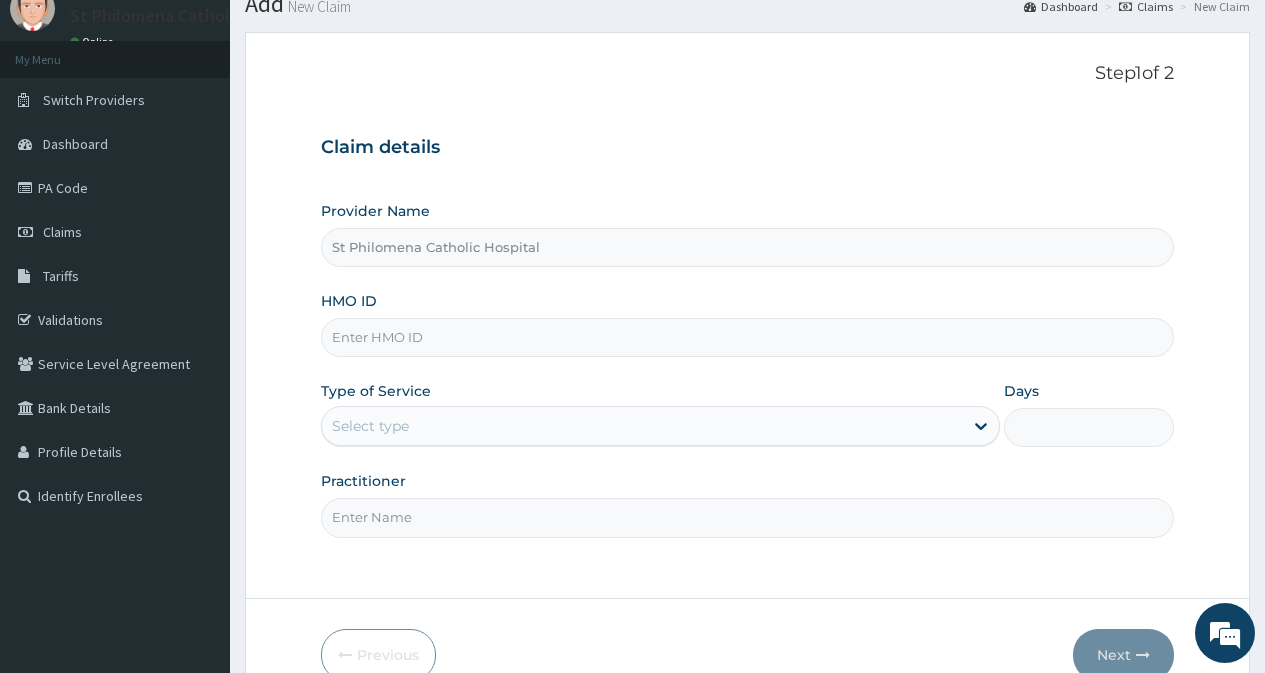 scroll, scrollTop: 100, scrollLeft: 0, axis: vertical 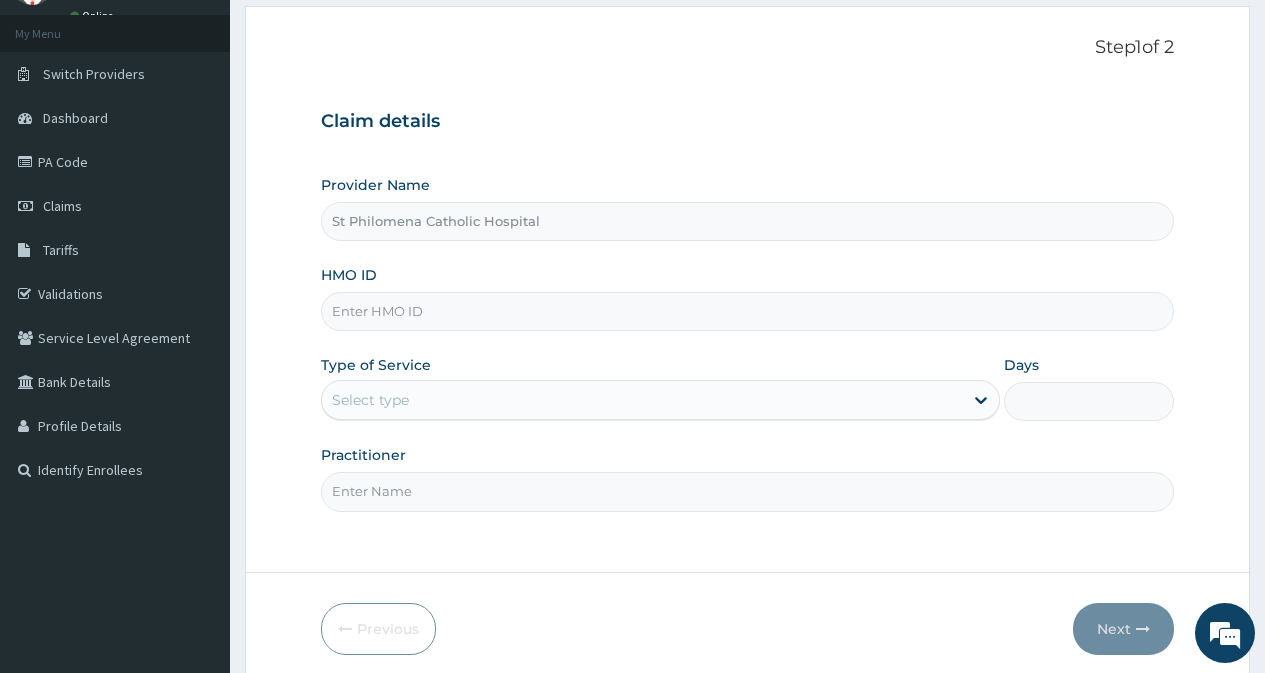 click on "HMO ID" at bounding box center (747, 311) 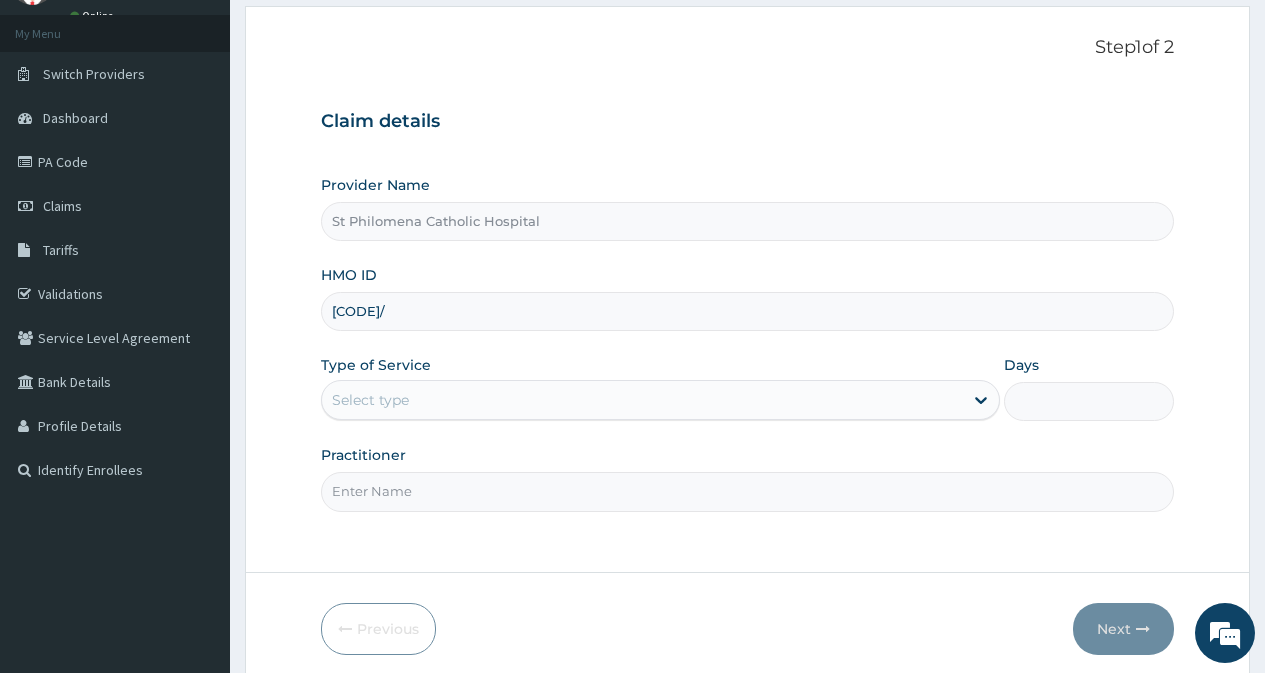 type on "SQZ/10721/A" 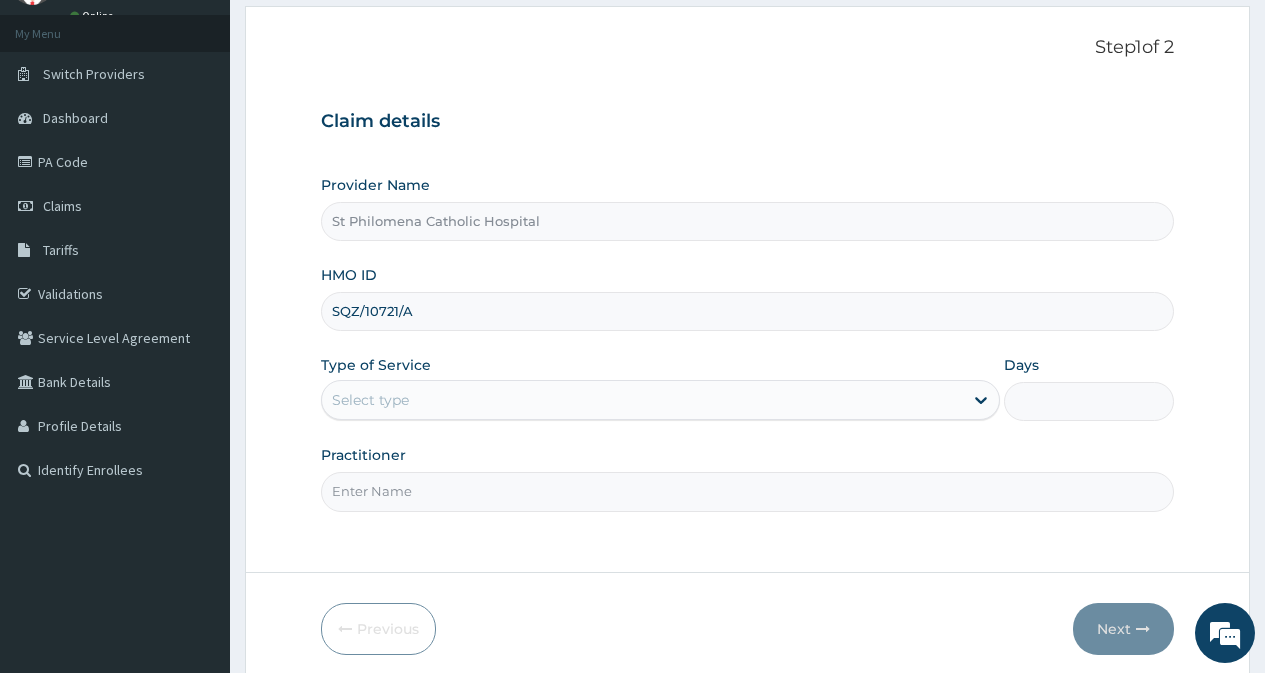 scroll, scrollTop: 0, scrollLeft: 0, axis: both 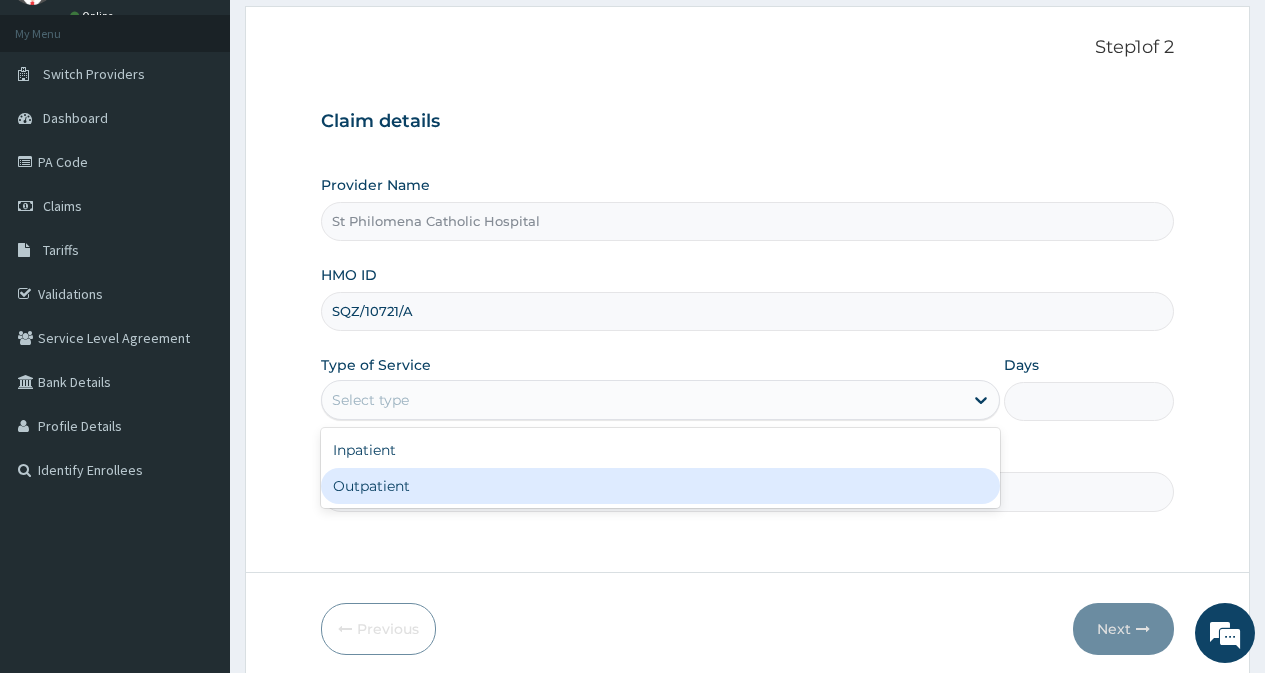 click on "Outpatient" at bounding box center (660, 486) 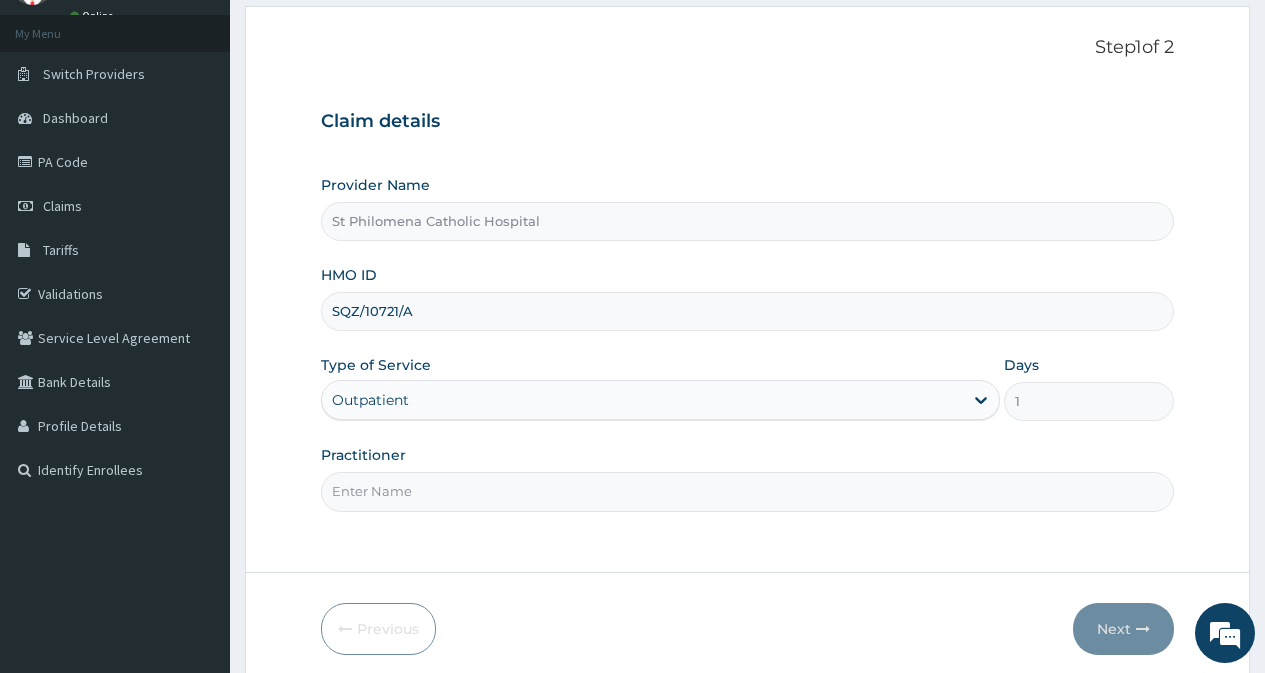 click on "Practitioner" at bounding box center [747, 491] 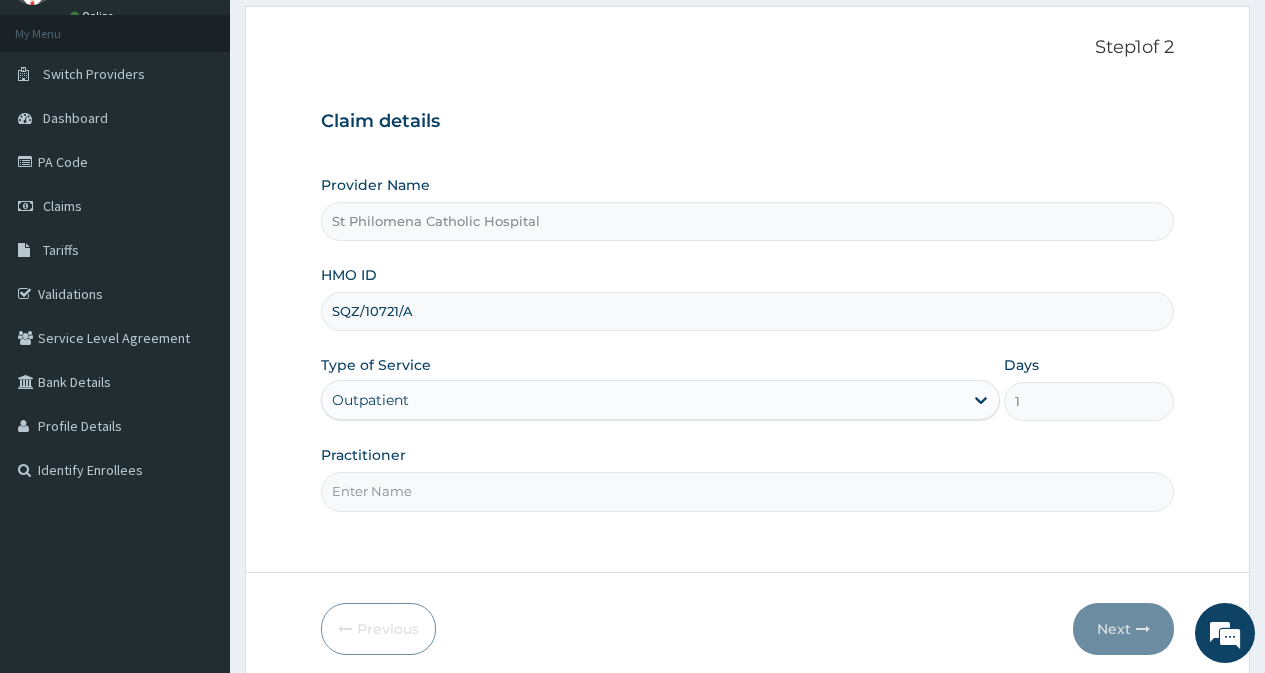 type on "DR. BEN" 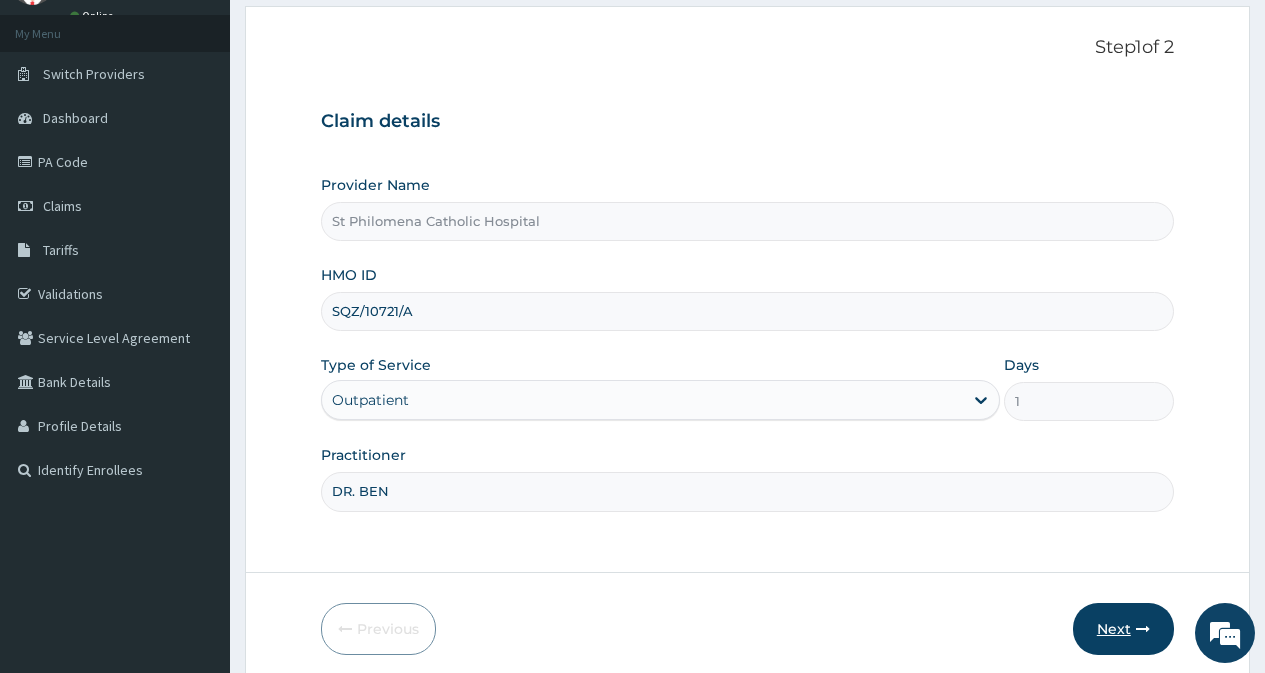 click on "Next" at bounding box center [1123, 629] 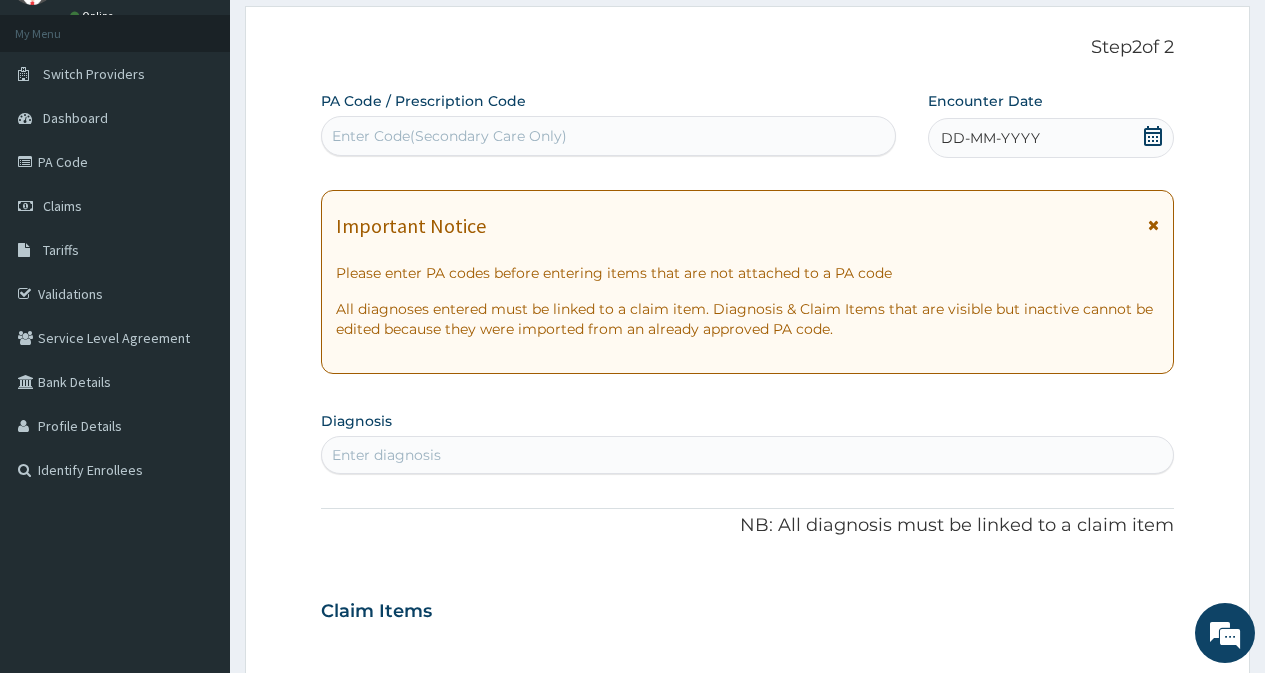 click 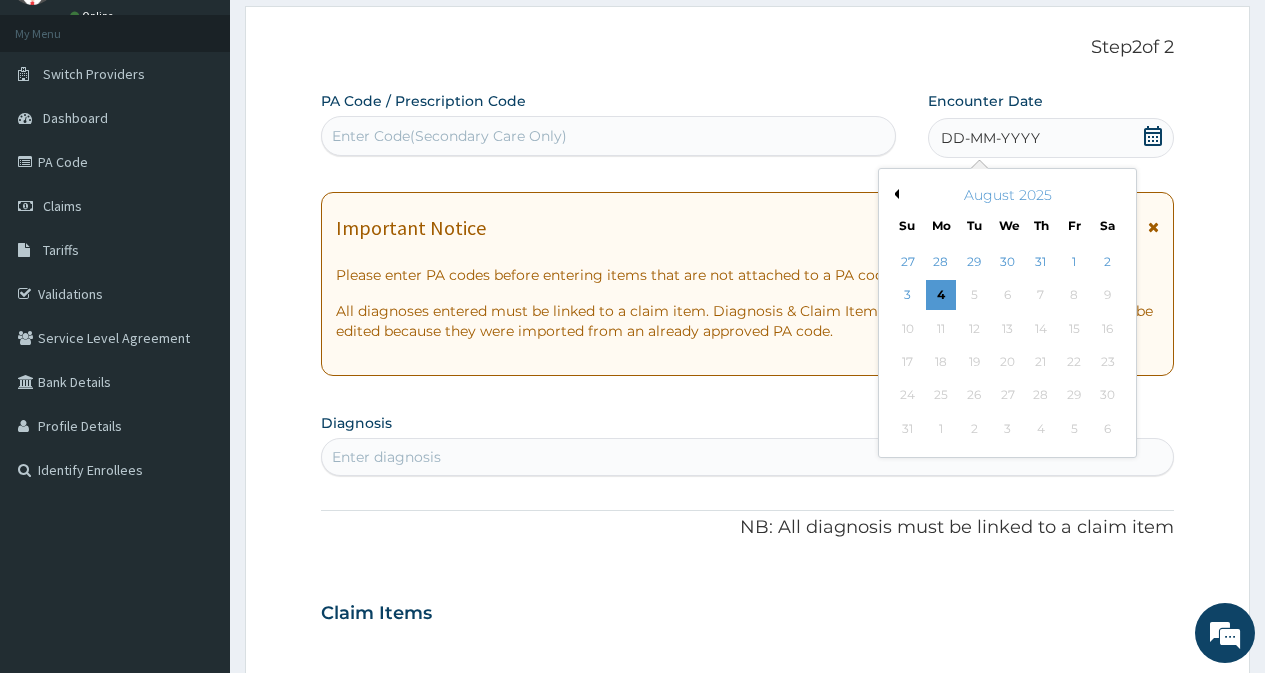 click on "August 2025" at bounding box center [1007, 195] 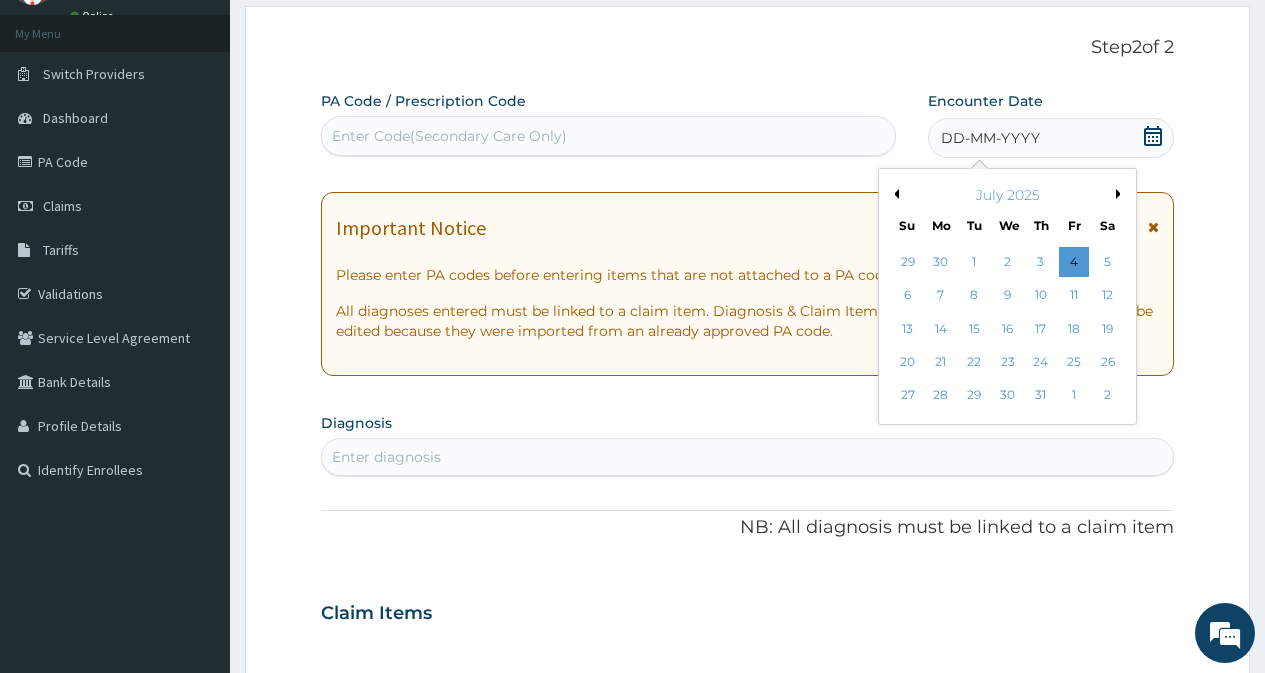 click on "Previous Month" at bounding box center [894, 194] 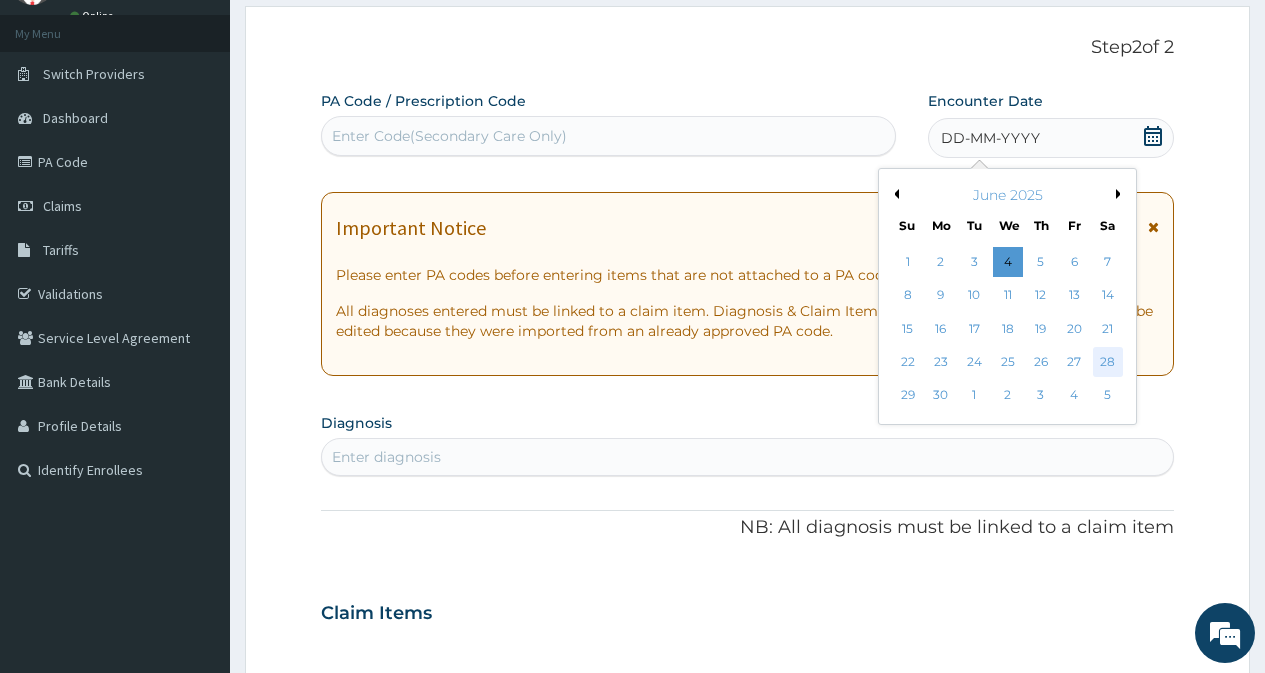 click on "28" at bounding box center [1107, 362] 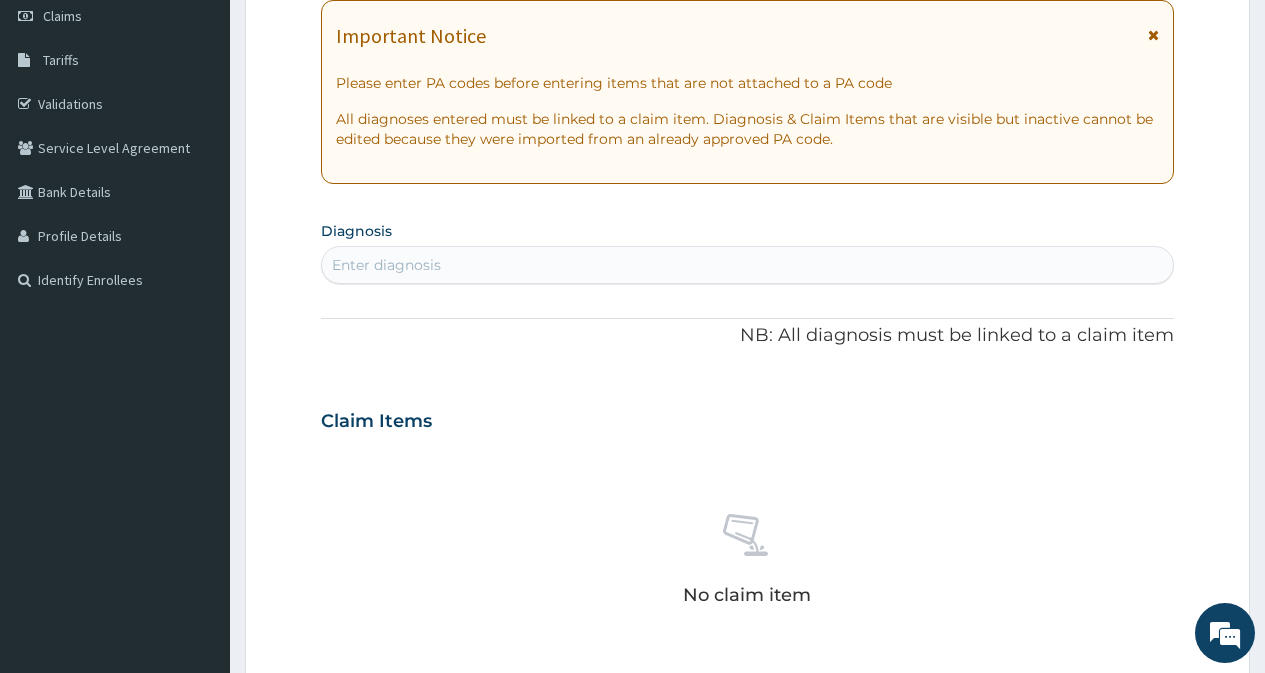 scroll, scrollTop: 300, scrollLeft: 0, axis: vertical 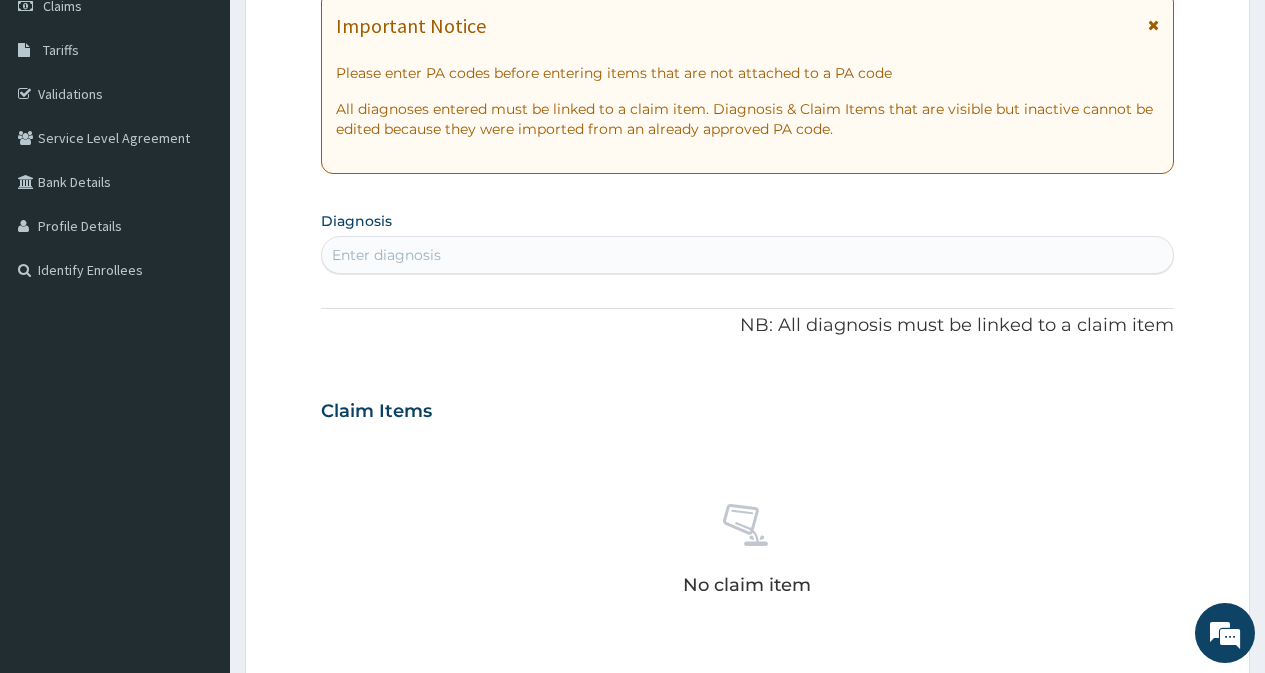 click on "Enter diagnosis" at bounding box center (747, 255) 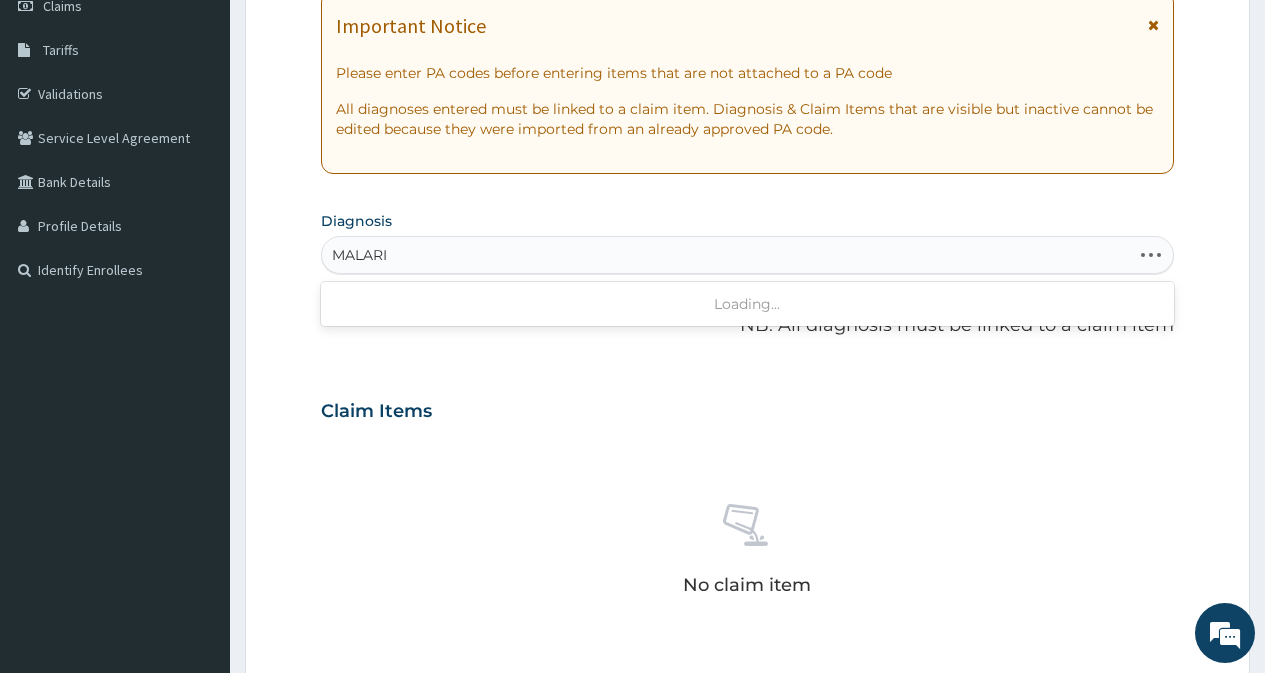 type on "MALARIA" 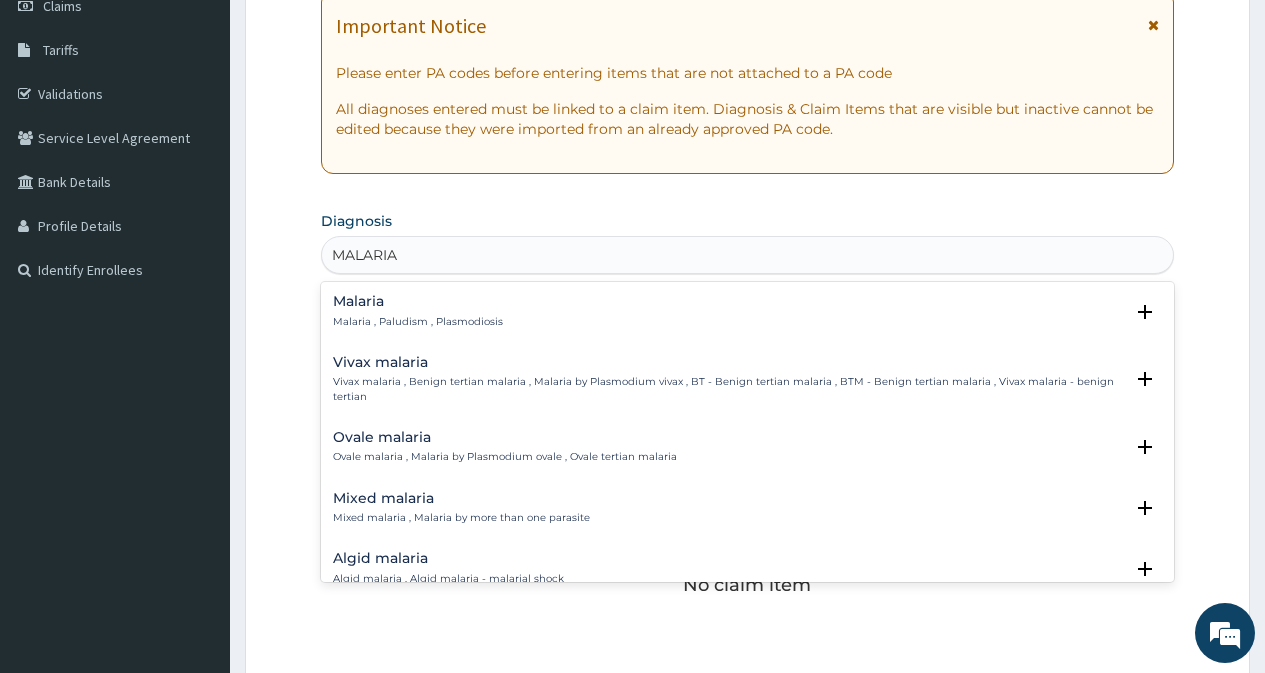 click on "Mixed malaria" at bounding box center (461, 498) 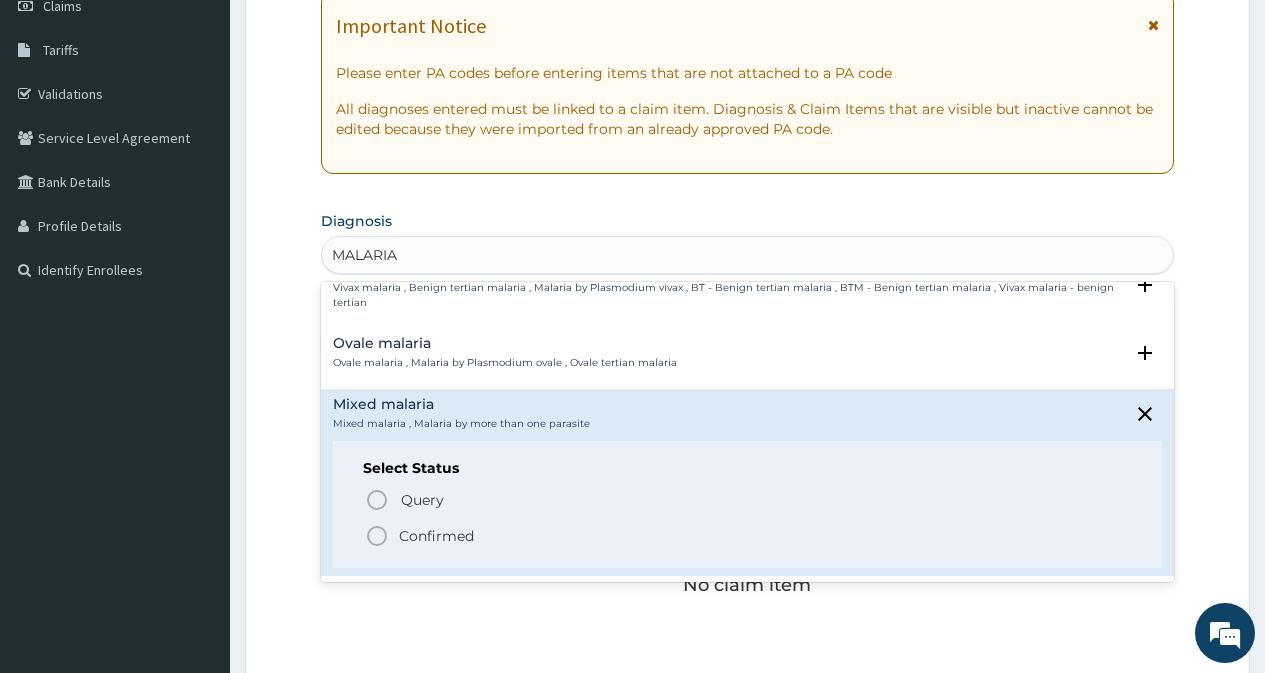 scroll, scrollTop: 100, scrollLeft: 0, axis: vertical 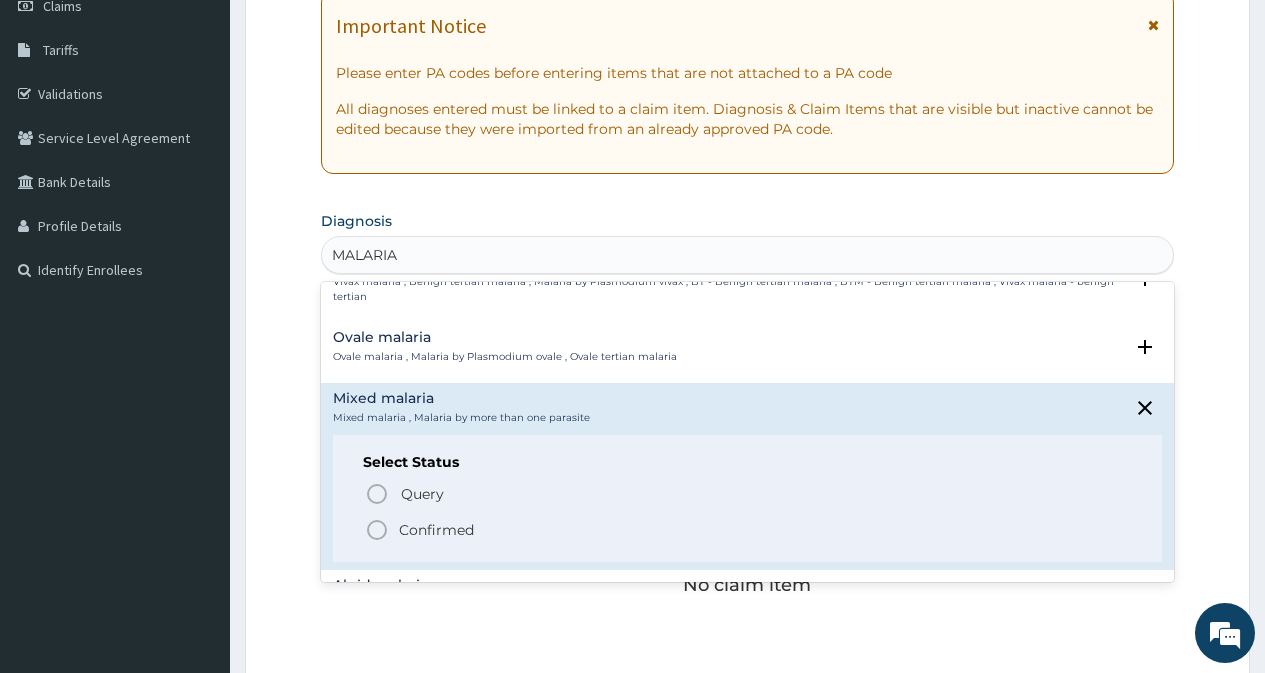 click 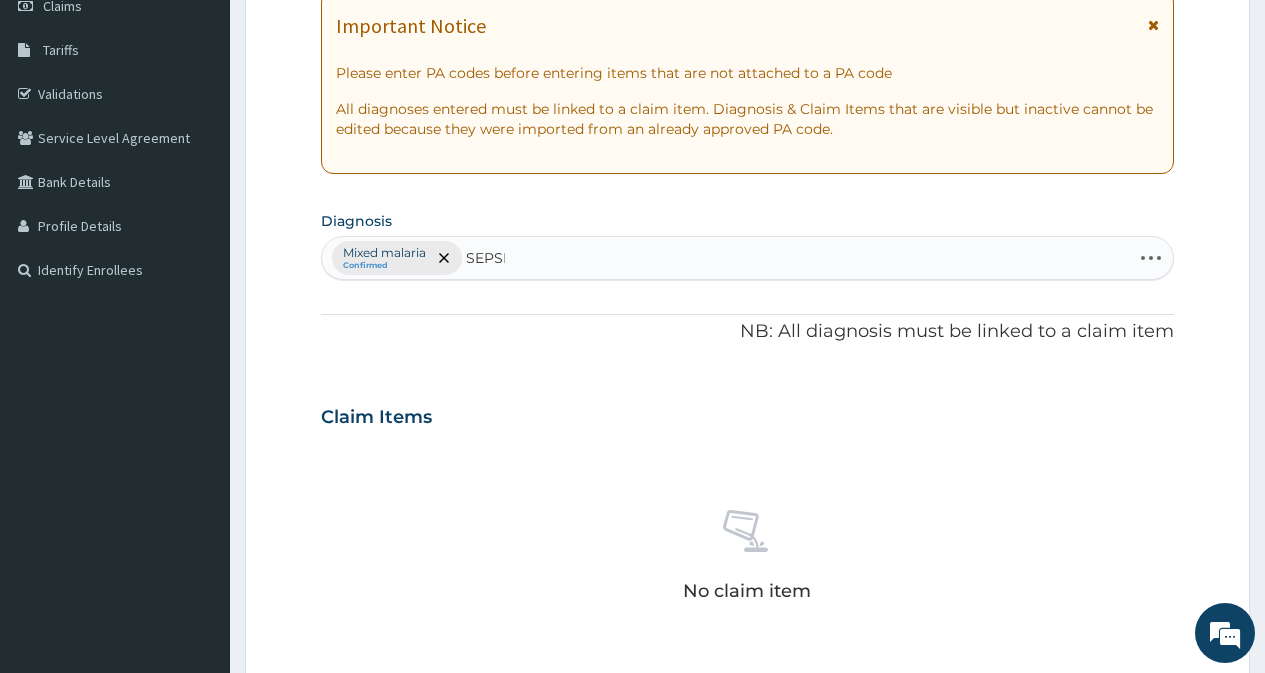 type on "SEPSIS" 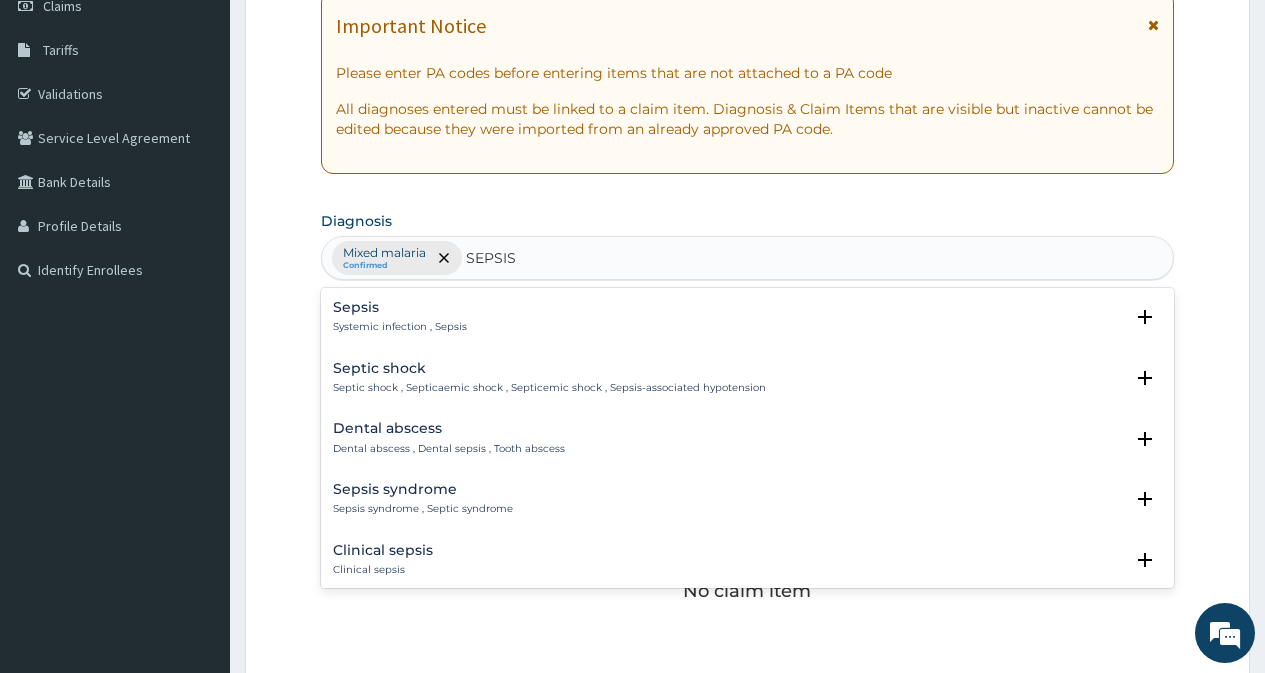 click on "Sepsis" at bounding box center (400, 307) 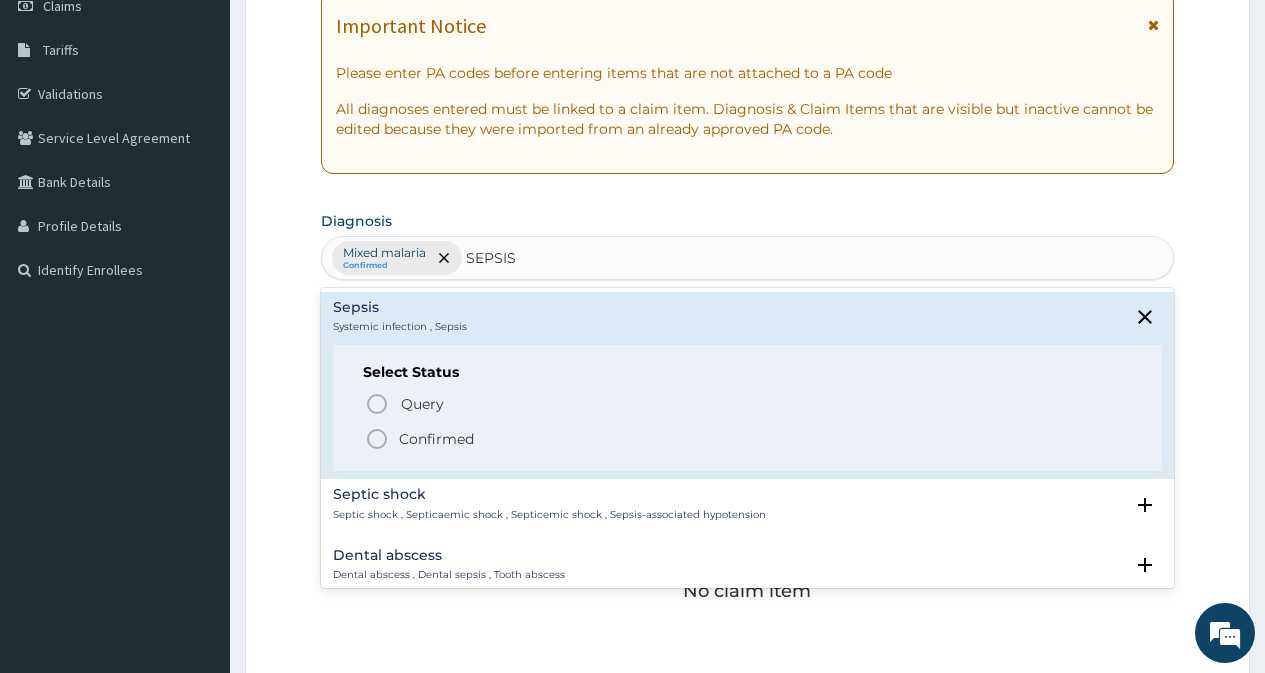 click 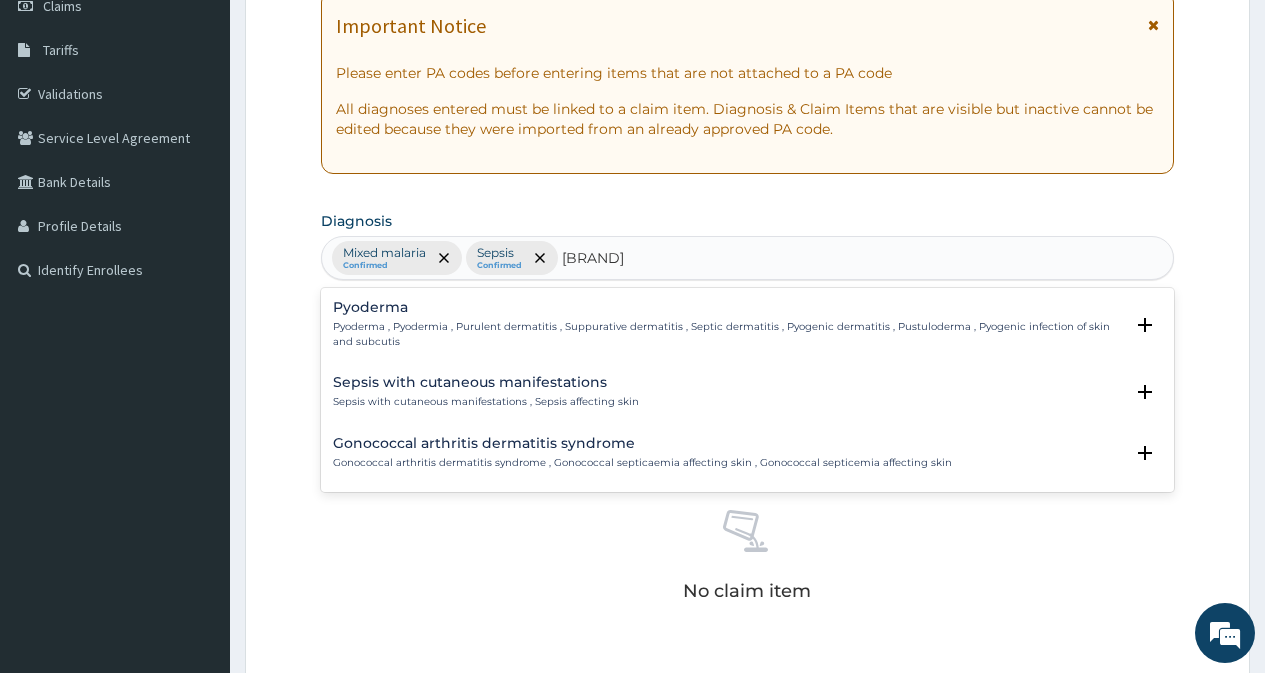 type on "SKIN SEPS" 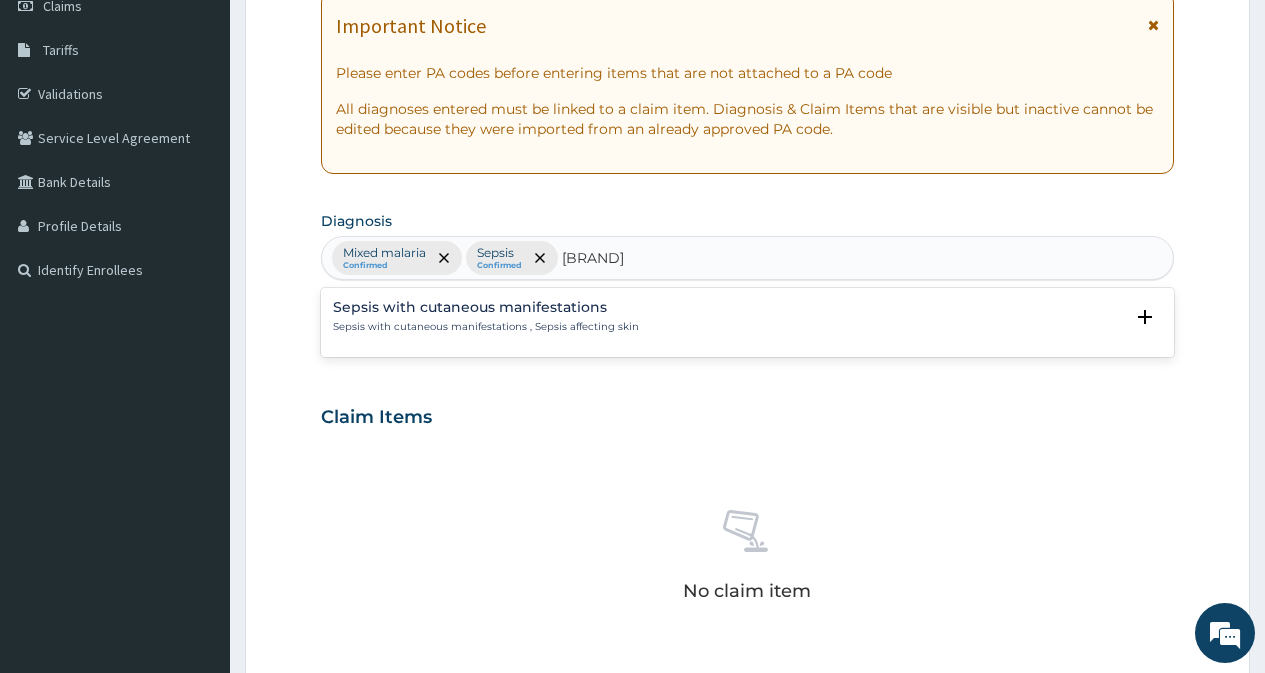 click on "Sepsis with cutaneous manifestations Sepsis with cutaneous manifestations , Sepsis affecting skin" at bounding box center [486, 317] 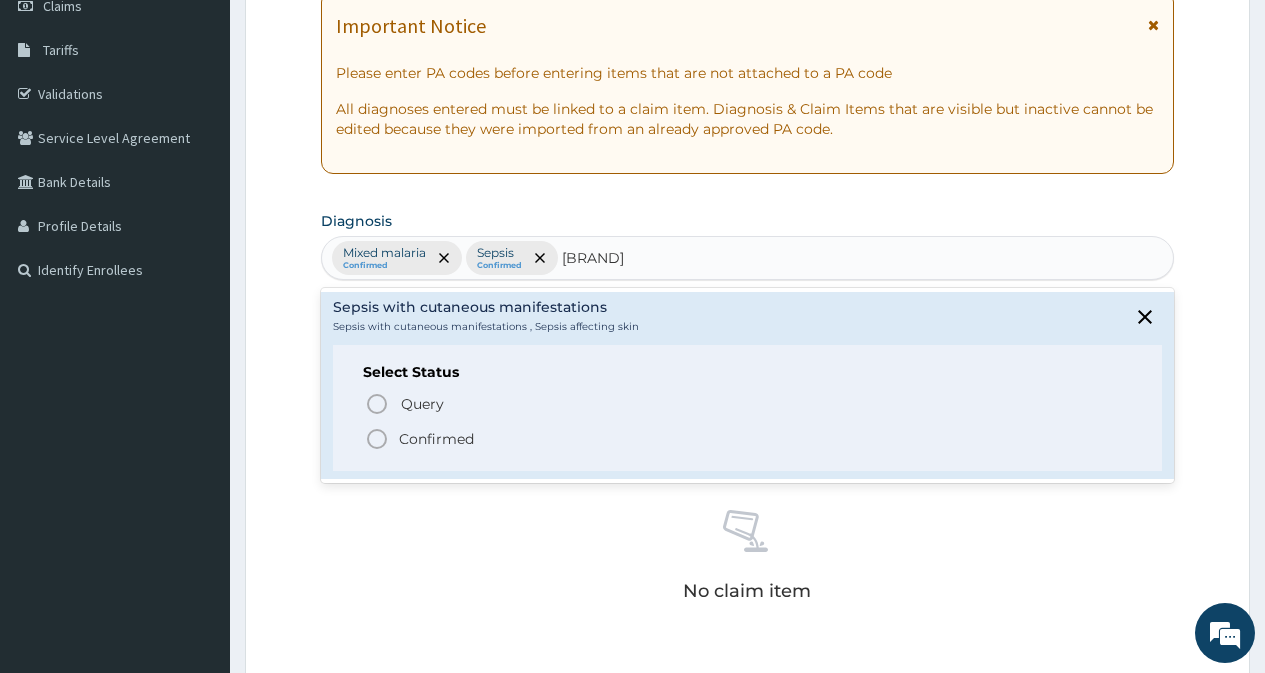 click 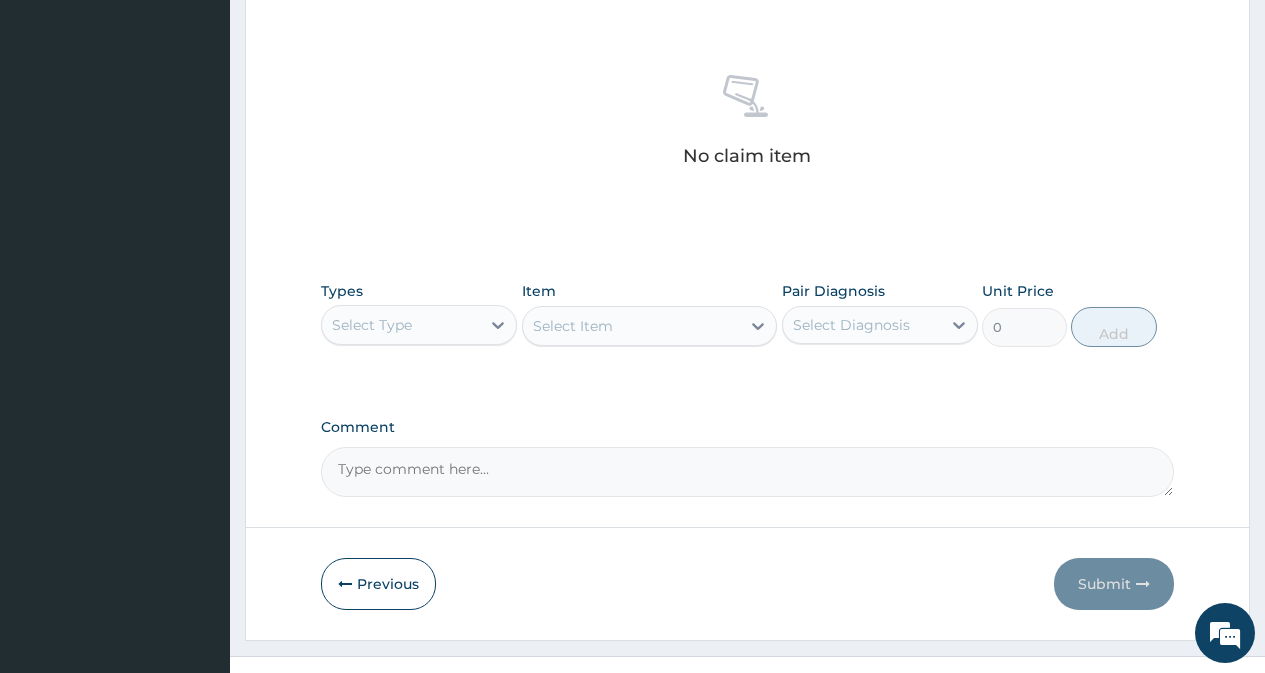 scroll, scrollTop: 769, scrollLeft: 0, axis: vertical 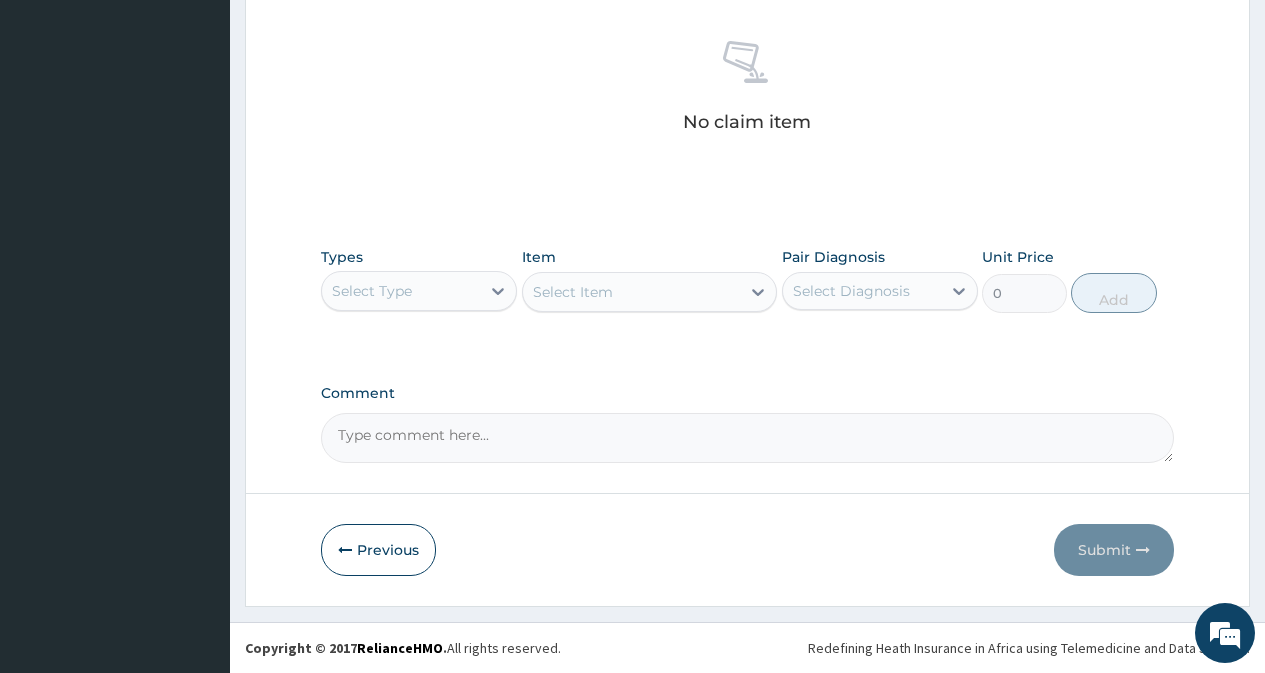 click on "Select Type" at bounding box center (401, 291) 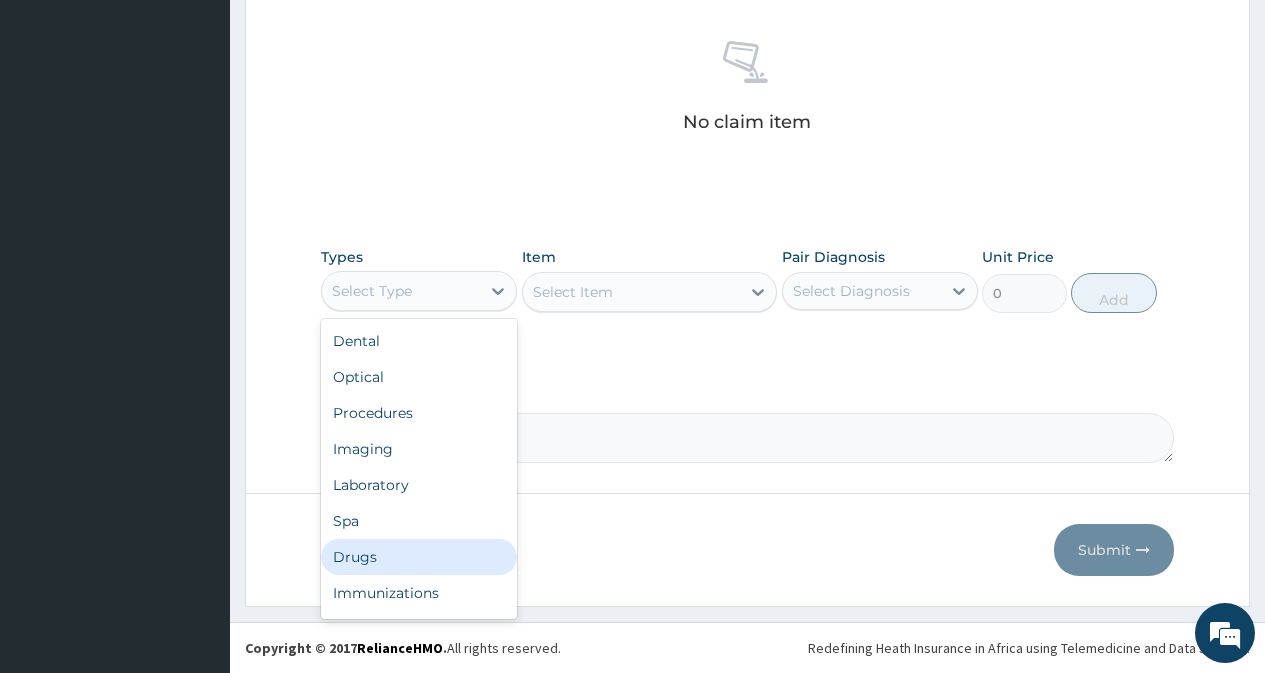 click on "Drugs" at bounding box center (419, 557) 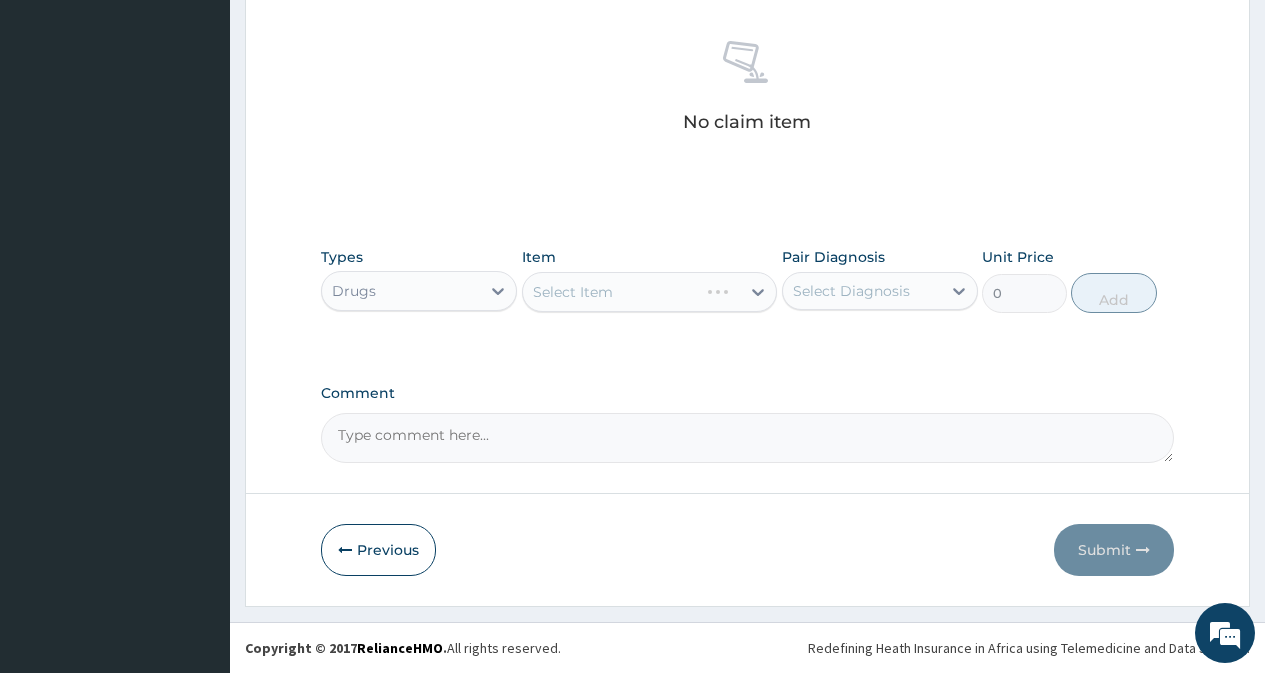 drag, startPoint x: 834, startPoint y: 290, endPoint x: 836, endPoint y: 303, distance: 13.152946 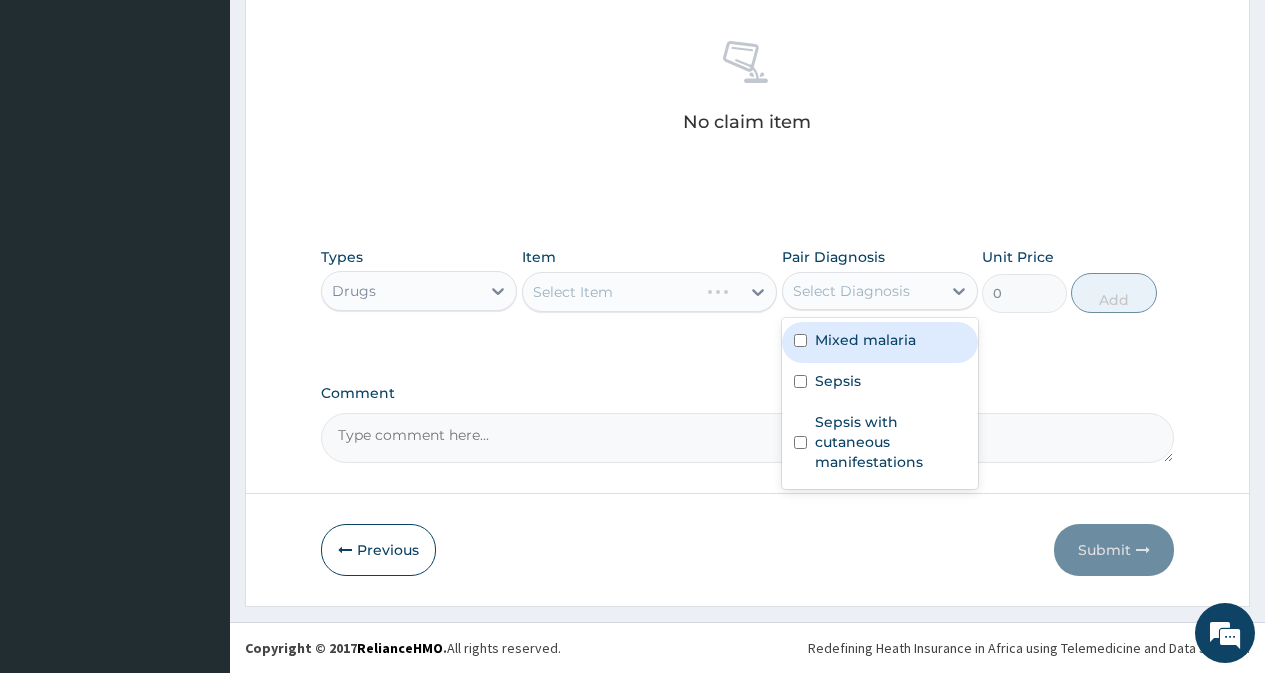 drag, startPoint x: 845, startPoint y: 338, endPoint x: 862, endPoint y: 361, distance: 28.600698 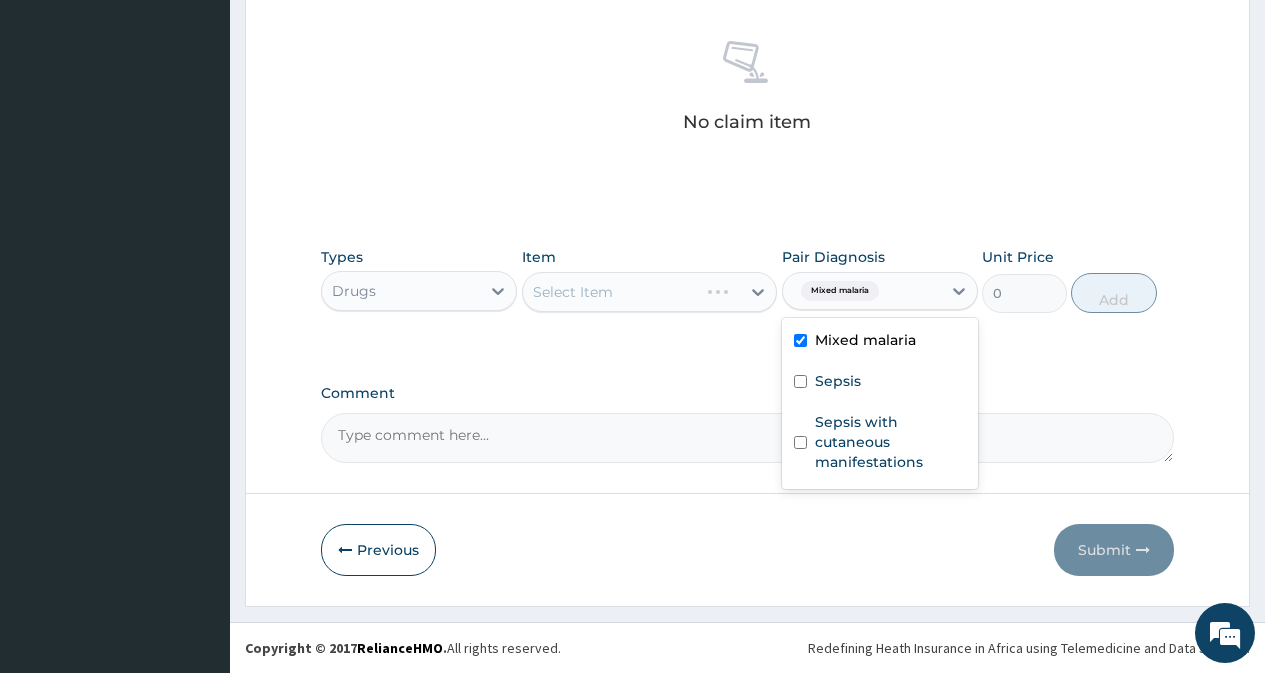 checkbox on "true" 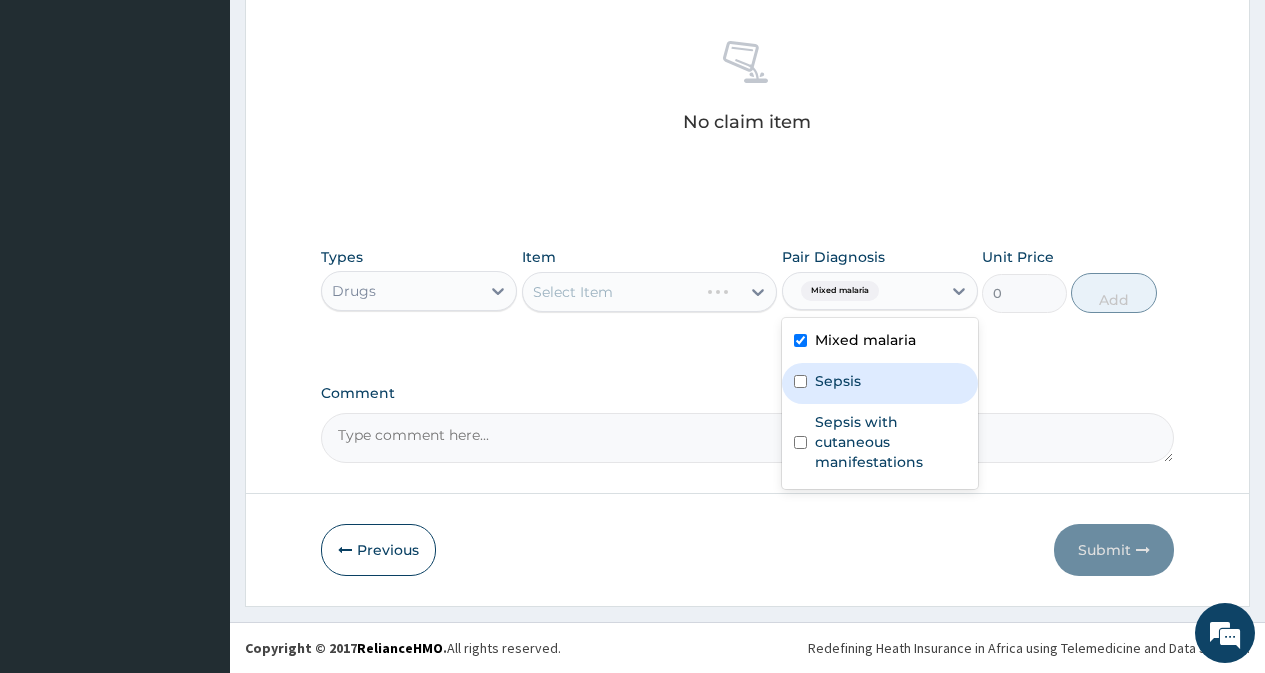 drag, startPoint x: 862, startPoint y: 381, endPoint x: 857, endPoint y: 434, distance: 53.235325 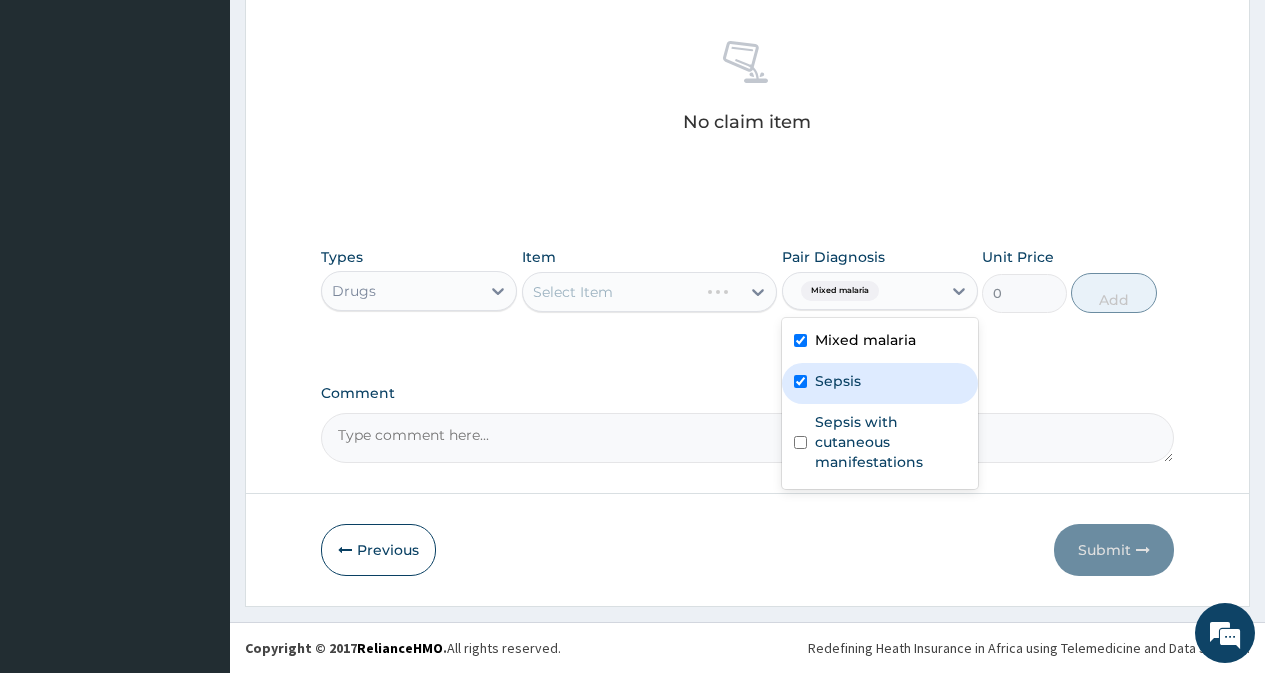 checkbox on "true" 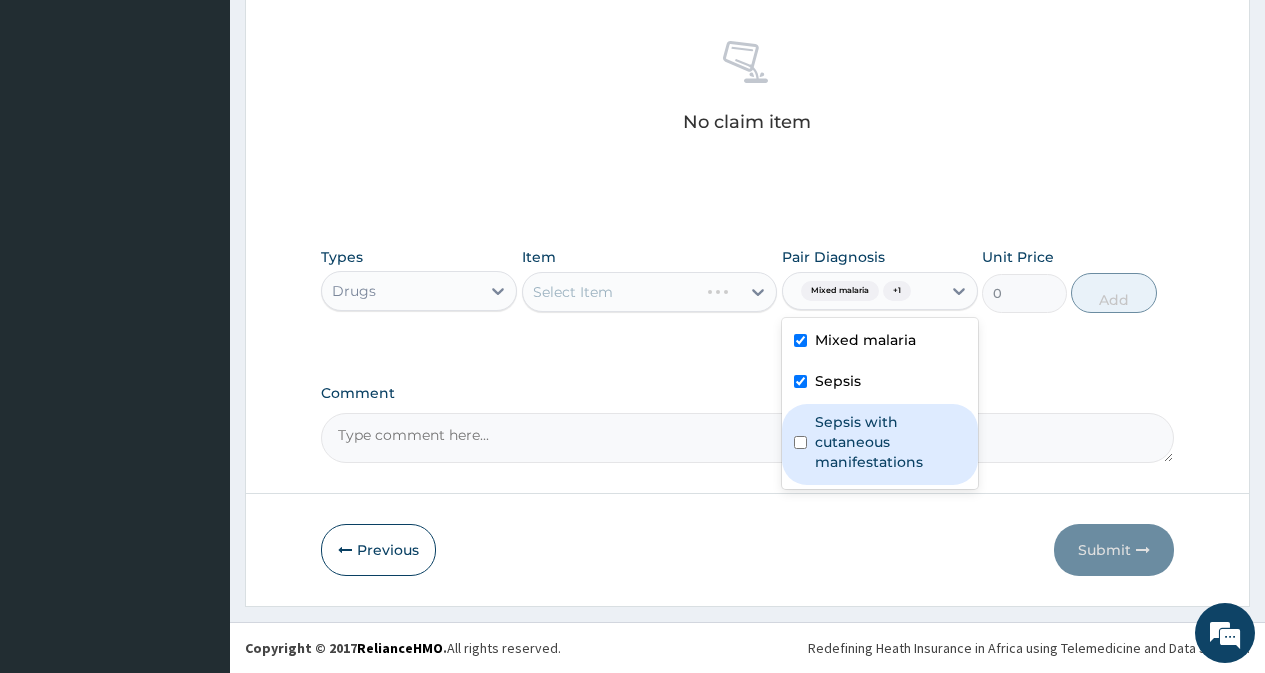 click on "Sepsis with cutaneous manifestations" at bounding box center [890, 442] 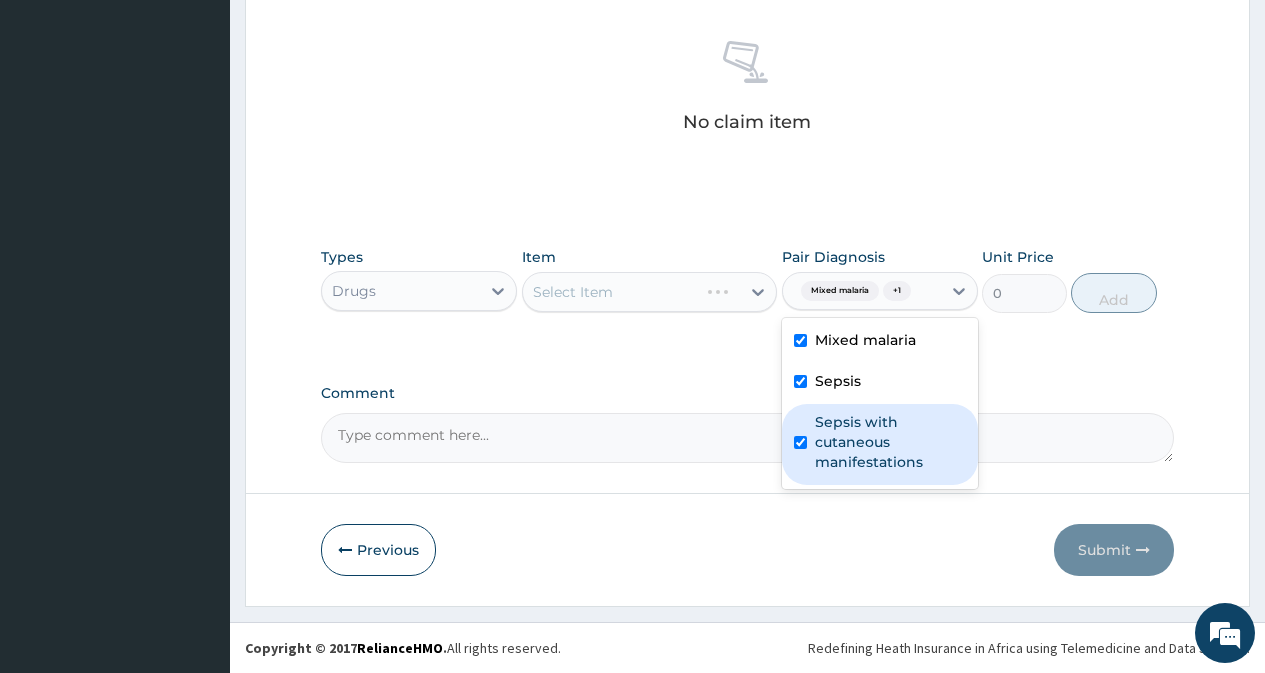 checkbox on "true" 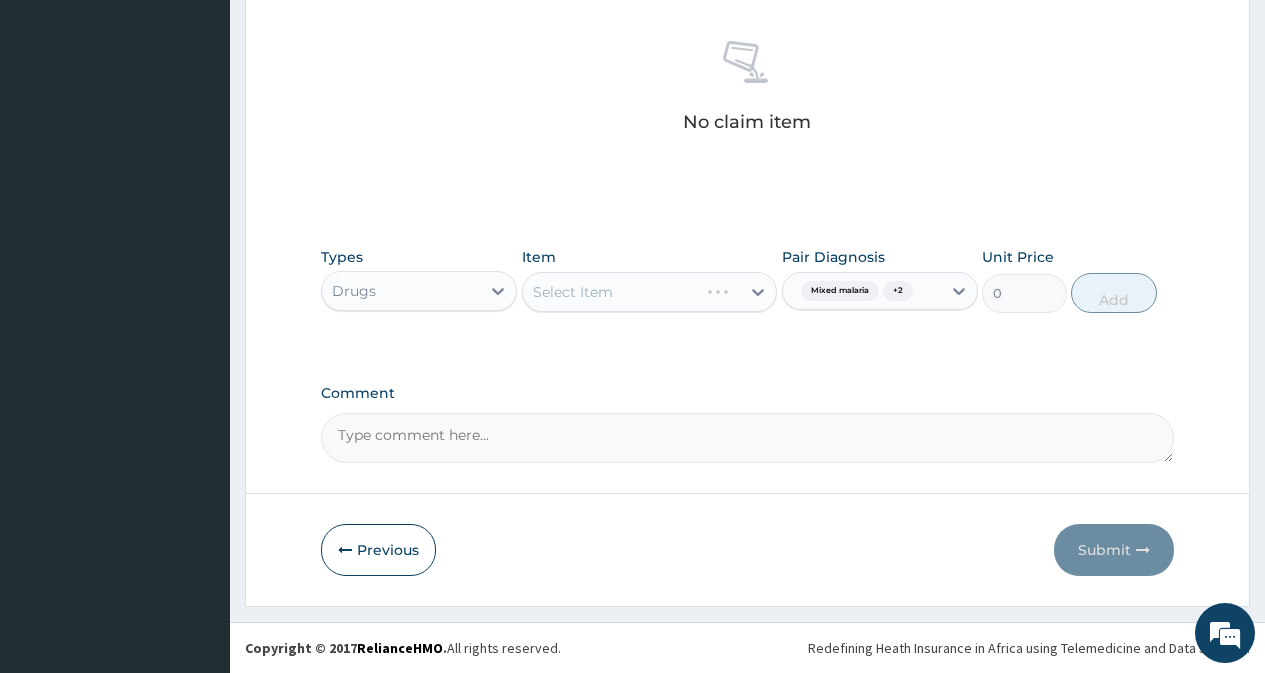 click on "Select Item" at bounding box center [650, 292] 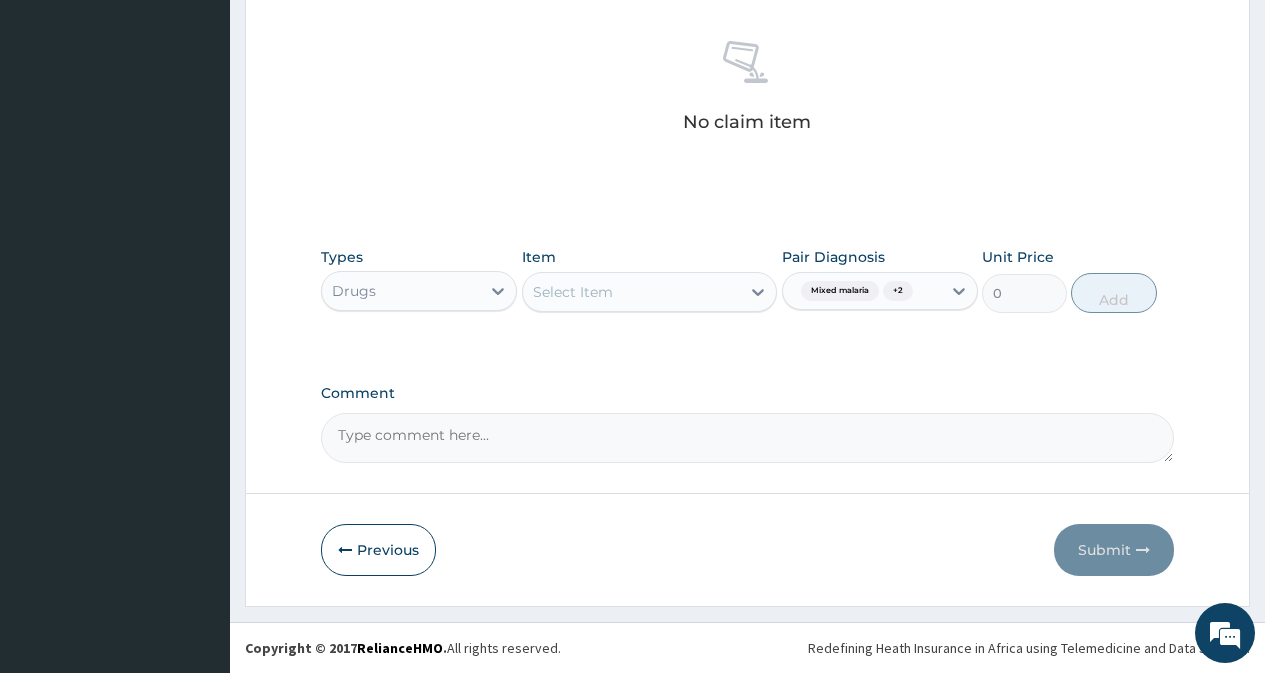 click on "Select Item" at bounding box center [632, 292] 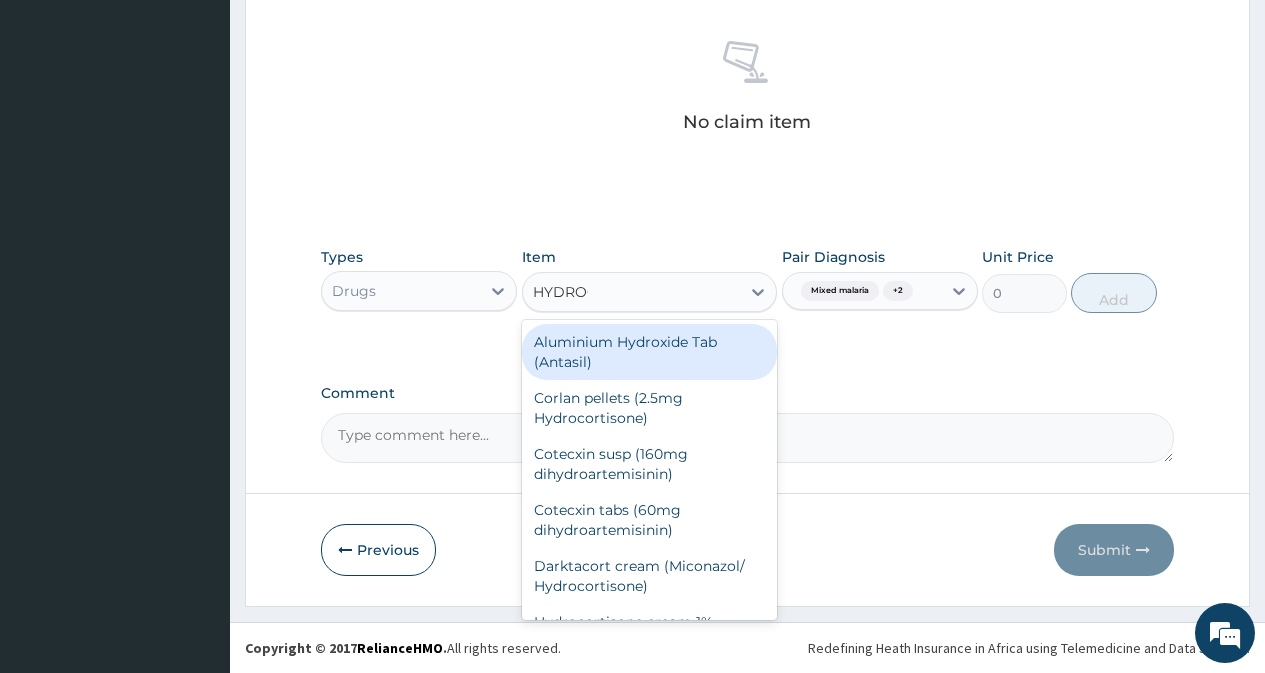 type on "HYDROCO" 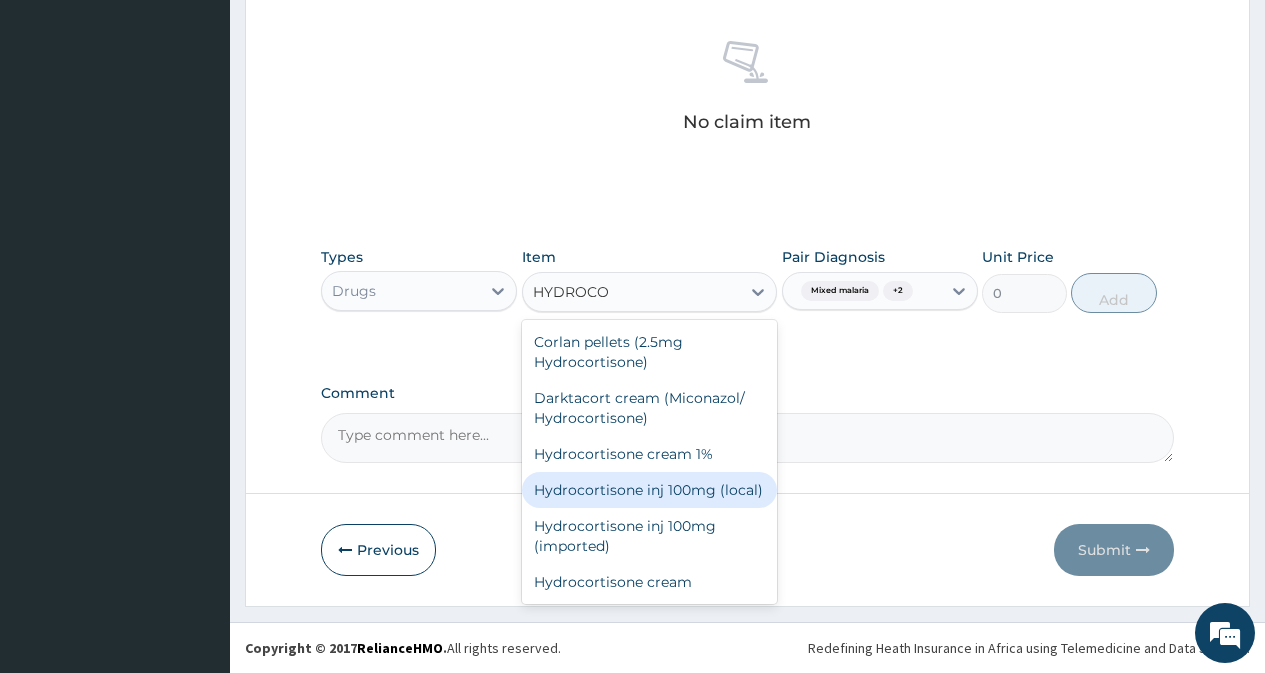 click on "Hydrocortisone inj 100mg (local)" at bounding box center (650, 490) 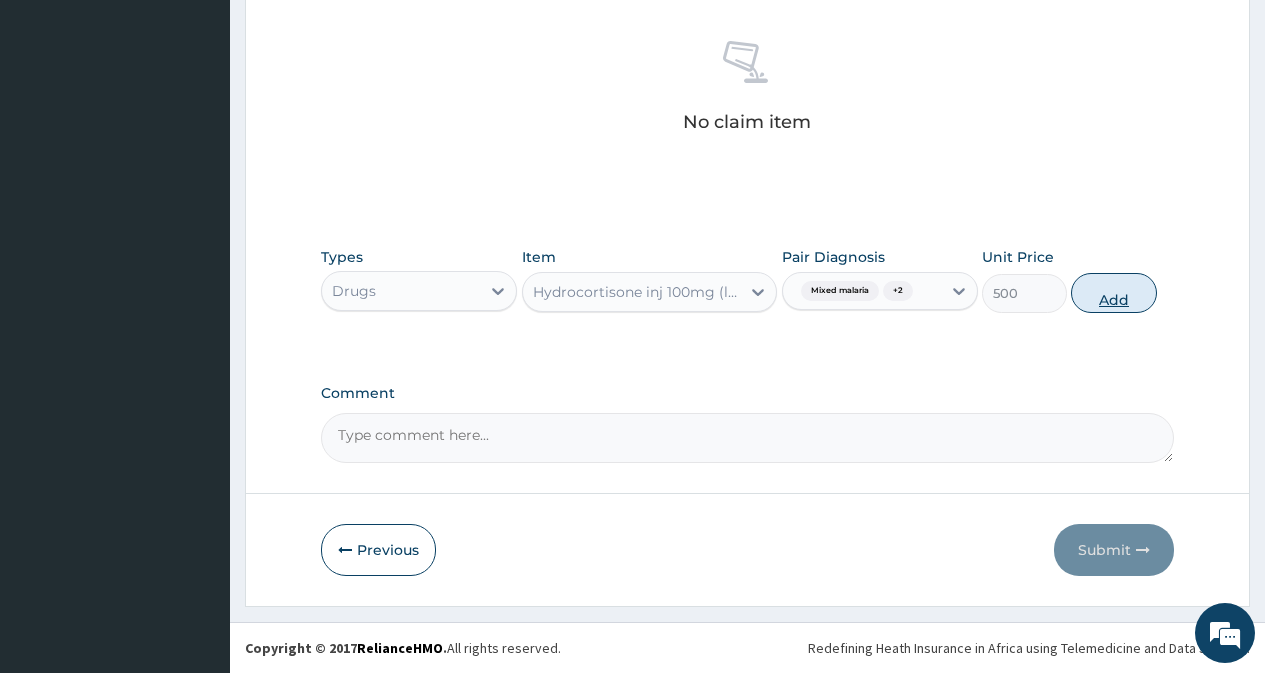 click on "Add" at bounding box center (1113, 293) 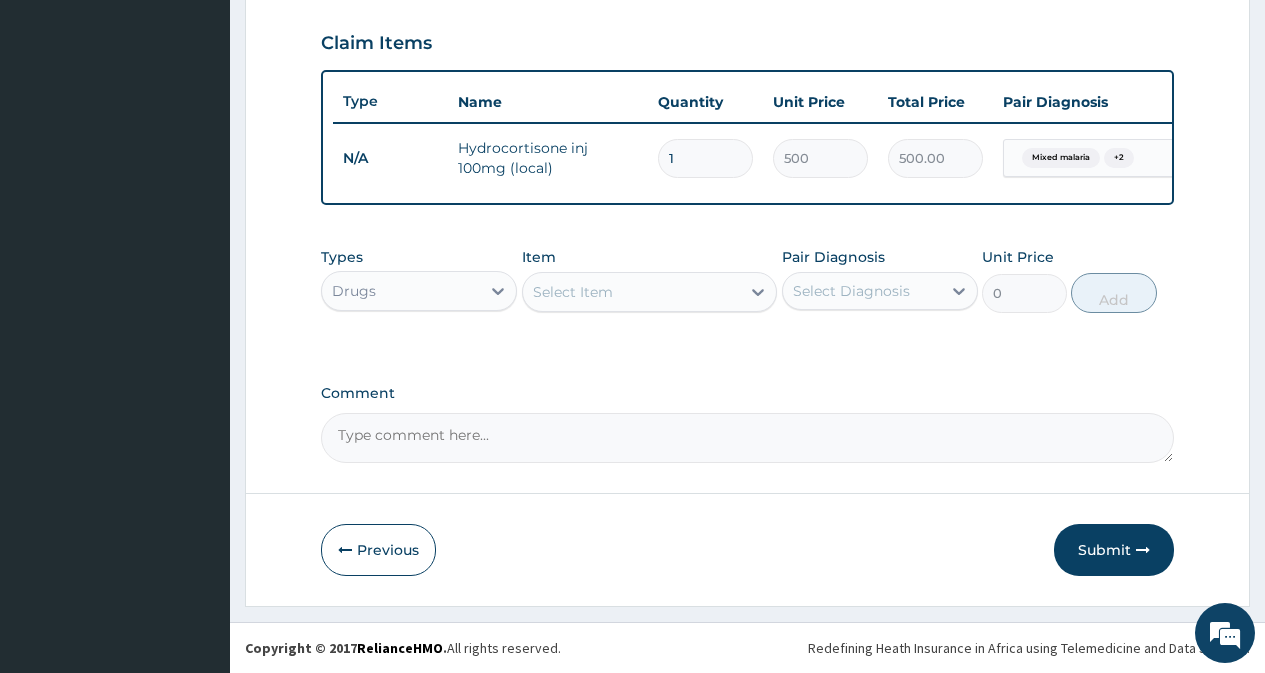 scroll, scrollTop: 689, scrollLeft: 0, axis: vertical 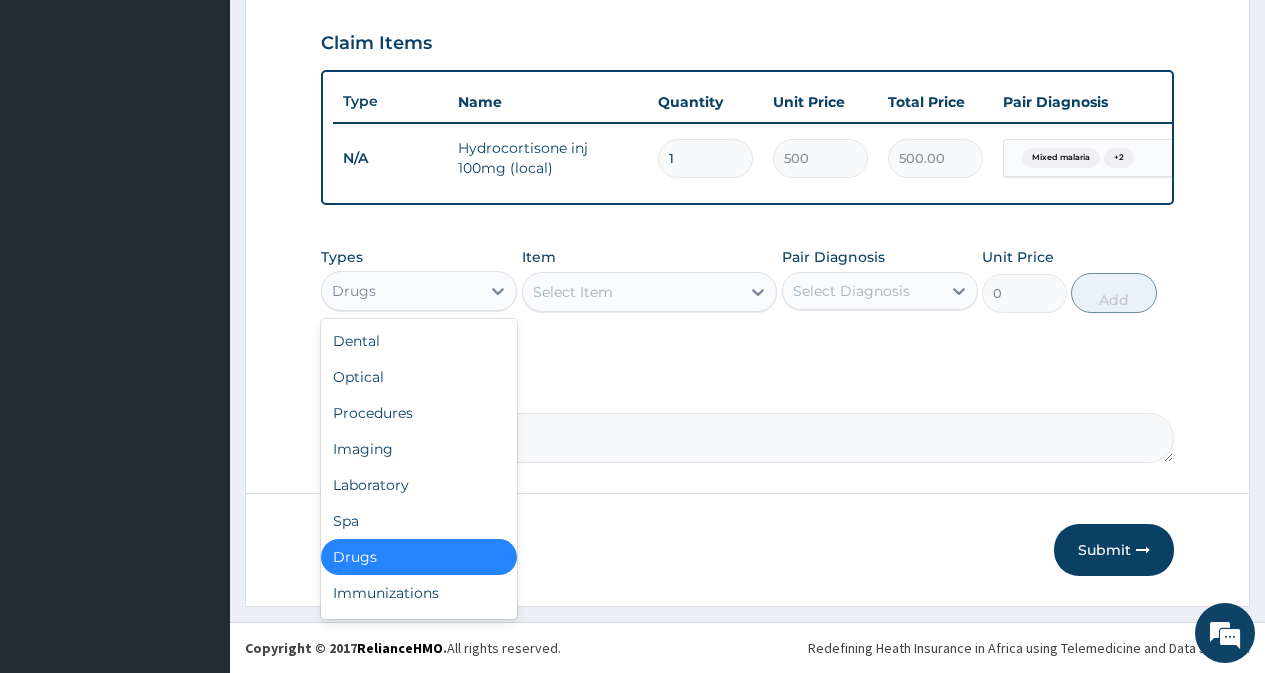 drag, startPoint x: 453, startPoint y: 286, endPoint x: 432, endPoint y: 337, distance: 55.154327 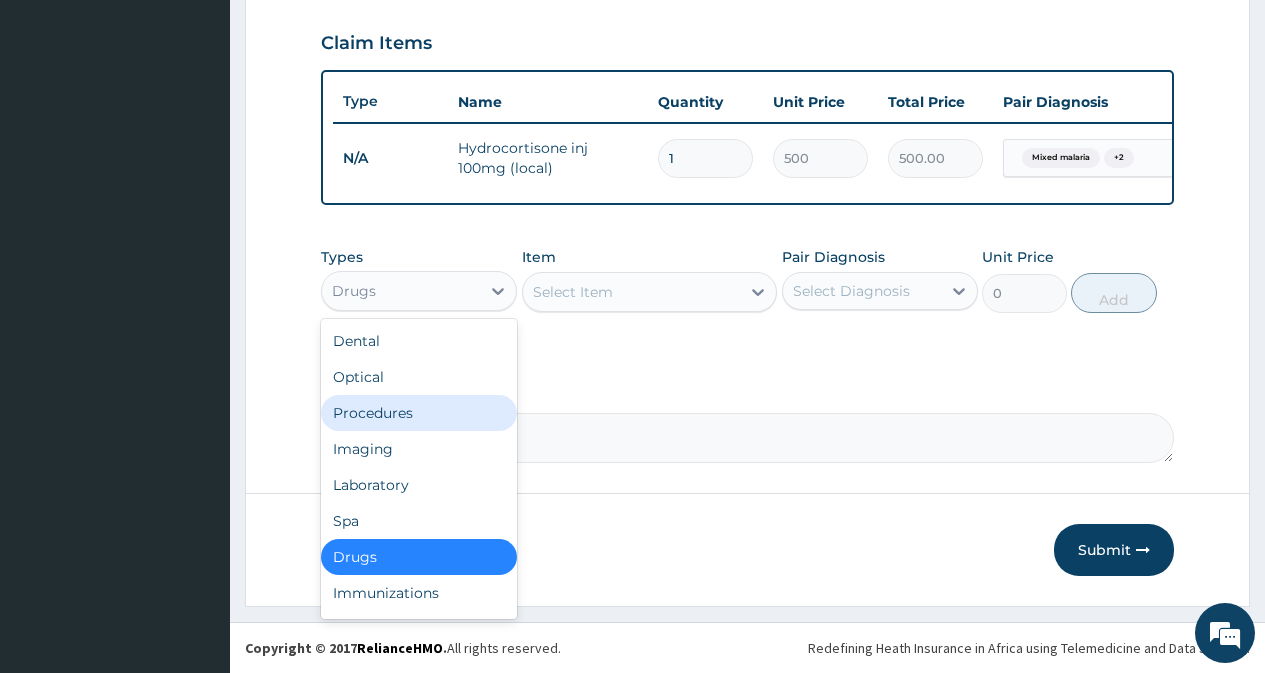 click on "Procedures" at bounding box center [419, 413] 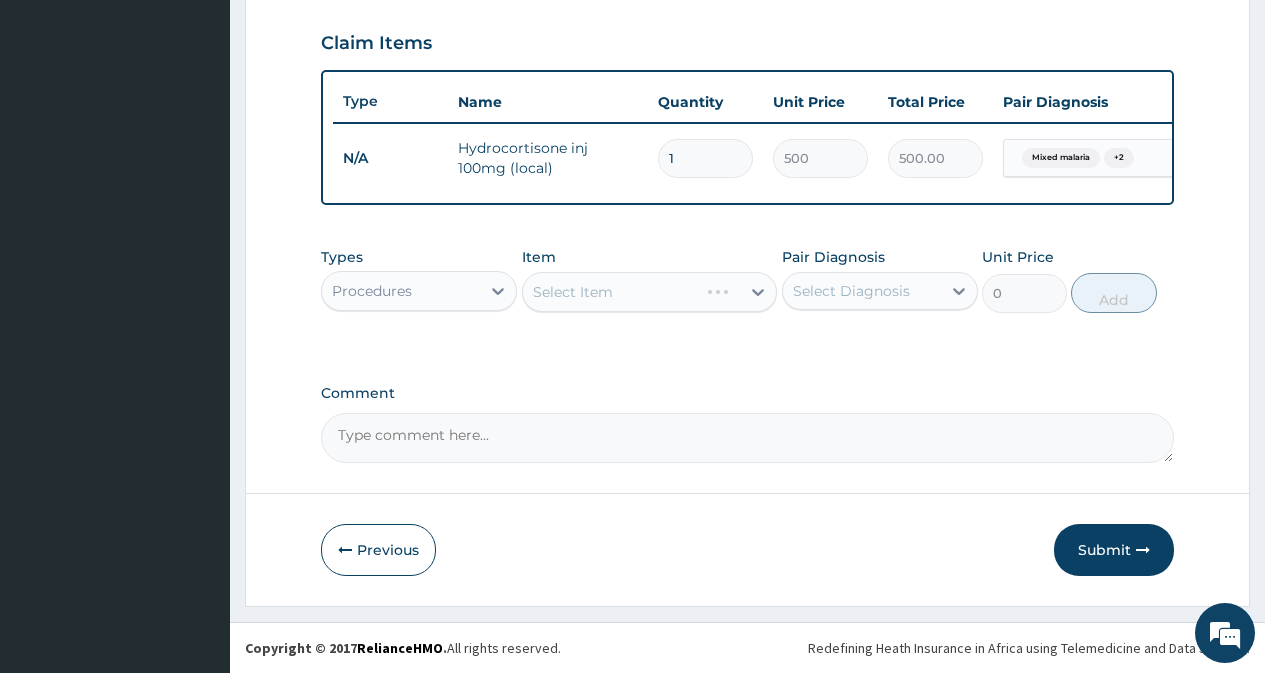 drag, startPoint x: 867, startPoint y: 265, endPoint x: 873, endPoint y: 282, distance: 18.027756 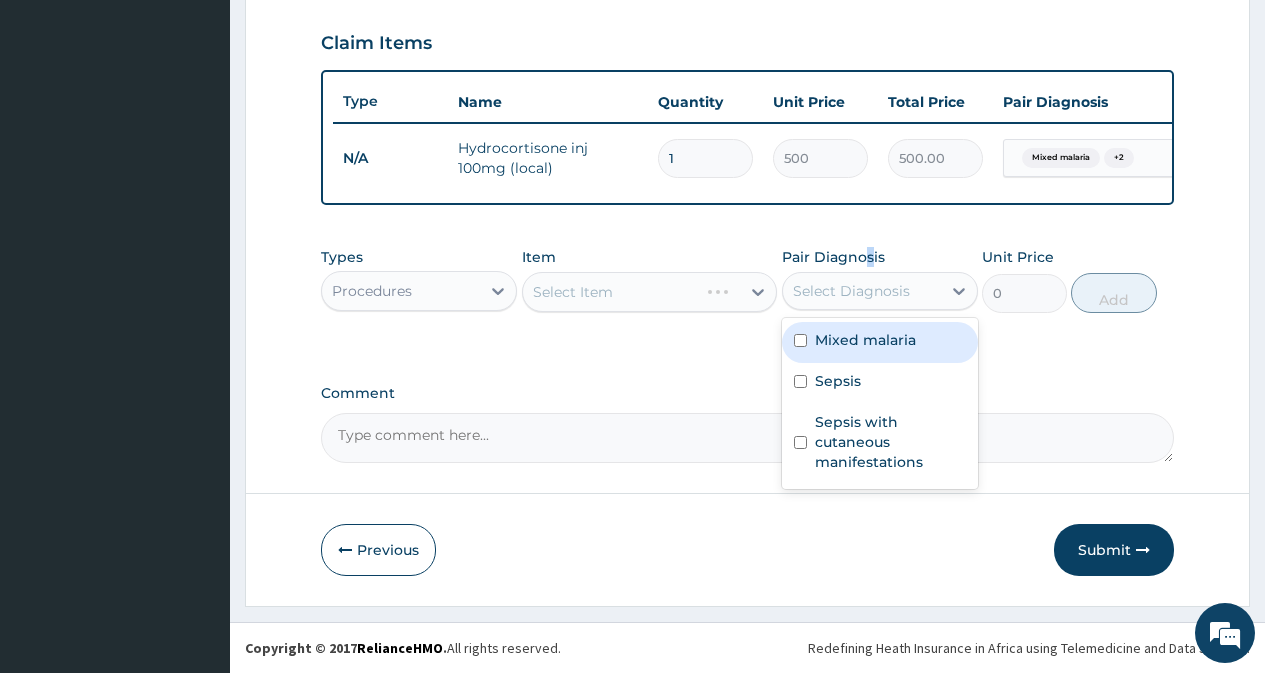 drag, startPoint x: 872, startPoint y: 290, endPoint x: 860, endPoint y: 342, distance: 53.366657 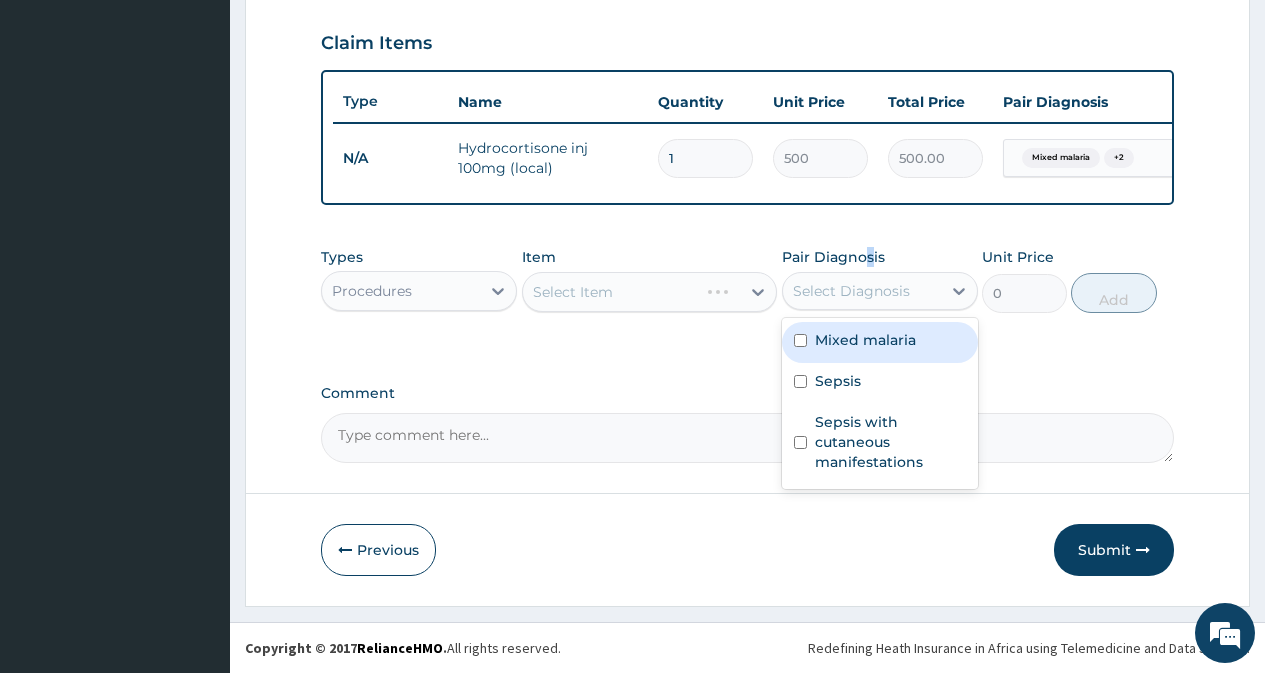 click on "Select Diagnosis" at bounding box center (851, 291) 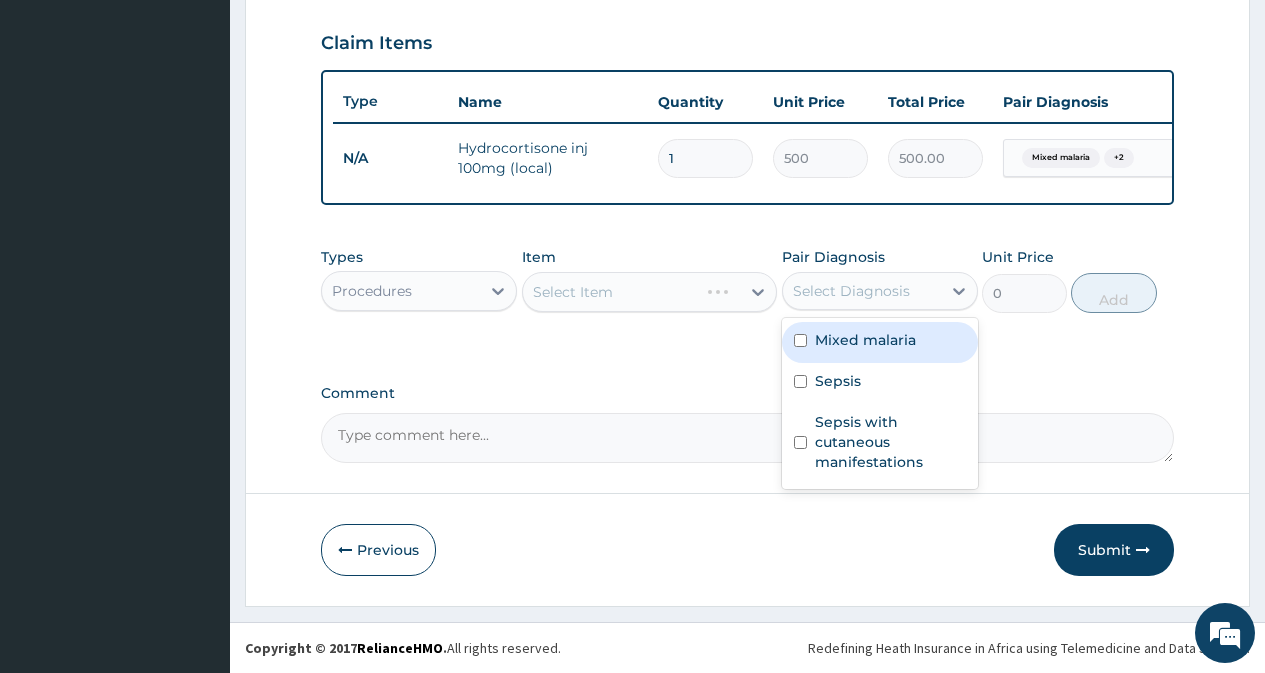 drag, startPoint x: 857, startPoint y: 351, endPoint x: 863, endPoint y: 361, distance: 11.661903 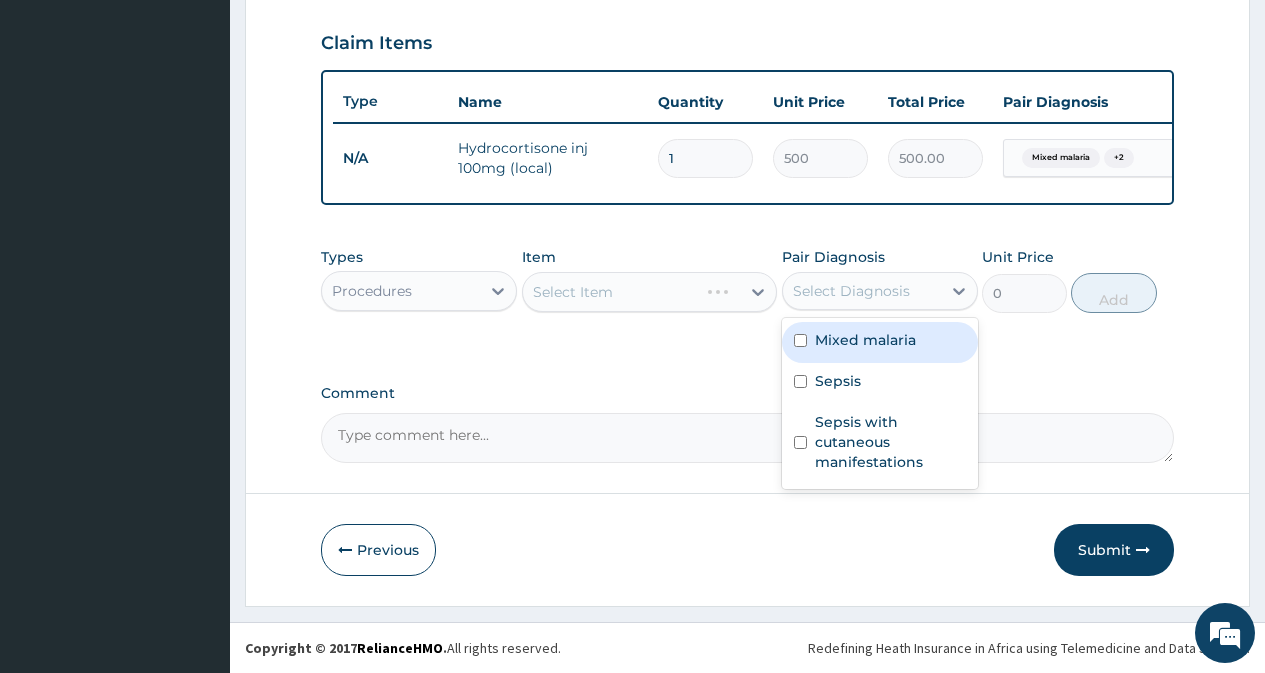 click on "Mixed malaria" at bounding box center [880, 342] 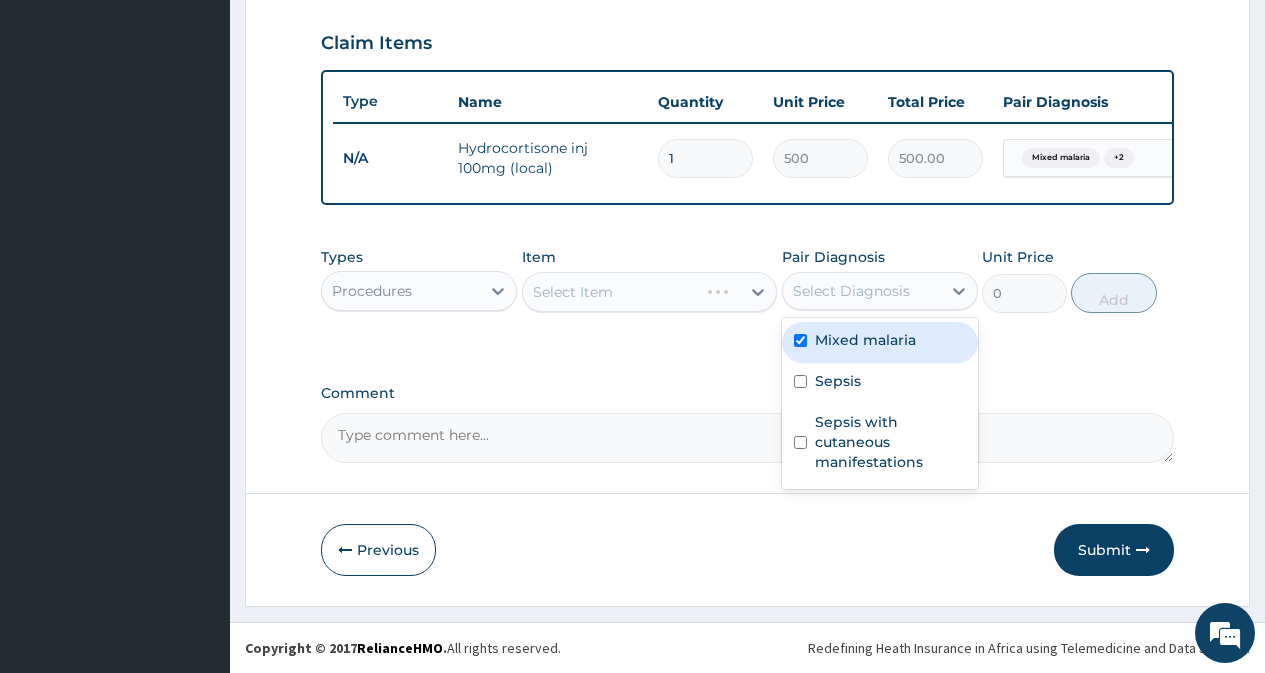 checkbox on "true" 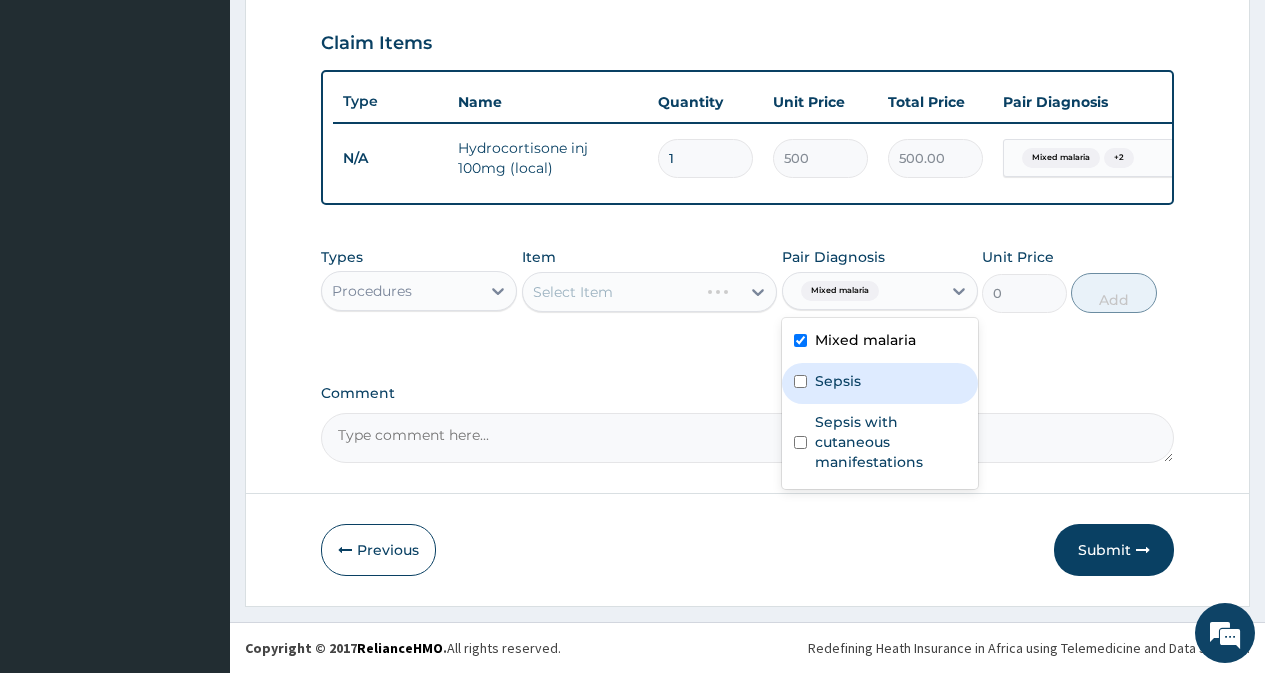 drag, startPoint x: 858, startPoint y: 373, endPoint x: 867, endPoint y: 402, distance: 30.364452 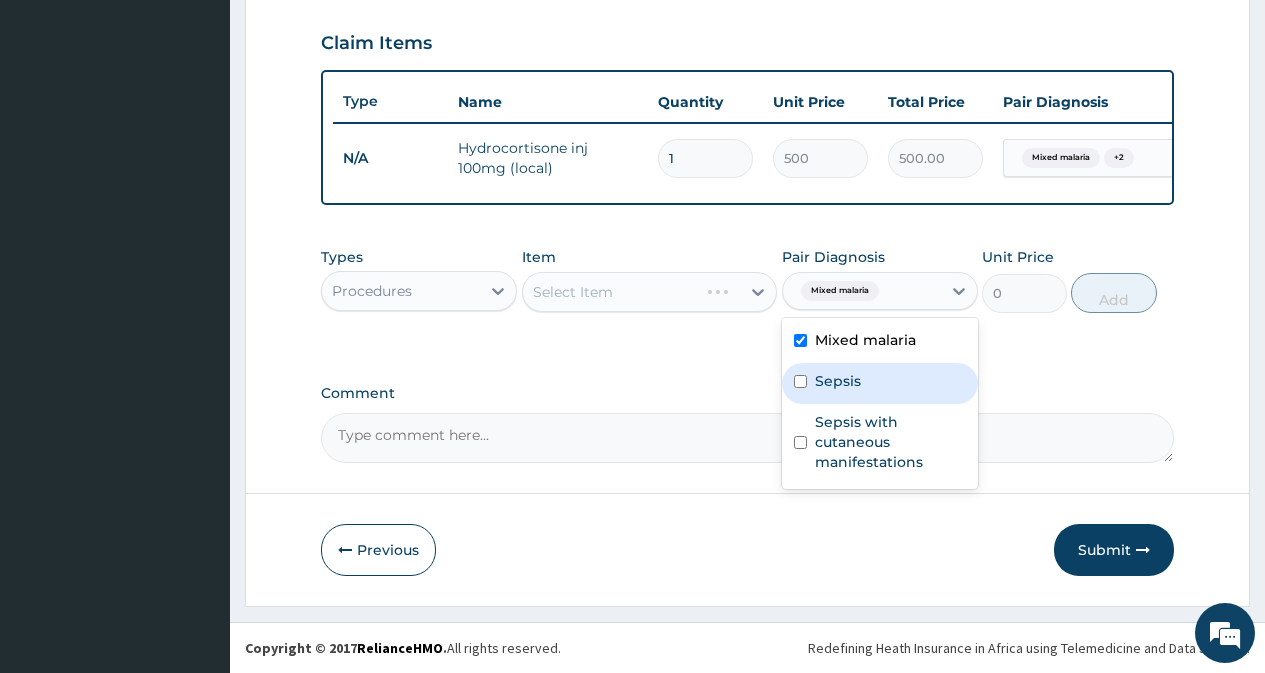 click on "Sepsis" at bounding box center [880, 383] 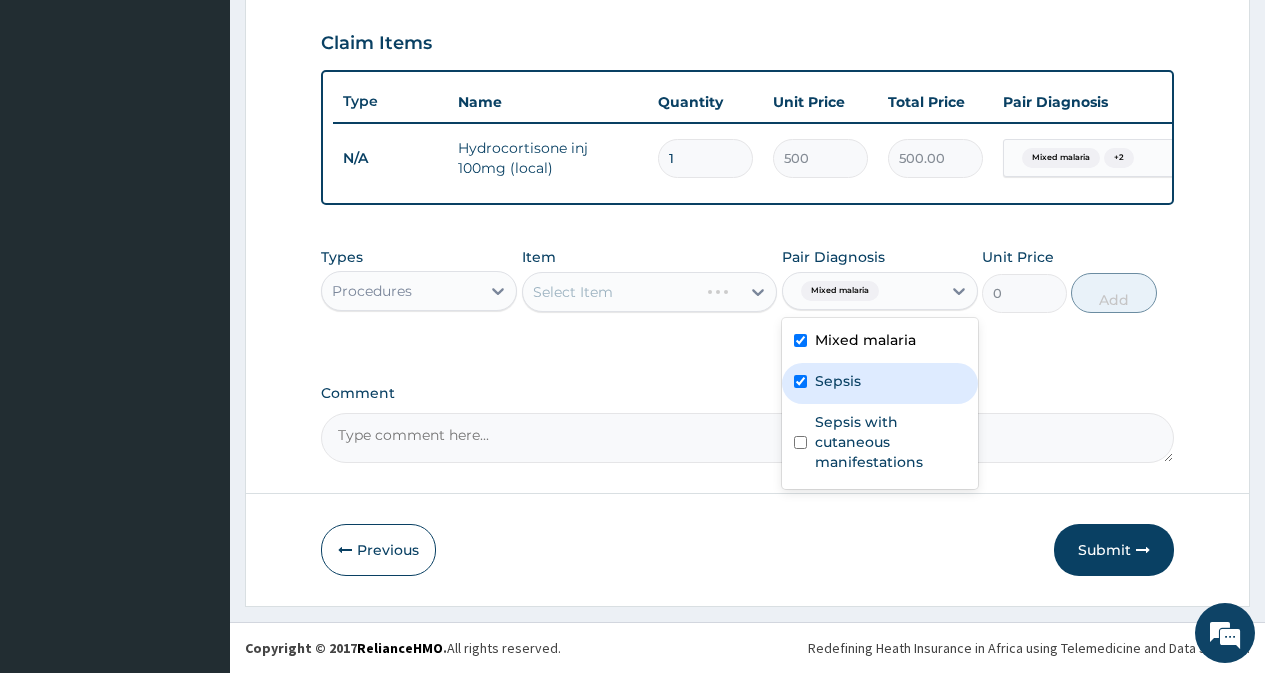 checkbox on "true" 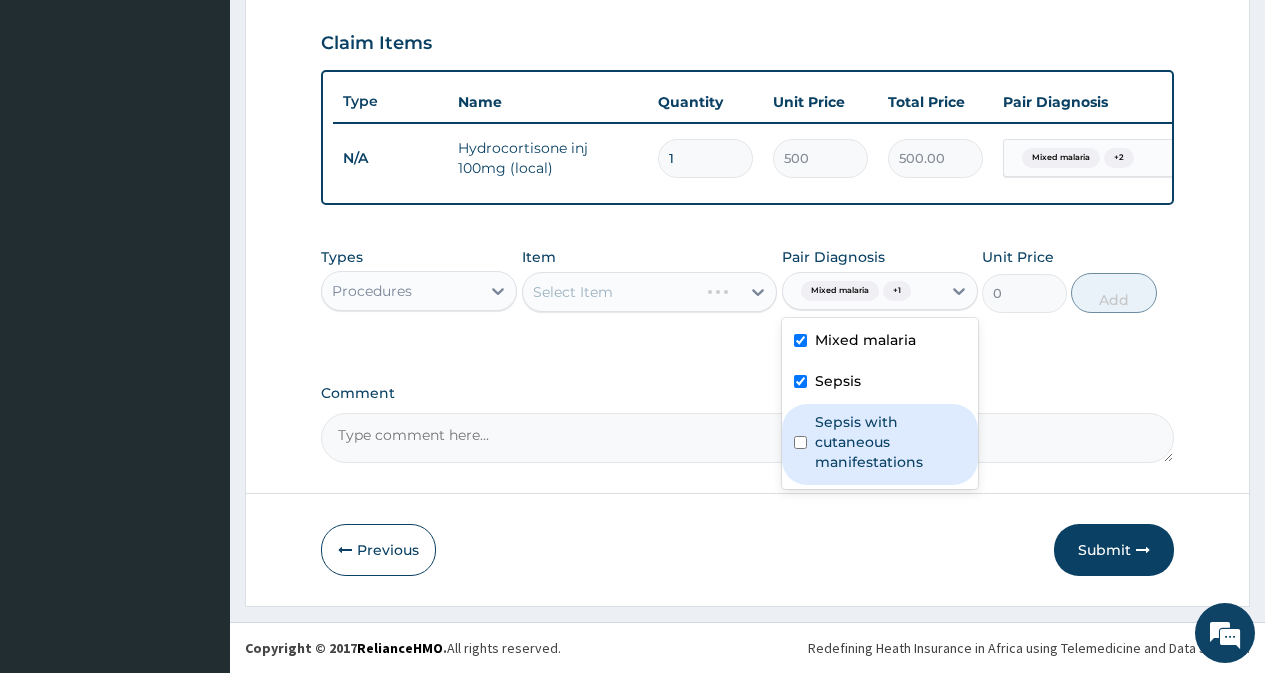 click on "Sepsis with cutaneous manifestations" at bounding box center (890, 442) 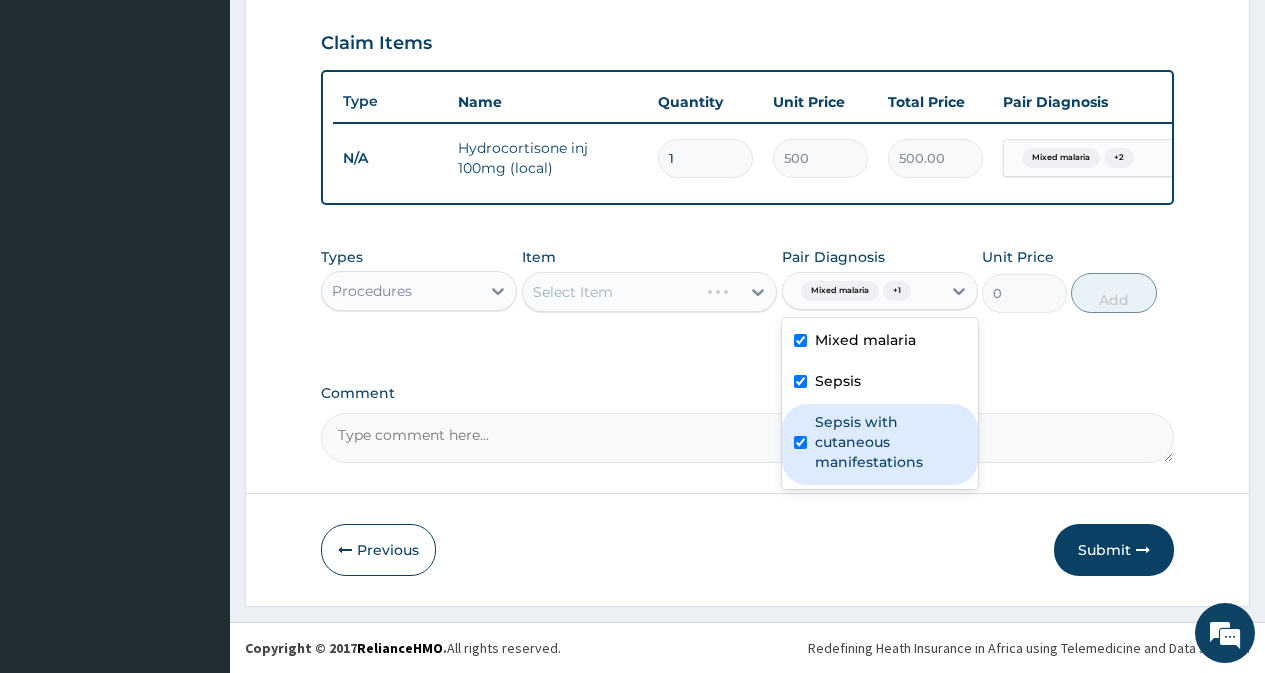 checkbox on "true" 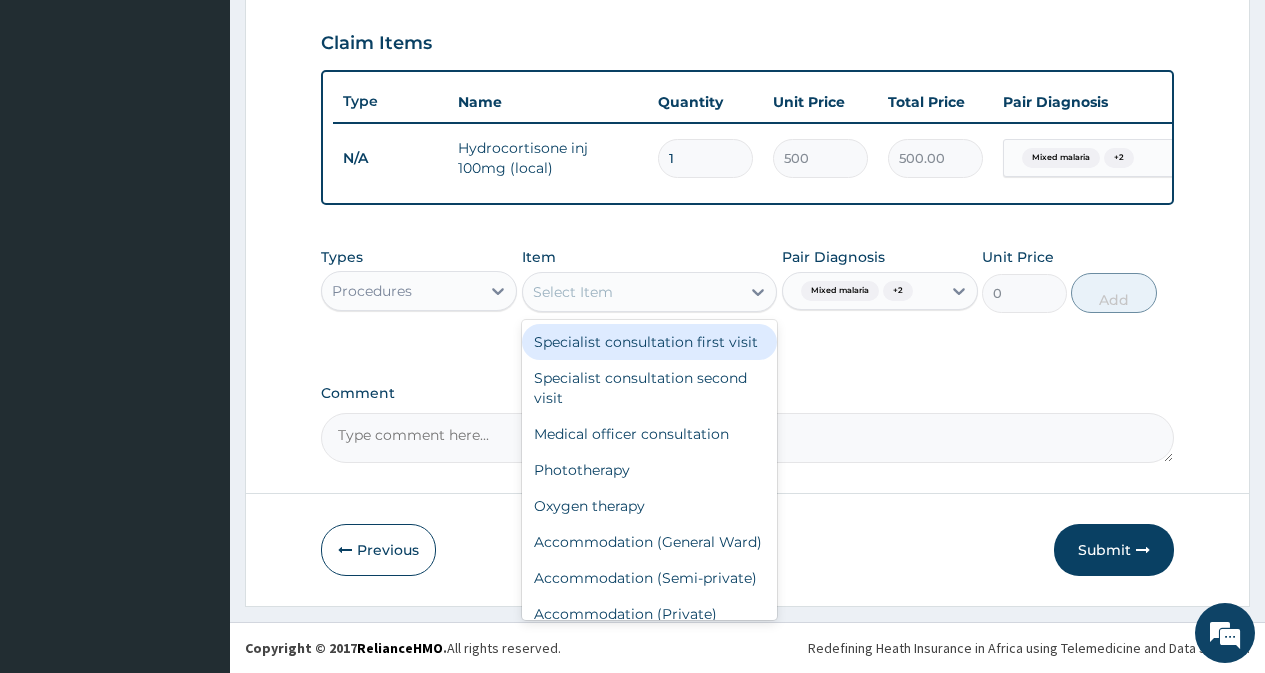 click on "Select Item" at bounding box center [632, 292] 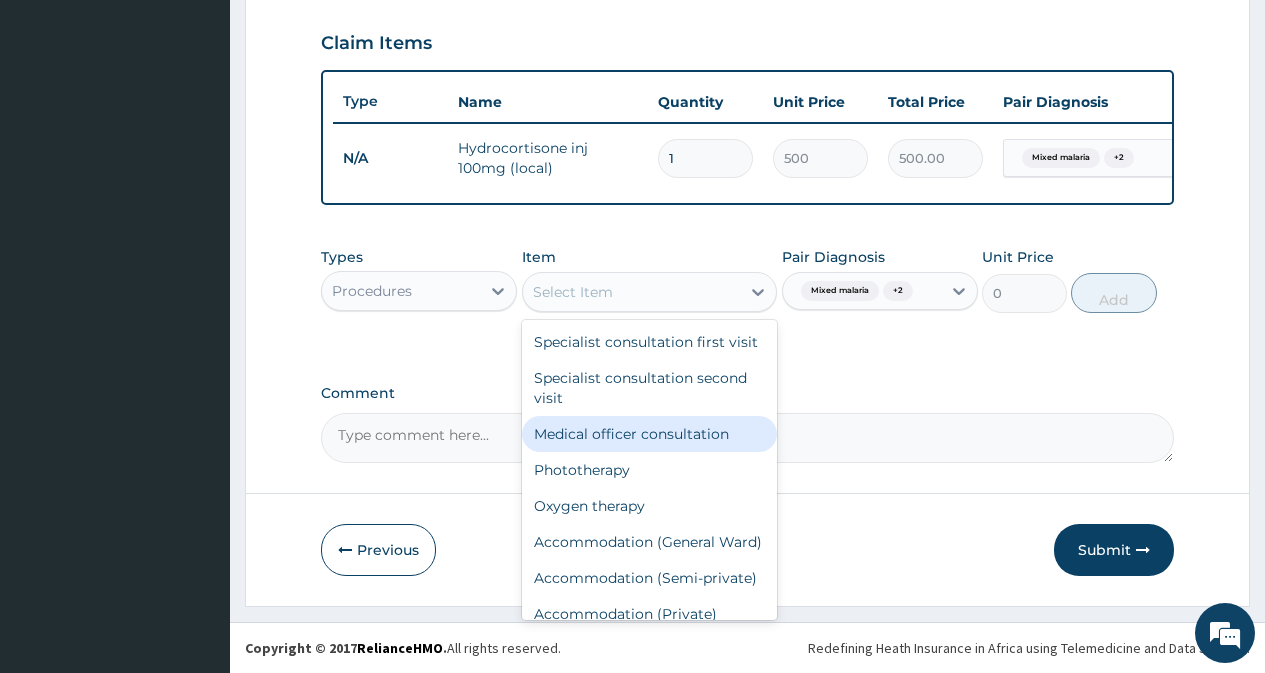click on "Medical officer consultation" at bounding box center (650, 434) 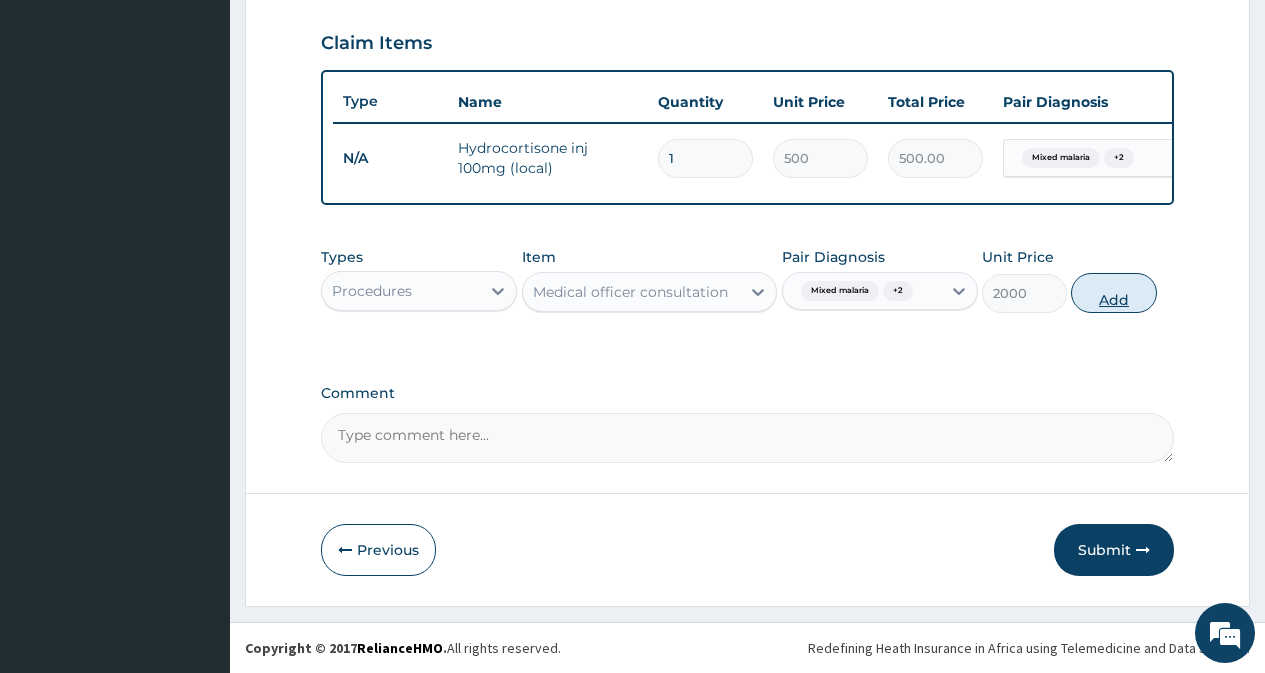 click on "Add" at bounding box center [1113, 293] 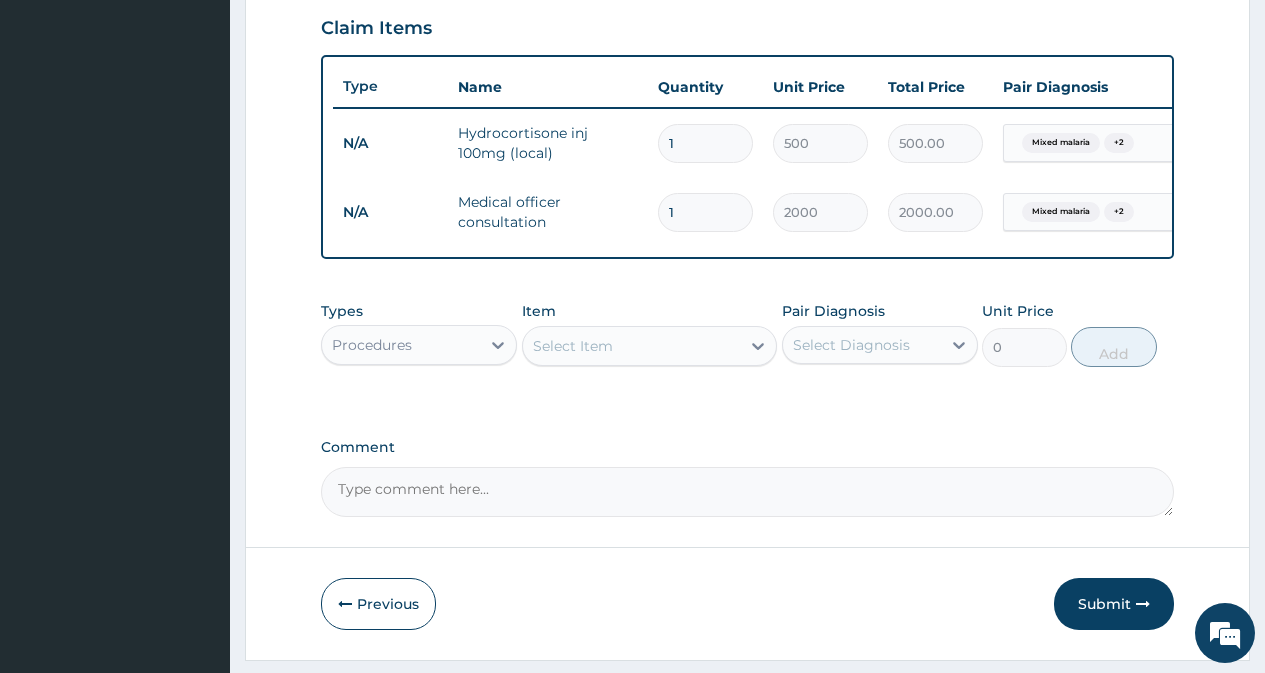 click on "Submit" at bounding box center [1114, 604] 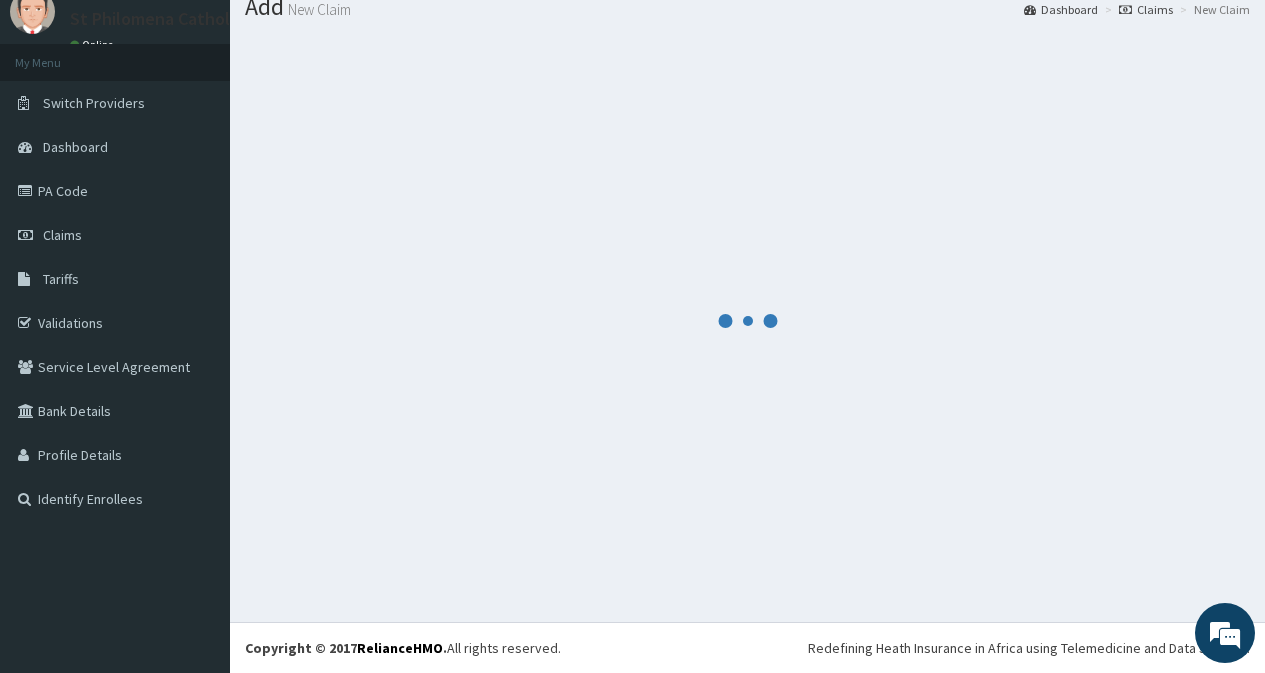 scroll, scrollTop: 689, scrollLeft: 0, axis: vertical 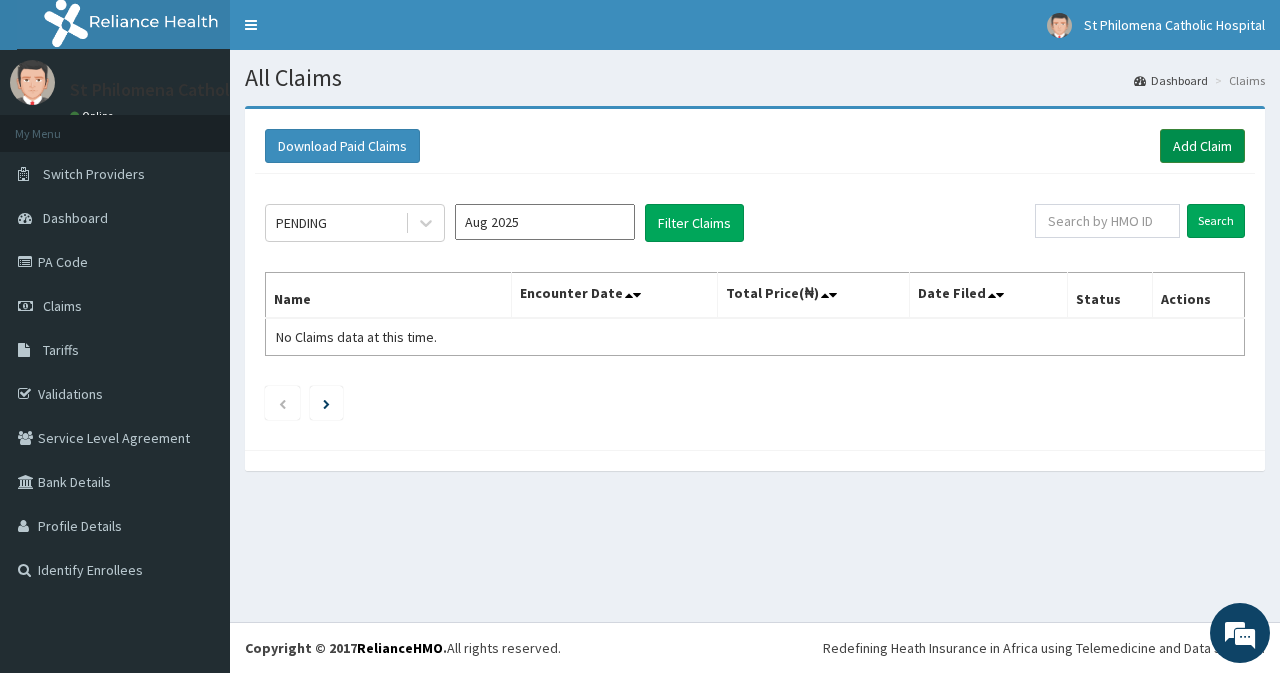 click on "Add Claim" at bounding box center [1202, 146] 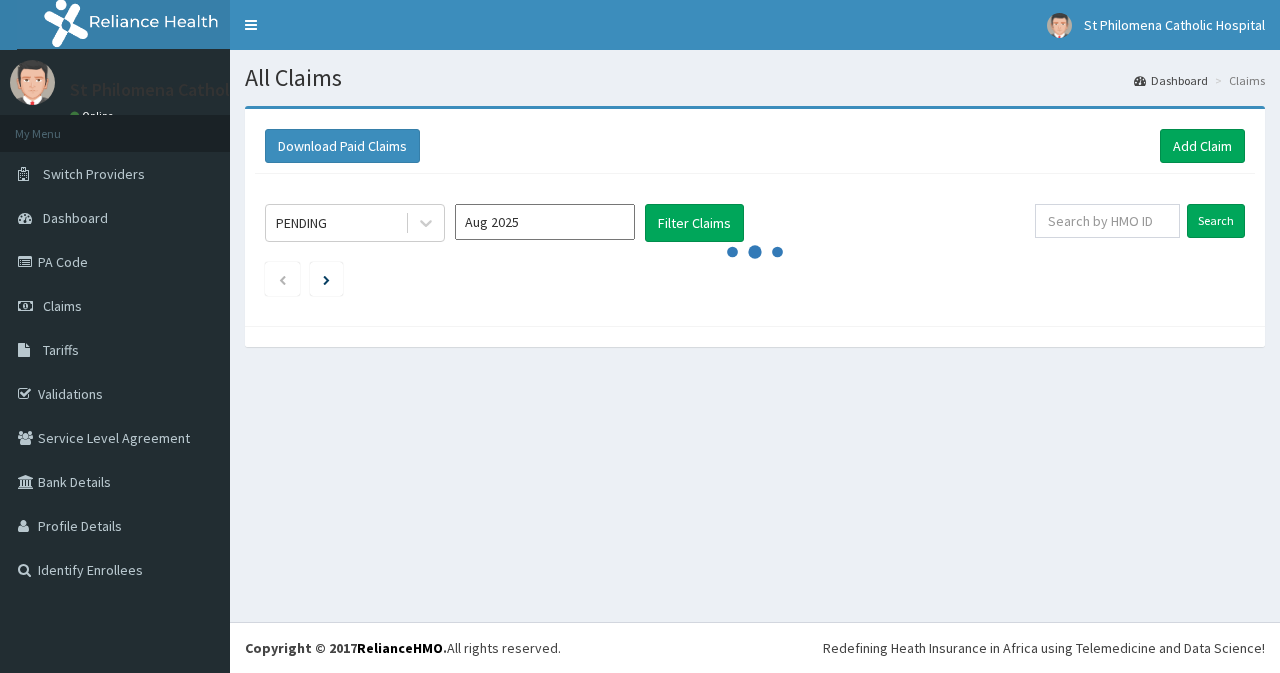 scroll, scrollTop: 0, scrollLeft: 0, axis: both 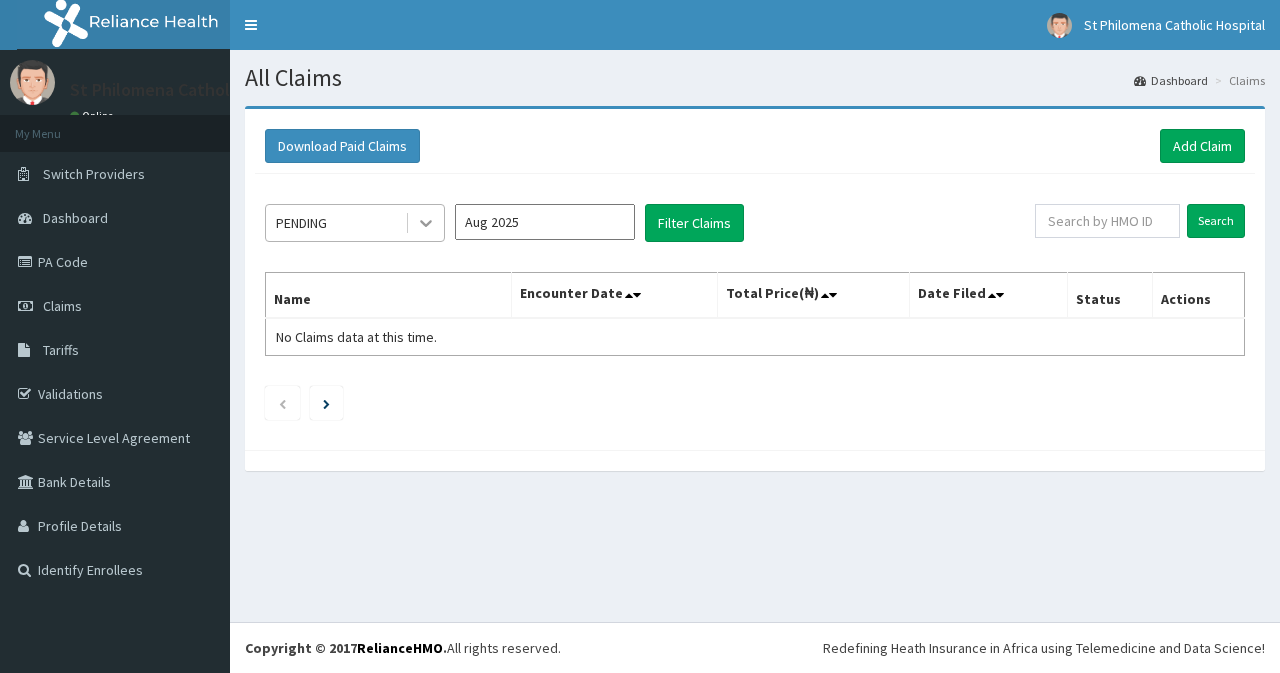 click at bounding box center [426, 223] 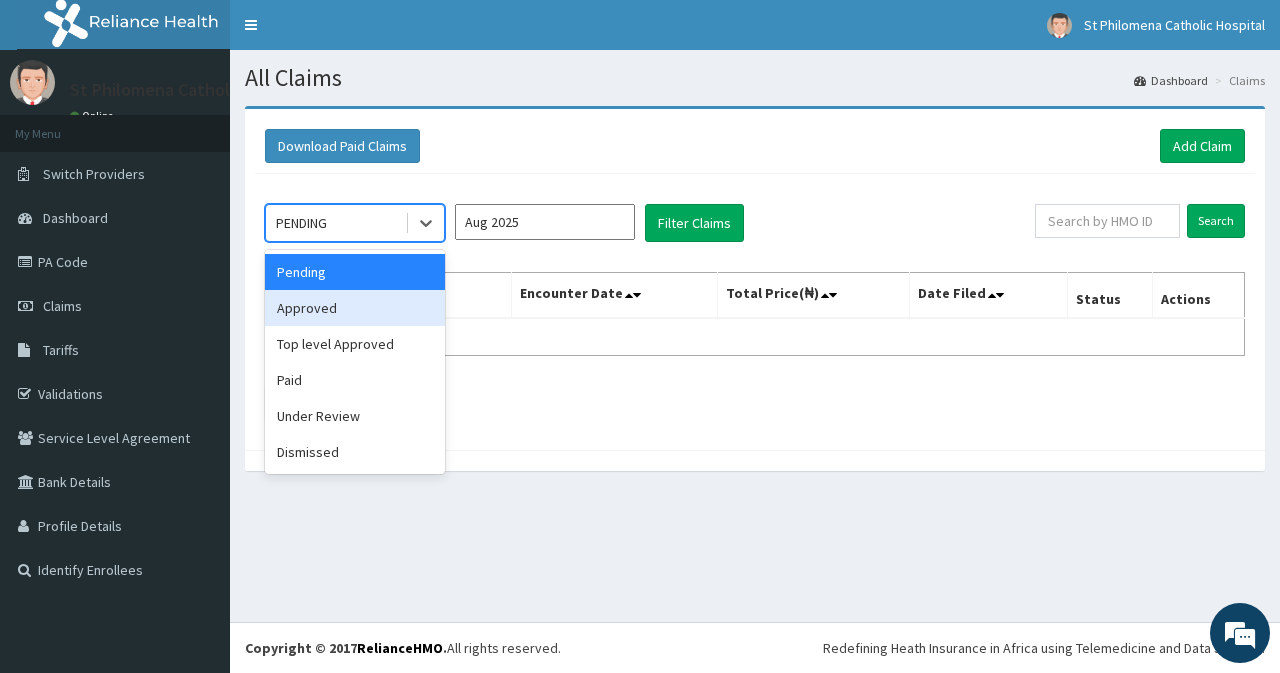 click on "Approved" at bounding box center (355, 308) 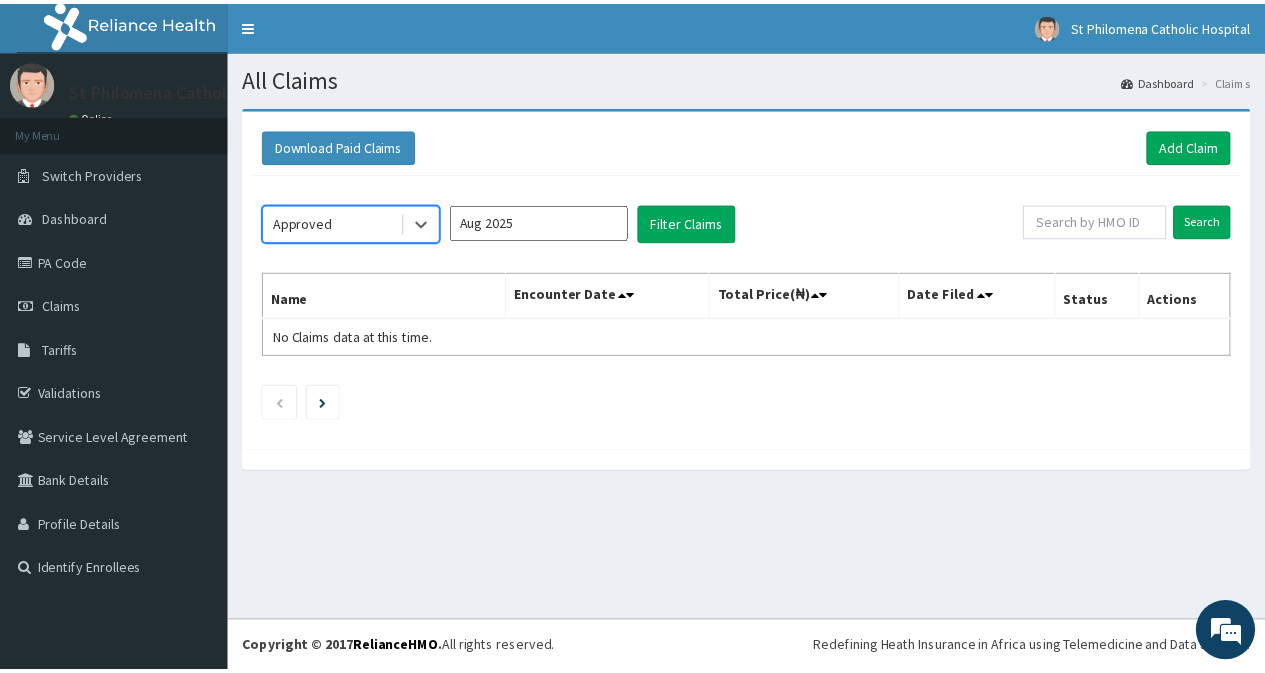 scroll, scrollTop: 0, scrollLeft: 0, axis: both 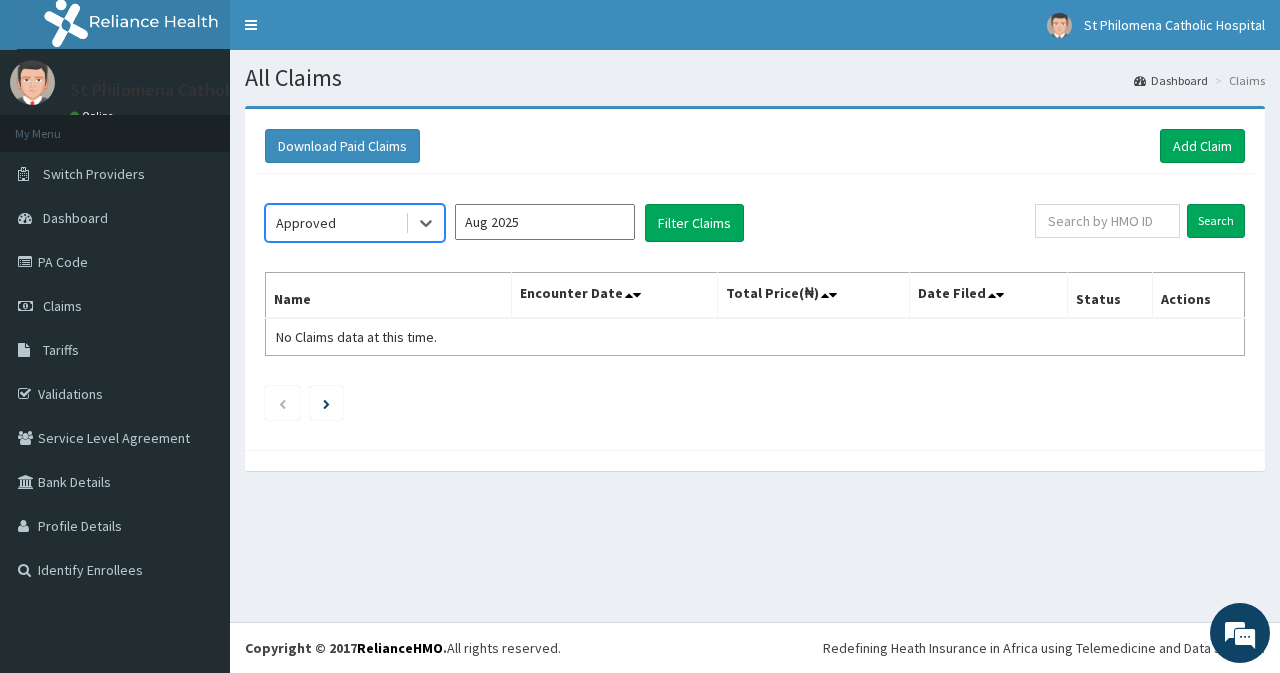 drag, startPoint x: 558, startPoint y: 225, endPoint x: 557, endPoint y: 205, distance: 20.024984 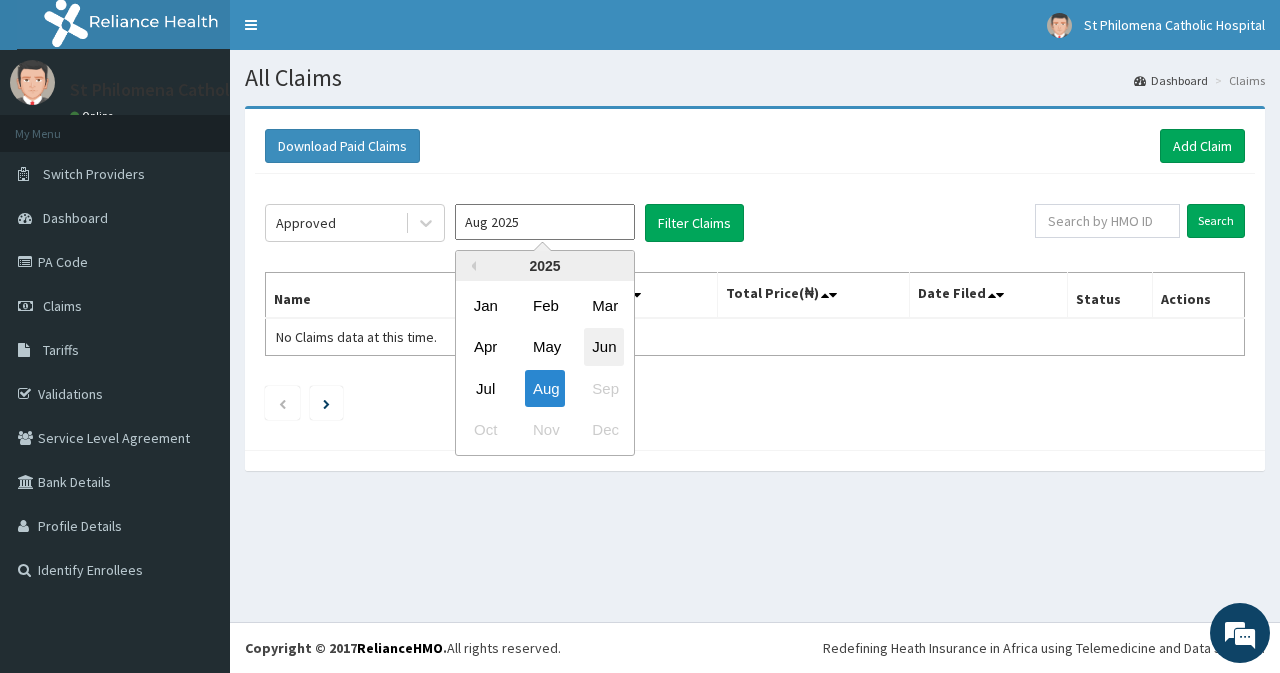click on "Jun" at bounding box center [604, 347] 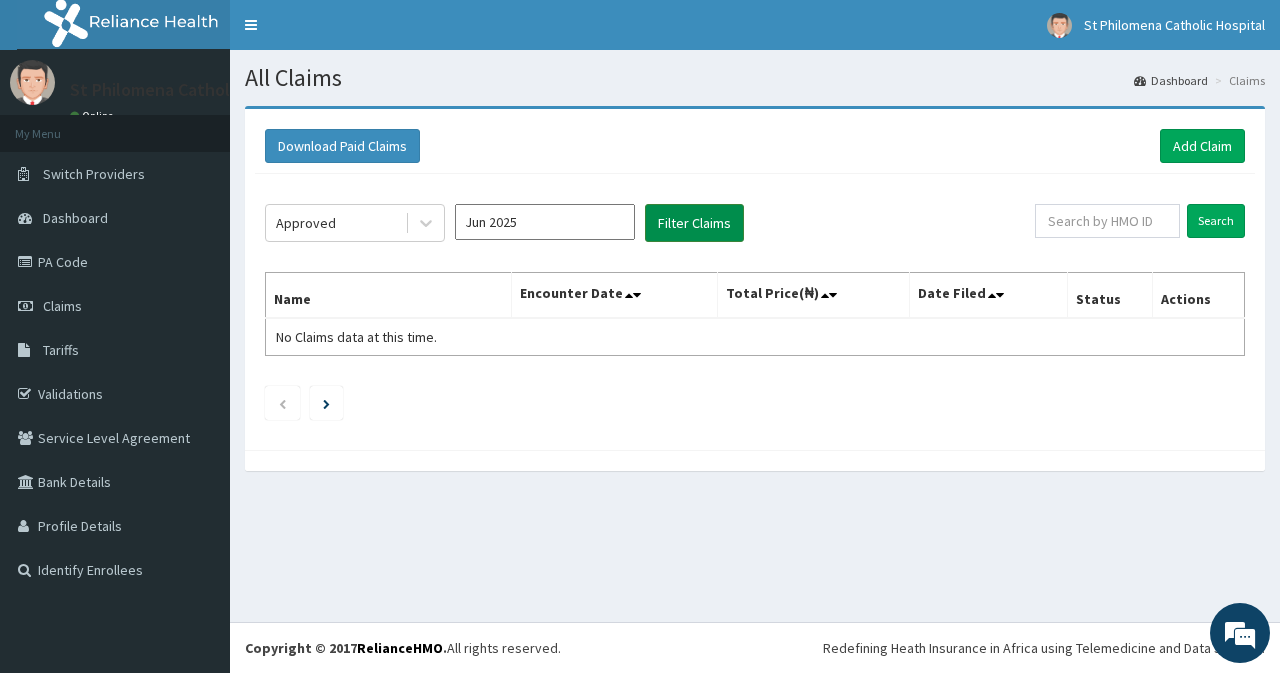 click on "Filter Claims" at bounding box center [694, 223] 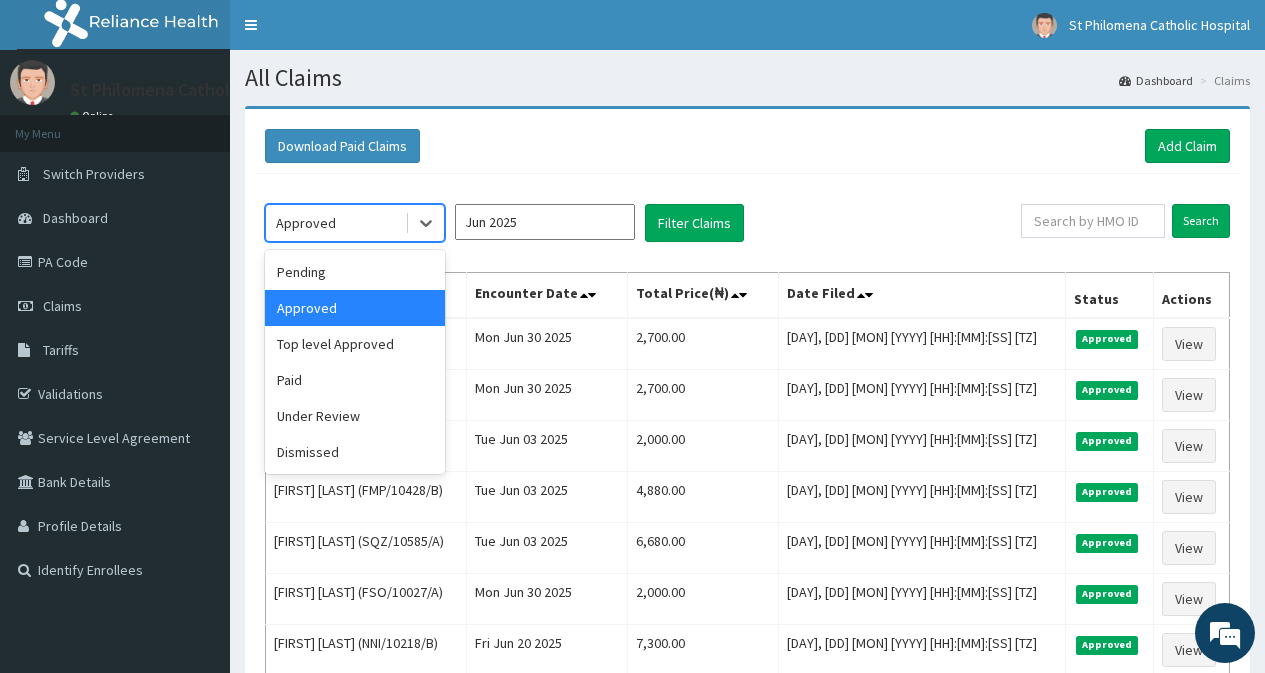 click on "Approved" at bounding box center [335, 223] 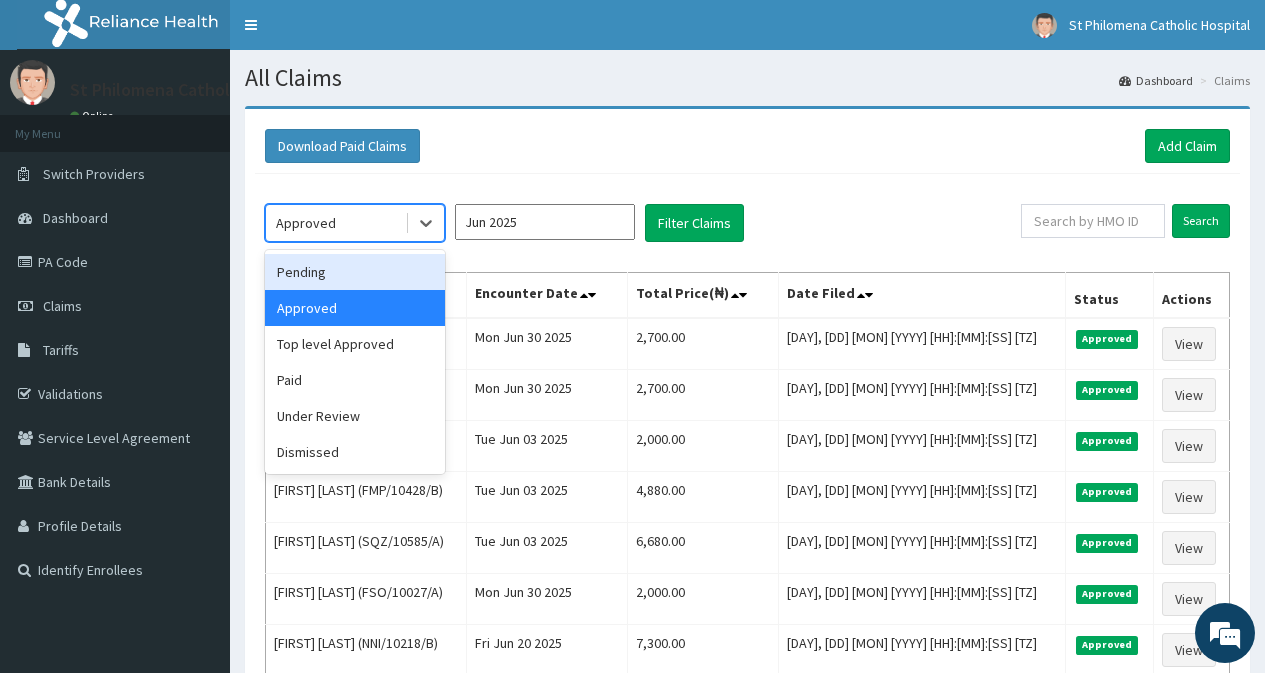 click on "Pending" at bounding box center (355, 272) 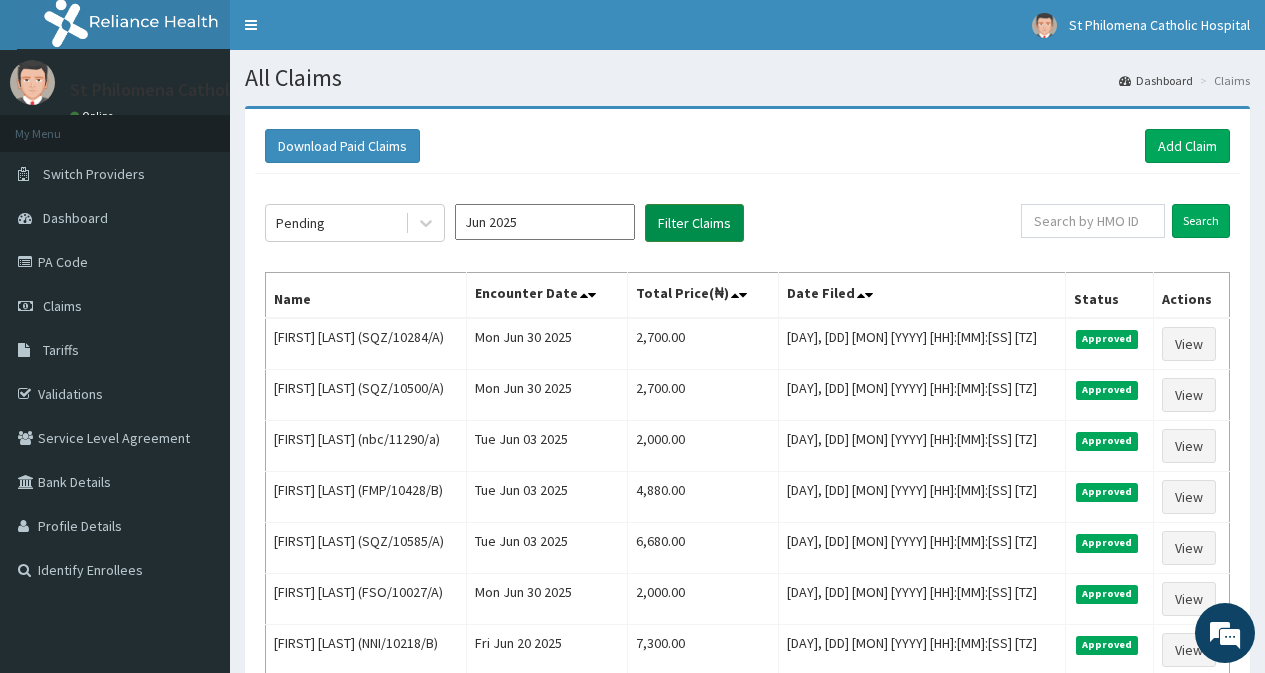 click on "Filter Claims" at bounding box center (694, 223) 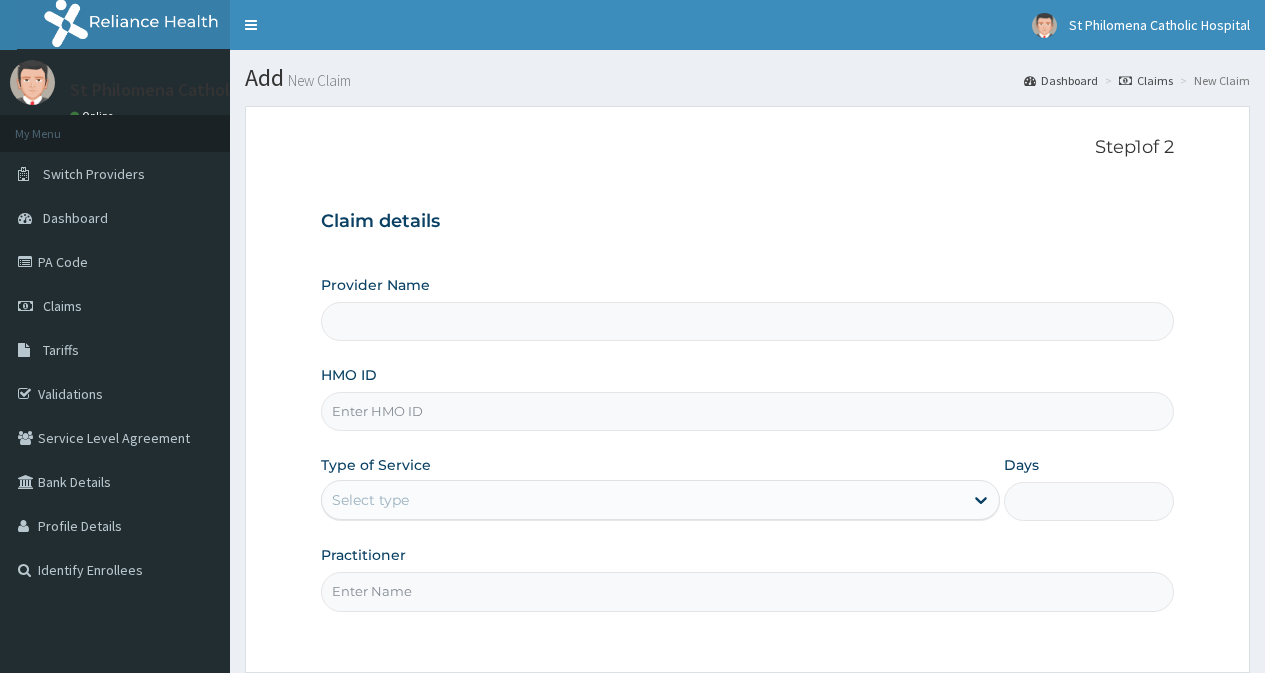 scroll, scrollTop: 0, scrollLeft: 0, axis: both 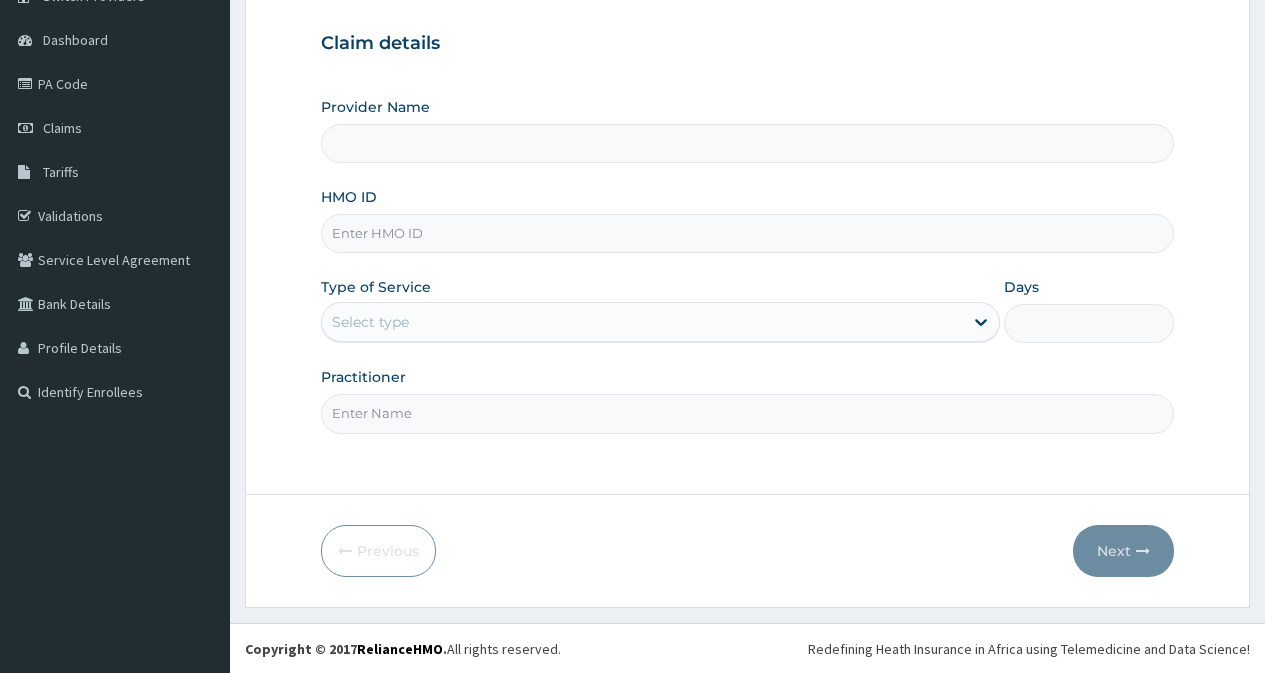 type on "St Philomena Catholic Hospital" 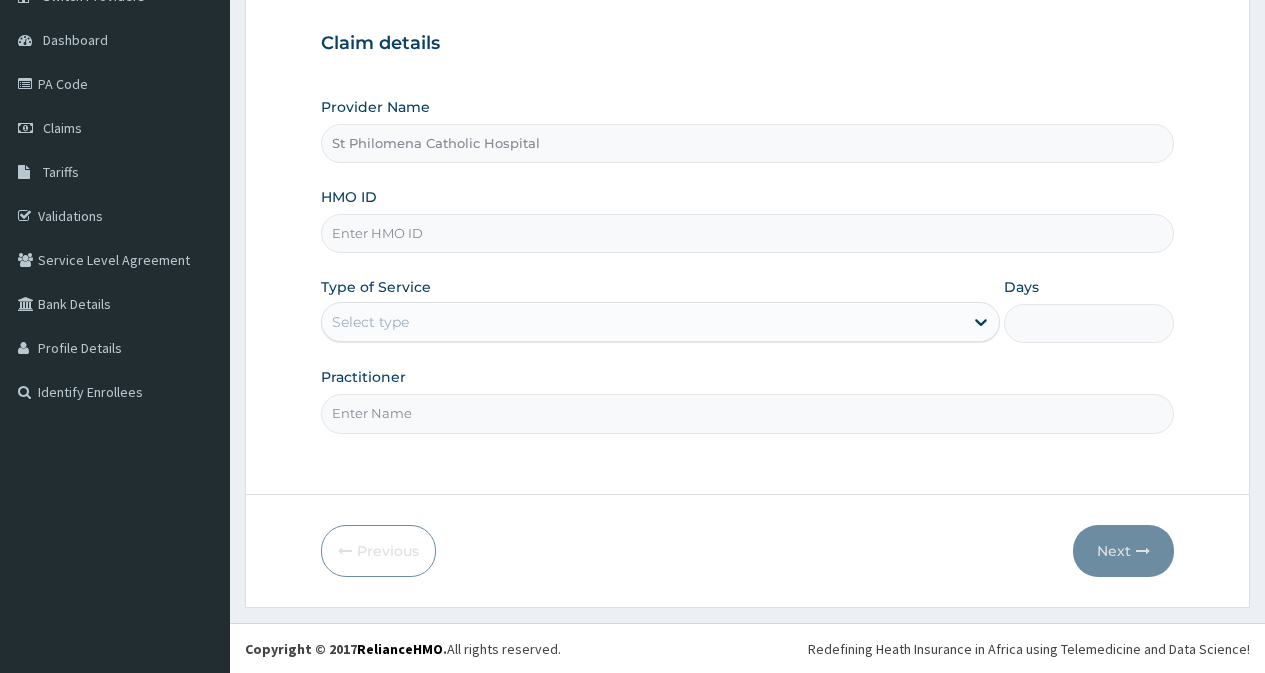 scroll, scrollTop: 179, scrollLeft: 0, axis: vertical 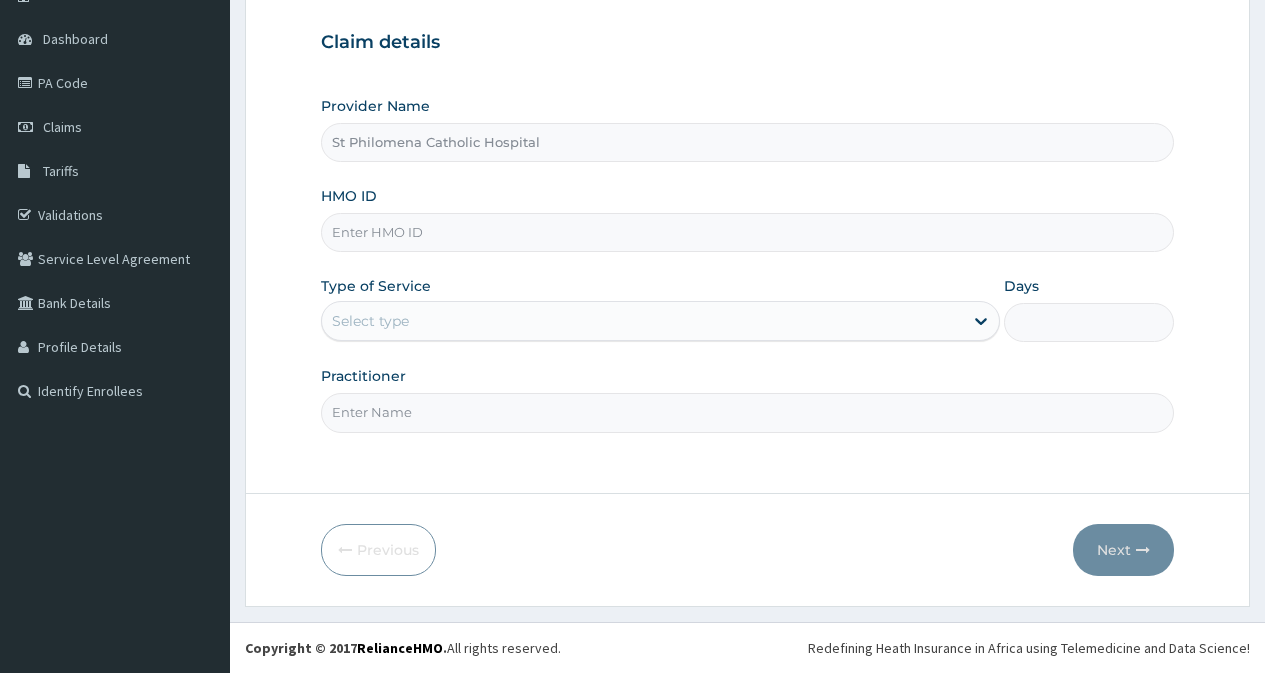 click on "HMO ID" at bounding box center (747, 232) 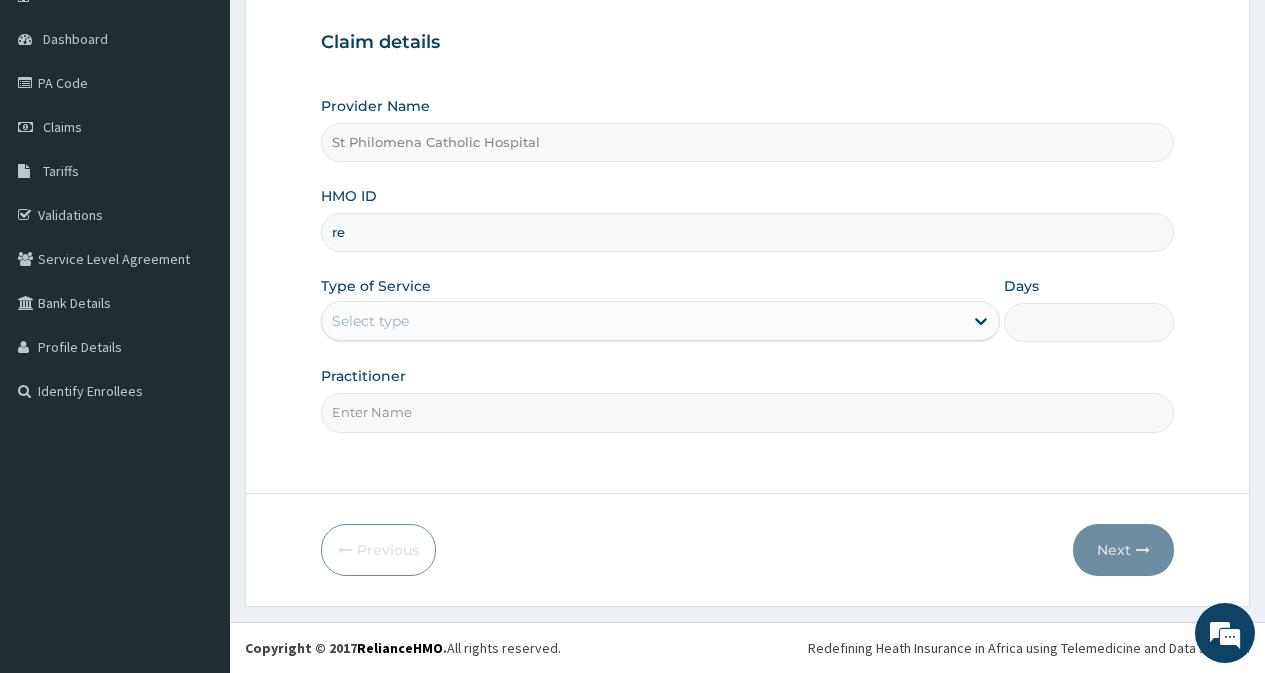 type on "r" 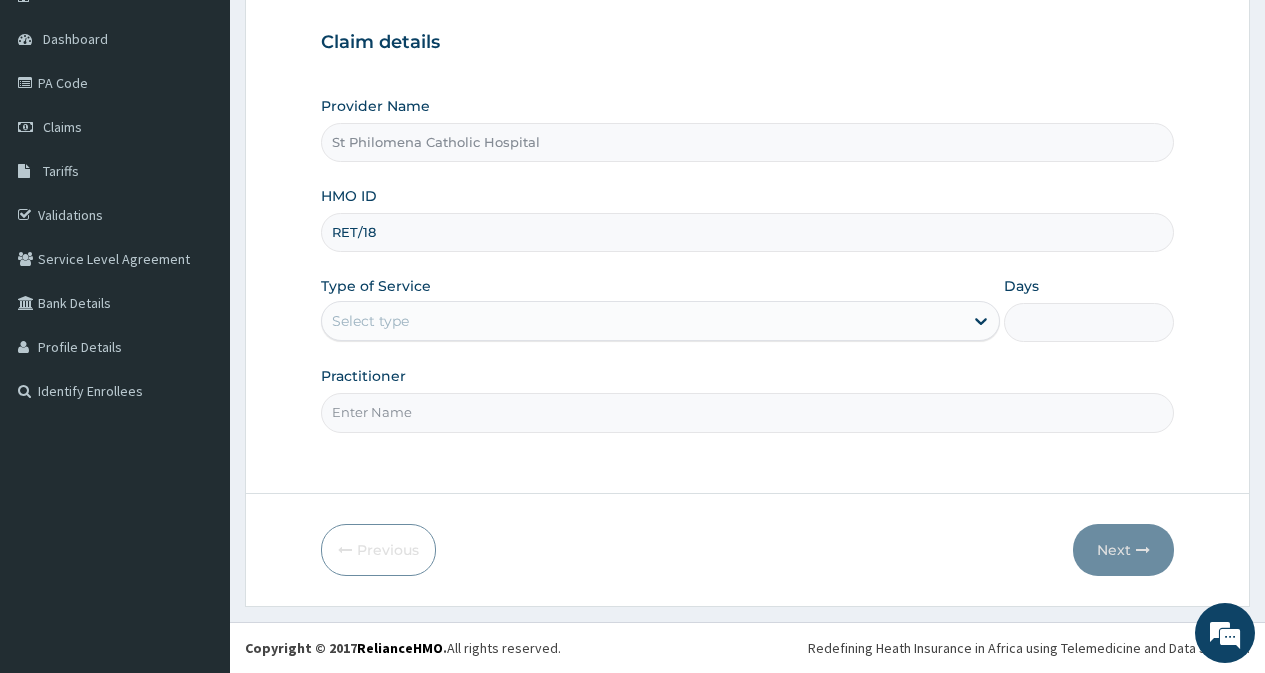type on "RET/18109/A" 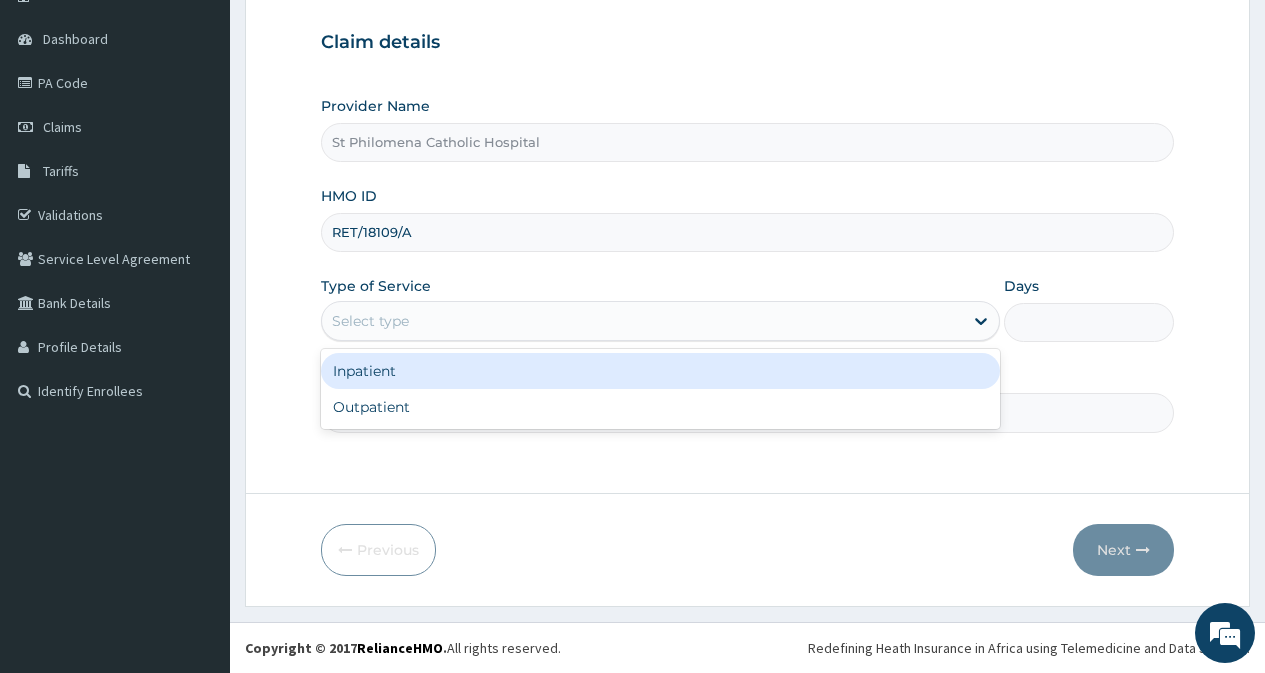 drag, startPoint x: 391, startPoint y: 321, endPoint x: 378, endPoint y: 376, distance: 56.515484 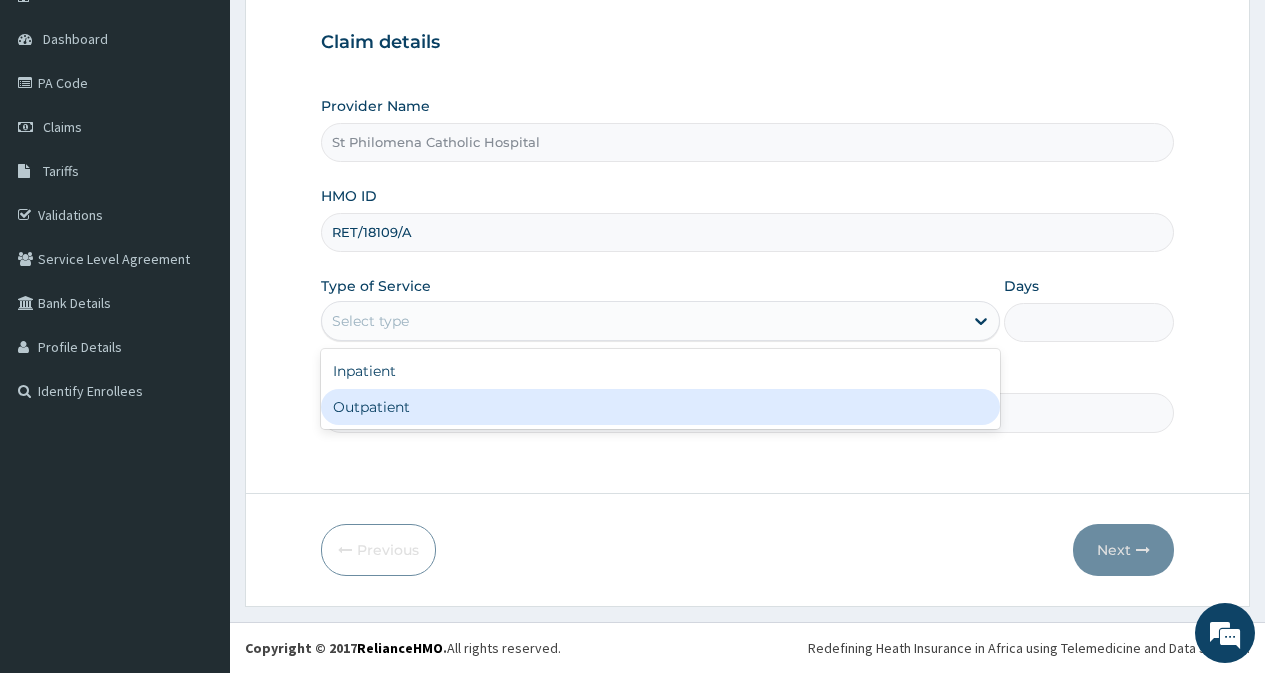 click on "Outpatient" at bounding box center (660, 407) 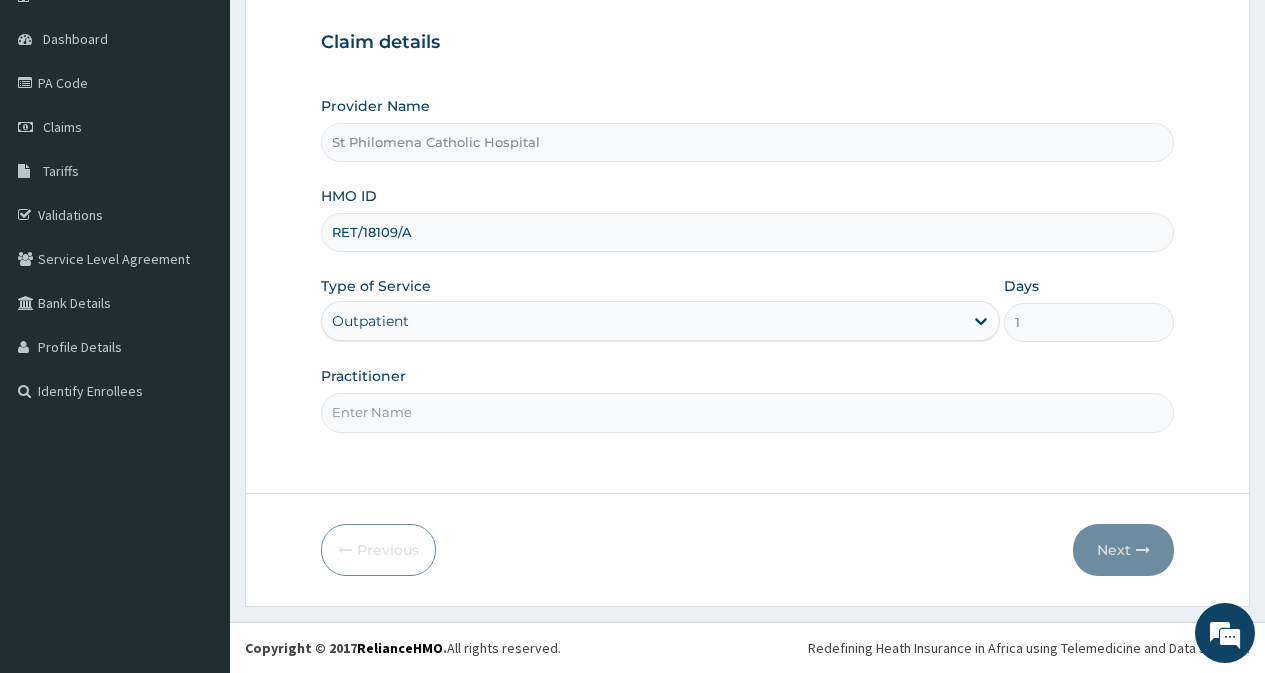 click on "Practitioner" at bounding box center (747, 412) 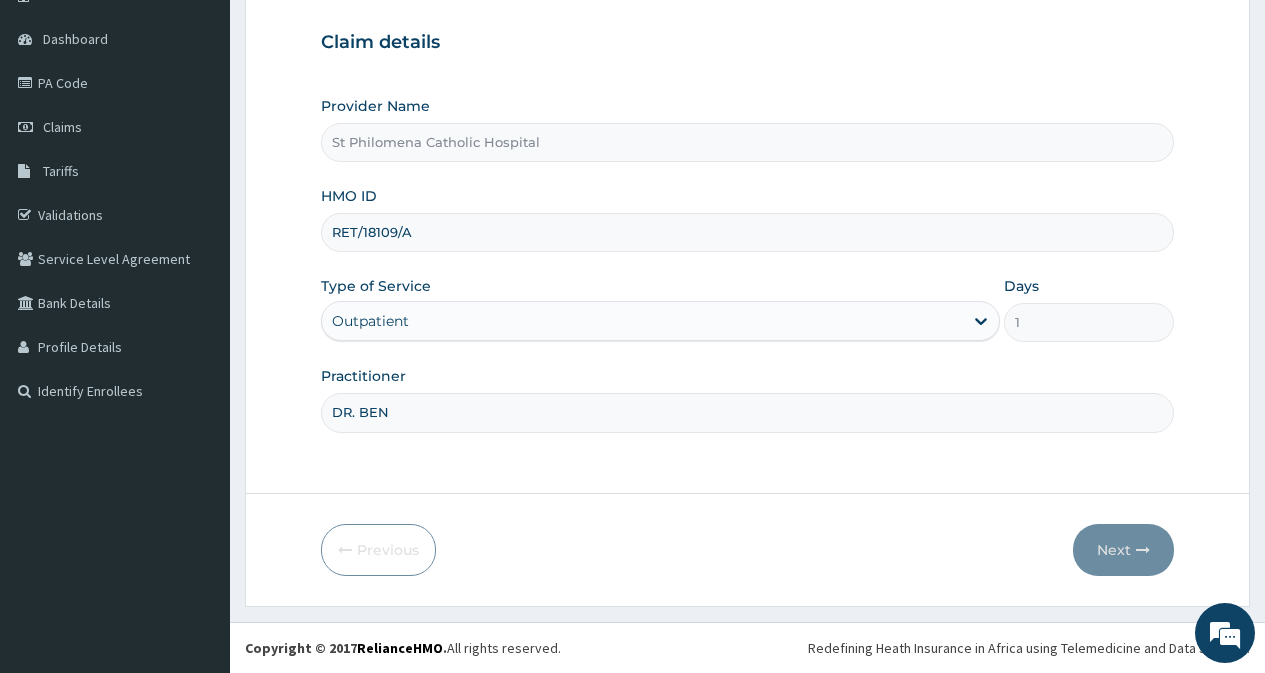 scroll, scrollTop: 0, scrollLeft: 0, axis: both 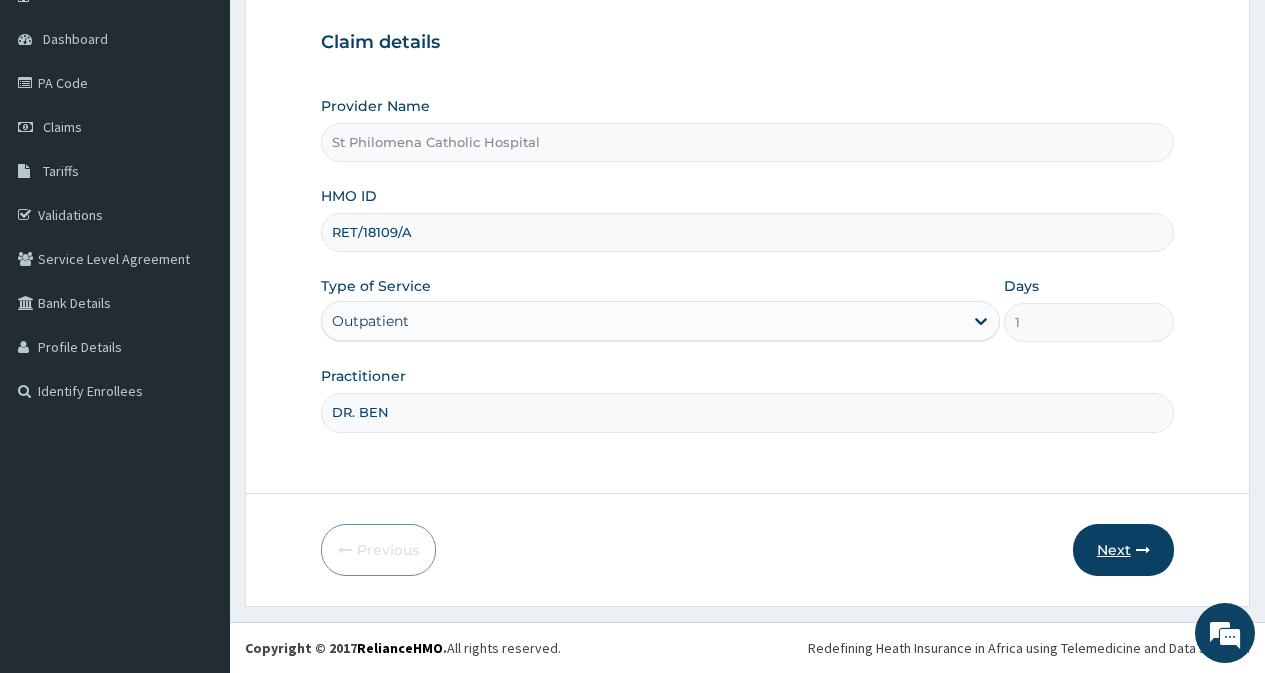 click on "Next" at bounding box center [1123, 550] 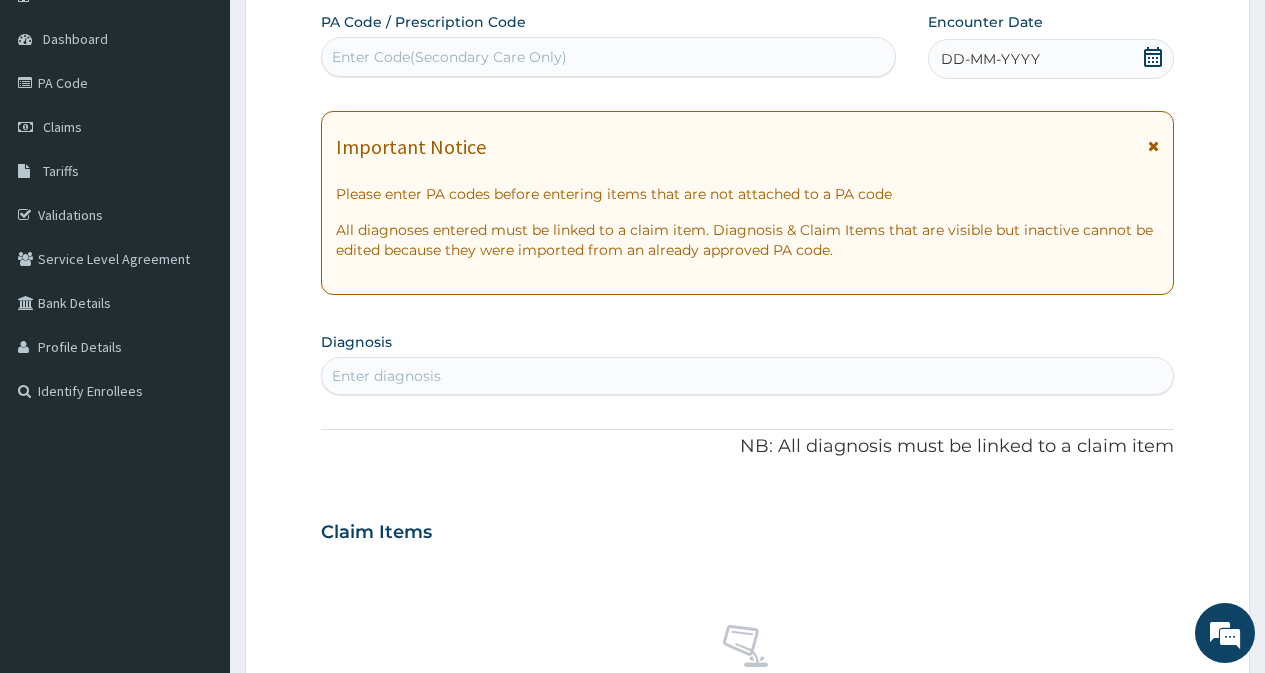 click 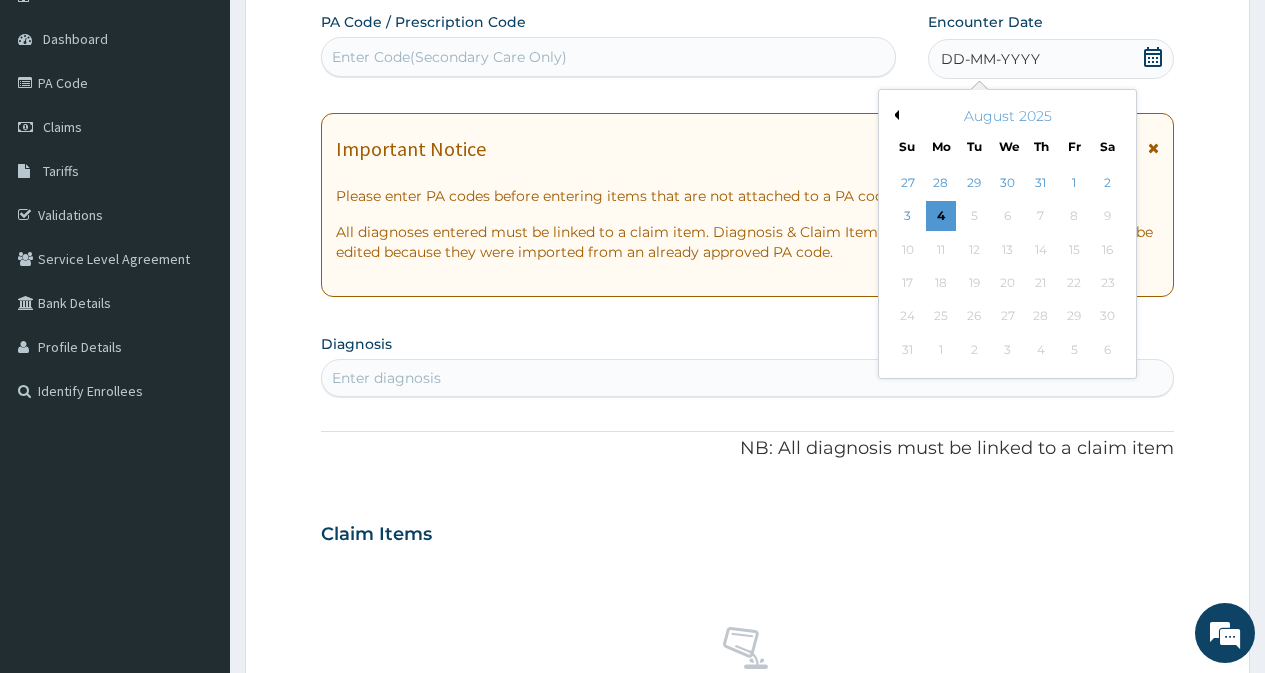 click on "Previous Month" at bounding box center (894, 115) 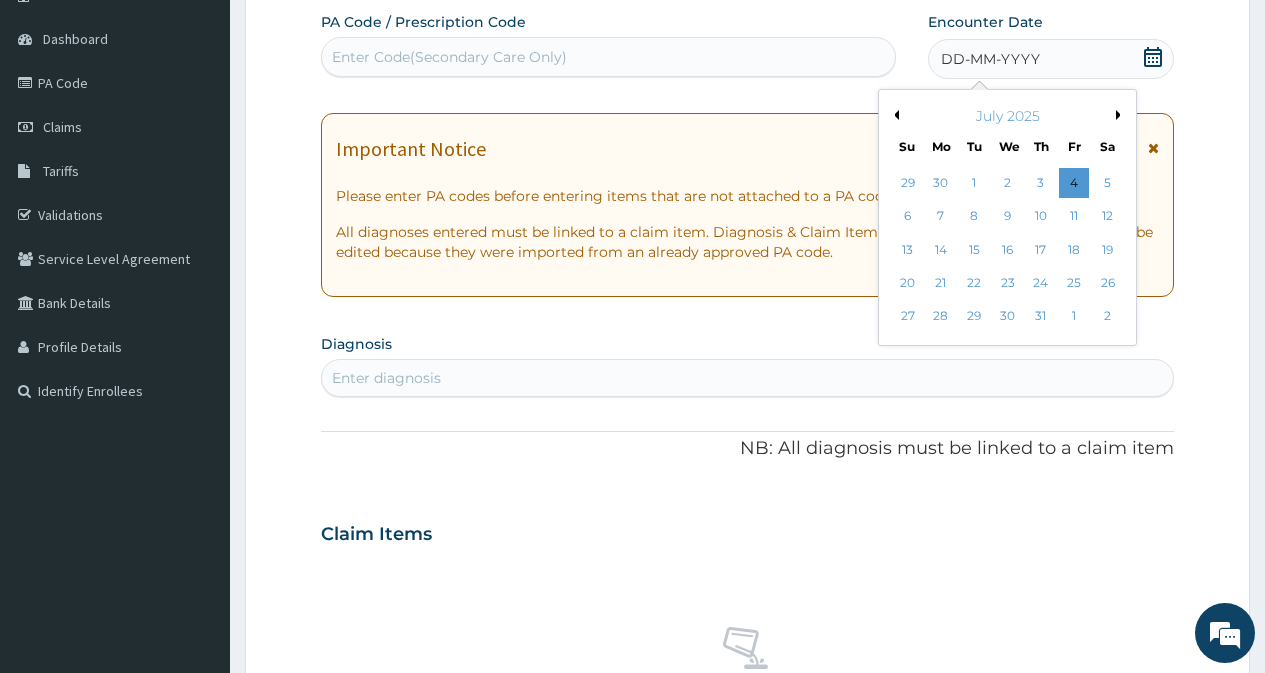 click on "Previous Month" at bounding box center [894, 115] 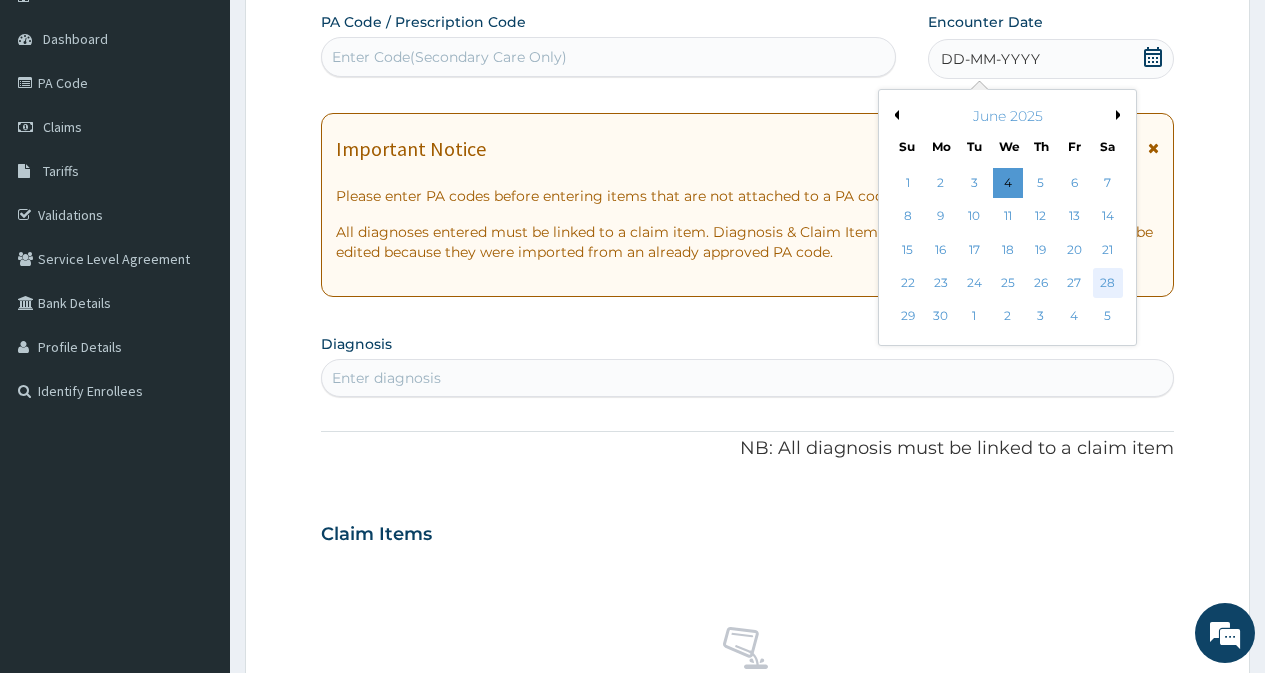click on "28" at bounding box center [1107, 283] 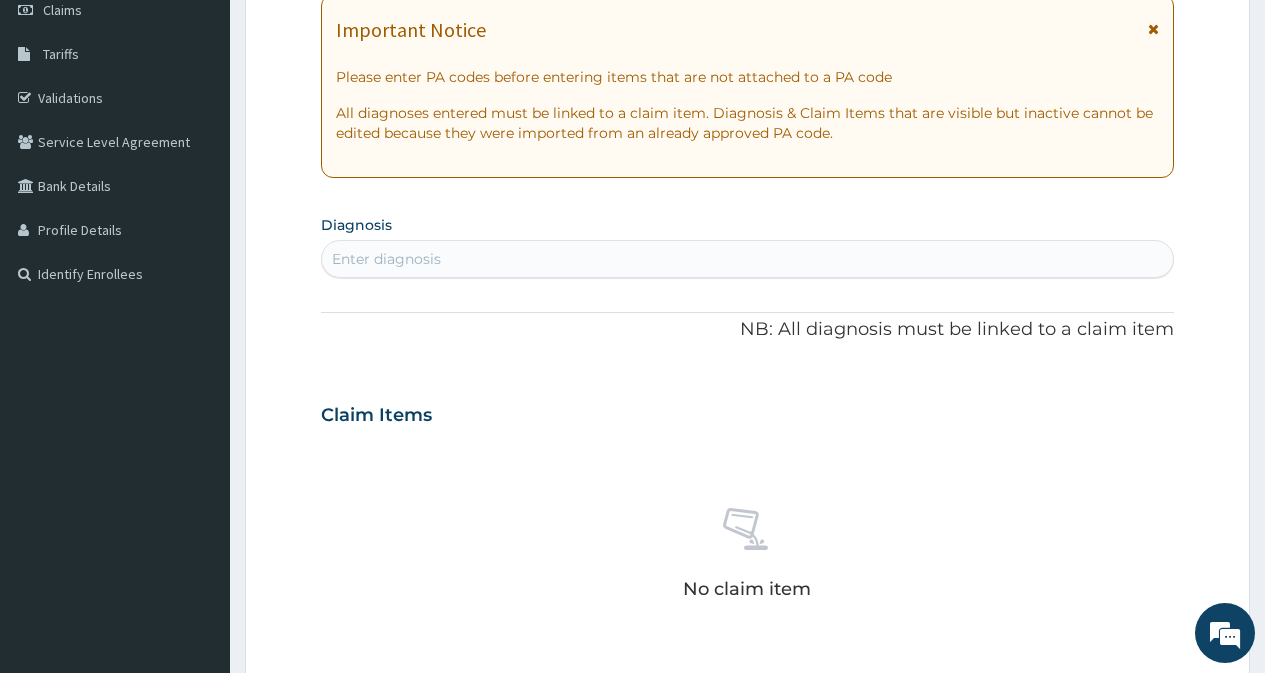 scroll, scrollTop: 379, scrollLeft: 0, axis: vertical 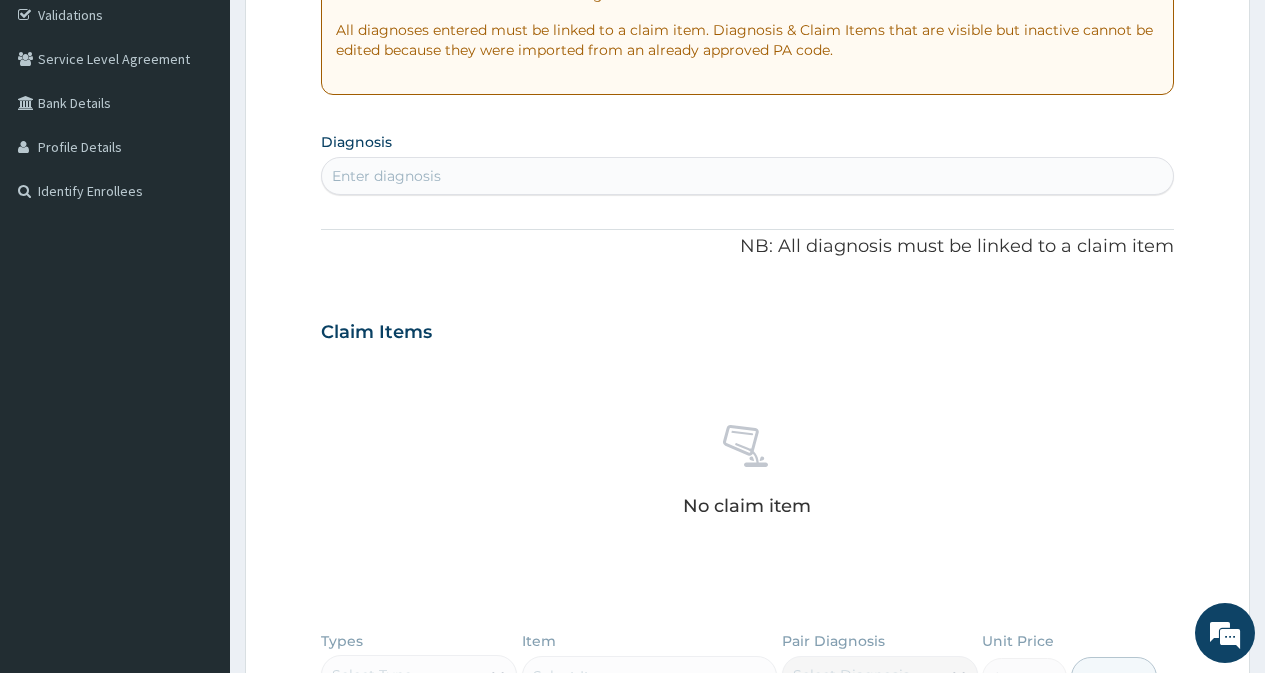 click on "Enter diagnosis" at bounding box center [747, 176] 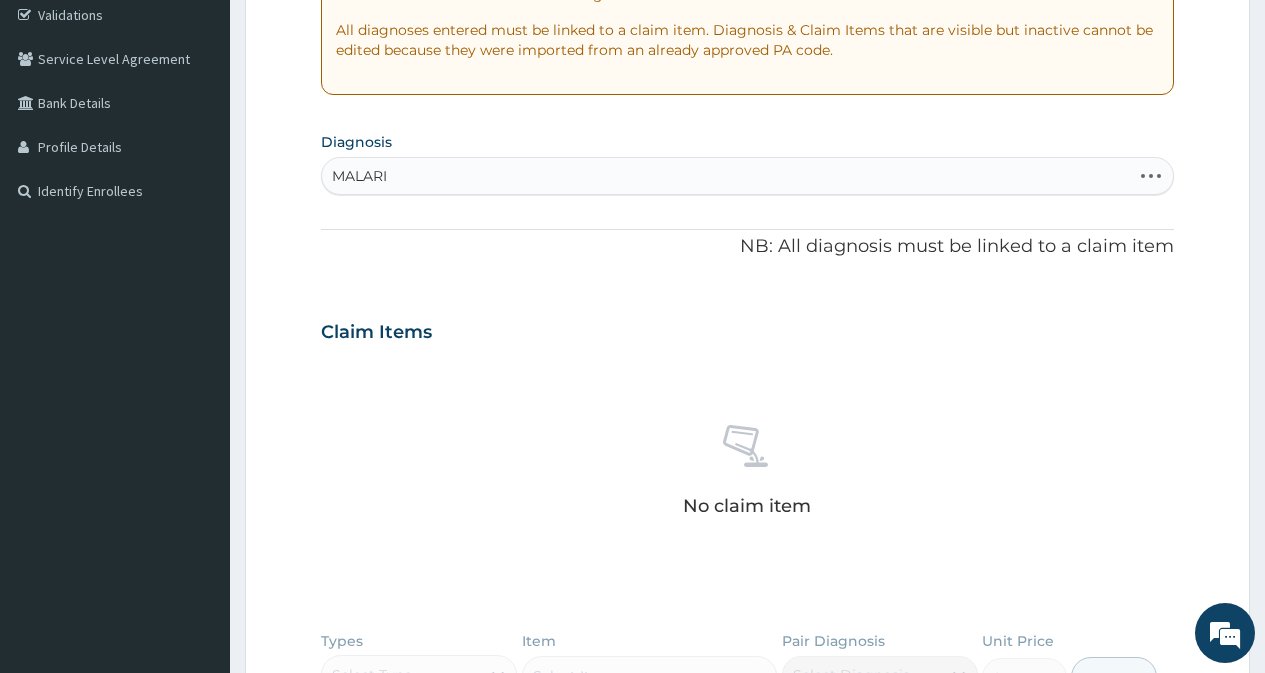 type on "MALARIA" 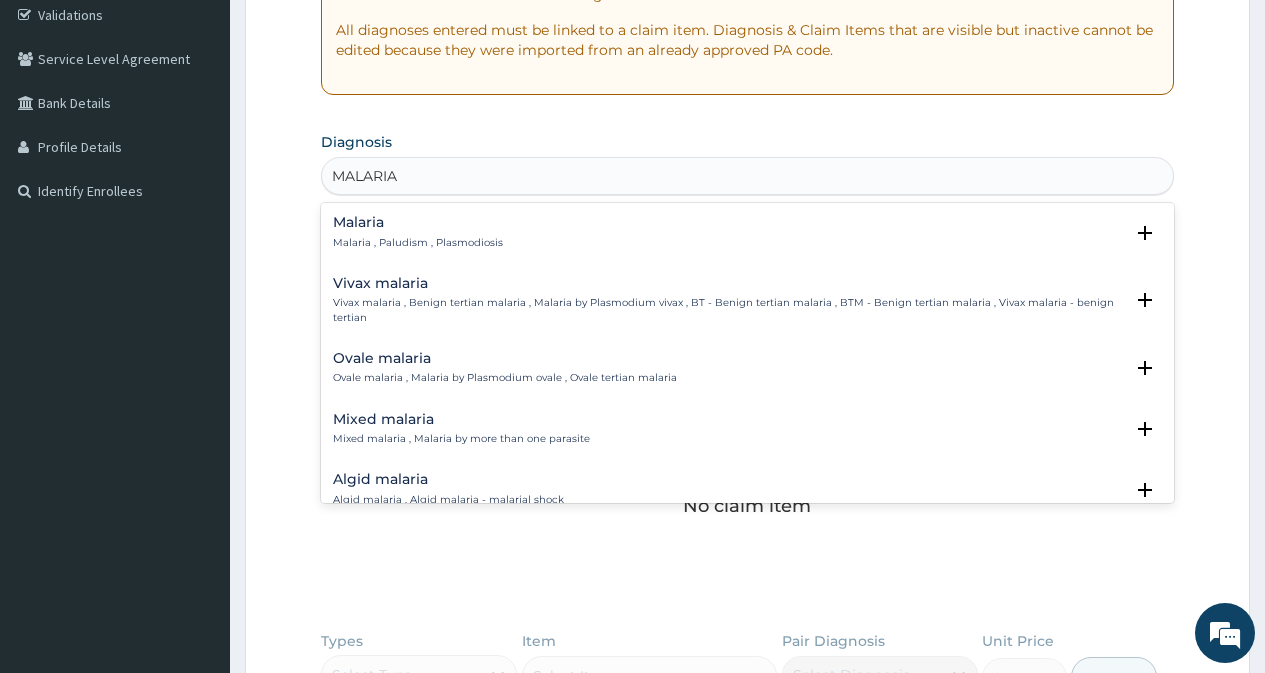 click on "Mixed malaria , Malaria by more than one parasite" at bounding box center (461, 439) 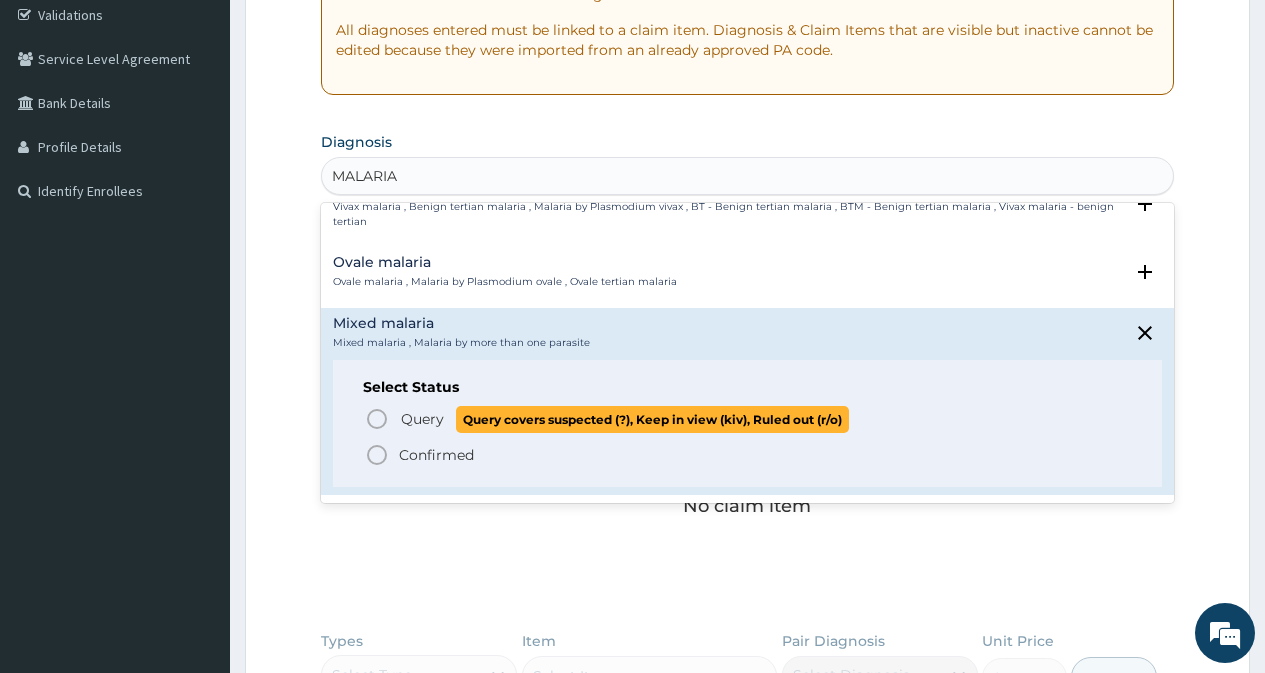 scroll, scrollTop: 100, scrollLeft: 0, axis: vertical 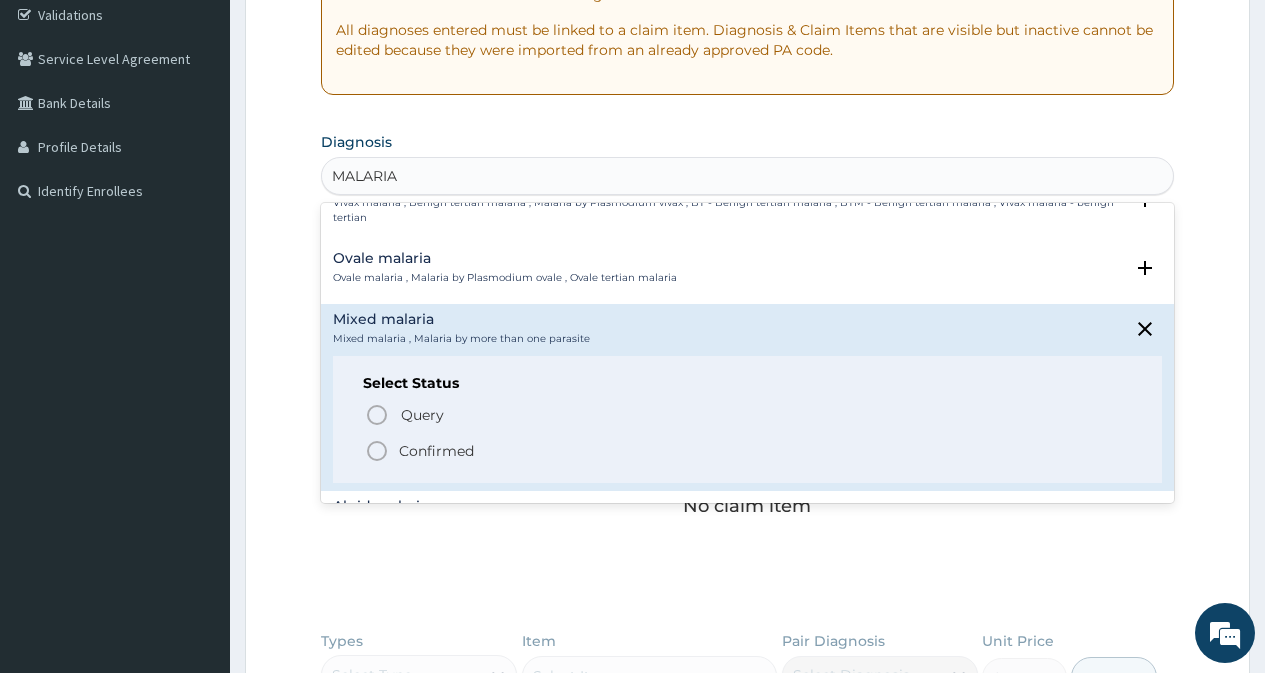 click 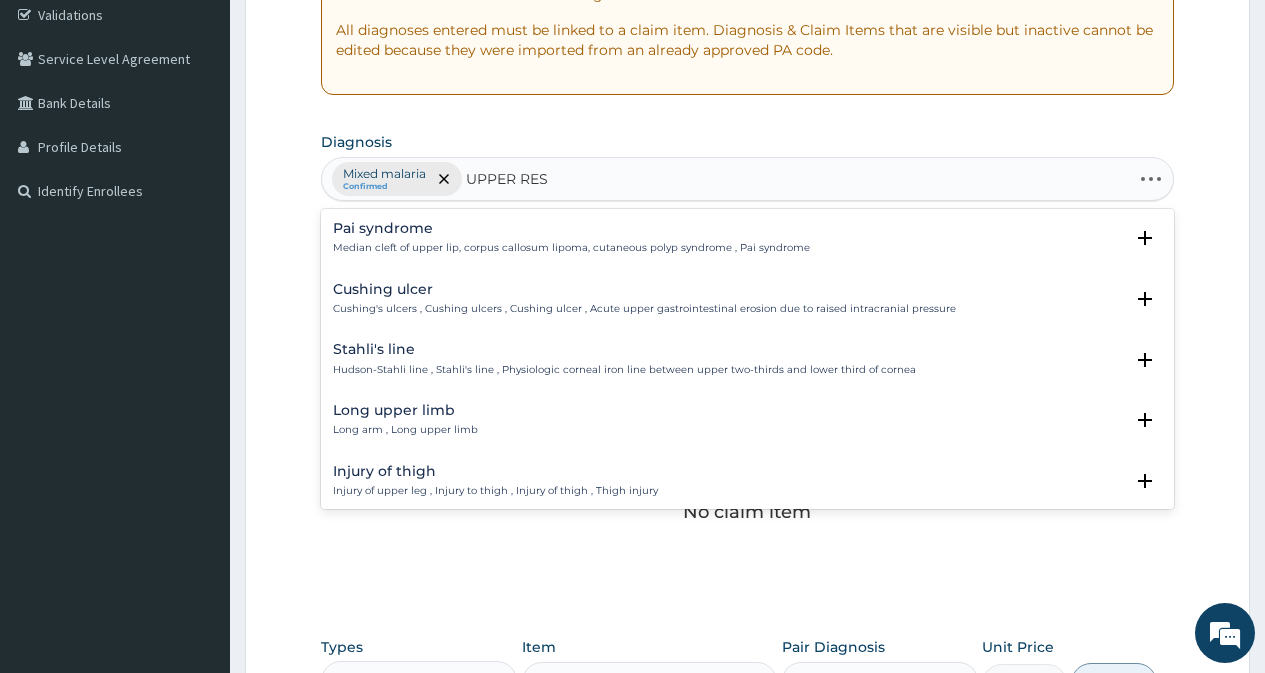 type on "UPPER RESP" 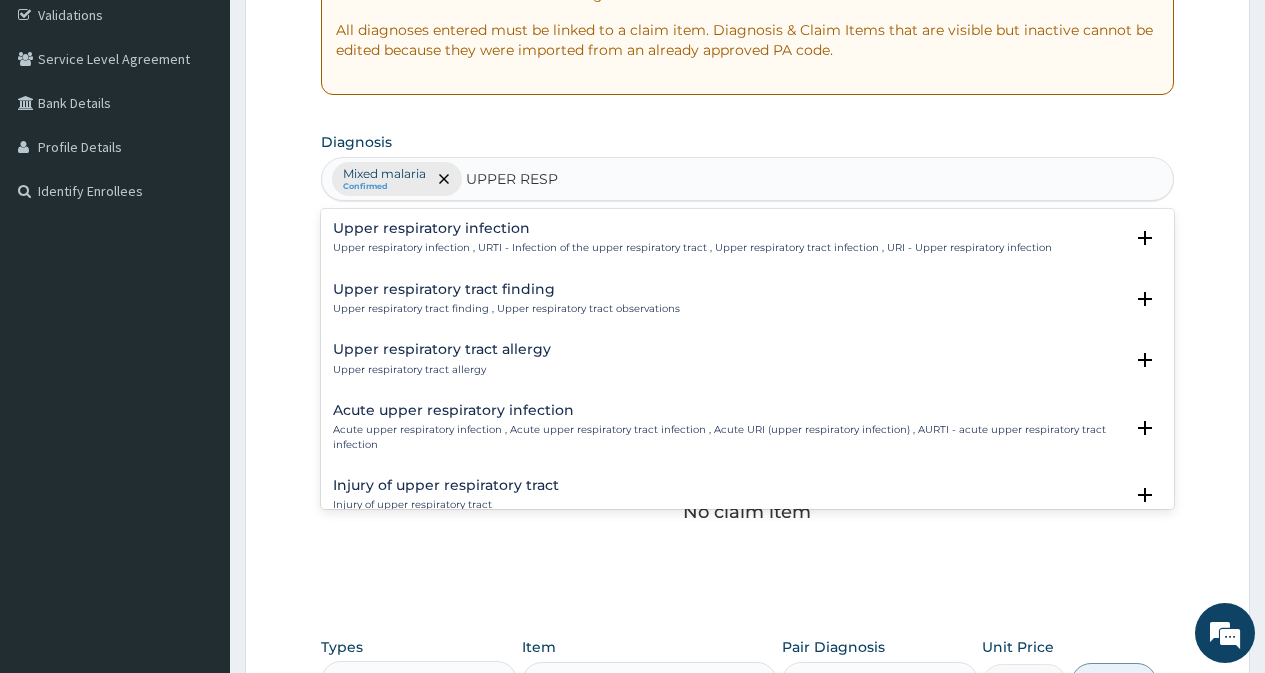 click on "Acute upper respiratory infection" at bounding box center (728, 410) 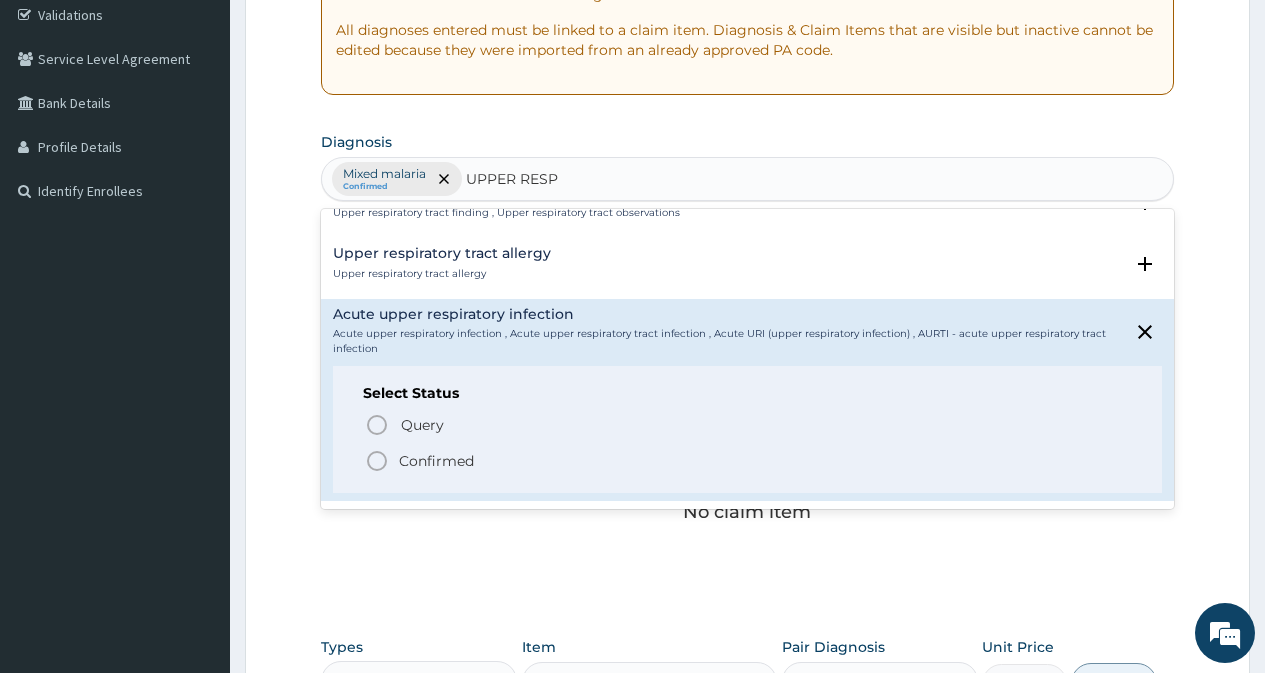 scroll, scrollTop: 100, scrollLeft: 0, axis: vertical 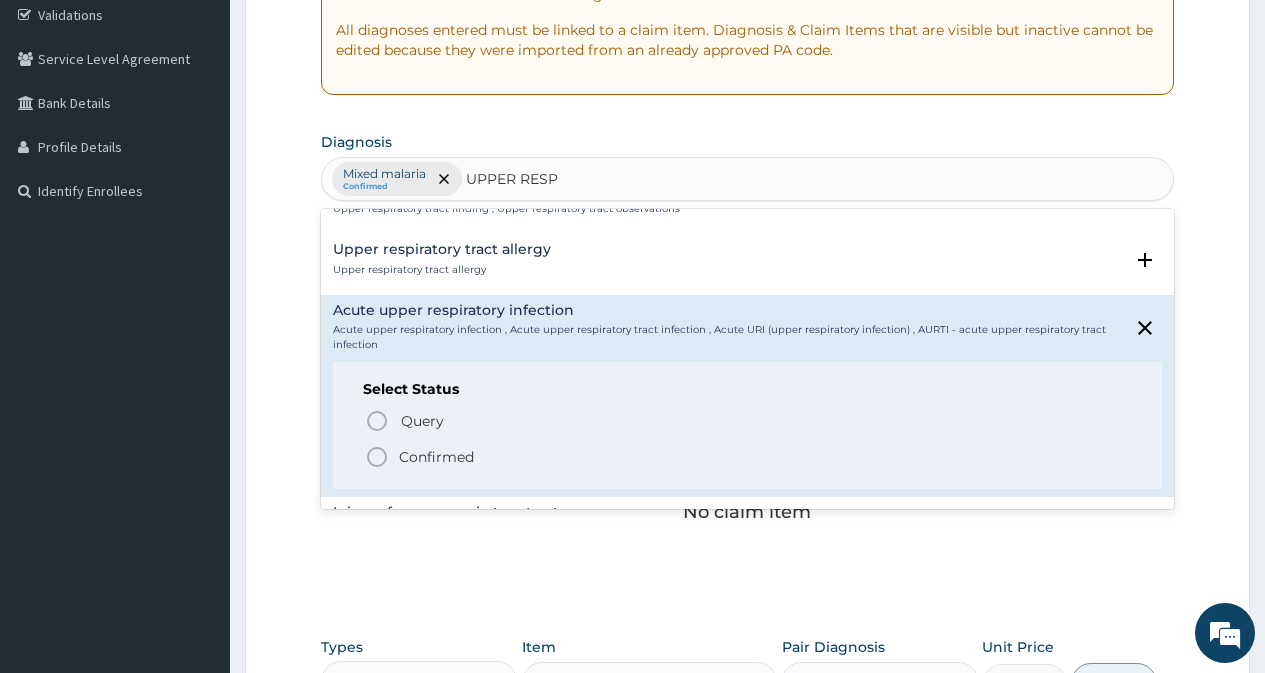 click 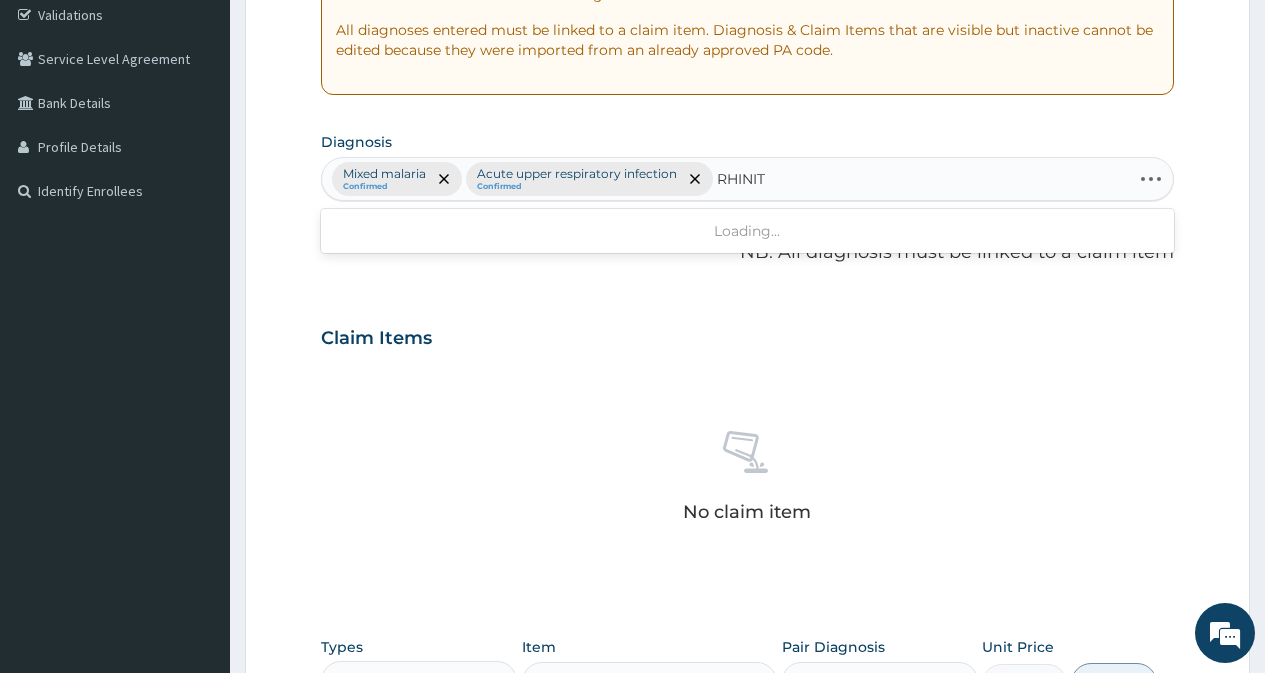 type on "RHINITI" 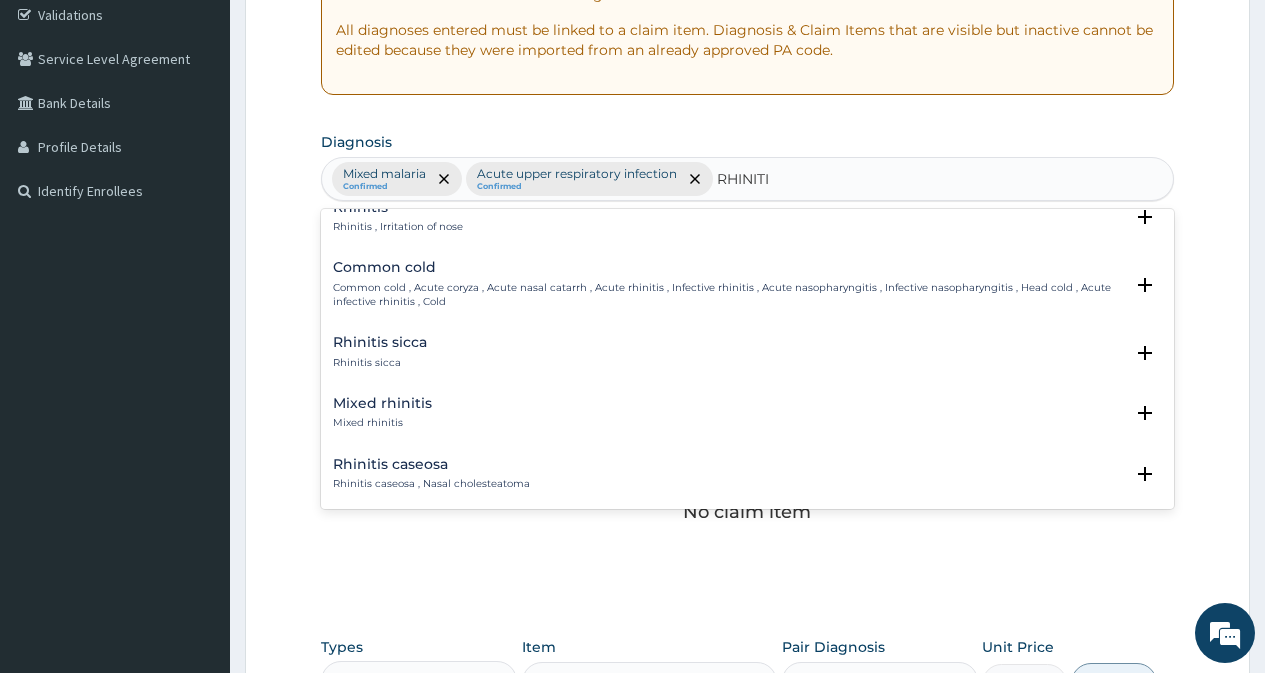 scroll, scrollTop: 100, scrollLeft: 0, axis: vertical 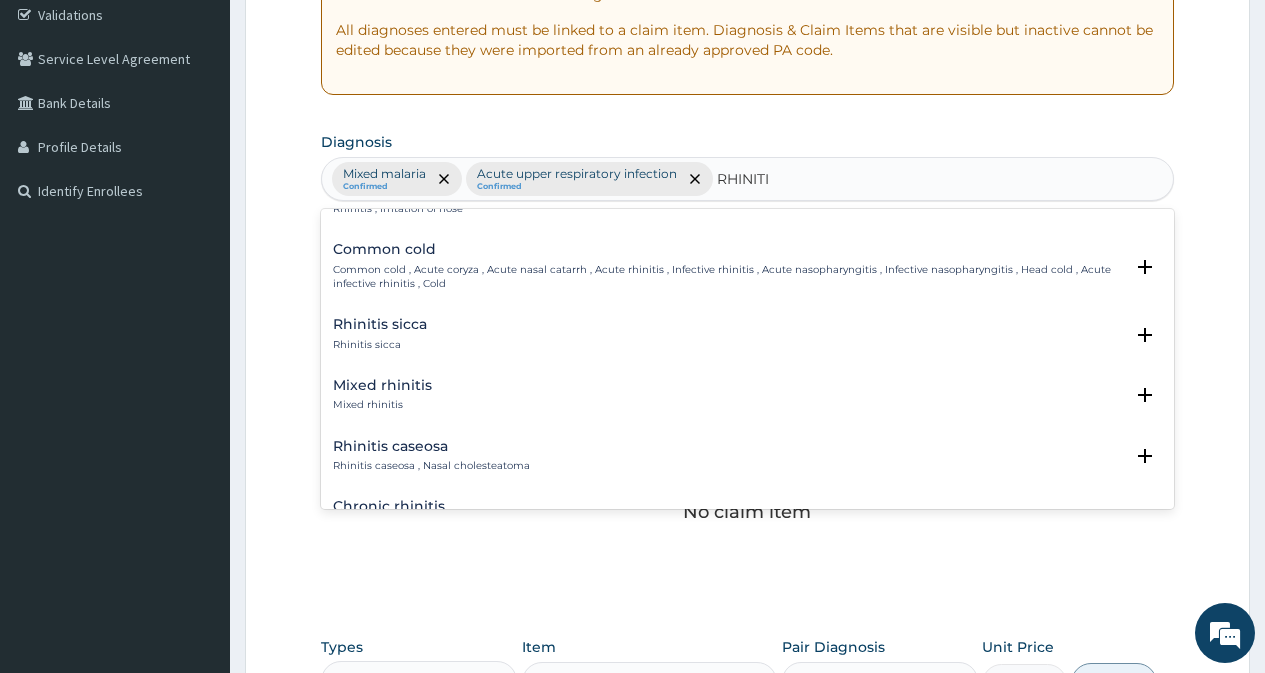 click on "Mixed rhinitis Mixed rhinitis" at bounding box center (382, 395) 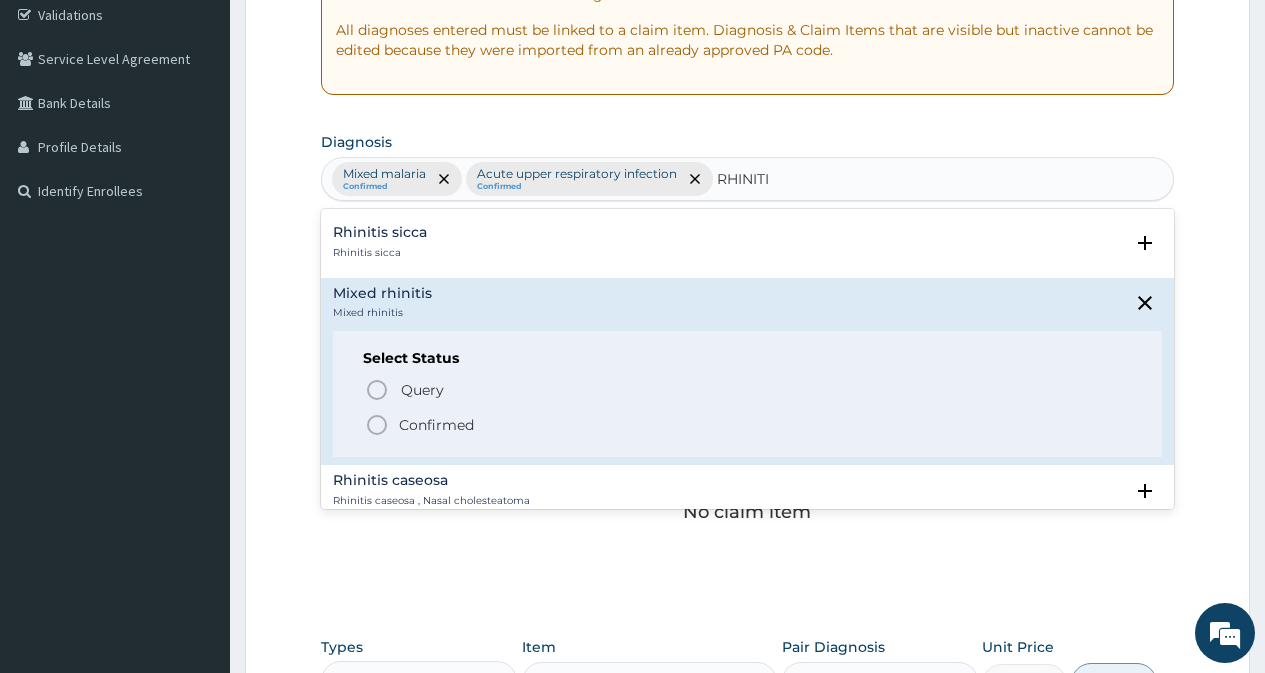scroll, scrollTop: 200, scrollLeft: 0, axis: vertical 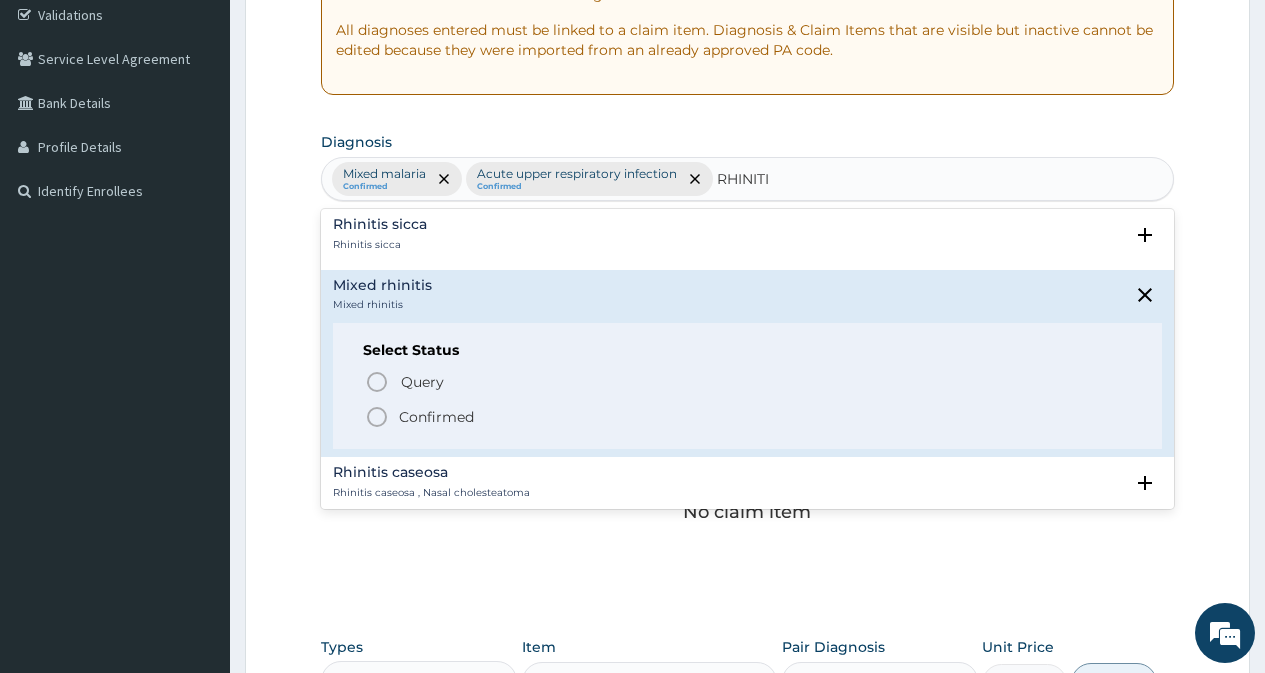 click 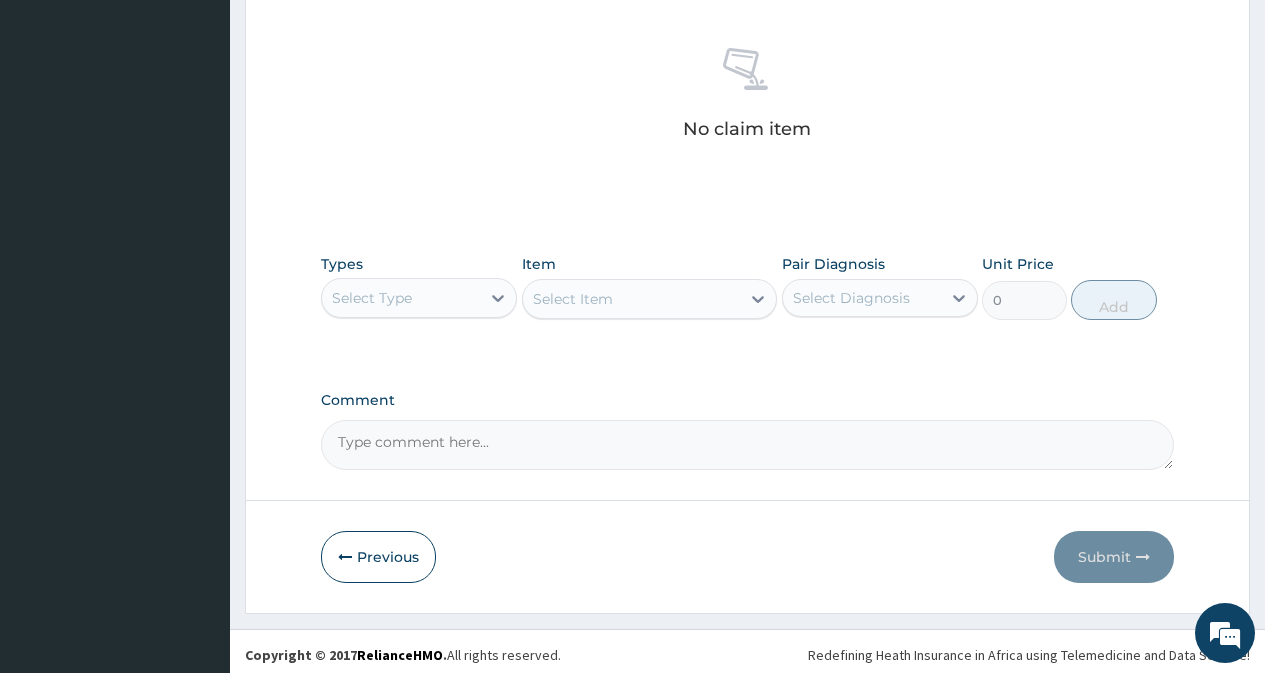 scroll, scrollTop: 769, scrollLeft: 0, axis: vertical 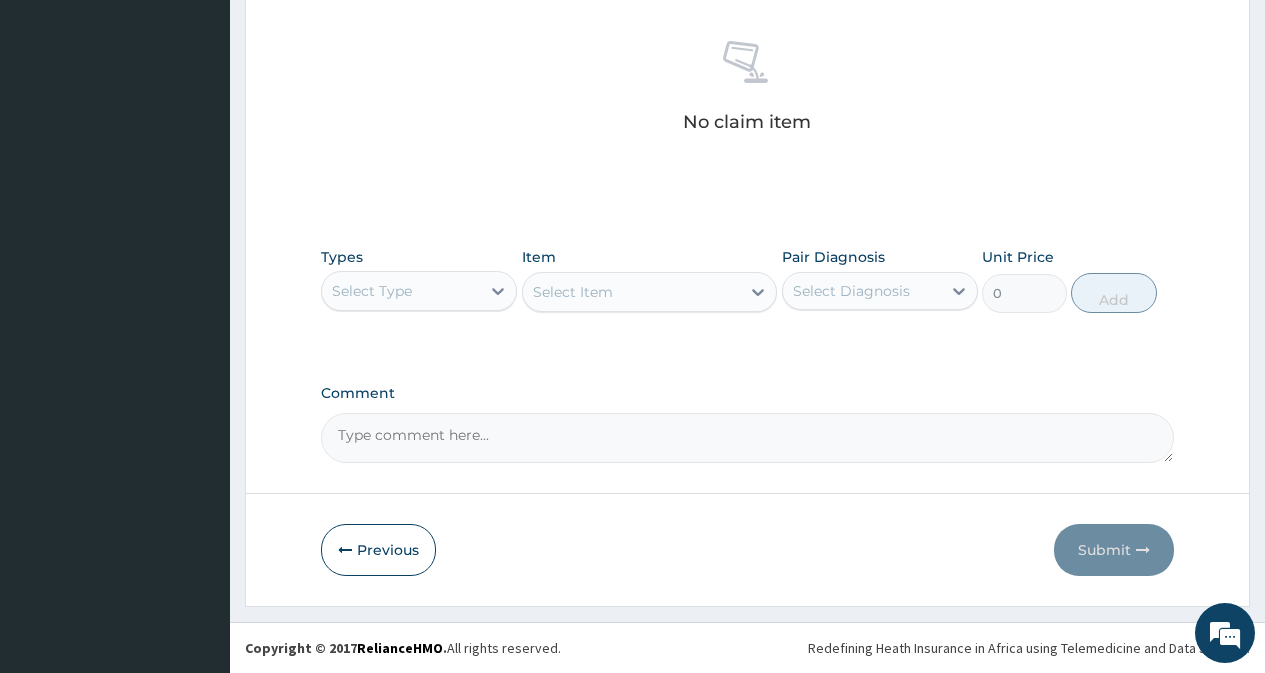 click on "Select Type" at bounding box center (401, 291) 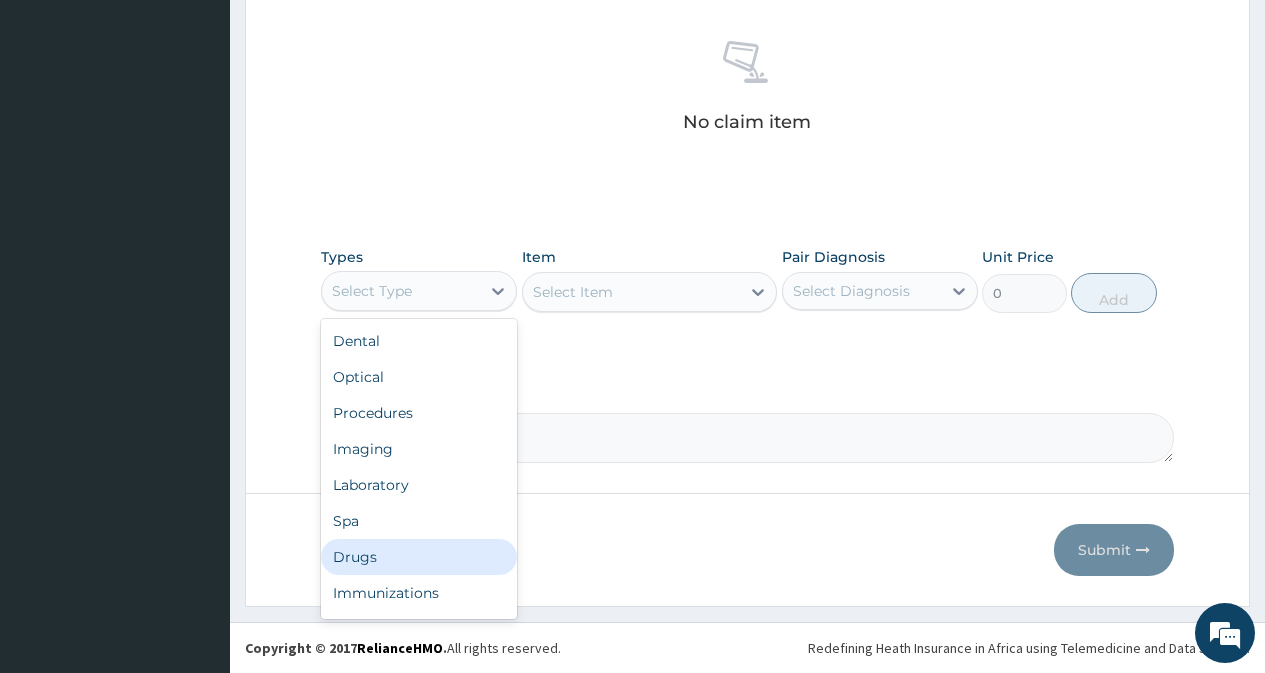 click on "Drugs" at bounding box center (419, 557) 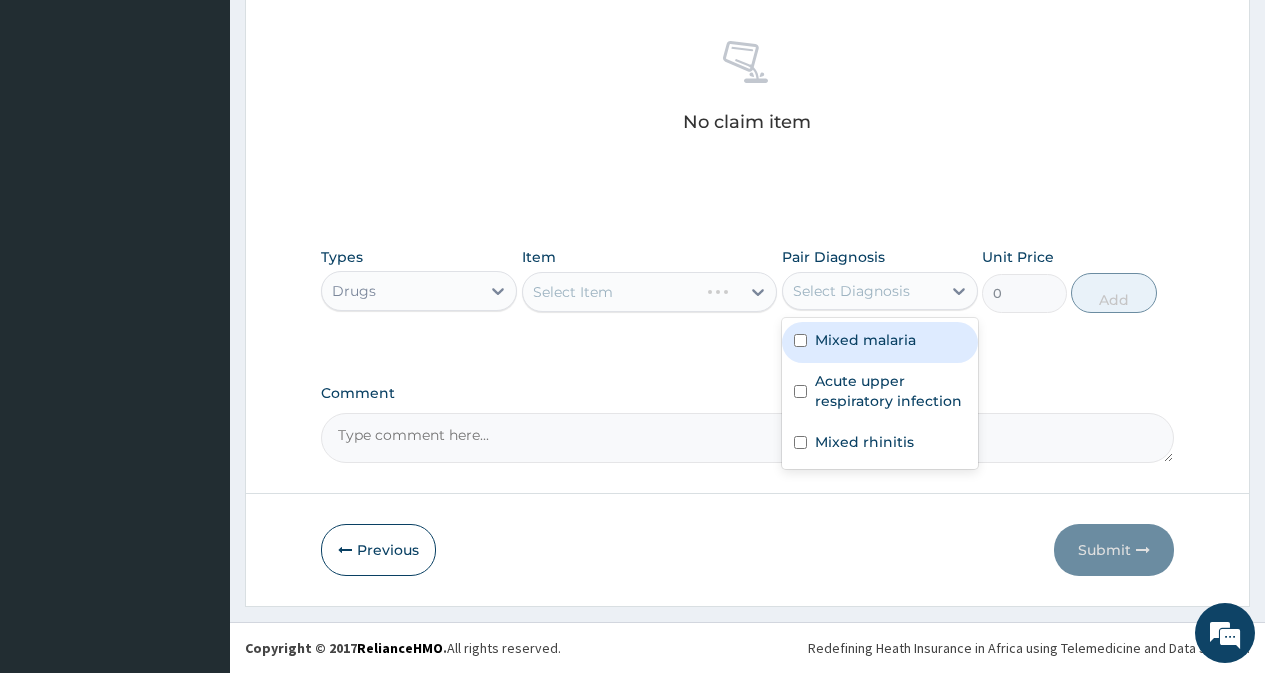 drag, startPoint x: 871, startPoint y: 281, endPoint x: 852, endPoint y: 341, distance: 62.936478 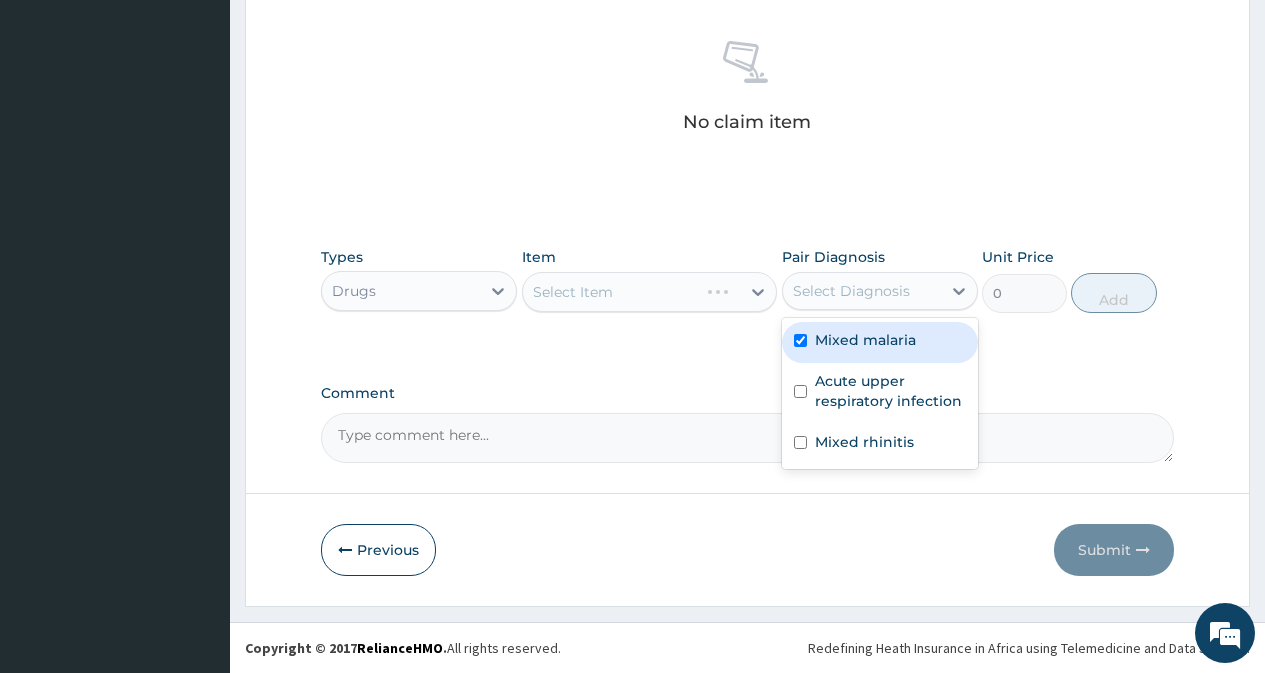 checkbox on "true" 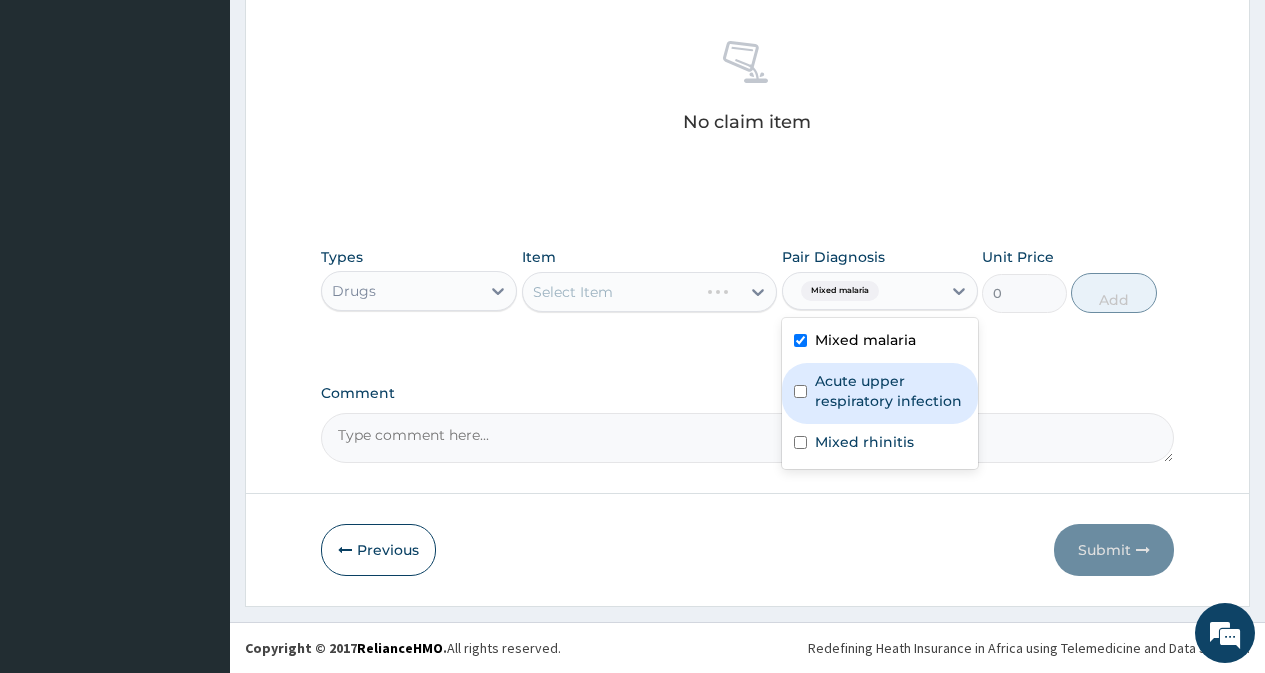 drag, startPoint x: 829, startPoint y: 388, endPoint x: 822, endPoint y: 431, distance: 43.56604 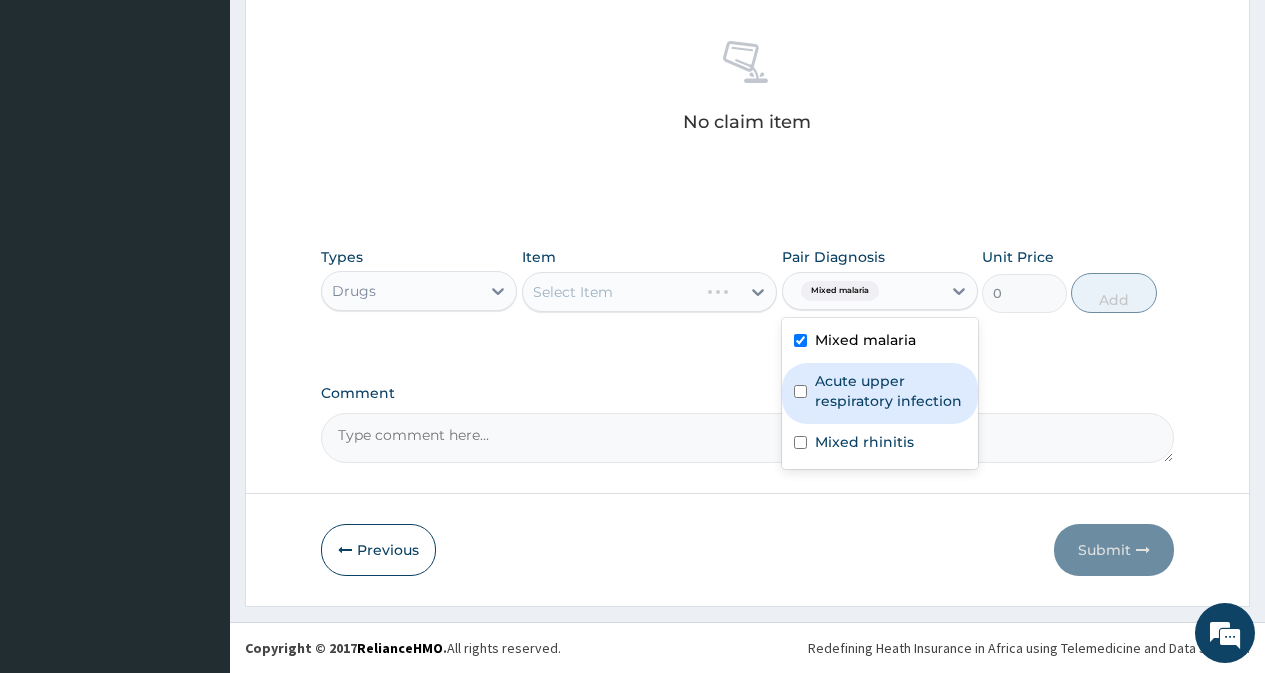 click on "Acute upper respiratory infection" at bounding box center (890, 391) 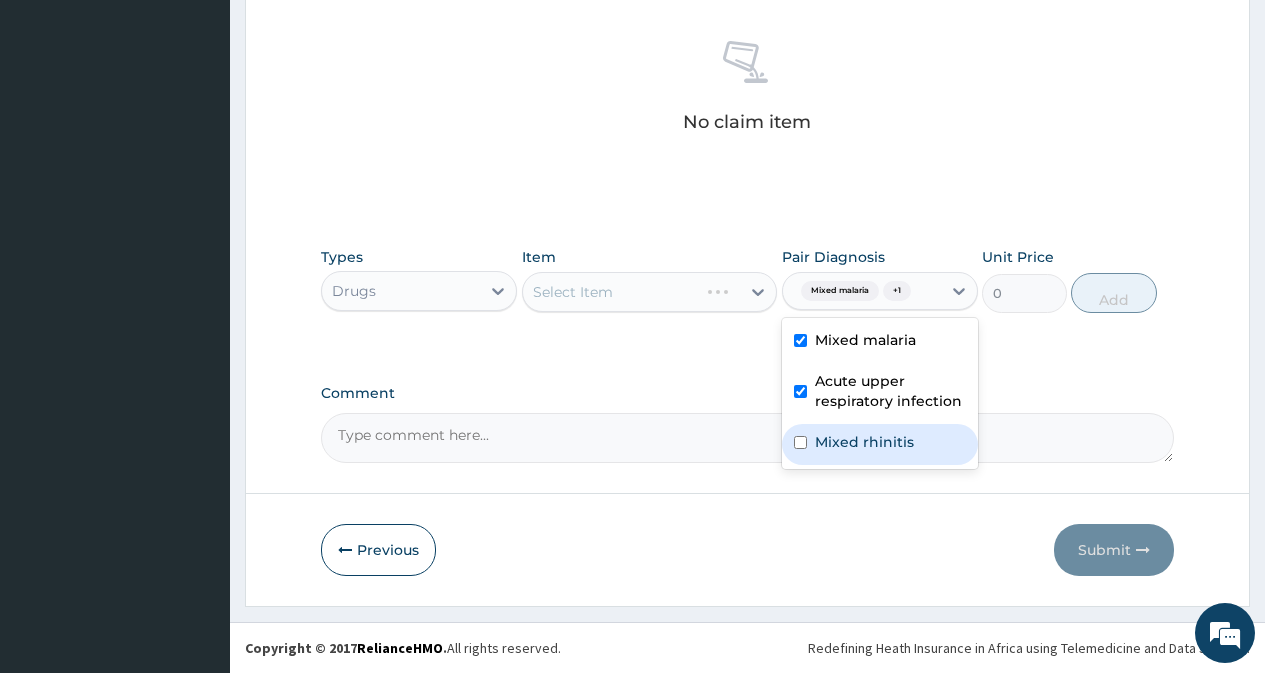 checkbox on "true" 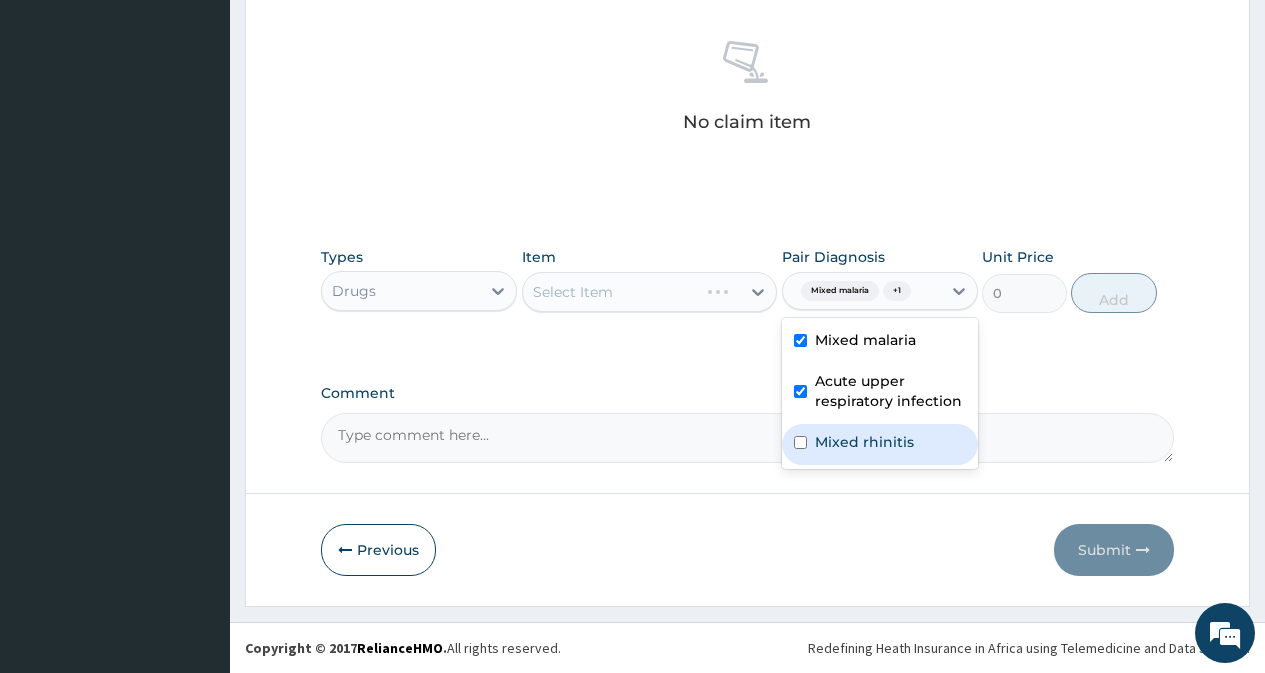 click on "Mixed rhinitis" at bounding box center (880, 444) 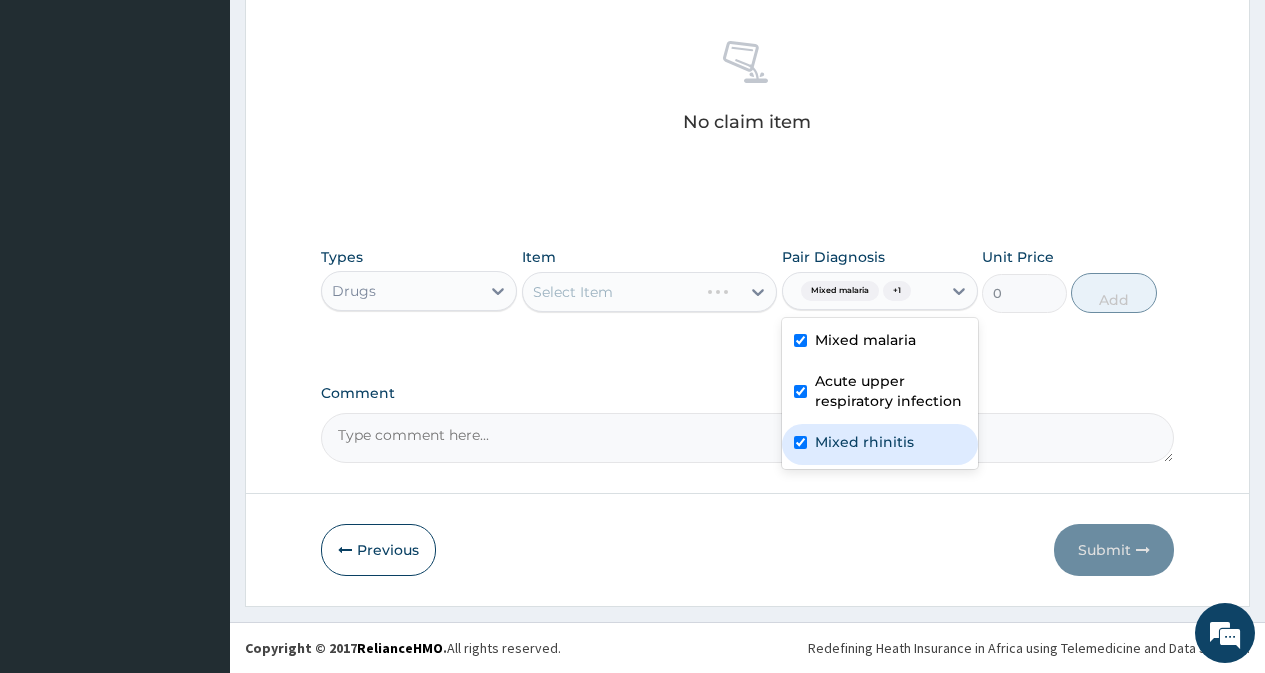 checkbox on "true" 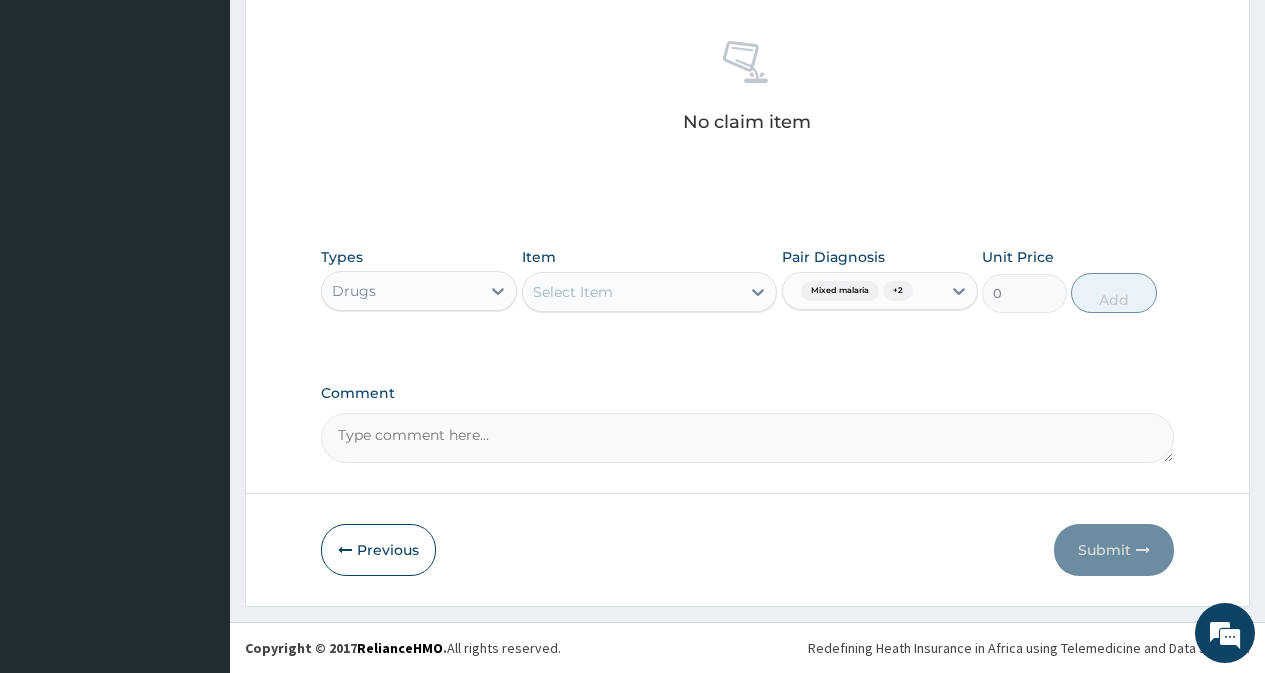 click on "Select Item" at bounding box center [650, 292] 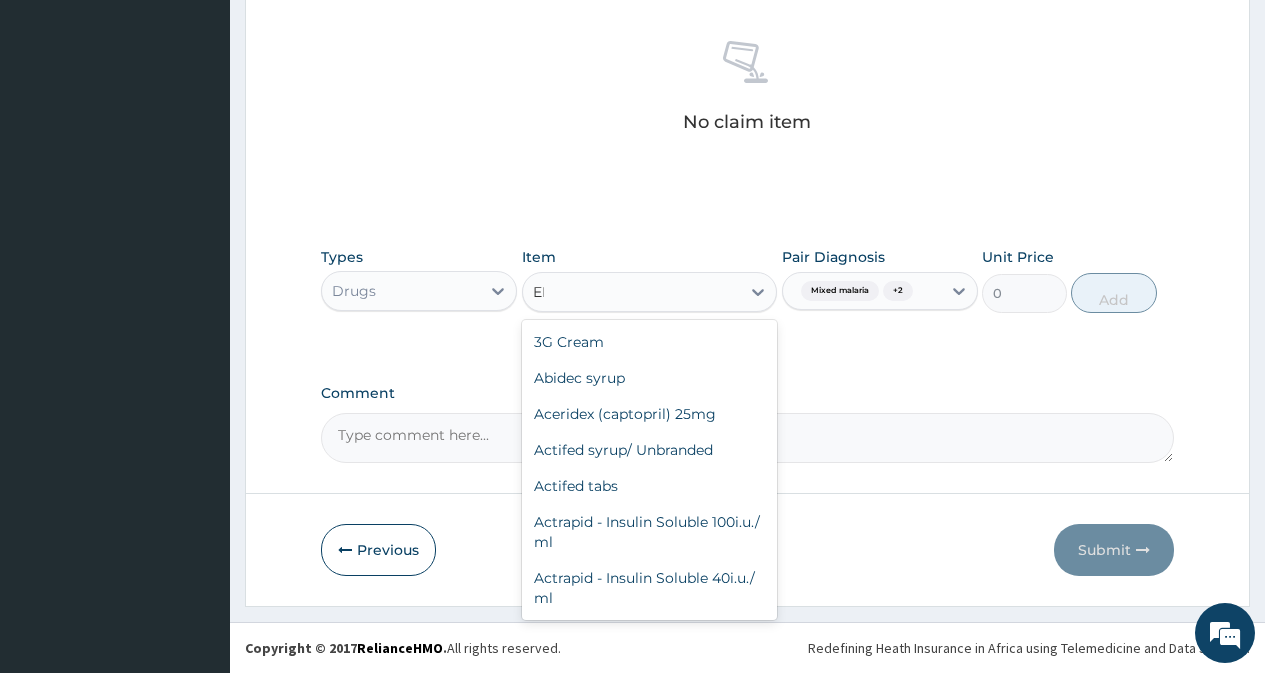 type on "ERY" 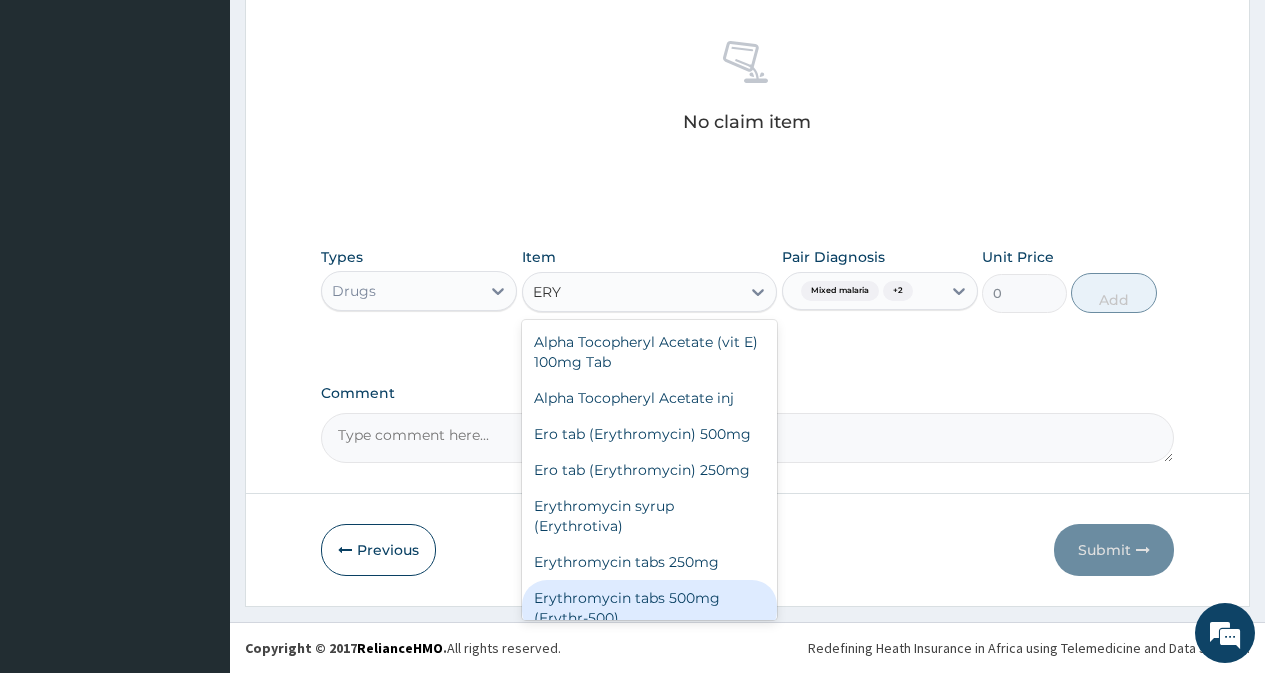drag, startPoint x: 621, startPoint y: 440, endPoint x: 629, endPoint y: 605, distance: 165.19383 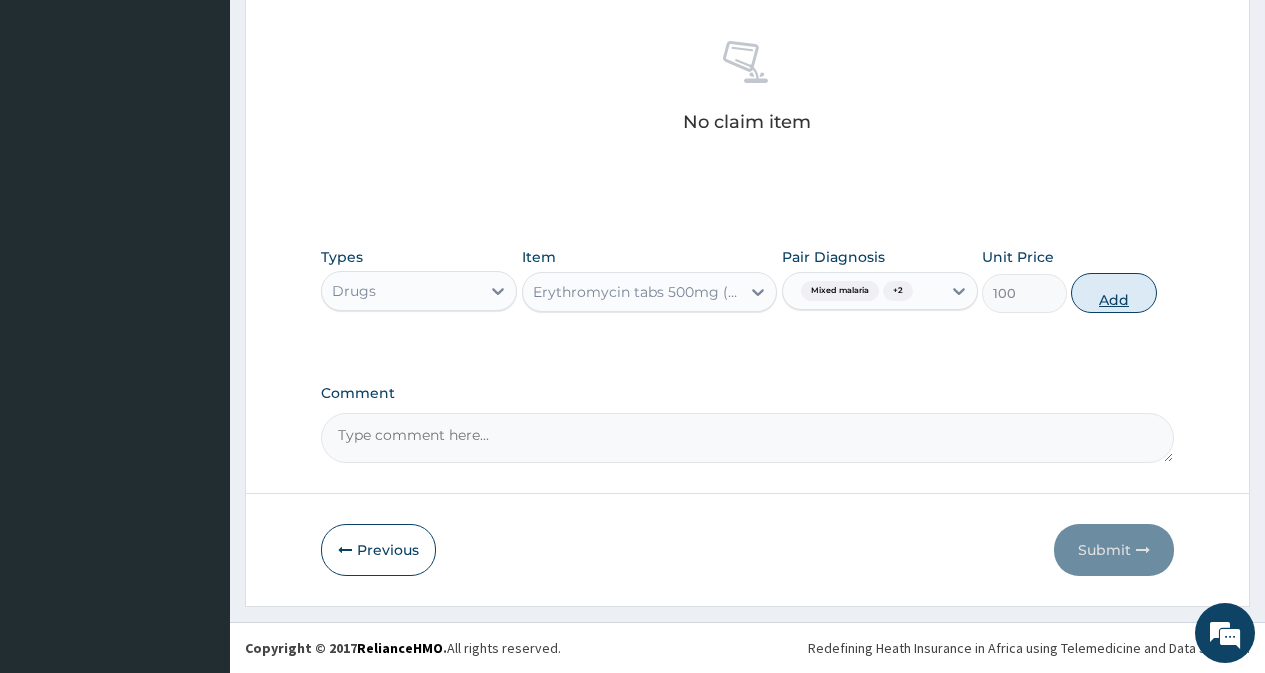 click on "Add" at bounding box center (1113, 293) 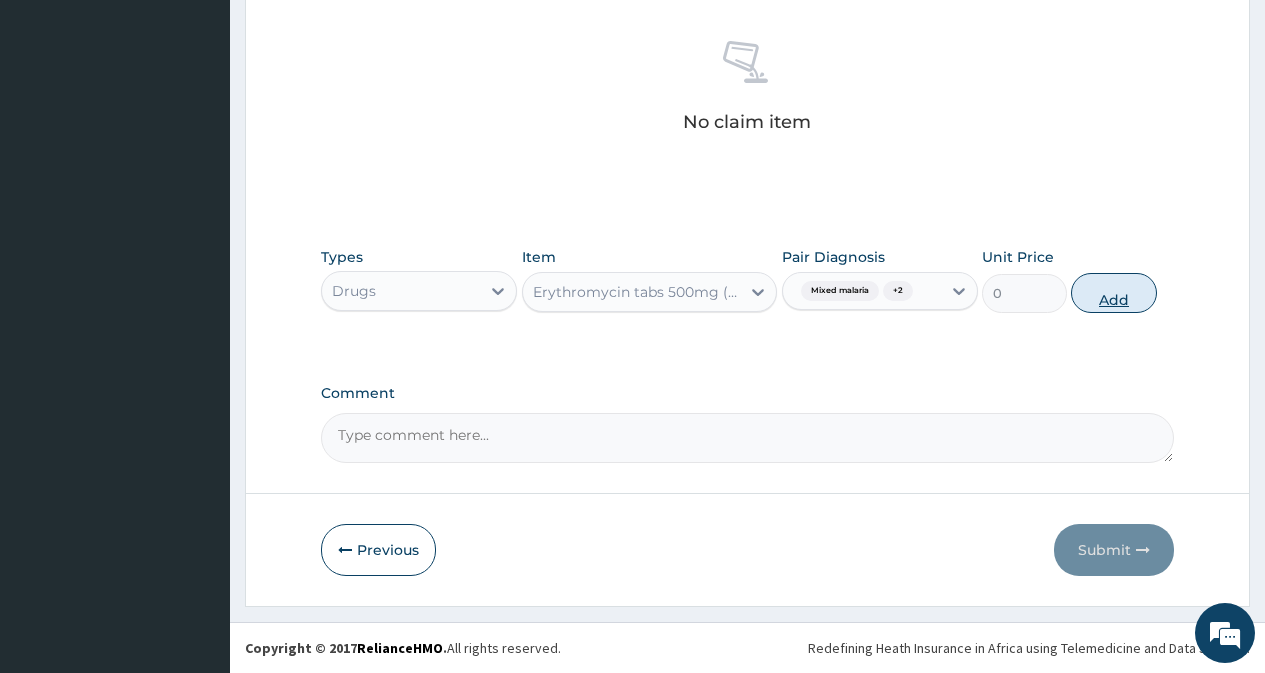 scroll, scrollTop: 689, scrollLeft: 0, axis: vertical 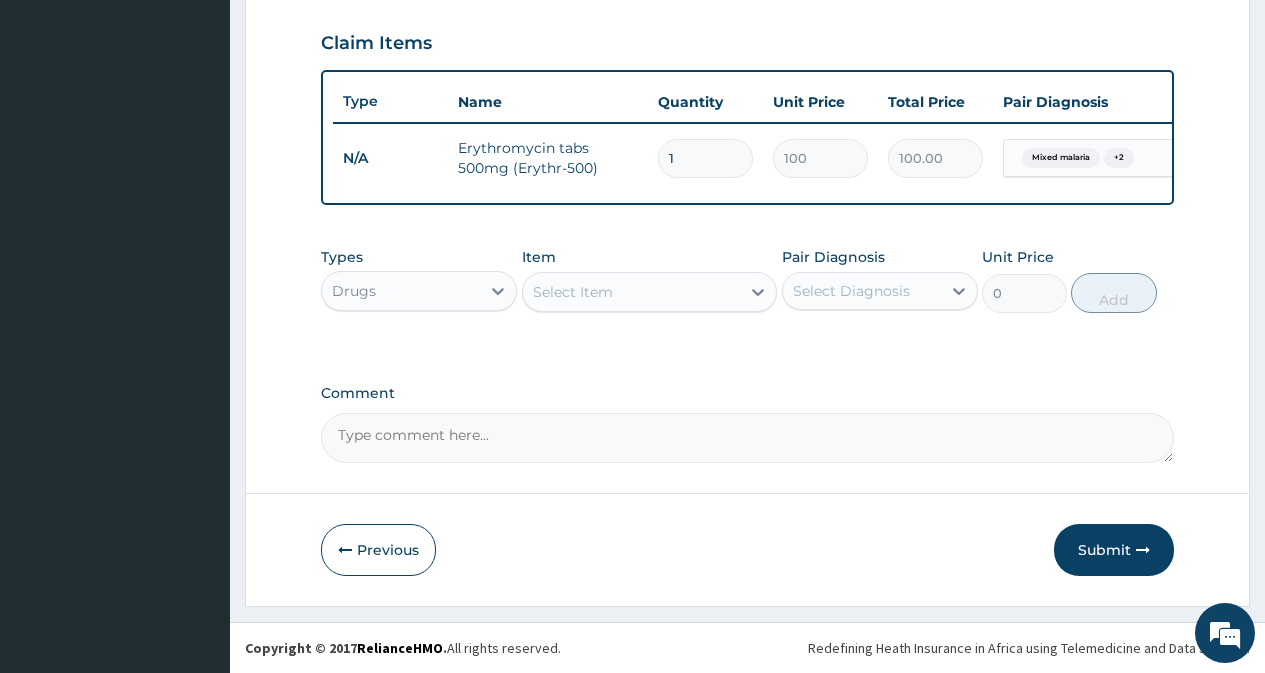 type on "10" 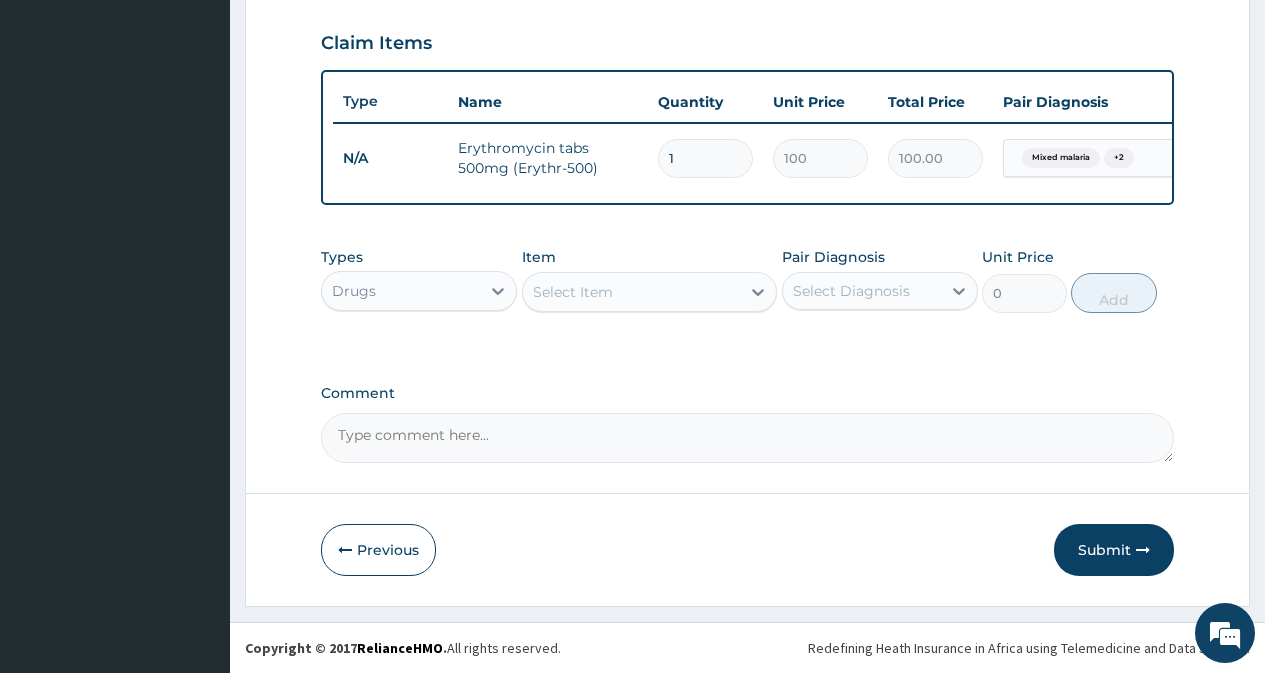 type on "1000.00" 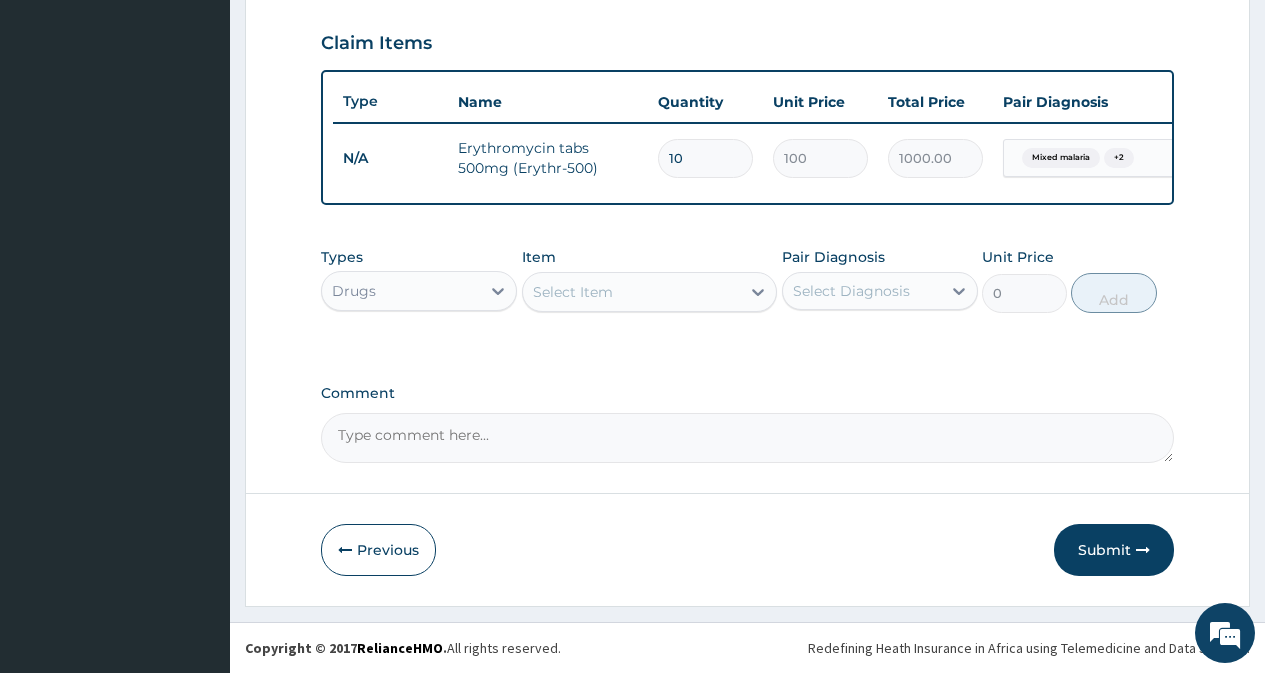 type on "10" 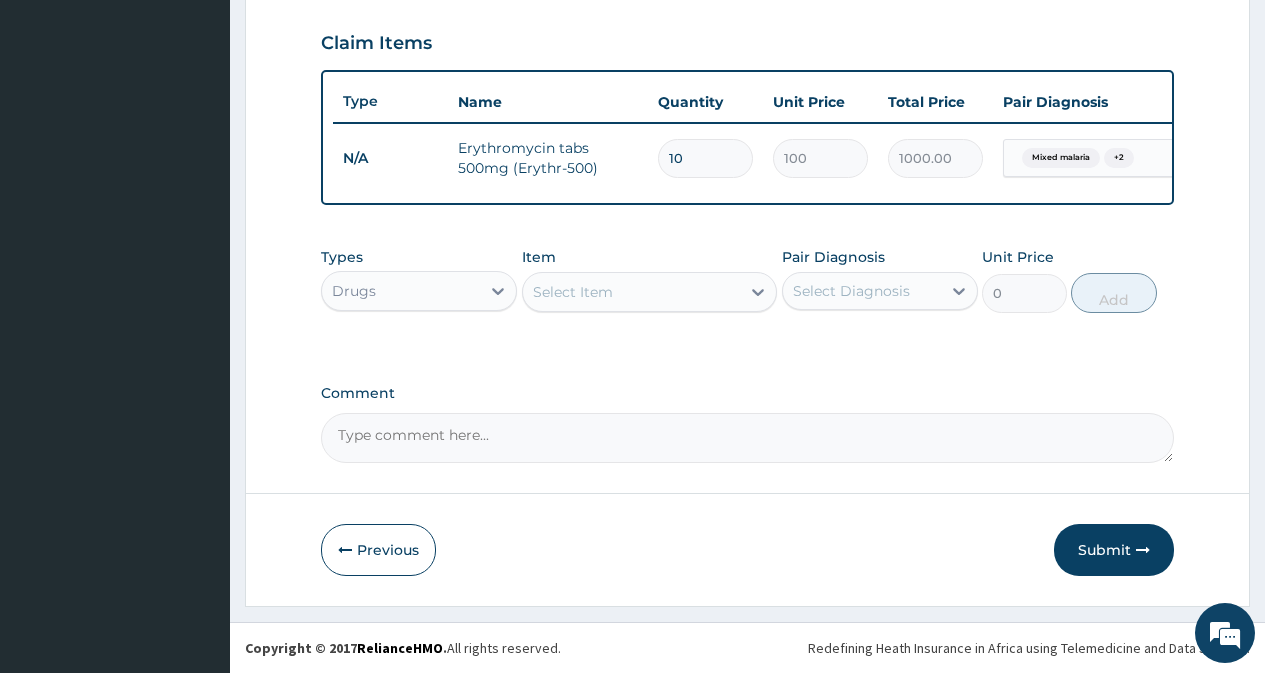 click on "Select Item" at bounding box center [573, 292] 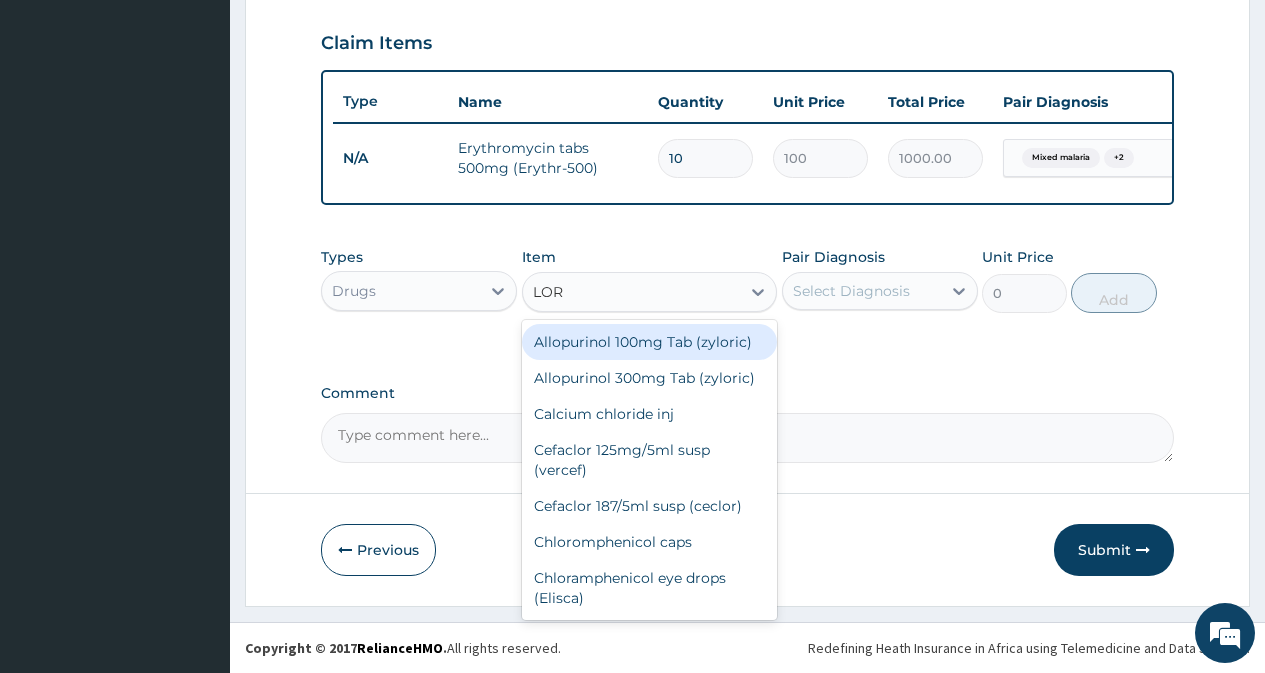 type on "LORA" 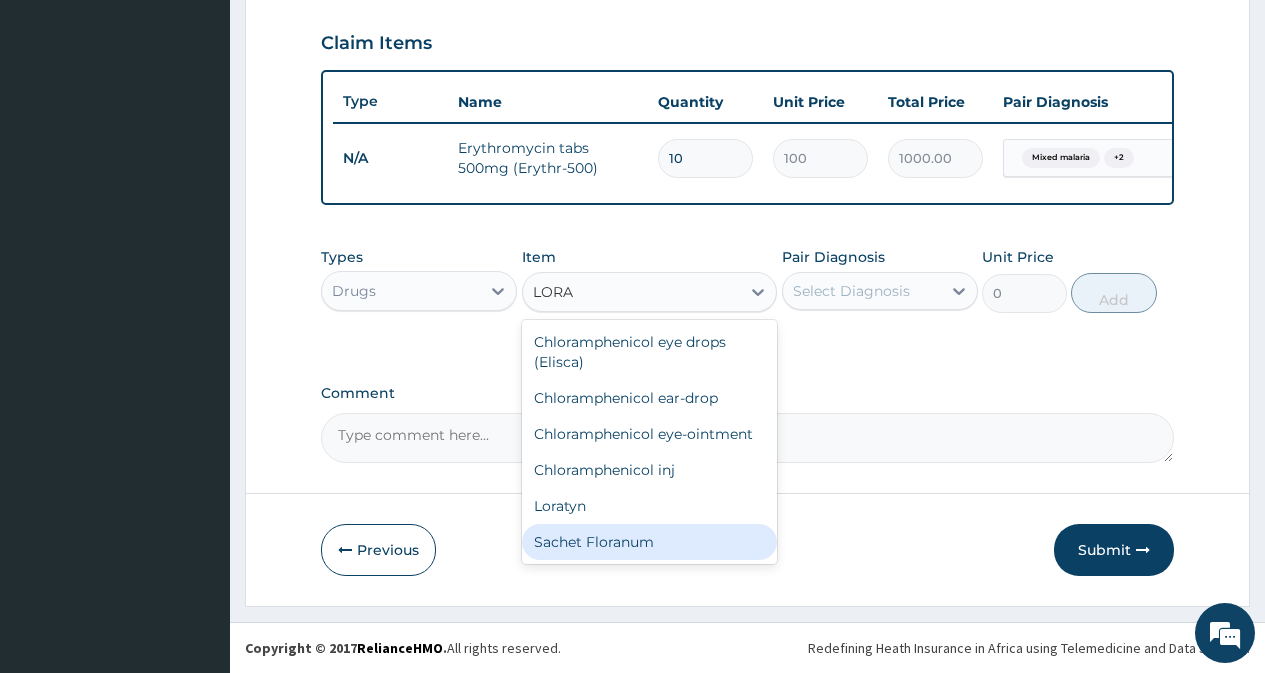 drag, startPoint x: 620, startPoint y: 523, endPoint x: 703, endPoint y: 483, distance: 92.13577 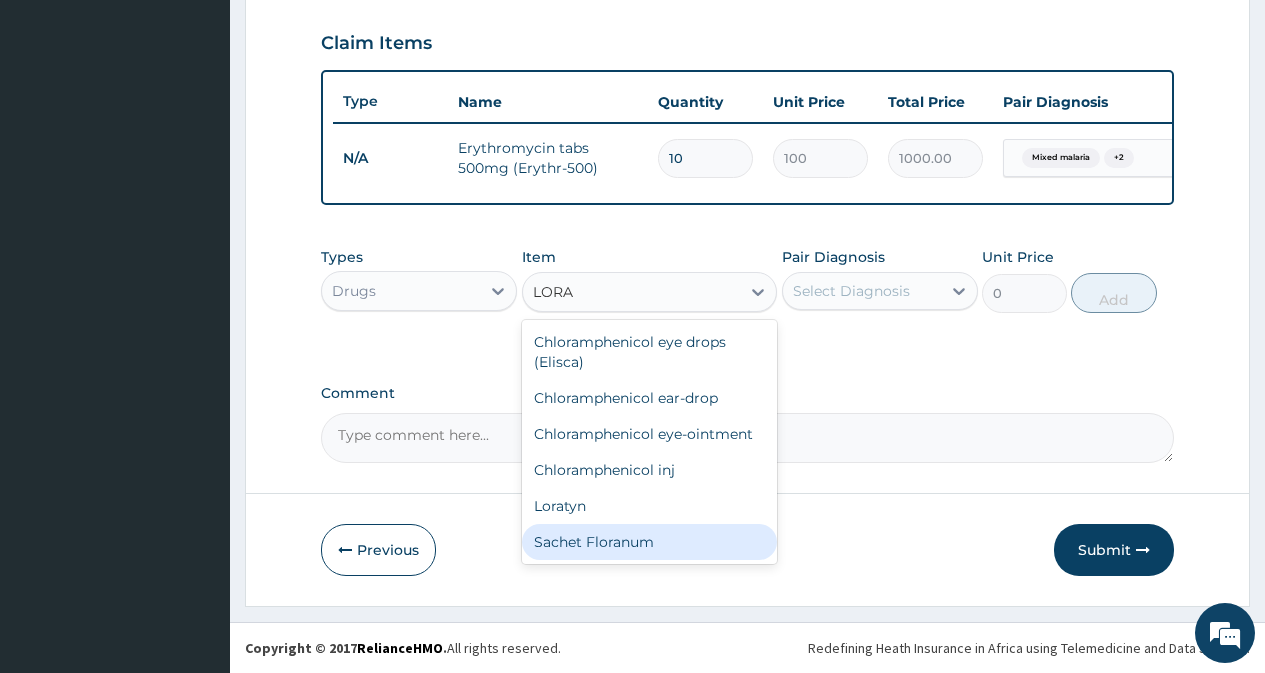 click on "Sachet Floranum" at bounding box center [650, 542] 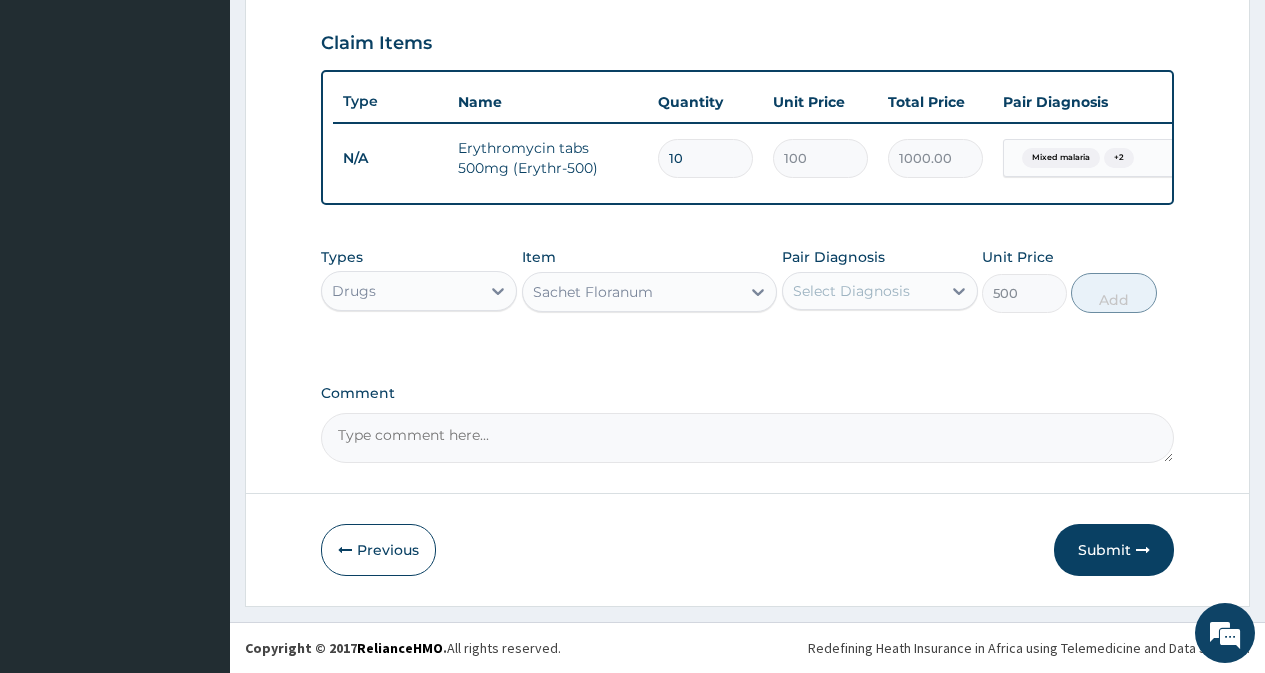 click on "Sachet Floranum" at bounding box center [593, 292] 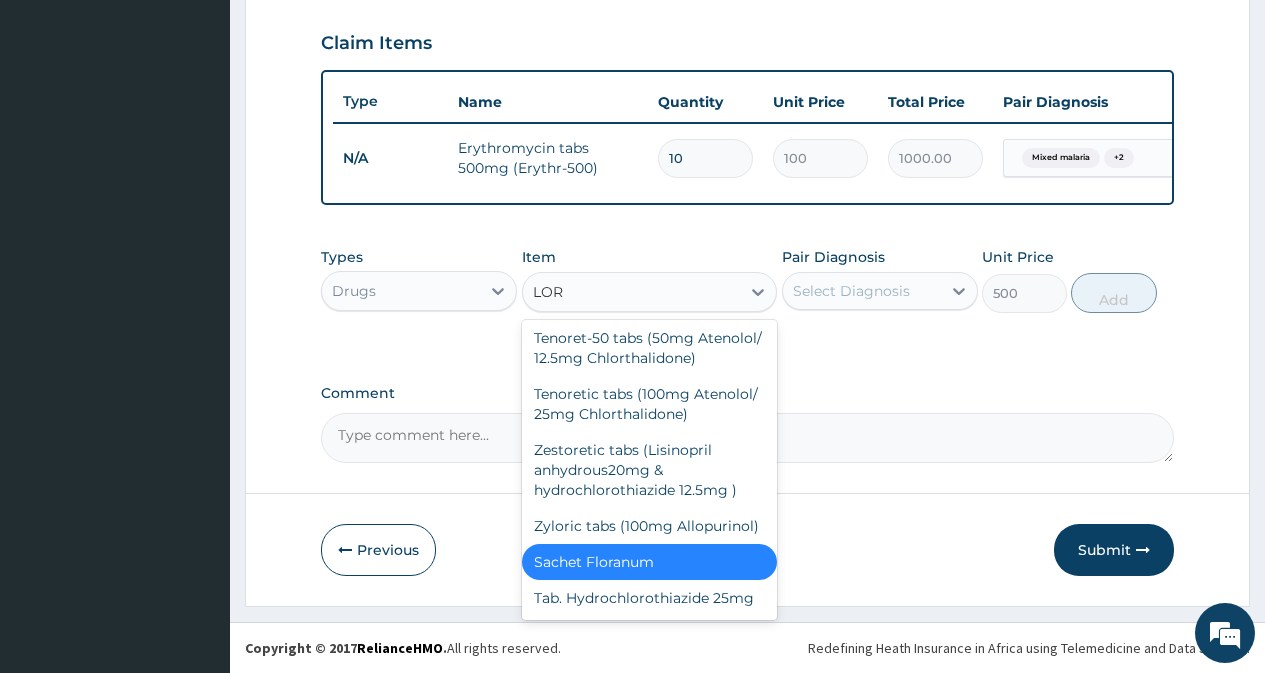 scroll, scrollTop: 1300, scrollLeft: 0, axis: vertical 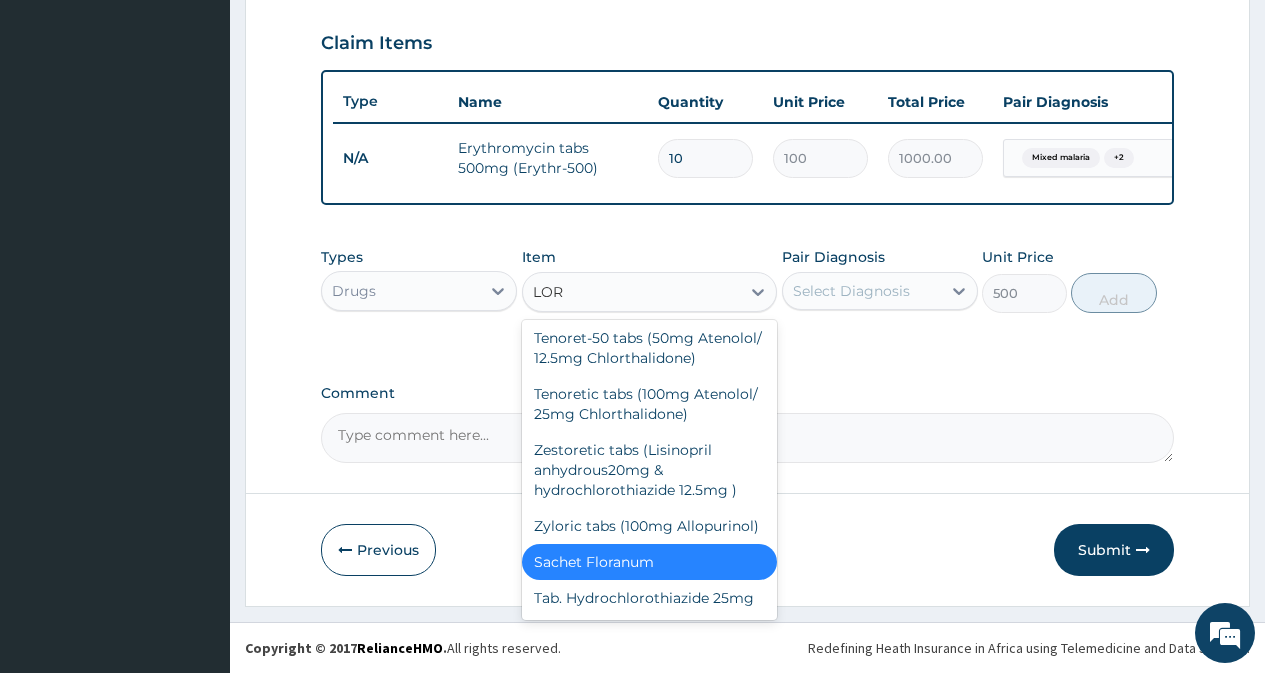 type on "LORA" 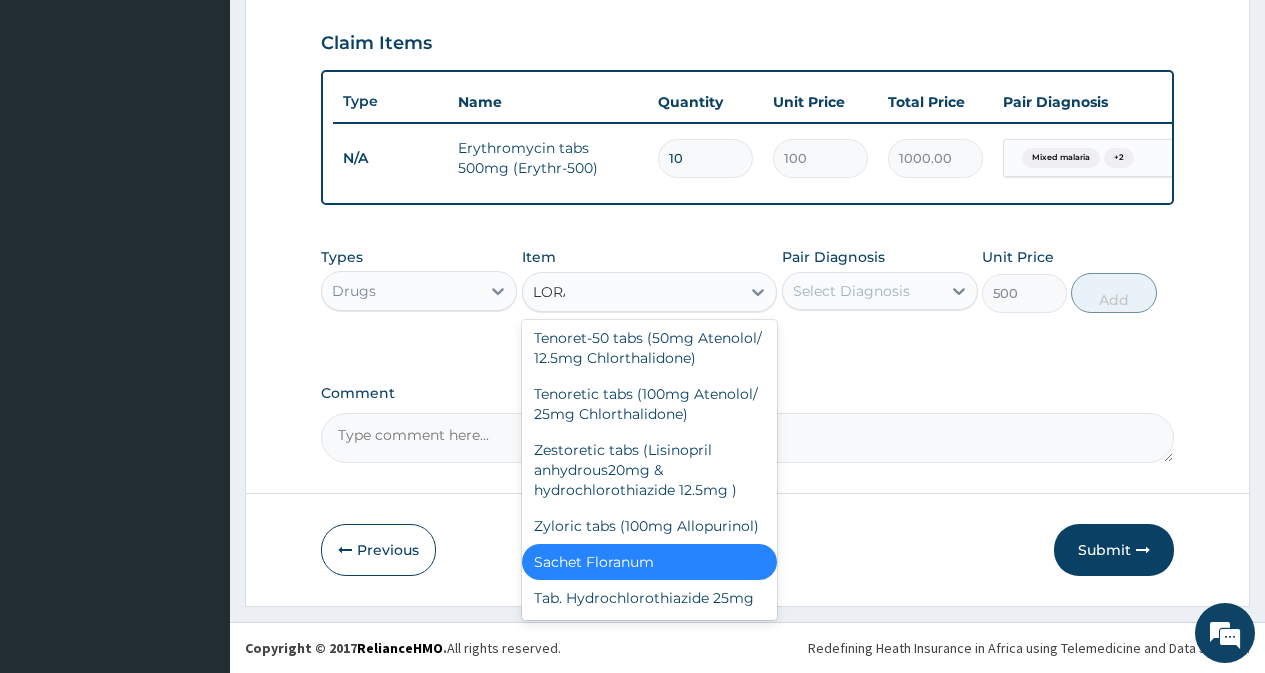scroll, scrollTop: 0, scrollLeft: 0, axis: both 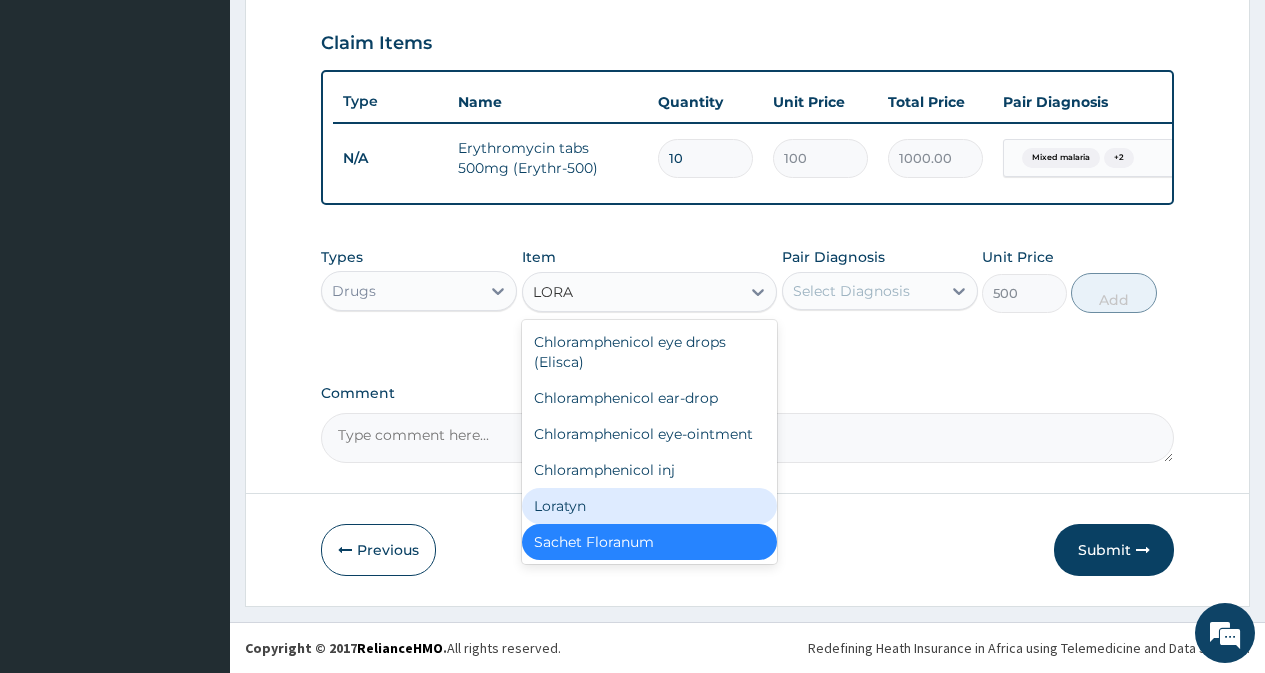 click on "Loratyn" at bounding box center (650, 506) 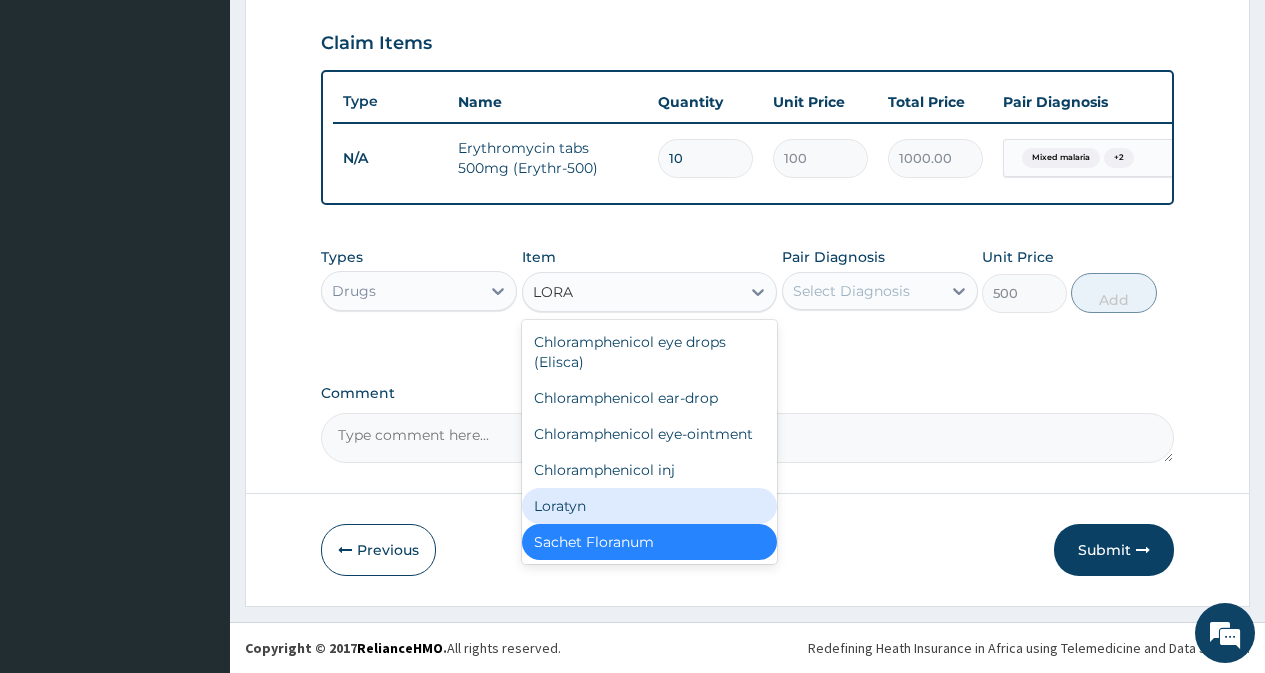 type 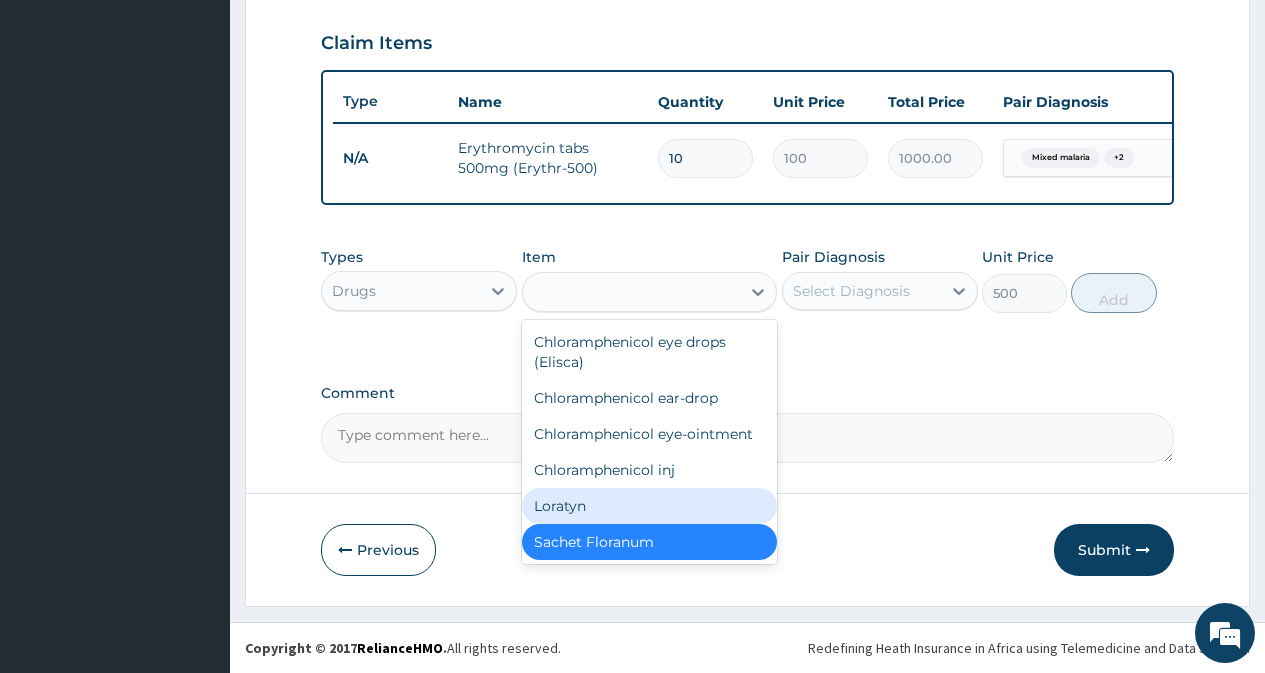 type on "50" 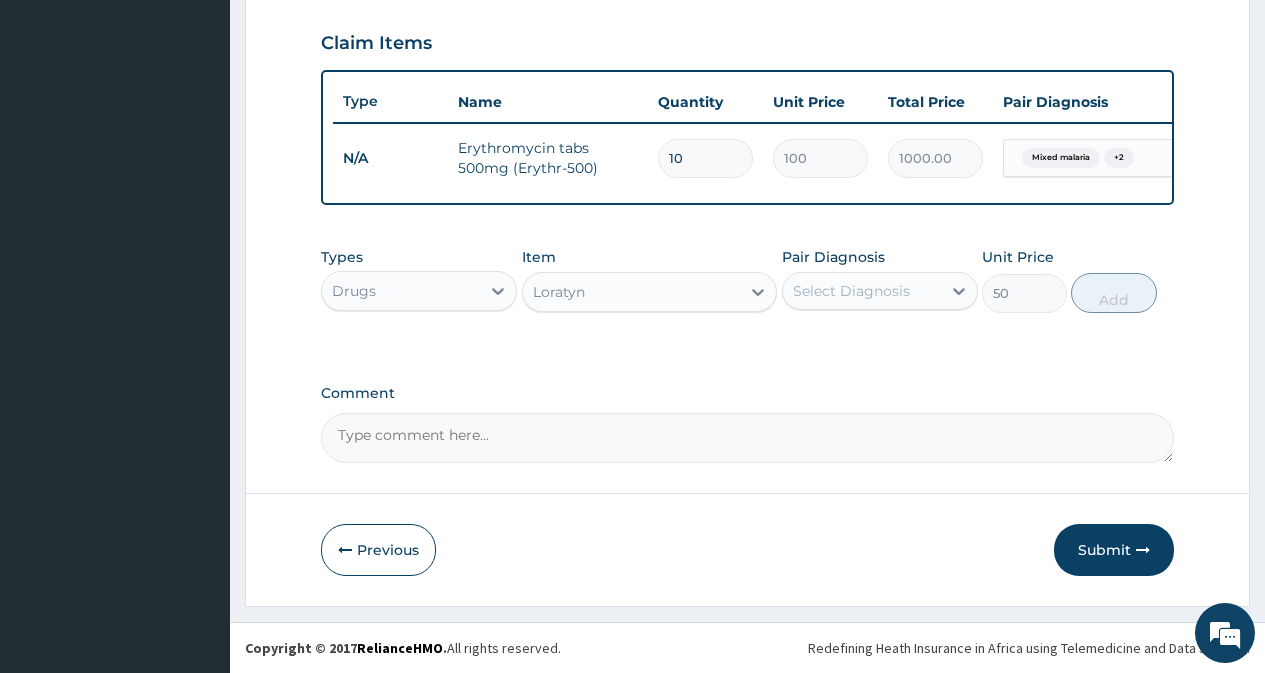 click on "Select Diagnosis" at bounding box center (851, 291) 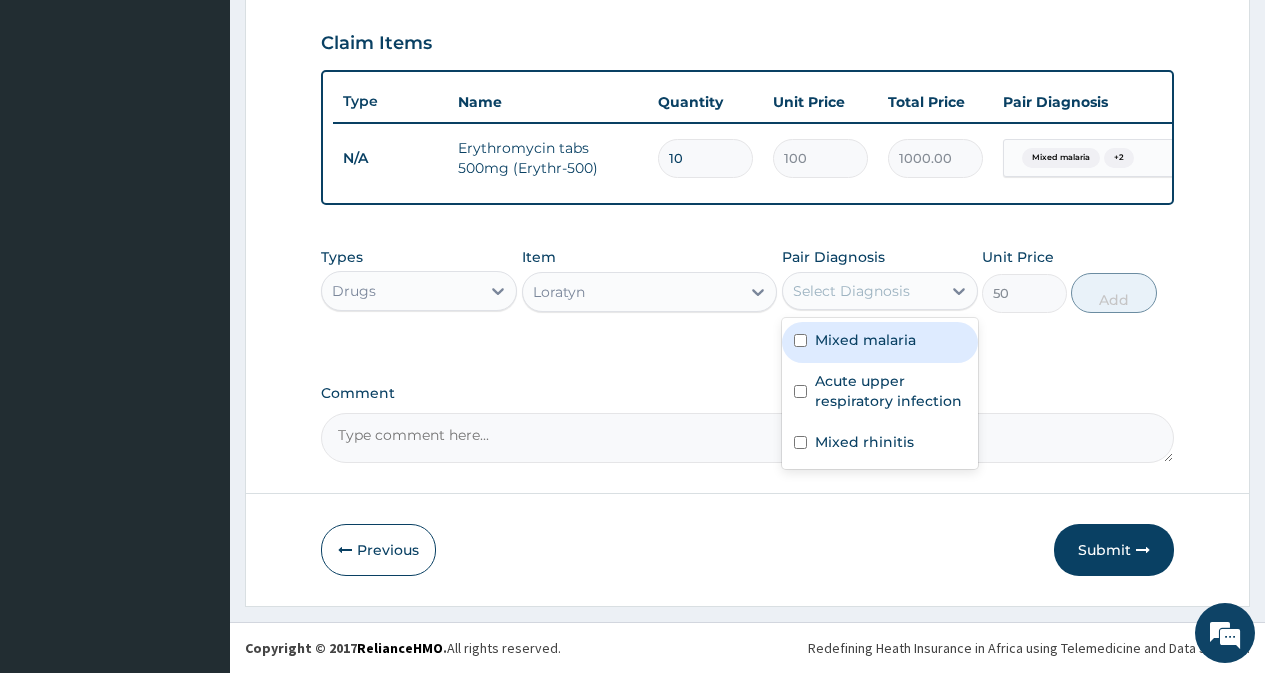 click on "Mixed malaria" at bounding box center (865, 340) 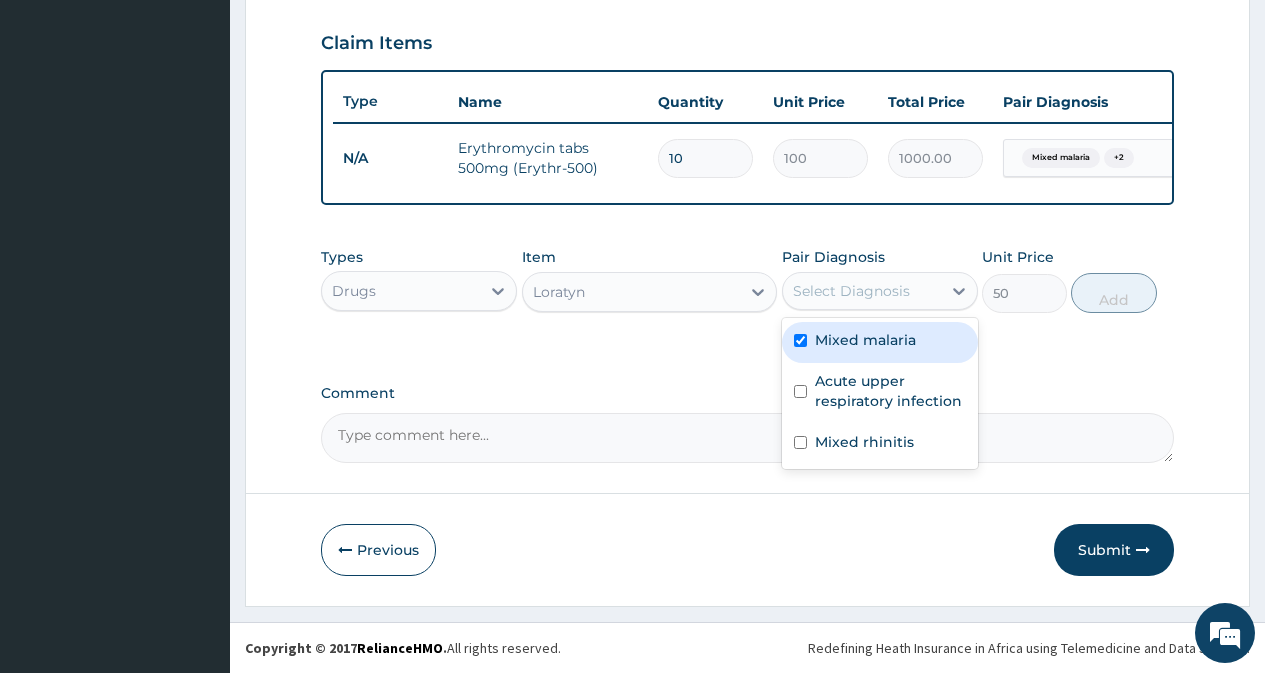 checkbox on "true" 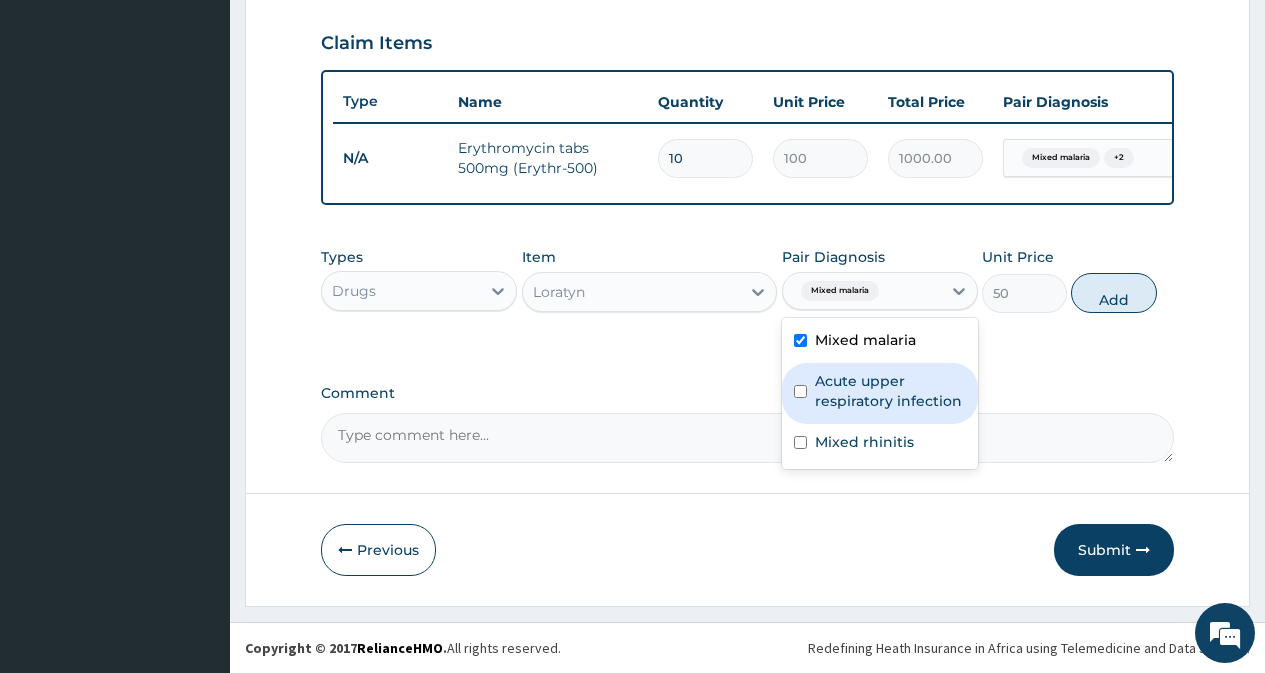 drag, startPoint x: 841, startPoint y: 392, endPoint x: 845, endPoint y: 444, distance: 52.153618 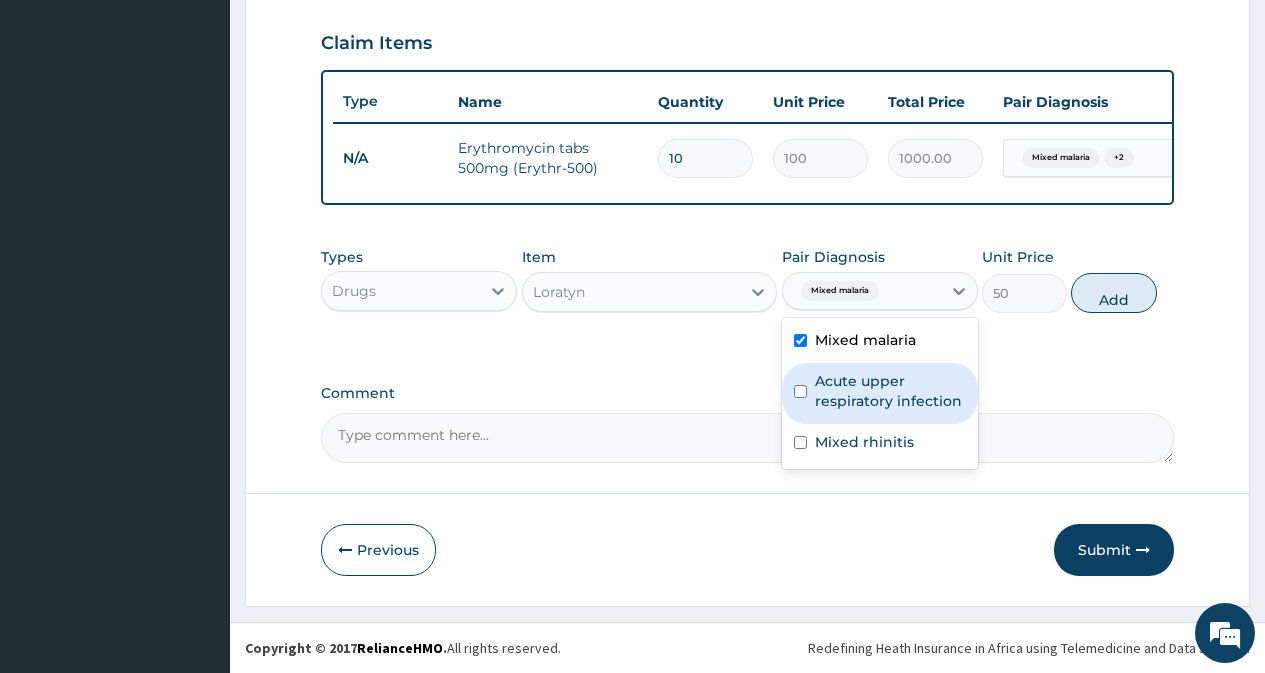 click on "Acute upper respiratory infection" at bounding box center [890, 391] 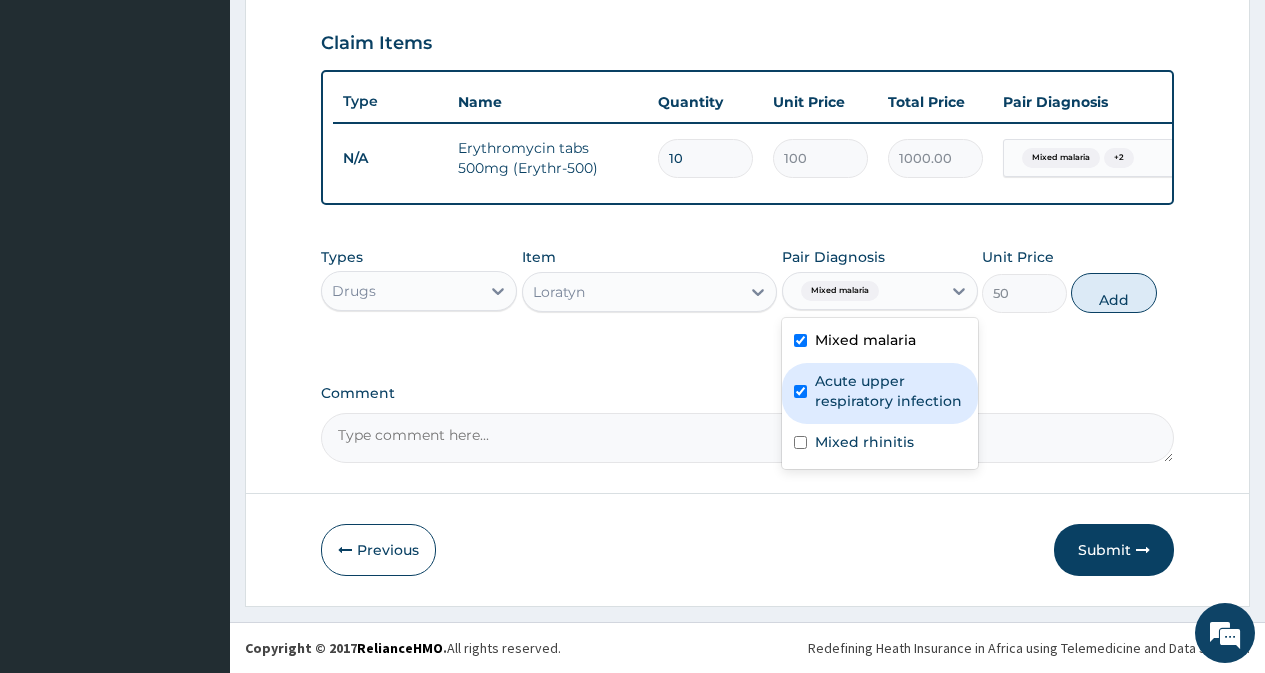 checkbox on "true" 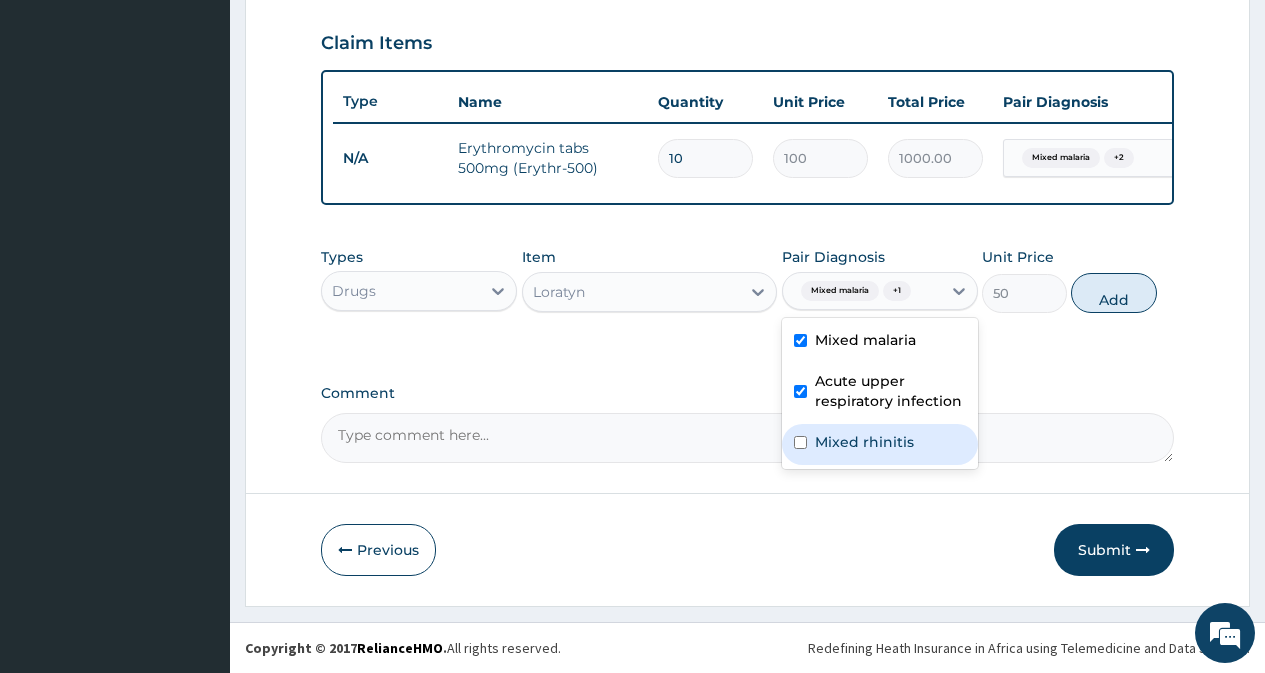 click on "Mixed rhinitis" at bounding box center (864, 442) 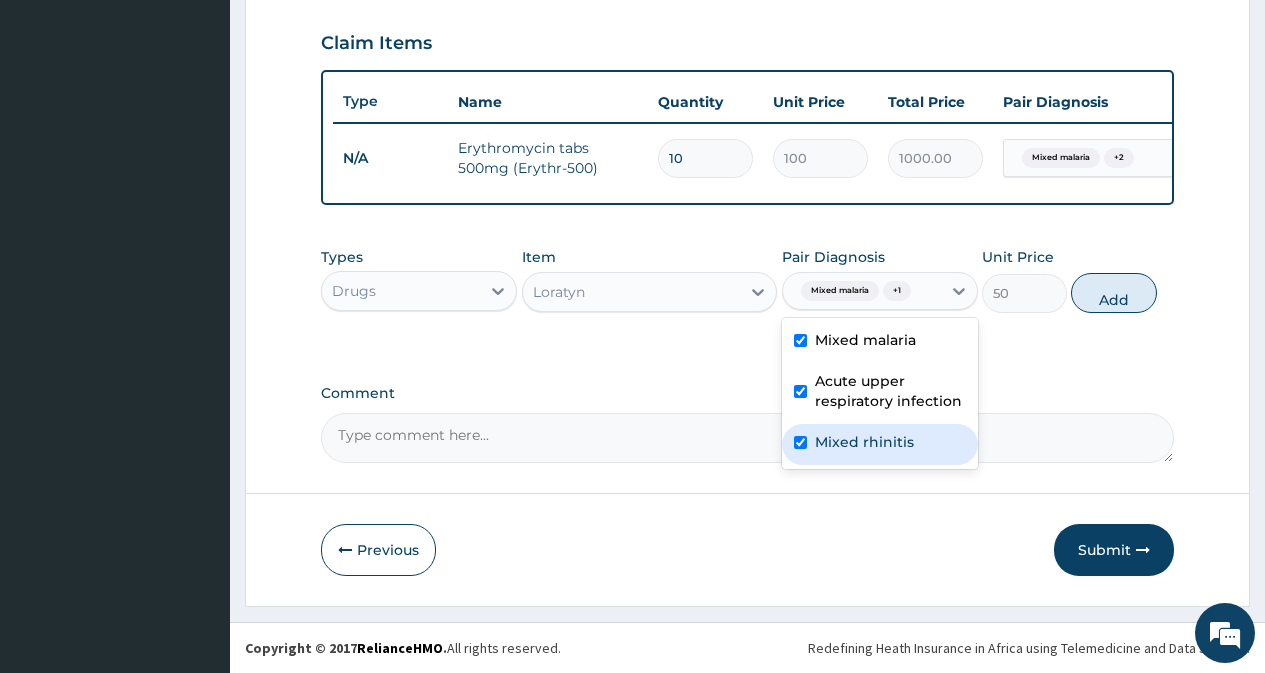 checkbox on "true" 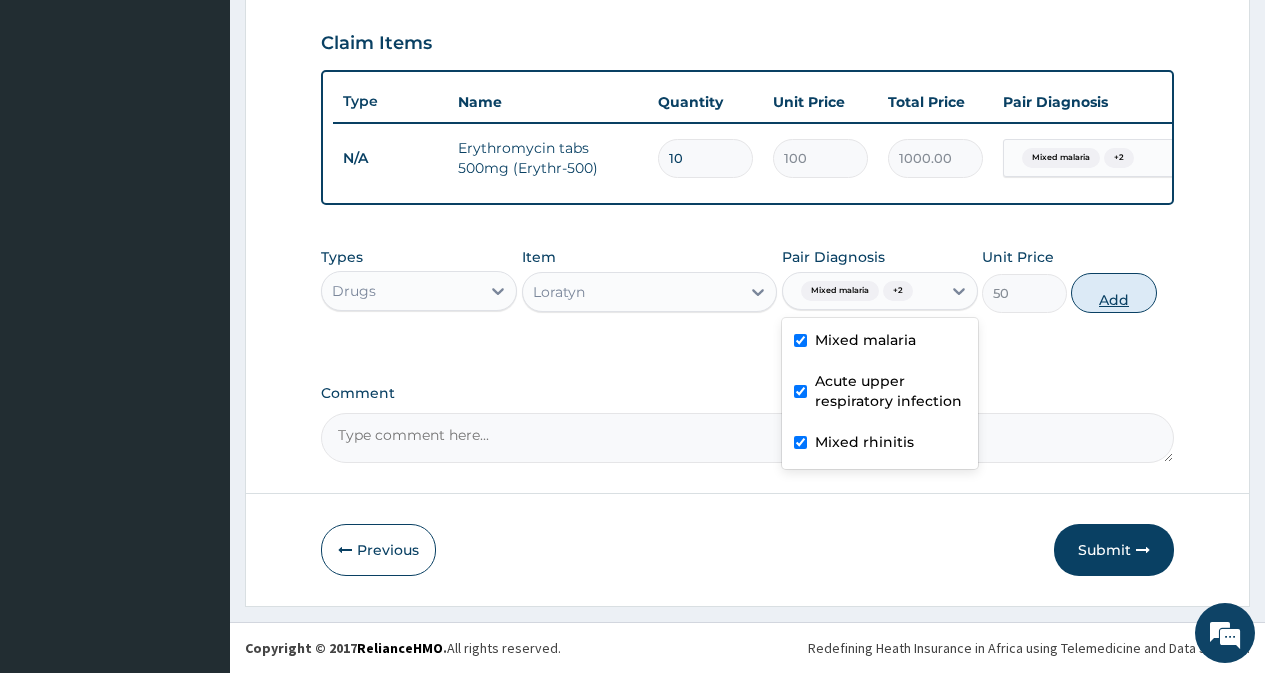 click on "Add" at bounding box center (1113, 293) 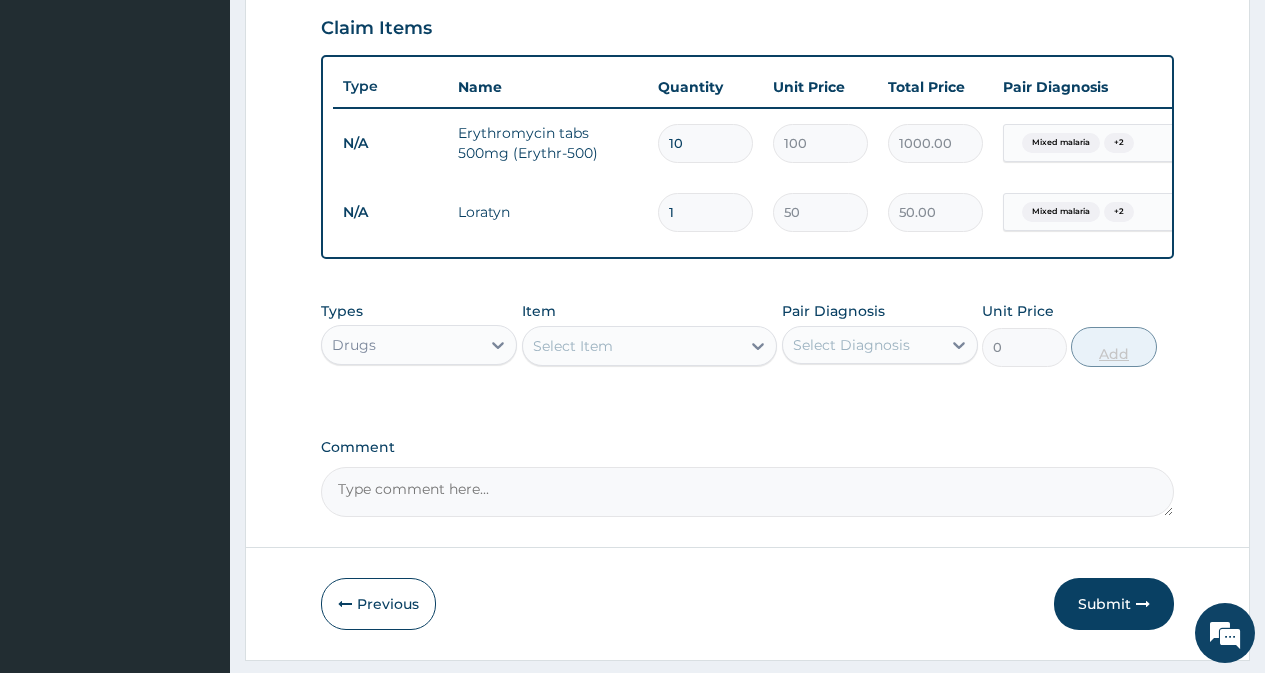 type 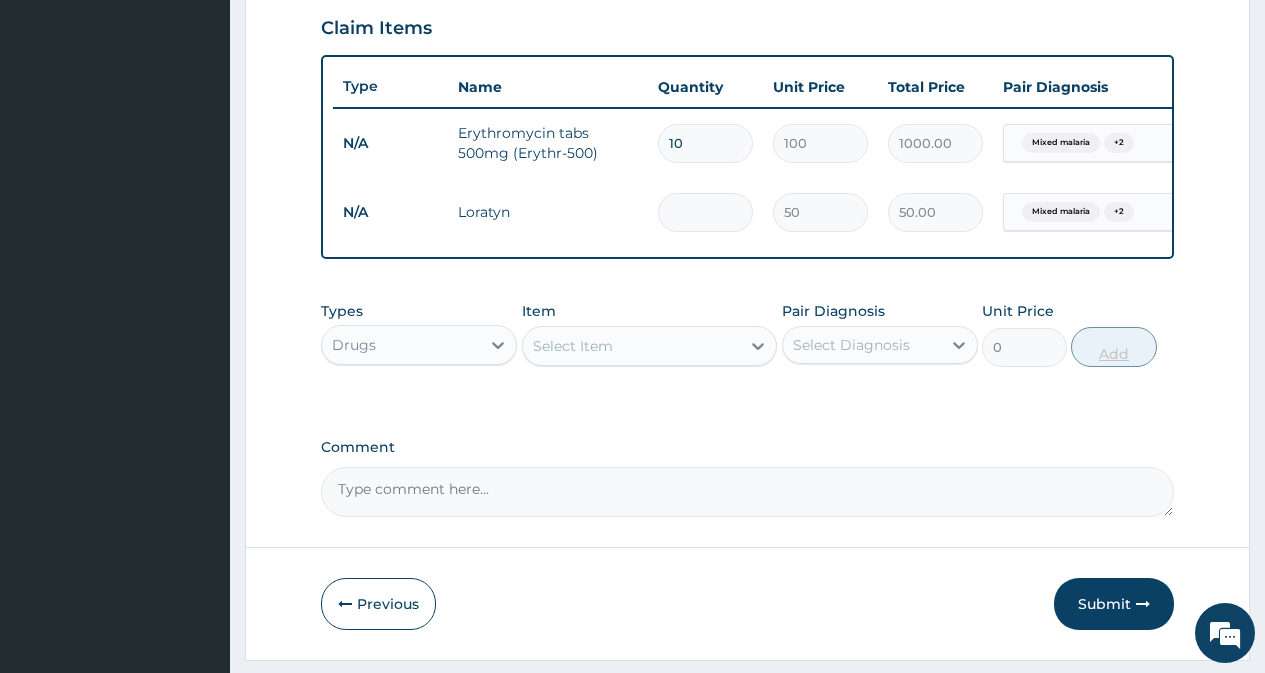 type on "0.00" 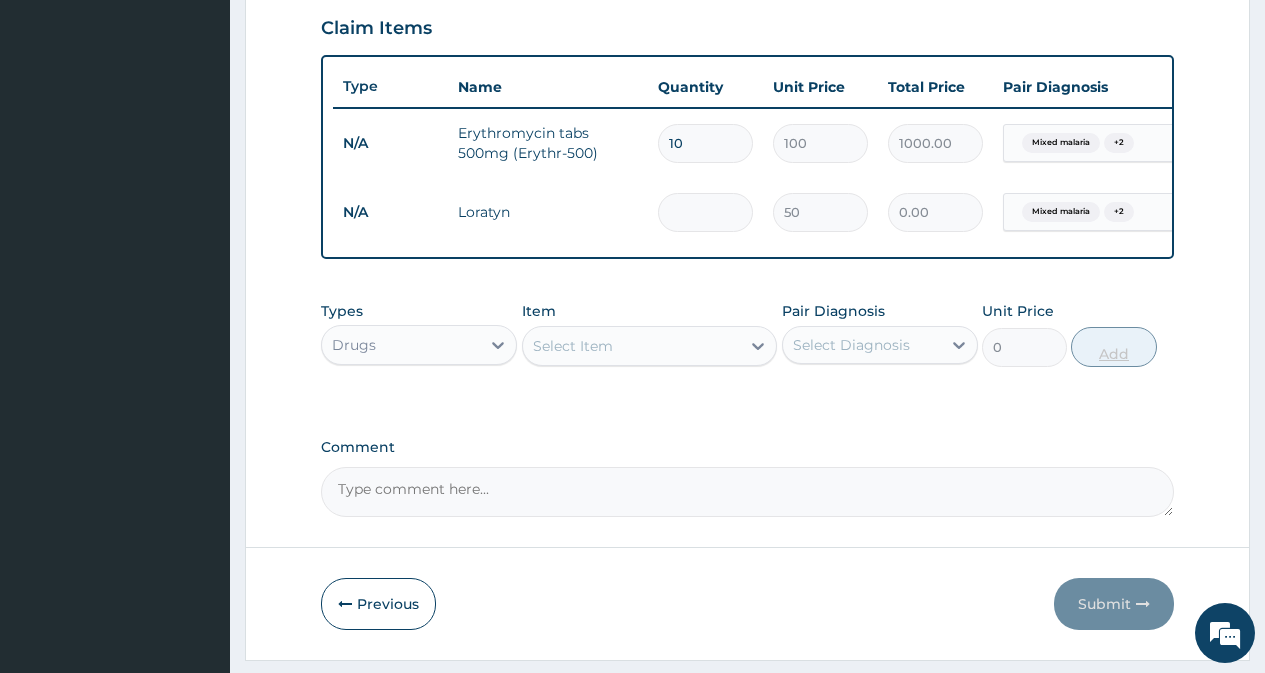 type on "1" 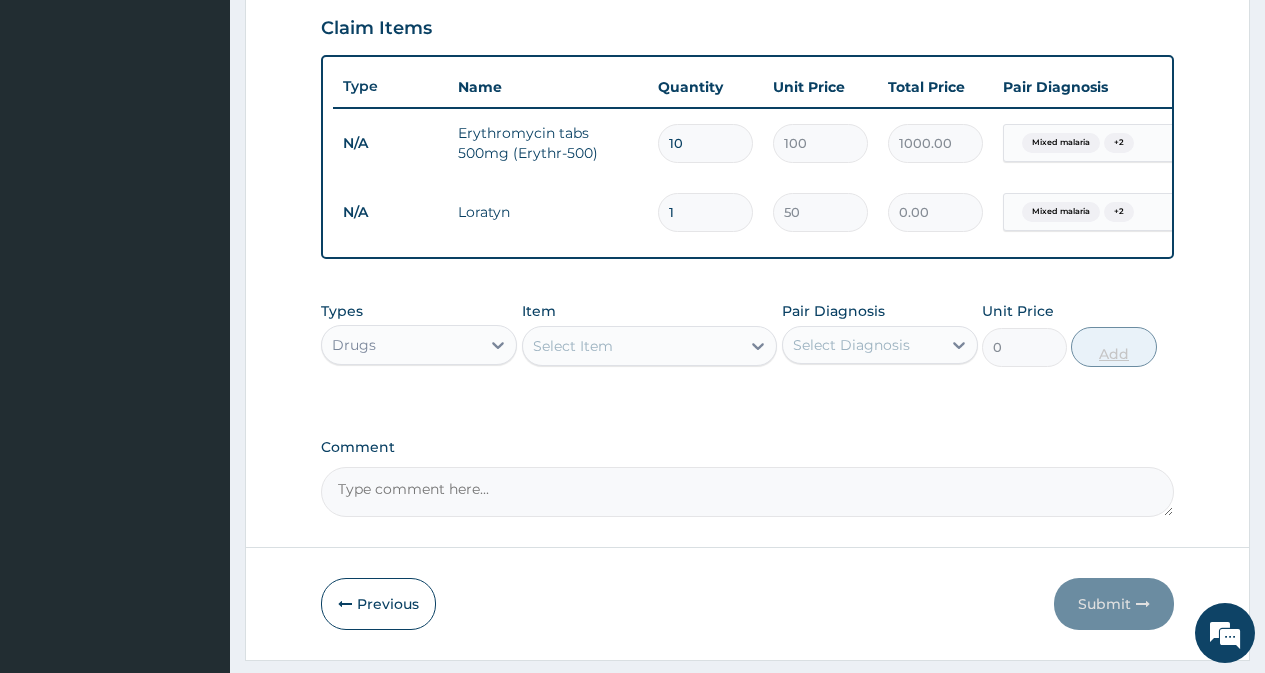 type on "50.00" 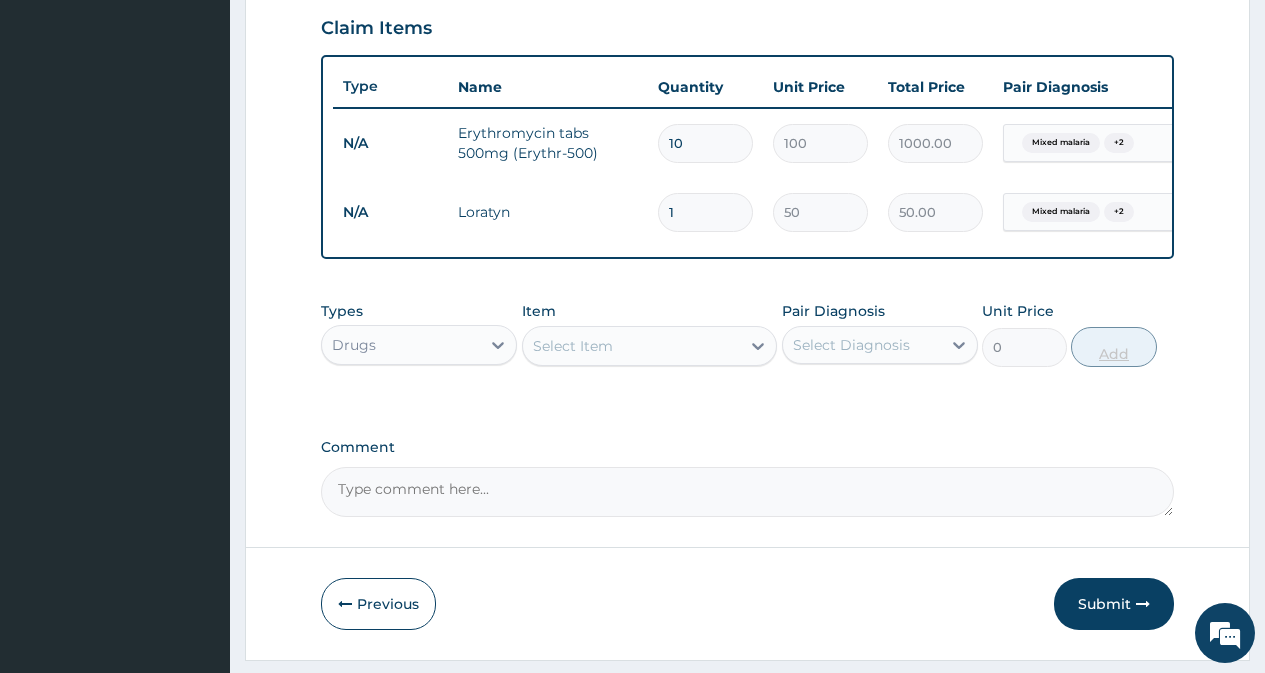 type on "10" 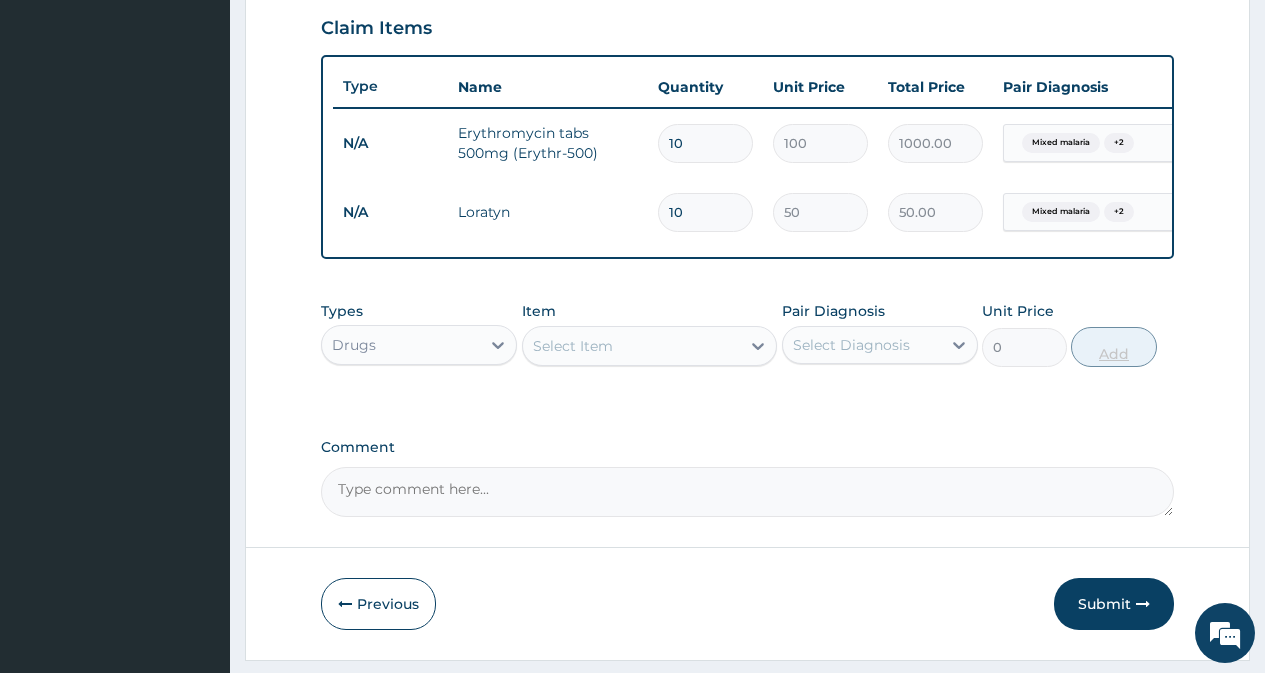 type on "500.00" 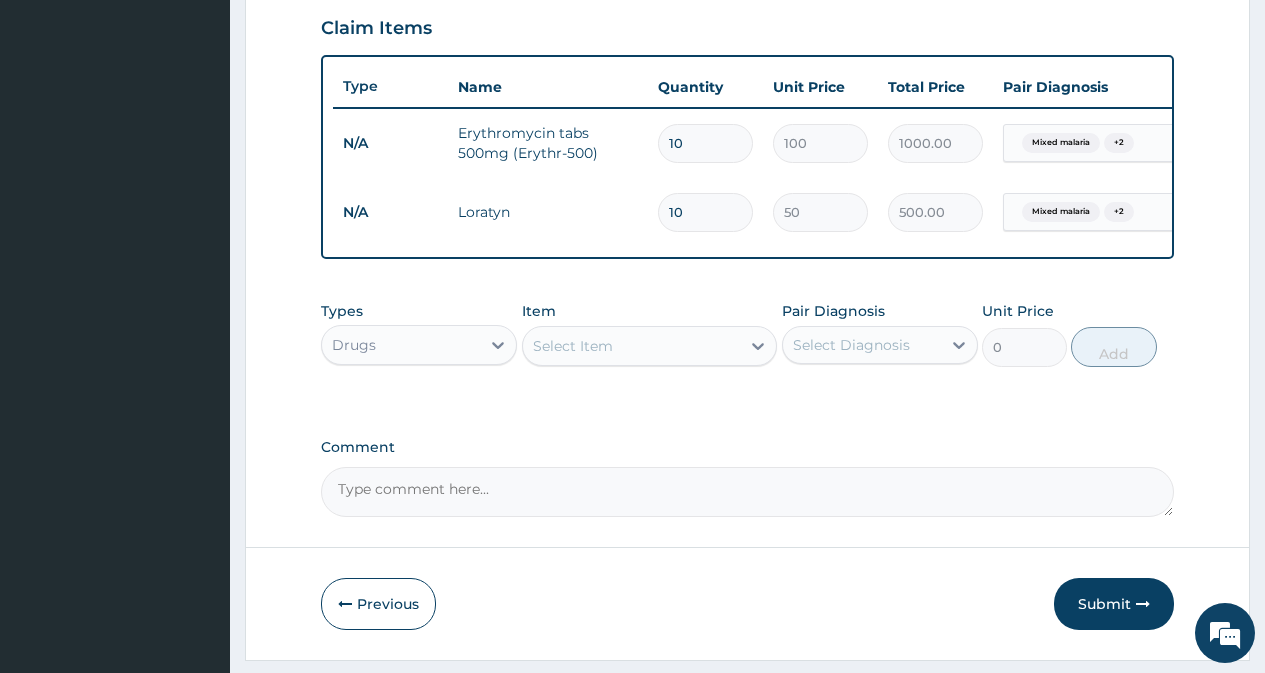type on "10" 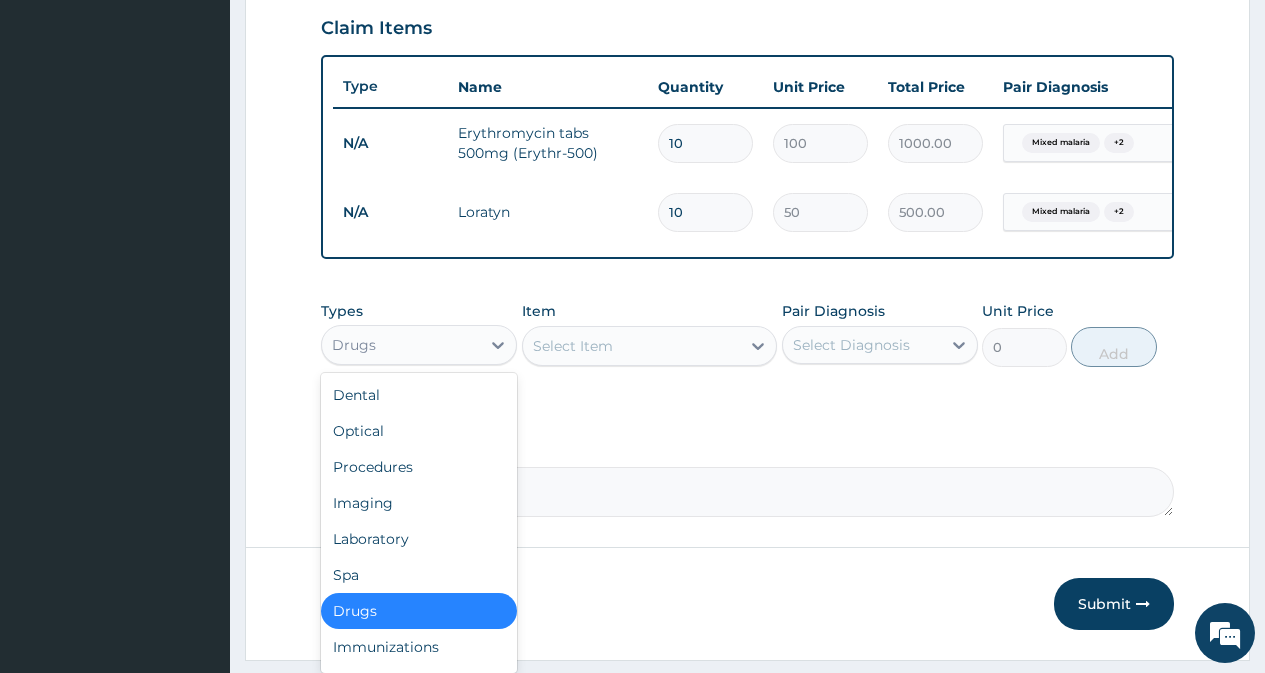 drag, startPoint x: 423, startPoint y: 362, endPoint x: 423, endPoint y: 447, distance: 85 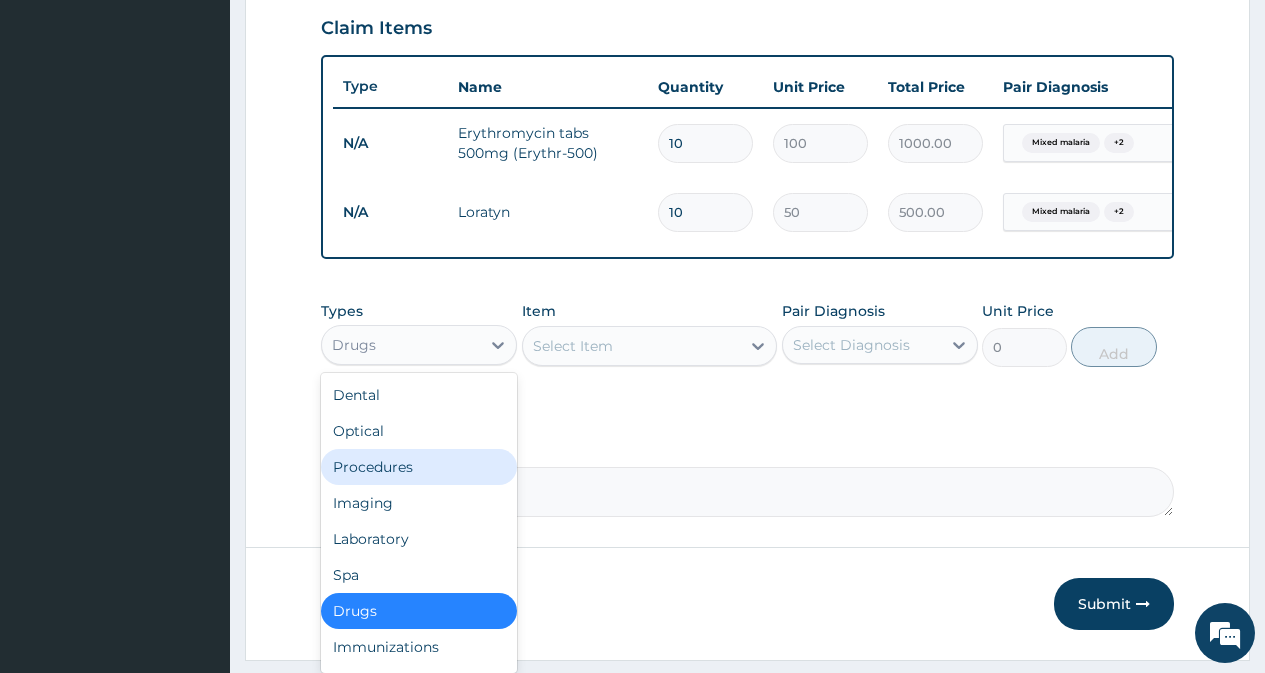 drag, startPoint x: 423, startPoint y: 489, endPoint x: 582, endPoint y: 456, distance: 162.38843 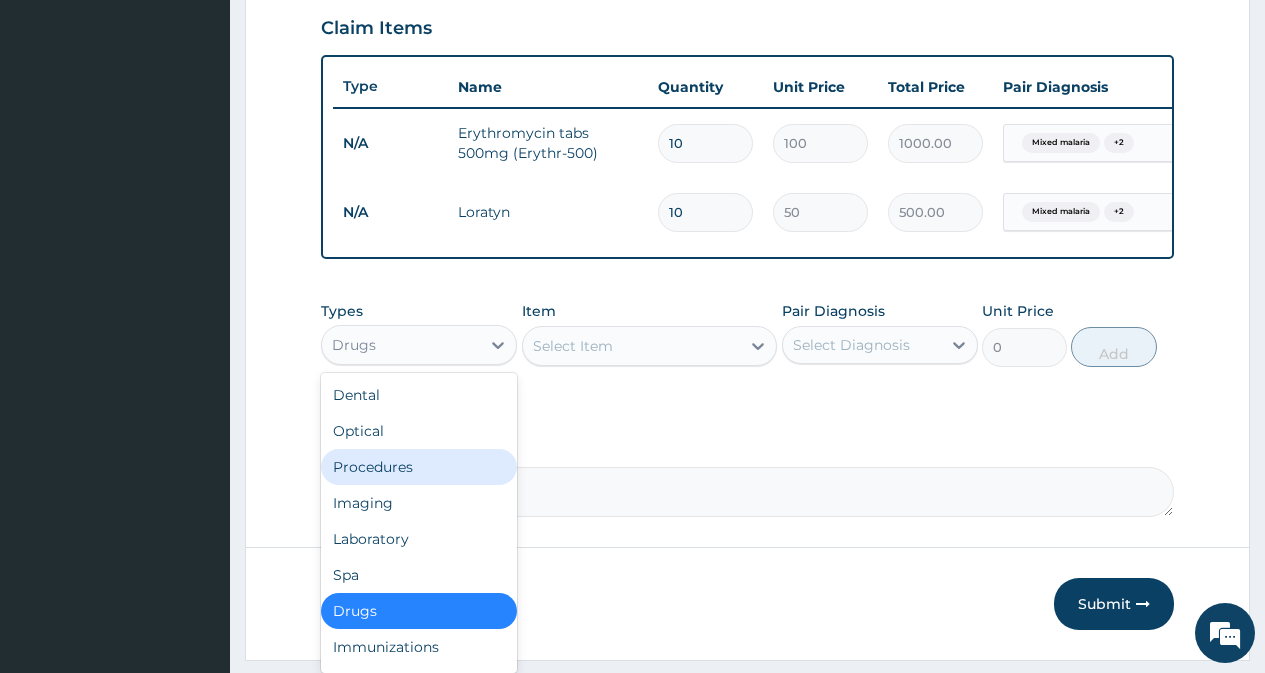 click on "Procedures" at bounding box center [419, 467] 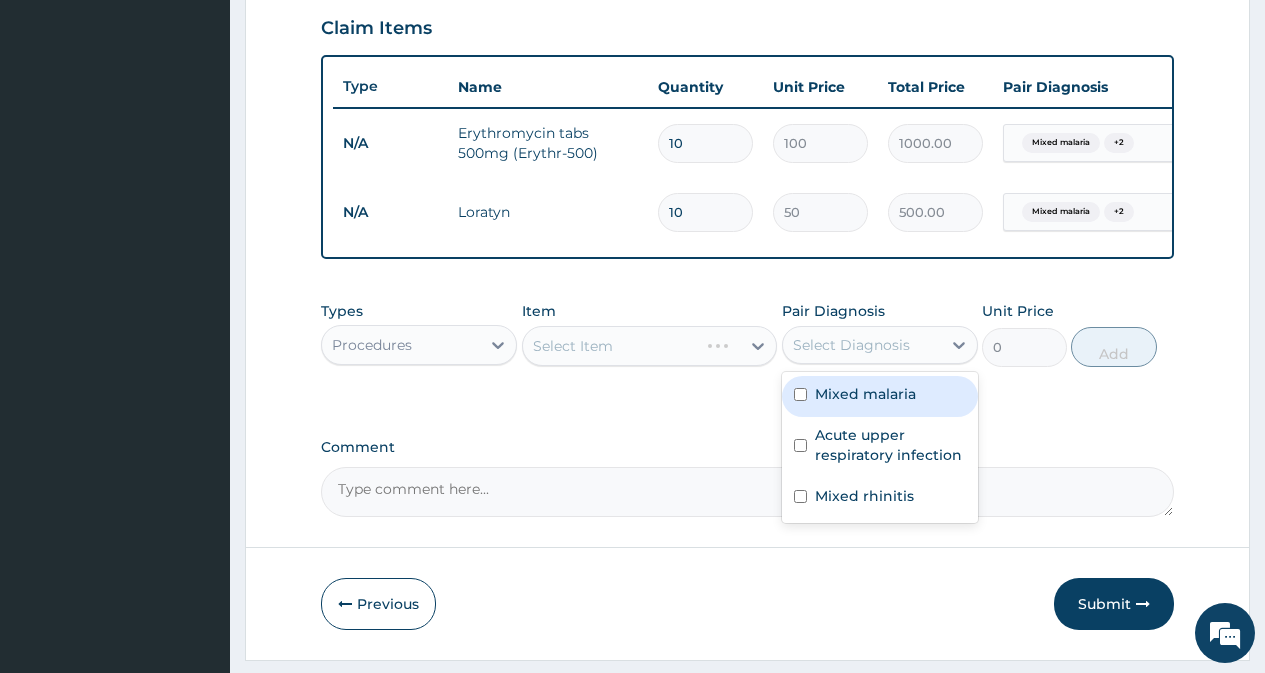 drag, startPoint x: 840, startPoint y: 364, endPoint x: 840, endPoint y: 423, distance: 59 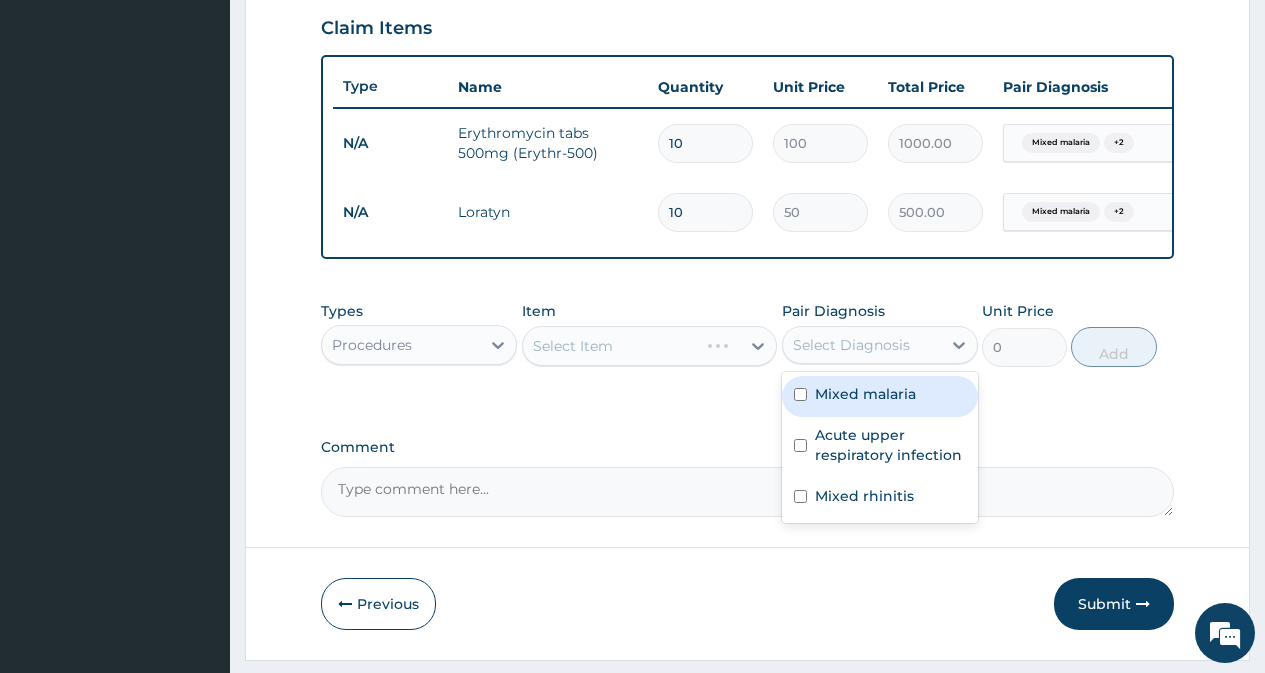 click on "Select Diagnosis" at bounding box center (862, 345) 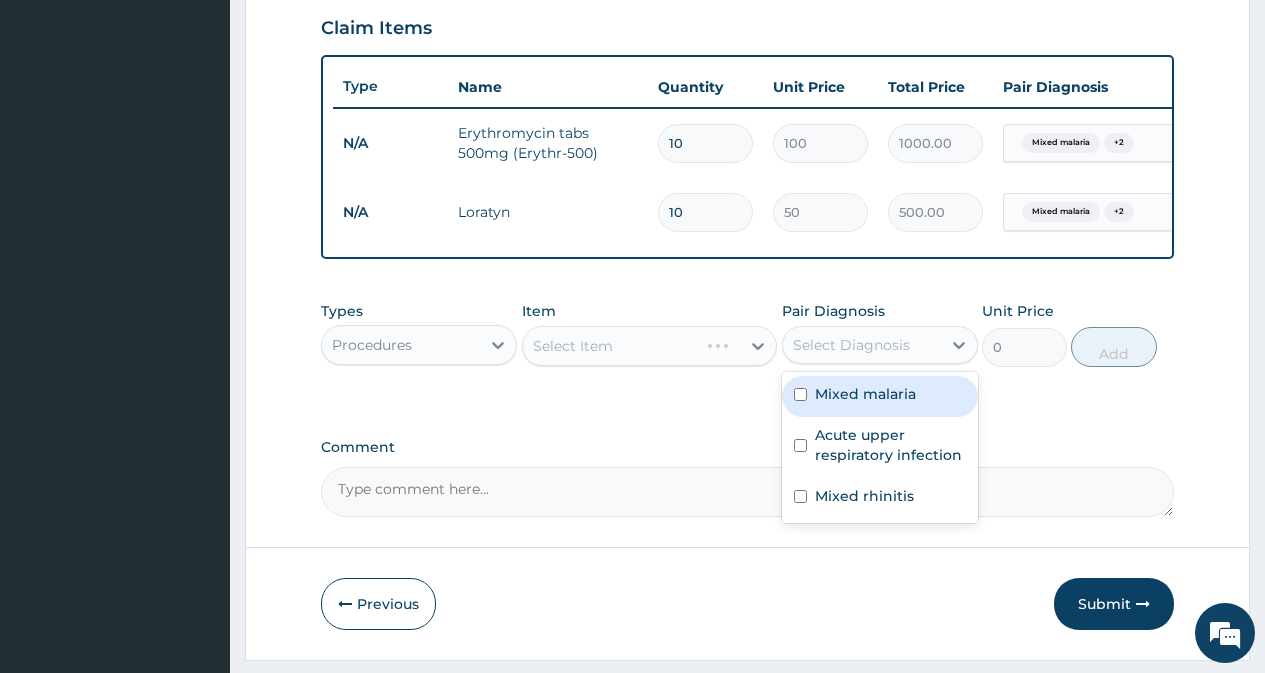 click on "Mixed malaria" at bounding box center [880, 396] 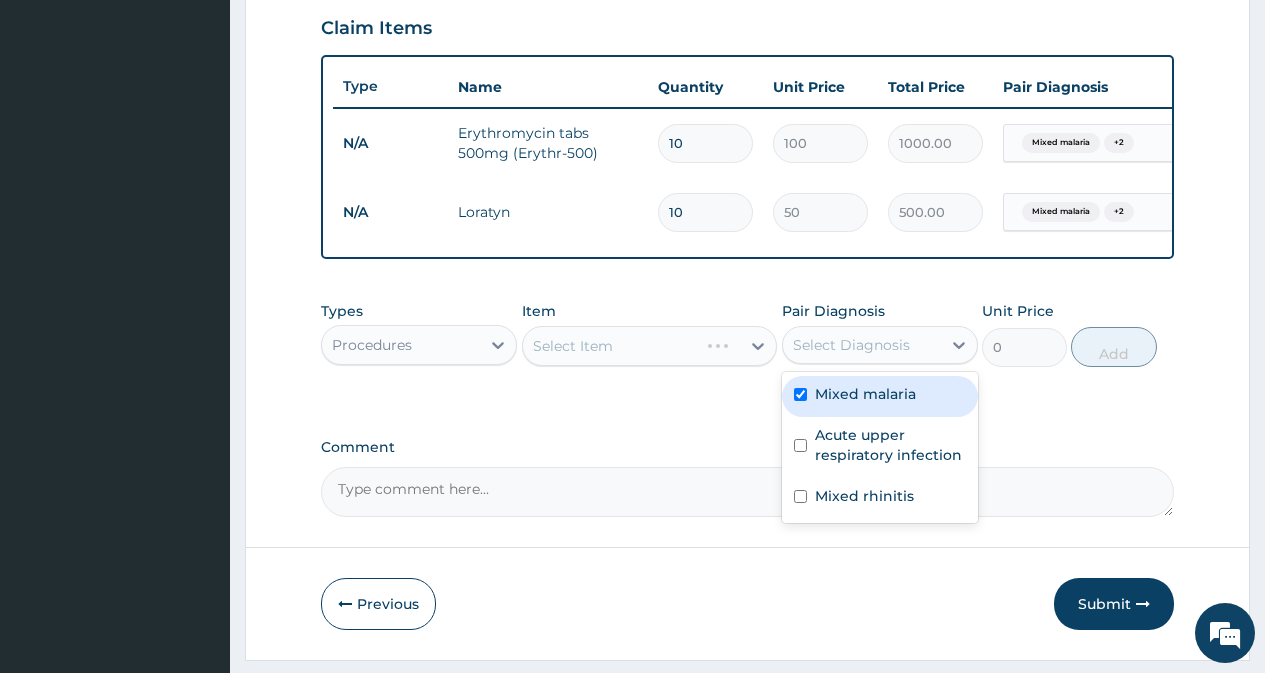 checkbox on "true" 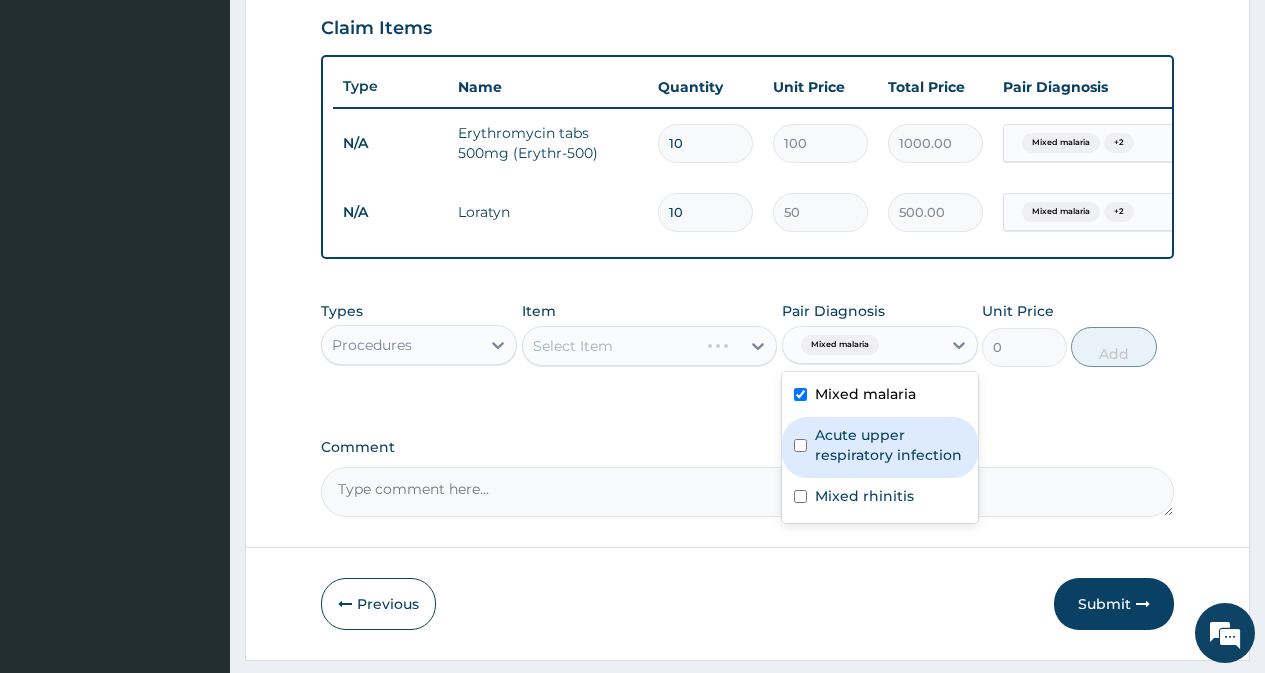 drag, startPoint x: 841, startPoint y: 449, endPoint x: 841, endPoint y: 471, distance: 22 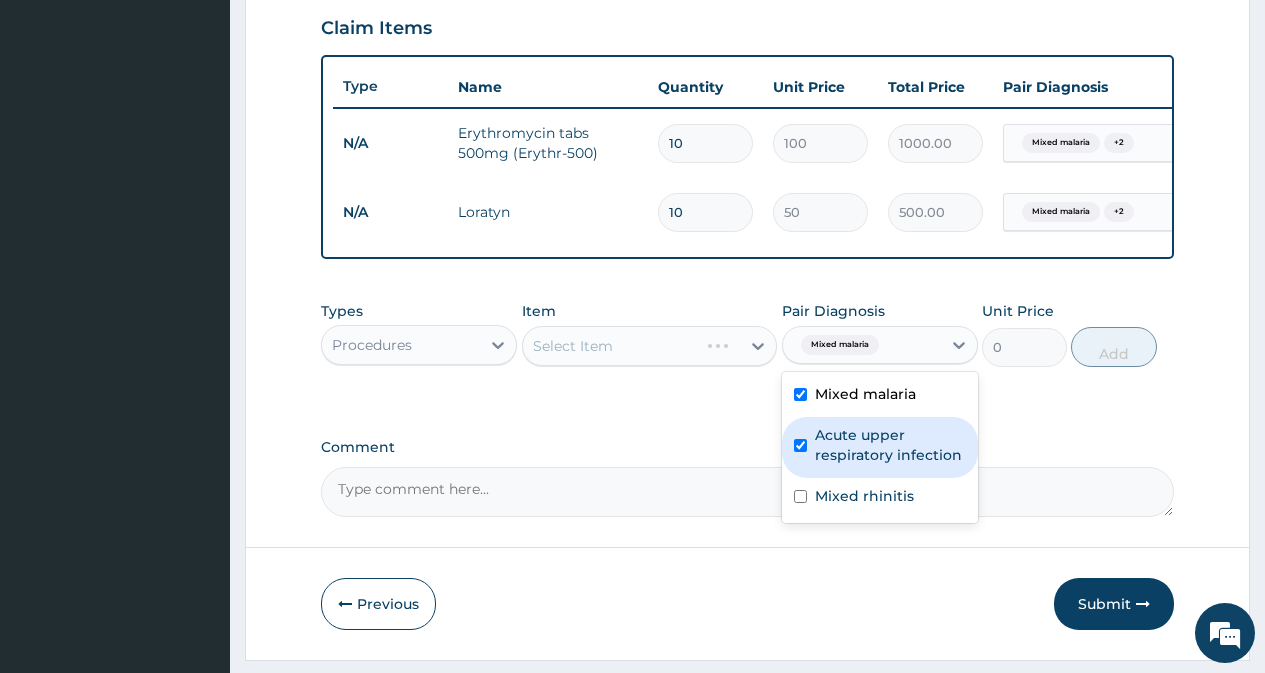 checkbox on "true" 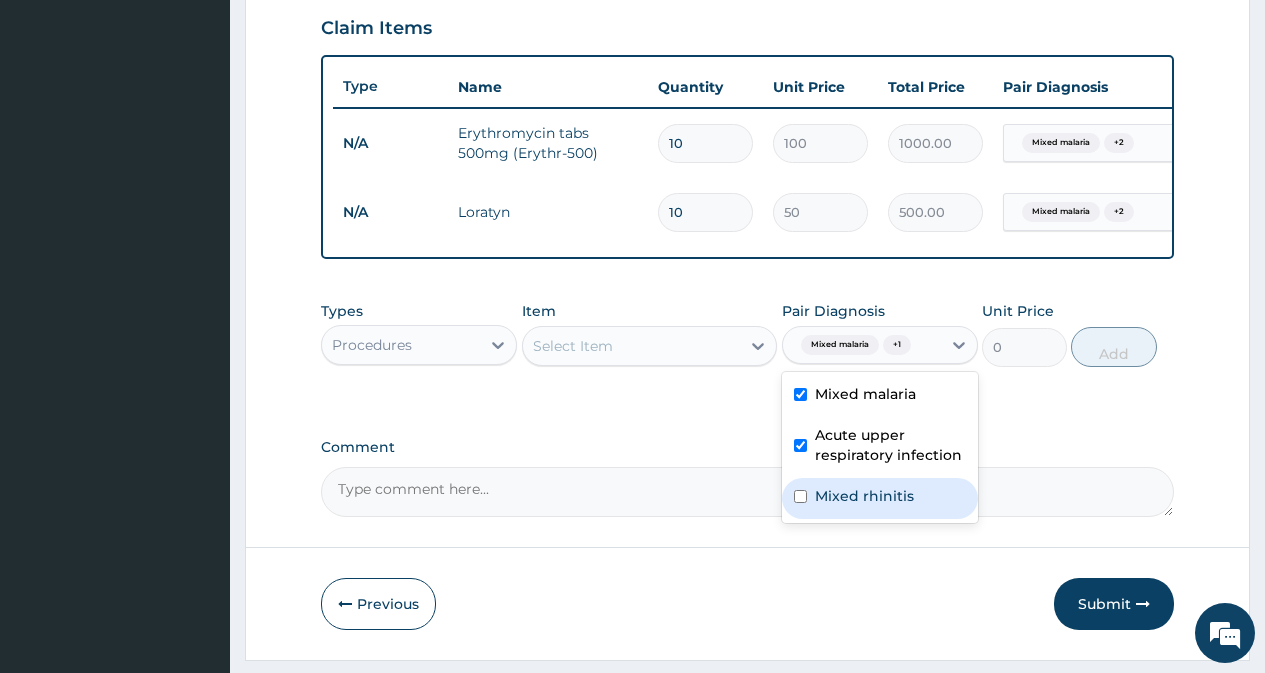 click on "Mixed rhinitis" at bounding box center [864, 496] 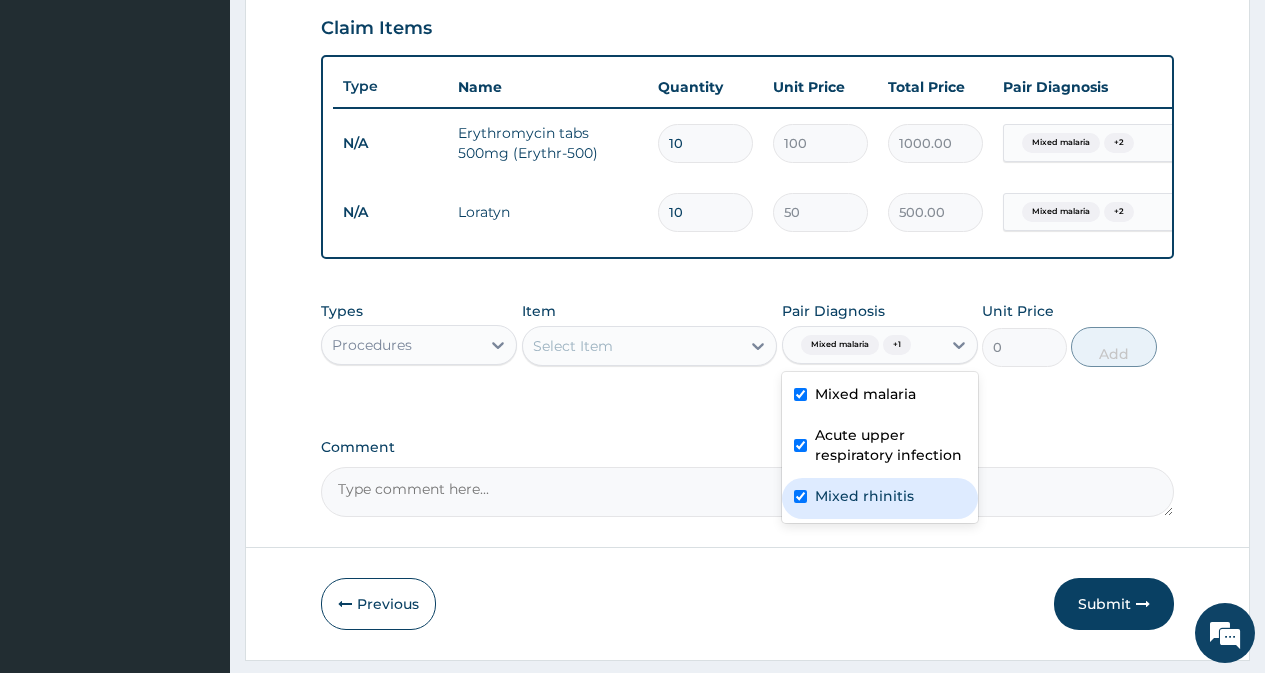 checkbox on "true" 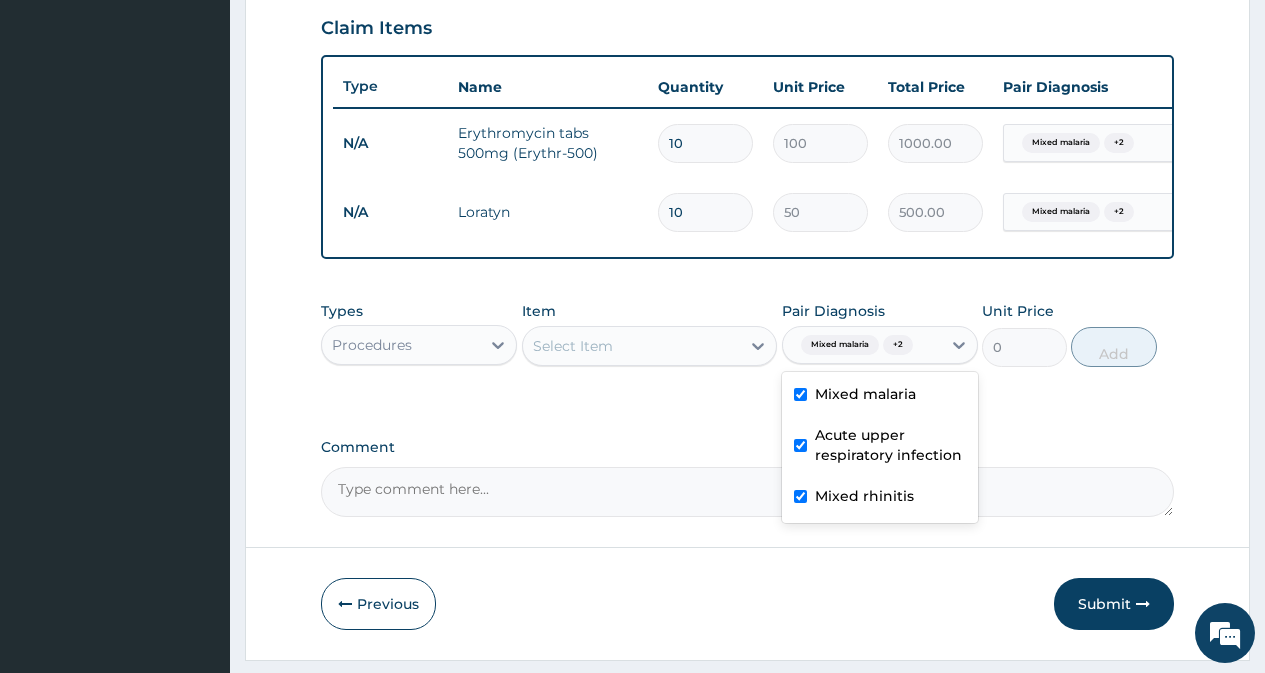 drag, startPoint x: 703, startPoint y: 347, endPoint x: 703, endPoint y: 369, distance: 22 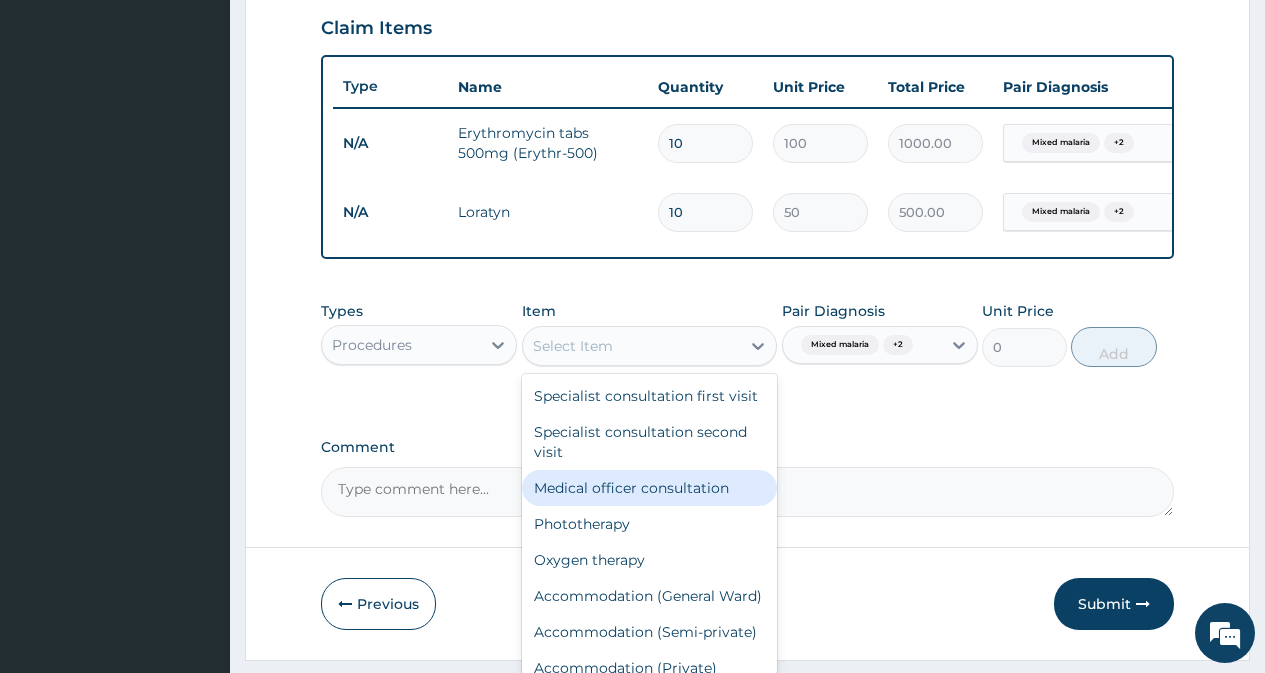 click on "Medical officer consultation" at bounding box center (650, 488) 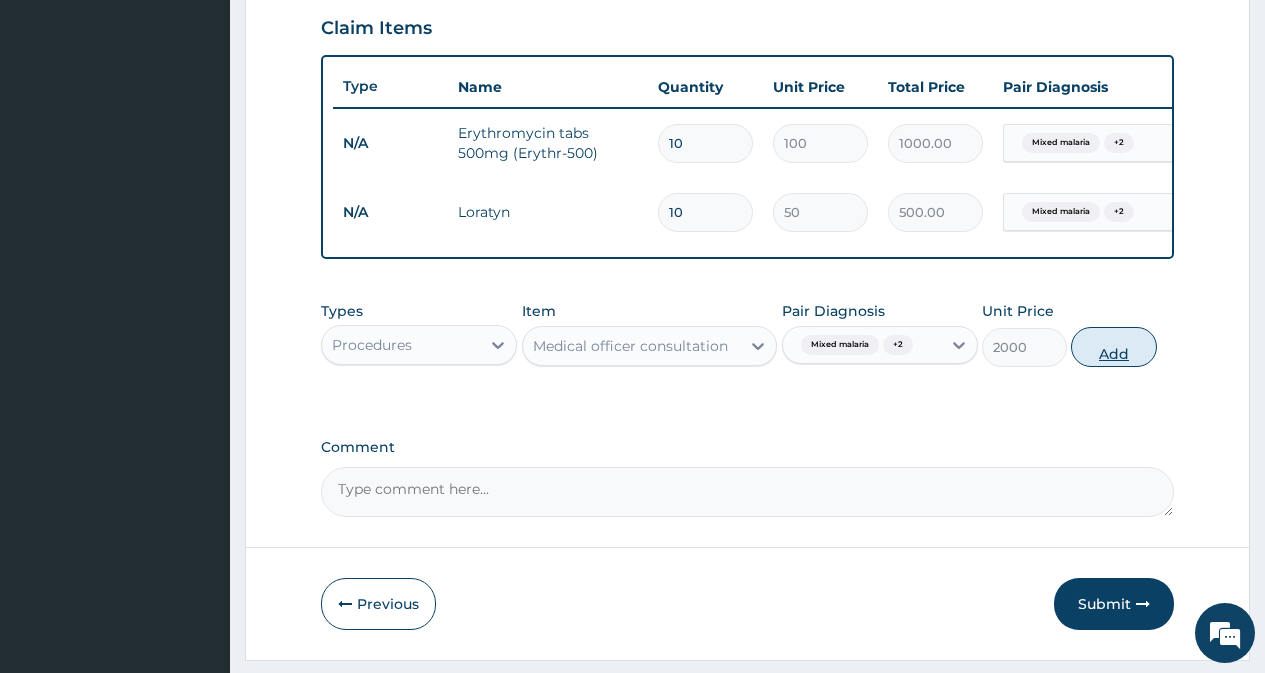 drag, startPoint x: 1129, startPoint y: 371, endPoint x: 1115, endPoint y: 415, distance: 46.173584 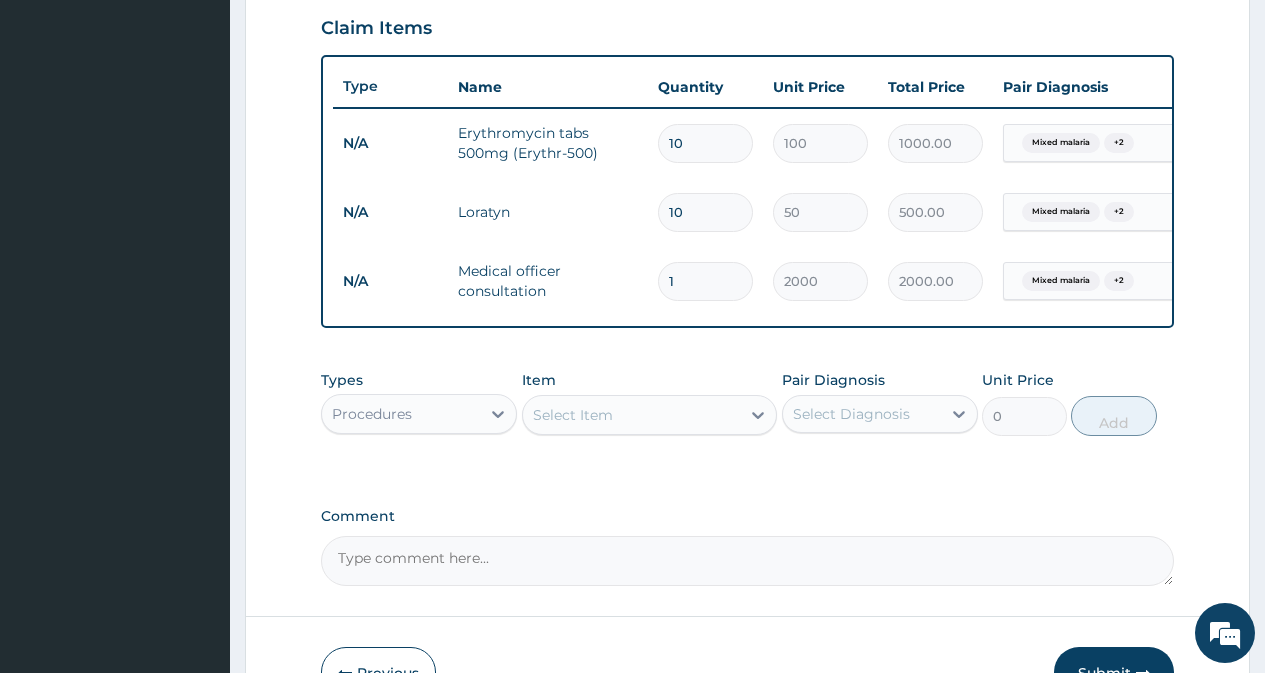 scroll, scrollTop: 789, scrollLeft: 0, axis: vertical 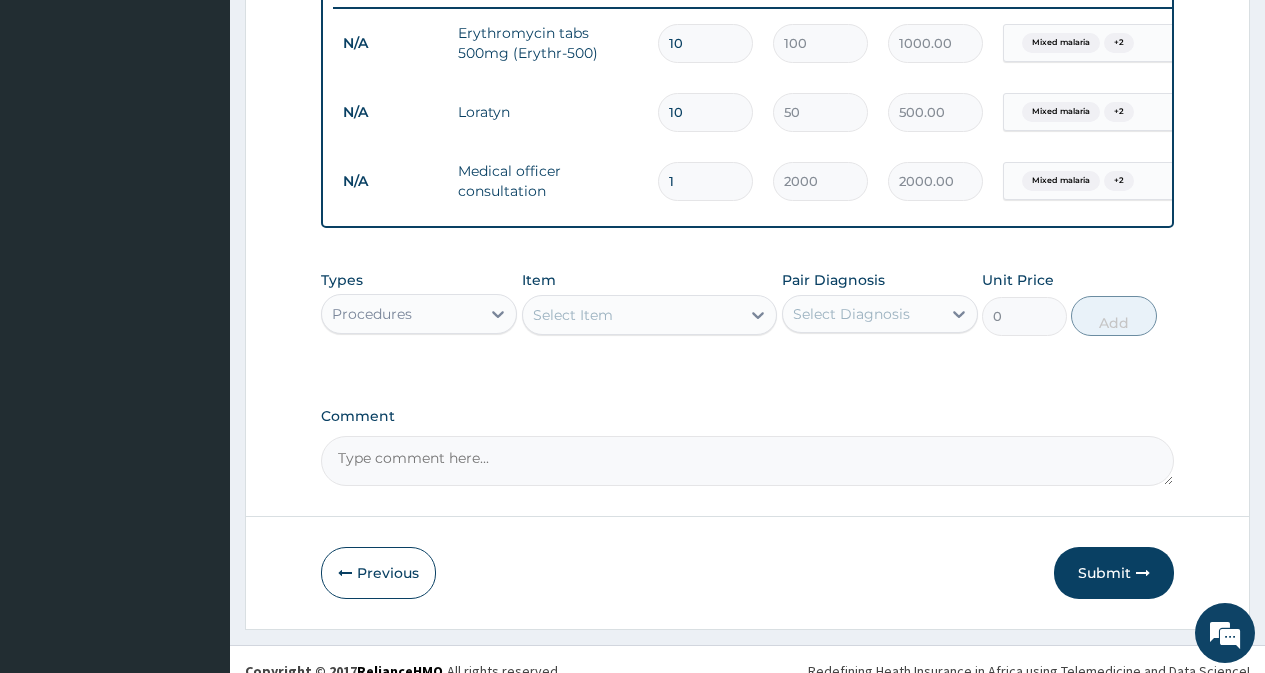 click on "Submit" at bounding box center [1114, 573] 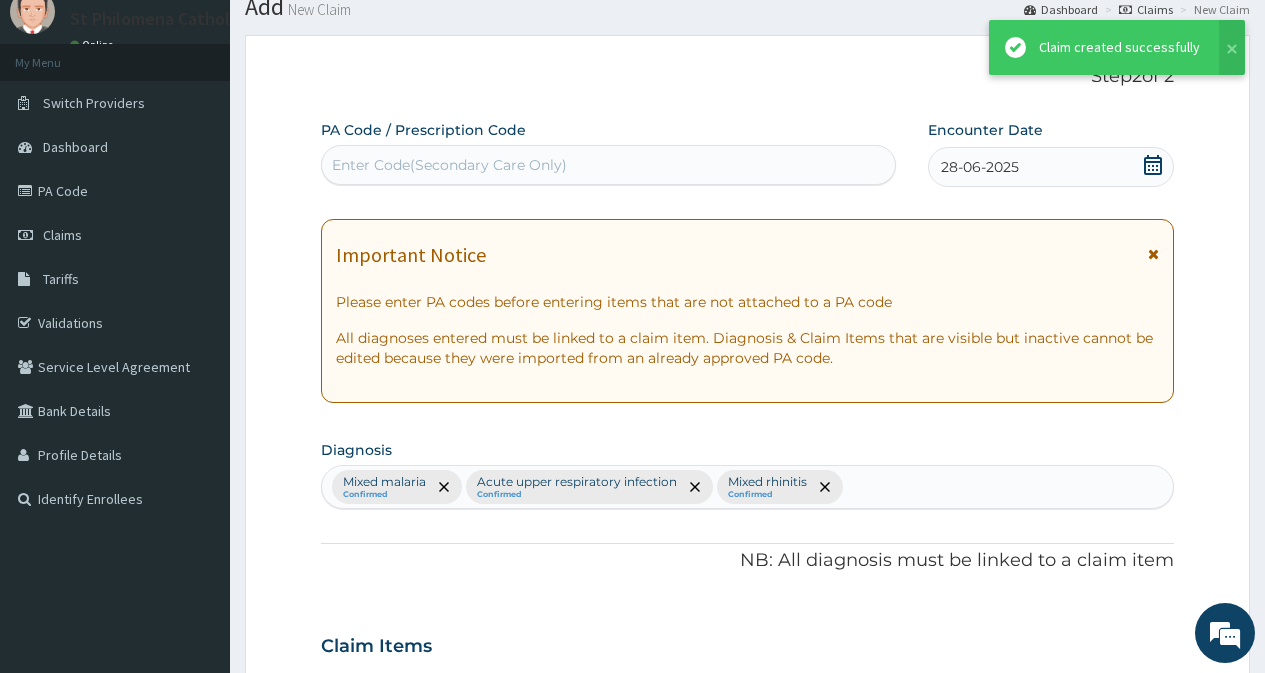 scroll, scrollTop: 789, scrollLeft: 0, axis: vertical 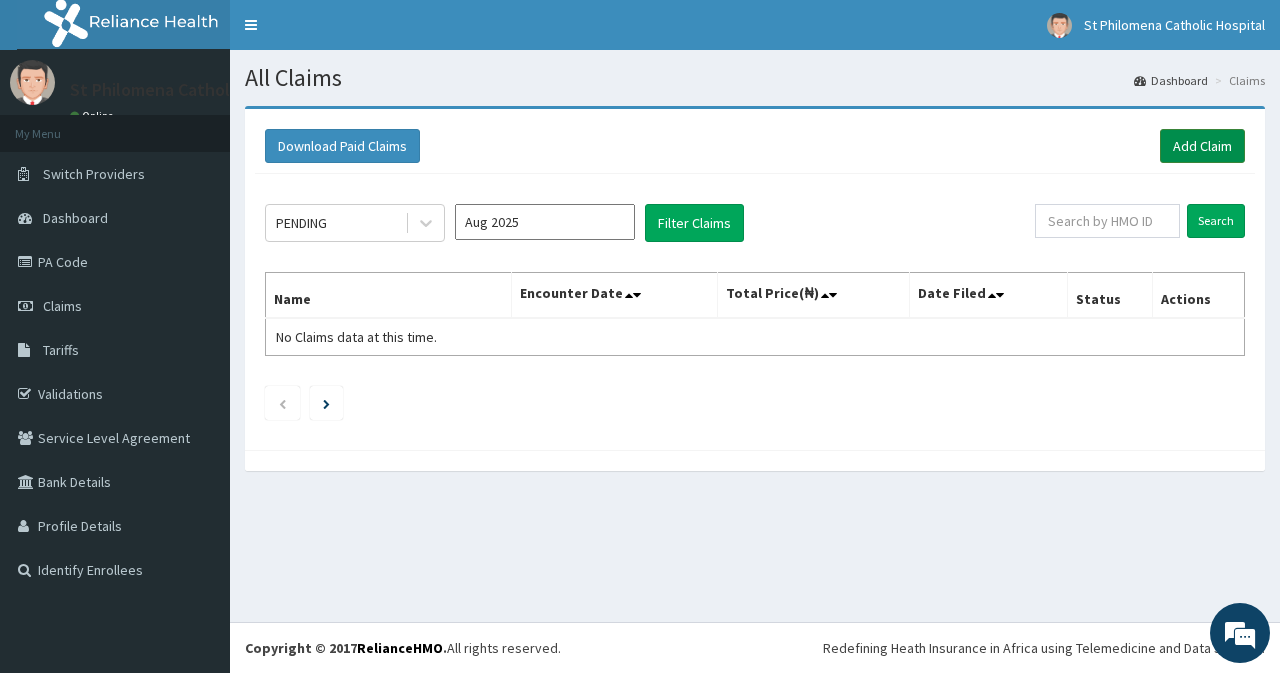 click on "Add Claim" at bounding box center [1202, 146] 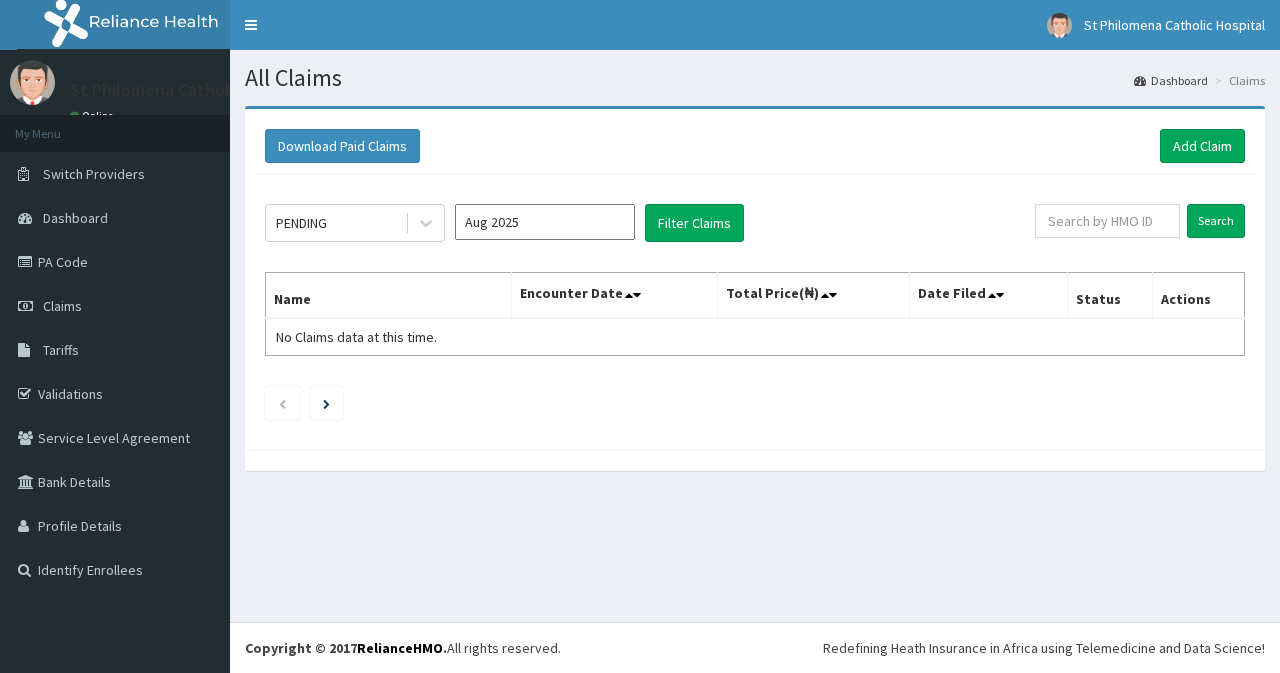 scroll, scrollTop: 0, scrollLeft: 0, axis: both 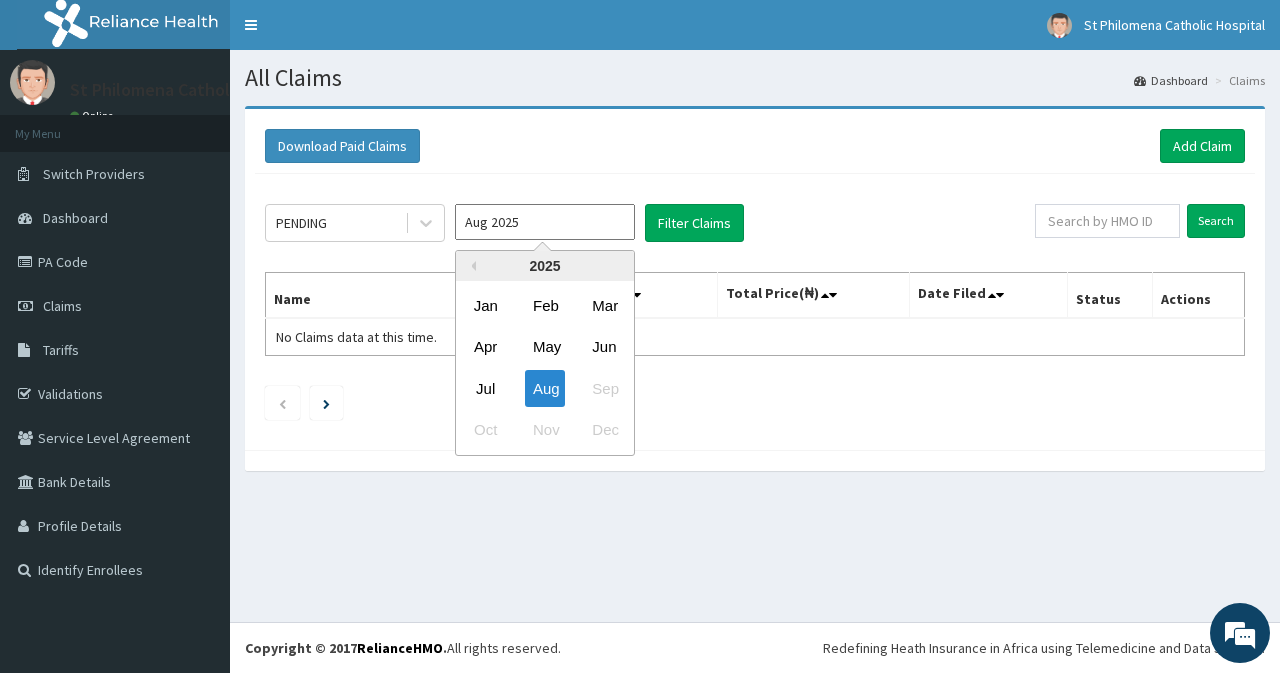 drag, startPoint x: 493, startPoint y: 221, endPoint x: 513, endPoint y: 261, distance: 44.72136 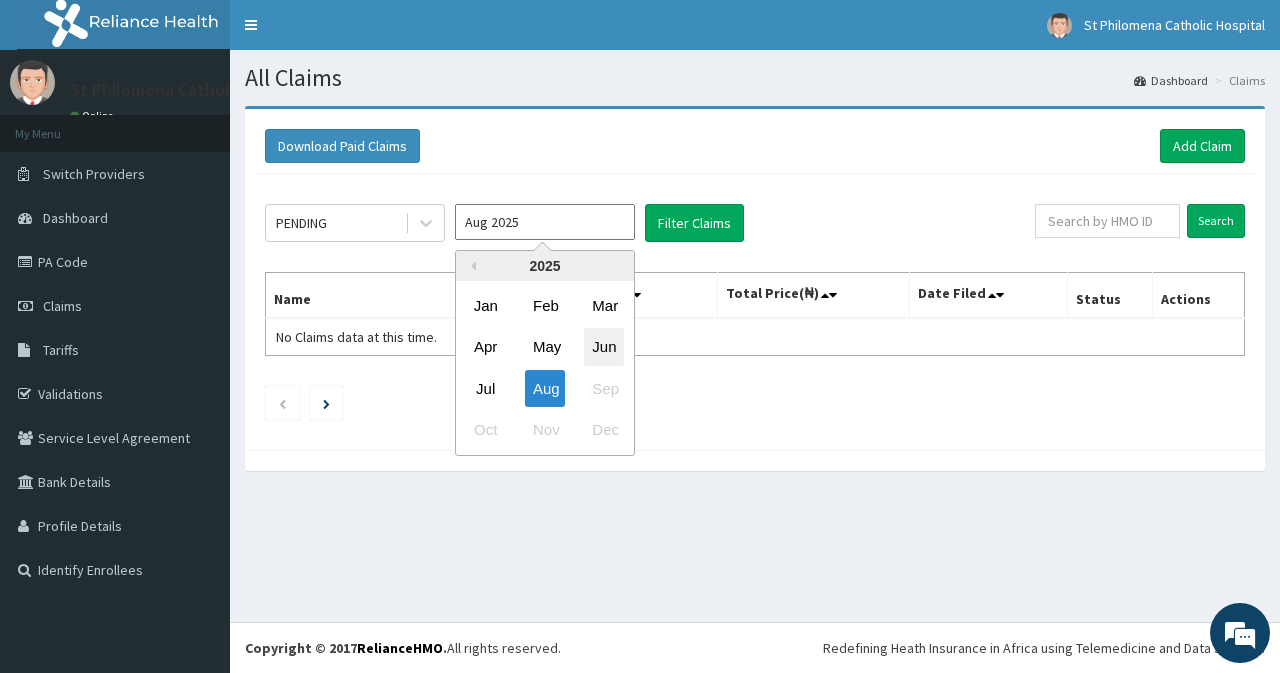 click on "Jun" at bounding box center (604, 347) 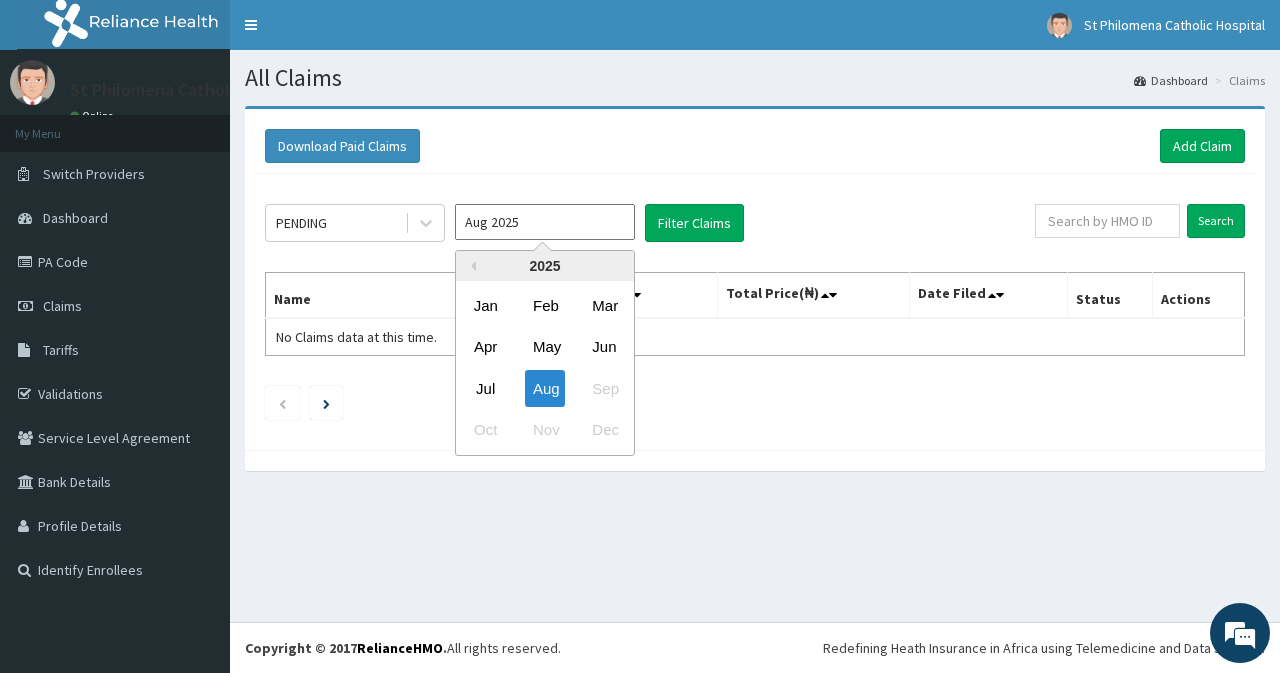 type on "Jun 2025" 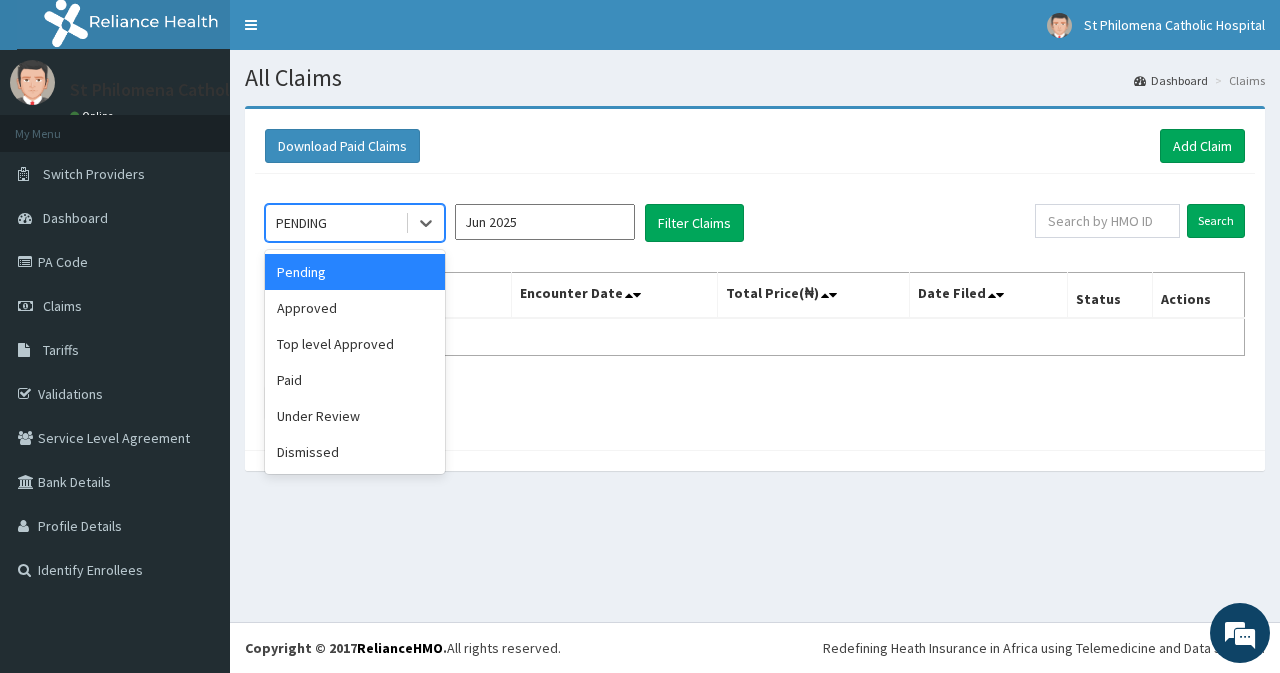 drag, startPoint x: 337, startPoint y: 217, endPoint x: 347, endPoint y: 255, distance: 39.293766 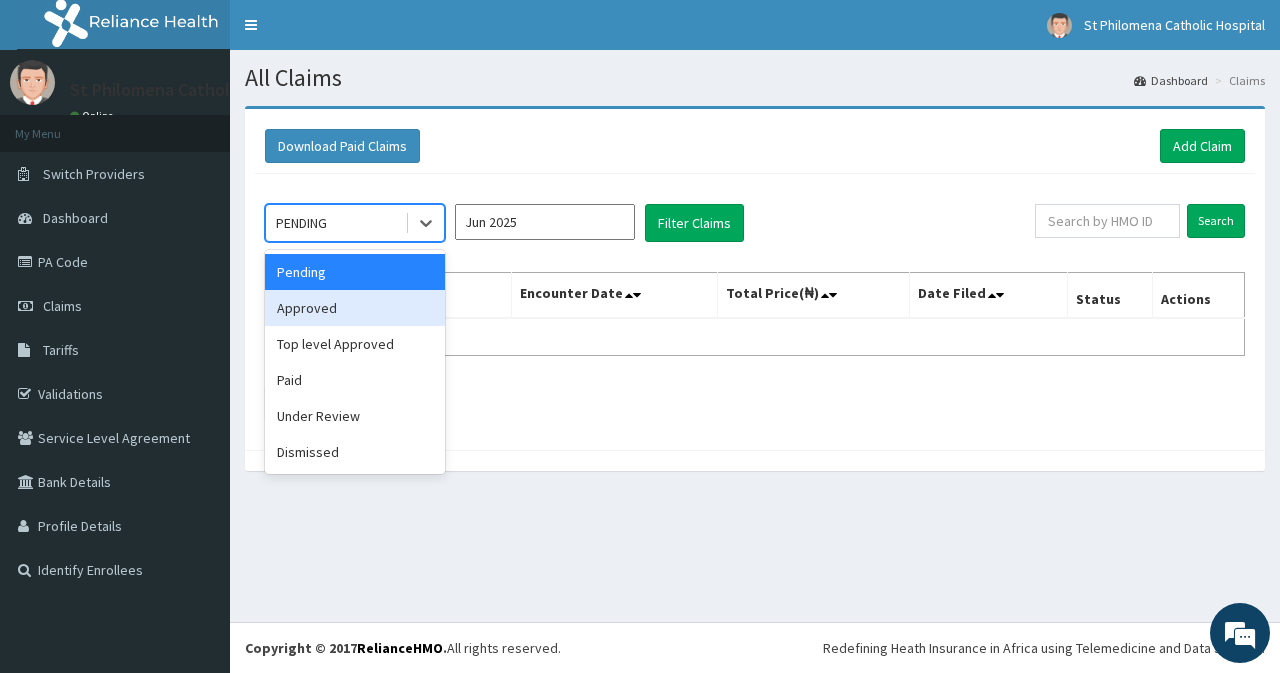 drag, startPoint x: 357, startPoint y: 310, endPoint x: 387, endPoint y: 310, distance: 30 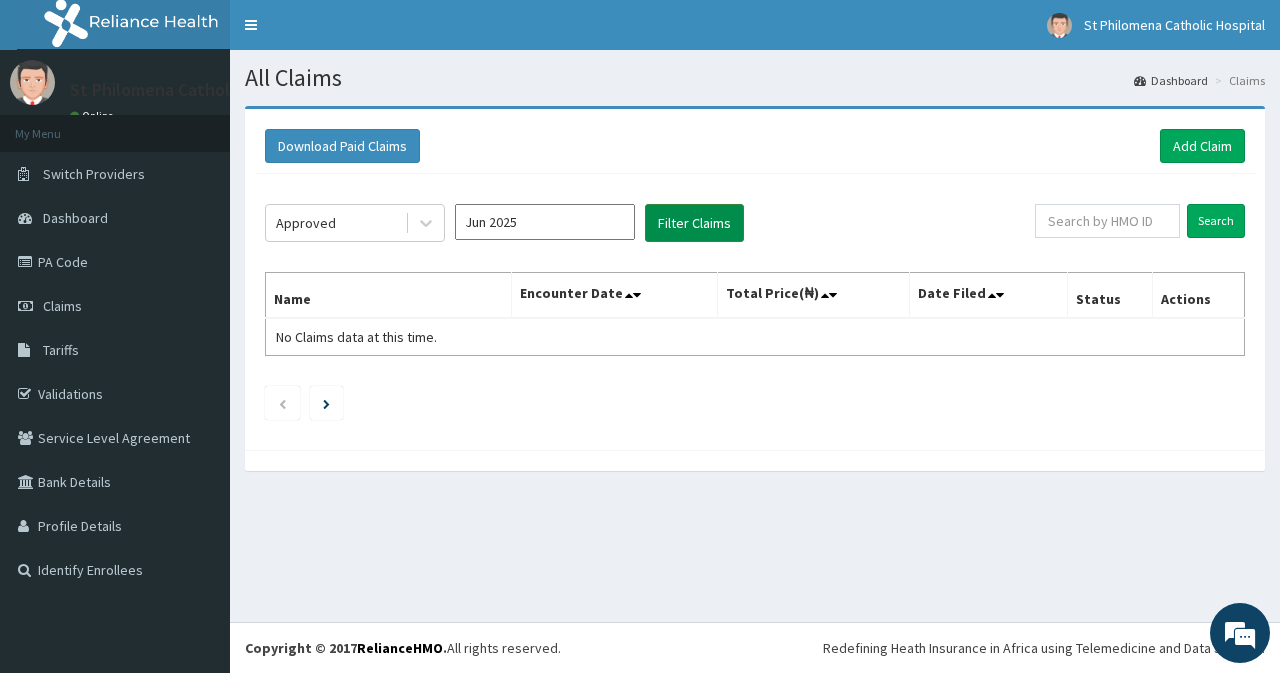 click on "Filter Claims" at bounding box center [694, 223] 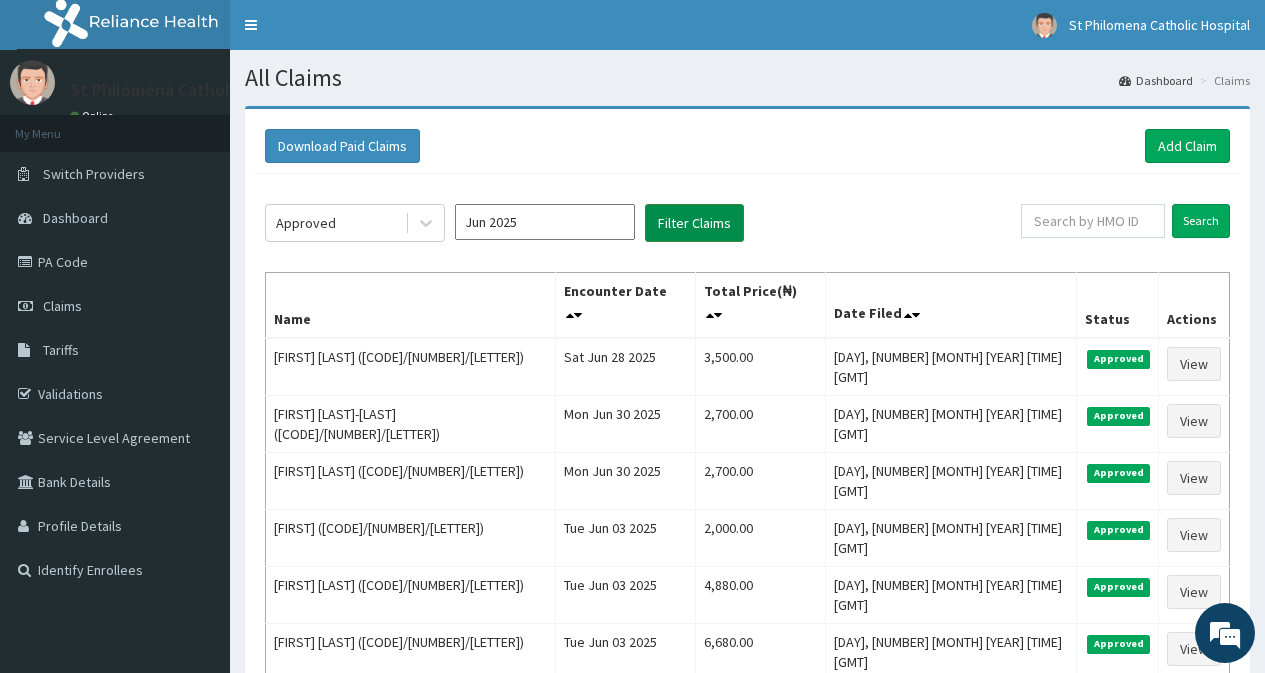 scroll, scrollTop: 0, scrollLeft: 0, axis: both 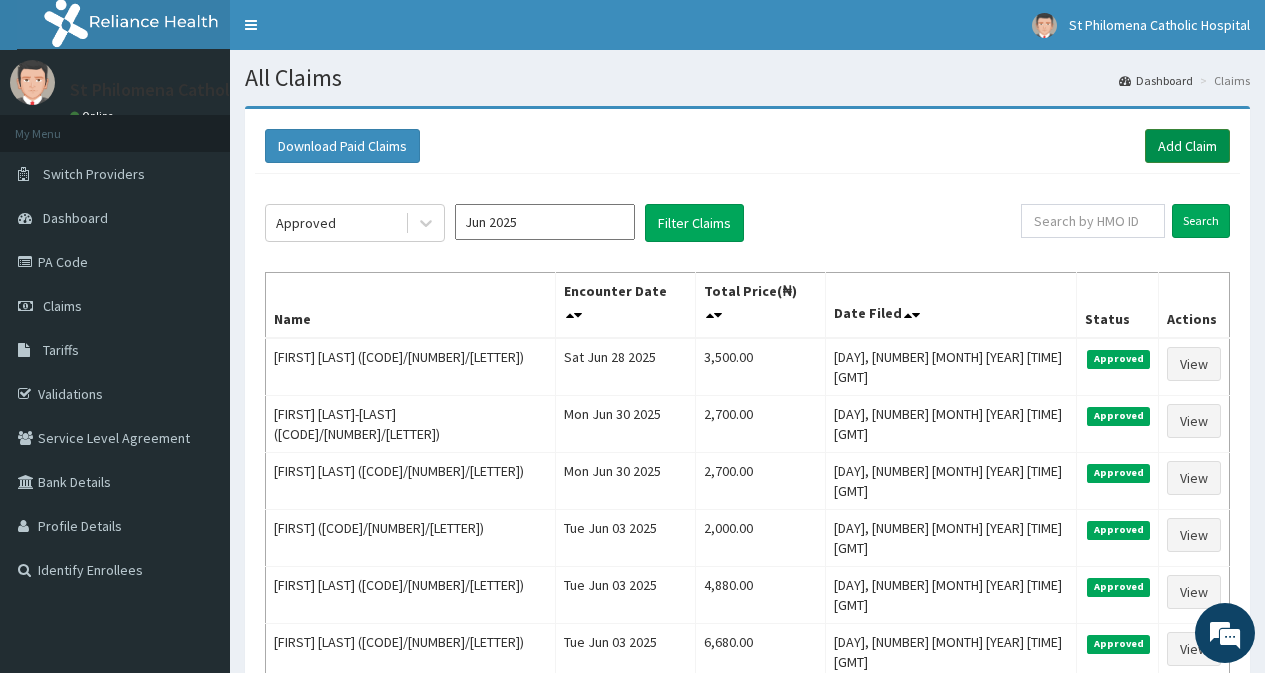 click on "Add Claim" at bounding box center [1187, 146] 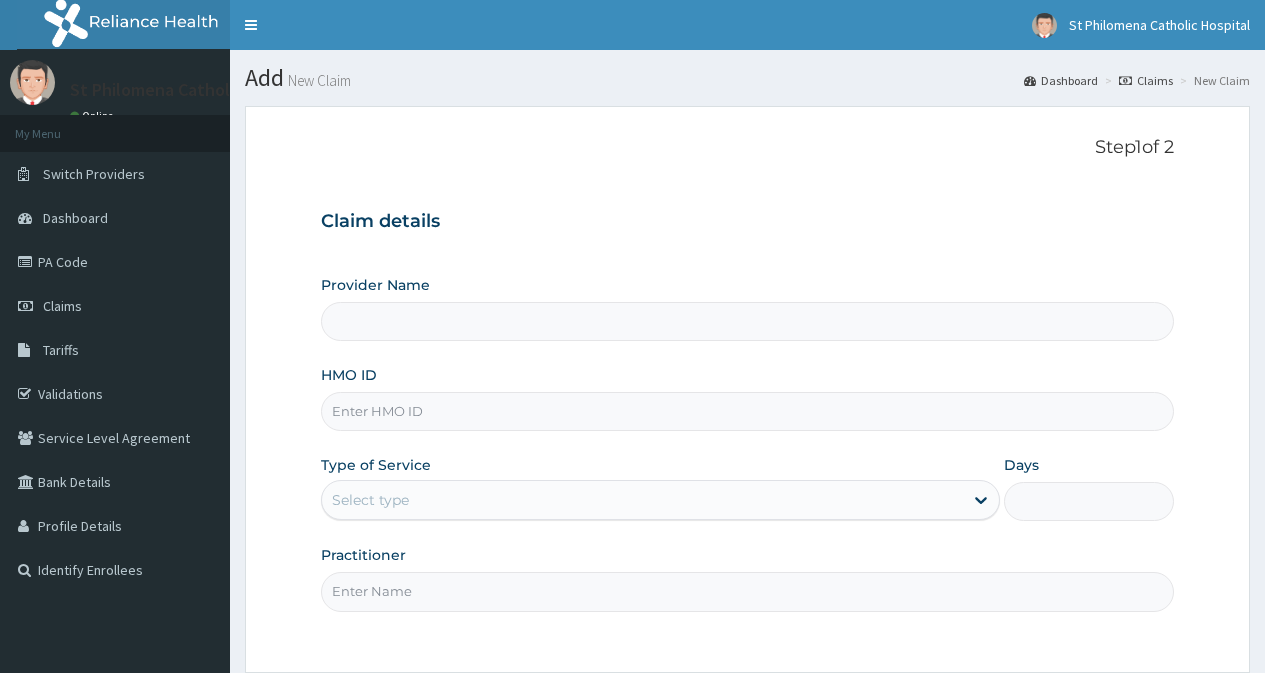 scroll, scrollTop: 179, scrollLeft: 0, axis: vertical 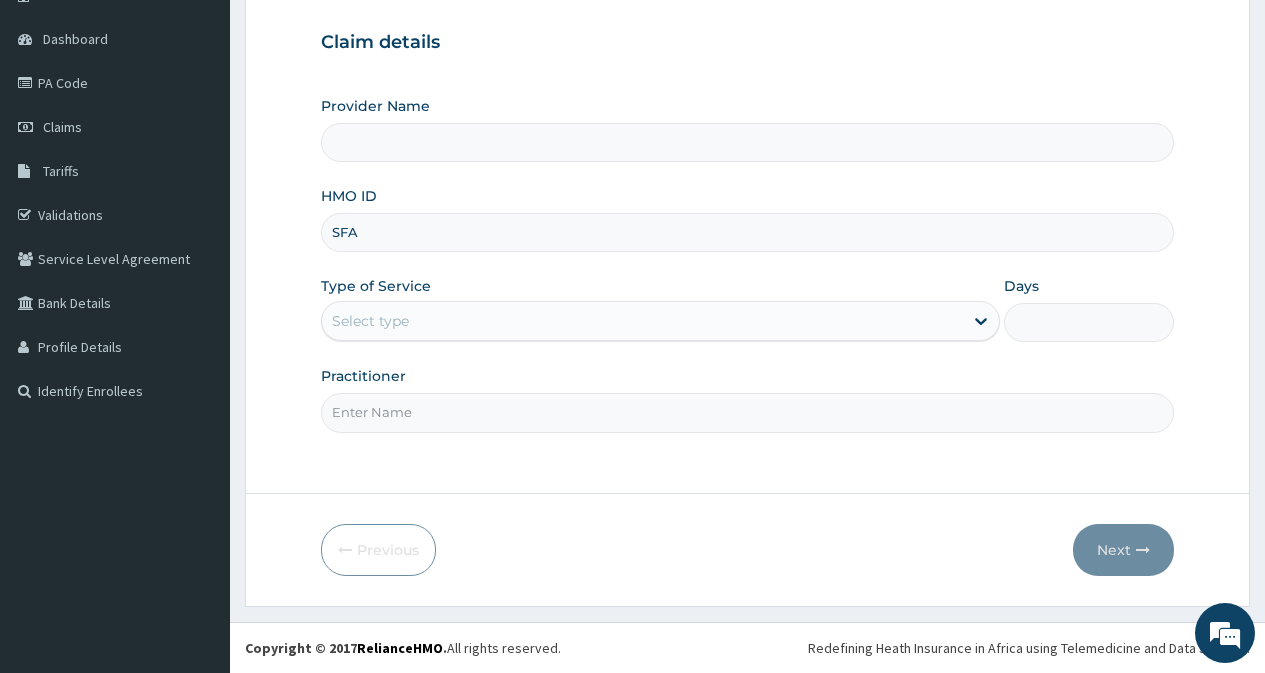 type on "SFA/" 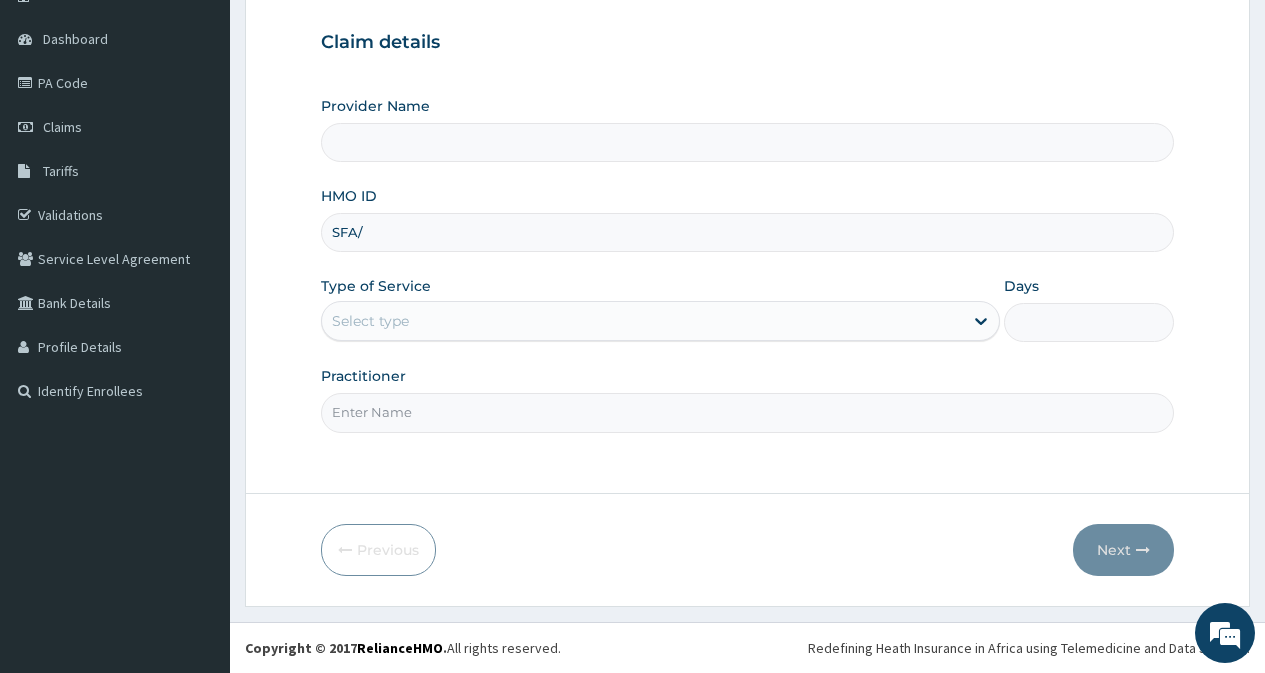 type on "St Philomena Catholic Hospital" 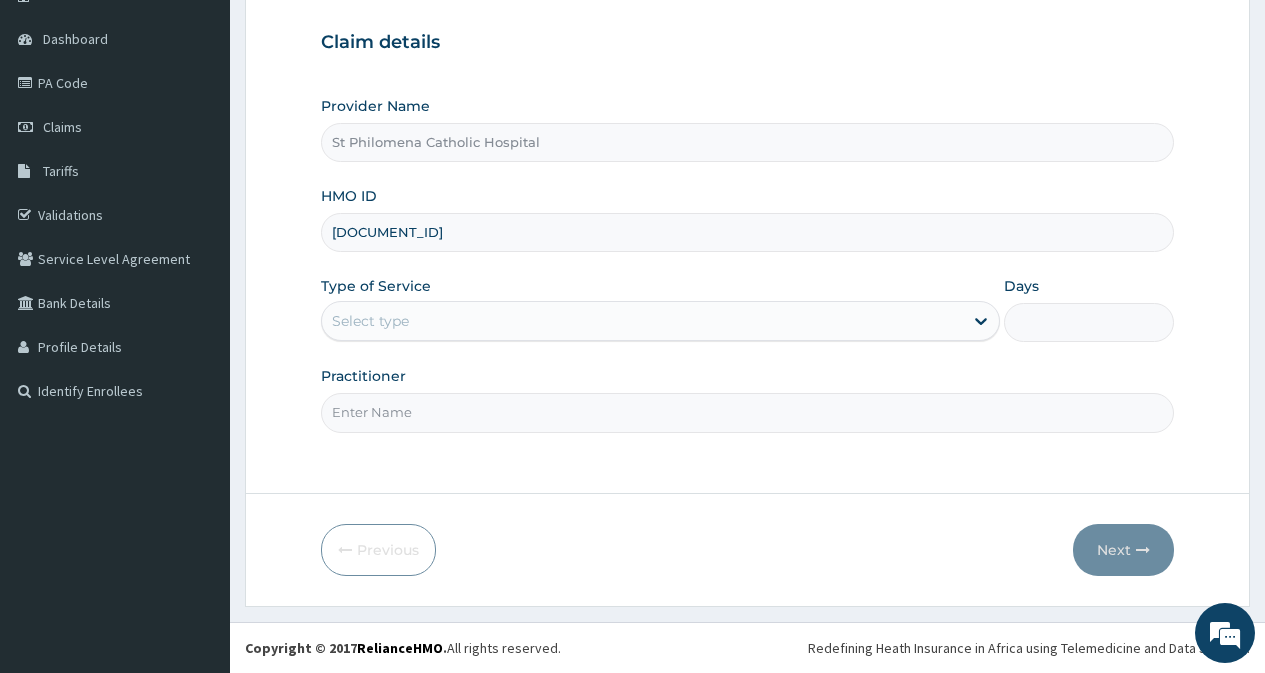 type on "[DOCUMENT_ID]/A" 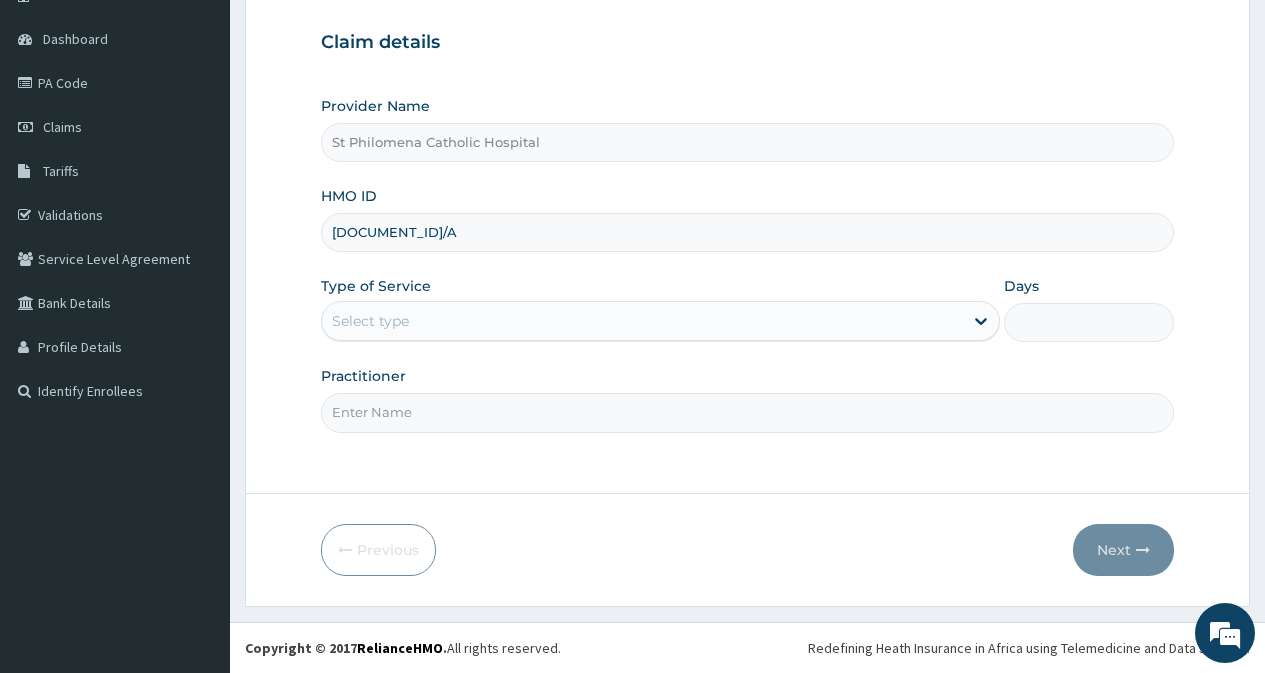 click on "Select type" at bounding box center [642, 321] 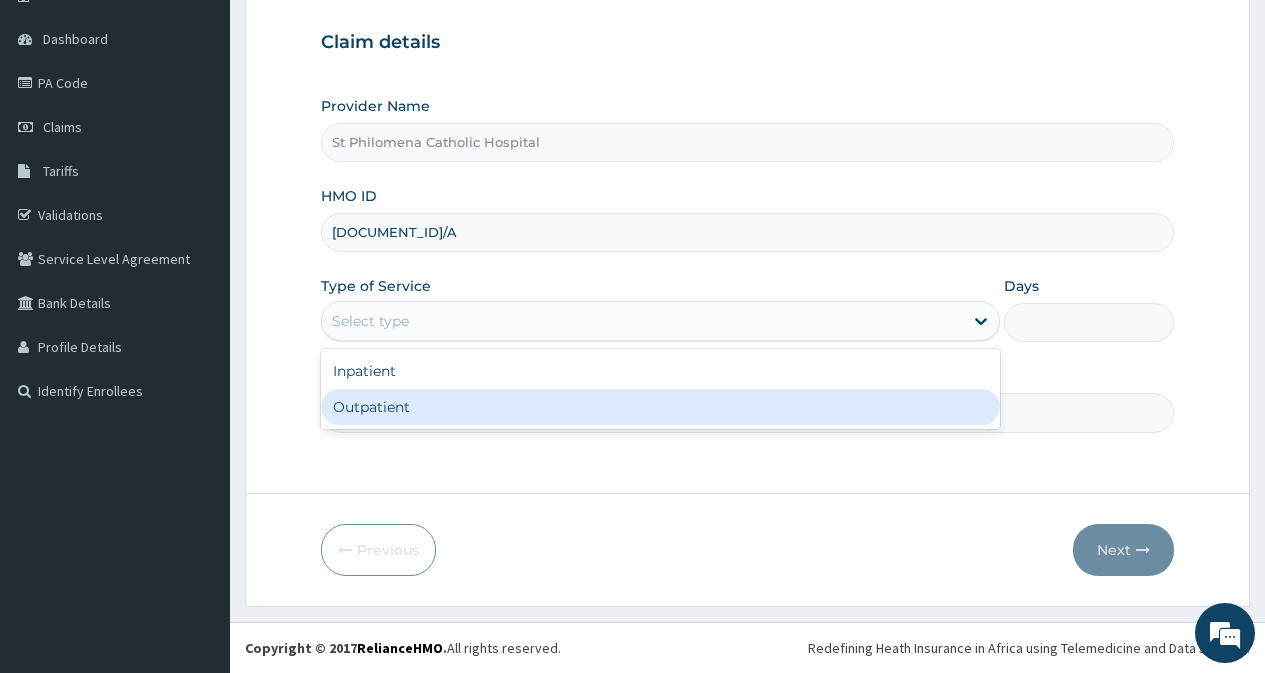 click on "Outpatient" at bounding box center (660, 407) 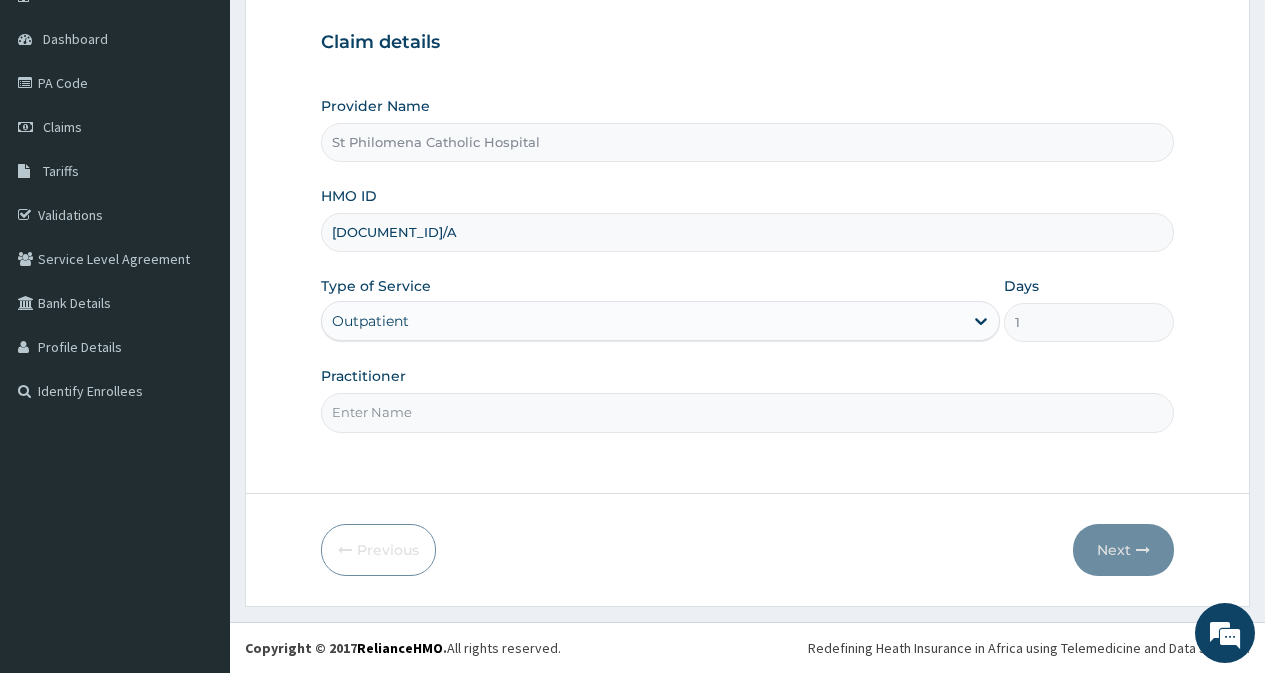 click on "Practitioner" at bounding box center (747, 412) 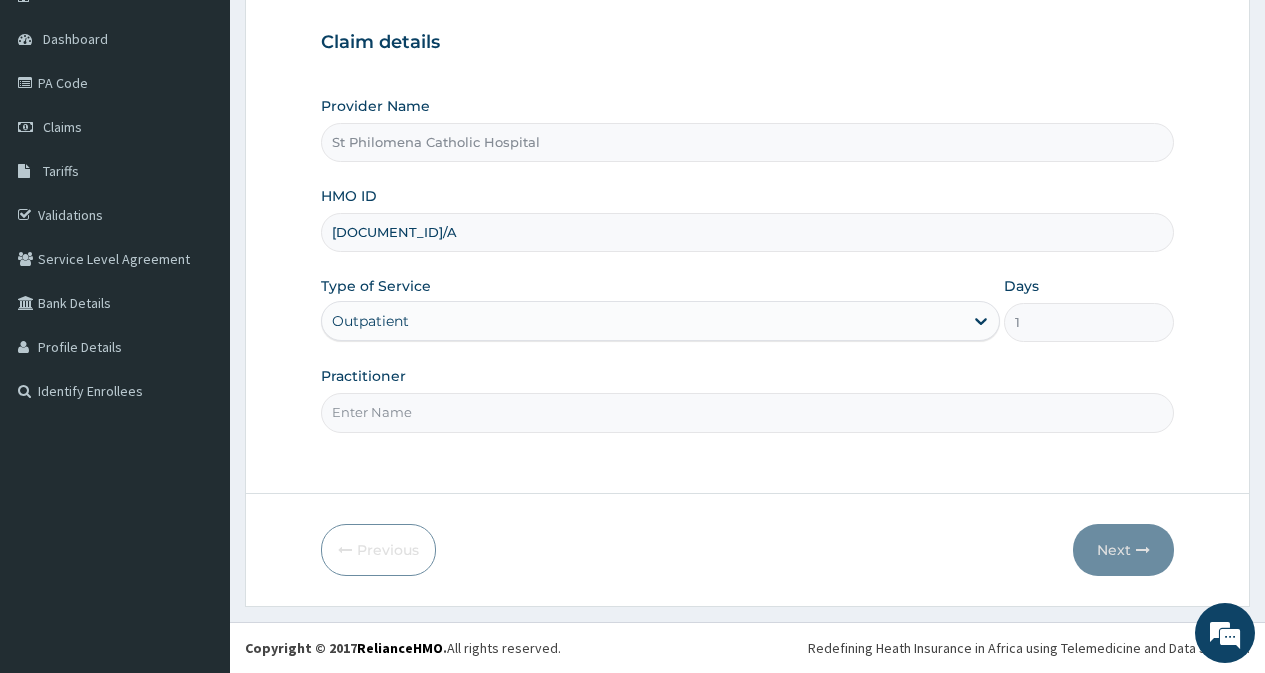 type on "DR. BEN" 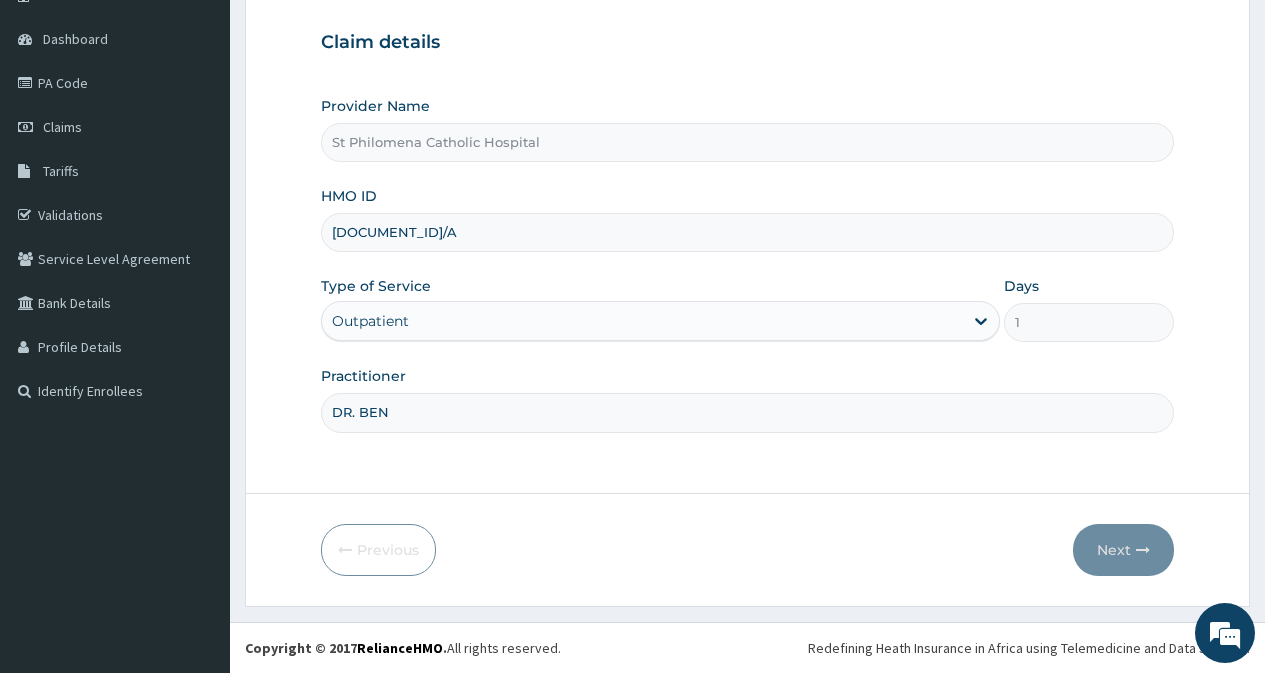 scroll, scrollTop: 0, scrollLeft: 0, axis: both 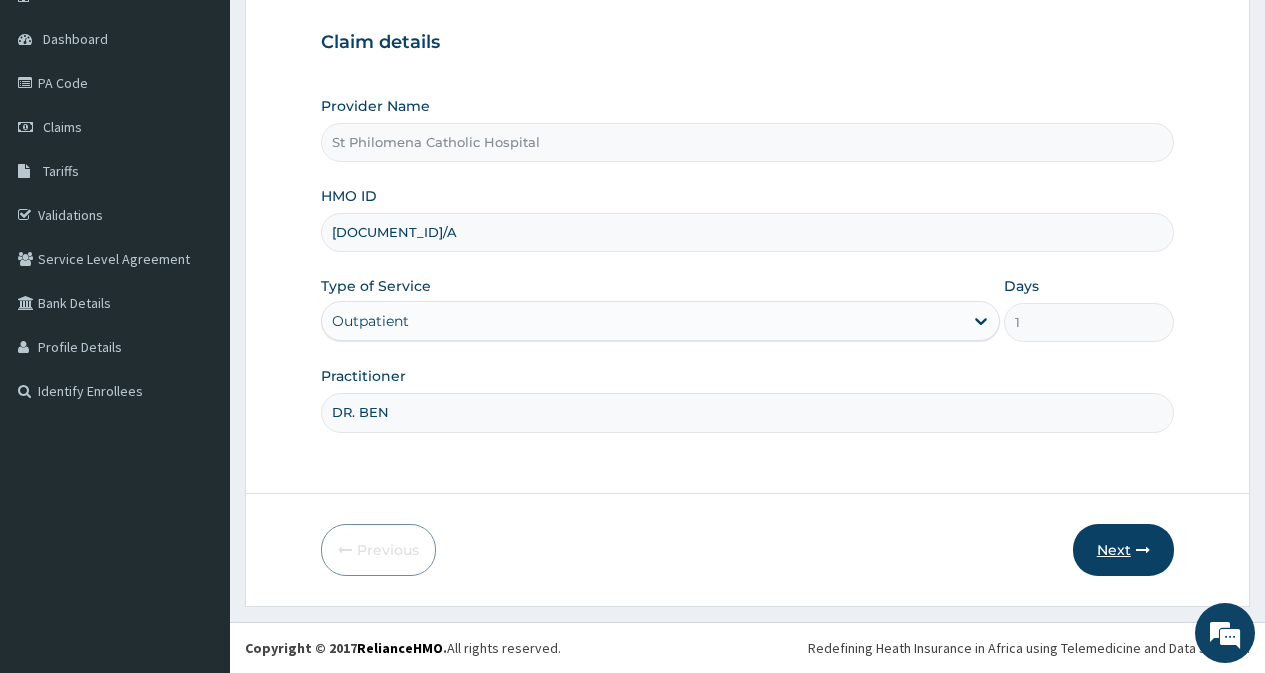 click on "Next" at bounding box center [1123, 550] 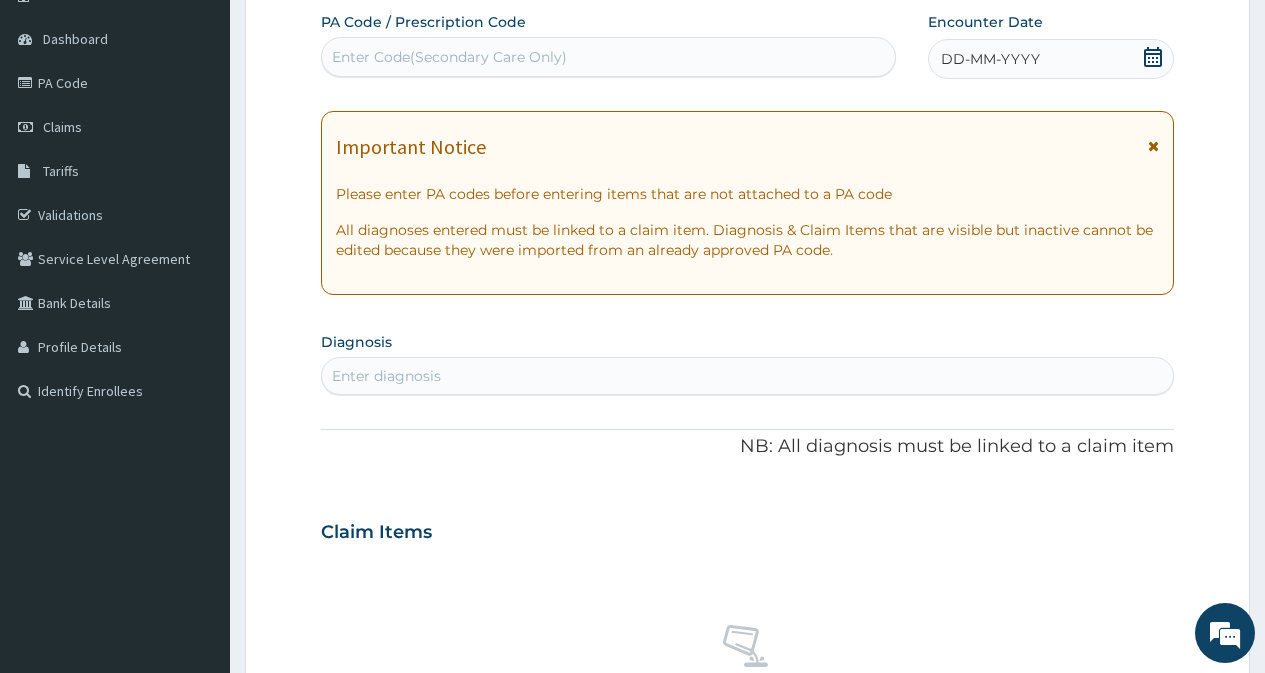 click 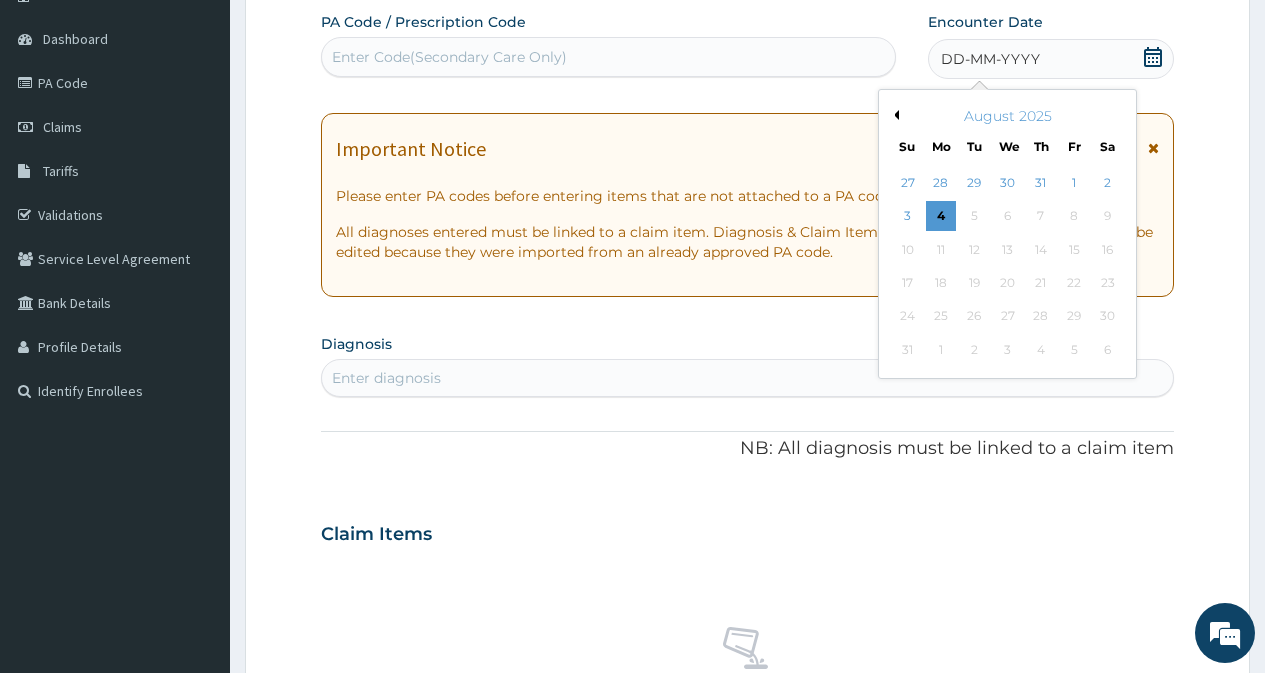click on "Previous Month" at bounding box center (894, 115) 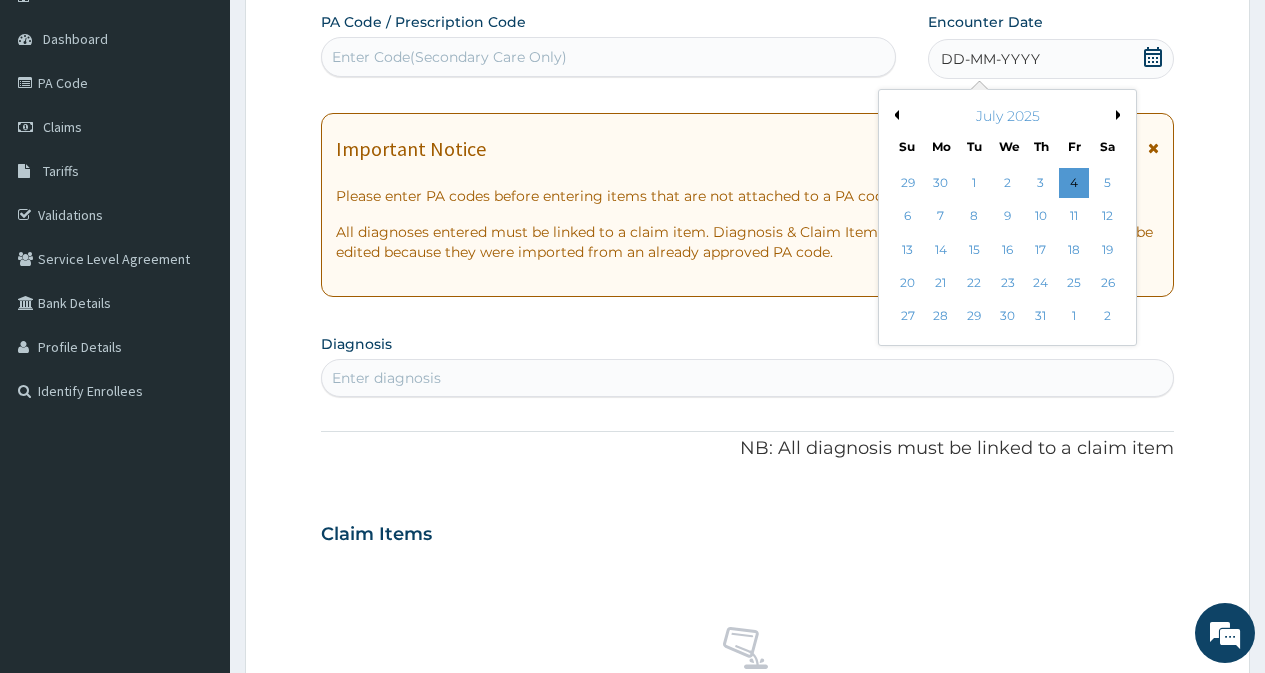 click on "Previous Month" at bounding box center [894, 115] 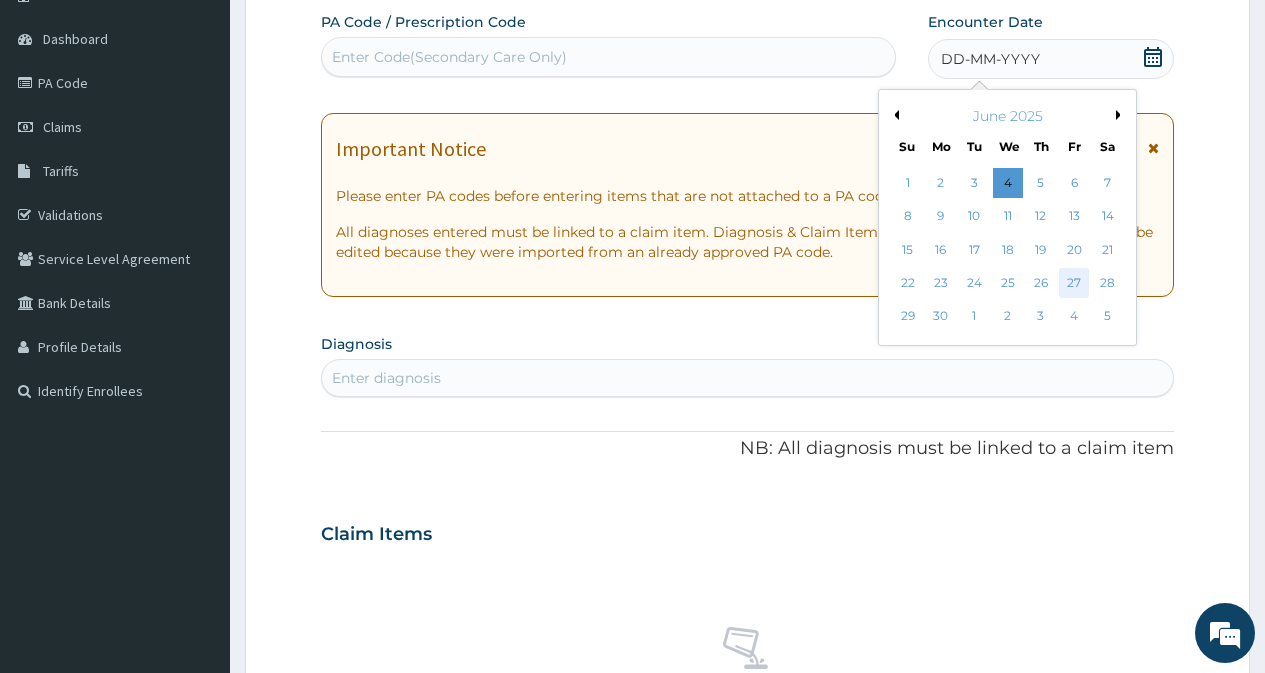 click on "27" at bounding box center (1074, 283) 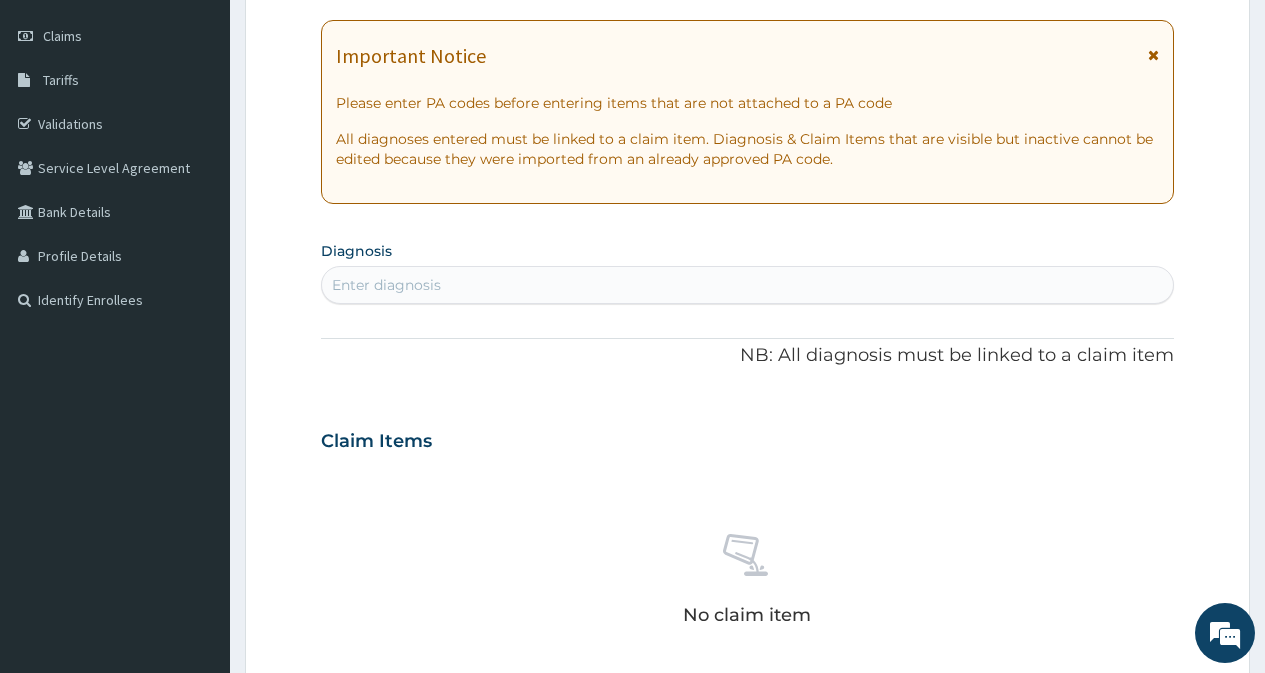 scroll, scrollTop: 279, scrollLeft: 0, axis: vertical 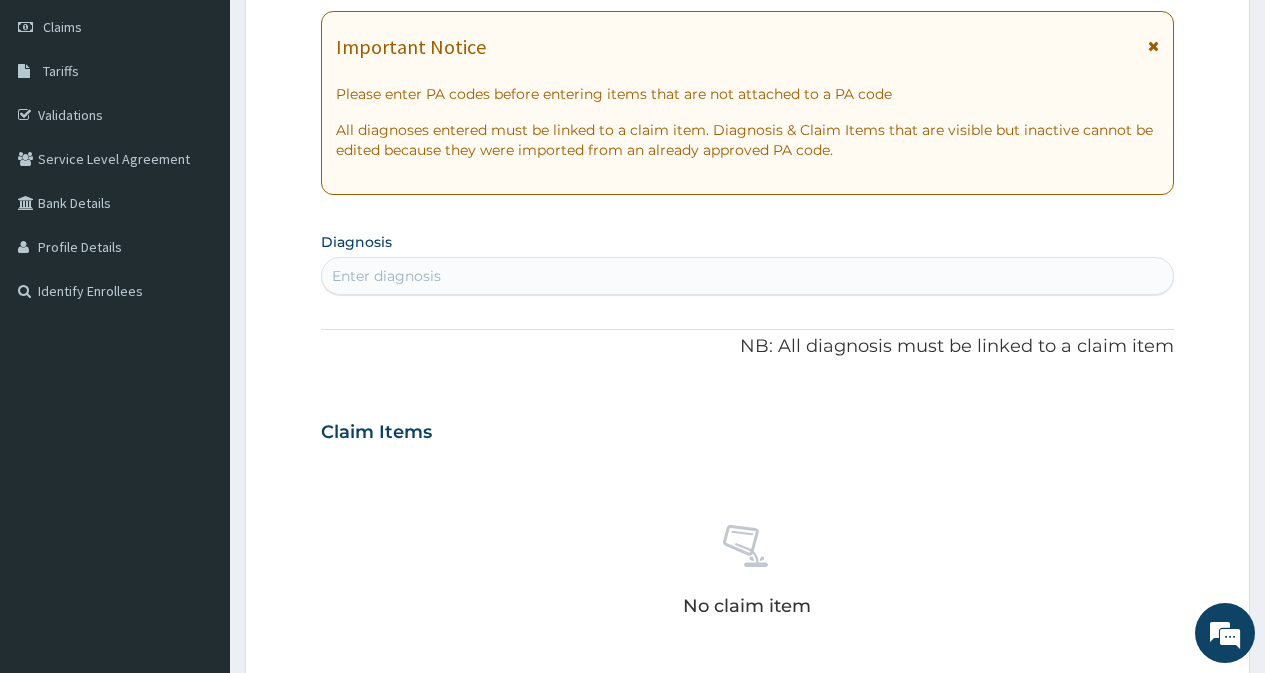click on "Enter diagnosis" at bounding box center (747, 276) 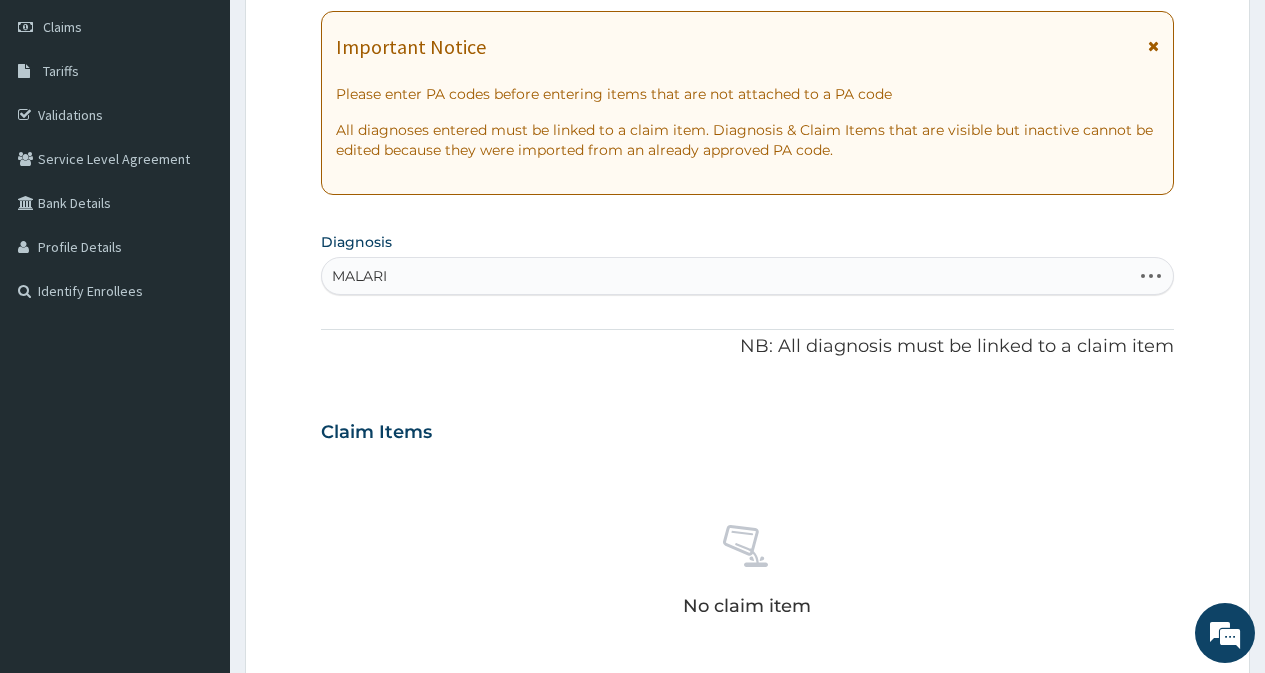 type on "MALARIA" 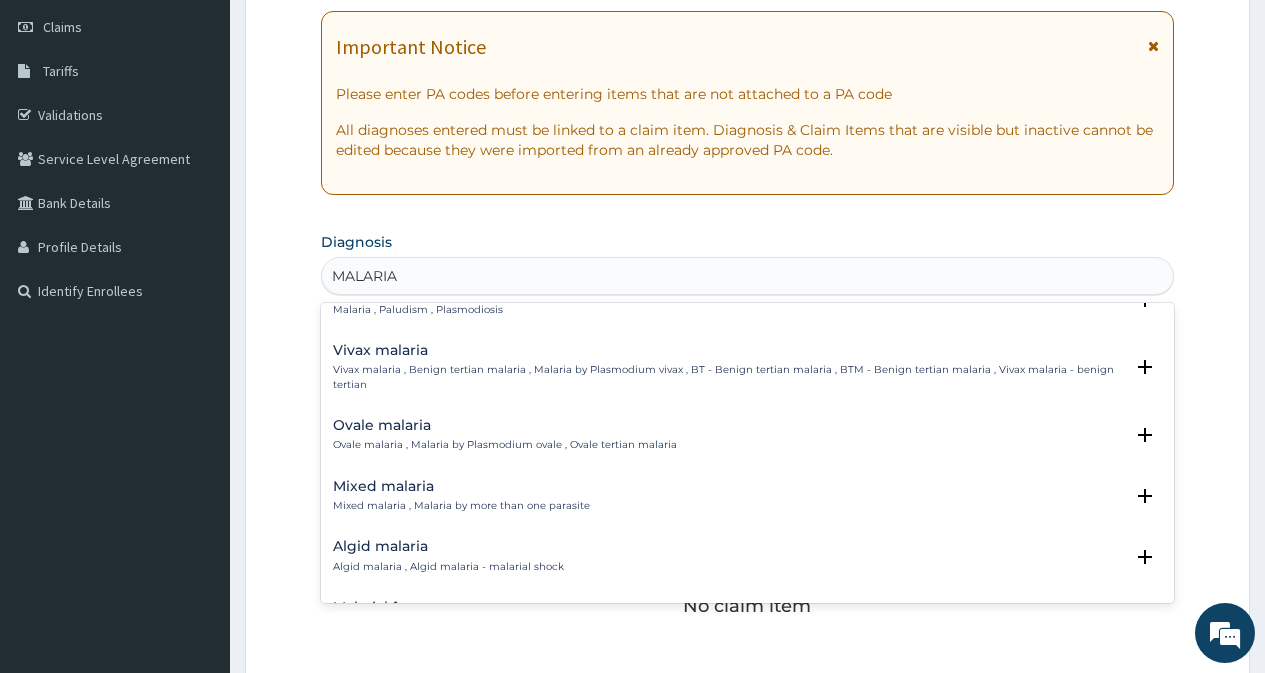 scroll, scrollTop: 100, scrollLeft: 0, axis: vertical 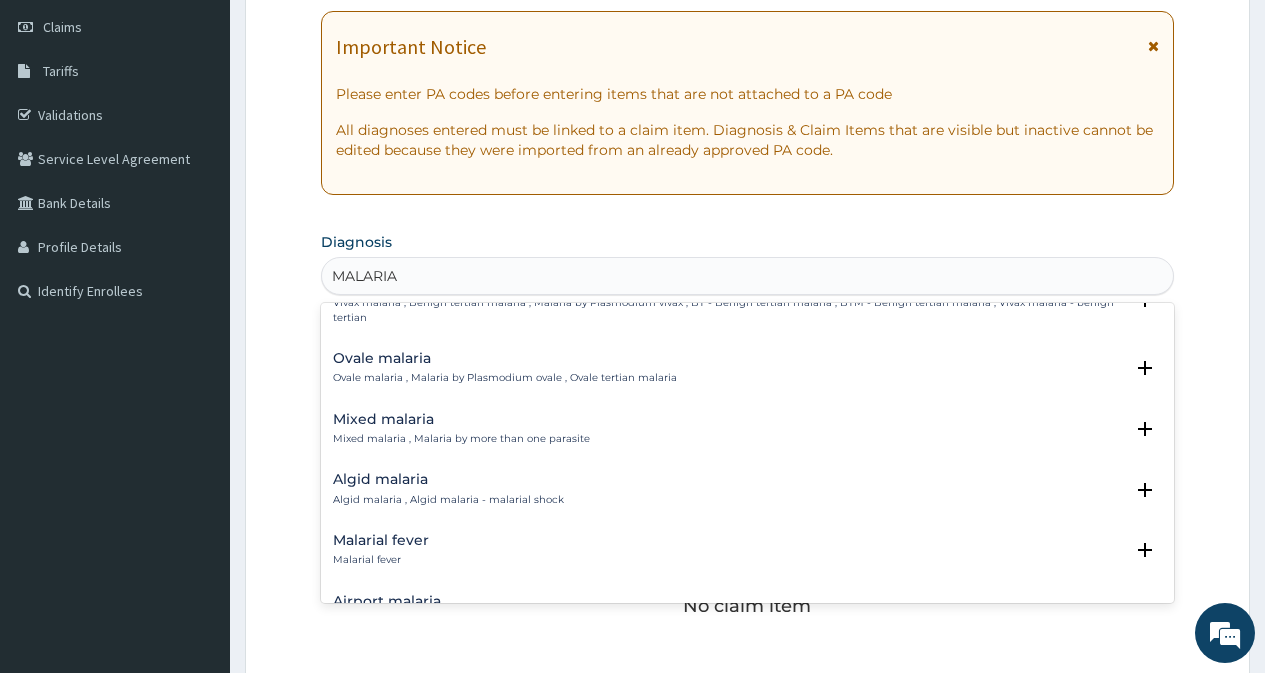 click on "Mixed malaria" at bounding box center [461, 419] 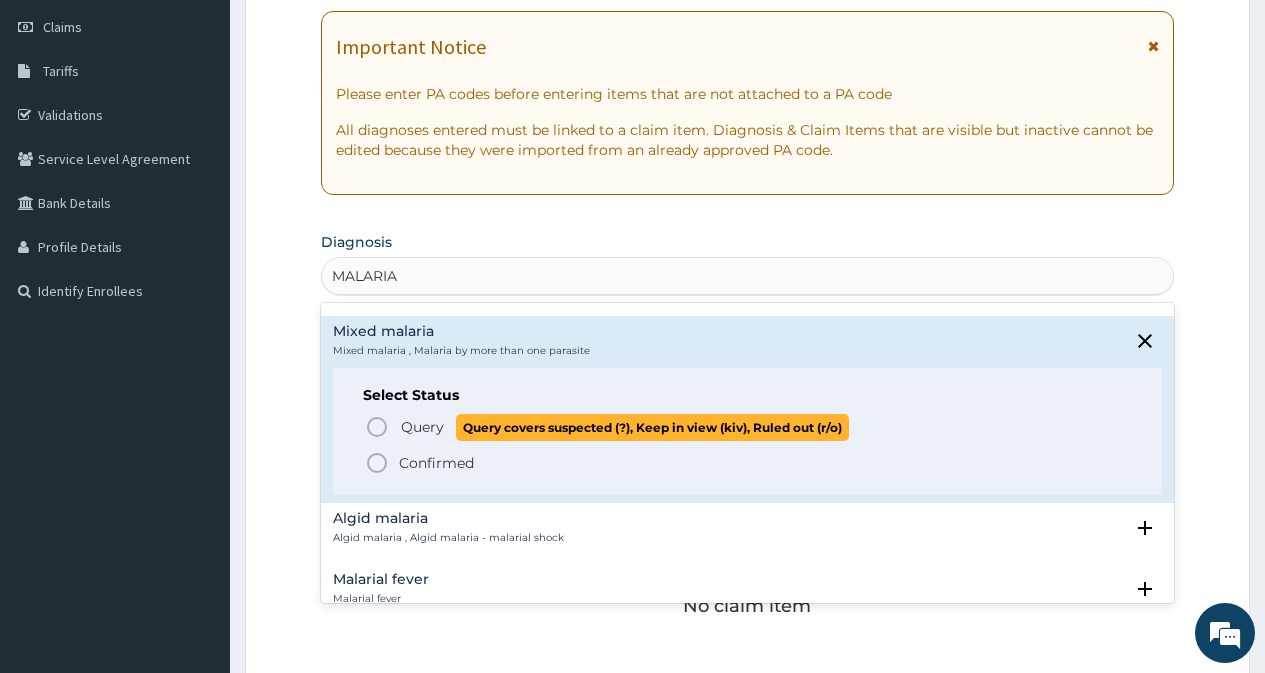 scroll, scrollTop: 200, scrollLeft: 0, axis: vertical 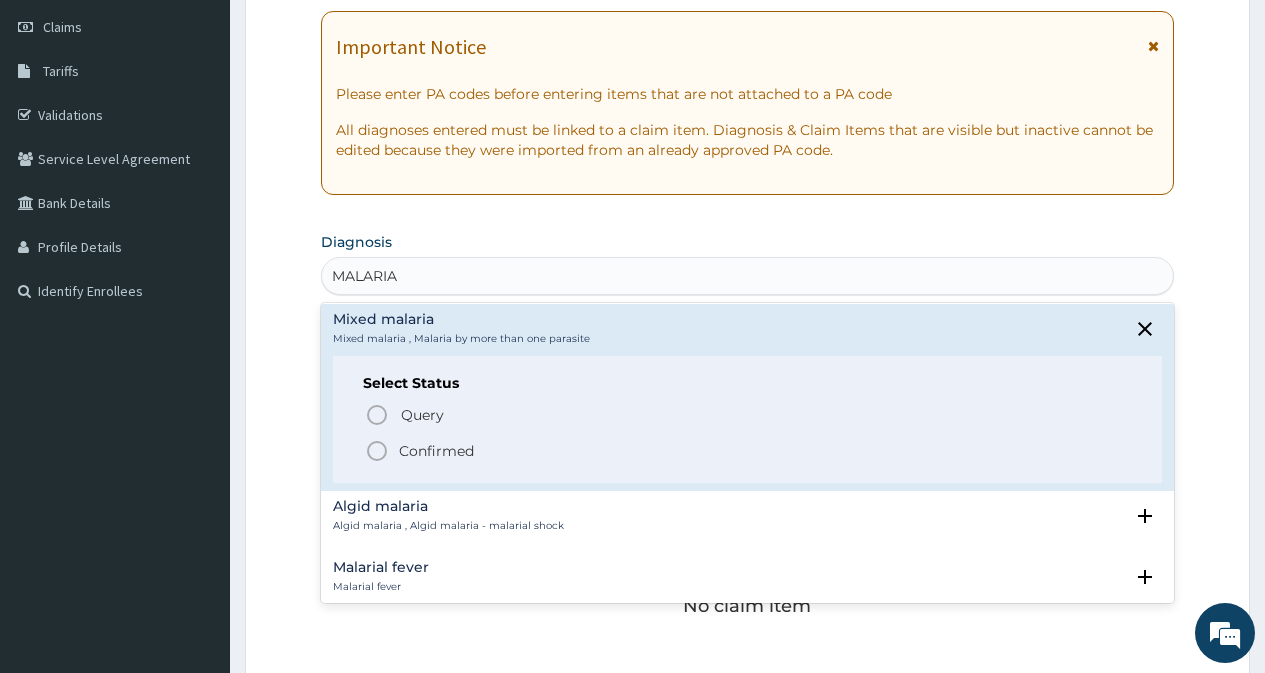 click 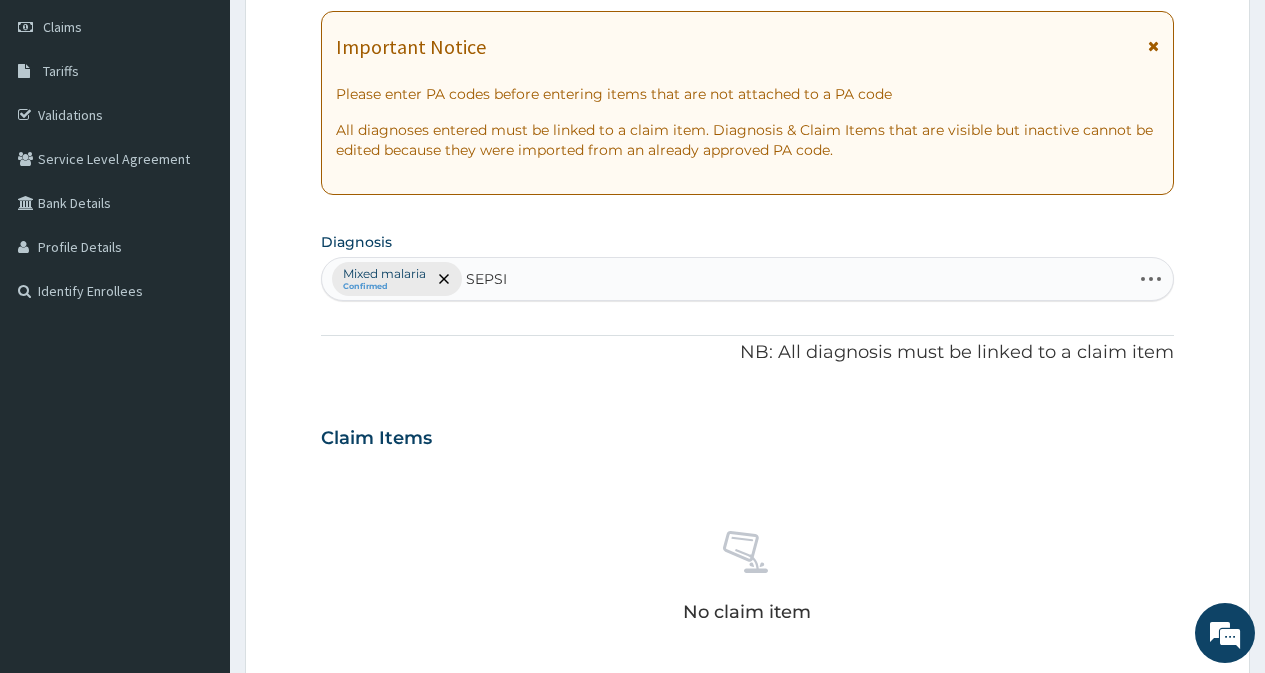 type on "SEPSIS" 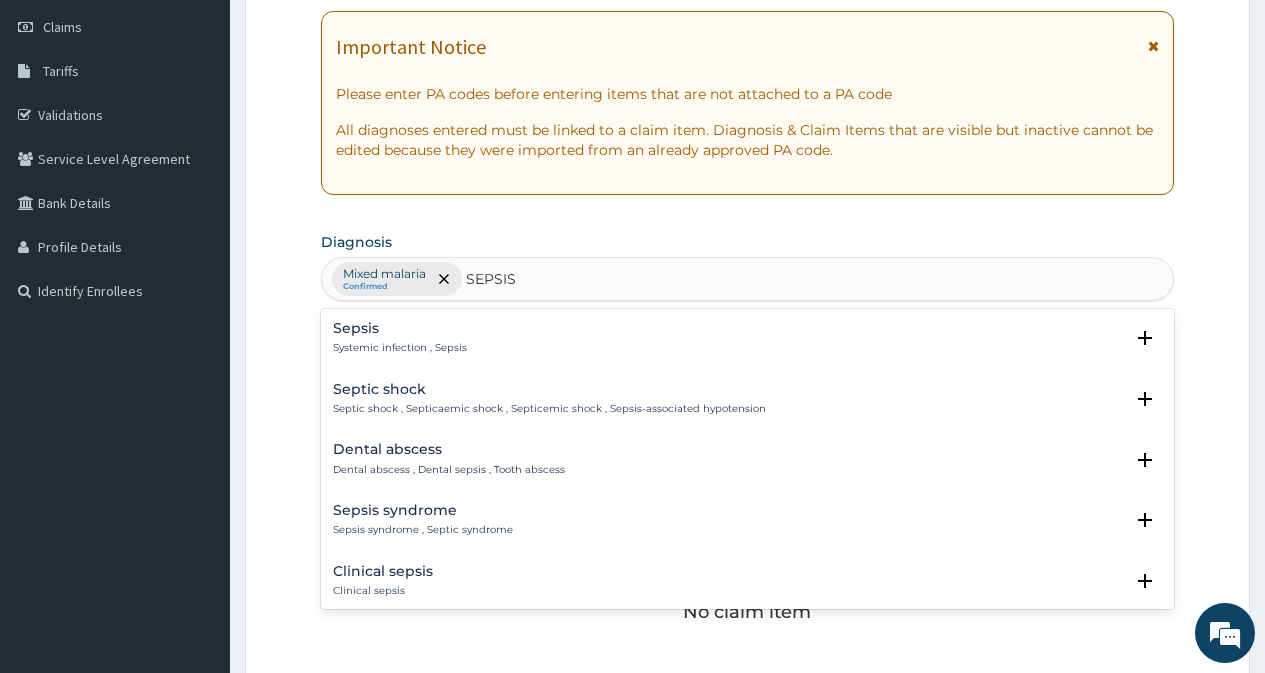 click on "Sepsis Systemic infection , Sepsis" at bounding box center [400, 338] 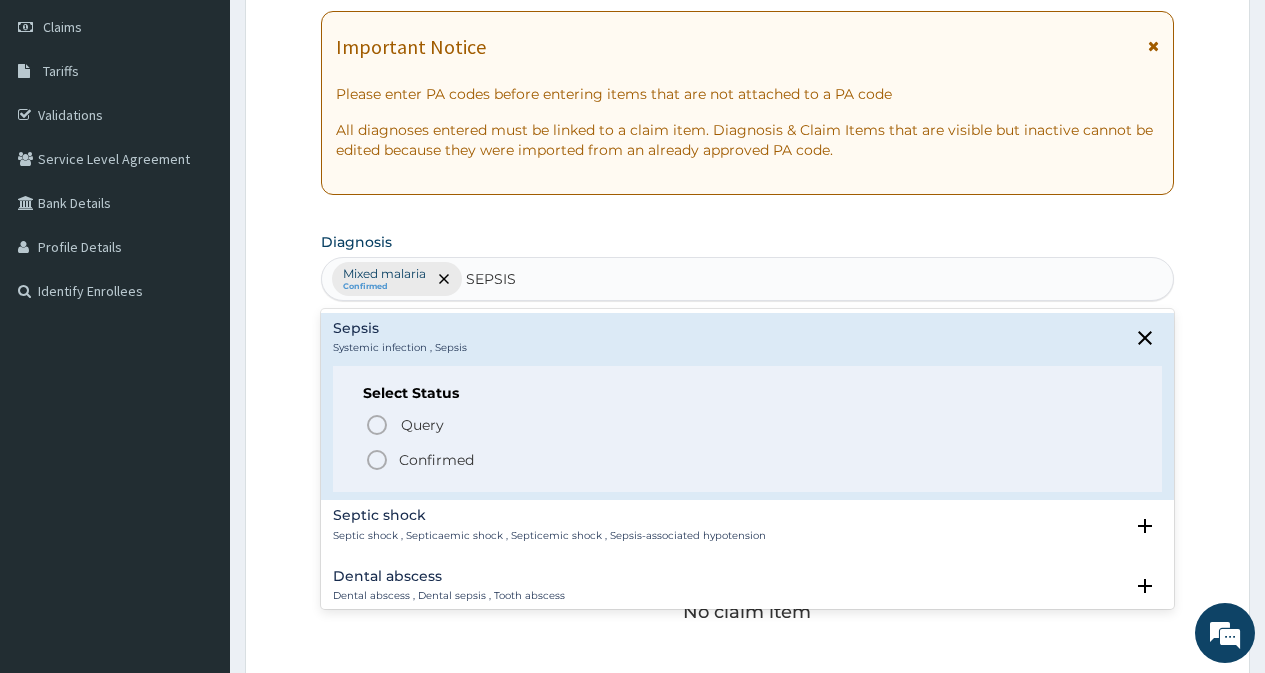 click 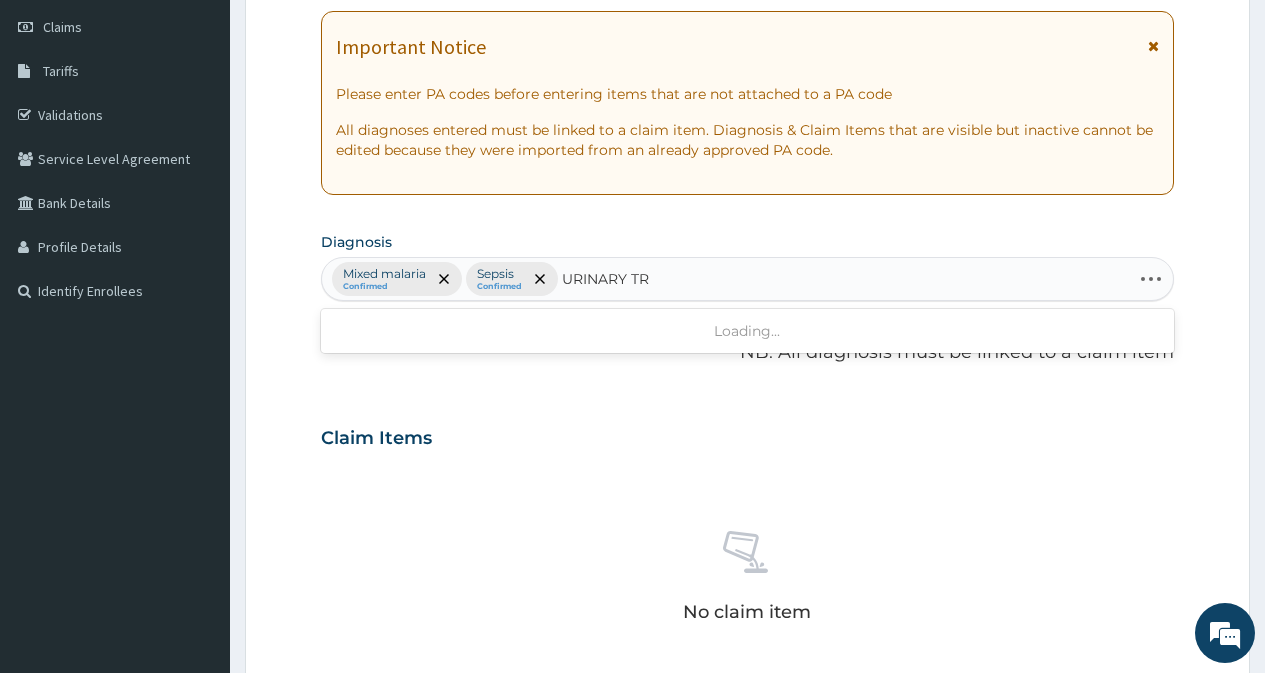 type on "URINARY TRA" 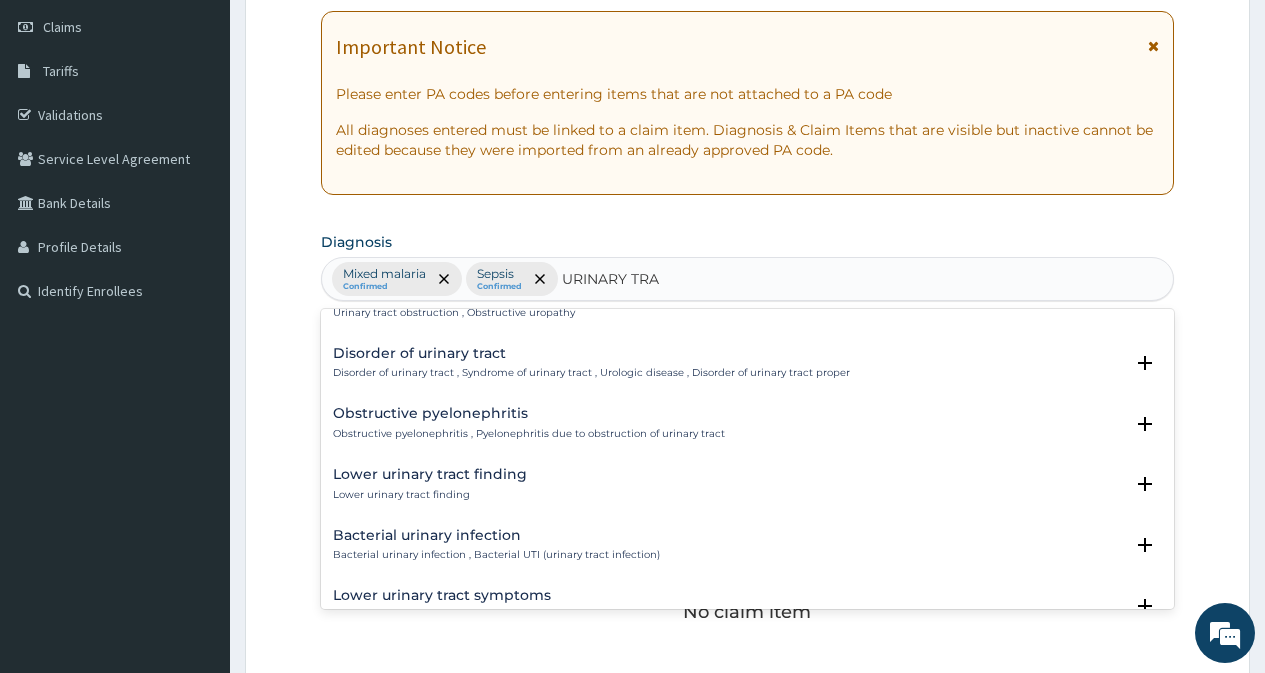 scroll, scrollTop: 500, scrollLeft: 0, axis: vertical 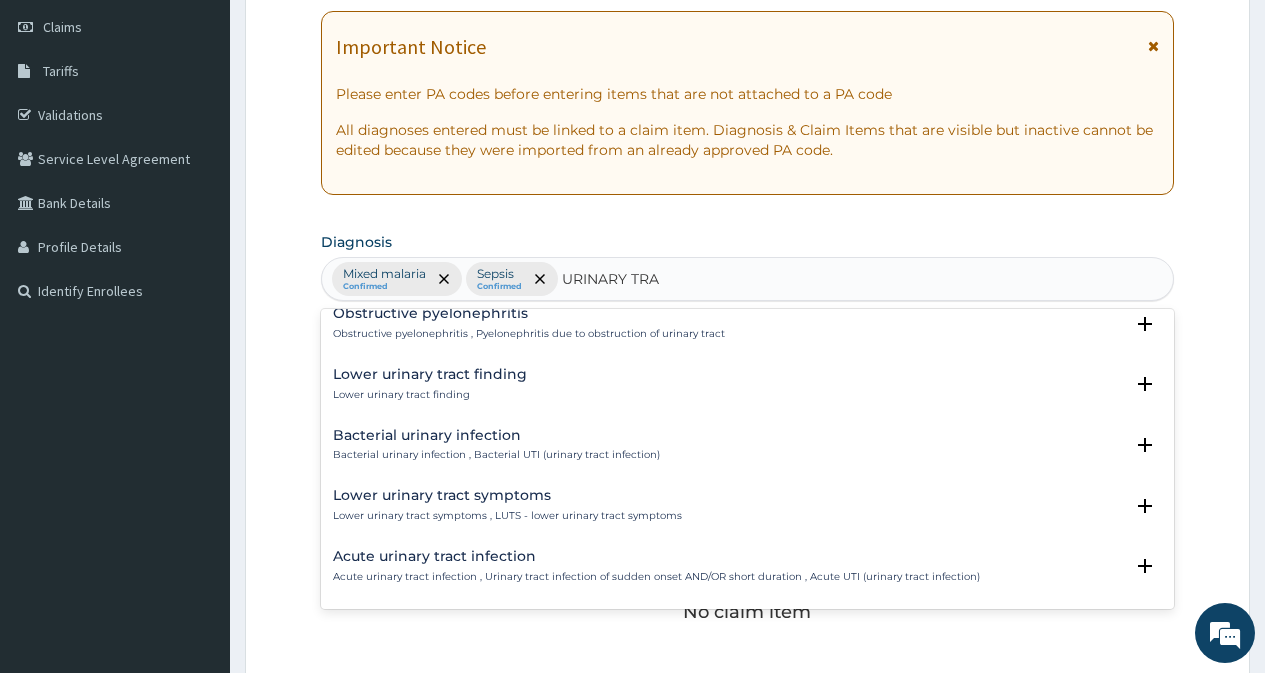 click on "Bacterial urinary infection" at bounding box center [496, 435] 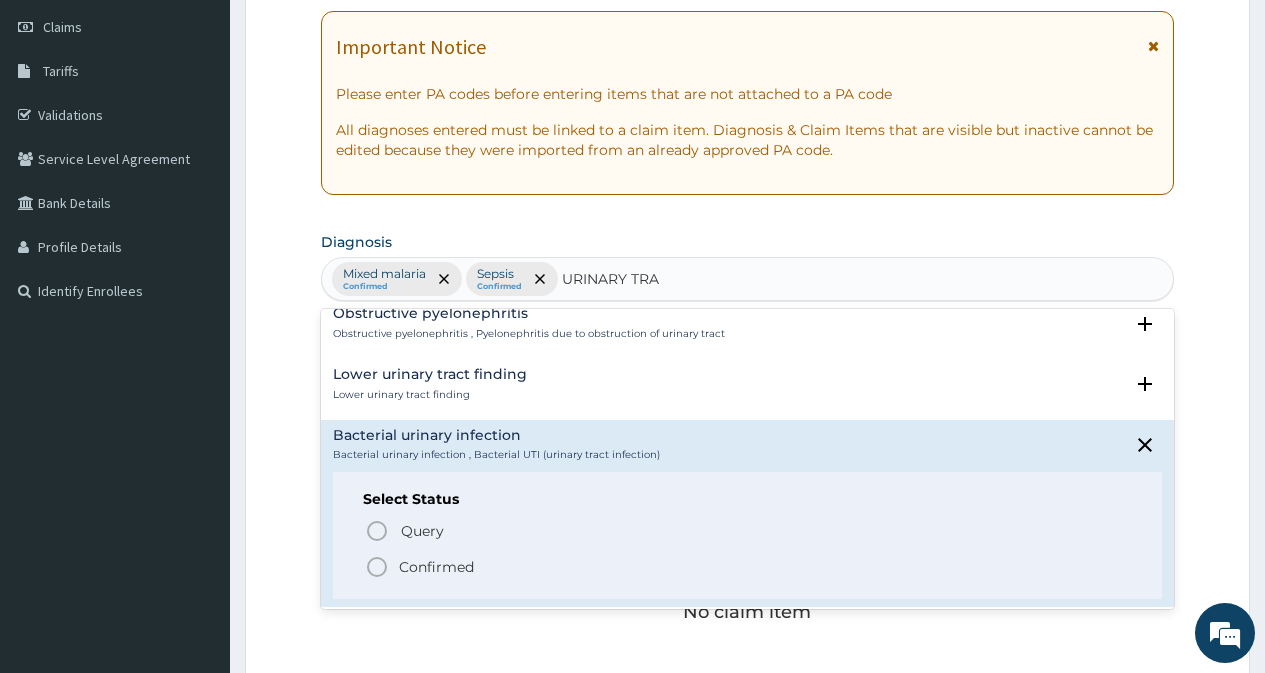 click 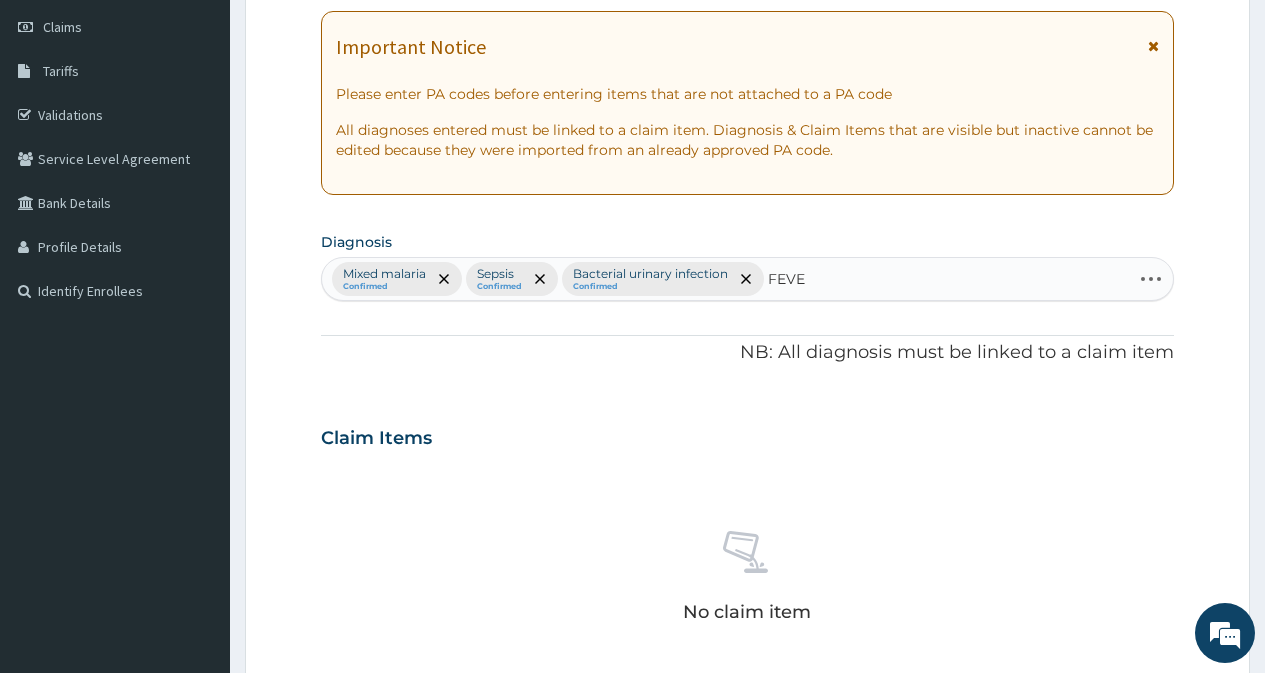 type on "FEVER" 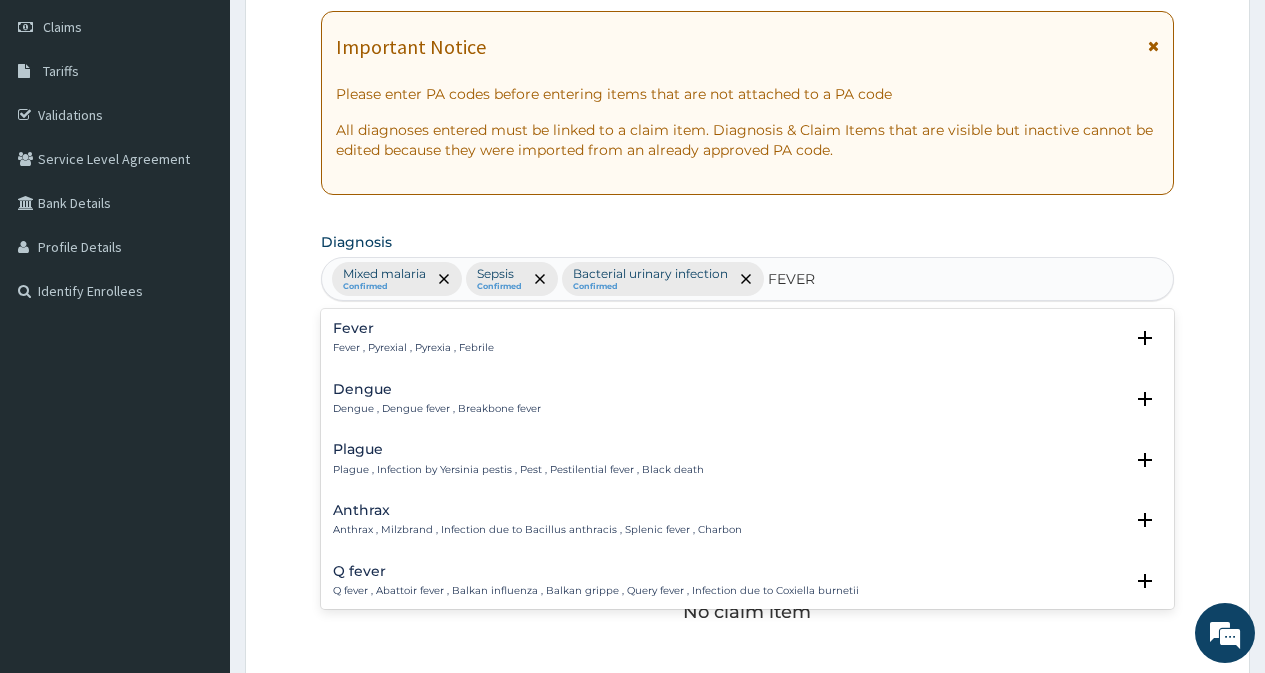 click on "Fever Fever , Pyrexial , Pyrexia , Febrile" at bounding box center (413, 338) 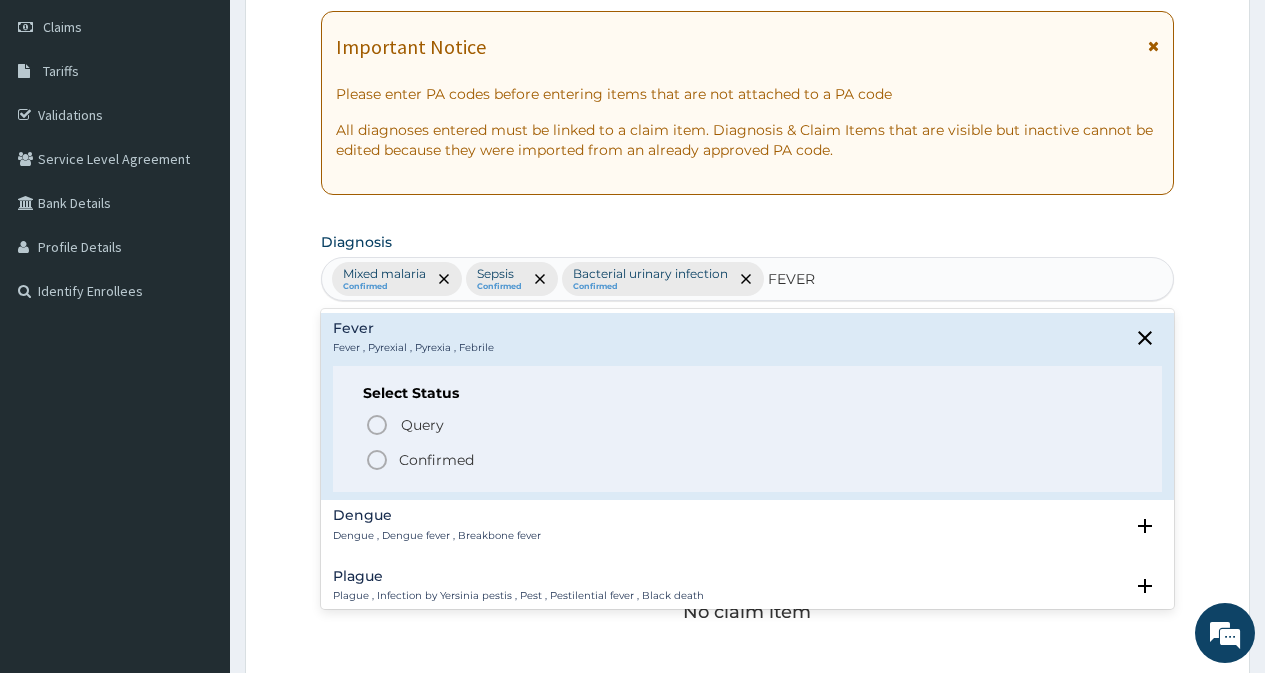 click 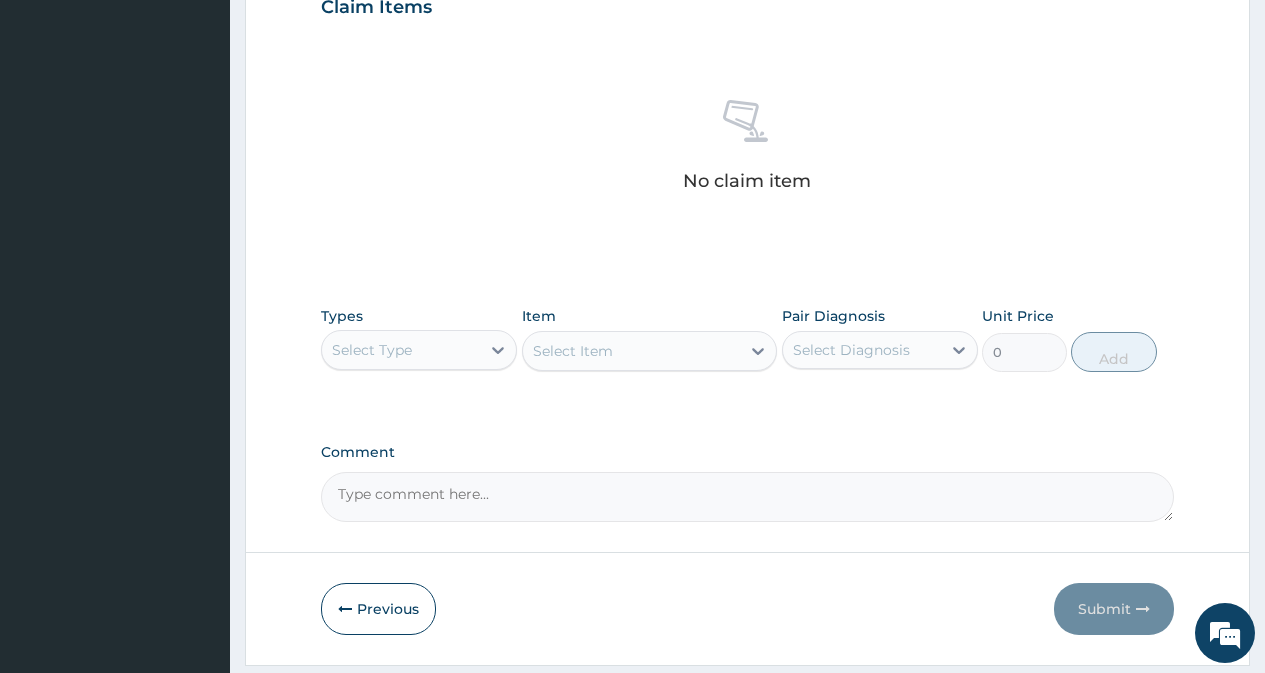 scroll, scrollTop: 769, scrollLeft: 0, axis: vertical 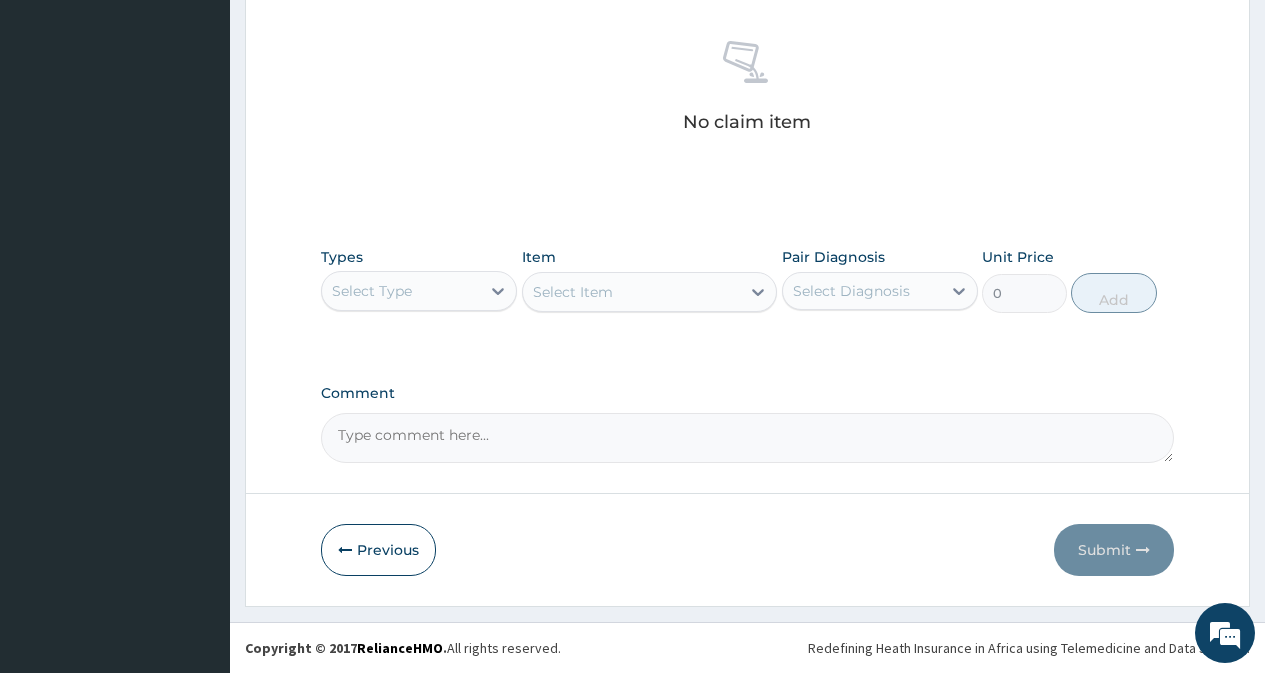 drag, startPoint x: 459, startPoint y: 291, endPoint x: 462, endPoint y: 301, distance: 10.440307 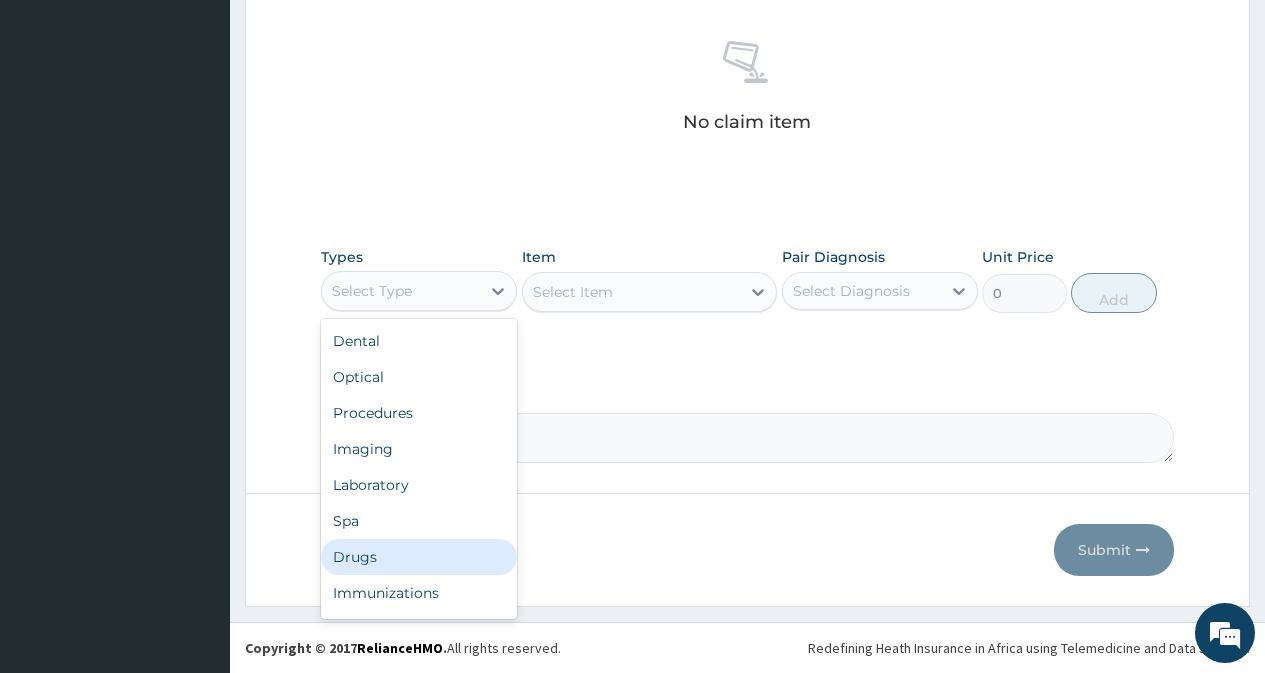 drag, startPoint x: 419, startPoint y: 563, endPoint x: 440, endPoint y: 545, distance: 27.658634 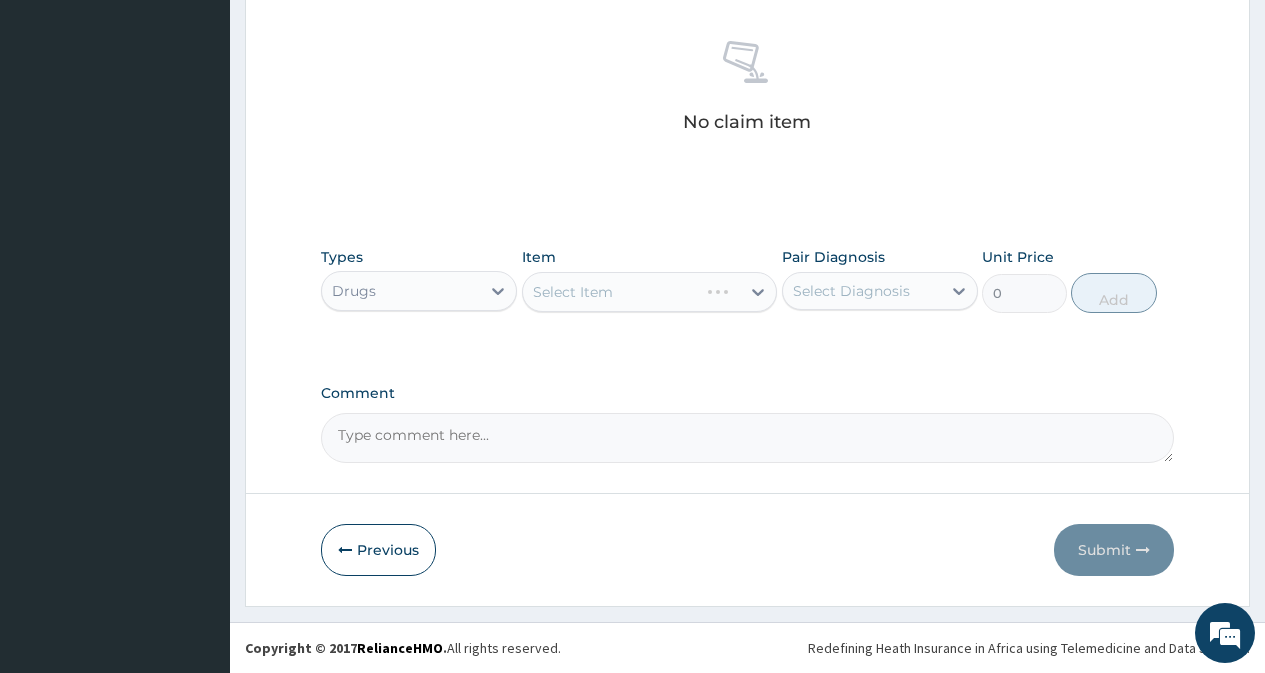drag, startPoint x: 842, startPoint y: 293, endPoint x: 843, endPoint y: 306, distance: 13.038404 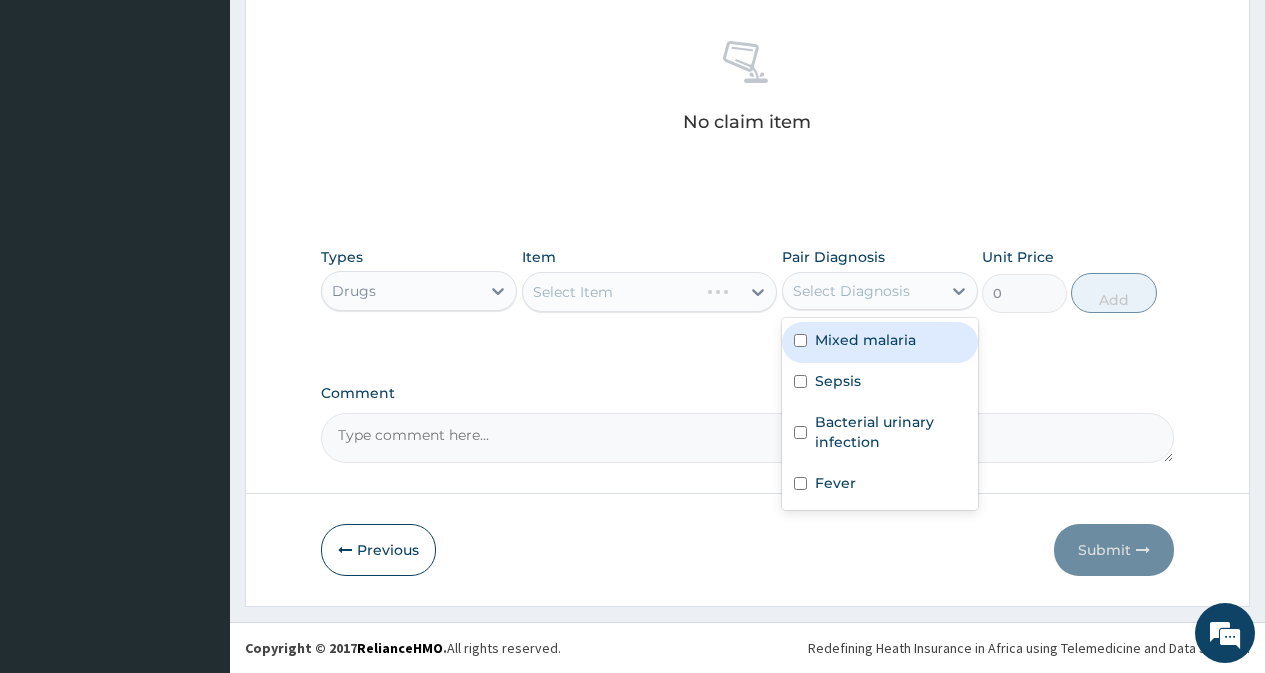 drag, startPoint x: 839, startPoint y: 339, endPoint x: 838, endPoint y: 400, distance: 61.008198 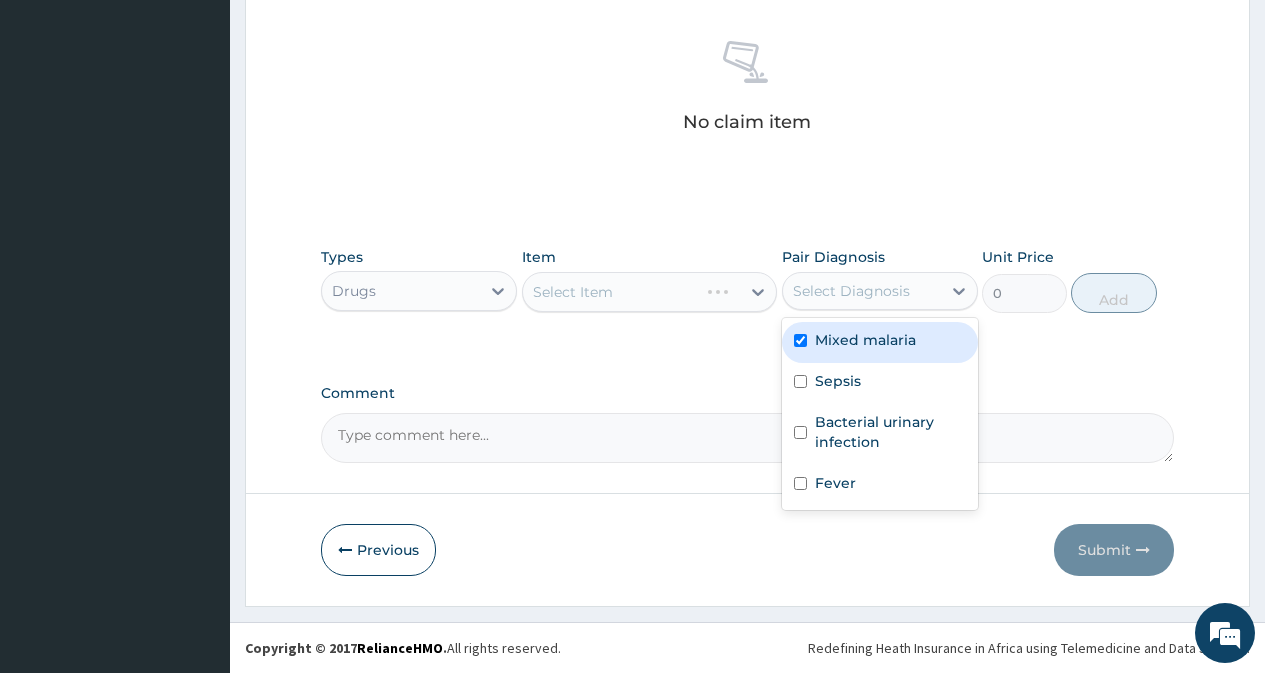checkbox on "true" 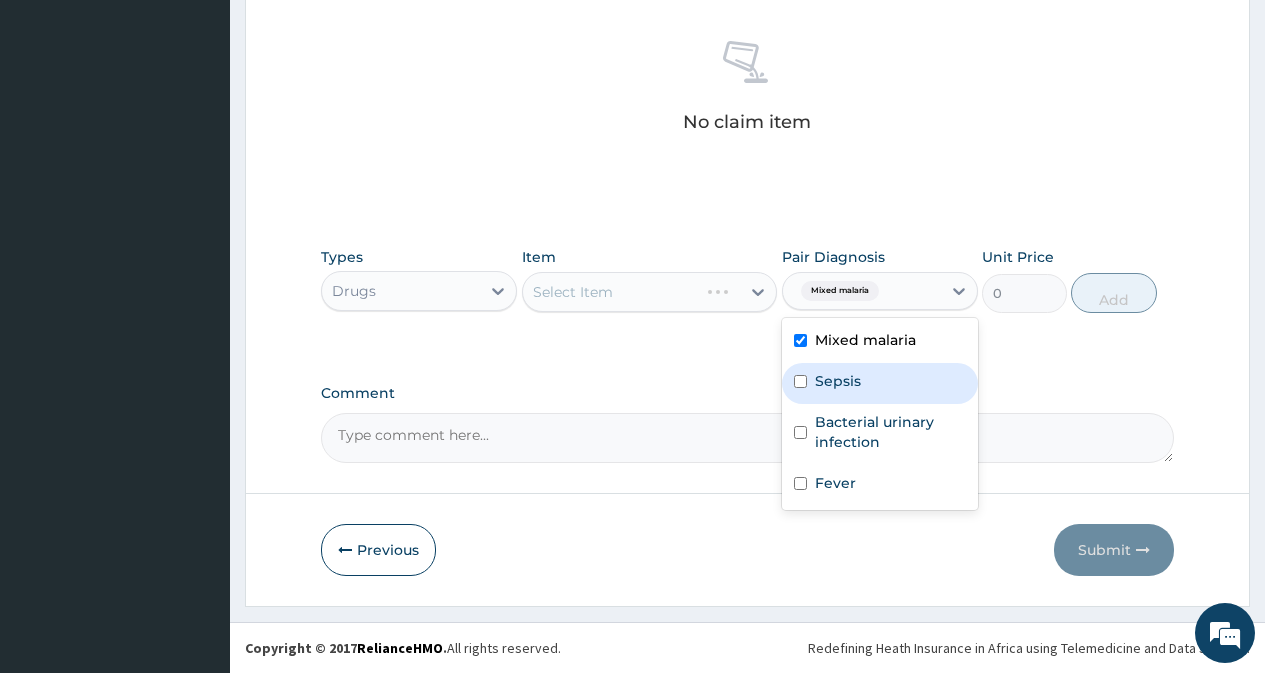 click on "Sepsis" at bounding box center [880, 383] 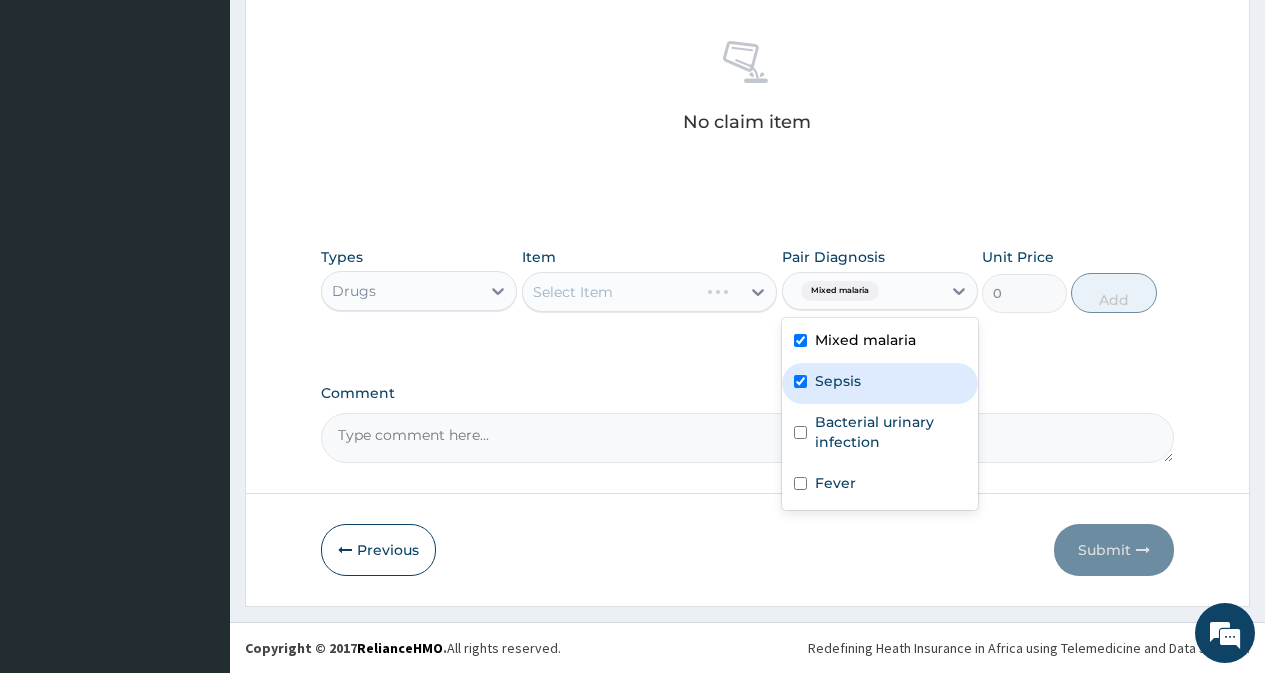 checkbox on "true" 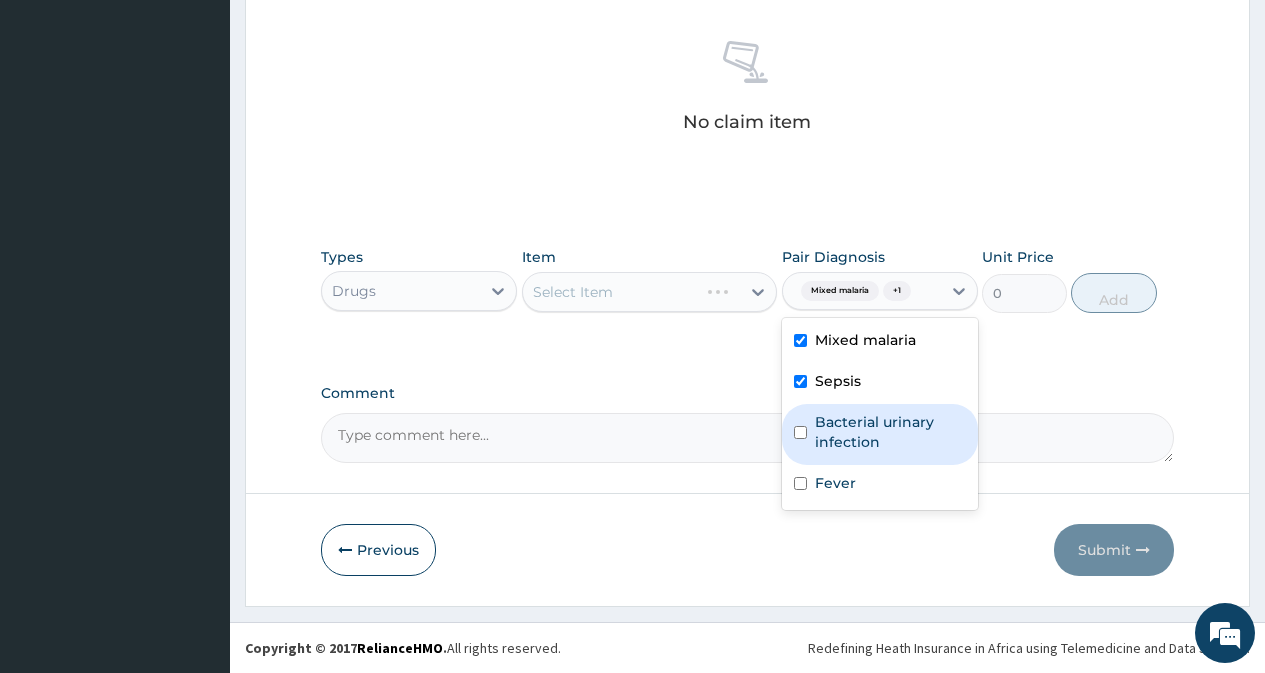 click on "Bacterial urinary infection" at bounding box center (890, 432) 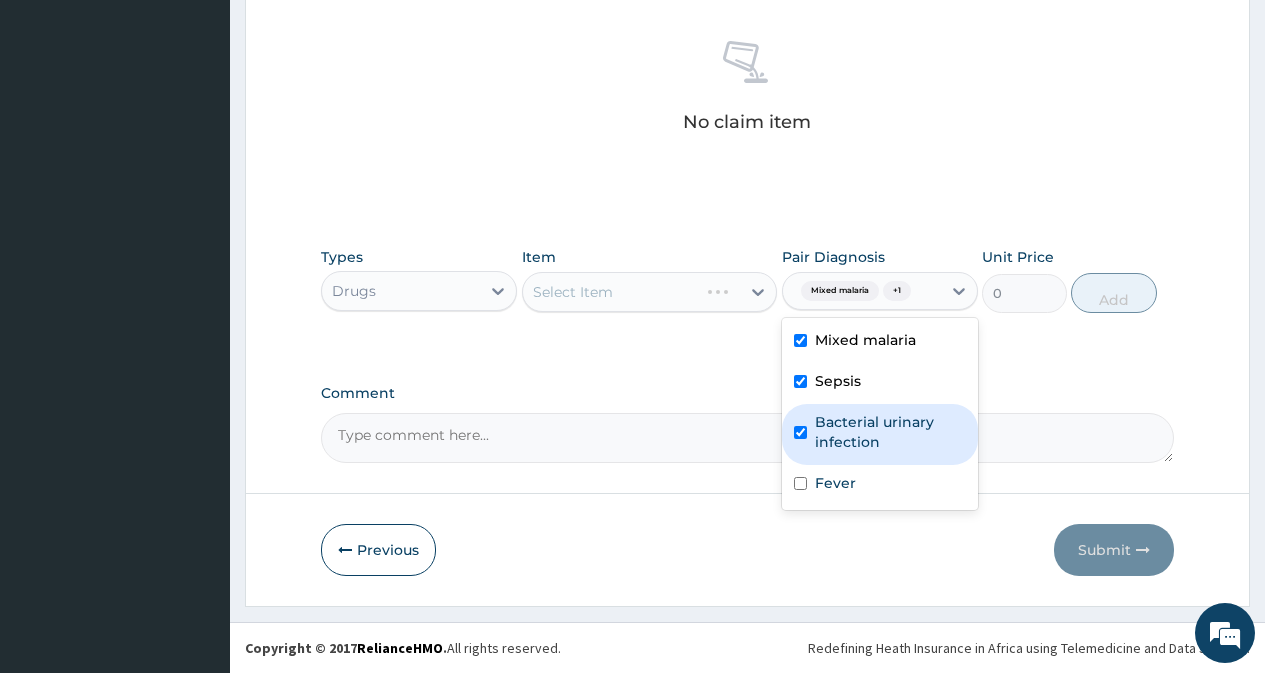 checkbox on "true" 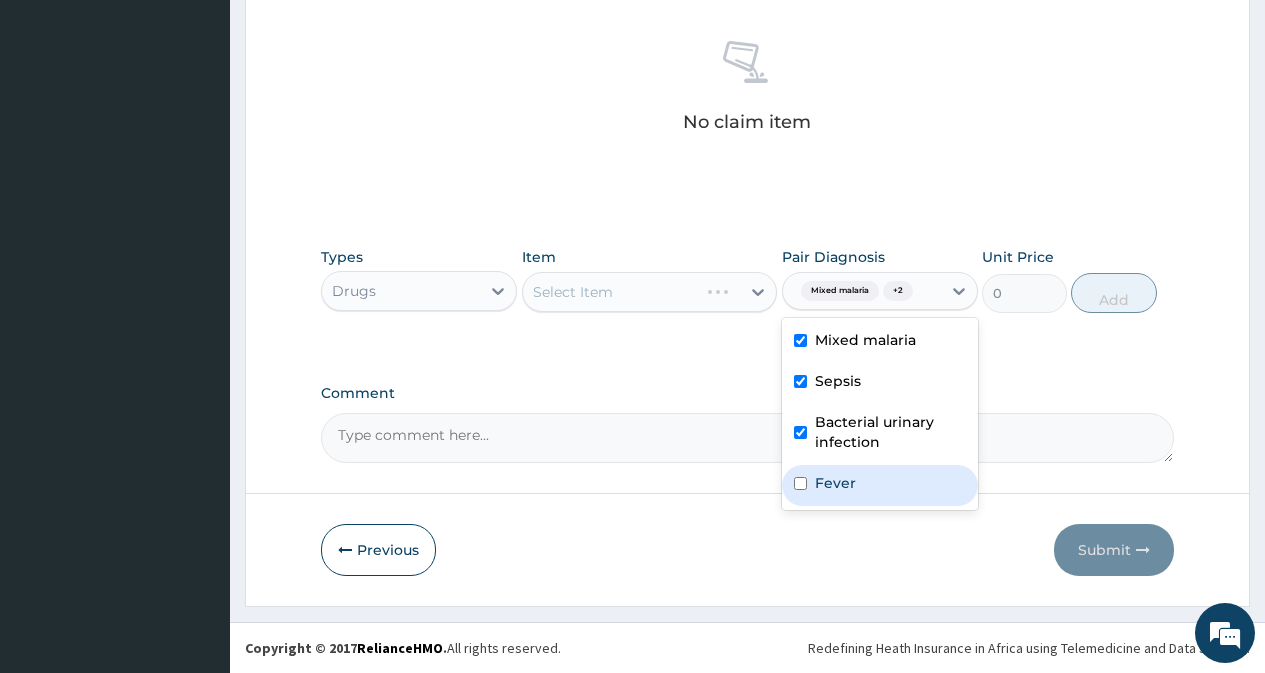 click on "Fever" at bounding box center (835, 483) 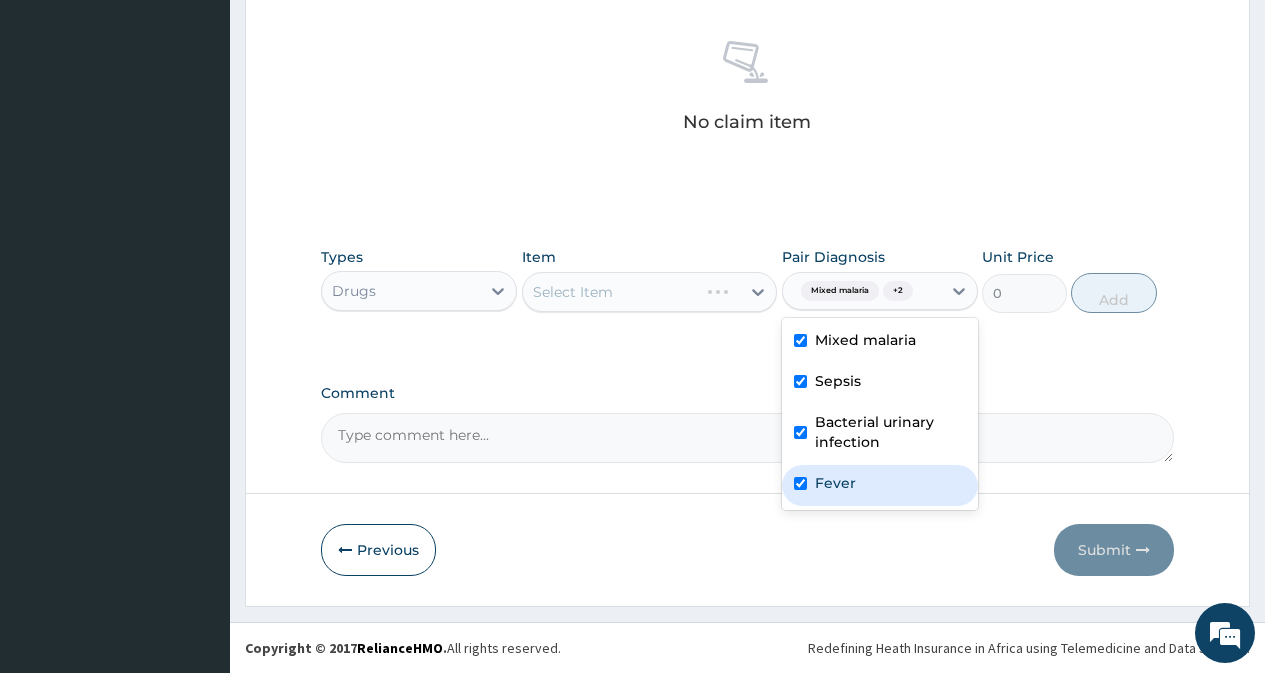 checkbox on "true" 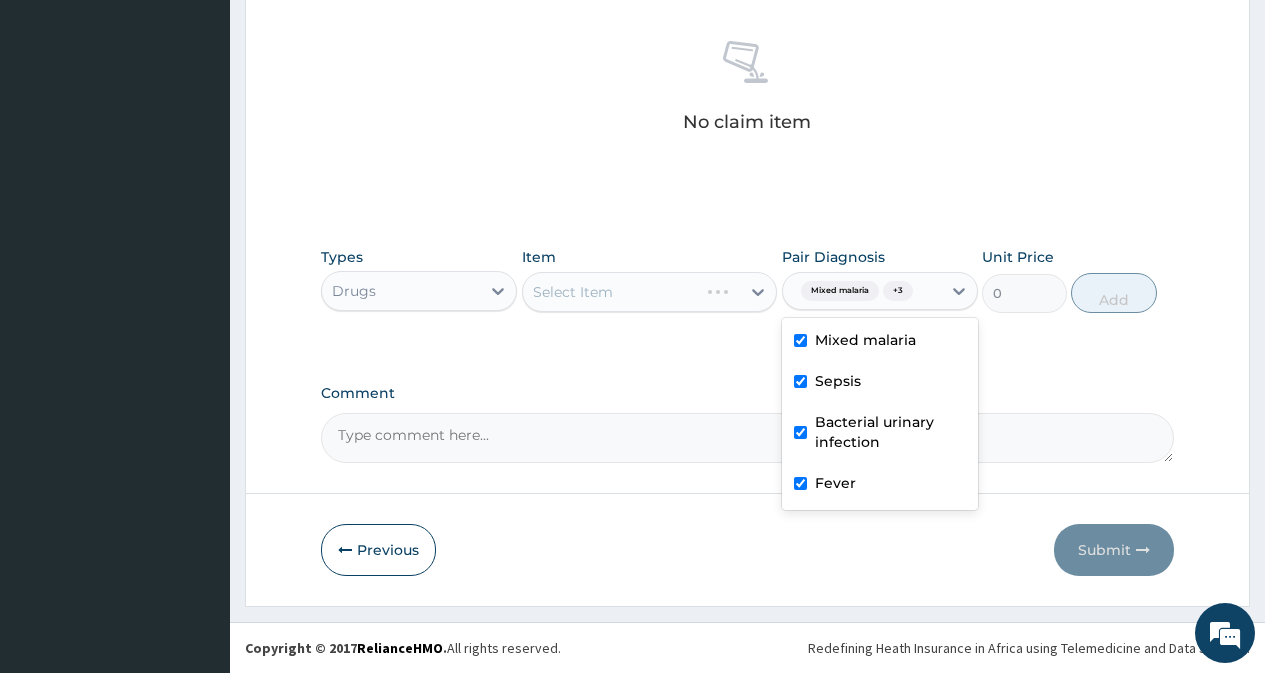 click on "Select Item" at bounding box center [611, 292] 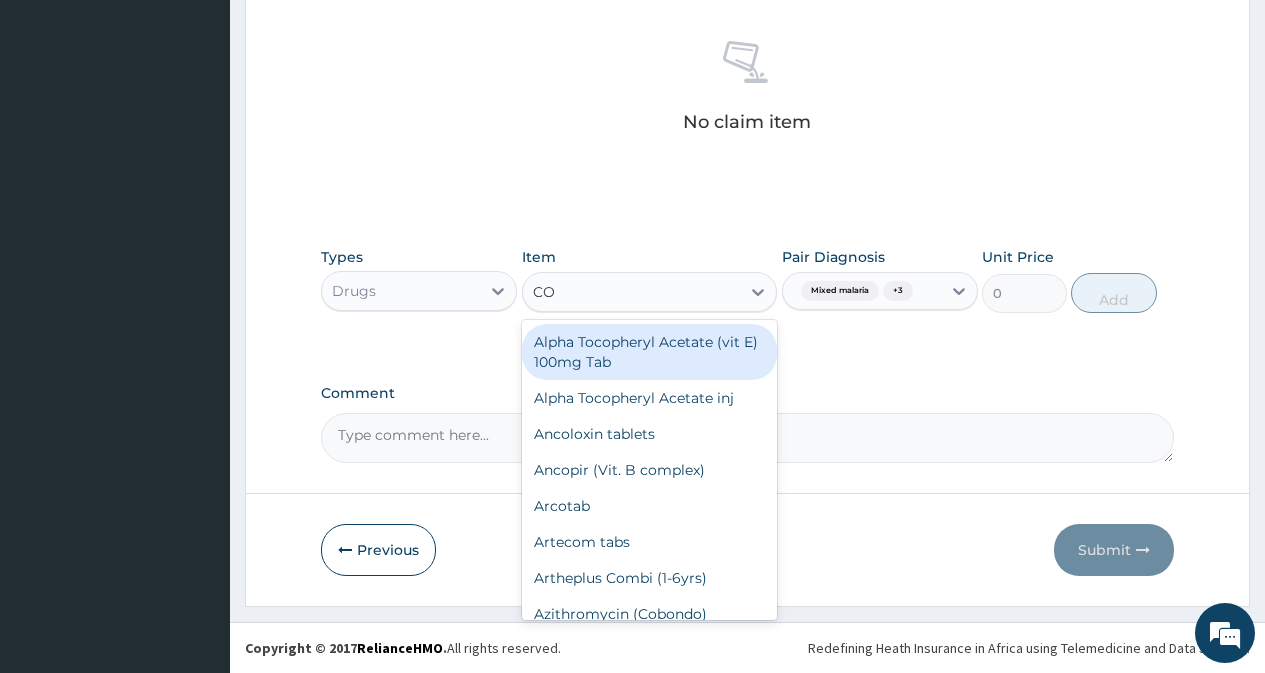 type on "COA" 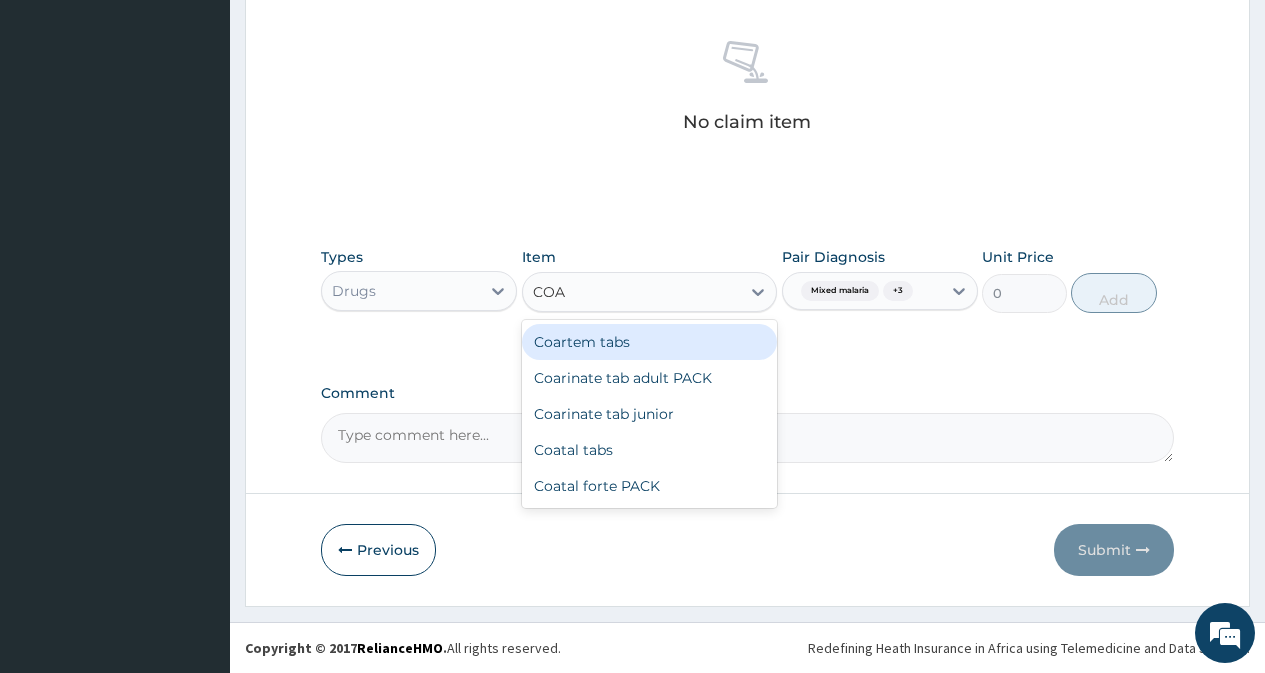 drag, startPoint x: 727, startPoint y: 340, endPoint x: 822, endPoint y: 341, distance: 95.005264 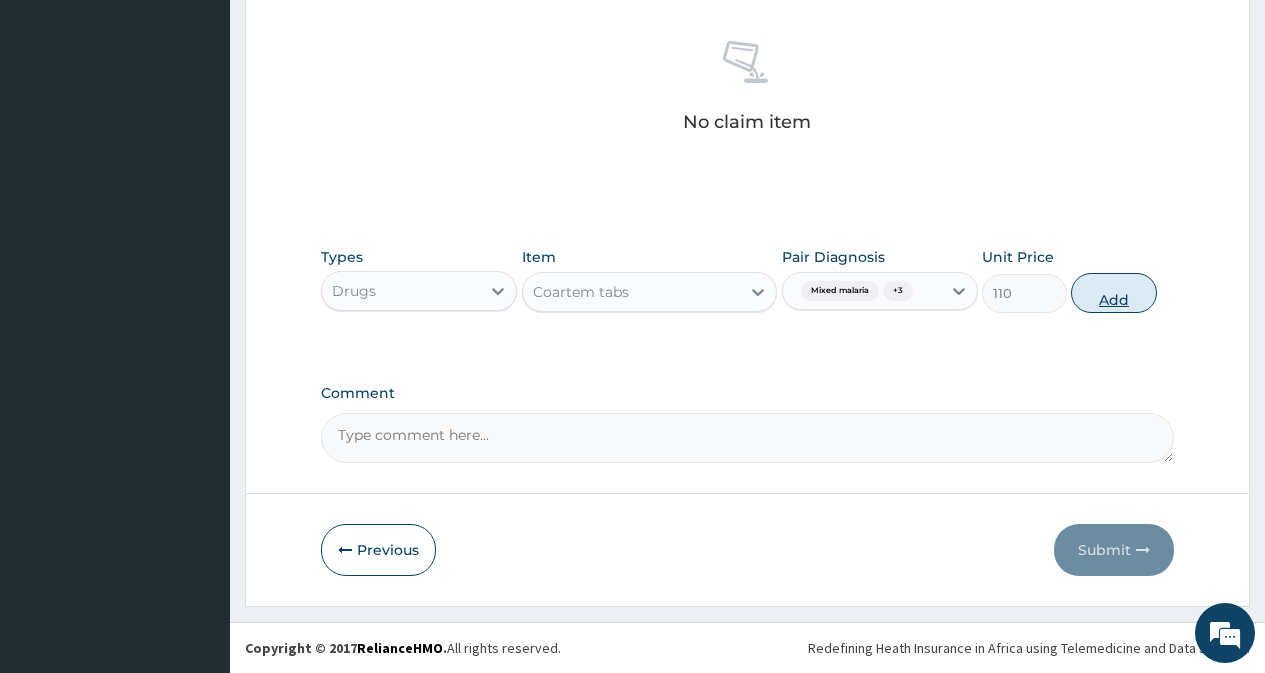 click on "Add" at bounding box center (1113, 293) 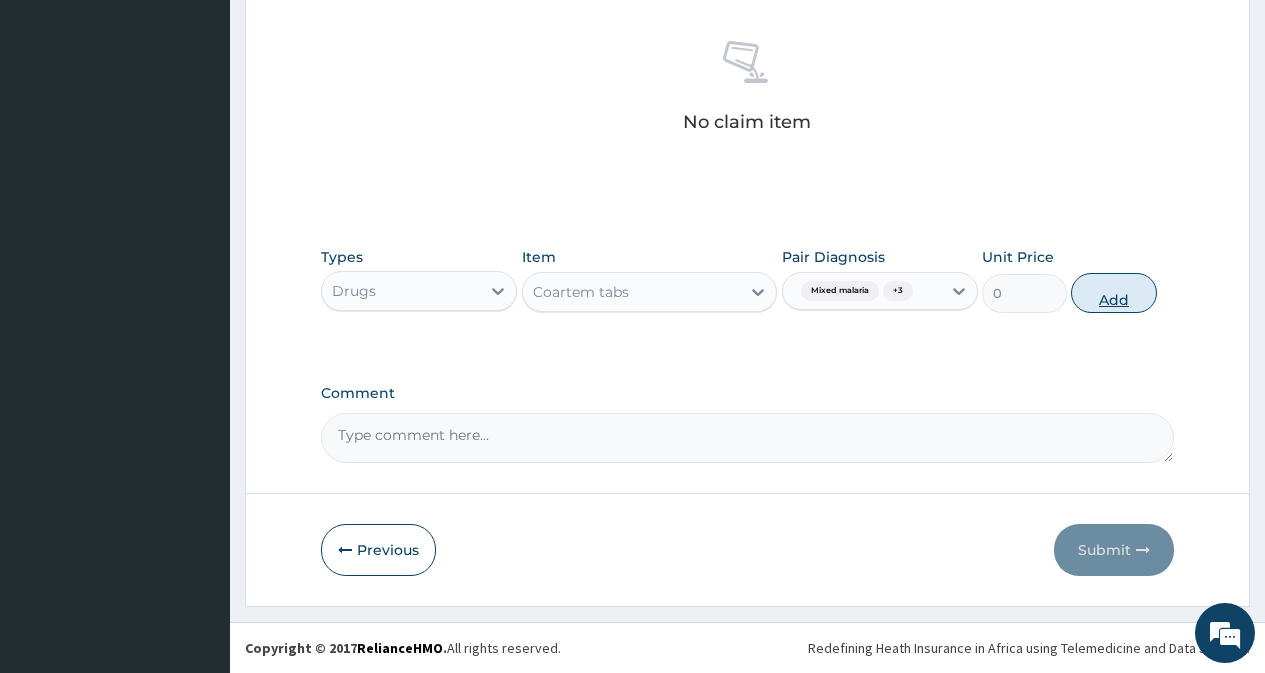 scroll, scrollTop: 689, scrollLeft: 0, axis: vertical 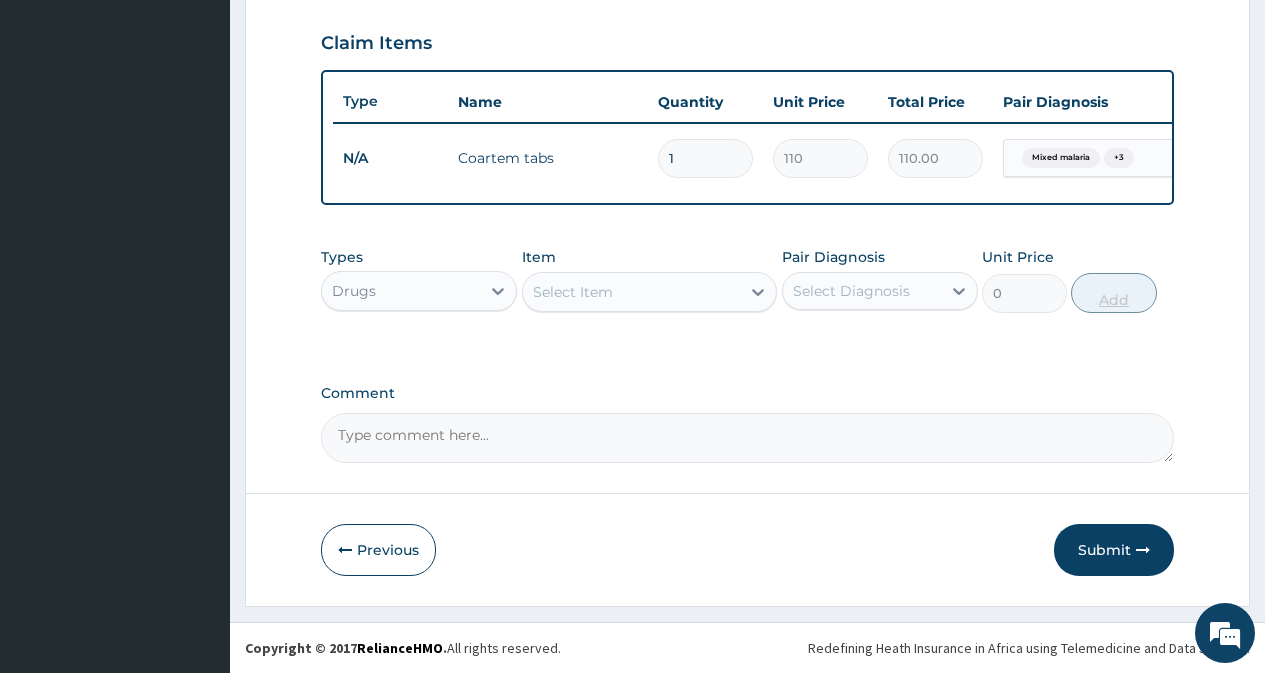 type 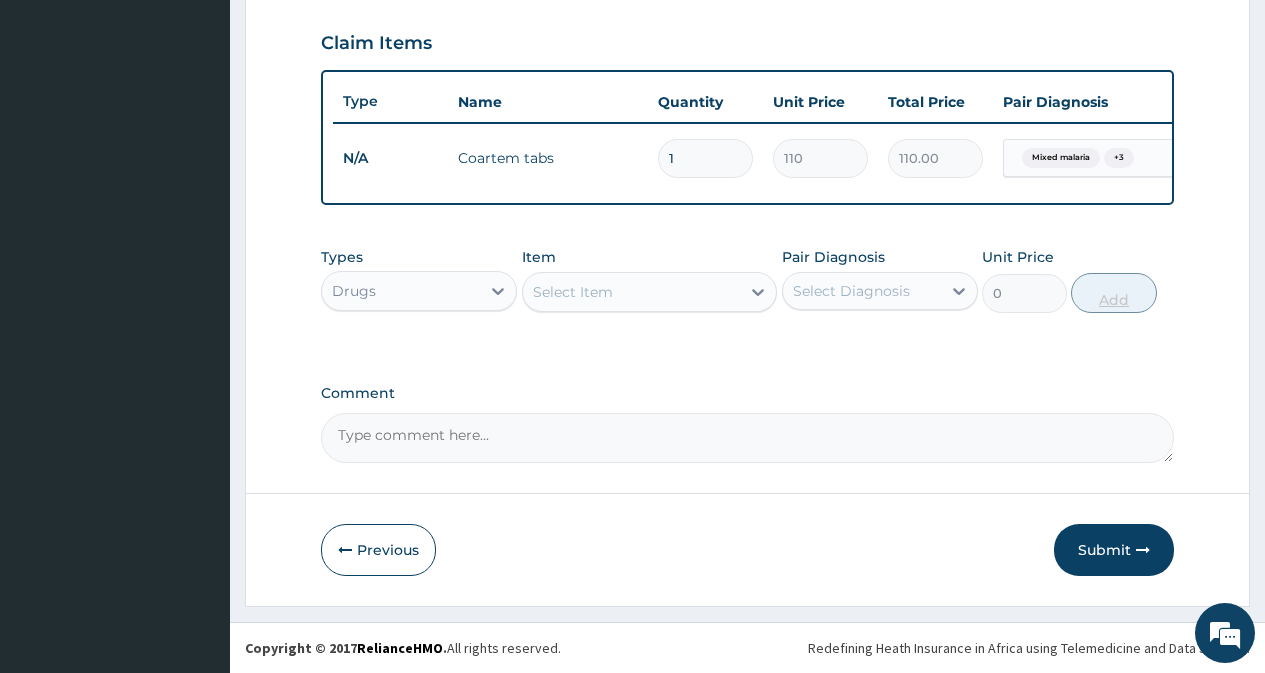 type on "0.00" 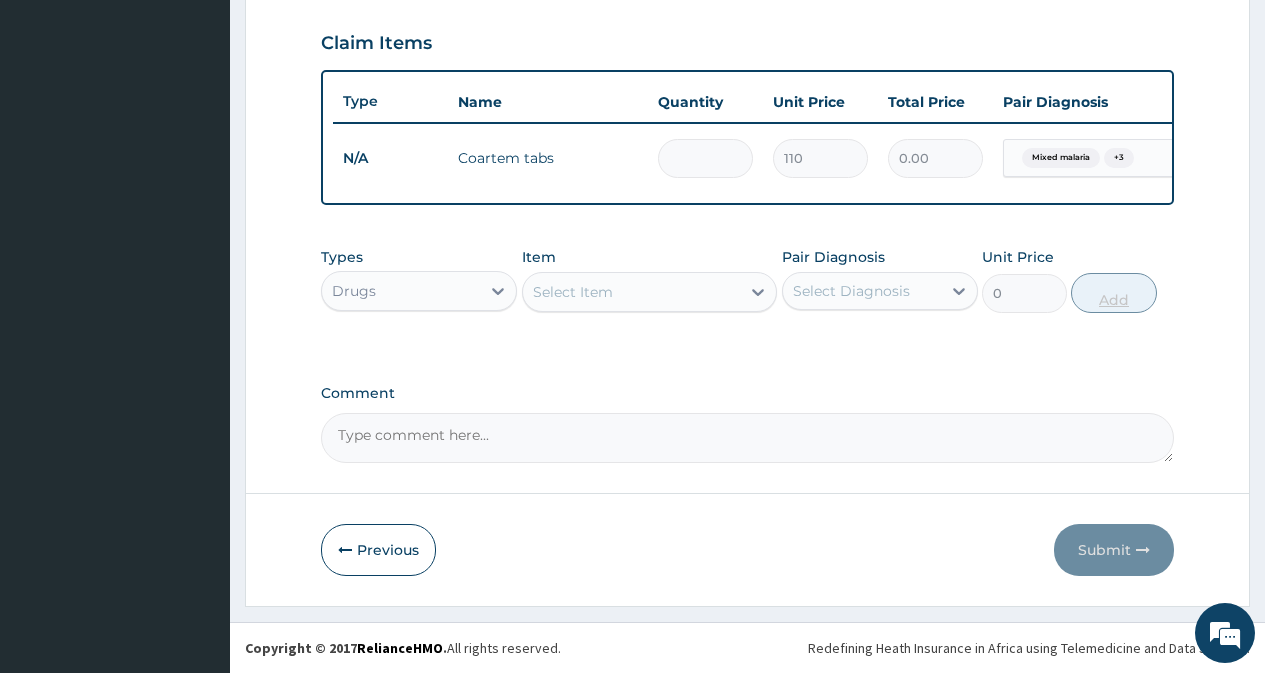 type on "2" 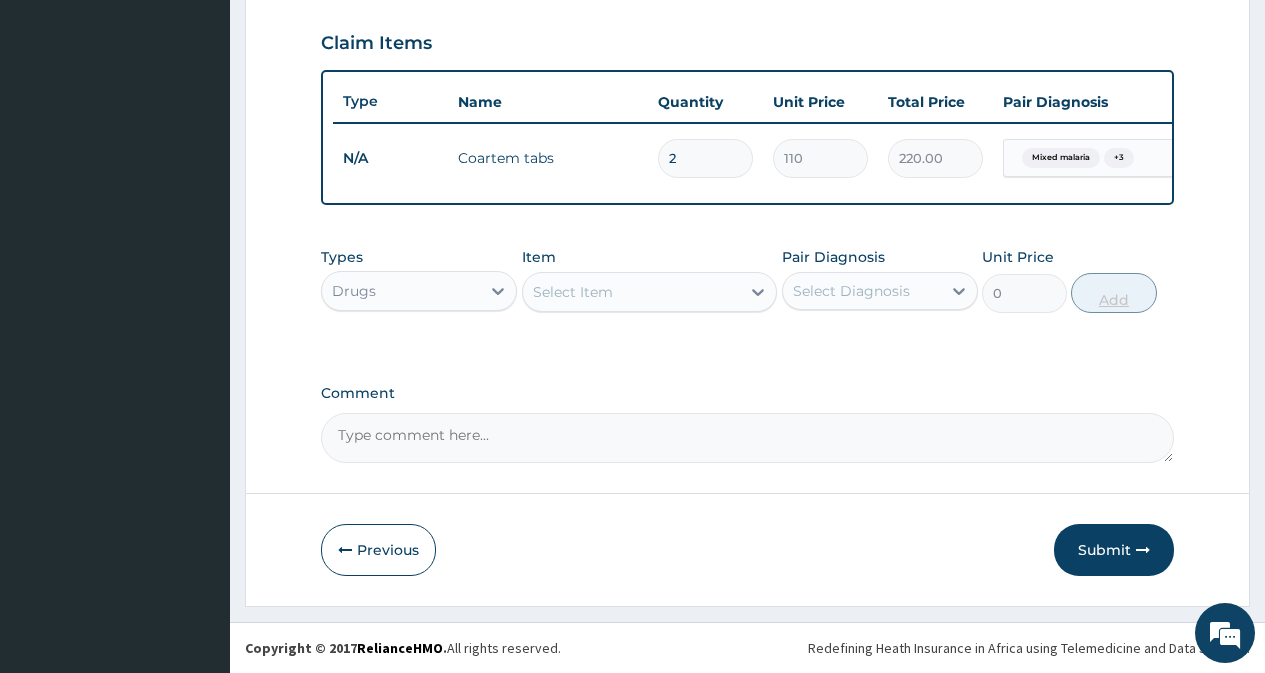 type on "24" 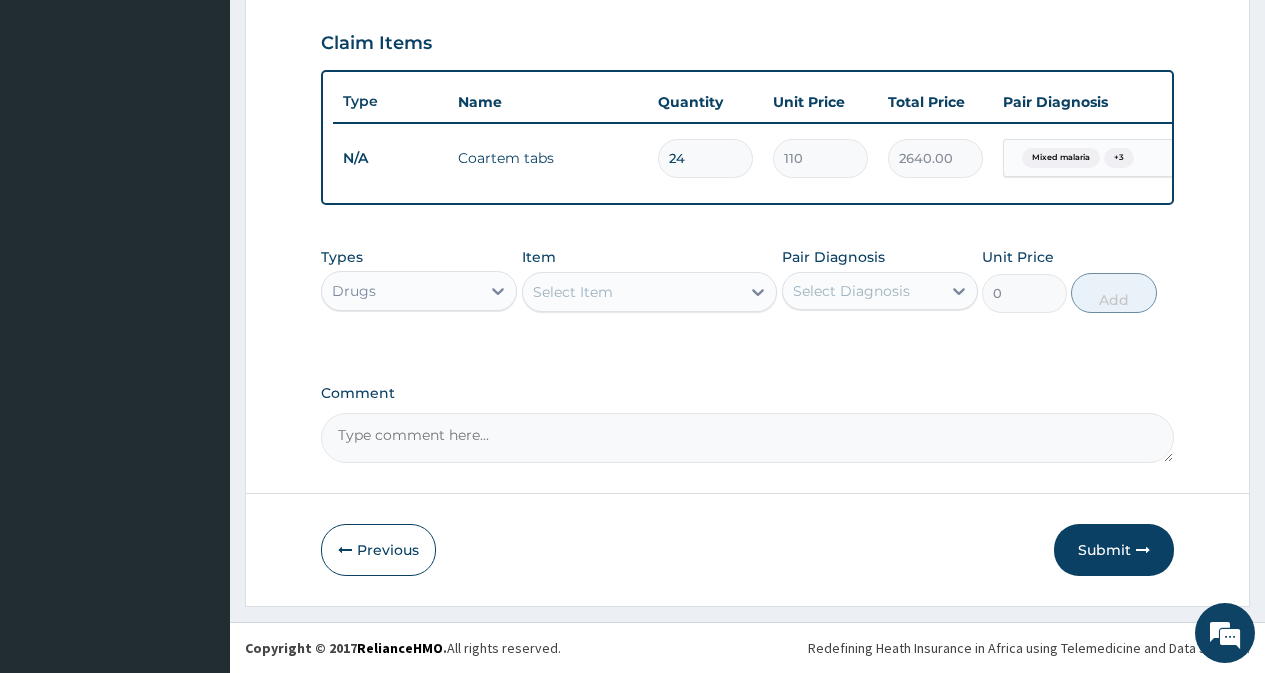 type on "24" 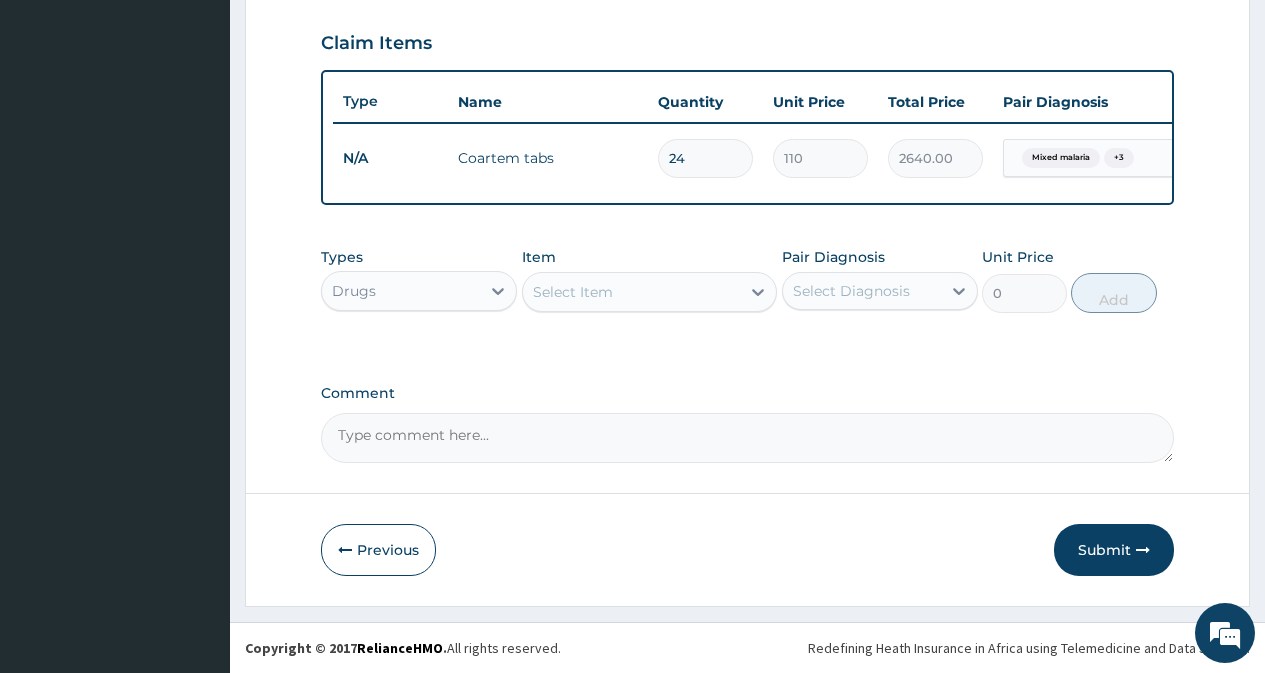 click on "Select Item" at bounding box center (632, 292) 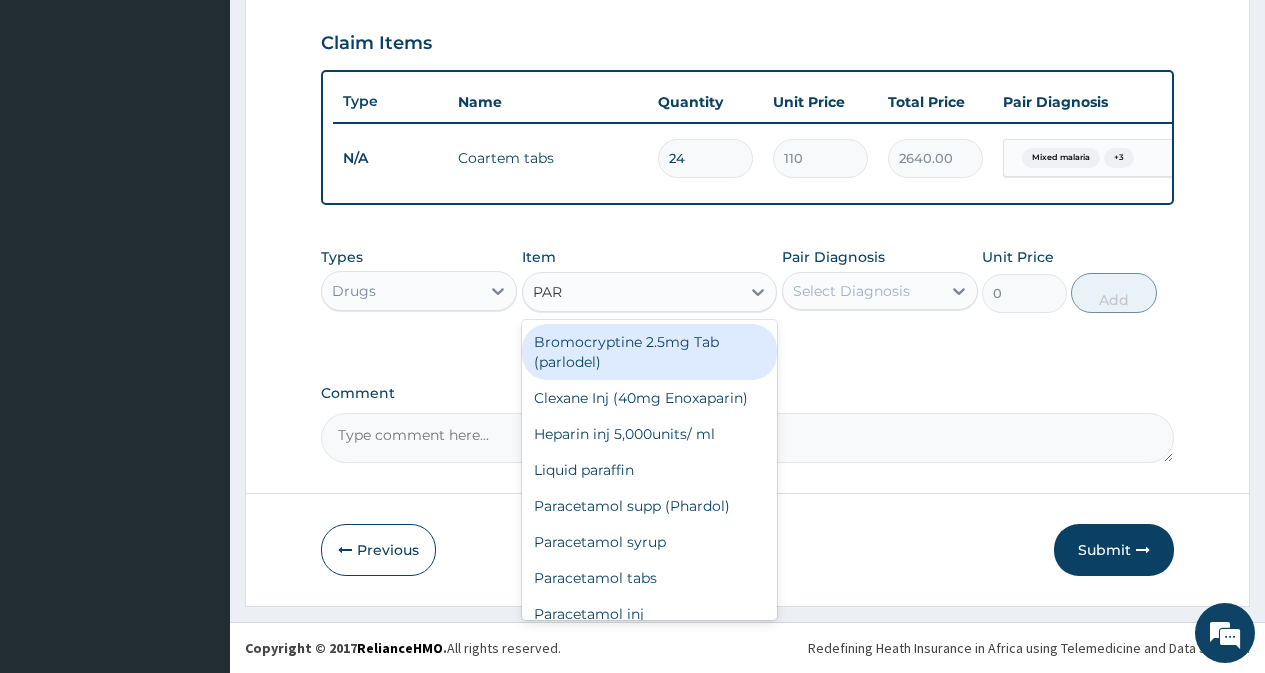 type on "PARA" 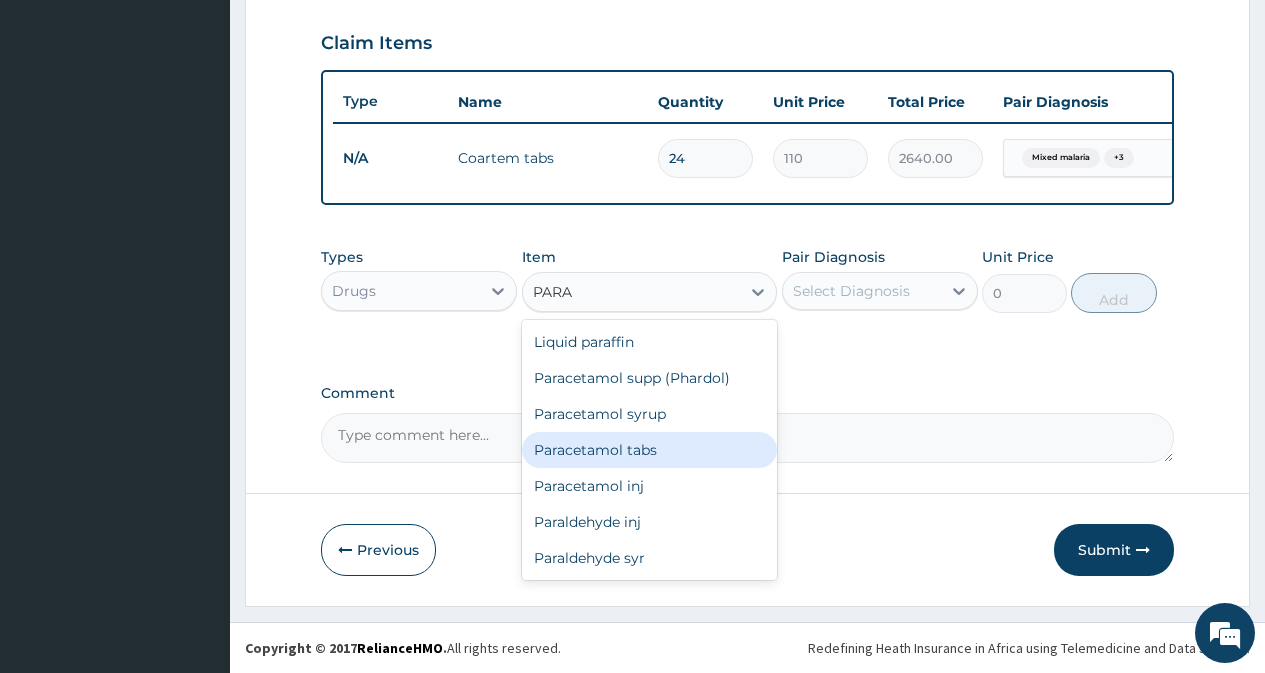 drag, startPoint x: 628, startPoint y: 460, endPoint x: 757, endPoint y: 362, distance: 162.00308 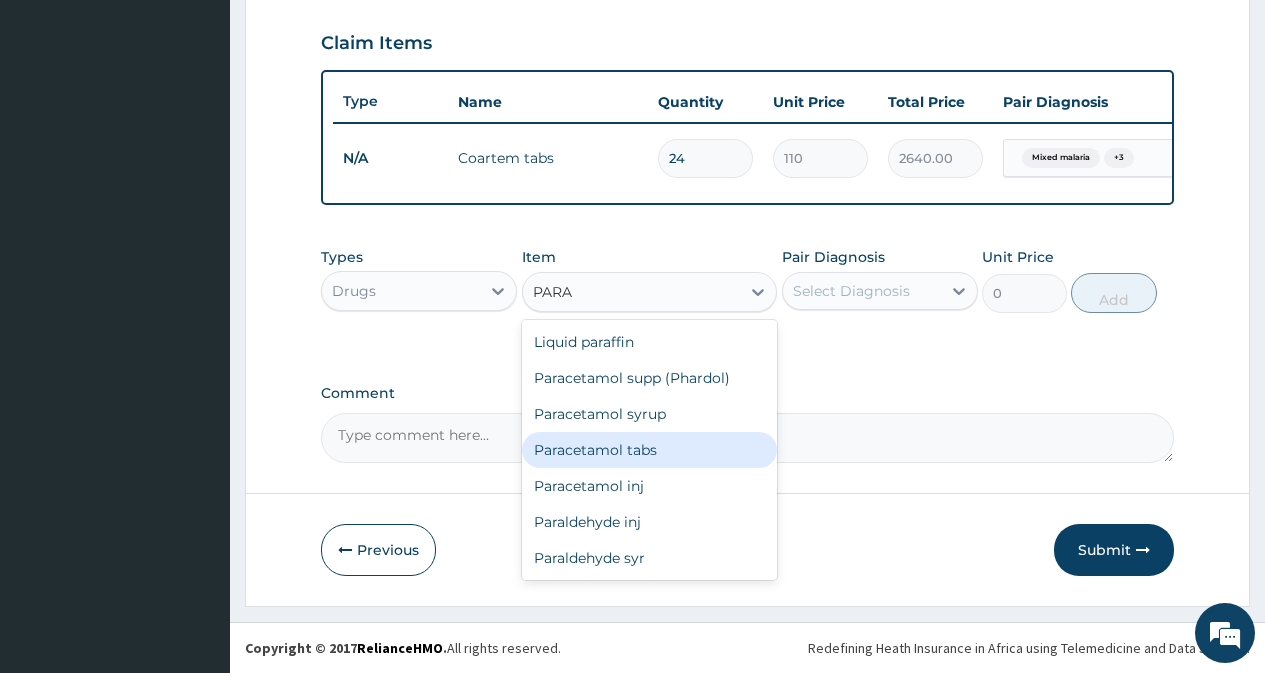 click on "Paracetamol tabs" at bounding box center (650, 450) 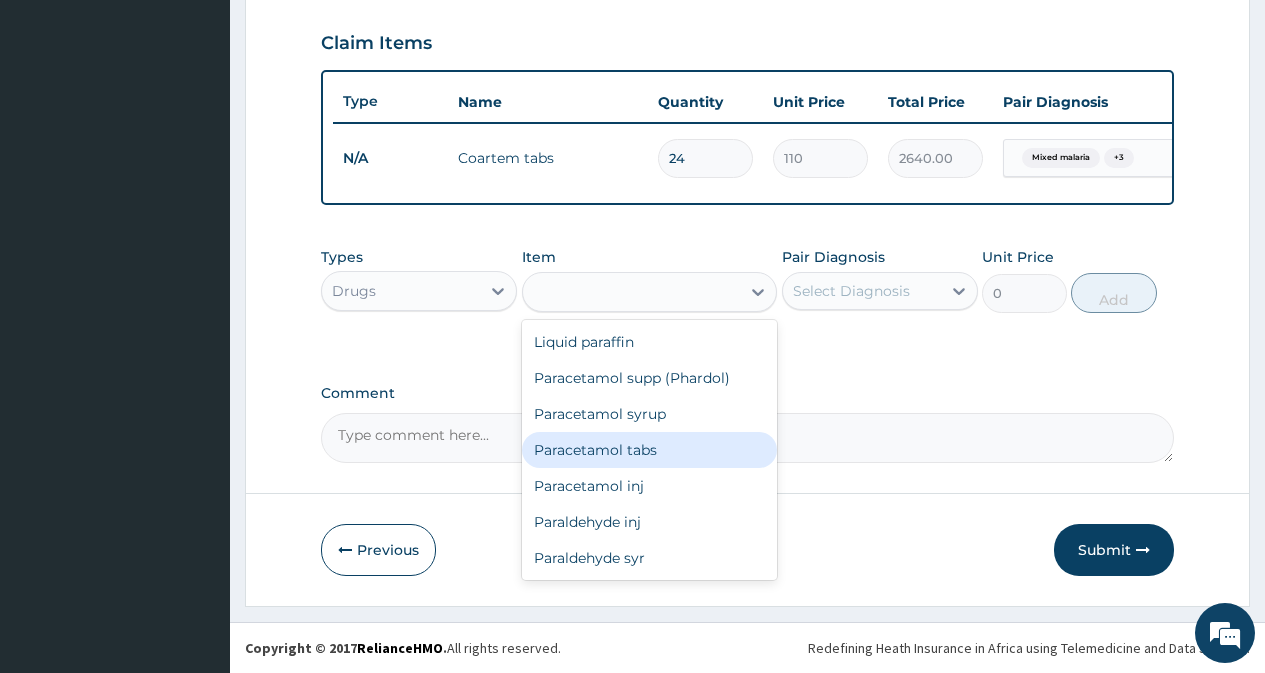 type on "20" 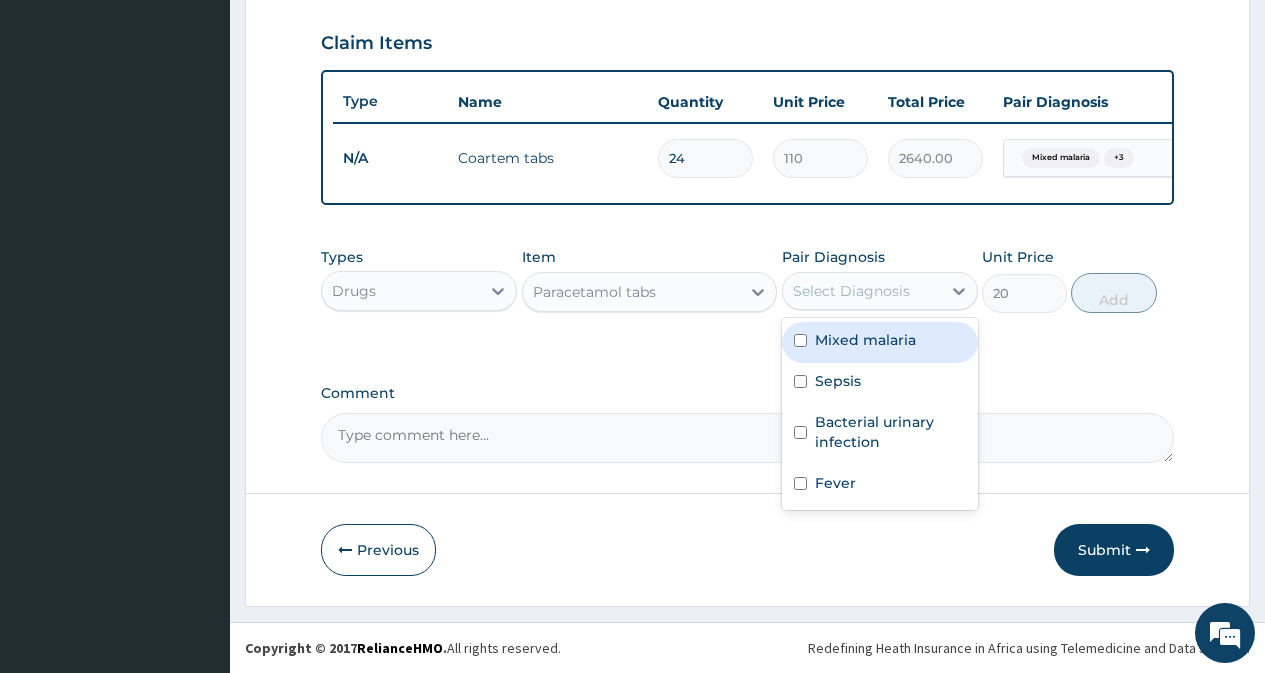 drag, startPoint x: 842, startPoint y: 276, endPoint x: 841, endPoint y: 332, distance: 56.008926 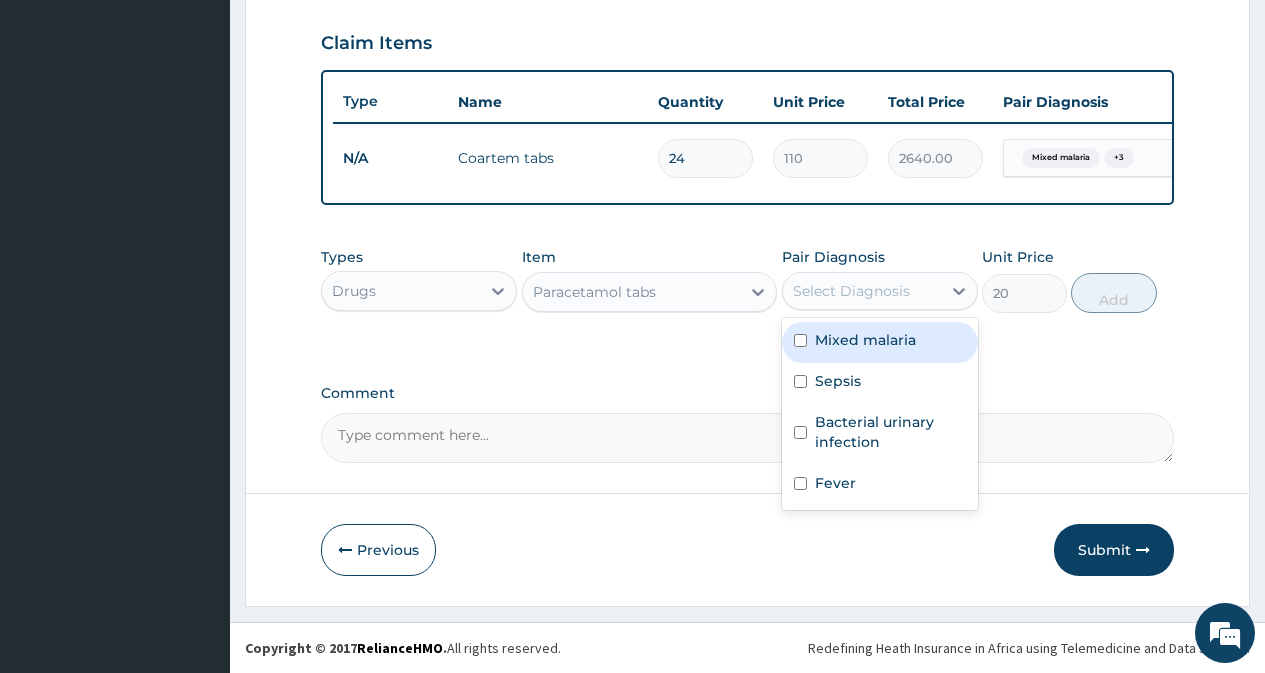 click on "Select Diagnosis" at bounding box center [862, 291] 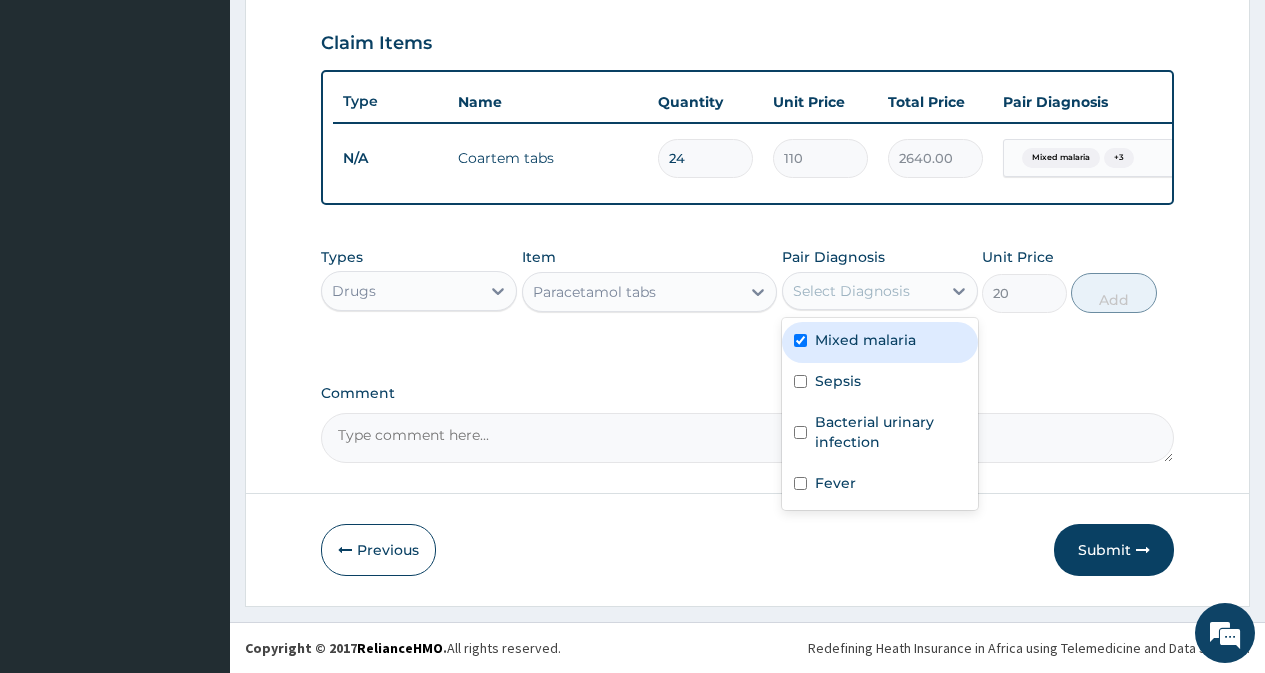 checkbox on "true" 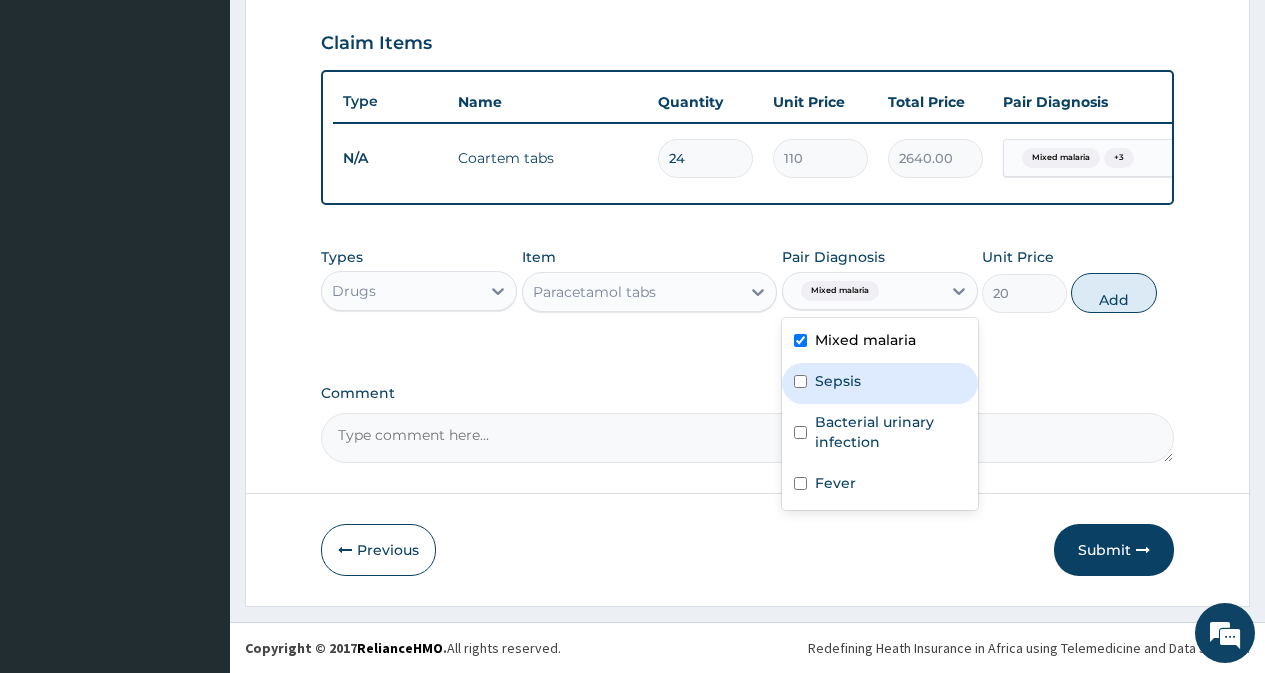 click on "Sepsis" at bounding box center [880, 383] 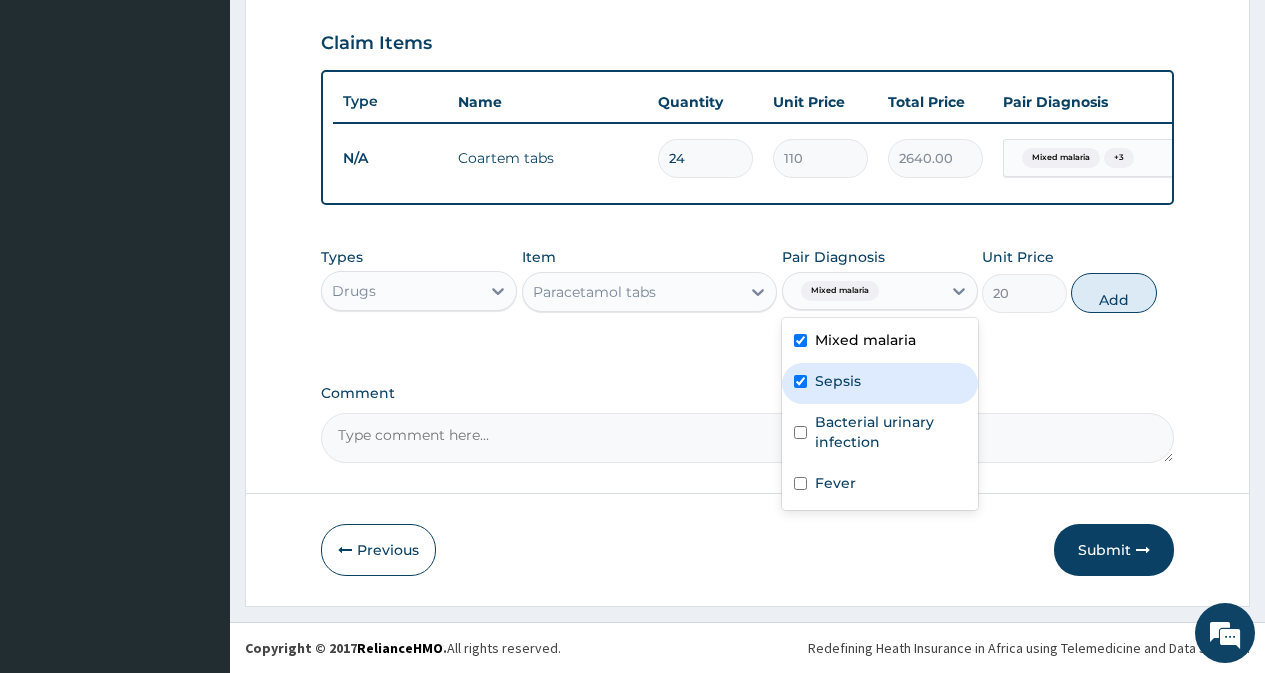 checkbox on "true" 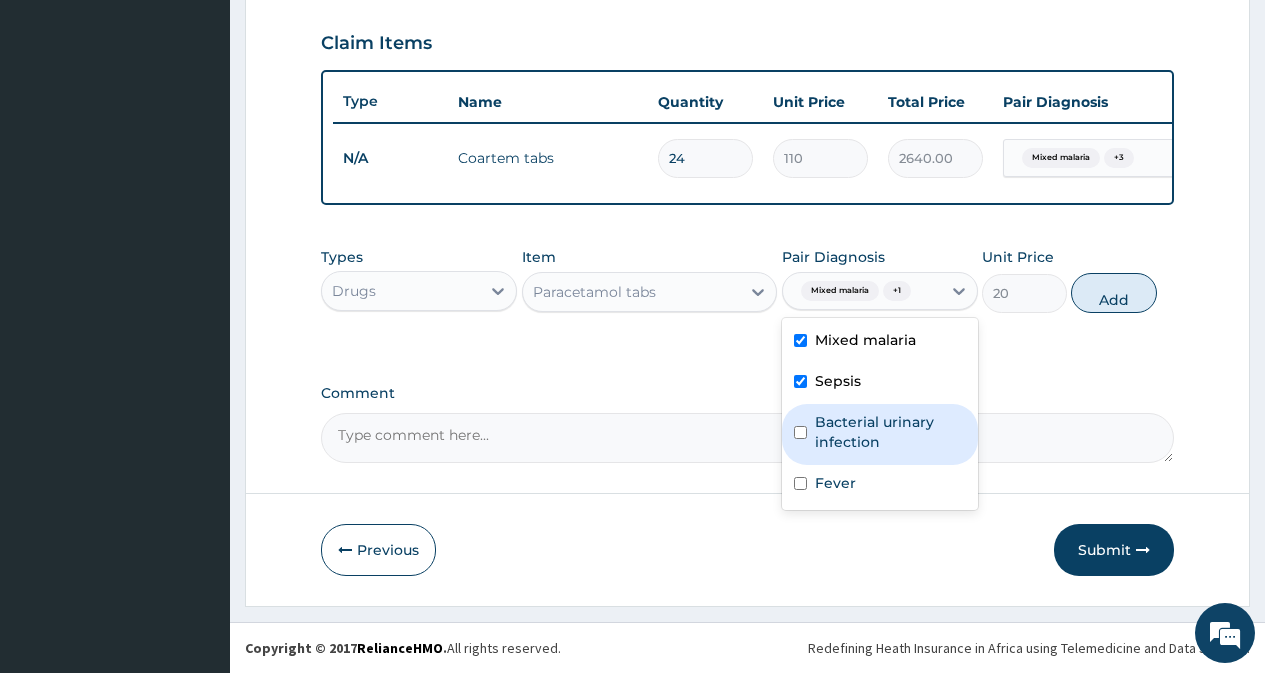 drag, startPoint x: 851, startPoint y: 422, endPoint x: 844, endPoint y: 467, distance: 45.54119 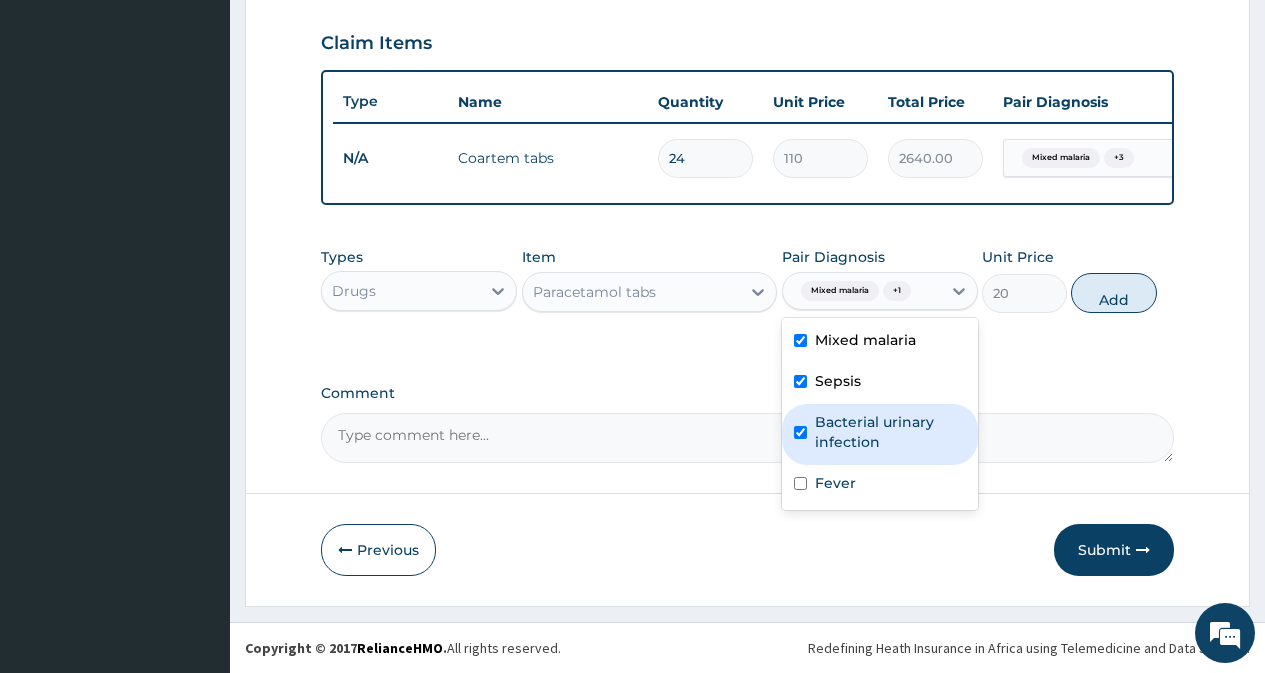 checkbox on "true" 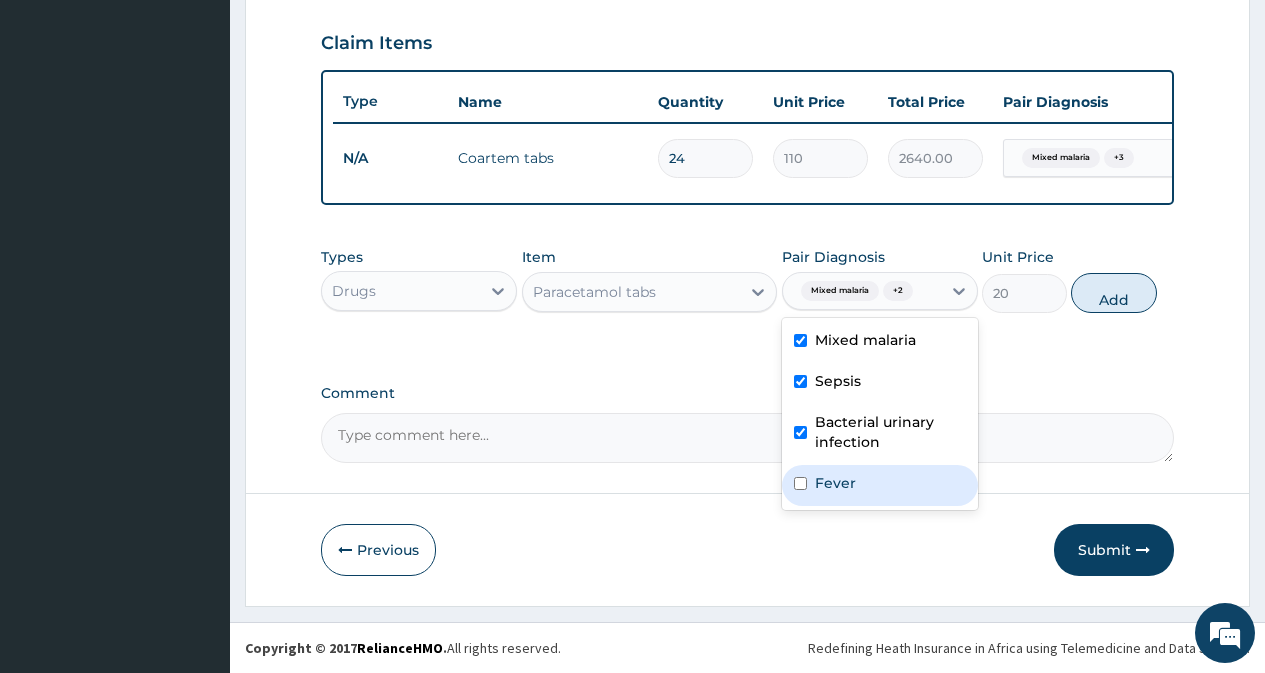 drag, startPoint x: 844, startPoint y: 468, endPoint x: 862, endPoint y: 467, distance: 18.027756 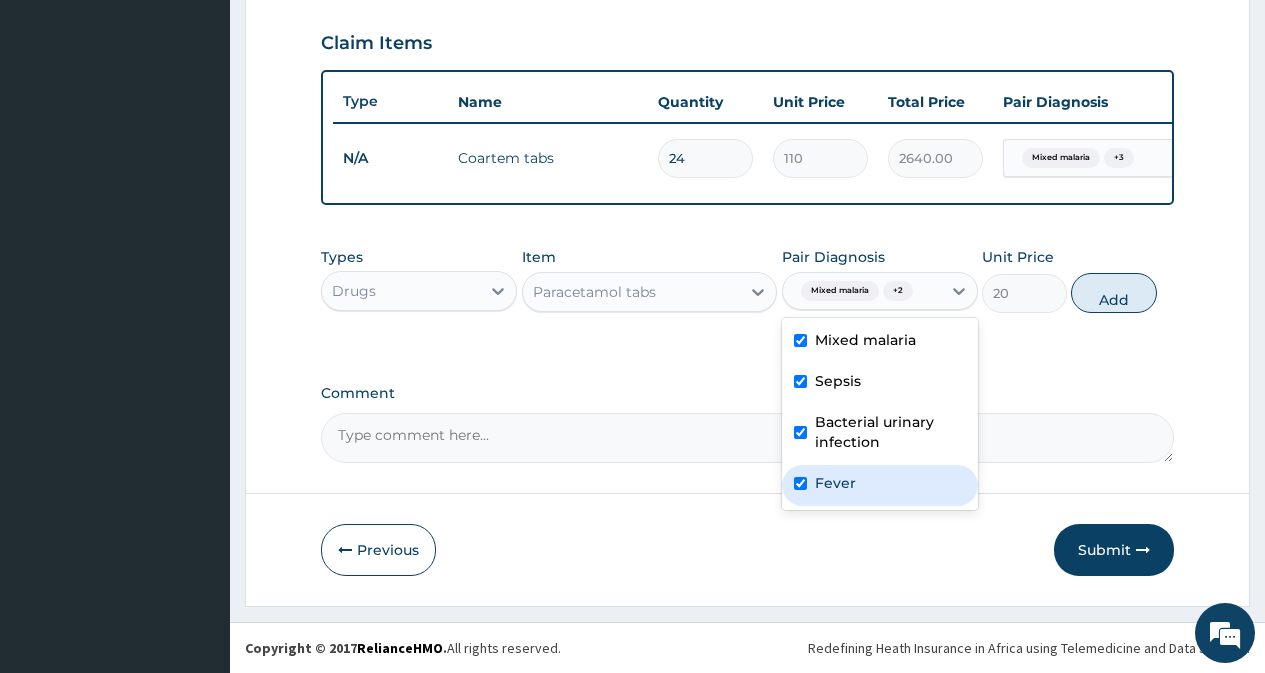 checkbox on "true" 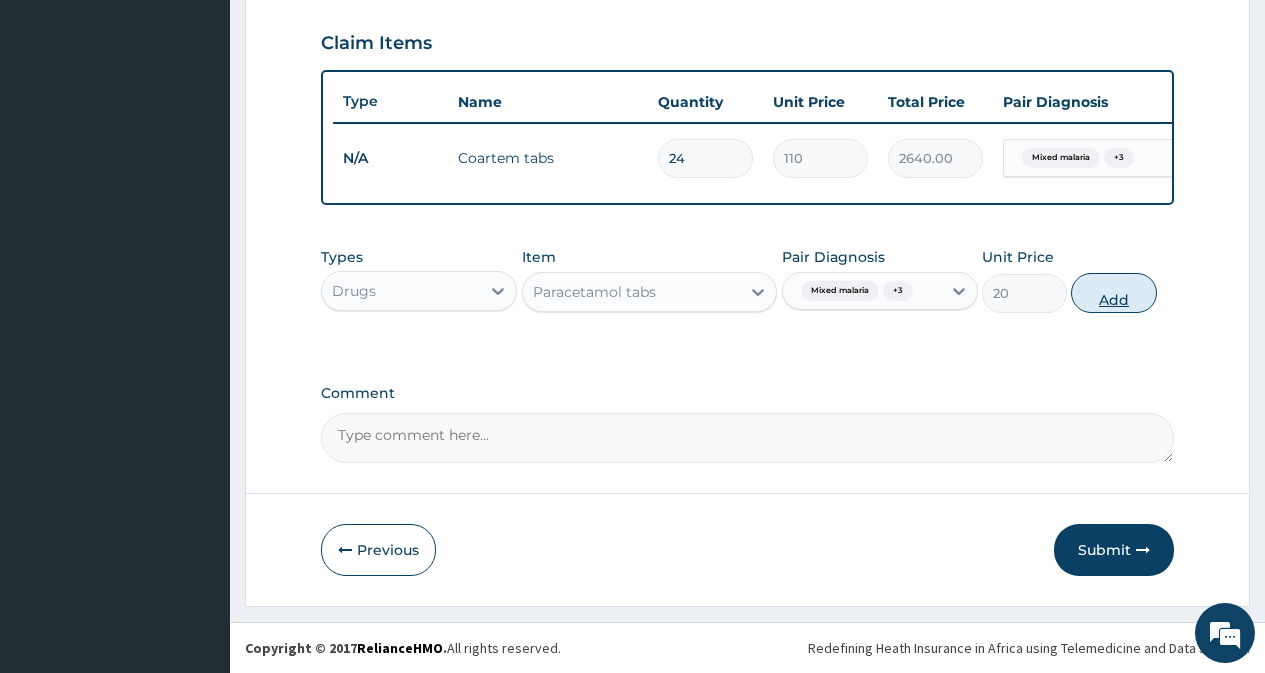 click on "Add" at bounding box center (1113, 293) 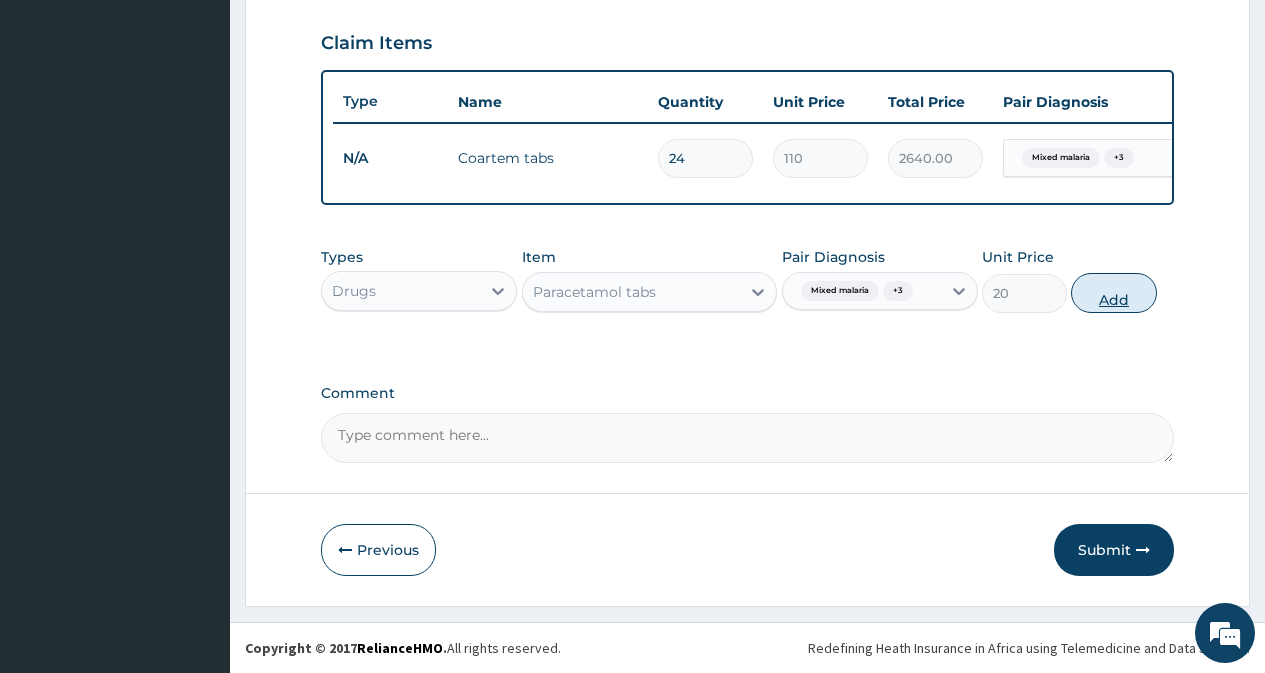 type on "0" 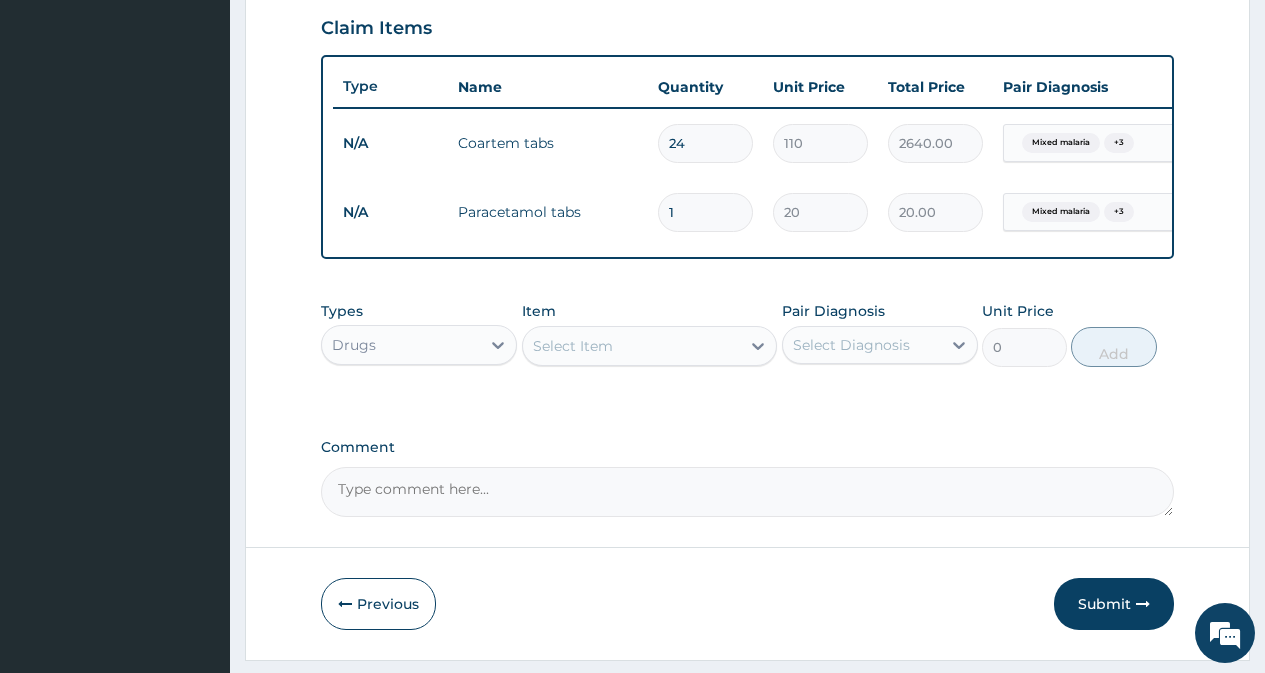 type on "18" 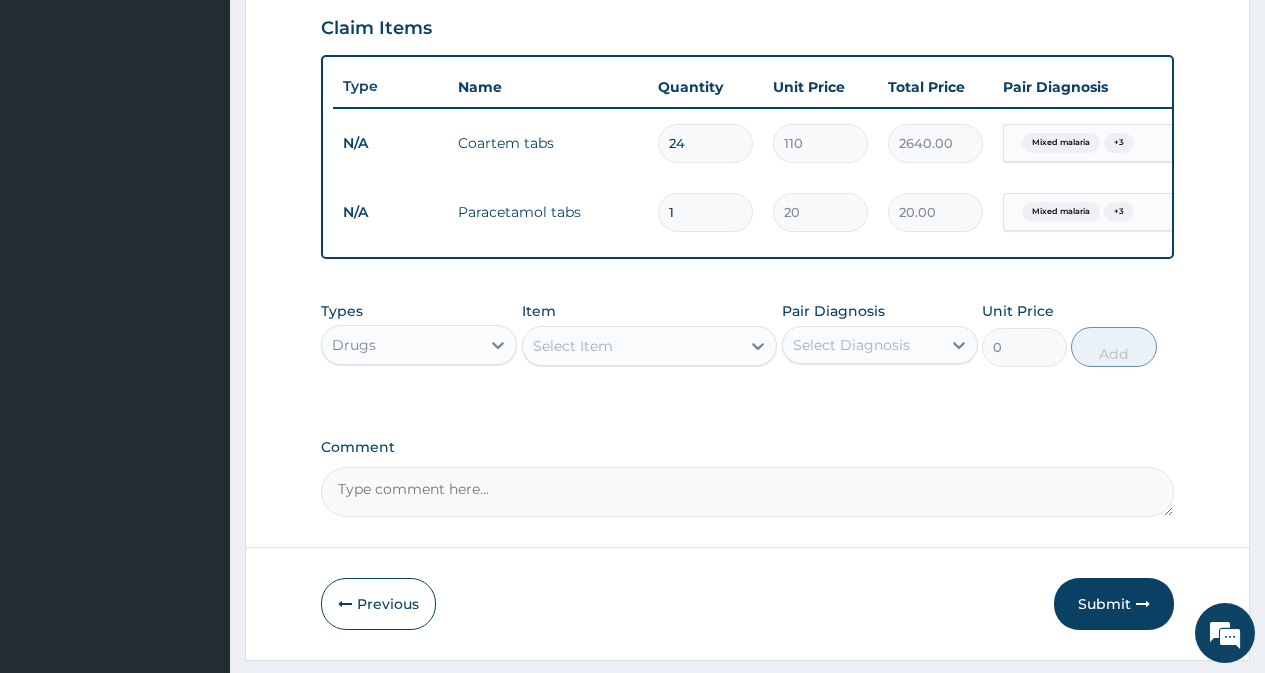 type on "360.00" 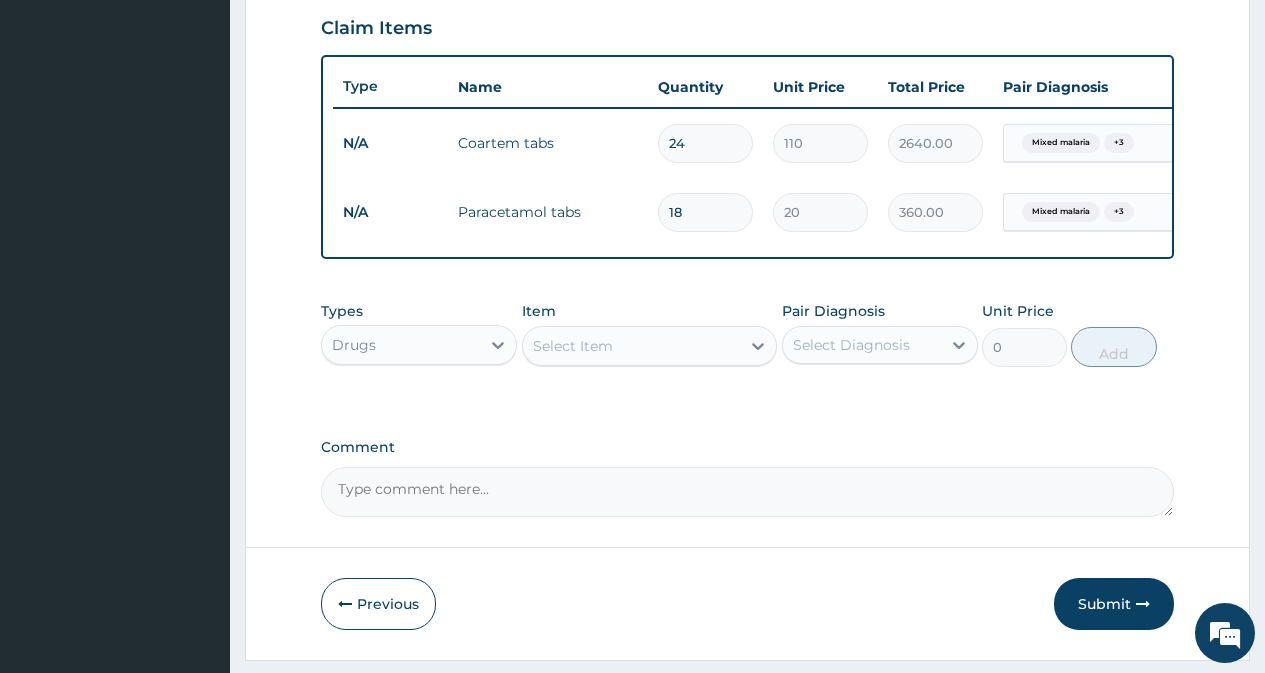 type on "18" 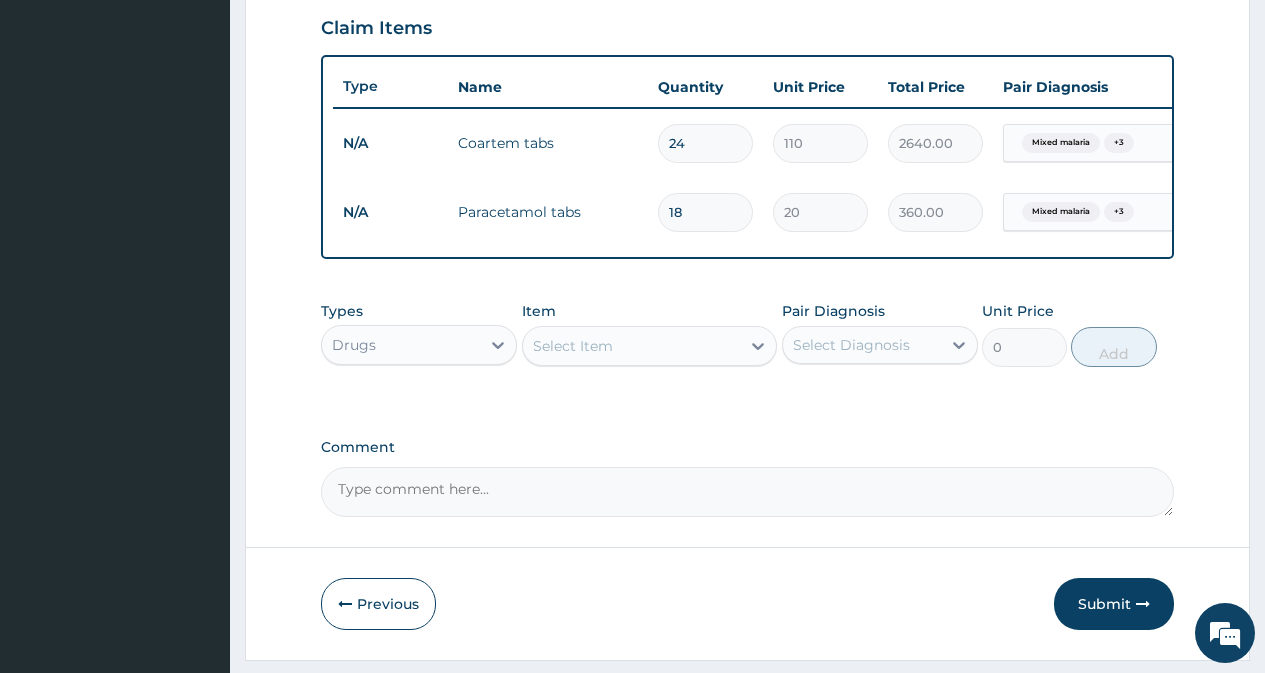 click on "Select Item" at bounding box center (632, 346) 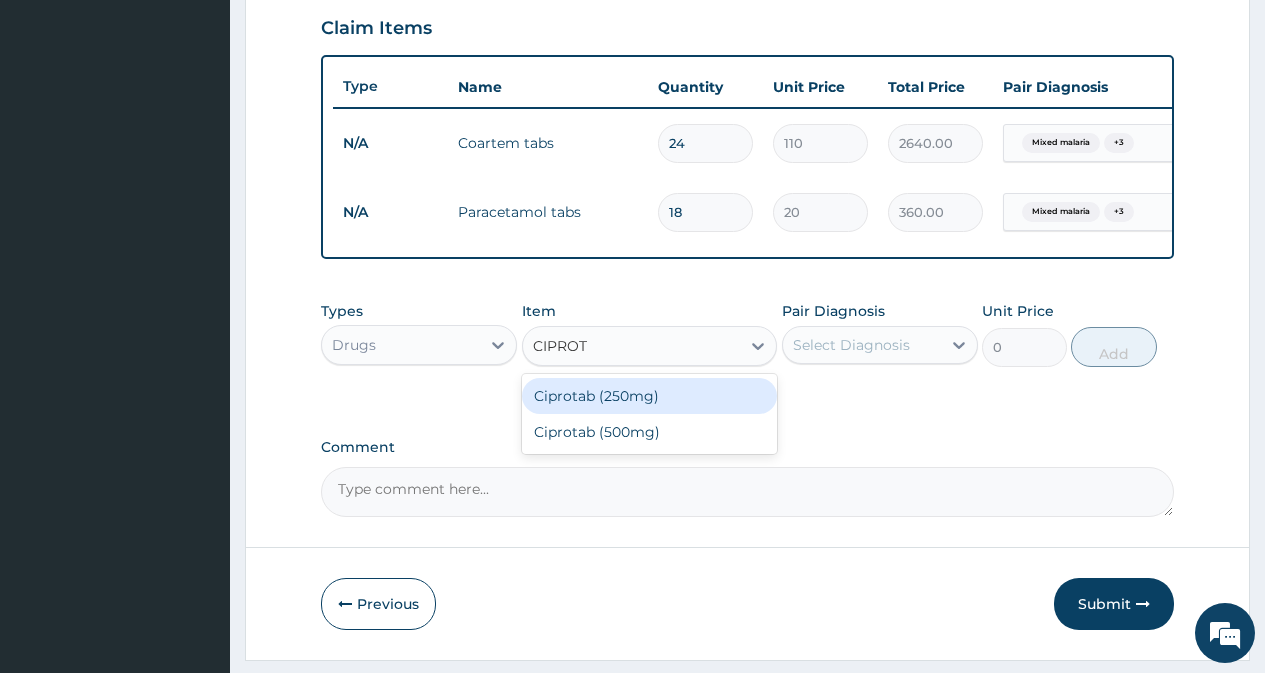 type on "CIPRO" 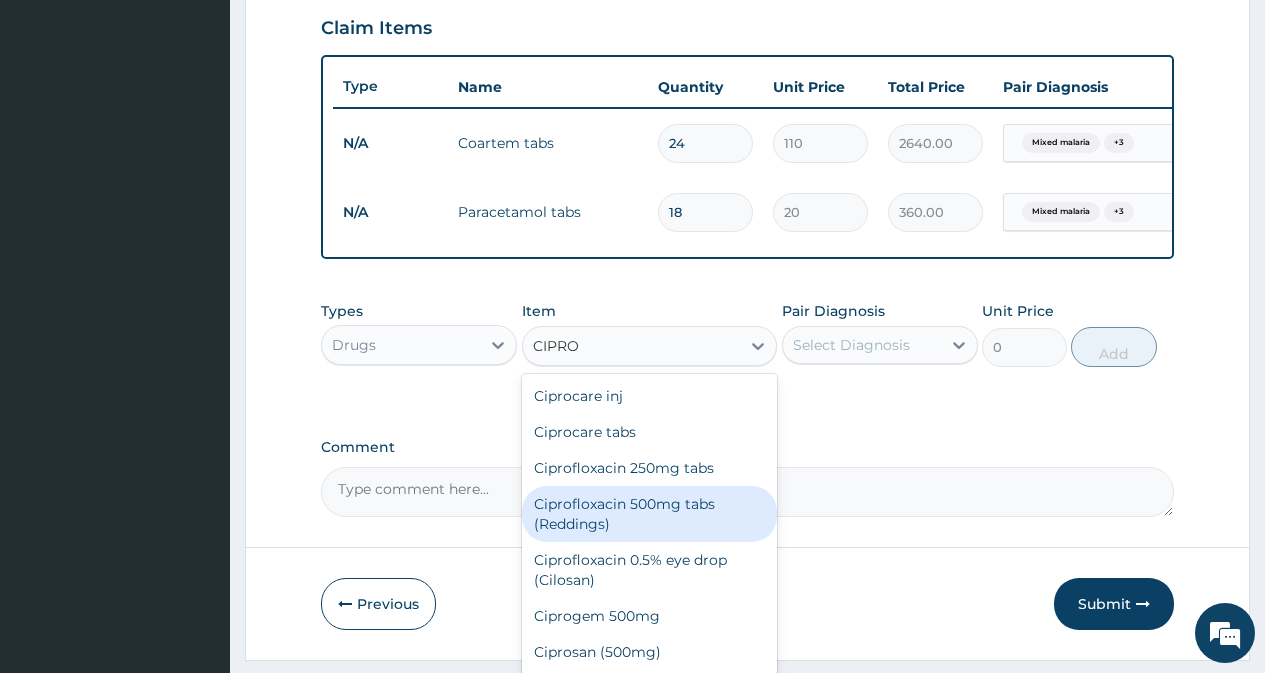 click on "Ciprofloxacin 500mg tabs (Reddings)" at bounding box center (650, 514) 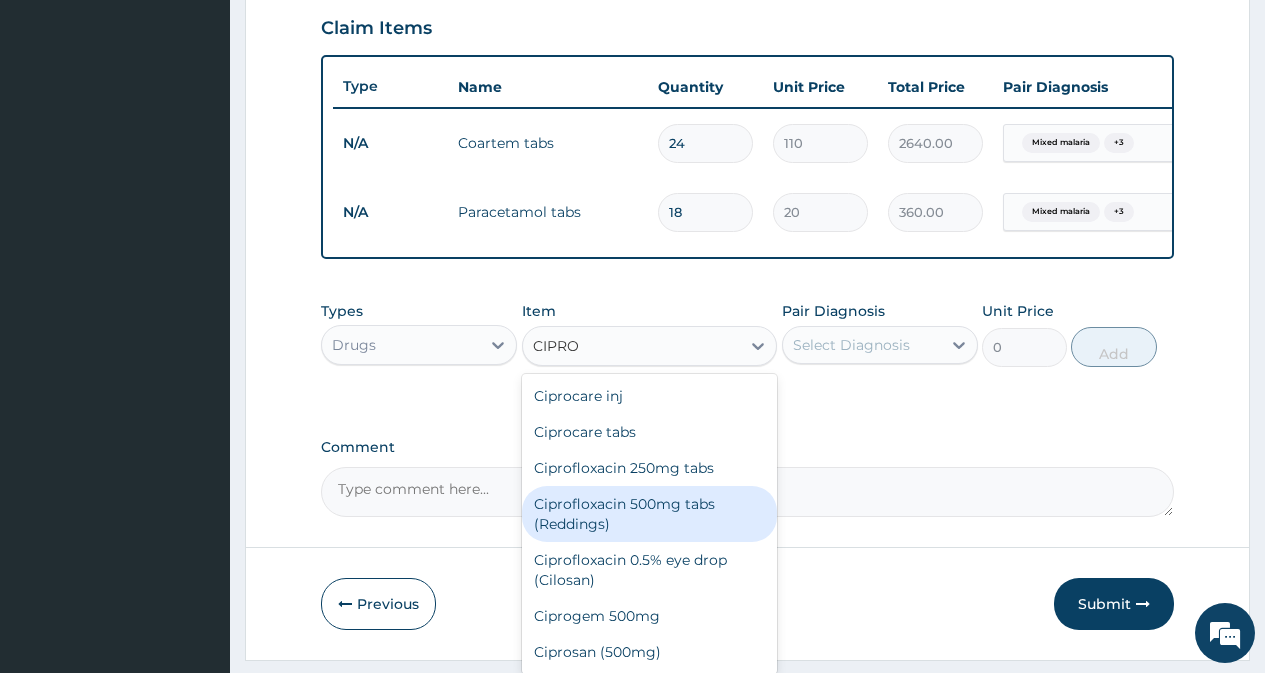 type 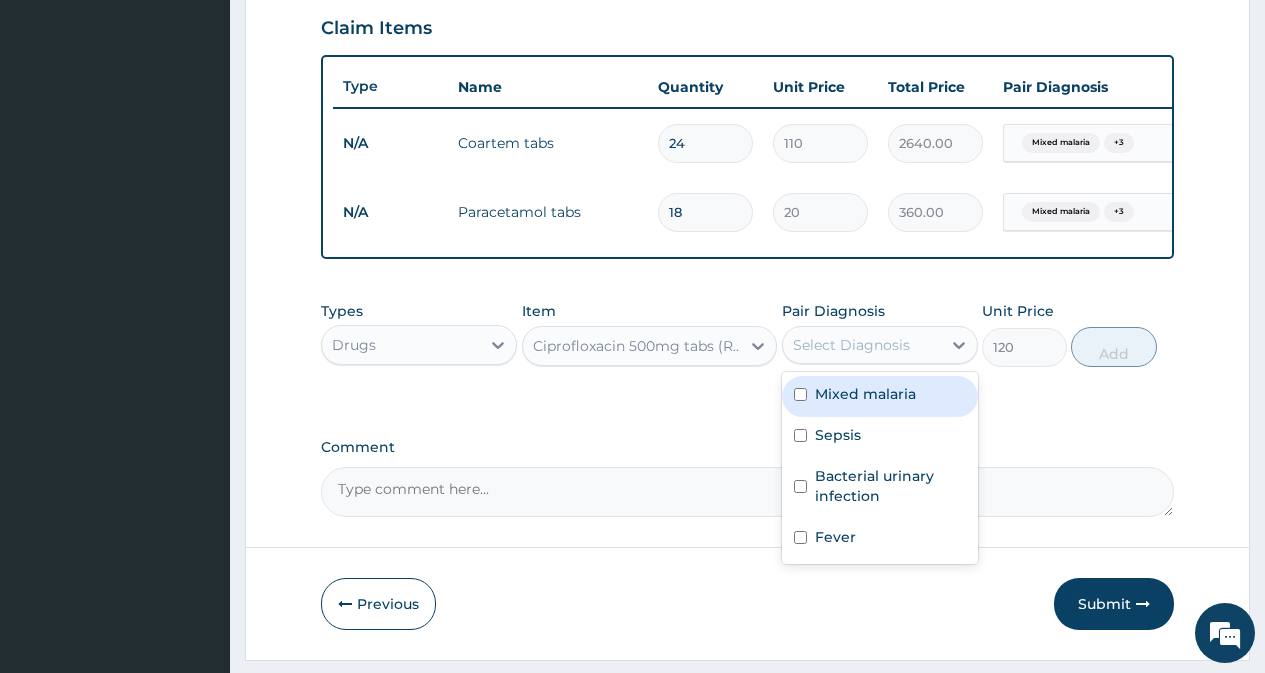 click on "Select Diagnosis" at bounding box center (851, 345) 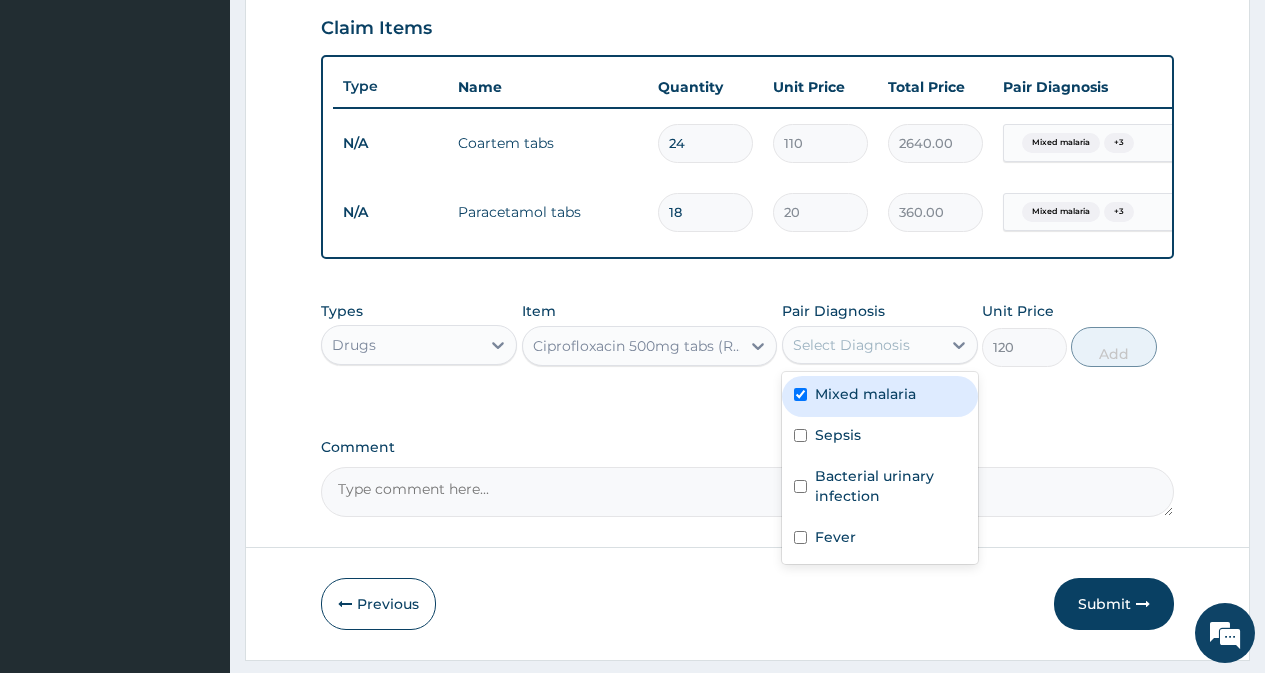 checkbox on "true" 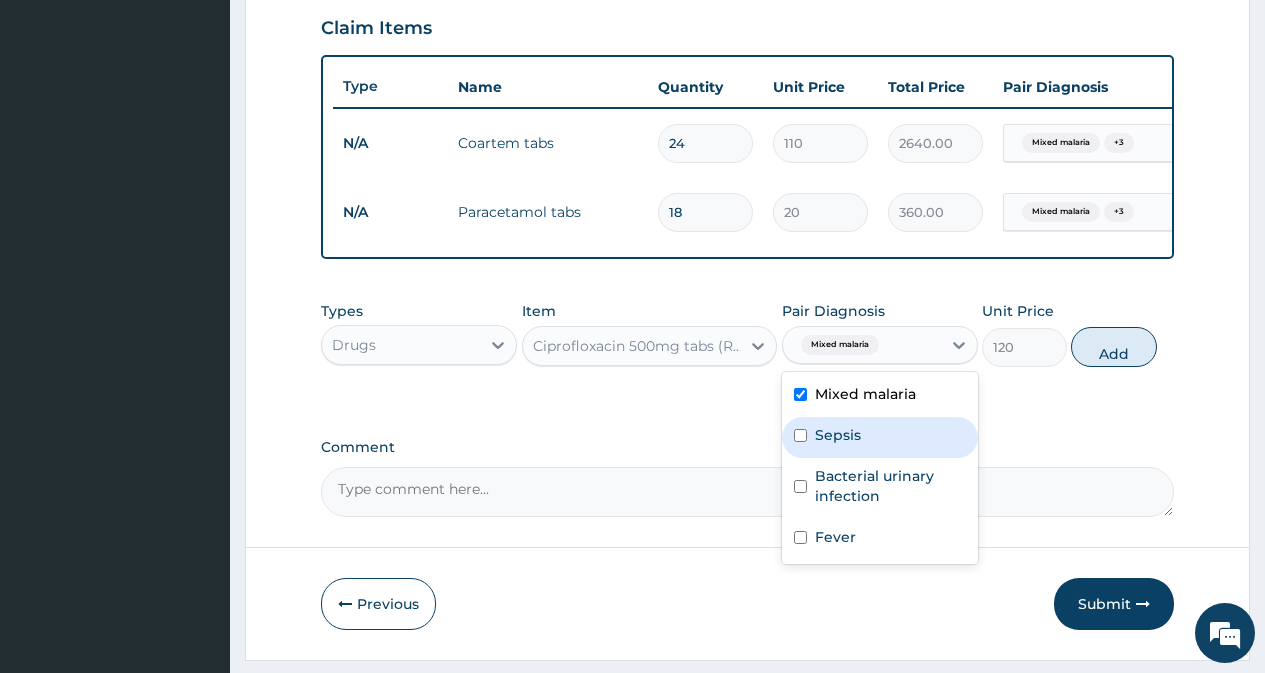 drag, startPoint x: 871, startPoint y: 468, endPoint x: 871, endPoint y: 490, distance: 22 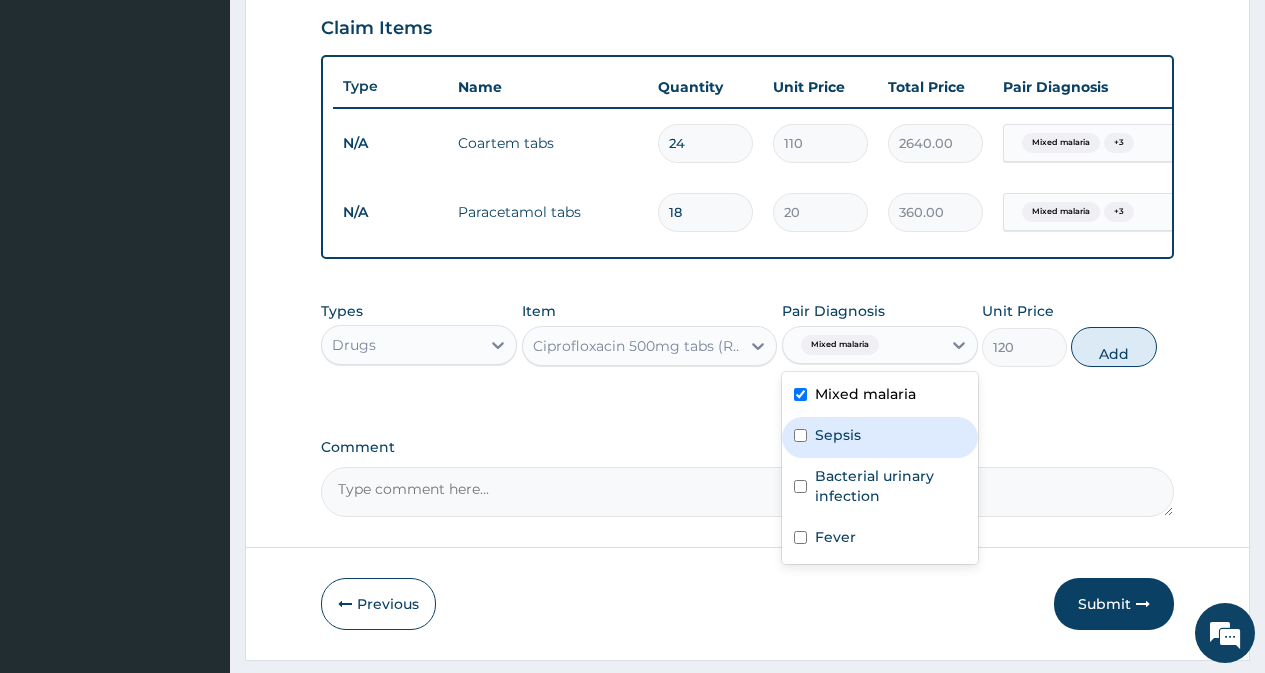 click on "Mixed malaria Sepsis Bacterial urinary infection Fever" at bounding box center (880, 468) 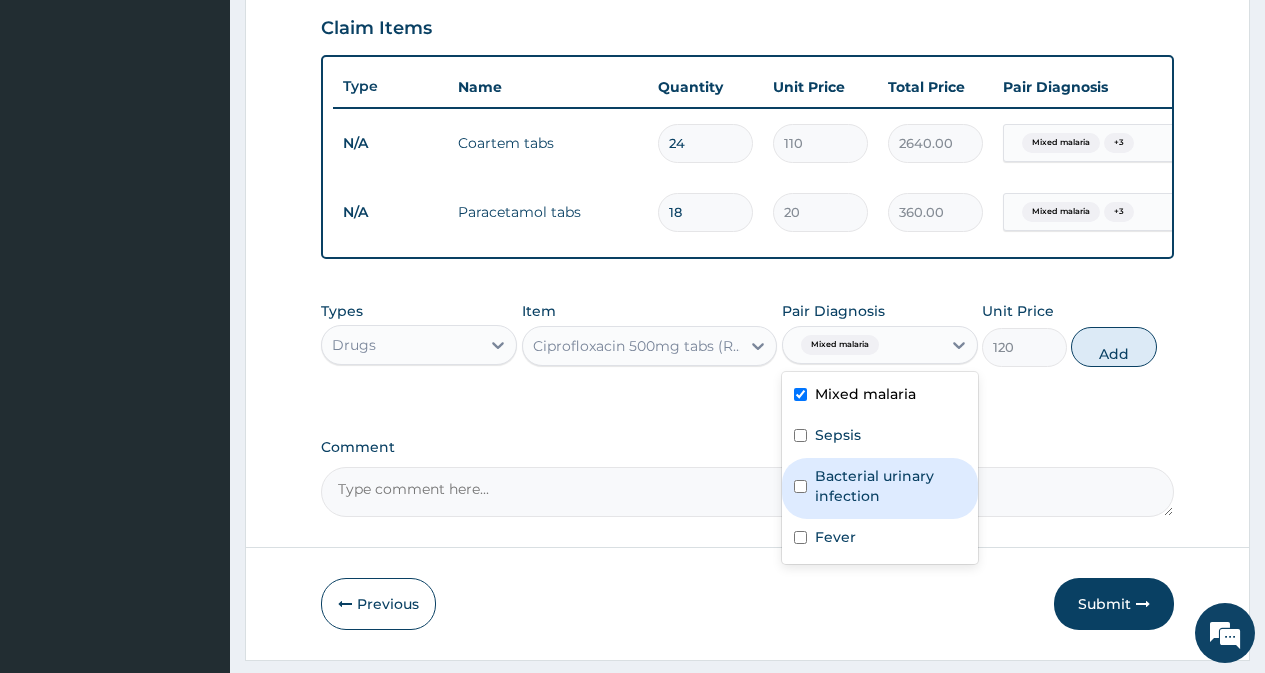 drag, startPoint x: 867, startPoint y: 499, endPoint x: 867, endPoint y: 517, distance: 18 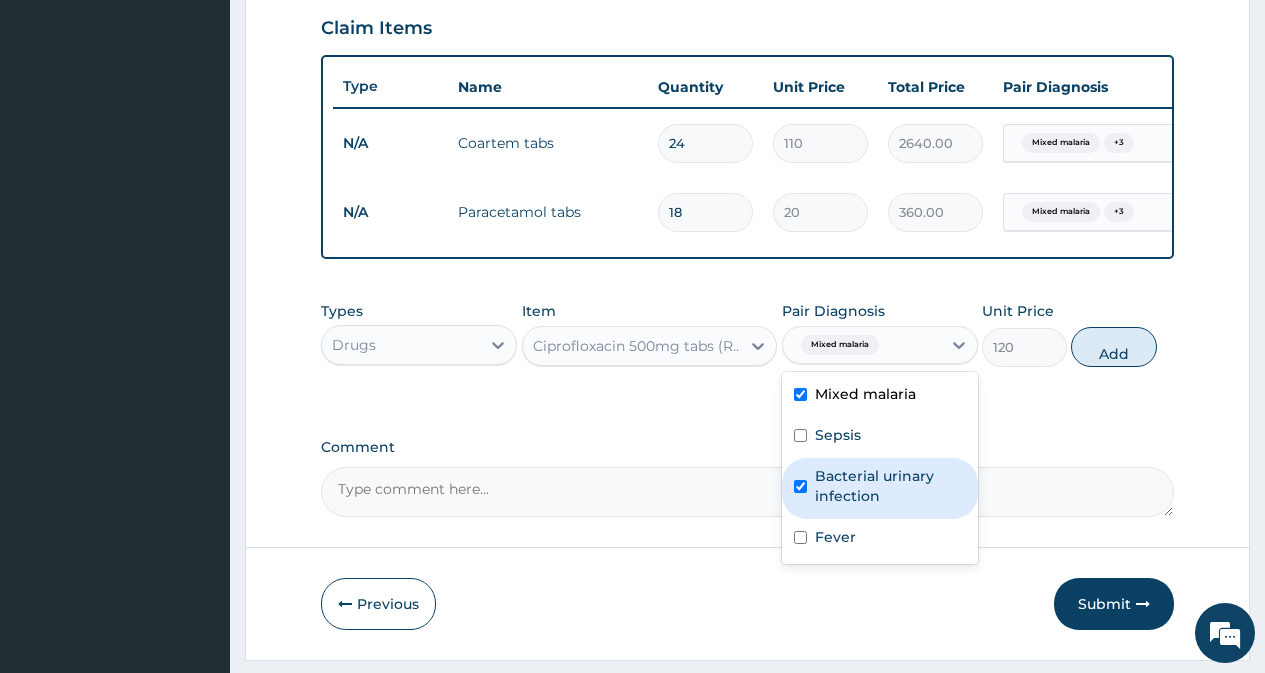 checkbox on "true" 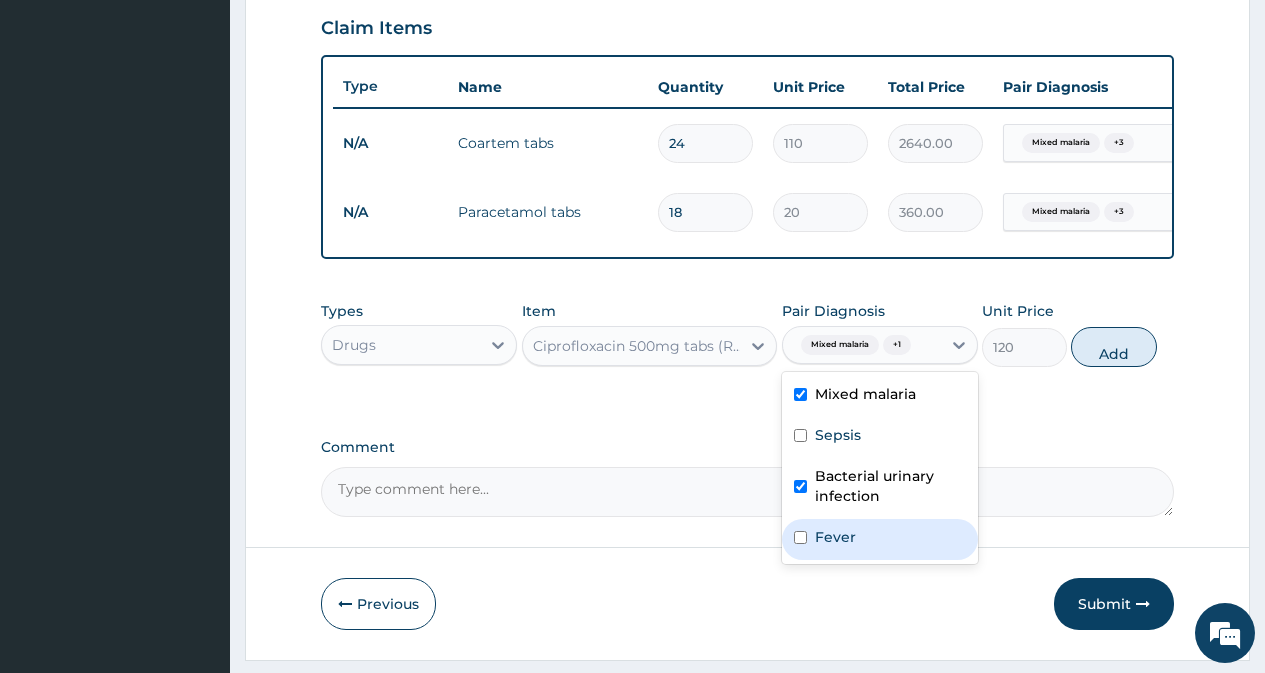 click on "Fever" at bounding box center [880, 539] 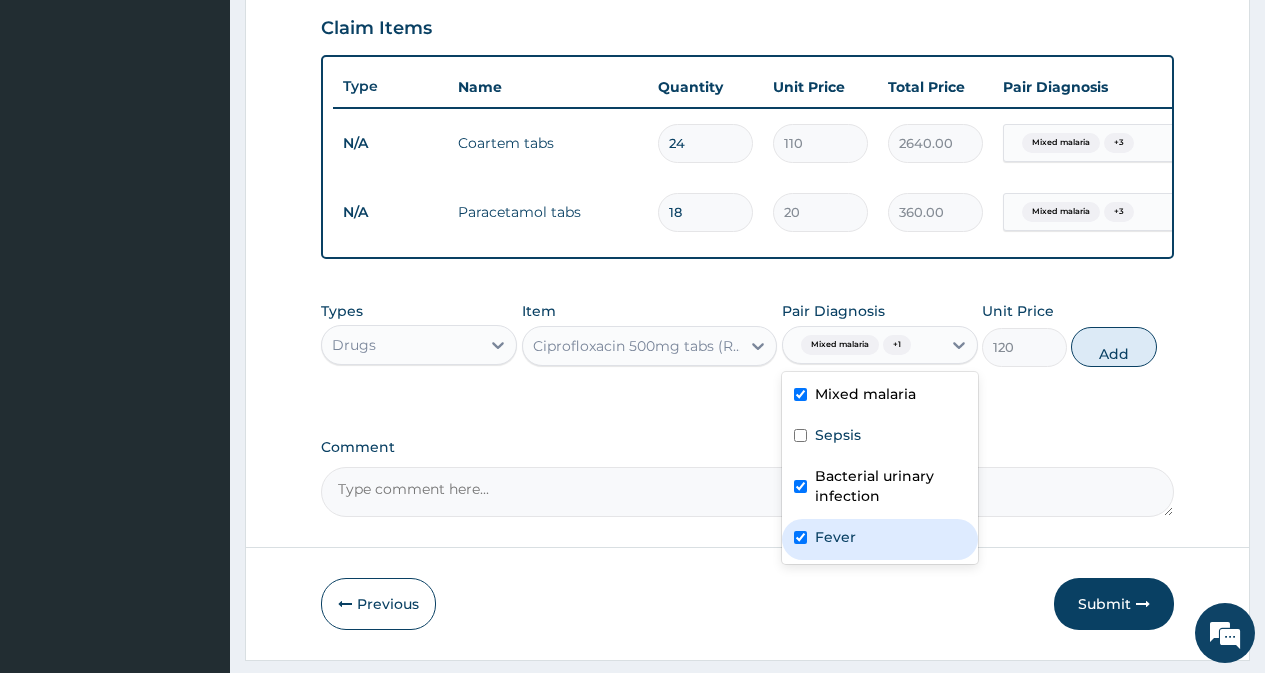 checkbox on "true" 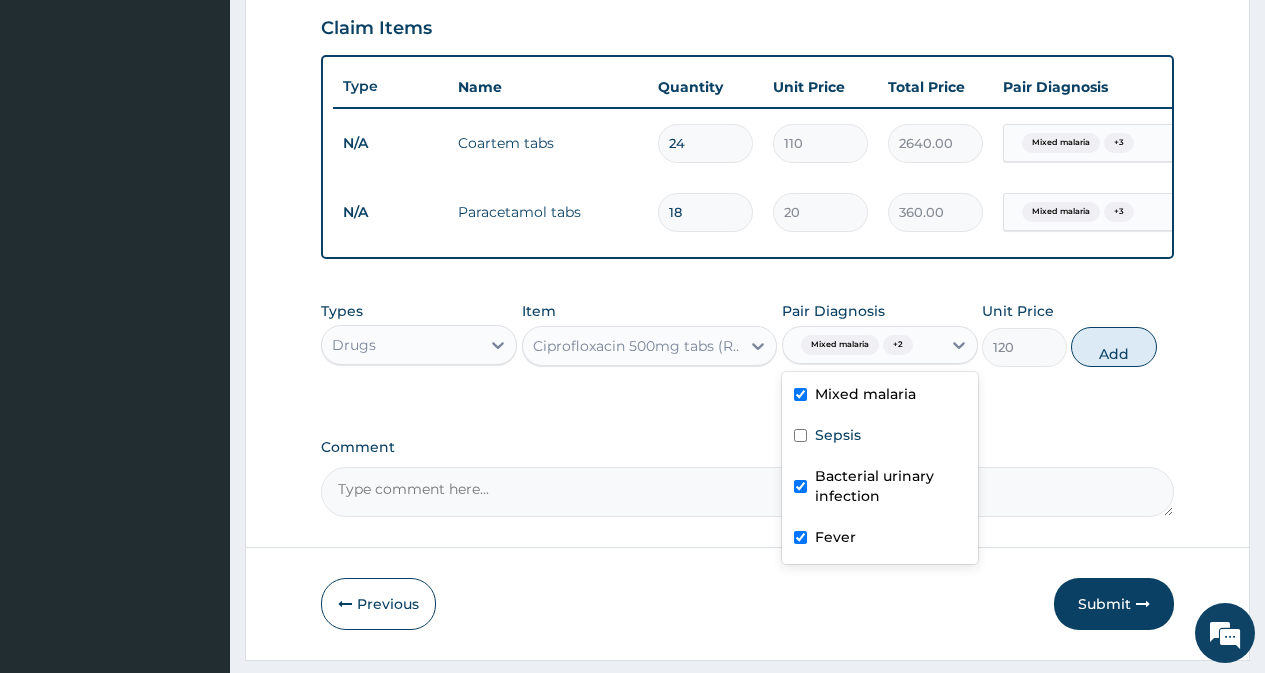 drag, startPoint x: 857, startPoint y: 430, endPoint x: 944, endPoint y: 437, distance: 87.28116 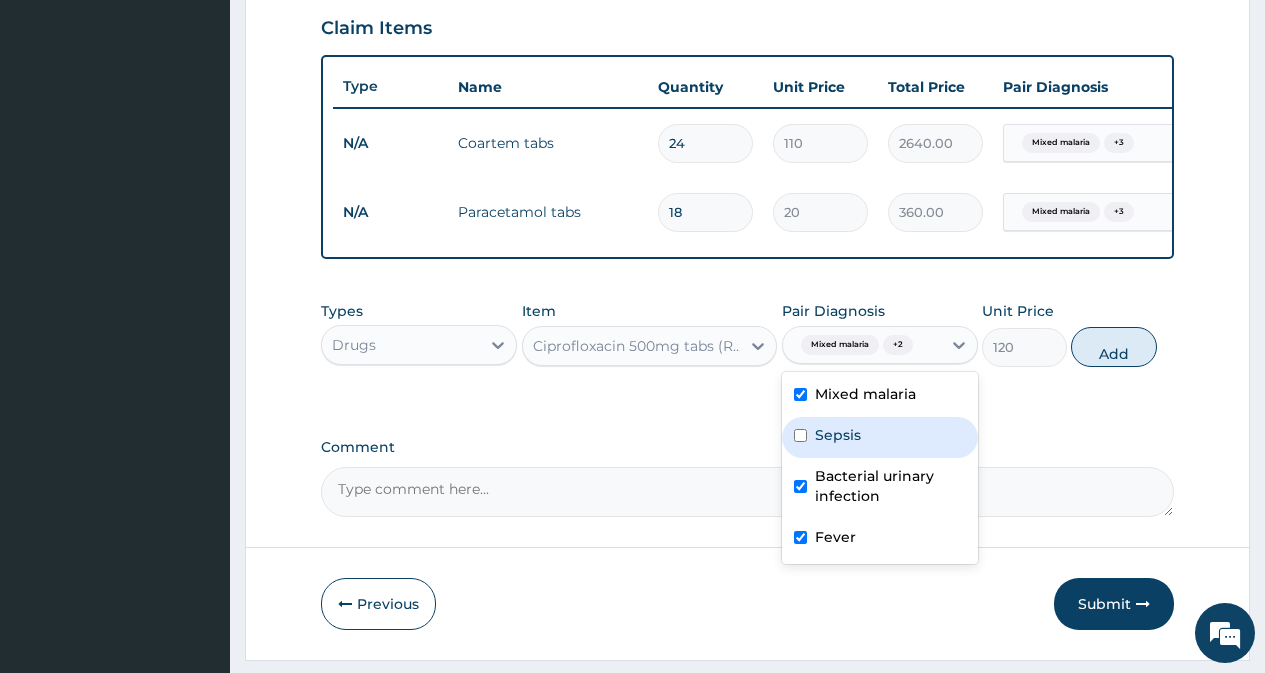 drag, startPoint x: 914, startPoint y: 450, endPoint x: 932, endPoint y: 443, distance: 19.313208 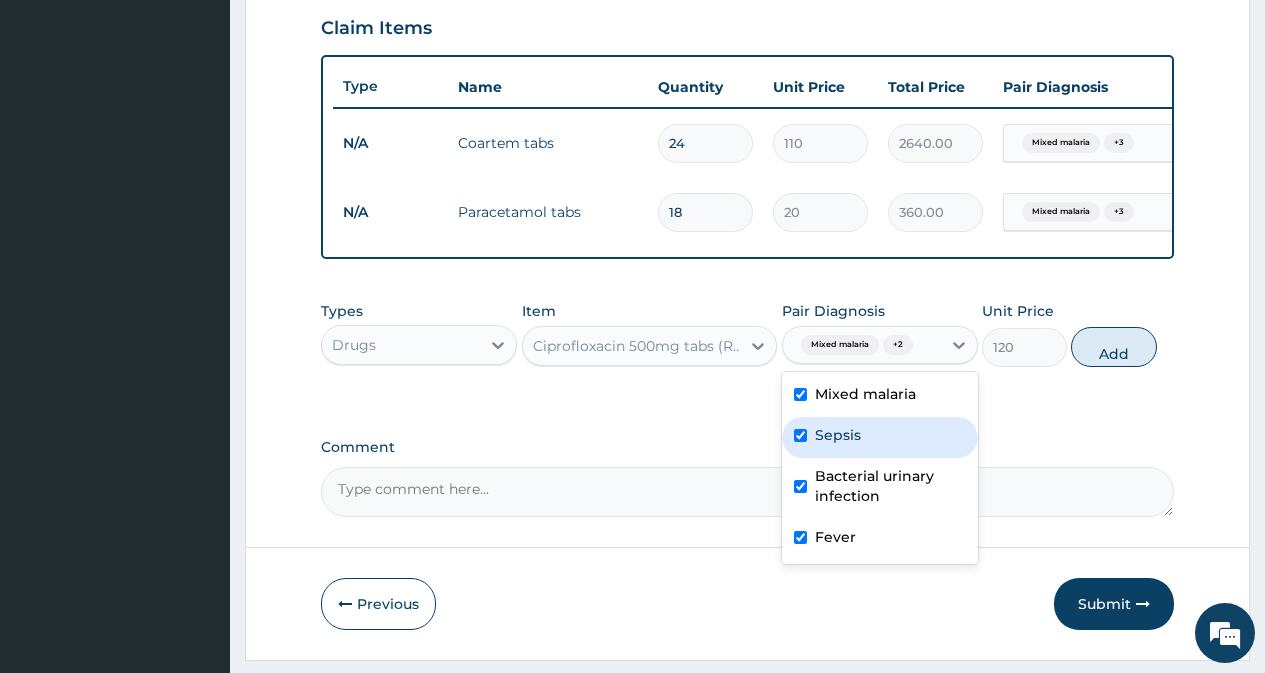 checkbox on "true" 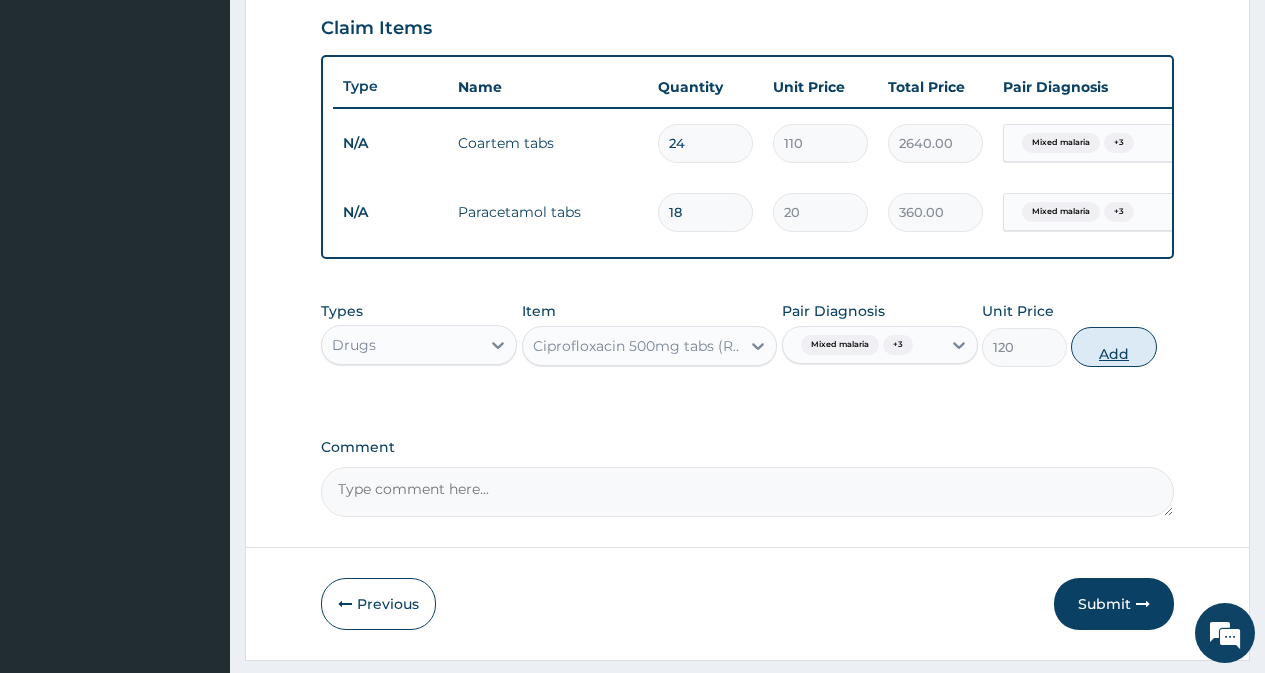 click on "Add" at bounding box center (1113, 347) 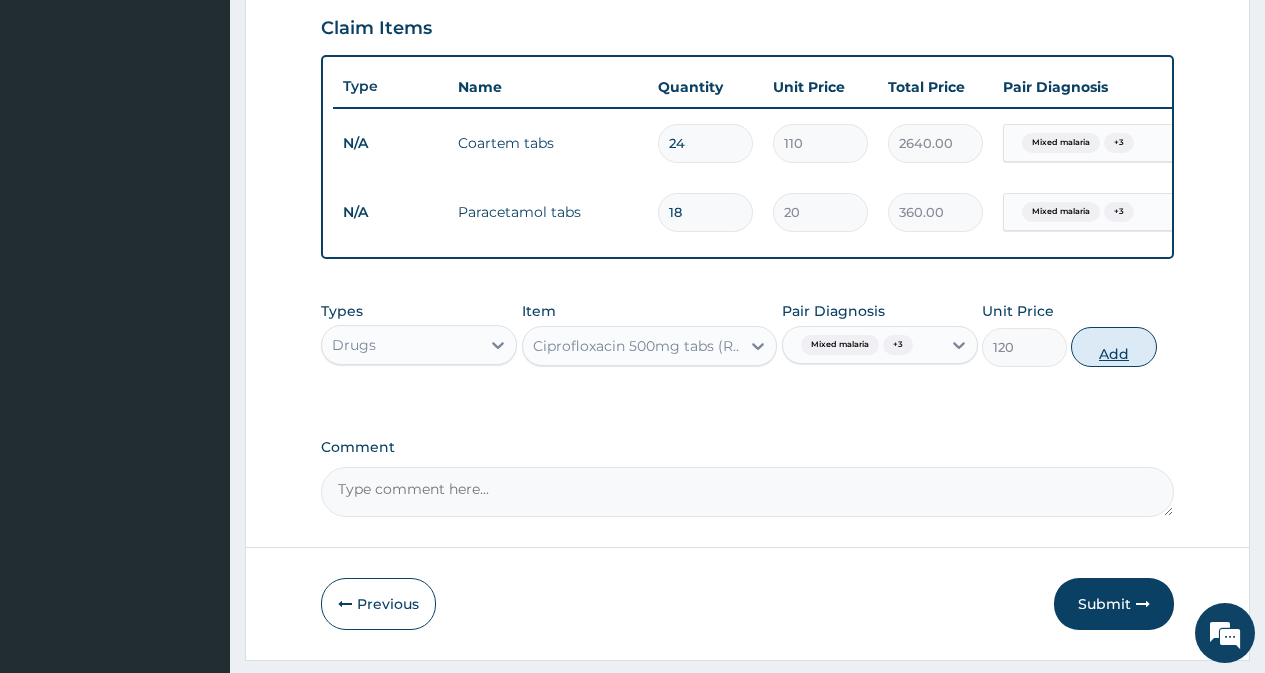 type on "0" 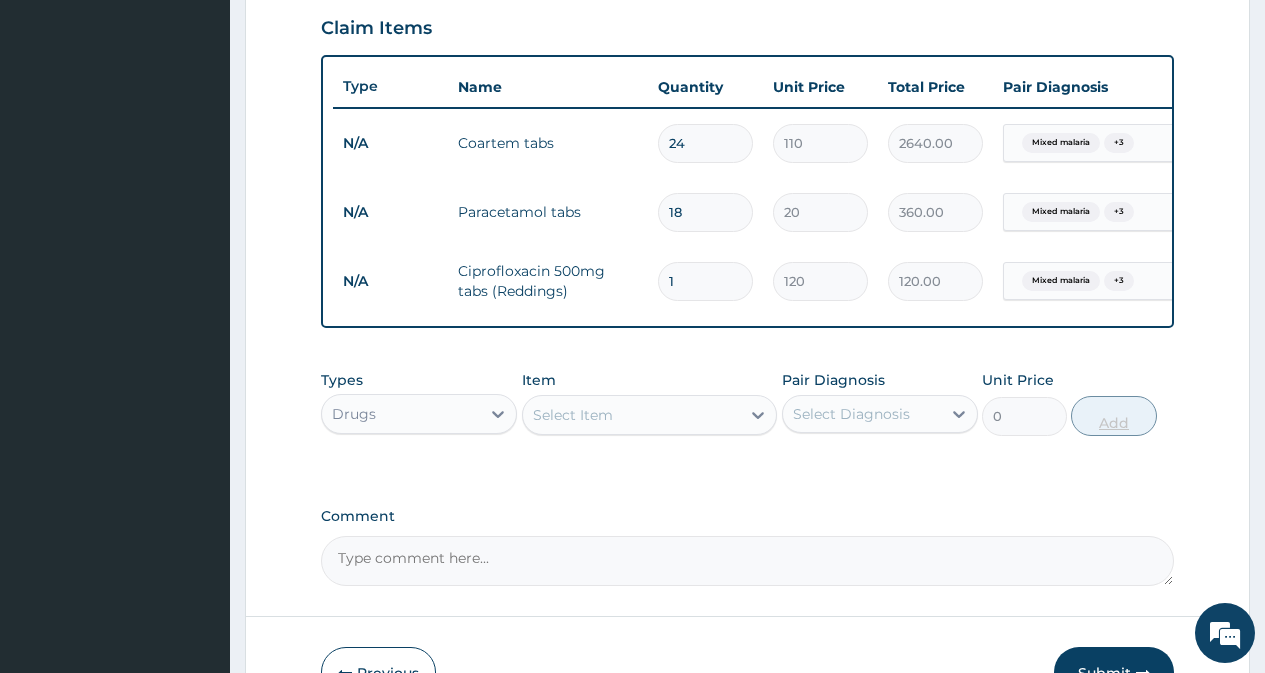 type on "10" 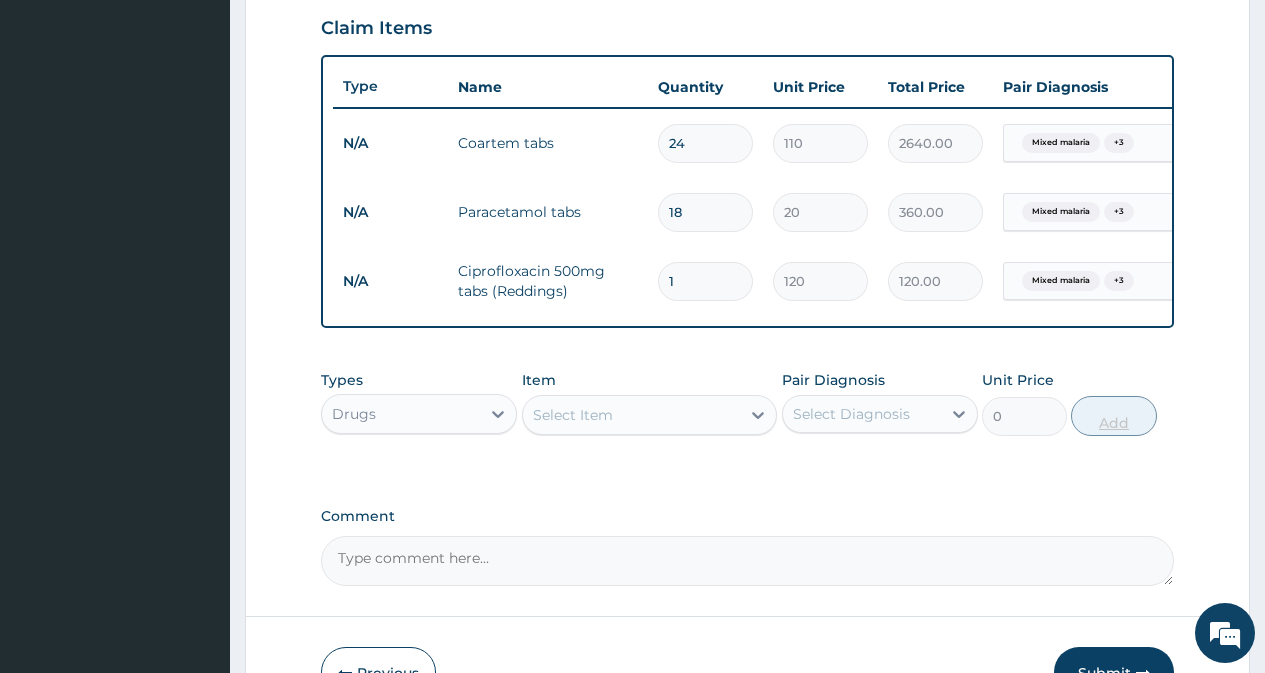 type on "1200.00" 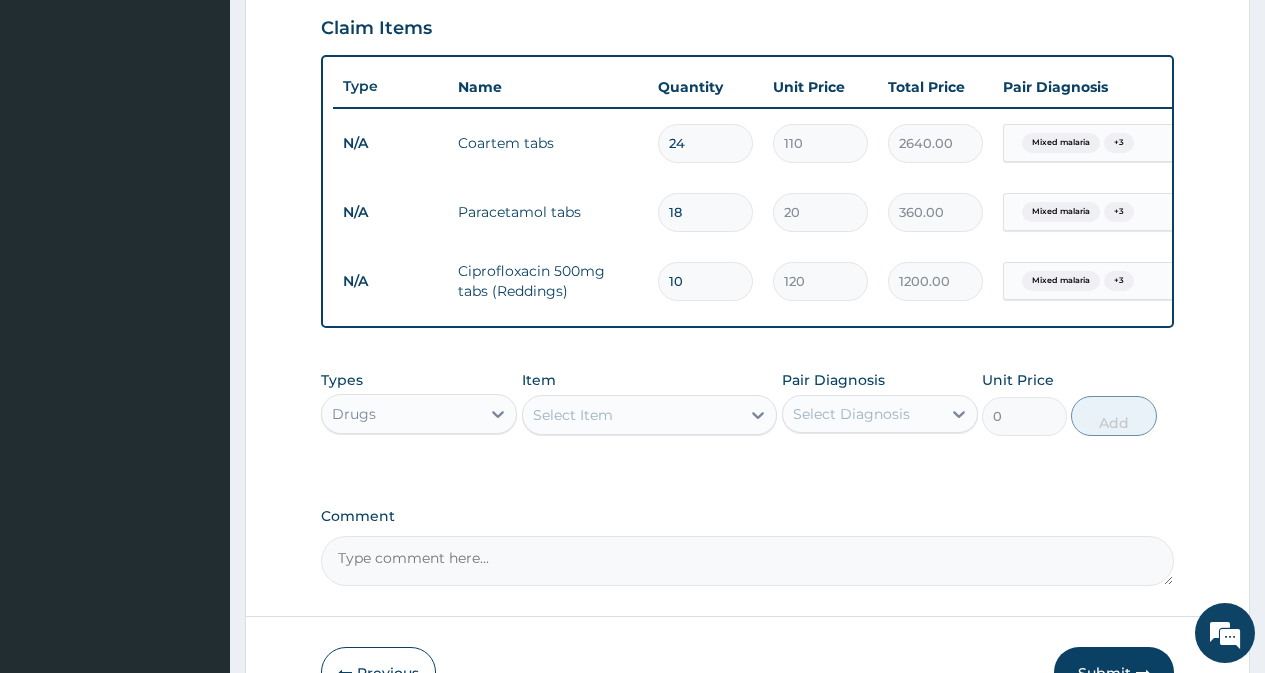 type on "10" 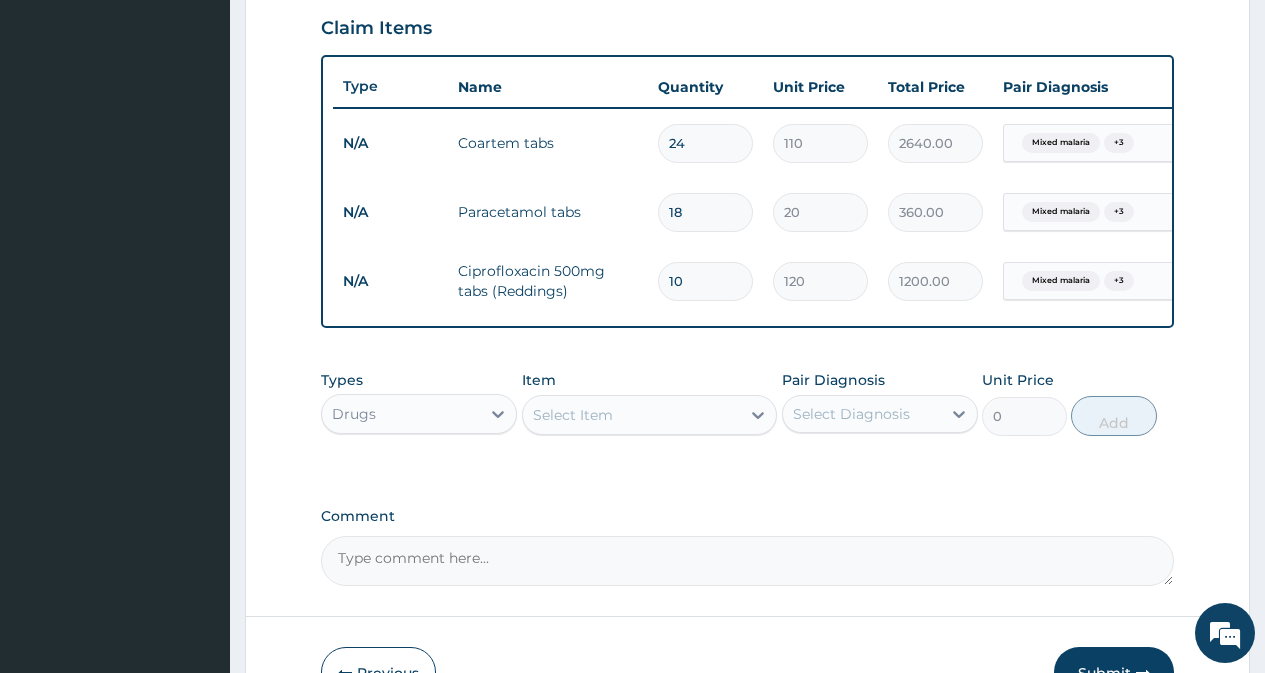 drag, startPoint x: 404, startPoint y: 369, endPoint x: 391, endPoint y: 372, distance: 13.341664 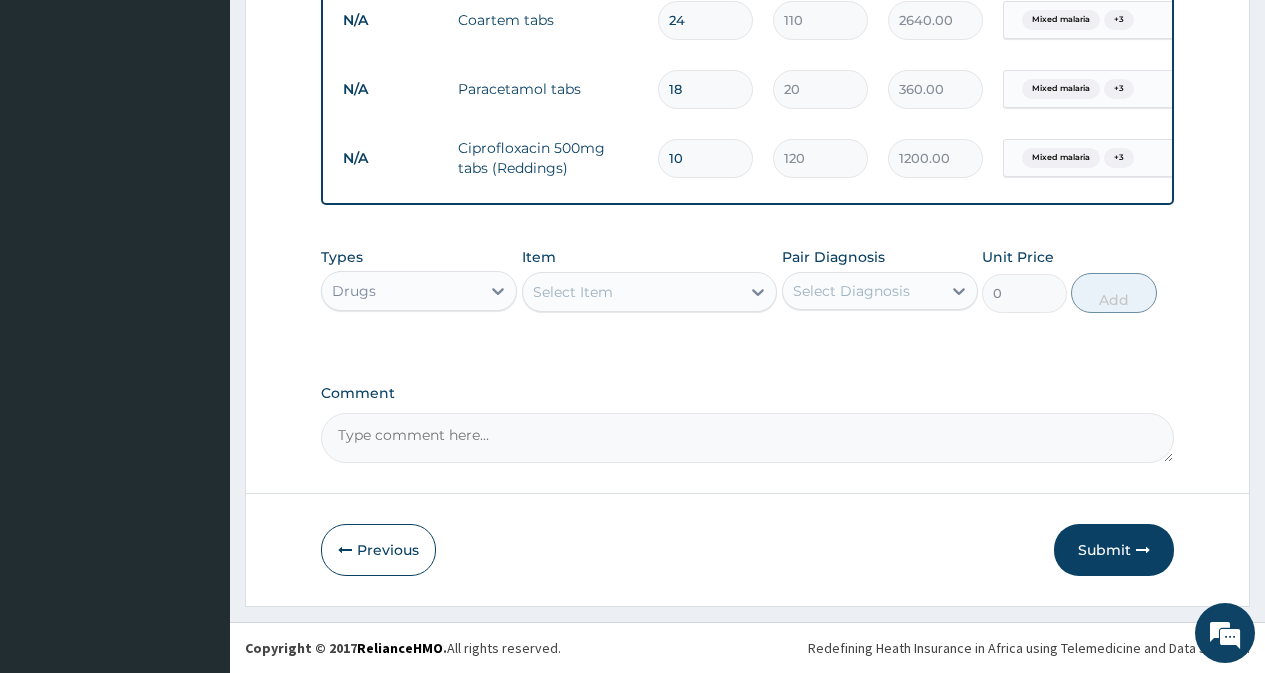 scroll, scrollTop: 827, scrollLeft: 0, axis: vertical 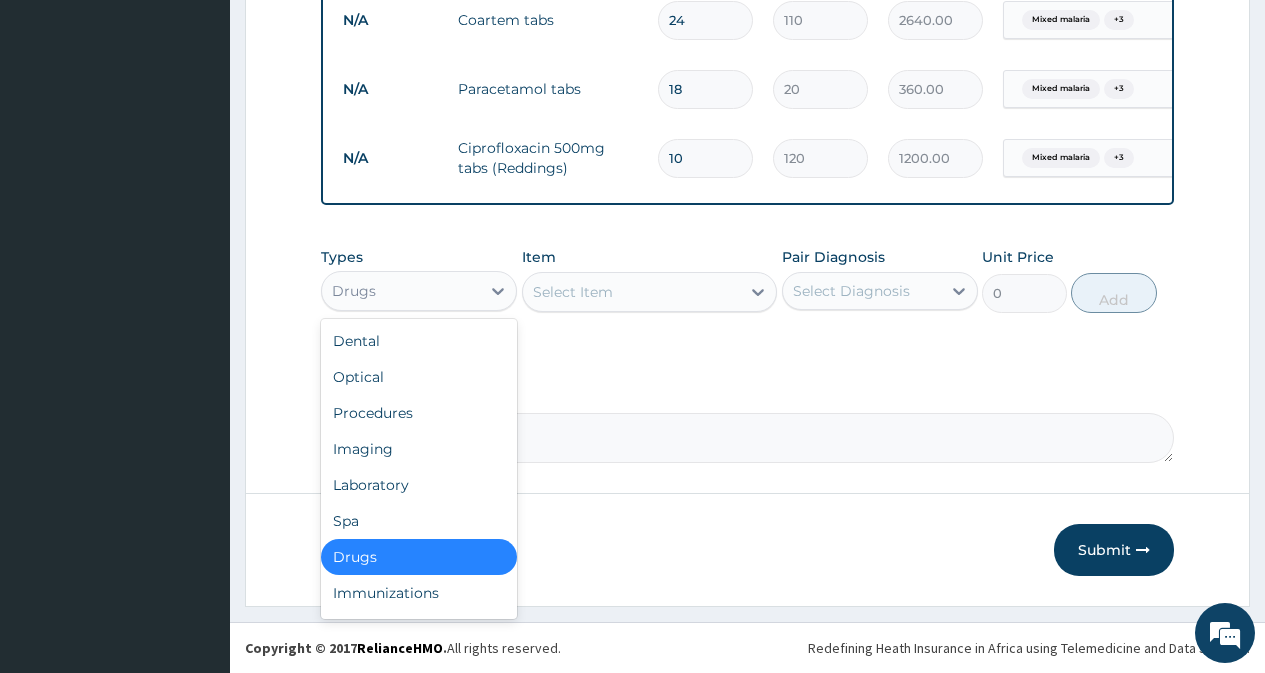 click on "Drugs" at bounding box center (401, 291) 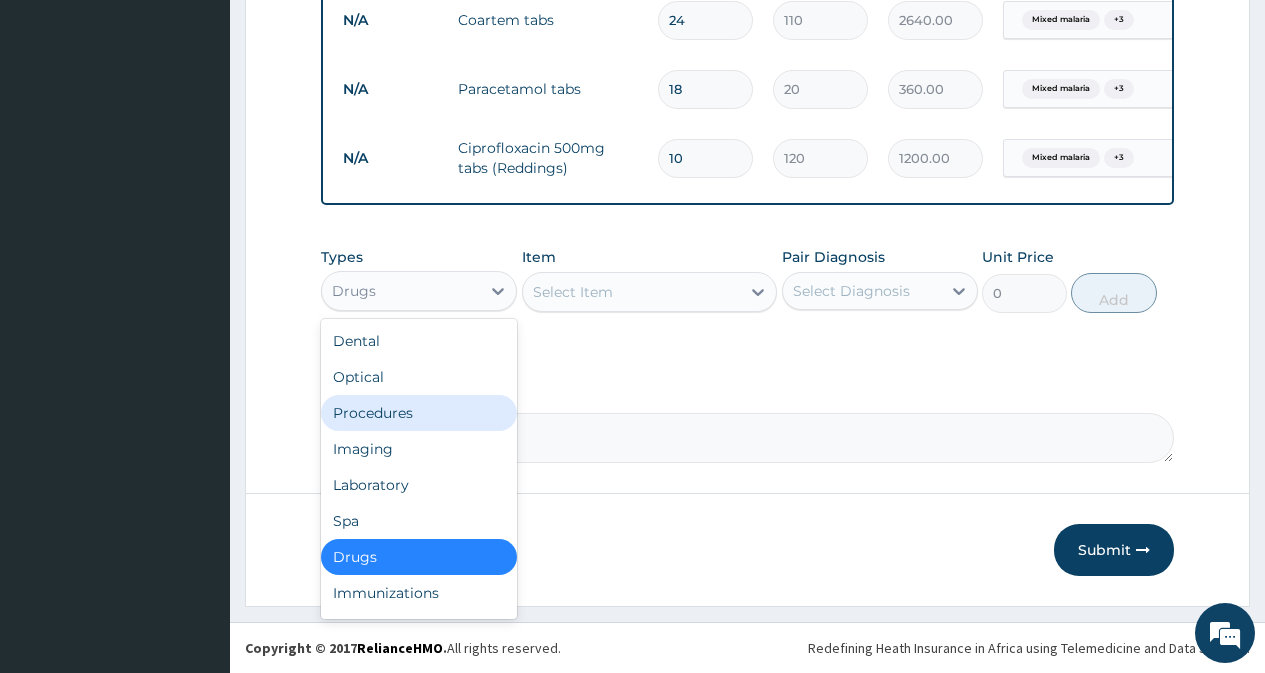 drag, startPoint x: 459, startPoint y: 414, endPoint x: 552, endPoint y: 394, distance: 95.12623 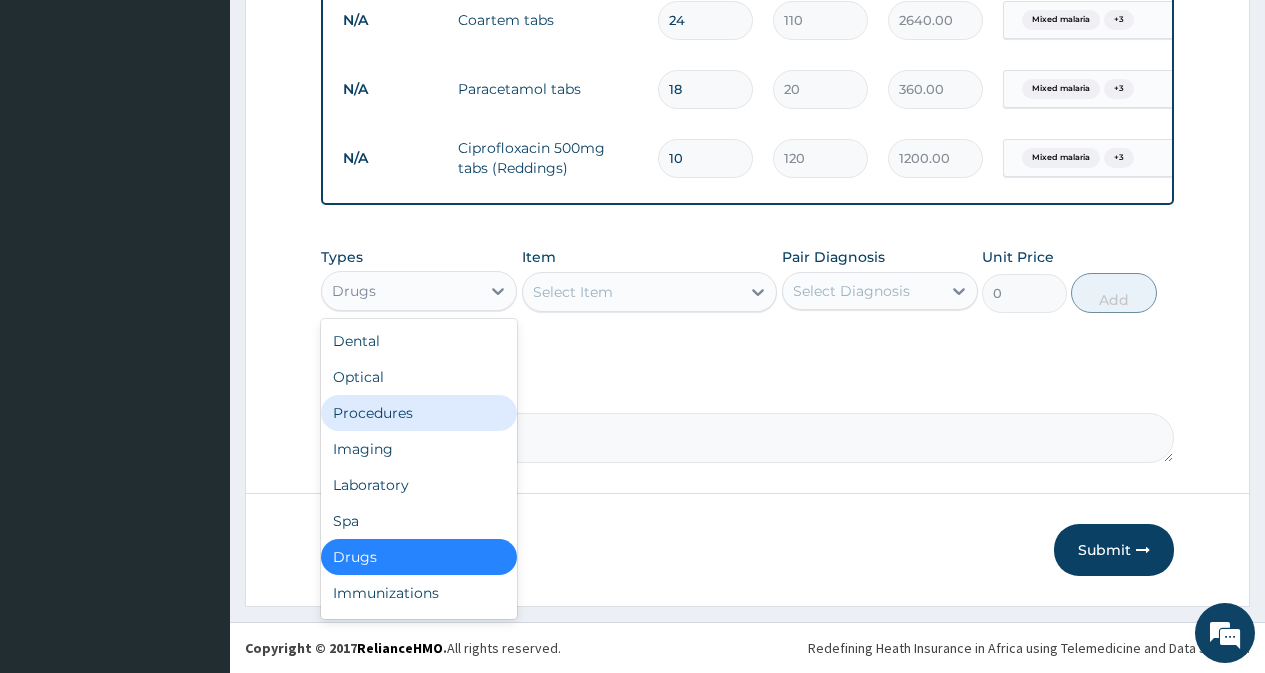 click on "Procedures" at bounding box center [419, 413] 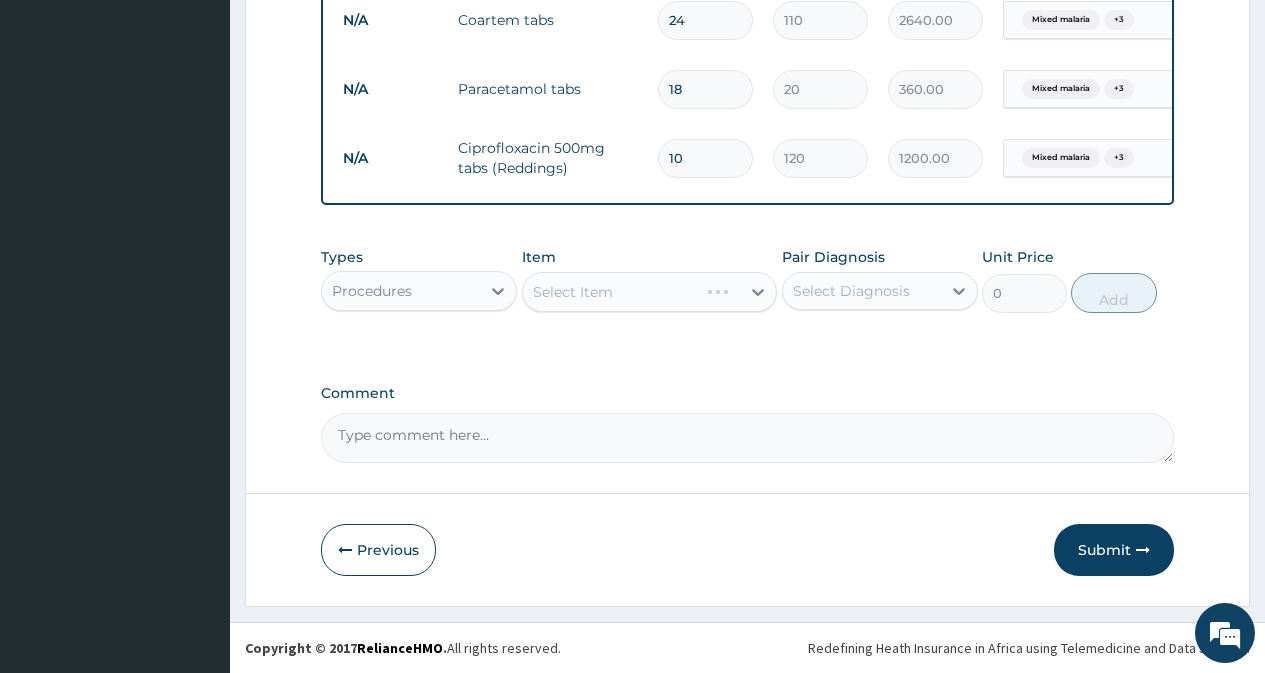 drag, startPoint x: 843, startPoint y: 300, endPoint x: 850, endPoint y: 313, distance: 14.764823 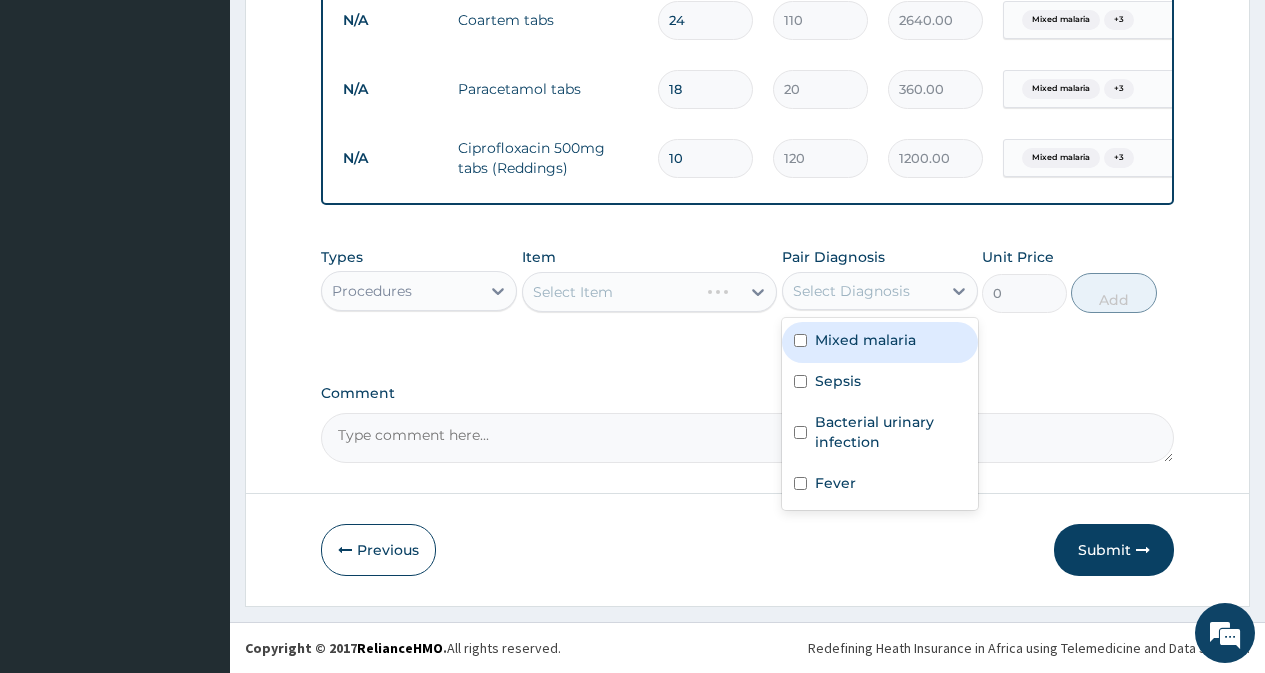 click on "Mixed malaria" at bounding box center [865, 340] 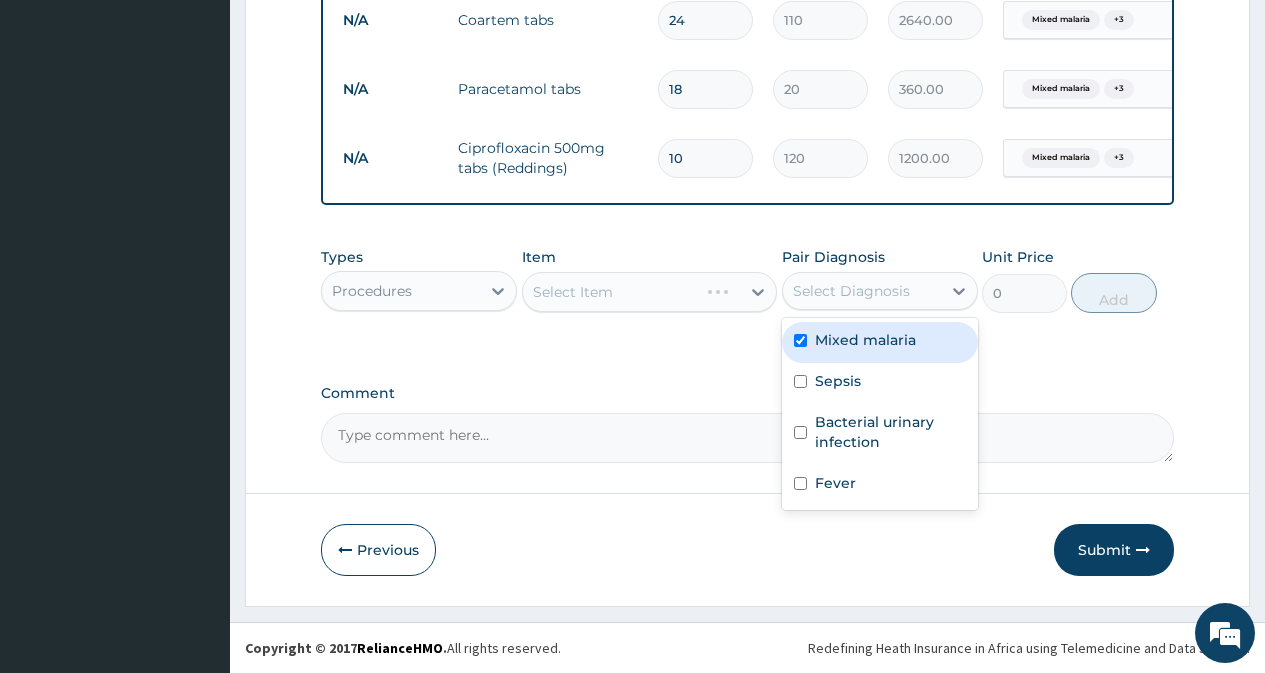 checkbox on "true" 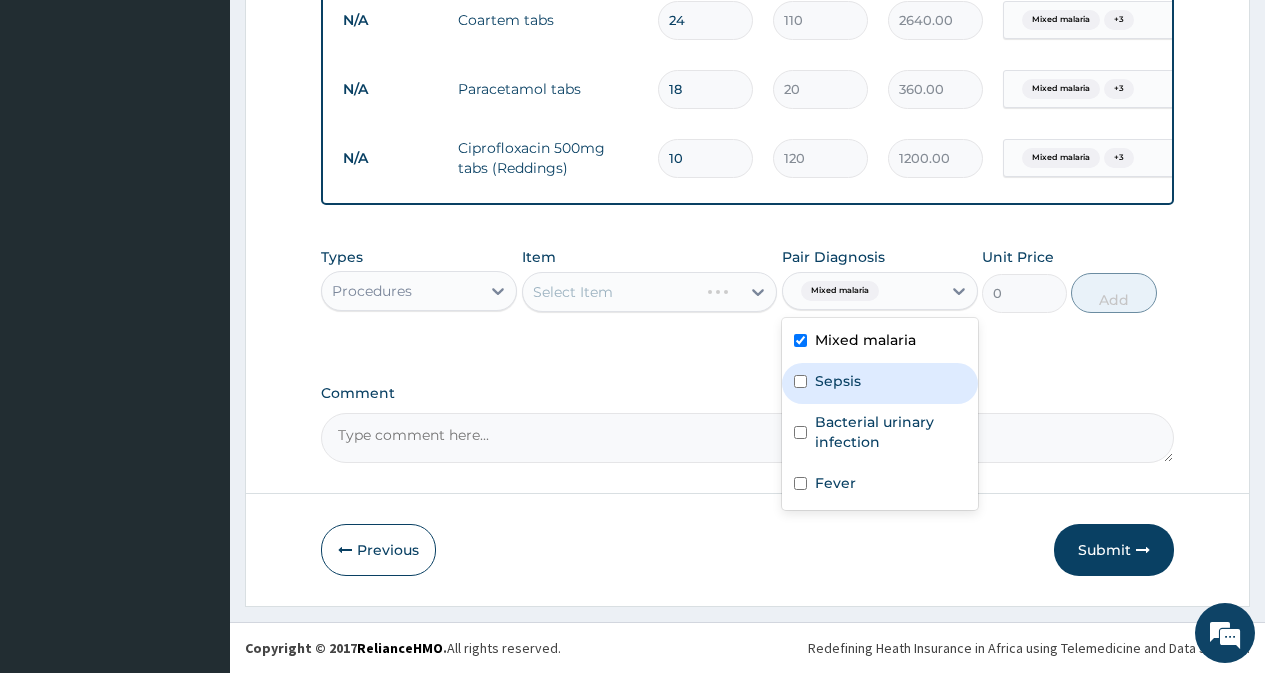 drag, startPoint x: 847, startPoint y: 390, endPoint x: 854, endPoint y: 455, distance: 65.37584 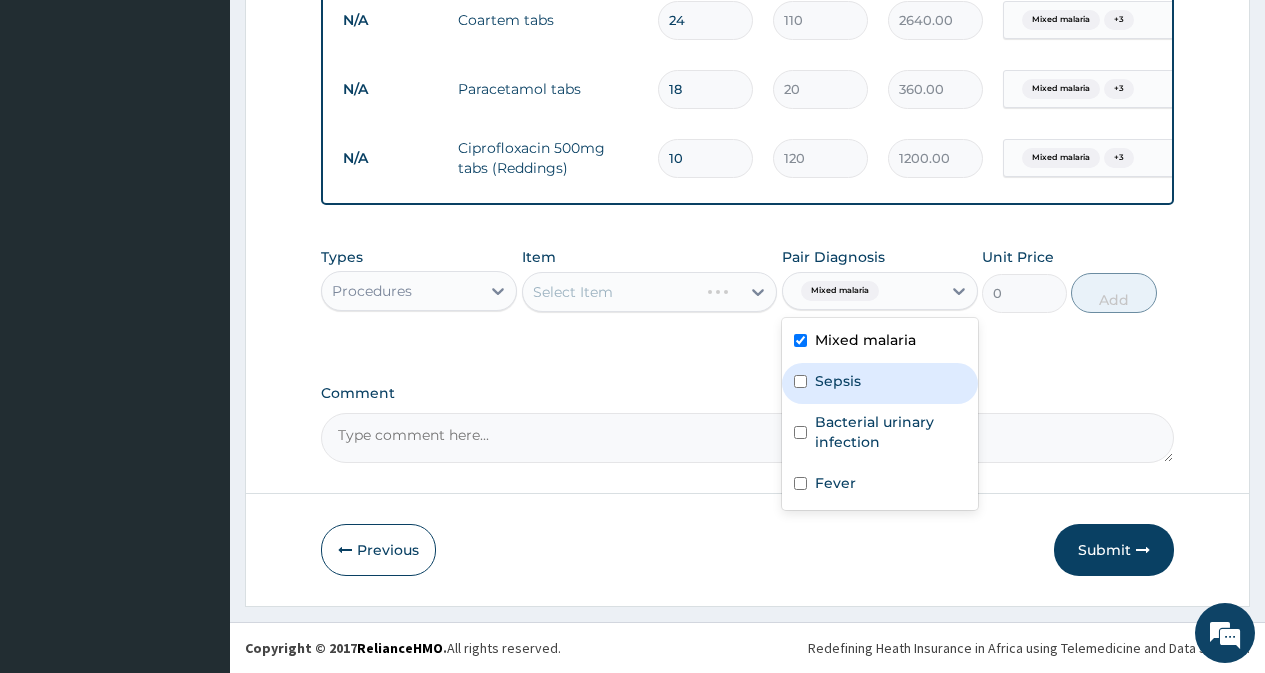 click on "Sepsis" at bounding box center (880, 383) 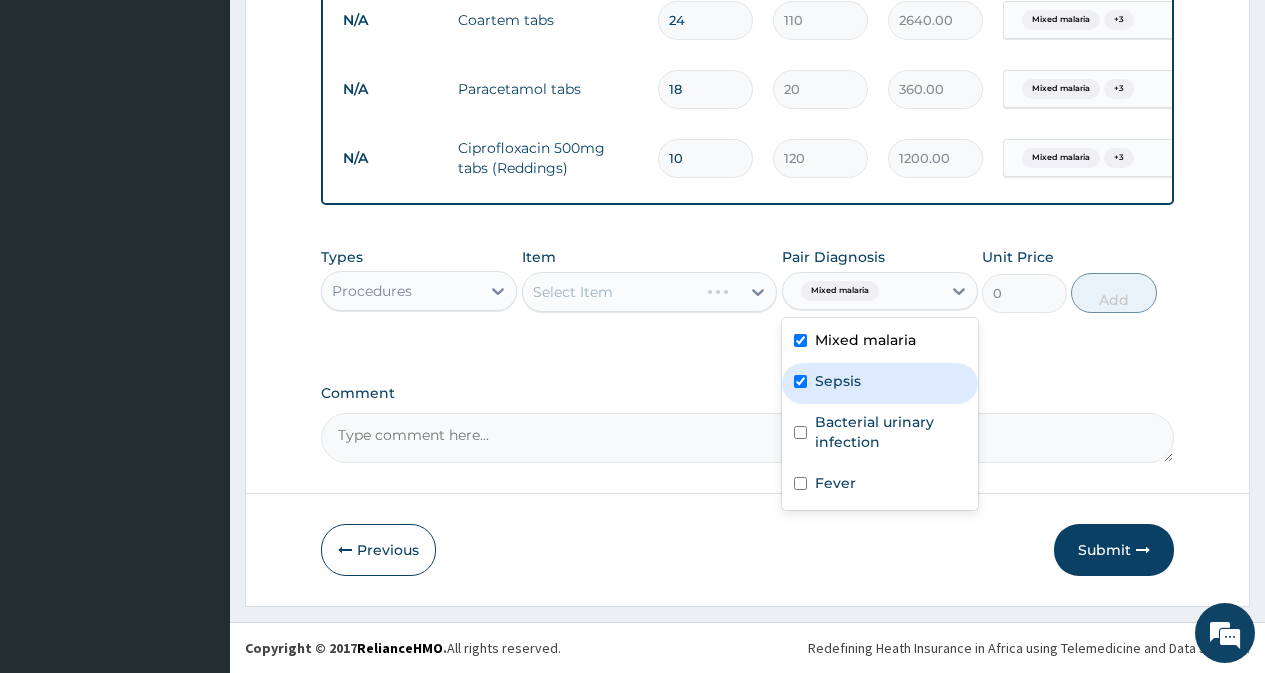 checkbox on "true" 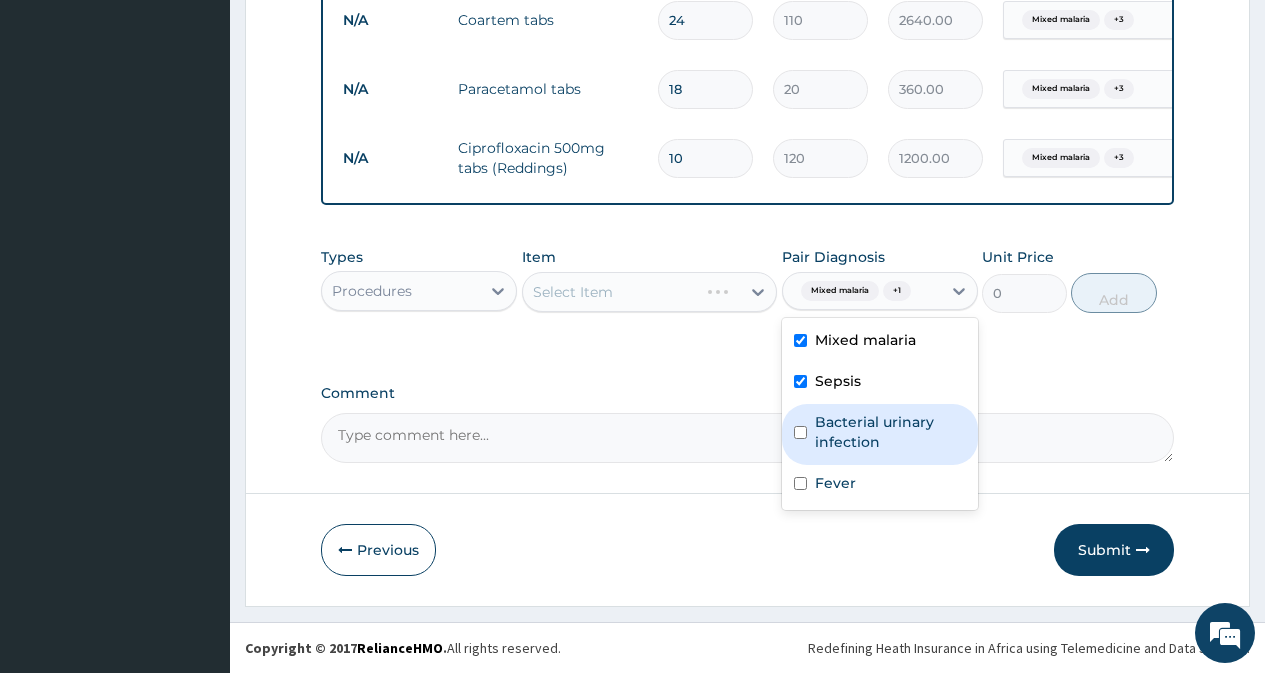 click on "Bacterial urinary infection" at bounding box center [880, 434] 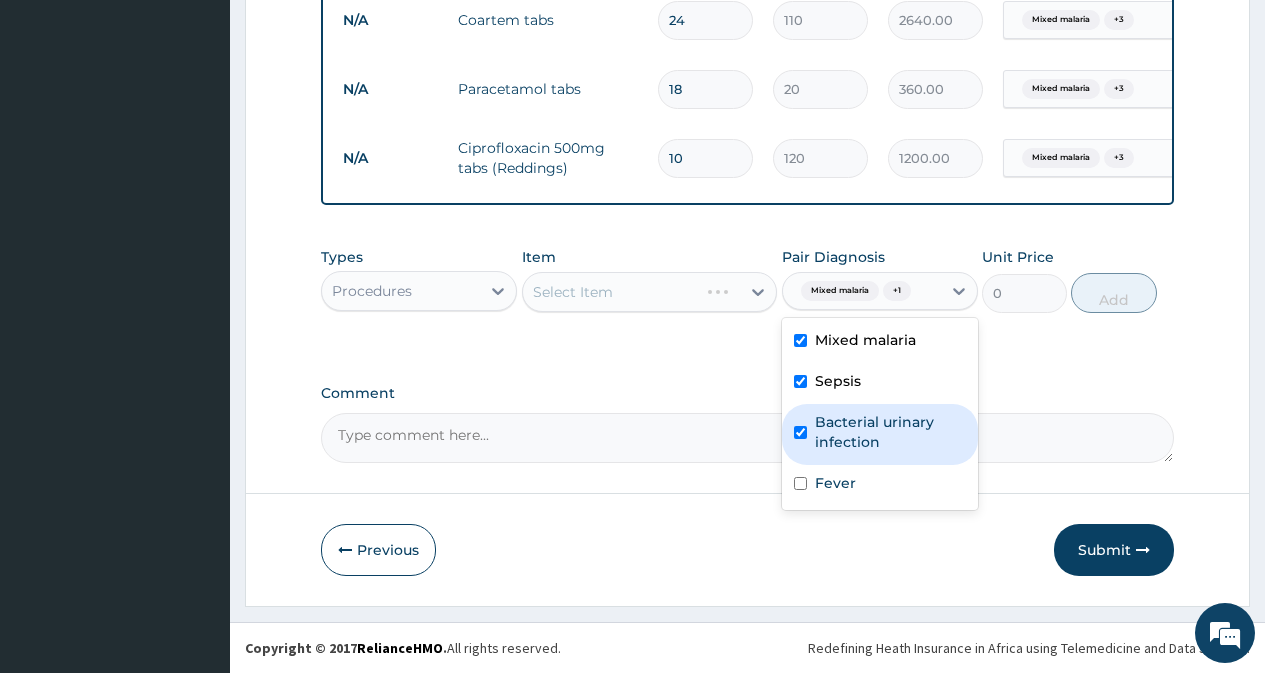 checkbox on "true" 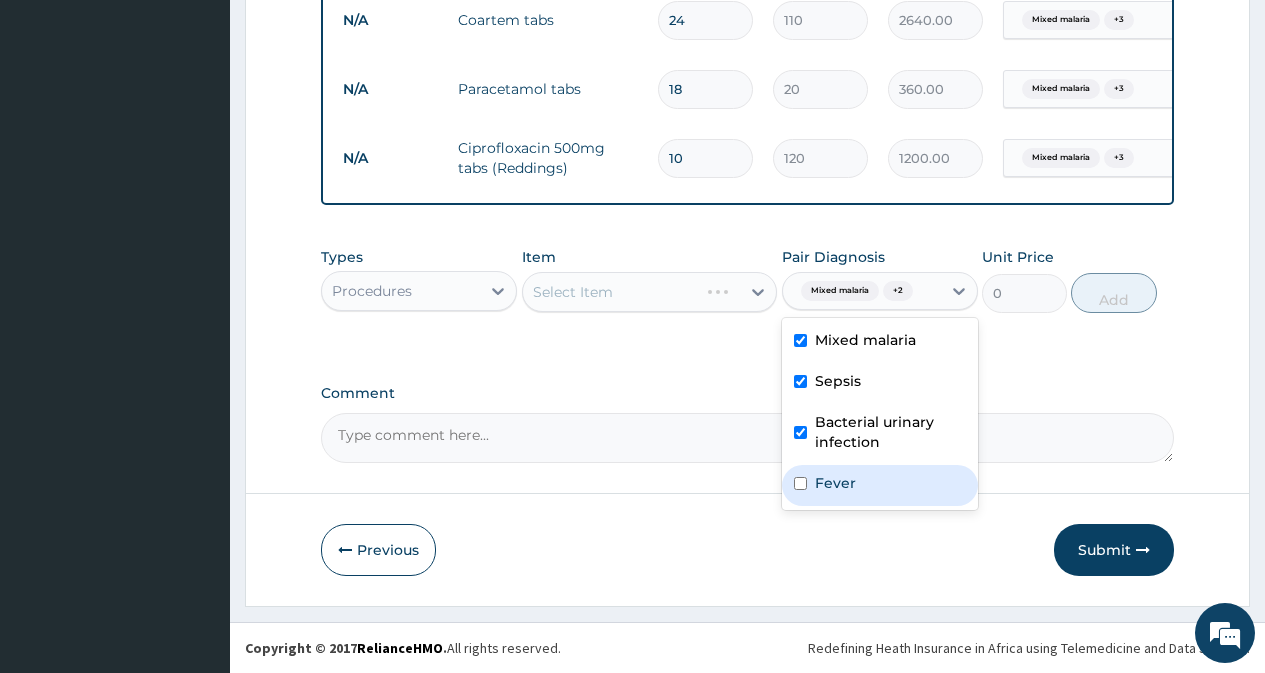 click on "Fever" at bounding box center (835, 483) 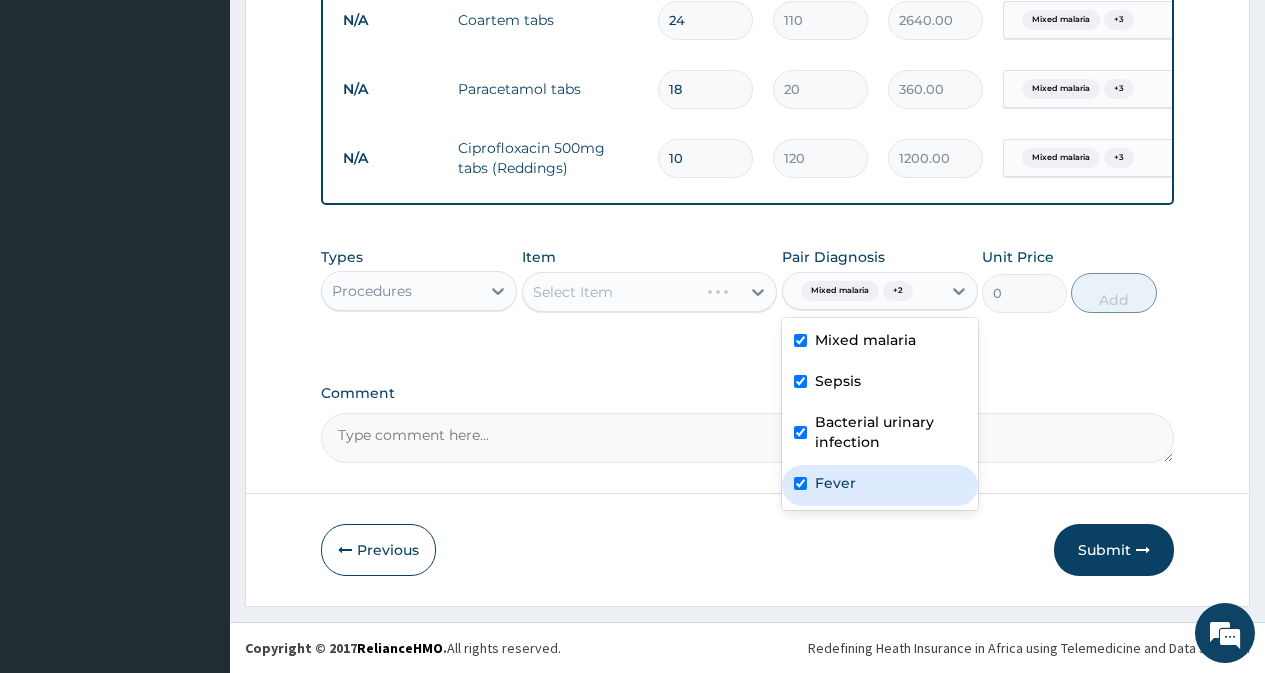checkbox on "true" 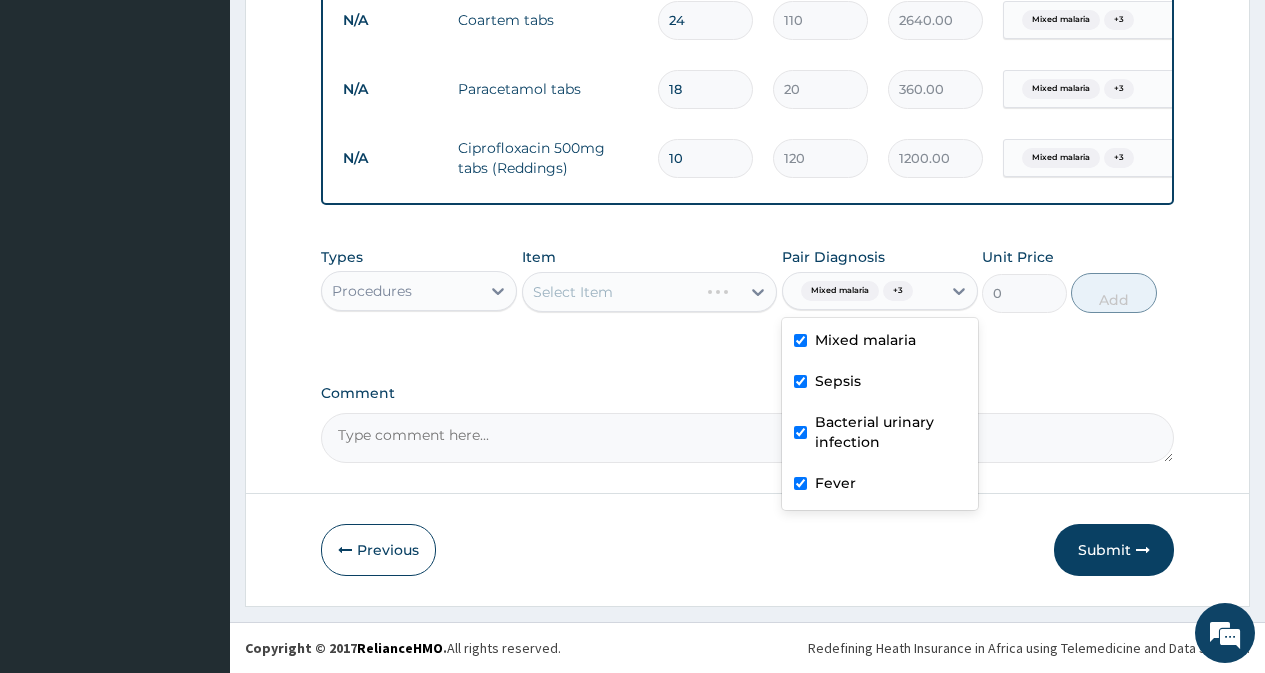 click on "Select Item" at bounding box center (650, 292) 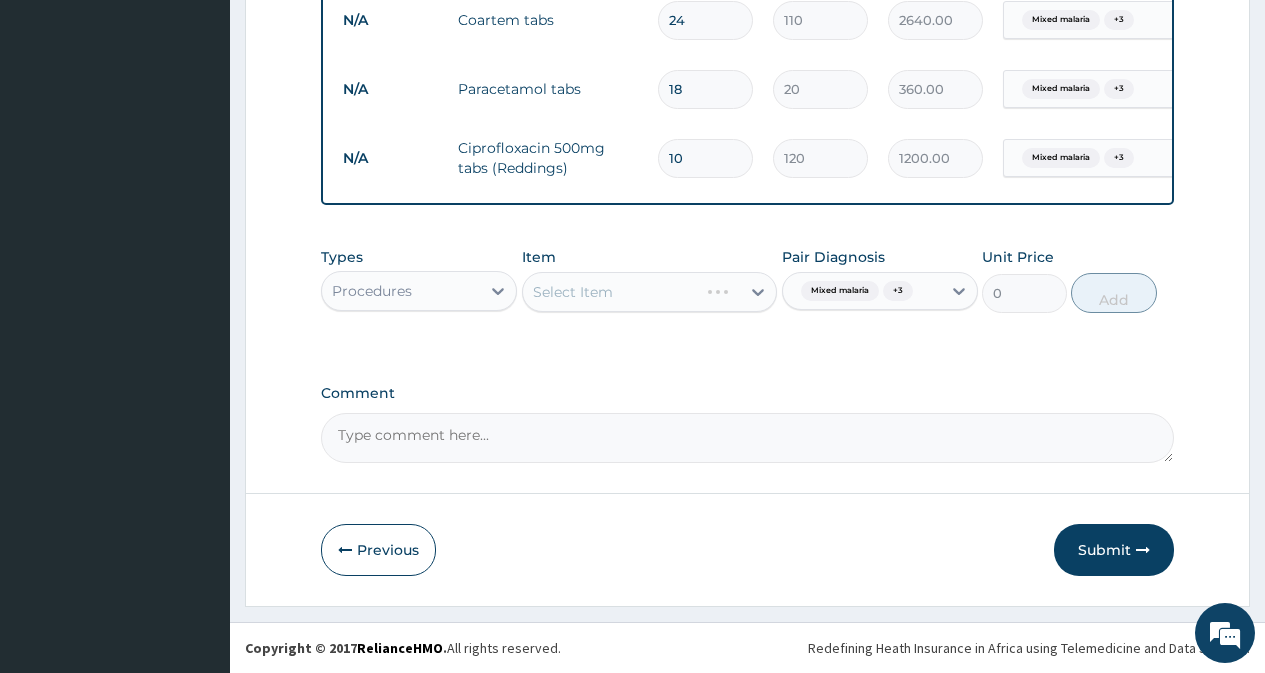 click on "Select Item" at bounding box center (650, 292) 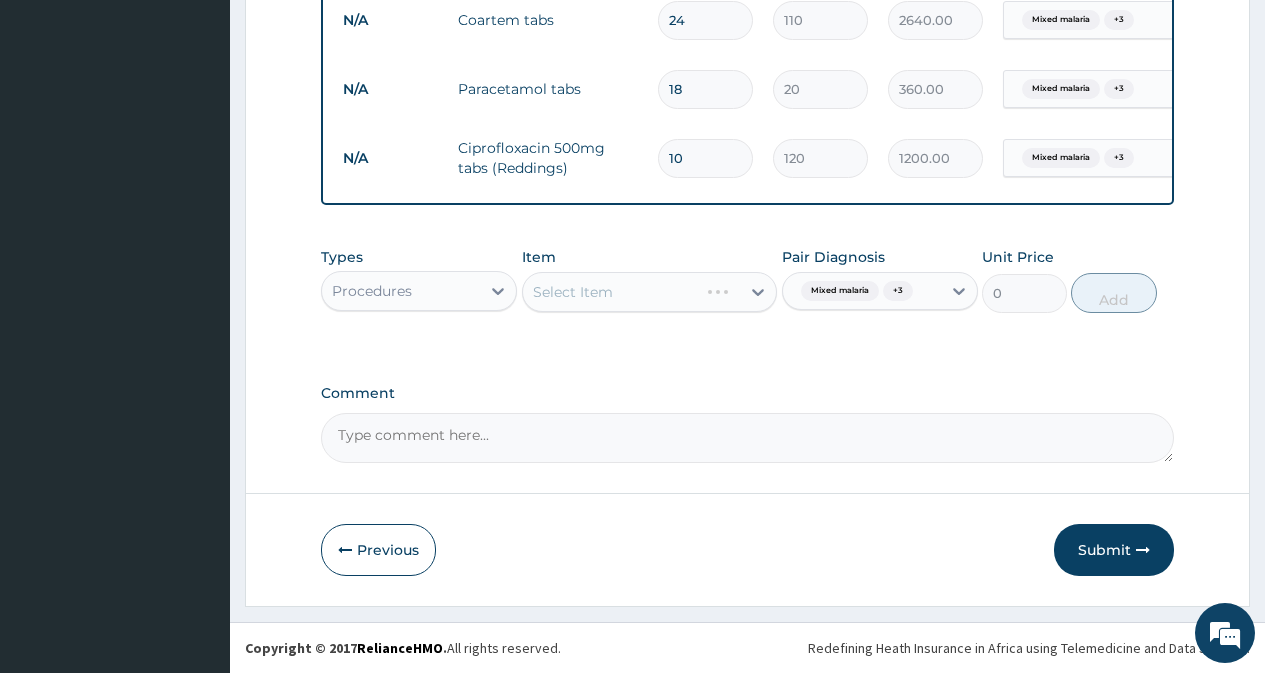 click on "Select Item" at bounding box center (650, 292) 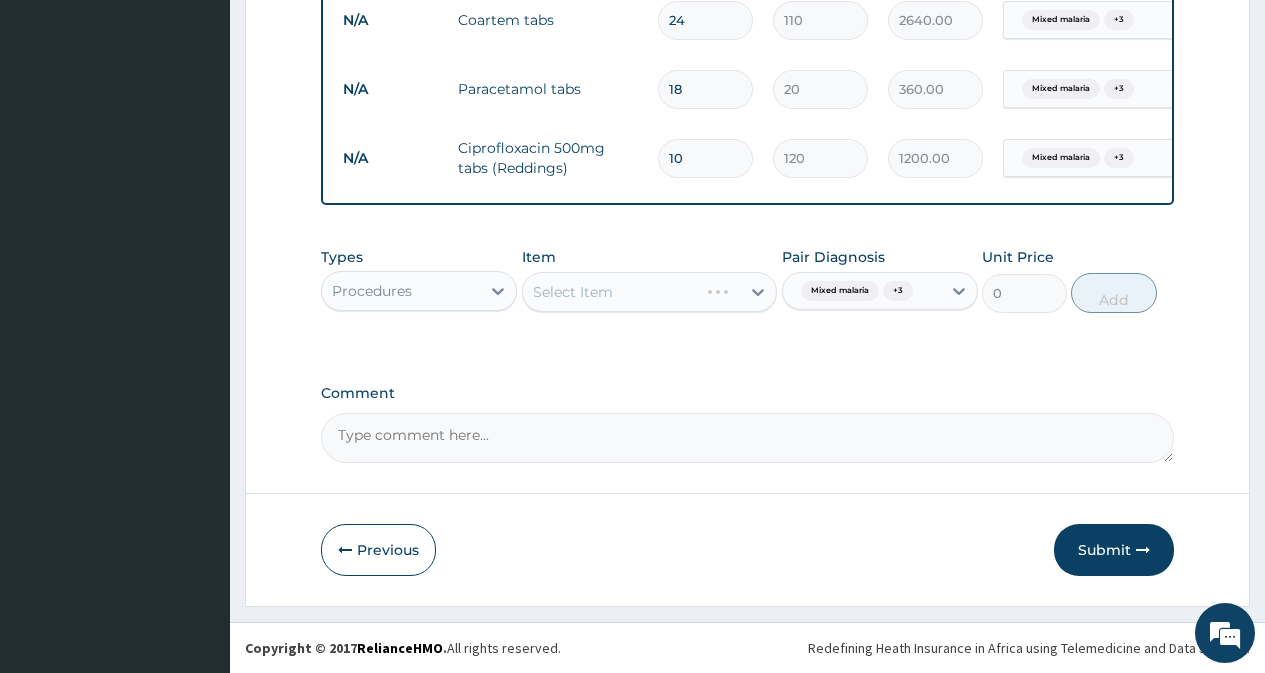 click on "Select Item" at bounding box center [650, 292] 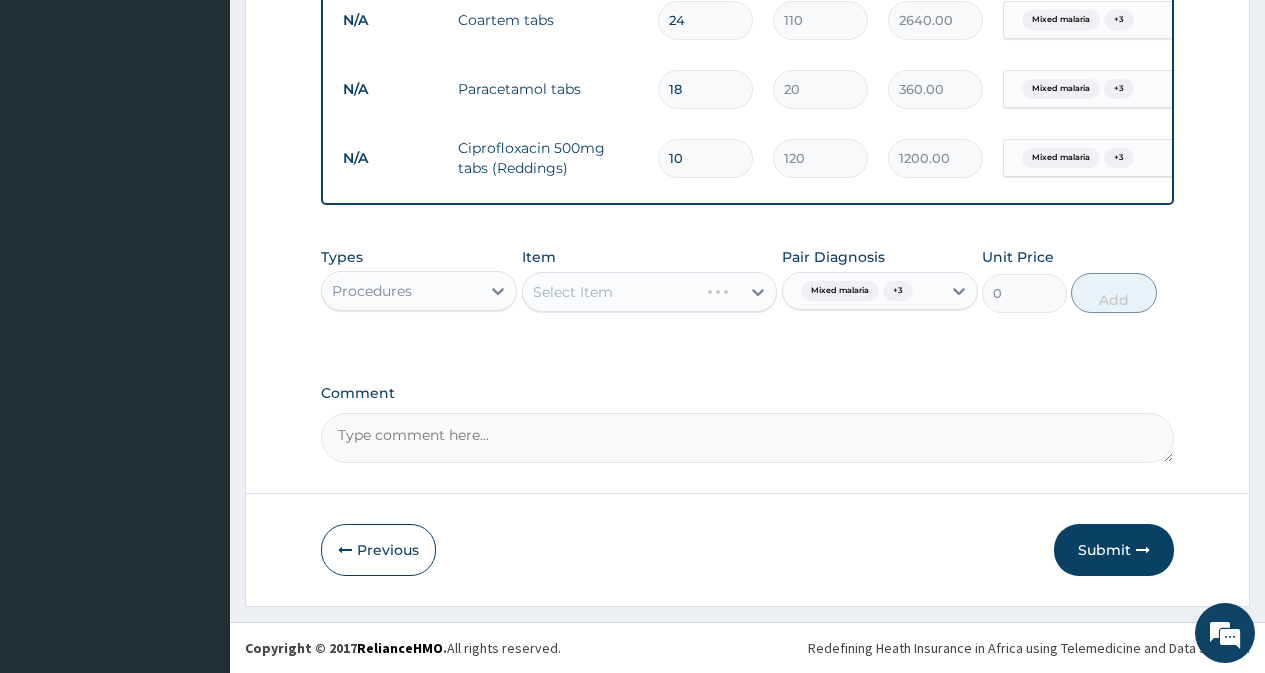 drag, startPoint x: 691, startPoint y: 285, endPoint x: 695, endPoint y: 300, distance: 15.524175 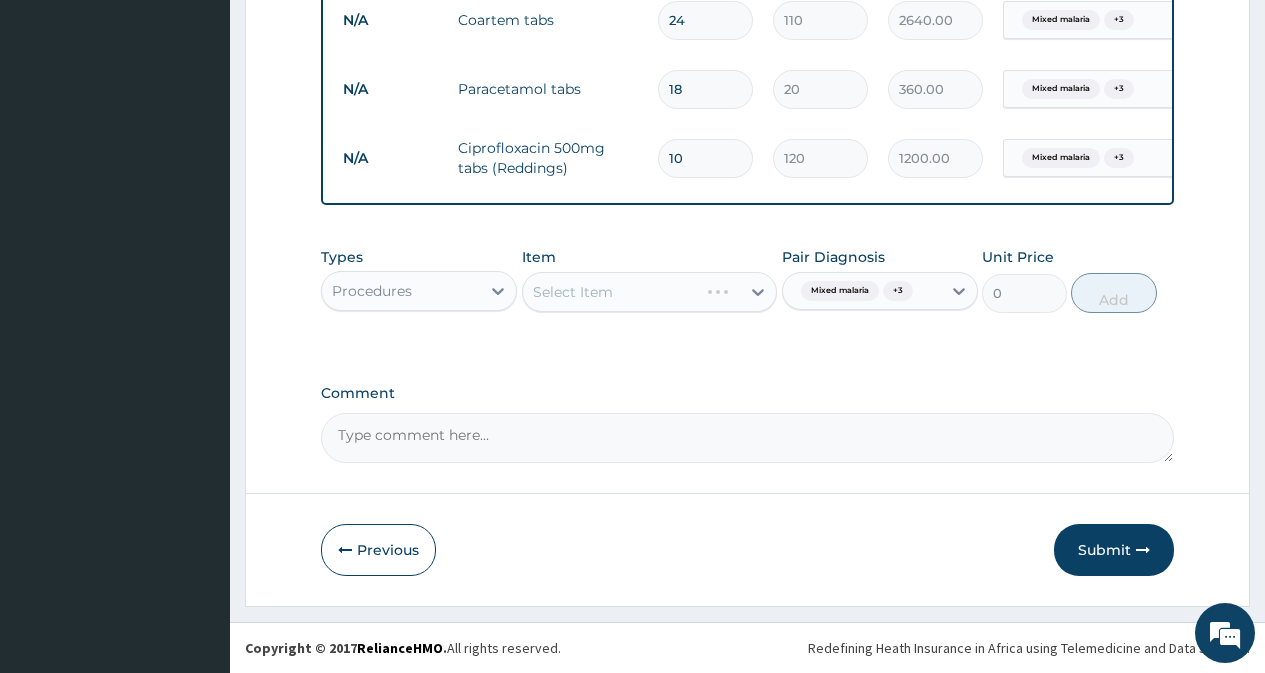 click on "Select Item" at bounding box center [650, 292] 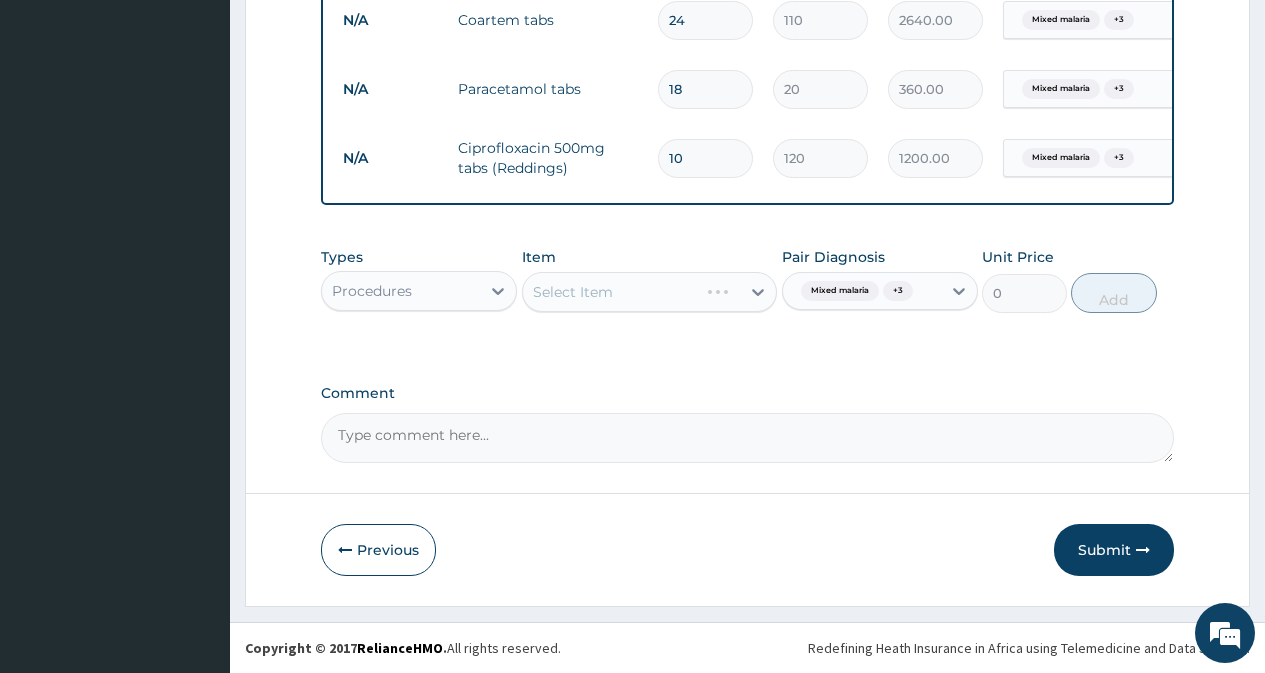 click on "Select Item" at bounding box center [650, 292] 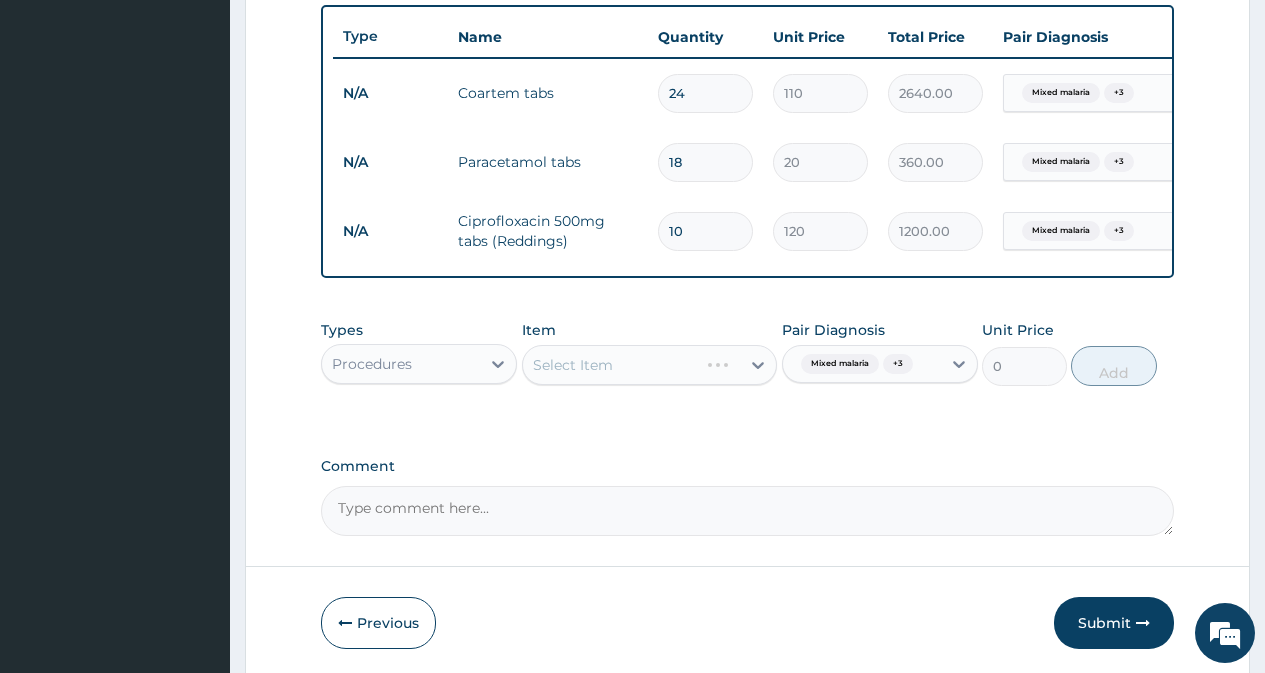 scroll, scrollTop: 727, scrollLeft: 0, axis: vertical 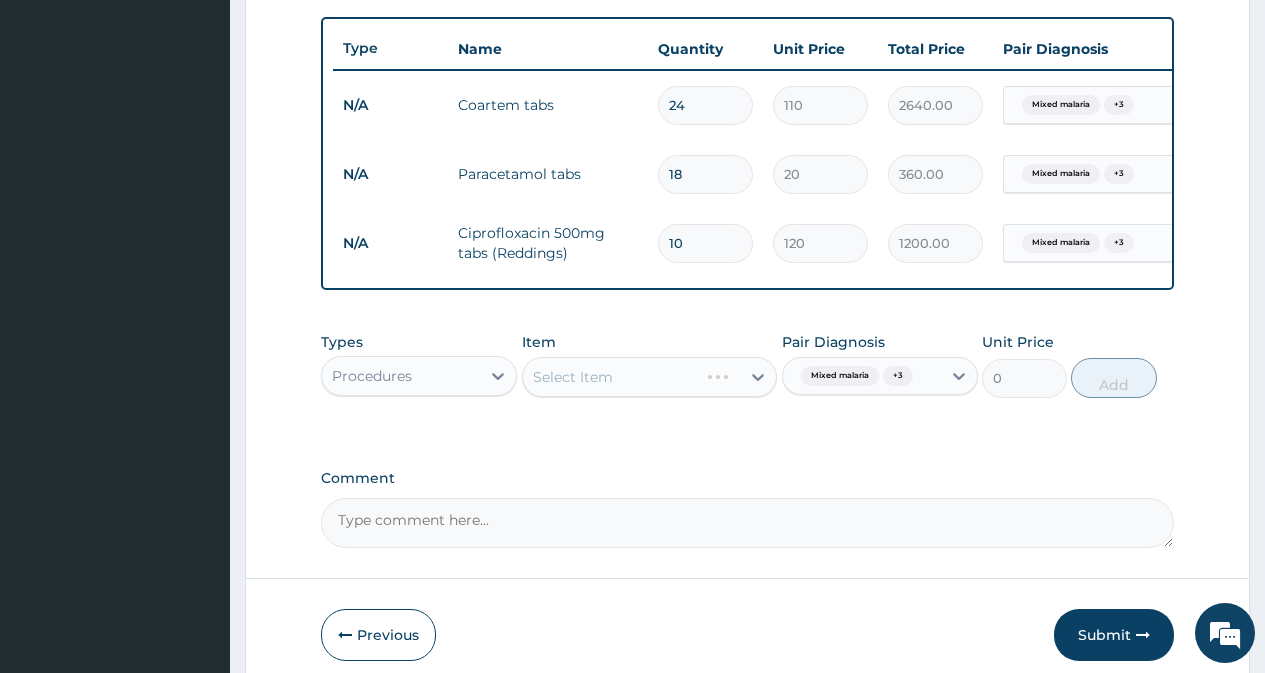 click on "Select Item" at bounding box center [650, 377] 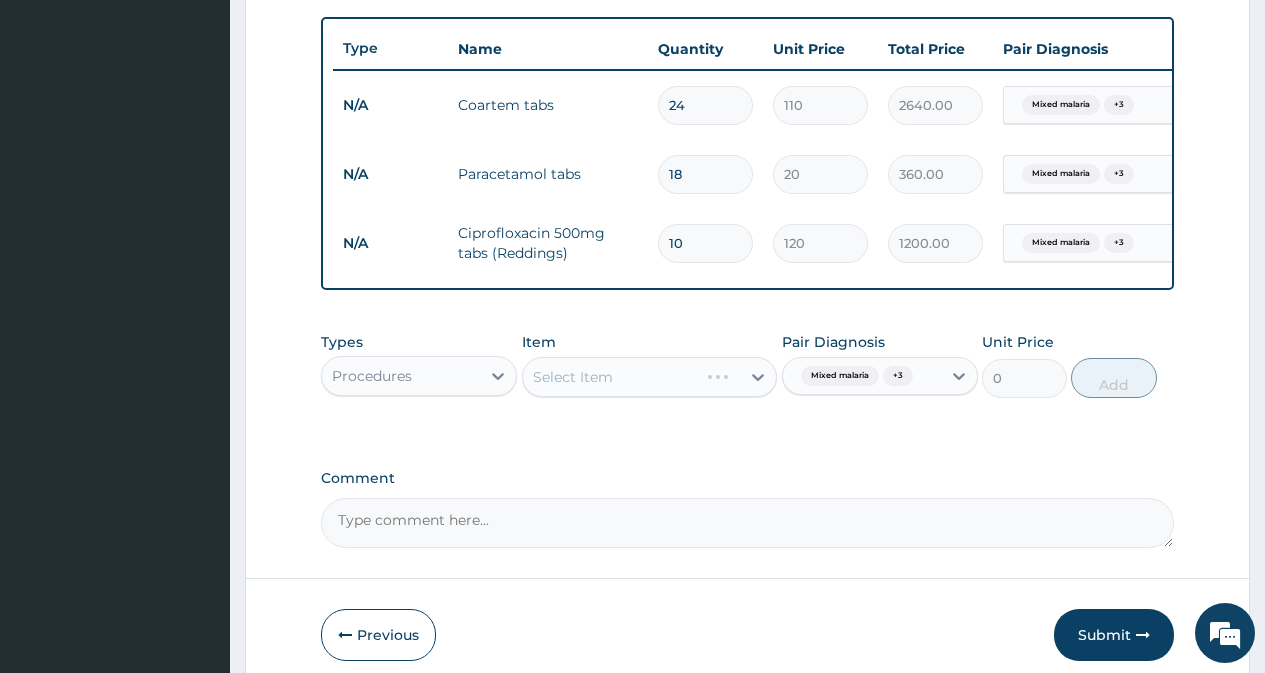 click on "Item Select Item" at bounding box center (650, 365) 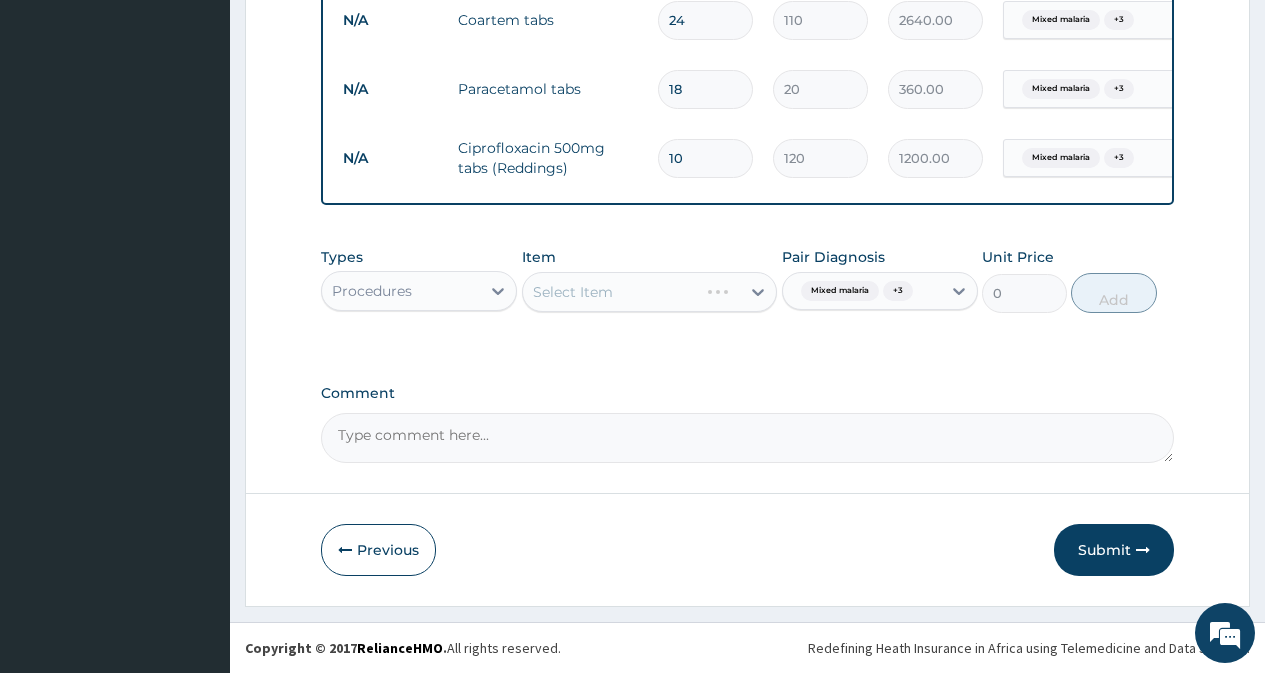 scroll, scrollTop: 827, scrollLeft: 0, axis: vertical 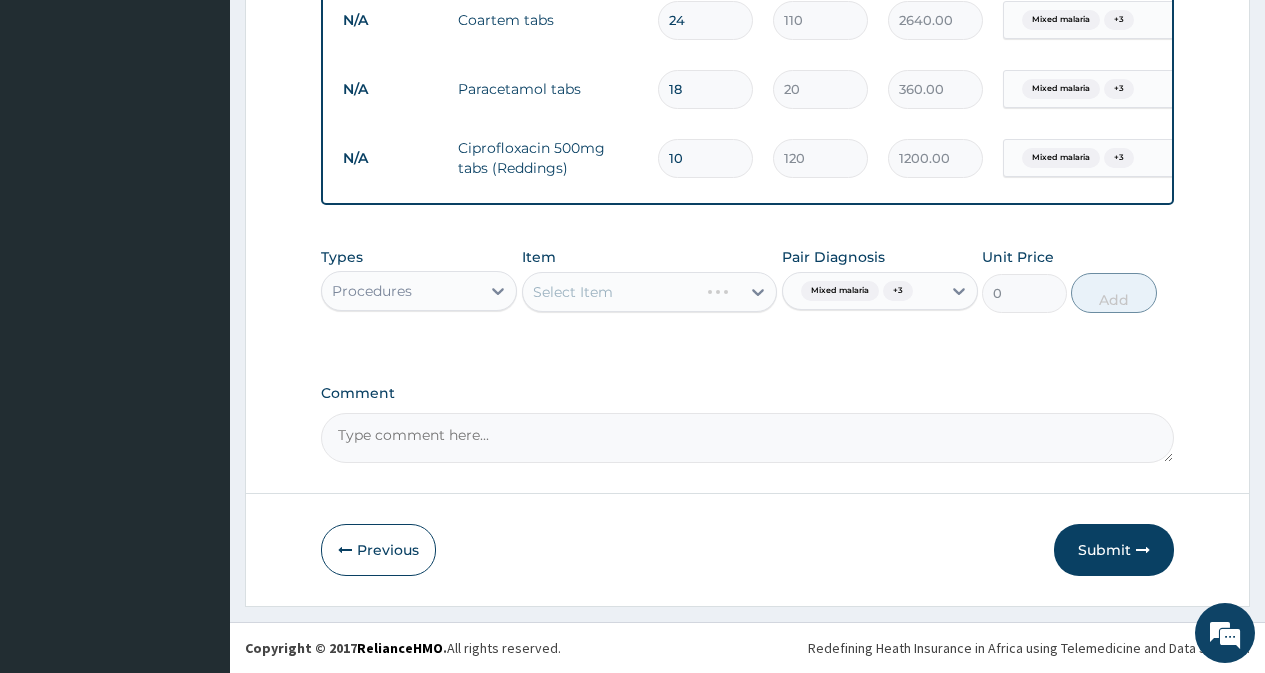 click on "Select Item" at bounding box center (650, 292) 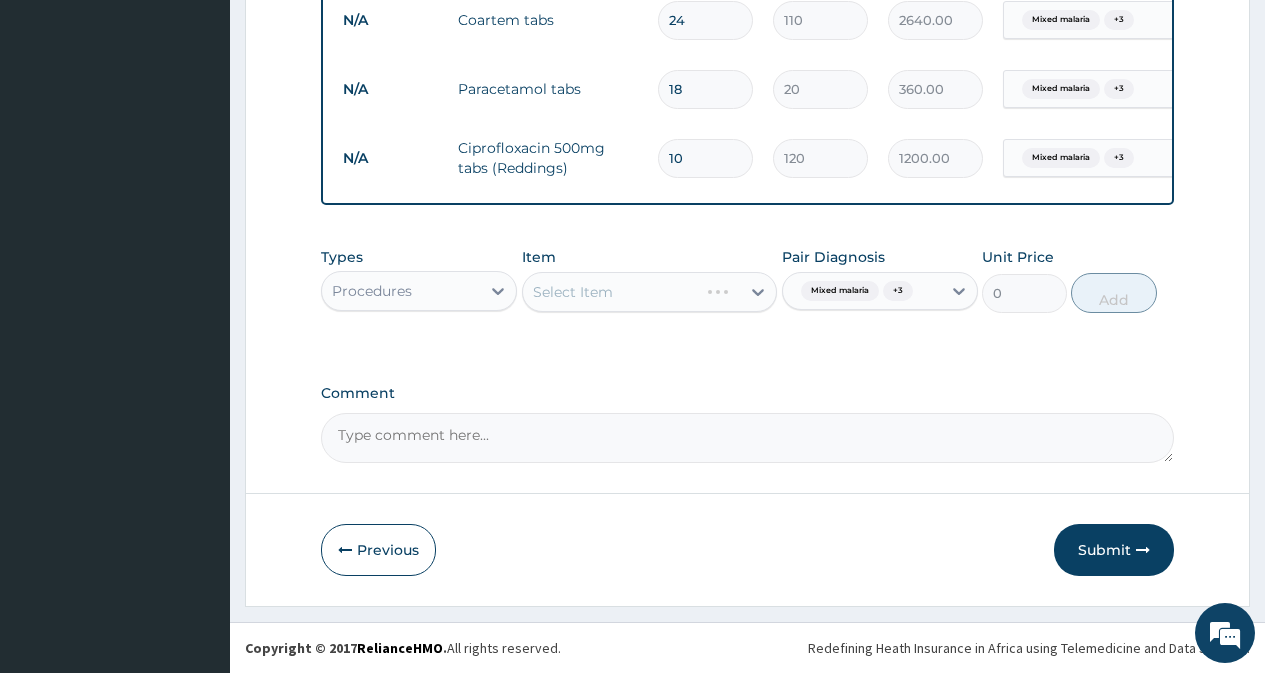 click on "Select Item" at bounding box center [650, 292] 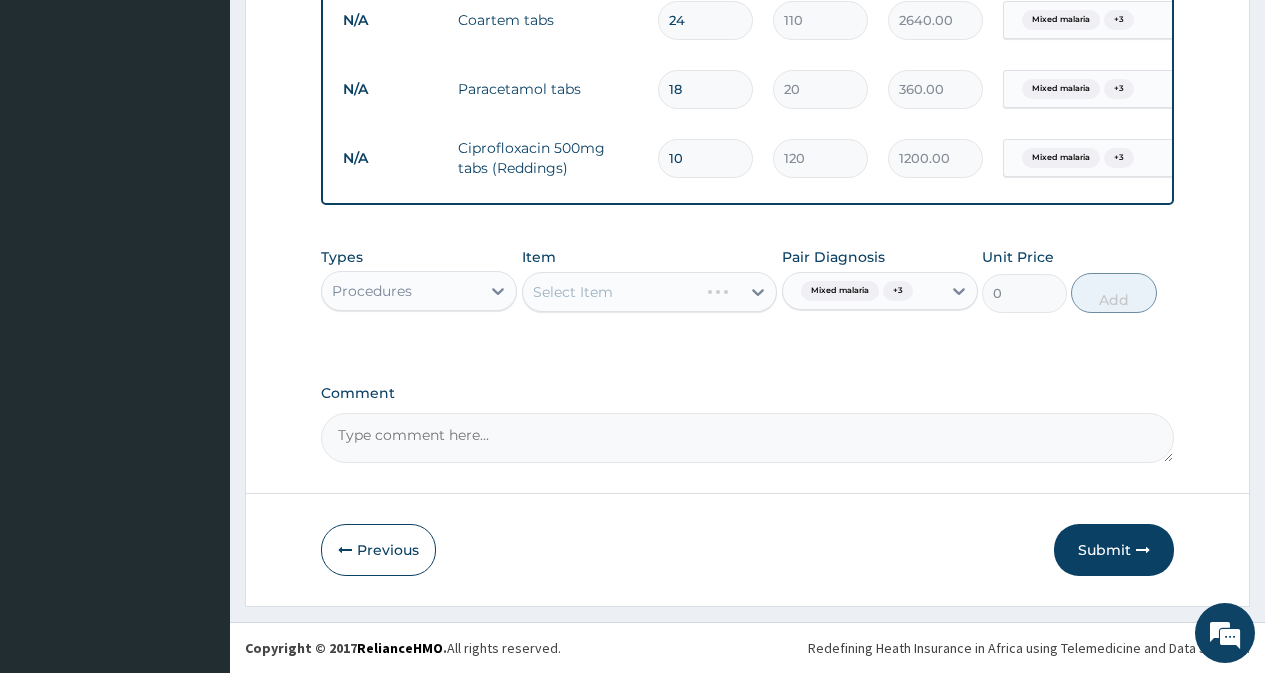 click on "Select Item" at bounding box center [650, 292] 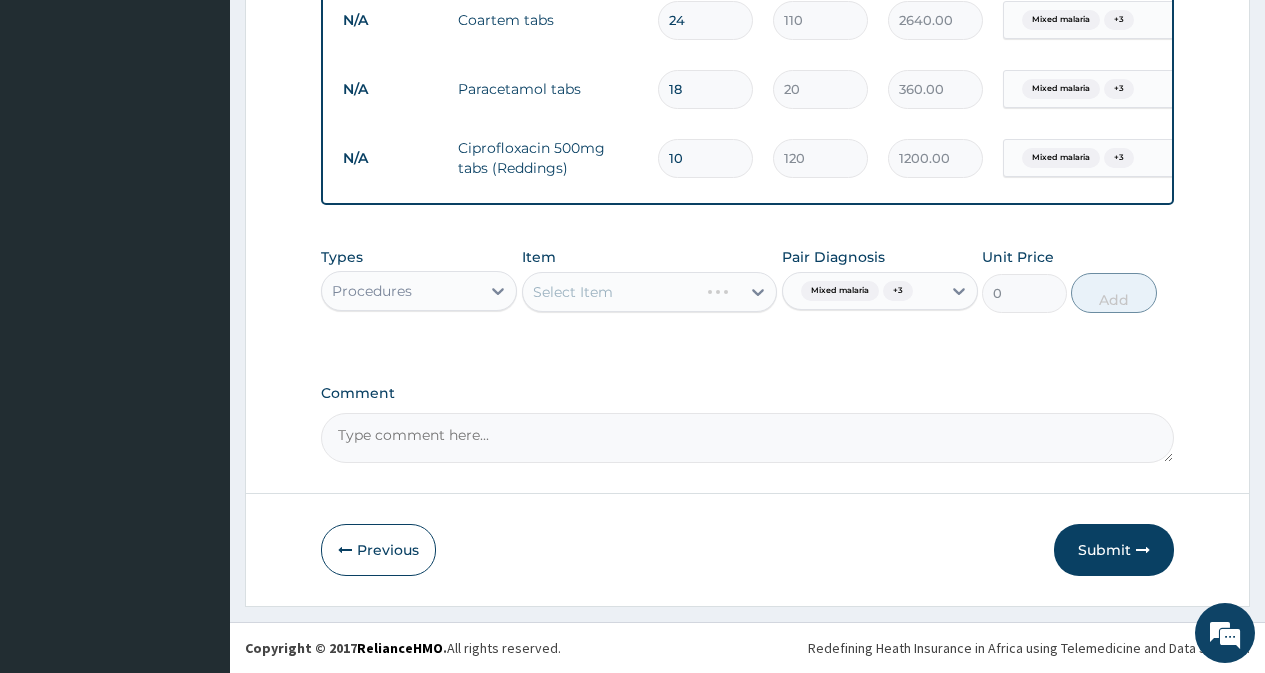 click on "Select Item" at bounding box center [650, 292] 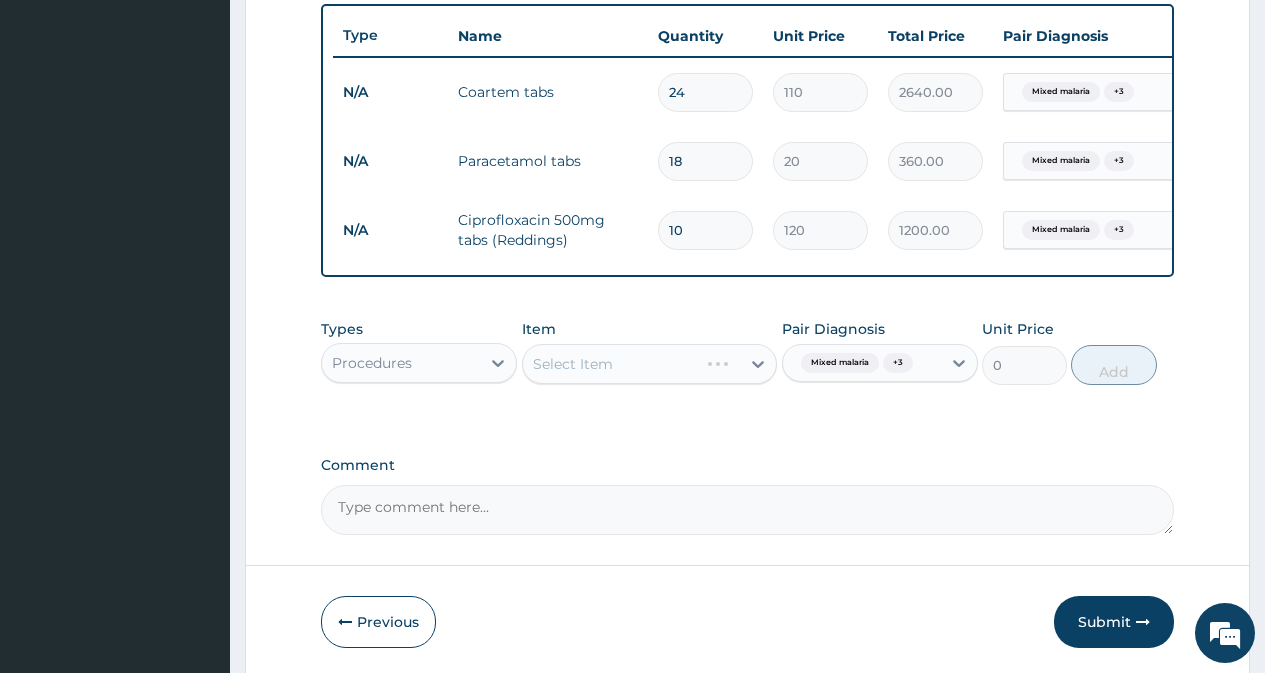 scroll, scrollTop: 727, scrollLeft: 0, axis: vertical 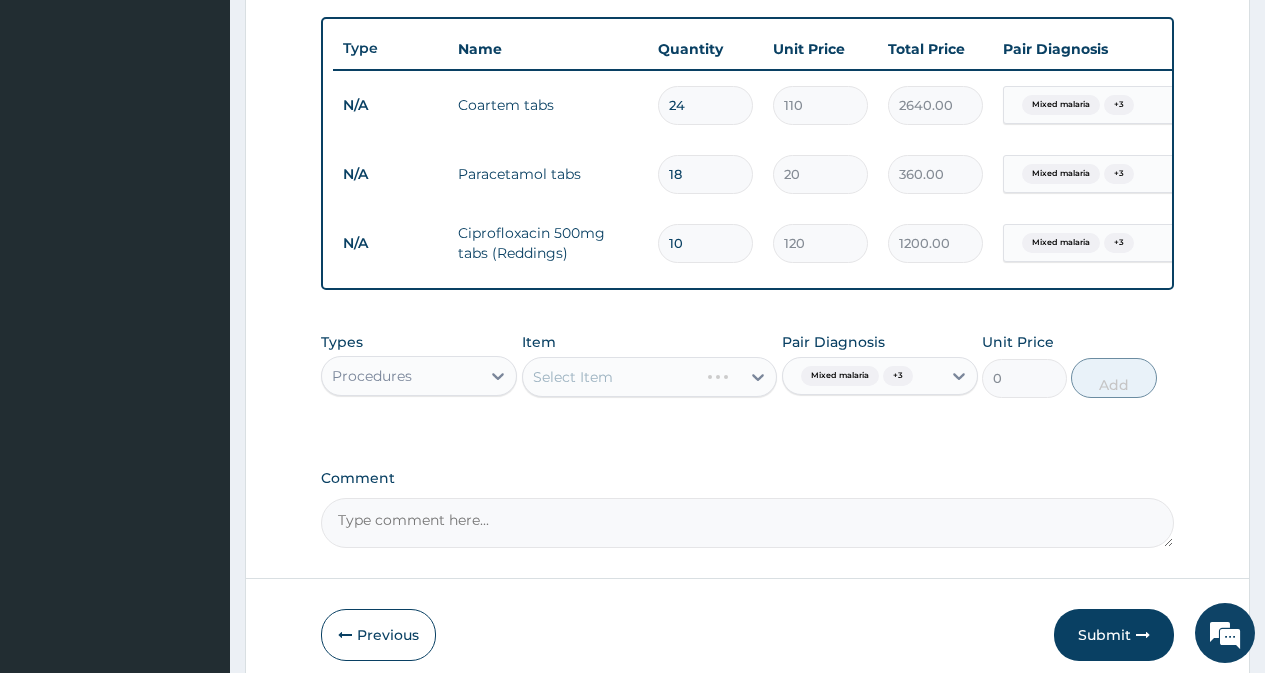 click on "Select Item" at bounding box center [650, 377] 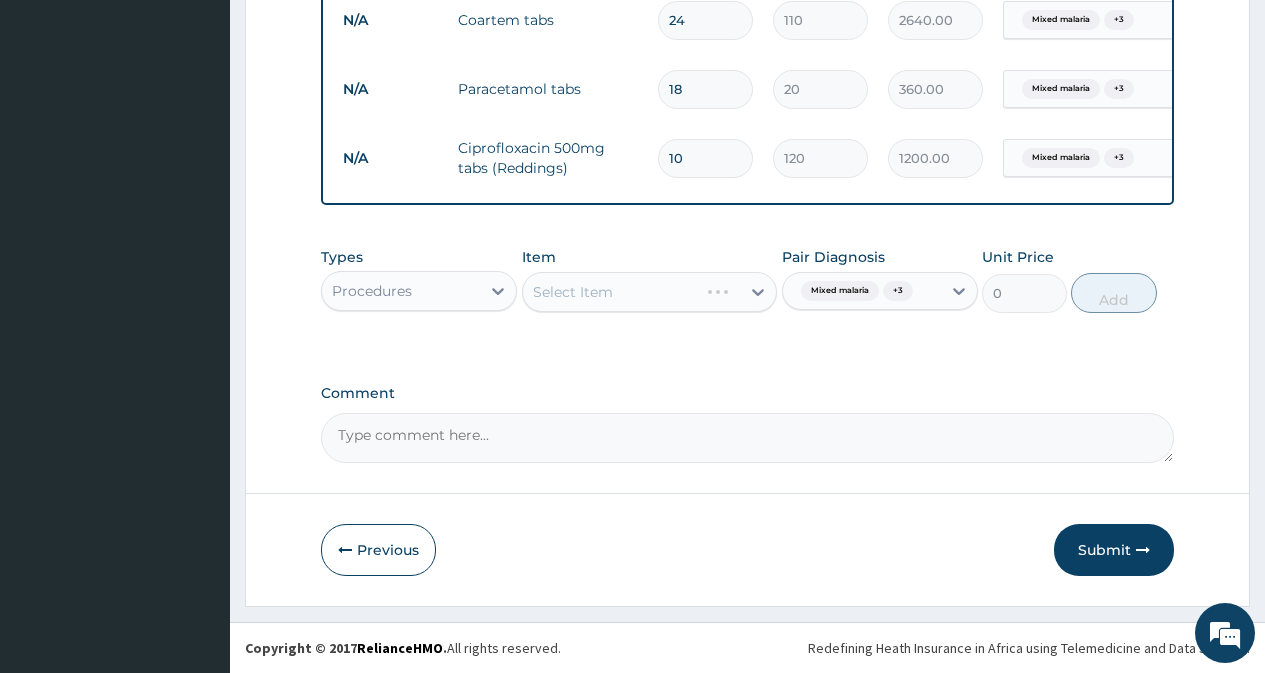 scroll, scrollTop: 827, scrollLeft: 0, axis: vertical 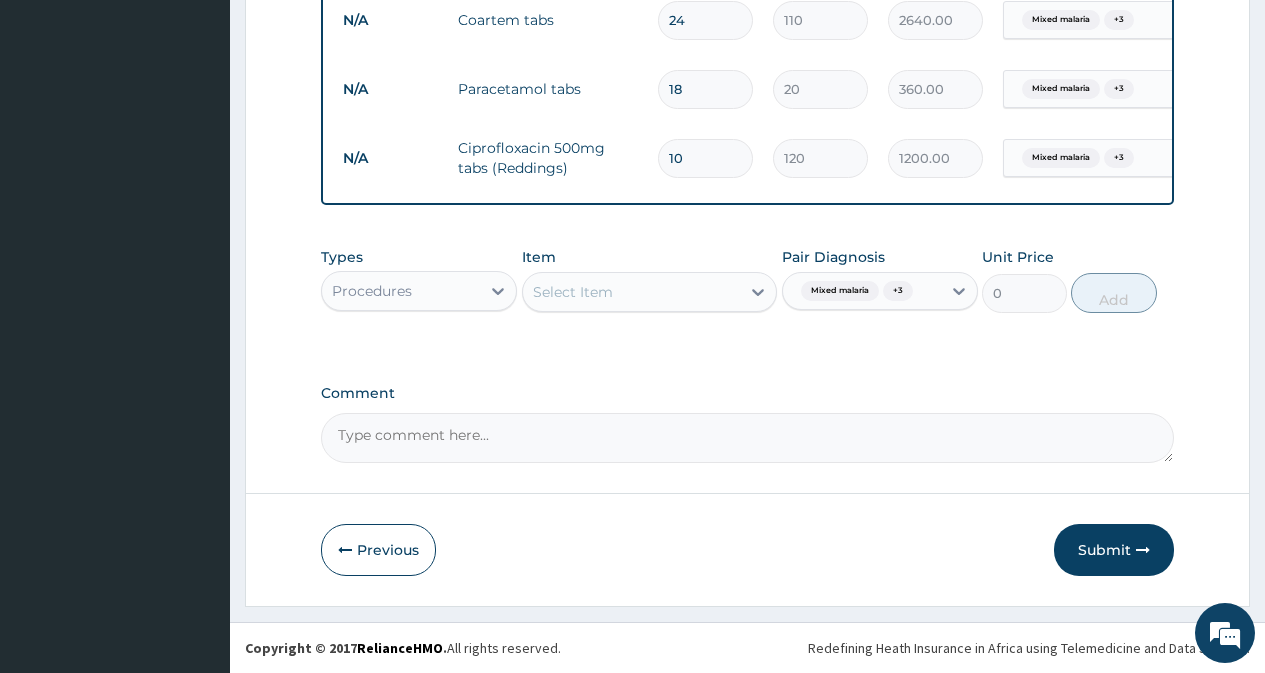 click on "Select Item" at bounding box center [632, 292] 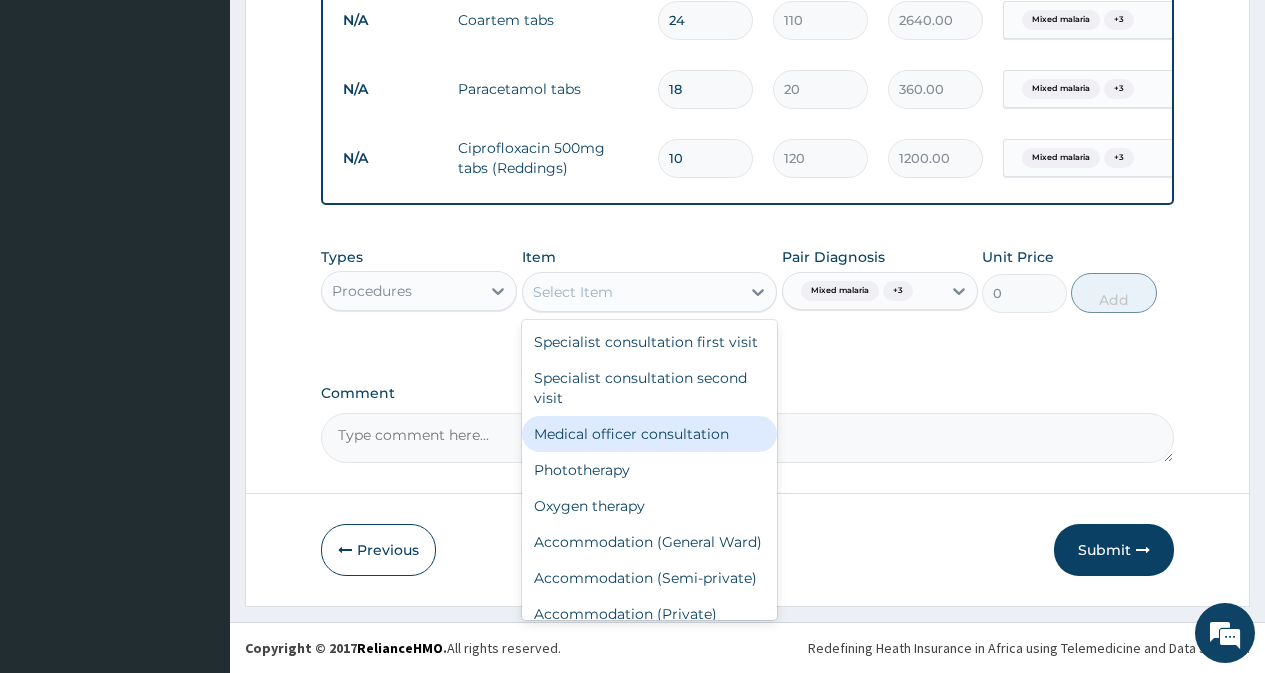 click on "Medical officer consultation" at bounding box center [650, 434] 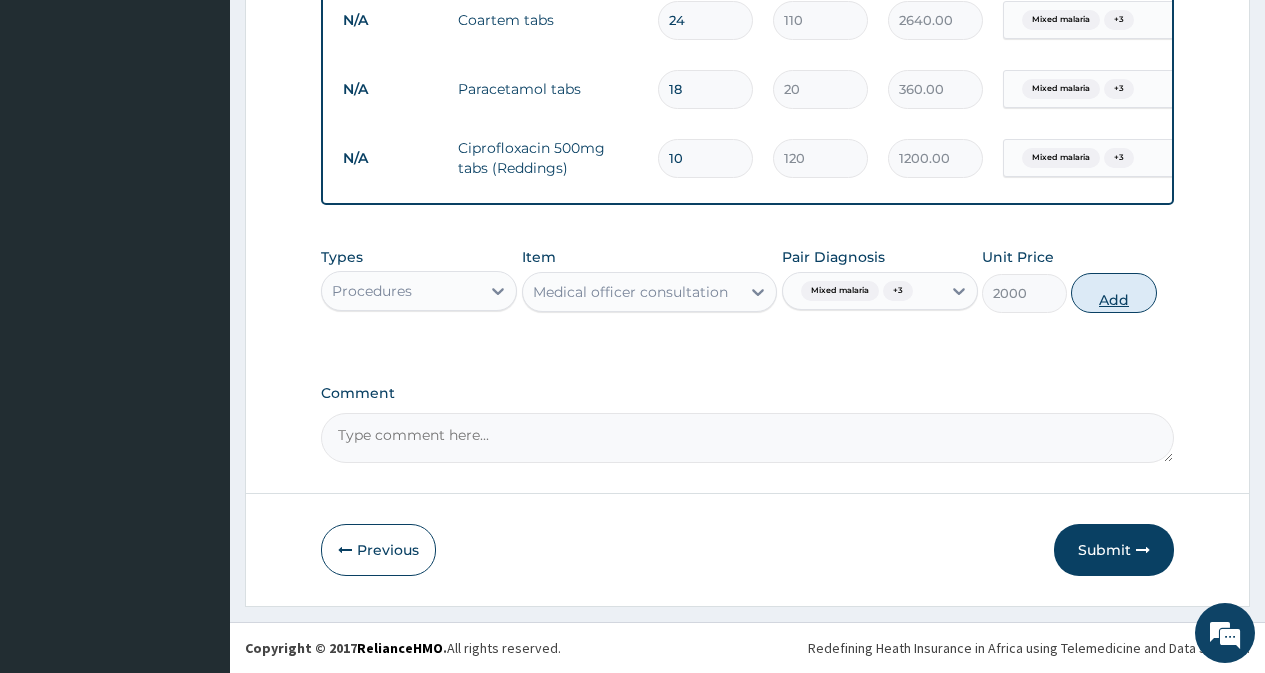 click on "Add" at bounding box center [1113, 293] 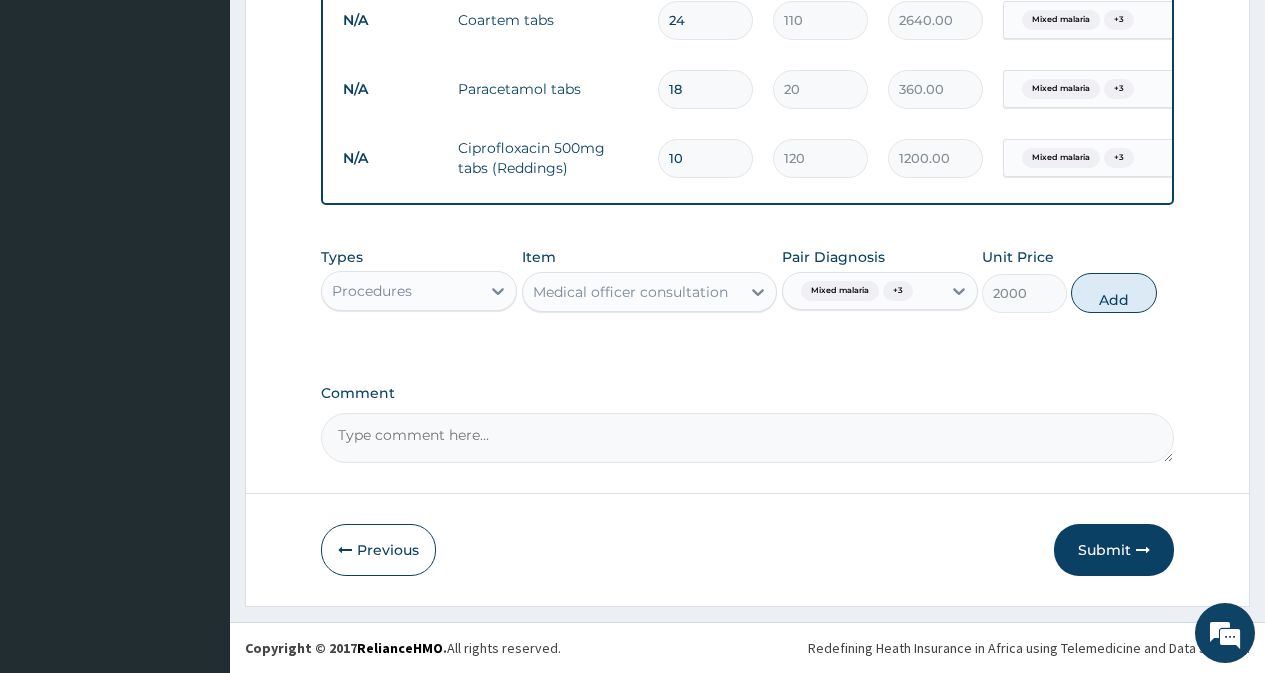 type on "0" 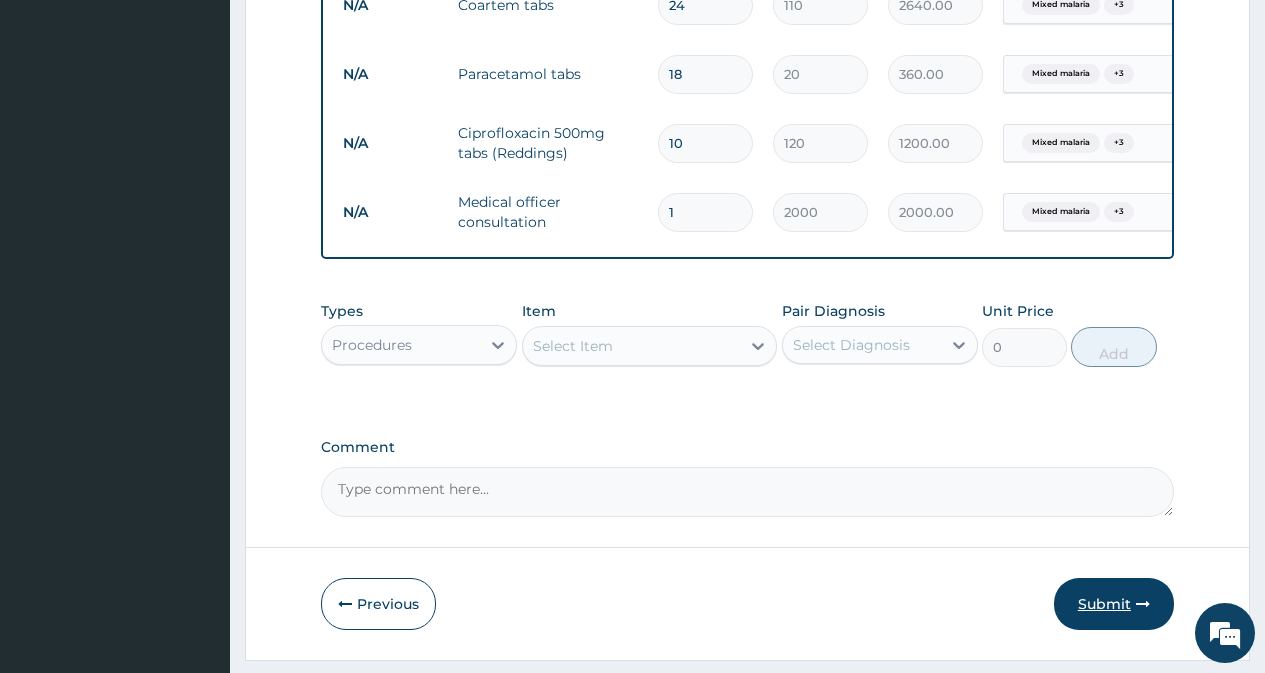 click on "Submit" at bounding box center [1114, 604] 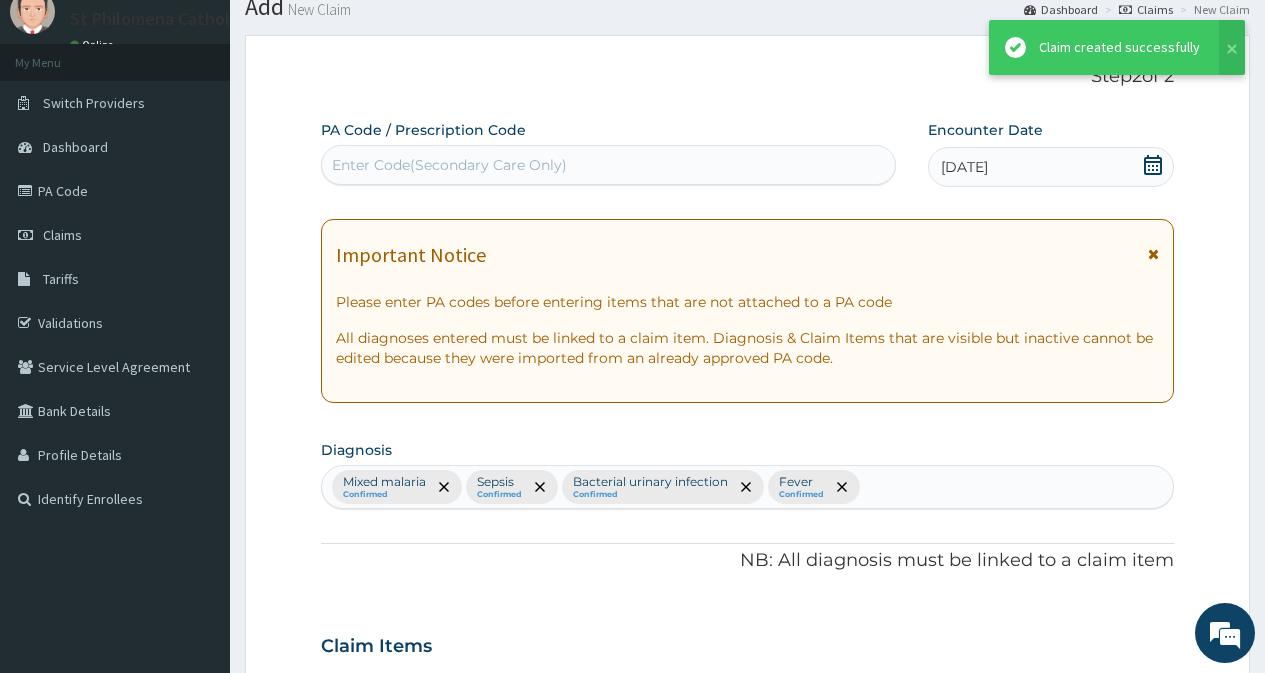 scroll, scrollTop: 827, scrollLeft: 0, axis: vertical 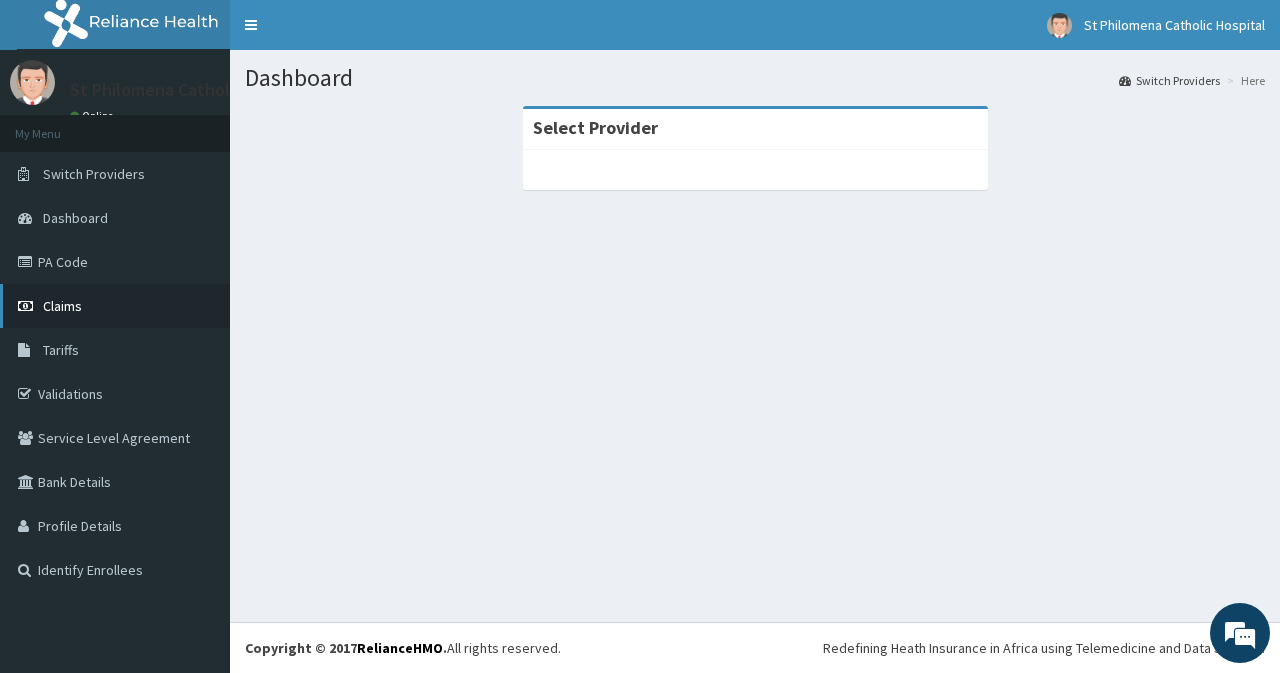 click on "Claims" at bounding box center [115, 306] 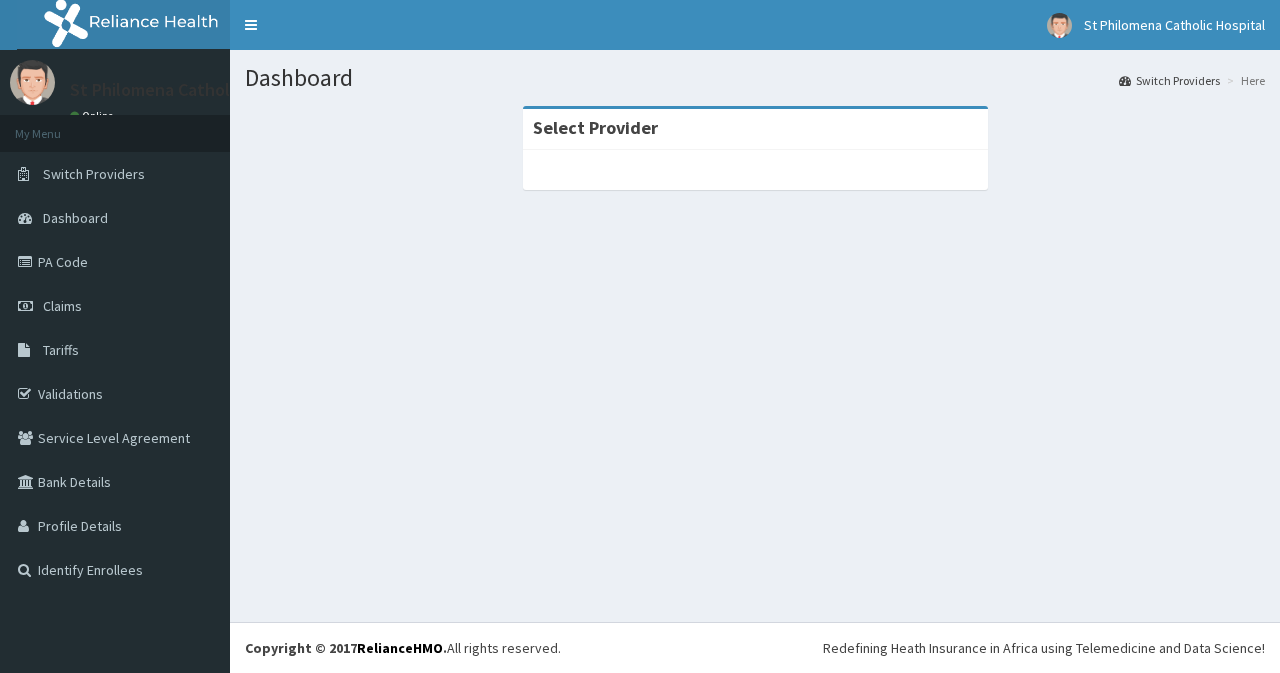 scroll, scrollTop: 0, scrollLeft: 0, axis: both 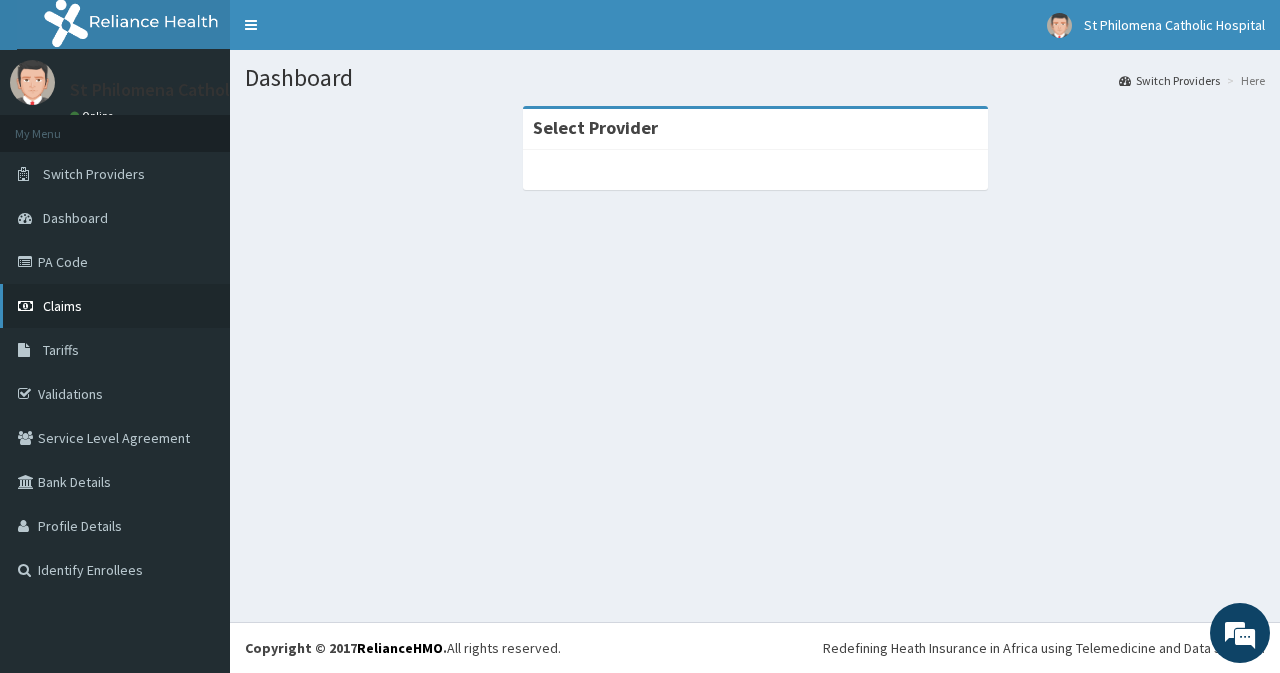 click on "Claims" at bounding box center [115, 306] 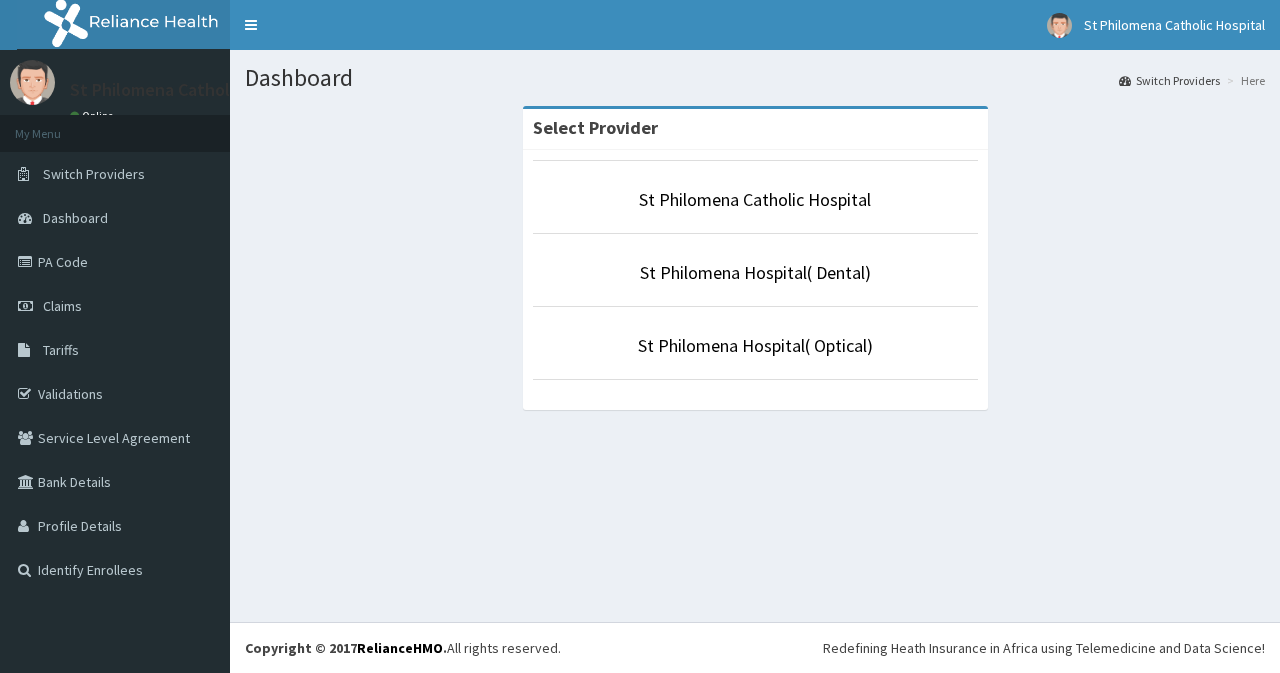 scroll, scrollTop: 0, scrollLeft: 0, axis: both 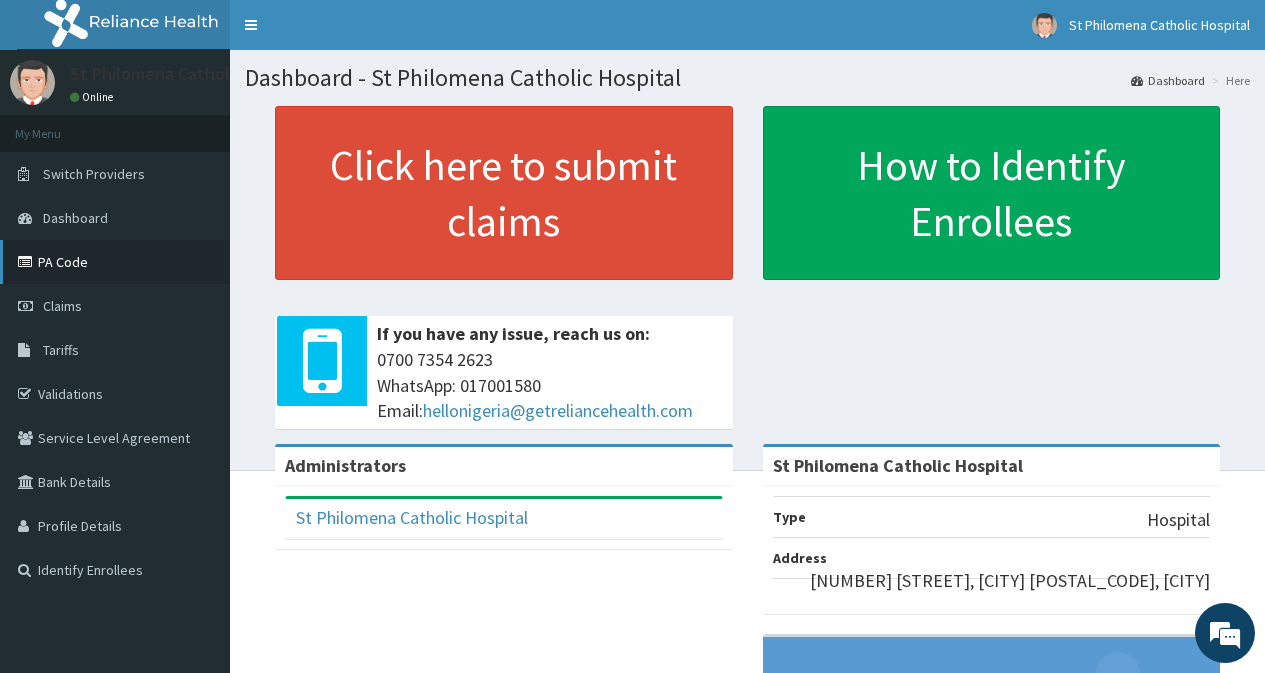 click on "PA Code" at bounding box center (115, 262) 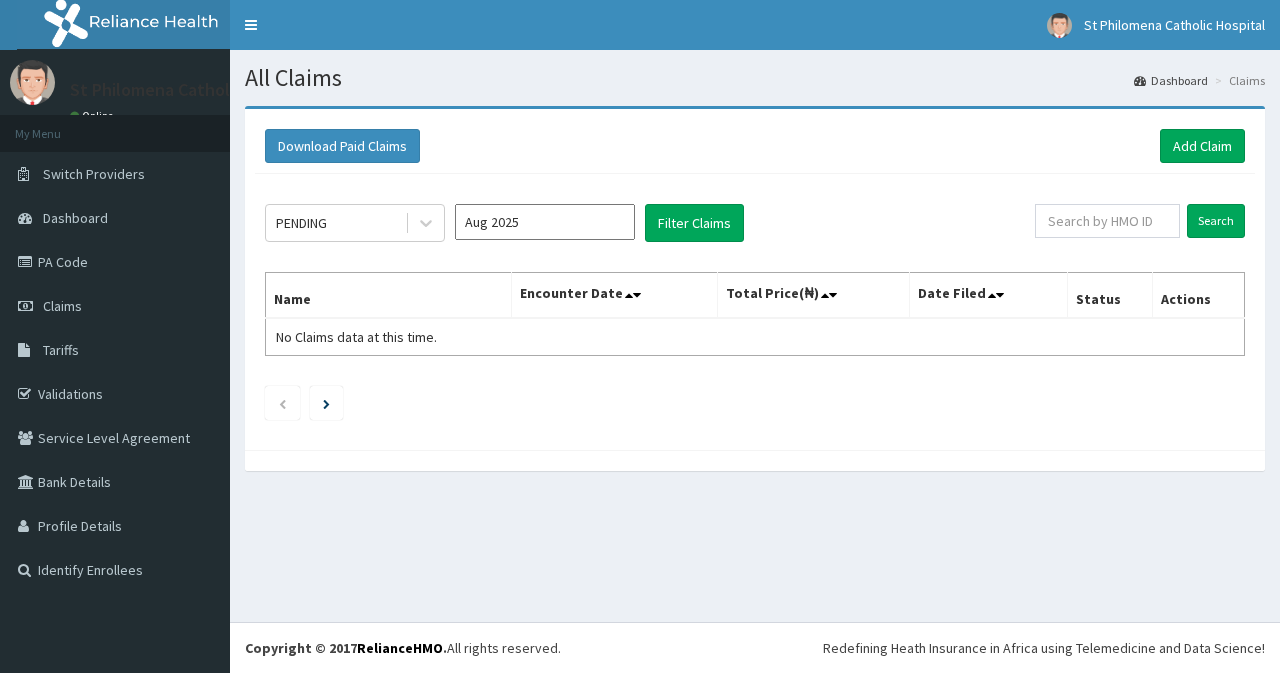 scroll, scrollTop: 0, scrollLeft: 0, axis: both 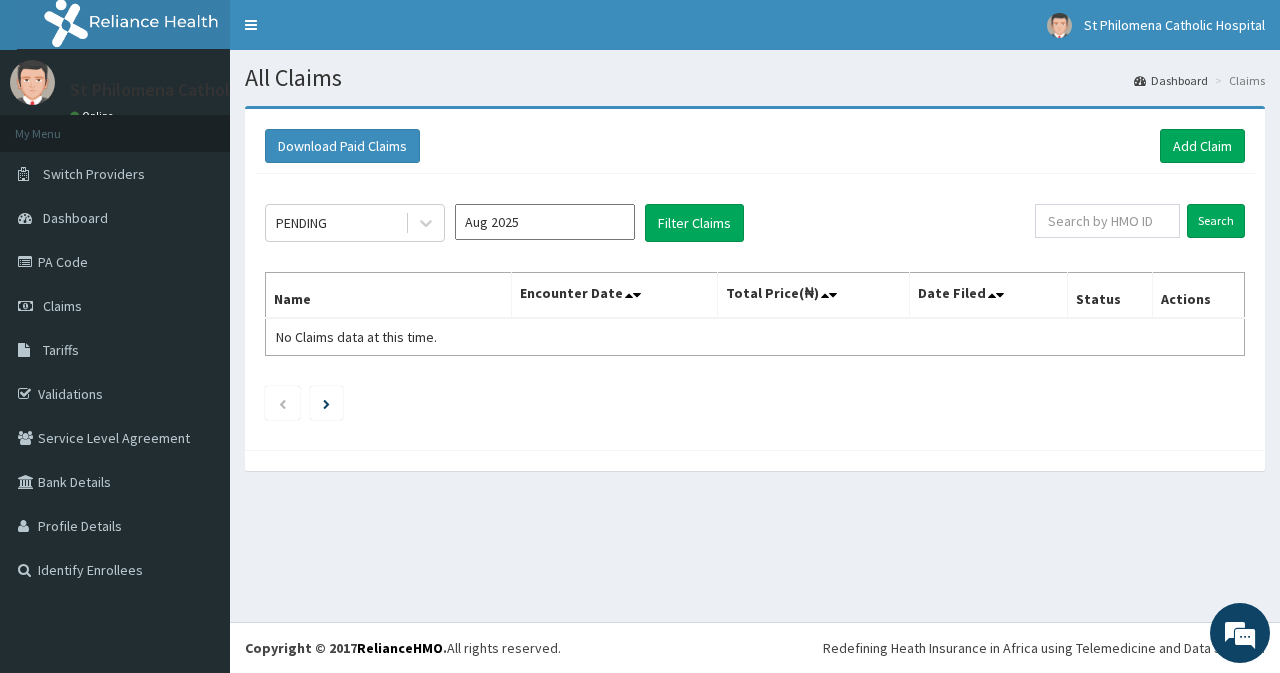 click on "Aug 2025" at bounding box center (545, 222) 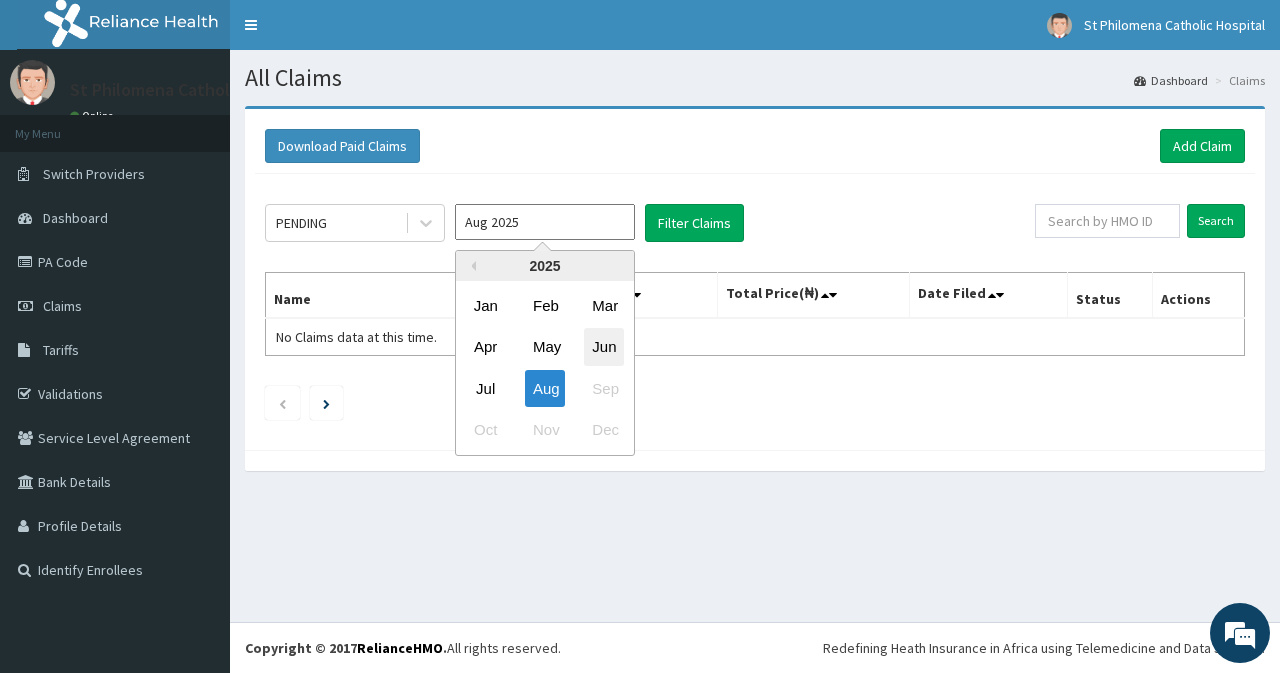 click on "Jun" at bounding box center (604, 347) 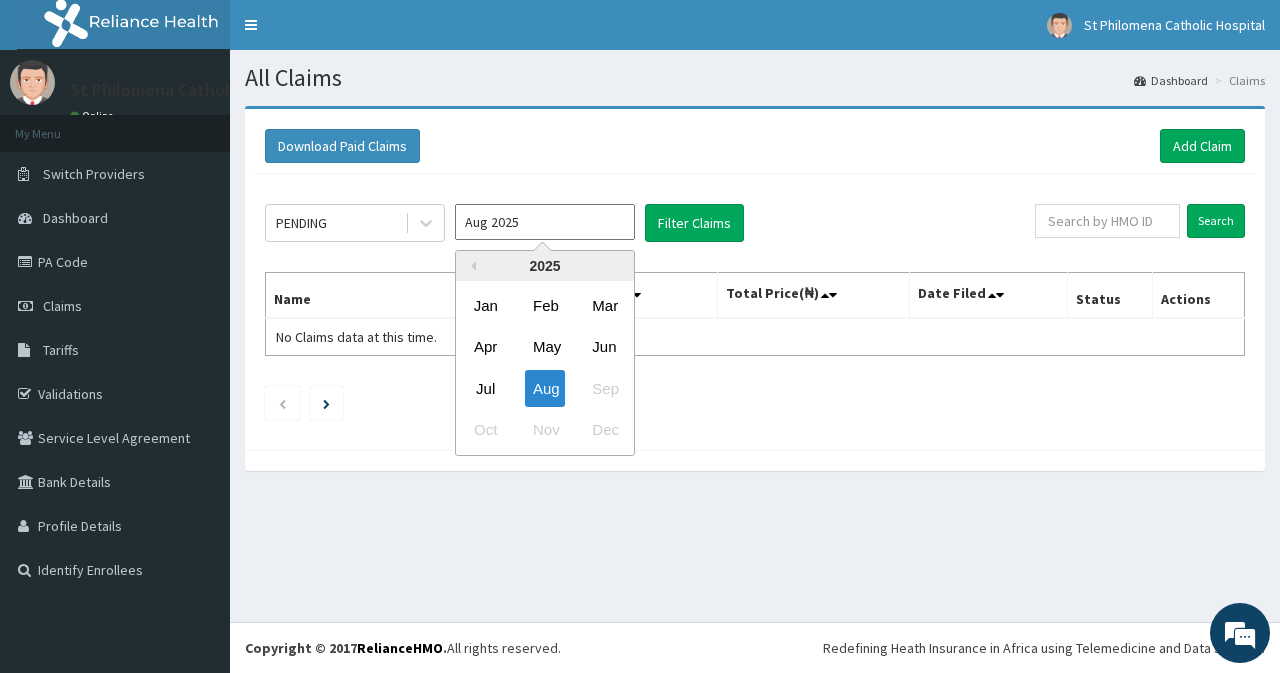 type on "Jun 2025" 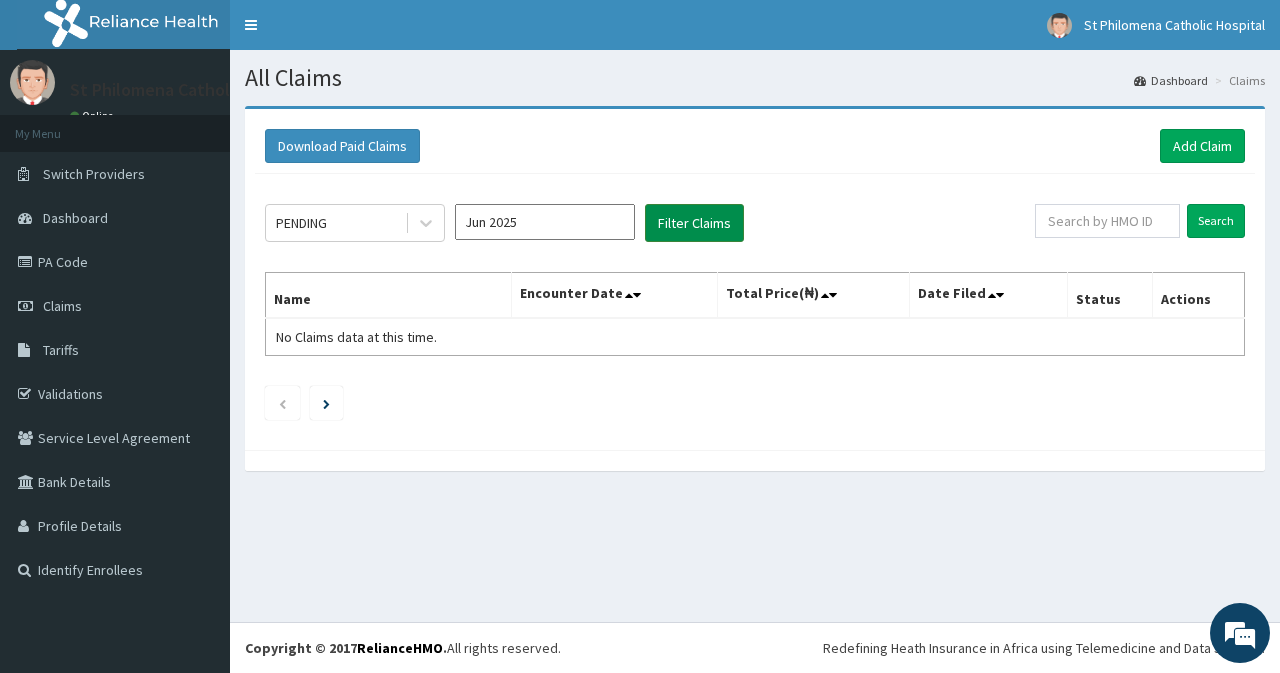 click on "Filter Claims" at bounding box center [694, 223] 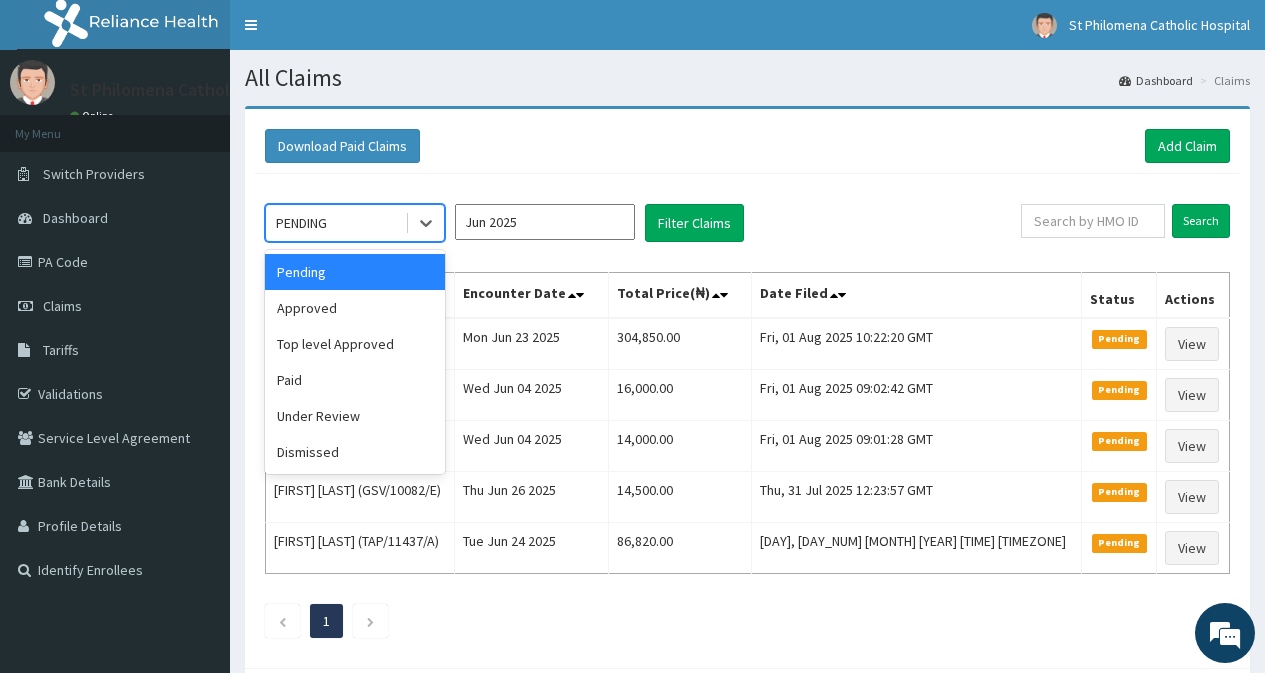 drag, startPoint x: 399, startPoint y: 227, endPoint x: 377, endPoint y: 271, distance: 49.193497 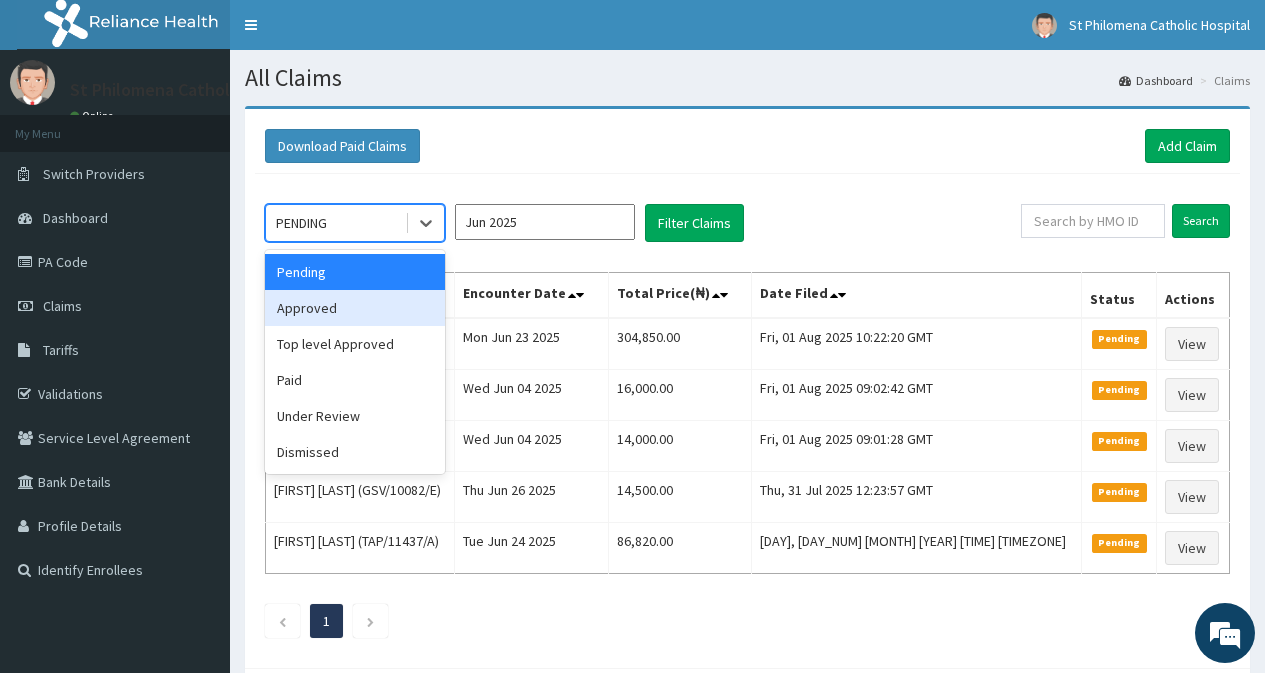 click on "Approved" at bounding box center (355, 308) 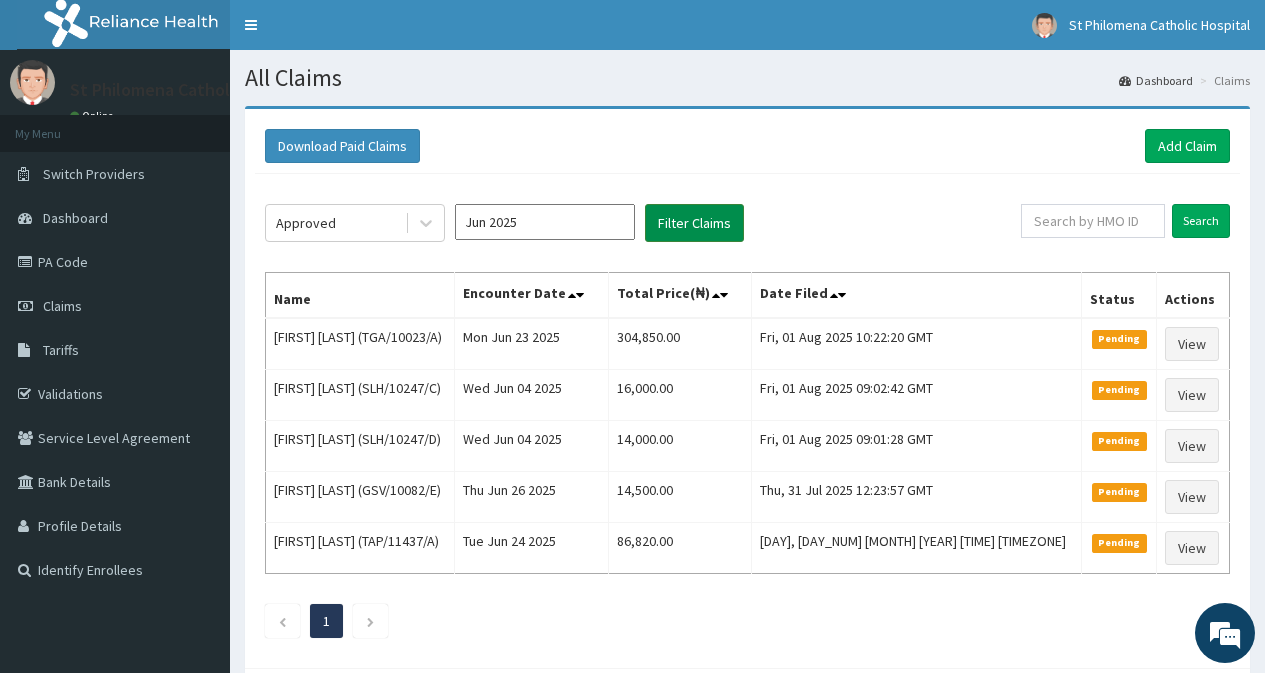 click on "Filter Claims" at bounding box center (694, 223) 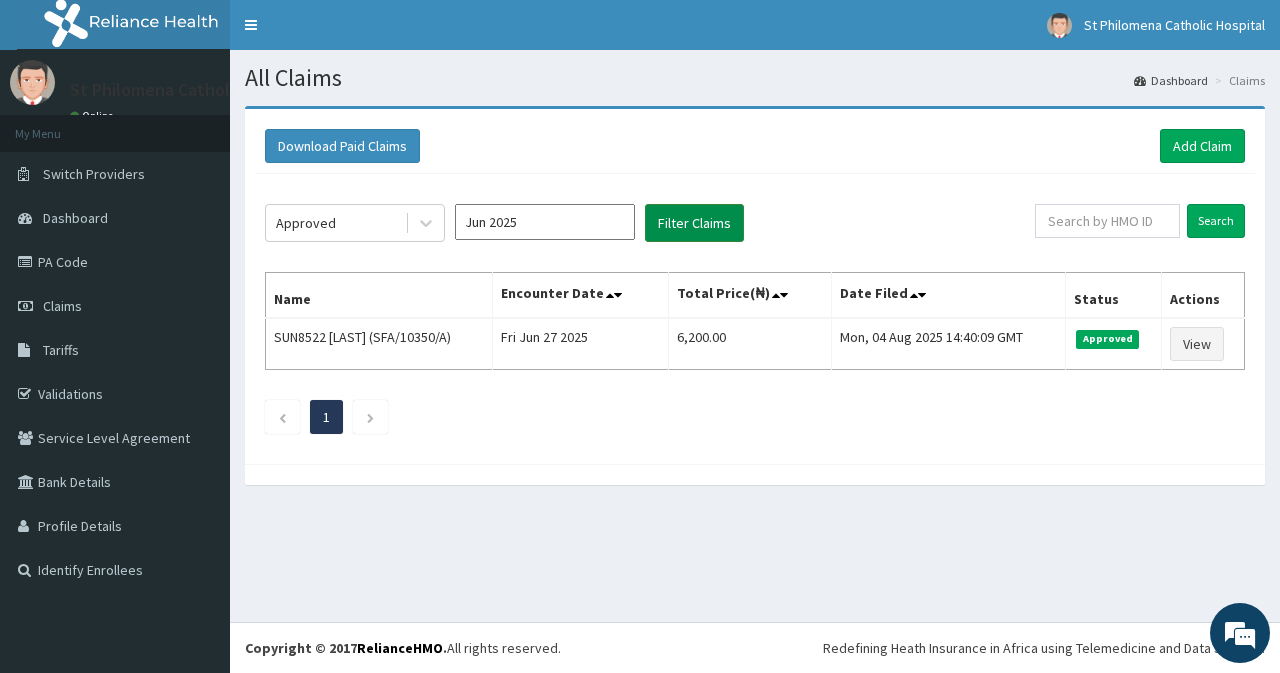 scroll, scrollTop: 0, scrollLeft: 0, axis: both 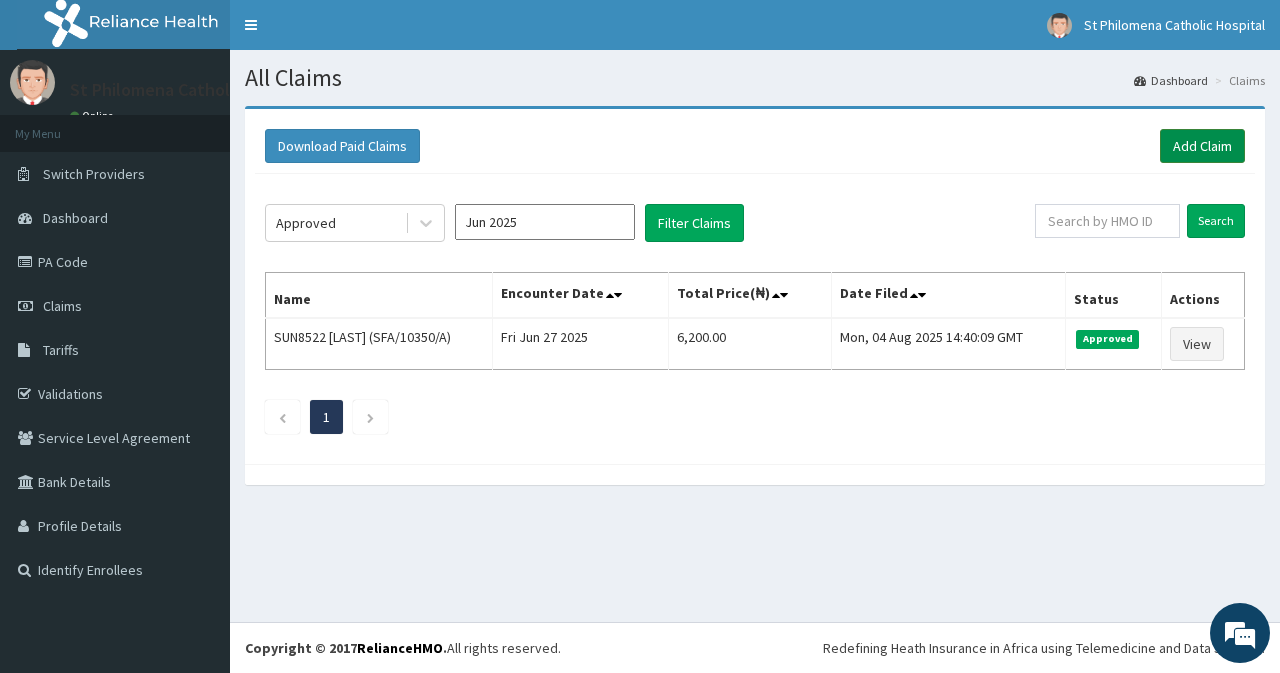 click on "Add Claim" at bounding box center [1202, 146] 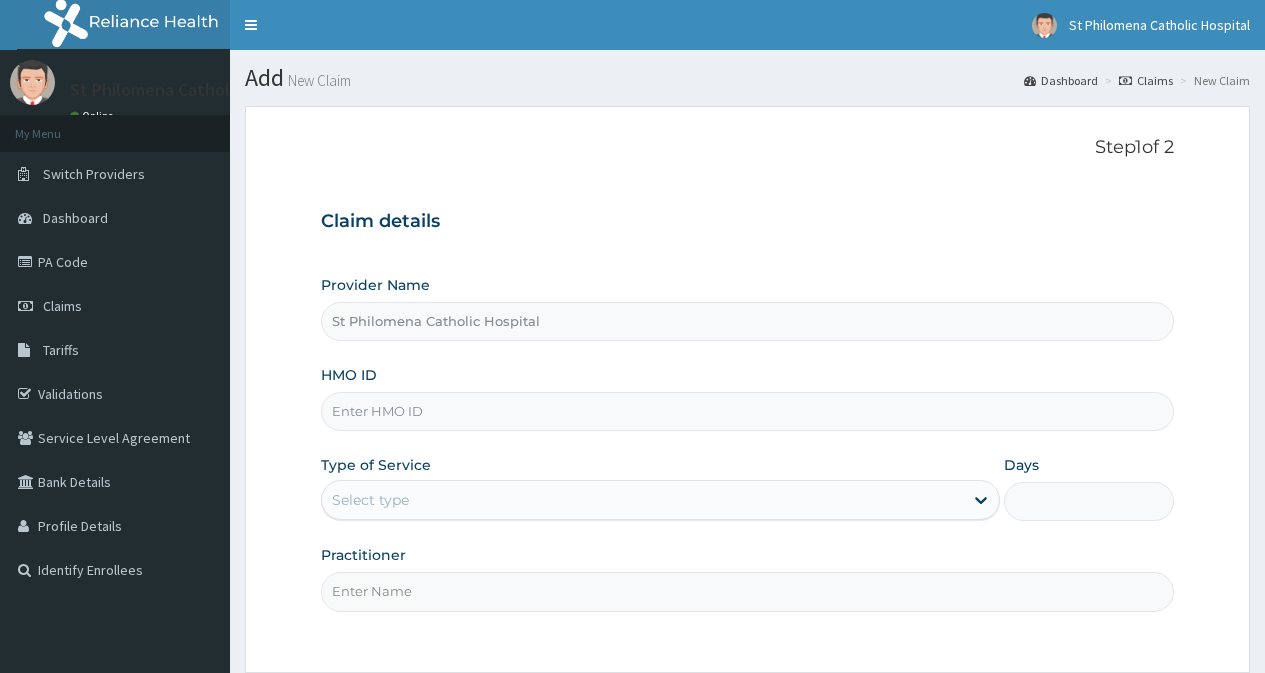scroll, scrollTop: 0, scrollLeft: 0, axis: both 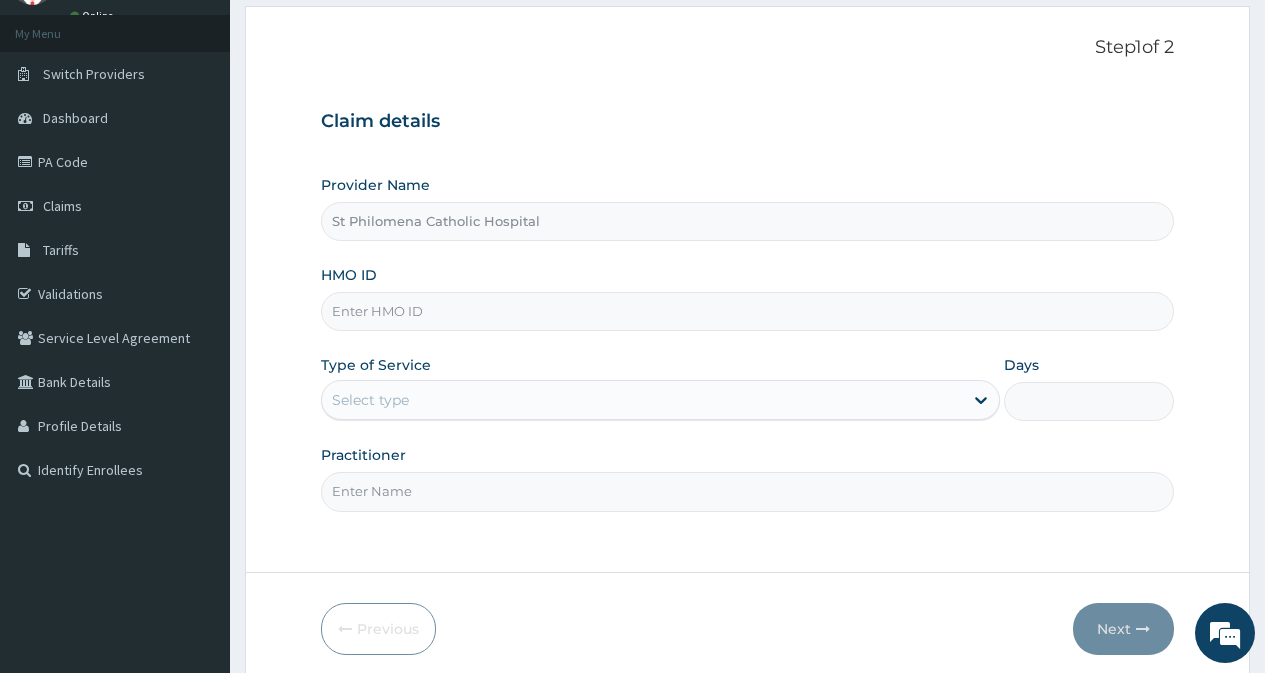 click on "HMO ID" at bounding box center (747, 311) 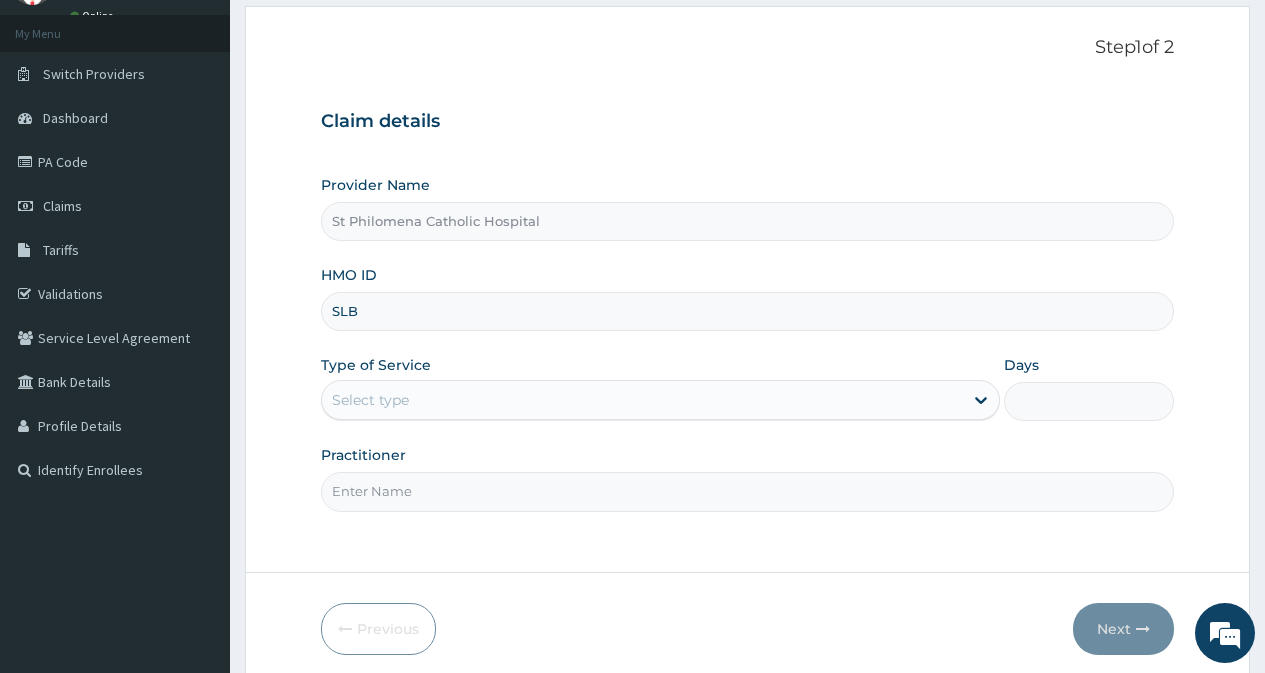 type on "SLB/10005/A" 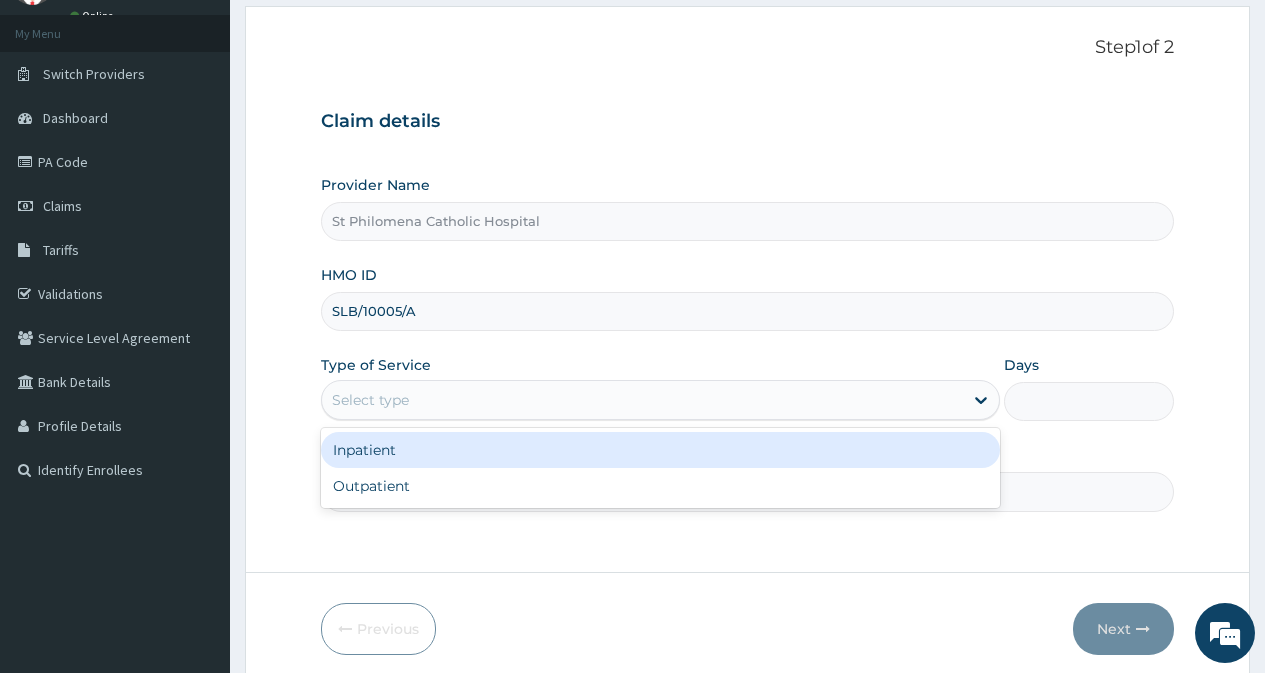 drag, startPoint x: 412, startPoint y: 406, endPoint x: 412, endPoint y: 436, distance: 30 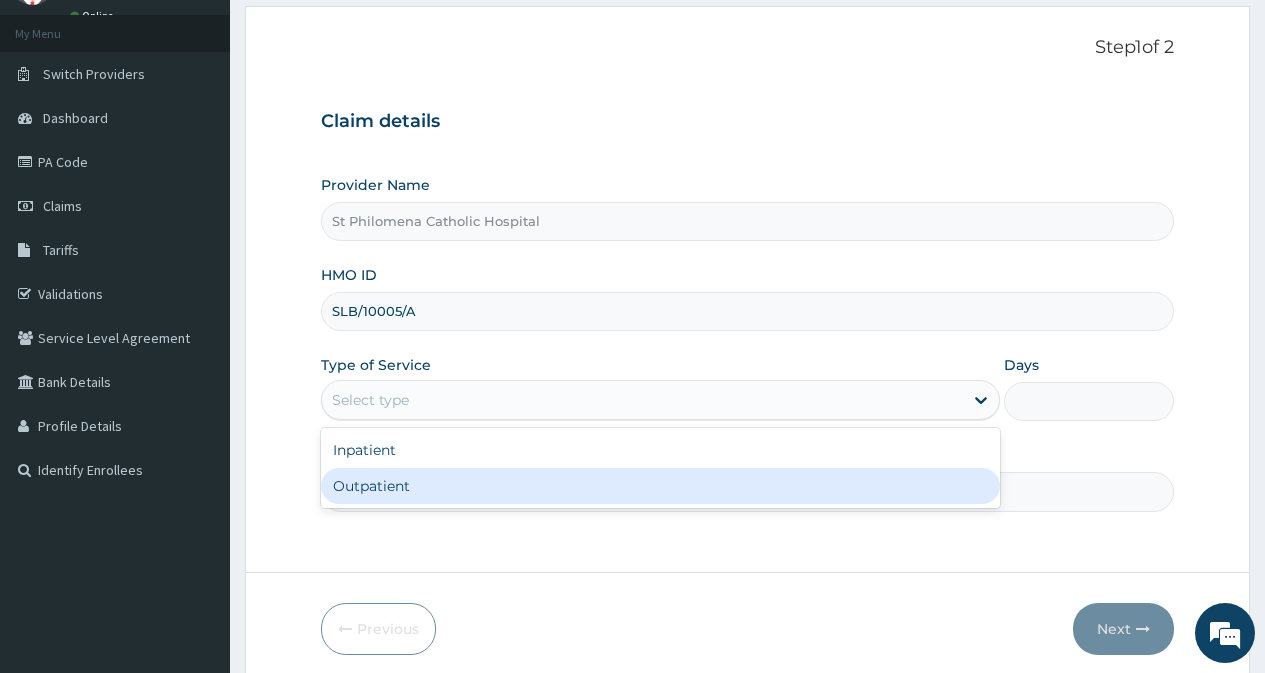 click on "Outpatient" at bounding box center [660, 486] 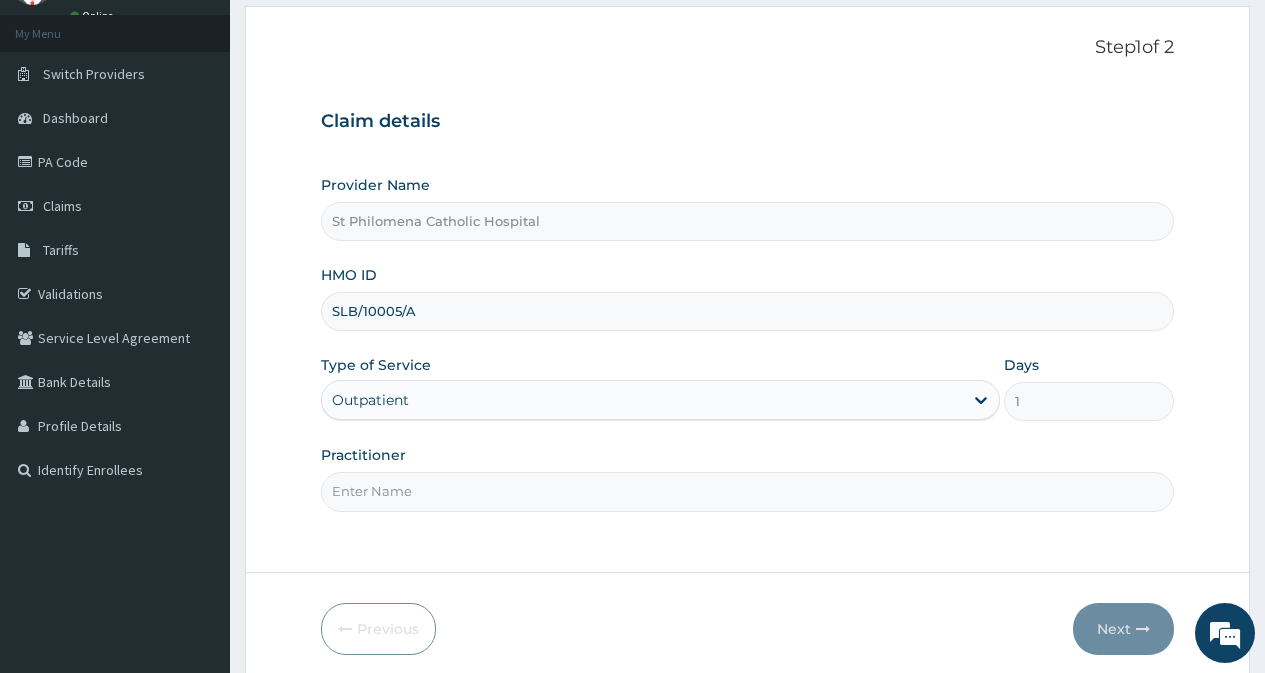 click on "Practitioner" at bounding box center [747, 491] 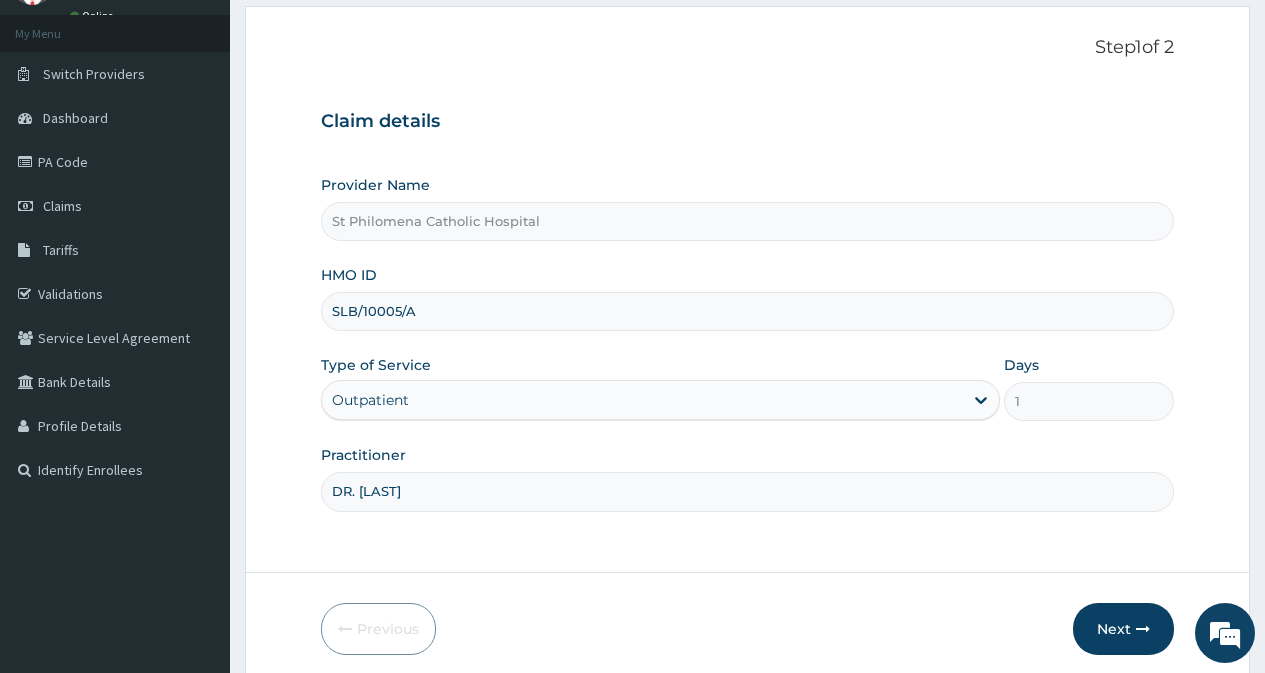 click on "DR. EGBO" at bounding box center [747, 491] 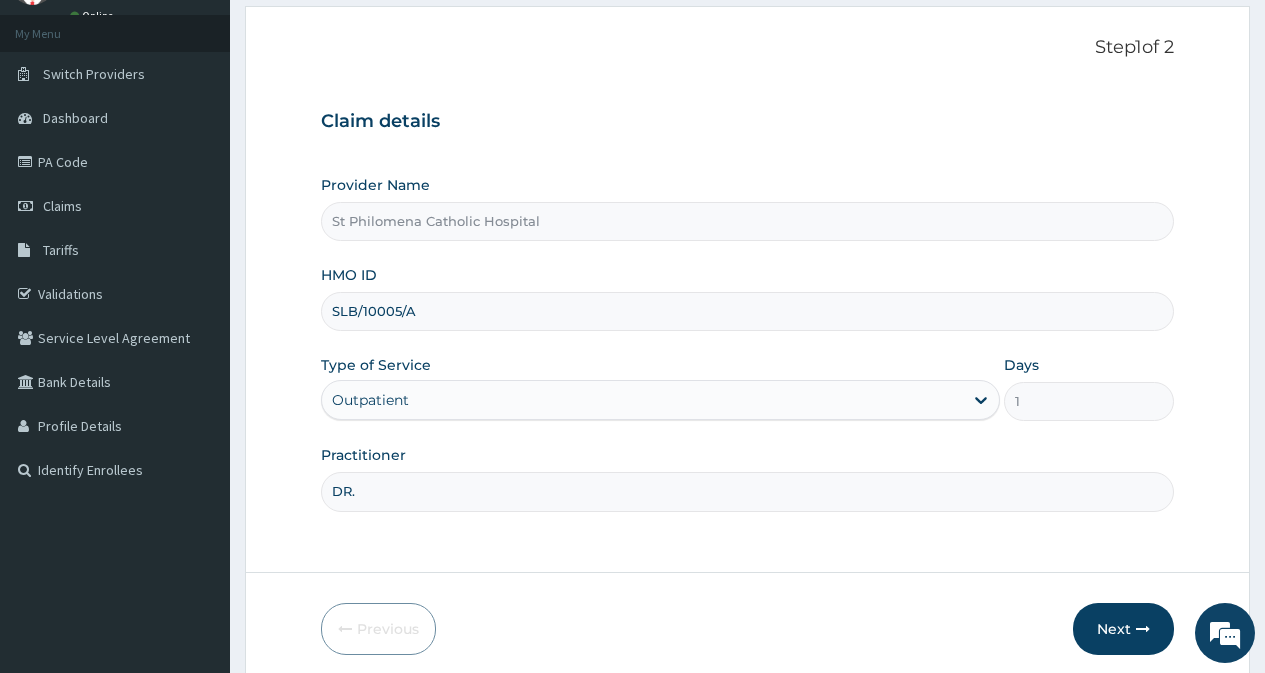 type on "DR. OJO" 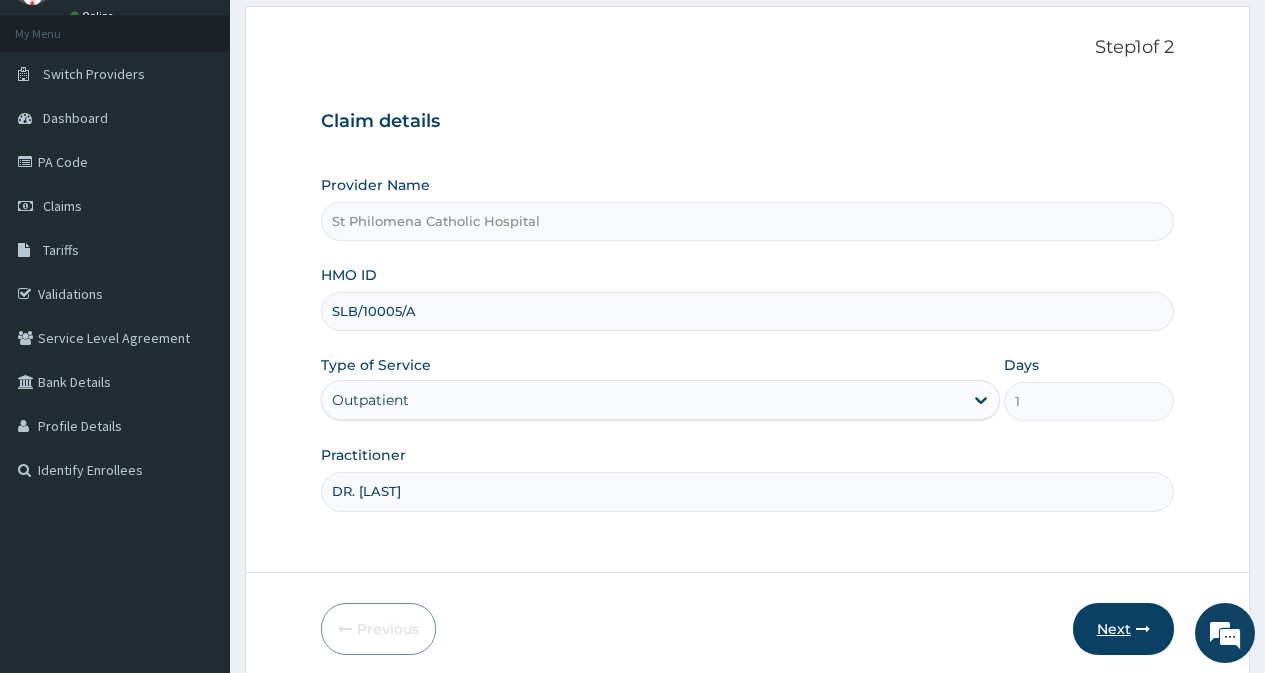 click on "Next" at bounding box center (1123, 629) 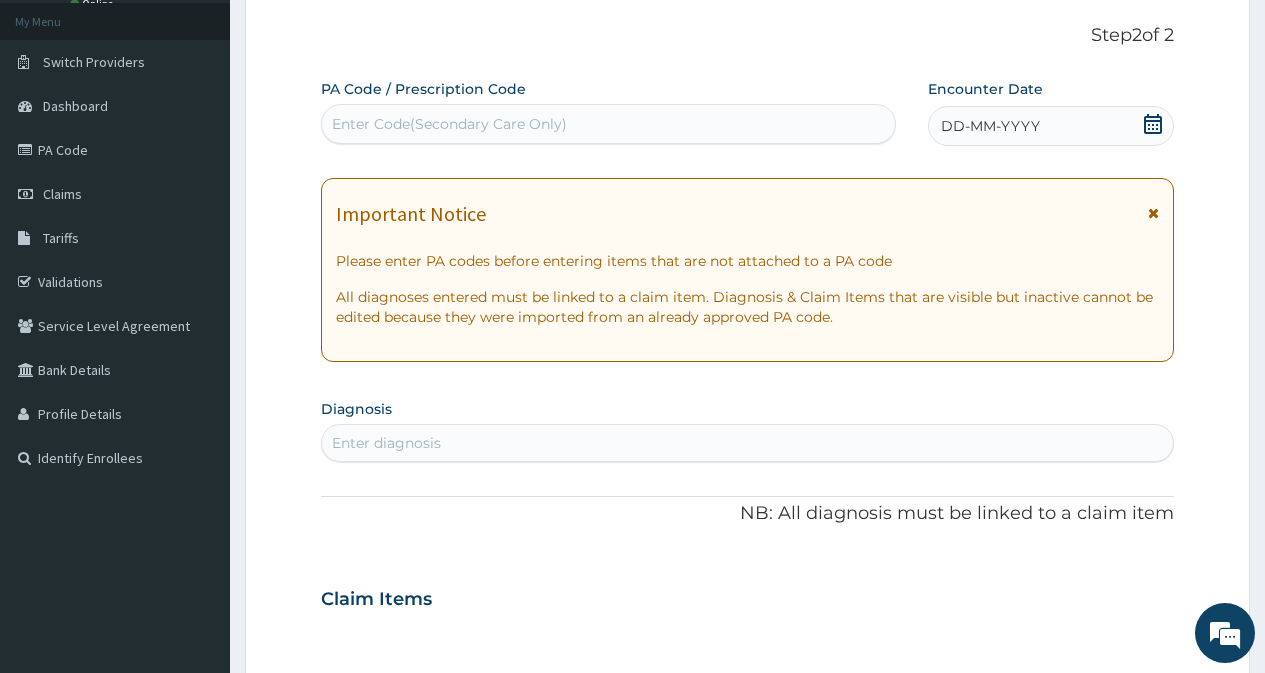 scroll, scrollTop: 0, scrollLeft: 0, axis: both 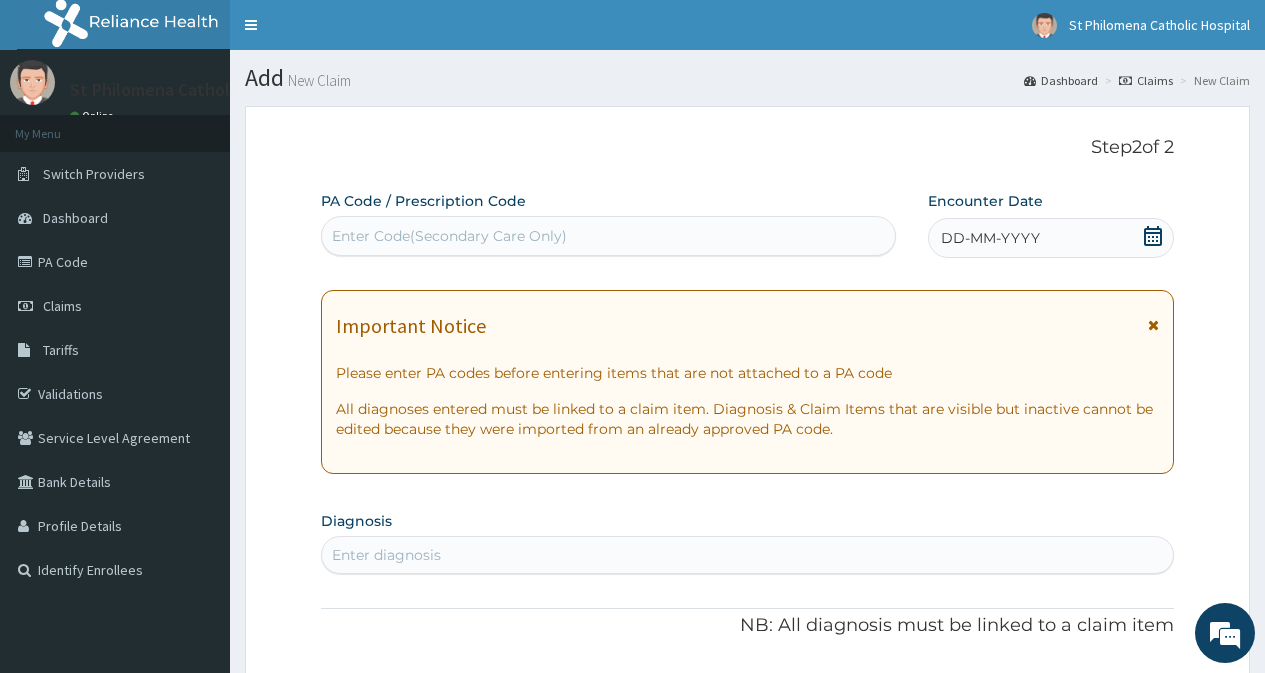 click 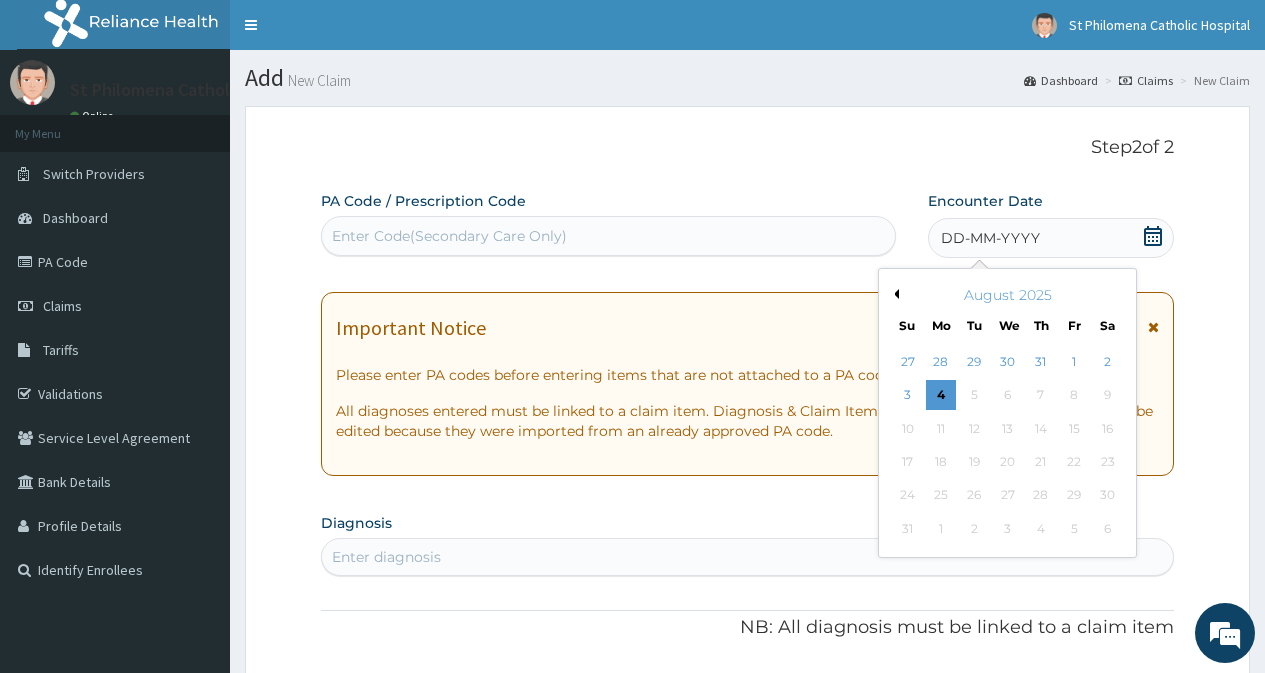 click on "Previous Month" at bounding box center [894, 294] 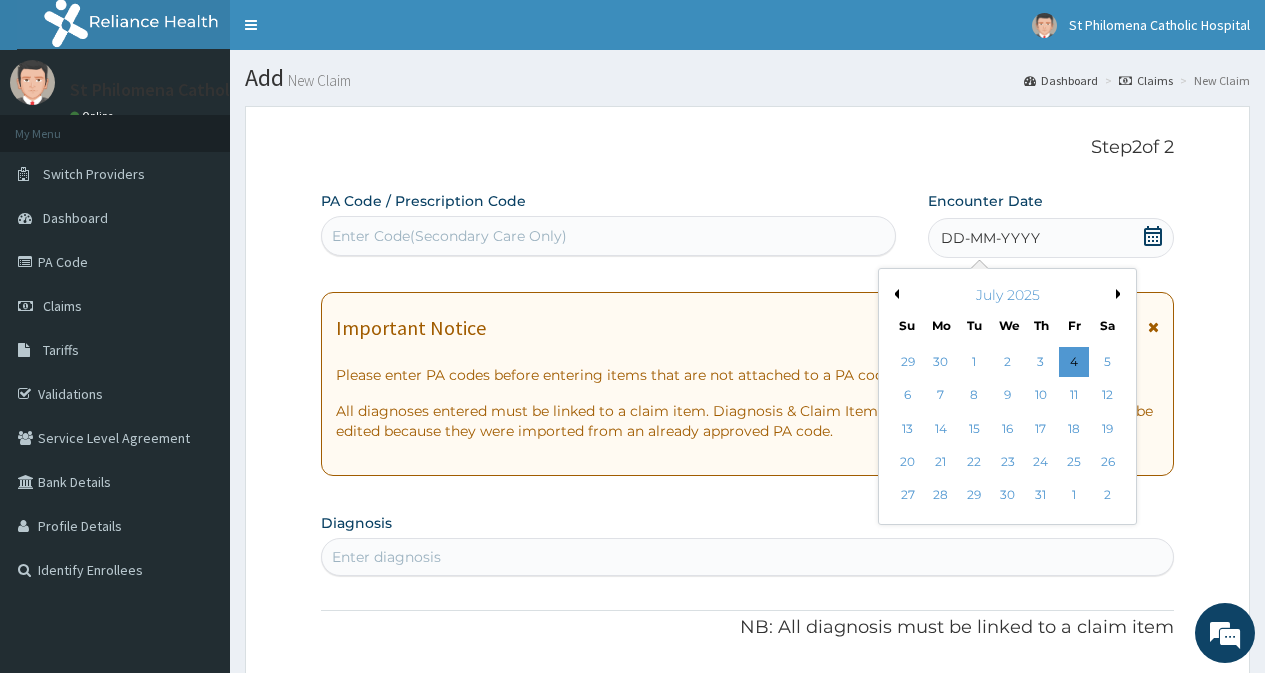 click on "Previous Month" at bounding box center (894, 294) 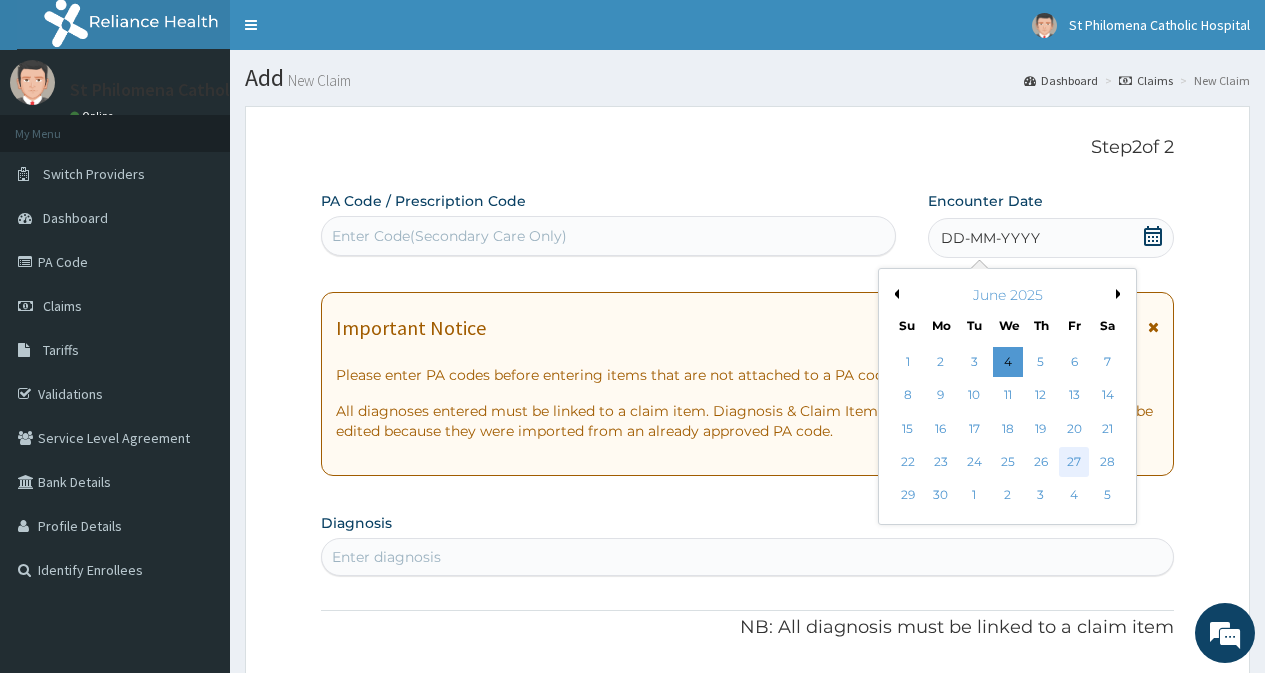 click on "27" at bounding box center [1074, 462] 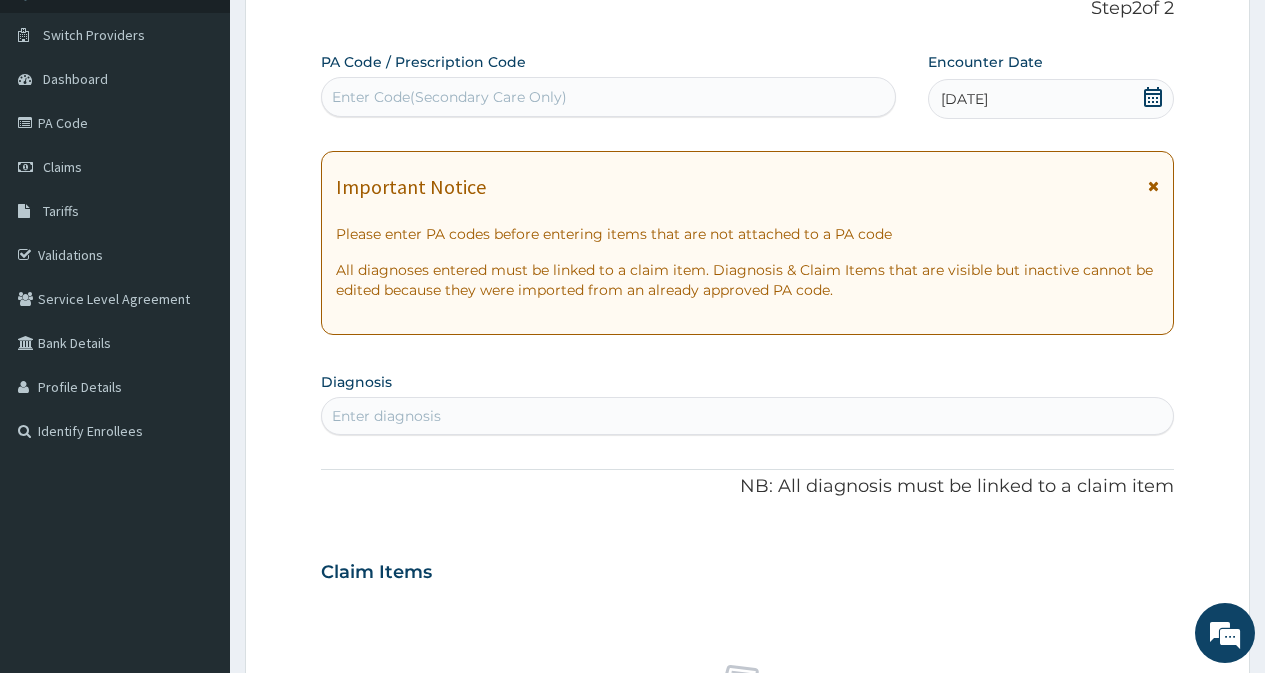 scroll, scrollTop: 300, scrollLeft: 0, axis: vertical 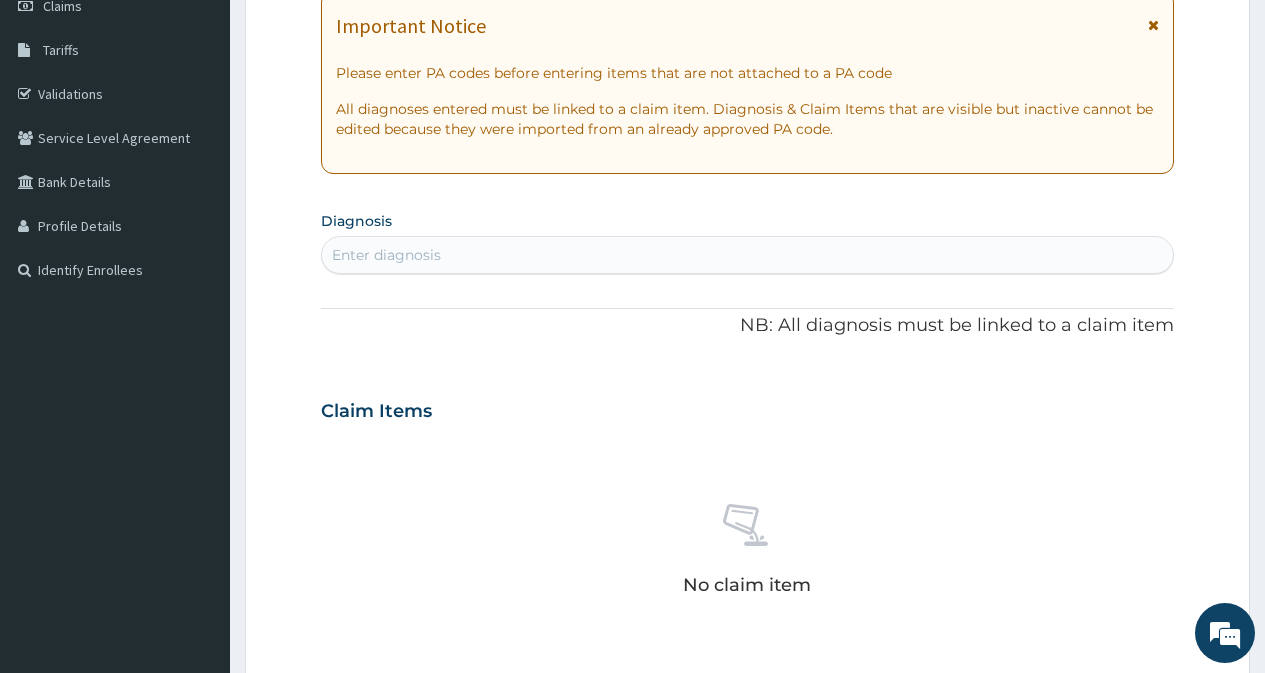 click on "Enter diagnosis" at bounding box center (747, 255) 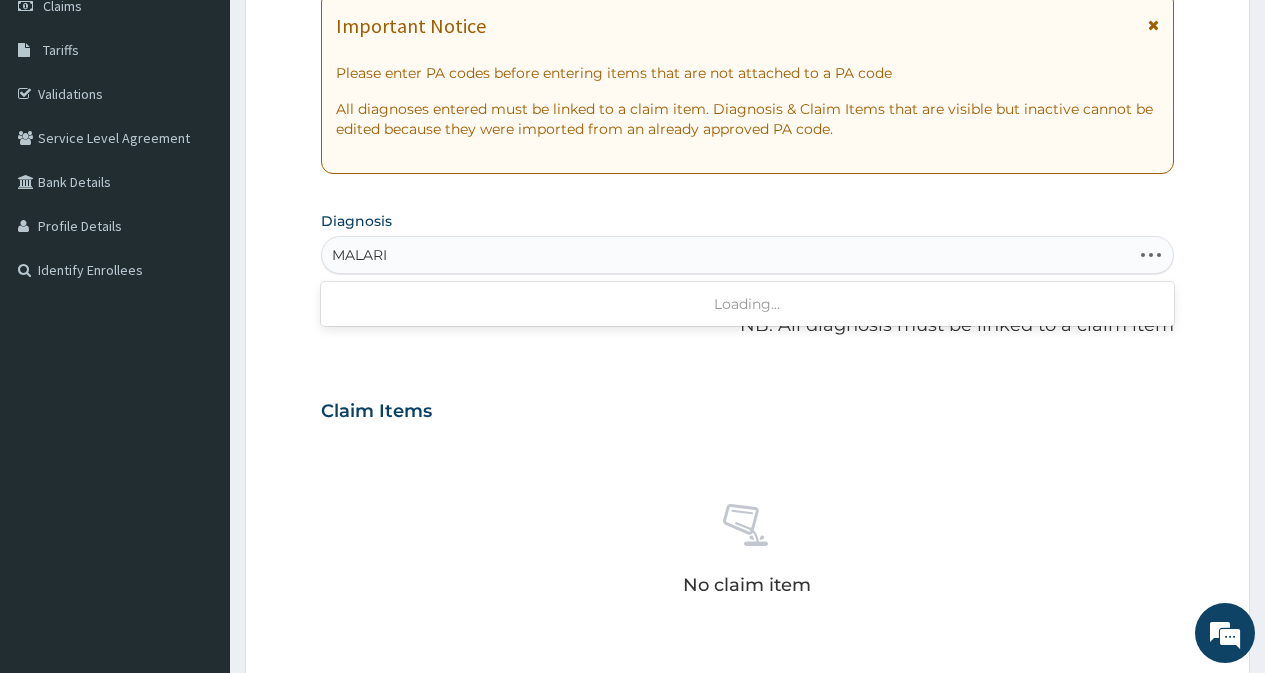 type on "MALARIA" 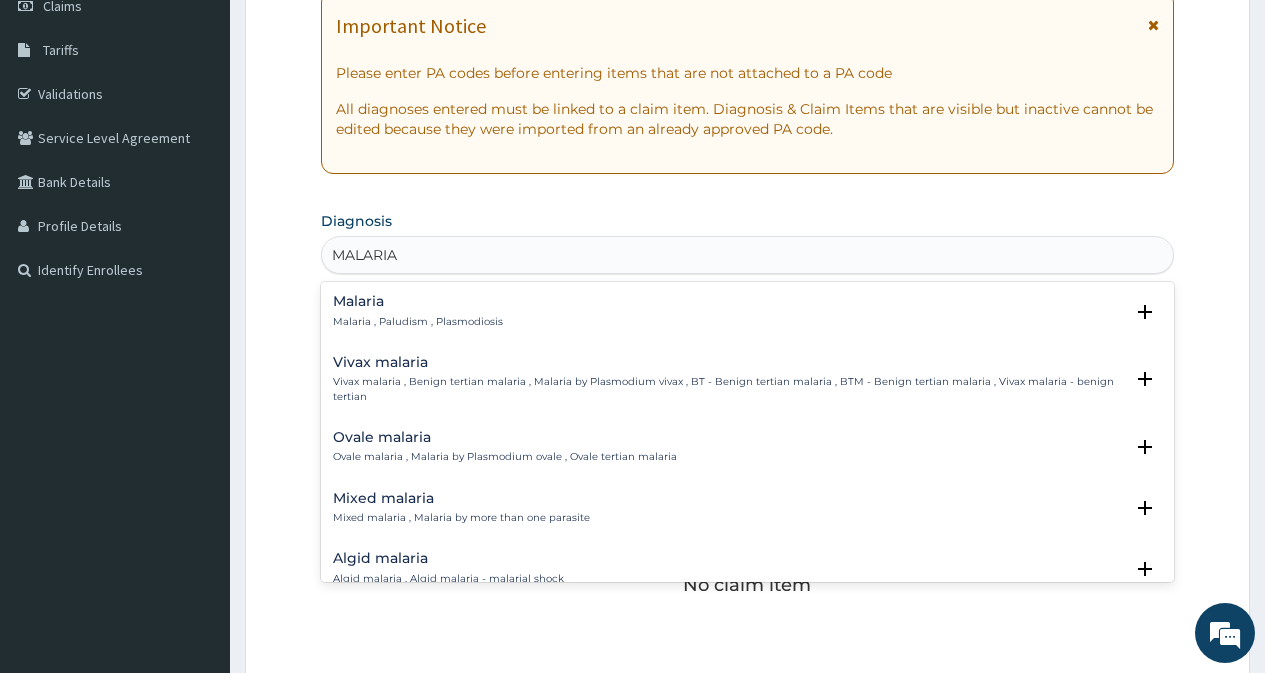 click on "Mixed malaria" at bounding box center (461, 498) 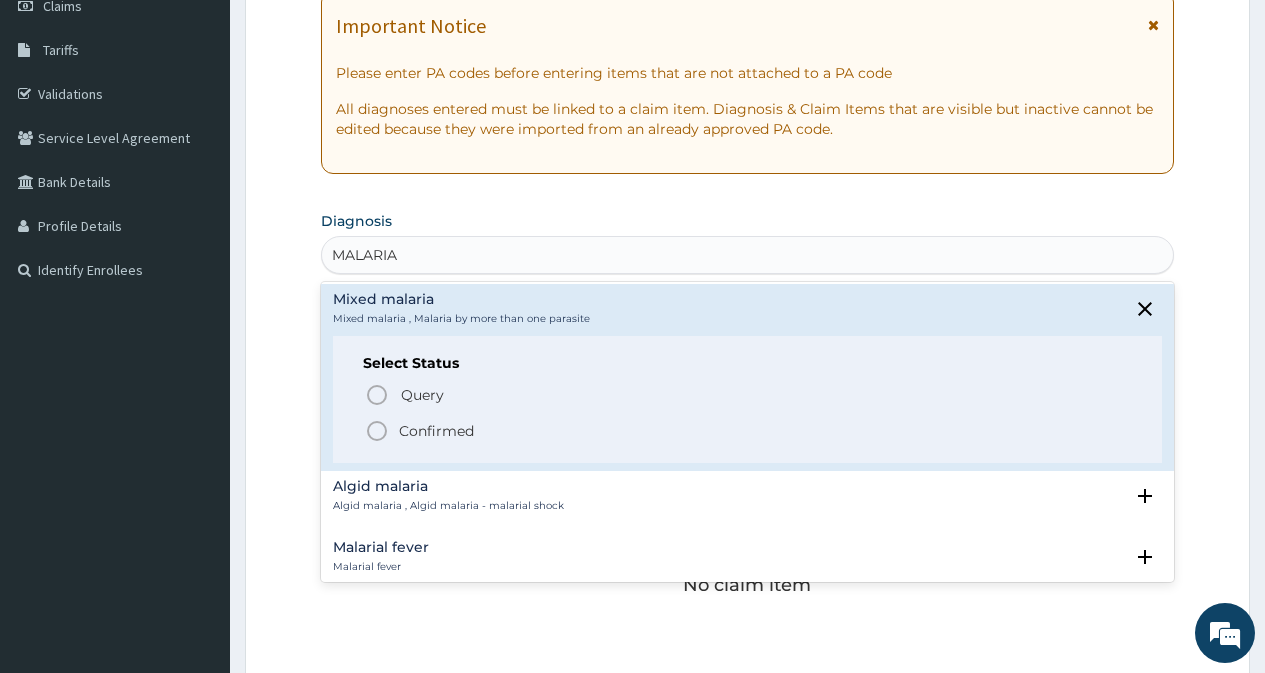 scroll, scrollTop: 200, scrollLeft: 0, axis: vertical 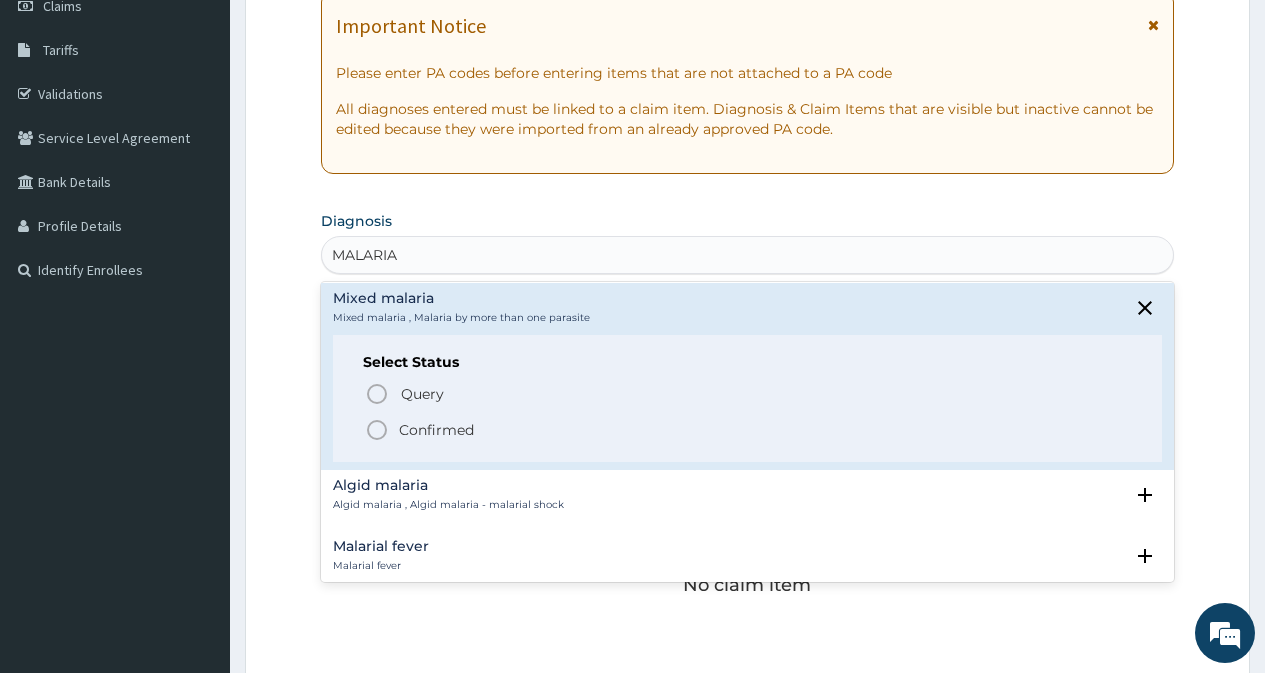 click 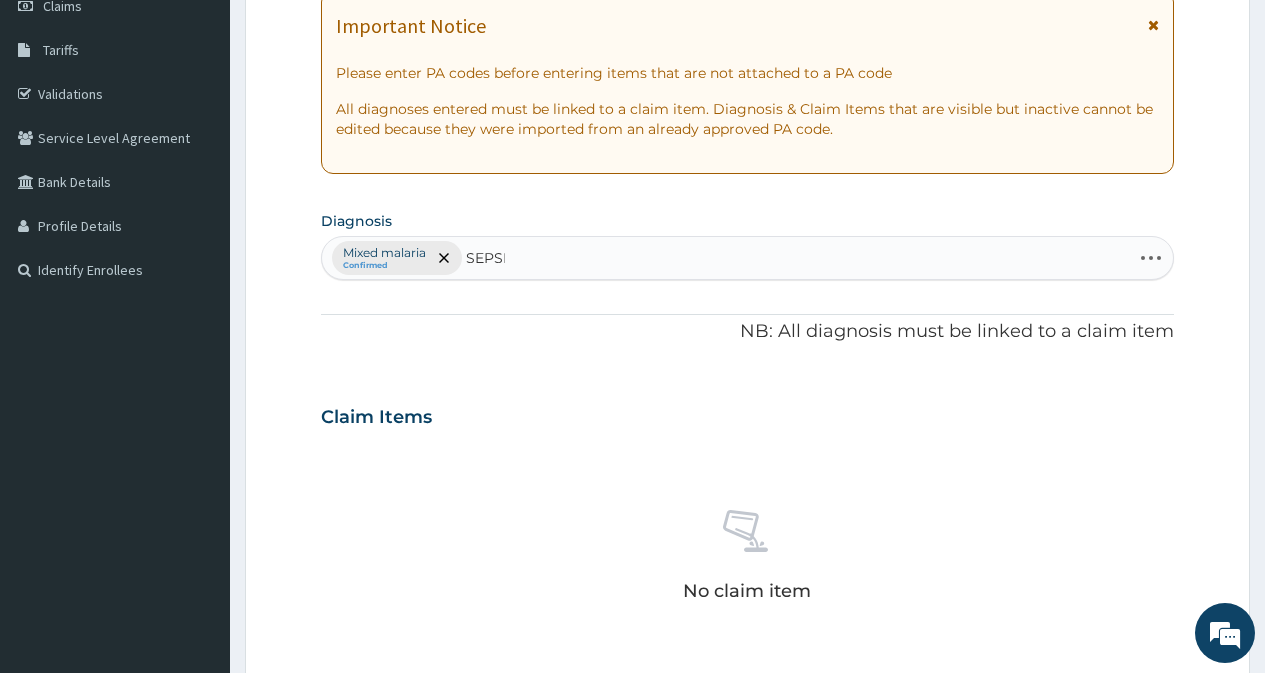 type on "SEPSIS" 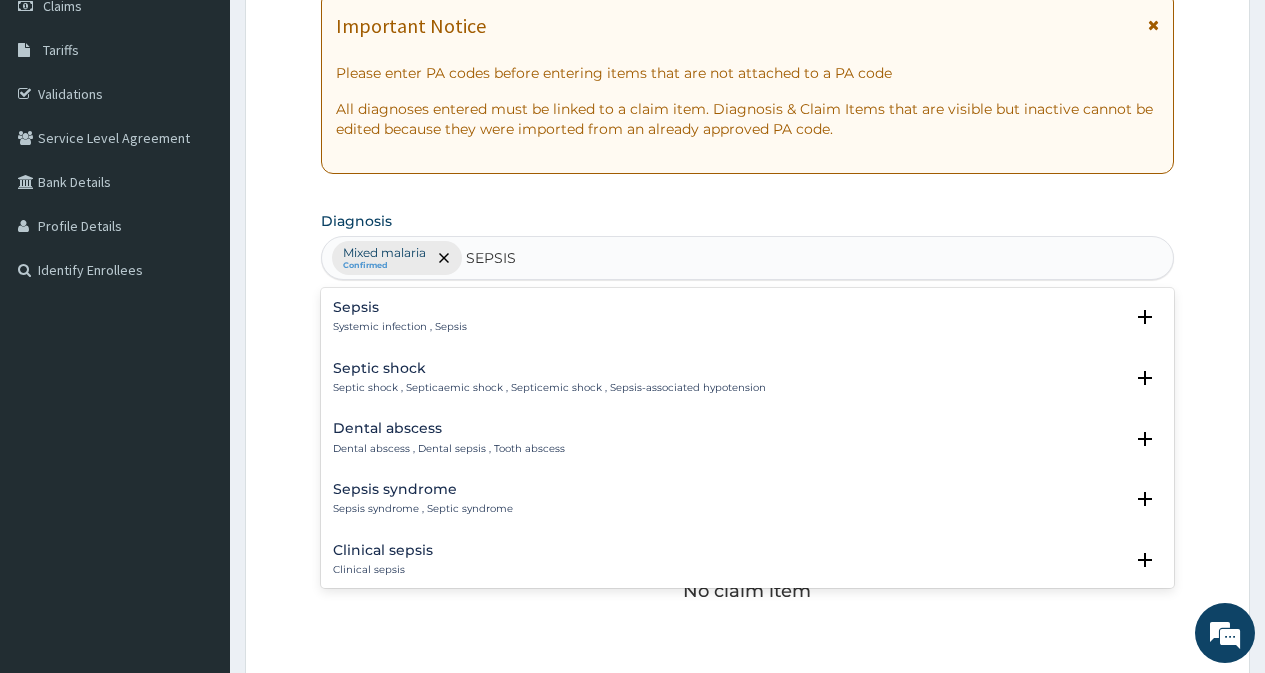 click on "Sepsis" at bounding box center (400, 307) 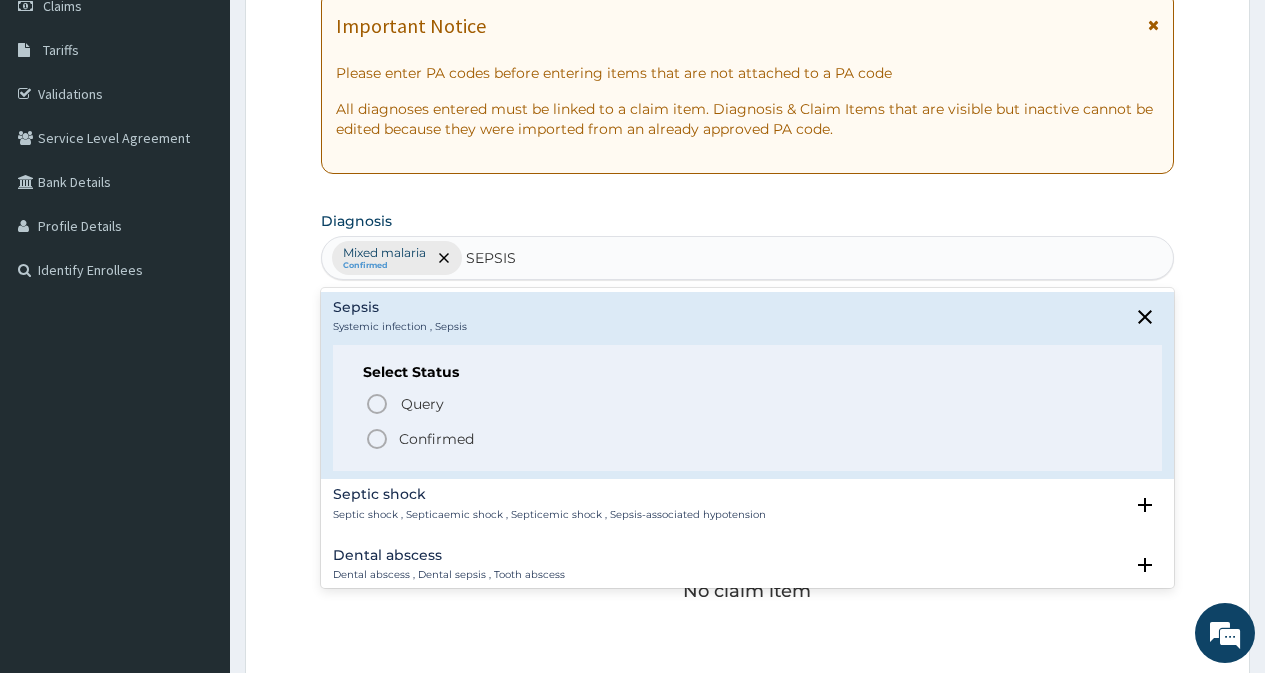 click 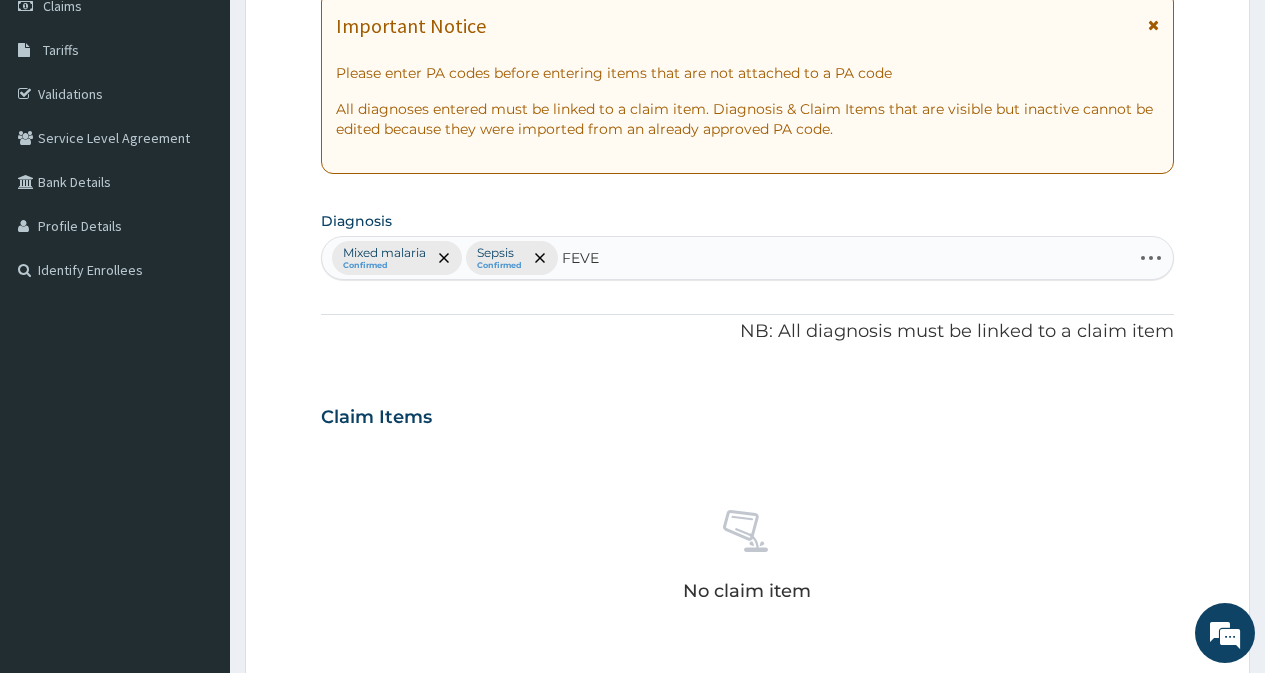type on "FEVER" 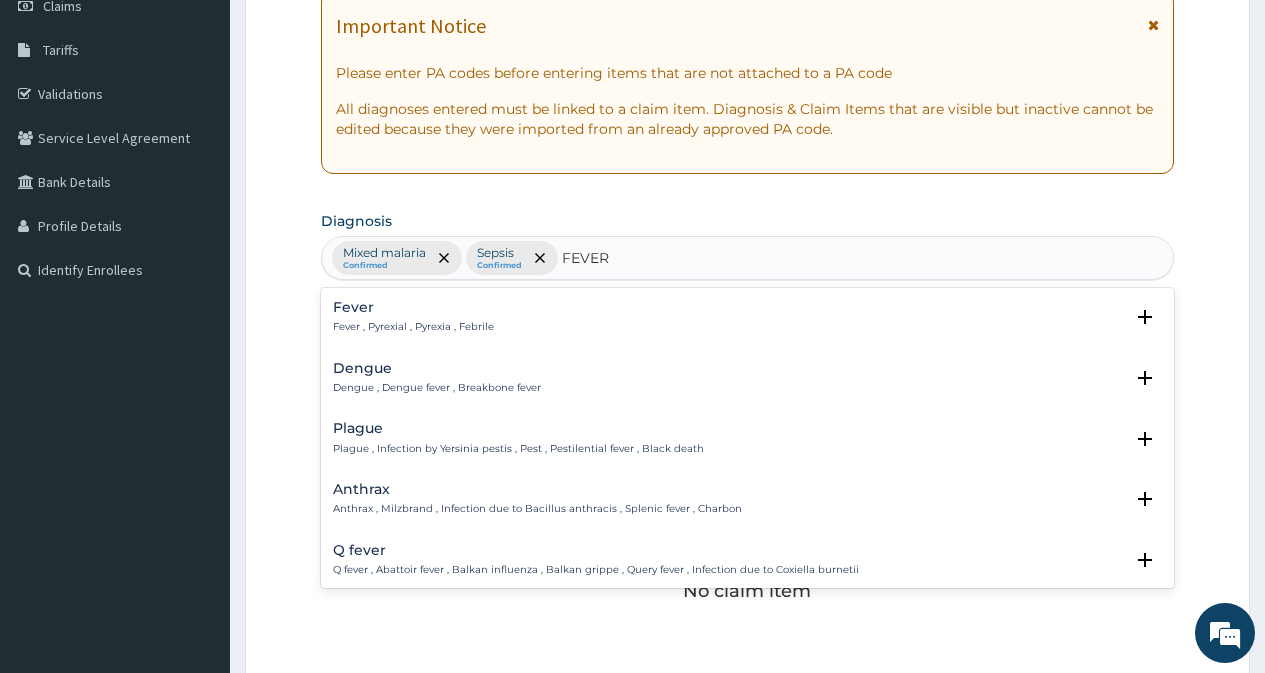 click on "Fever , Pyrexial , Pyrexia , Febrile" at bounding box center [413, 327] 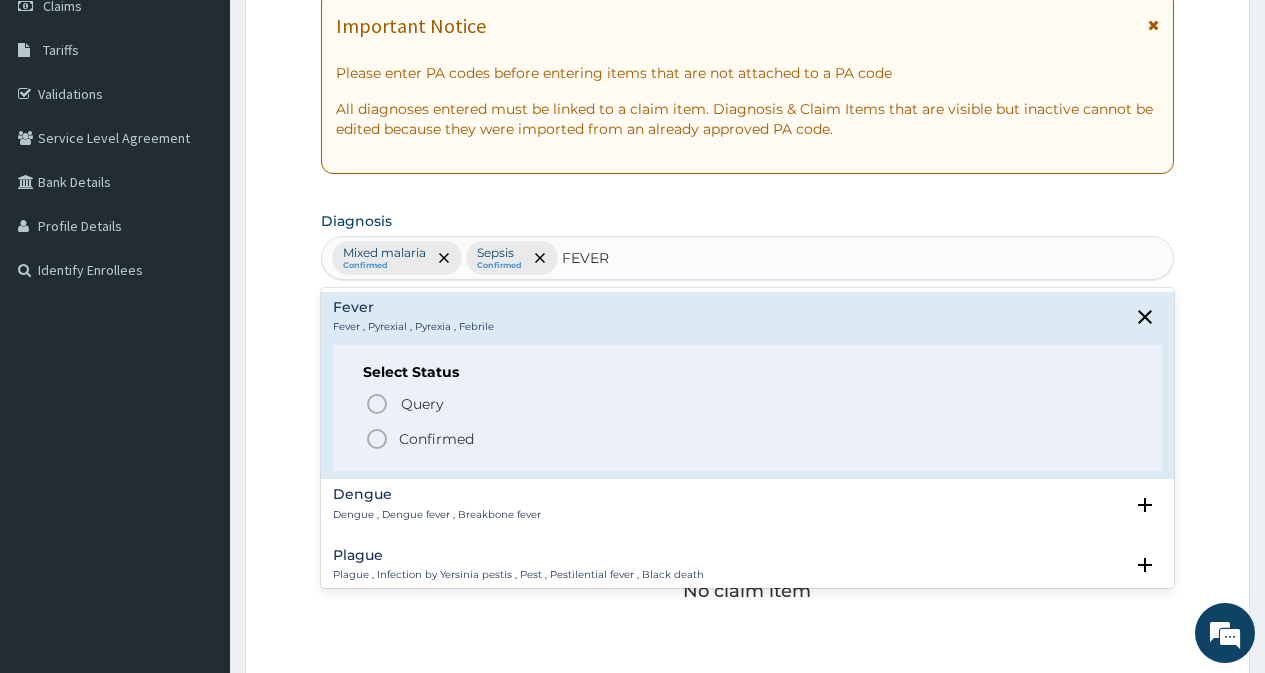 click 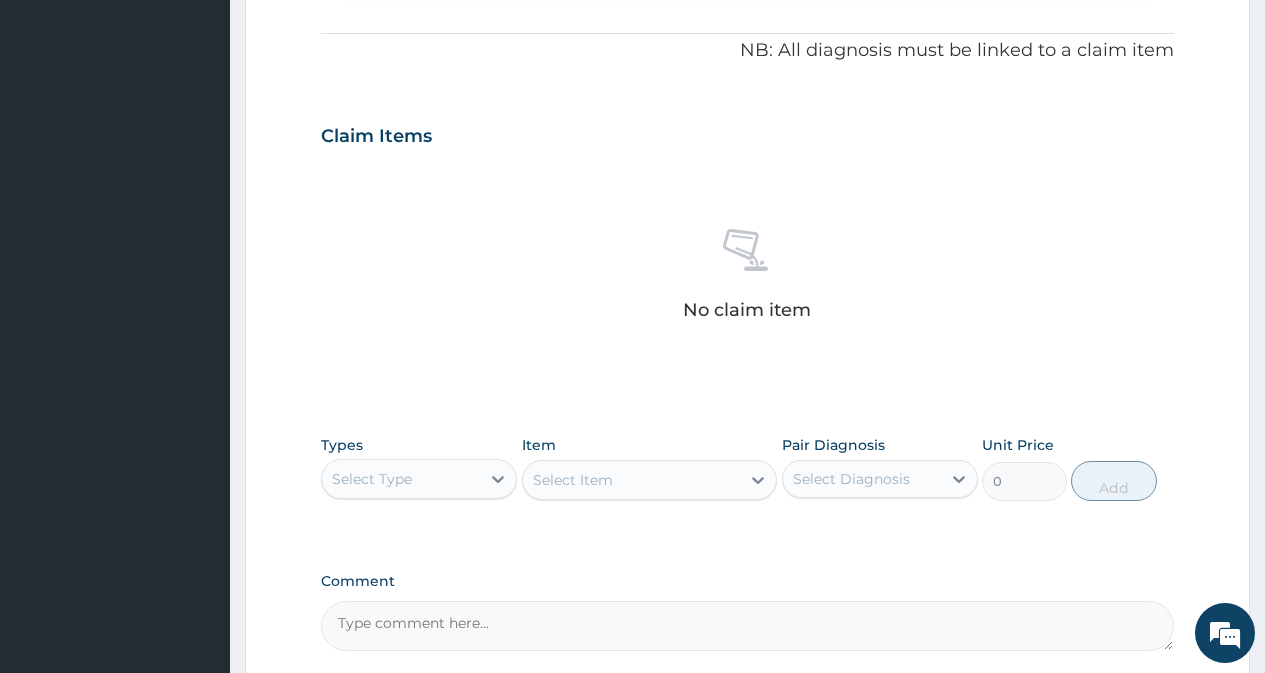 scroll, scrollTop: 700, scrollLeft: 0, axis: vertical 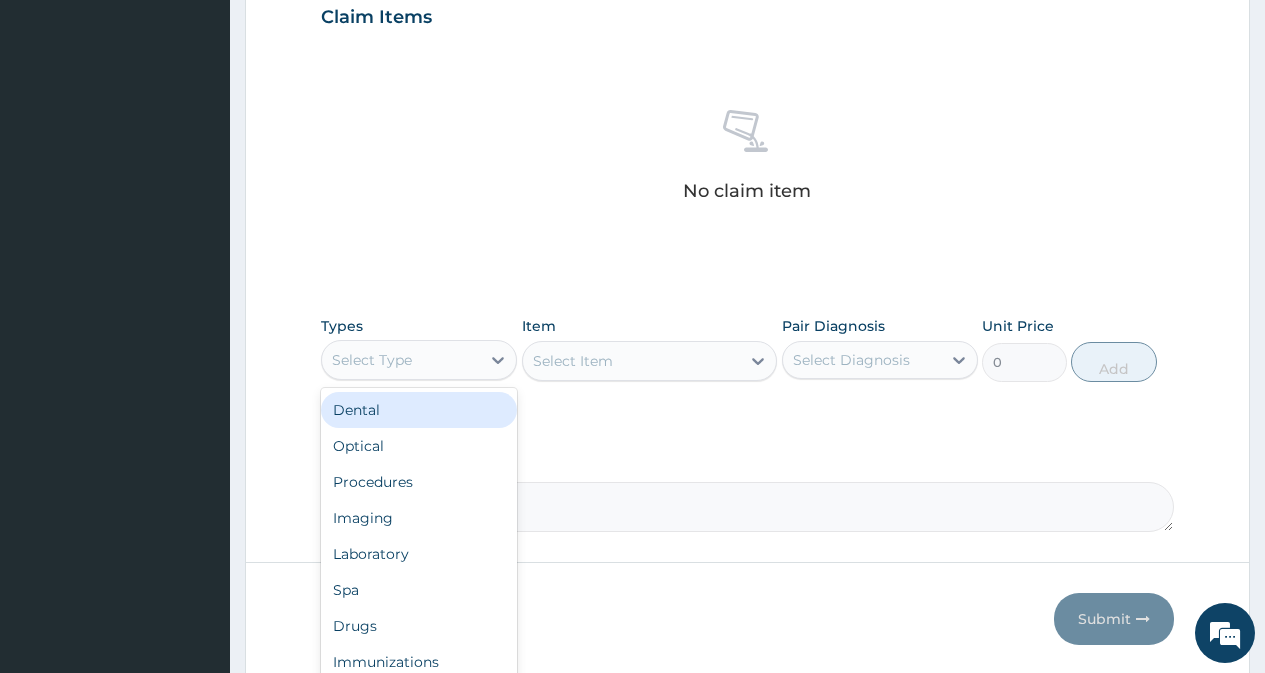 click on "Select Type" at bounding box center [401, 360] 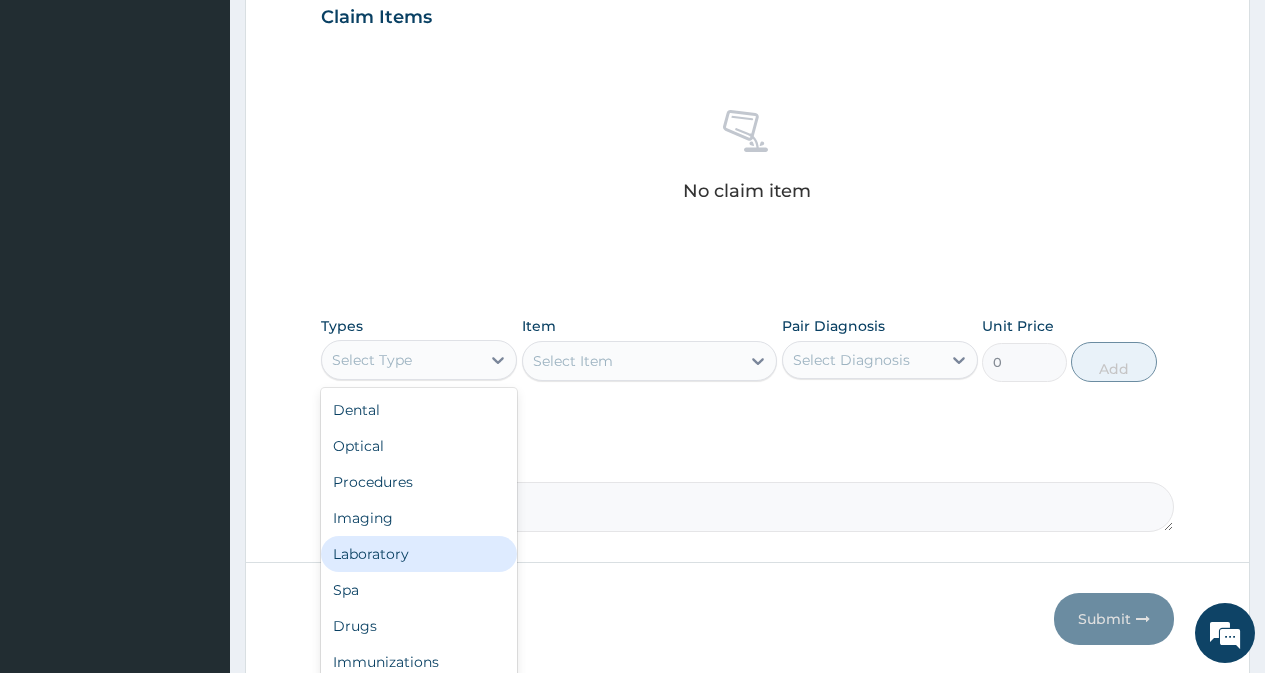 click on "Laboratory" at bounding box center [419, 554] 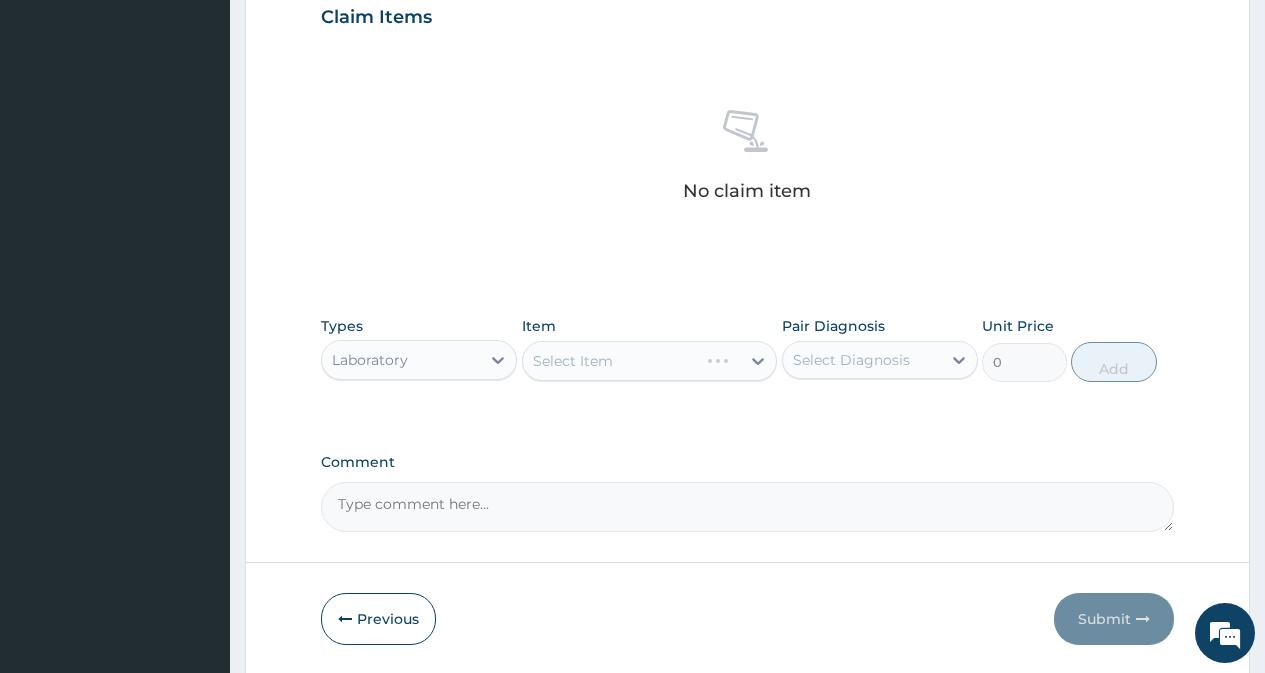 drag, startPoint x: 865, startPoint y: 364, endPoint x: 865, endPoint y: 385, distance: 21 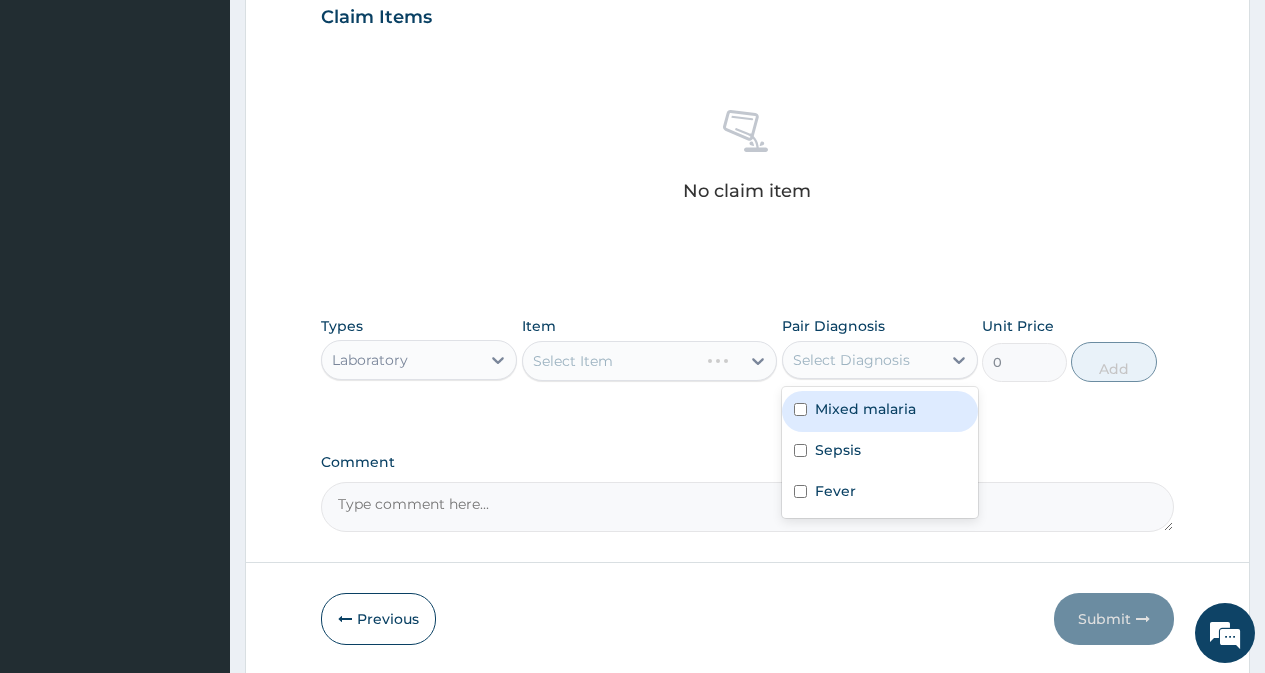 click on "Mixed malaria" at bounding box center [865, 409] 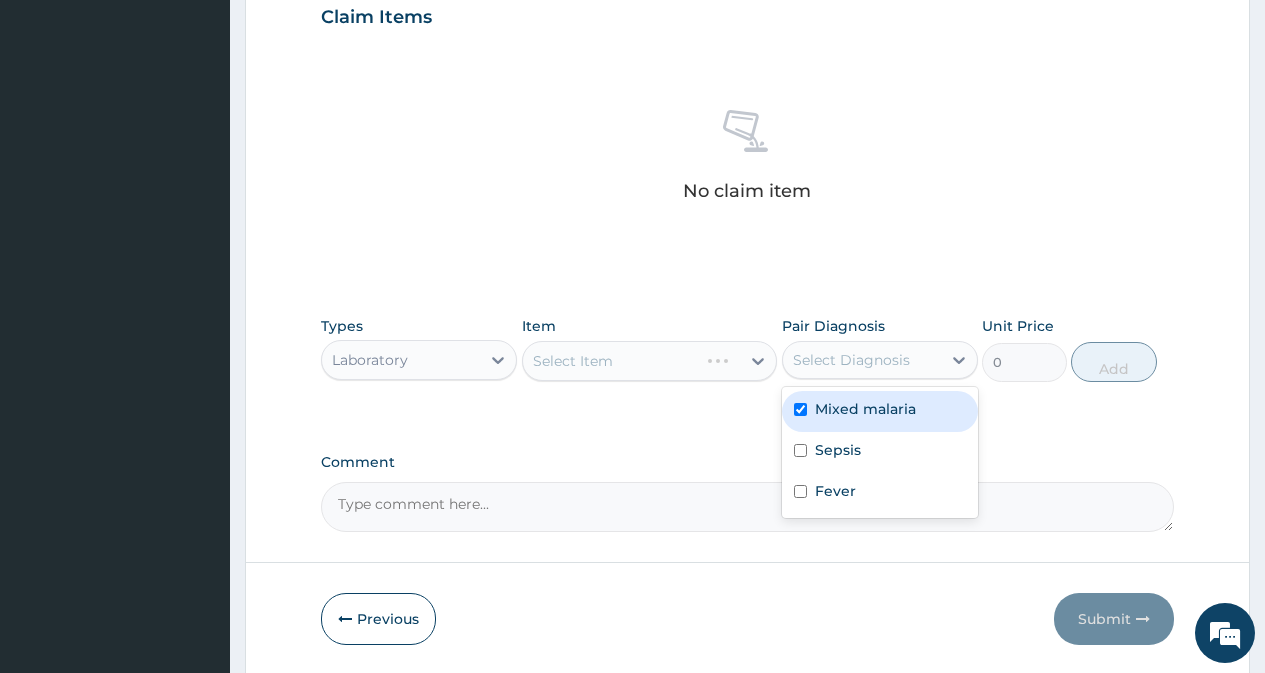 checkbox on "true" 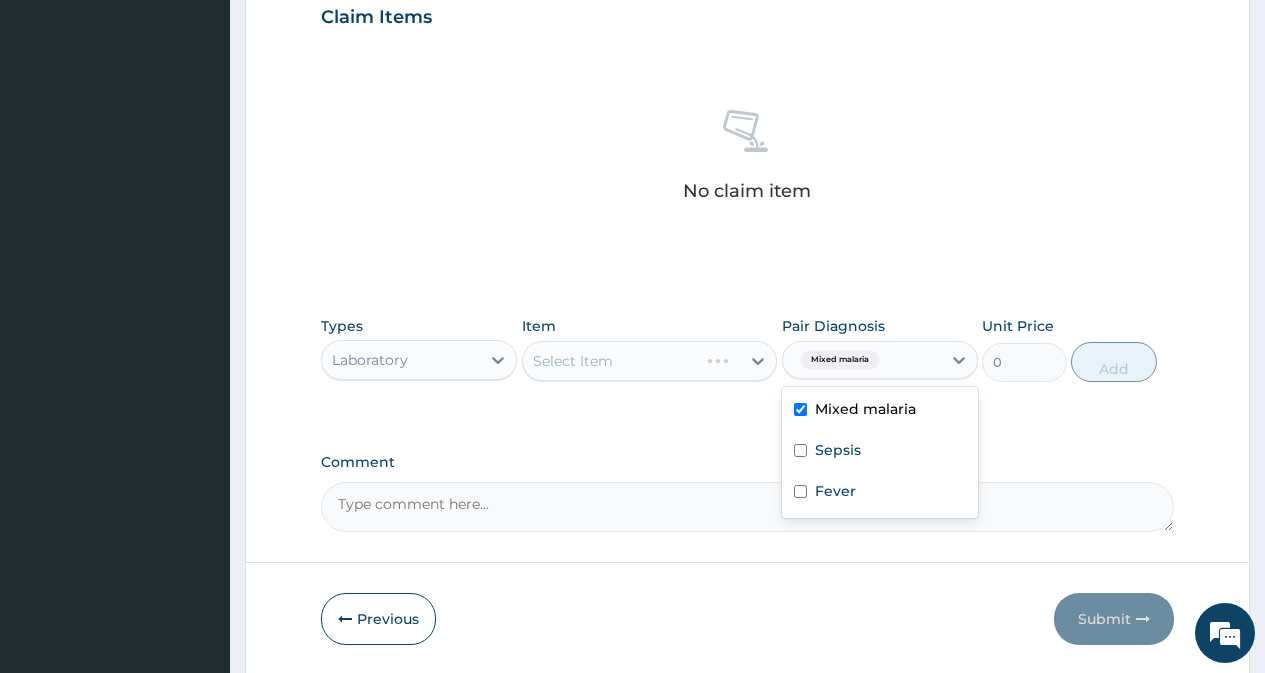 click on "Mixed malaria Sepsis Fever" at bounding box center [880, 452] 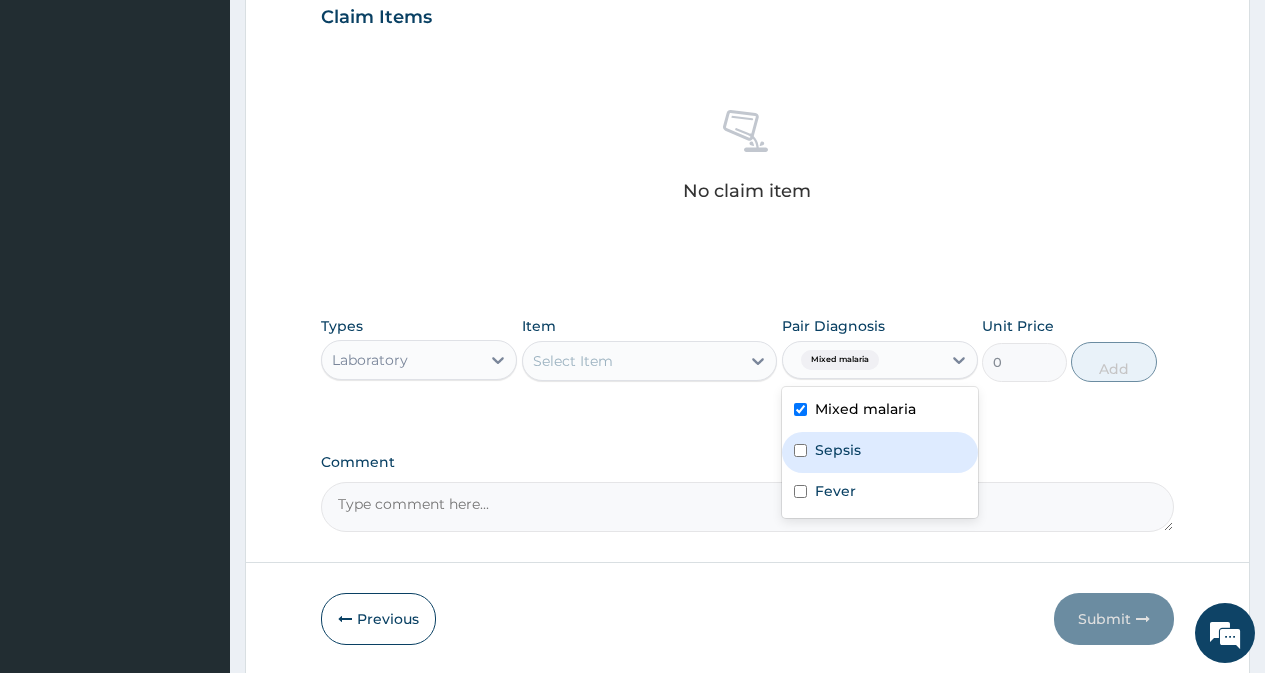 click on "Sepsis" at bounding box center (880, 452) 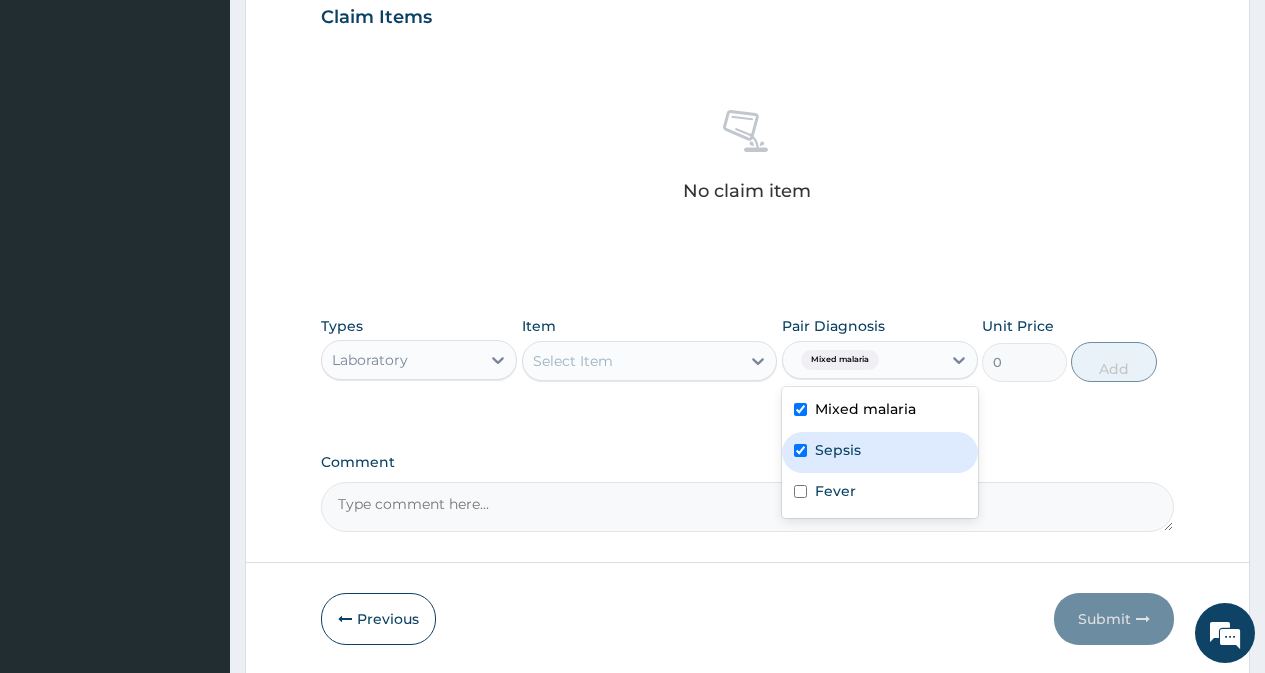 checkbox on "true" 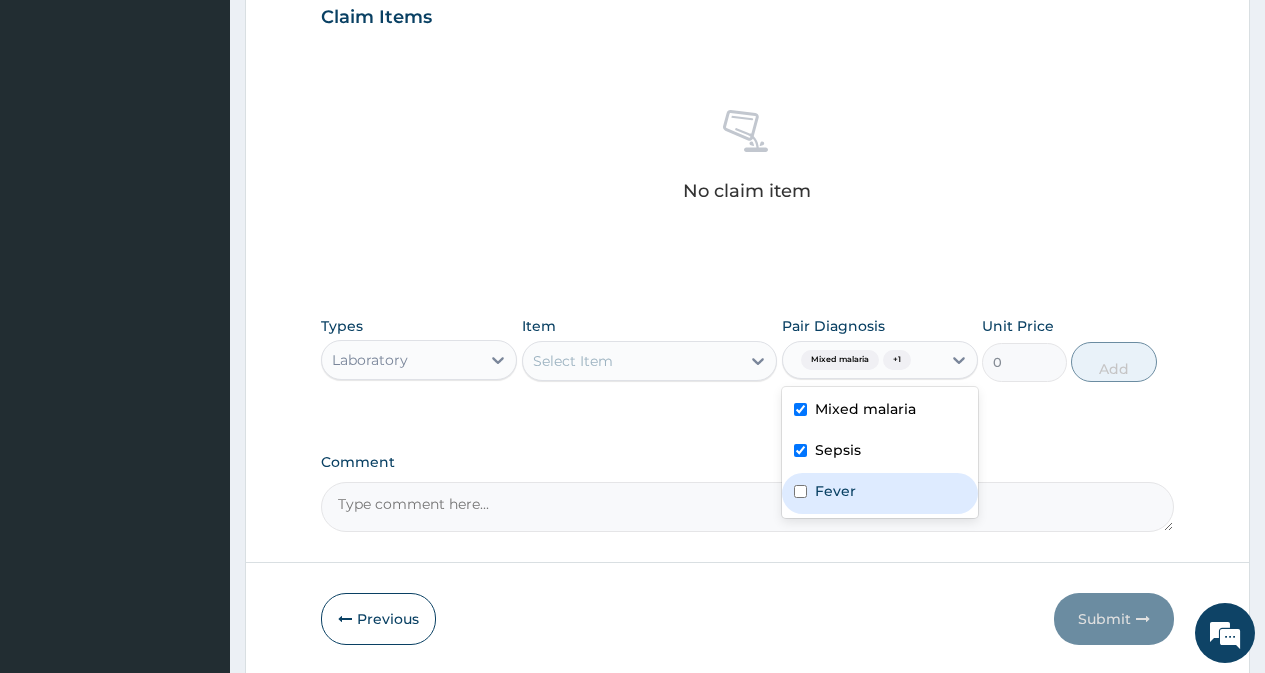 click on "Fever" at bounding box center (835, 491) 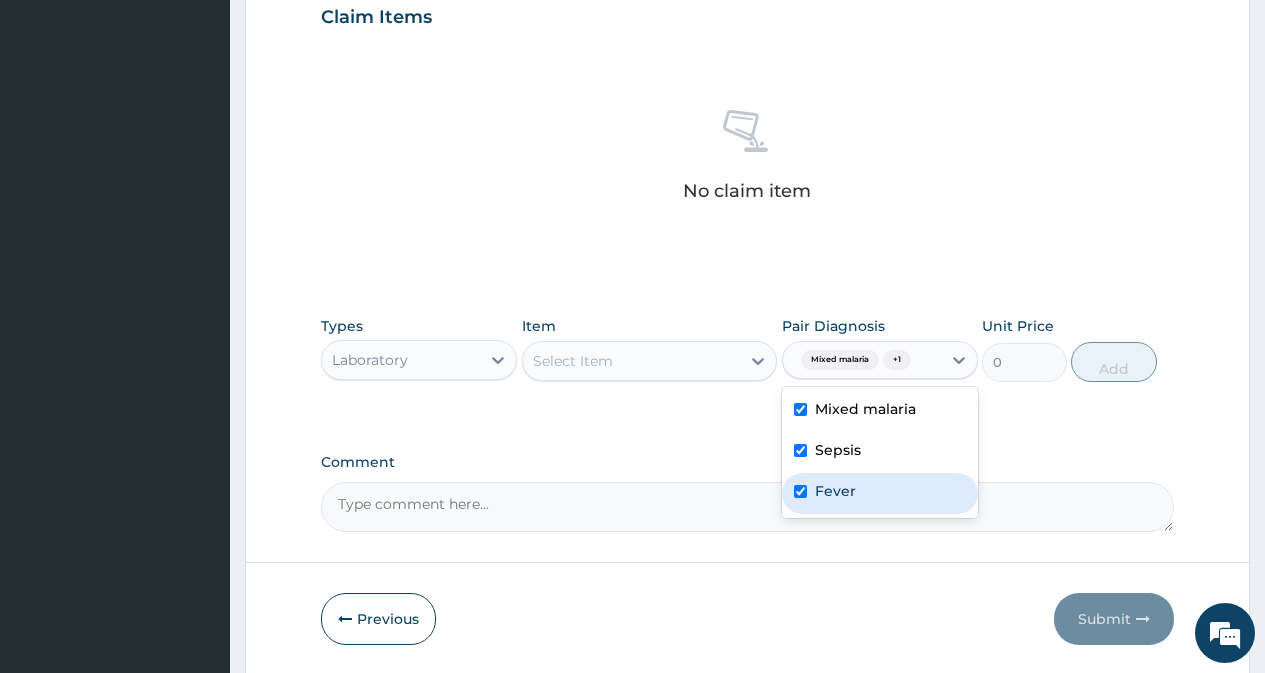 checkbox on "true" 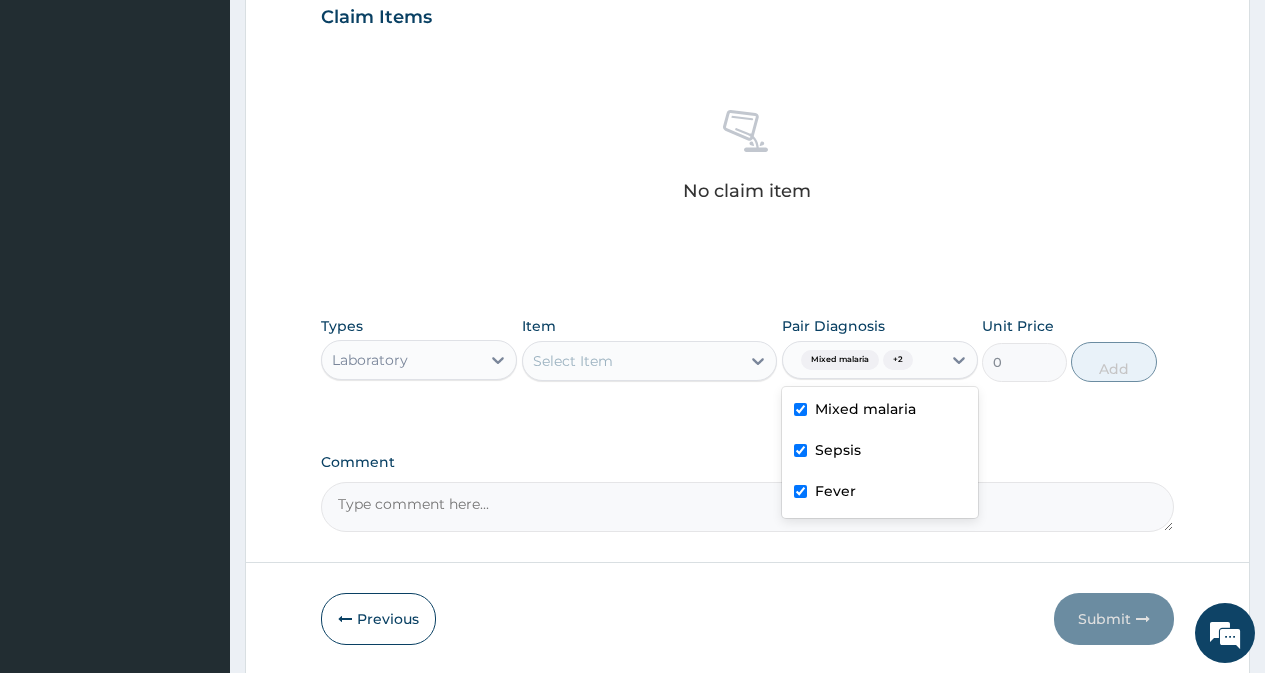 click on "Select Item" at bounding box center [632, 361] 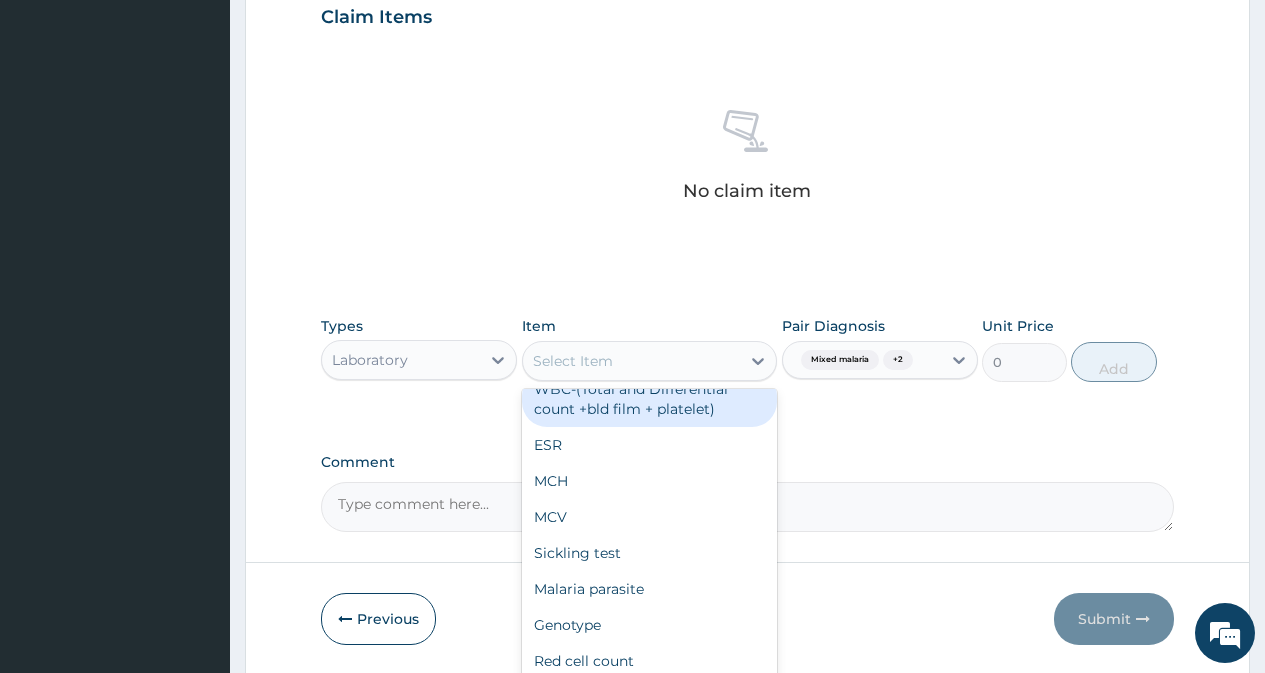 scroll, scrollTop: 100, scrollLeft: 0, axis: vertical 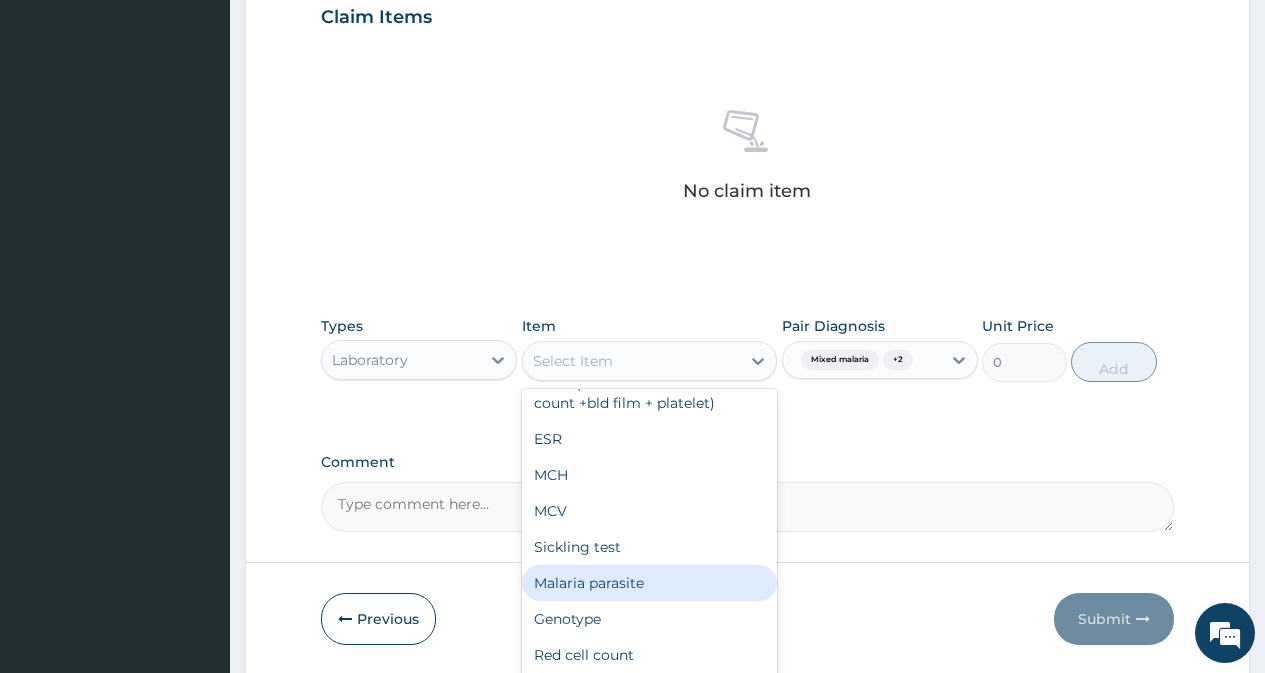 drag, startPoint x: 646, startPoint y: 593, endPoint x: 665, endPoint y: 586, distance: 20.248457 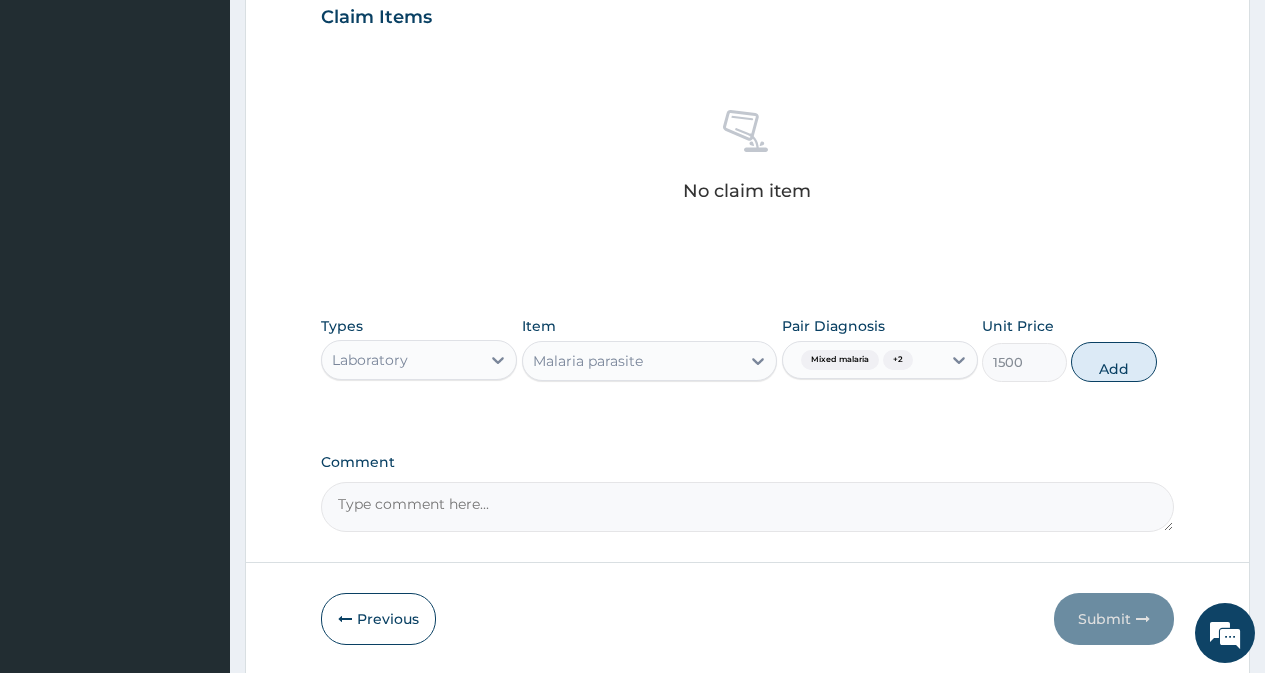drag, startPoint x: 1112, startPoint y: 364, endPoint x: 756, endPoint y: 400, distance: 357.81558 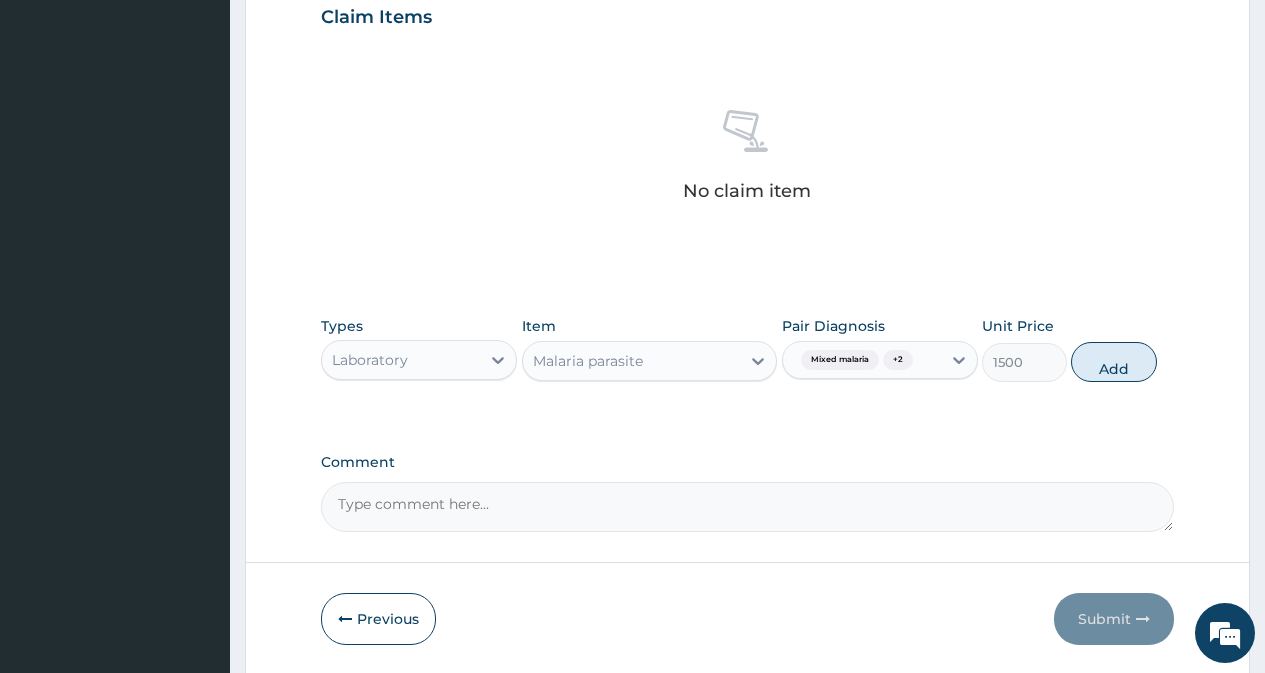 click on "Add" at bounding box center (1113, 362) 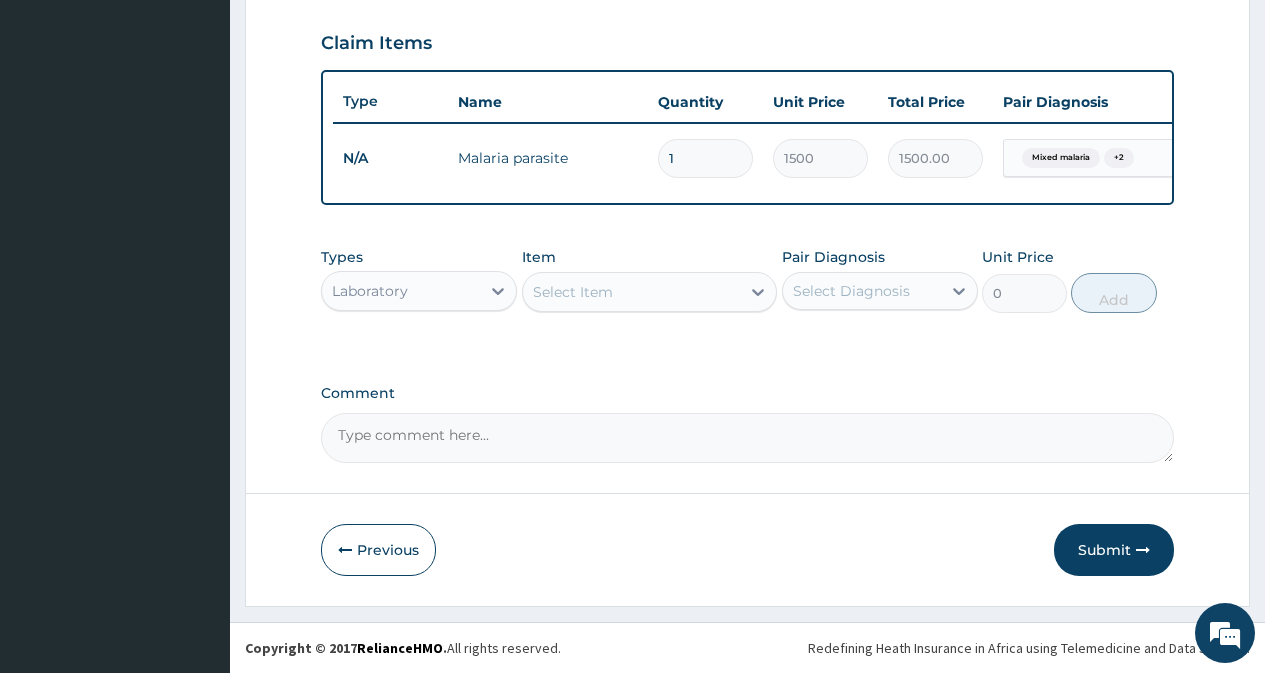 scroll, scrollTop: 689, scrollLeft: 0, axis: vertical 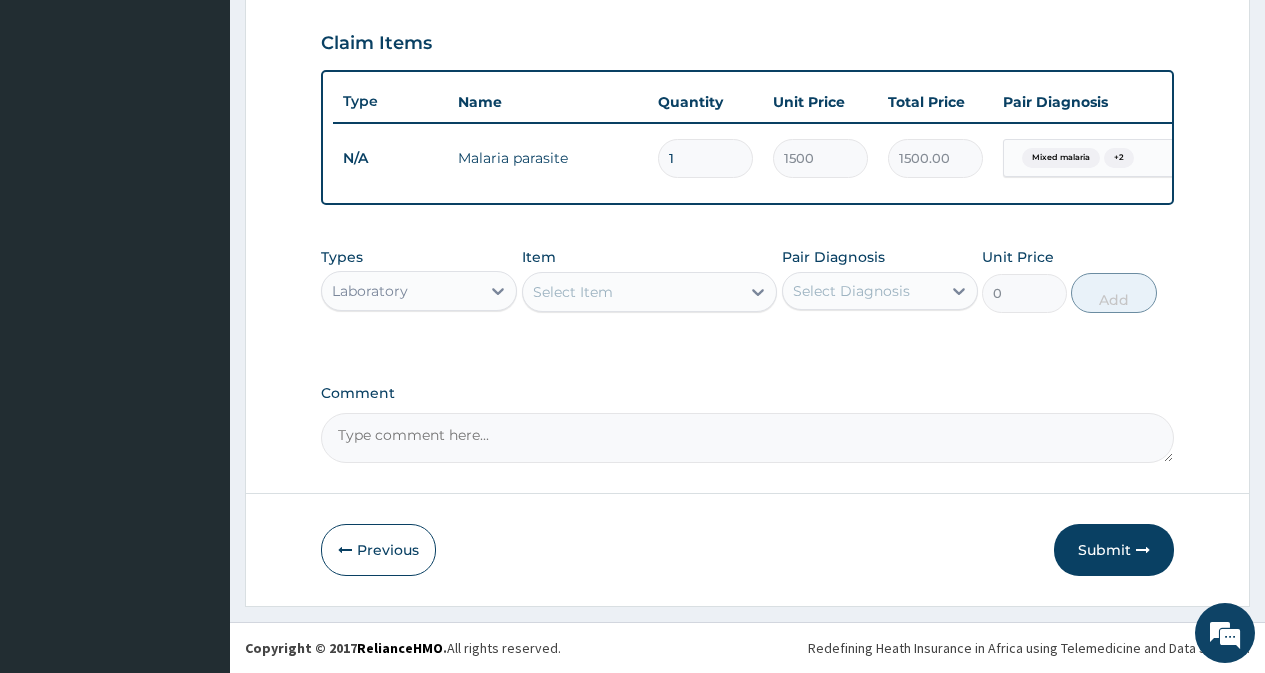drag, startPoint x: 456, startPoint y: 297, endPoint x: 454, endPoint y: 312, distance: 15.132746 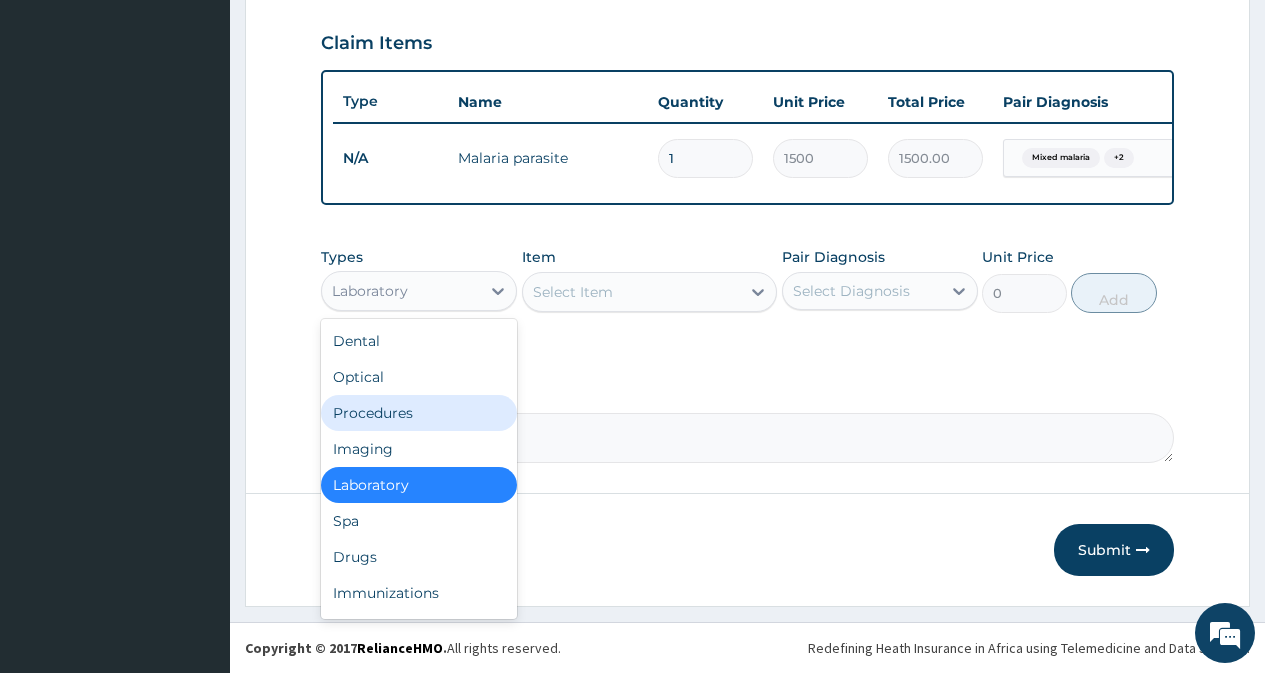 click on "Procedures" at bounding box center (419, 413) 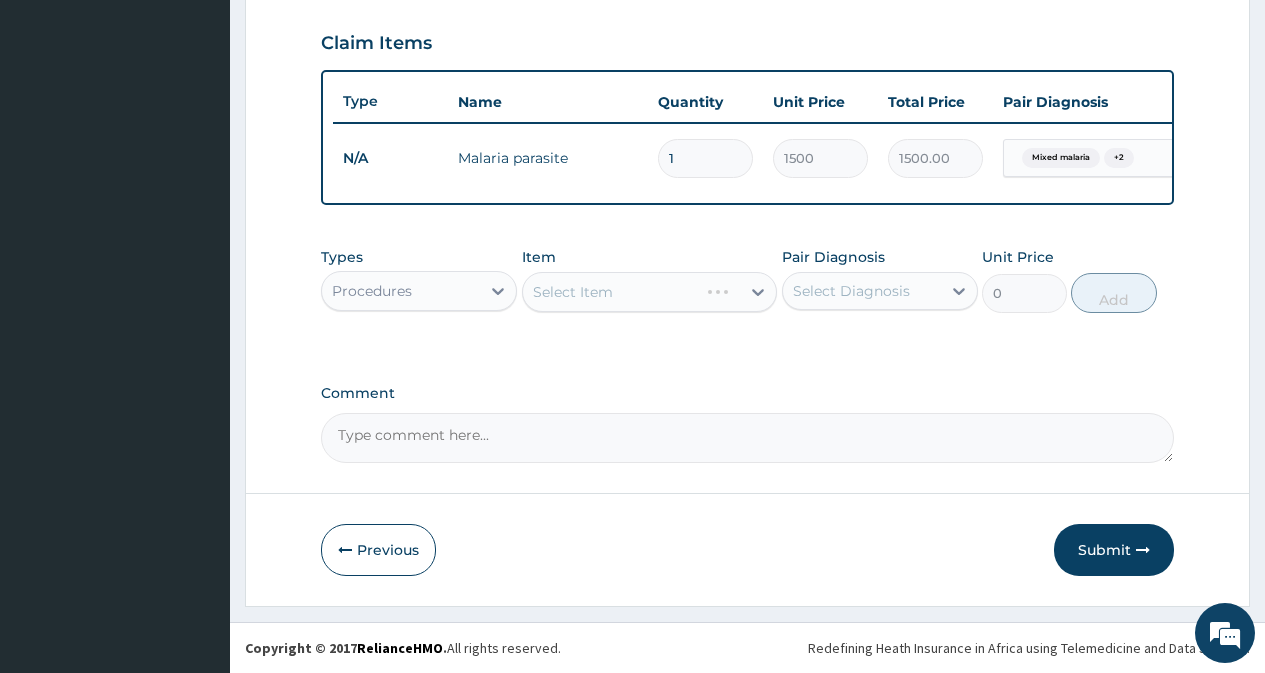 drag, startPoint x: 870, startPoint y: 300, endPoint x: 868, endPoint y: 316, distance: 16.124516 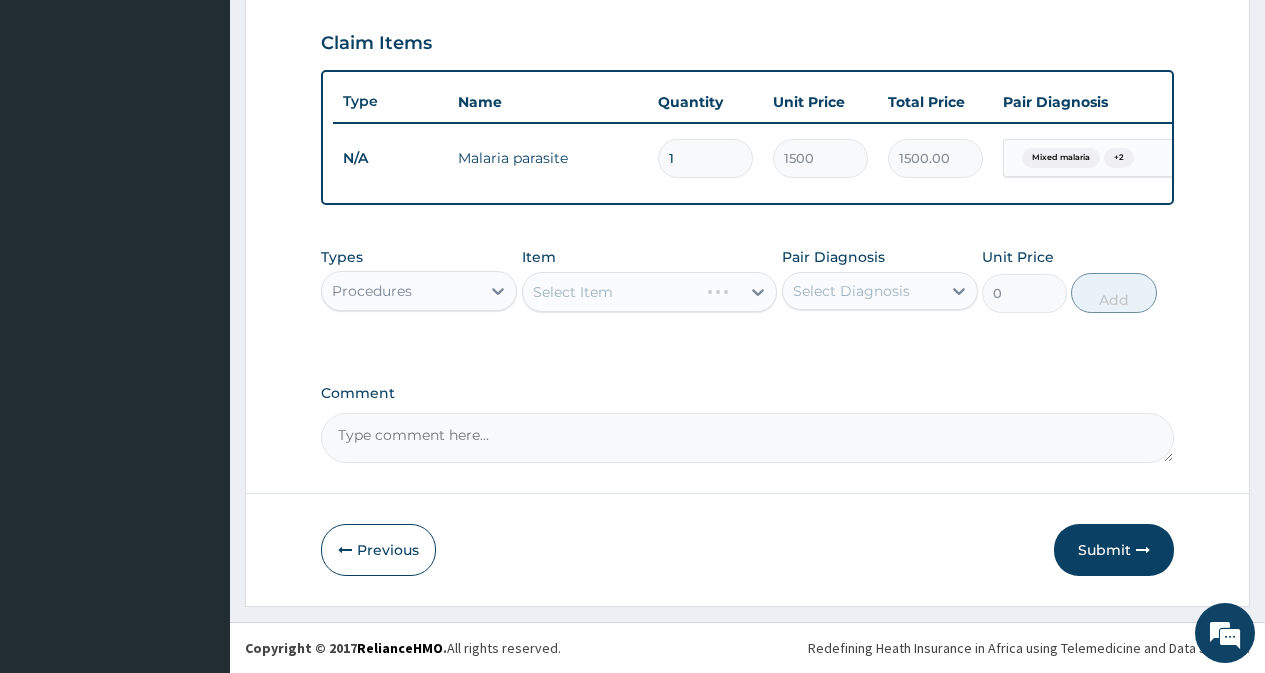 click on "Select Diagnosis" at bounding box center (862, 291) 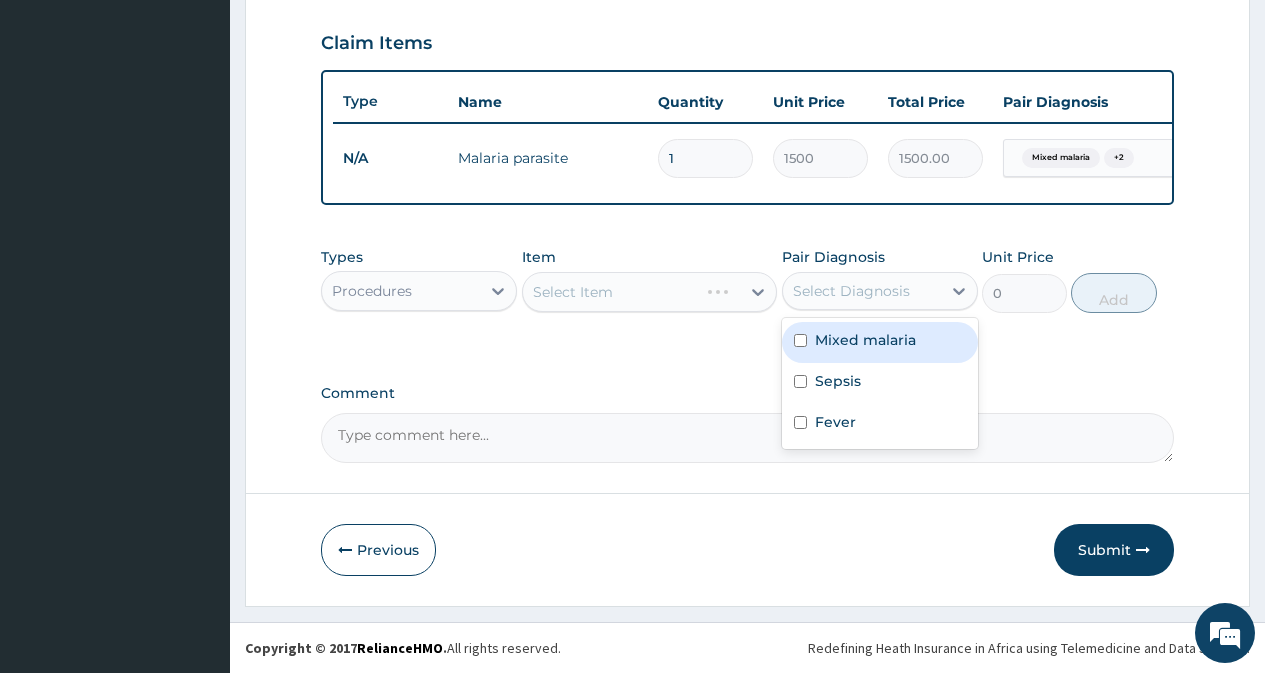 drag, startPoint x: 868, startPoint y: 316, endPoint x: 848, endPoint y: 381, distance: 68.007355 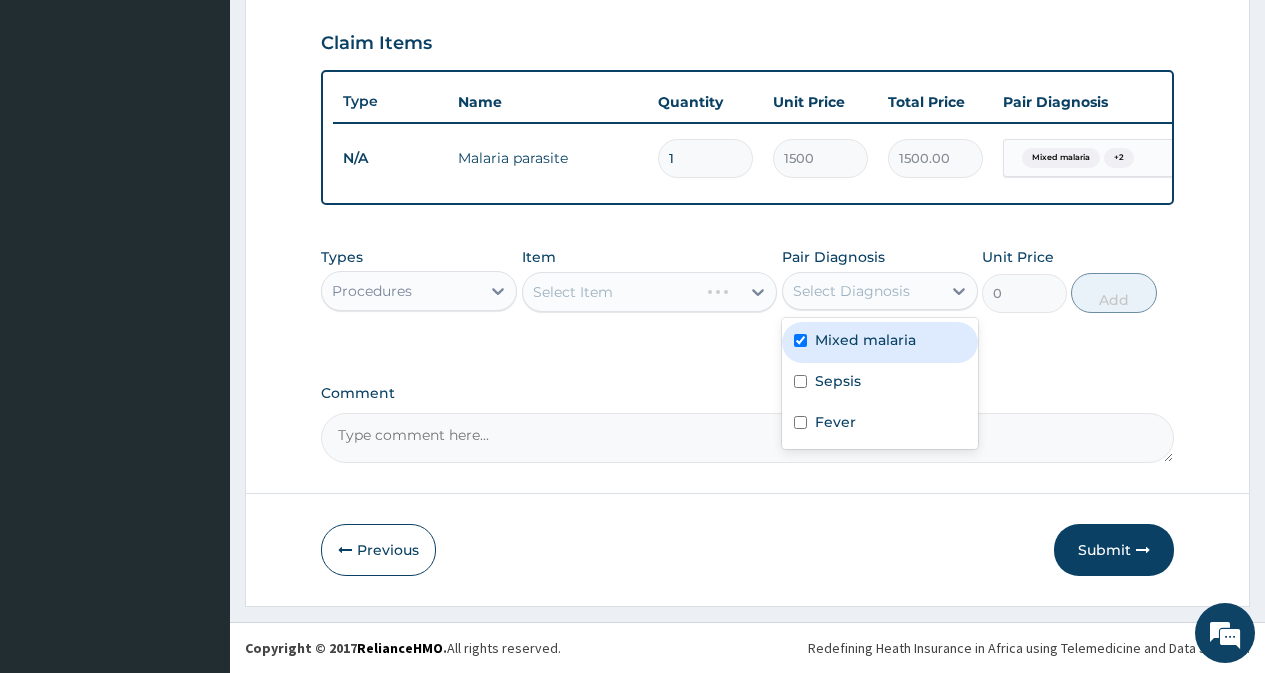 checkbox on "true" 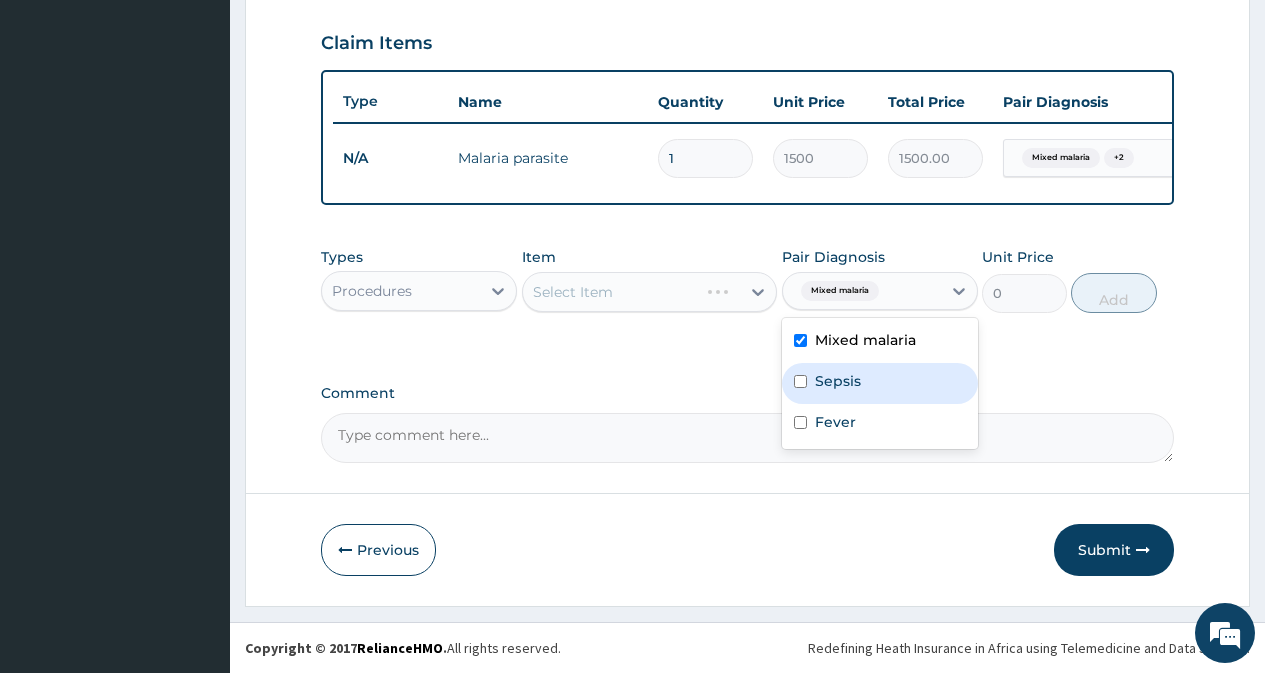drag, startPoint x: 848, startPoint y: 381, endPoint x: 836, endPoint y: 436, distance: 56.293873 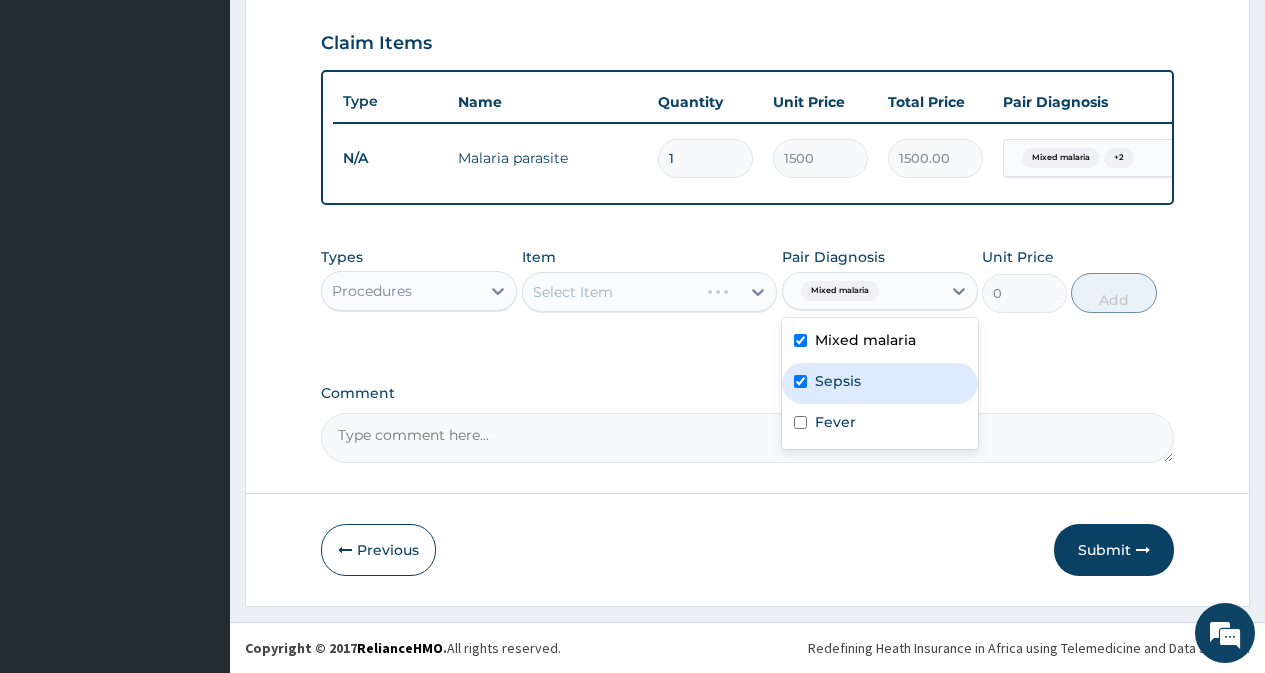 checkbox on "true" 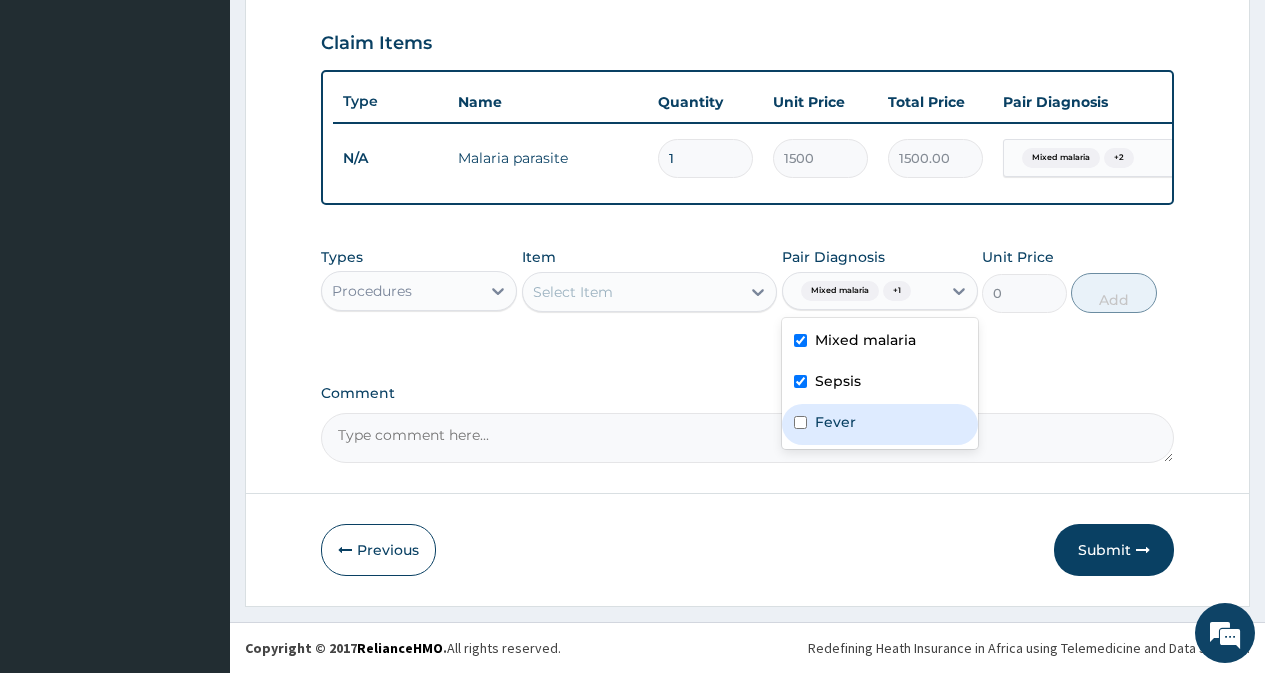 drag, startPoint x: 836, startPoint y: 436, endPoint x: 788, endPoint y: 398, distance: 61.220913 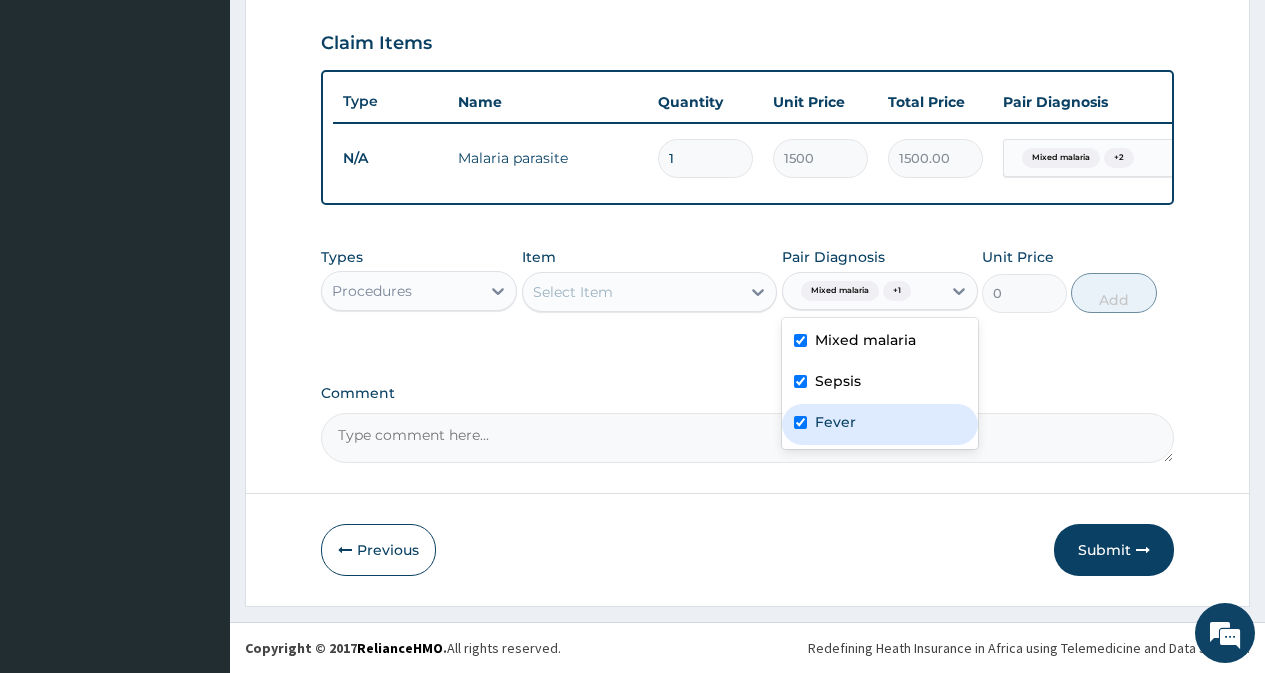 checkbox on "true" 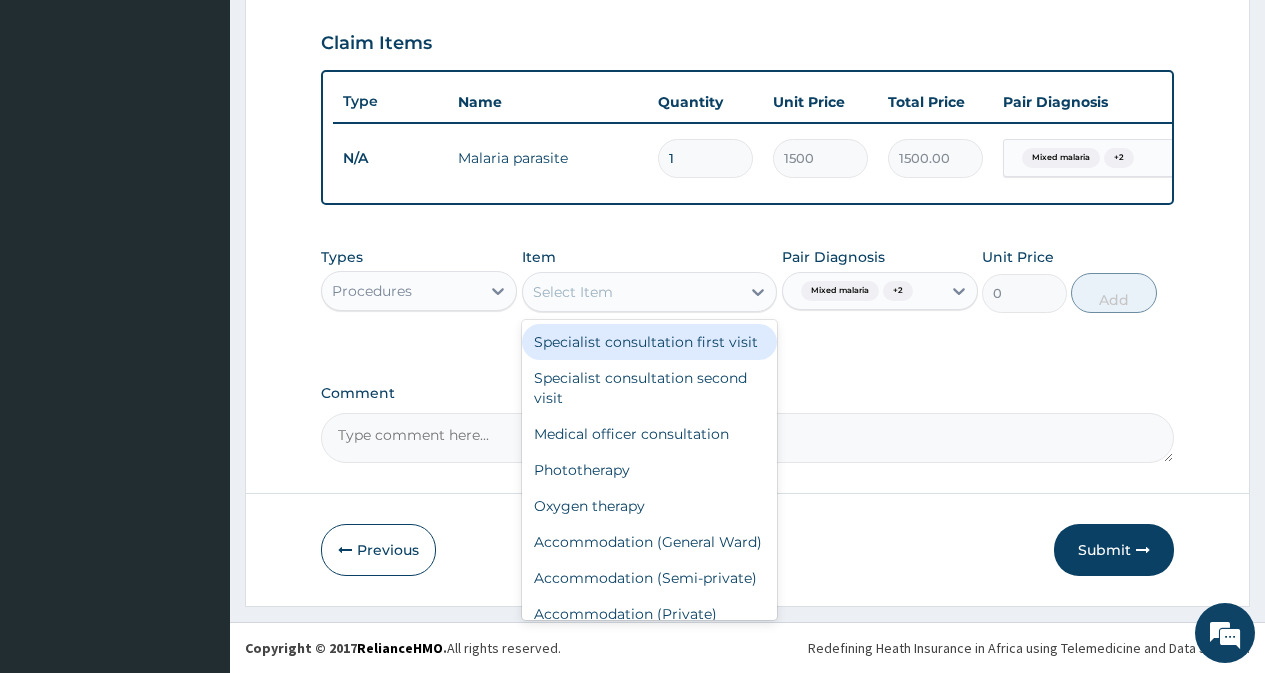 click on "Select Item" at bounding box center [632, 292] 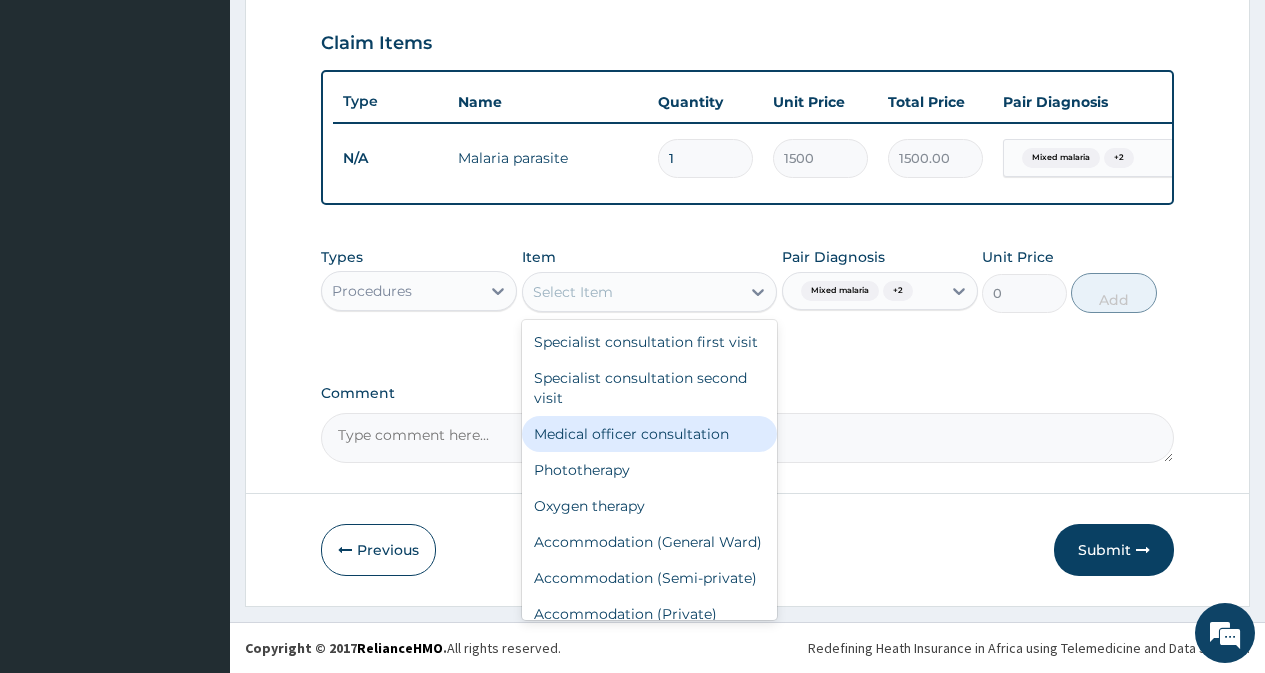 drag, startPoint x: 713, startPoint y: 446, endPoint x: 825, endPoint y: 406, distance: 118.92855 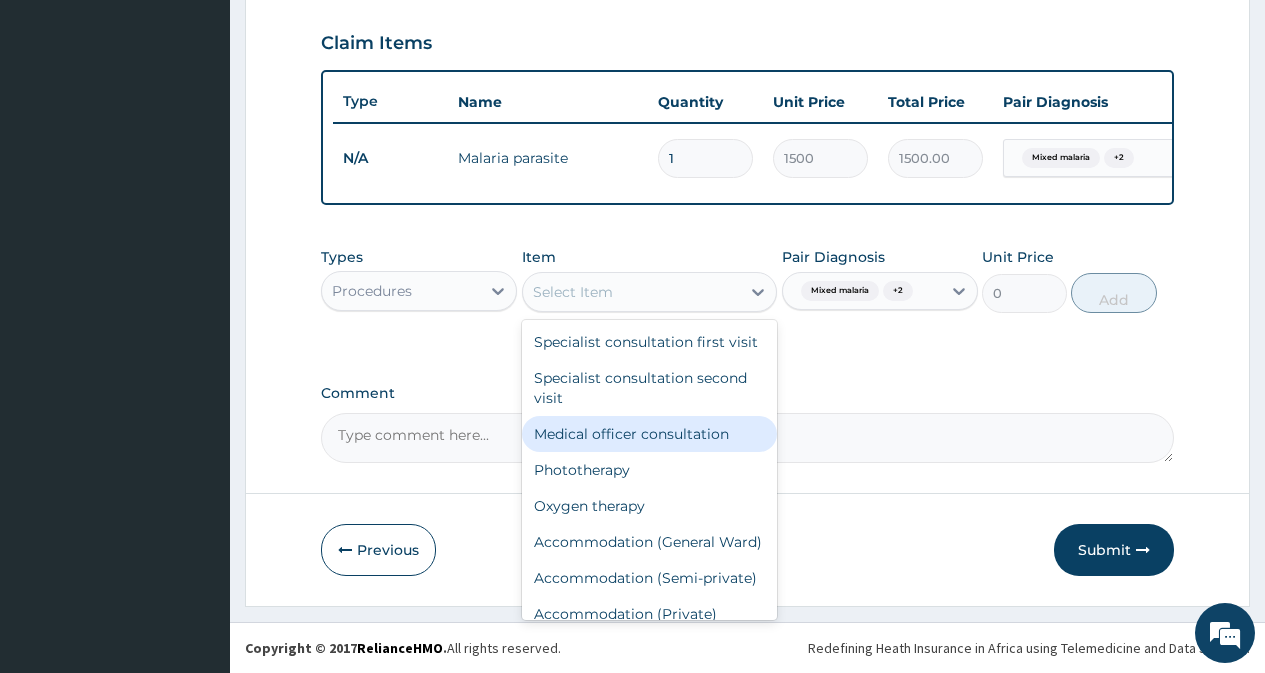 click on "Medical officer consultation" at bounding box center (650, 434) 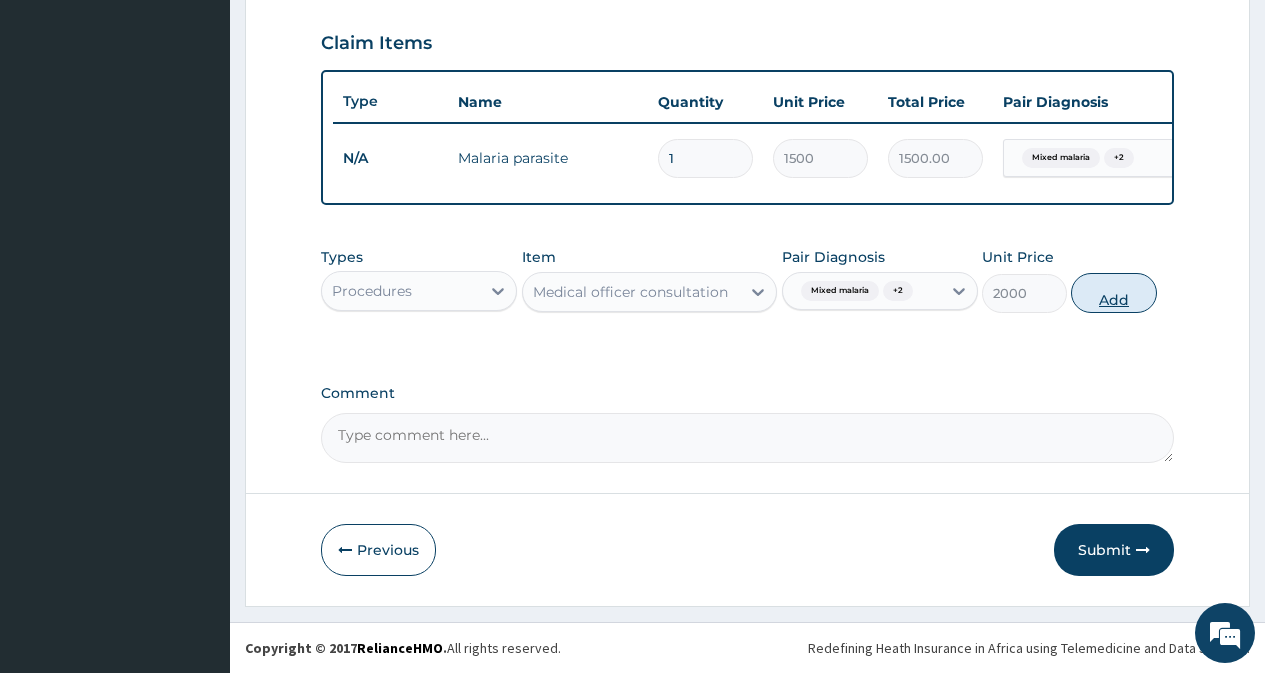 drag, startPoint x: 1109, startPoint y: 291, endPoint x: 1088, endPoint y: 364, distance: 75.96052 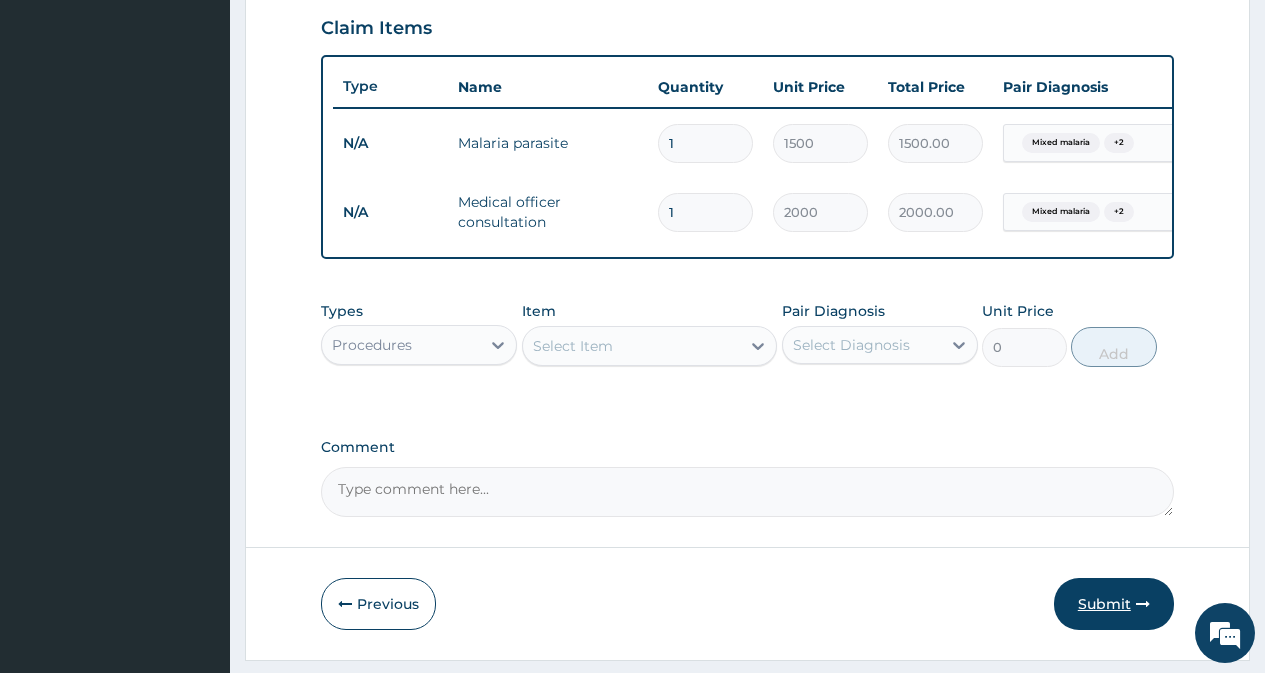 click on "Submit" at bounding box center [1114, 604] 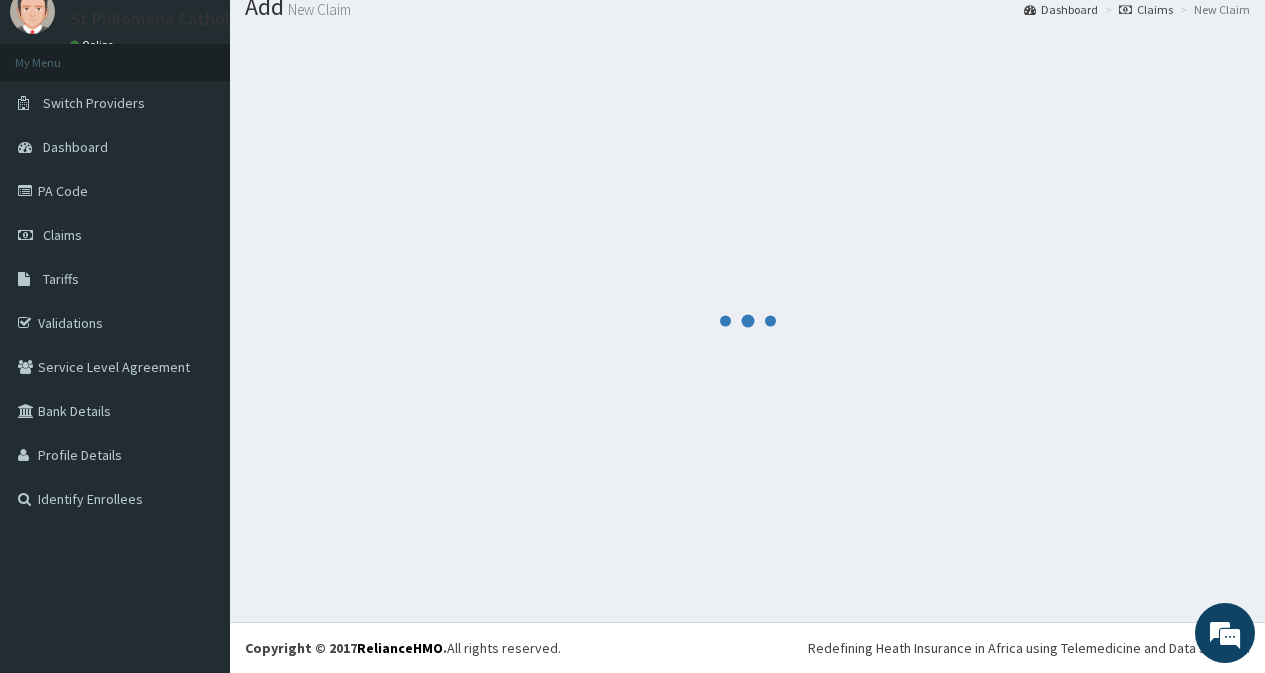 scroll, scrollTop: 689, scrollLeft: 0, axis: vertical 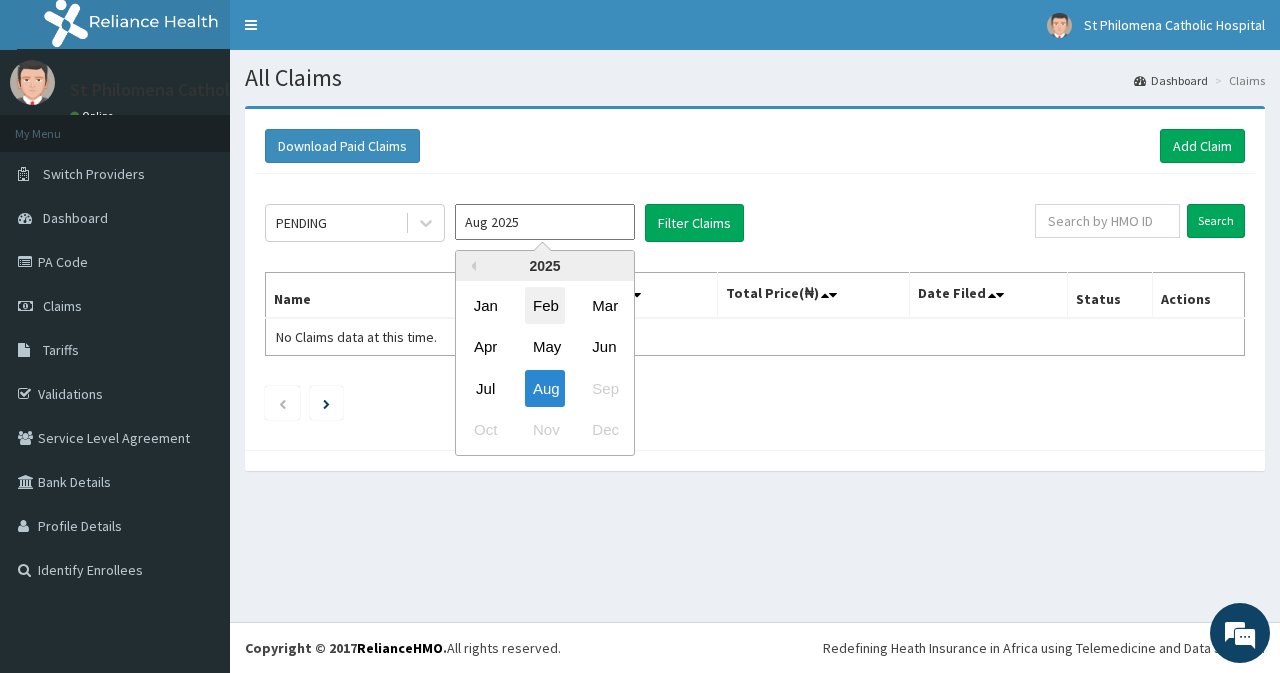 drag, startPoint x: 503, startPoint y: 225, endPoint x: 564, endPoint y: 319, distance: 112.05802 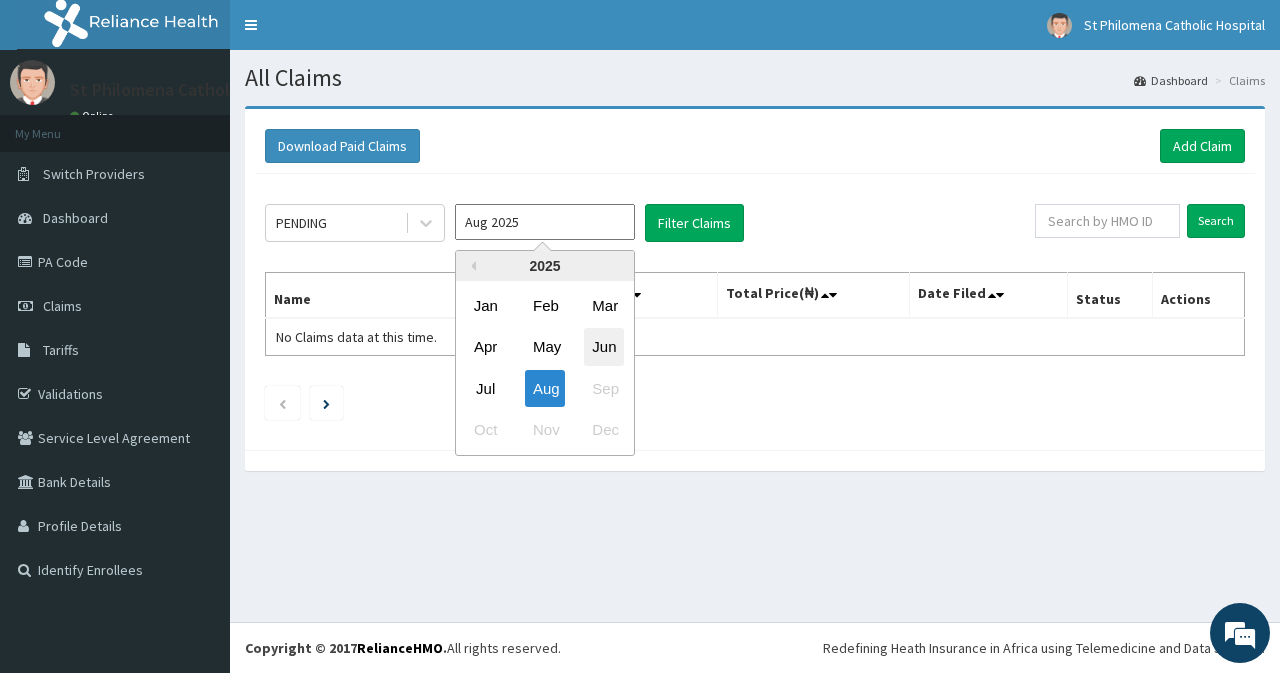click on "Jun" at bounding box center [604, 347] 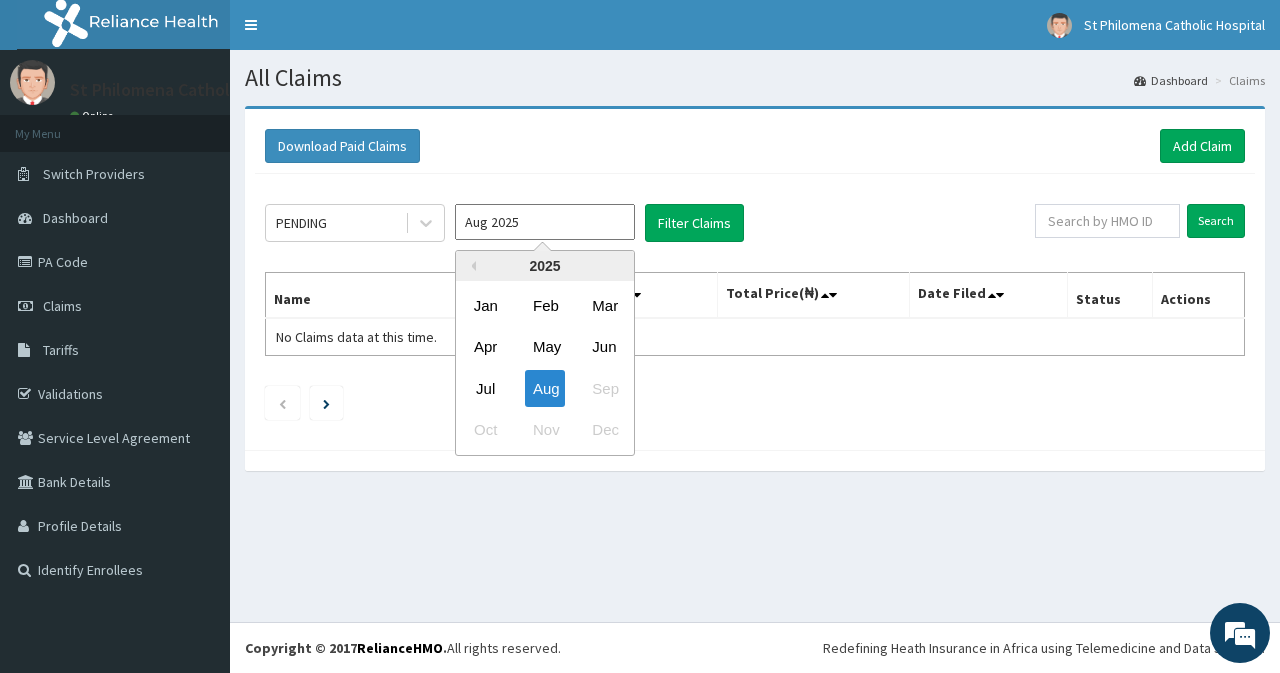 type on "Jun 2025" 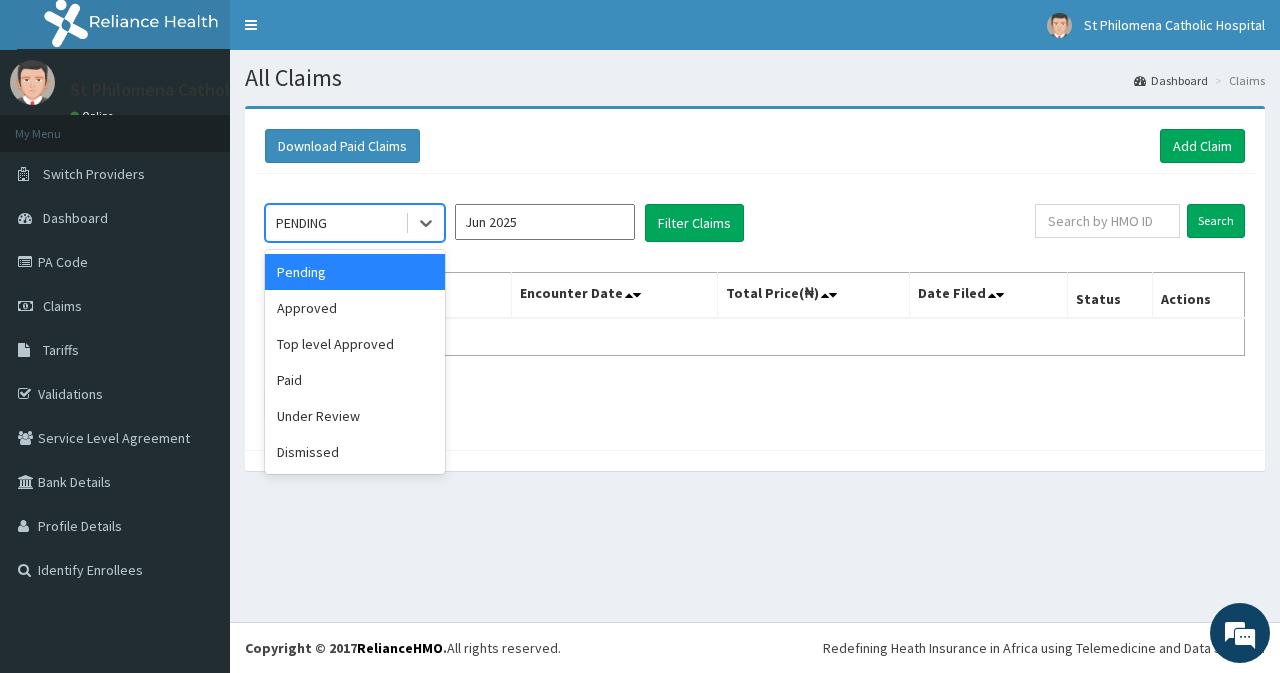 drag, startPoint x: 343, startPoint y: 225, endPoint x: 344, endPoint y: 282, distance: 57.00877 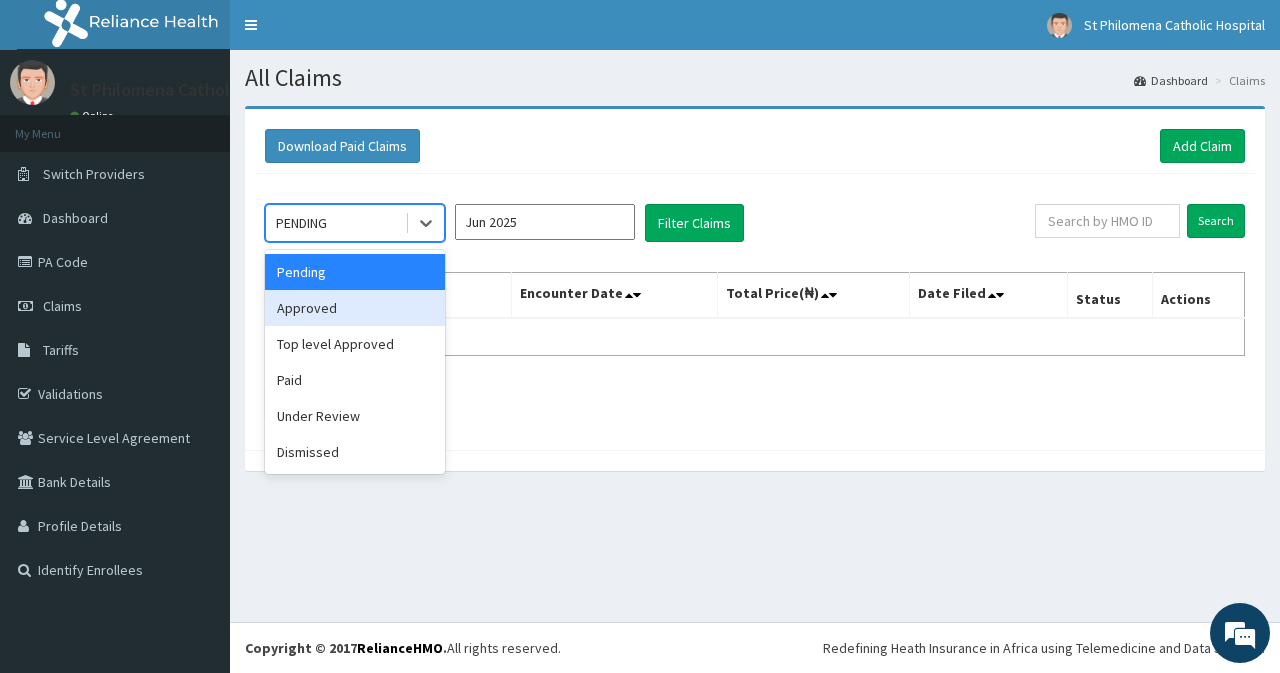 drag, startPoint x: 347, startPoint y: 307, endPoint x: 469, endPoint y: 317, distance: 122.40915 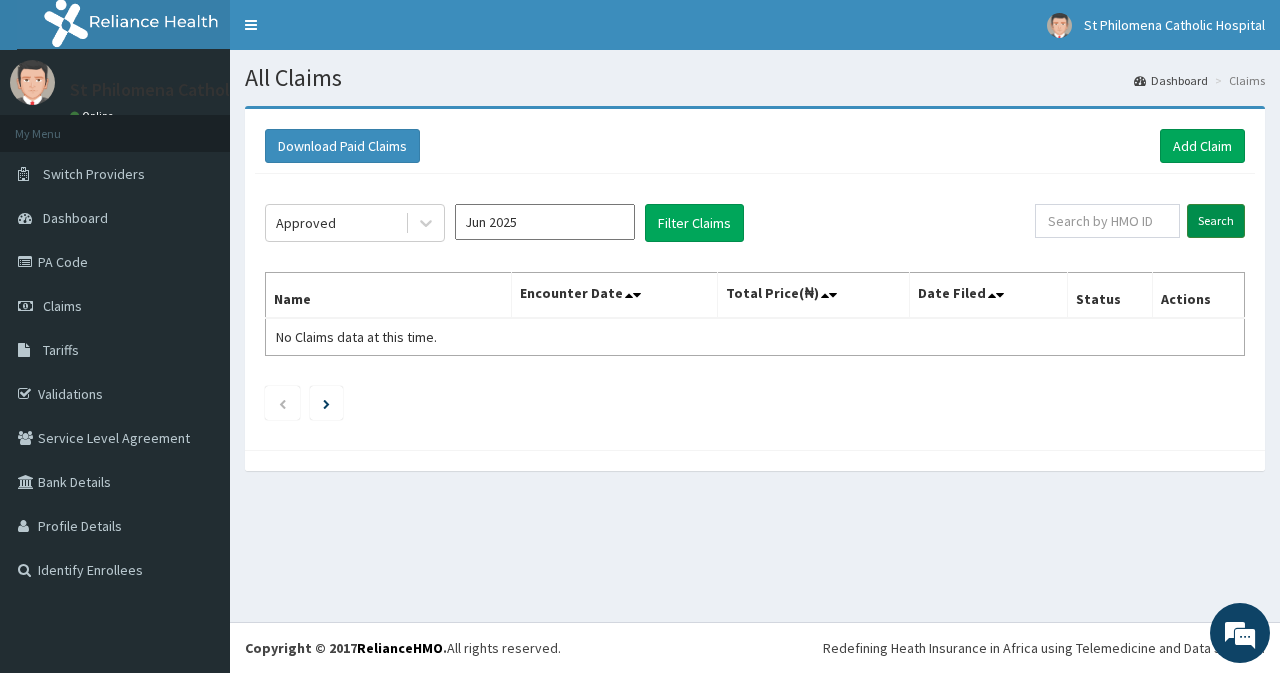 click on "Search" at bounding box center (1216, 221) 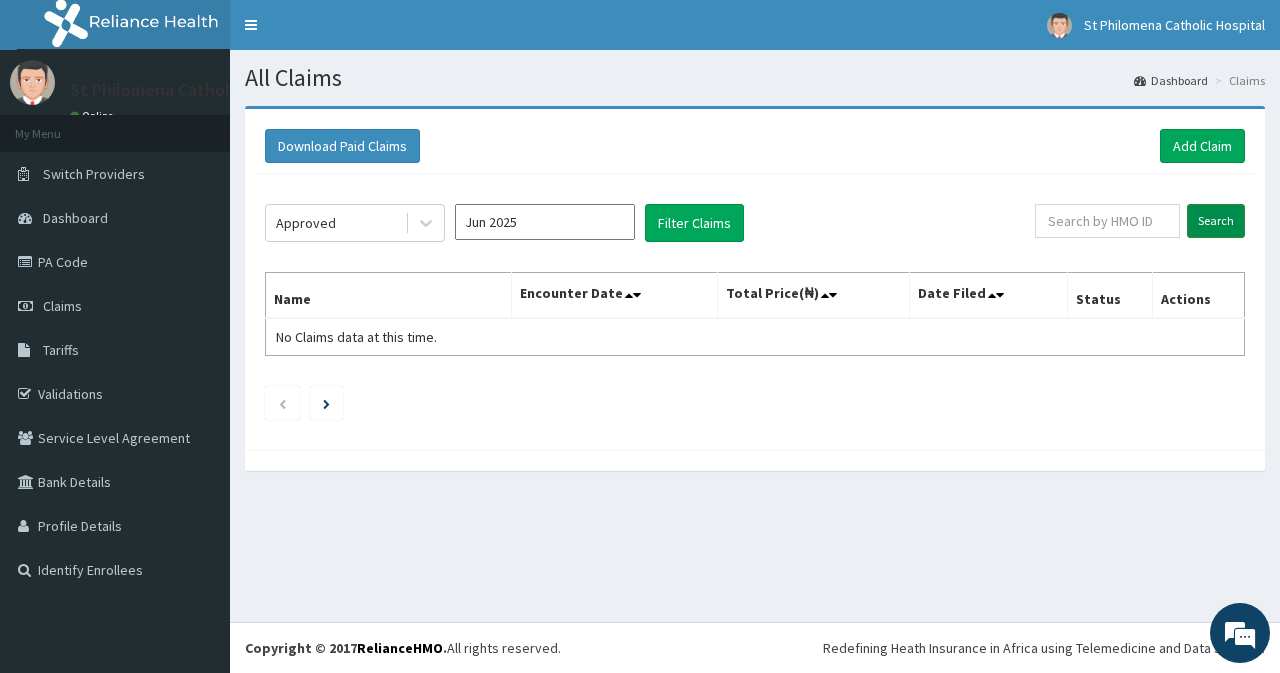 scroll, scrollTop: 0, scrollLeft: 0, axis: both 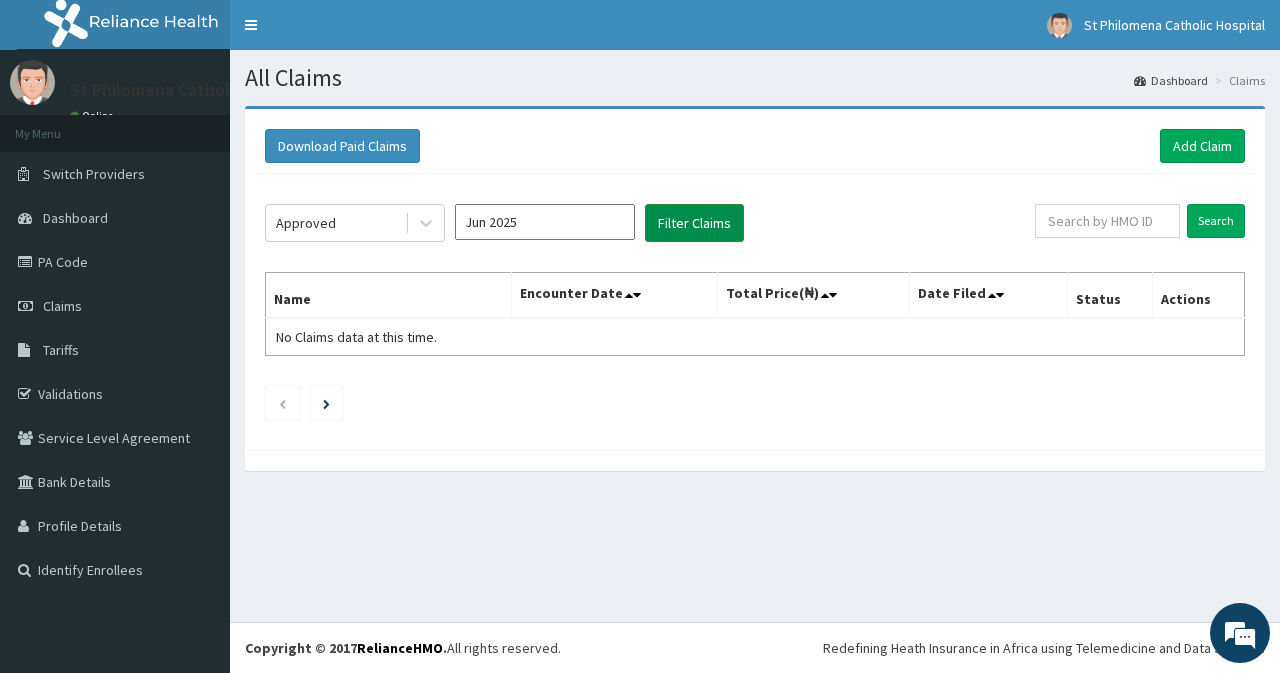 click on "Filter Claims" at bounding box center (694, 223) 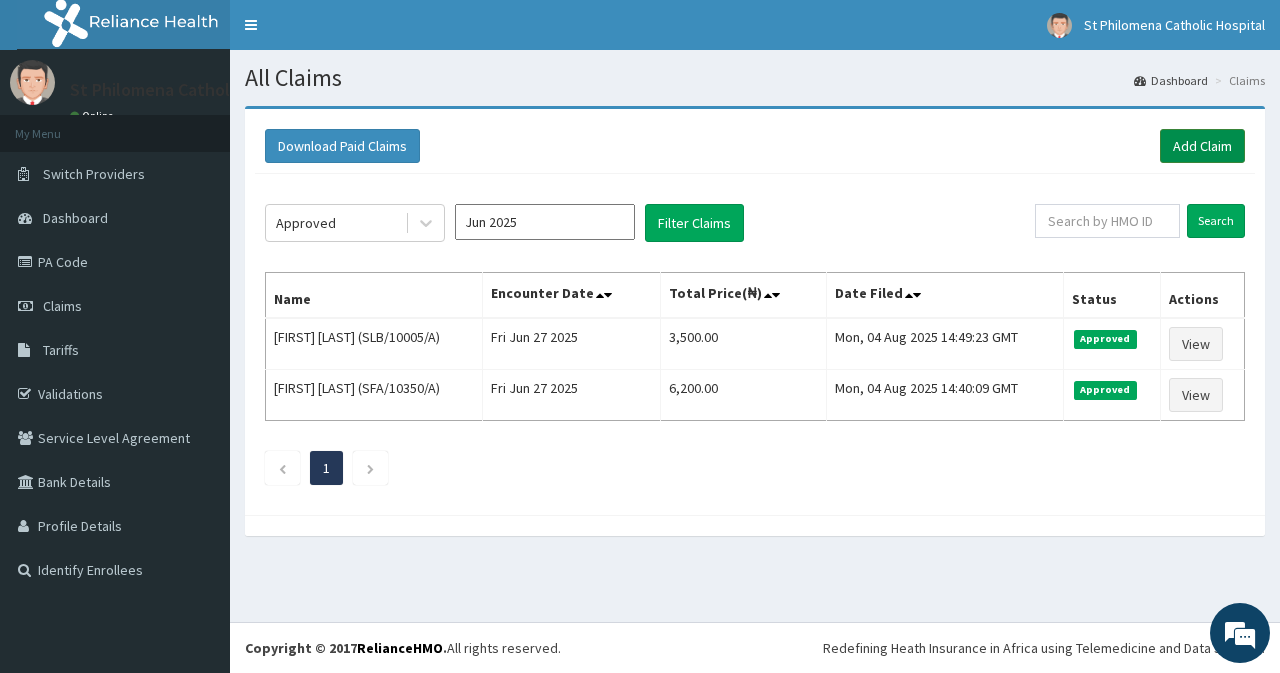 click on "Add Claim" at bounding box center [1202, 146] 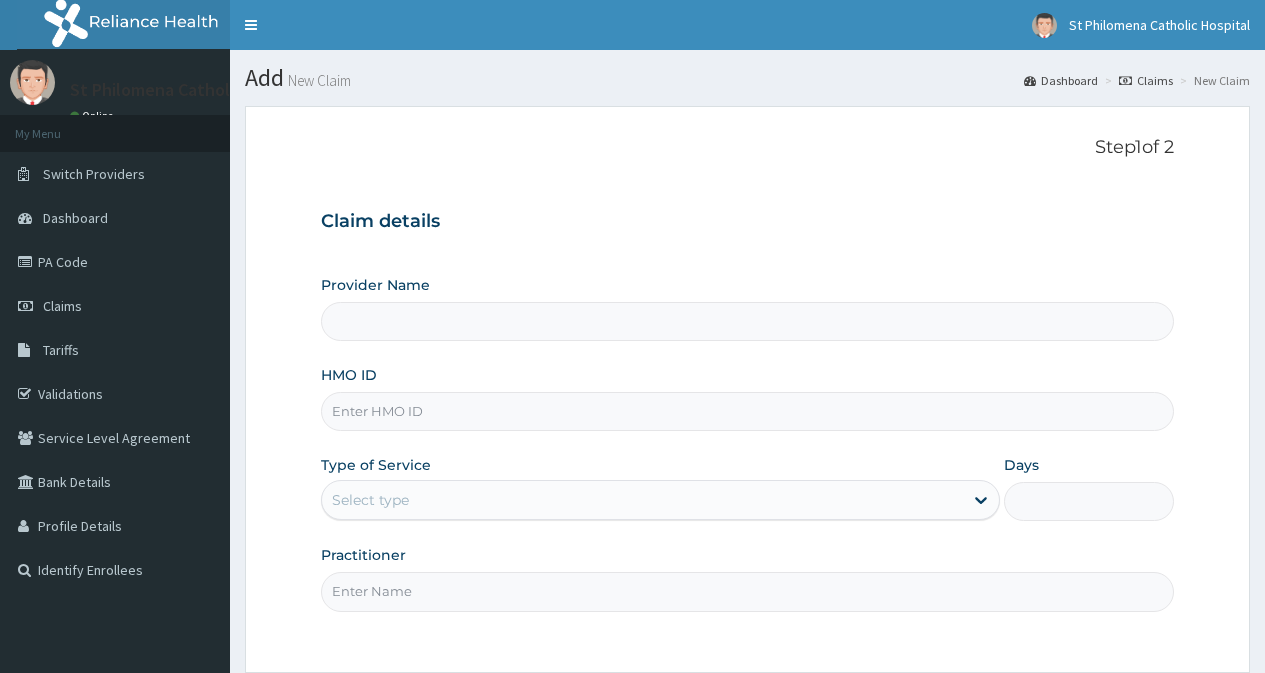 scroll, scrollTop: 0, scrollLeft: 0, axis: both 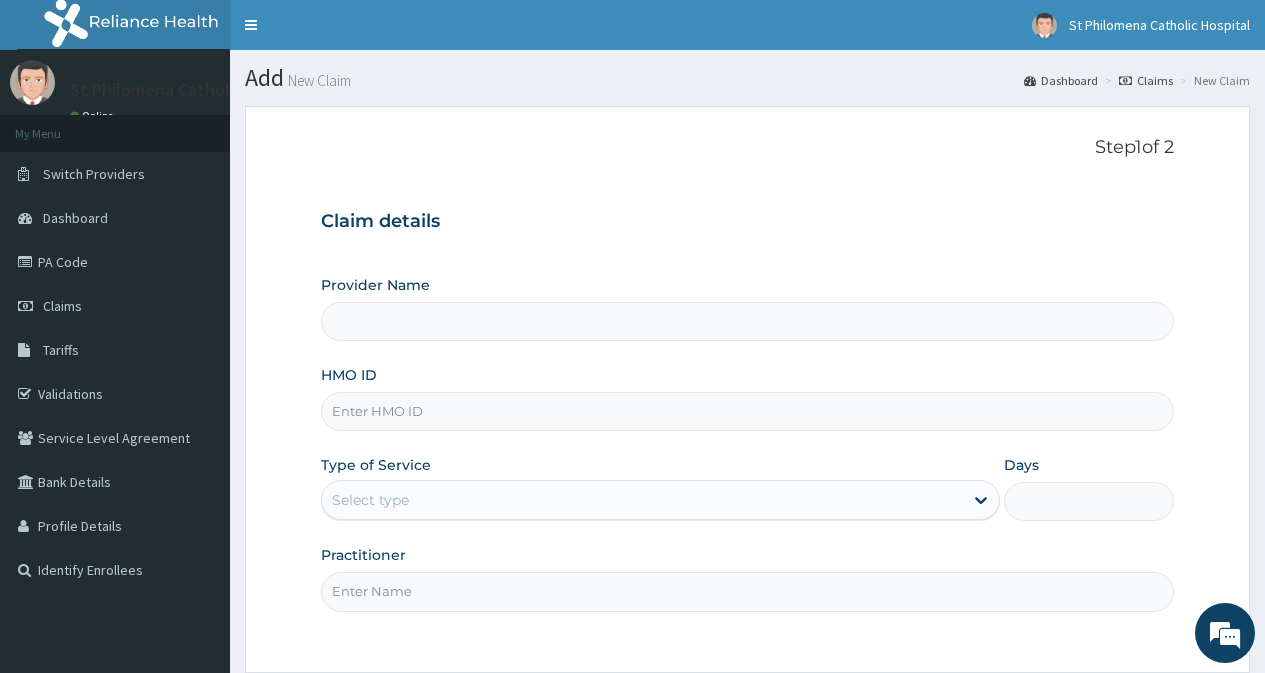 type on "St Philomena Catholic Hospital" 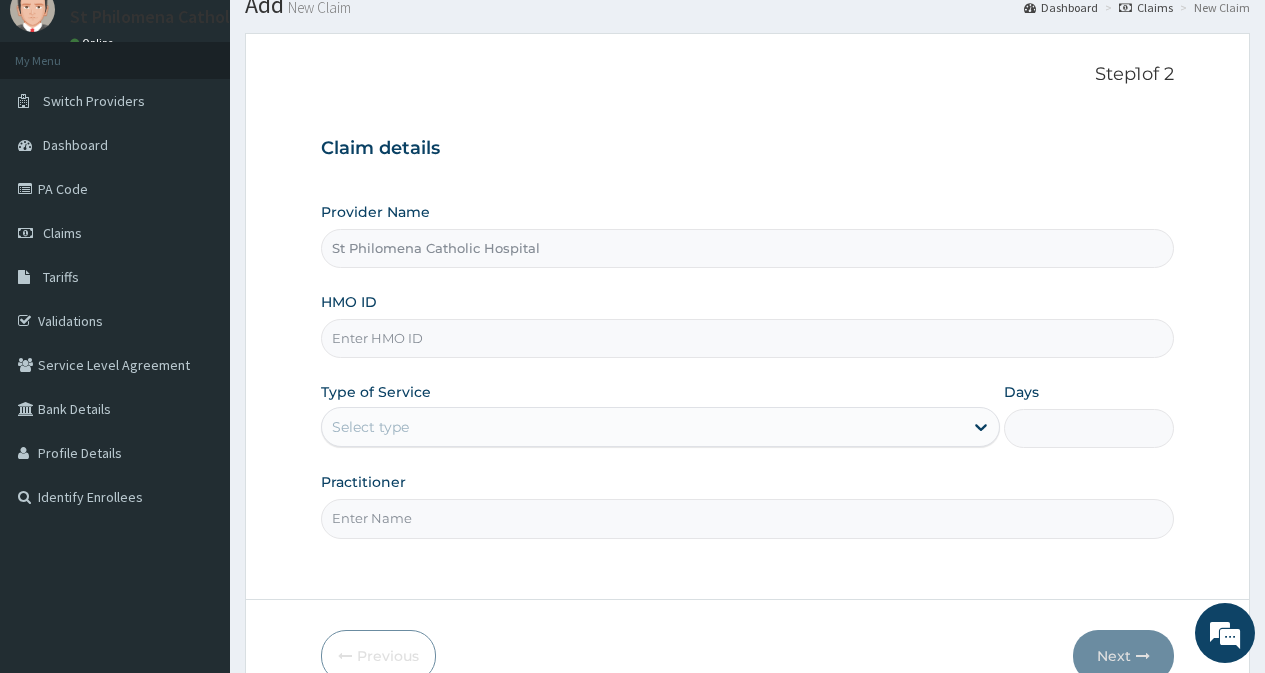 scroll, scrollTop: 179, scrollLeft: 0, axis: vertical 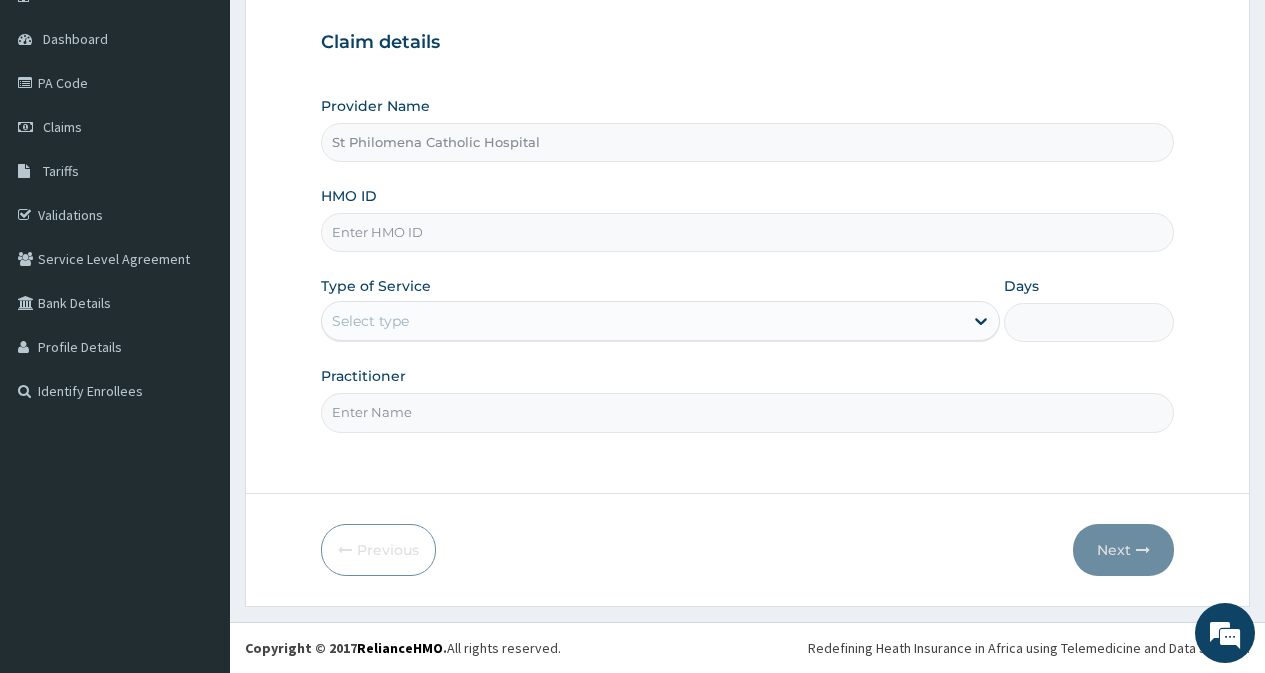 click on "HMO ID" at bounding box center [747, 232] 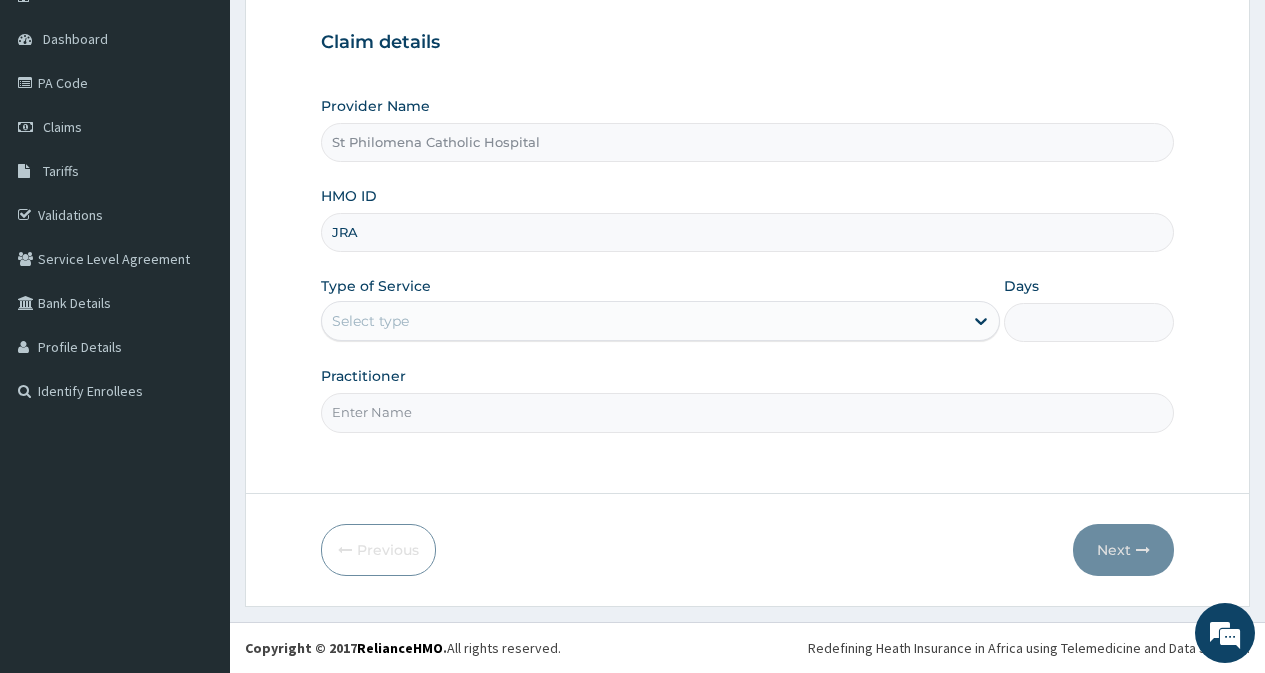 scroll, scrollTop: 0, scrollLeft: 0, axis: both 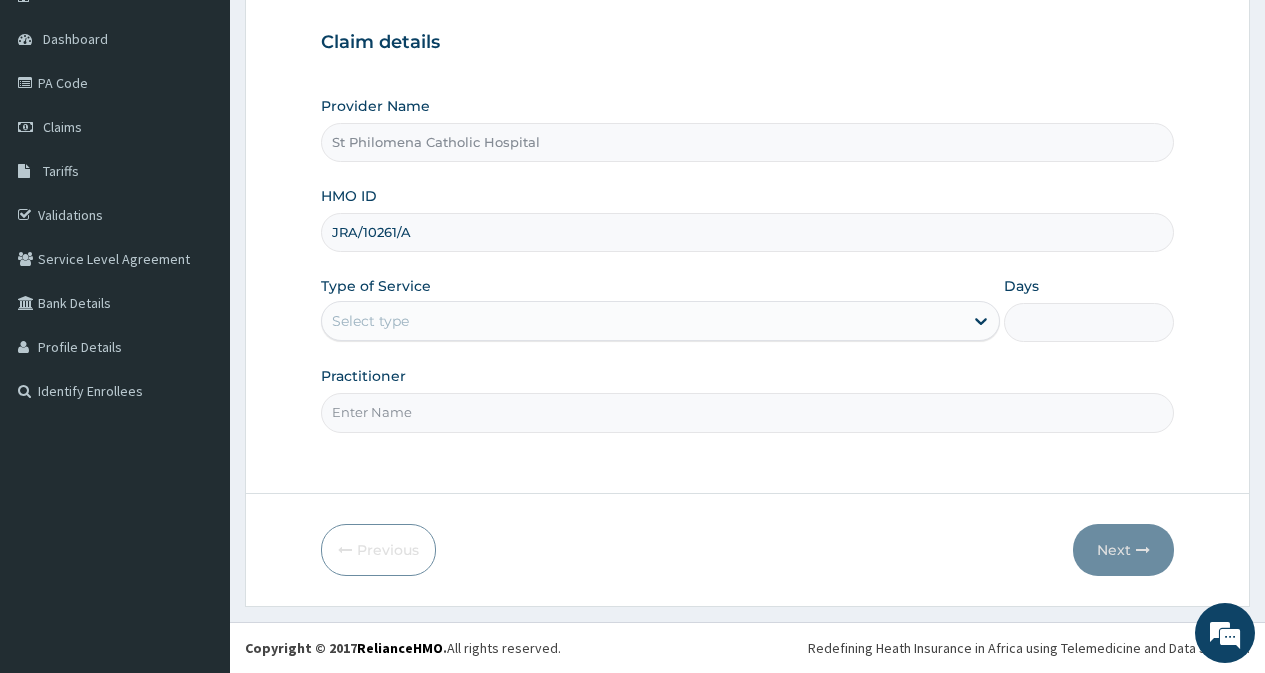 click on "Select type" at bounding box center (642, 321) 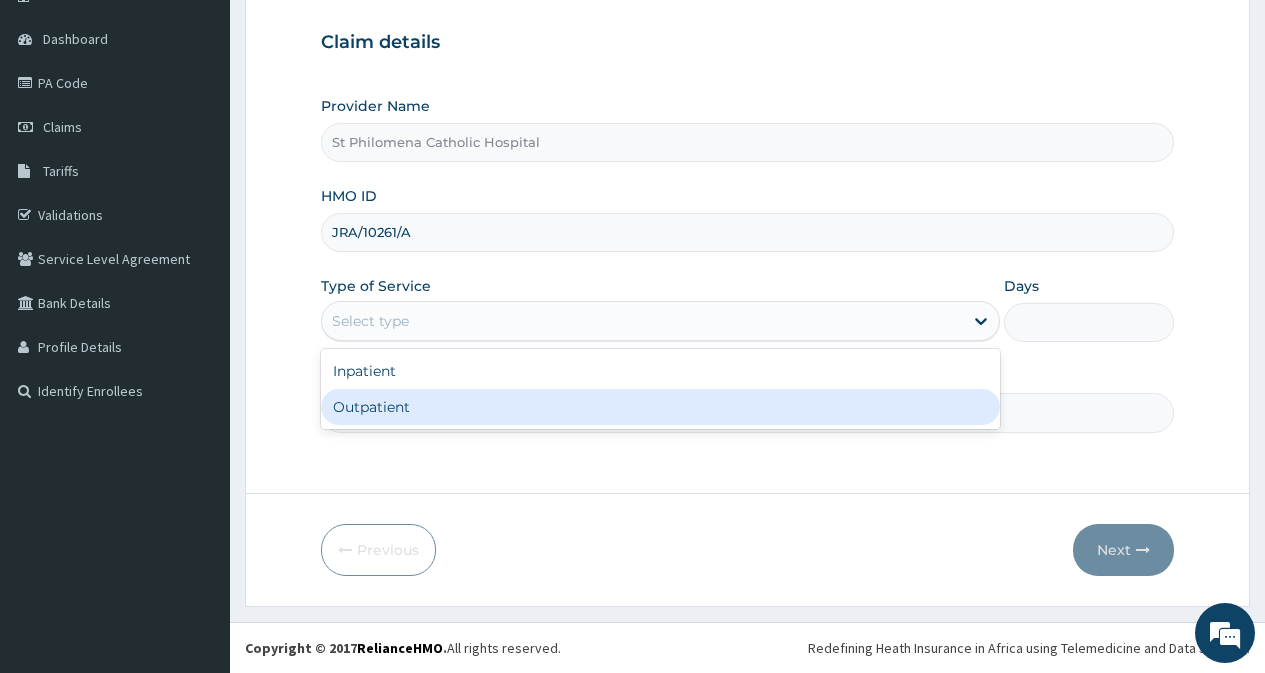 click on "Outpatient" at bounding box center [660, 407] 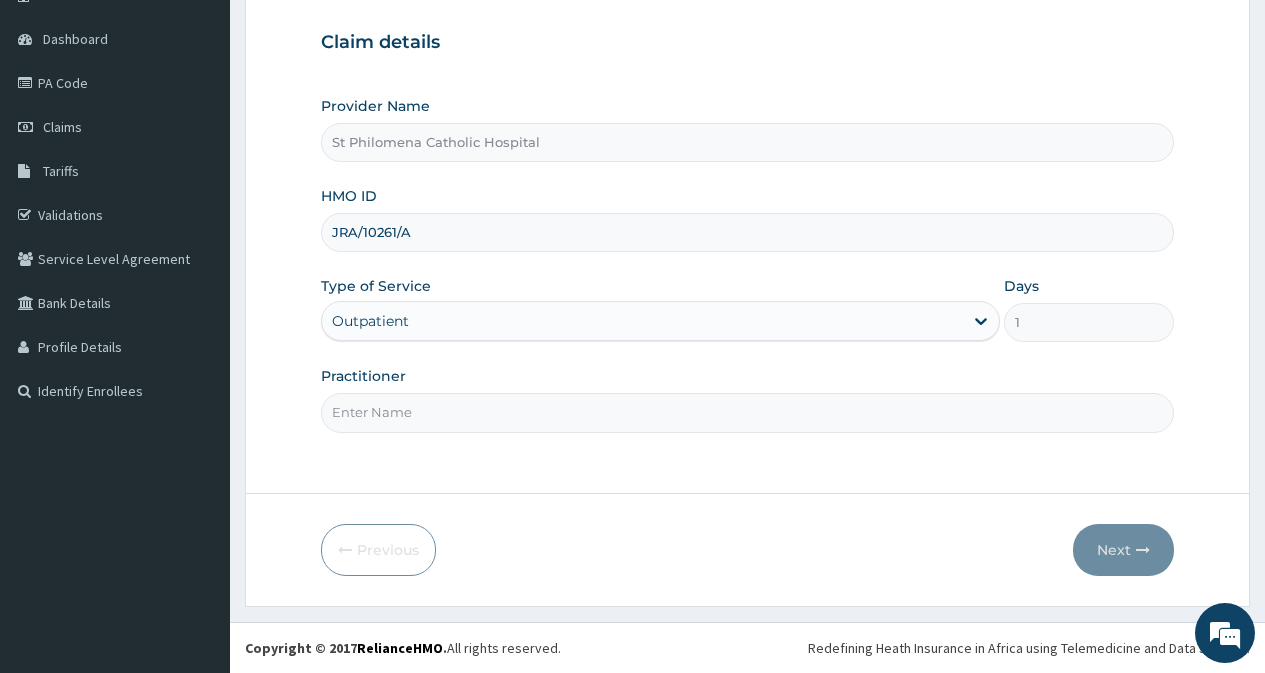 drag, startPoint x: 422, startPoint y: 403, endPoint x: 422, endPoint y: 415, distance: 12 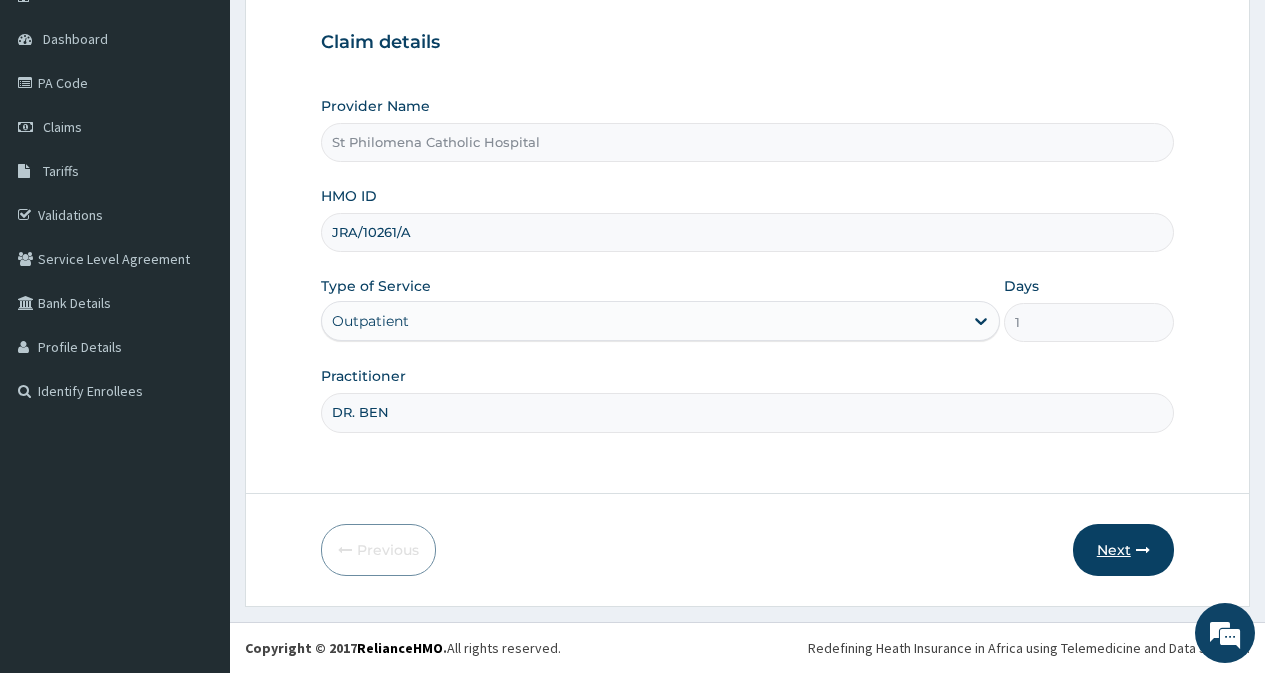 click on "Next" at bounding box center [1123, 550] 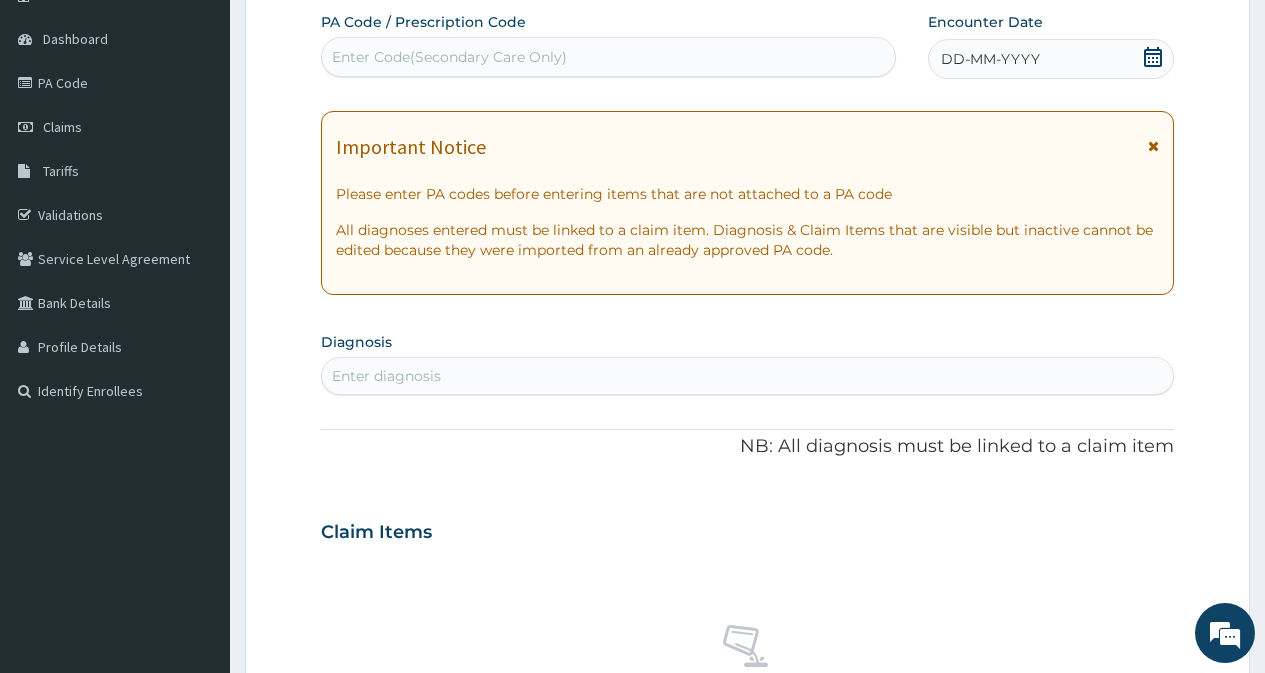 click 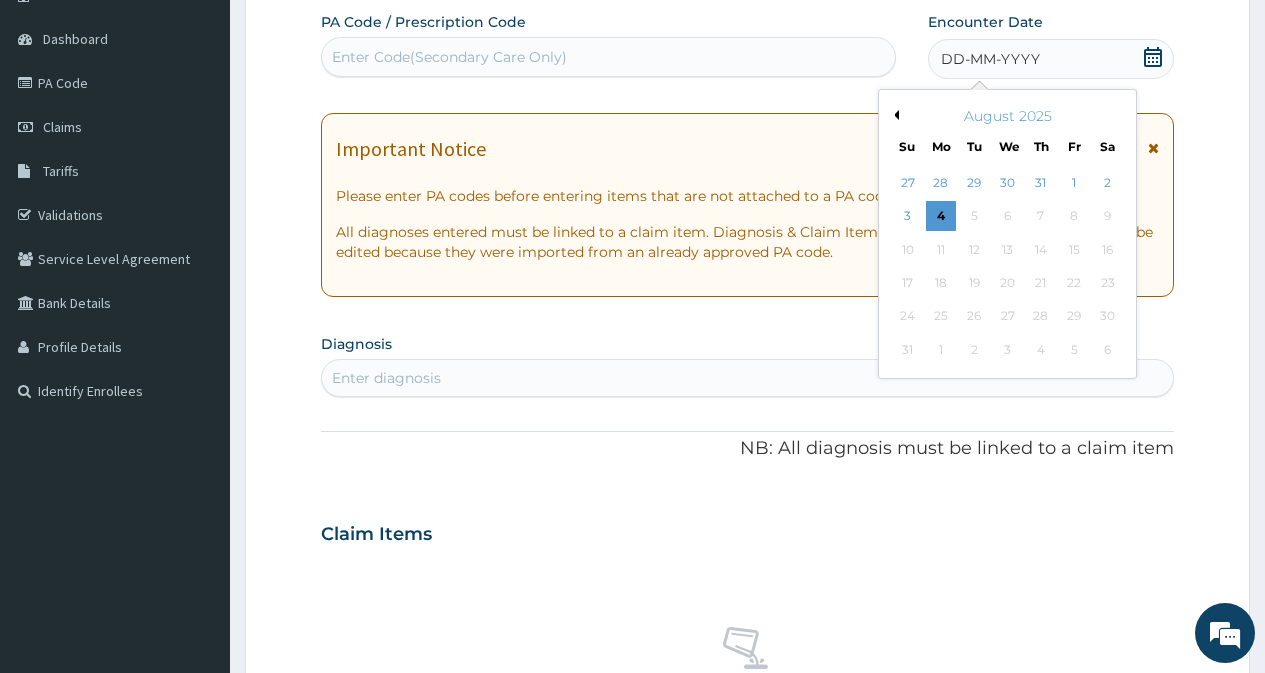 click on "Previous Month" at bounding box center [894, 115] 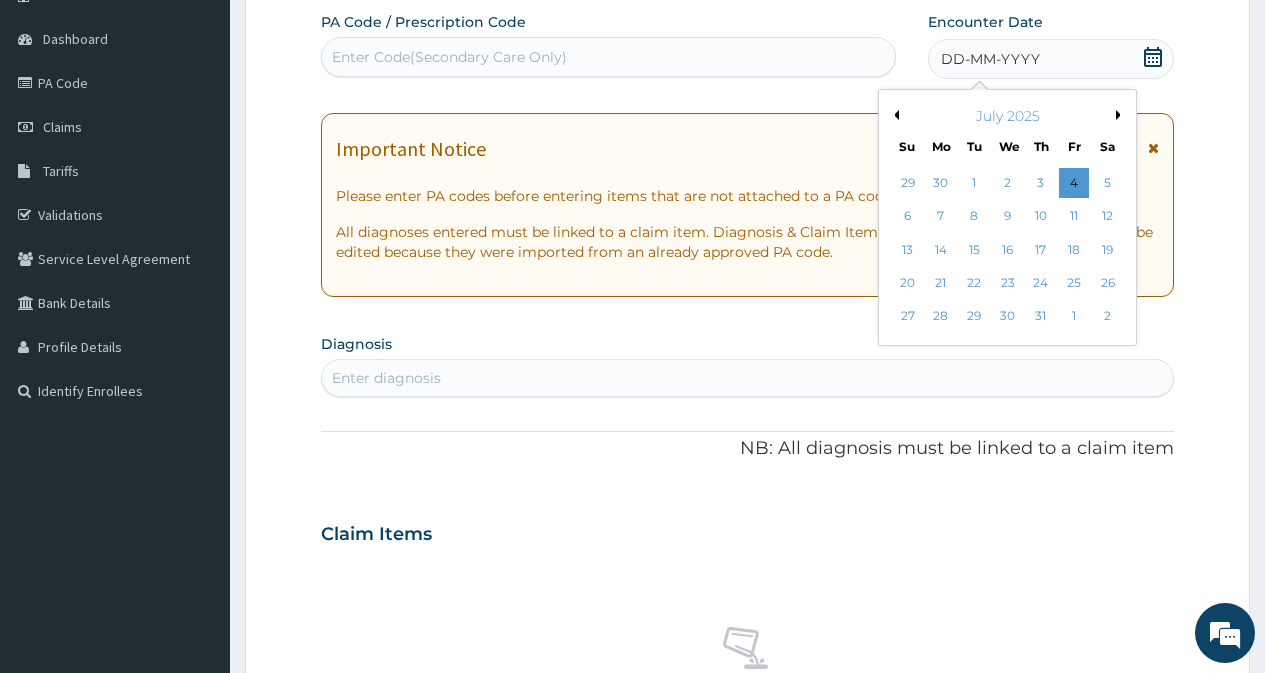 click on "Previous Month" at bounding box center [894, 115] 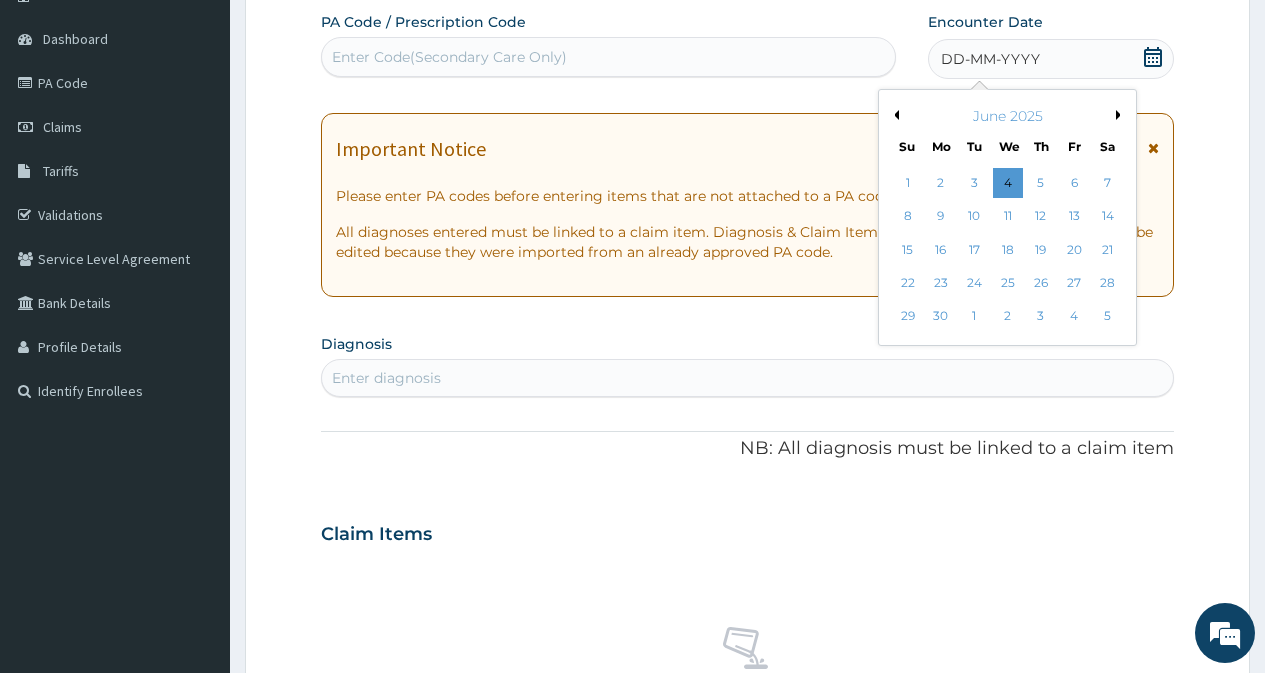 click on "27" at bounding box center [1074, 283] 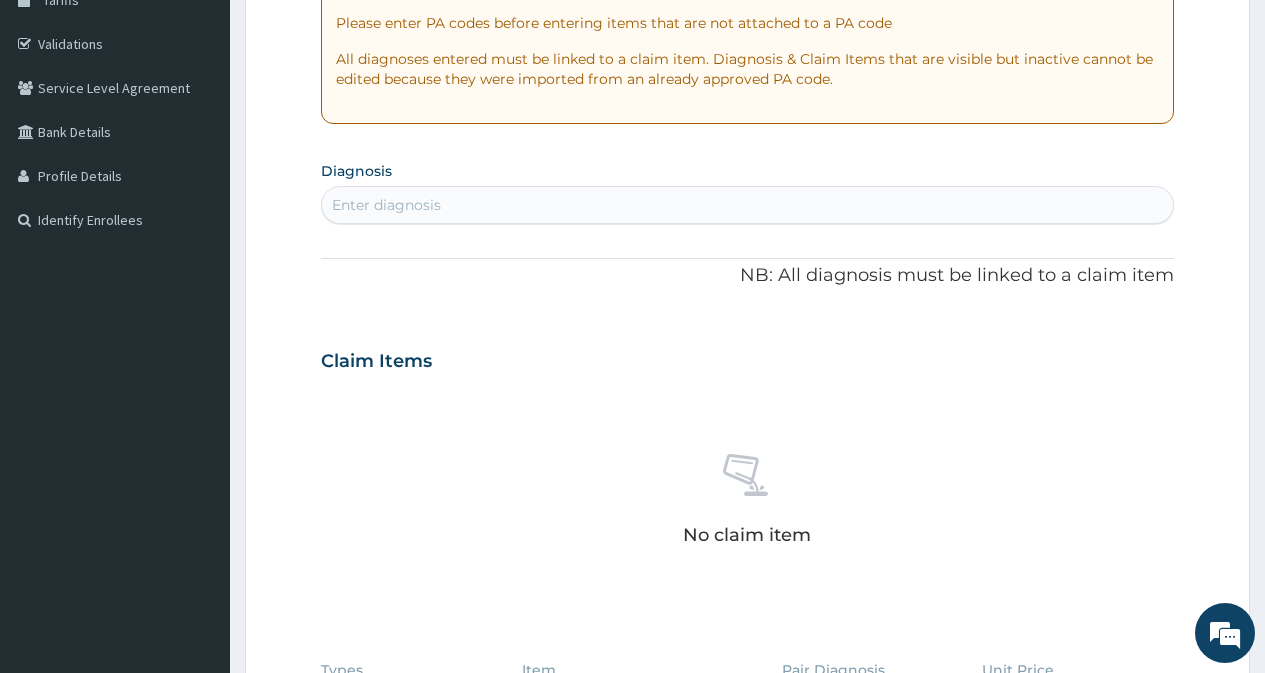 scroll, scrollTop: 379, scrollLeft: 0, axis: vertical 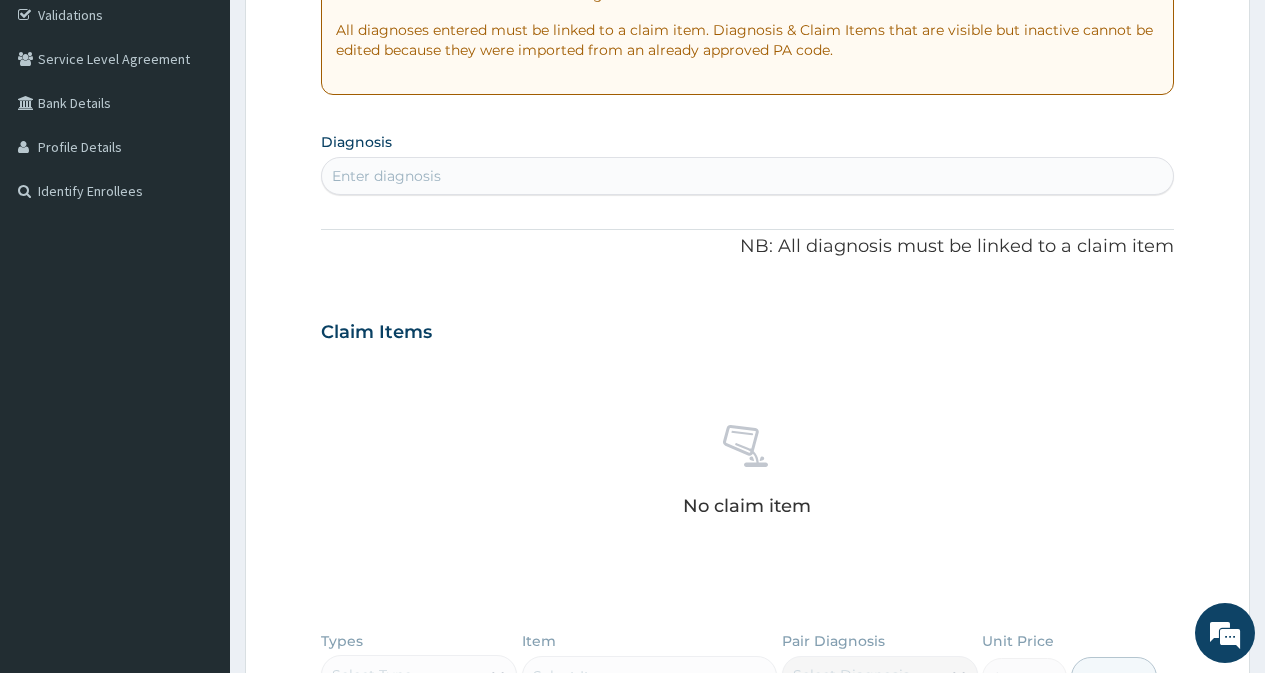 click on "Enter diagnosis" at bounding box center [747, 176] 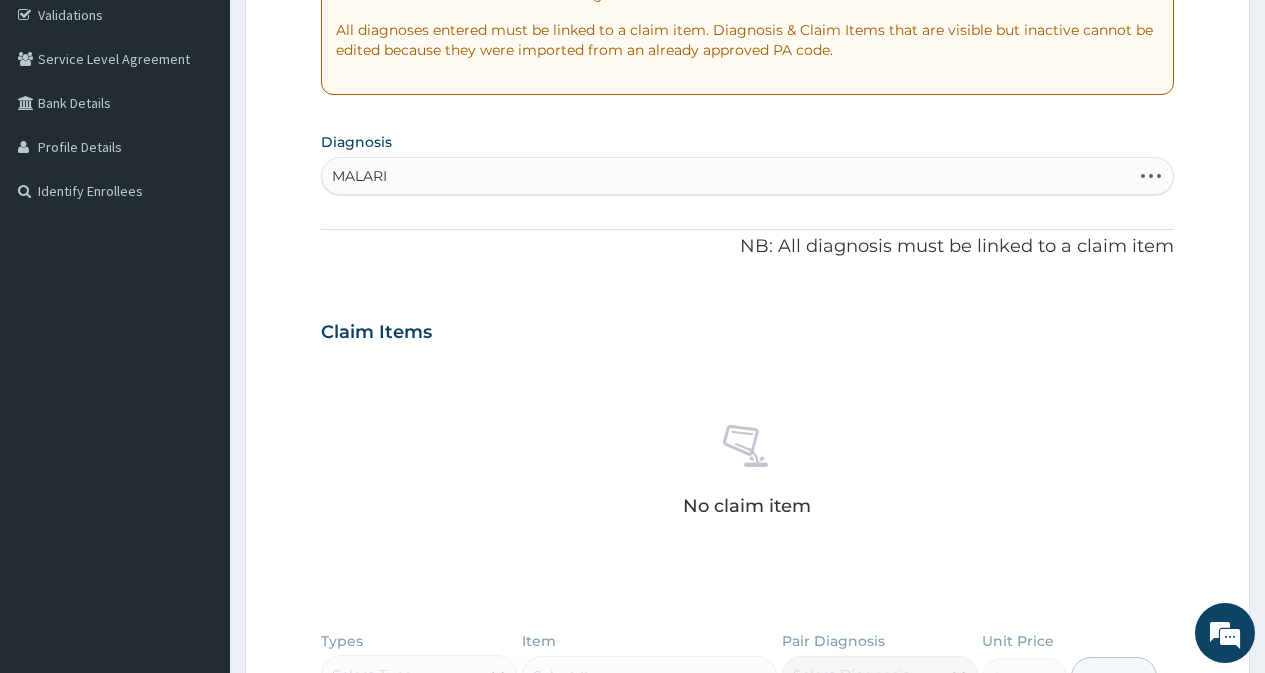type on "MALARIA" 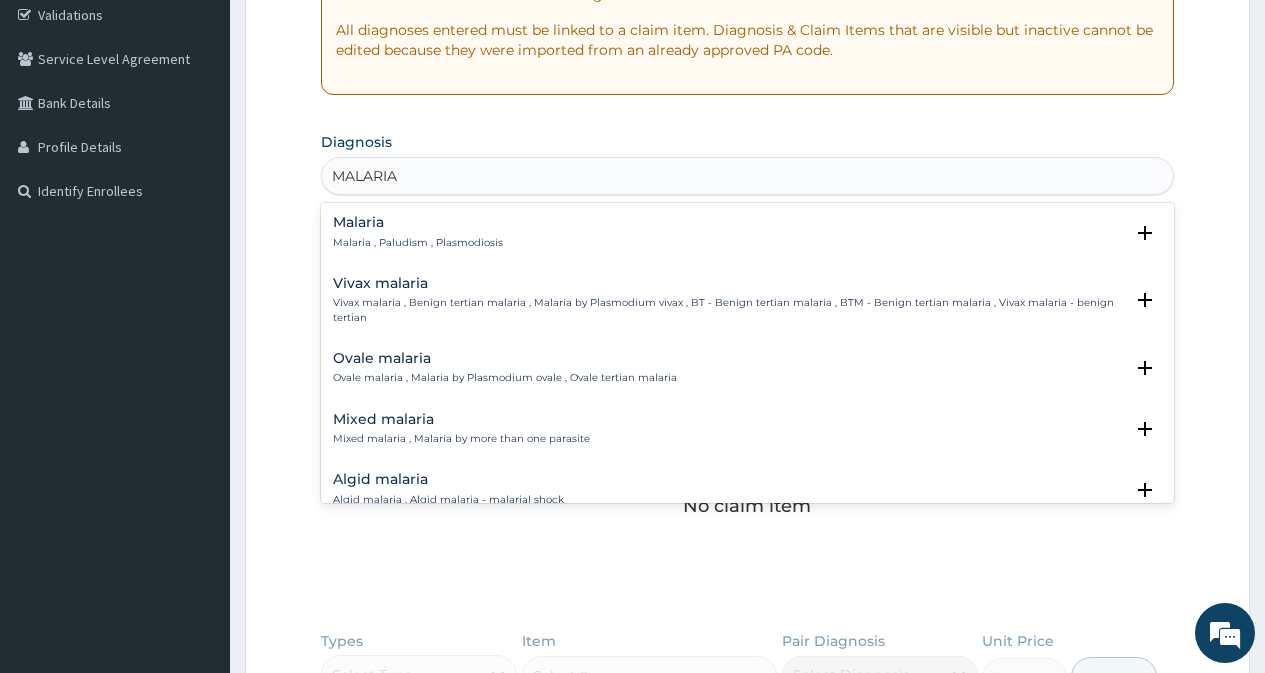 click on "Mixed malaria" at bounding box center [461, 419] 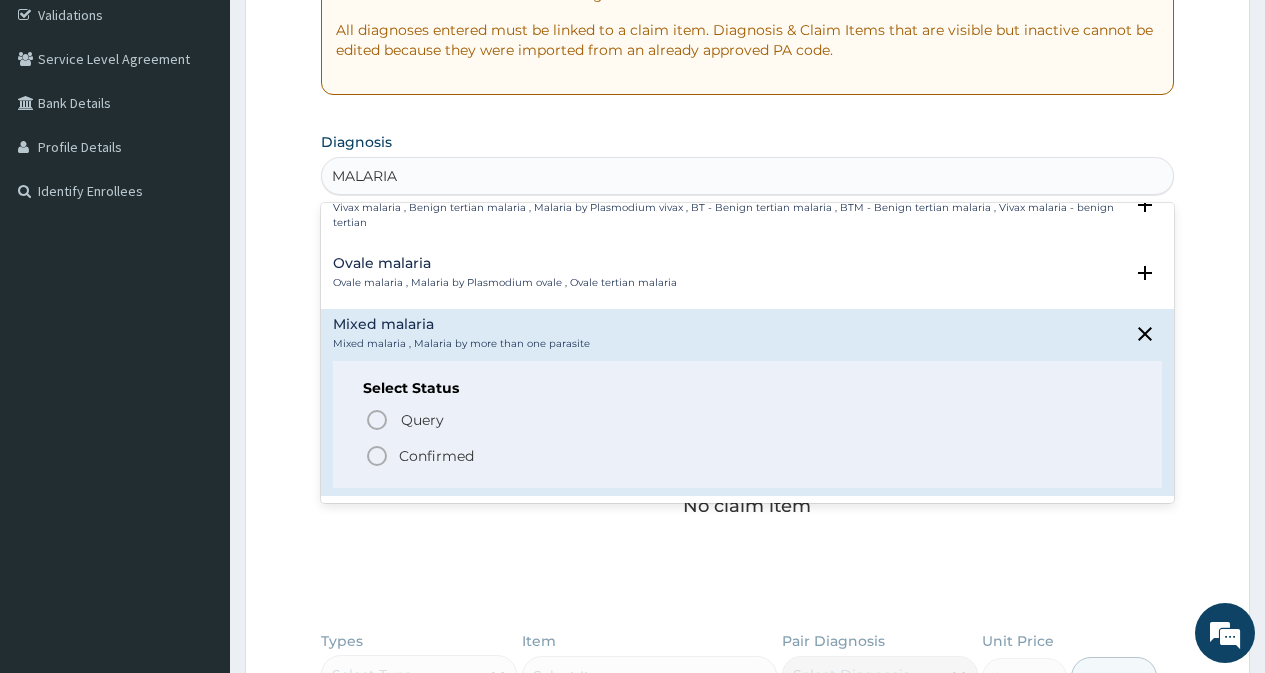 scroll, scrollTop: 100, scrollLeft: 0, axis: vertical 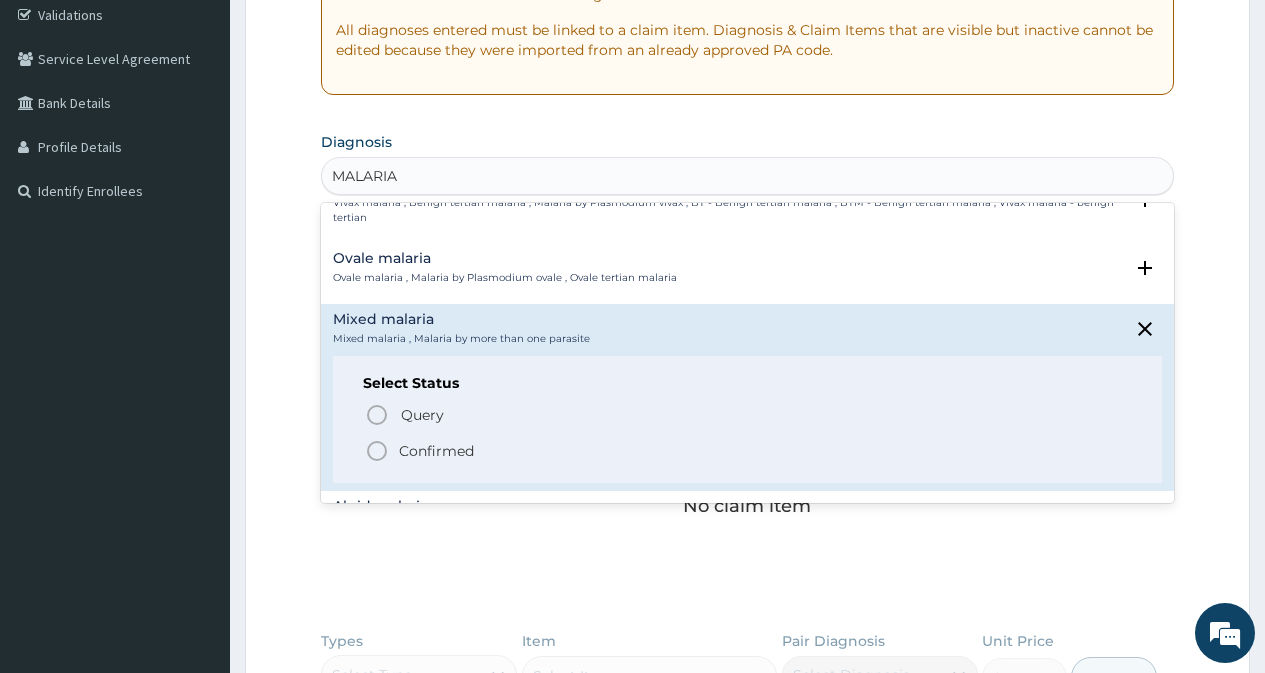 click 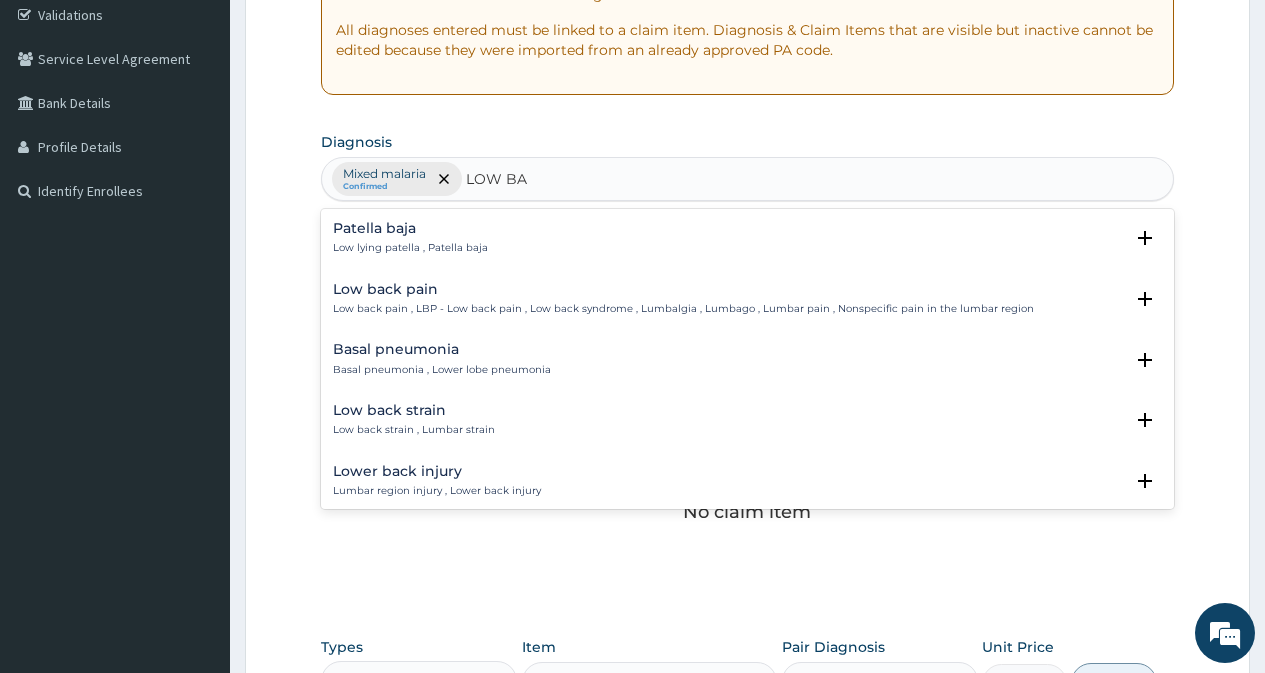 type on "LOW BACK" 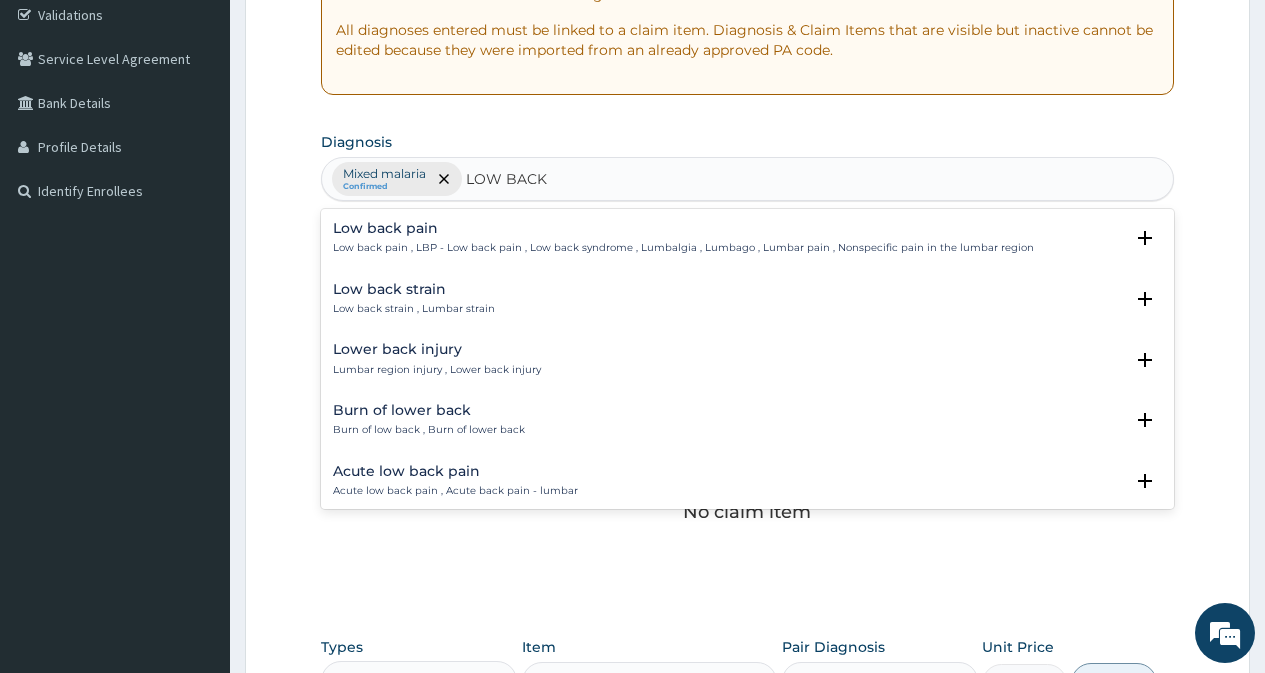 drag, startPoint x: 378, startPoint y: 292, endPoint x: 366, endPoint y: 253, distance: 40.804413 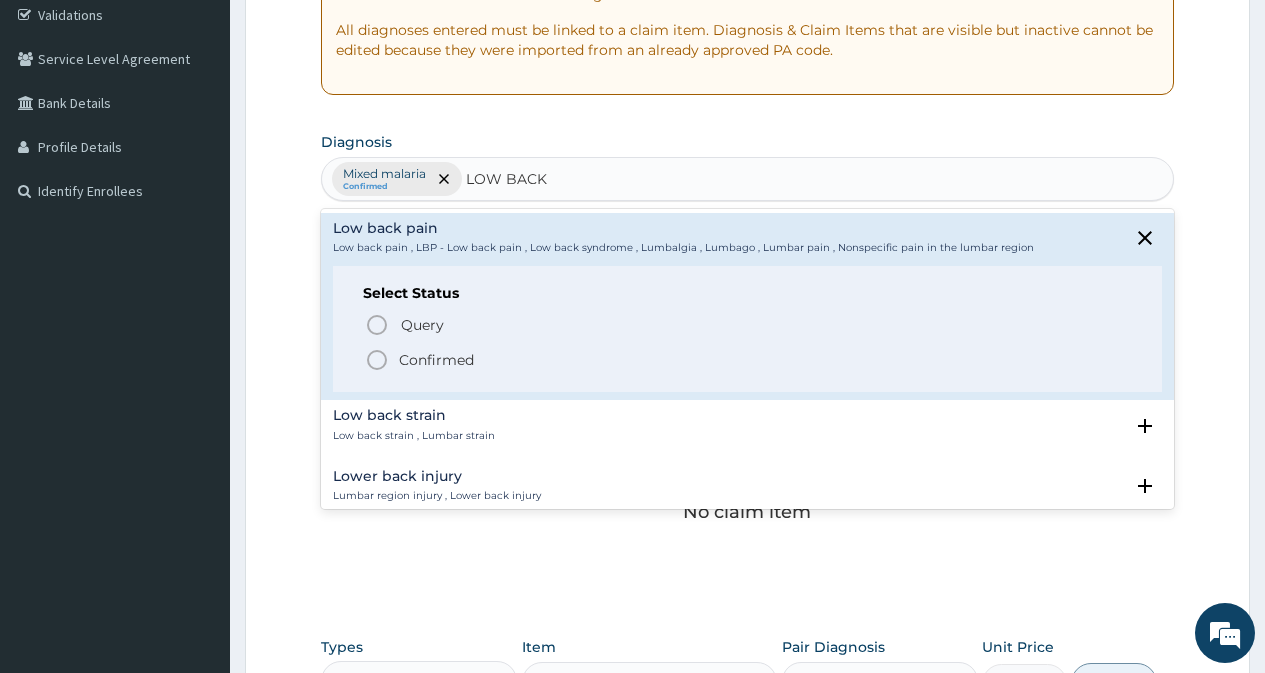 drag, startPoint x: 377, startPoint y: 362, endPoint x: 366, endPoint y: 346, distance: 19.416489 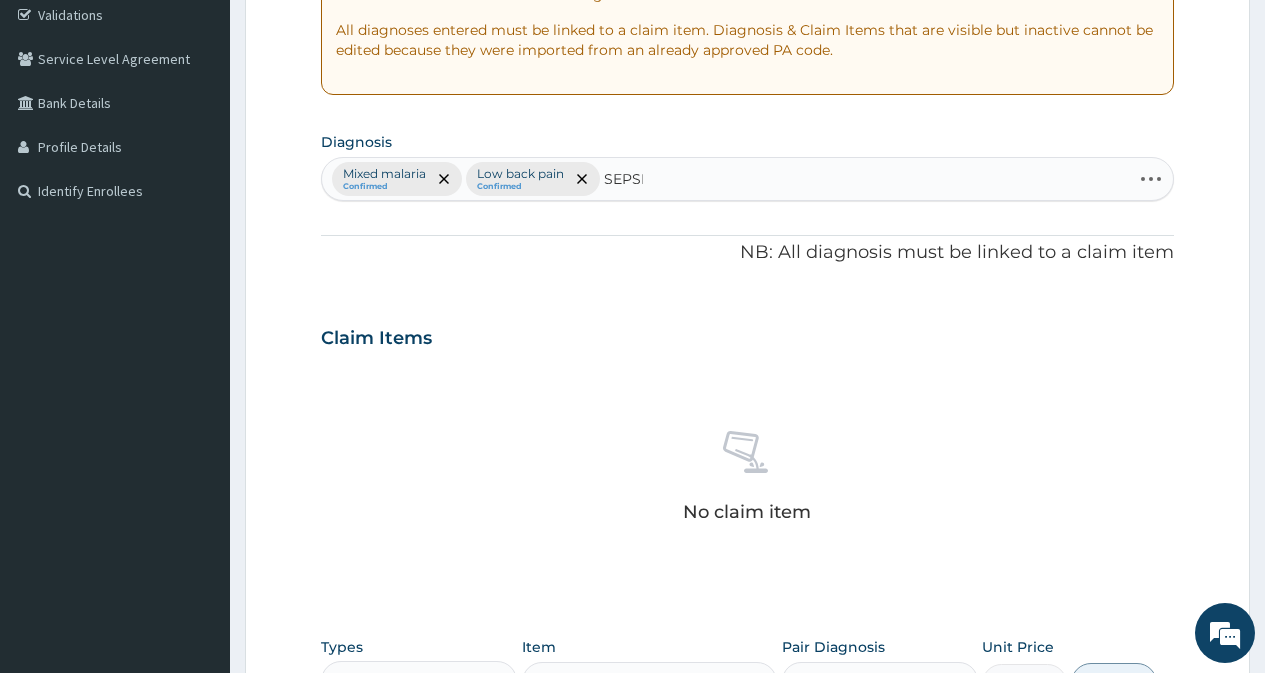 type on "SEPSIS" 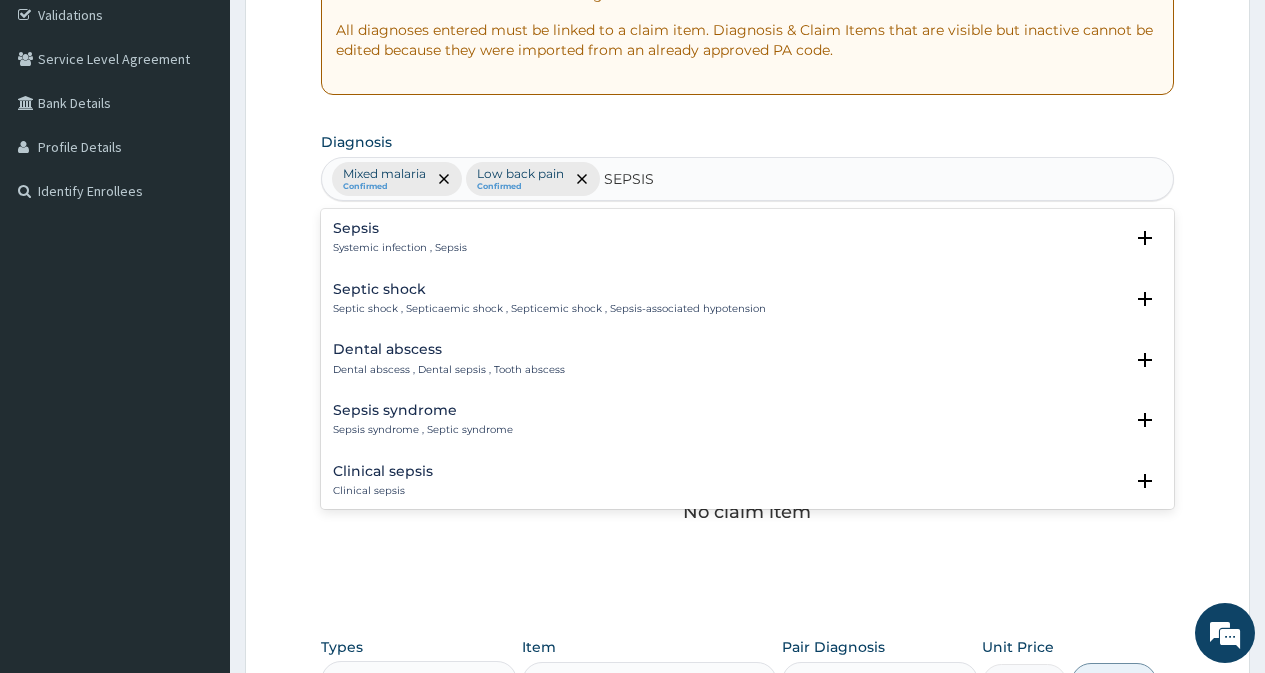 click on "Sepsis Systemic infection , Sepsis" at bounding box center (400, 238) 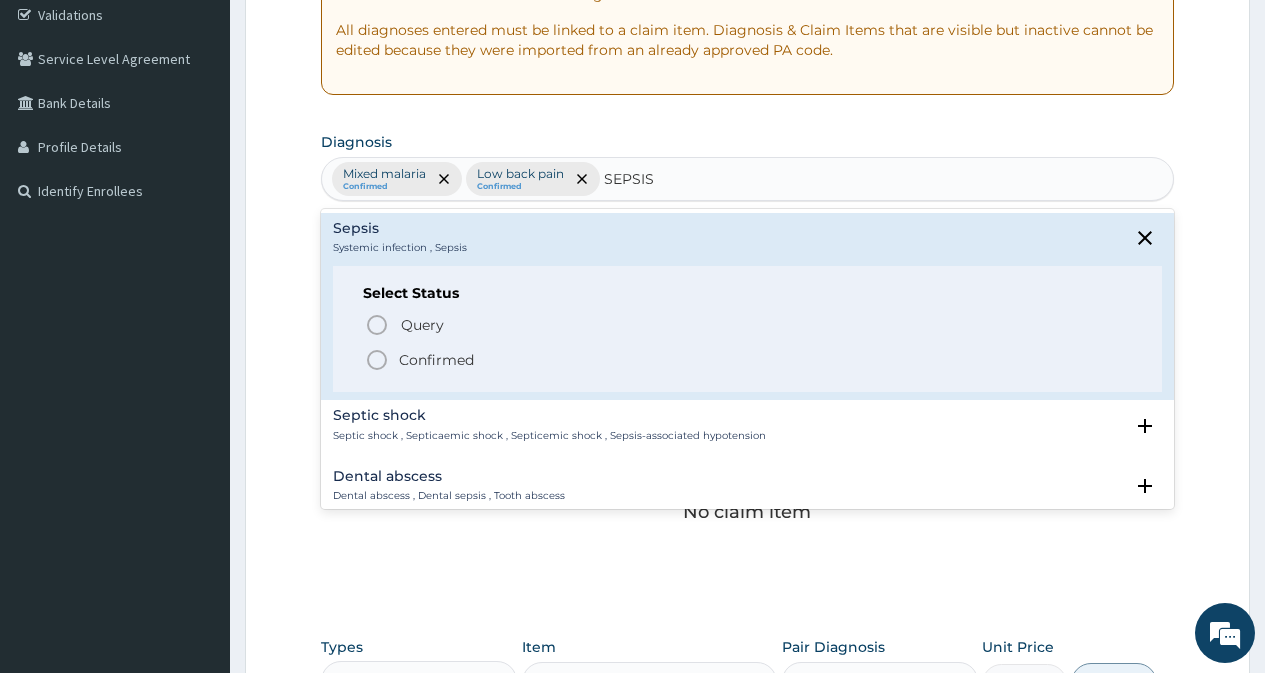 click 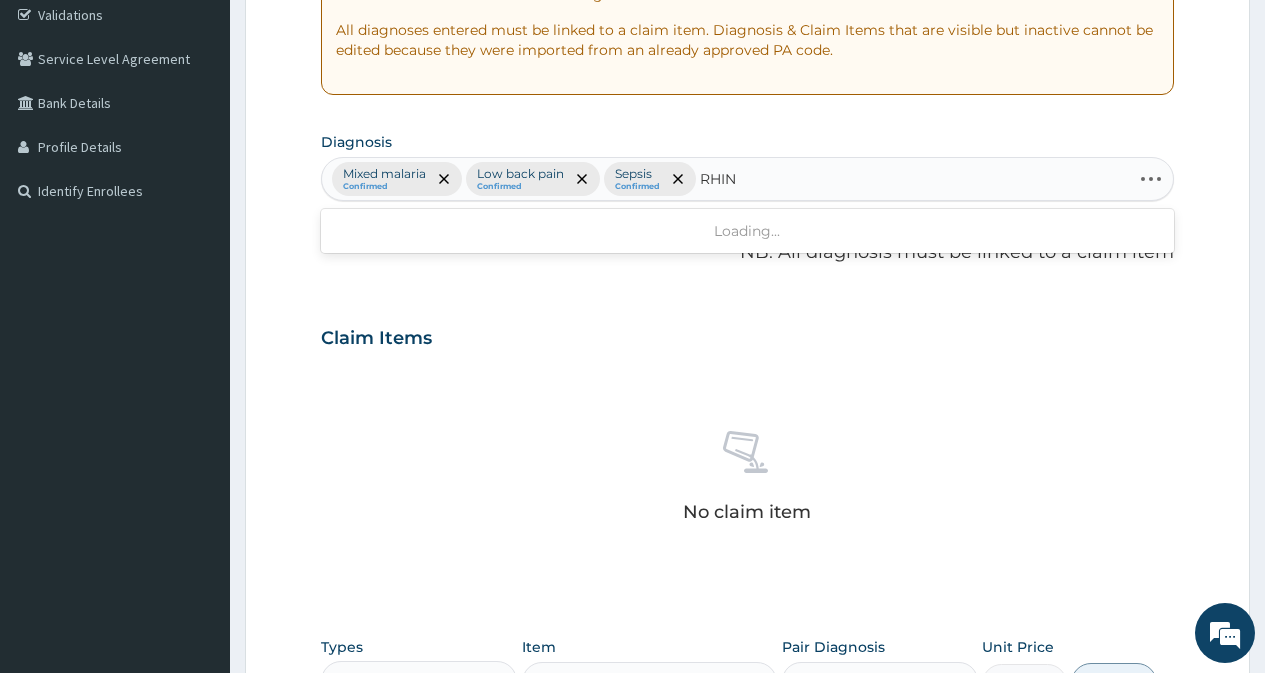 type on "RHINI" 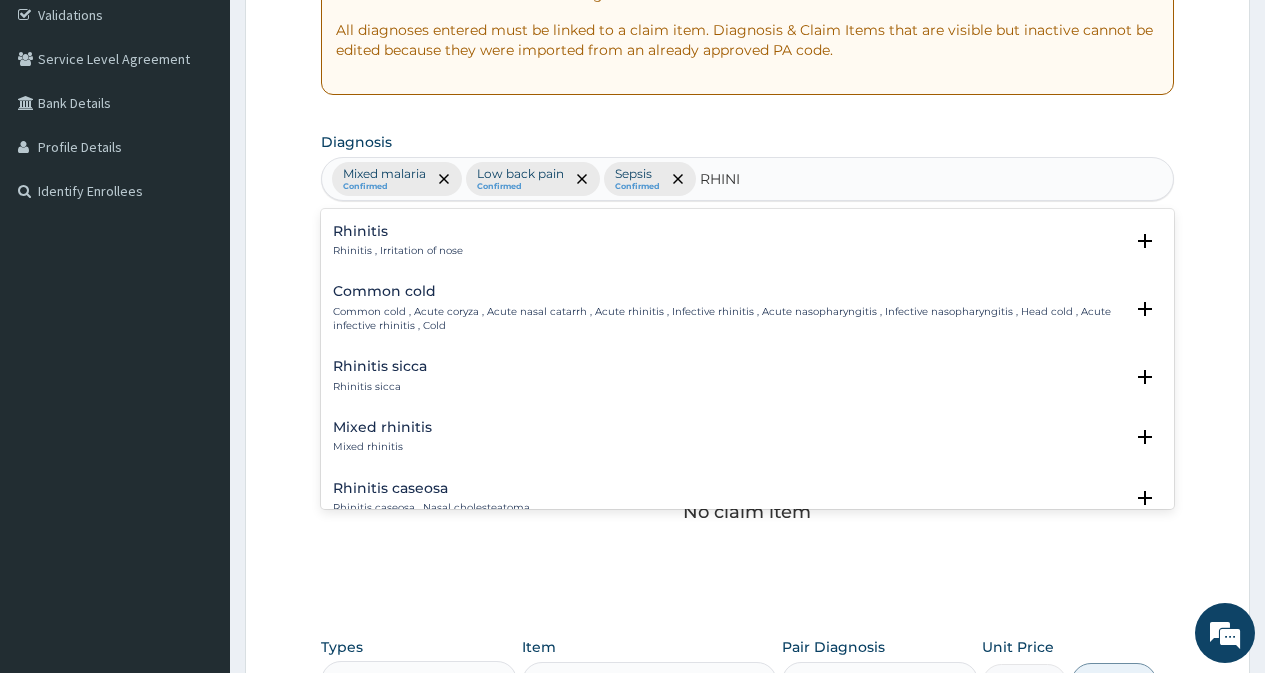 scroll, scrollTop: 100, scrollLeft: 0, axis: vertical 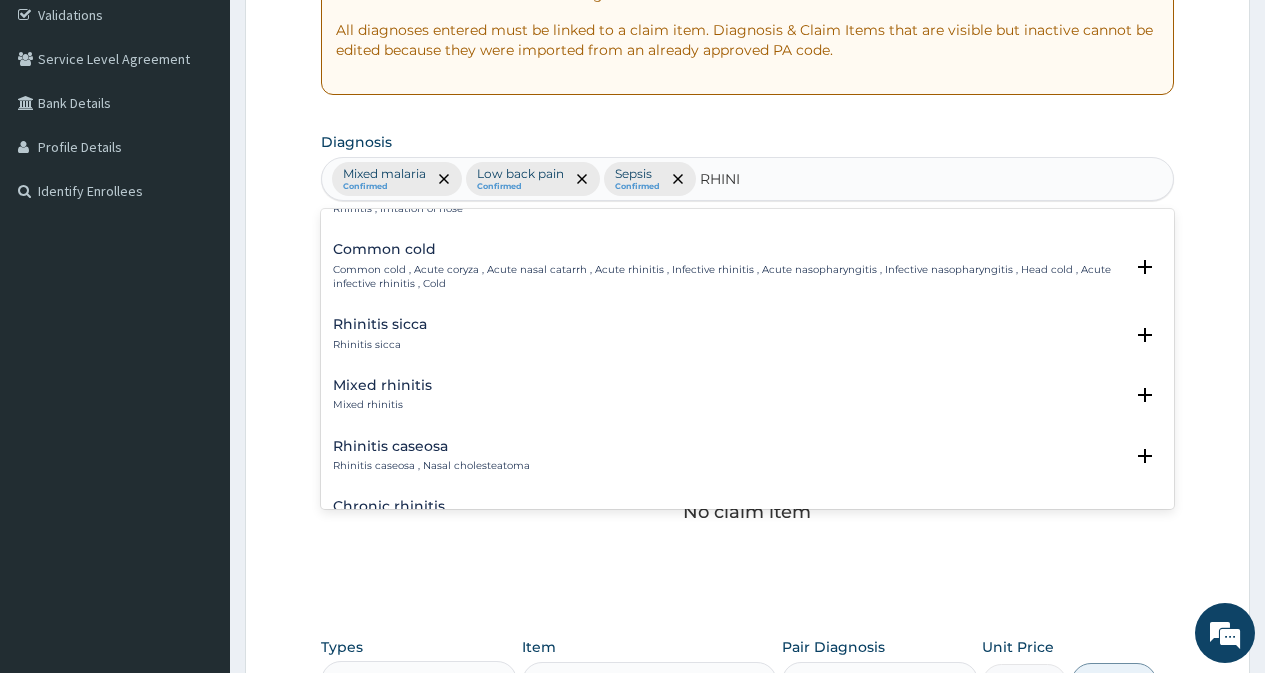 click on "Mixed rhinitis Mixed rhinitis" at bounding box center (382, 395) 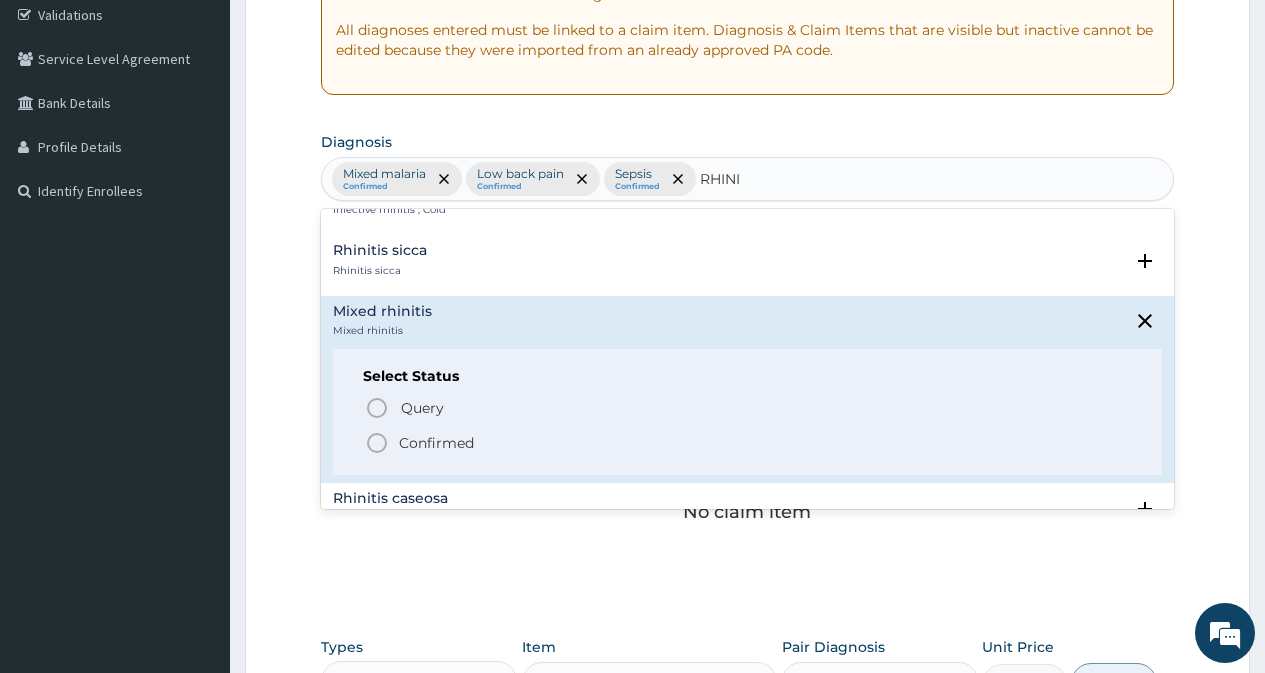 scroll, scrollTop: 200, scrollLeft: 0, axis: vertical 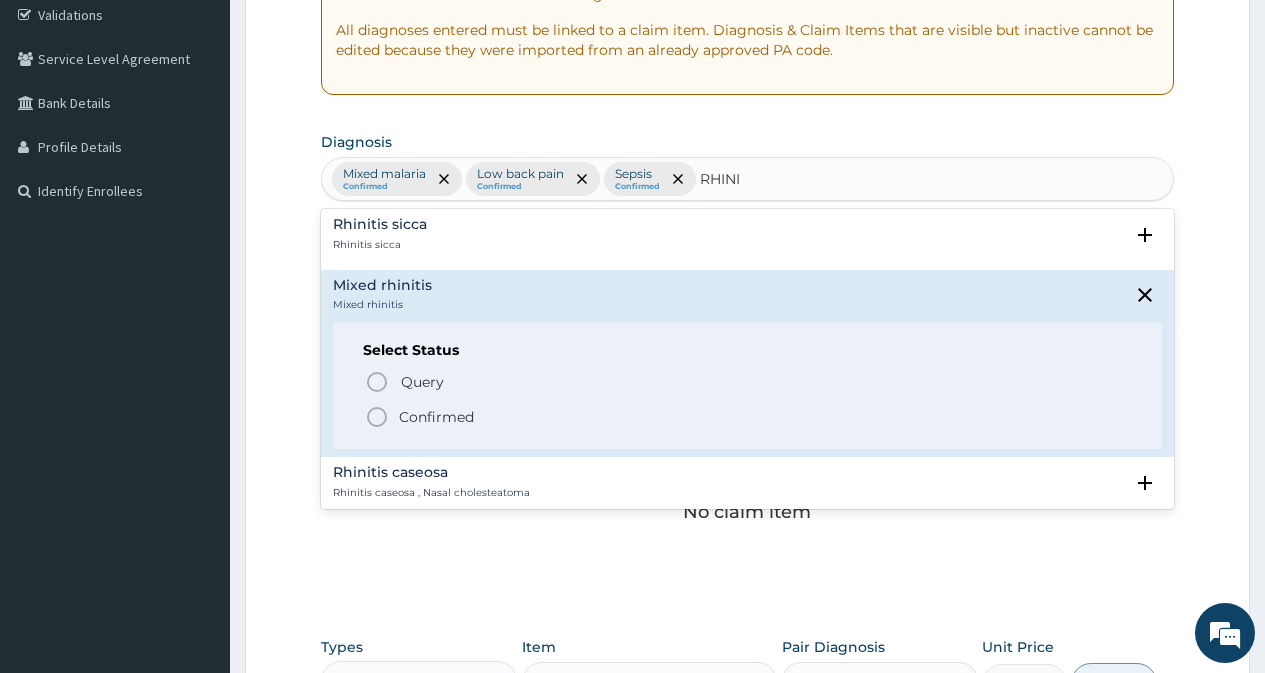 click 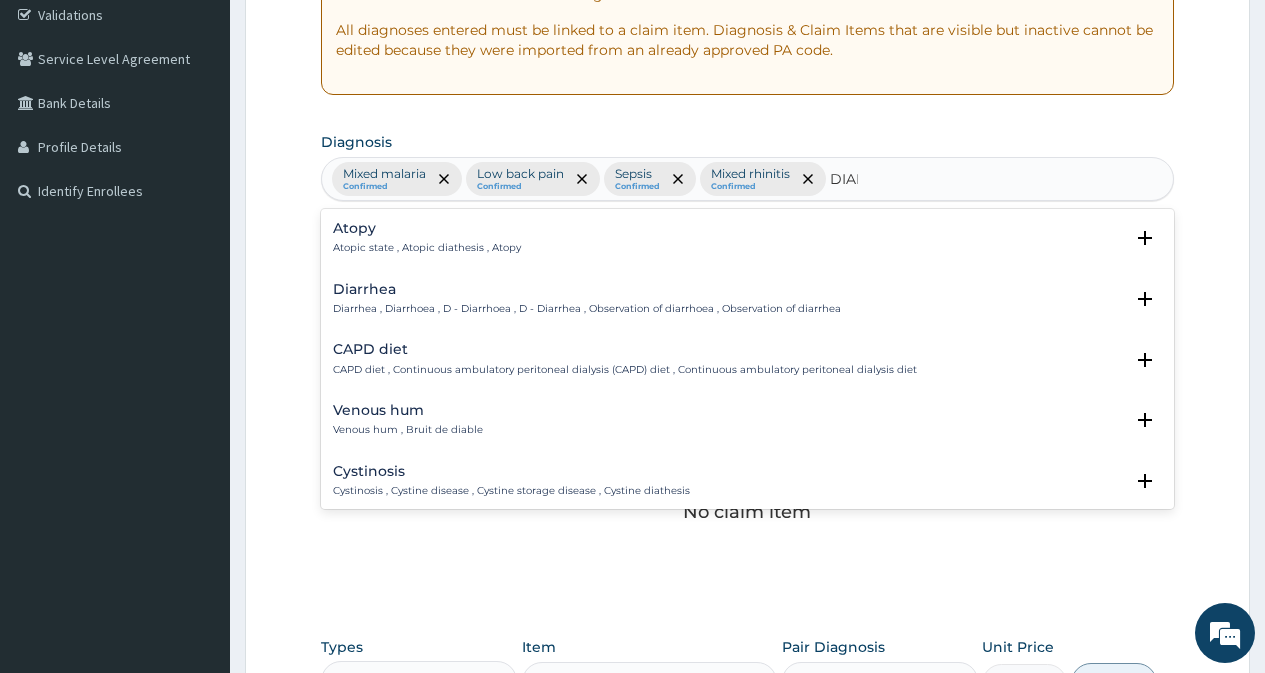 type on "DIARR" 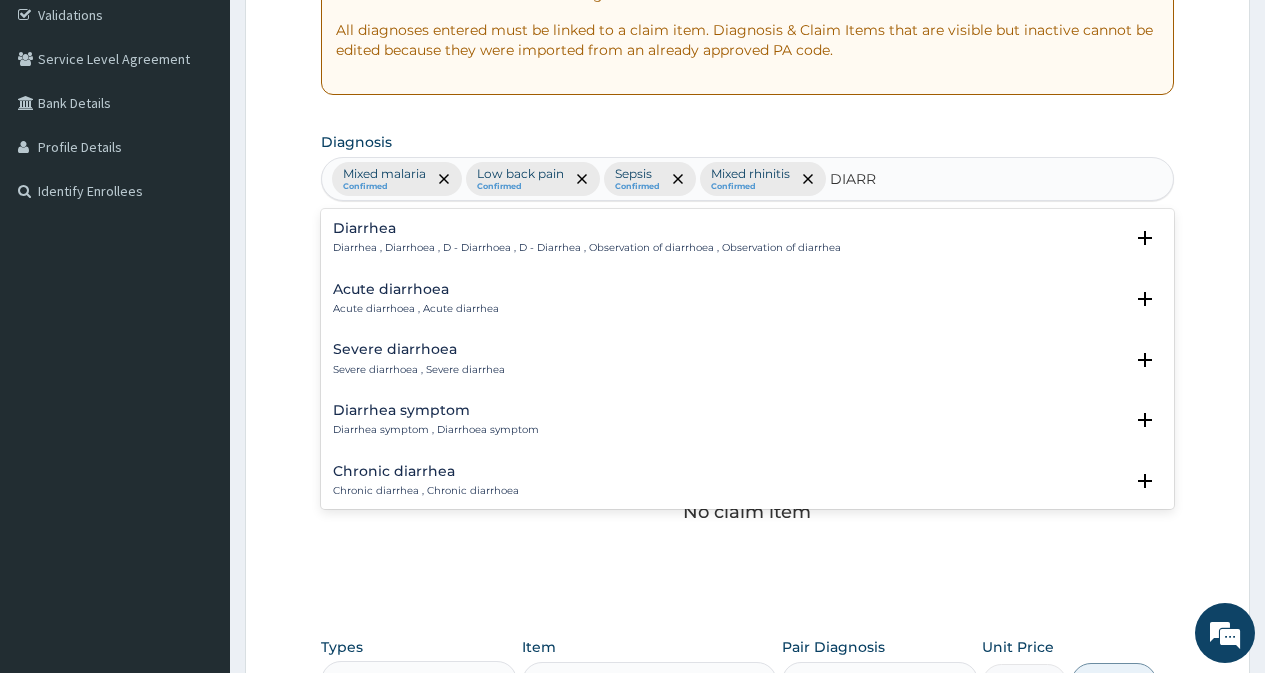 click on "Severe diarrhoea" at bounding box center [419, 349] 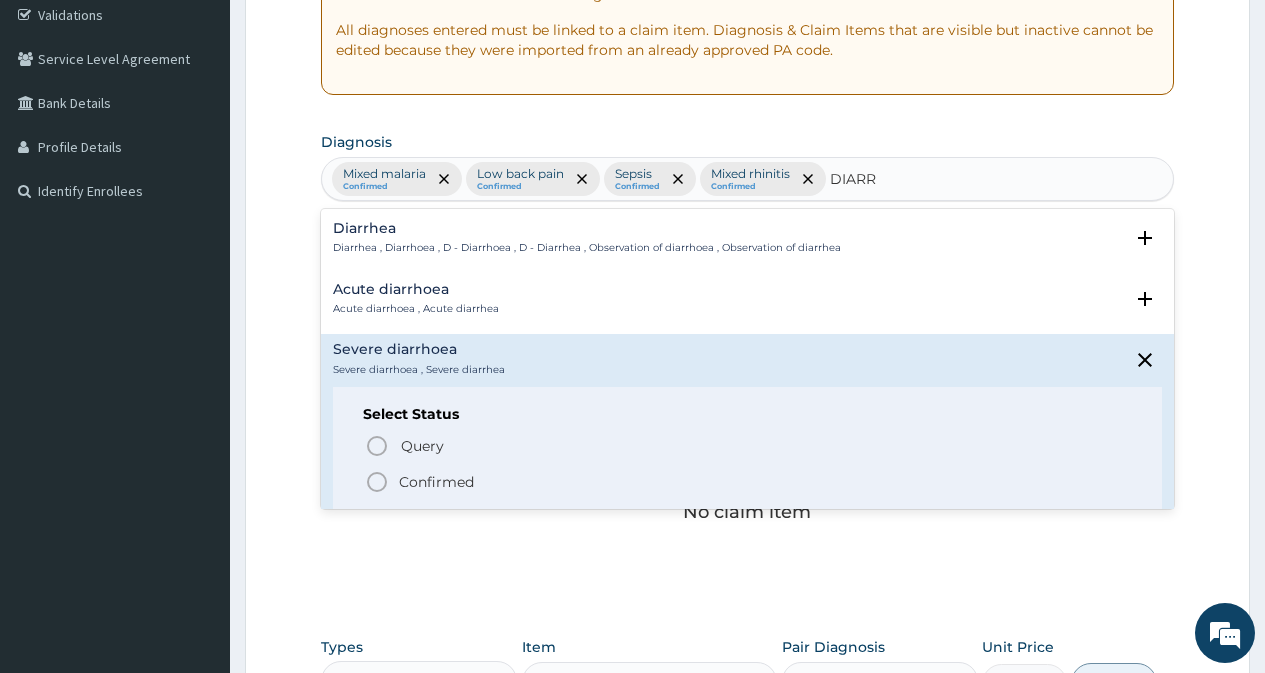 click 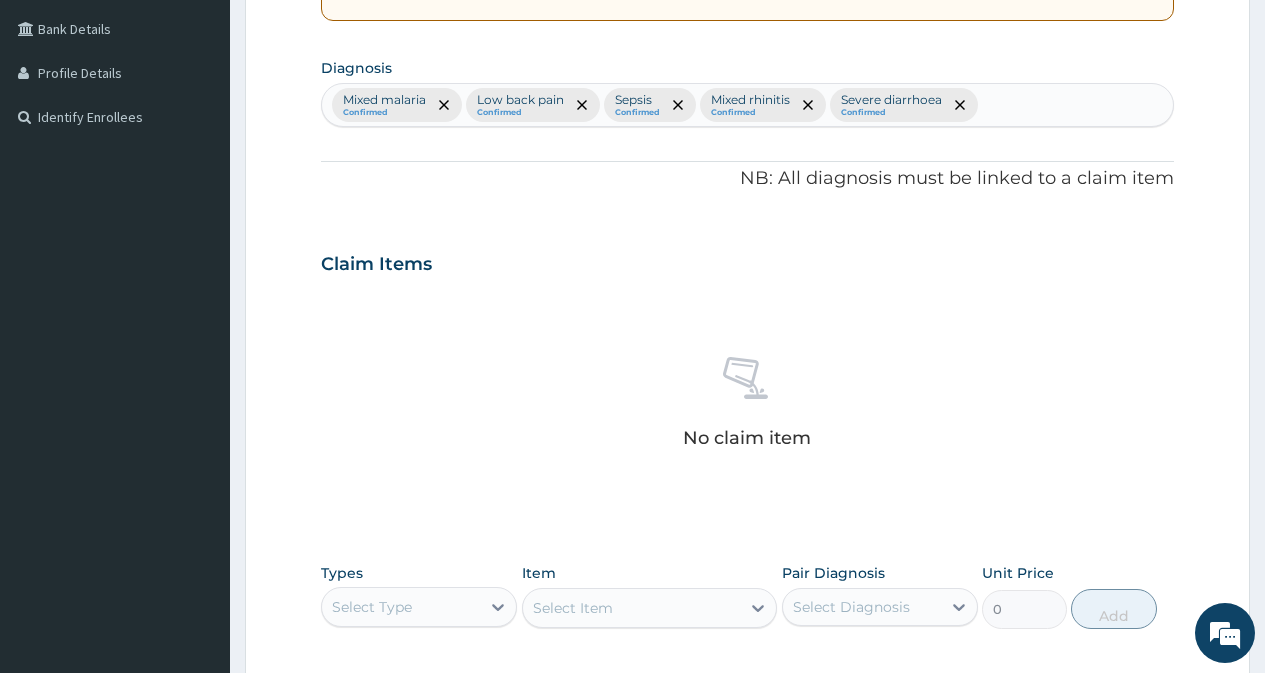 scroll, scrollTop: 479, scrollLeft: 0, axis: vertical 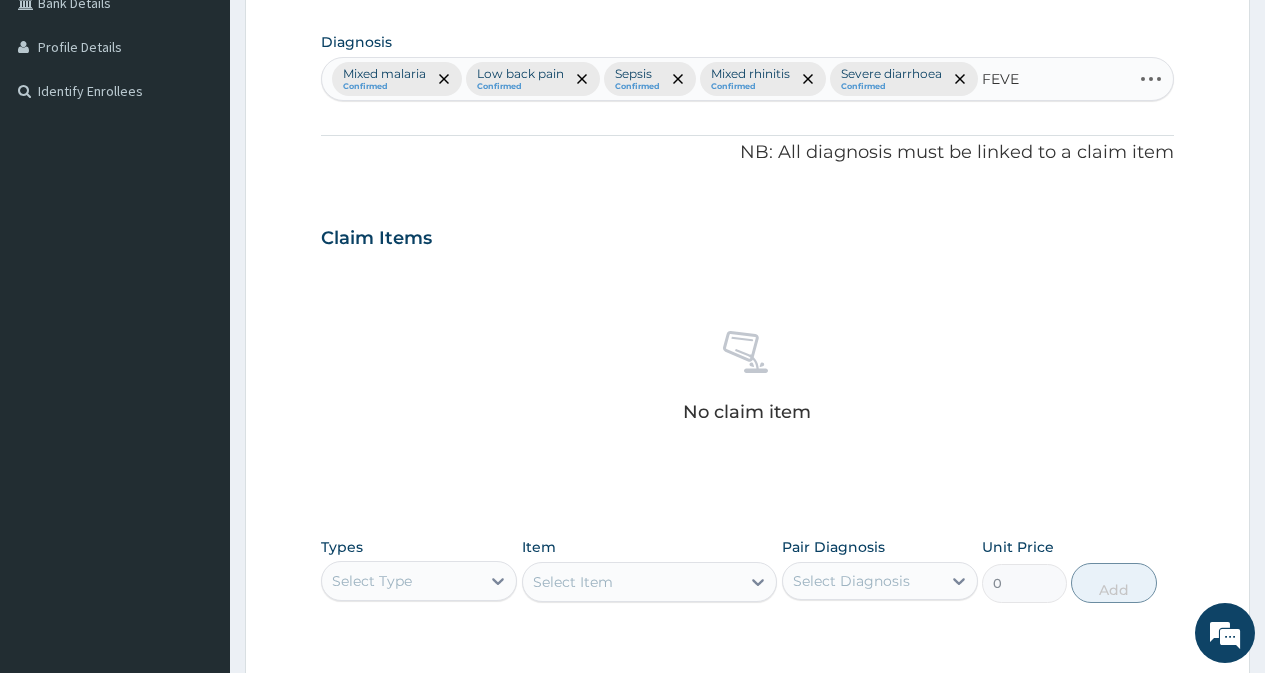 type on "FEVER" 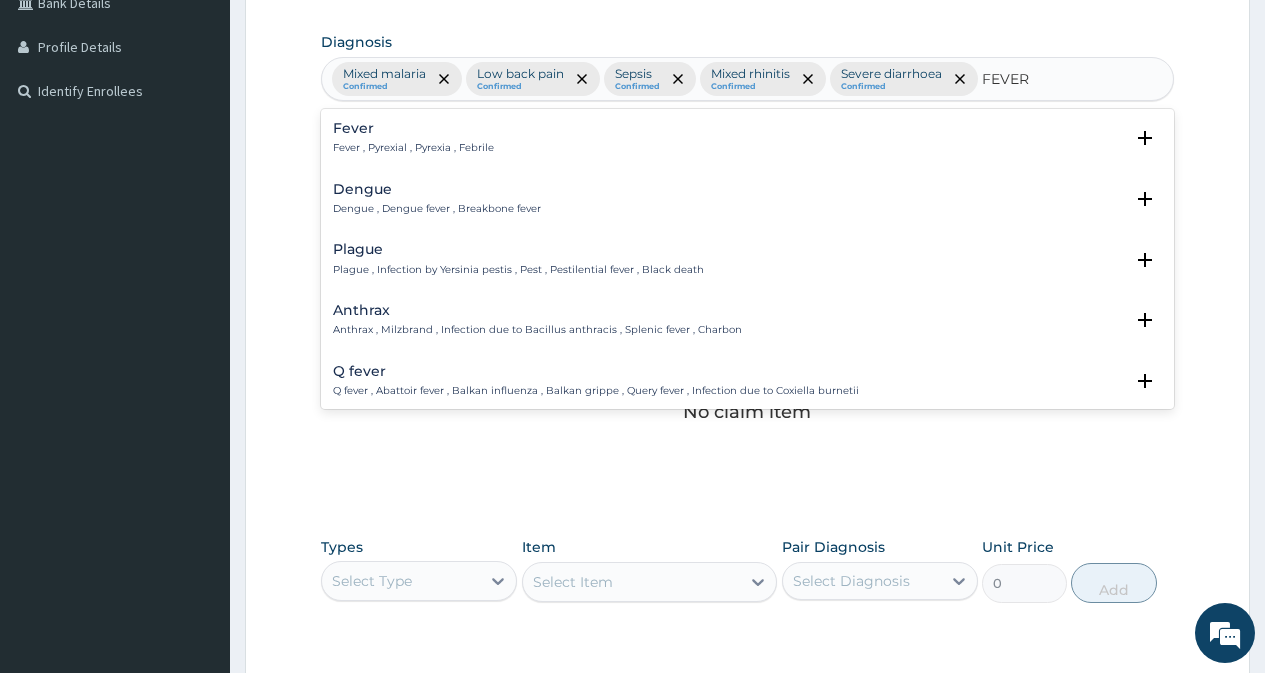 click on "Fever" at bounding box center [413, 128] 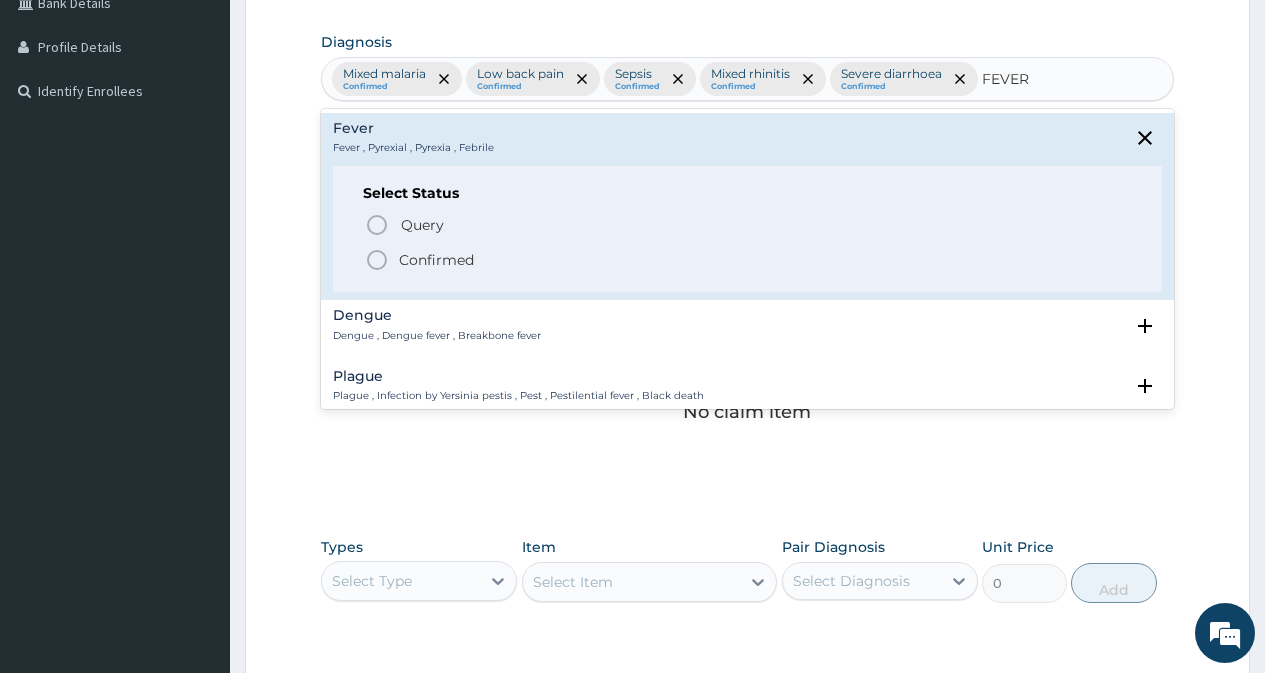 click 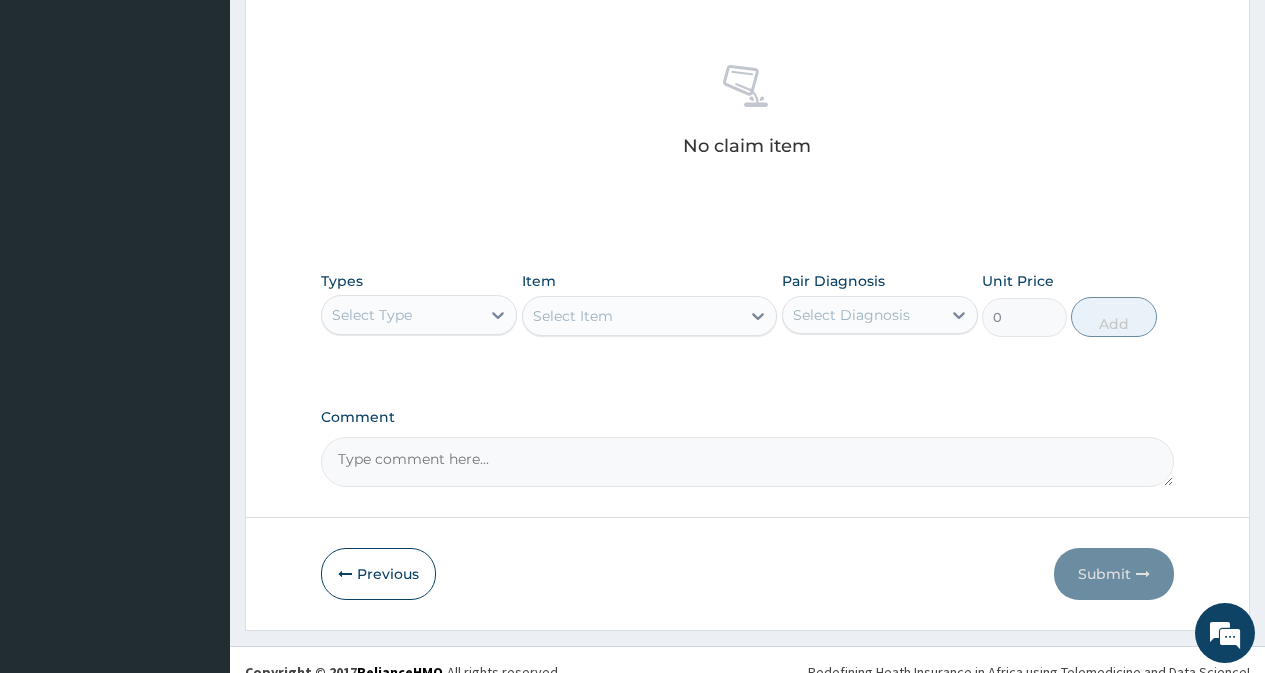 scroll, scrollTop: 769, scrollLeft: 0, axis: vertical 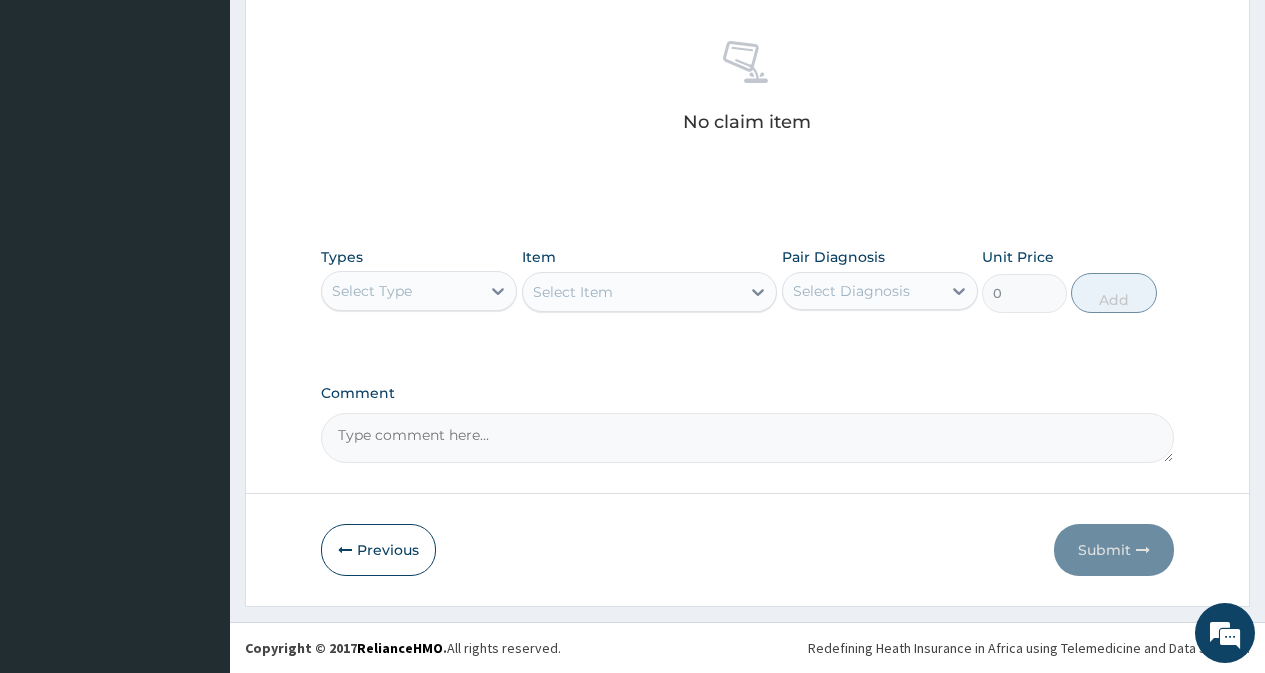 click on "Select Type" at bounding box center (401, 291) 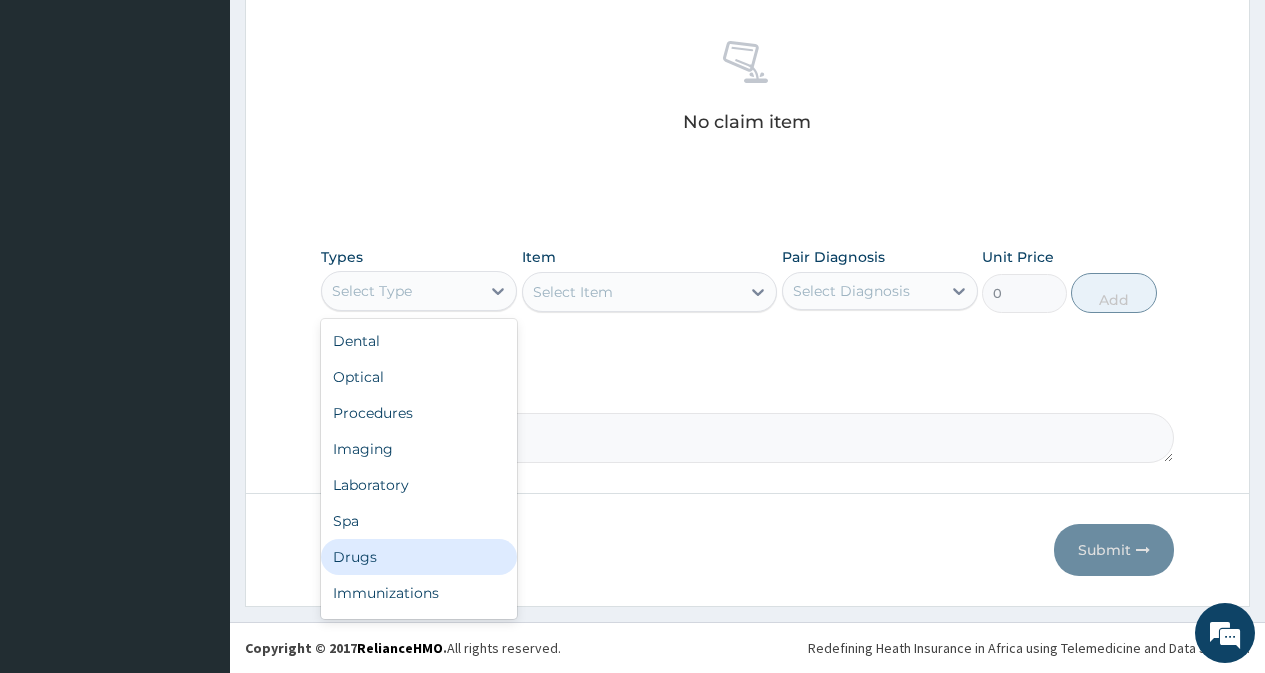 click on "Drugs" at bounding box center (419, 557) 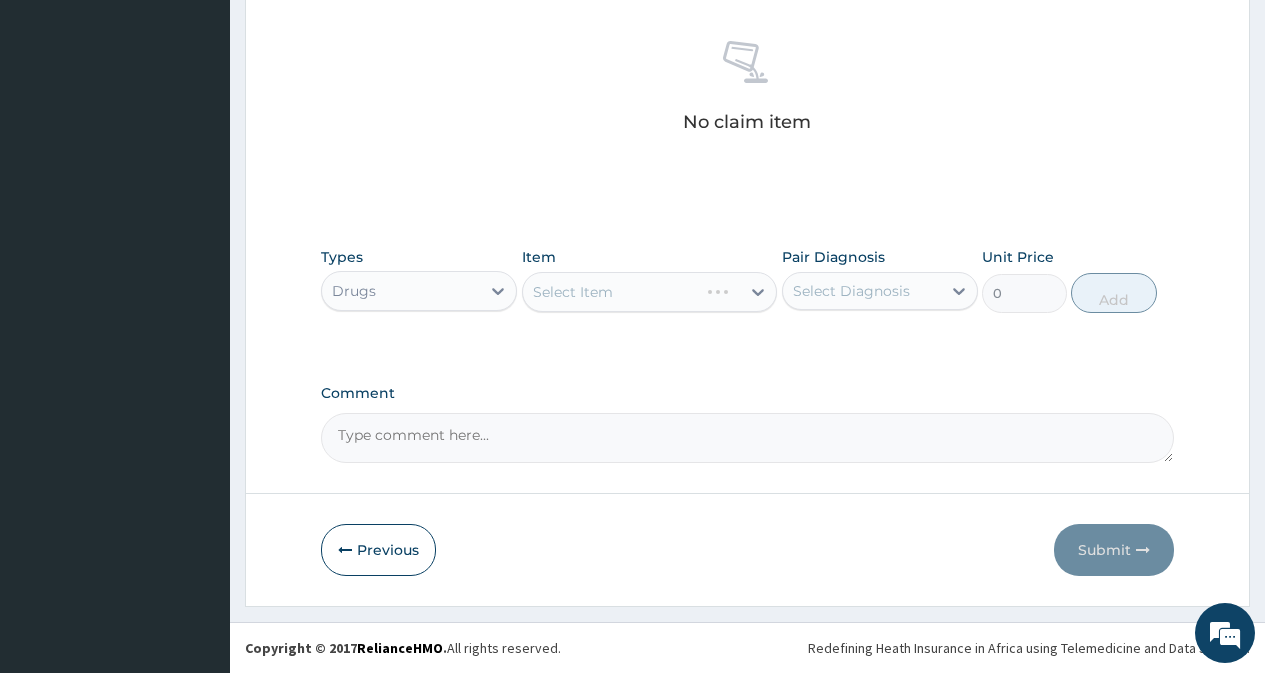 click on "Drugs" at bounding box center (401, 291) 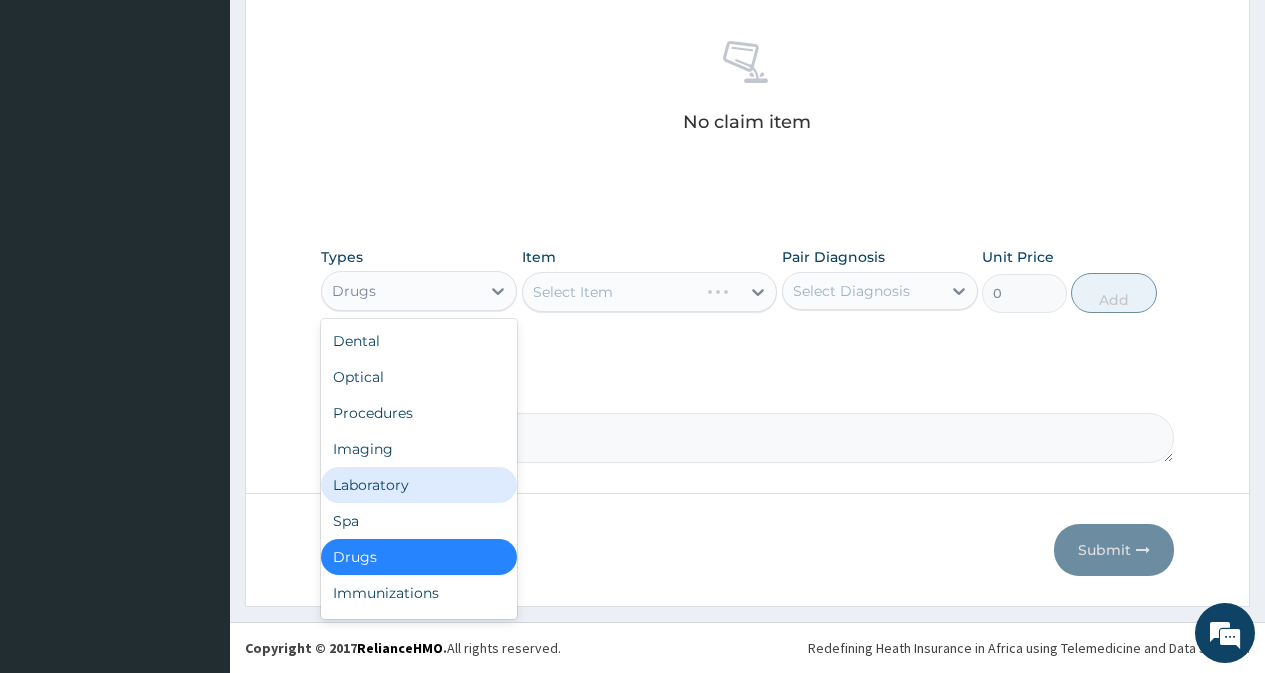 click on "Laboratory" at bounding box center [419, 485] 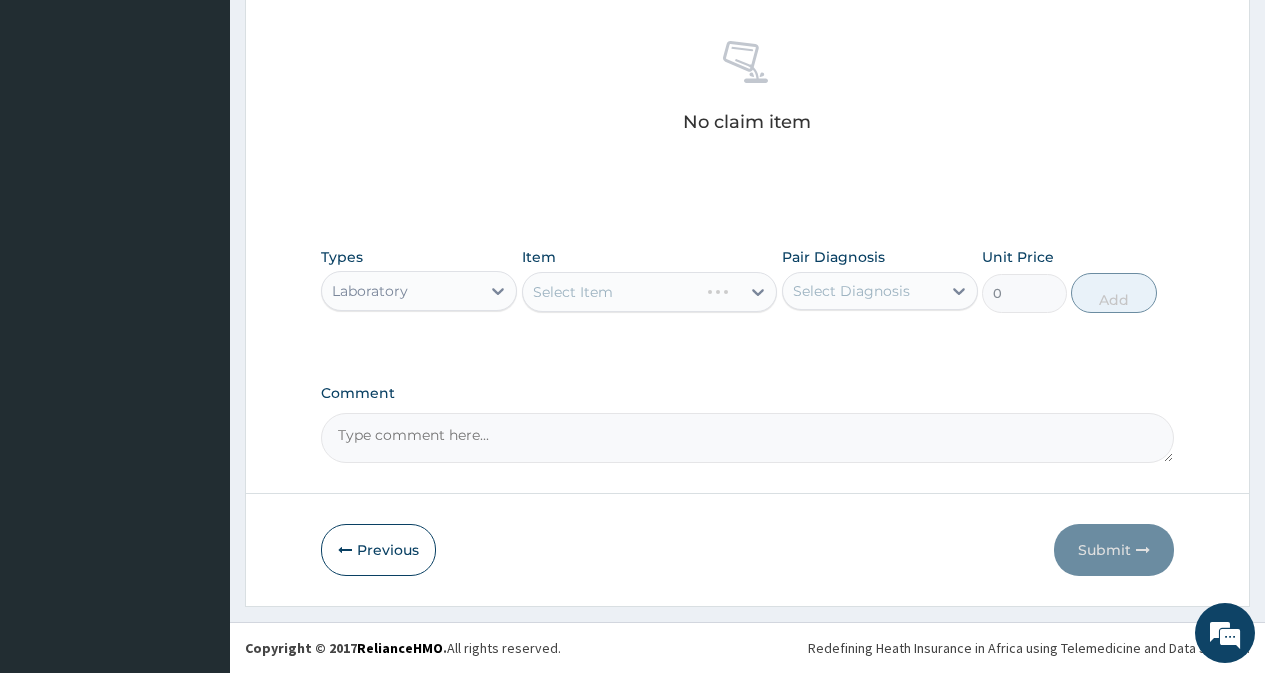 click on "Select Diagnosis" at bounding box center [851, 291] 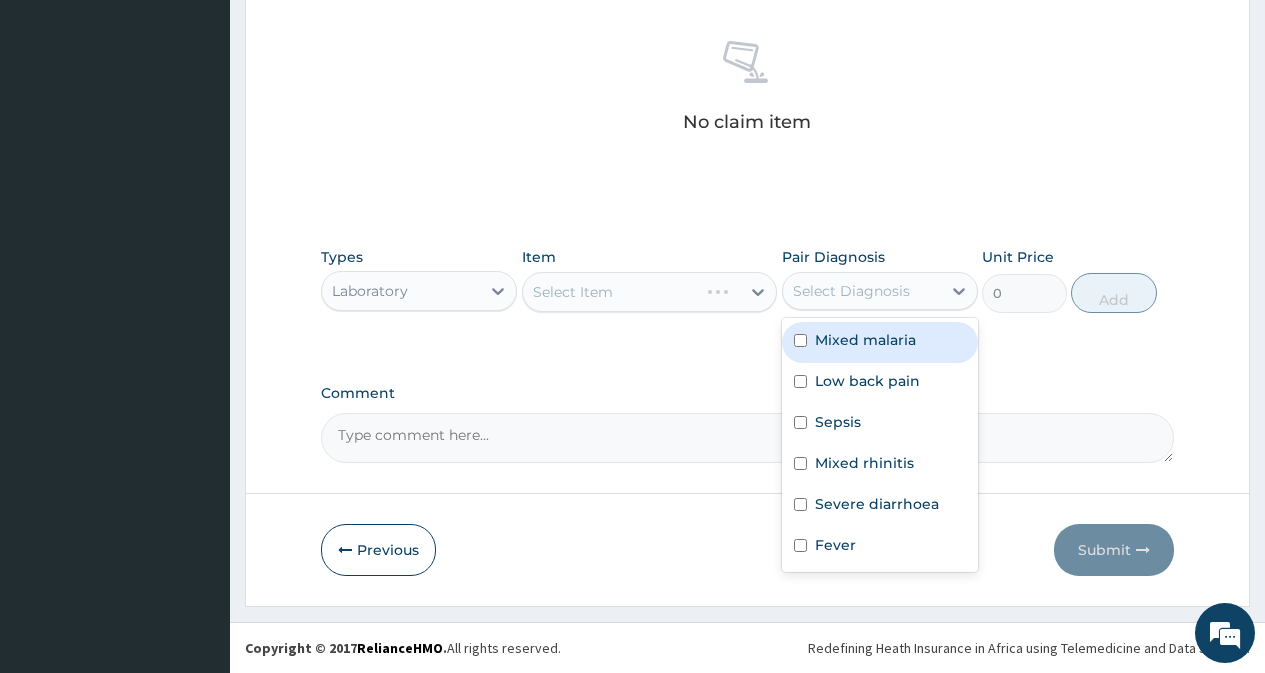 click on "Mixed malaria" at bounding box center [865, 340] 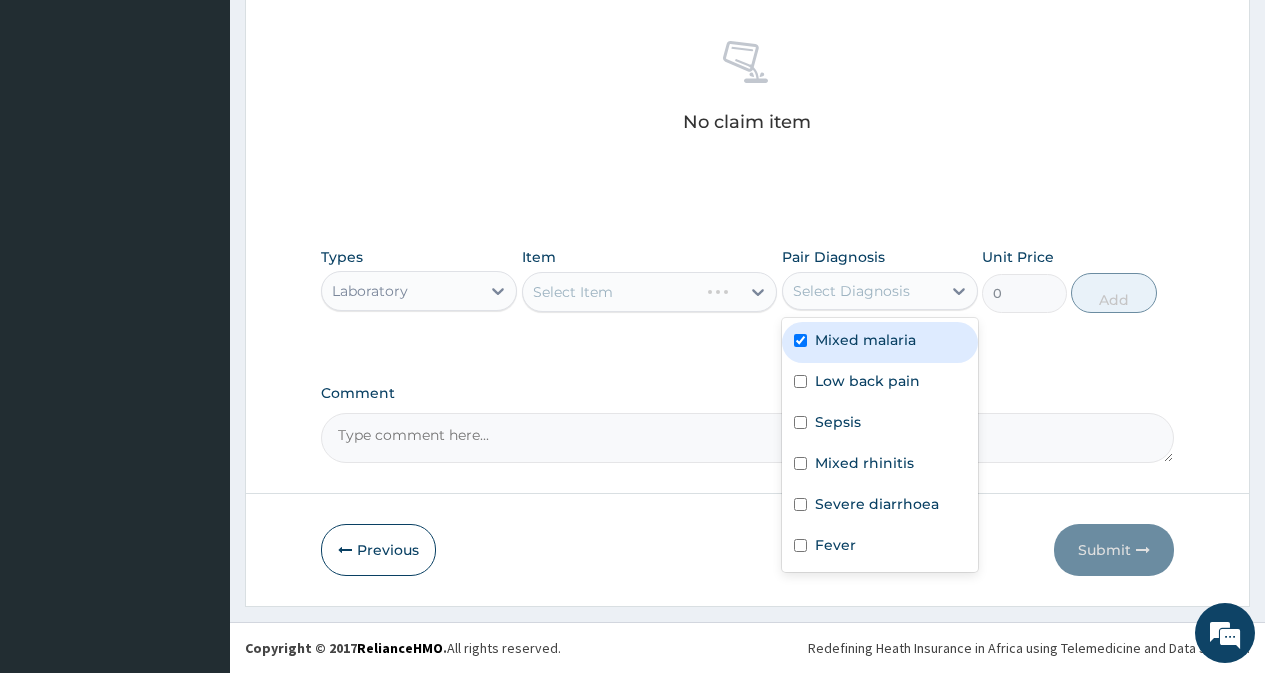 checkbox on "true" 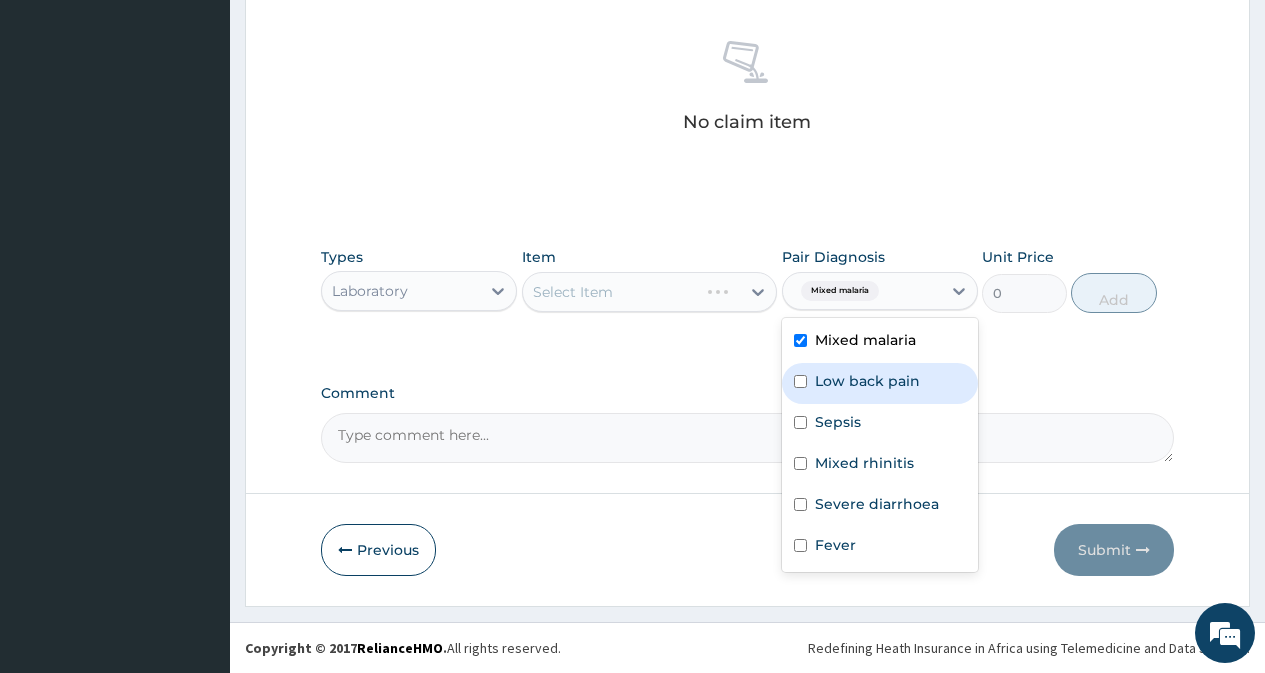 click on "Low back pain" at bounding box center (867, 381) 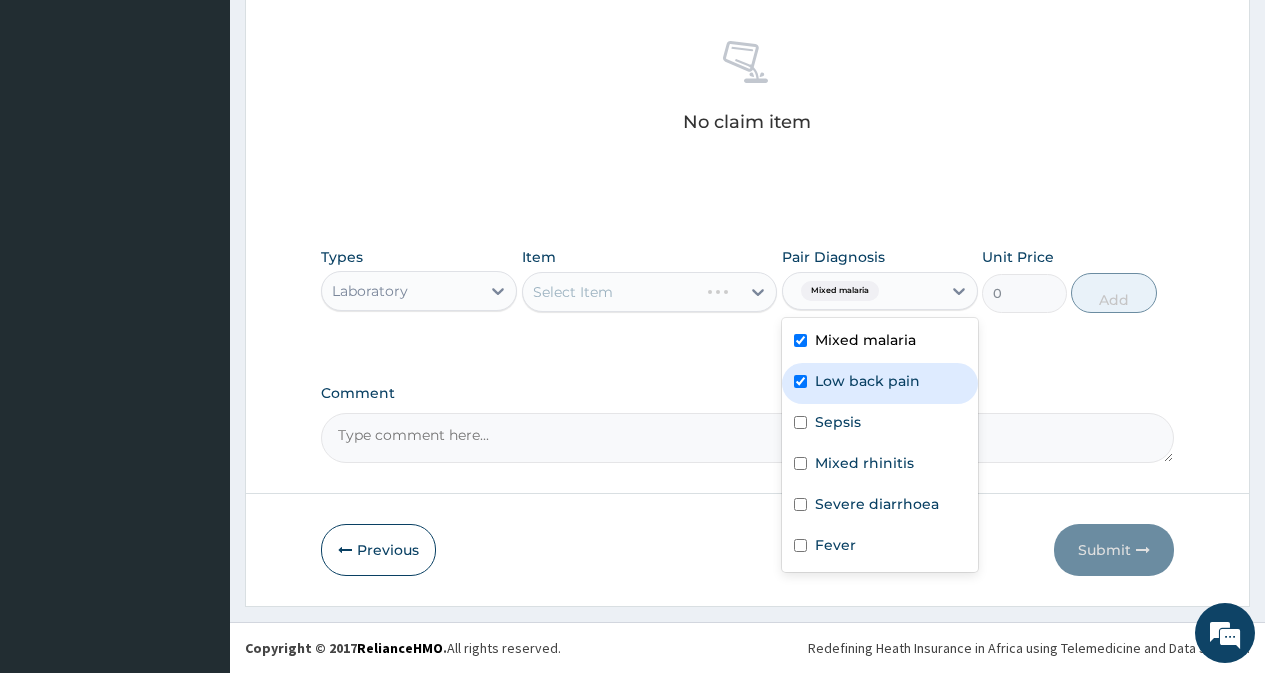 checkbox on "true" 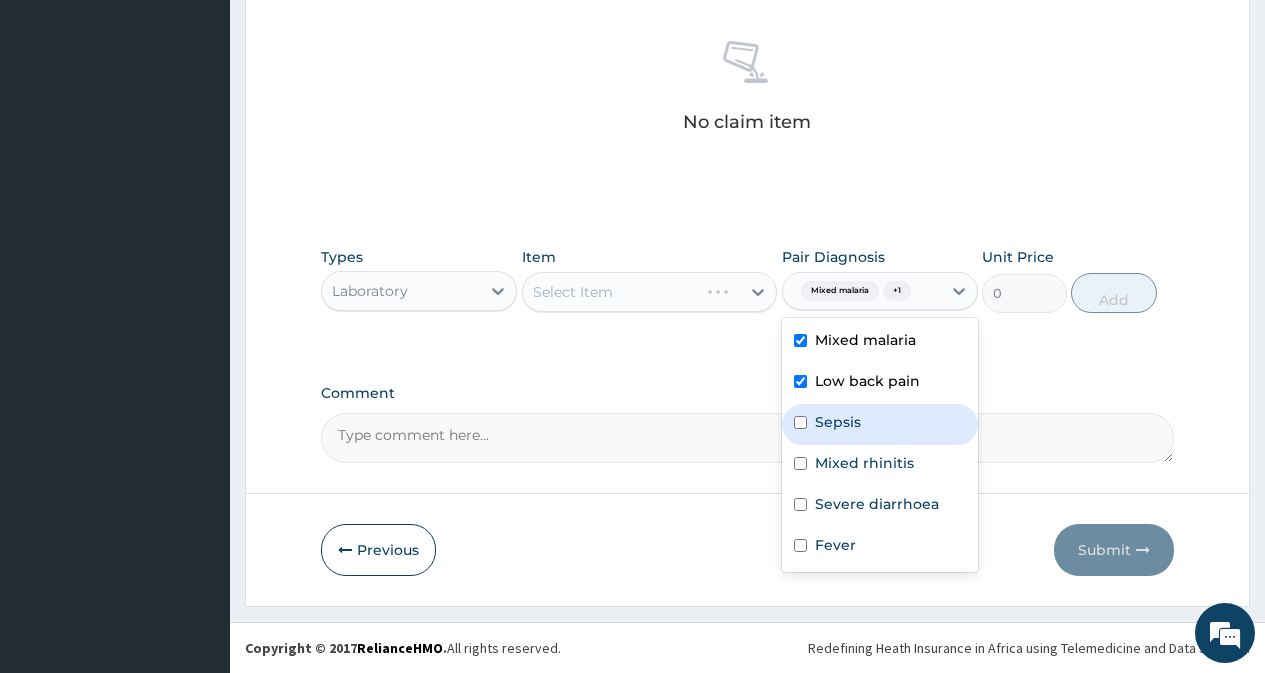 click on "Sepsis" at bounding box center (838, 422) 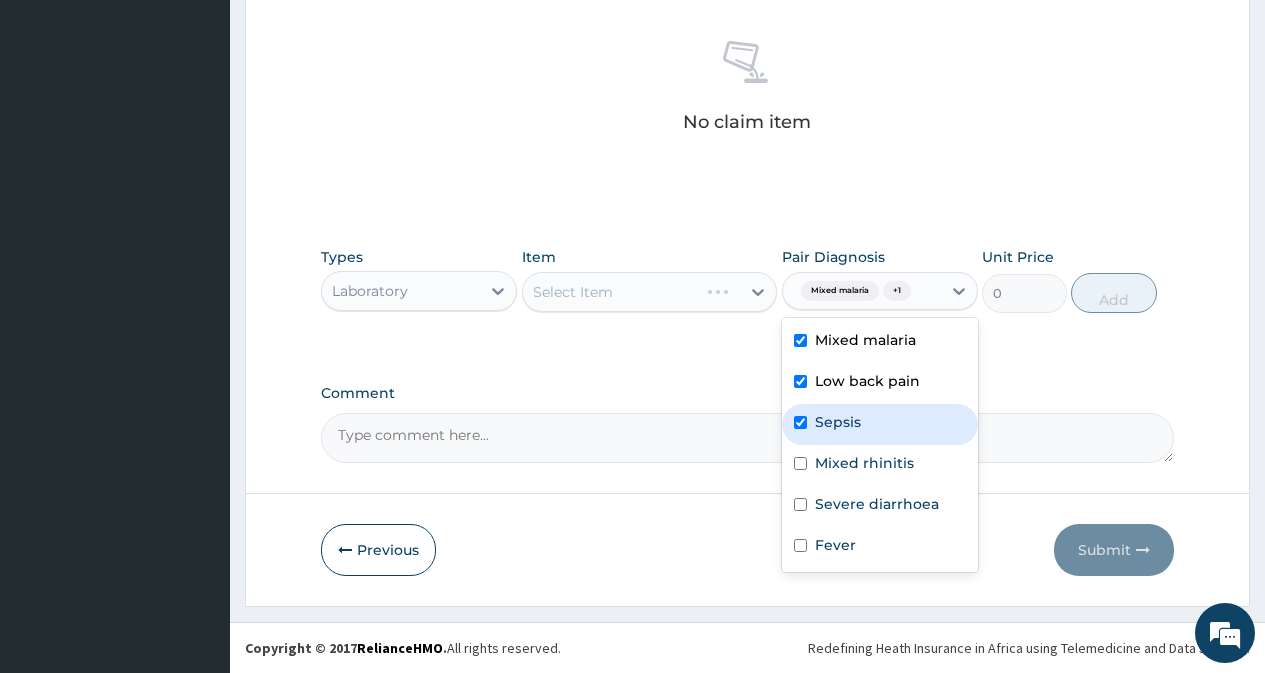 checkbox on "true" 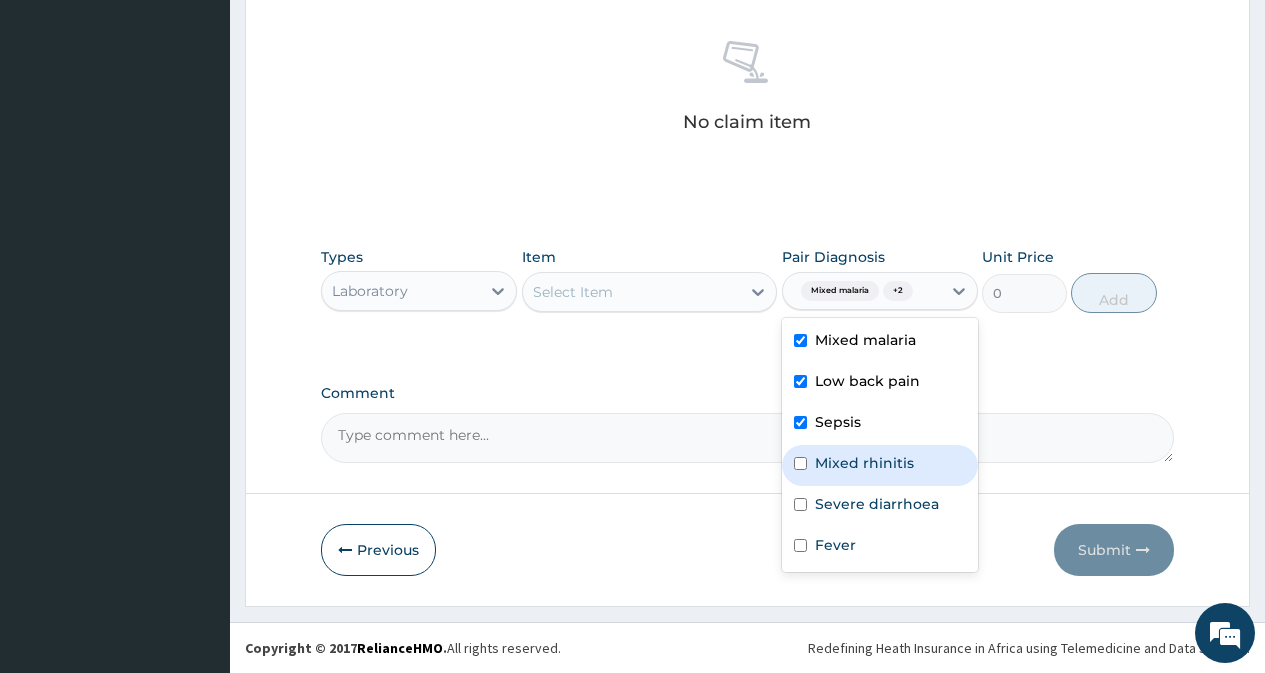 drag, startPoint x: 846, startPoint y: 456, endPoint x: 847, endPoint y: 492, distance: 36.013885 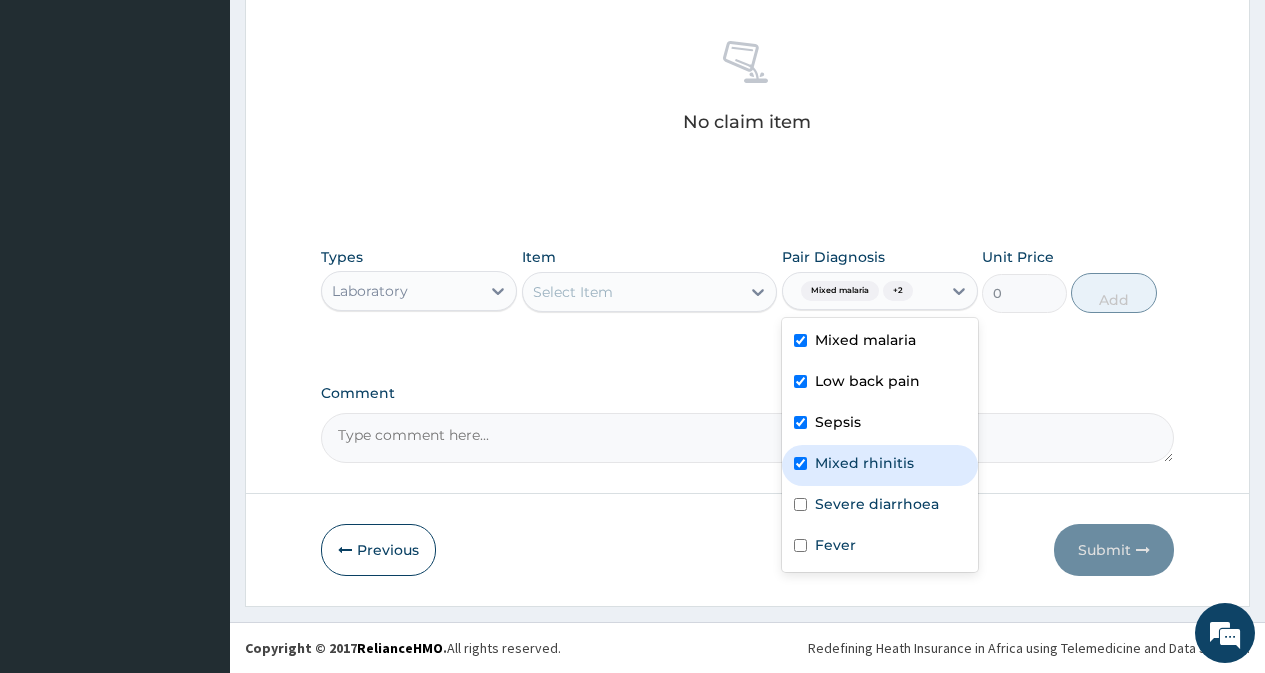 checkbox on "true" 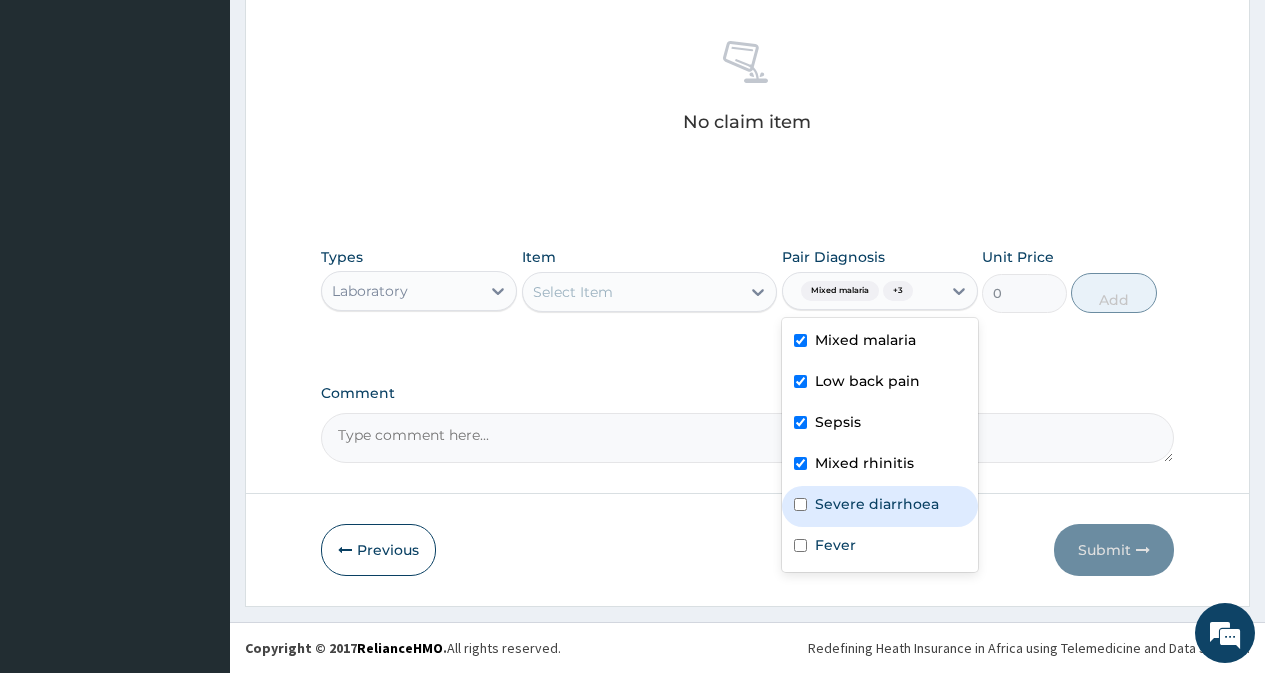 click on "Severe diarrhoea" at bounding box center [880, 506] 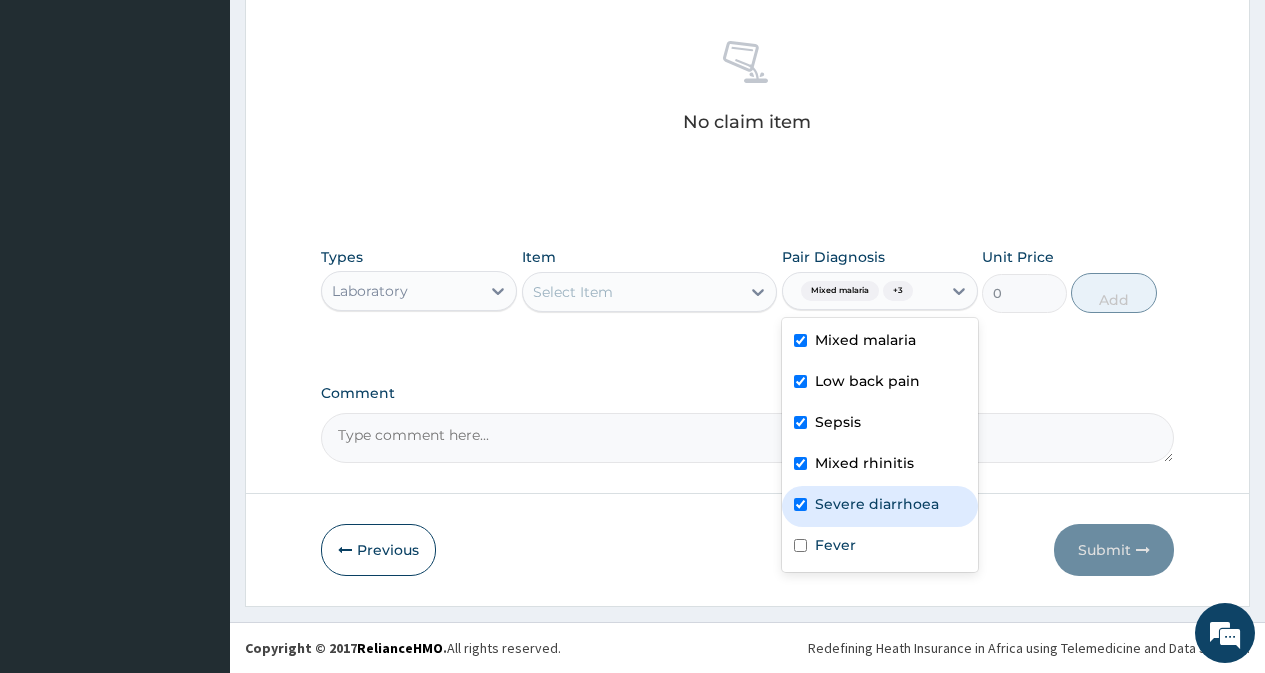 checkbox on "true" 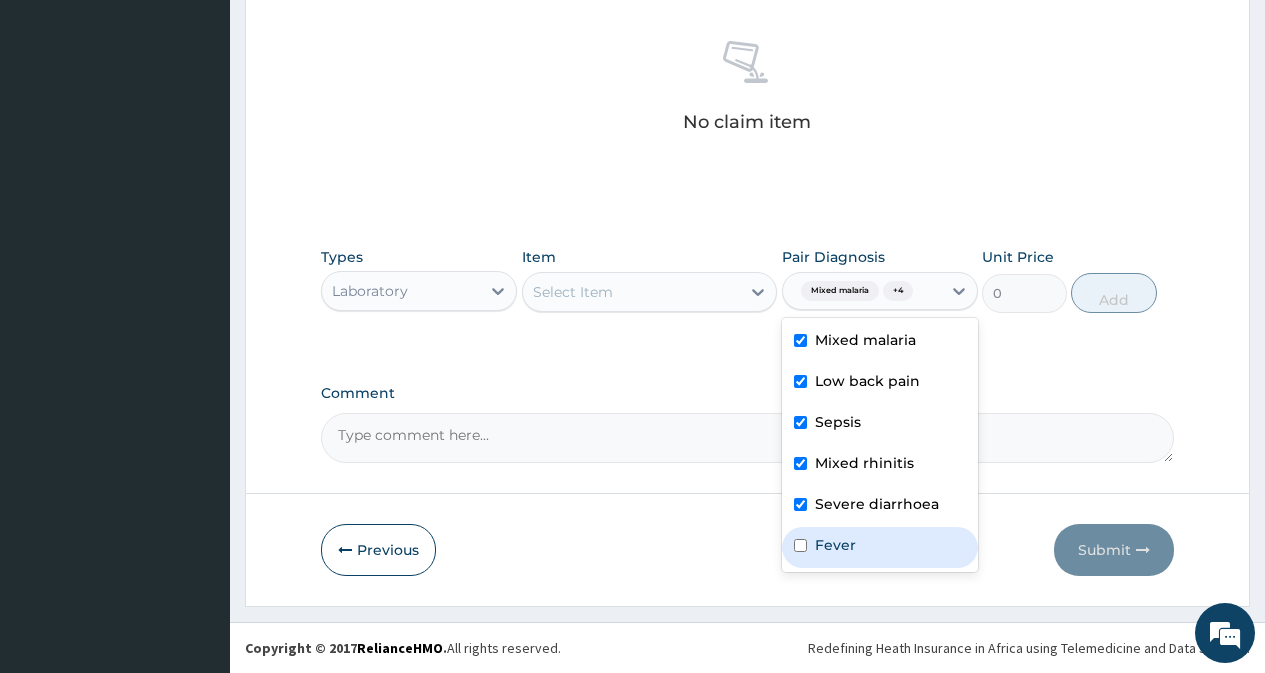 click on "Fever" at bounding box center [835, 545] 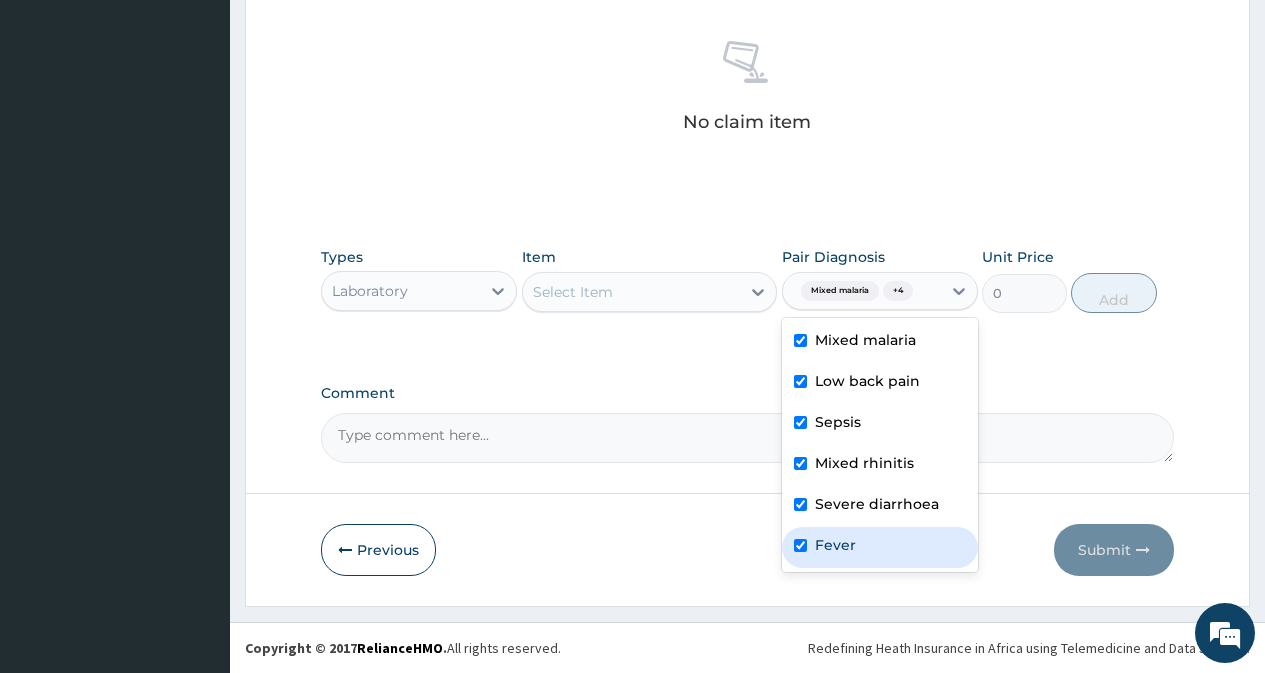 checkbox on "true" 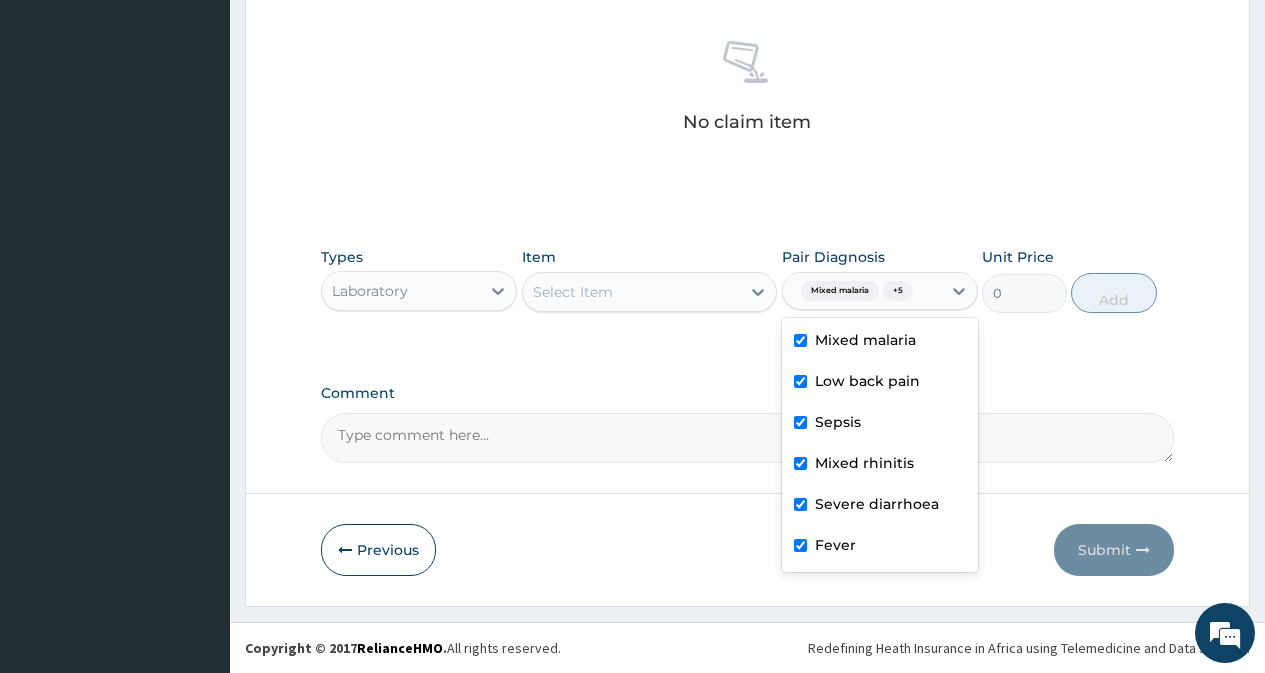 click on "Select Item" at bounding box center [632, 292] 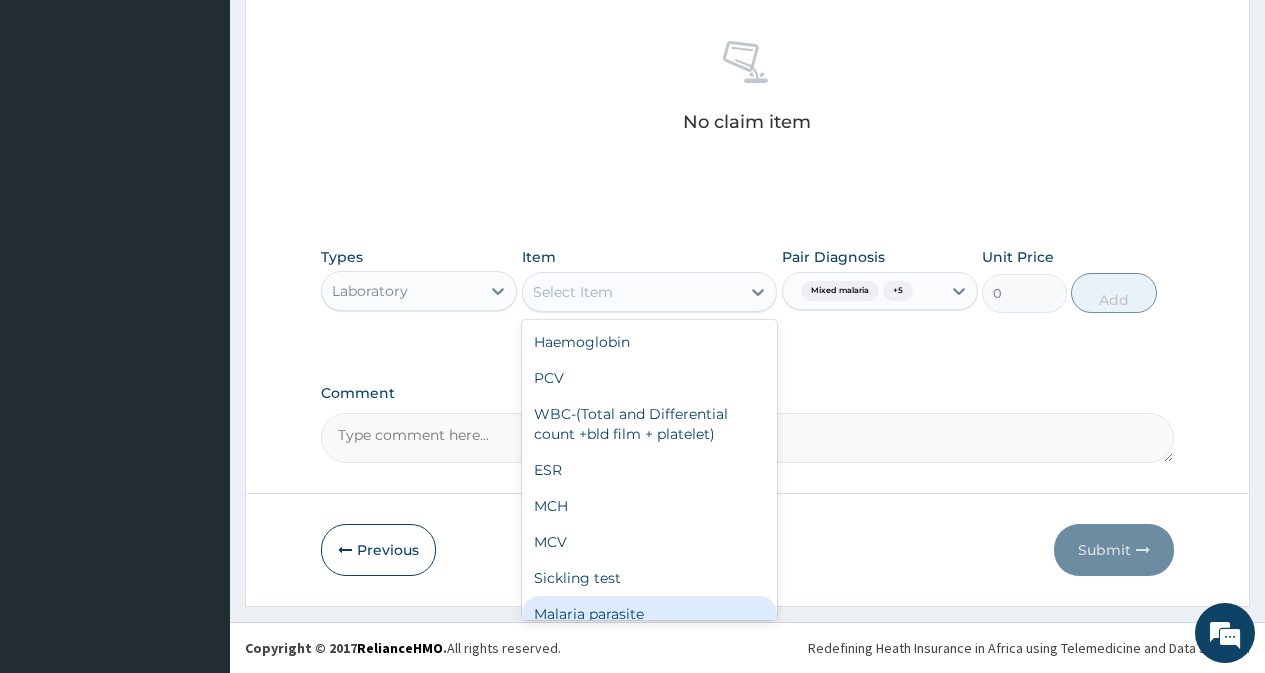 click on "Malaria parasite" at bounding box center [650, 614] 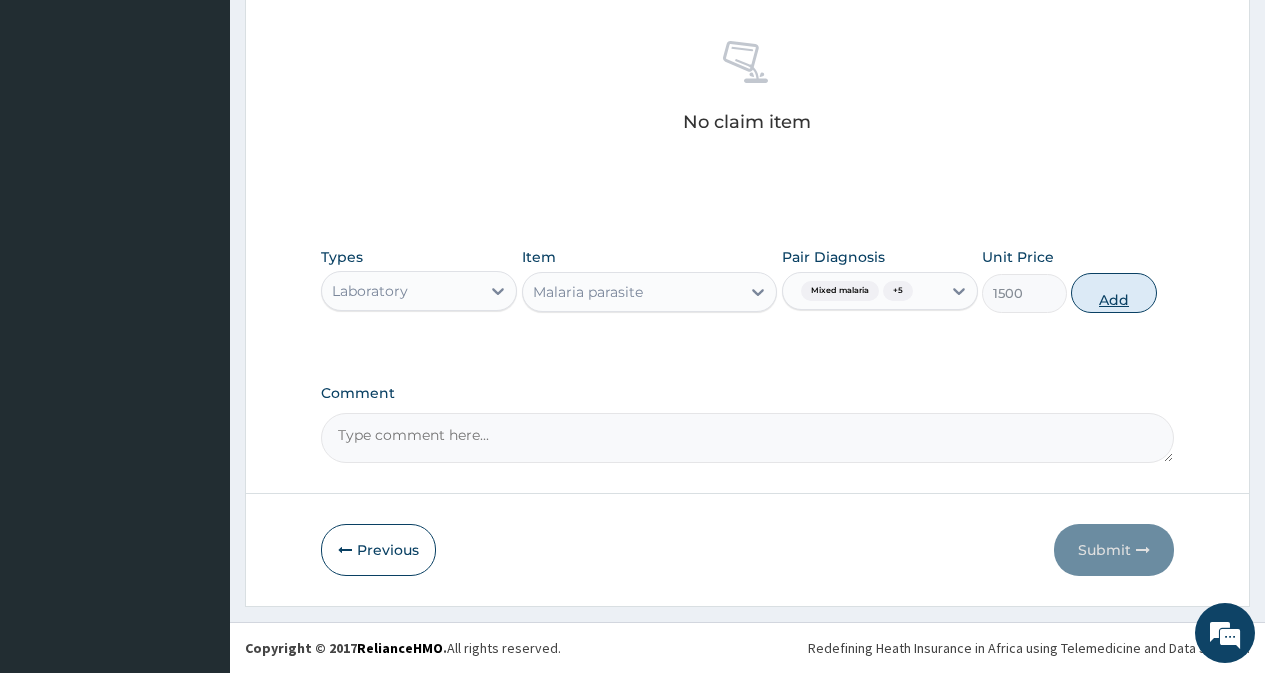 click on "Add" at bounding box center (1113, 293) 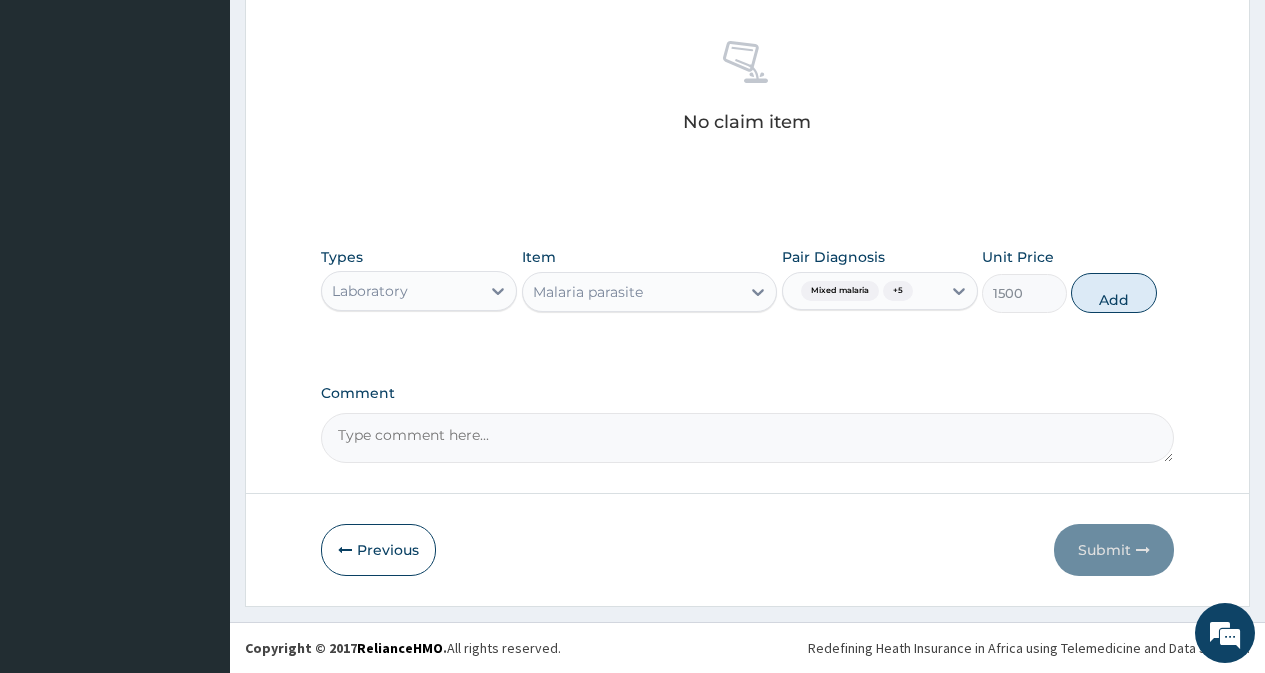 type on "0" 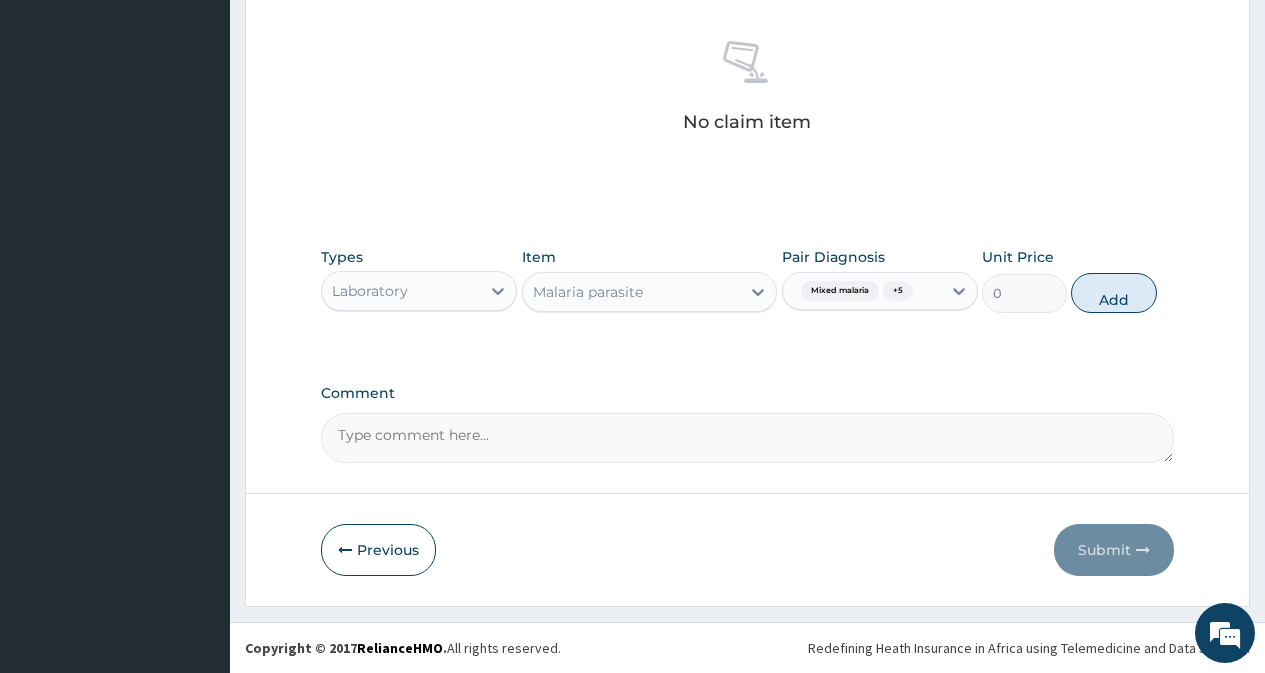 scroll, scrollTop: 689, scrollLeft: 0, axis: vertical 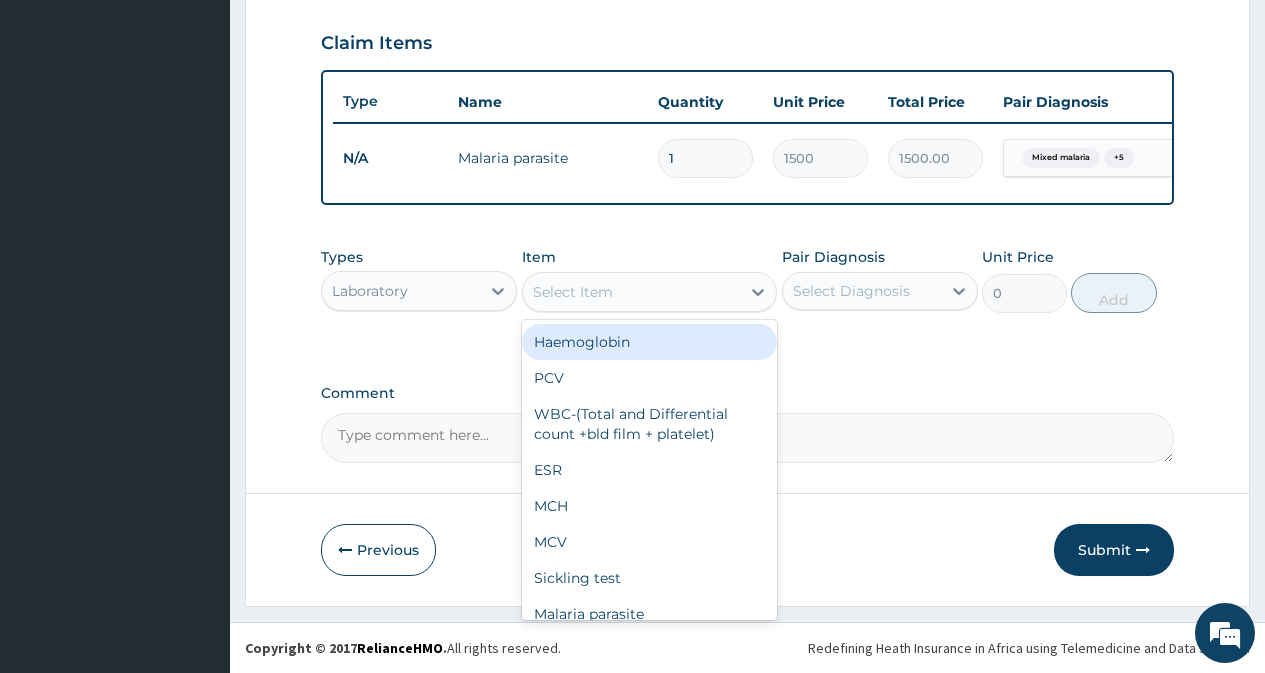 click on "Select Item" at bounding box center (632, 292) 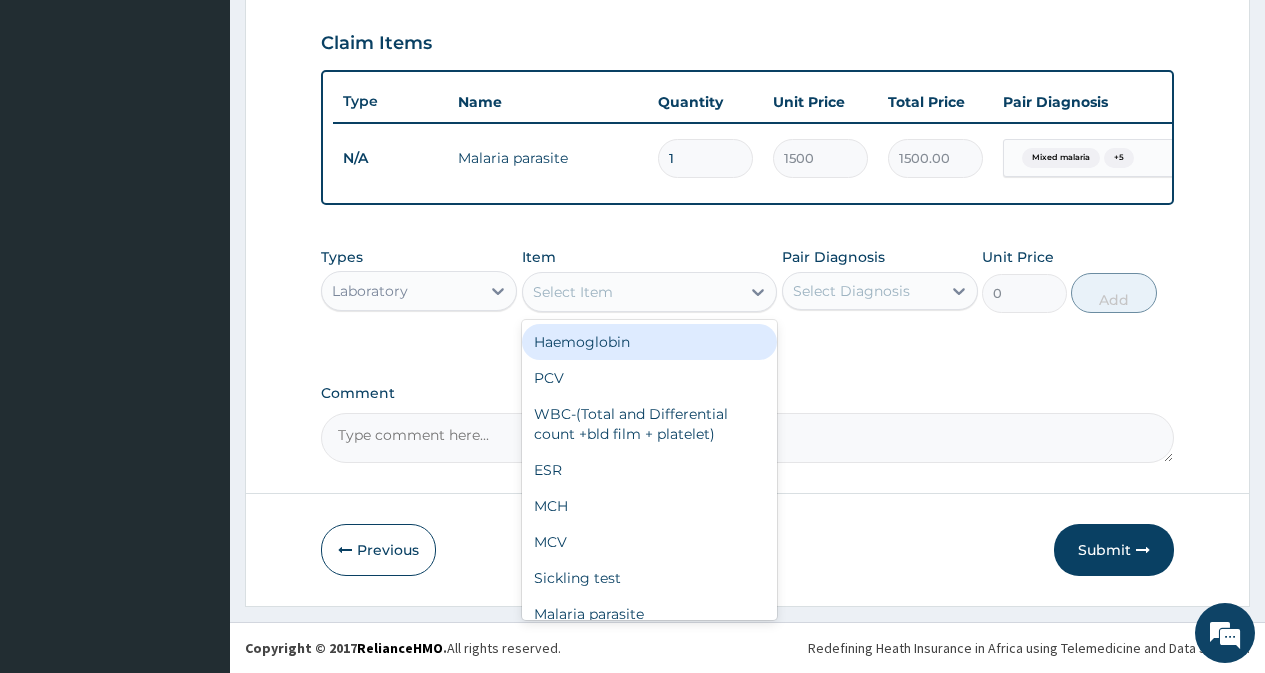 type on "F" 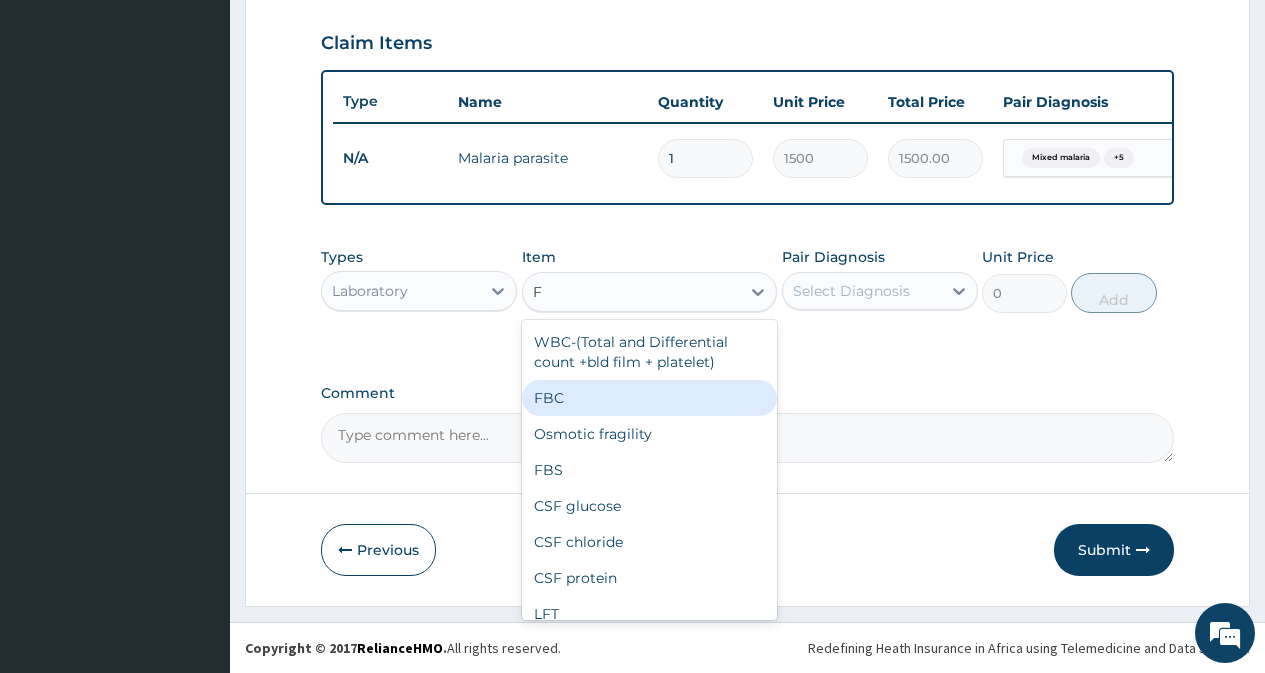 click on "FBC" at bounding box center (650, 398) 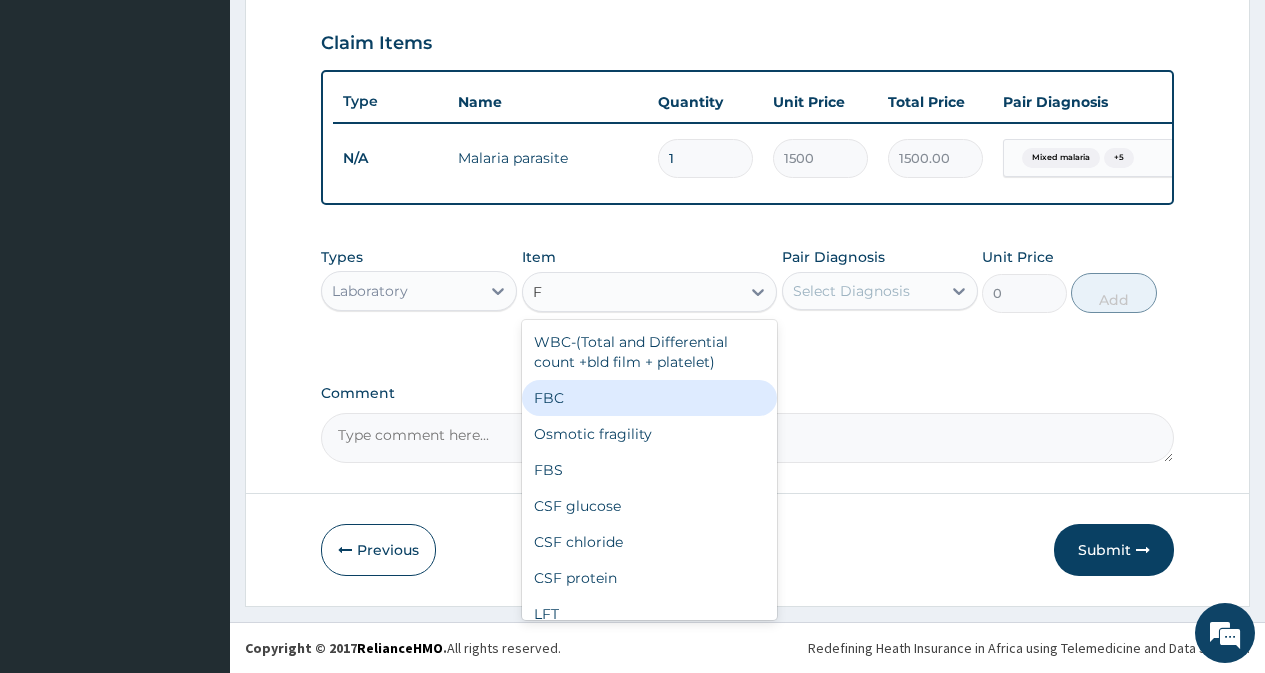 type 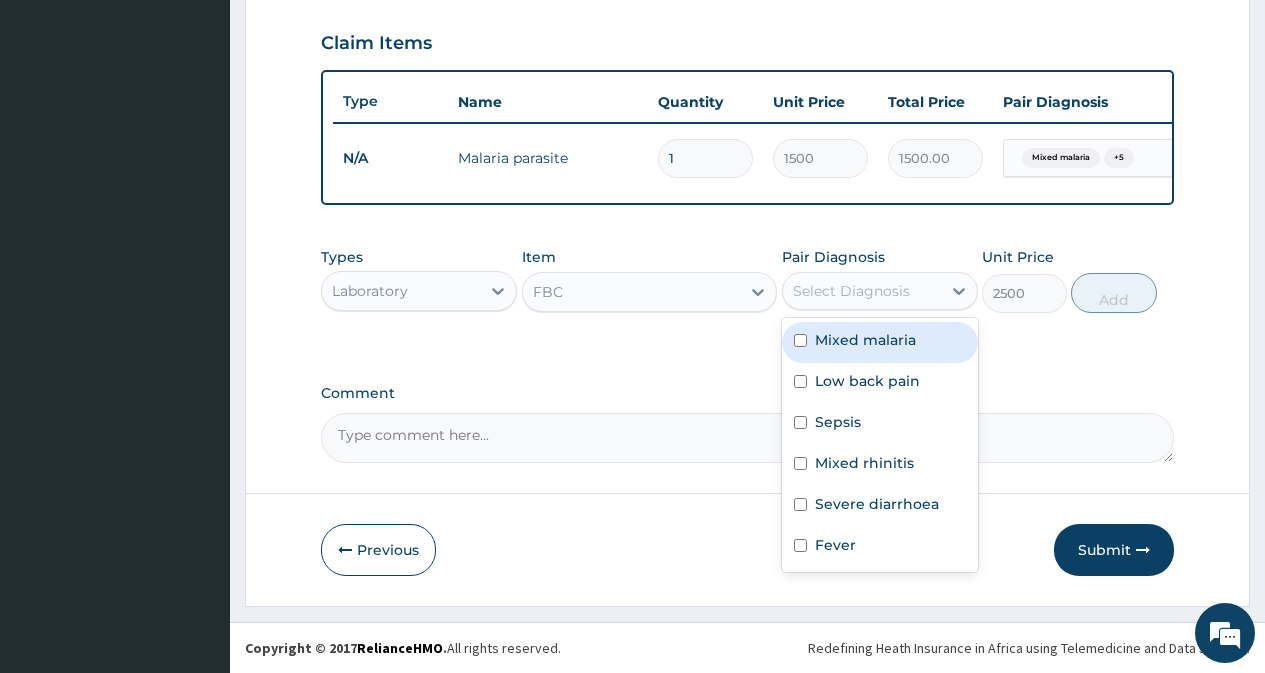 click on "Select Diagnosis" at bounding box center (851, 291) 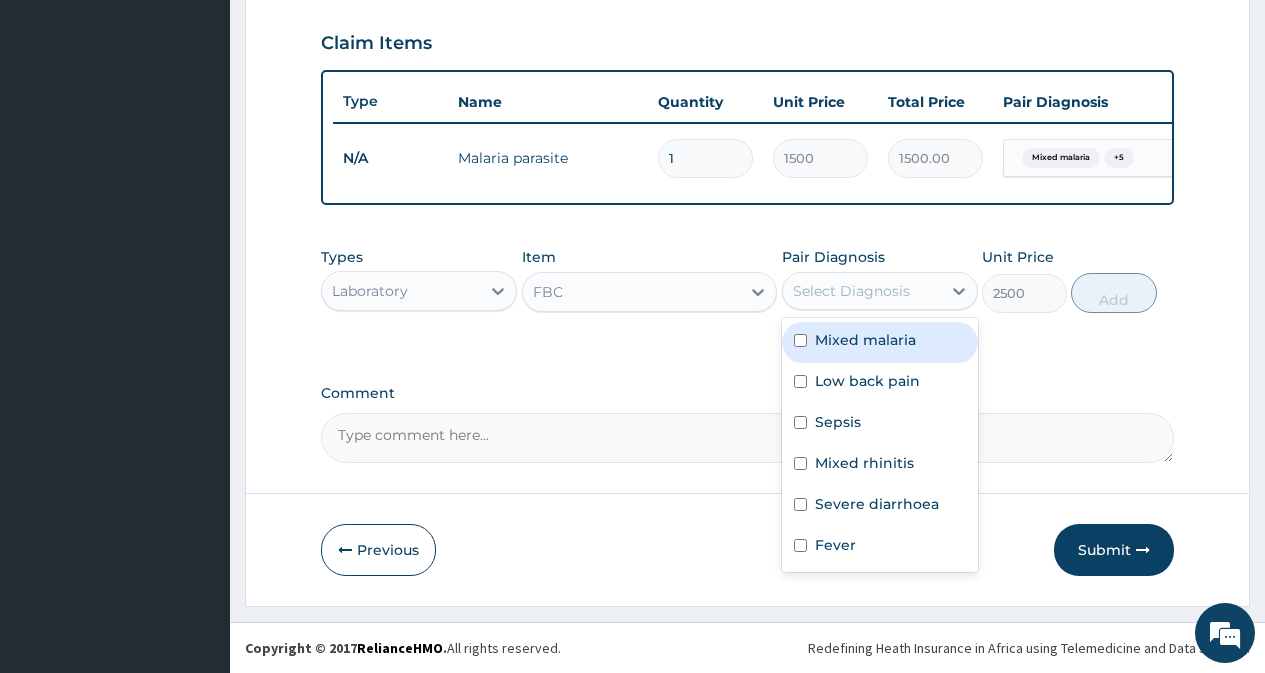 click on "Mixed malaria" at bounding box center [880, 342] 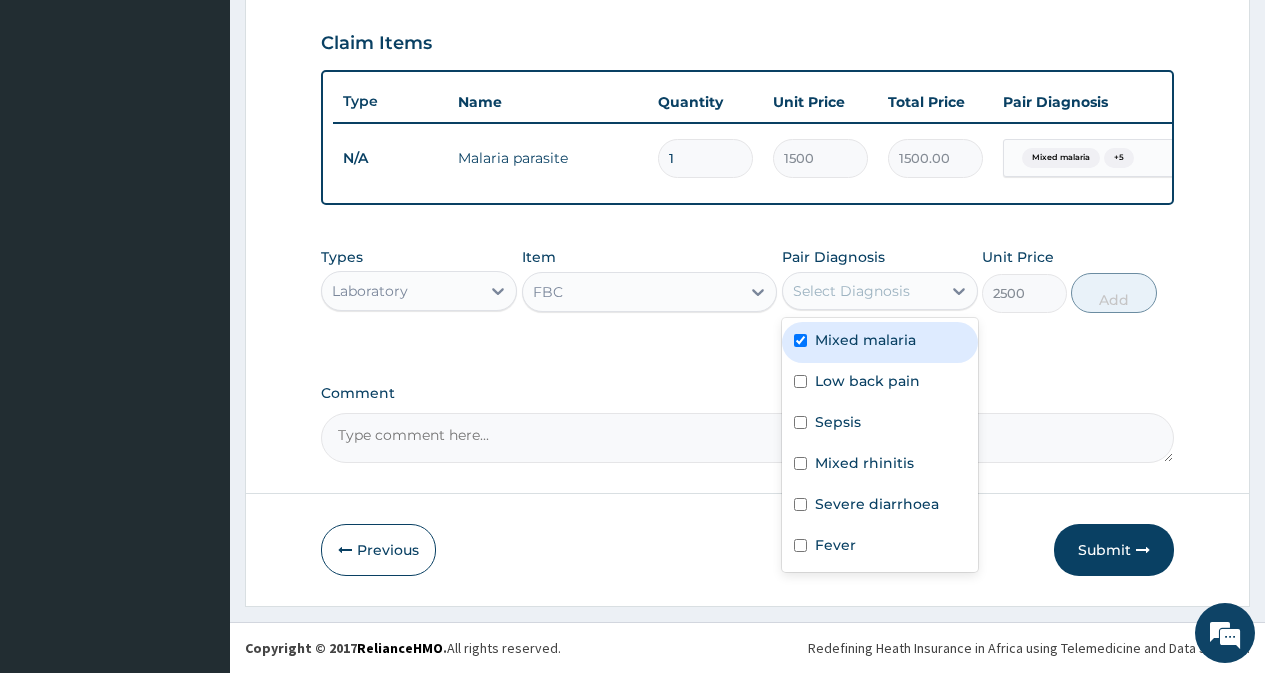 checkbox on "true" 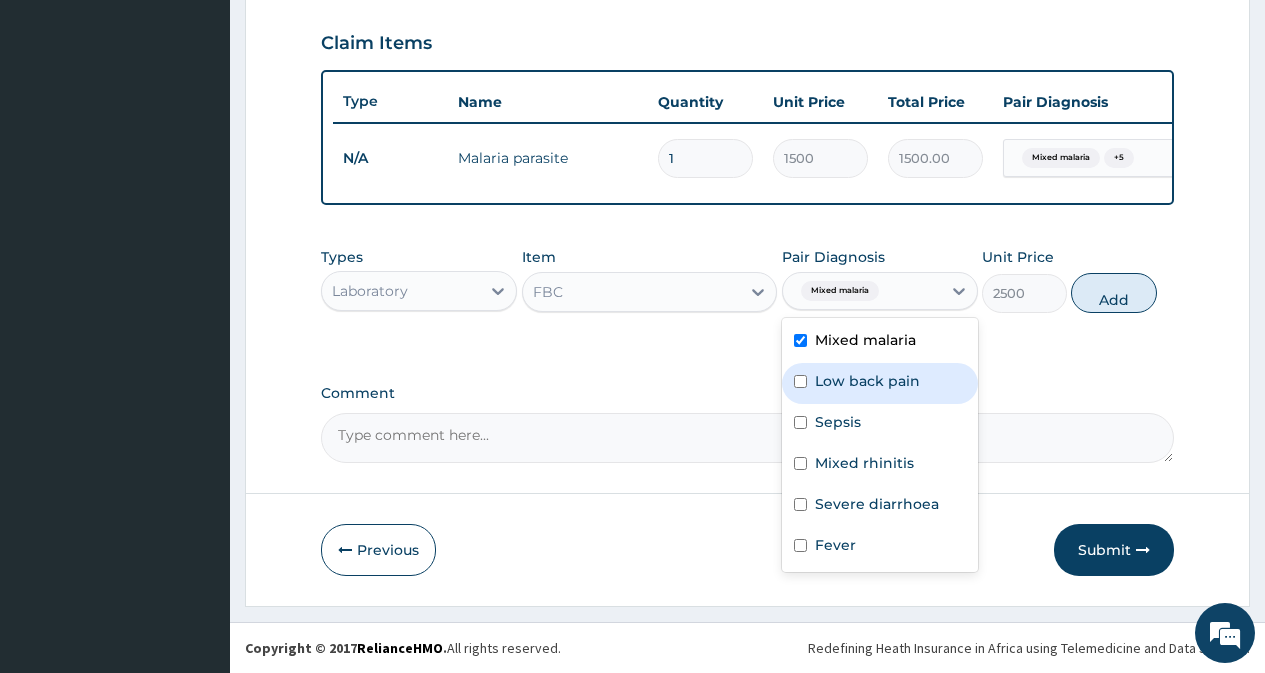 click on "Low back pain" at bounding box center [880, 383] 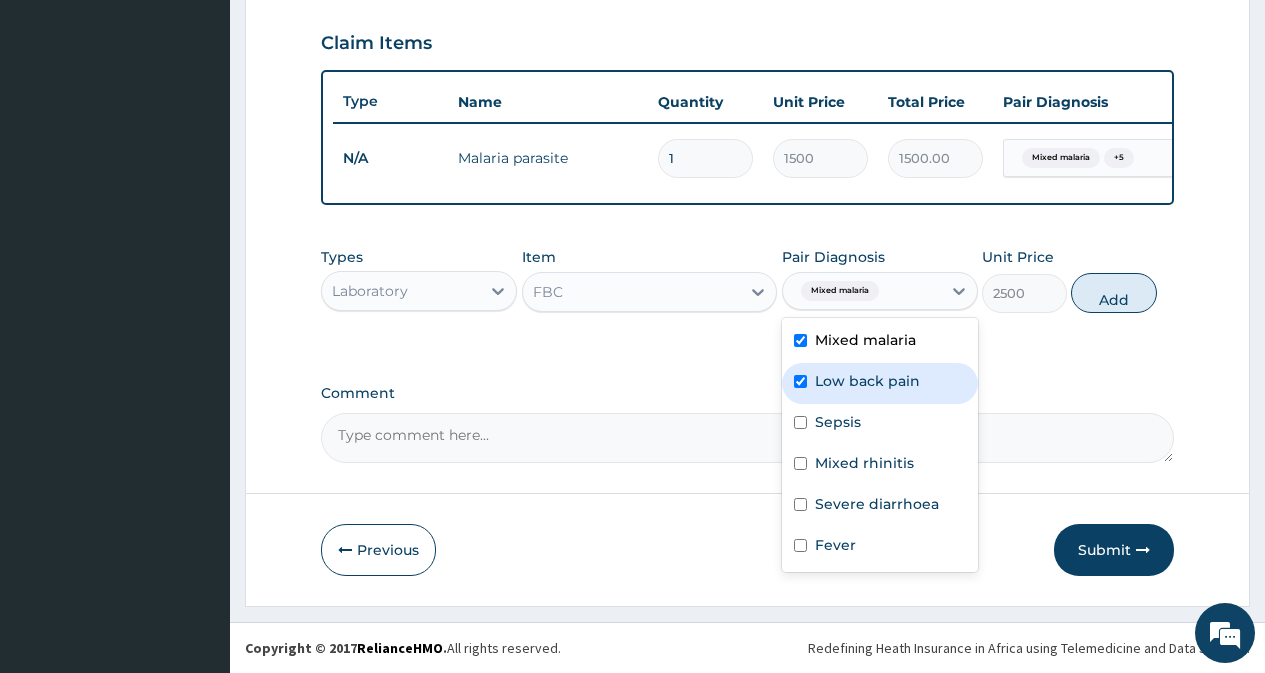 checkbox on "true" 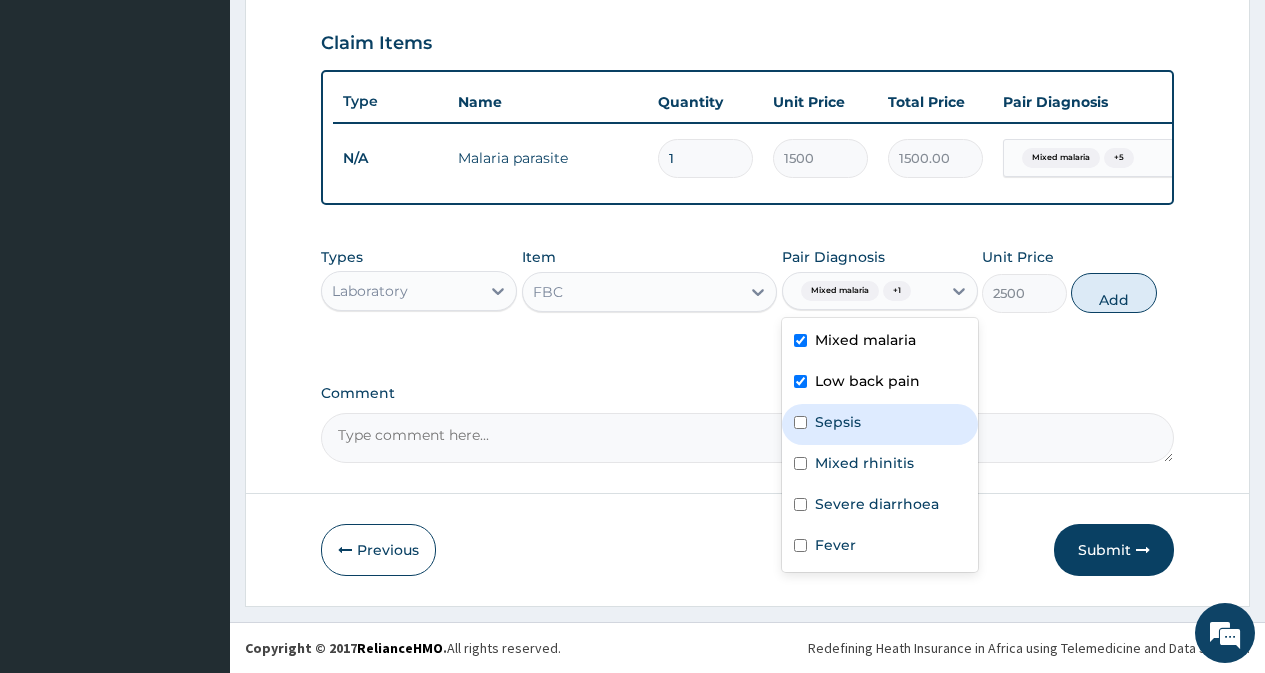 click on "Sepsis" at bounding box center (838, 422) 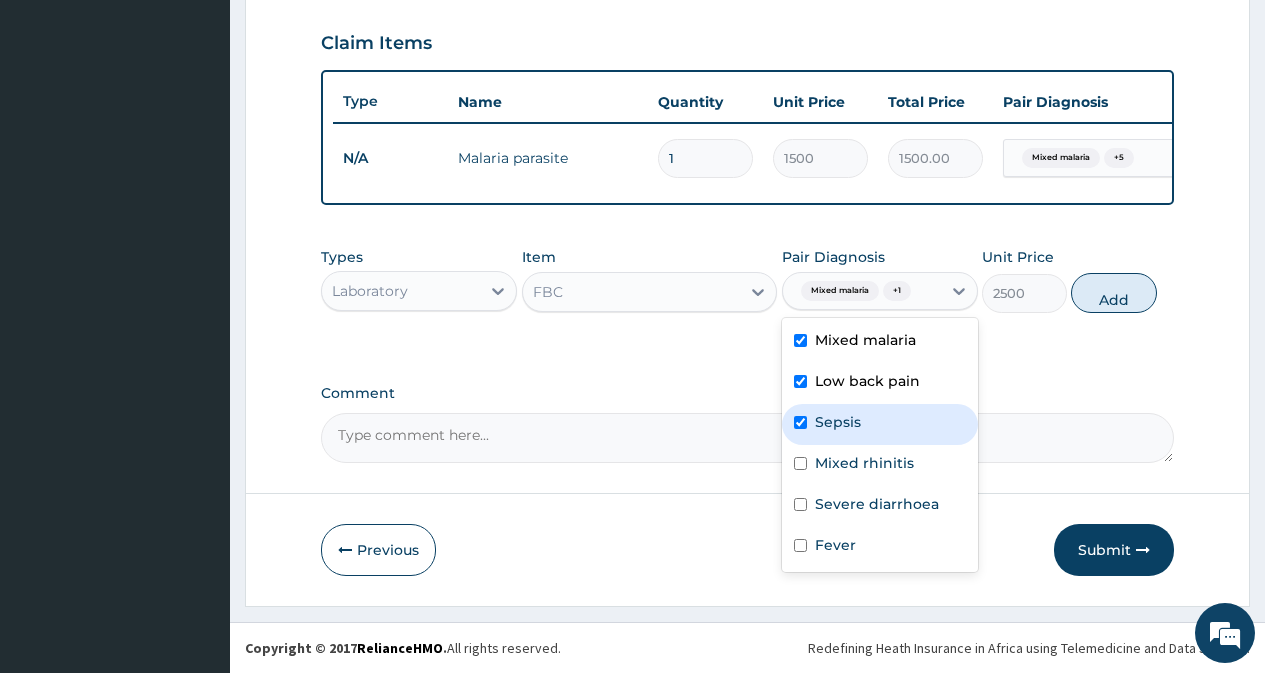 checkbox on "true" 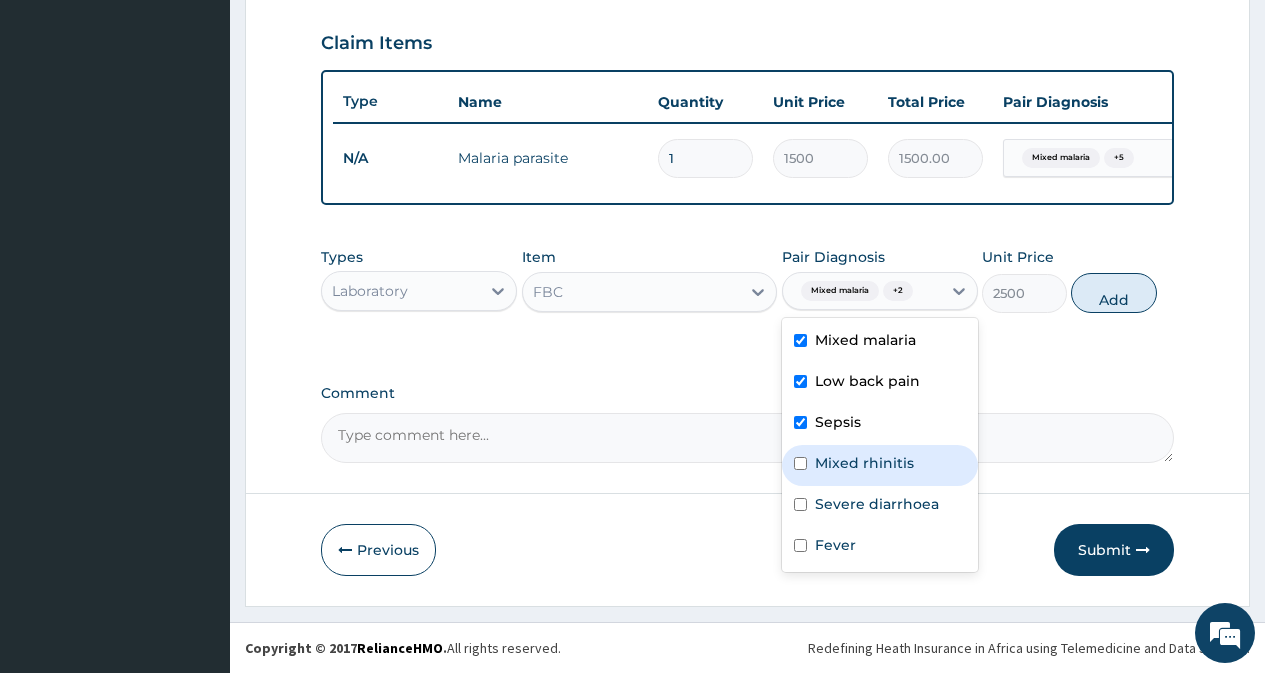 drag, startPoint x: 850, startPoint y: 440, endPoint x: 852, endPoint y: 470, distance: 30.066593 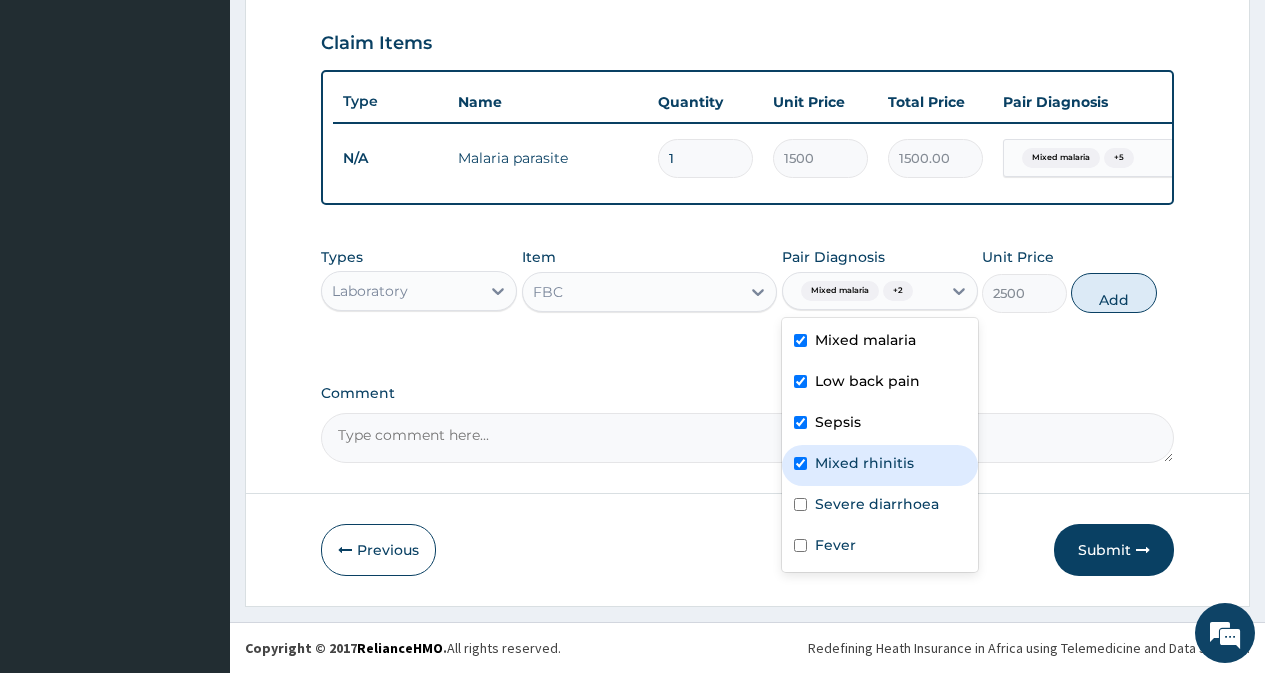 checkbox on "true" 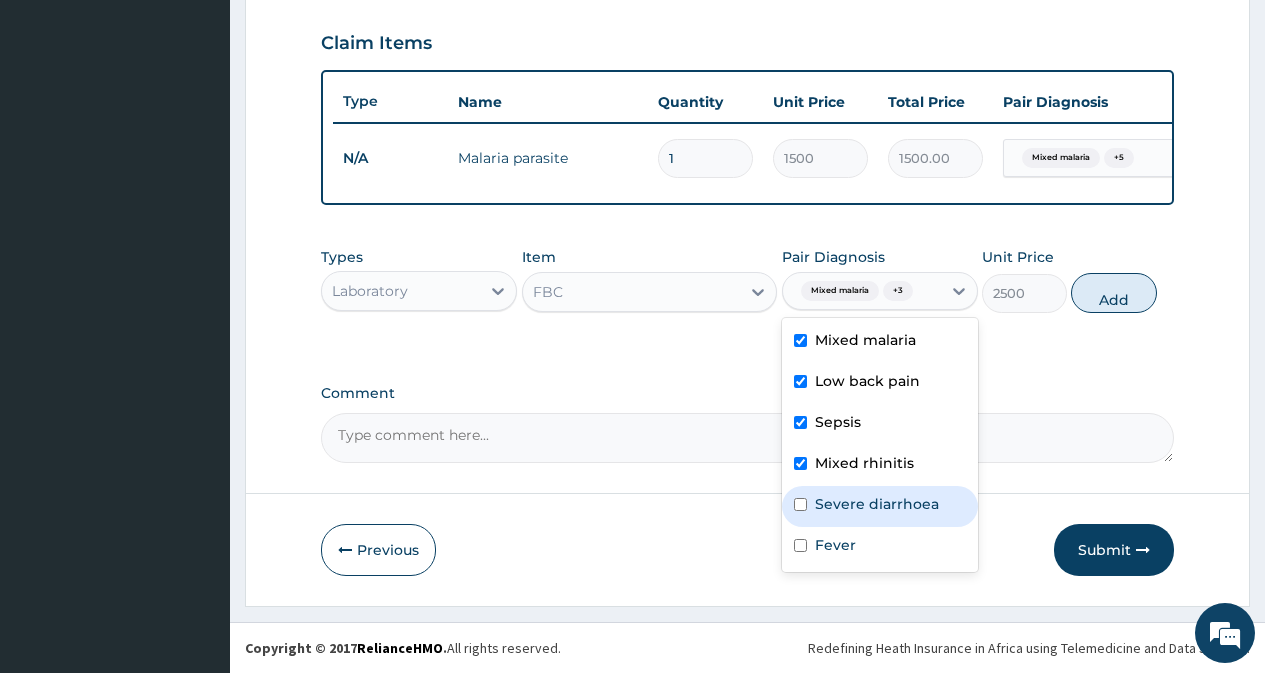 click on "Severe diarrhoea" at bounding box center (877, 504) 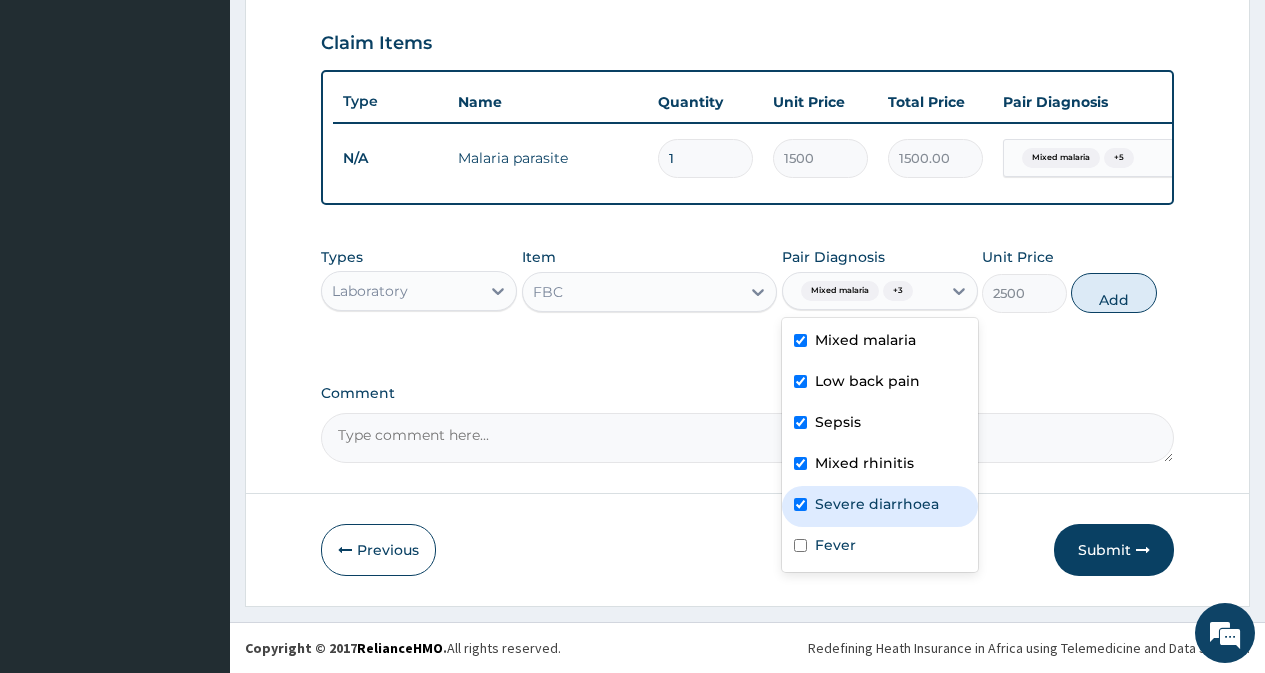 checkbox on "true" 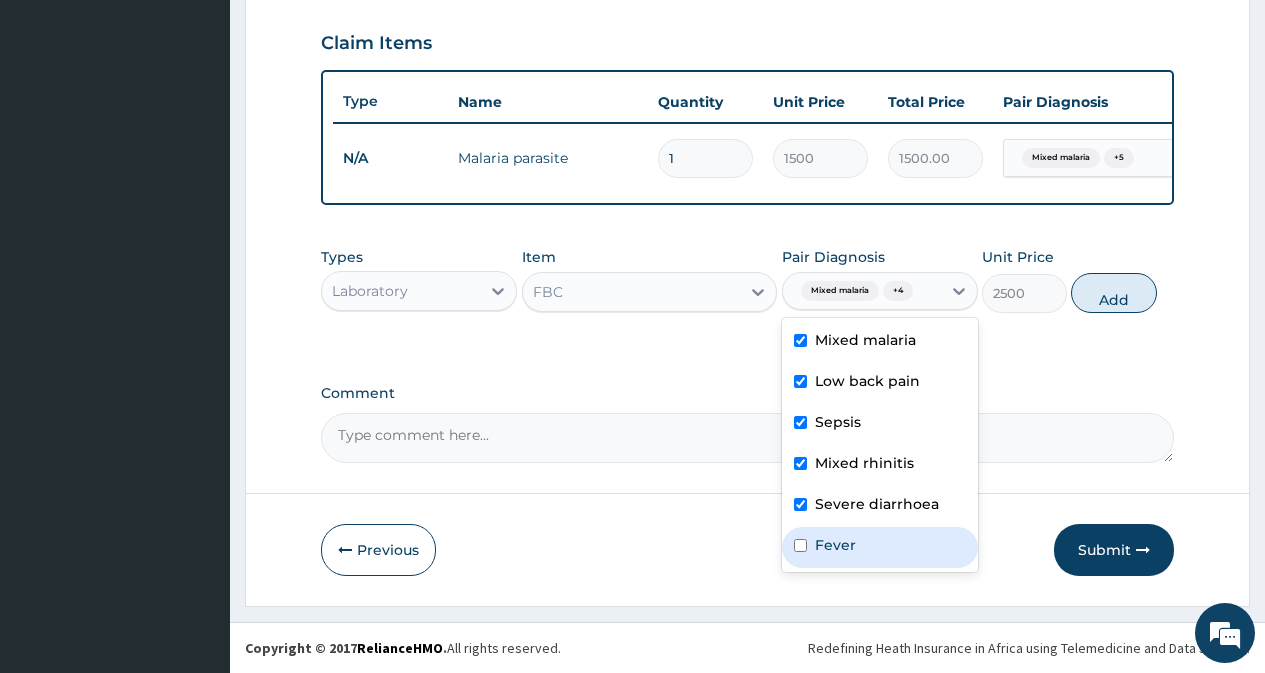 click on "Fever" at bounding box center (880, 547) 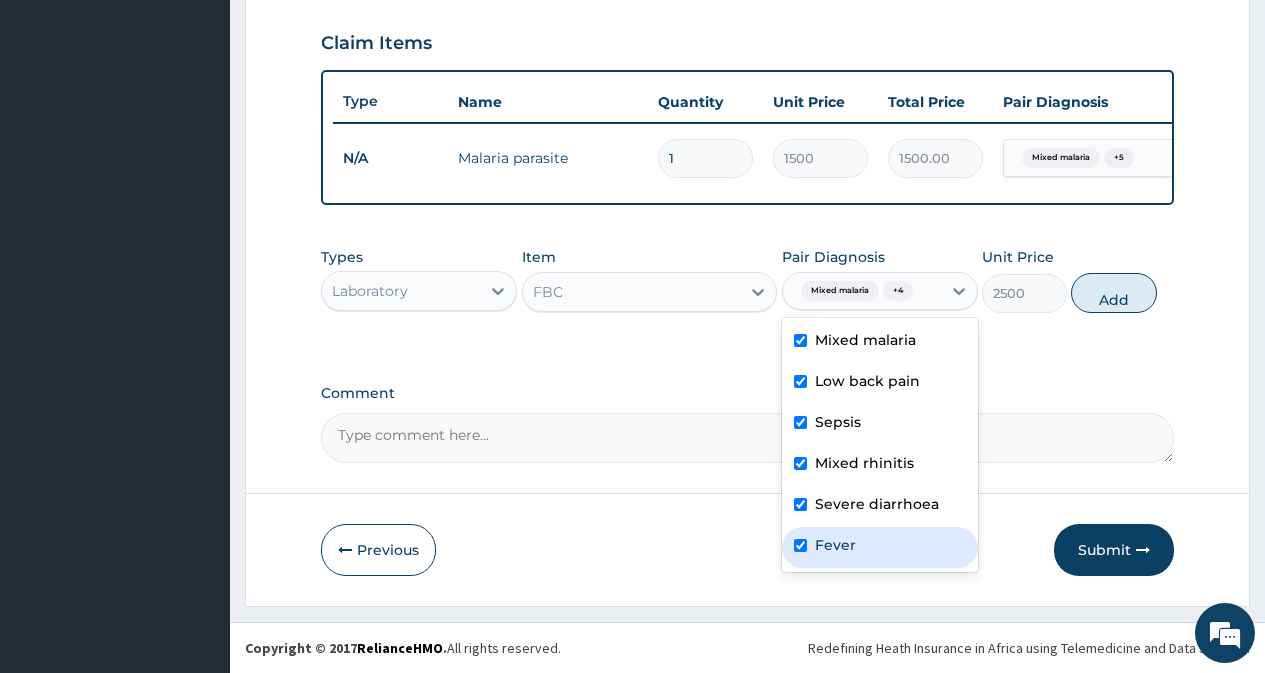 checkbox on "true" 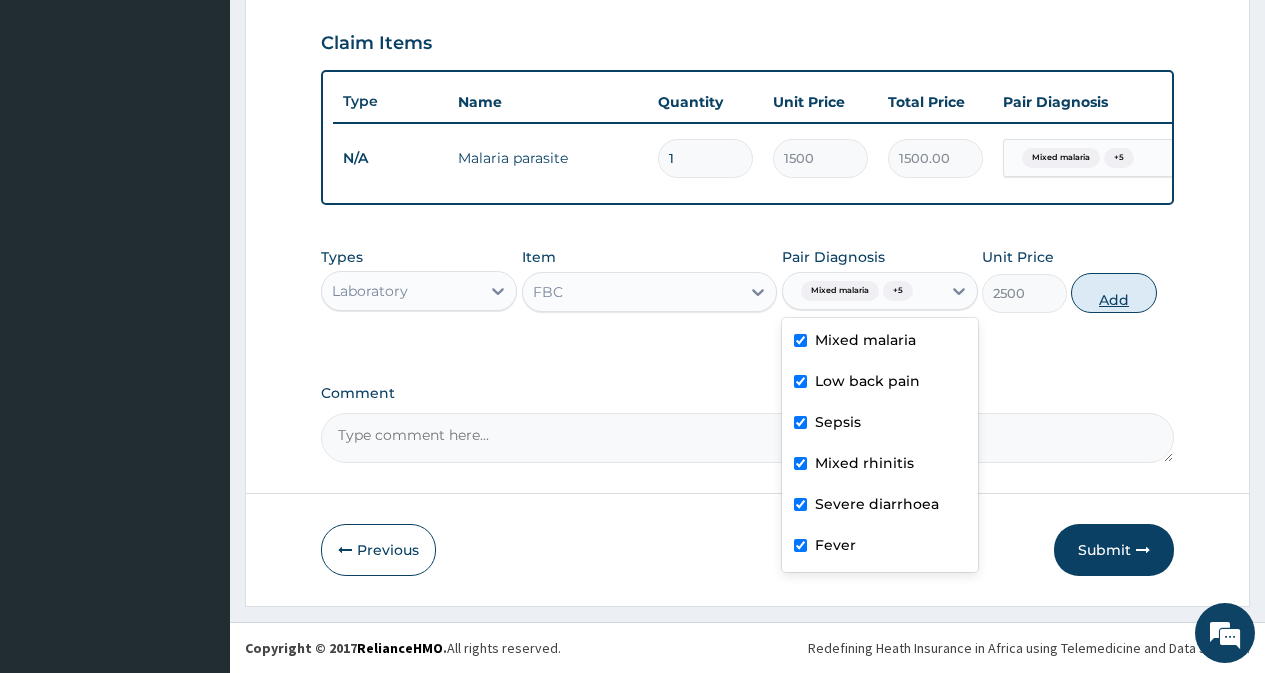 click on "Add" at bounding box center (1113, 293) 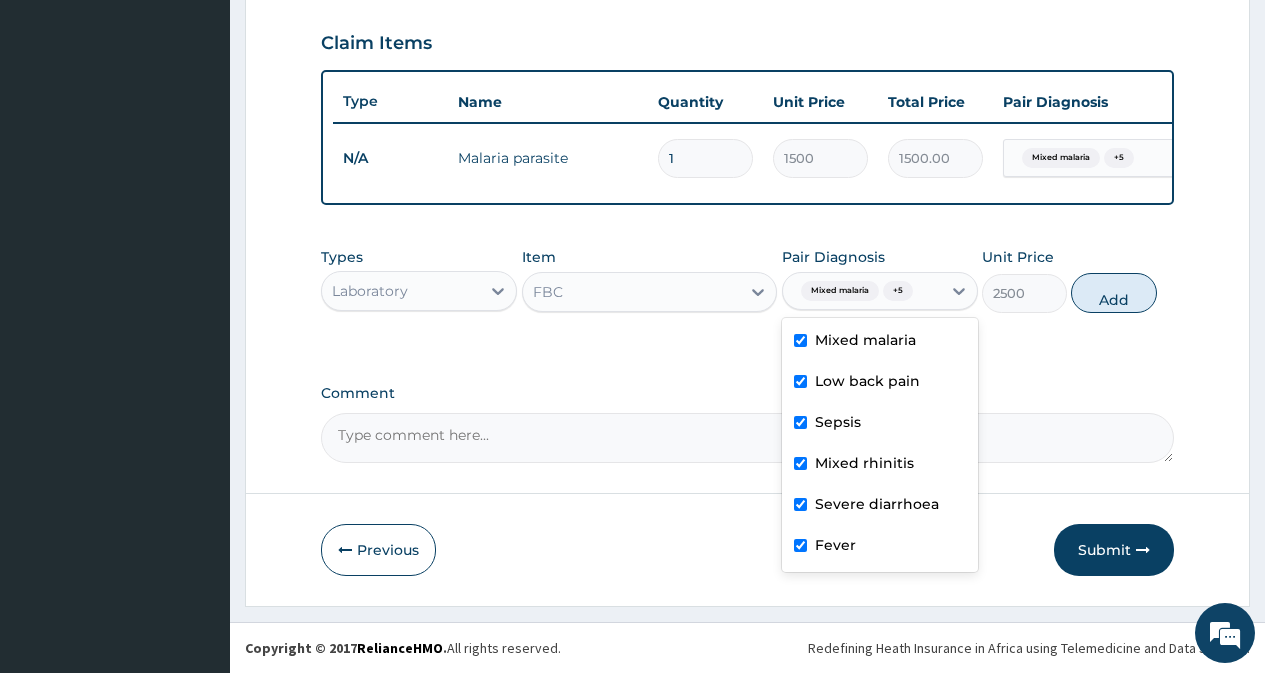 type on "0" 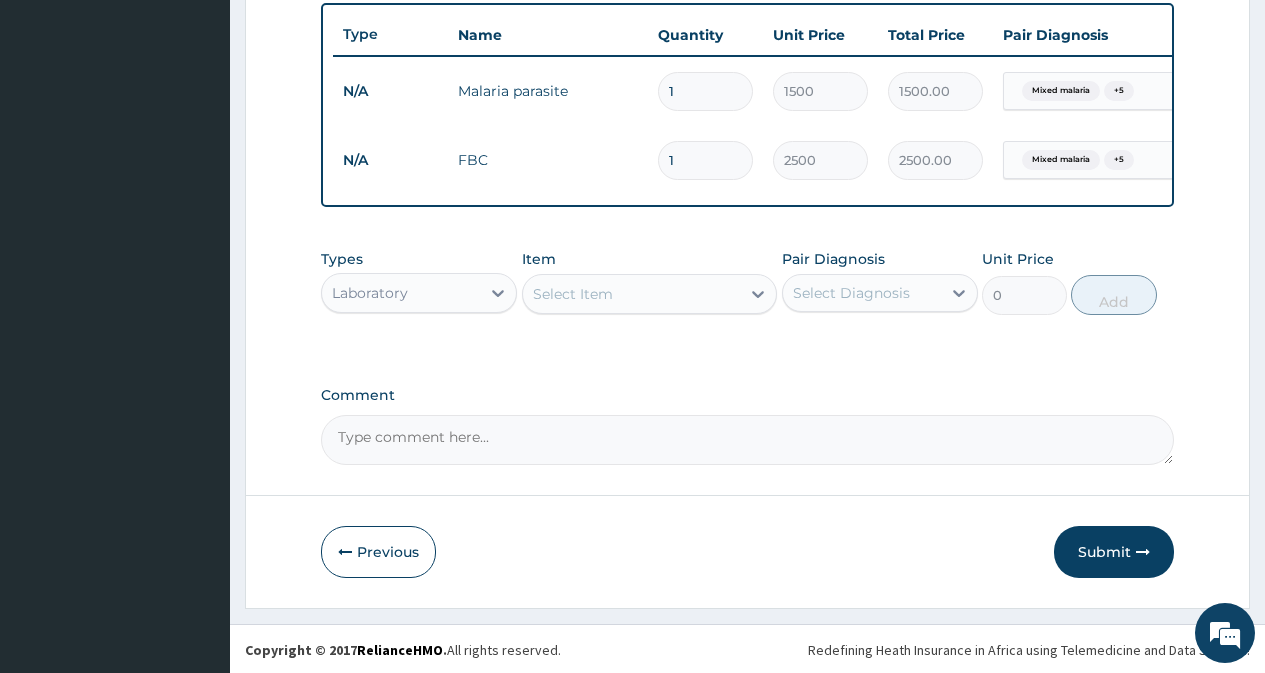 scroll, scrollTop: 758, scrollLeft: 0, axis: vertical 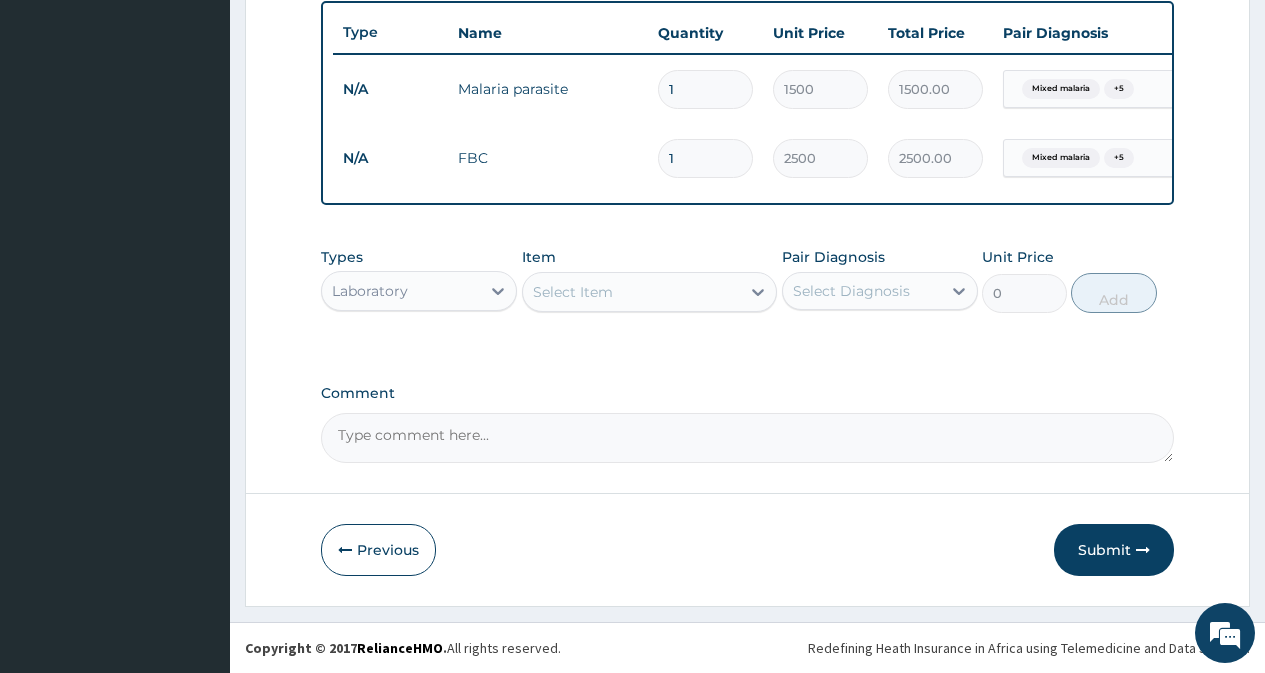 click on "Laboratory" at bounding box center [401, 291] 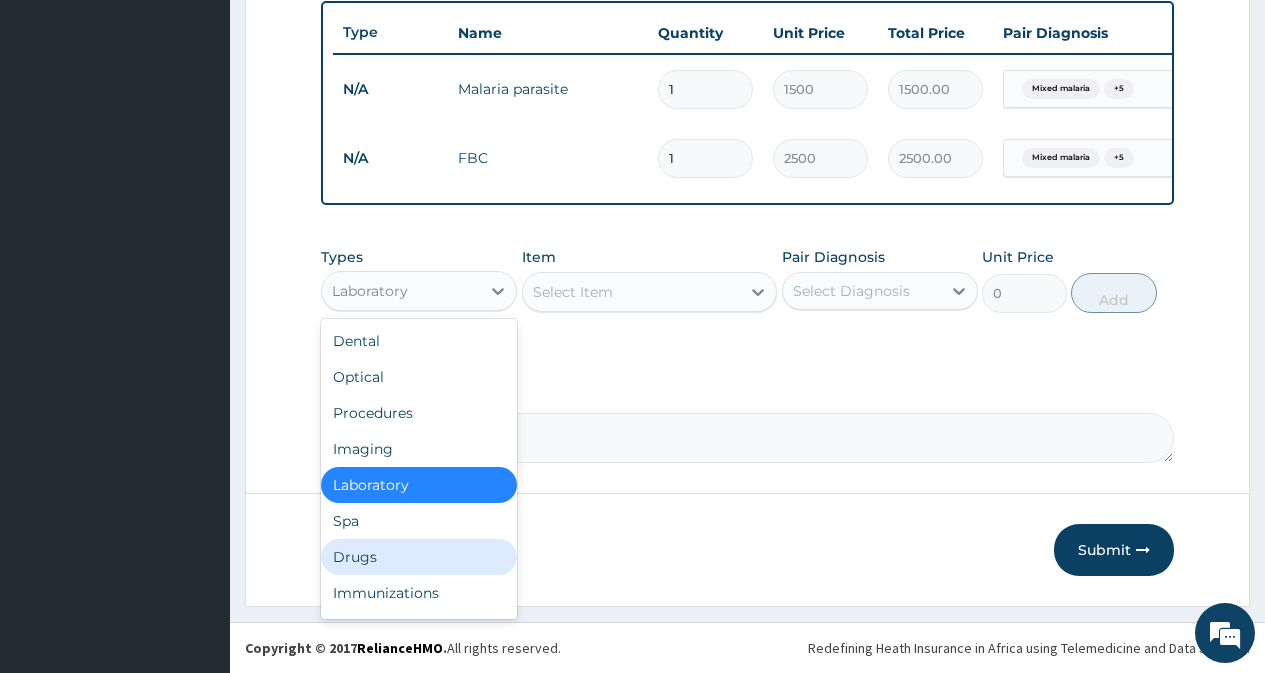 click on "Drugs" at bounding box center [419, 557] 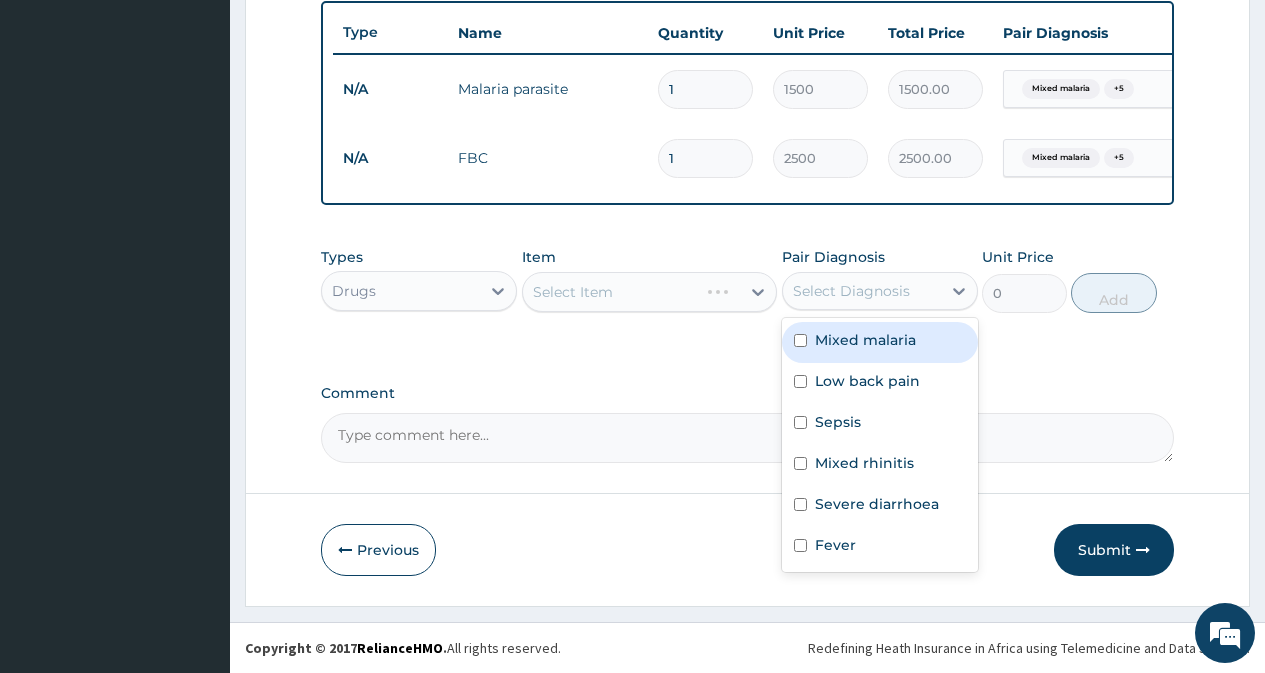 click on "Select Diagnosis" at bounding box center [862, 291] 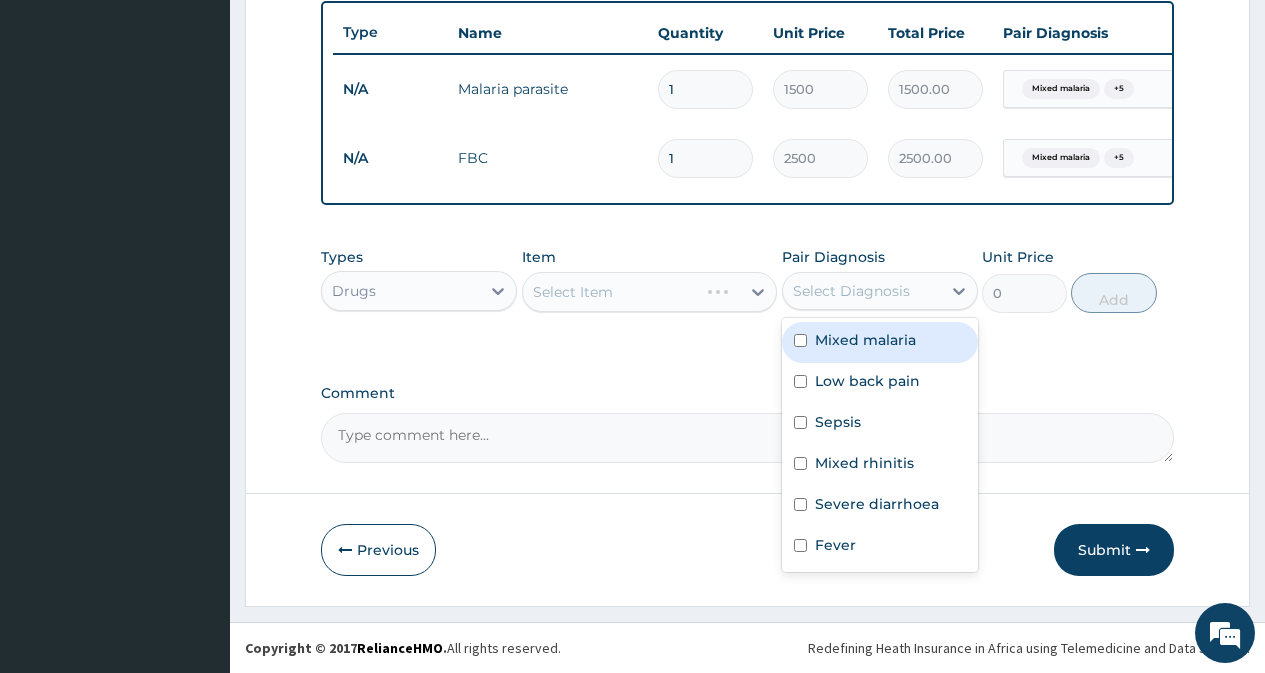 click on "Mixed malaria" at bounding box center [865, 340] 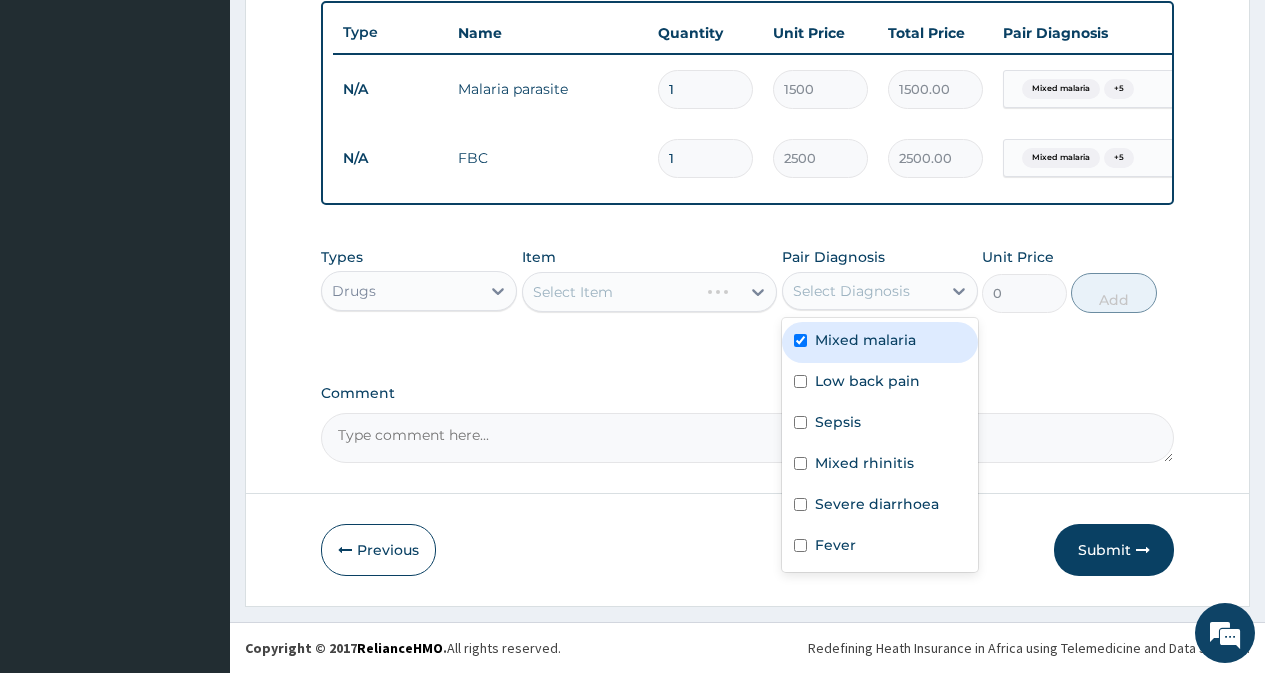 checkbox on "true" 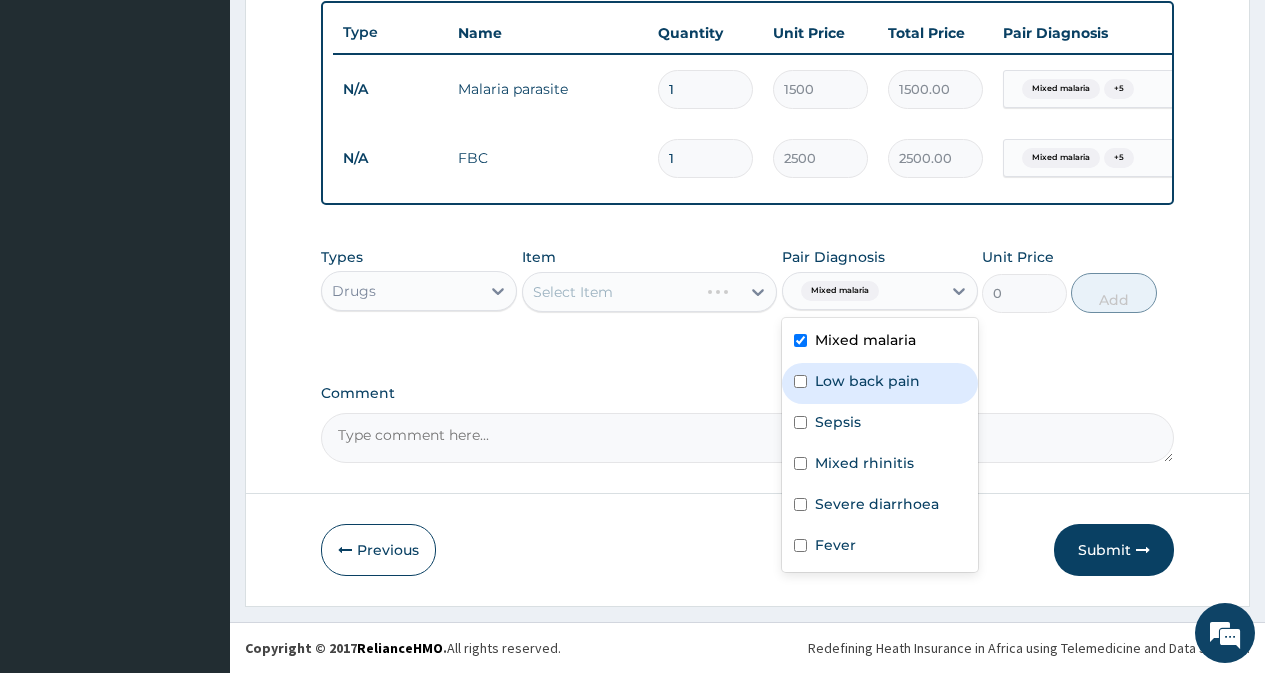 drag, startPoint x: 845, startPoint y: 384, endPoint x: 834, endPoint y: 447, distance: 63.953106 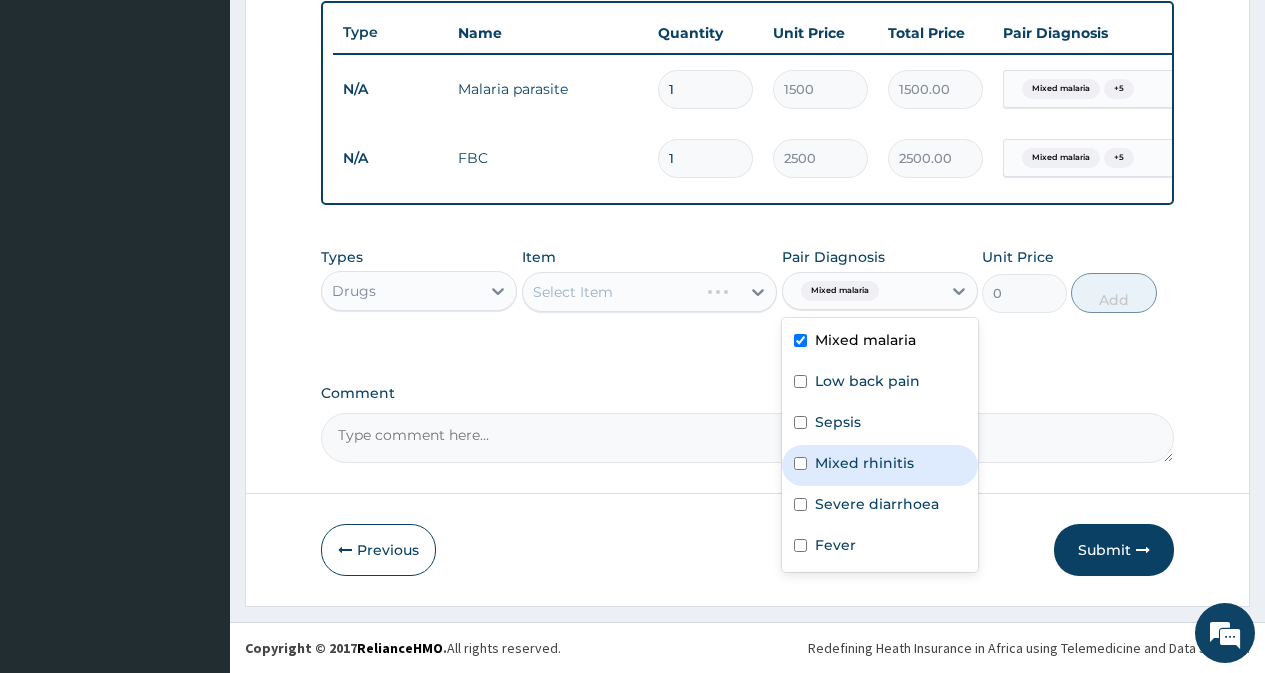 click on "Mixed rhinitis" at bounding box center (880, 465) 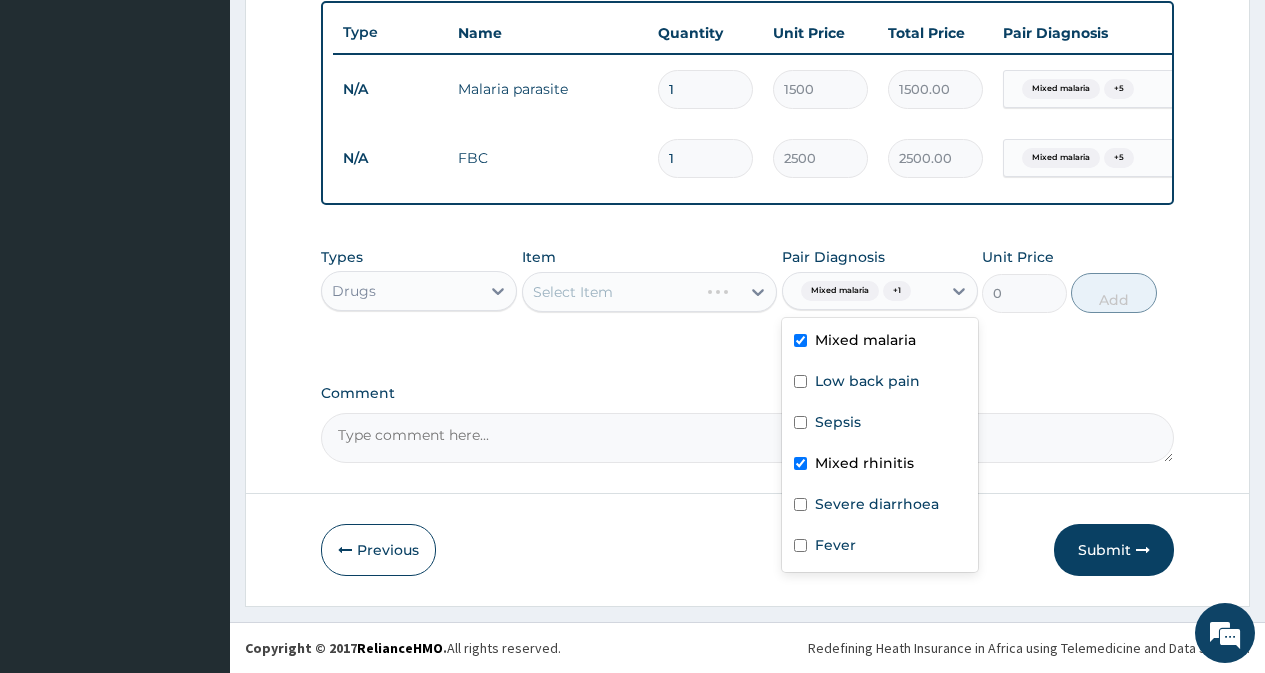 checkbox on "true" 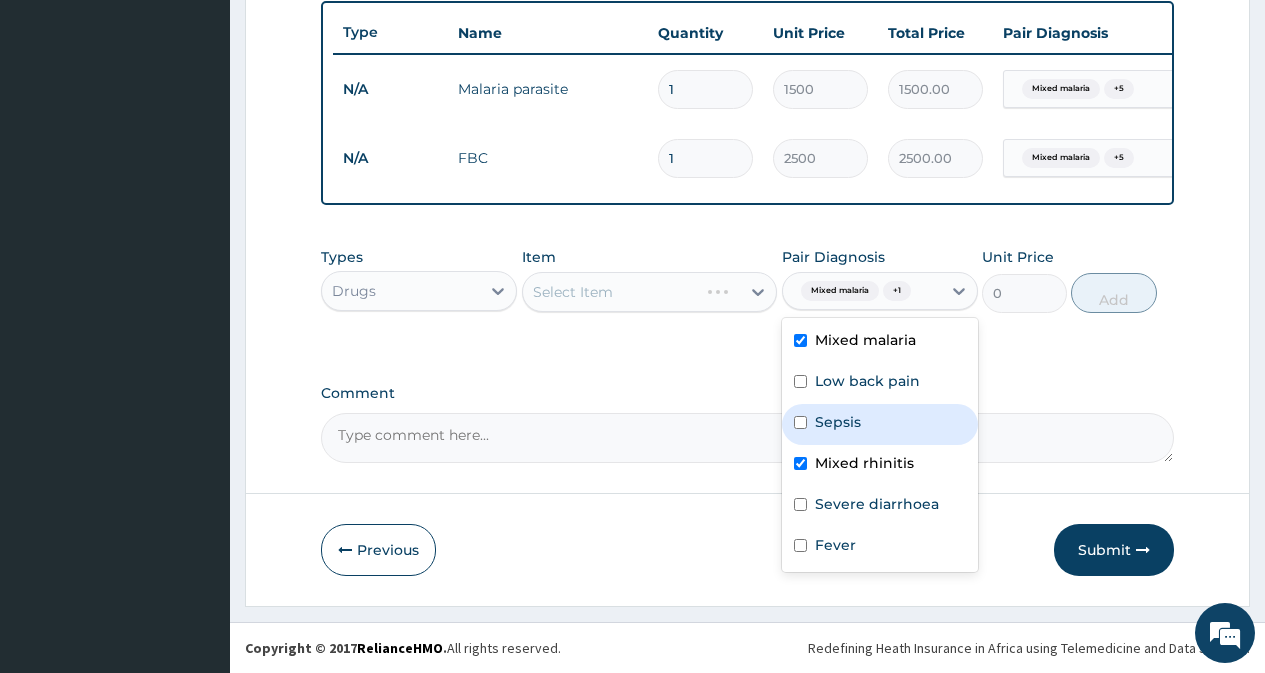 click on "Sepsis" at bounding box center [838, 422] 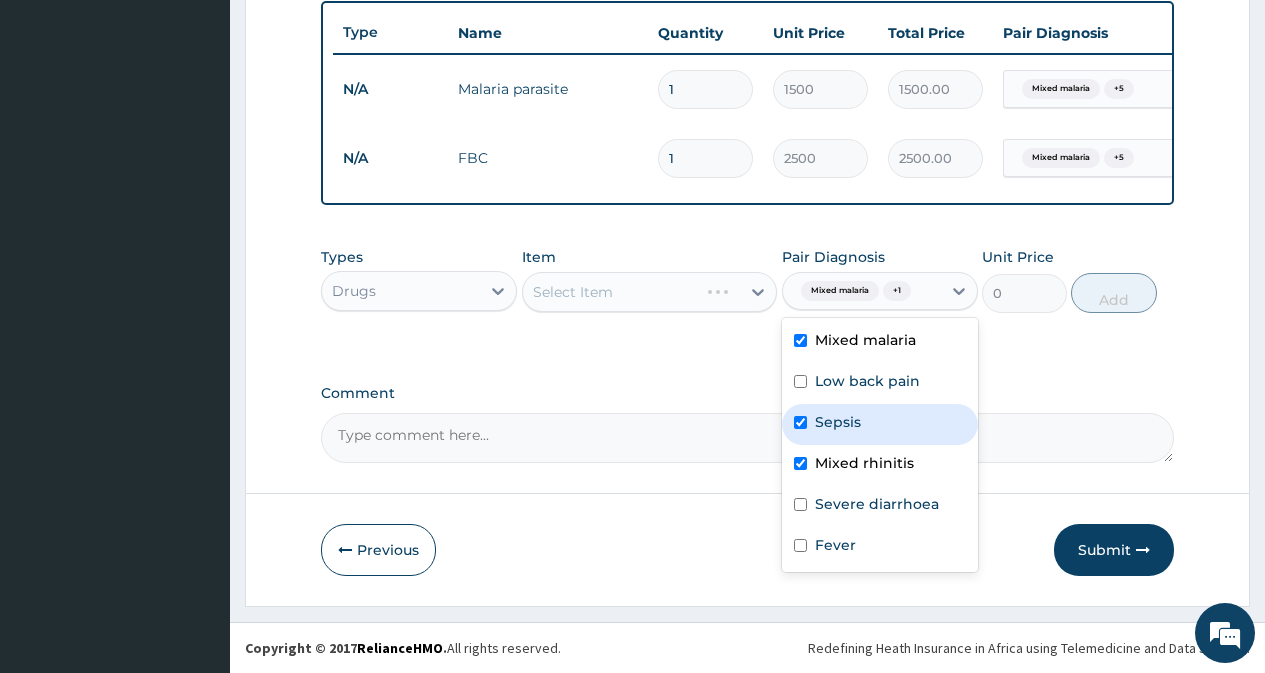checkbox on "true" 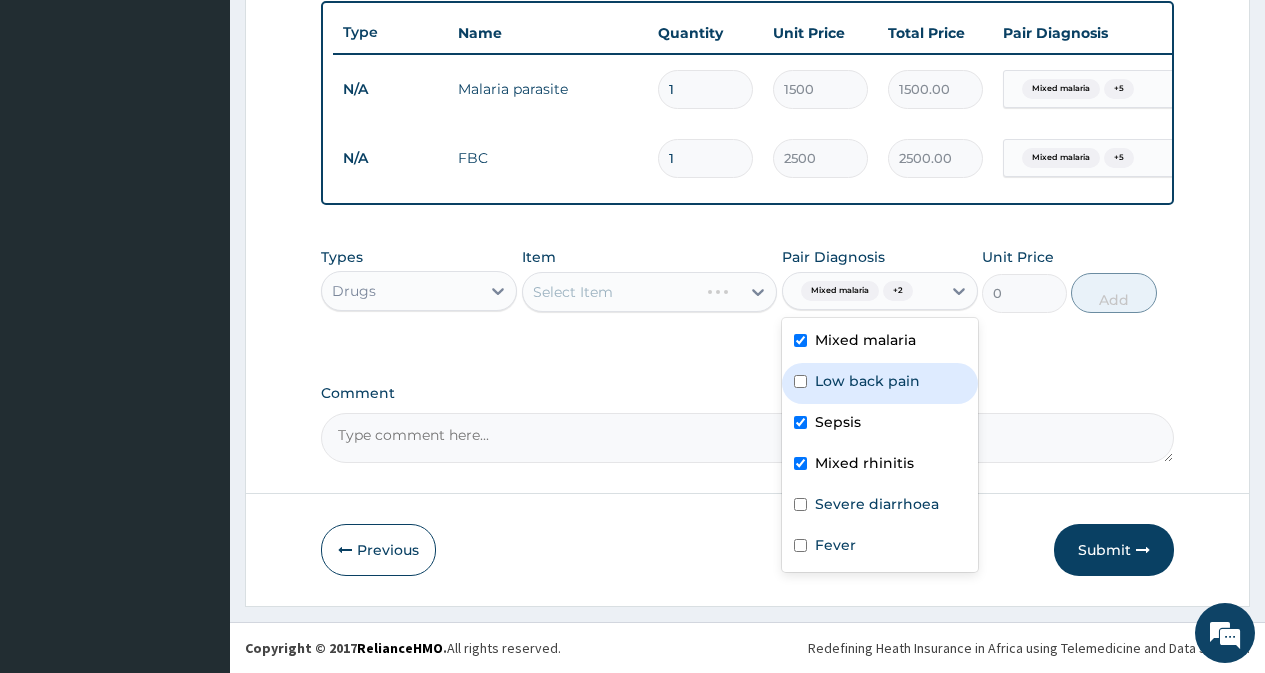 click on "Low back pain" at bounding box center [867, 381] 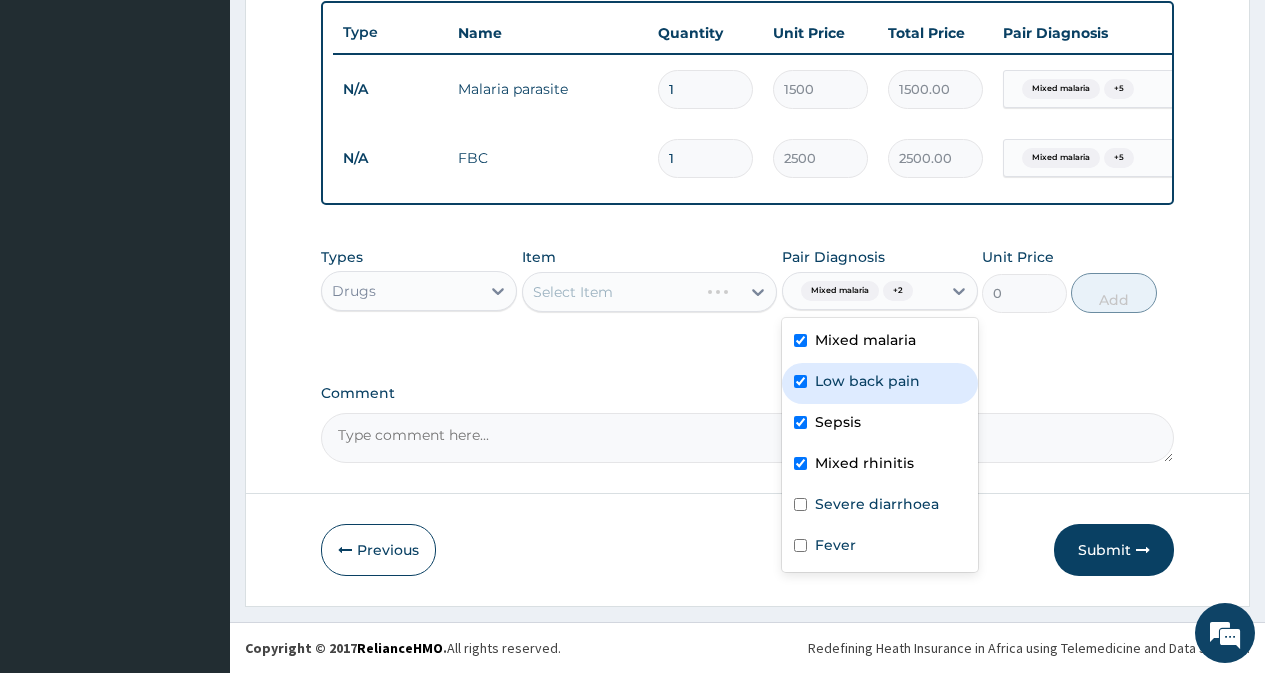 checkbox on "true" 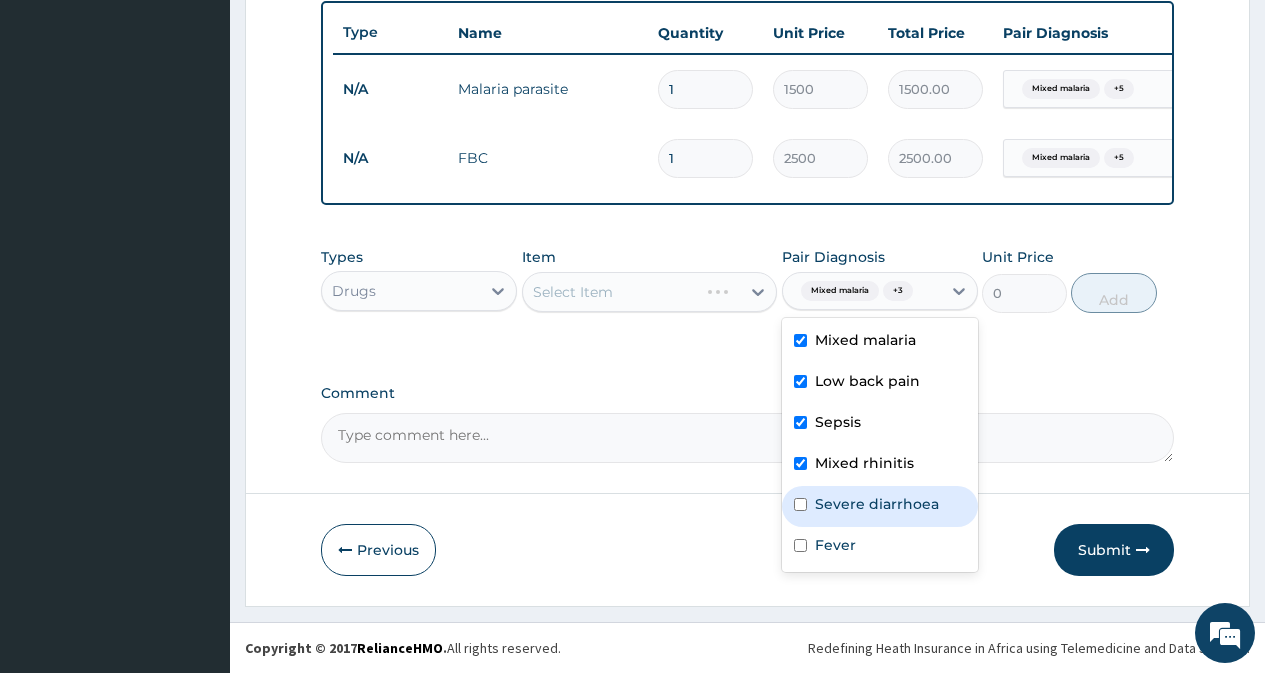 drag, startPoint x: 841, startPoint y: 498, endPoint x: 841, endPoint y: 517, distance: 19 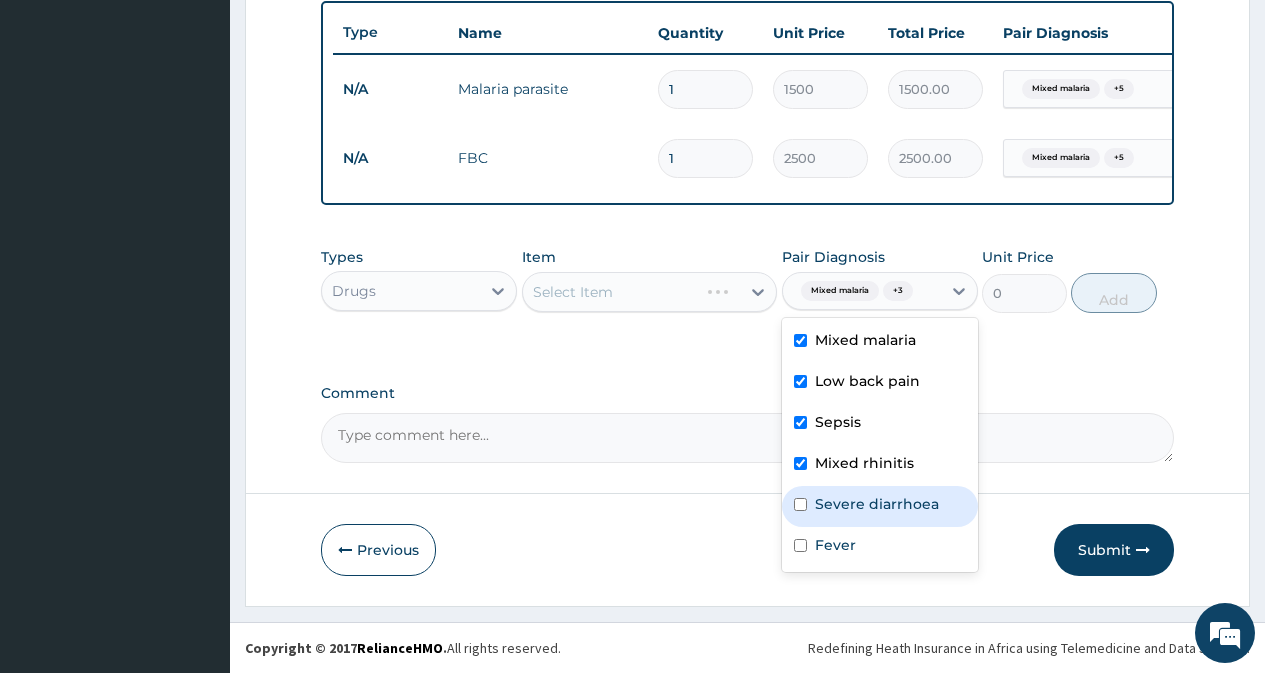 click on "Severe diarrhoea" at bounding box center (877, 504) 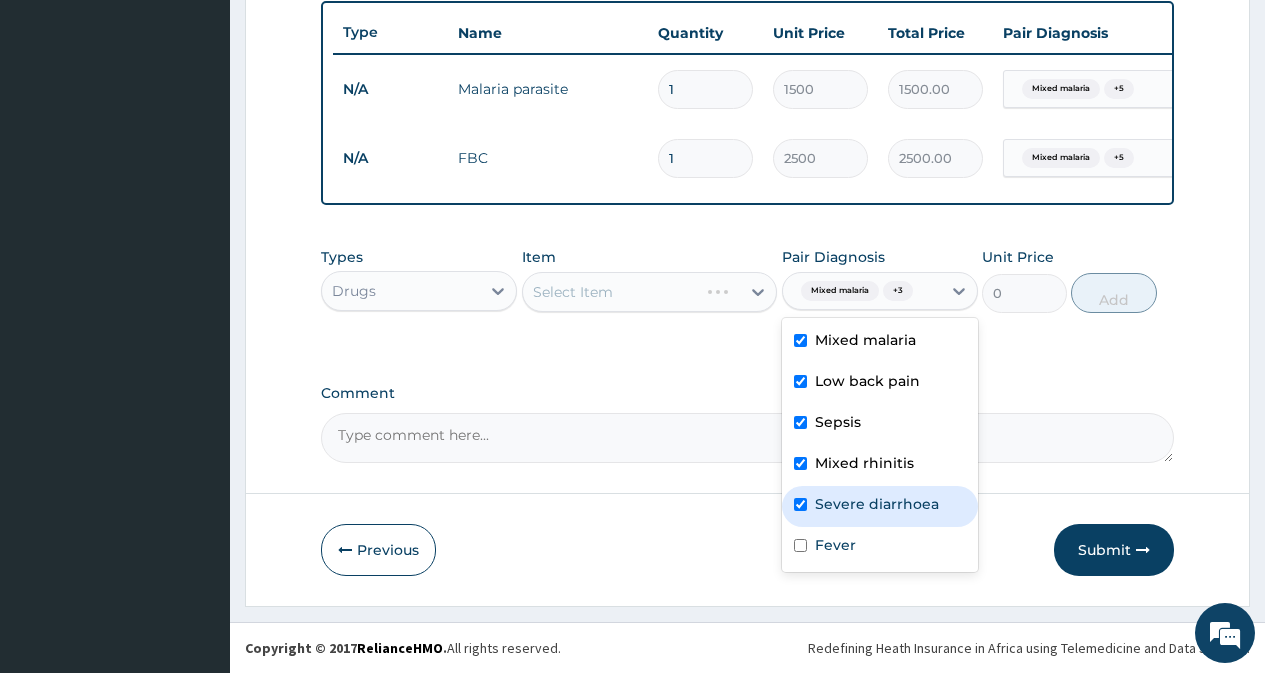 checkbox on "true" 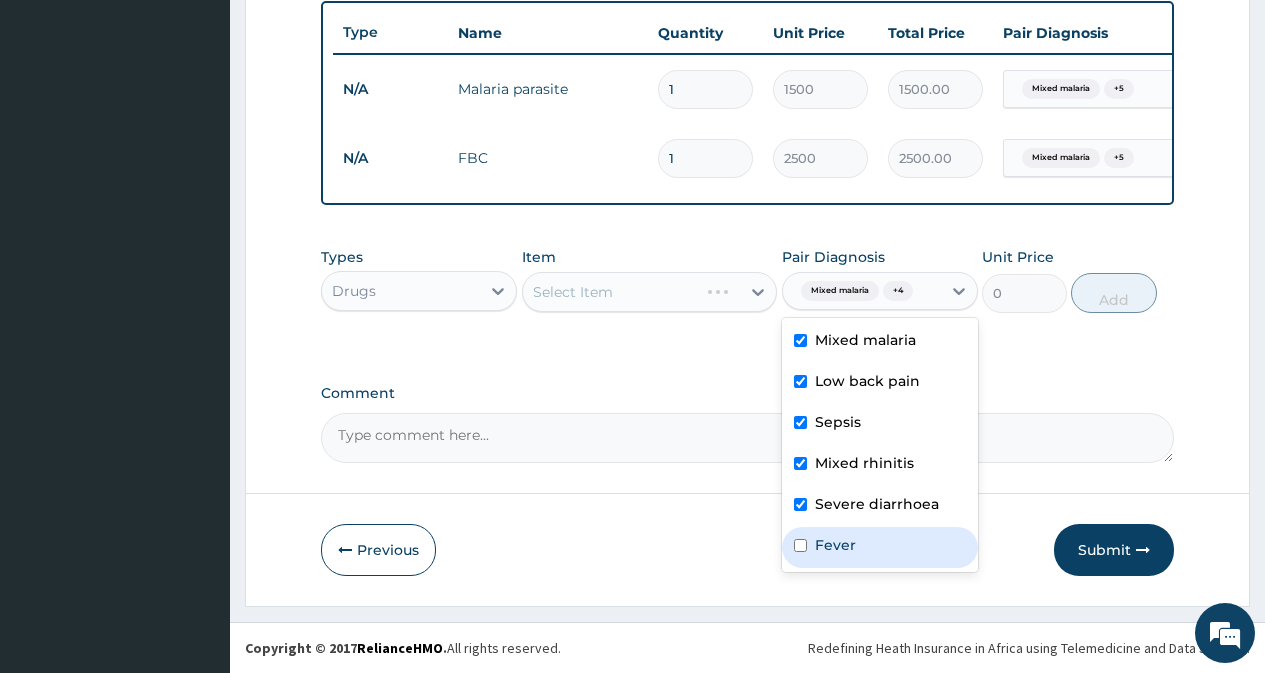 click on "Fever" at bounding box center (835, 545) 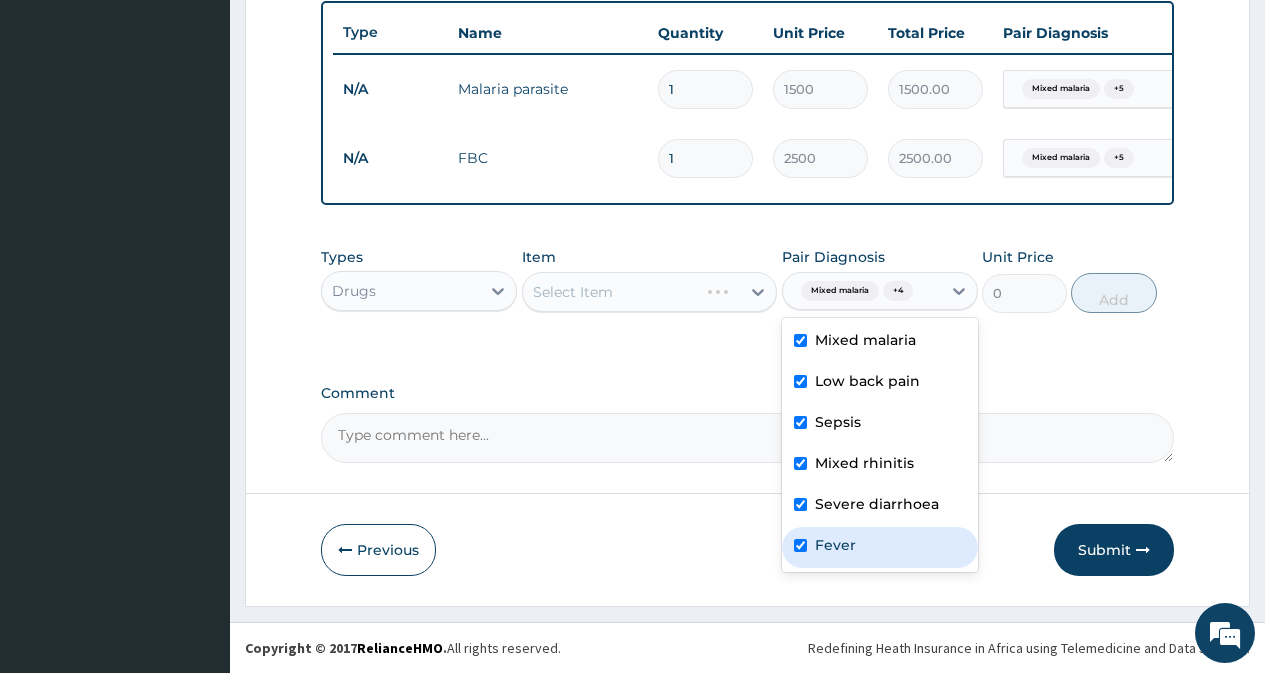 checkbox on "true" 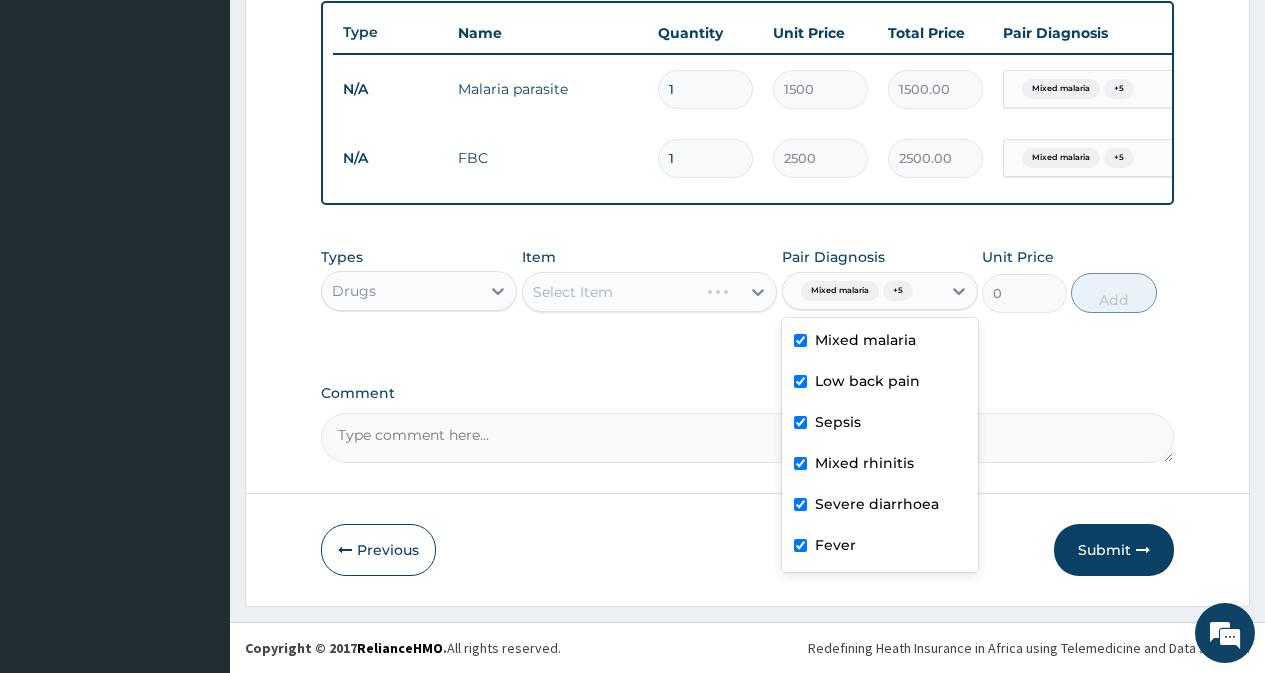 click on "Select Item" at bounding box center [650, 292] 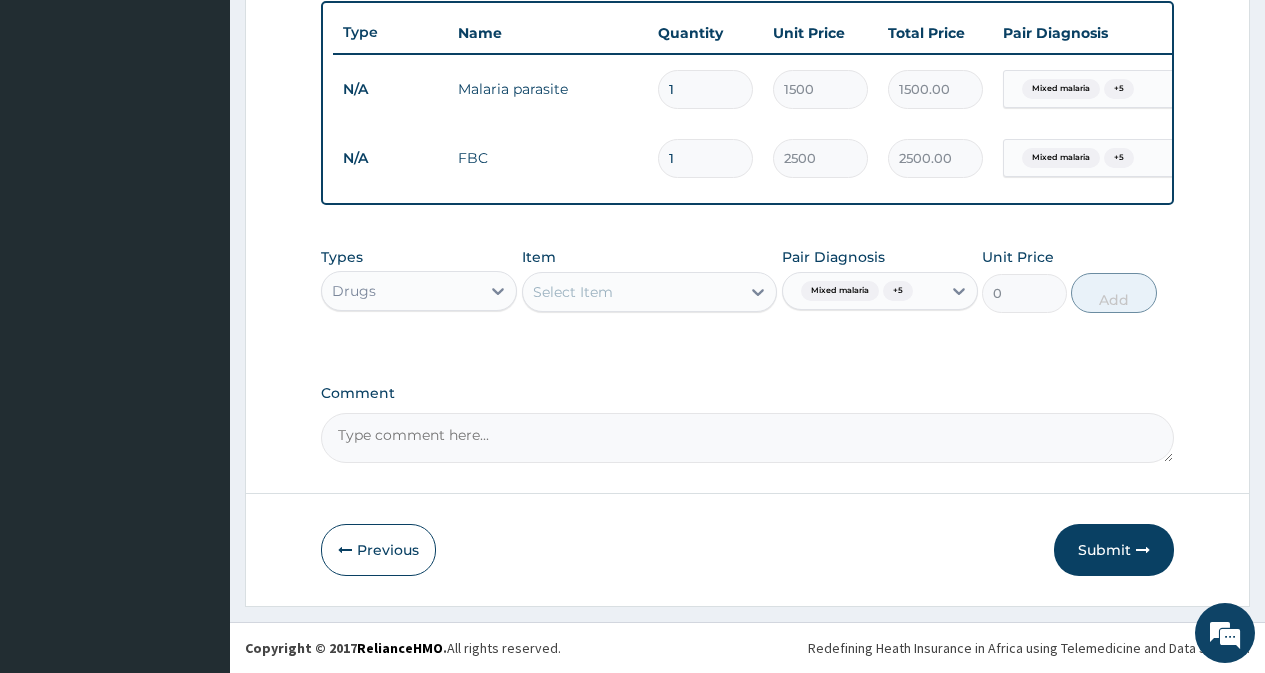 click on "Select Item" at bounding box center [632, 292] 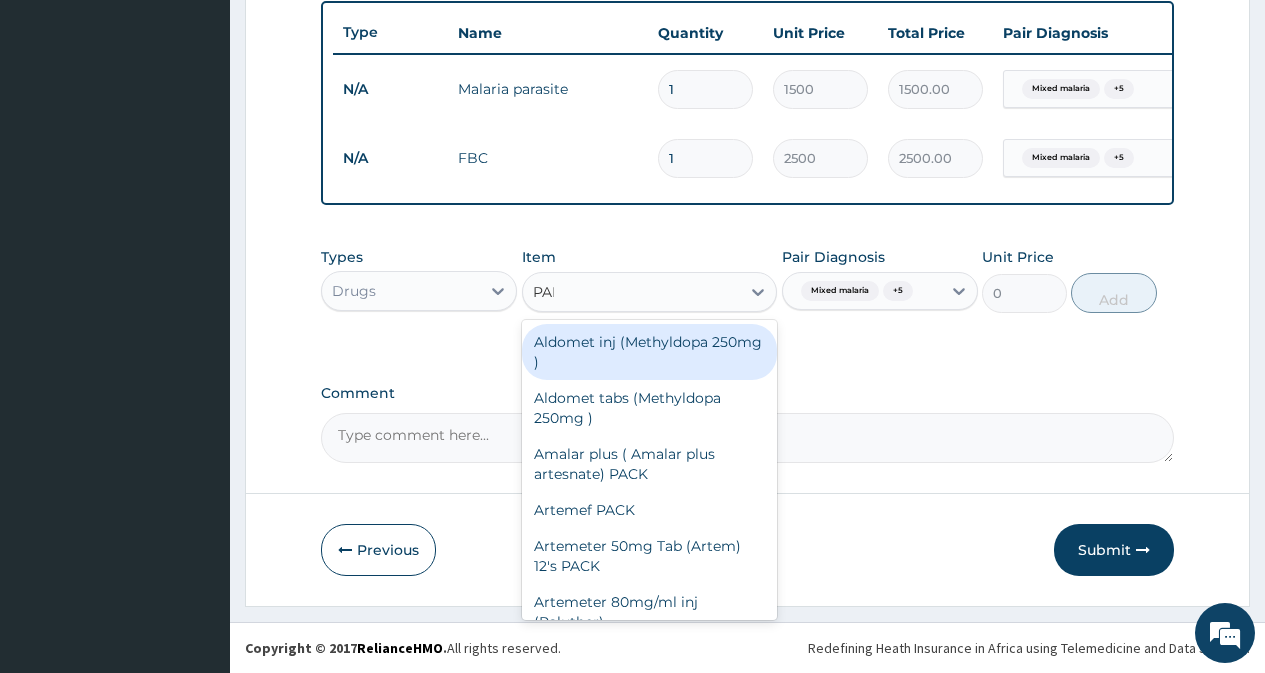 type on "PARA" 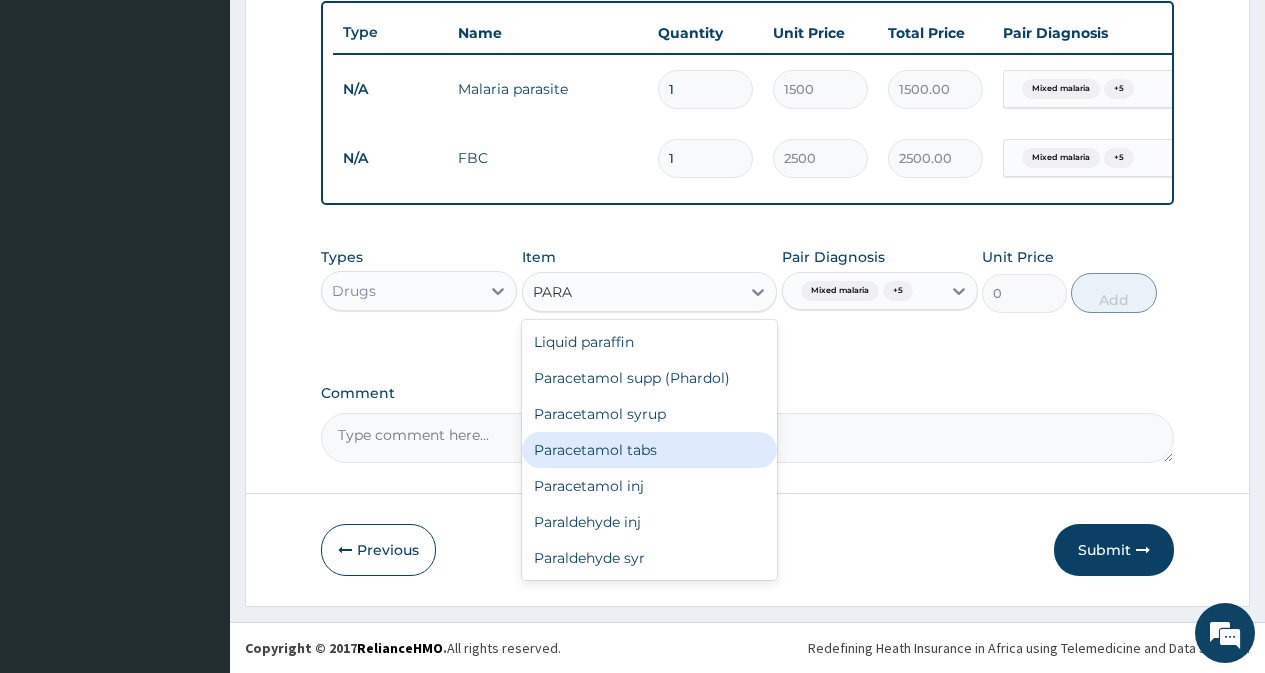 click on "Paracetamol tabs" at bounding box center (650, 450) 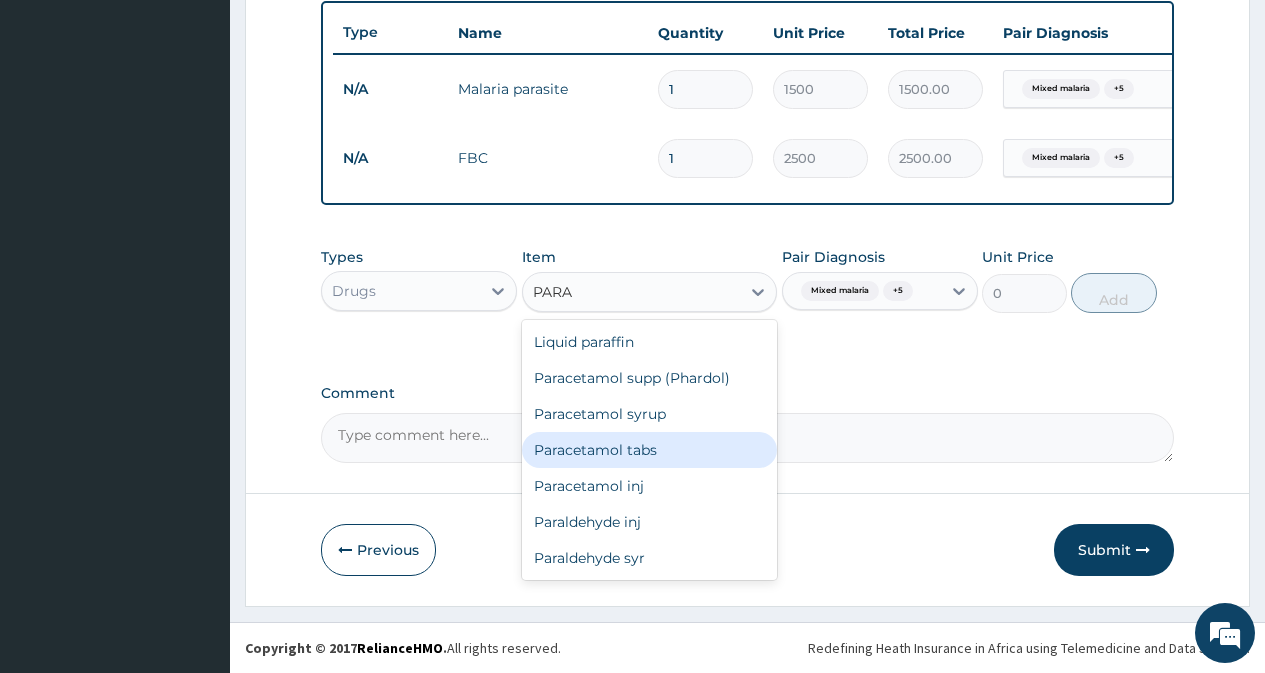 type 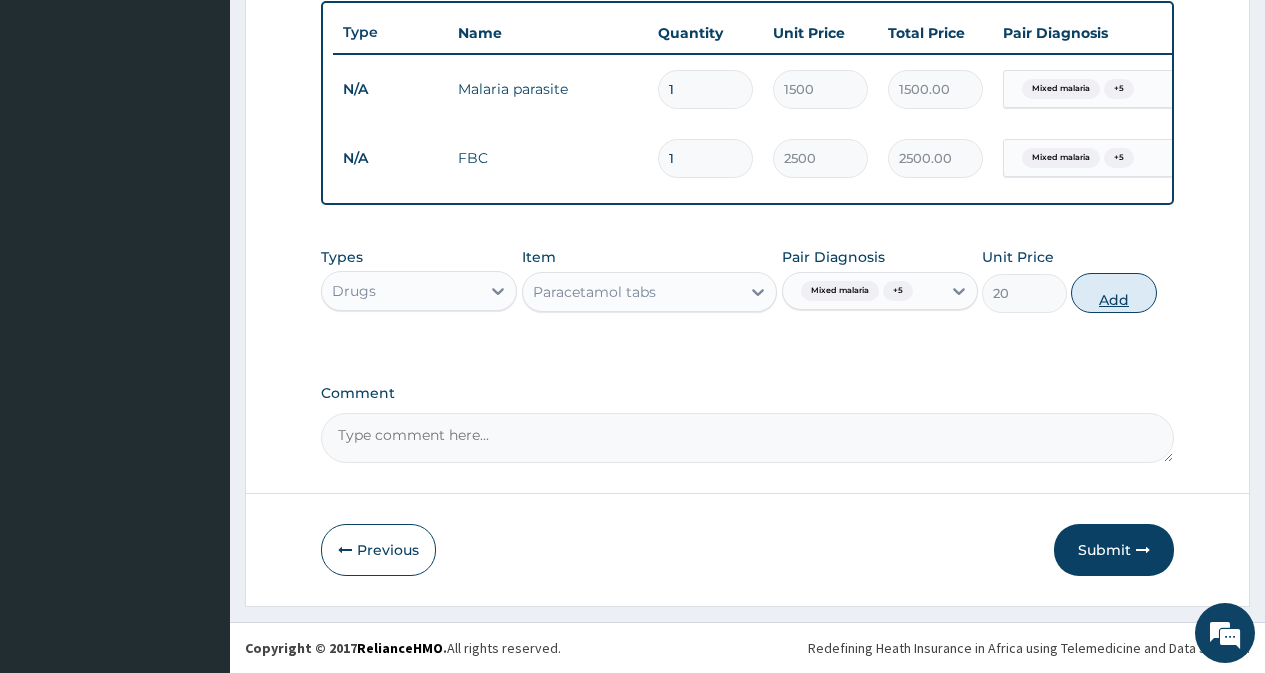 click on "Add" at bounding box center (1113, 293) 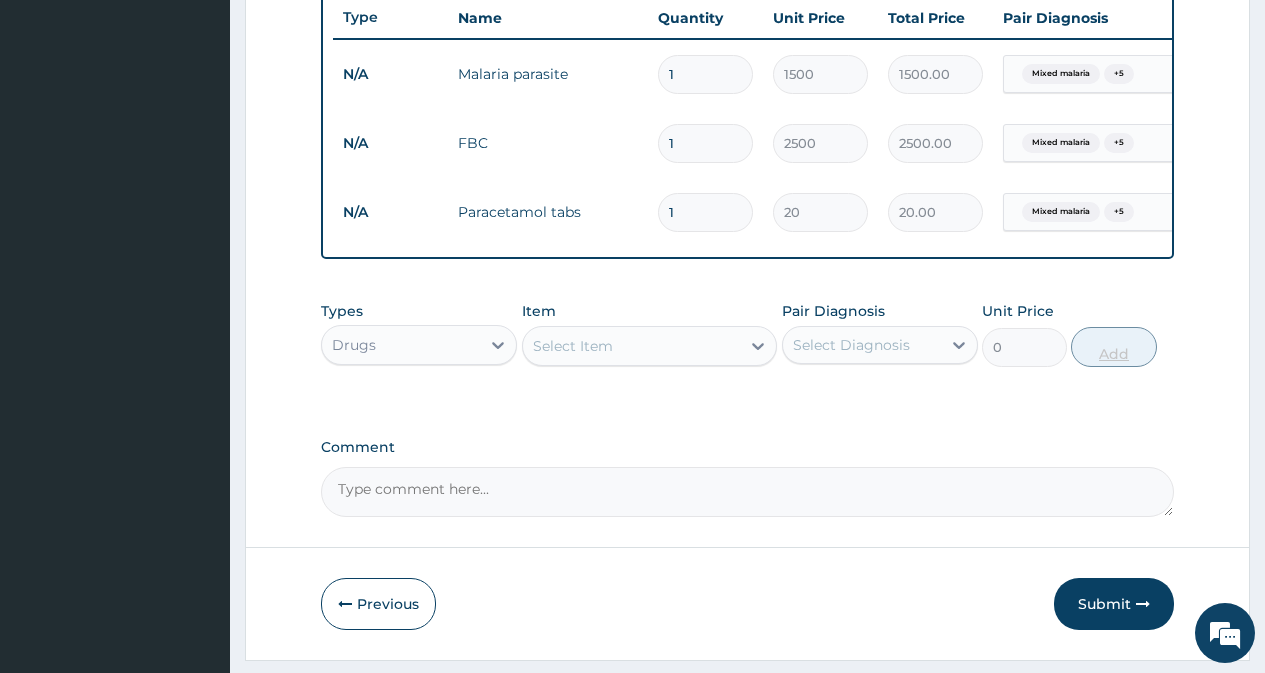 type on "18" 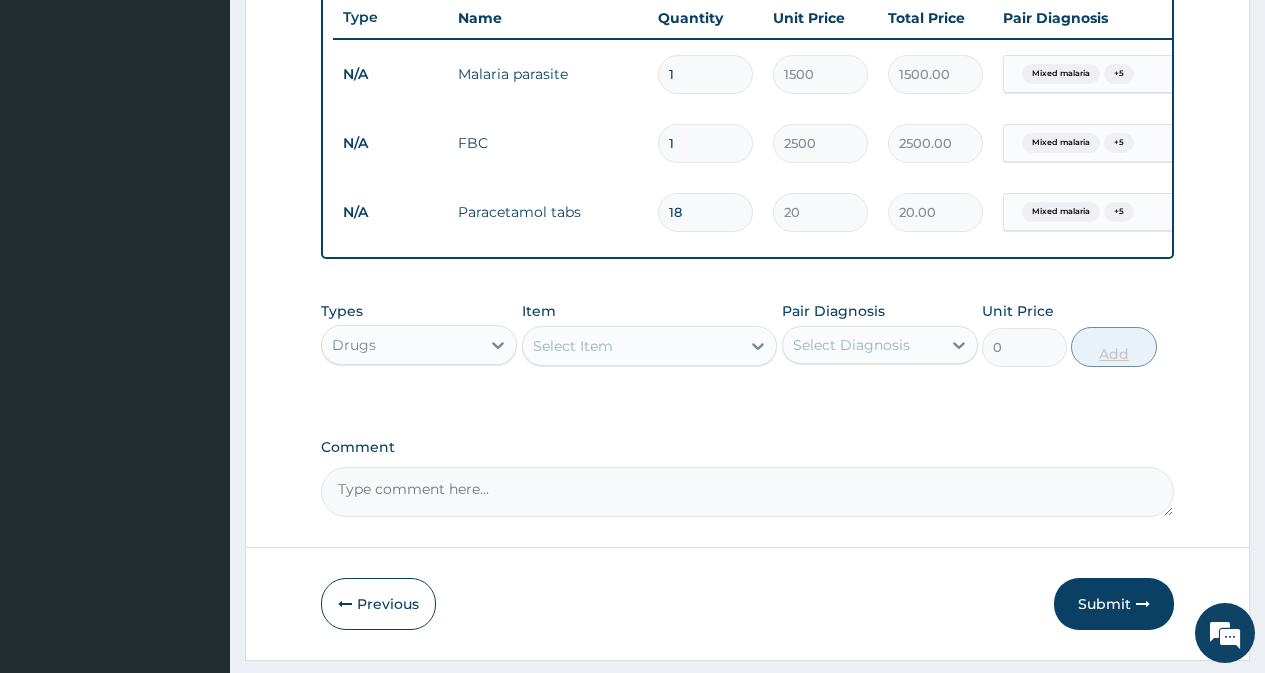 type on "360.00" 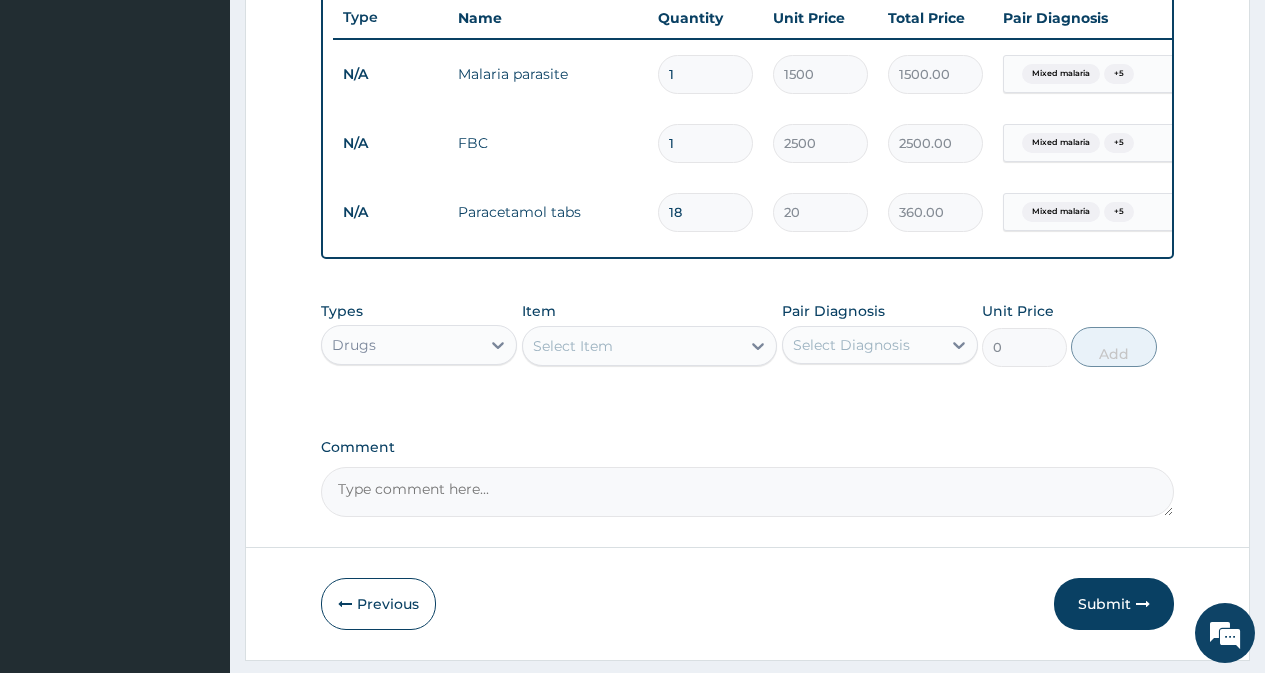 type on "18" 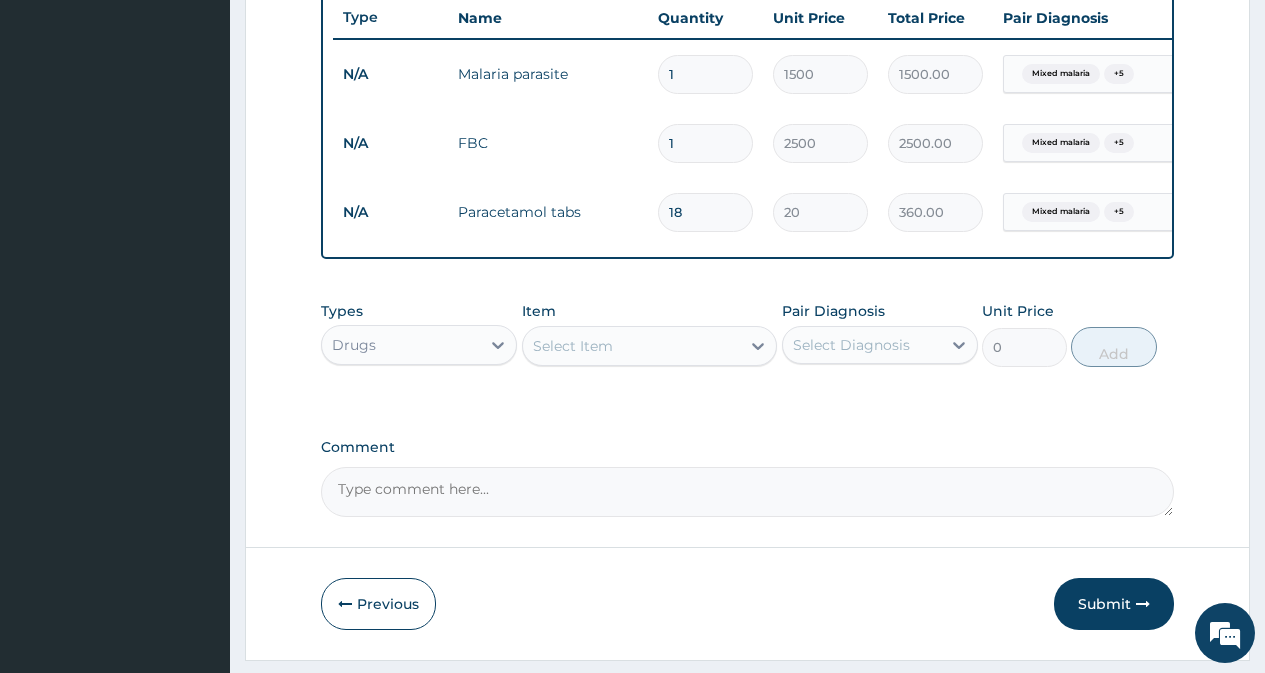 click on "Select Item" at bounding box center [632, 346] 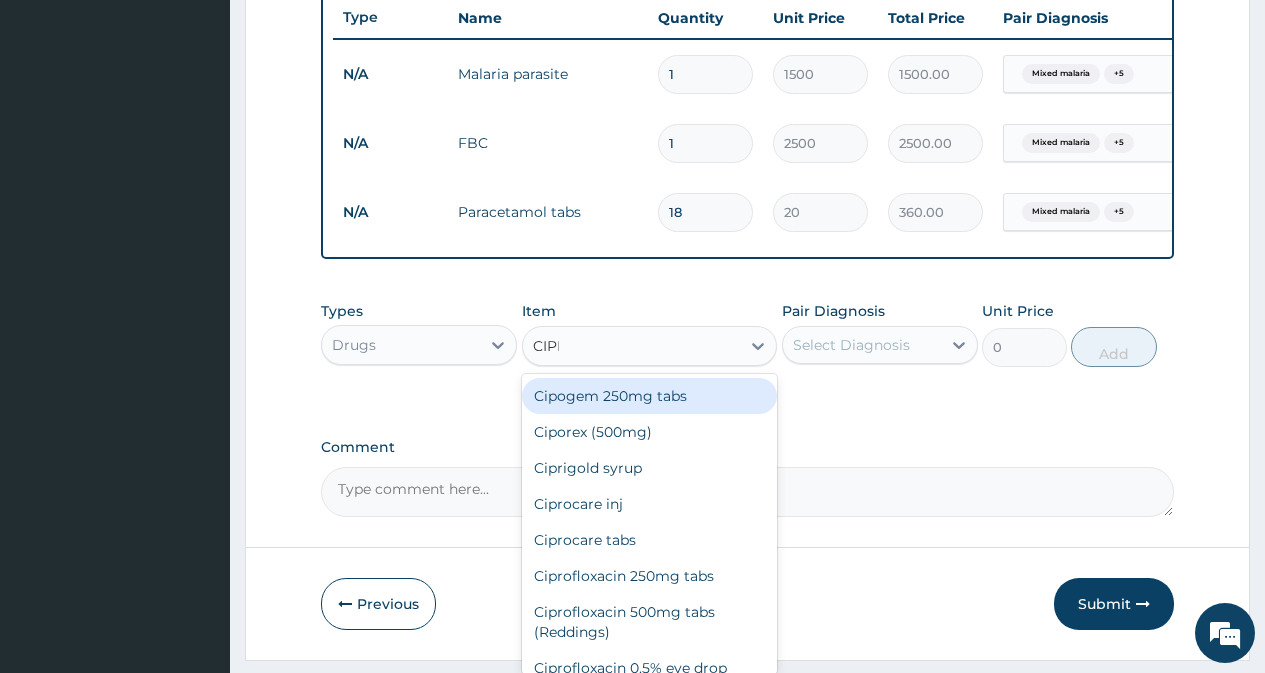 type on "CIPRO" 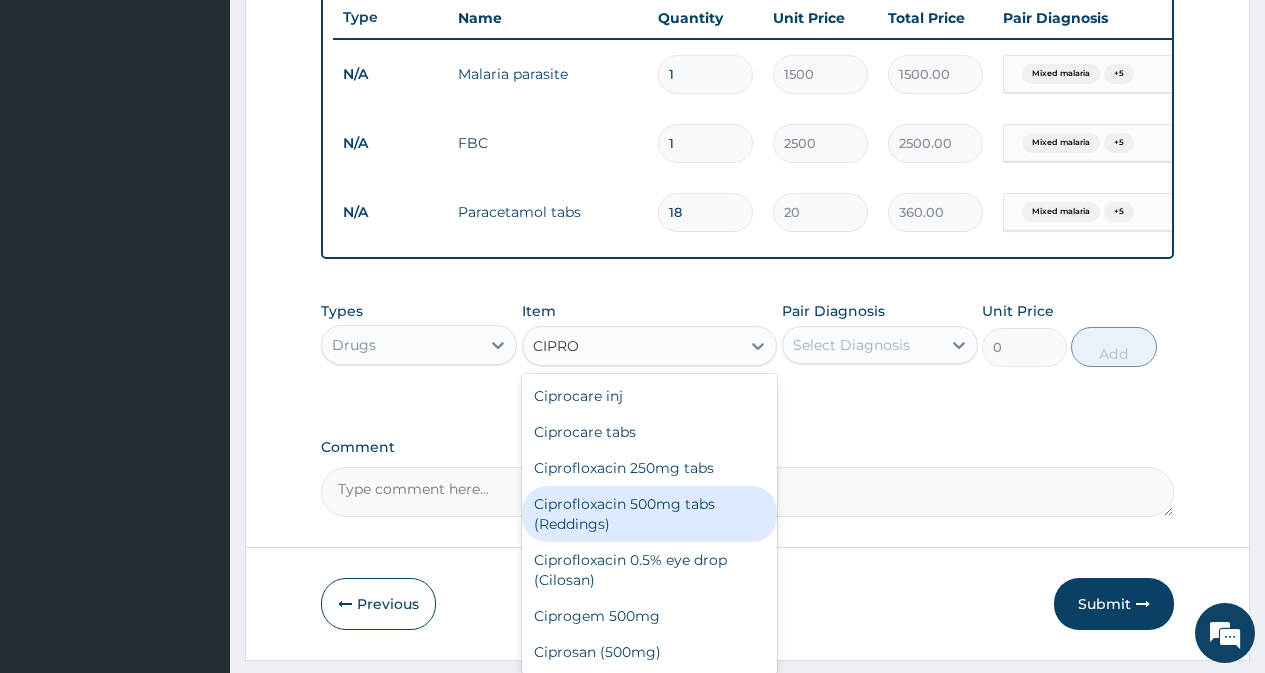 click on "Ciprofloxacin 500mg tabs (Reddings)" at bounding box center (650, 514) 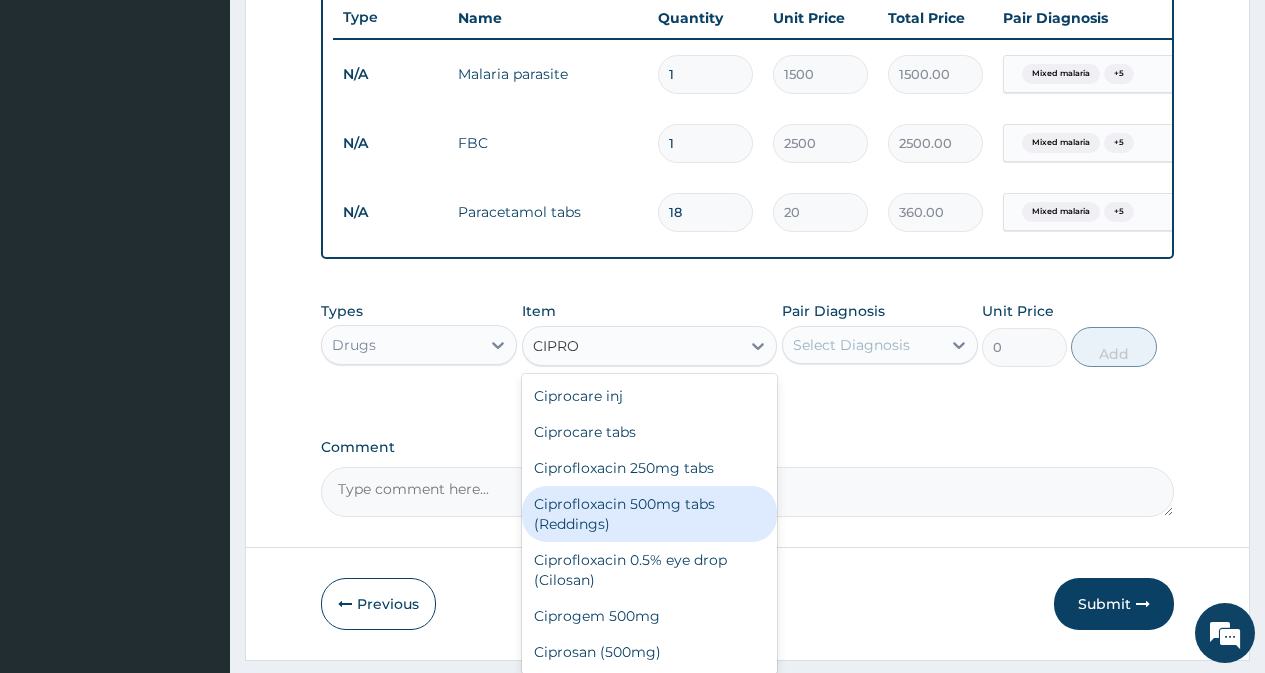 type 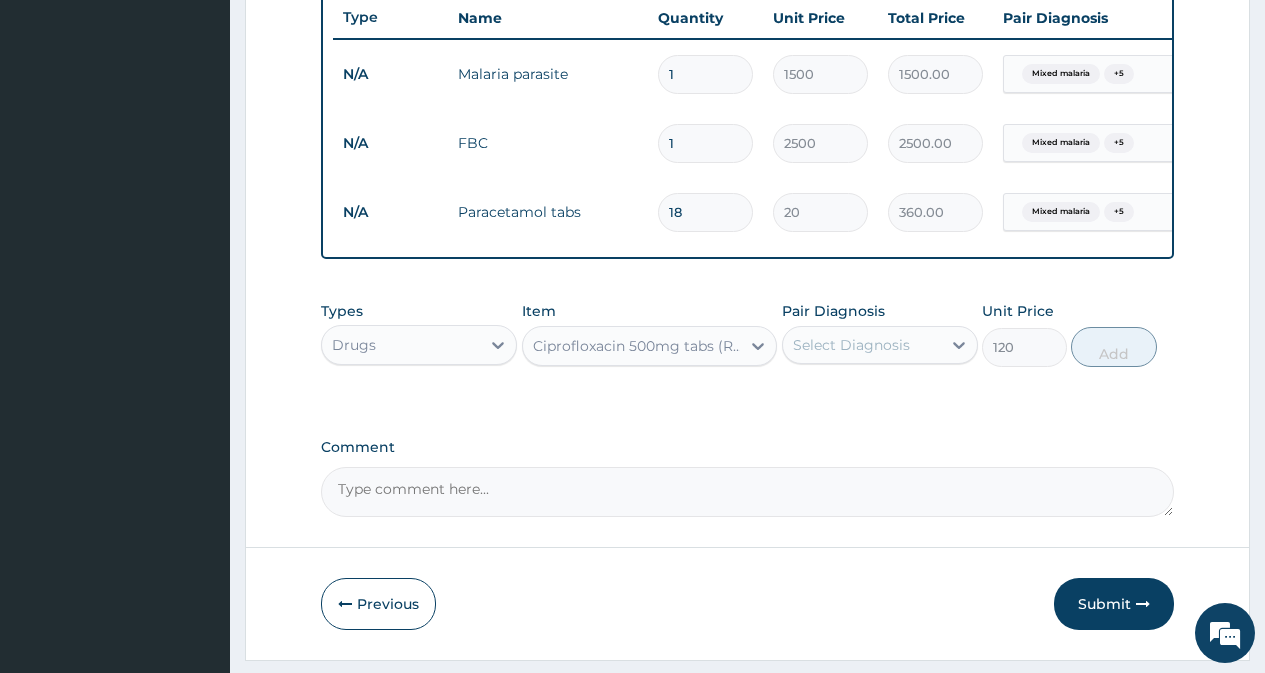 scroll, scrollTop: 827, scrollLeft: 0, axis: vertical 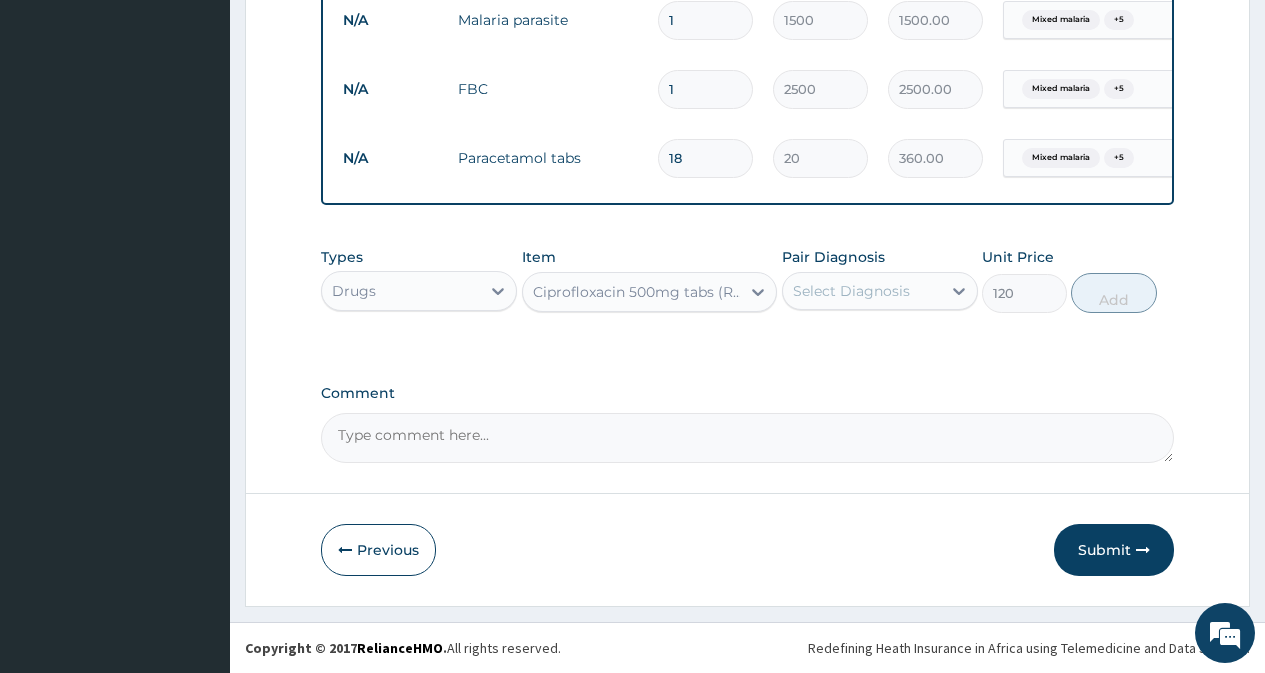 click on "Select Diagnosis" at bounding box center (851, 291) 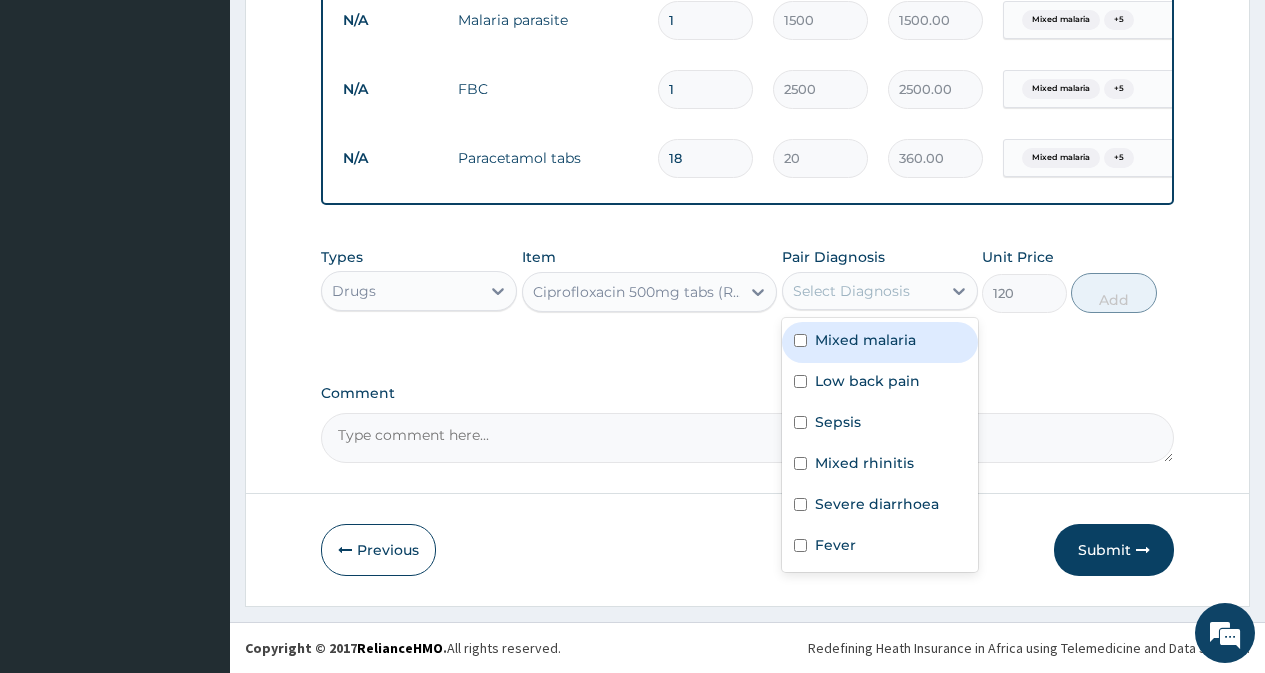 click on "Mixed malaria" at bounding box center (865, 340) 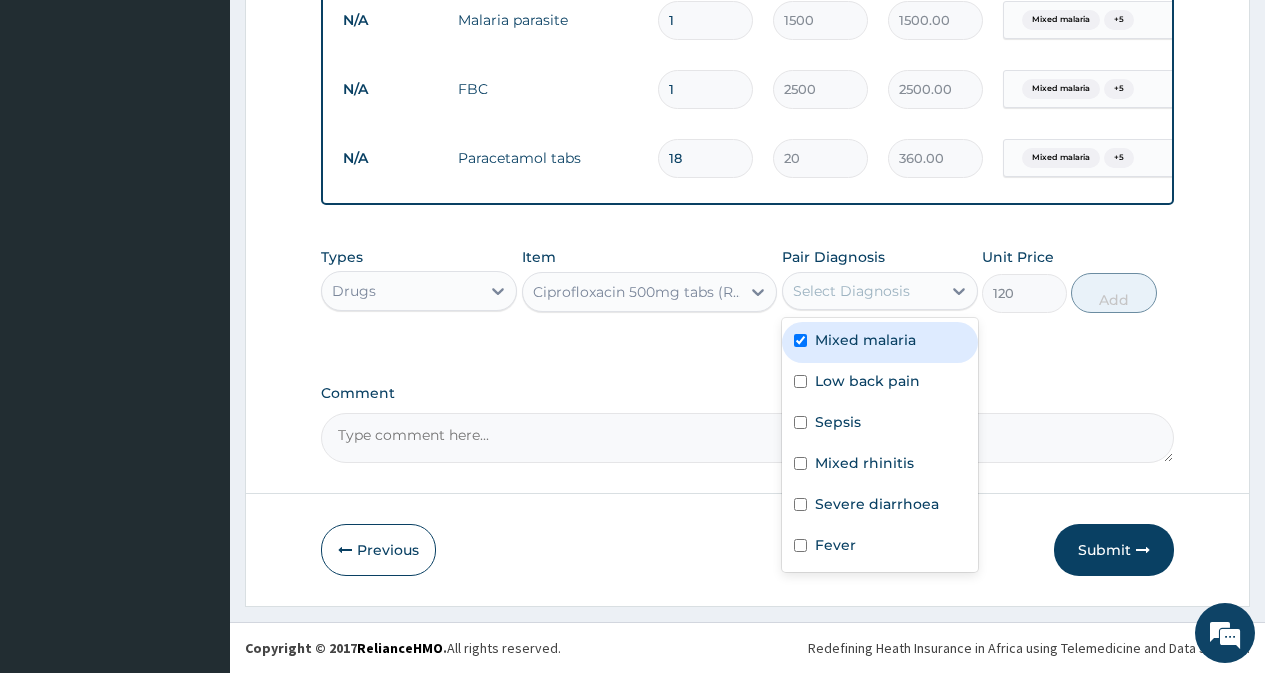 checkbox on "true" 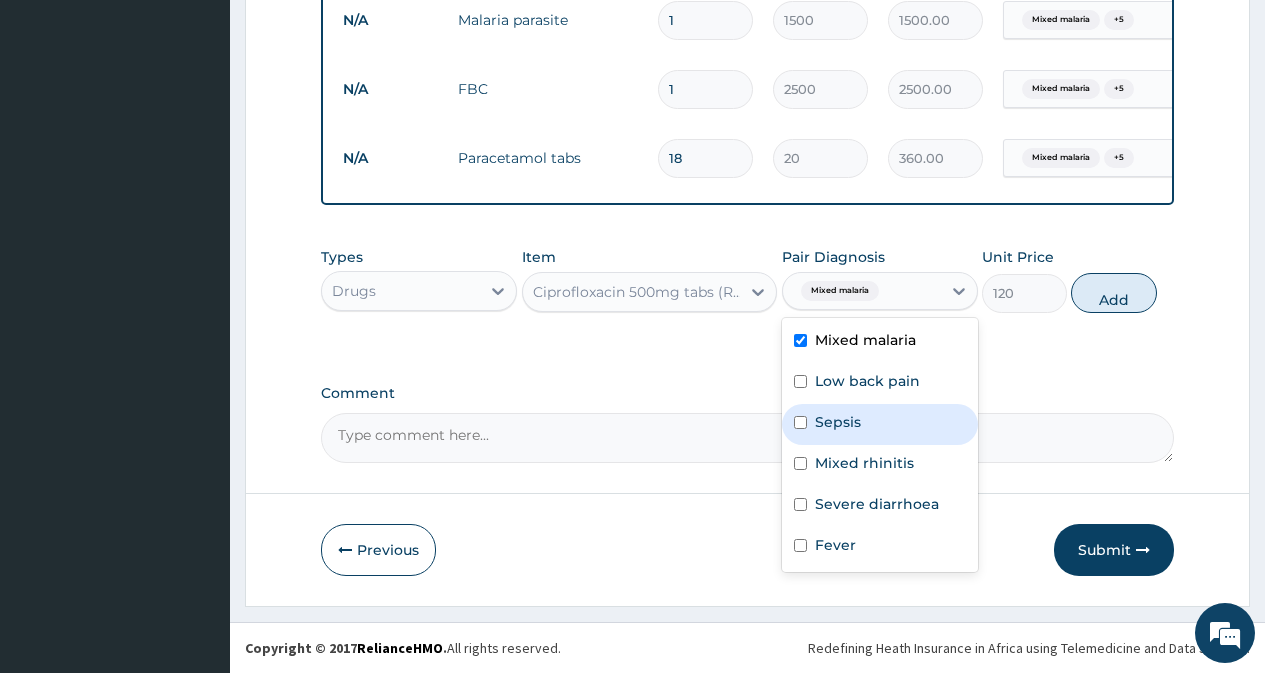 click on "Sepsis" at bounding box center (880, 424) 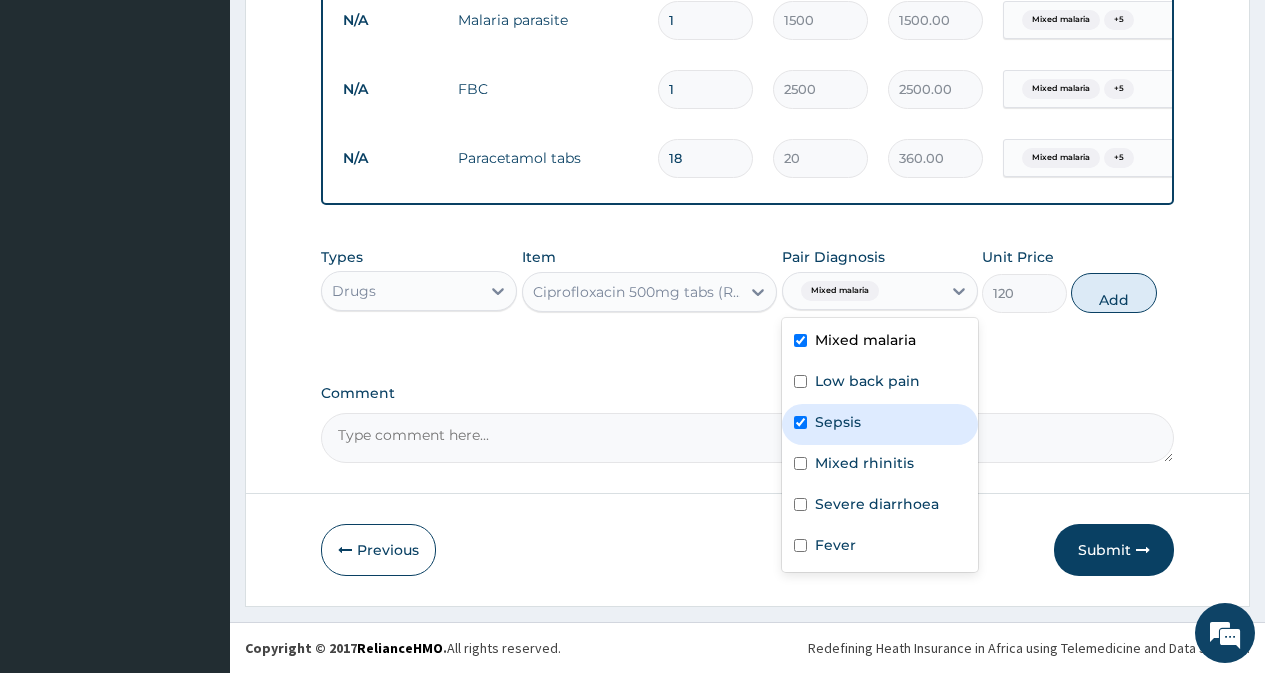checkbox on "true" 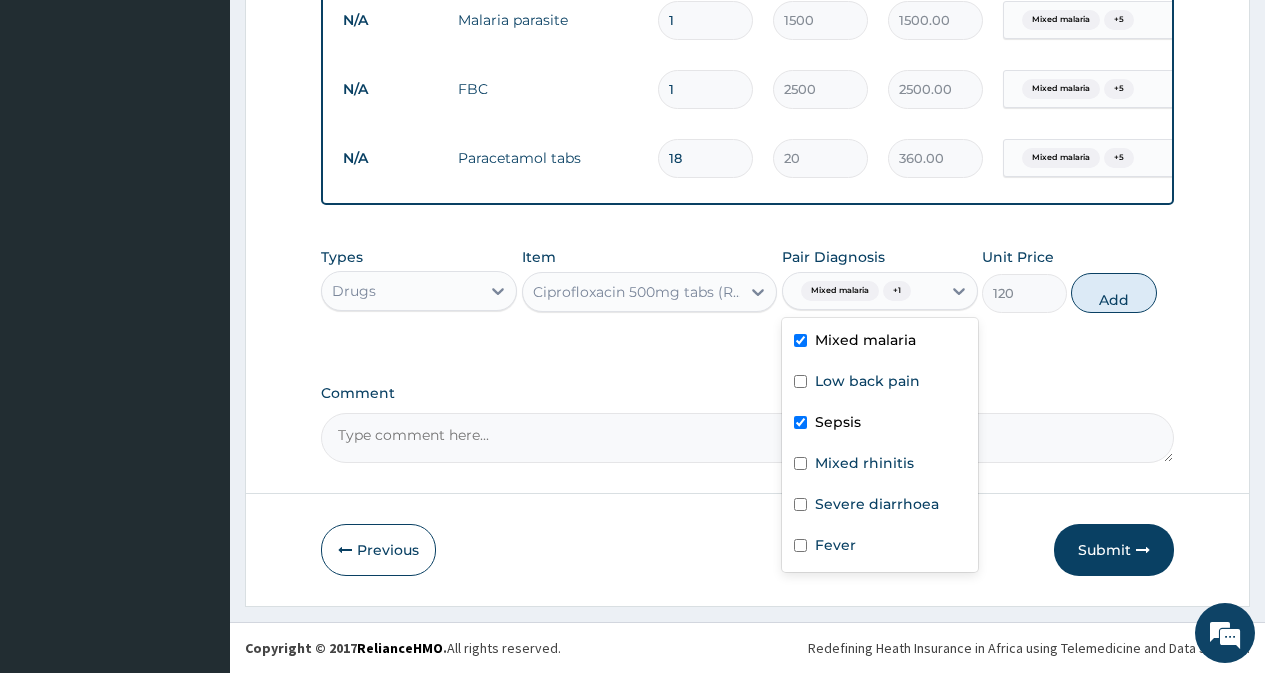 drag, startPoint x: 865, startPoint y: 405, endPoint x: 867, endPoint y: 392, distance: 13.152946 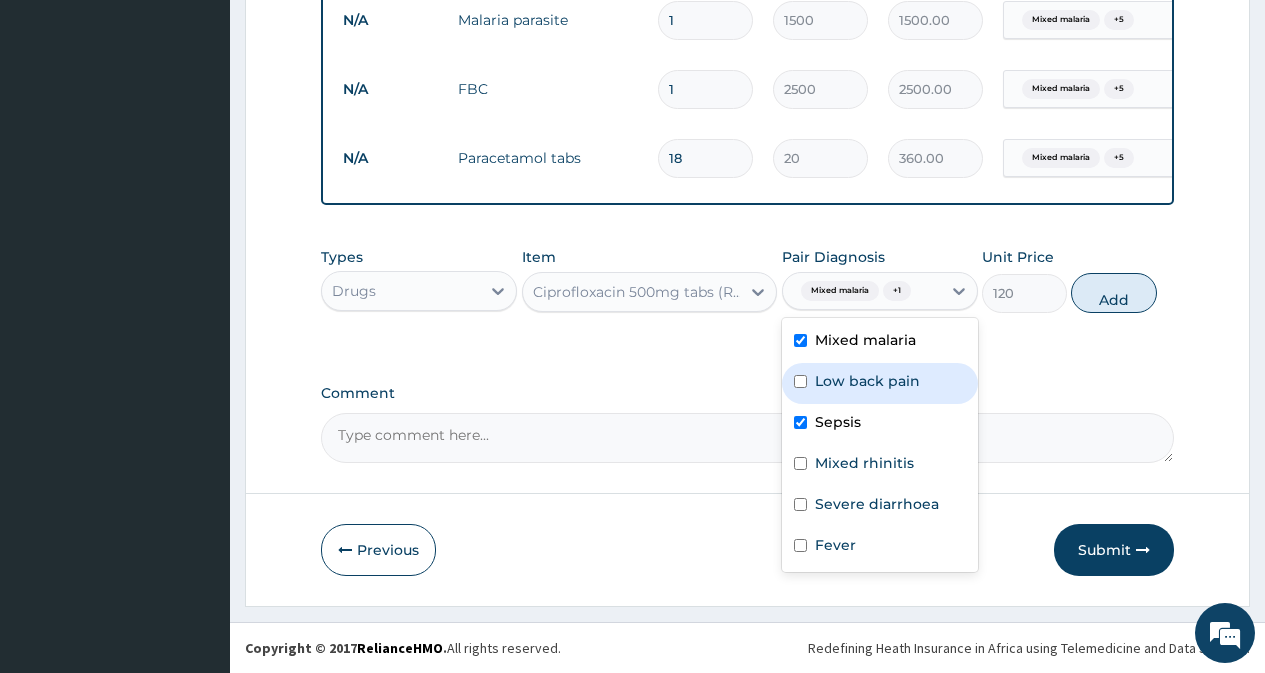 click on "Low back pain" at bounding box center [867, 381] 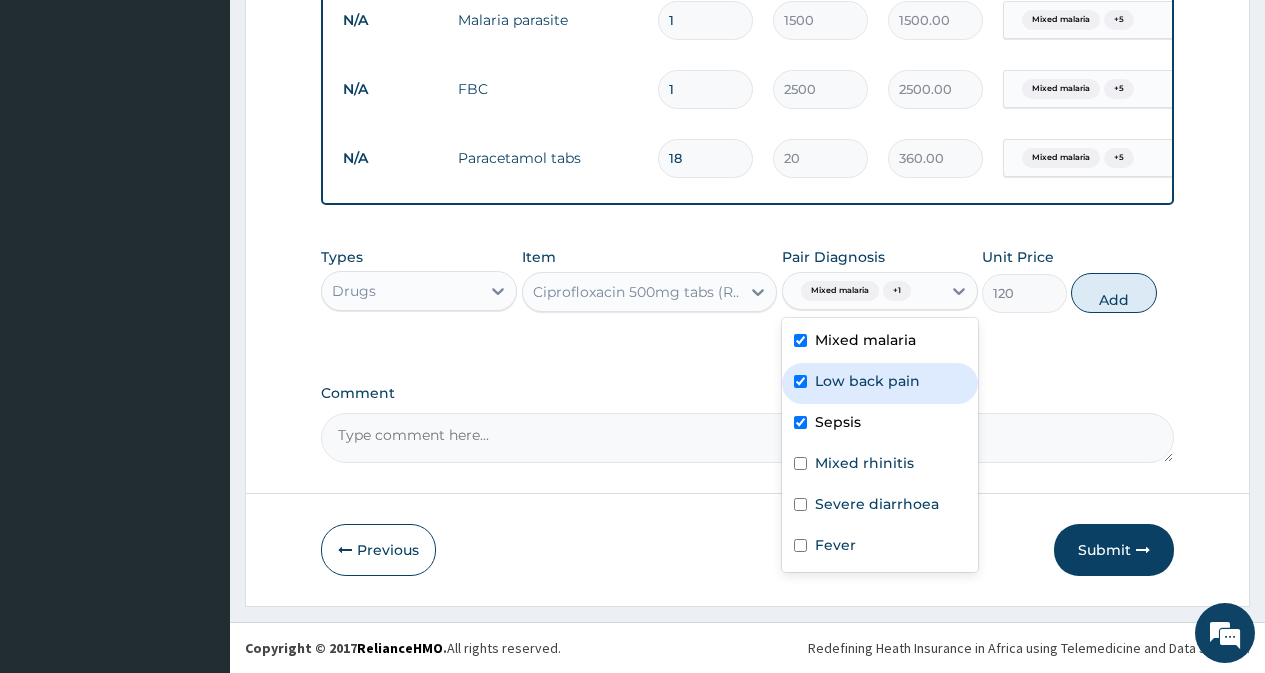 checkbox on "true" 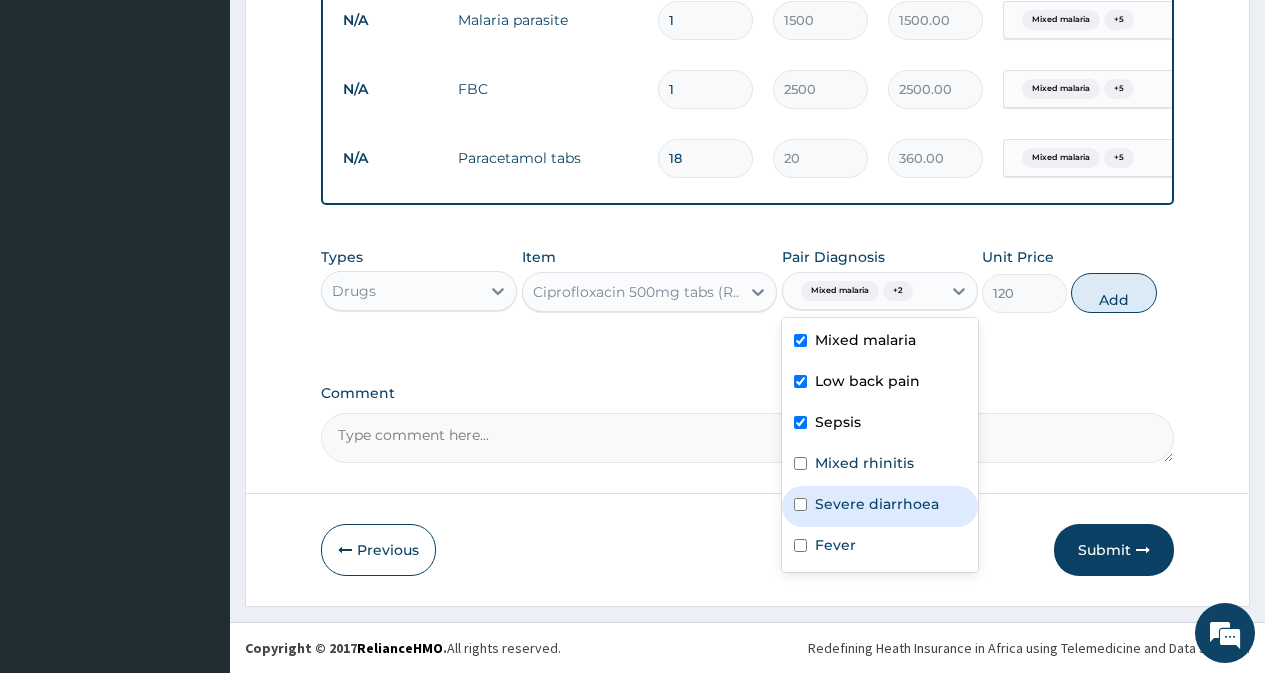 click on "Severe diarrhoea" at bounding box center [880, 506] 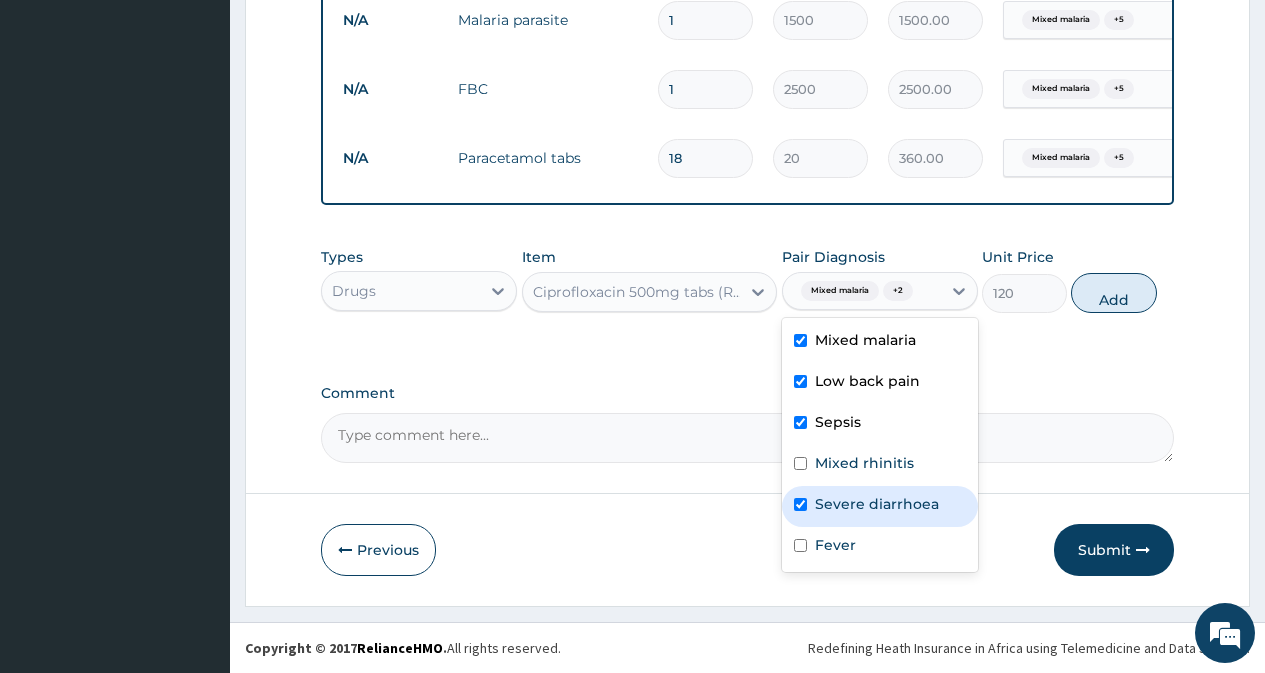 checkbox on "true" 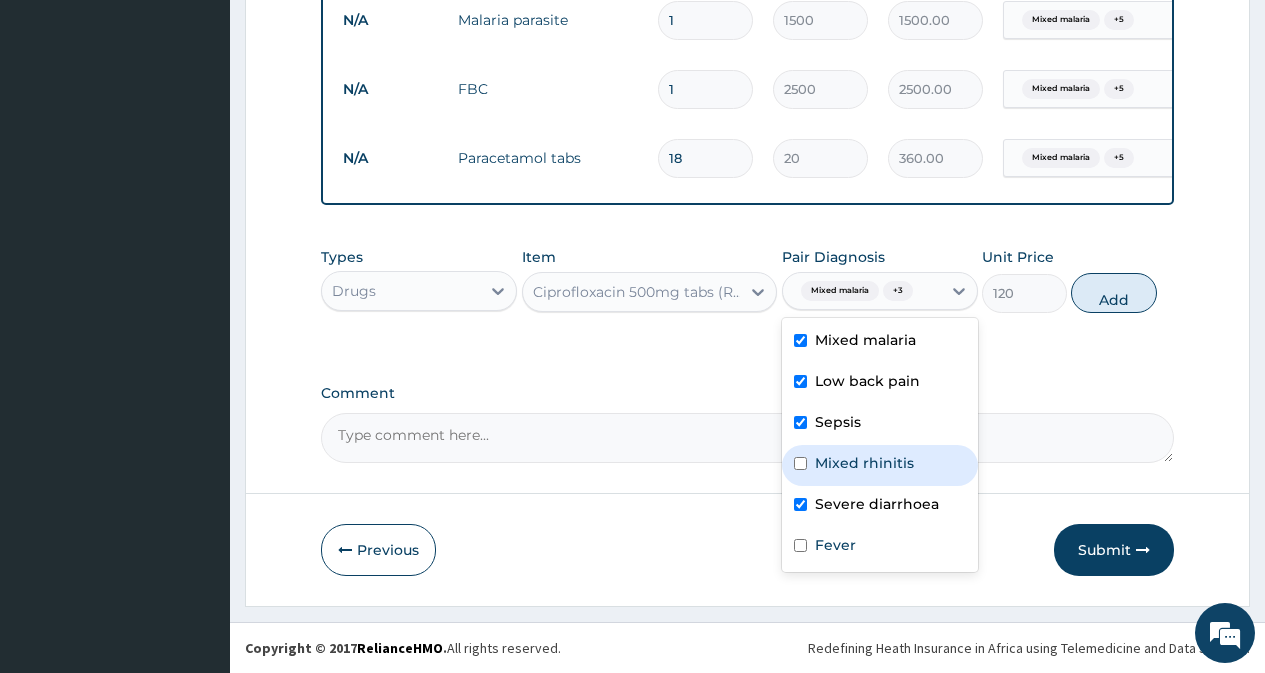 click on "Mixed rhinitis" at bounding box center [864, 463] 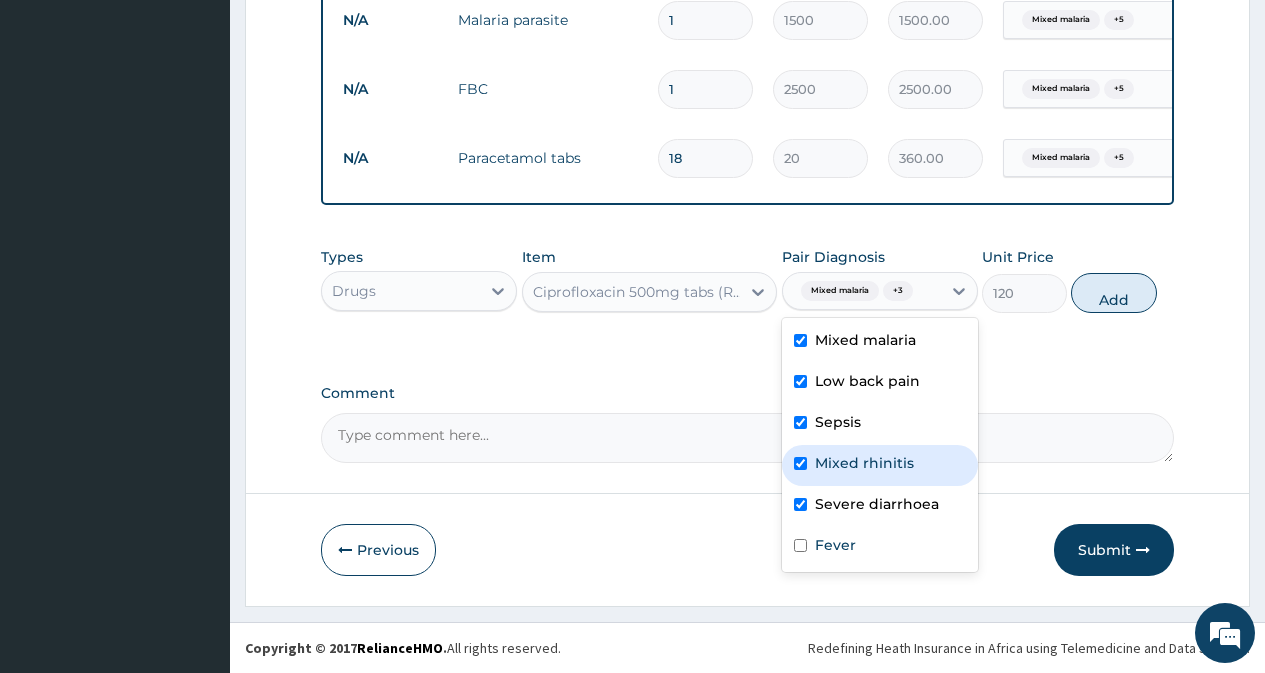 checkbox on "true" 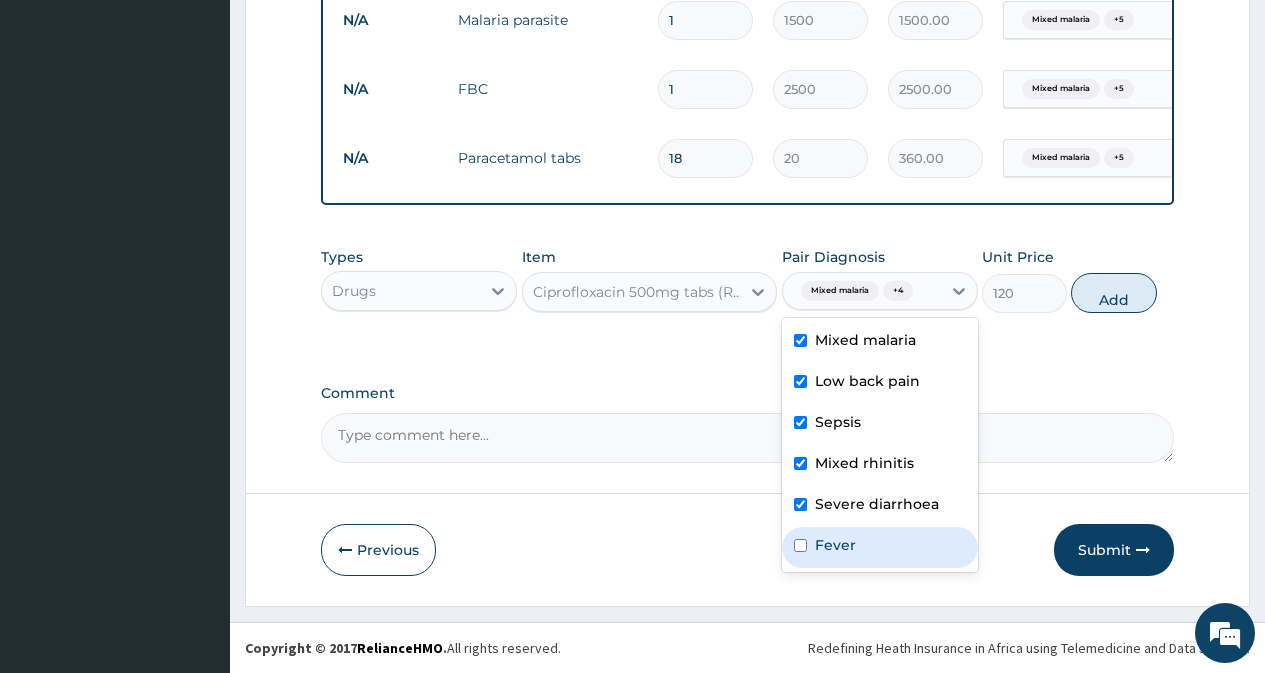 click on "Fever" at bounding box center (880, 547) 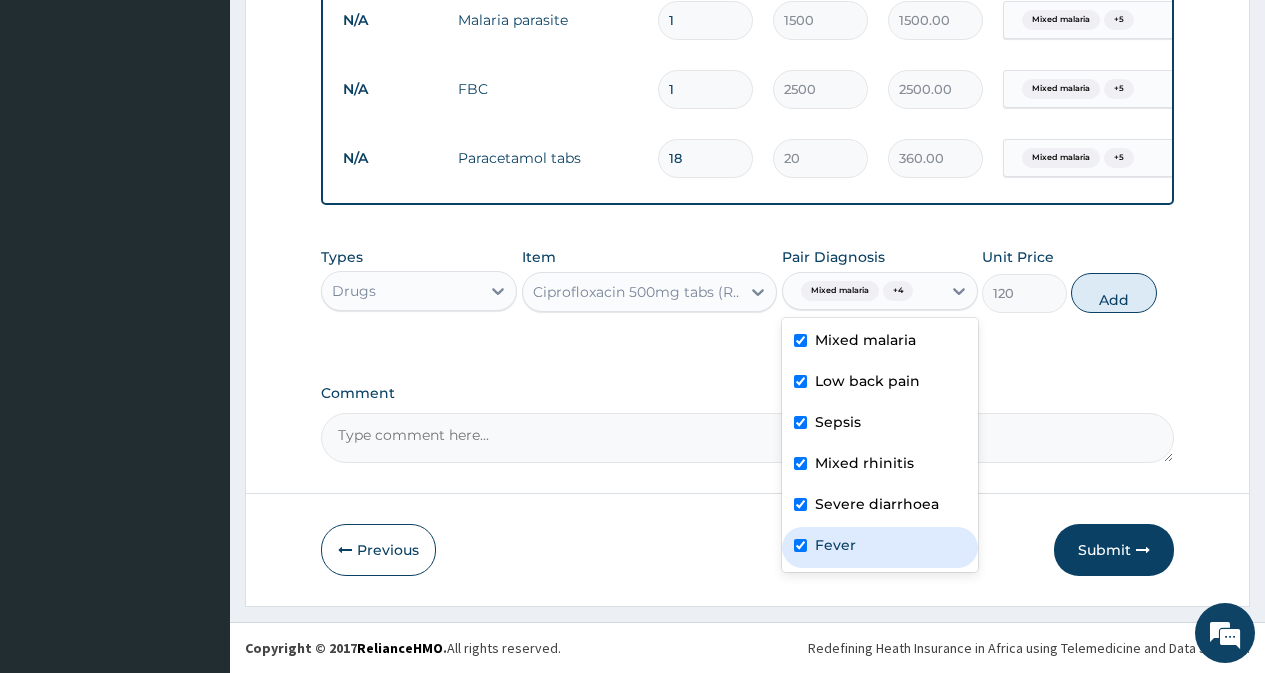checkbox on "true" 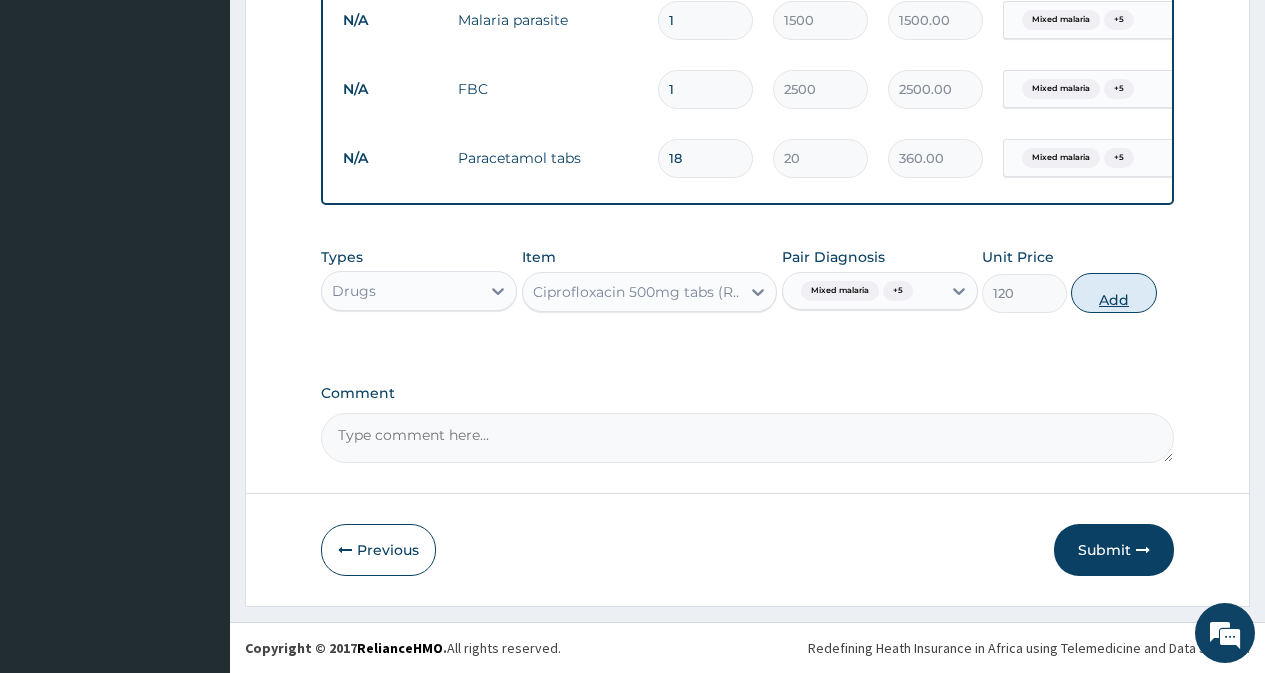 click on "Add" at bounding box center (1113, 293) 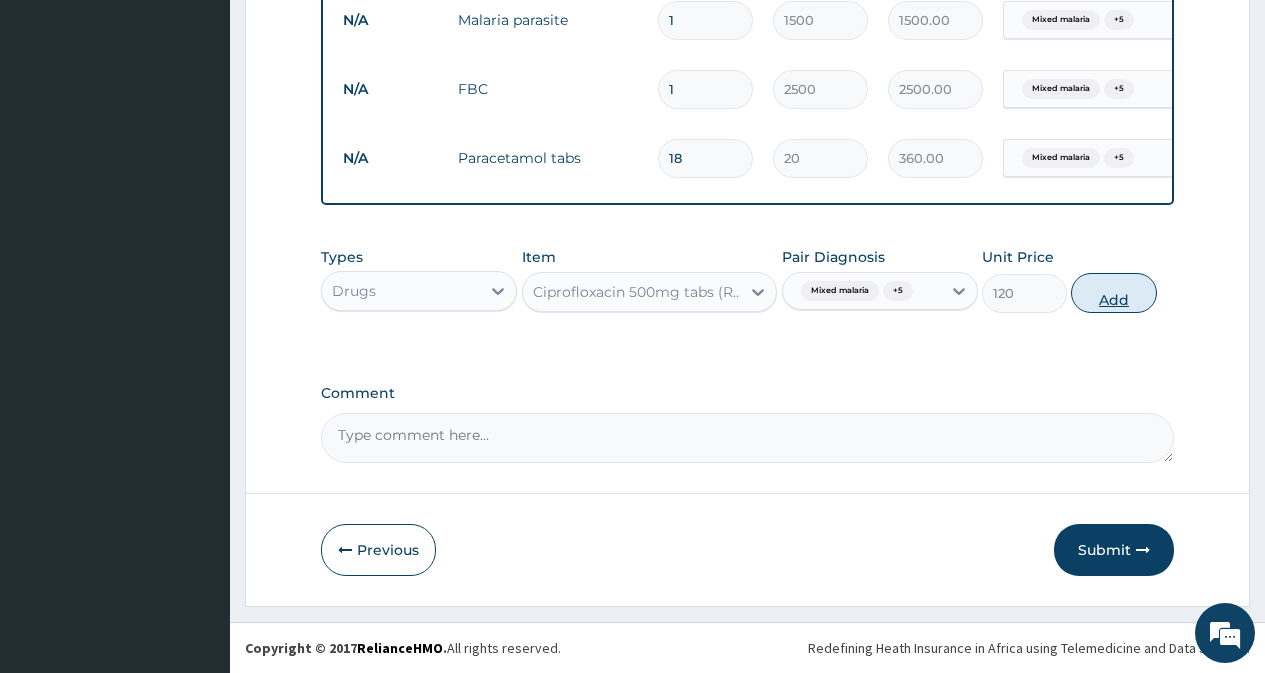 type on "0" 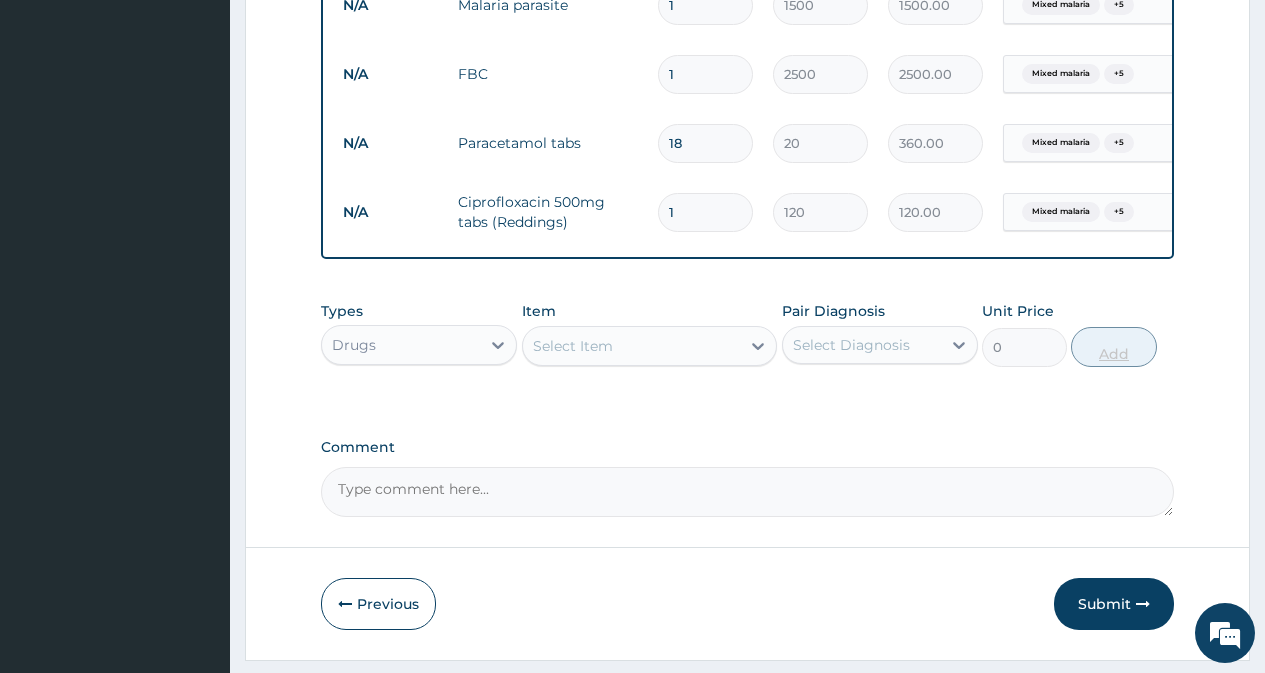 type on "14" 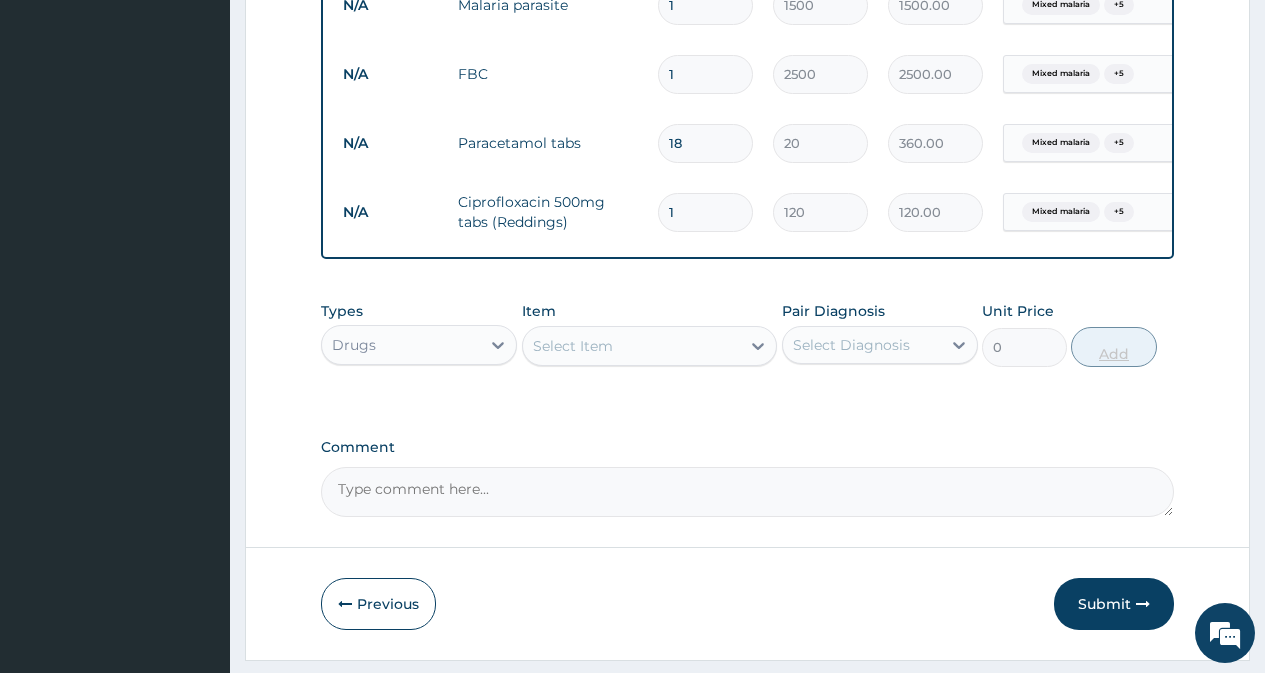 type on "1680.00" 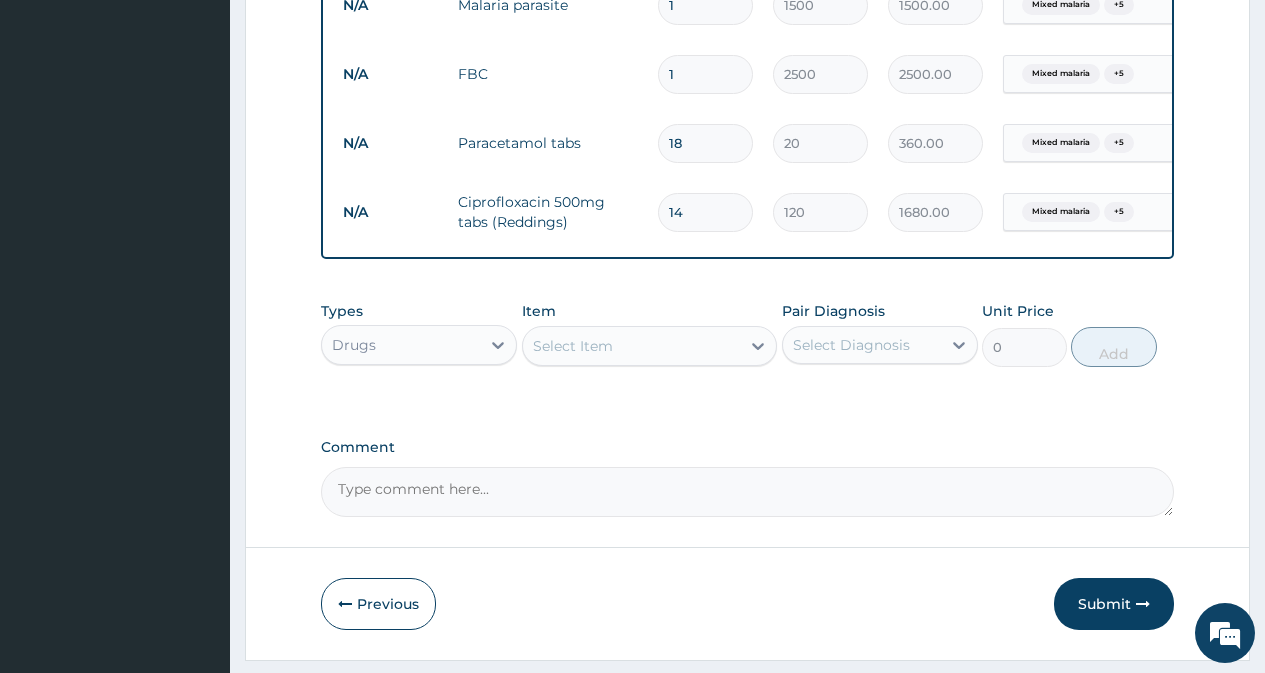 type on "14" 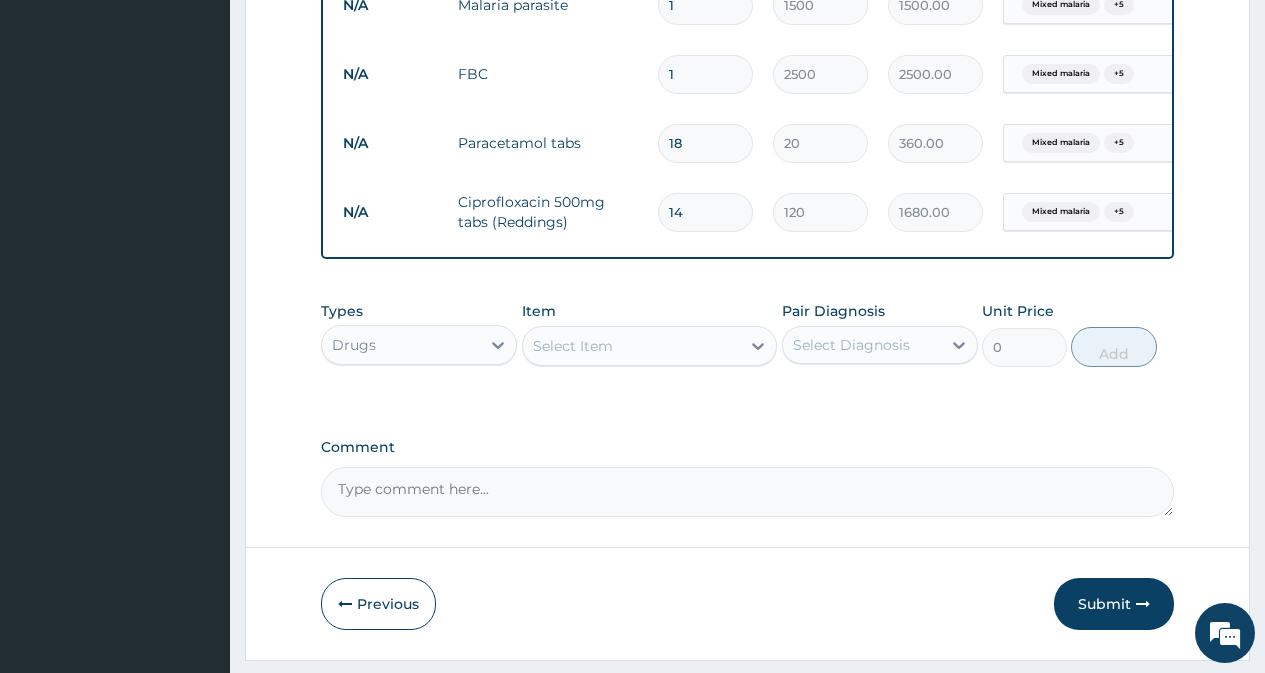 click on "Select Item" at bounding box center [632, 346] 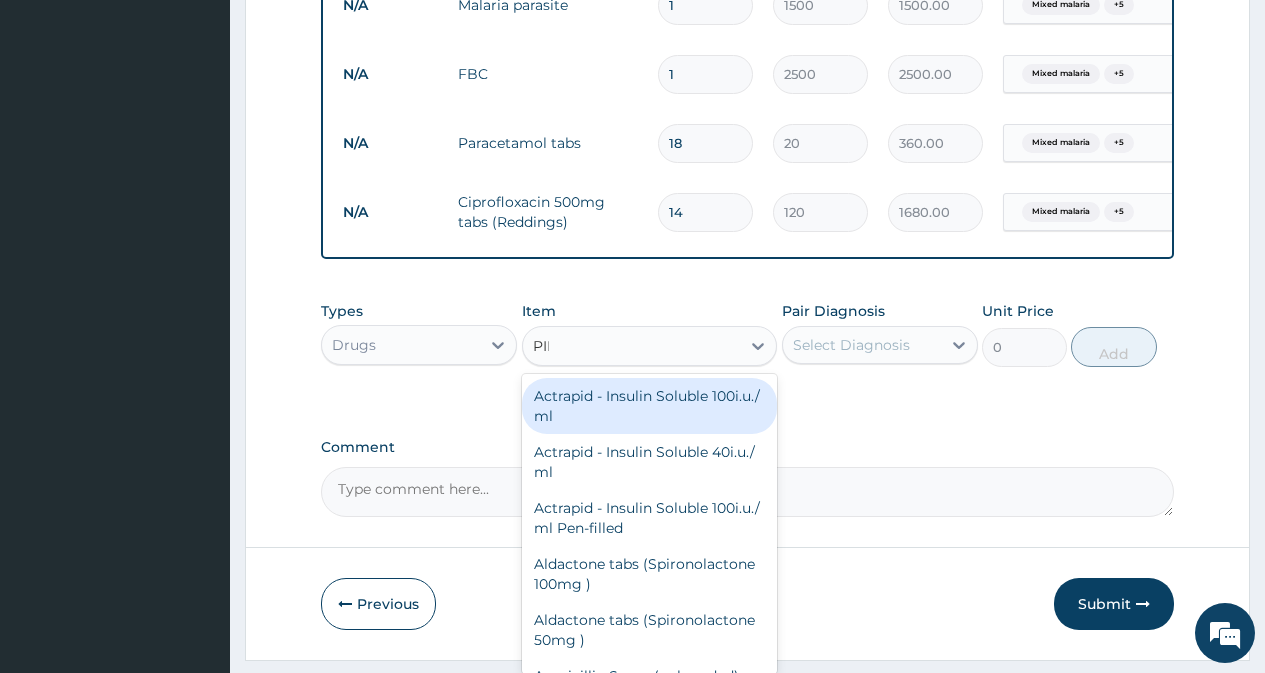 type on "PIRI" 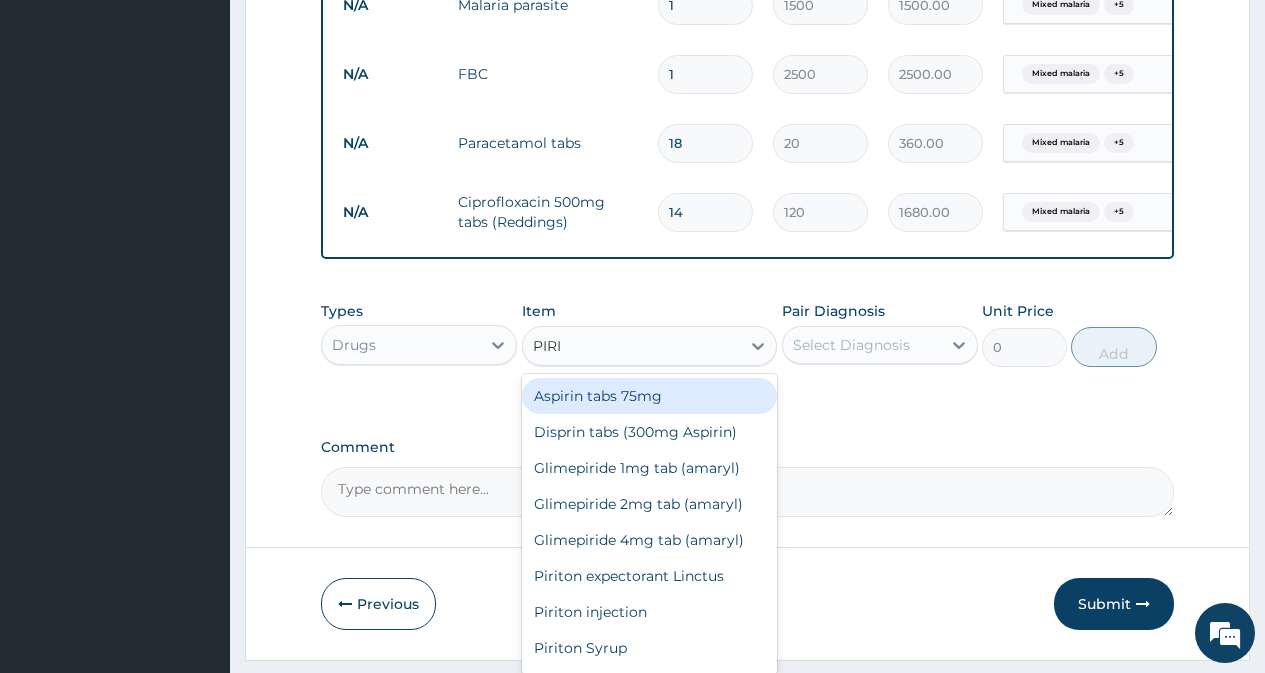 scroll, scrollTop: 32, scrollLeft: 0, axis: vertical 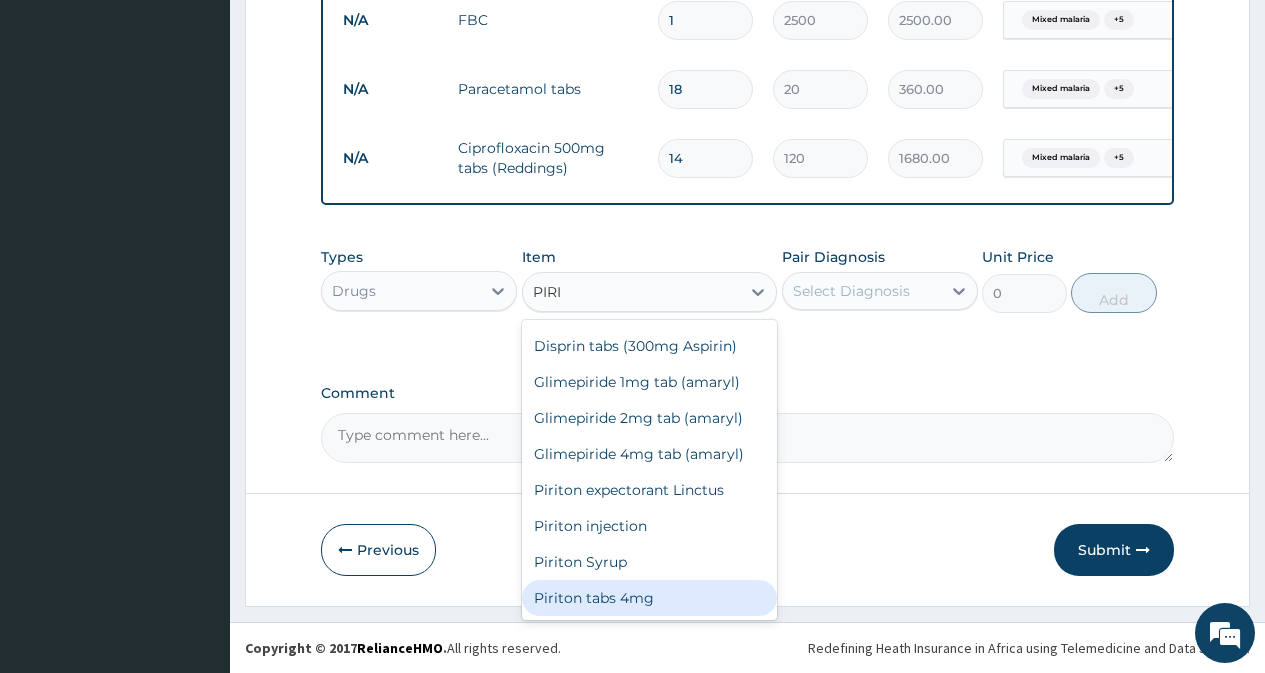 click on "Piriton tabs 4mg" at bounding box center [650, 598] 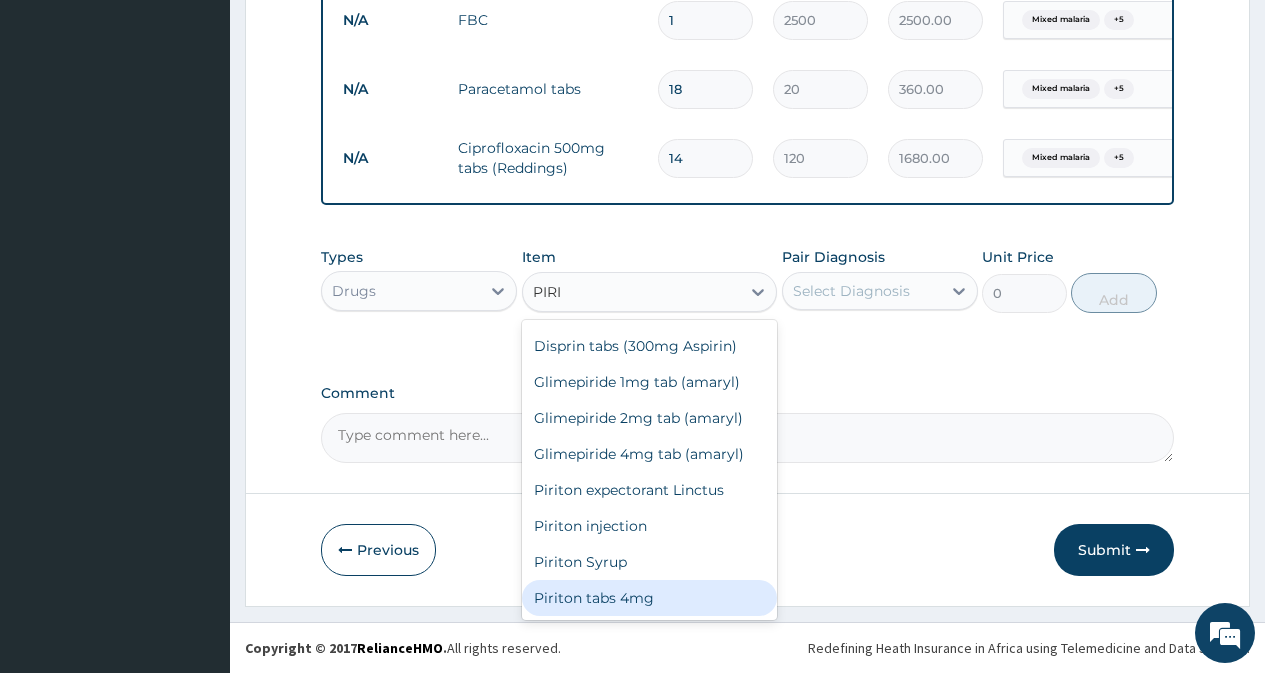 type 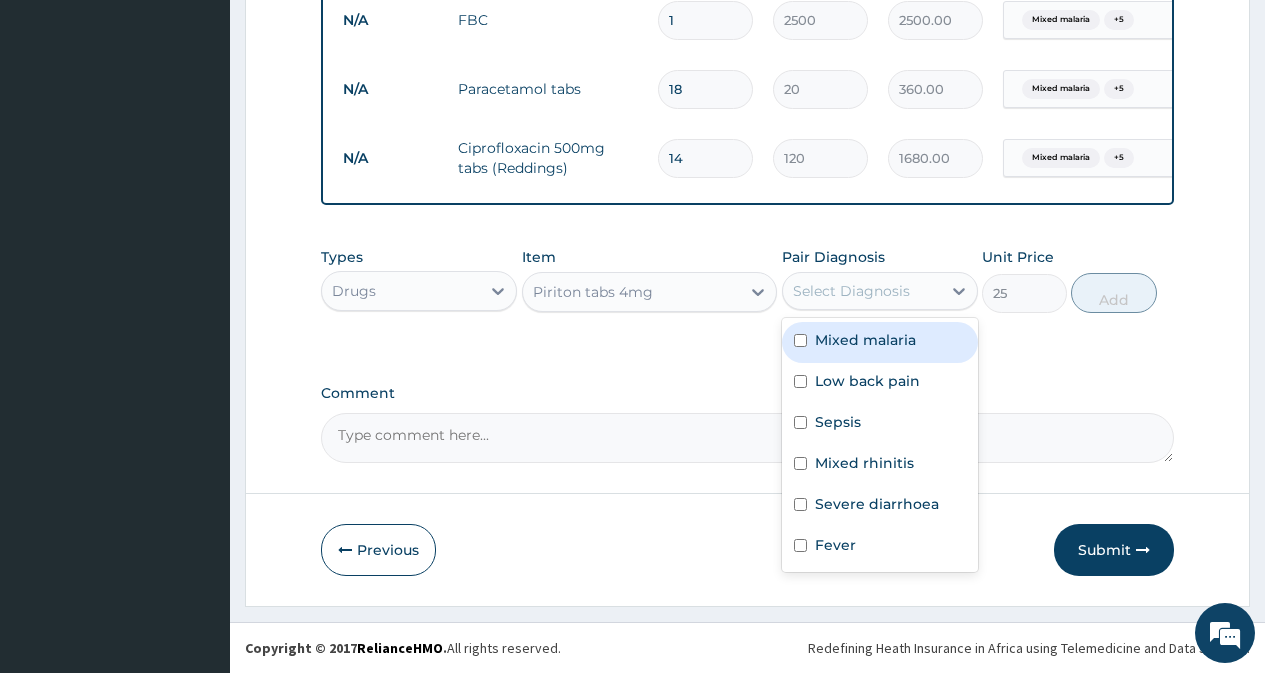click on "Select Diagnosis" at bounding box center (851, 291) 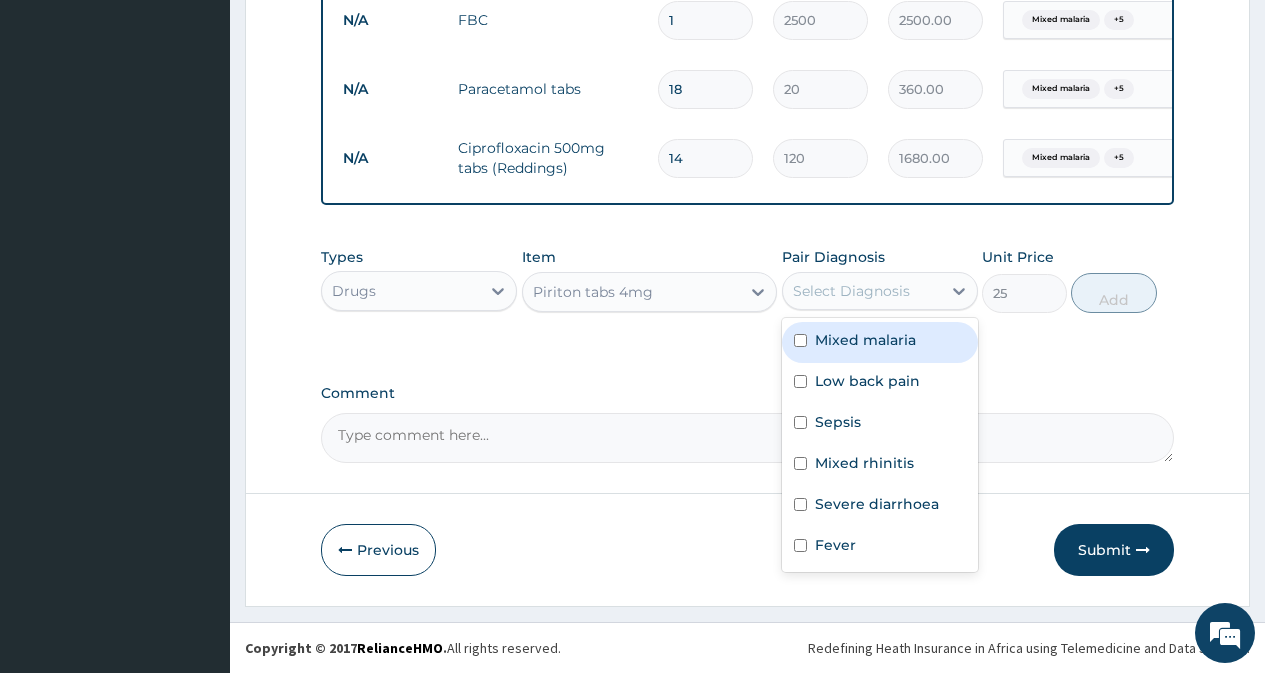 click on "Mixed malaria" at bounding box center (880, 342) 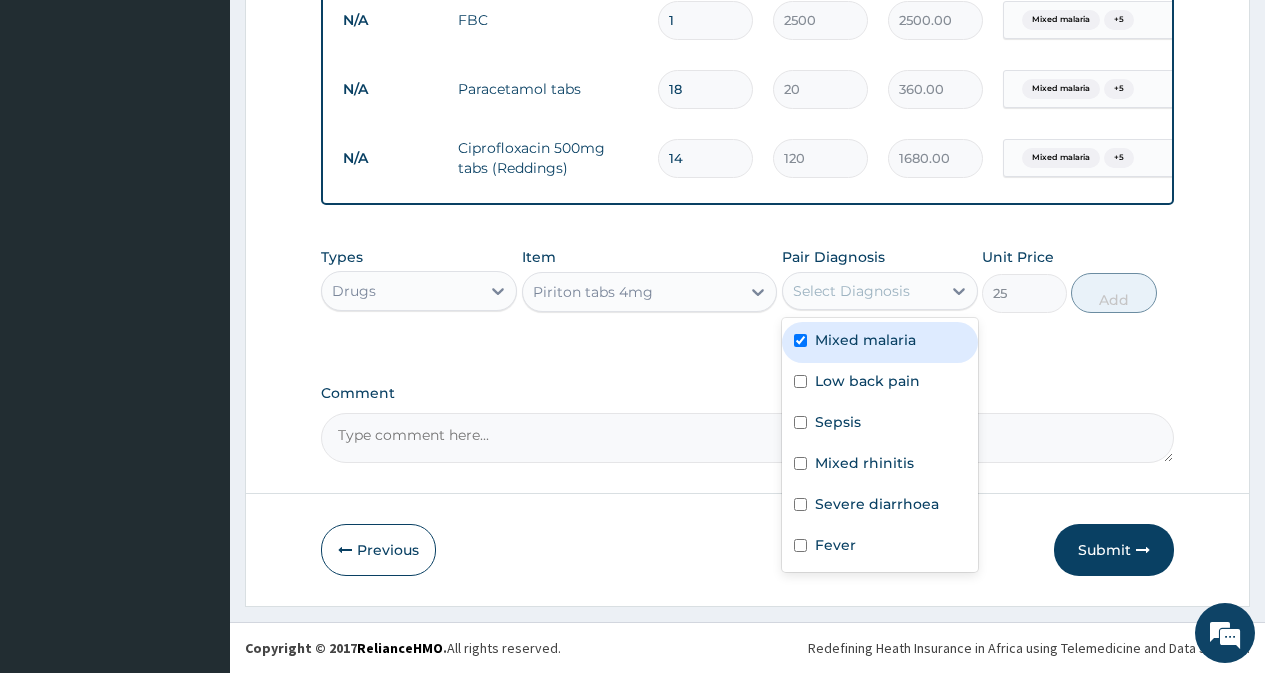 checkbox on "true" 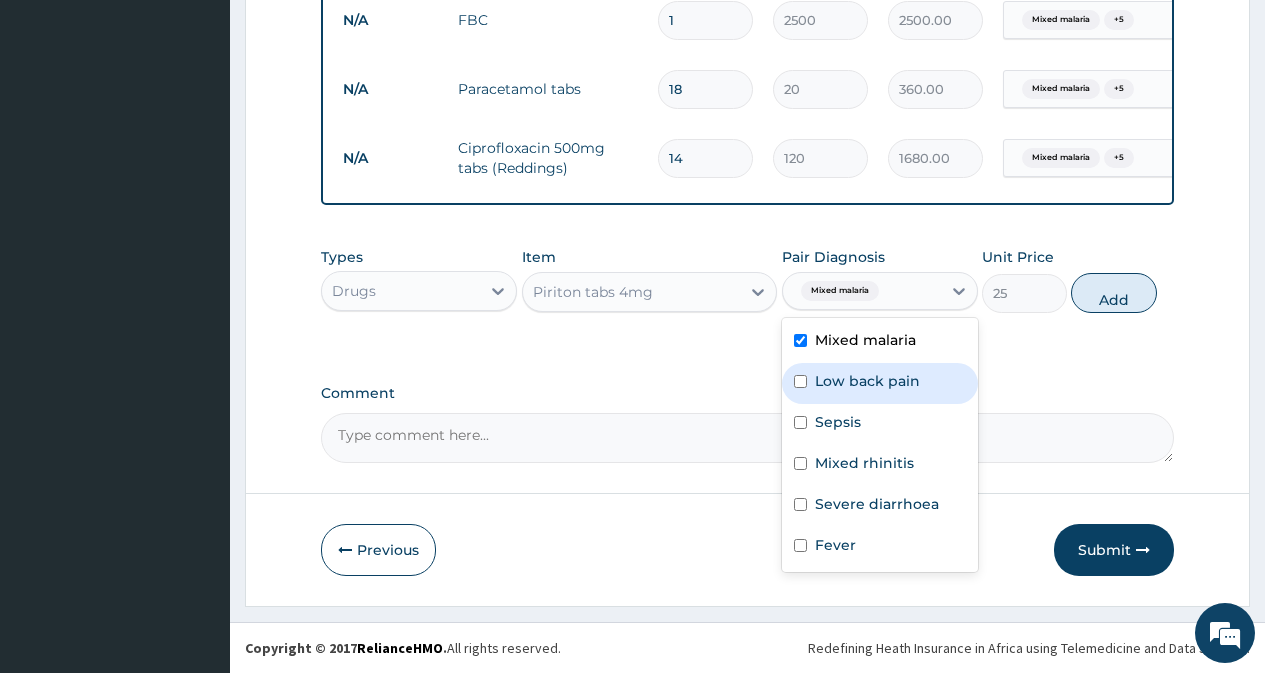 click on "Low back pain" at bounding box center [880, 383] 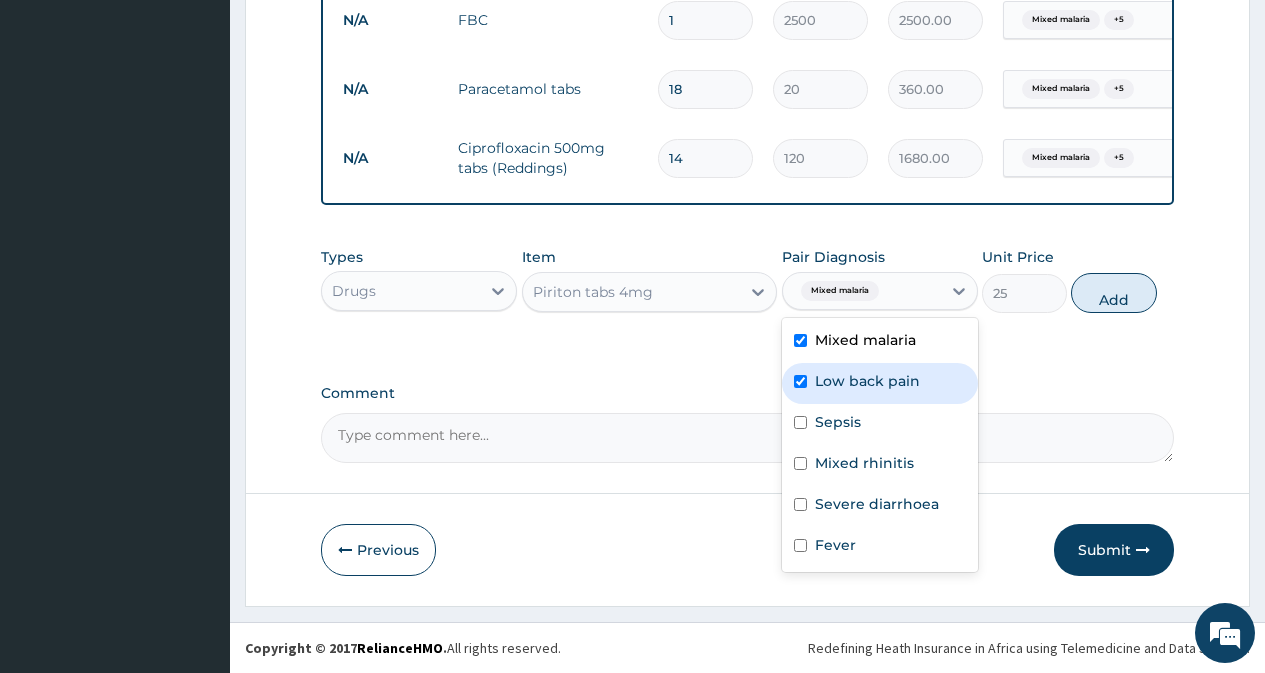checkbox on "true" 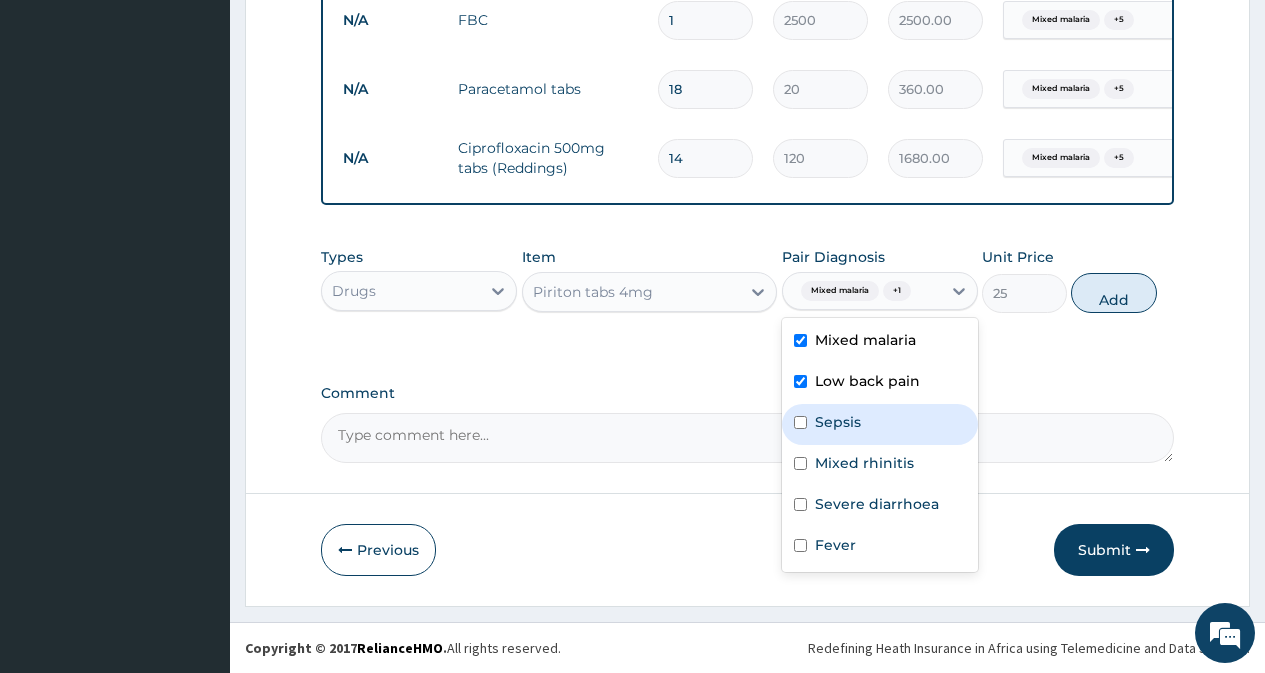 click on "Sepsis" at bounding box center [838, 422] 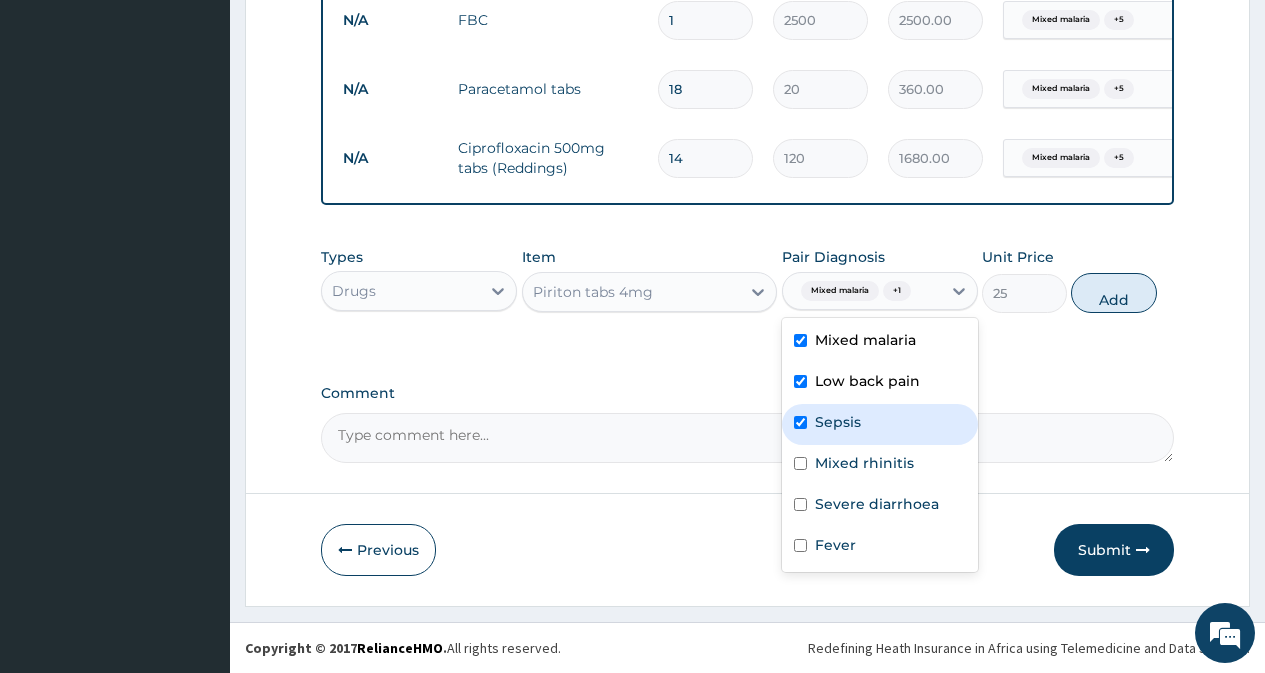 checkbox on "true" 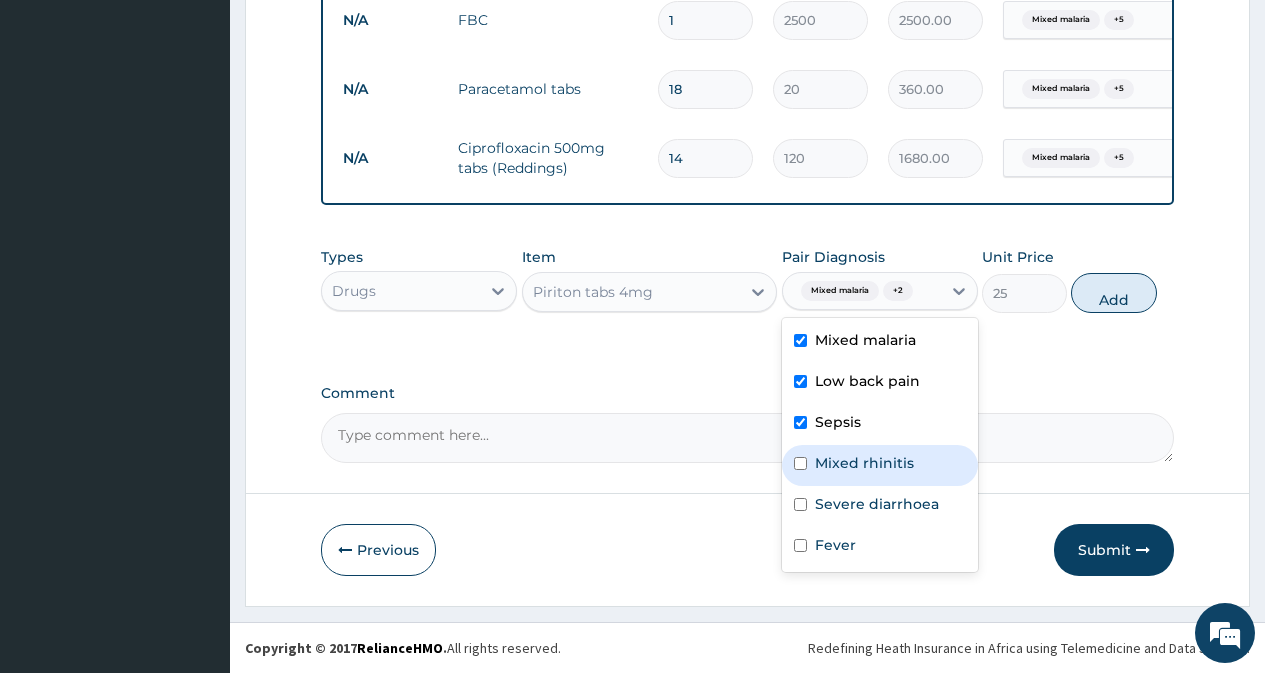 click on "Mixed rhinitis" at bounding box center (864, 463) 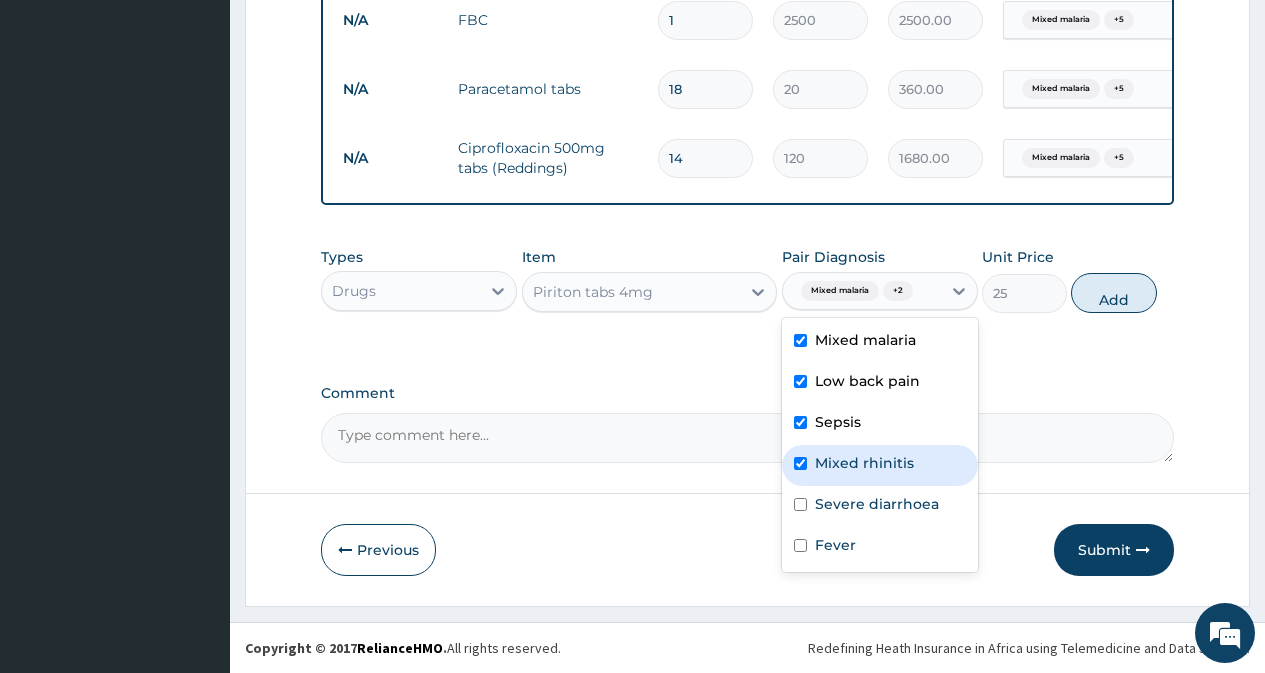 checkbox on "true" 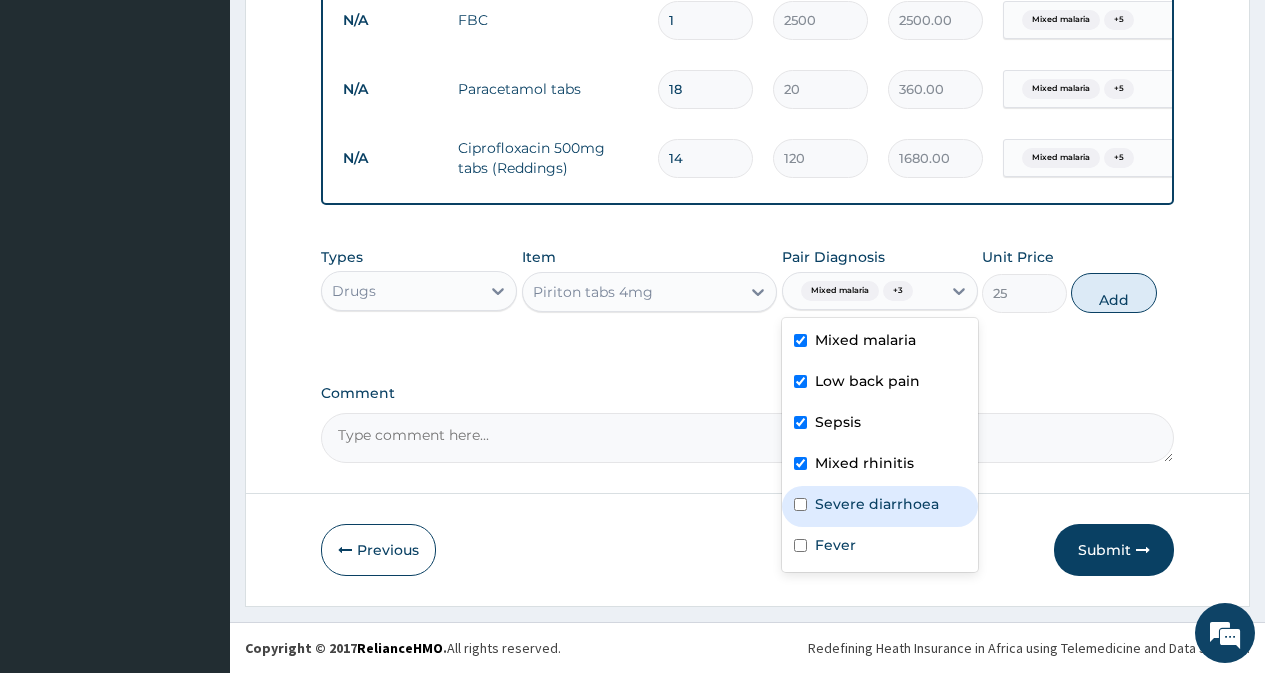 click on "Severe diarrhoea" at bounding box center [877, 504] 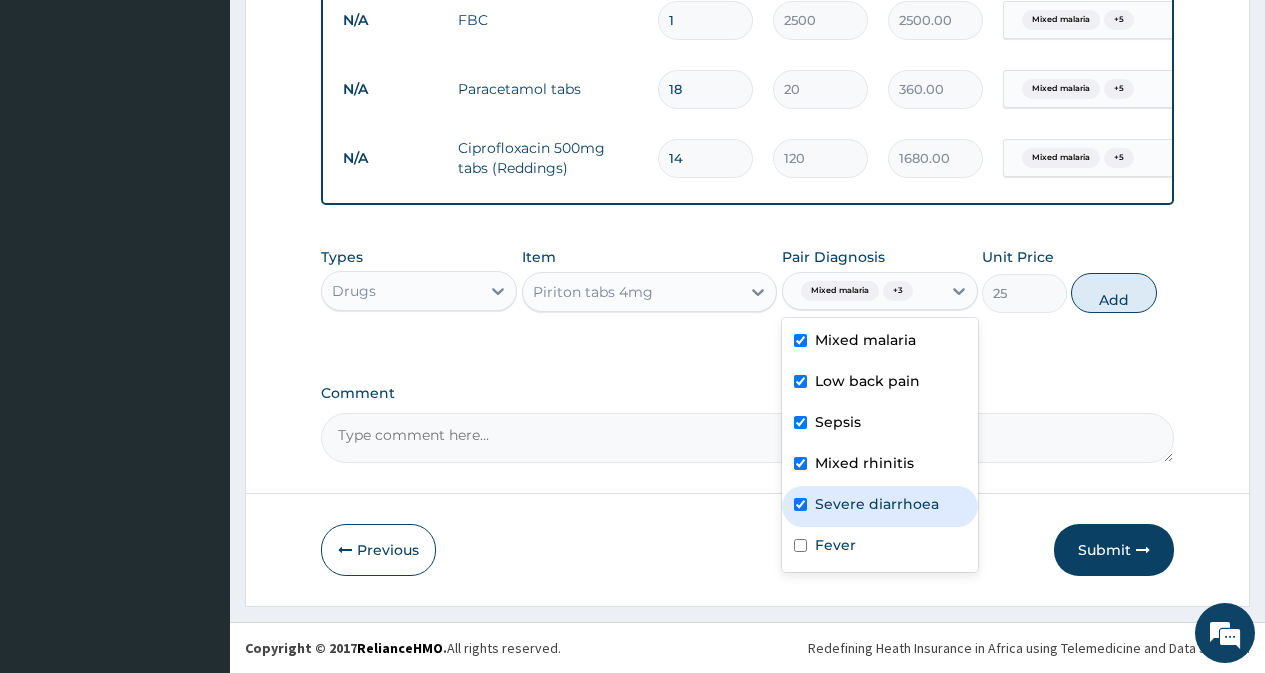 checkbox on "true" 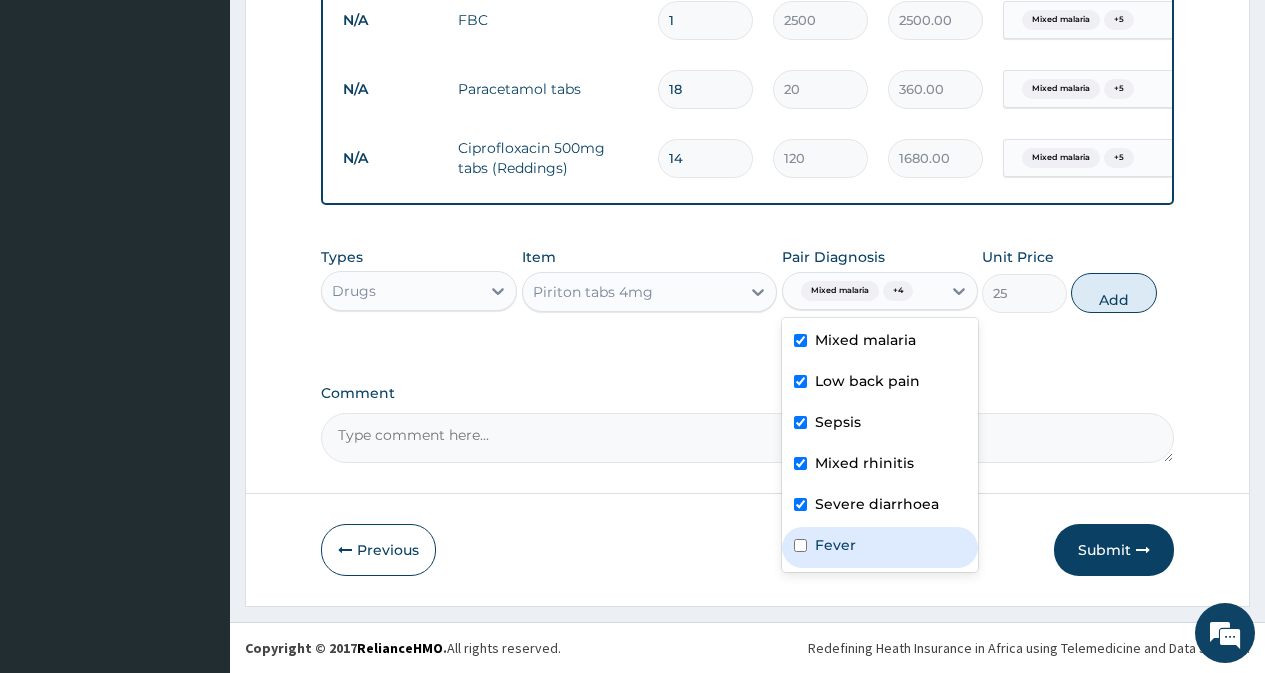 click on "Fever" at bounding box center (880, 547) 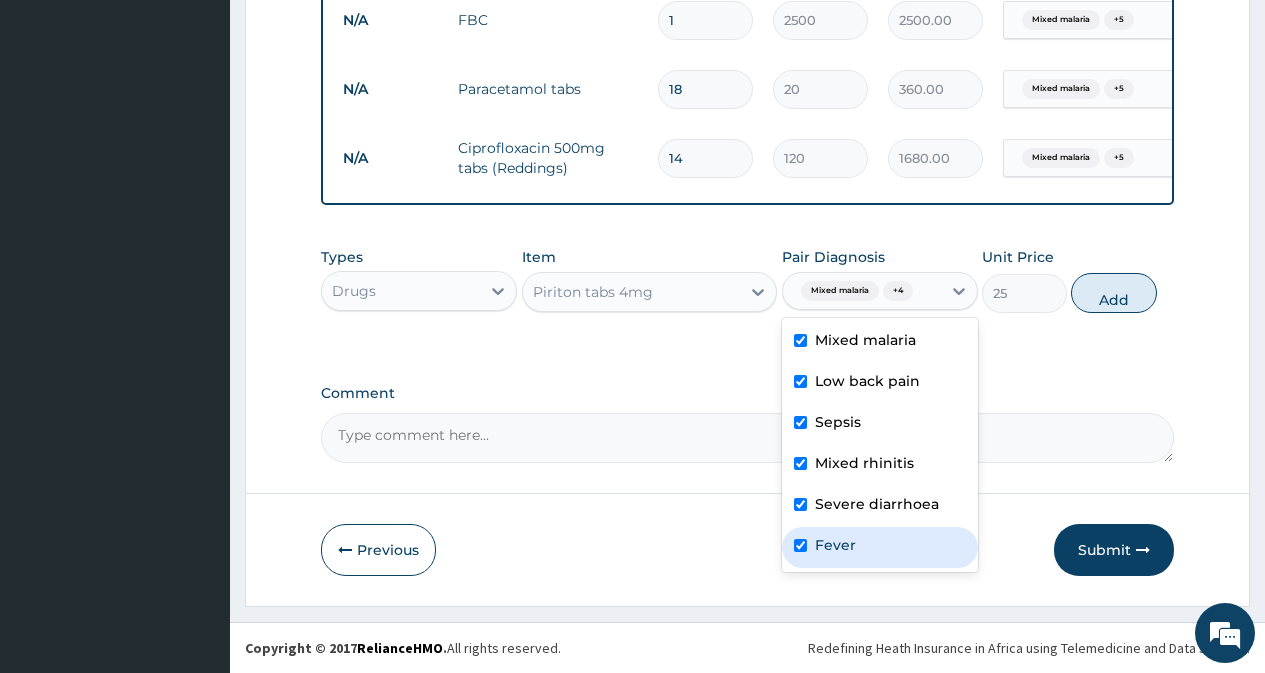 checkbox on "true" 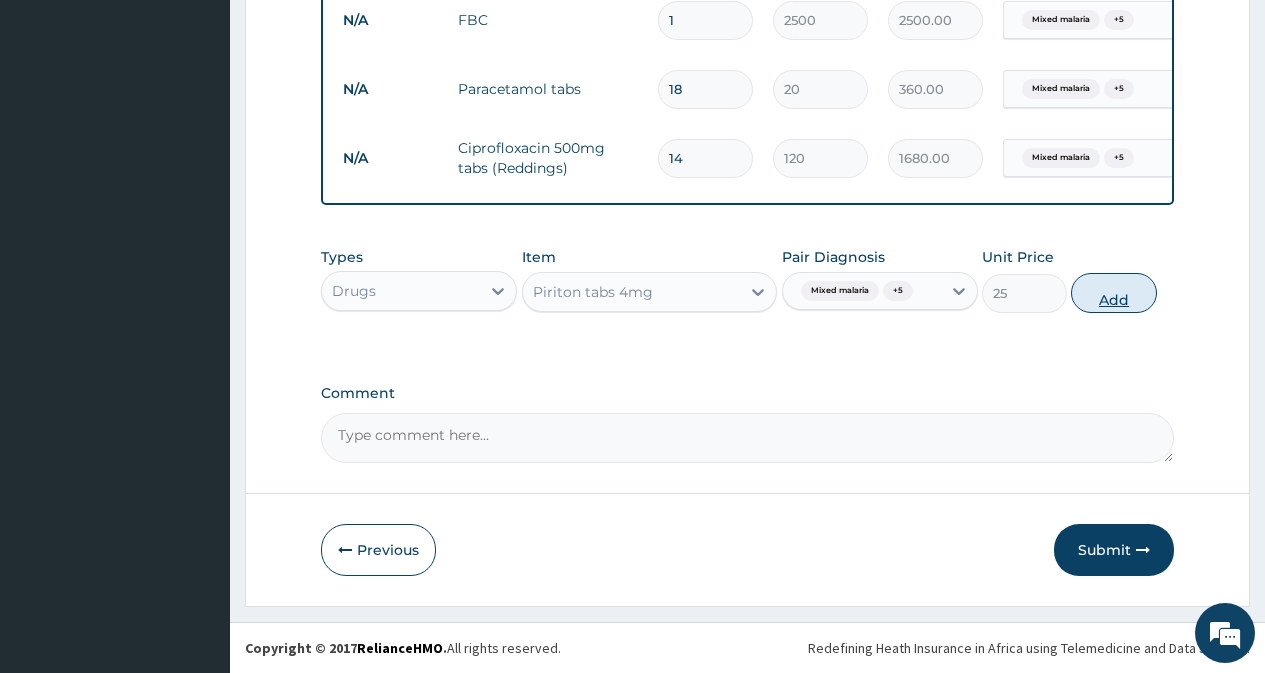 click on "Add" at bounding box center [1113, 293] 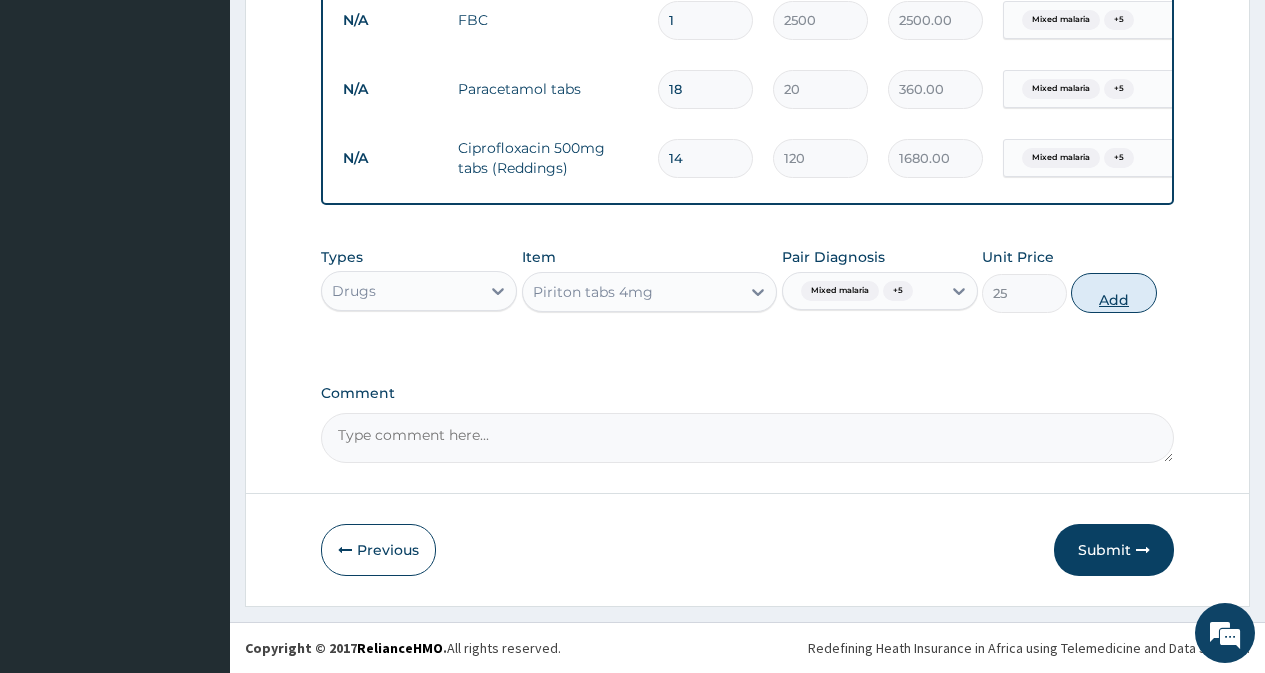 type on "0" 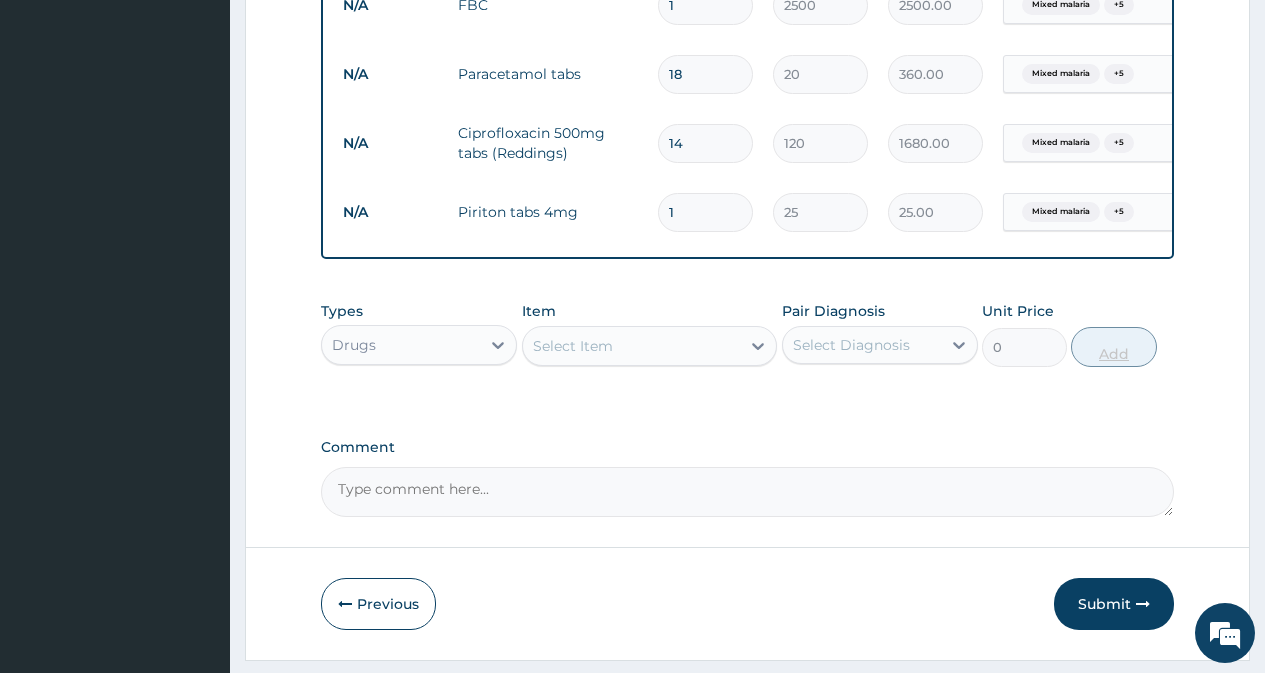 type 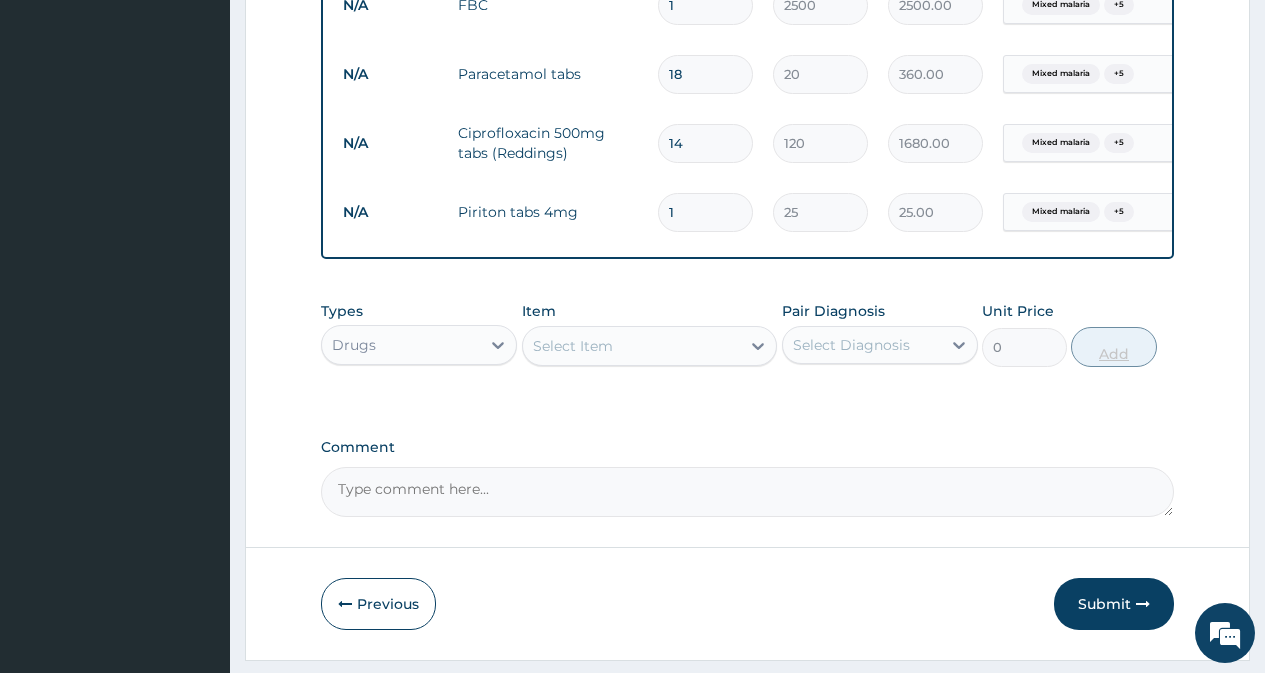 type on "0.00" 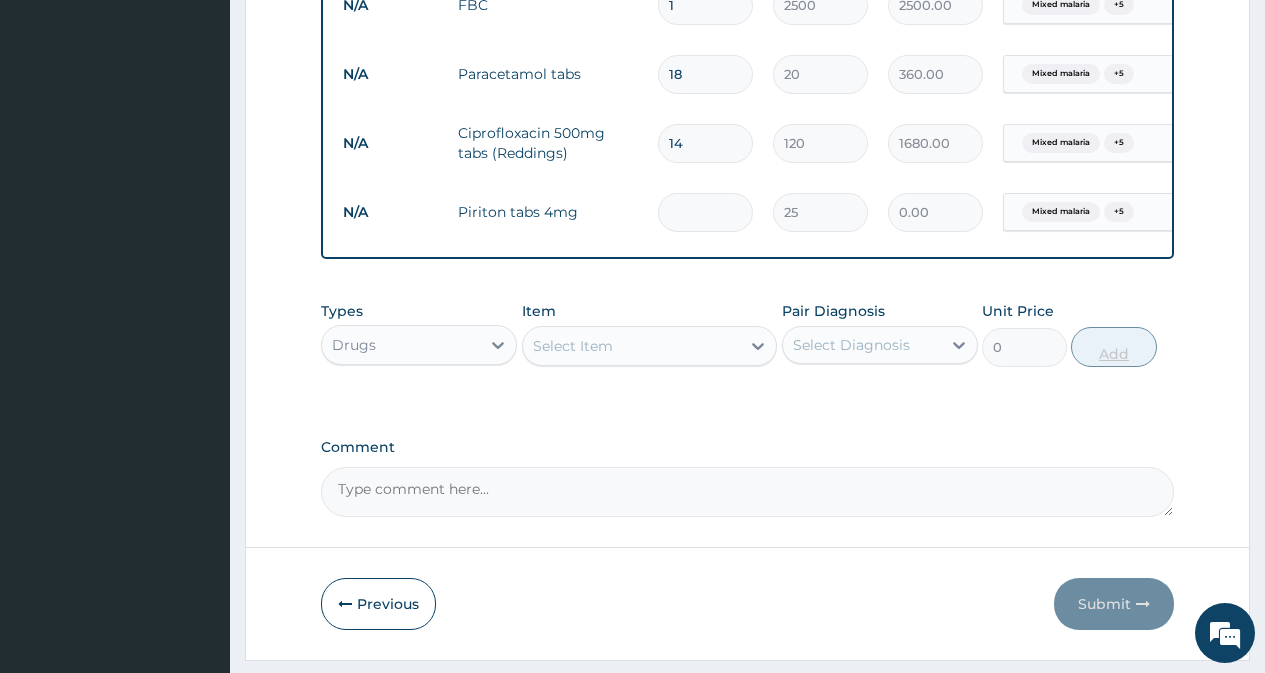 type on "7" 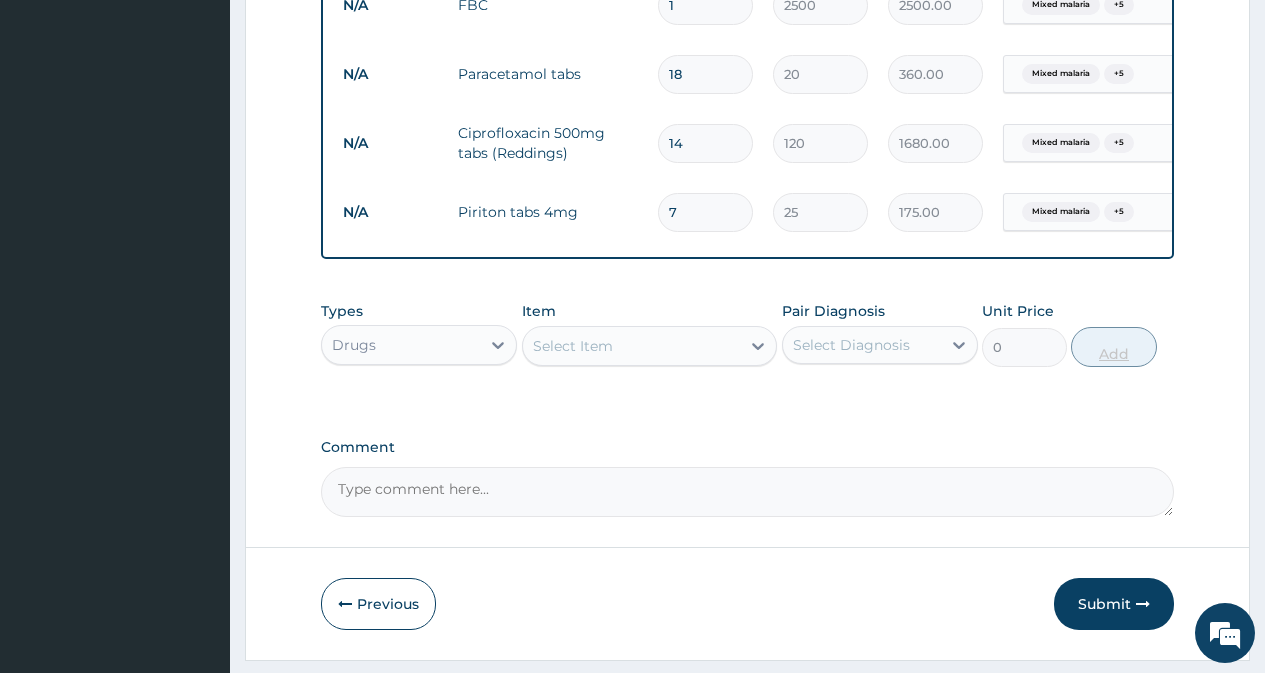 type 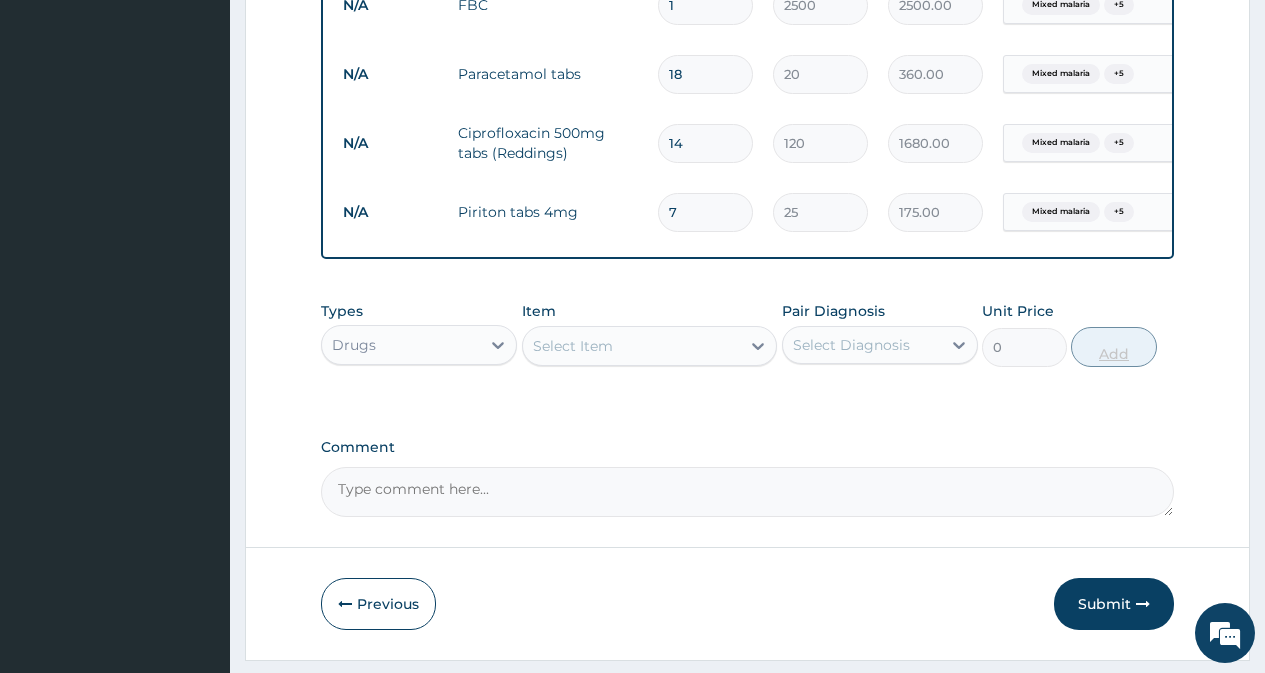 type on "0.00" 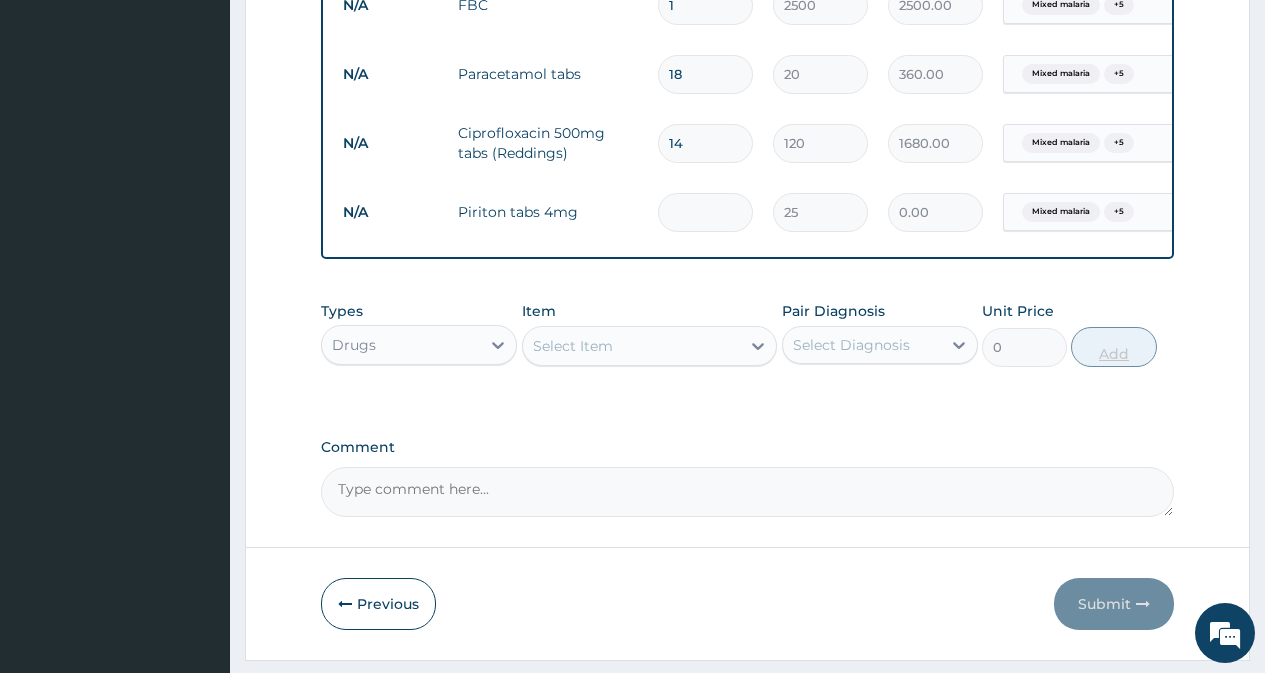 type on "1" 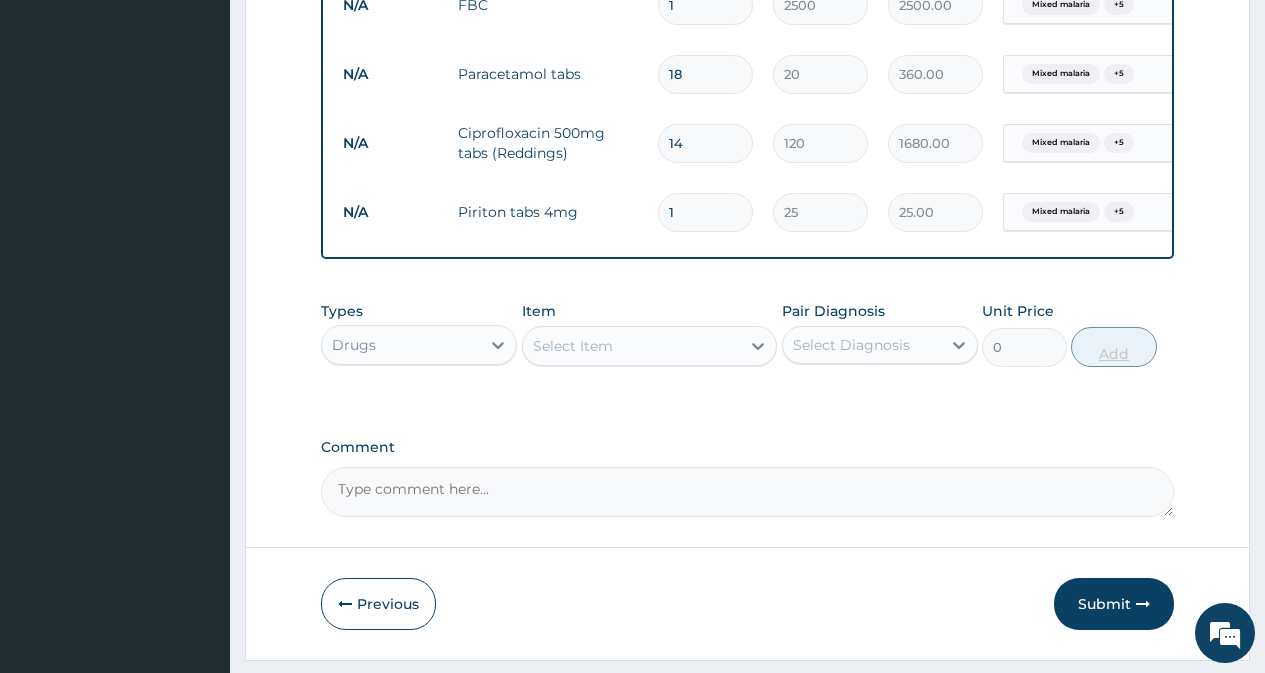 type on "10" 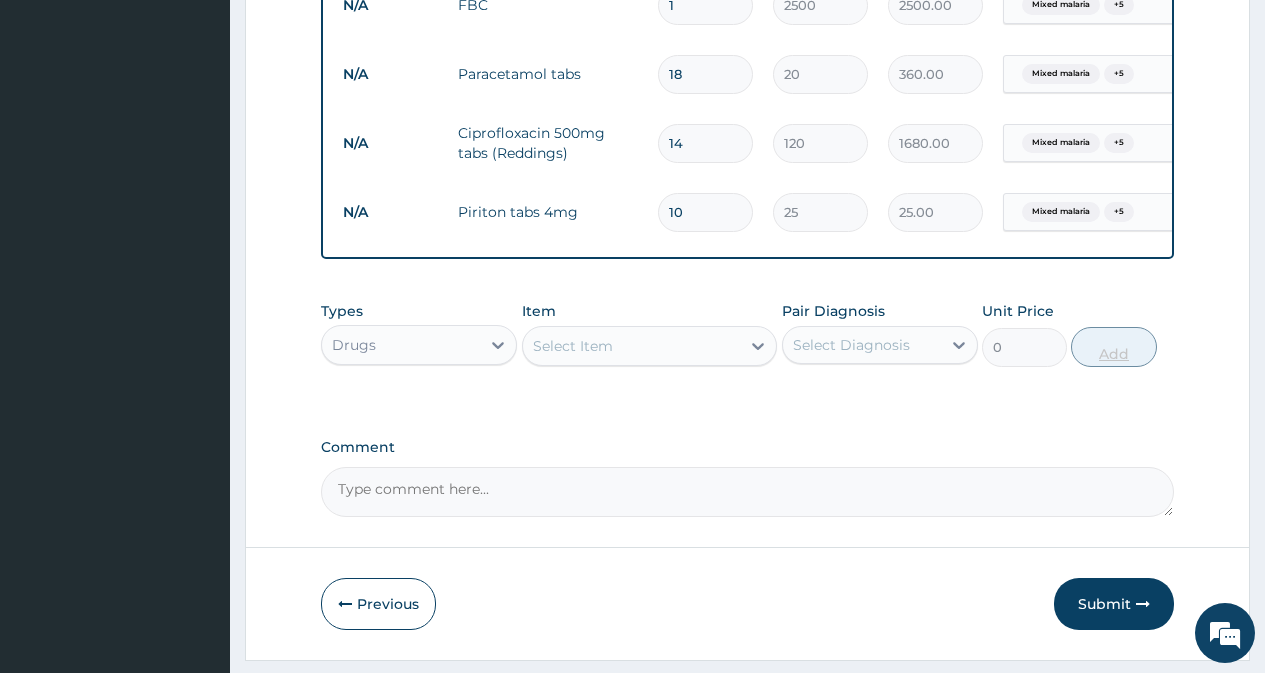 type on "250.00" 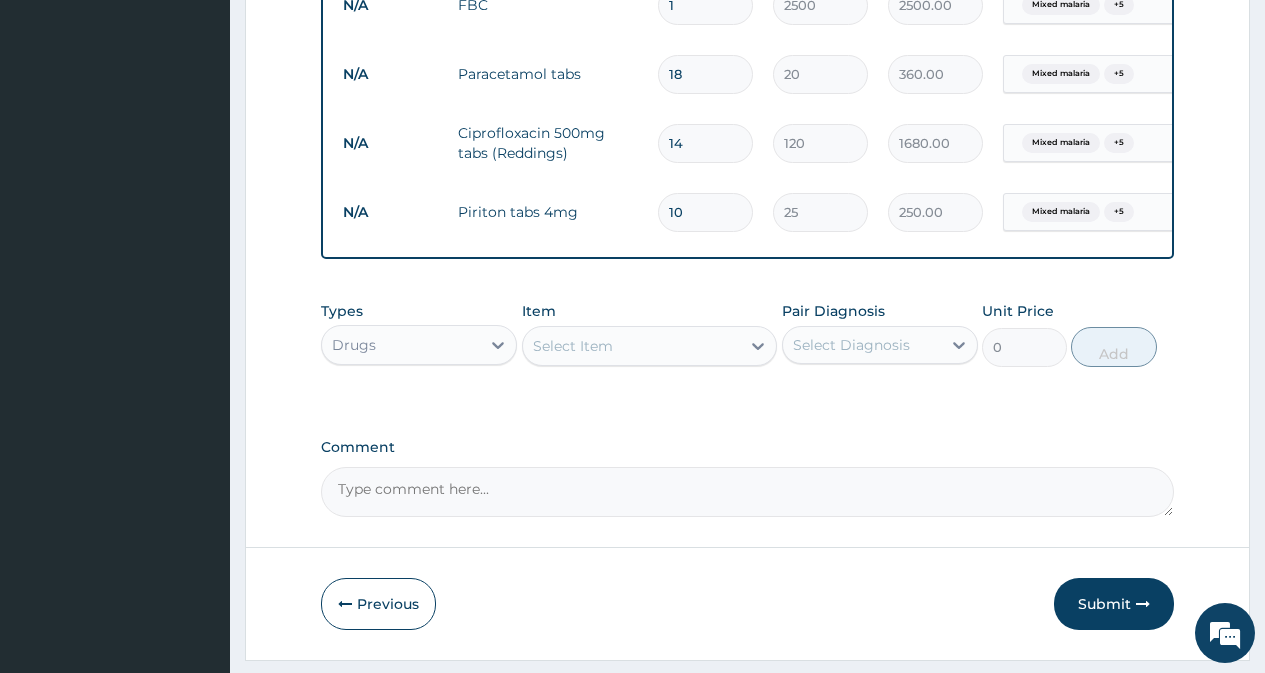 type on "10" 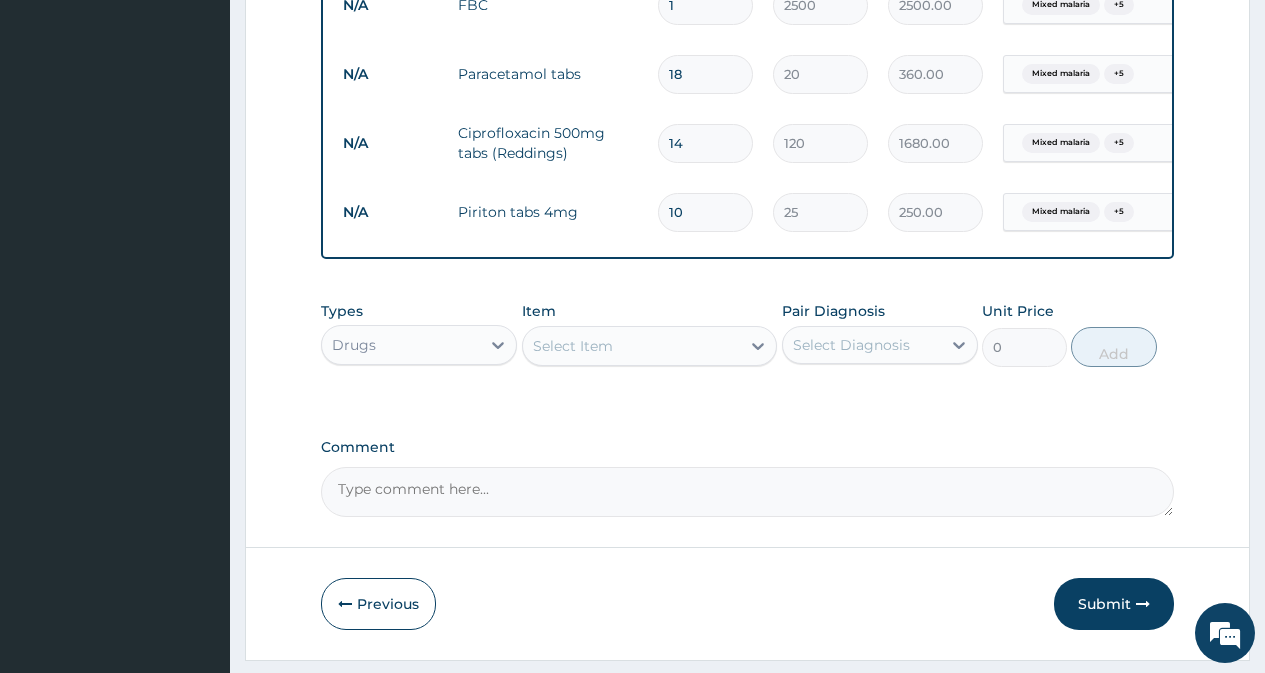click on "Select Item" at bounding box center (632, 346) 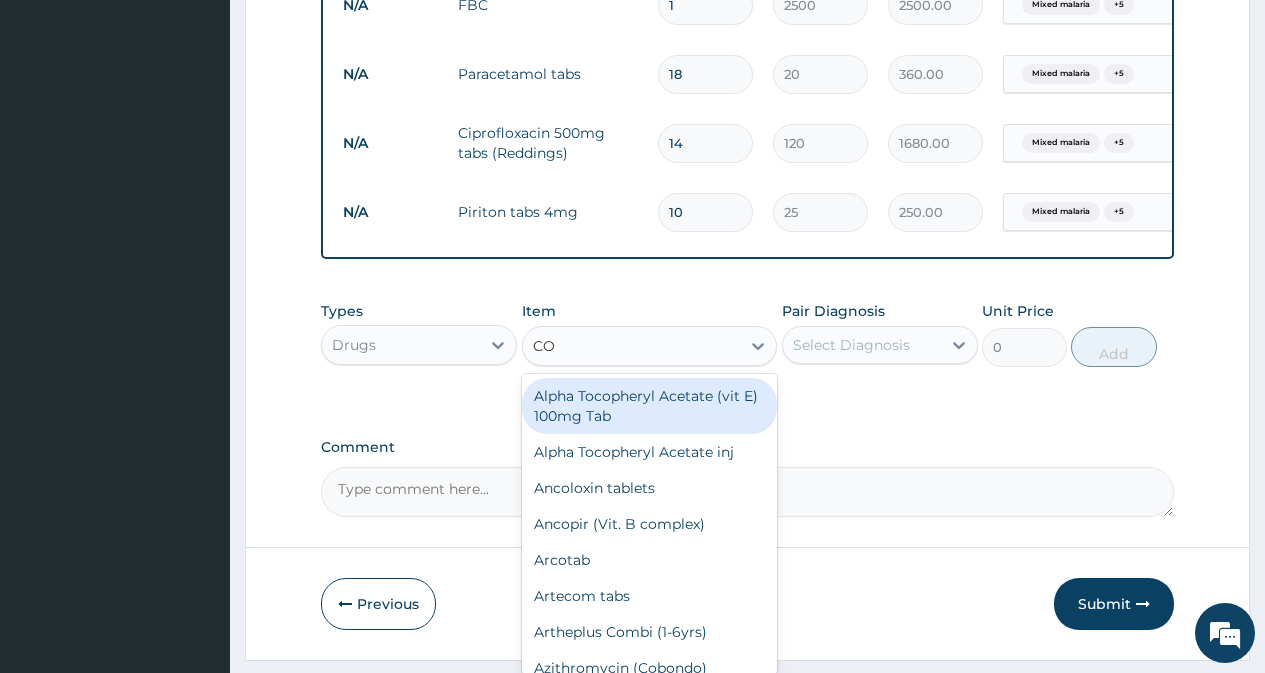 type on "COA" 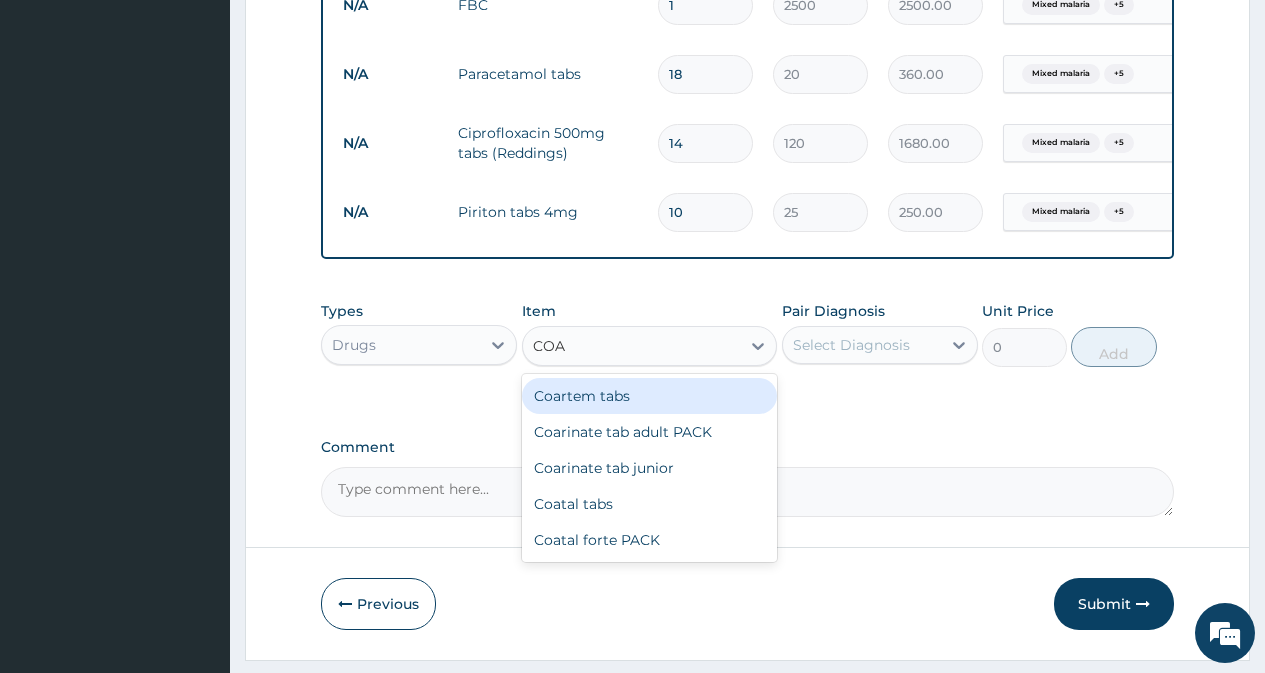 drag, startPoint x: 680, startPoint y: 407, endPoint x: 719, endPoint y: 384, distance: 45.276924 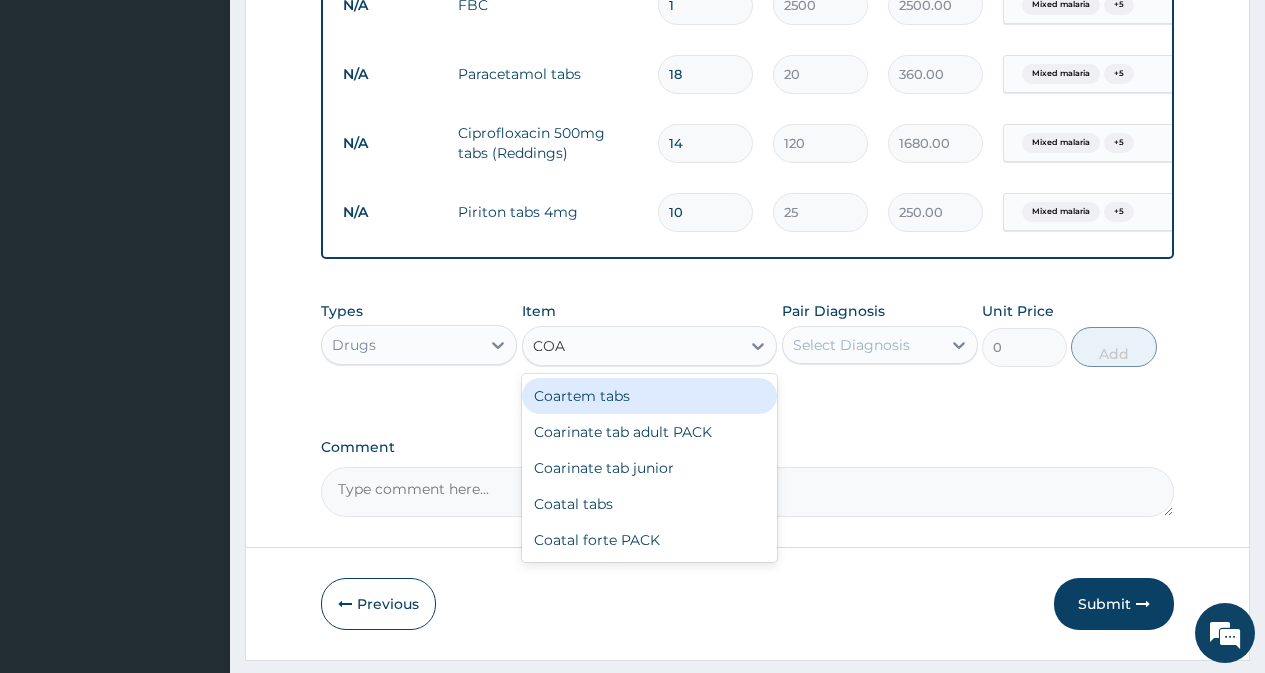 click on "Coartem tabs" at bounding box center [650, 396] 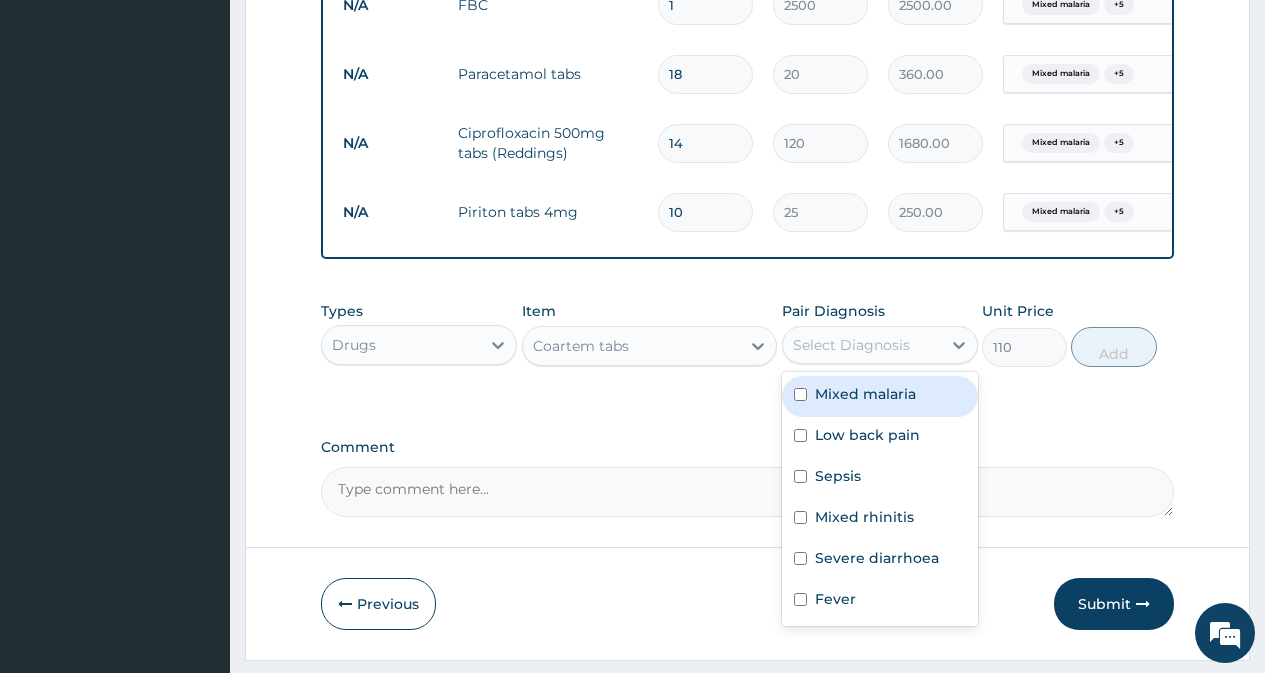 click on "Mixed malaria" at bounding box center (865, 394) 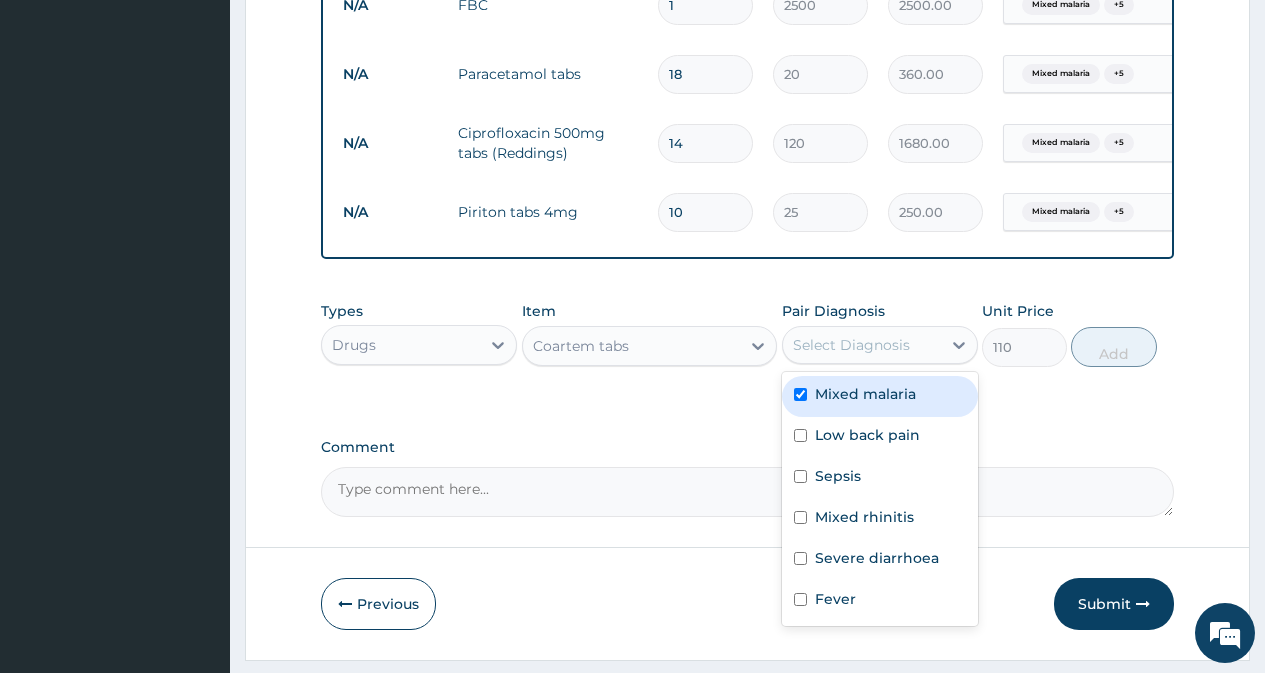 checkbox on "true" 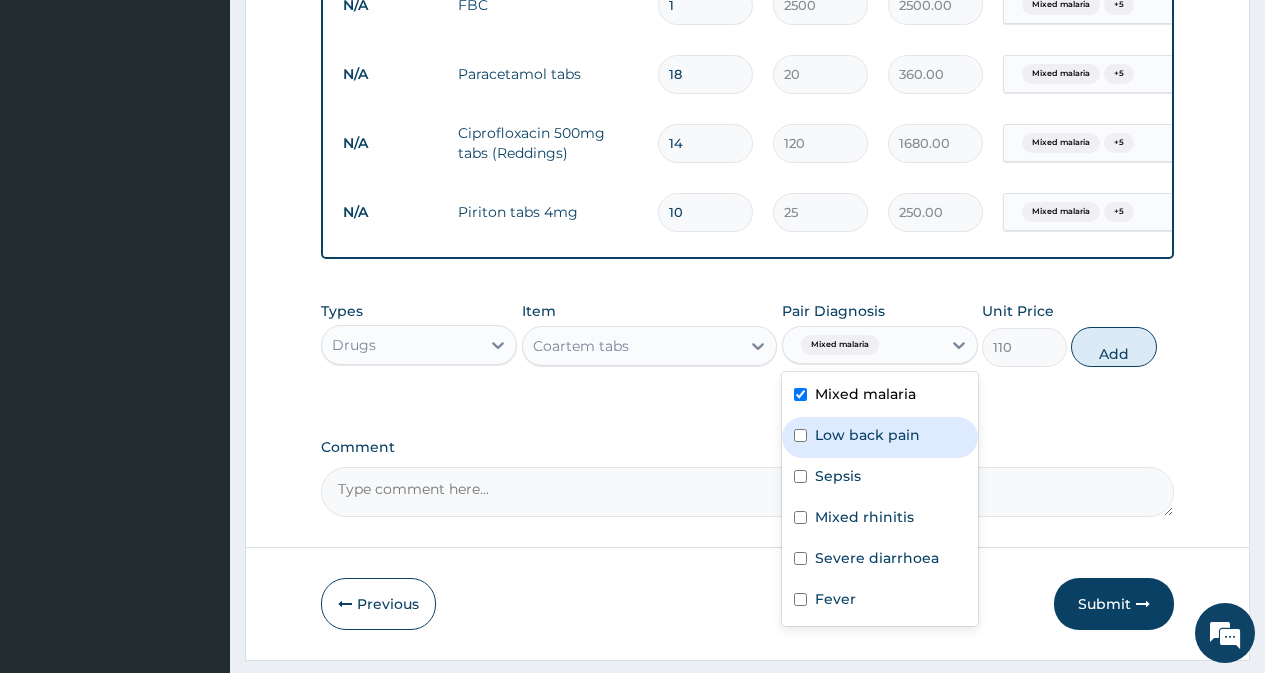 drag, startPoint x: 866, startPoint y: 437, endPoint x: 863, endPoint y: 485, distance: 48.09366 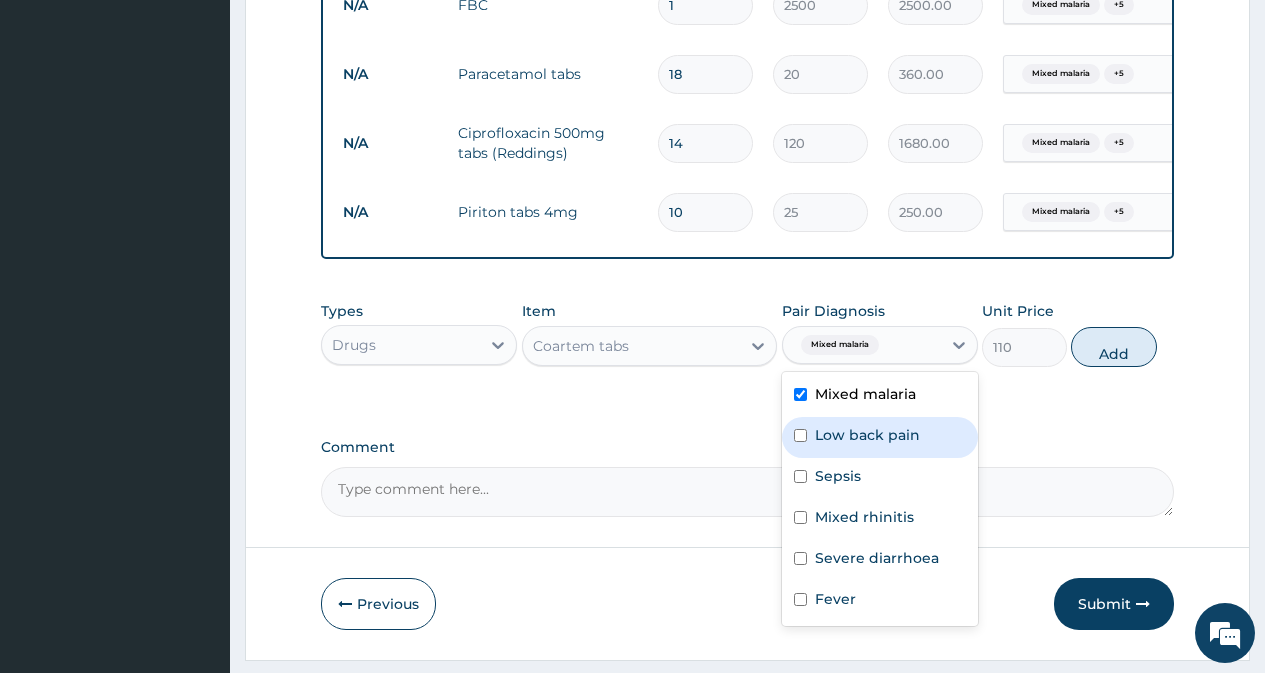click on "Low back pain" at bounding box center (880, 437) 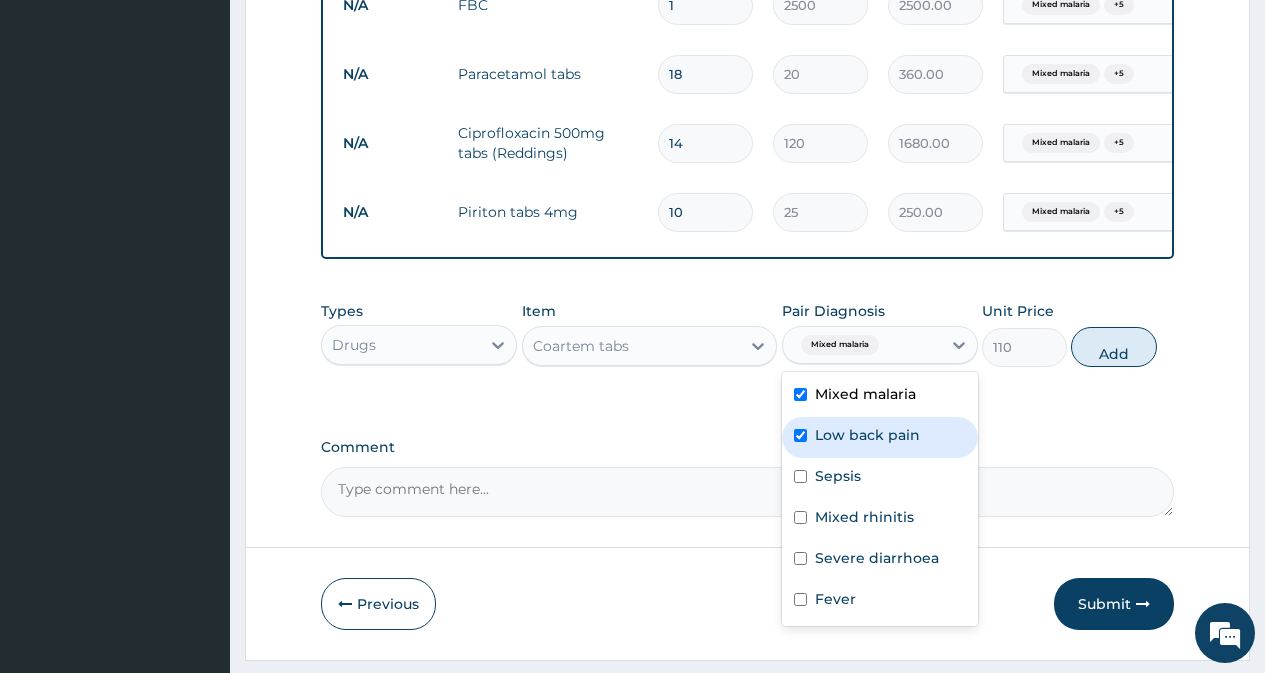 checkbox on "true" 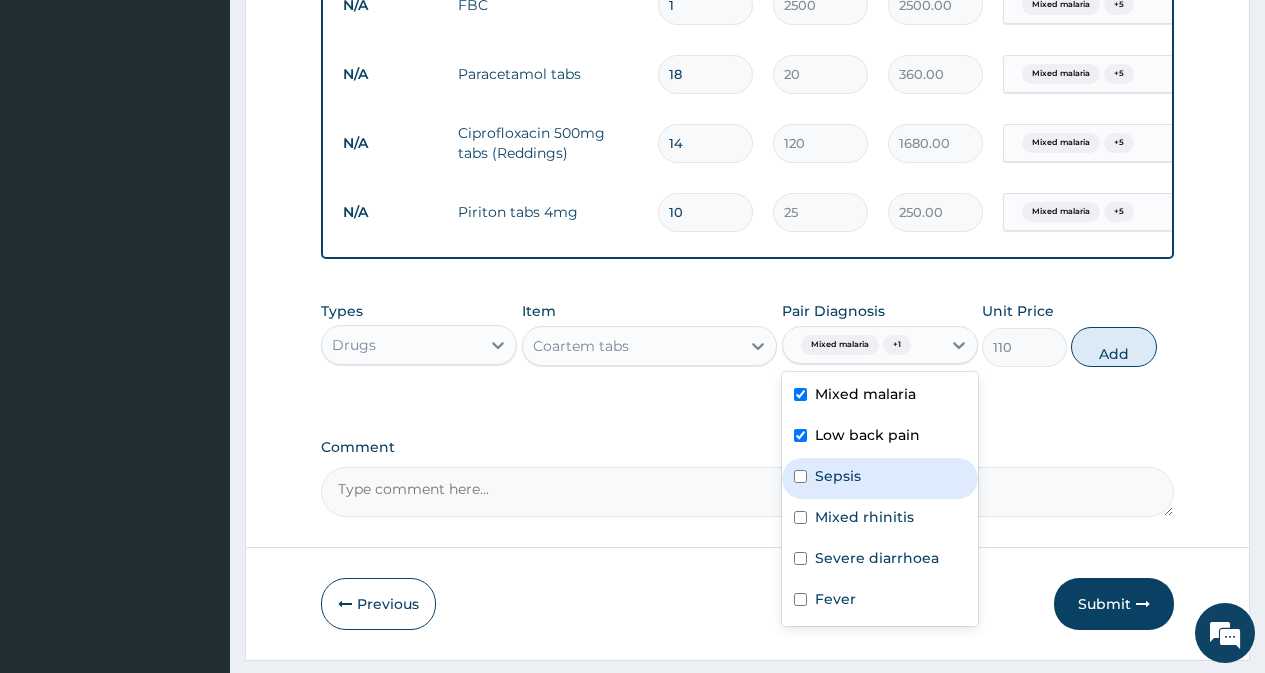 click on "Sepsis" at bounding box center (880, 478) 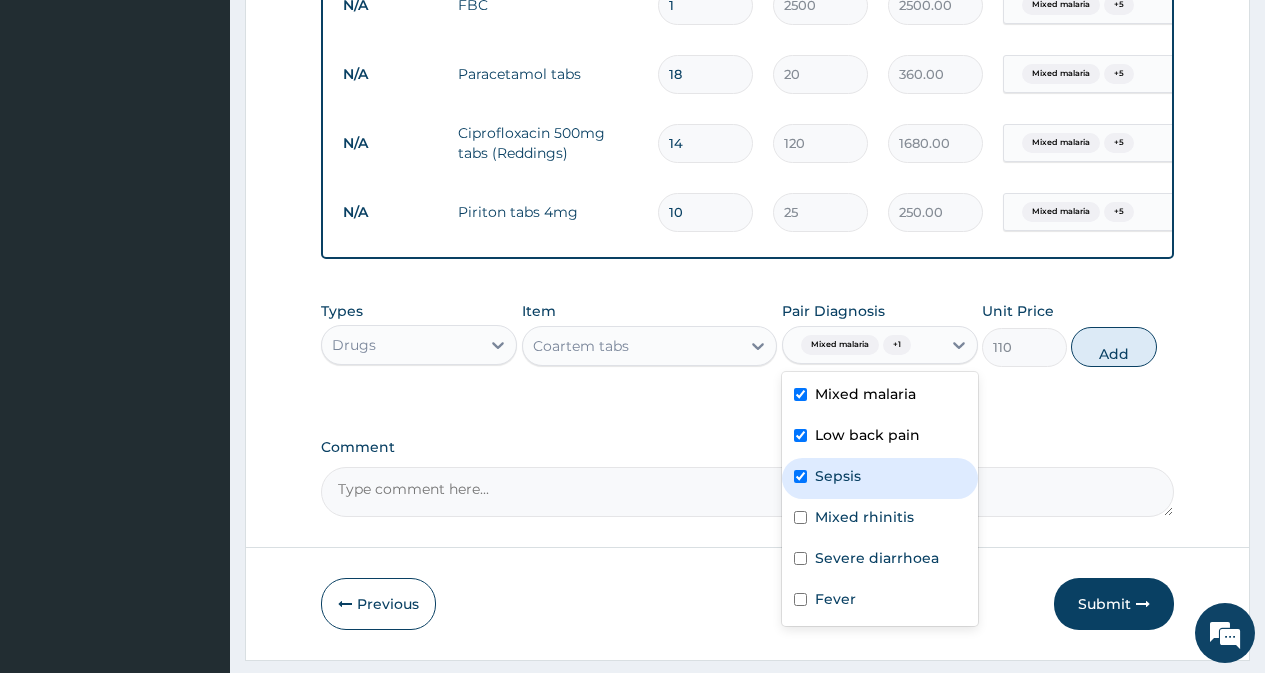 checkbox on "true" 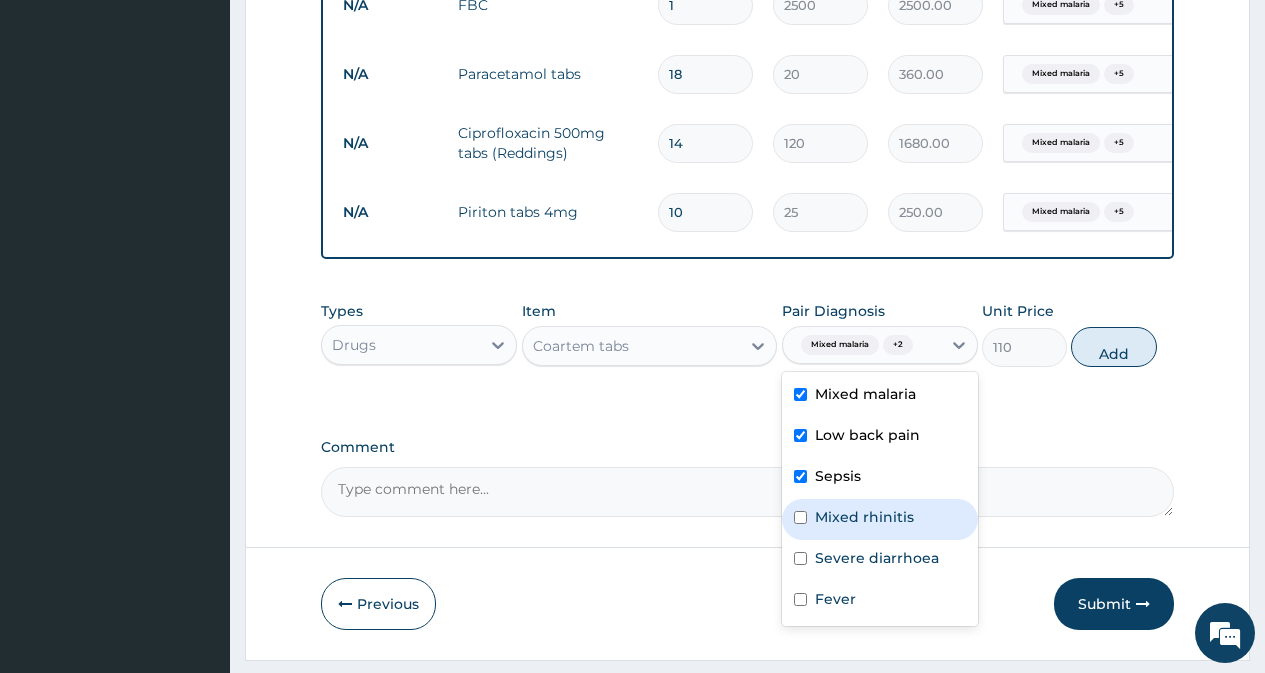 click on "Mixed rhinitis" at bounding box center [864, 517] 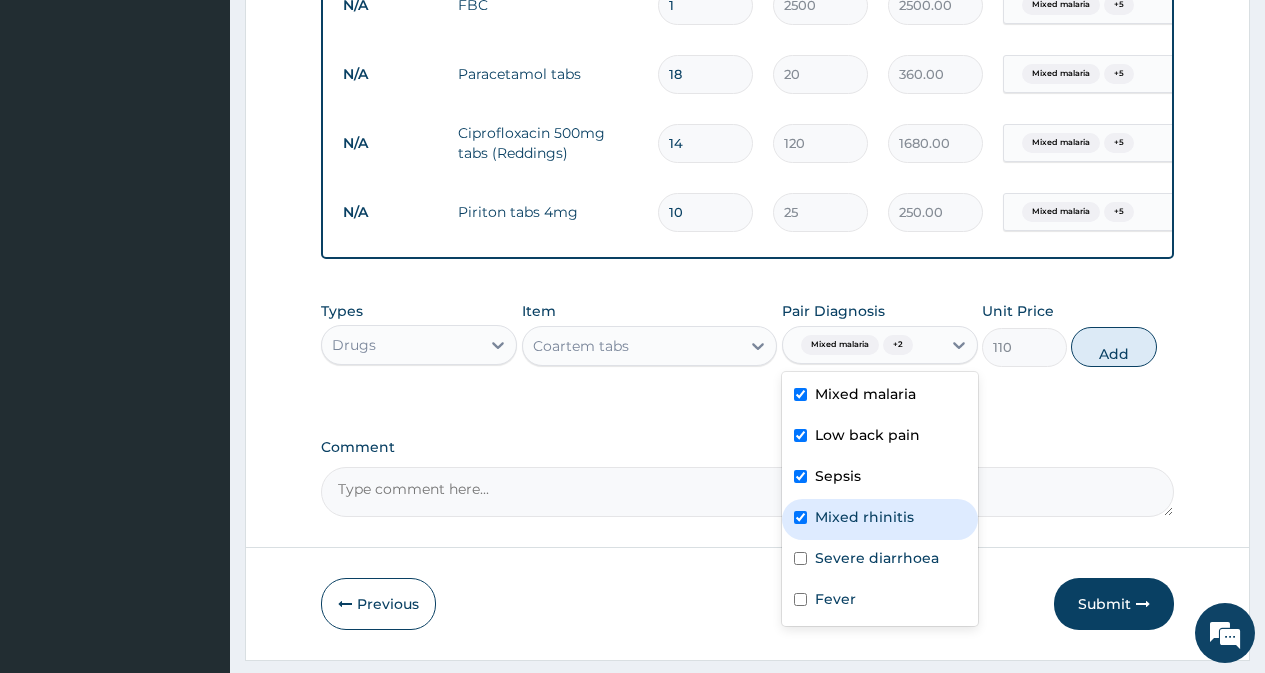 checkbox on "true" 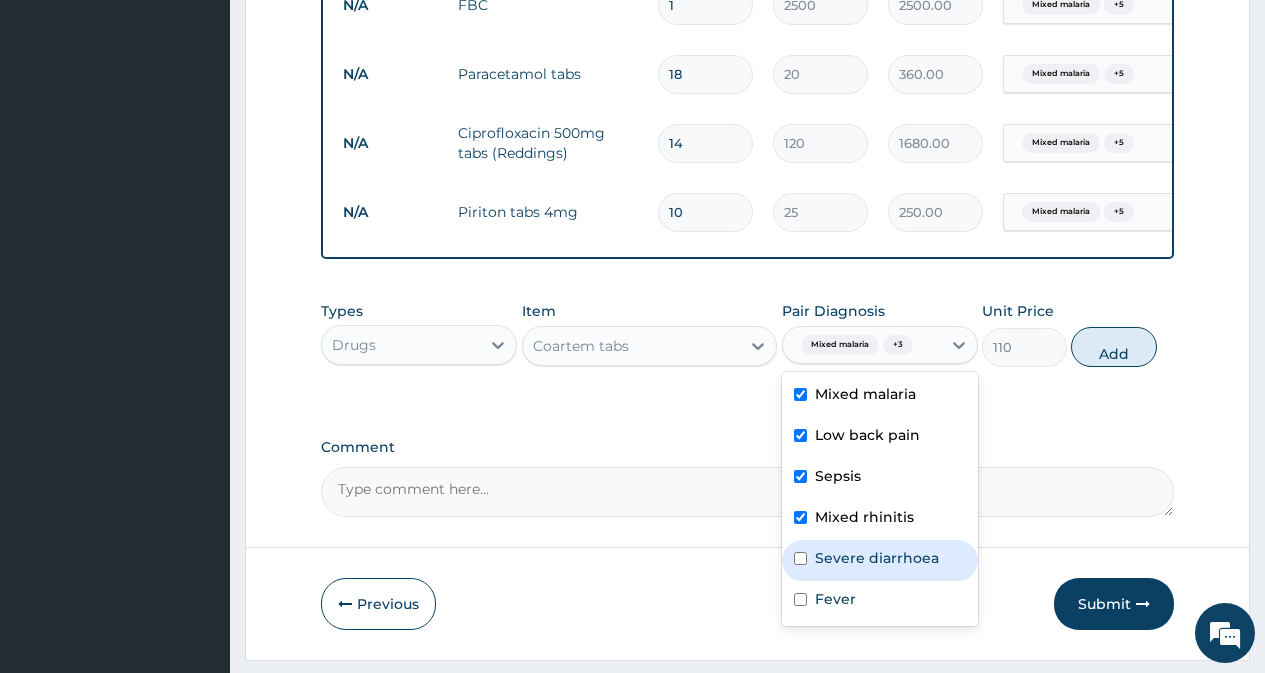 click on "Severe diarrhoea" at bounding box center [877, 558] 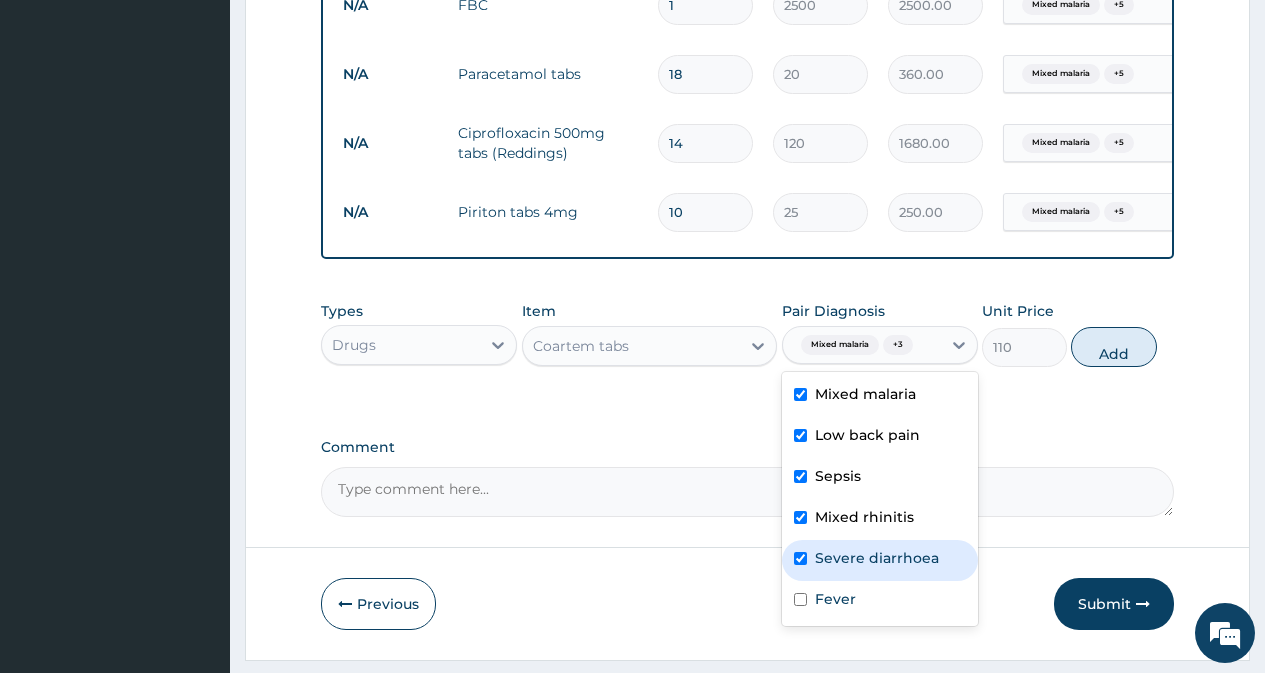 checkbox on "true" 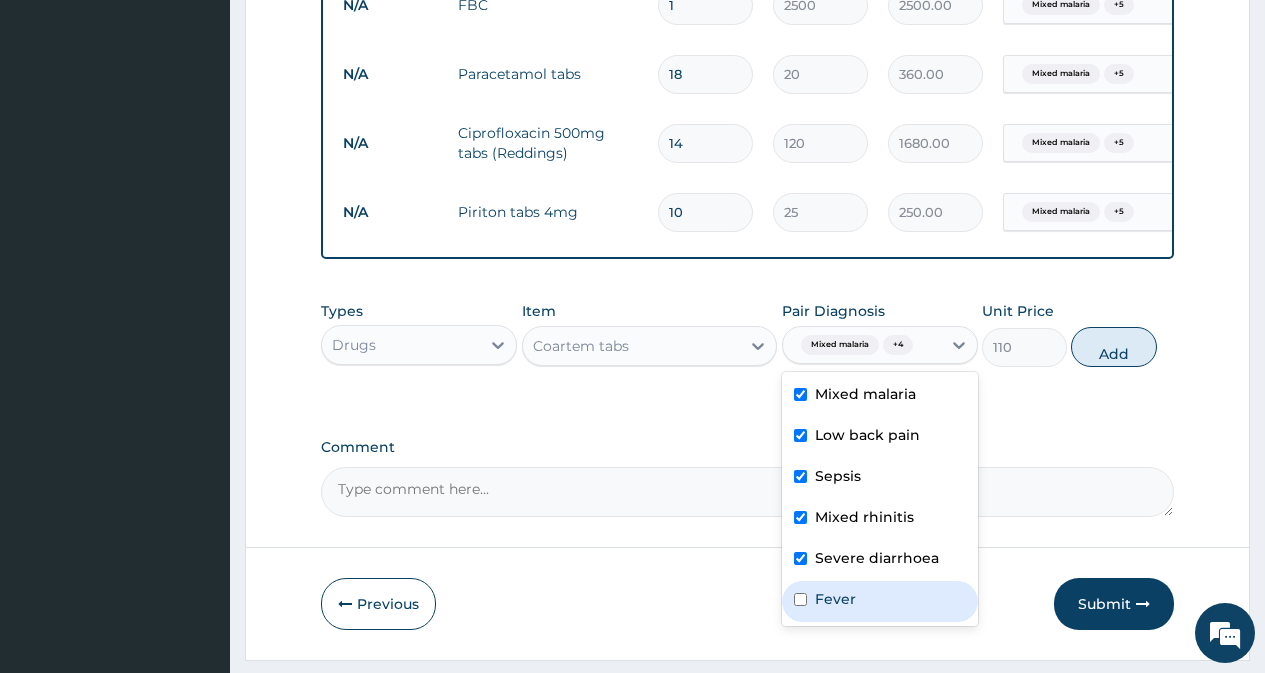 click on "Fever" at bounding box center (880, 601) 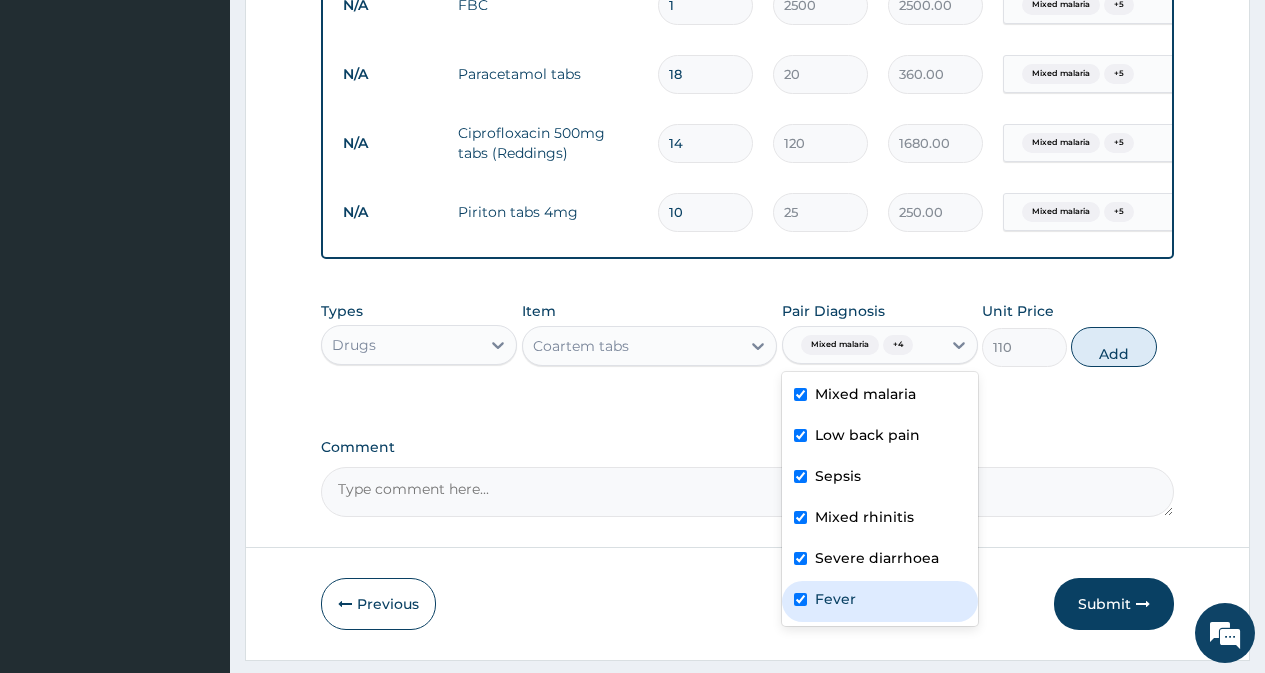 checkbox on "true" 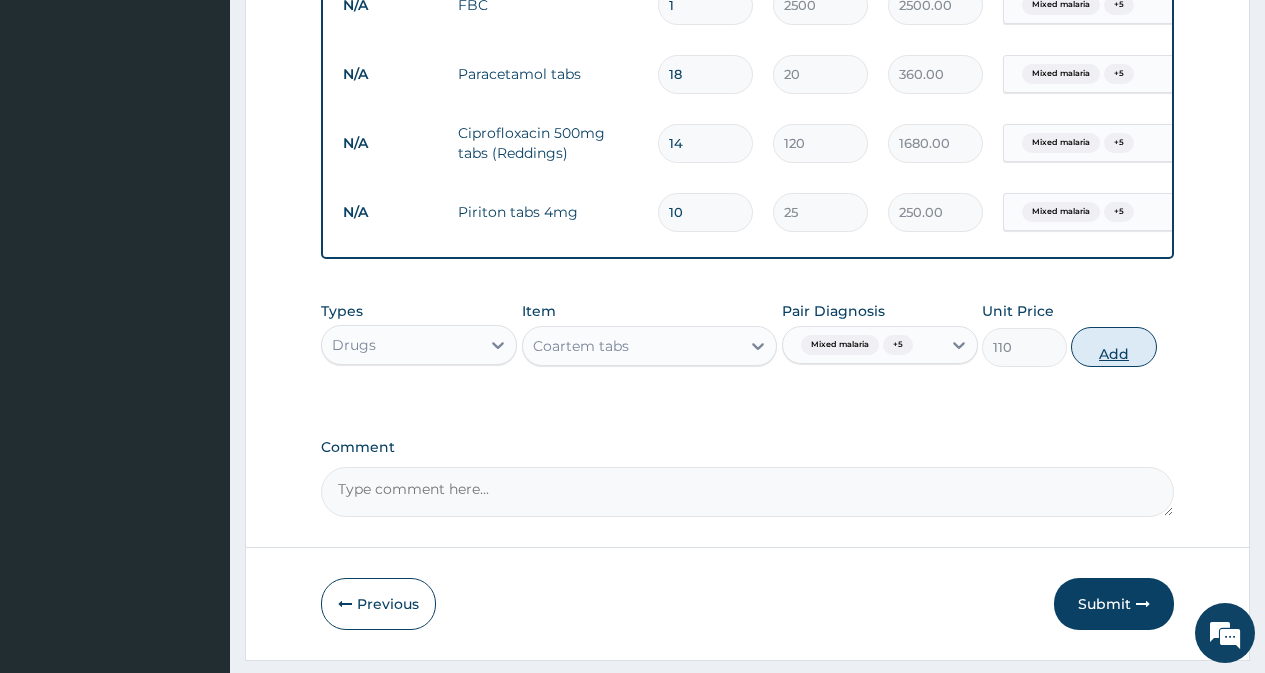 click on "Add" at bounding box center (1113, 347) 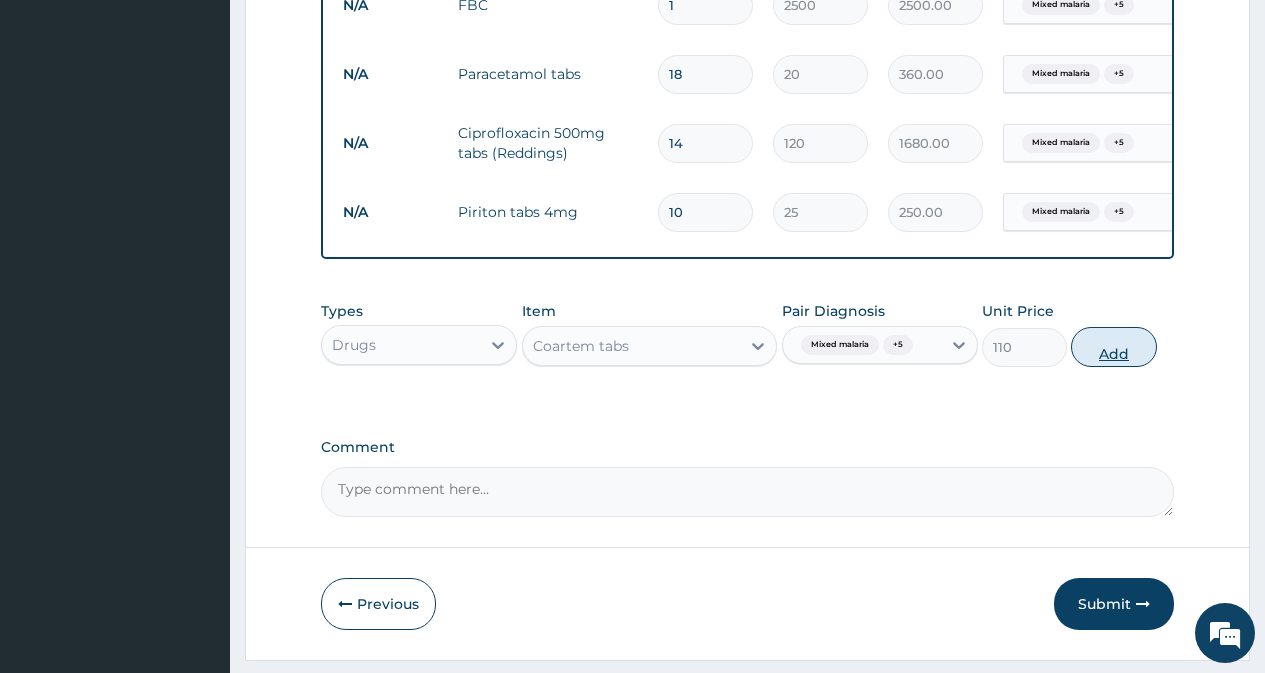 type on "0" 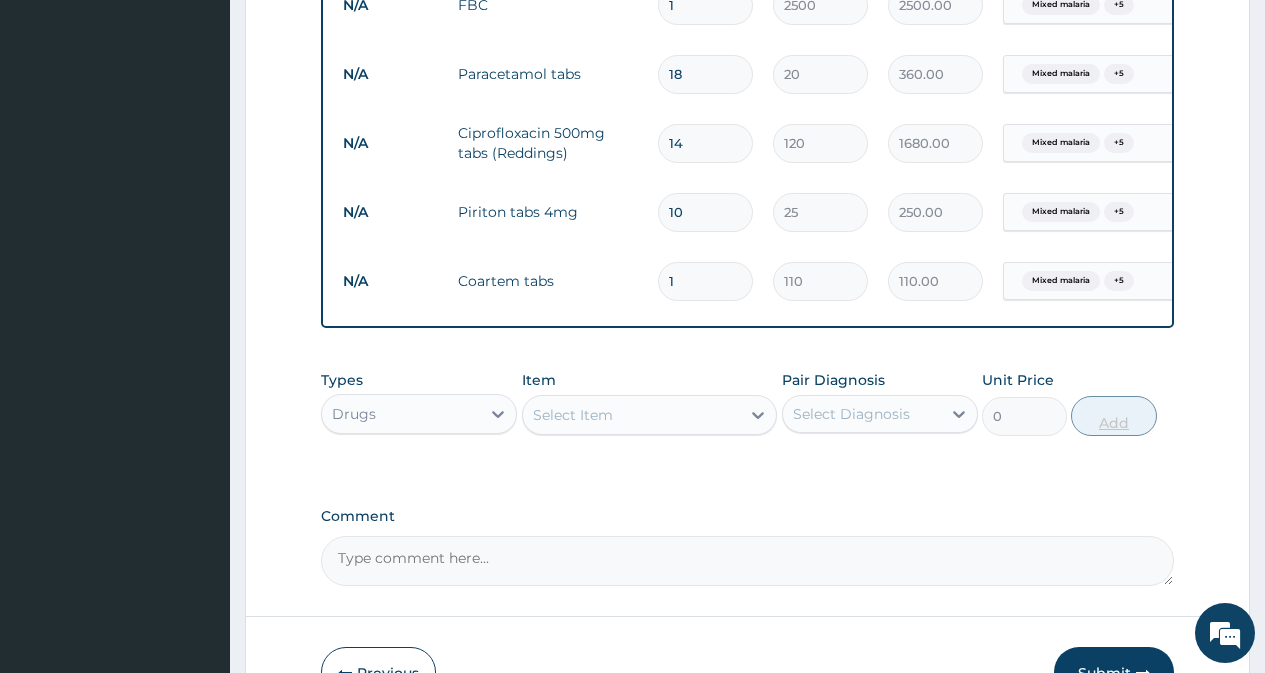 type 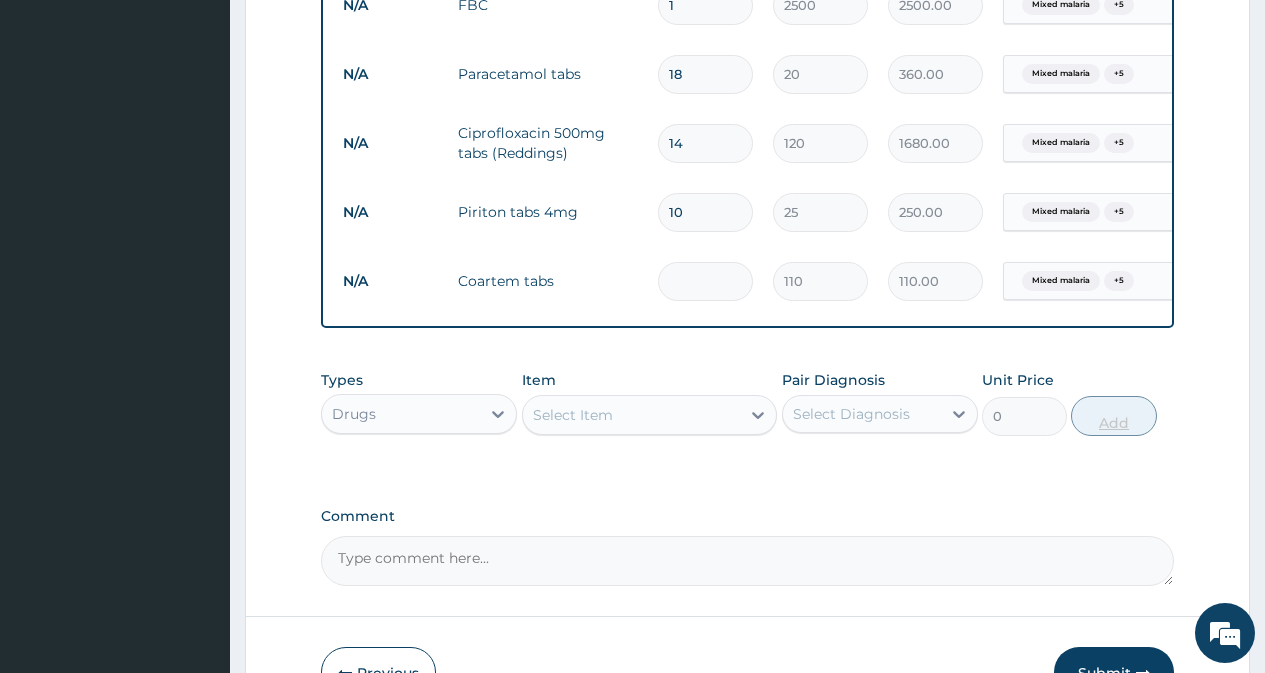 type on "0.00" 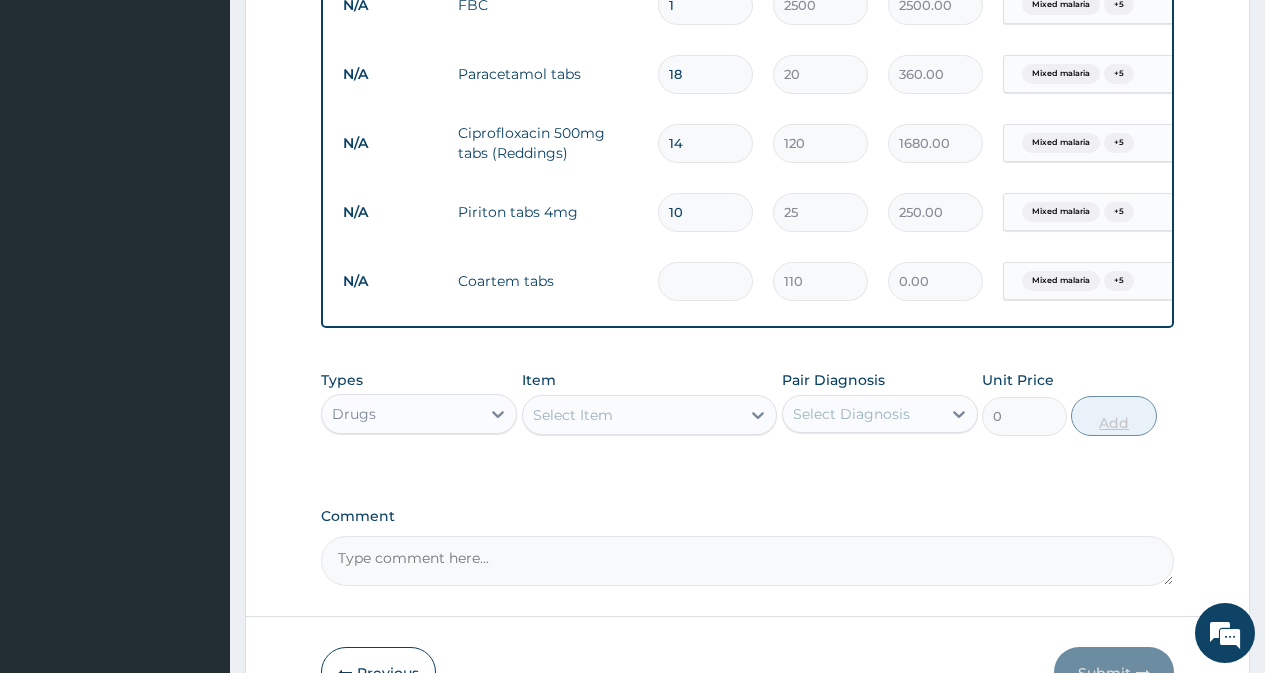 type on "2" 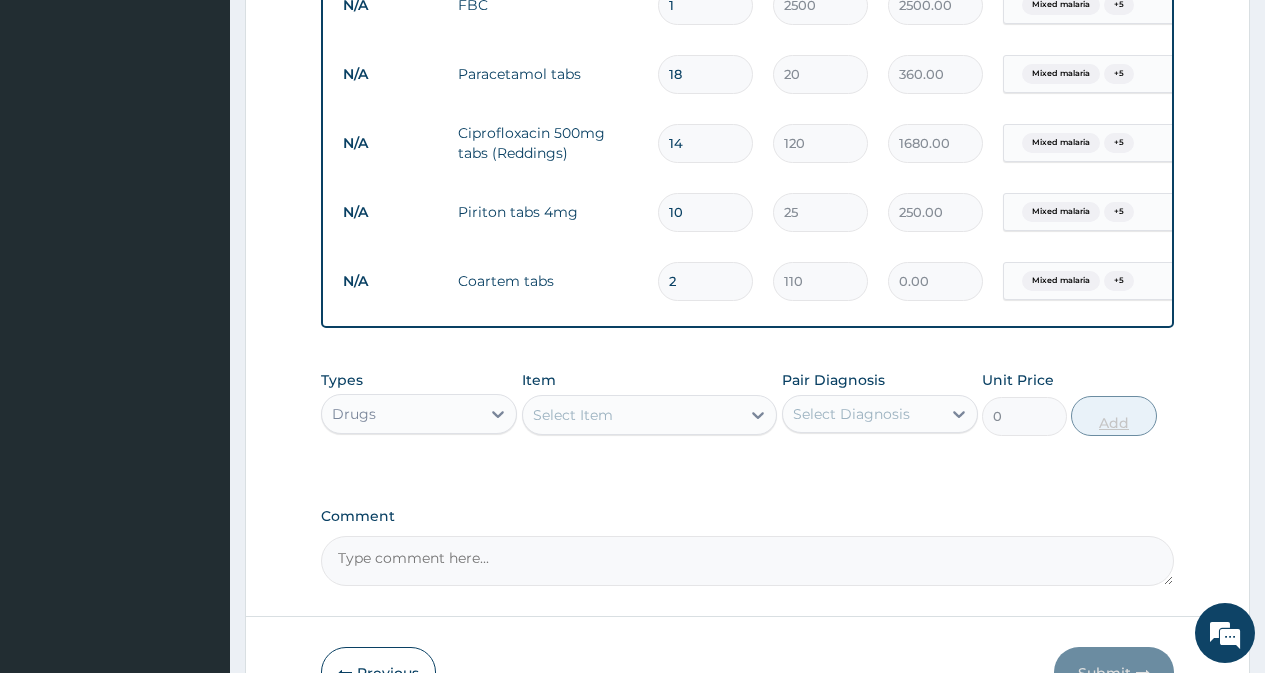 type on "220.00" 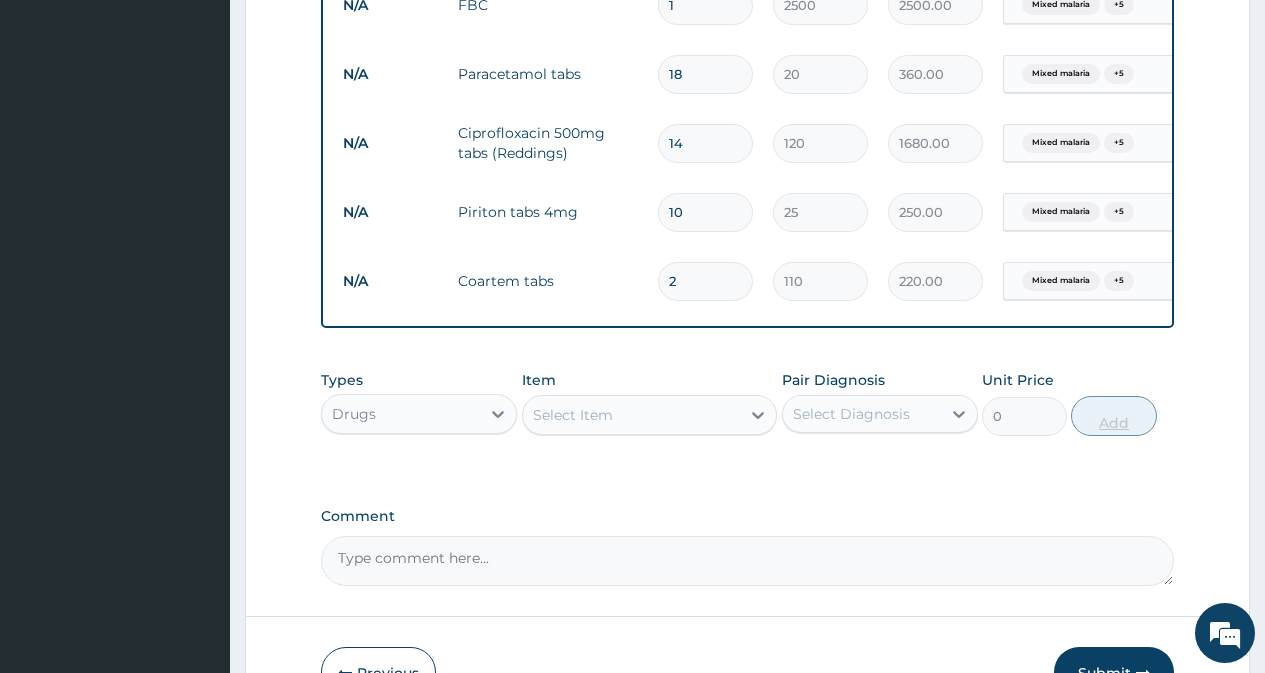 type on "24" 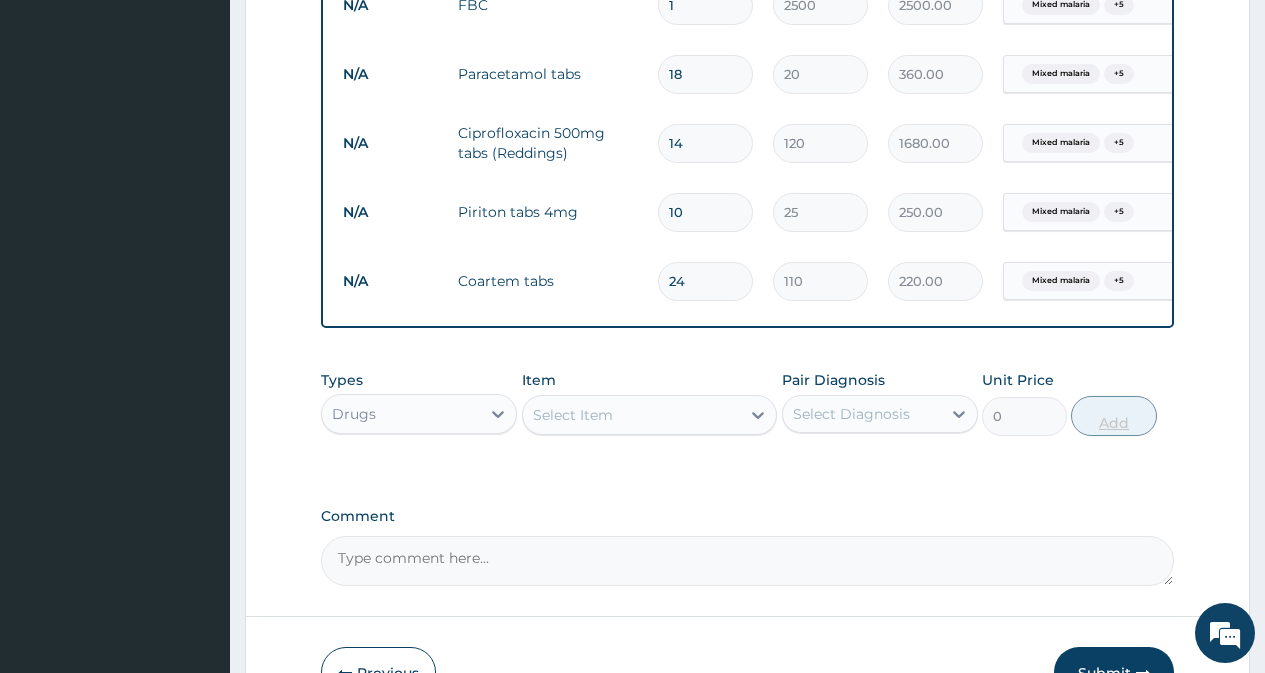 type on "2640.00" 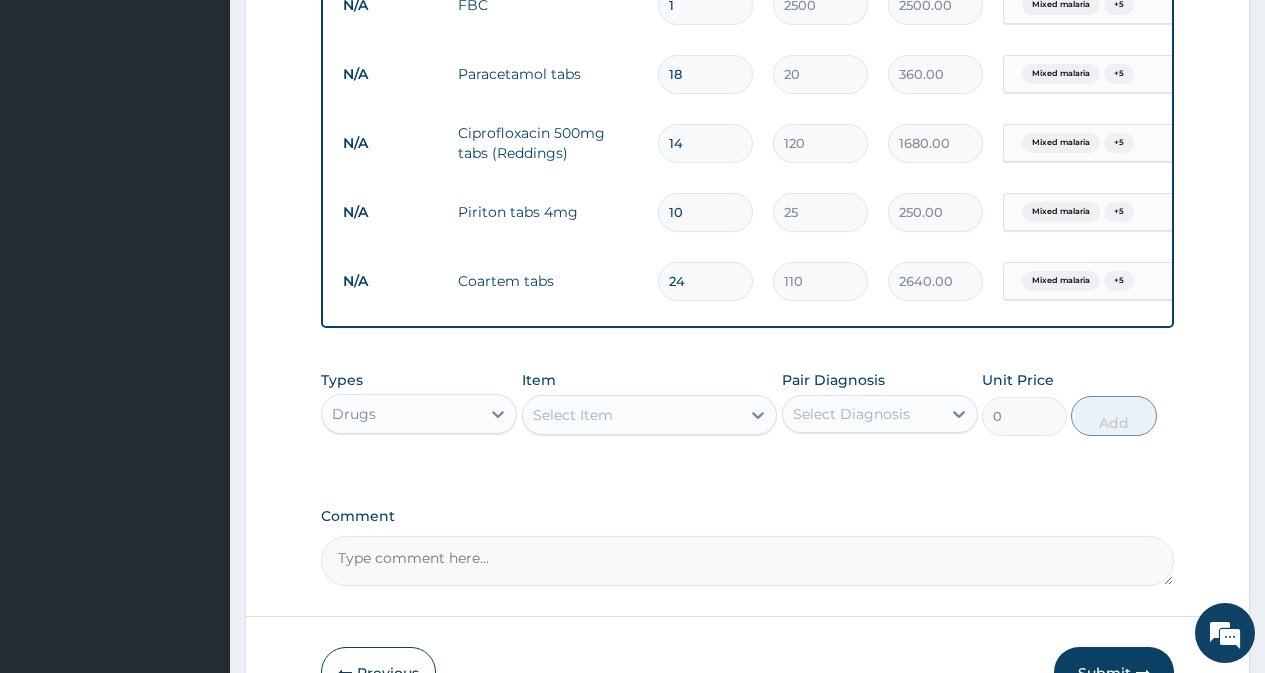 type on "24" 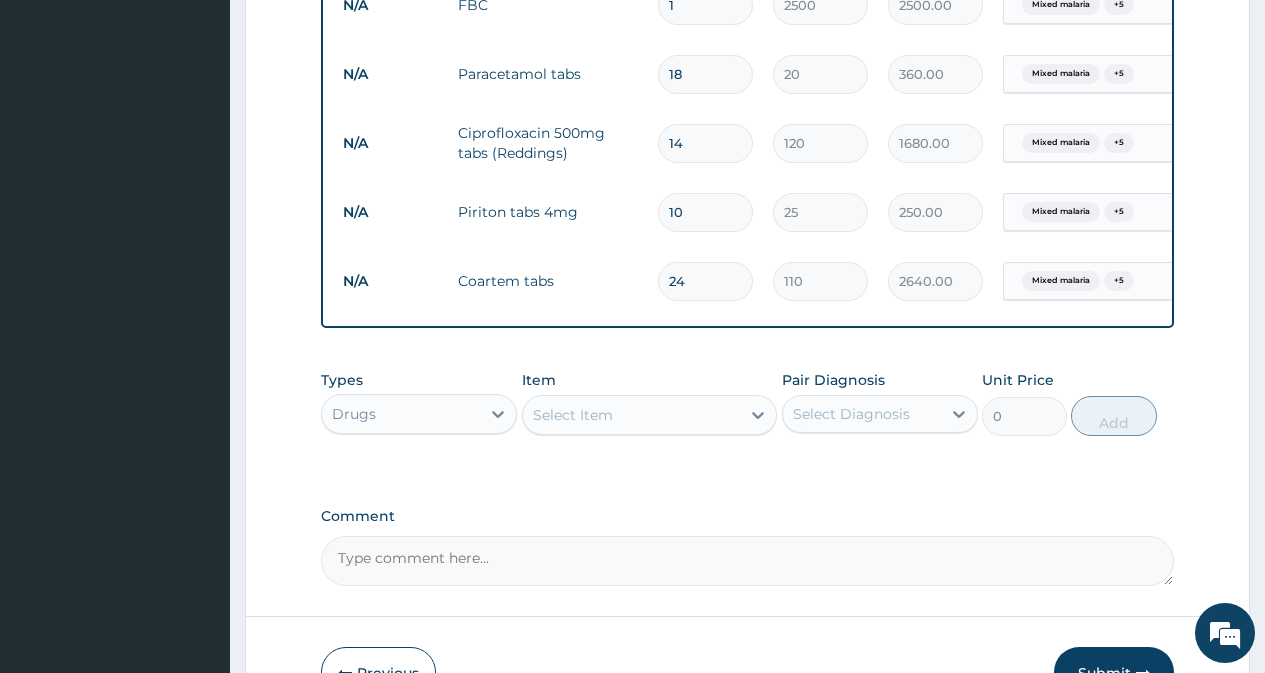 click on "Select Item" at bounding box center (573, 415) 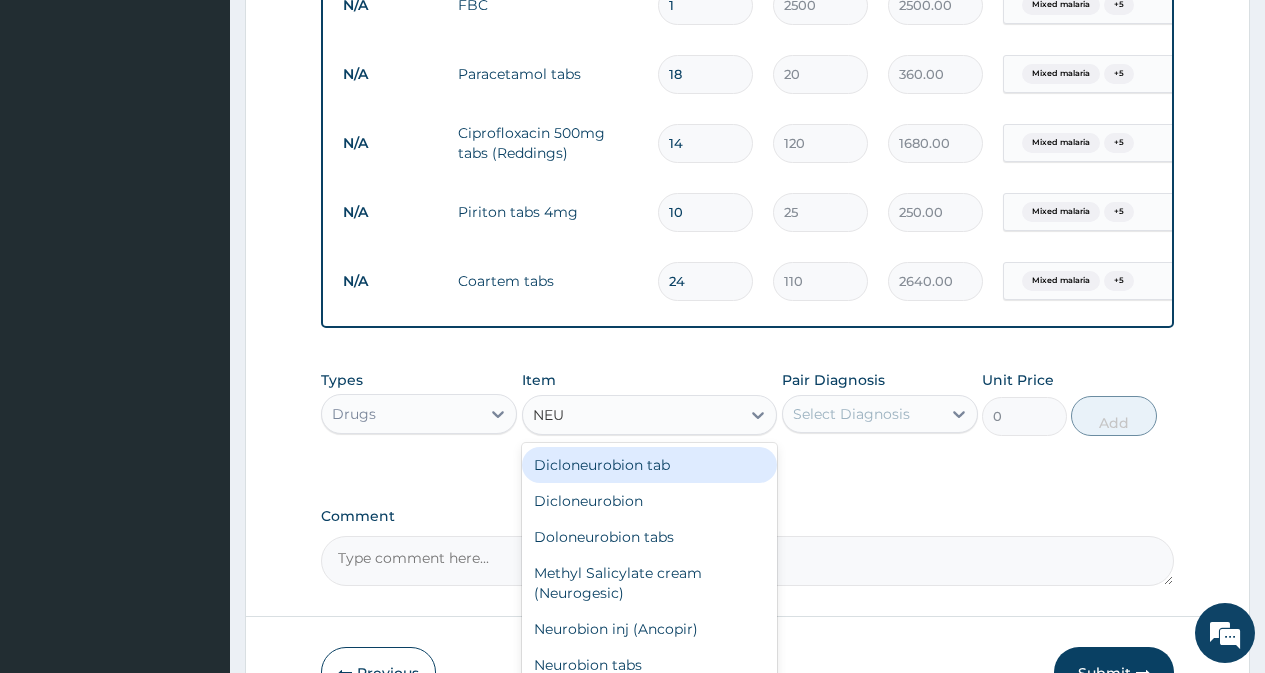 type on "NEUR" 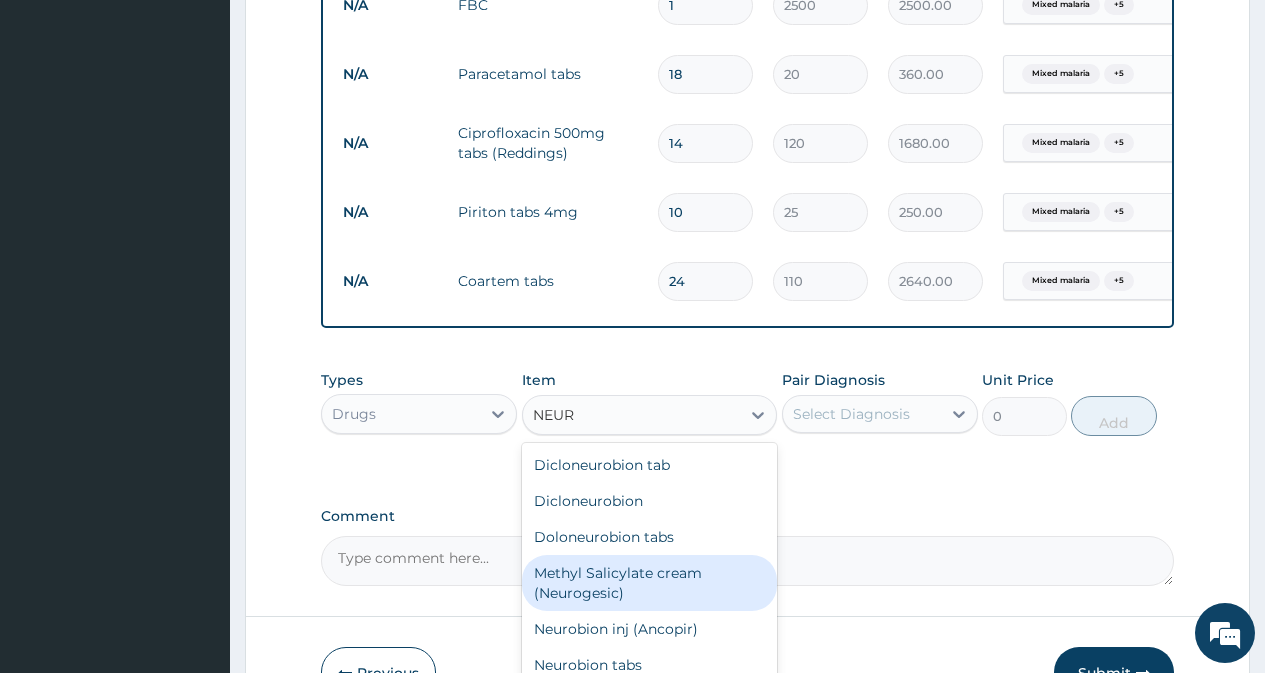 click on "Methyl Salicylate cream (Neurogesic)" at bounding box center [650, 583] 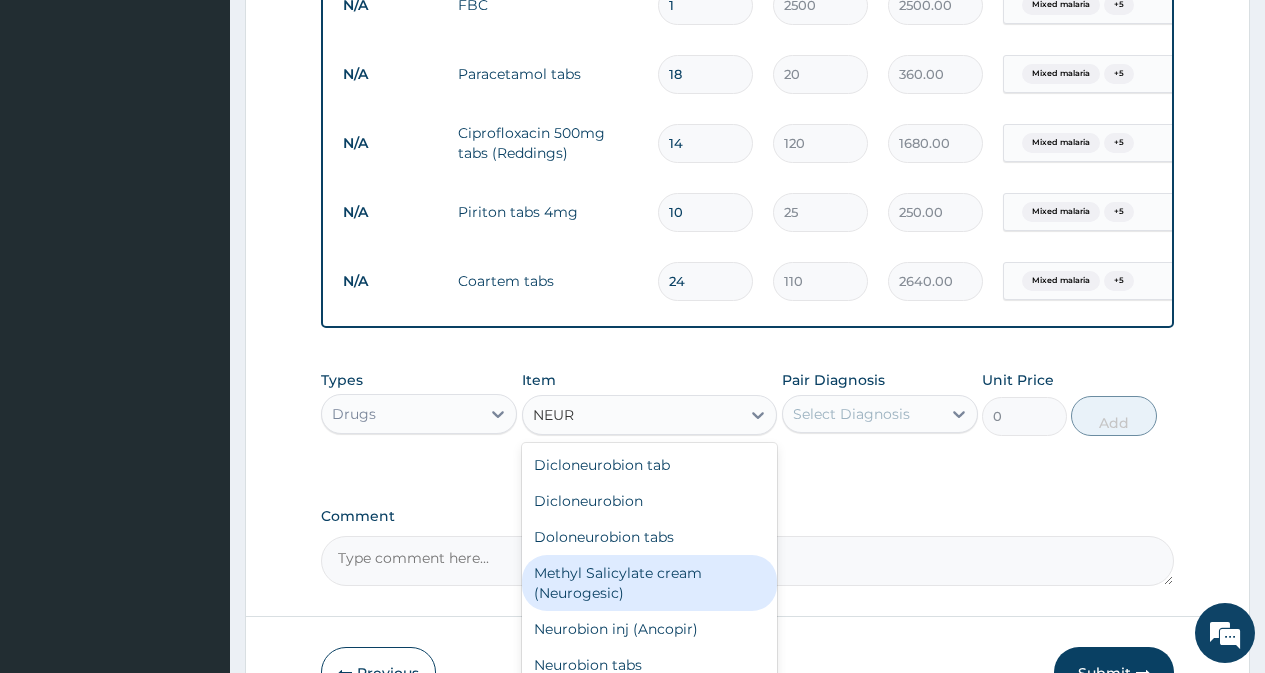 type 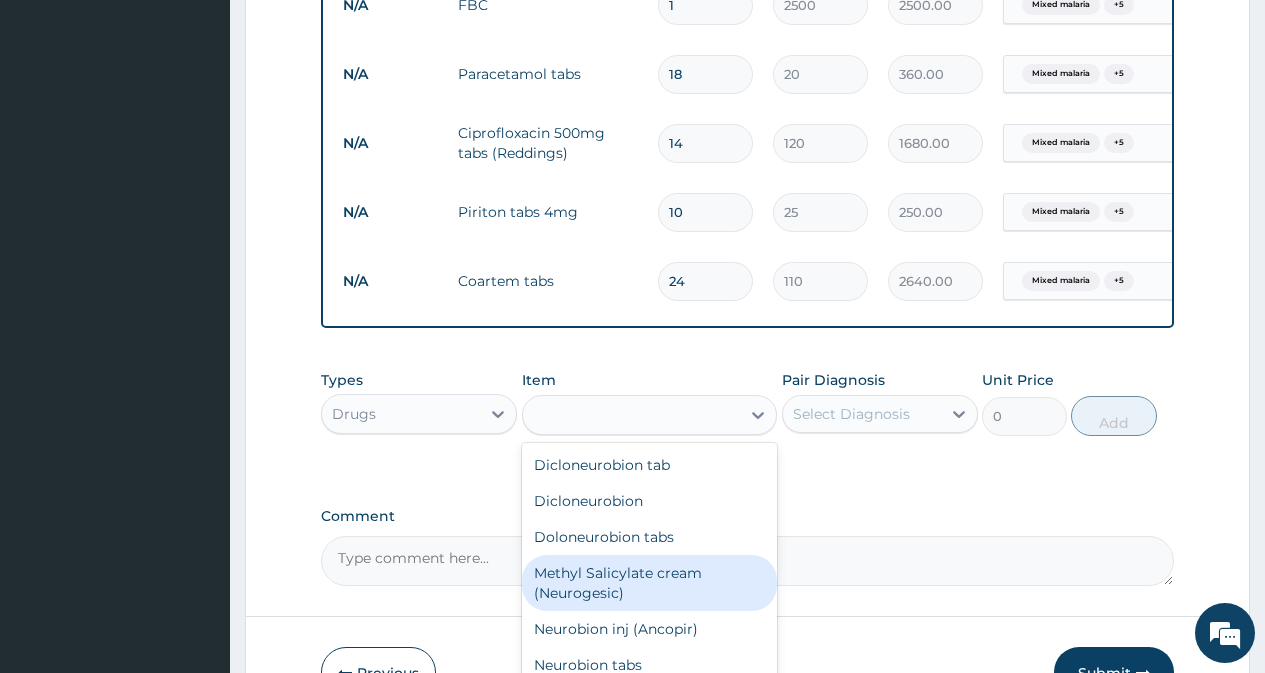 type on "800" 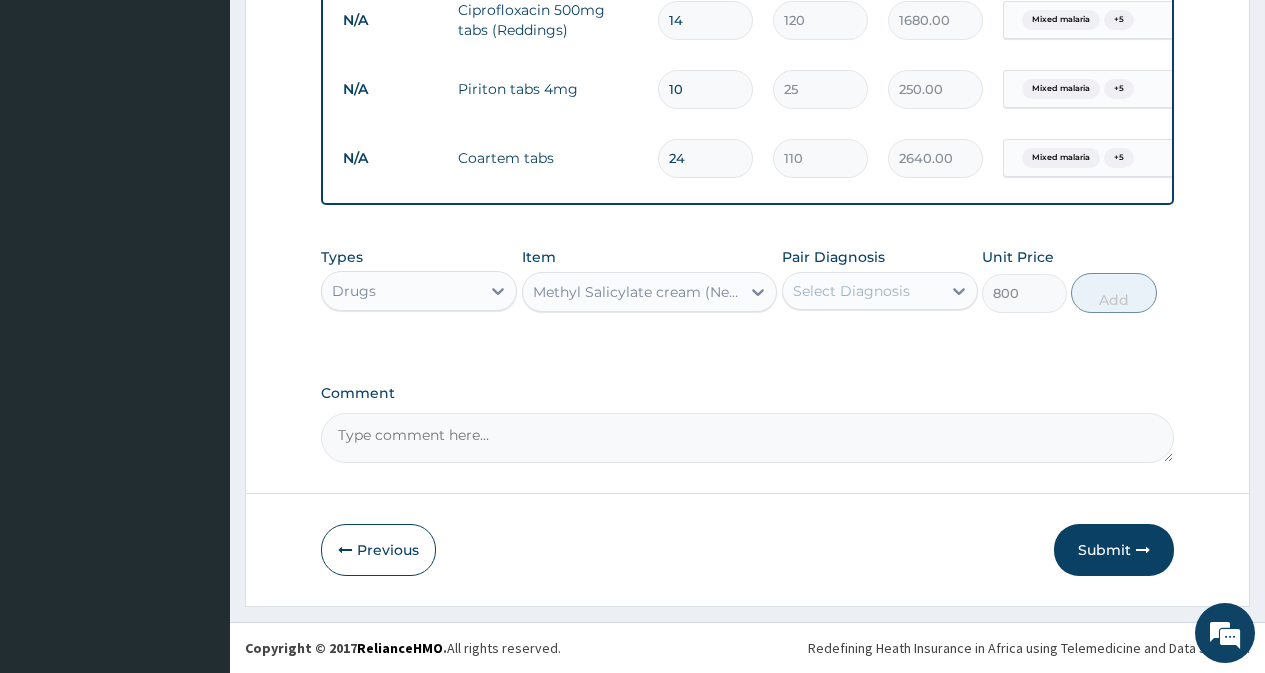 scroll, scrollTop: 1034, scrollLeft: 0, axis: vertical 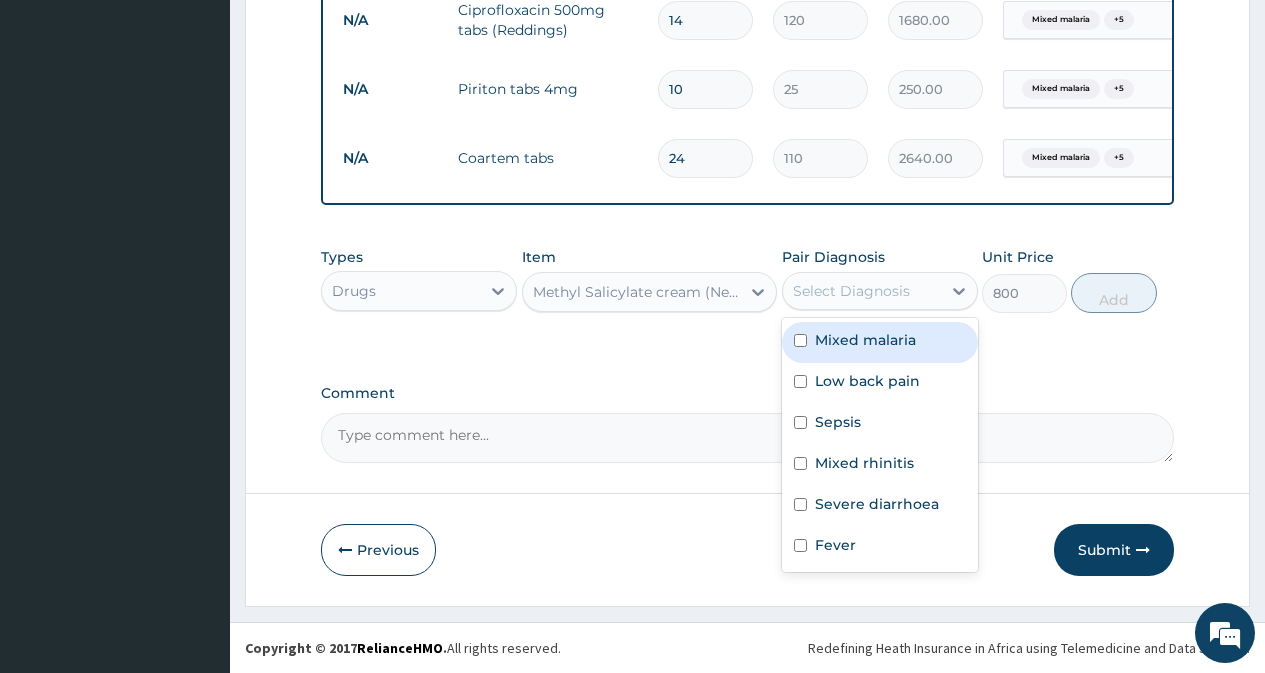 drag, startPoint x: 847, startPoint y: 274, endPoint x: 839, endPoint y: 382, distance: 108.29589 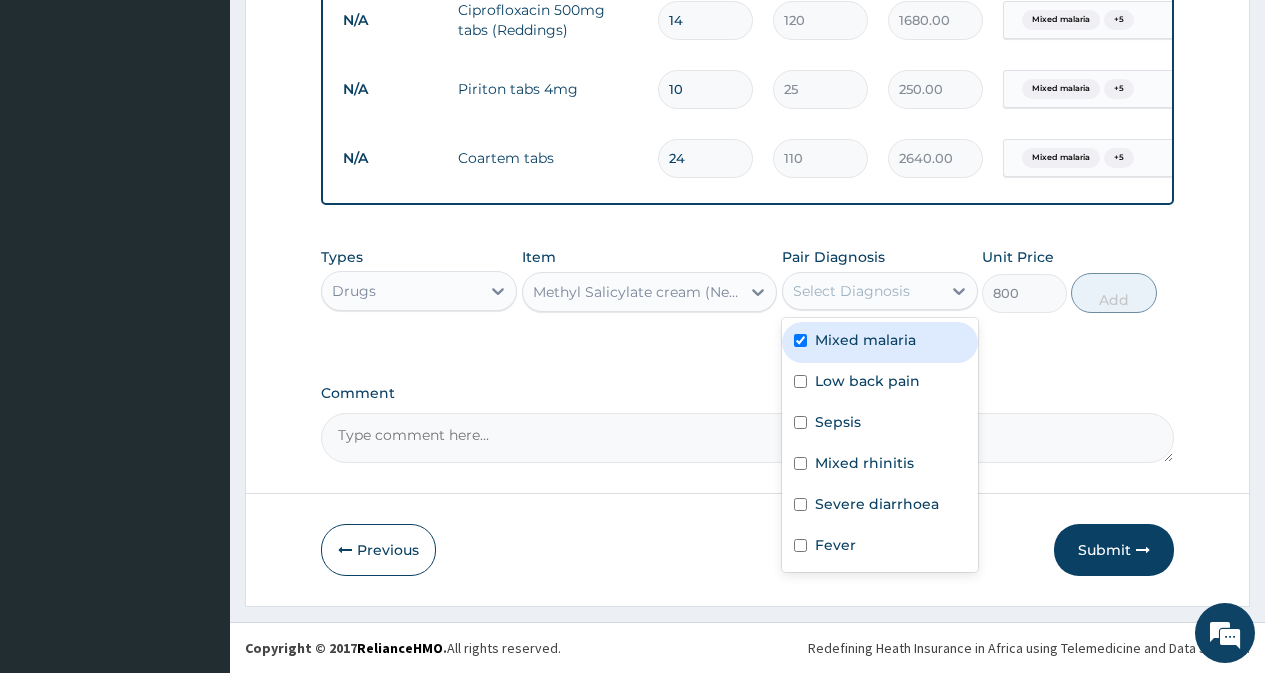 checkbox on "true" 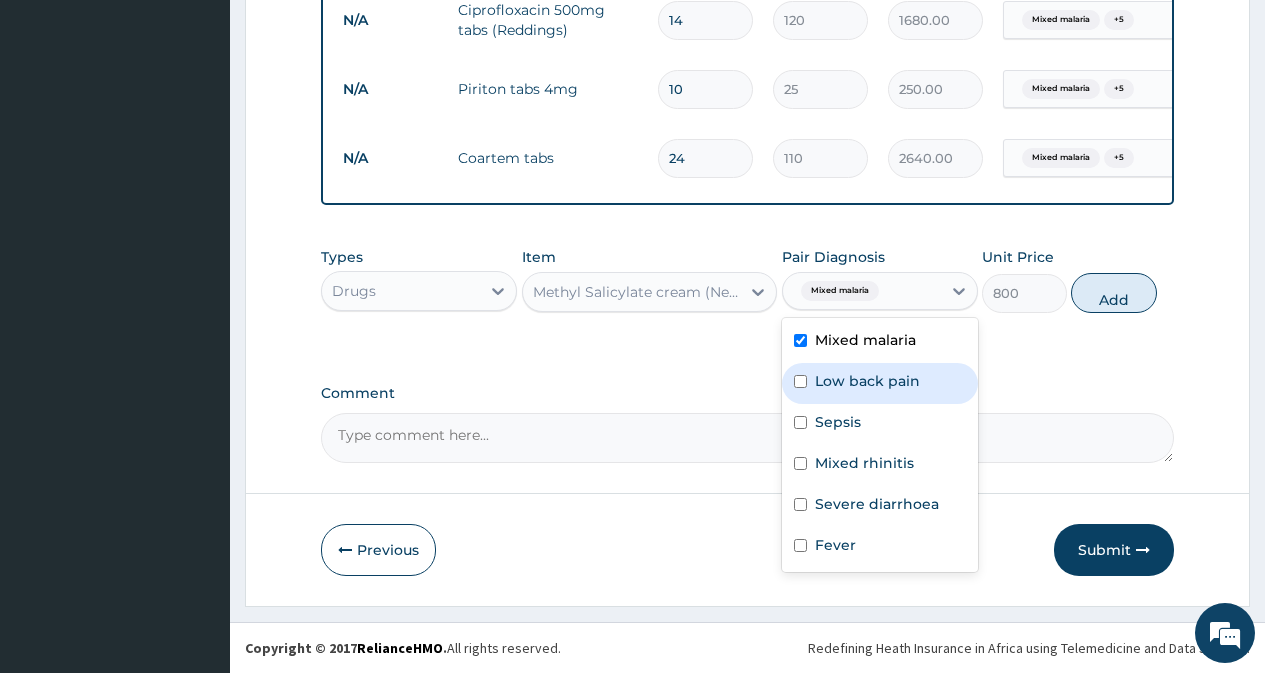 click on "Low back pain" at bounding box center (867, 381) 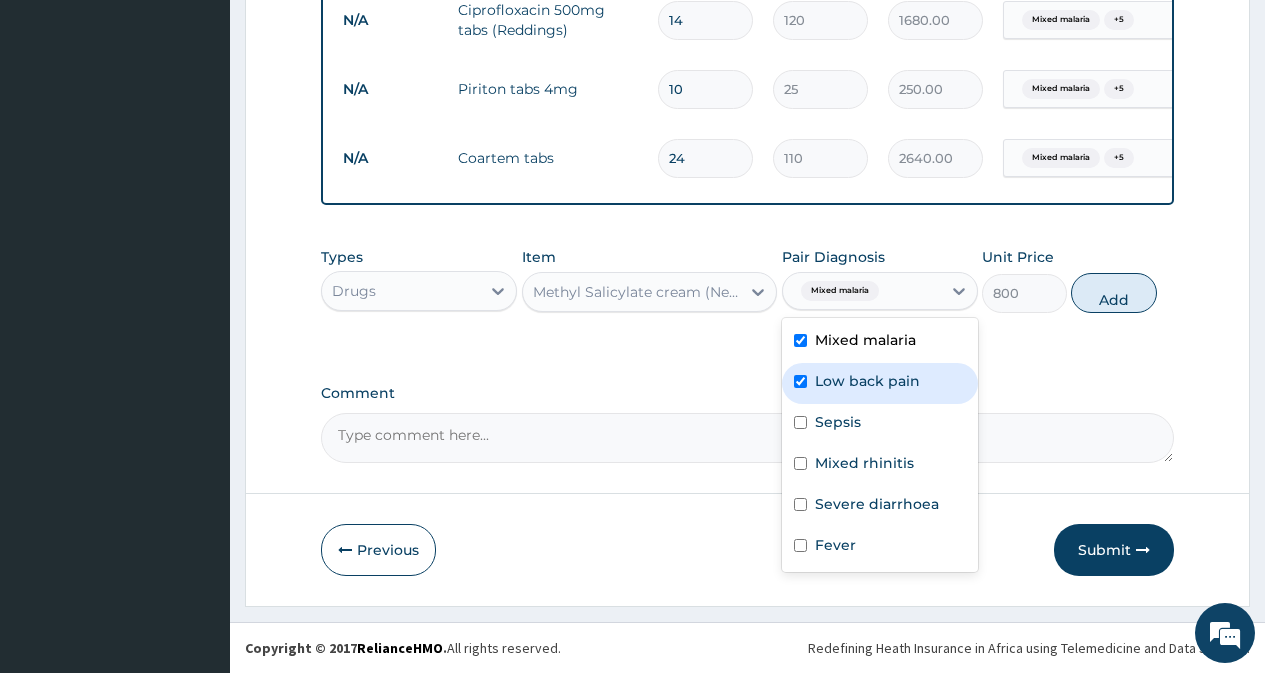 checkbox on "true" 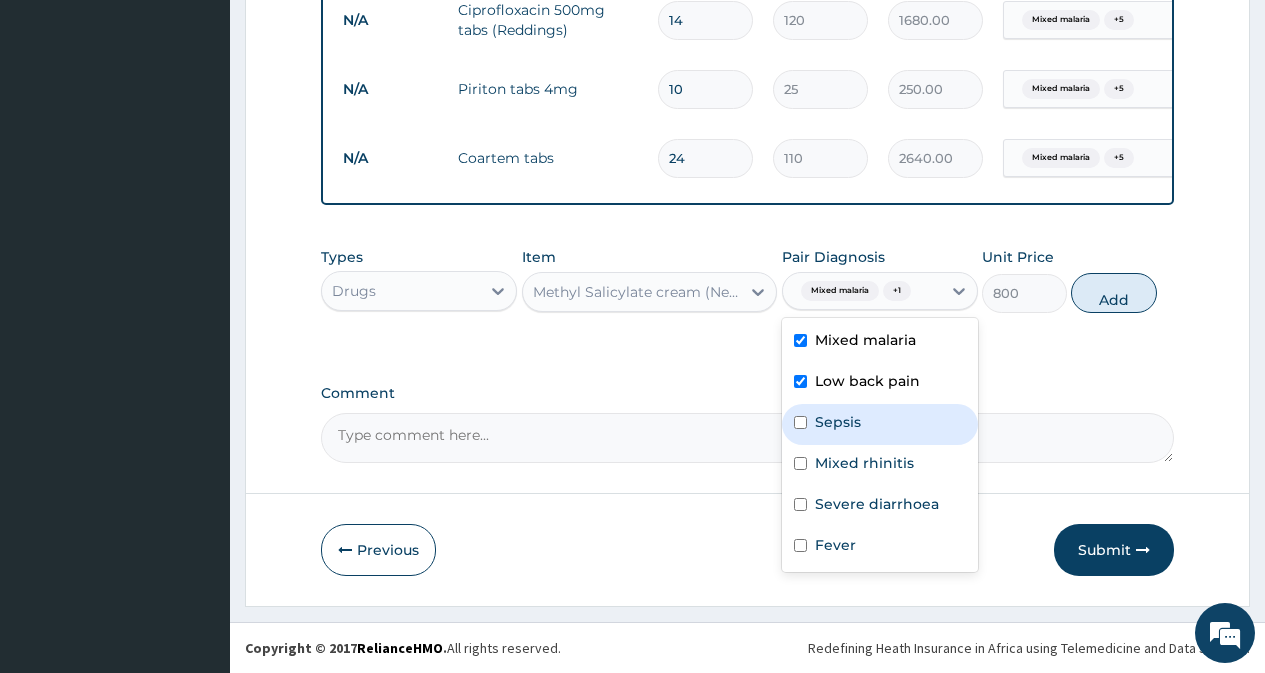 click on "Sepsis" at bounding box center (880, 424) 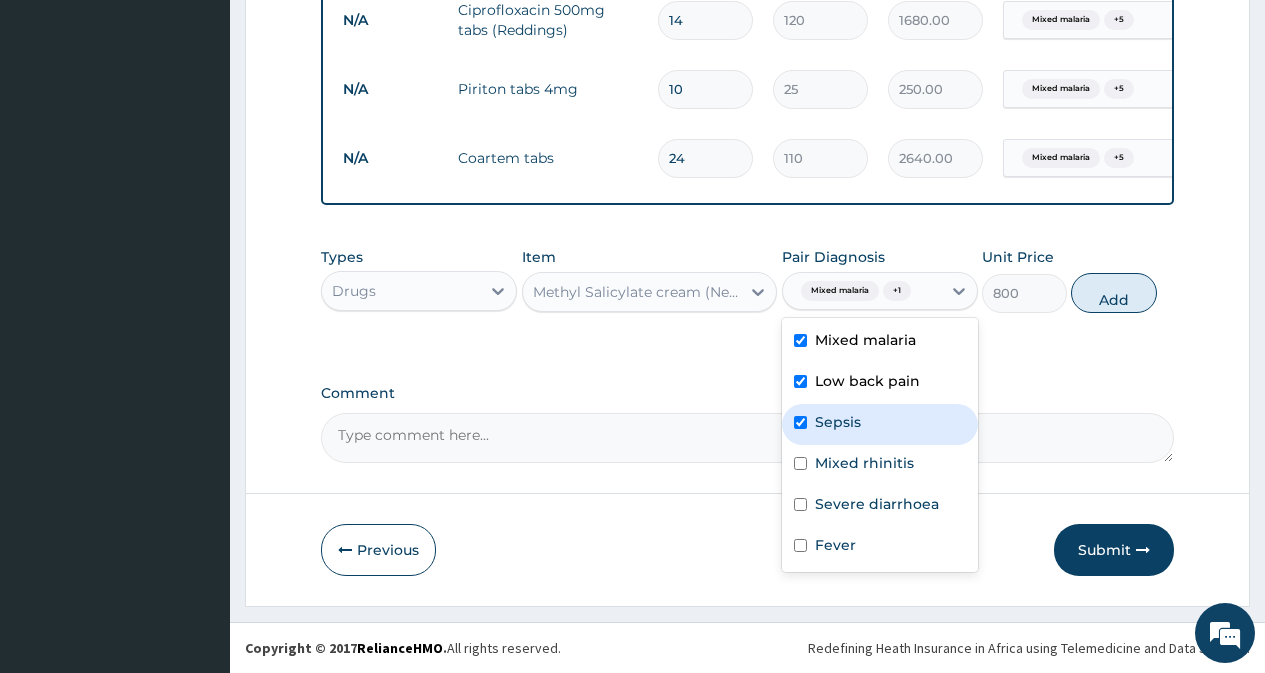 checkbox on "true" 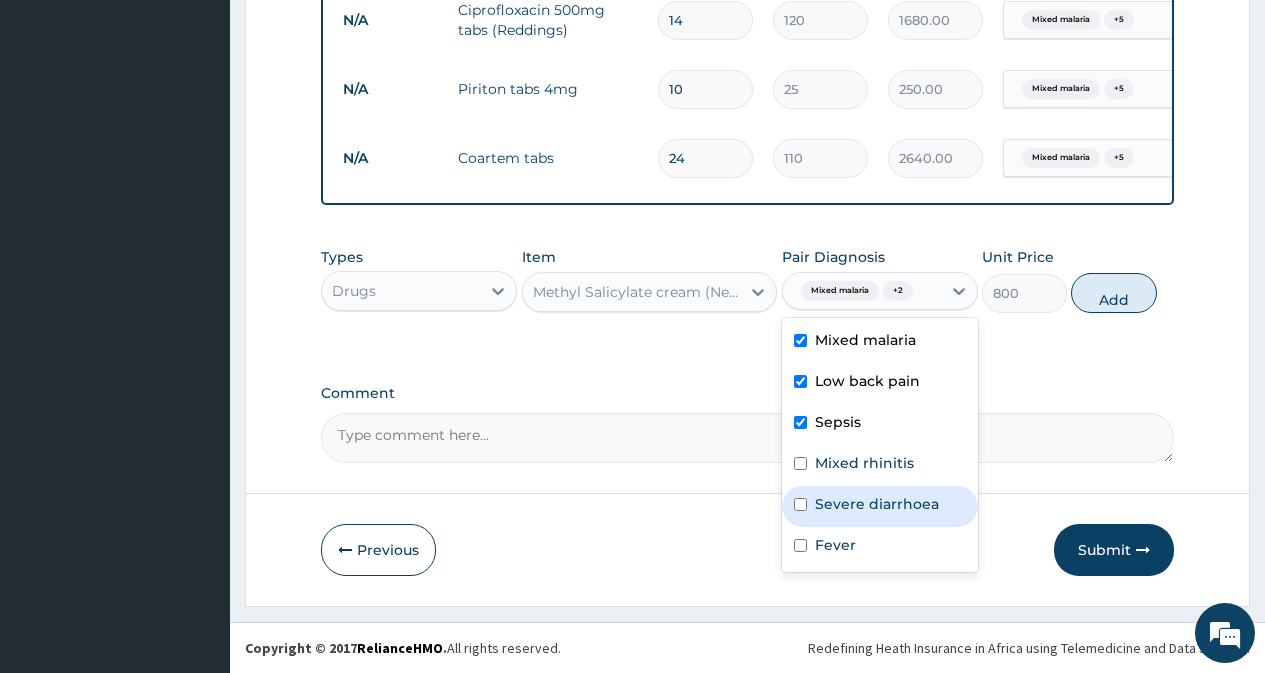 click on "Severe diarrhoea" at bounding box center (880, 506) 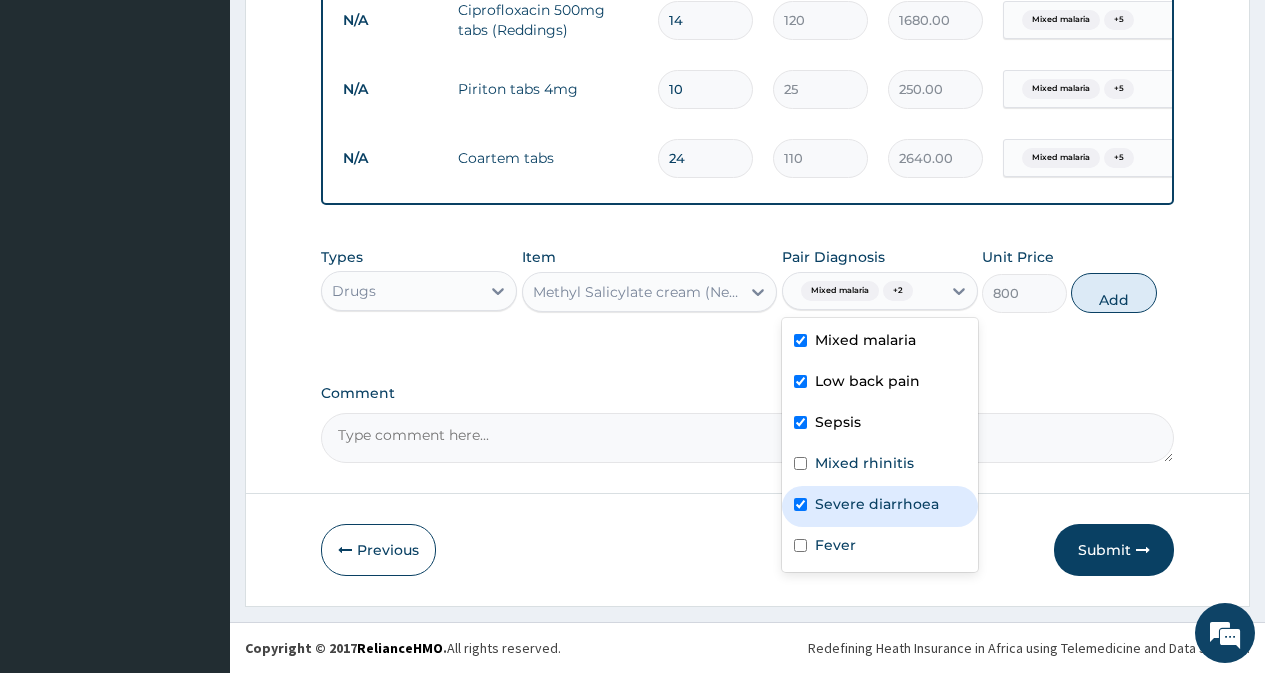checkbox on "true" 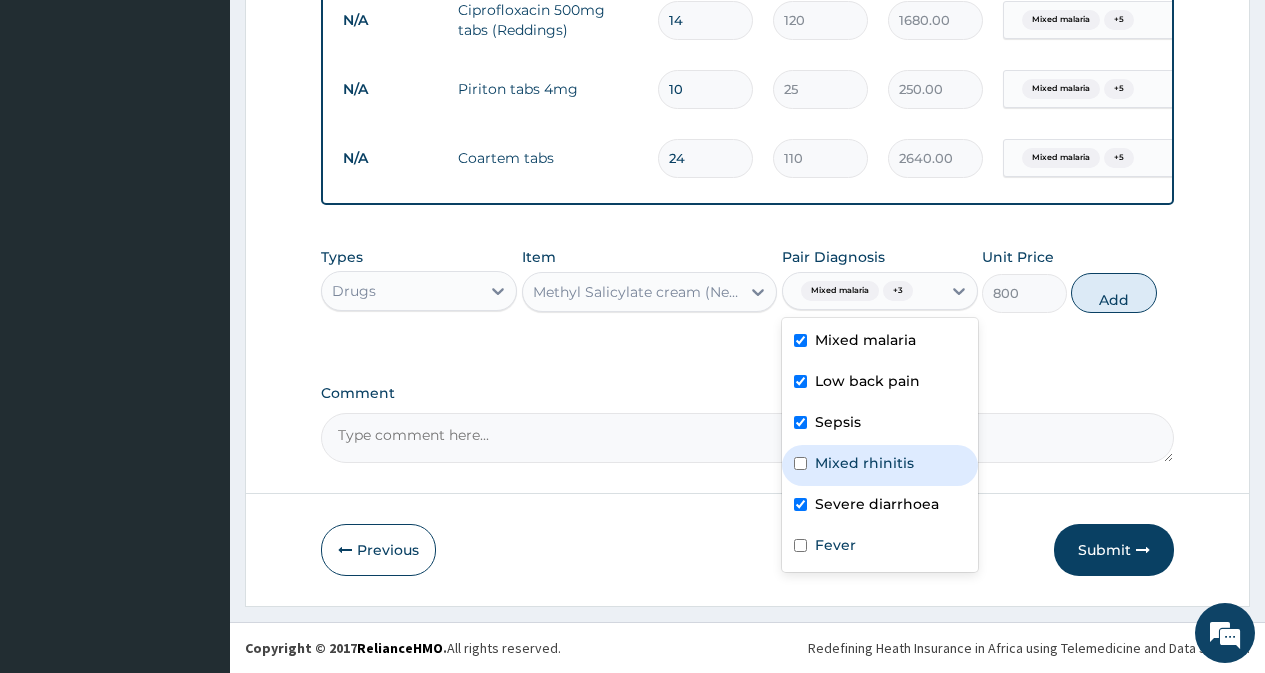 click on "Mixed rhinitis" at bounding box center (864, 463) 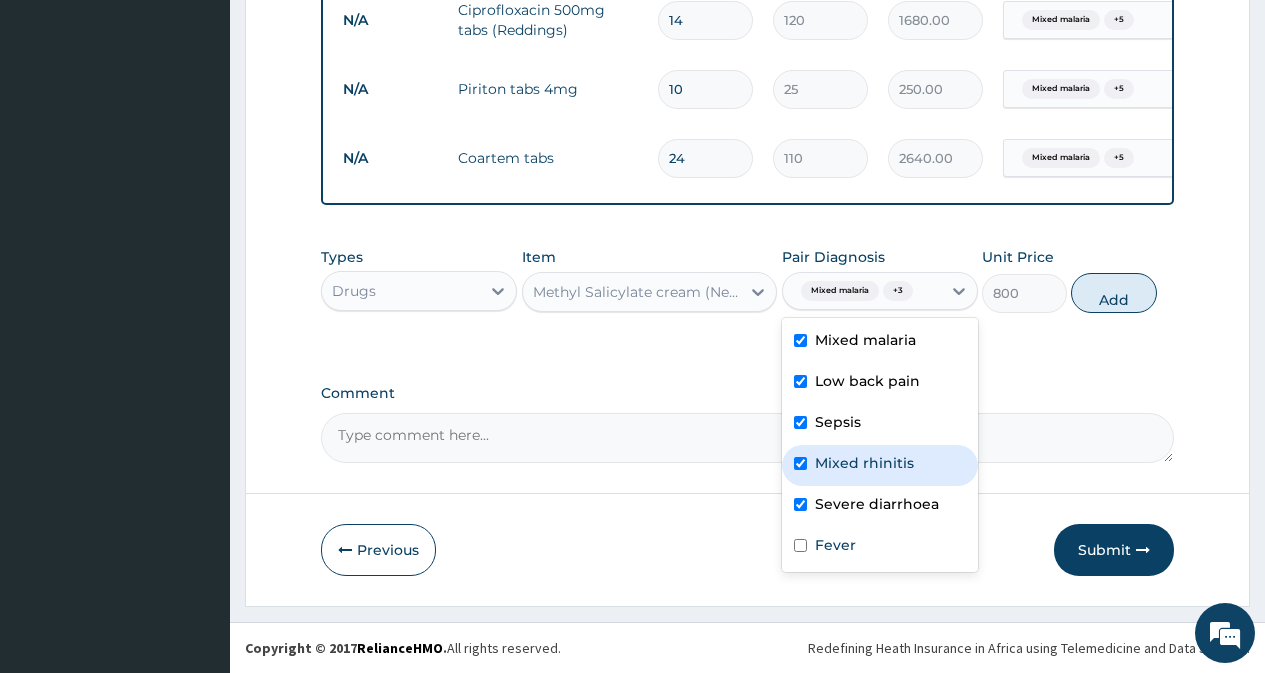 checkbox on "true" 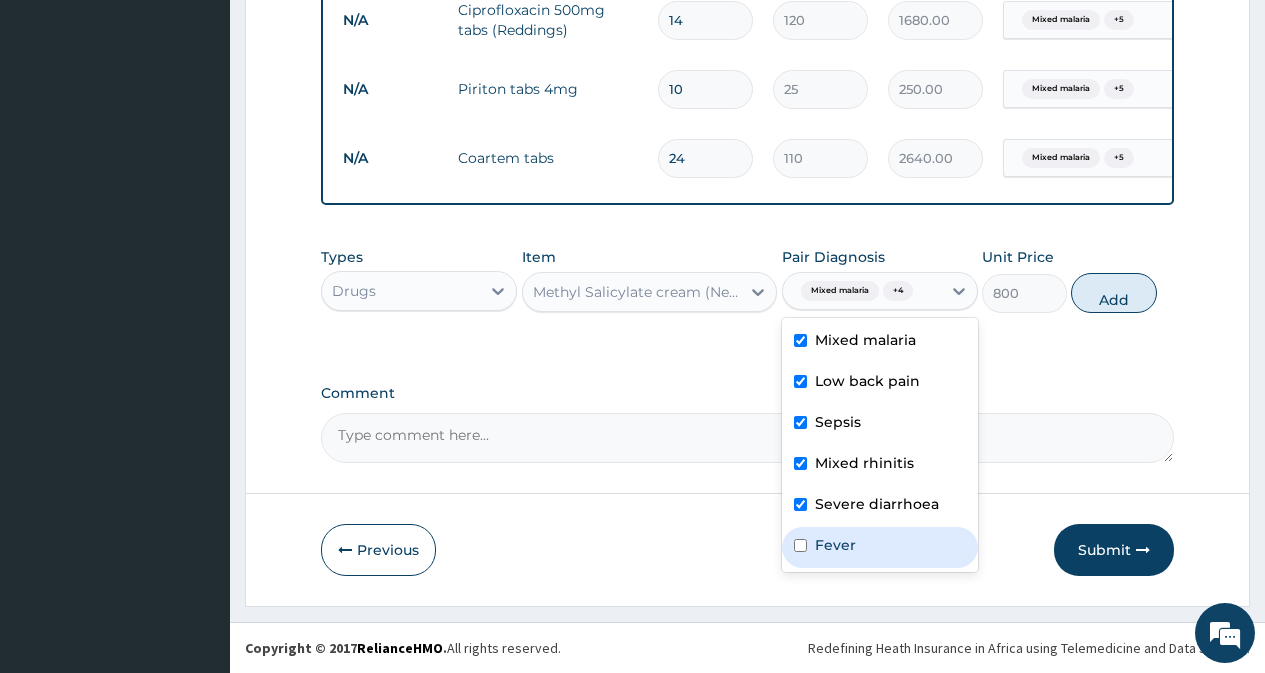 click on "Fever" at bounding box center [880, 547] 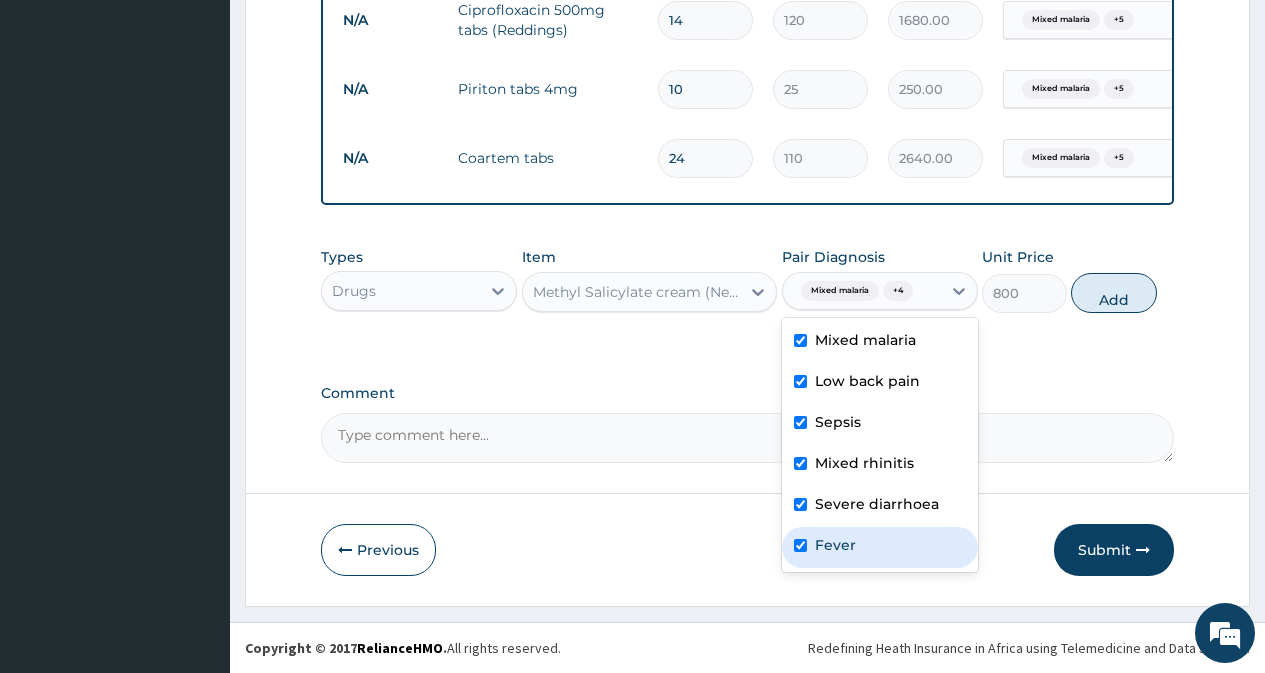 checkbox on "true" 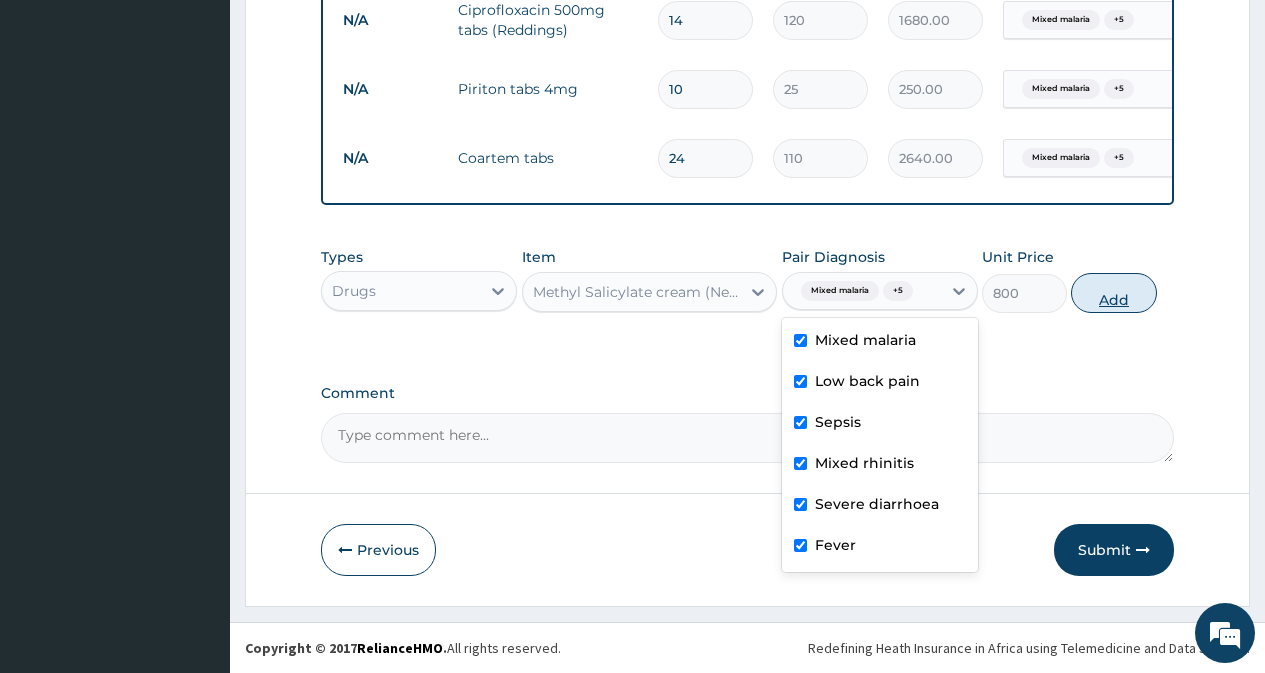 click on "Add" at bounding box center (1113, 293) 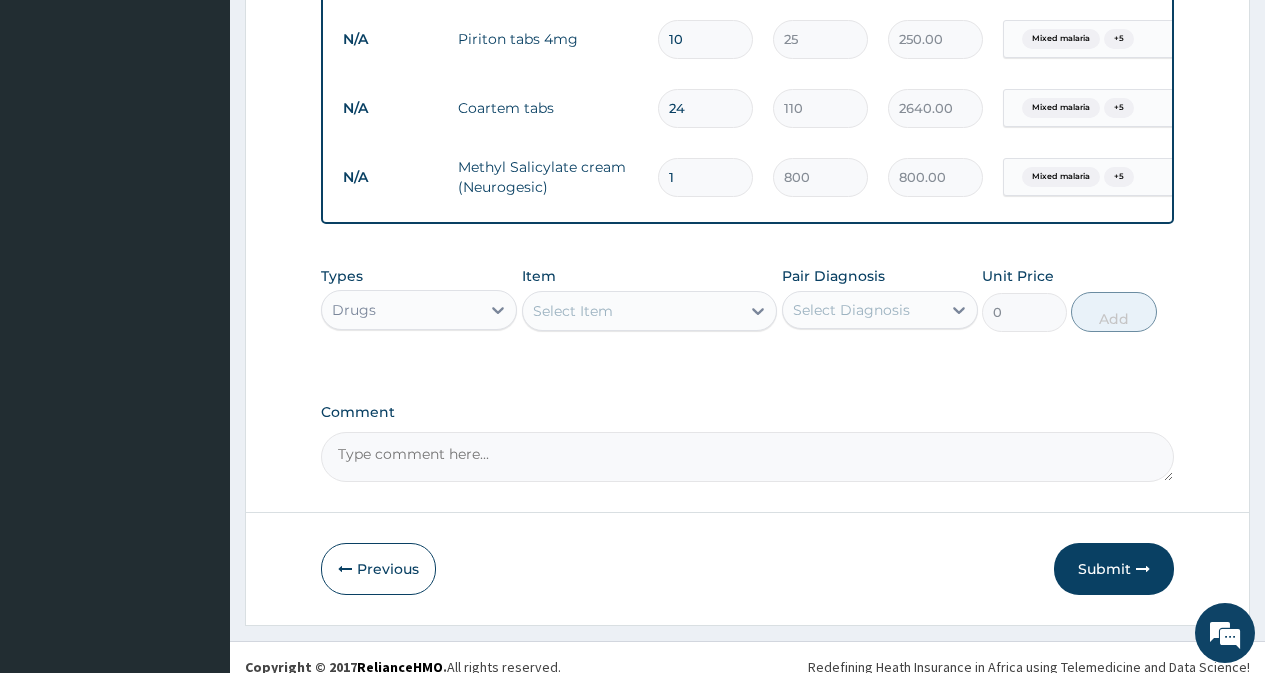 scroll, scrollTop: 1103, scrollLeft: 0, axis: vertical 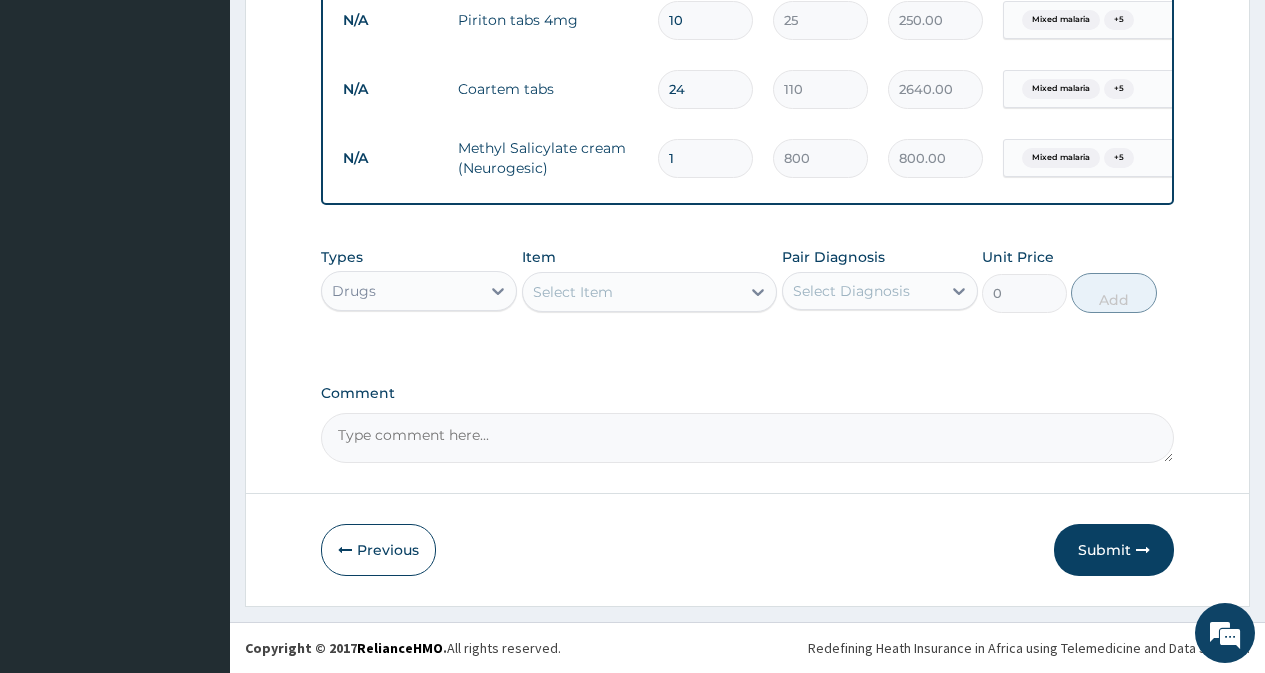 click on "Select Item" at bounding box center [573, 292] 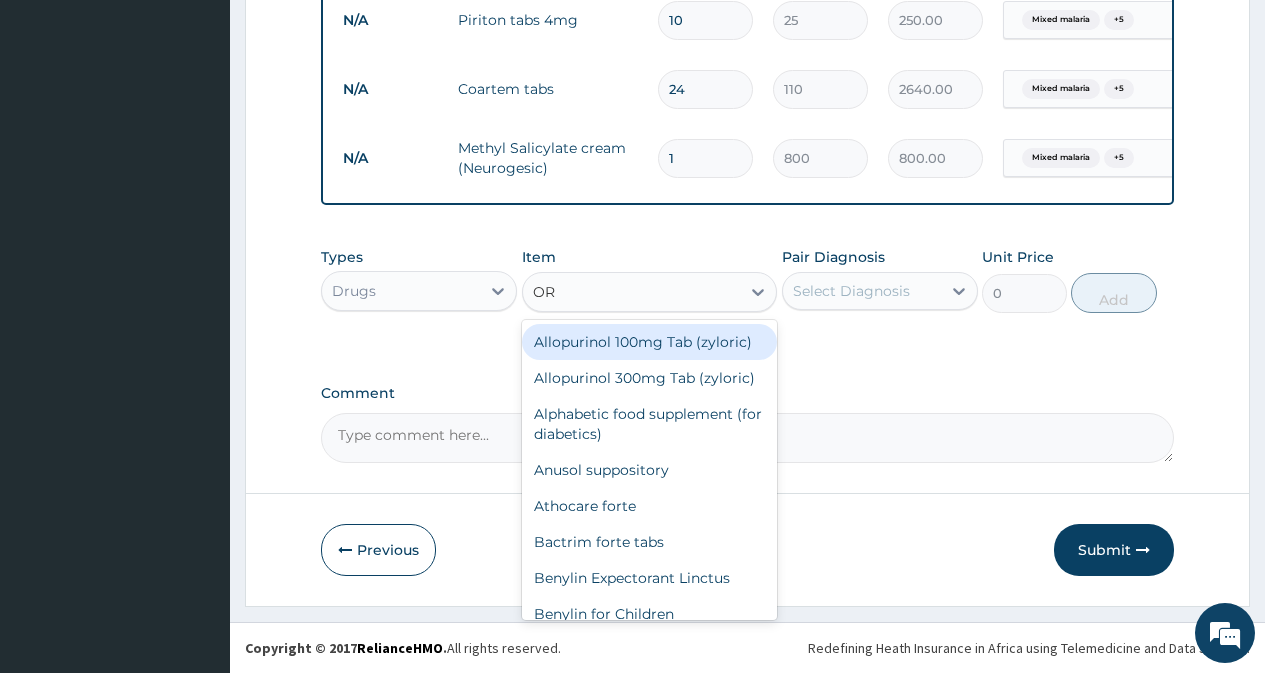 type on "ORS" 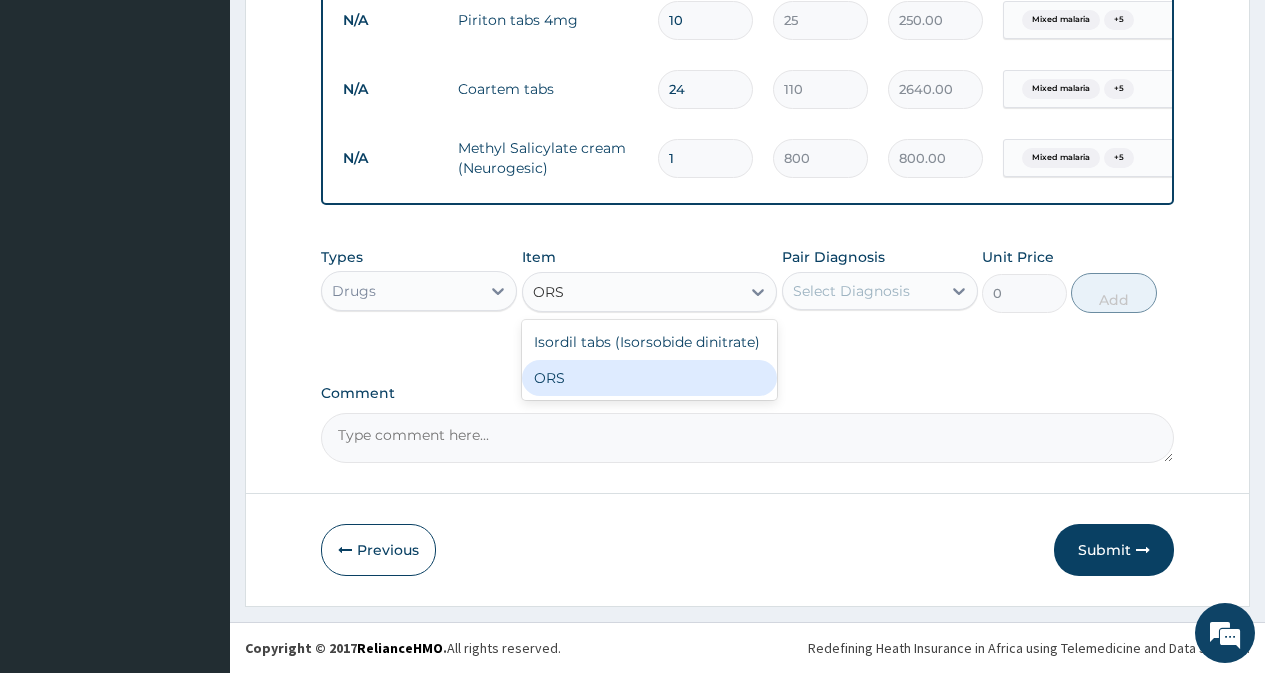 click on "ORS" at bounding box center [650, 378] 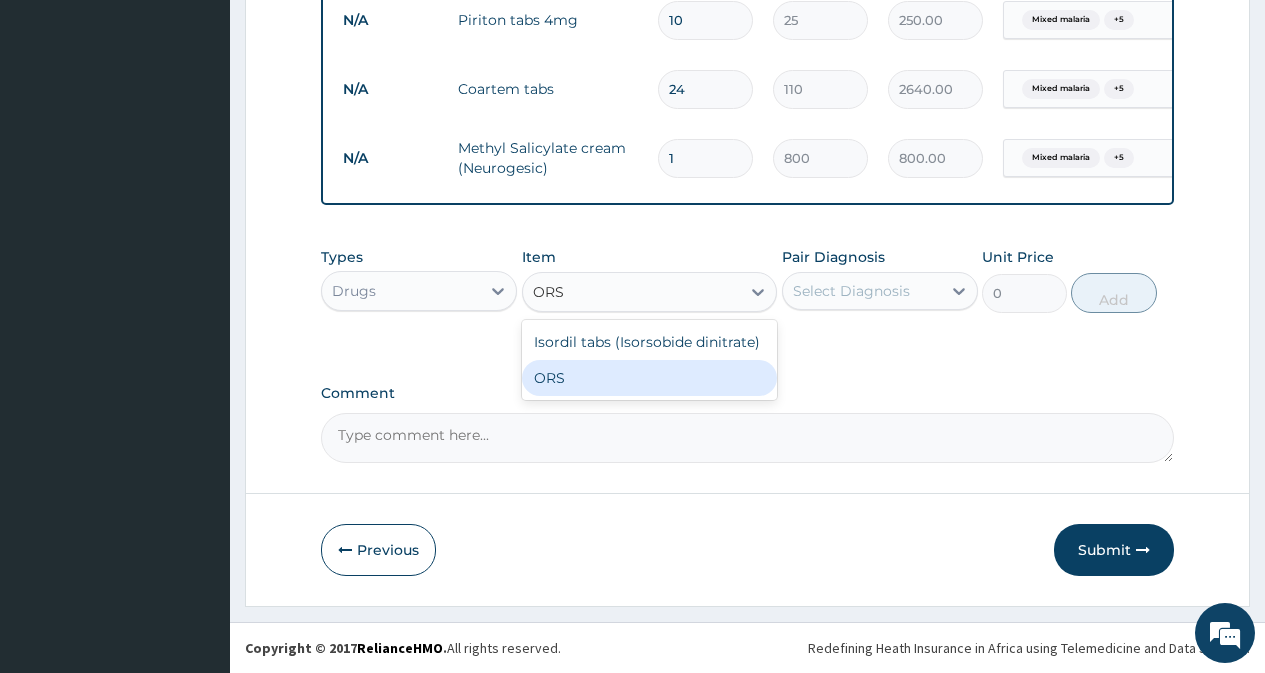 type 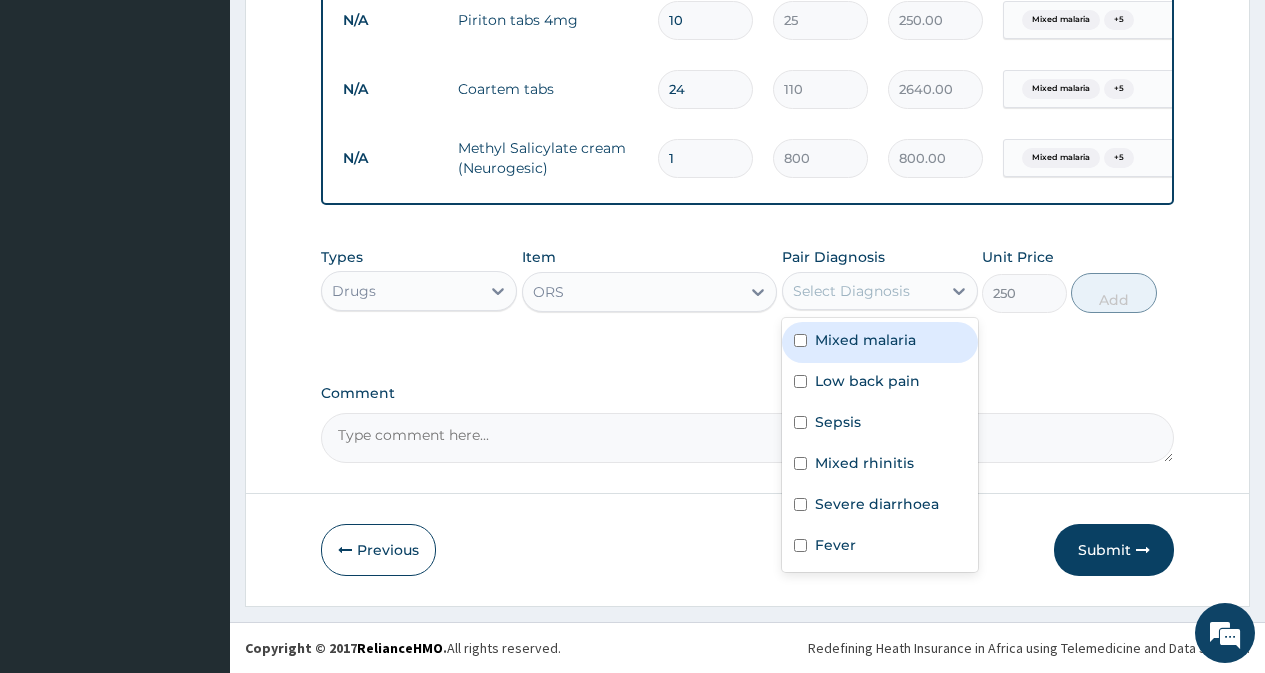 drag, startPoint x: 847, startPoint y: 295, endPoint x: 1028, endPoint y: 281, distance: 181.54063 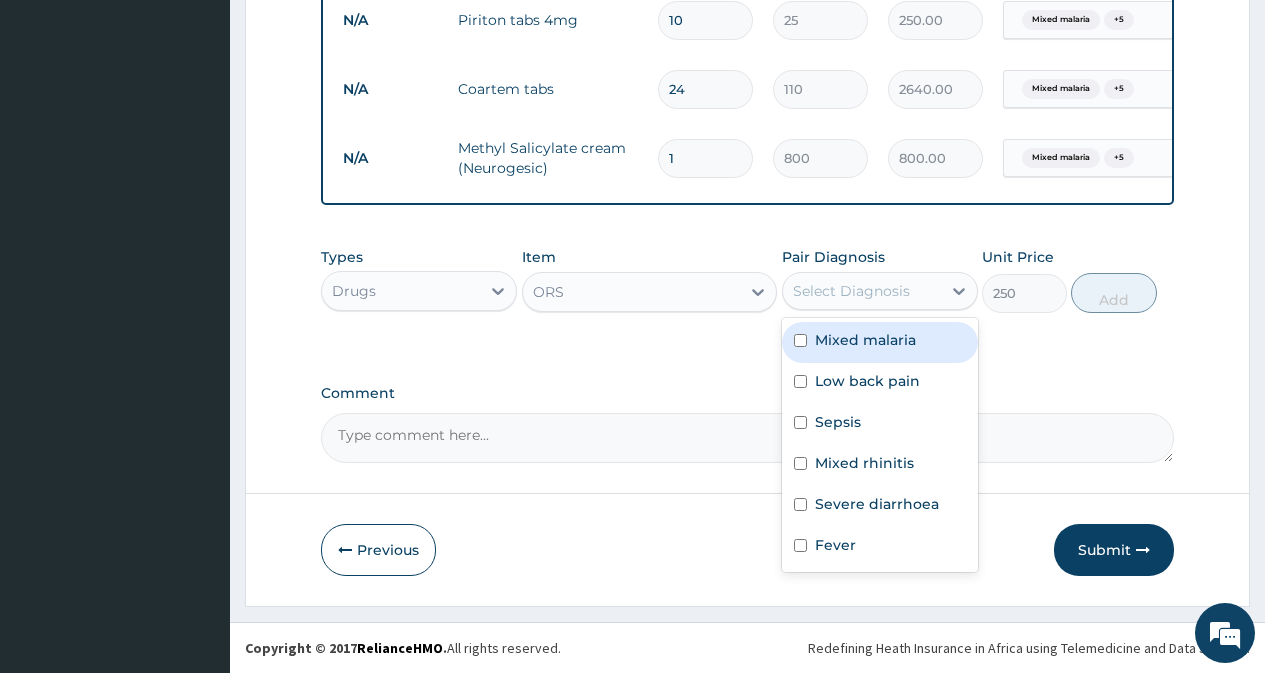 click on "Mixed malaria" at bounding box center (865, 340) 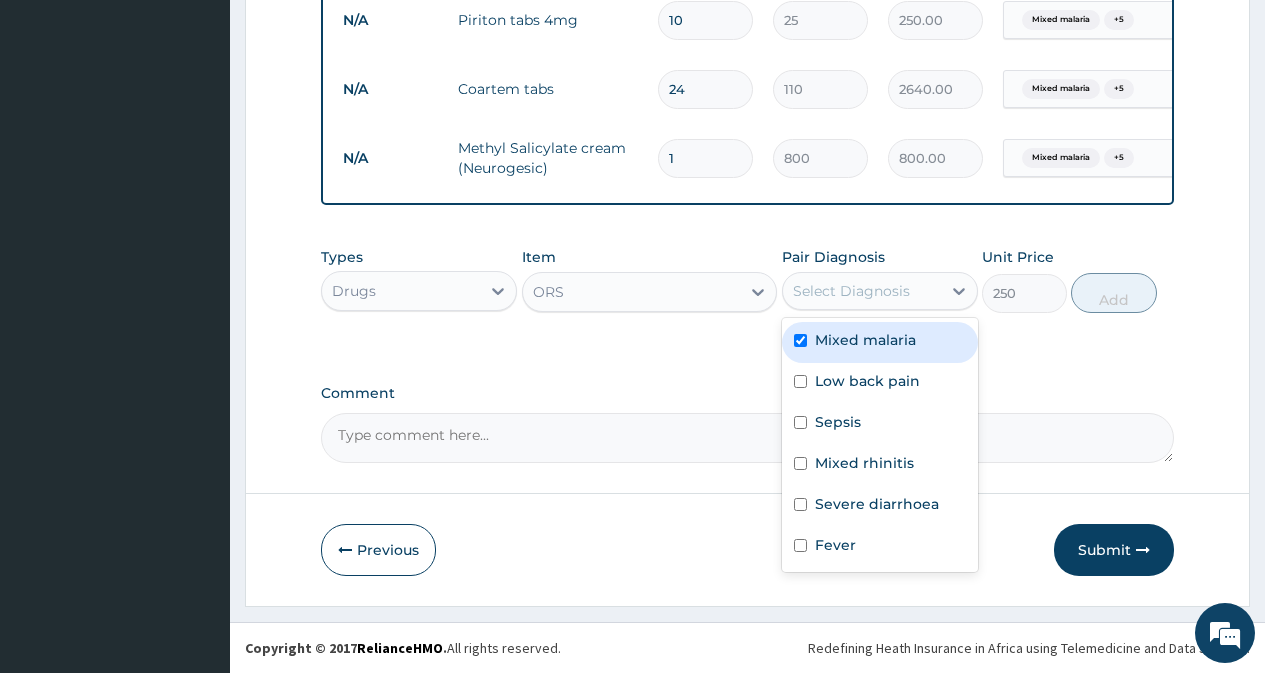 checkbox on "true" 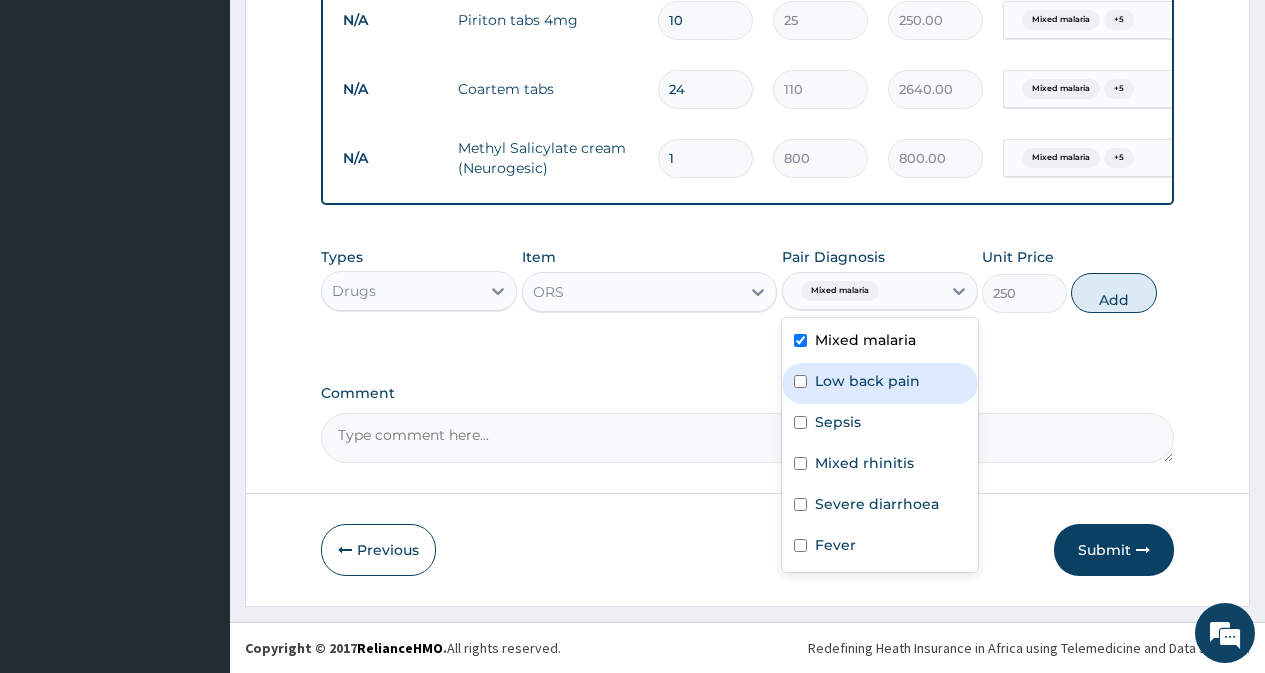 click on "Low back pain" at bounding box center [867, 381] 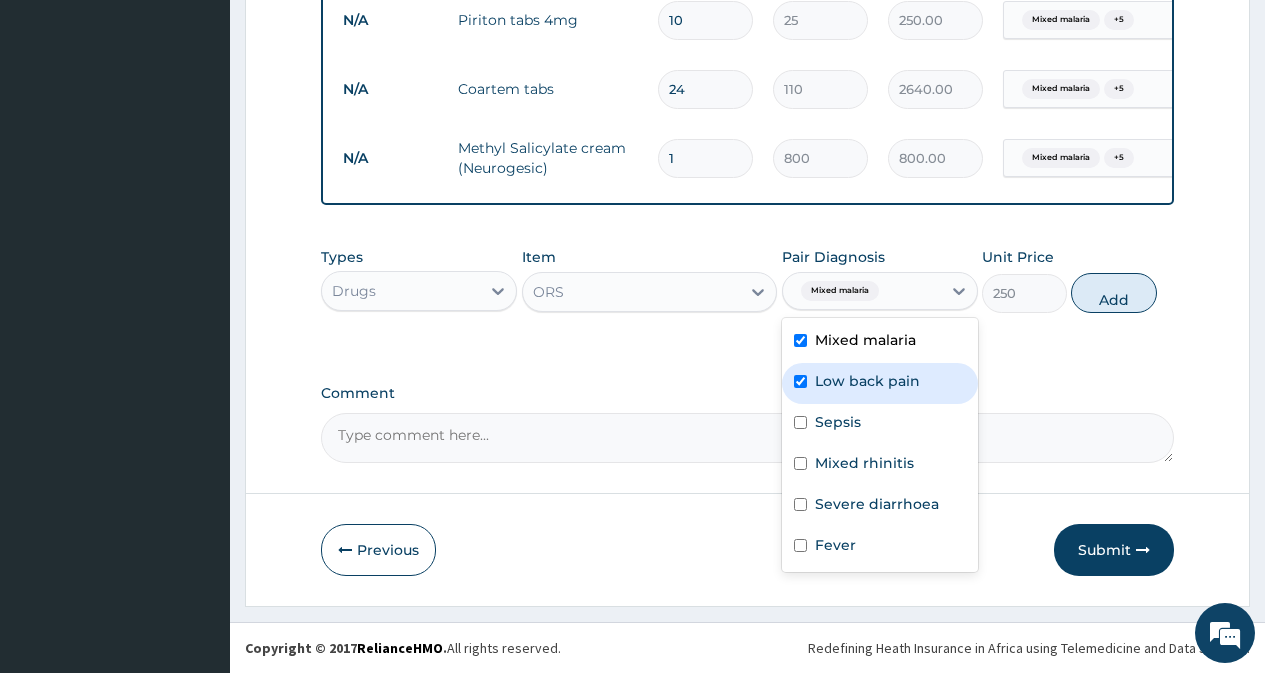 checkbox on "true" 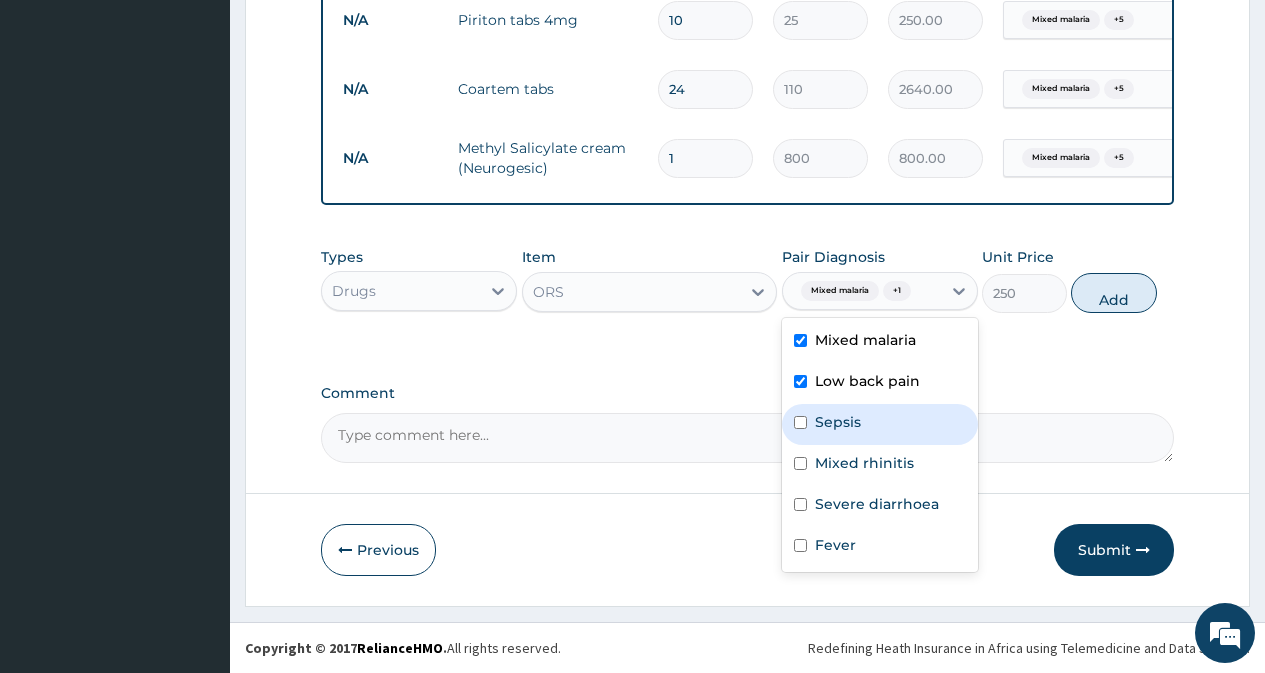 click on "Sepsis" at bounding box center (838, 422) 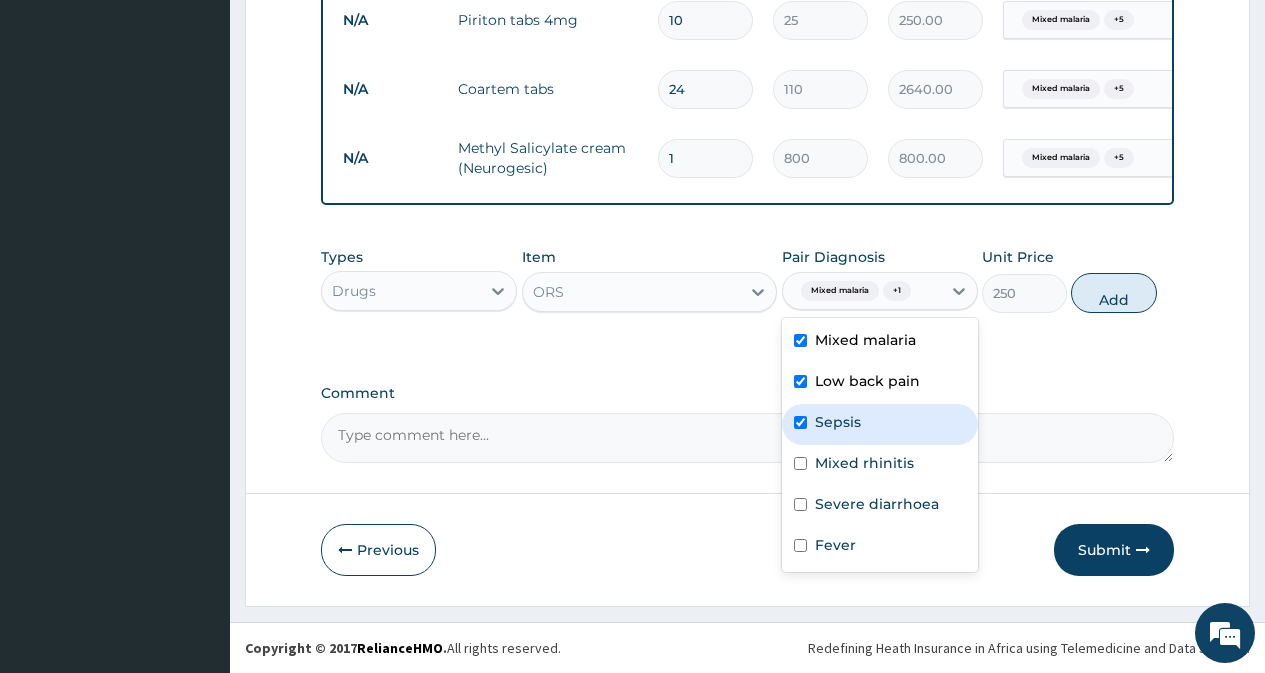 checkbox on "true" 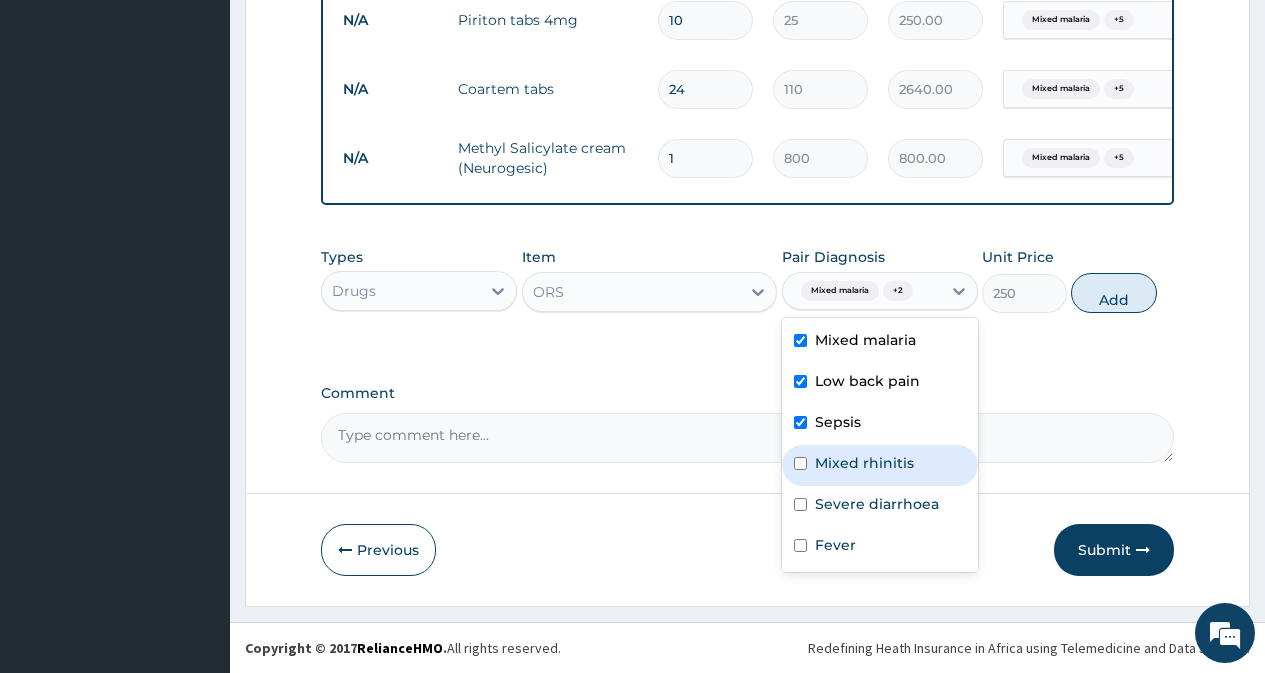drag, startPoint x: 841, startPoint y: 477, endPoint x: 841, endPoint y: 497, distance: 20 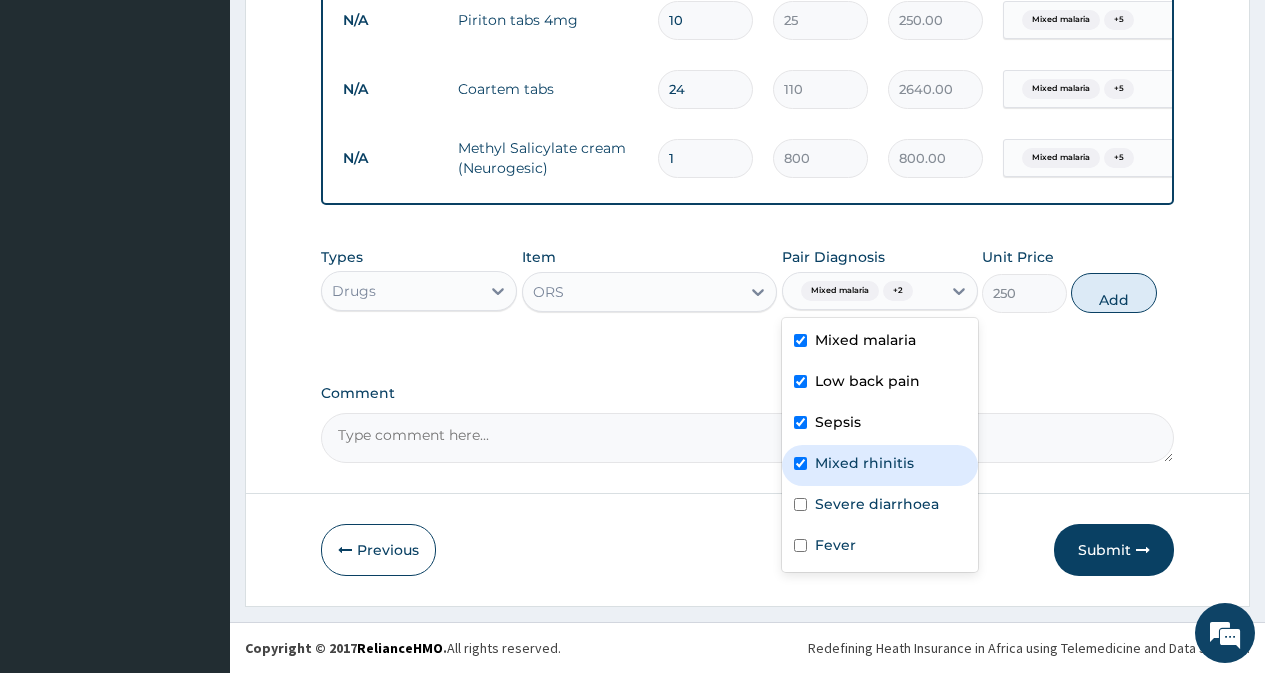 checkbox on "true" 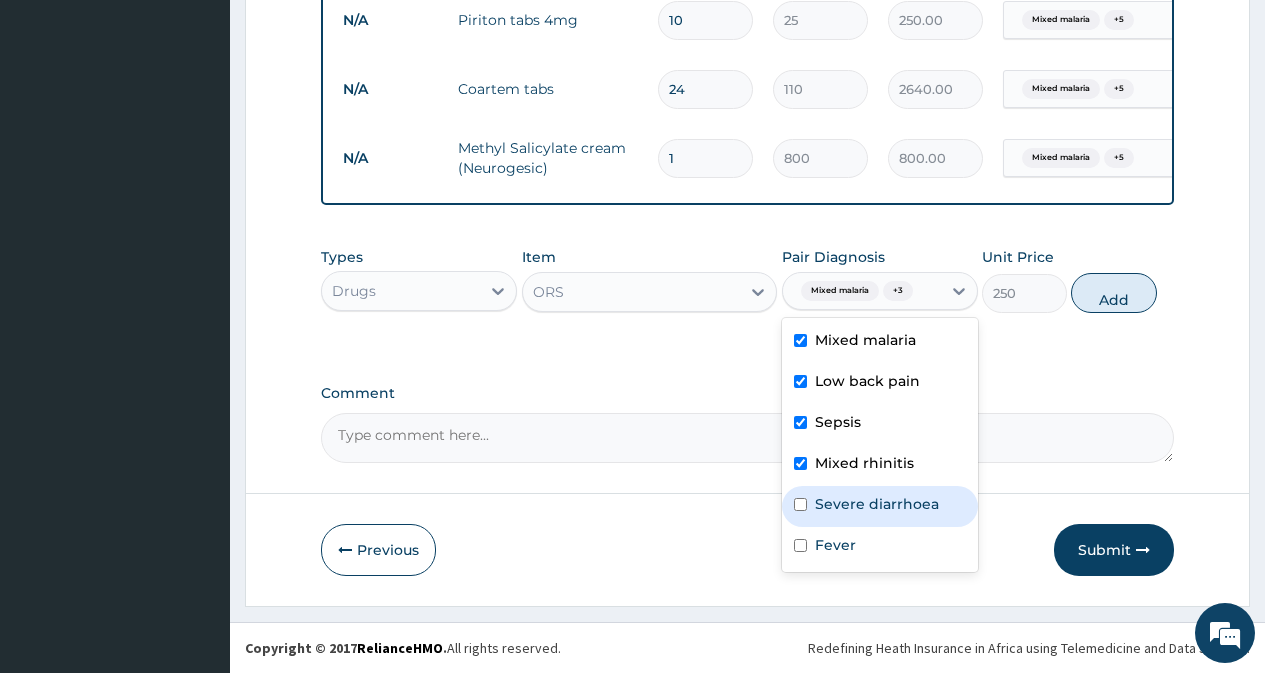 click on "Severe diarrhoea" at bounding box center (877, 504) 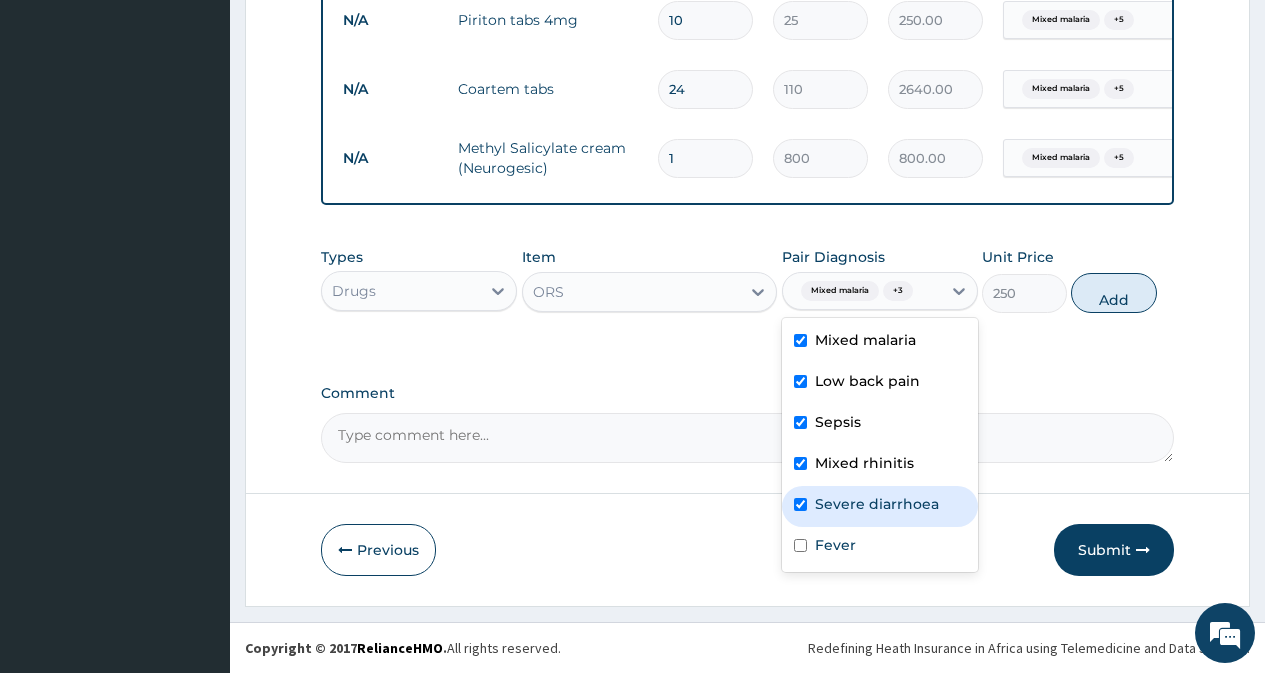 checkbox on "true" 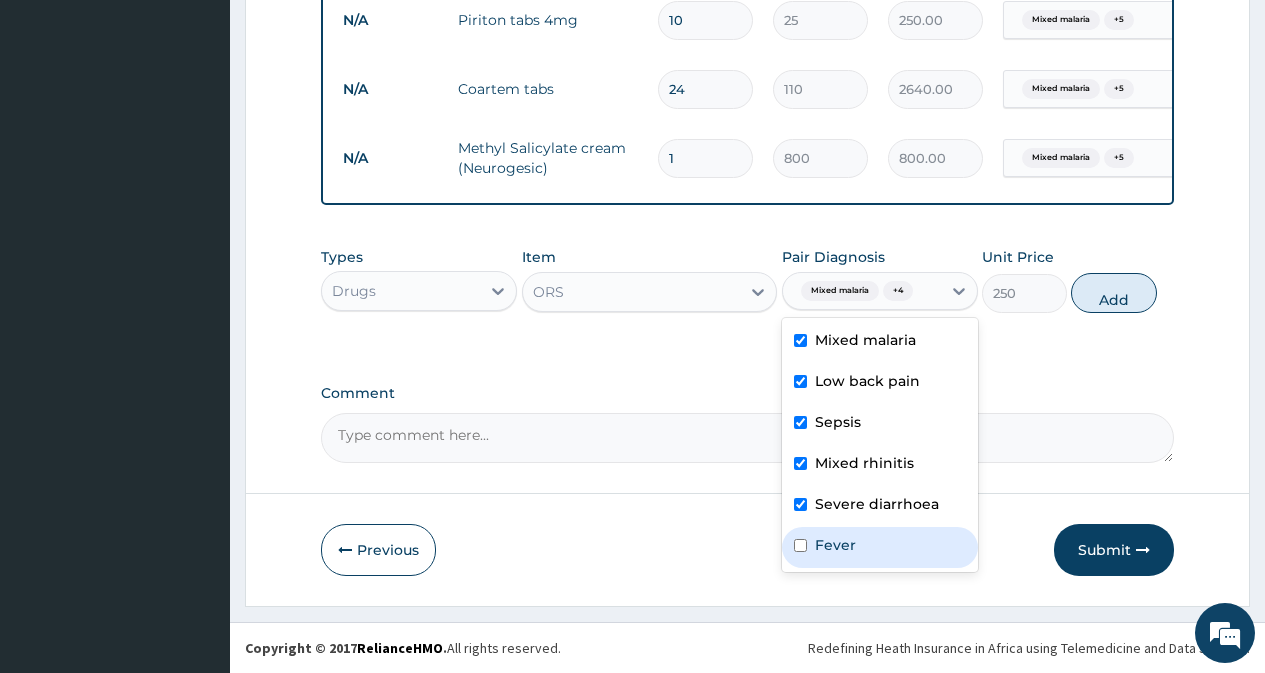 click on "Fever" at bounding box center [880, 547] 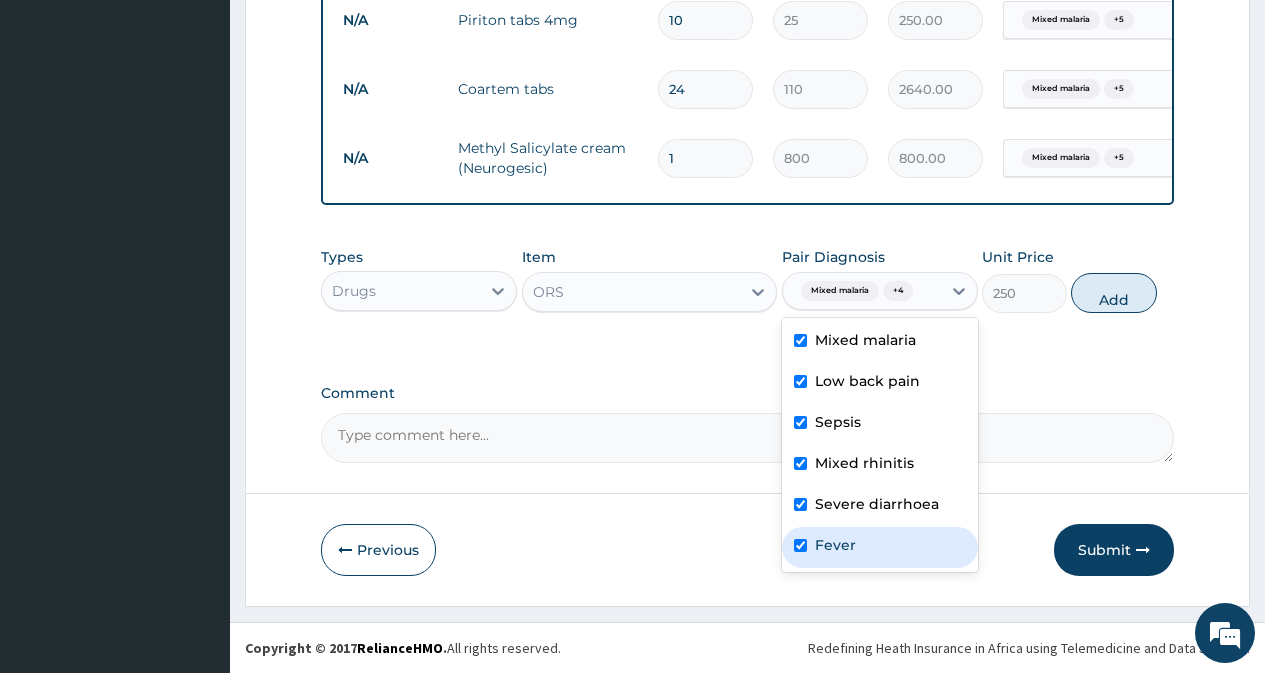 checkbox on "true" 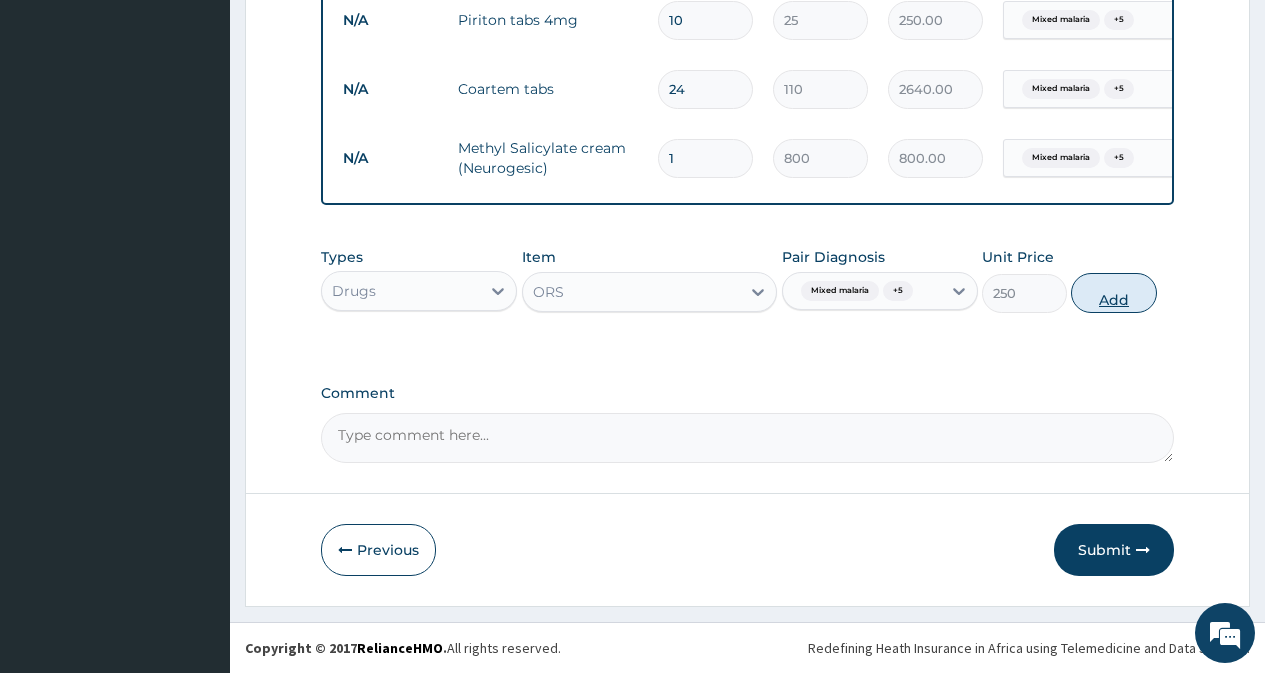 click on "Add" at bounding box center (1113, 293) 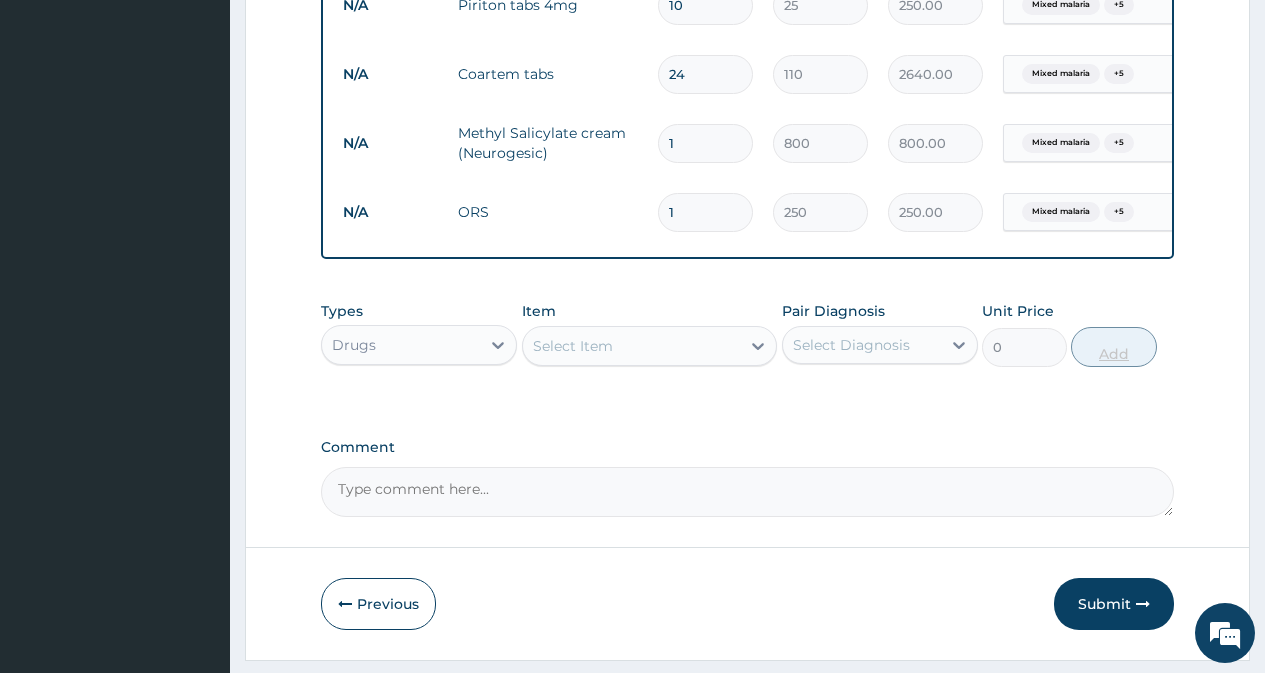 type 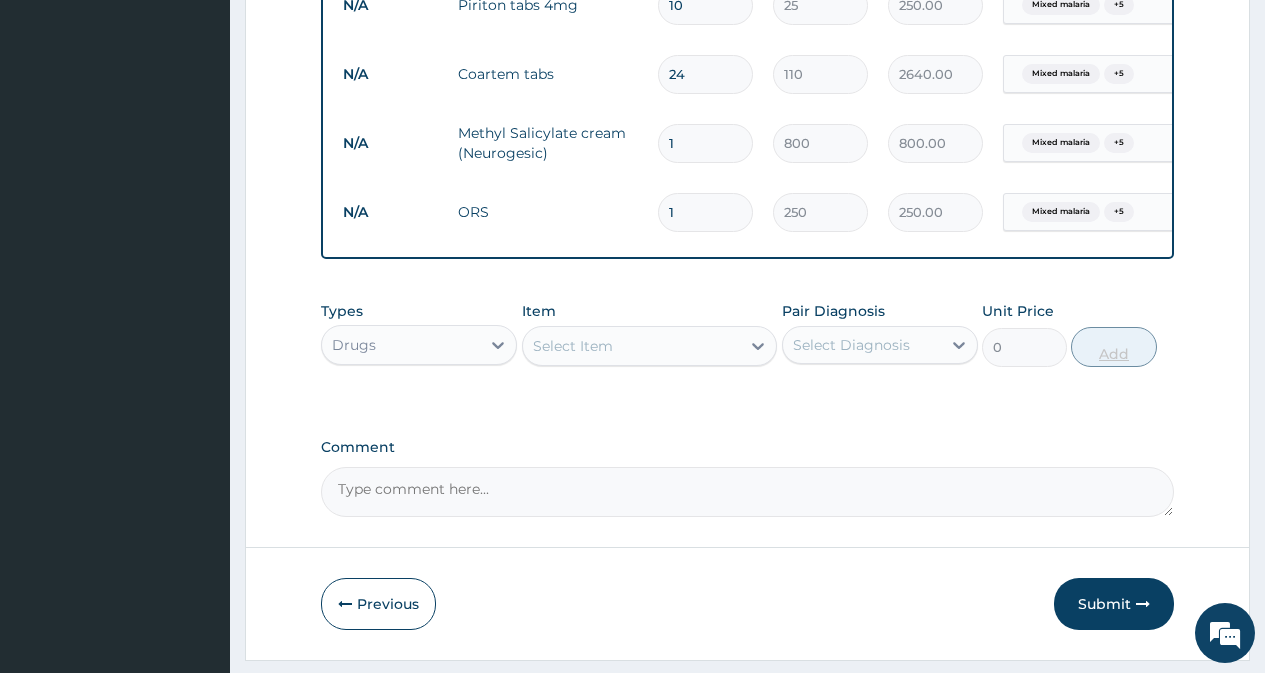type on "0.00" 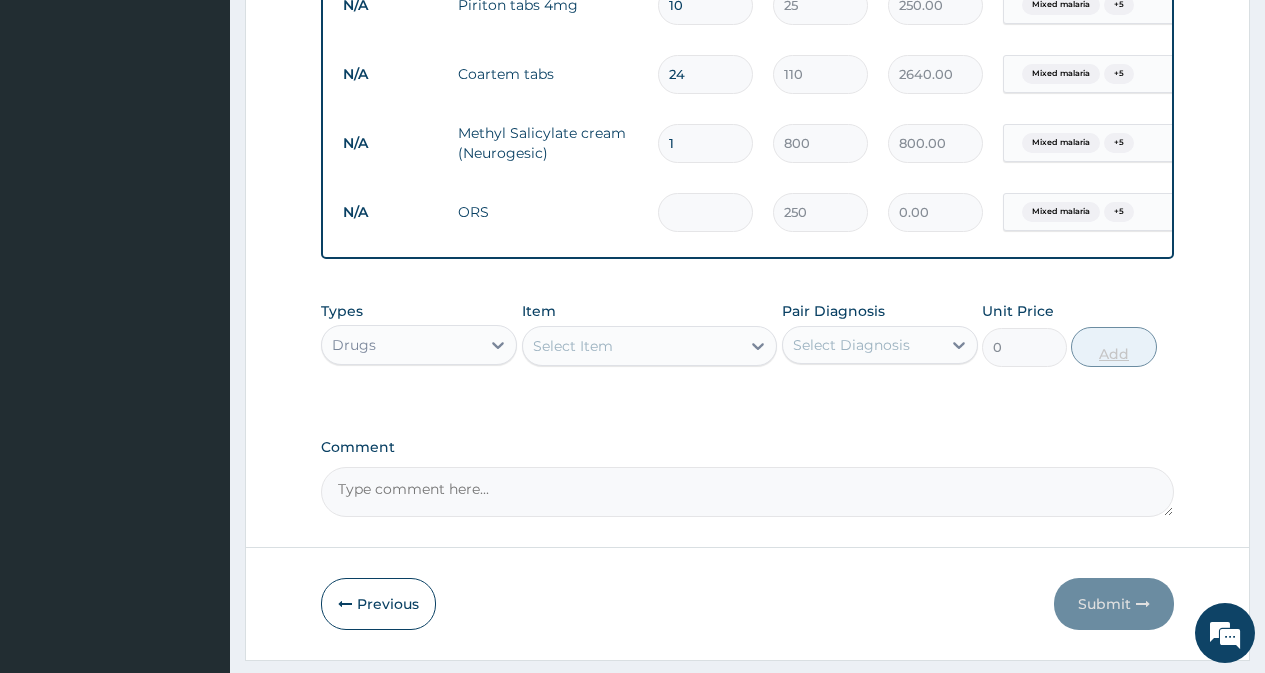 type on "2" 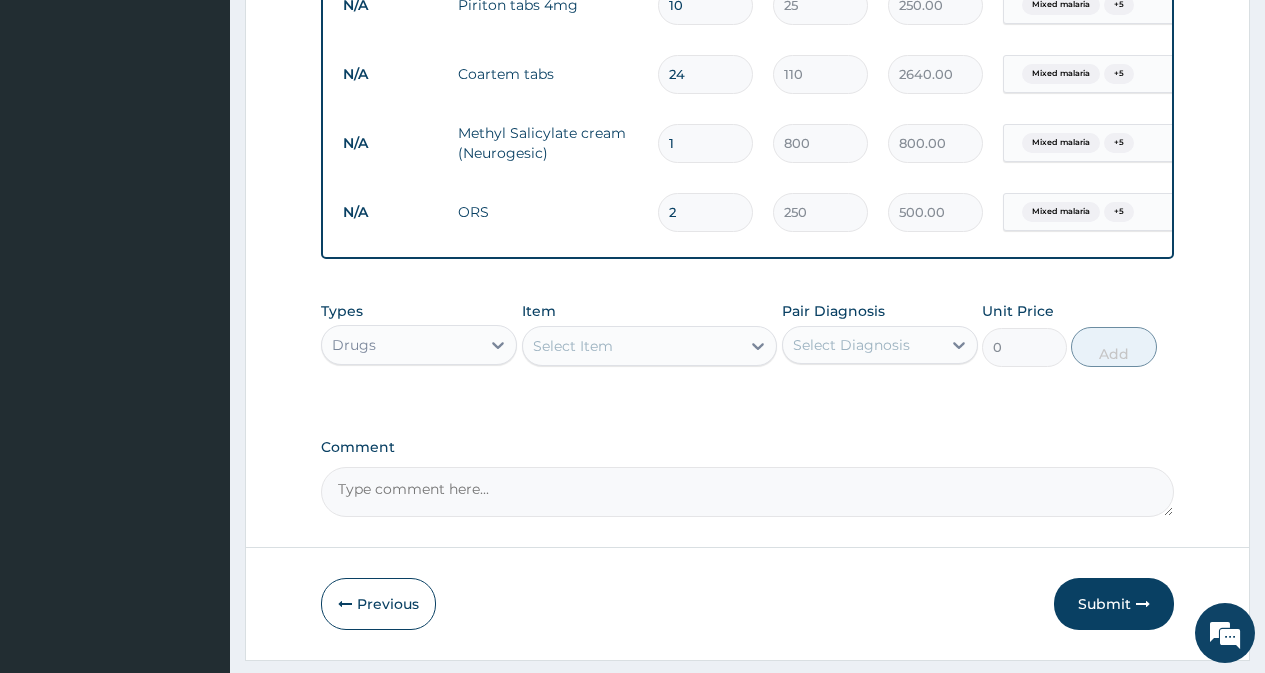 type on "2" 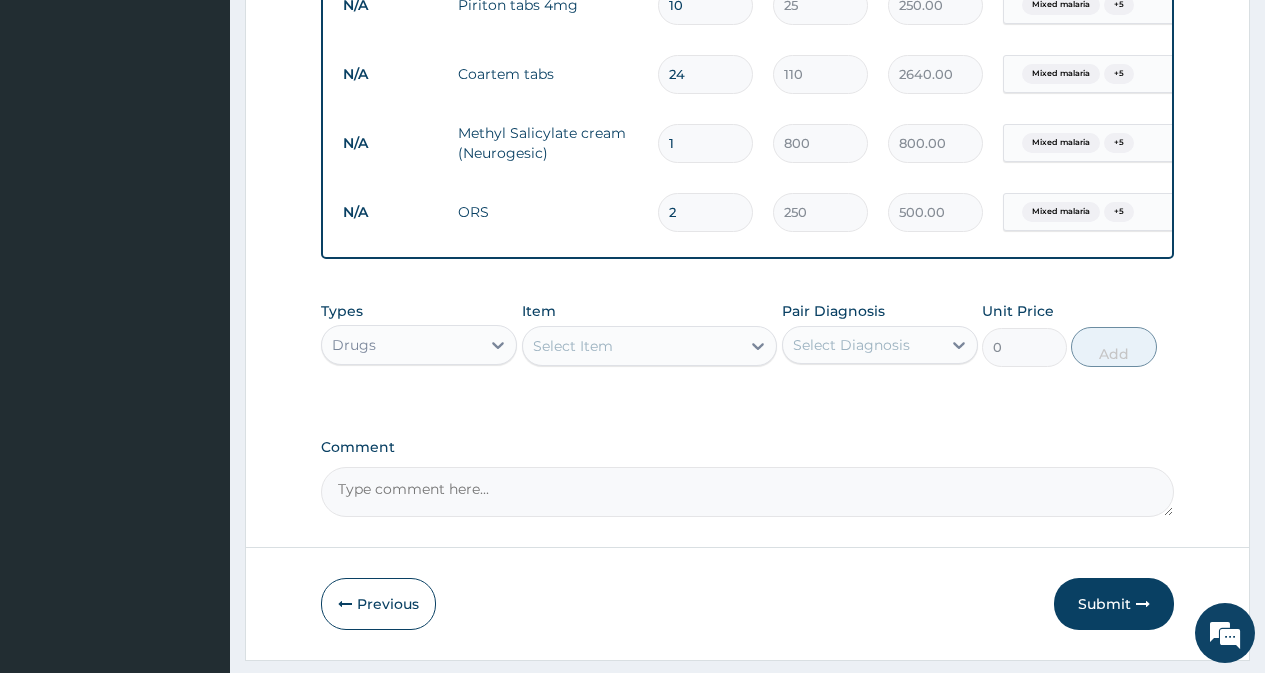 click on "Select Item" at bounding box center (632, 346) 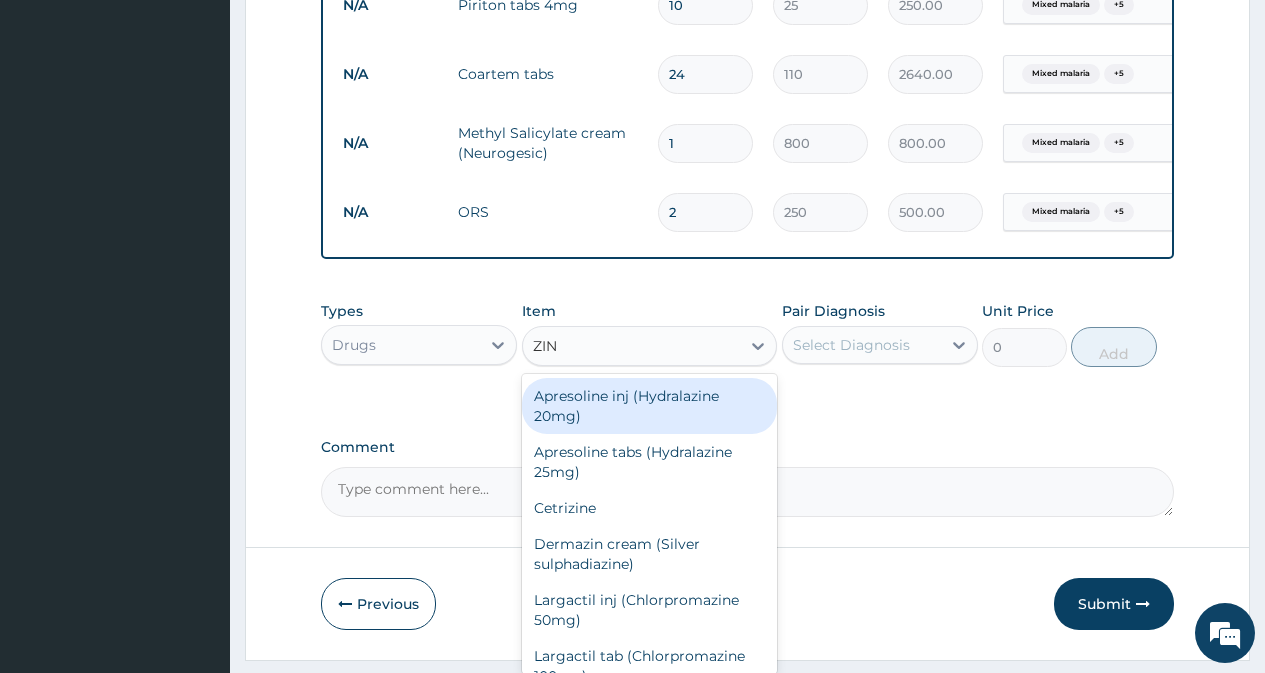type on "ZINC" 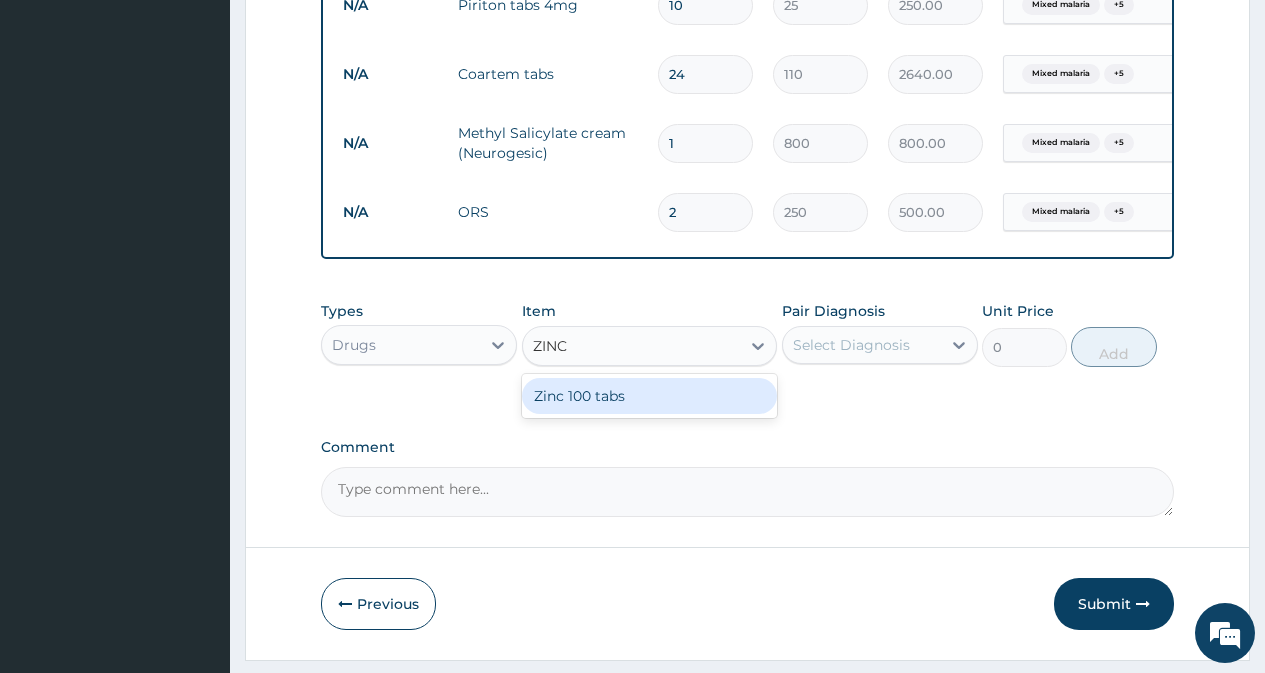 click on "Zinc 100 tabs" at bounding box center [650, 396] 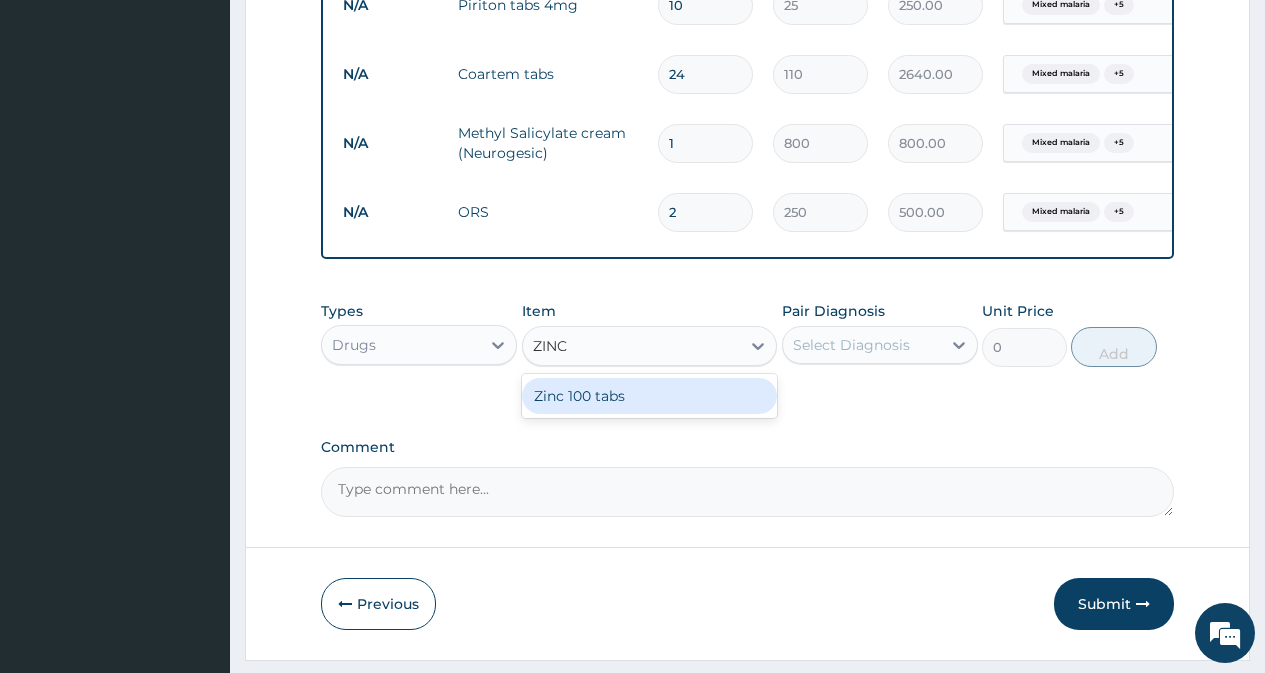type 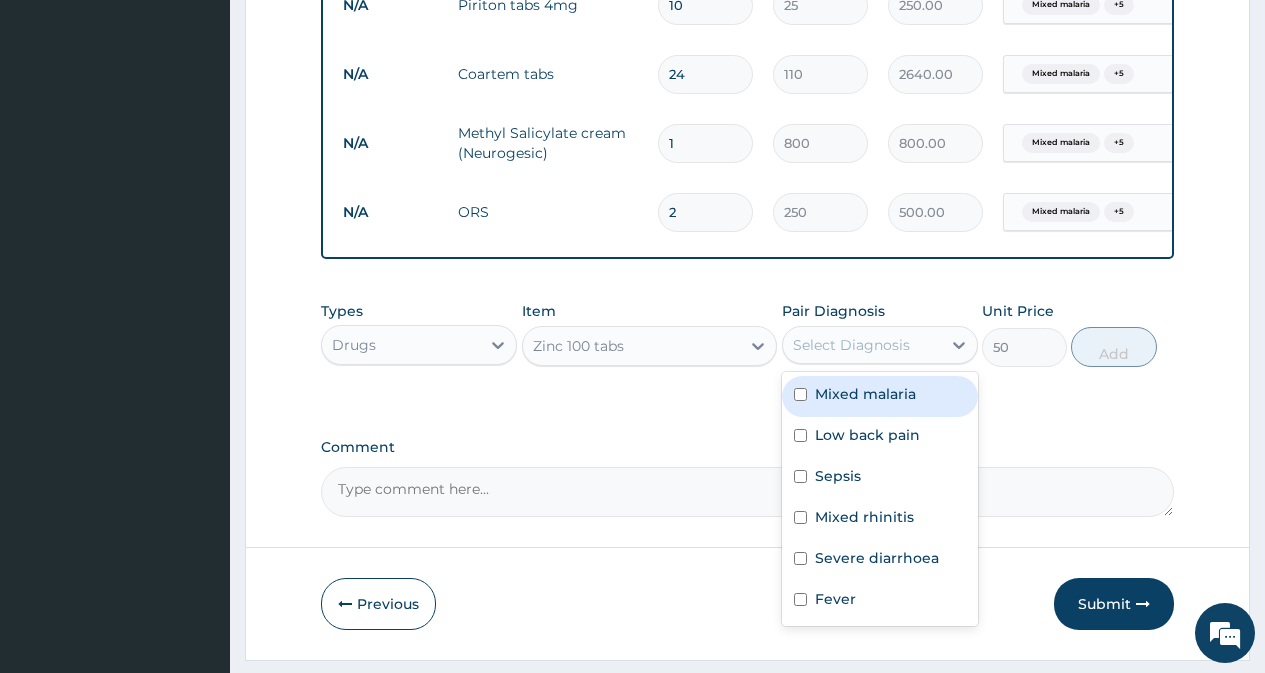 click on "Select Diagnosis" at bounding box center (862, 345) 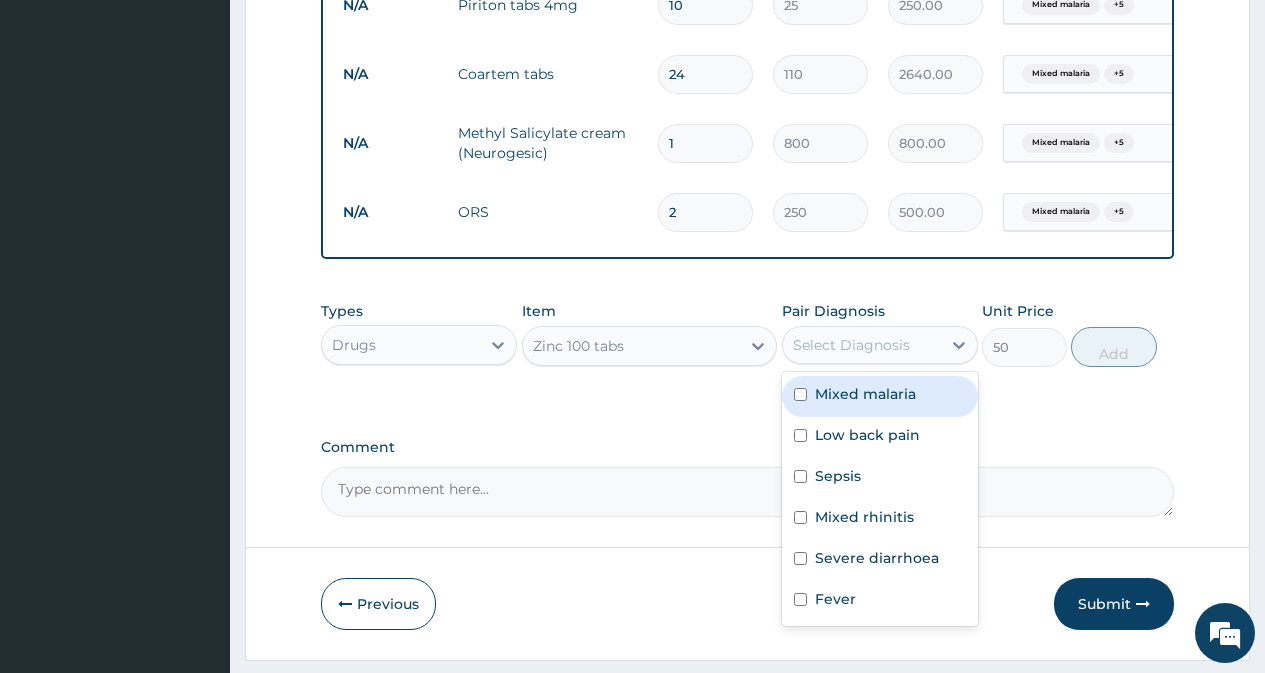 drag, startPoint x: 819, startPoint y: 411, endPoint x: 819, endPoint y: 461, distance: 50 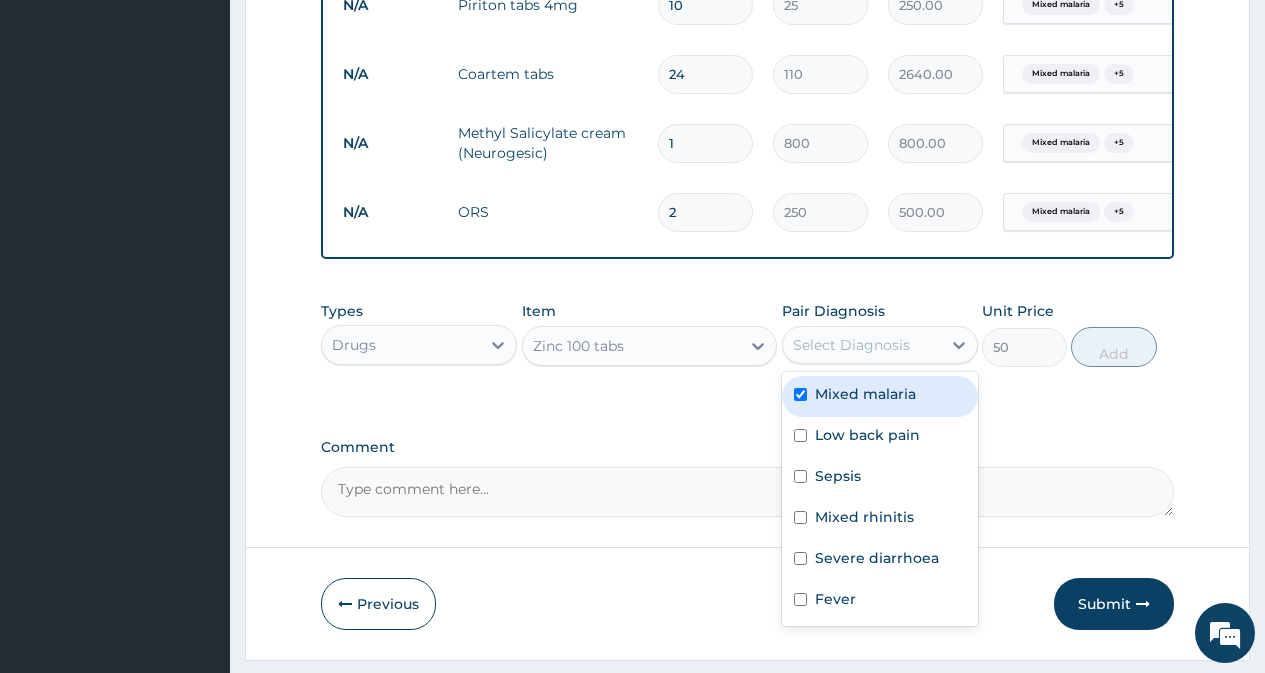 checkbox on "true" 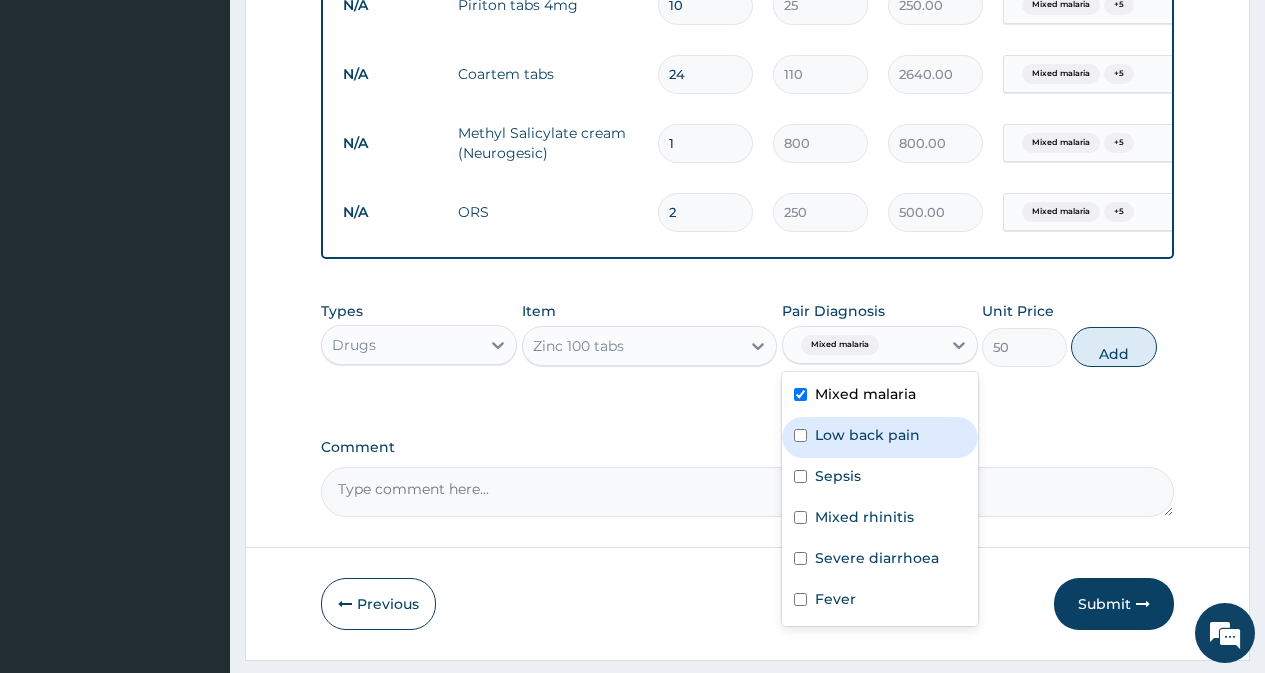 drag, startPoint x: 819, startPoint y: 461, endPoint x: 823, endPoint y: 471, distance: 10.770329 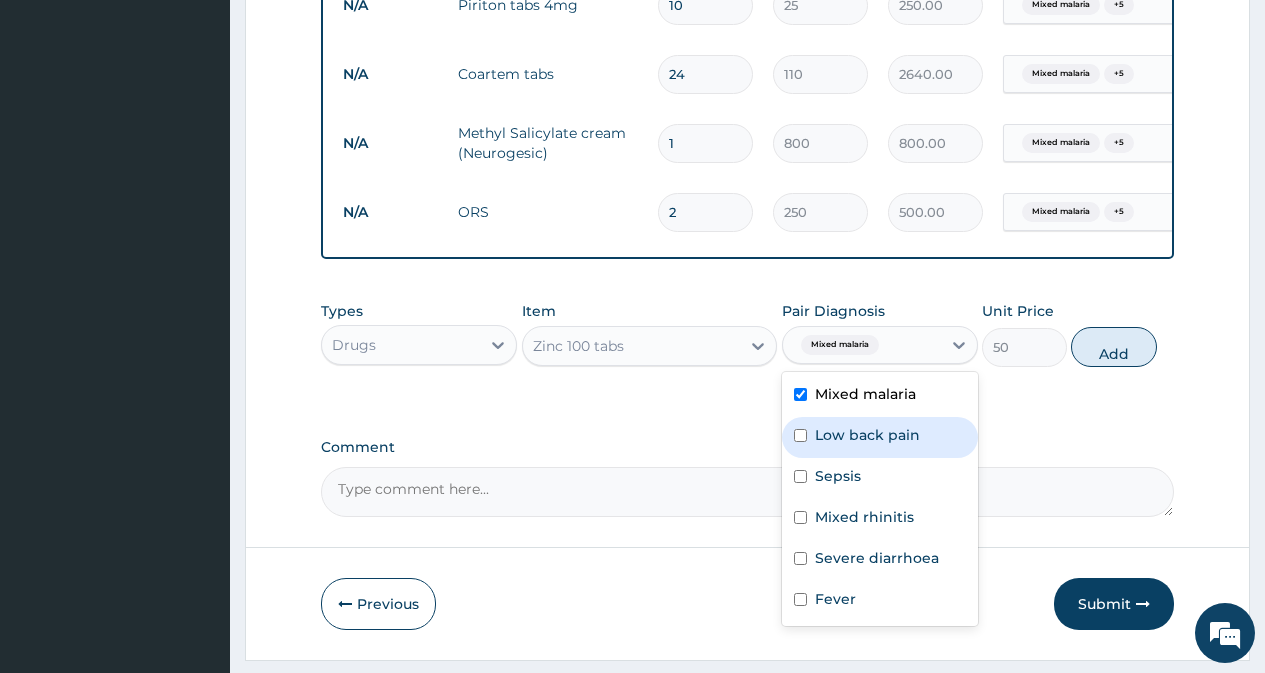 click on "Low back pain" at bounding box center (880, 437) 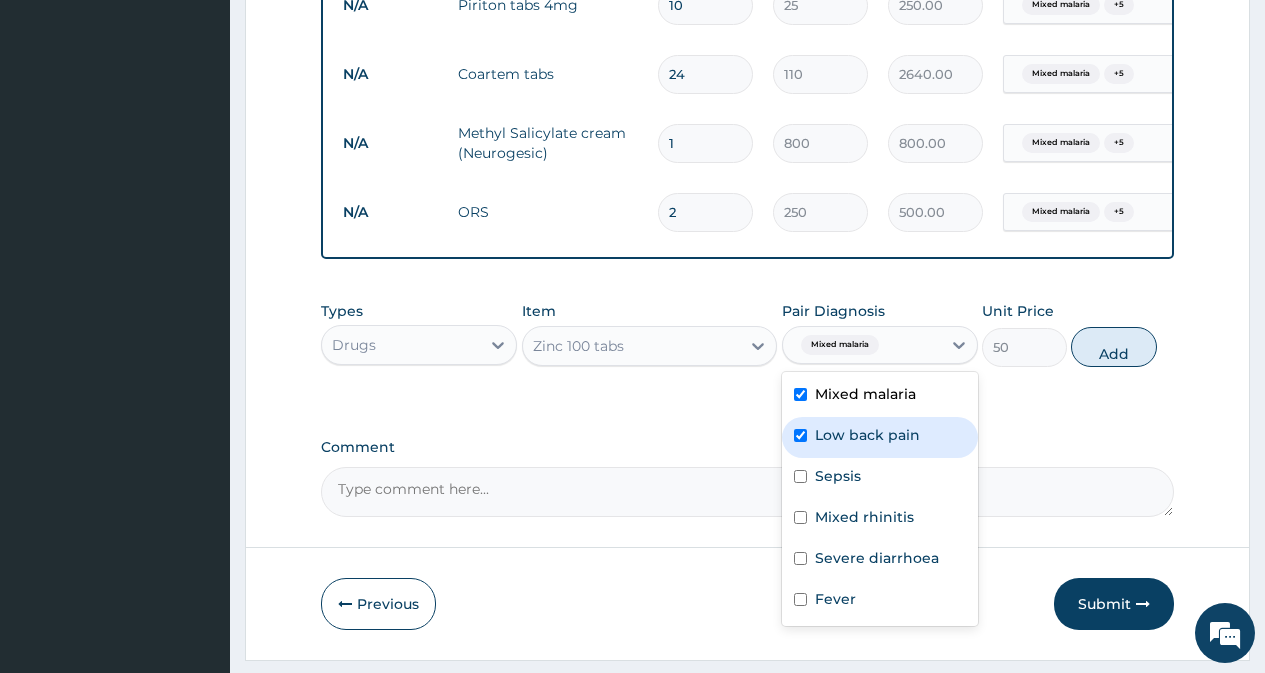checkbox on "true" 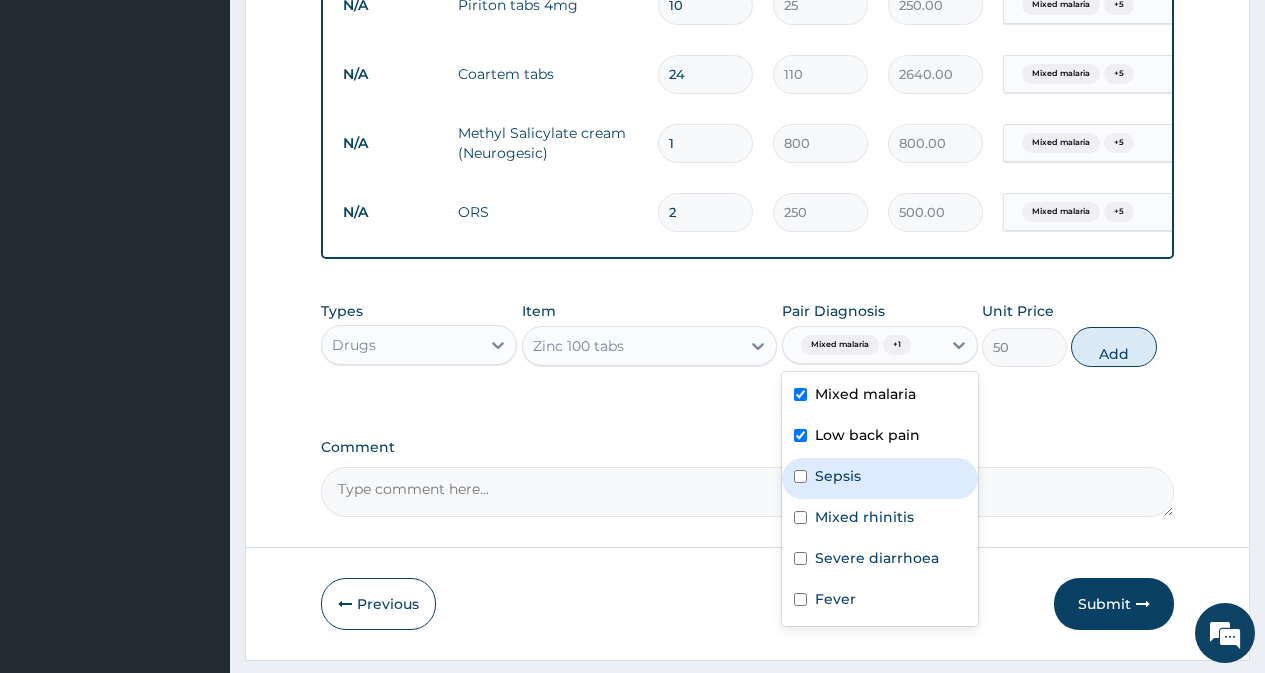 drag, startPoint x: 825, startPoint y: 502, endPoint x: 829, endPoint y: 519, distance: 17.464249 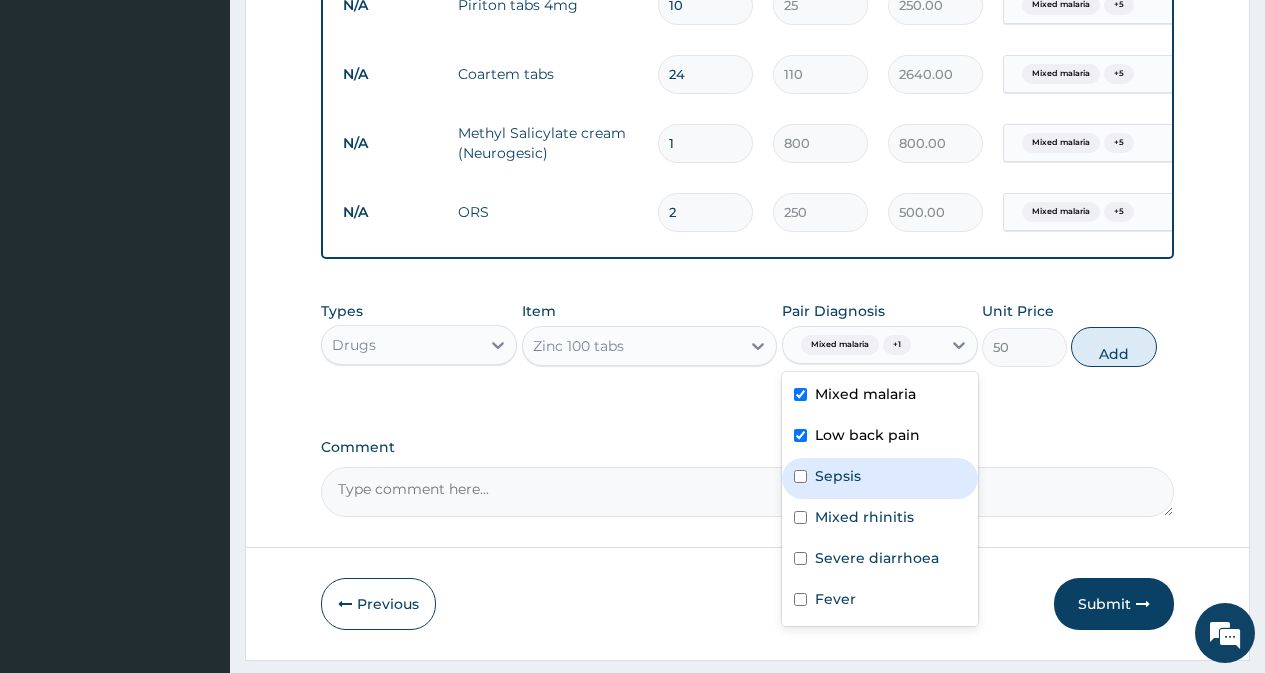 click on "Sepsis" at bounding box center [880, 478] 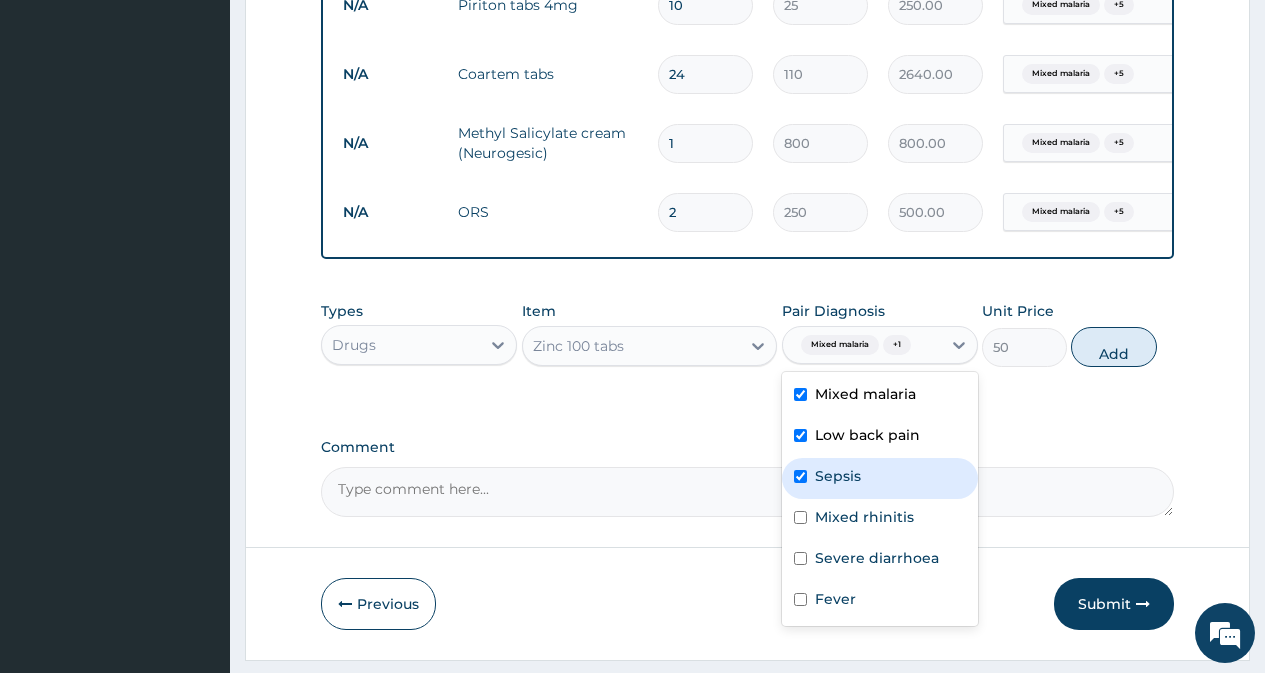 checkbox on "true" 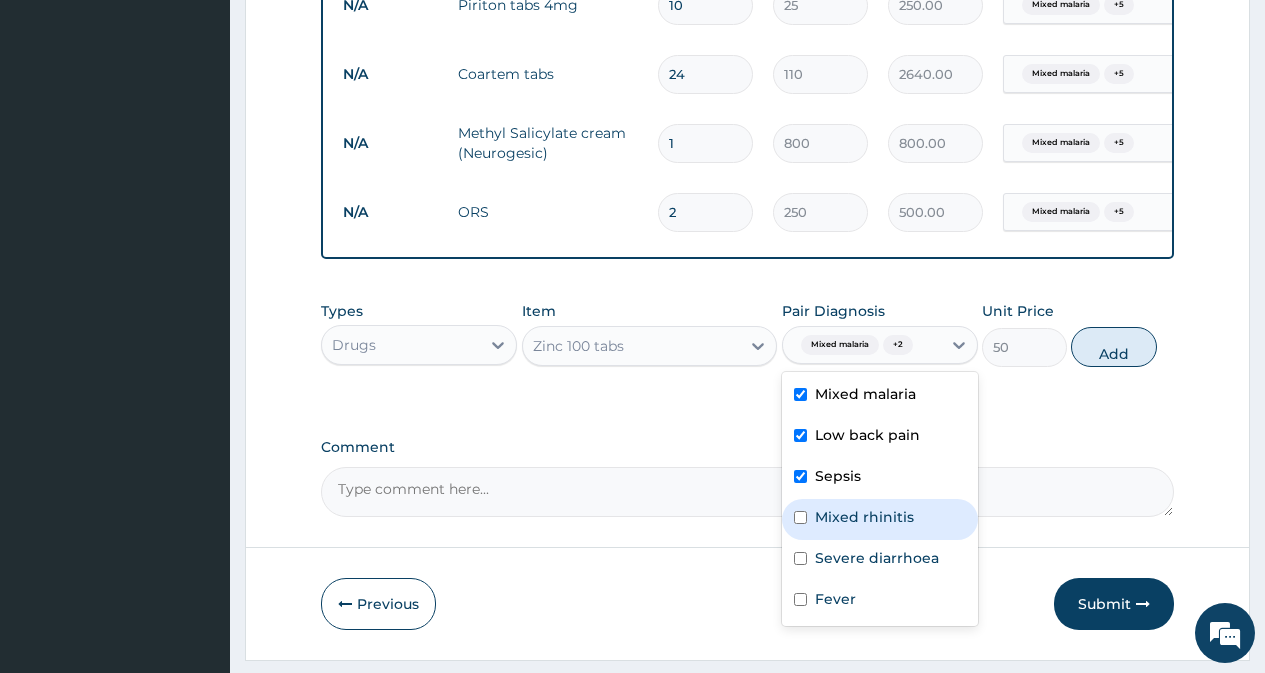 click on "Mixed rhinitis" at bounding box center [880, 519] 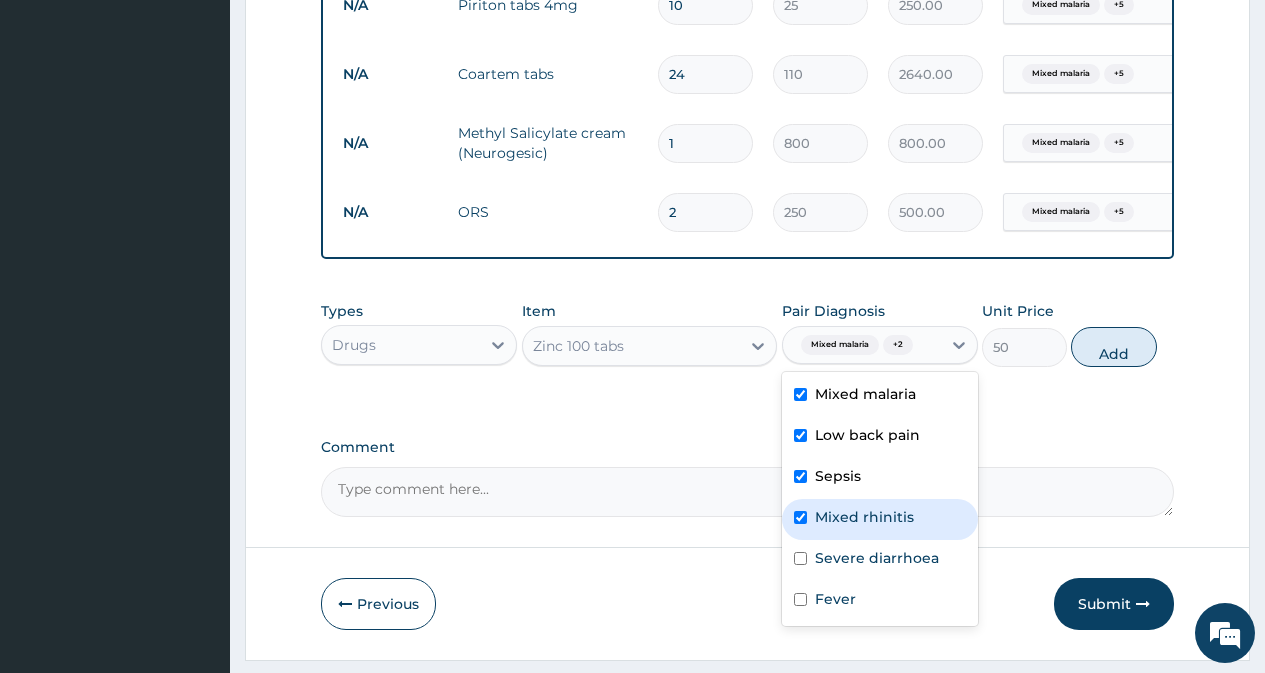 checkbox on "true" 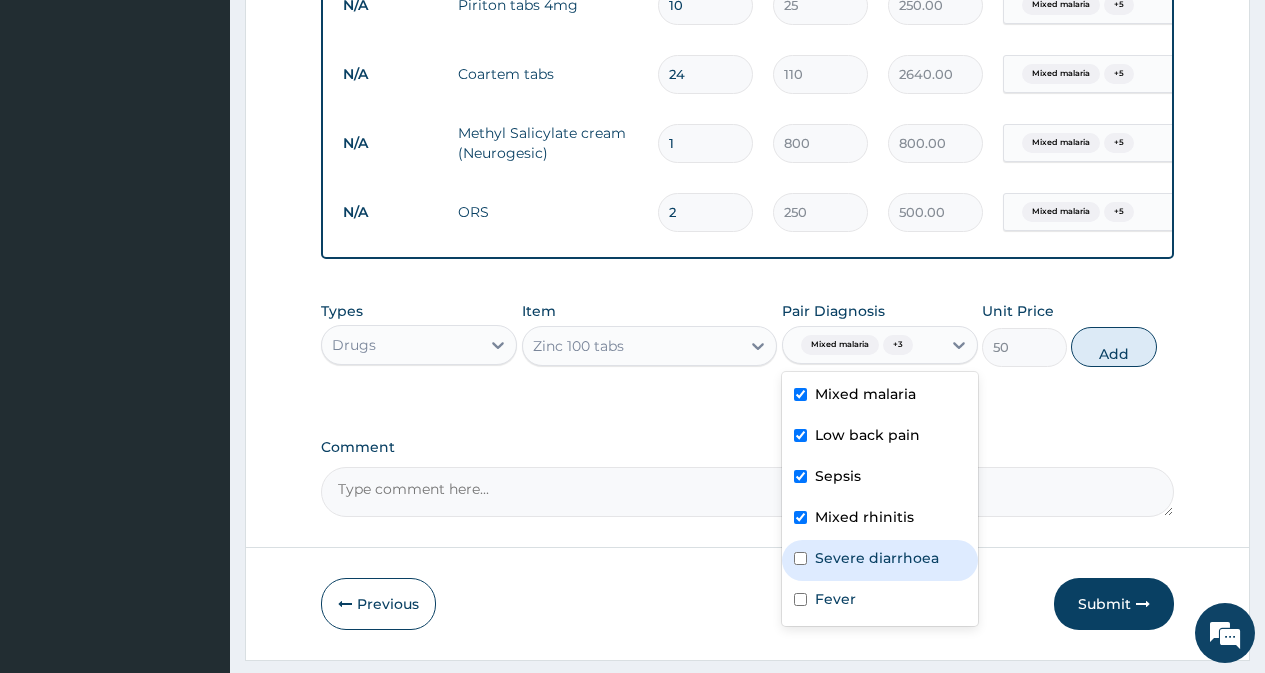 click on "Severe diarrhoea" at bounding box center [877, 558] 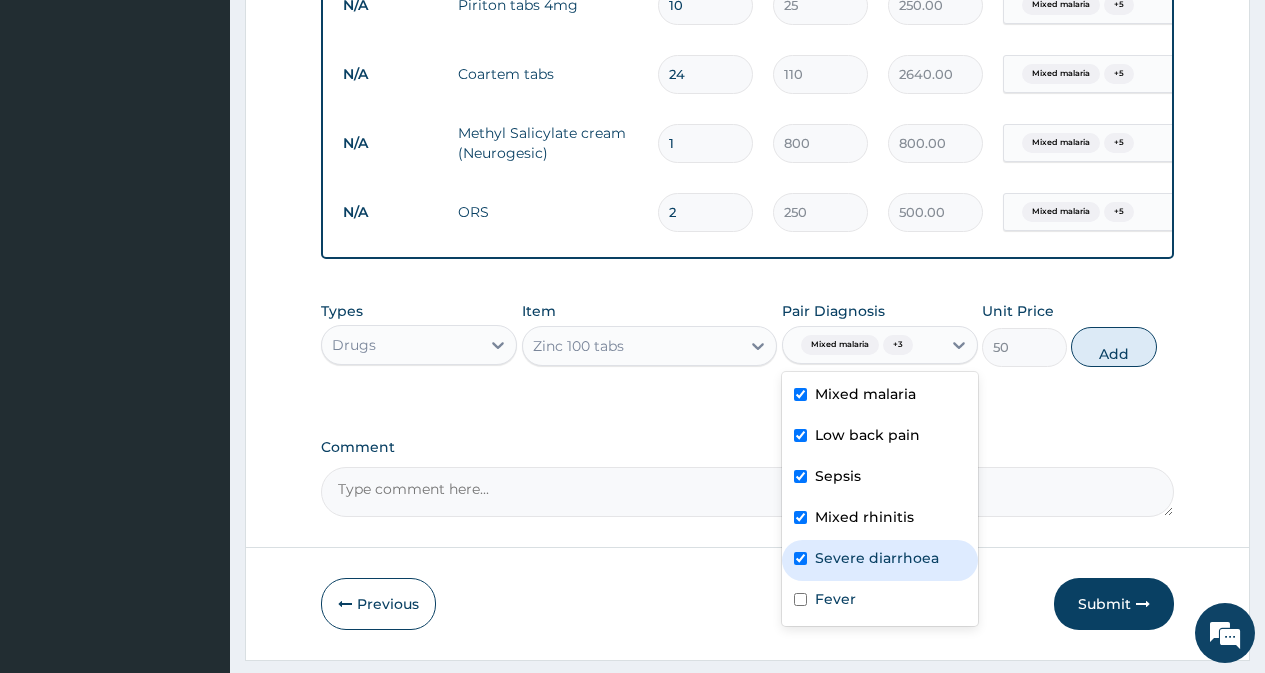 checkbox on "true" 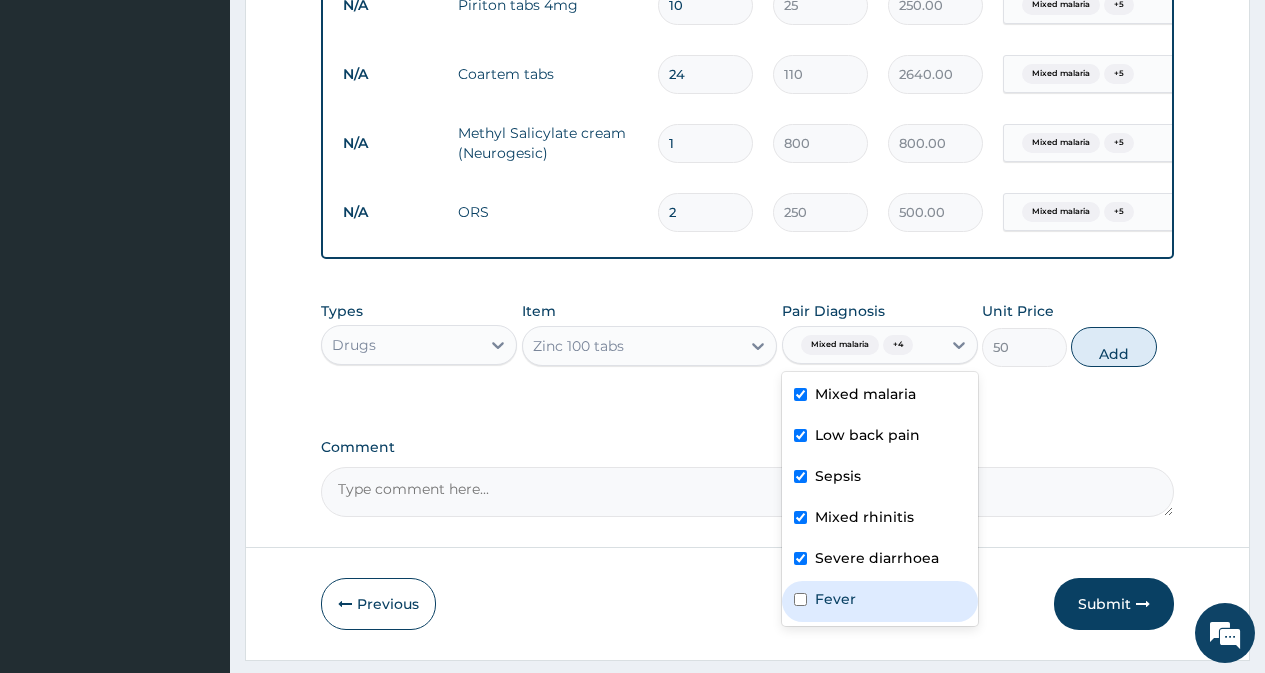 click on "Fever" at bounding box center (835, 599) 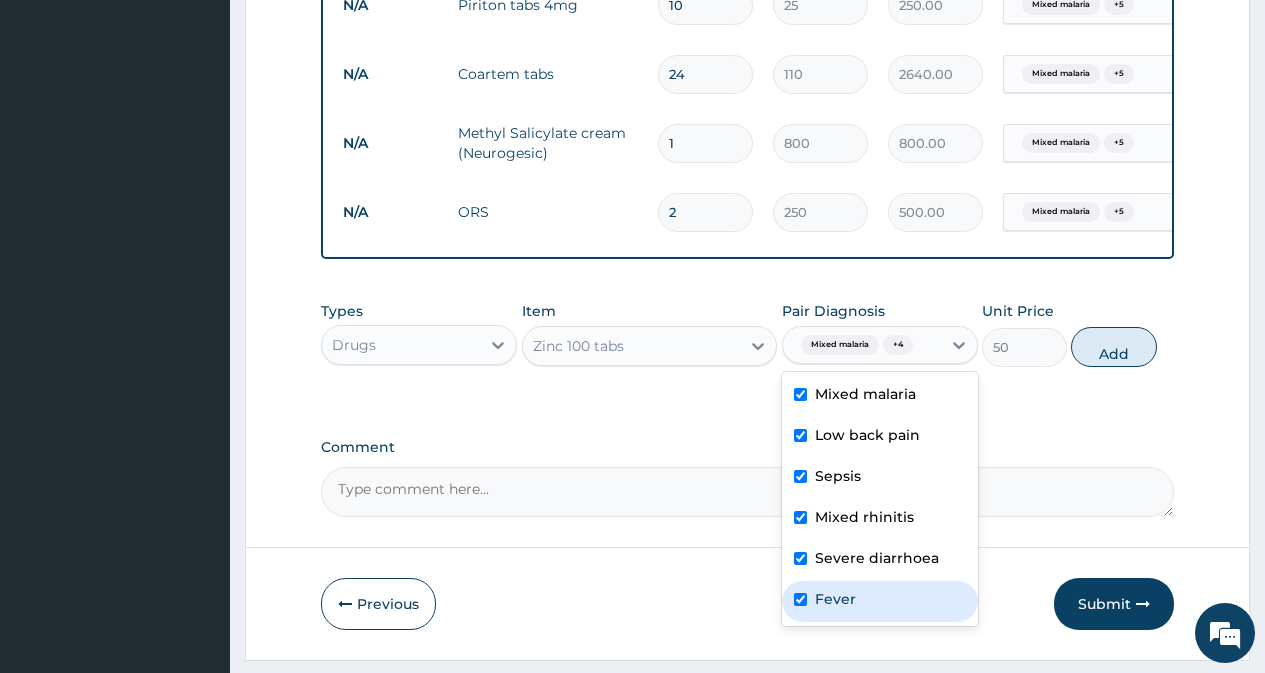 checkbox on "true" 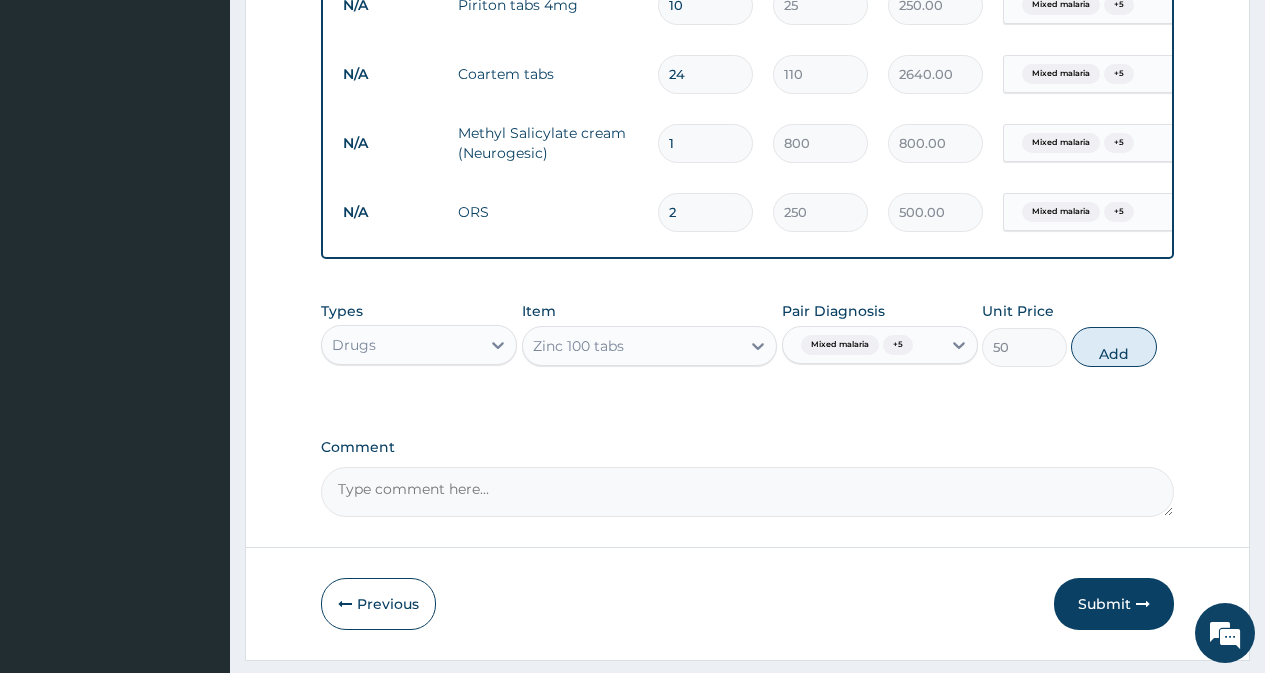 click on "Add" at bounding box center (1113, 347) 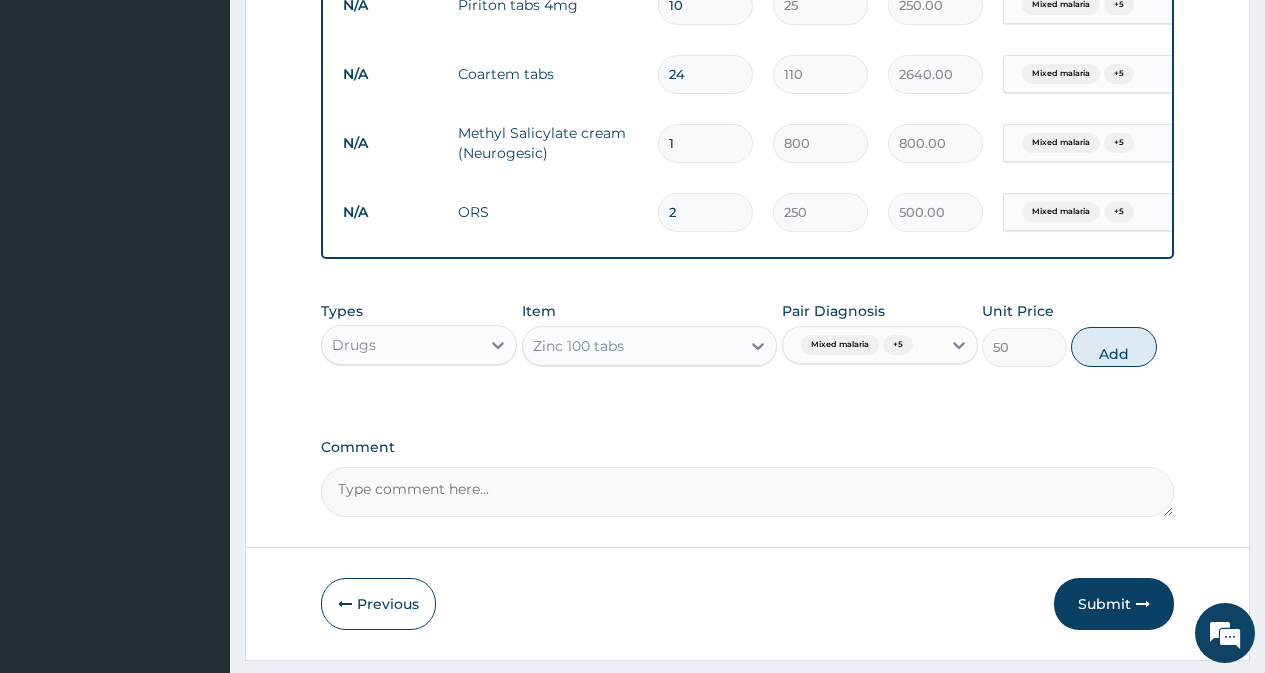 type on "0" 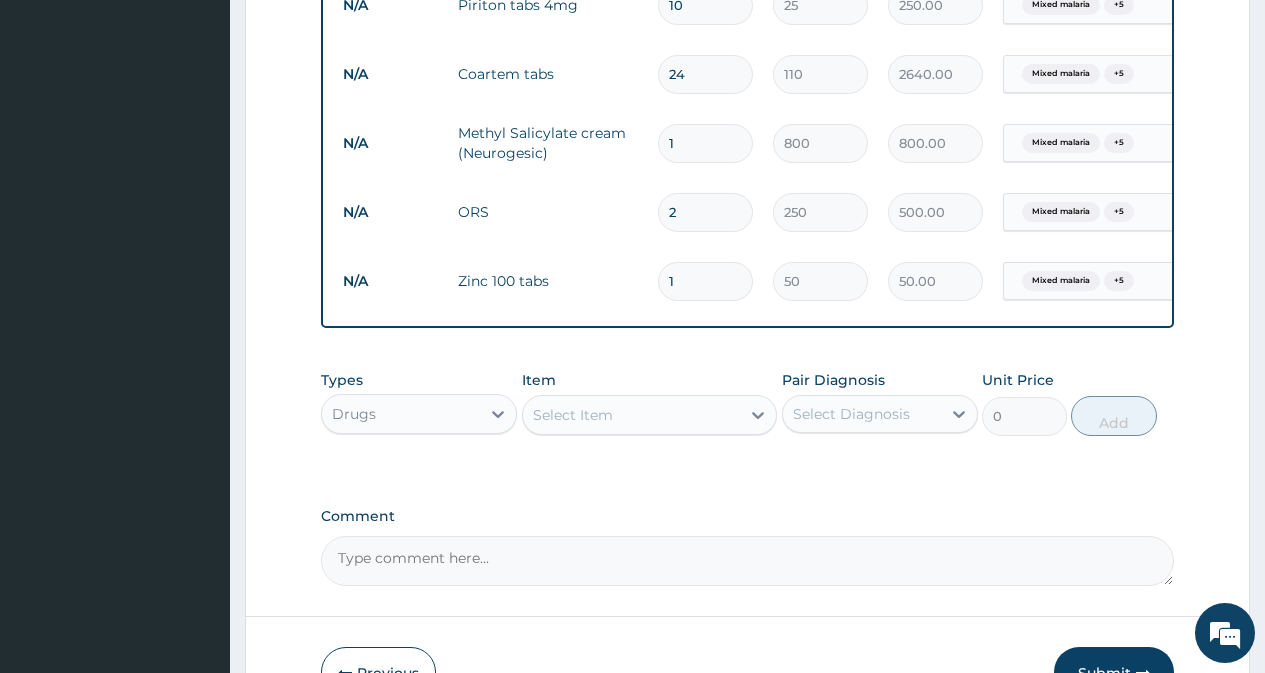 type on "14" 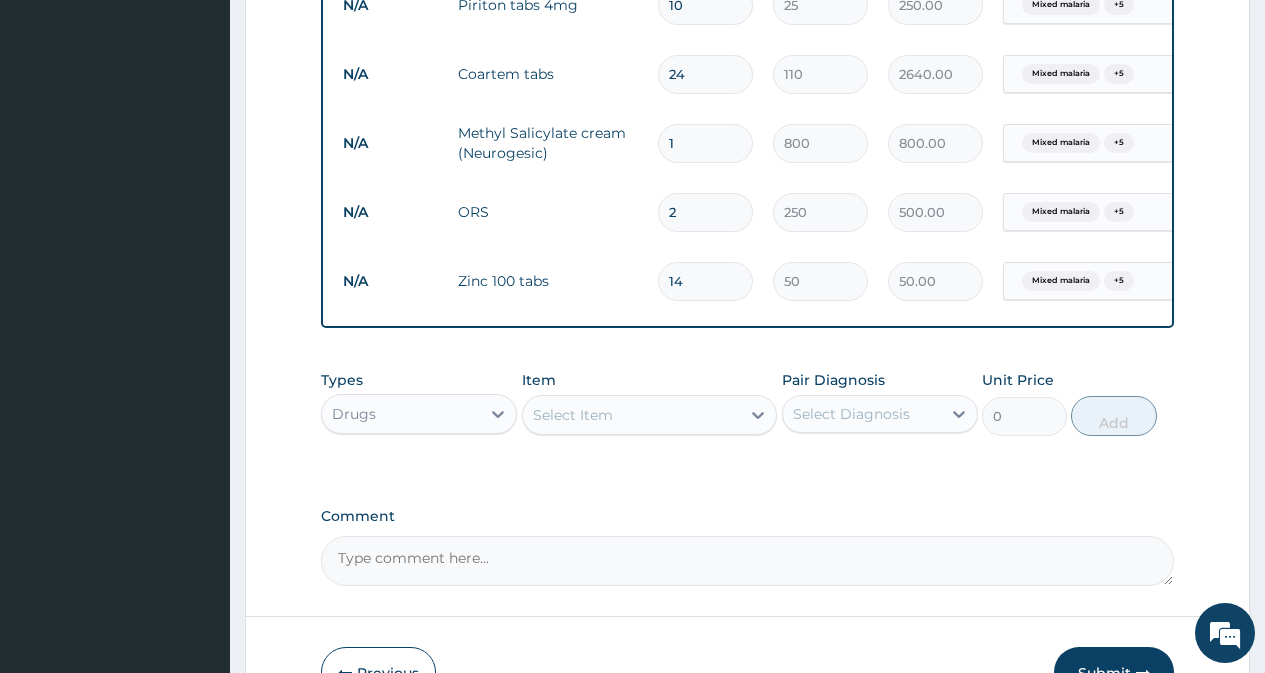 type on "700.00" 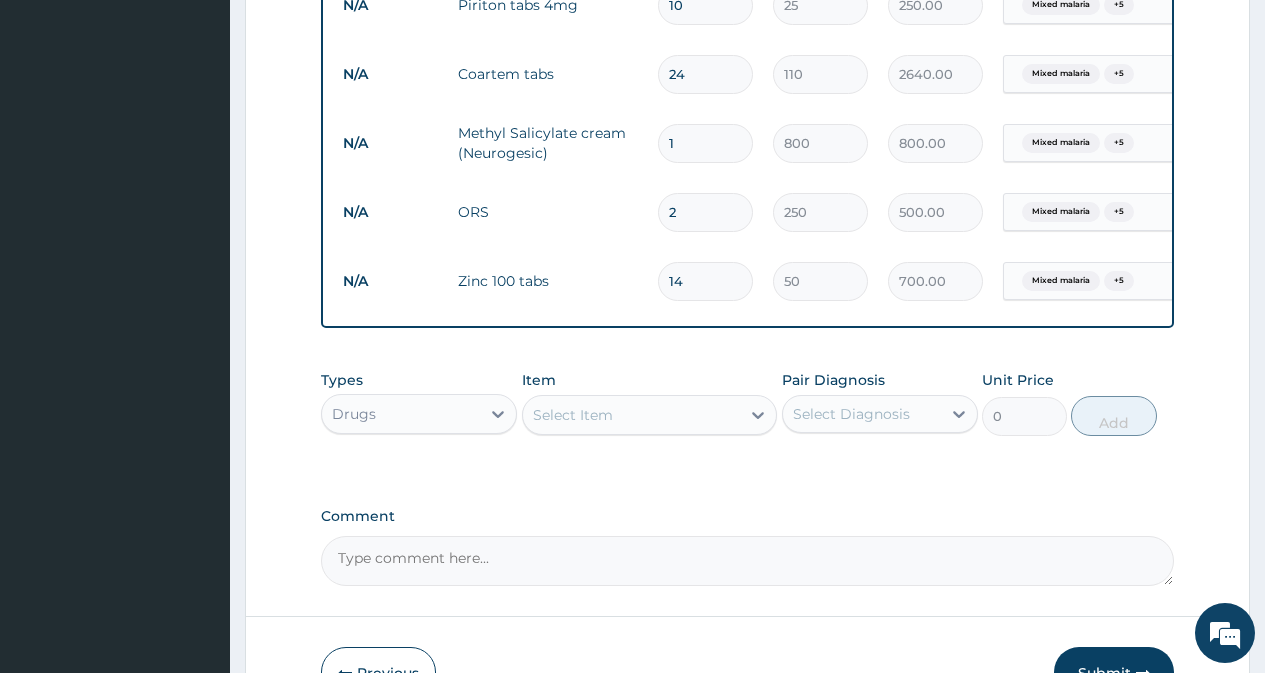 type on "14" 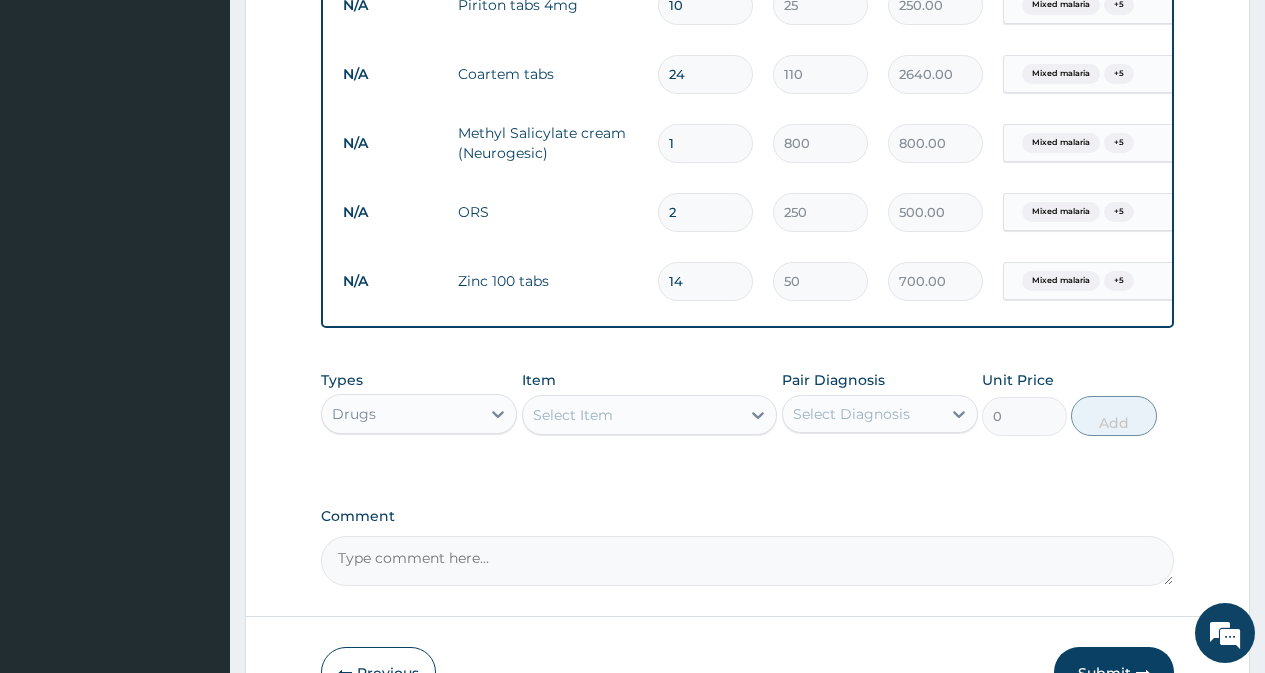 click on "PA Code / Prescription Code Enter Code(Secondary Care Only) Encounter Date 27-06-2025 Important Notice Please enter PA codes before entering items that are not attached to a PA code   All diagnoses entered must be linked to a claim item. Diagnosis & Claim Items that are visible but inactive cannot be edited because they were imported from an already approved PA code. Diagnosis Mixed malaria Confirmed Low back pain Confirmed Sepsis Confirmed Mixed rhinitis Confirmed Severe diarrhoea Confirmed Fever Confirmed NB: All diagnosis must be linked to a claim item Claim Items Type Name Quantity Unit Price Total Price Pair Diagnosis Actions N/A Malaria parasite 1 1500 1500.00 Mixed malaria  + 5 Delete N/A FBC 1 2500 2500.00 Mixed malaria  + 5 Delete N/A Paracetamol tabs   18 20 360.00 Mixed malaria  + 5 Delete N/A Ciprofloxacin 500mg tabs (Reddings) 14 120 1680.00 Mixed malaria  + 5 Delete N/A Piriton tabs 4mg 10 25 250.00 Mixed malaria  + 5 Delete N/A Coartem tabs 24 110 2640.00 Mixed malaria  + 5 Delete N/A 1 800  +" at bounding box center (747, -163) 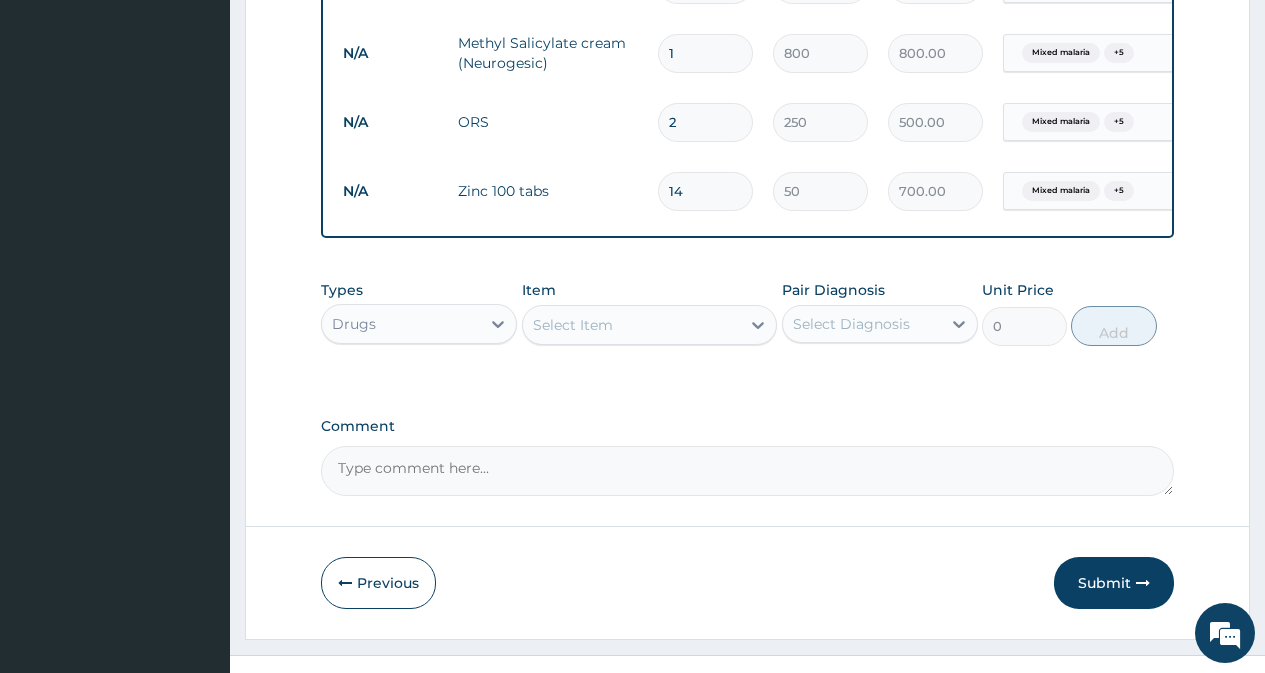 scroll, scrollTop: 1241, scrollLeft: 0, axis: vertical 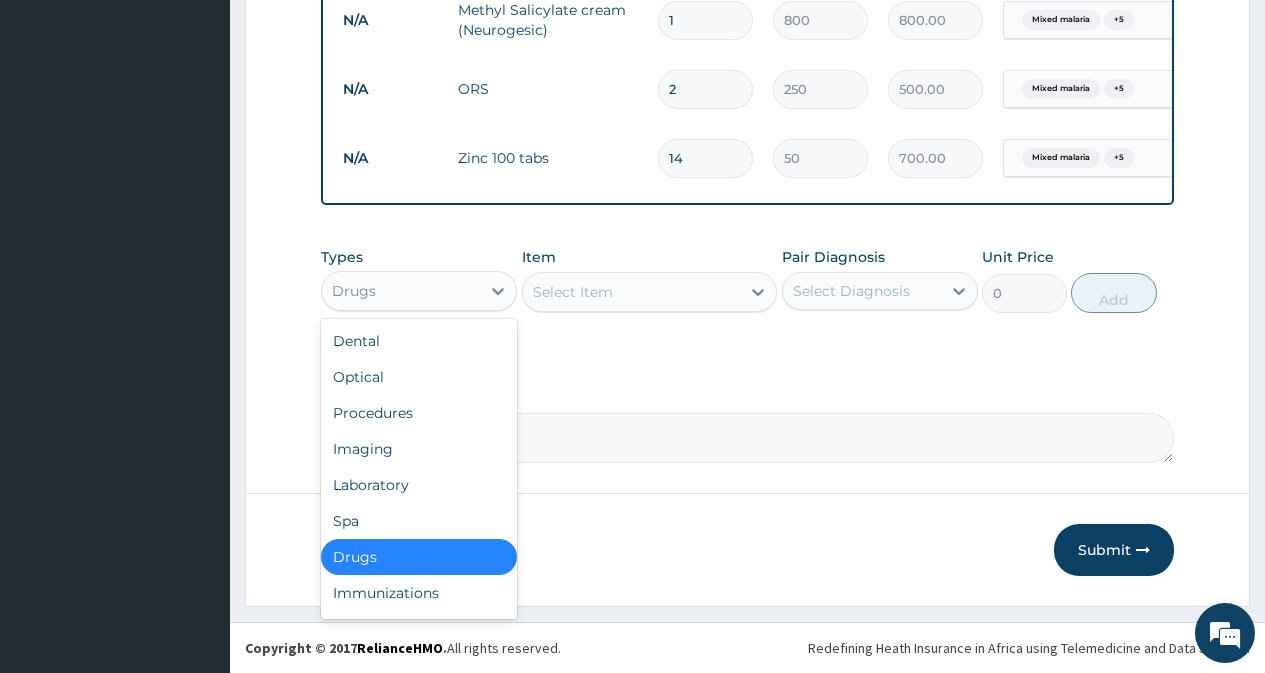 click on "Drugs" at bounding box center [401, 291] 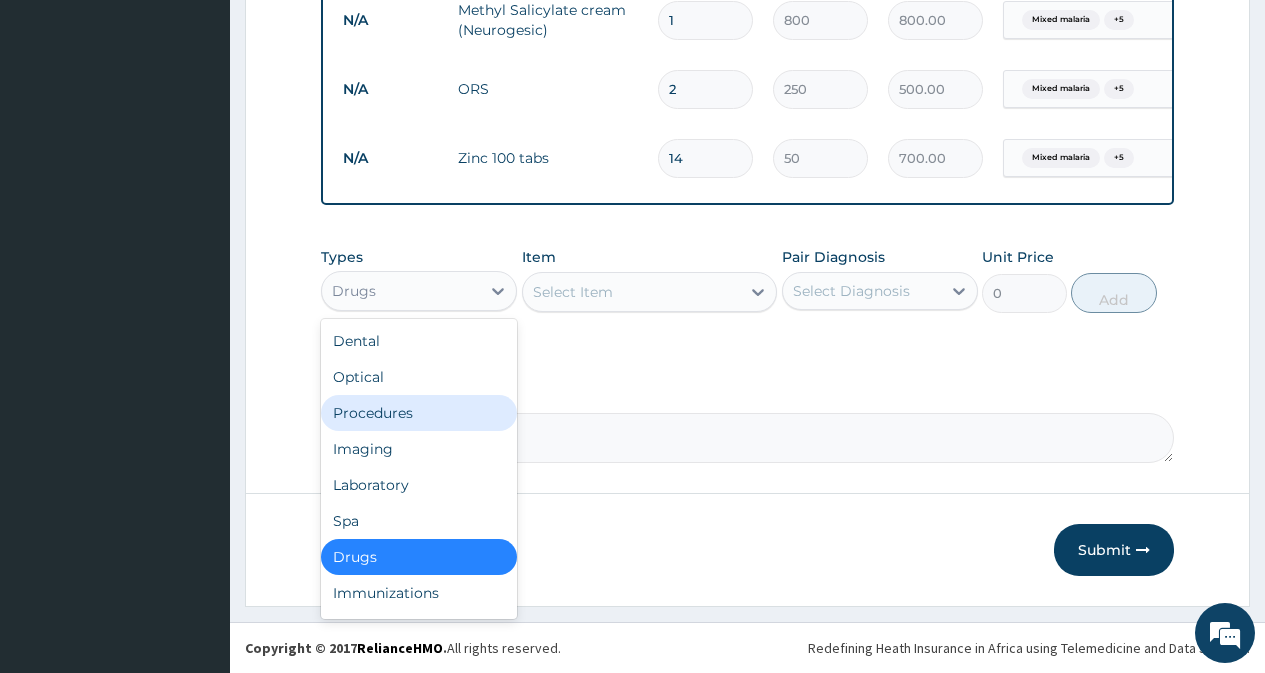 click on "Procedures" at bounding box center [419, 413] 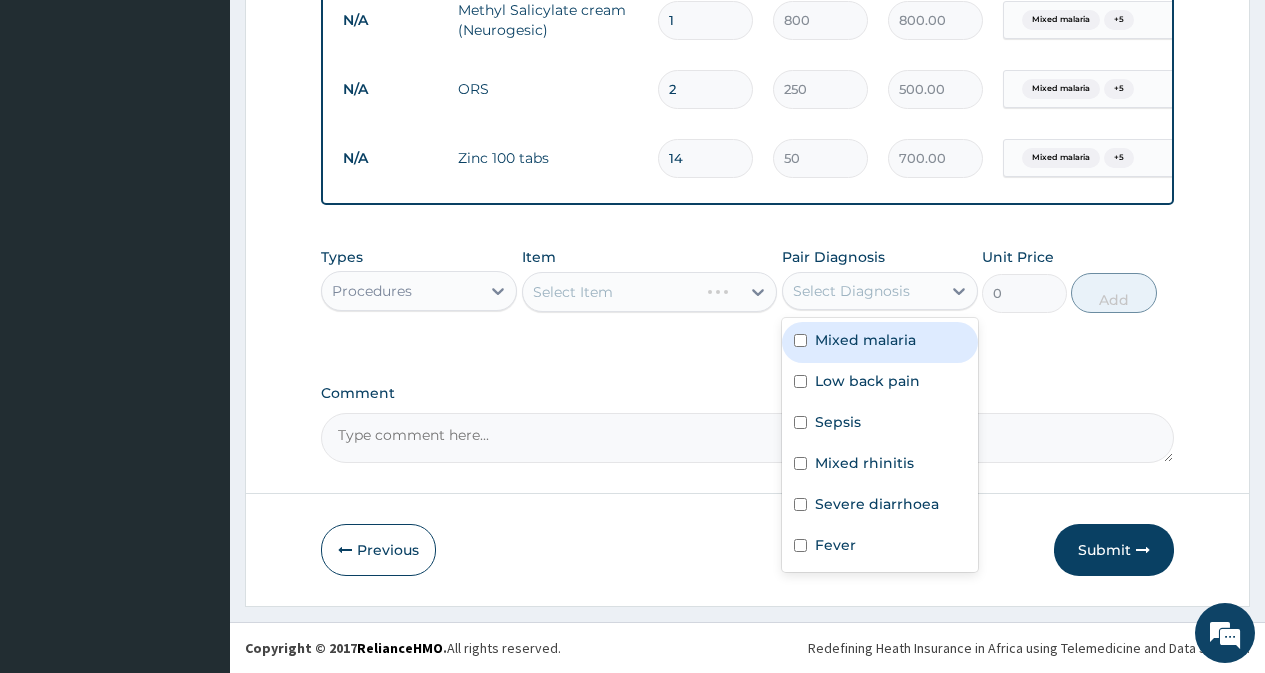 drag, startPoint x: 863, startPoint y: 295, endPoint x: 856, endPoint y: 337, distance: 42.579338 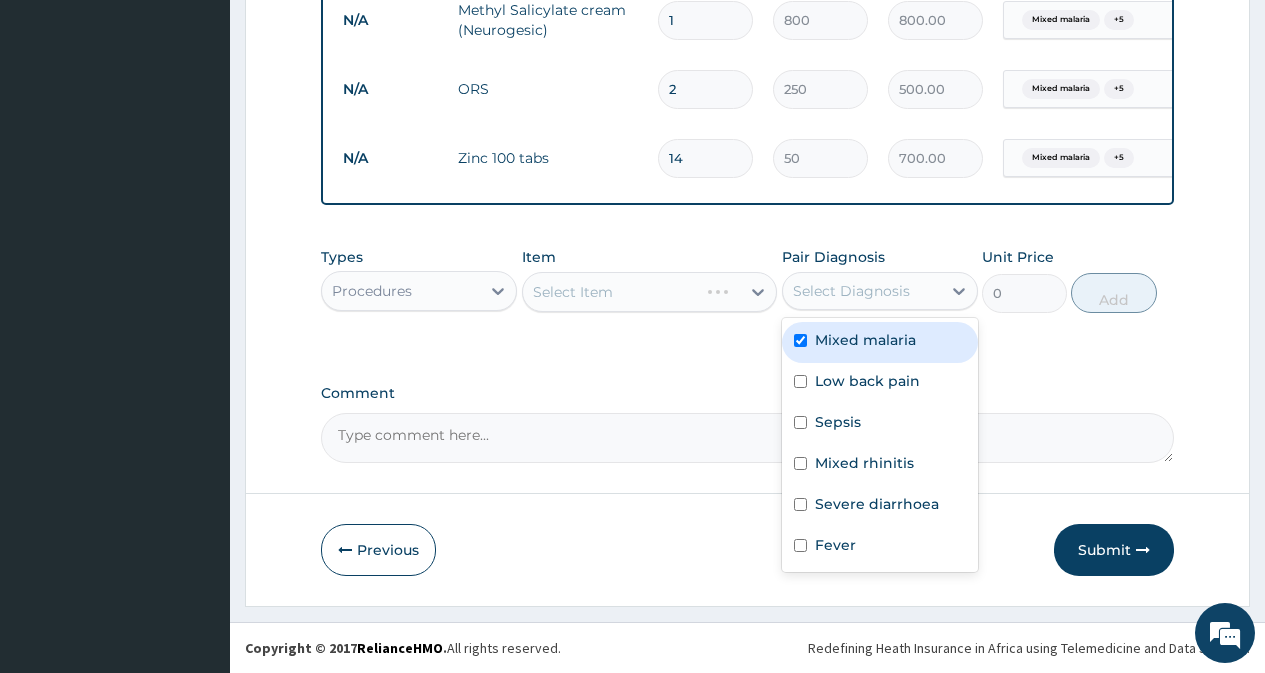 checkbox on "true" 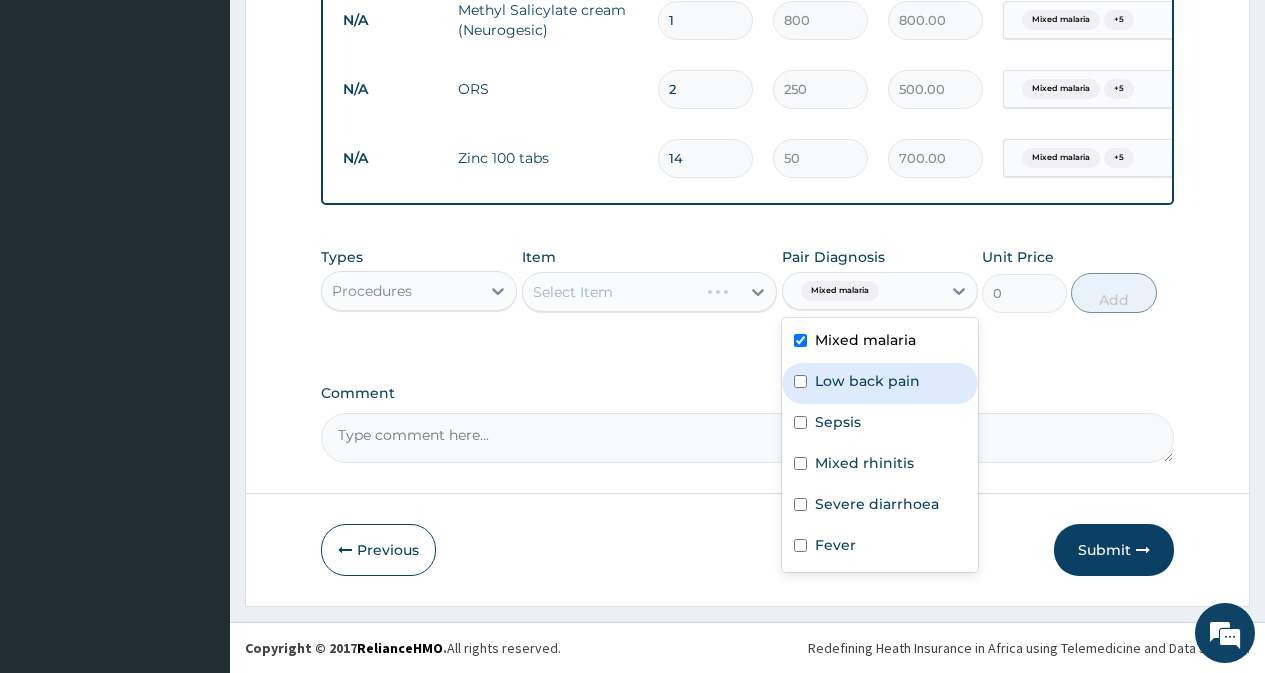 click on "Low back pain" at bounding box center [880, 383] 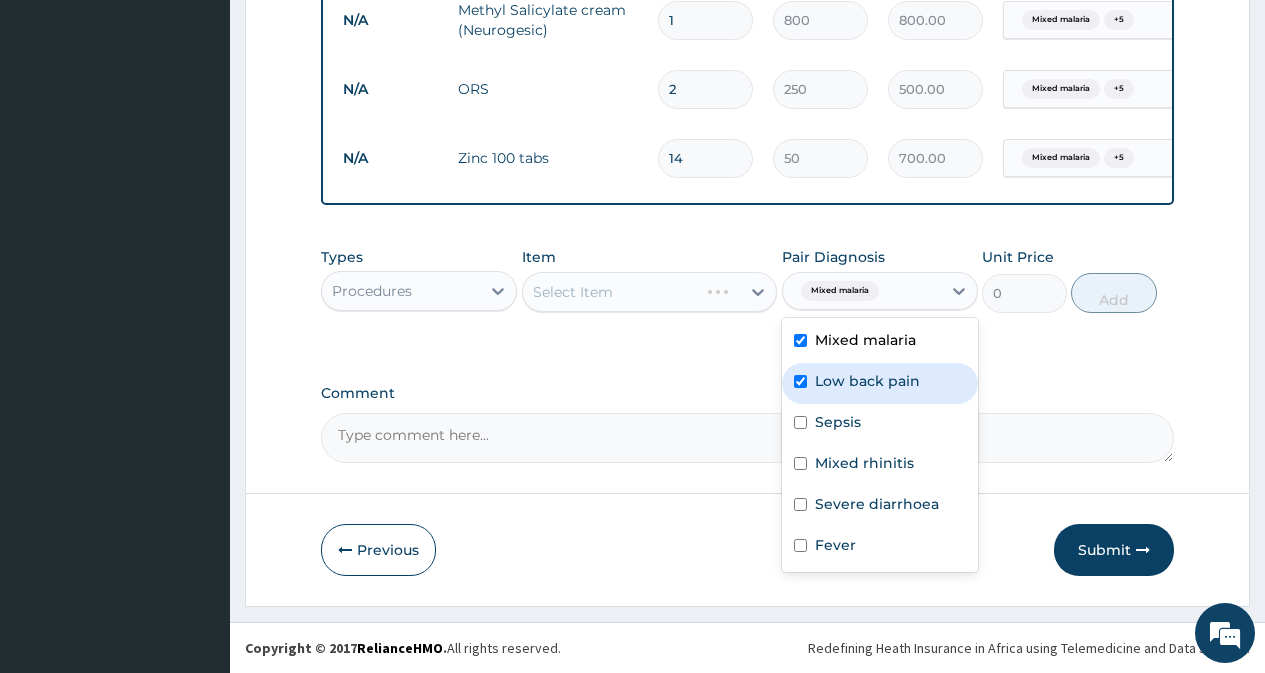 checkbox on "true" 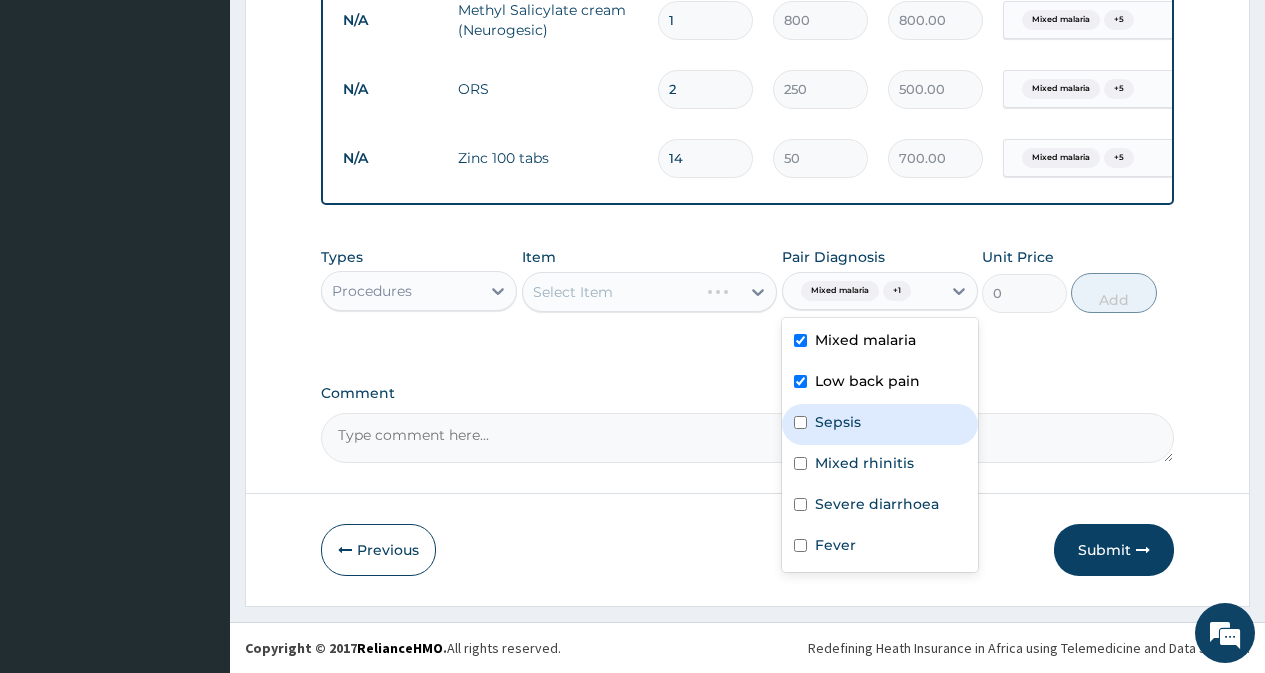 click on "Sepsis" at bounding box center (838, 422) 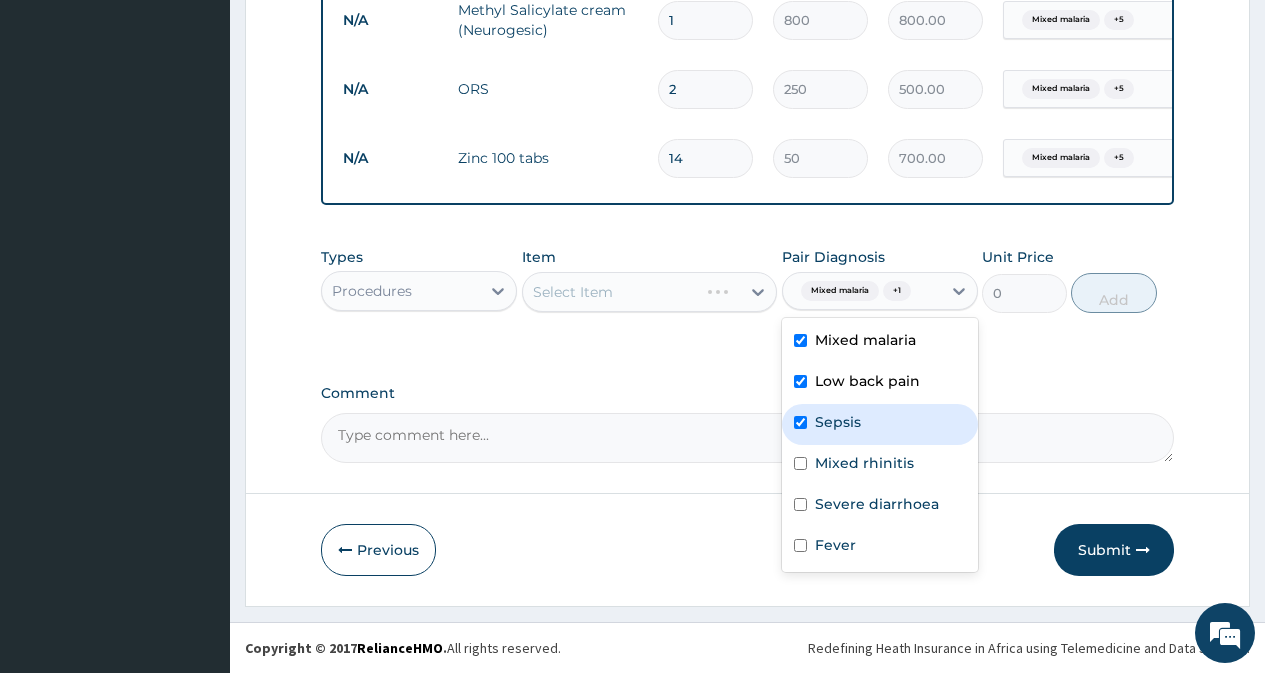 checkbox on "true" 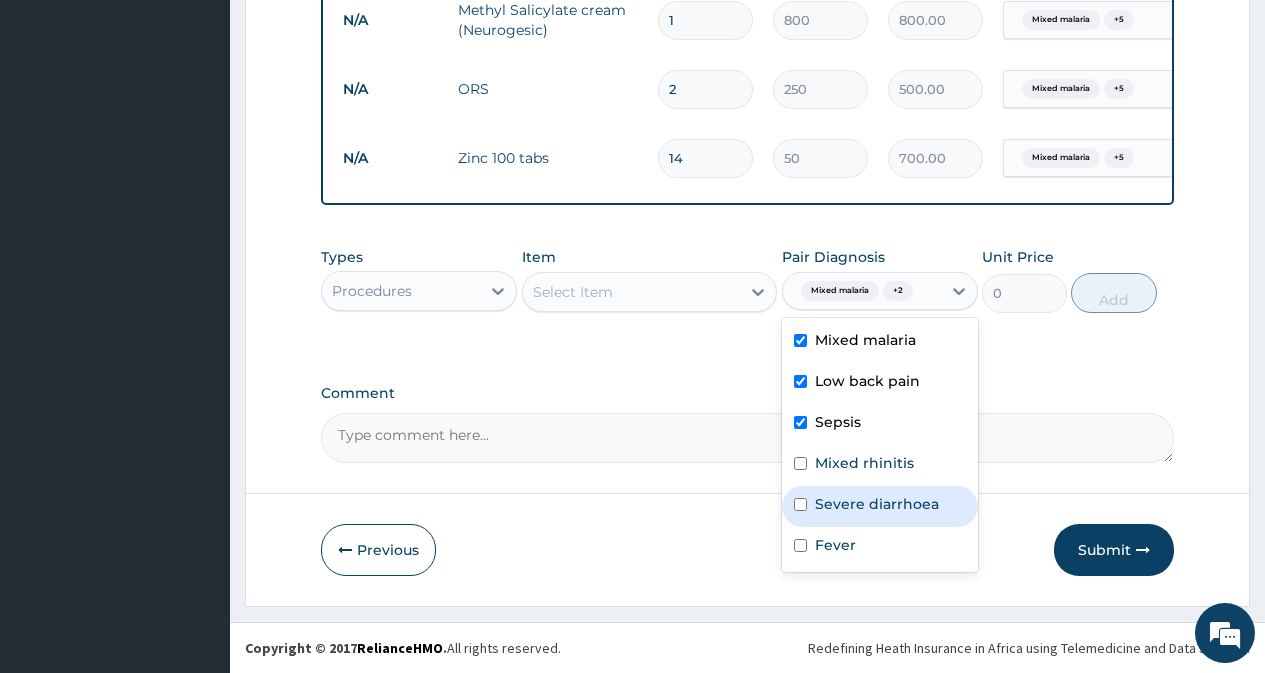 click on "Severe diarrhoea" at bounding box center [880, 506] 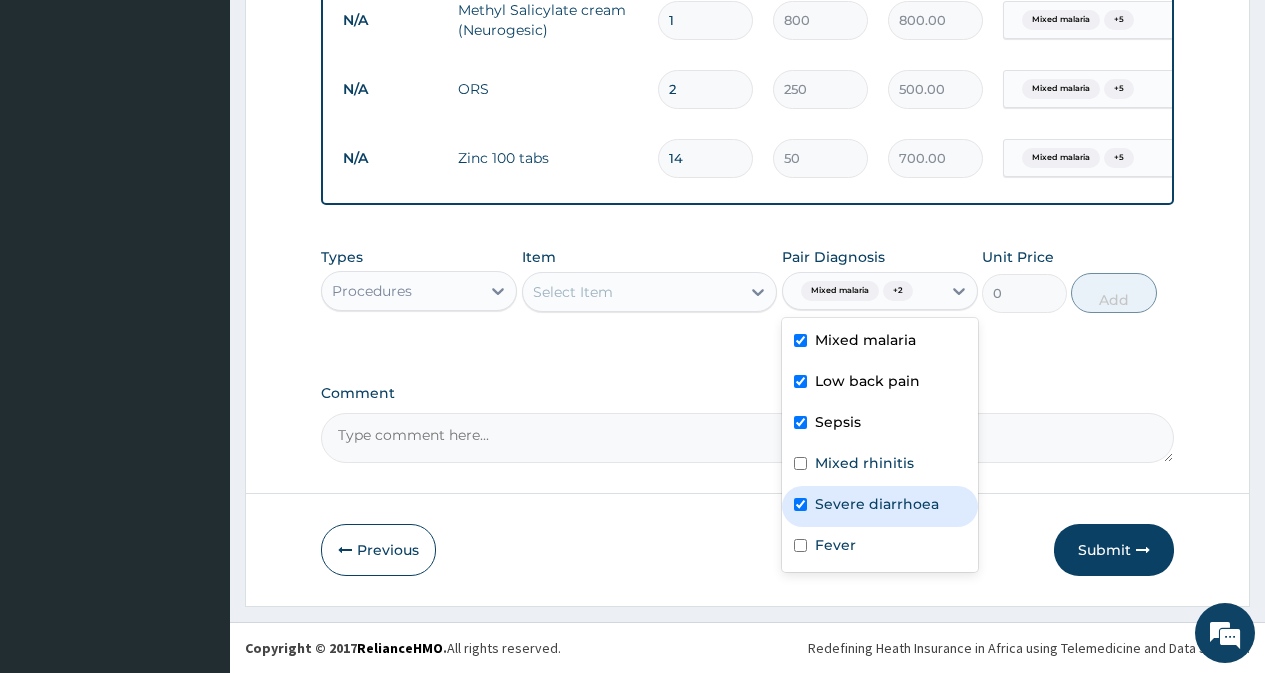 checkbox on "true" 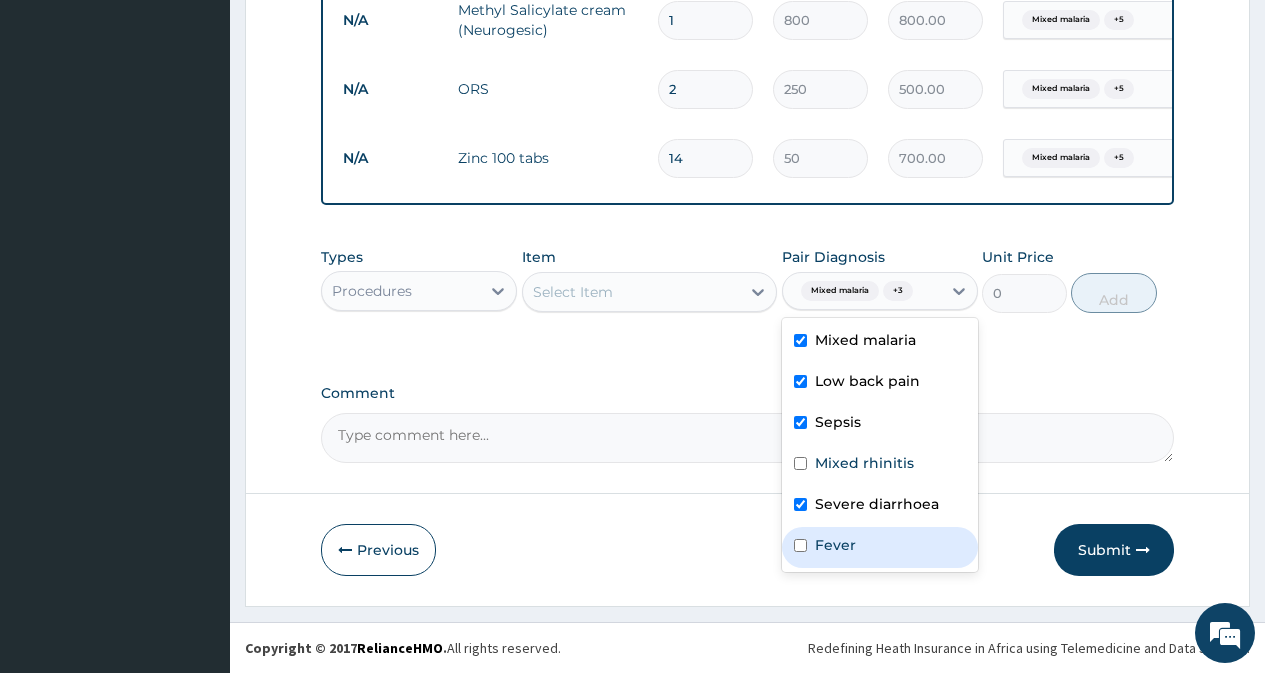 click on "Fever" at bounding box center (880, 547) 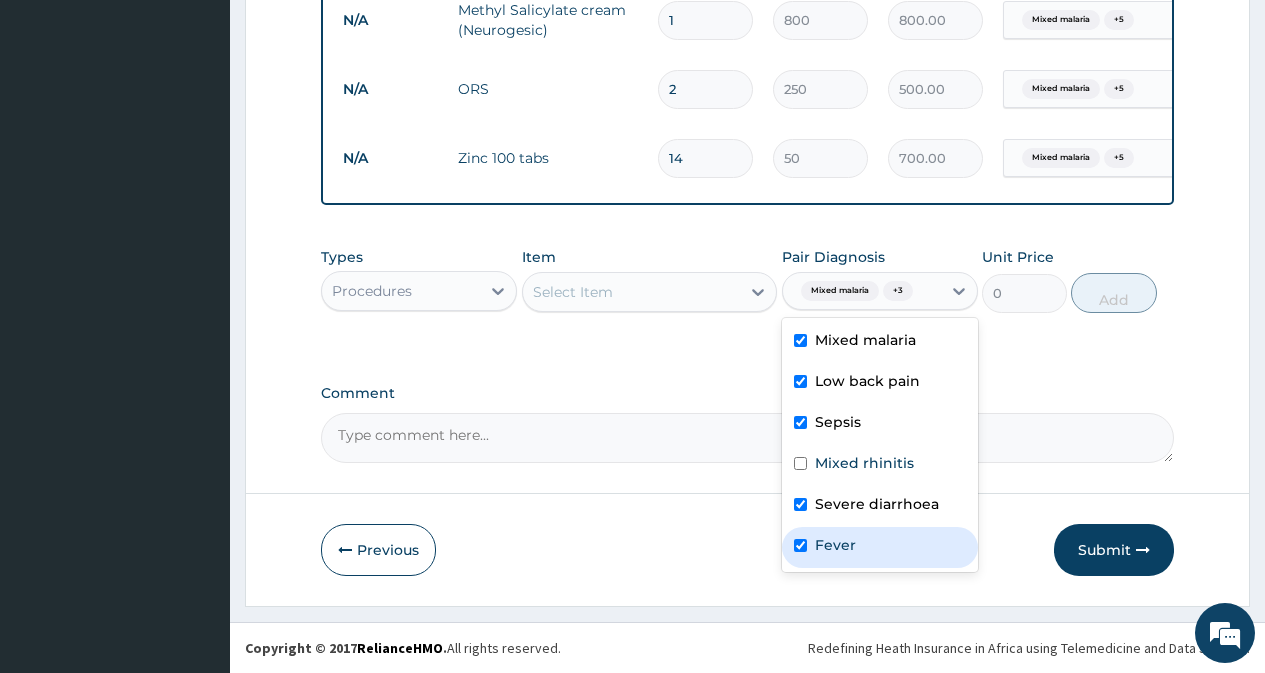 checkbox on "true" 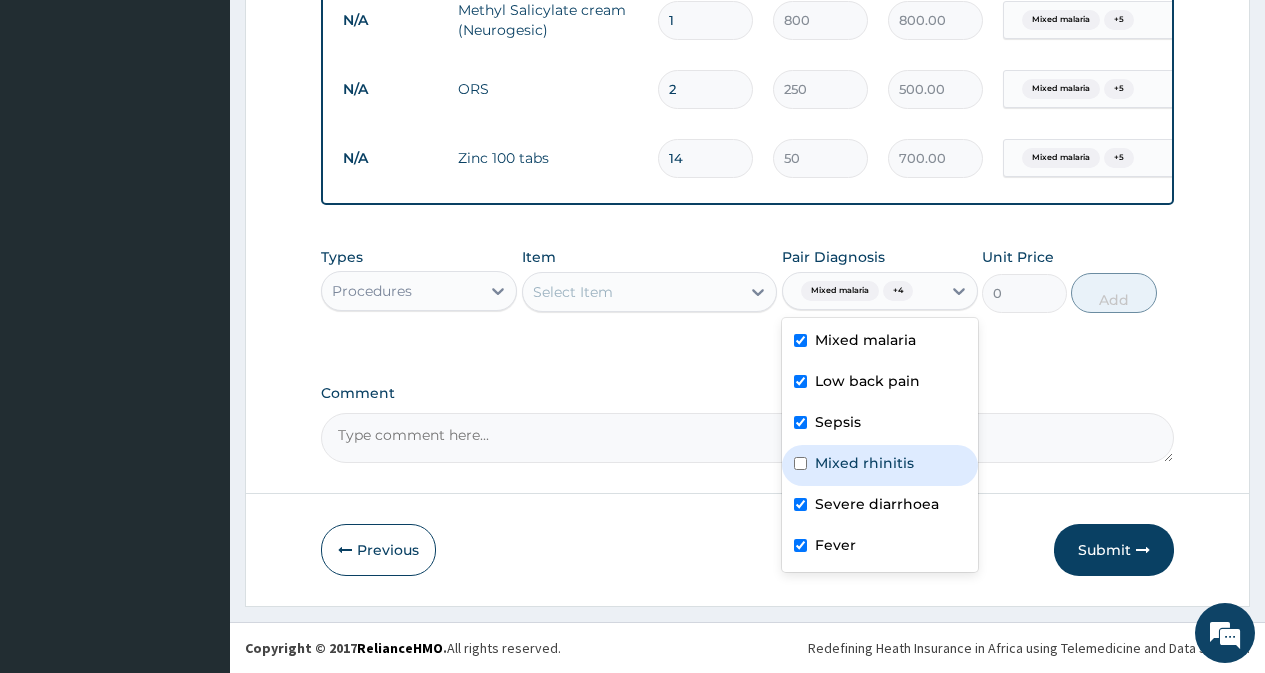 click on "Mixed rhinitis" at bounding box center (880, 465) 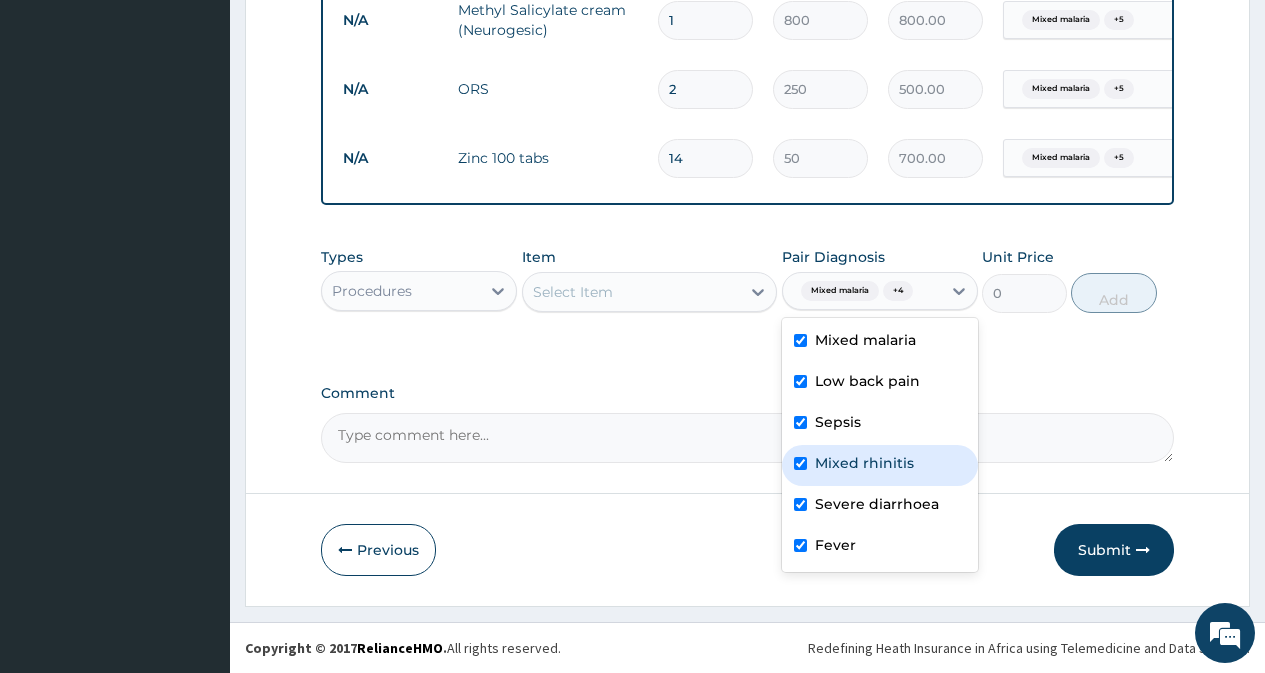 checkbox on "true" 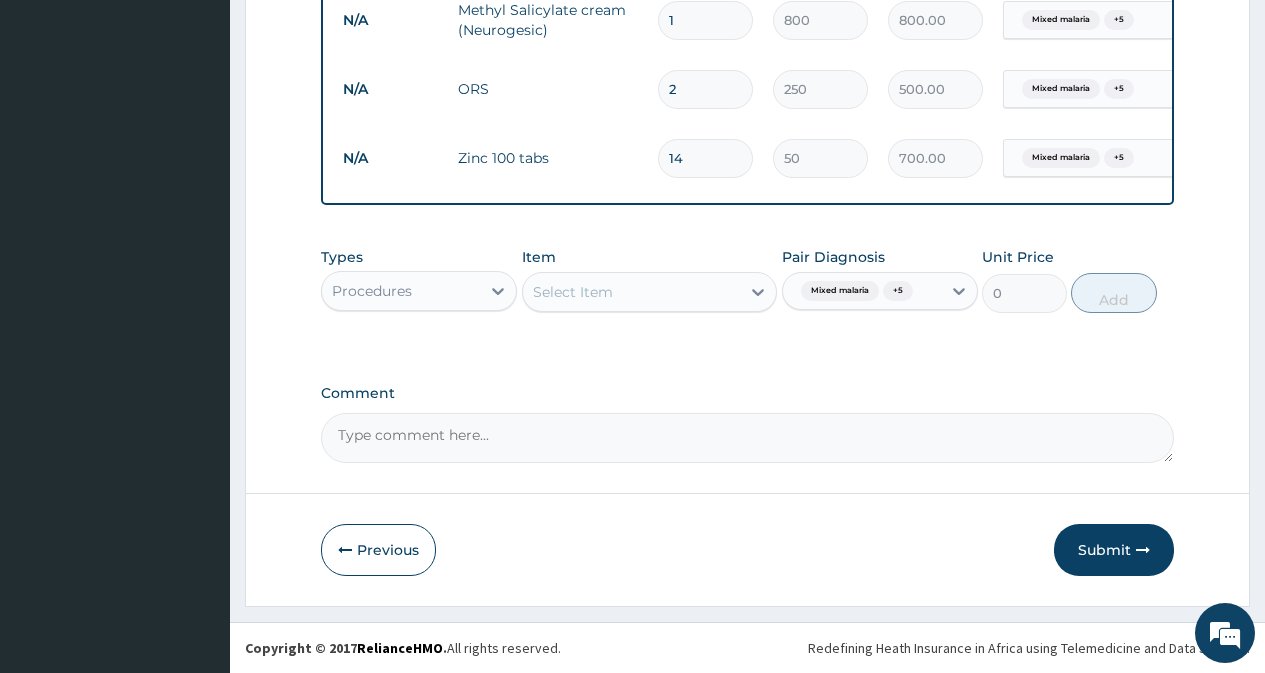 click on "Item Select Item" at bounding box center (650, 280) 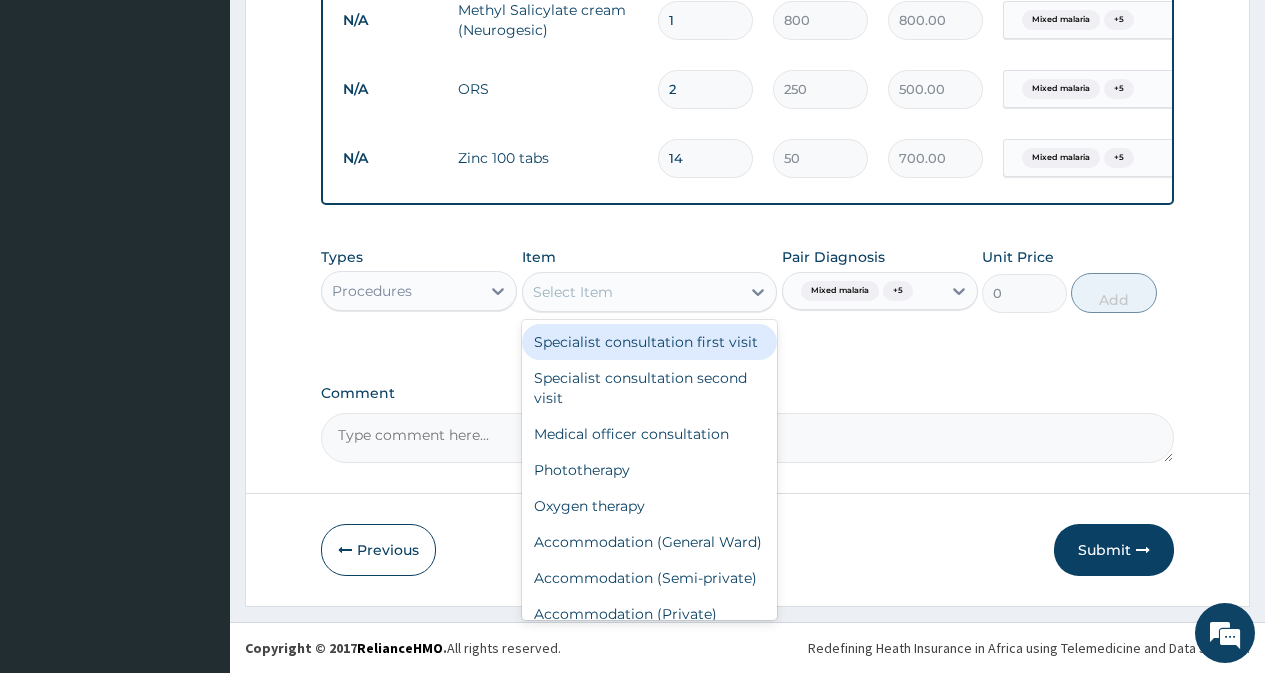 click on "Select Item" at bounding box center [632, 292] 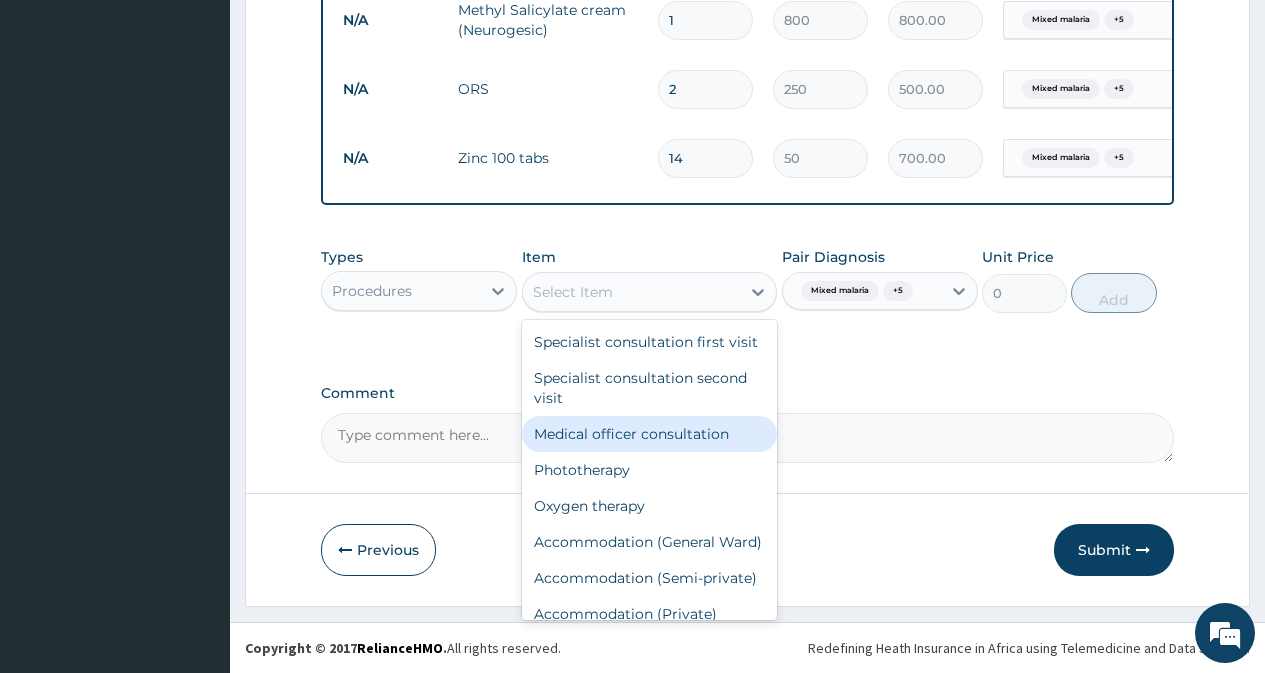drag, startPoint x: 706, startPoint y: 461, endPoint x: 728, endPoint y: 452, distance: 23.769728 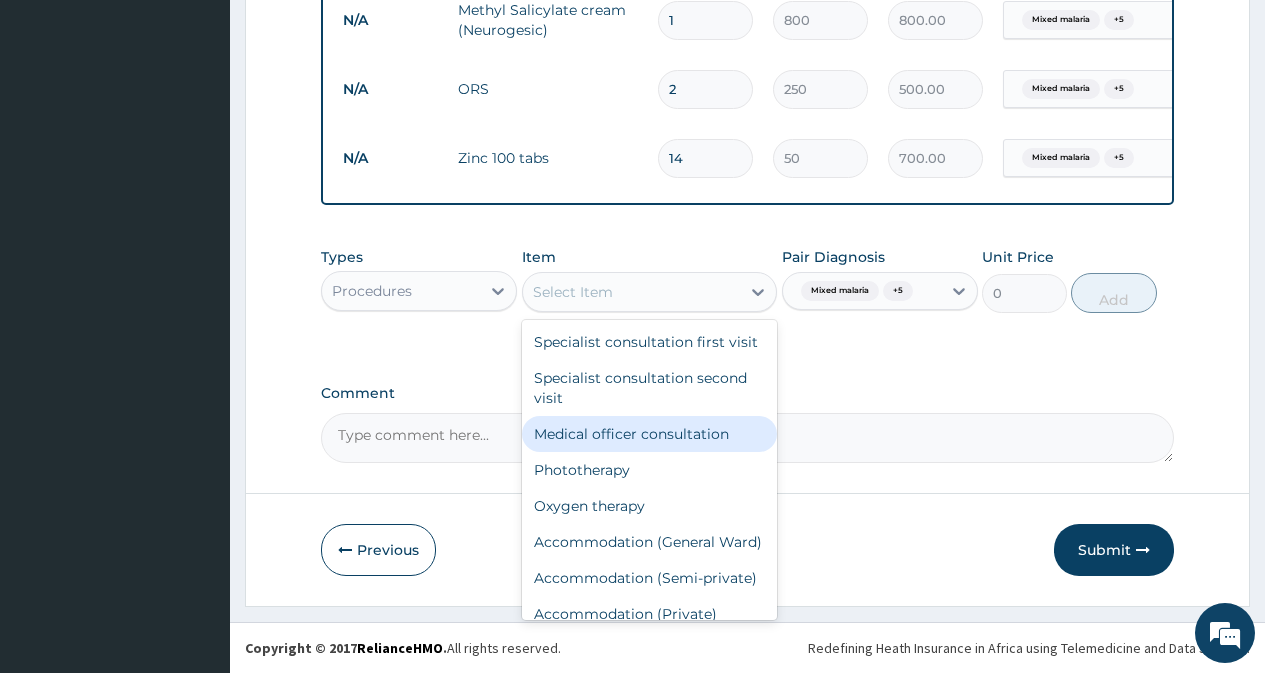 click on "Medical officer consultation" at bounding box center [650, 434] 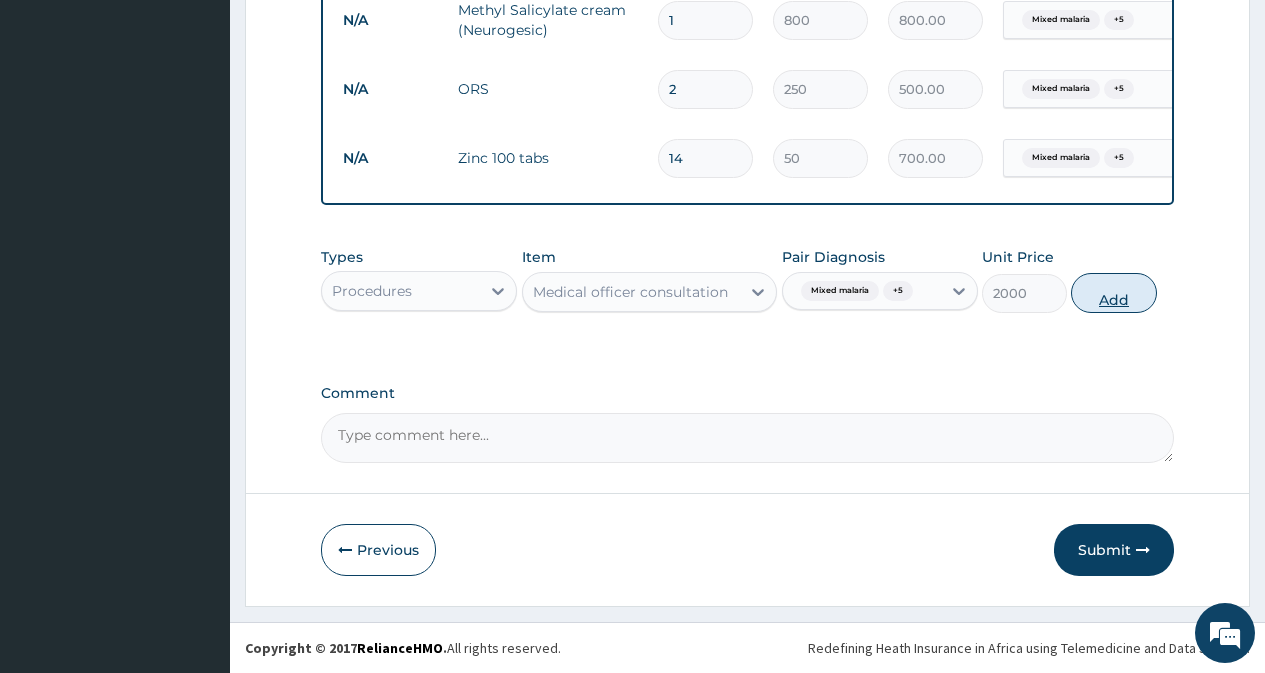 click on "Add" at bounding box center (1113, 293) 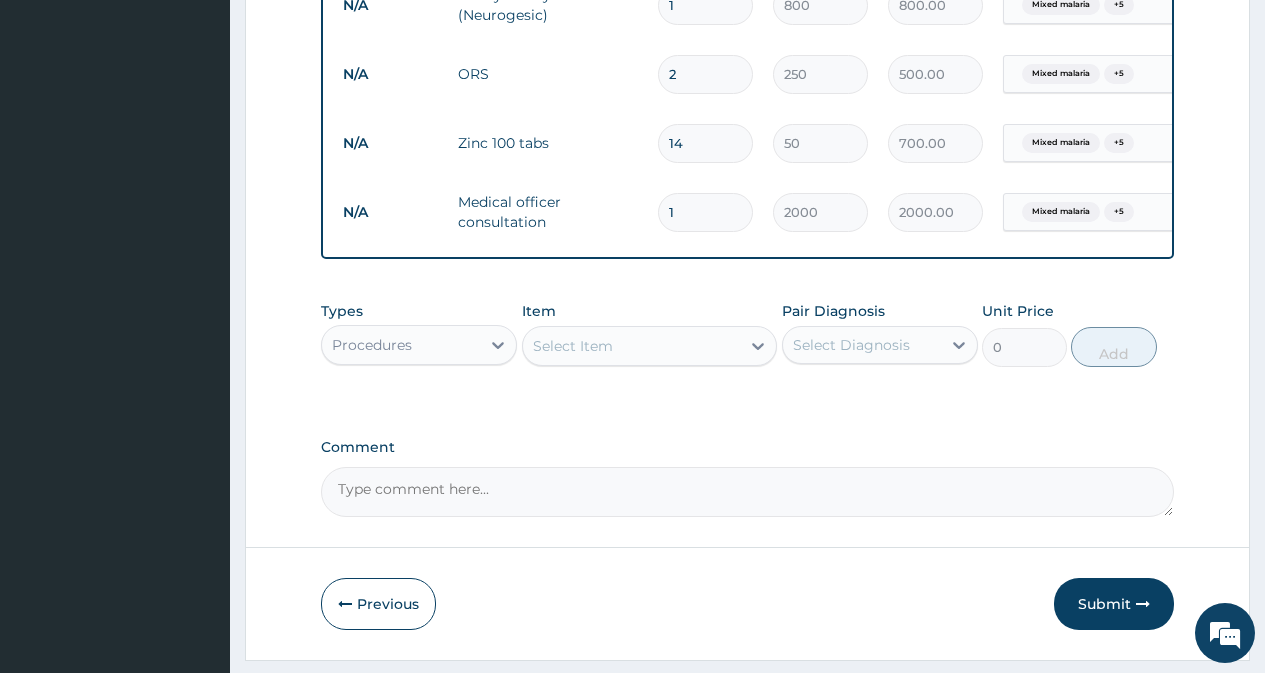 click on "Comment" at bounding box center [747, 447] 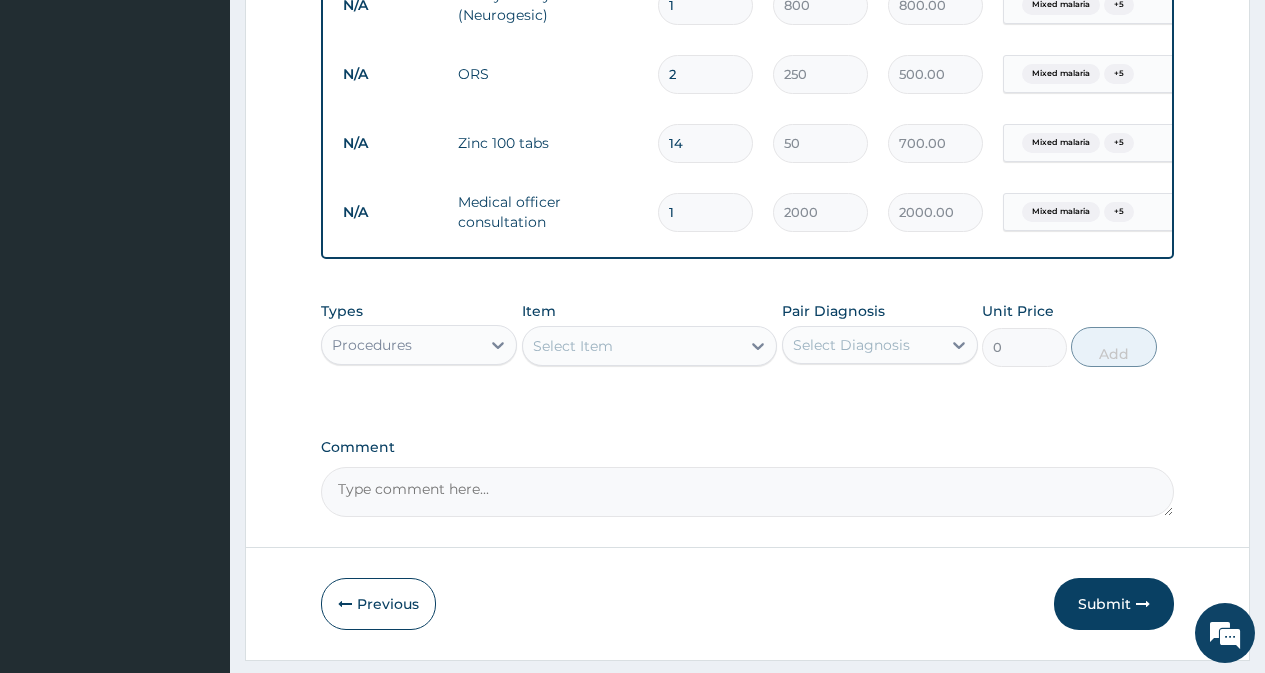 click on "Comment" at bounding box center [747, 492] 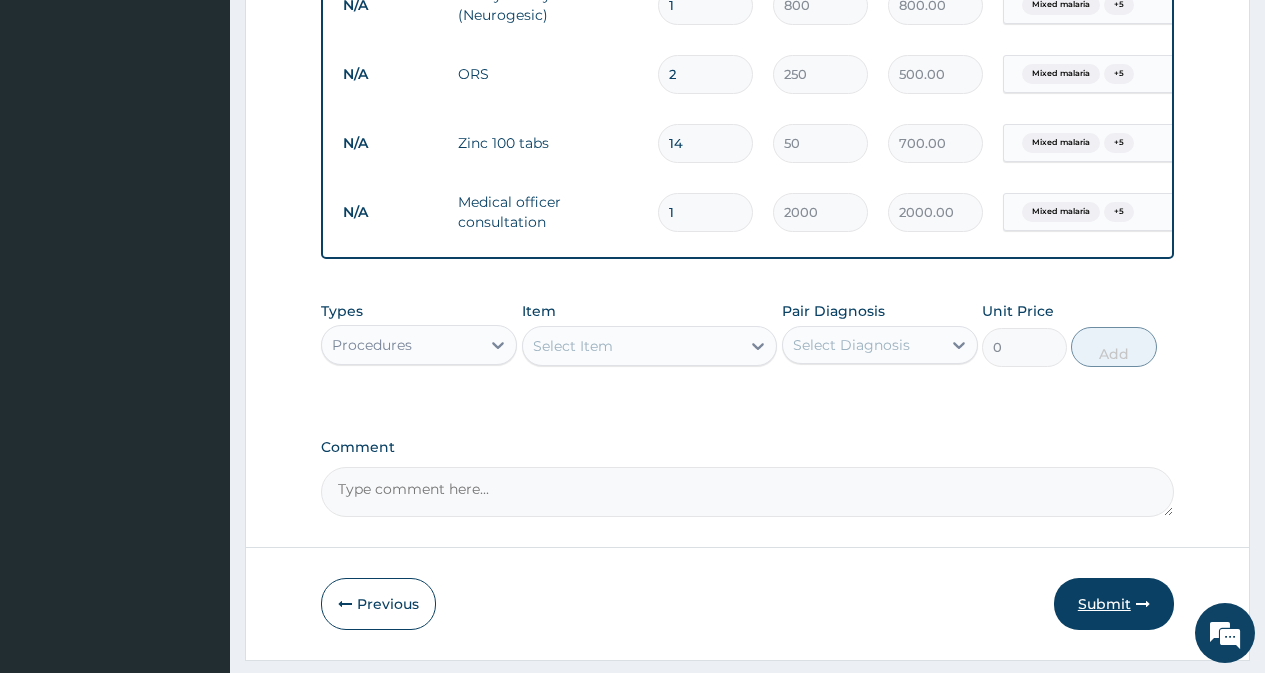 click on "Submit" at bounding box center (1114, 604) 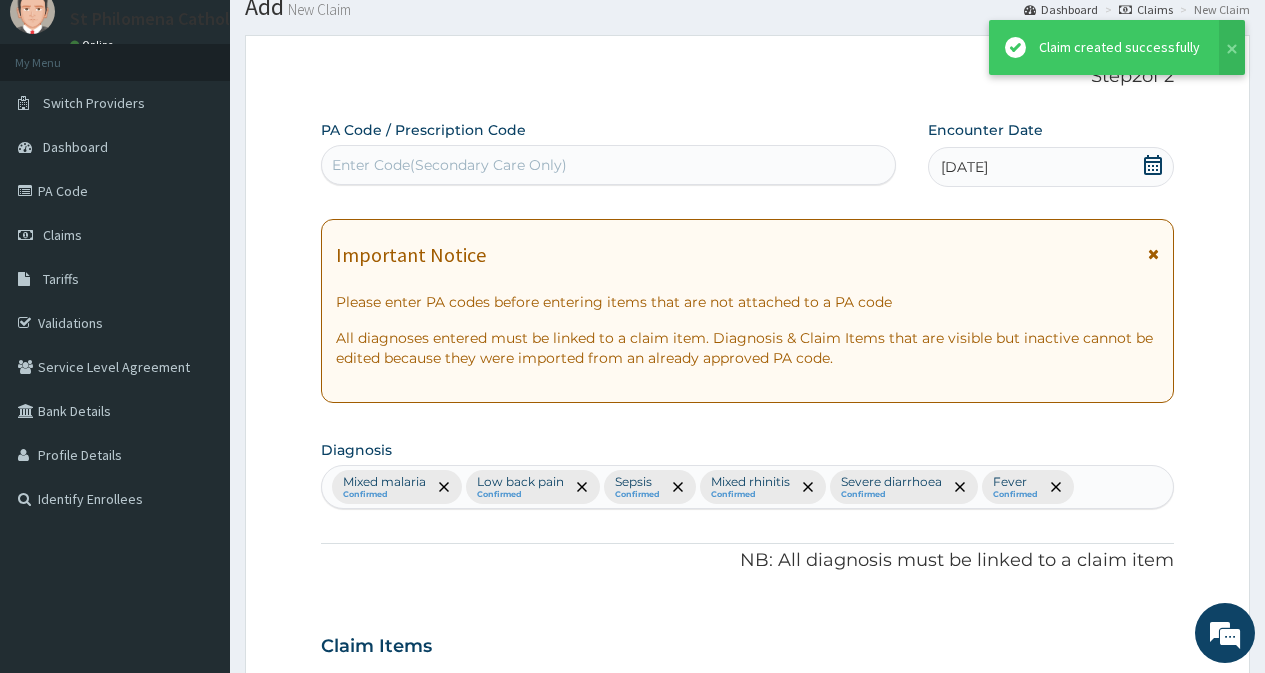 scroll, scrollTop: 1241, scrollLeft: 0, axis: vertical 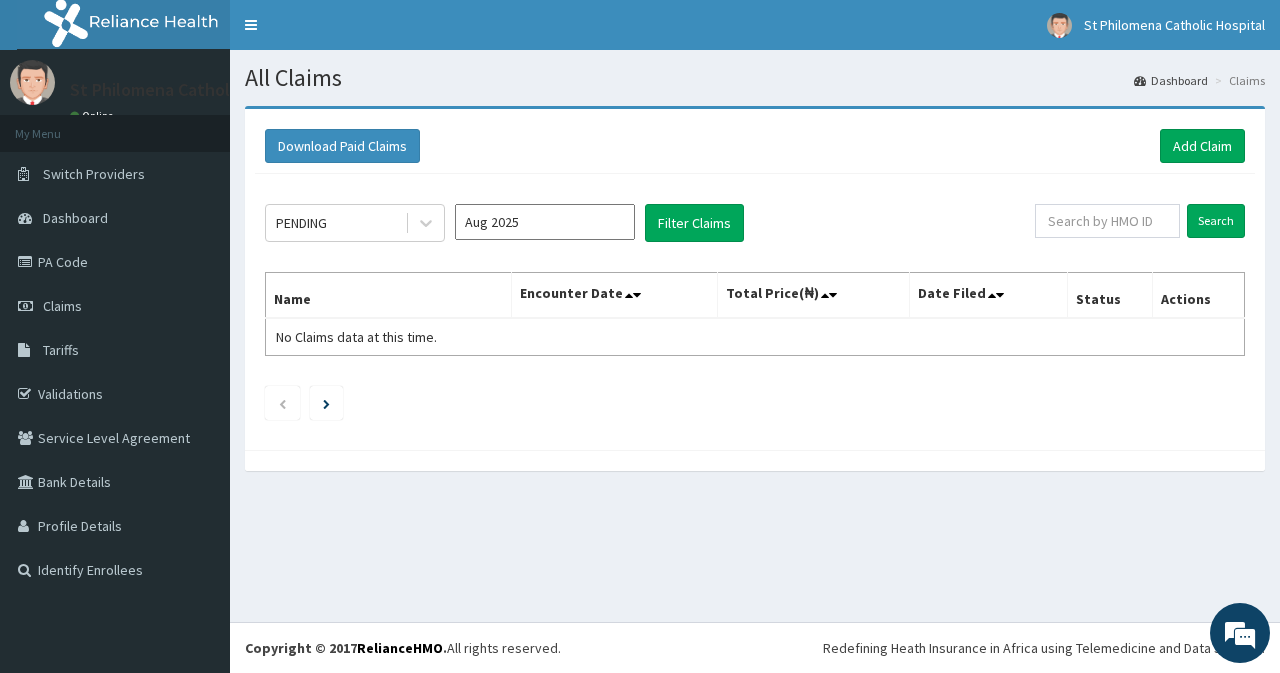 click on "Aug 2025" at bounding box center [545, 222] 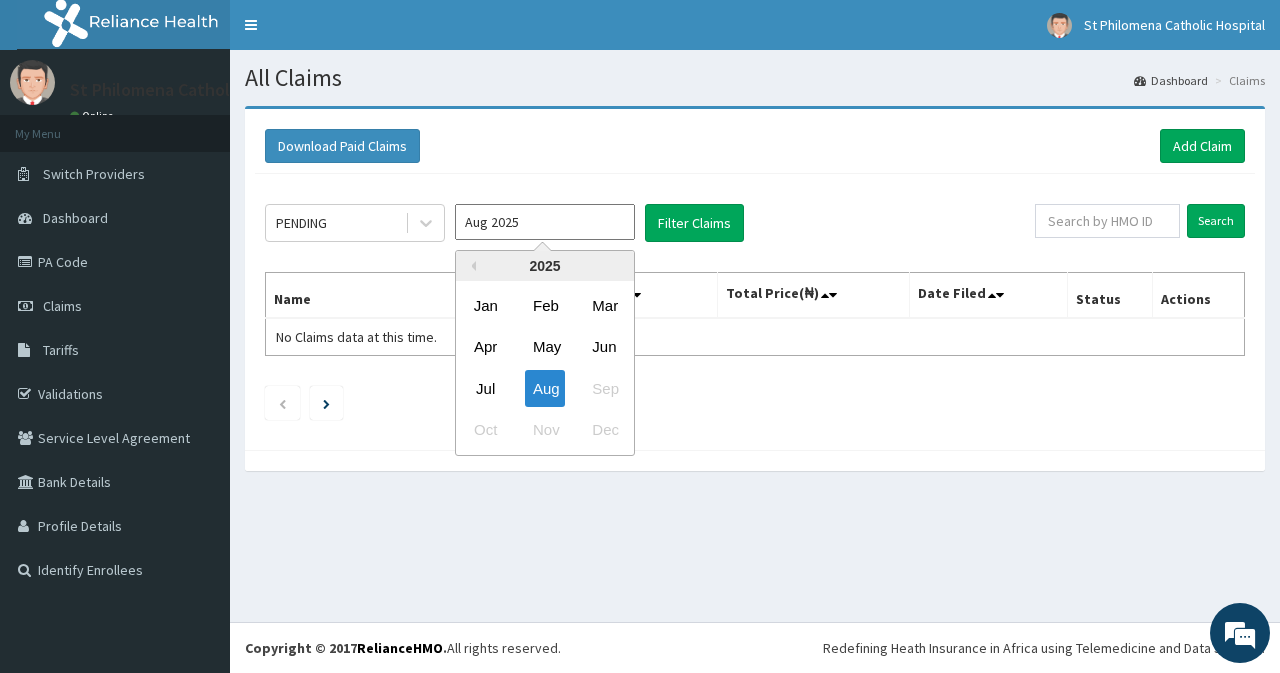 drag, startPoint x: 622, startPoint y: 350, endPoint x: 393, endPoint y: 308, distance: 232.81967 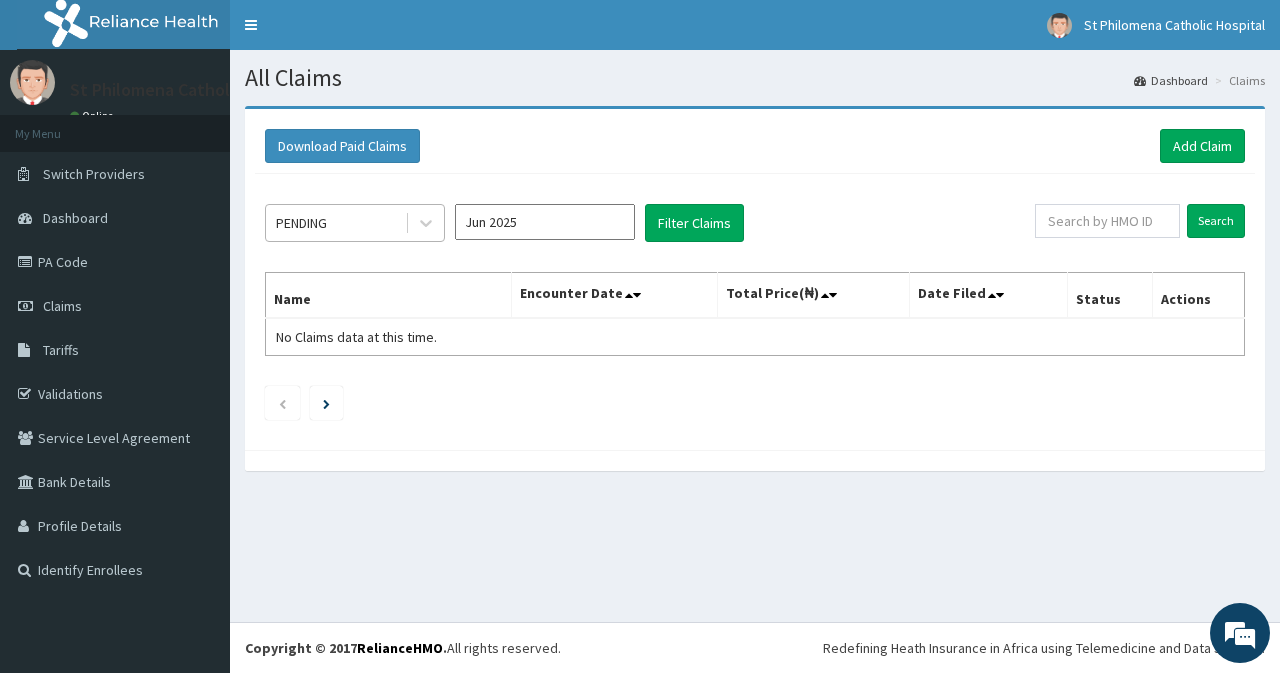 click on "PENDING" at bounding box center (301, 223) 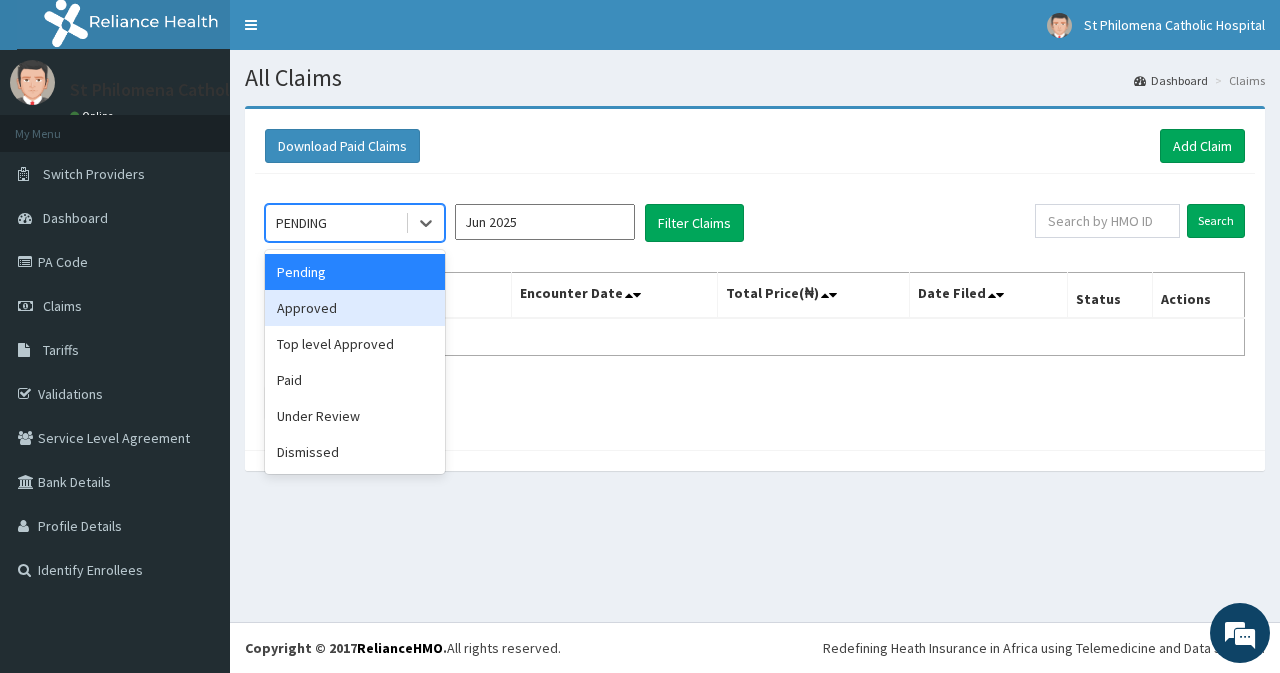 click on "Approved" at bounding box center [355, 308] 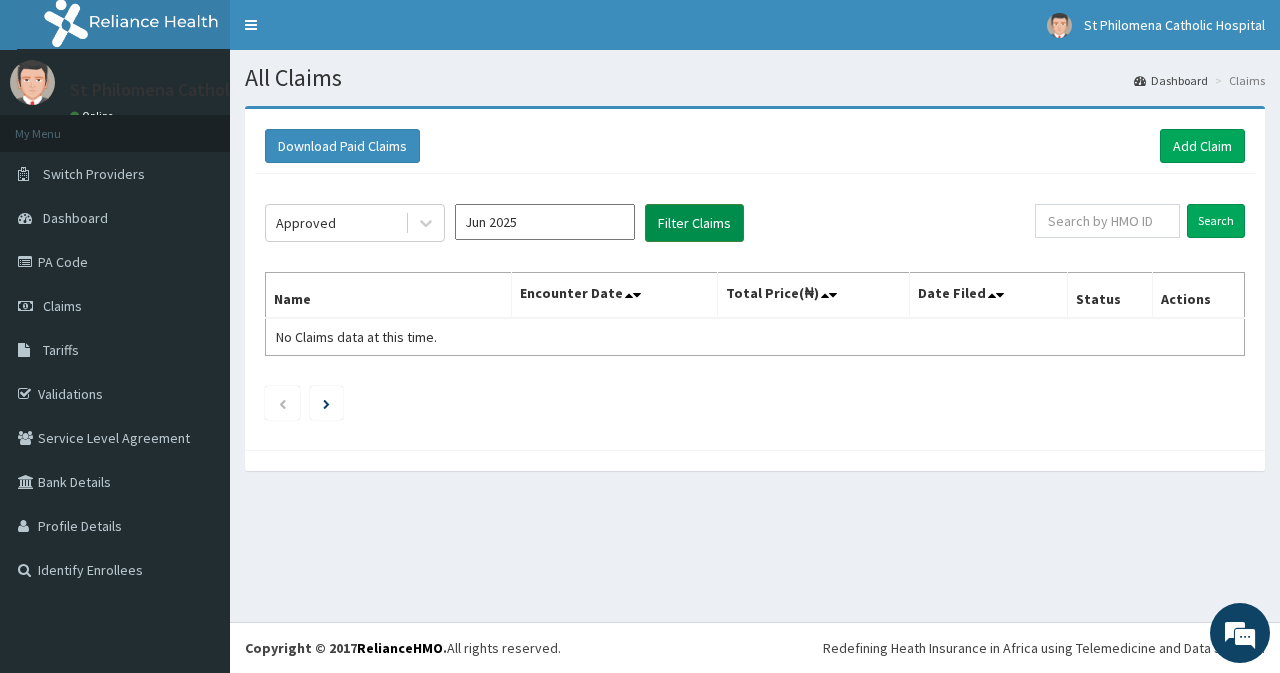 click on "Filter Claims" at bounding box center (694, 223) 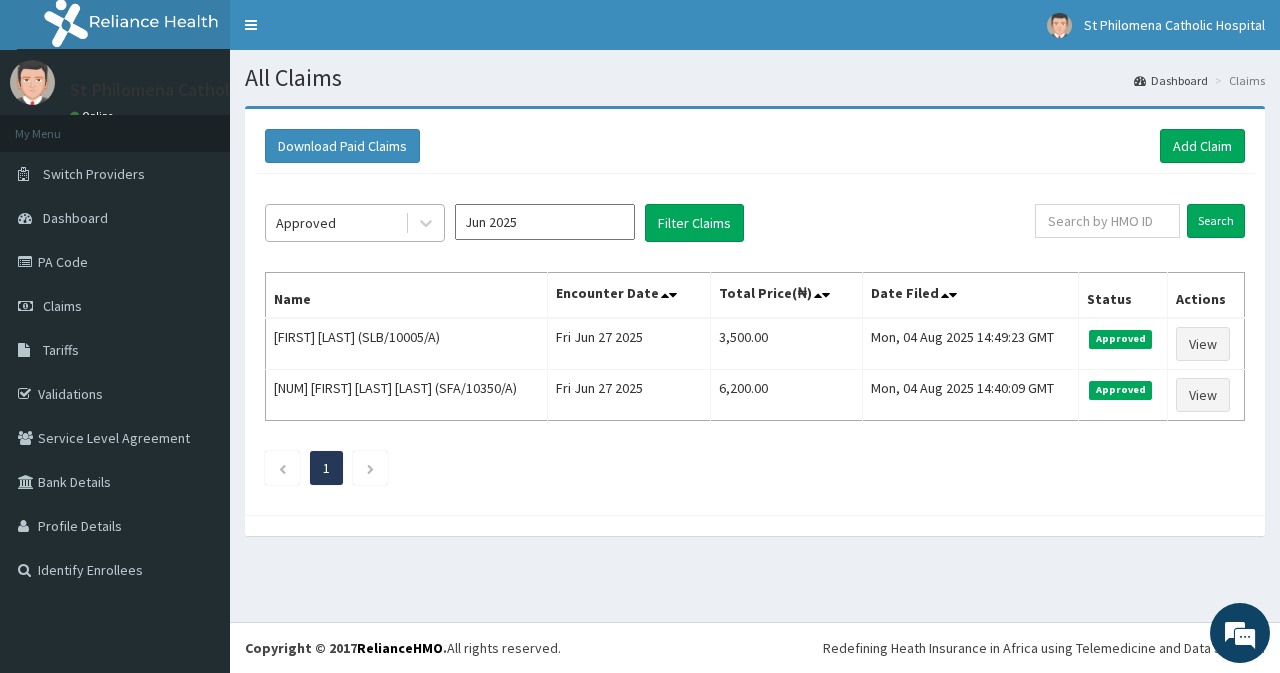 click on "Approved" at bounding box center (335, 223) 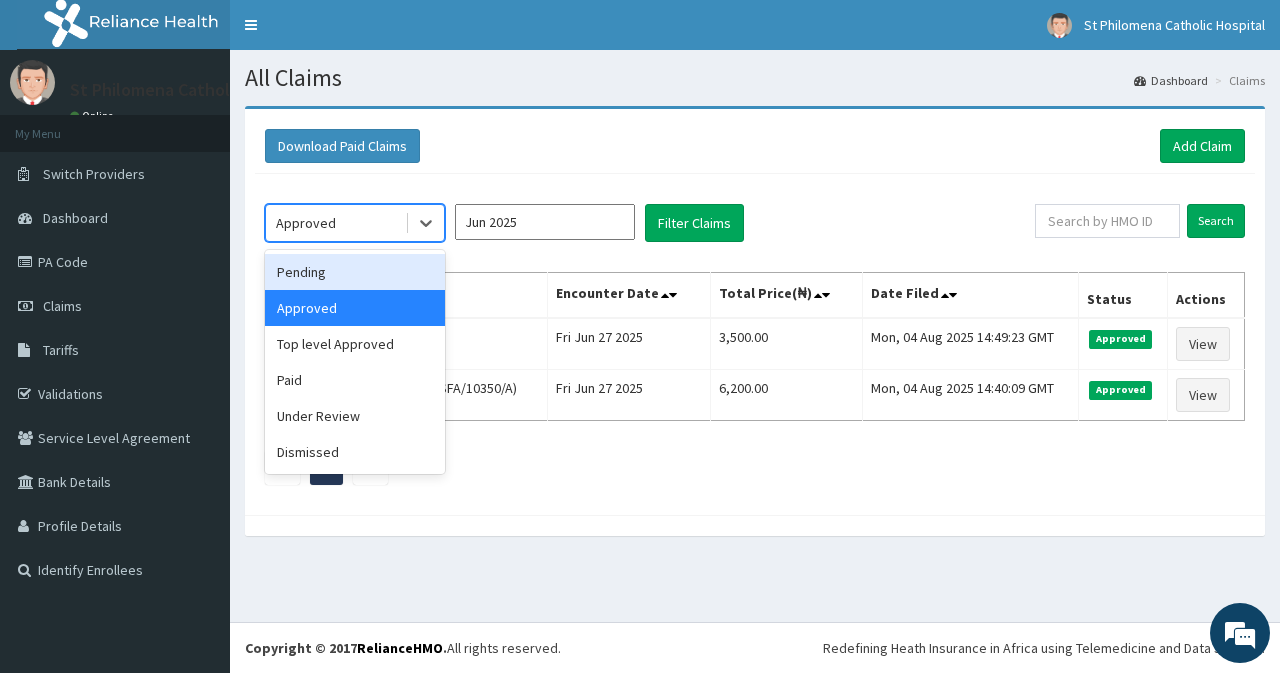 click on "Pending" at bounding box center (355, 272) 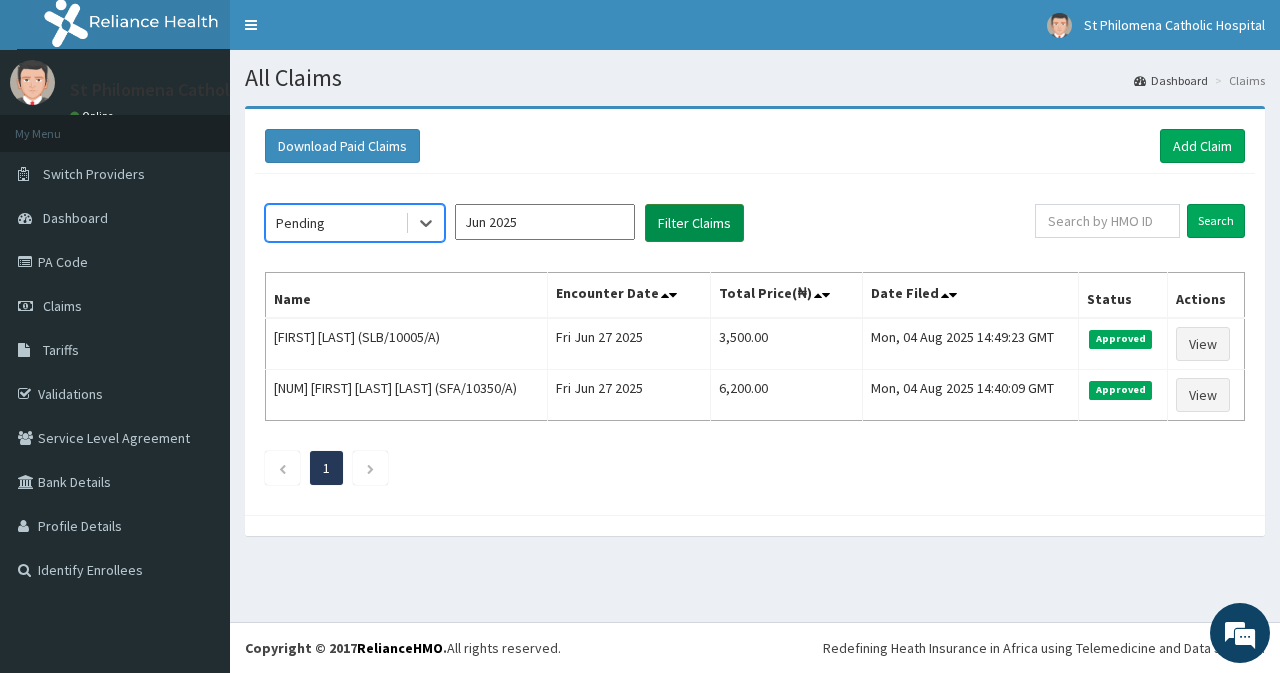 scroll, scrollTop: 0, scrollLeft: 0, axis: both 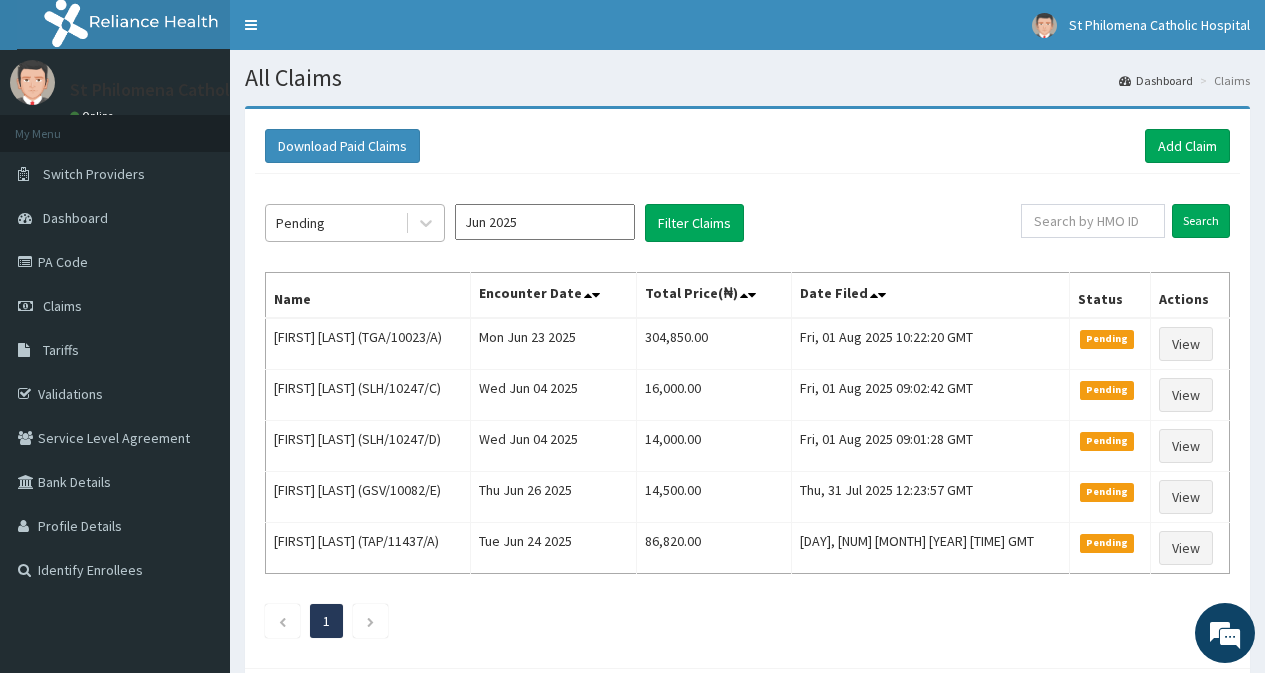 click on "Pending" at bounding box center [335, 223] 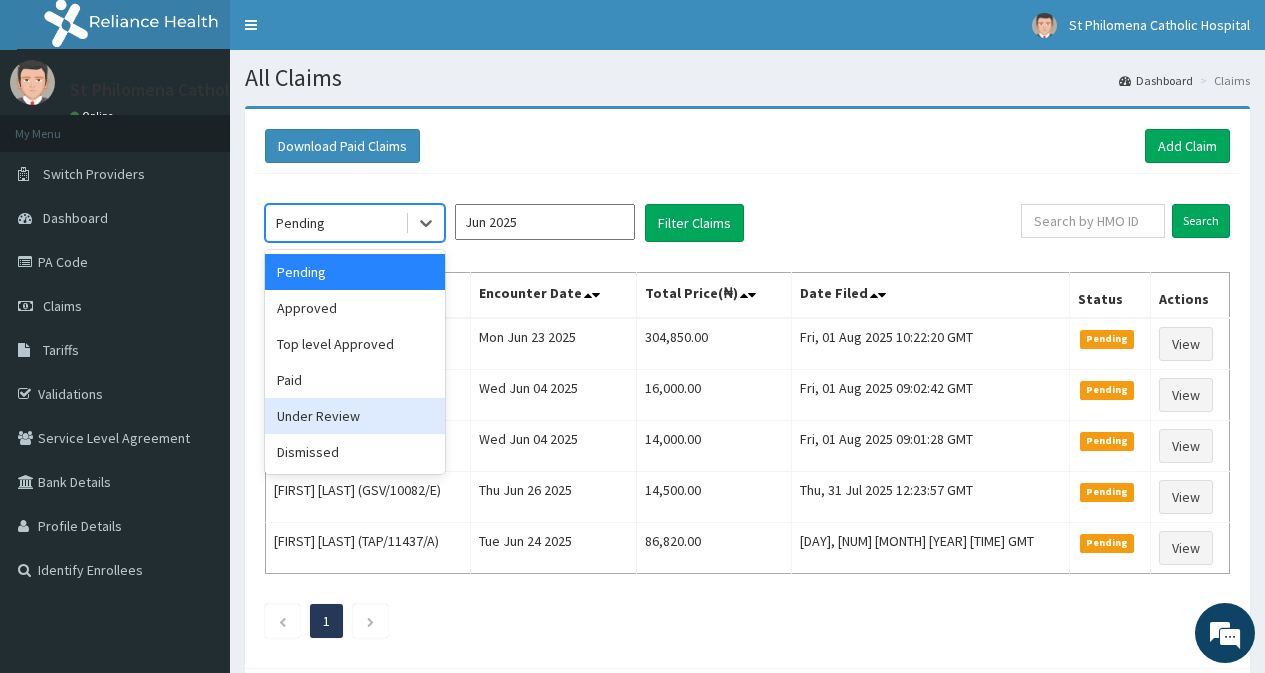 click on "Under Review" at bounding box center (355, 416) 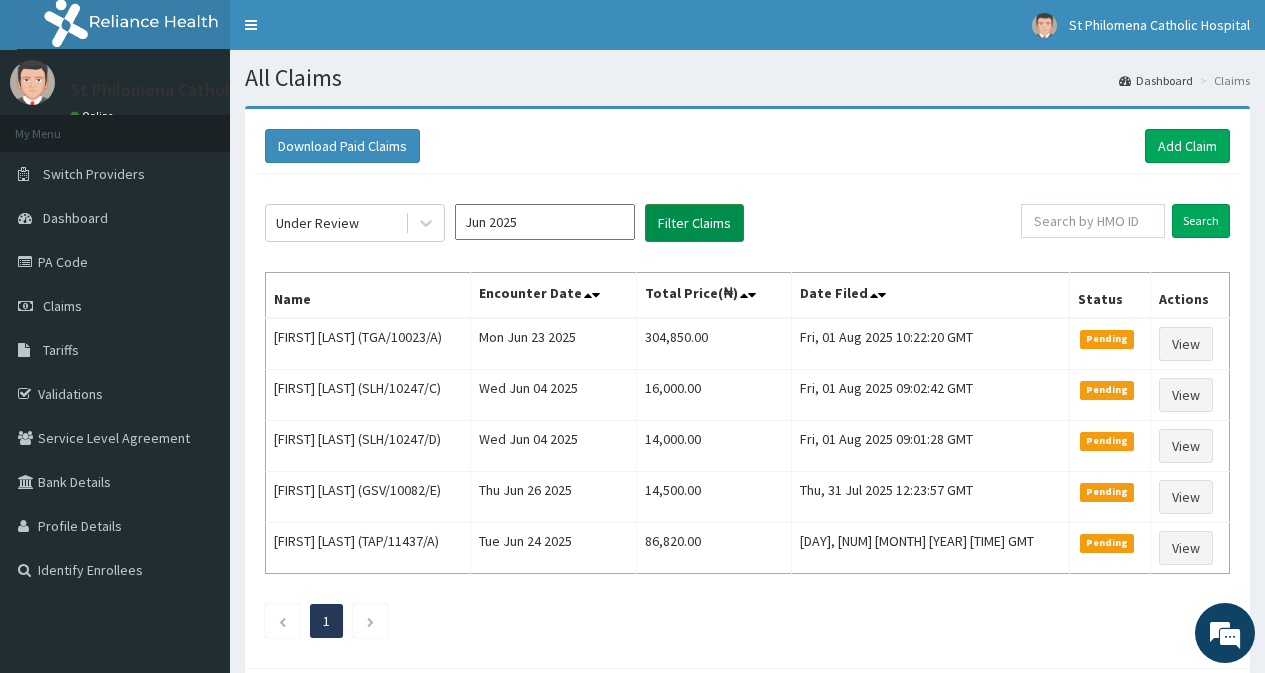click on "Filter Claims" at bounding box center [694, 223] 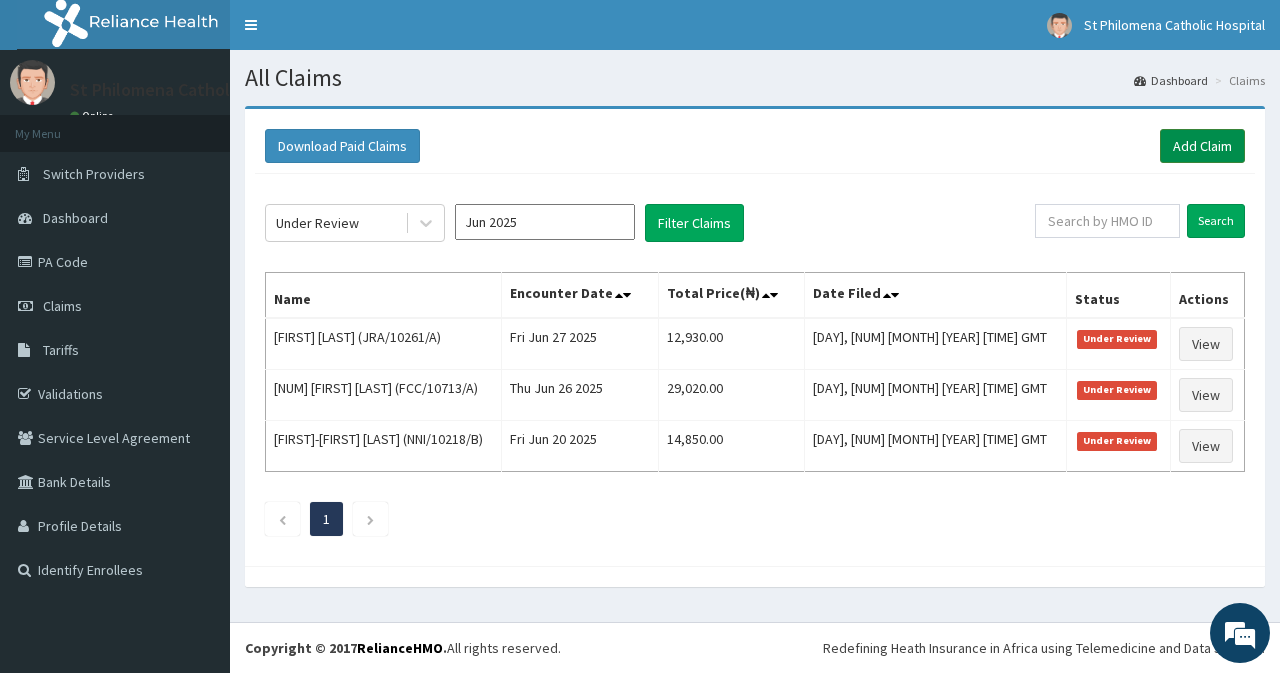 click on "Add Claim" at bounding box center [1202, 146] 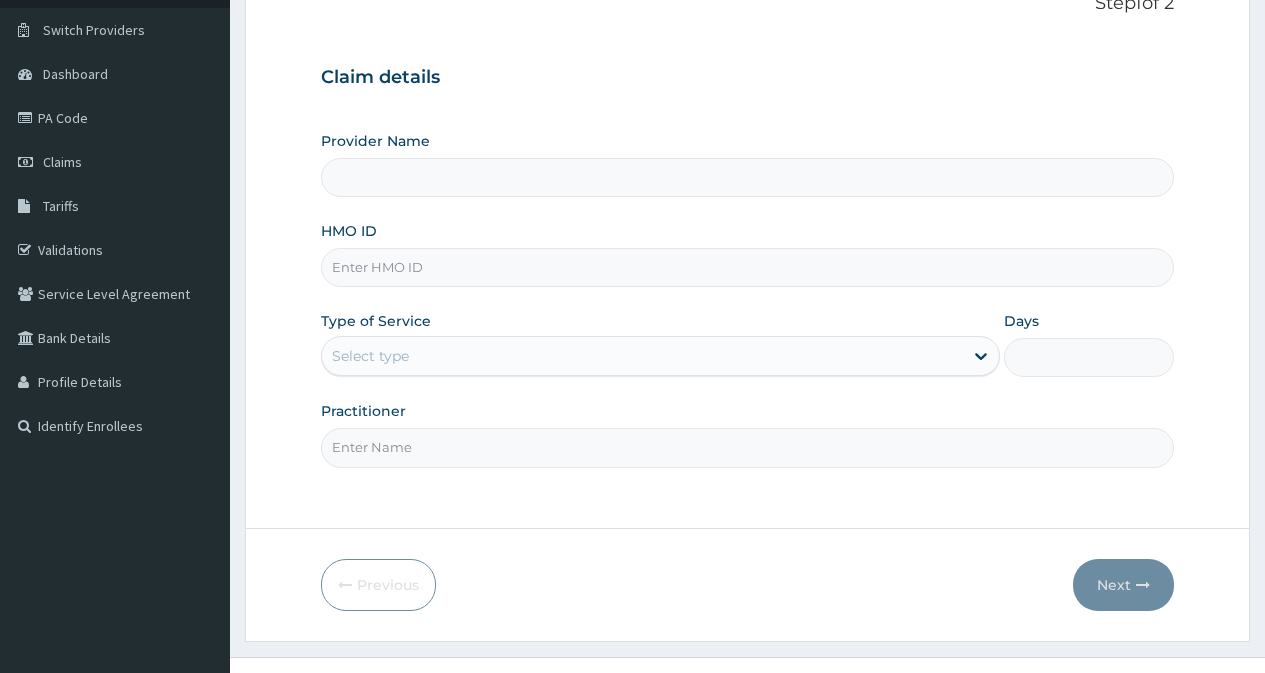 scroll, scrollTop: 179, scrollLeft: 0, axis: vertical 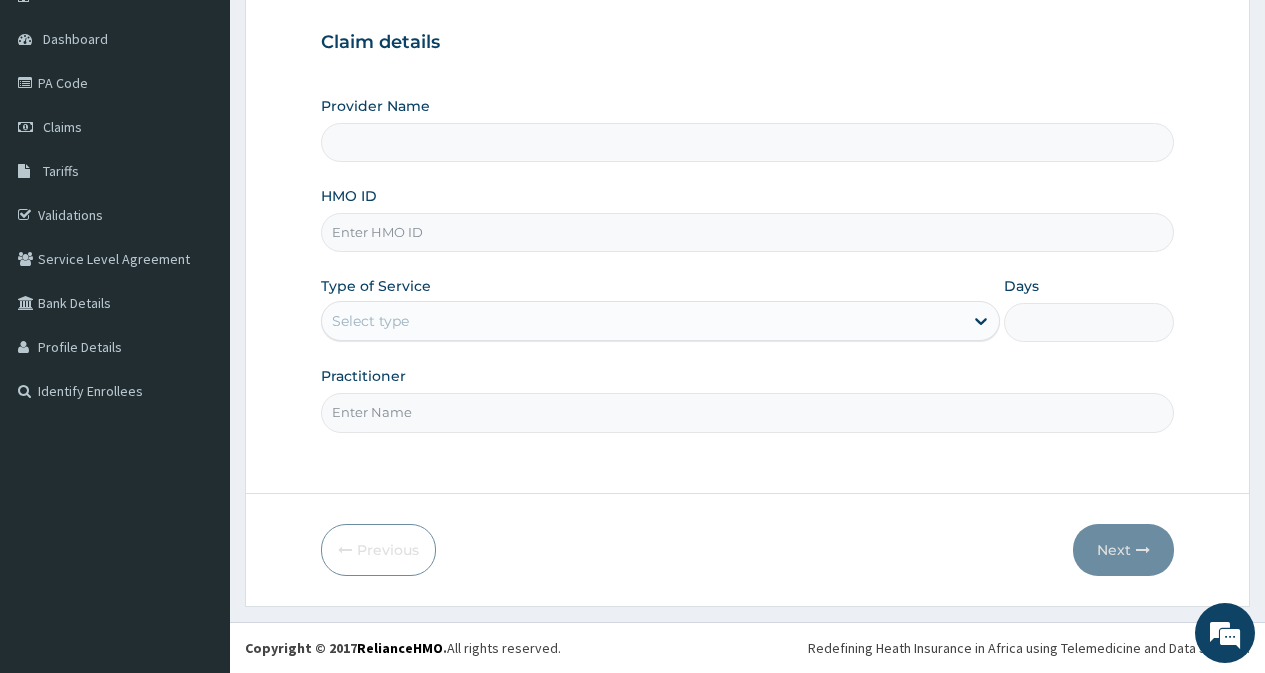 click on "HMO ID" at bounding box center (747, 232) 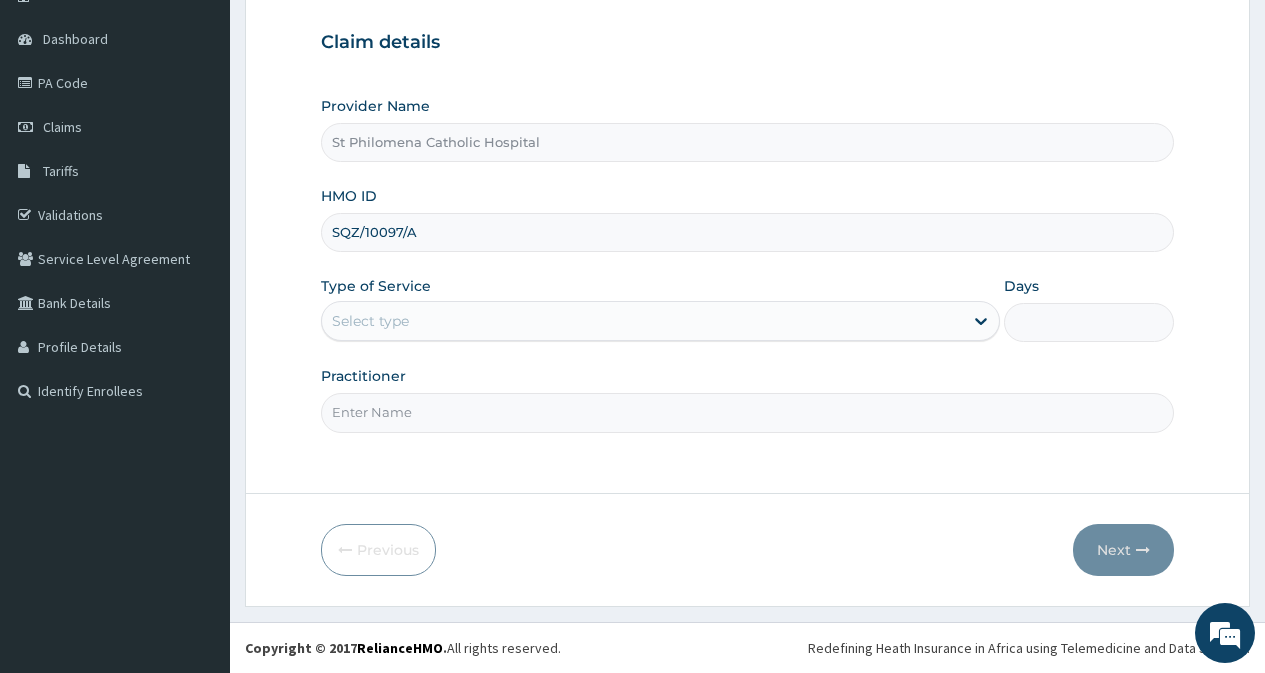 type on "SQZ/10097/A" 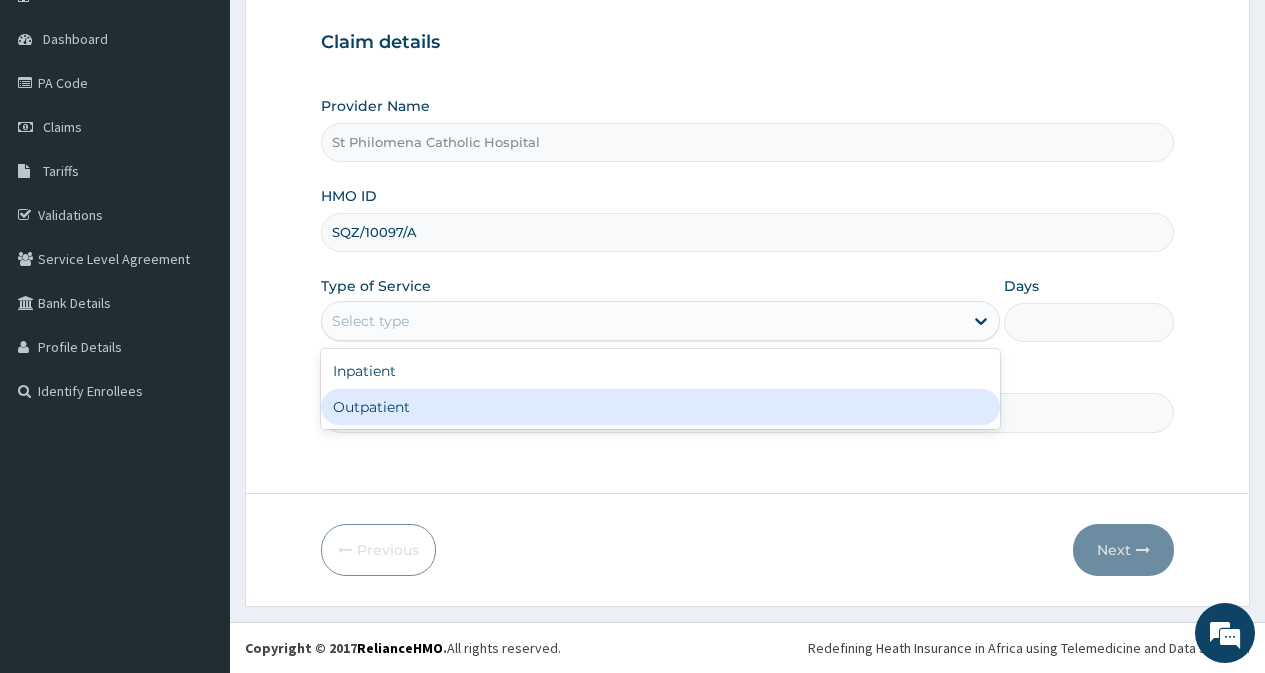 click on "Outpatient" at bounding box center (660, 407) 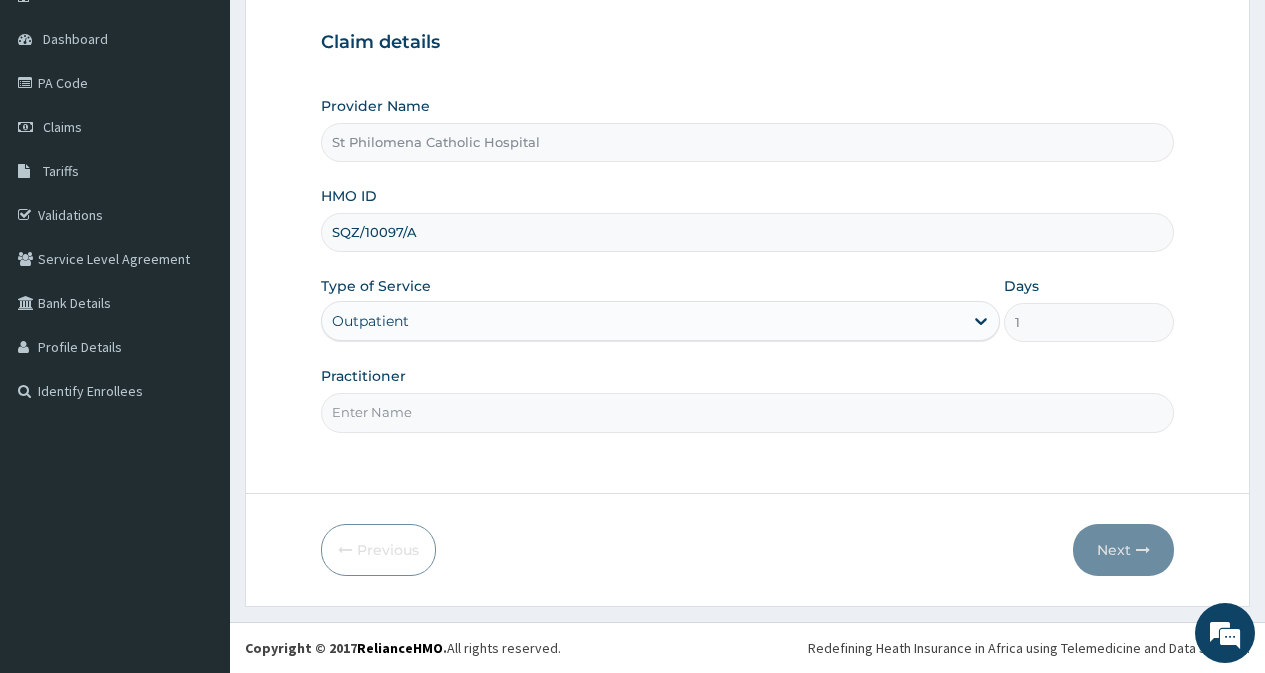 click on "Practitioner" at bounding box center (747, 412) 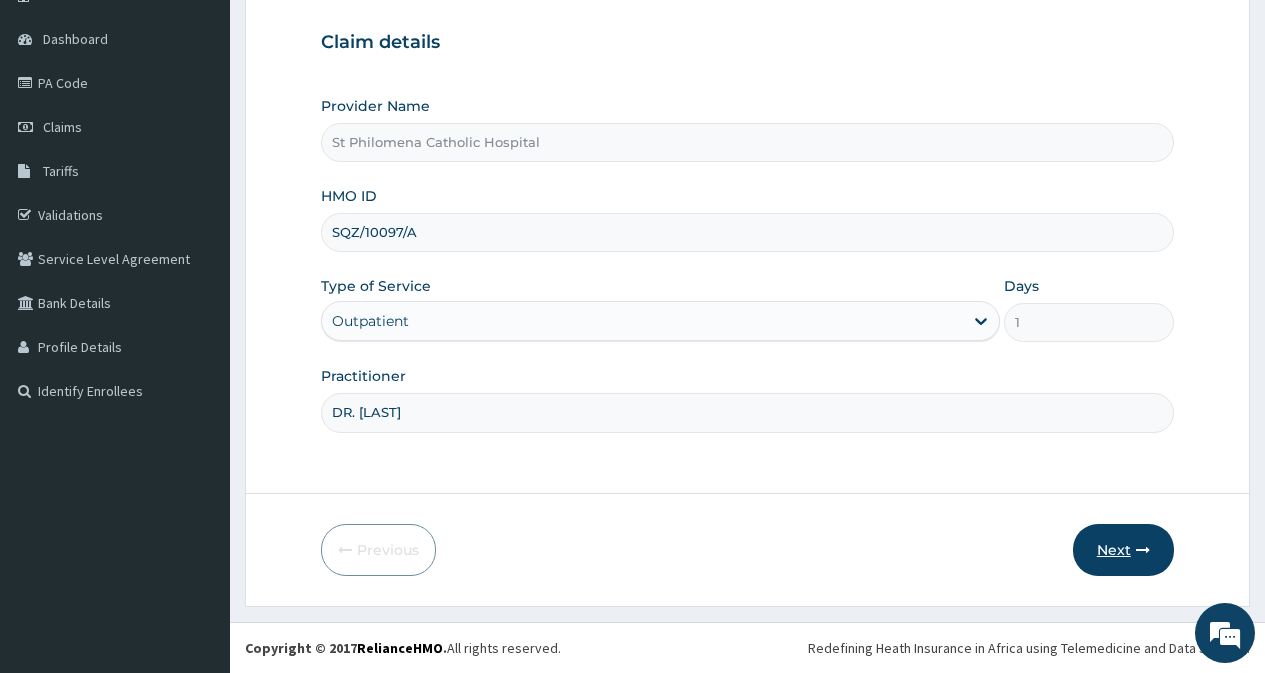 click on "Next" at bounding box center (1123, 550) 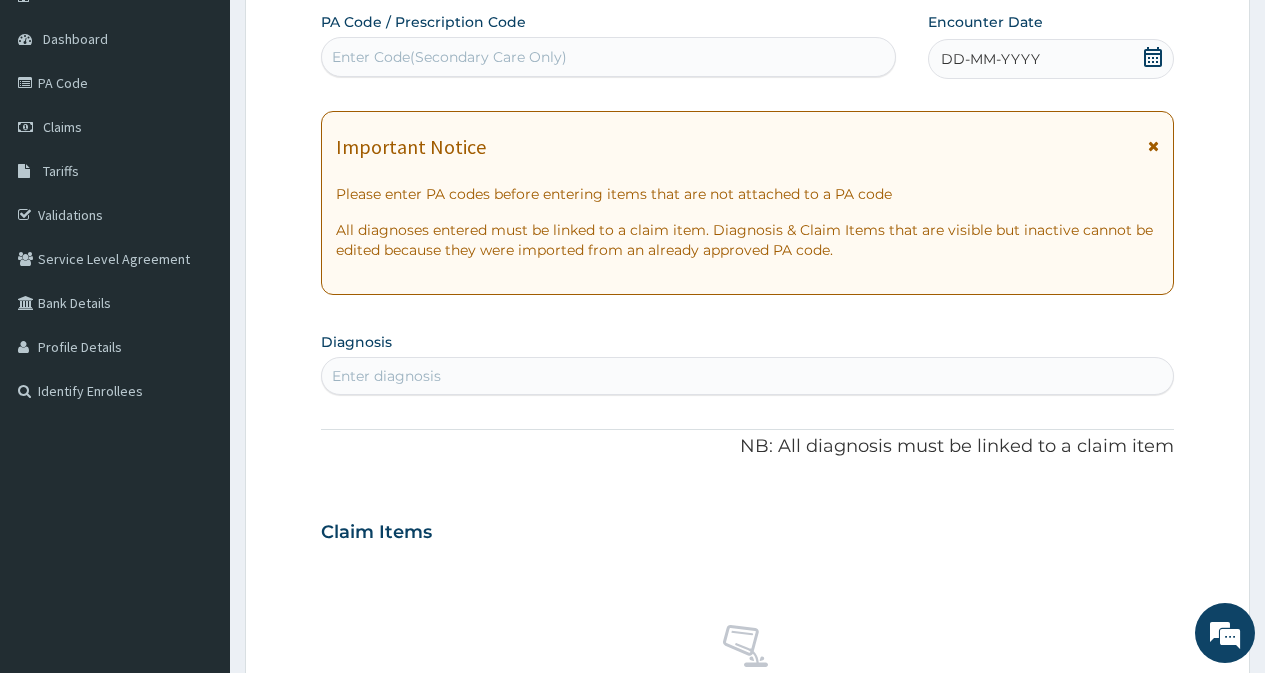 click on "Enter Code(Secondary Care Only)" at bounding box center [608, 57] 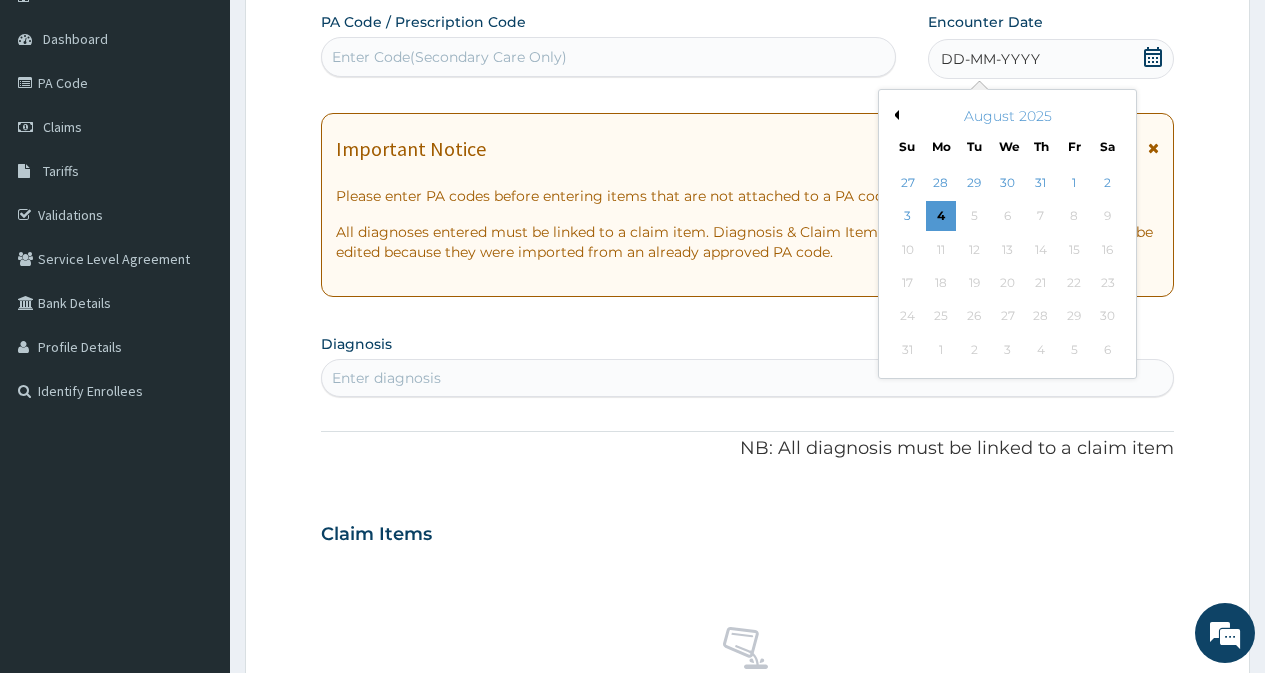 click on "Previous Month" at bounding box center [894, 115] 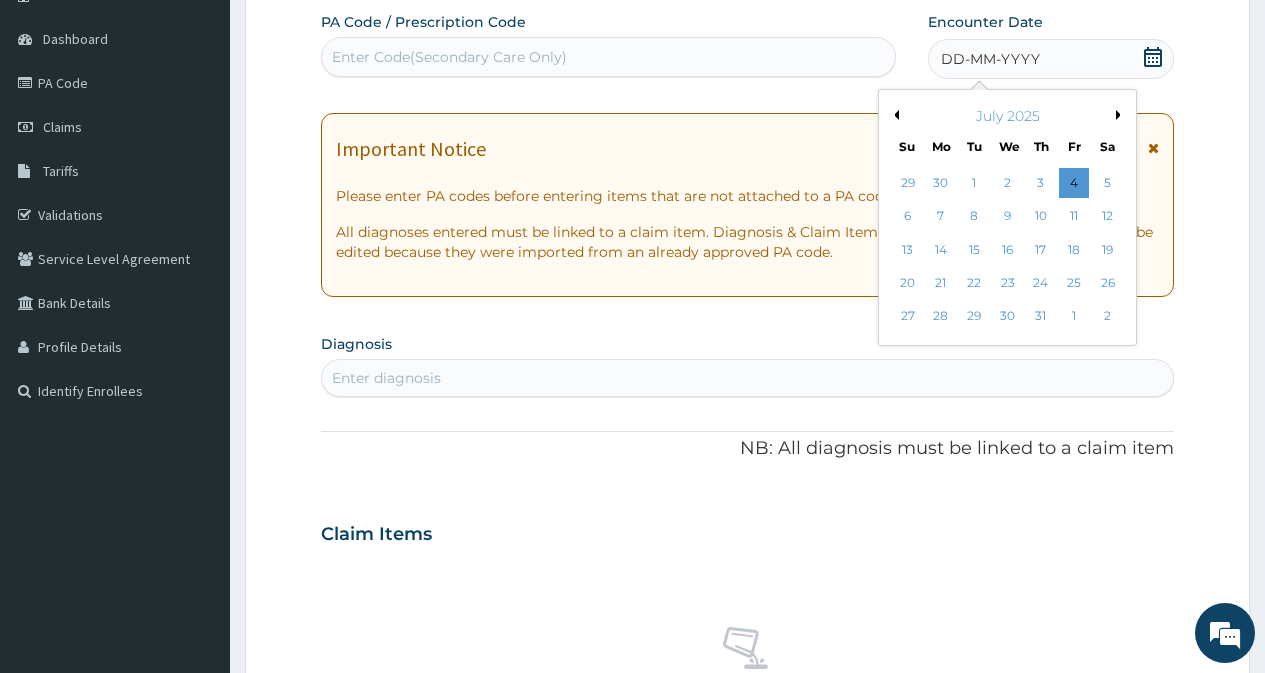 click on "Previous Month" at bounding box center [894, 115] 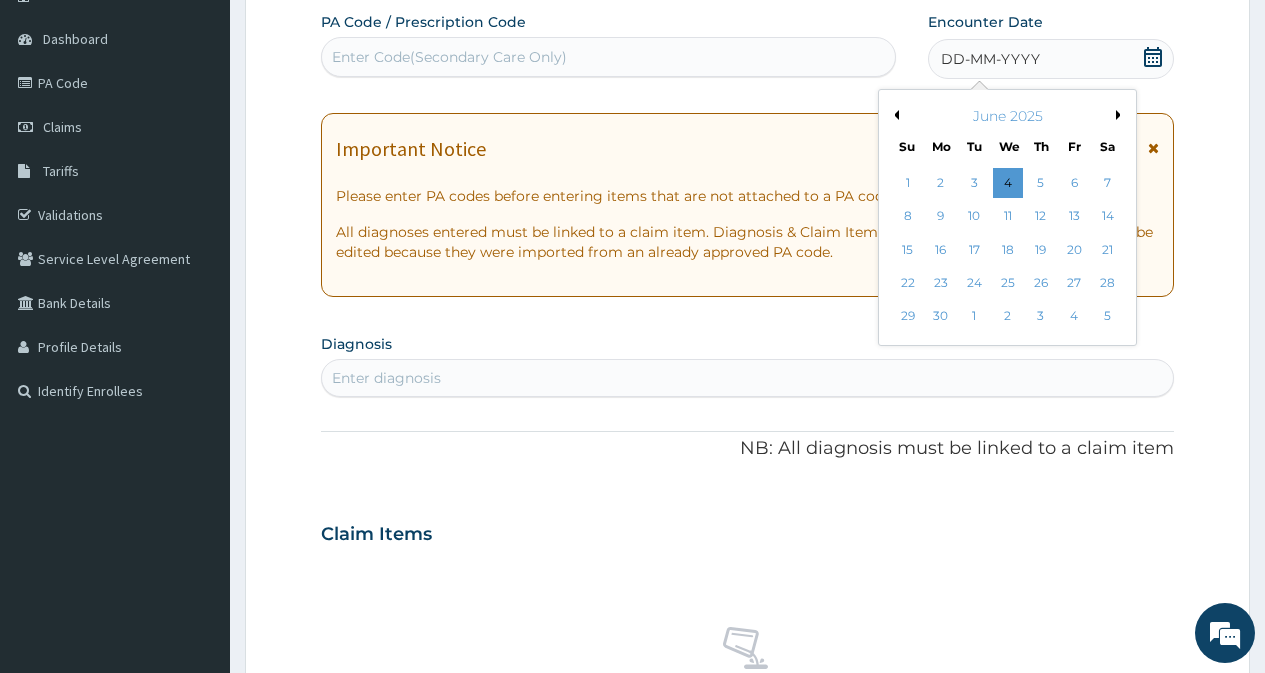 click on "27" at bounding box center [1074, 283] 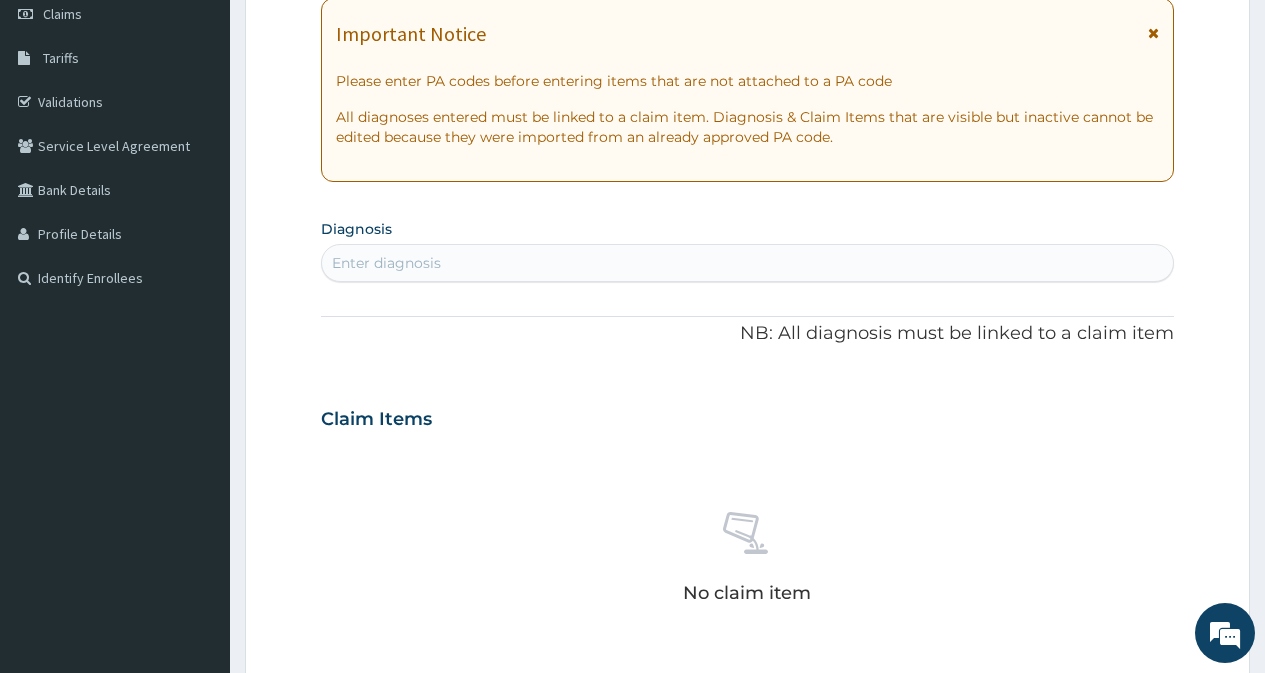 scroll, scrollTop: 379, scrollLeft: 0, axis: vertical 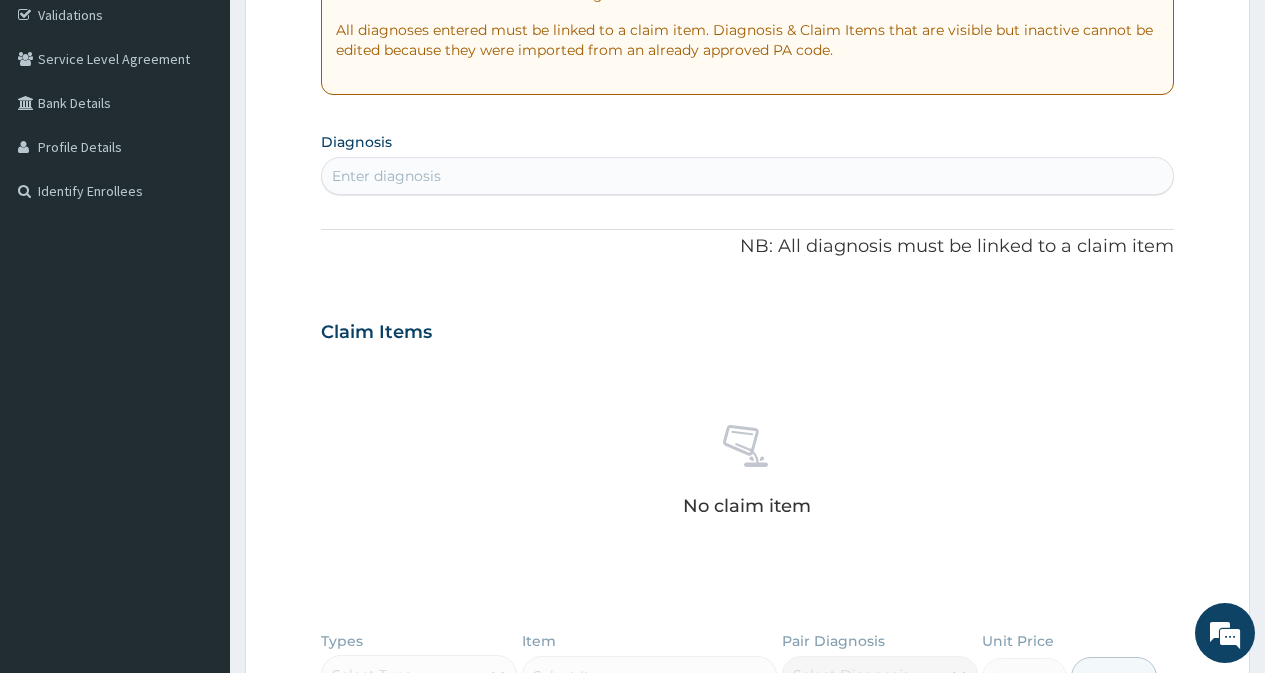 click on "Enter diagnosis" at bounding box center [747, 176] 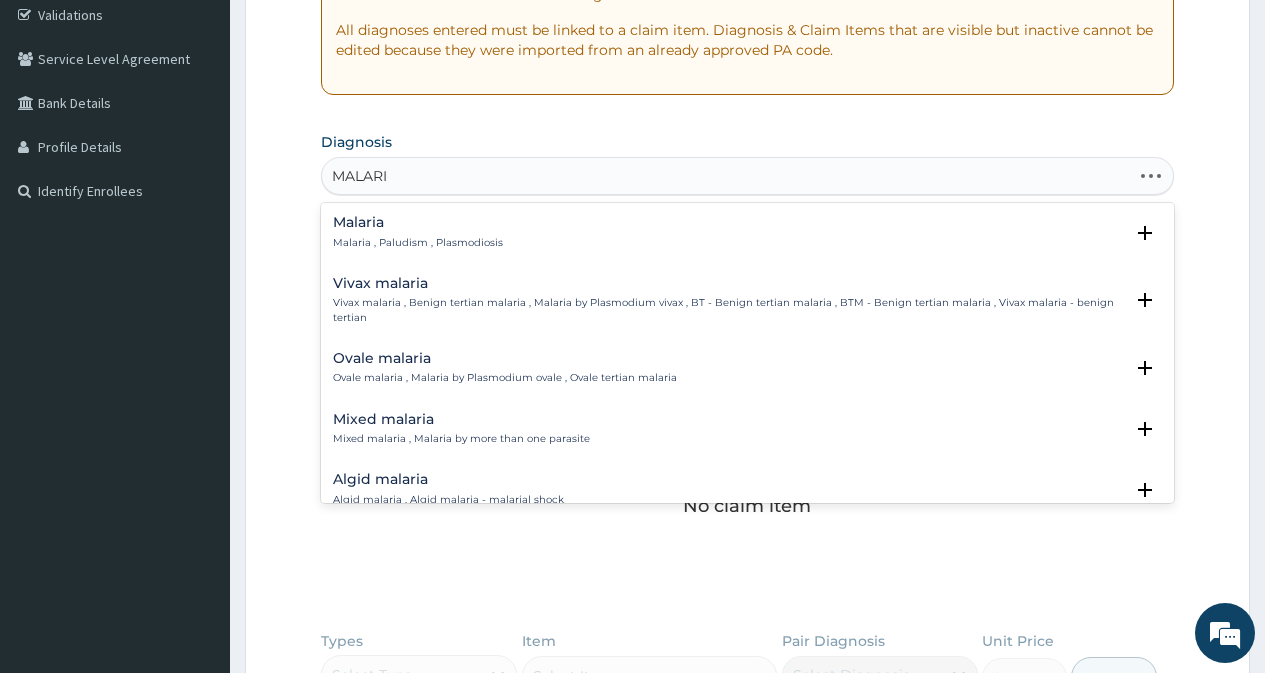 type on "MALARIA" 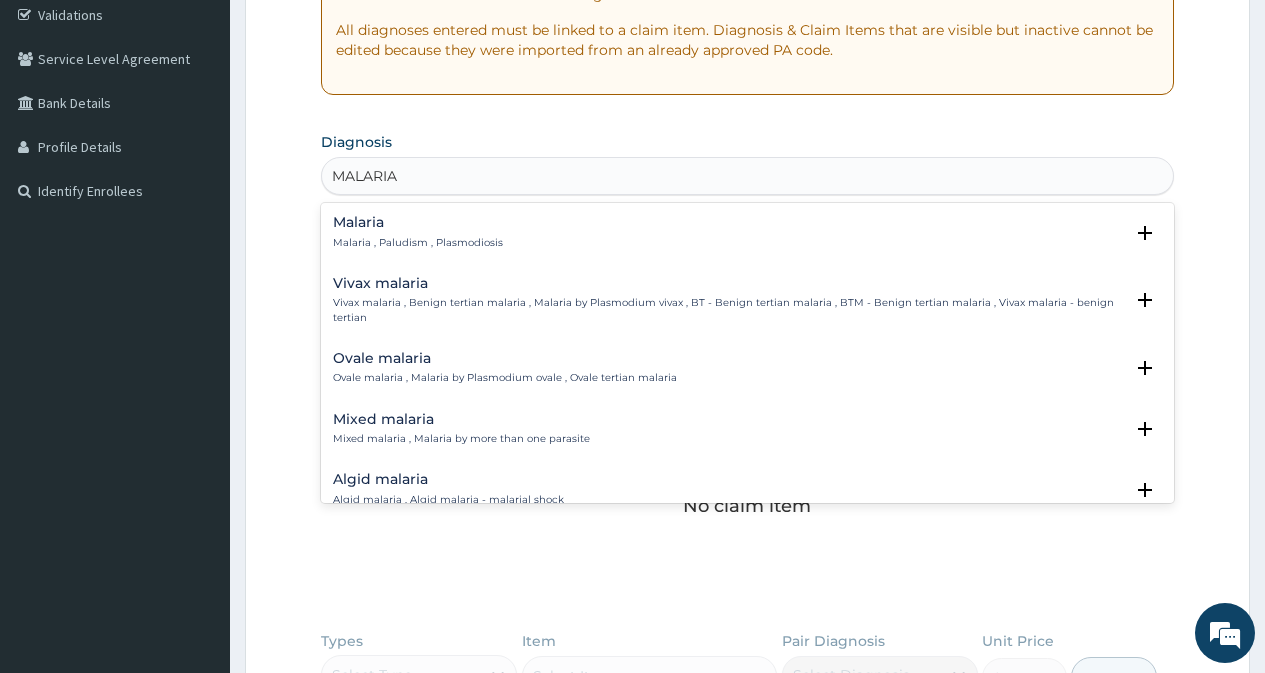 click on "Mixed malaria Mixed malaria , Malaria by more than one parasite" at bounding box center (461, 429) 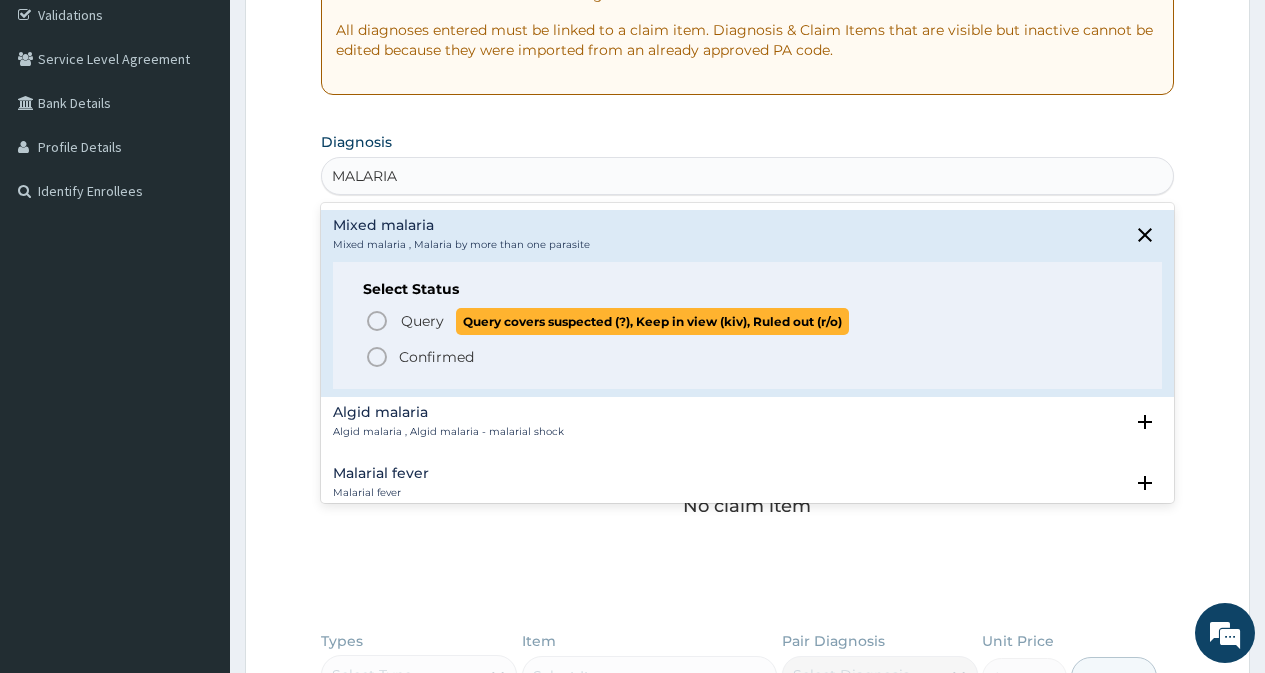 scroll, scrollTop: 200, scrollLeft: 0, axis: vertical 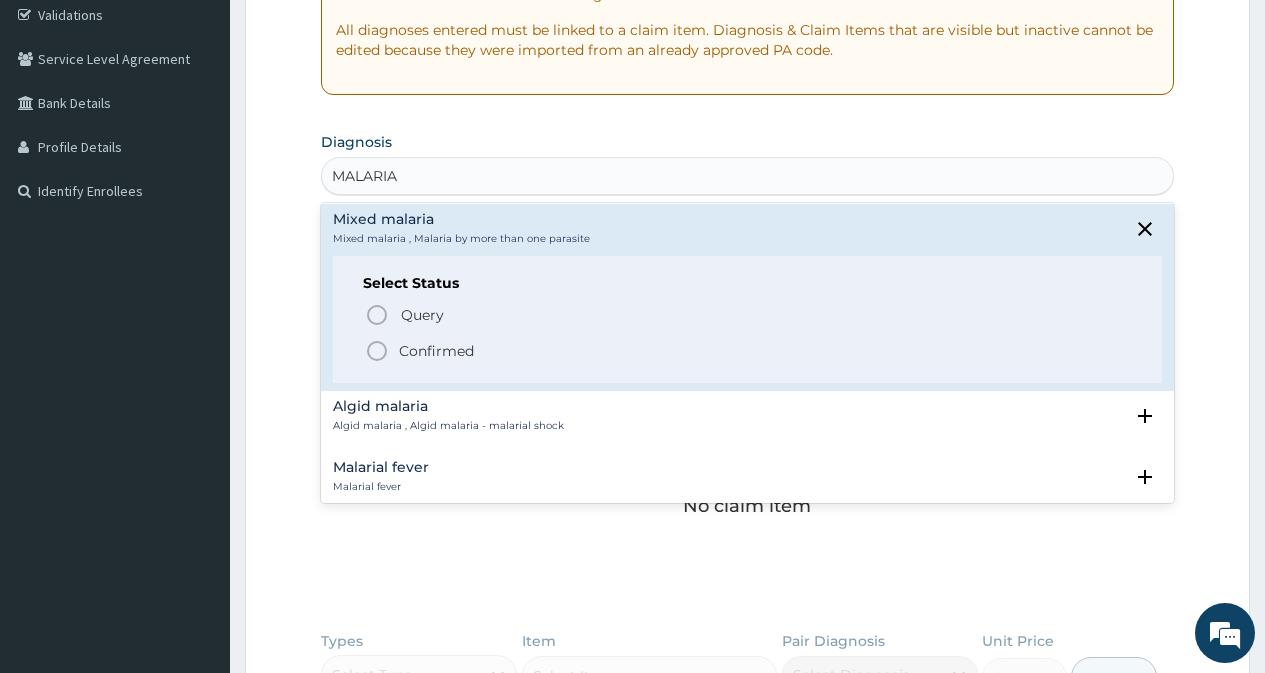 click 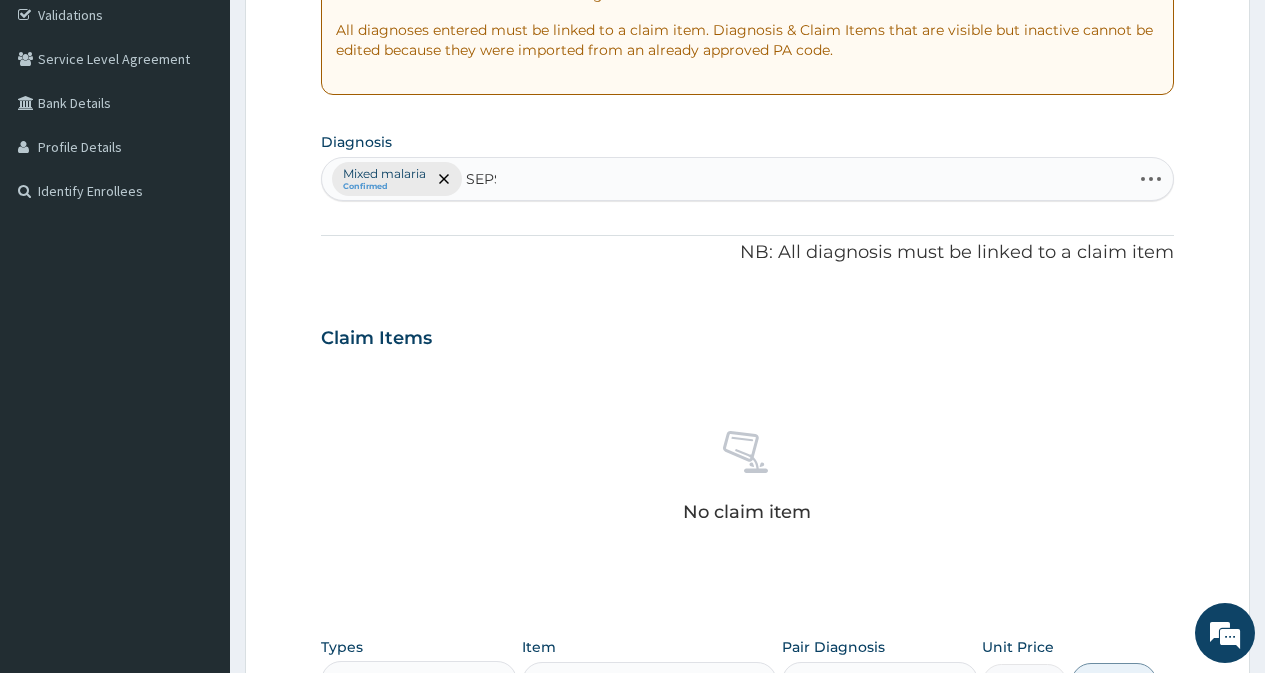 type on "SEPSIS" 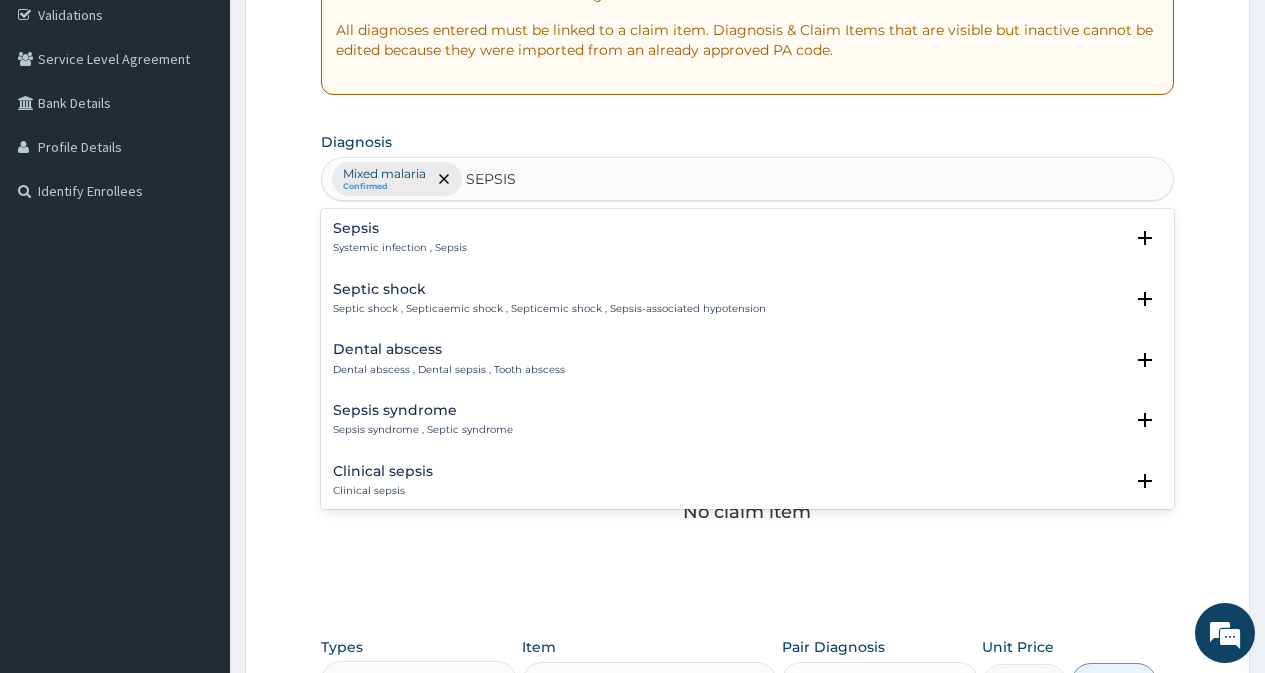 click on "Sepsis" at bounding box center (400, 228) 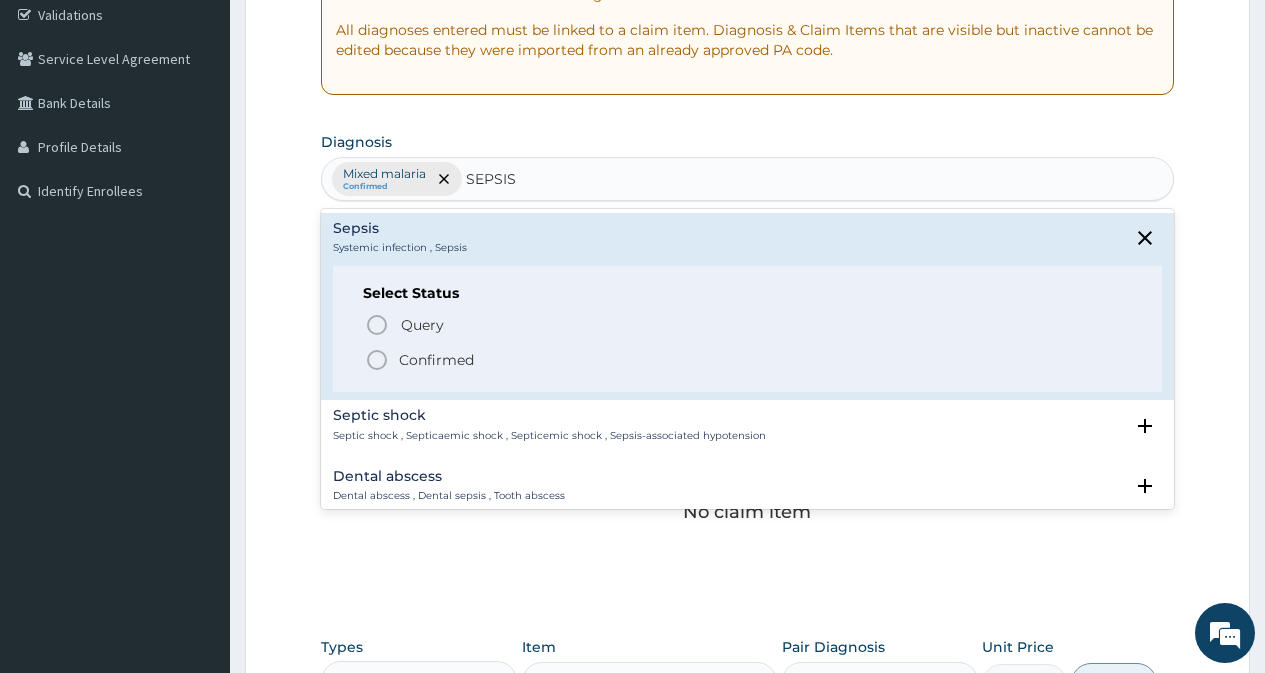 click 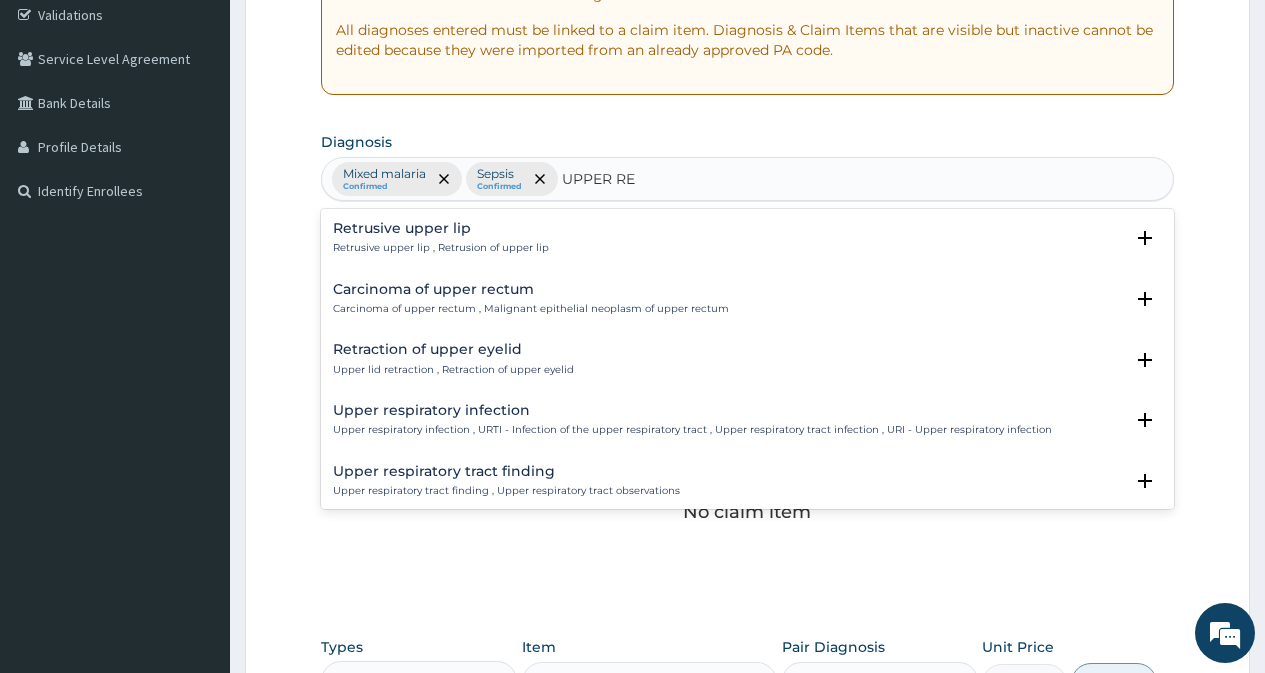 type on "UPPER RES" 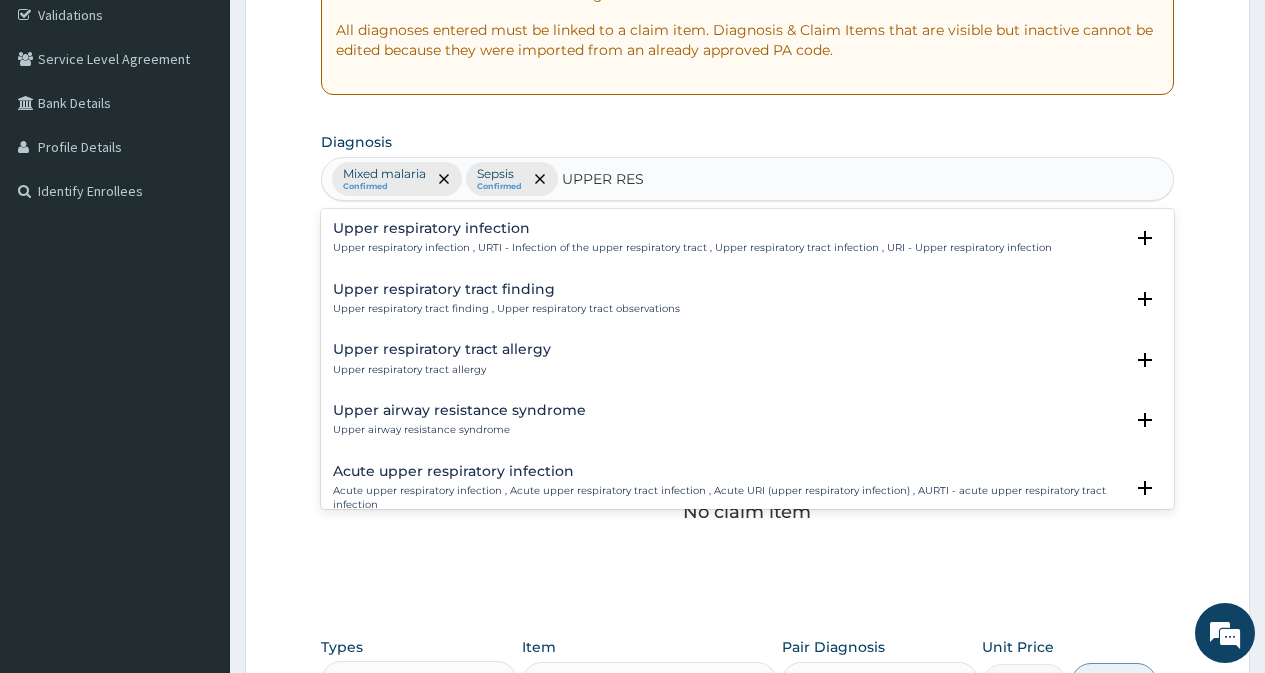 click on "Acute upper respiratory infection" at bounding box center (728, 471) 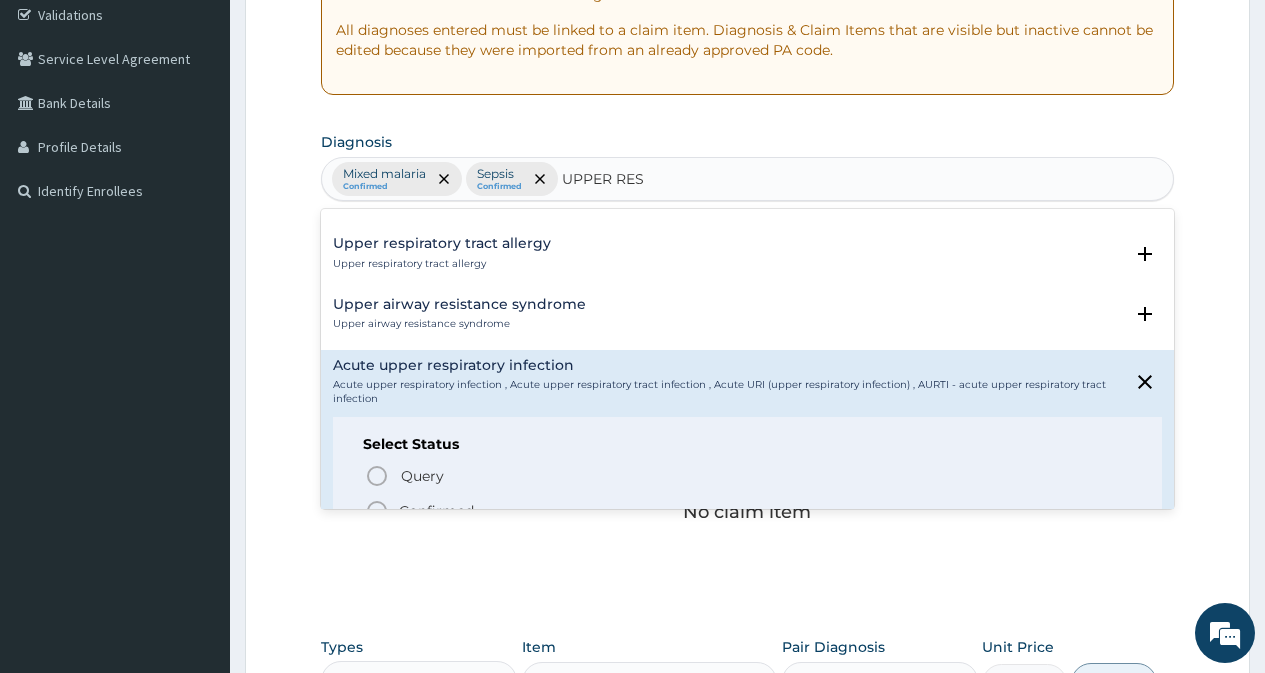 scroll, scrollTop: 200, scrollLeft: 0, axis: vertical 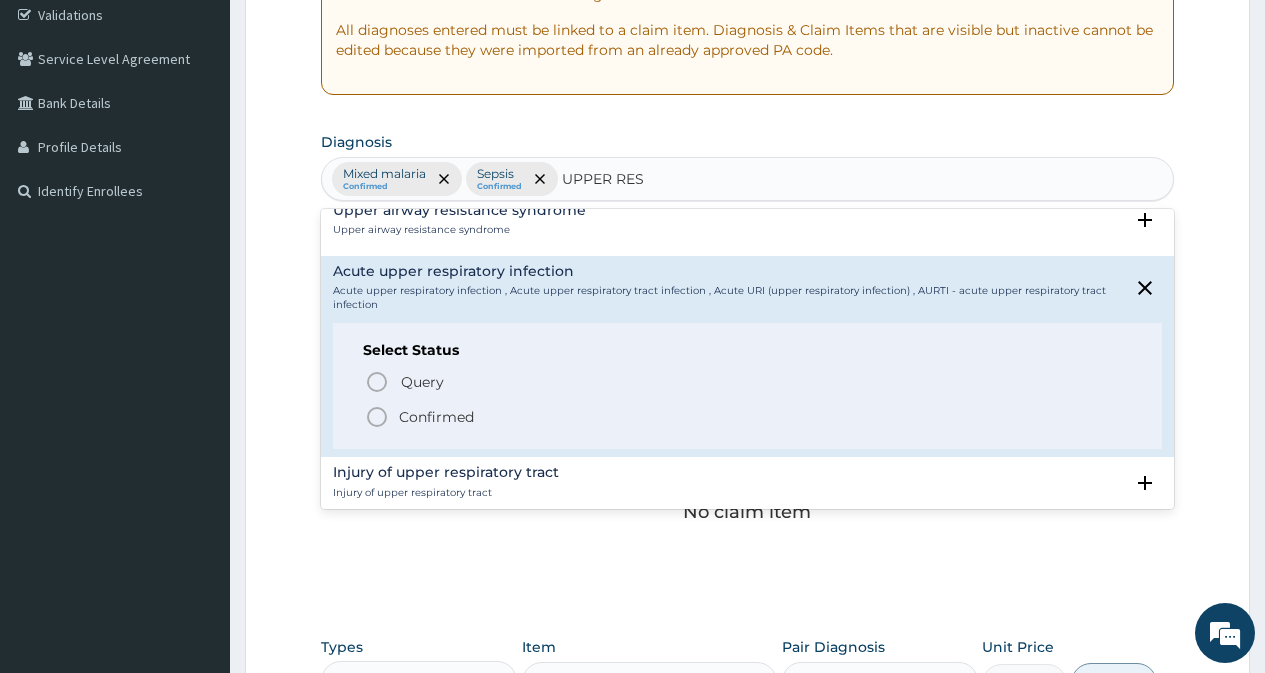 click 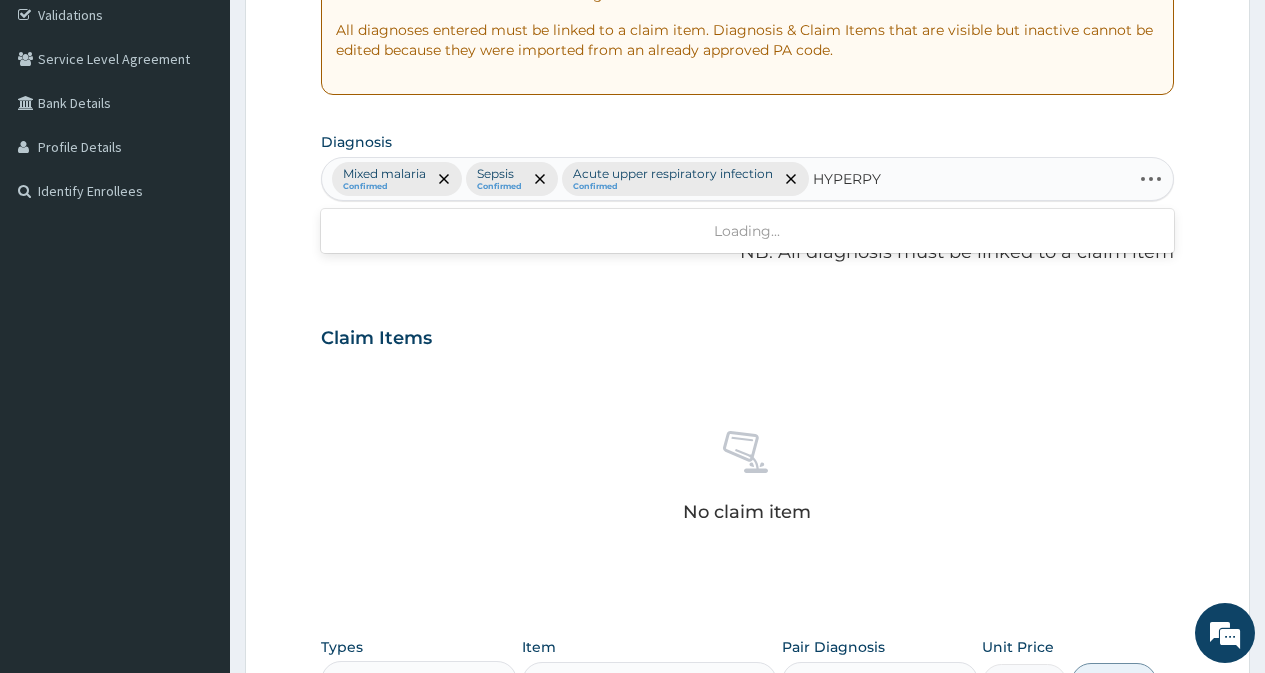type on "HYPERPYR" 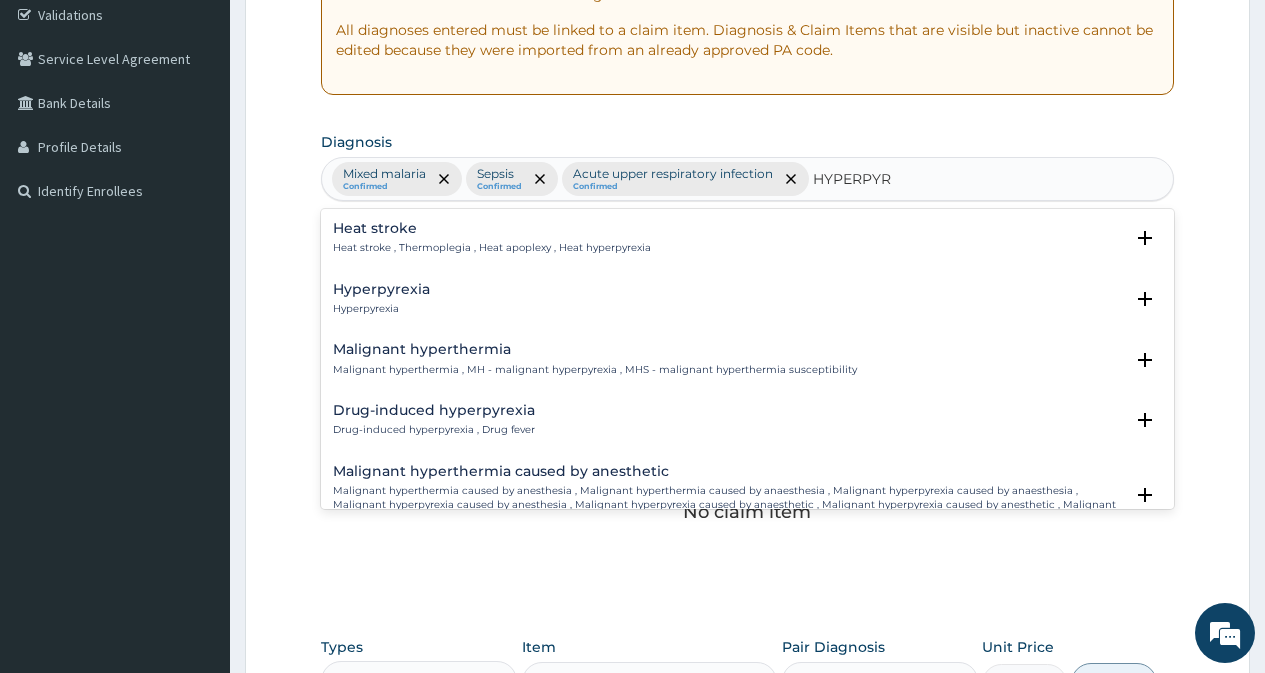 click on "Hyperpyrexia" at bounding box center [381, 289] 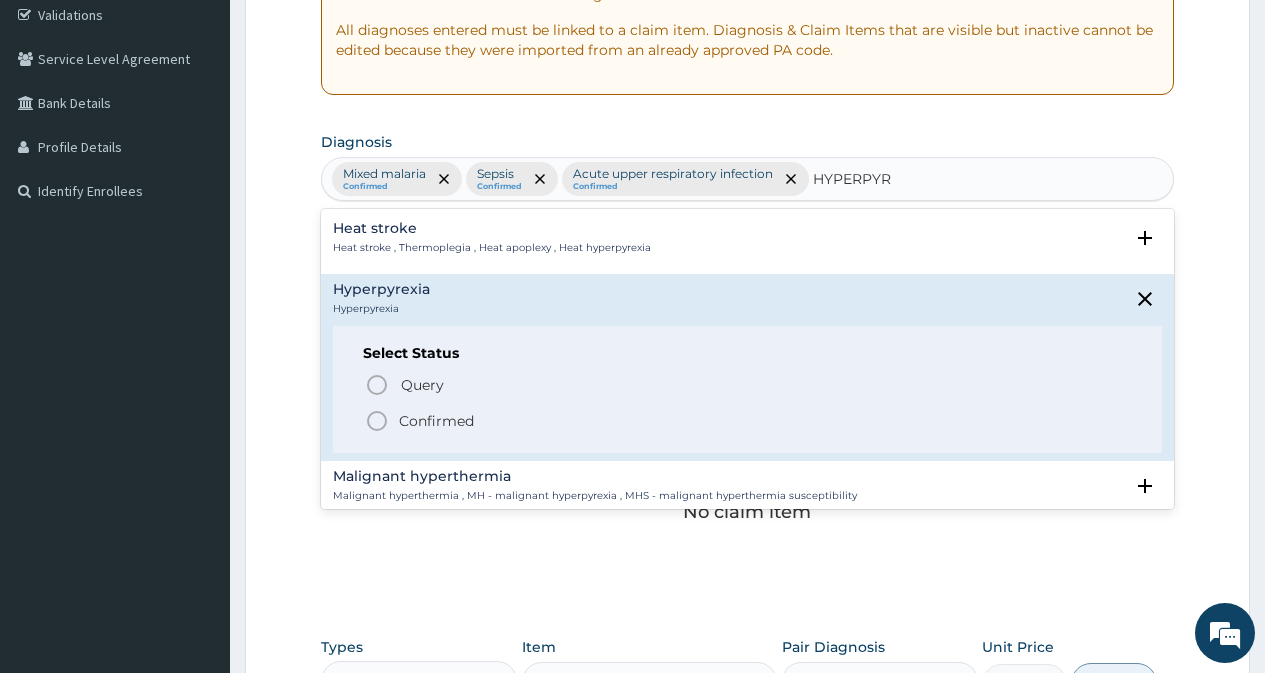 click 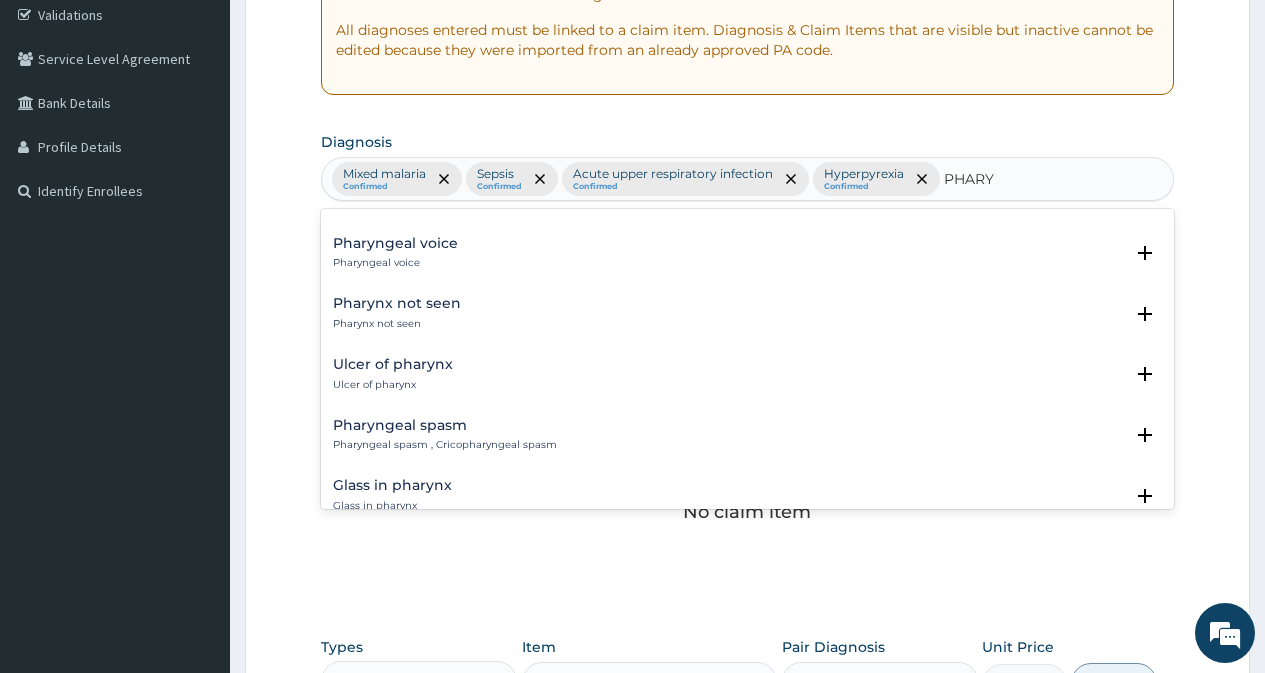scroll, scrollTop: 600, scrollLeft: 0, axis: vertical 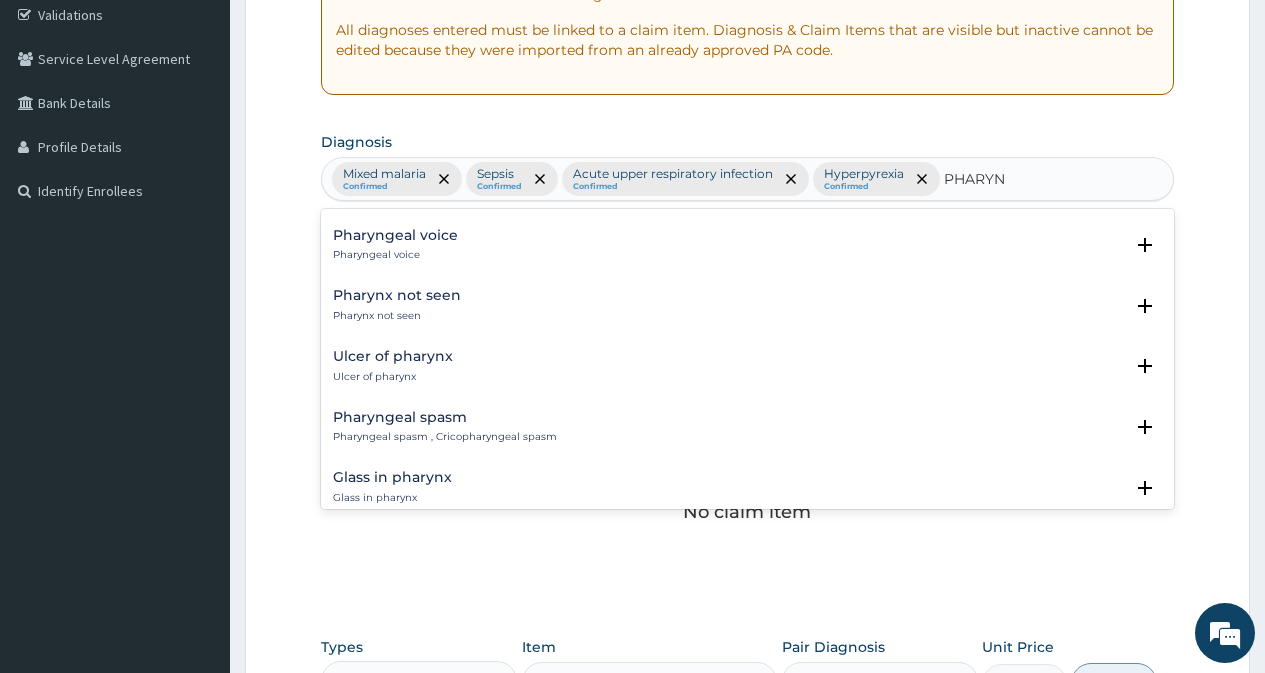 type on "PHARYNG" 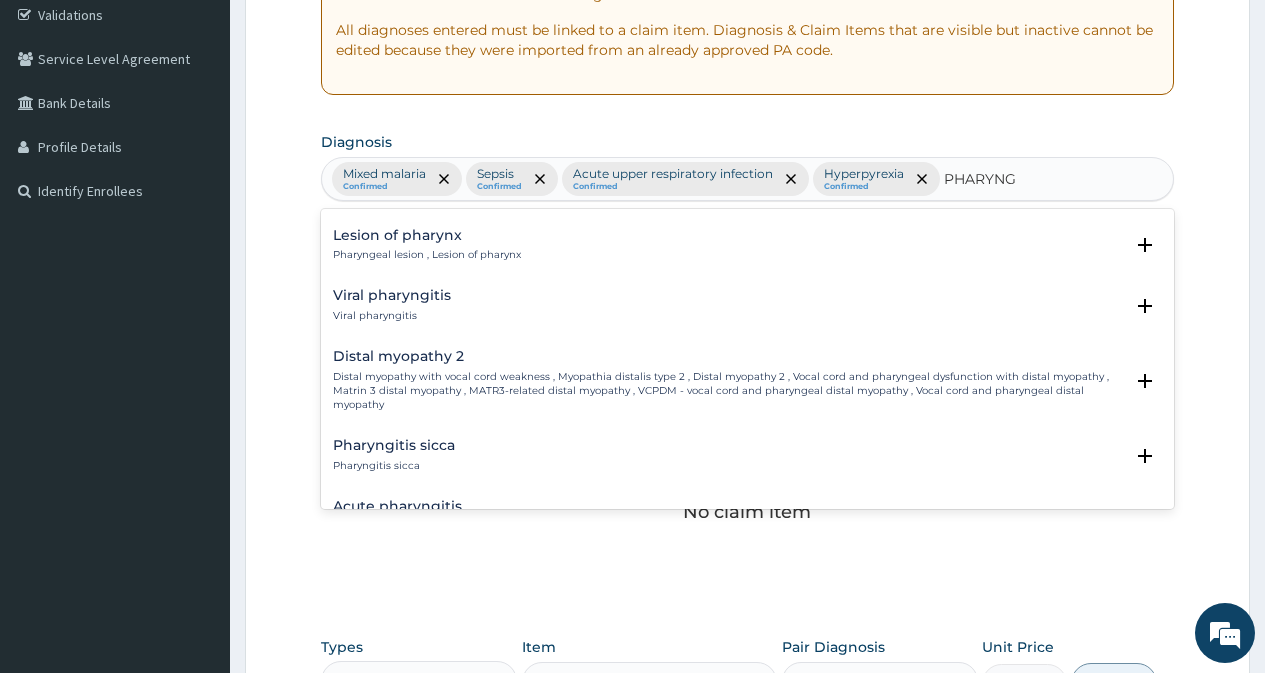 click on "Viral pharyngitis" at bounding box center [392, 295] 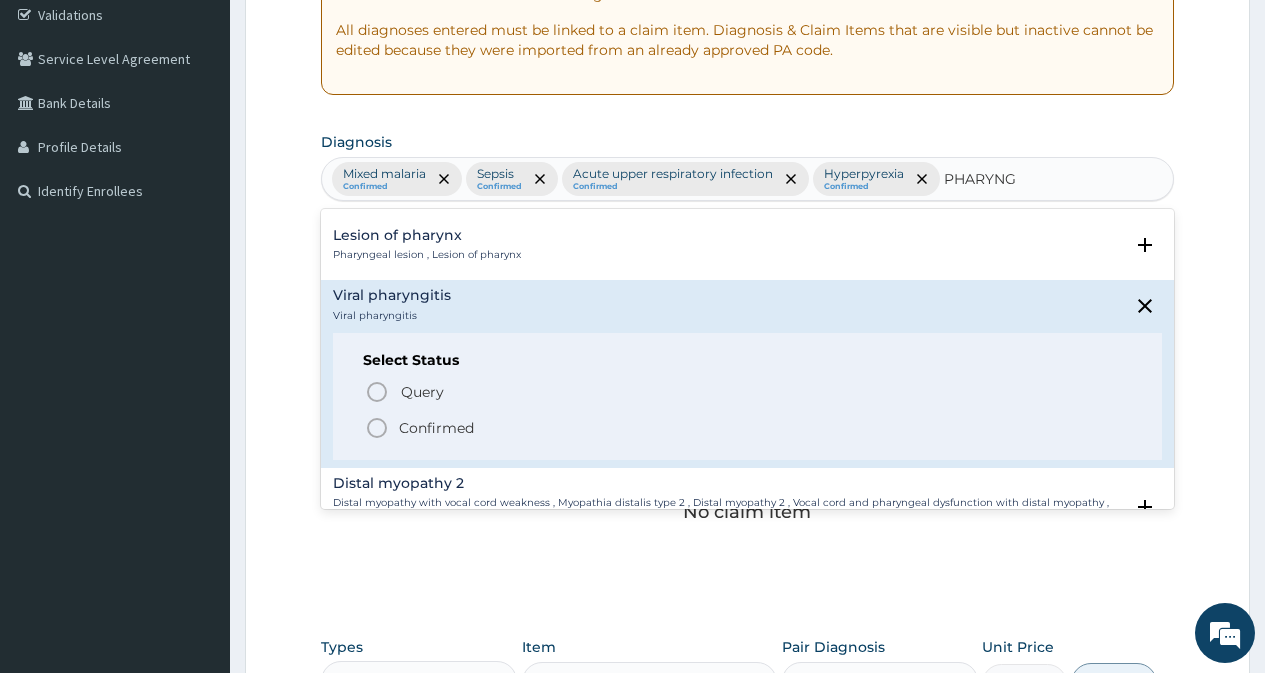 click 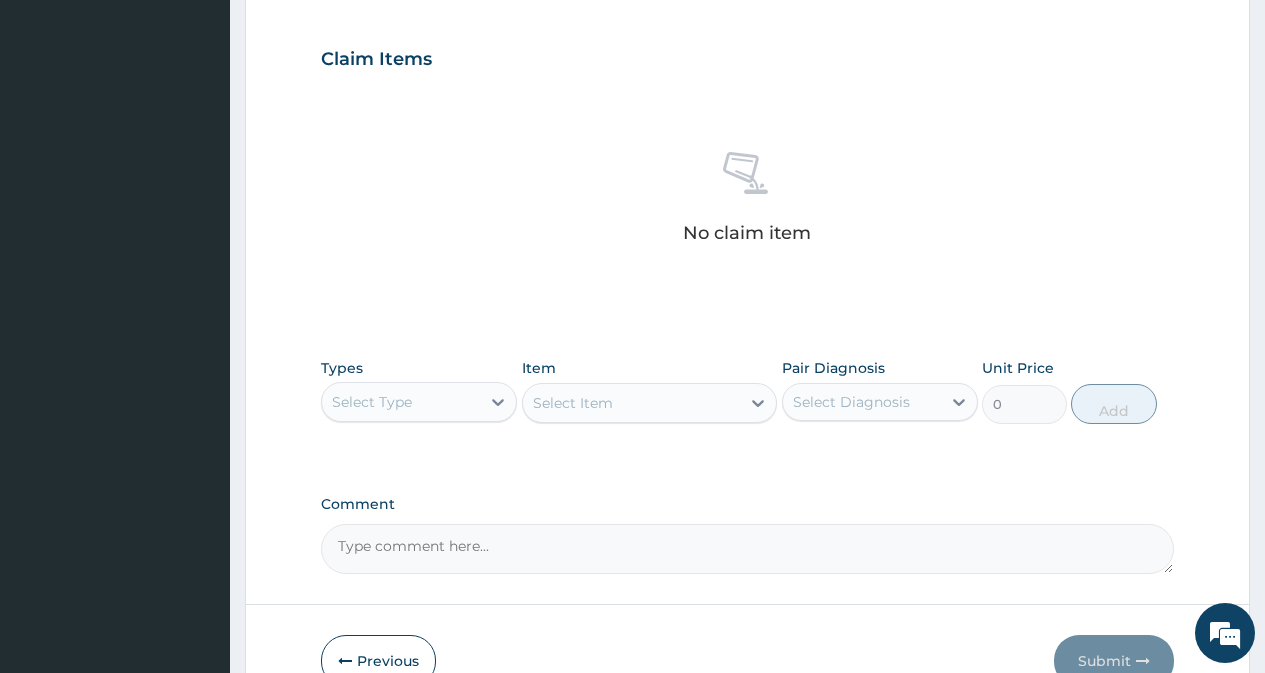 scroll, scrollTop: 679, scrollLeft: 0, axis: vertical 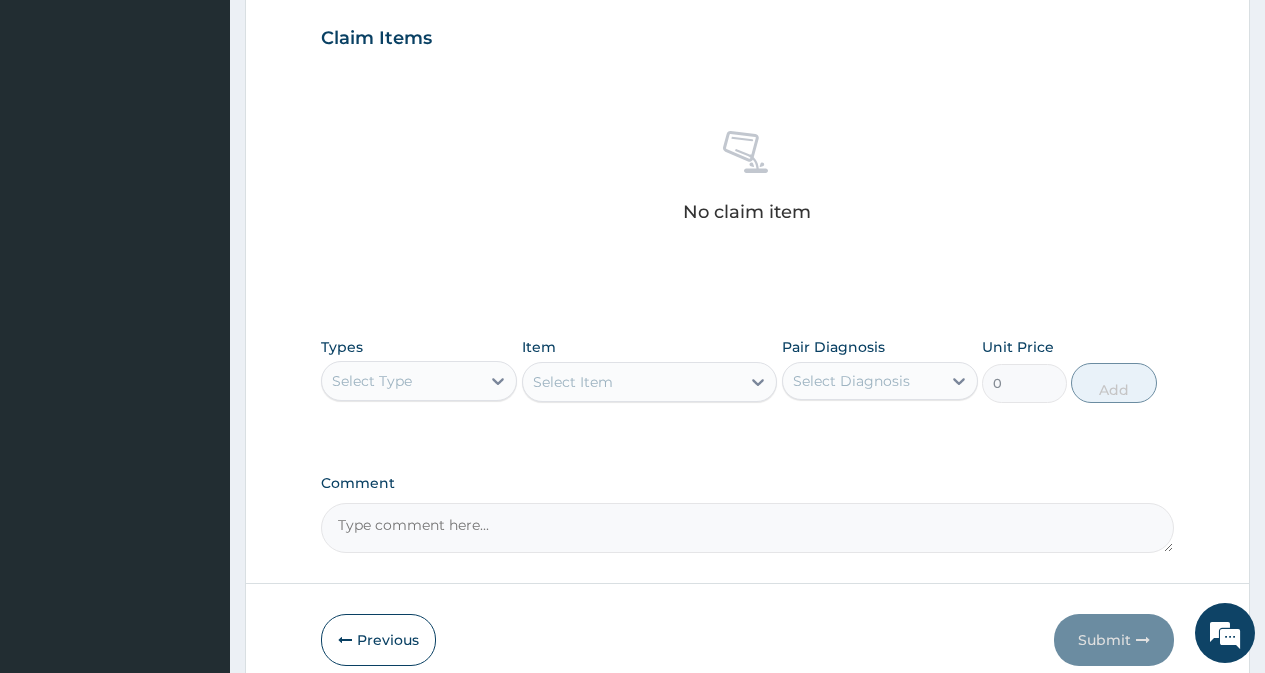 click on "Select Type" at bounding box center [401, 381] 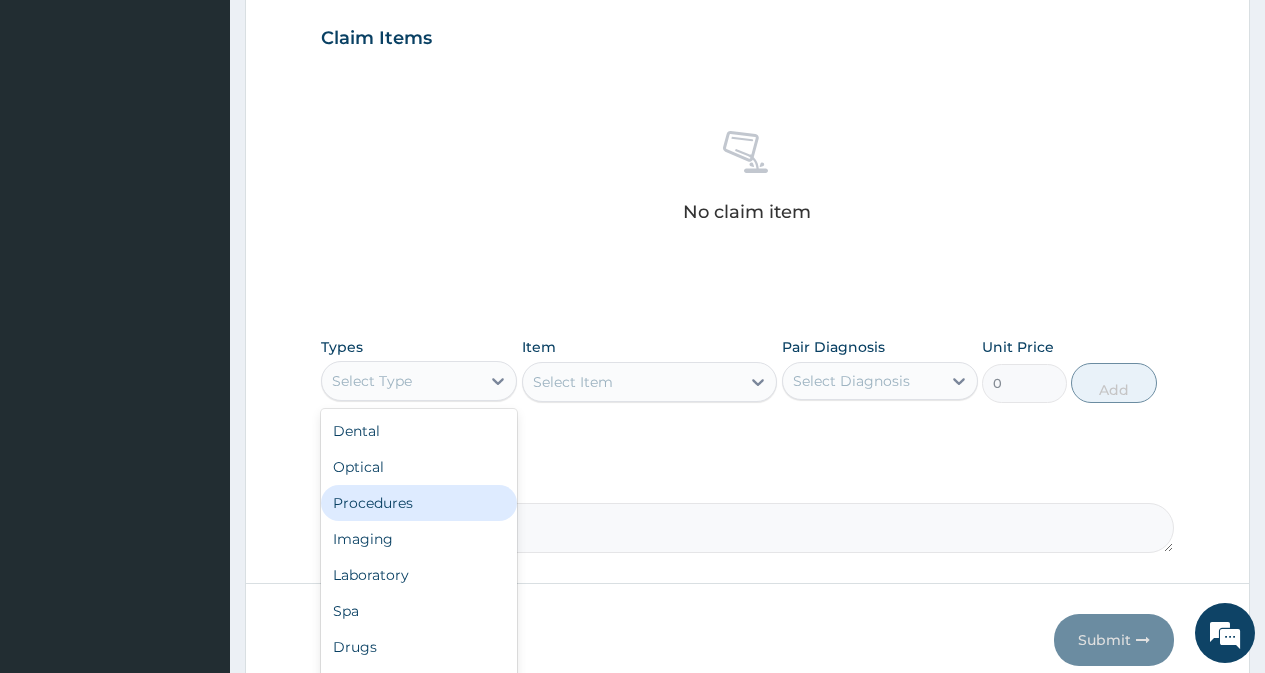 scroll, scrollTop: 68, scrollLeft: 0, axis: vertical 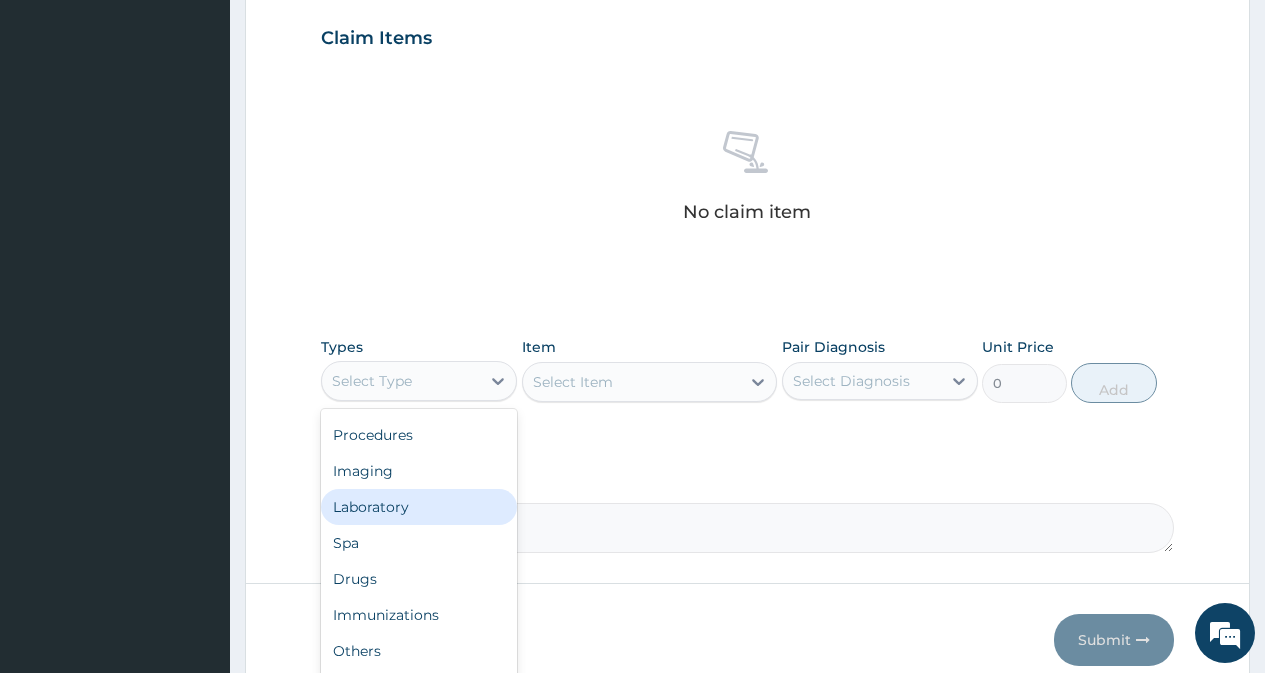 drag, startPoint x: 466, startPoint y: 643, endPoint x: 438, endPoint y: 518, distance: 128.09763 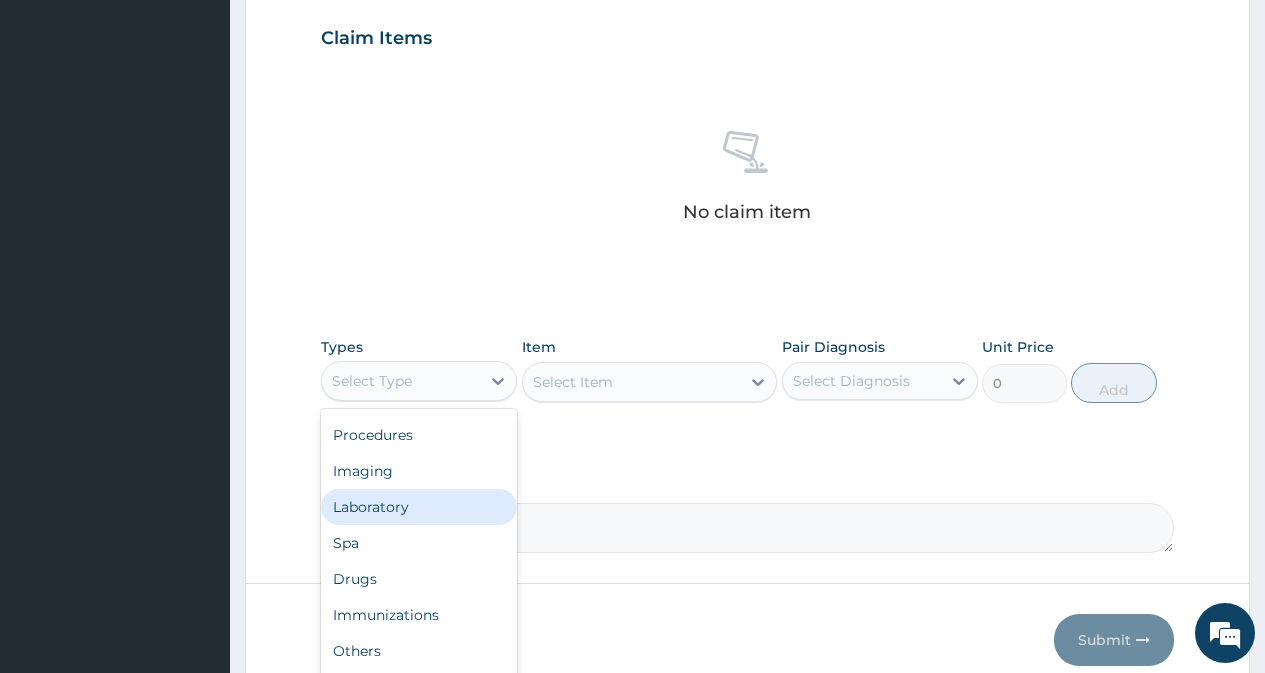 click on "Laboratory" at bounding box center (419, 507) 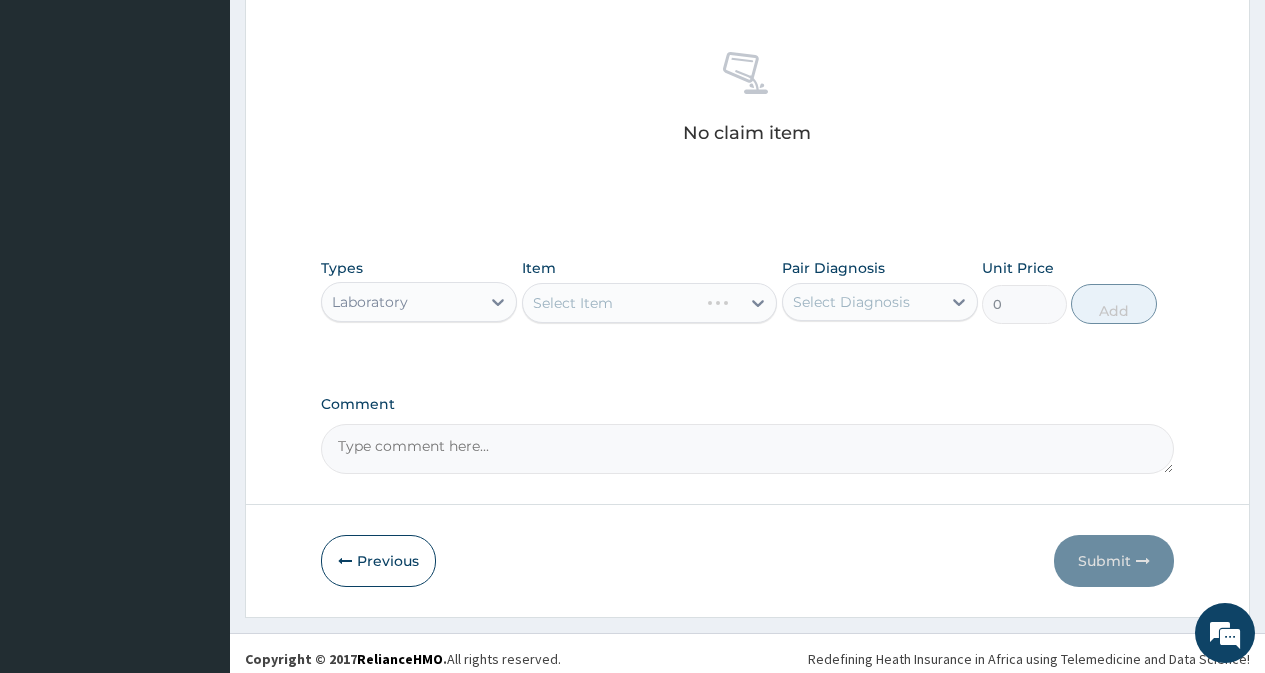scroll, scrollTop: 769, scrollLeft: 0, axis: vertical 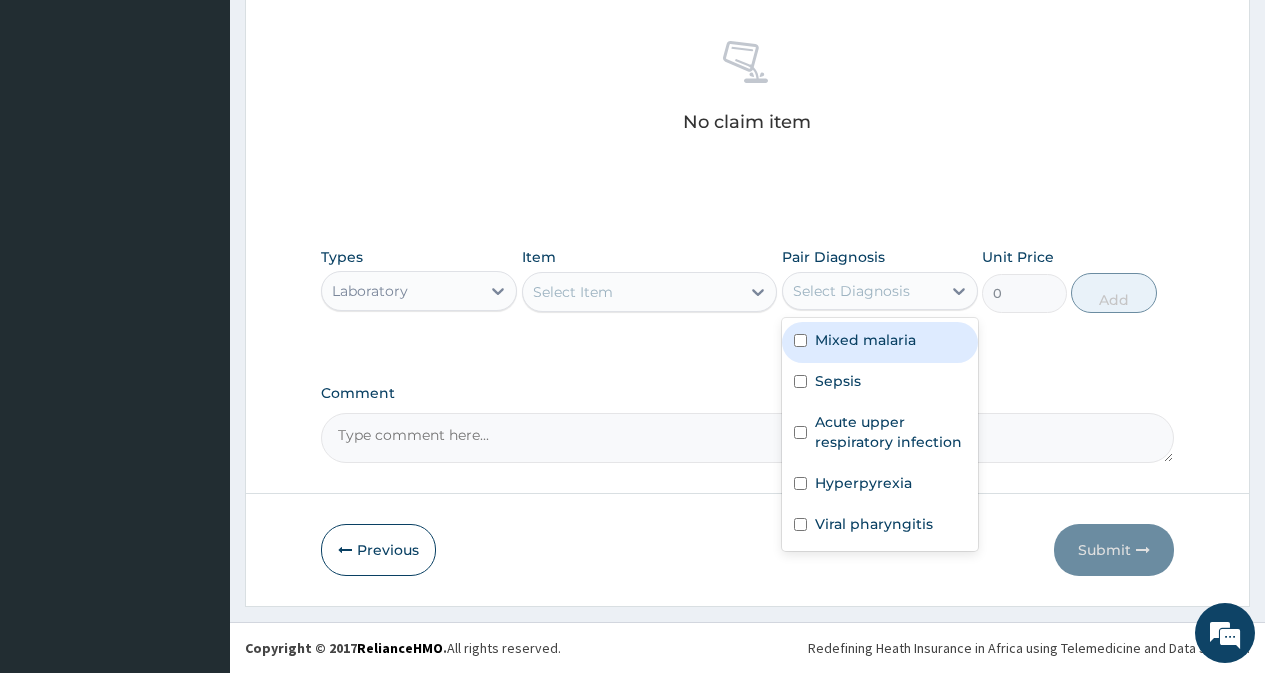 click on "Select Diagnosis" at bounding box center [851, 291] 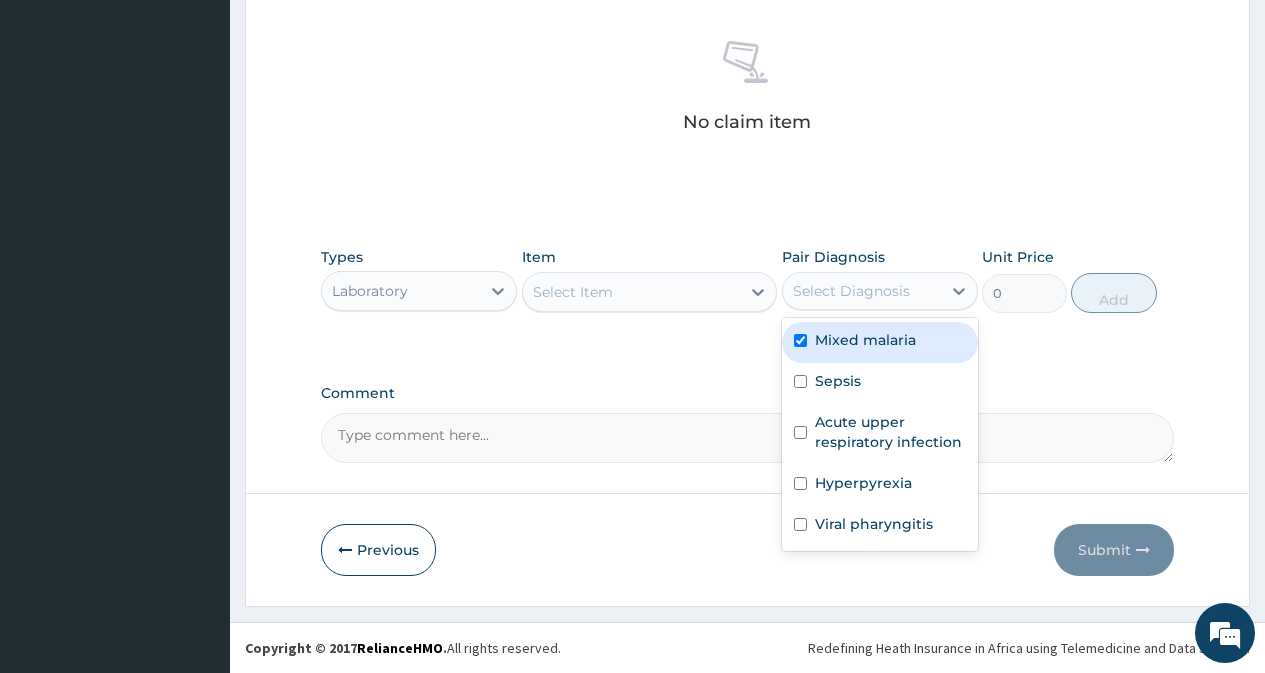 checkbox on "true" 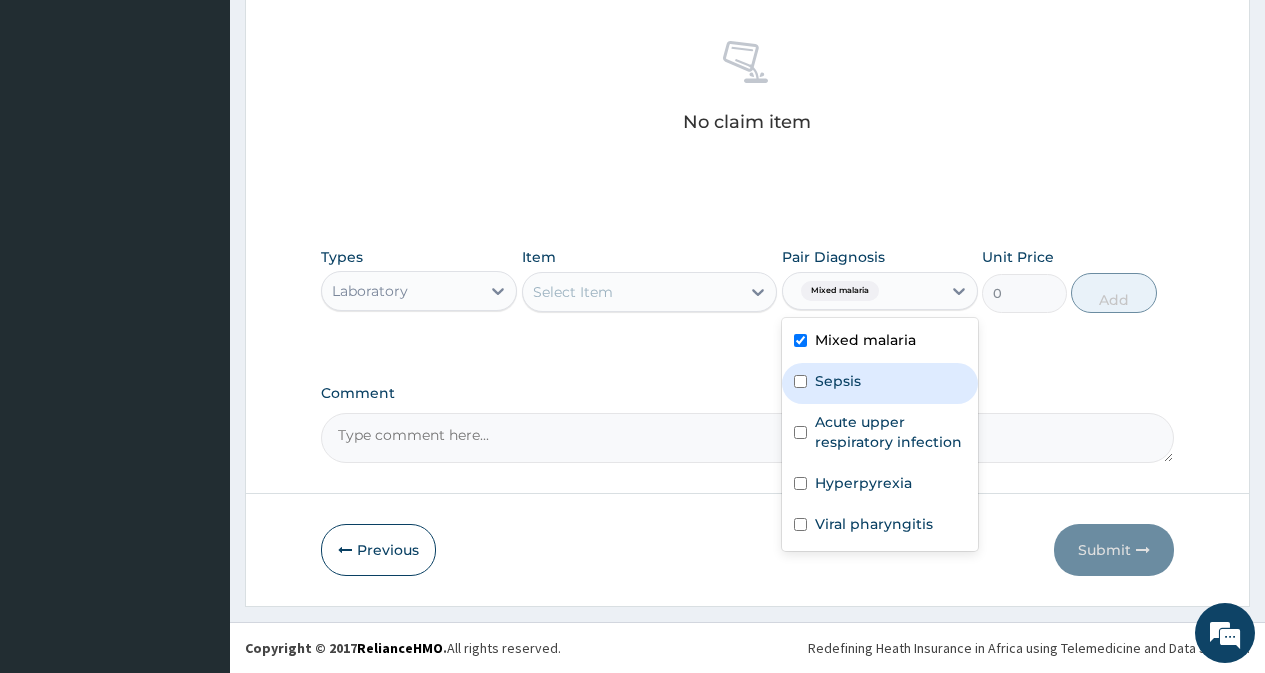 drag, startPoint x: 837, startPoint y: 378, endPoint x: 841, endPoint y: 432, distance: 54.147945 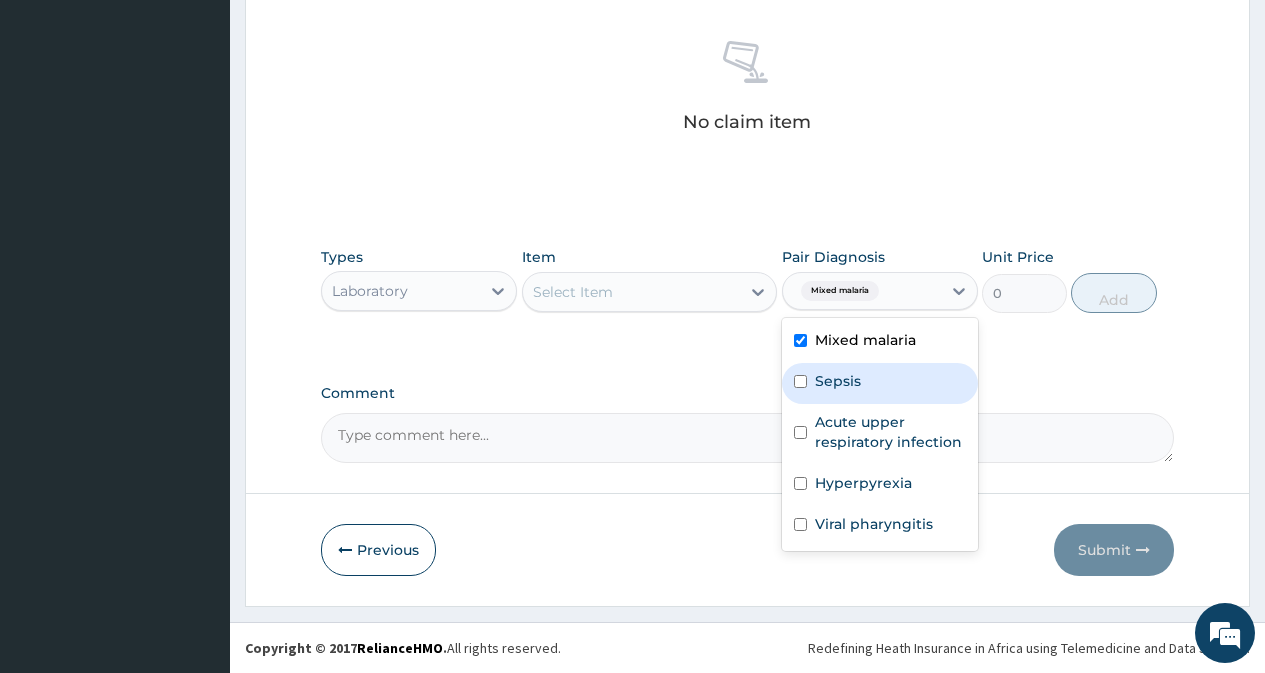 click on "Sepsis" at bounding box center [838, 381] 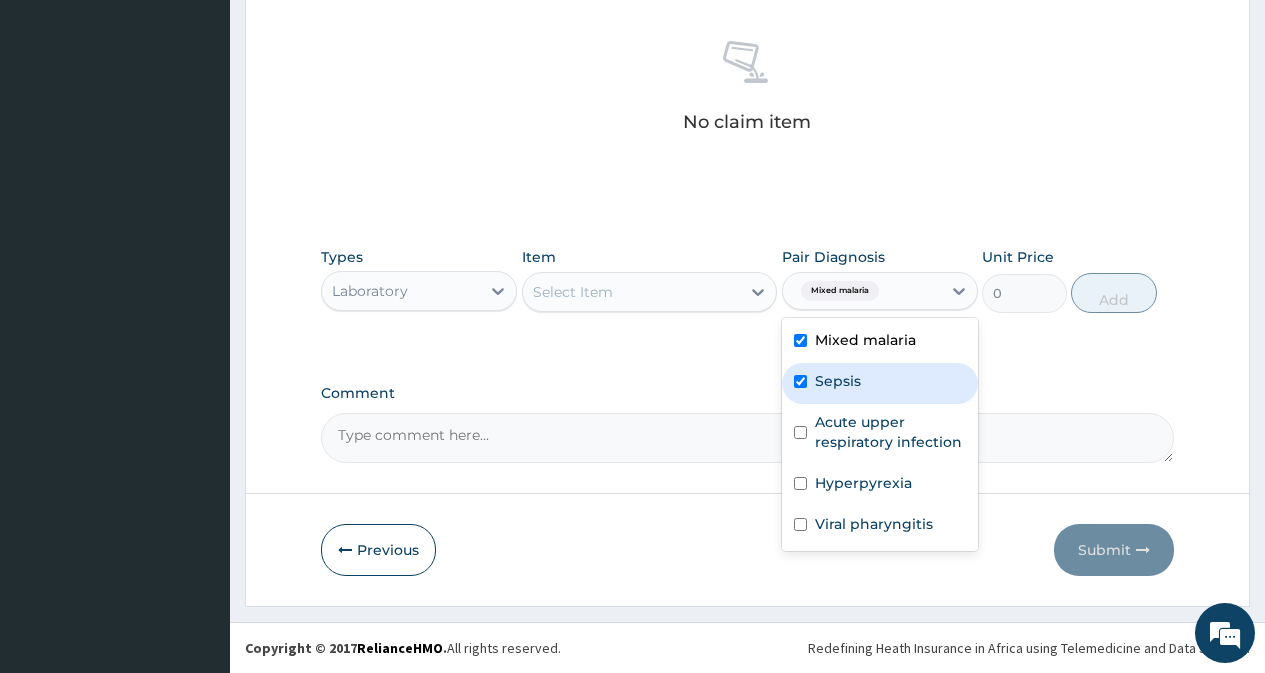 checkbox on "true" 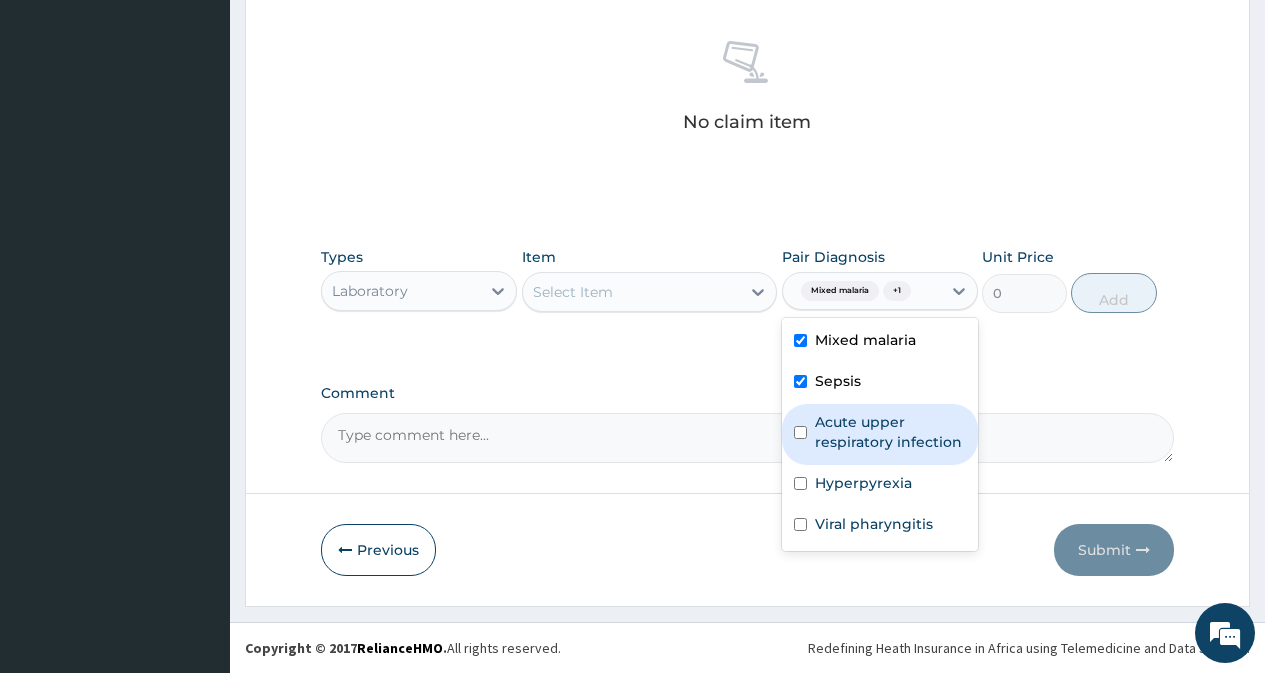 click on "Acute upper respiratory infection" at bounding box center [890, 432] 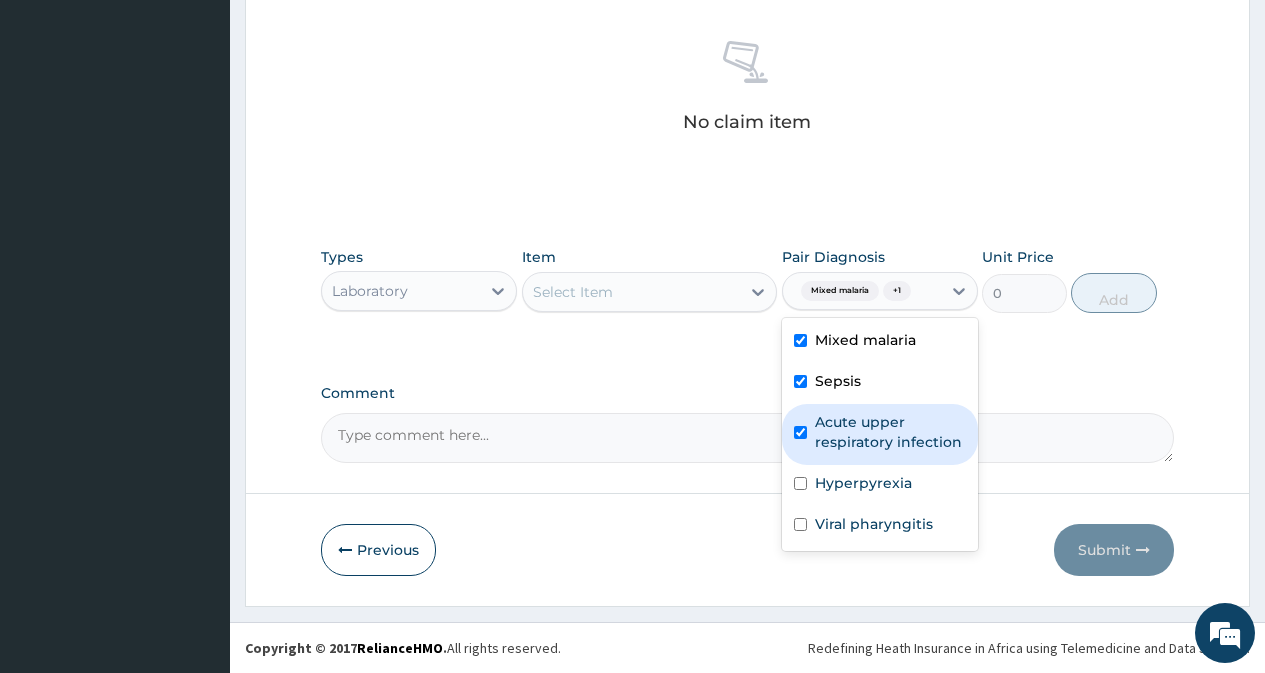 checkbox on "true" 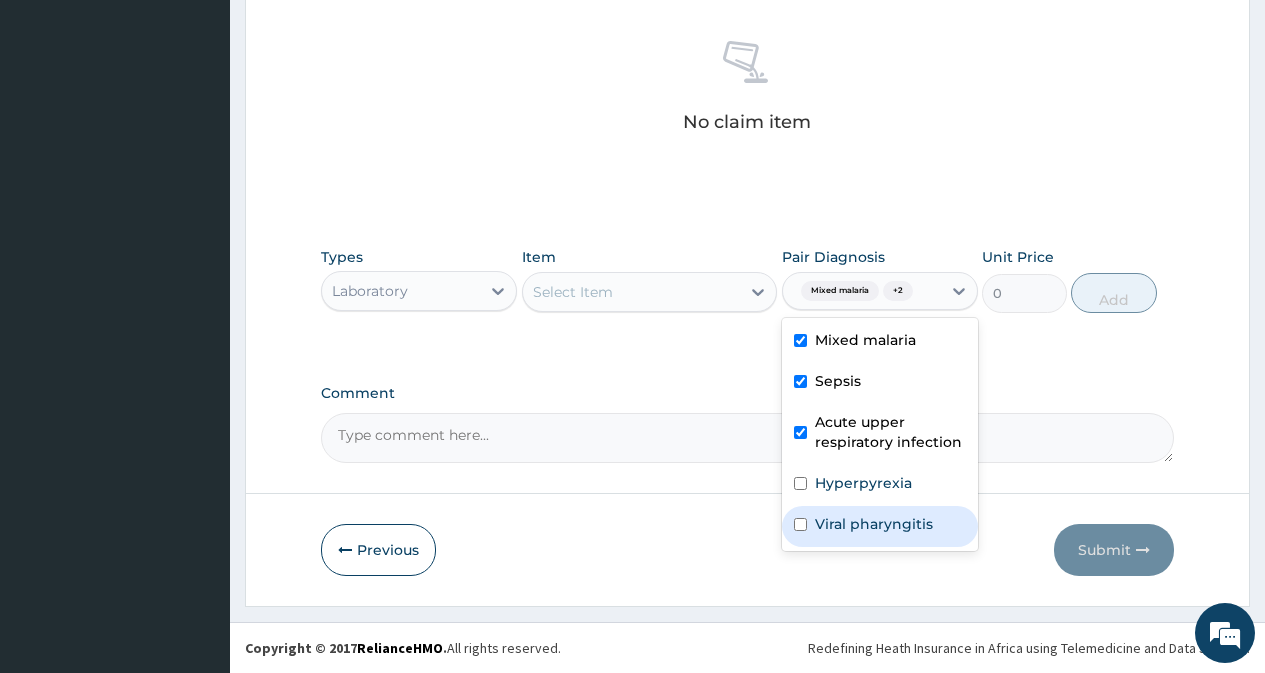 click on "Viral pharyngitis" at bounding box center (874, 524) 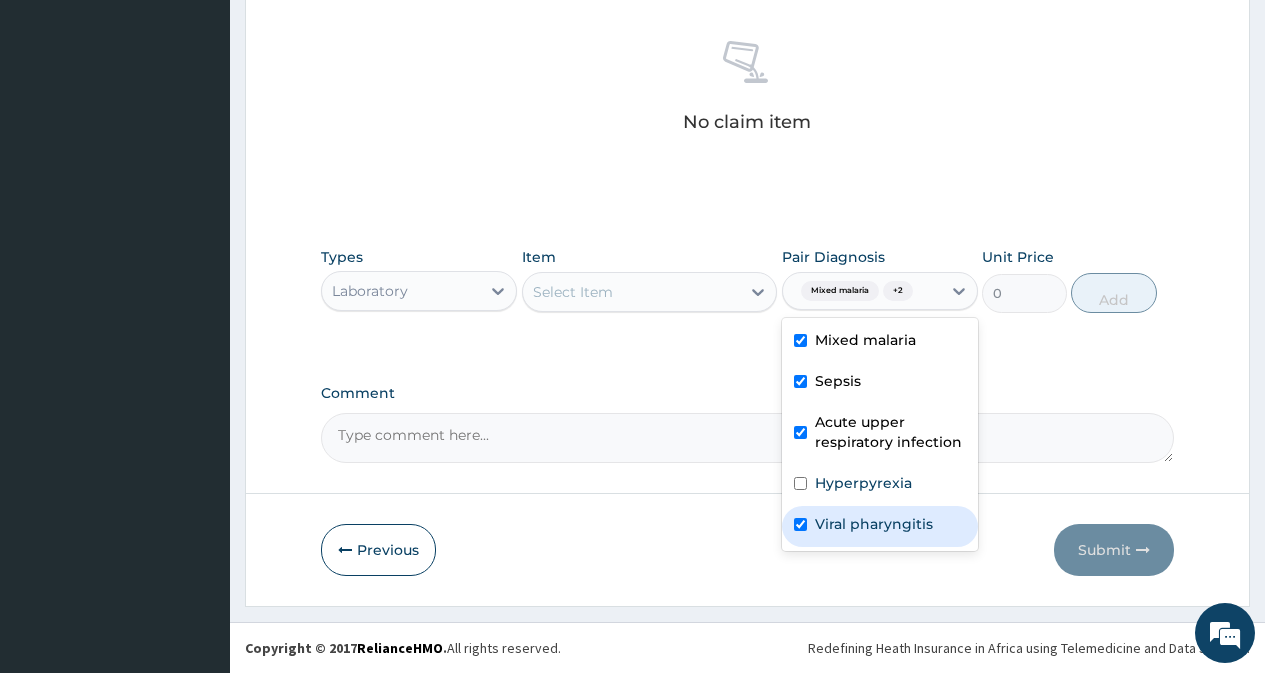 checkbox on "true" 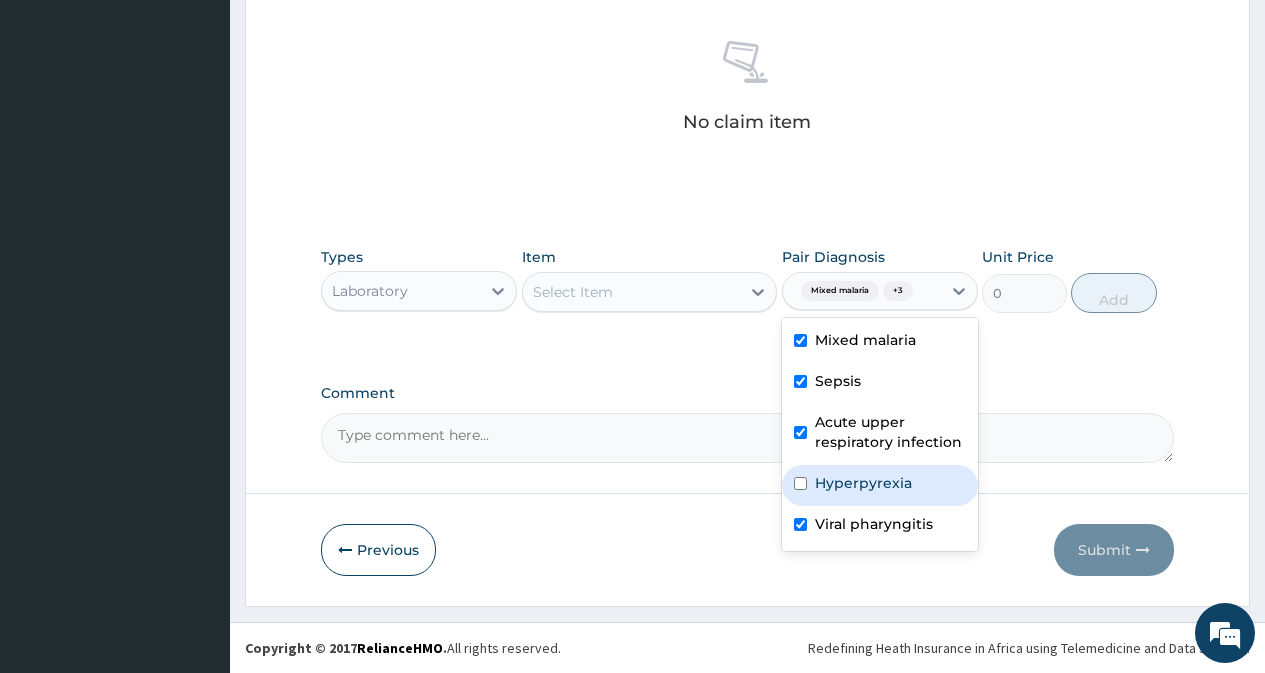 click on "Hyperpyrexia" at bounding box center [880, 485] 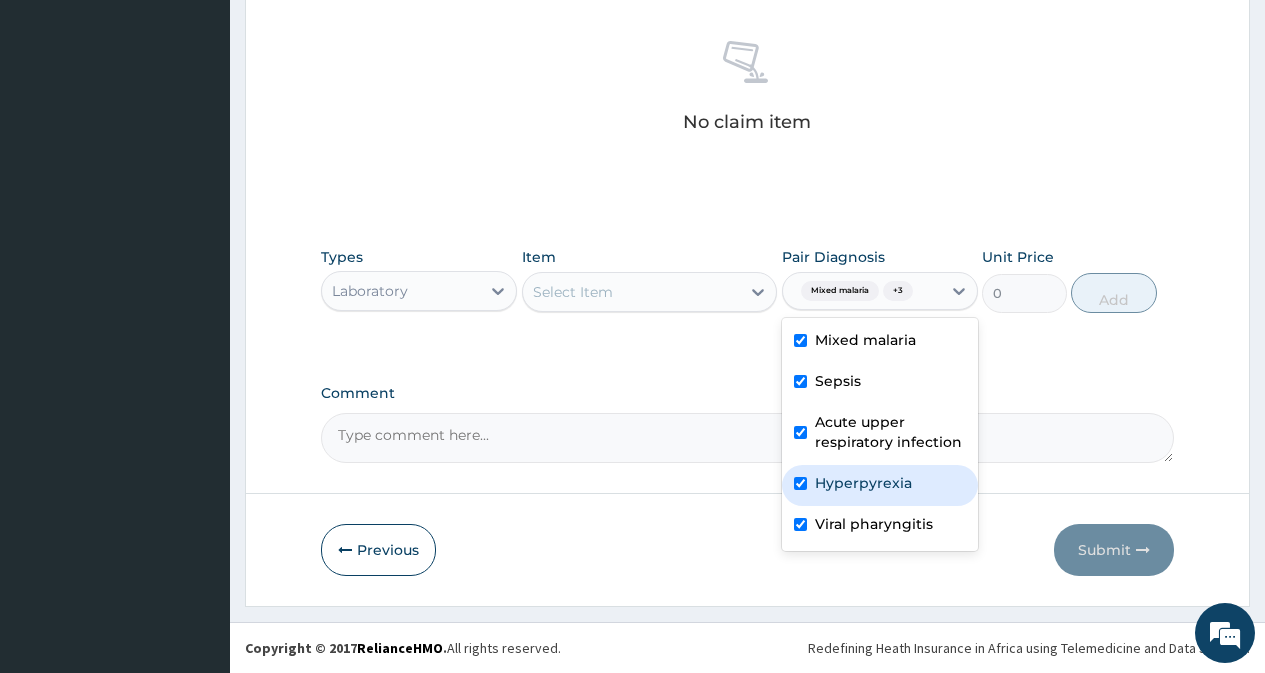 checkbox on "true" 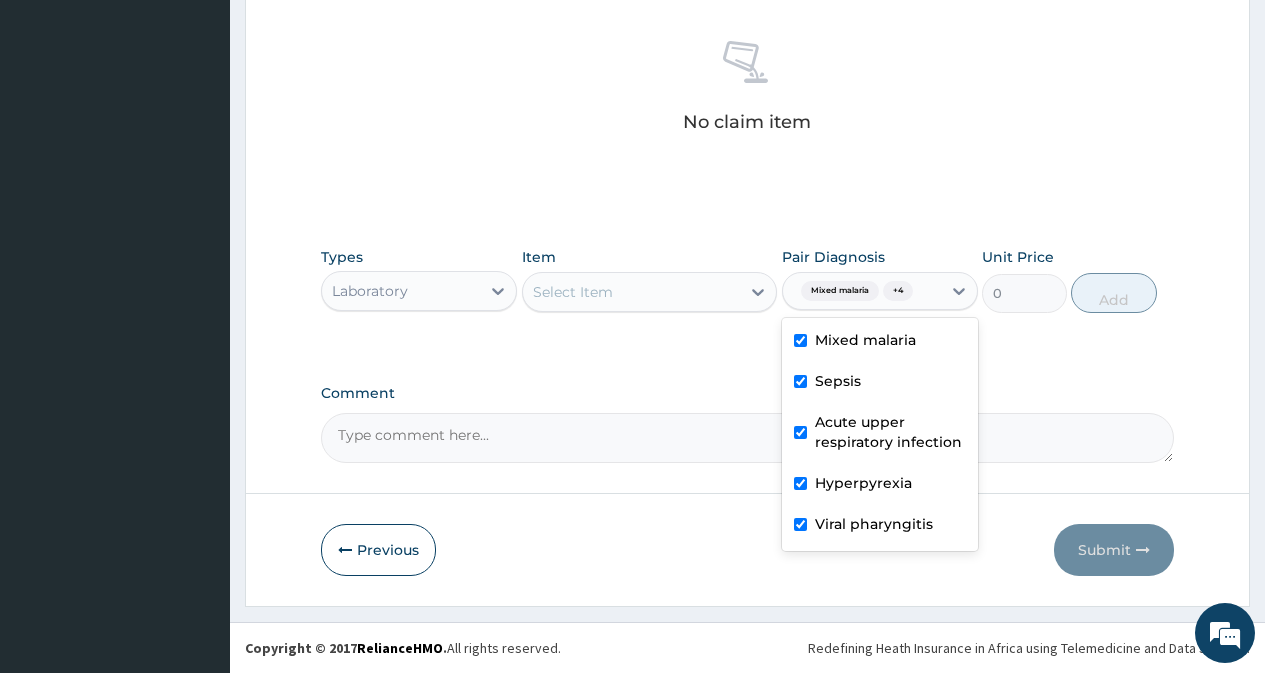 click on "Select Item" at bounding box center [632, 292] 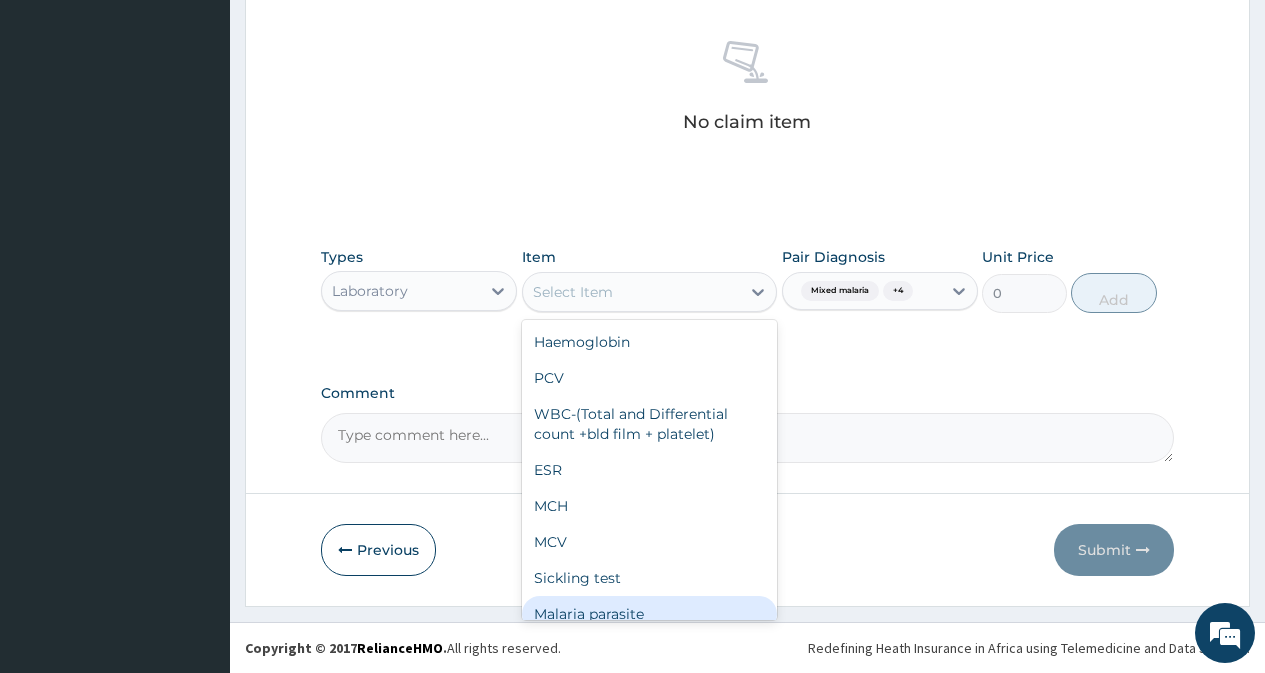 click on "Malaria parasite" at bounding box center [650, 614] 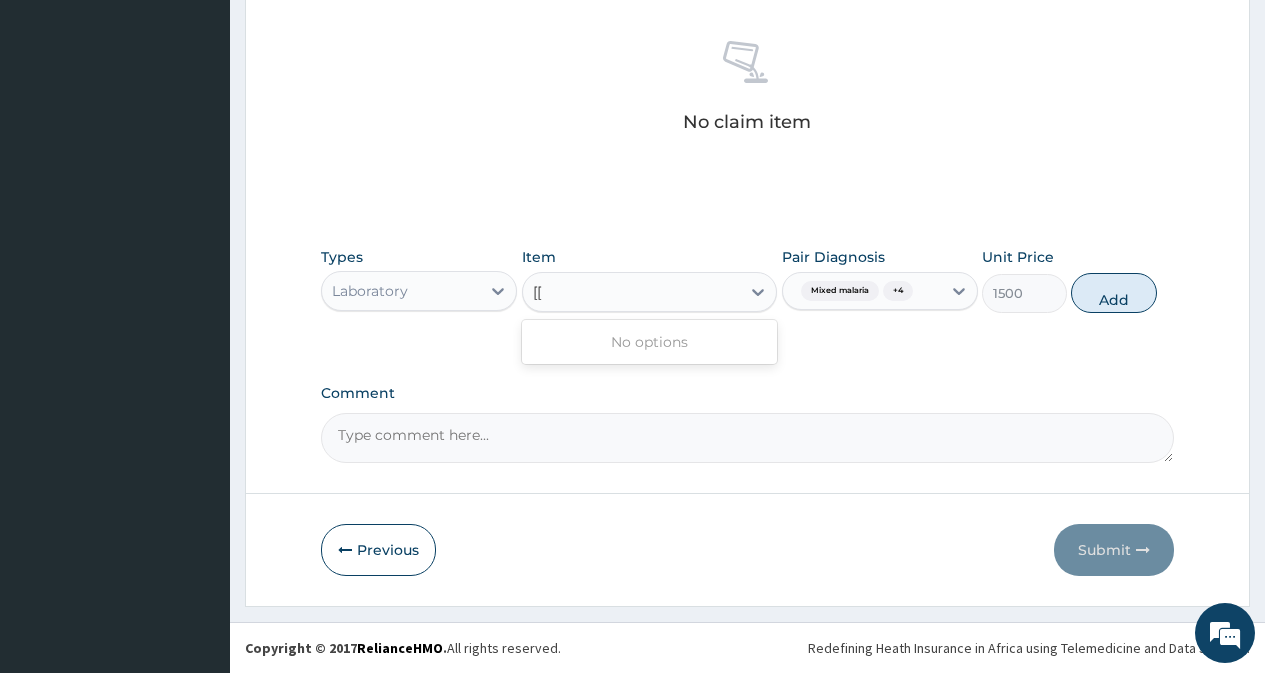 type on "[" 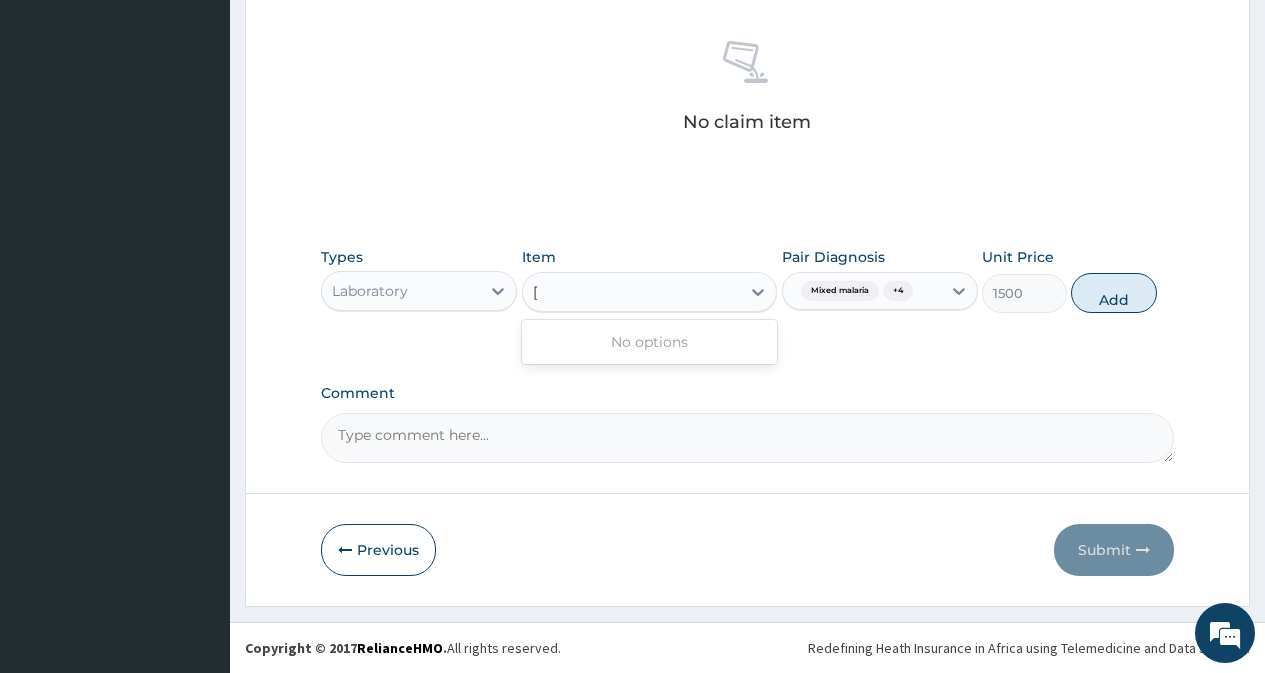 type 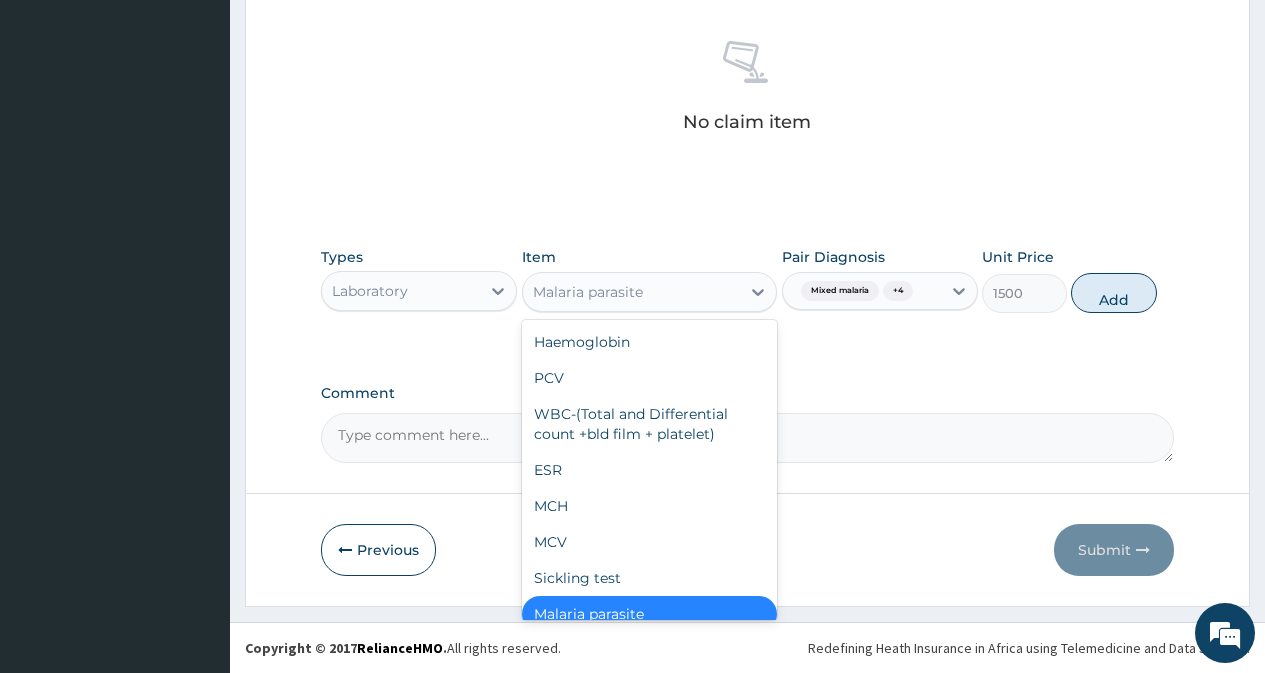 click on "Malaria parasite" at bounding box center [650, 614] 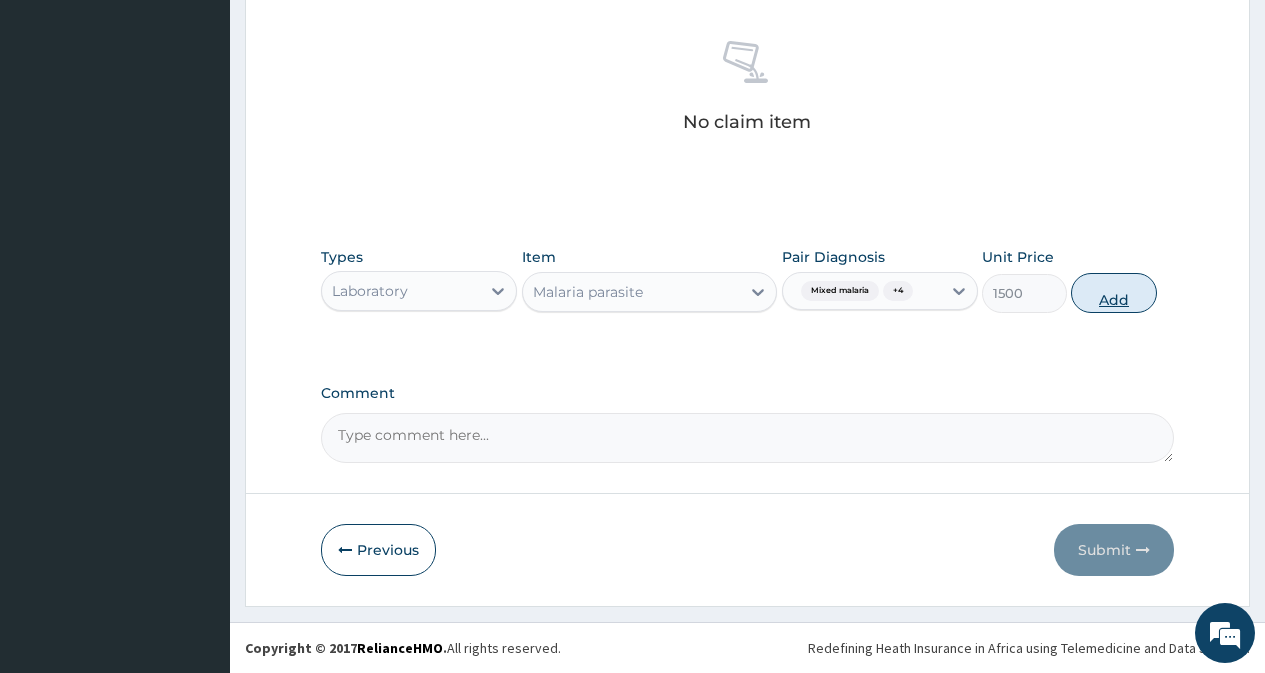 click on "Add" at bounding box center [1113, 293] 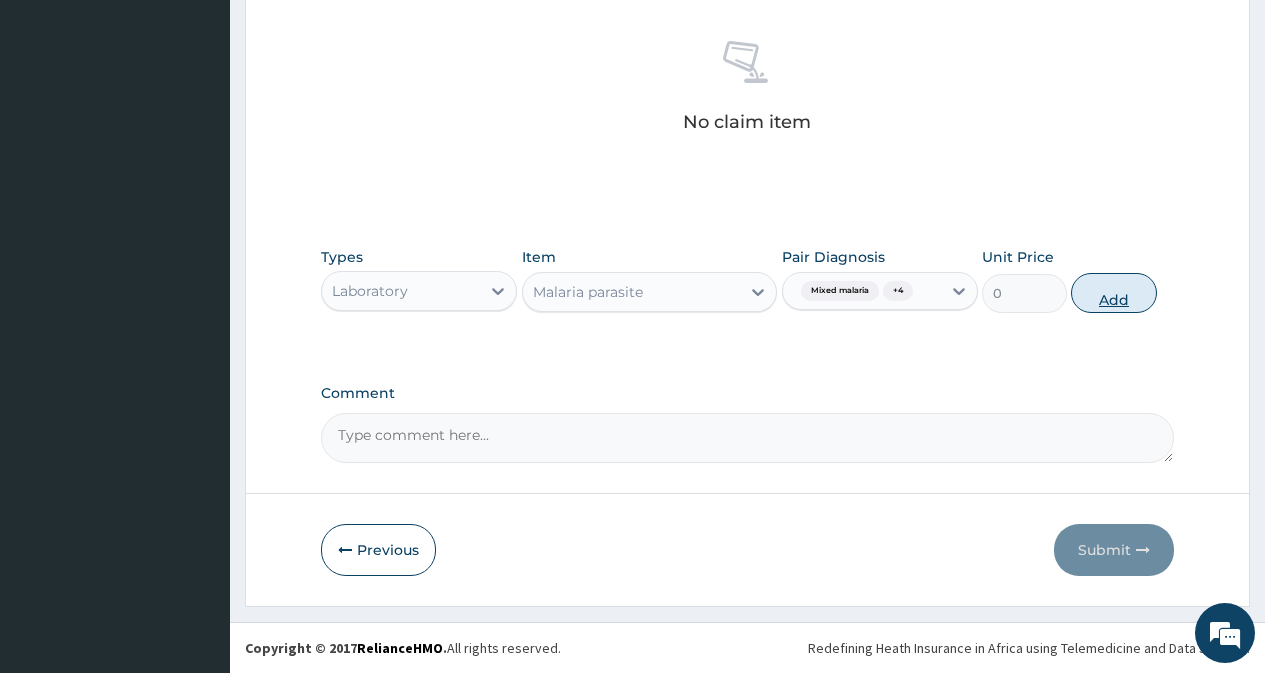 scroll, scrollTop: 689, scrollLeft: 0, axis: vertical 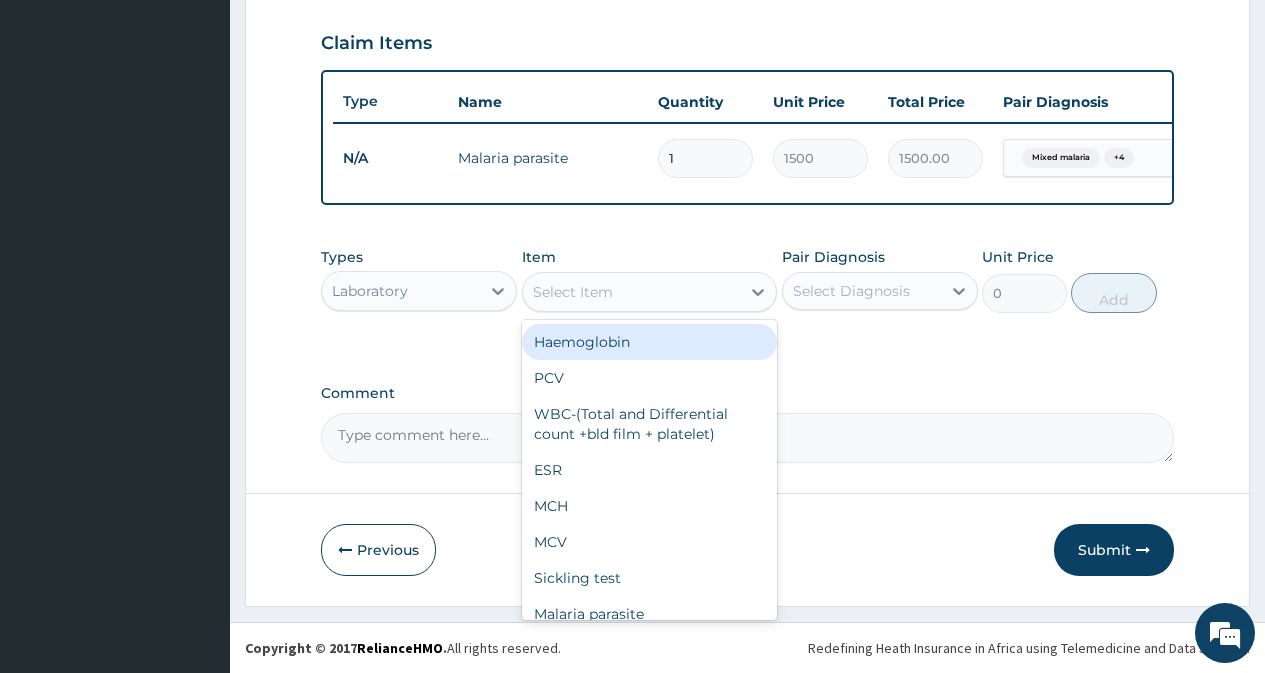 drag, startPoint x: 585, startPoint y: 305, endPoint x: 600, endPoint y: 295, distance: 18.027756 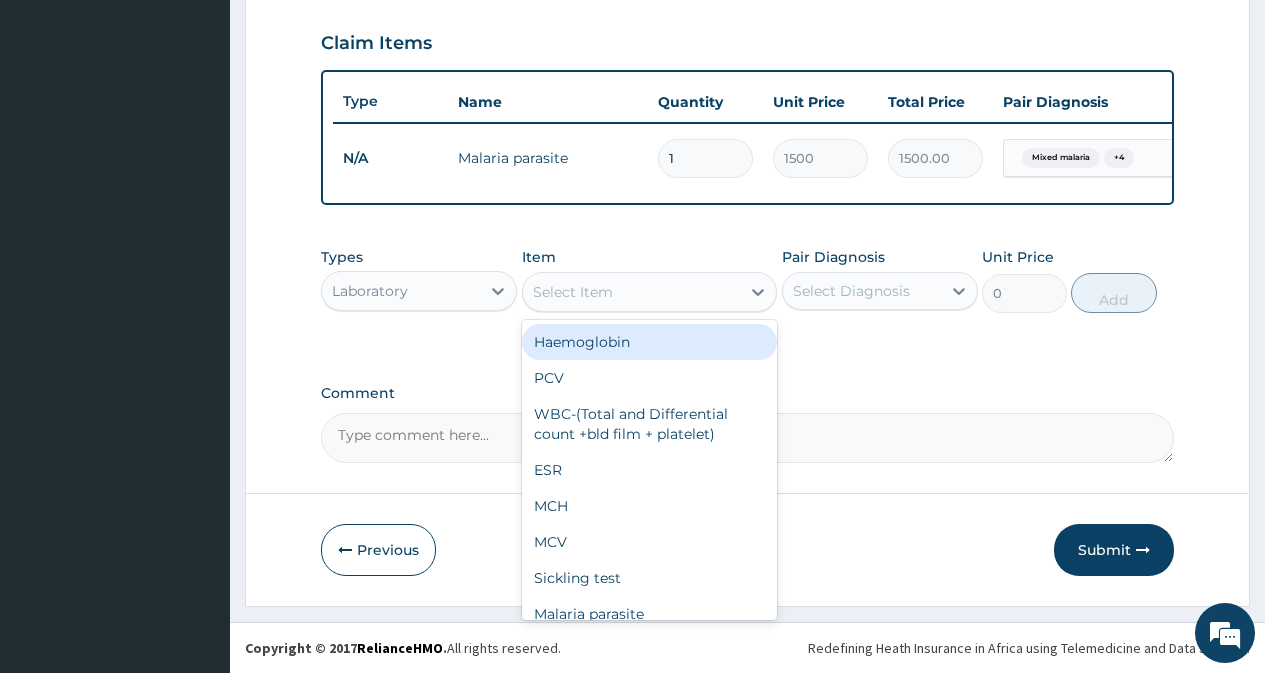 click on "Select Item" at bounding box center [632, 292] 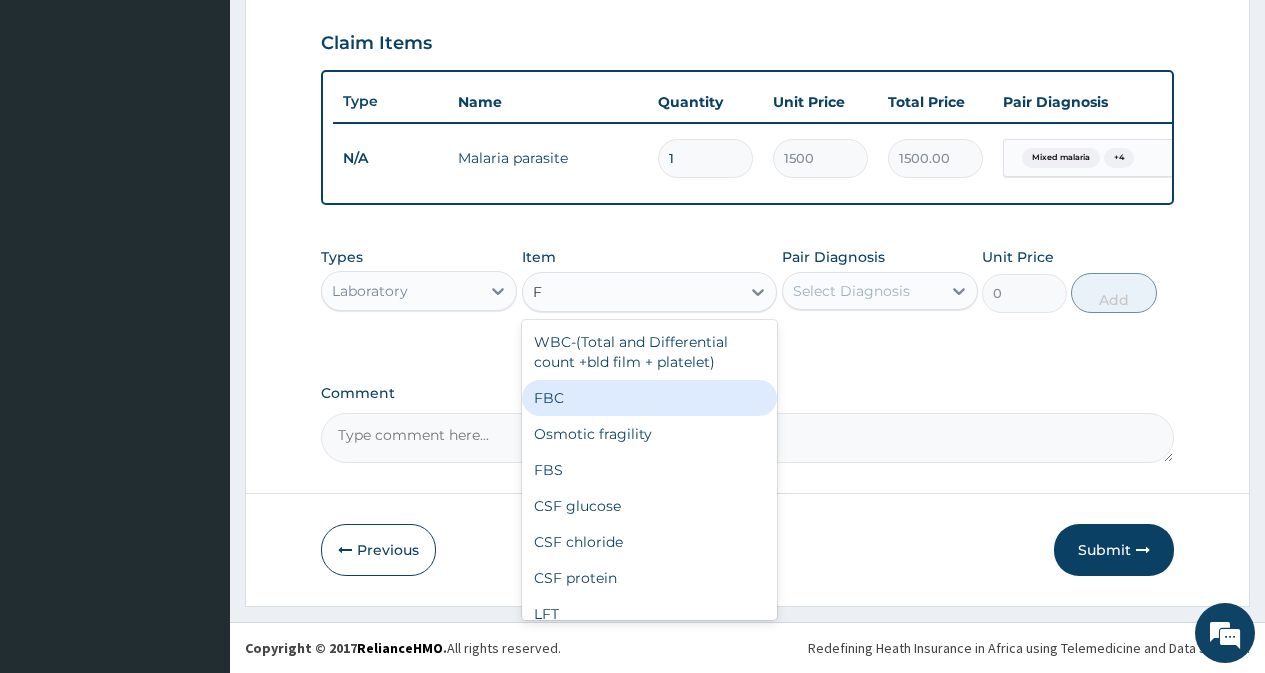 click on "FBC" at bounding box center [650, 398] 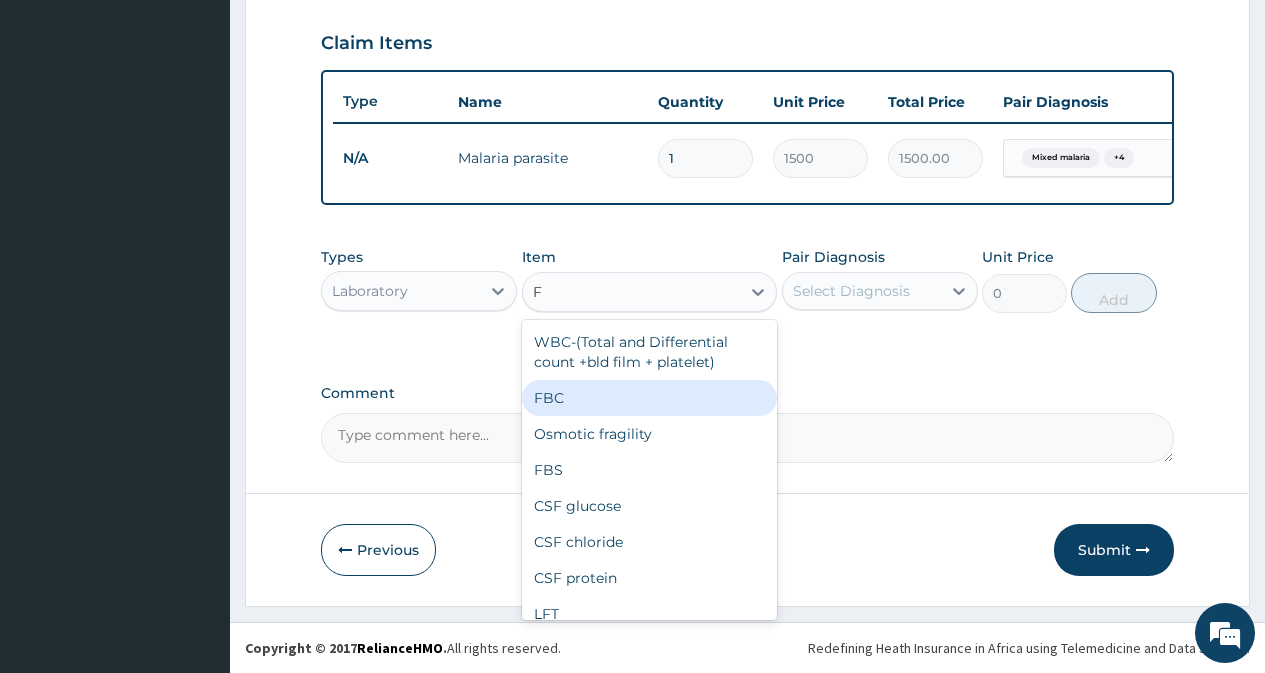 type 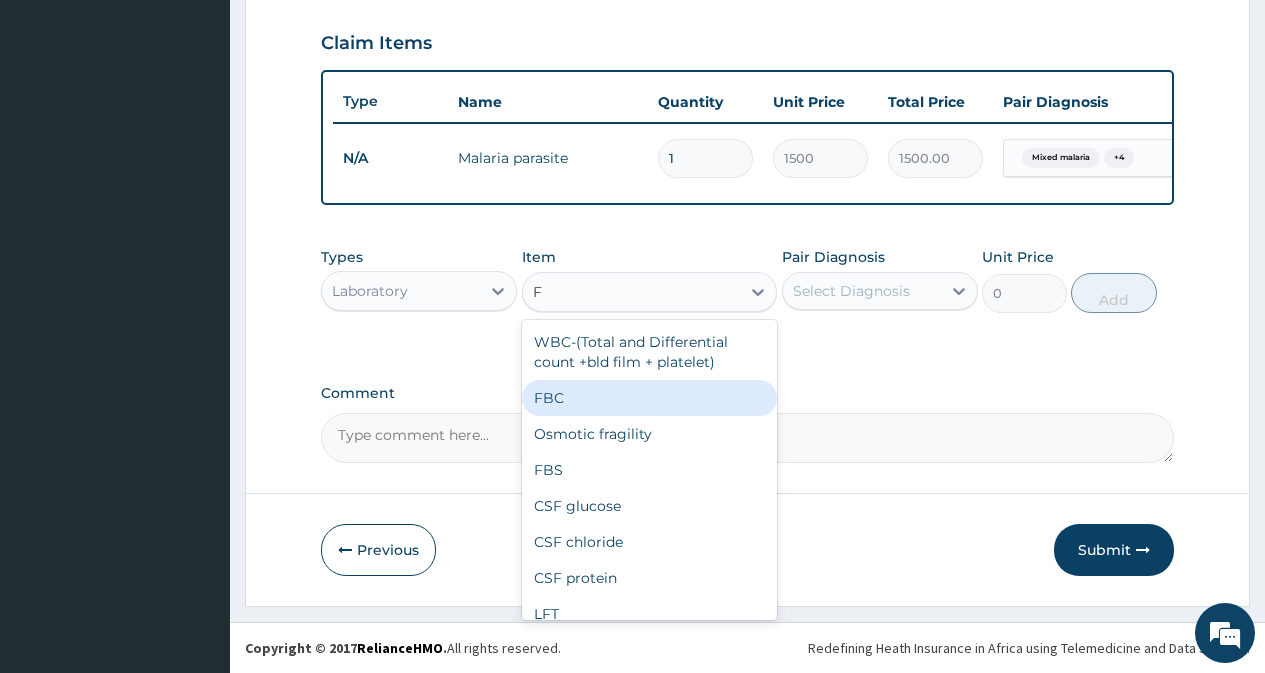 type on "2500" 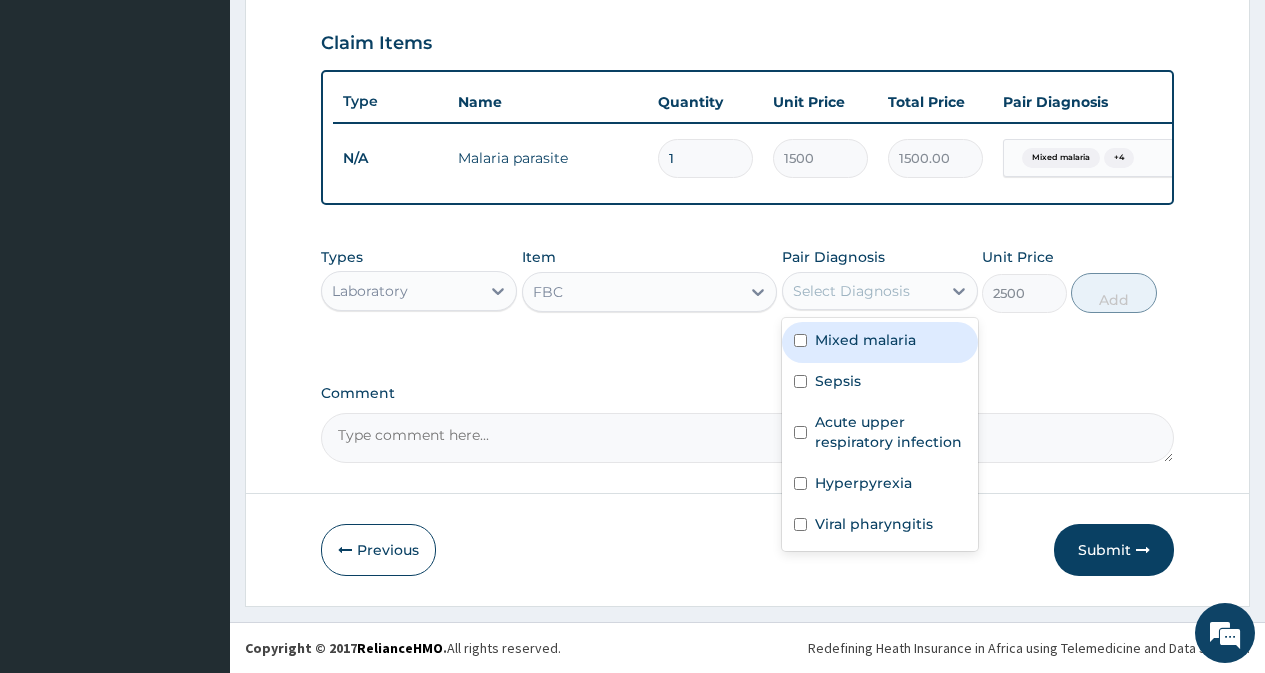 click on "Select Diagnosis" at bounding box center (862, 291) 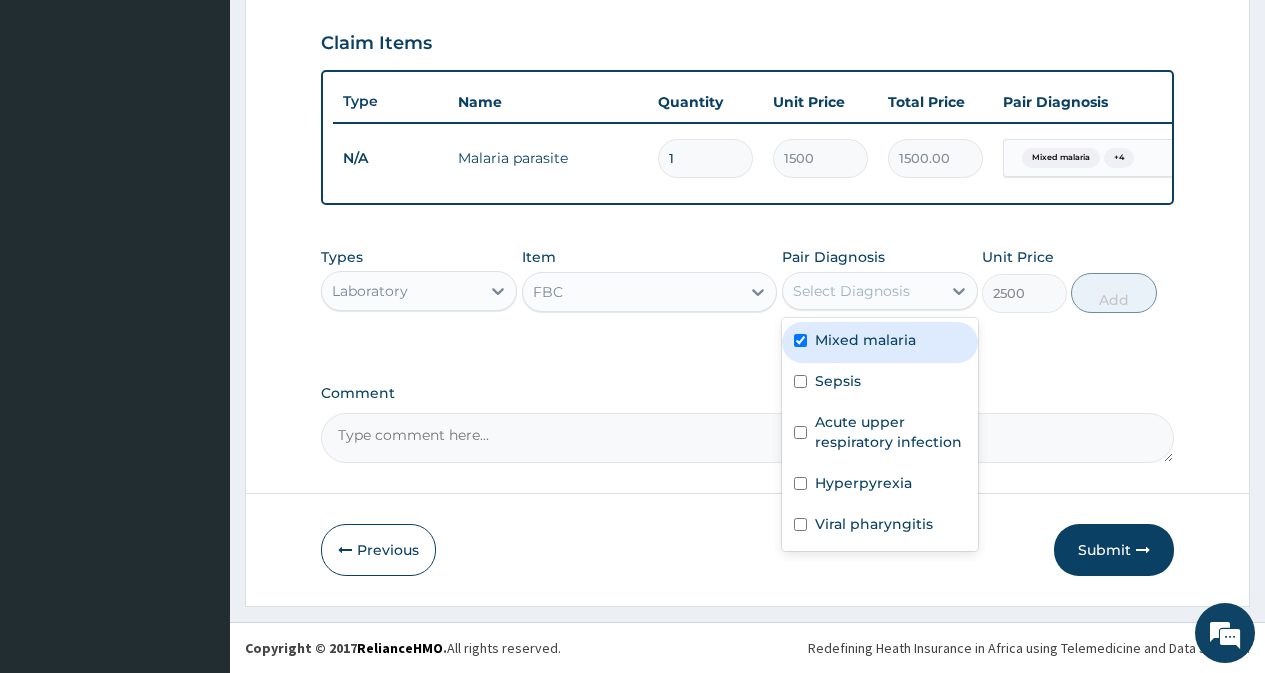 checkbox on "true" 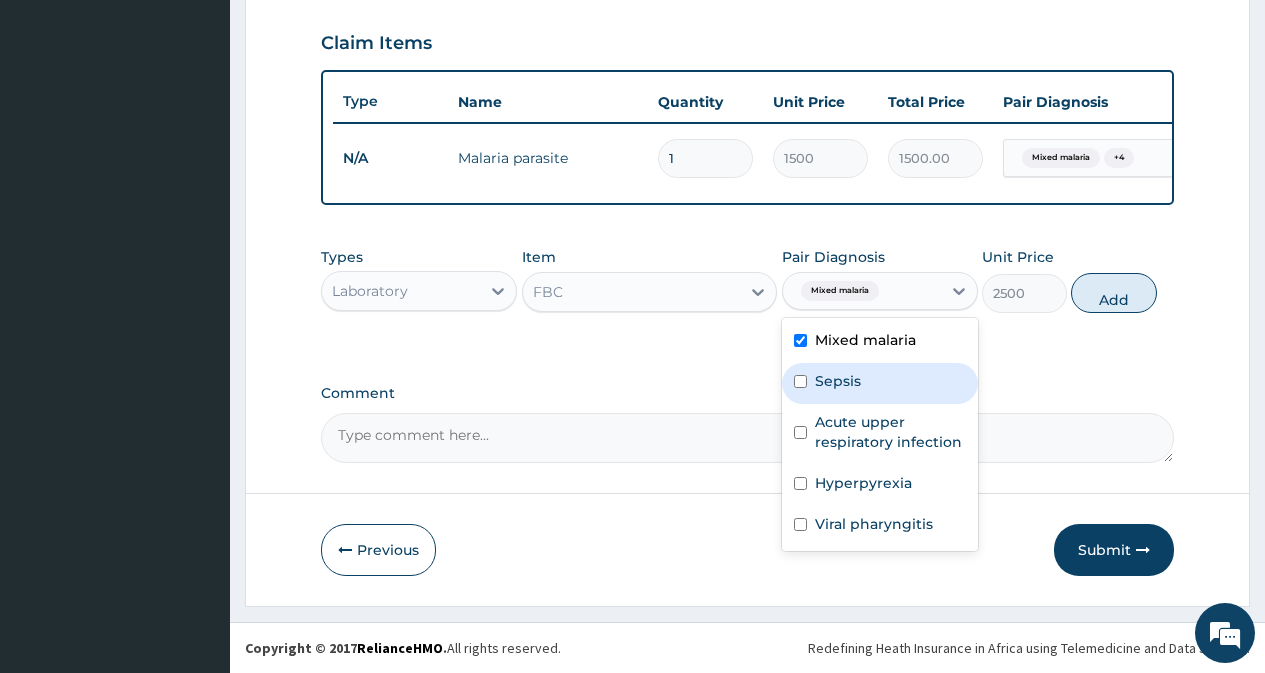 drag, startPoint x: 821, startPoint y: 372, endPoint x: 827, endPoint y: 413, distance: 41.4367 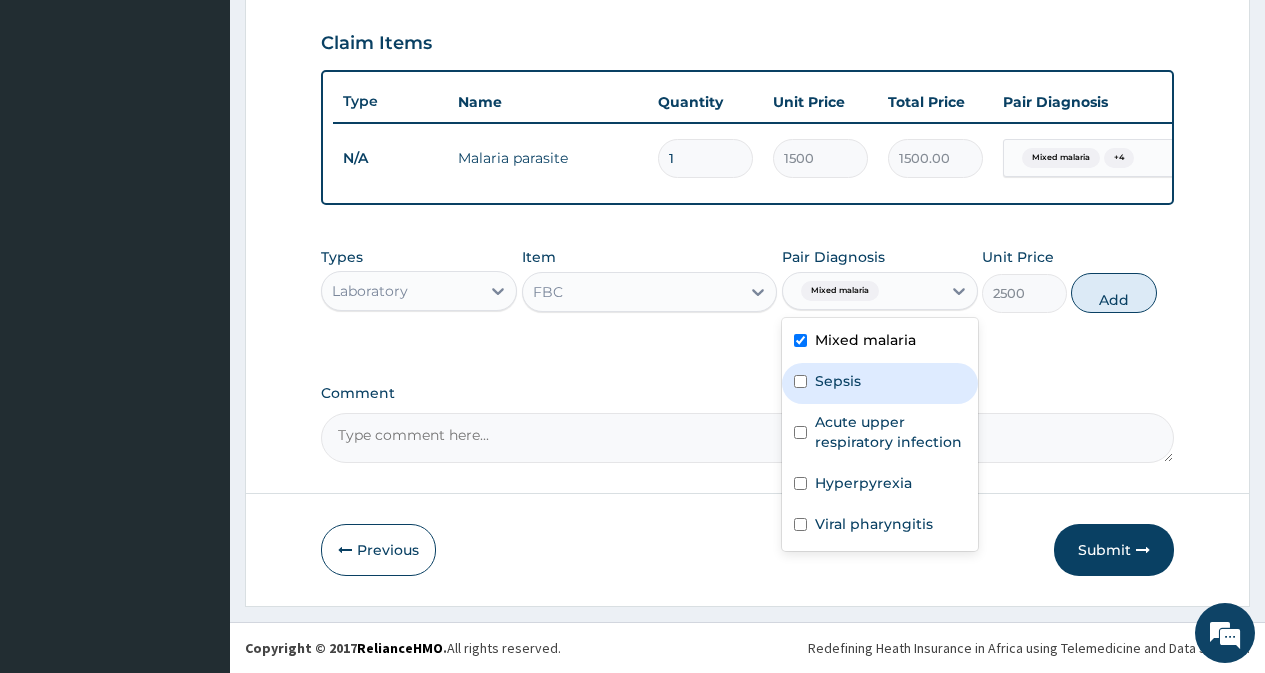 click on "Sepsis" at bounding box center (838, 381) 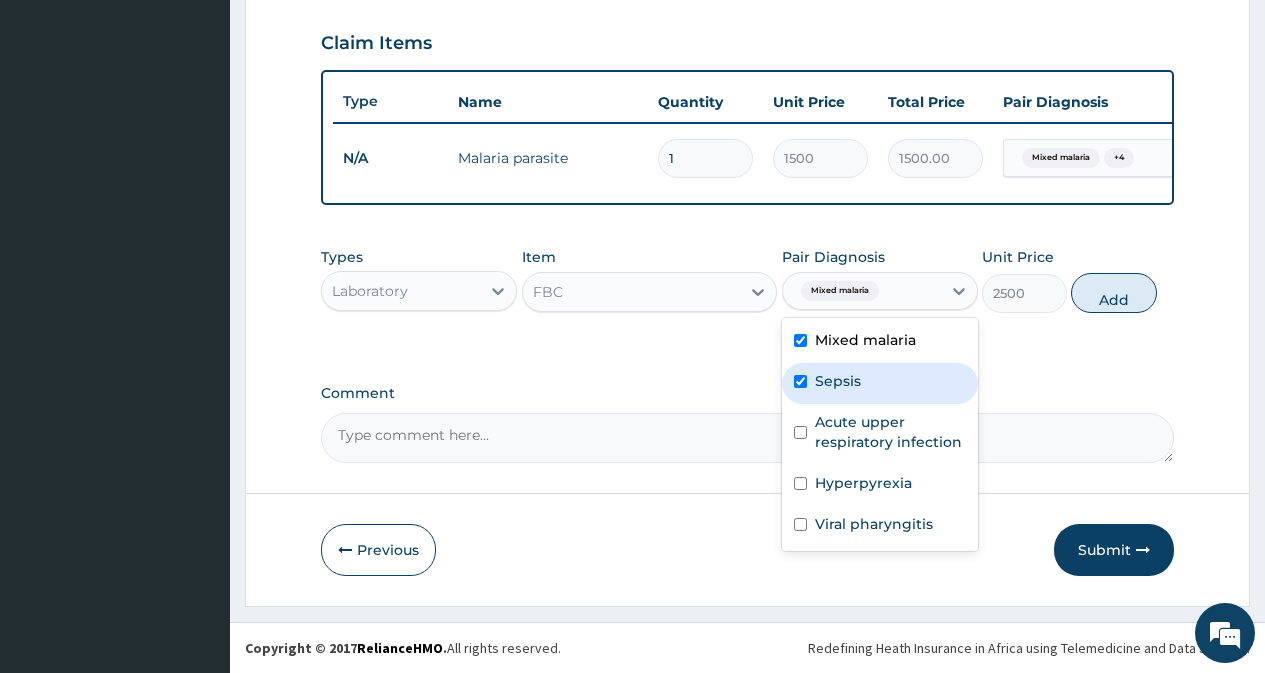 checkbox on "true" 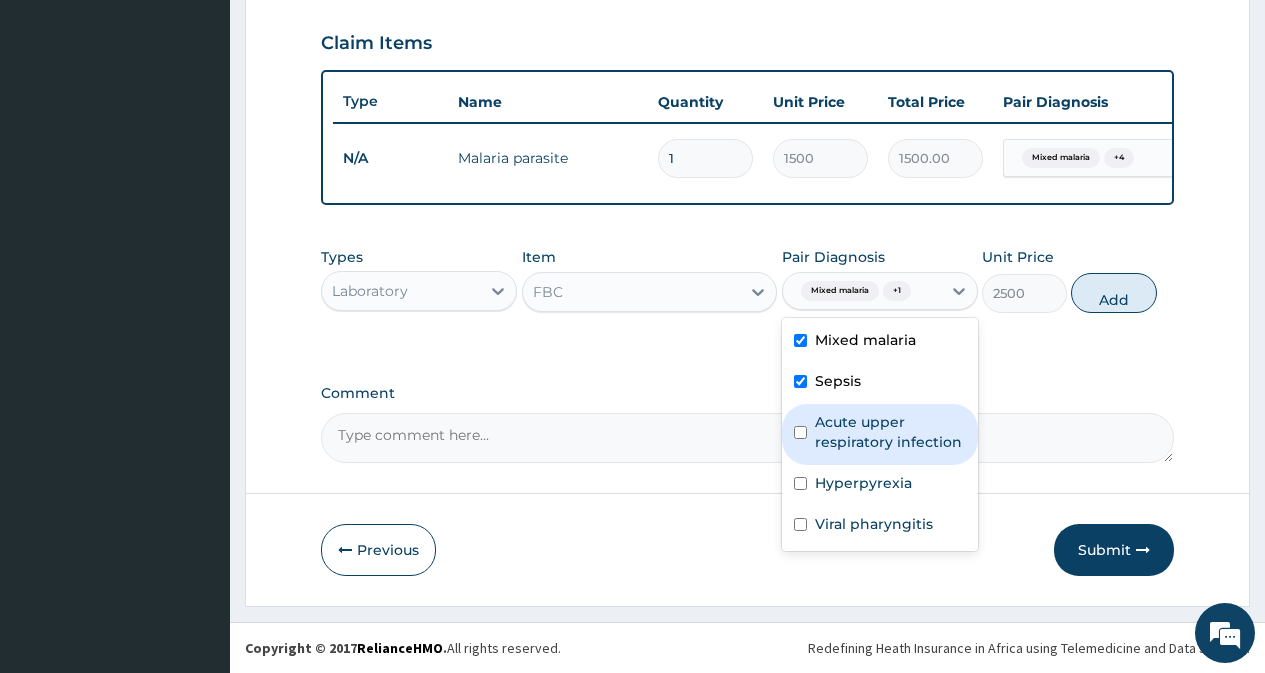click on "Acute upper respiratory infection" at bounding box center (890, 432) 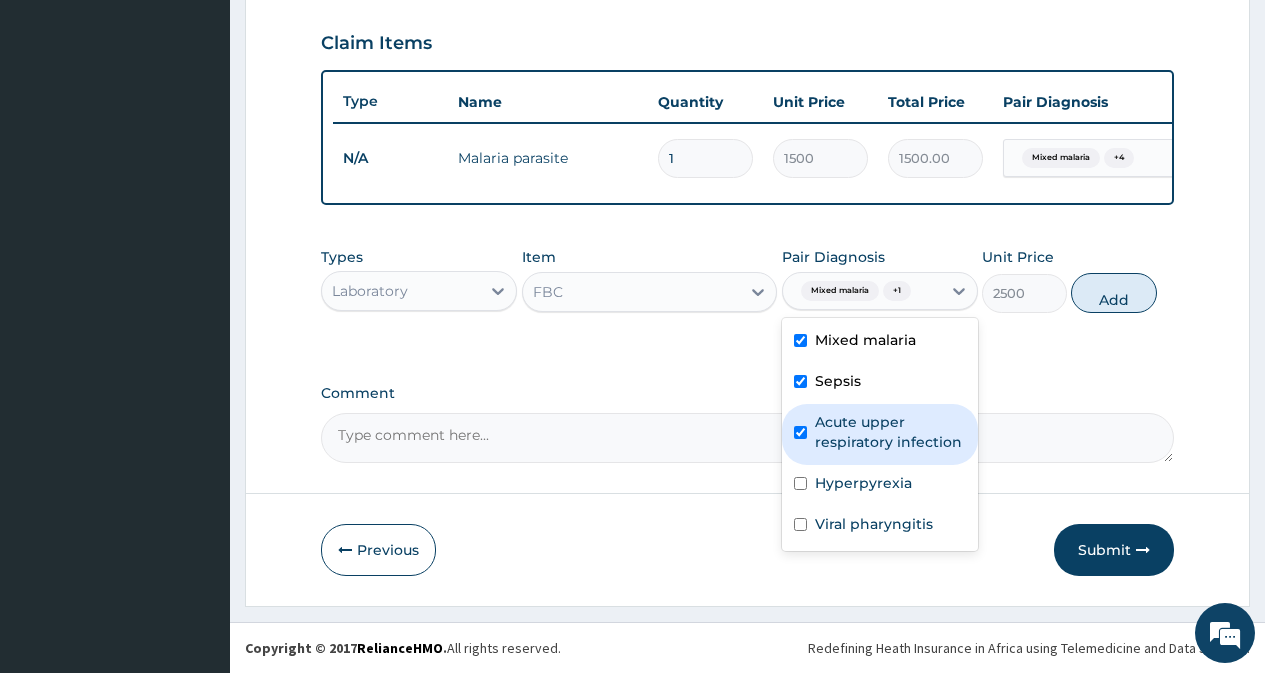 checkbox on "true" 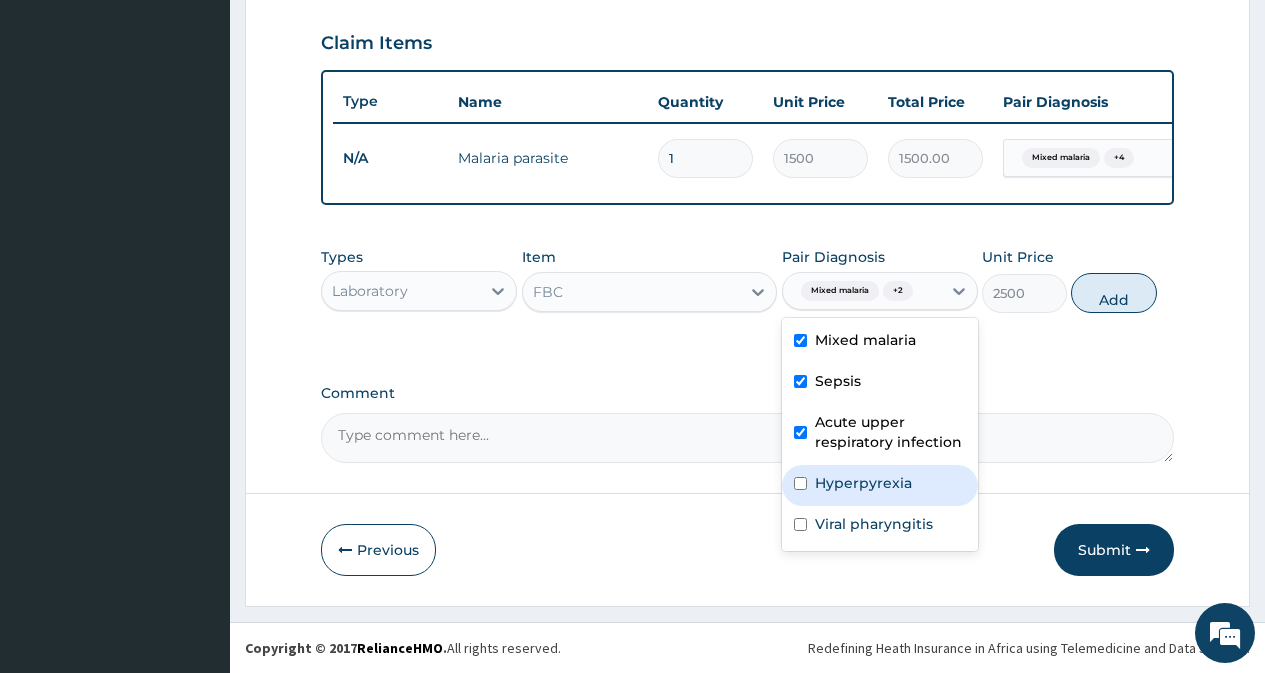click on "Hyperpyrexia" at bounding box center (880, 485) 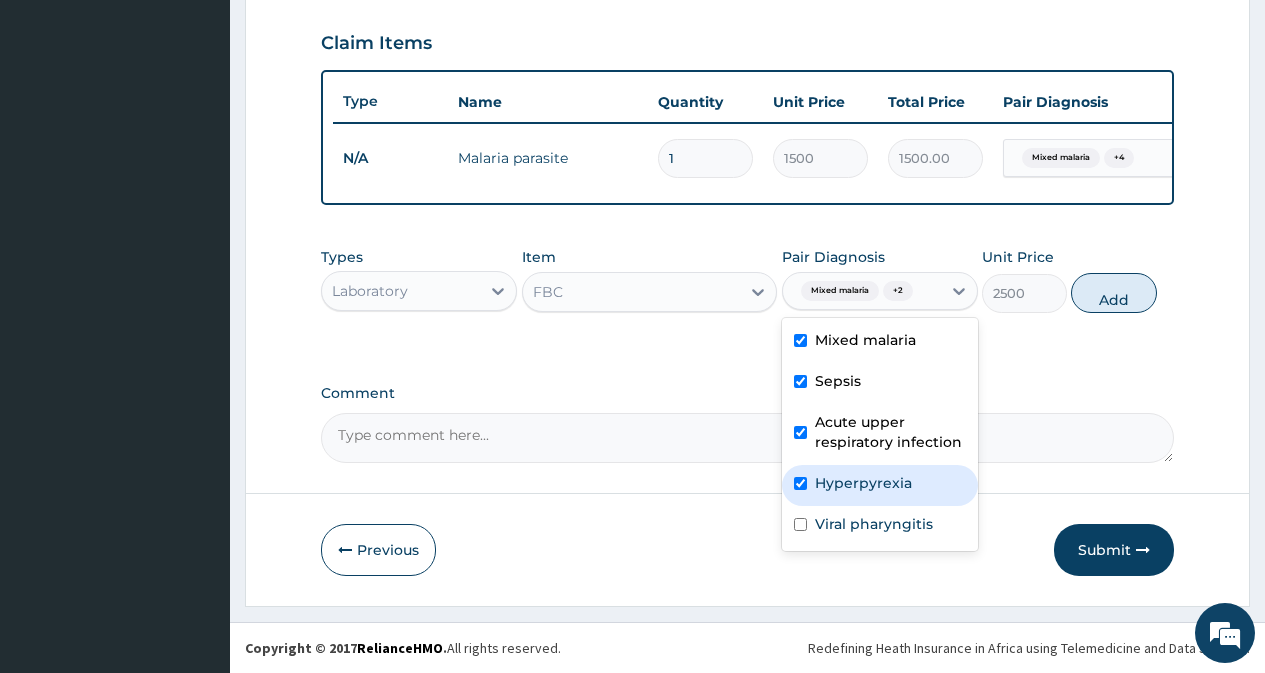 checkbox on "true" 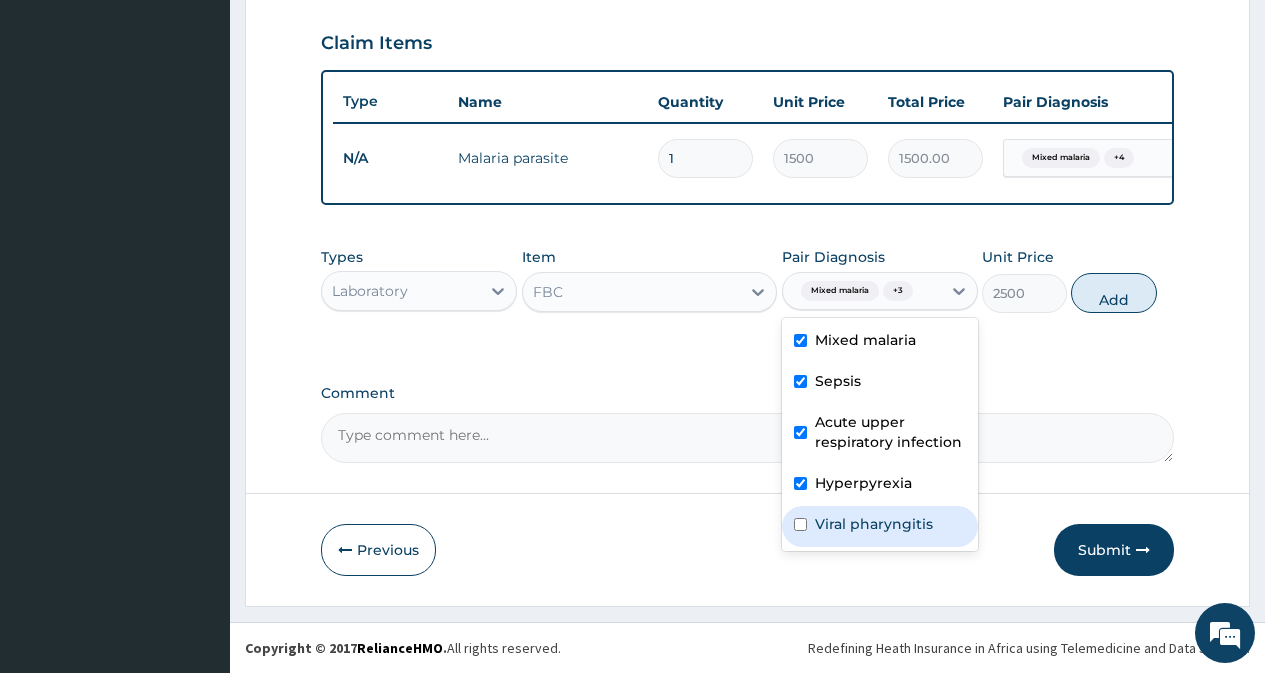 drag, startPoint x: 844, startPoint y: 524, endPoint x: 1001, endPoint y: 438, distance: 179.01117 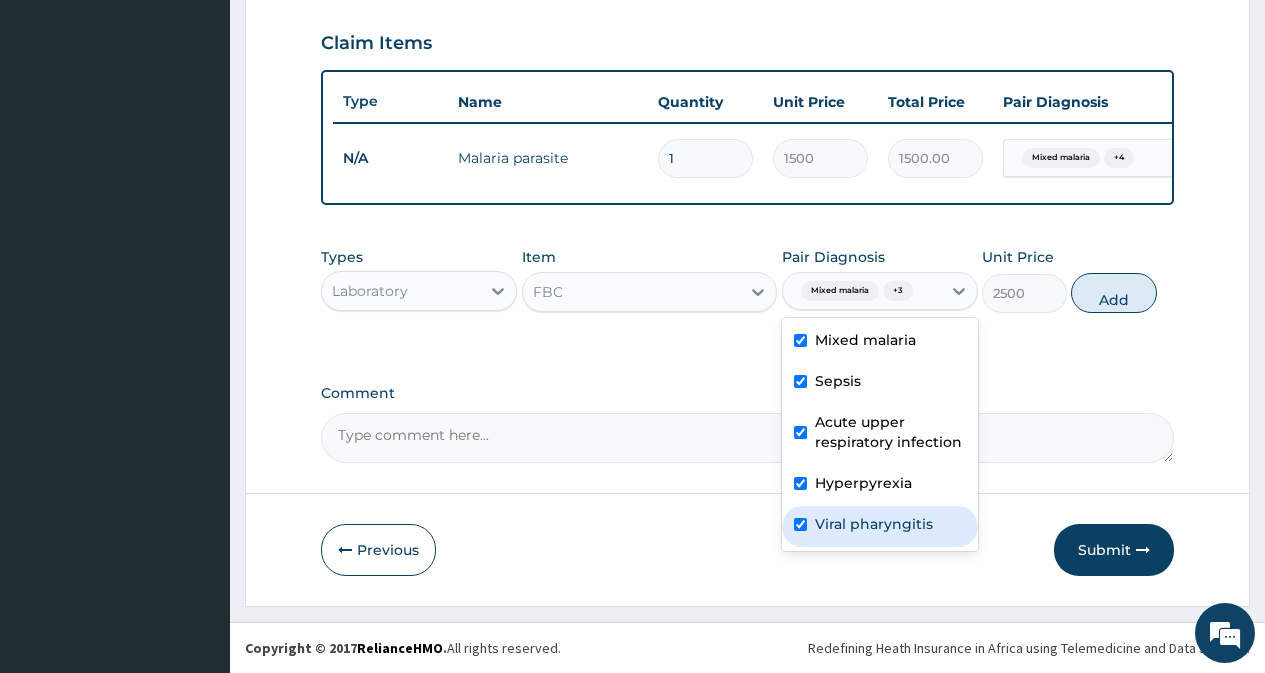 checkbox on "true" 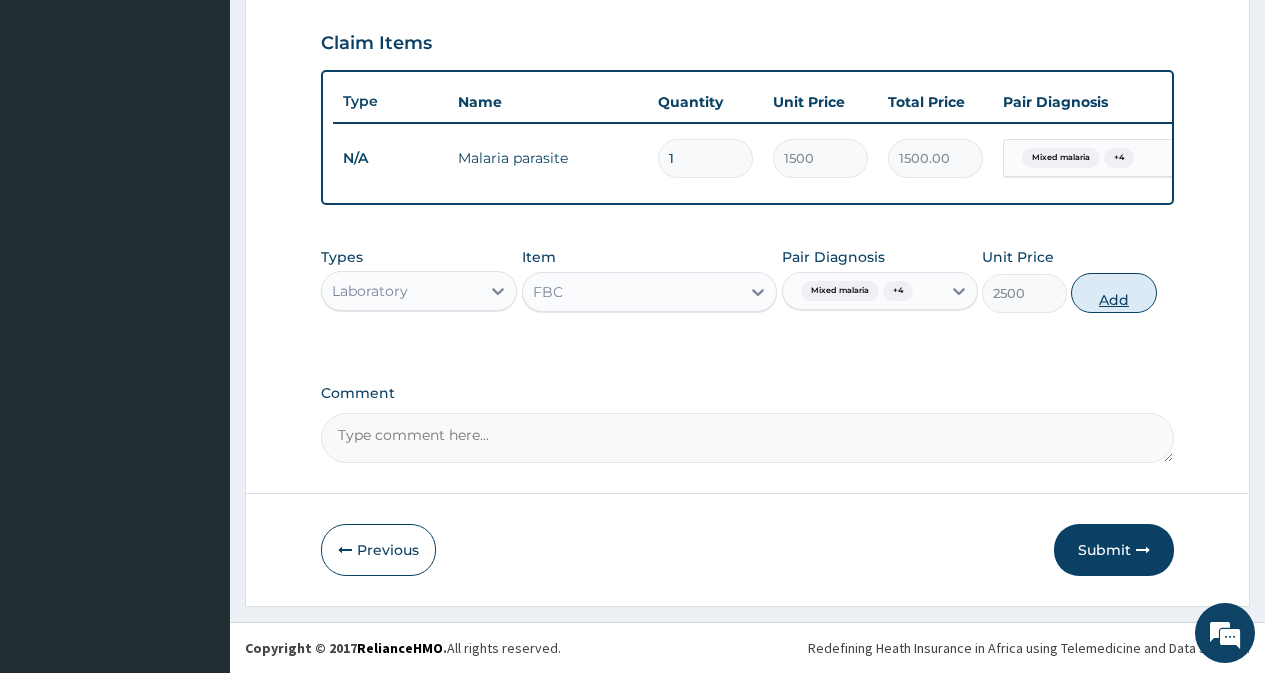 click on "Add" at bounding box center [1113, 293] 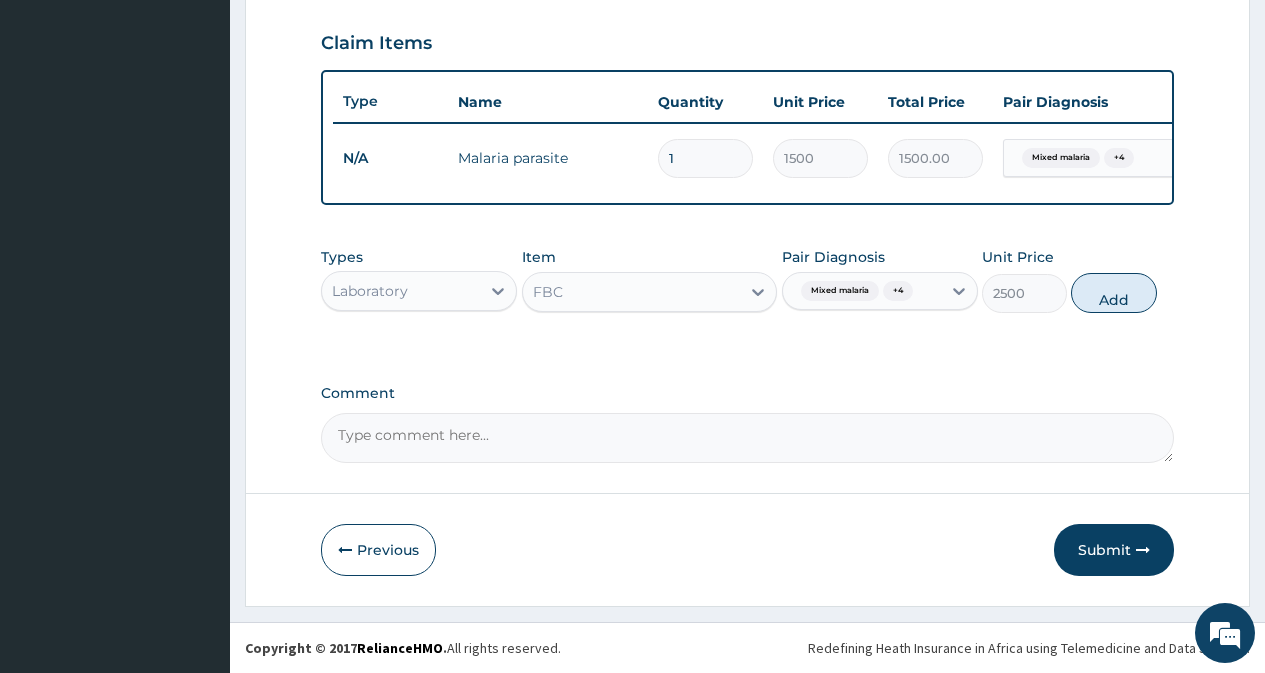 type on "0" 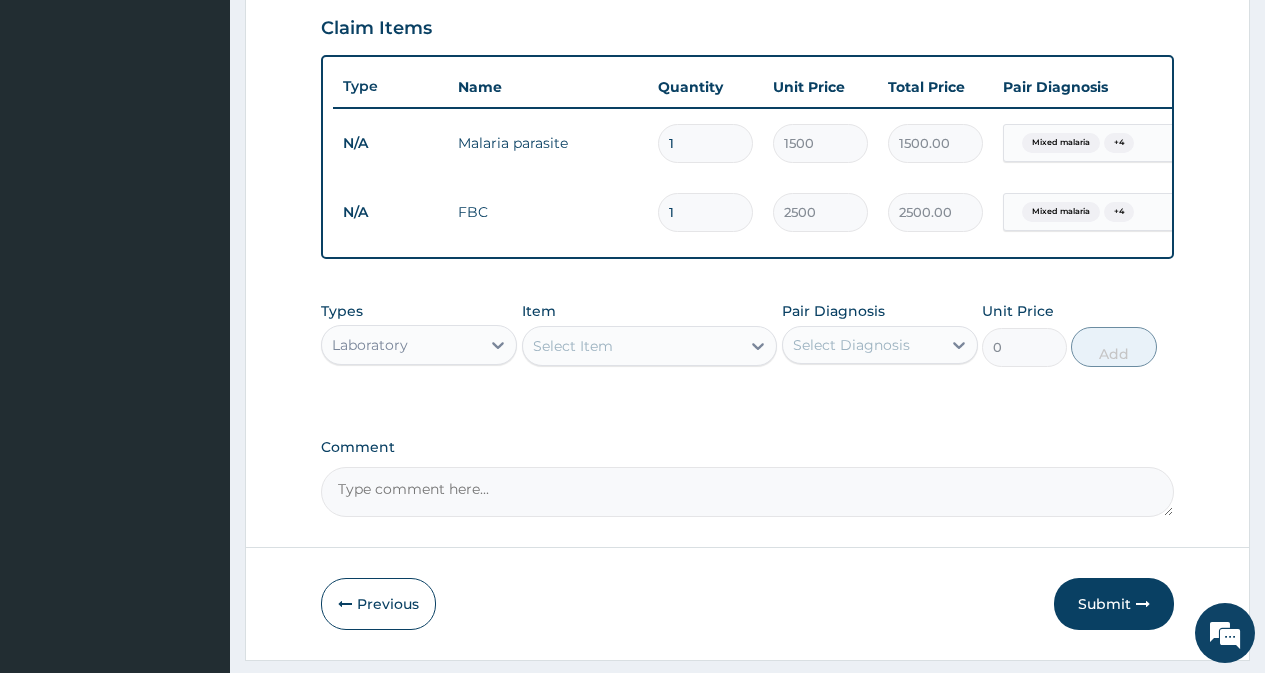 drag, startPoint x: 452, startPoint y: 365, endPoint x: 448, endPoint y: 383, distance: 18.439089 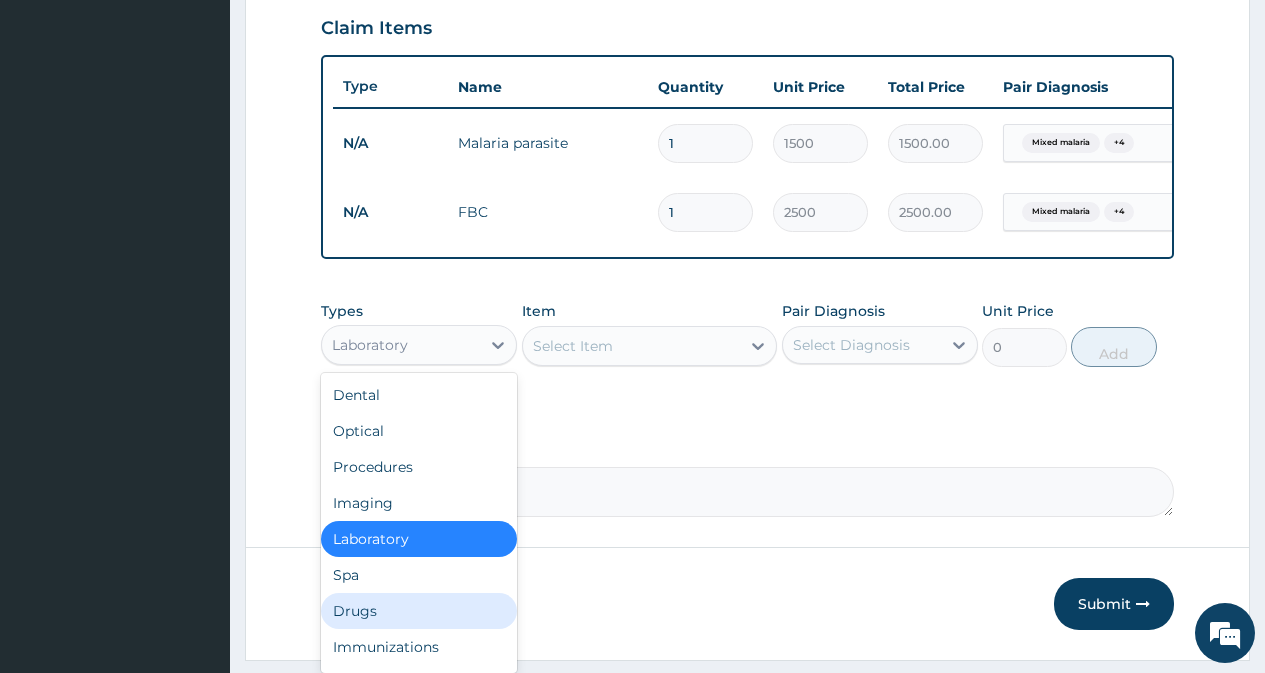 drag, startPoint x: 450, startPoint y: 628, endPoint x: 643, endPoint y: 461, distance: 255.22147 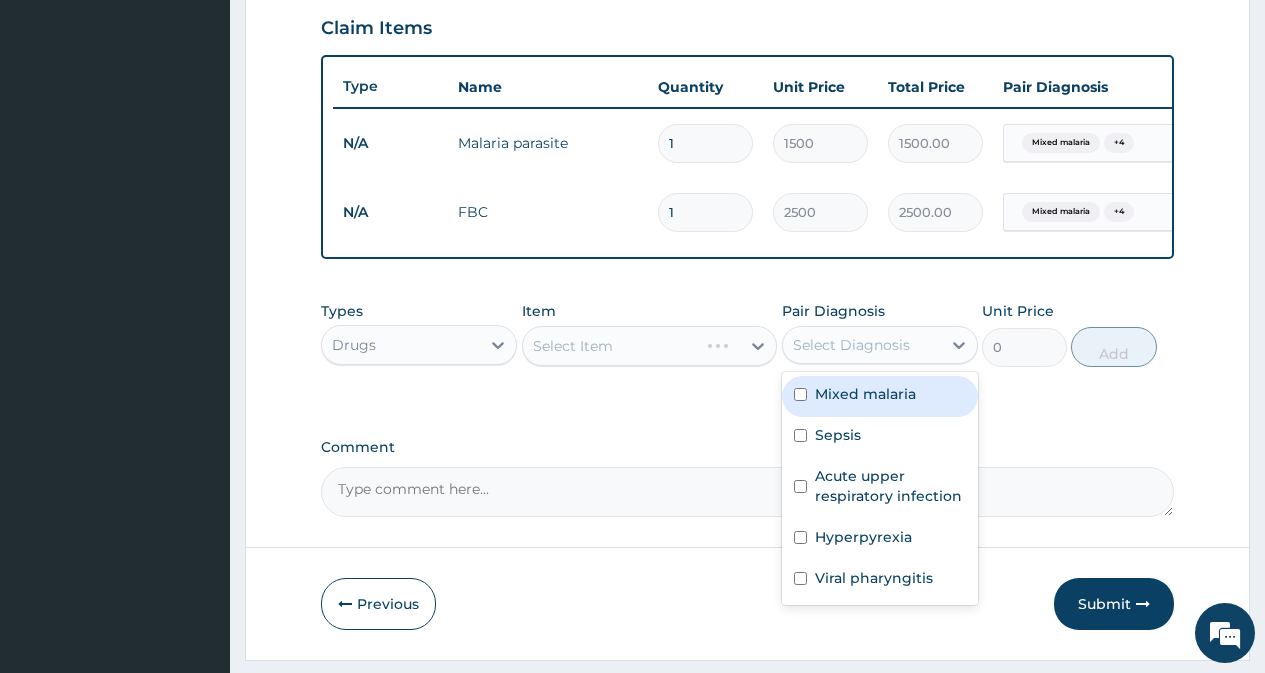 drag, startPoint x: 851, startPoint y: 359, endPoint x: 845, endPoint y: 400, distance: 41.4367 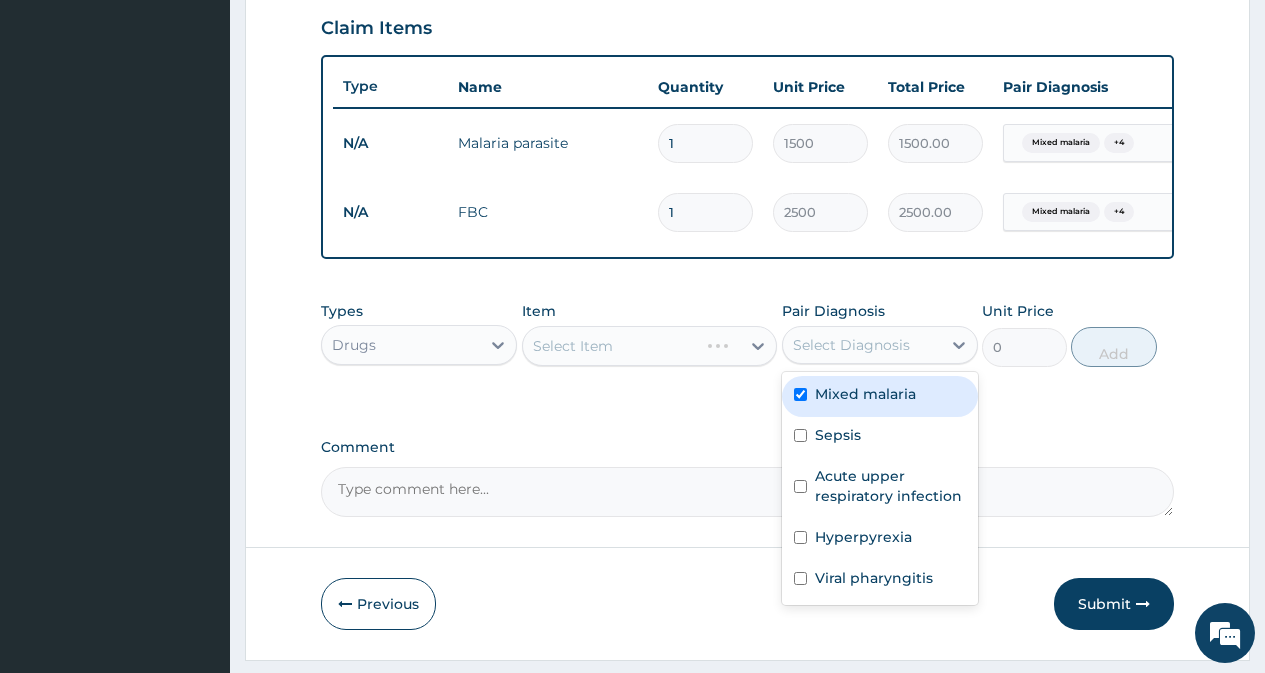 checkbox on "true" 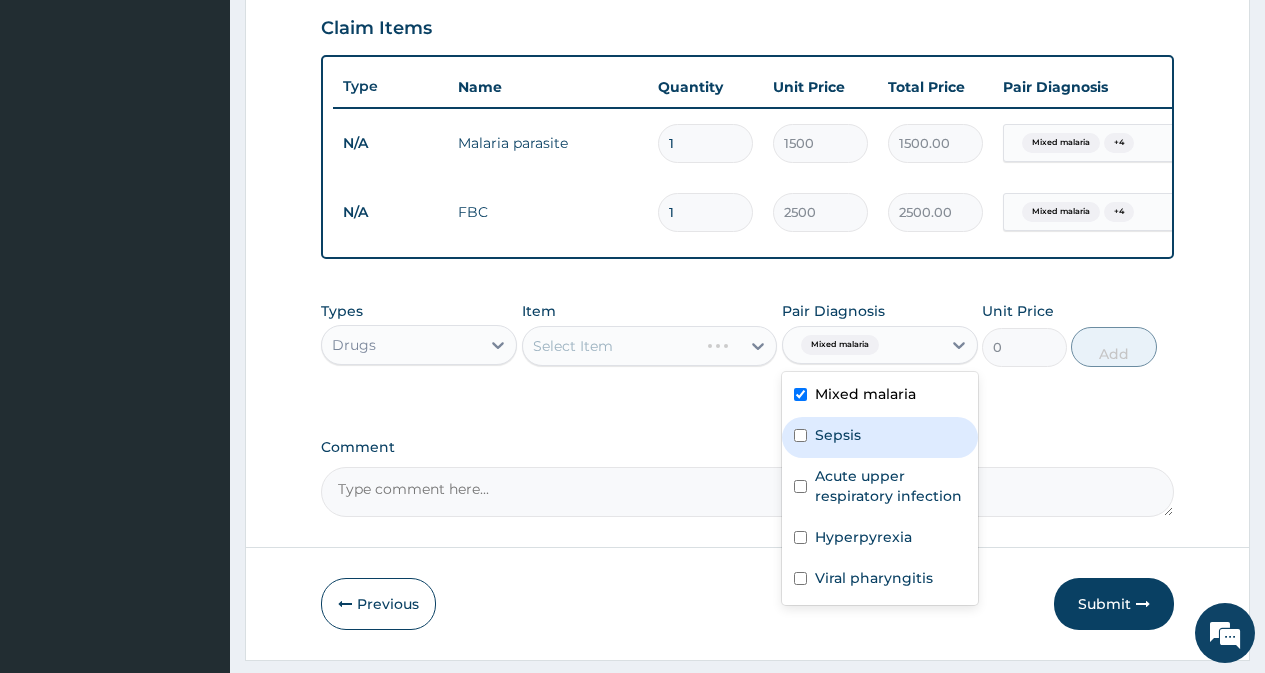drag, startPoint x: 849, startPoint y: 450, endPoint x: 862, endPoint y: 490, distance: 42.059483 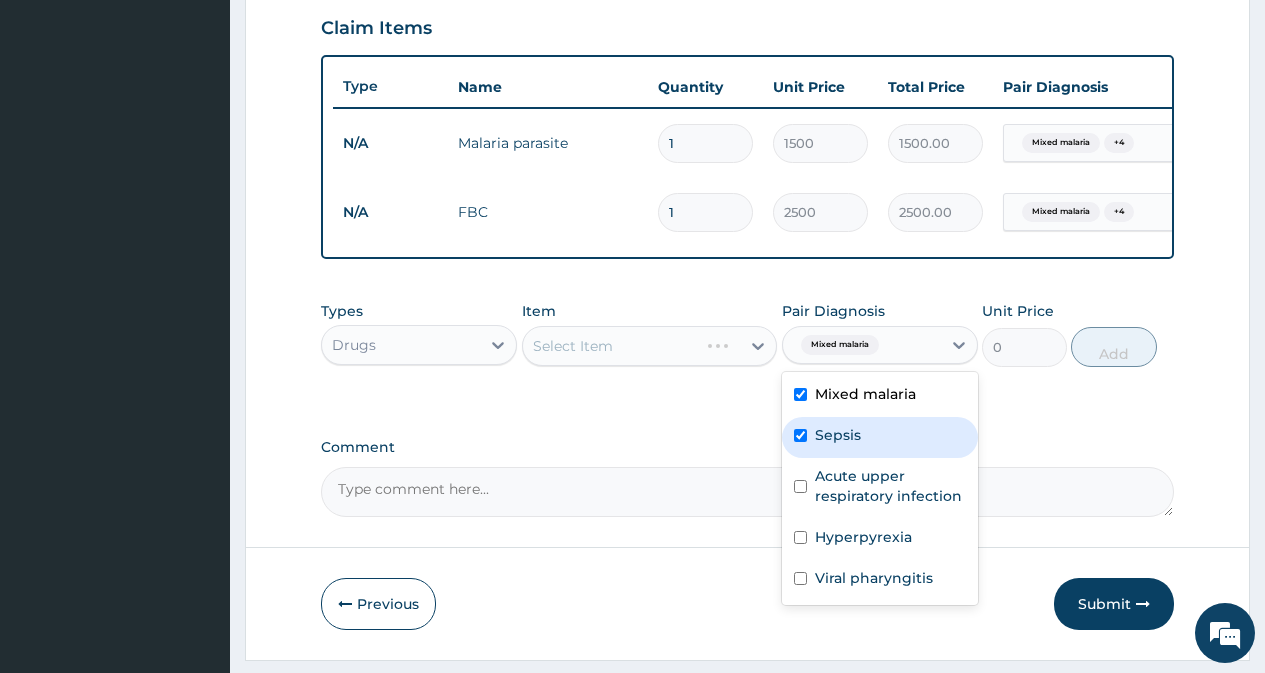 checkbox on "true" 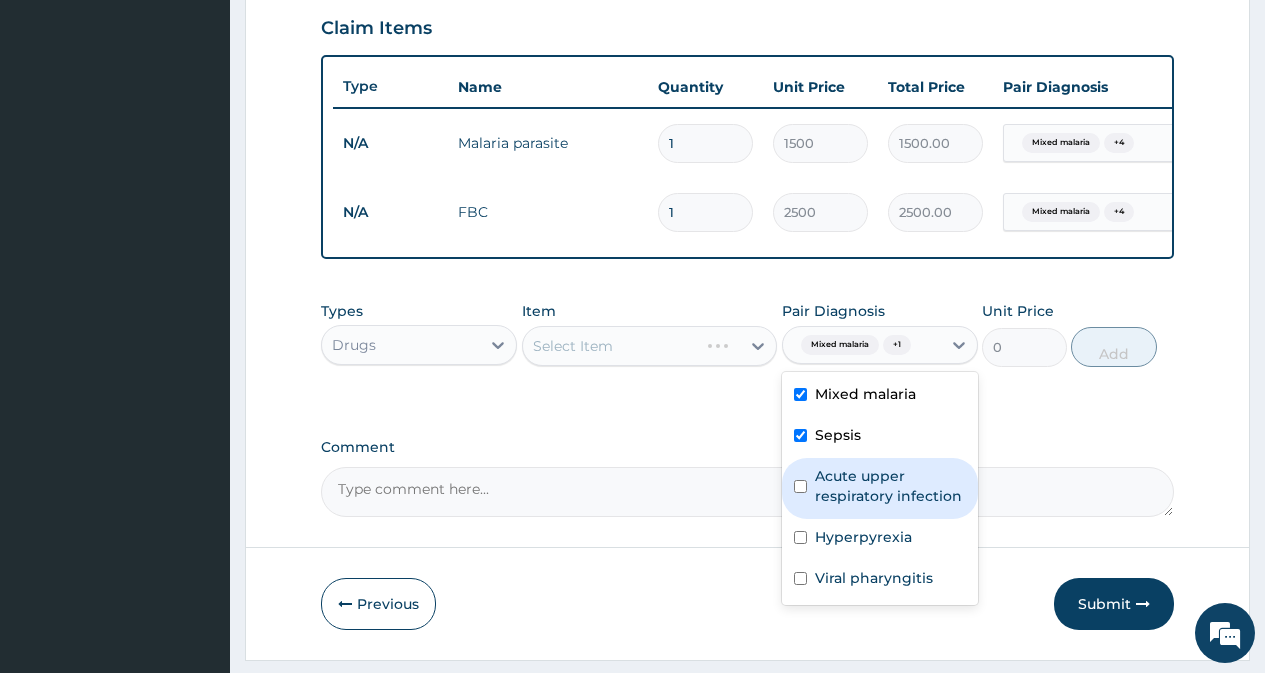 click on "Acute upper respiratory infection" at bounding box center [890, 486] 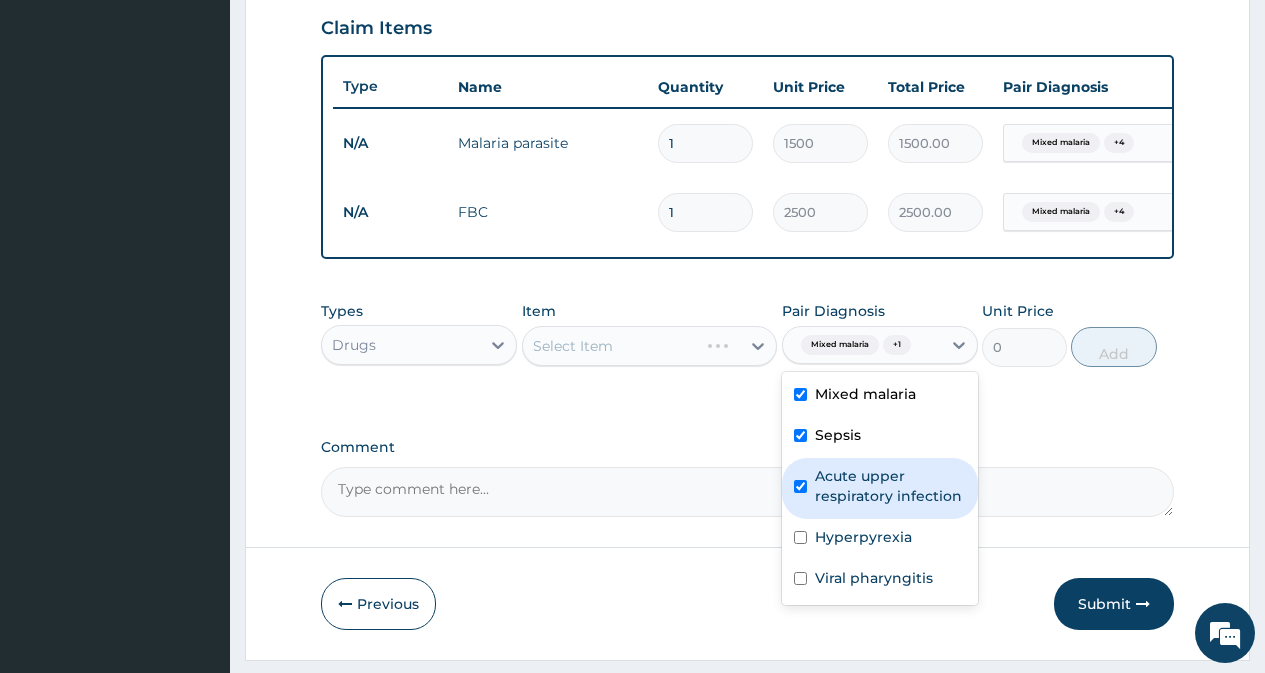 checkbox on "true" 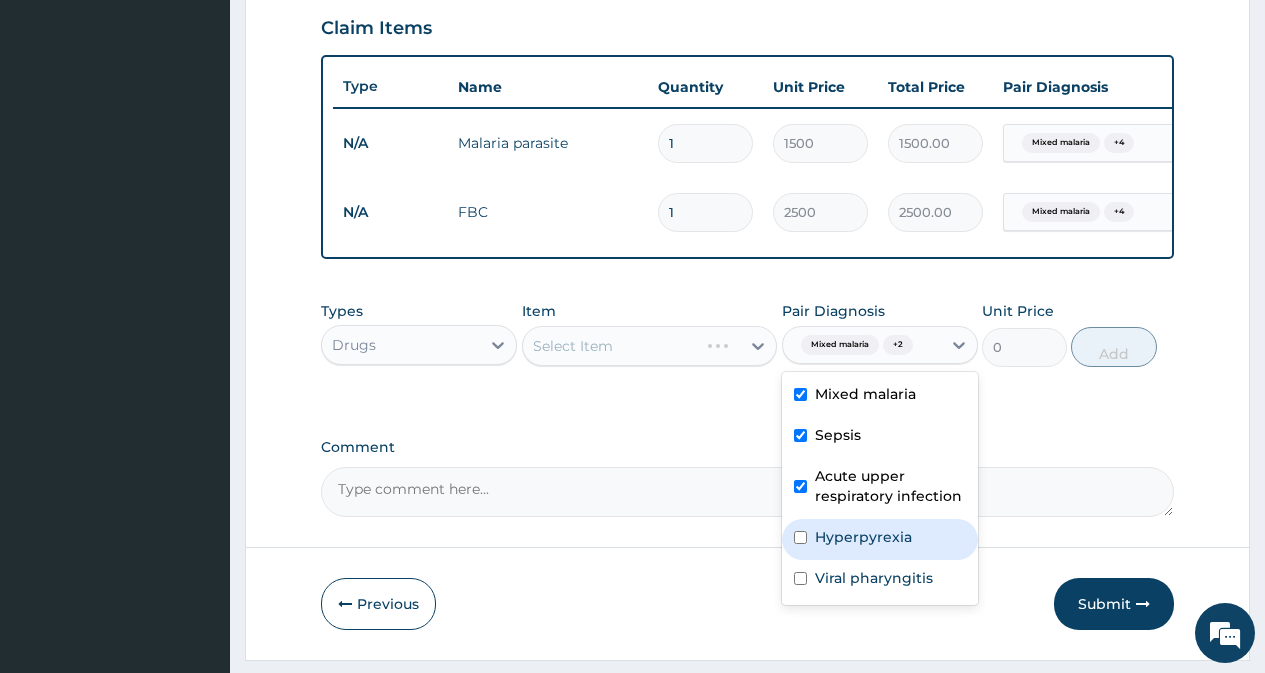 click on "Hyperpyrexia" at bounding box center (880, 539) 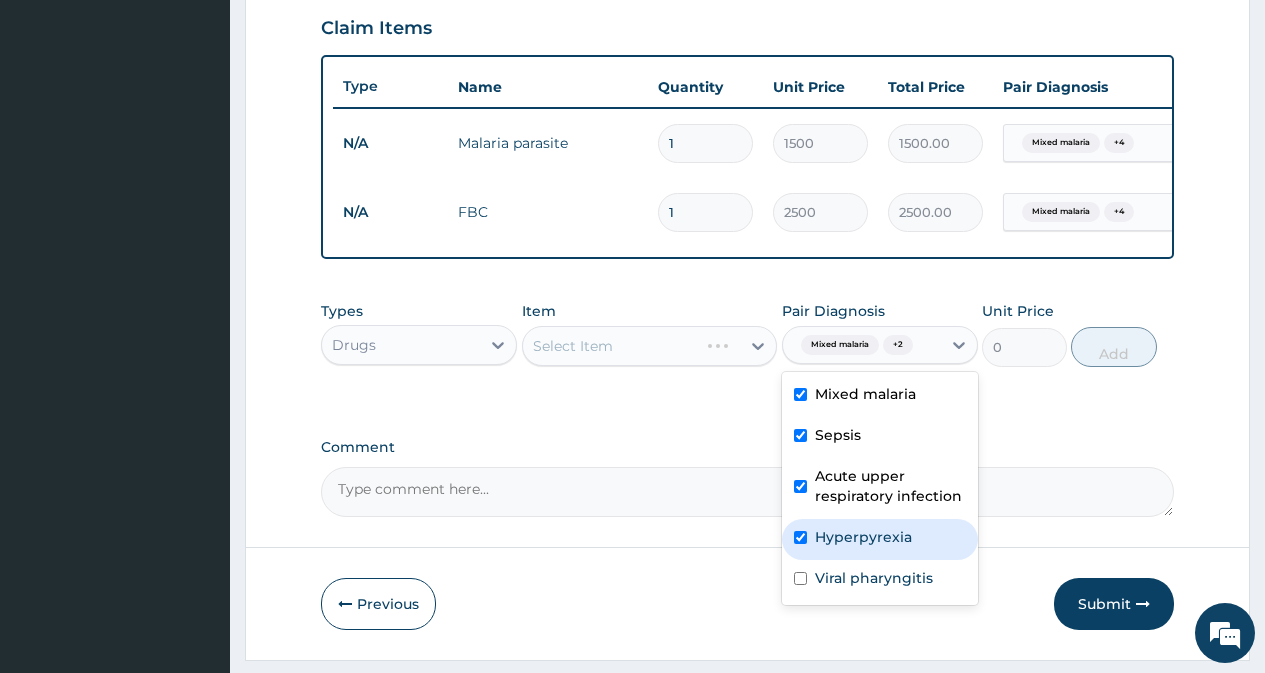 checkbox on "true" 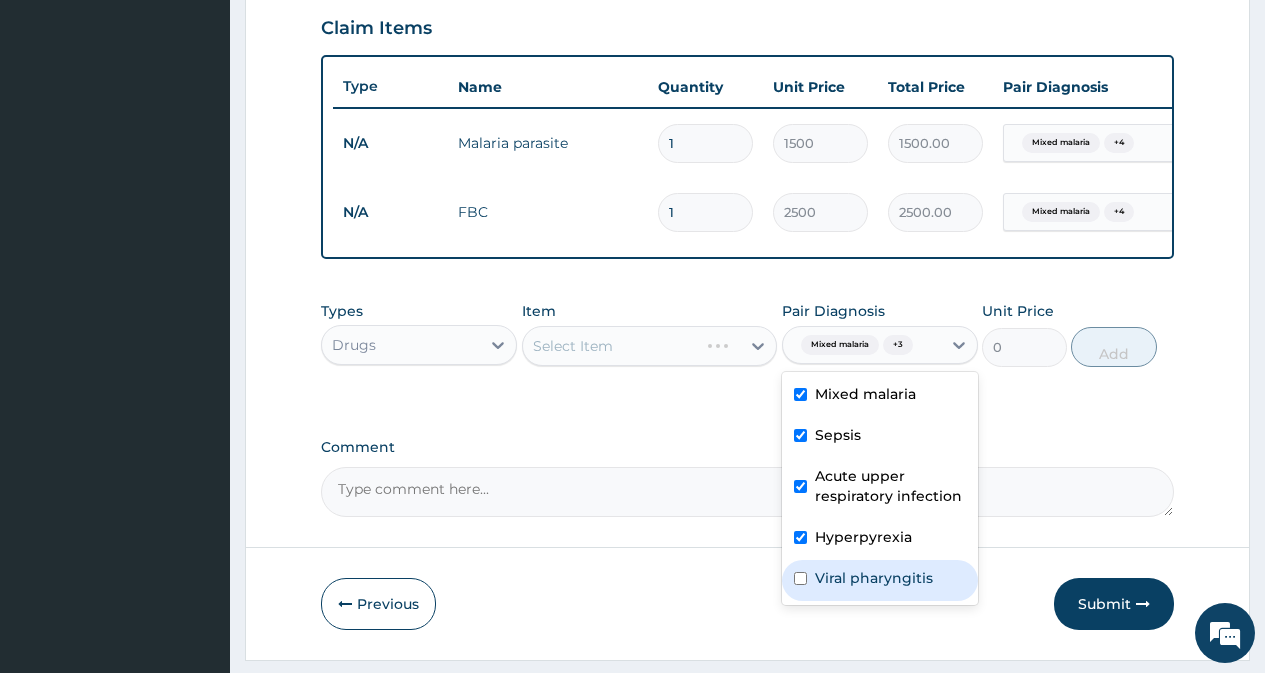 click on "Viral pharyngitis" at bounding box center [874, 578] 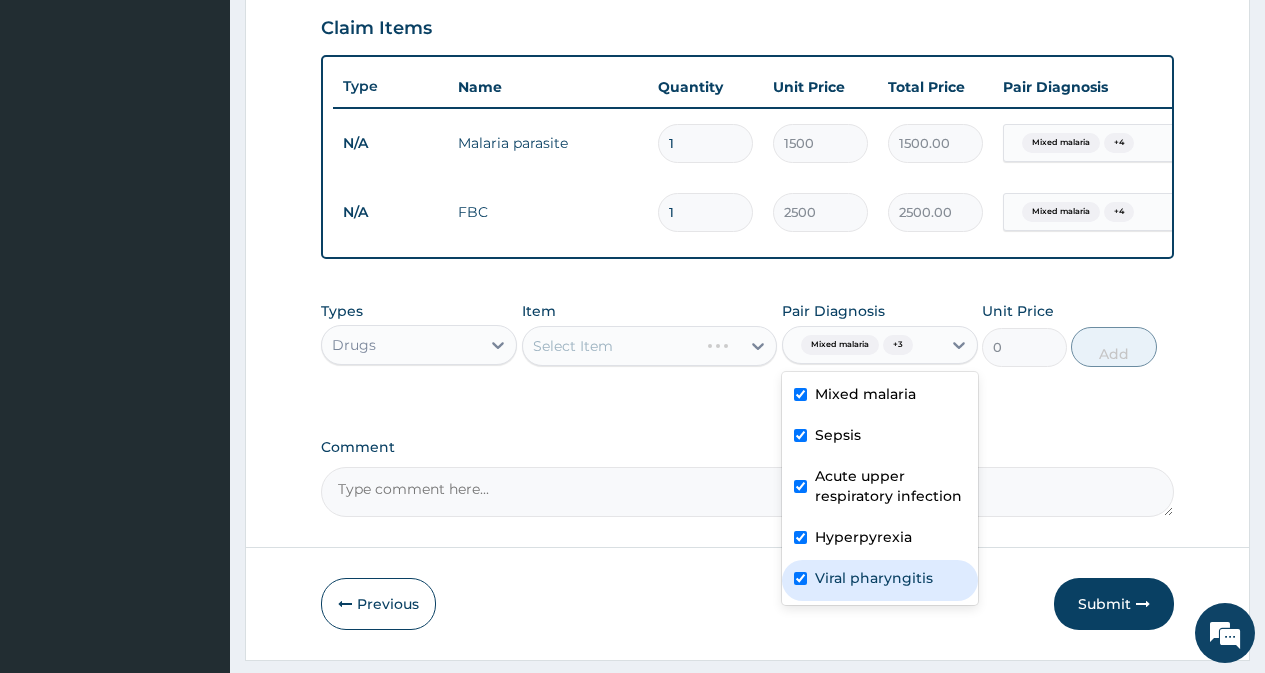 checkbox on "true" 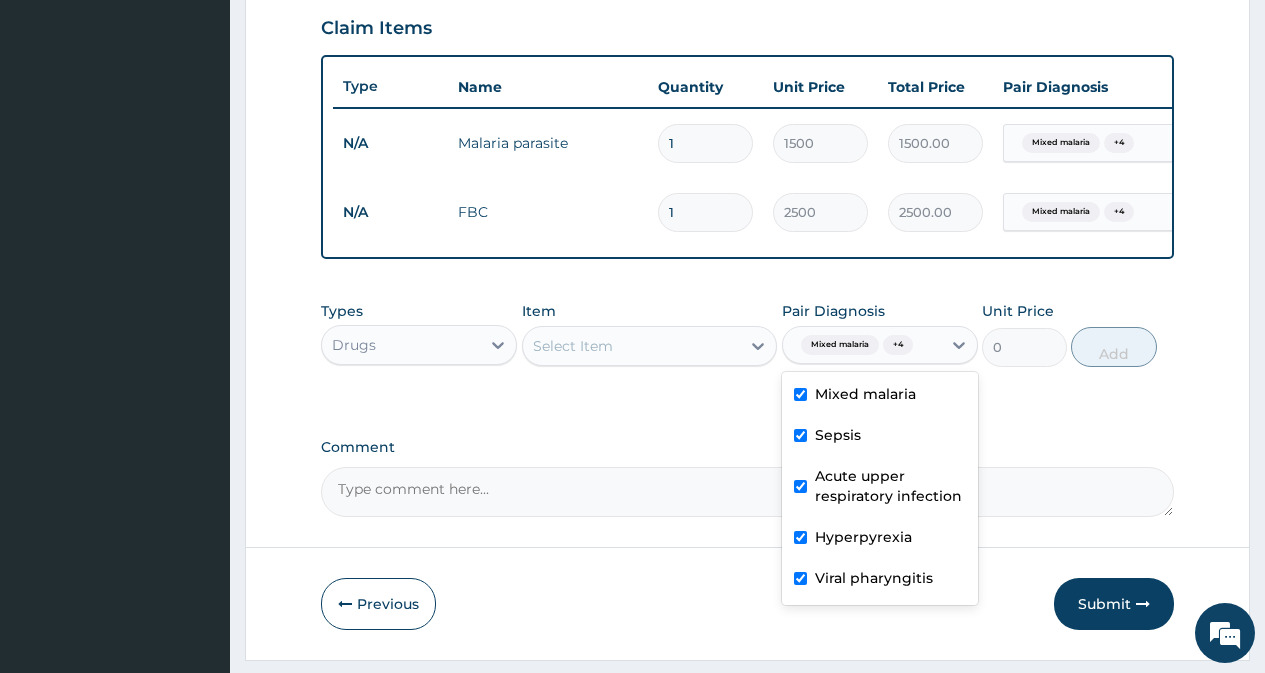 click on "Select Item" at bounding box center [632, 346] 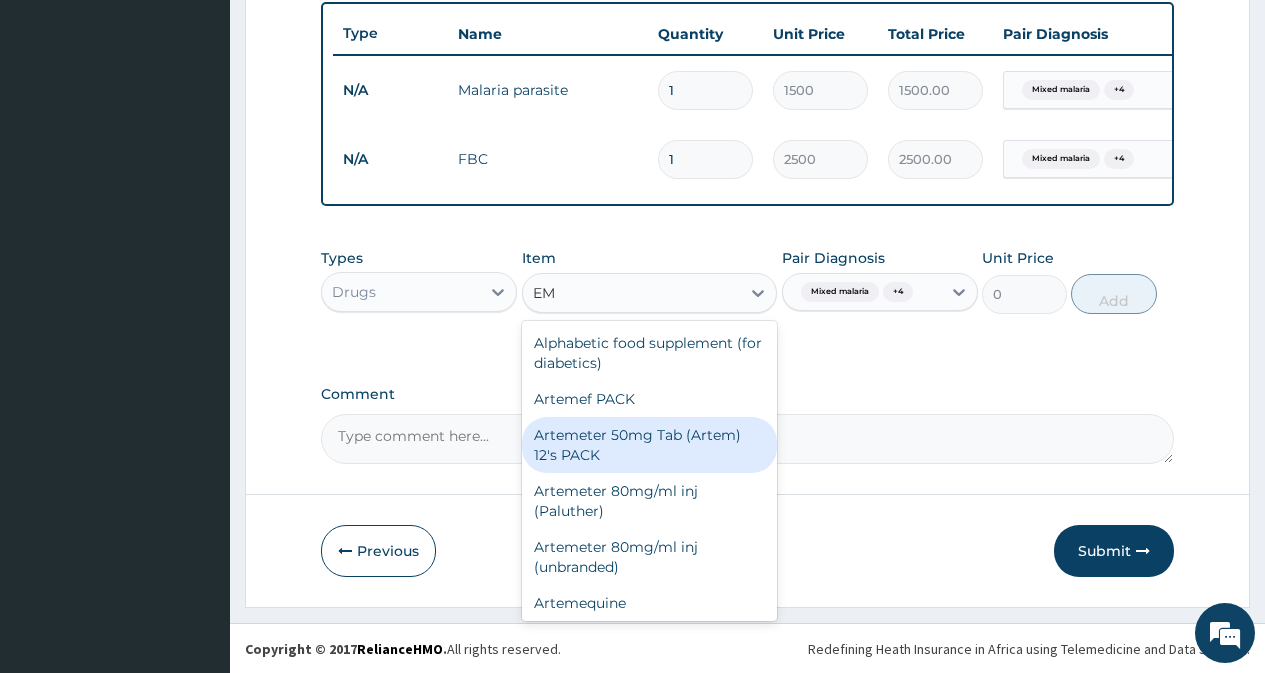 scroll, scrollTop: 758, scrollLeft: 0, axis: vertical 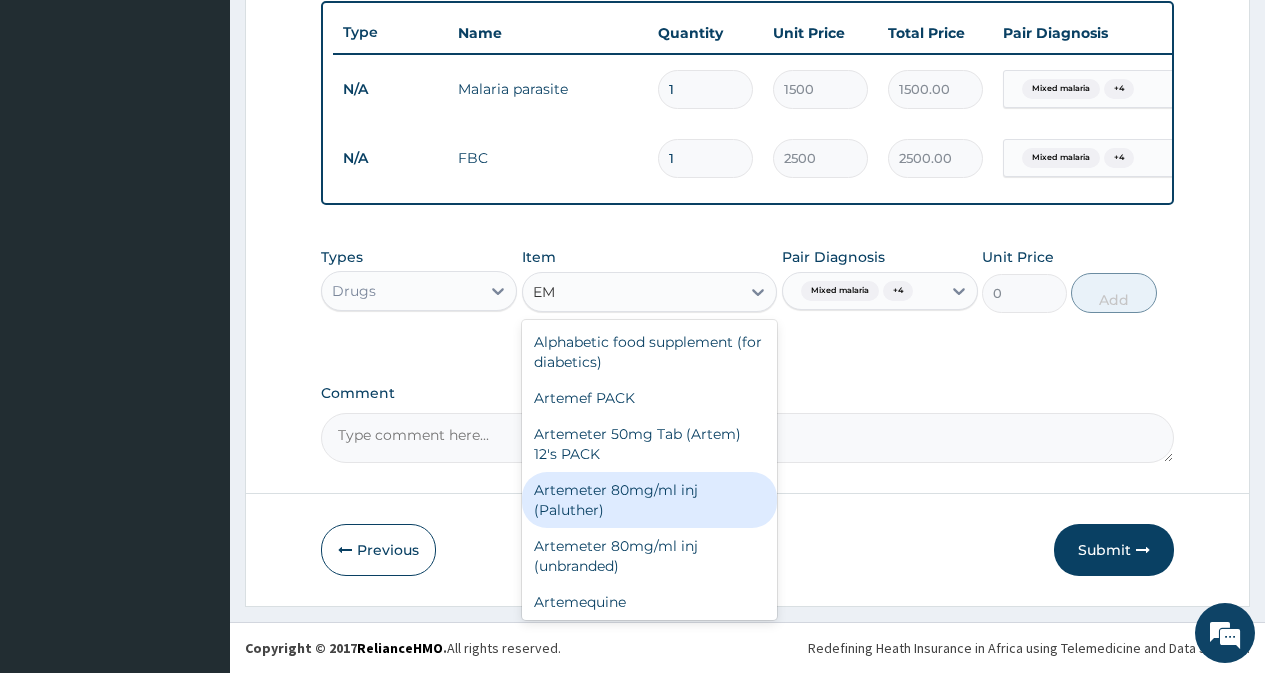 type on "EMA" 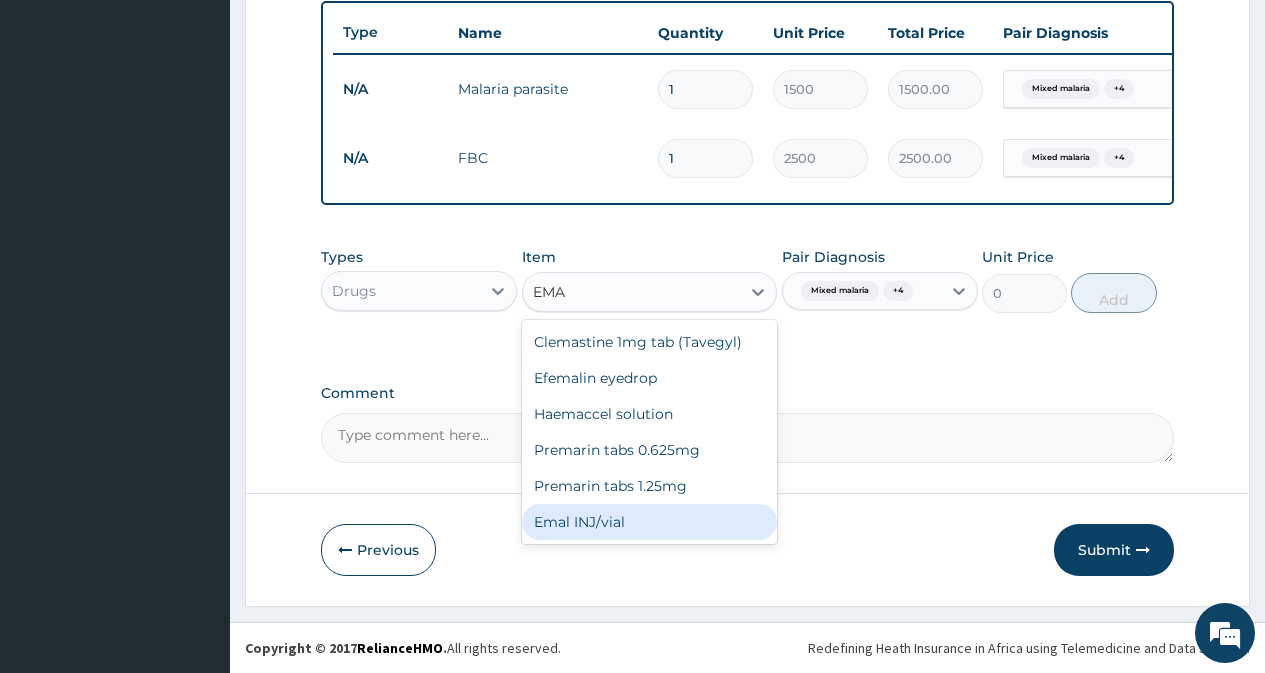 click on "Emal INJ/vial" at bounding box center (650, 522) 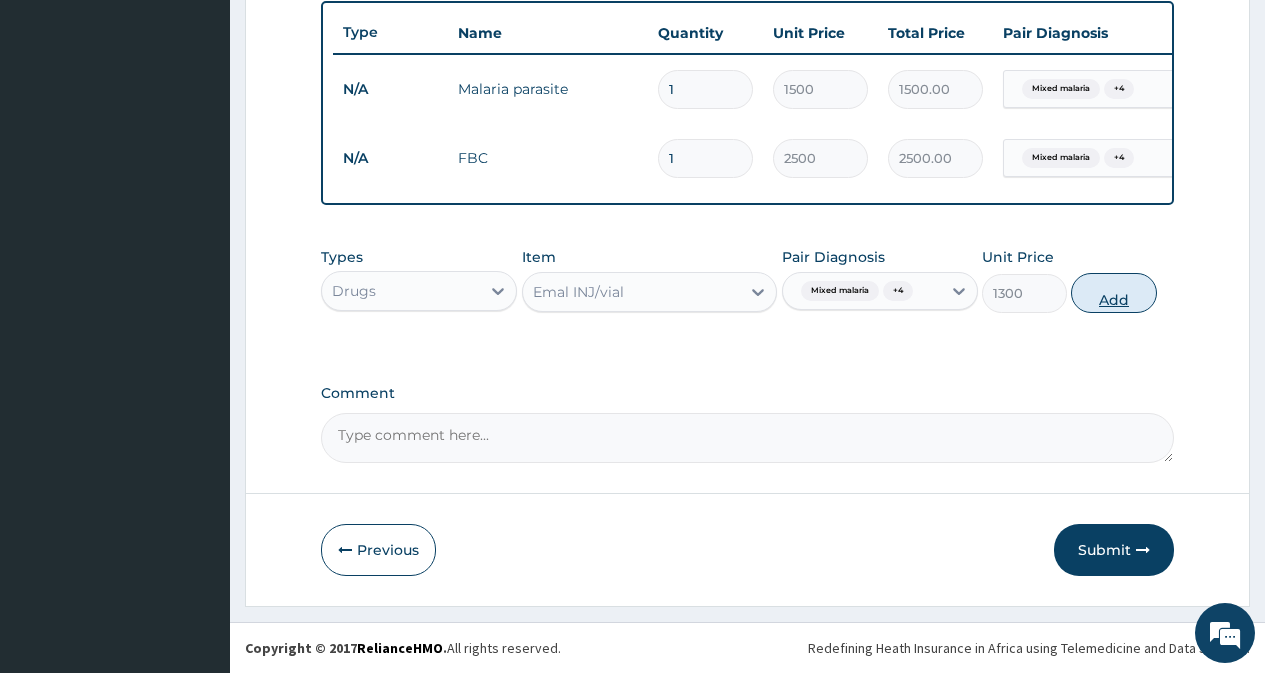 click on "Add" at bounding box center (1113, 293) 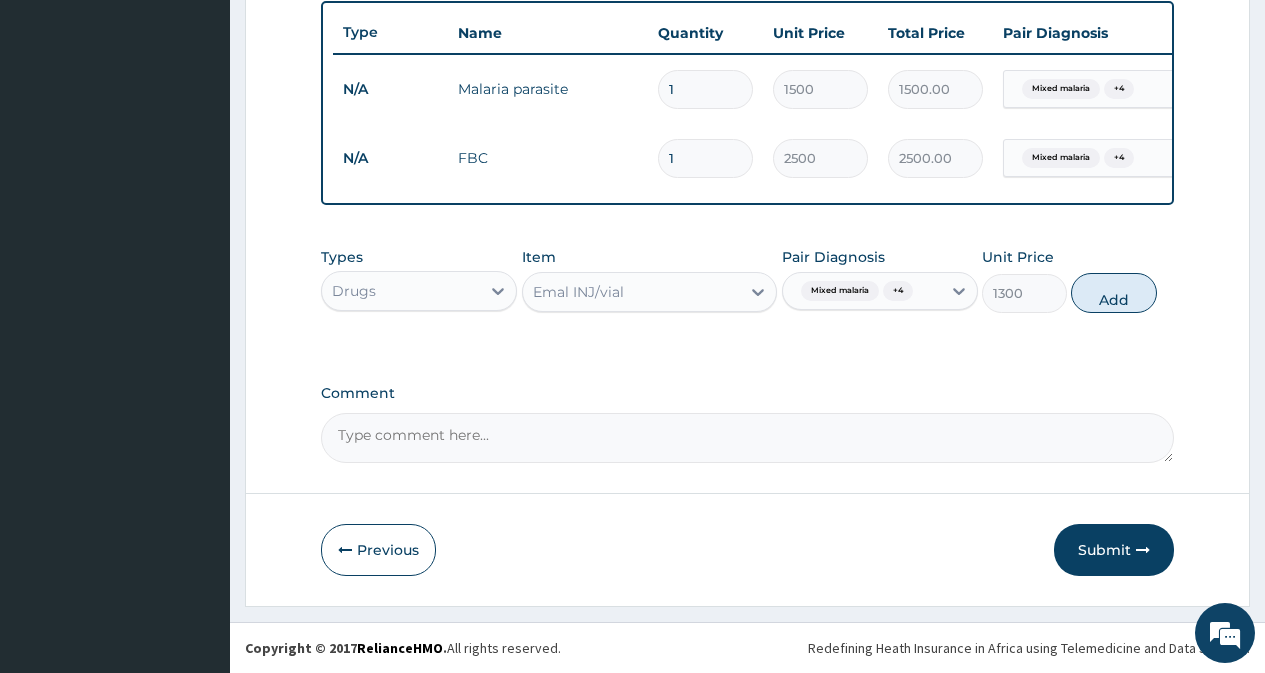 type on "0" 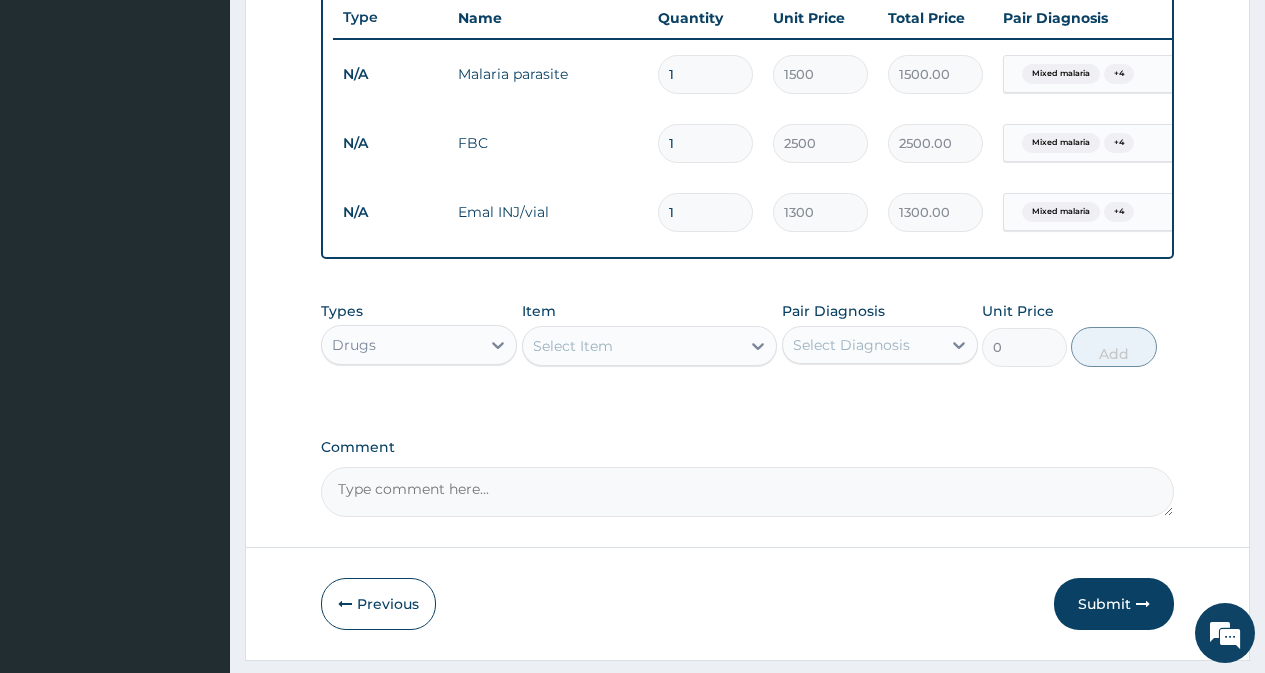 click on "Drugs" at bounding box center (401, 345) 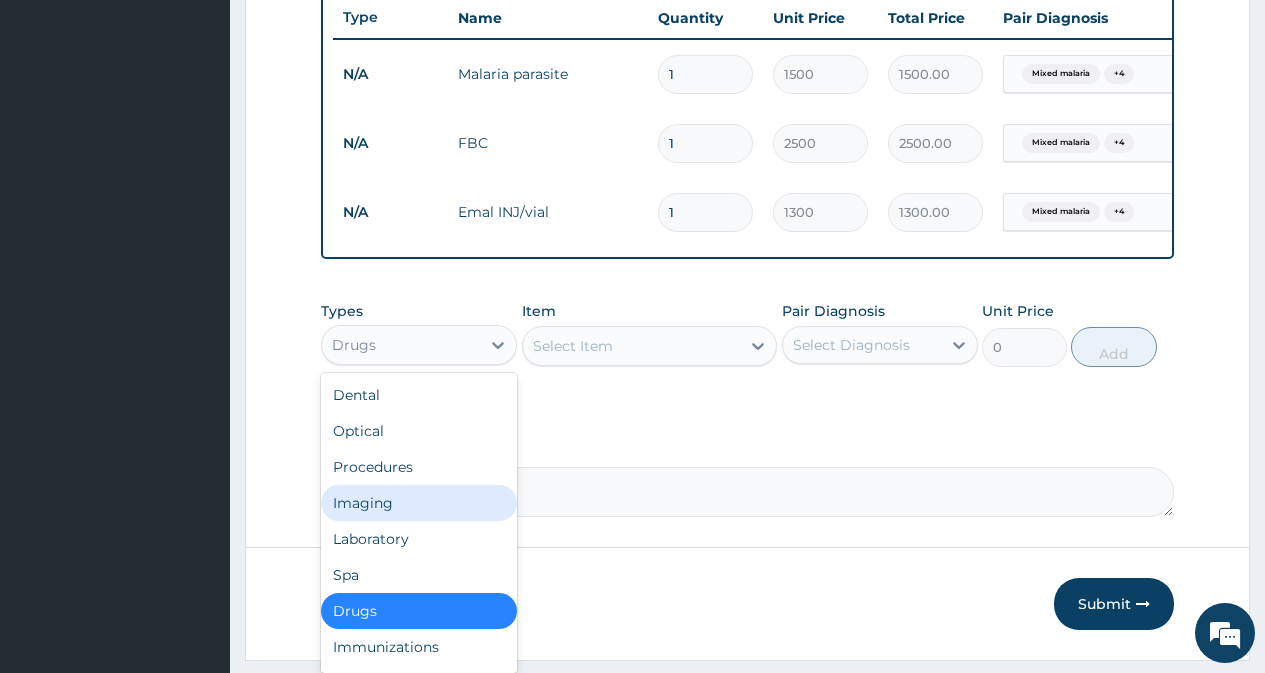 drag, startPoint x: 619, startPoint y: 351, endPoint x: 621, endPoint y: 370, distance: 19.104973 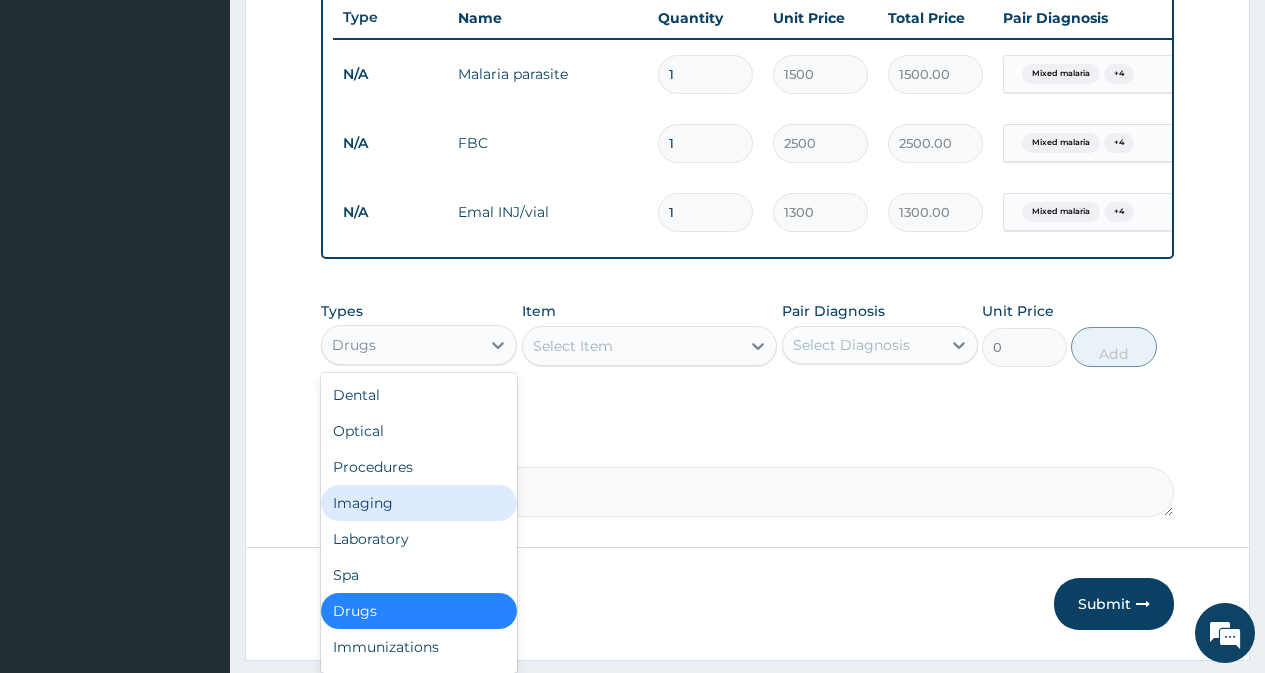 click on "Select Item" at bounding box center [632, 346] 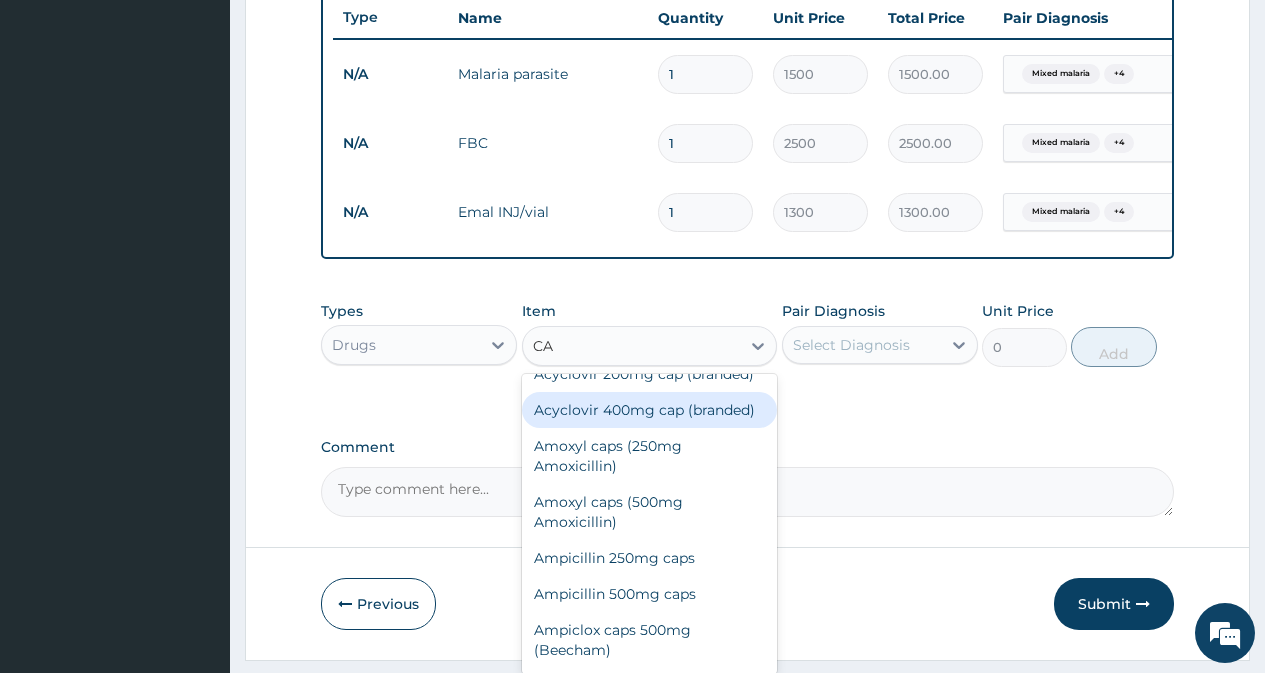 scroll, scrollTop: 100, scrollLeft: 0, axis: vertical 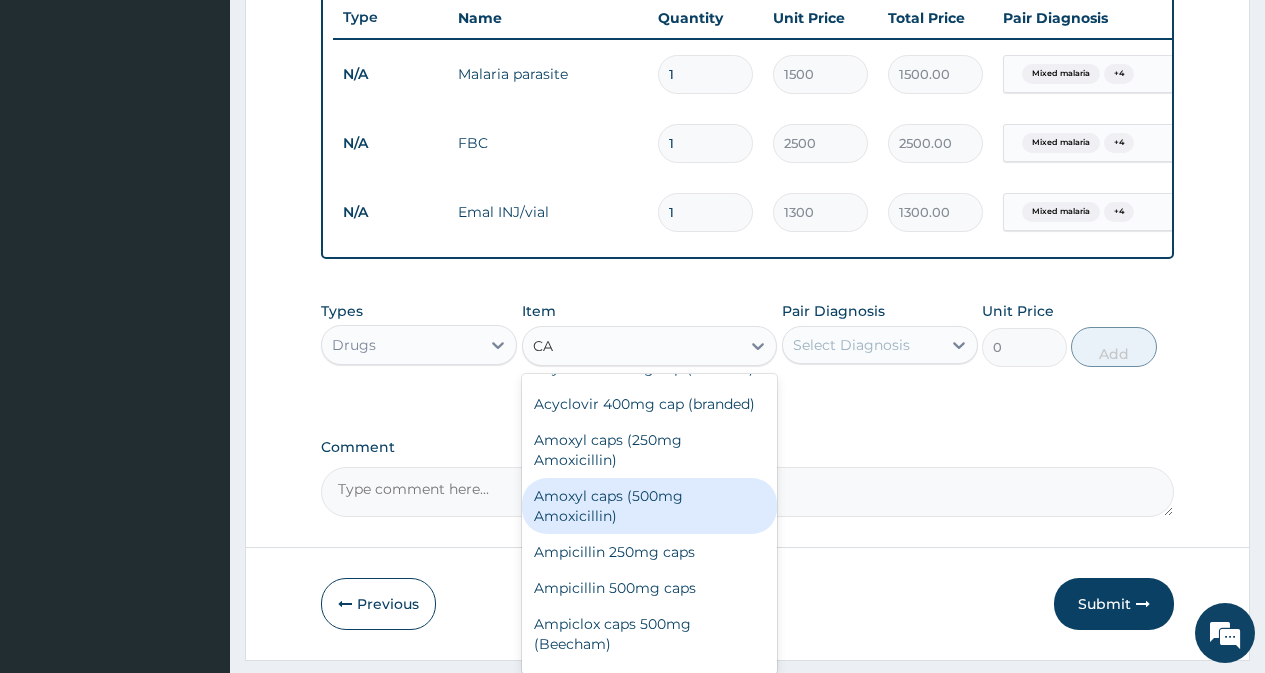 type on "CAM" 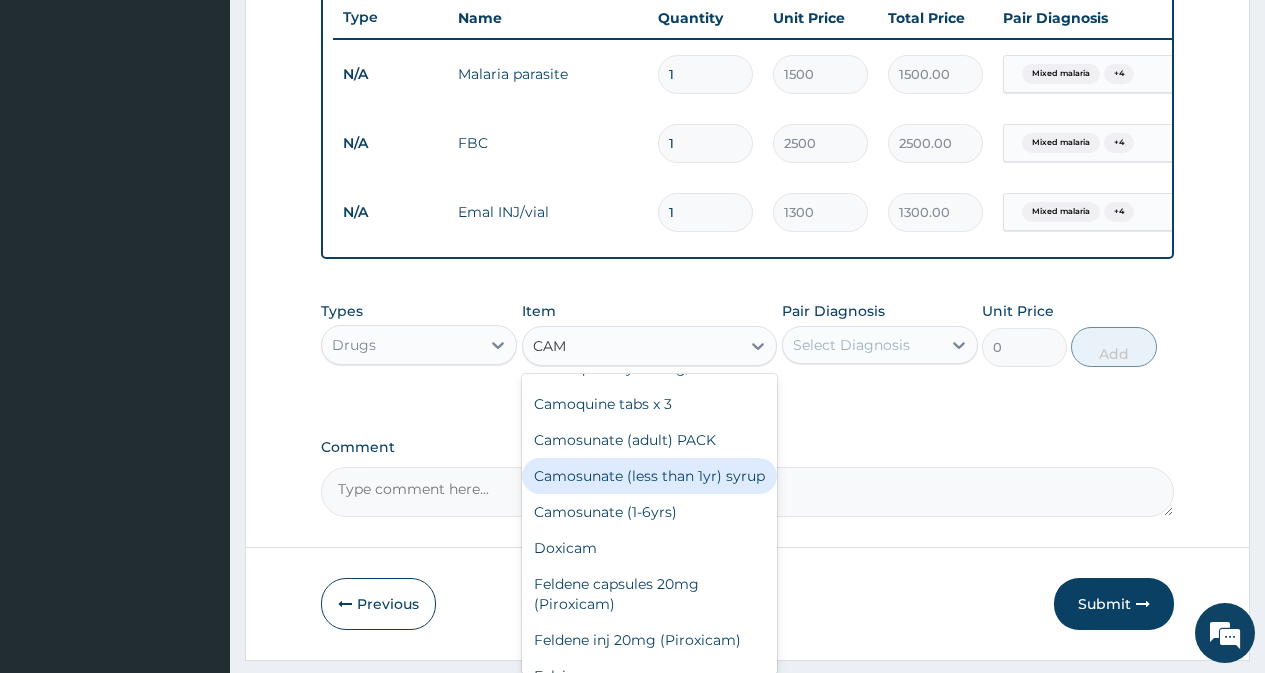 click on "Camosunate (less than 1yr) syrup" at bounding box center [650, 476] 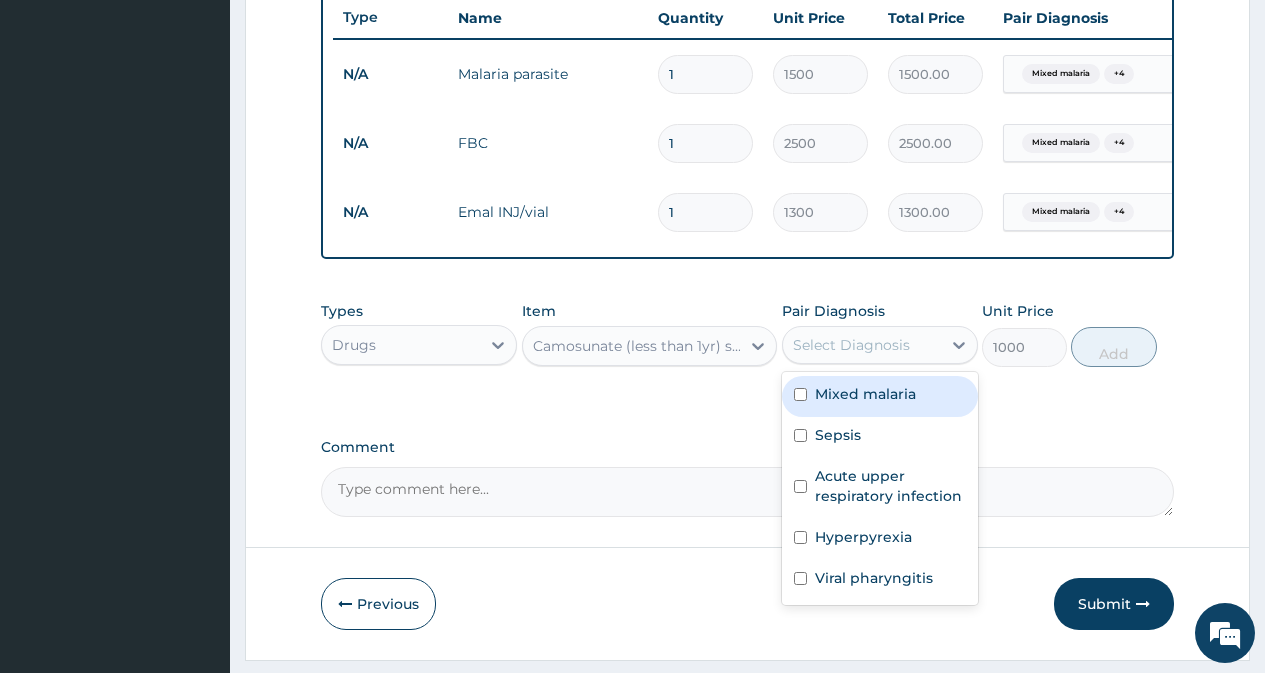 click on "Select Diagnosis" at bounding box center (851, 345) 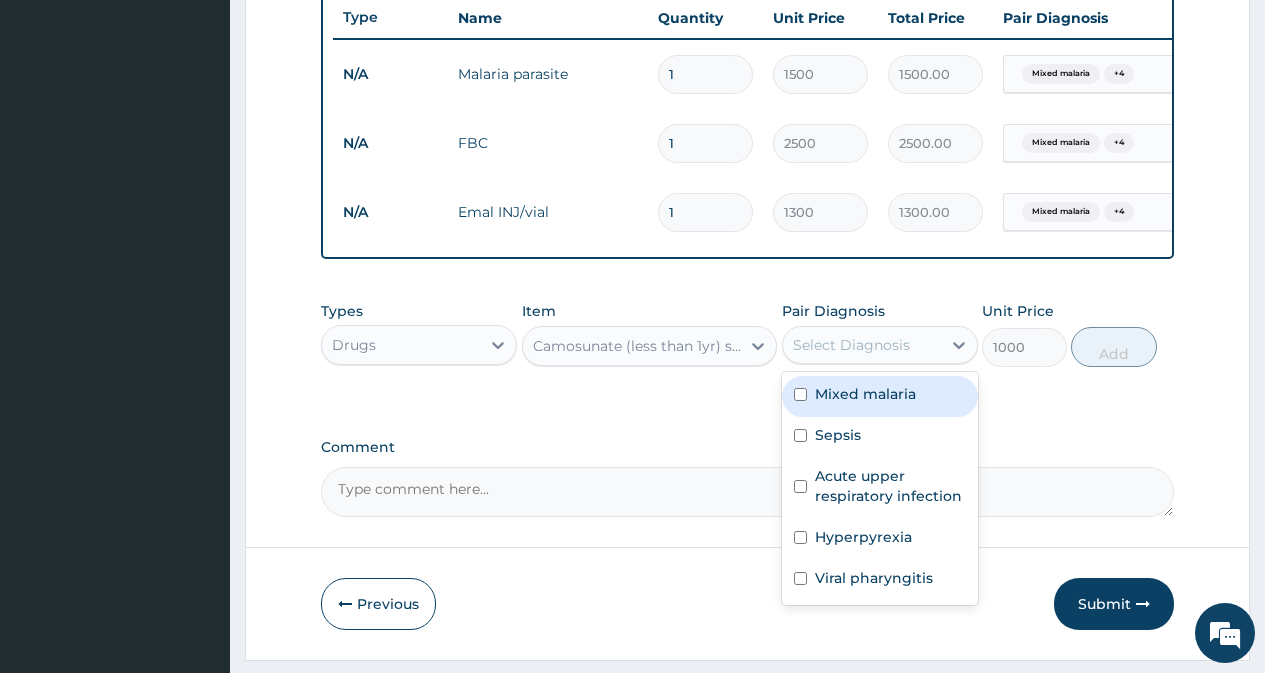 click on "Mixed malaria" at bounding box center [880, 396] 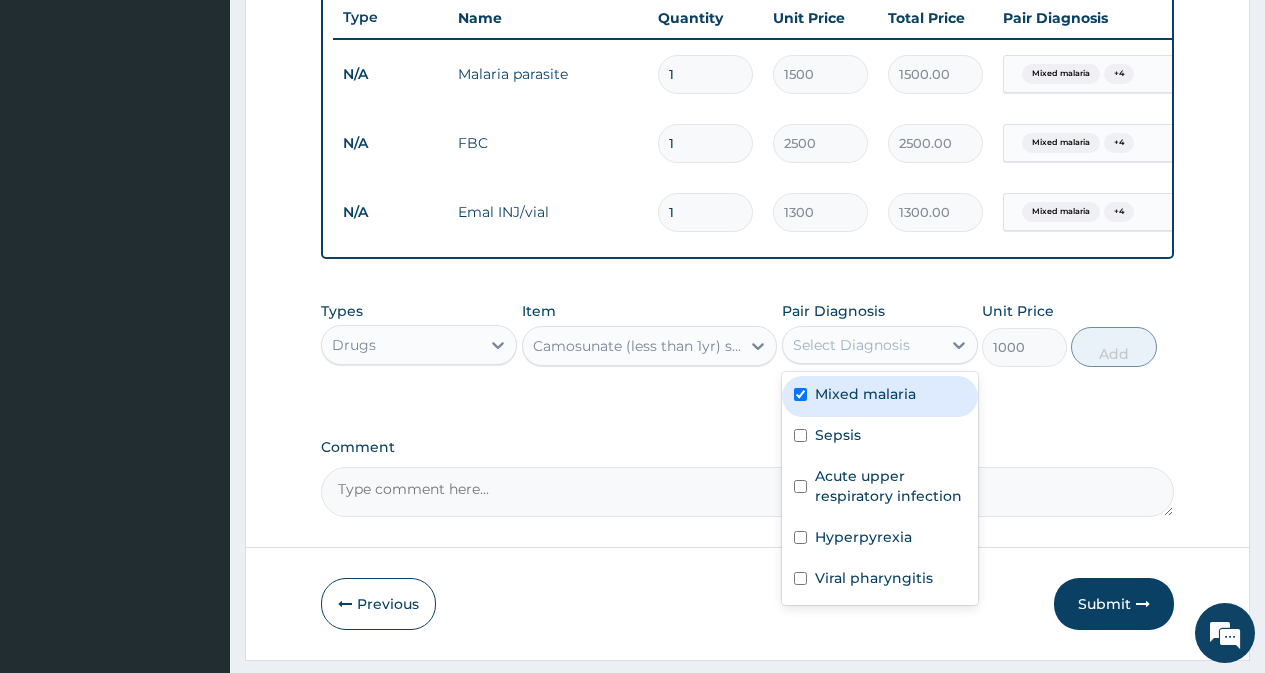 checkbox on "true" 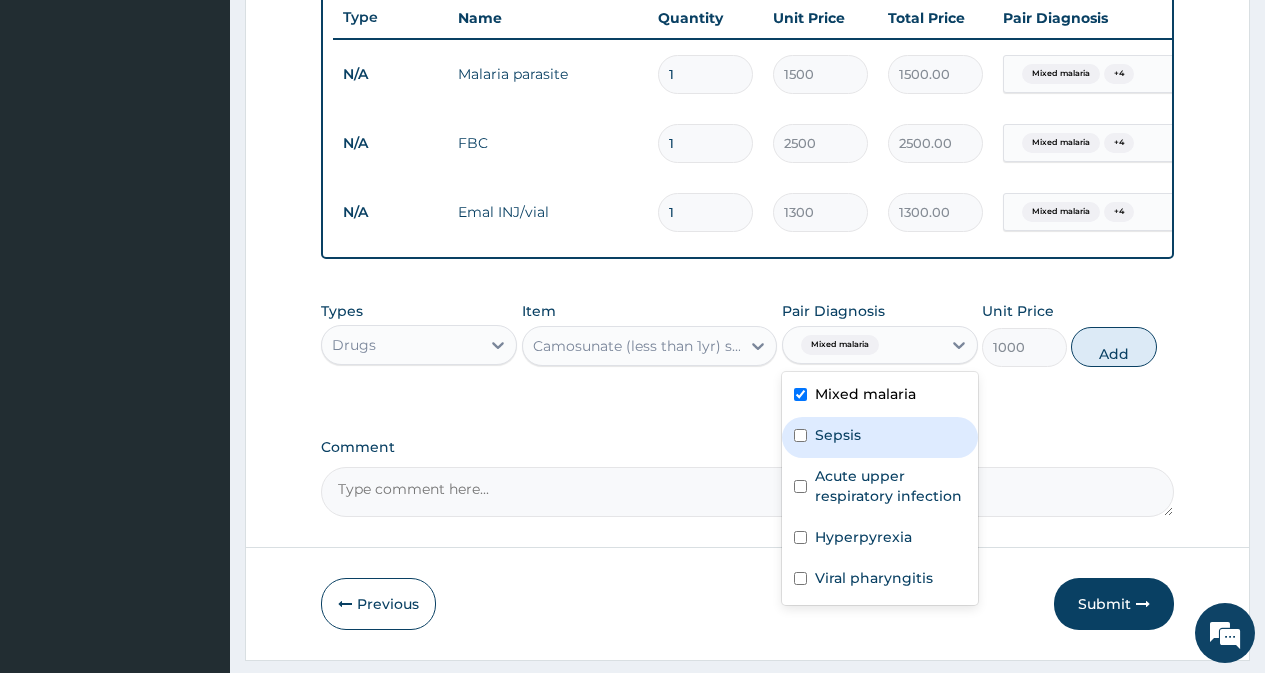 drag, startPoint x: 873, startPoint y: 446, endPoint x: 885, endPoint y: 512, distance: 67.08204 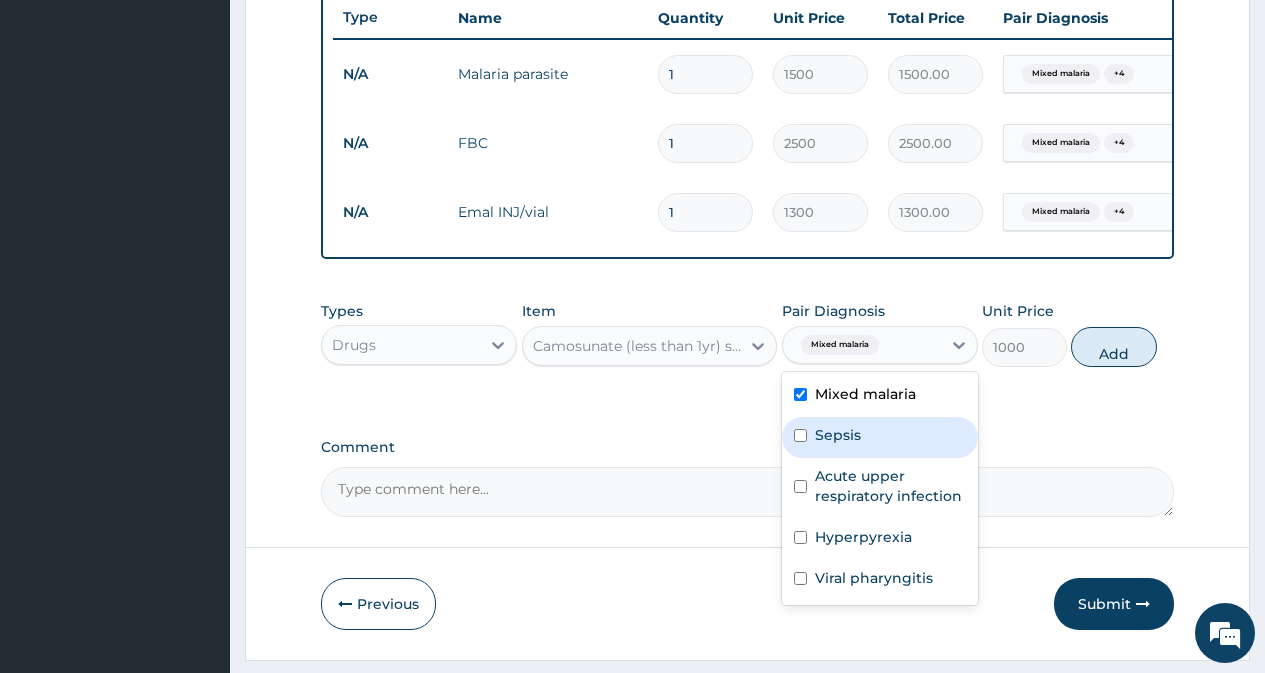 click on "Sepsis" at bounding box center (880, 437) 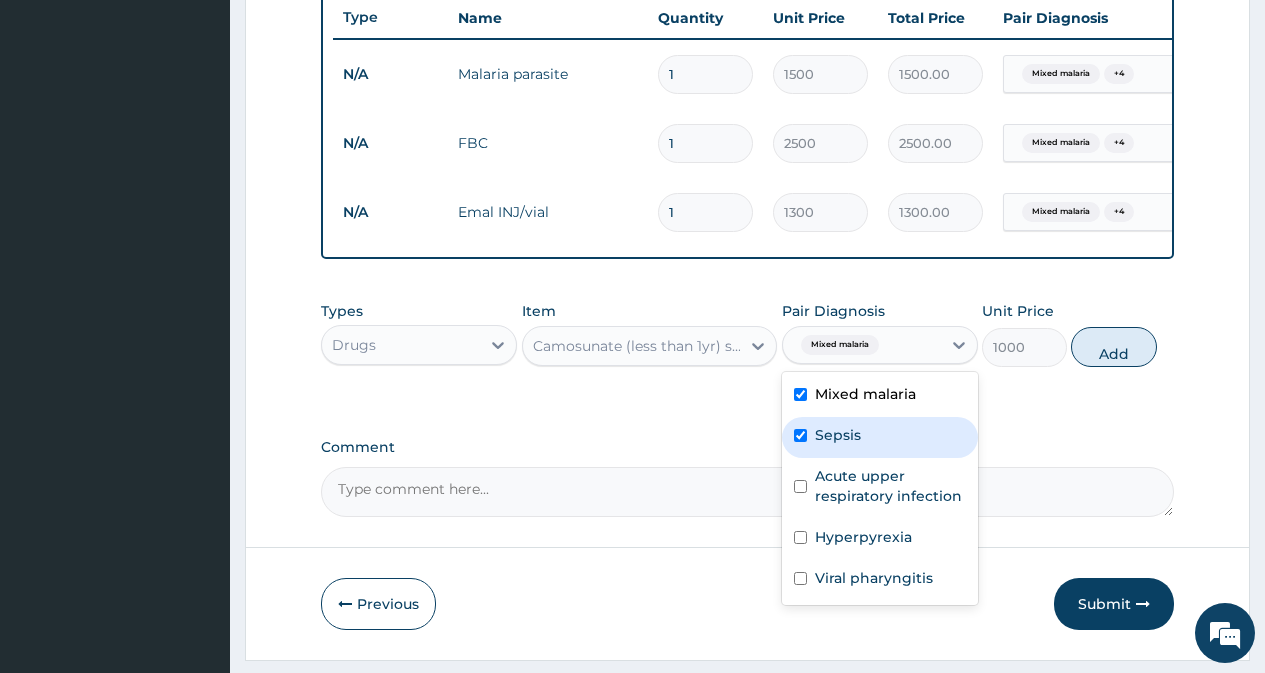 checkbox on "true" 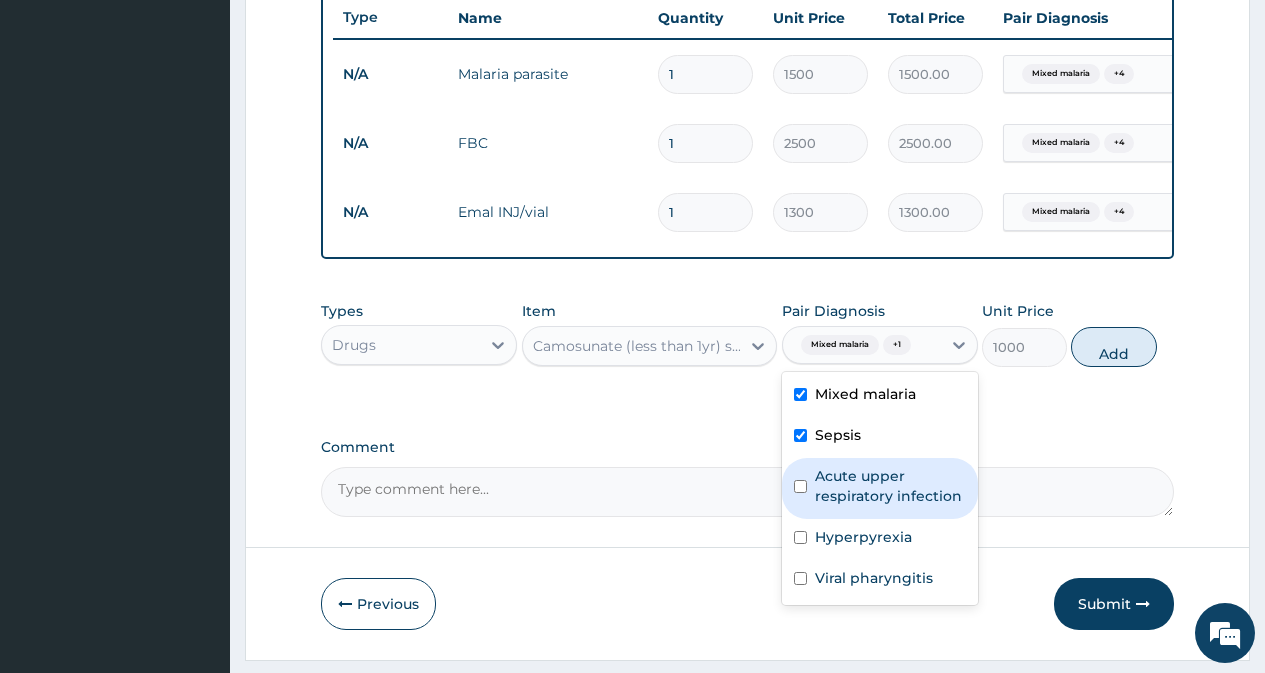 drag, startPoint x: 885, startPoint y: 512, endPoint x: 899, endPoint y: 578, distance: 67.46851 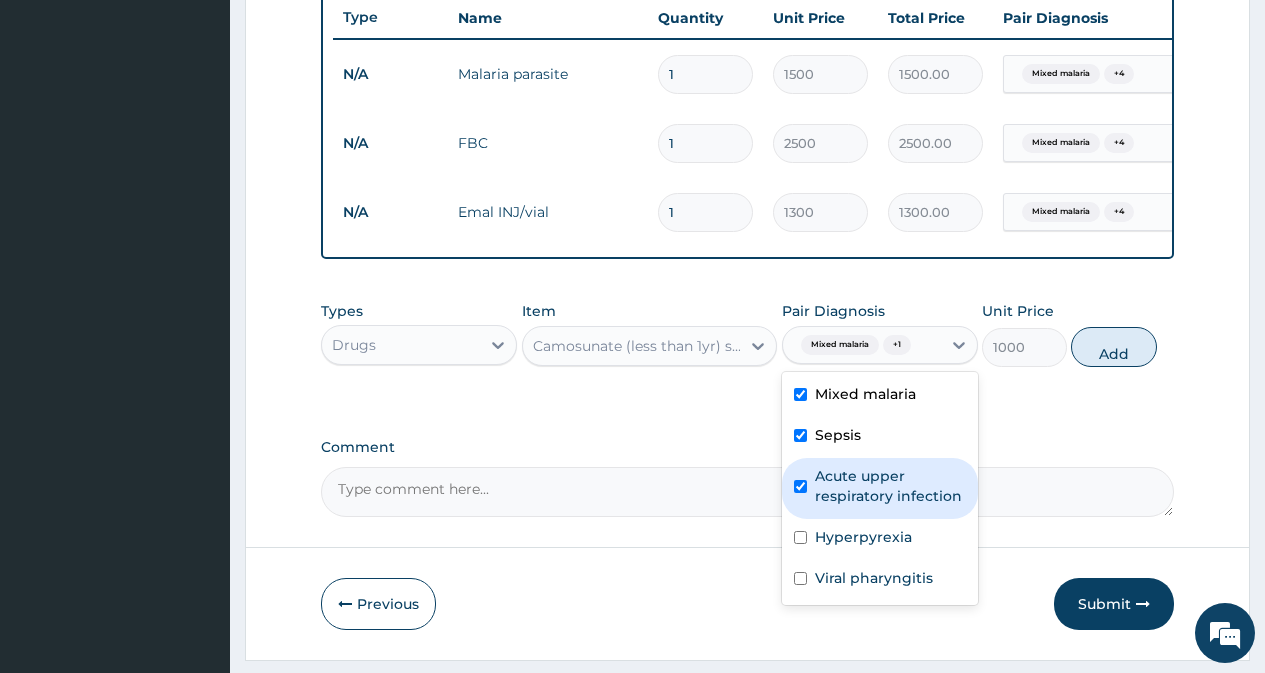 checkbox on "true" 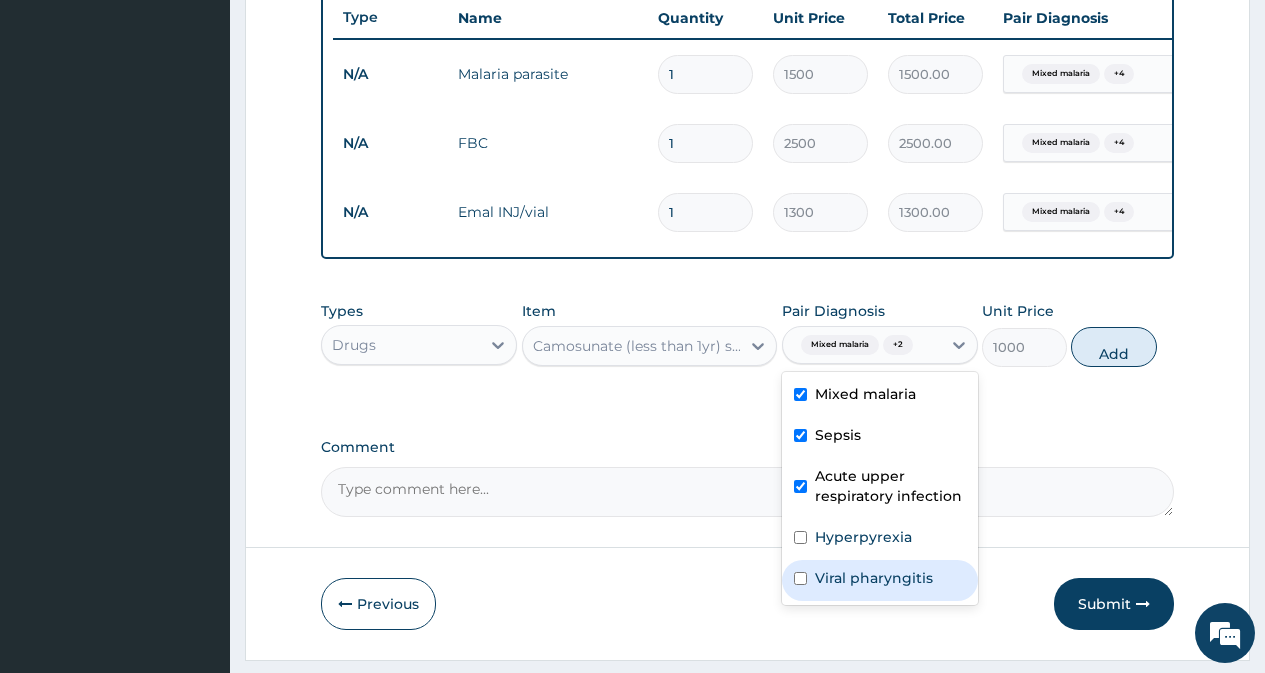 click on "Viral pharyngitis" at bounding box center (880, 580) 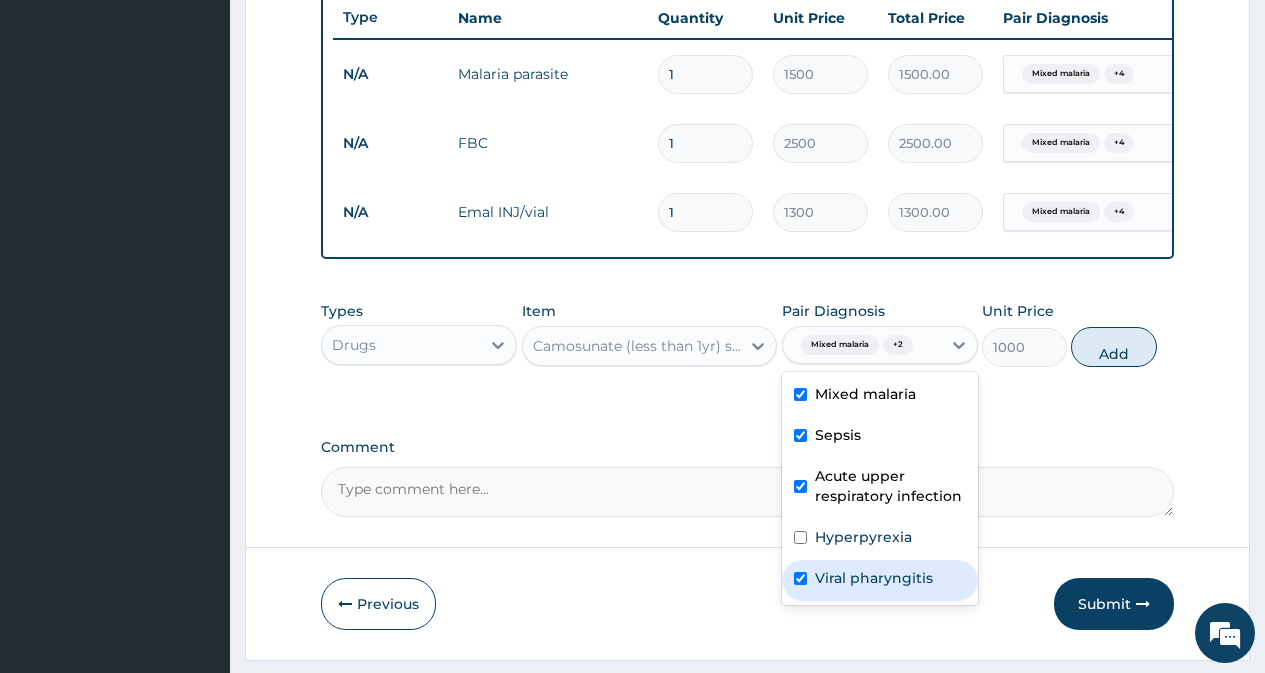 checkbox on "true" 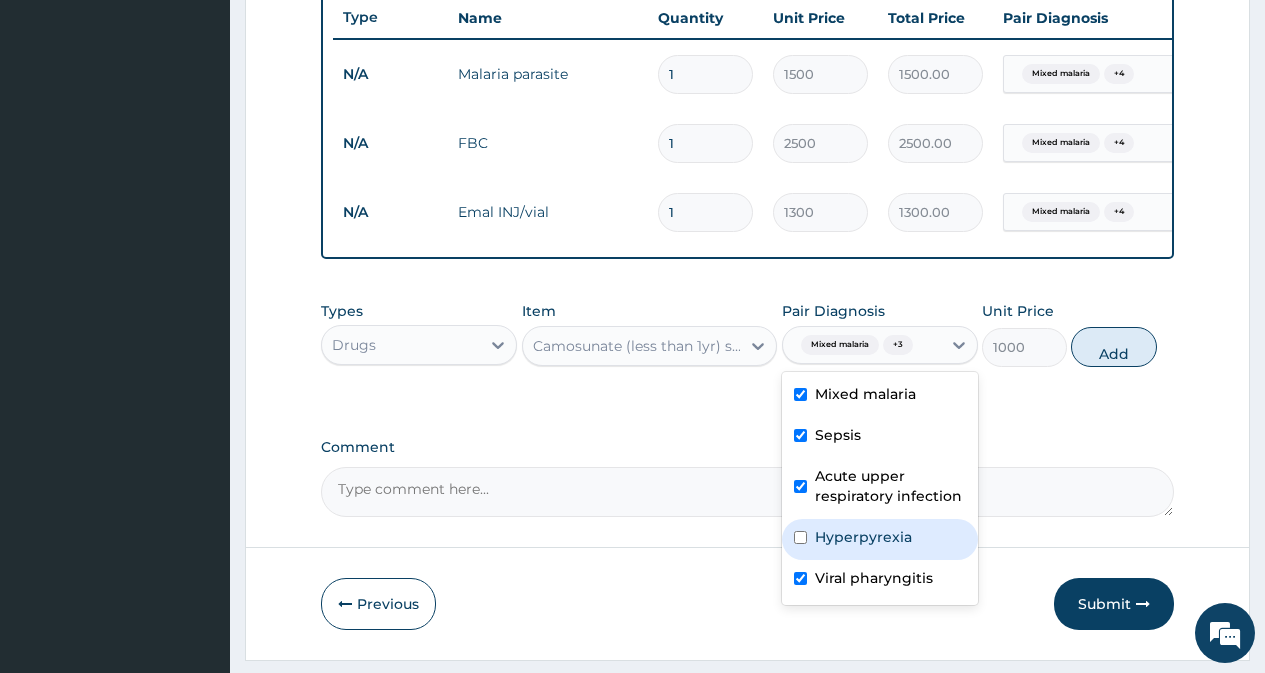 drag, startPoint x: 891, startPoint y: 557, endPoint x: 1001, endPoint y: 464, distance: 144.04514 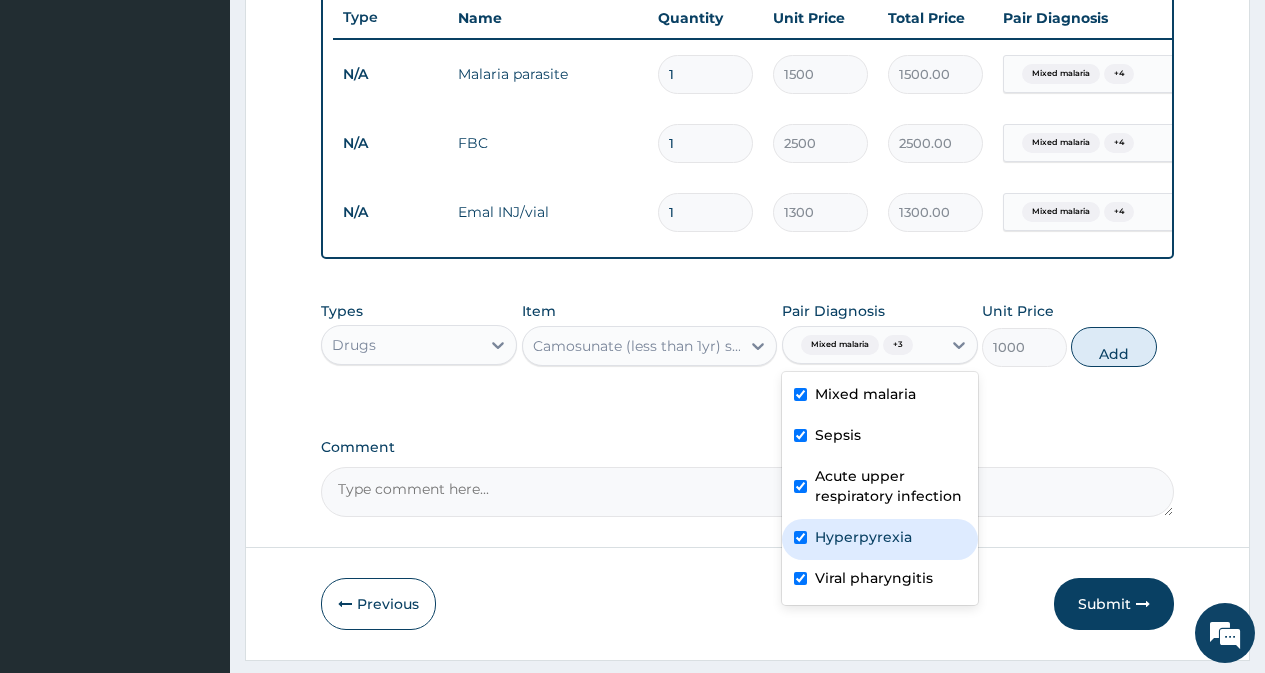 checkbox on "true" 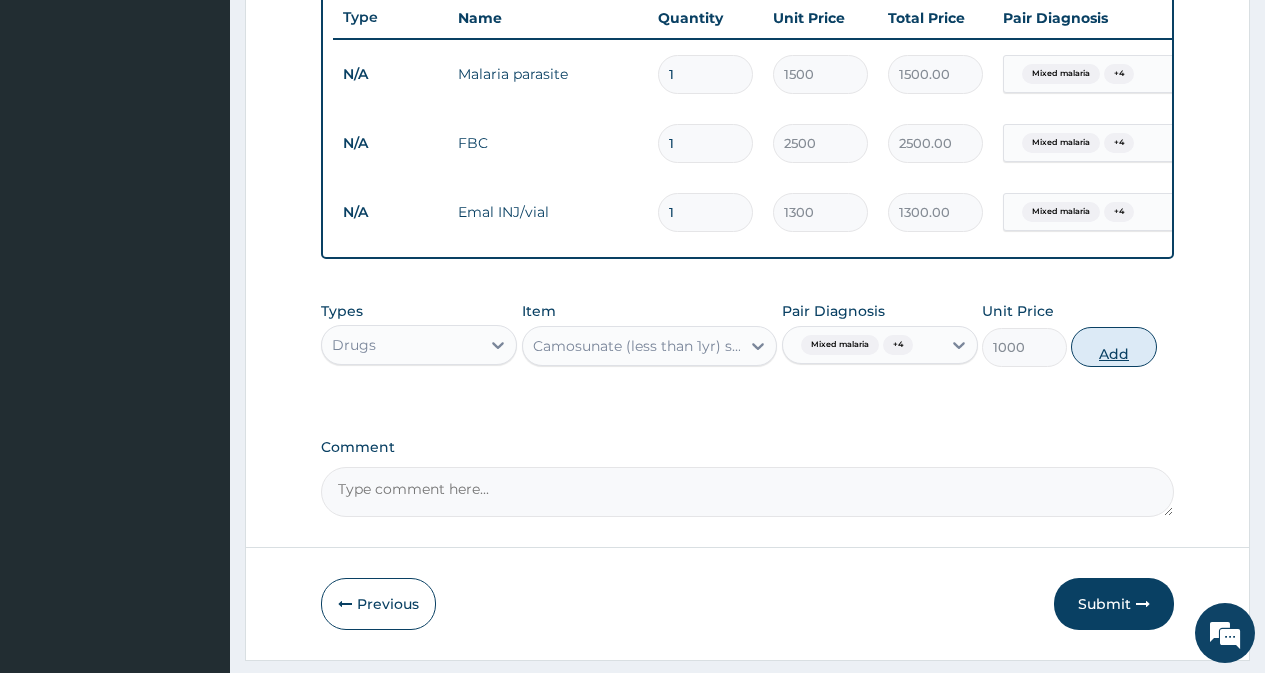 click on "Add" at bounding box center (1113, 347) 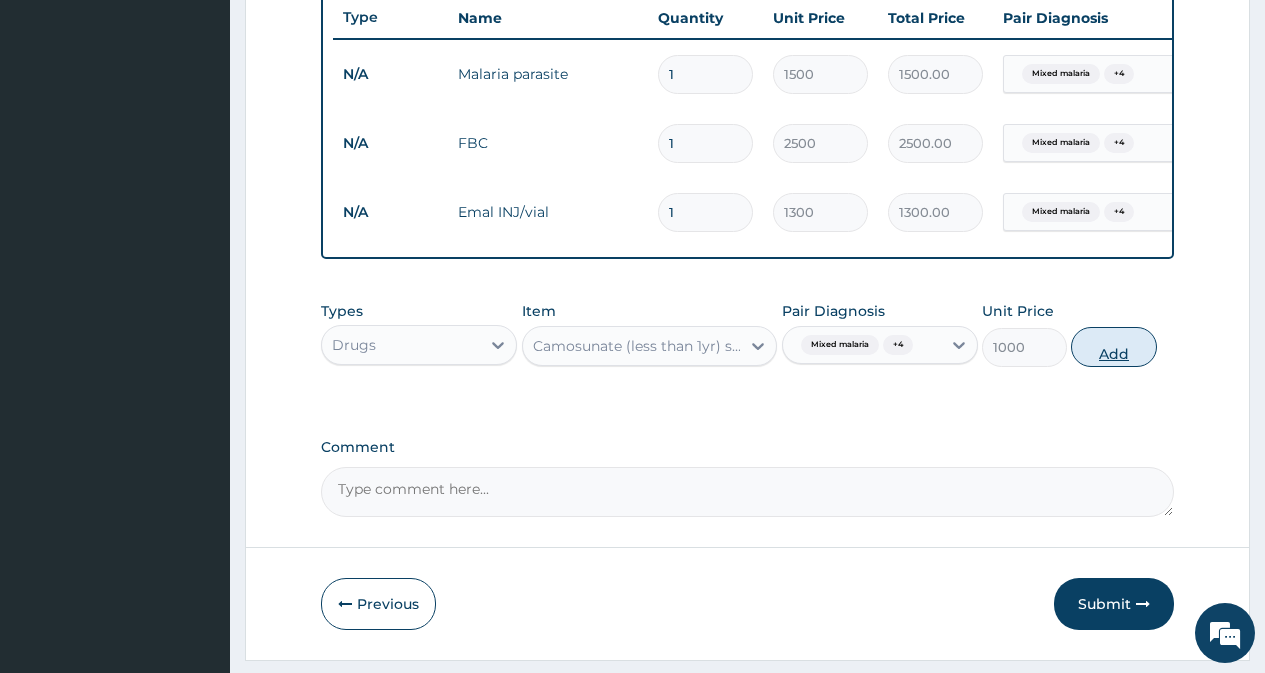type on "0" 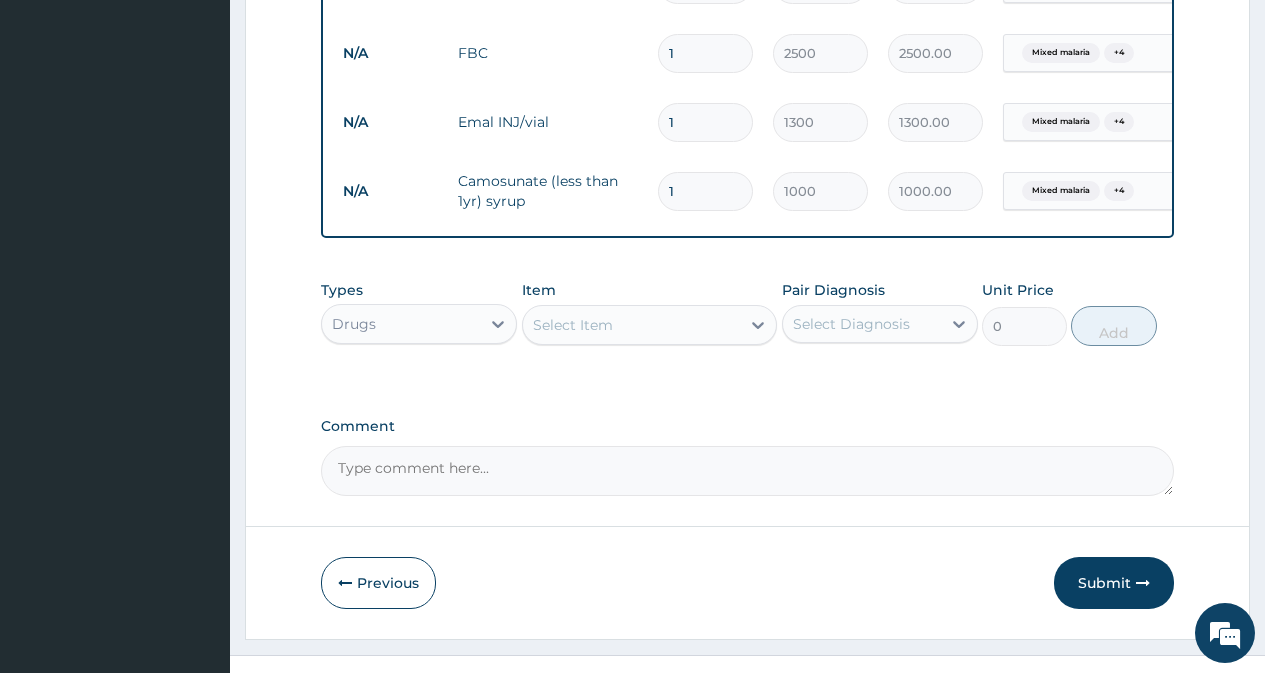 scroll, scrollTop: 858, scrollLeft: 0, axis: vertical 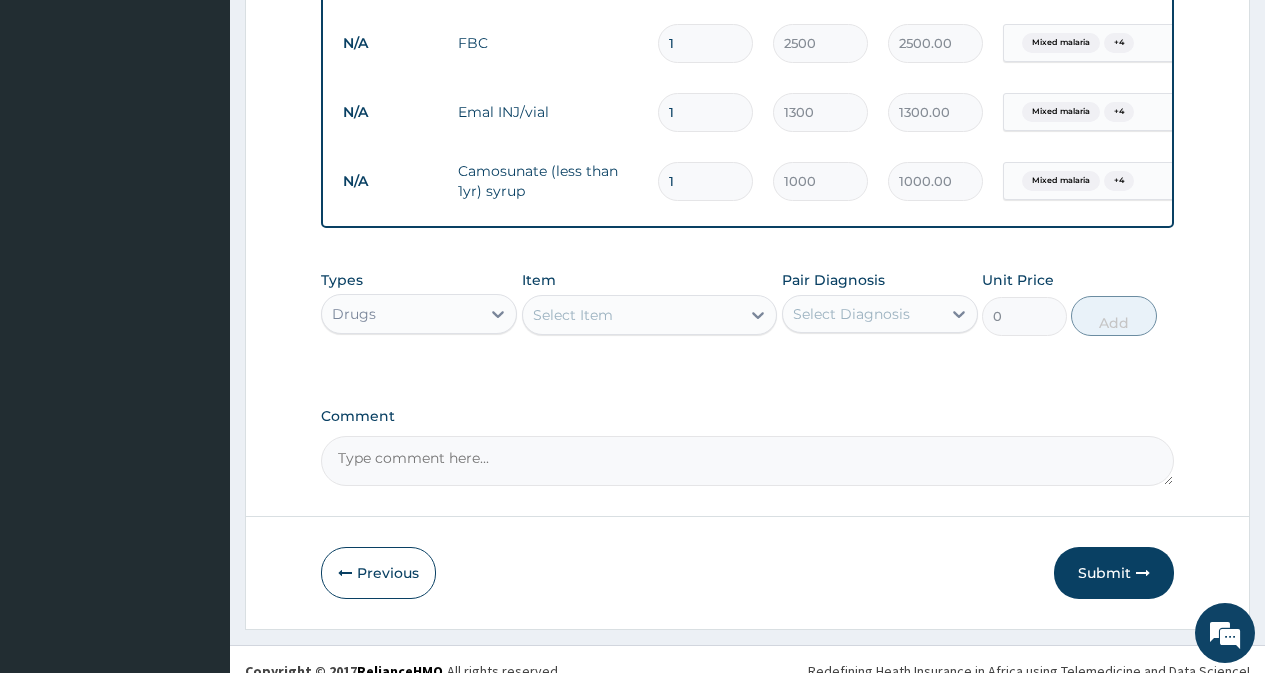 click on "Select Item" at bounding box center [632, 315] 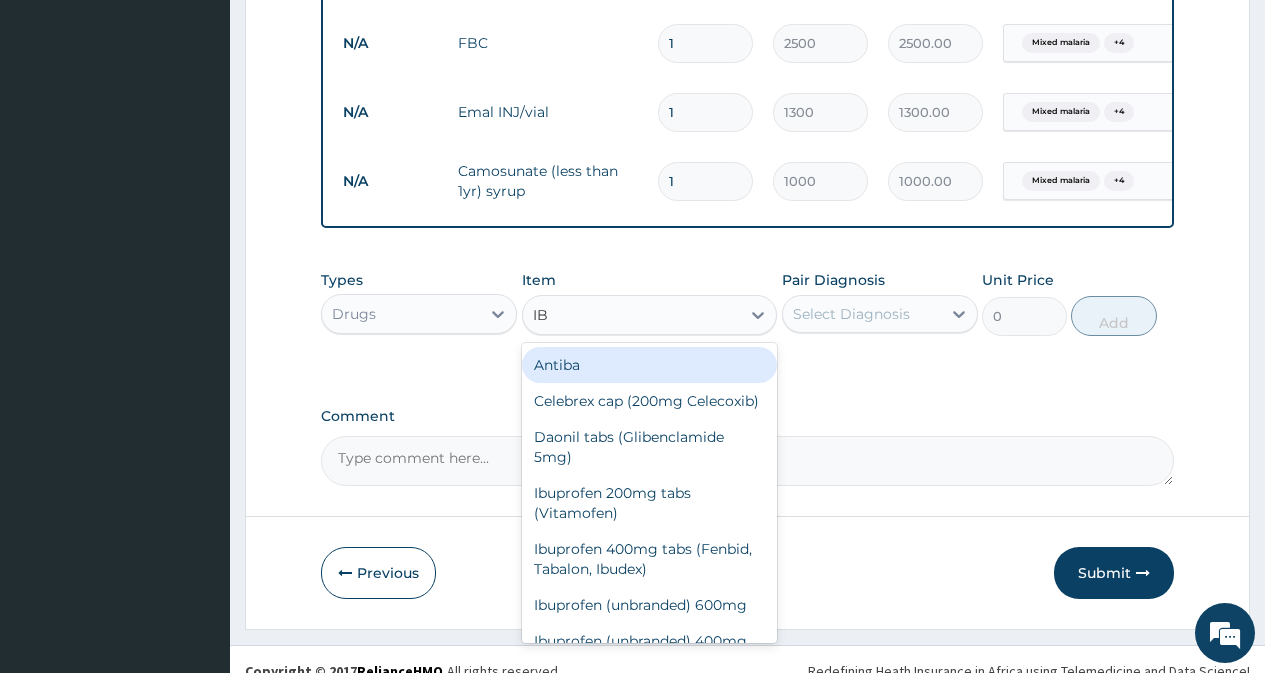 type on "IBU" 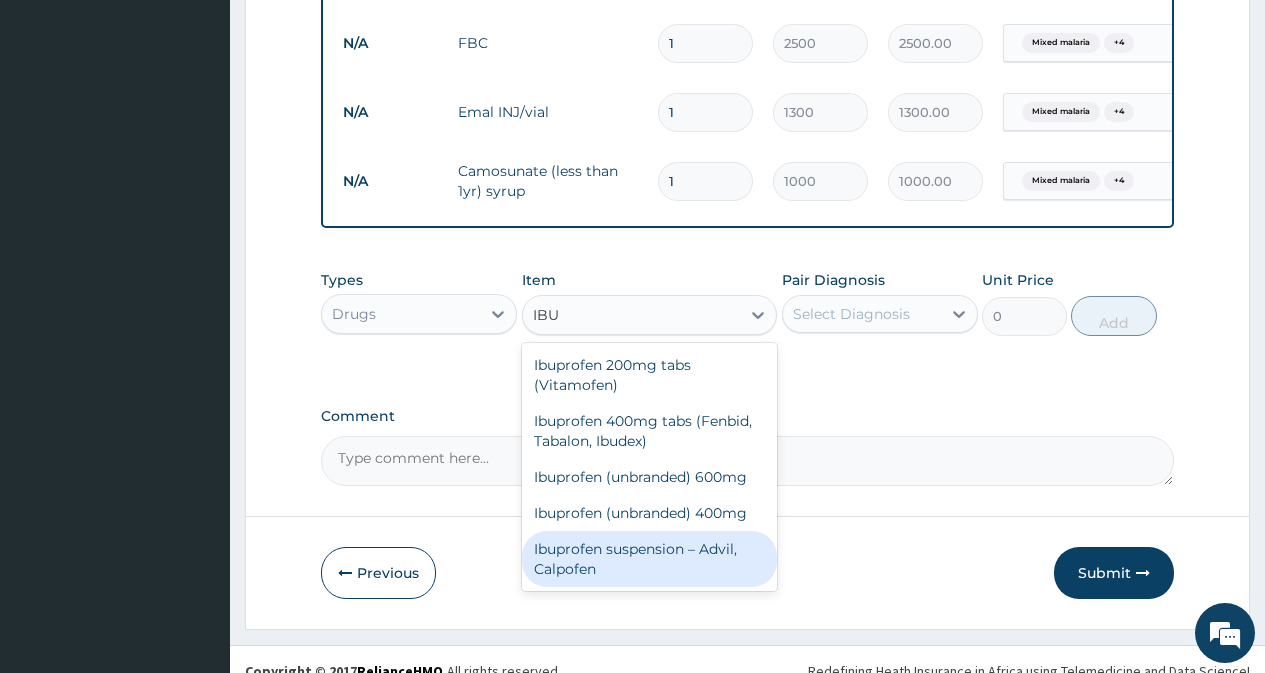 click on "Ibuprofen suspension – Advil, Calpofen" at bounding box center [650, 559] 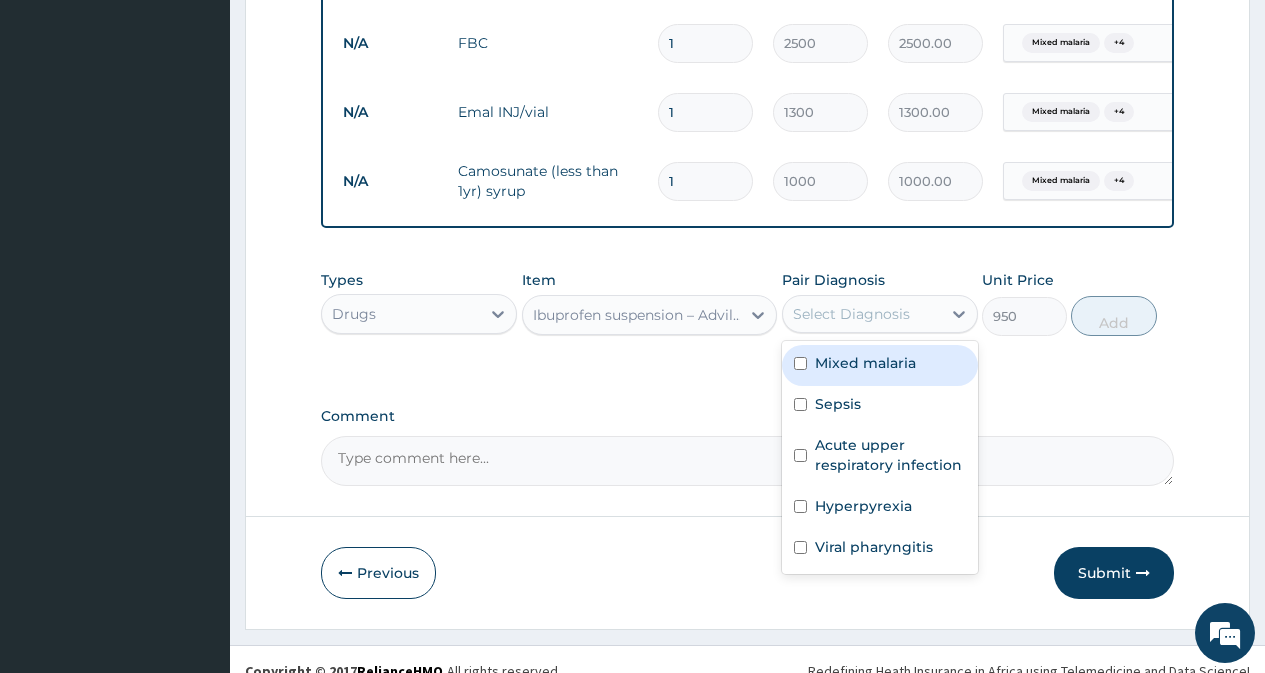 drag, startPoint x: 875, startPoint y: 323, endPoint x: 892, endPoint y: 401, distance: 79.83107 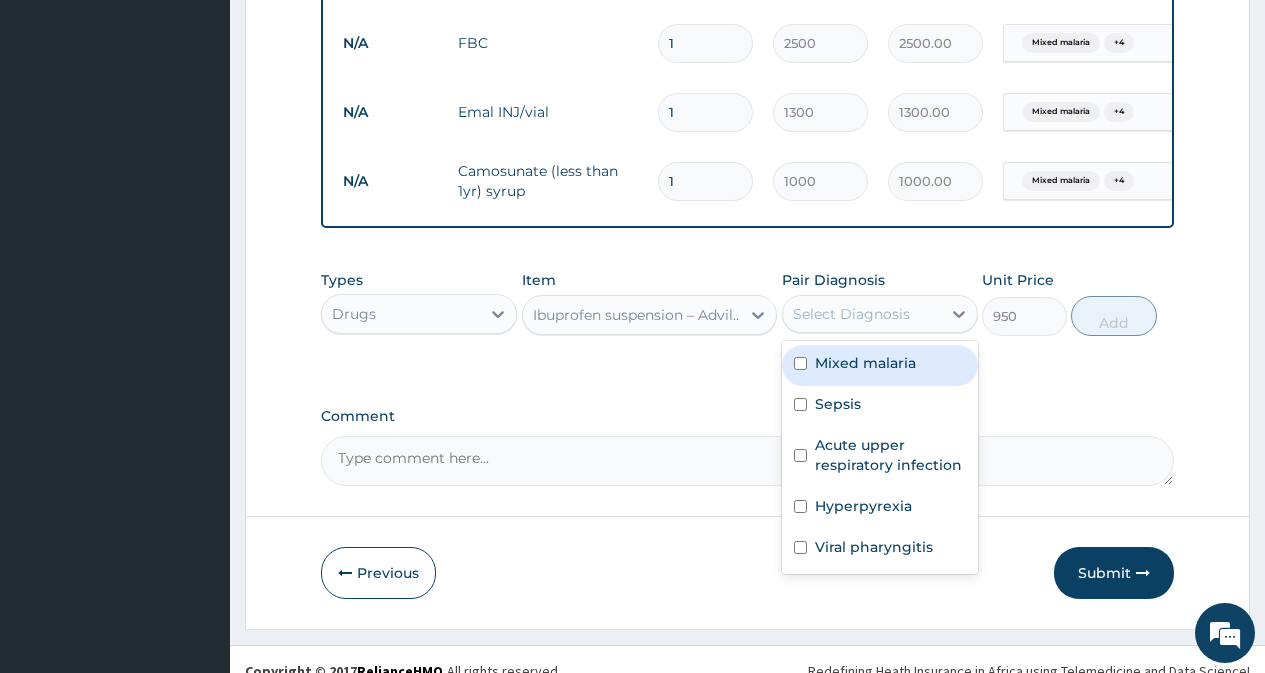 click on "Select Diagnosis" at bounding box center [862, 314] 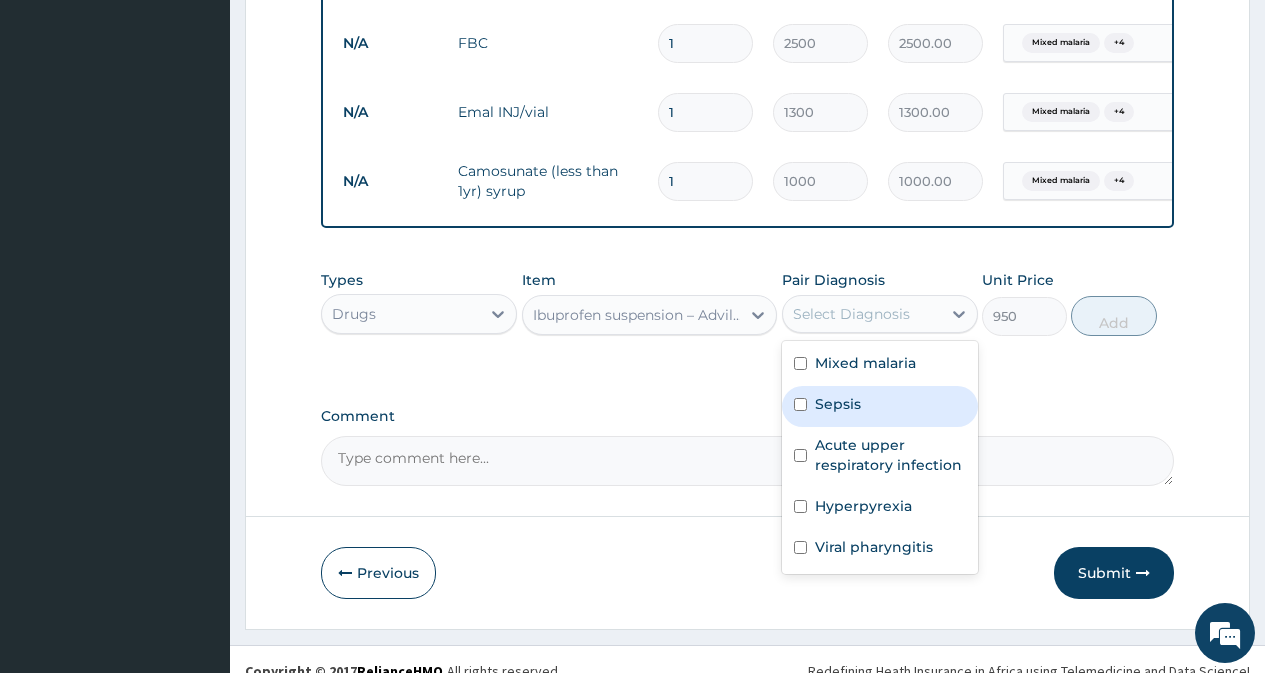 click on "Sepsis" at bounding box center [880, 406] 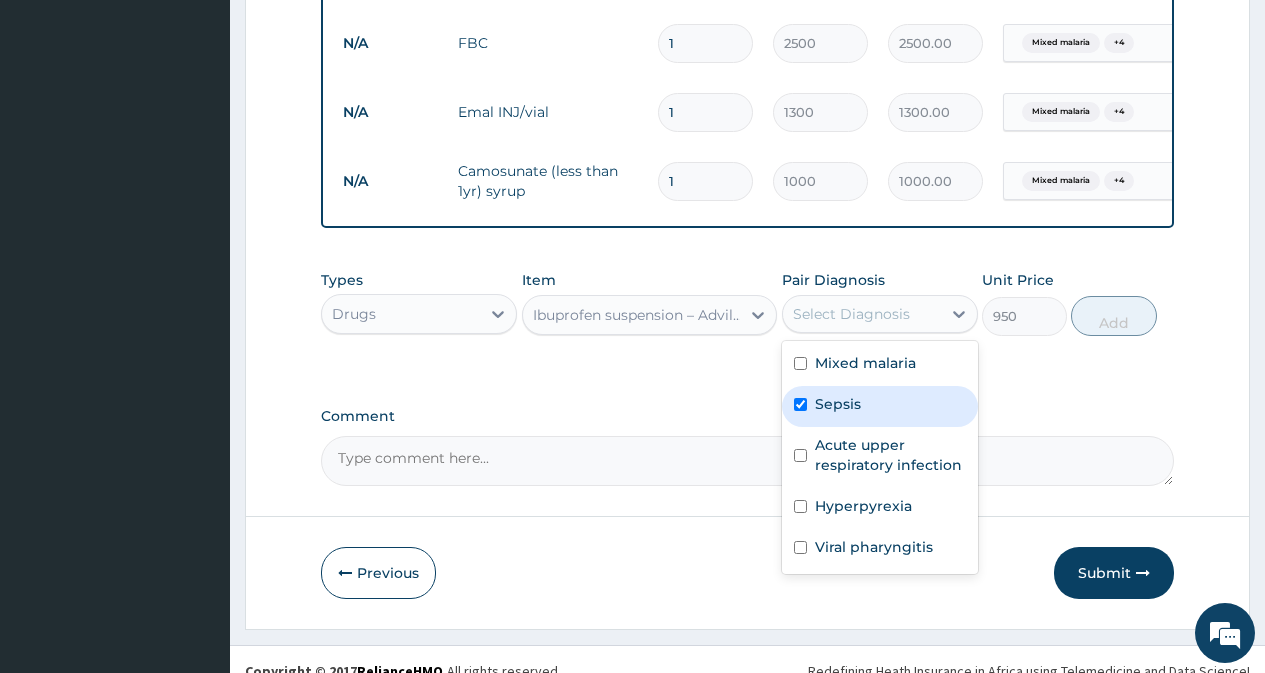 checkbox on "true" 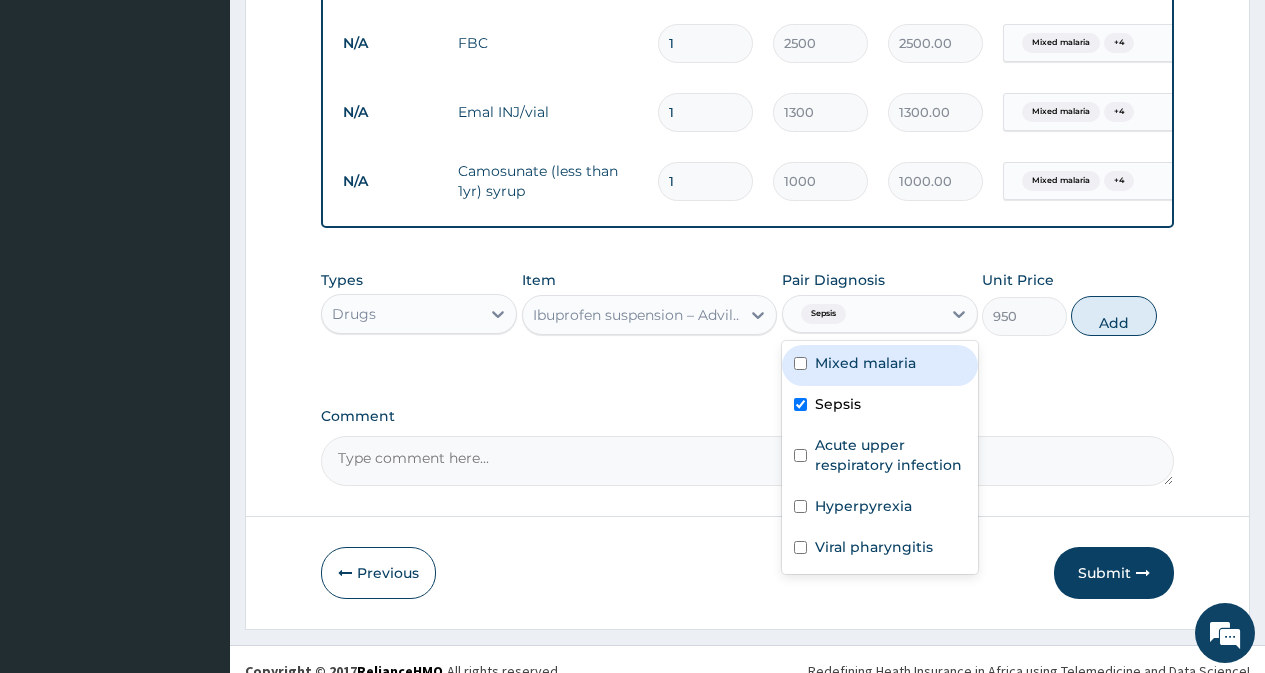click on "Mixed malaria" at bounding box center (865, 363) 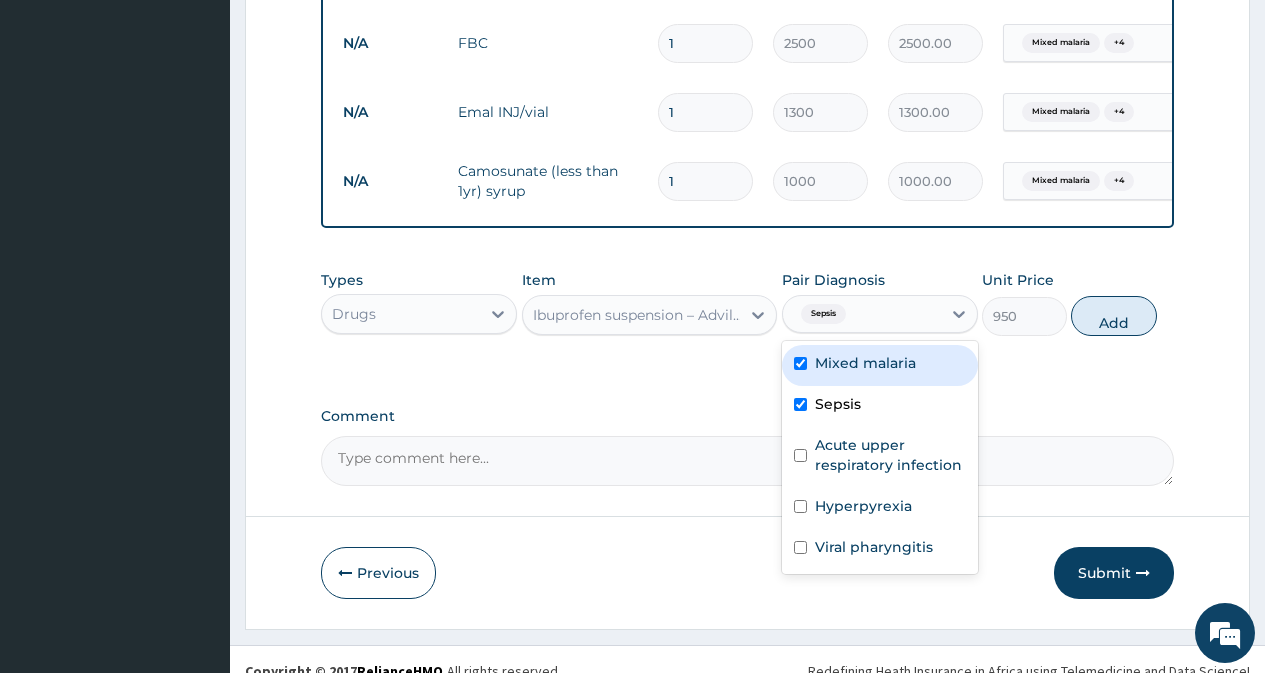 checkbox on "true" 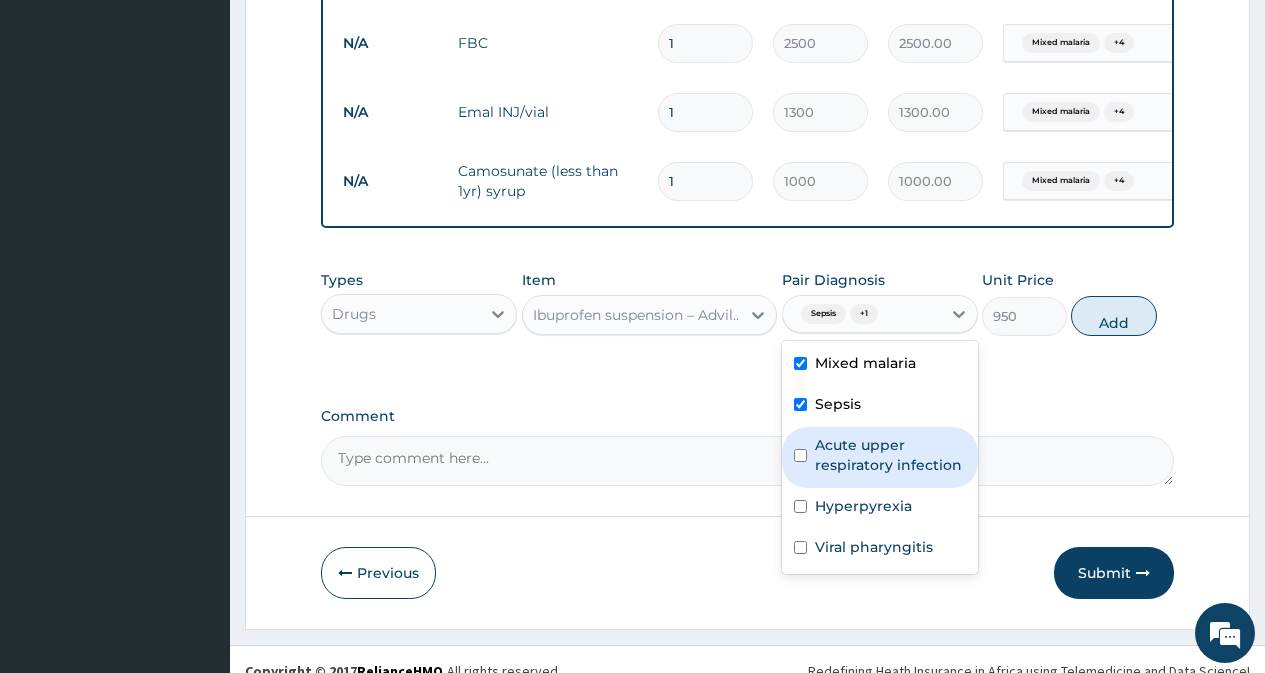 click on "Acute upper respiratory infection" at bounding box center [890, 455] 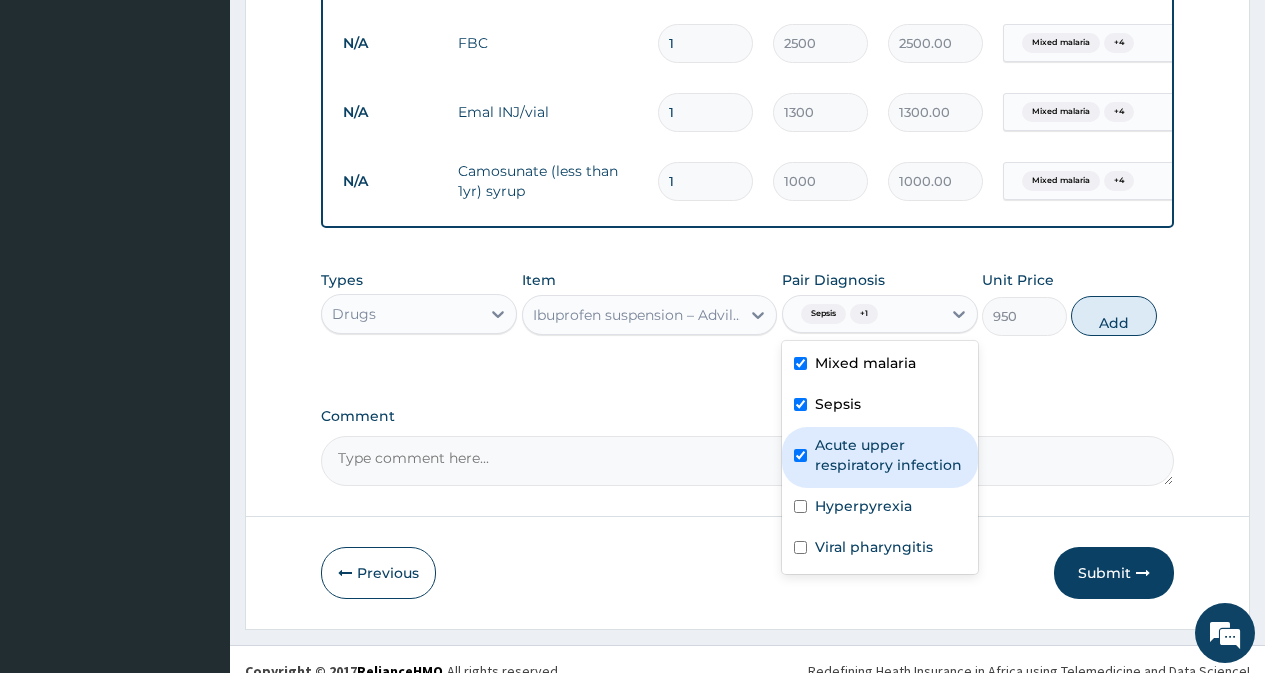 checkbox on "true" 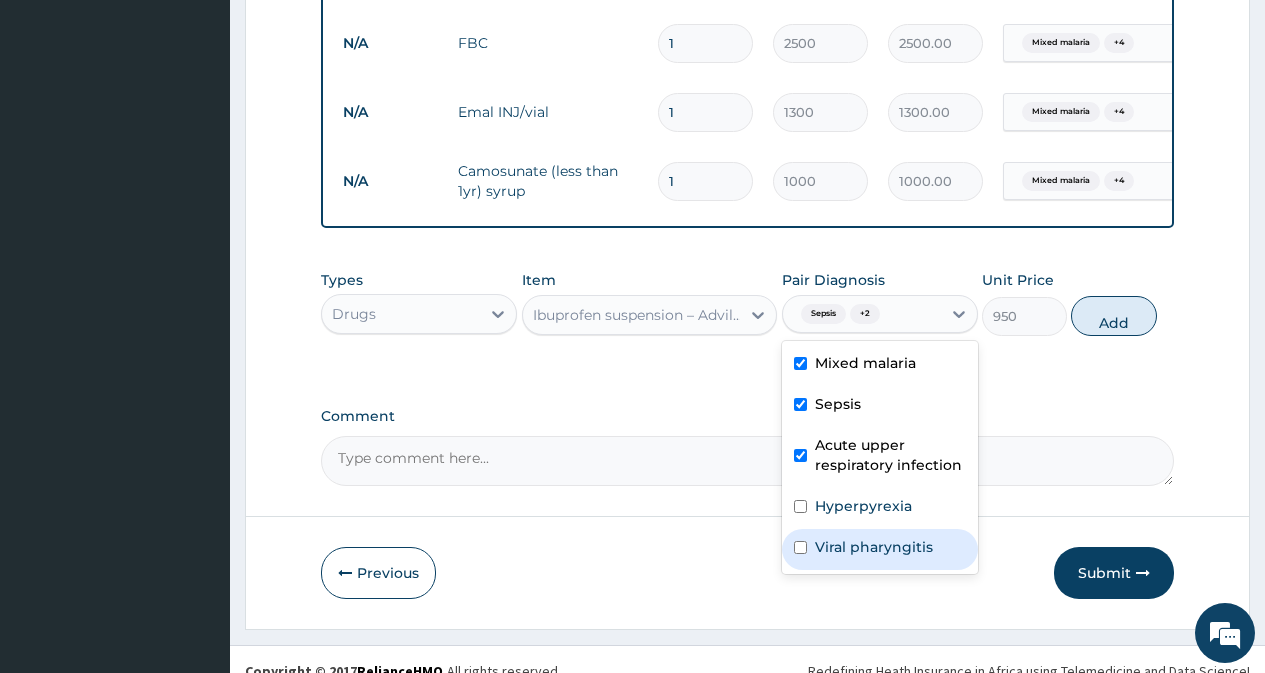 drag, startPoint x: 891, startPoint y: 544, endPoint x: 888, endPoint y: 561, distance: 17.262676 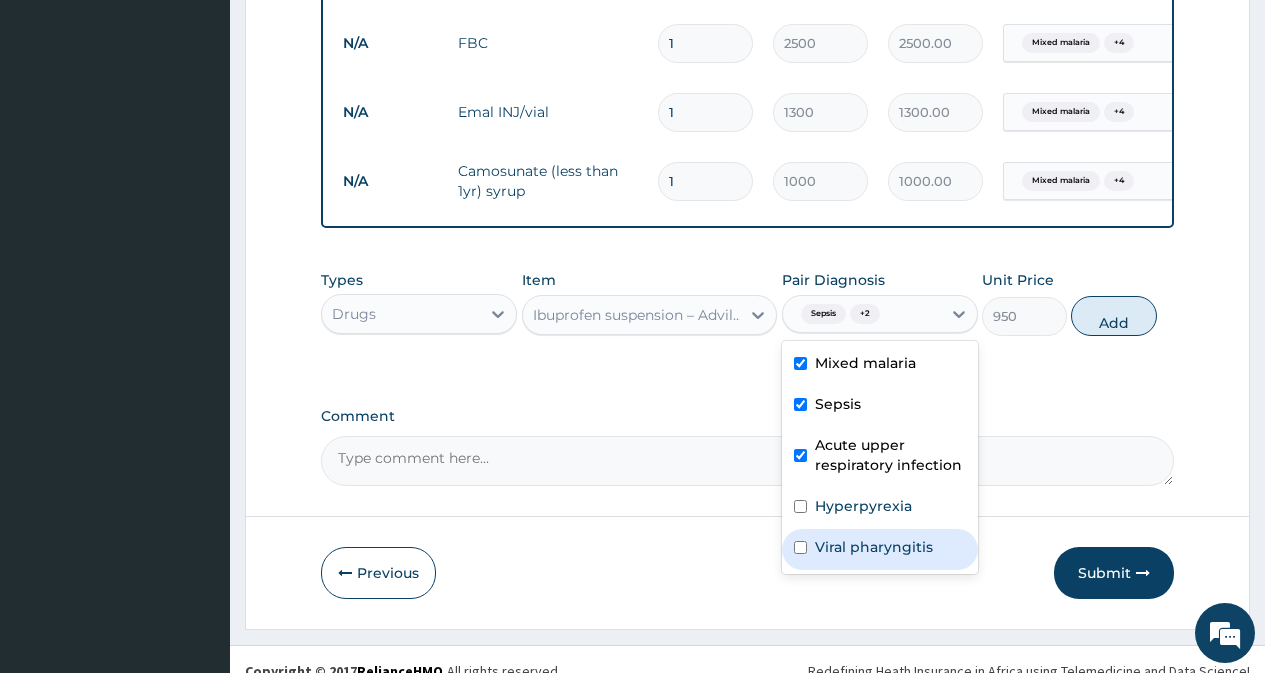 click on "Viral pharyngitis" at bounding box center (880, 549) 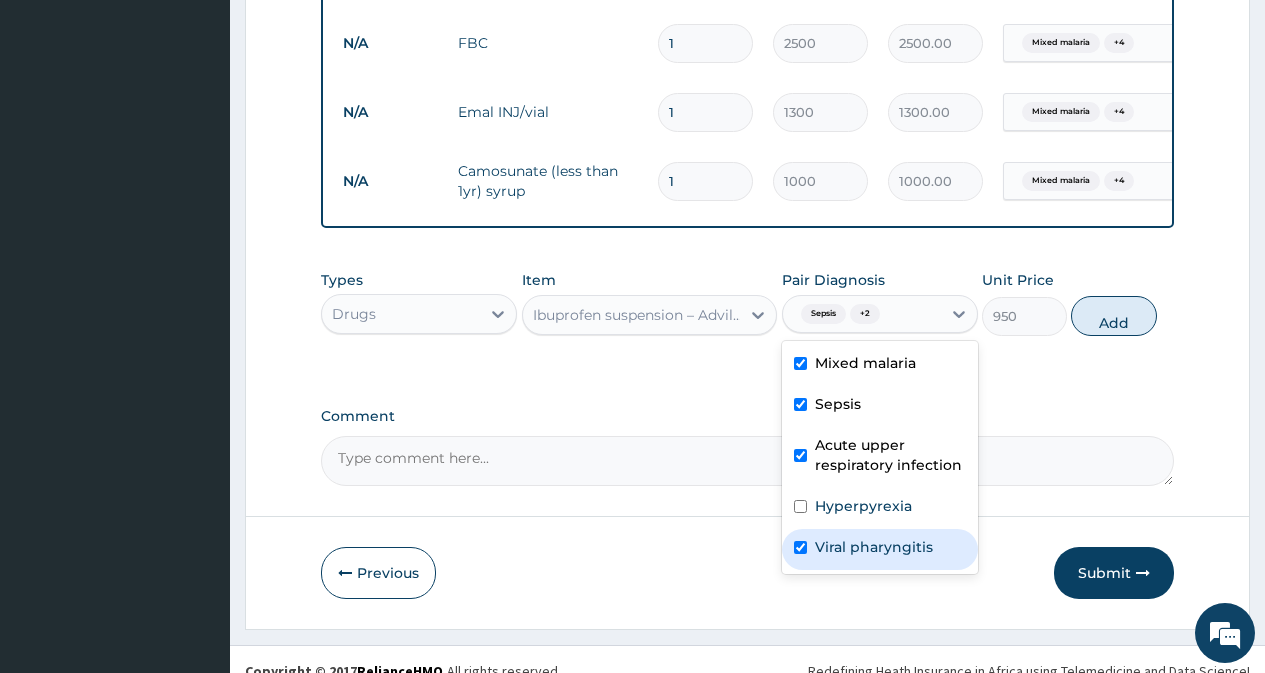 checkbox on "true" 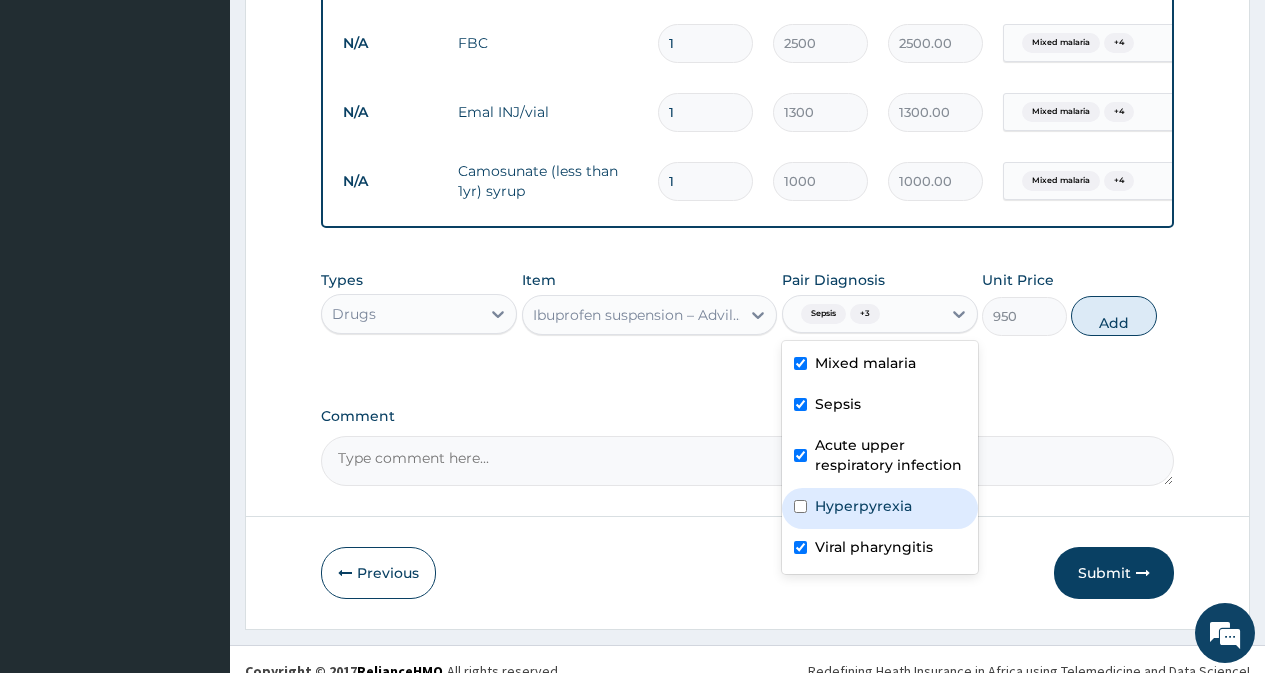 click on "Hyperpyrexia" at bounding box center [863, 506] 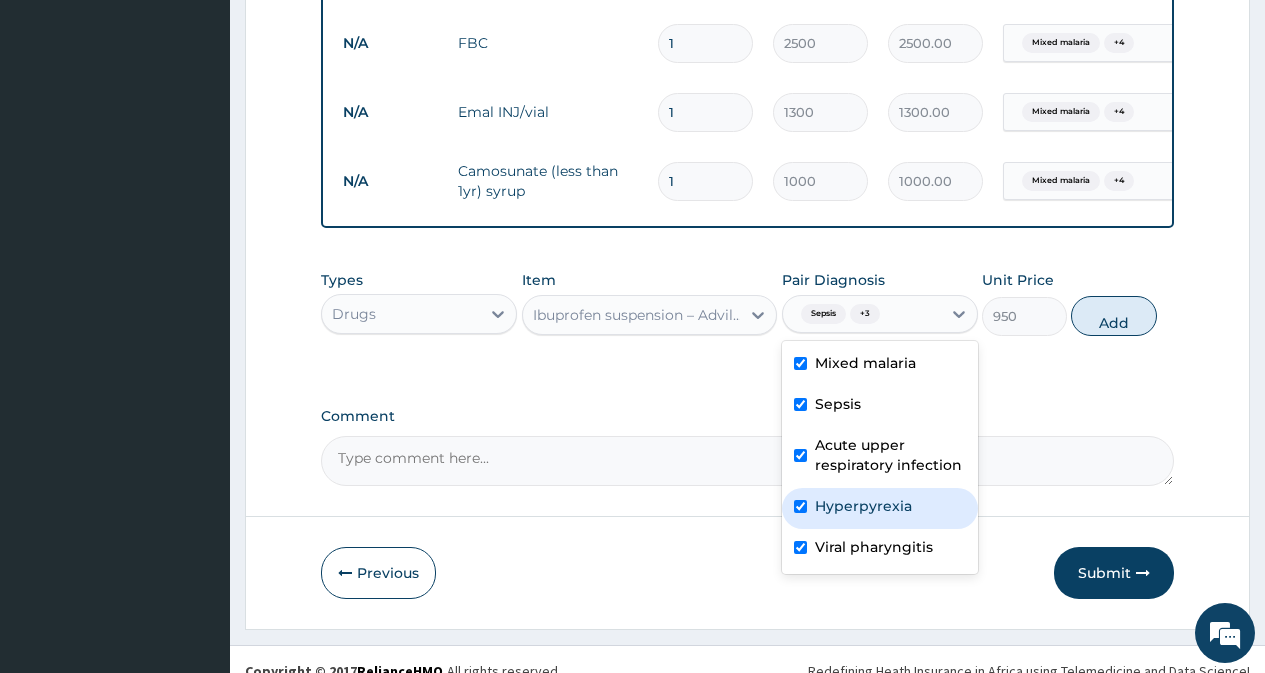checkbox on "true" 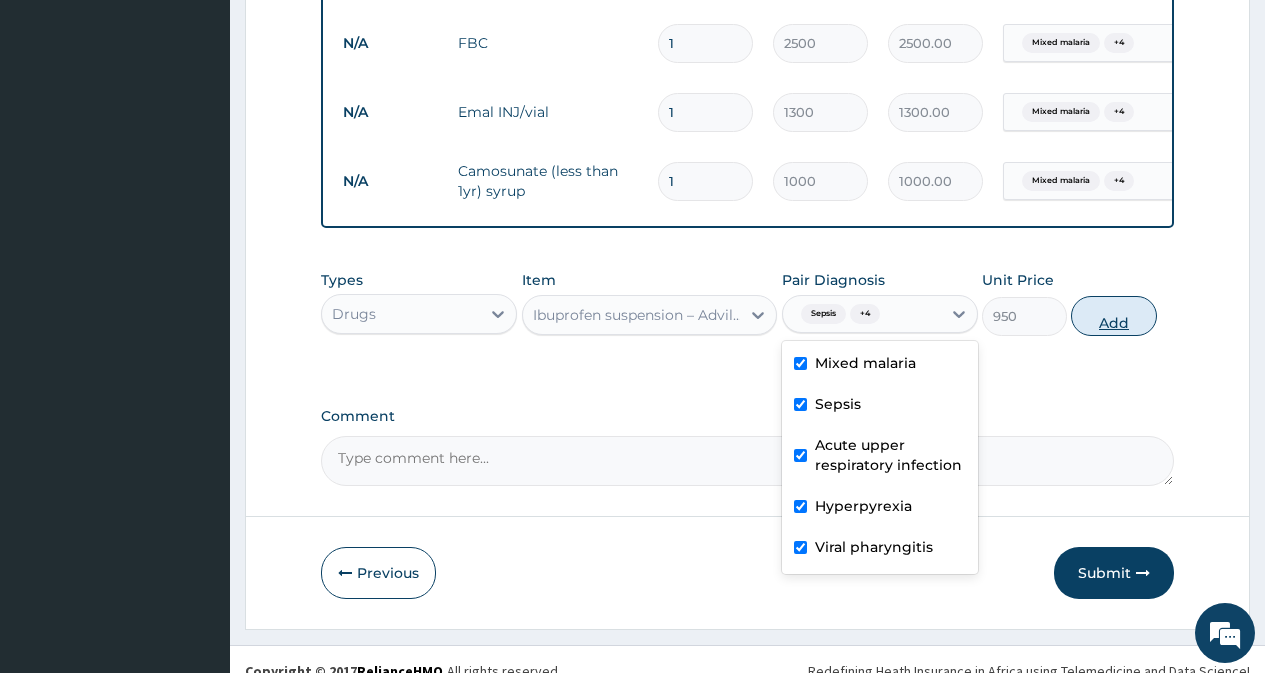 click on "Add" at bounding box center (1113, 316) 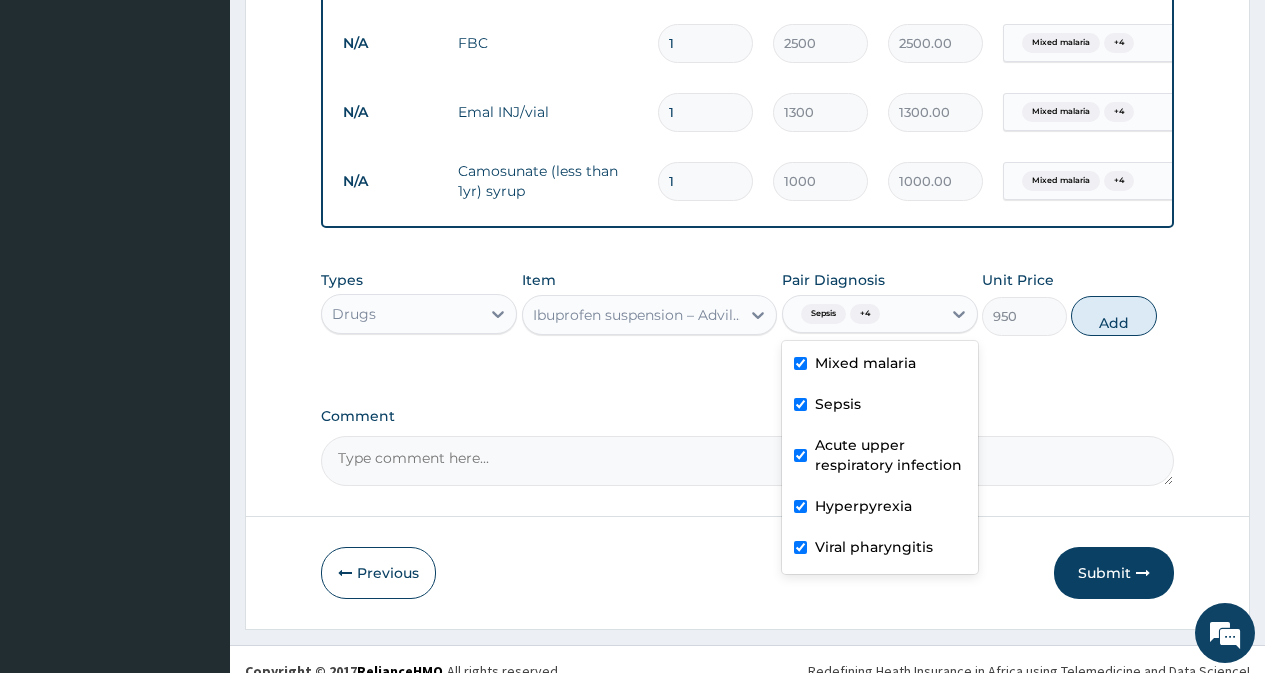 type on "0" 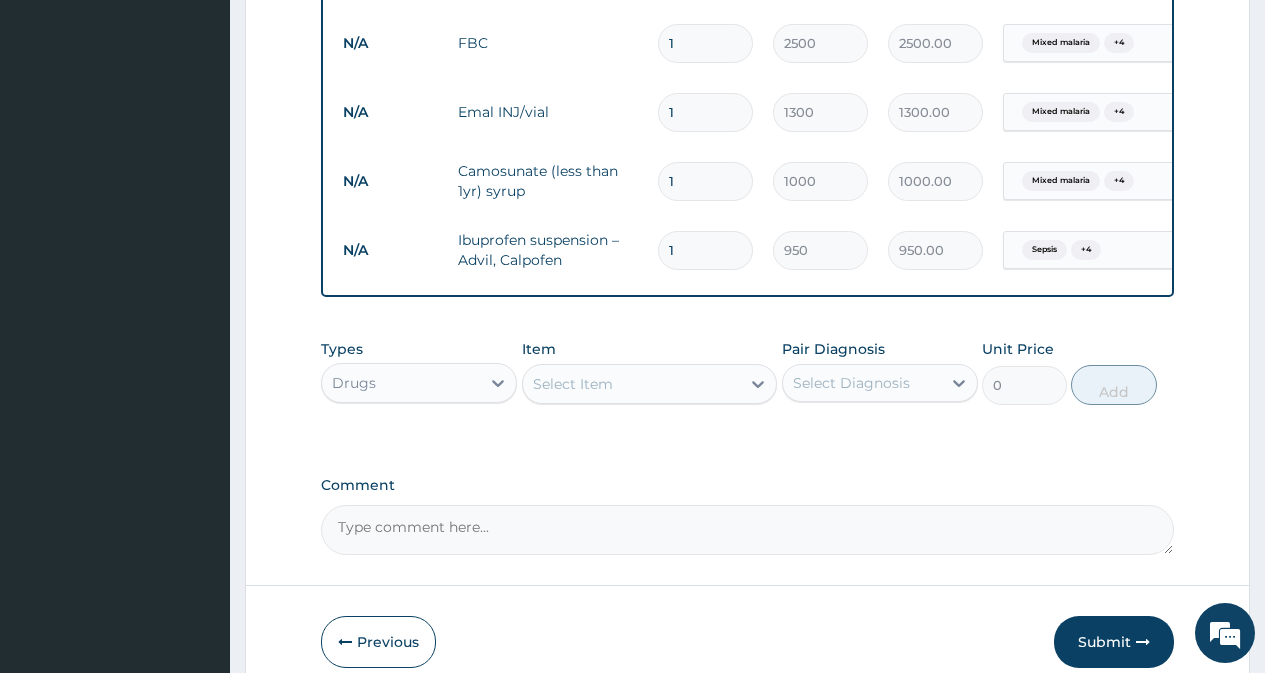 click on "Select Item" at bounding box center (632, 384) 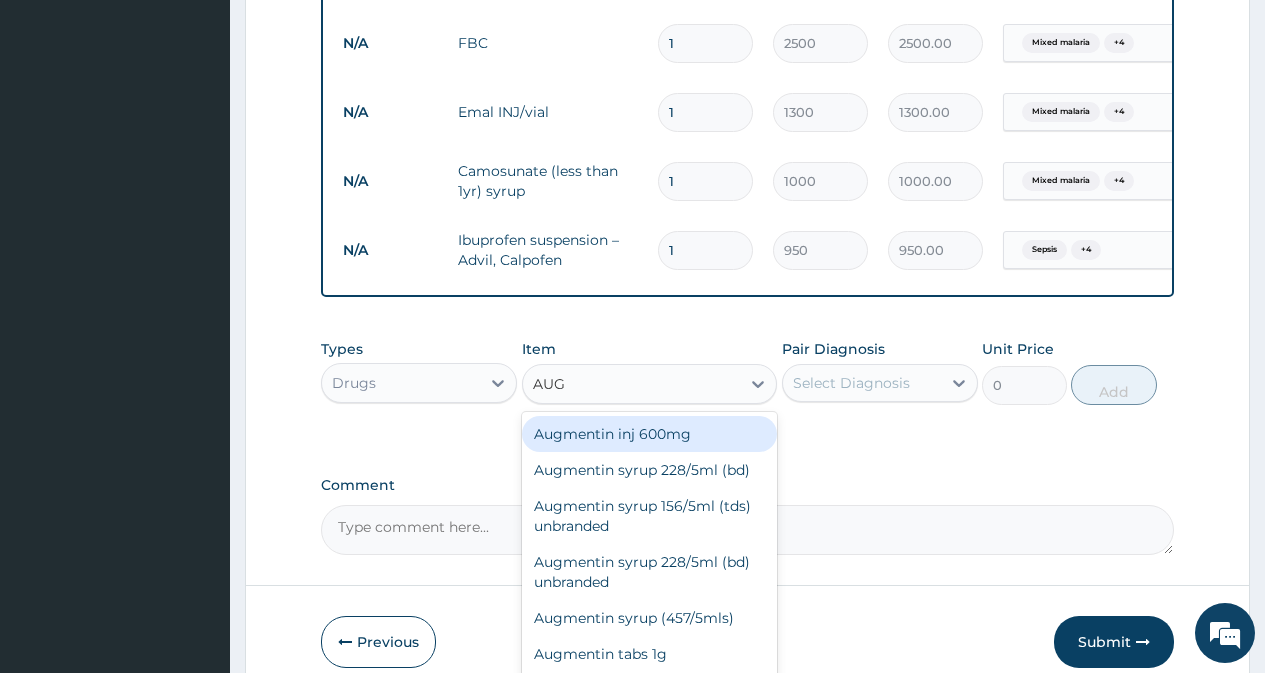 type on "AUGM" 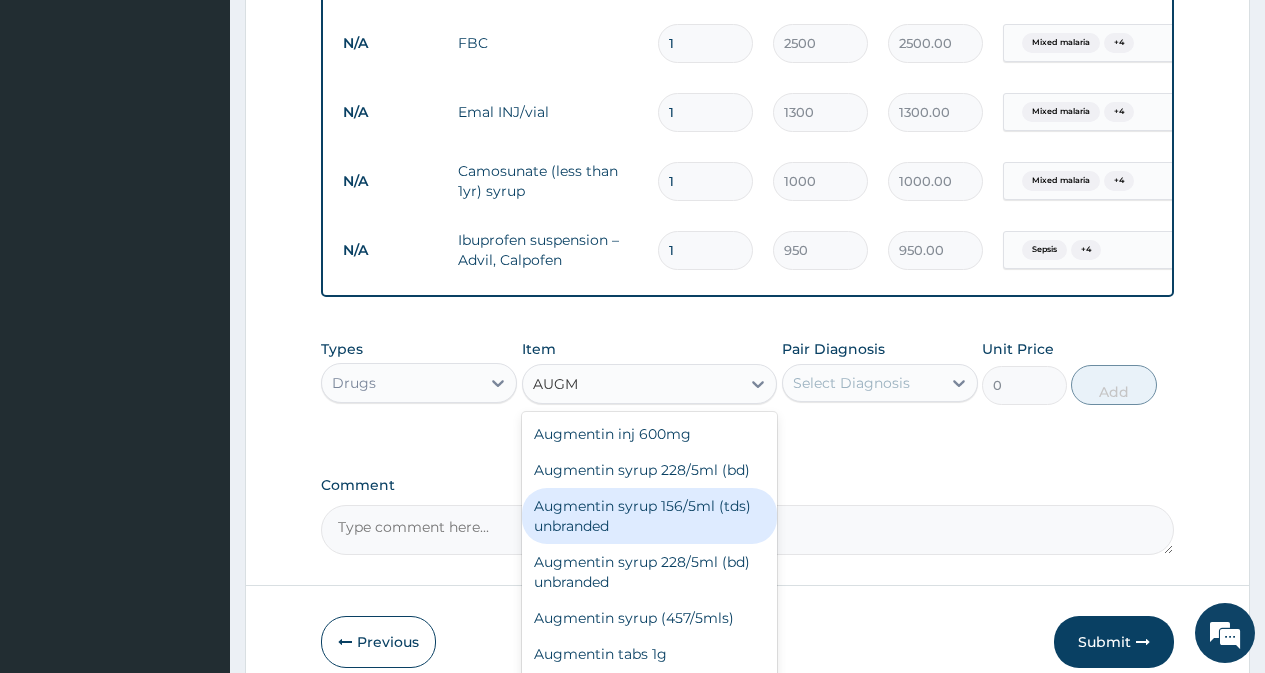 click on "Augmentin syrup 156/5ml (tds) unbranded" at bounding box center [650, 516] 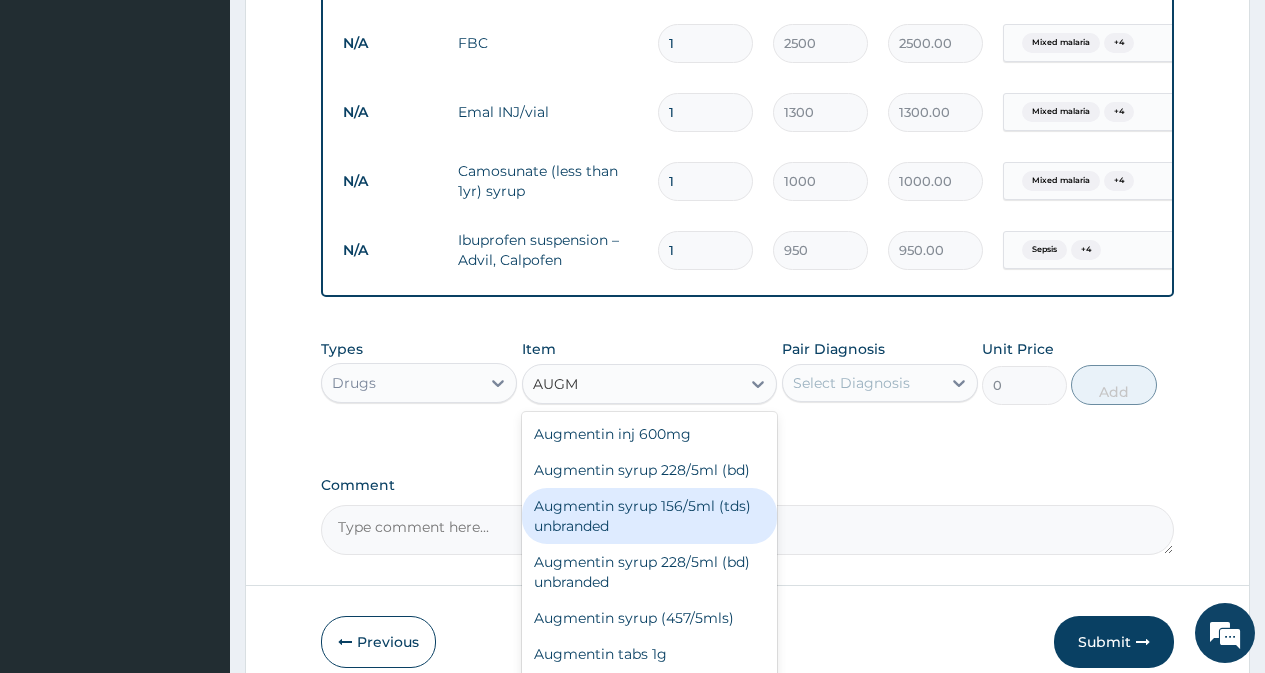 type on "1700" 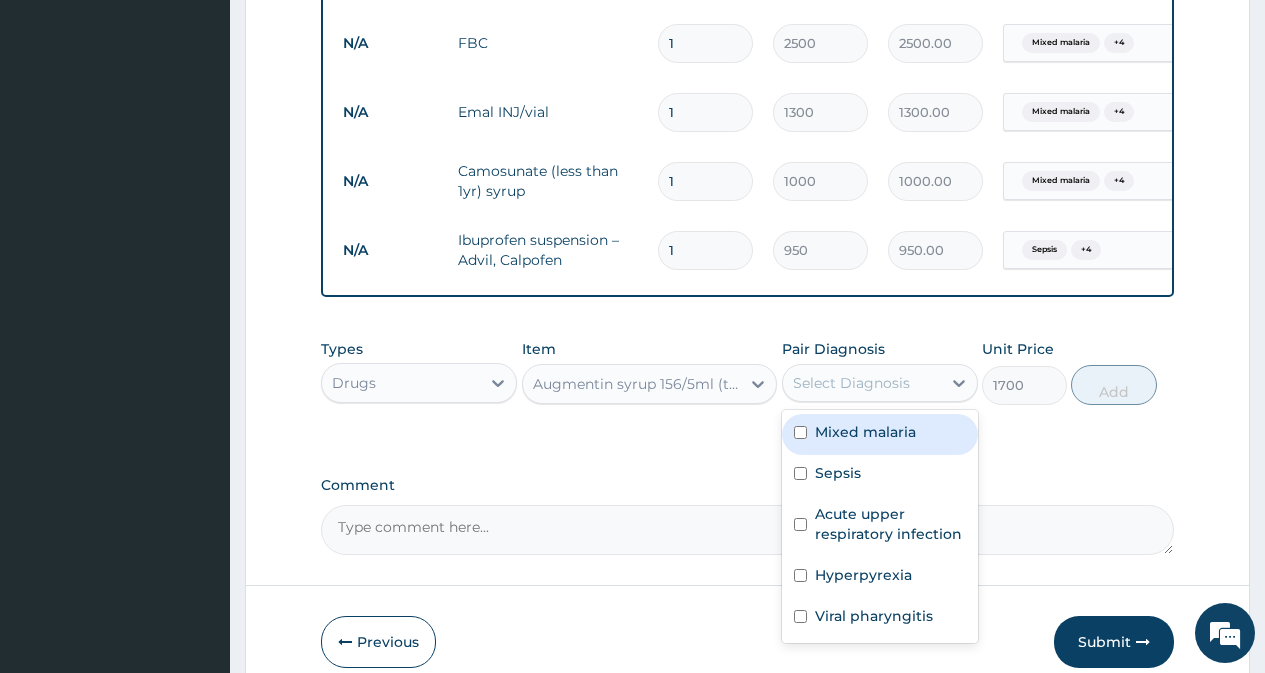 click on "Select Diagnosis" at bounding box center (851, 383) 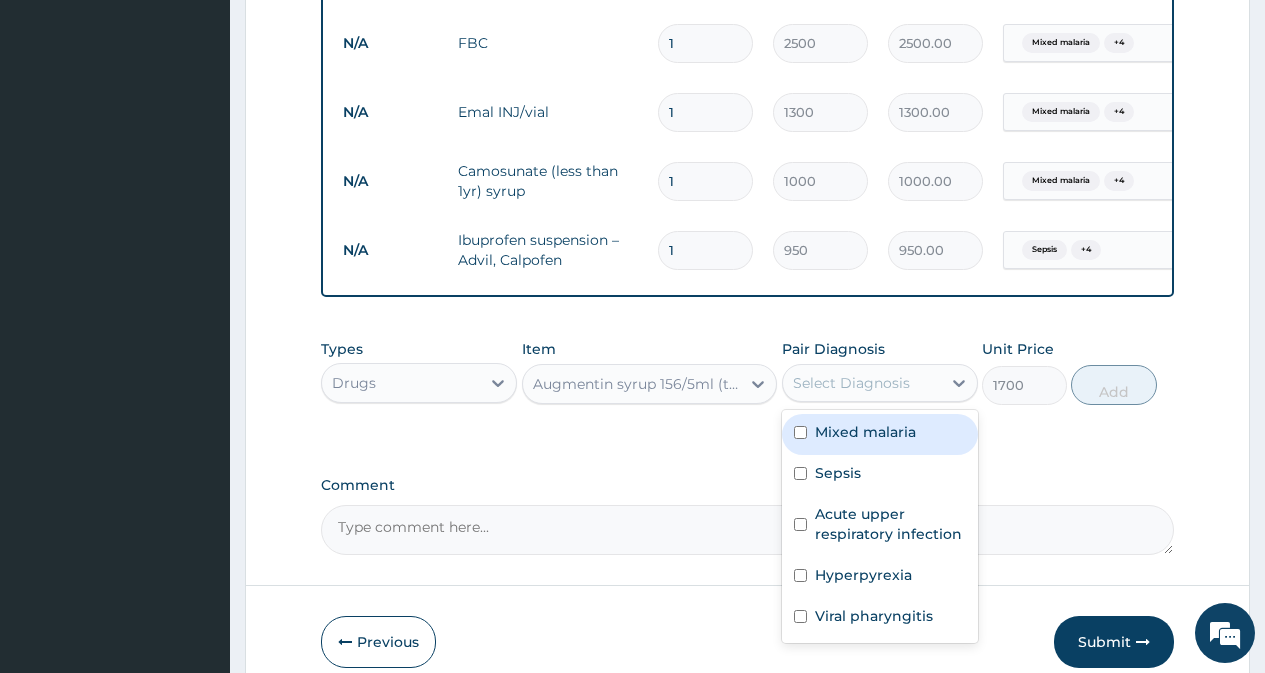 drag, startPoint x: 850, startPoint y: 445, endPoint x: 860, endPoint y: 481, distance: 37.363083 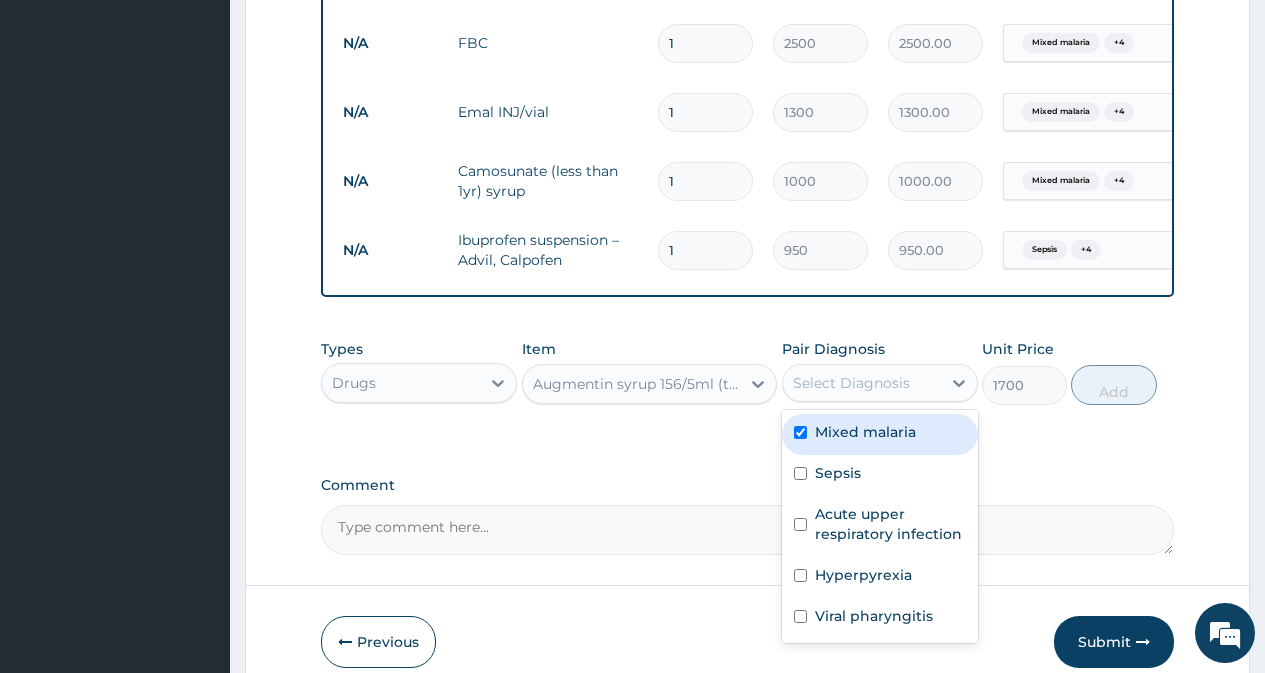 checkbox on "true" 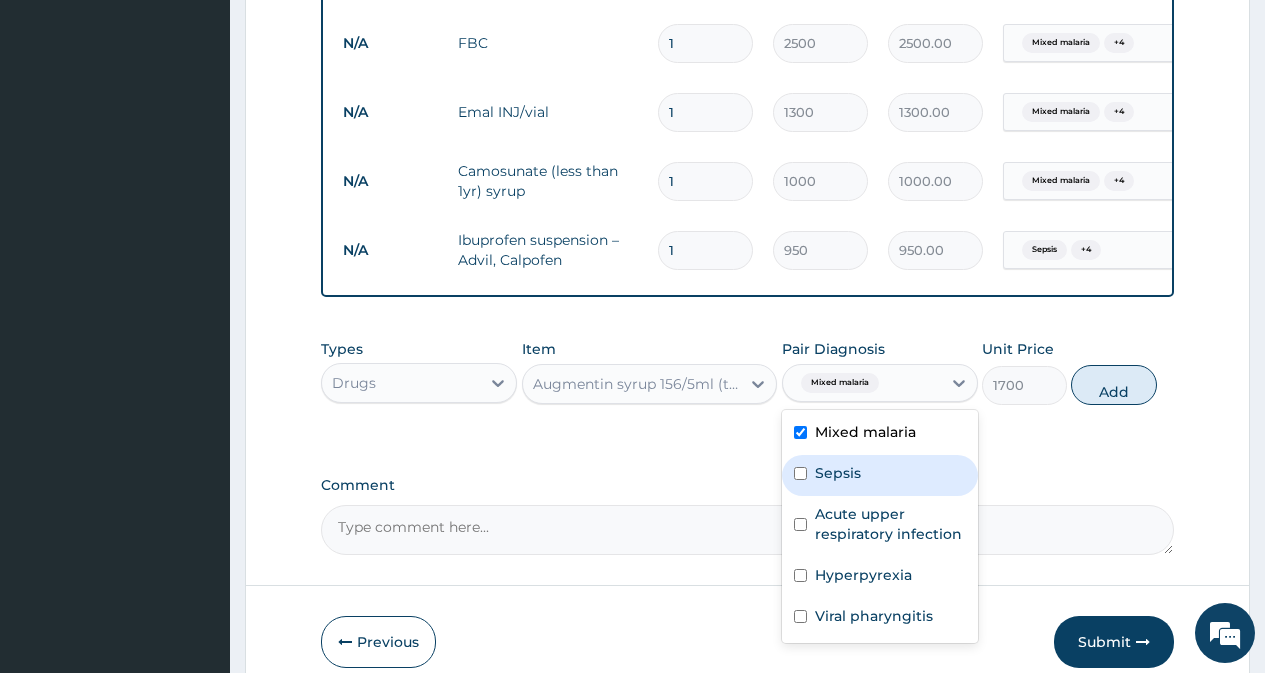 drag, startPoint x: 860, startPoint y: 486, endPoint x: 863, endPoint y: 524, distance: 38.118237 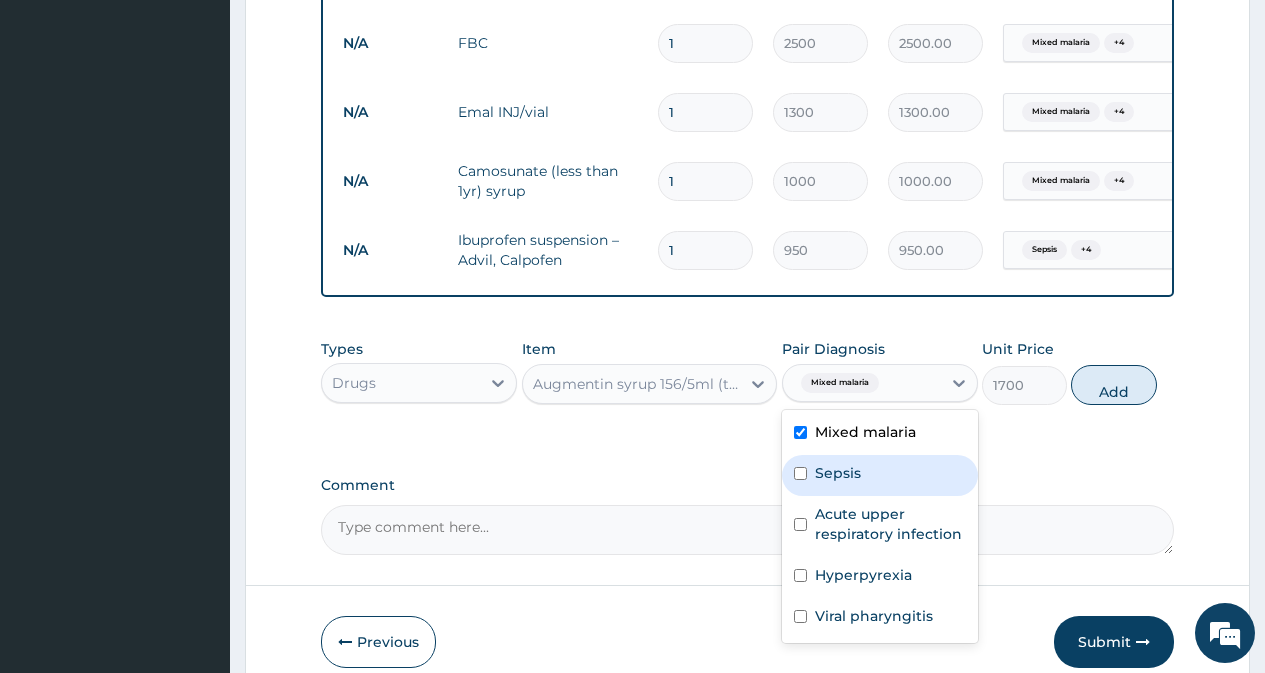 click on "Sepsis" at bounding box center [880, 475] 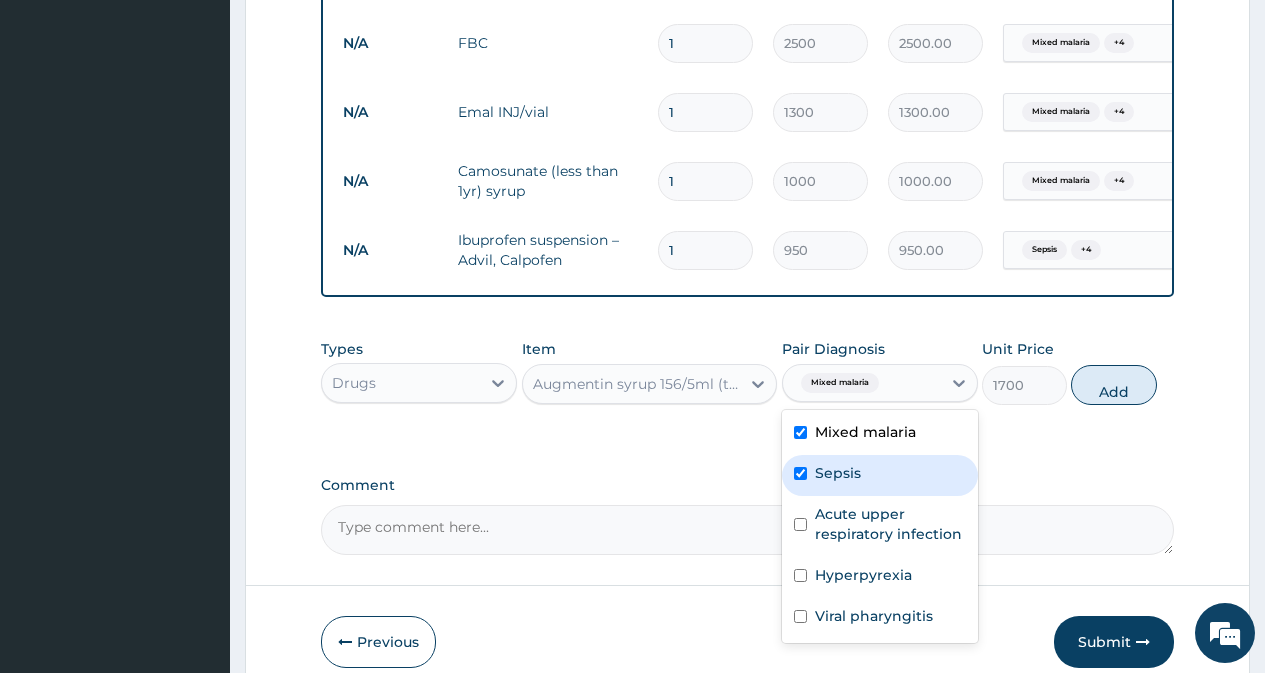 checkbox on "true" 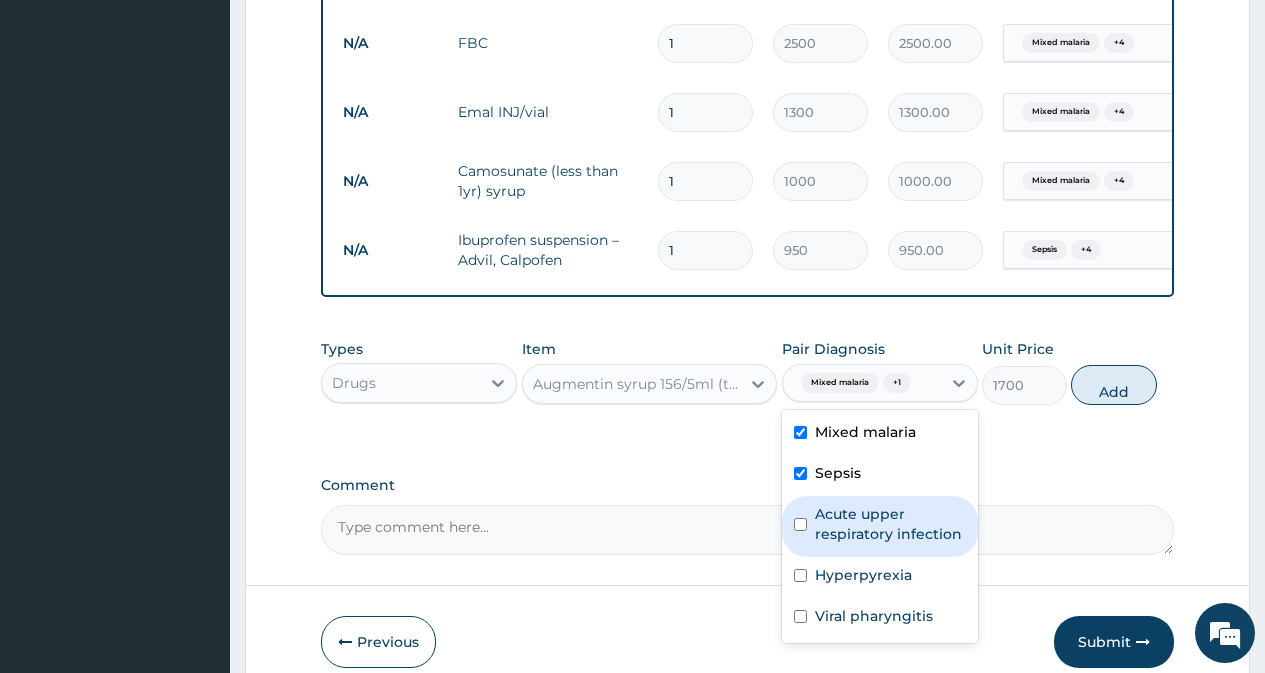 drag, startPoint x: 863, startPoint y: 538, endPoint x: 869, endPoint y: 613, distance: 75.23962 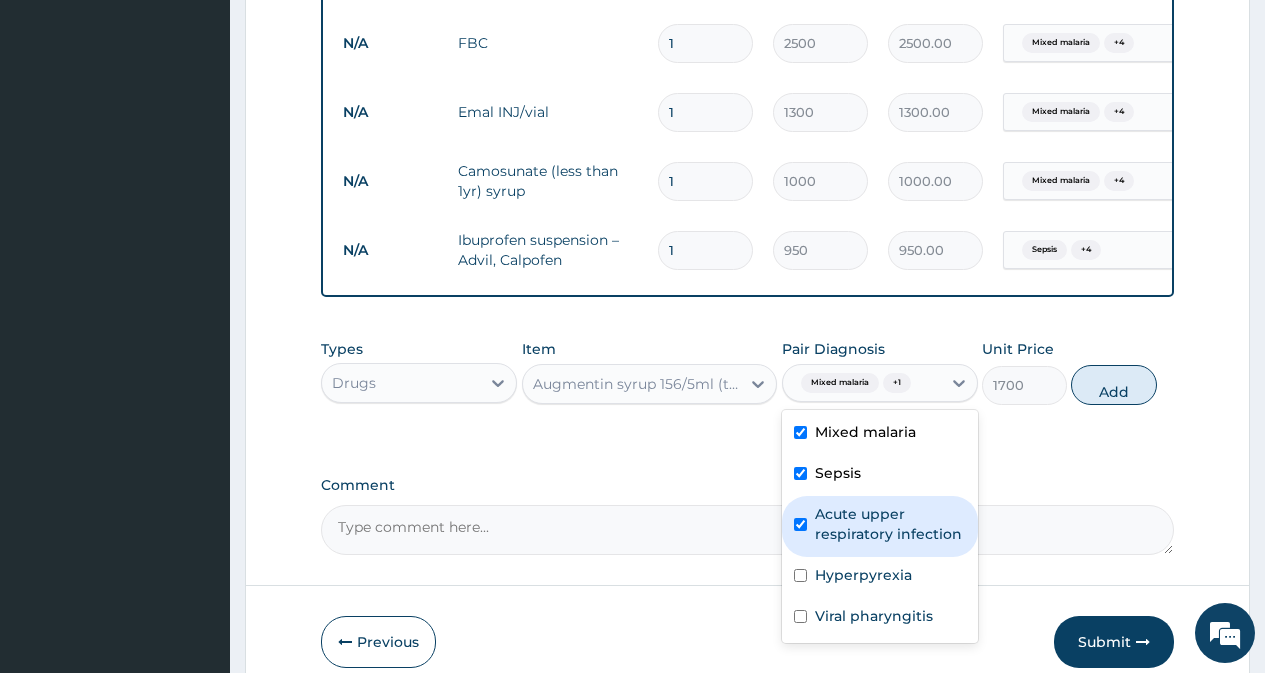 checkbox on "true" 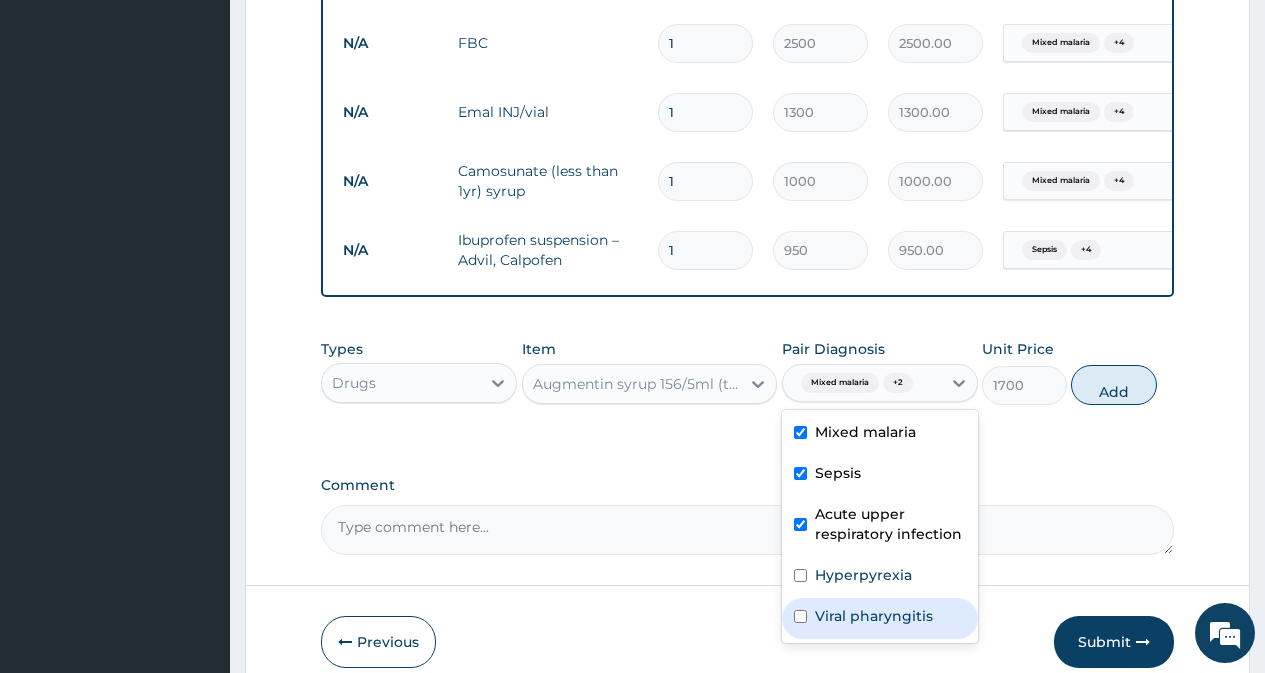 click on "Viral pharyngitis" at bounding box center (880, 618) 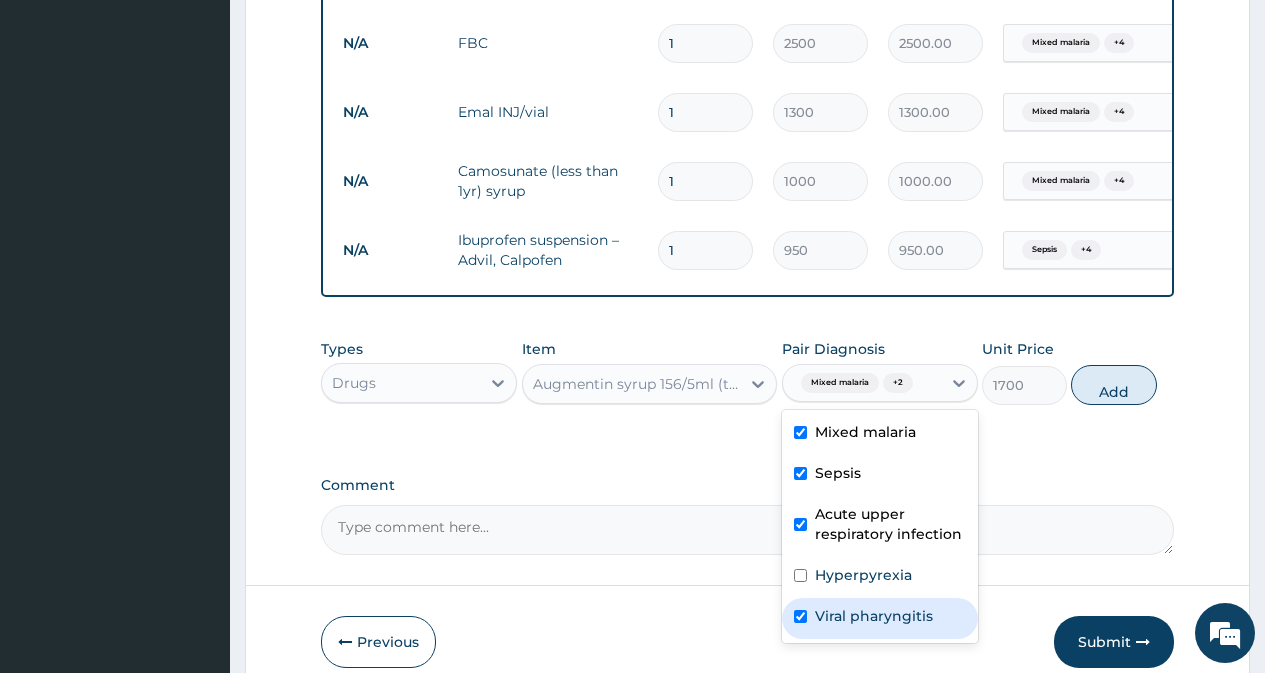checkbox on "true" 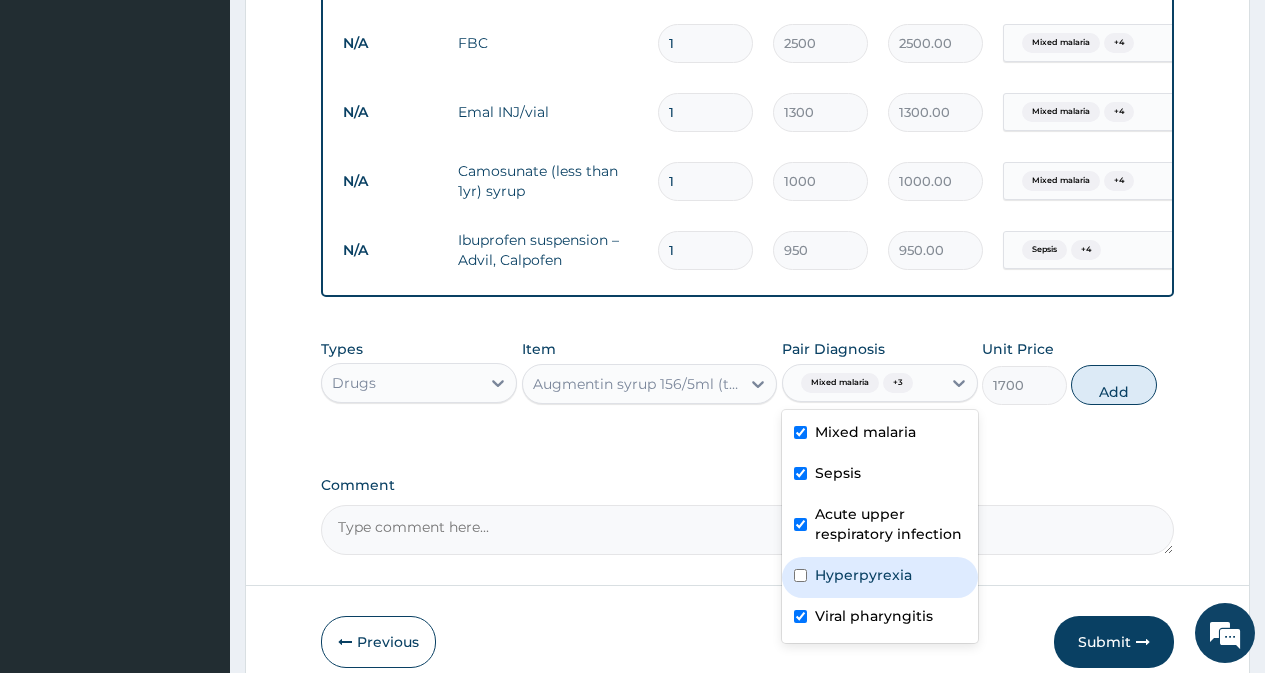 click on "Hyperpyrexia" at bounding box center (863, 575) 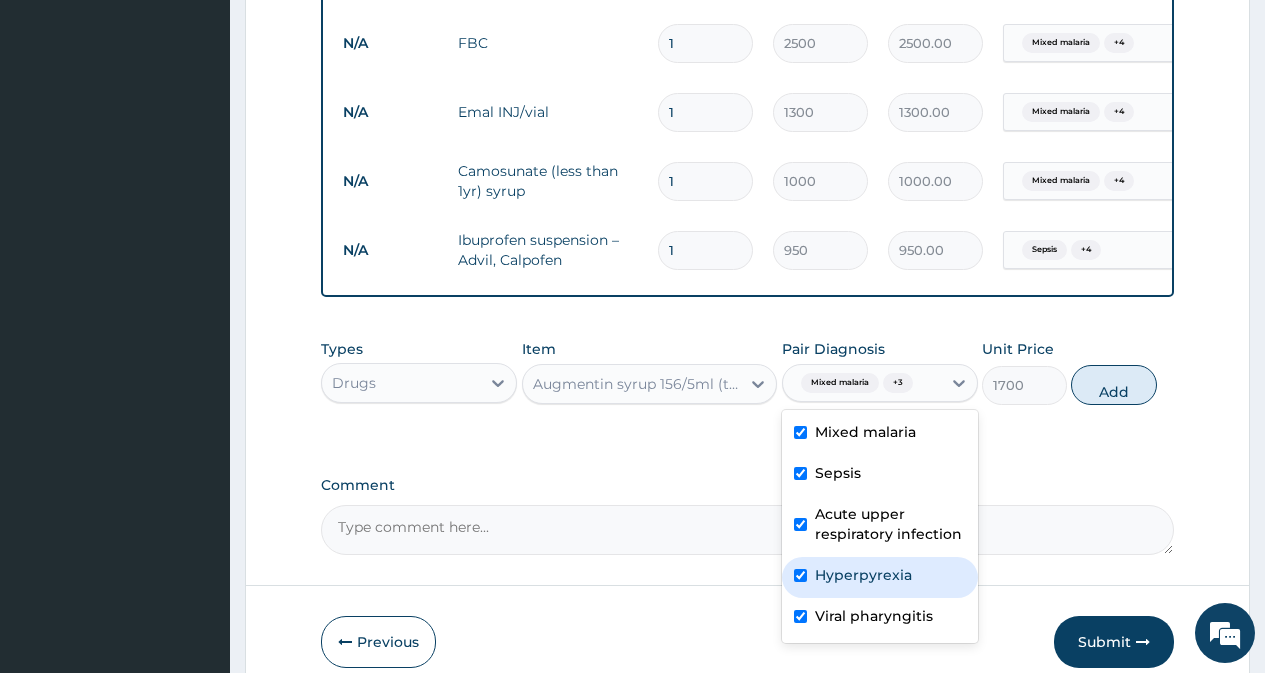 checkbox on "true" 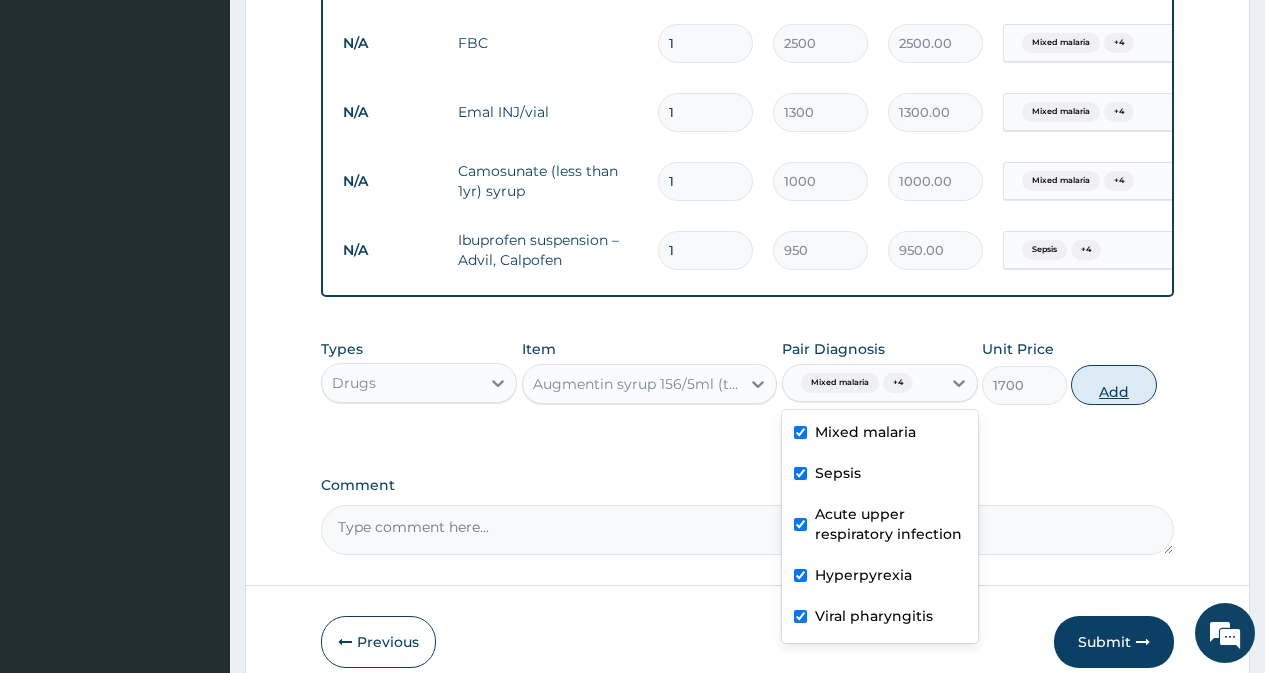 click on "Add" at bounding box center (1113, 385) 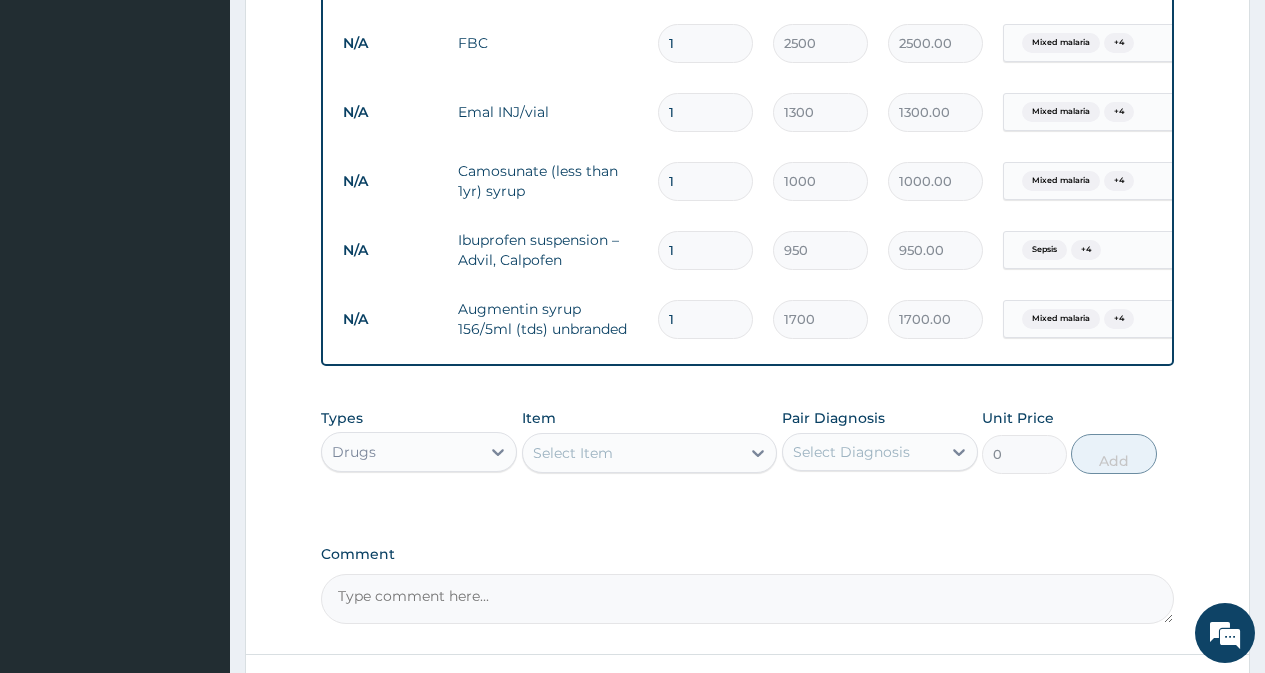 click on "PA Code / Prescription Code Enter Code(Secondary Care Only) Encounter Date 27-06-2025 Important Notice Please enter PA codes before entering items that are not attached to a PA code   All diagnoses entered must be linked to a claim item. Diagnosis & Claim Items that are visible but inactive cannot be edited because they were imported from an already approved PA code. Diagnosis Mixed malaria Confirmed Sepsis Confirmed Acute upper respiratory infection Confirmed Hyperpyrexia Confirmed Viral pharyngitis Confirmed NB: All diagnosis must be linked to a claim item Claim Items Type Name Quantity Unit Price Total Price Pair Diagnosis Actions N/A Malaria parasite 1 1500 1500.00 Mixed malaria  + 4 Delete N/A FBC 1 2500 2500.00 Mixed malaria  + 4 Delete N/A Emal INJ/vial 1 1300 1300.00 Mixed malaria  + 4 Delete N/A Camosunate (less than 1yr) syrup 1 1000 1000.00 Mixed malaria  + 4 Delete N/A Ibuprofen suspension – Advil, Calpofen 1 950 950.00 Sepsis  + 4 Delete N/A Augmentin syrup 156/5ml (tds) unbranded 1 1700  + 4 0" at bounding box center [747, -22] 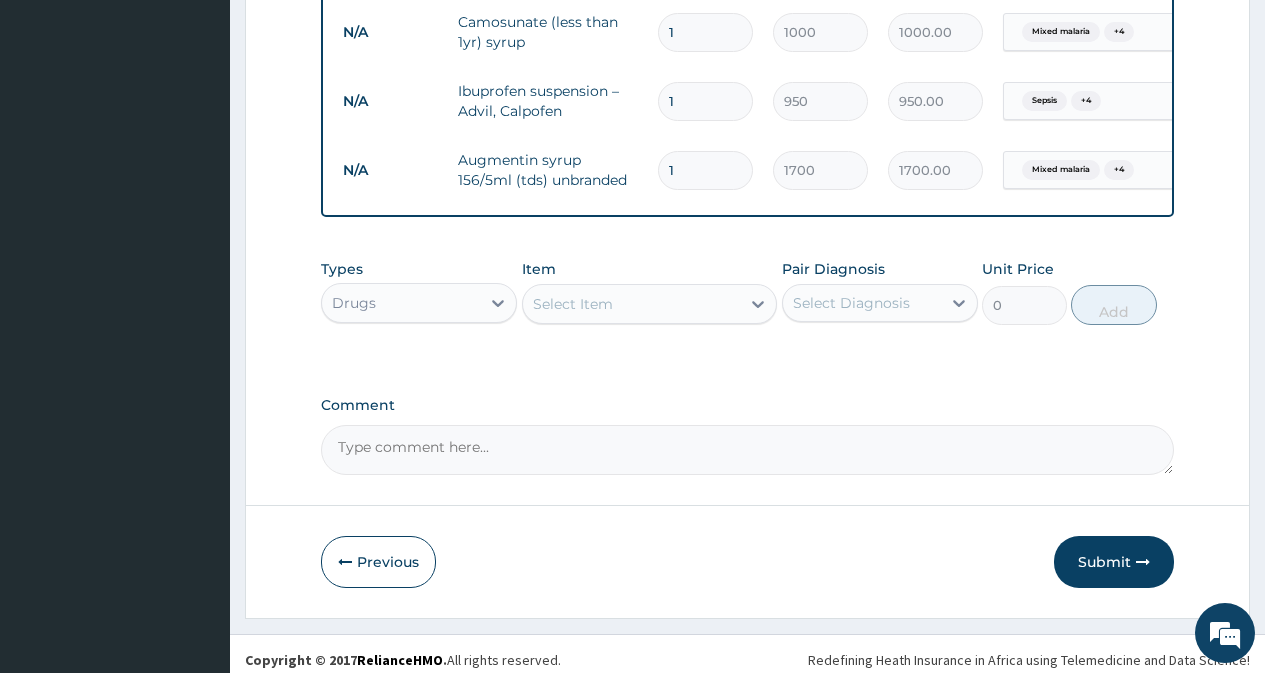 scroll, scrollTop: 1034, scrollLeft: 0, axis: vertical 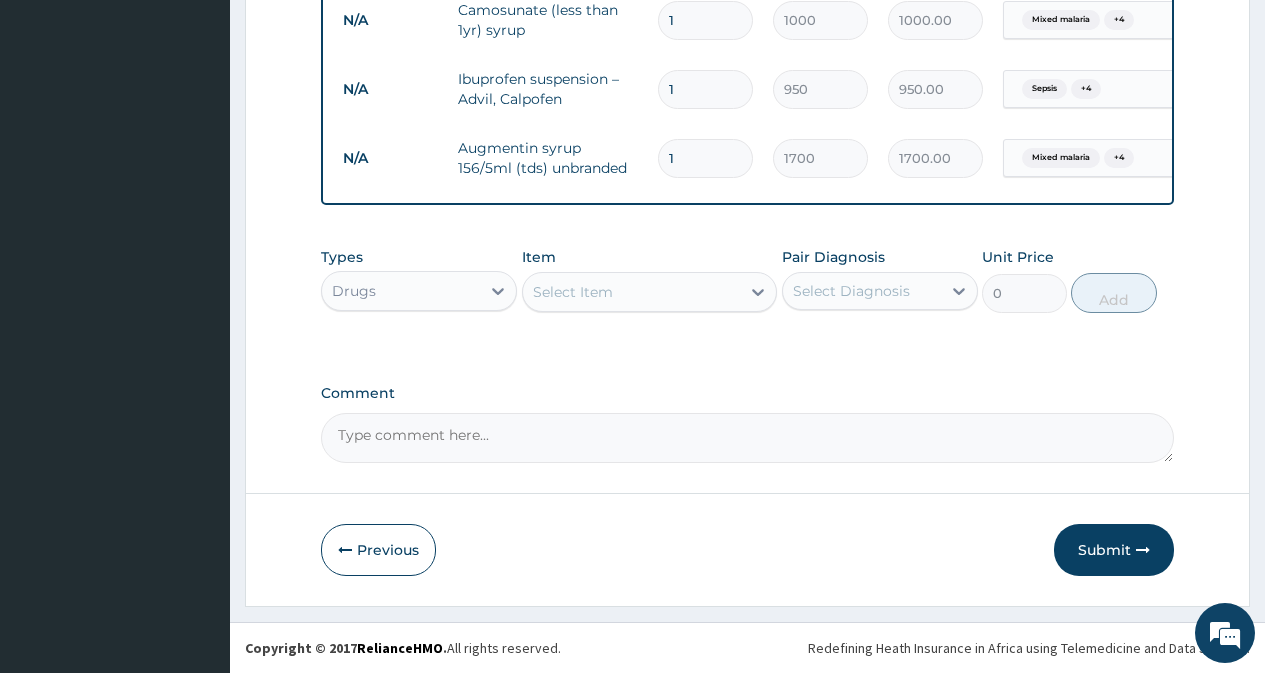 drag, startPoint x: 435, startPoint y: 293, endPoint x: 437, endPoint y: 313, distance: 20.09975 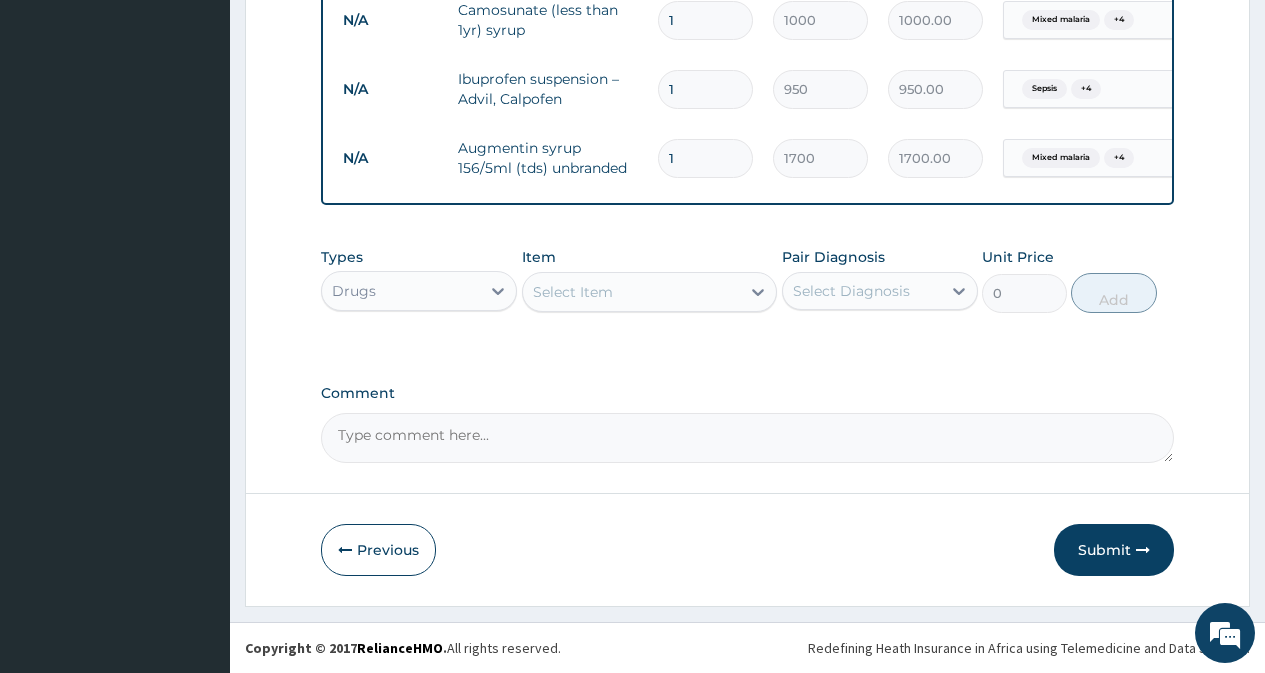 click on "Drugs" at bounding box center (401, 291) 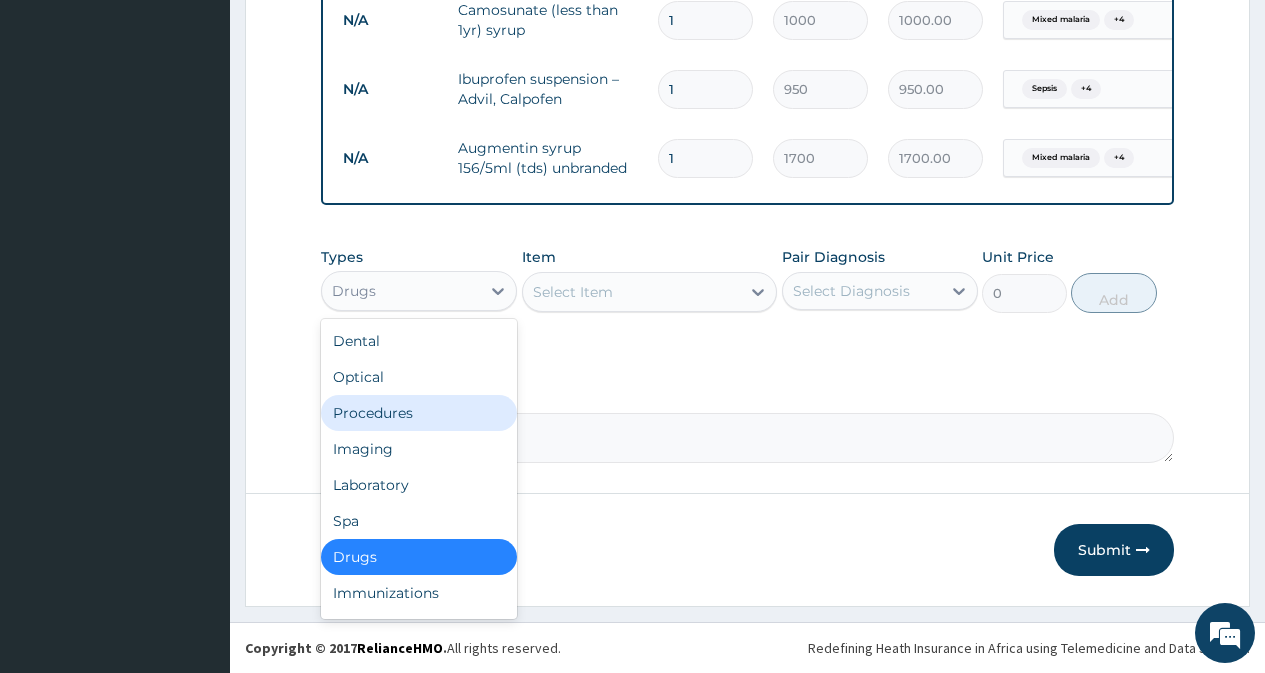 click on "Procedures" at bounding box center (419, 413) 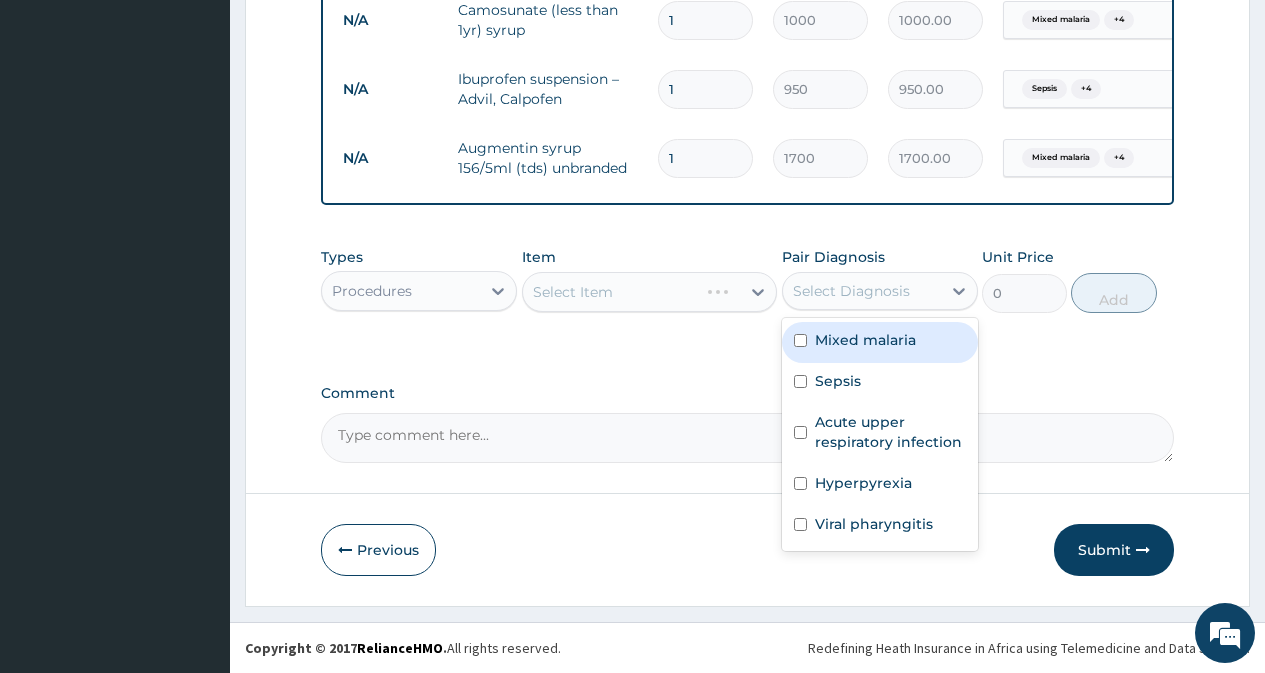 click on "Select Diagnosis" at bounding box center (851, 291) 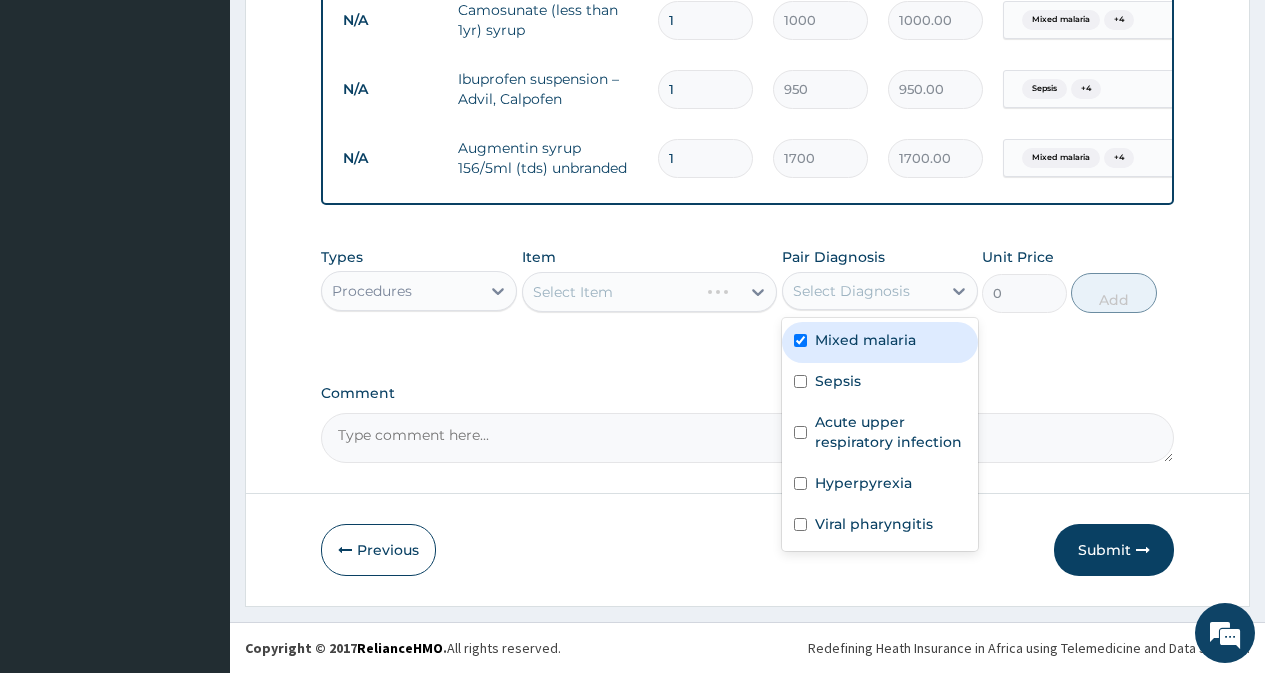 checkbox on "true" 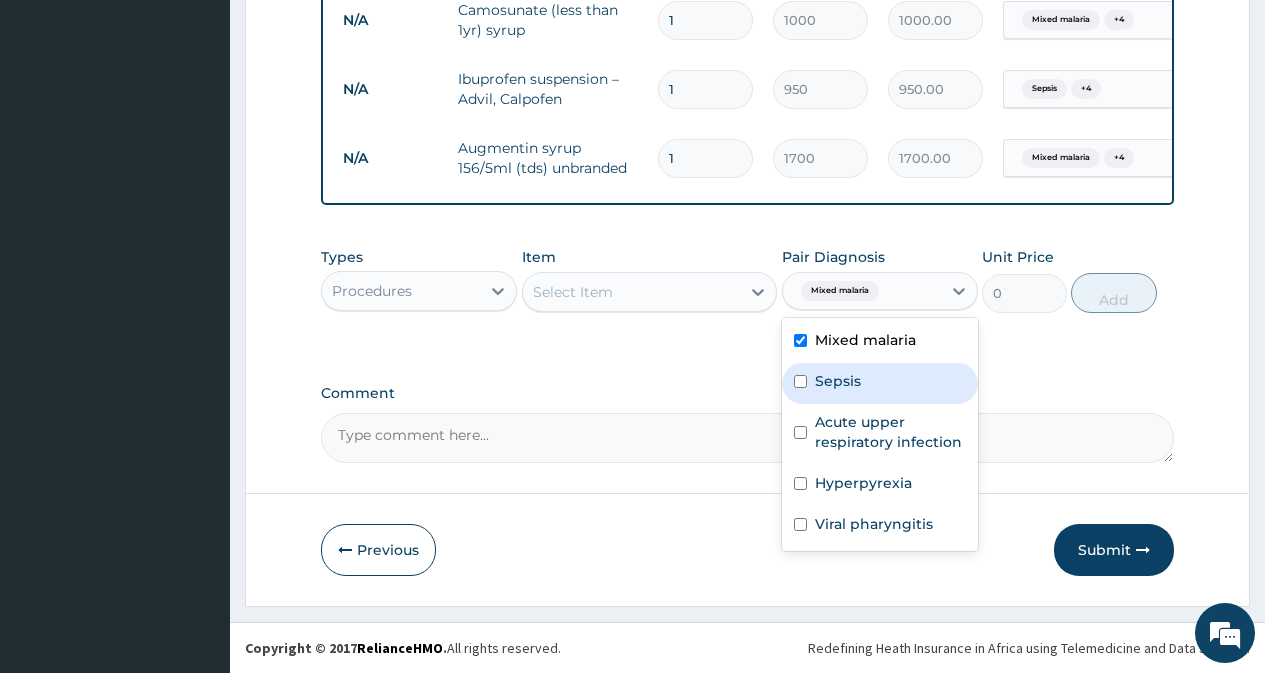drag, startPoint x: 843, startPoint y: 383, endPoint x: 853, endPoint y: 427, distance: 45.122055 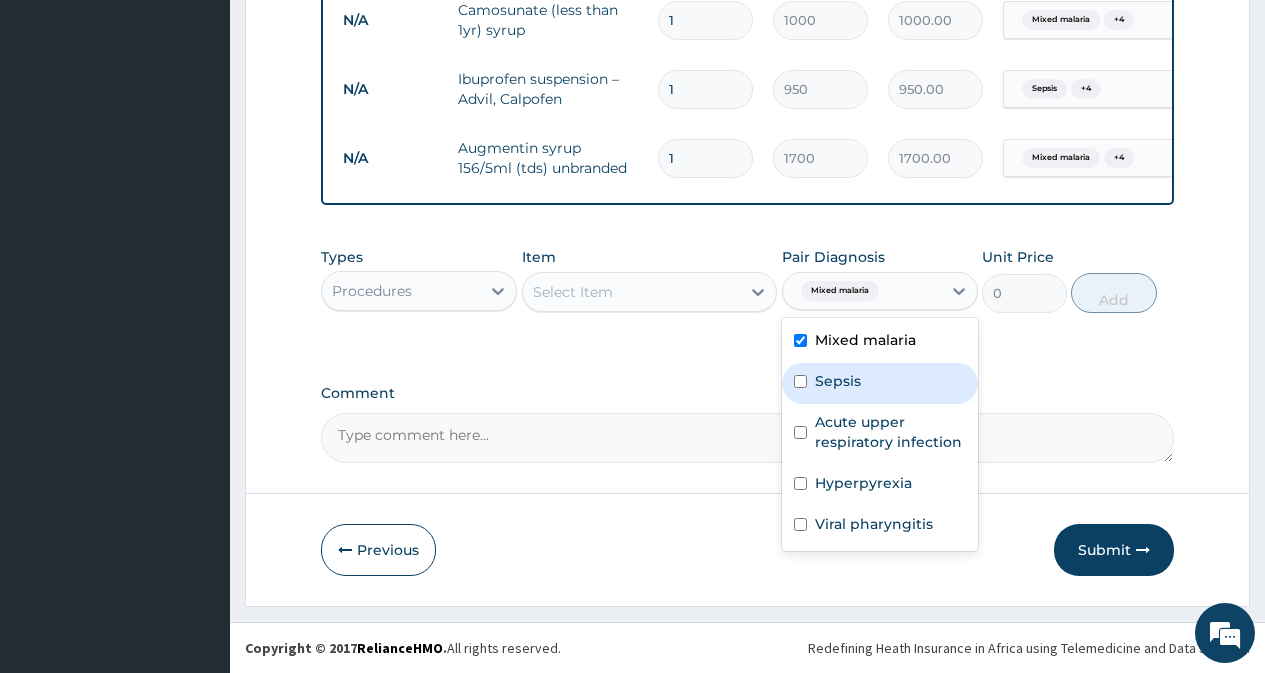 click on "Sepsis" at bounding box center (838, 381) 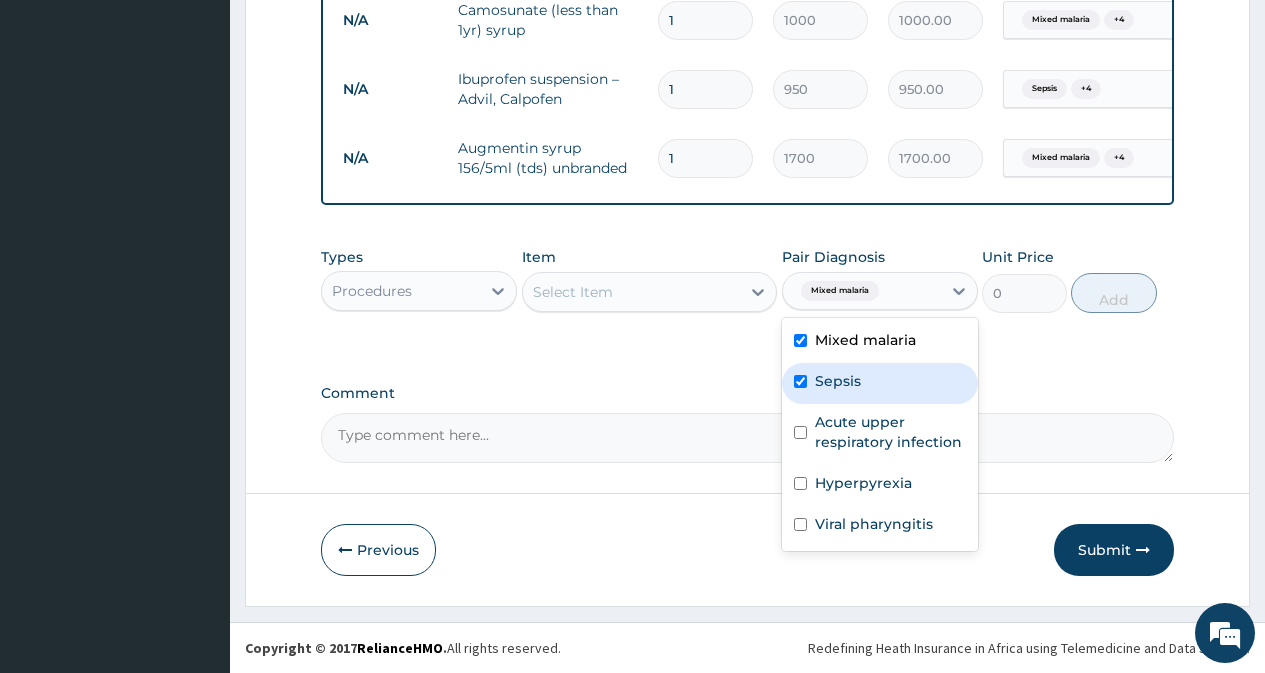 checkbox on "true" 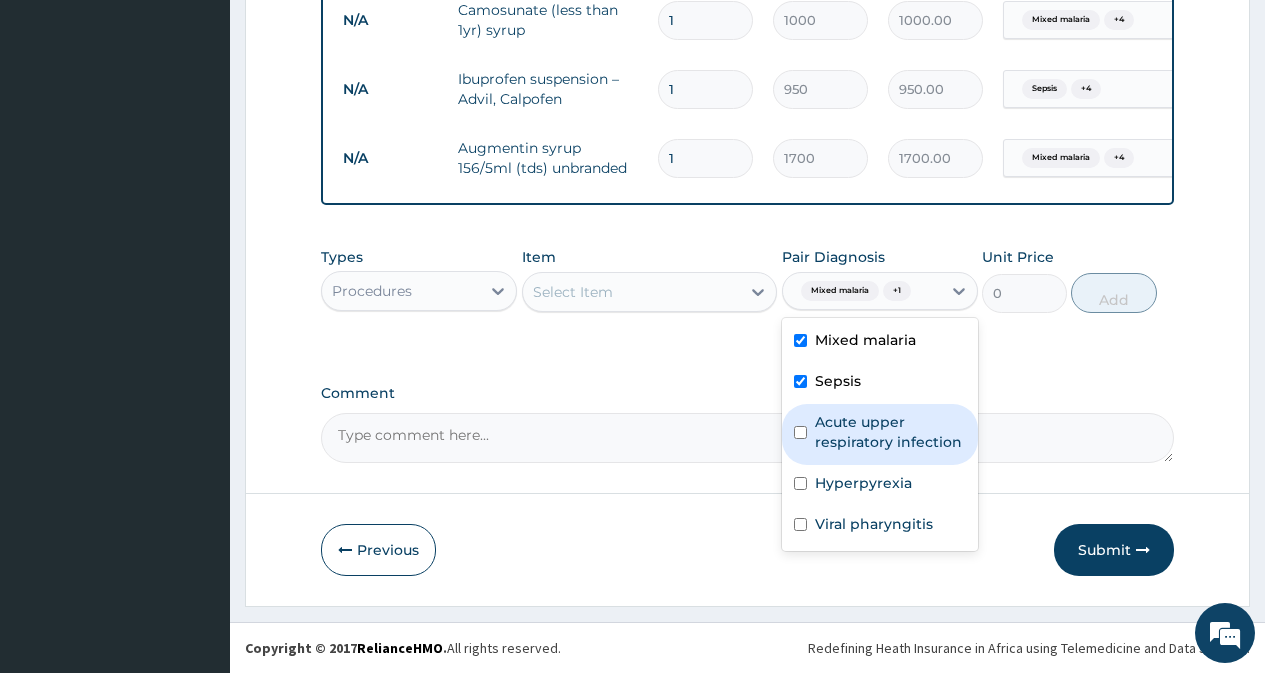 drag, startPoint x: 854, startPoint y: 435, endPoint x: 871, endPoint y: 500, distance: 67.18631 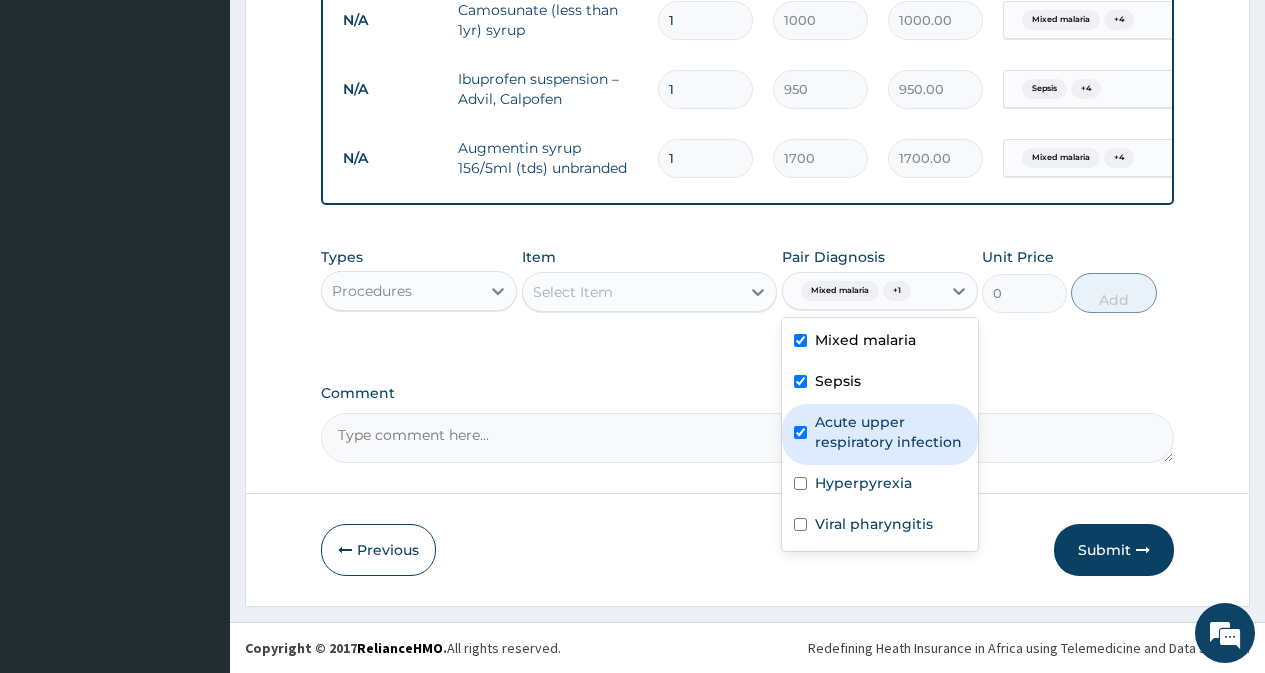 checkbox on "true" 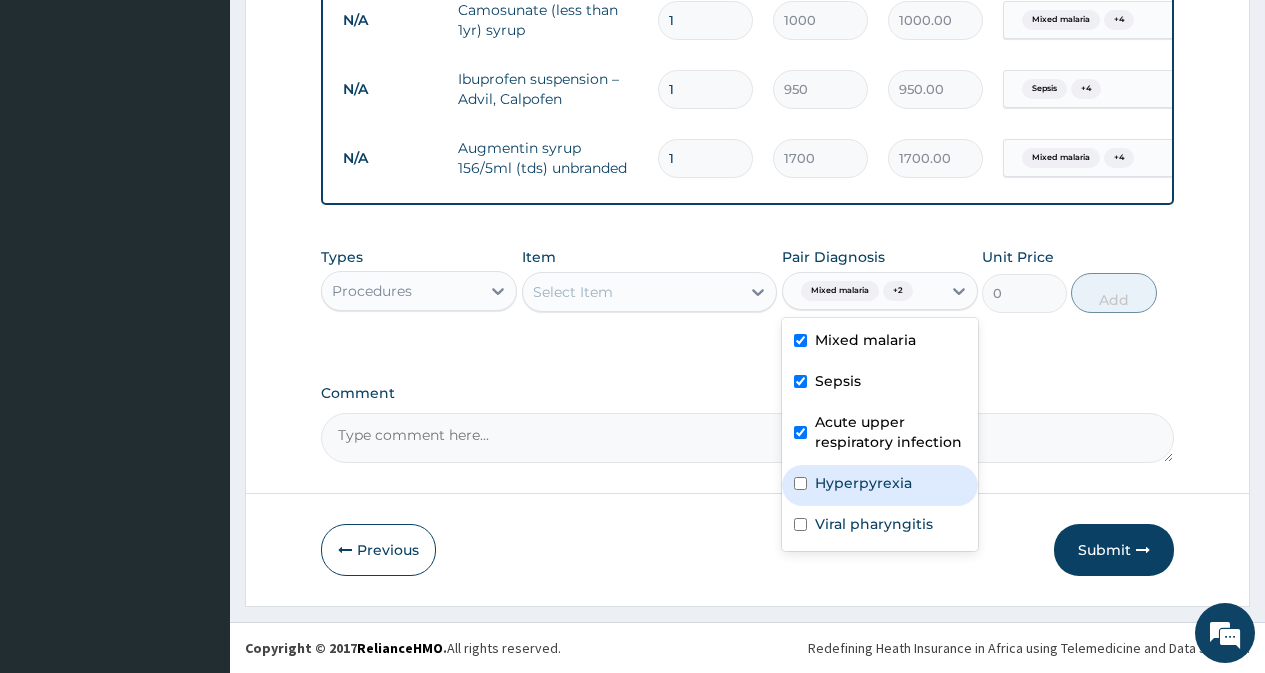 click on "Hyperpyrexia" at bounding box center (880, 485) 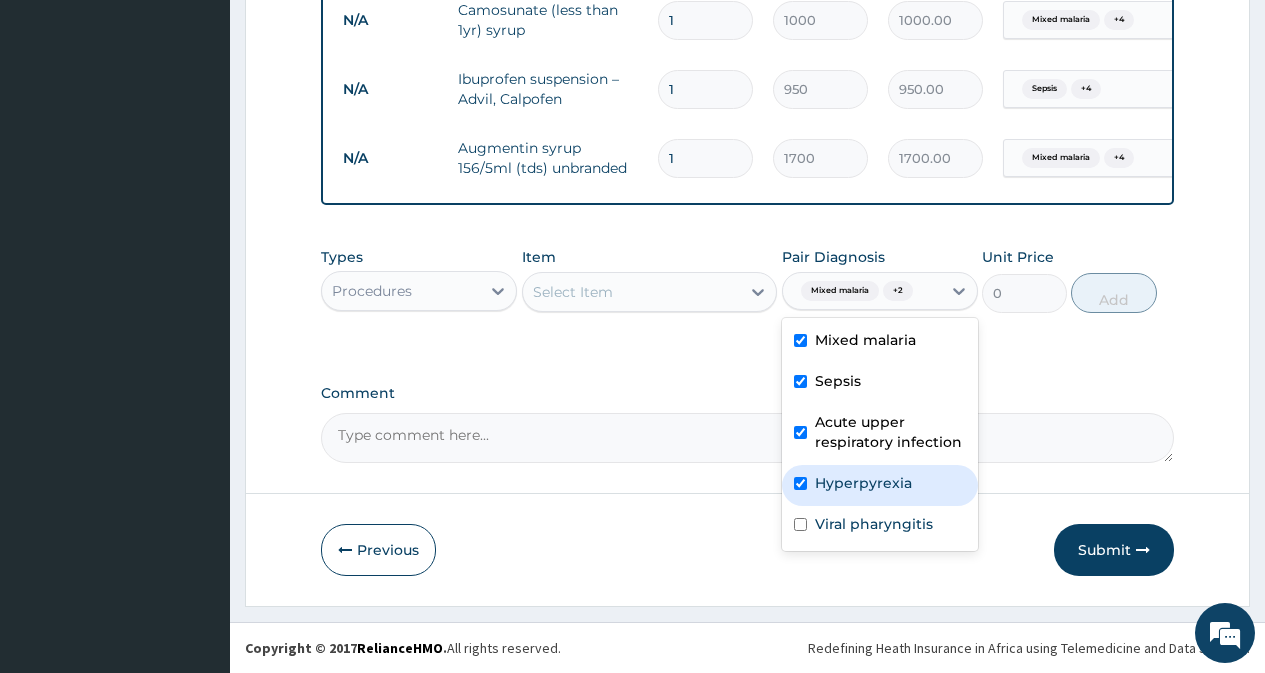 checkbox on "true" 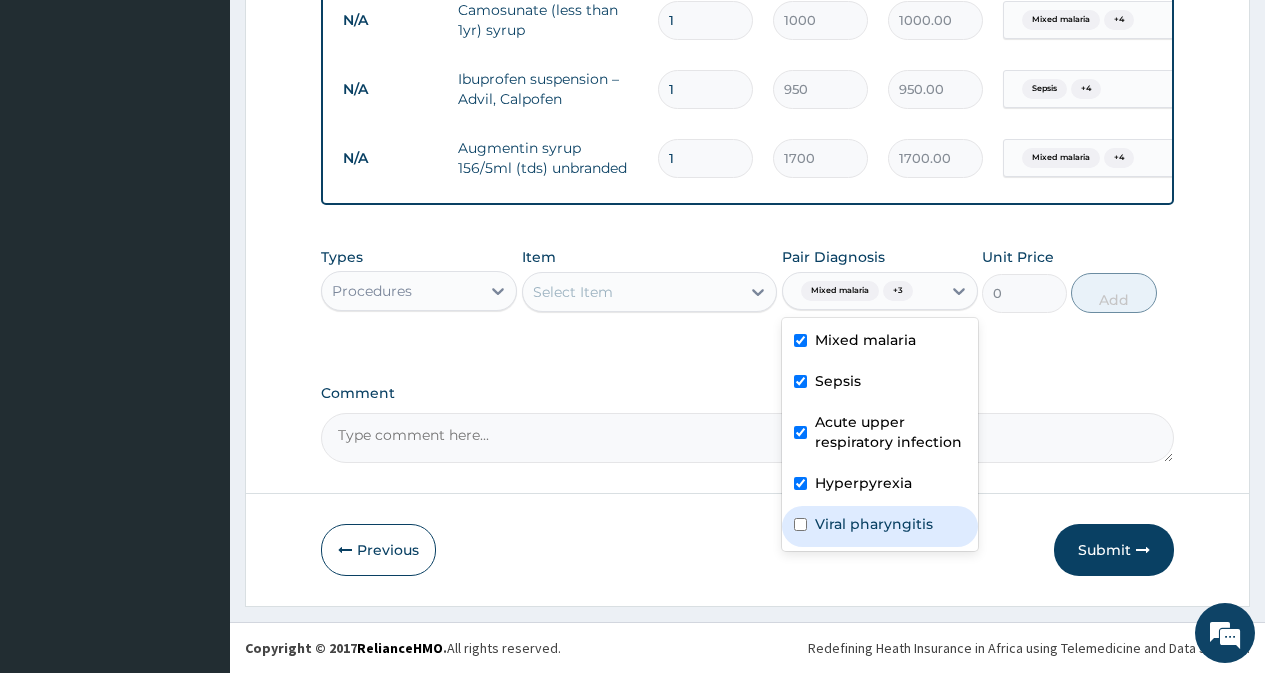 click on "Viral pharyngitis" at bounding box center [874, 524] 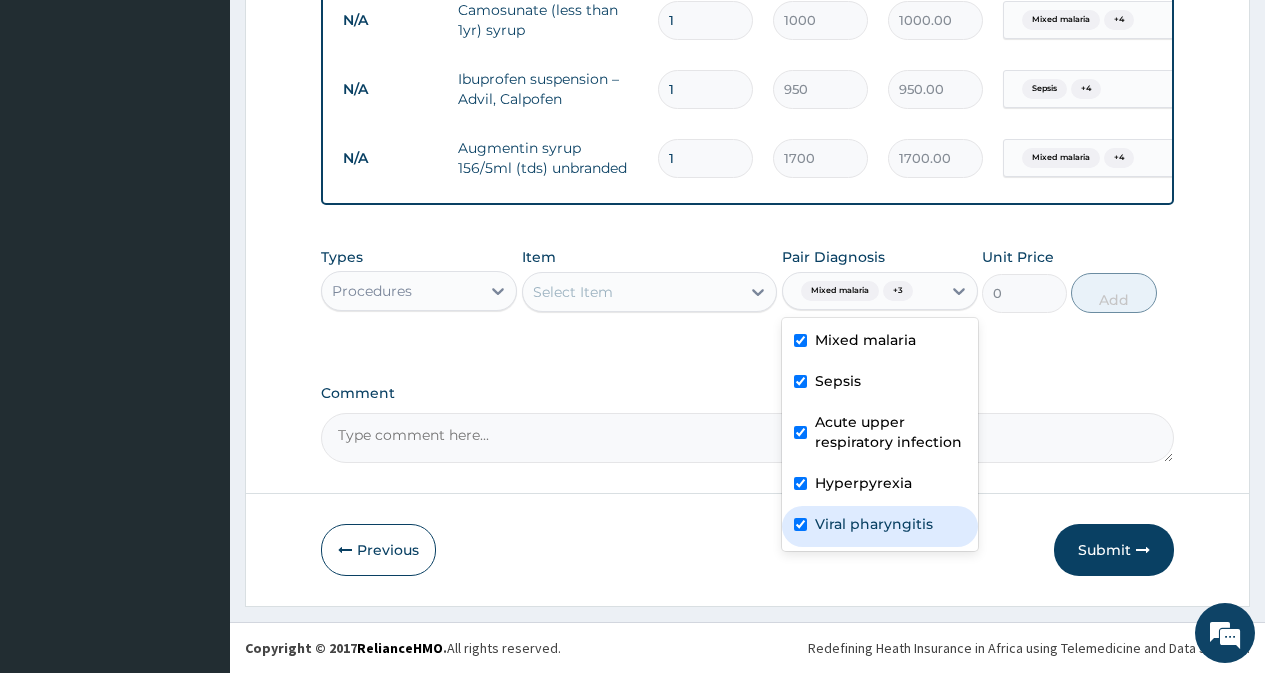 checkbox on "true" 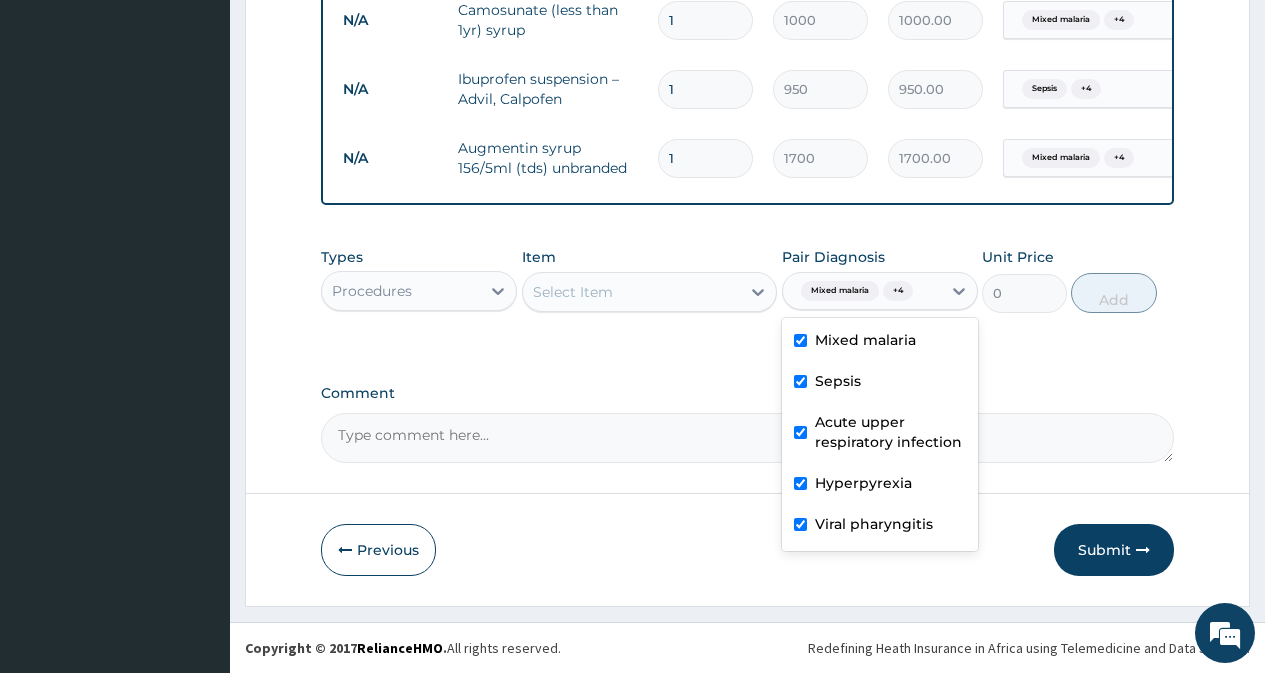 click on "Select Item" at bounding box center [650, 292] 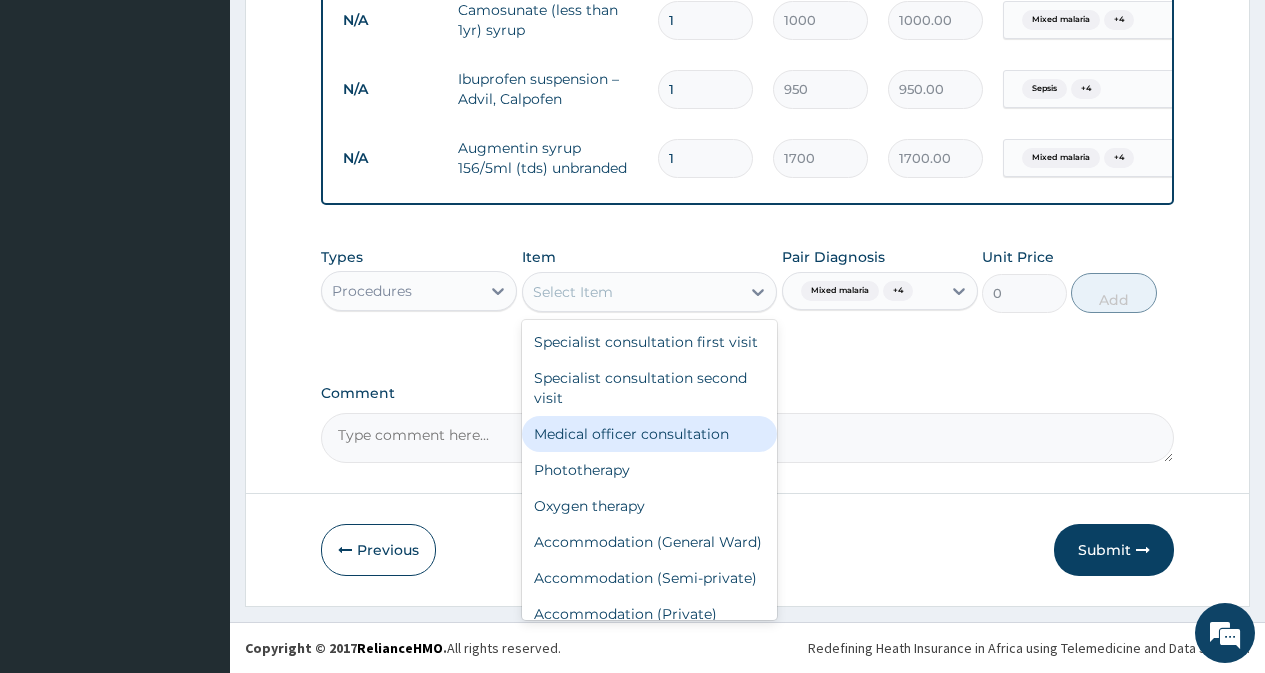 click on "Medical officer consultation" at bounding box center (650, 434) 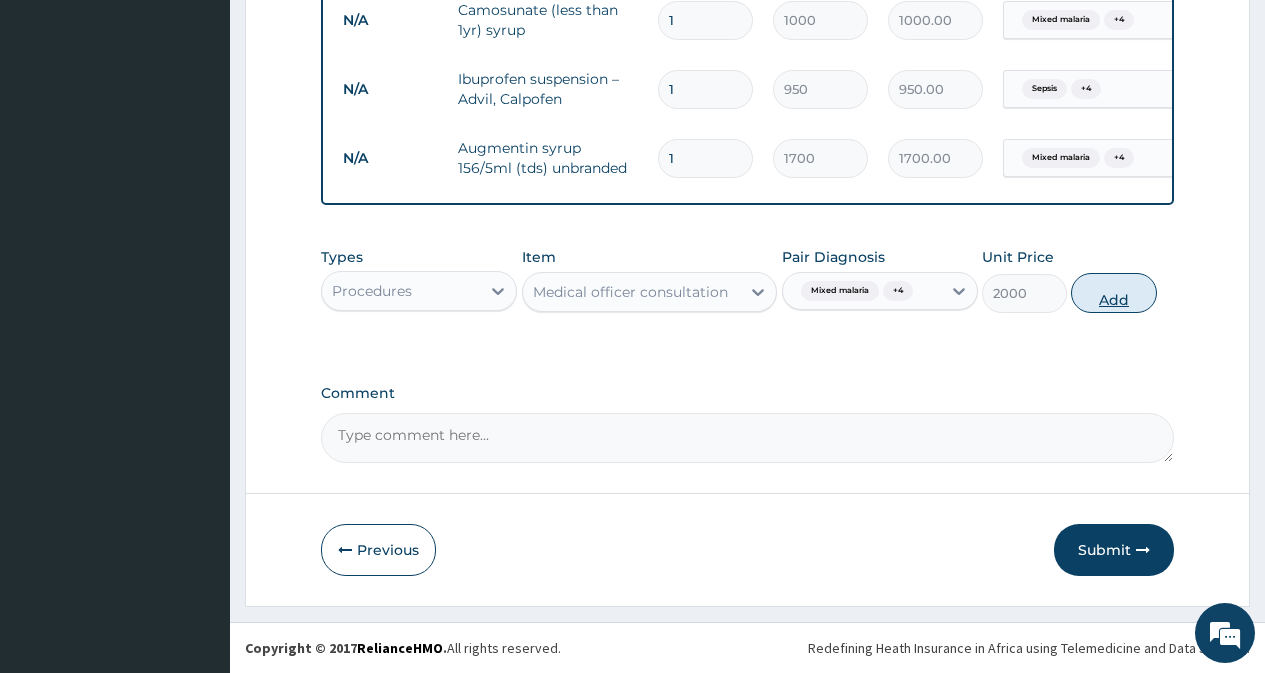 click on "Add" at bounding box center (1113, 293) 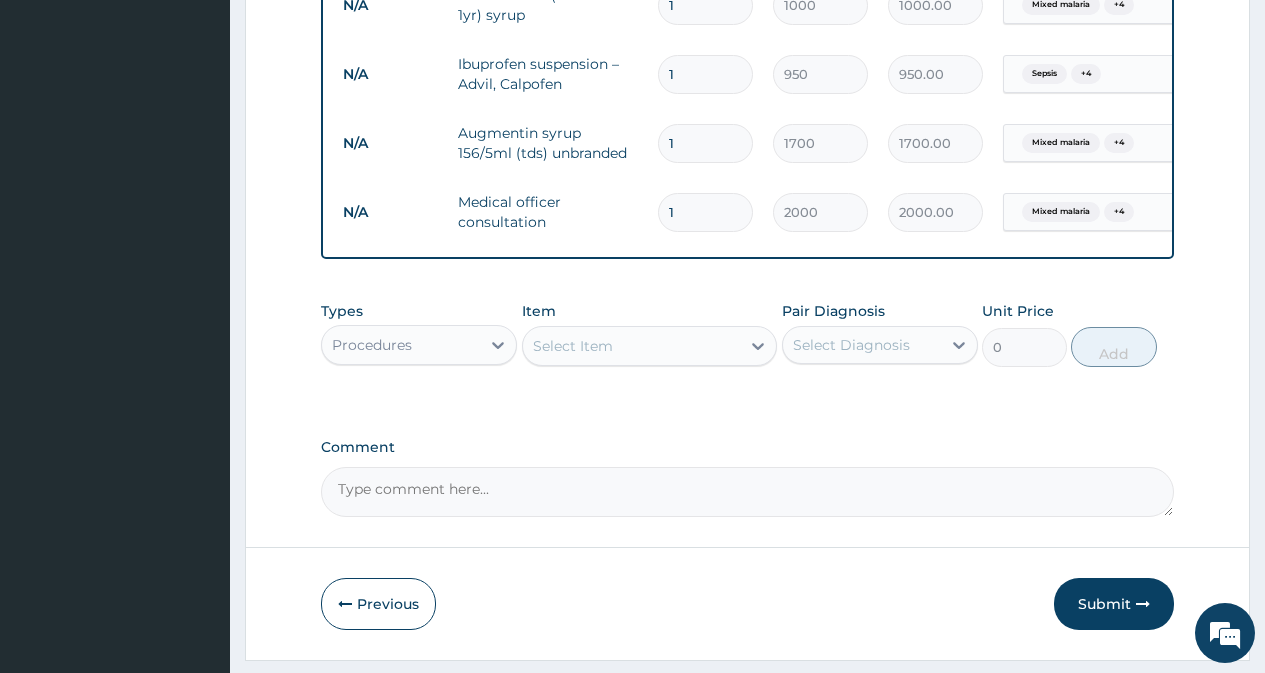 click on "Types Procedures Item Select Item Pair Diagnosis Select Diagnosis Unit Price 0 Add" at bounding box center (747, 334) 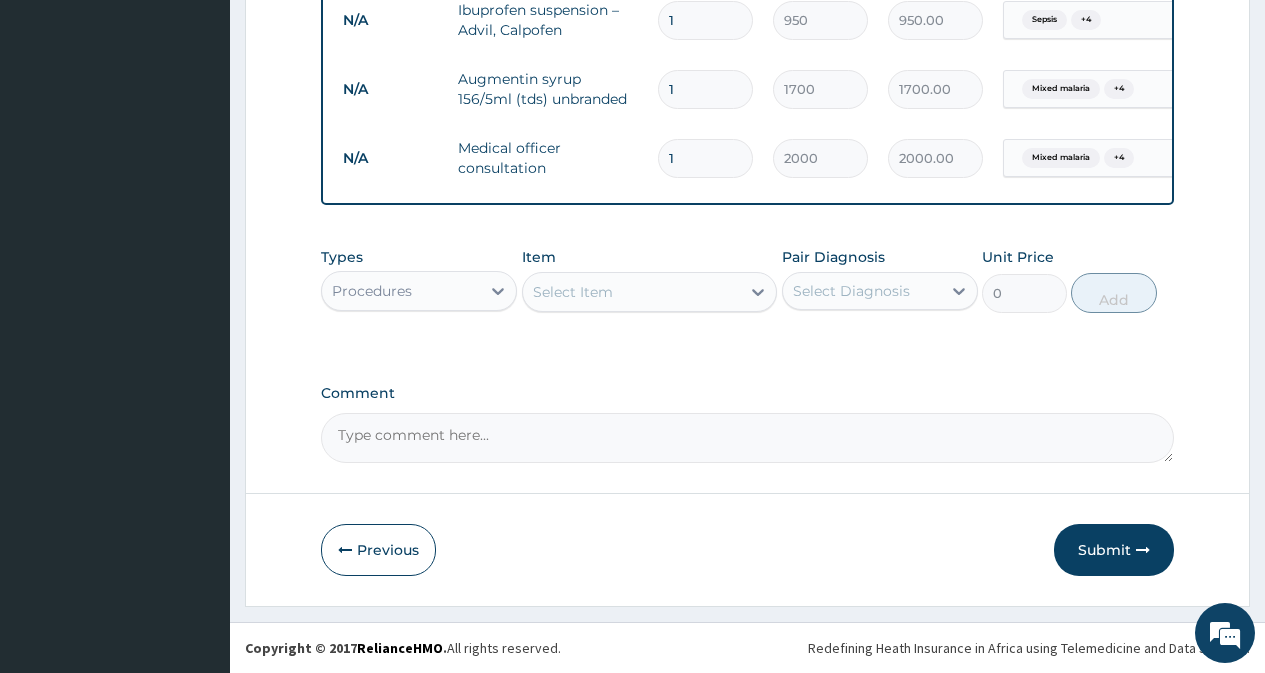 scroll, scrollTop: 1103, scrollLeft: 0, axis: vertical 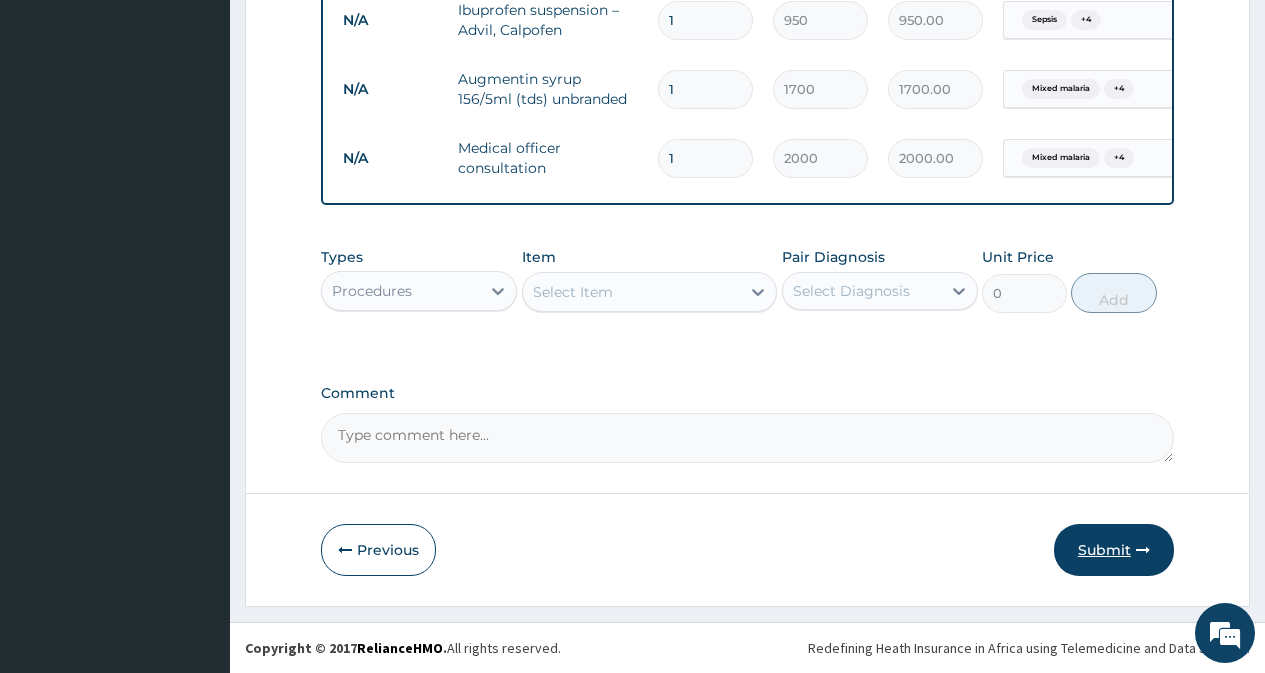 click on "Submit" at bounding box center (1114, 550) 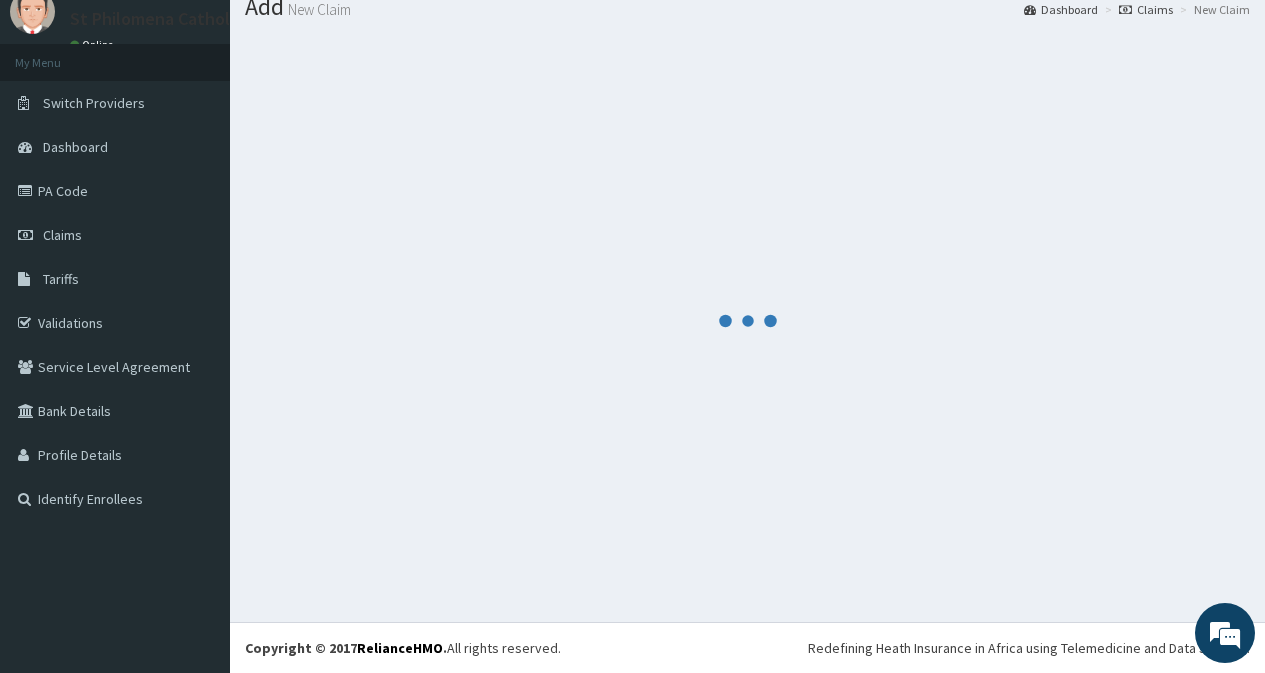 scroll, scrollTop: 1103, scrollLeft: 0, axis: vertical 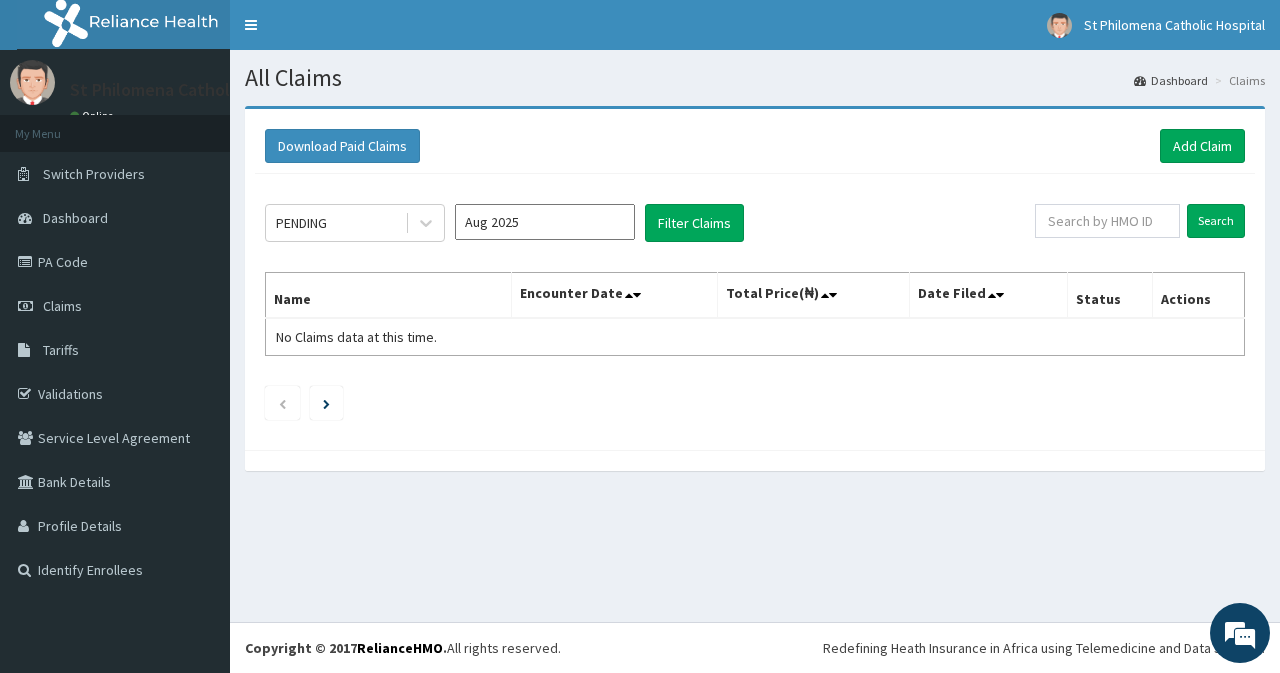 click on "Aug 2025" at bounding box center (545, 222) 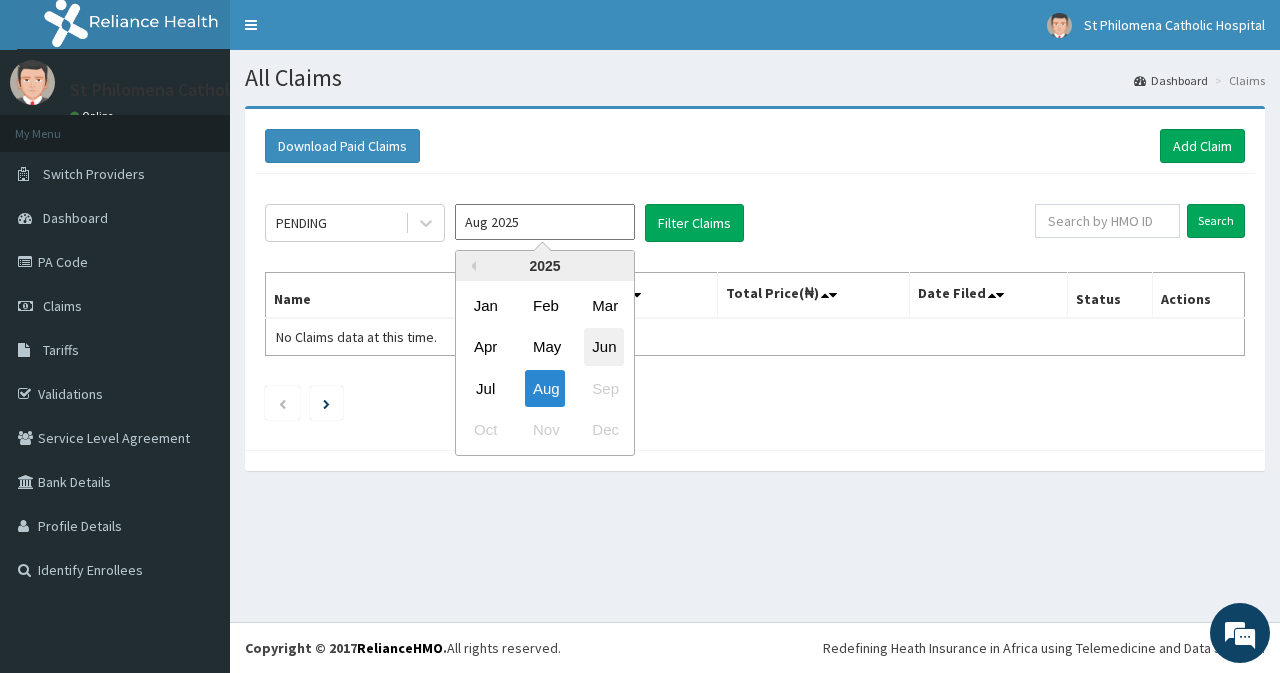 click on "Jun" at bounding box center (604, 347) 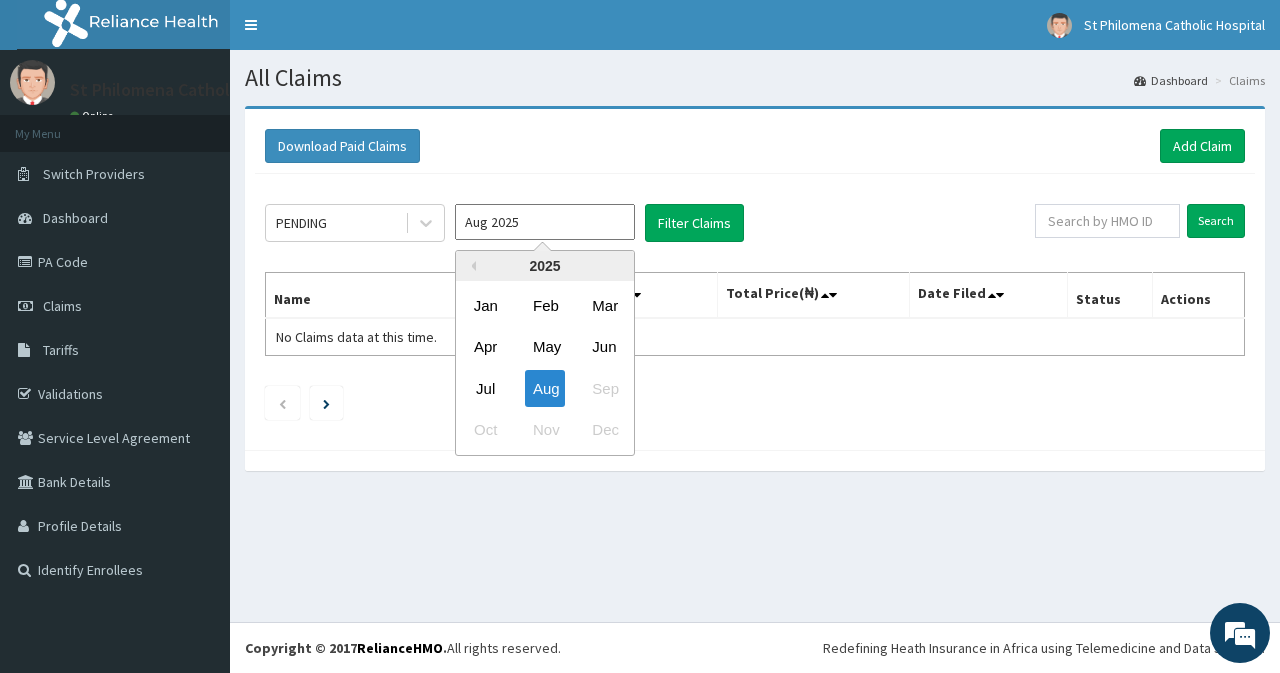 type on "Jun 2025" 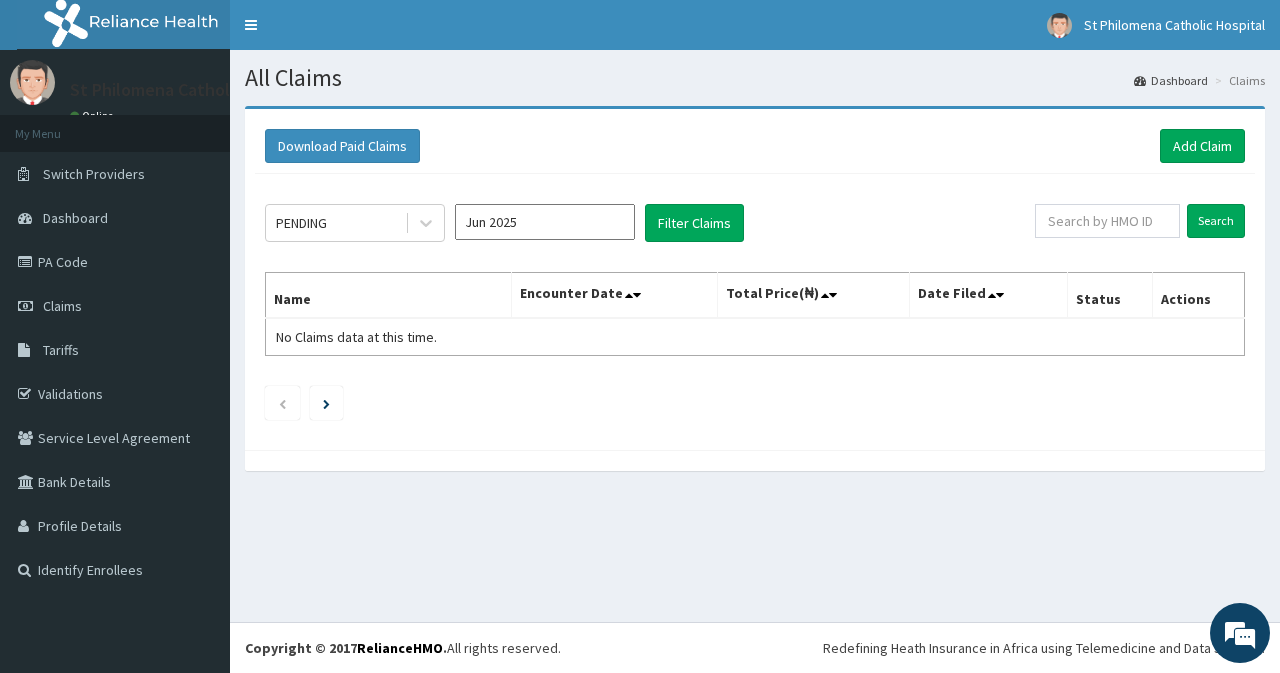 drag, startPoint x: 390, startPoint y: 224, endPoint x: 387, endPoint y: 244, distance: 20.22375 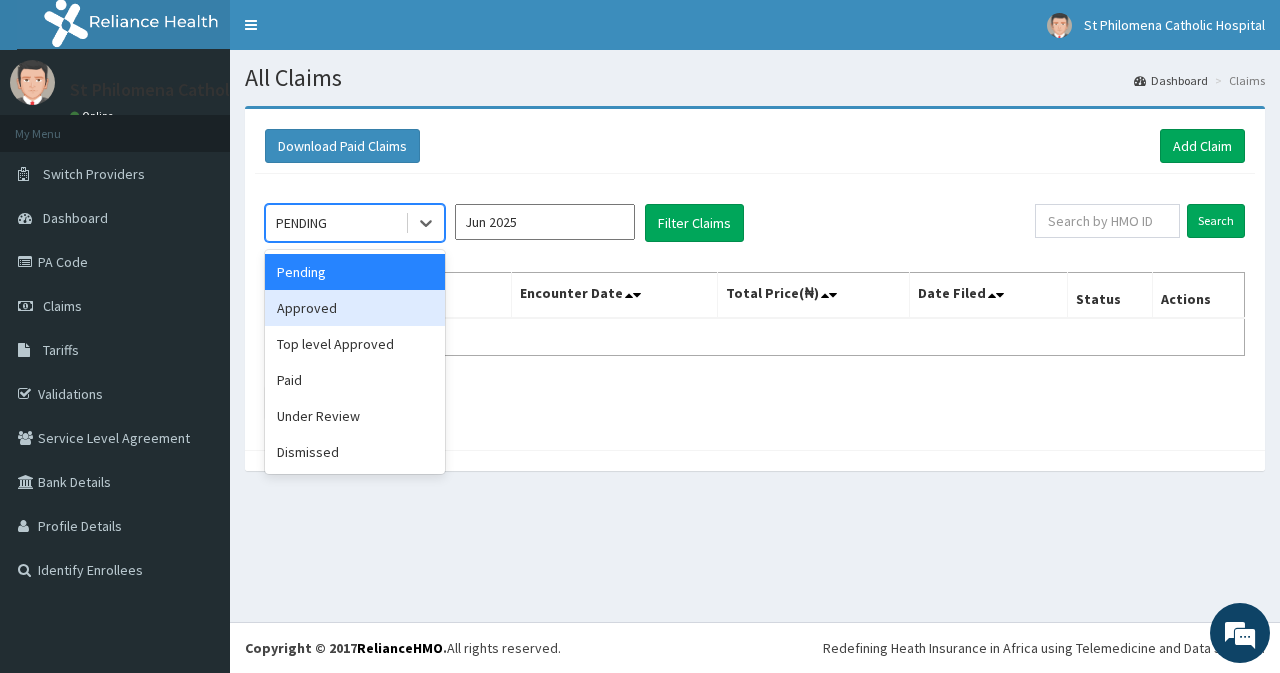click on "Approved" at bounding box center [355, 308] 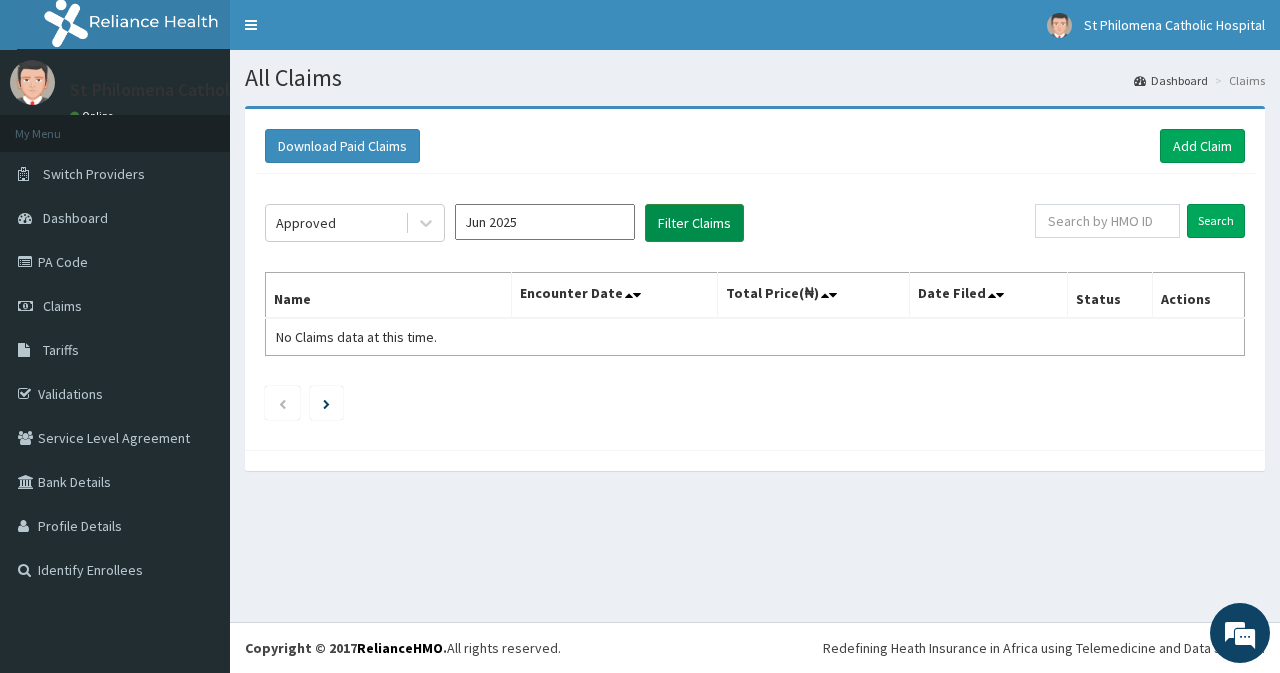 click on "Filter Claims" at bounding box center (694, 223) 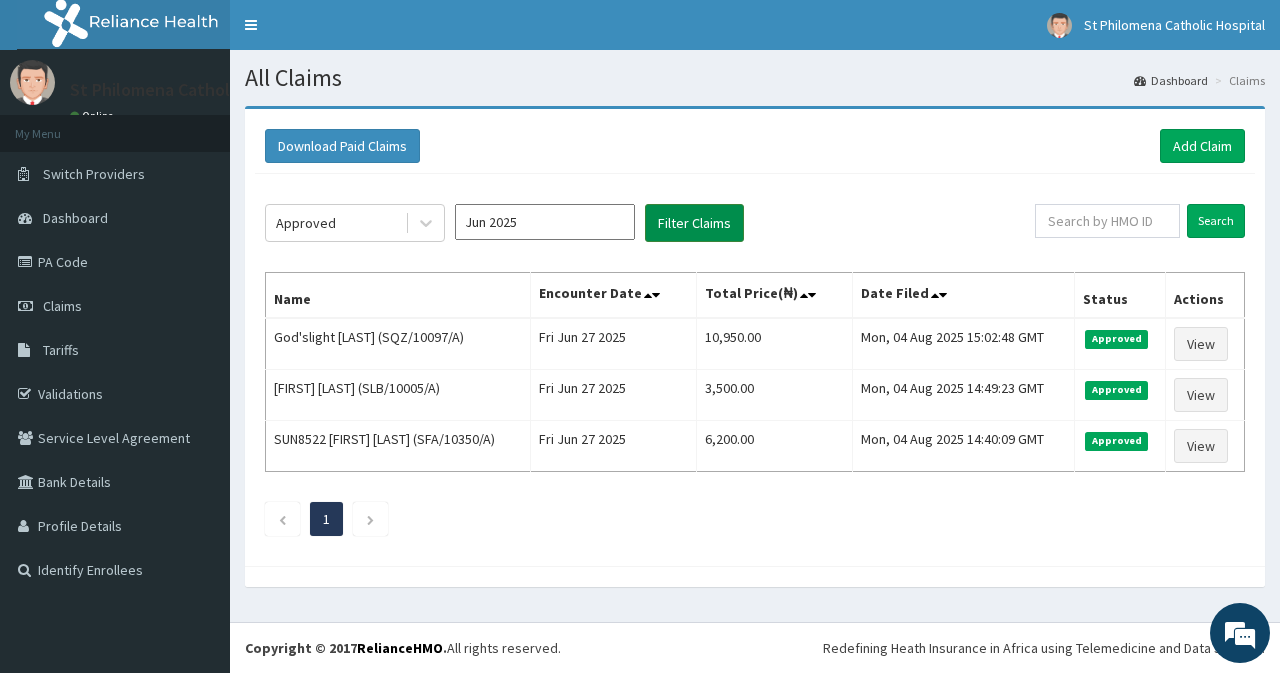 scroll, scrollTop: 0, scrollLeft: 0, axis: both 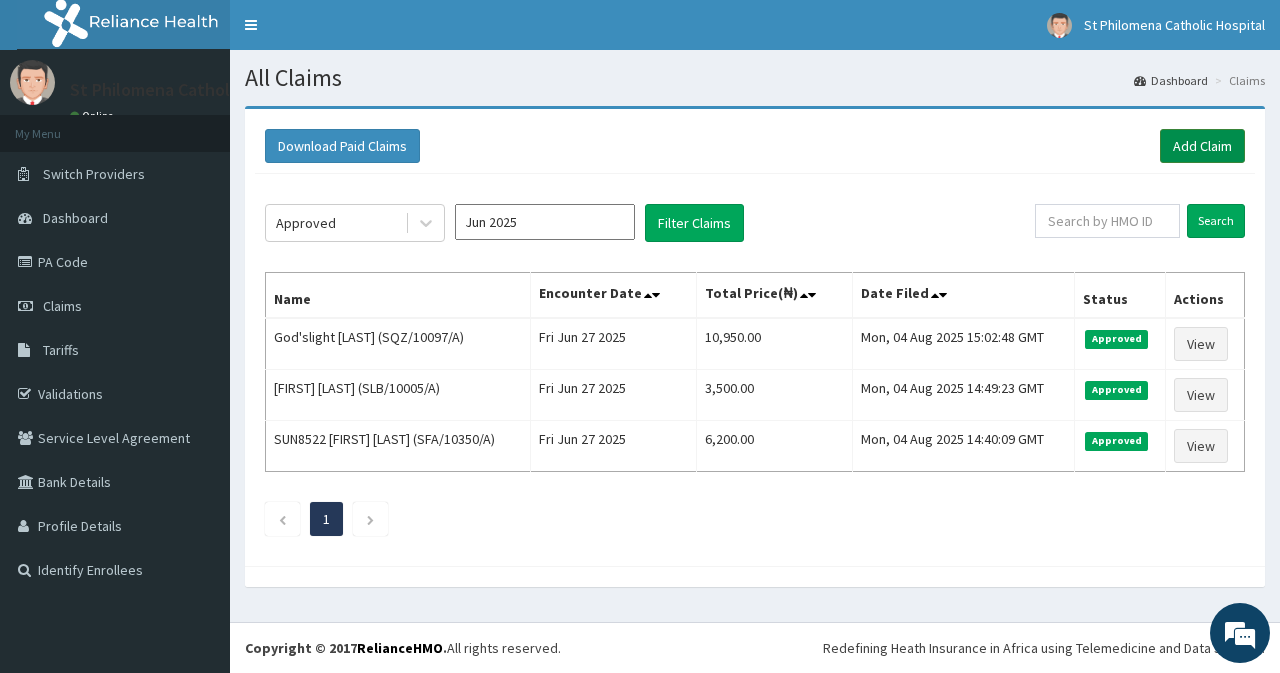 click on "Add Claim" at bounding box center (1202, 146) 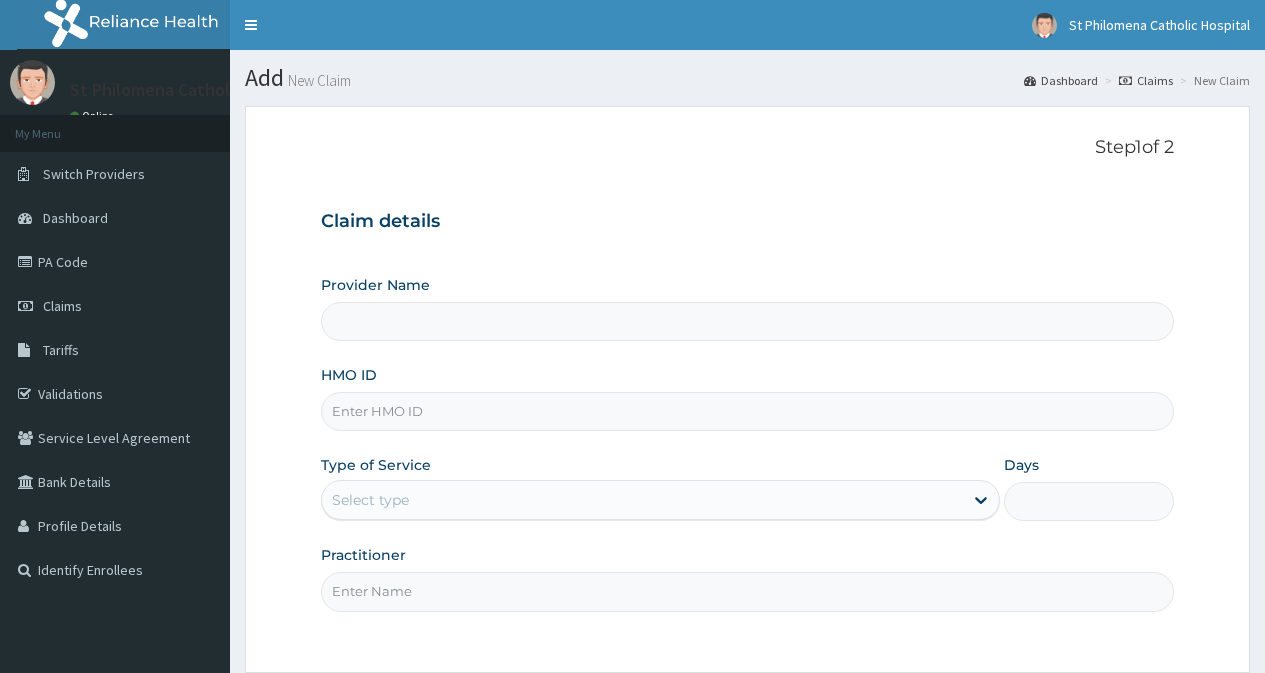 scroll, scrollTop: 0, scrollLeft: 0, axis: both 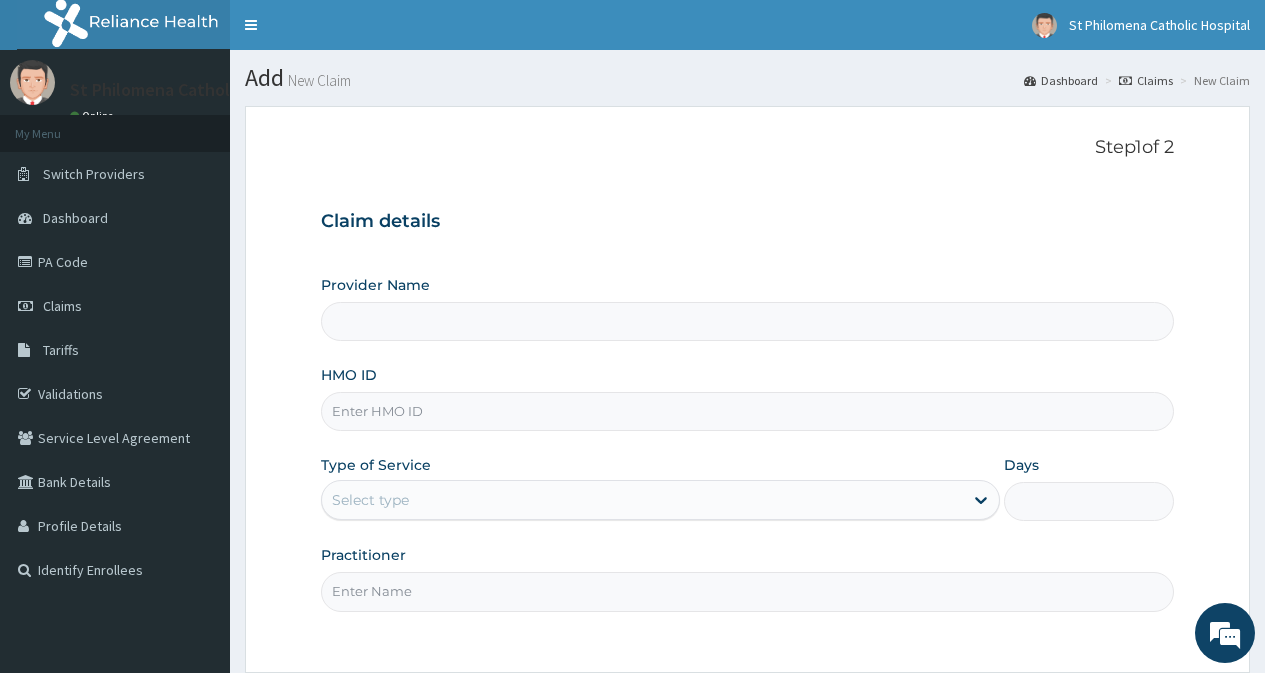 type on "St Philomena Catholic Hospital" 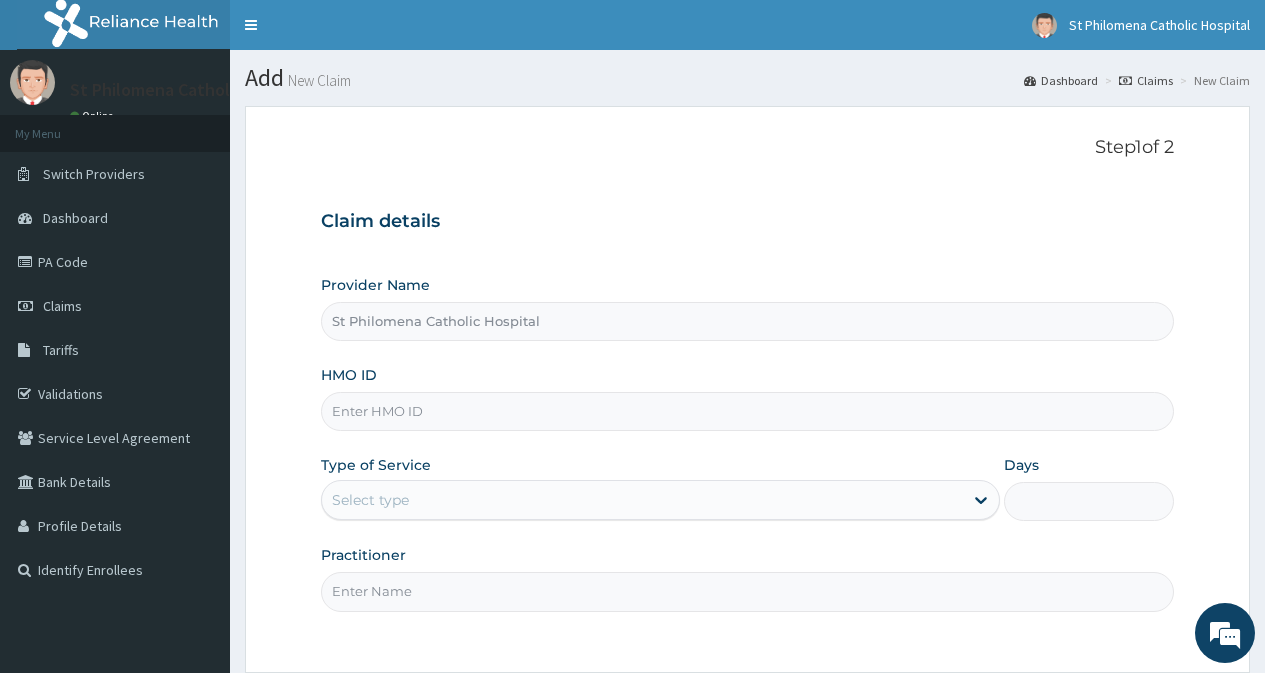 scroll, scrollTop: 0, scrollLeft: 0, axis: both 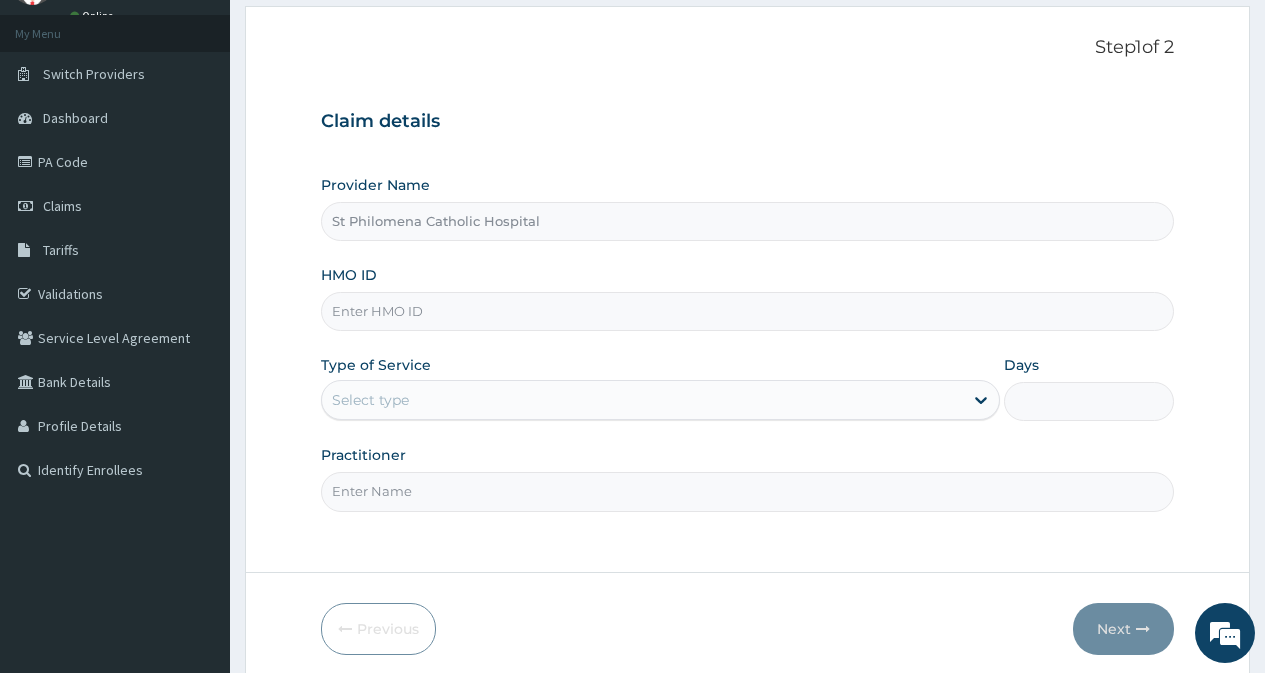 click on "HMO ID" at bounding box center (747, 311) 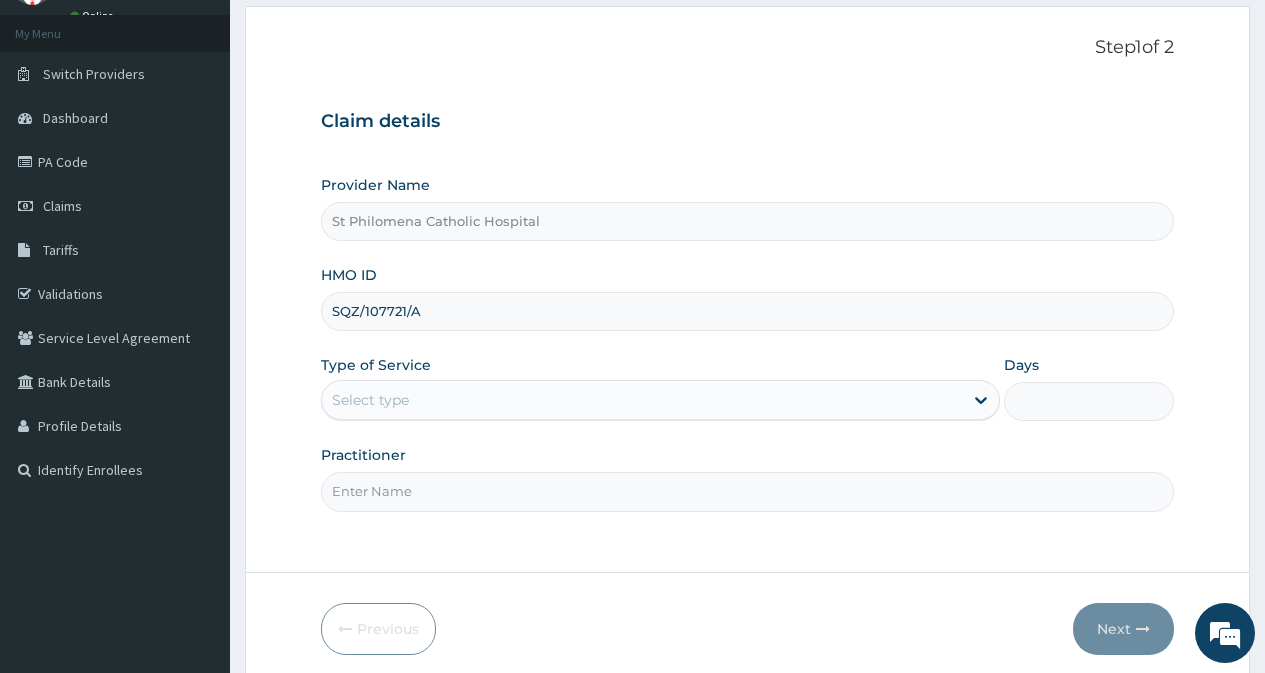 type on "SQZ/107721/A" 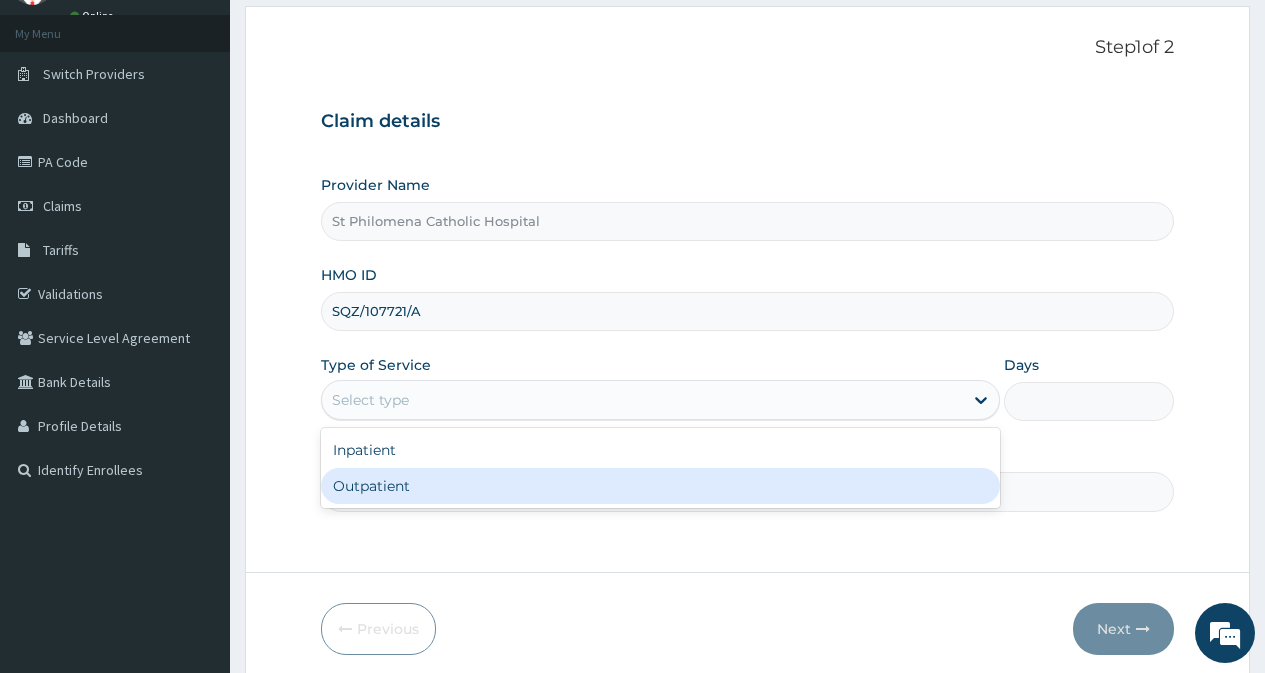 click on "Outpatient" at bounding box center [660, 486] 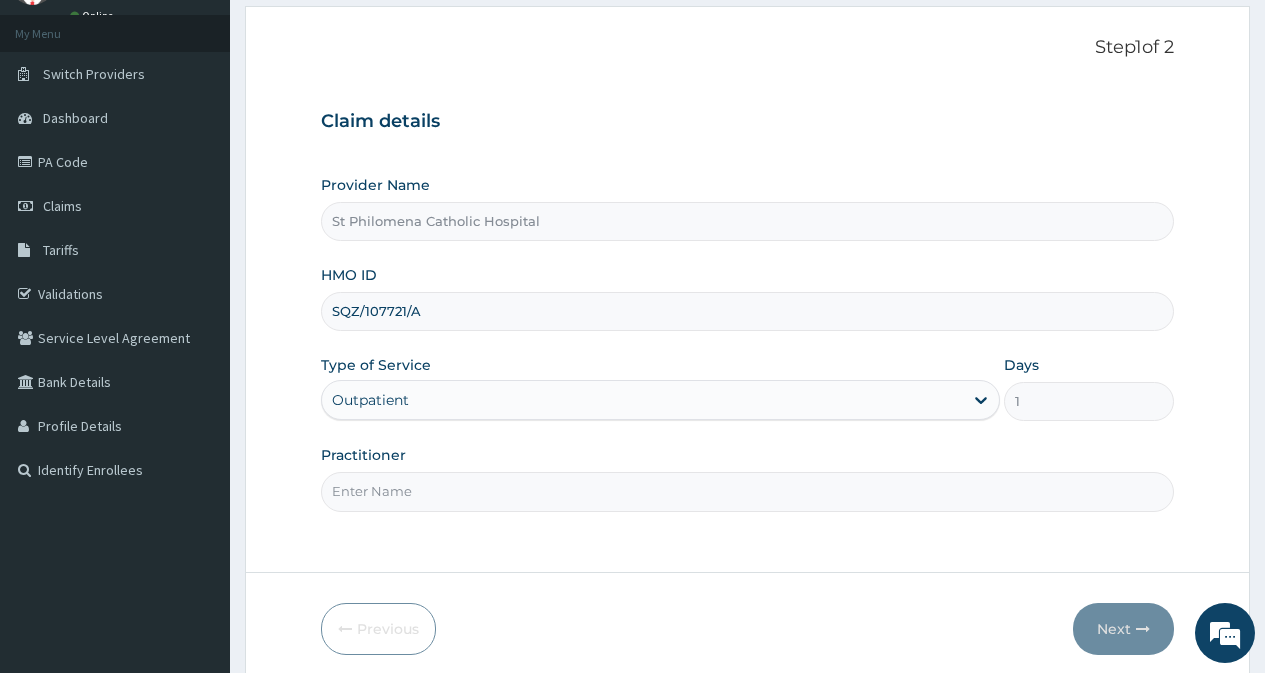 click on "Practitioner" at bounding box center [747, 491] 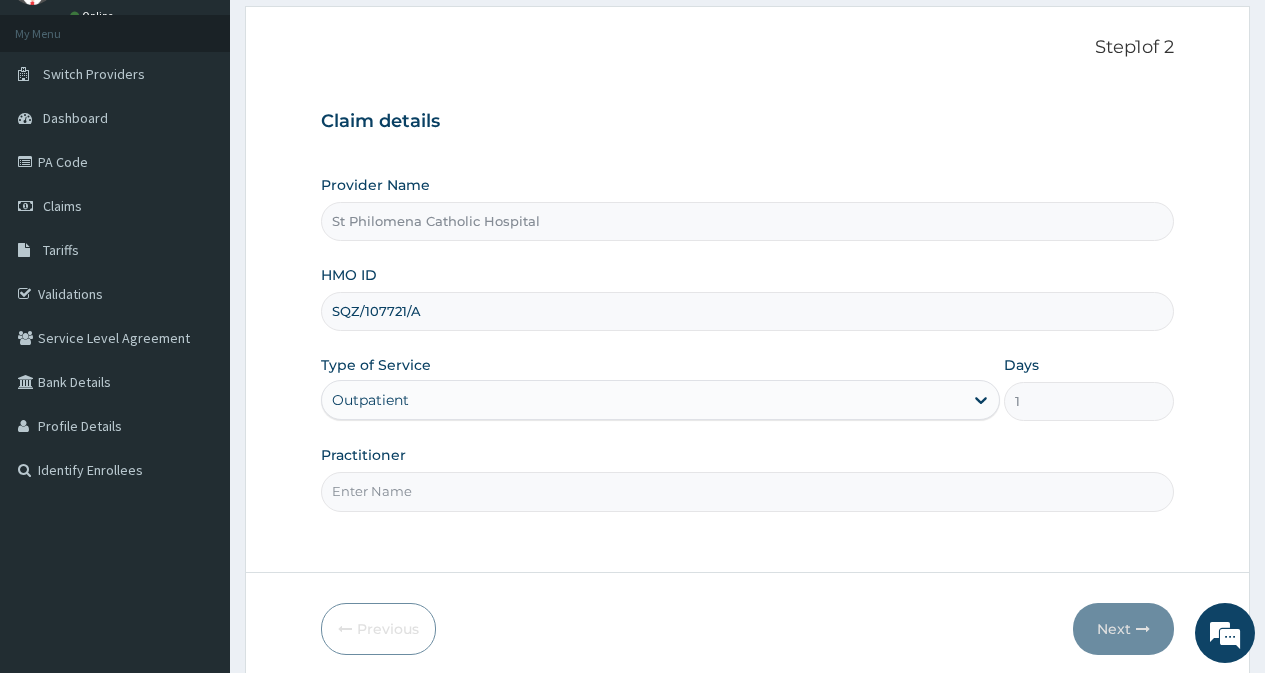 type on "[TITLE] [LAST]" 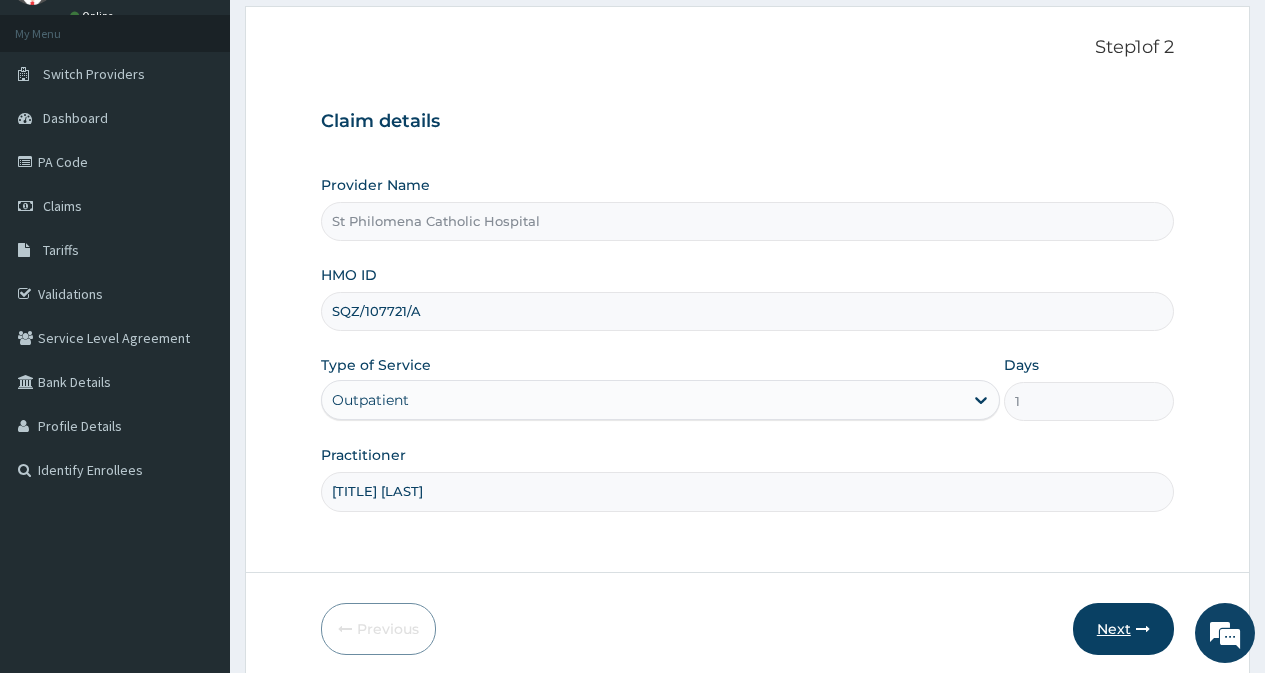 click on "Next" at bounding box center (1123, 629) 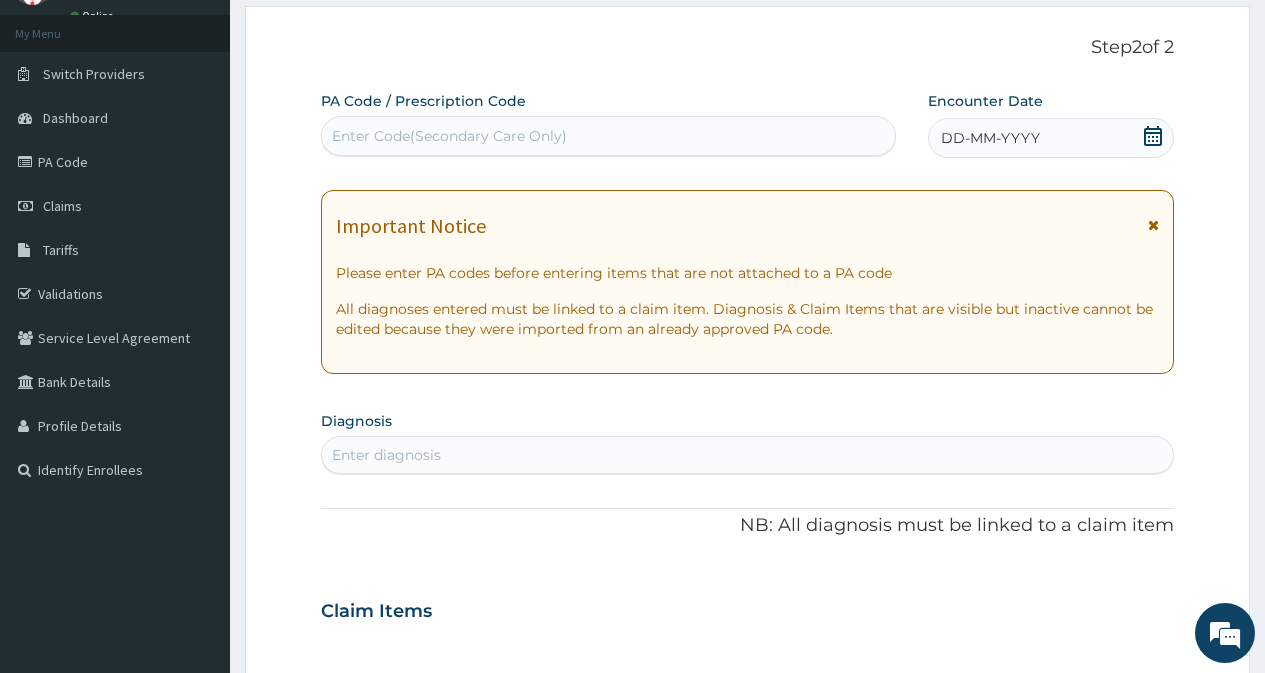 click 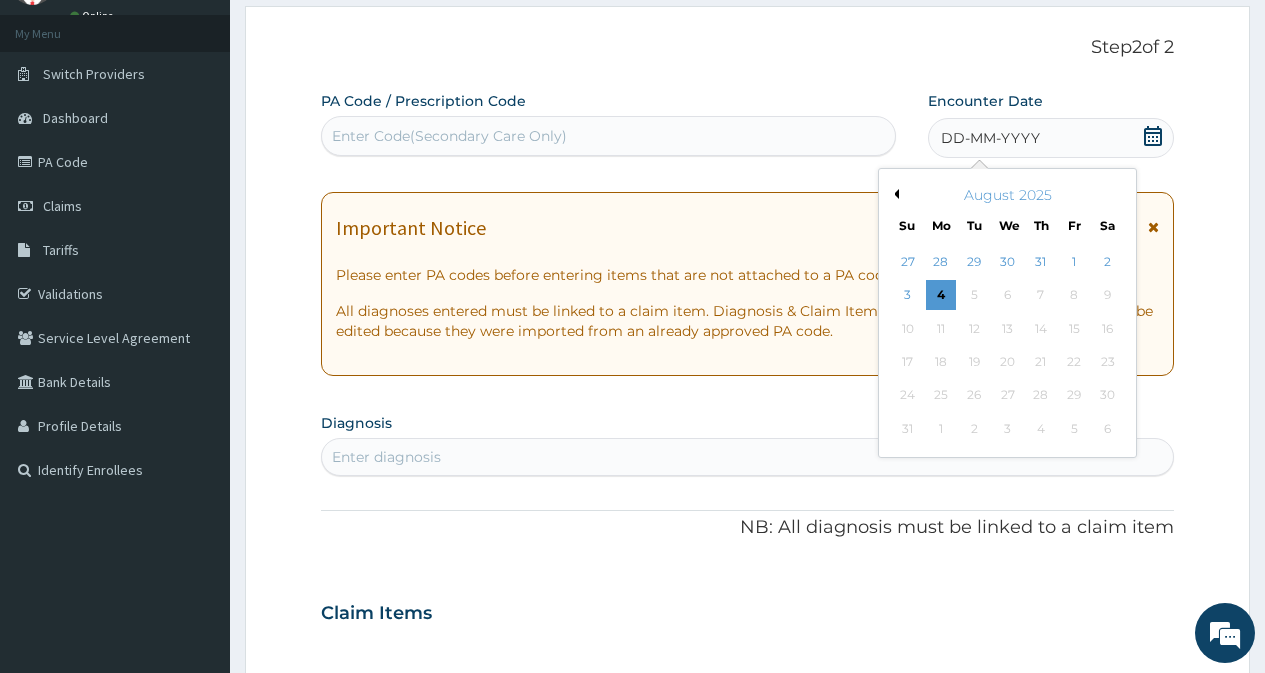 click on "Previous Month" at bounding box center (894, 194) 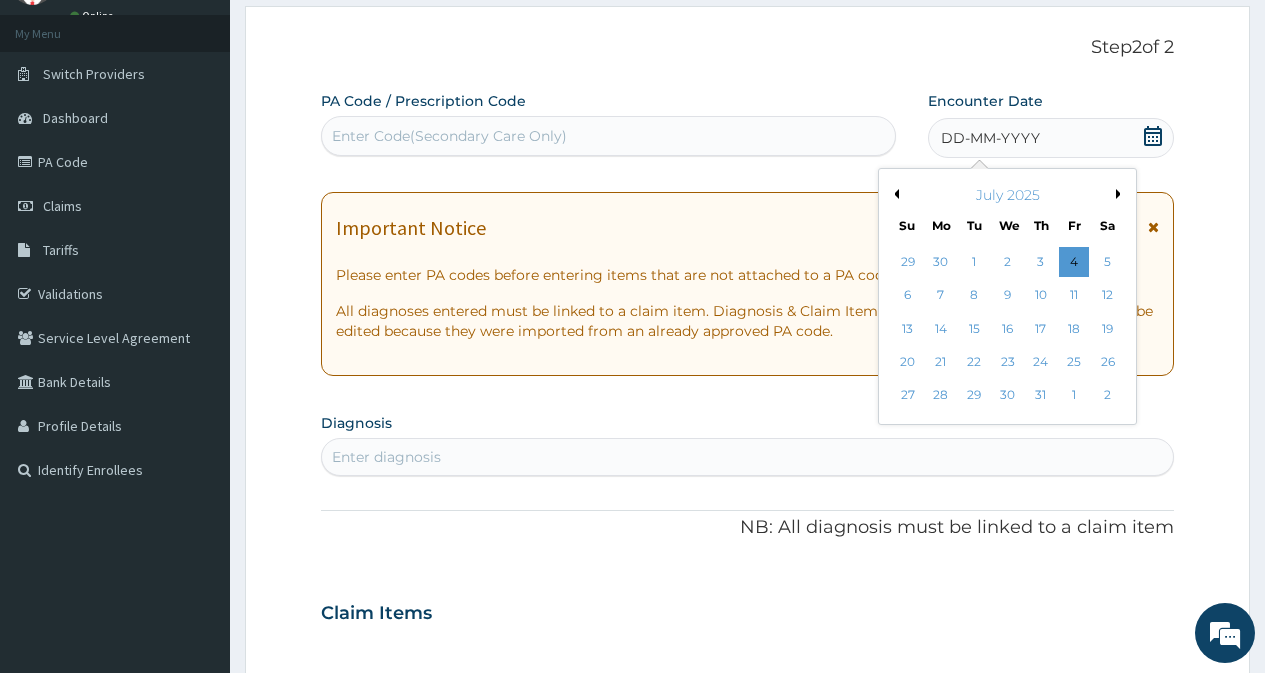 click on "Previous Month" at bounding box center [894, 194] 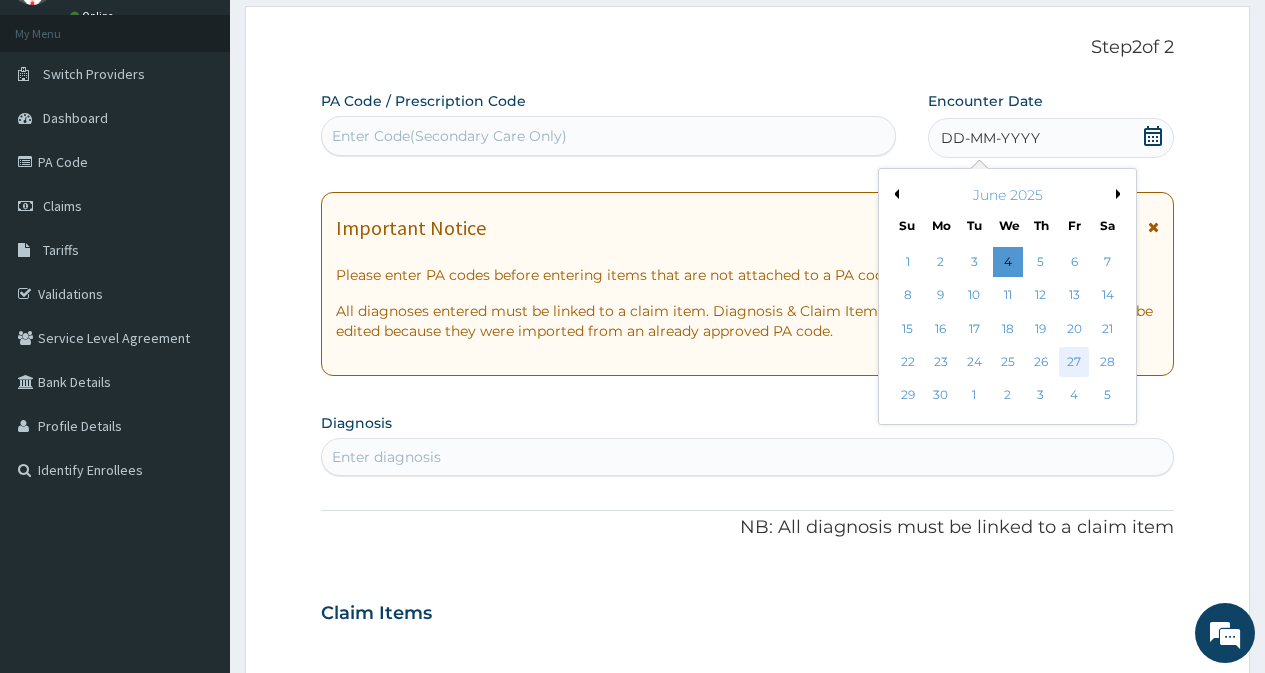 click on "27" at bounding box center [1074, 362] 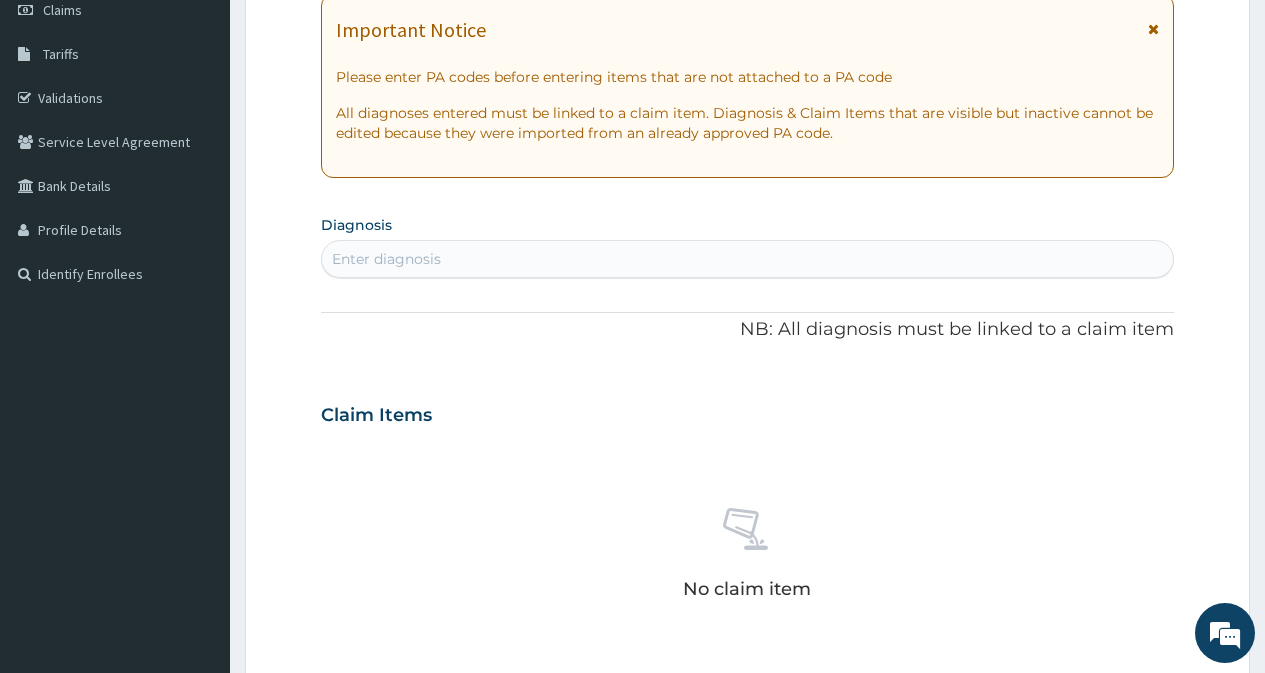scroll, scrollTop: 300, scrollLeft: 0, axis: vertical 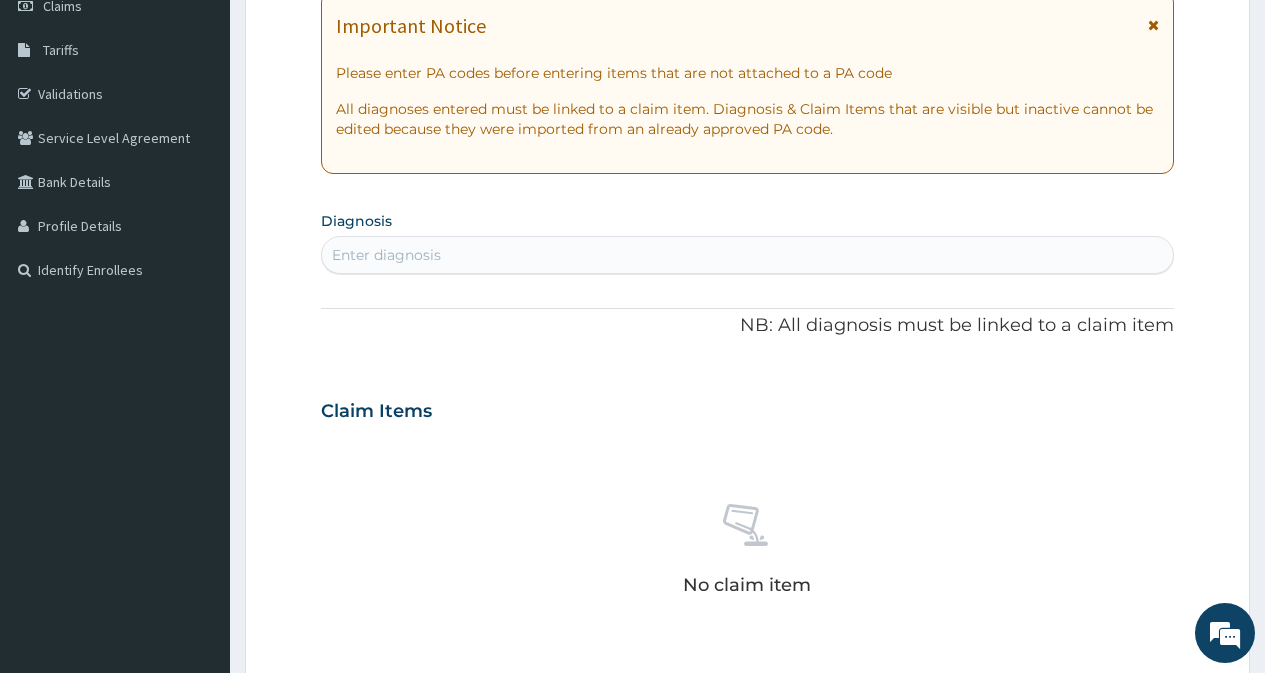 click on "Enter diagnosis" at bounding box center (747, 255) 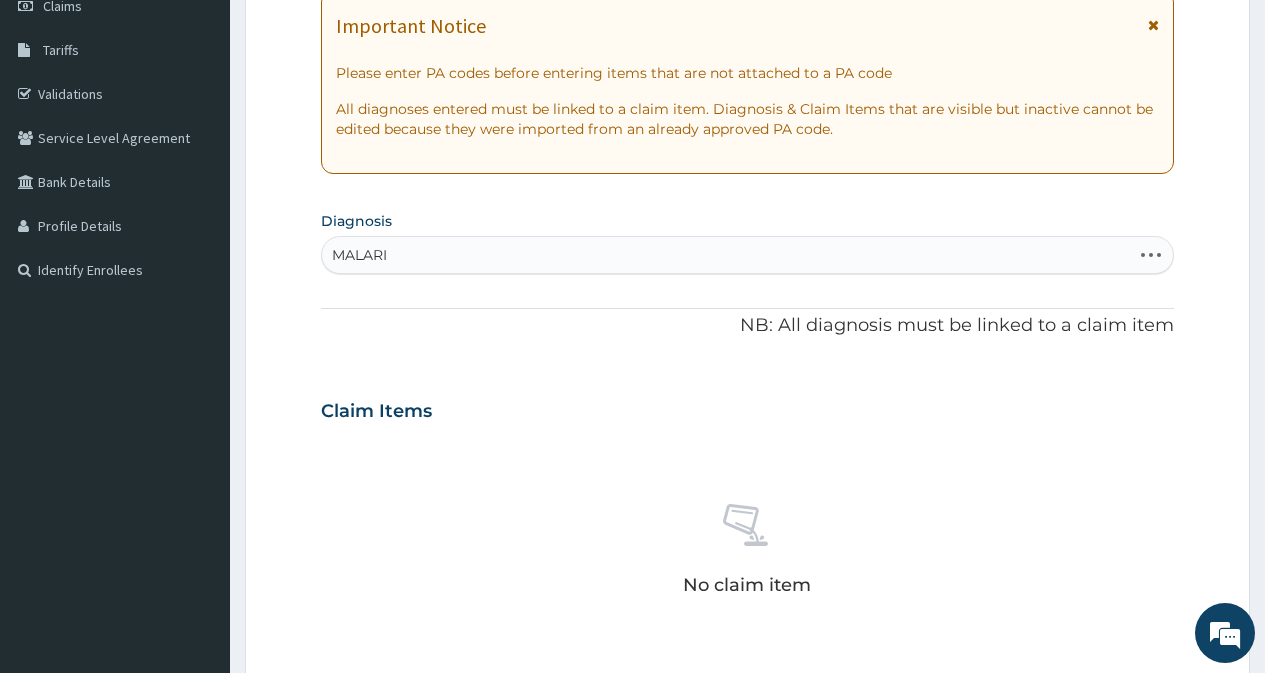 type on "MALARIA" 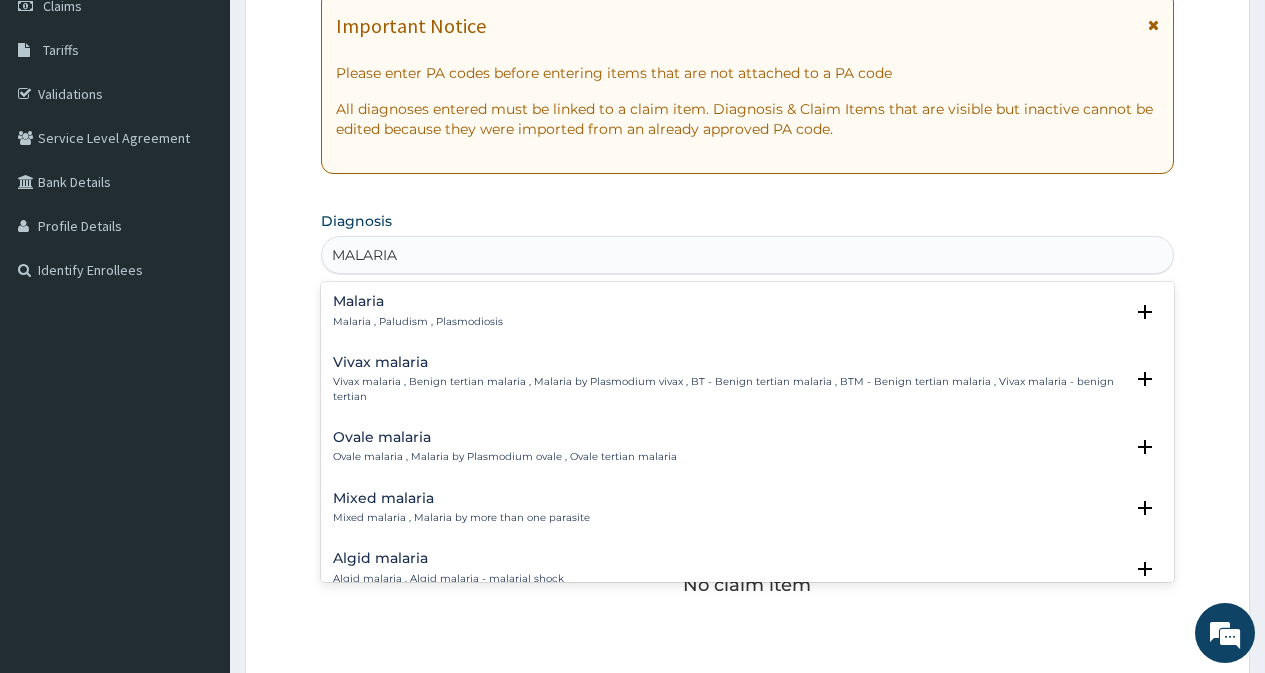 click on "Mixed malaria" at bounding box center (461, 498) 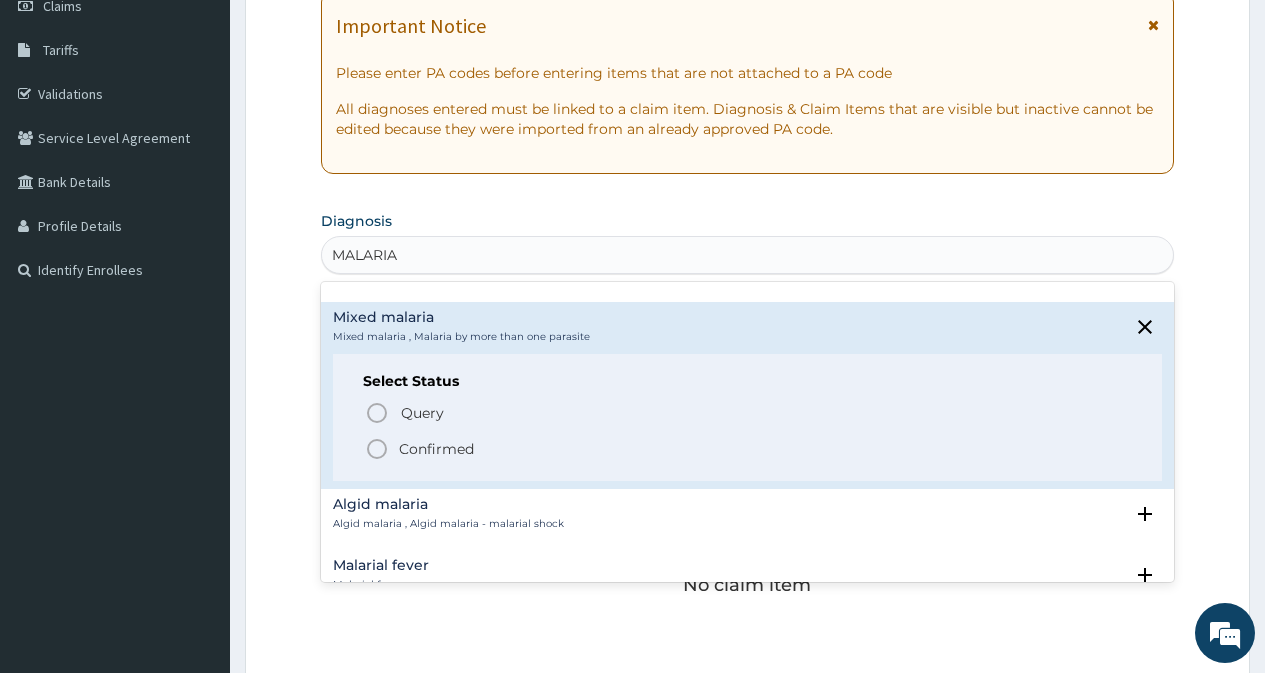 scroll, scrollTop: 200, scrollLeft: 0, axis: vertical 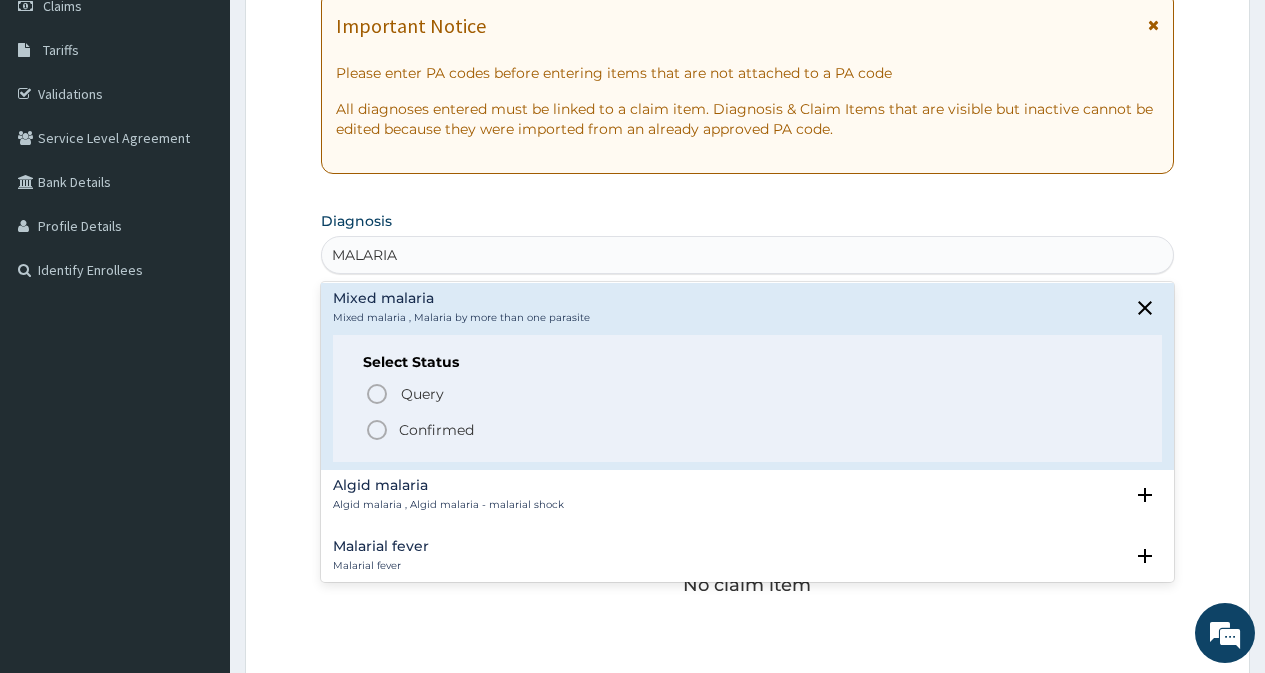 drag, startPoint x: 373, startPoint y: 434, endPoint x: 373, endPoint y: 419, distance: 15 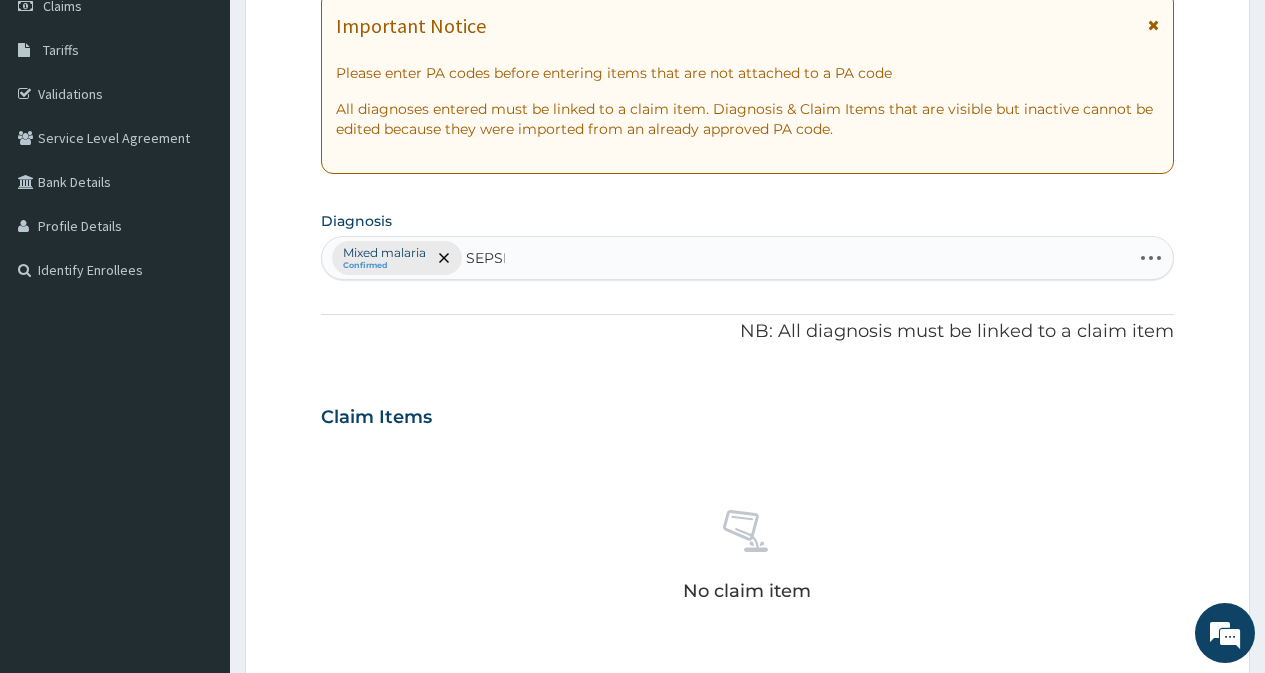 type on "SEPSIS" 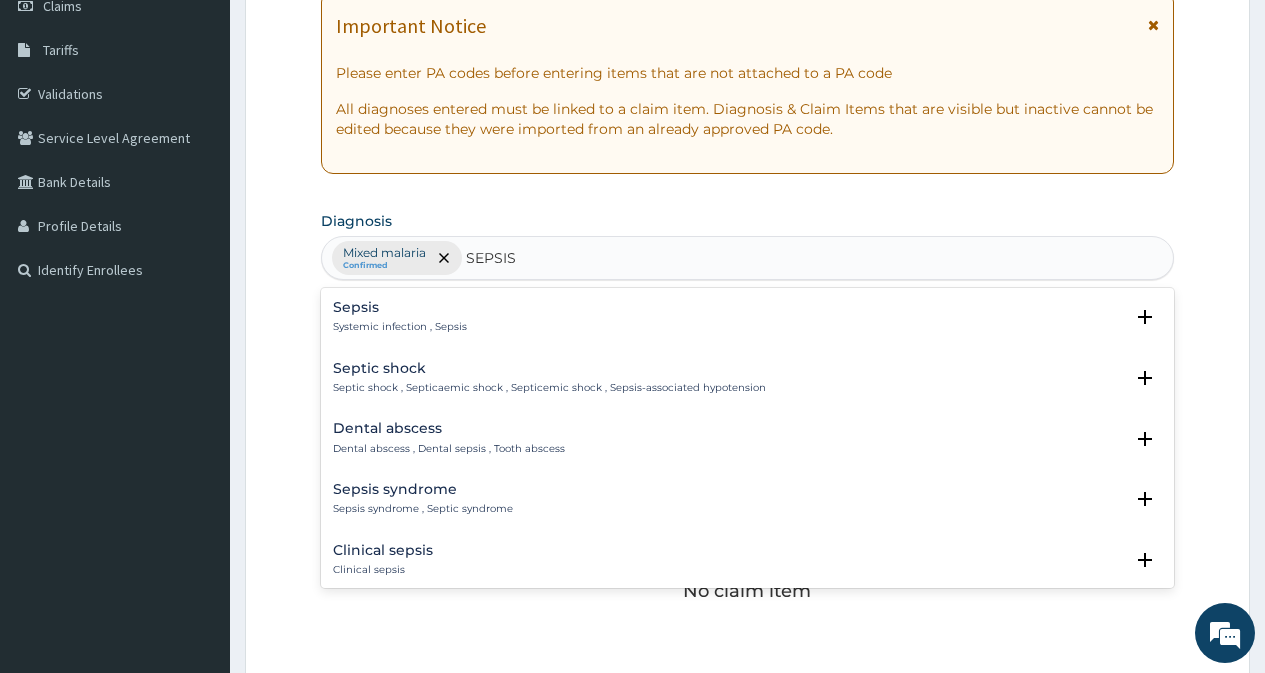 click on "Sepsis" at bounding box center (400, 307) 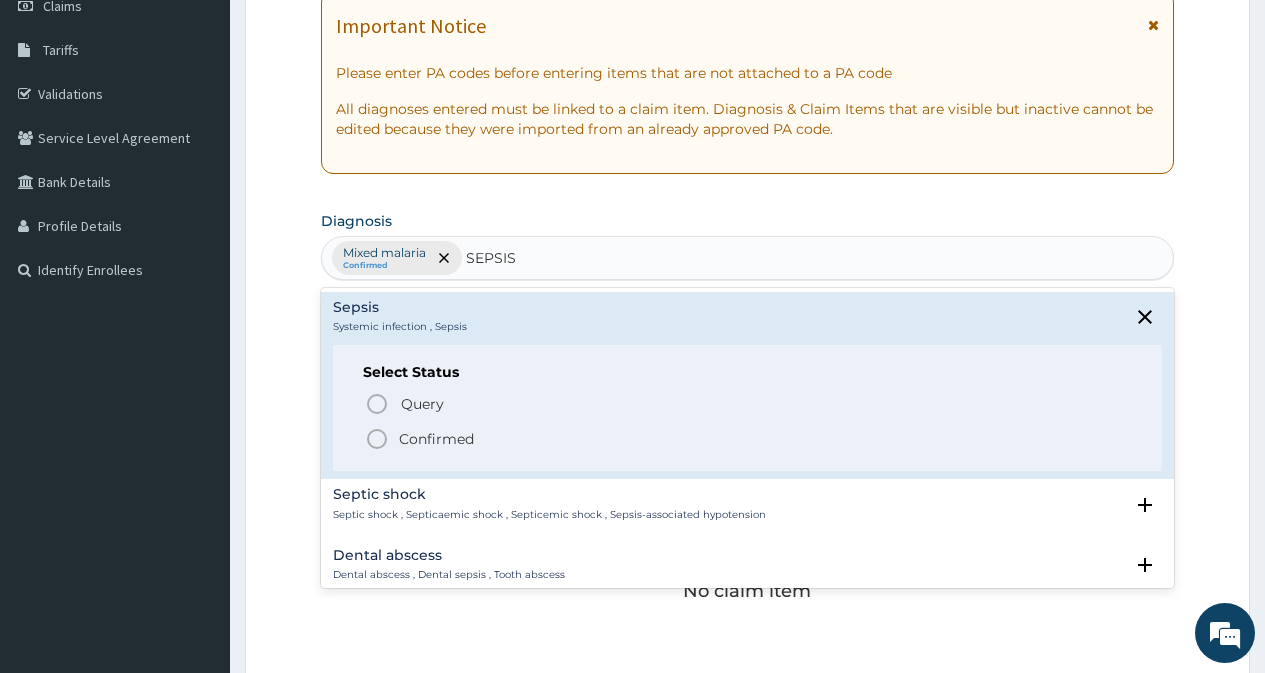 click 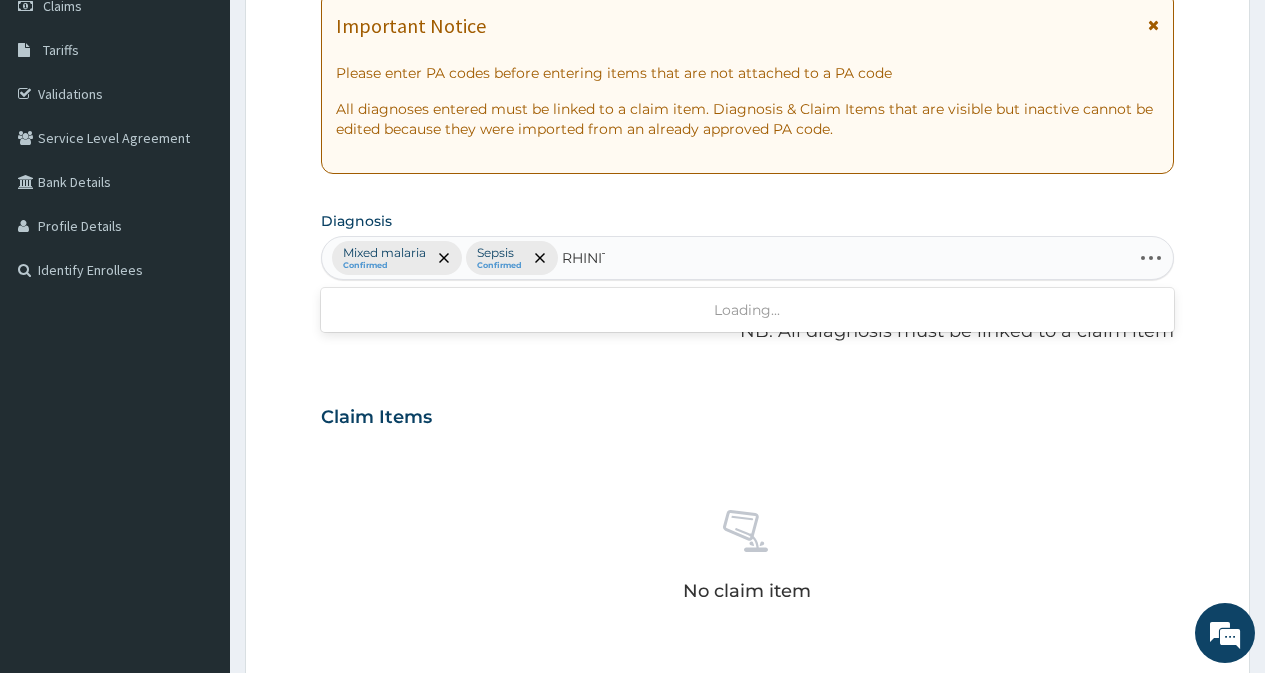 type on "RHINITI" 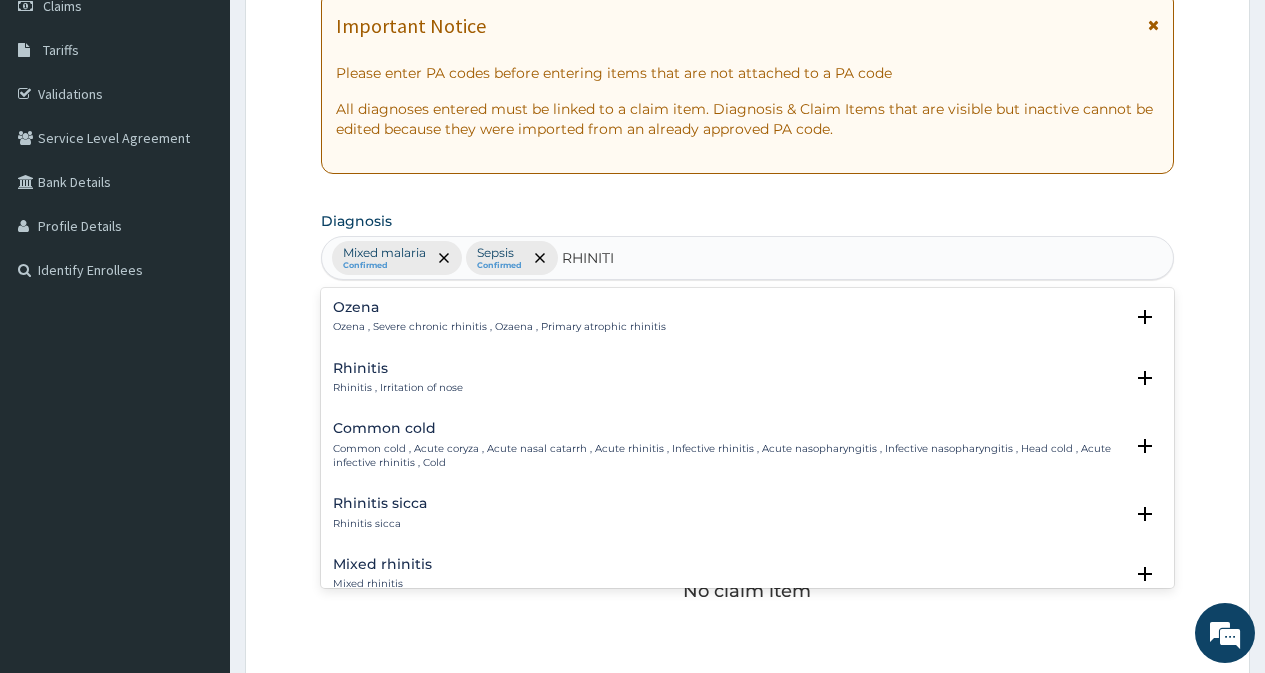click on "Mixed rhinitis" at bounding box center [382, 564] 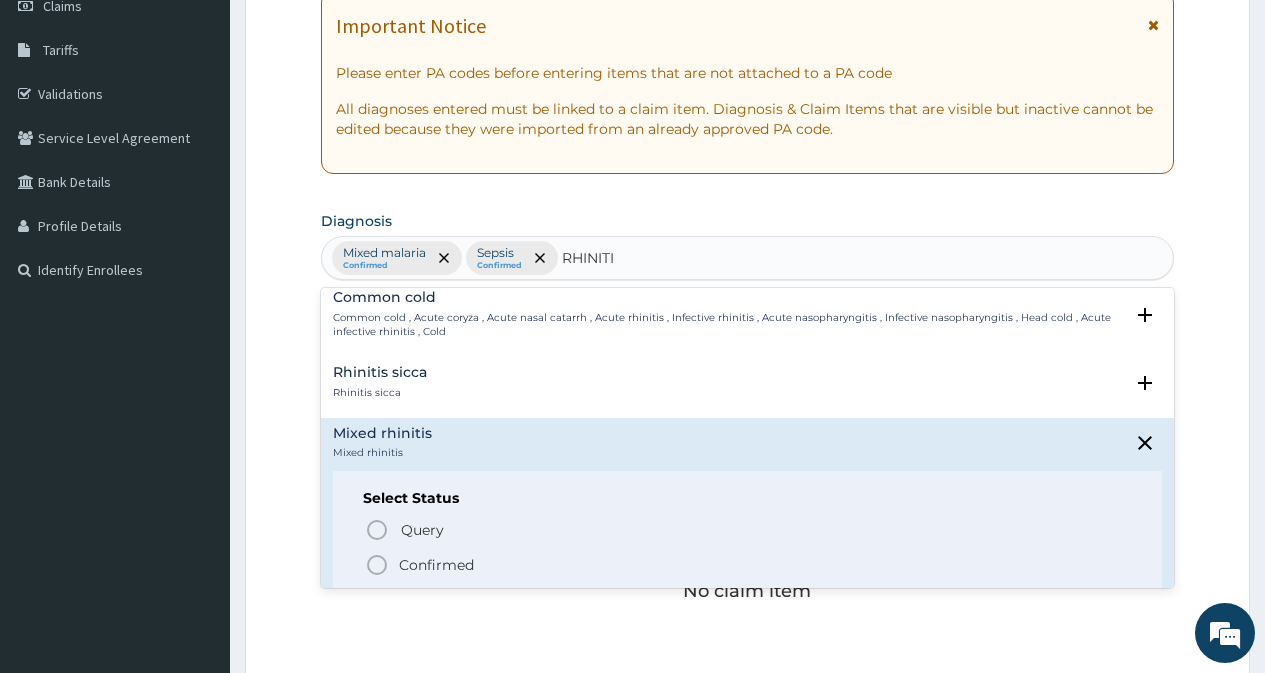 scroll, scrollTop: 200, scrollLeft: 0, axis: vertical 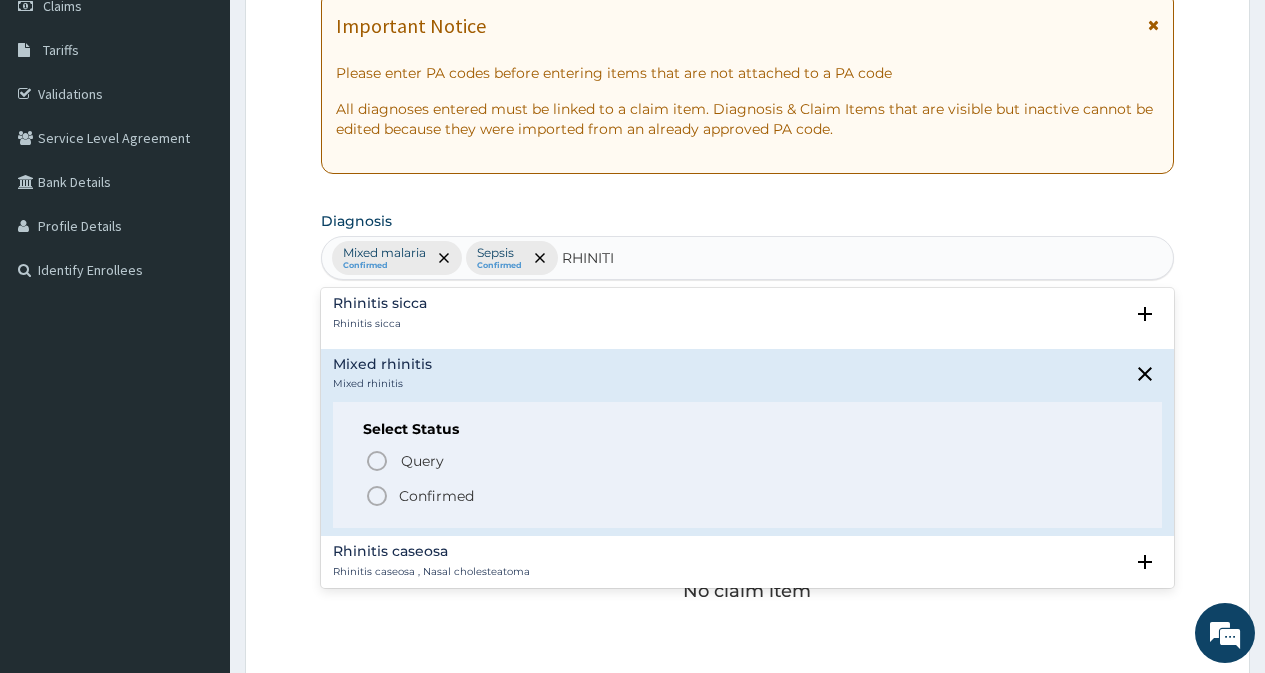 click 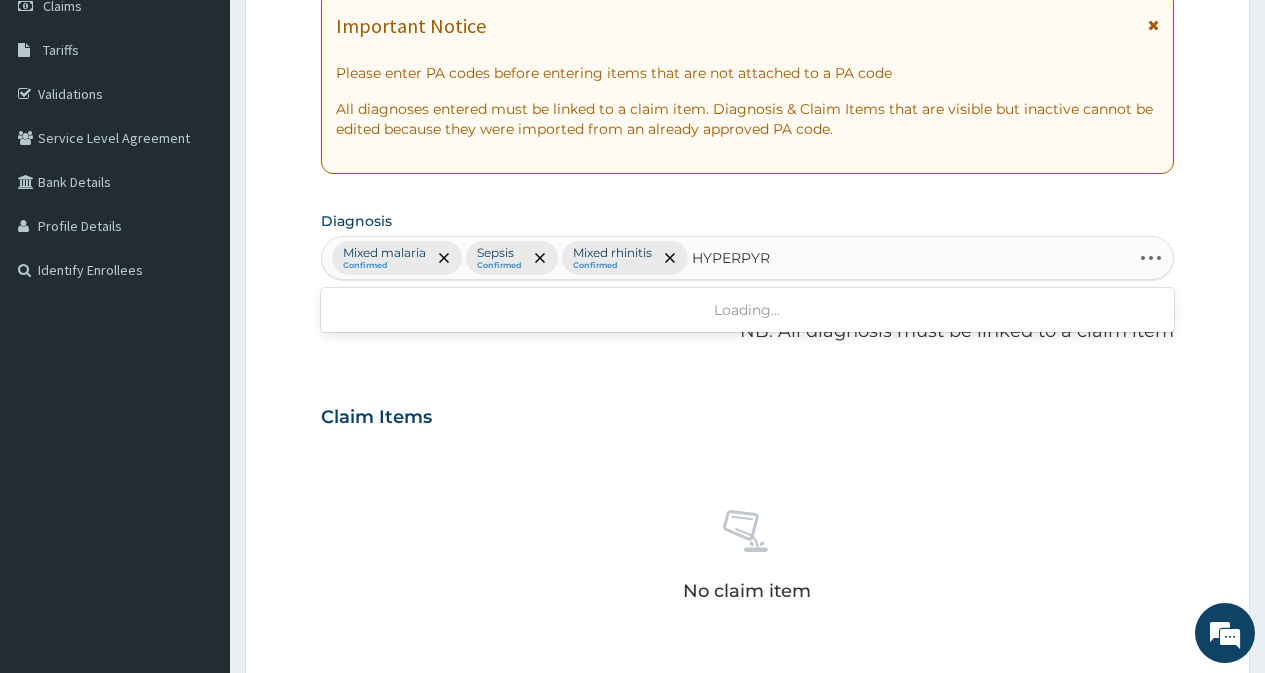 type on "HYPERPYRE" 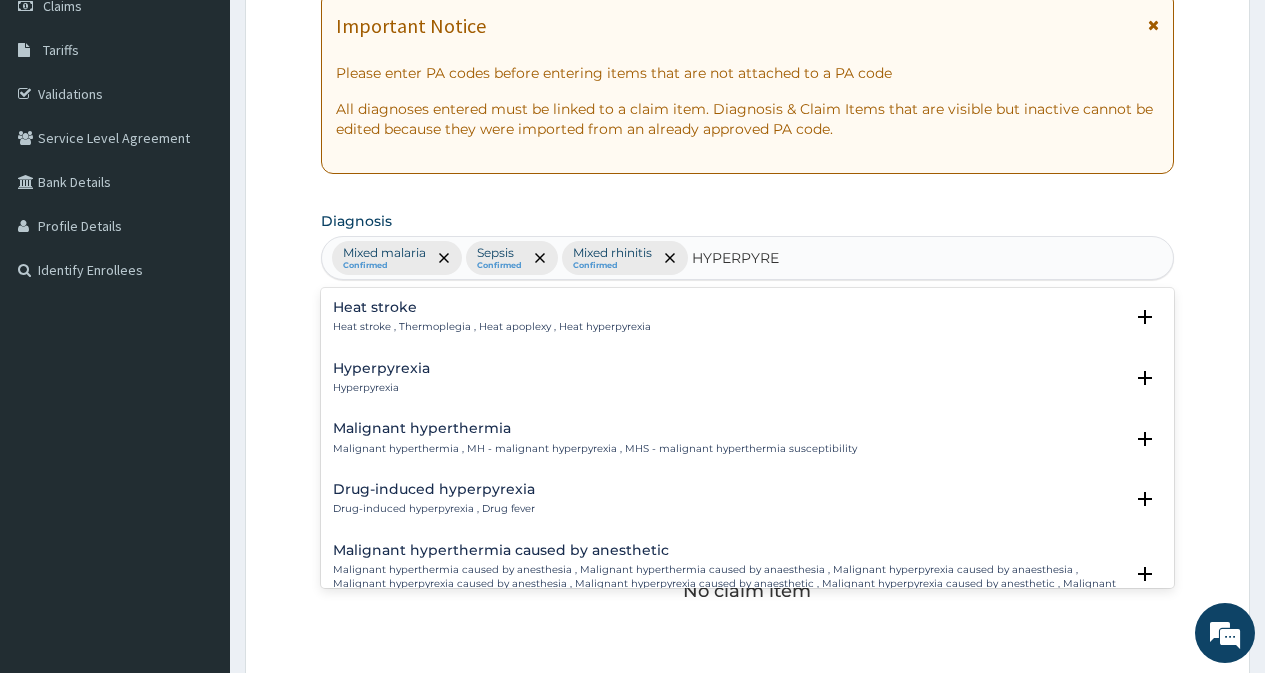 click on "Hyperpyrexia" at bounding box center (381, 388) 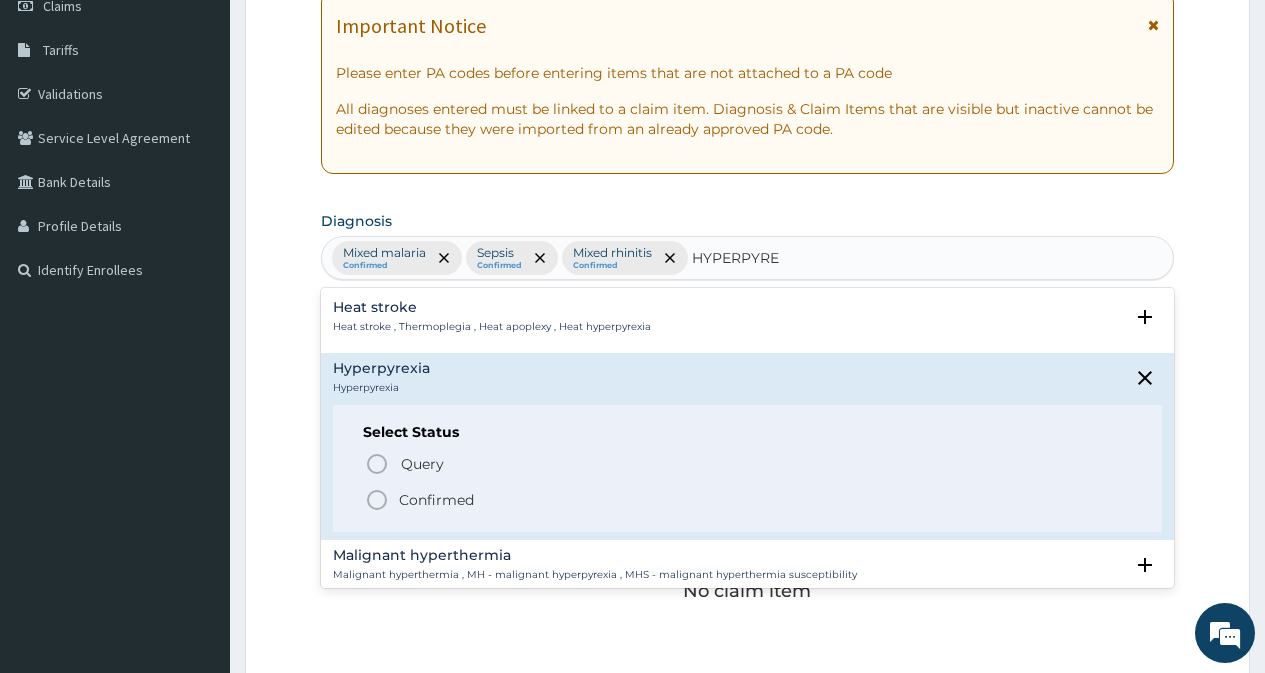 click 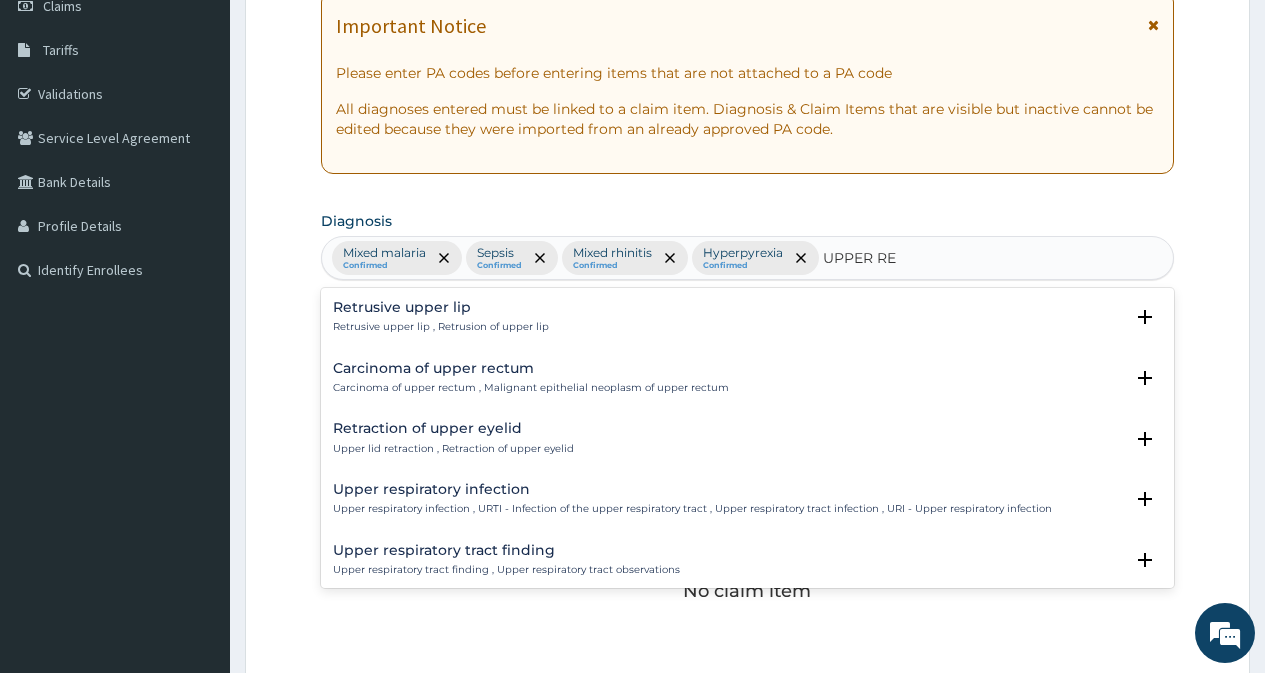 type on "UPPER RES" 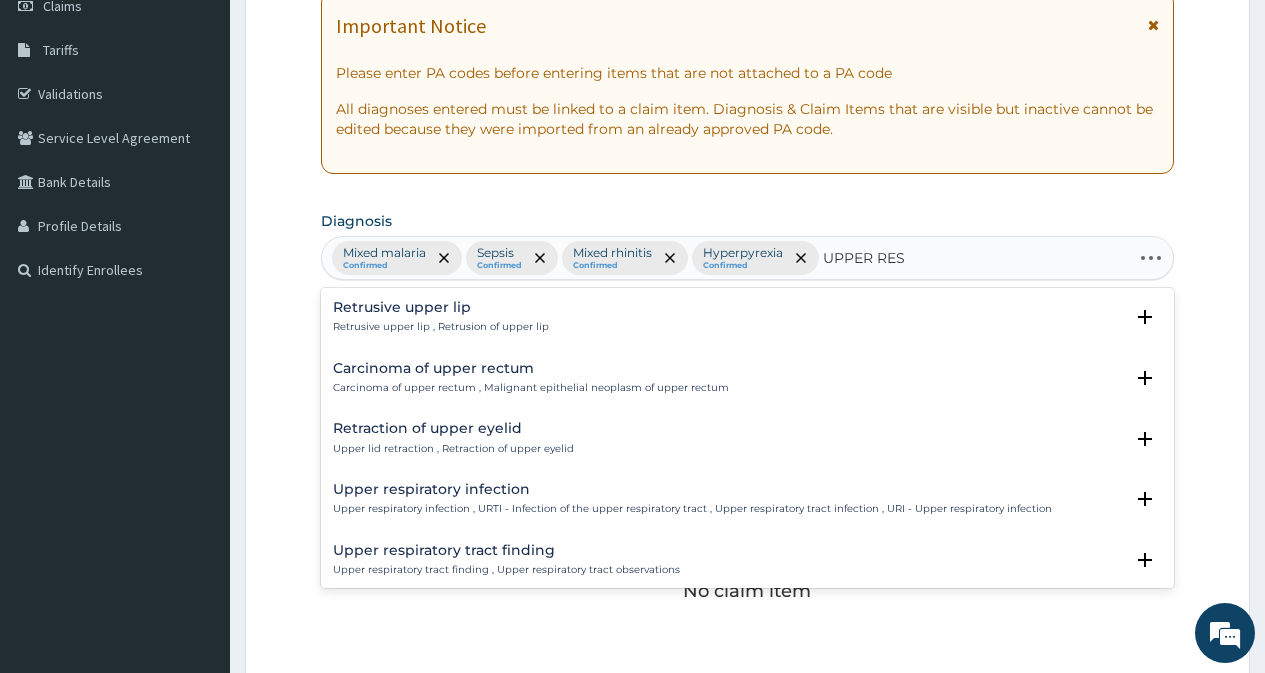 click on "Upper respiratory tract finding" at bounding box center [506, 550] 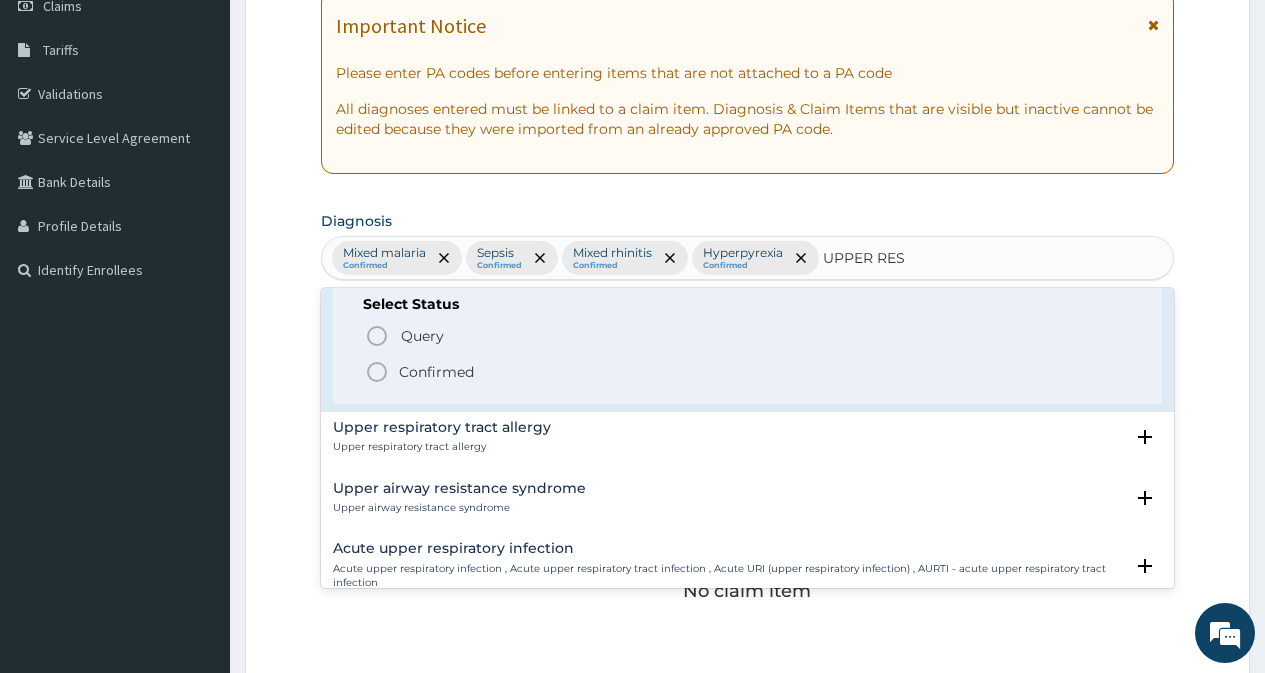 scroll, scrollTop: 300, scrollLeft: 0, axis: vertical 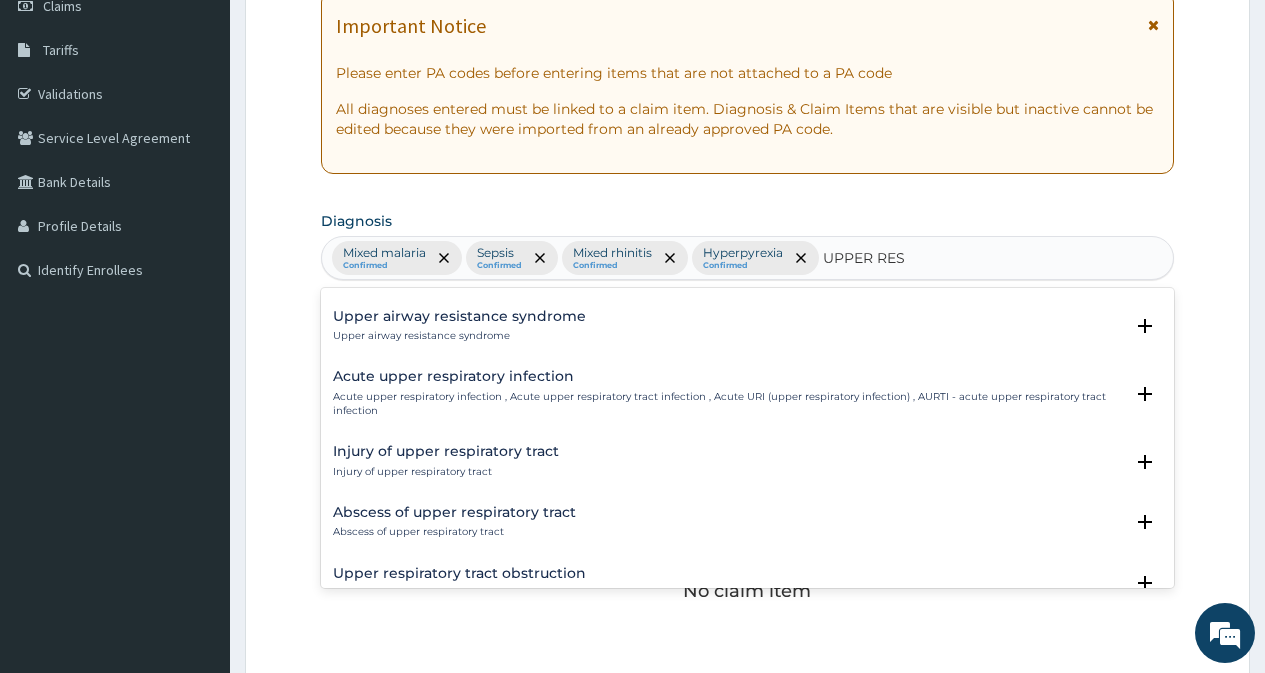 click on "Acute upper respiratory infection" at bounding box center (728, 376) 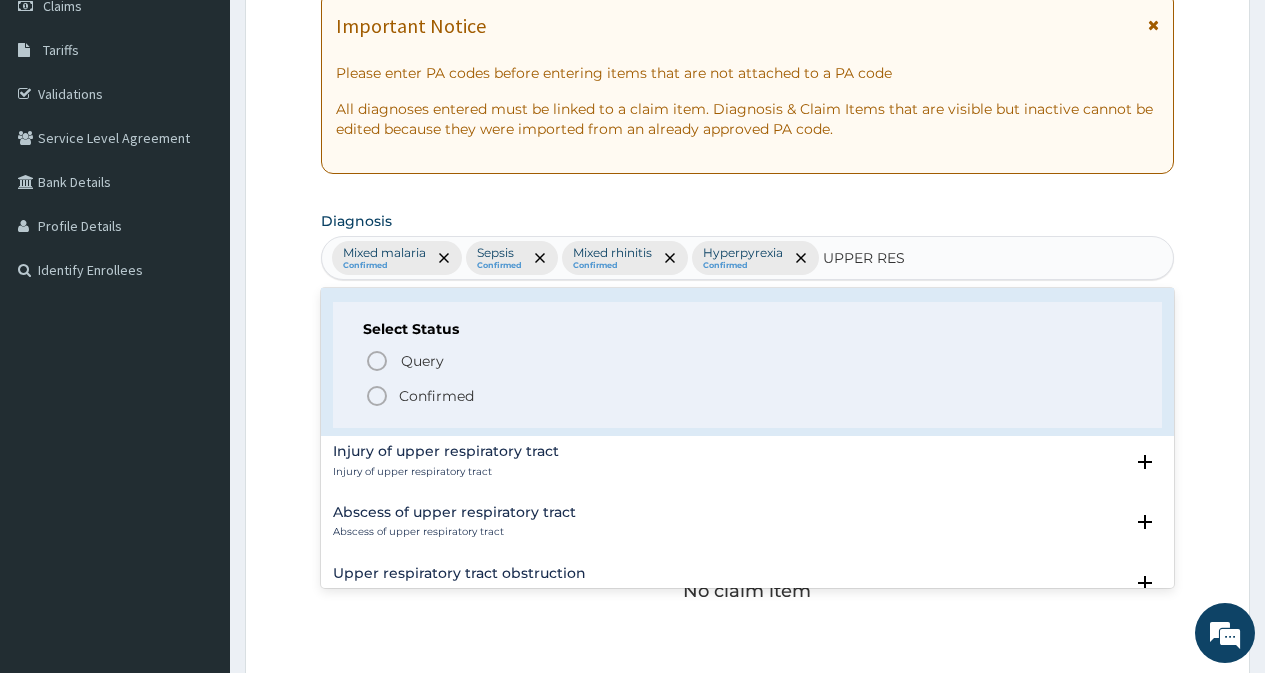 click 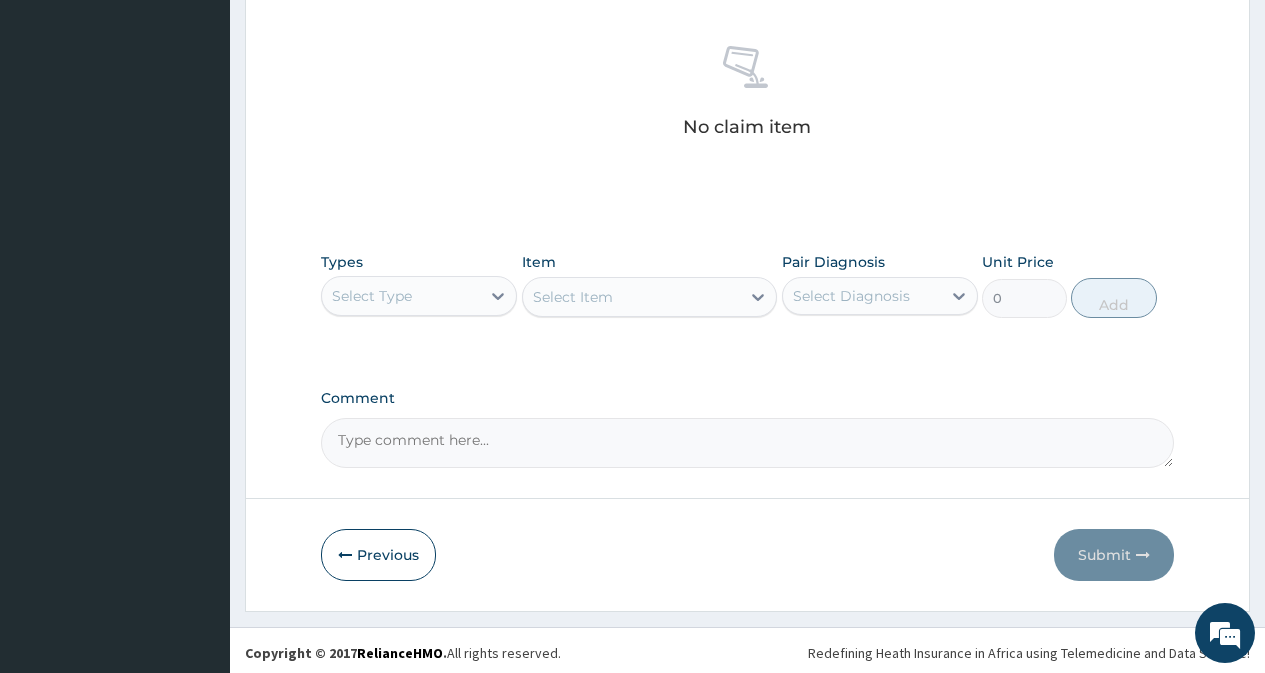 scroll, scrollTop: 769, scrollLeft: 0, axis: vertical 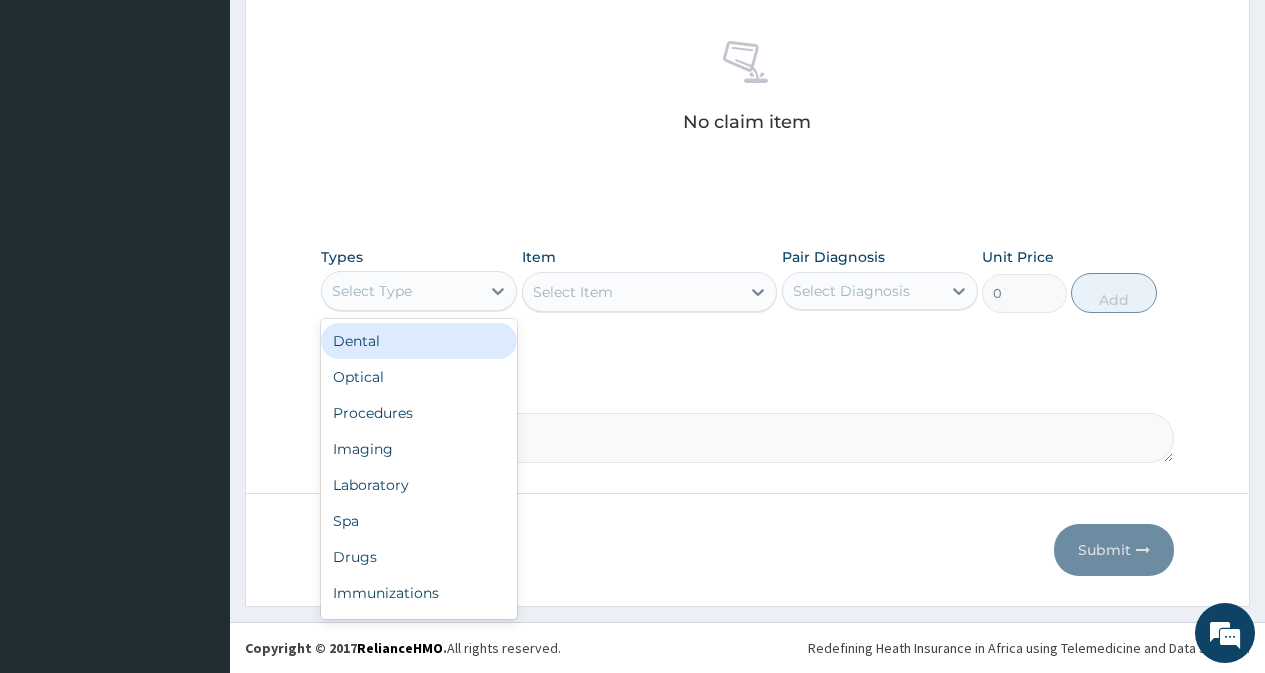 click on "Select Type" at bounding box center (401, 291) 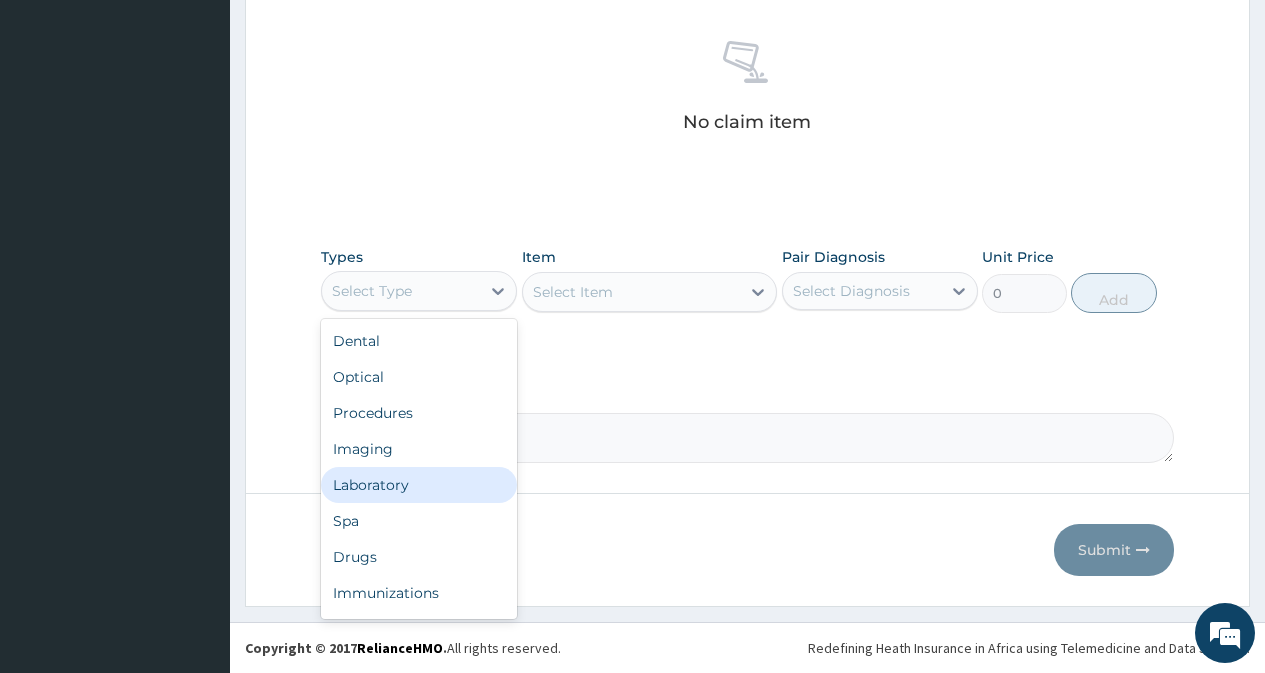 click on "Laboratory" at bounding box center (419, 485) 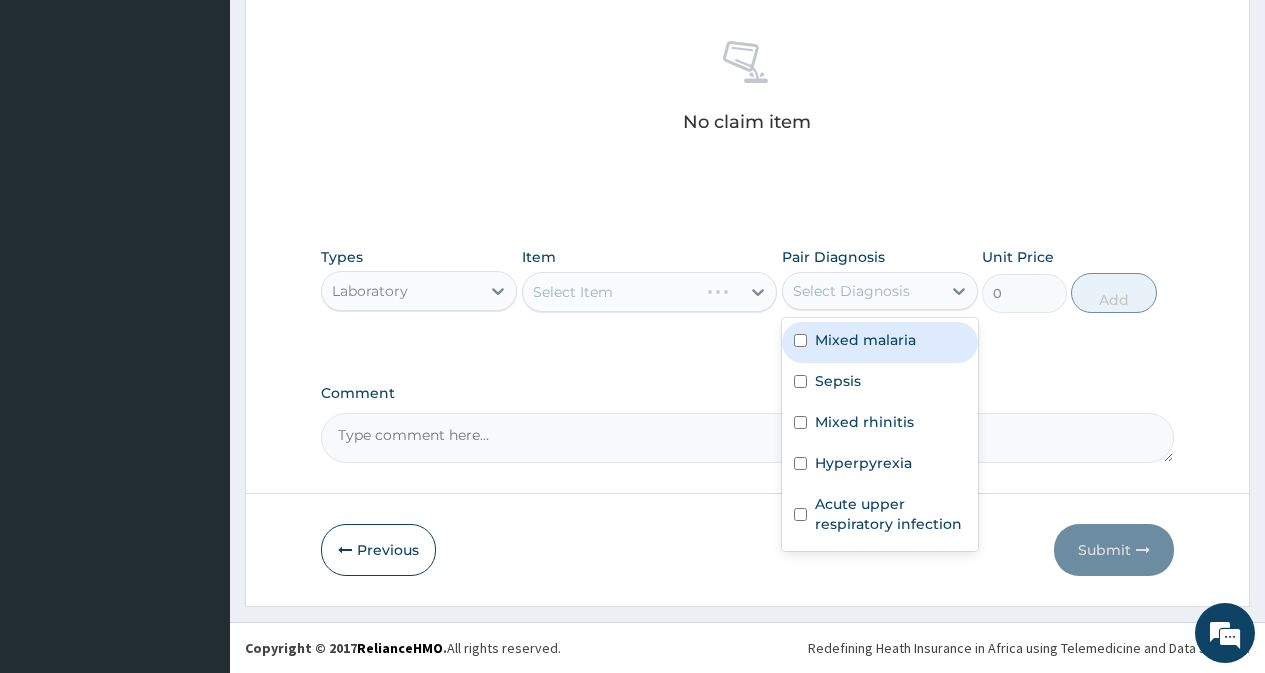 click on "Select Diagnosis" at bounding box center [851, 291] 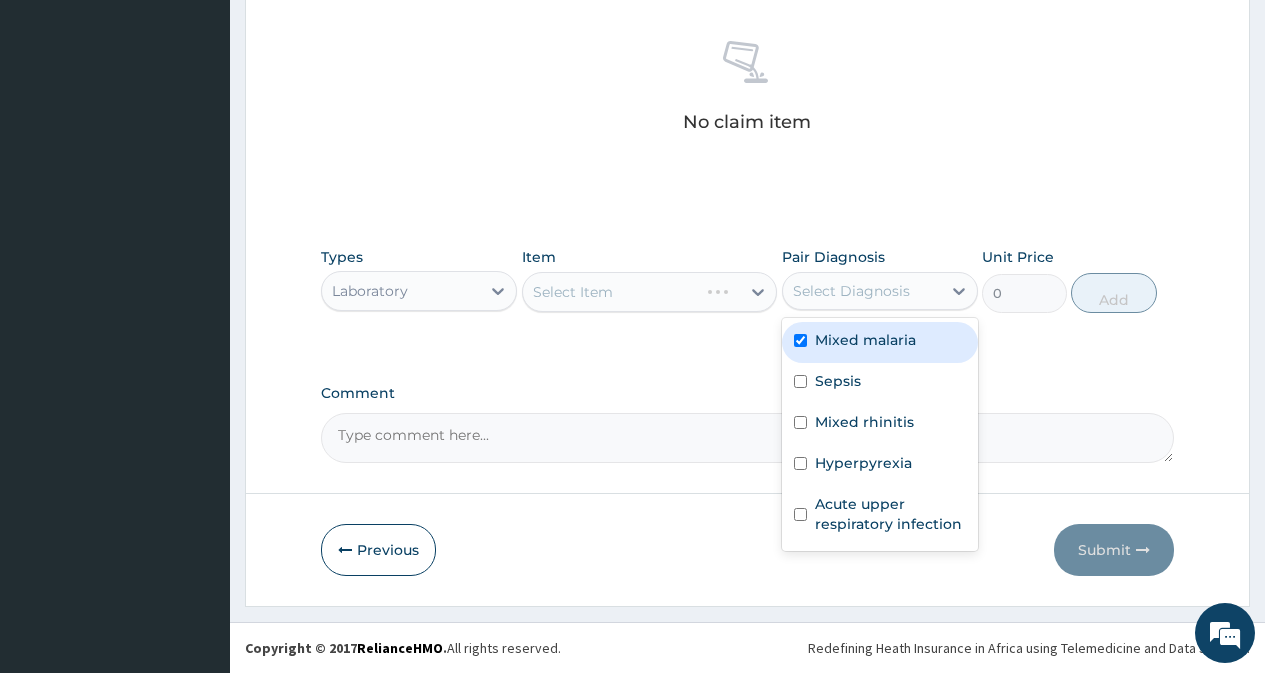 checkbox on "true" 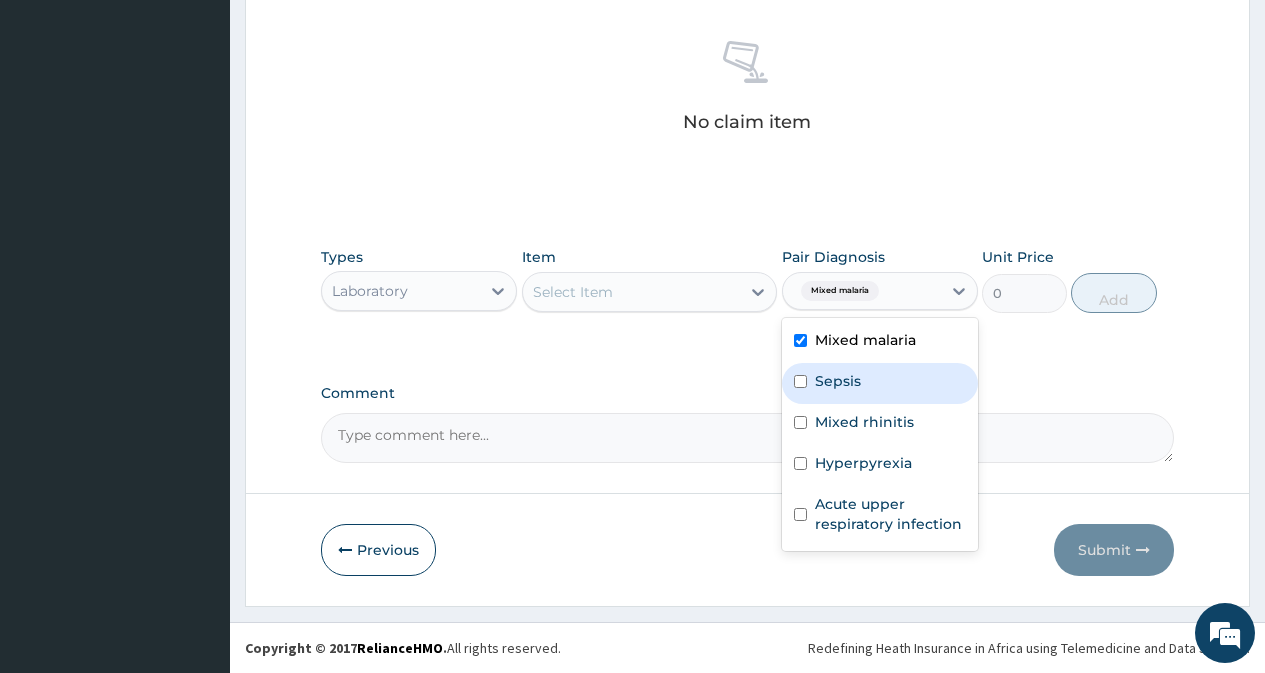 click on "Sepsis" at bounding box center [838, 381] 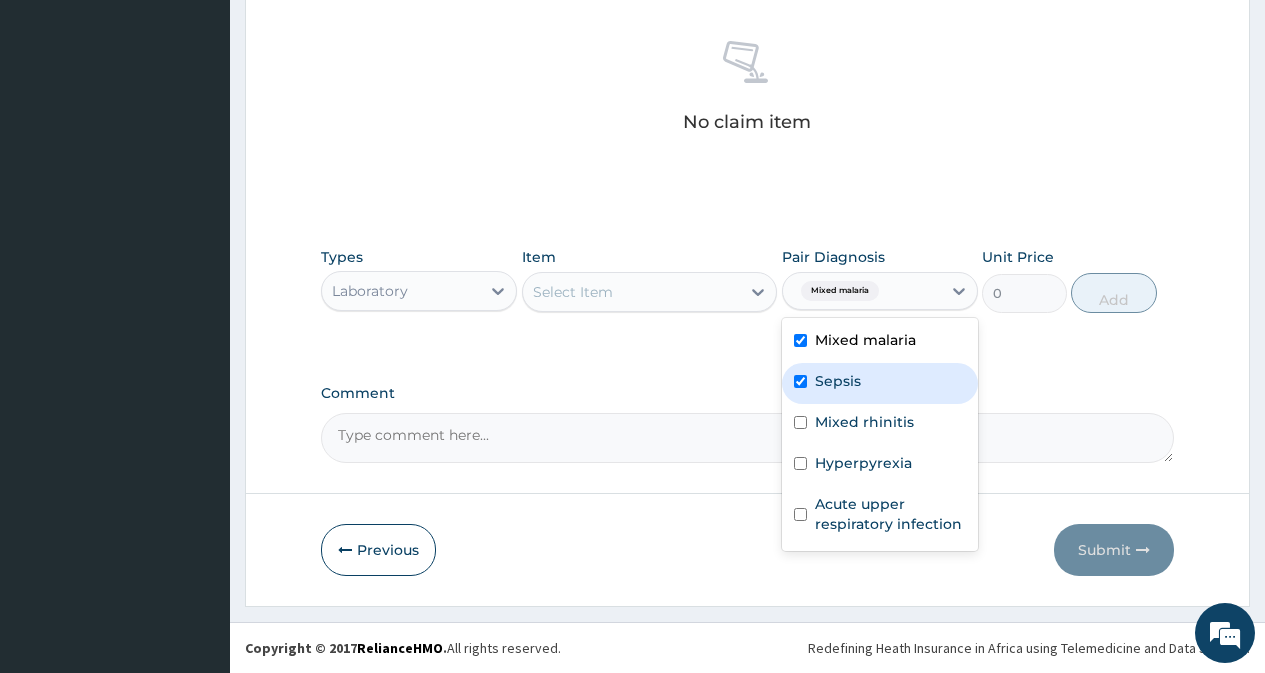 checkbox on "true" 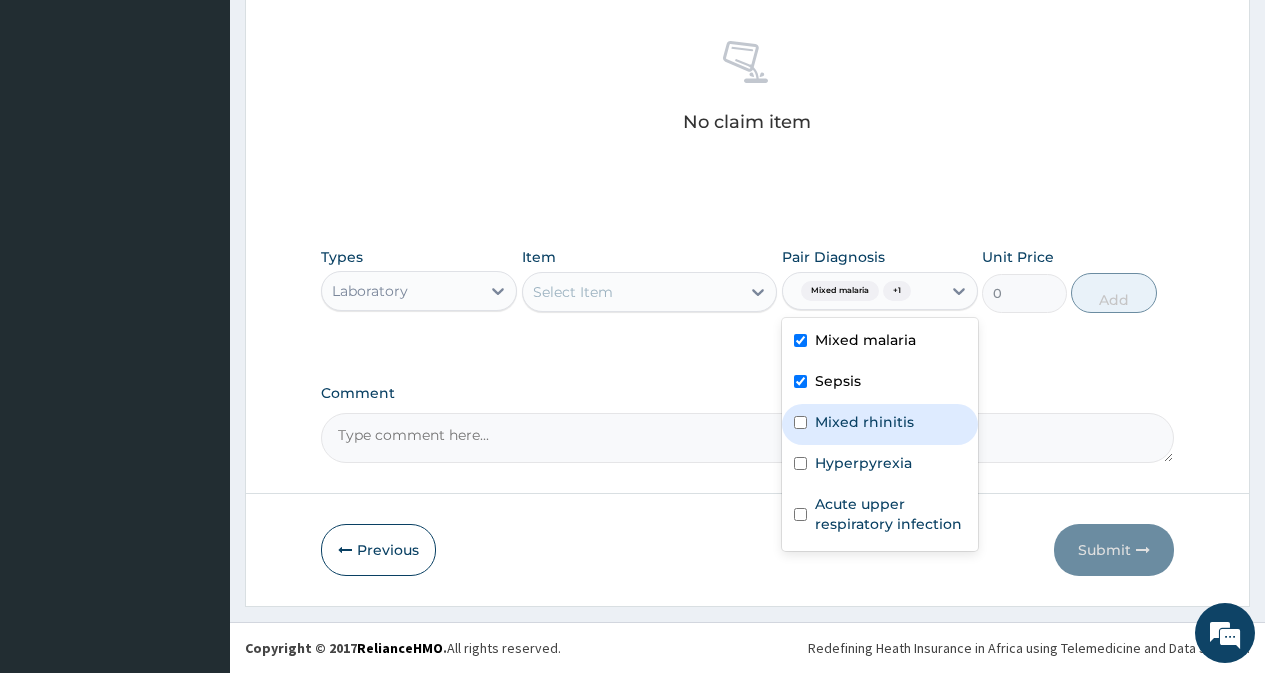 click on "Mixed rhinitis" at bounding box center [880, 424] 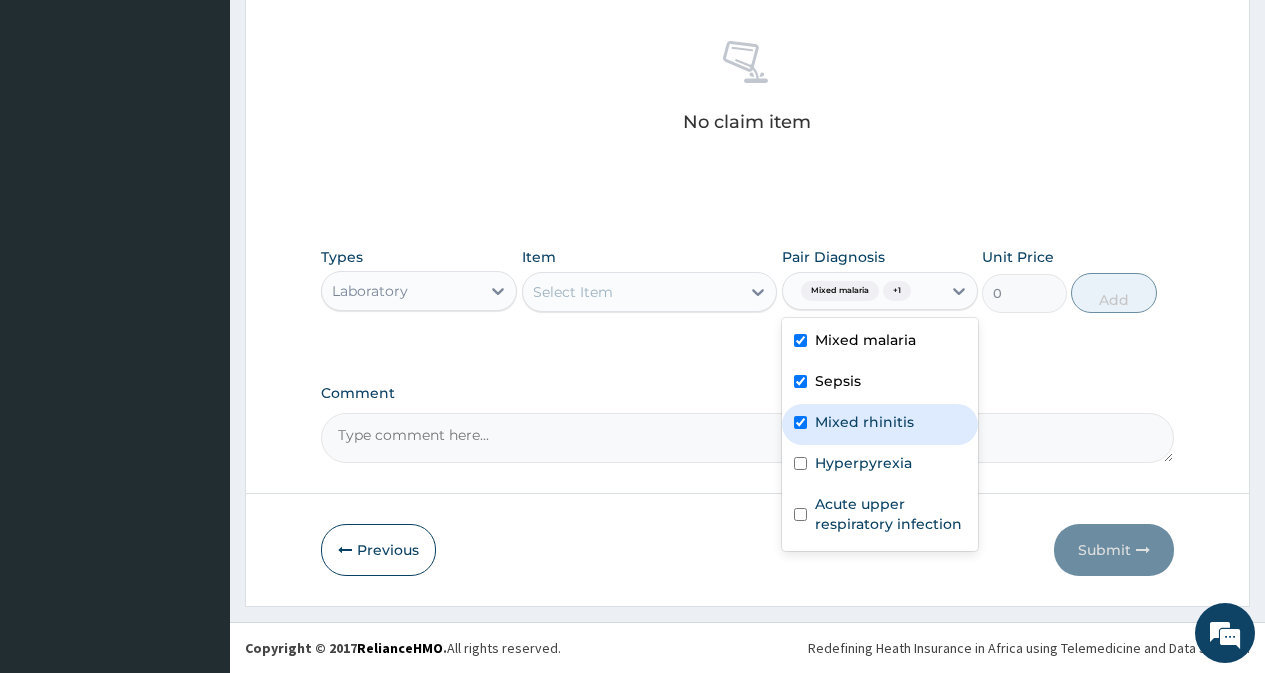 checkbox on "true" 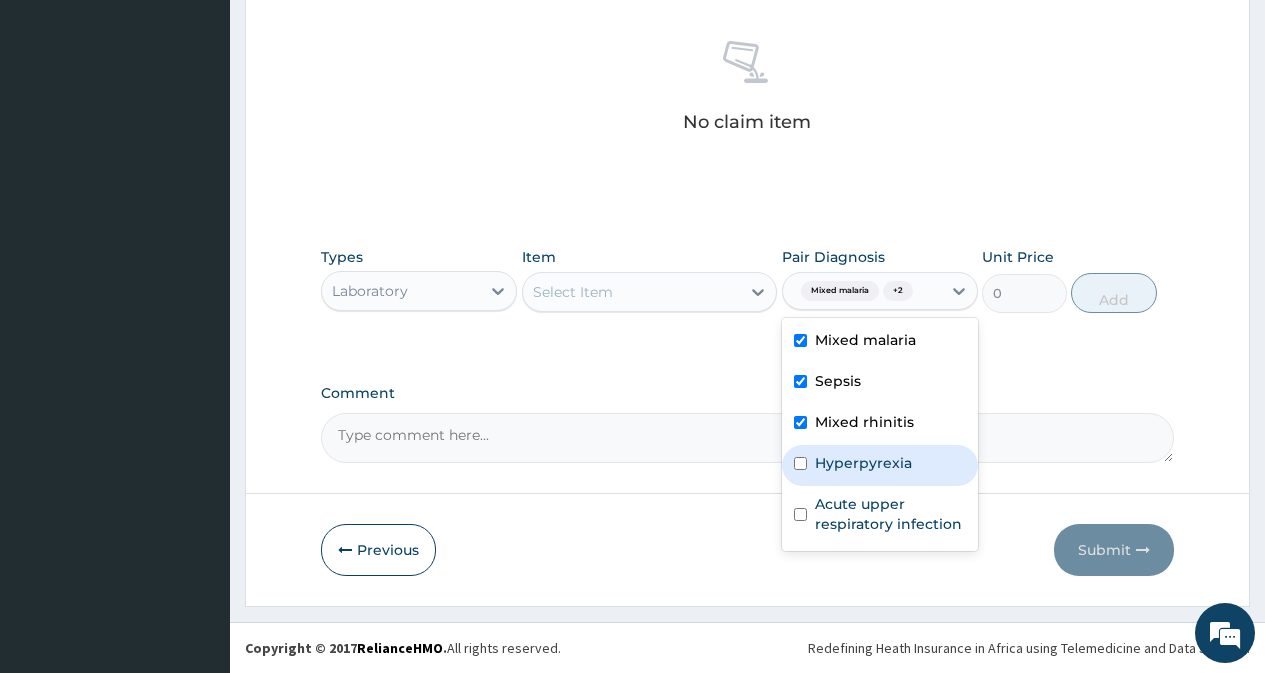 drag, startPoint x: 848, startPoint y: 465, endPoint x: 855, endPoint y: 500, distance: 35.69314 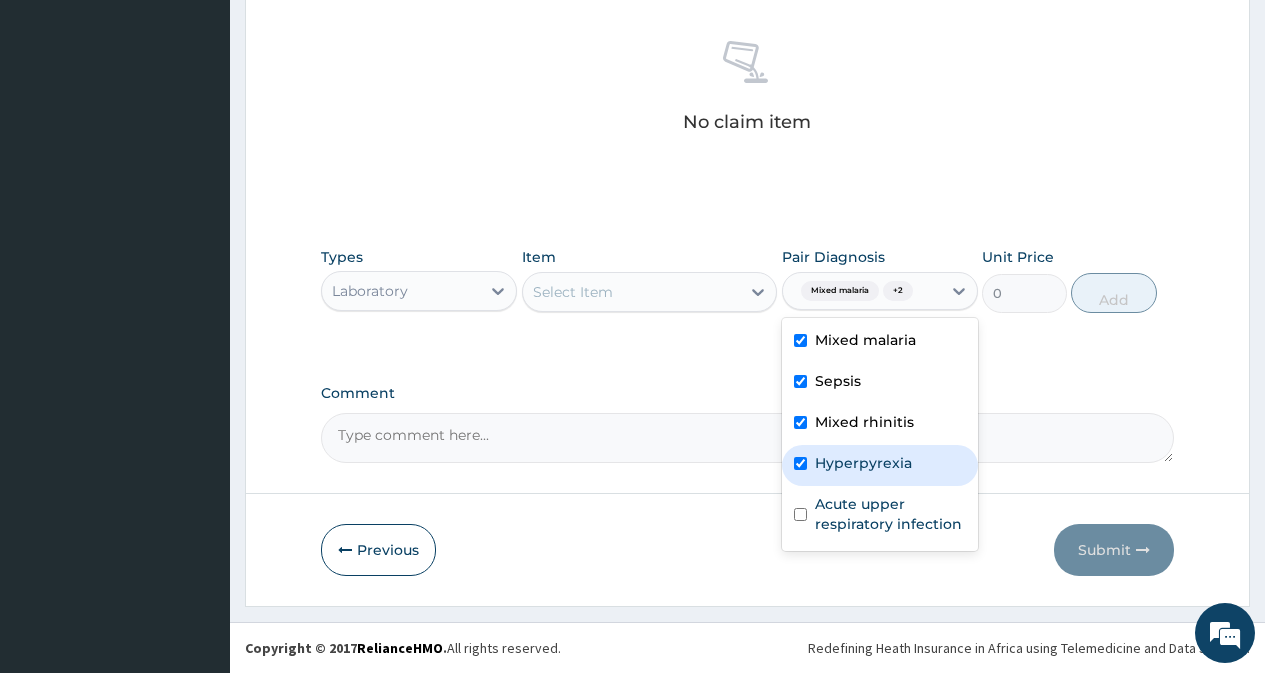 checkbox on "true" 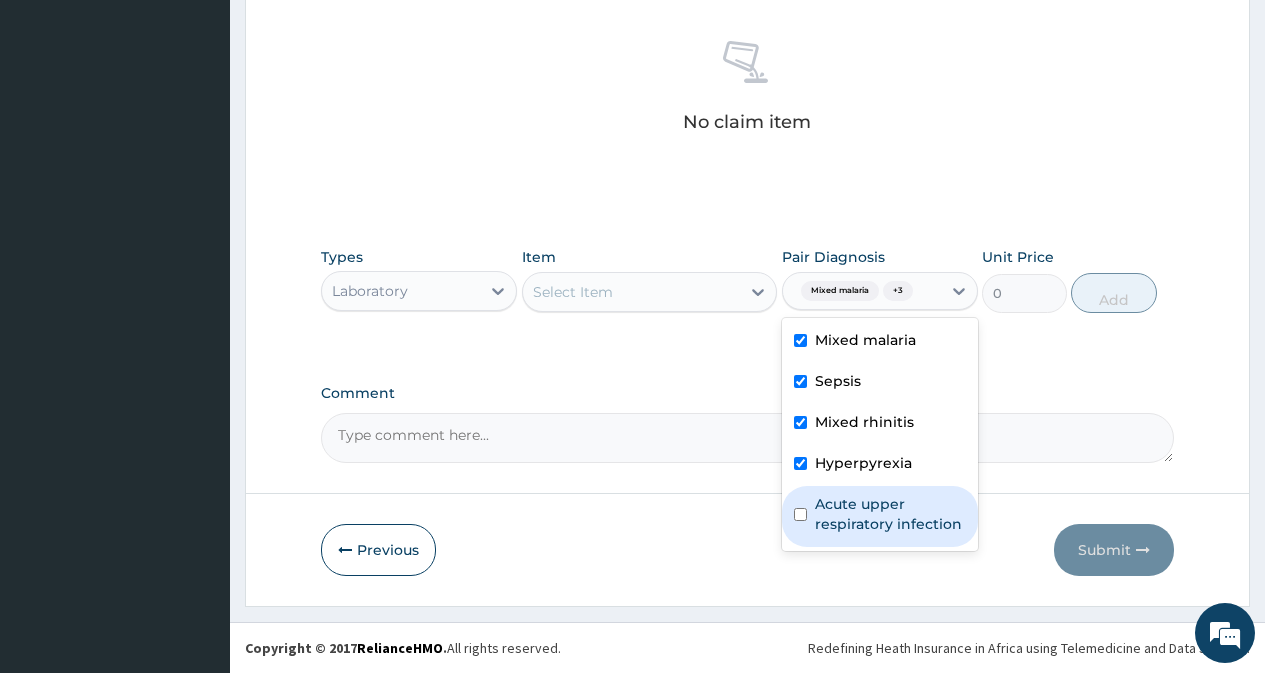 click on "Acute upper respiratory infection" at bounding box center (890, 514) 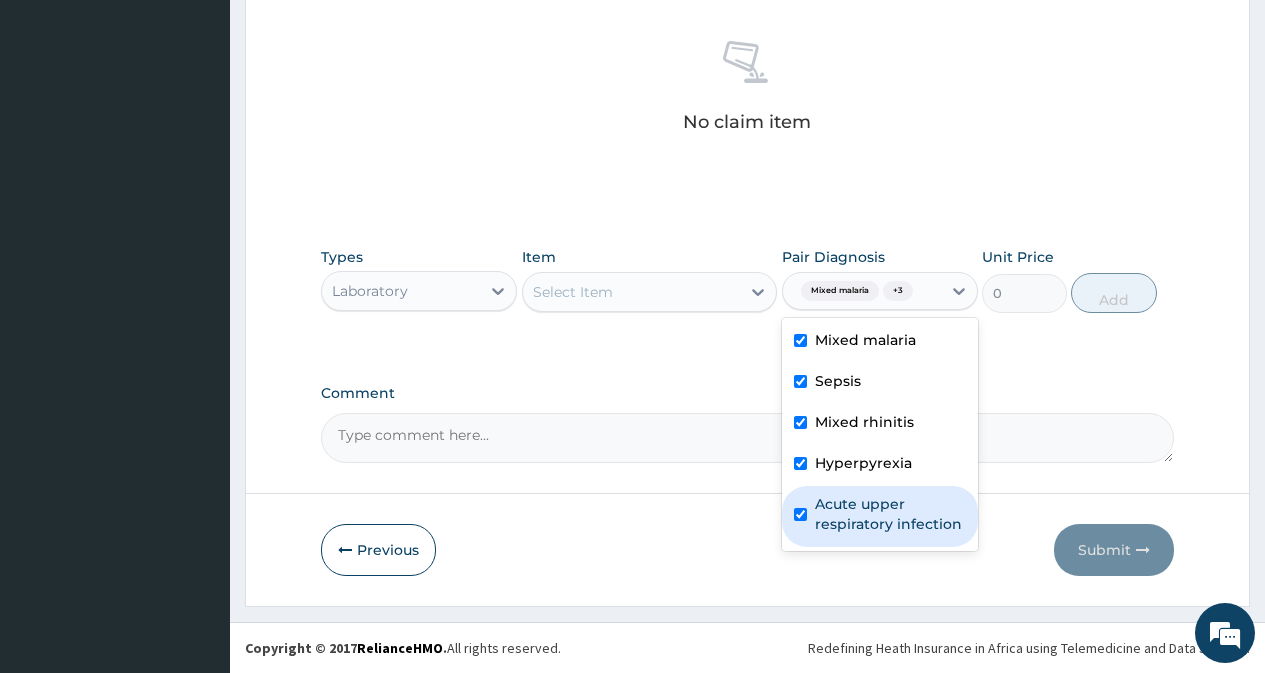 checkbox on "true" 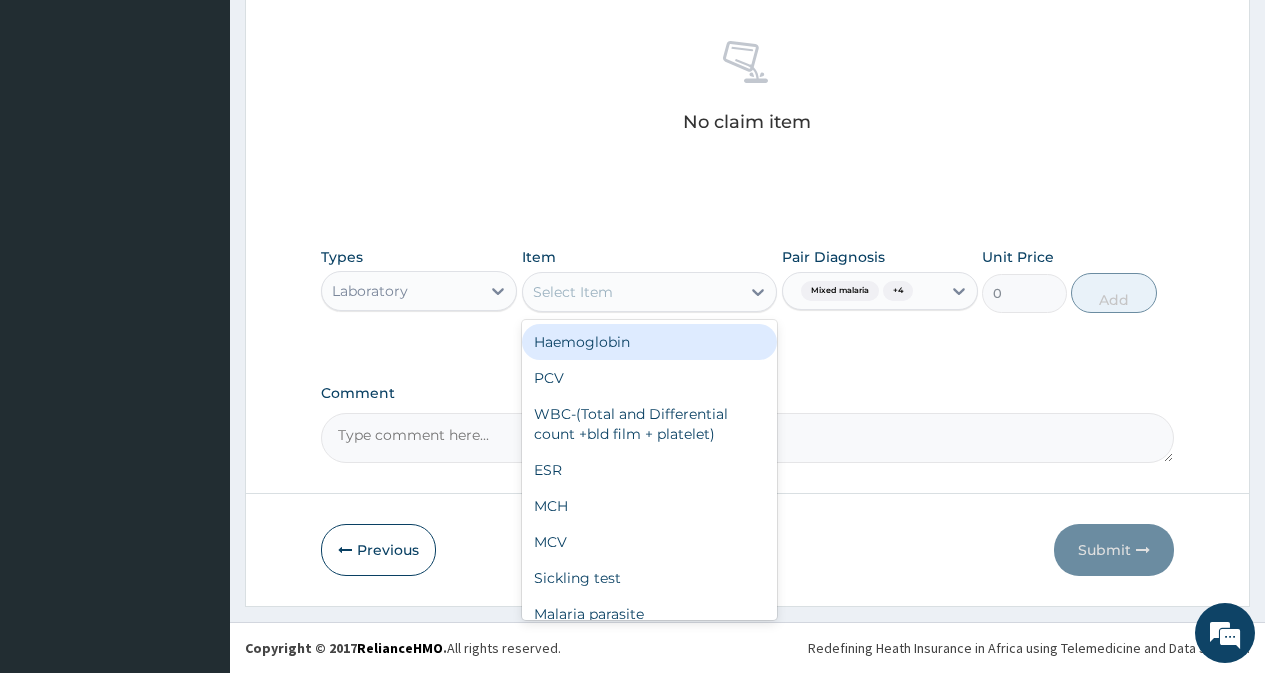 click on "Select Item" at bounding box center [632, 292] 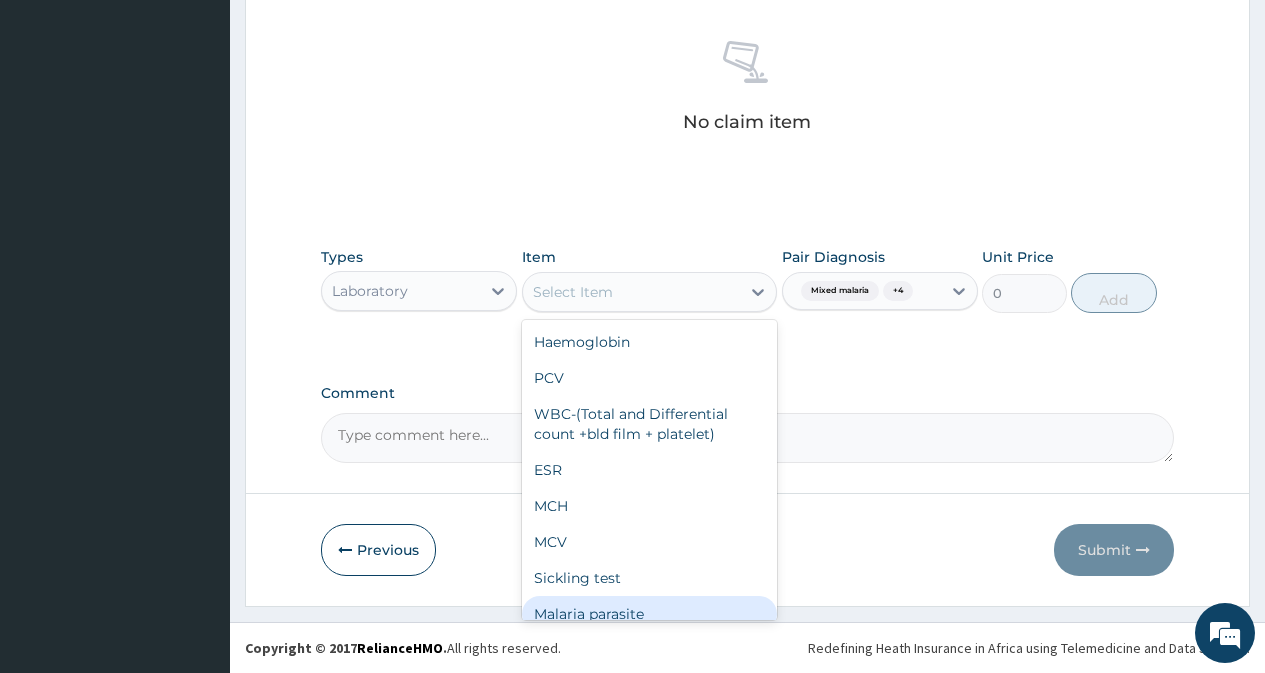 click on "Malaria parasite" at bounding box center (650, 614) 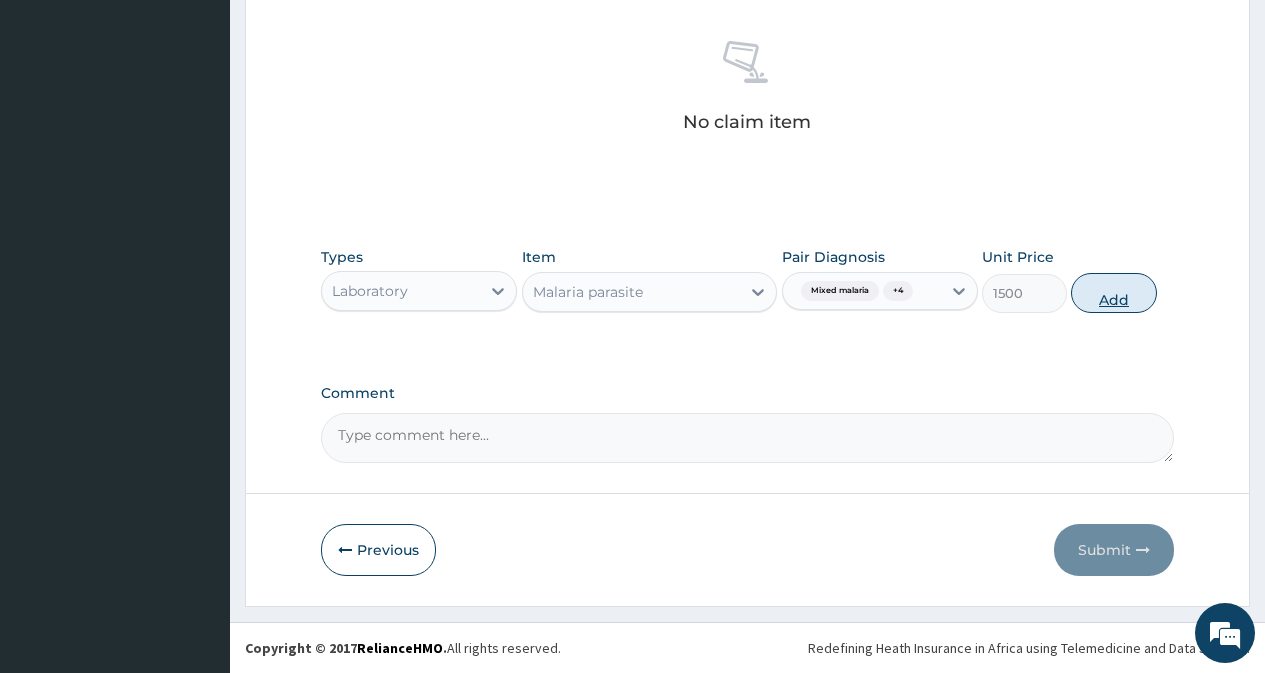 click on "Add" at bounding box center [1113, 293] 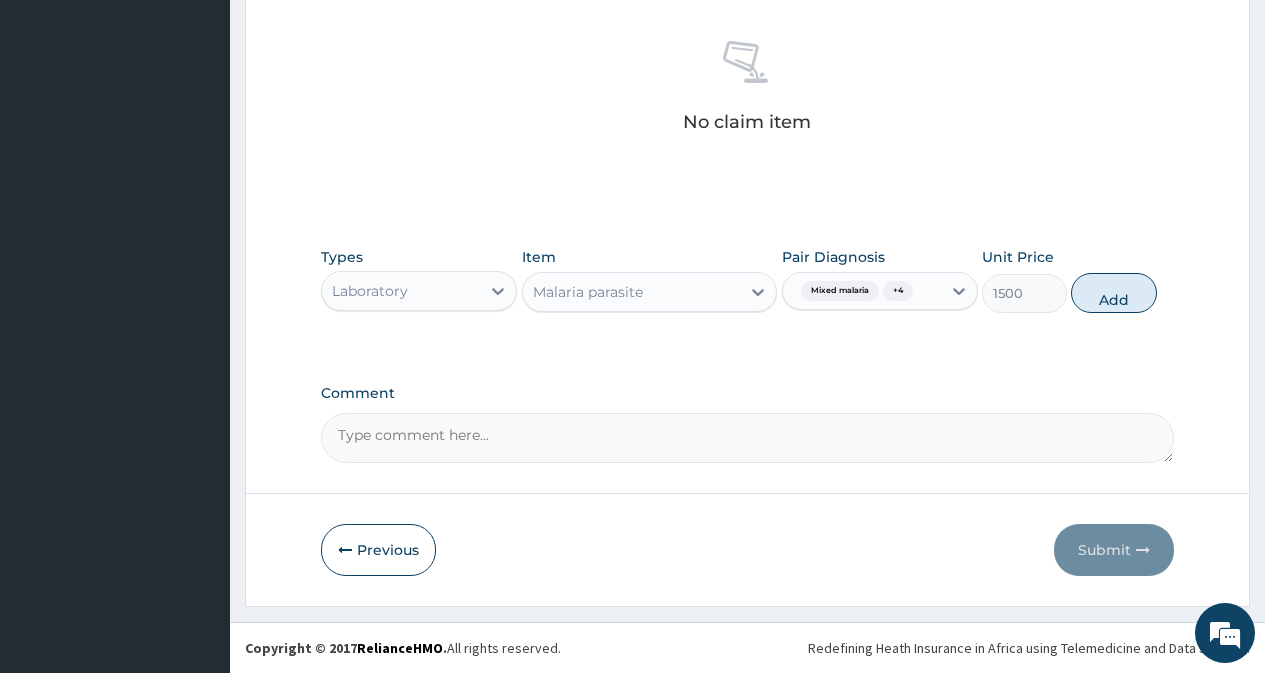 type on "0" 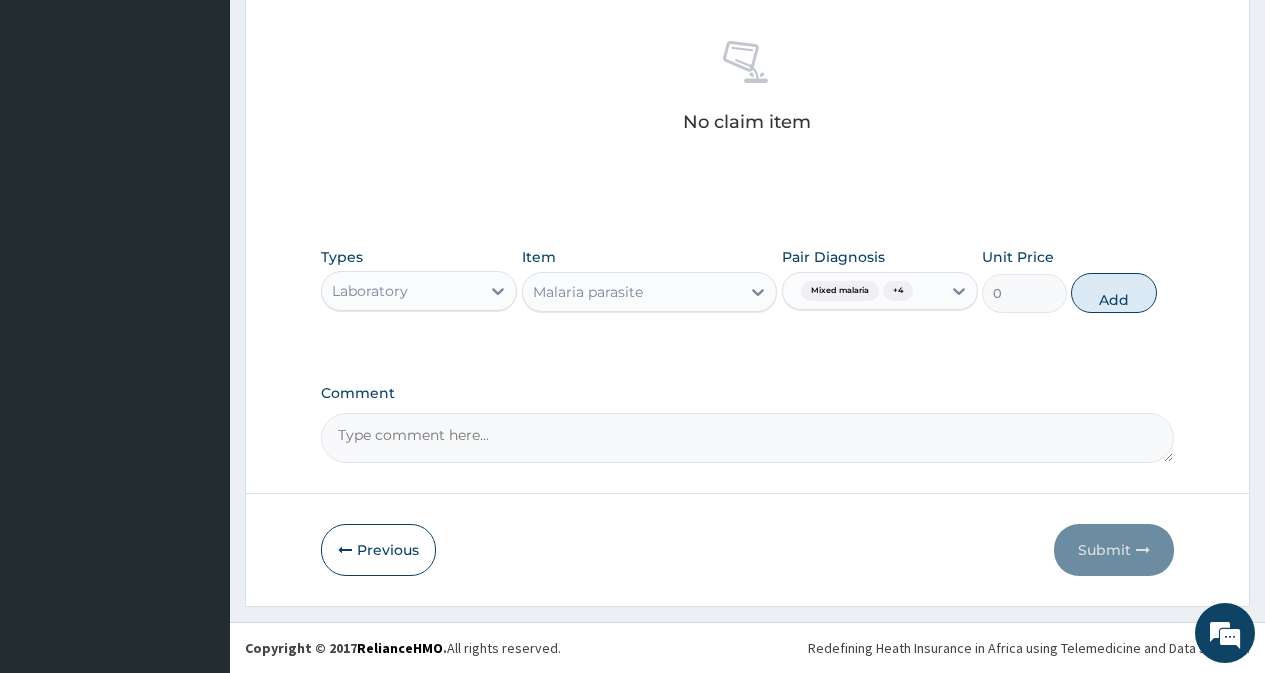 scroll, scrollTop: 689, scrollLeft: 0, axis: vertical 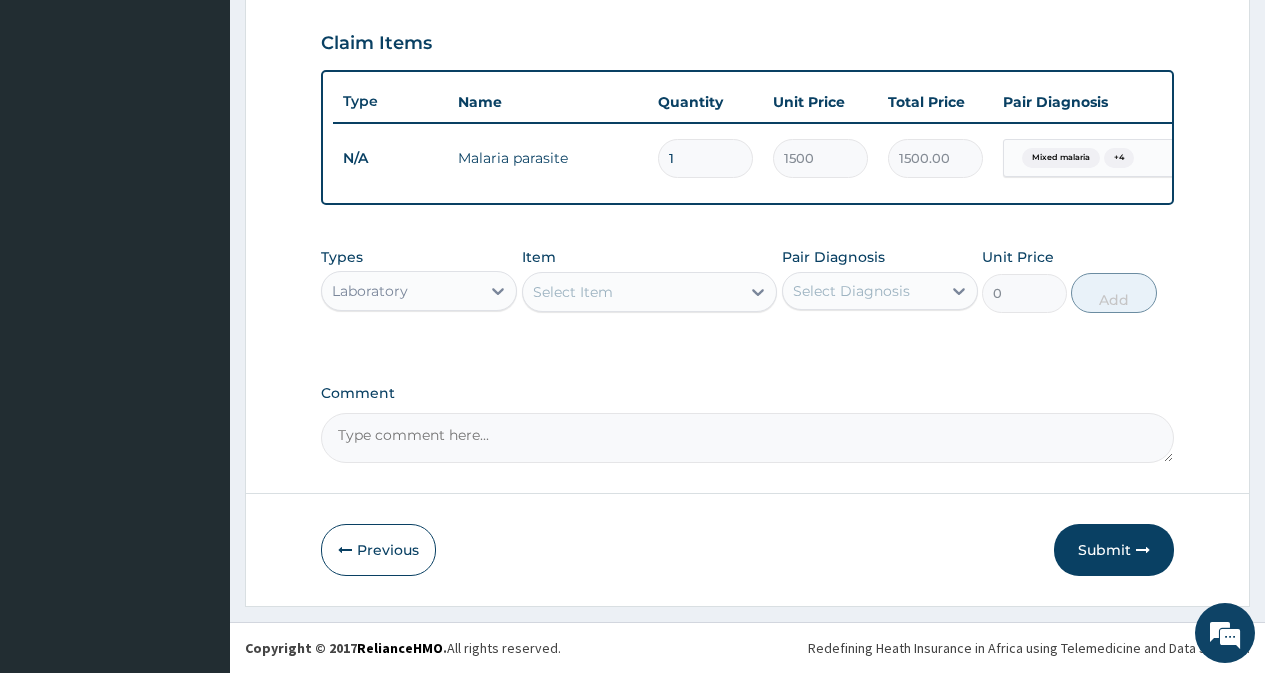 click on "Select Item" at bounding box center (632, 292) 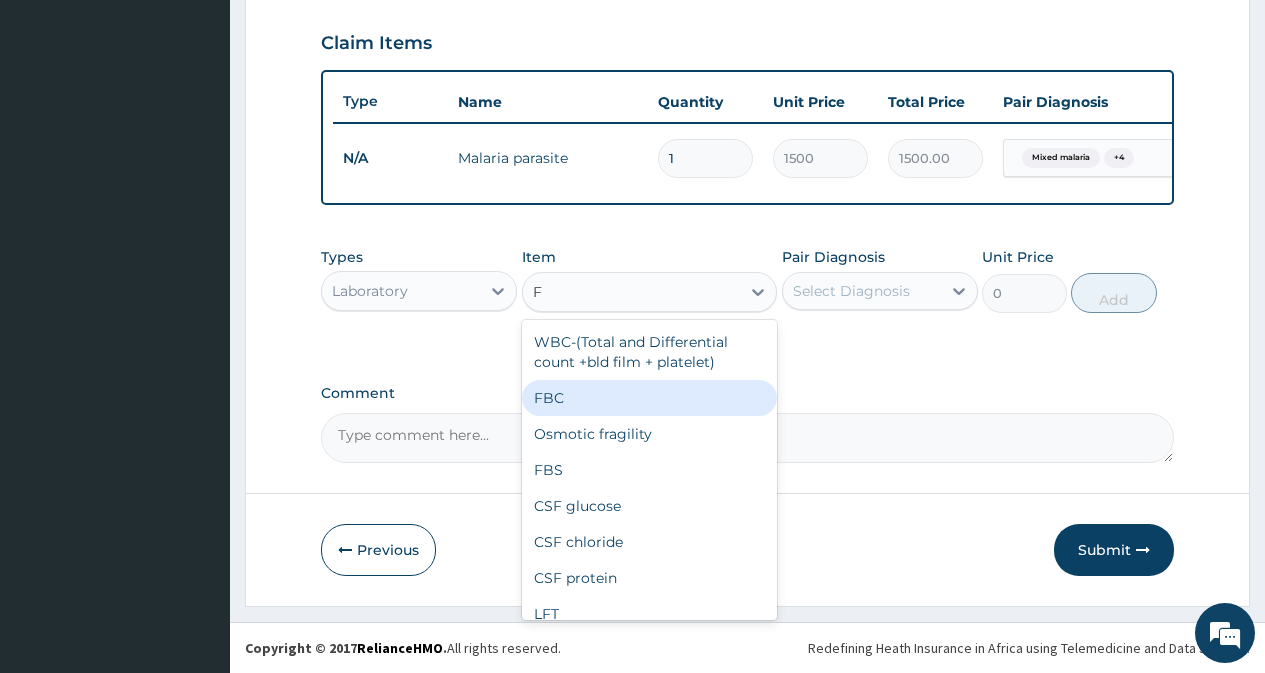 drag, startPoint x: 641, startPoint y: 400, endPoint x: 864, endPoint y: 357, distance: 227.10791 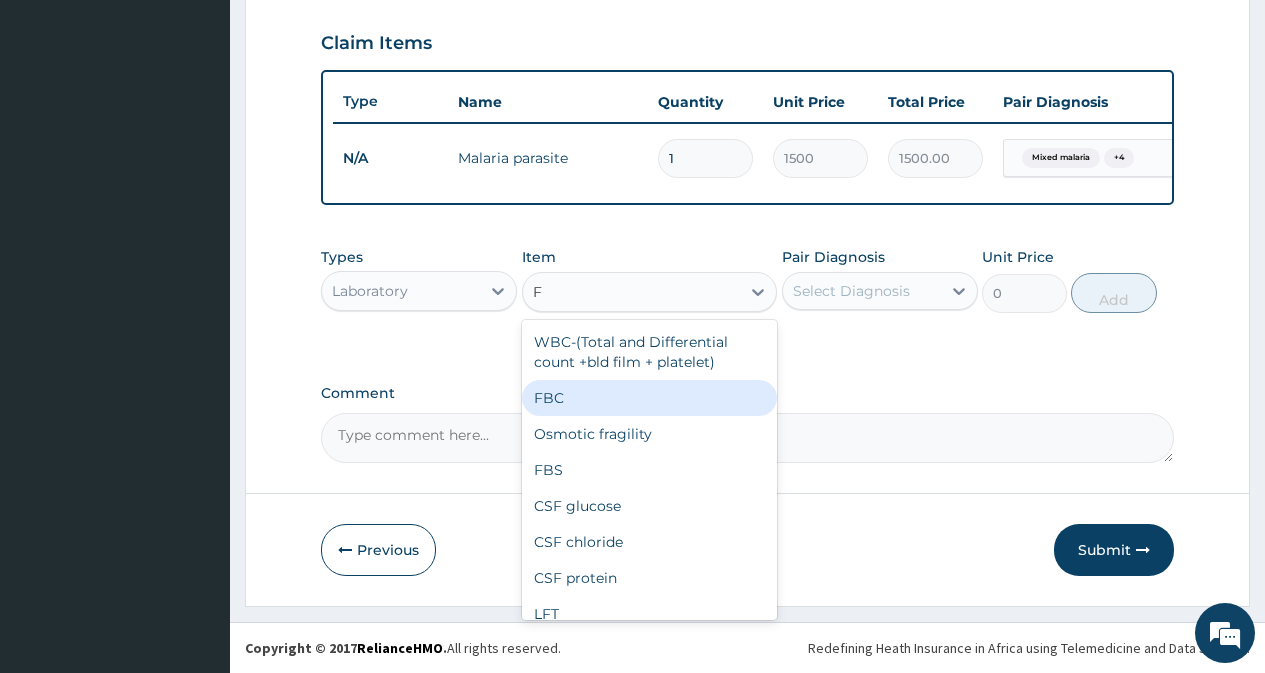 click on "FBC" at bounding box center [650, 398] 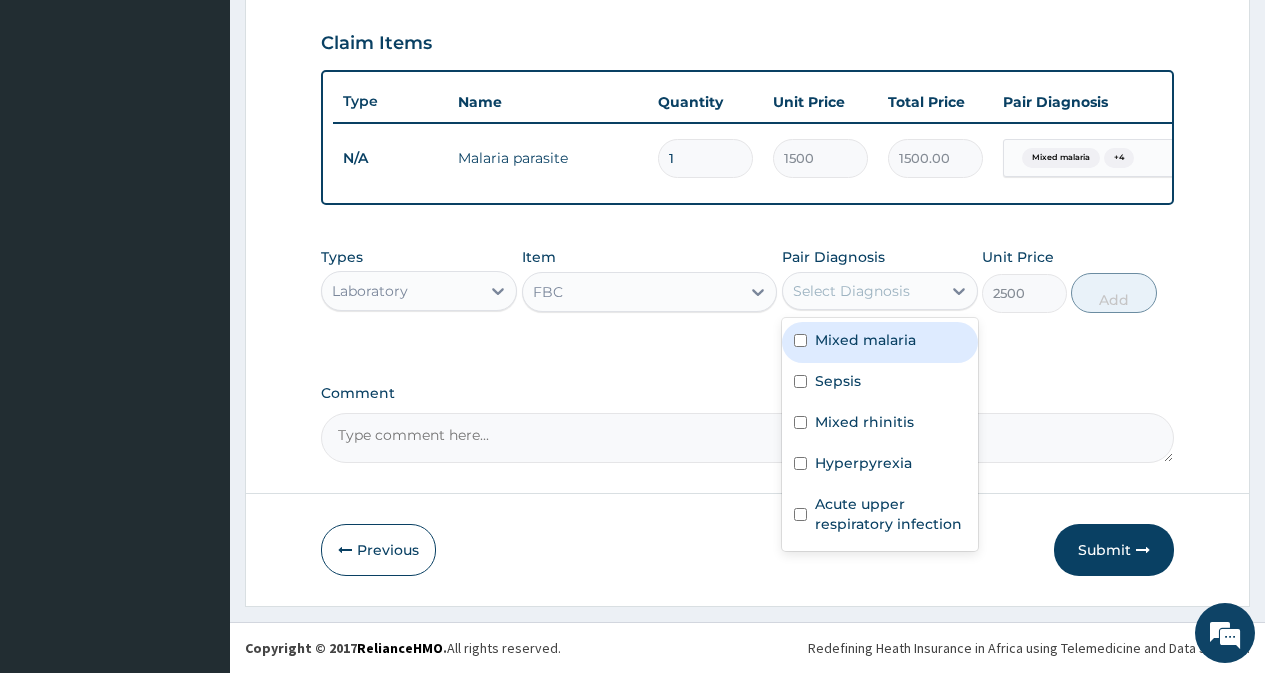click on "Select Diagnosis" at bounding box center [851, 291] 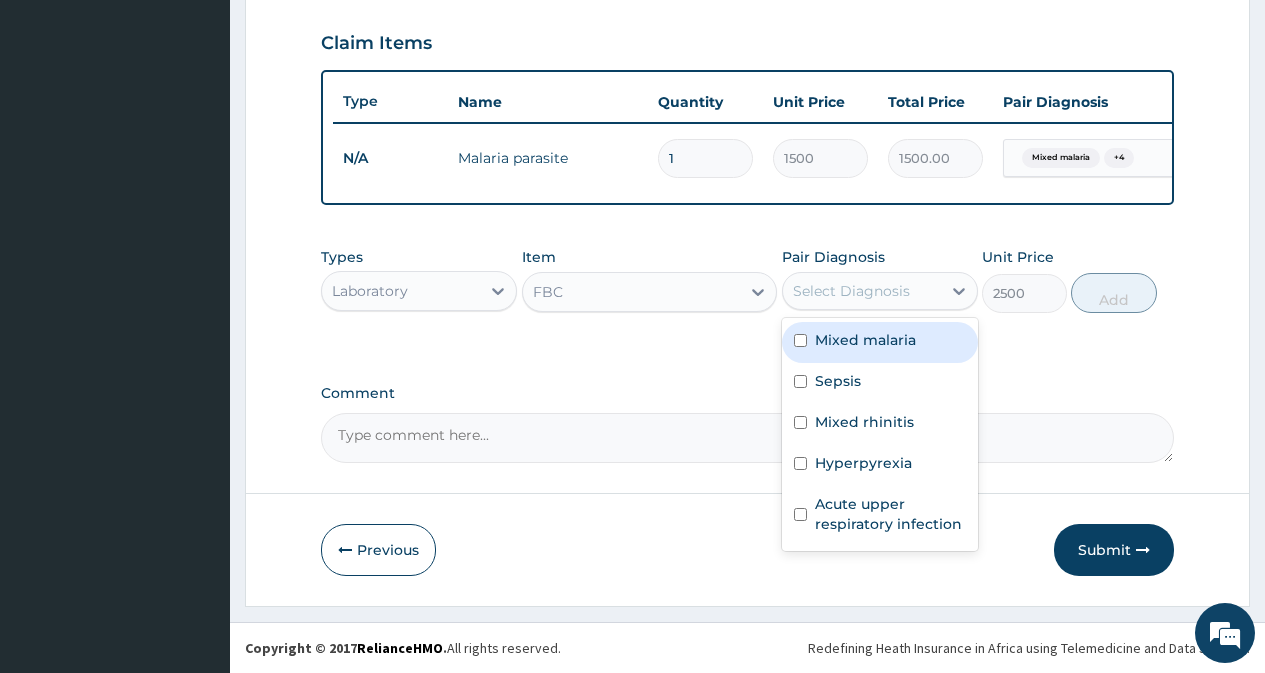 drag, startPoint x: 873, startPoint y: 340, endPoint x: 866, endPoint y: 390, distance: 50.48762 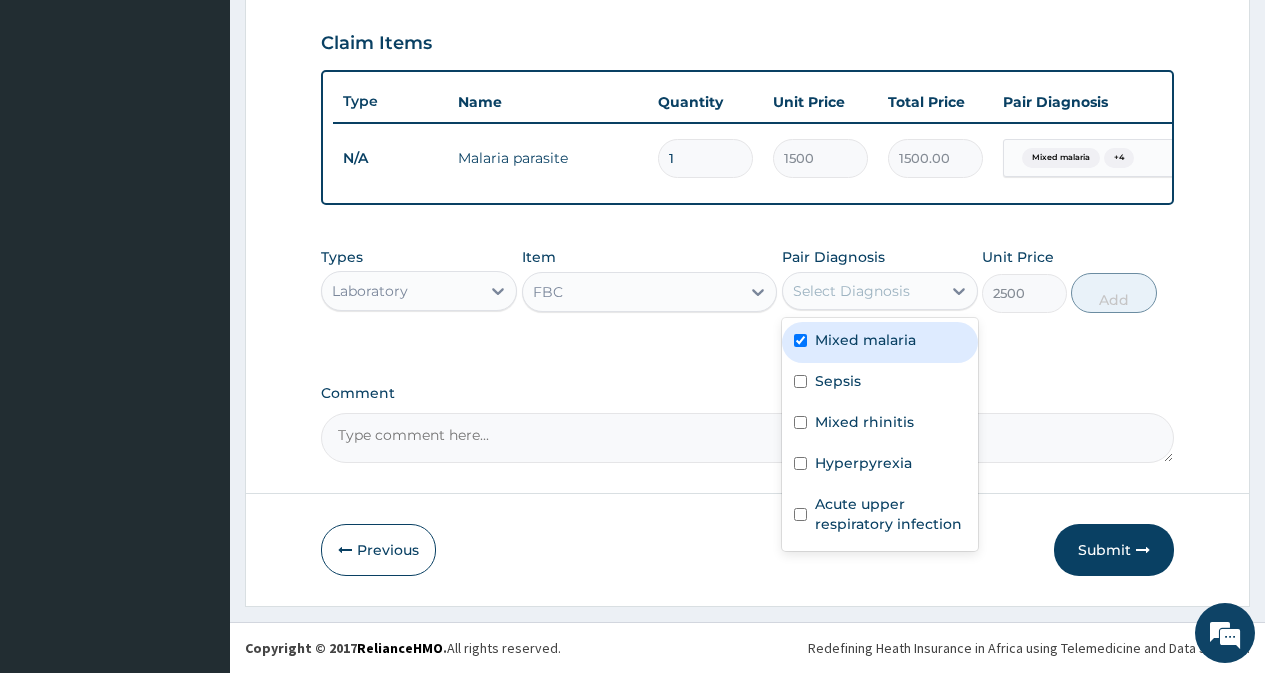 checkbox on "true" 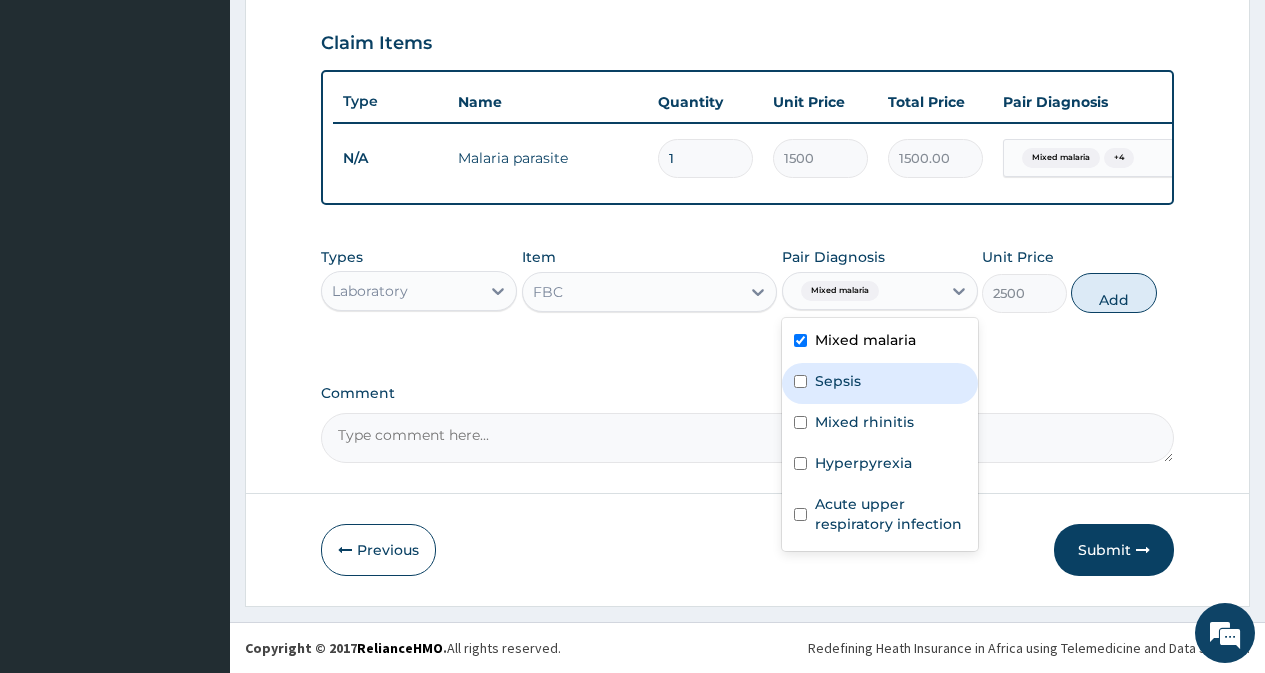 click on "Sepsis" at bounding box center (880, 383) 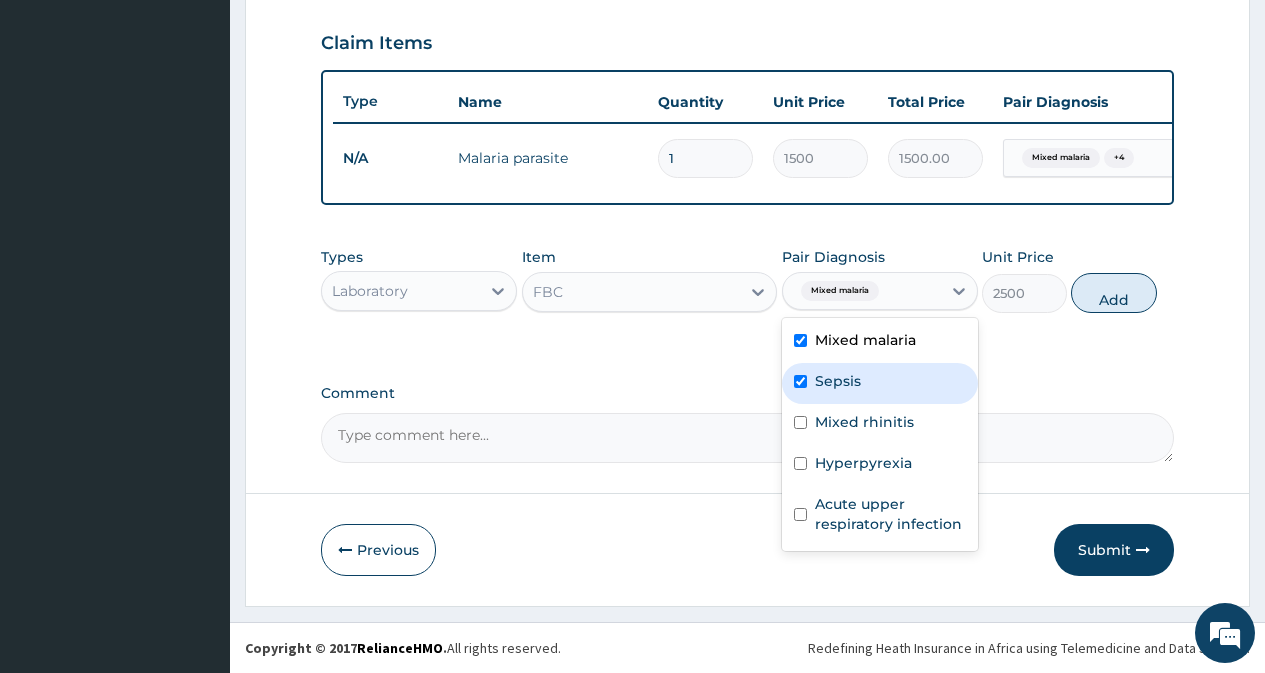 checkbox on "true" 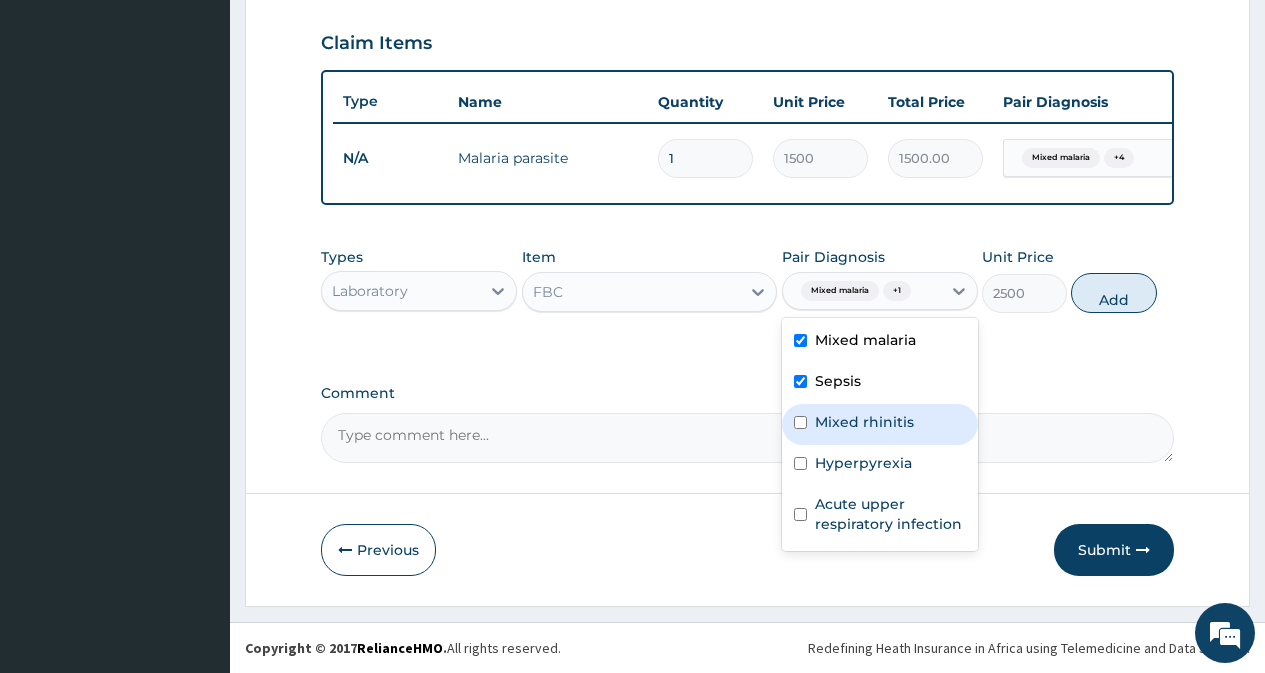 drag, startPoint x: 866, startPoint y: 429, endPoint x: 868, endPoint y: 478, distance: 49.0408 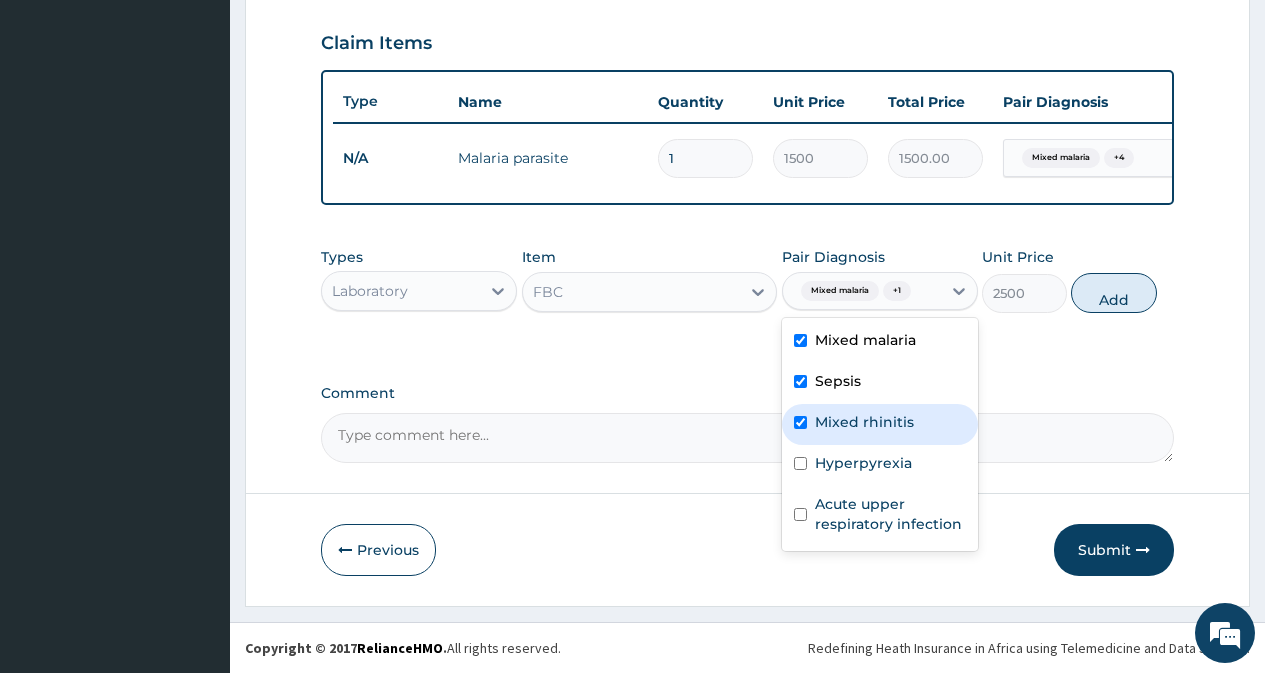 checkbox on "true" 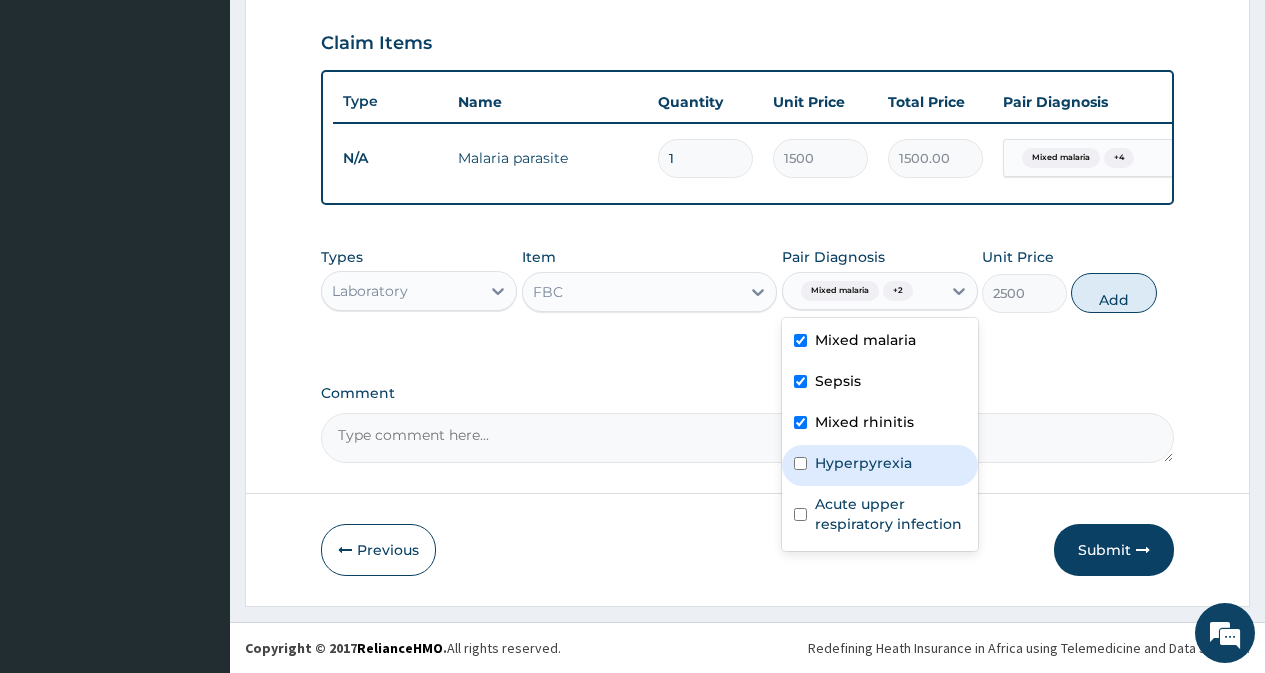 click on "Hyperpyrexia" at bounding box center (880, 465) 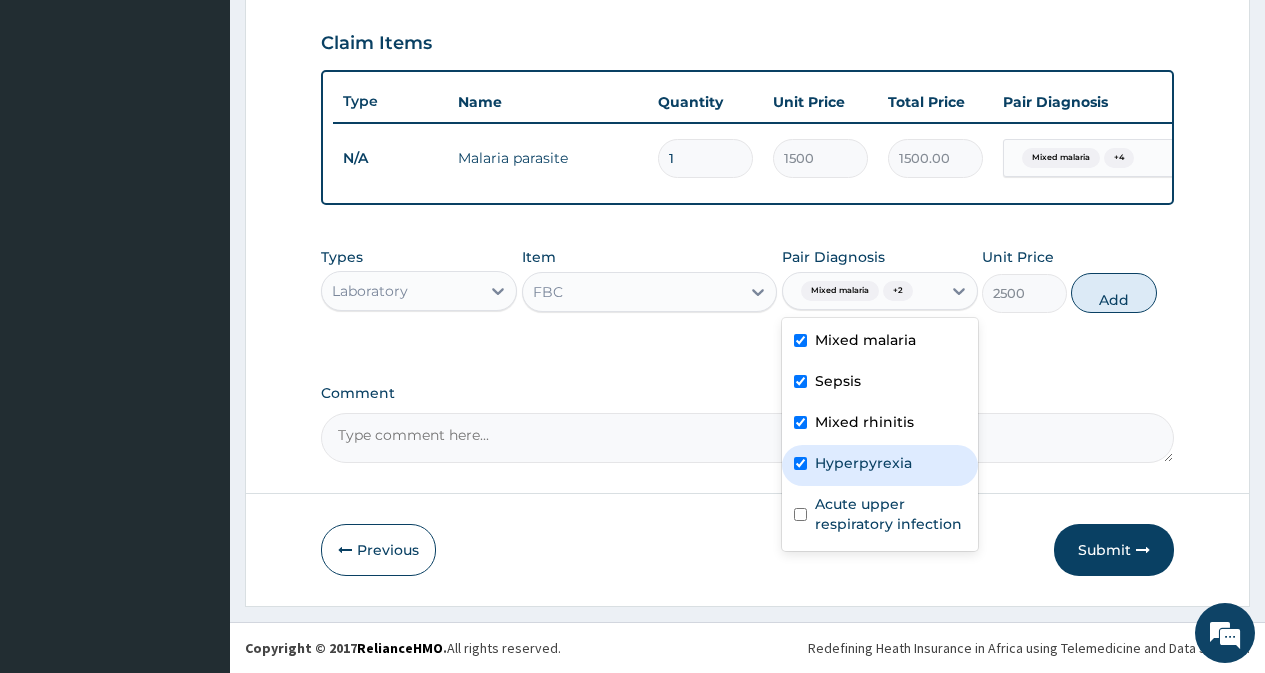 checkbox on "true" 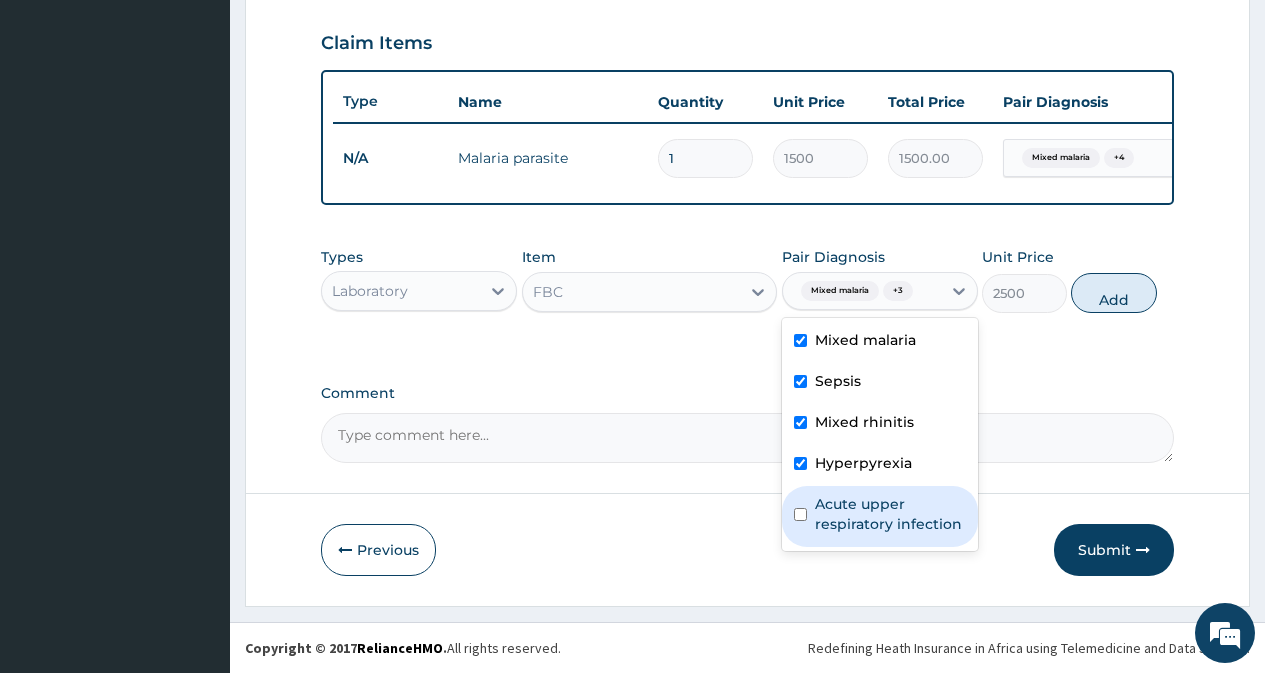 click on "Acute upper respiratory infection" at bounding box center [890, 514] 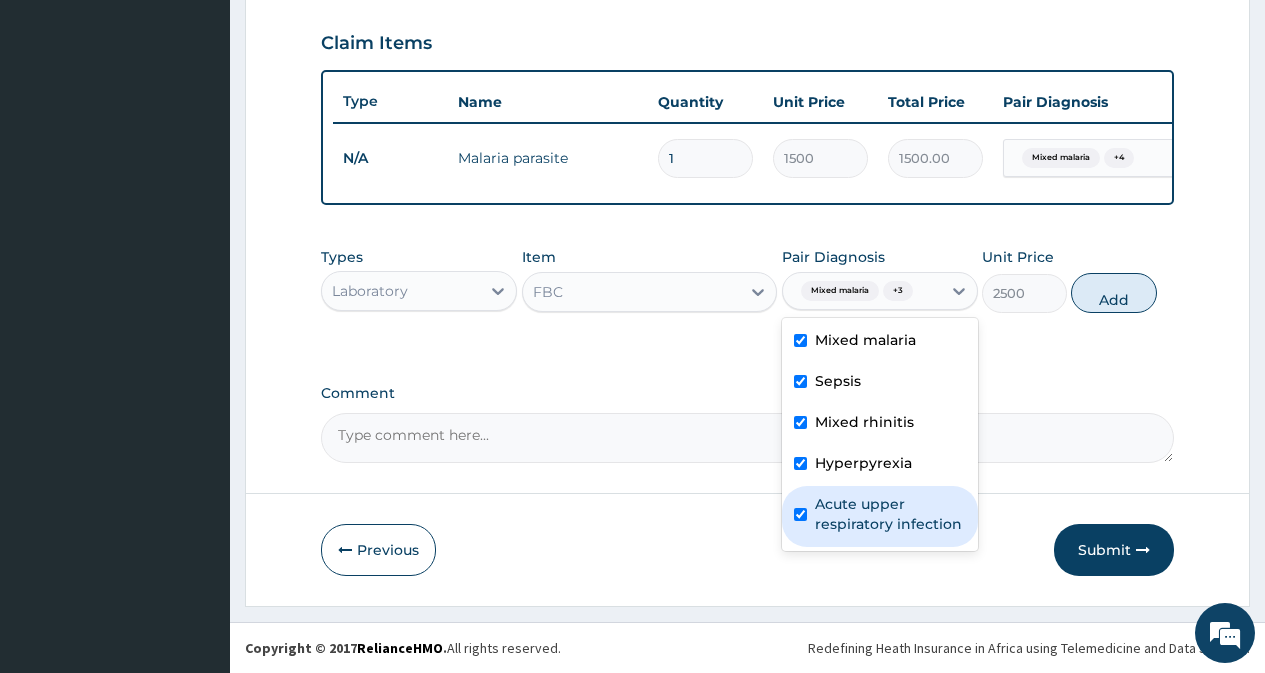 checkbox on "true" 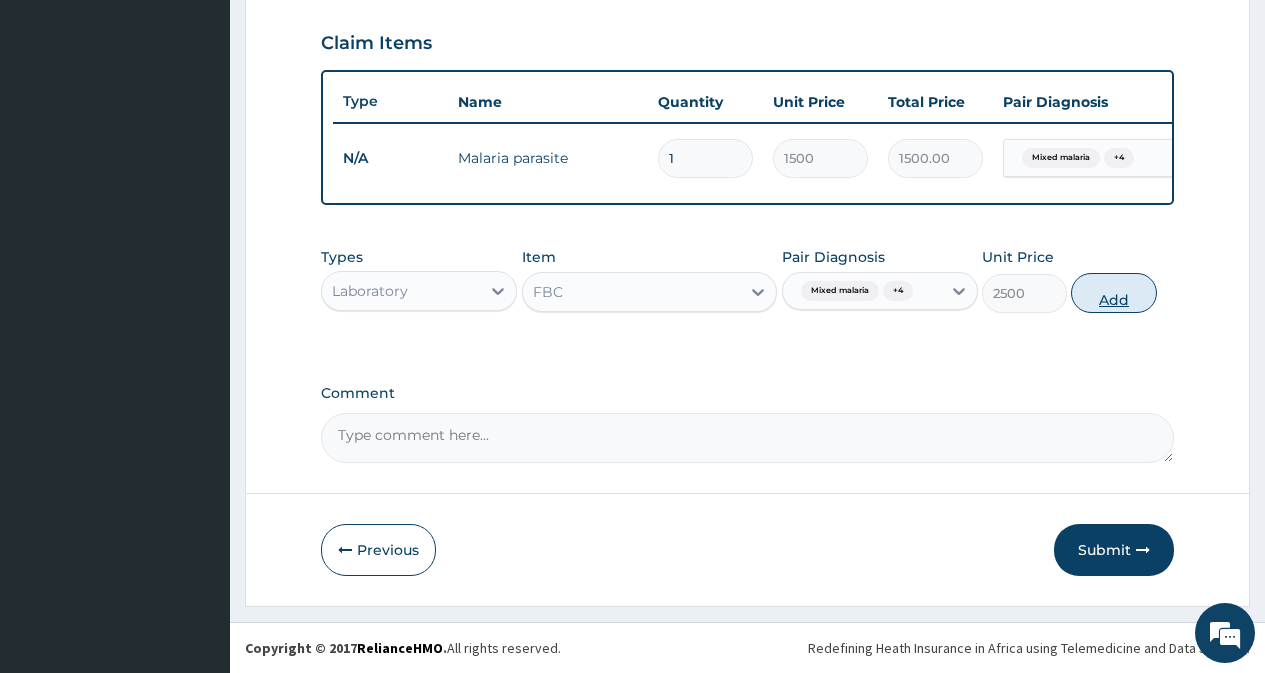 click on "Add" at bounding box center (1113, 293) 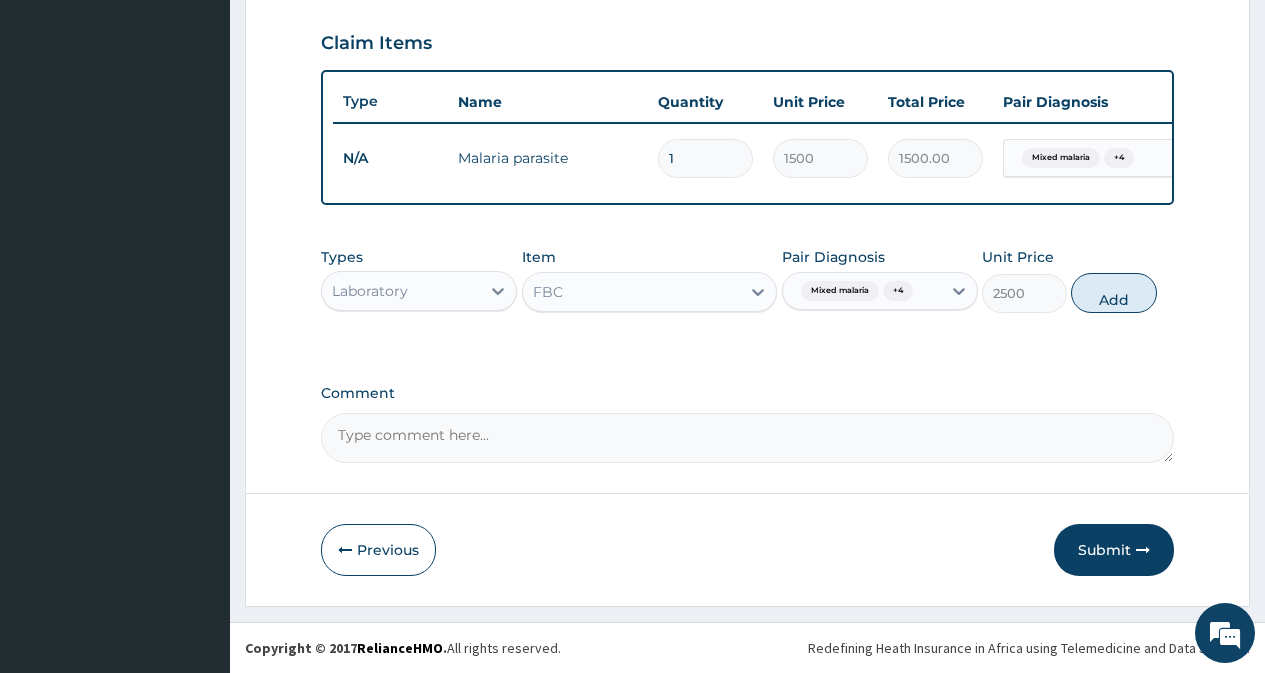 type on "0" 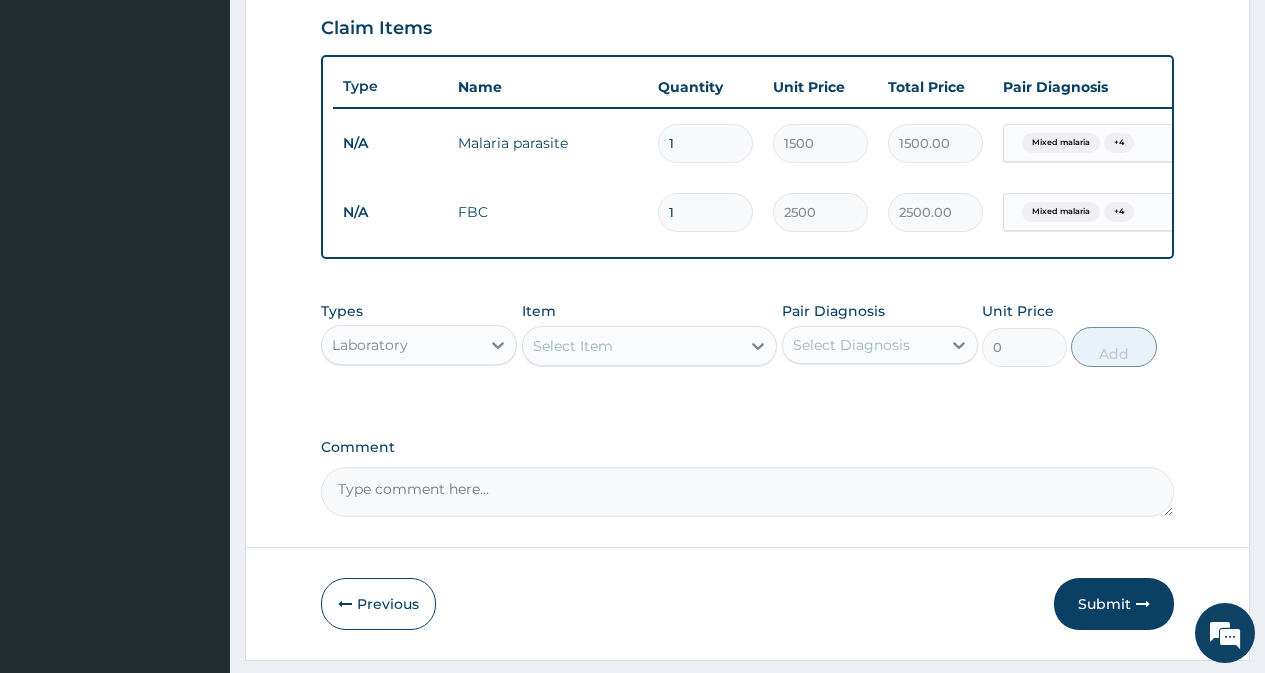 click on "Laboratory" at bounding box center (401, 345) 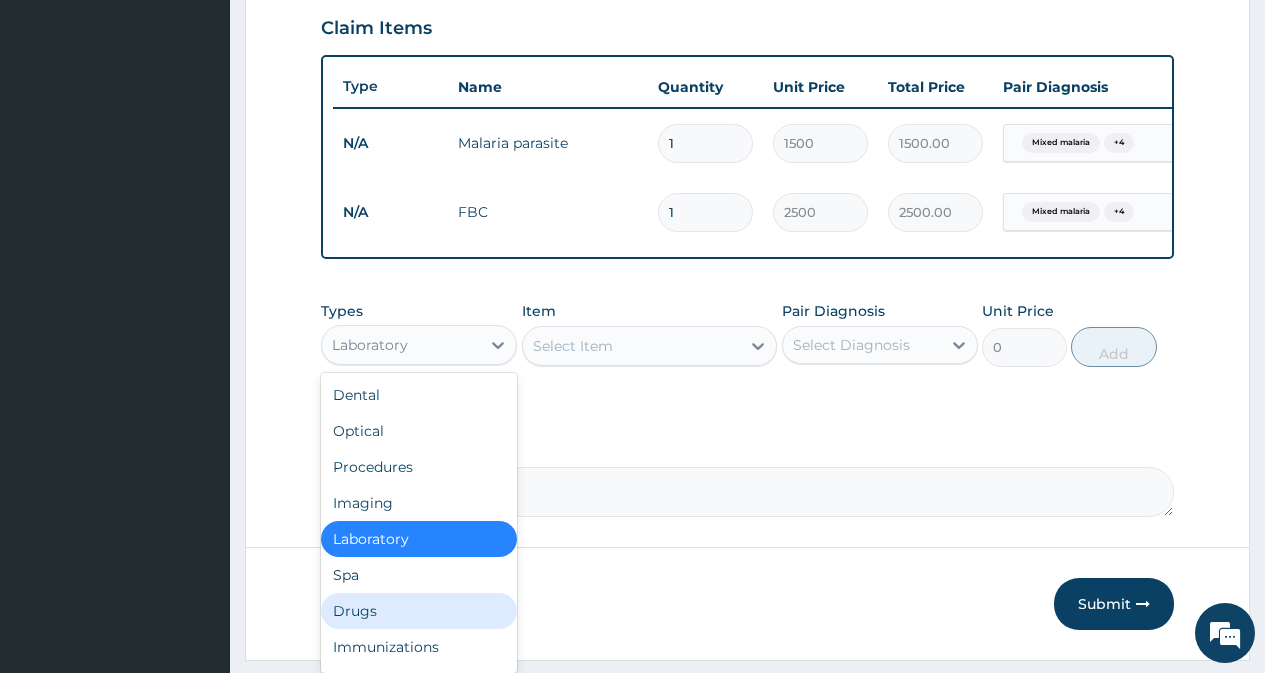 click on "Drugs" at bounding box center (419, 611) 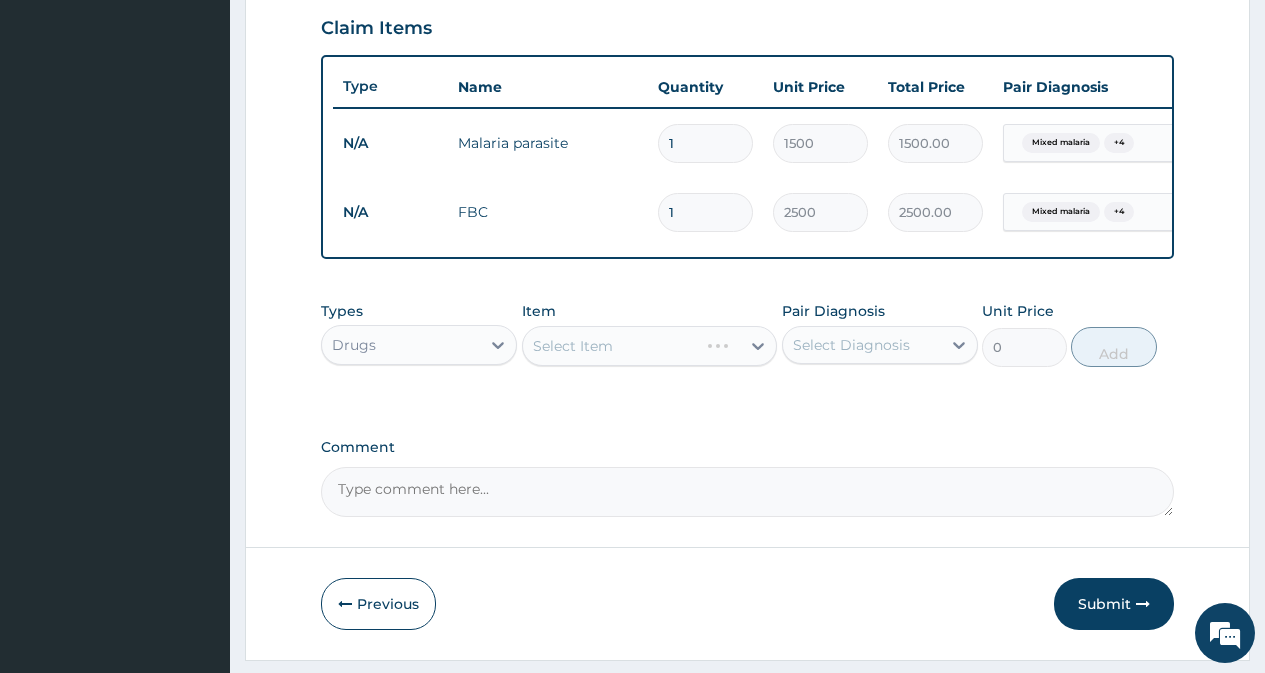 drag, startPoint x: 870, startPoint y: 352, endPoint x: 870, endPoint y: 383, distance: 31 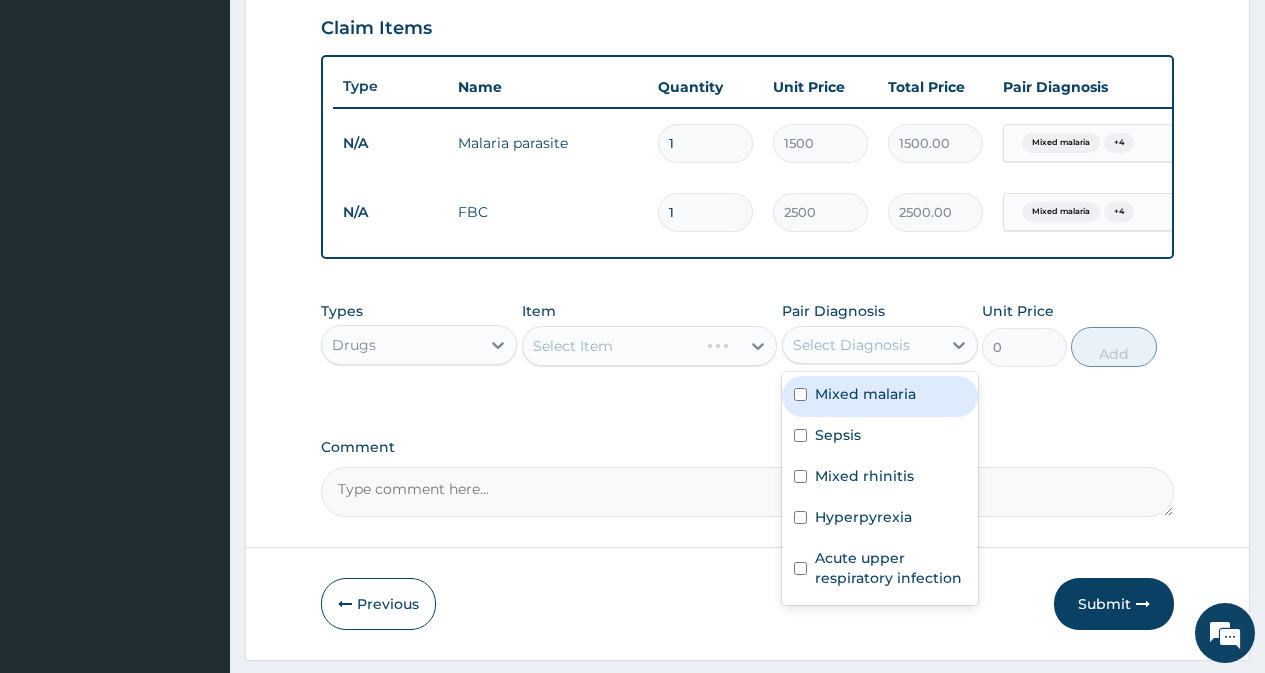 drag, startPoint x: 854, startPoint y: 417, endPoint x: 849, endPoint y: 451, distance: 34.36568 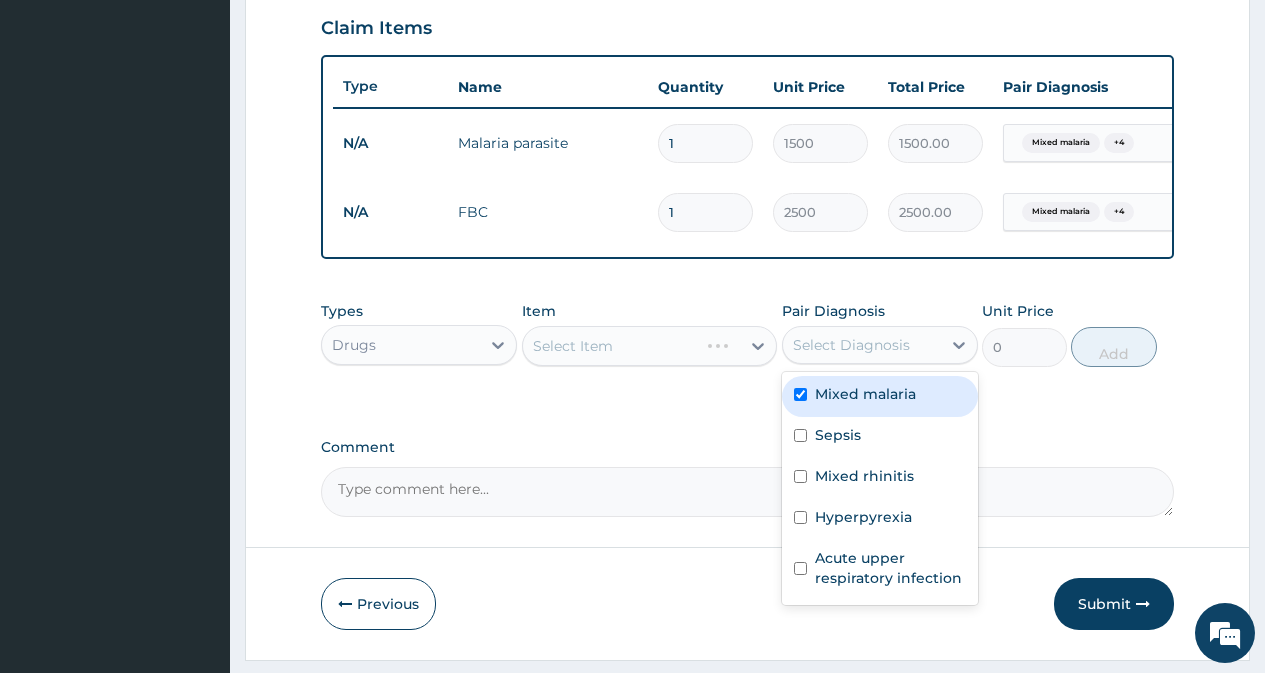 checkbox on "true" 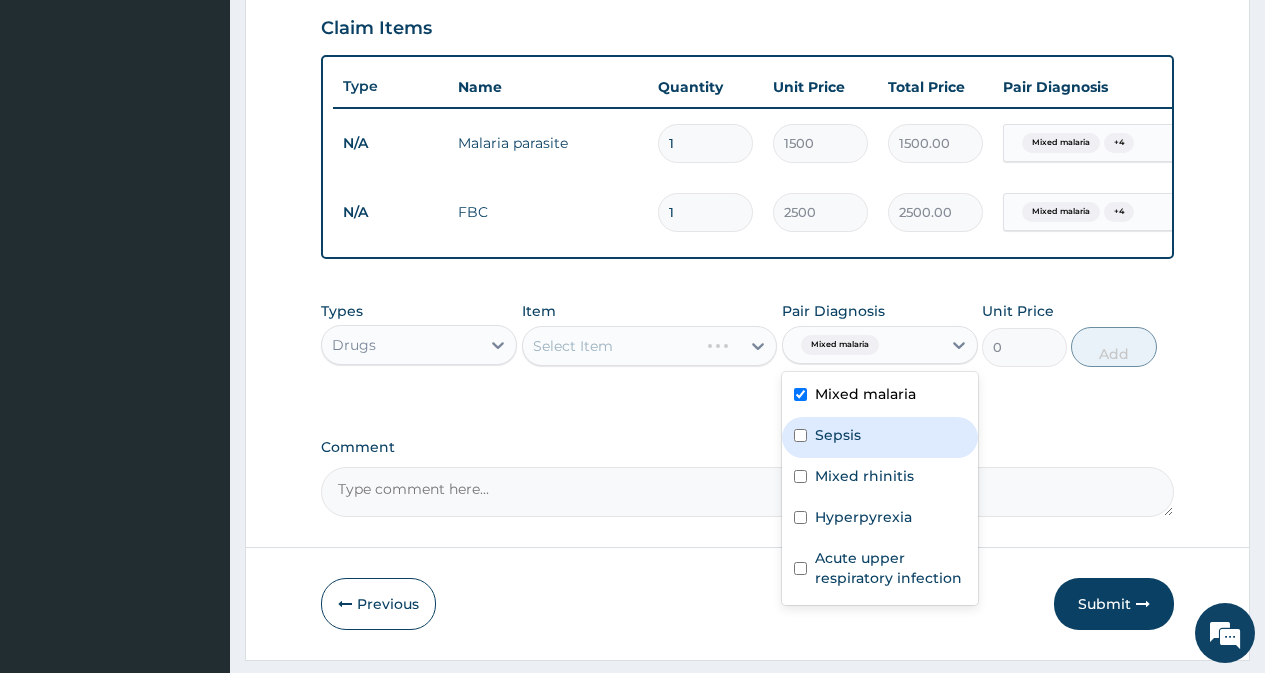 drag, startPoint x: 849, startPoint y: 451, endPoint x: 849, endPoint y: 484, distance: 33 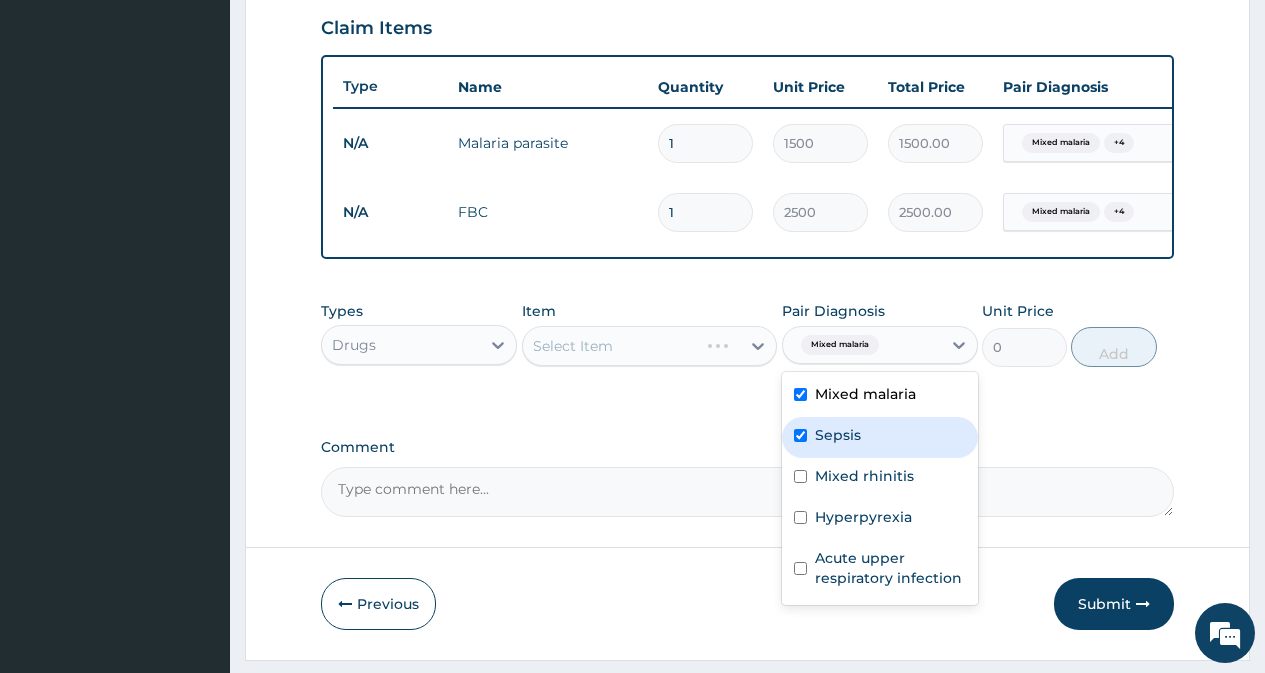 checkbox on "true" 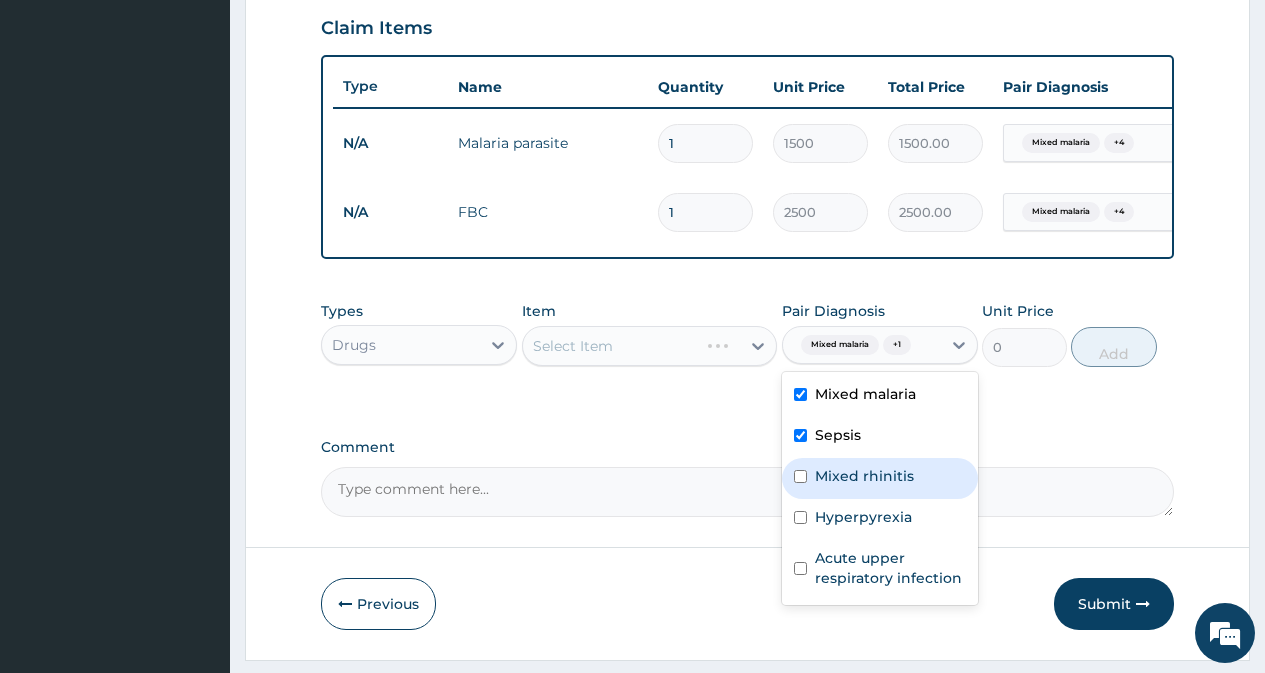 drag, startPoint x: 849, startPoint y: 486, endPoint x: 851, endPoint y: 500, distance: 14.142136 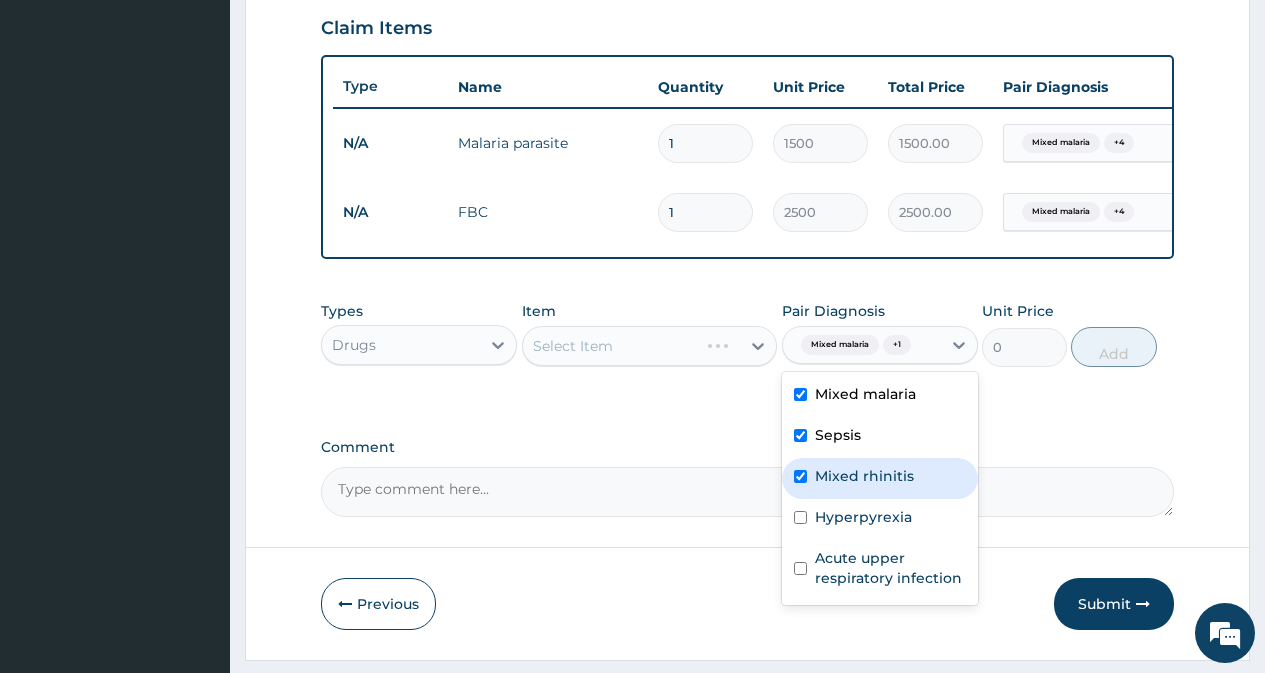 checkbox on "true" 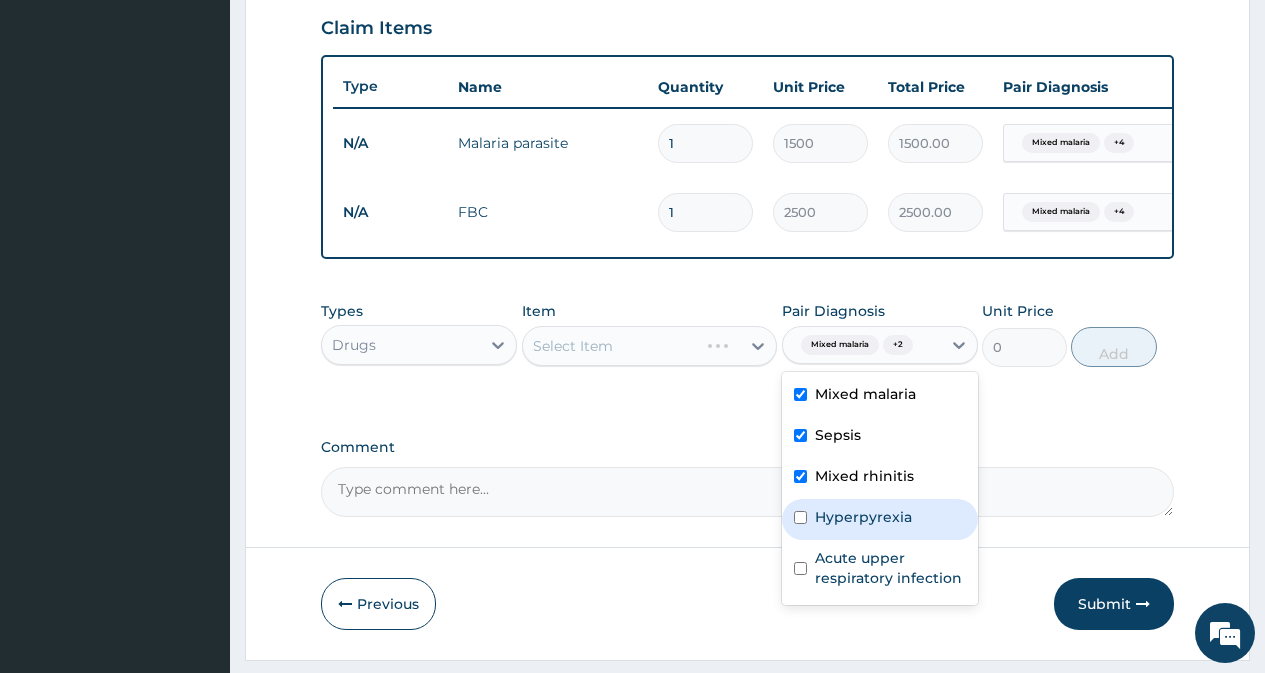 click on "Hyperpyrexia" at bounding box center [863, 517] 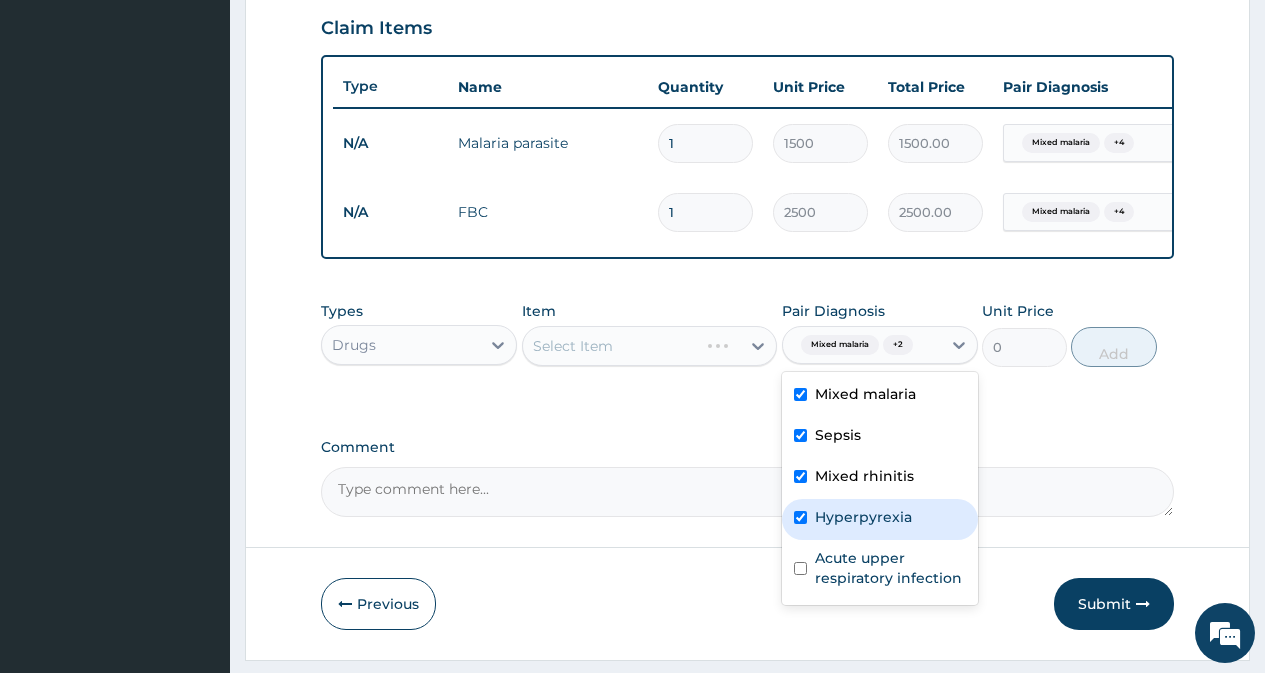 checkbox on "true" 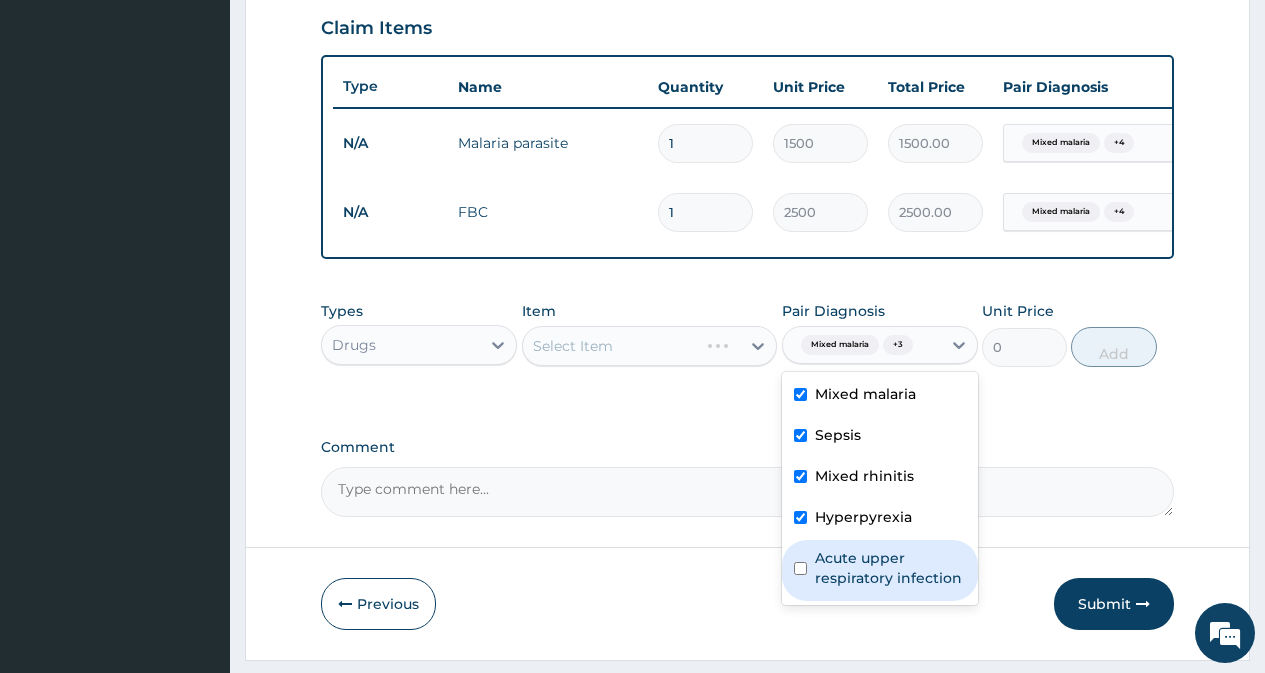 click on "Acute upper respiratory infection" at bounding box center (890, 568) 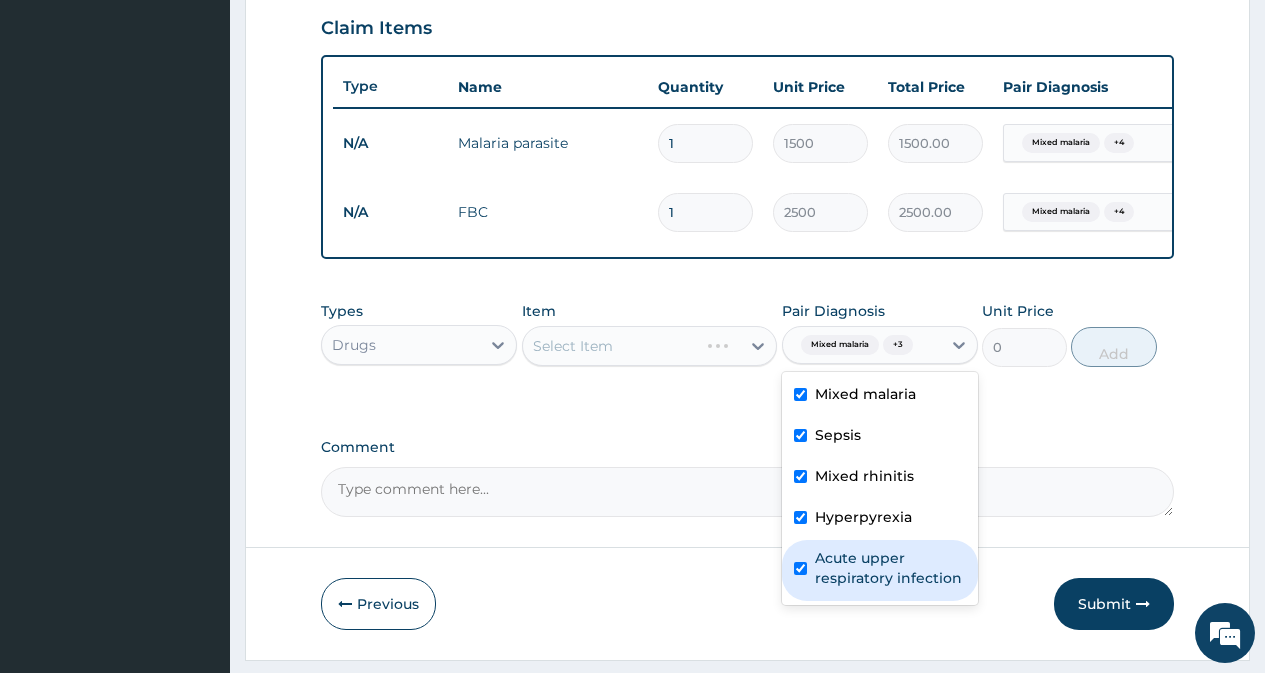 checkbox on "true" 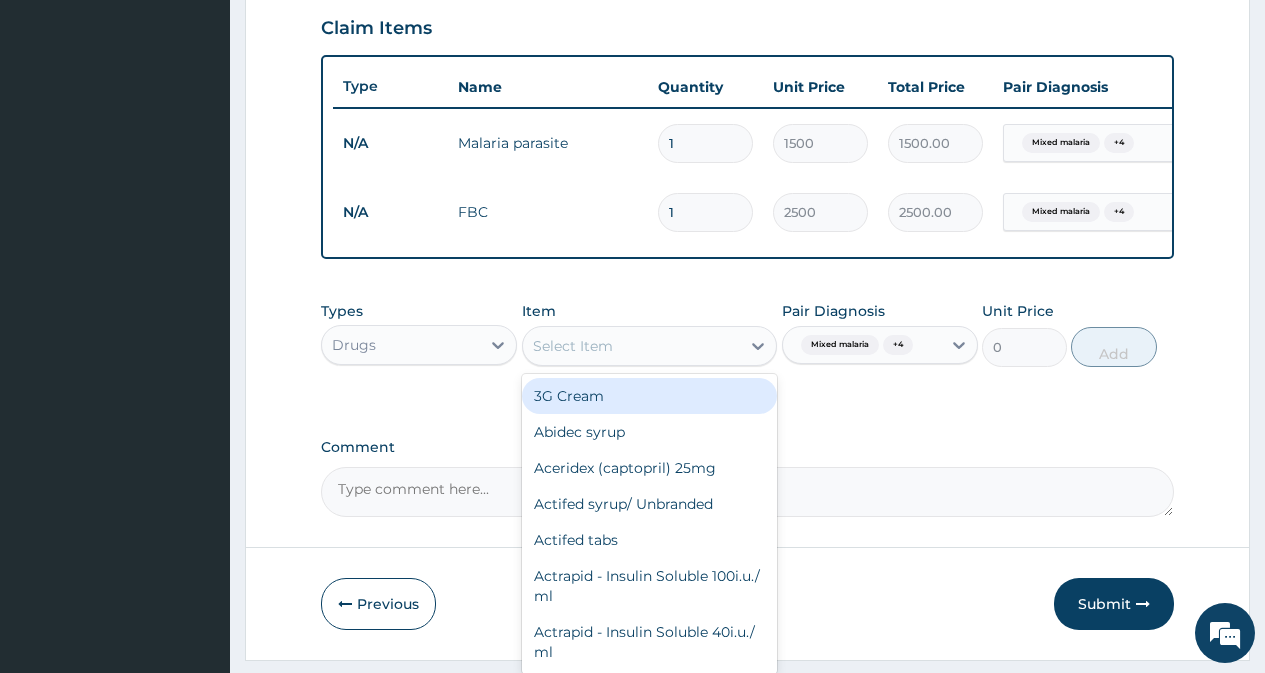 click on "Select Item" at bounding box center [632, 346] 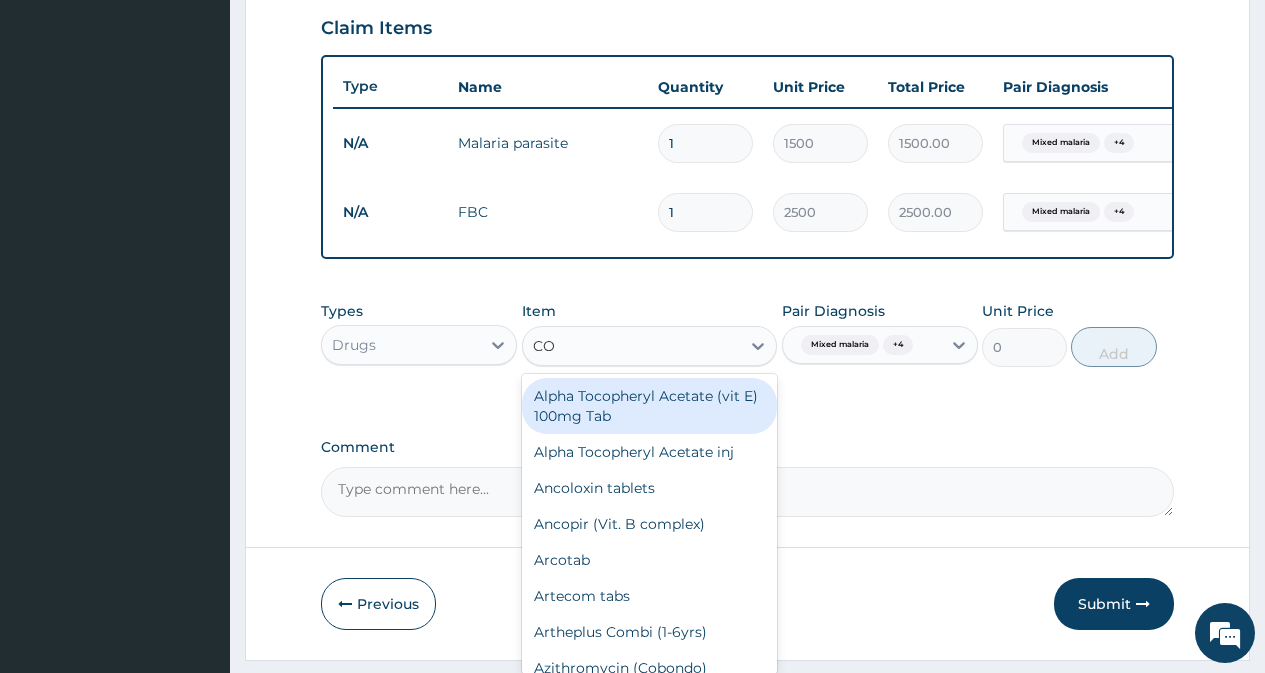 type on "COA" 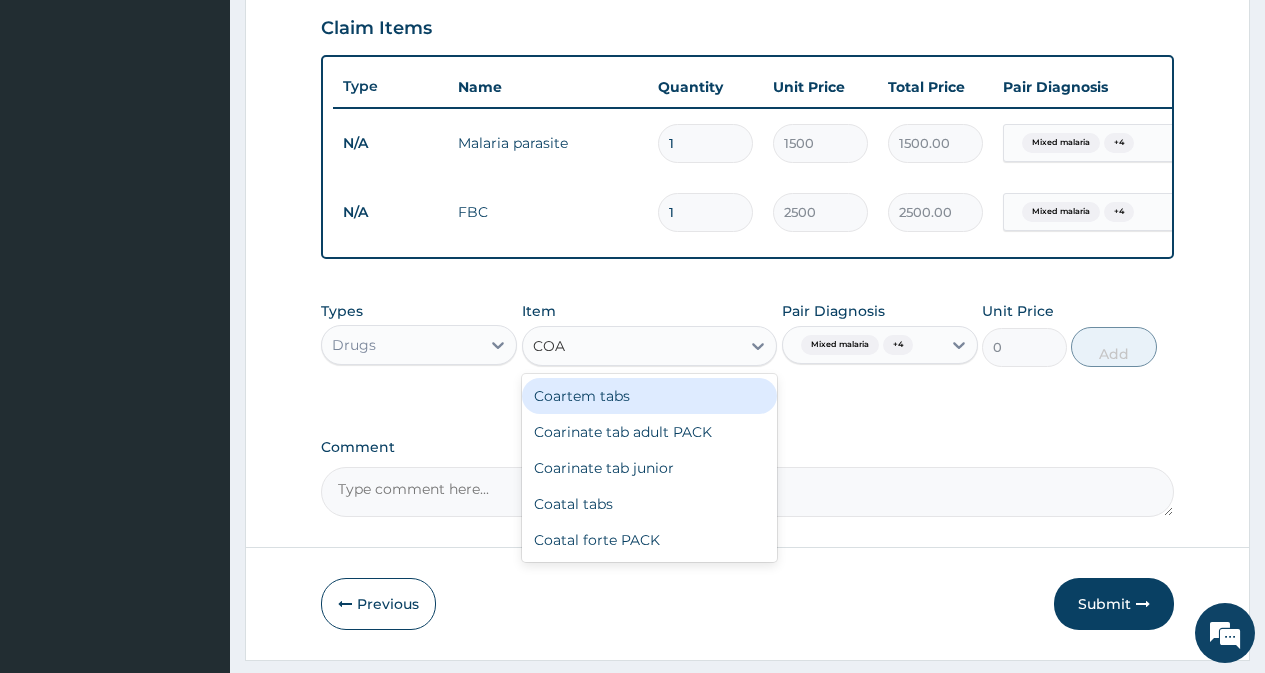 drag, startPoint x: 652, startPoint y: 399, endPoint x: 699, endPoint y: 422, distance: 52.3259 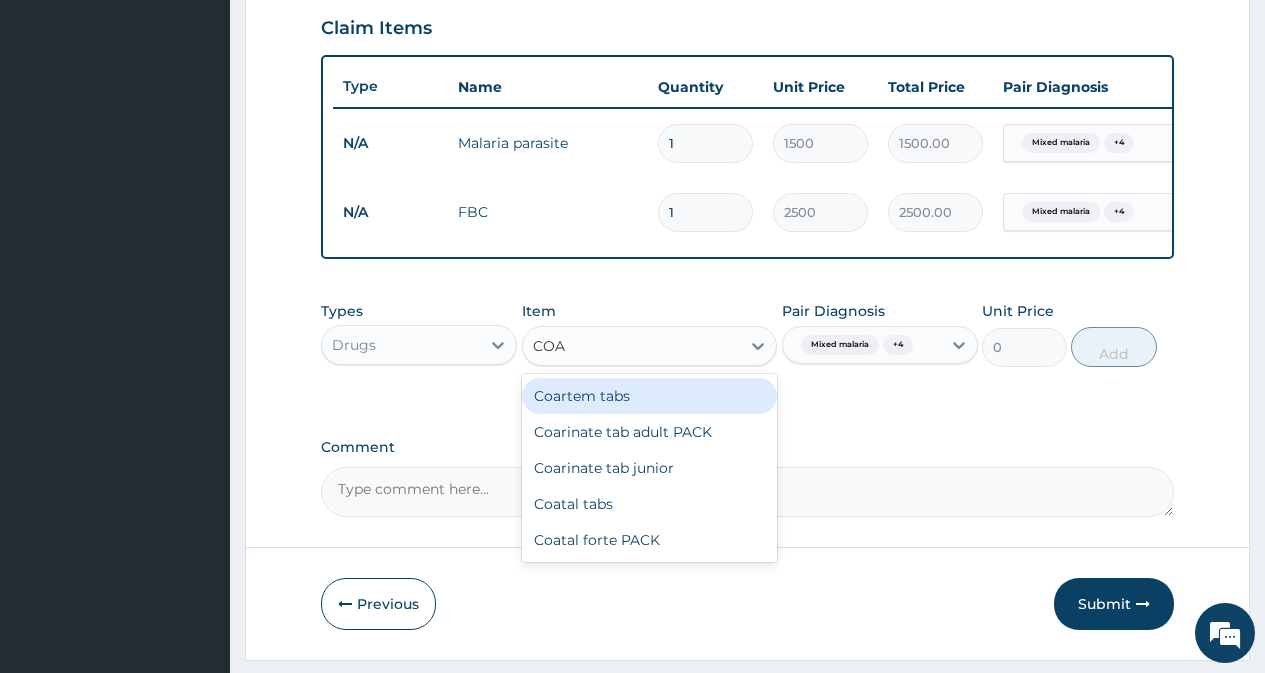 click on "Coartem tabs" at bounding box center [650, 396] 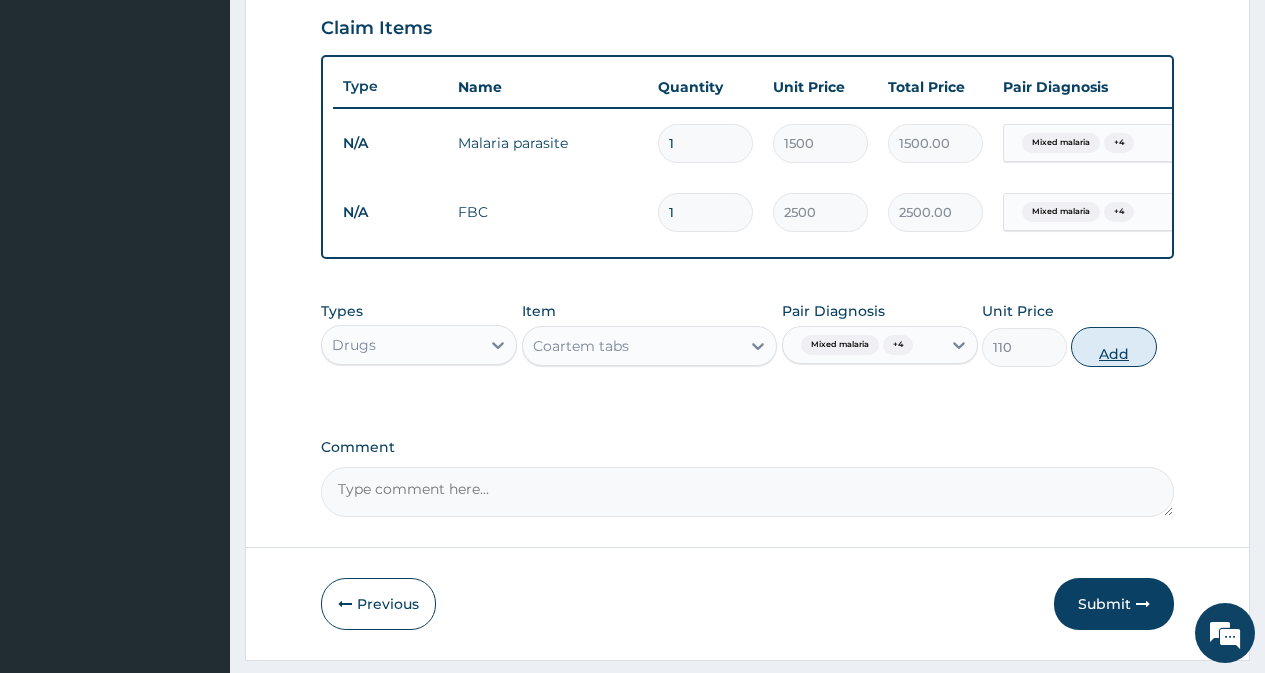 click on "Add" at bounding box center (1113, 347) 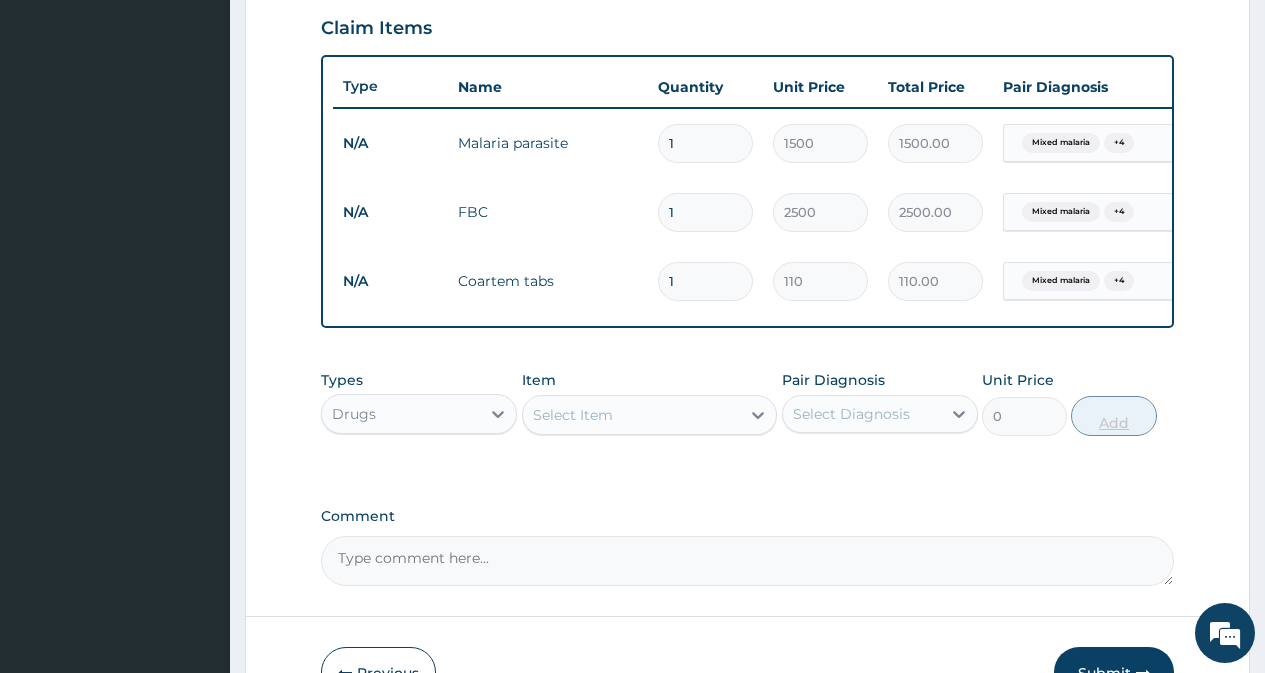 type 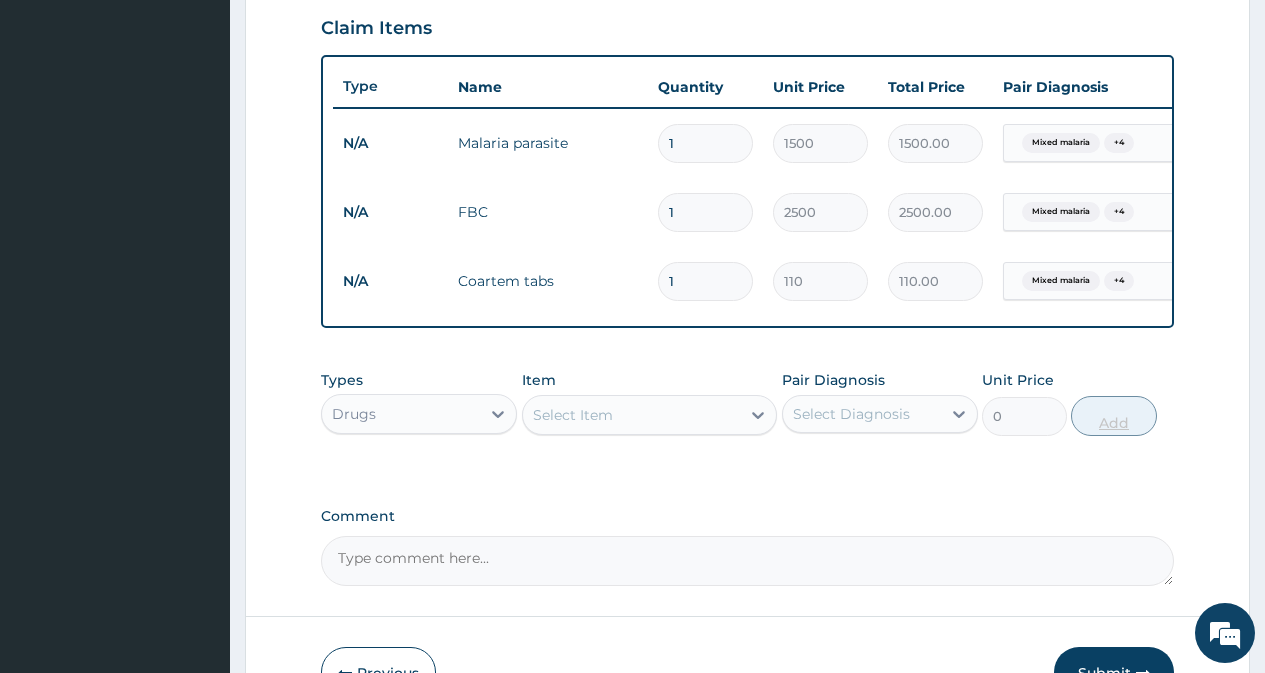 type on "0.00" 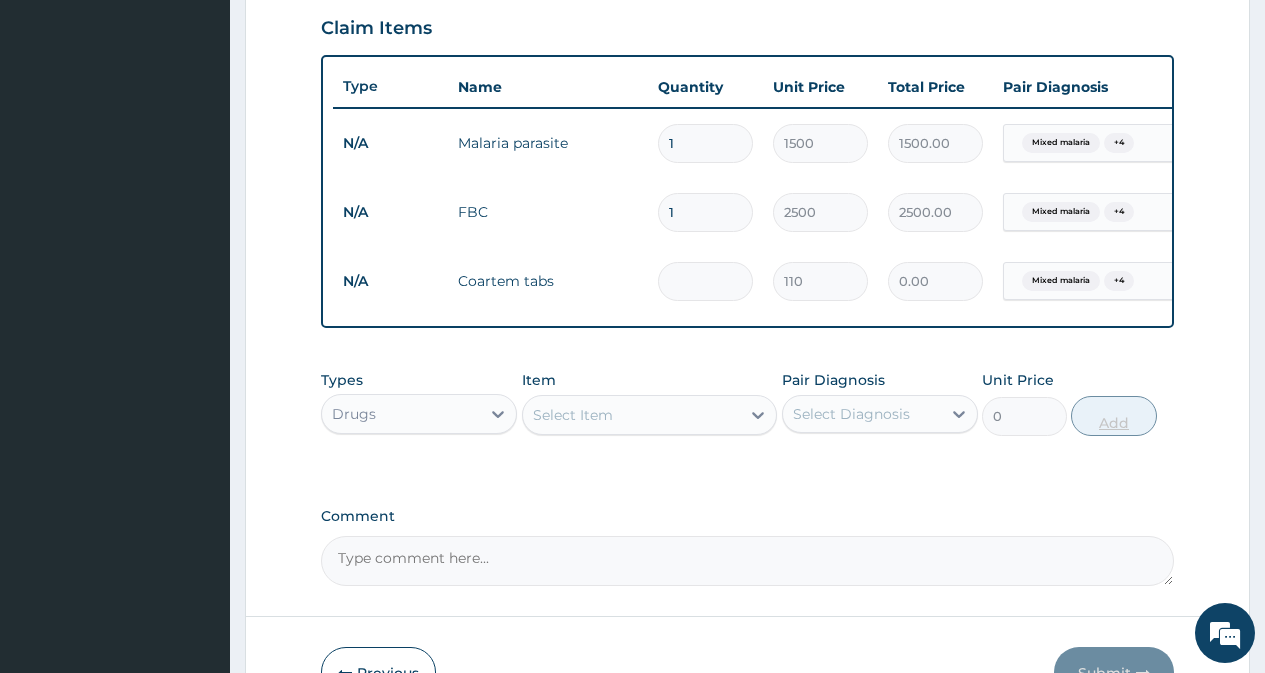 type on "2" 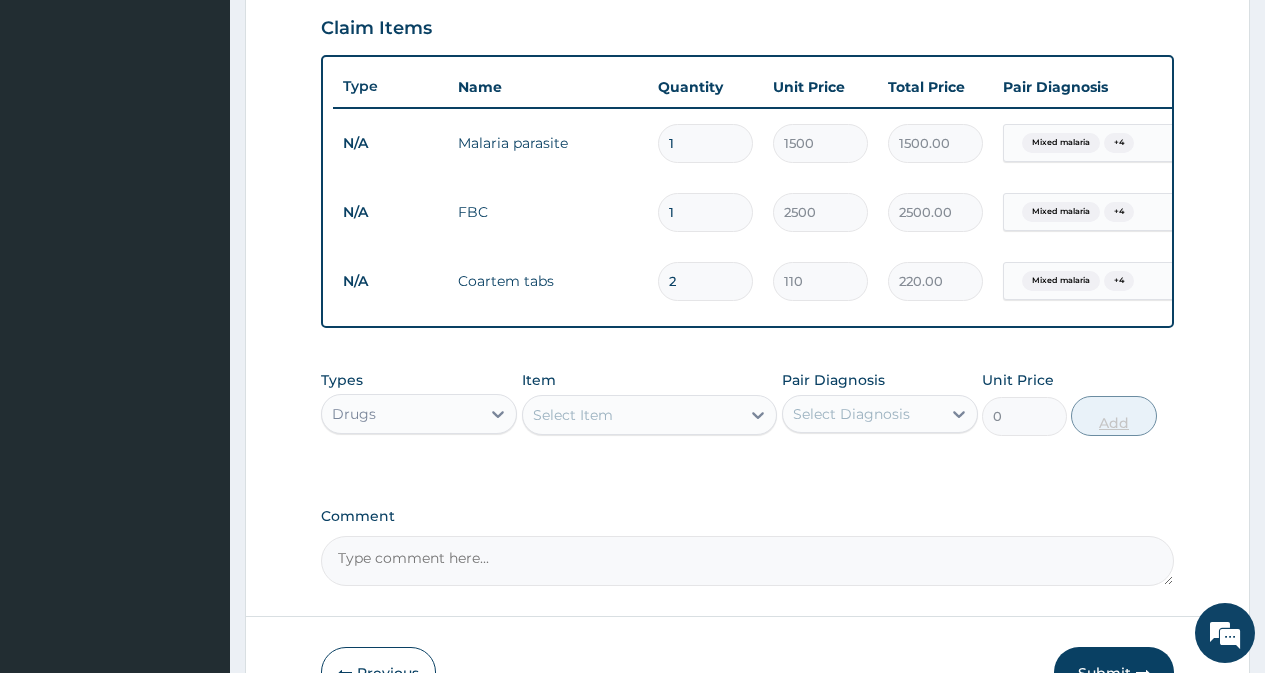 type on "24" 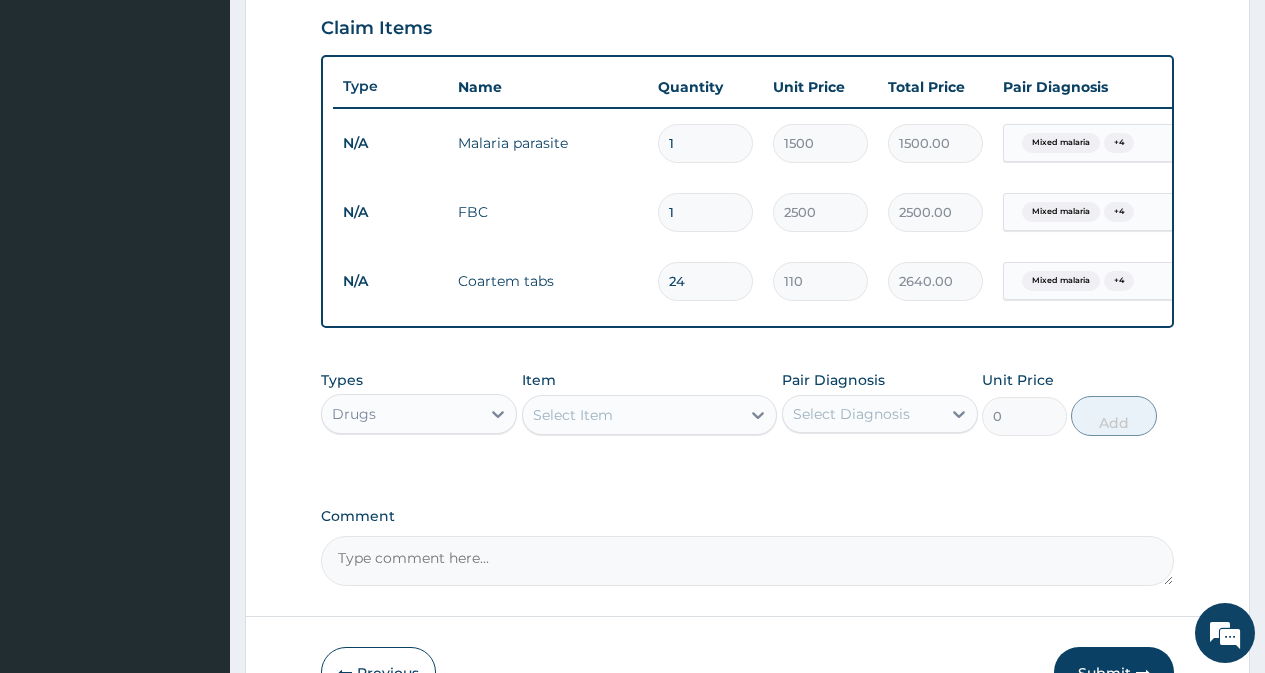 type on "24" 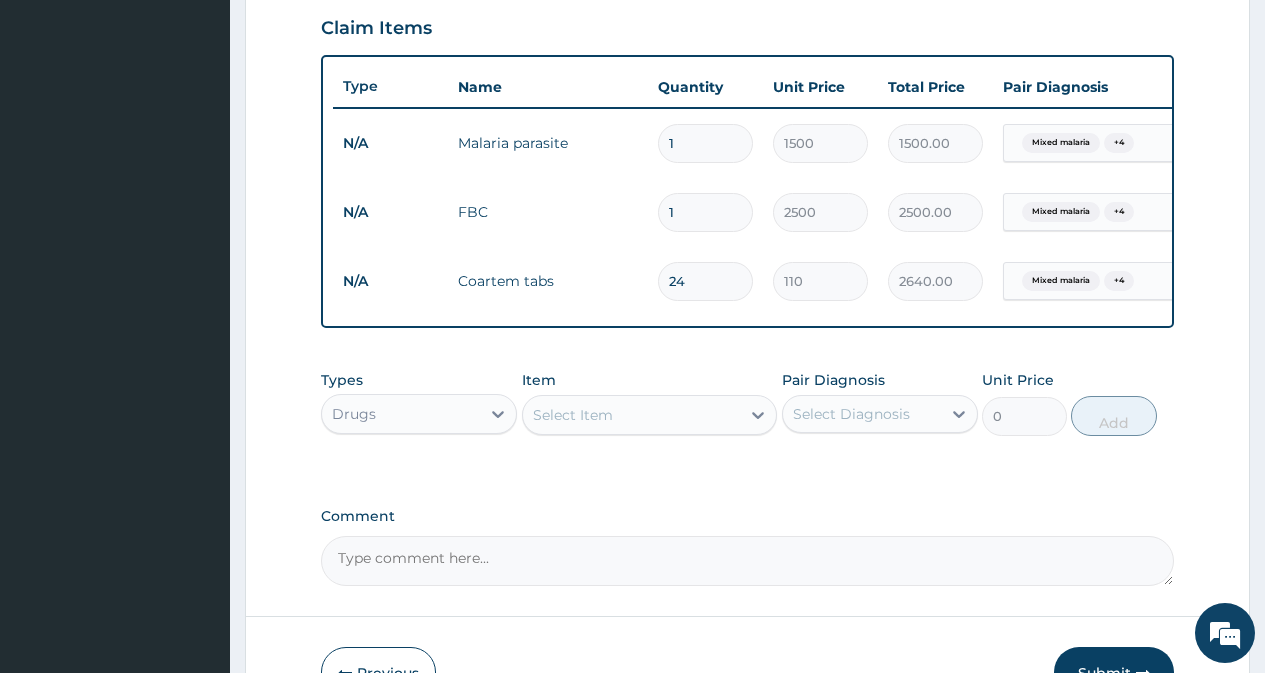 click on "Select Item" at bounding box center [573, 415] 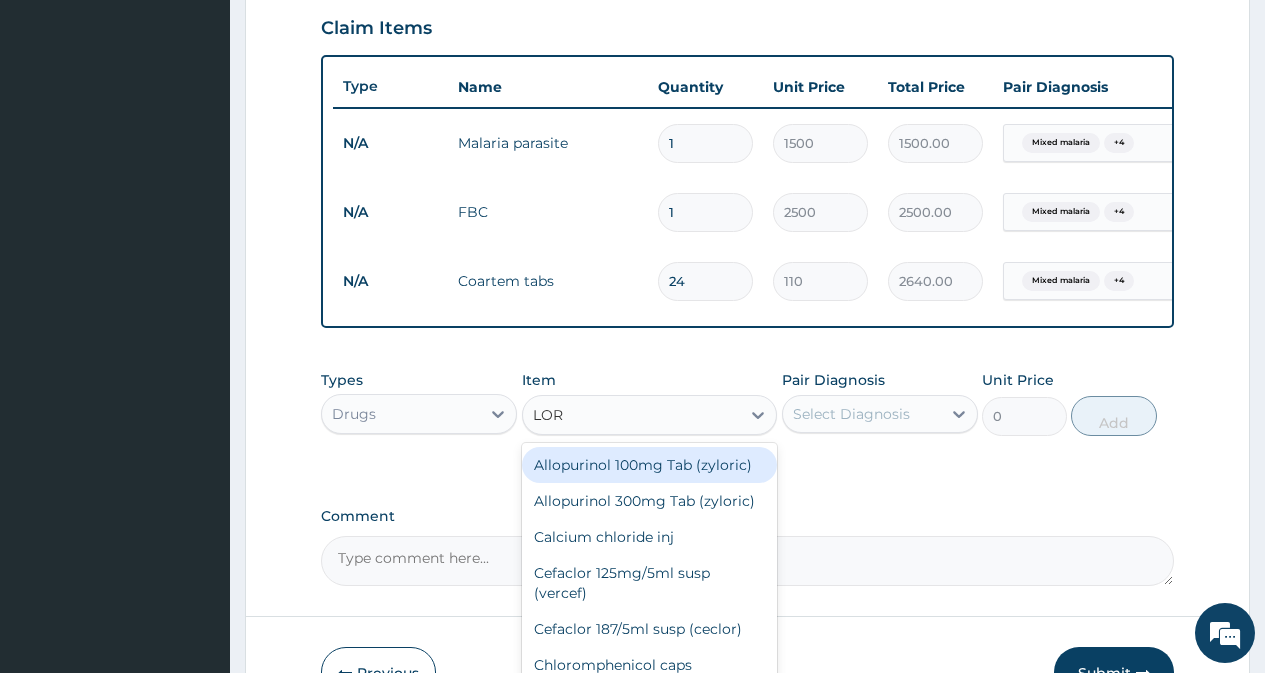 type on "LORA" 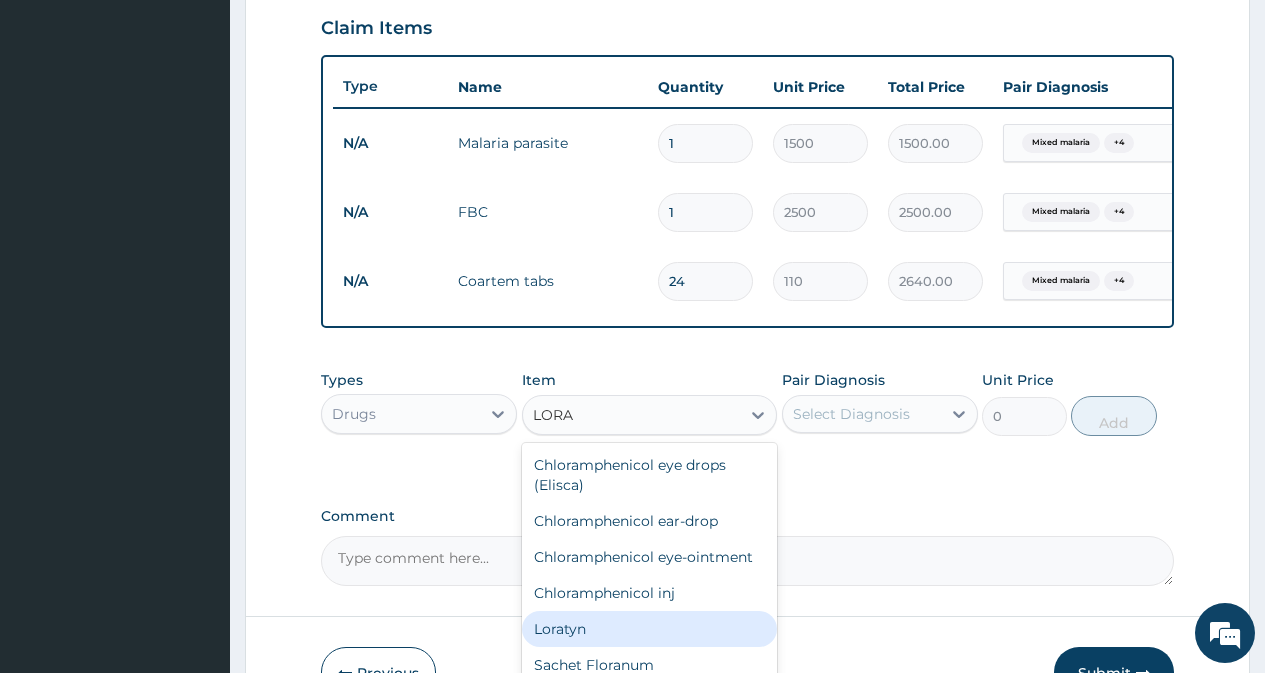 click on "Loratyn" at bounding box center [650, 629] 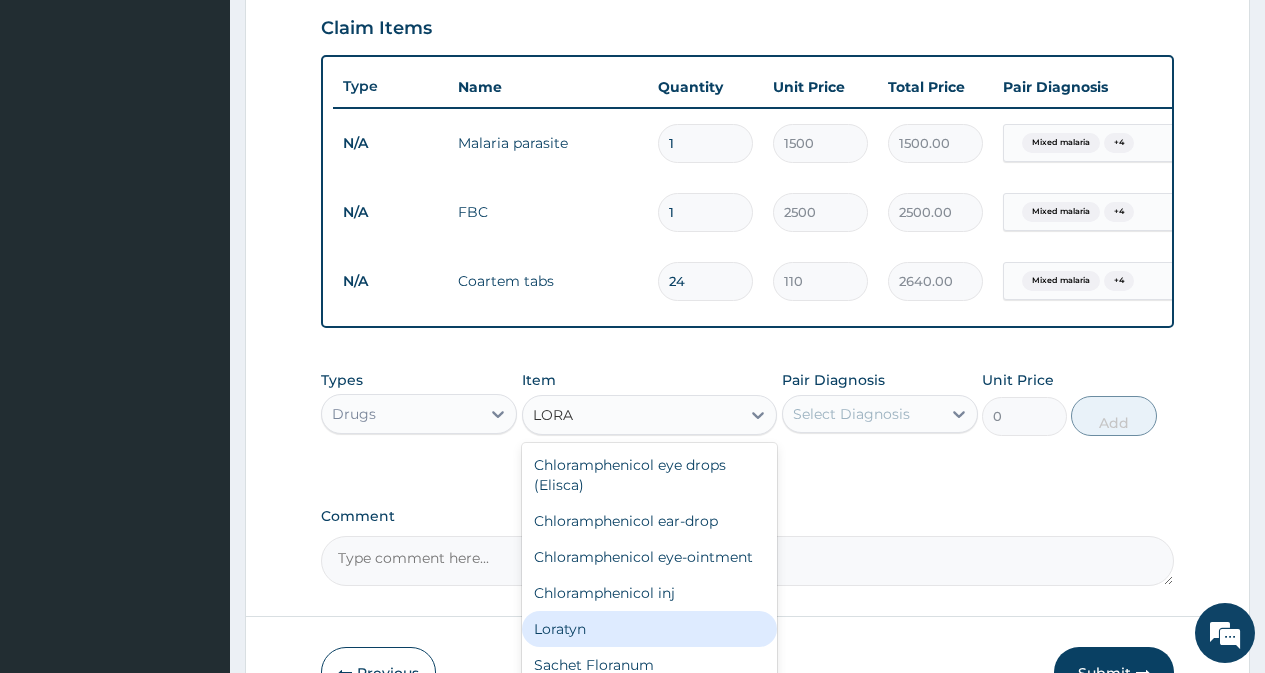 type 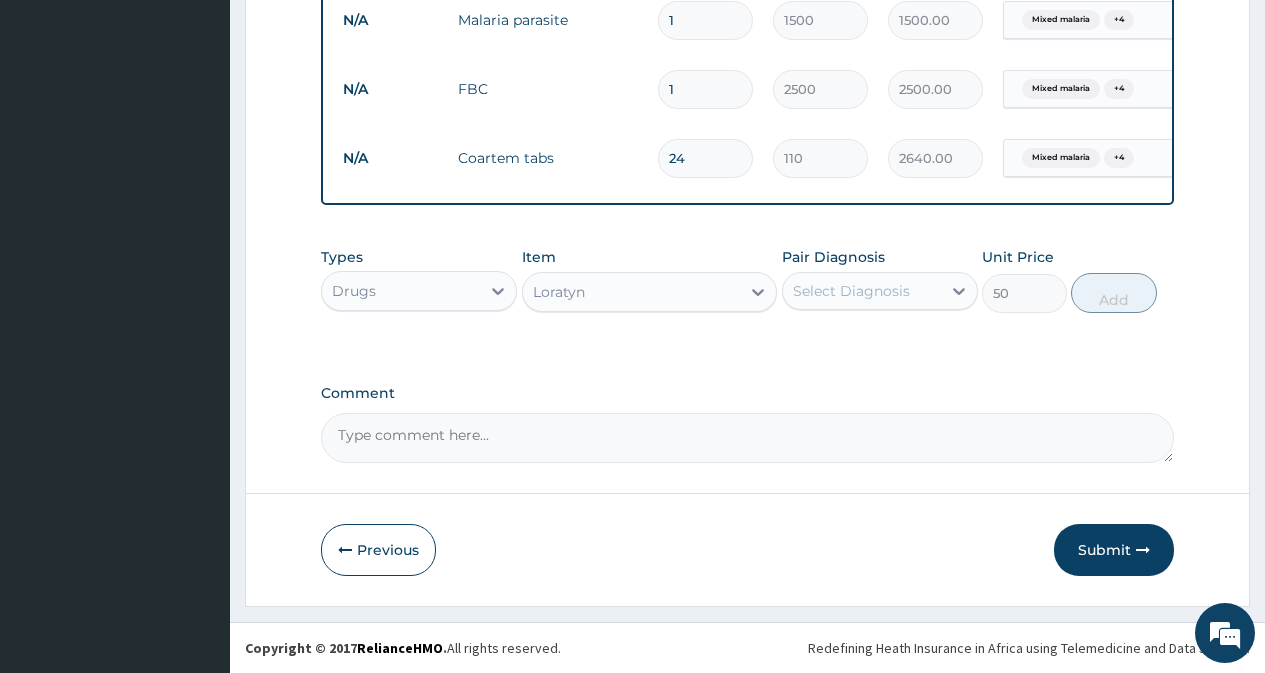 scroll, scrollTop: 827, scrollLeft: 0, axis: vertical 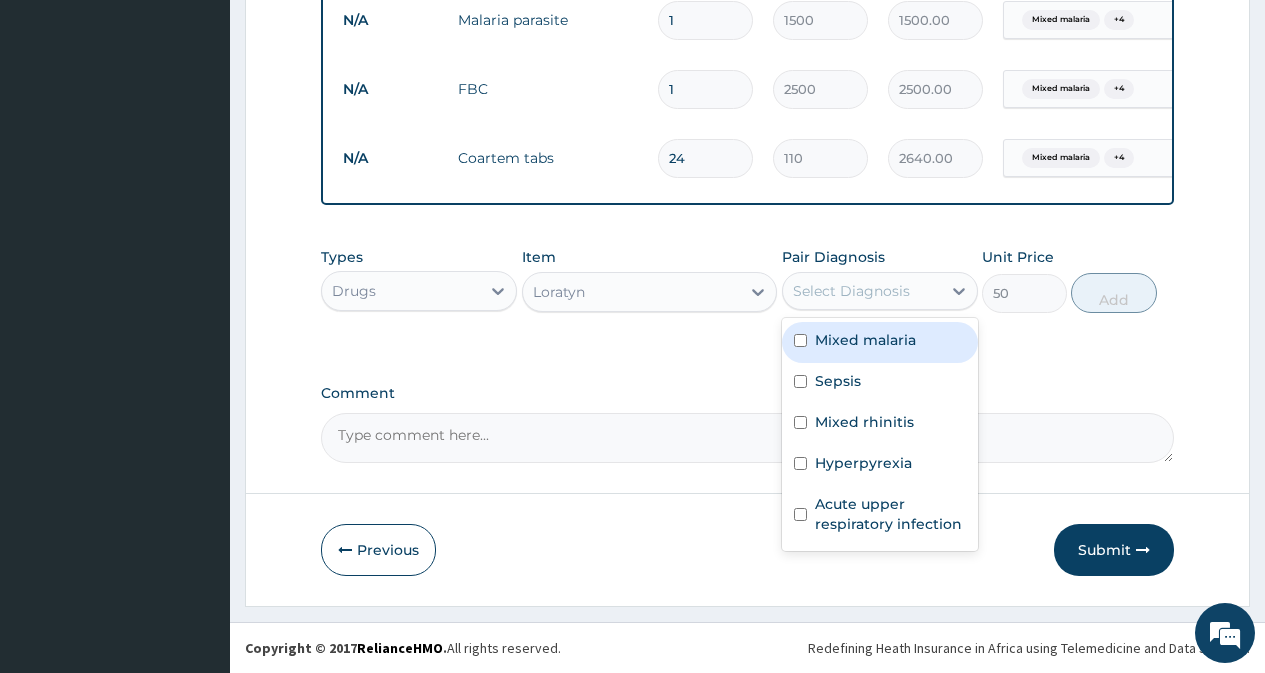 click on "Select Diagnosis" at bounding box center [862, 291] 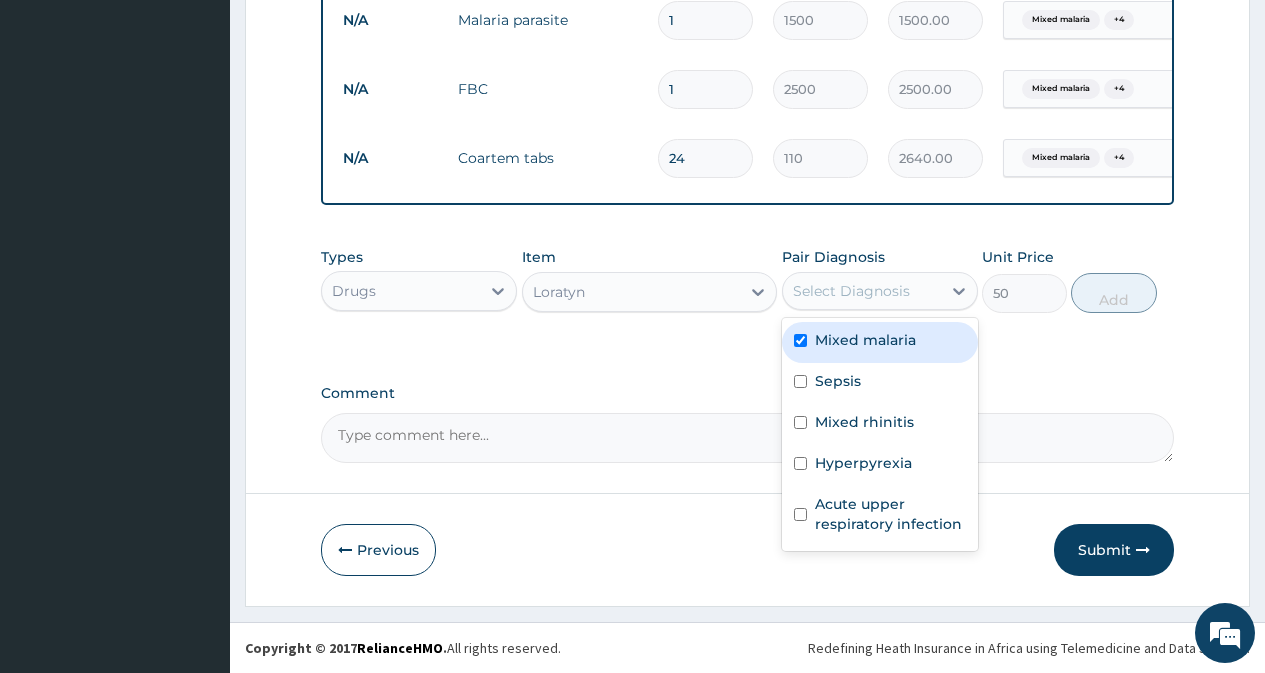 checkbox on "true" 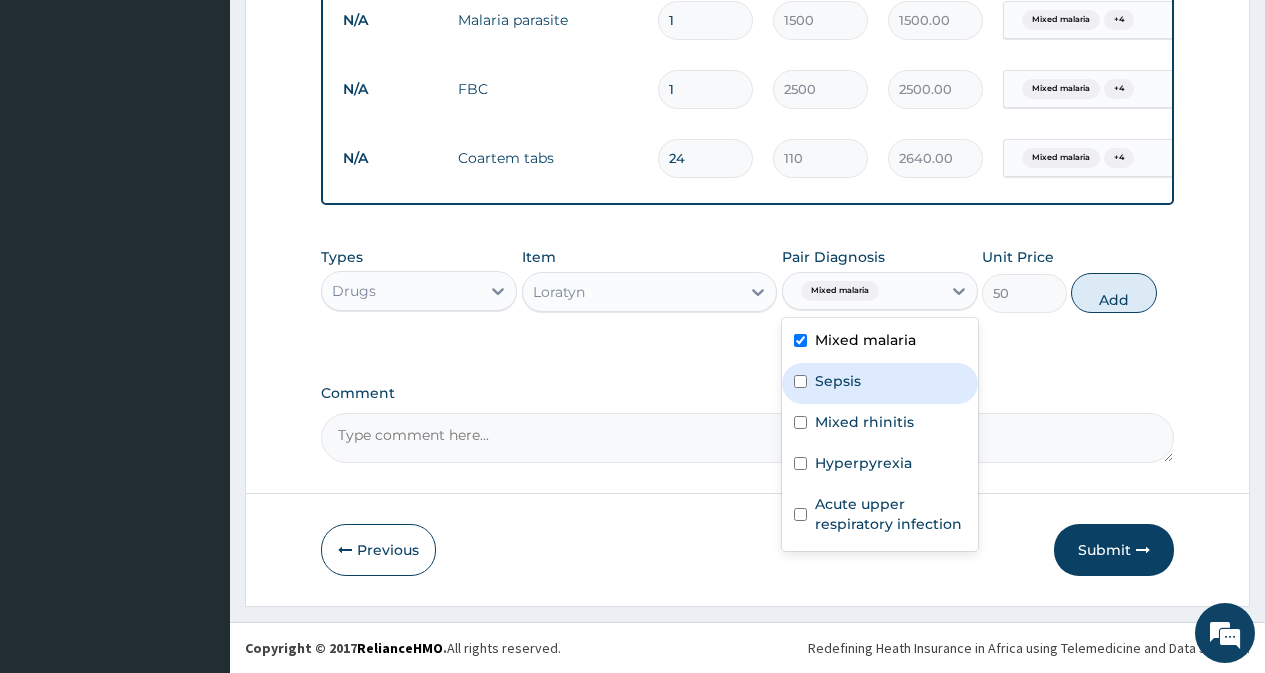 drag, startPoint x: 860, startPoint y: 389, endPoint x: 865, endPoint y: 438, distance: 49.25444 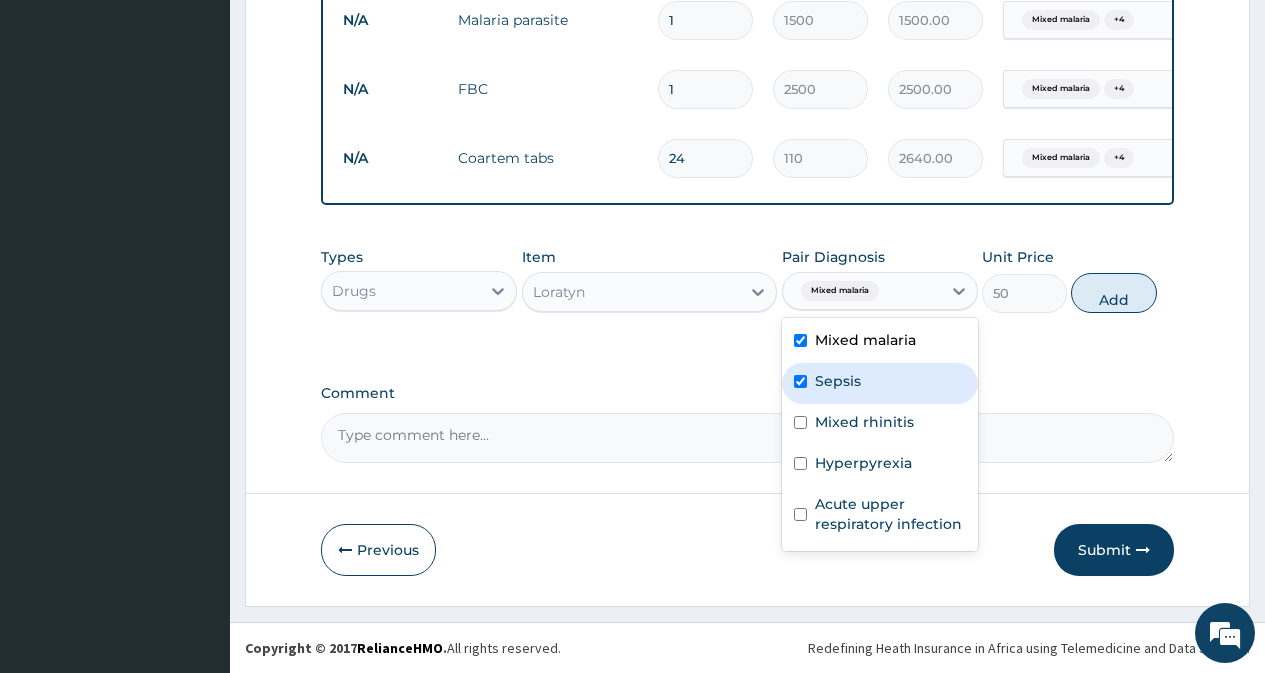checkbox on "true" 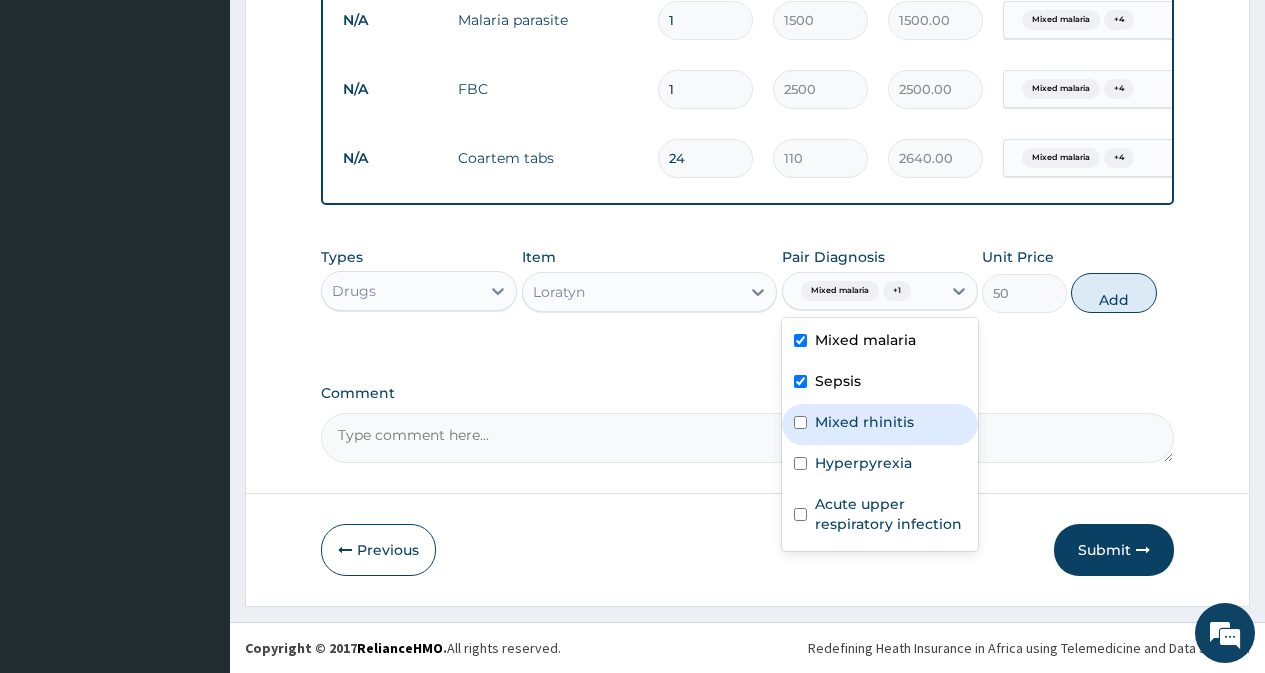 drag, startPoint x: 865, startPoint y: 438, endPoint x: 868, endPoint y: 510, distance: 72.06247 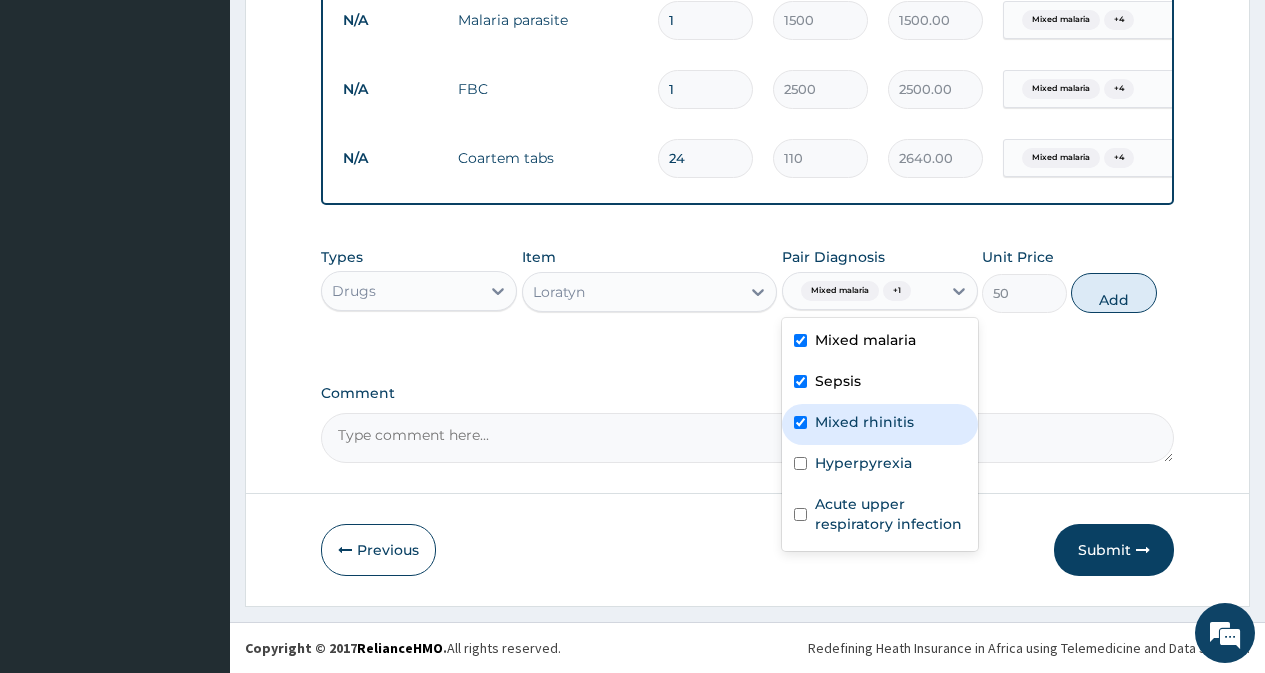 checkbox on "true" 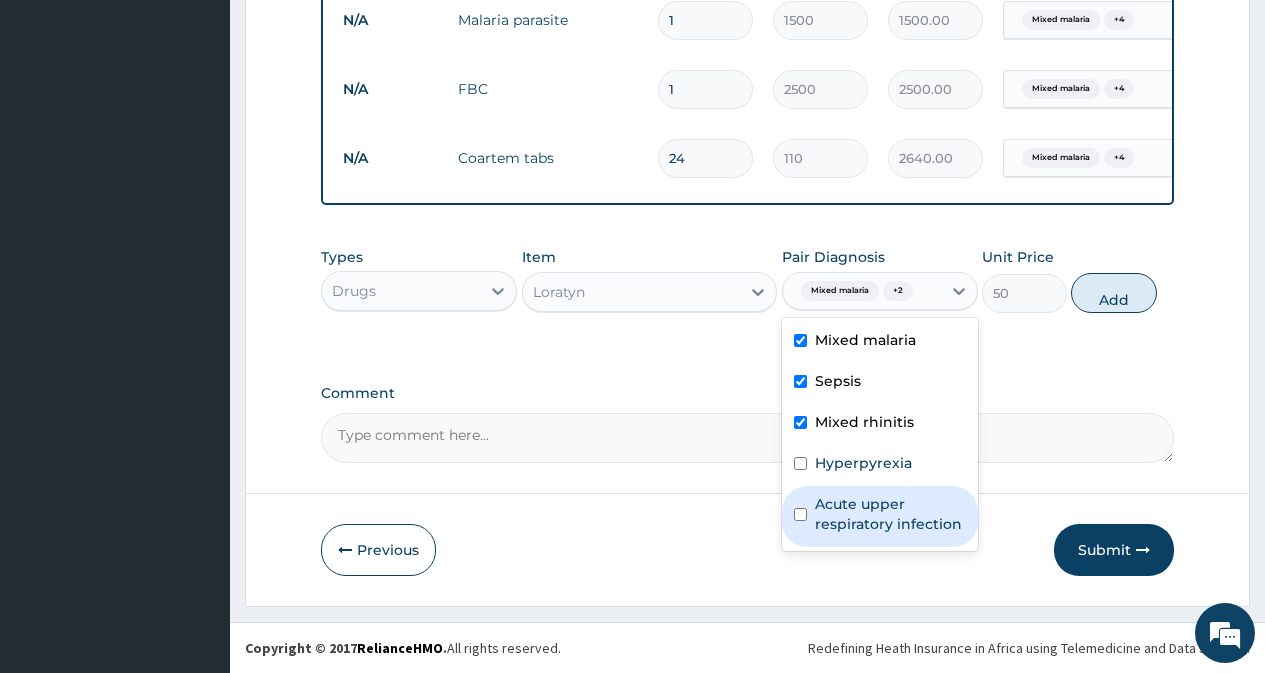 click on "Acute upper respiratory infection" at bounding box center (890, 514) 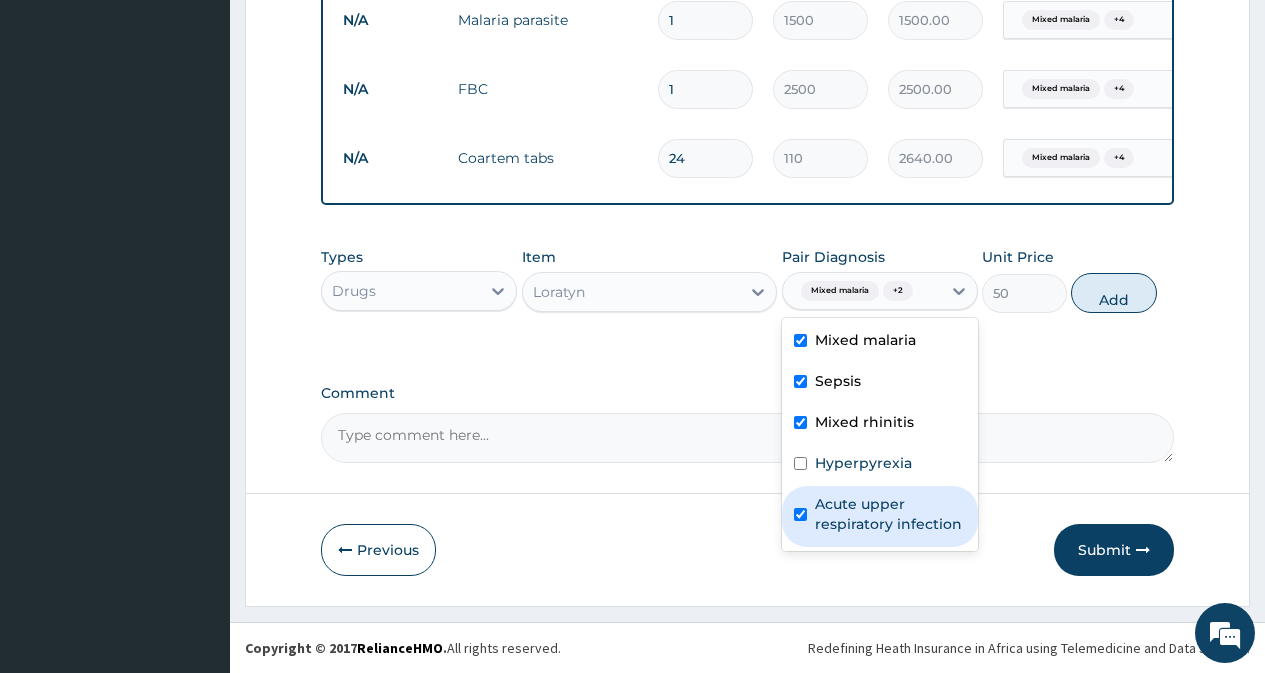 checkbox on "true" 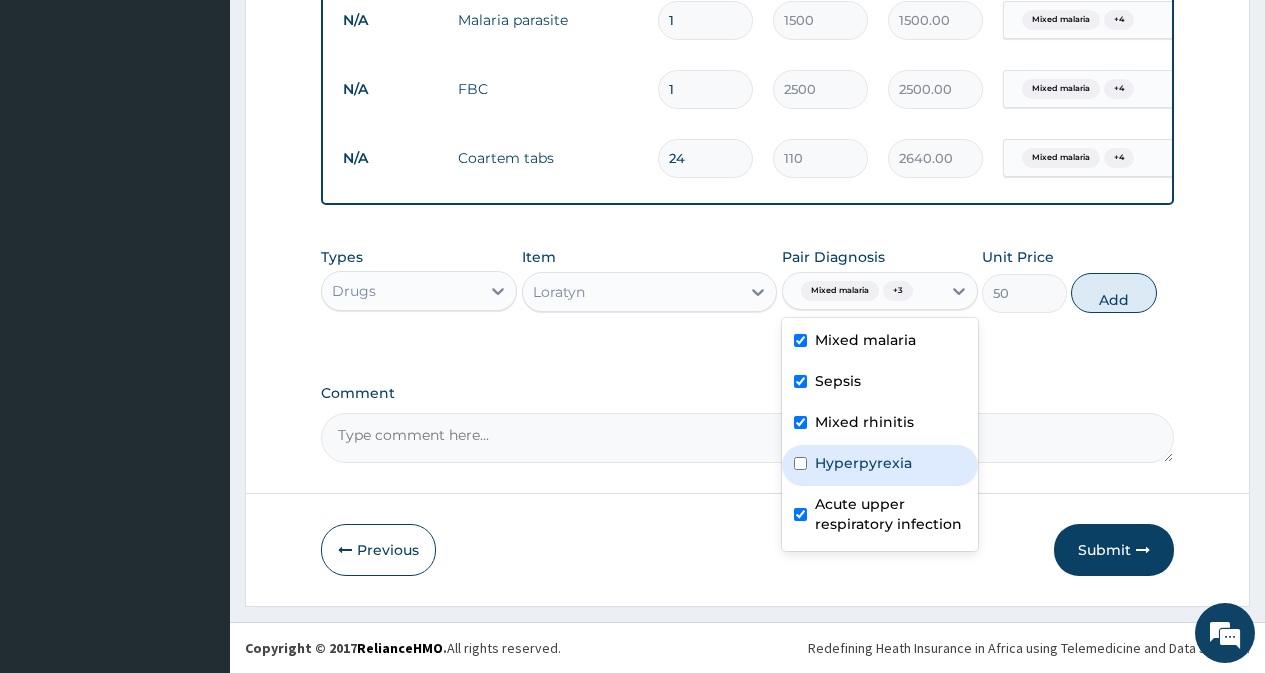 drag, startPoint x: 862, startPoint y: 469, endPoint x: 964, endPoint y: 385, distance: 132.13629 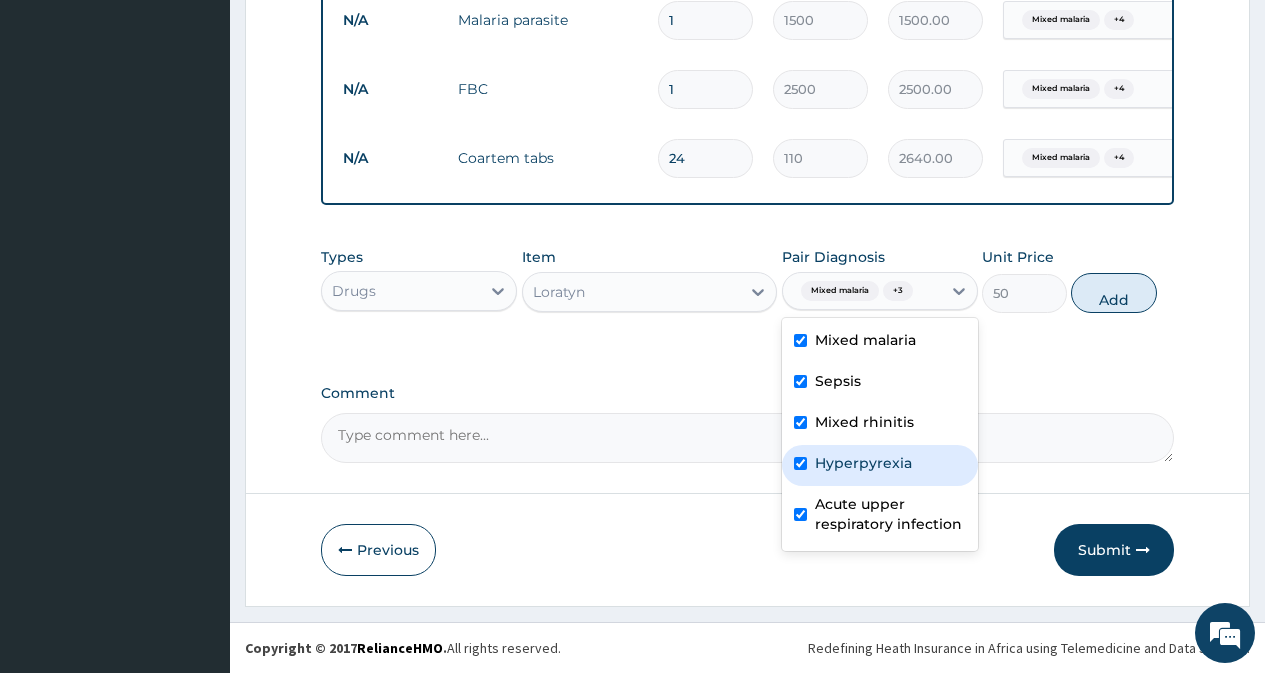 checkbox on "true" 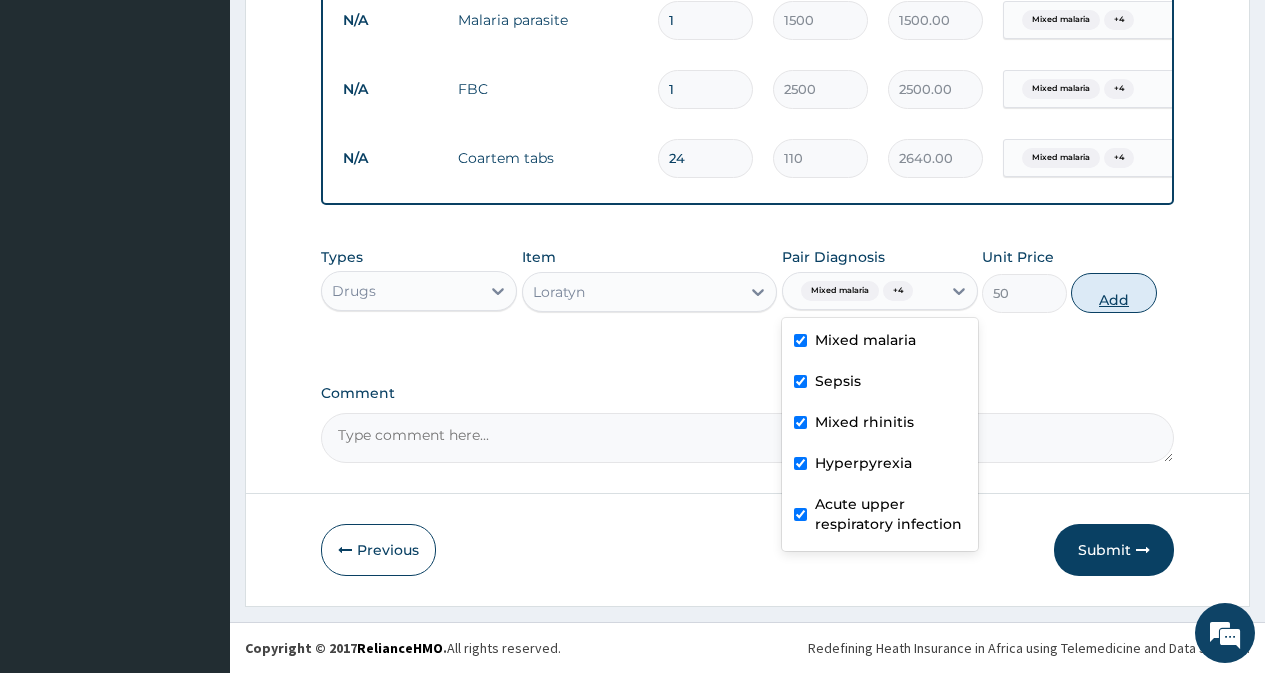 click on "Add" at bounding box center [1113, 293] 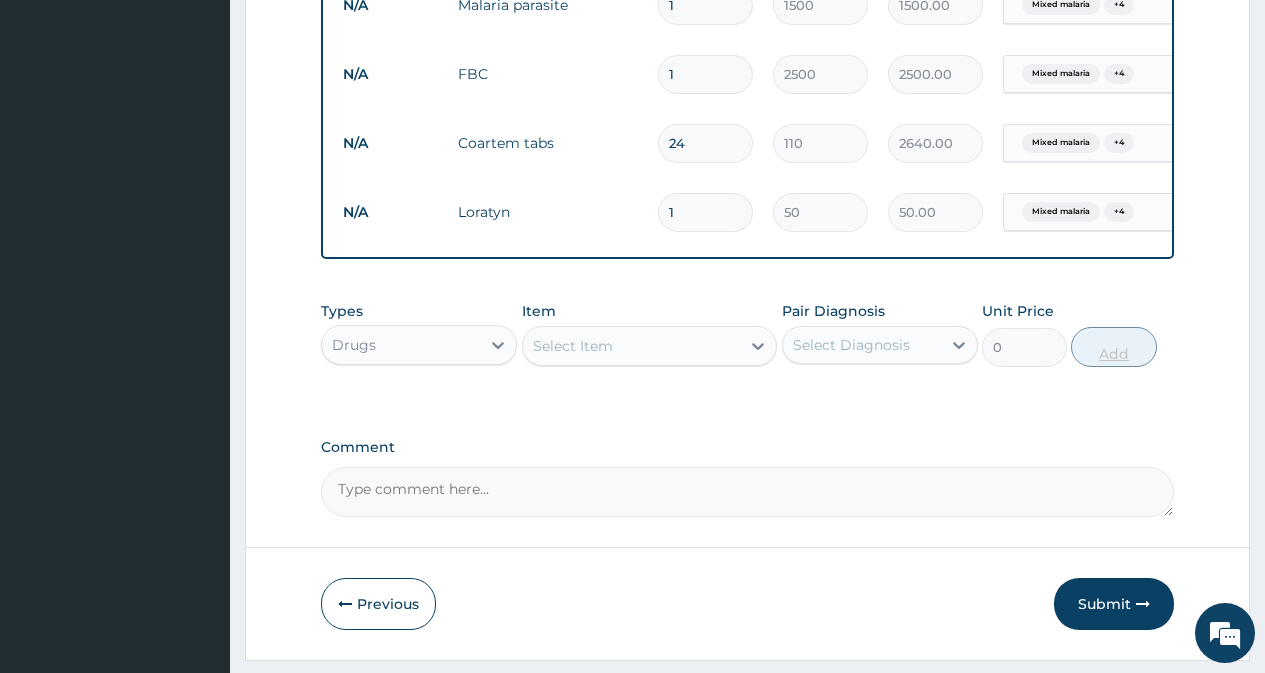type 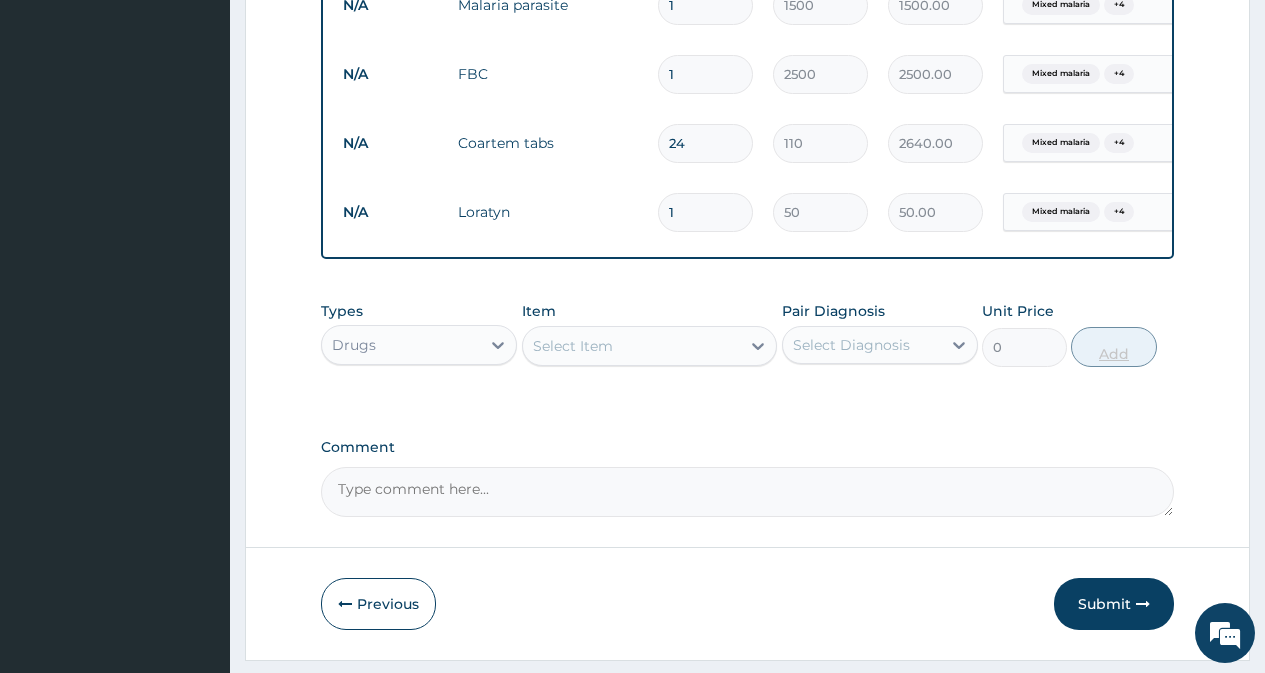 type on "0.00" 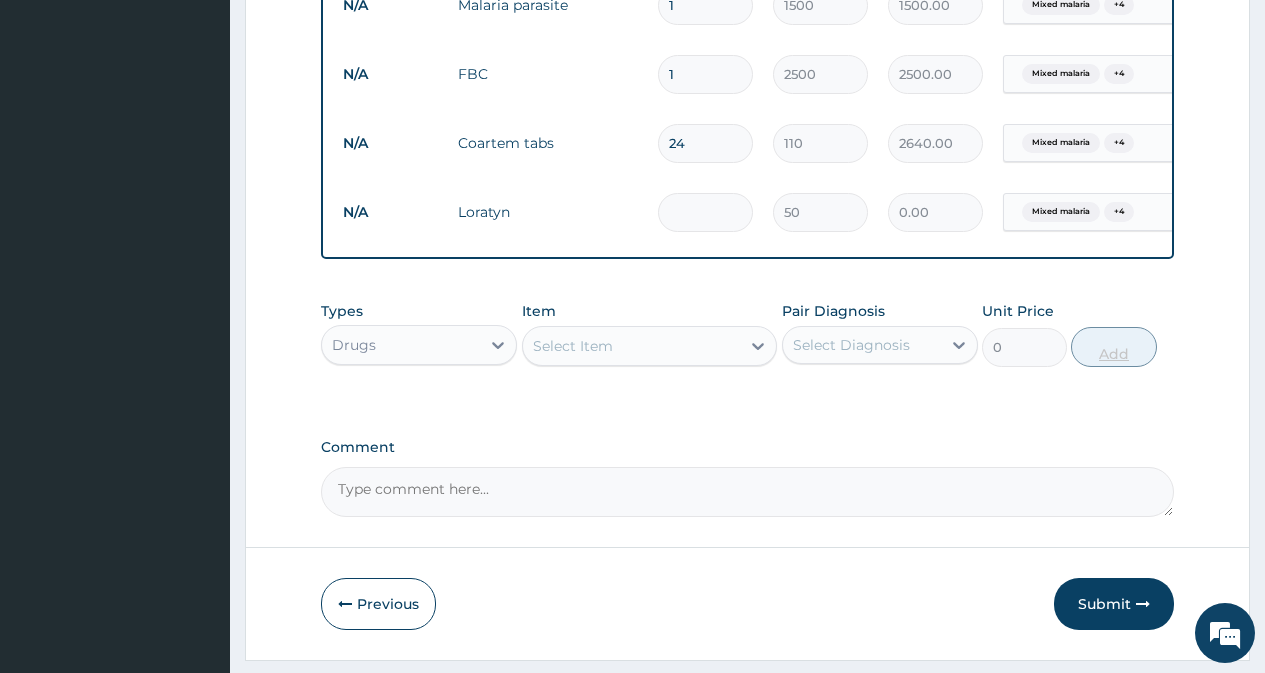 type on "5" 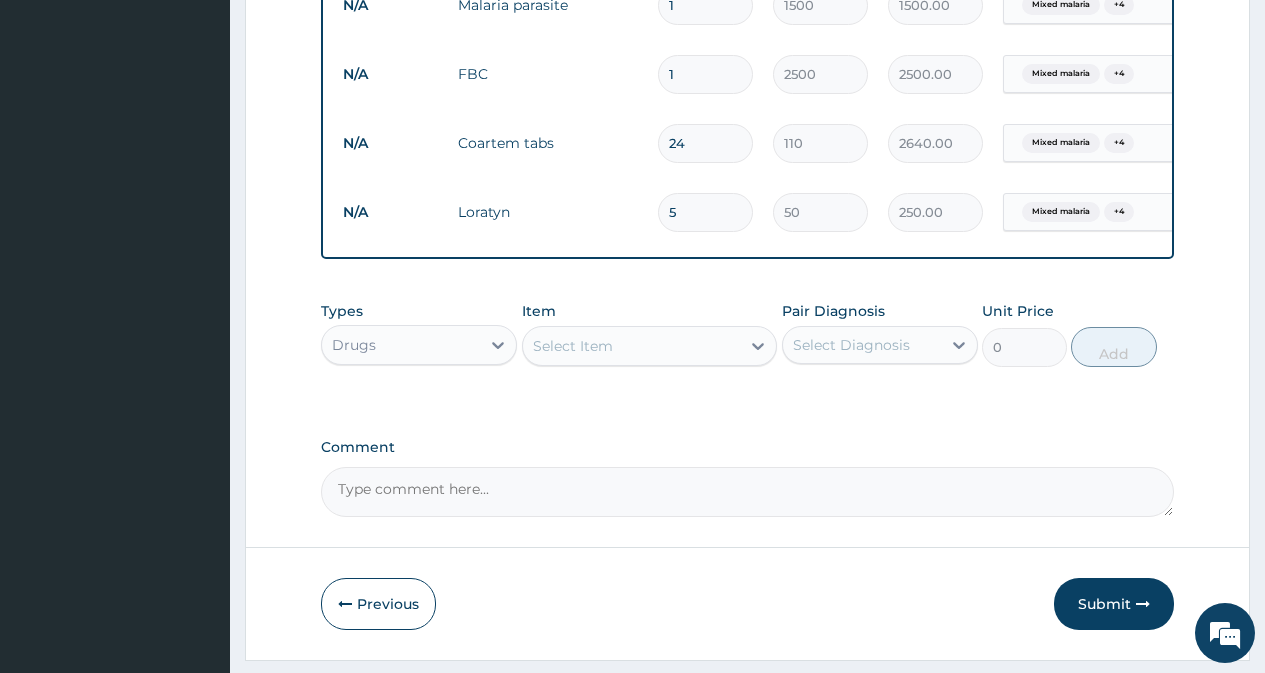 type on "5" 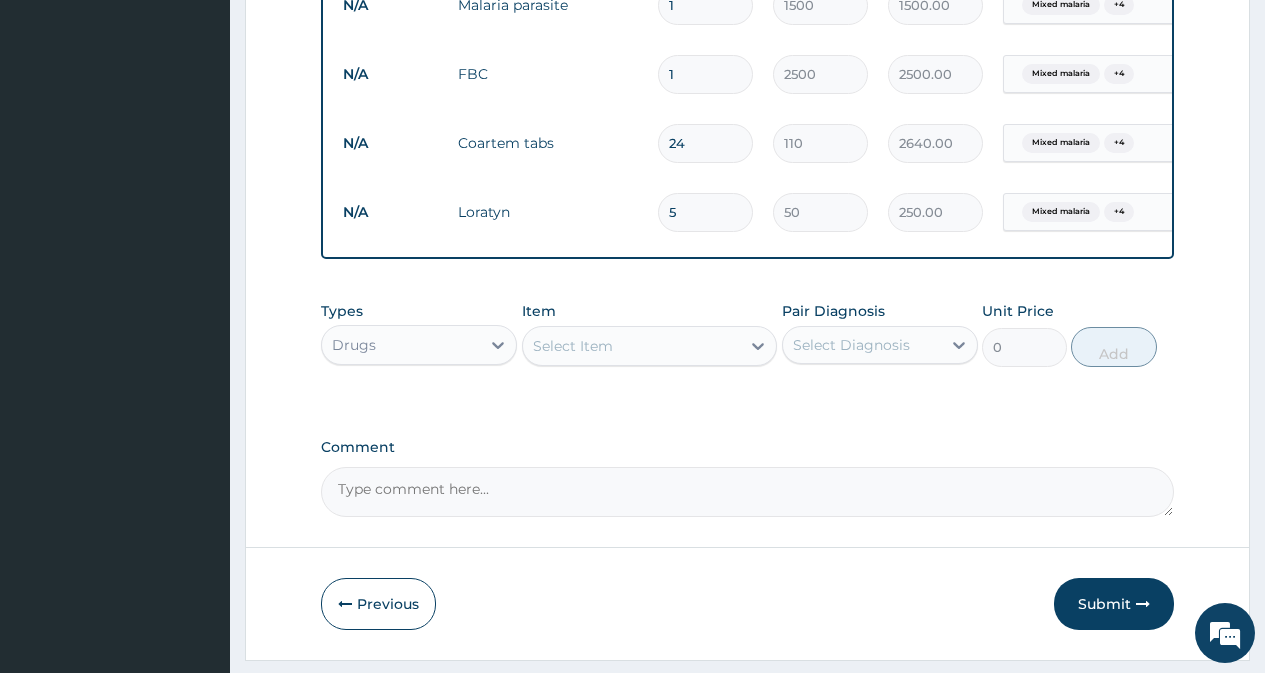 click on "Select Item" at bounding box center [573, 346] 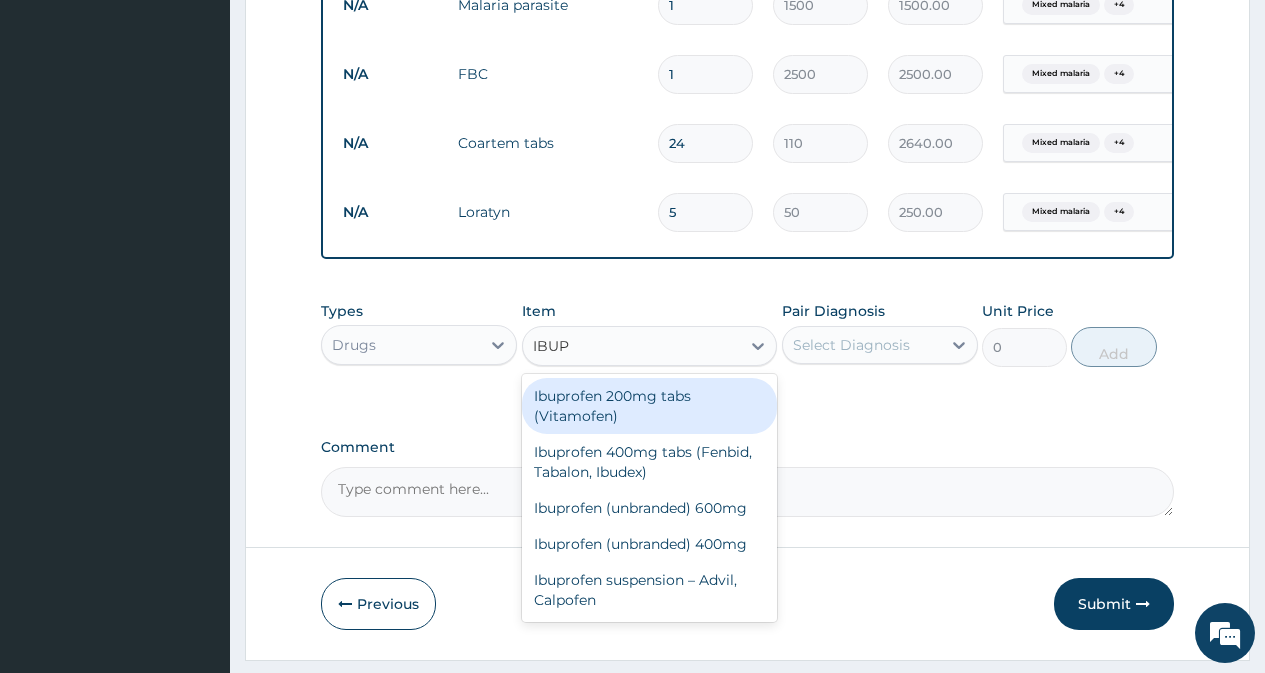 type on "IBUPR" 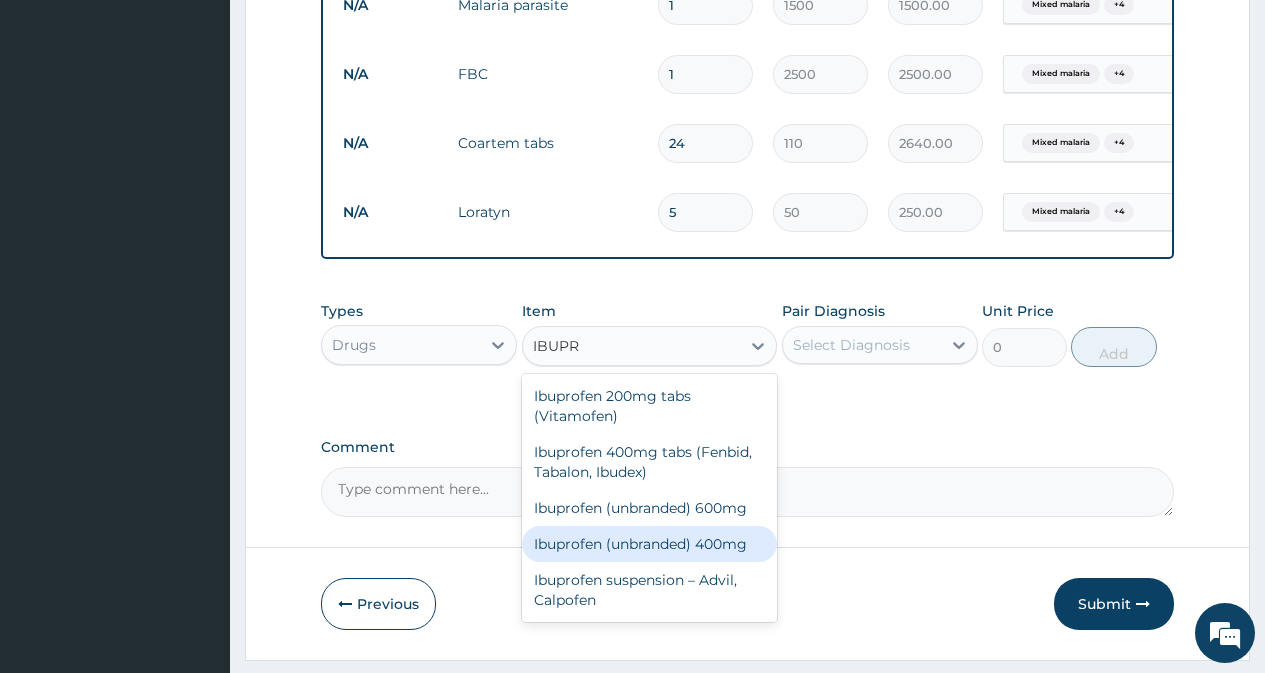 click on "Ibuprofen (unbranded) 400mg" at bounding box center (650, 544) 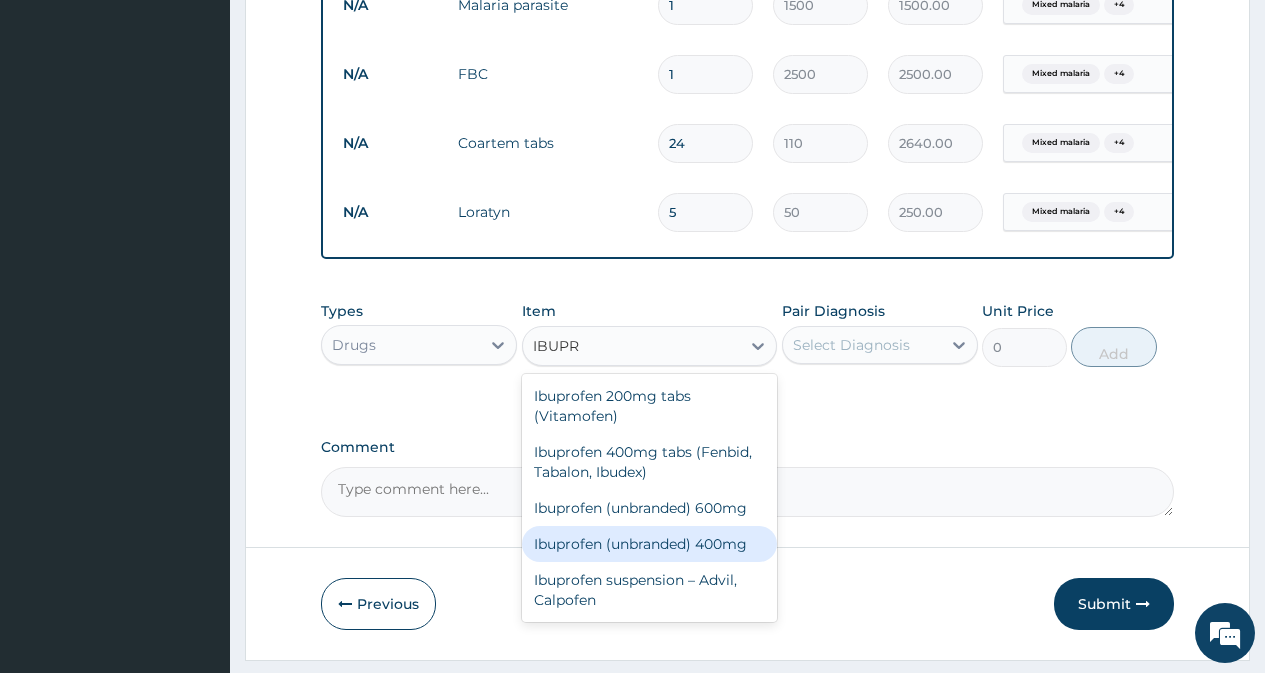 type 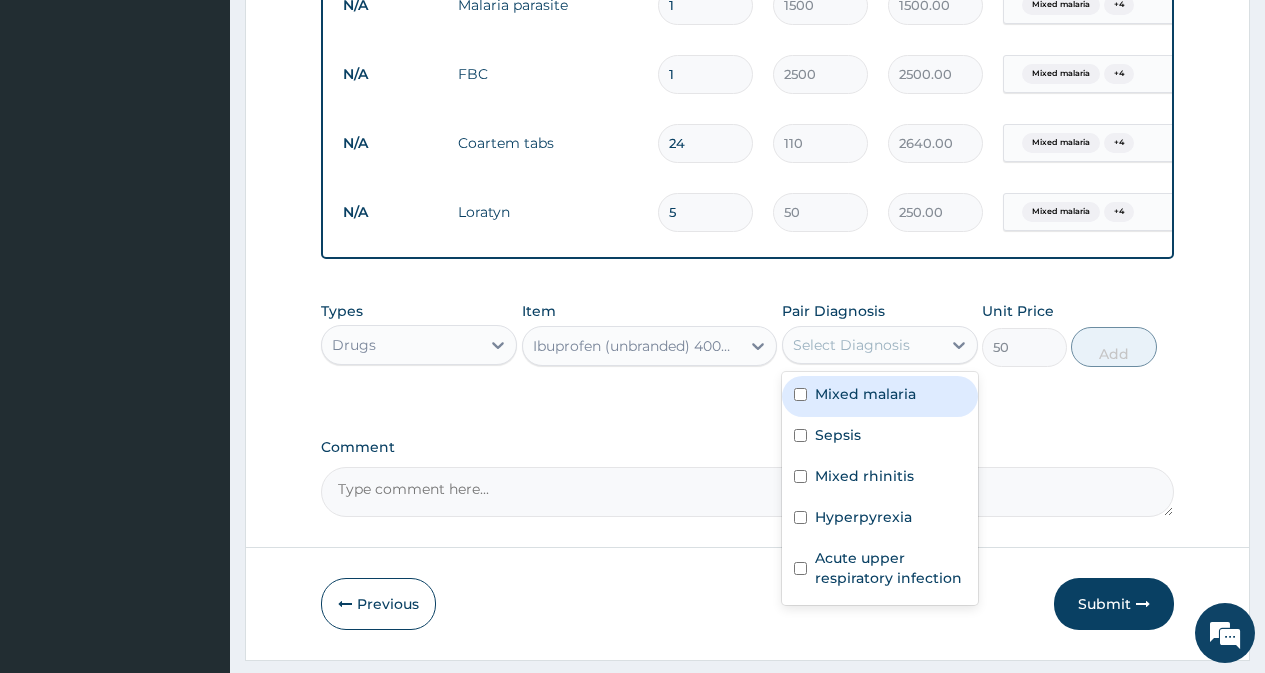 drag, startPoint x: 838, startPoint y: 358, endPoint x: 847, endPoint y: 407, distance: 49.819675 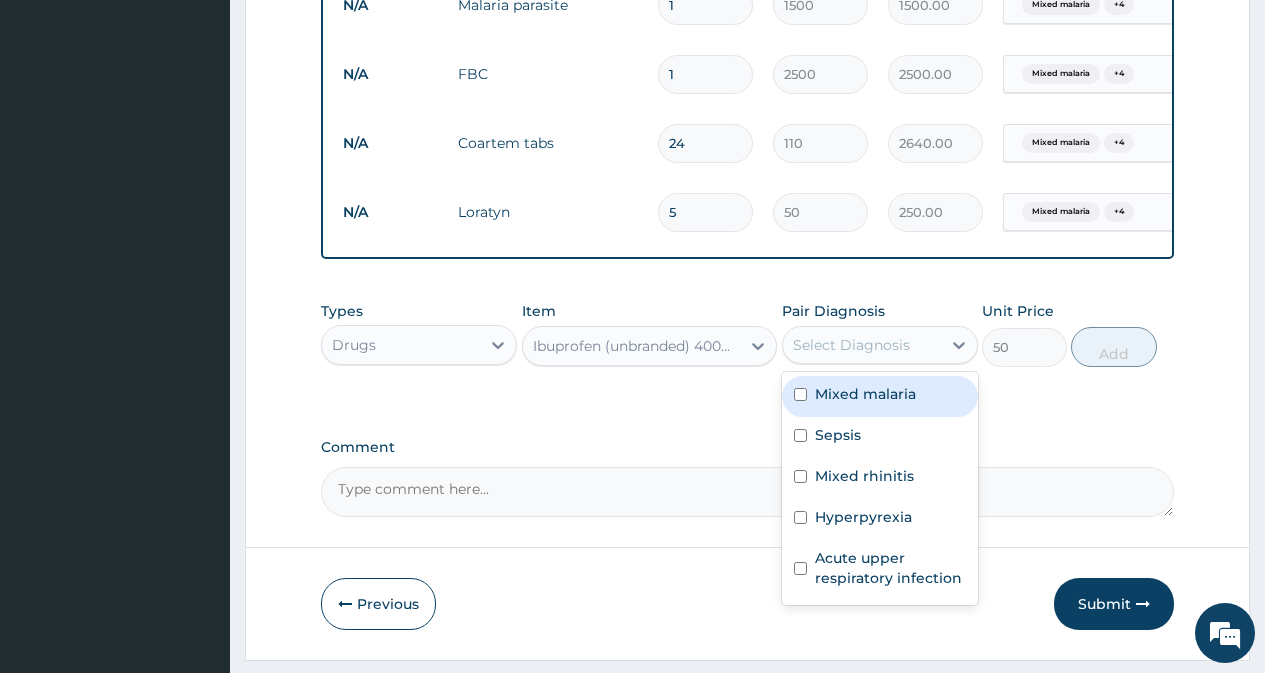 click on "Select Diagnosis" at bounding box center (851, 345) 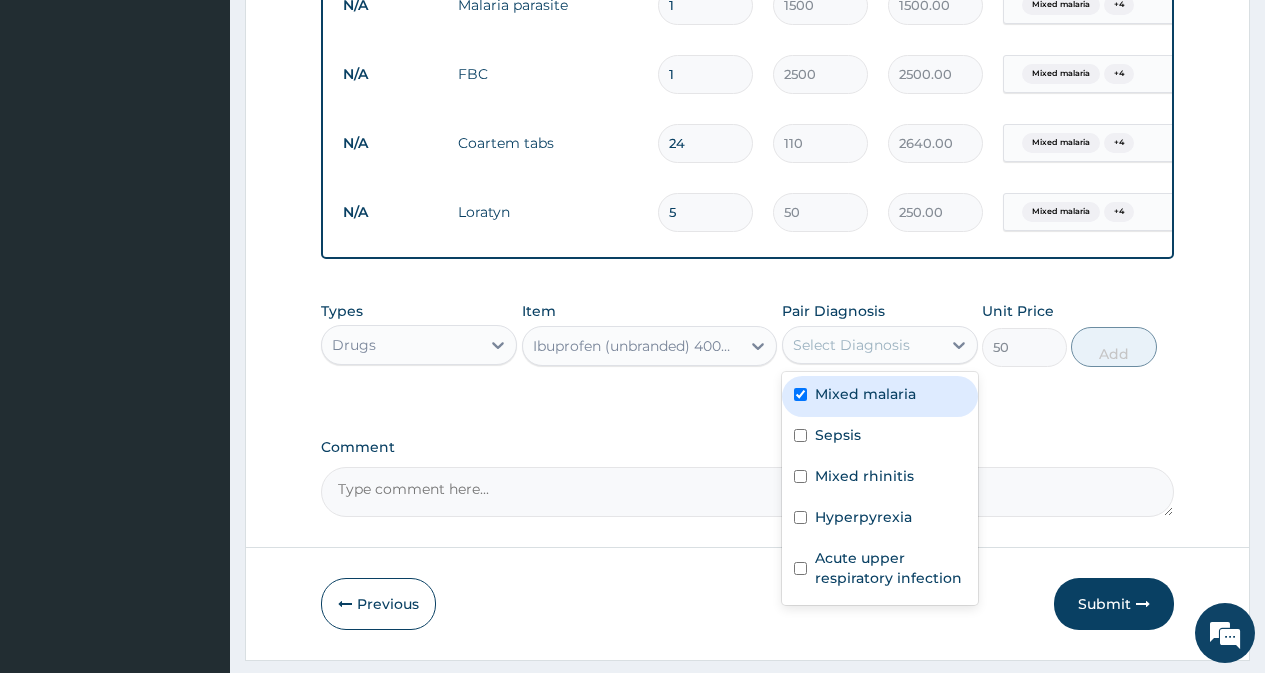 checkbox on "true" 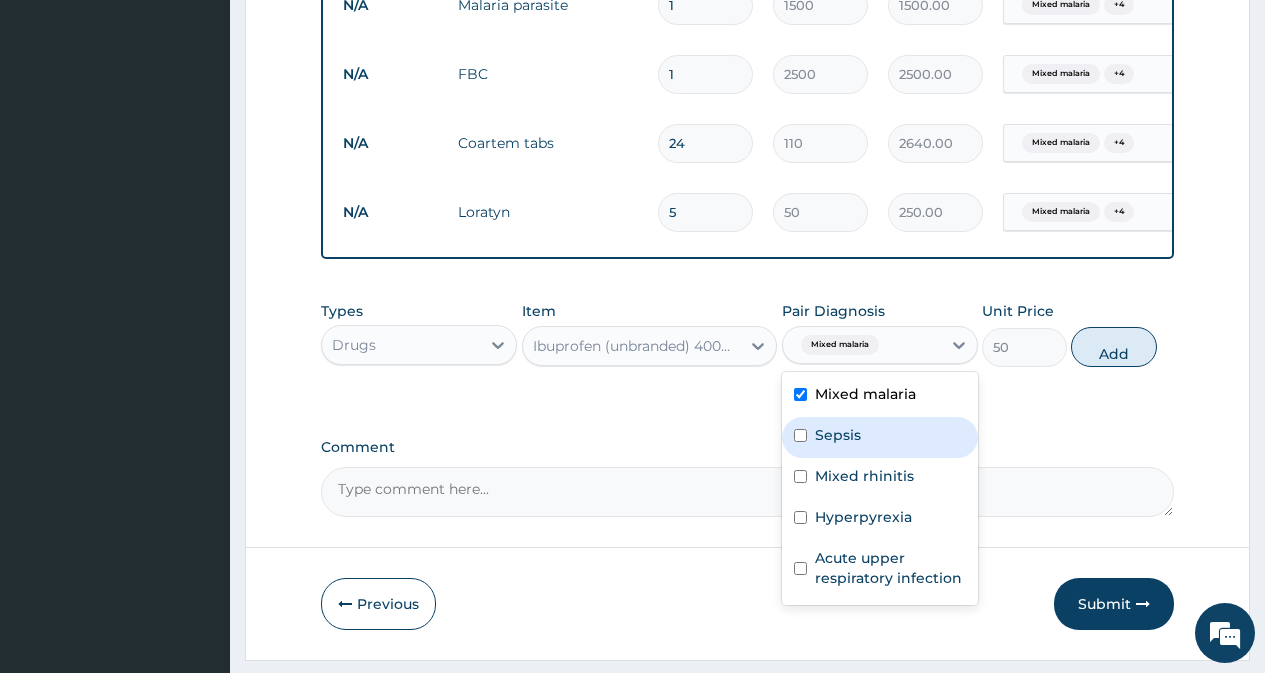 click on "Sepsis" at bounding box center [838, 435] 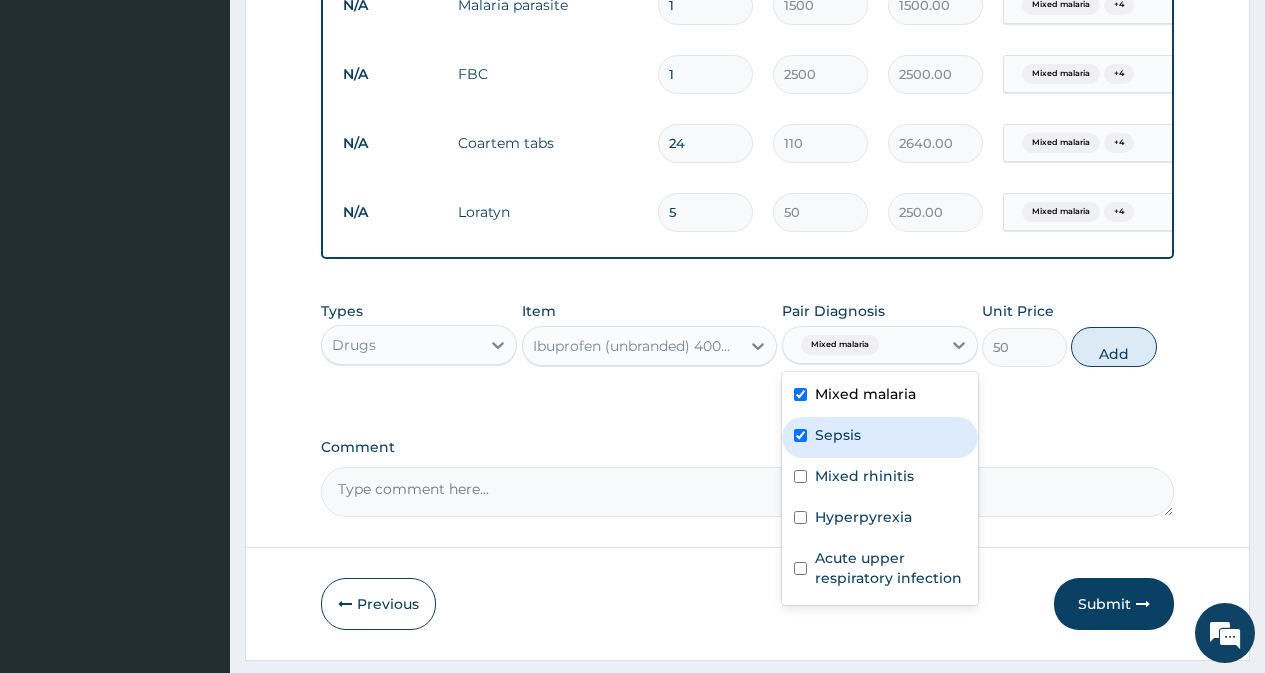 checkbox on "true" 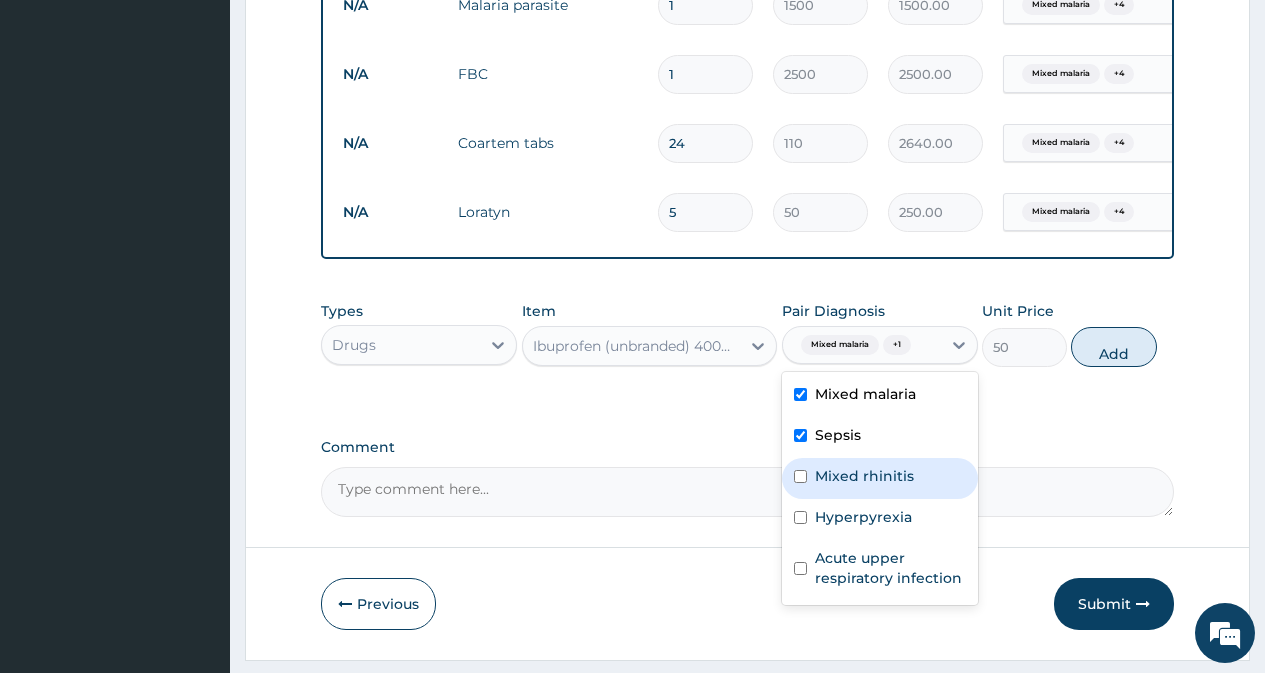 click on "Mixed rhinitis" at bounding box center (880, 478) 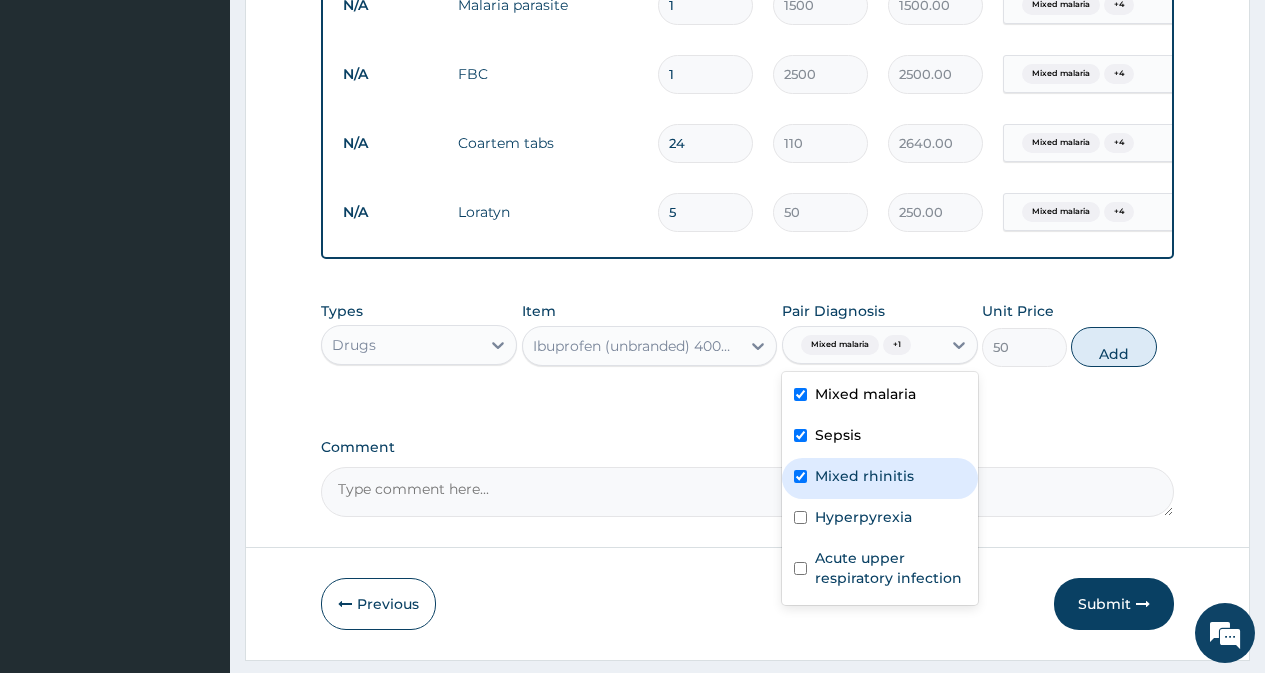 checkbox on "true" 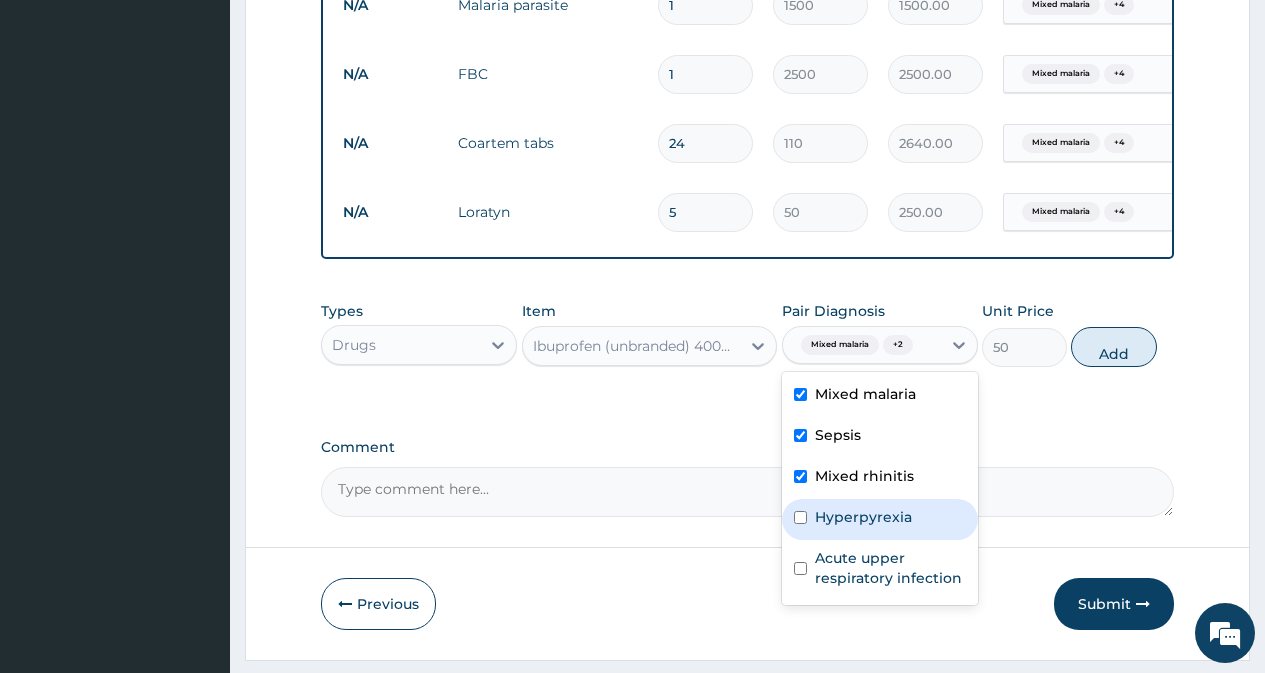 click on "Hyperpyrexia" at bounding box center (880, 519) 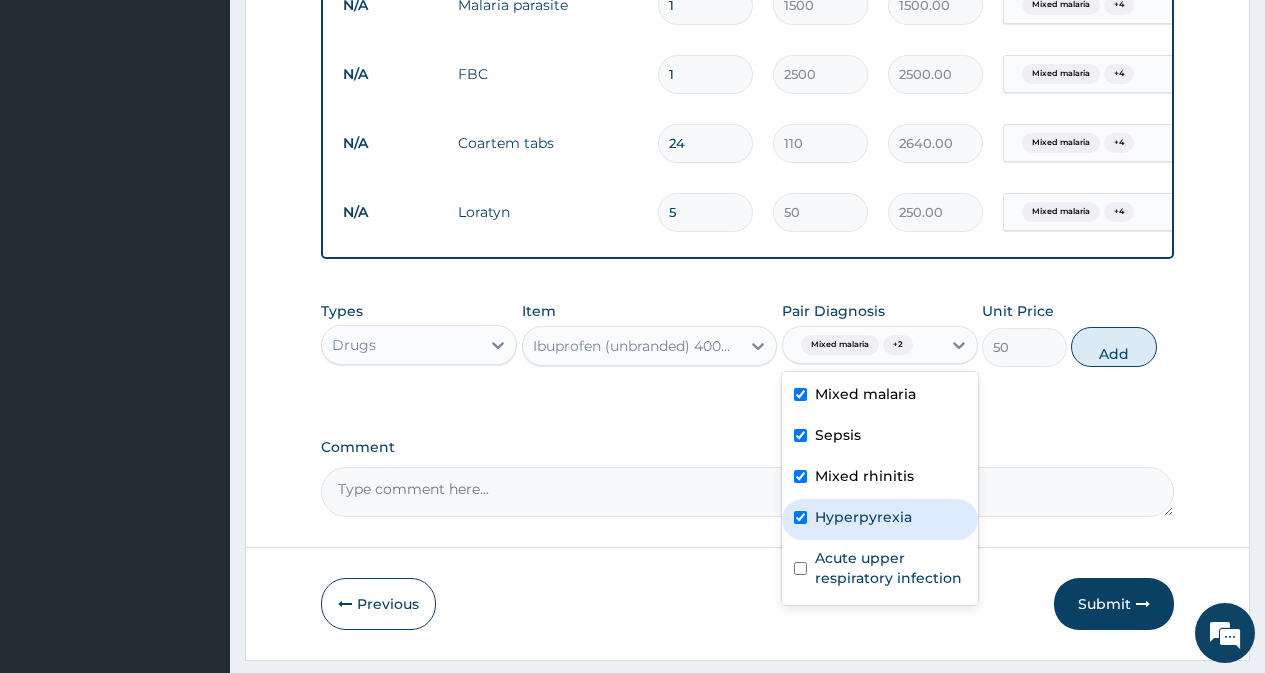 checkbox on "true" 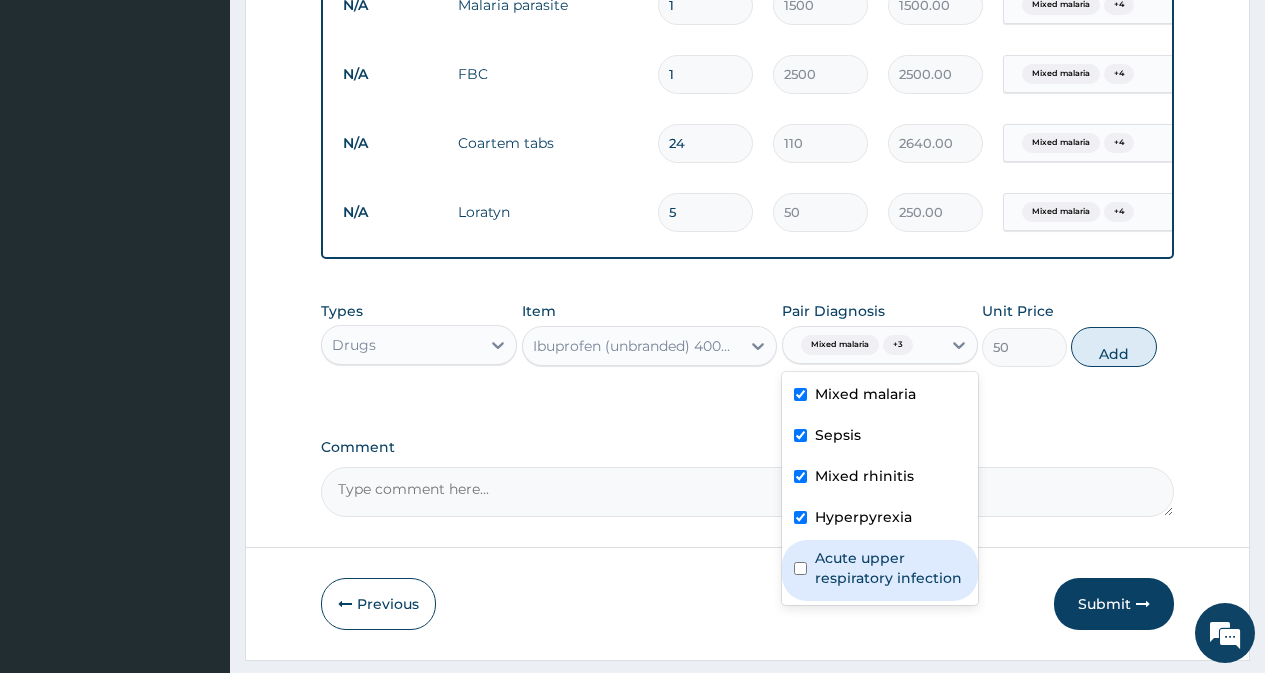 drag, startPoint x: 877, startPoint y: 586, endPoint x: 975, endPoint y: 482, distance: 142.89856 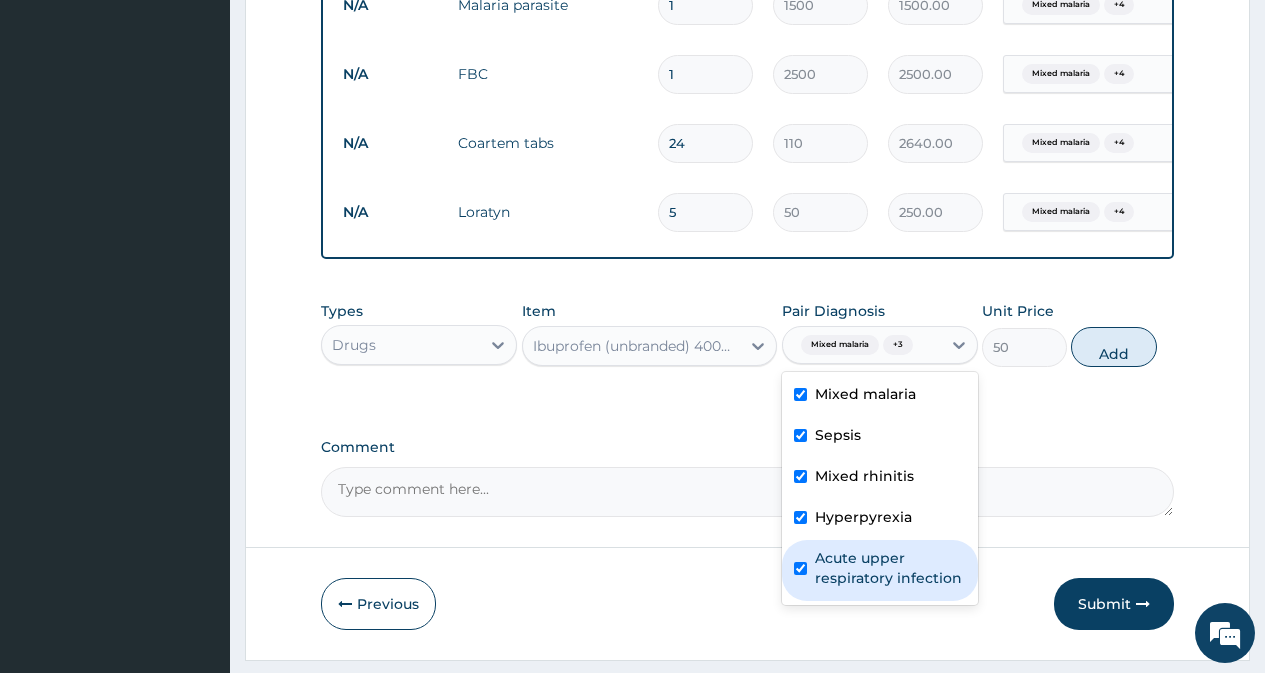 checkbox on "true" 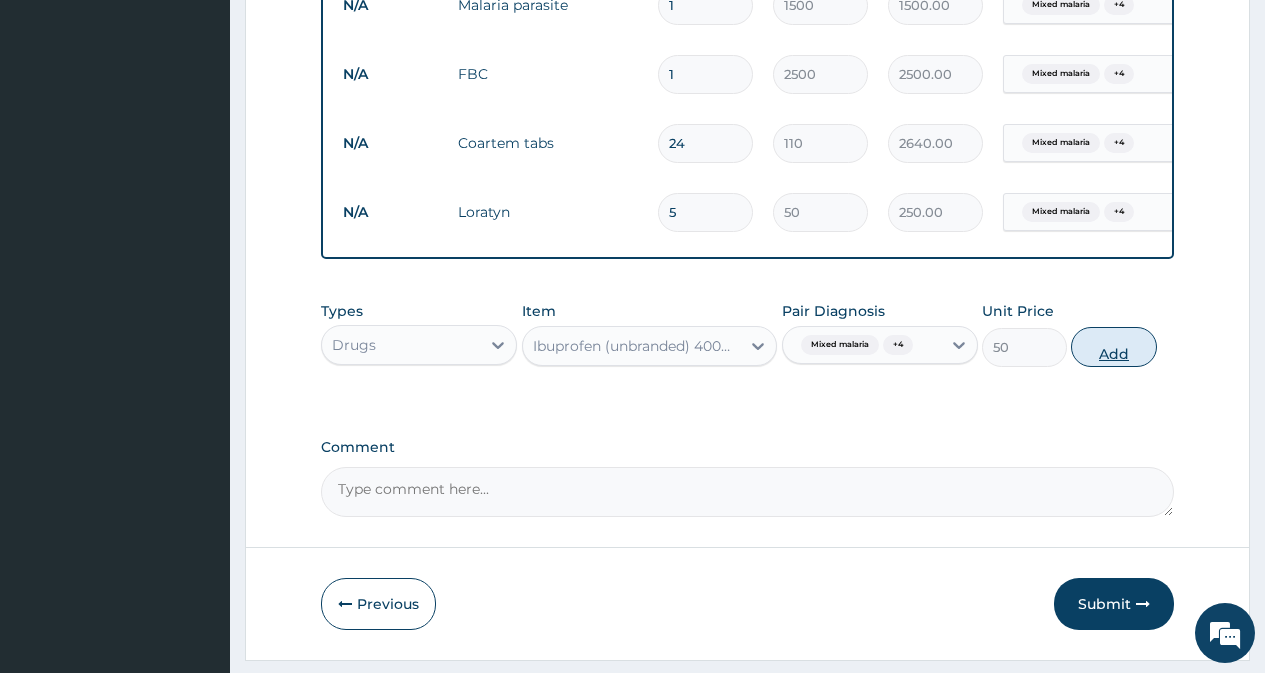 click on "Add" at bounding box center [1113, 347] 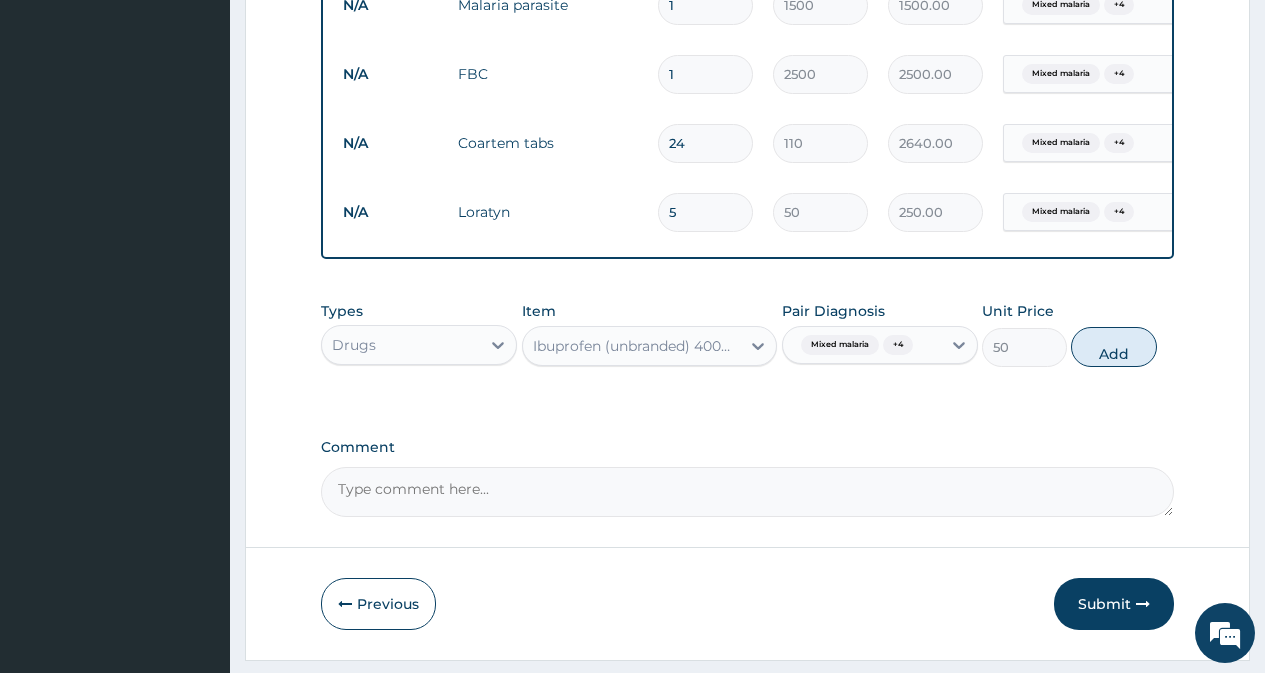 type on "0" 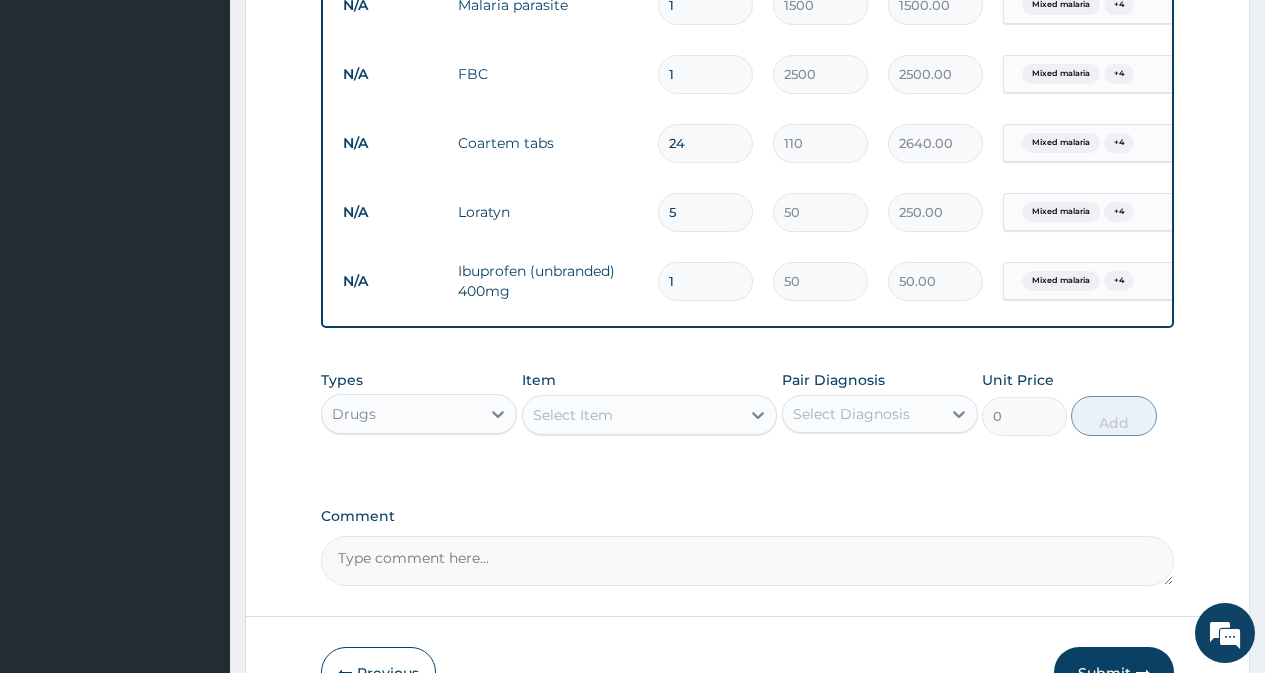 type on "15" 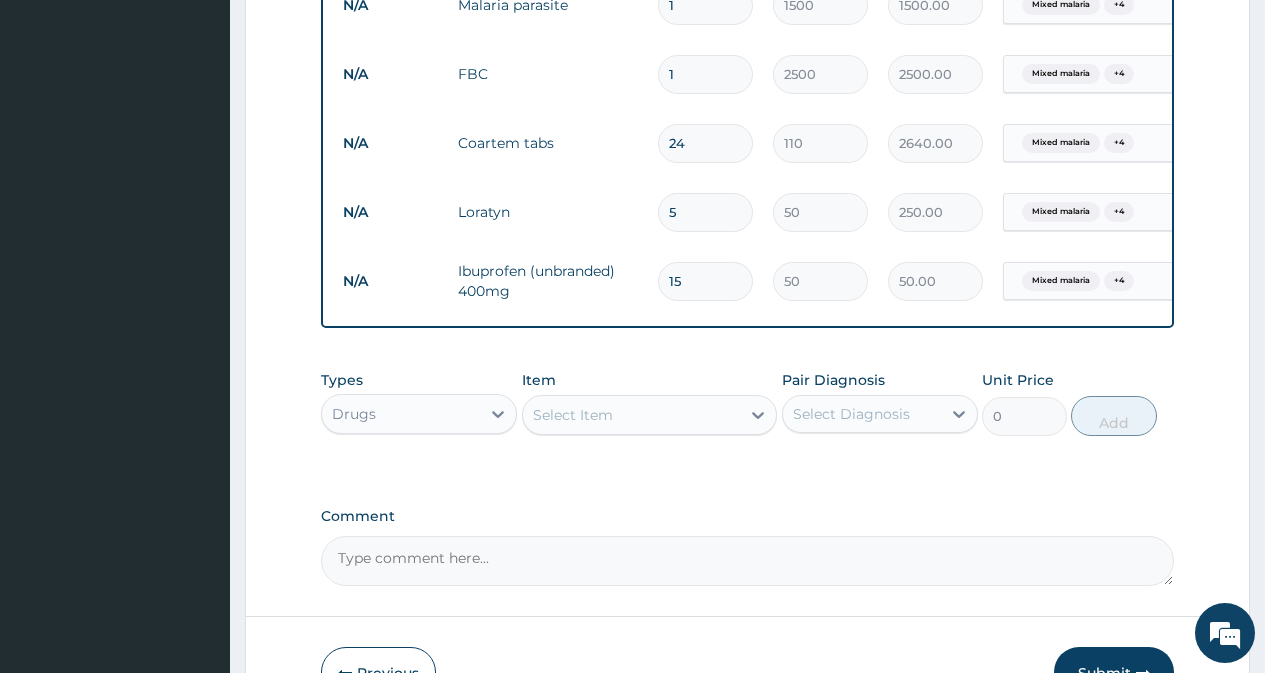 type on "750.00" 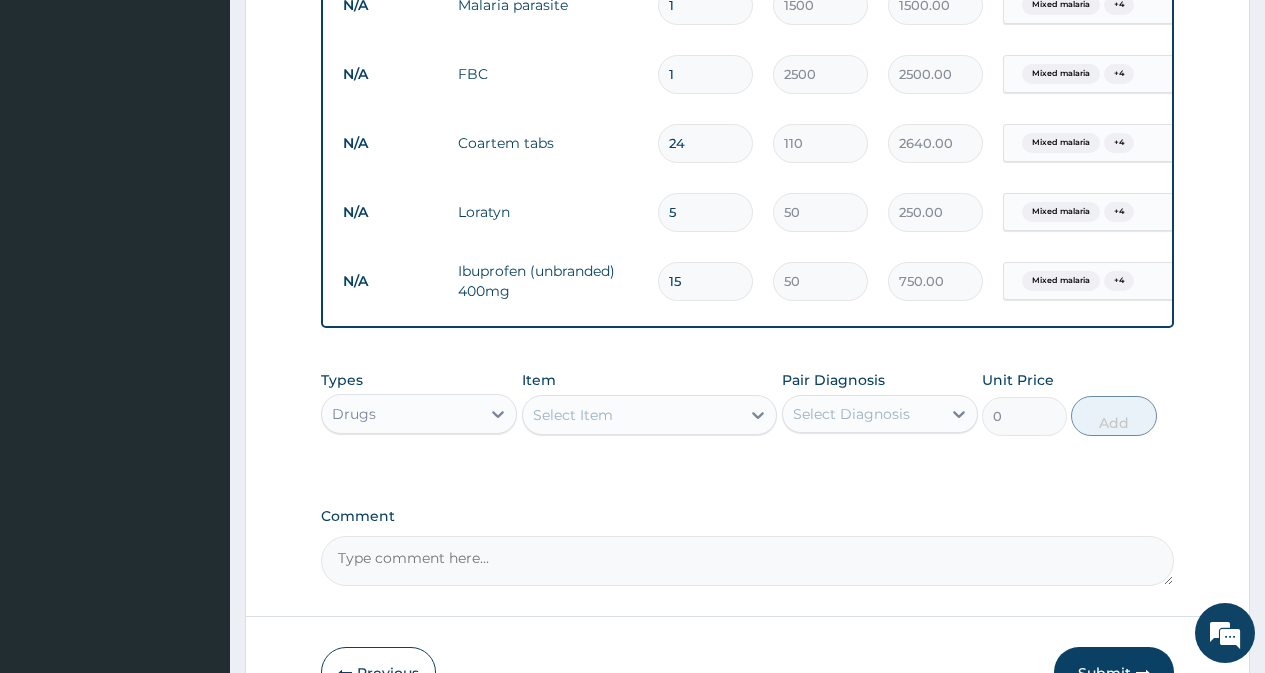 type on "15" 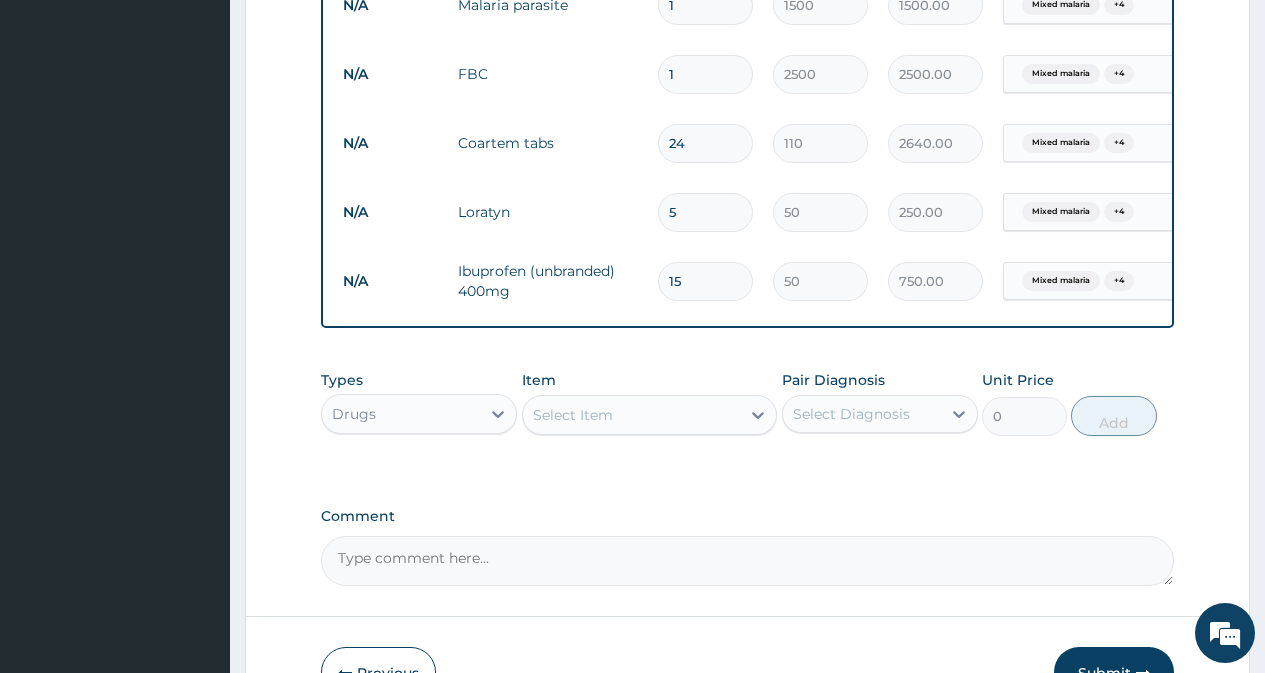 click on "Select Item" at bounding box center (632, 415) 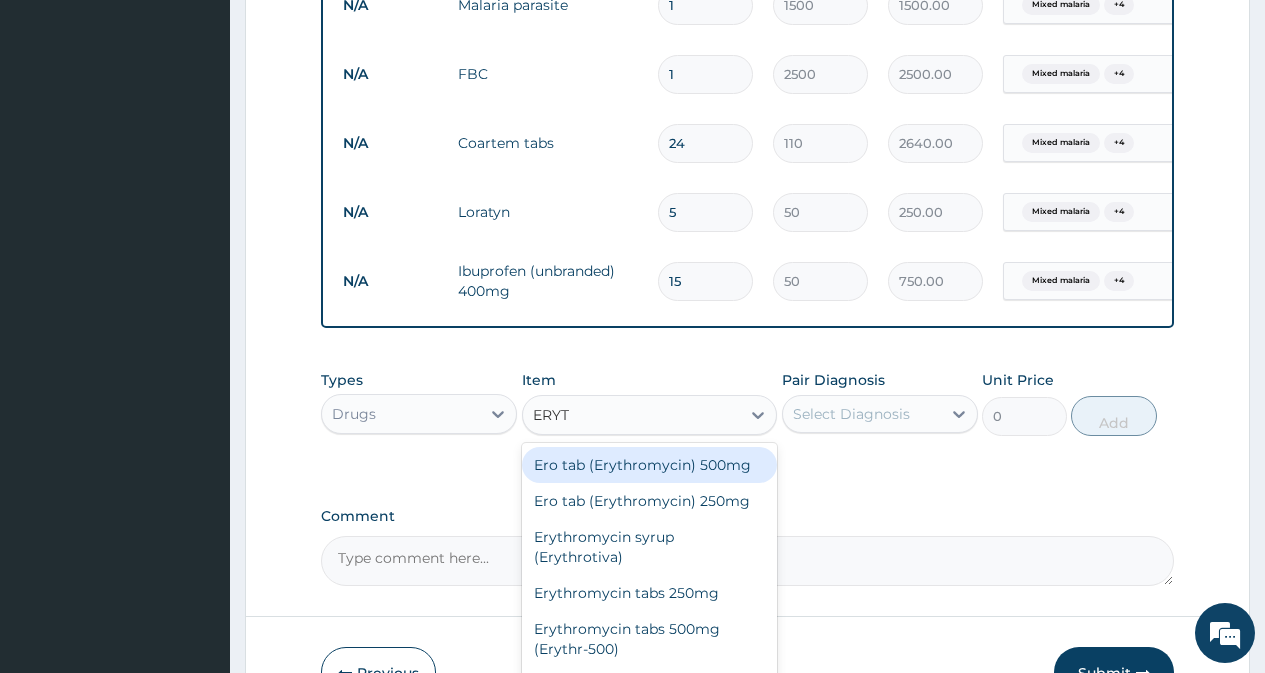 type on "ERYTH" 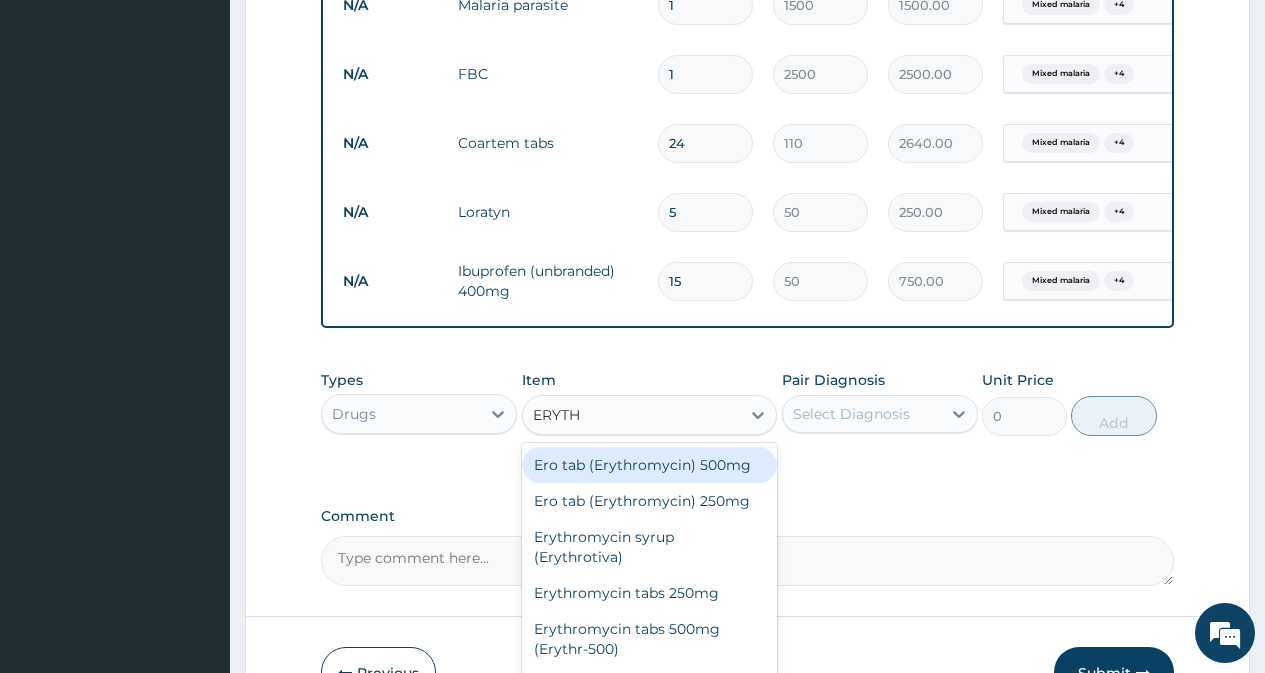scroll, scrollTop: 927, scrollLeft: 0, axis: vertical 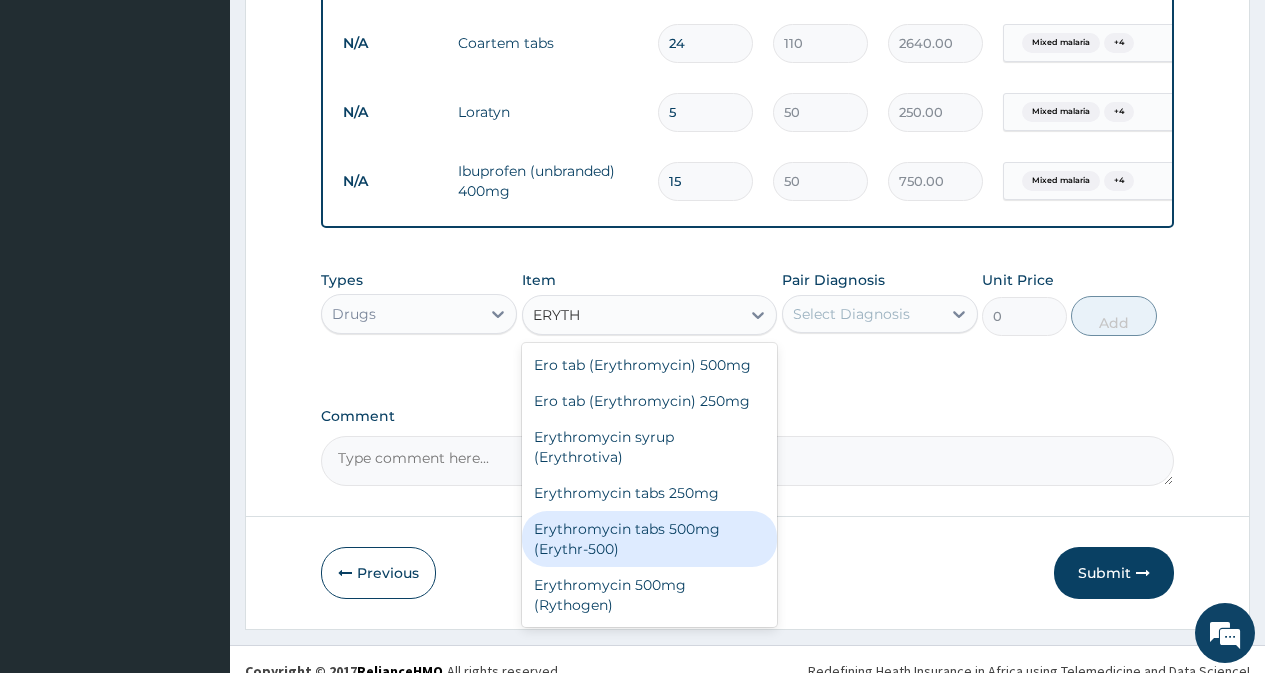 click on "Erythromycin tabs 500mg (Erythr-500)" at bounding box center [650, 539] 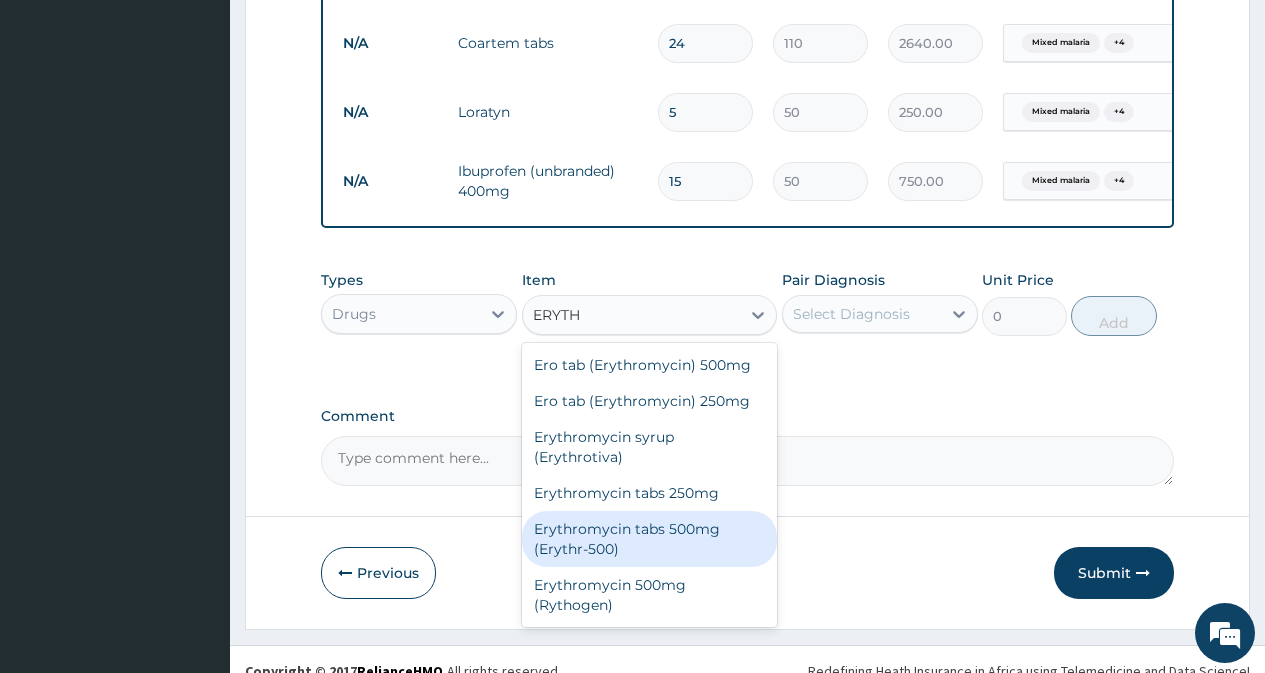 type 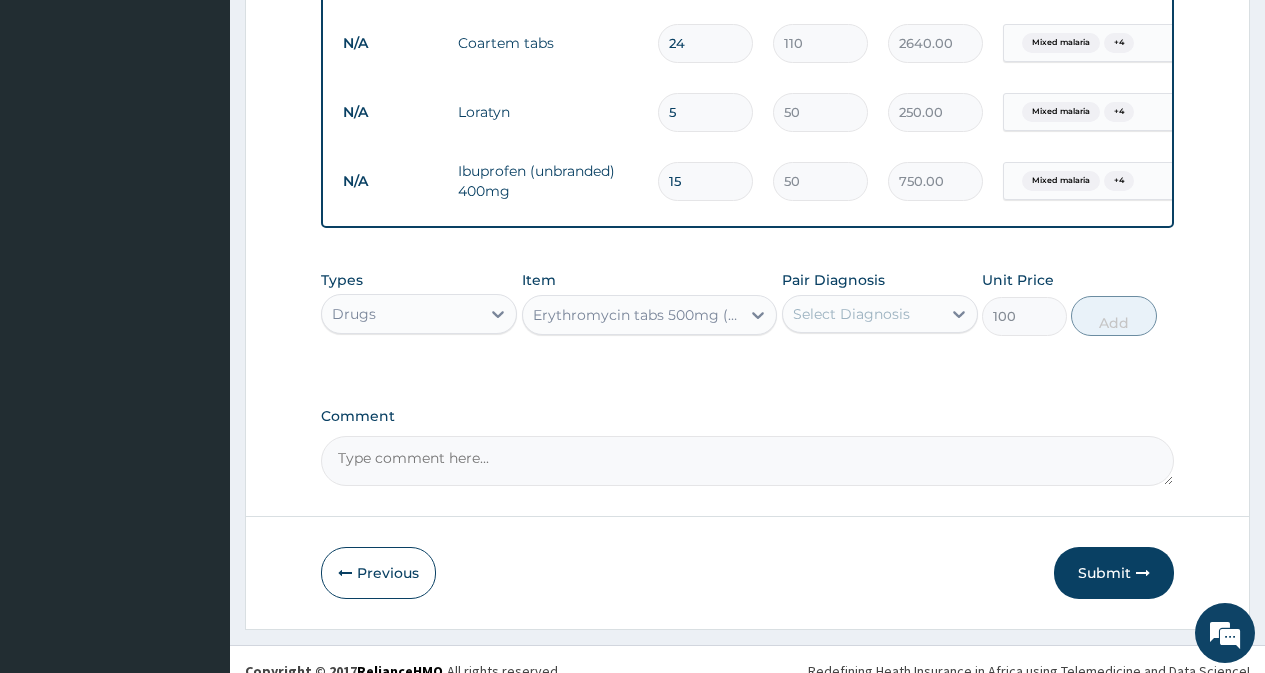 click on "Select Diagnosis" at bounding box center [851, 314] 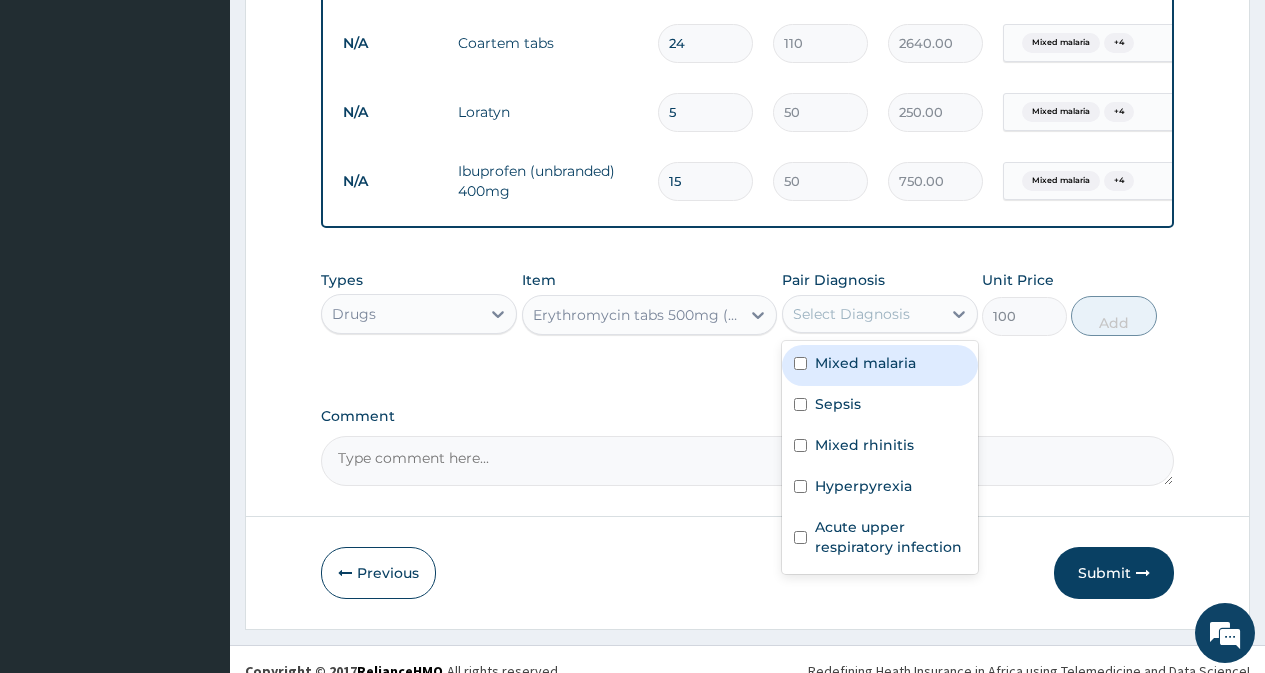 click on "Mixed malaria" at bounding box center (865, 363) 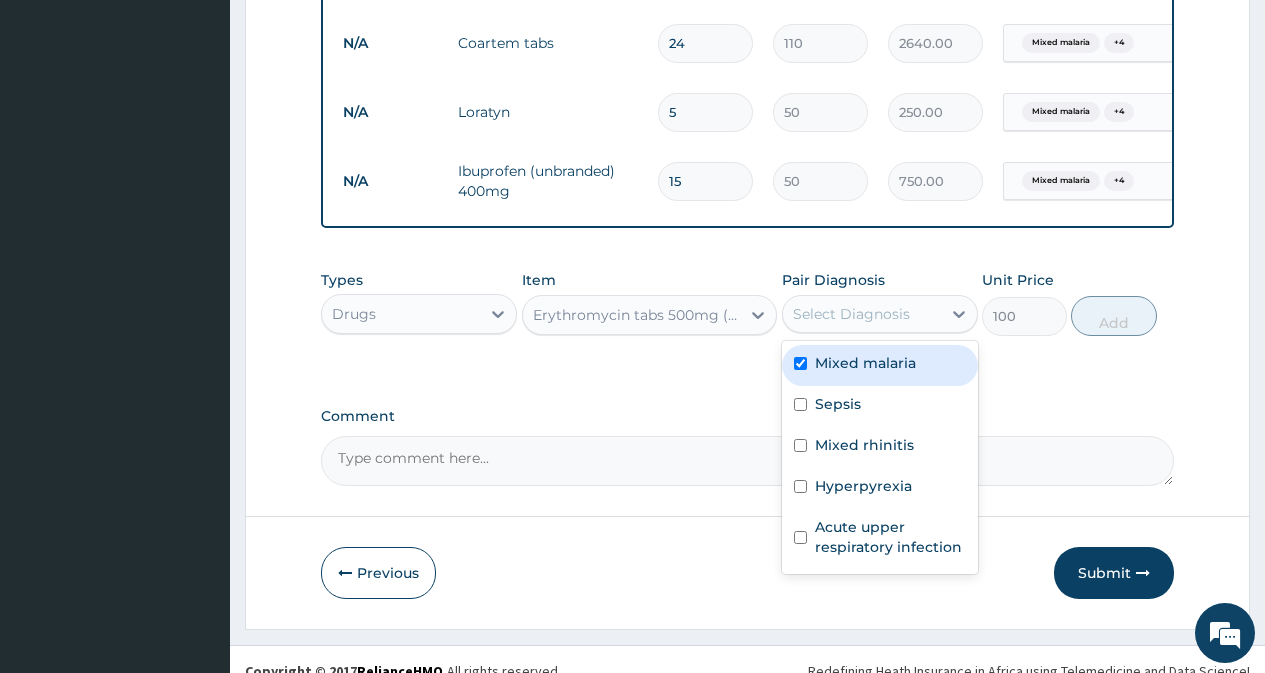 checkbox on "true" 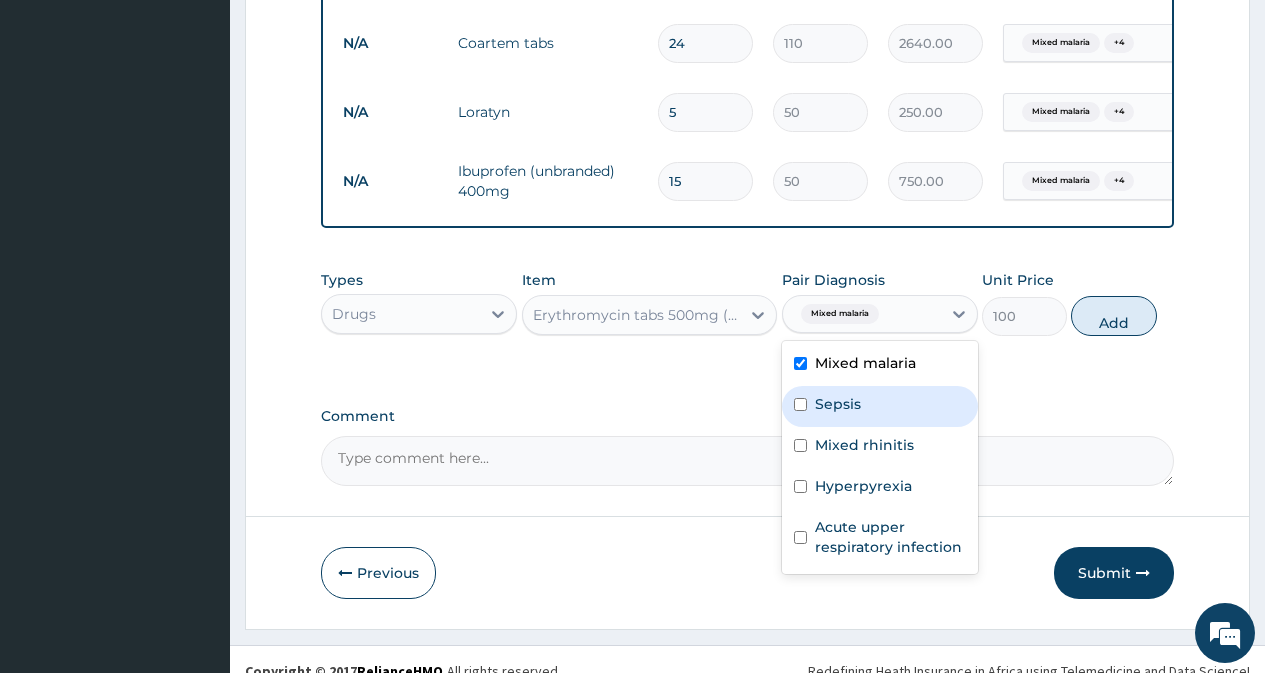 click on "Sepsis" at bounding box center [880, 406] 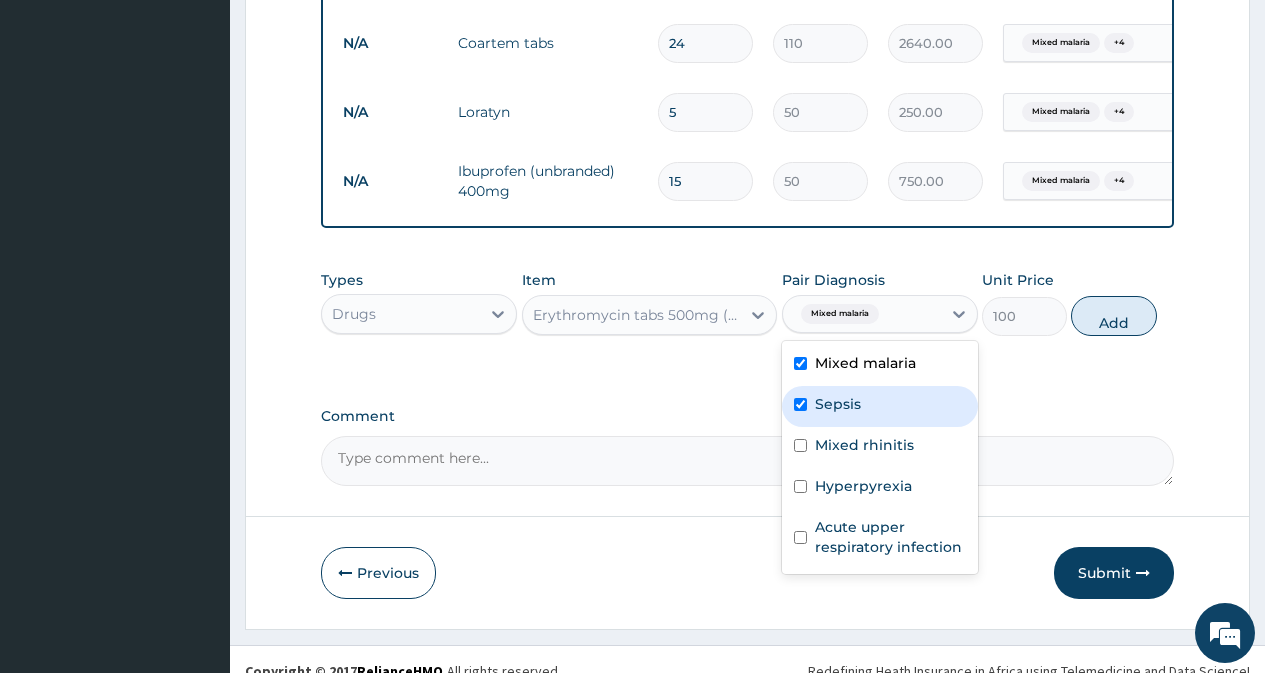 checkbox on "true" 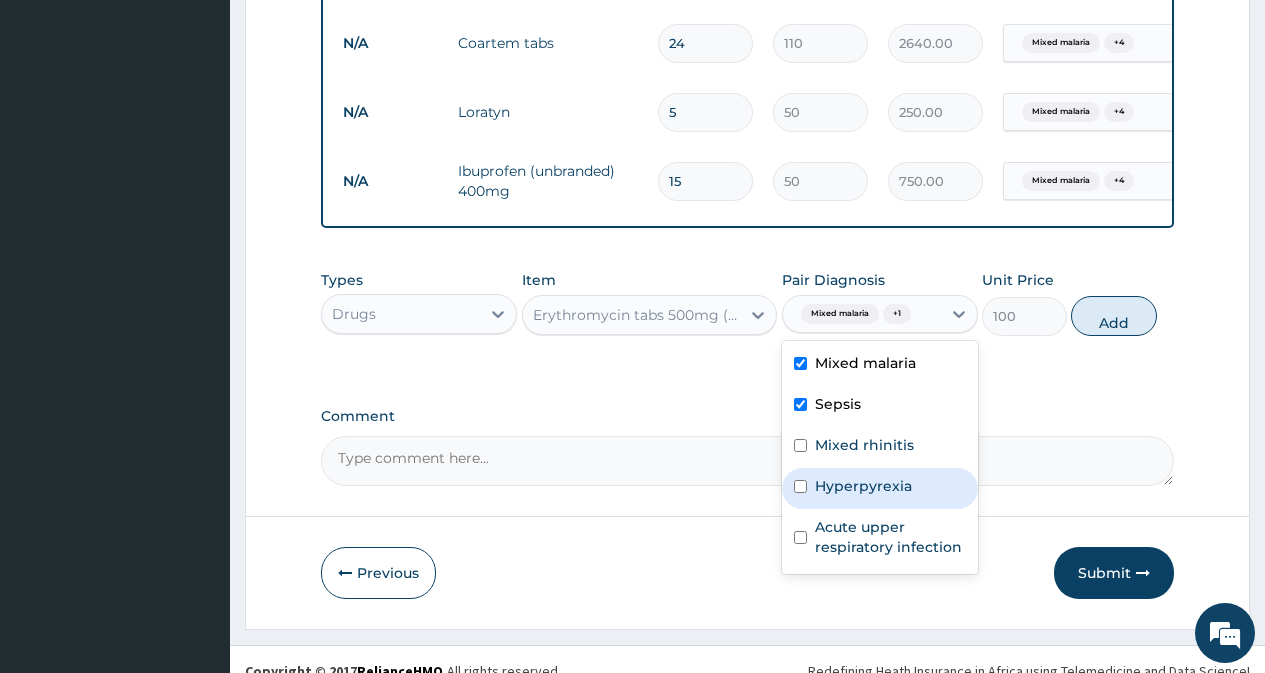 drag, startPoint x: 865, startPoint y: 483, endPoint x: 865, endPoint y: 526, distance: 43 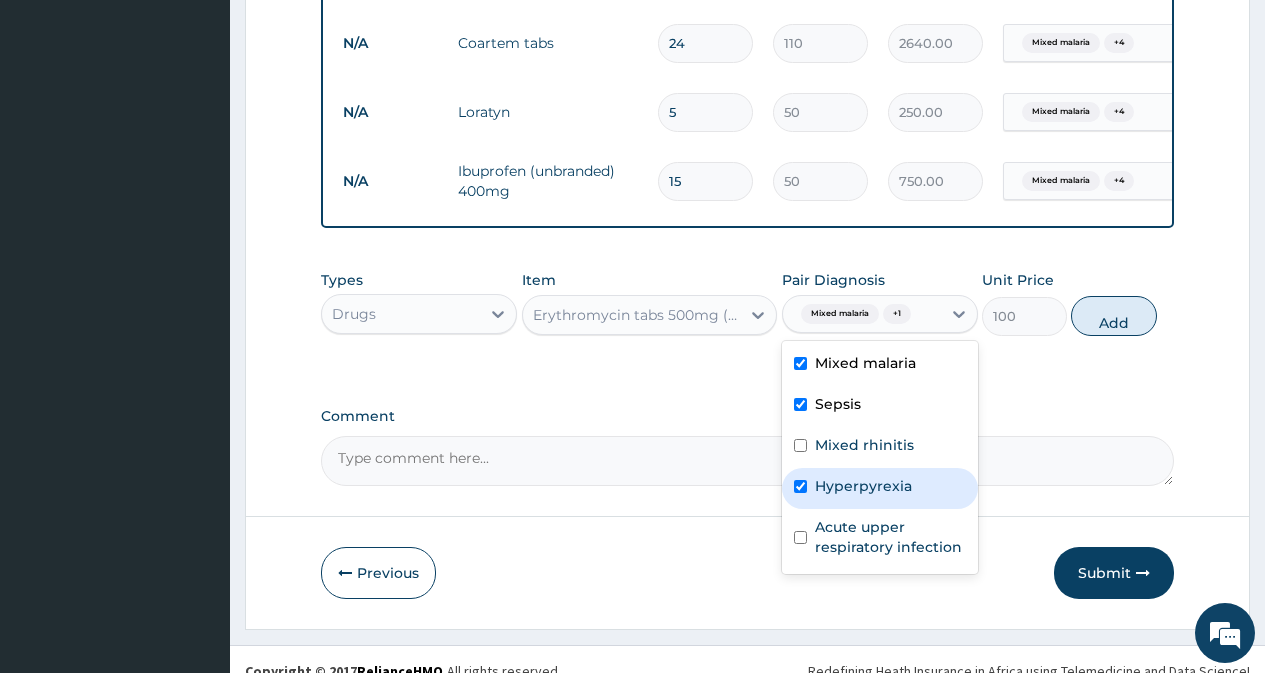 checkbox on "true" 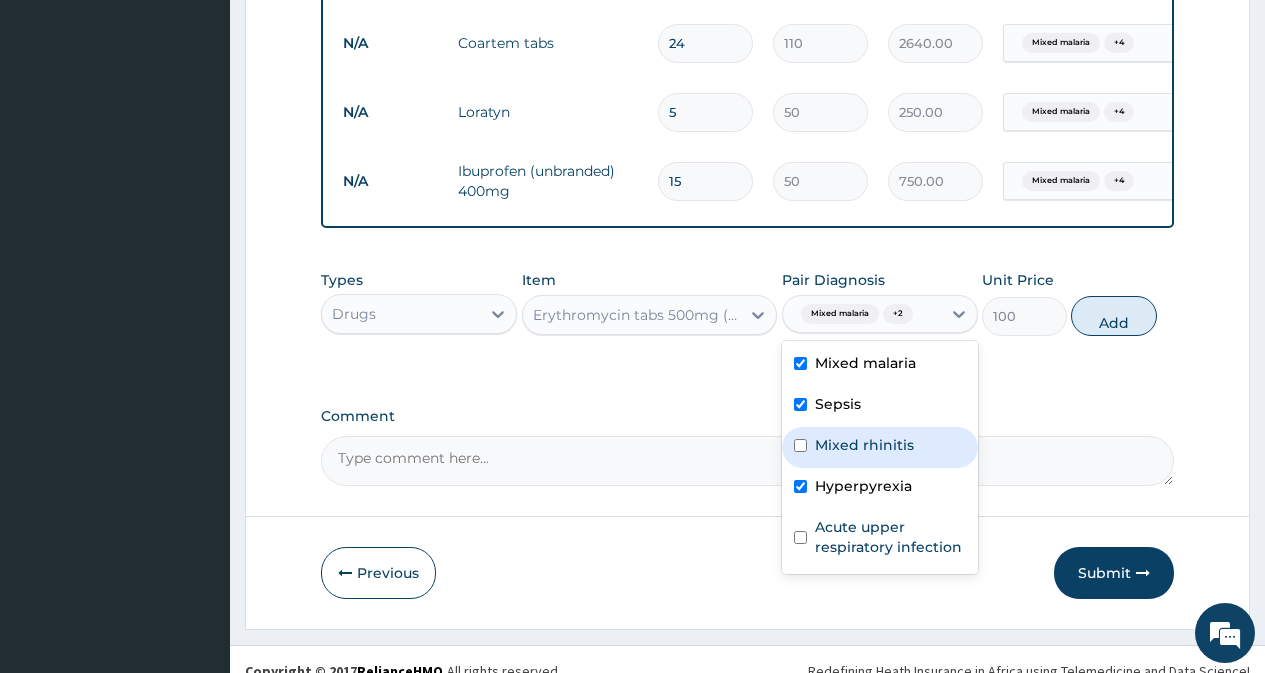 click on "Mixed rhinitis" at bounding box center [864, 445] 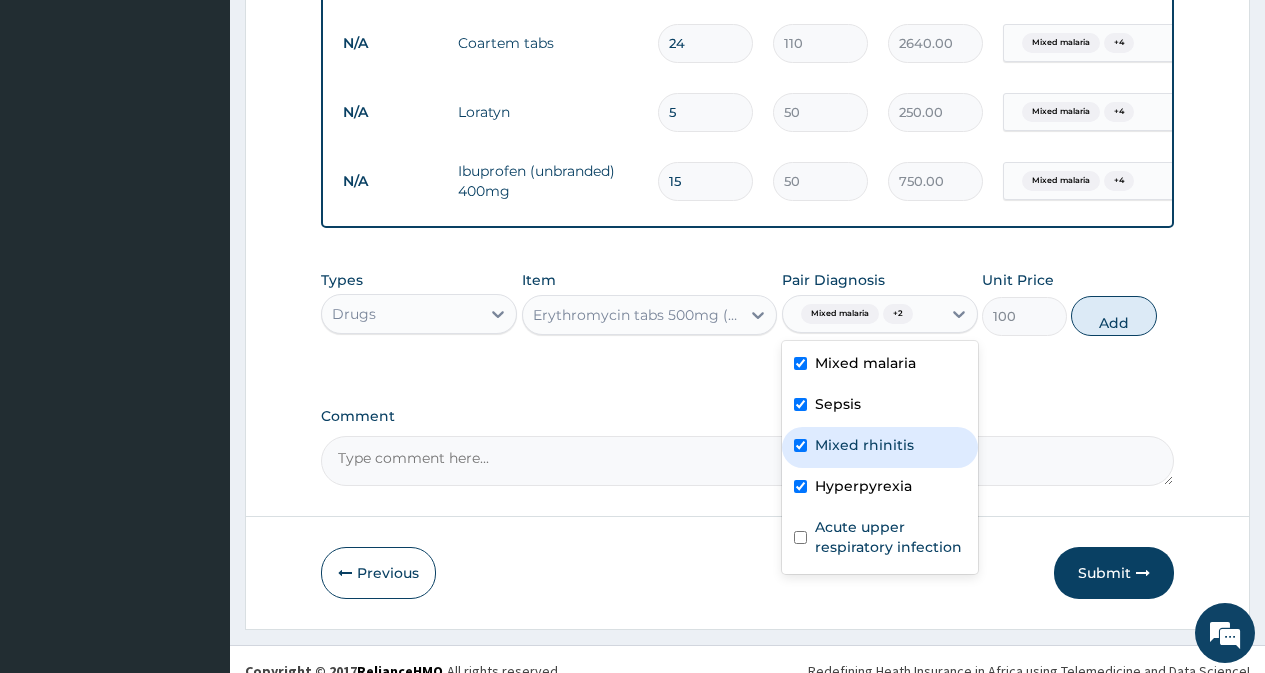 checkbox on "true" 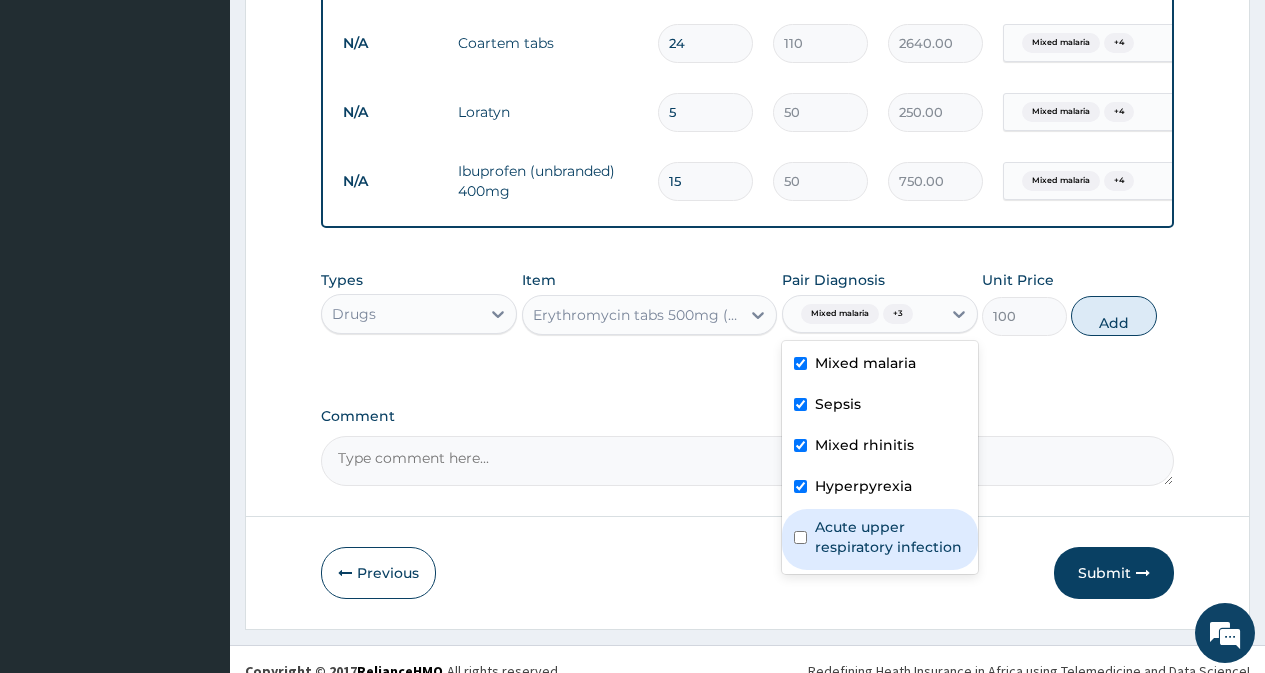 click on "Acute upper respiratory infection" at bounding box center (890, 537) 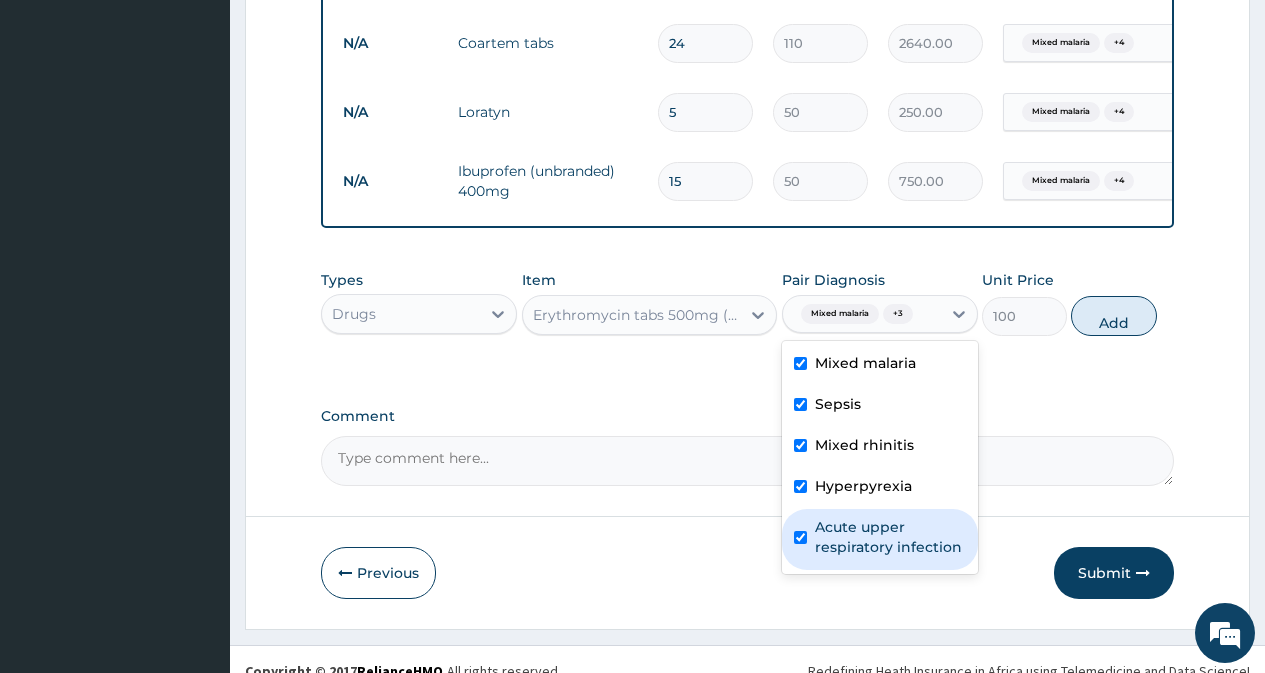 checkbox on "true" 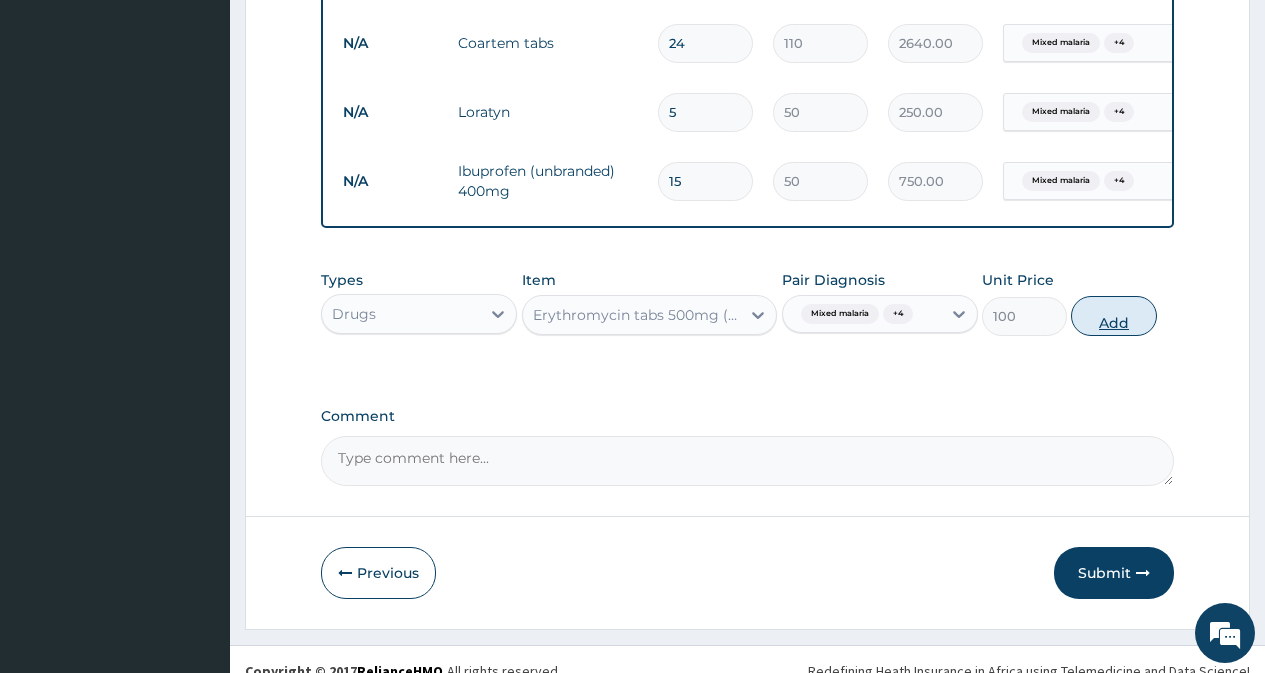 click on "Add" at bounding box center [1113, 316] 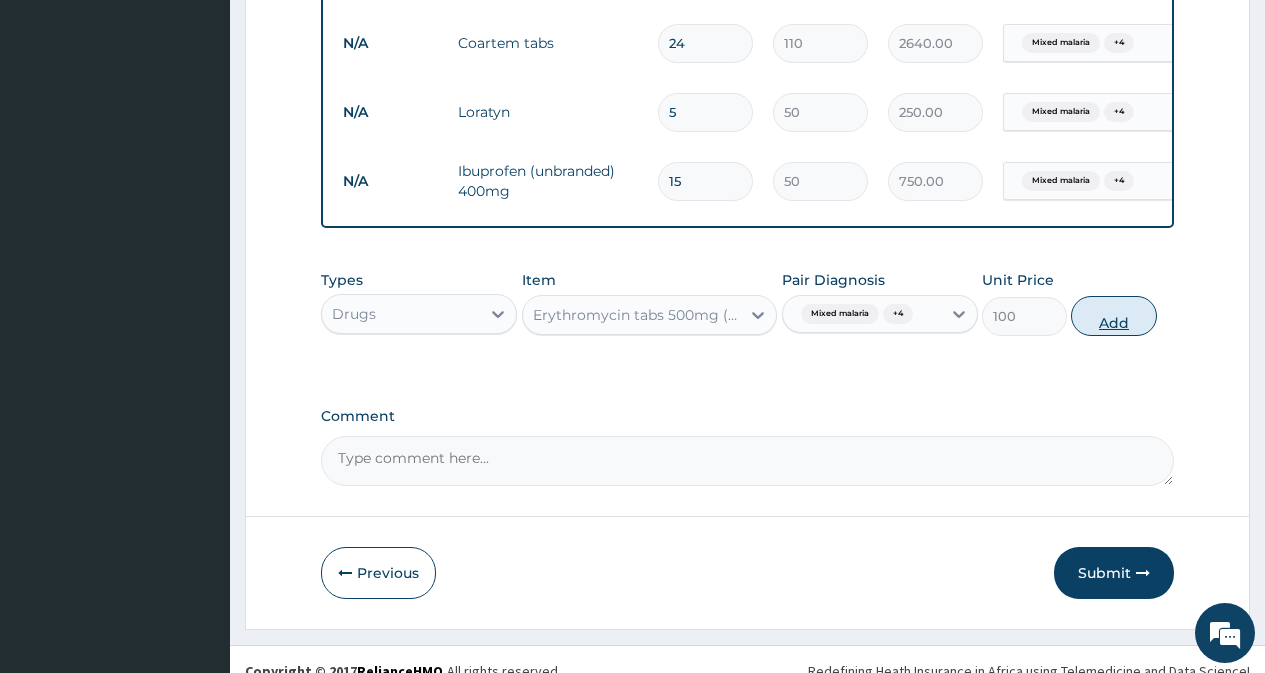 type on "0" 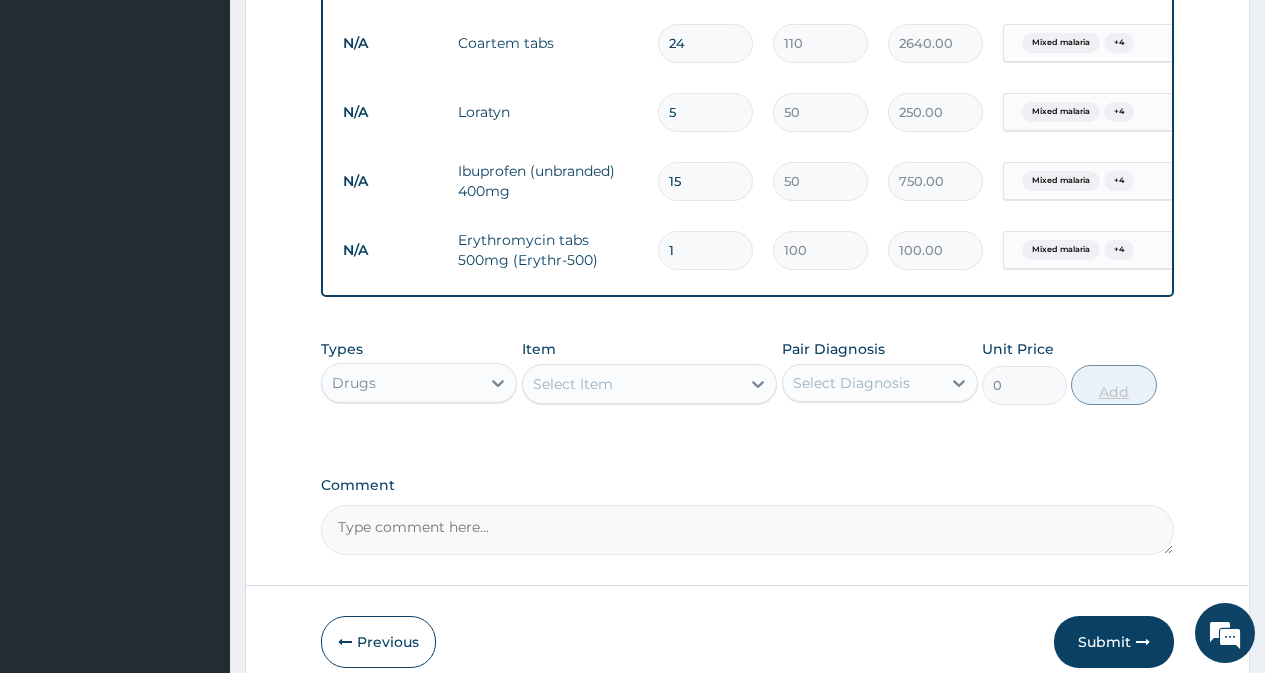 type on "10" 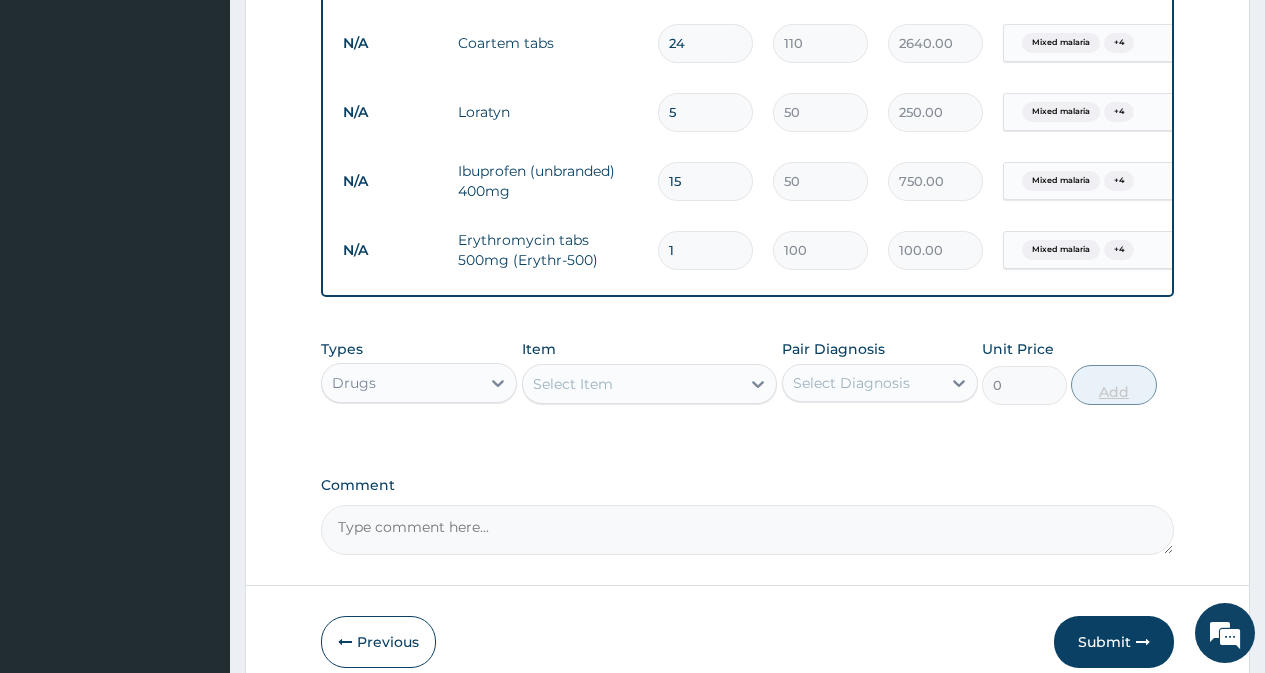 type on "1000.00" 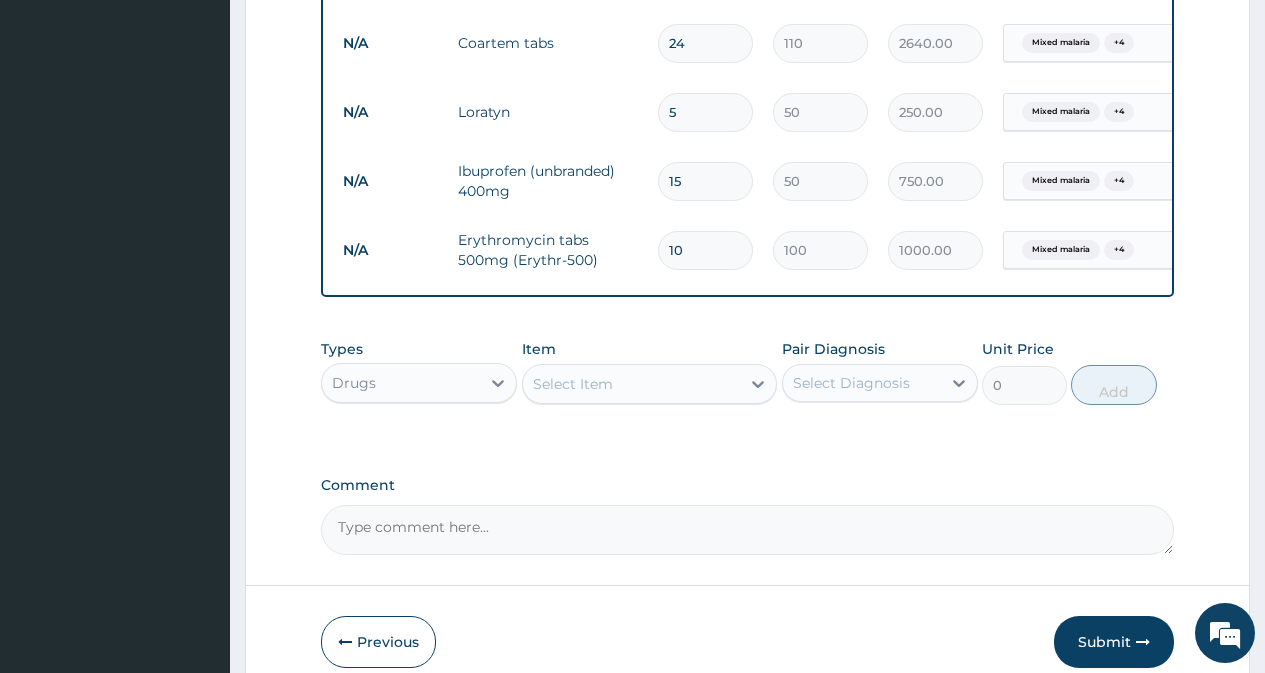 type on "10" 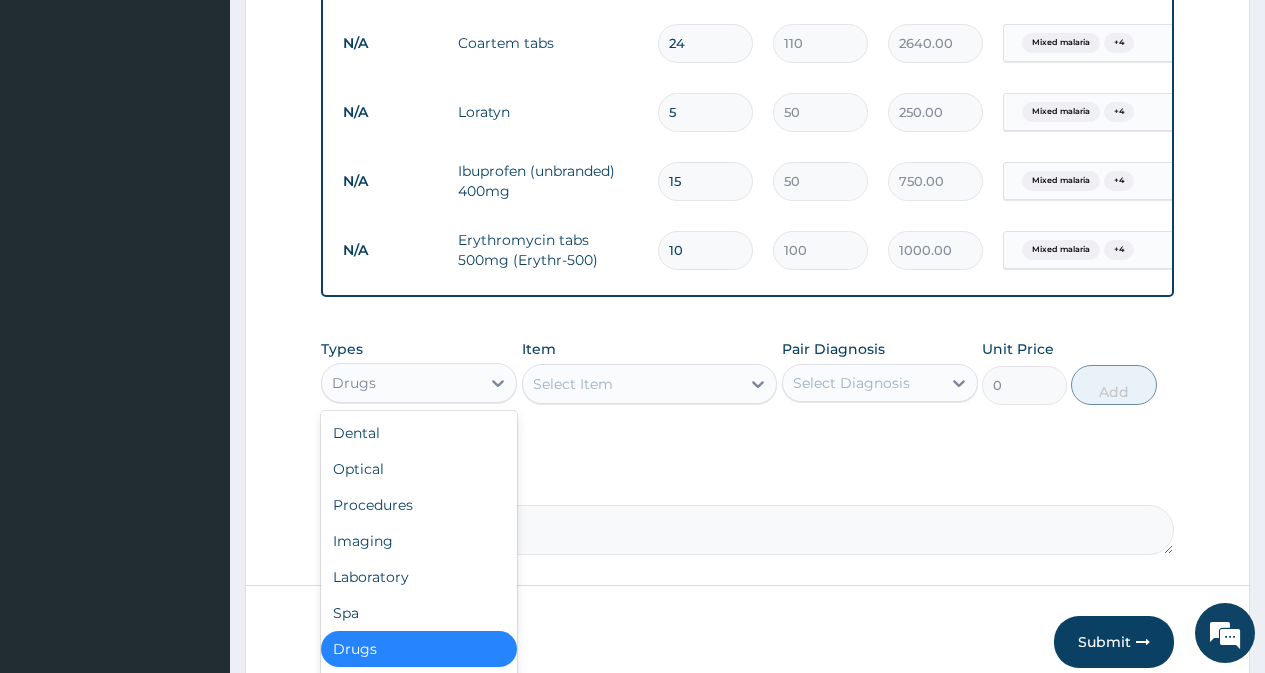 click on "Drugs" at bounding box center [401, 383] 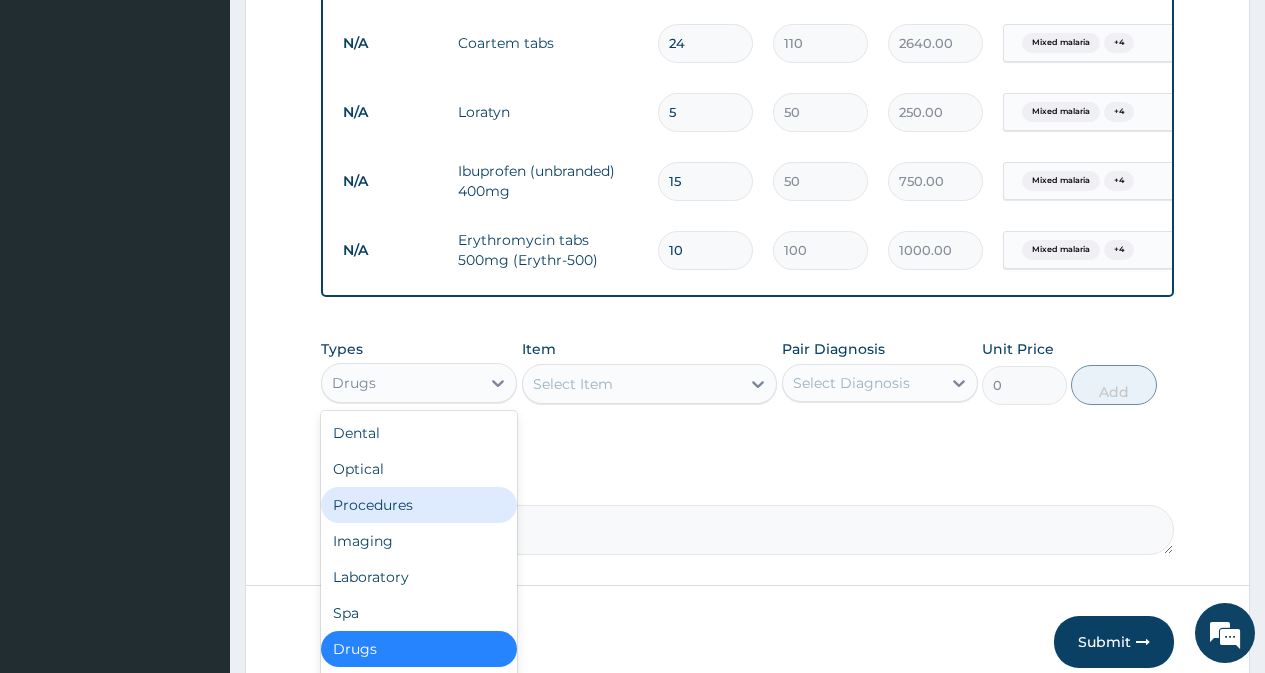 drag, startPoint x: 477, startPoint y: 535, endPoint x: 584, endPoint y: 461, distance: 130.09612 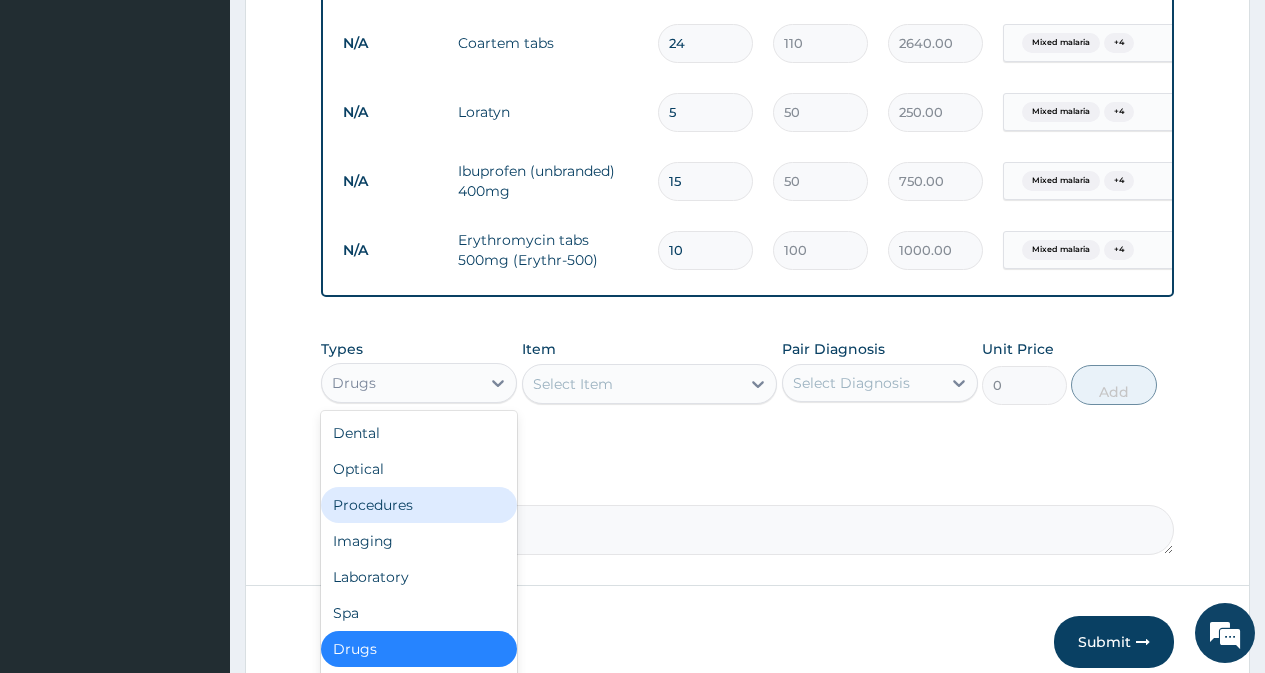 click on "Procedures" at bounding box center [419, 505] 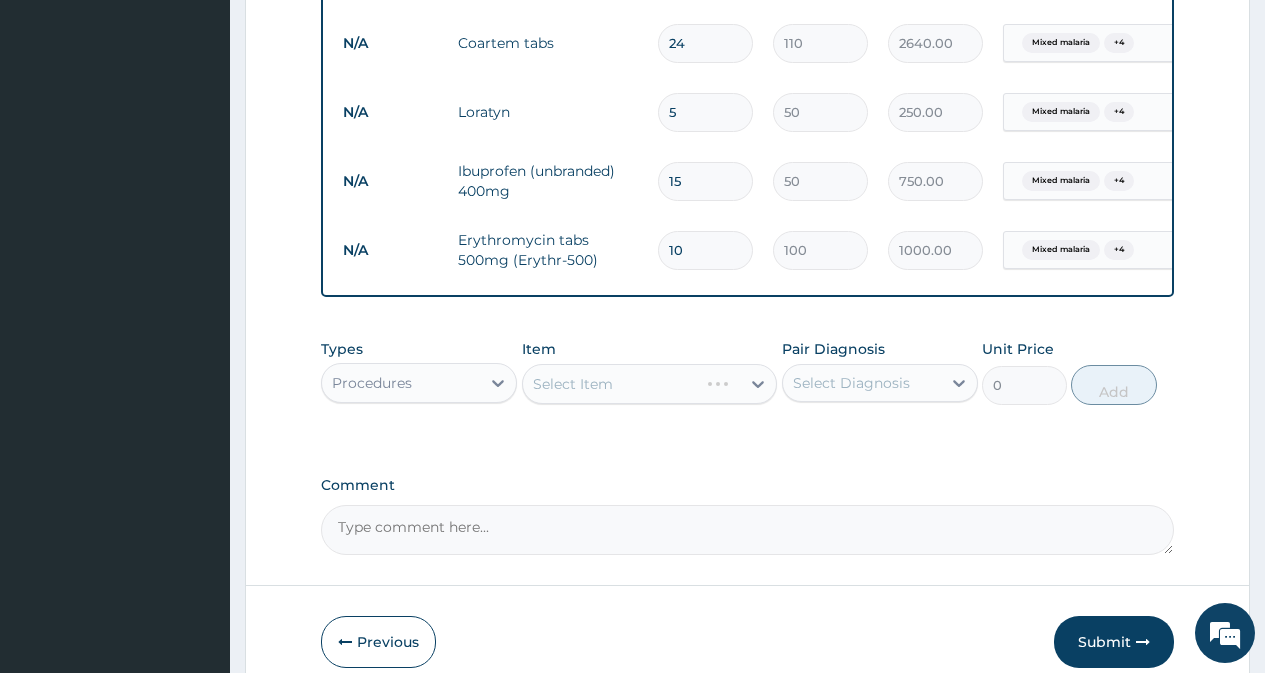 click on "Select Diagnosis" at bounding box center [851, 383] 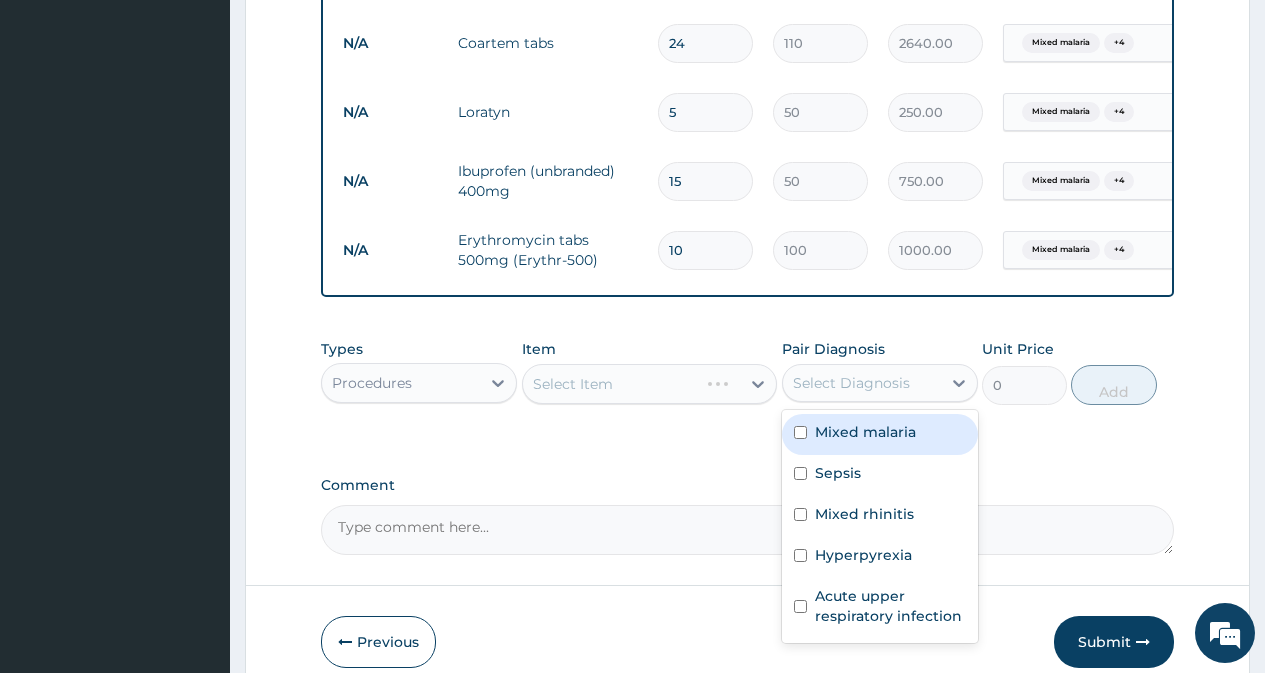 drag, startPoint x: 831, startPoint y: 435, endPoint x: 840, endPoint y: 473, distance: 39.051247 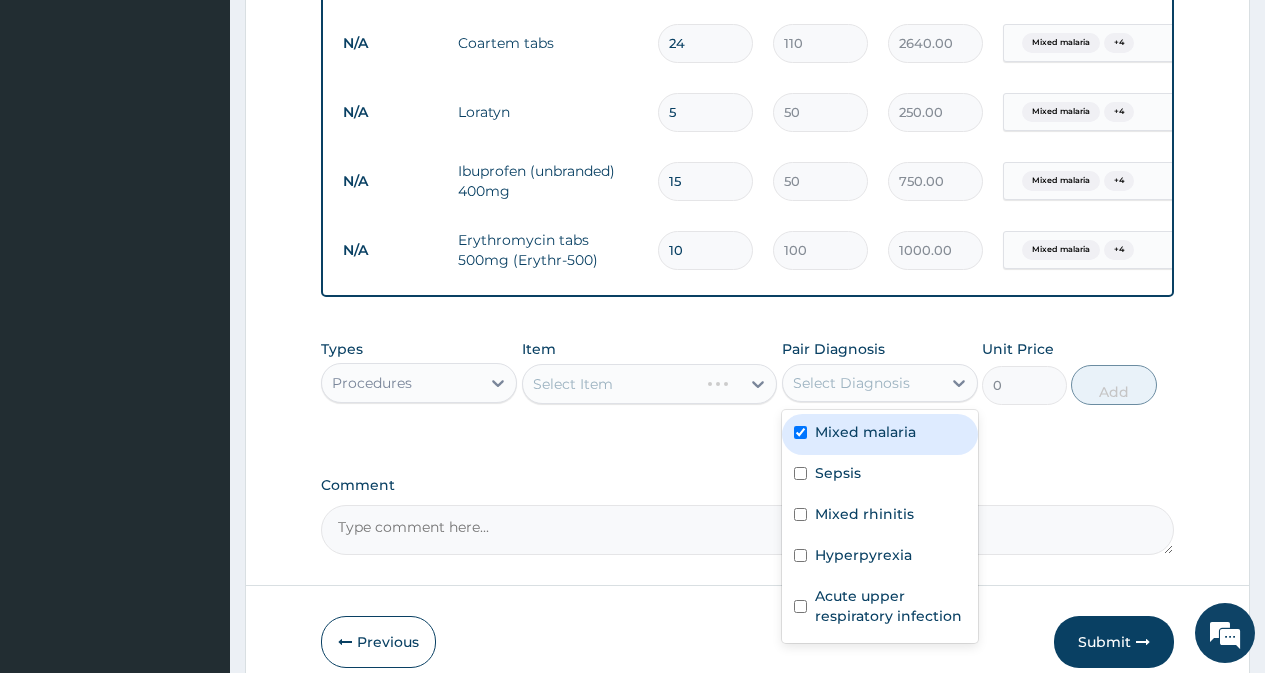 checkbox on "true" 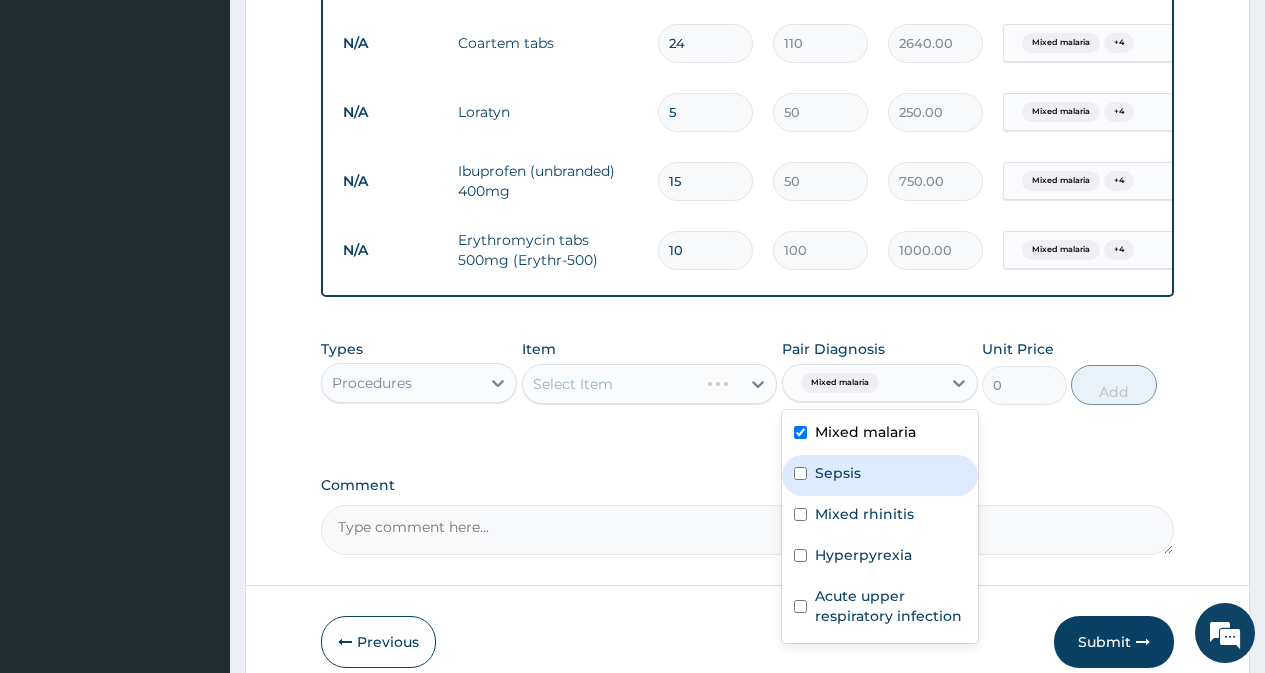 drag, startPoint x: 840, startPoint y: 473, endPoint x: 841, endPoint y: 523, distance: 50.01 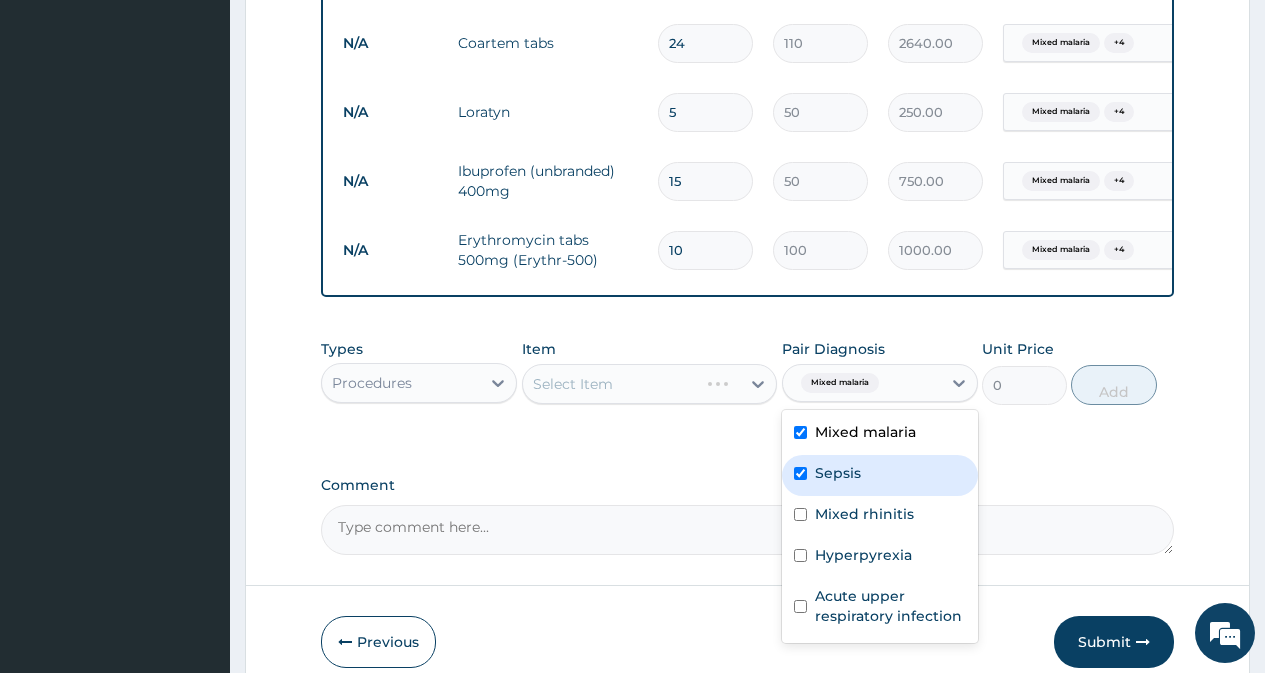 checkbox on "true" 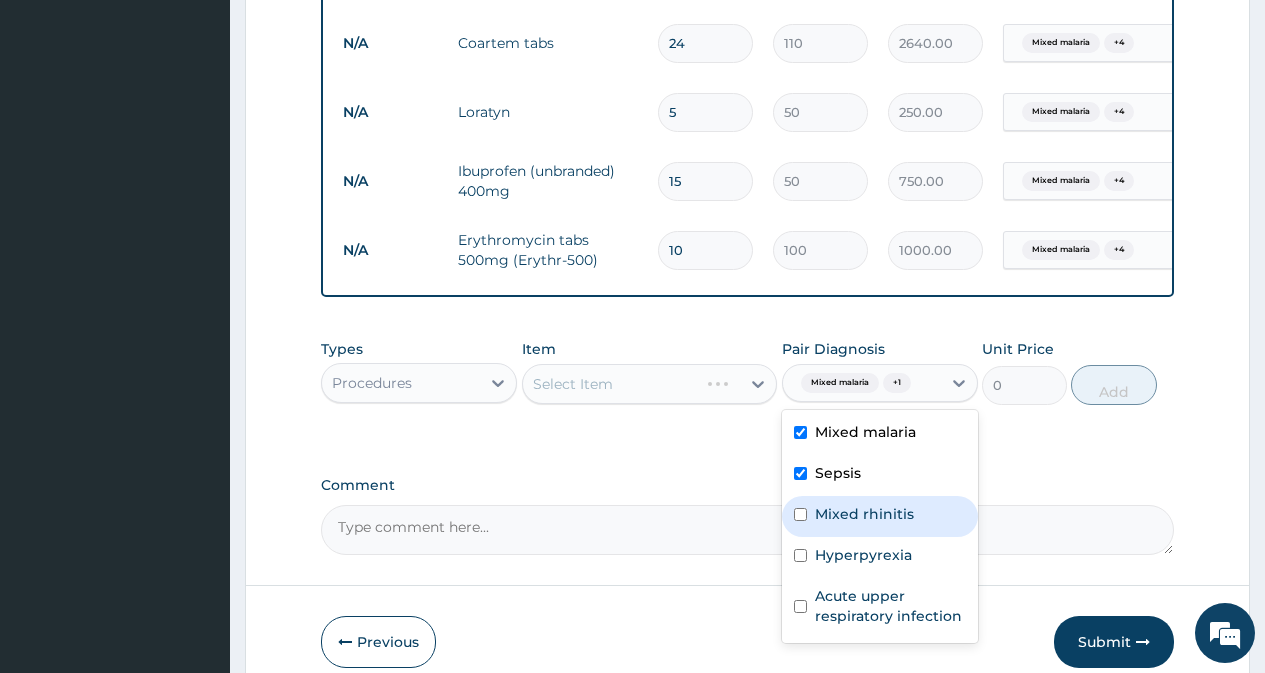 drag, startPoint x: 841, startPoint y: 523, endPoint x: 850, endPoint y: 557, distance: 35.17101 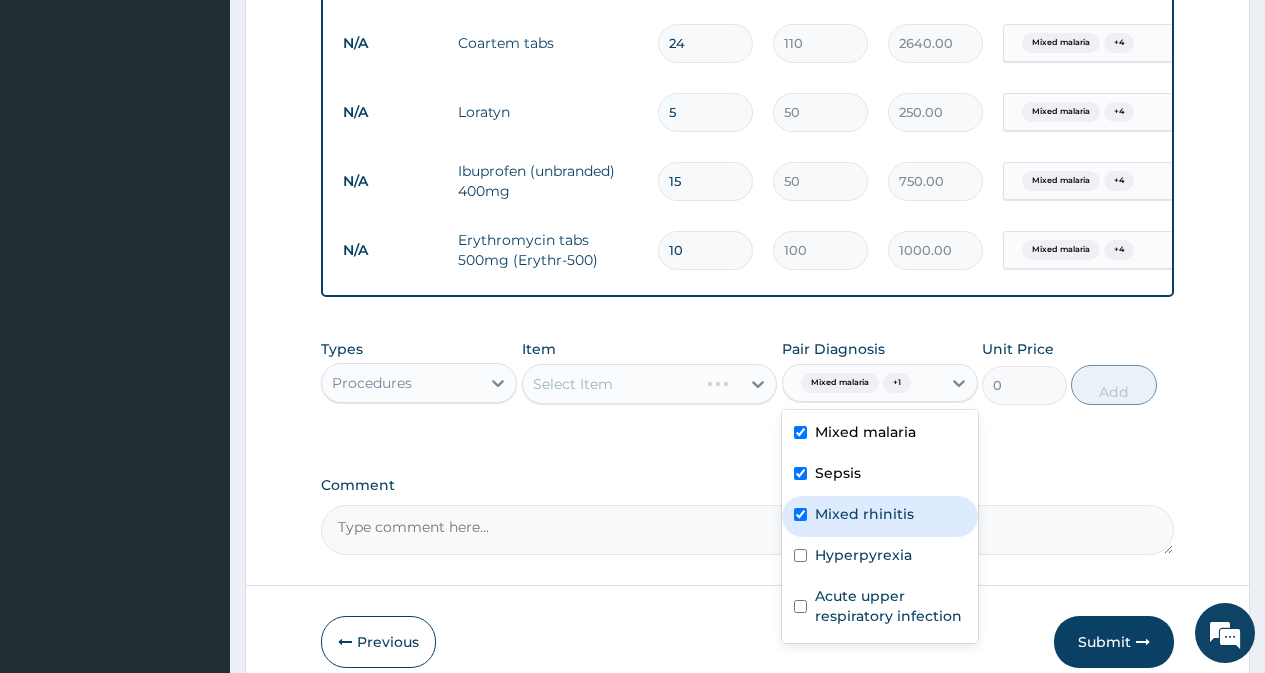 checkbox on "true" 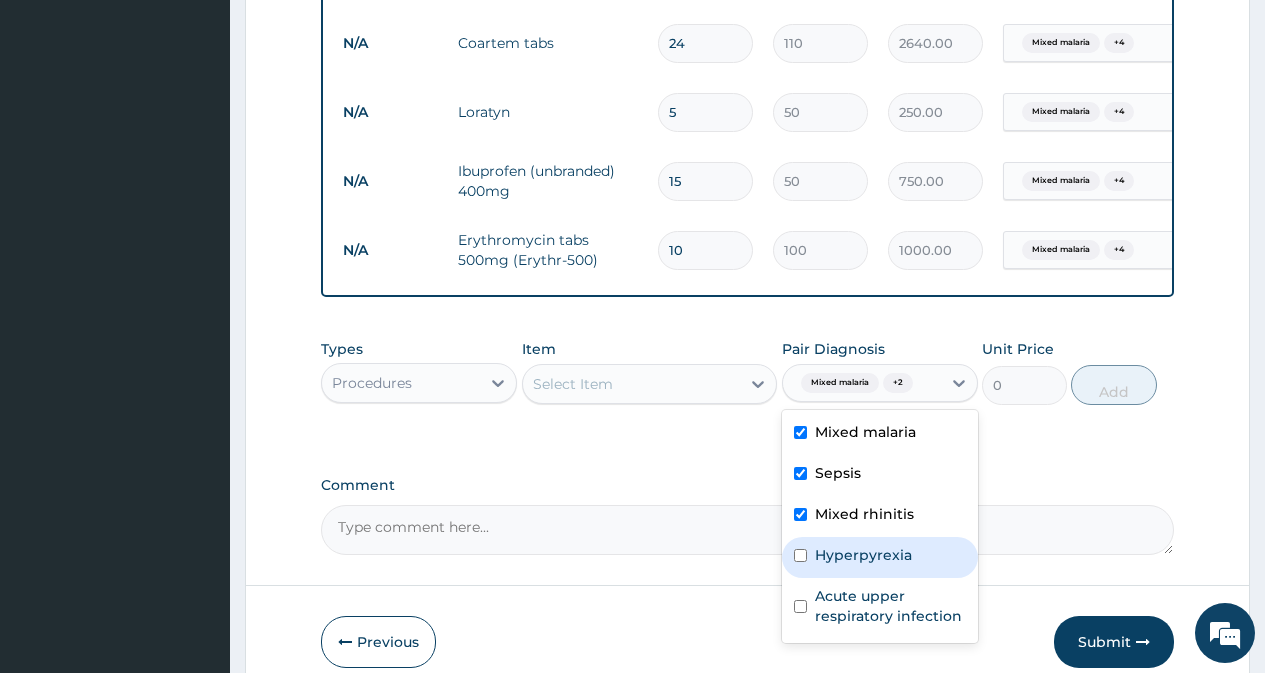 drag, startPoint x: 851, startPoint y: 570, endPoint x: 853, endPoint y: 603, distance: 33.06055 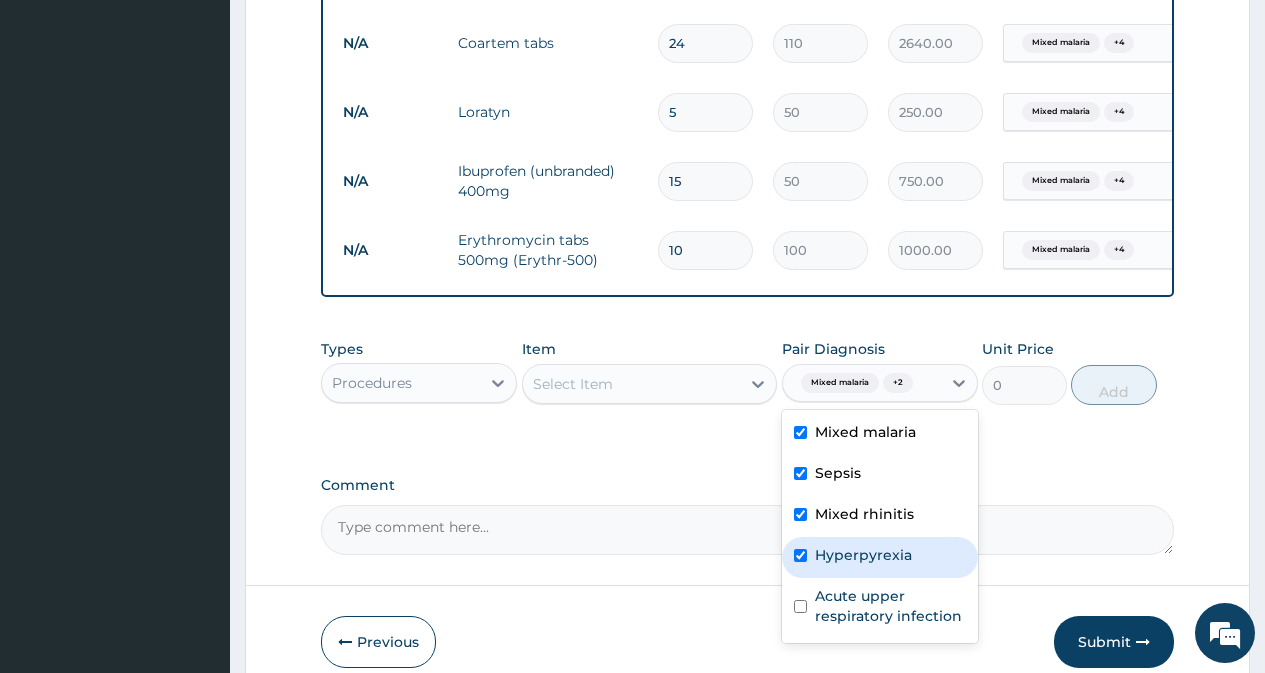 checkbox on "true" 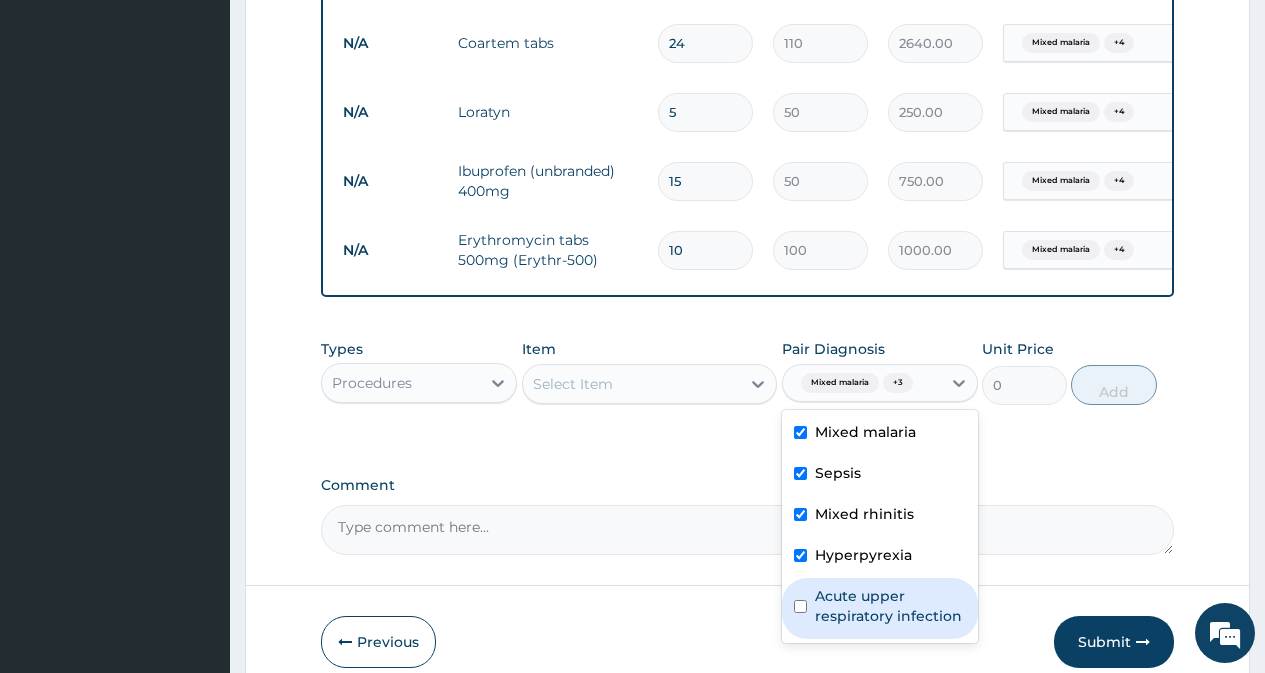 click on "Acute upper respiratory infection" at bounding box center (890, 606) 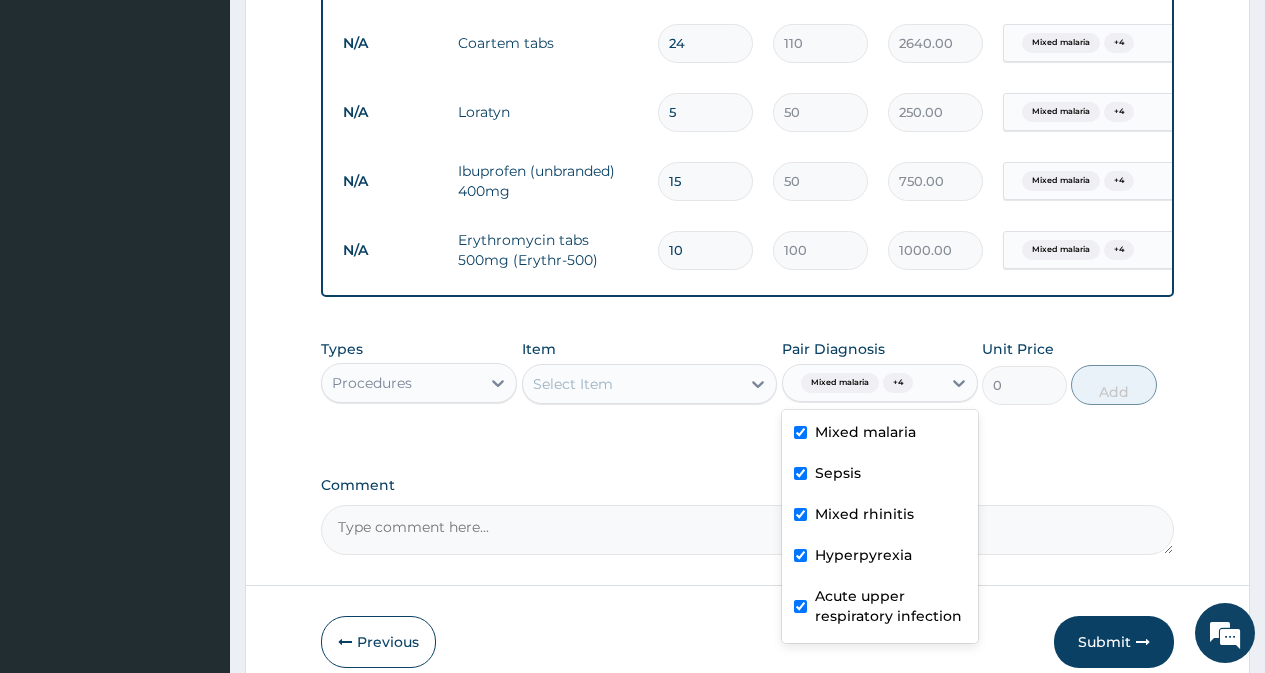checkbox on "true" 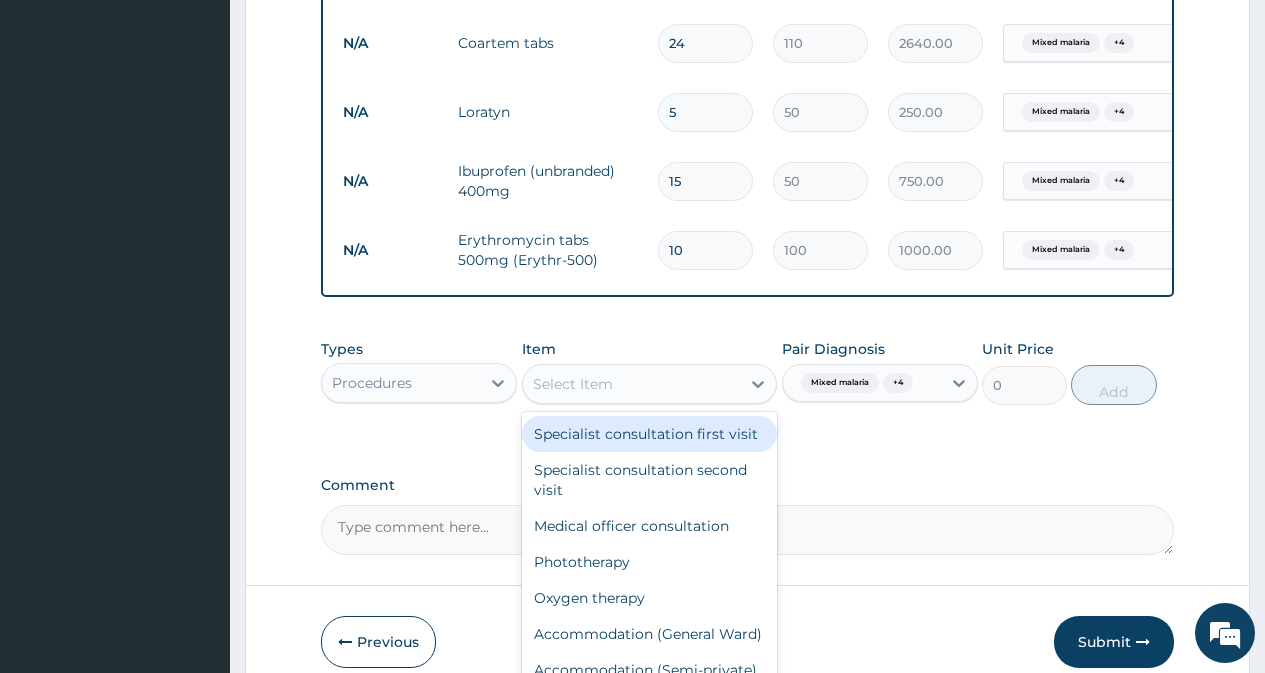 click on "Select Item" at bounding box center [632, 384] 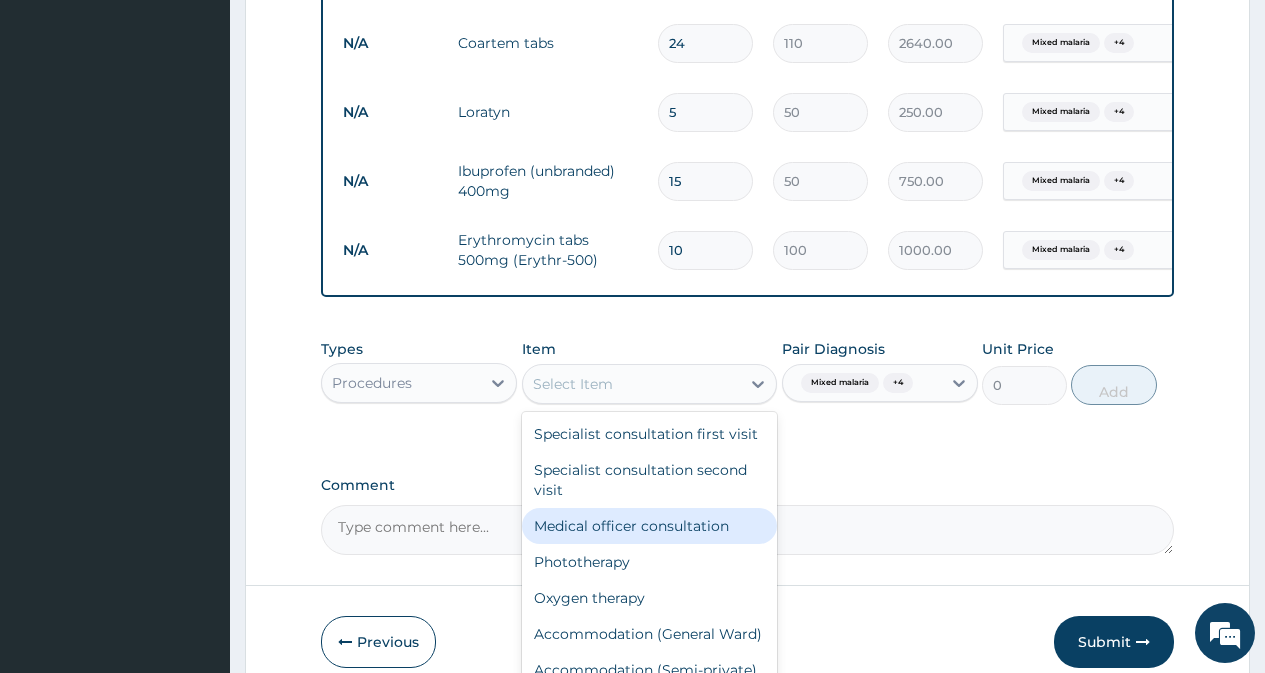 drag, startPoint x: 682, startPoint y: 559, endPoint x: 758, endPoint y: 553, distance: 76.23647 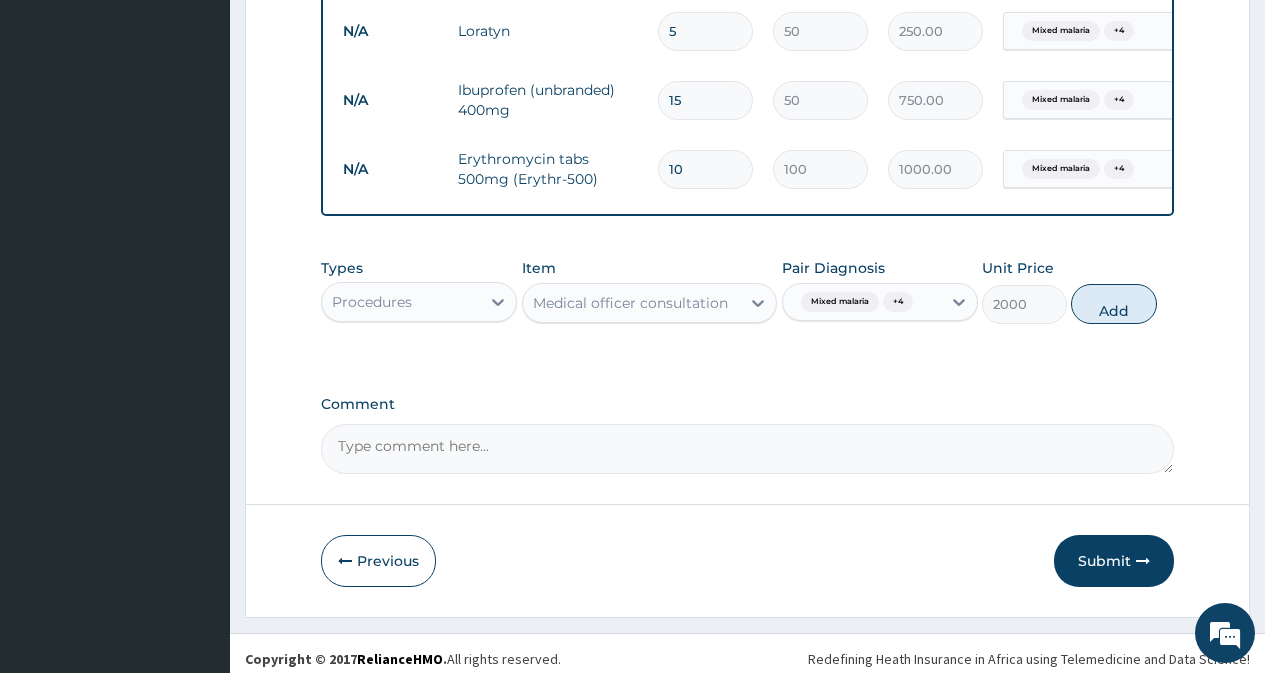 scroll, scrollTop: 1034, scrollLeft: 0, axis: vertical 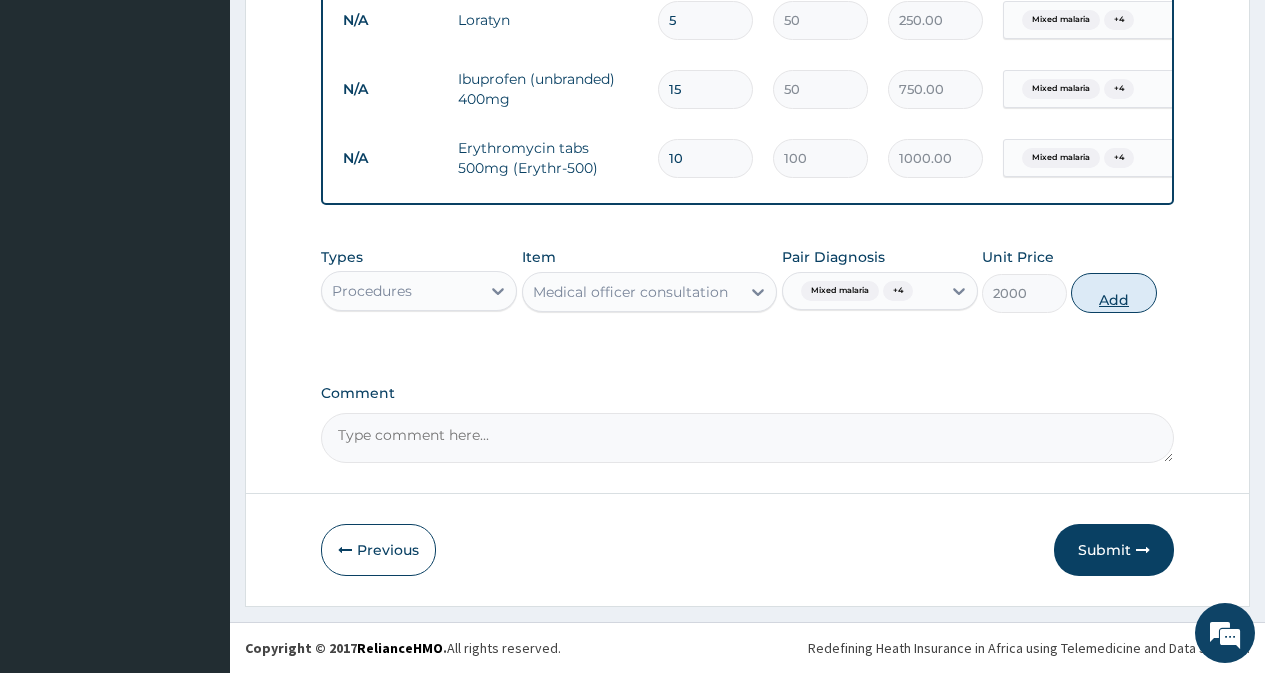 click on "Add" at bounding box center (1113, 293) 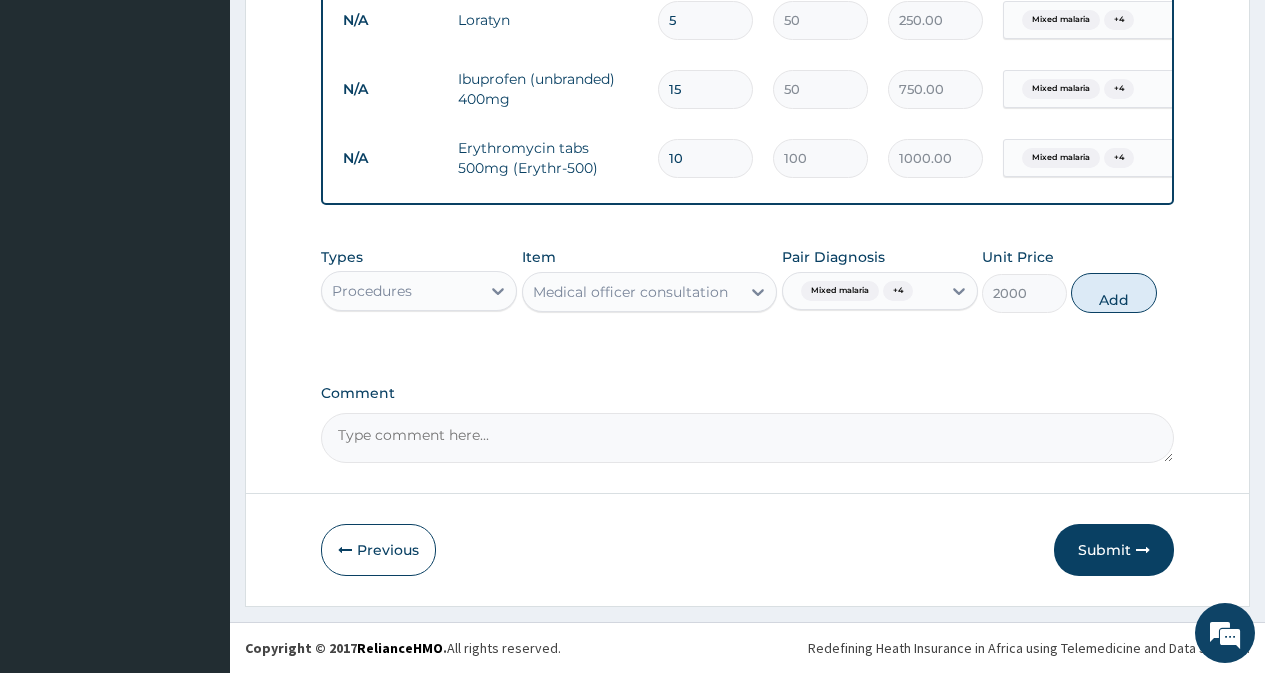 type on "0" 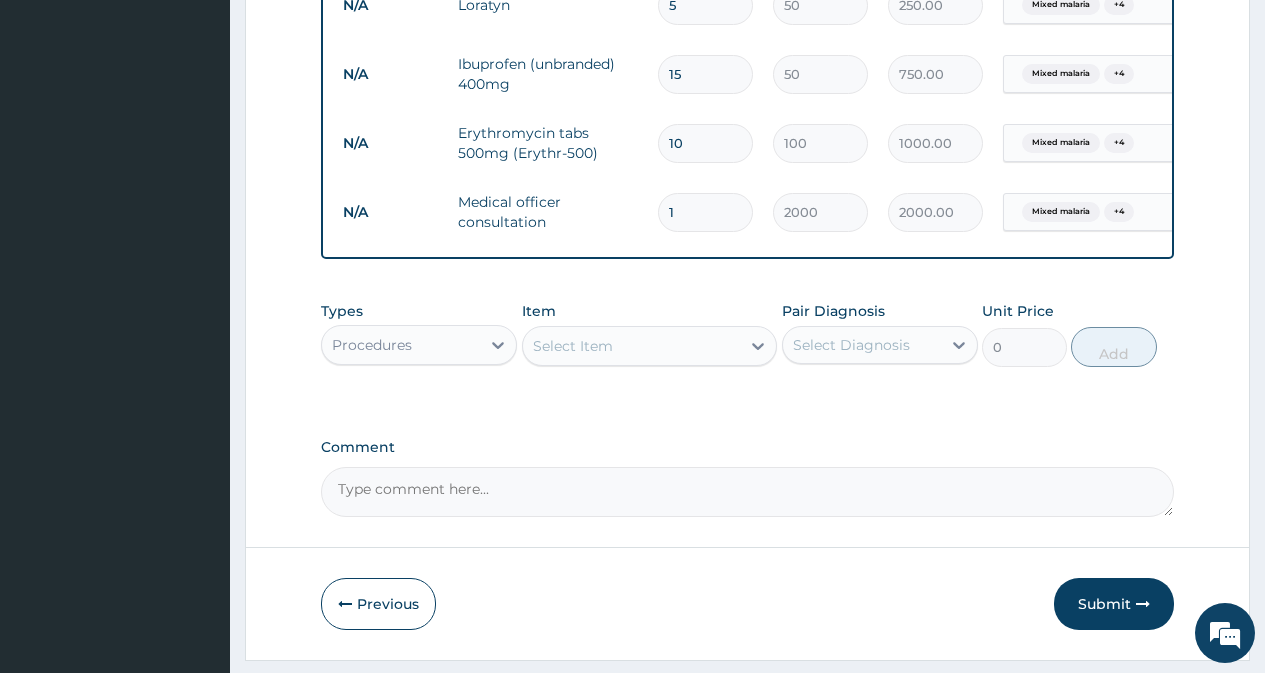 click on "Types Procedures Item Select Item Pair Diagnosis Select Diagnosis Unit Price 0 Add" at bounding box center [747, 349] 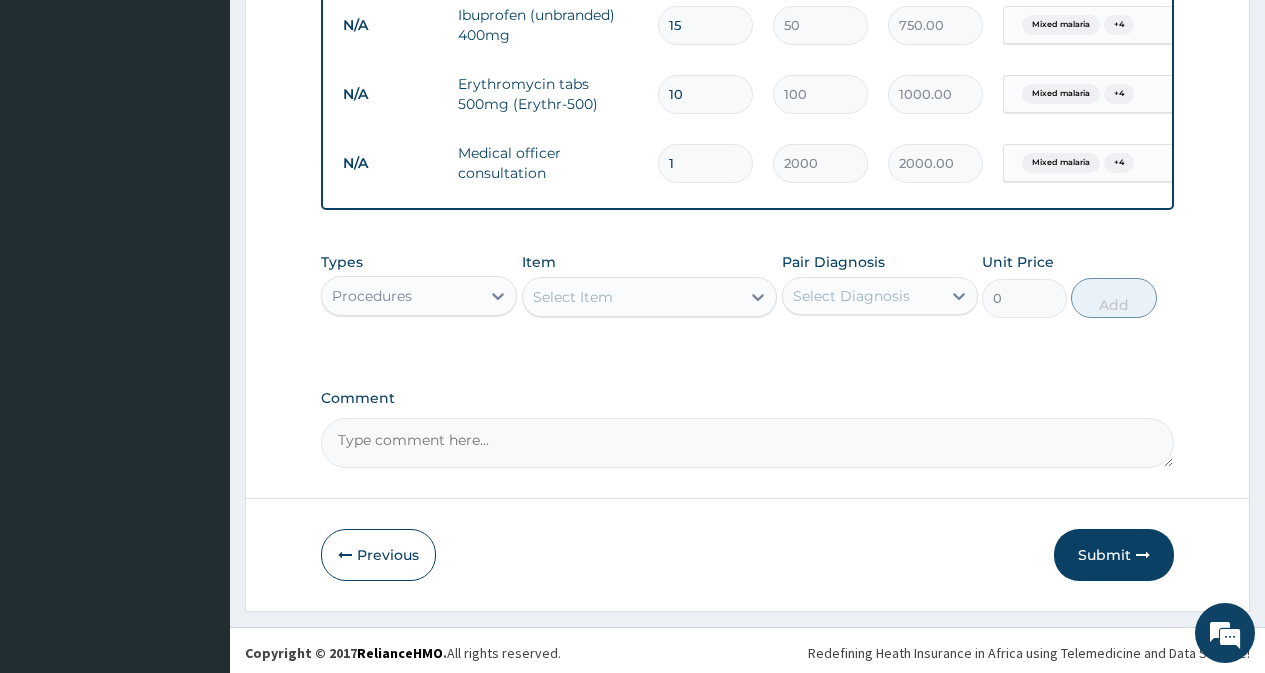 scroll, scrollTop: 1103, scrollLeft: 0, axis: vertical 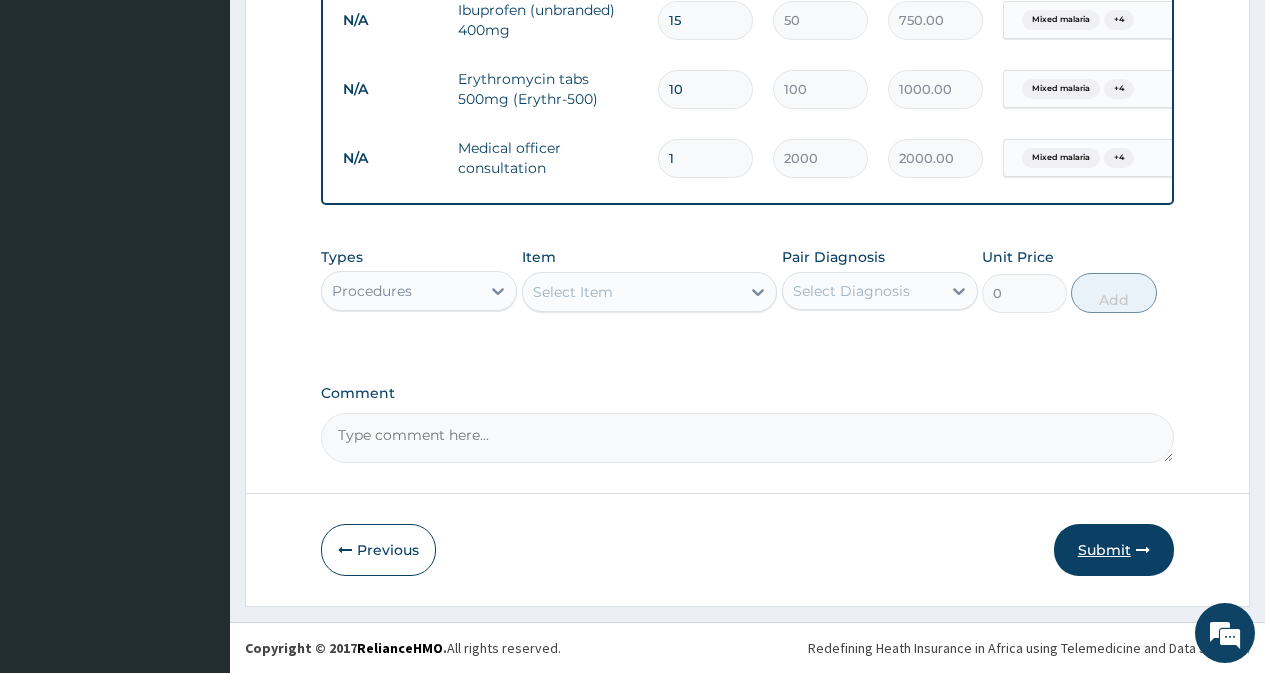 click on "Submit" at bounding box center [1114, 550] 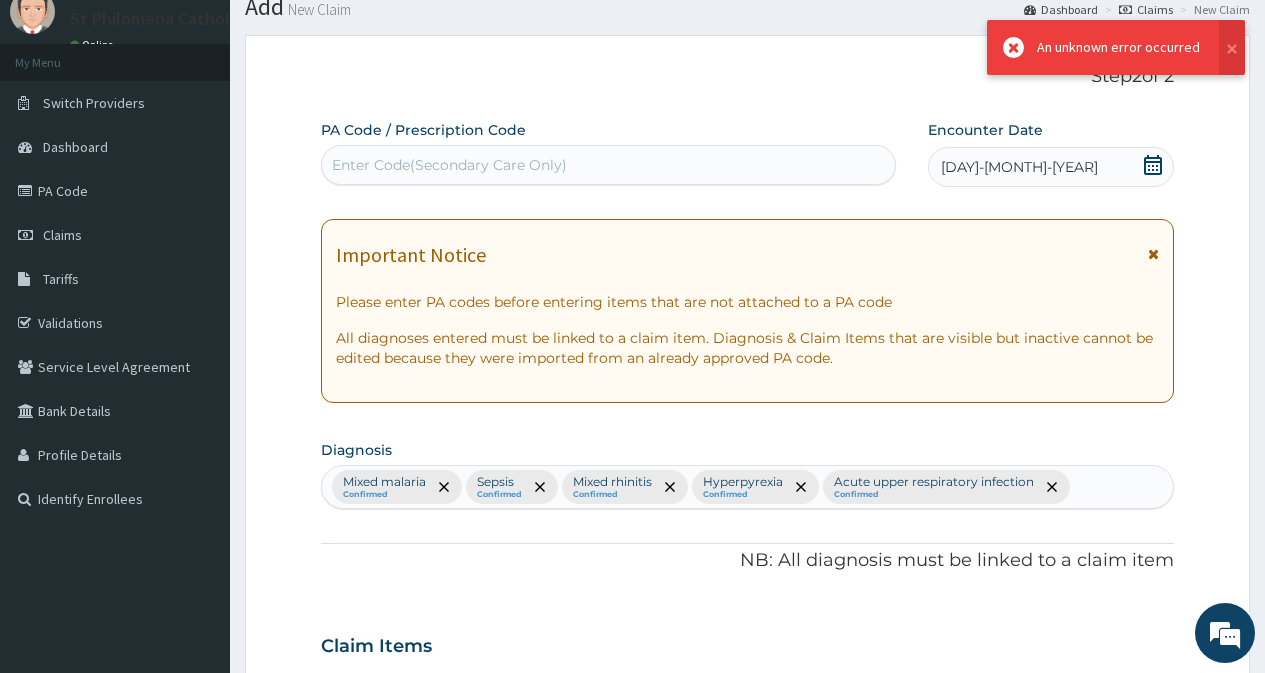 scroll, scrollTop: 1103, scrollLeft: 0, axis: vertical 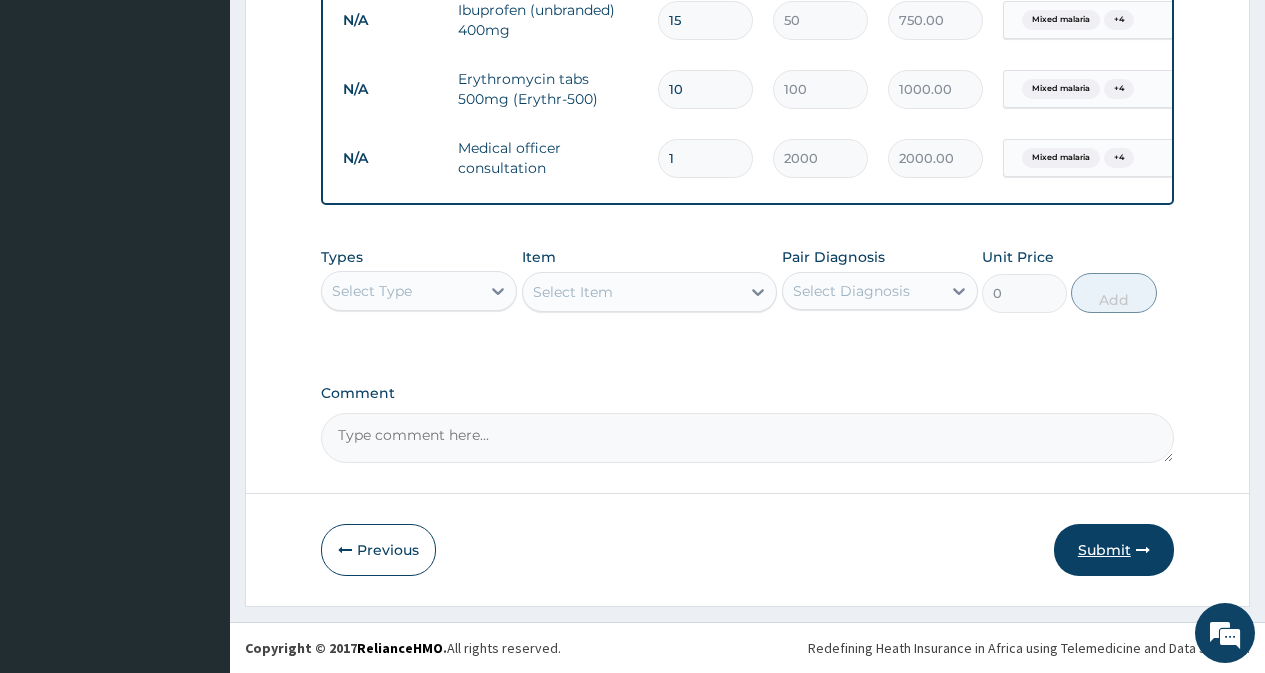 click on "Submit" at bounding box center (1114, 550) 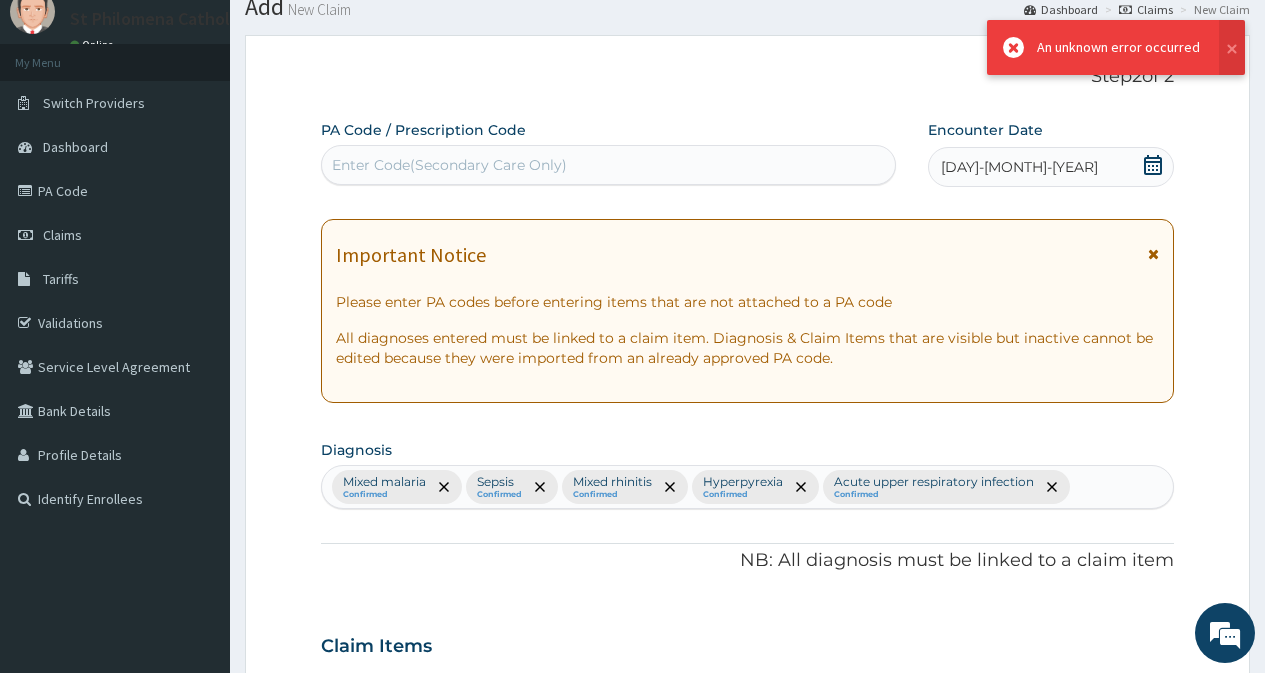 scroll, scrollTop: 1103, scrollLeft: 0, axis: vertical 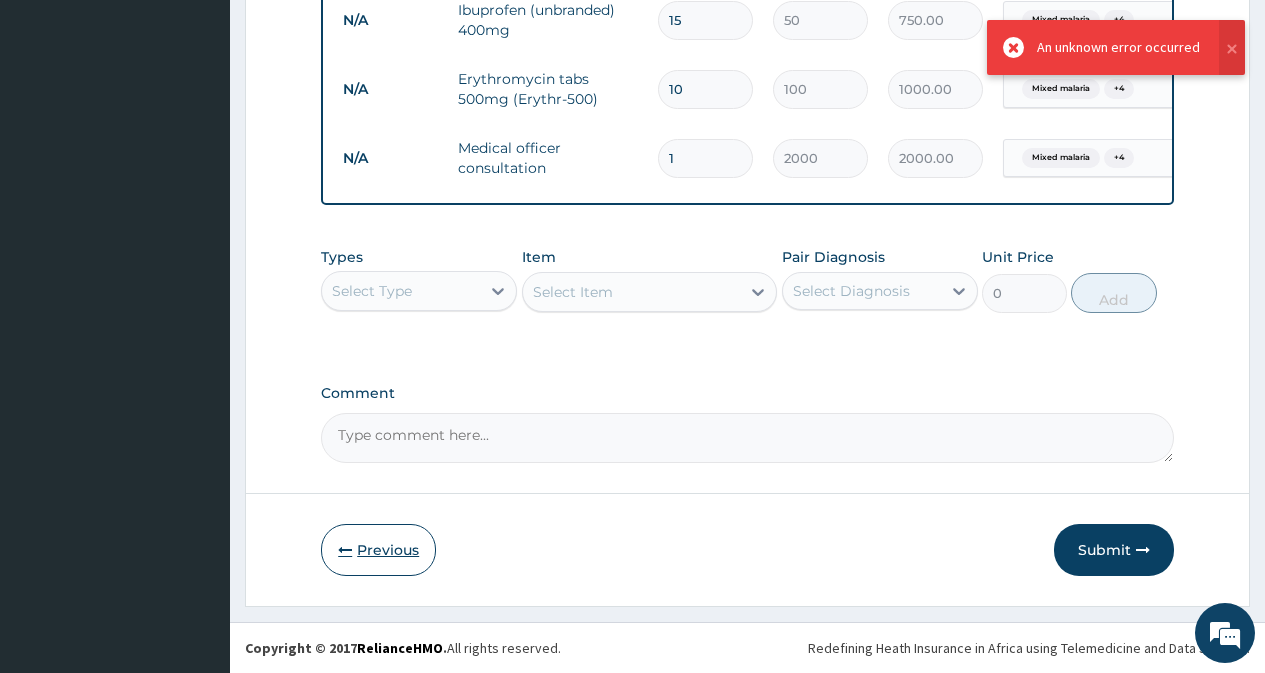 click on "Previous" at bounding box center [378, 550] 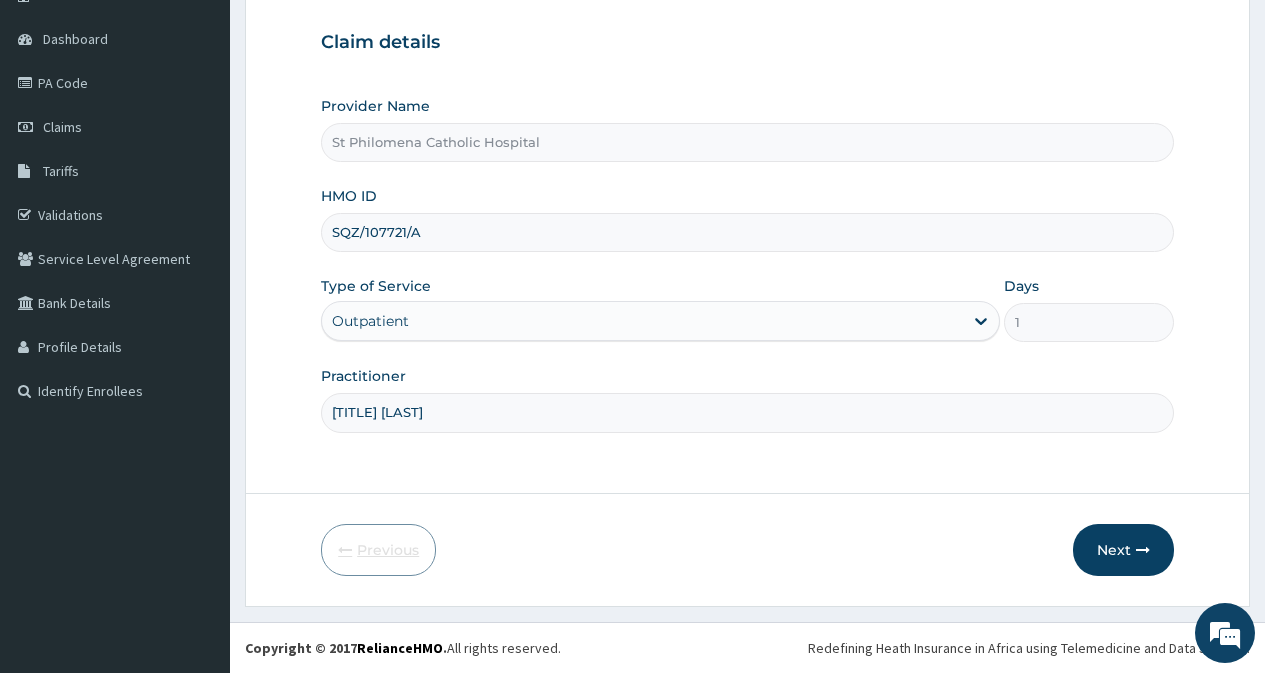 scroll, scrollTop: 179, scrollLeft: 0, axis: vertical 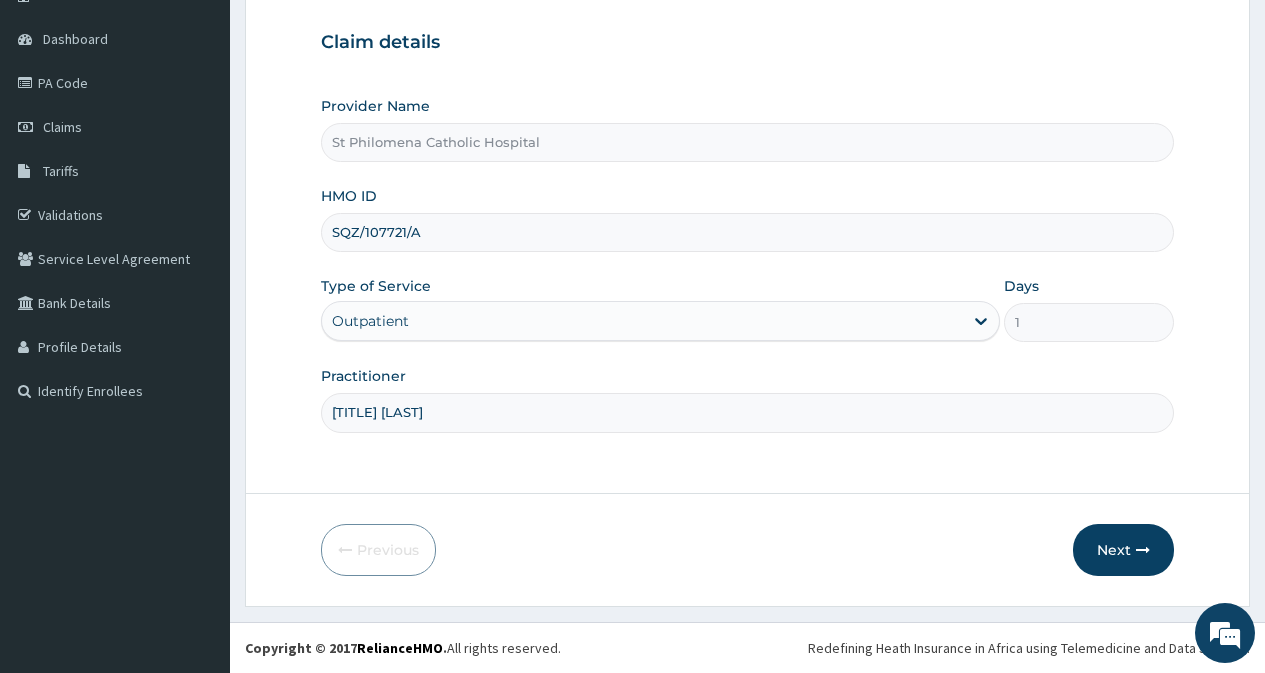 click on "SQZ/107721/A" at bounding box center [747, 232] 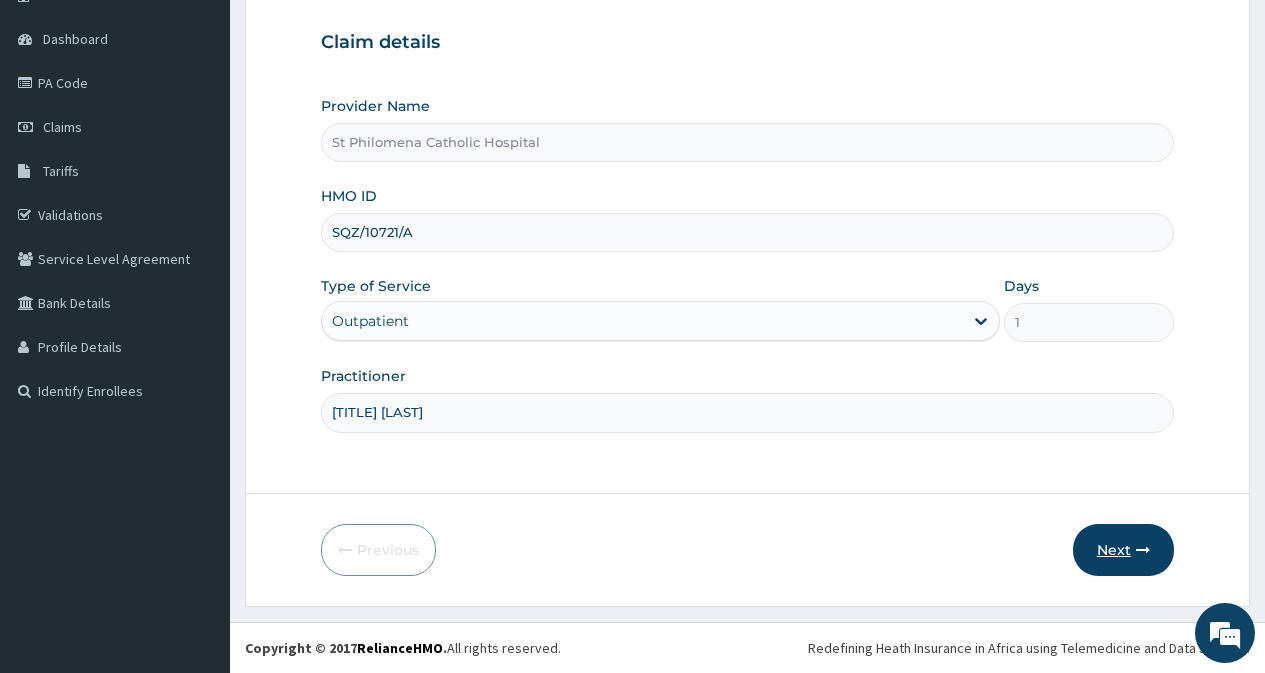 type on "SQZ/10721/A" 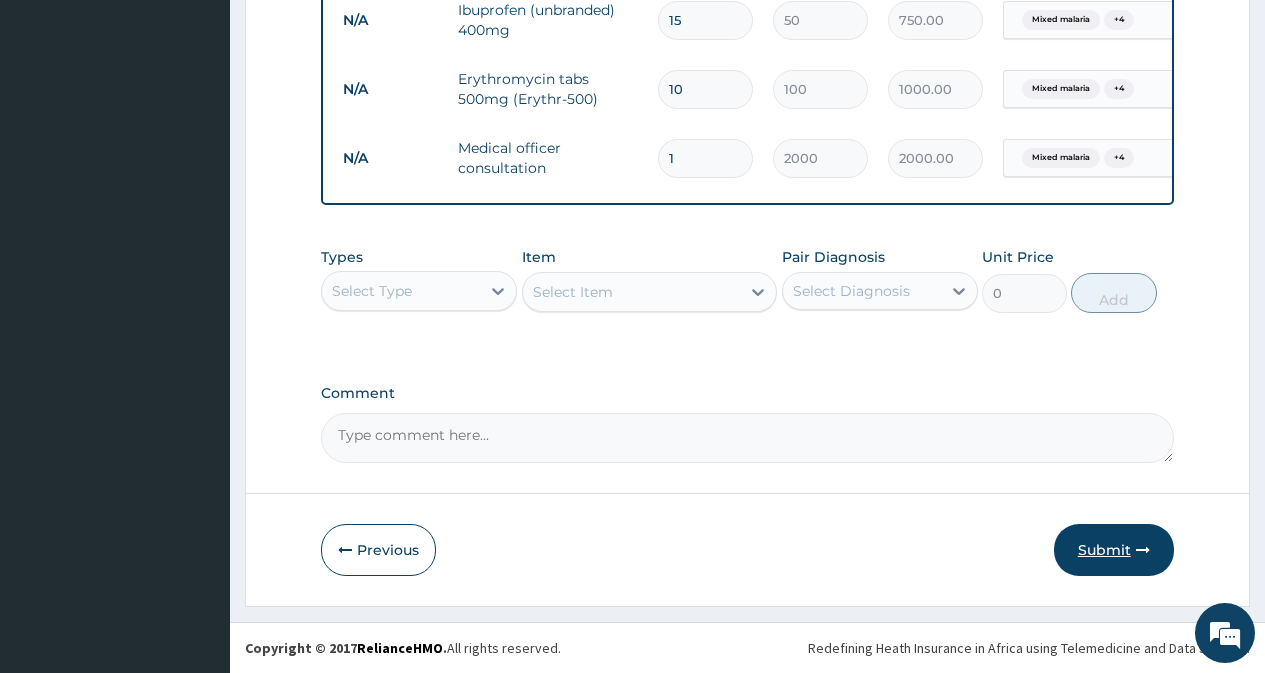 click on "Submit" at bounding box center [1114, 550] 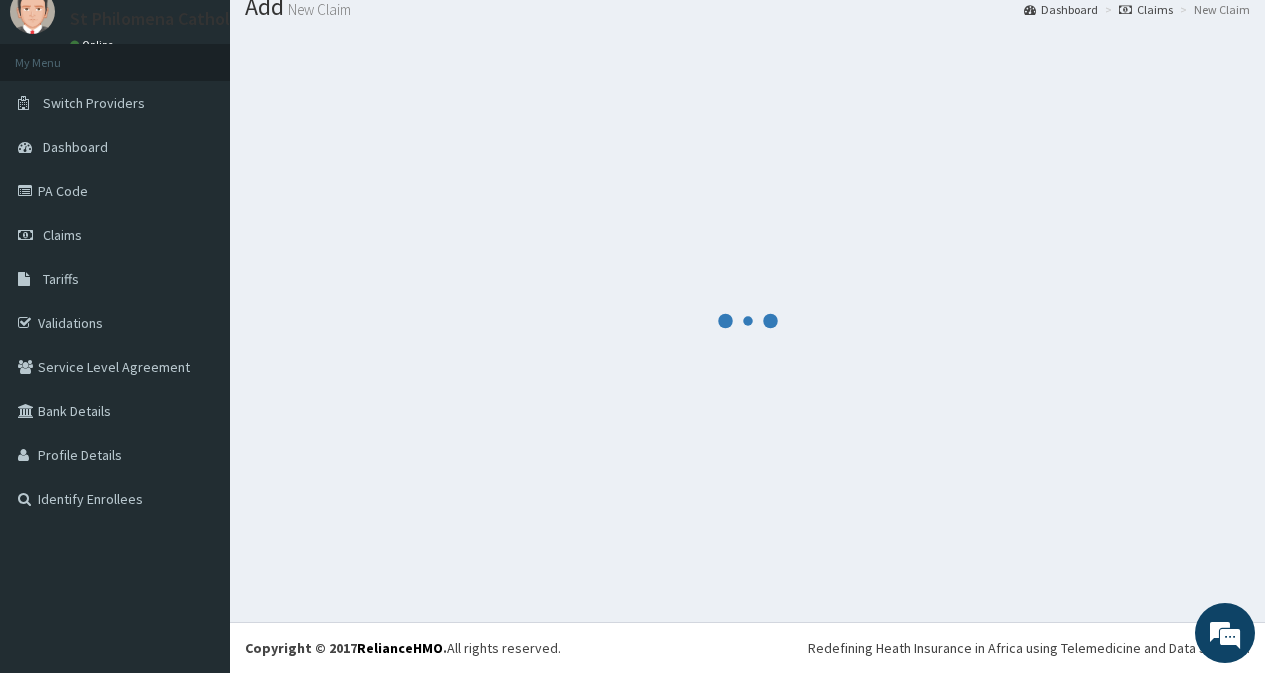 scroll, scrollTop: 1103, scrollLeft: 0, axis: vertical 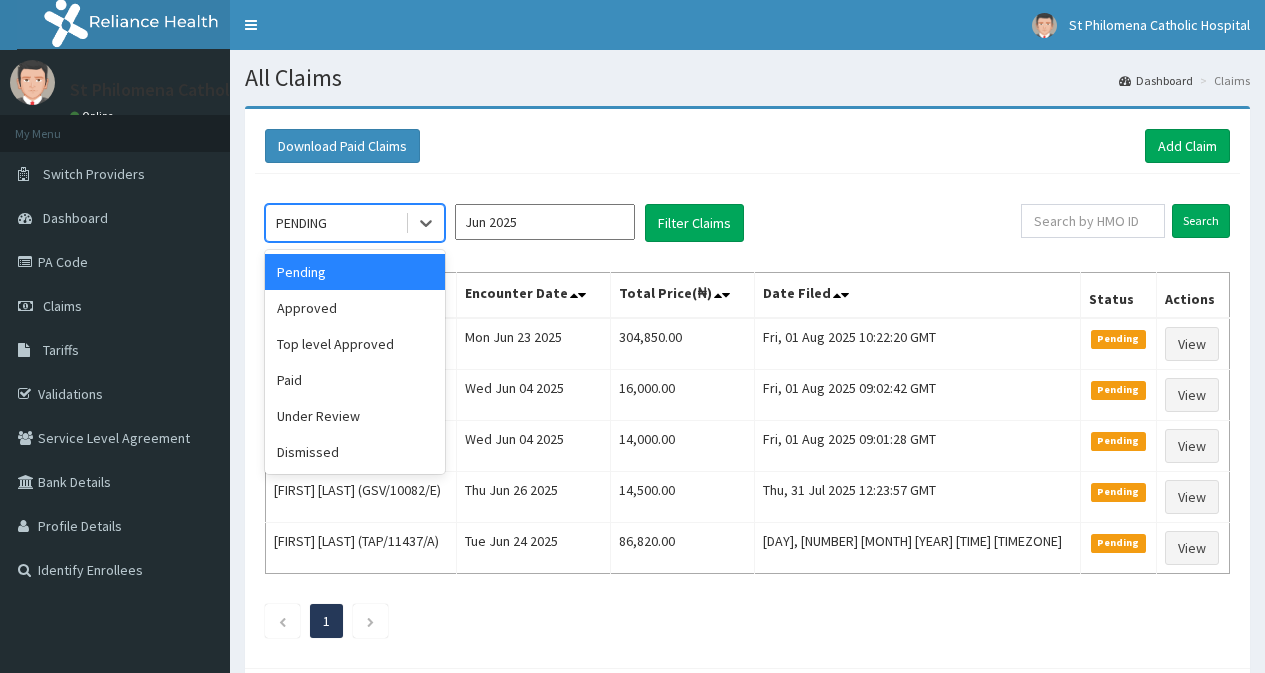 click on "PENDING" at bounding box center (335, 223) 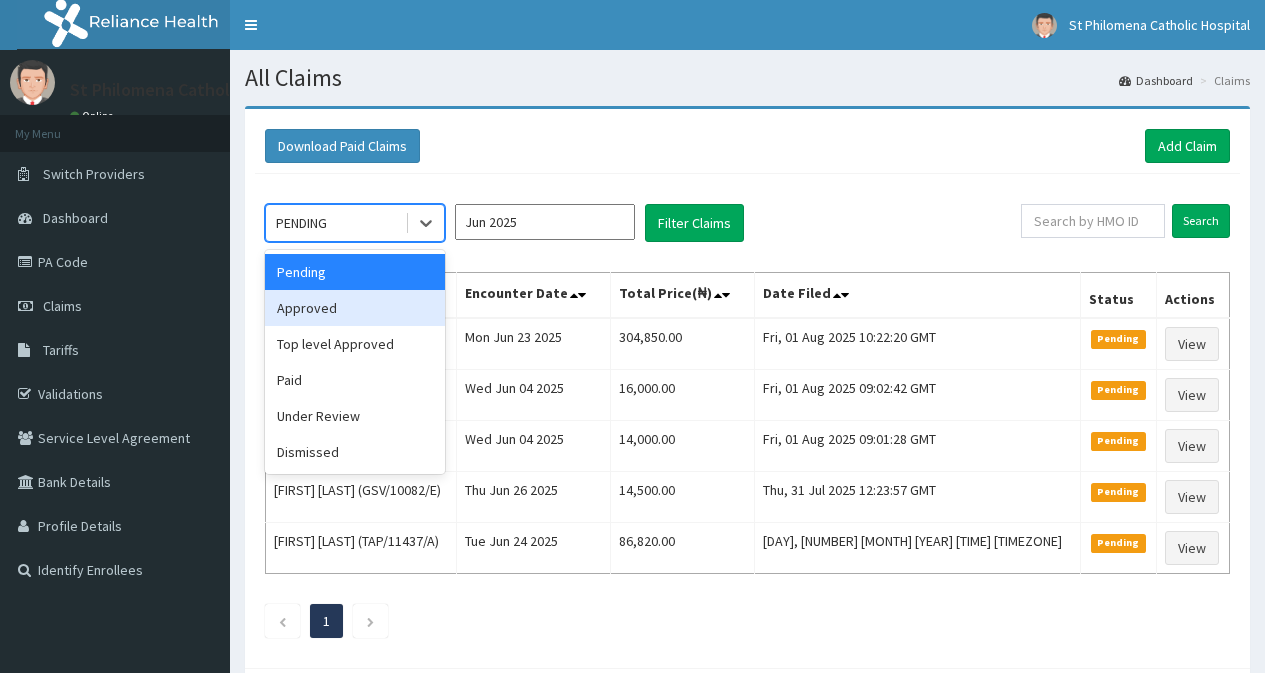 drag, startPoint x: 357, startPoint y: 305, endPoint x: 604, endPoint y: 239, distance: 255.6658 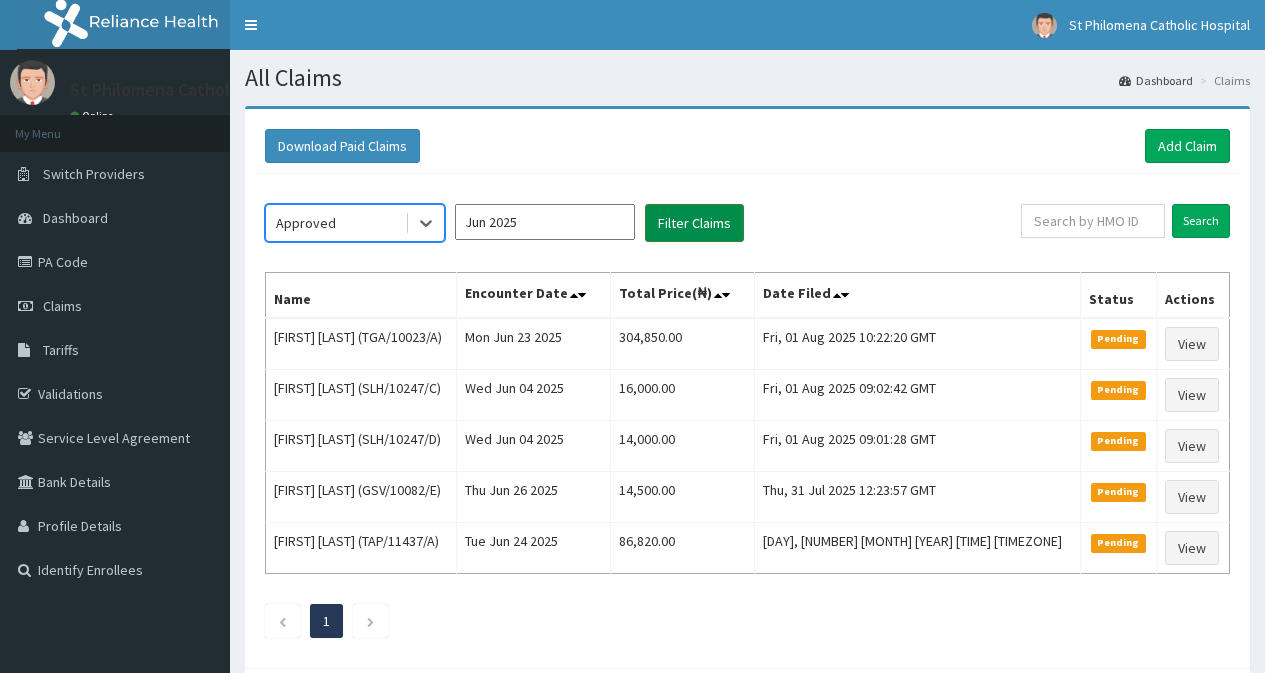 click on "Filter Claims" at bounding box center [694, 223] 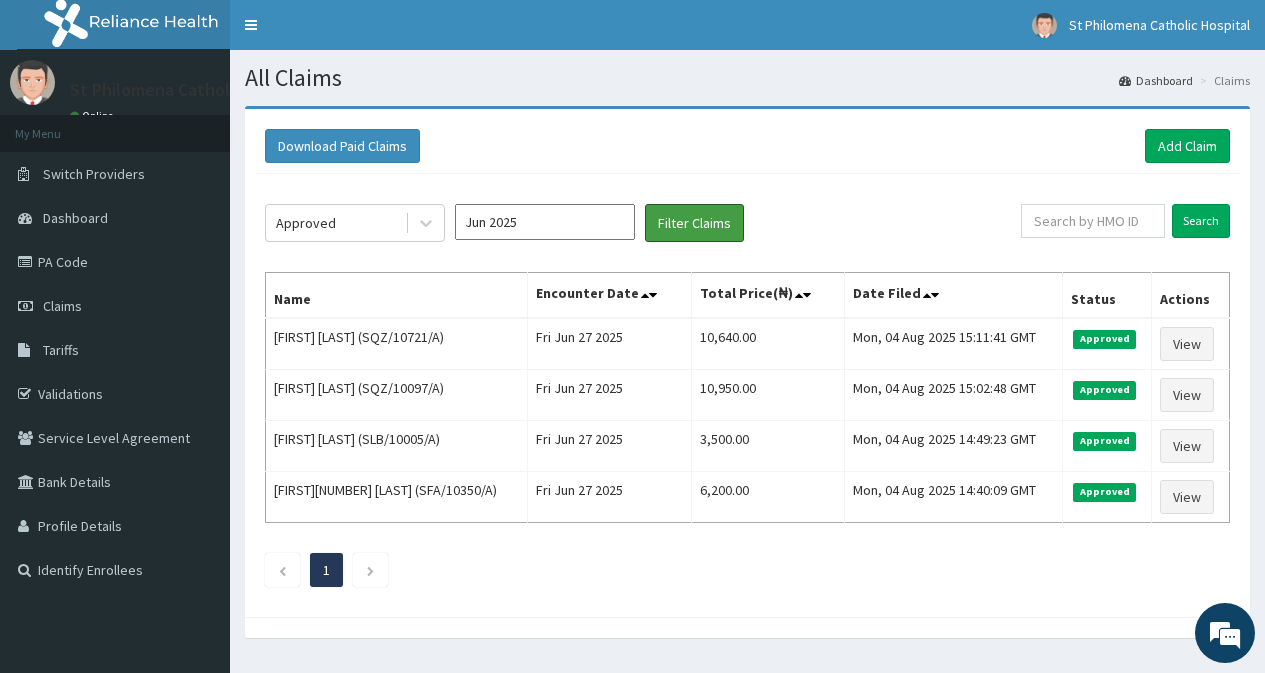 type 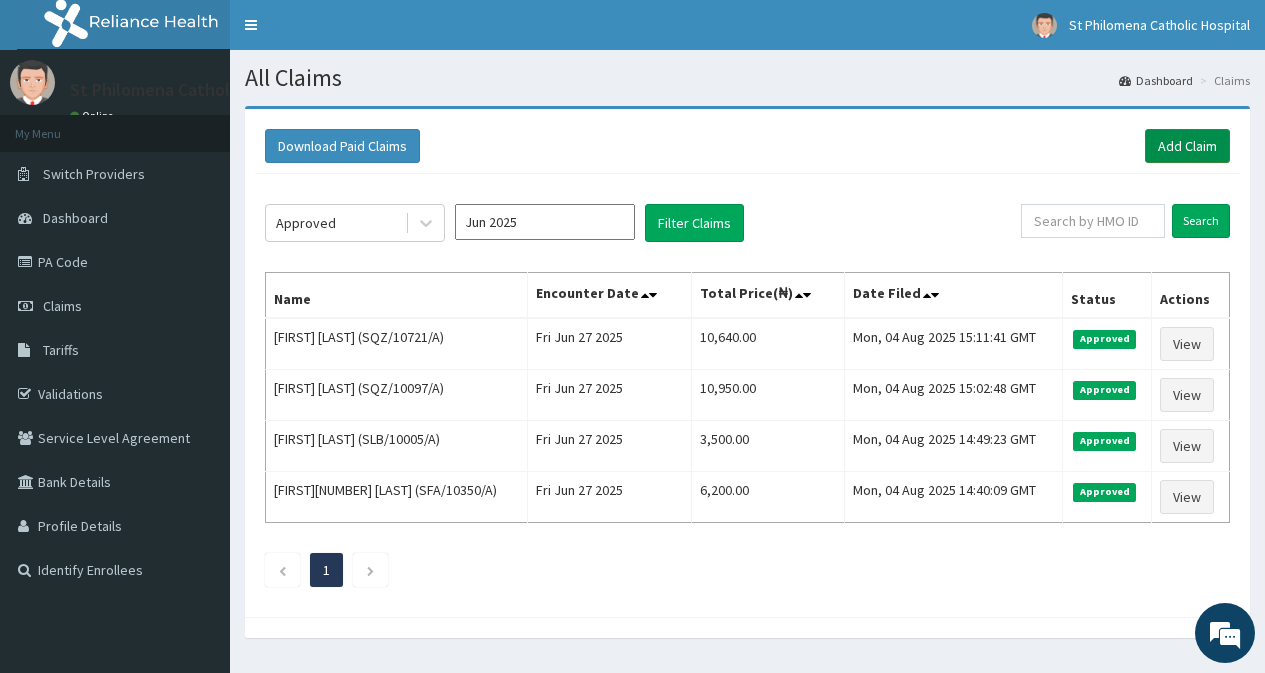 click on "Add Claim" at bounding box center [1187, 146] 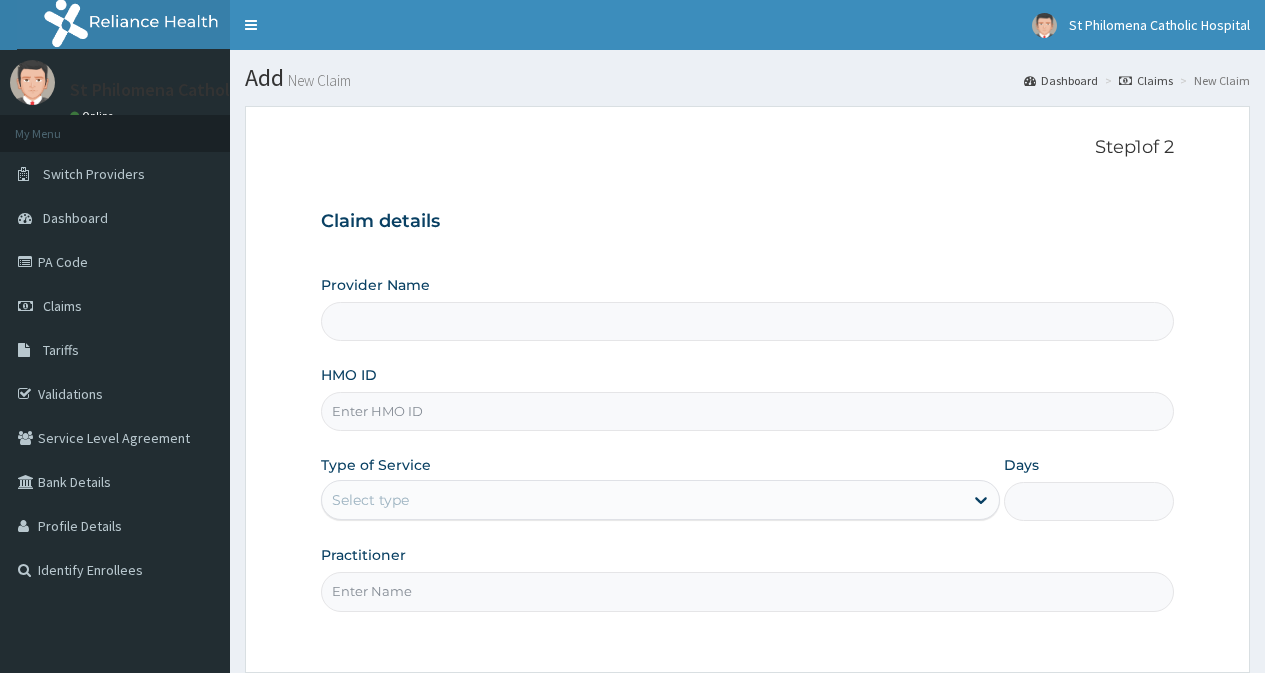 scroll, scrollTop: 0, scrollLeft: 0, axis: both 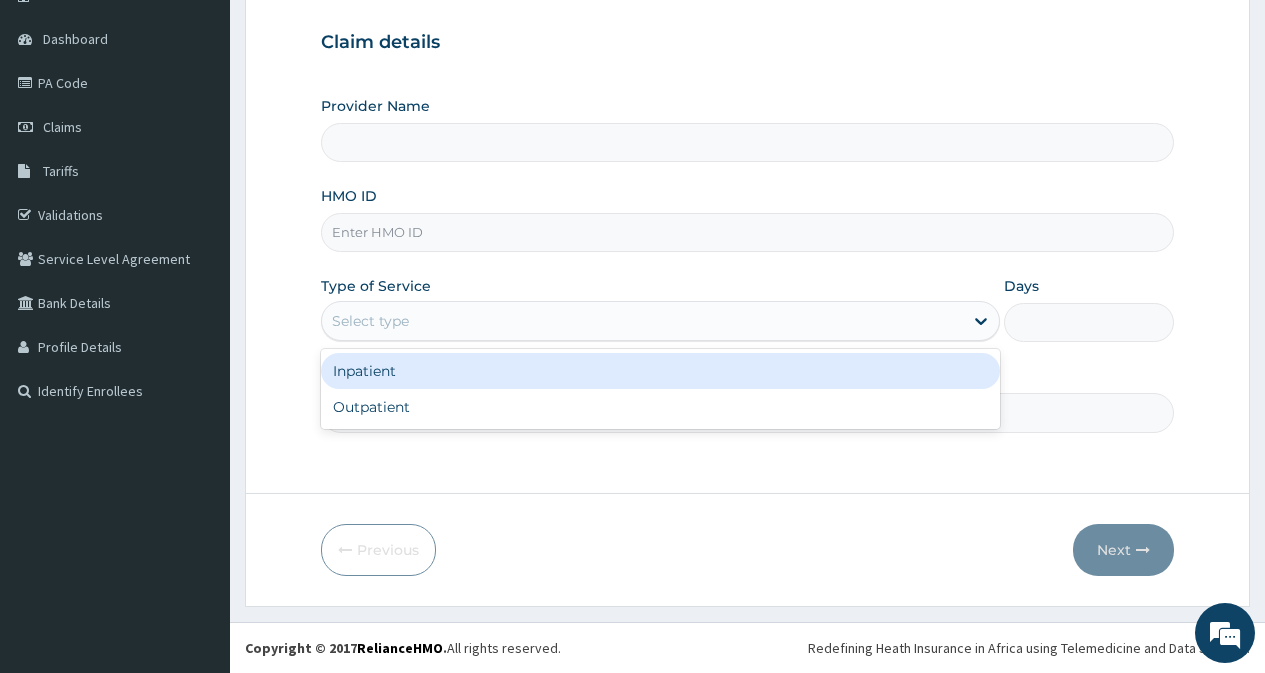 click on "Select type" at bounding box center (642, 321) 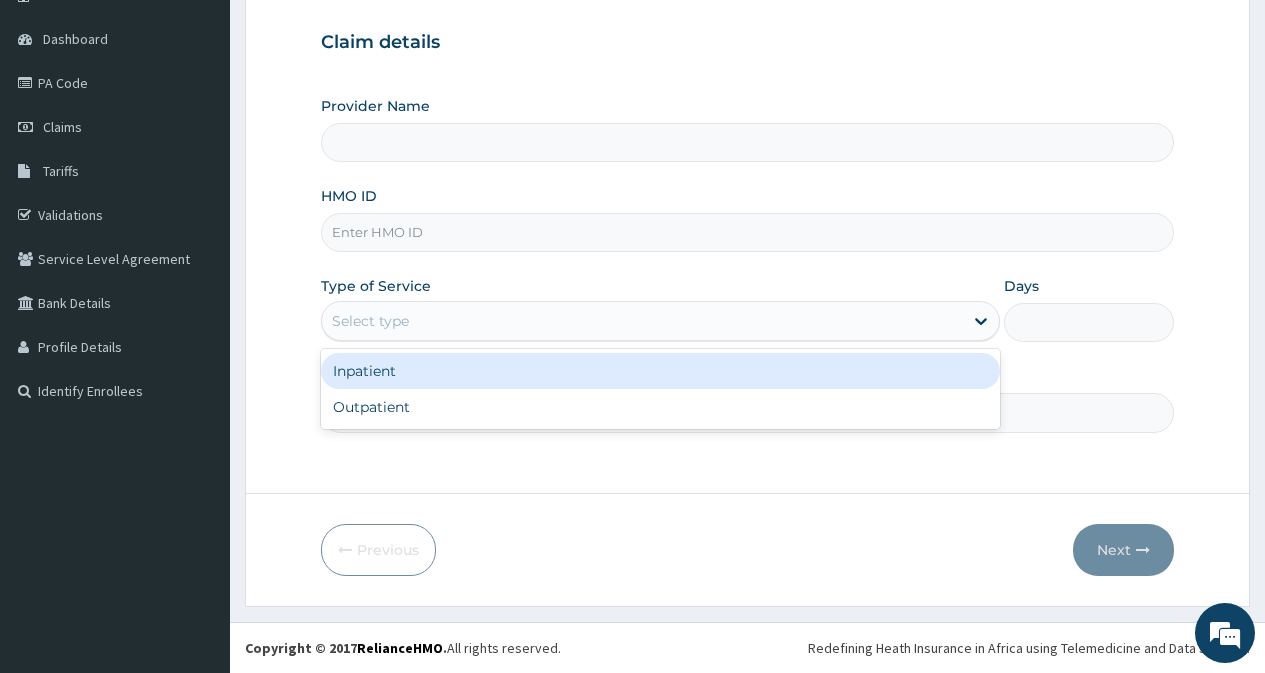 type on "St Philomena Catholic Hospital" 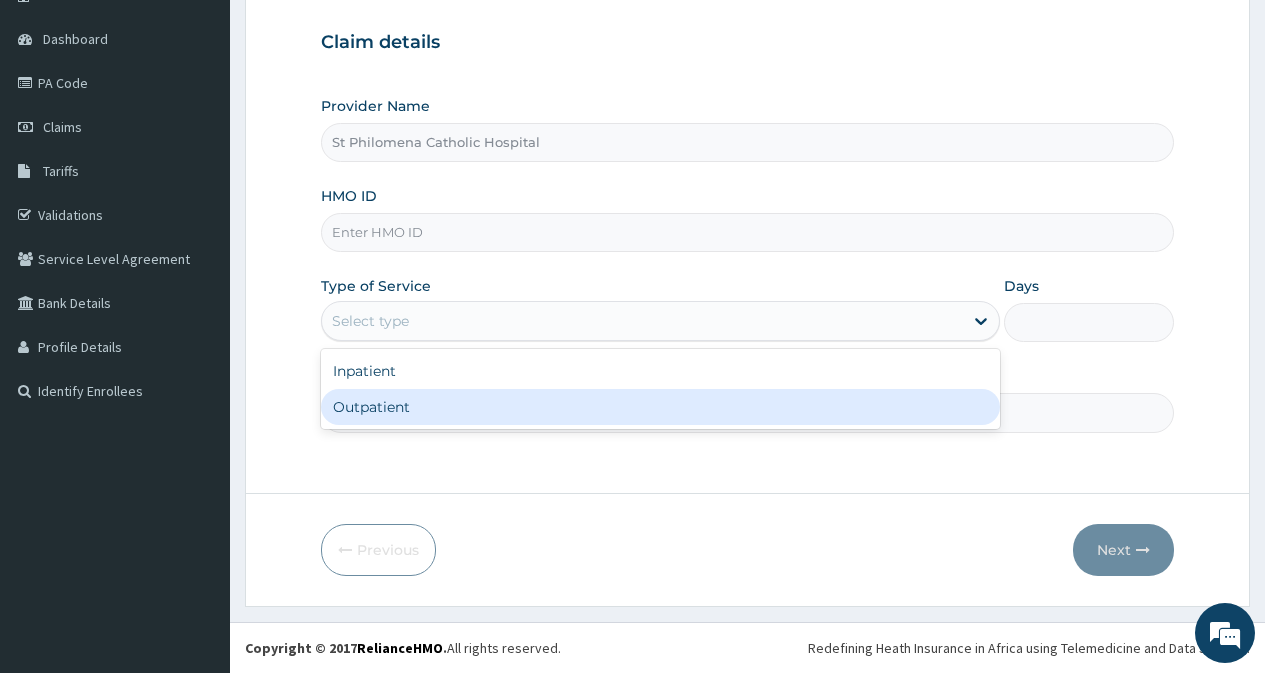 click on "Outpatient" at bounding box center (660, 407) 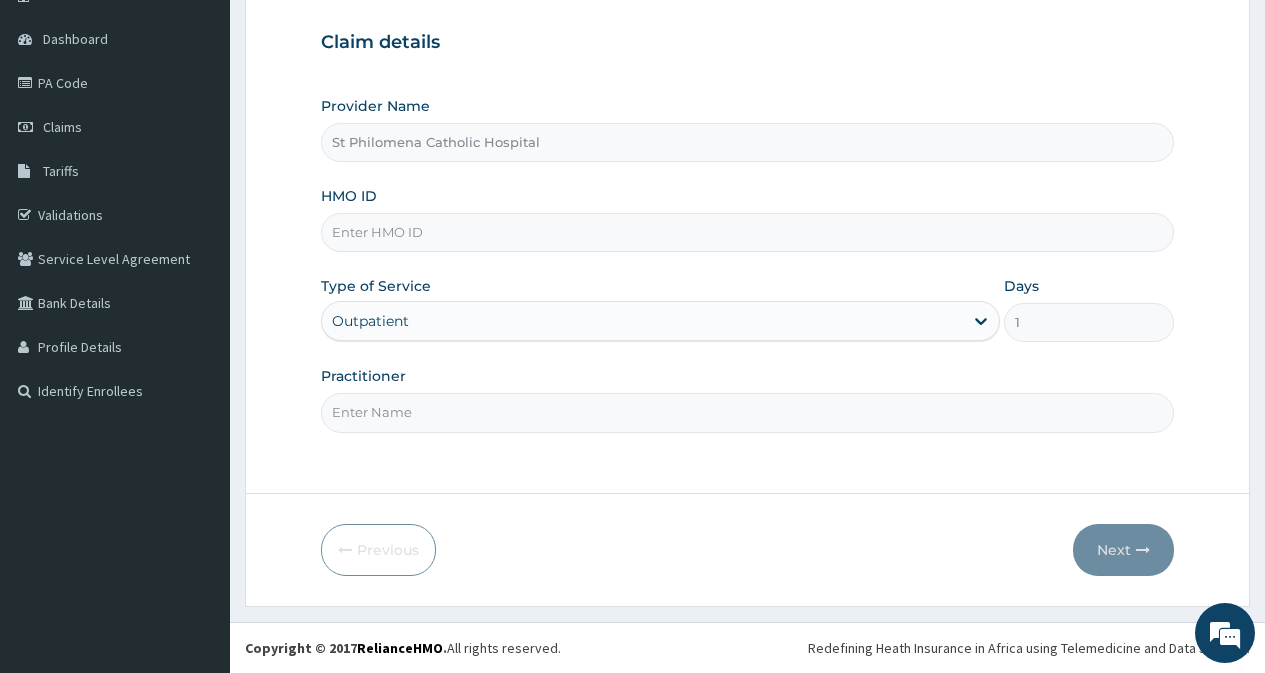 click on "Practitioner" at bounding box center [747, 412] 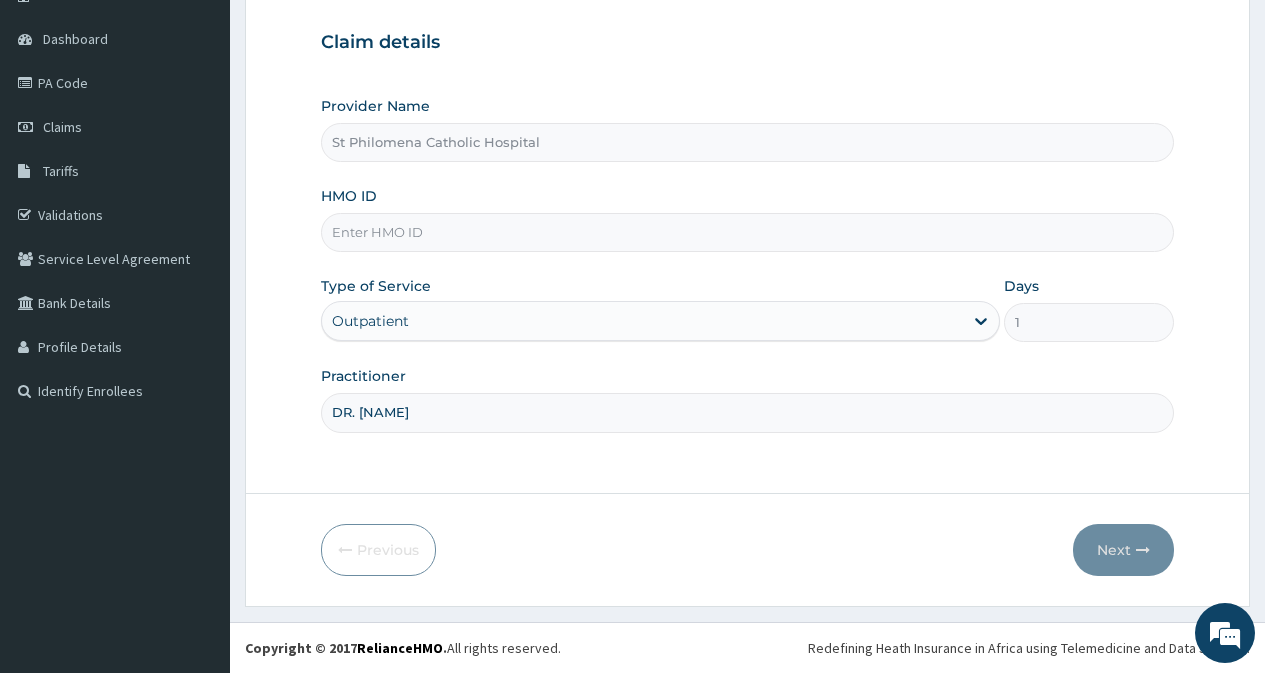 click on "HMO ID" at bounding box center [747, 232] 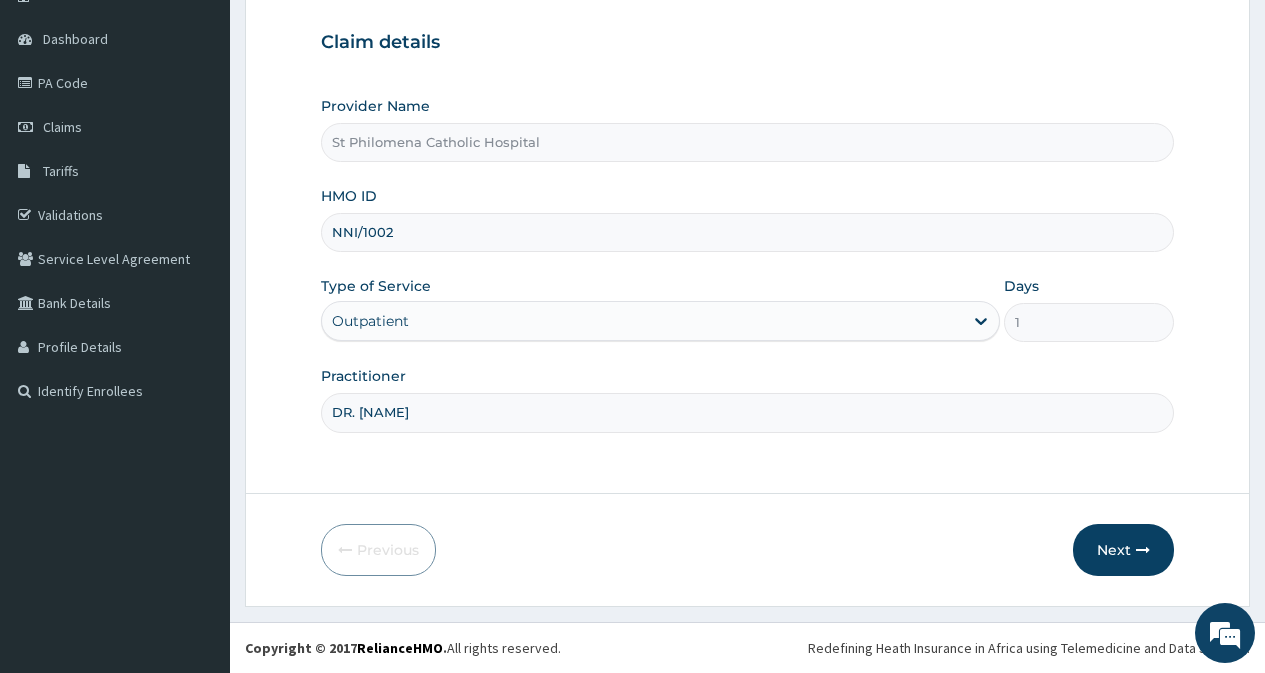 scroll, scrollTop: 0, scrollLeft: 0, axis: both 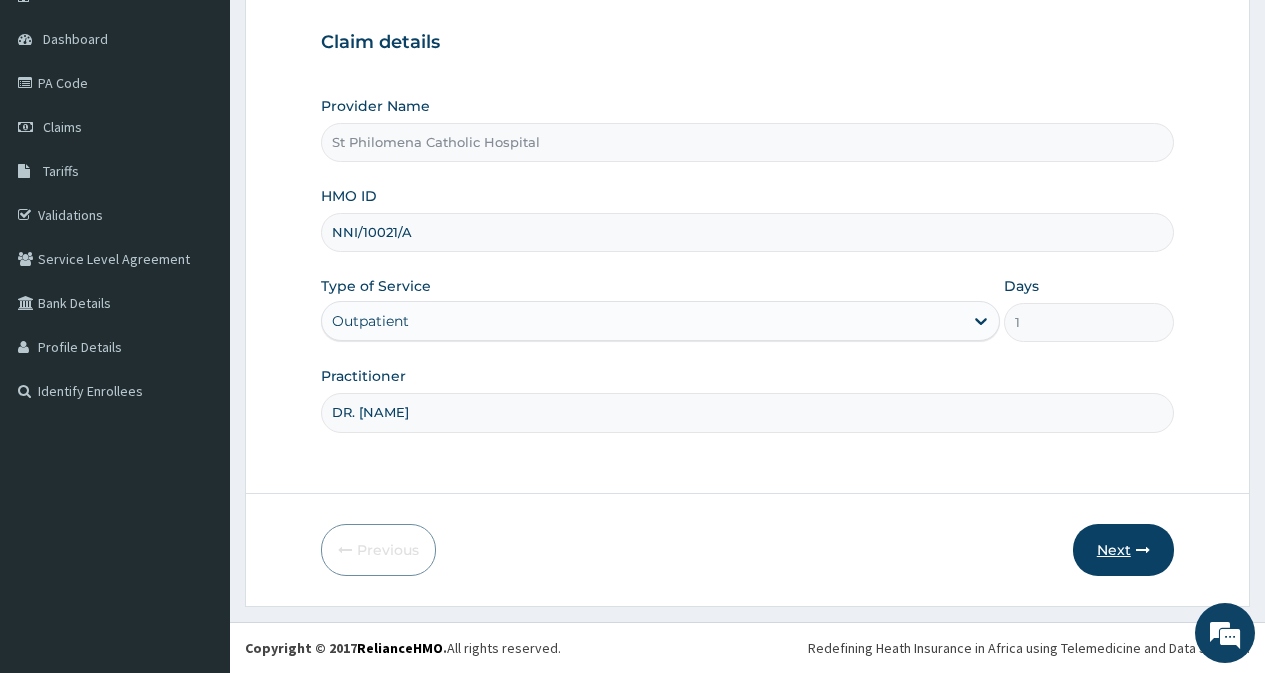 click at bounding box center (1143, 550) 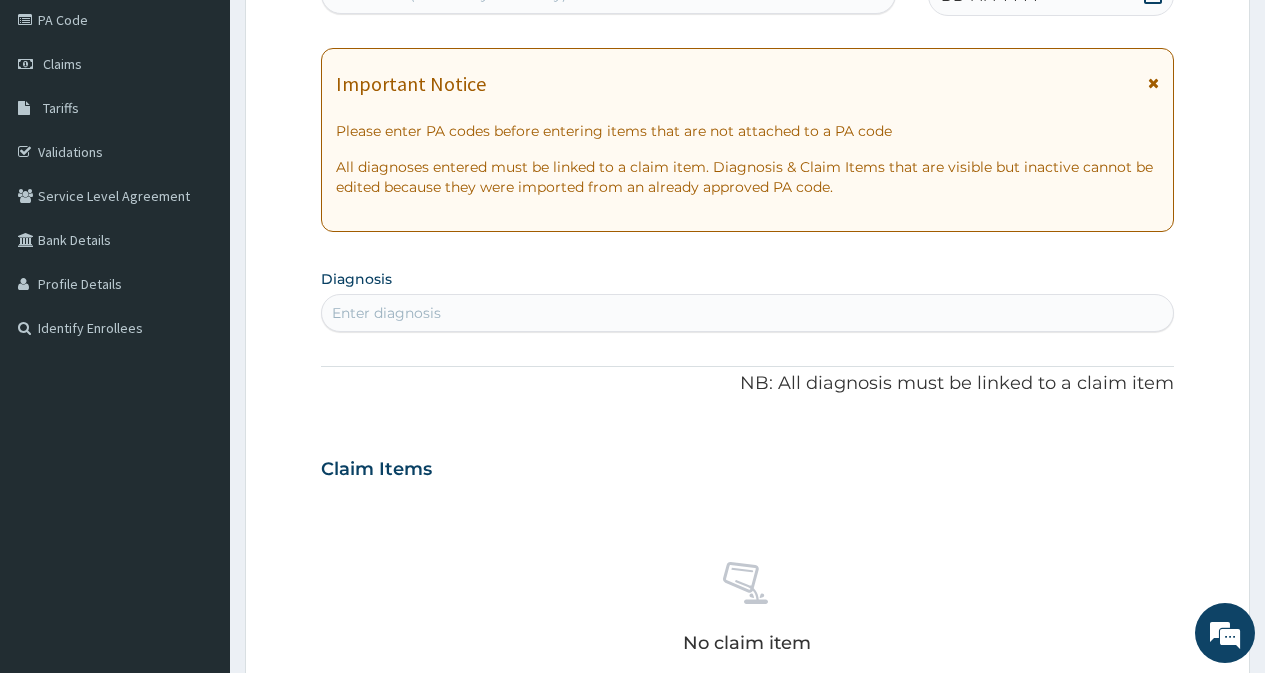 scroll, scrollTop: 179, scrollLeft: 0, axis: vertical 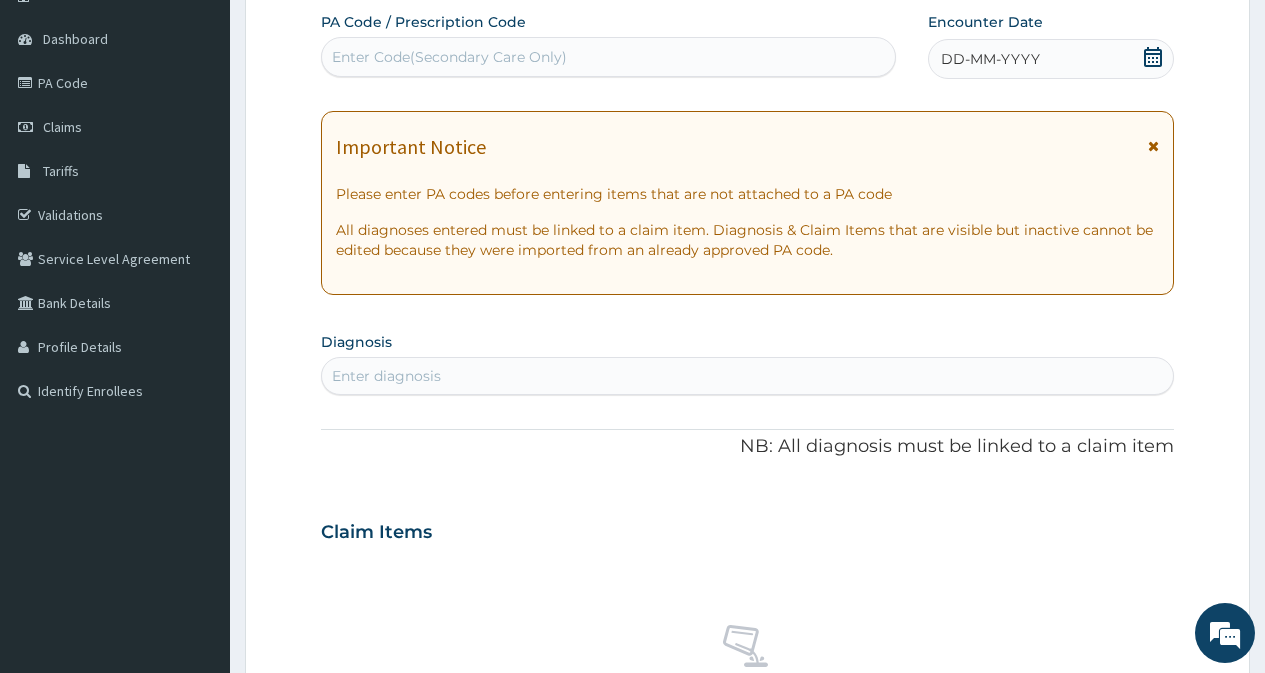 click 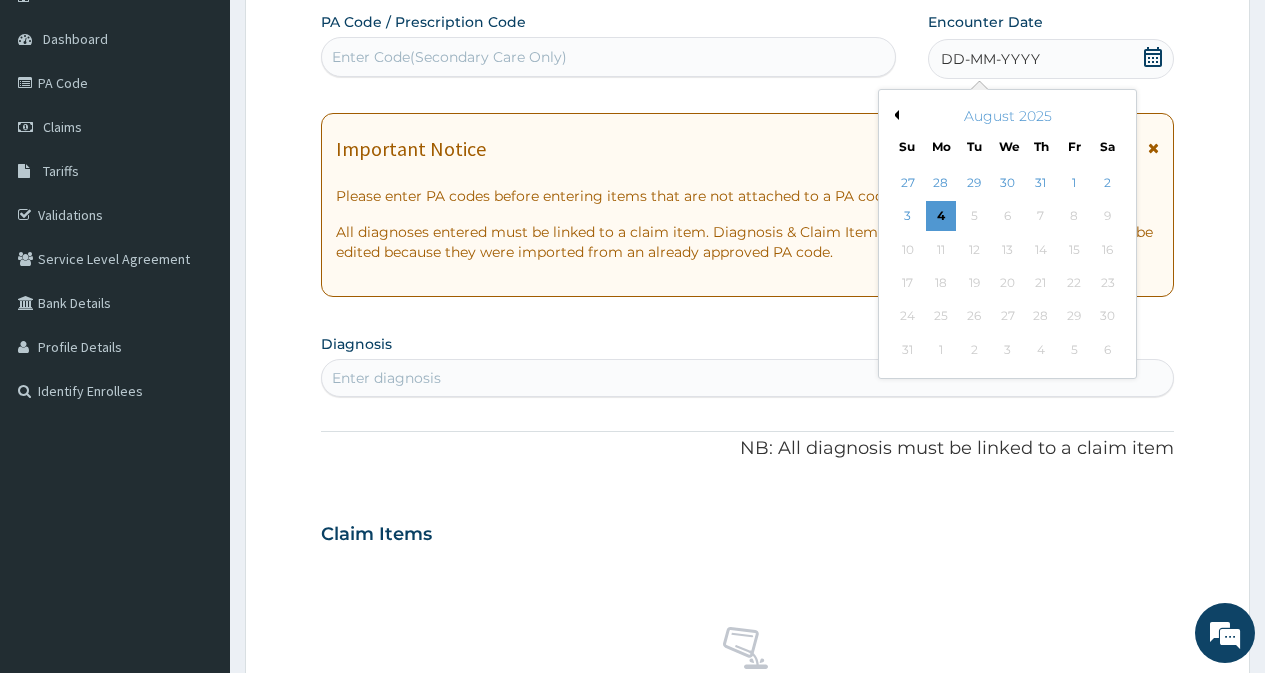 click on "August 2025" at bounding box center [1007, 116] 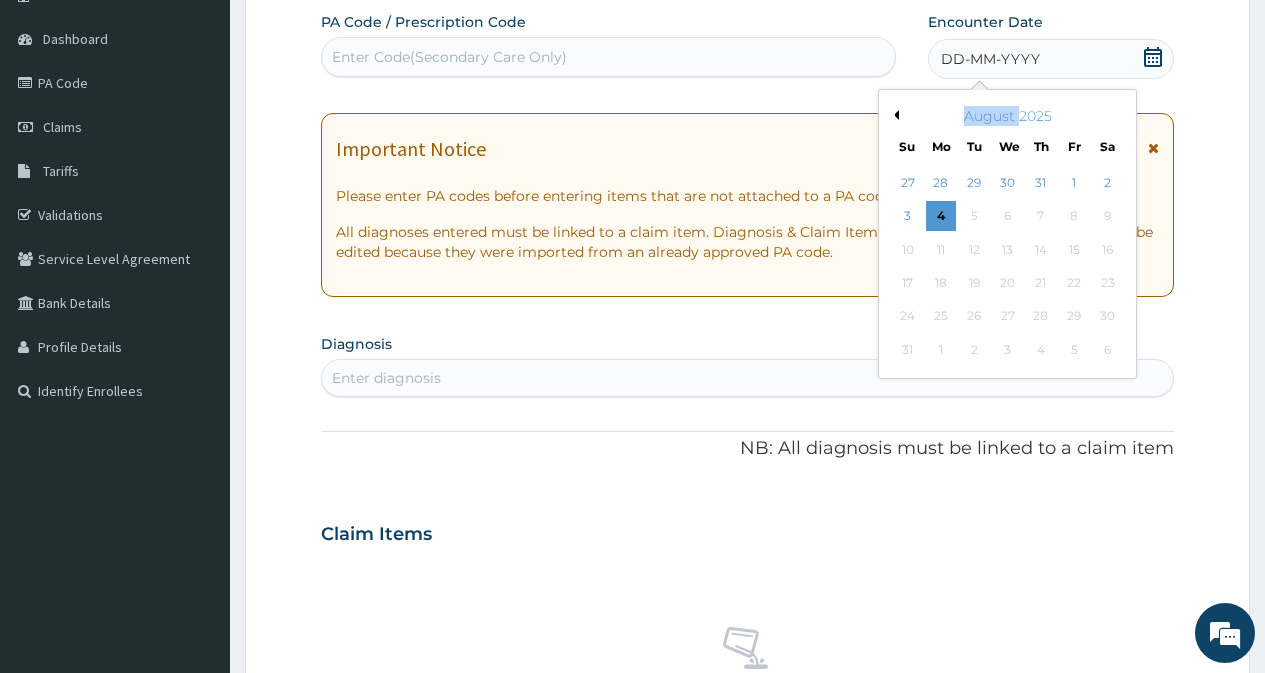click on "August 2025" at bounding box center (1007, 116) 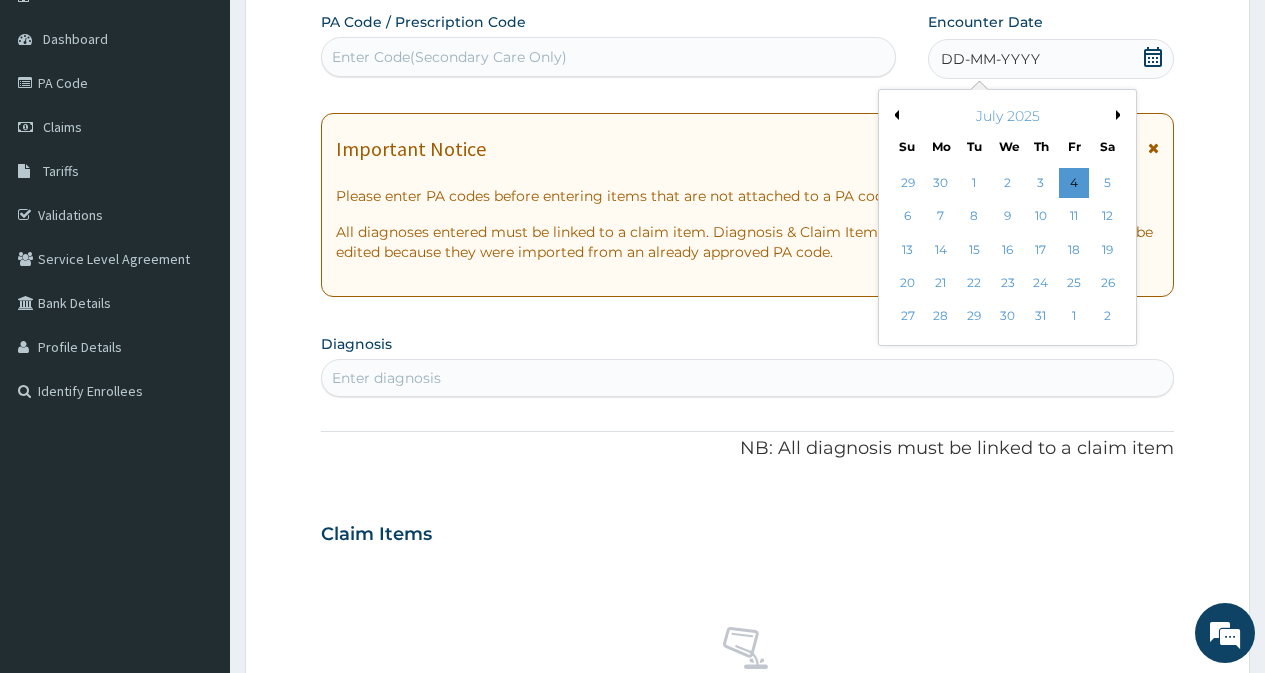click on "Previous Month" at bounding box center [894, 115] 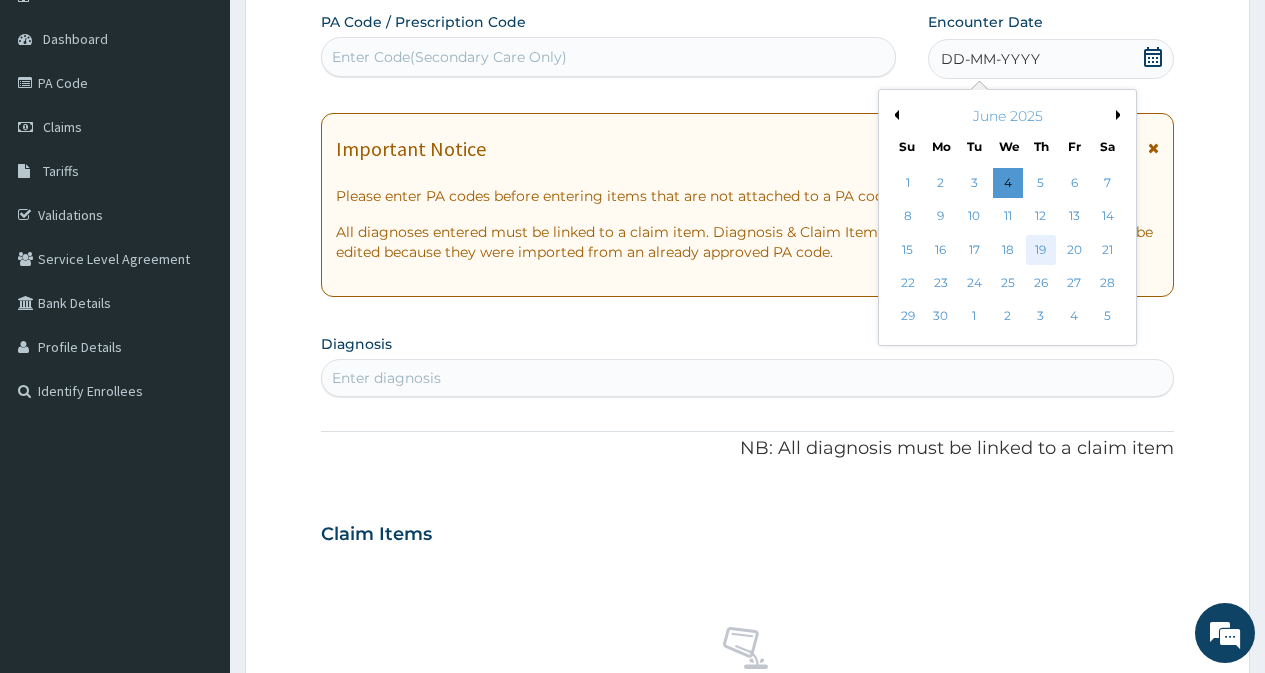 click on "19" at bounding box center (1041, 250) 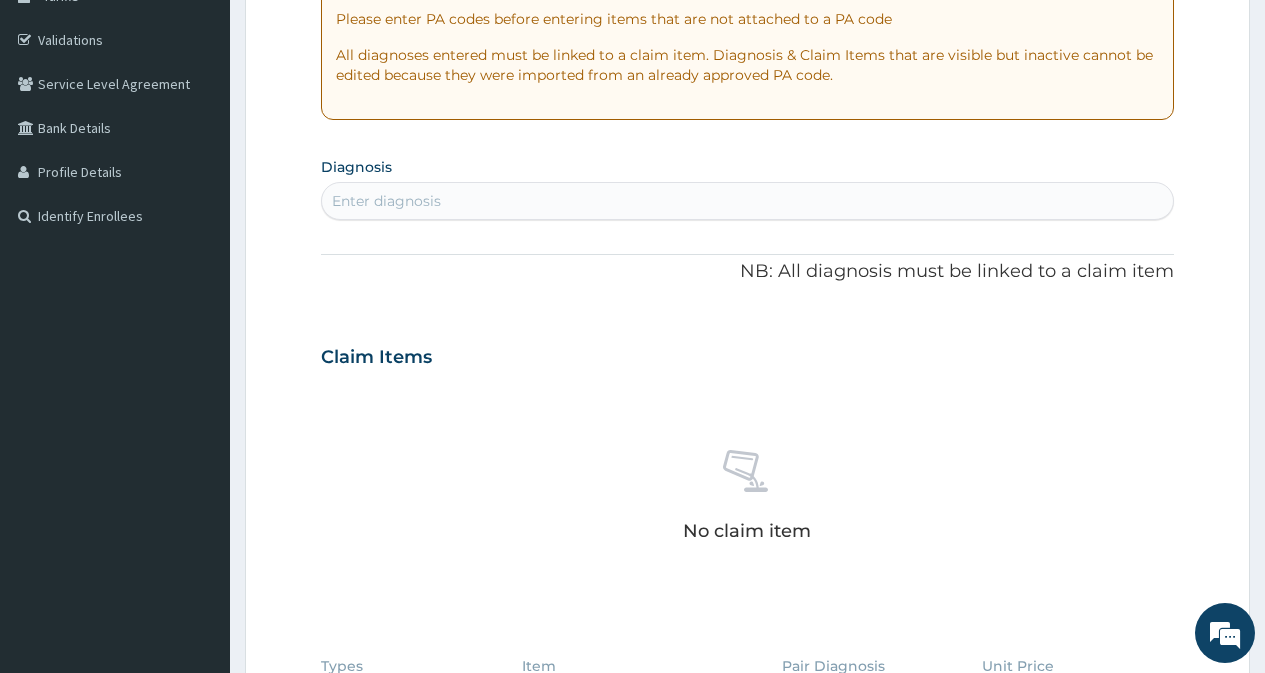 scroll, scrollTop: 379, scrollLeft: 0, axis: vertical 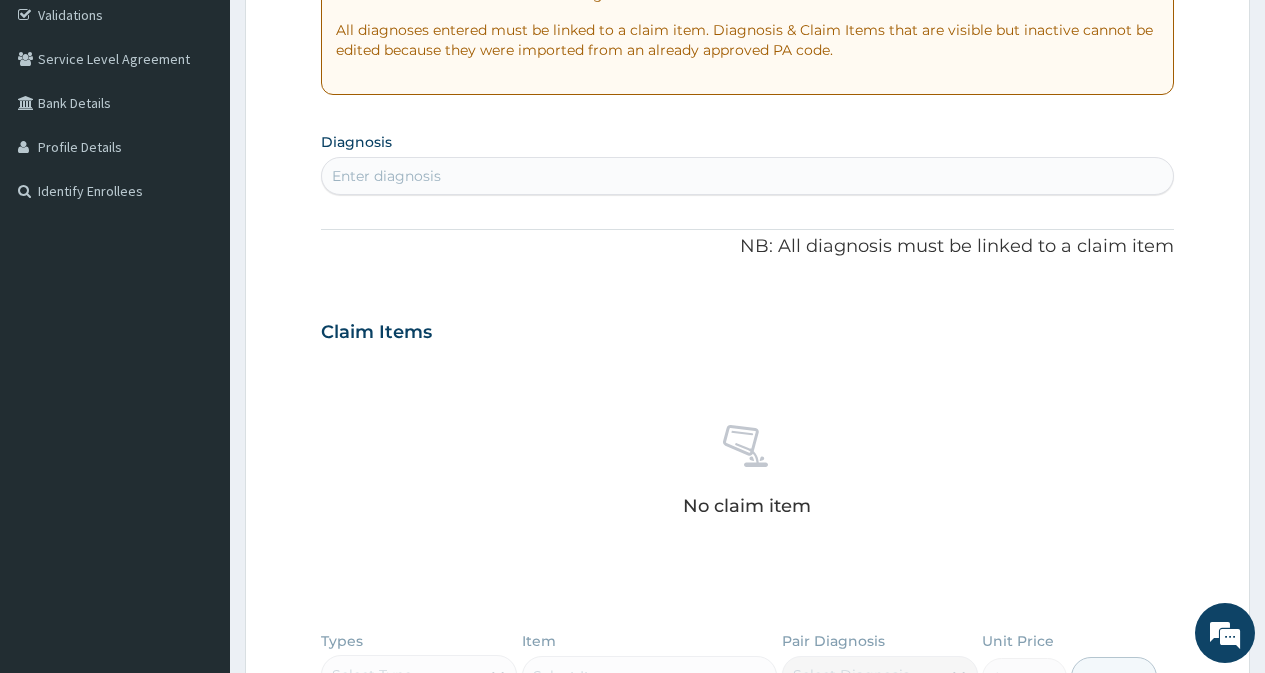 click on "Enter diagnosis" at bounding box center [747, 176] 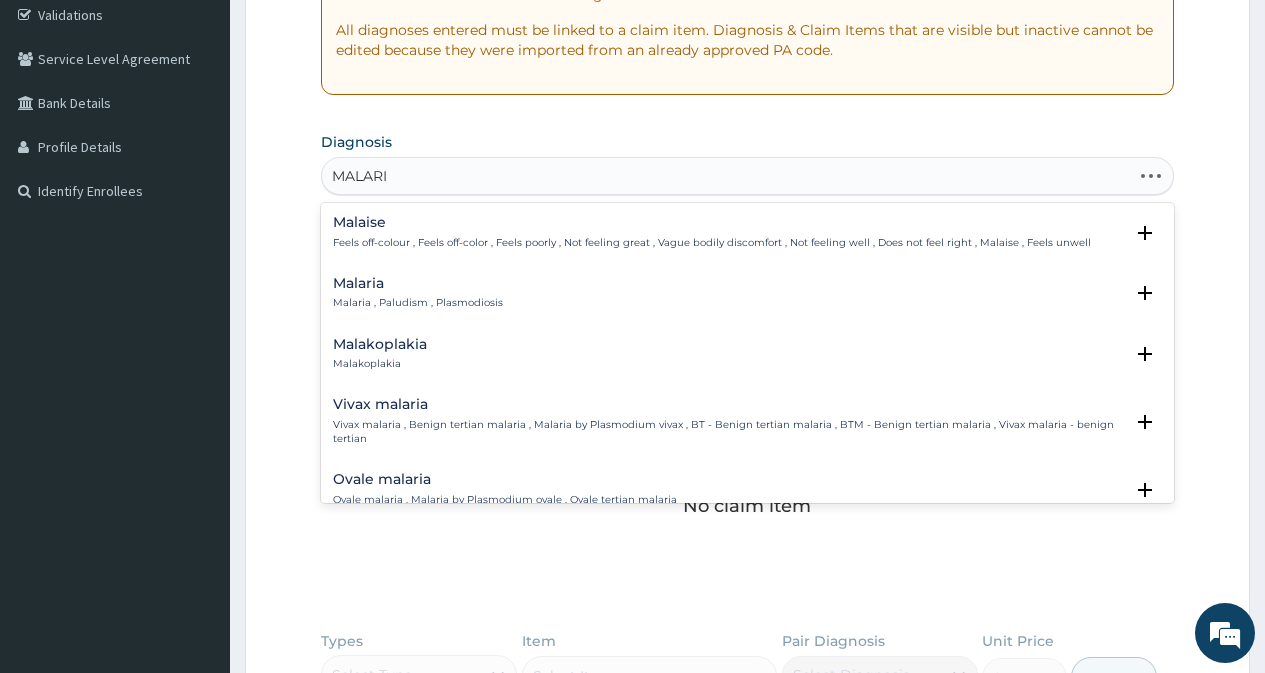 type on "MALARIA" 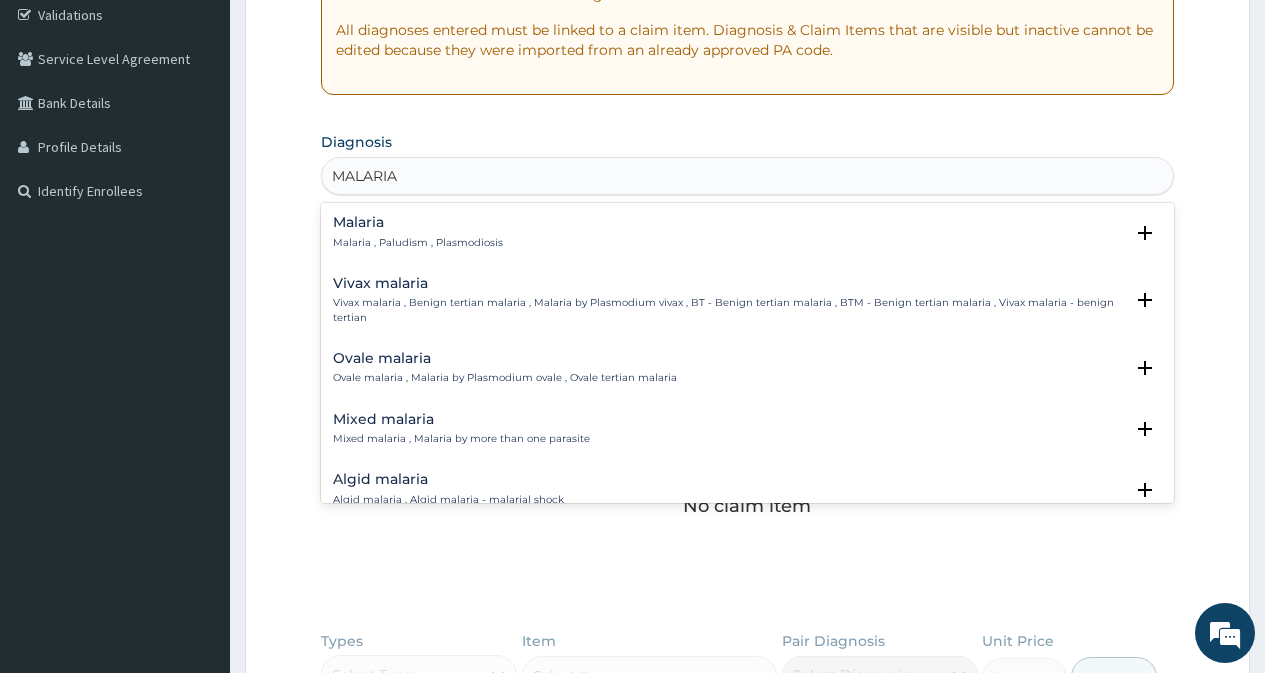 click on "Mixed malaria" at bounding box center (461, 419) 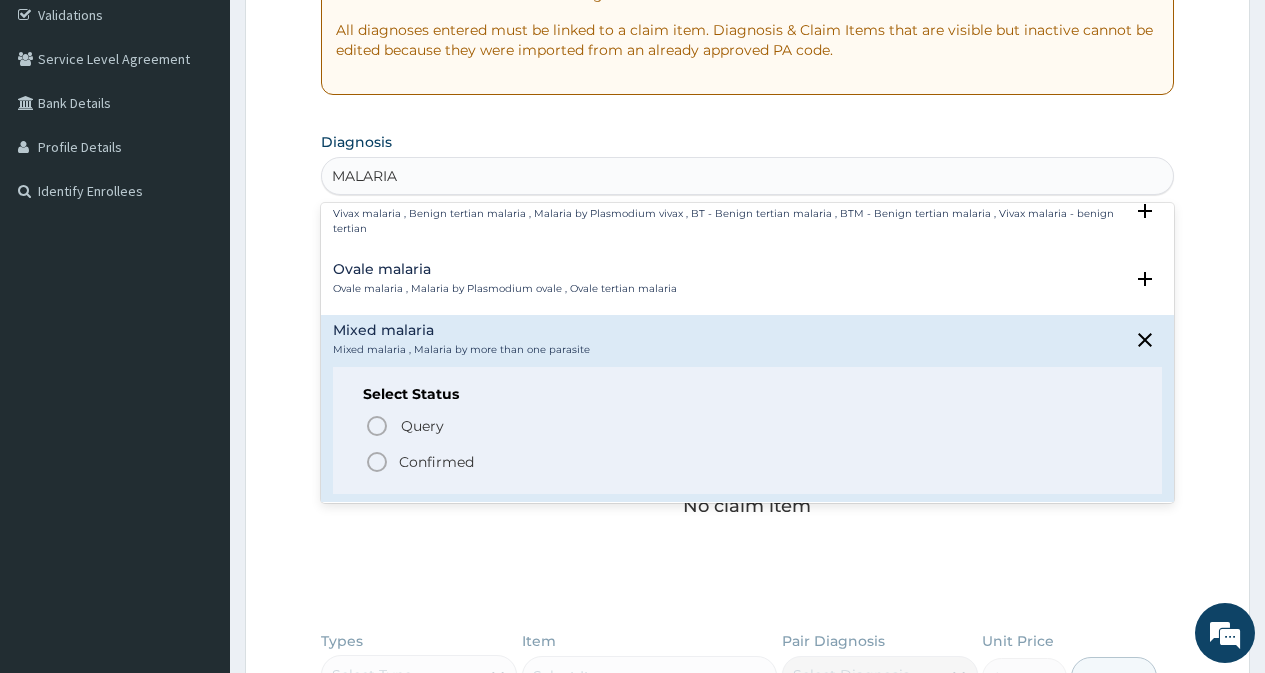 scroll, scrollTop: 100, scrollLeft: 0, axis: vertical 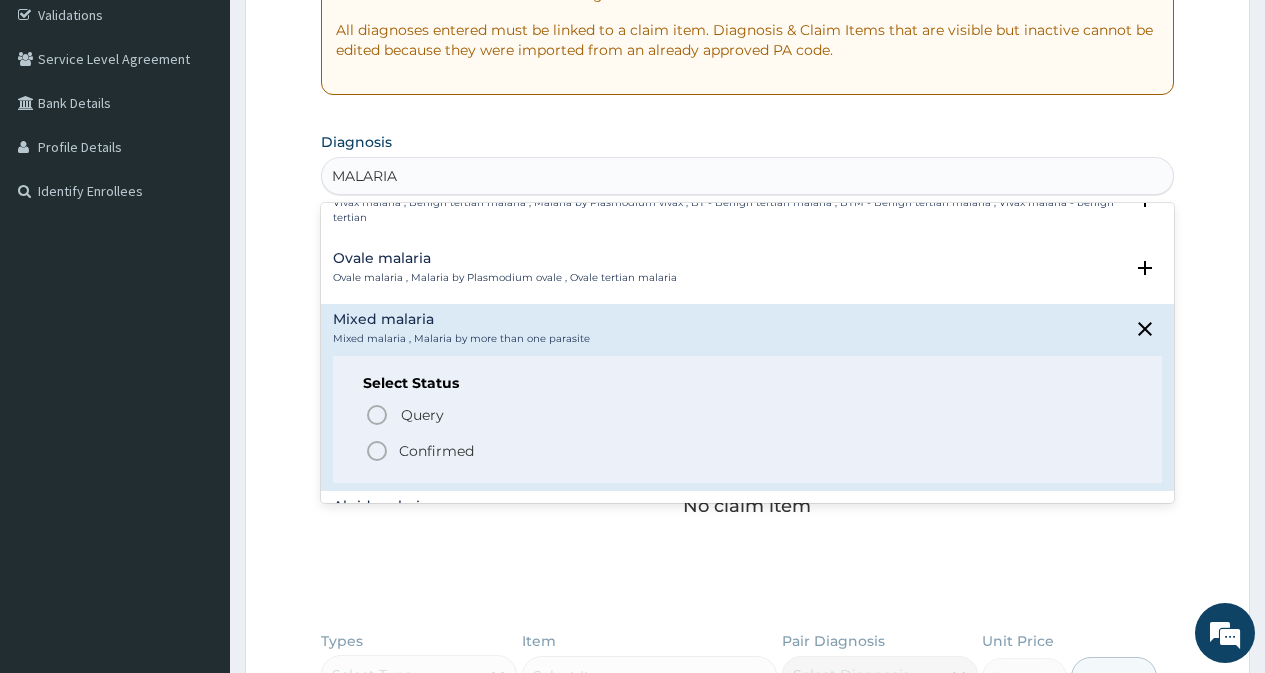 click 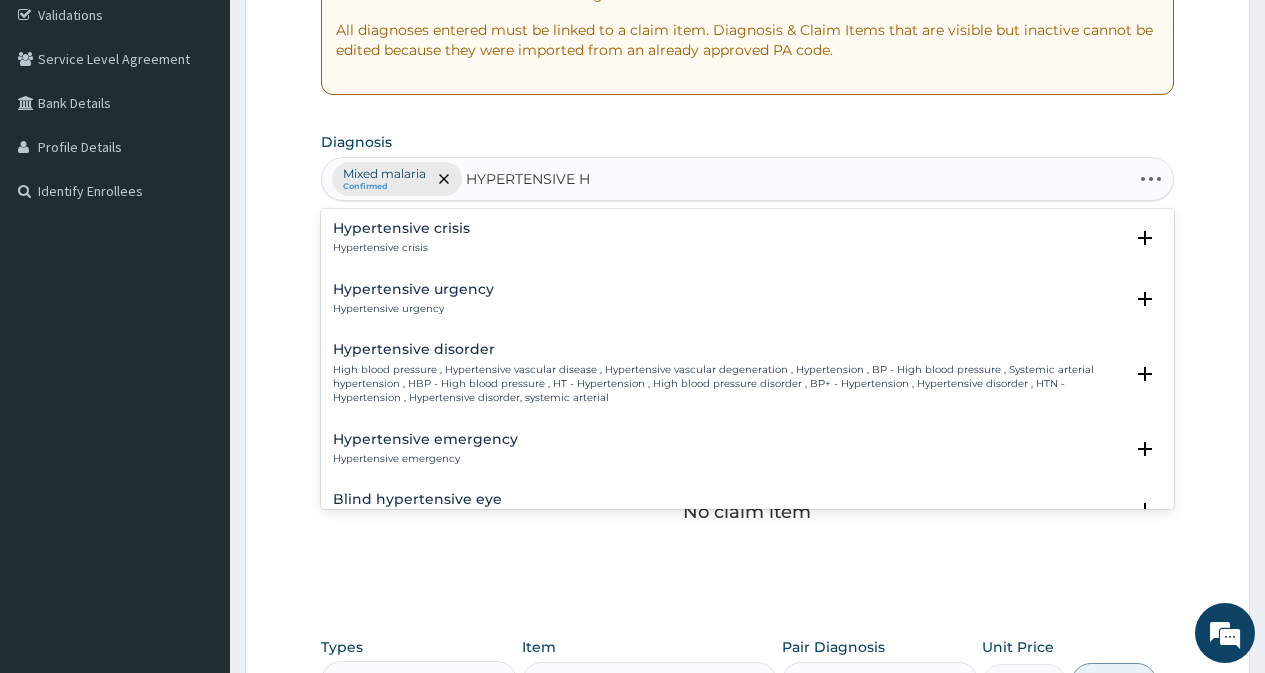 type on "HYPERTENSIVE HE" 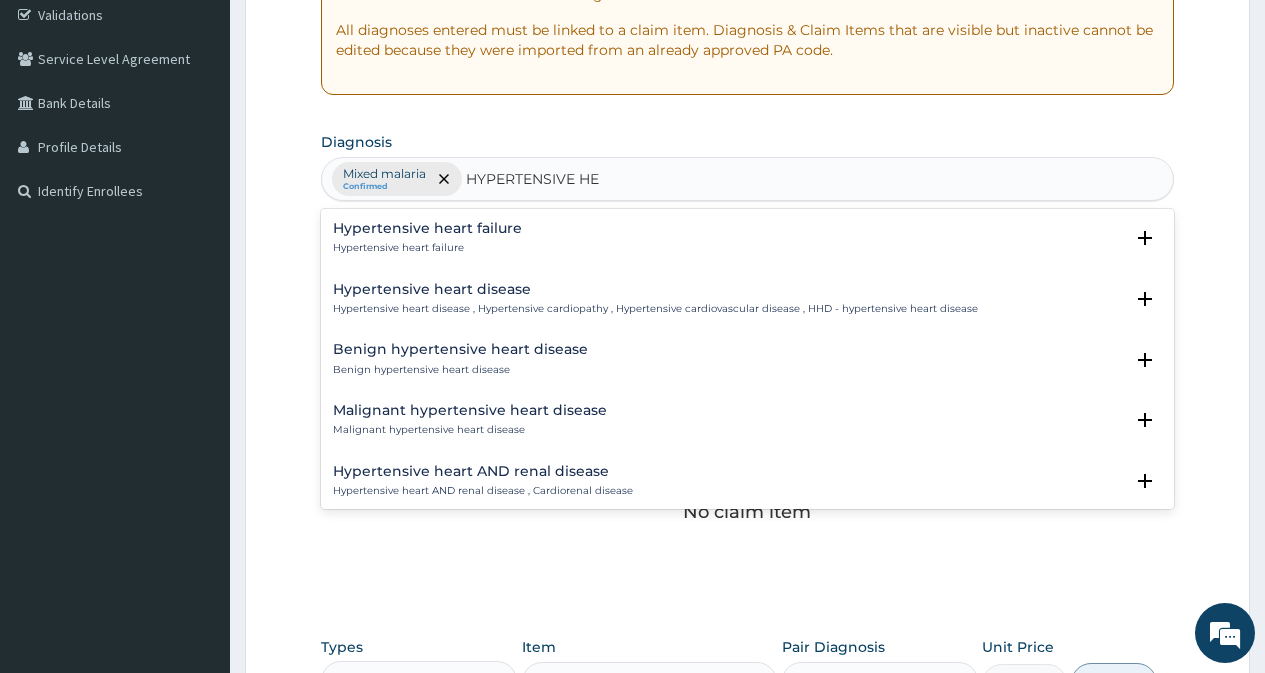 click on "Hypertensive heart disease" at bounding box center [655, 289] 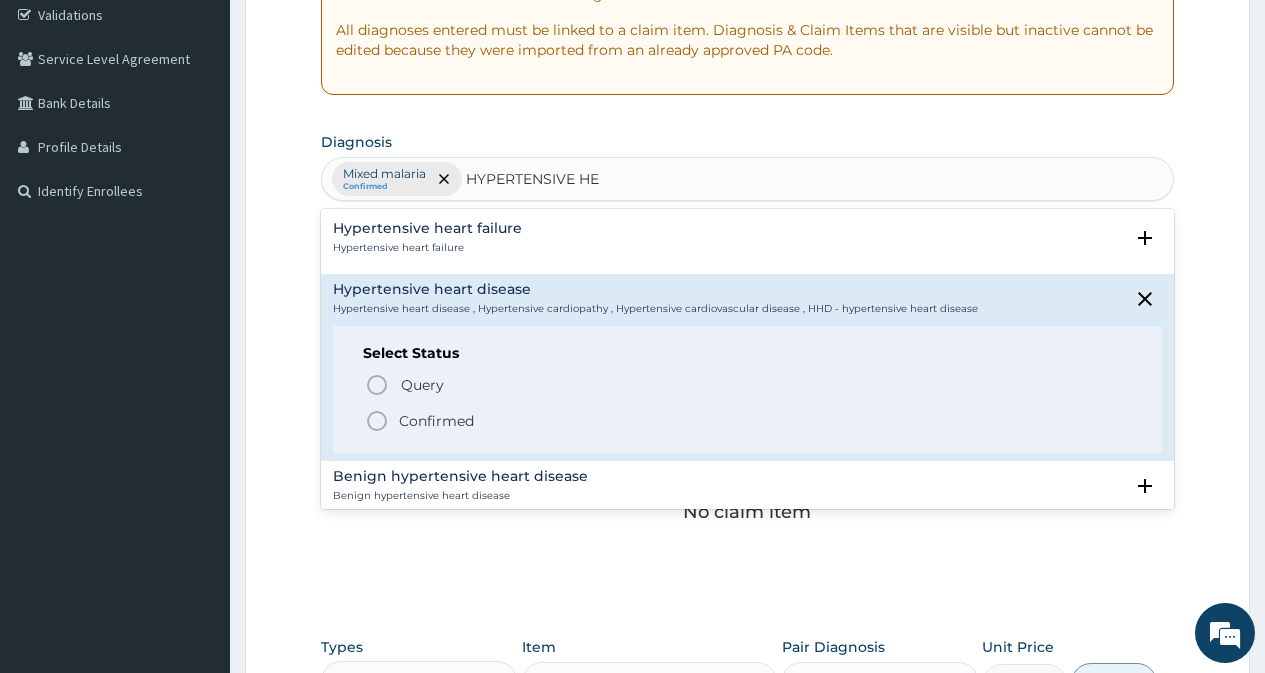 click 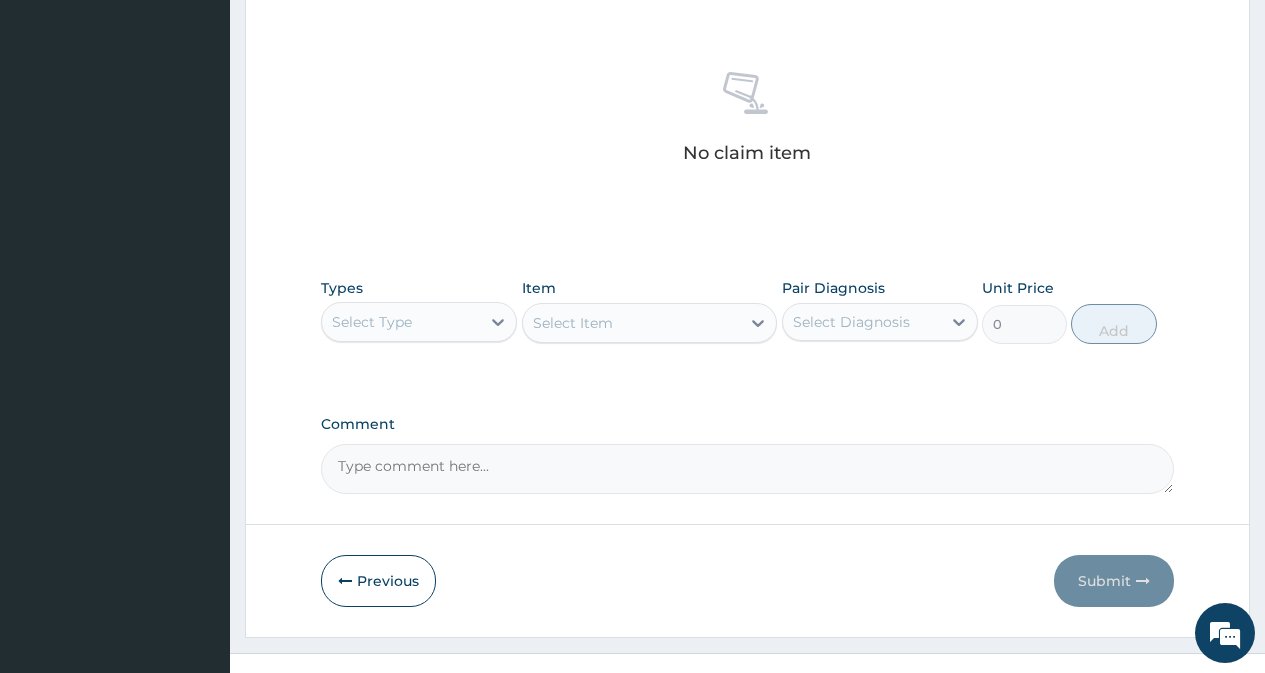 scroll, scrollTop: 769, scrollLeft: 0, axis: vertical 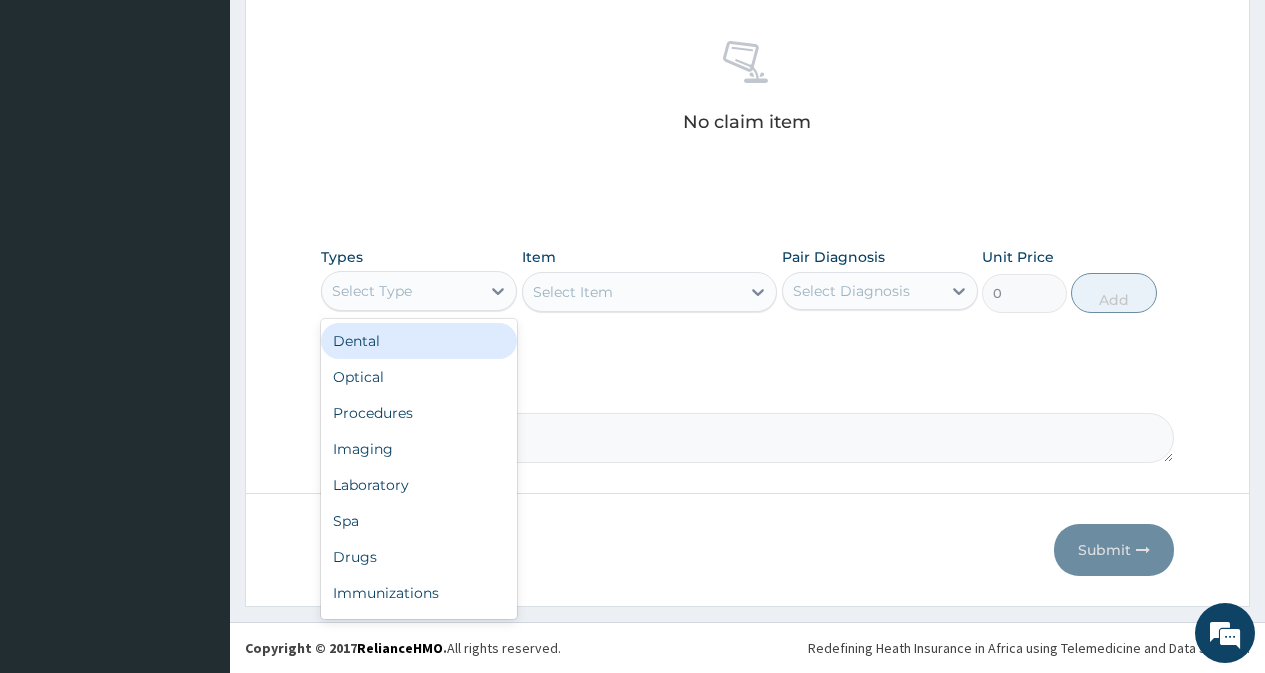 click on "Select Type" at bounding box center [401, 291] 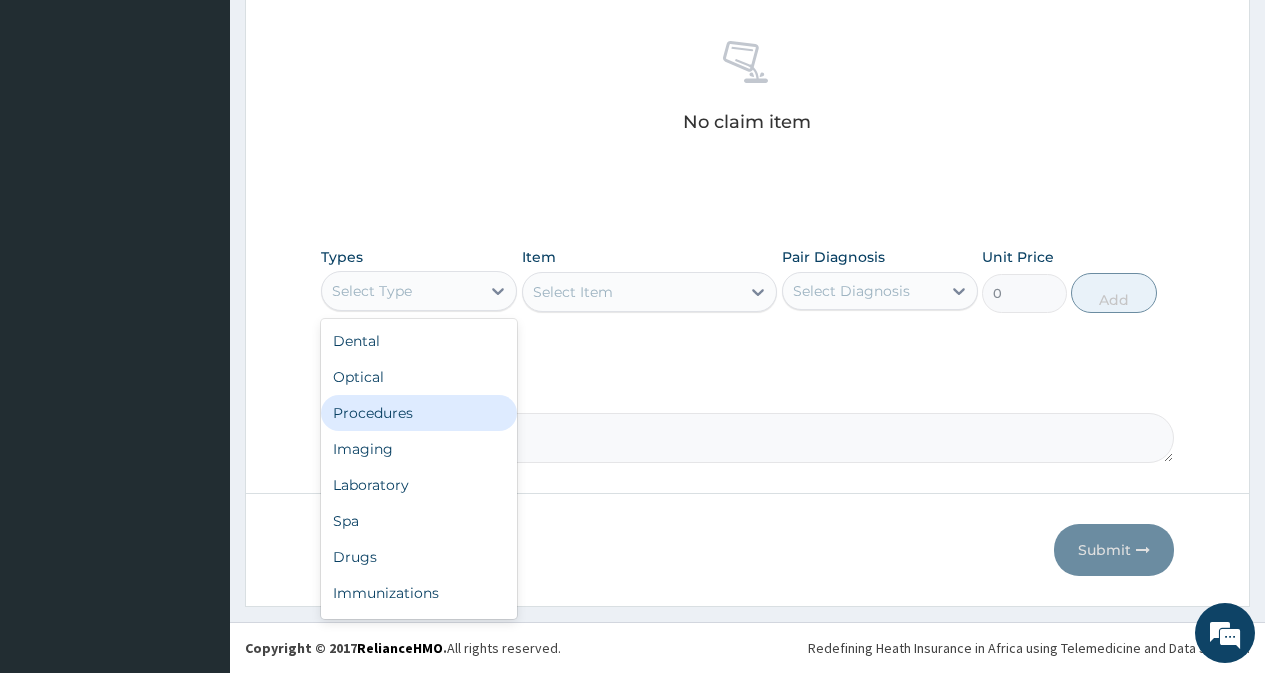 click on "Procedures" at bounding box center [419, 413] 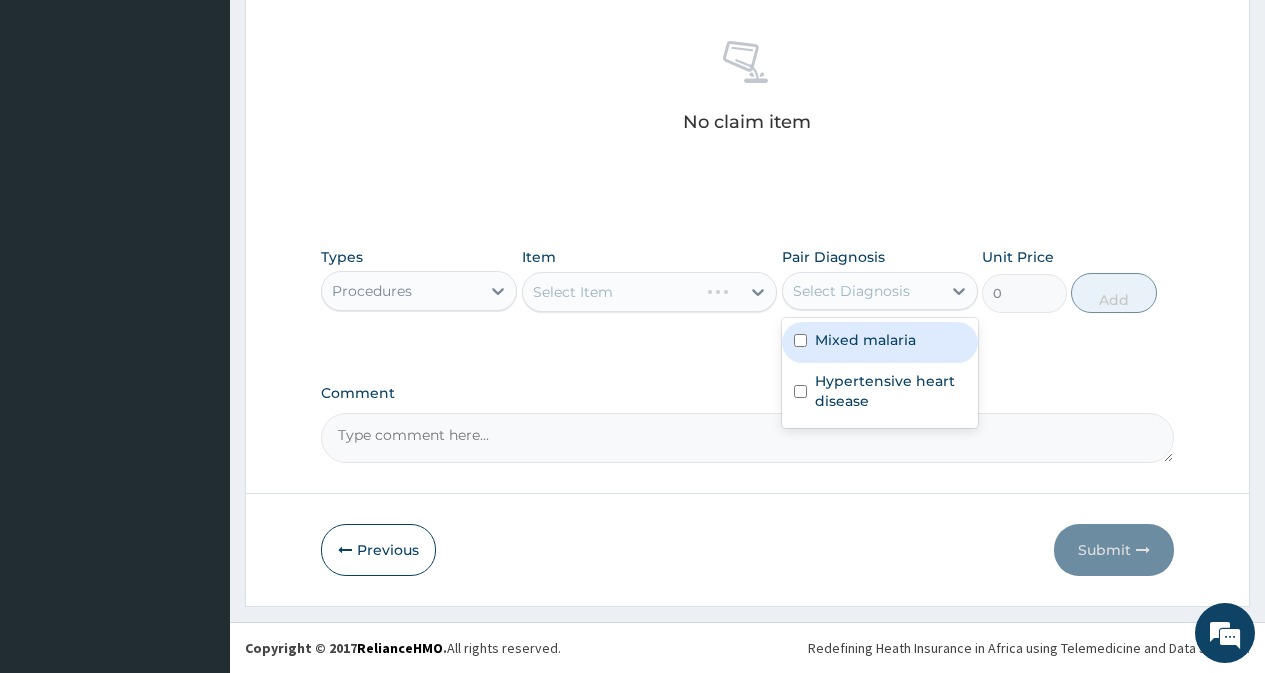 drag, startPoint x: 840, startPoint y: 293, endPoint x: 840, endPoint y: 337, distance: 44 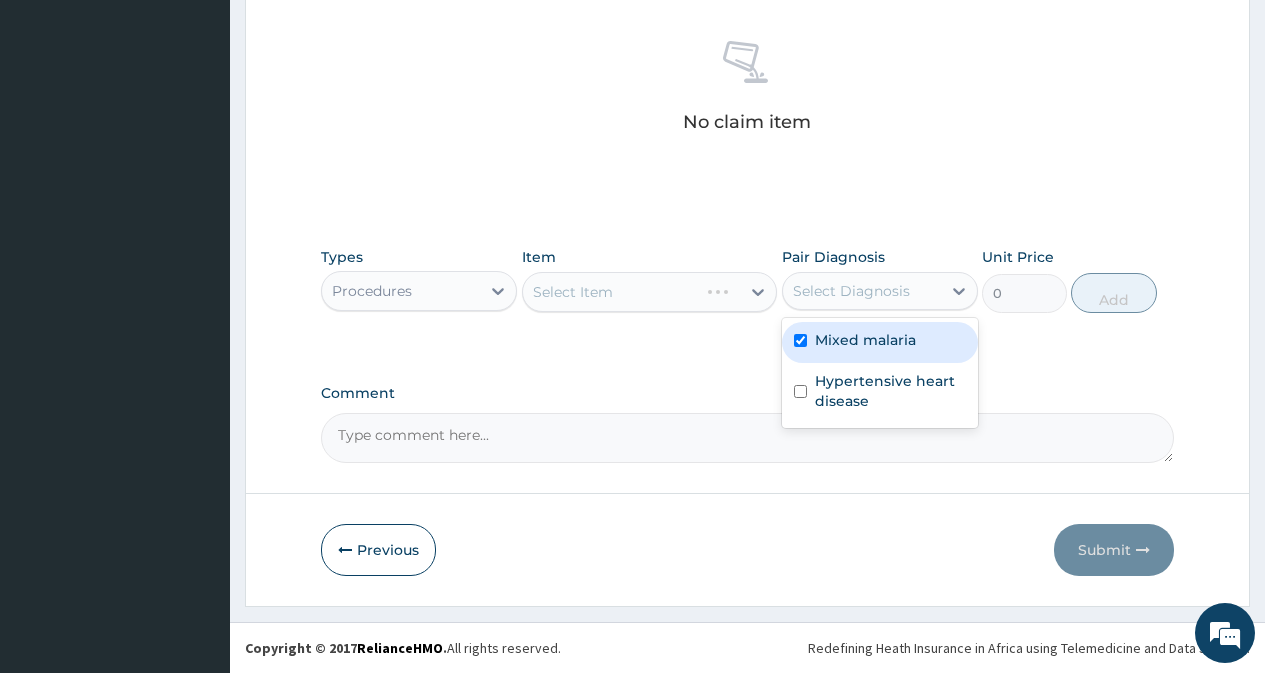 checkbox on "true" 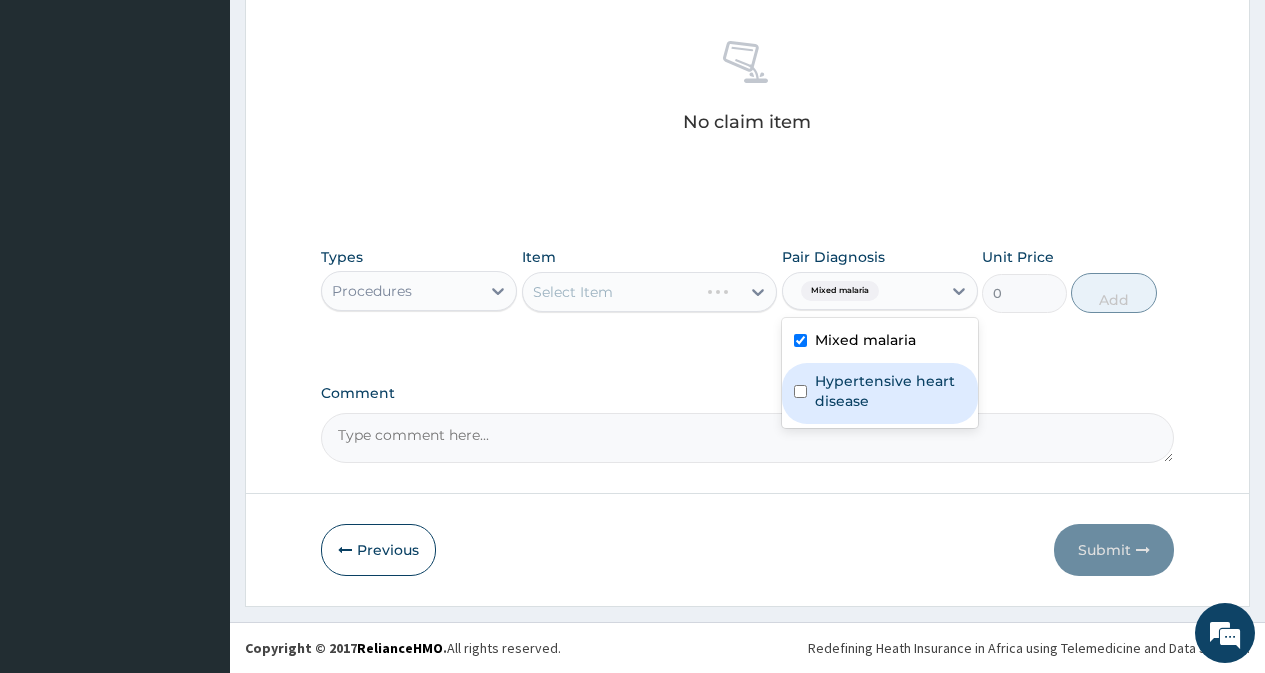 click on "Hypertensive heart disease" at bounding box center (880, 393) 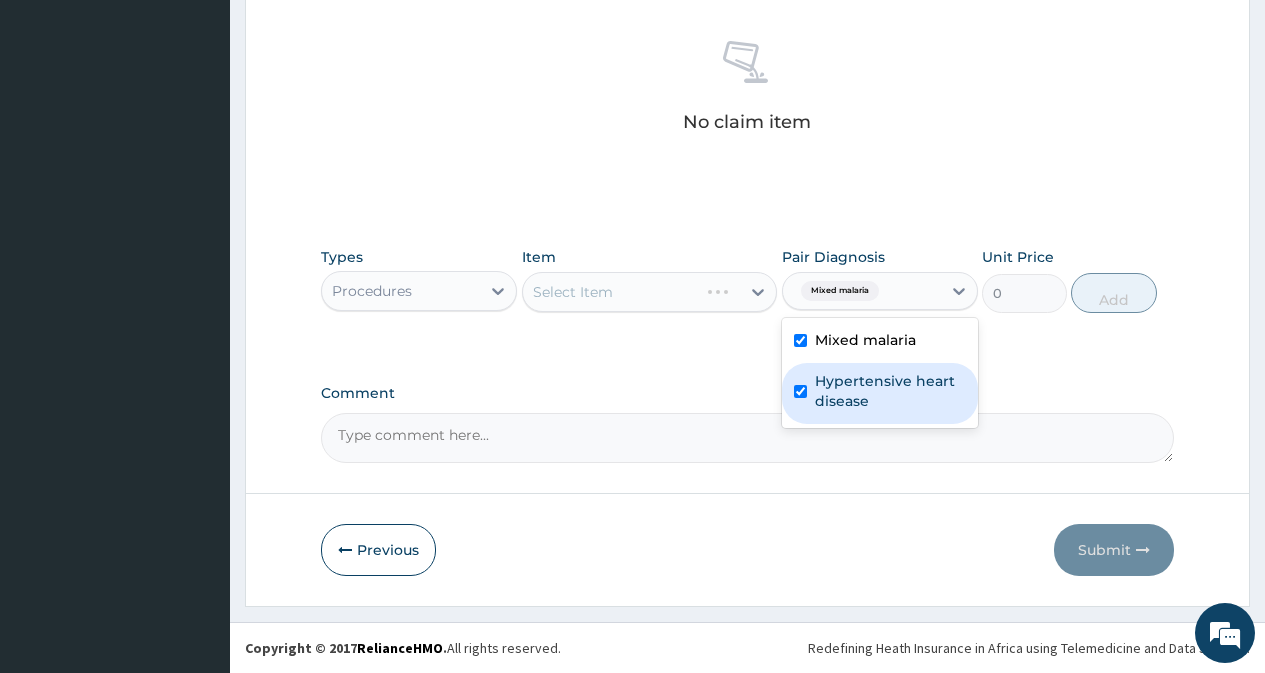 checkbox on "true" 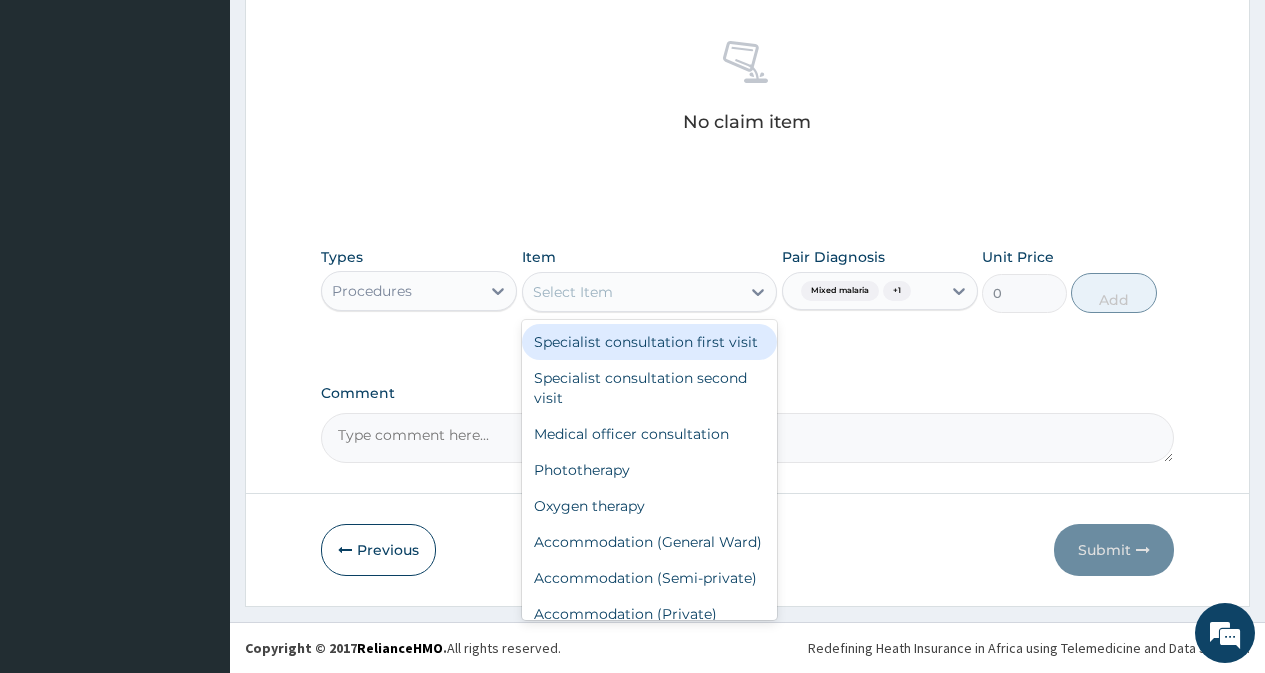 click on "Select Item" at bounding box center [632, 292] 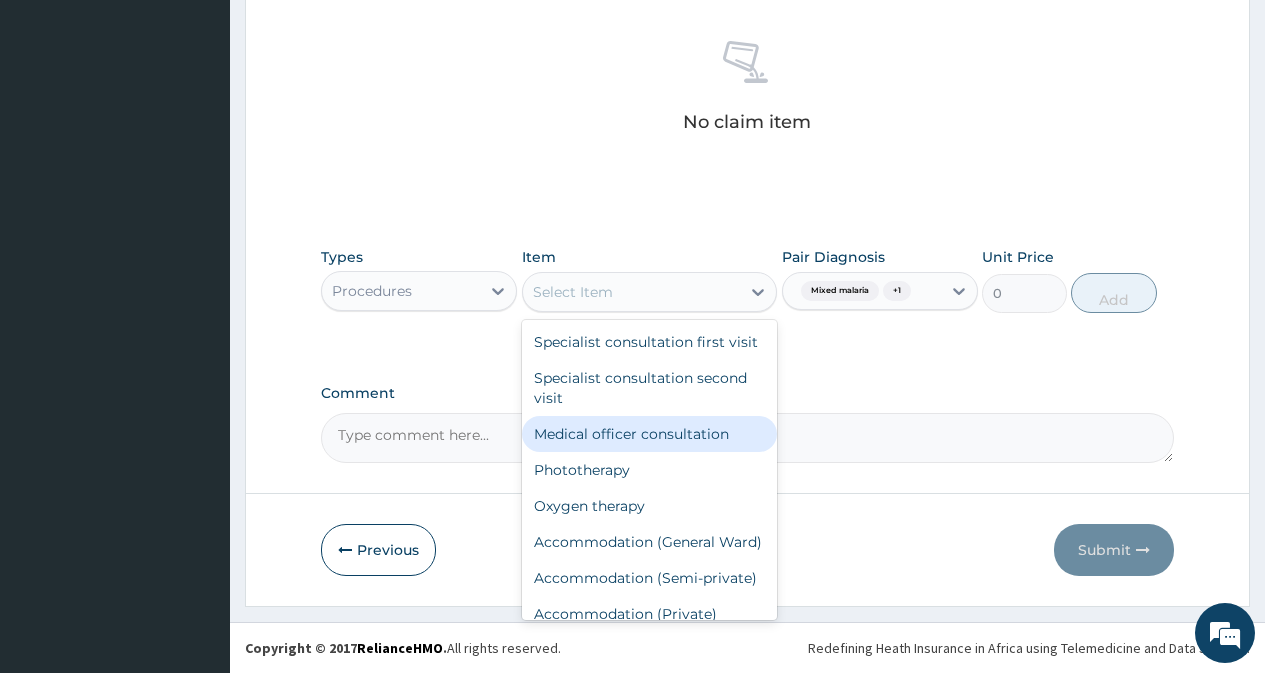 drag, startPoint x: 689, startPoint y: 452, endPoint x: 753, endPoint y: 426, distance: 69.079666 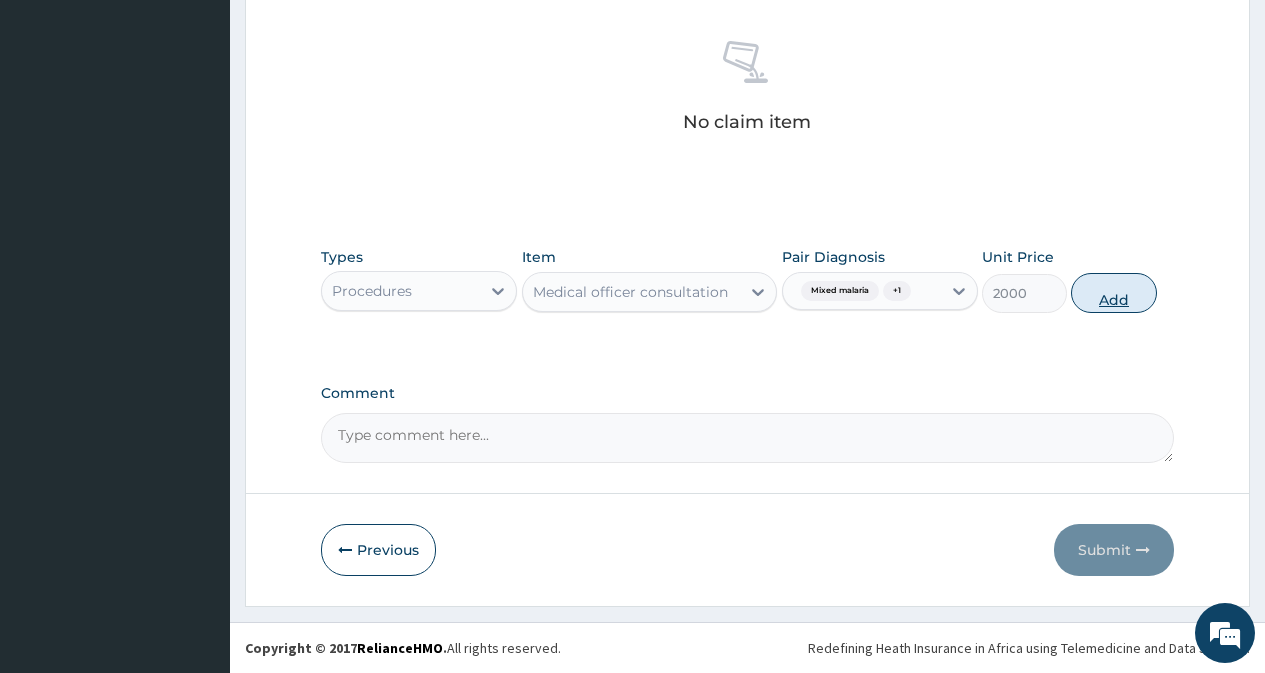 click on "Add" at bounding box center (1113, 293) 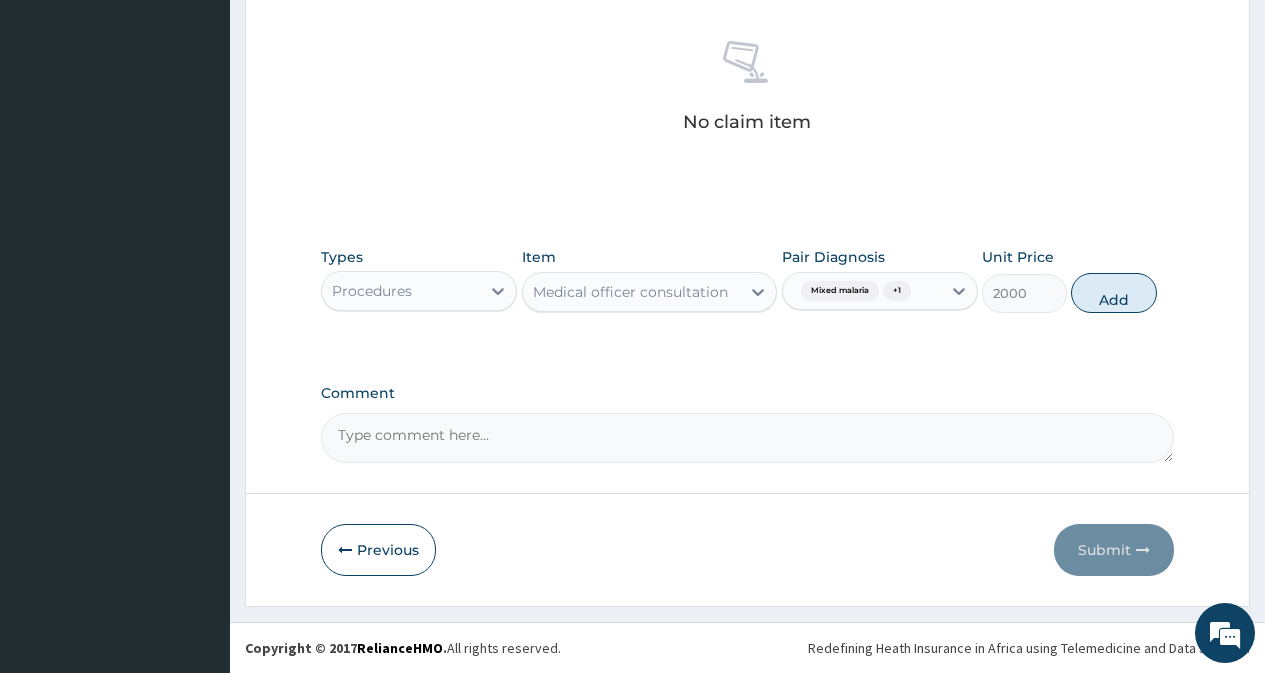 type on "0" 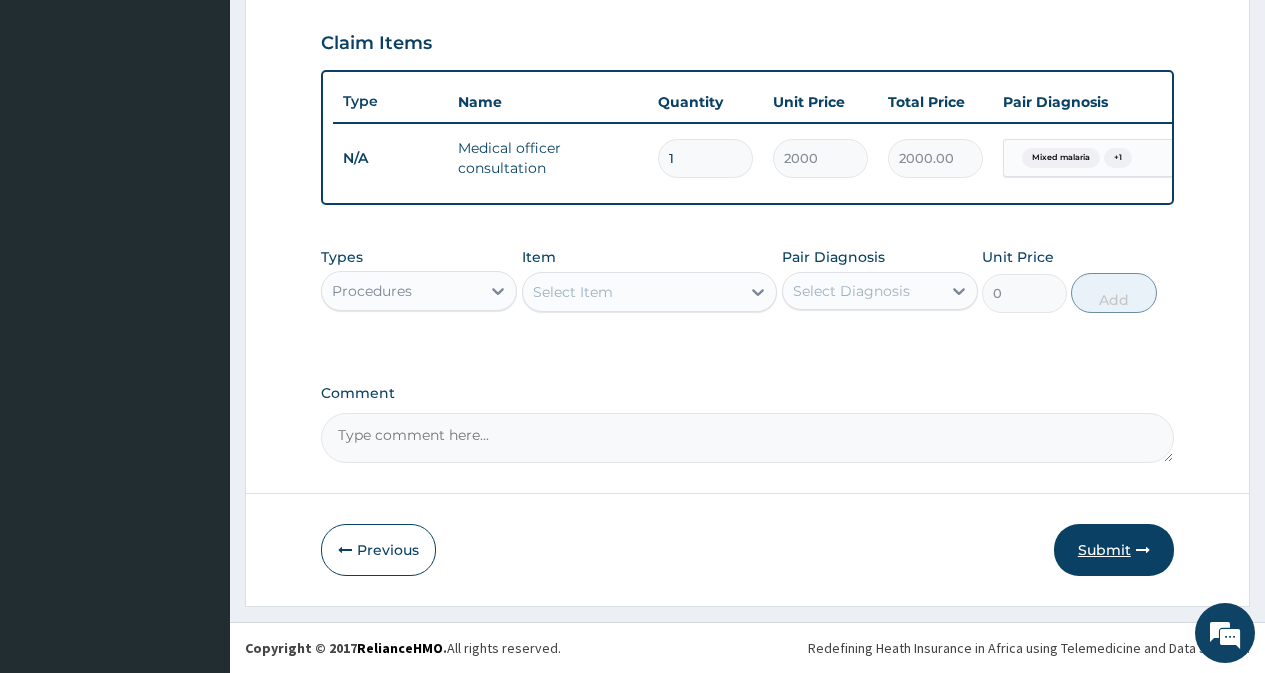 click on "Submit" at bounding box center (1114, 550) 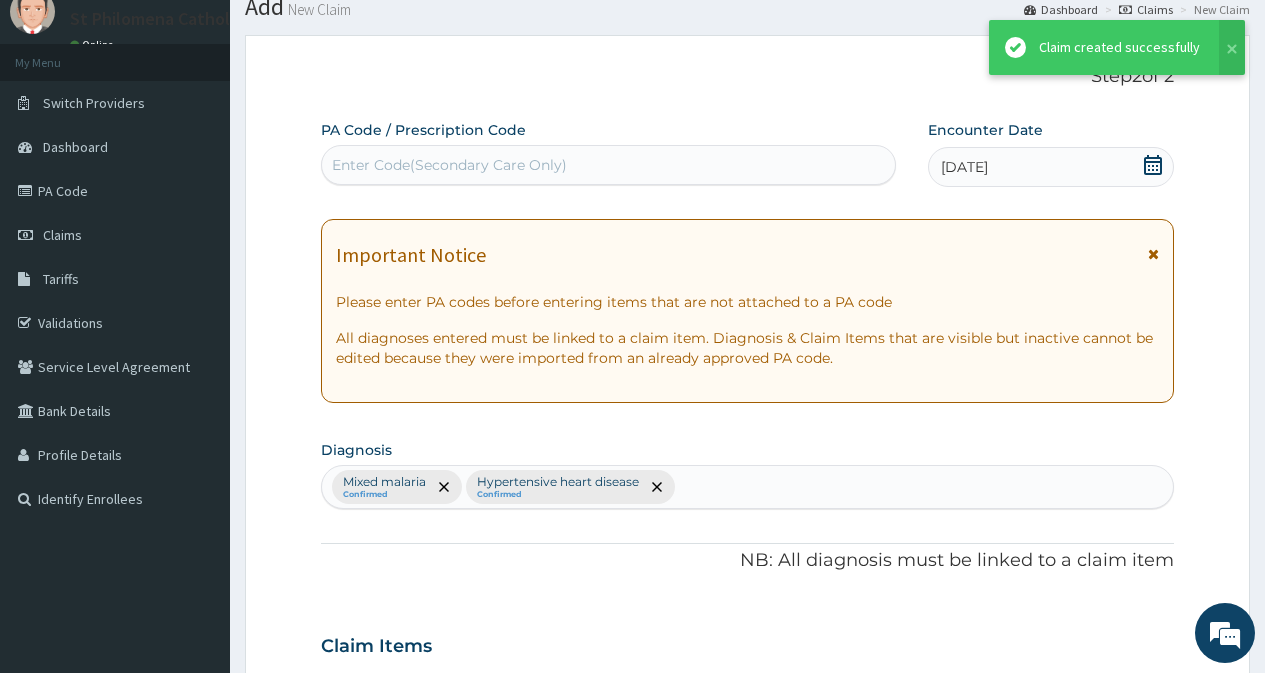 scroll, scrollTop: 689, scrollLeft: 0, axis: vertical 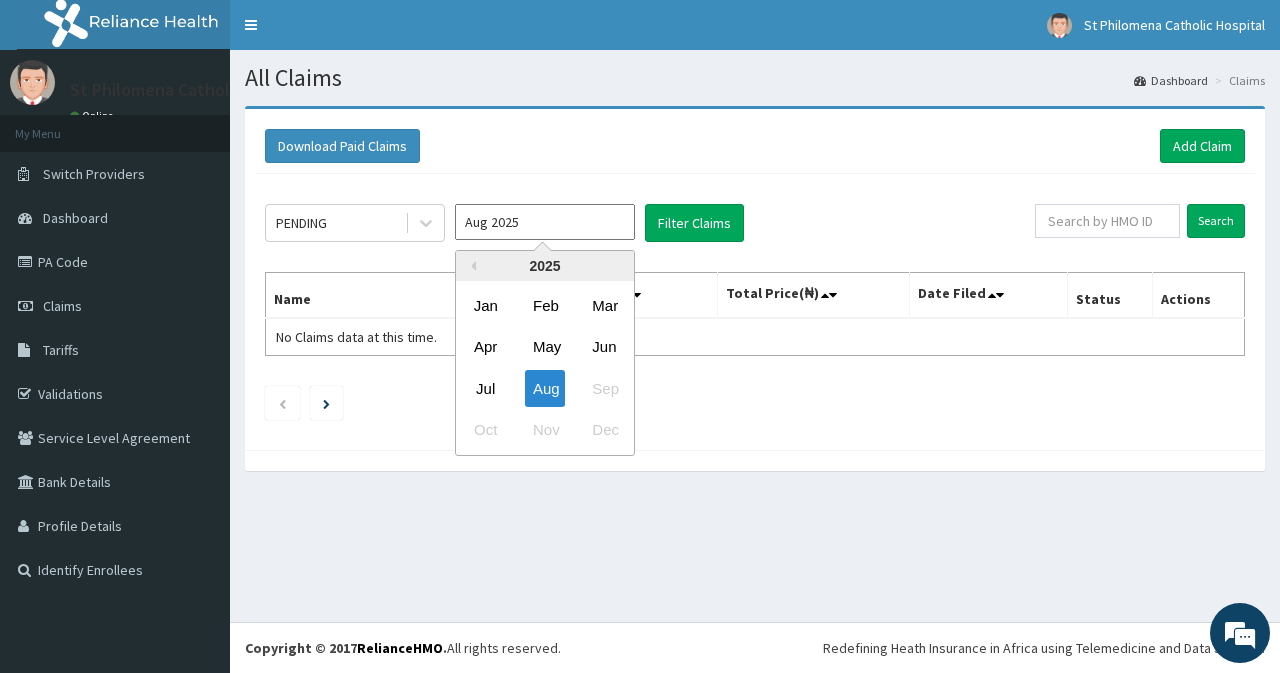 drag, startPoint x: 516, startPoint y: 220, endPoint x: 570, endPoint y: 284, distance: 83.737686 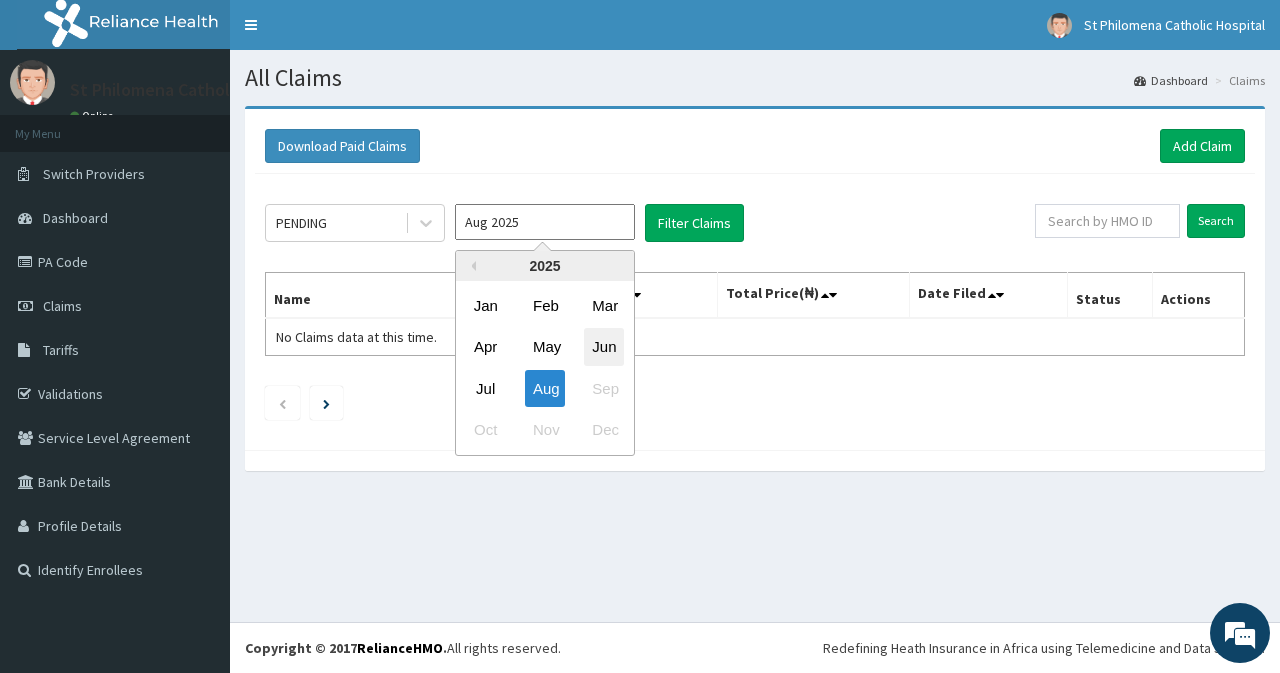 click on "Jun" at bounding box center (604, 347) 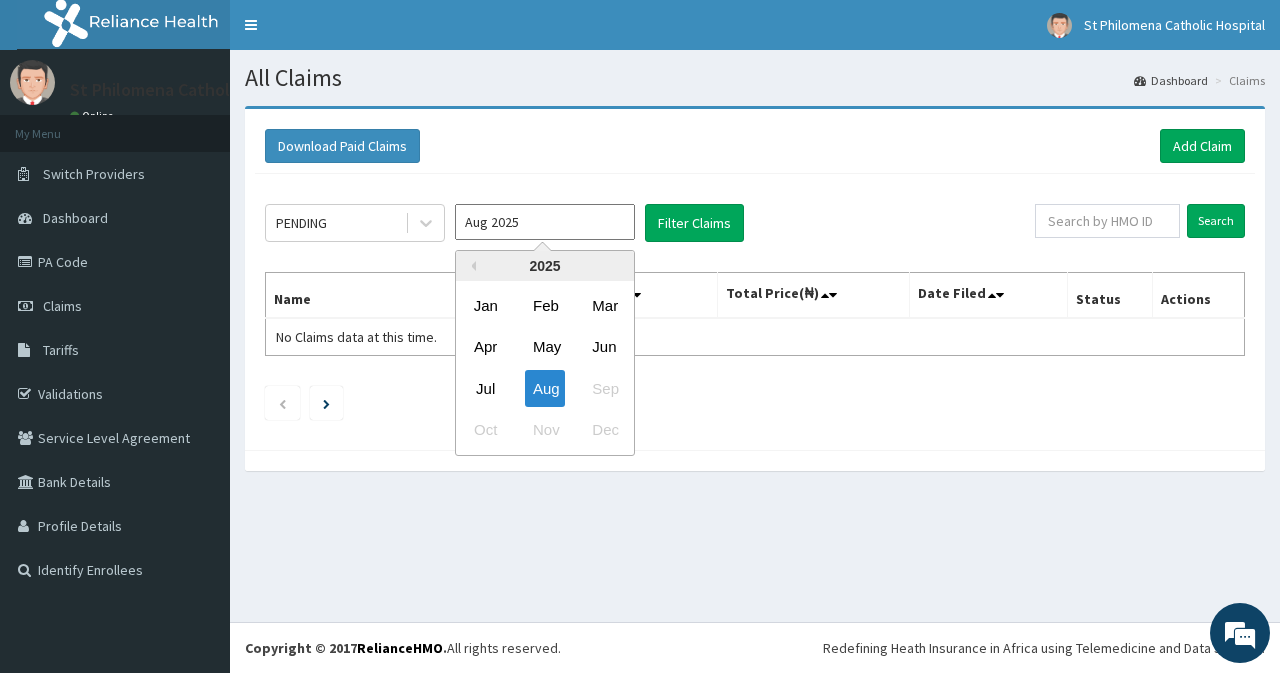 type on "Jun 2025" 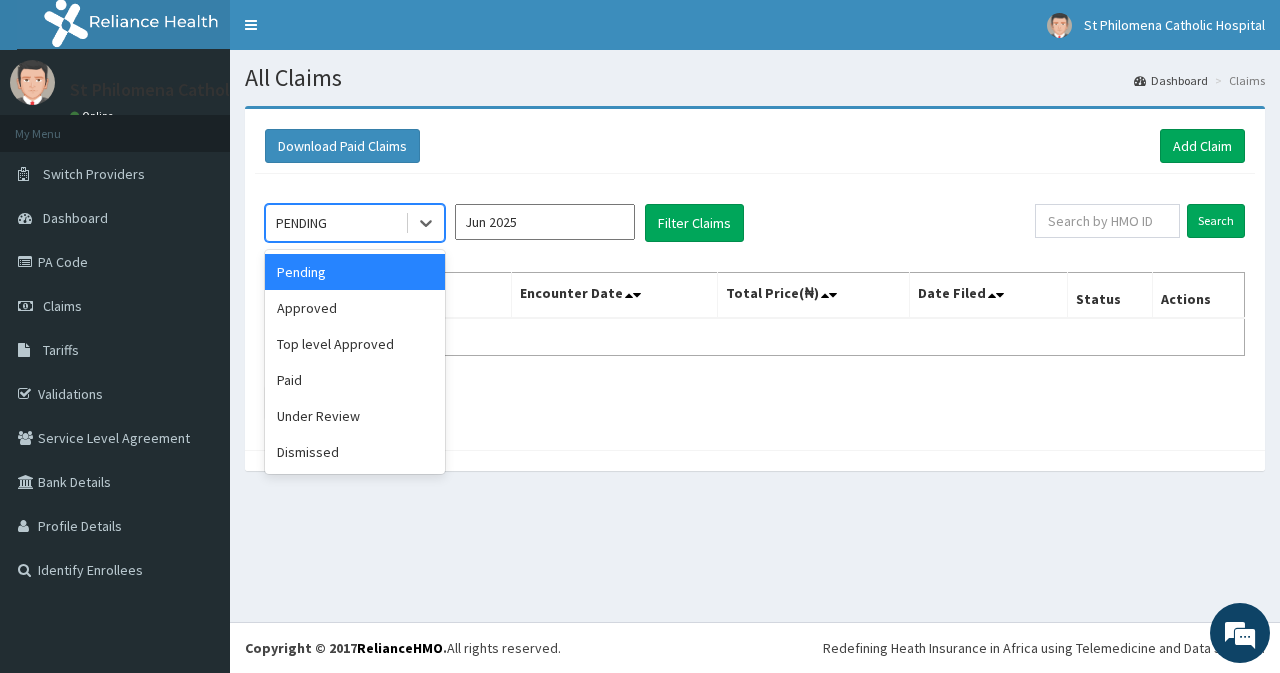 drag, startPoint x: 352, startPoint y: 224, endPoint x: 351, endPoint y: 294, distance: 70.00714 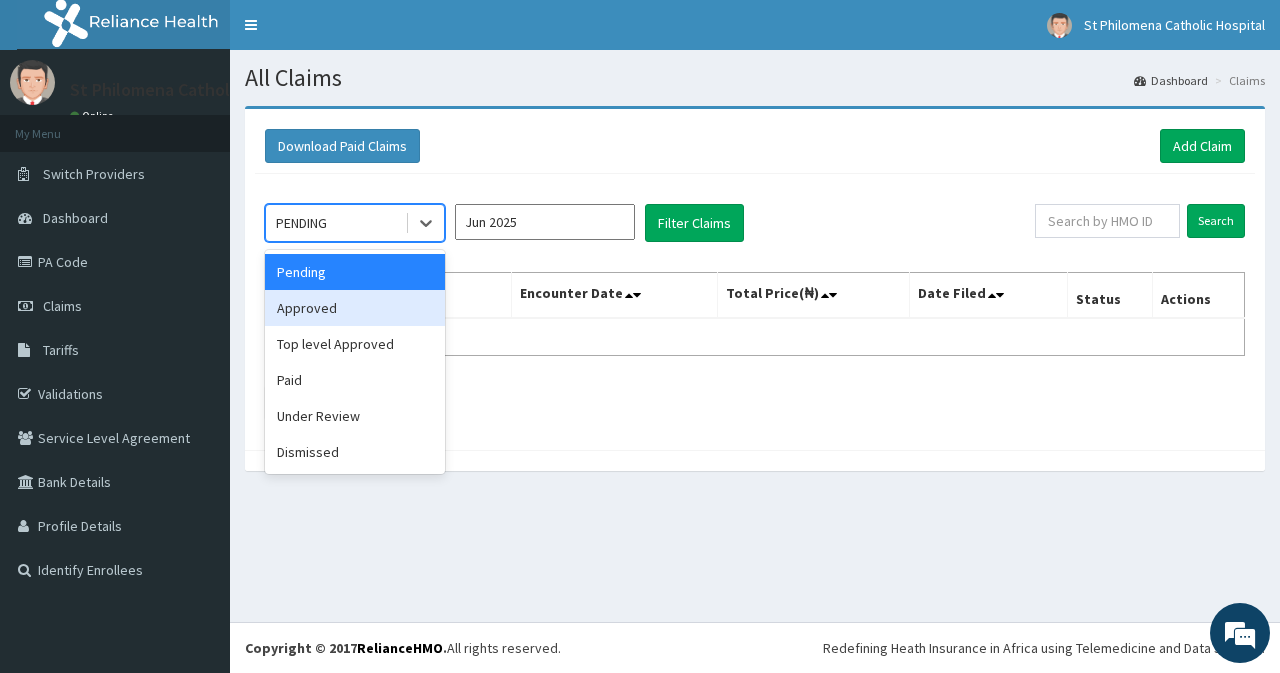 drag, startPoint x: 353, startPoint y: 312, endPoint x: 553, endPoint y: 256, distance: 207.69208 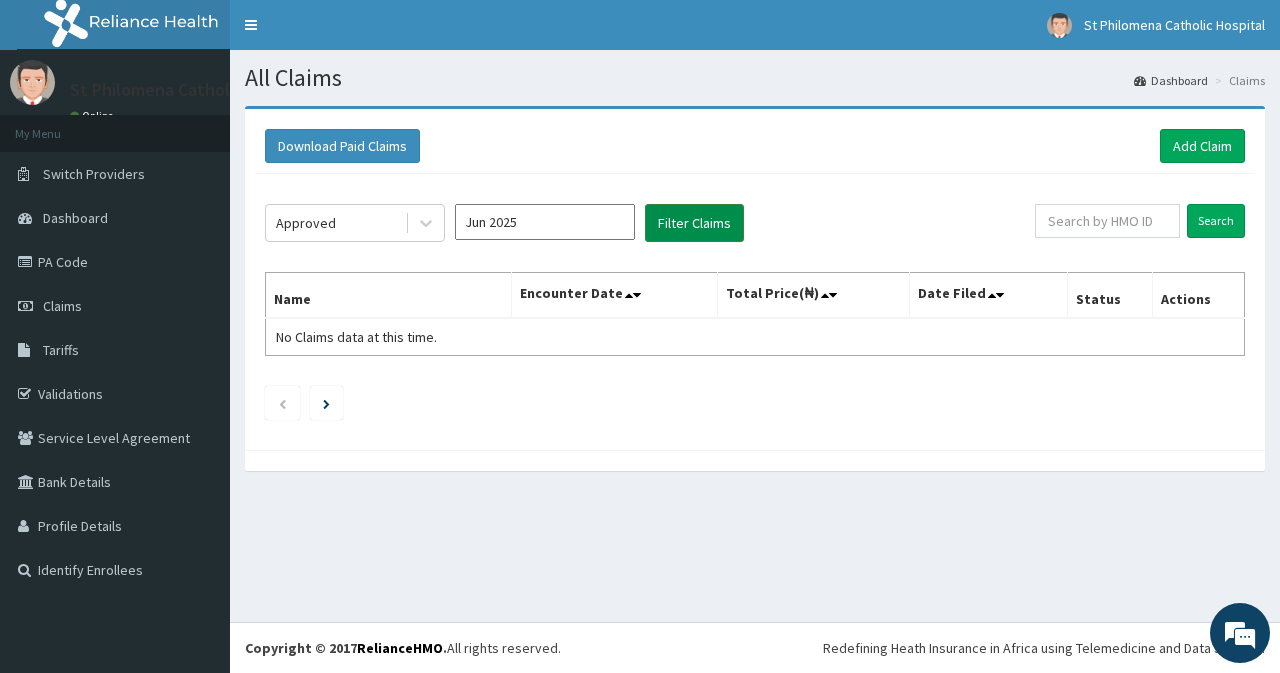 click on "Filter Claims" at bounding box center (694, 223) 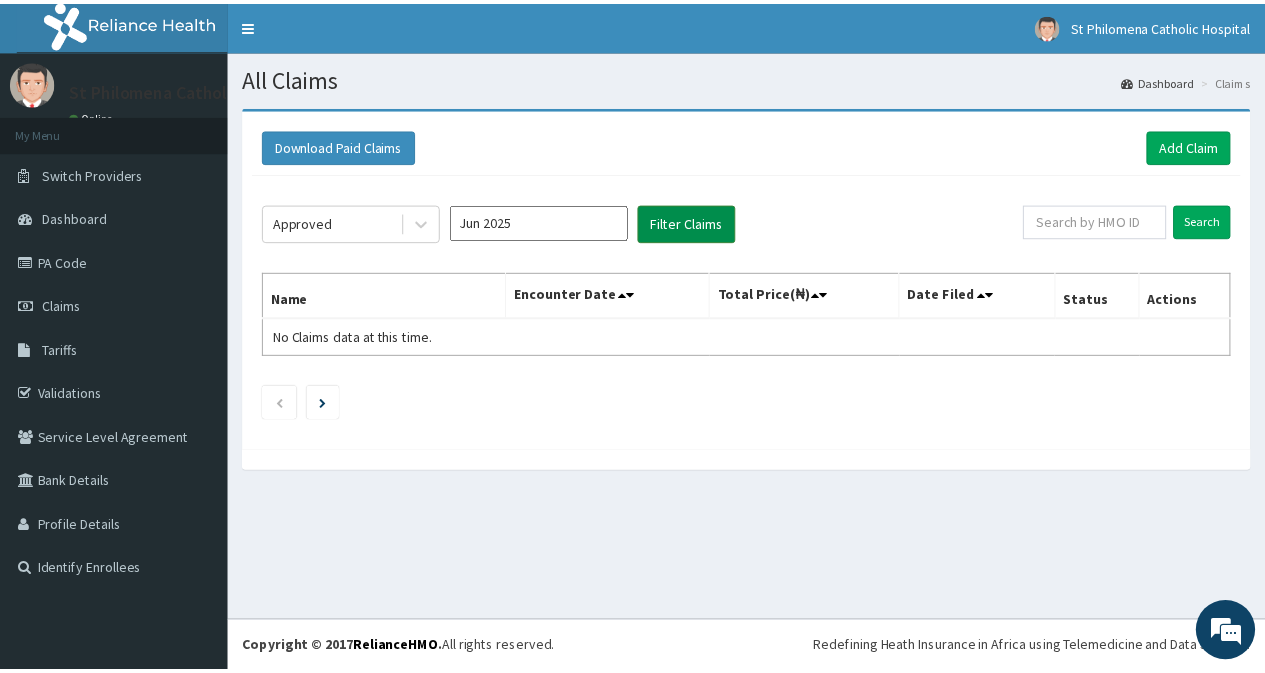 scroll, scrollTop: 0, scrollLeft: 0, axis: both 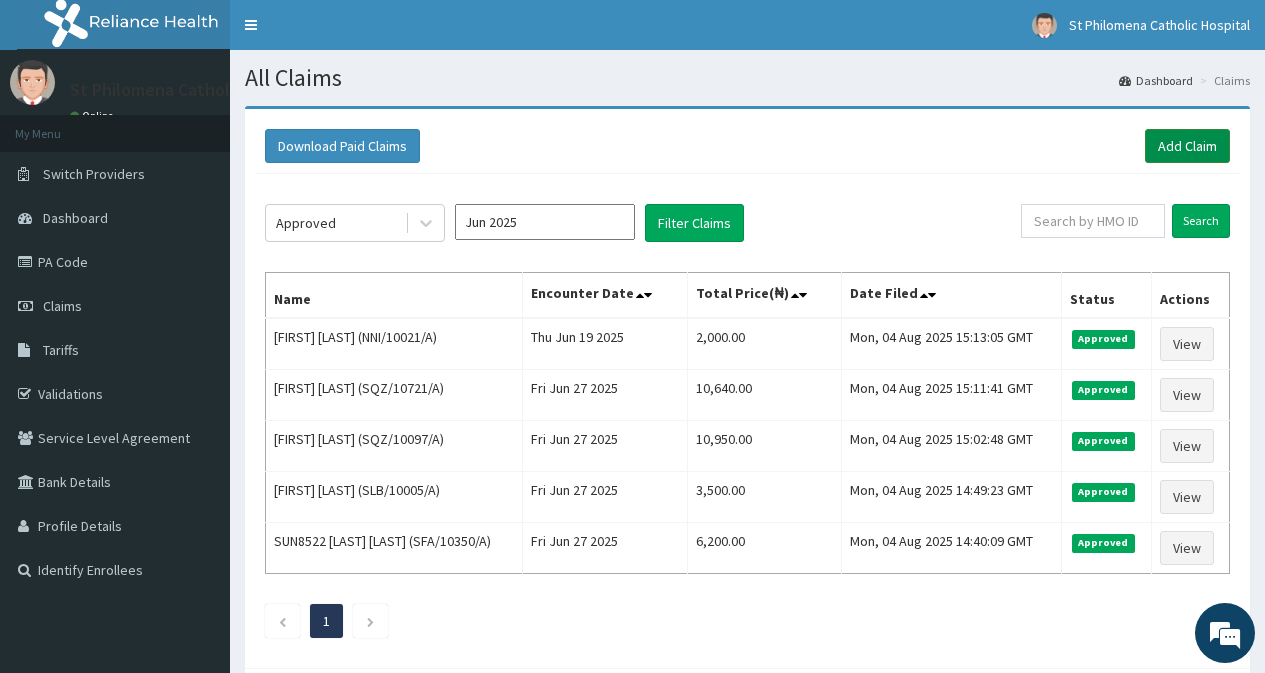 click on "Add Claim" at bounding box center [1187, 146] 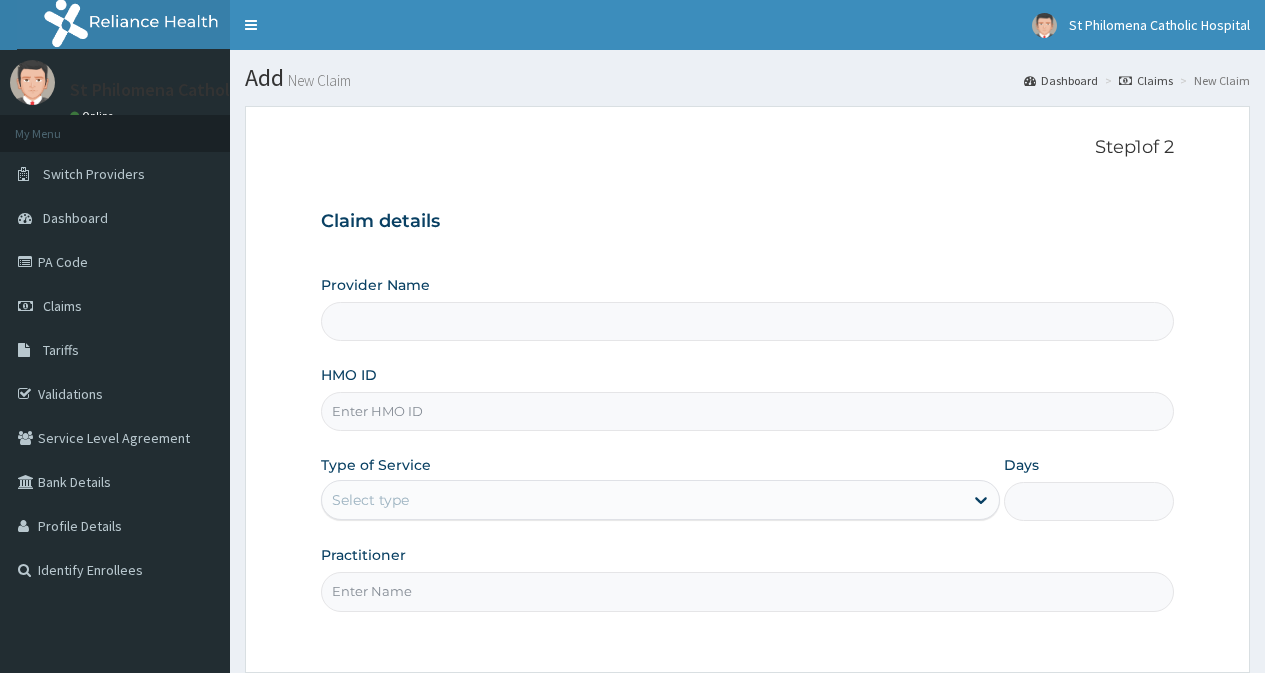 scroll, scrollTop: 4, scrollLeft: 0, axis: vertical 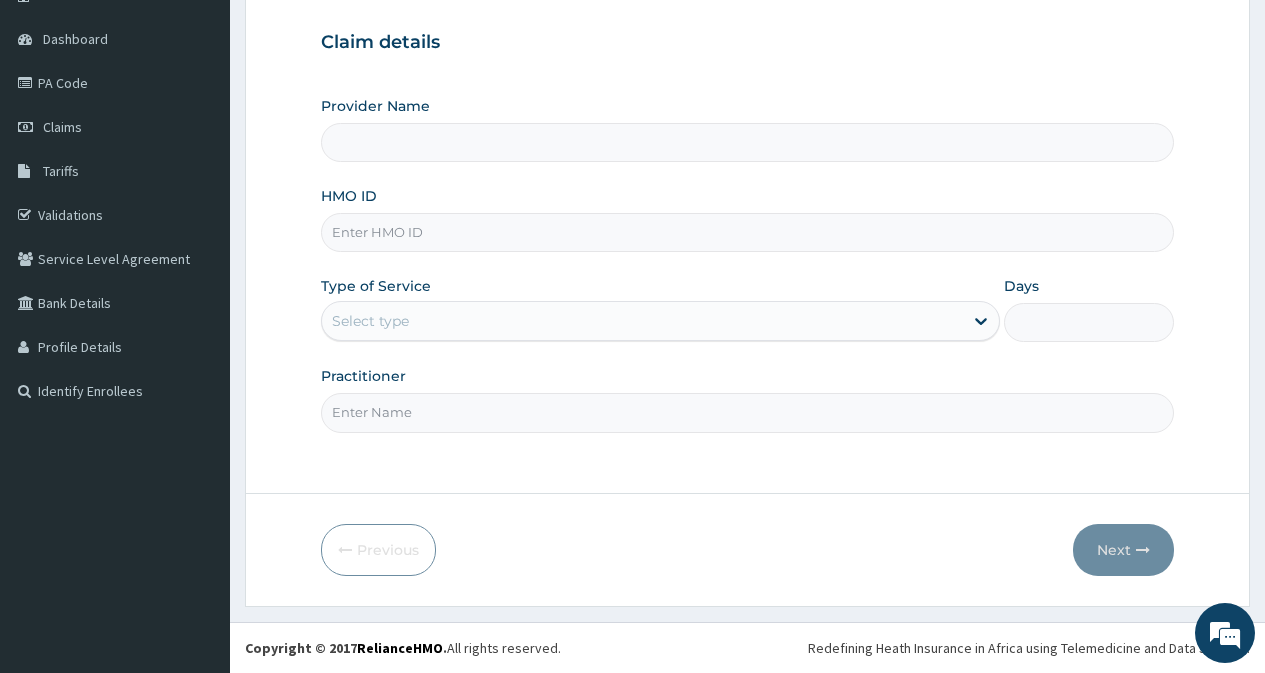 click on "HMO ID" at bounding box center (747, 232) 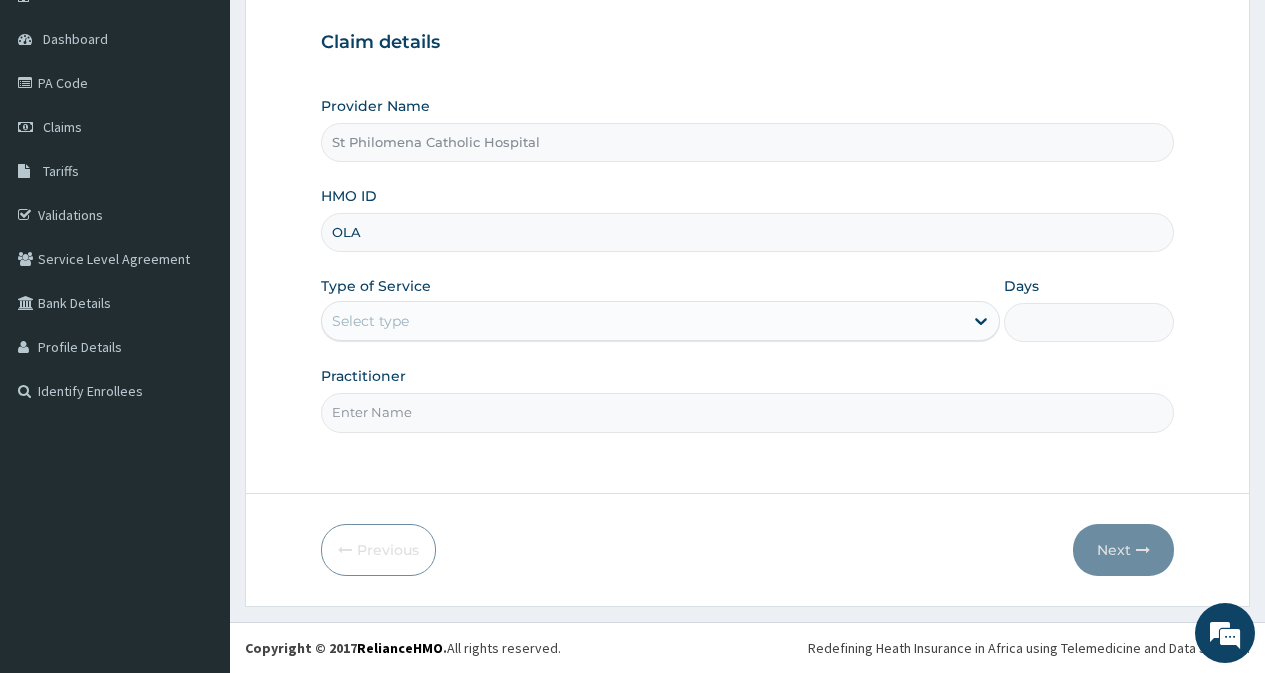 type on "OLA/10223/A" 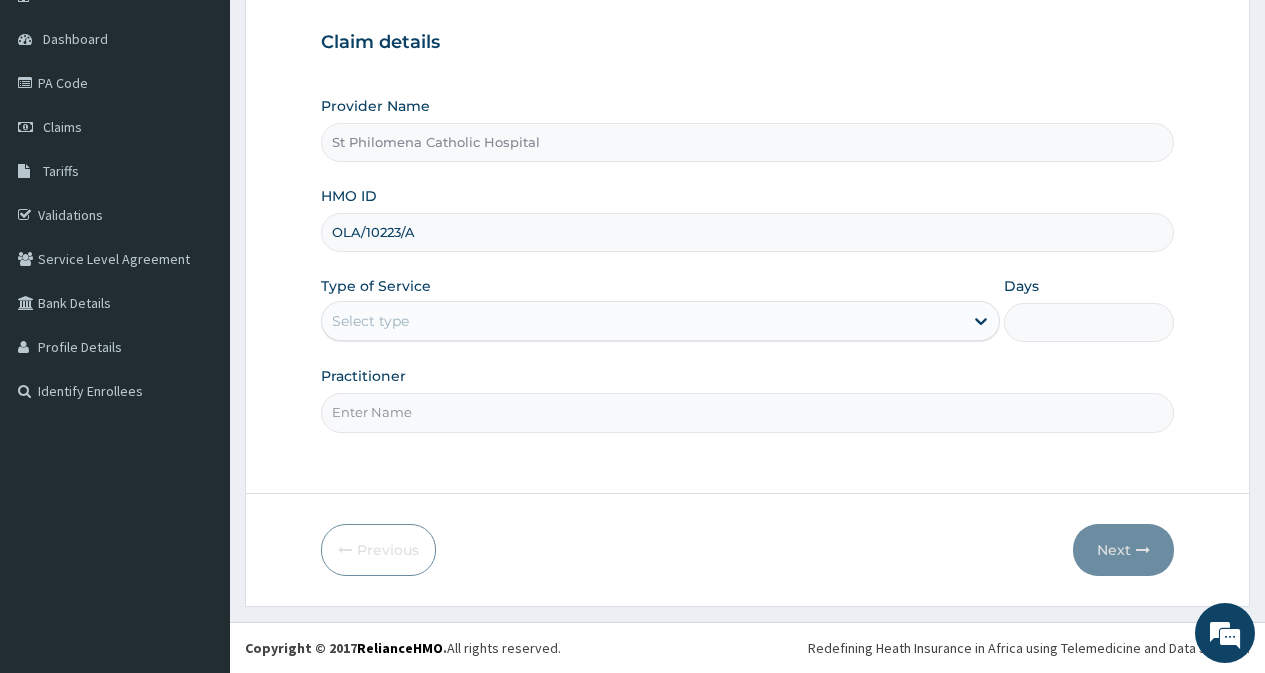 click on "Select type" at bounding box center [370, 321] 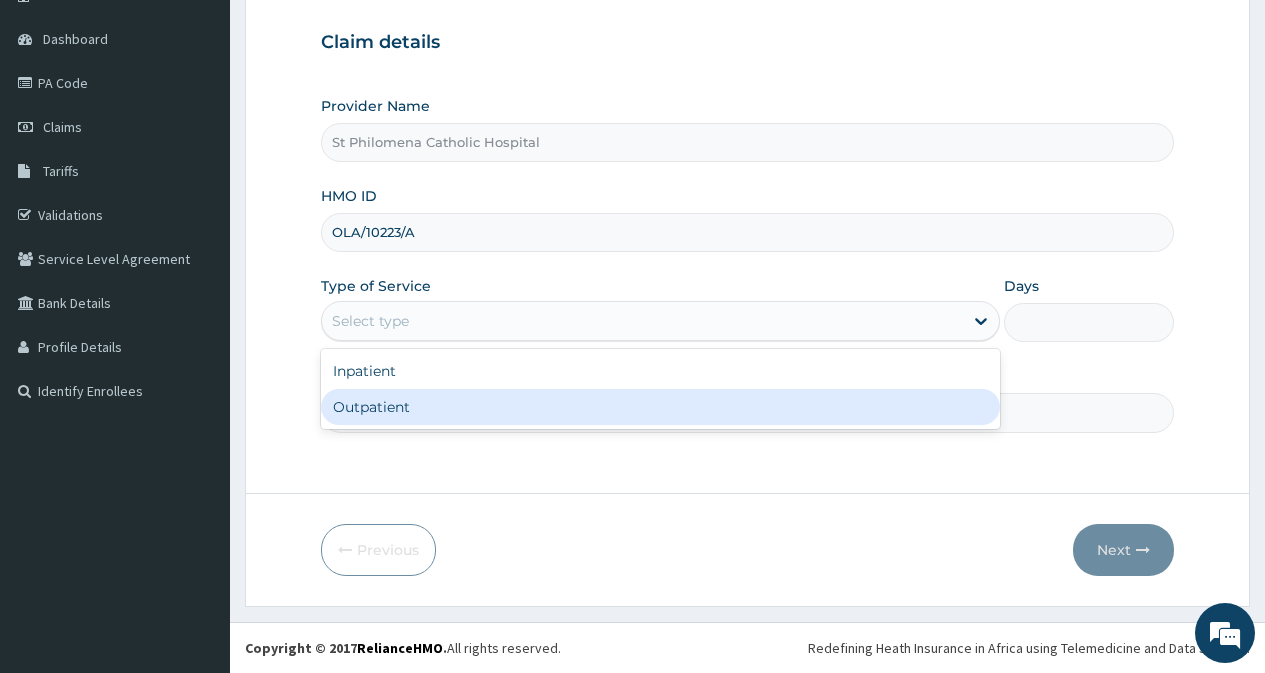 click on "Outpatient" at bounding box center (660, 407) 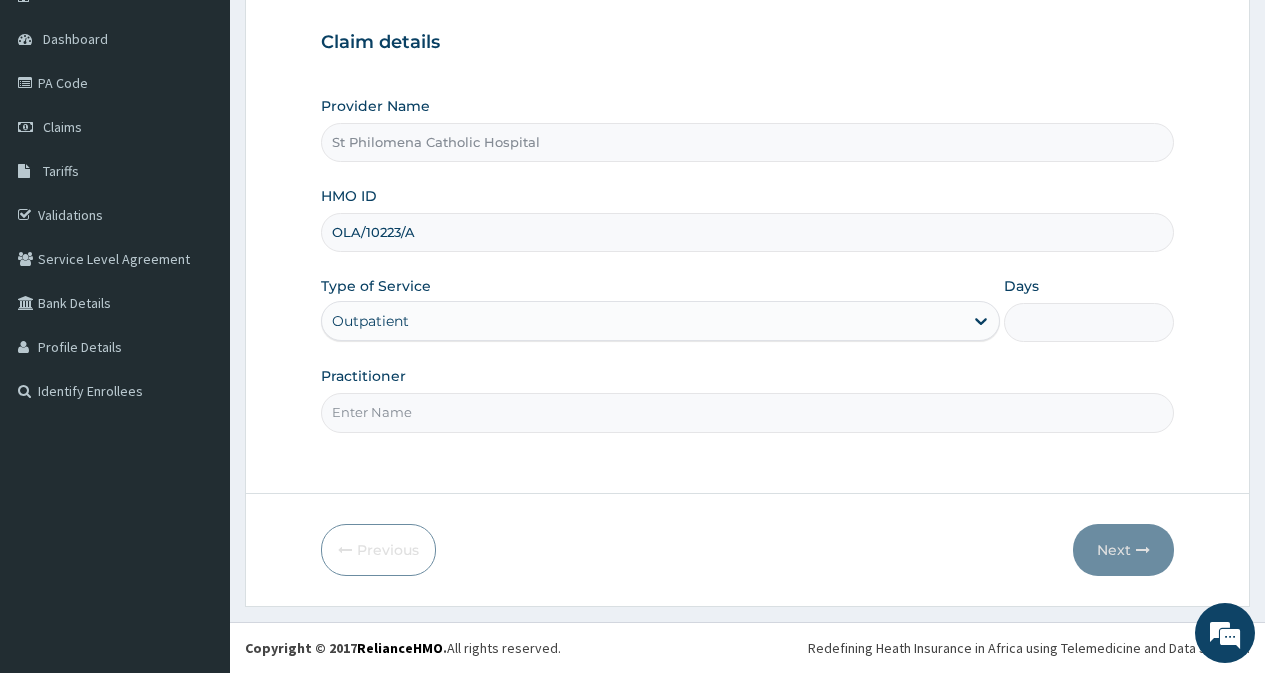 type on "1" 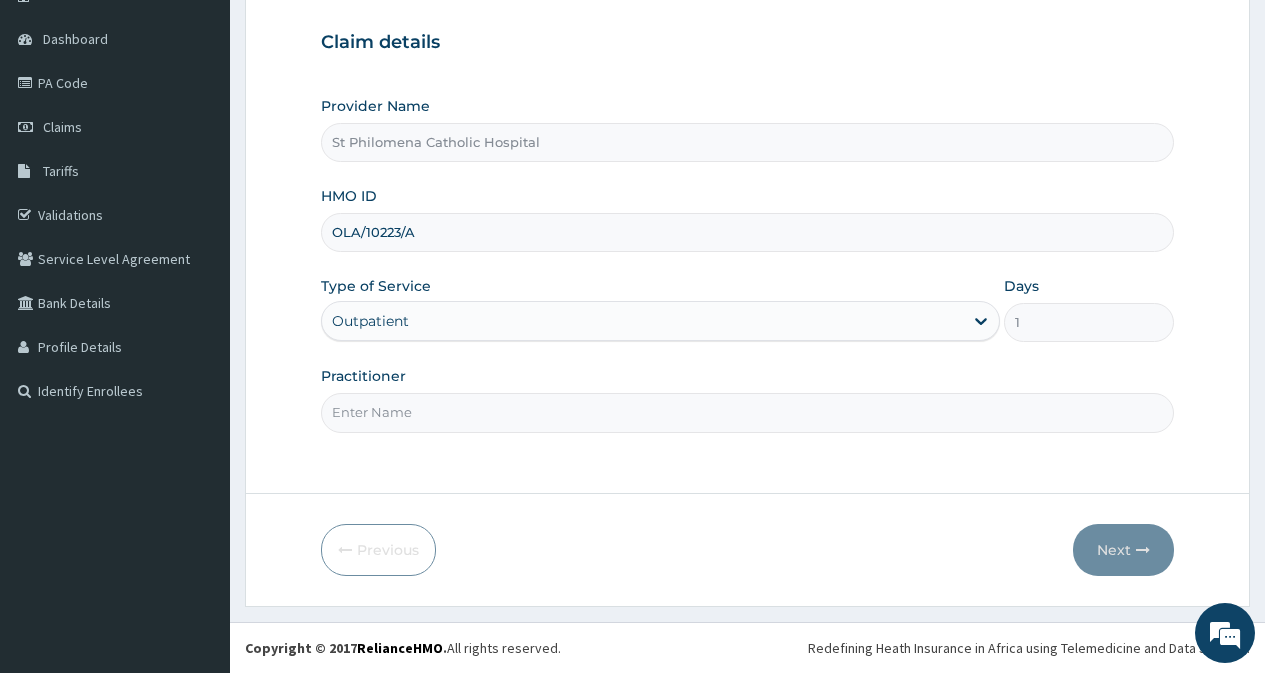 drag, startPoint x: 387, startPoint y: 410, endPoint x: 399, endPoint y: 412, distance: 12.165525 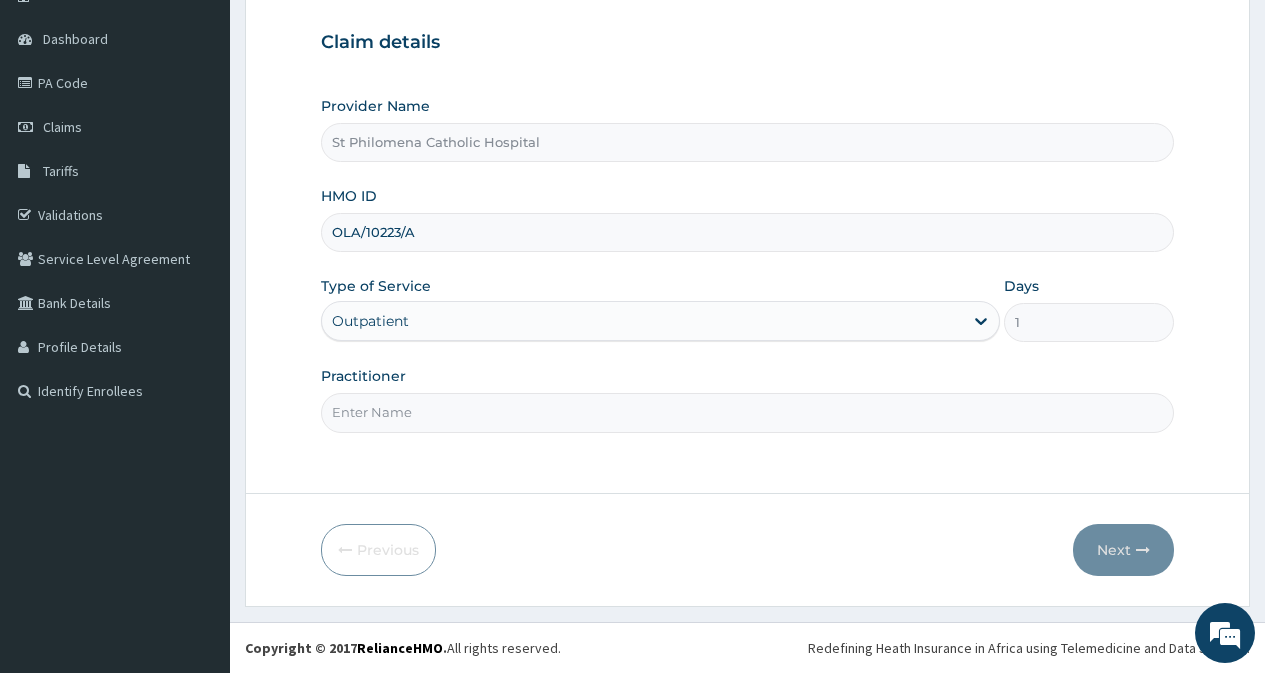 type on "DR. [NAME]" 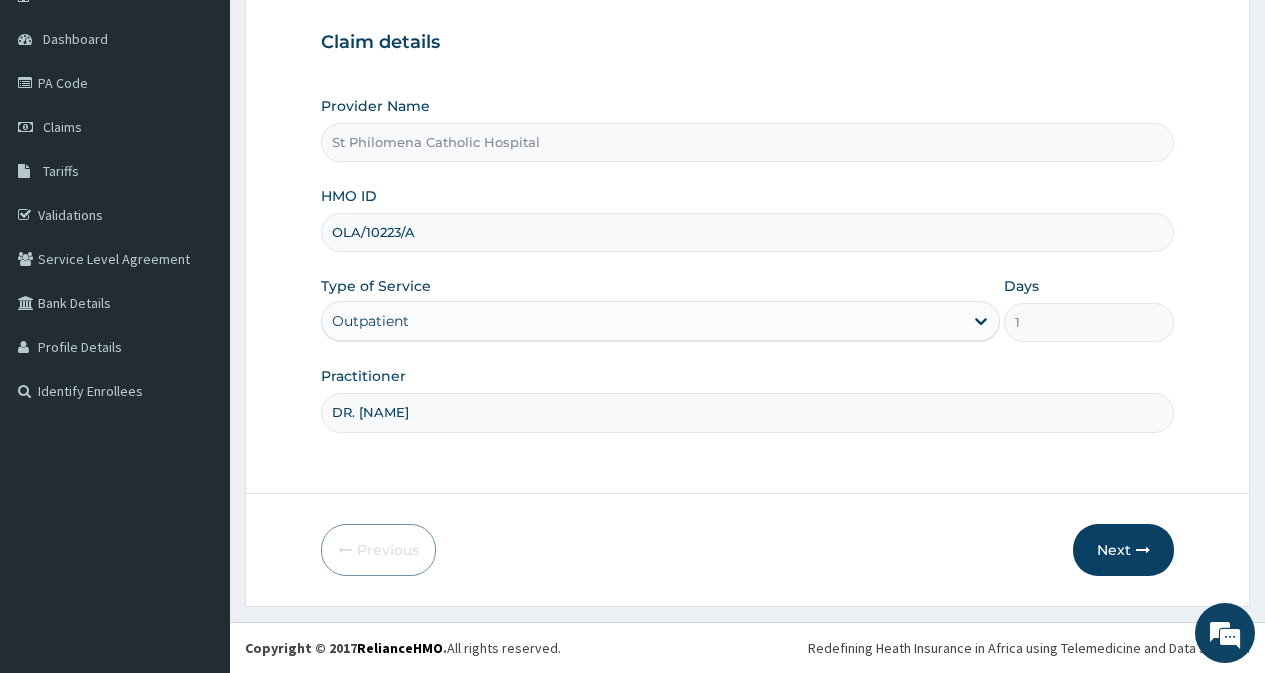 scroll, scrollTop: 0, scrollLeft: 0, axis: both 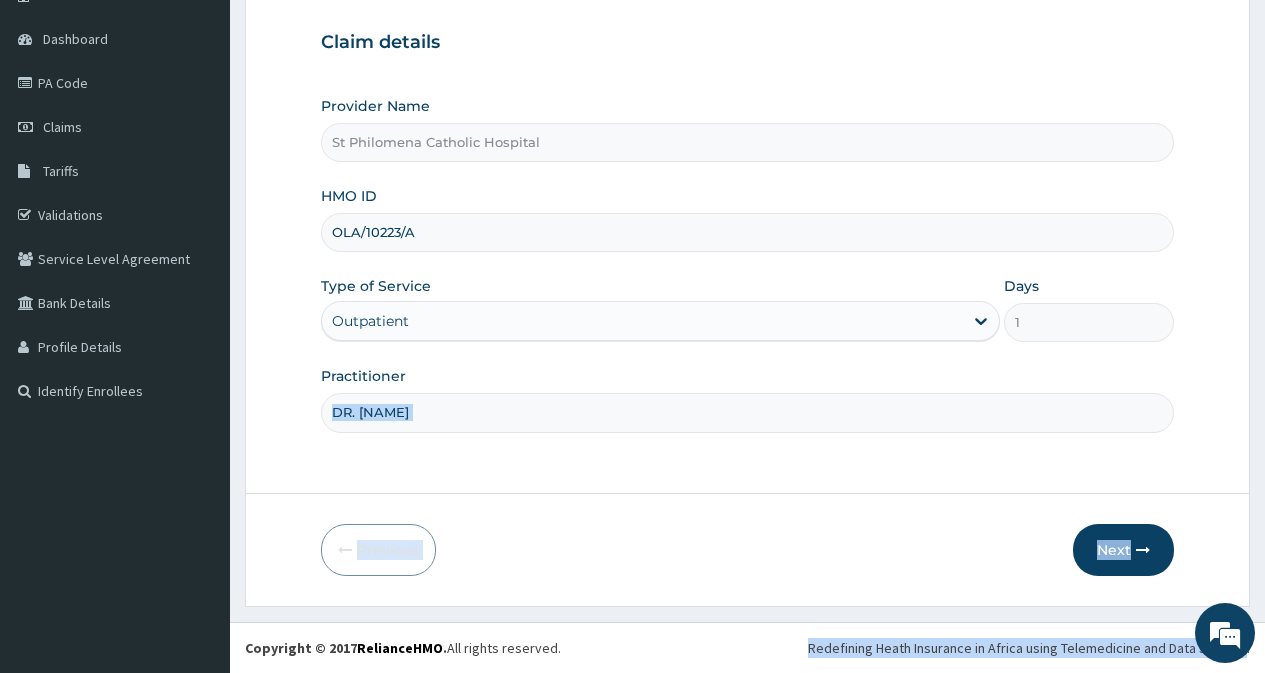 drag, startPoint x: 450, startPoint y: 449, endPoint x: 1238, endPoint y: 712, distance: 830.7304 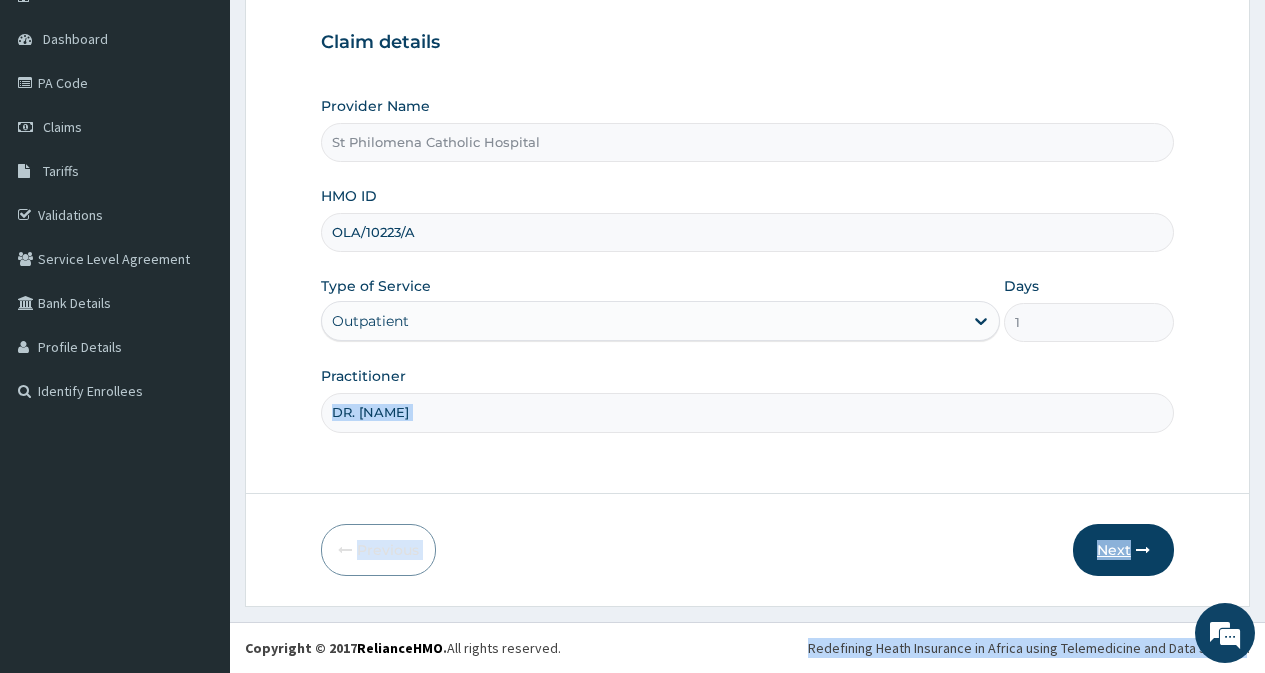 click on "Next" at bounding box center (1123, 550) 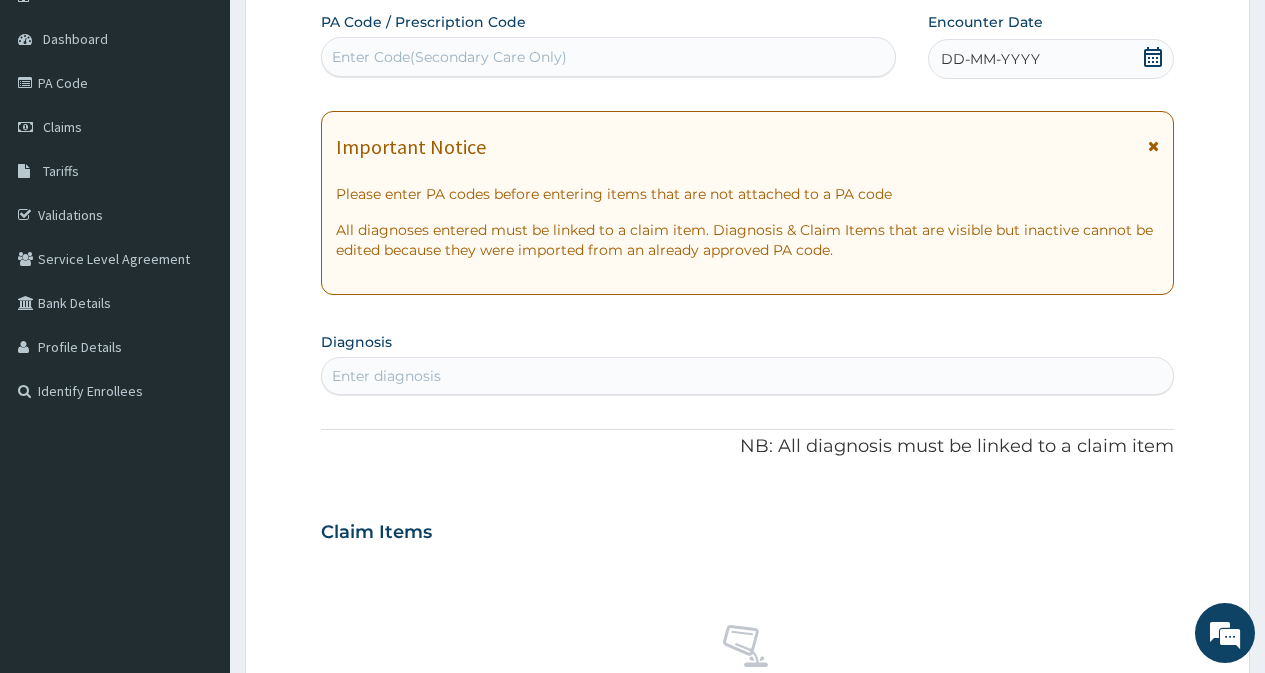 click on "Enter diagnosis" at bounding box center (747, 376) 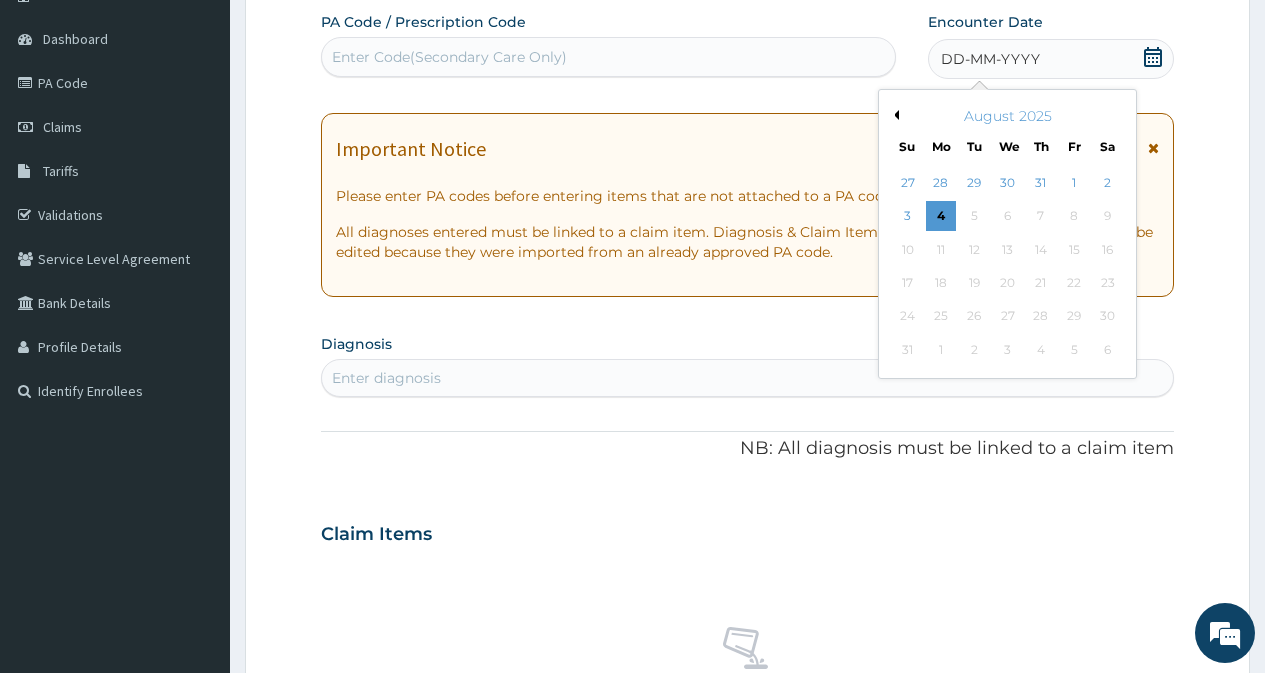 click on "Previous Month" at bounding box center [894, 115] 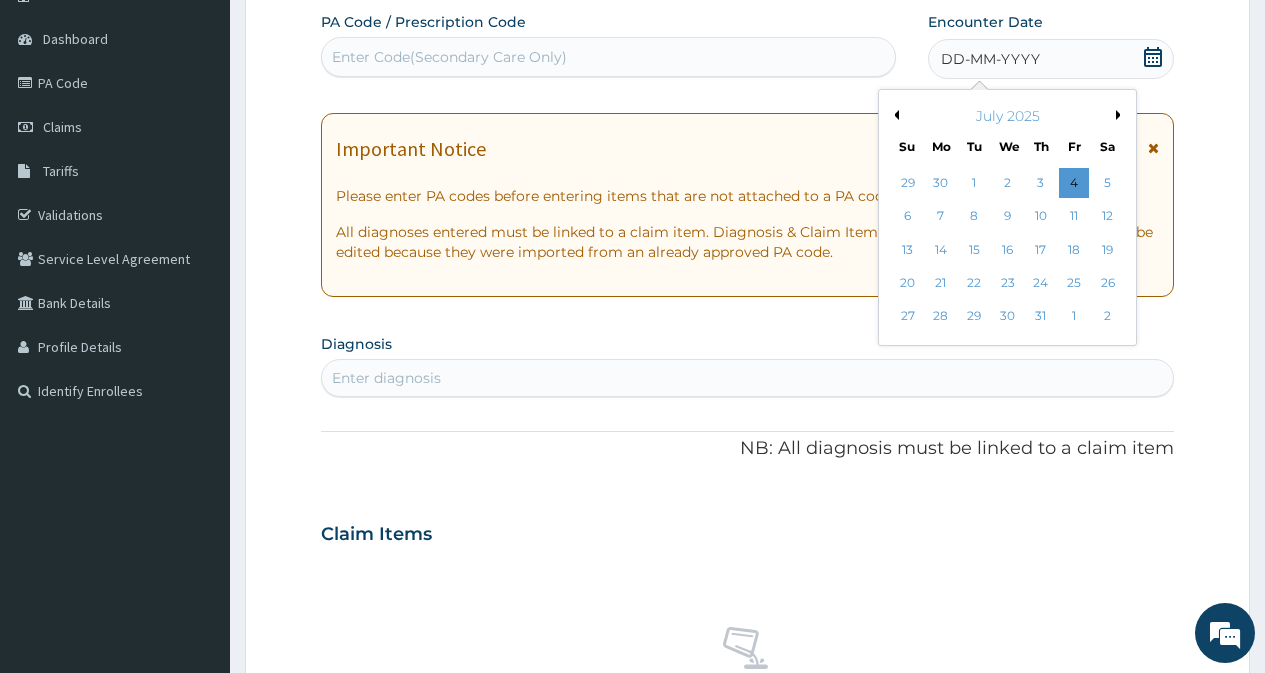 click on "Previous Month" at bounding box center (894, 115) 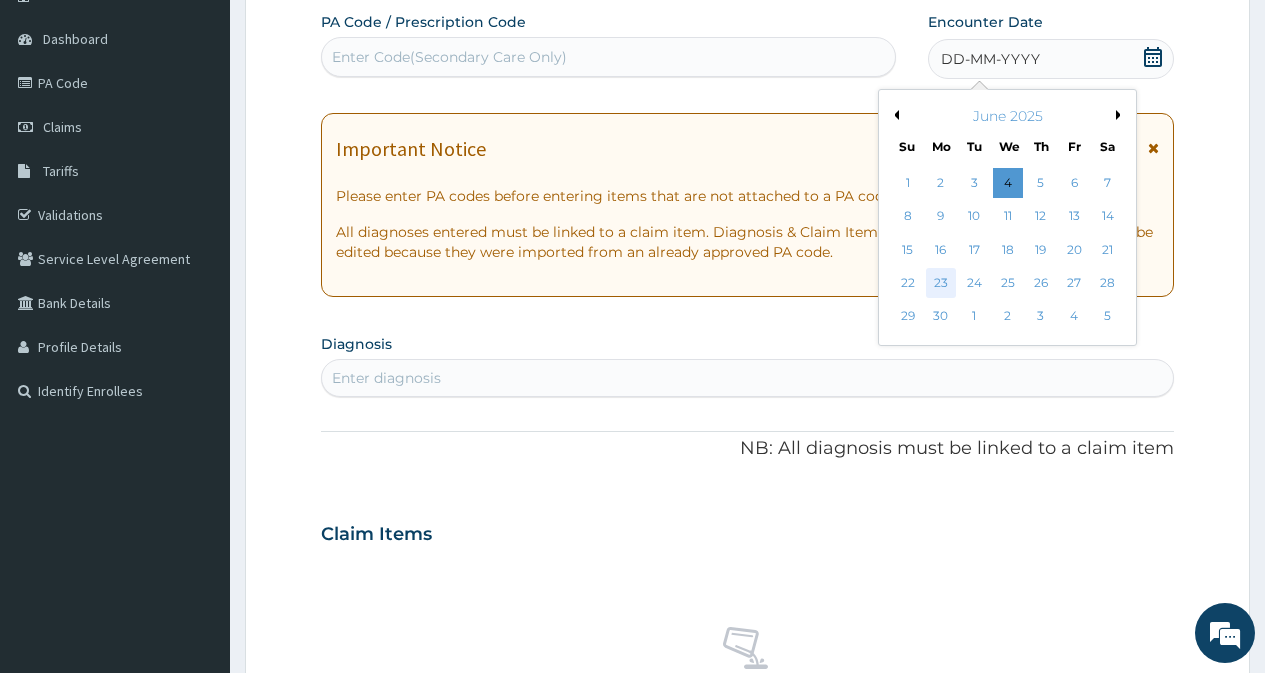 click on "23" at bounding box center [941, 283] 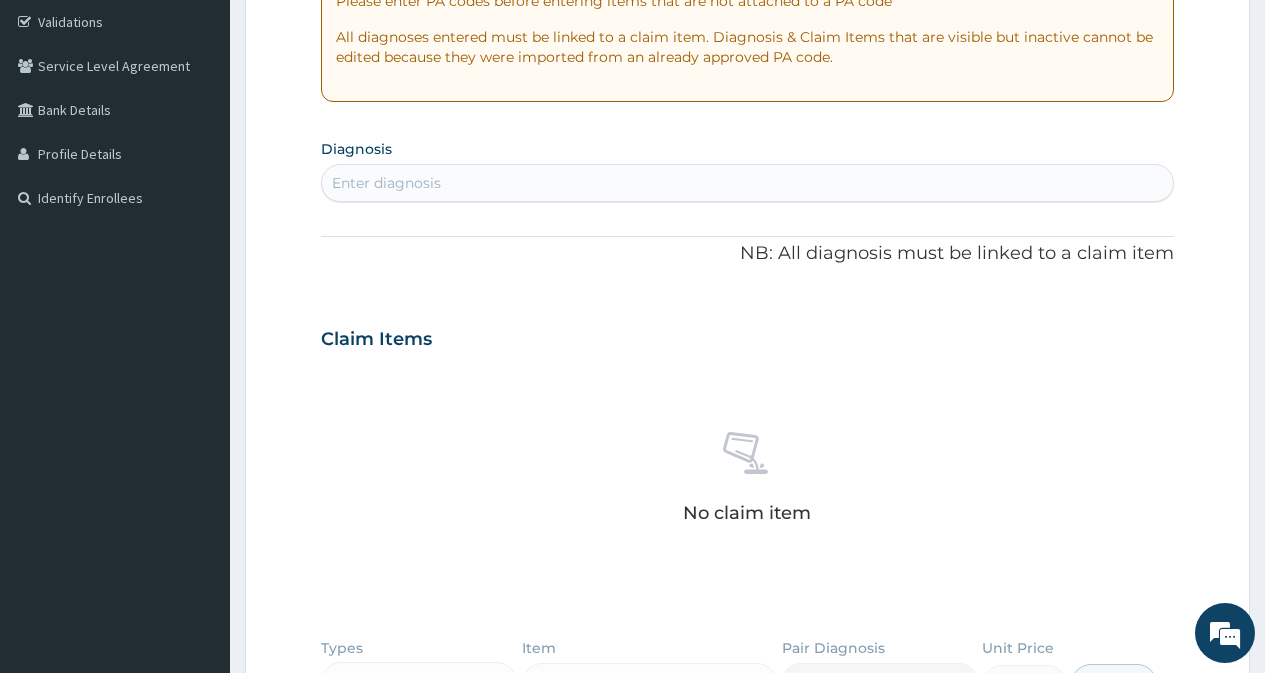 scroll, scrollTop: 379, scrollLeft: 0, axis: vertical 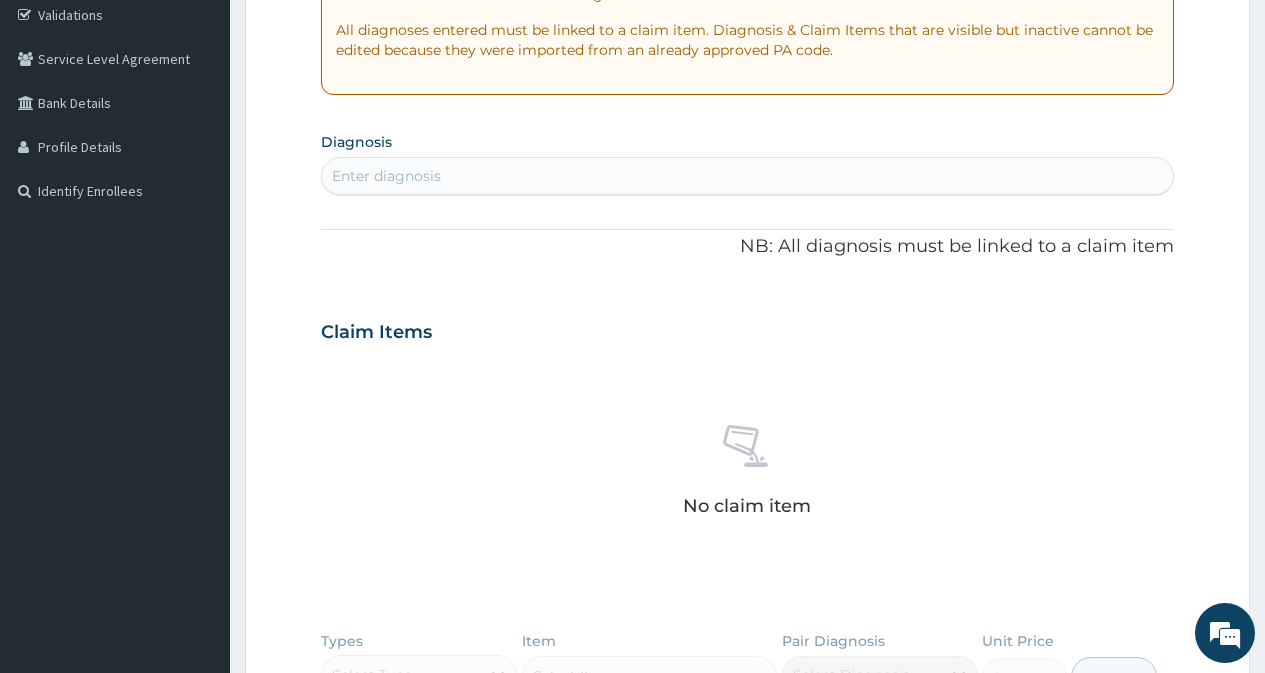 click on "Enter diagnosis" at bounding box center (747, 176) 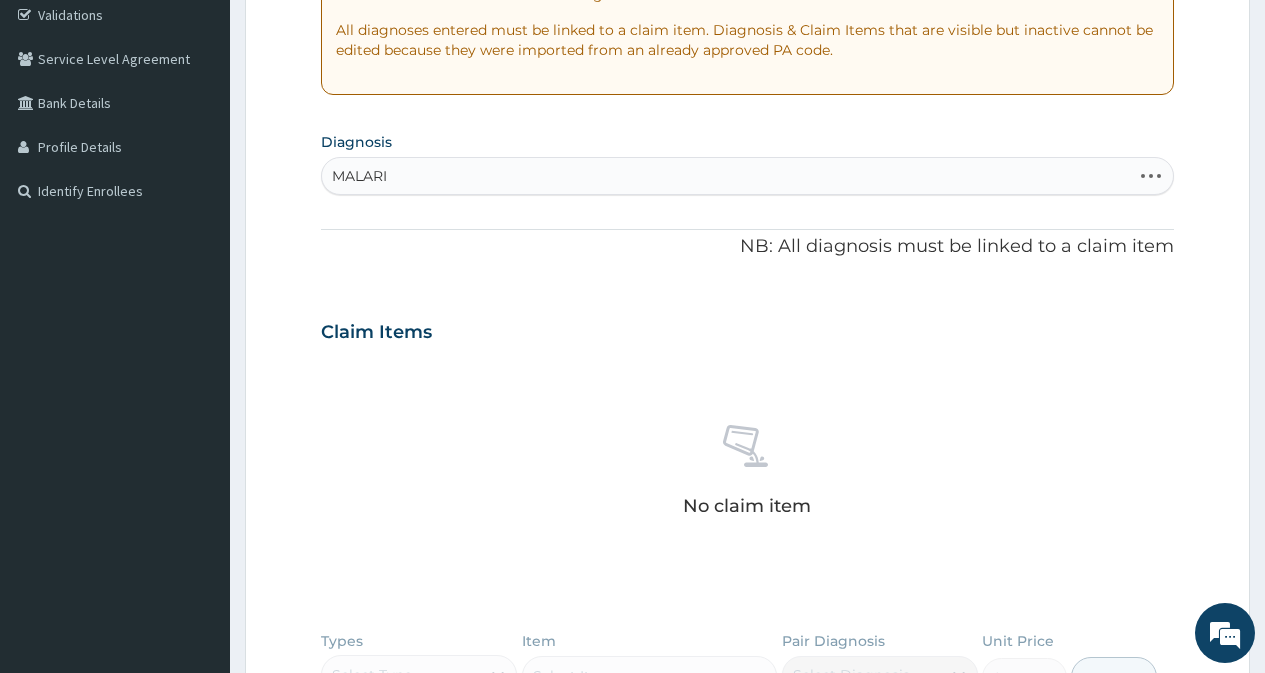 type on "MALARIA" 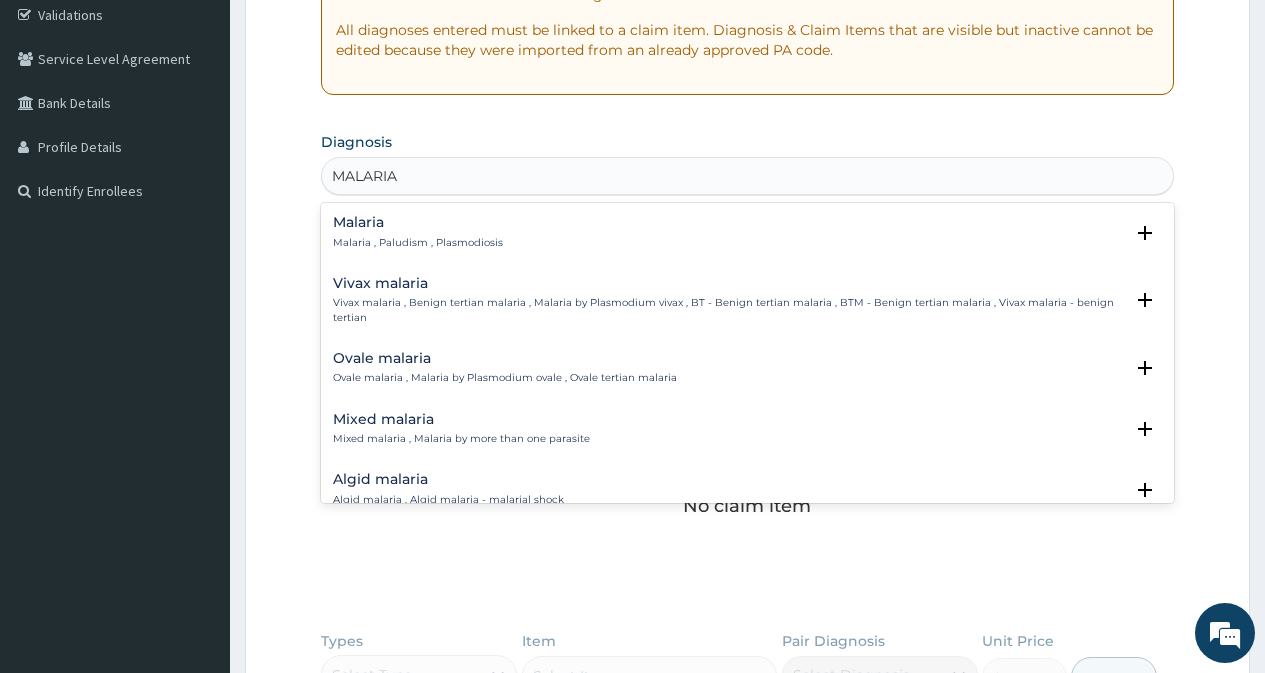 click on "Mixed malaria Mixed malaria , Malaria by more than one parasite" at bounding box center (461, 429) 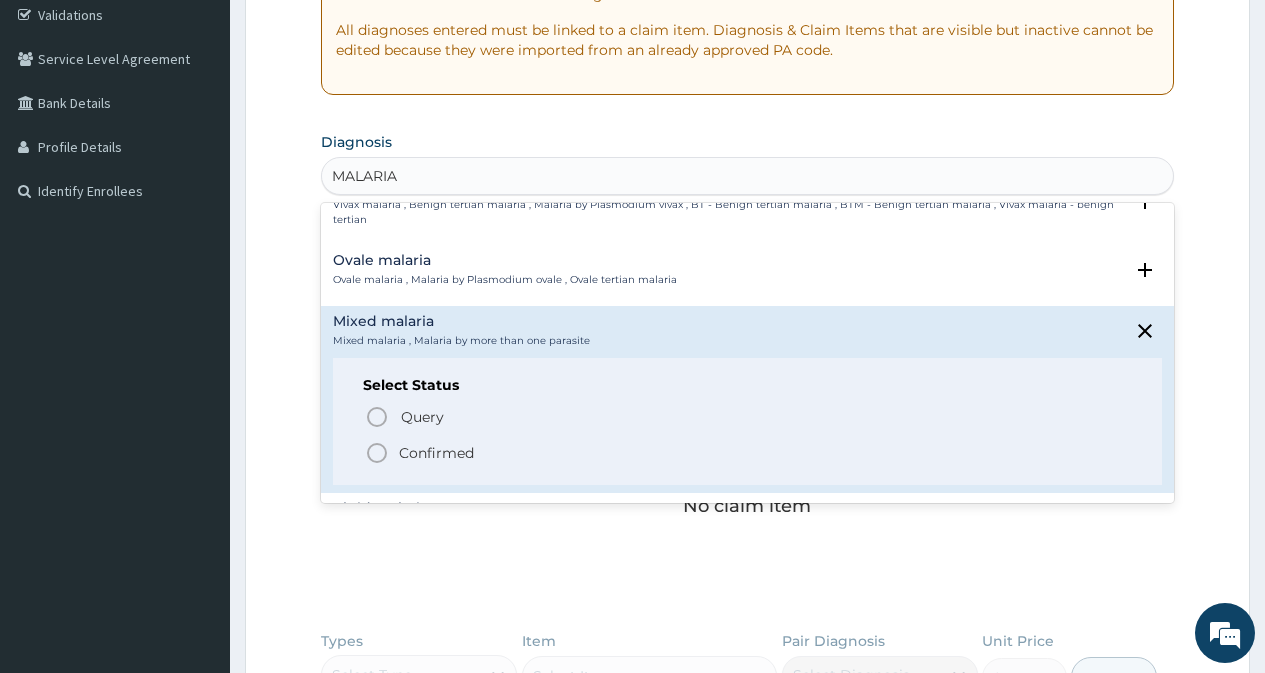 scroll, scrollTop: 100, scrollLeft: 0, axis: vertical 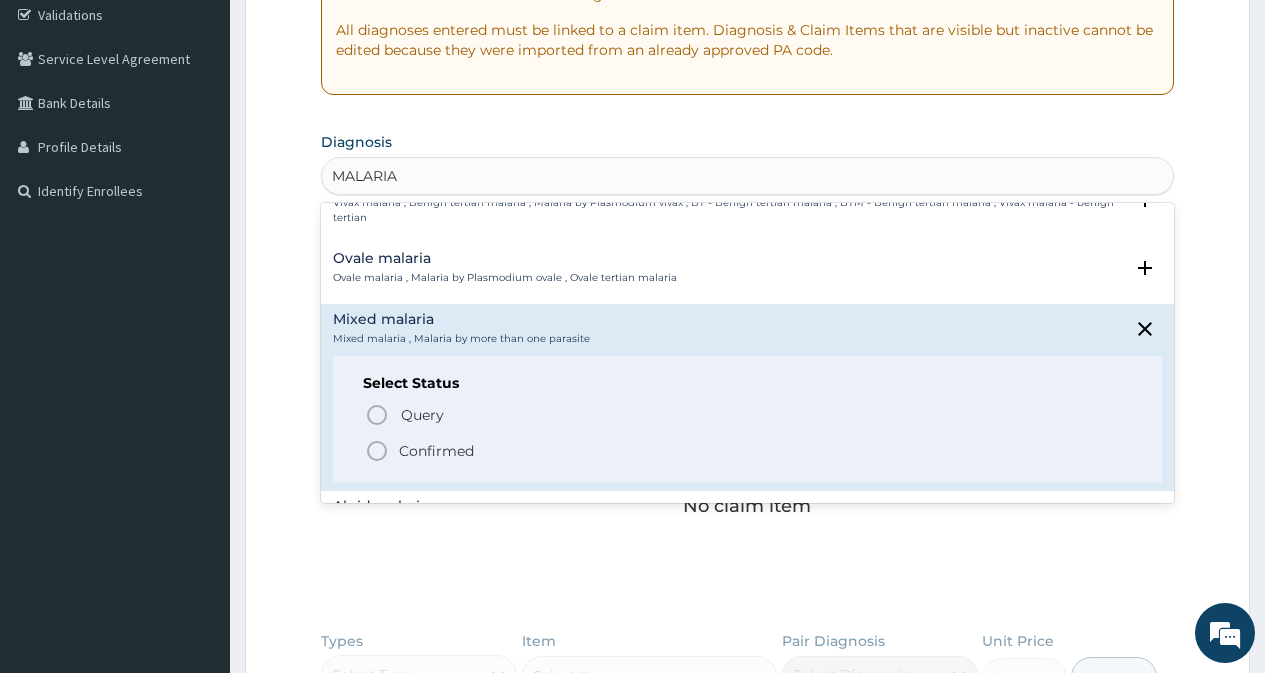 click 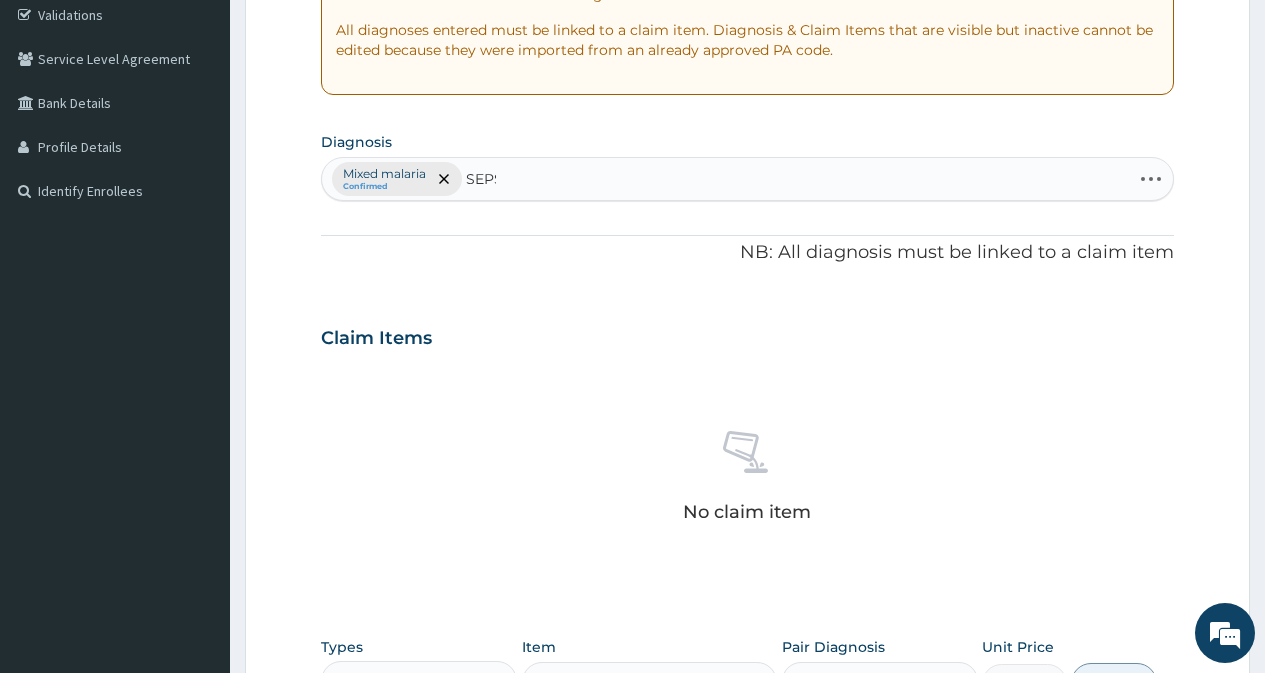 type on "SEPSIS" 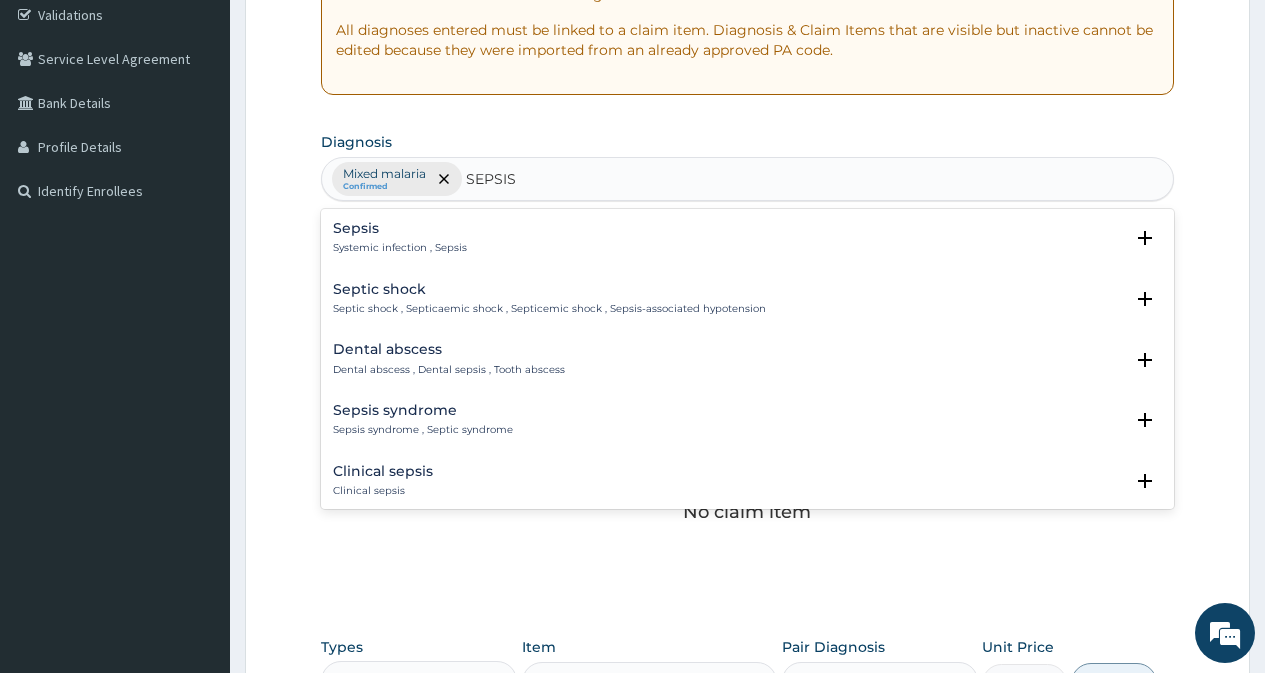 click on "Systemic infection , Sepsis" at bounding box center (400, 248) 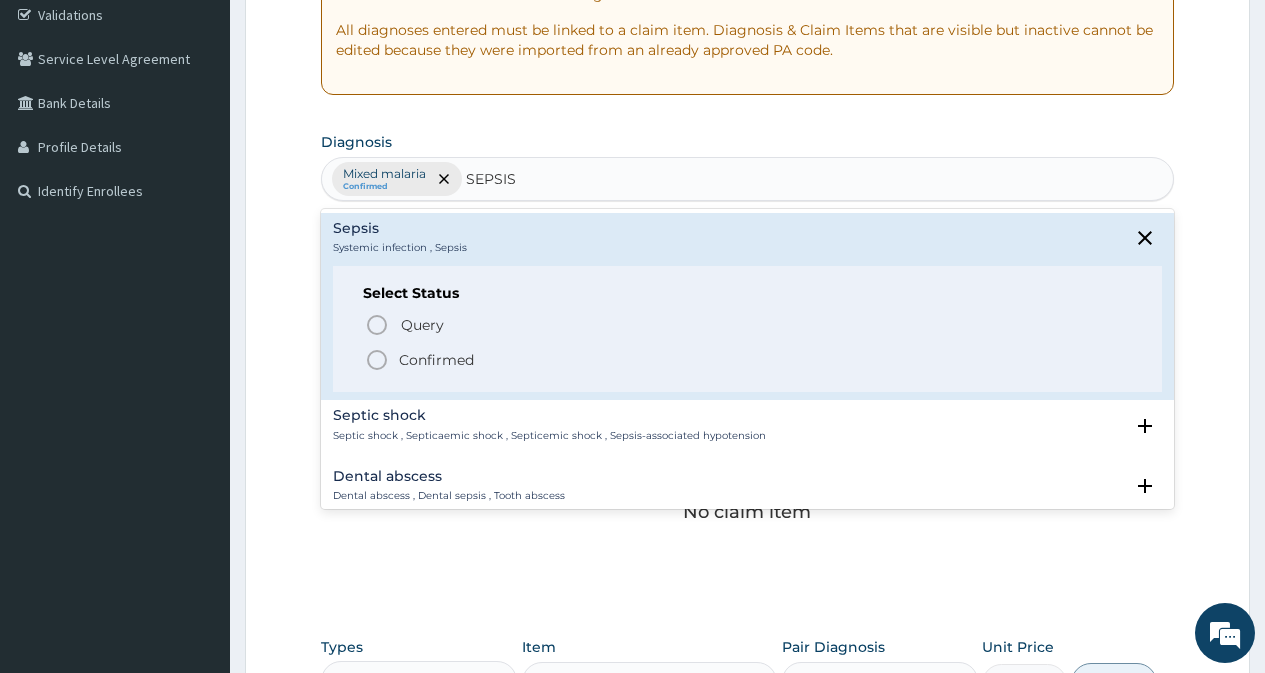 click 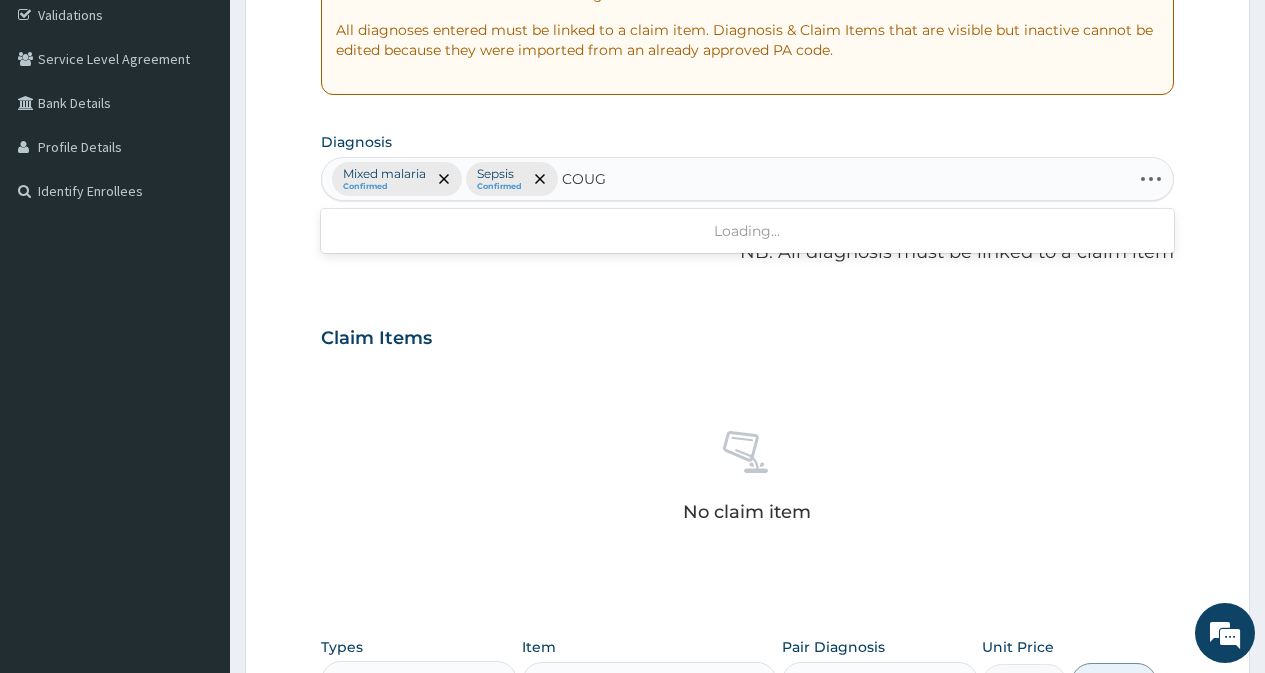 type on "COUGH" 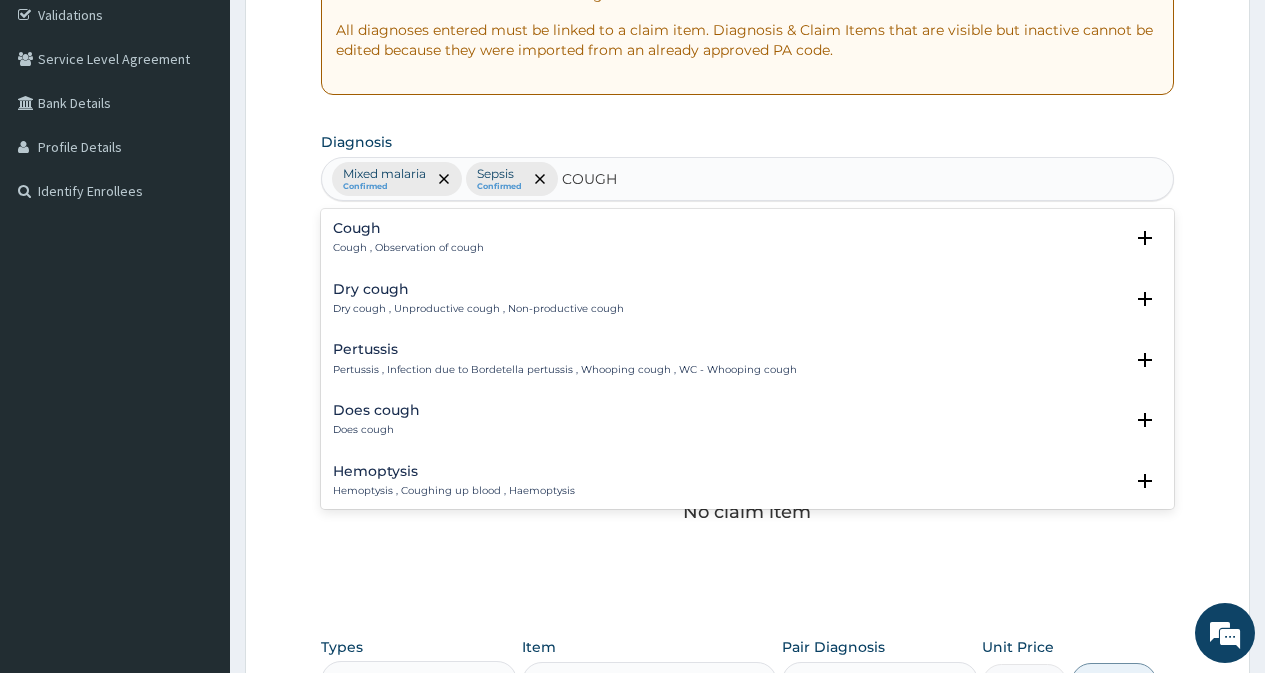 click on "Dry cough" at bounding box center (478, 289) 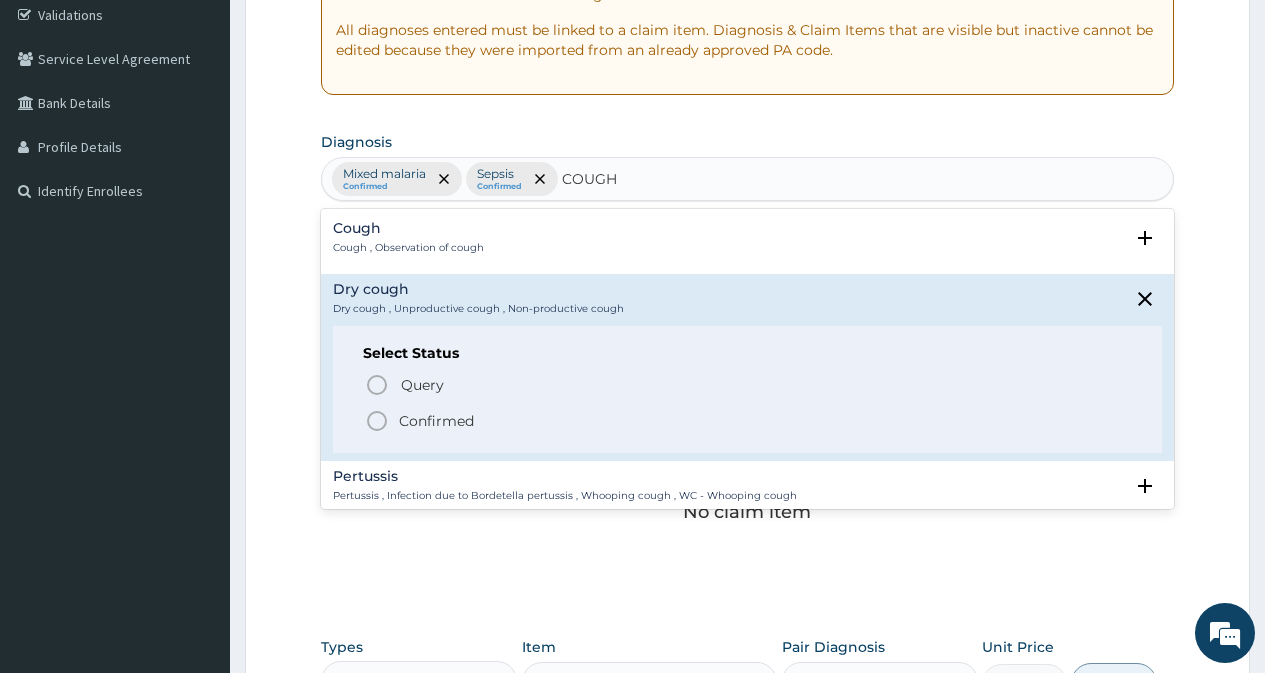 click 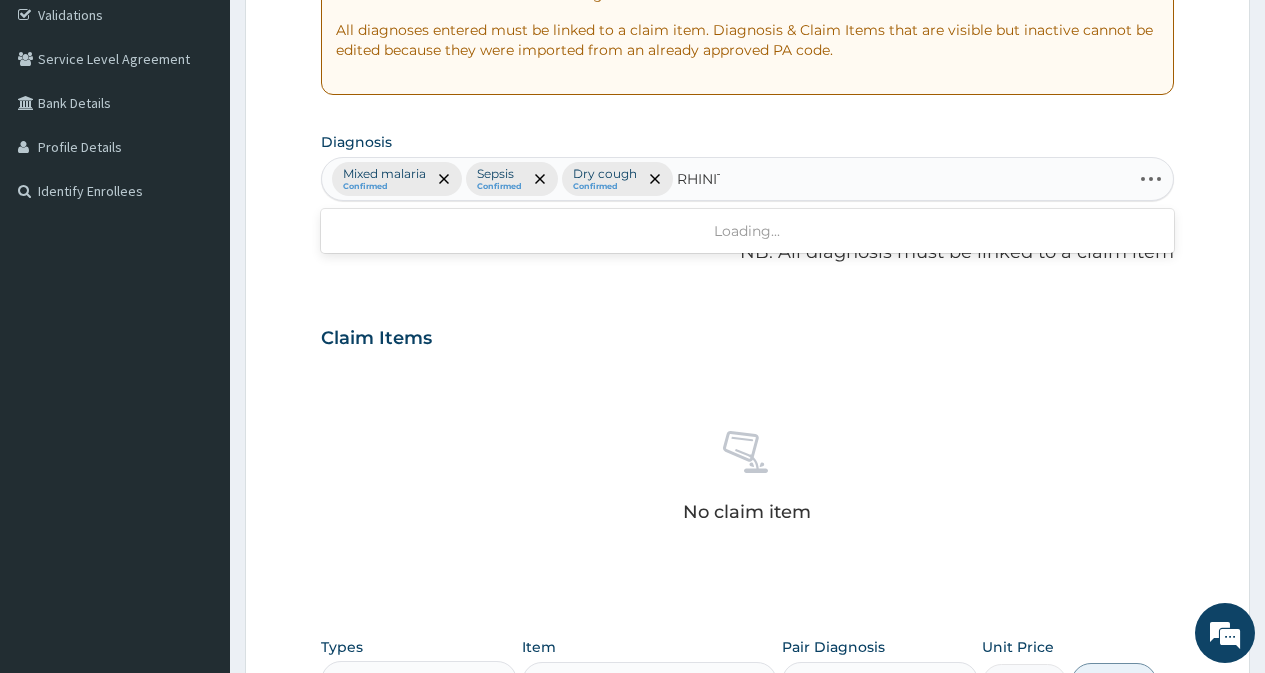 type on "RHINITI" 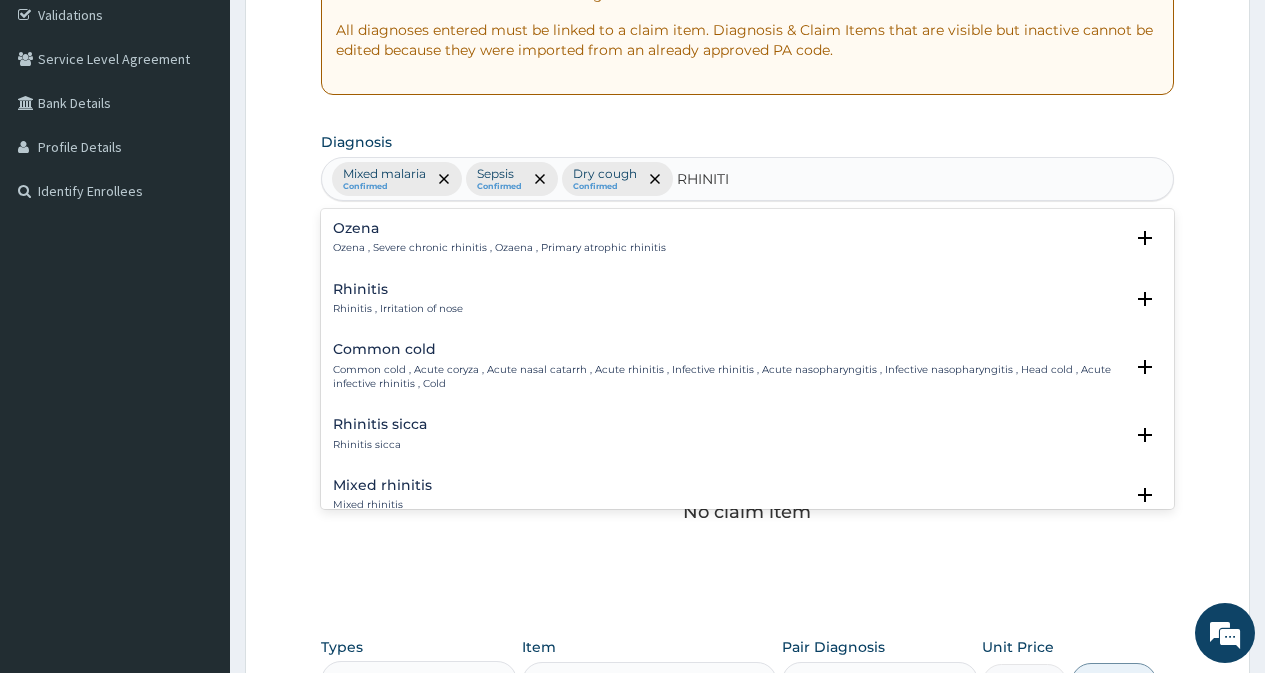 click on "Mixed rhinitis" at bounding box center [382, 485] 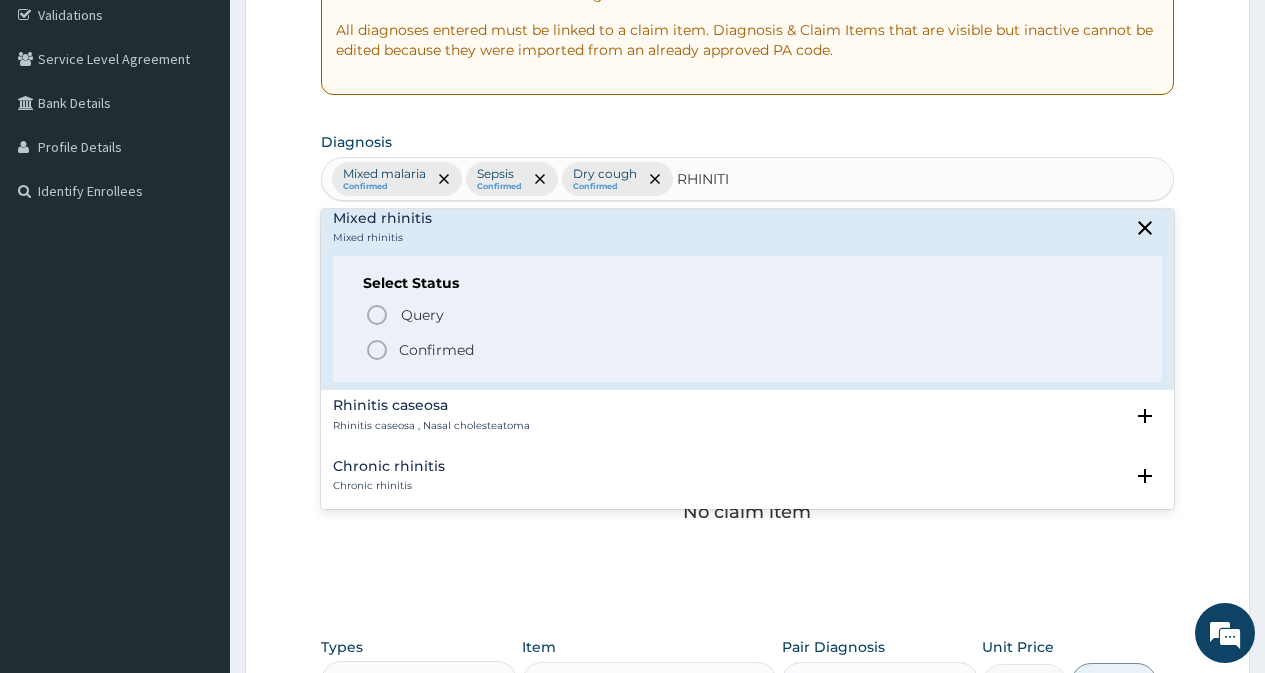 scroll, scrollTop: 300, scrollLeft: 0, axis: vertical 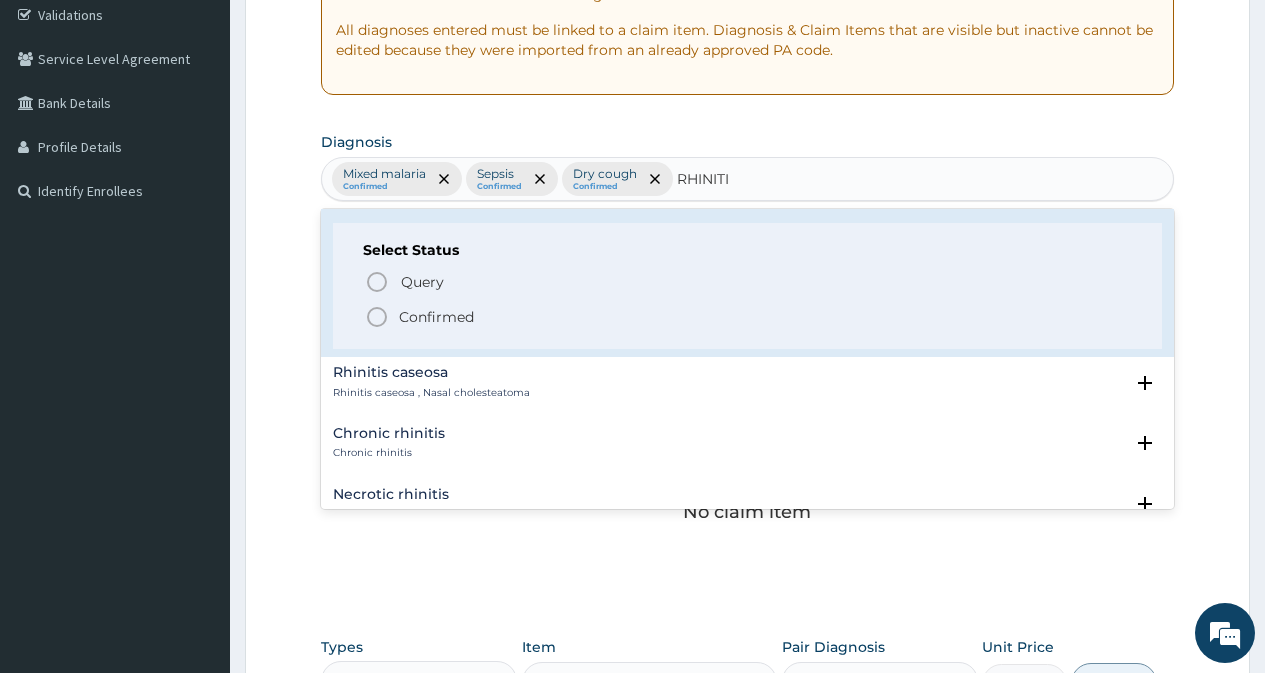 click 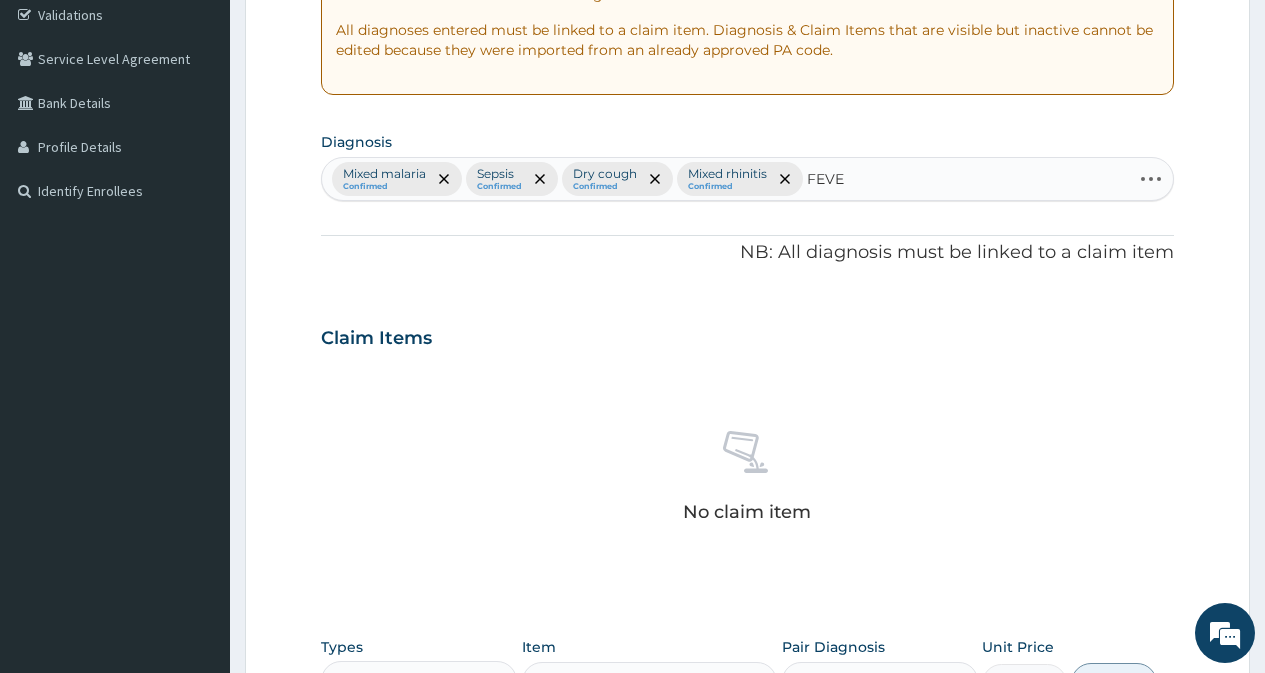 type on "FEVER" 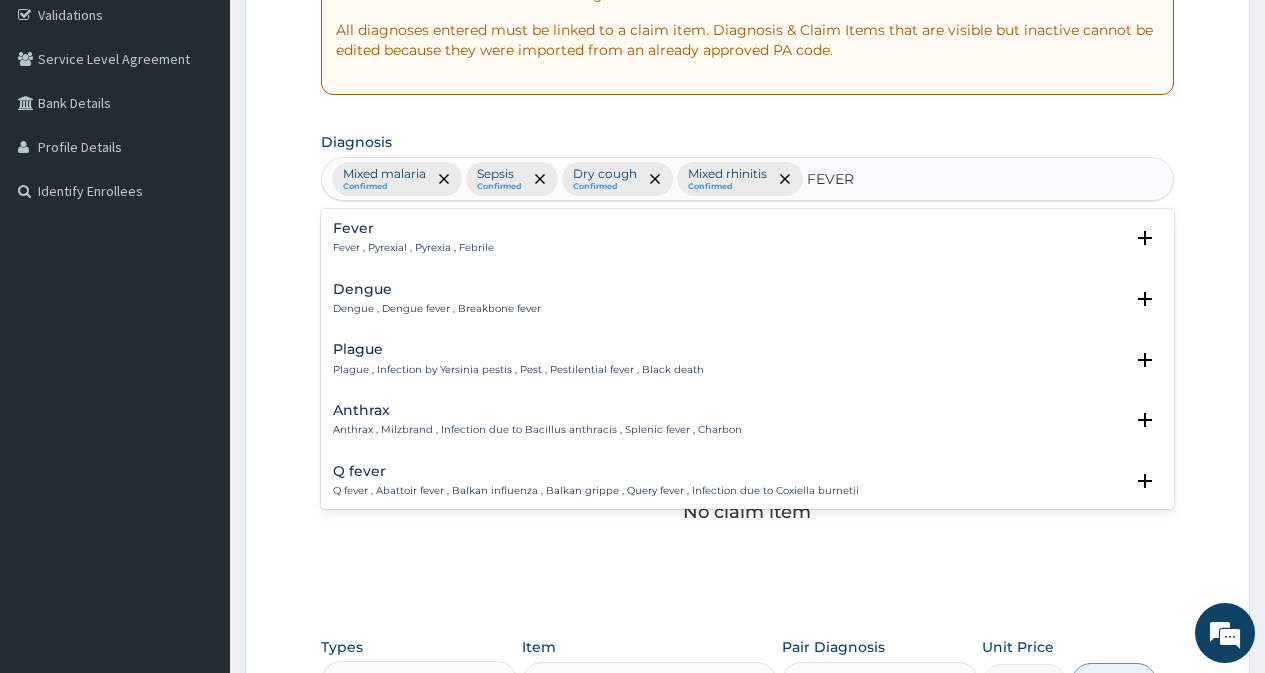 click on "Fever" at bounding box center (413, 228) 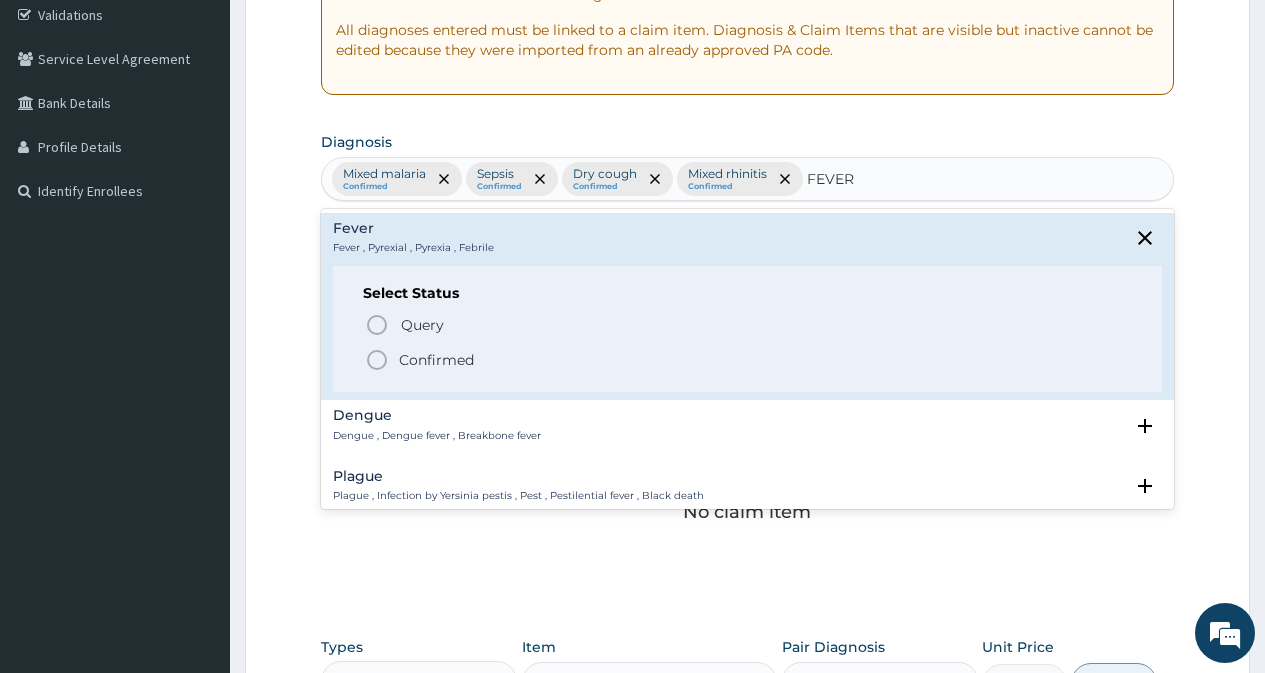click 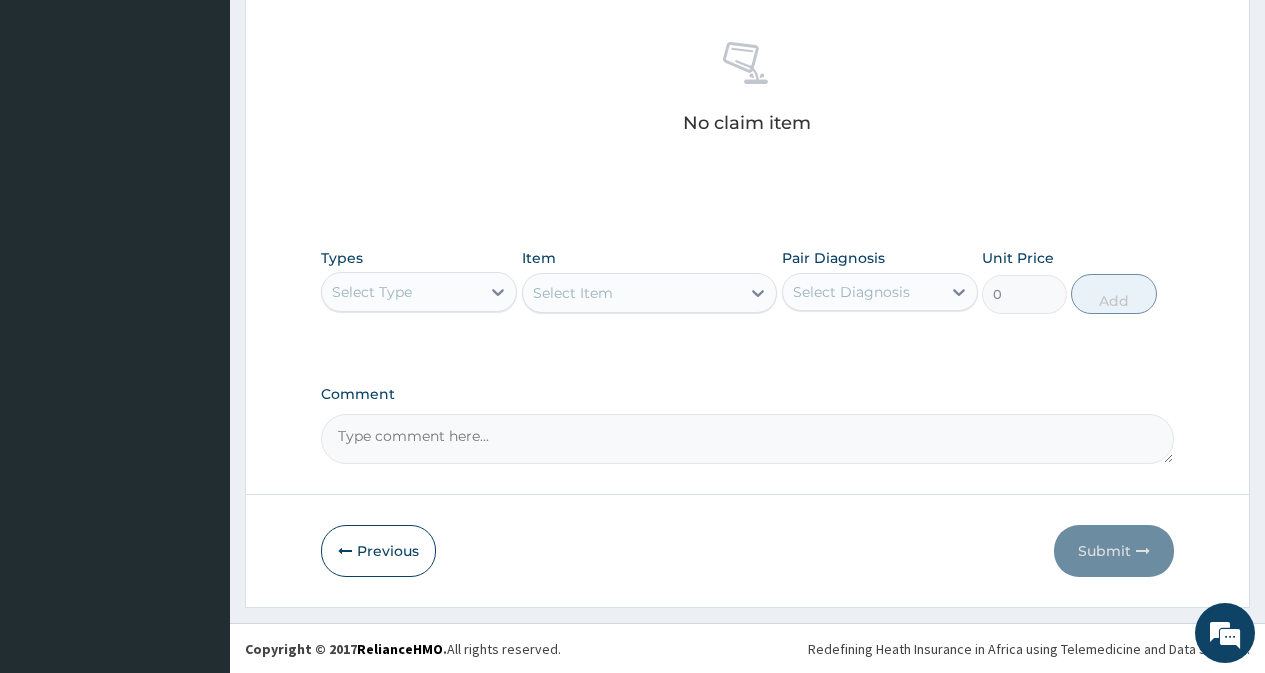 scroll, scrollTop: 769, scrollLeft: 0, axis: vertical 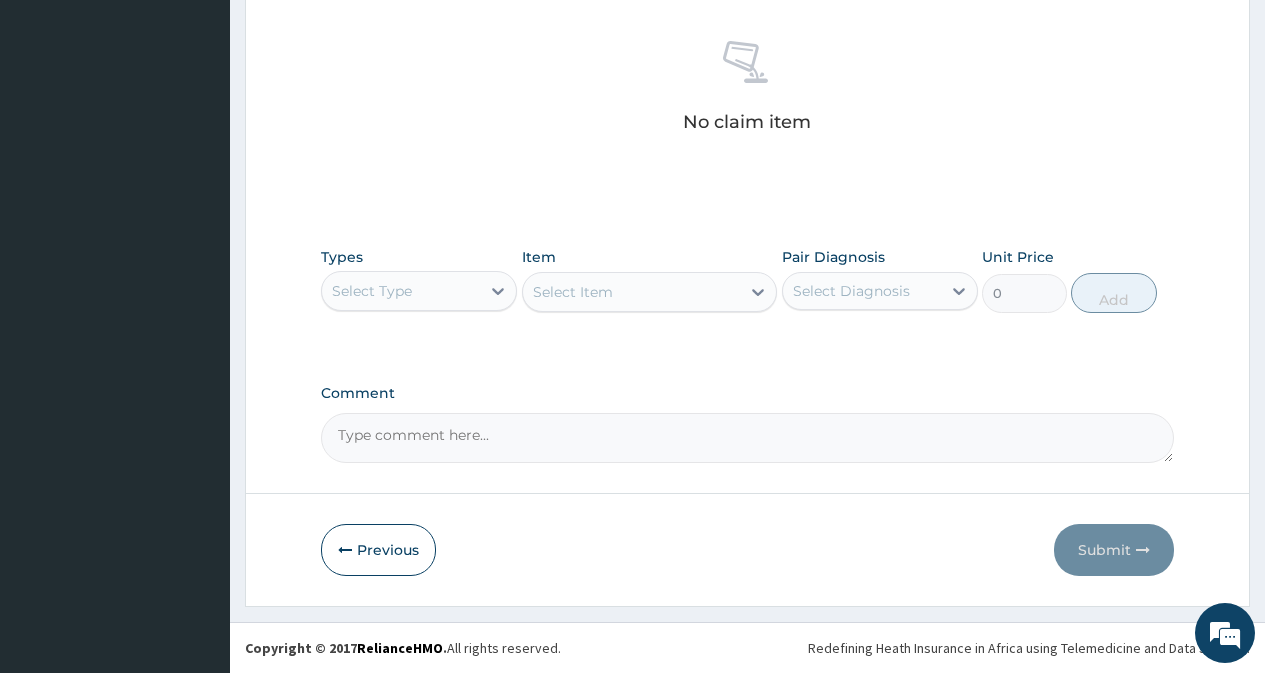 click on "Select Type" at bounding box center (401, 291) 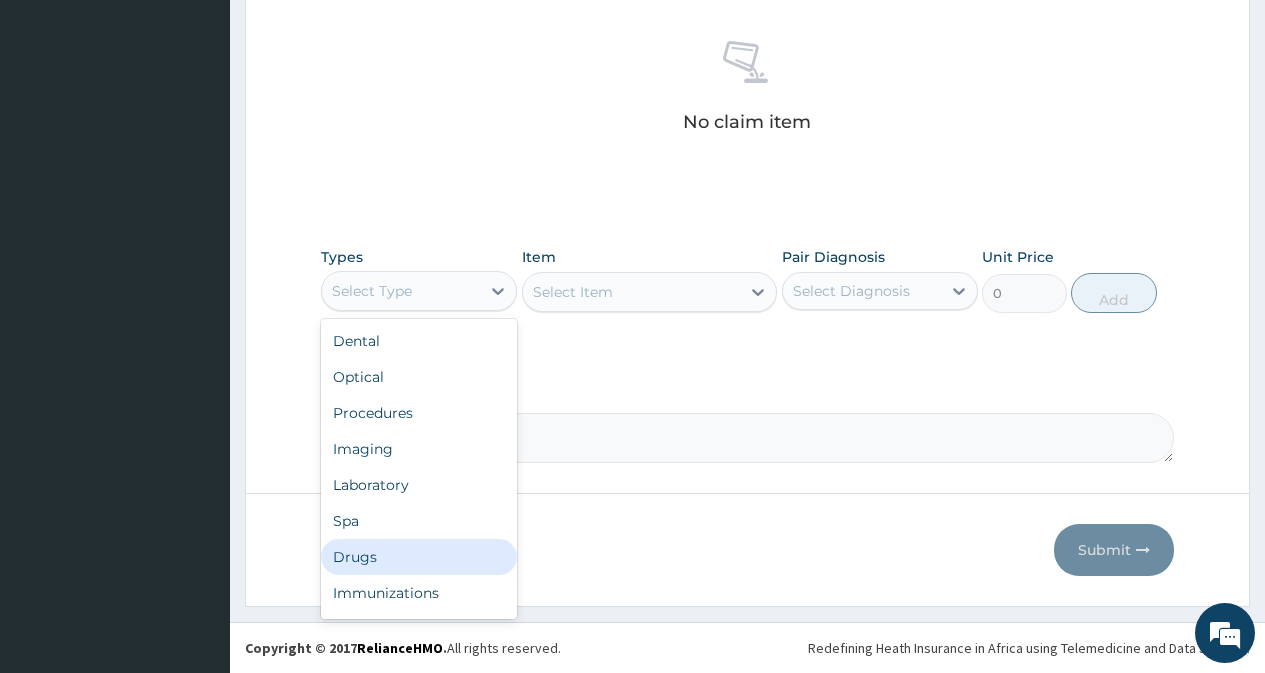 click on "Drugs" at bounding box center (419, 557) 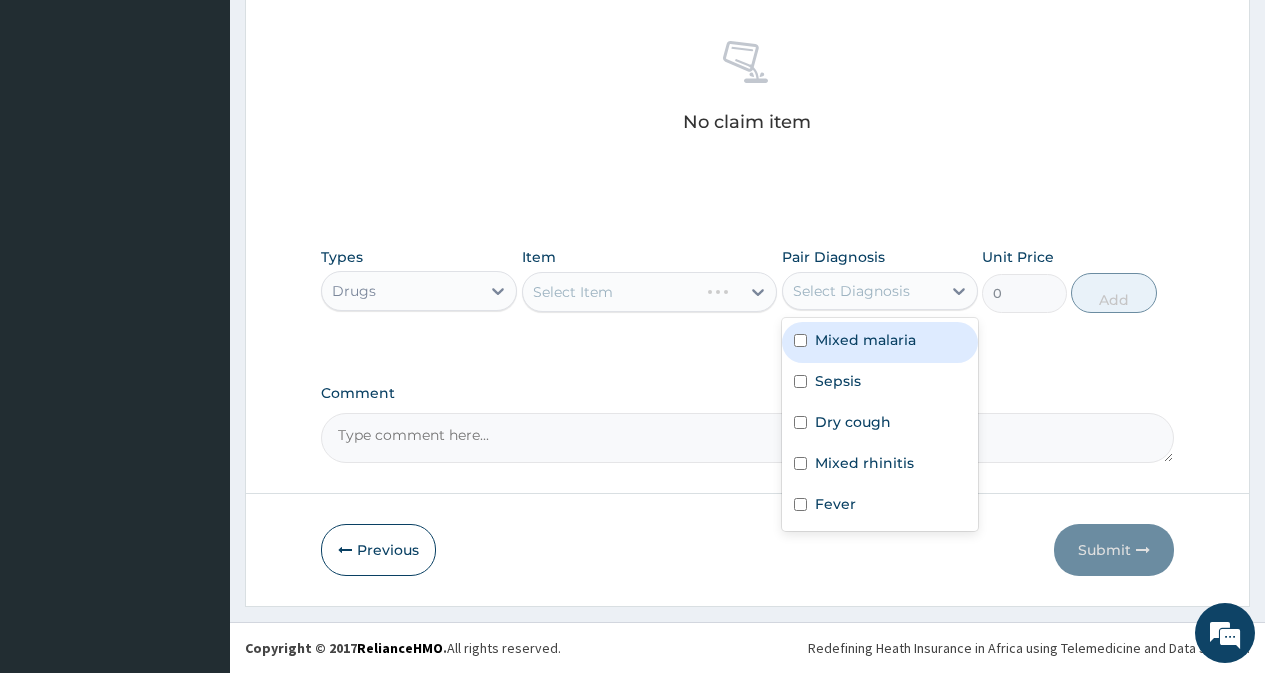 drag, startPoint x: 813, startPoint y: 296, endPoint x: 813, endPoint y: 332, distance: 36 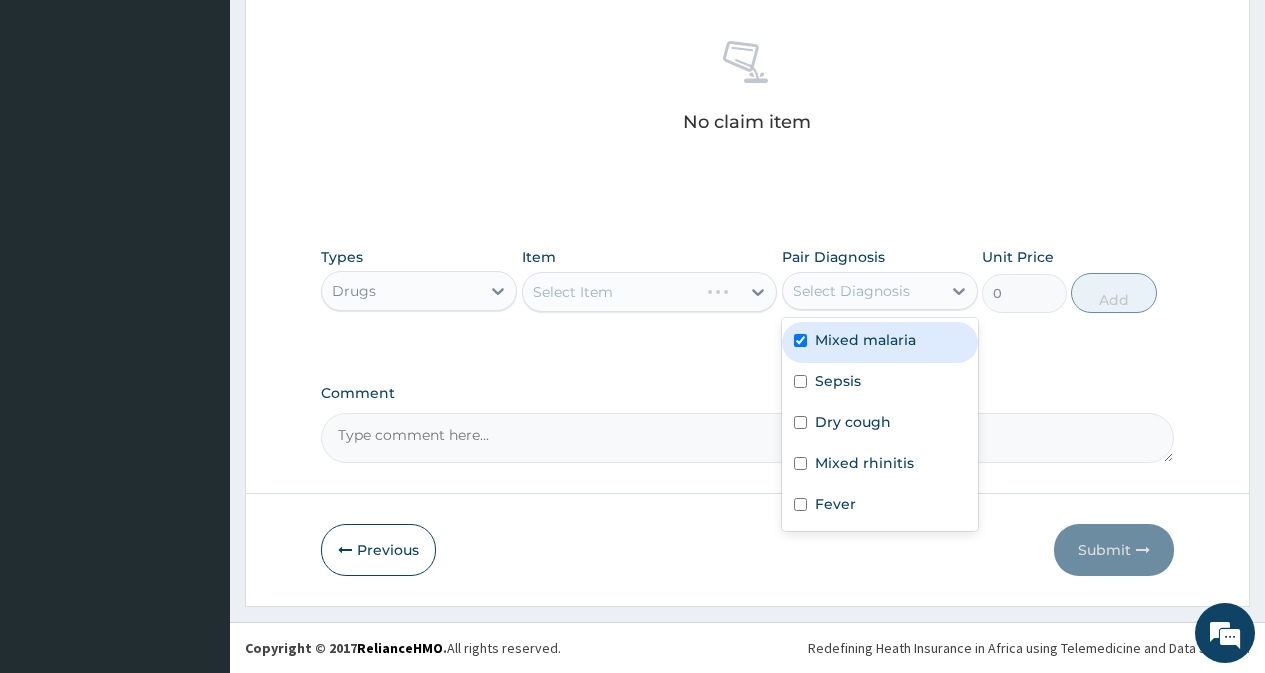 checkbox on "true" 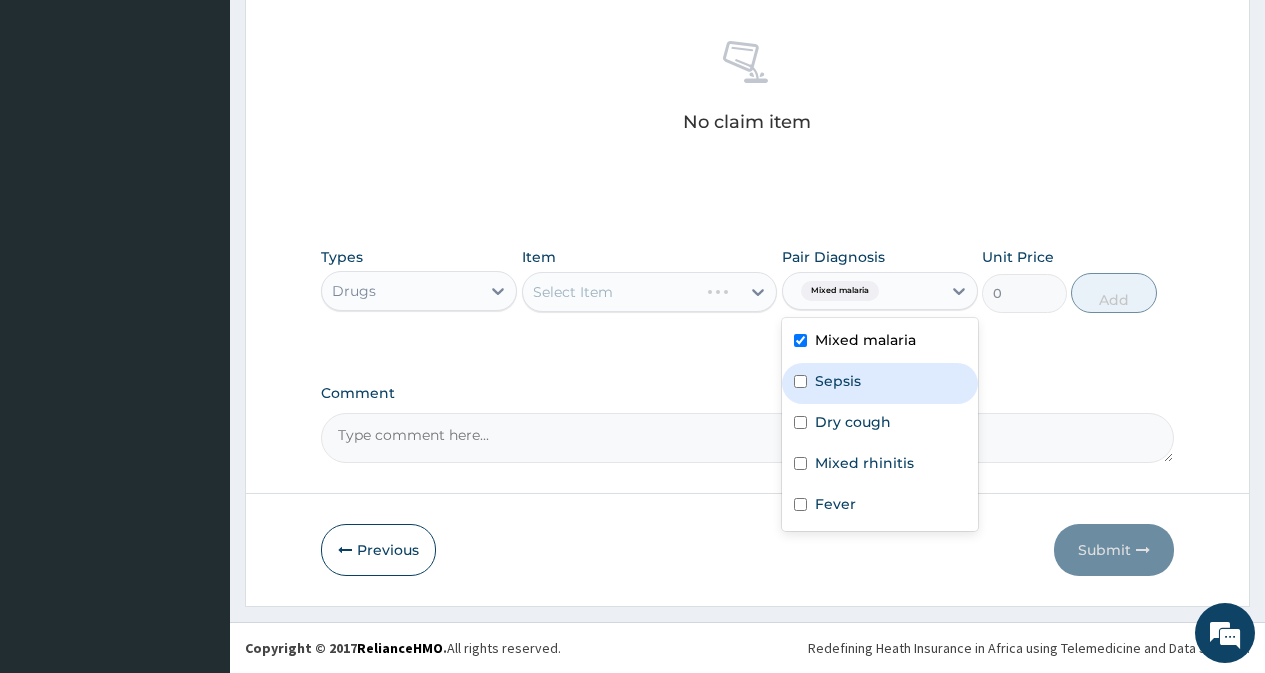 click on "Sepsis" at bounding box center [838, 381] 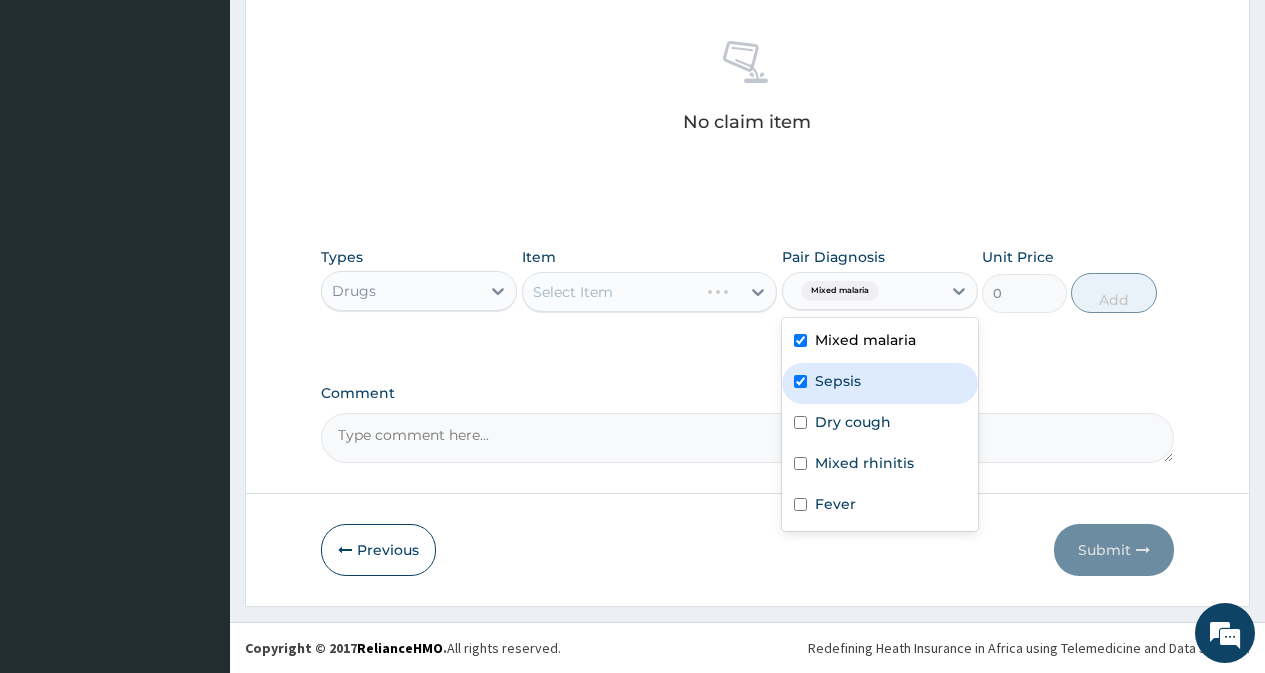 checkbox on "true" 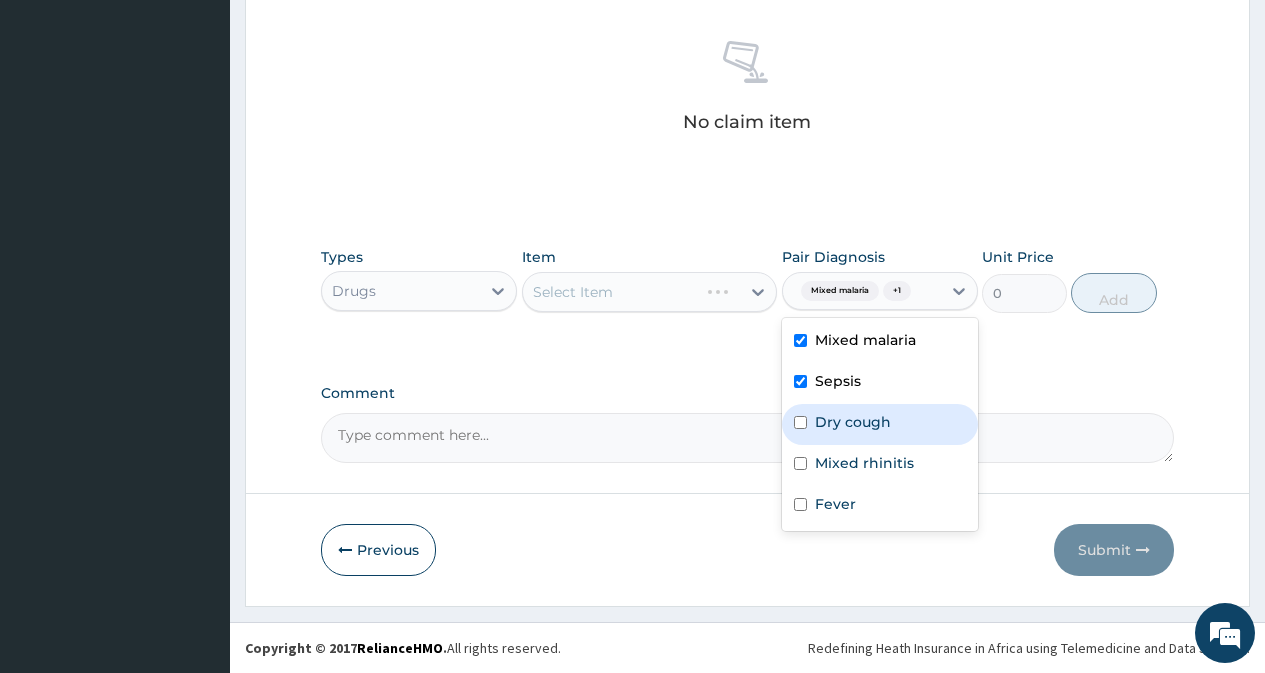 drag, startPoint x: 823, startPoint y: 420, endPoint x: 829, endPoint y: 451, distance: 31.575306 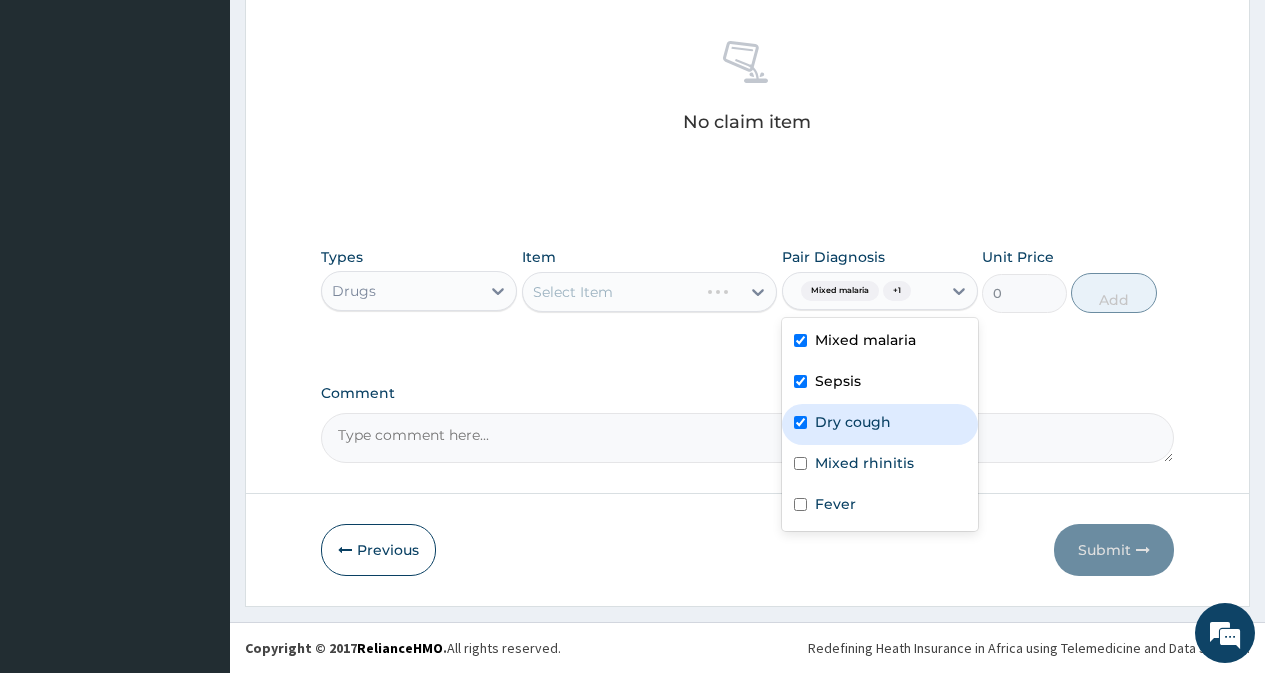 checkbox on "true" 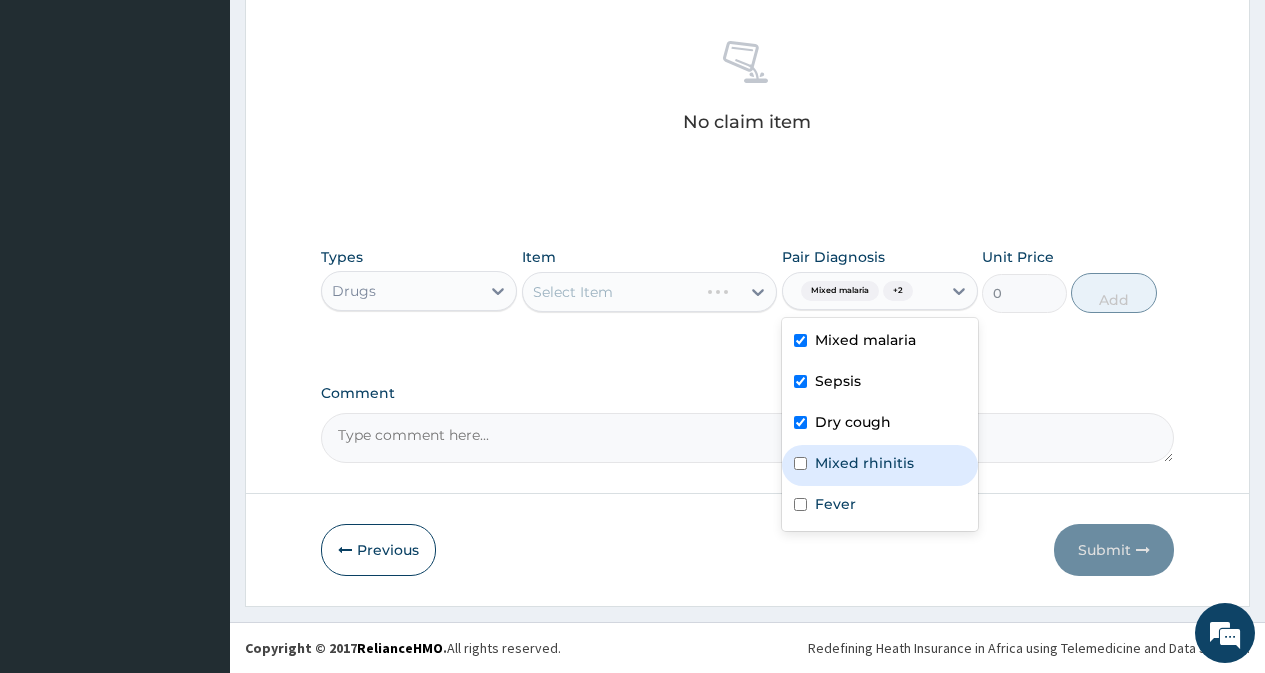 drag, startPoint x: 832, startPoint y: 454, endPoint x: 834, endPoint y: 481, distance: 27.073973 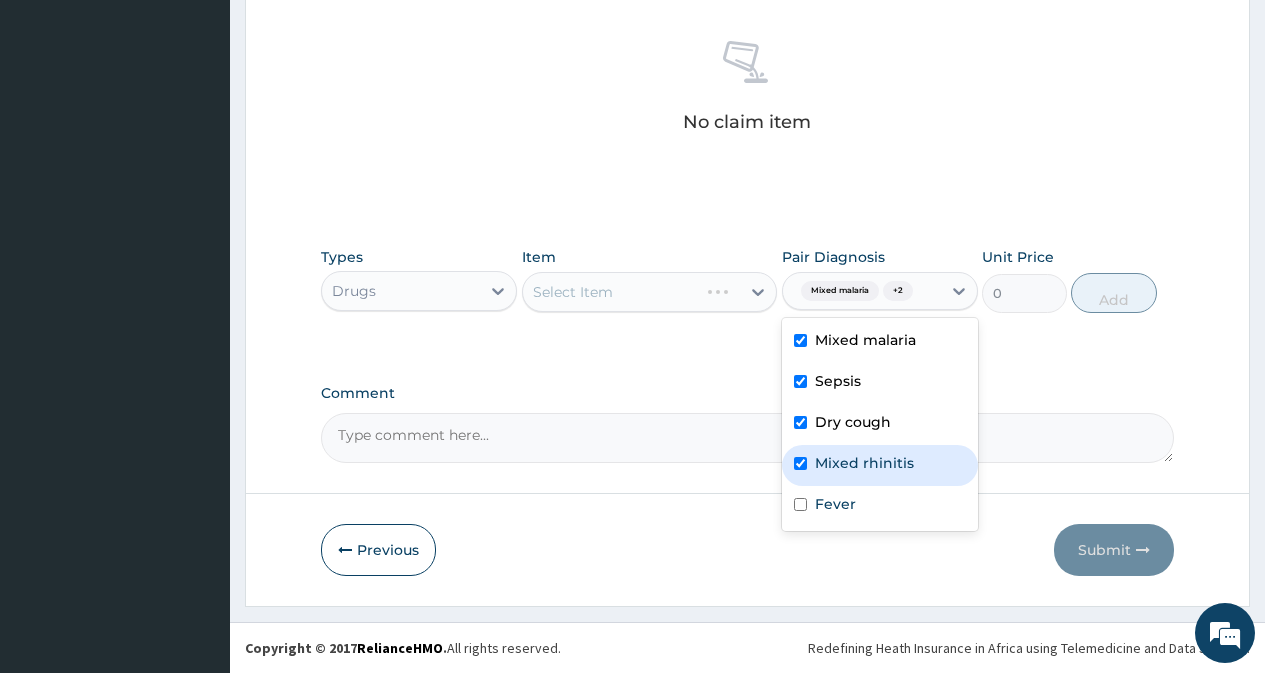 checkbox on "true" 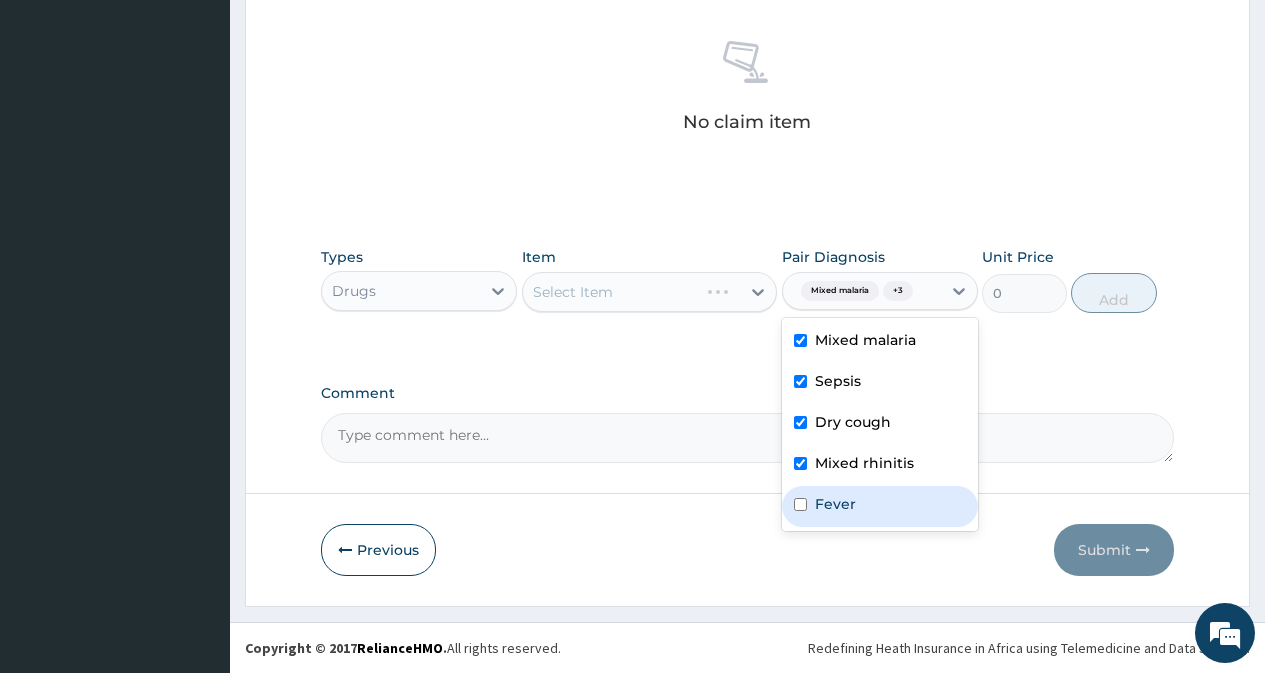 drag, startPoint x: 834, startPoint y: 503, endPoint x: 784, endPoint y: 471, distance: 59.36329 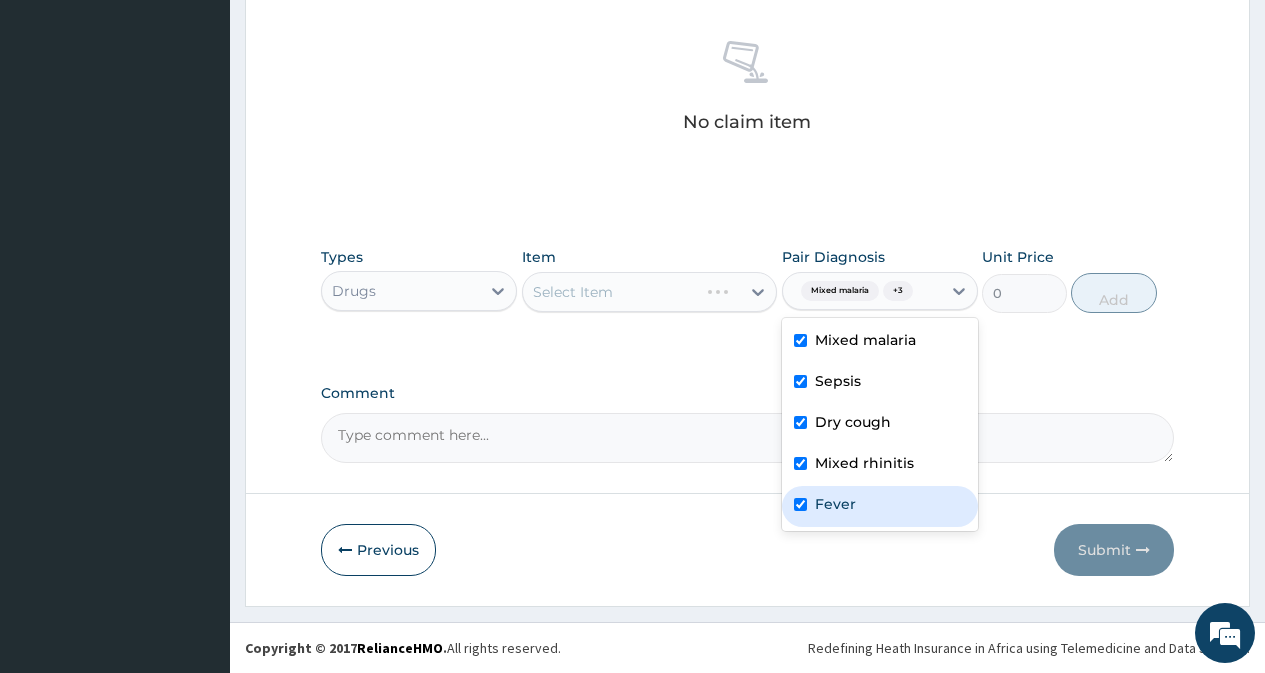 checkbox on "true" 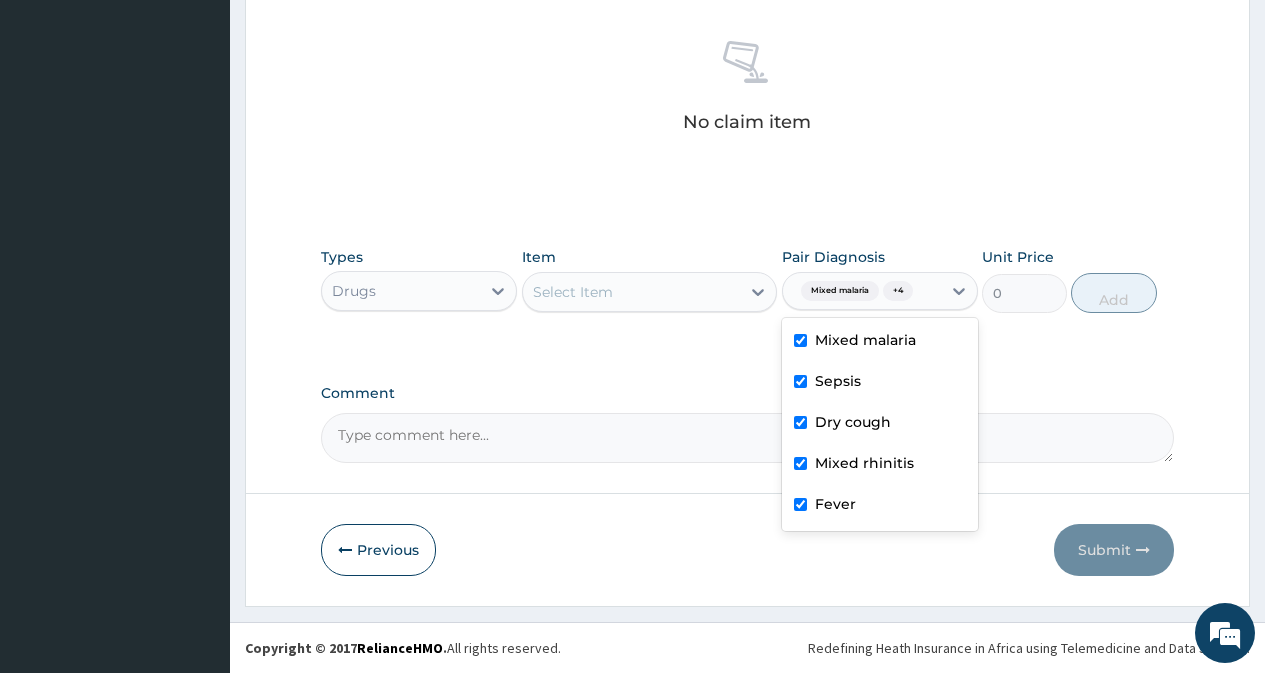 click on "Select Item" at bounding box center [632, 292] 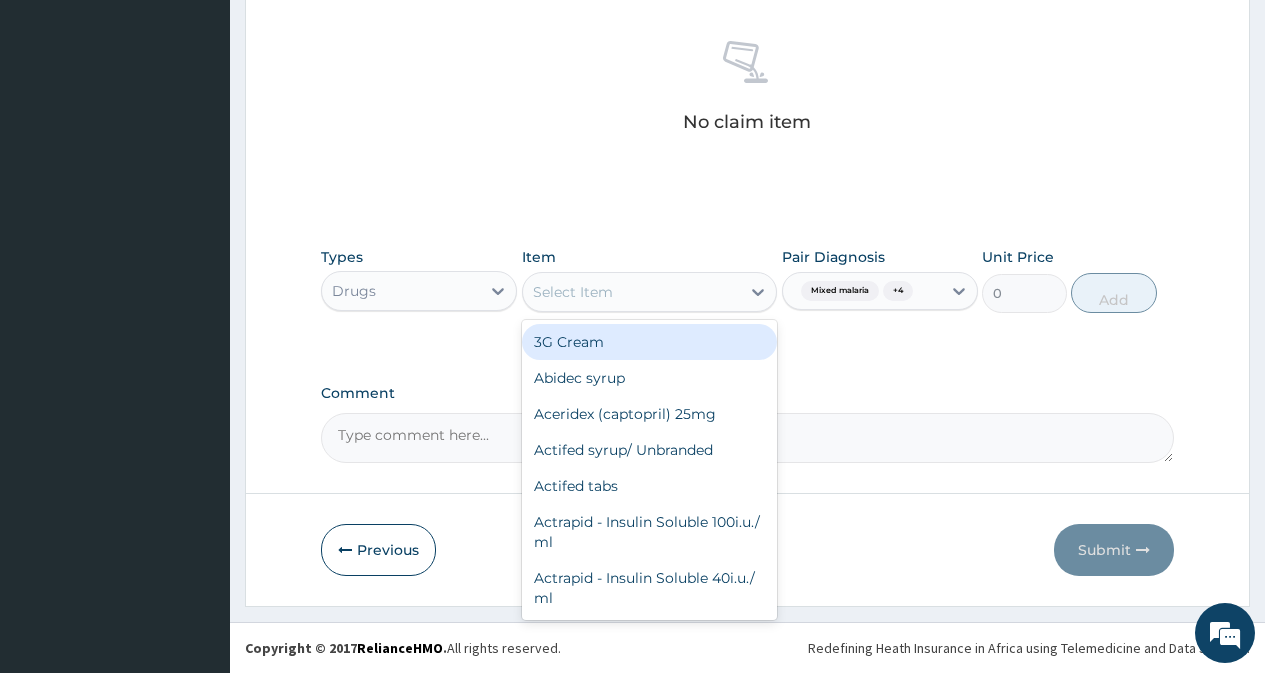 drag, startPoint x: 465, startPoint y: 290, endPoint x: 459, endPoint y: 313, distance: 23.769728 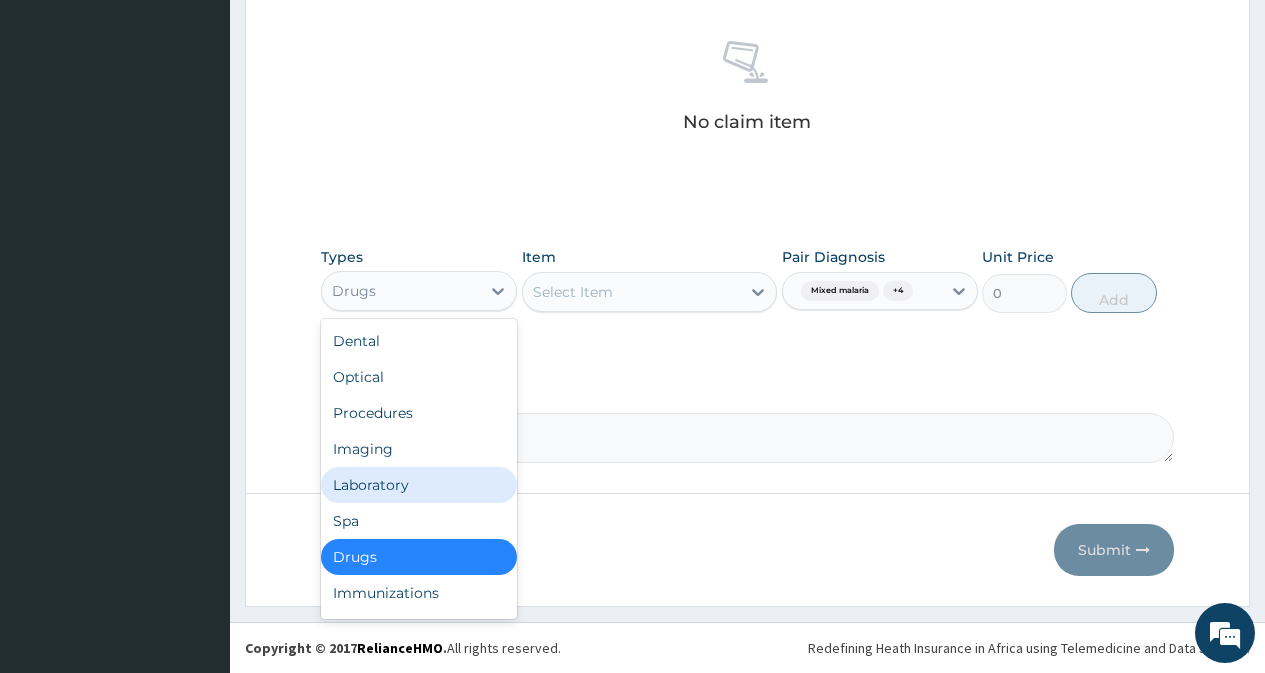 drag, startPoint x: 440, startPoint y: 504, endPoint x: 441, endPoint y: 486, distance: 18.027756 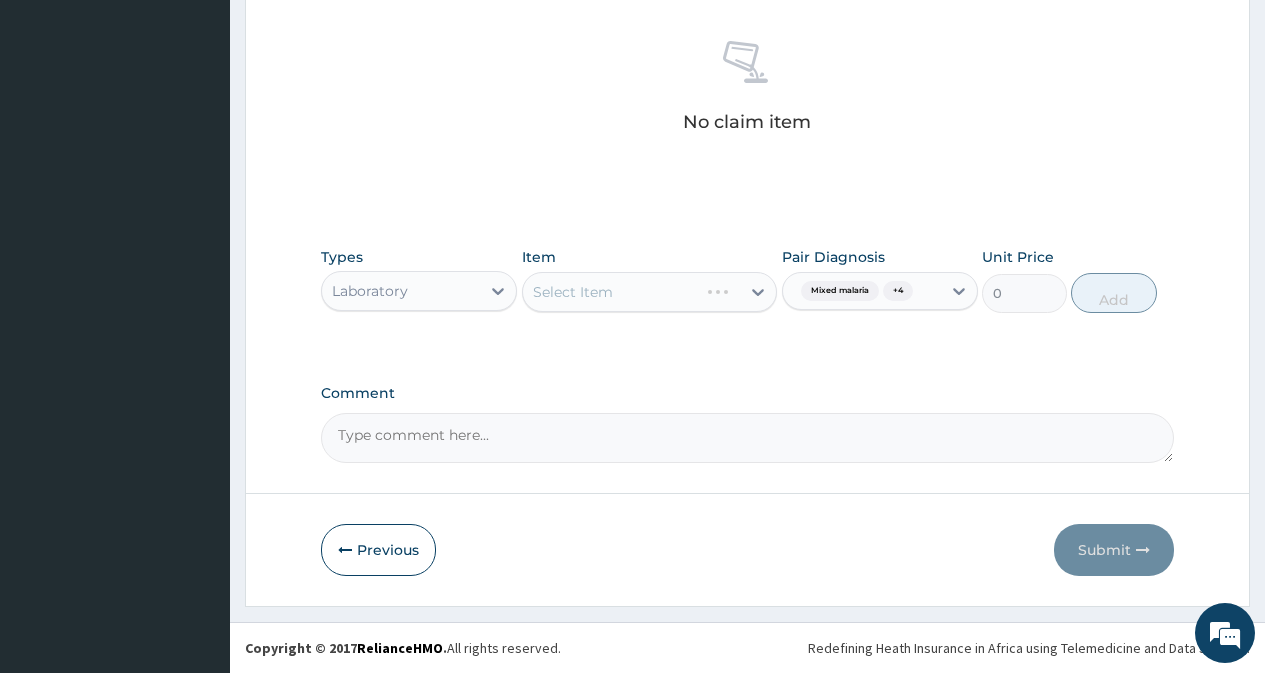 drag, startPoint x: 614, startPoint y: 272, endPoint x: 631, endPoint y: 331, distance: 61.400326 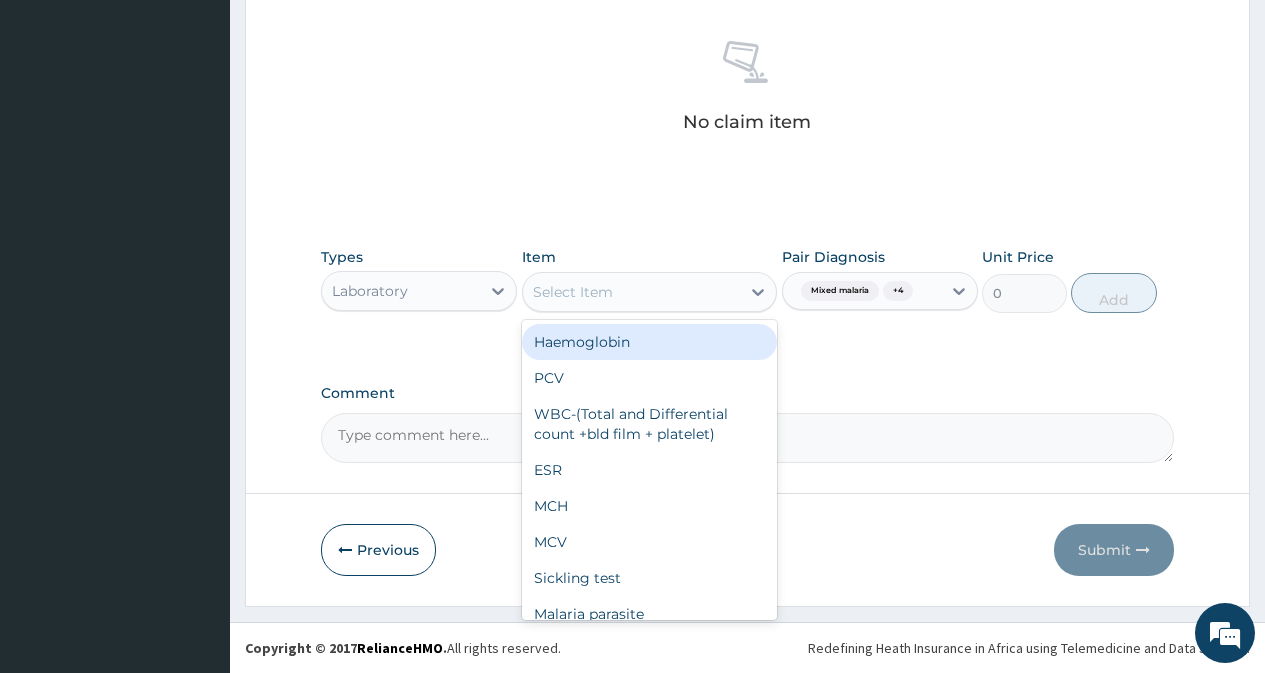 click on "Select Item" at bounding box center [632, 292] 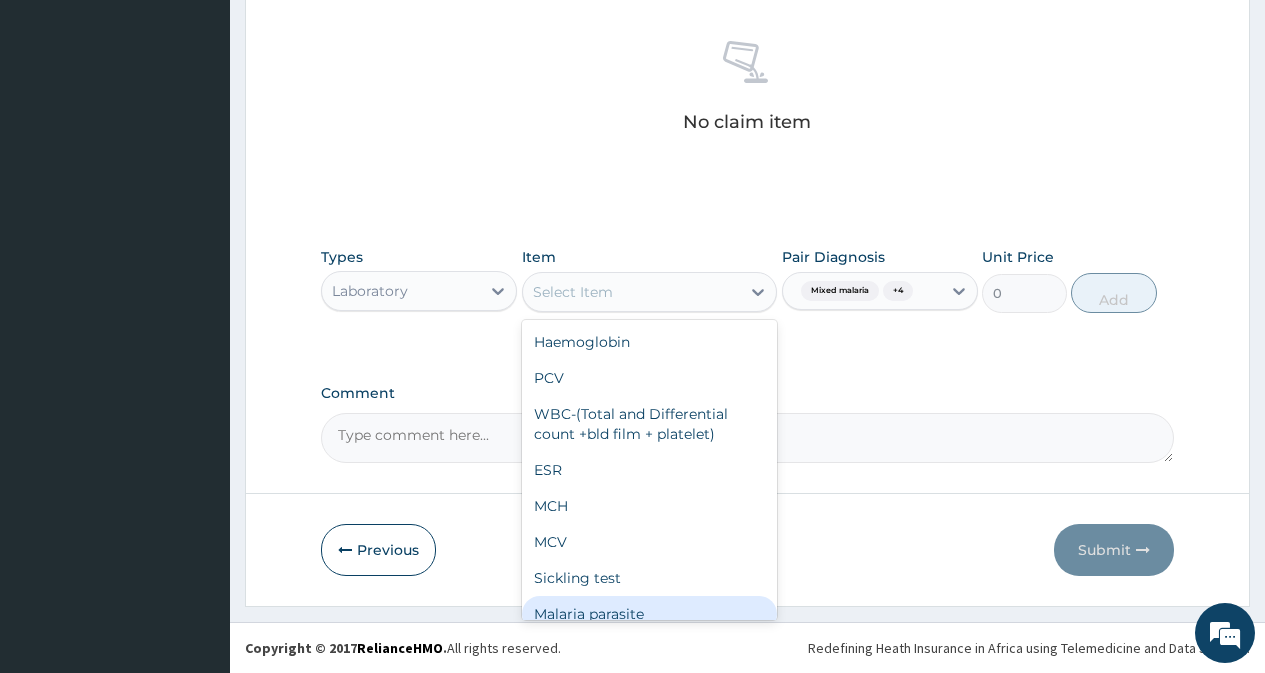drag, startPoint x: 668, startPoint y: 616, endPoint x: 692, endPoint y: 602, distance: 27.784887 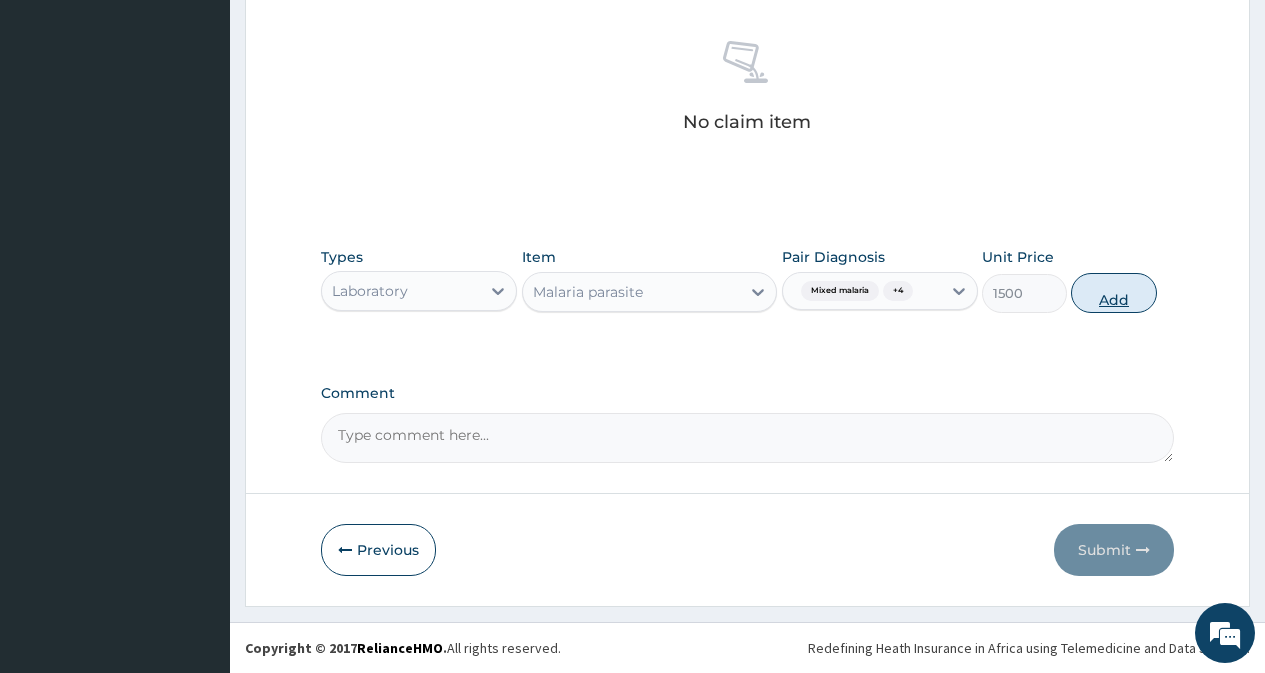click on "Add" at bounding box center (1113, 293) 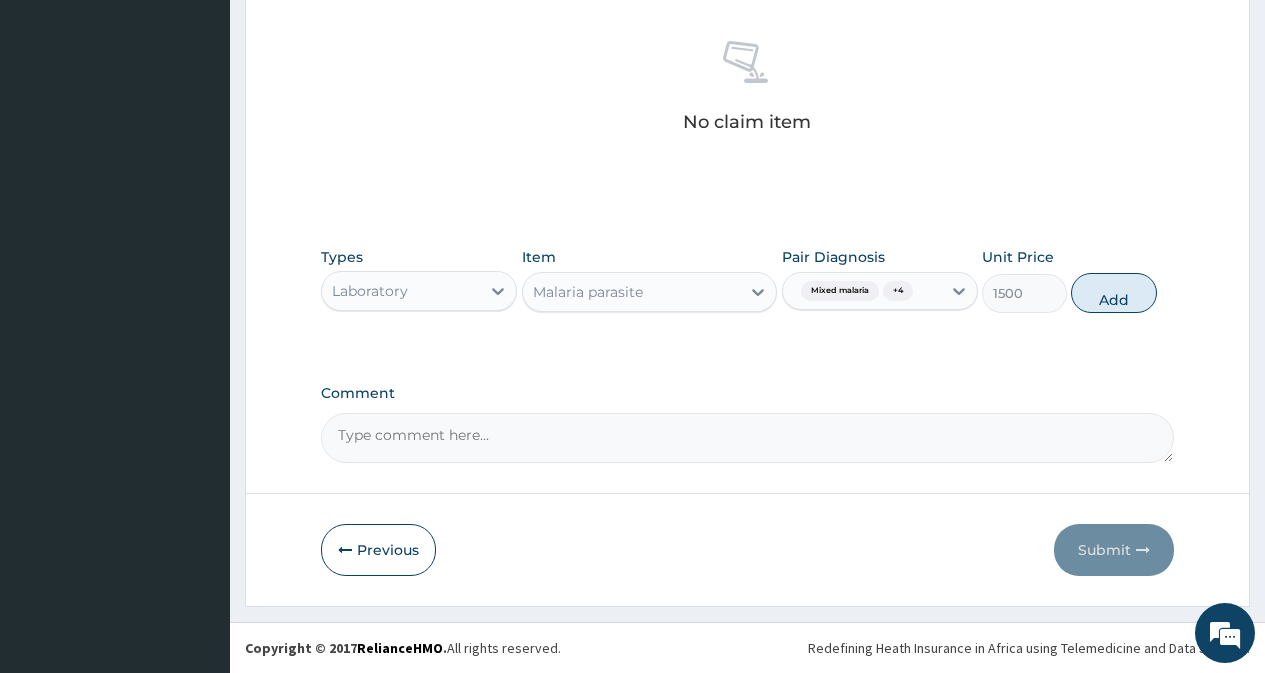 type on "0" 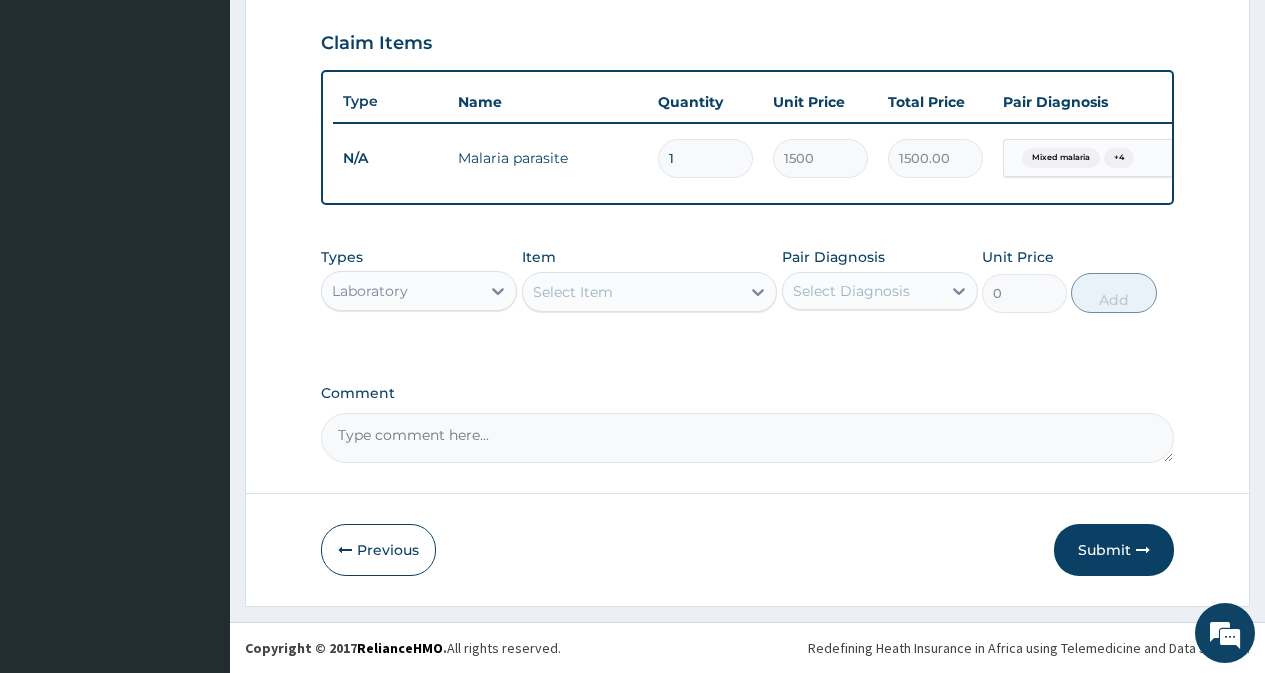 scroll, scrollTop: 689, scrollLeft: 0, axis: vertical 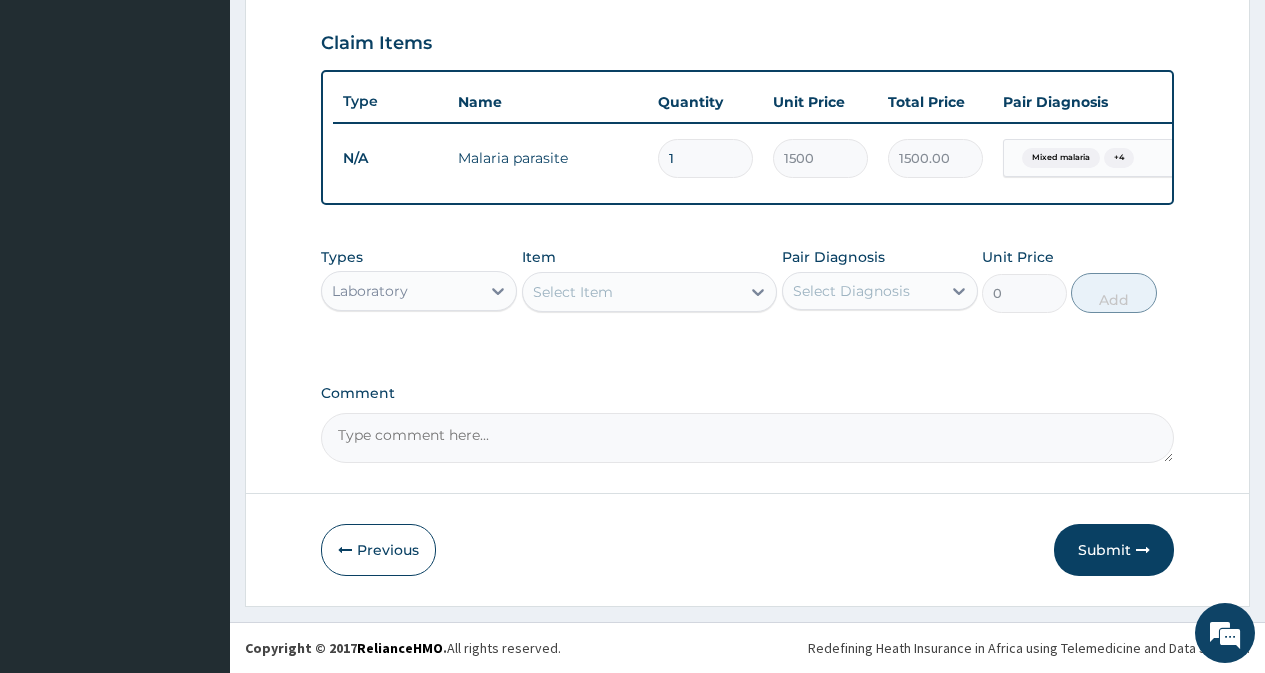 click on "Select Item" at bounding box center (632, 292) 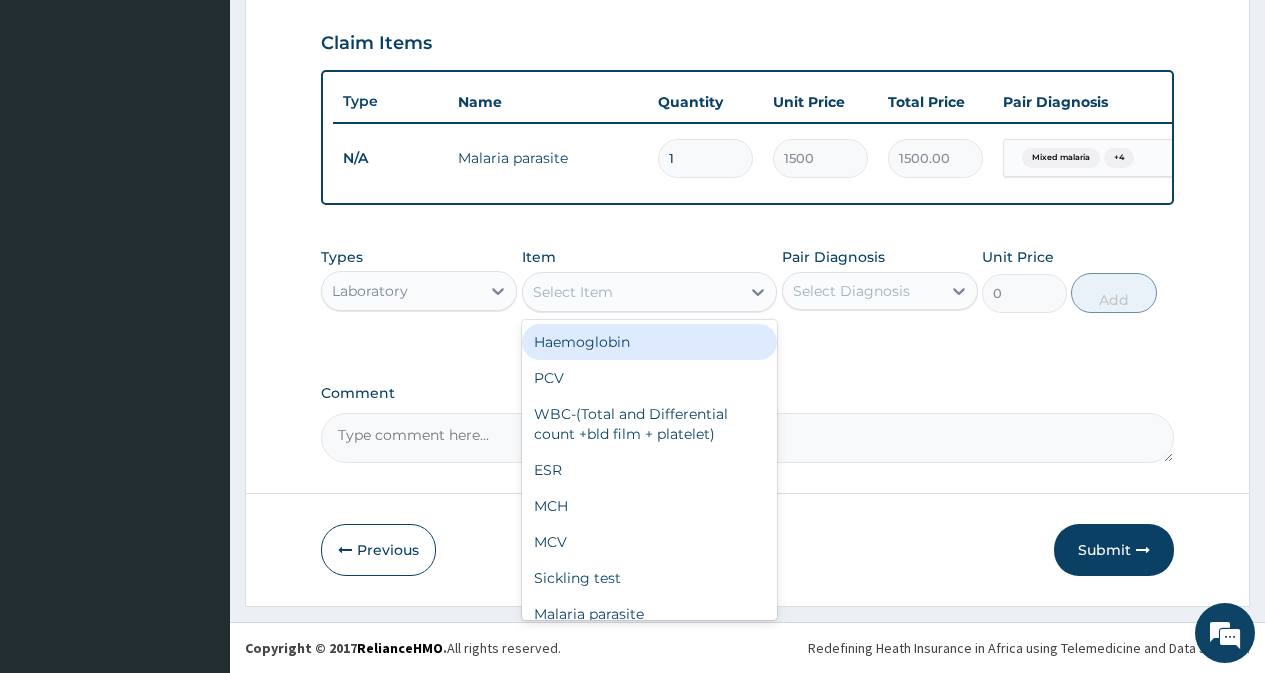 type on "F" 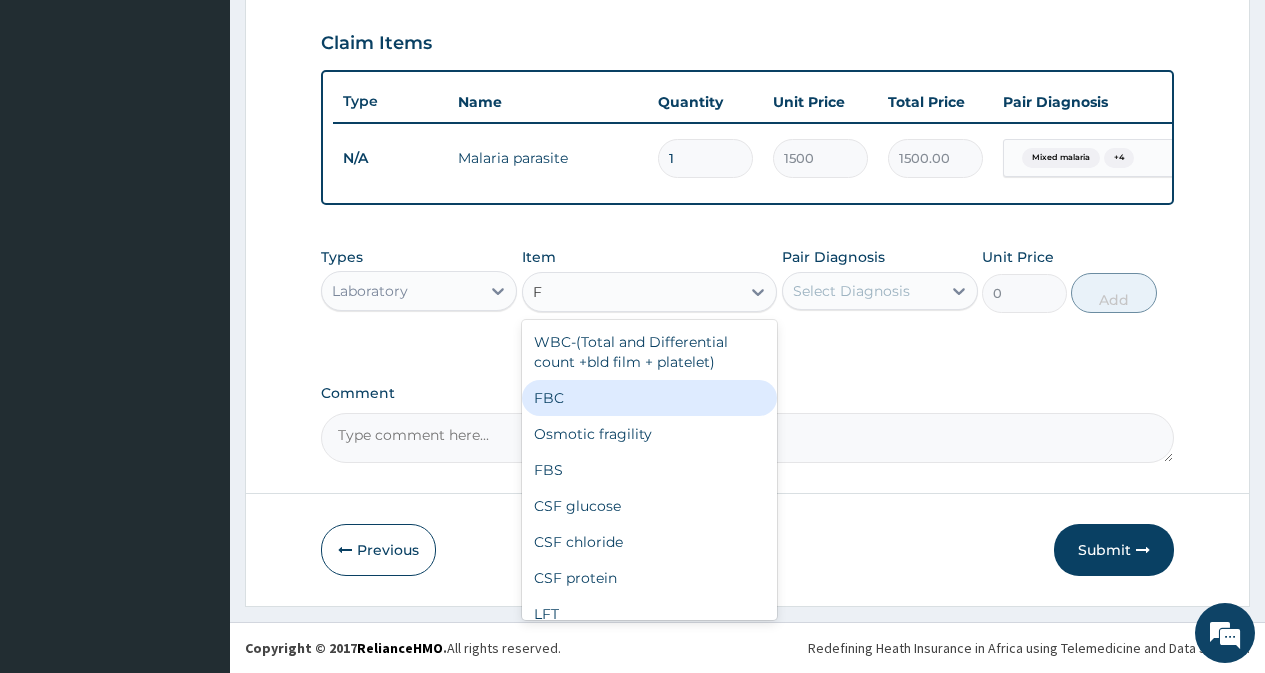click on "FBC" at bounding box center (650, 398) 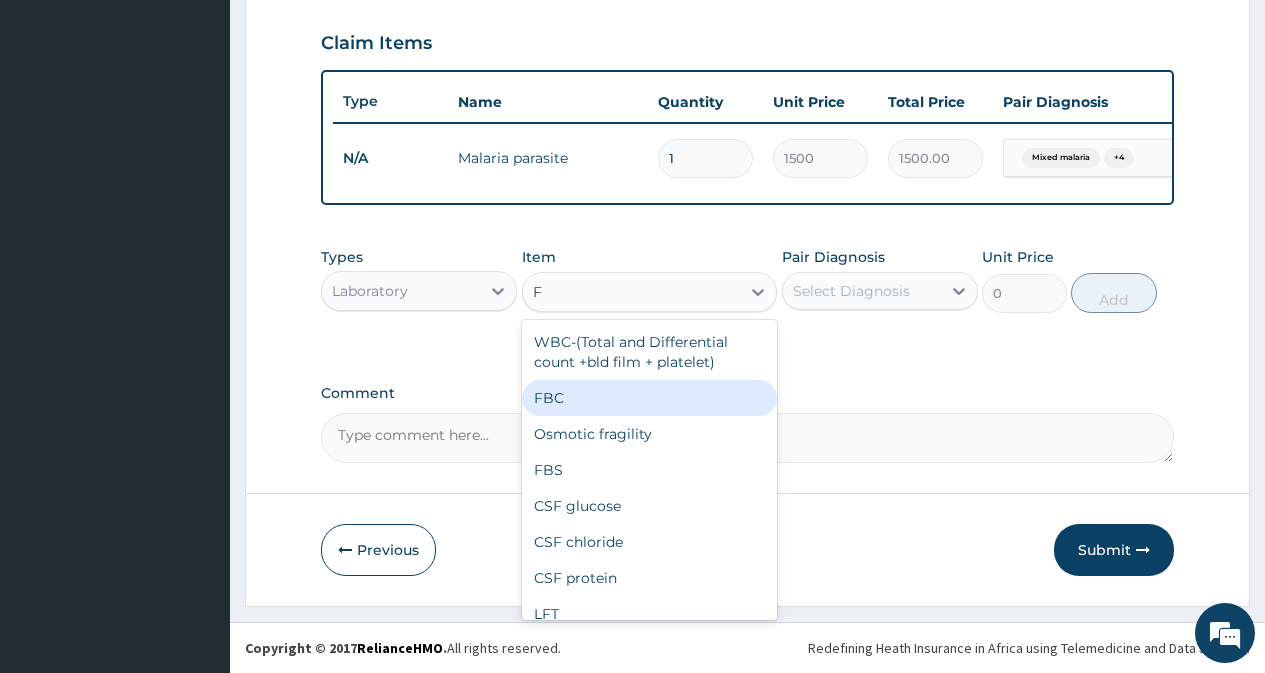 type 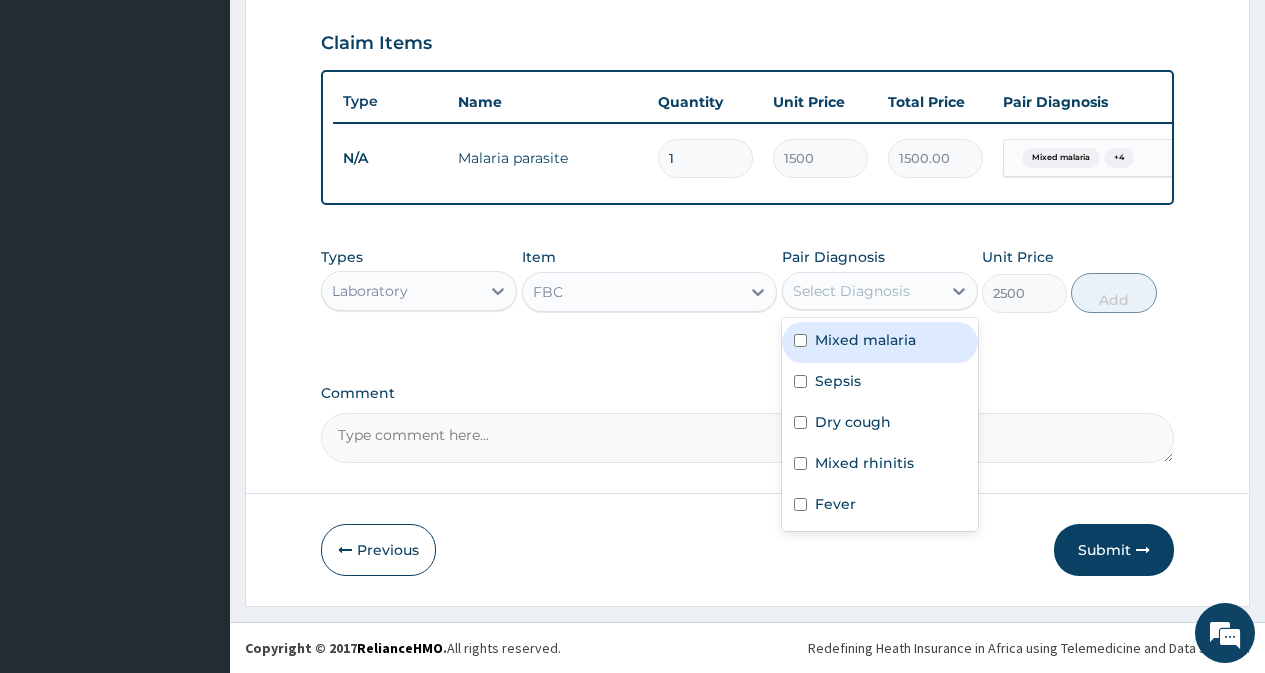 drag, startPoint x: 831, startPoint y: 282, endPoint x: 845, endPoint y: 346, distance: 65.51336 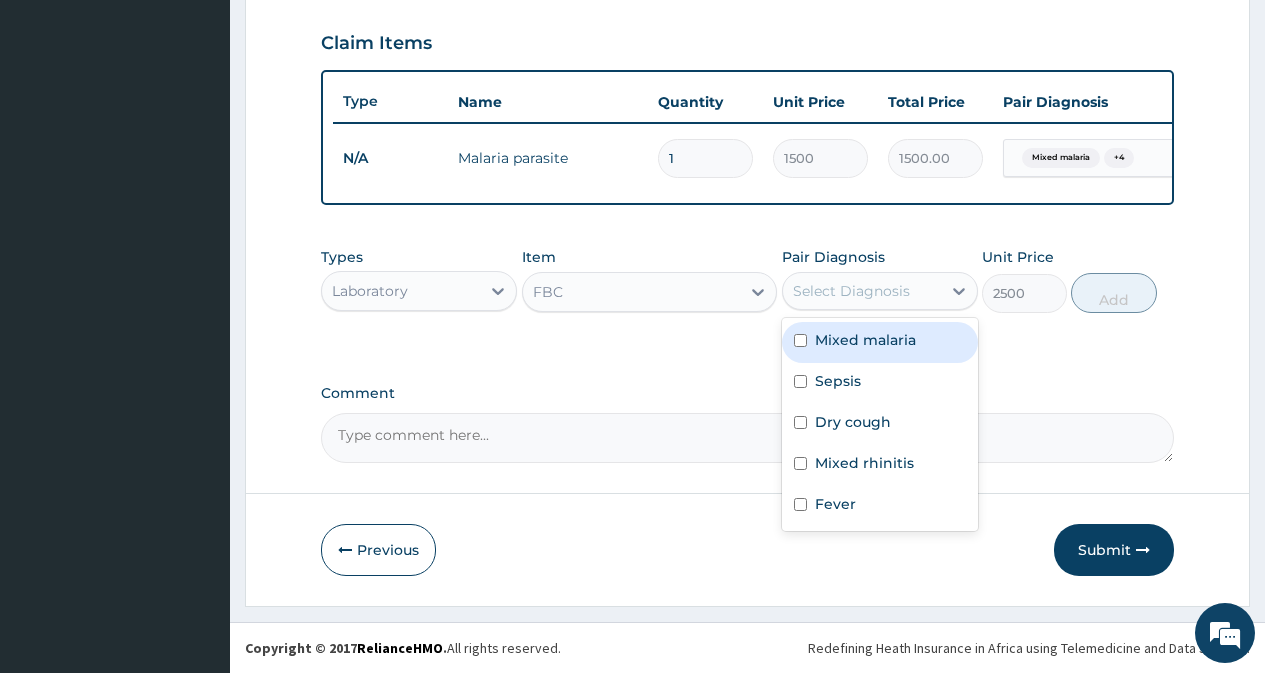 click on "option Fever, selected. option Mixed malaria focused, 1 of 5. 5 results available. Use Up and Down to choose options, press Enter to select the currently focused option, press Escape to exit the menu, press Tab to select the option and exit the menu. Select Diagnosis Mixed malaria Sepsis Dry cough Mixed rhinitis Fever" at bounding box center (880, 291) 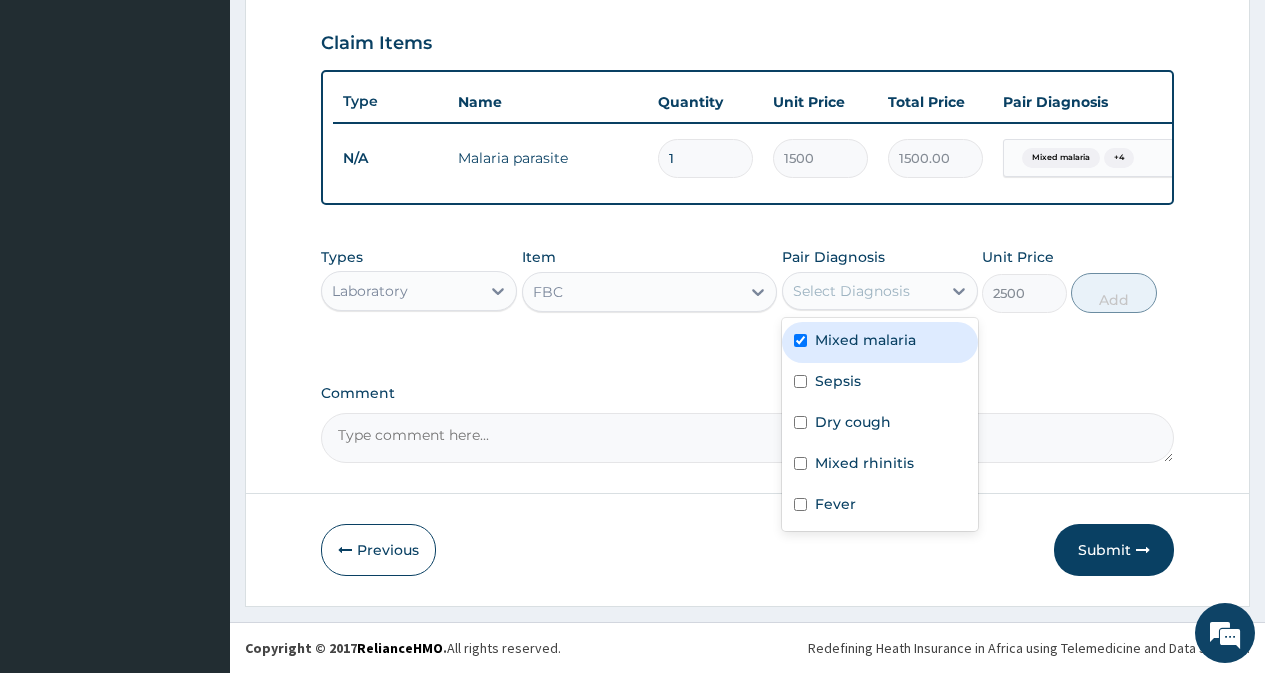checkbox on "true" 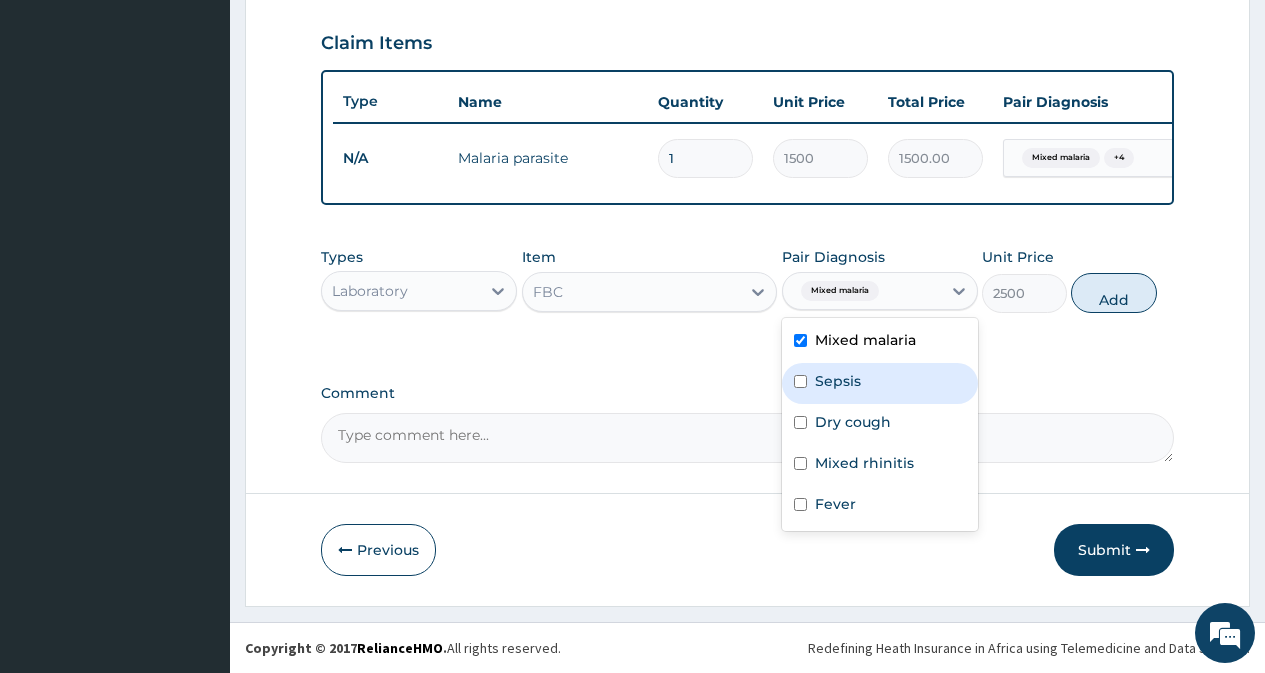 drag, startPoint x: 845, startPoint y: 386, endPoint x: 851, endPoint y: 421, distance: 35.510563 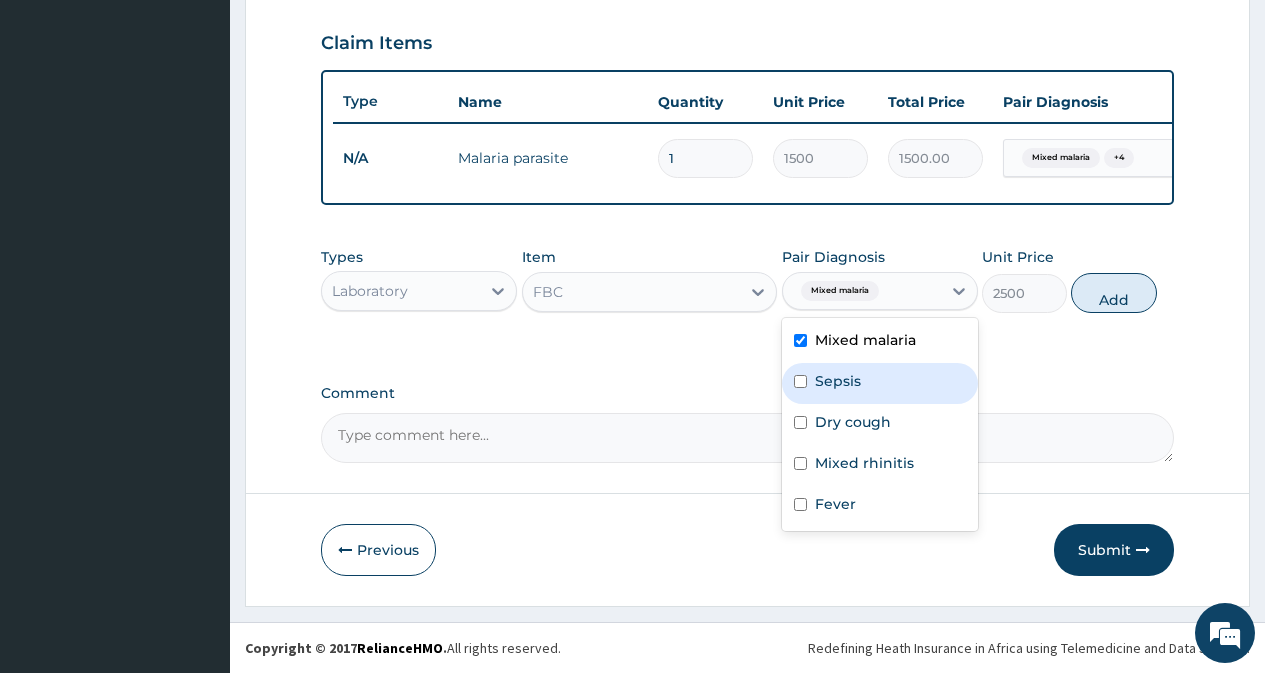 click on "Sepsis" at bounding box center [880, 383] 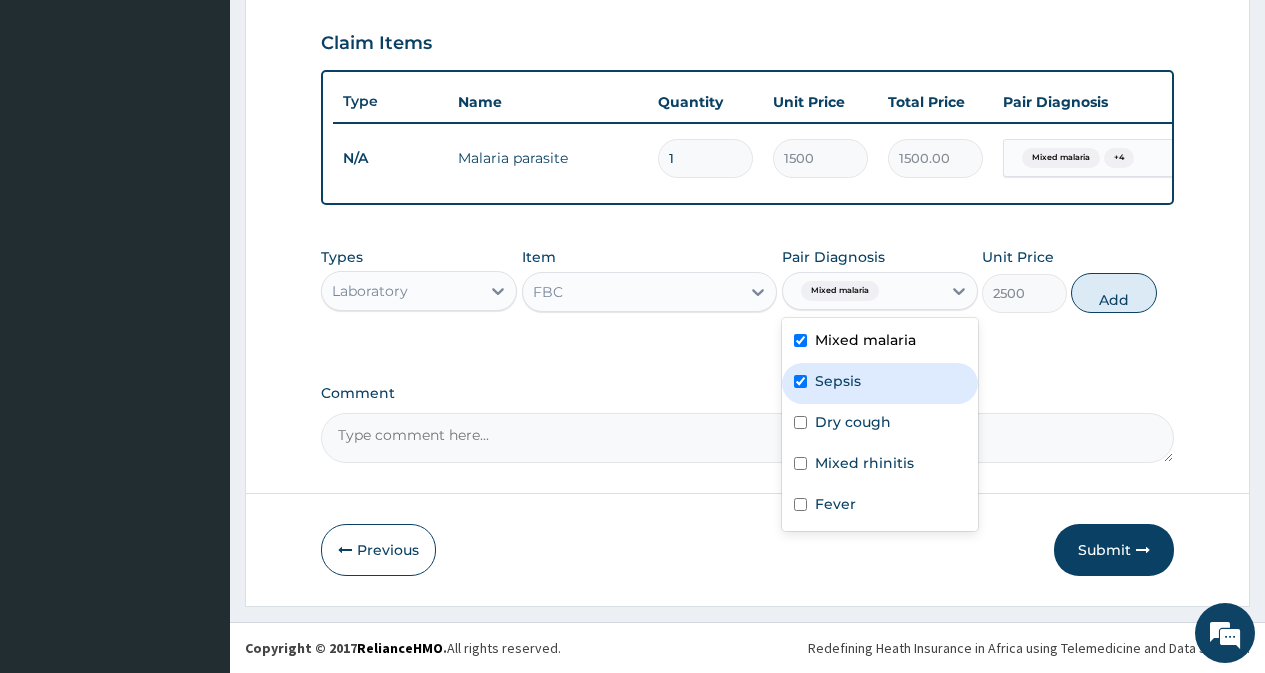 checkbox on "true" 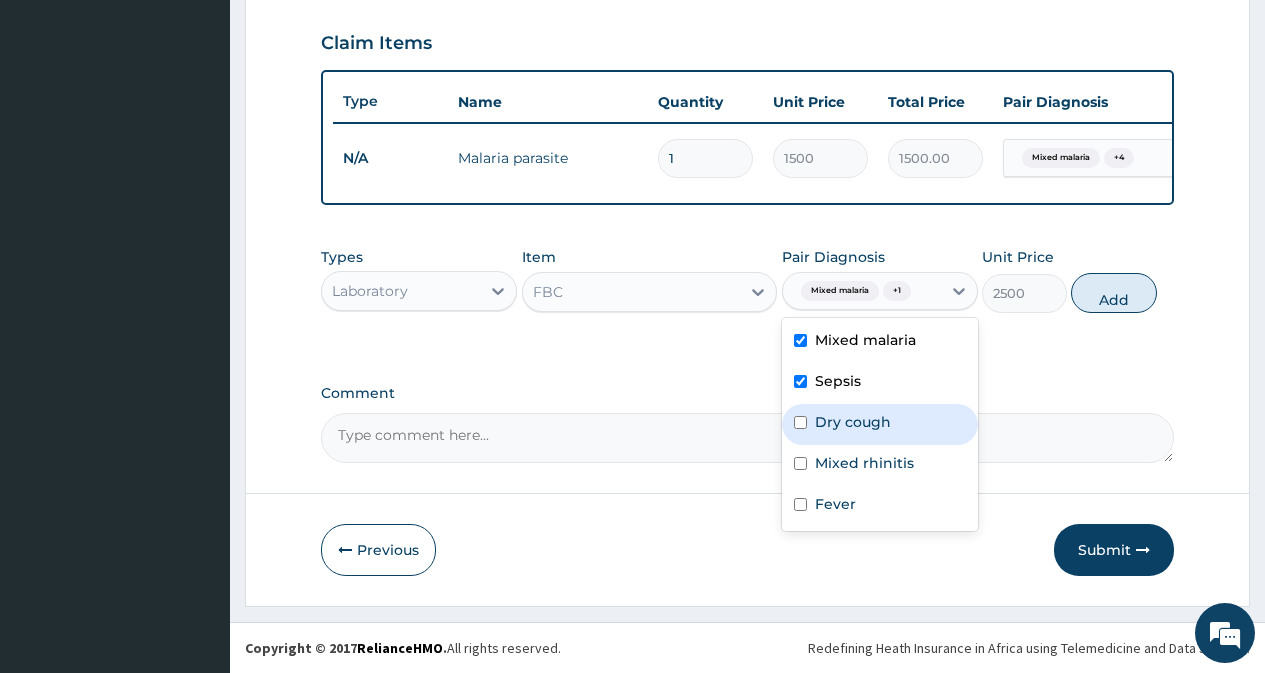 drag, startPoint x: 852, startPoint y: 421, endPoint x: 859, endPoint y: 457, distance: 36.67424 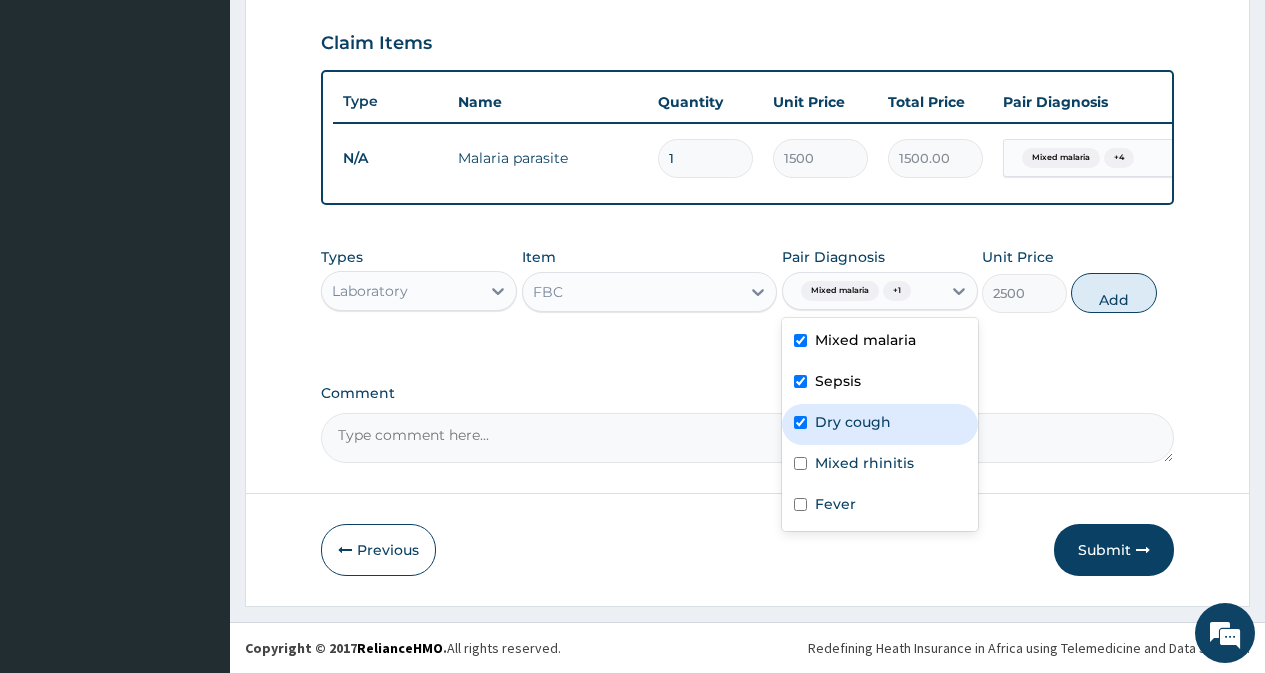 checkbox on "true" 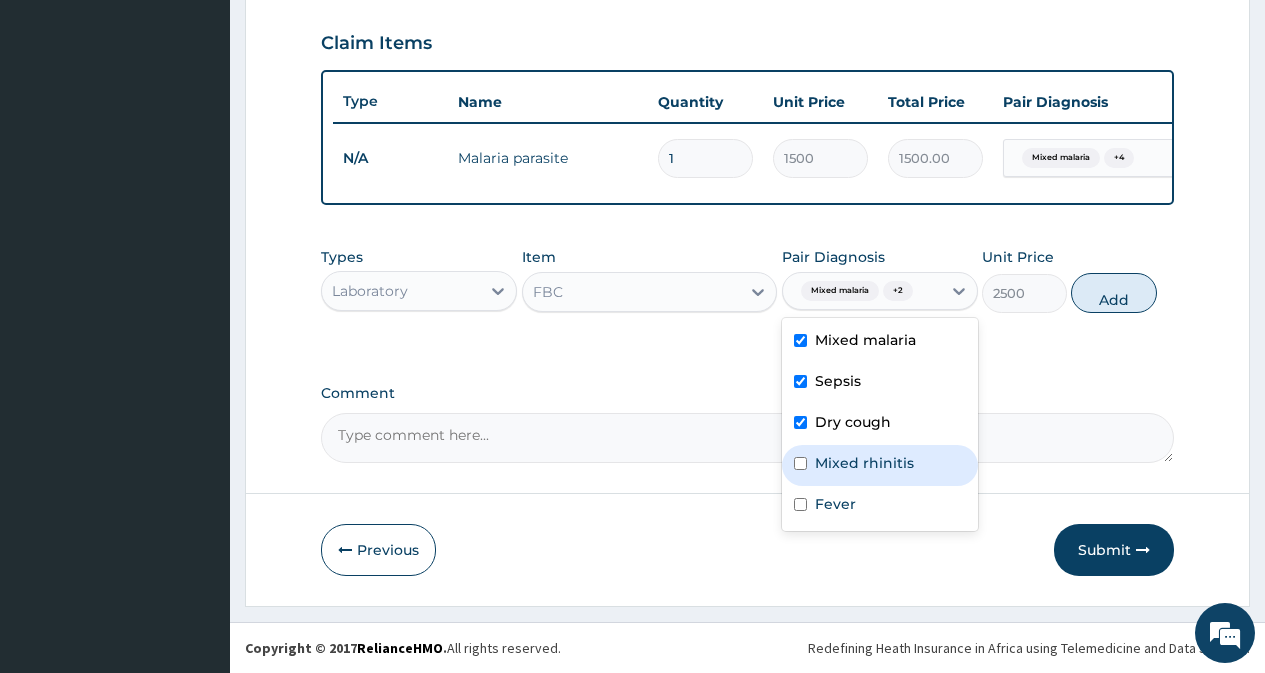 drag, startPoint x: 860, startPoint y: 468, endPoint x: 866, endPoint y: 497, distance: 29.614185 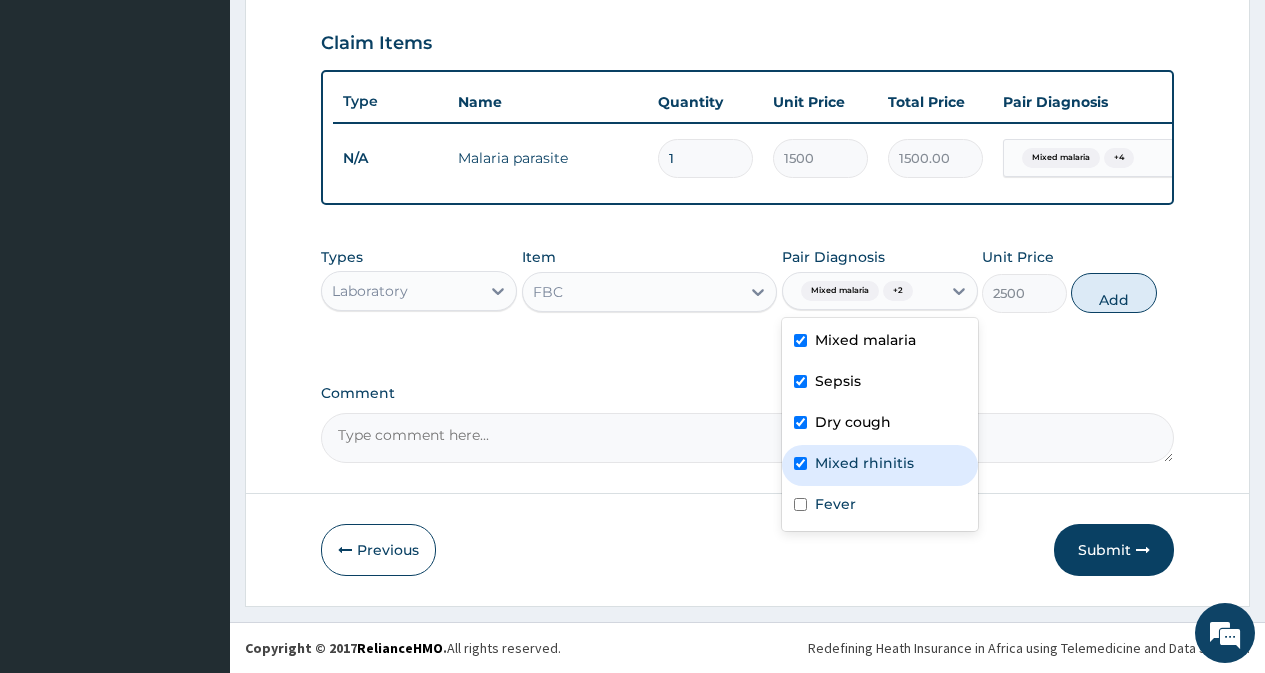 checkbox on "true" 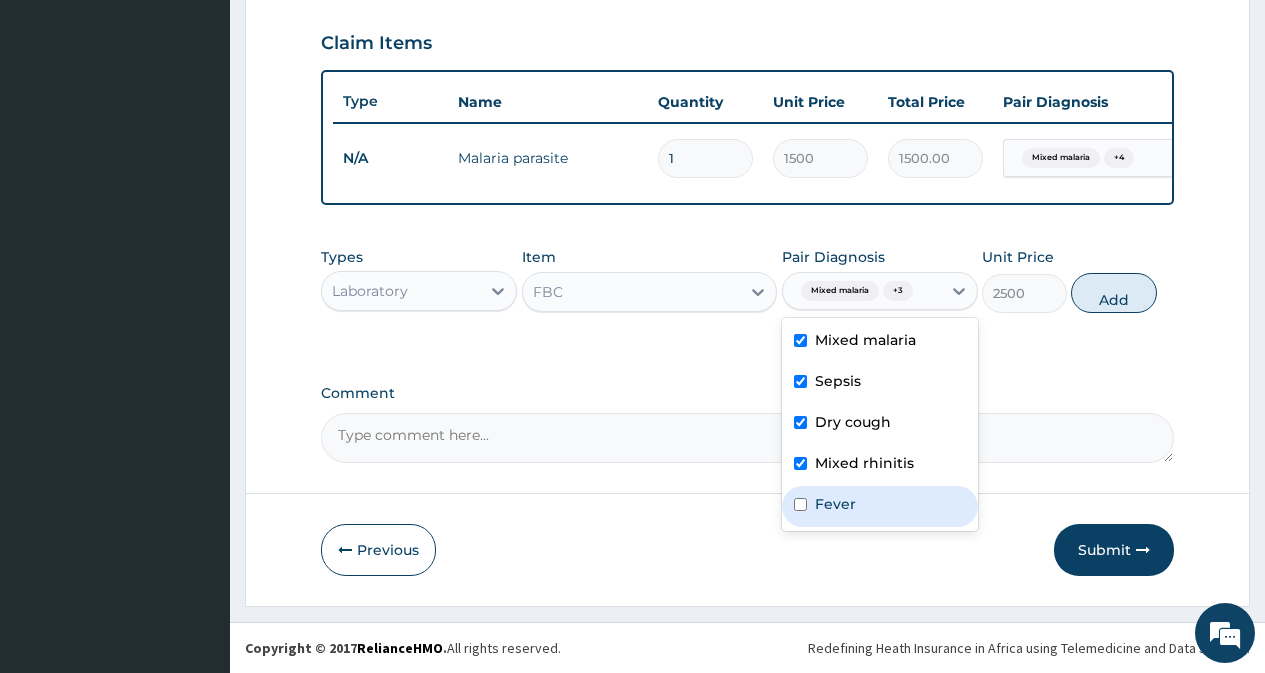 click on "Fever" at bounding box center (880, 506) 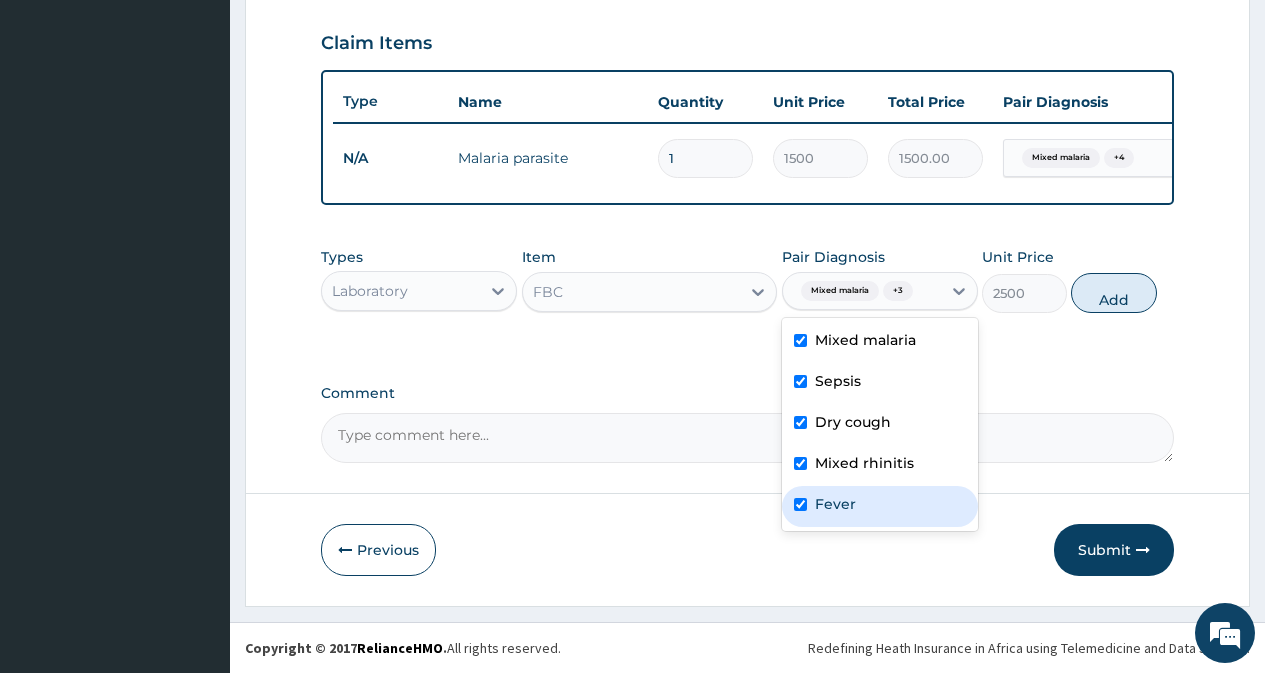 checkbox on "true" 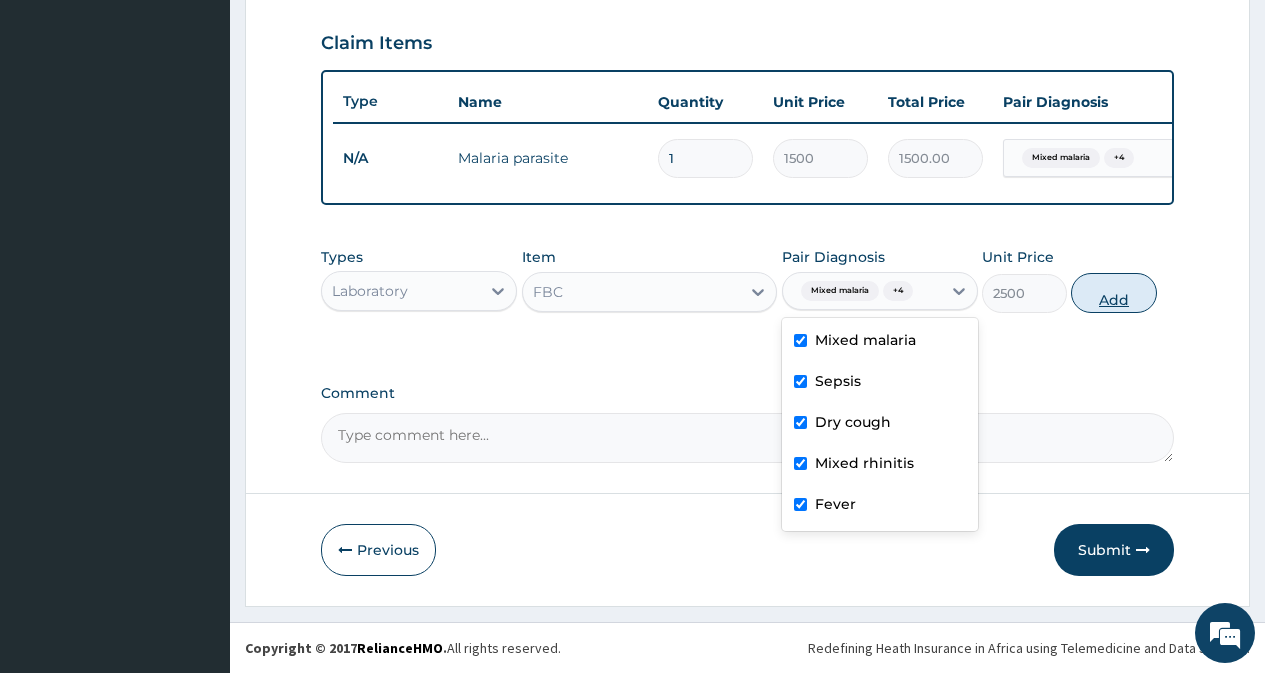 click on "Add" at bounding box center [1113, 293] 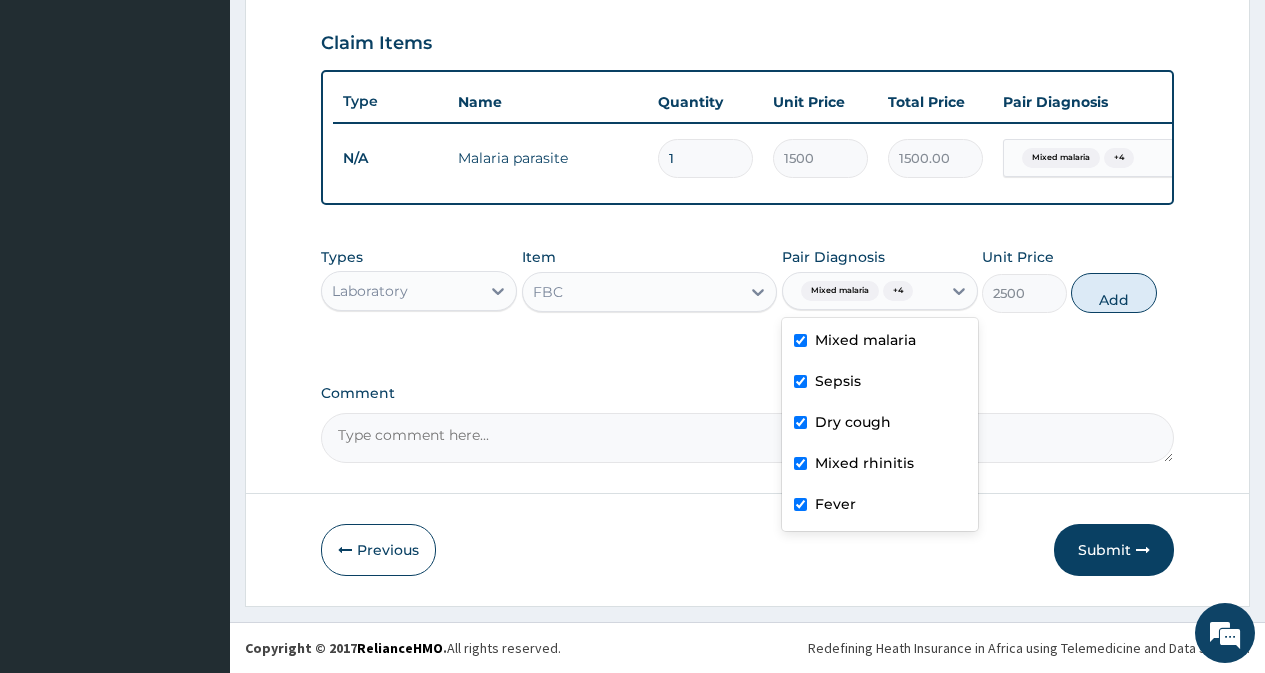 type on "0" 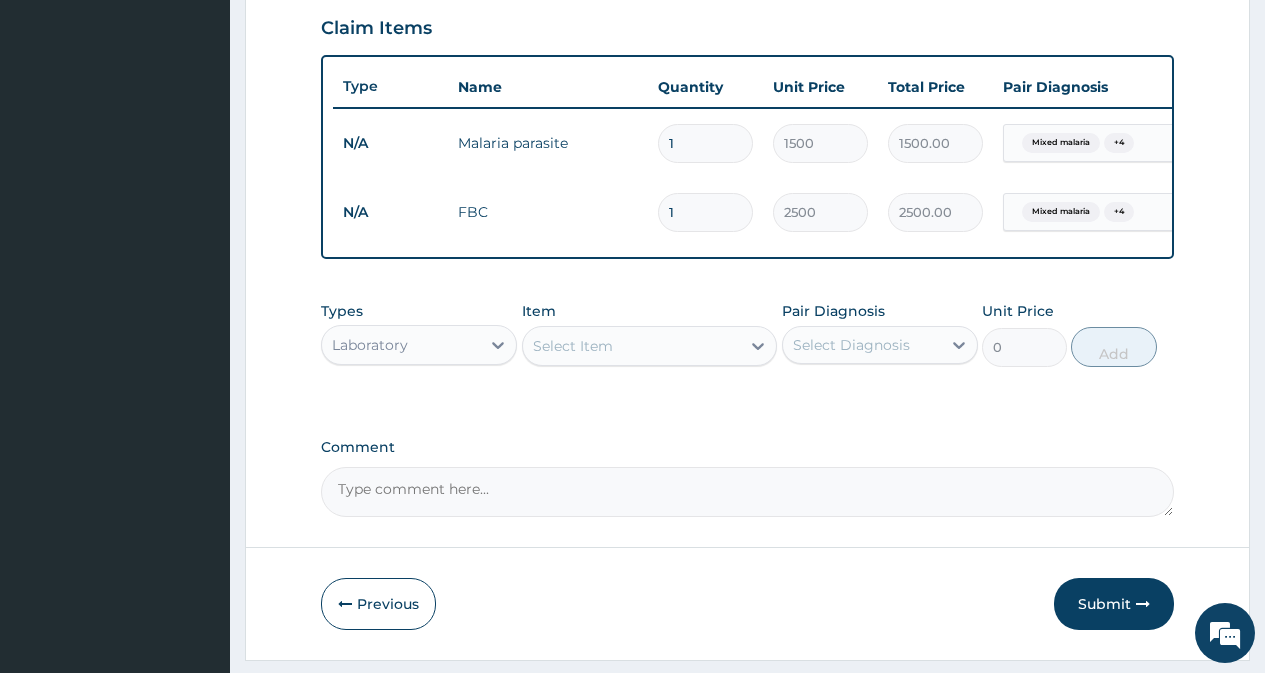 click on "Laboratory" at bounding box center [370, 345] 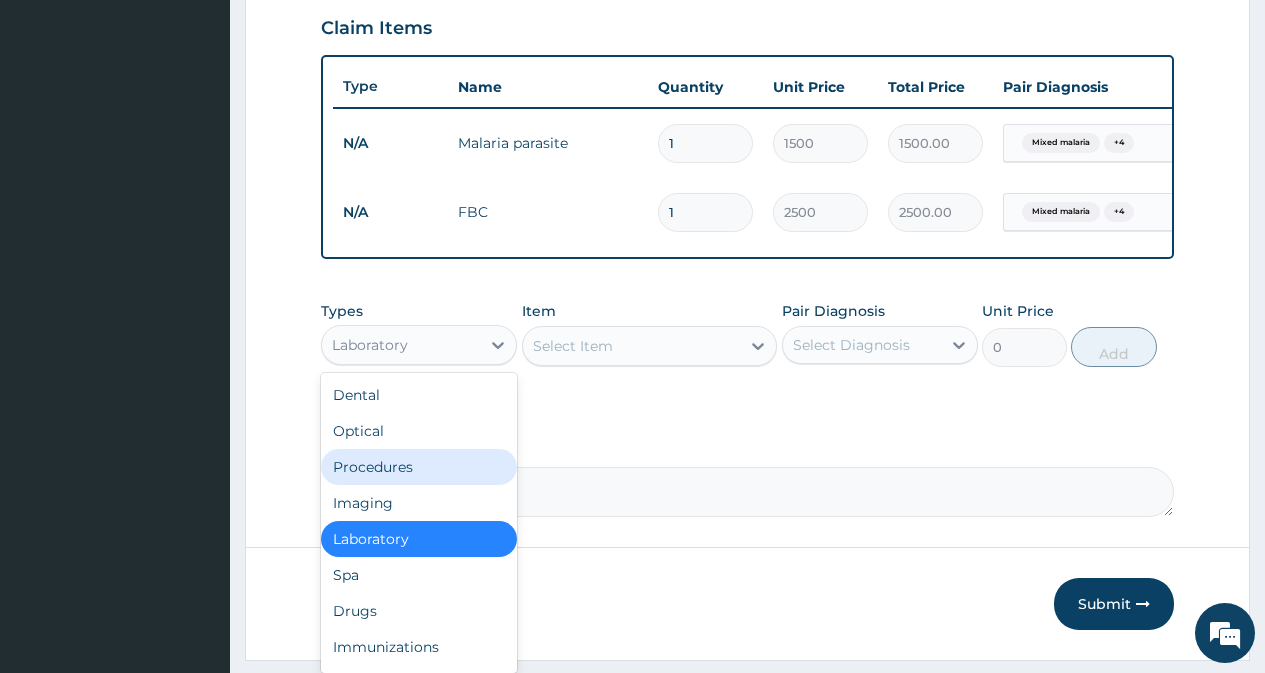 drag, startPoint x: 411, startPoint y: 474, endPoint x: 623, endPoint y: 391, distance: 227.66862 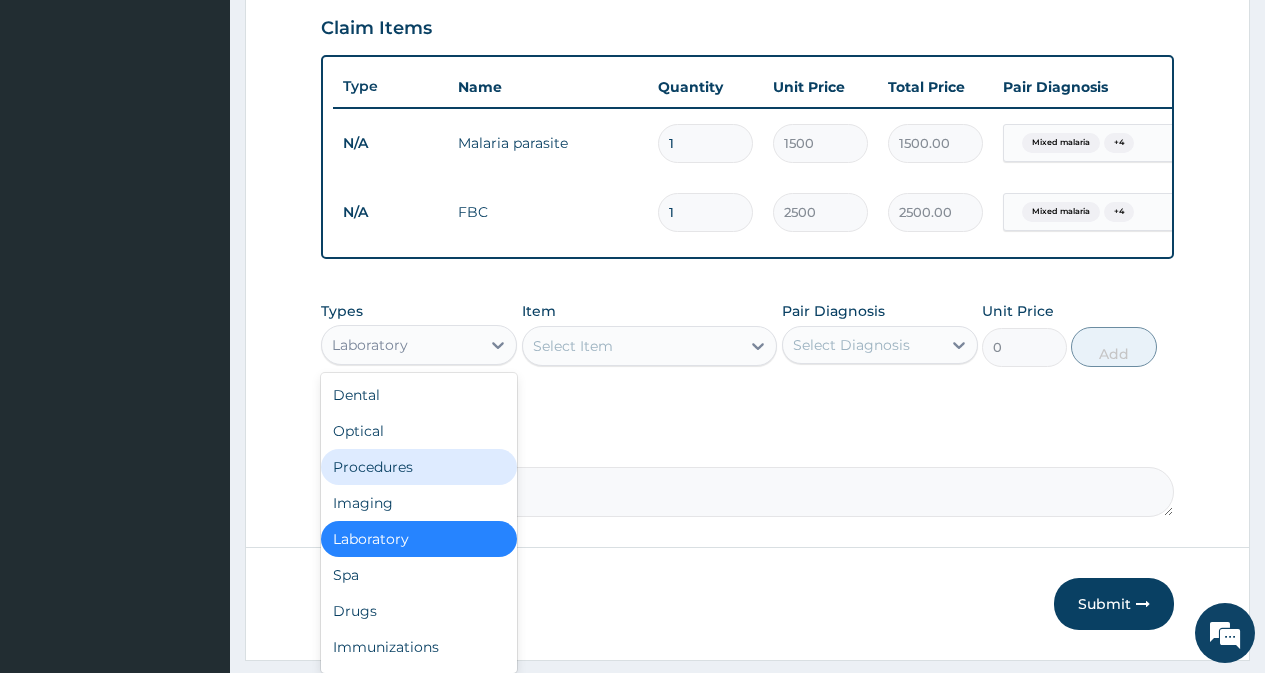 click on "Procedures" at bounding box center [419, 467] 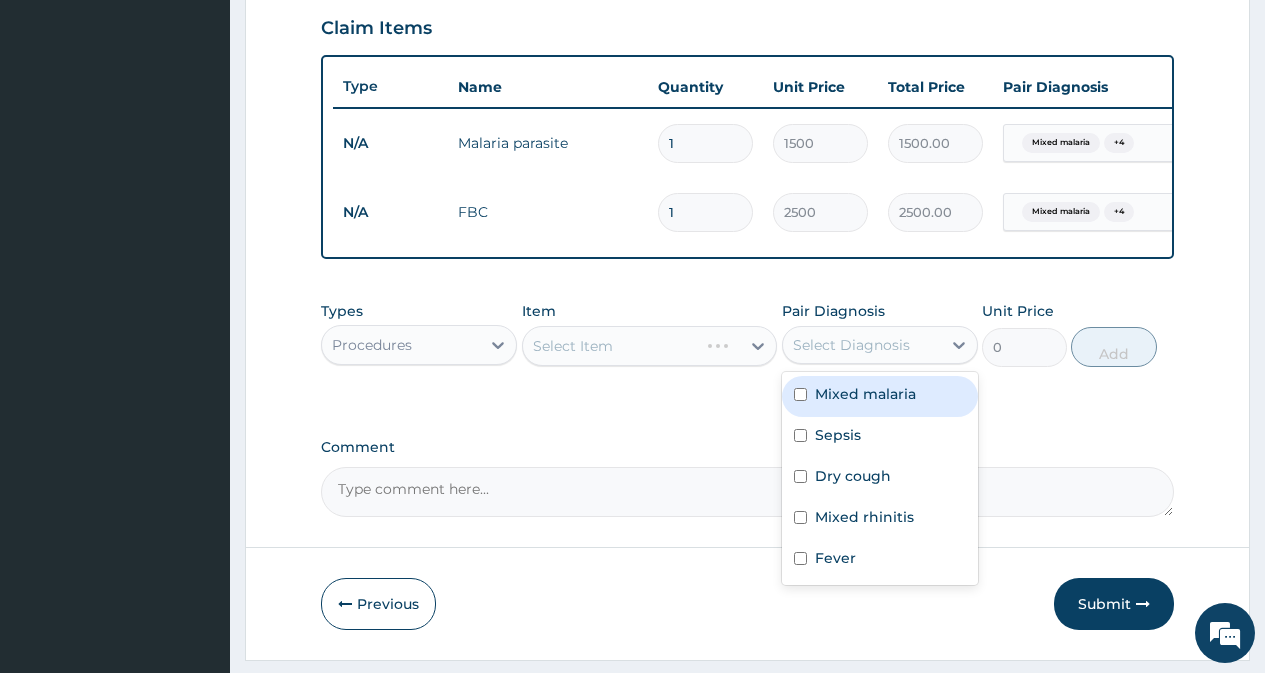 click on "Select Diagnosis" at bounding box center [851, 345] 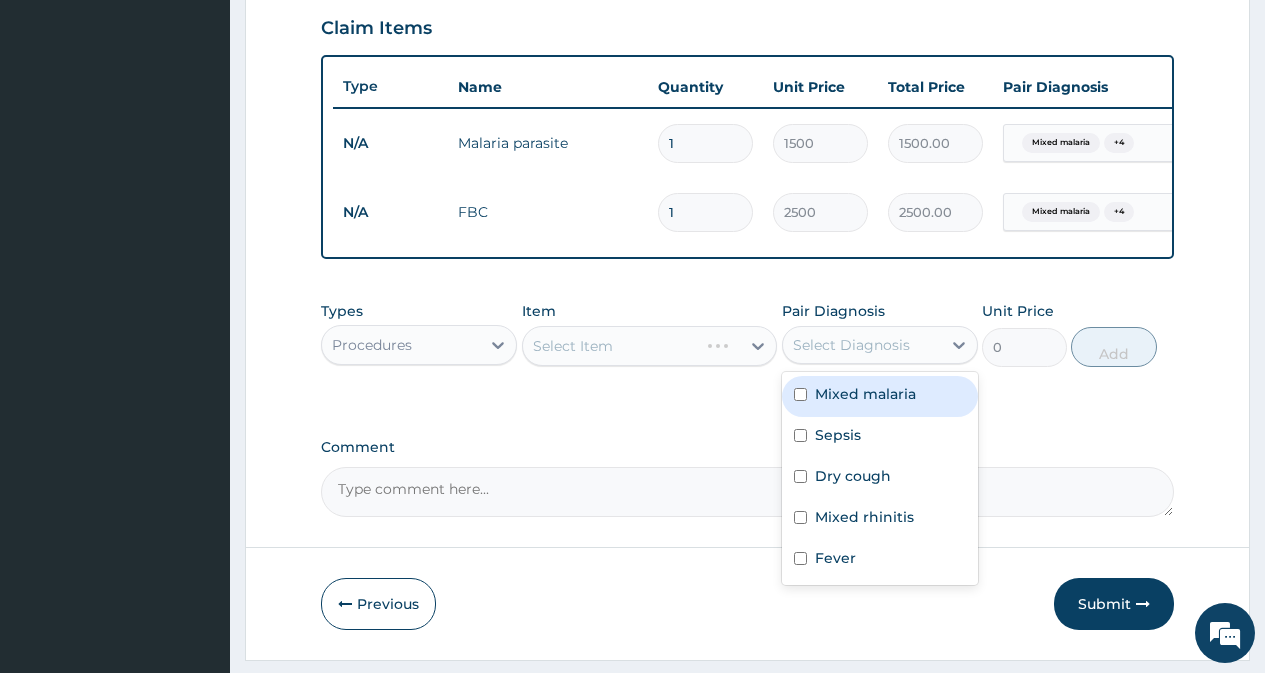 drag, startPoint x: 844, startPoint y: 398, endPoint x: 852, endPoint y: 451, distance: 53.600372 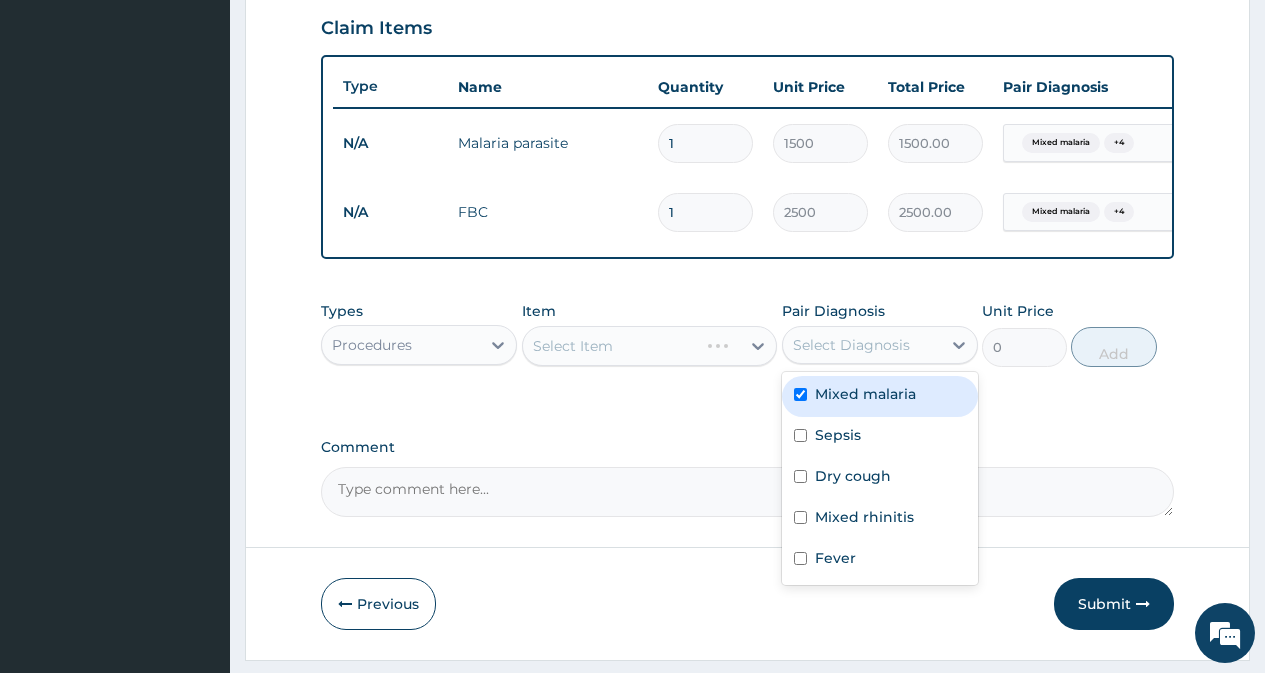 checkbox on "true" 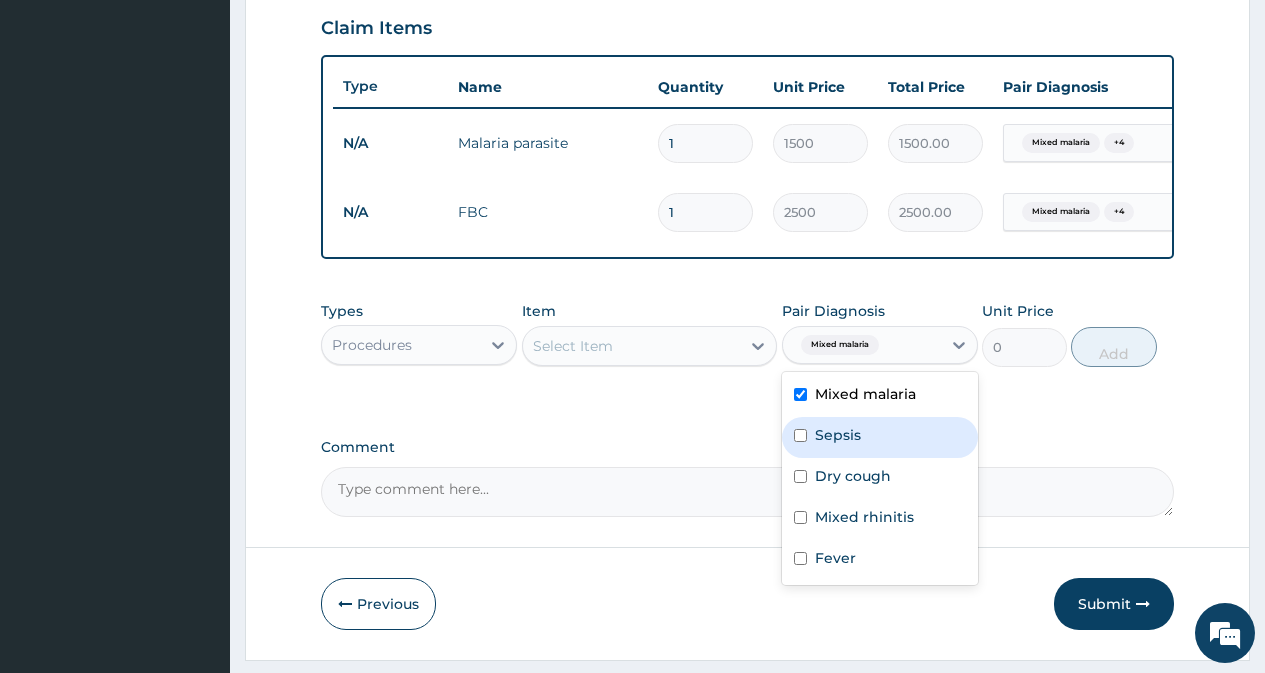 drag, startPoint x: 852, startPoint y: 451, endPoint x: 855, endPoint y: 485, distance: 34.132095 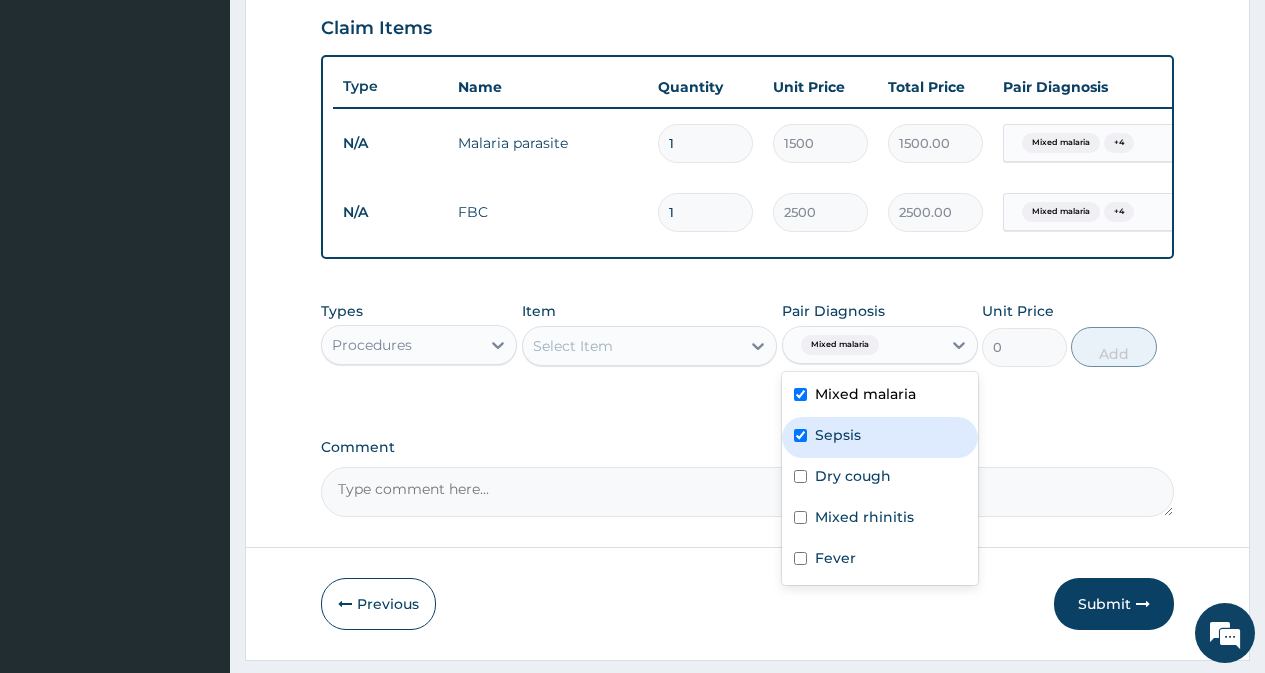 checkbox on "true" 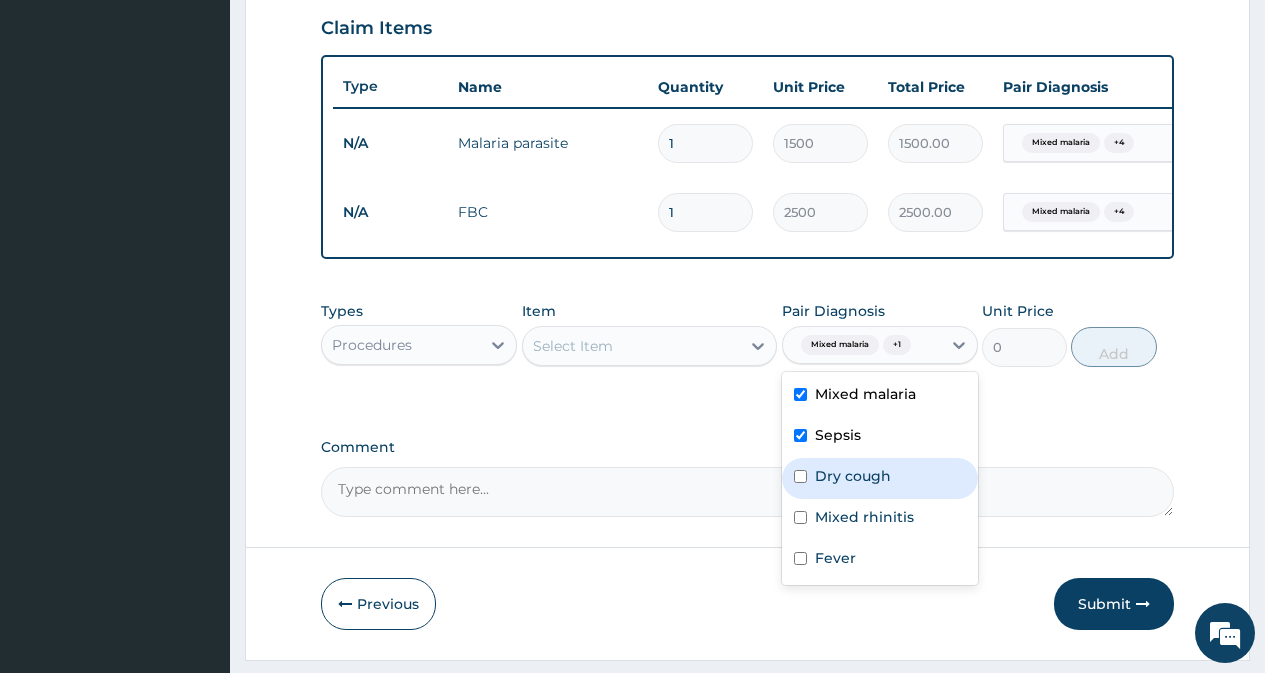 drag, startPoint x: 858, startPoint y: 497, endPoint x: 866, endPoint y: 526, distance: 30.083218 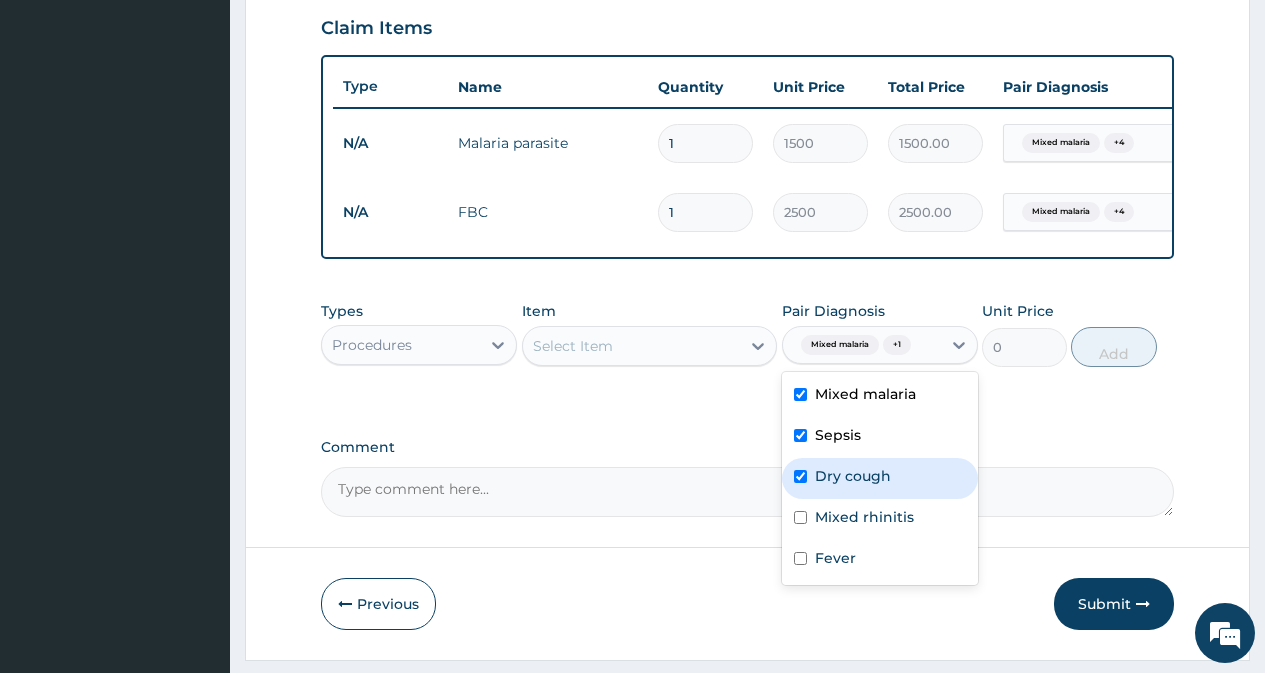 checkbox on "true" 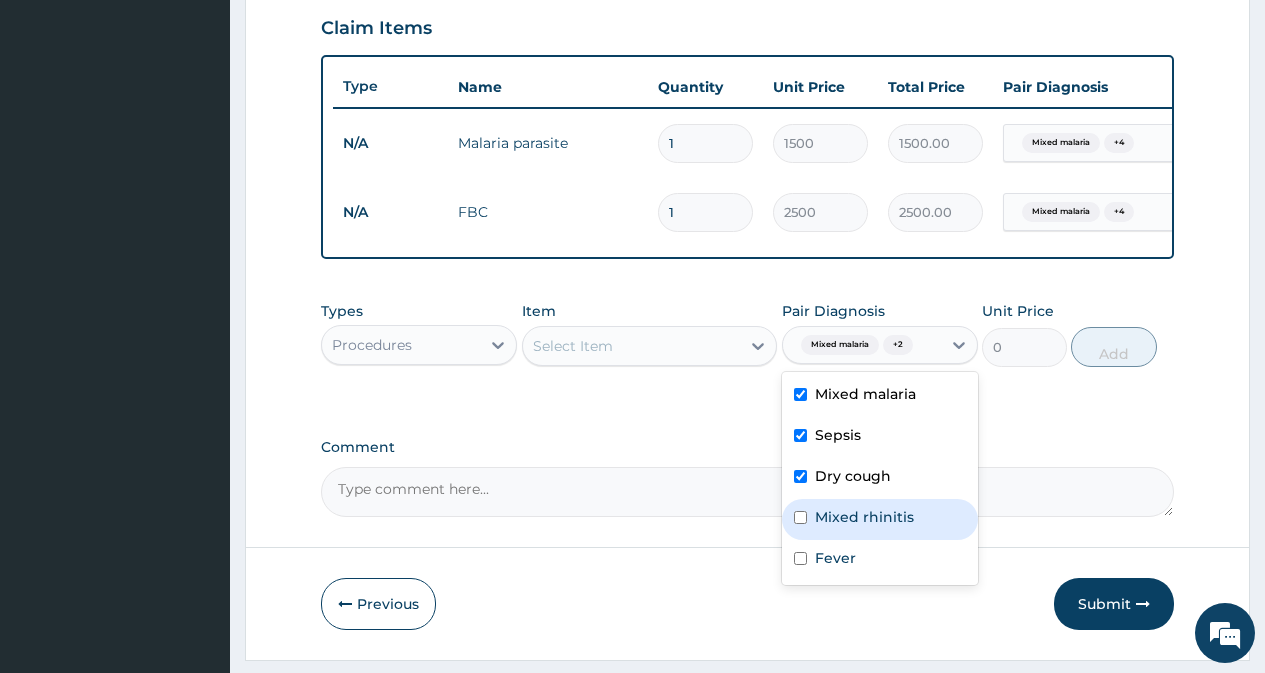 drag, startPoint x: 867, startPoint y: 543, endPoint x: 866, endPoint y: 579, distance: 36.013885 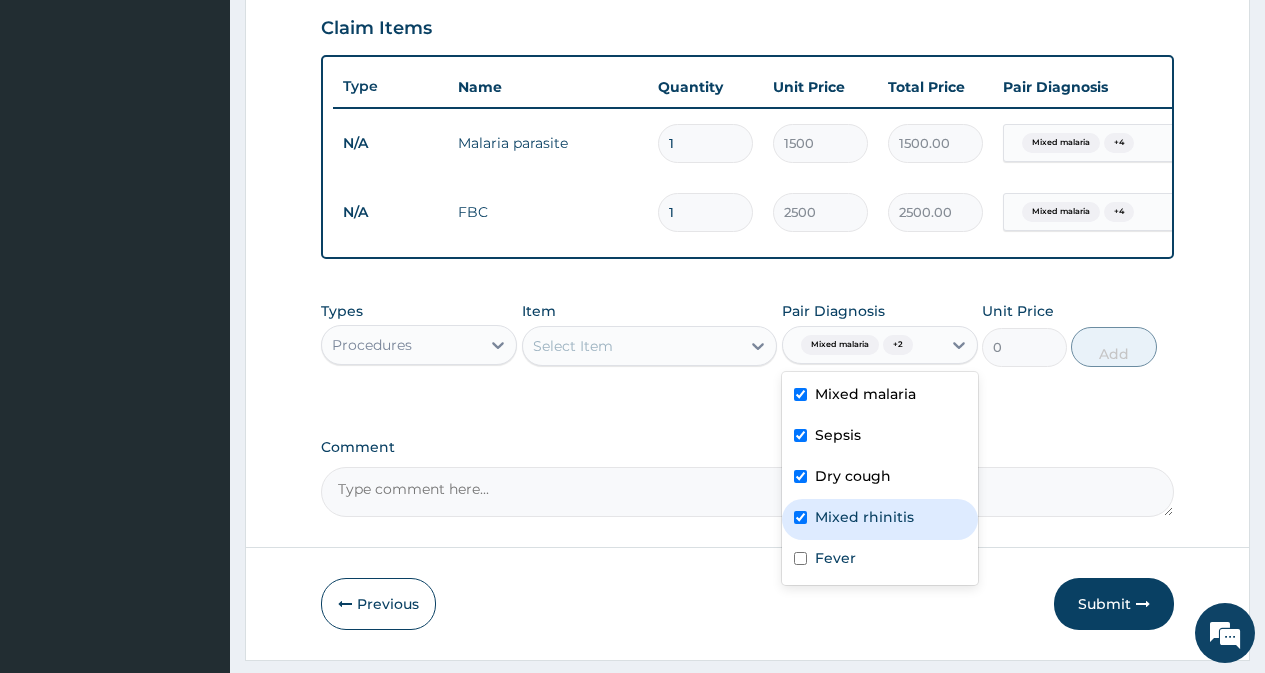 checkbox on "true" 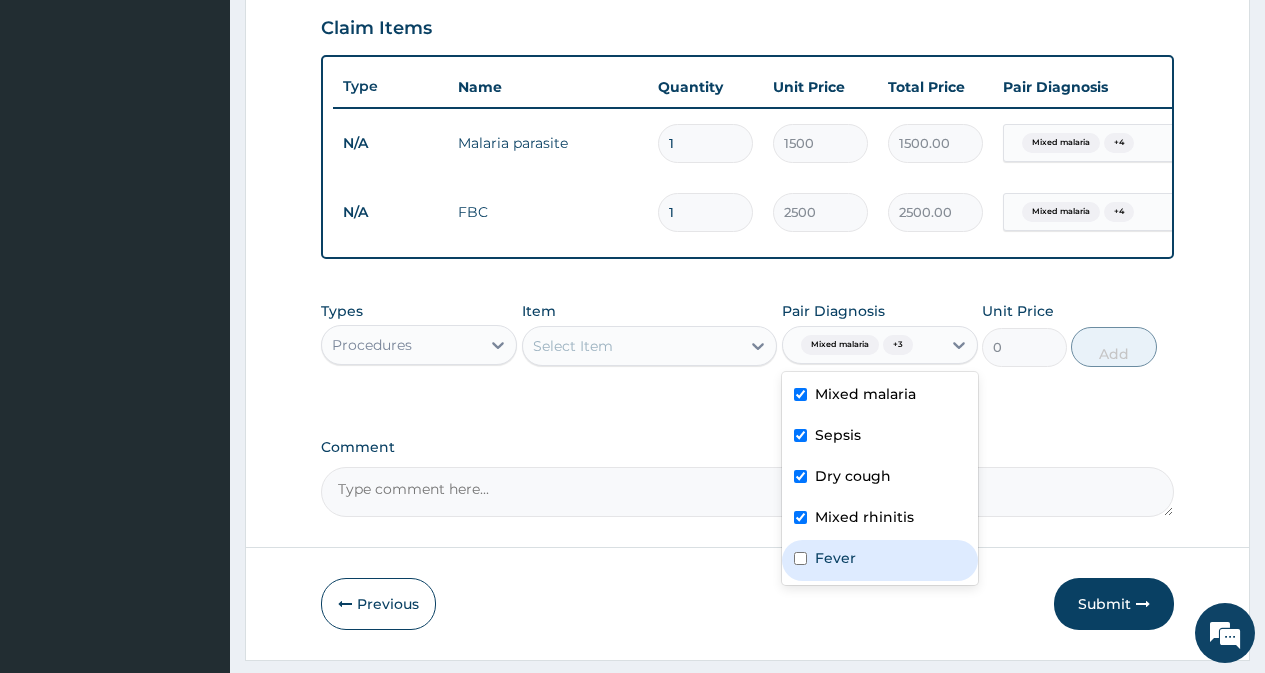 click on "Fever" at bounding box center [880, 560] 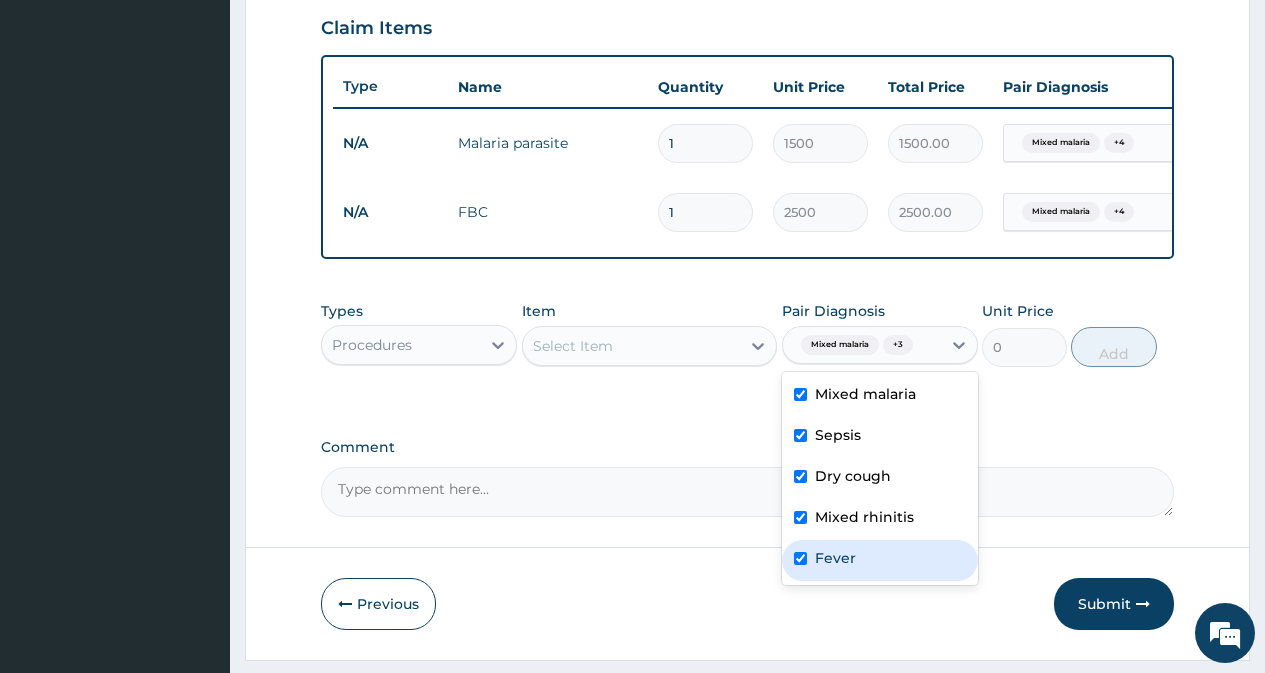 checkbox on "true" 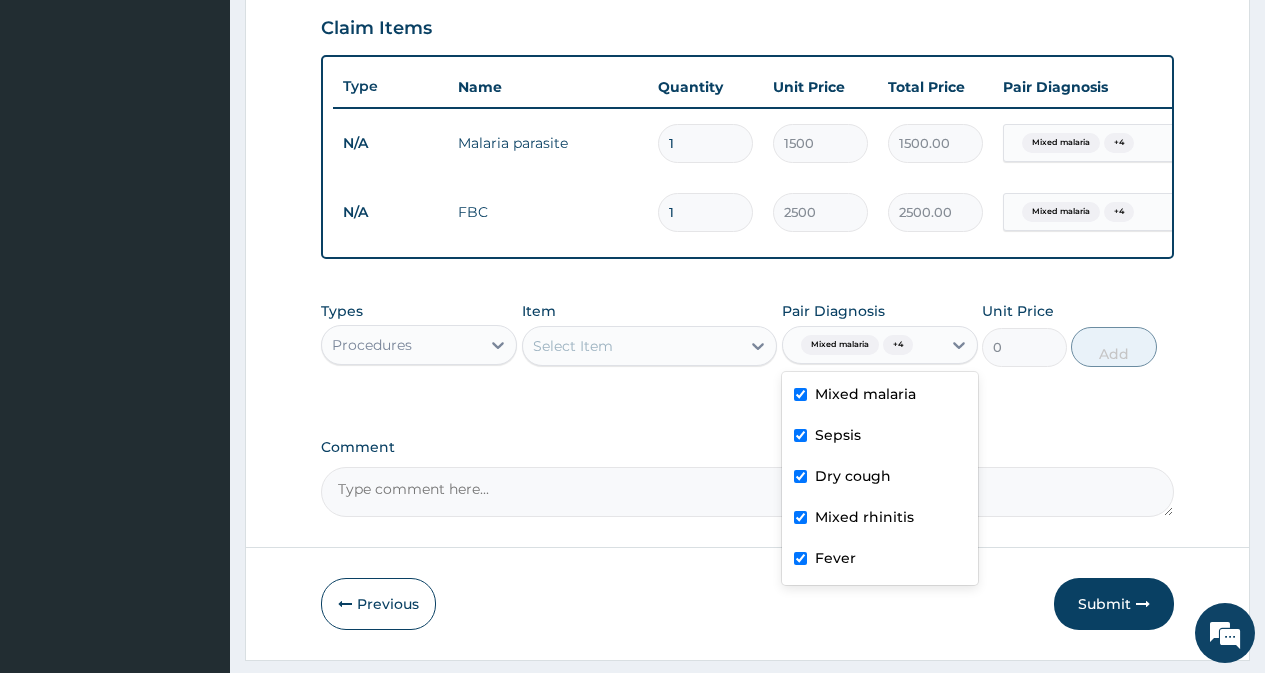 click on "Select Item" at bounding box center (632, 346) 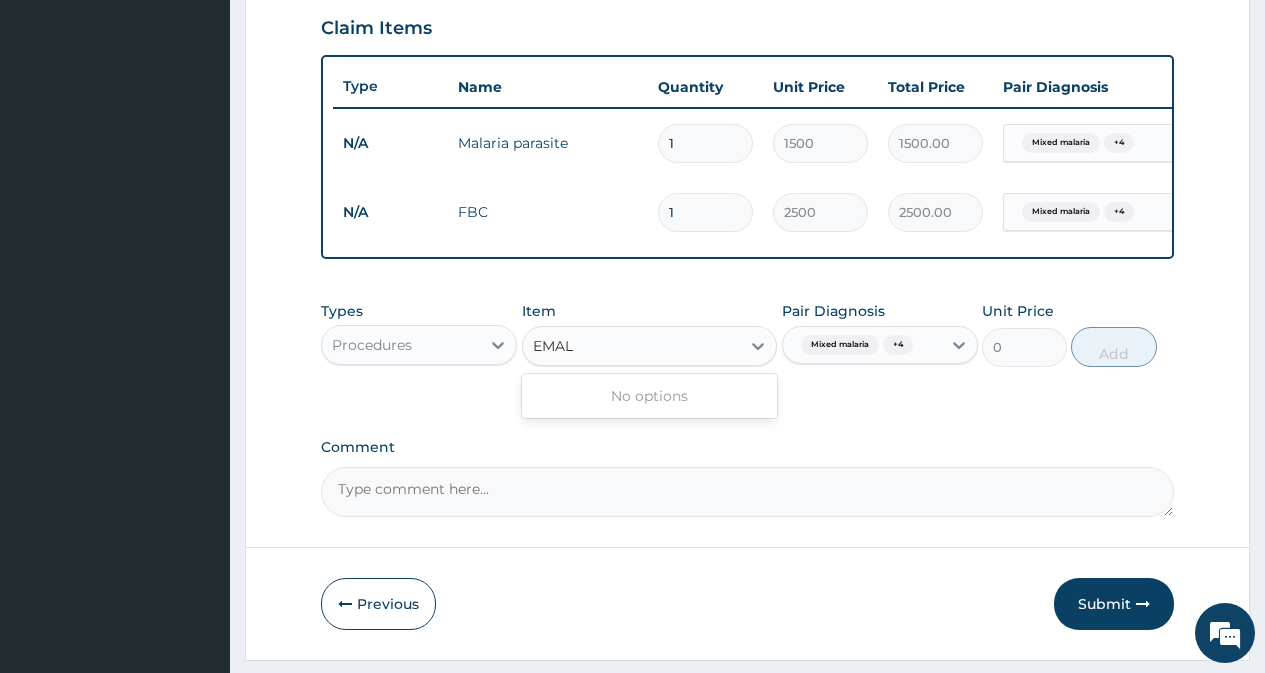 type on "EMAL" 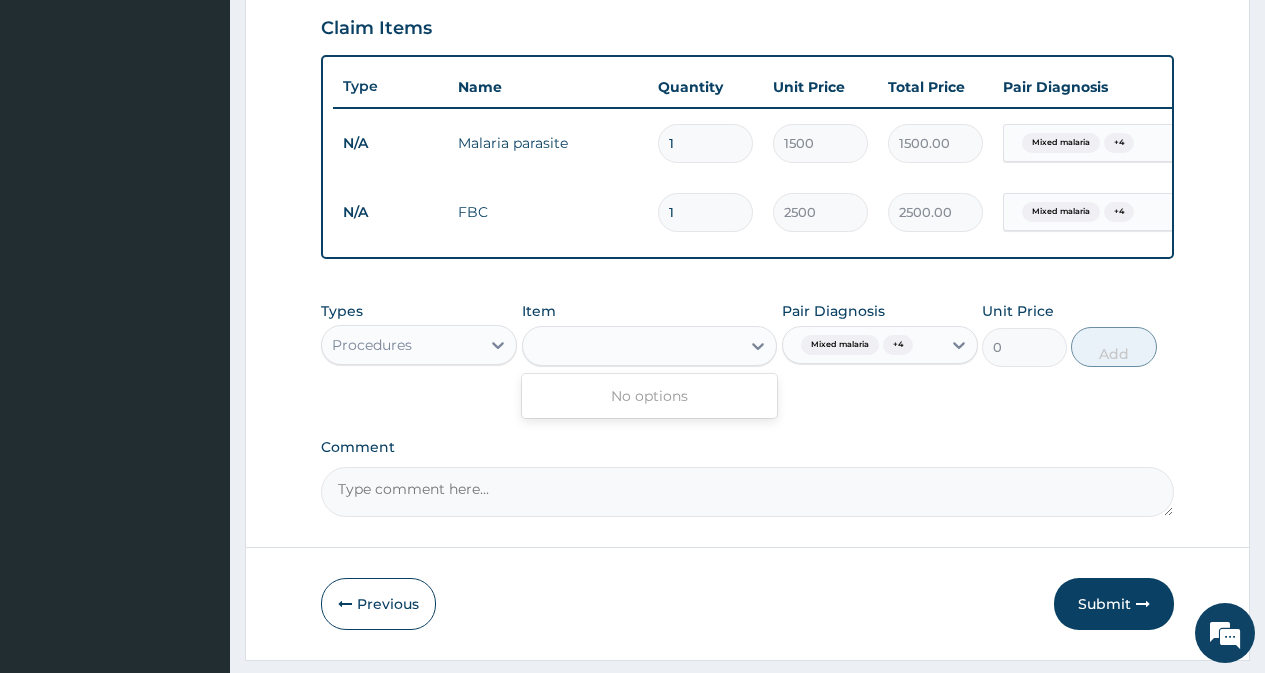 drag, startPoint x: 441, startPoint y: 358, endPoint x: 438, endPoint y: 369, distance: 11.401754 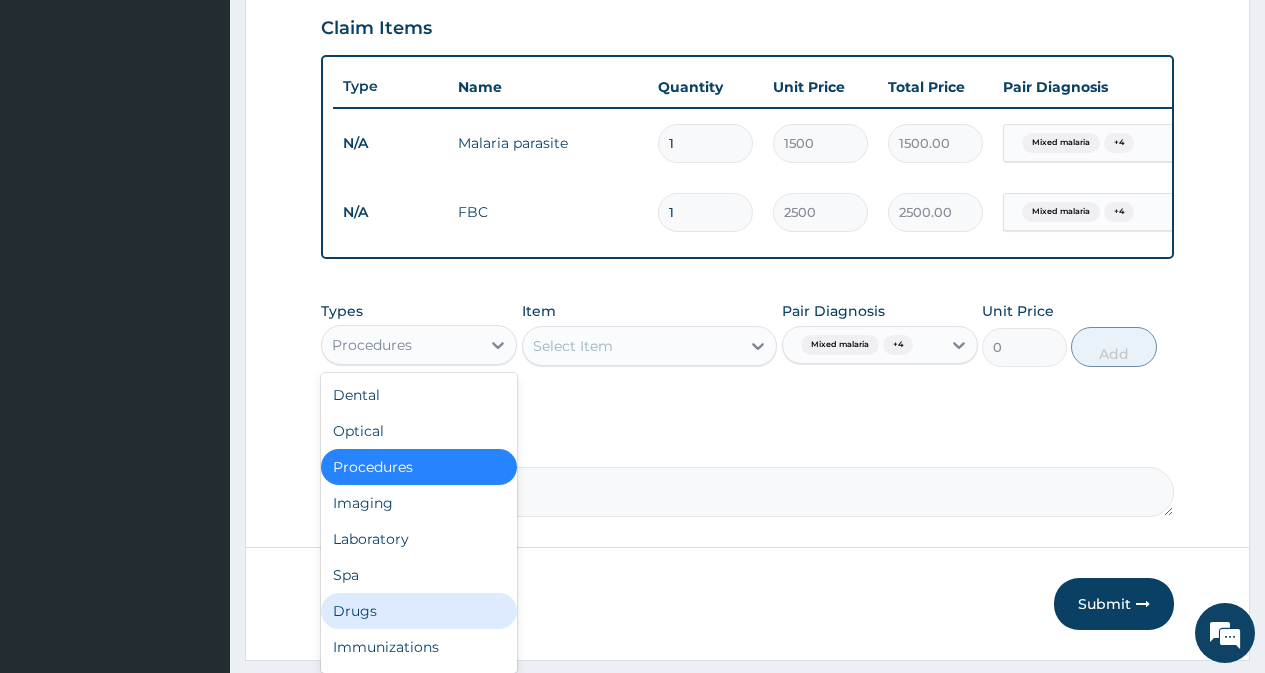drag, startPoint x: 441, startPoint y: 638, endPoint x: 529, endPoint y: 539, distance: 132.45753 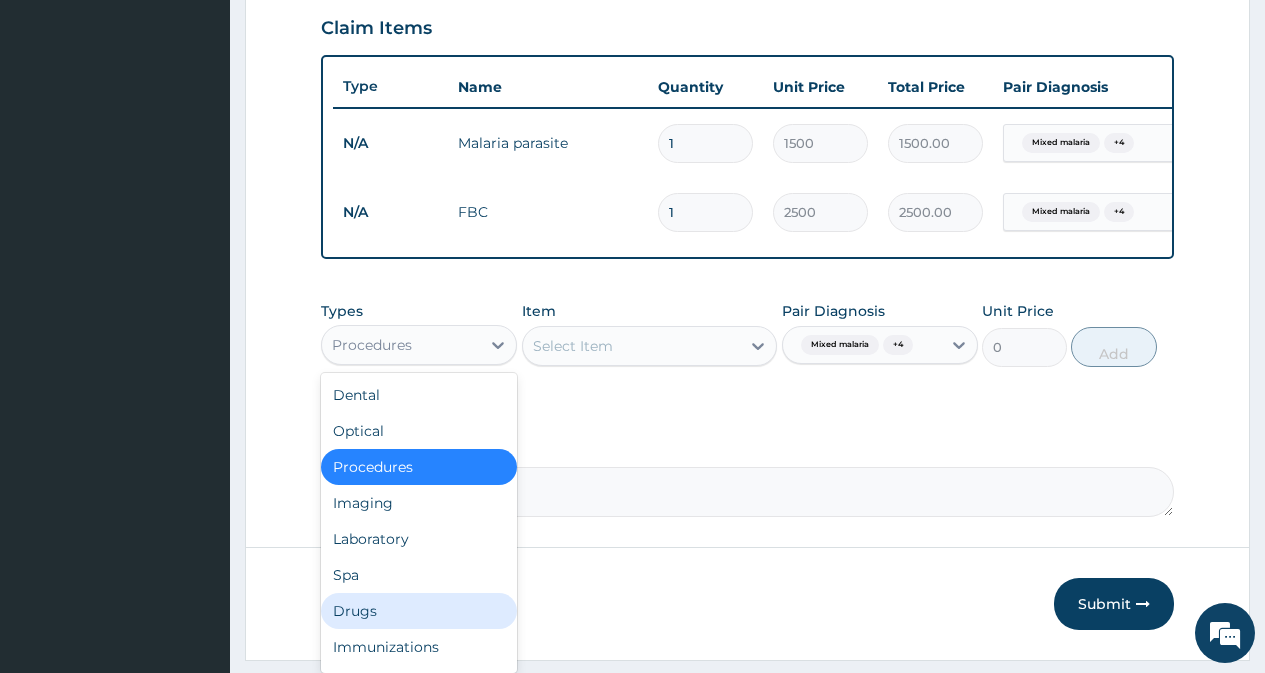 click on "Drugs" at bounding box center (419, 611) 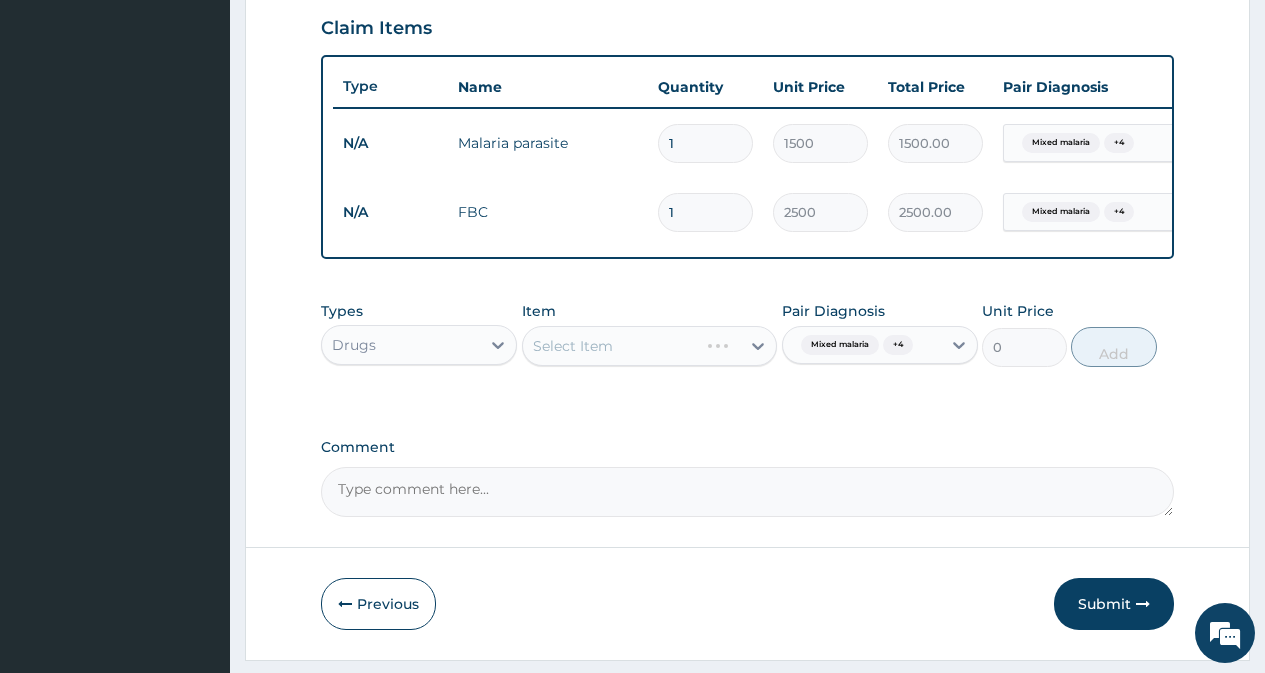 click on "Select Item" at bounding box center [650, 346] 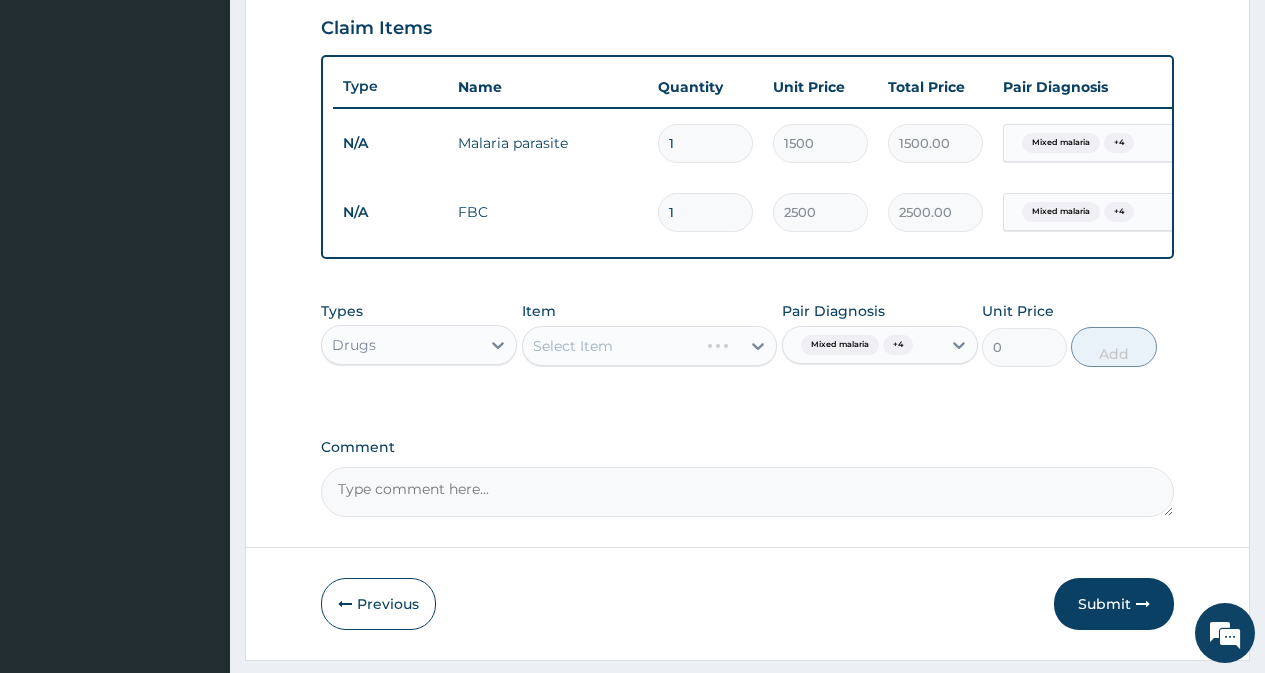 click on "Select Item" at bounding box center (650, 346) 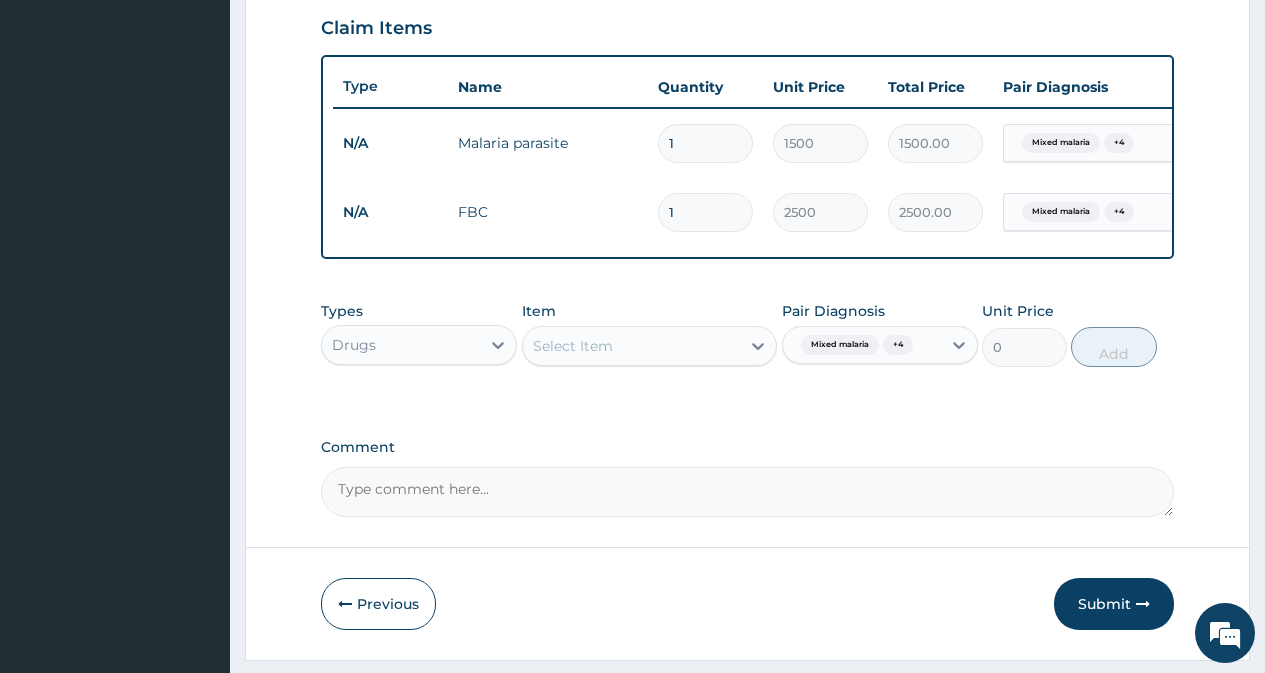 click on "Select Item" at bounding box center (632, 346) 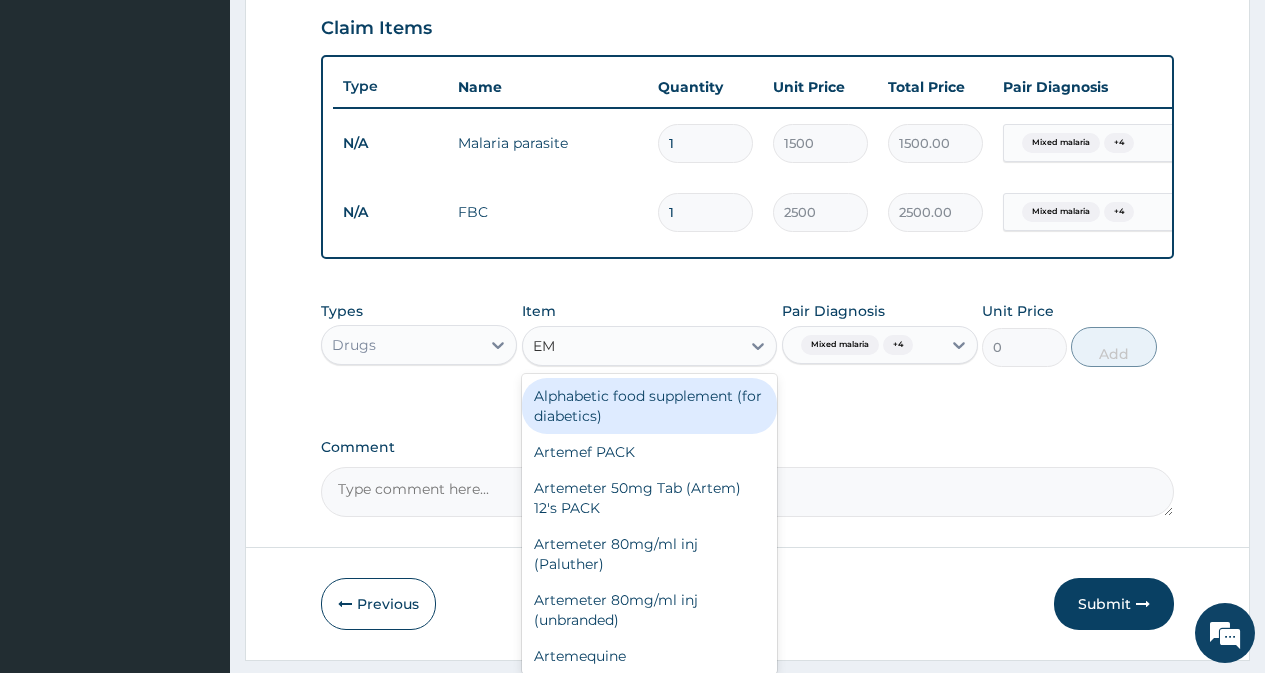 type on "EMA" 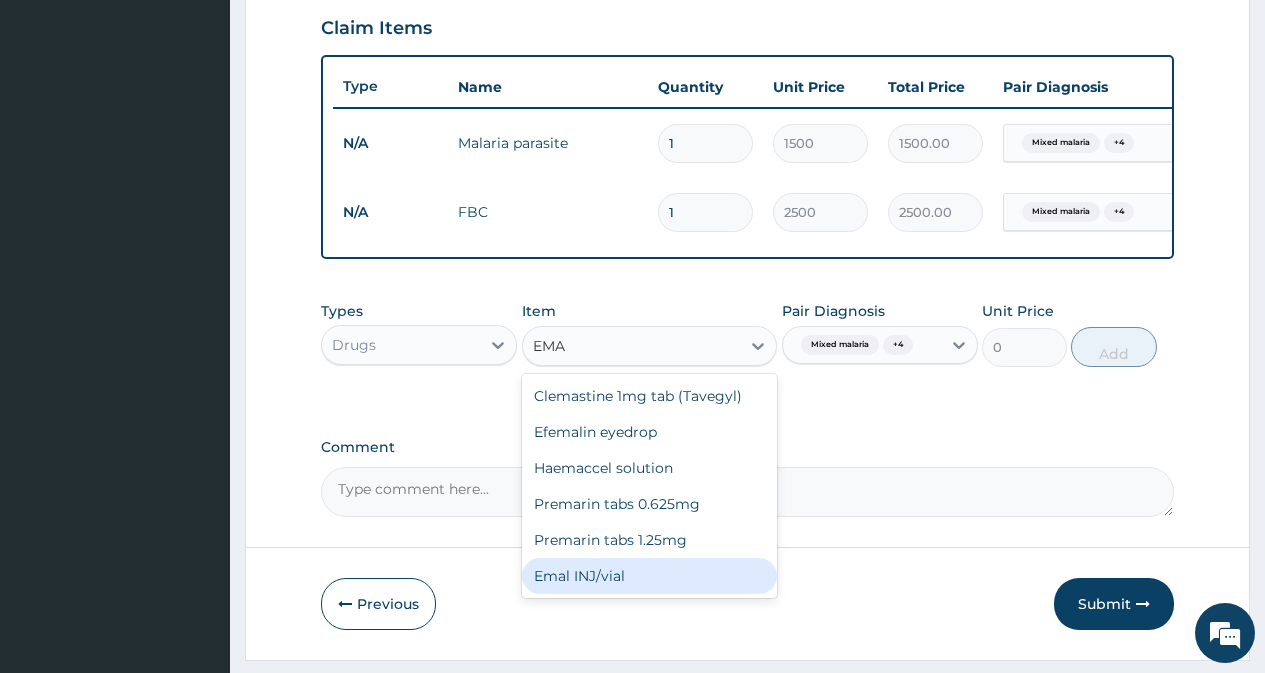 click on "Emal INJ/vial" at bounding box center (650, 576) 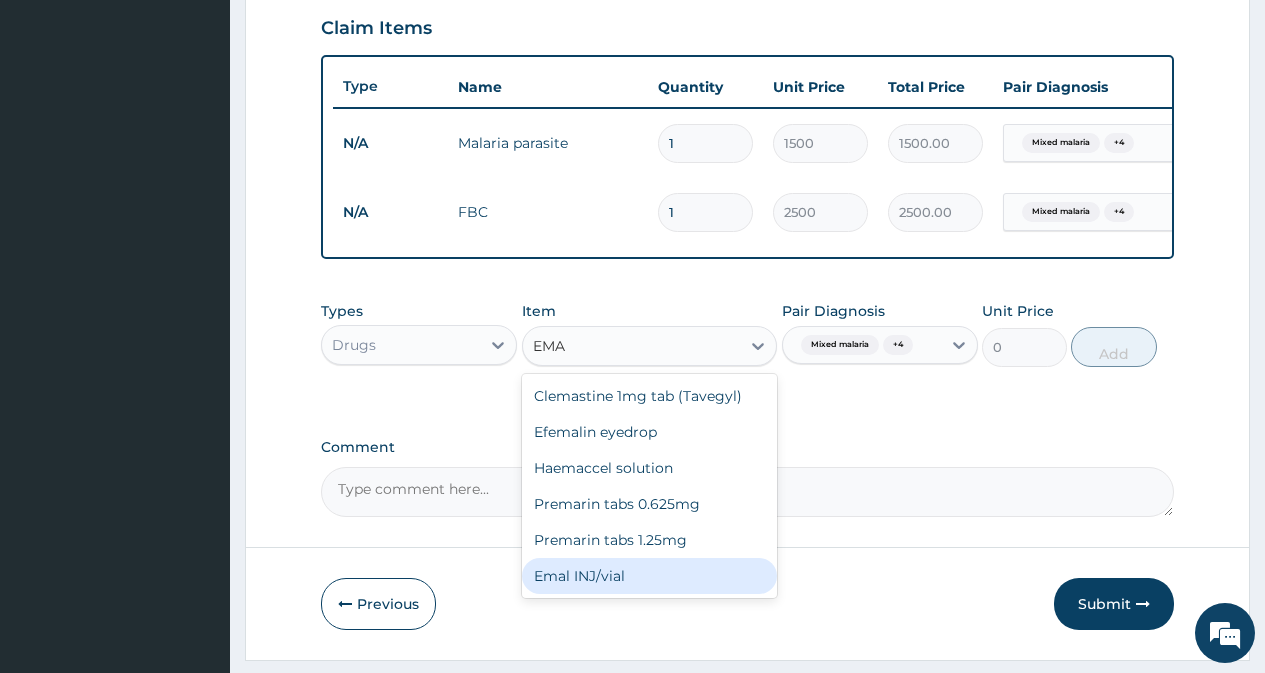 type 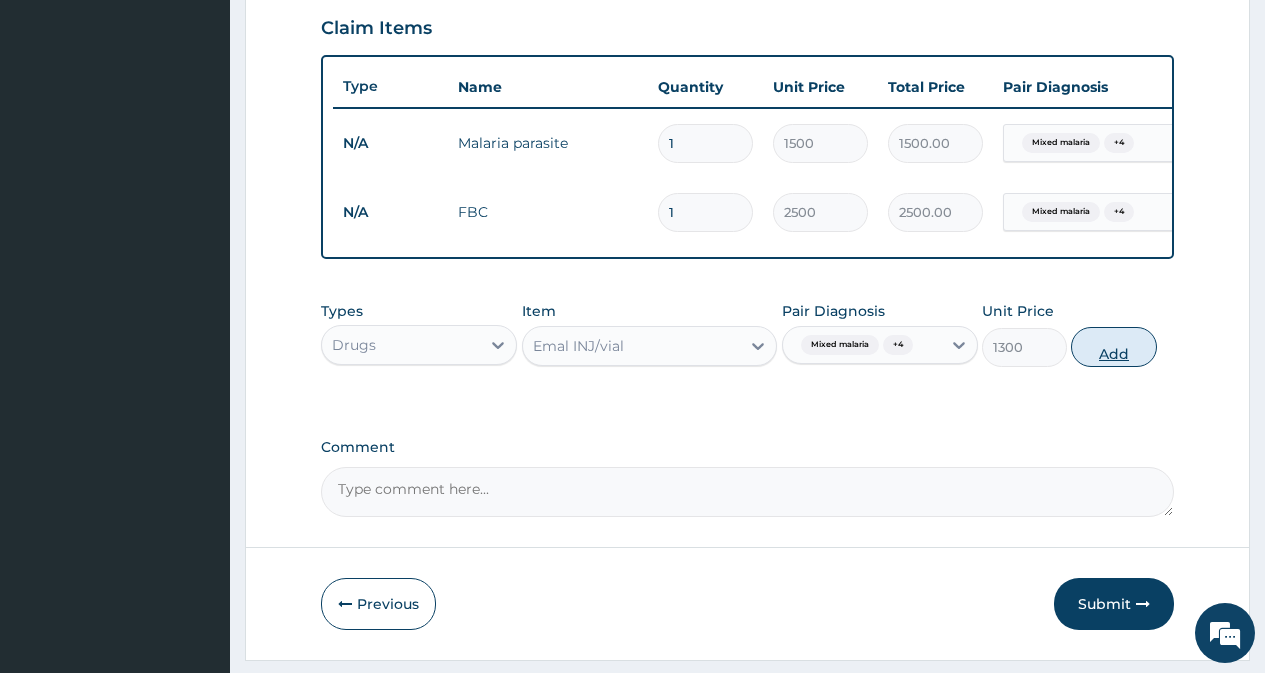click on "Add" at bounding box center [1113, 347] 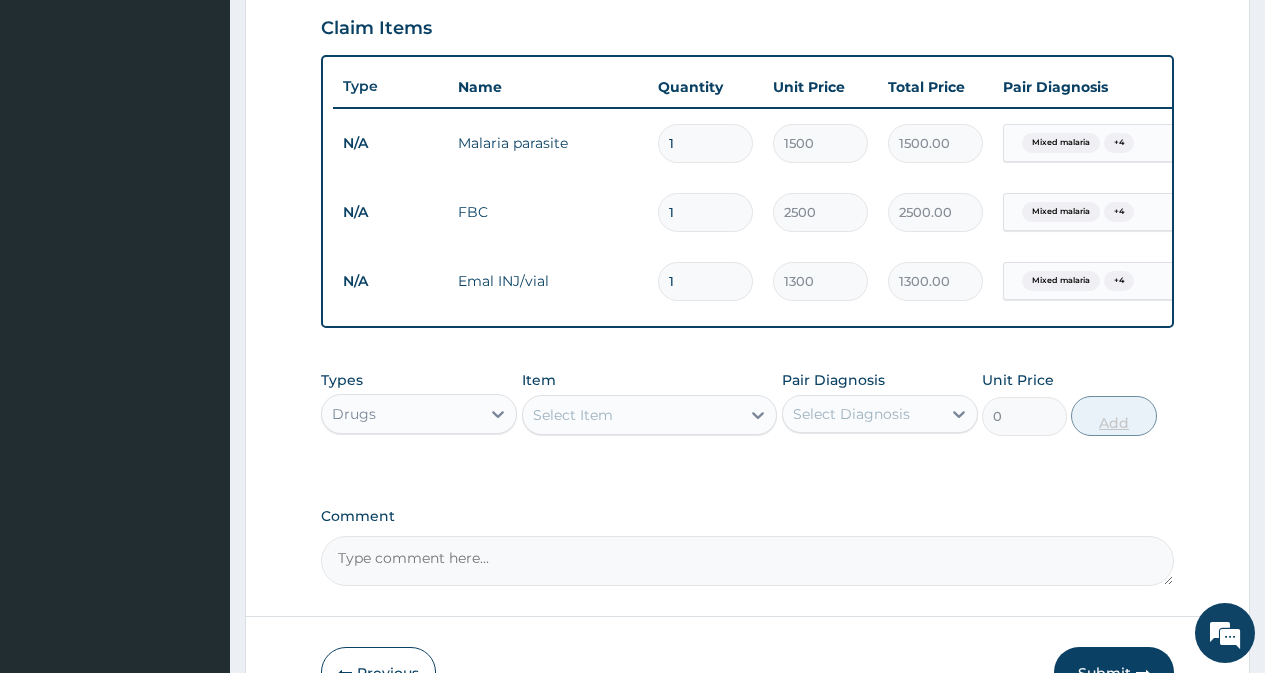 type 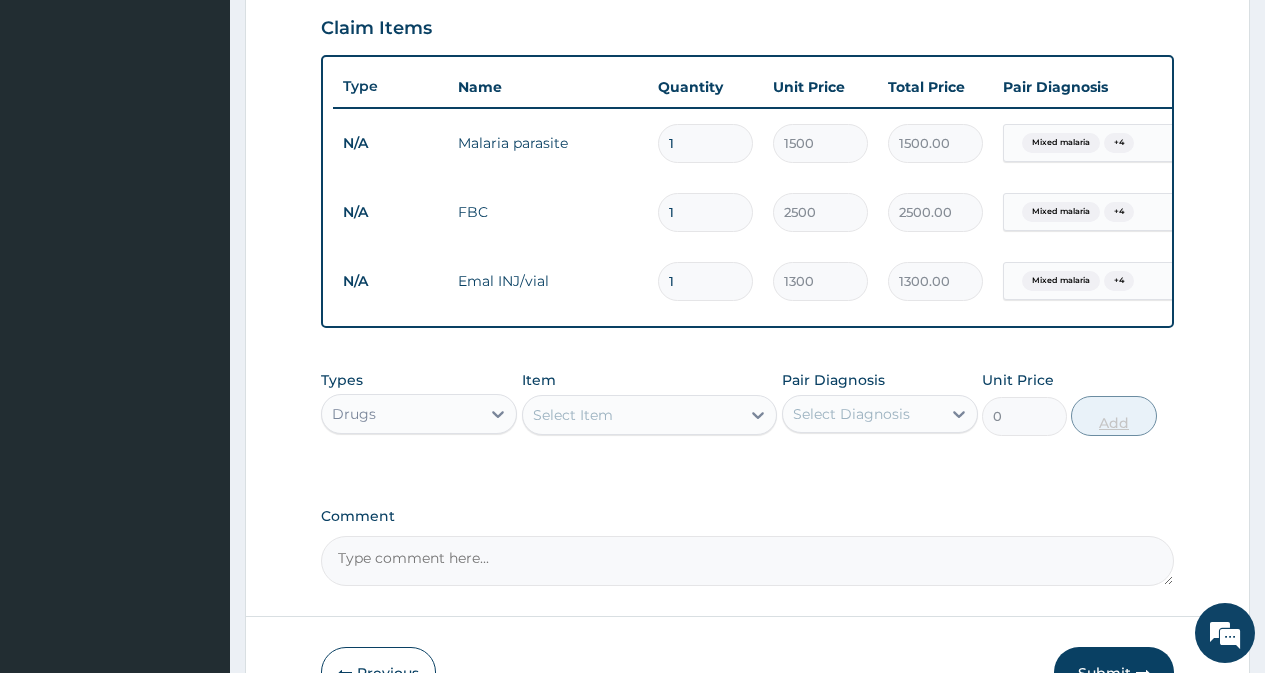 type on "0.00" 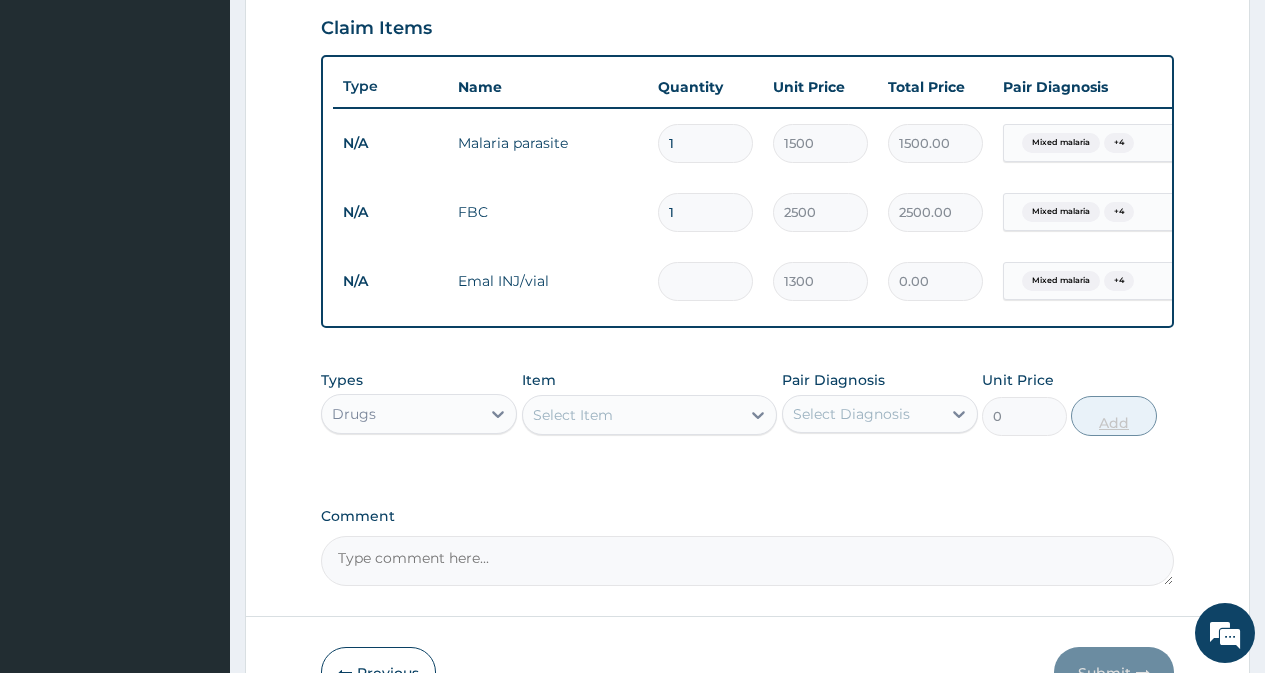 type on "3" 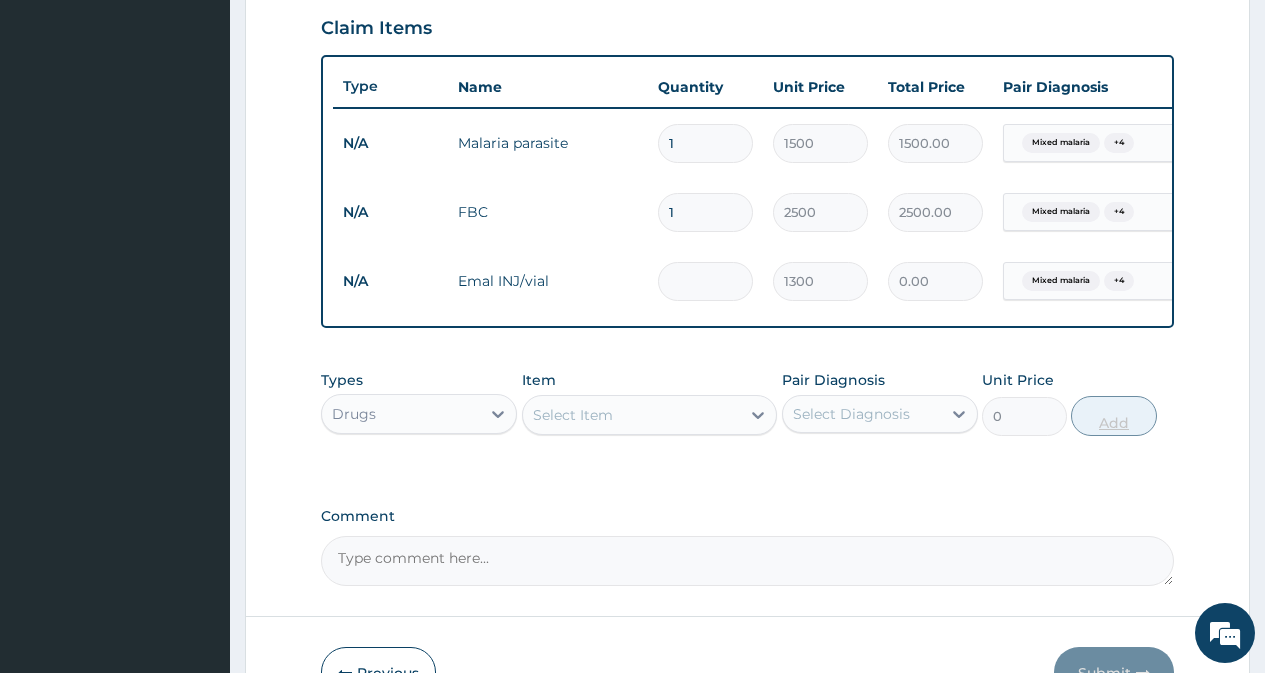 type on "3900.00" 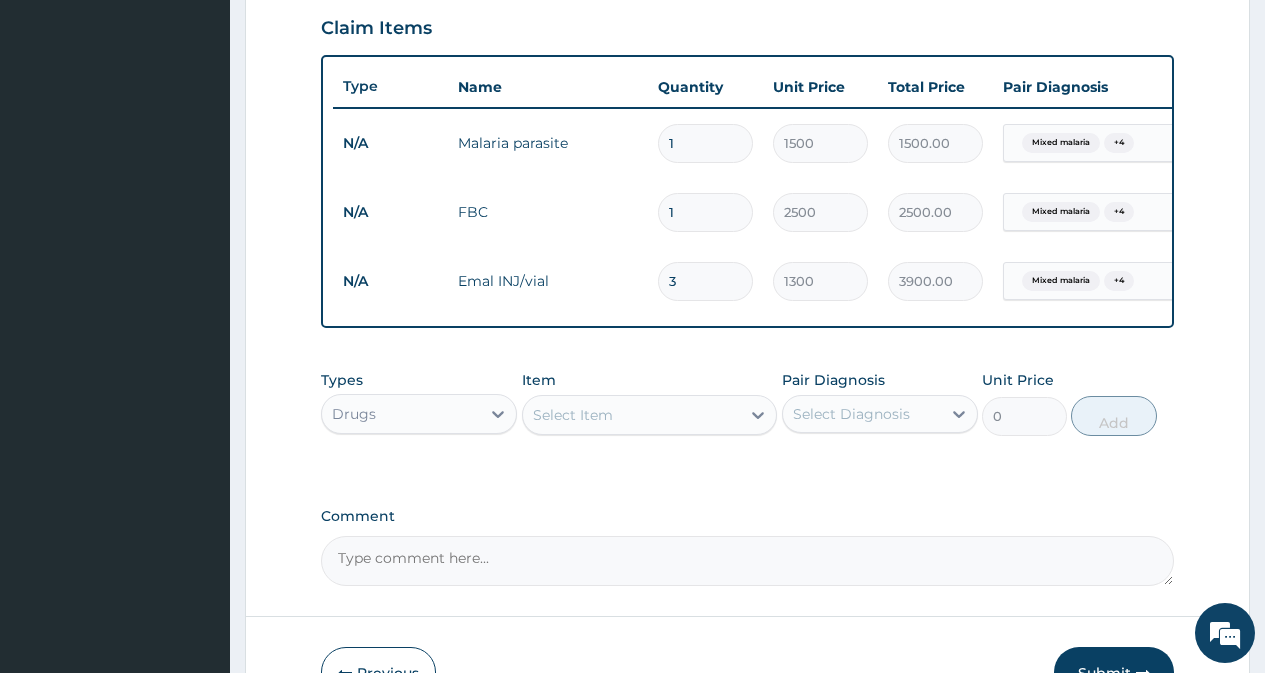 type on "3" 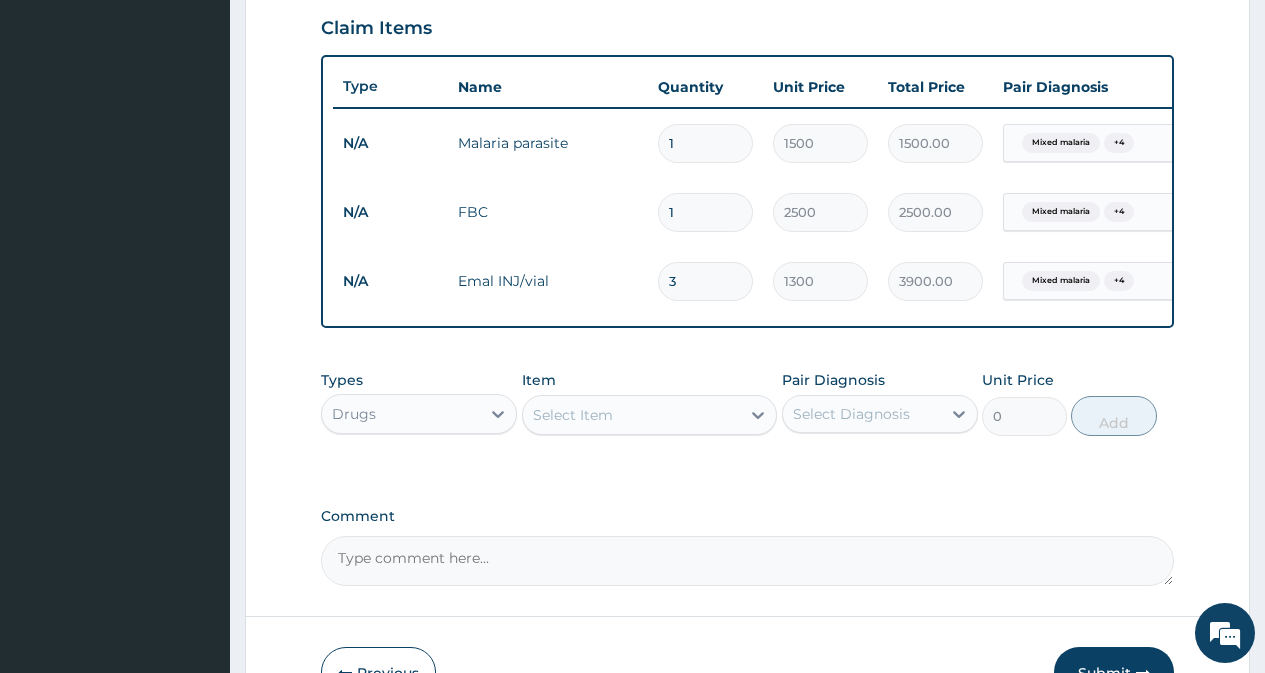 click on "Select Item" at bounding box center (573, 415) 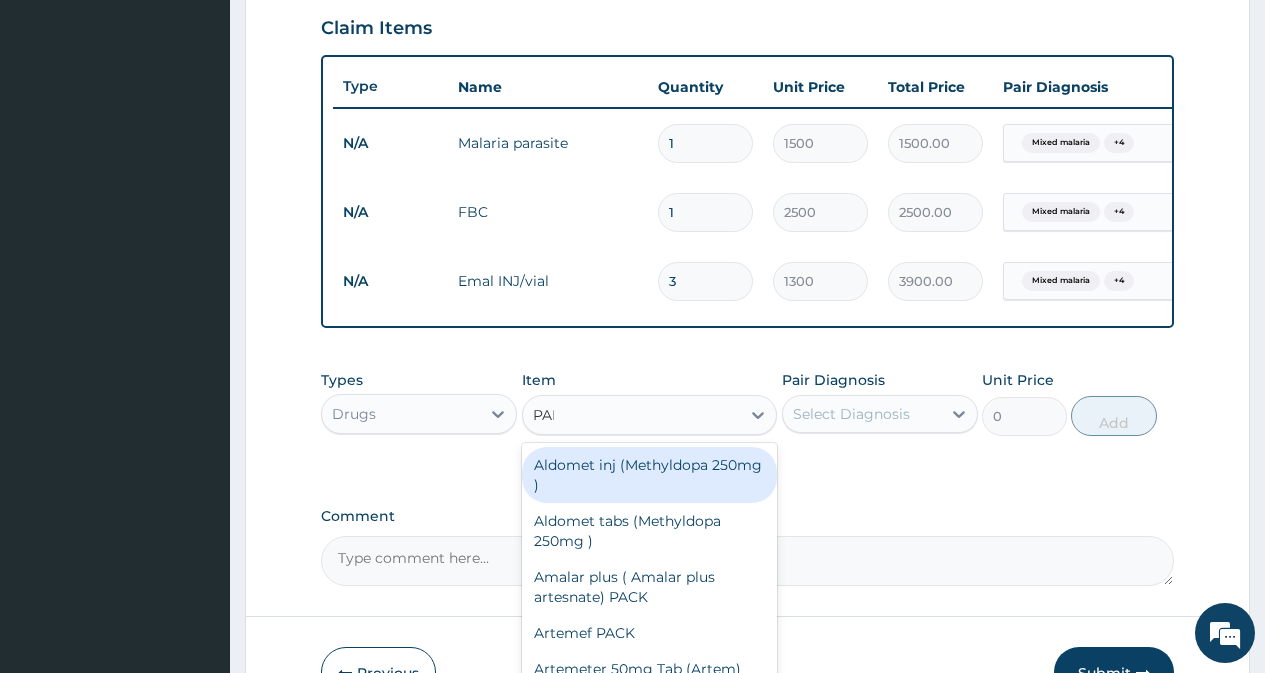type on "PARA" 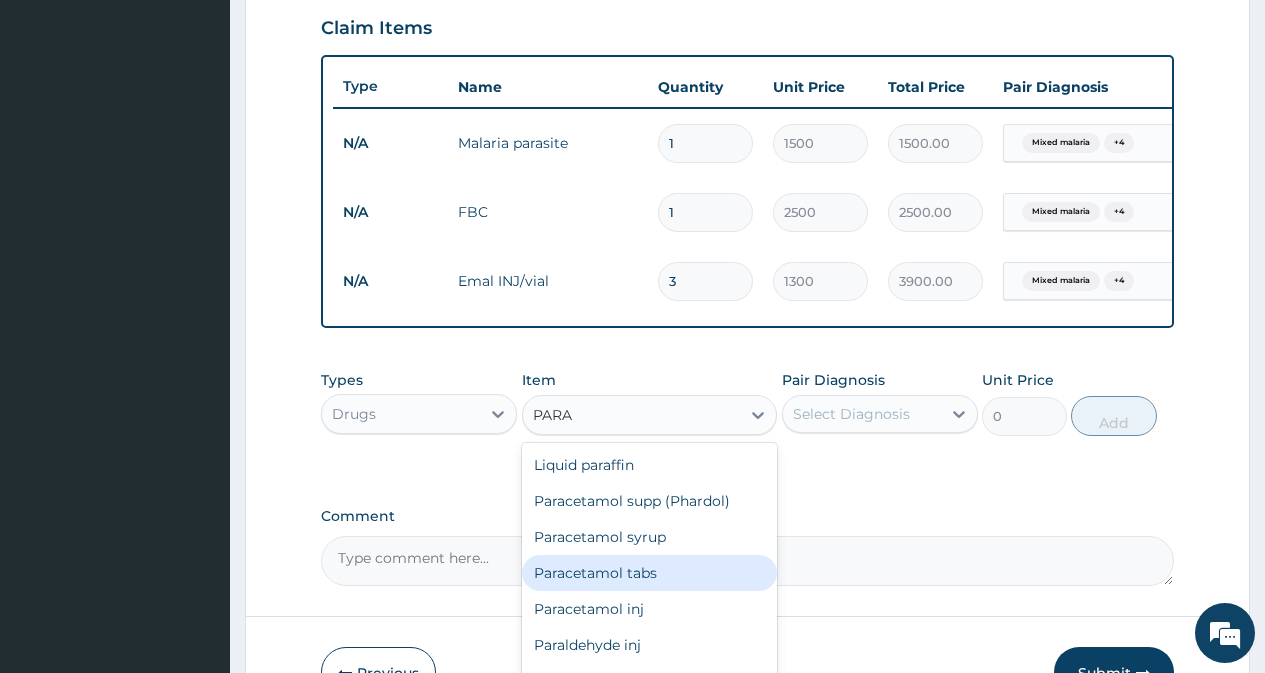 click on "Paracetamol tabs" at bounding box center [650, 573] 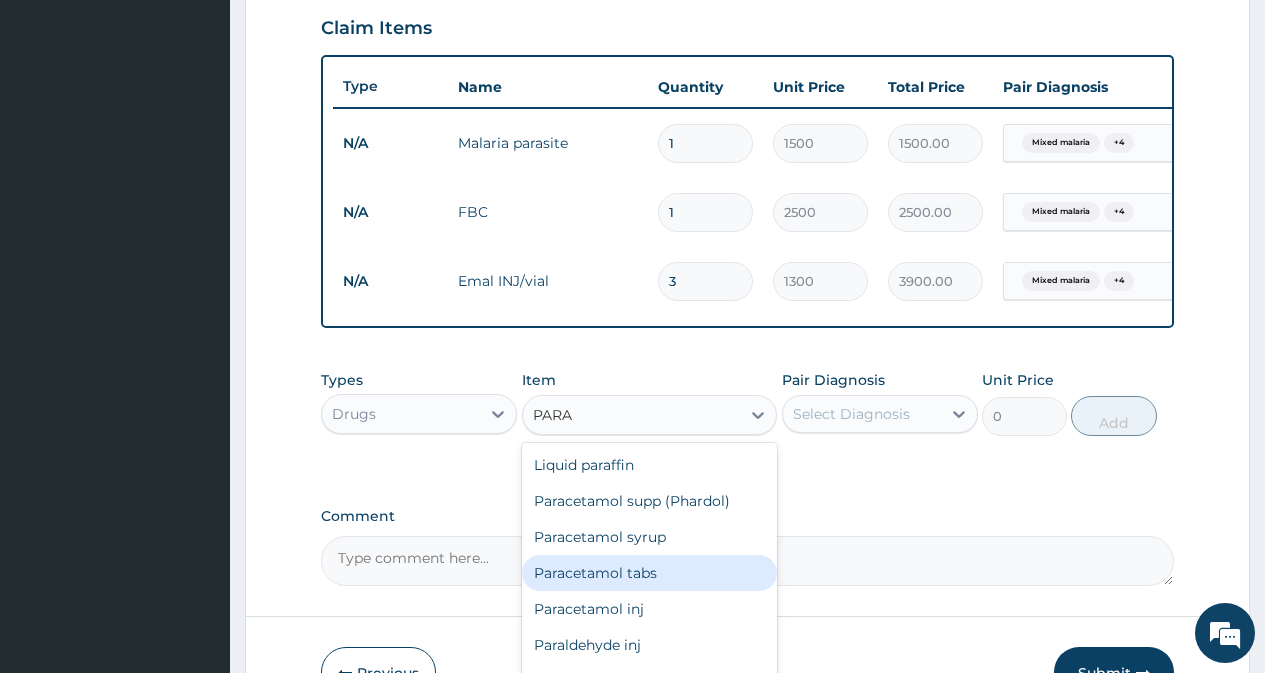type 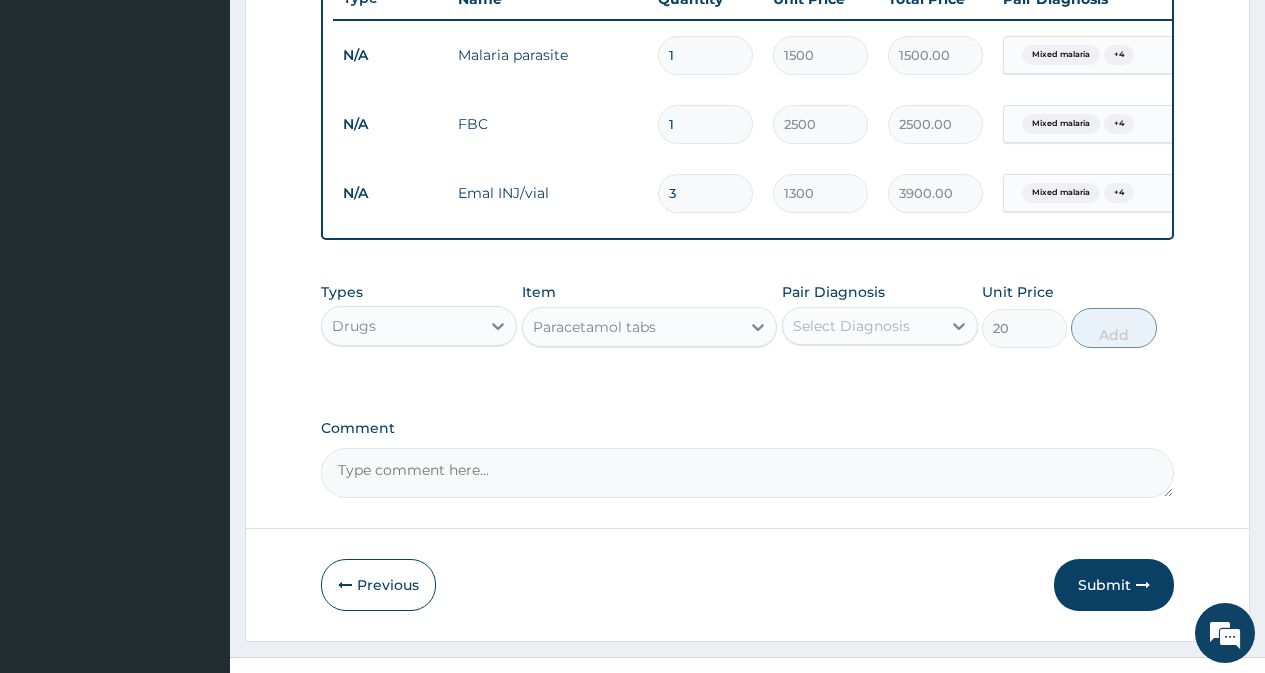 scroll, scrollTop: 789, scrollLeft: 0, axis: vertical 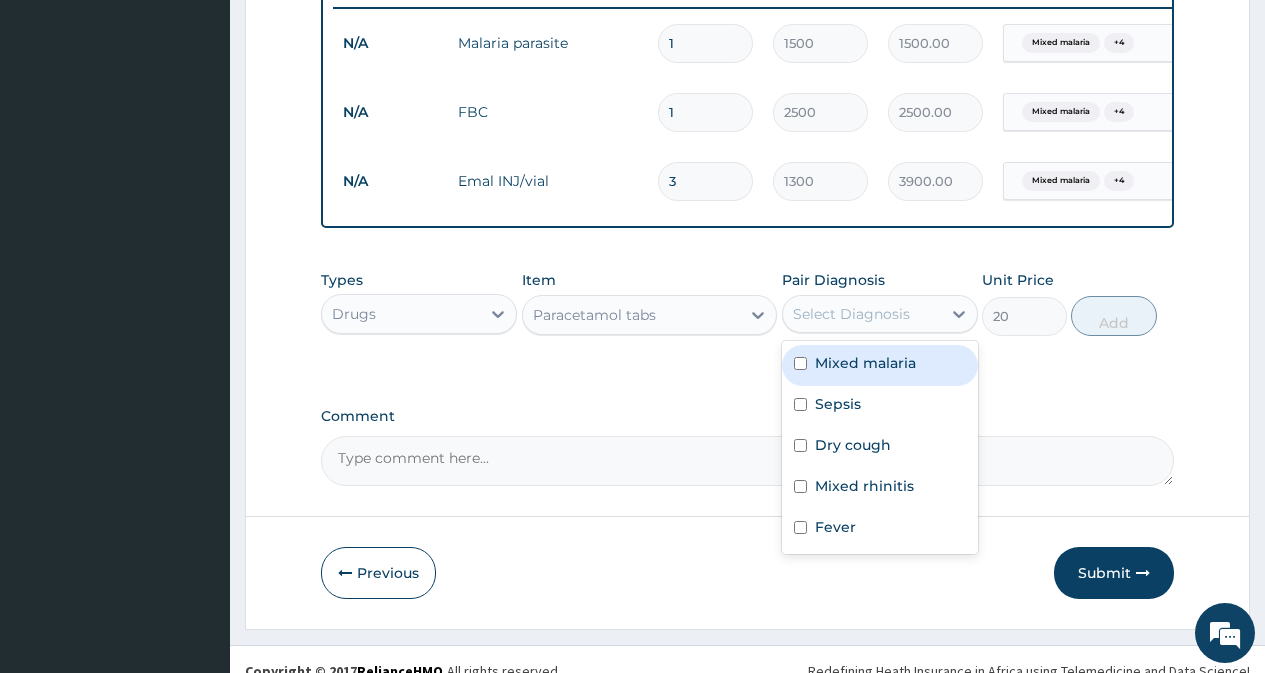 drag, startPoint x: 865, startPoint y: 336, endPoint x: 863, endPoint y: 389, distance: 53.037724 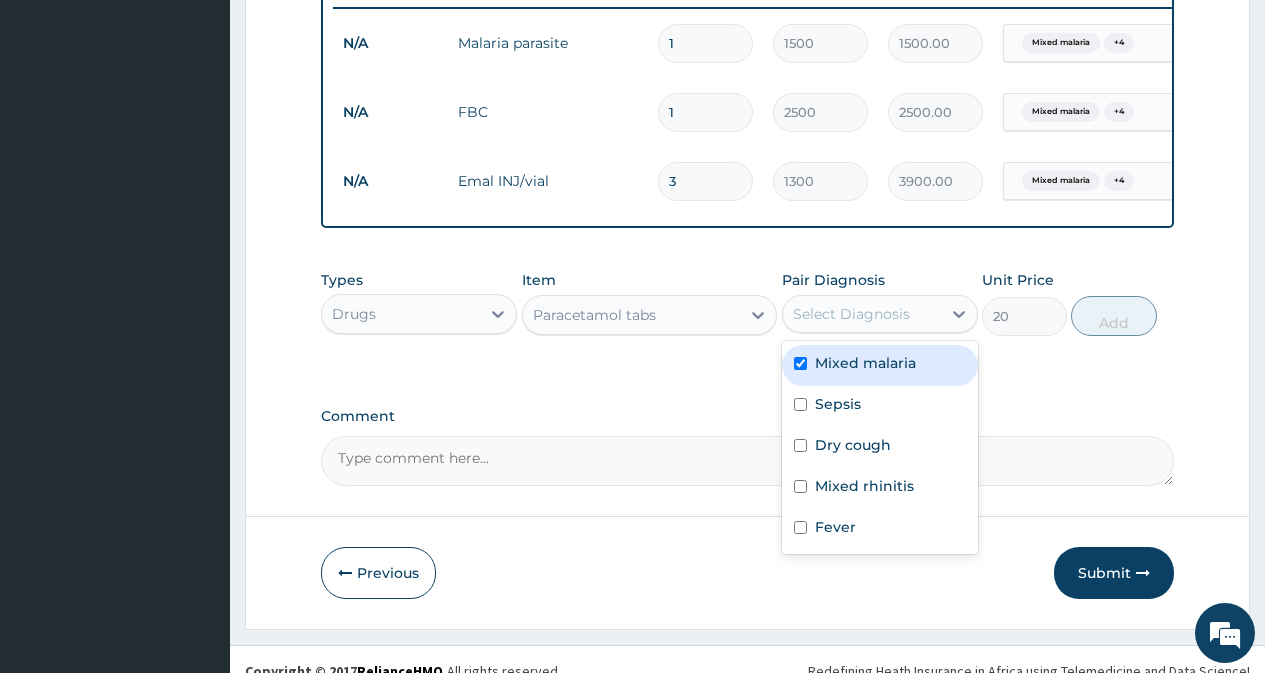 checkbox on "true" 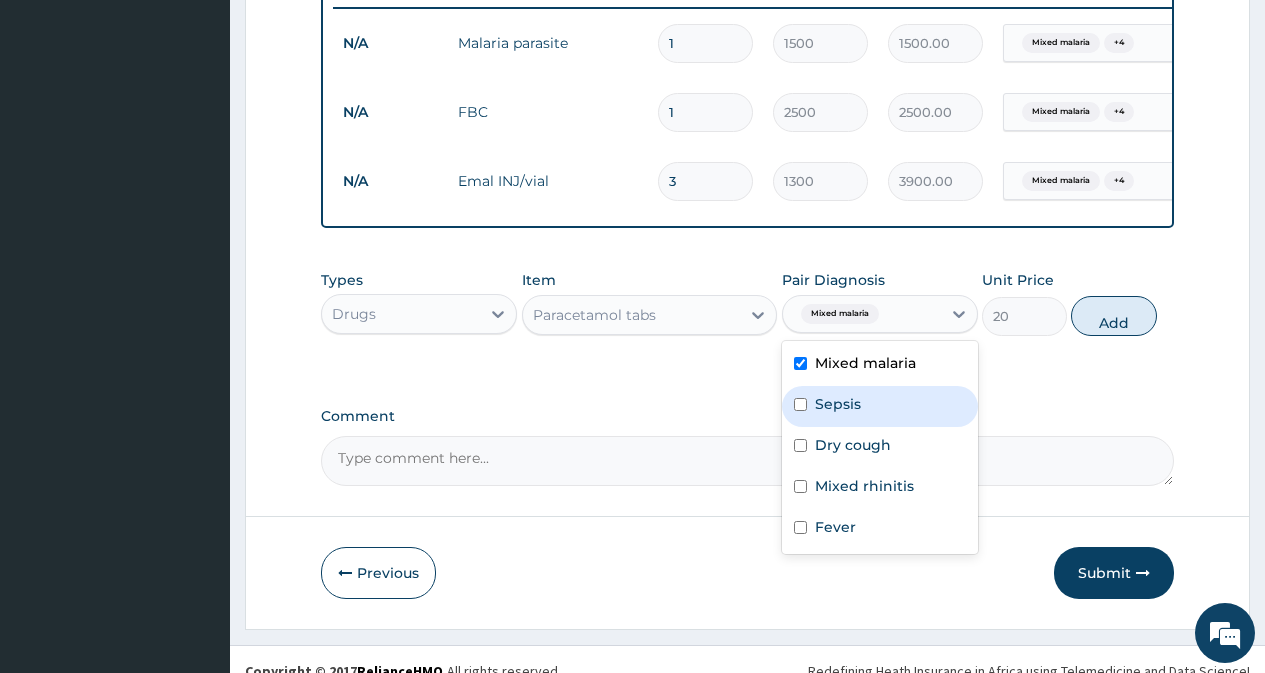 drag, startPoint x: 866, startPoint y: 415, endPoint x: 862, endPoint y: 476, distance: 61.13101 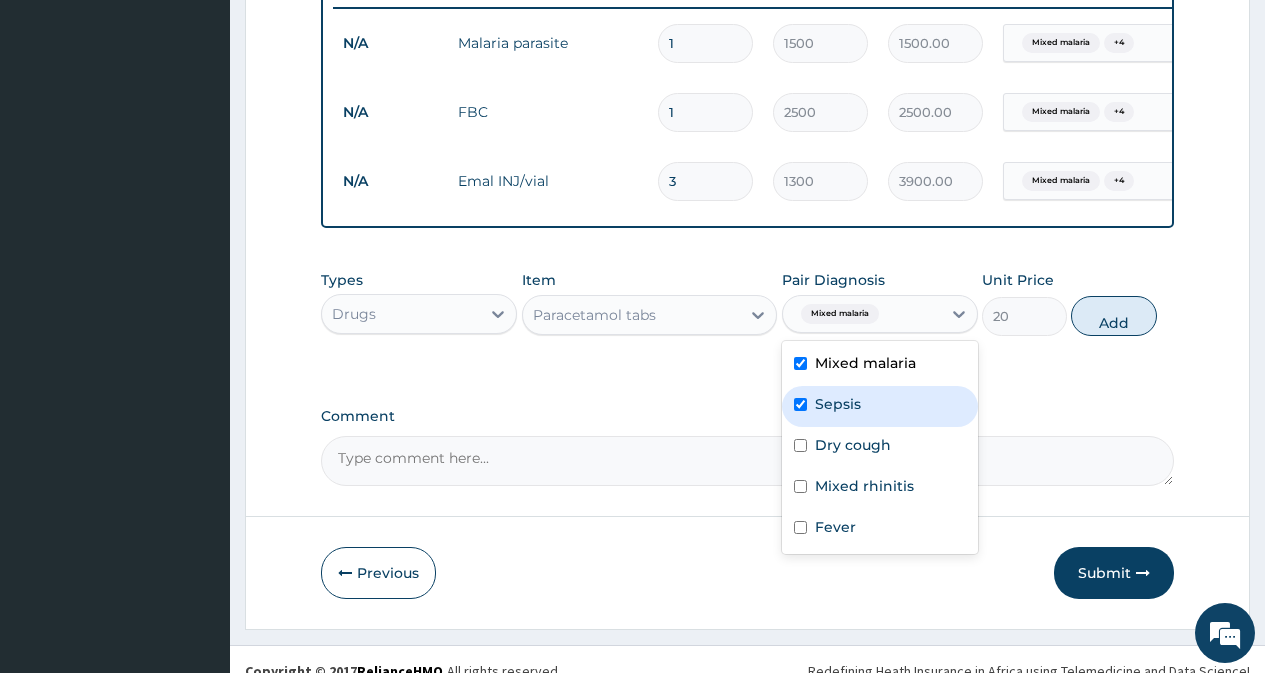 checkbox on "true" 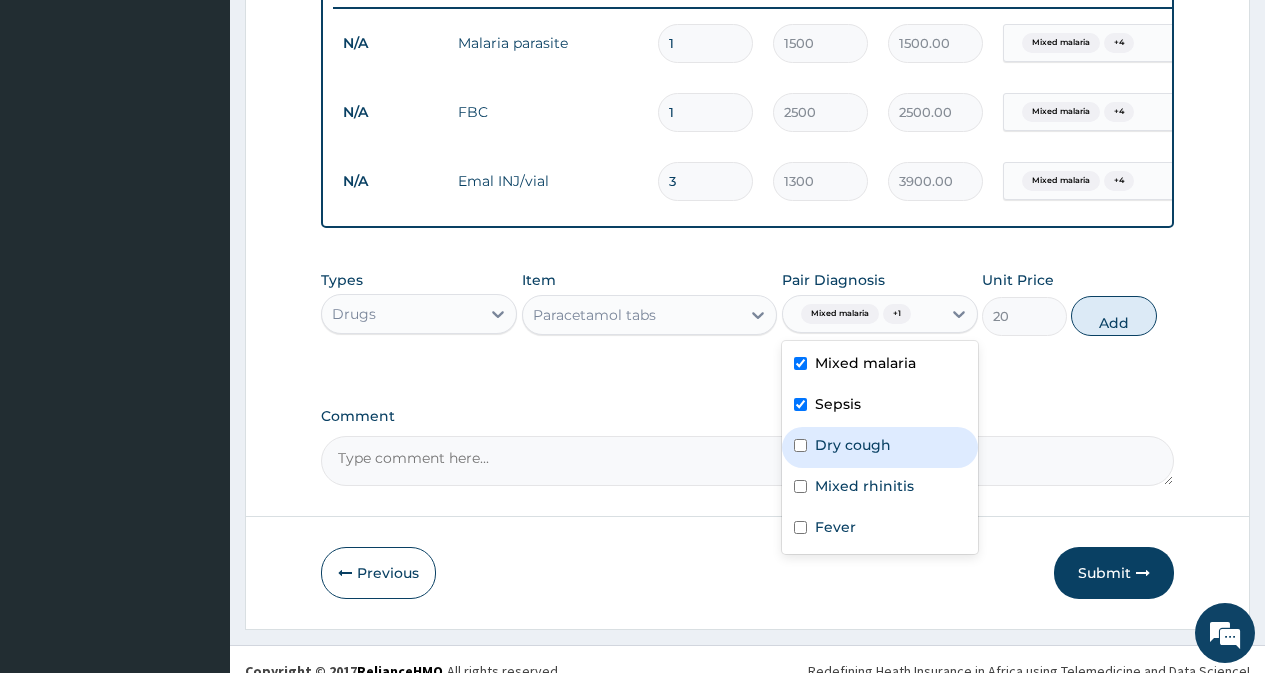 drag, startPoint x: 862, startPoint y: 477, endPoint x: 868, endPoint y: 519, distance: 42.426407 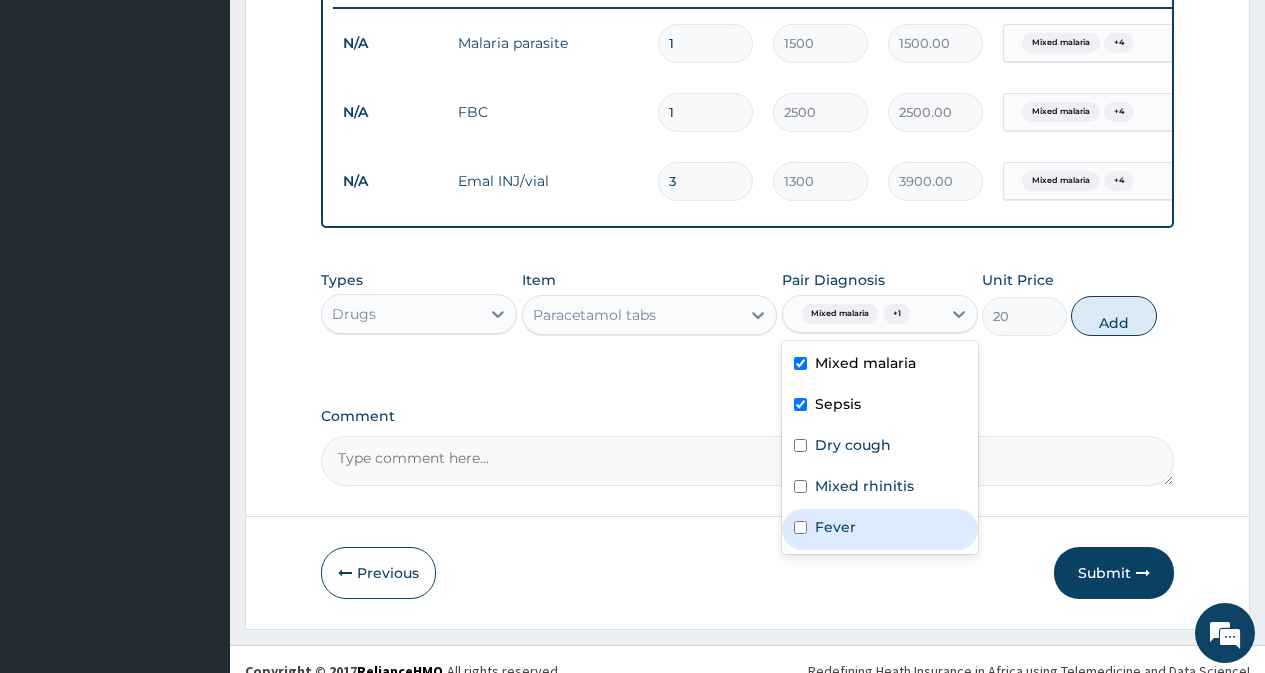 drag, startPoint x: 870, startPoint y: 525, endPoint x: 875, endPoint y: 555, distance: 30.413813 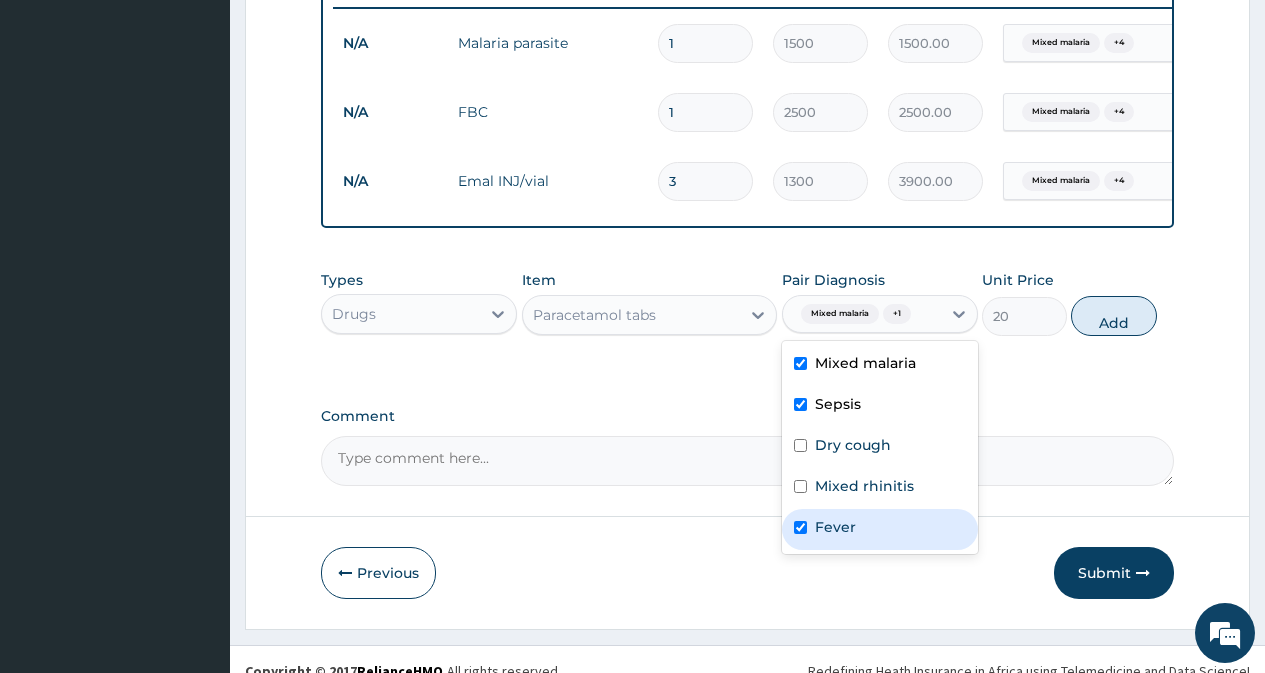 checkbox on "true" 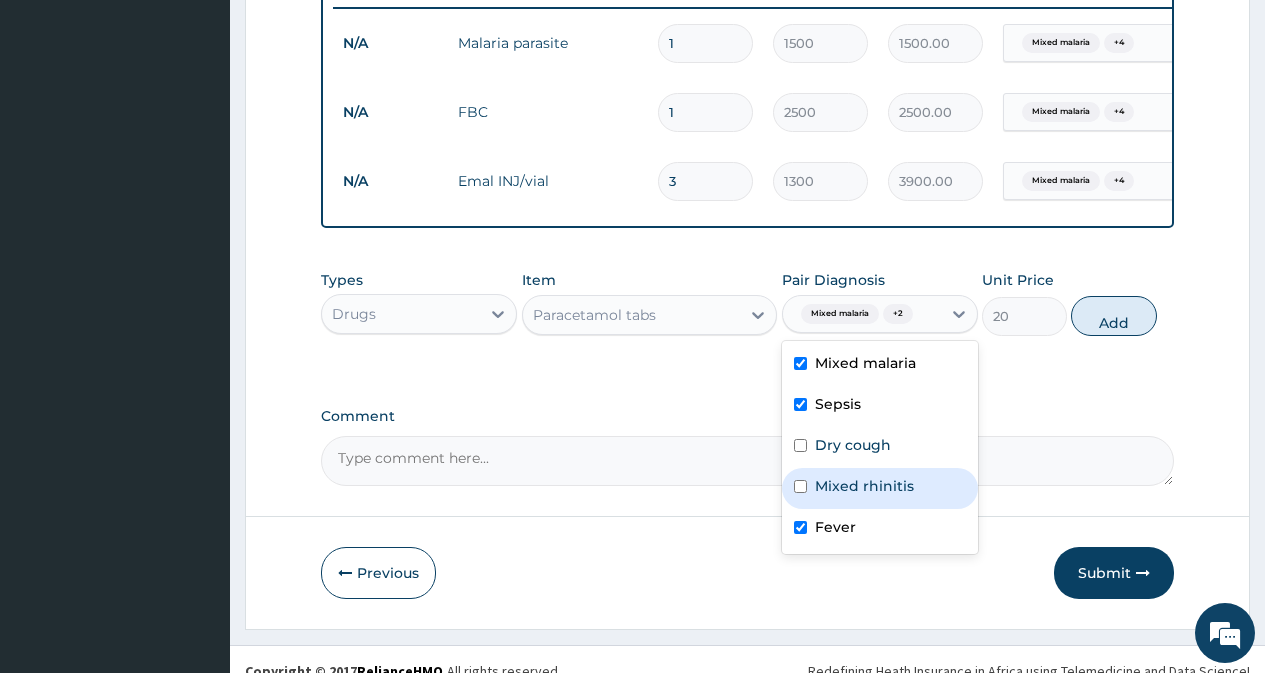 click on "Mixed rhinitis" at bounding box center [880, 488] 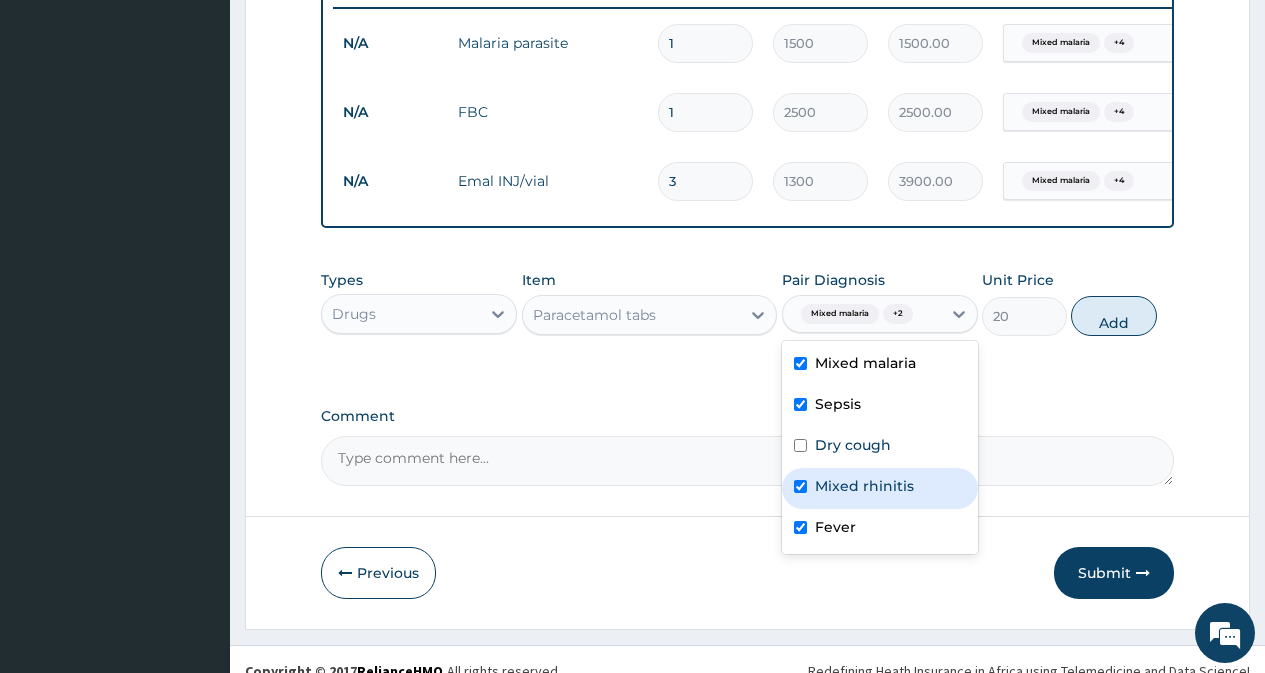 checkbox on "true" 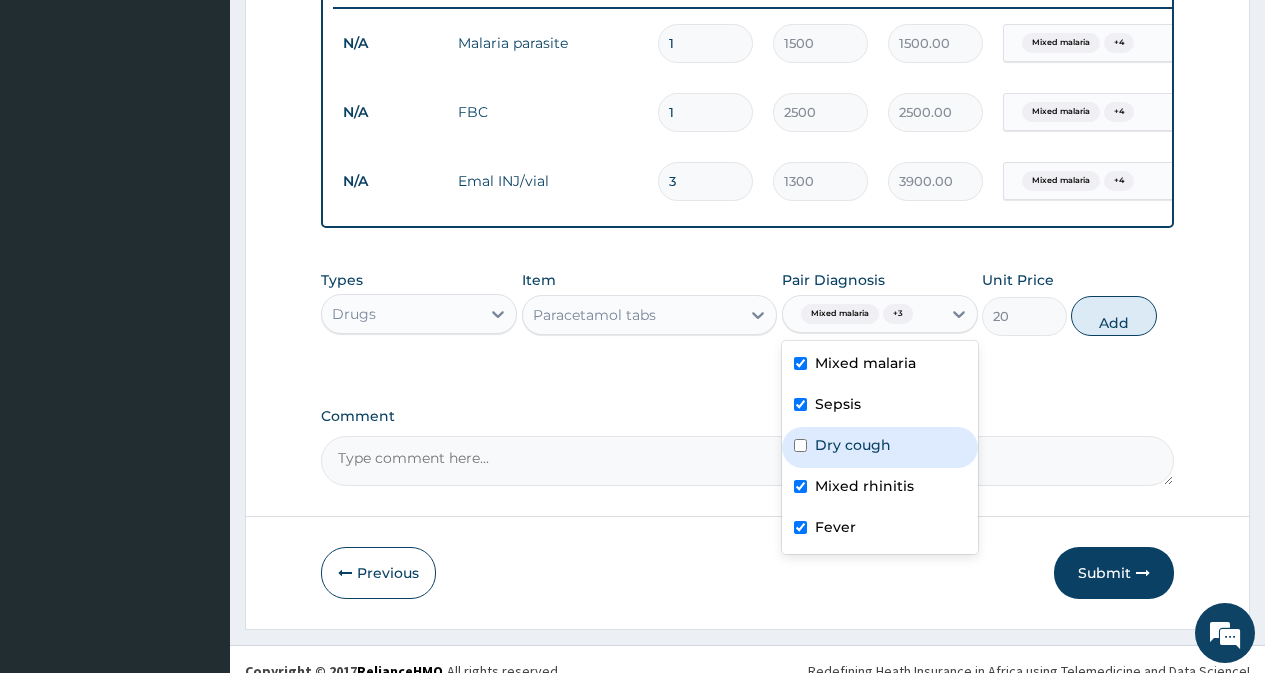 drag, startPoint x: 872, startPoint y: 481, endPoint x: 912, endPoint y: 439, distance: 58 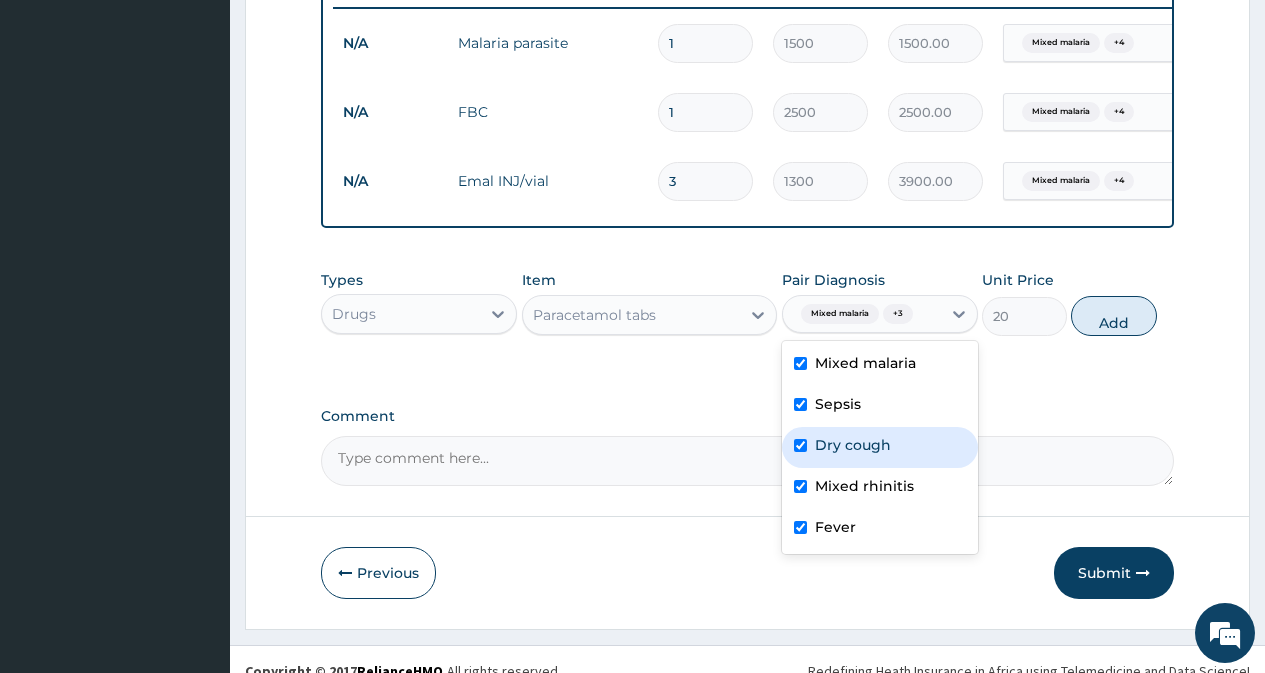 checkbox on "true" 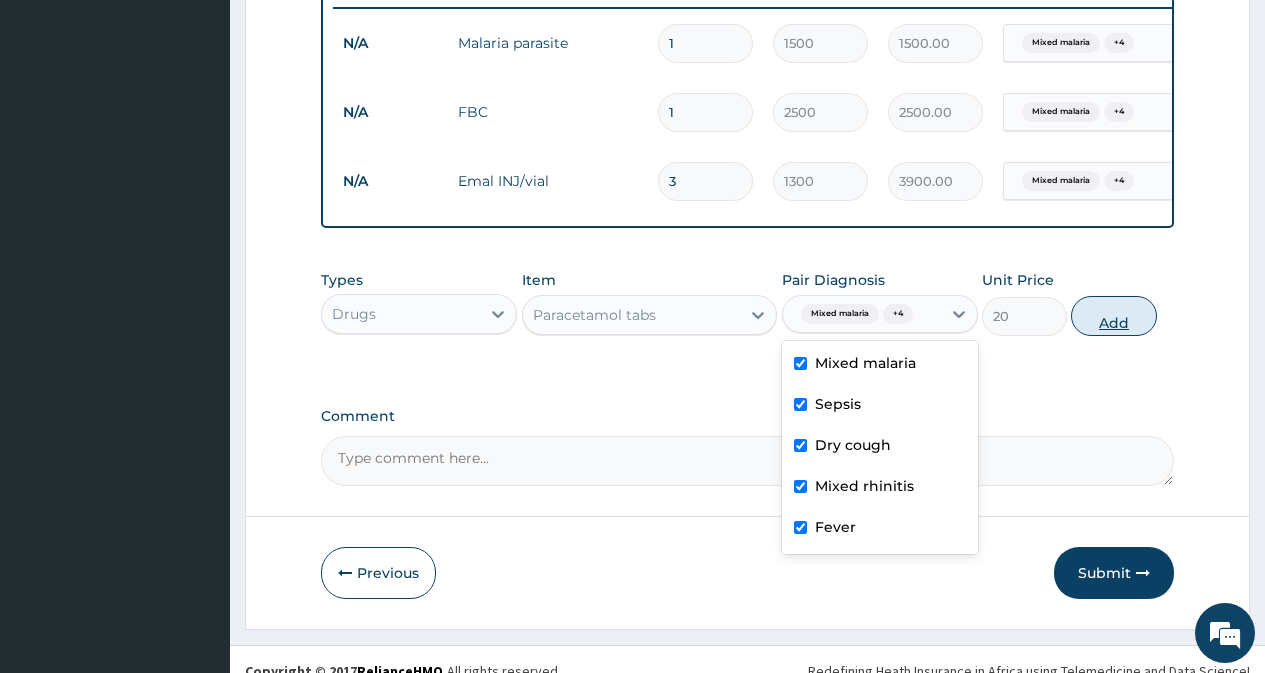 click on "Add" at bounding box center [1113, 316] 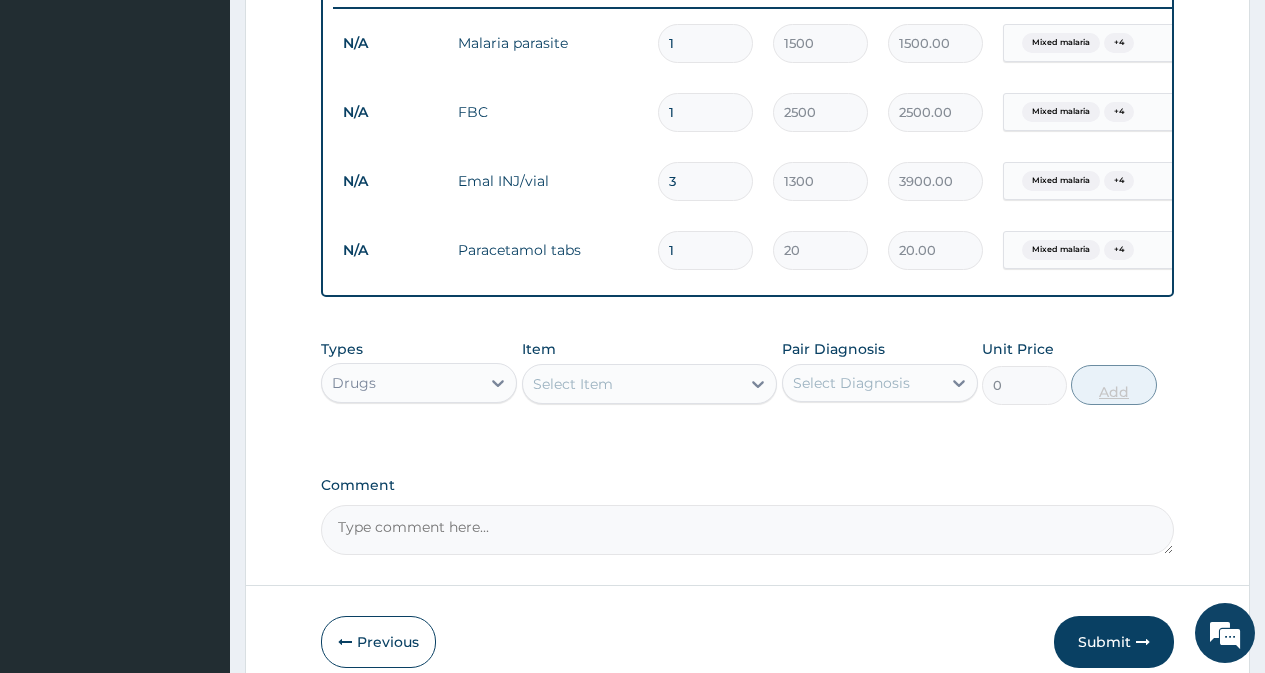 type on "18" 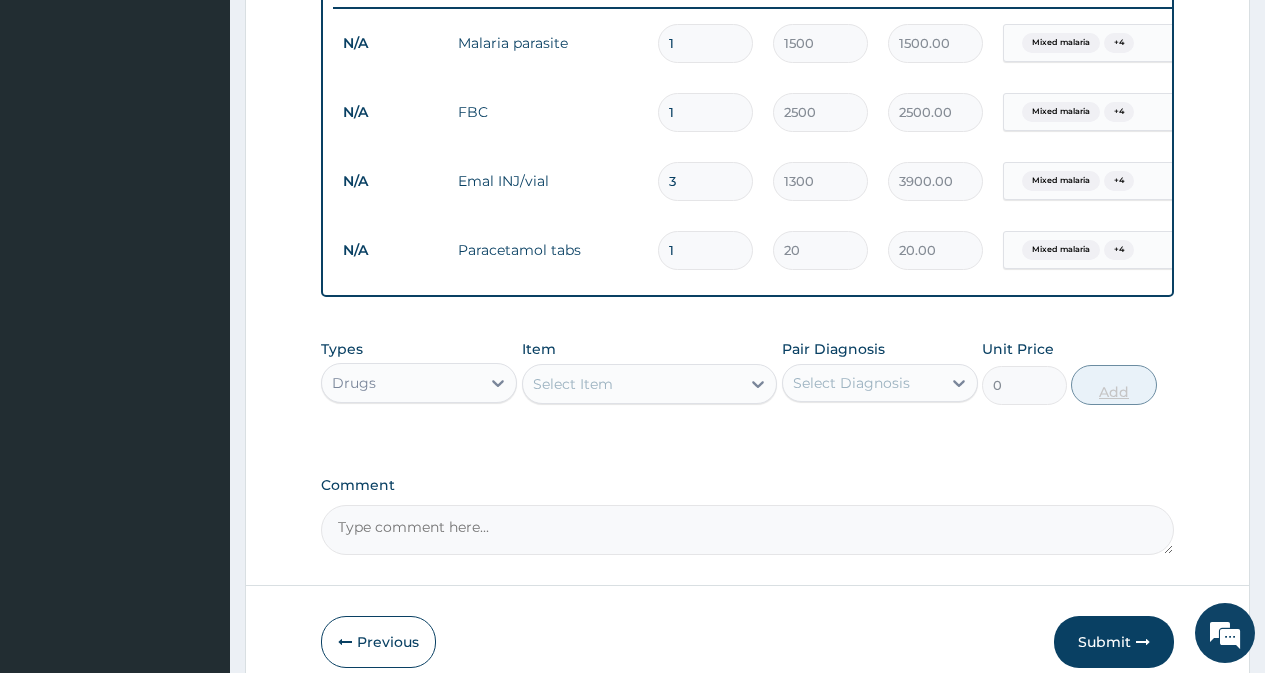 type on "360.00" 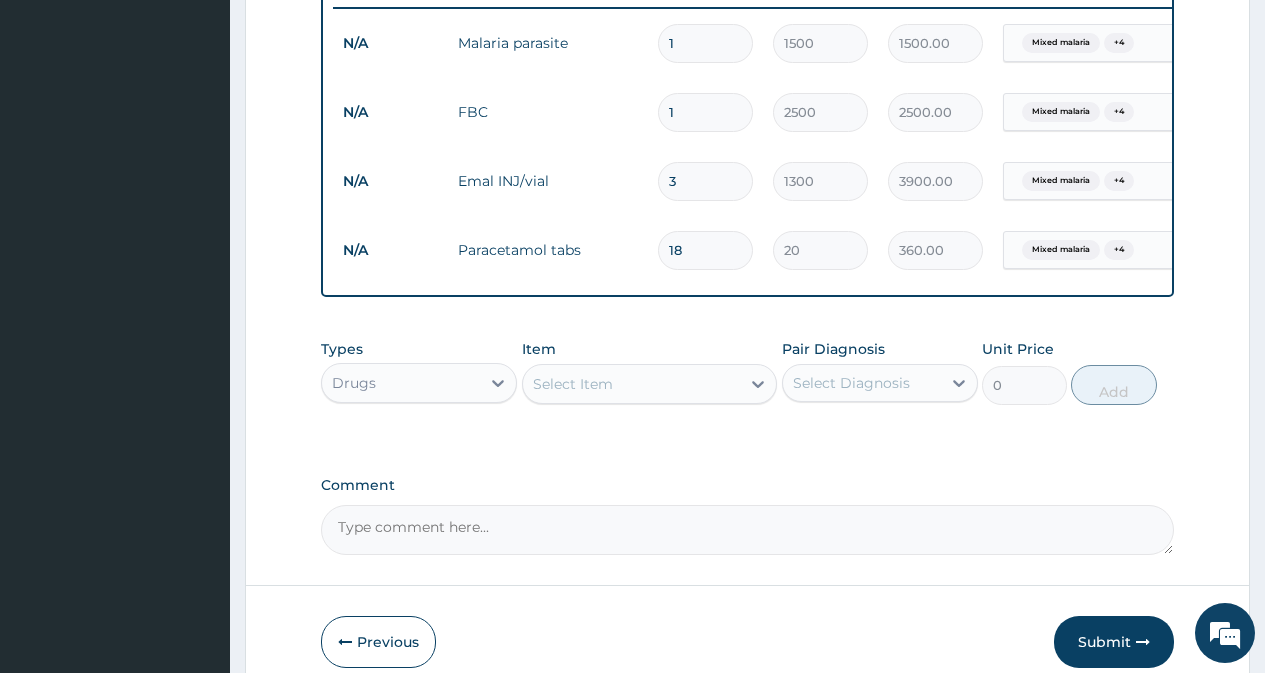 type on "18" 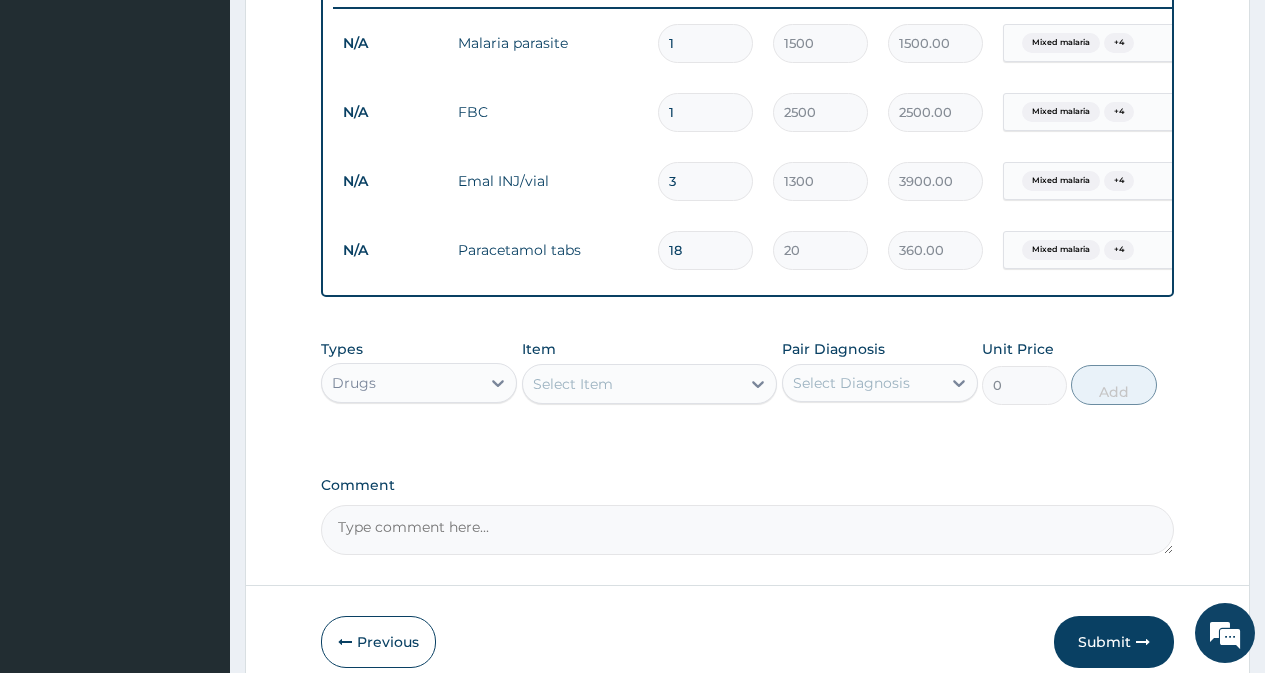 click on "Select Item" at bounding box center (632, 384) 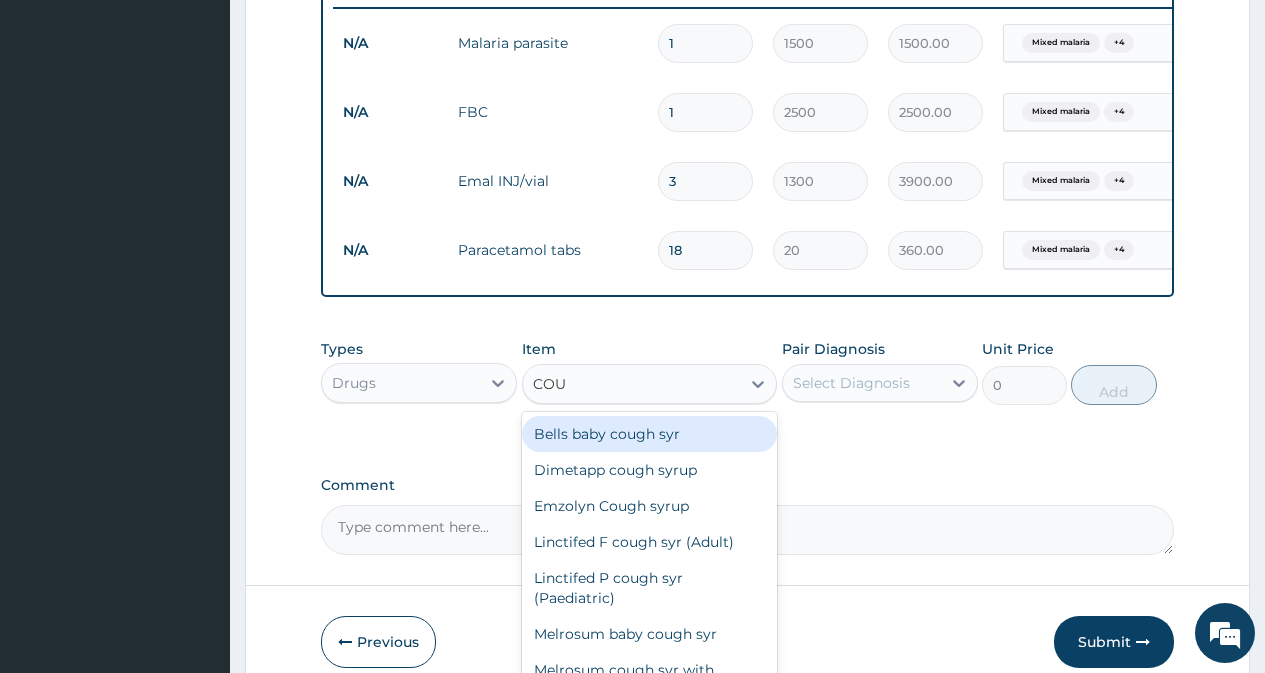 type on "COUG" 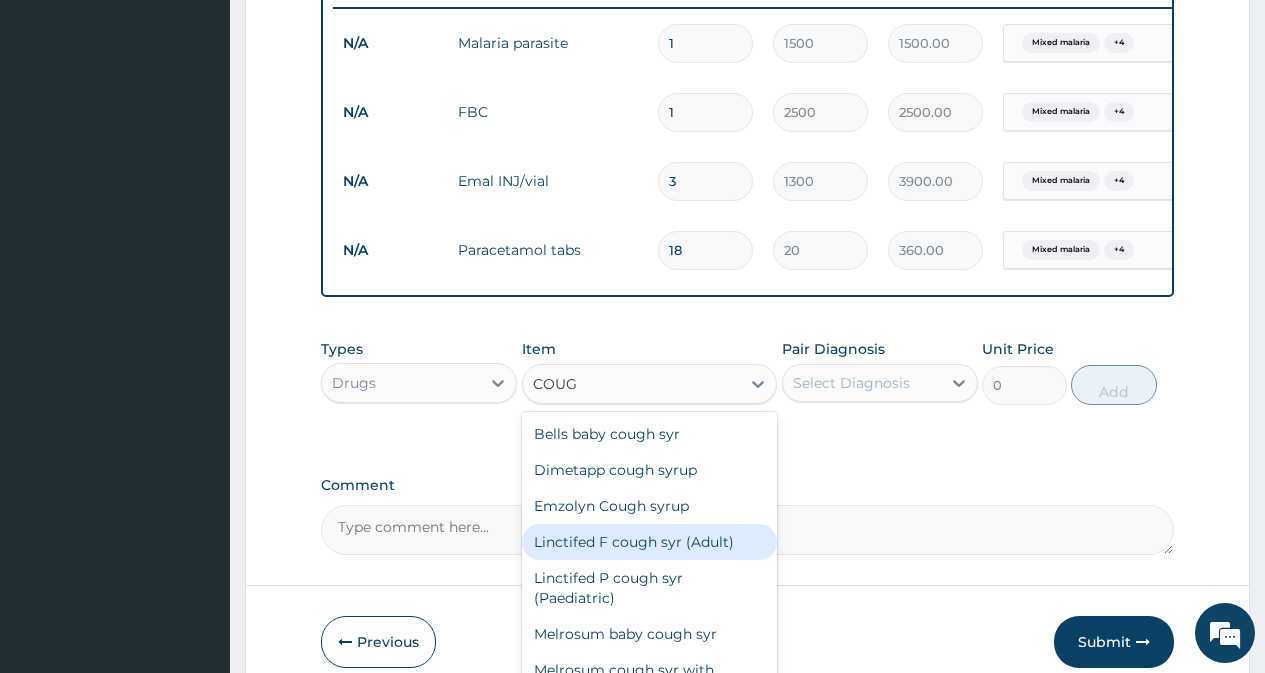 drag, startPoint x: 696, startPoint y: 566, endPoint x: 746, endPoint y: 566, distance: 50 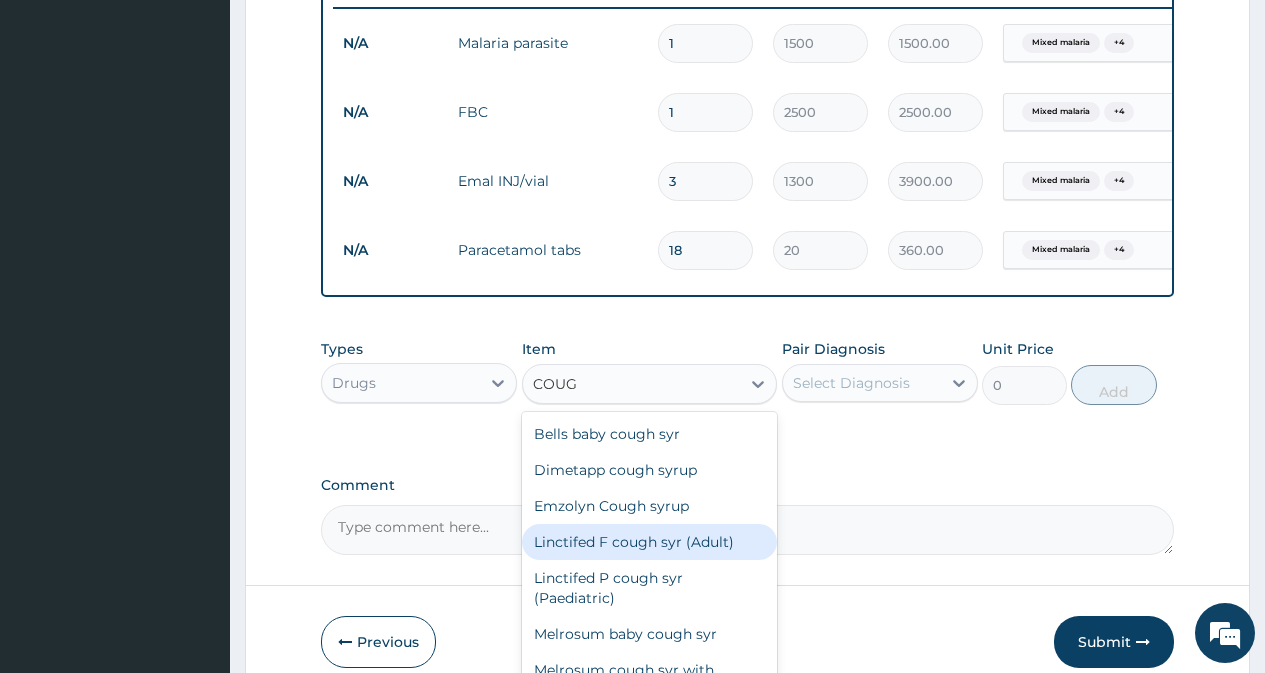 click on "Linctifed F cough syr (Adult)" at bounding box center [650, 542] 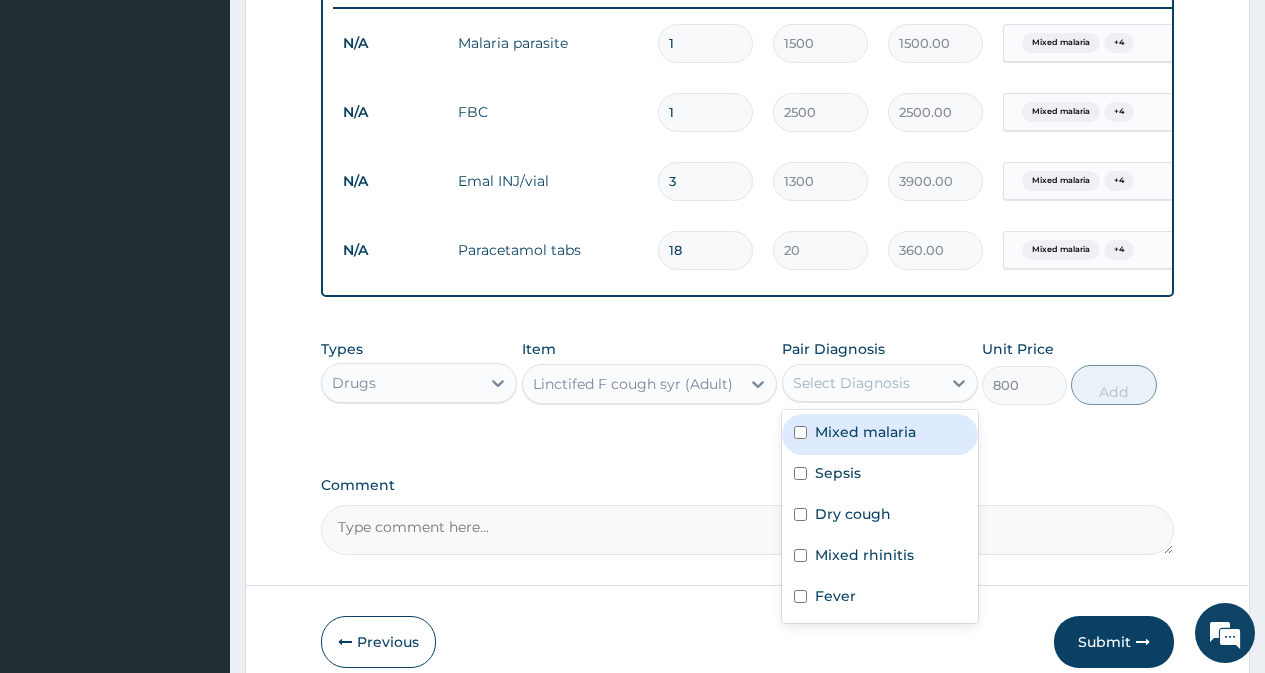 drag, startPoint x: 857, startPoint y: 404, endPoint x: 860, endPoint y: 437, distance: 33.13608 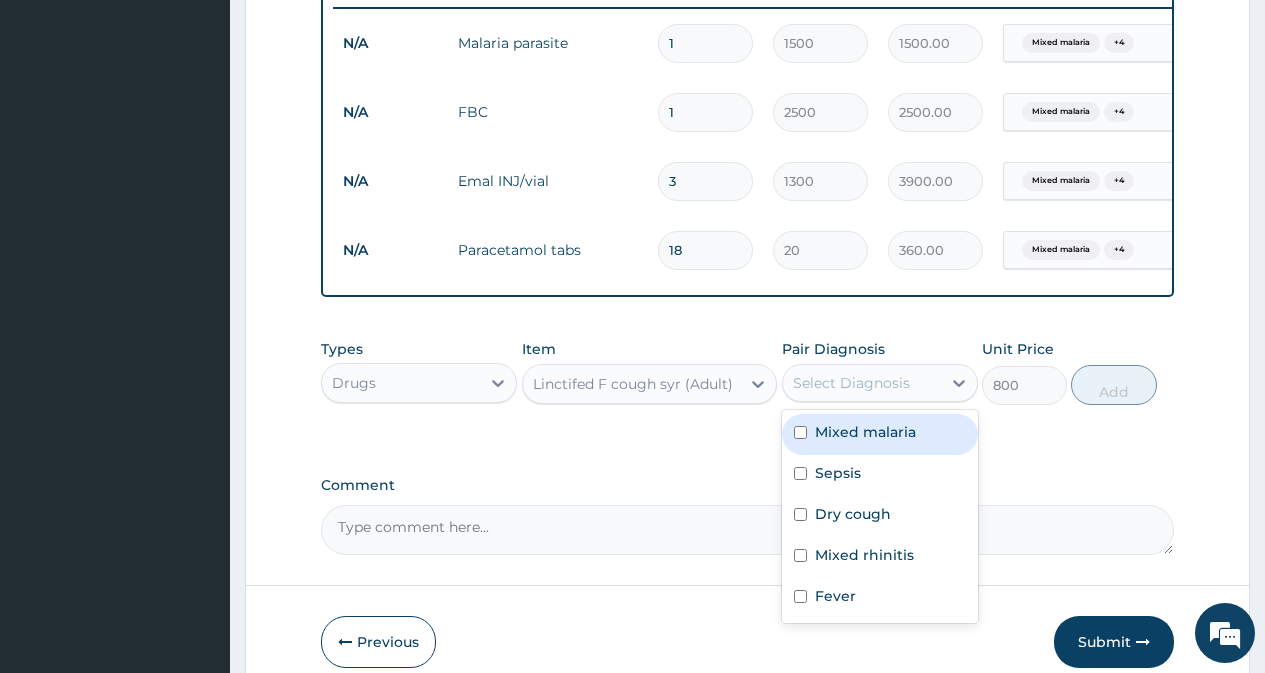 click on "Types Drugs Item Linctifed F cough syr (Adult) Pair Diagnosis option Dry cough, selected. option Mixed malaria focused, 1 of 5. 5 results available. Use Up and Down to choose options, press Enter to select the currently focused option, press Escape to exit the menu, press Tab to select the option and exit the menu. Select Diagnosis Mixed malaria Sepsis Dry cough Mixed rhinitis Fever Unit Price 800 Add" at bounding box center (747, 372) 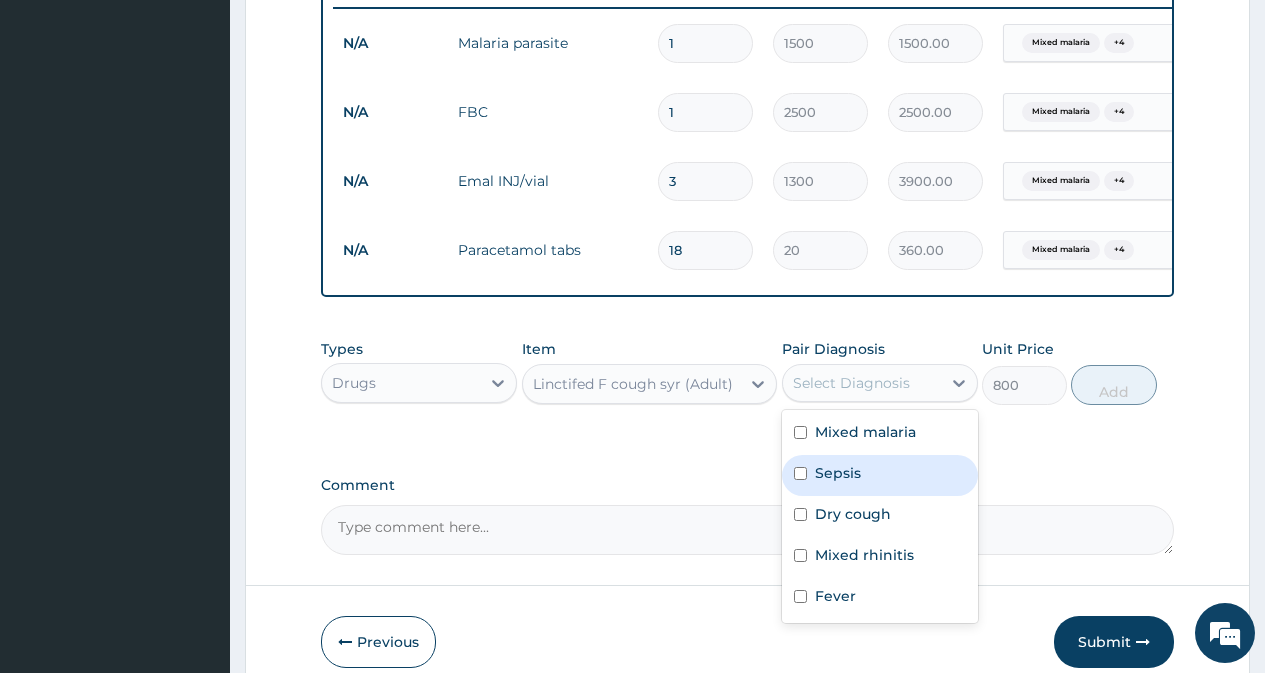 drag, startPoint x: 877, startPoint y: 503, endPoint x: 883, endPoint y: 527, distance: 24.738634 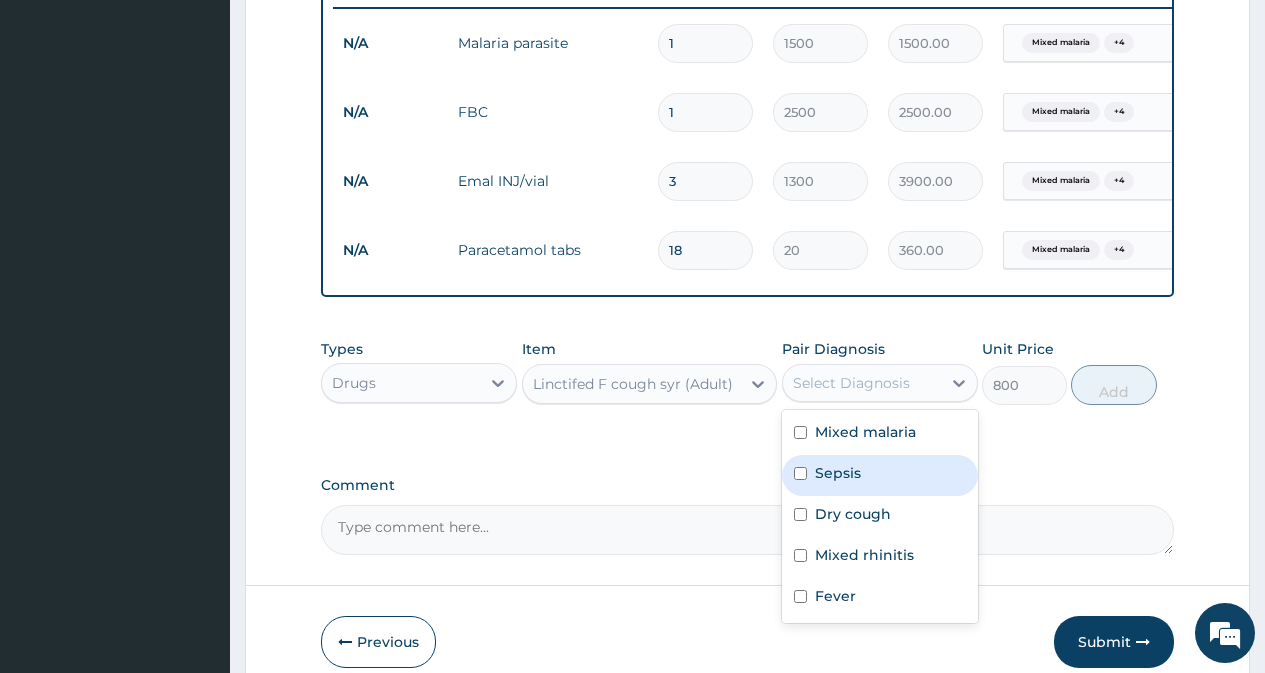 click on "Sepsis" at bounding box center [880, 475] 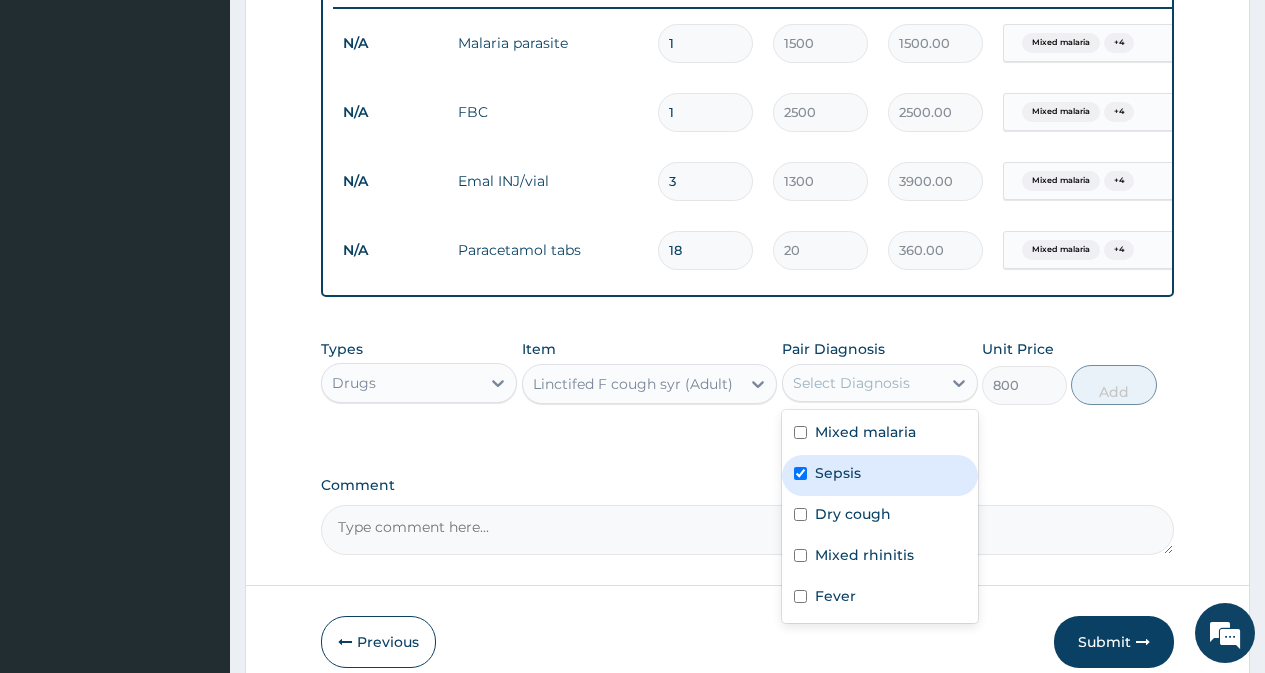checkbox on "true" 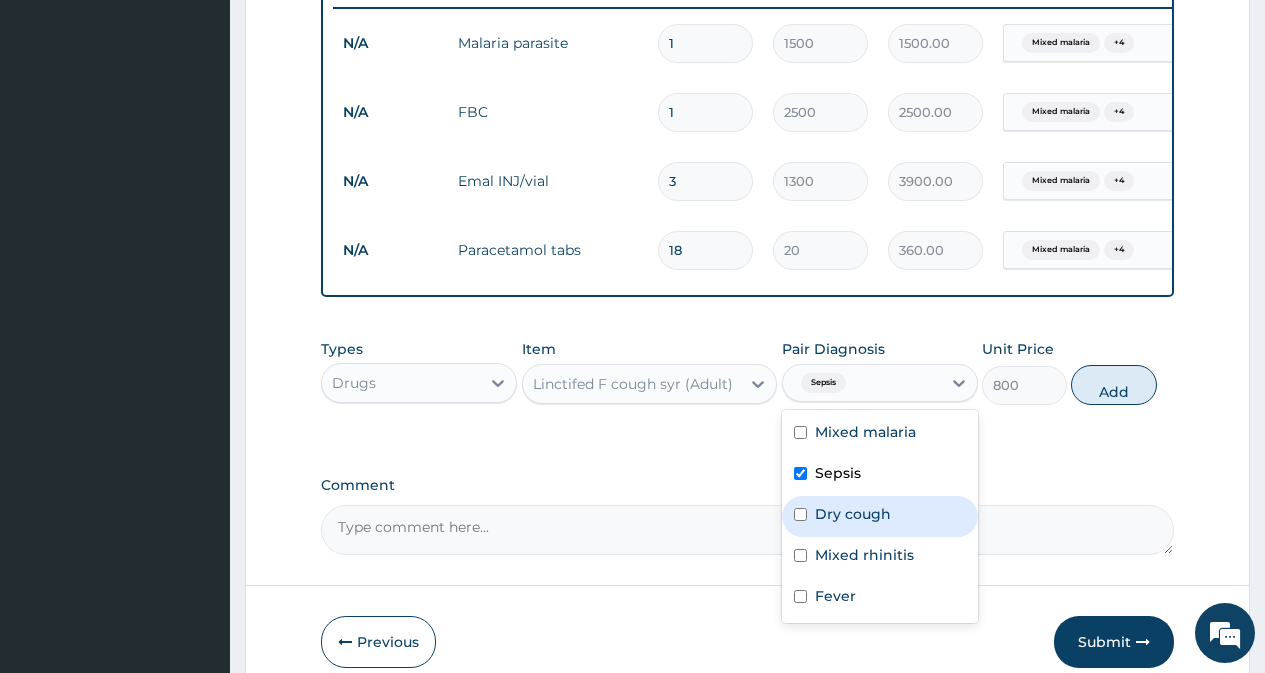 drag 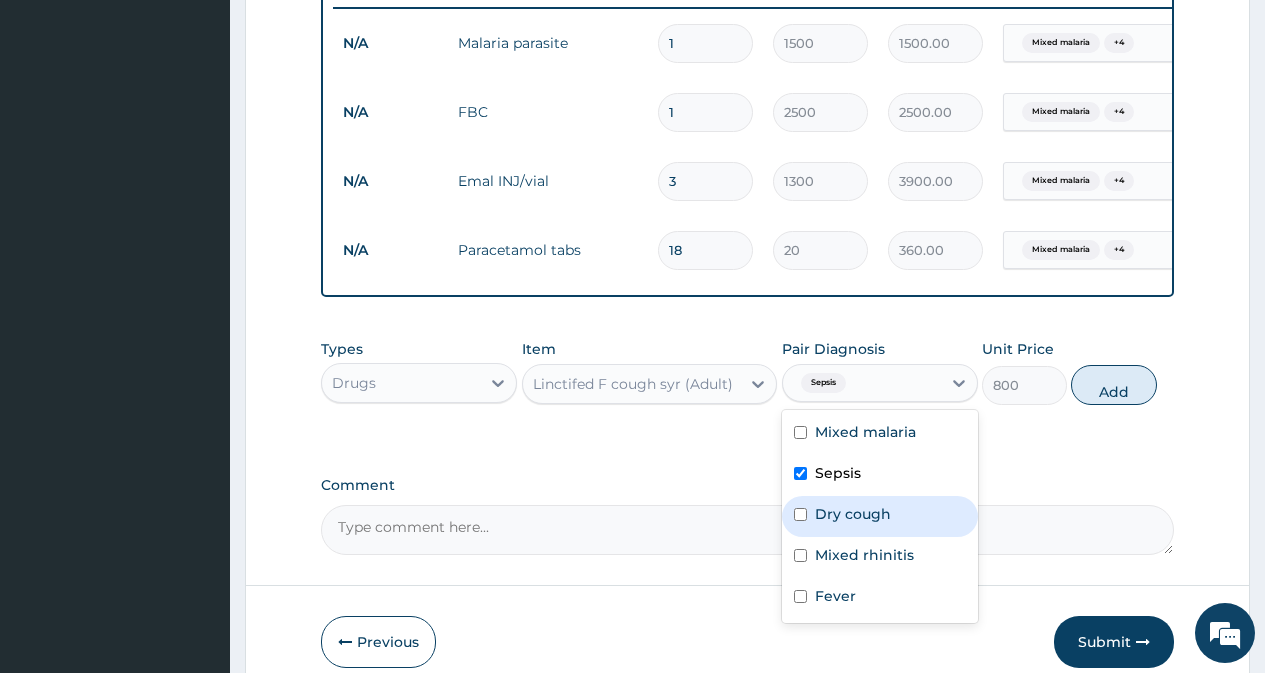 click on "Mixed malaria Sepsis Dry cough Mixed rhinitis Fever" at bounding box center (880, 516) 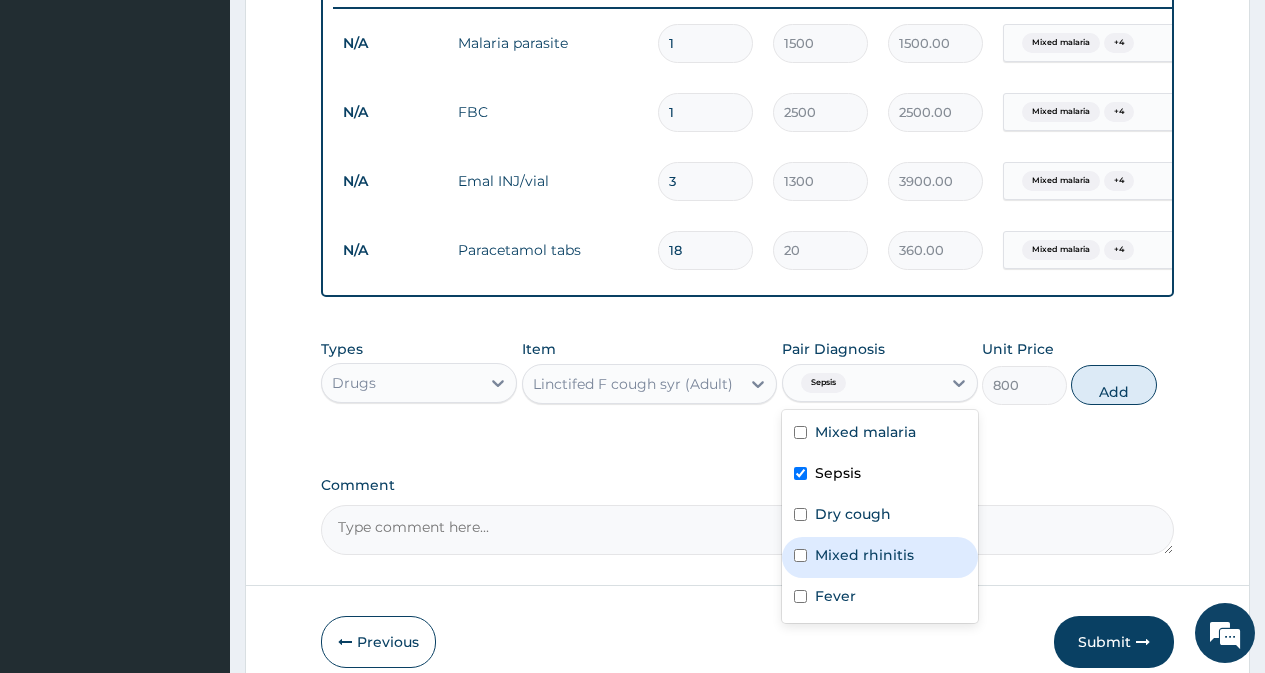click on "Mixed rhinitis" at bounding box center [880, 557] 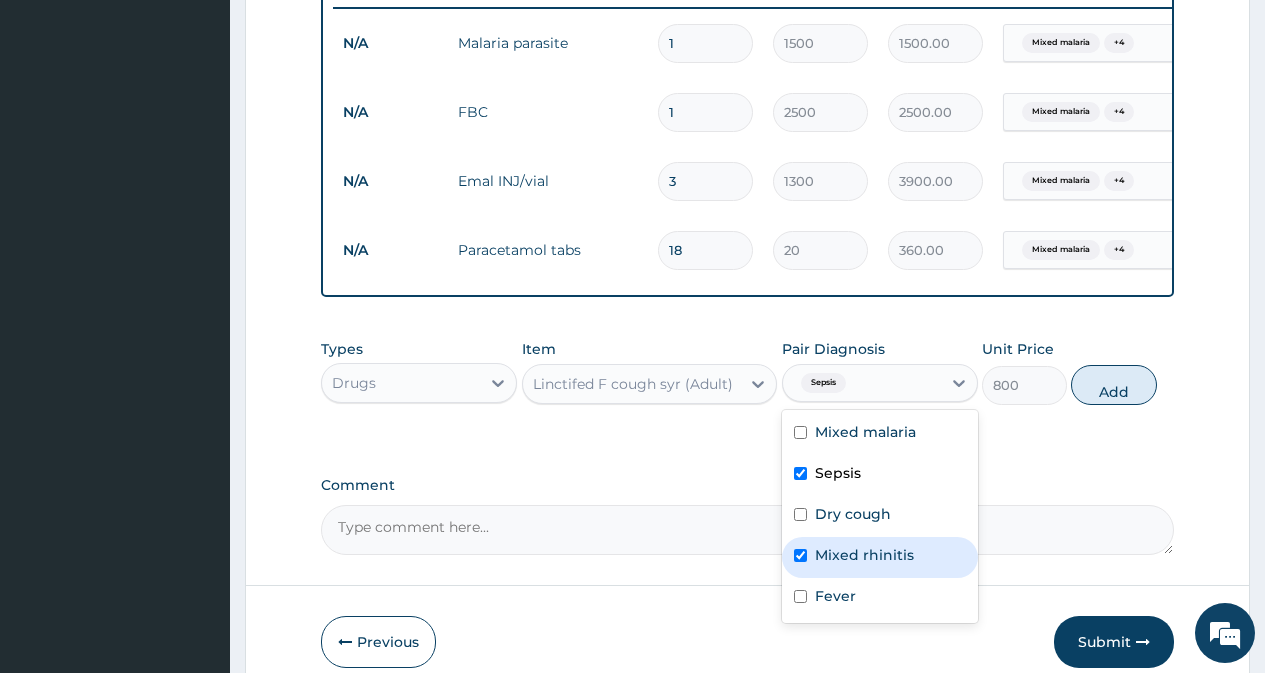 checkbox on "true" 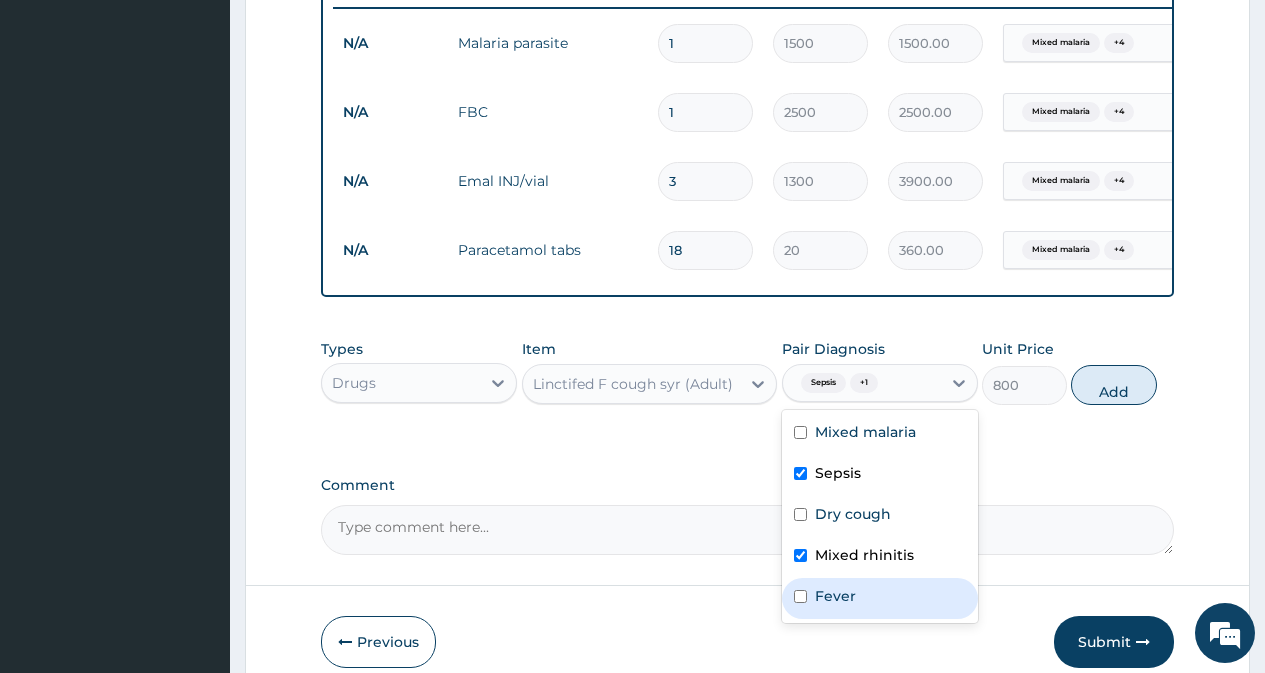 click on "Fever" at bounding box center (880, 598) 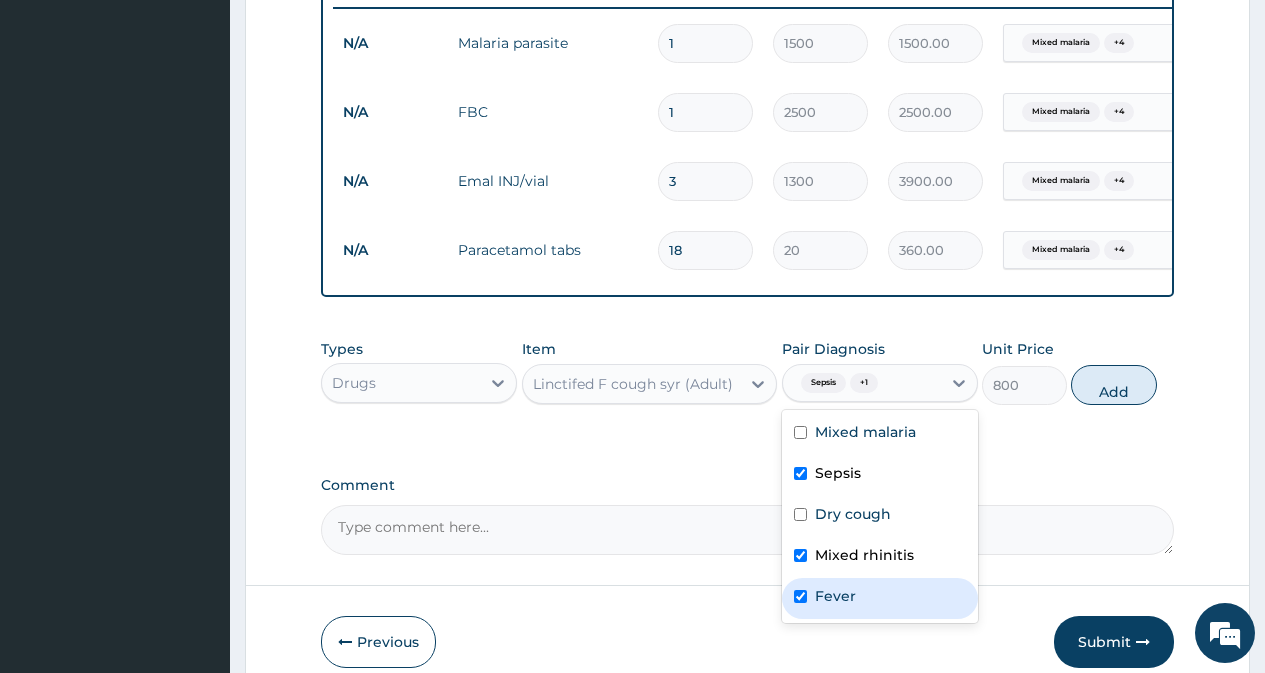 checkbox on "true" 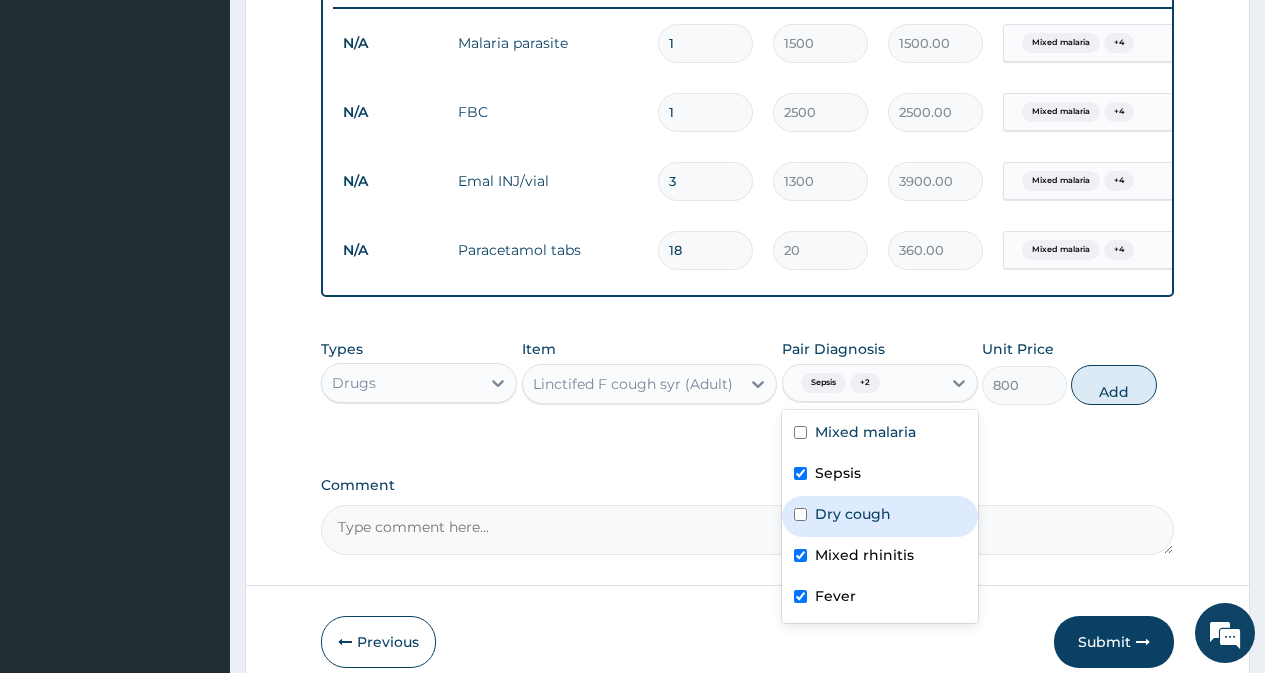 click on "Dry cough" at bounding box center (853, 514) 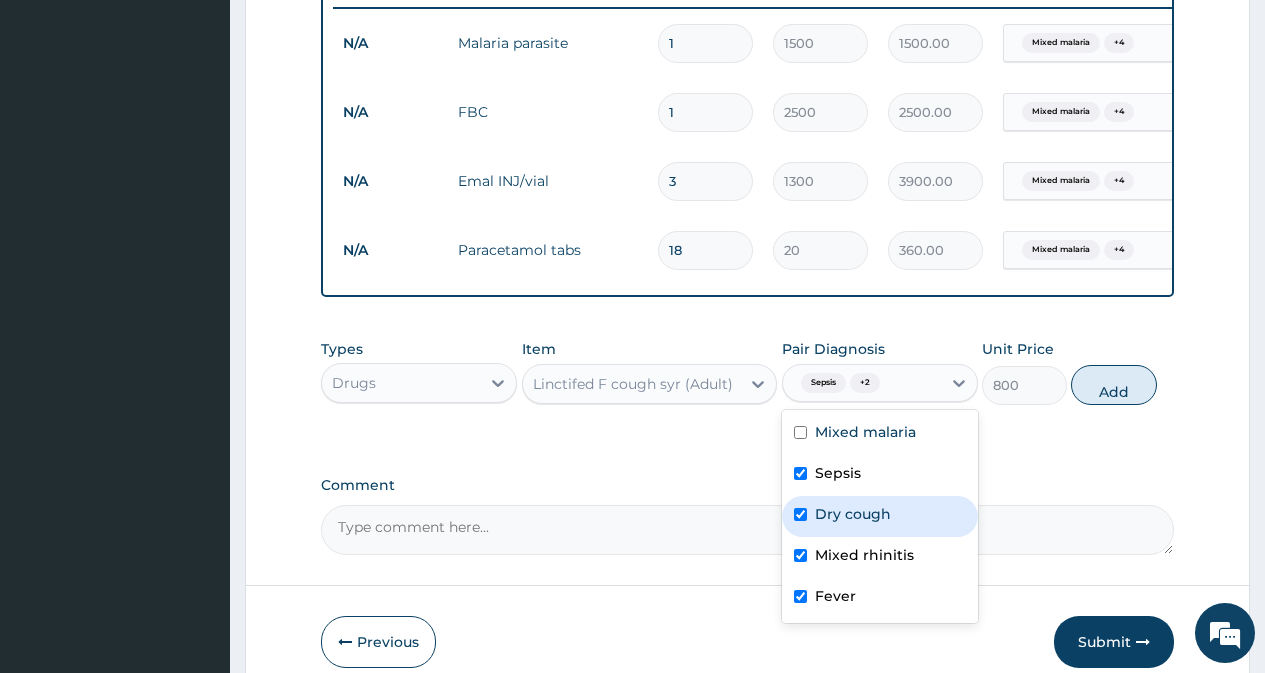 checkbox on "true" 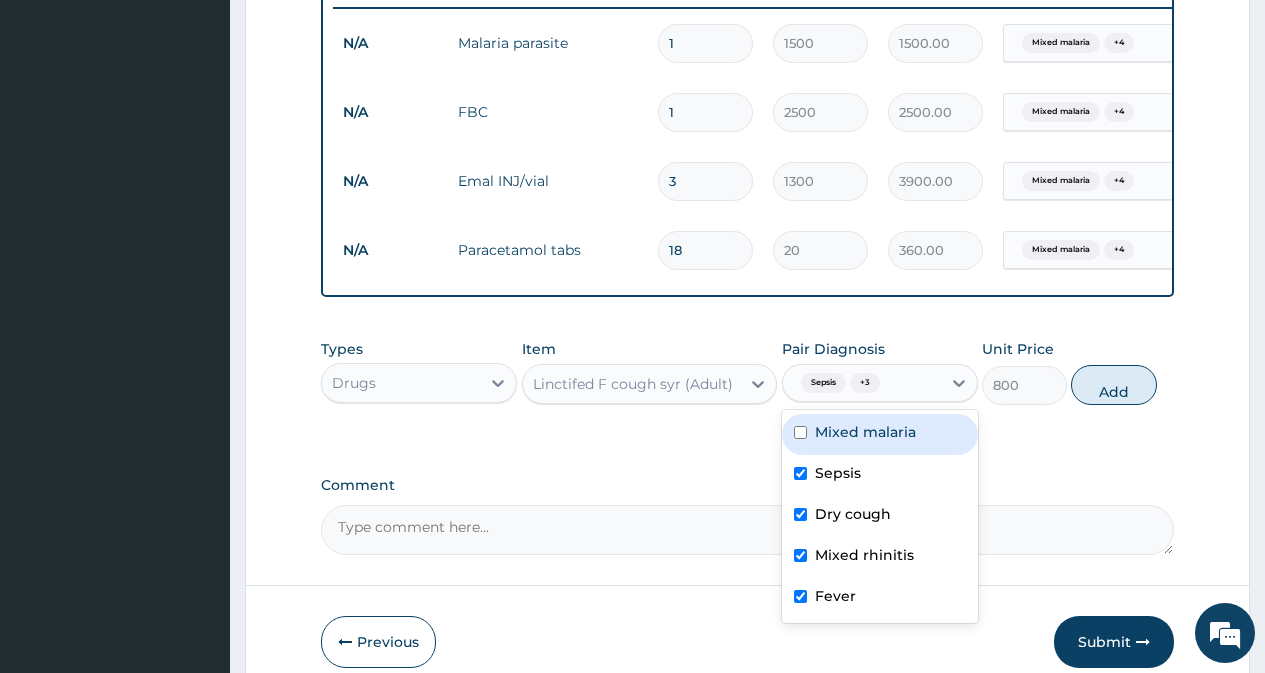 click on "Mixed malaria" at bounding box center [880, 434] 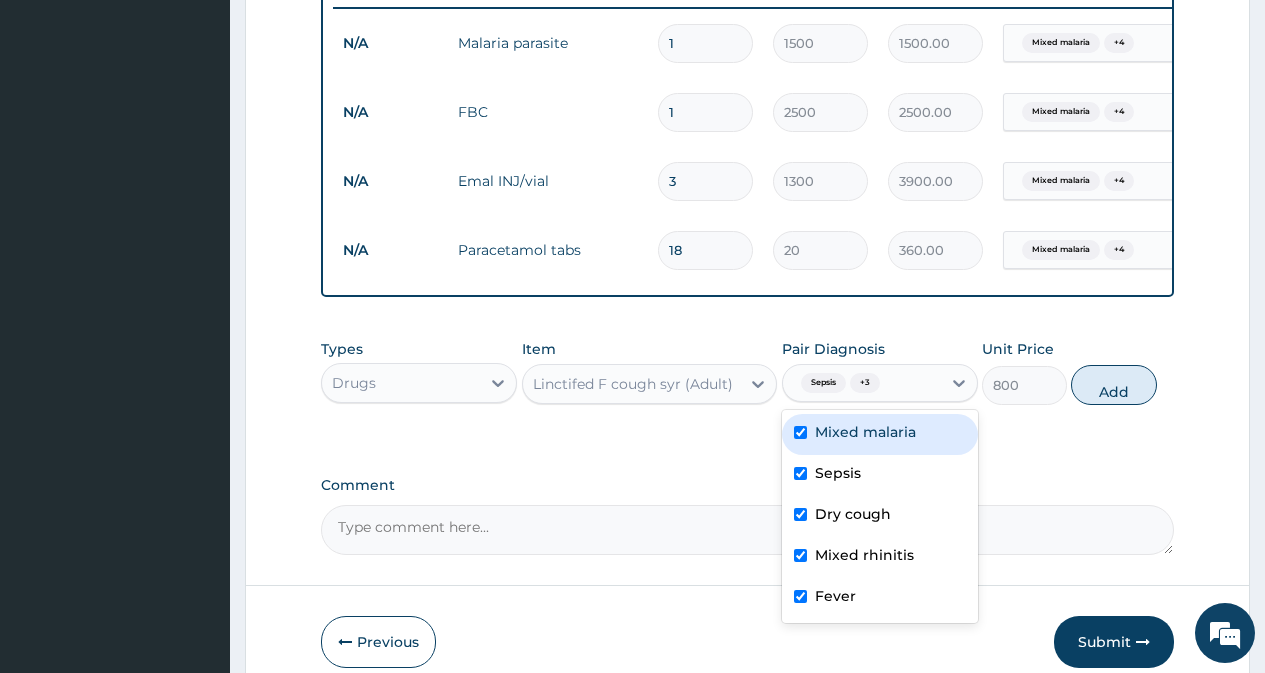 checkbox on "true" 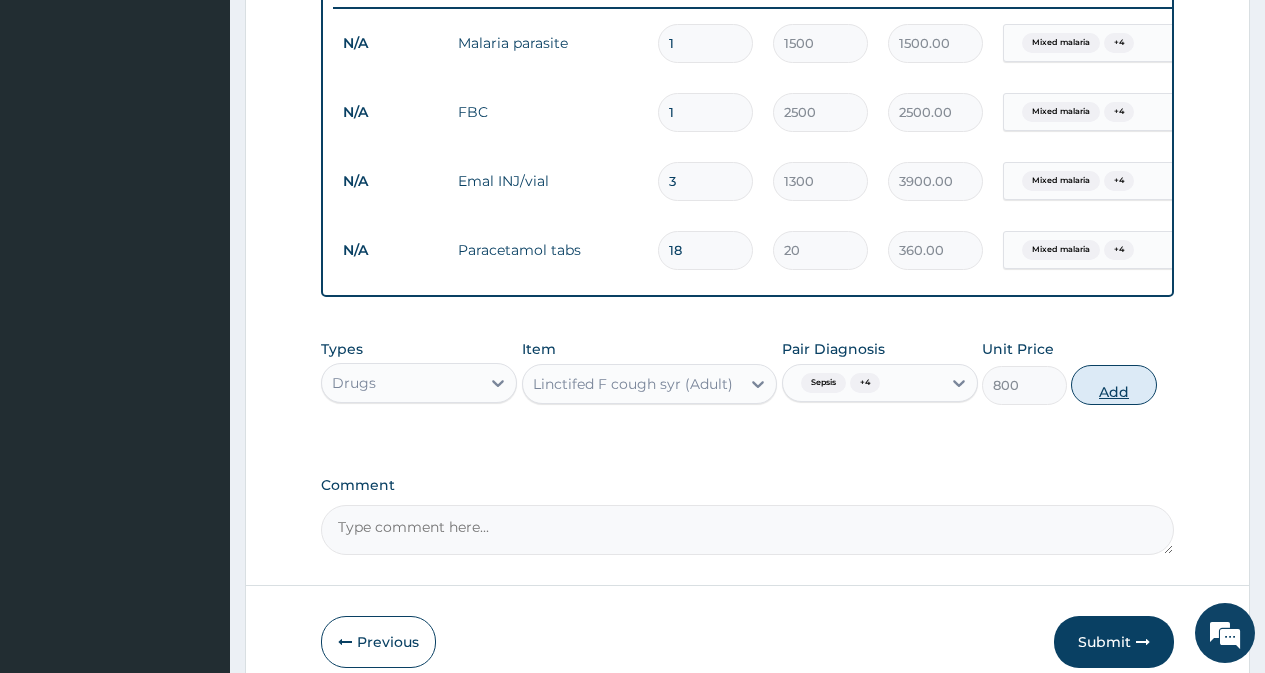 click on "Add" at bounding box center (1113, 385) 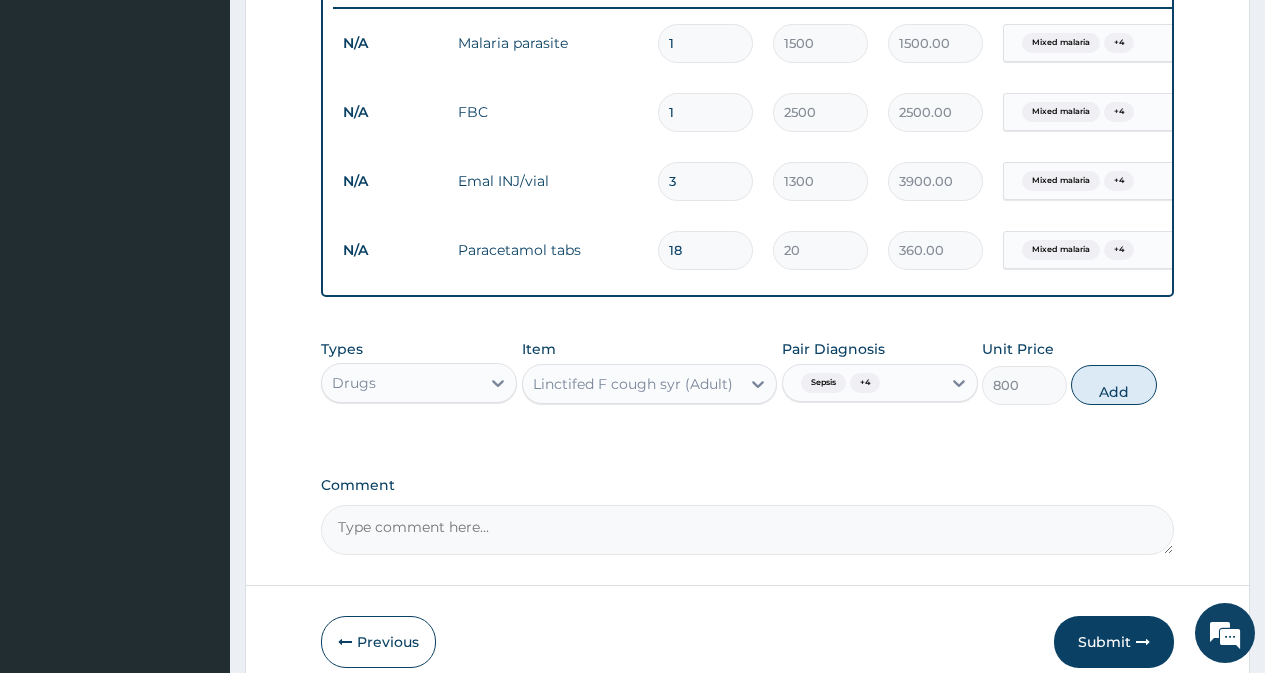 type on "0" 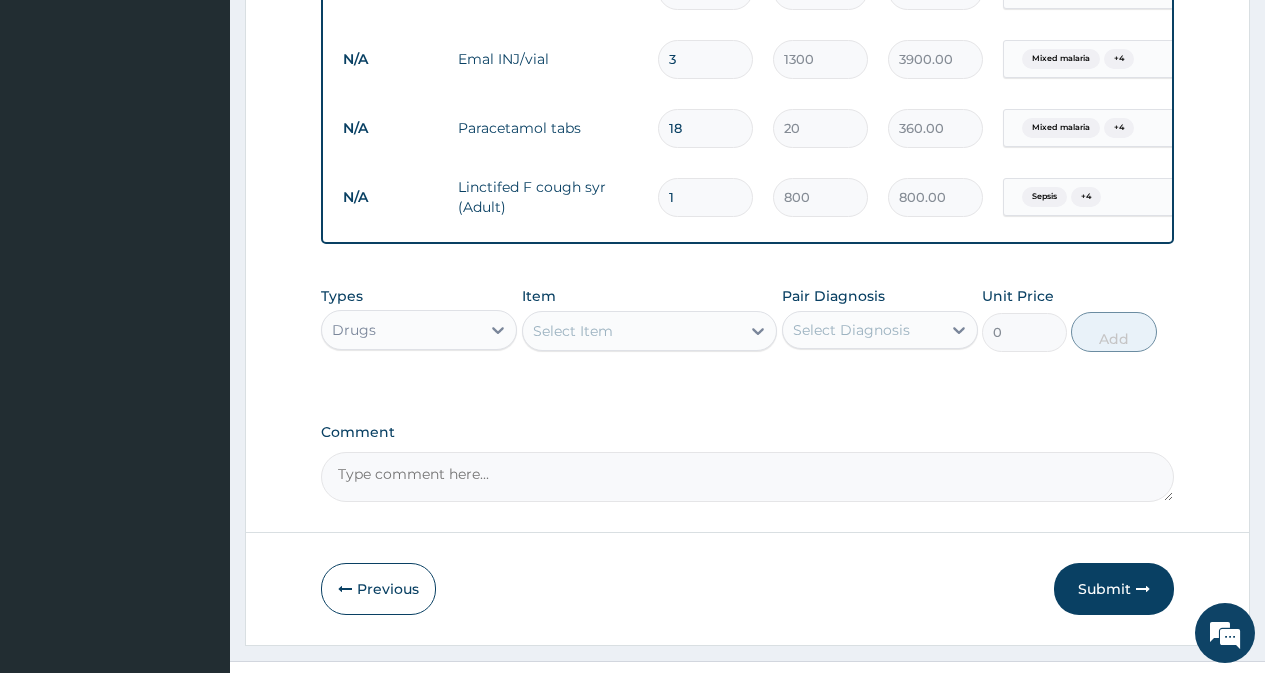 scroll, scrollTop: 965, scrollLeft: 0, axis: vertical 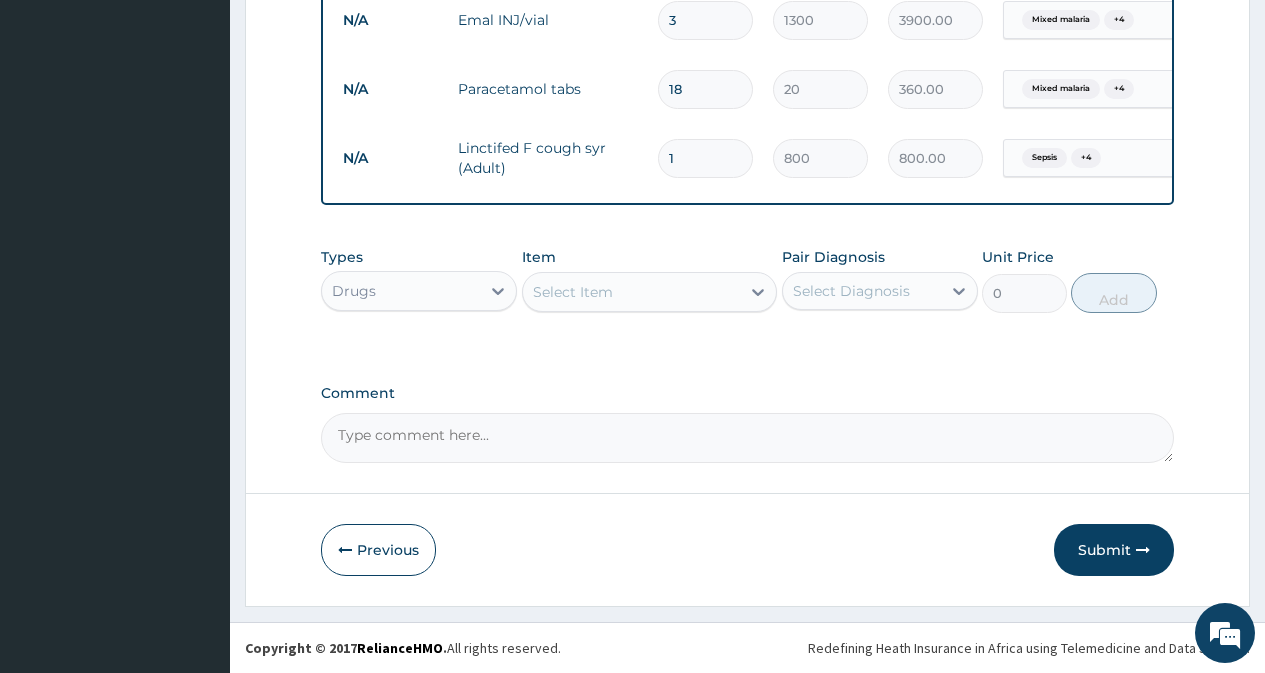 click on "Select Item" at bounding box center (632, 292) 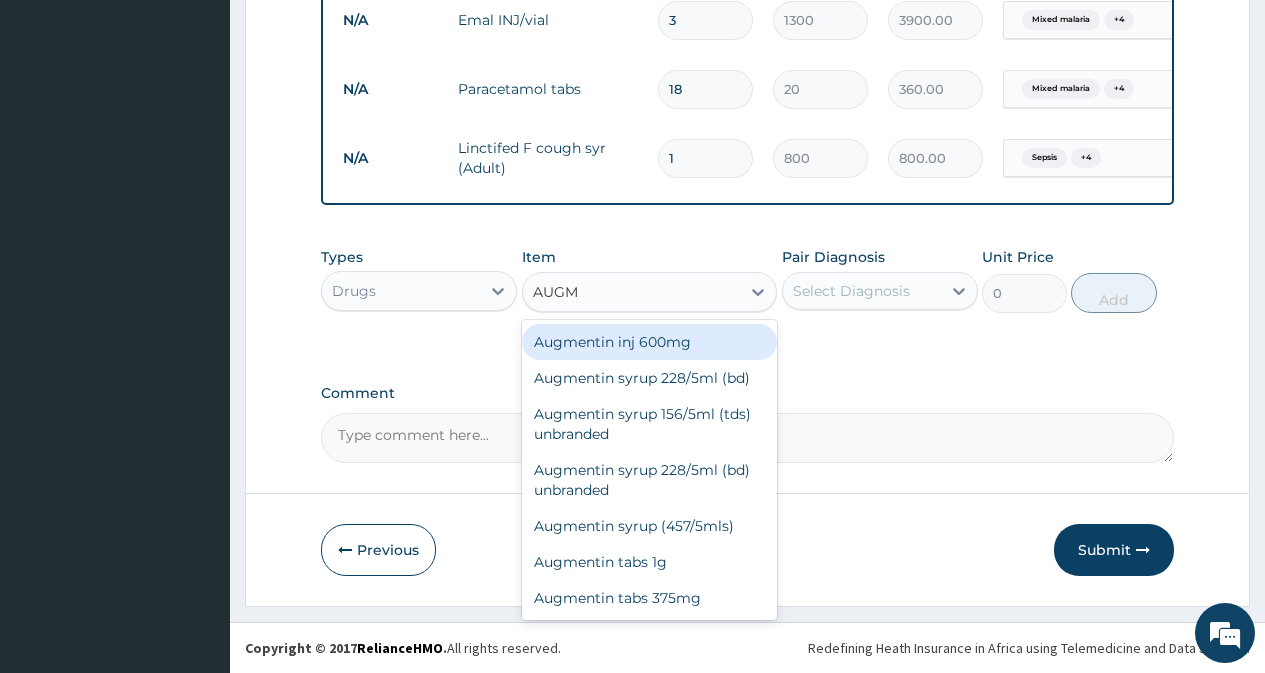 type on "AUGME" 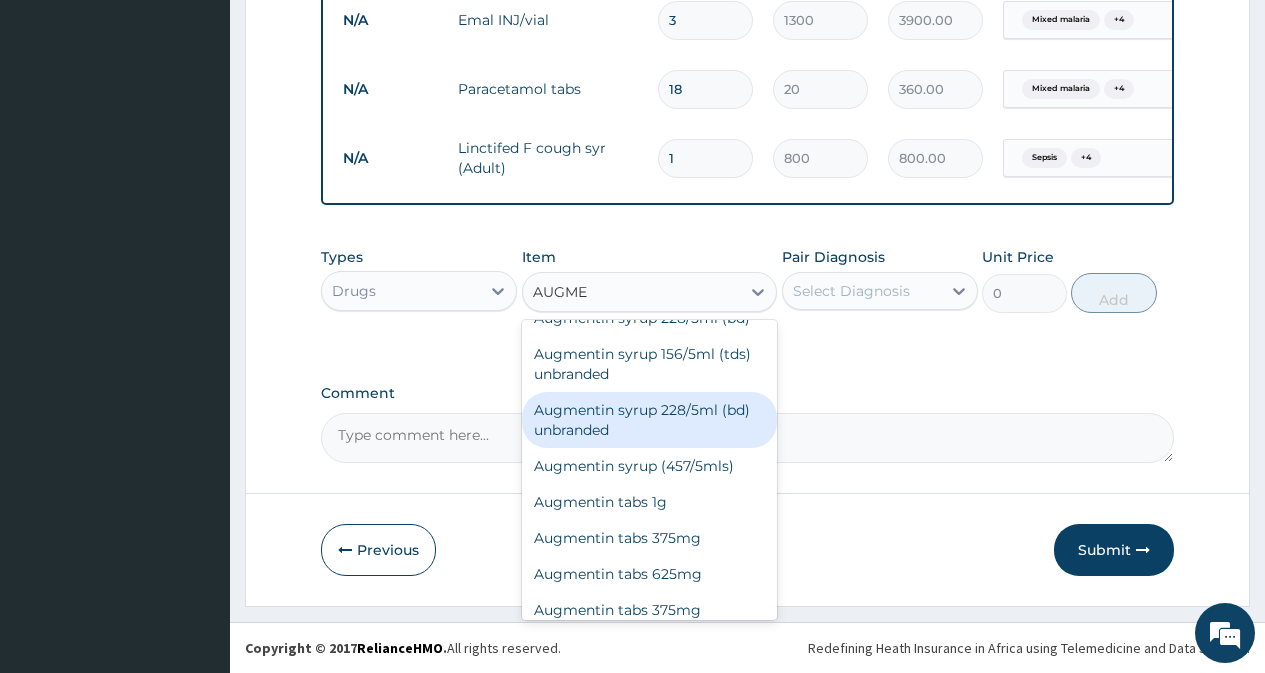 scroll, scrollTop: 128, scrollLeft: 0, axis: vertical 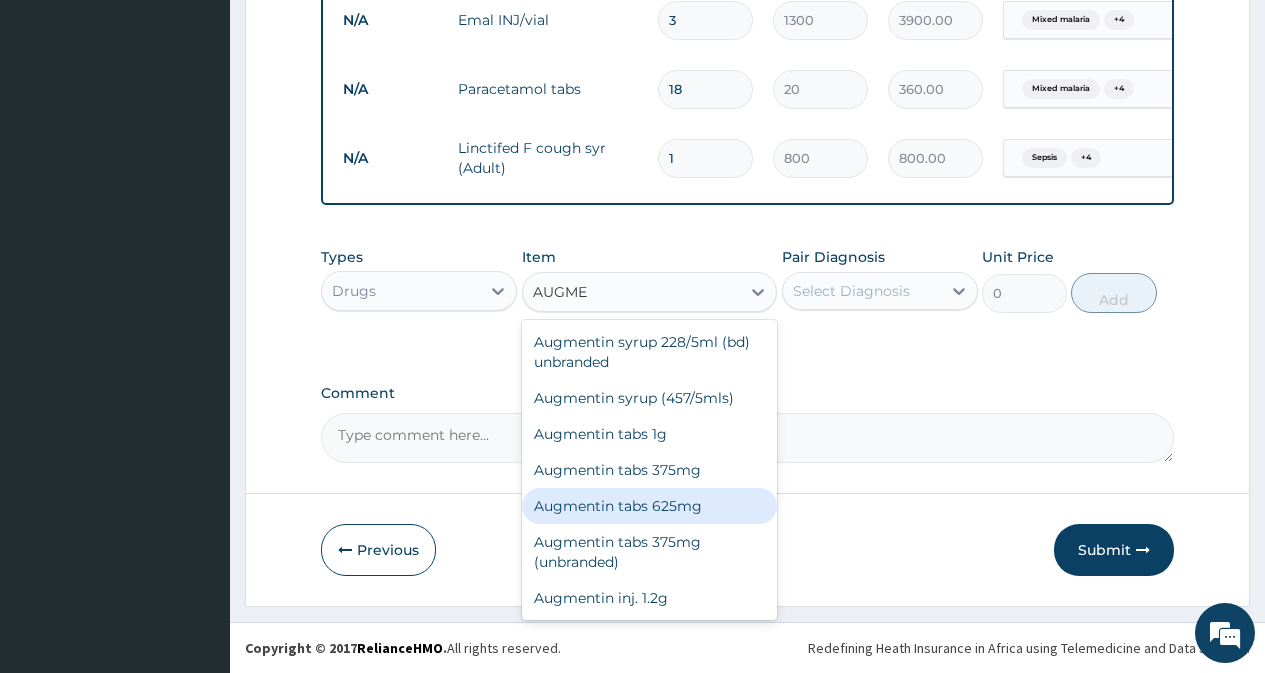 click on "Augmentin tabs 625mg" at bounding box center [650, 506] 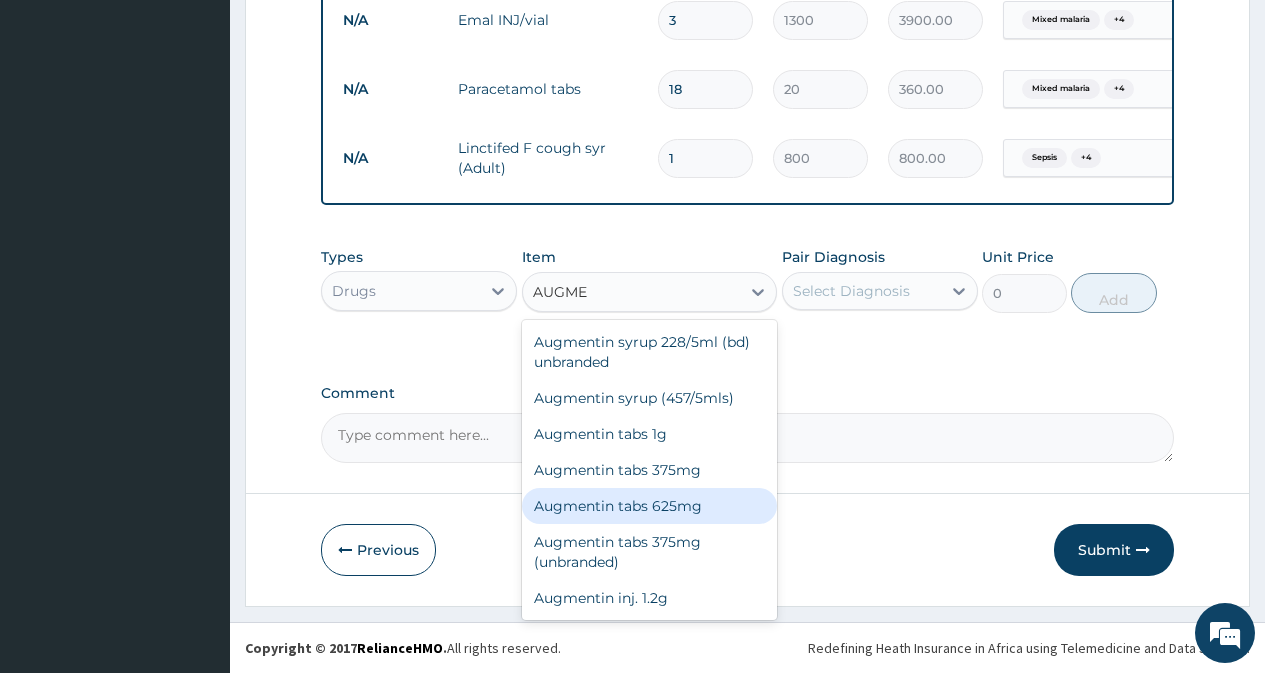 type 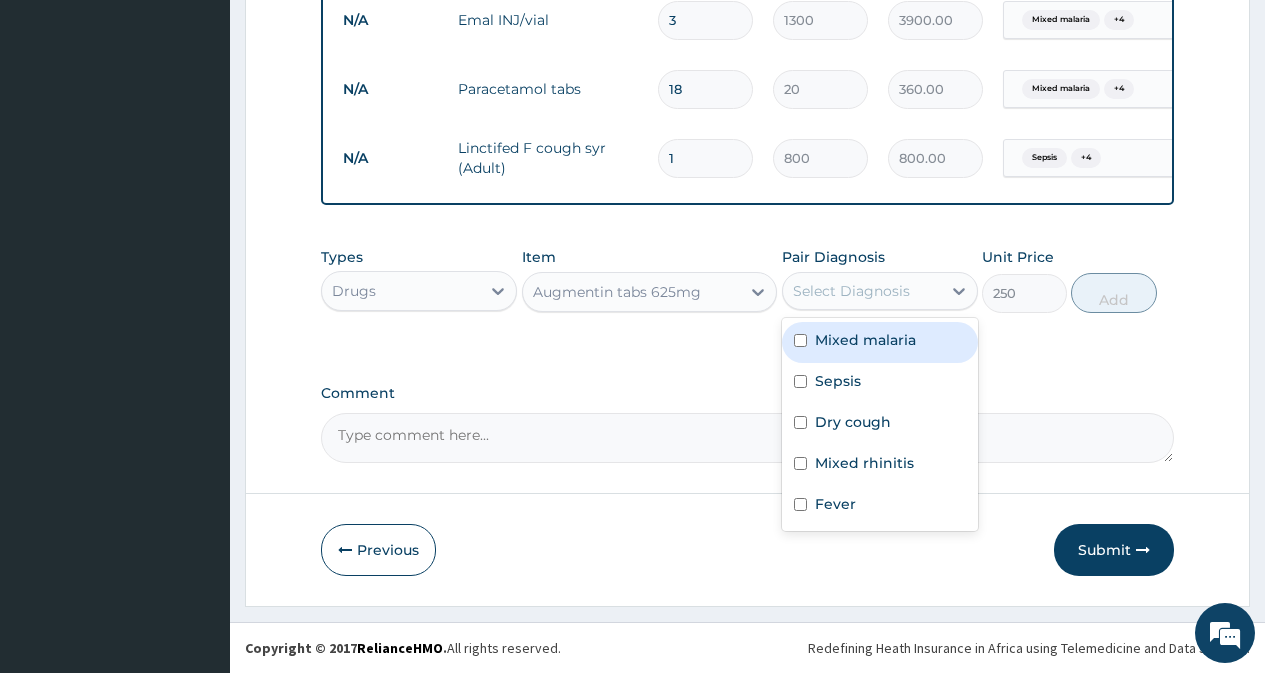 drag, startPoint x: 833, startPoint y: 292, endPoint x: 833, endPoint y: 342, distance: 50 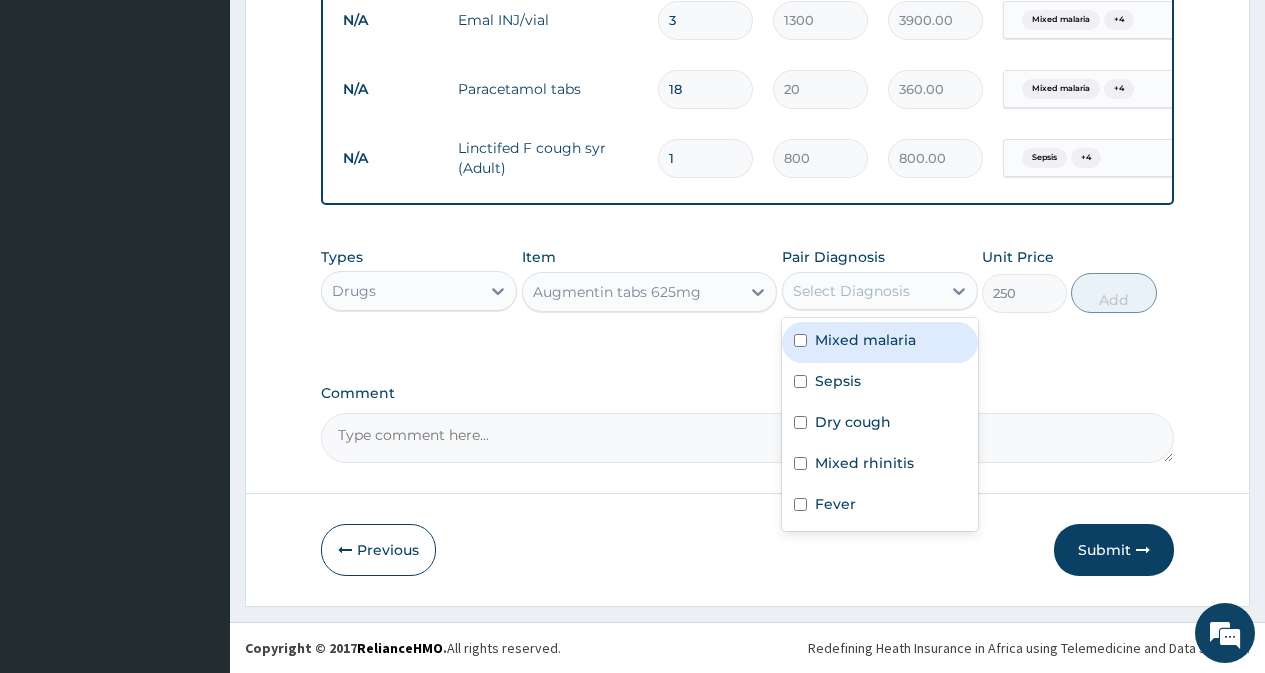 click on "Select Diagnosis" at bounding box center [880, 291] 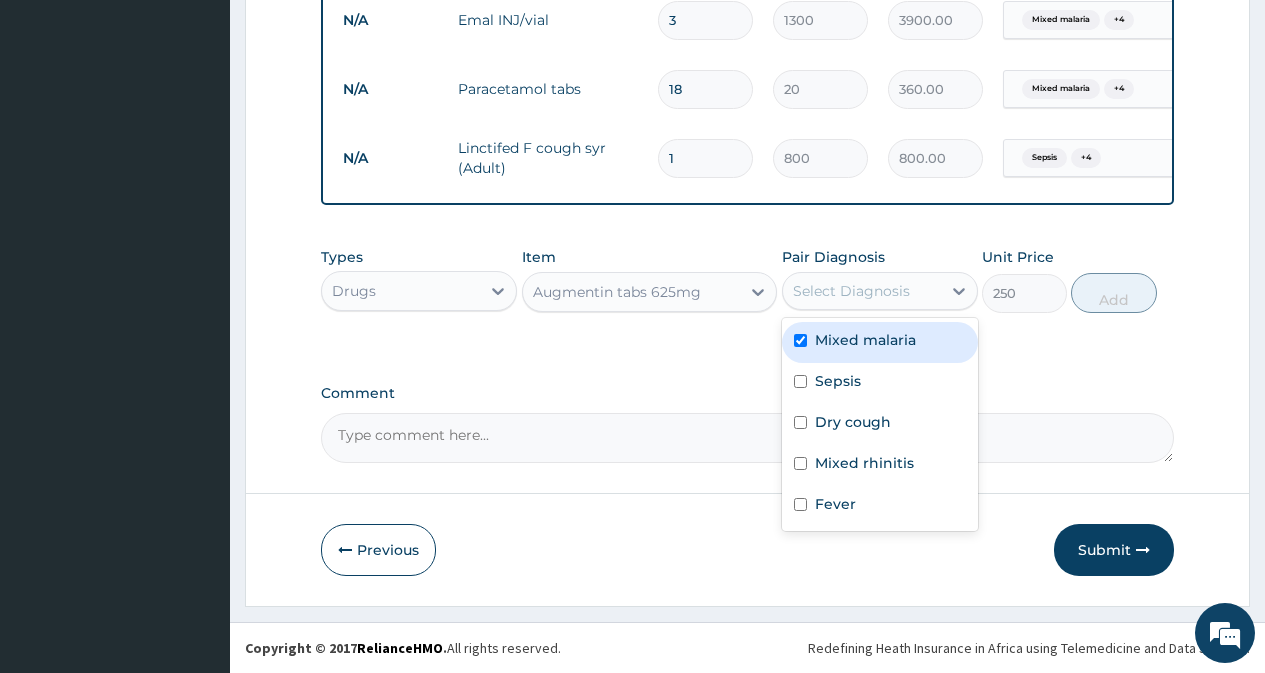 checkbox on "true" 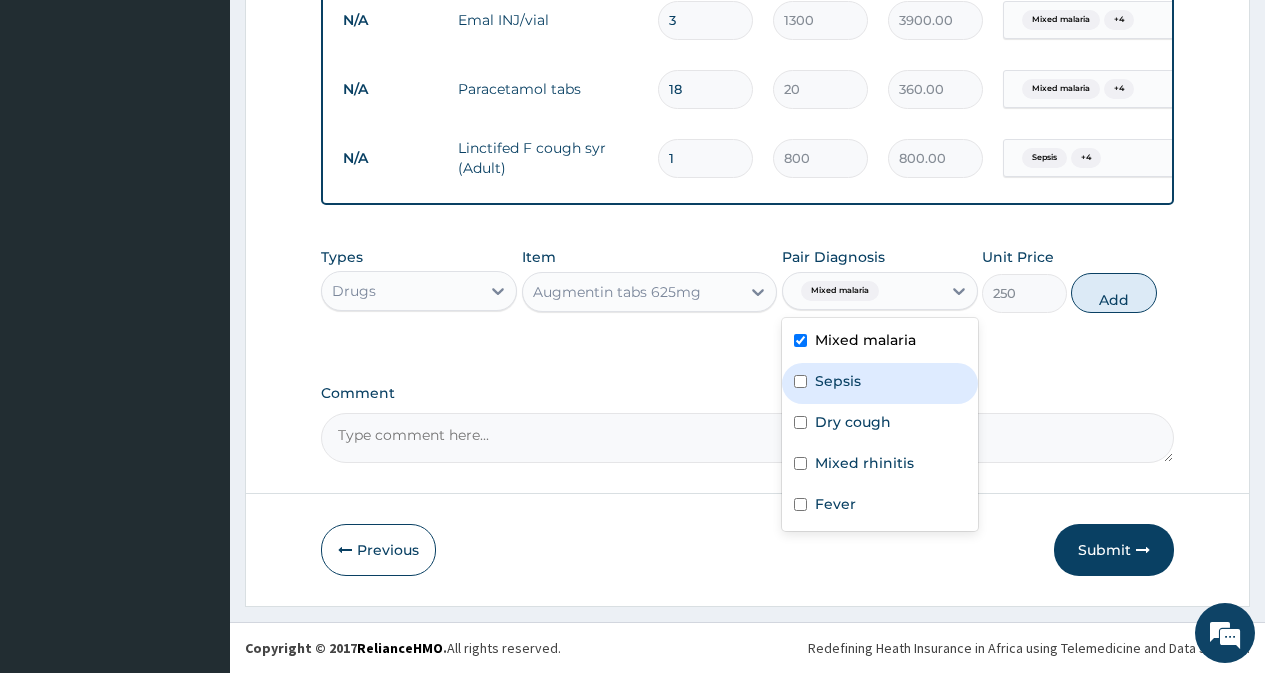 click on "Sepsis" at bounding box center [880, 383] 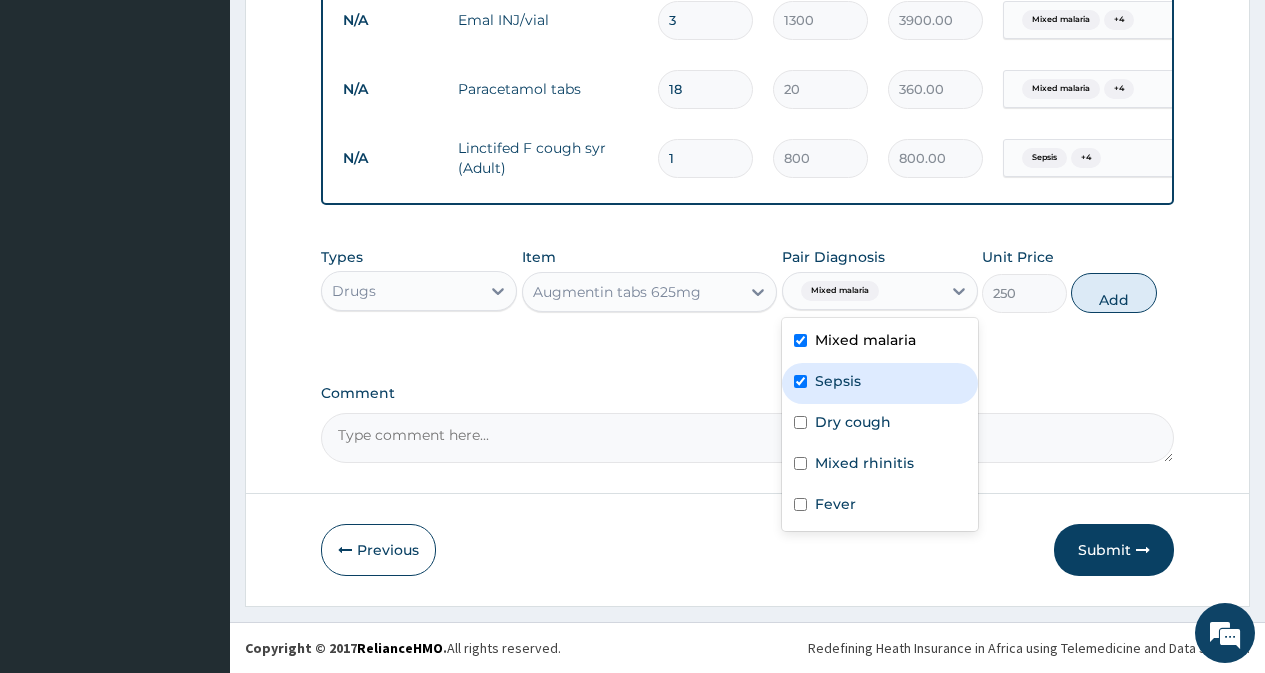 checkbox on "true" 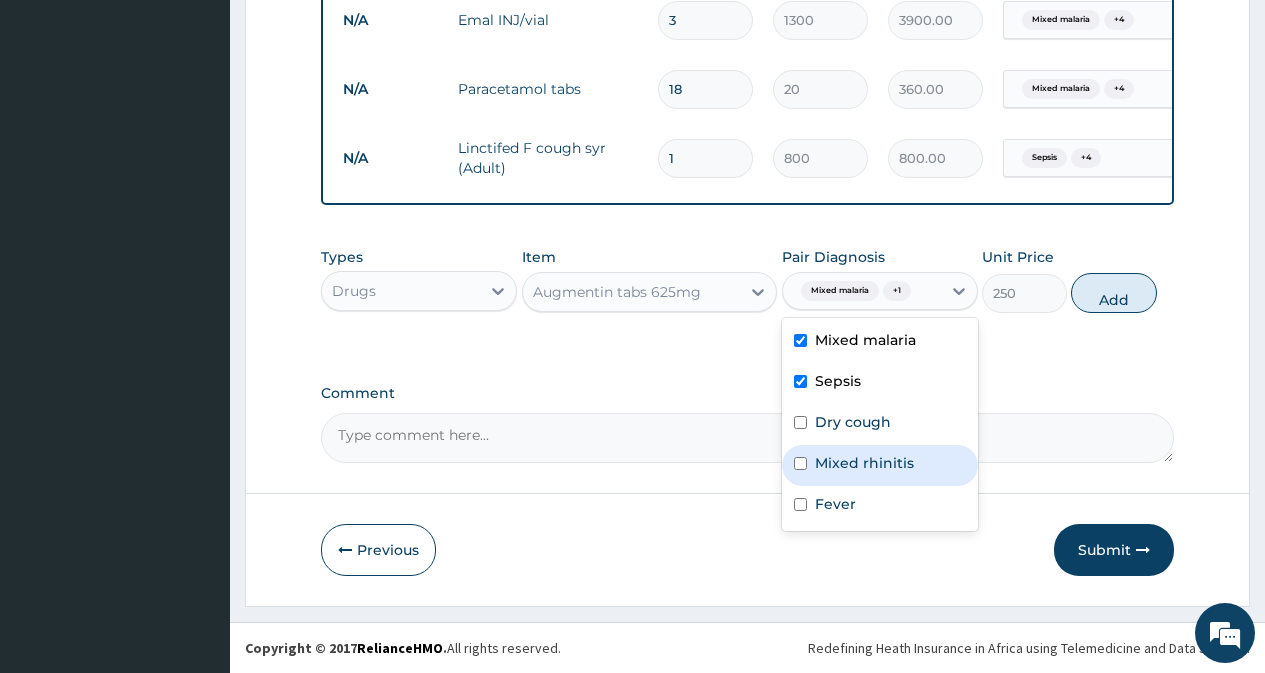 click on "Mixed rhinitis" at bounding box center (880, 465) 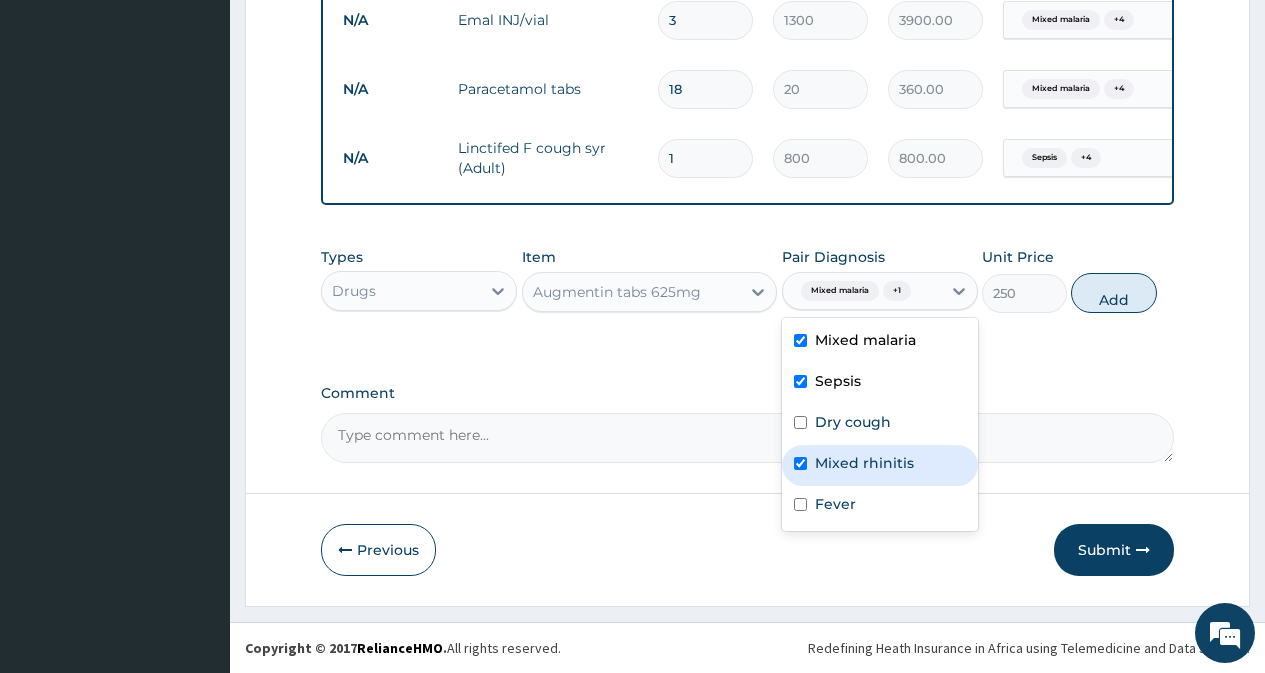 checkbox on "true" 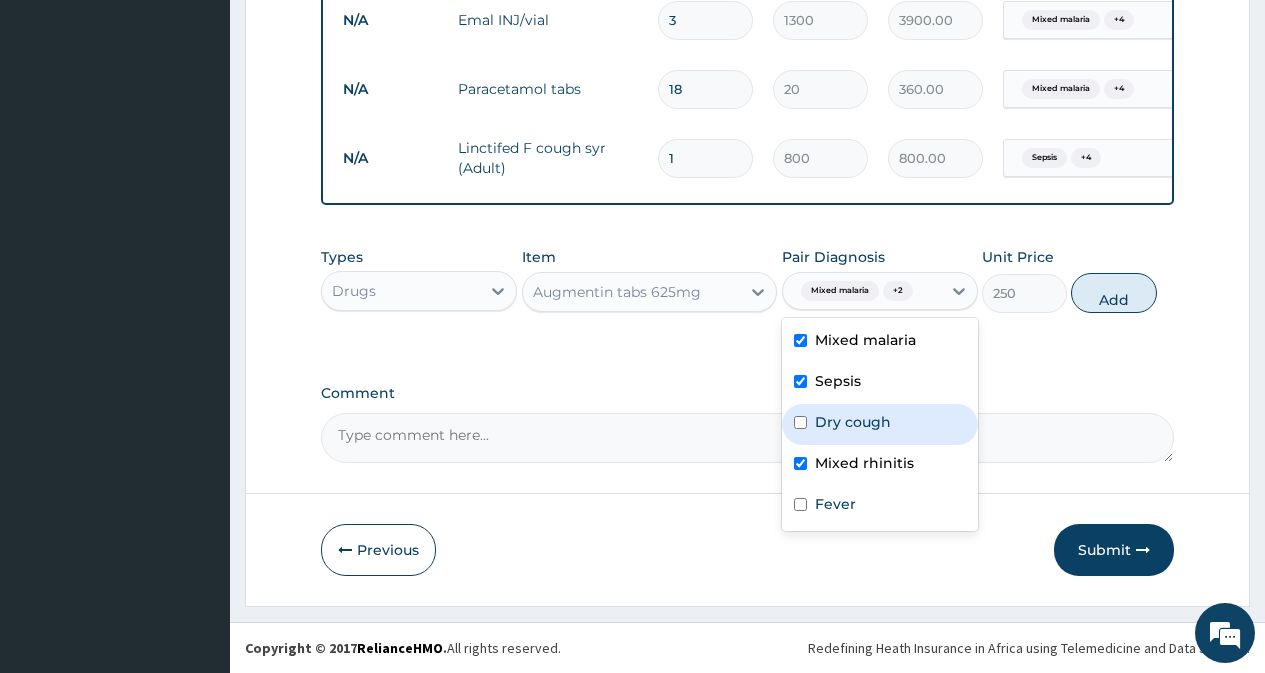 click on "Dry cough" at bounding box center (853, 422) 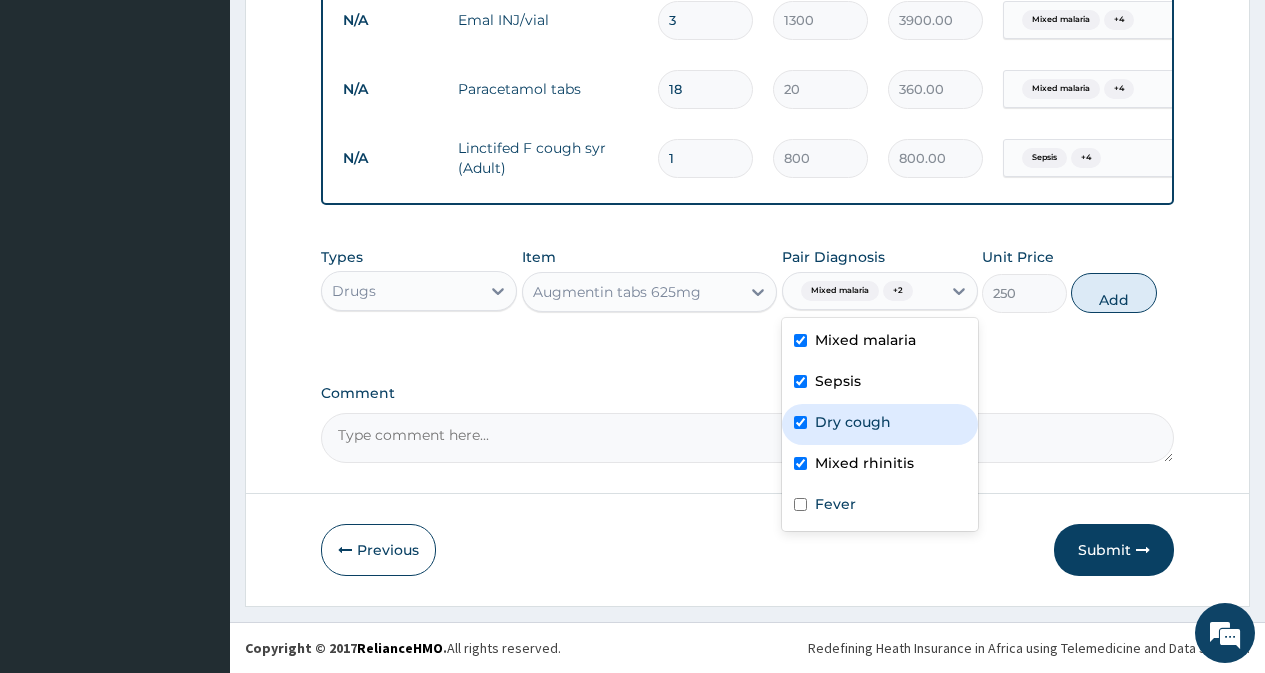 checkbox on "true" 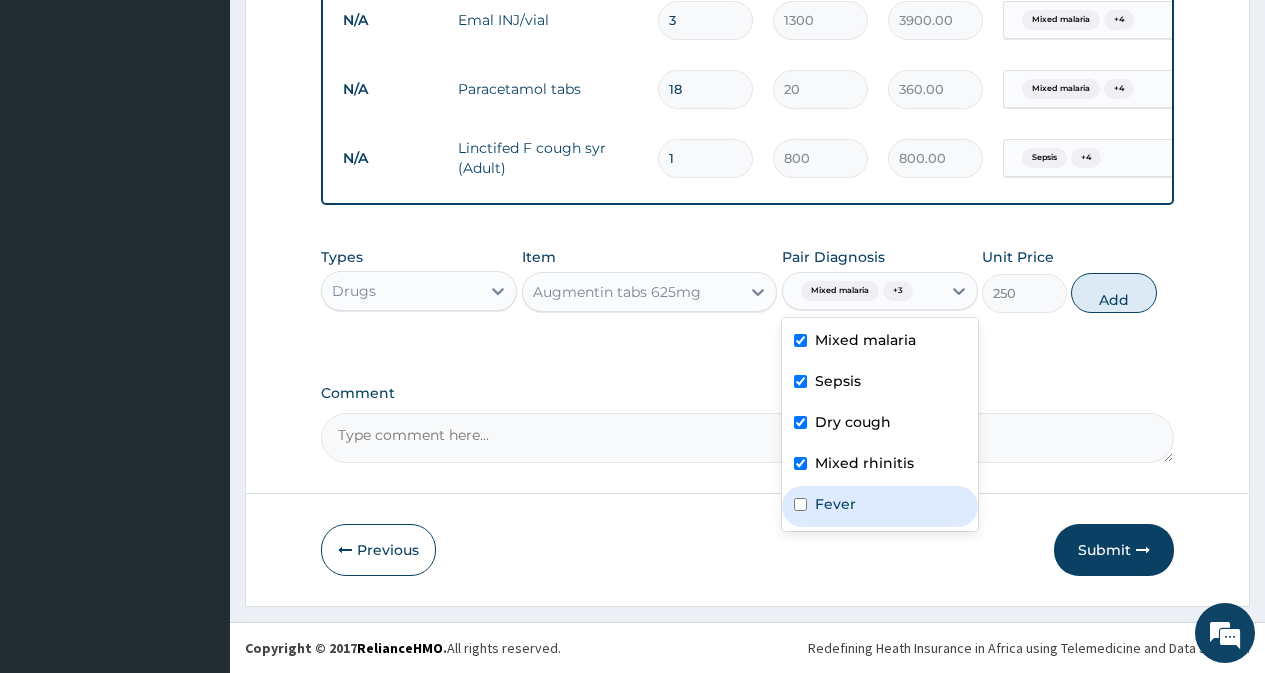 click on "Fever" at bounding box center [835, 504] 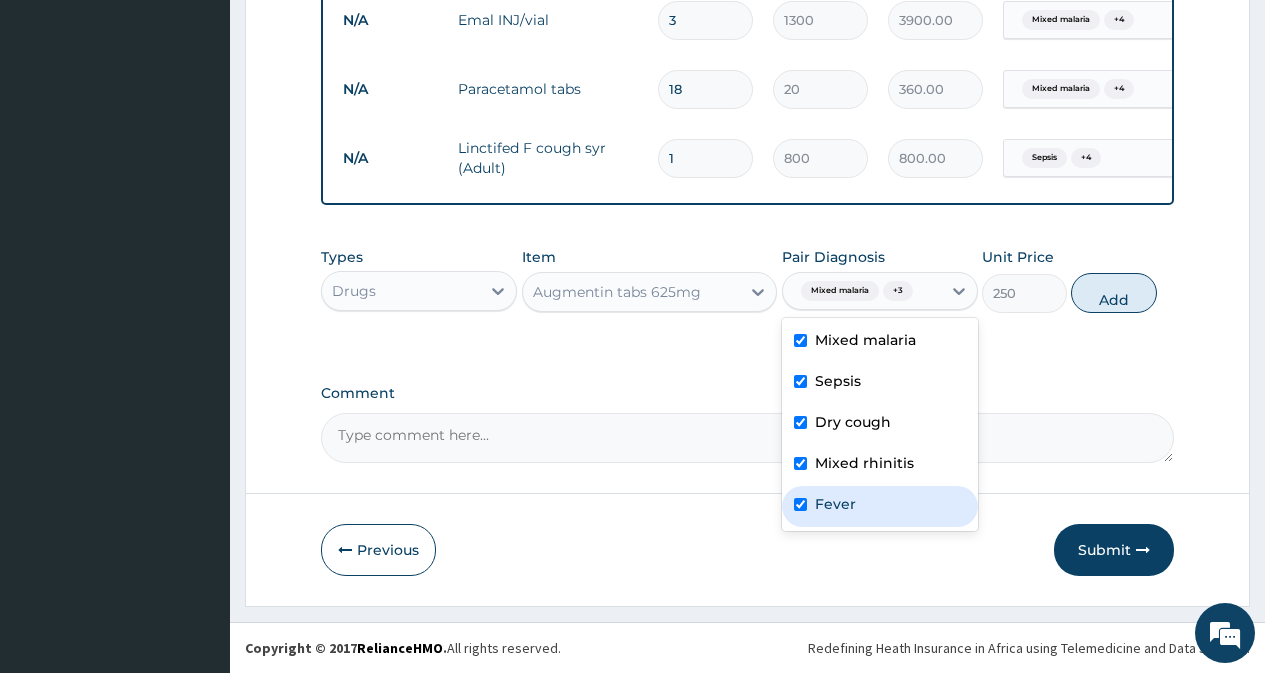 checkbox on "true" 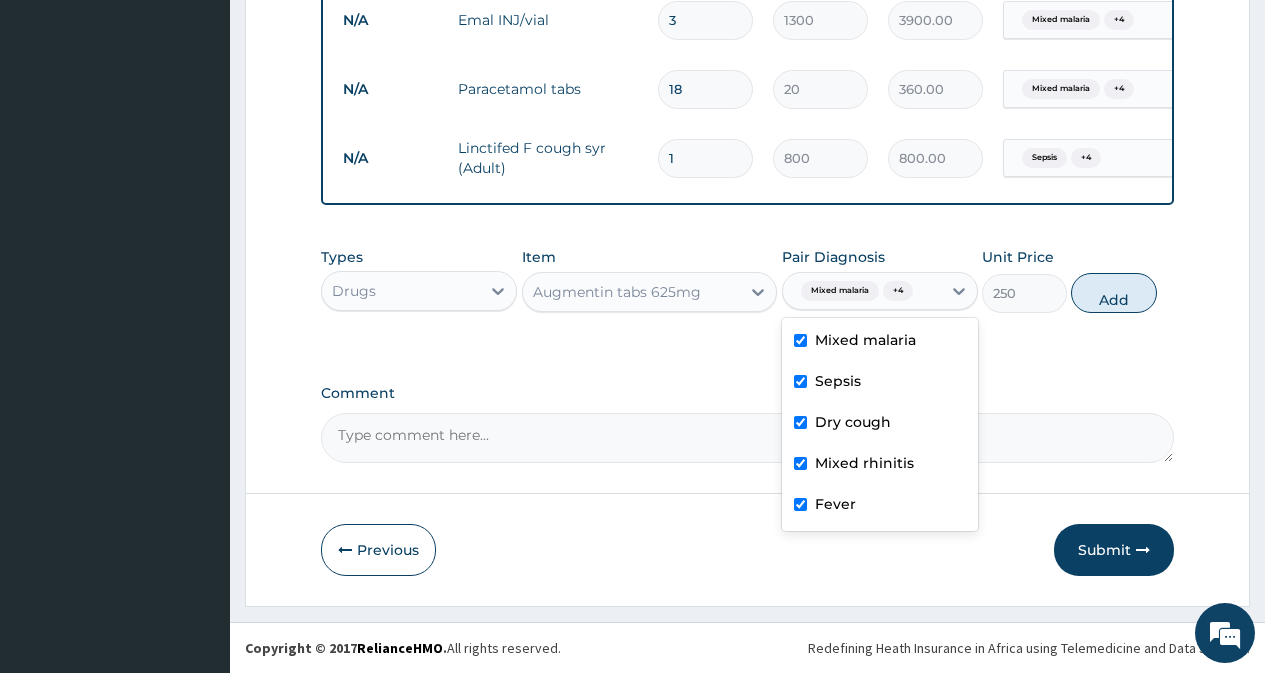 click on "Add" at bounding box center [1113, 293] 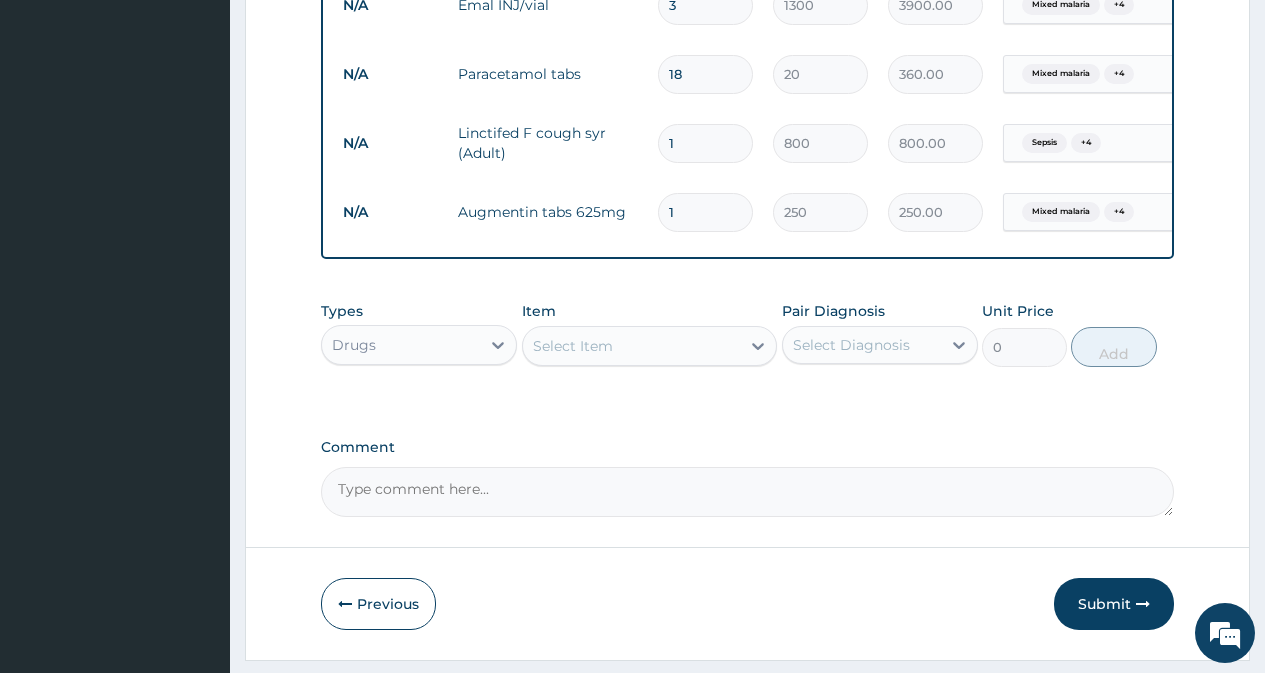 type on "10" 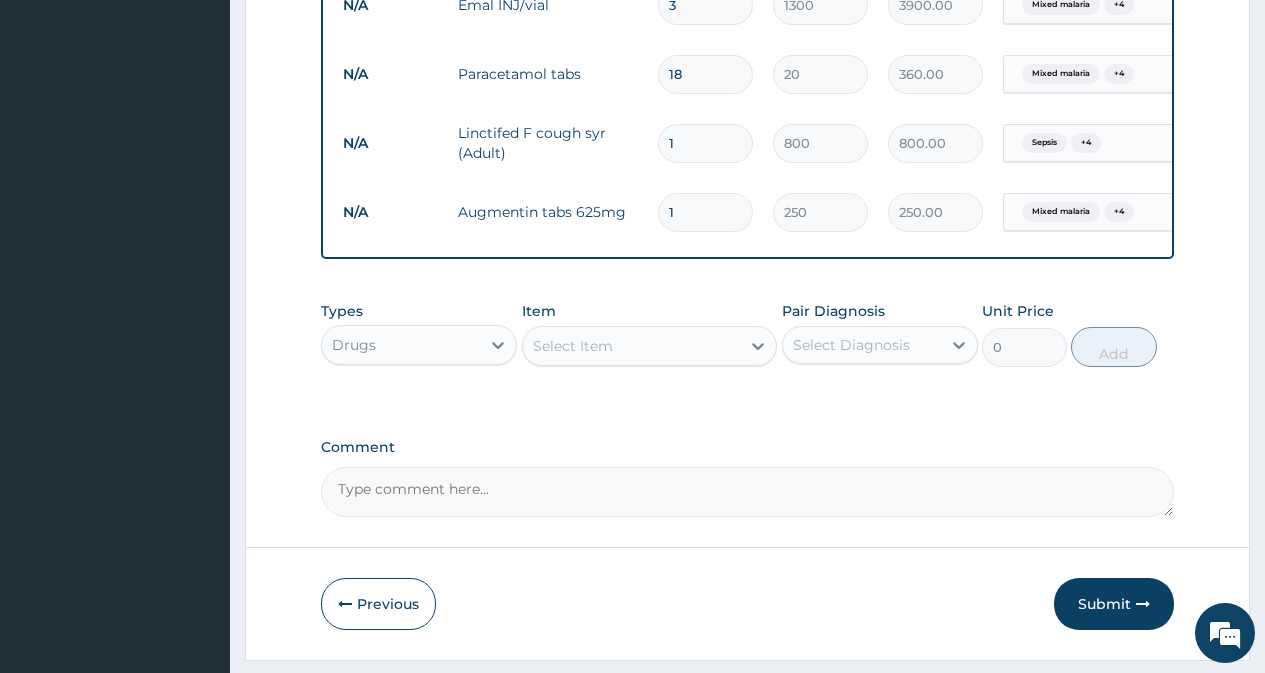 type on "2500.00" 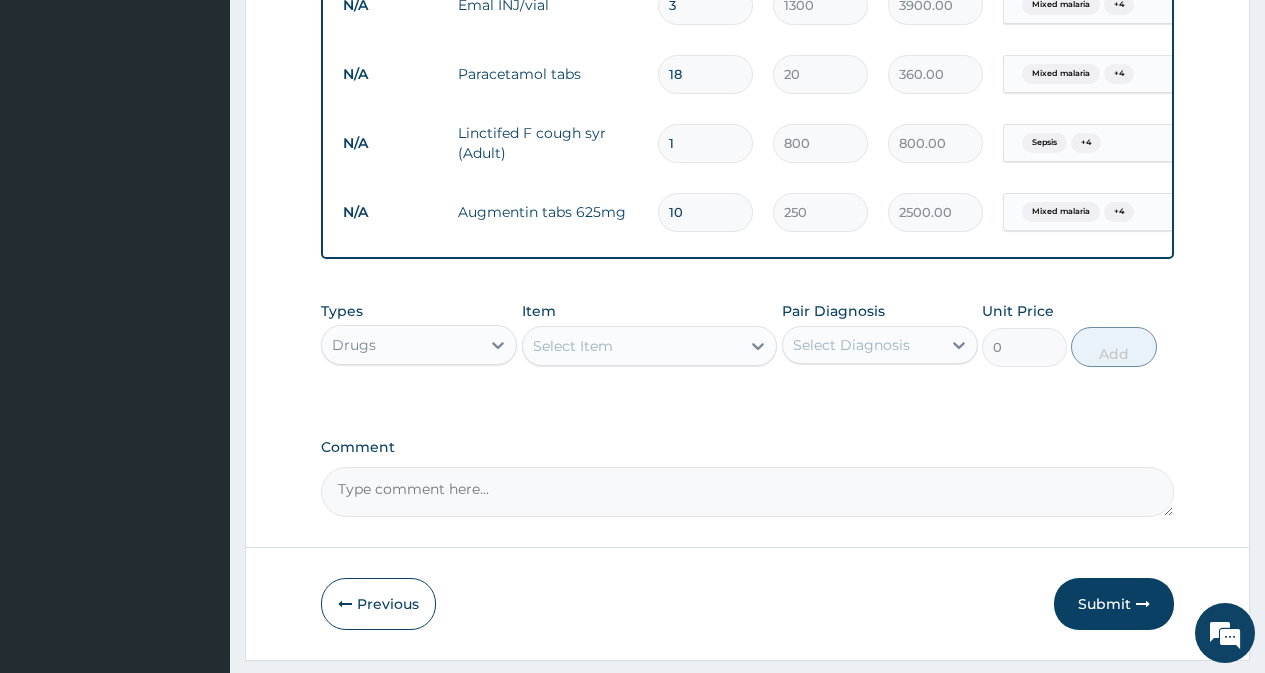 type on "10" 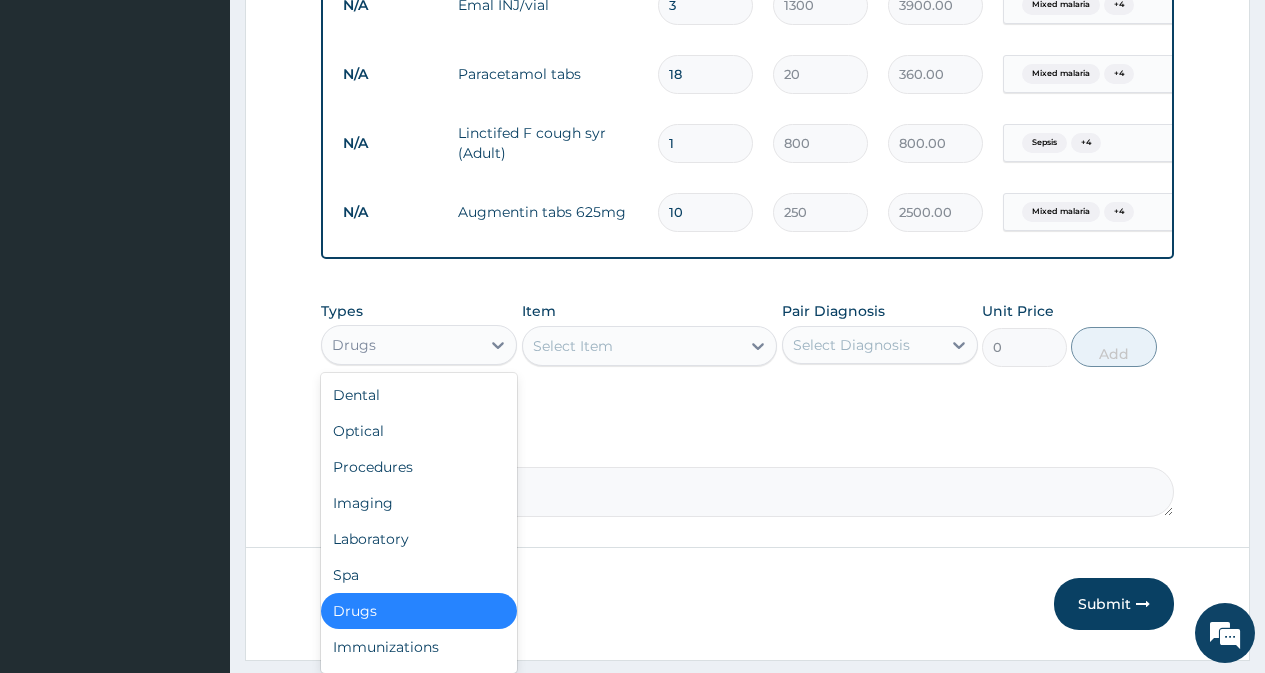 drag, startPoint x: 464, startPoint y: 344, endPoint x: 472, endPoint y: 428, distance: 84.38009 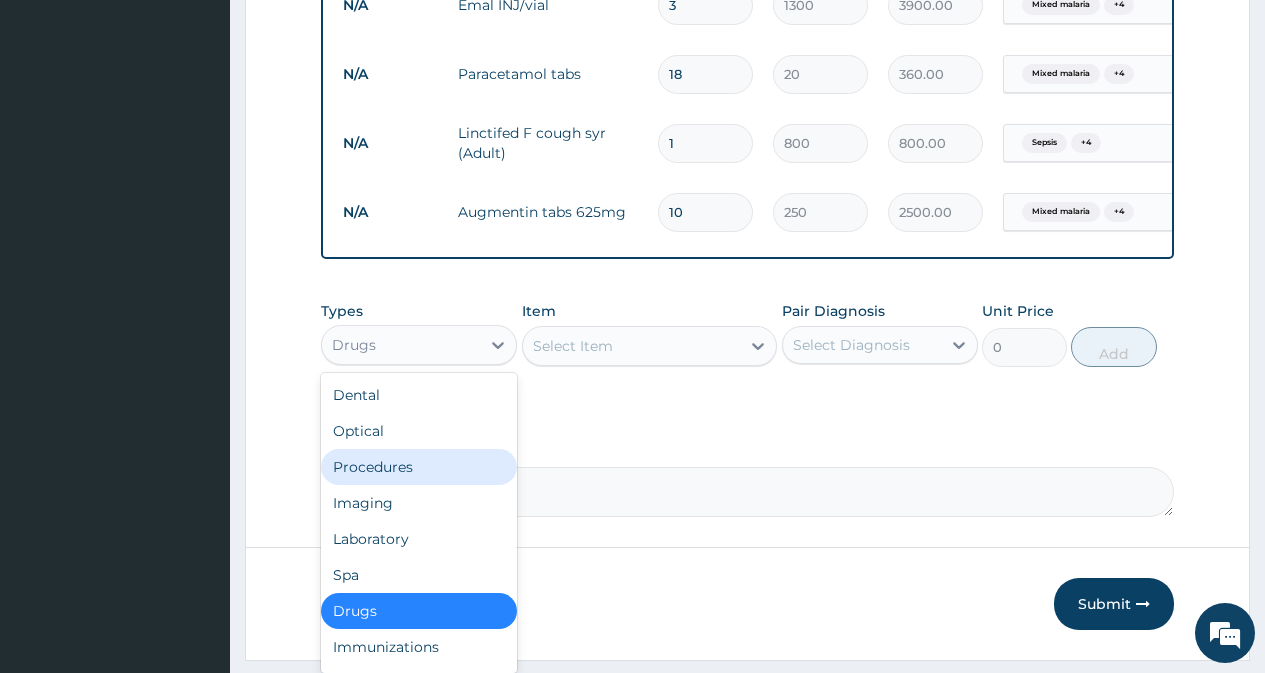 drag, startPoint x: 461, startPoint y: 478, endPoint x: 576, endPoint y: 418, distance: 129.71121 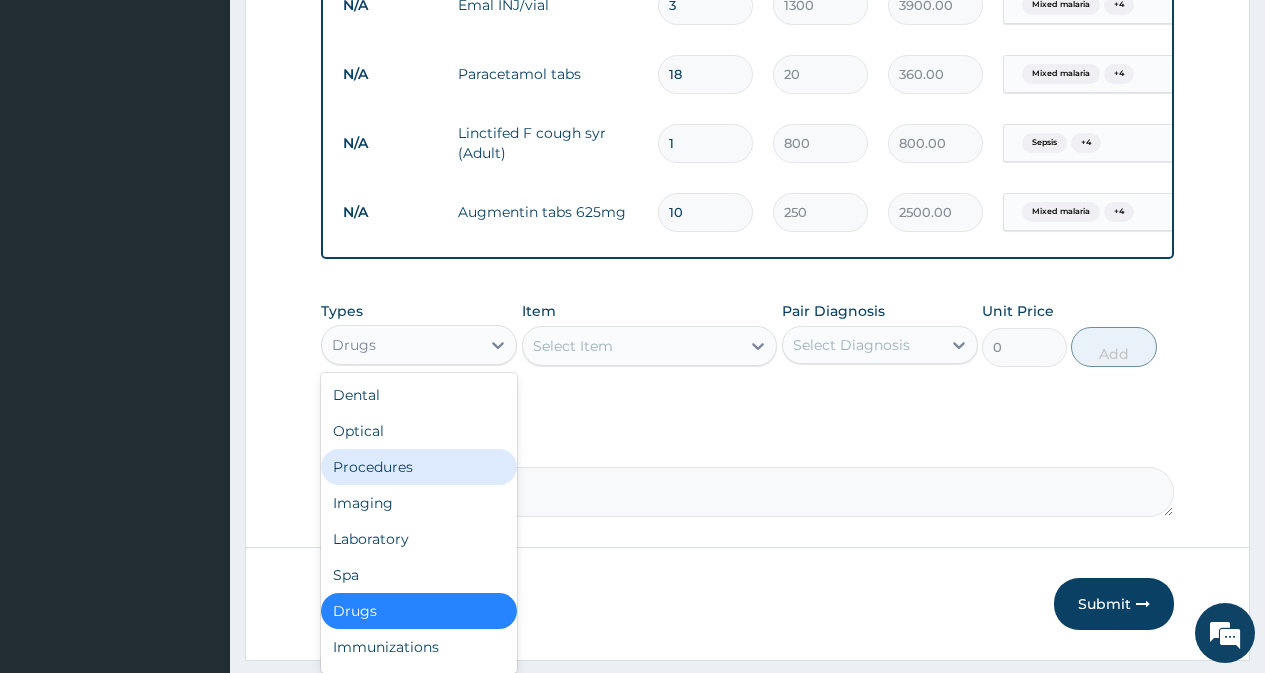 click on "Procedures" at bounding box center (419, 467) 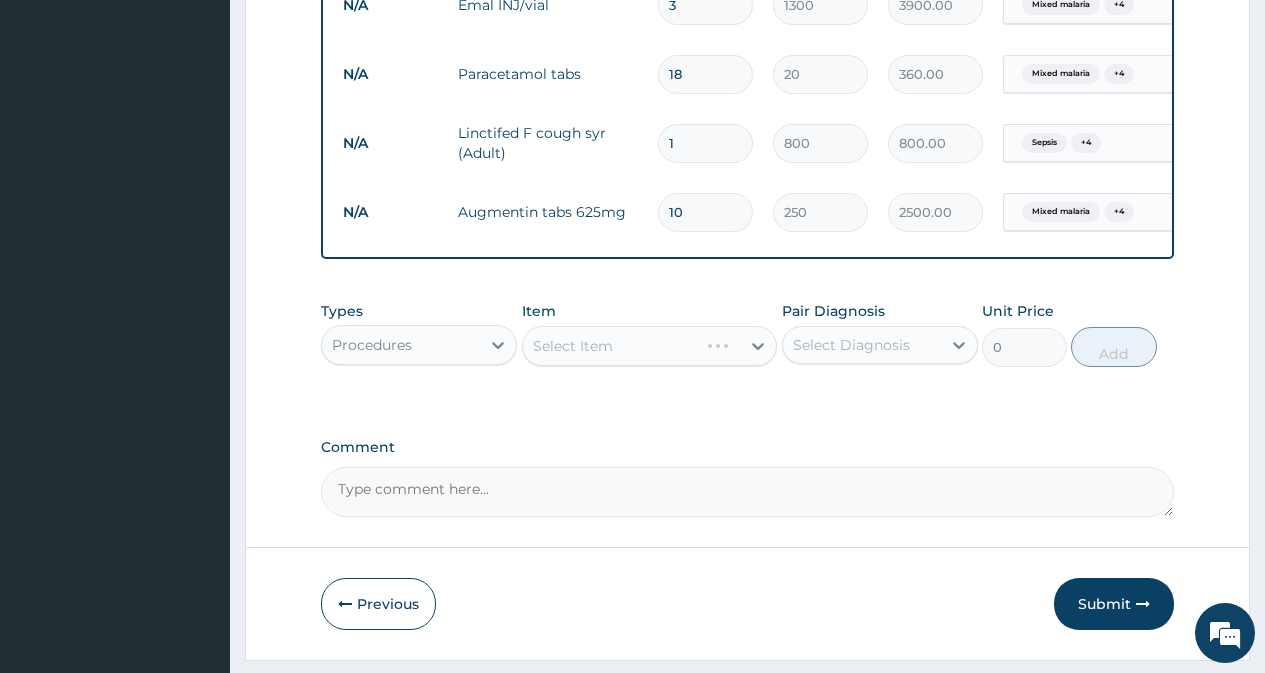 drag, startPoint x: 843, startPoint y: 363, endPoint x: 845, endPoint y: 379, distance: 16.124516 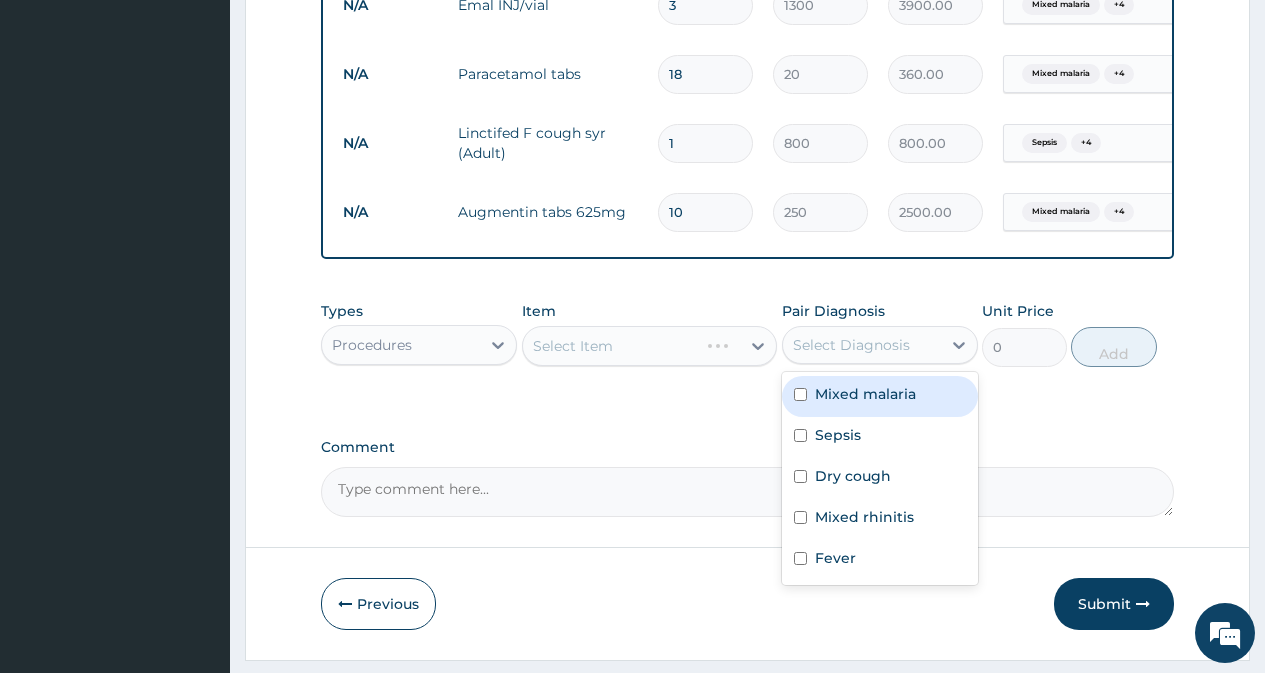 drag, startPoint x: 845, startPoint y: 379, endPoint x: 847, endPoint y: 461, distance: 82.02438 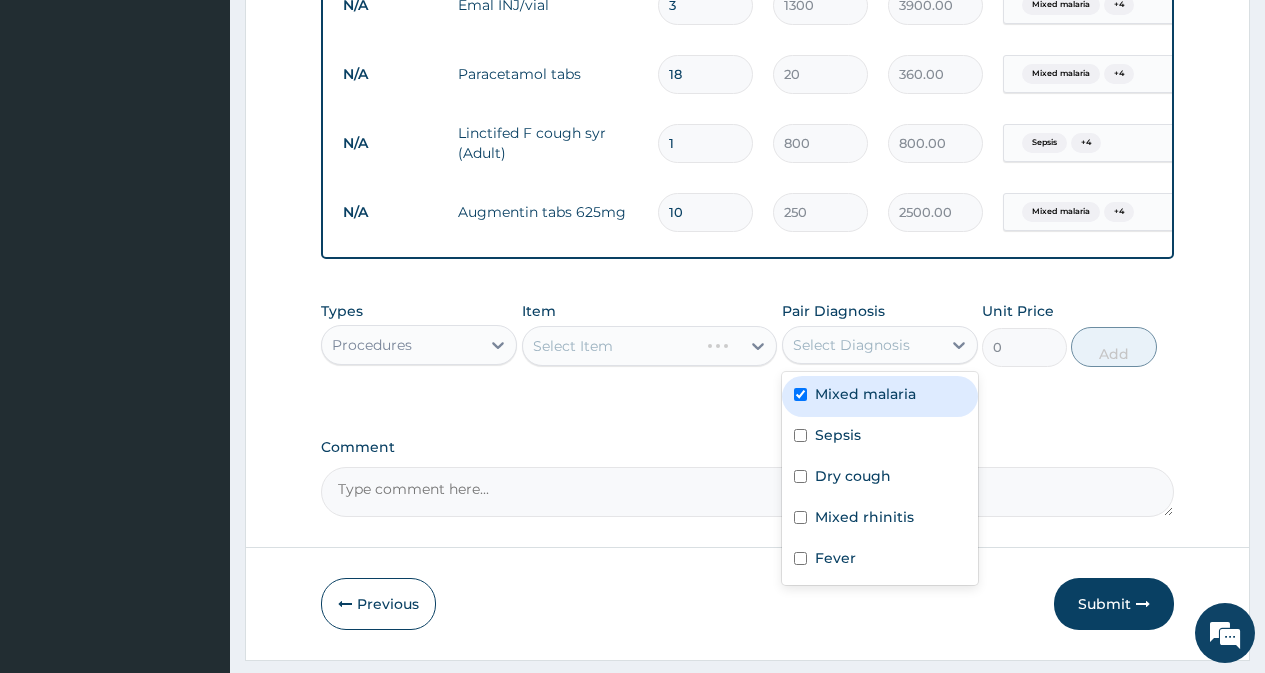 checkbox on "true" 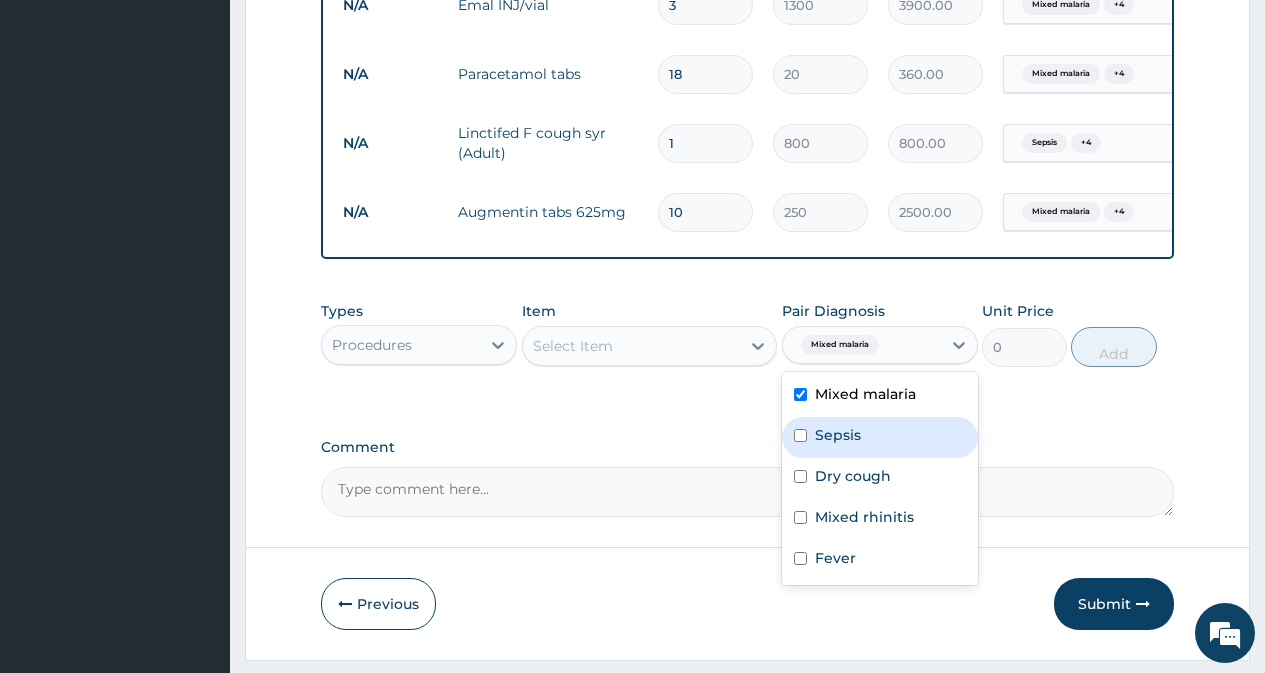 click on "Sepsis" at bounding box center (880, 437) 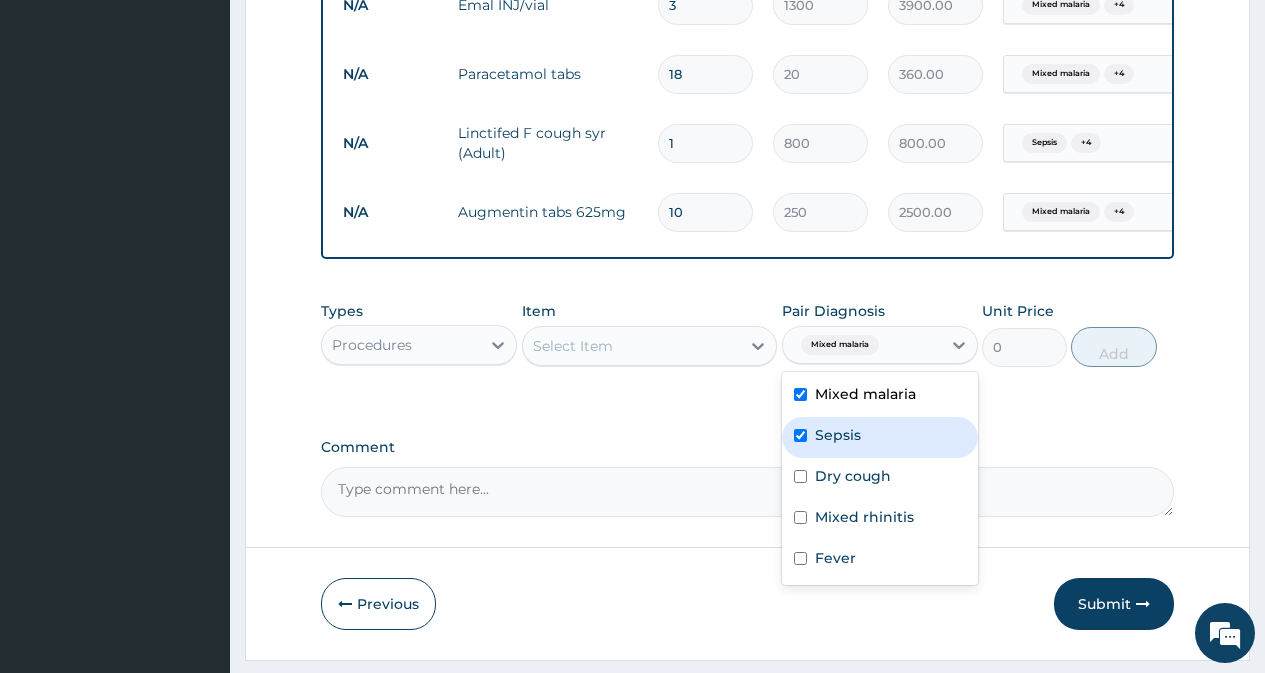checkbox on "true" 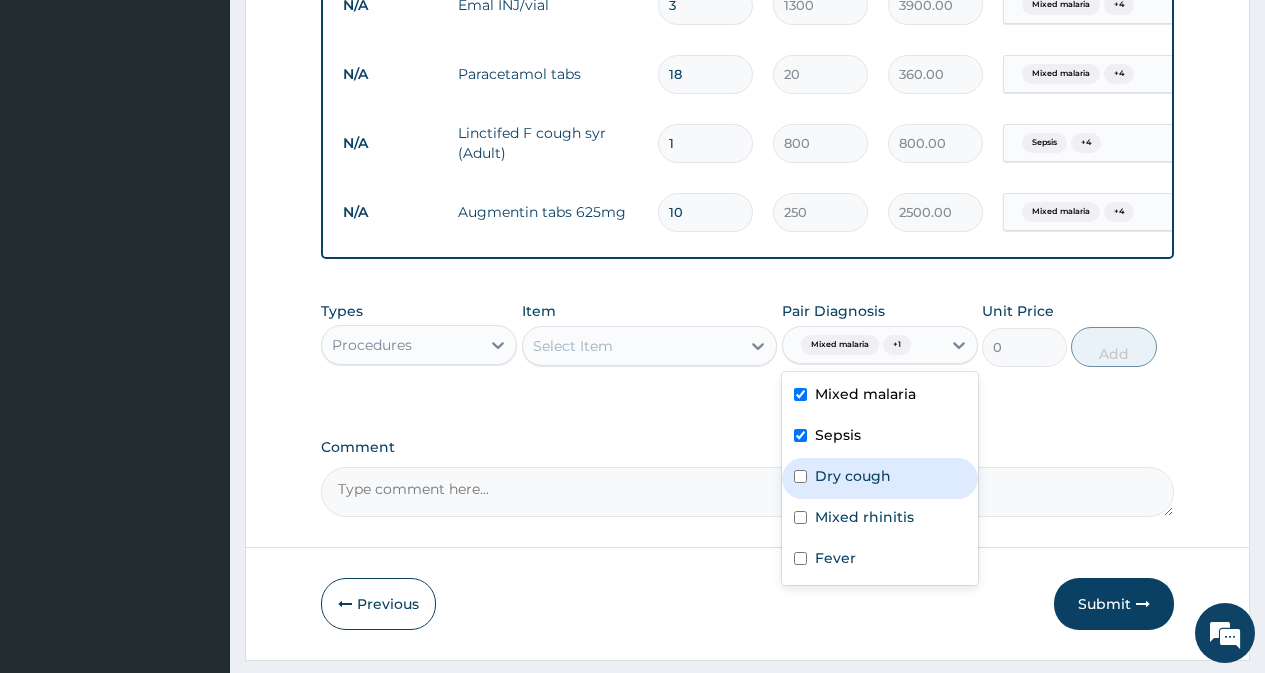 drag, startPoint x: 847, startPoint y: 485, endPoint x: 847, endPoint y: 544, distance: 59 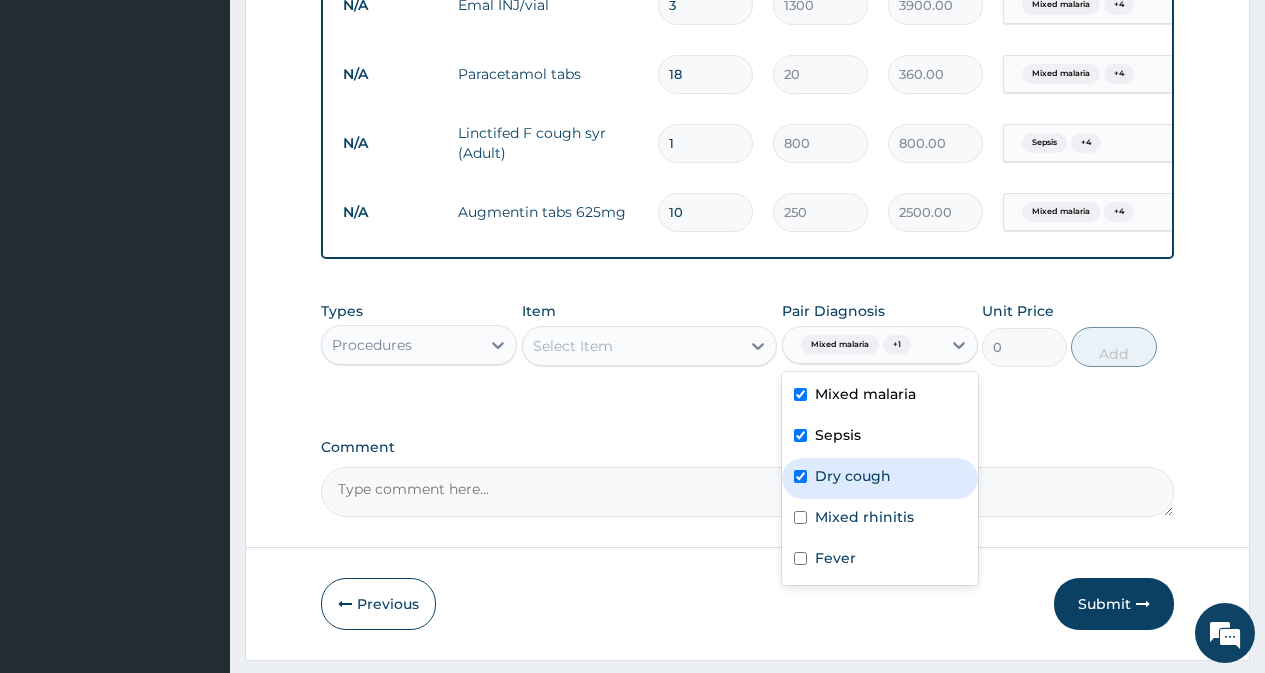checkbox on "true" 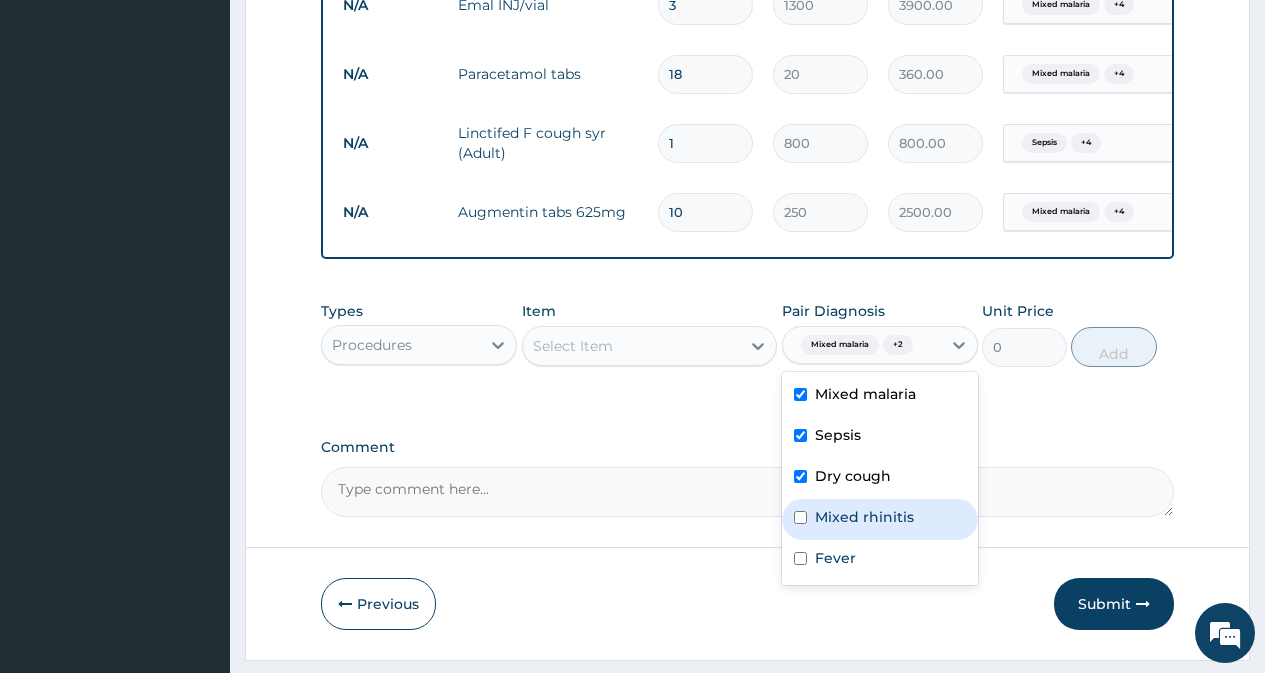 drag, startPoint x: 847, startPoint y: 544, endPoint x: 847, endPoint y: 566, distance: 22 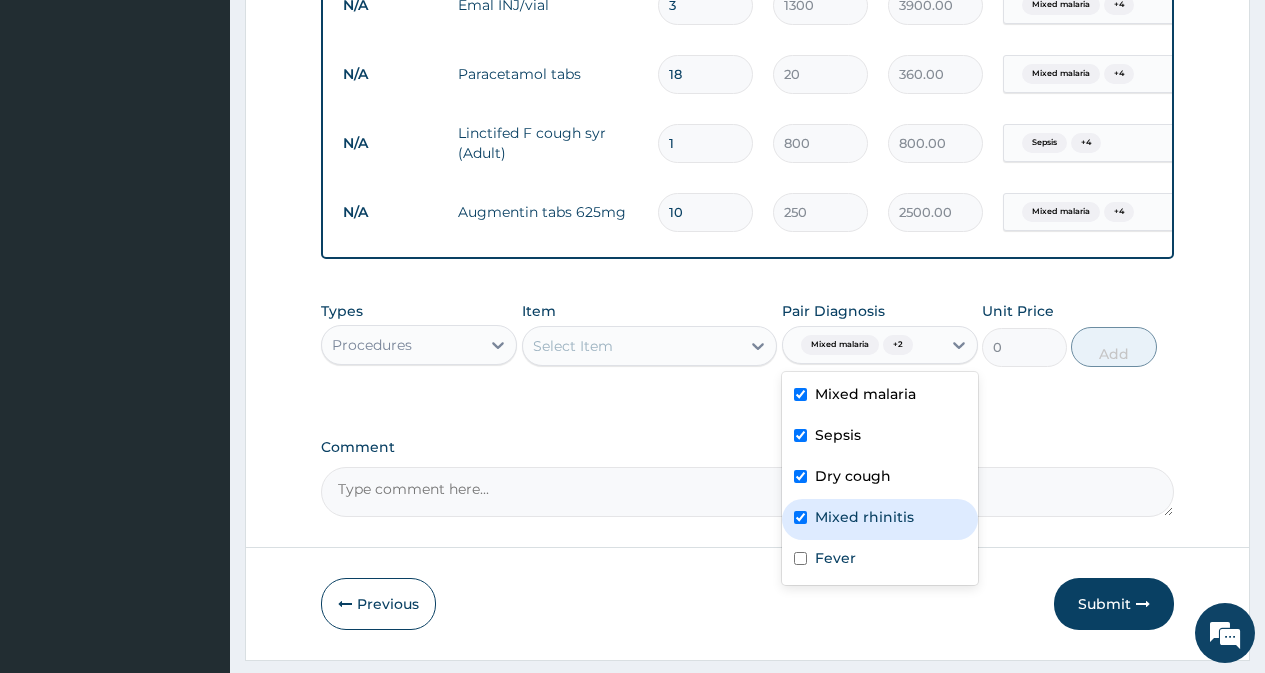 checkbox on "true" 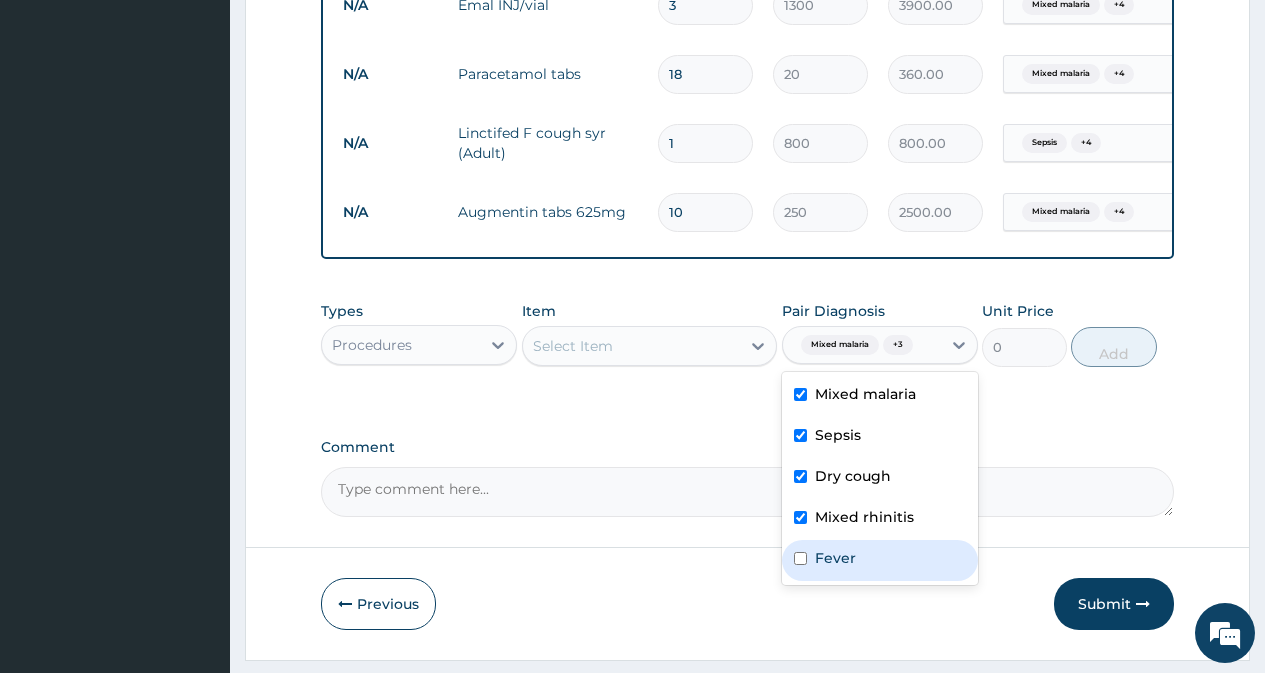 click on "Fever" at bounding box center [835, 558] 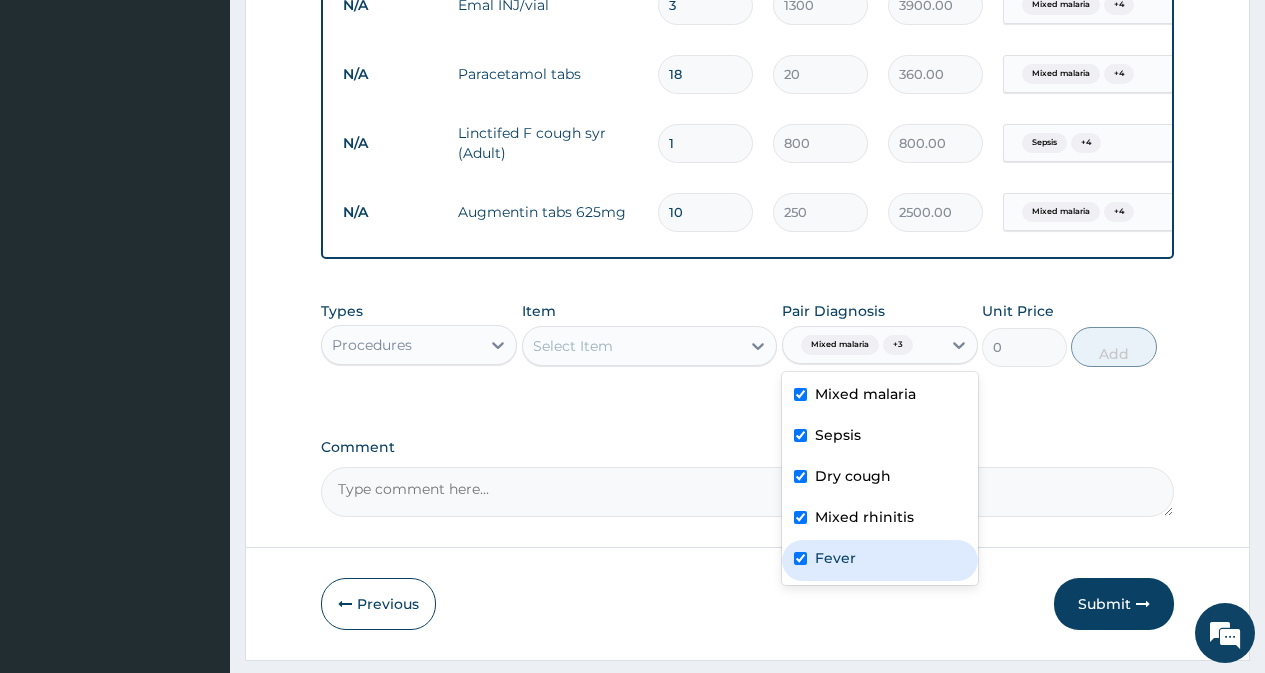 checkbox on "true" 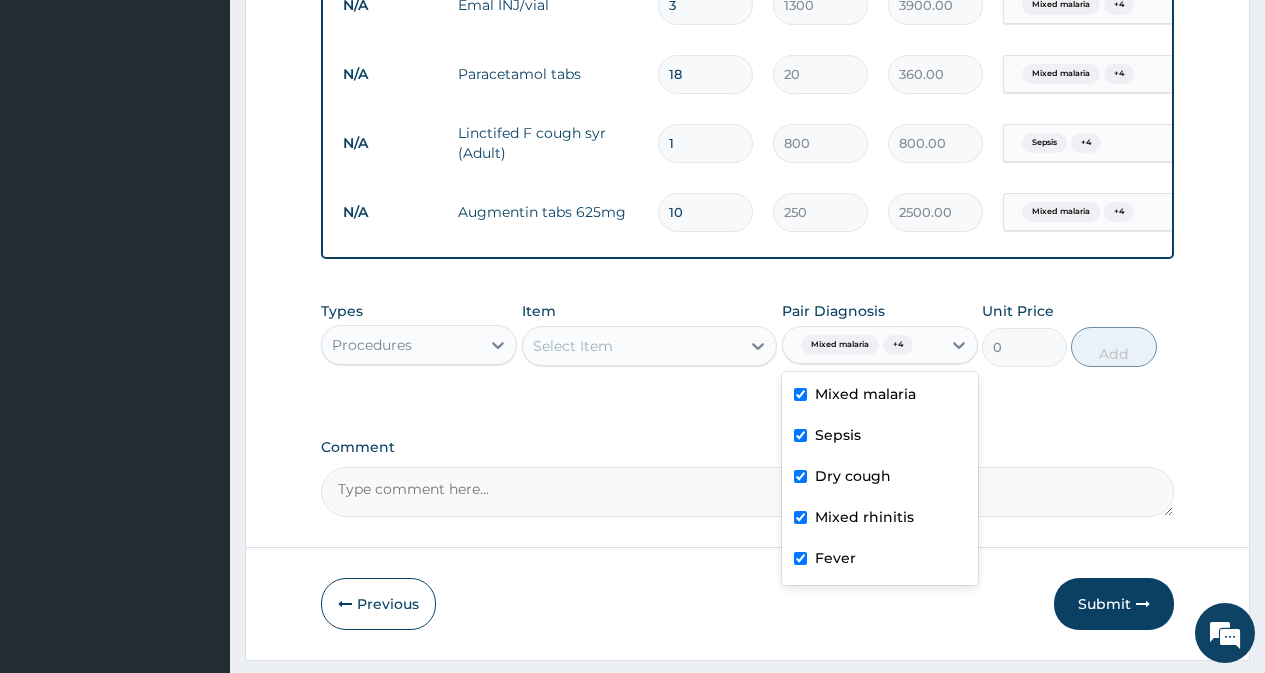 click on "Select Item" at bounding box center [632, 346] 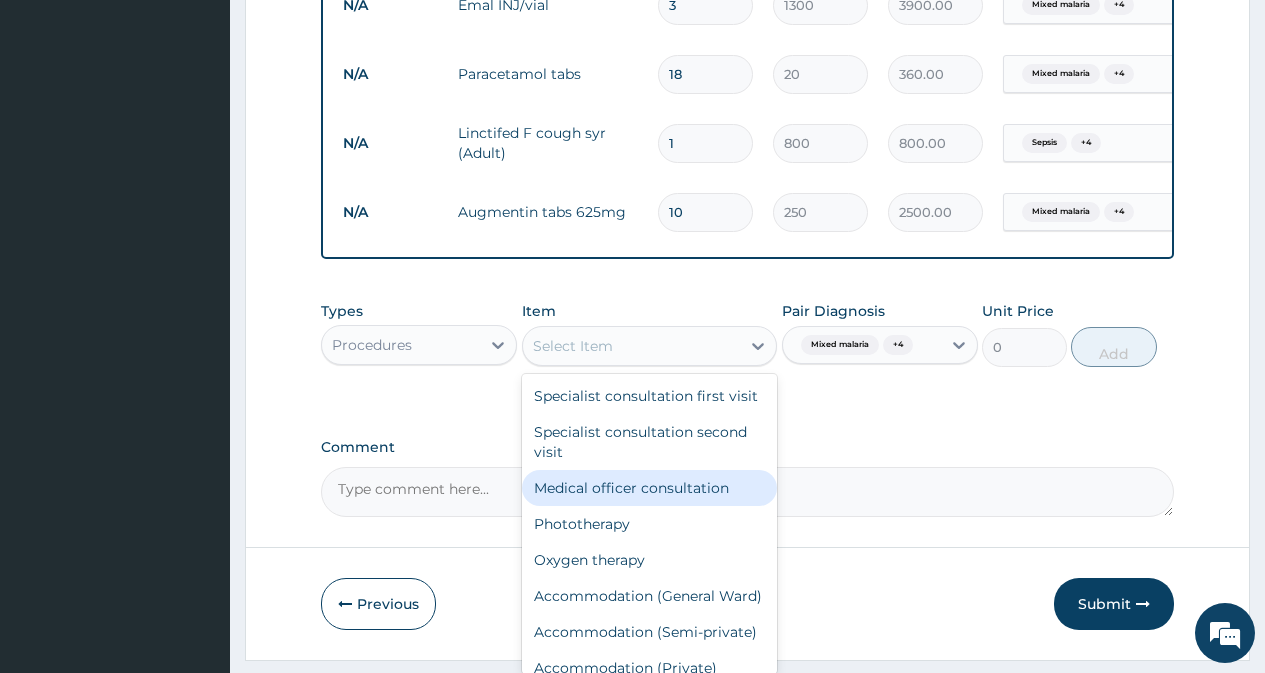 drag, startPoint x: 683, startPoint y: 530, endPoint x: 784, endPoint y: 476, distance: 114.52947 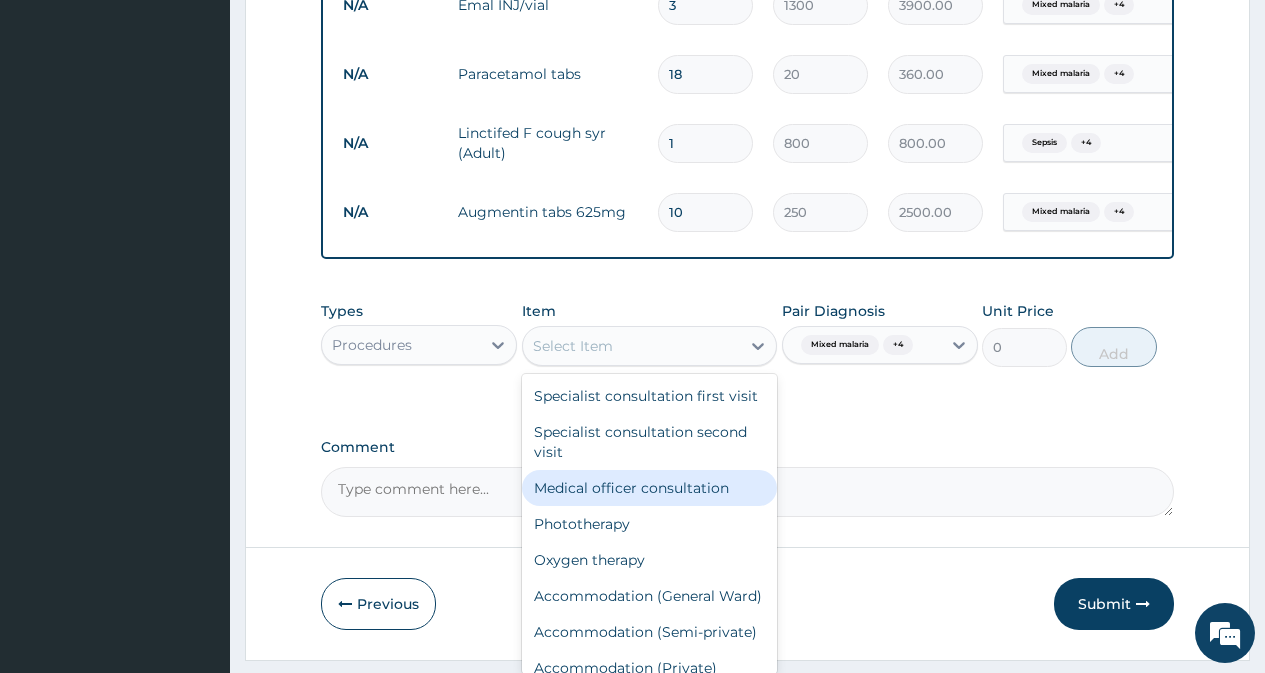 click on "Medical officer consultation" at bounding box center (650, 488) 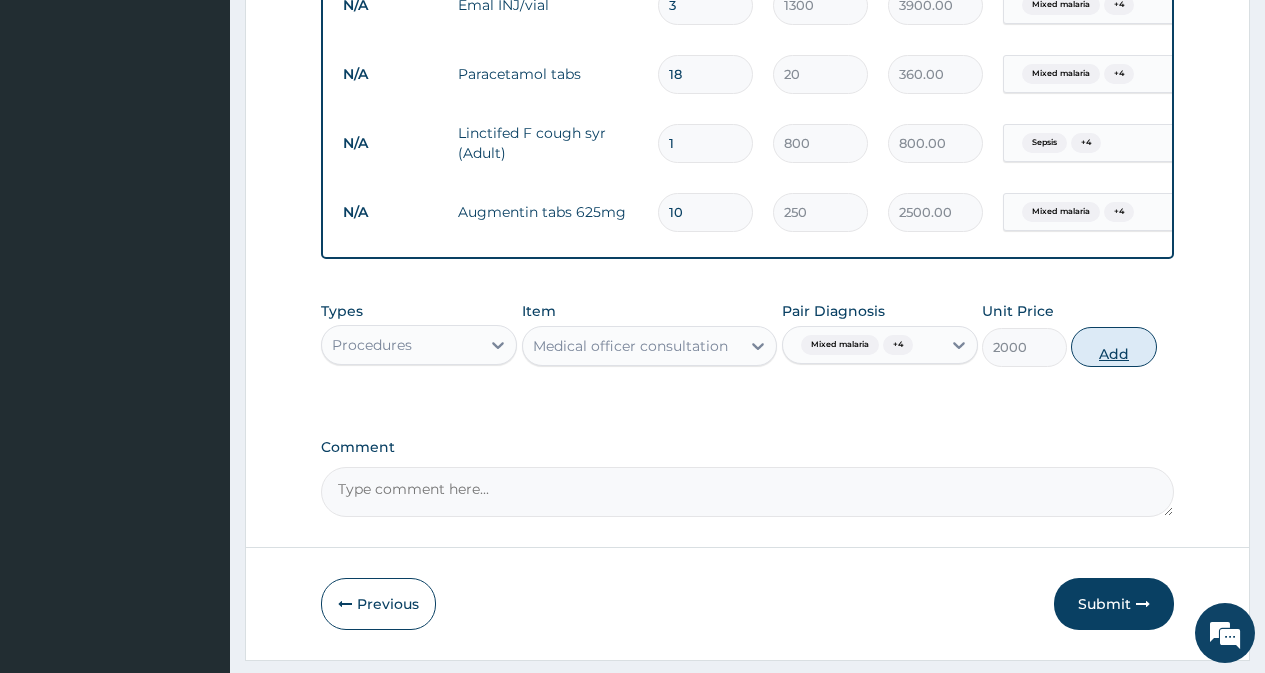 click on "Add" at bounding box center (1113, 347) 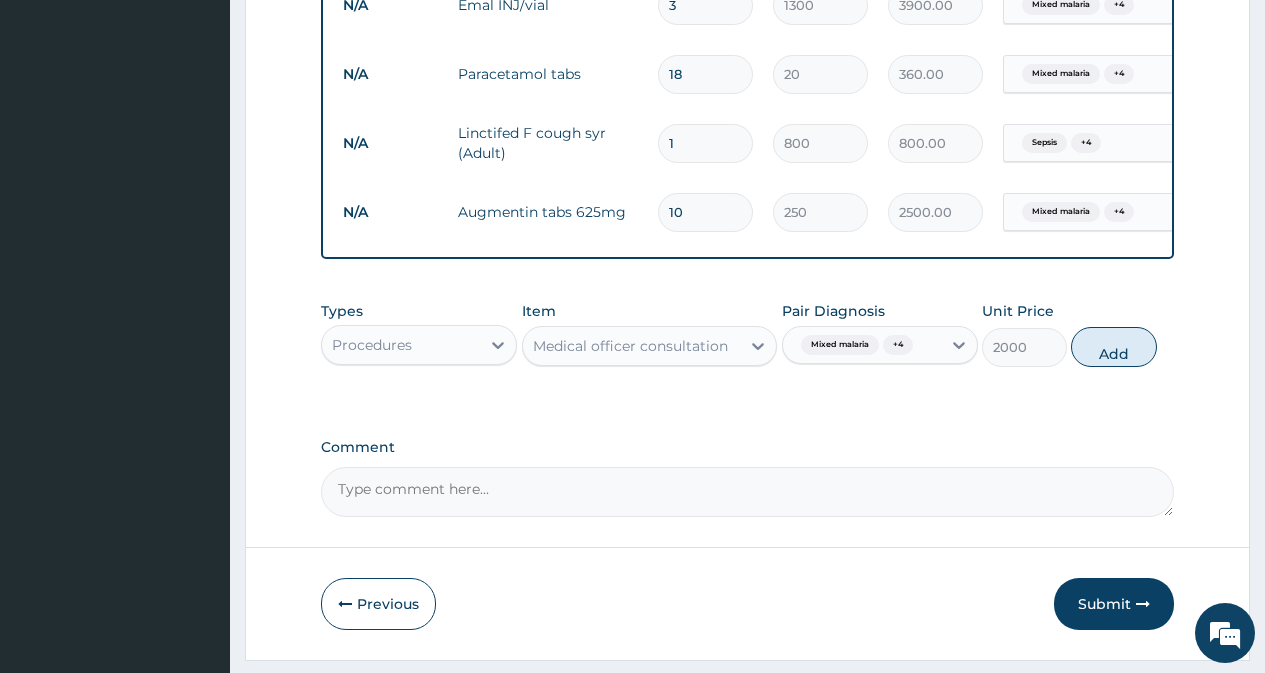 type on "0" 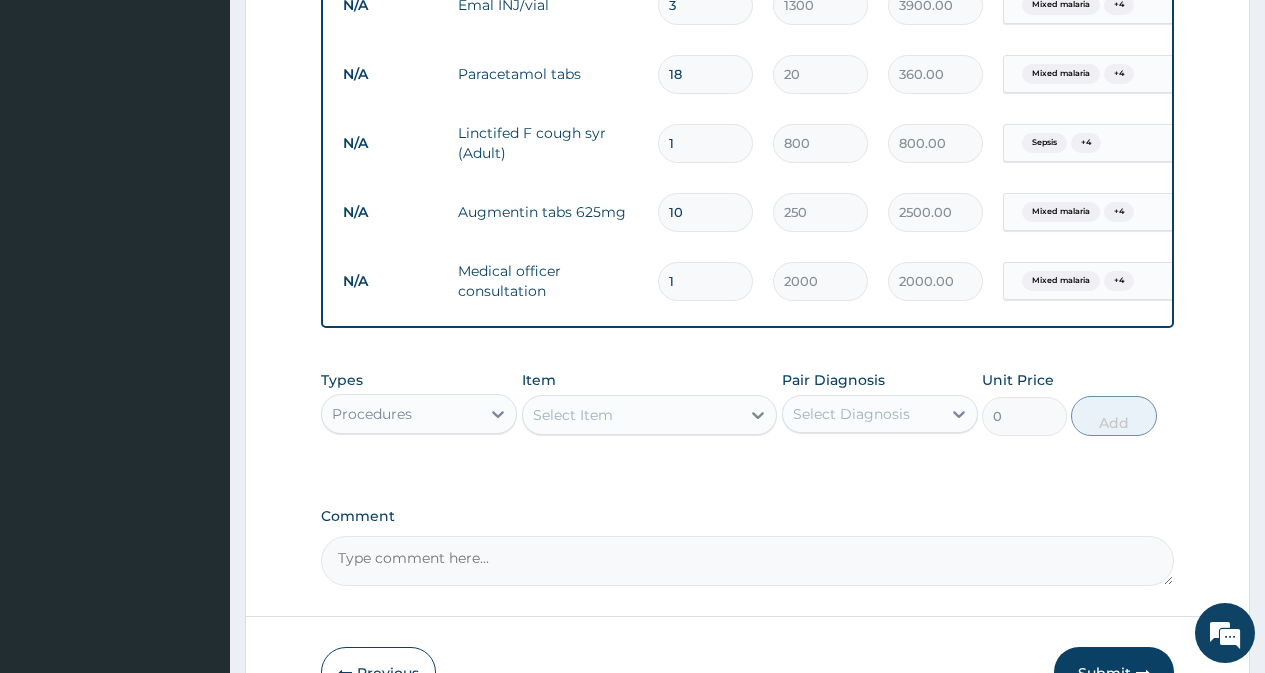 drag, startPoint x: 983, startPoint y: 467, endPoint x: 990, endPoint y: 543, distance: 76.321686 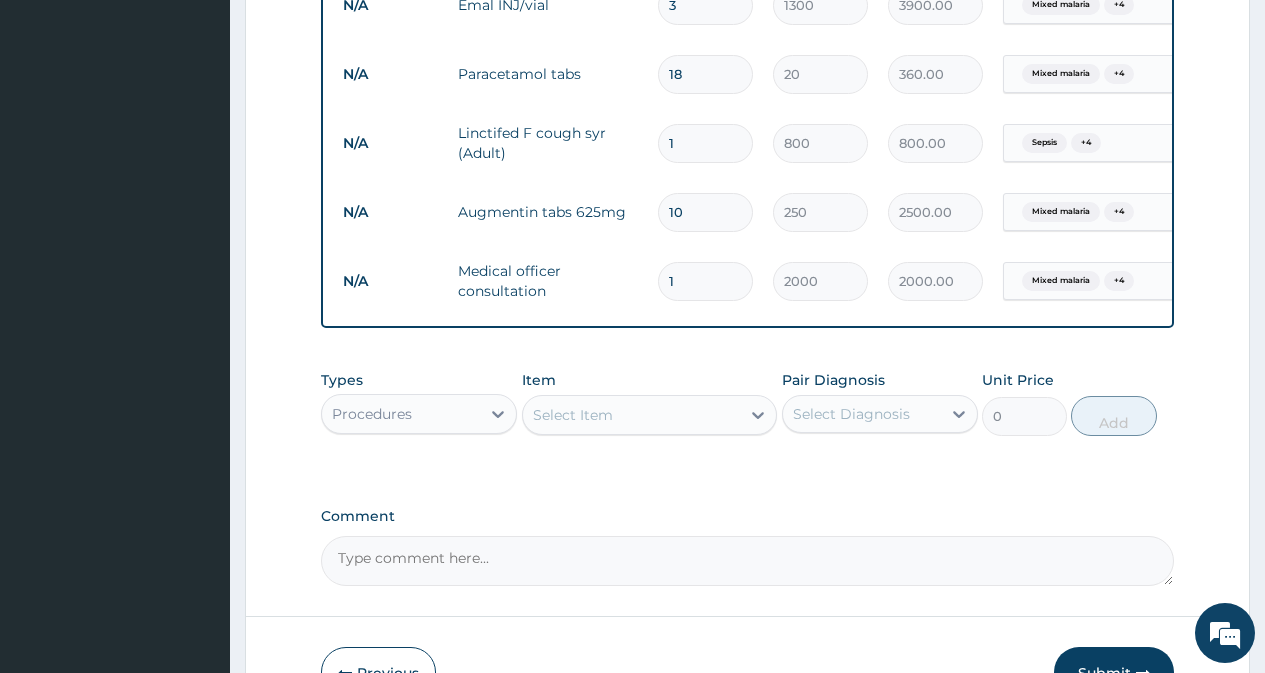 click on "Types Procedures Item Select Item Pair Diagnosis Select Diagnosis Unit Price 0 Add" at bounding box center [747, 418] 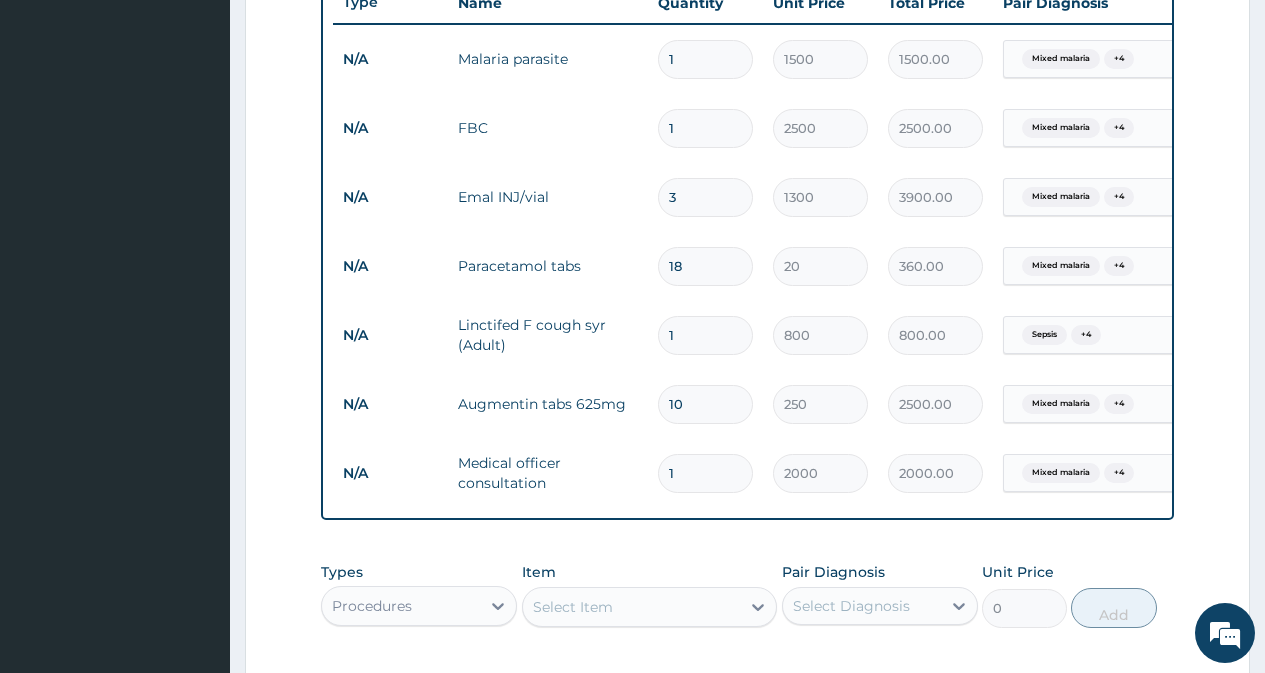 scroll, scrollTop: 765, scrollLeft: 0, axis: vertical 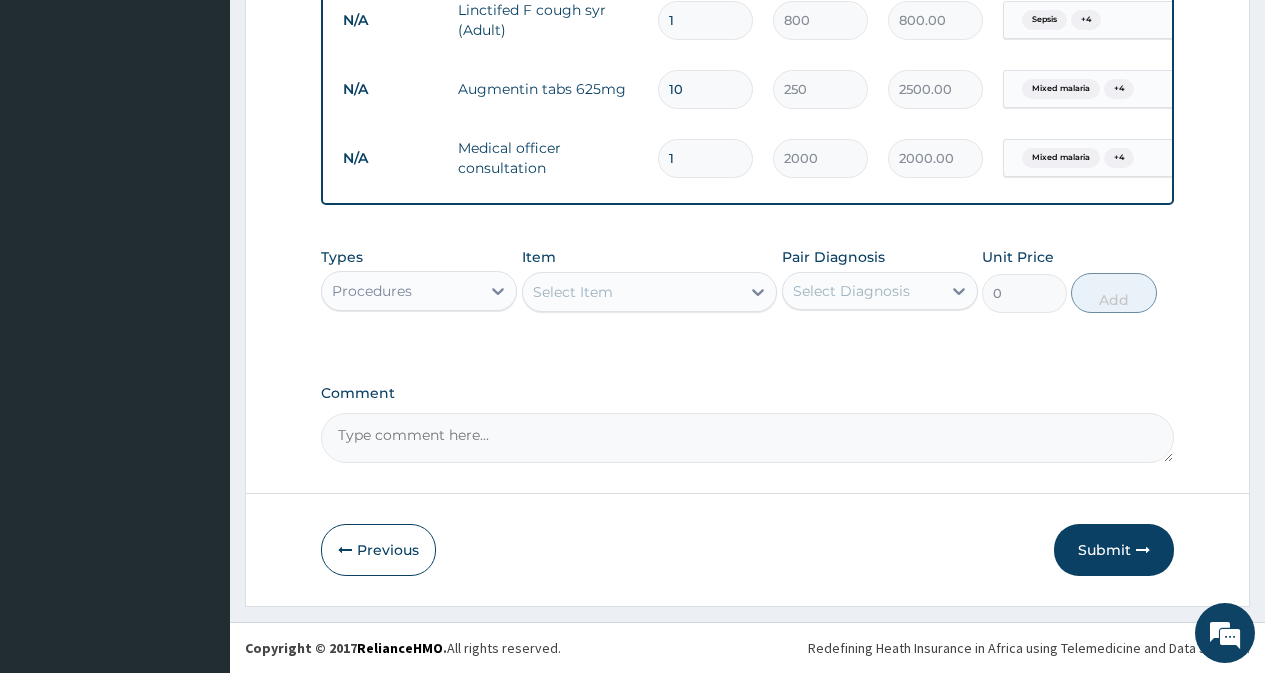 click on "Submit" at bounding box center [1114, 550] 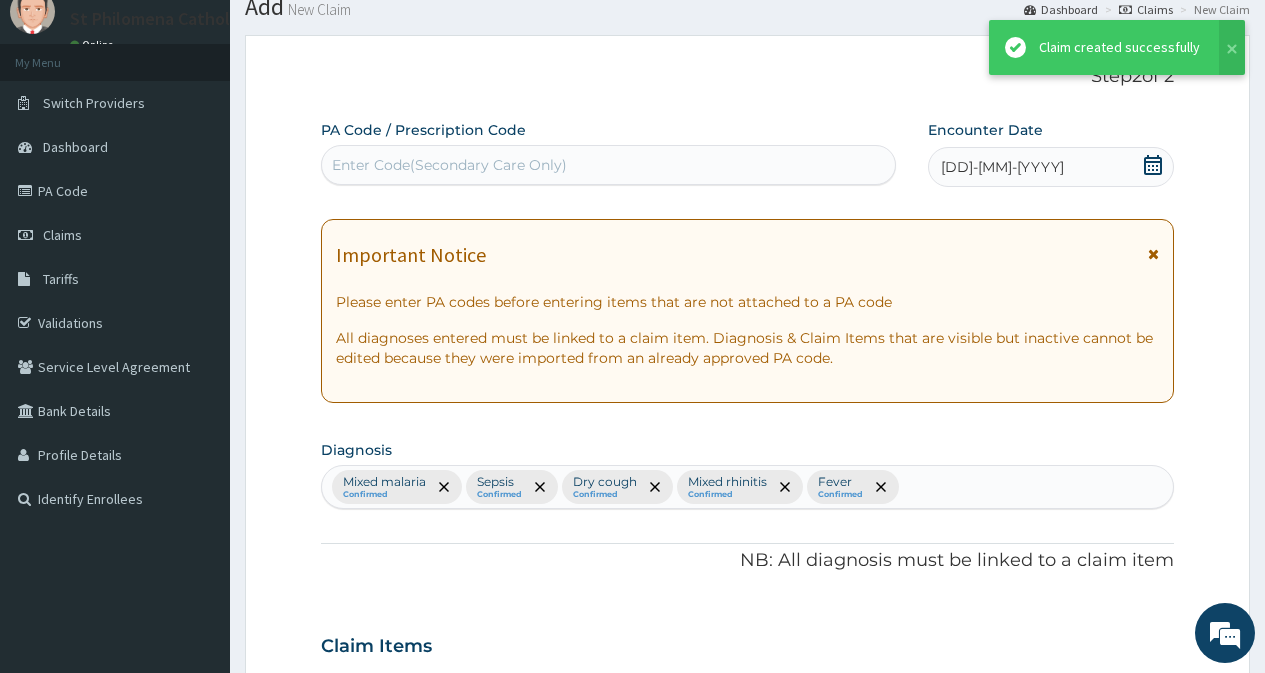 scroll, scrollTop: 1103, scrollLeft: 0, axis: vertical 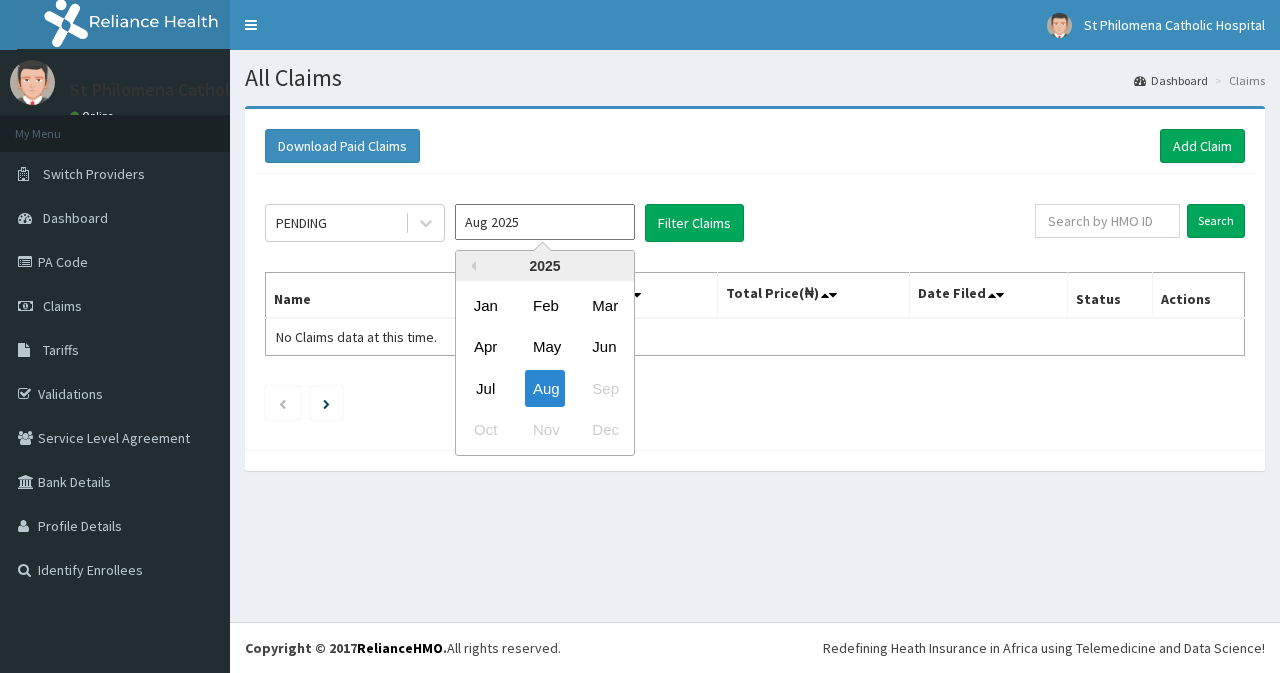 click on "Jun" at bounding box center [604, 347] 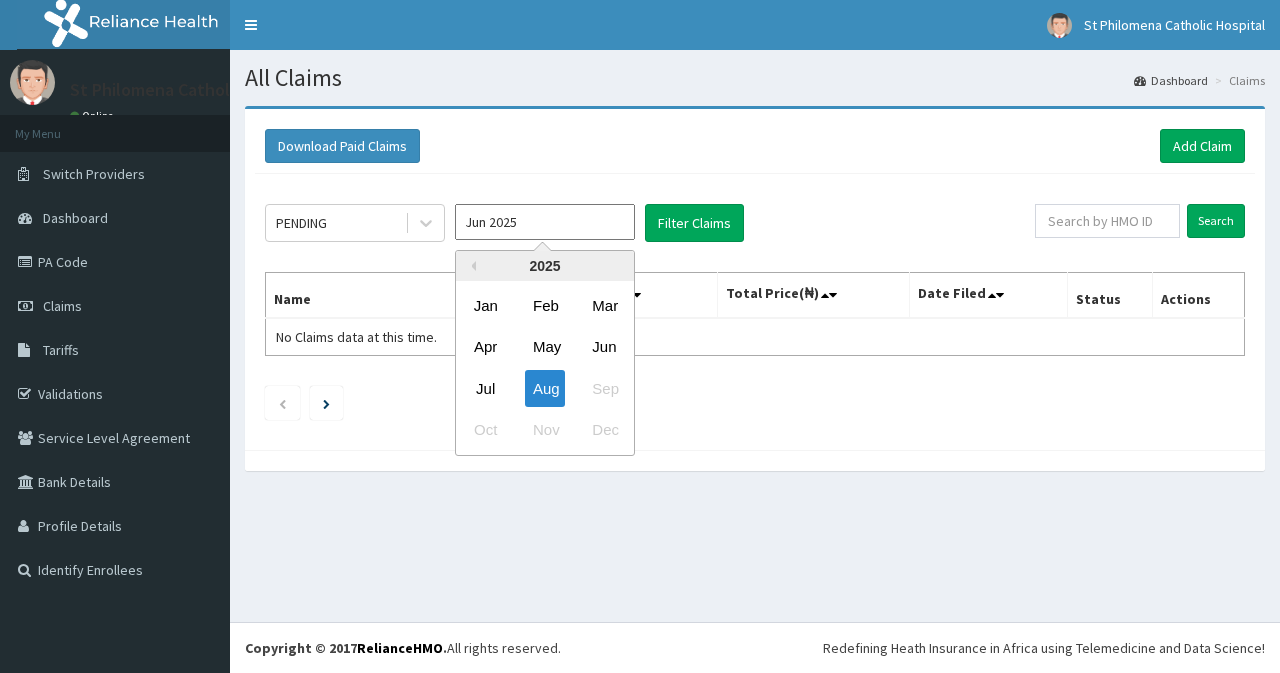 scroll, scrollTop: 0, scrollLeft: 0, axis: both 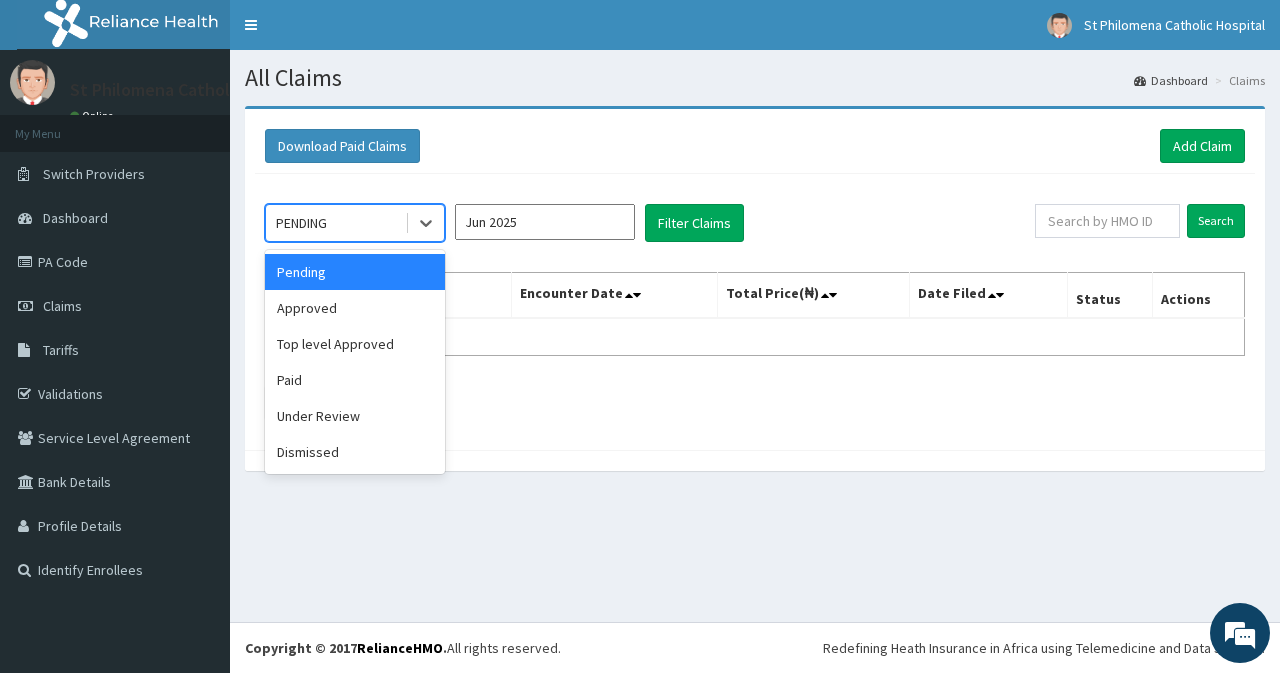 drag, startPoint x: 367, startPoint y: 221, endPoint x: 365, endPoint y: 298, distance: 77.02597 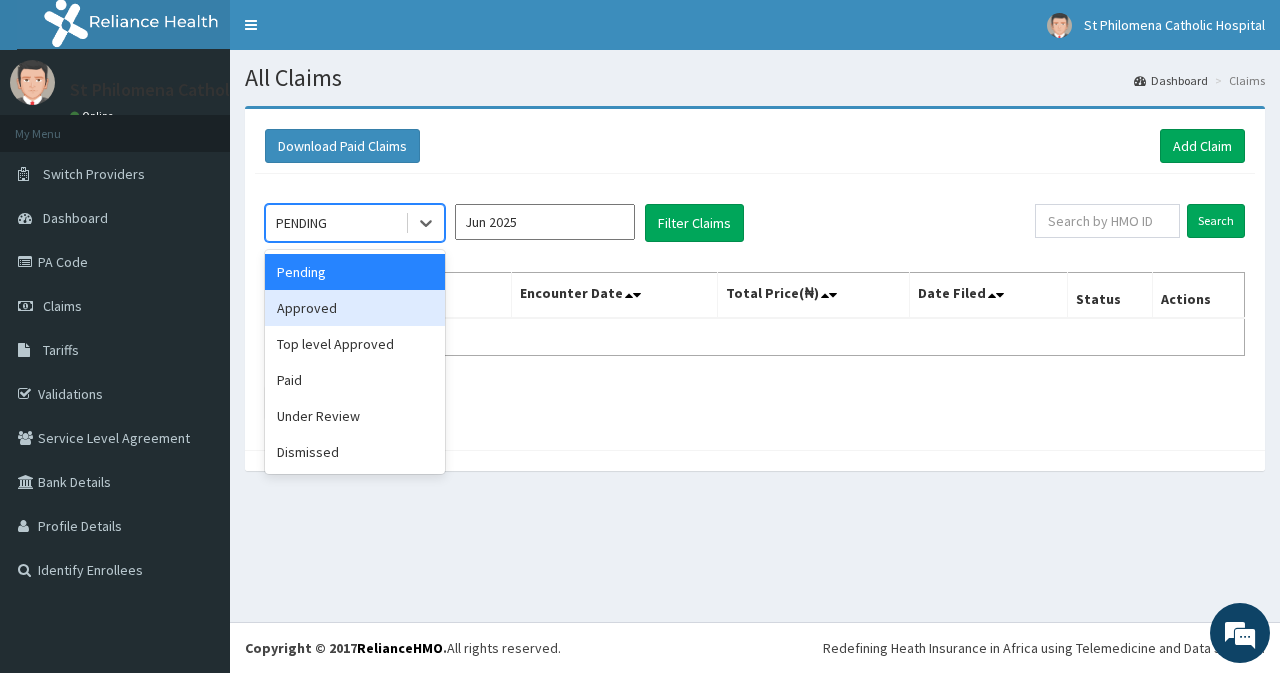 drag, startPoint x: 366, startPoint y: 300, endPoint x: 383, endPoint y: 306, distance: 18.027756 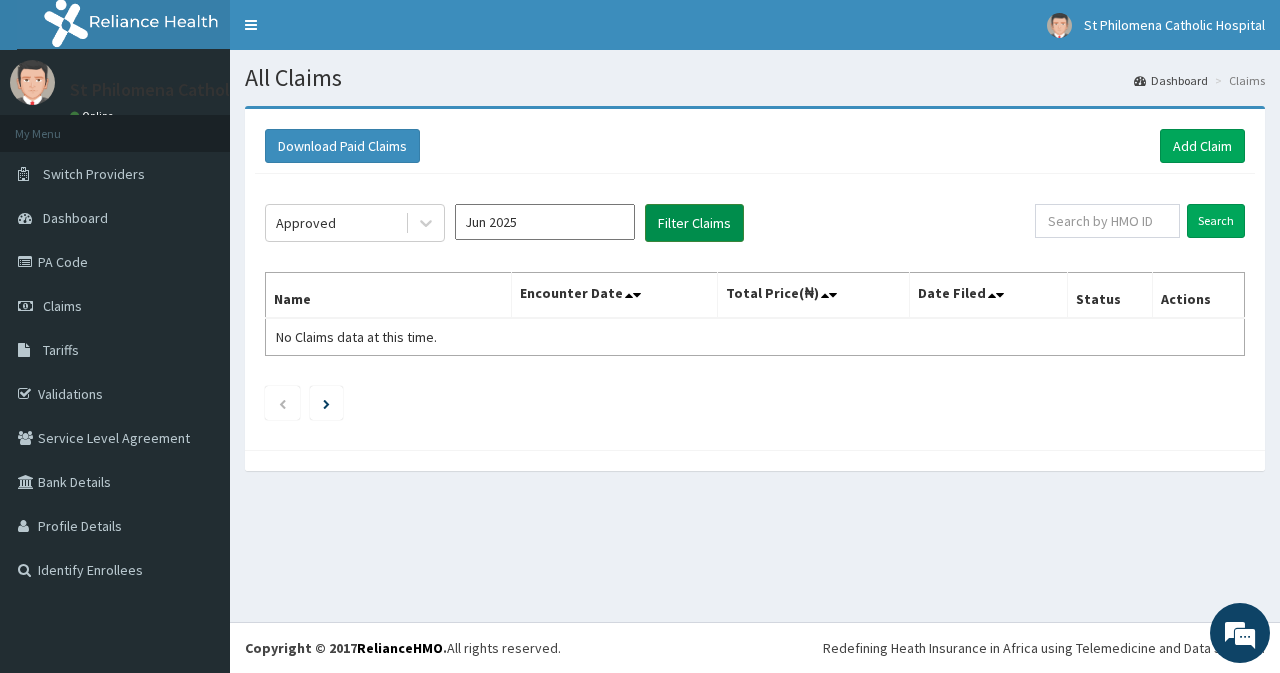 click on "Filter Claims" at bounding box center [694, 223] 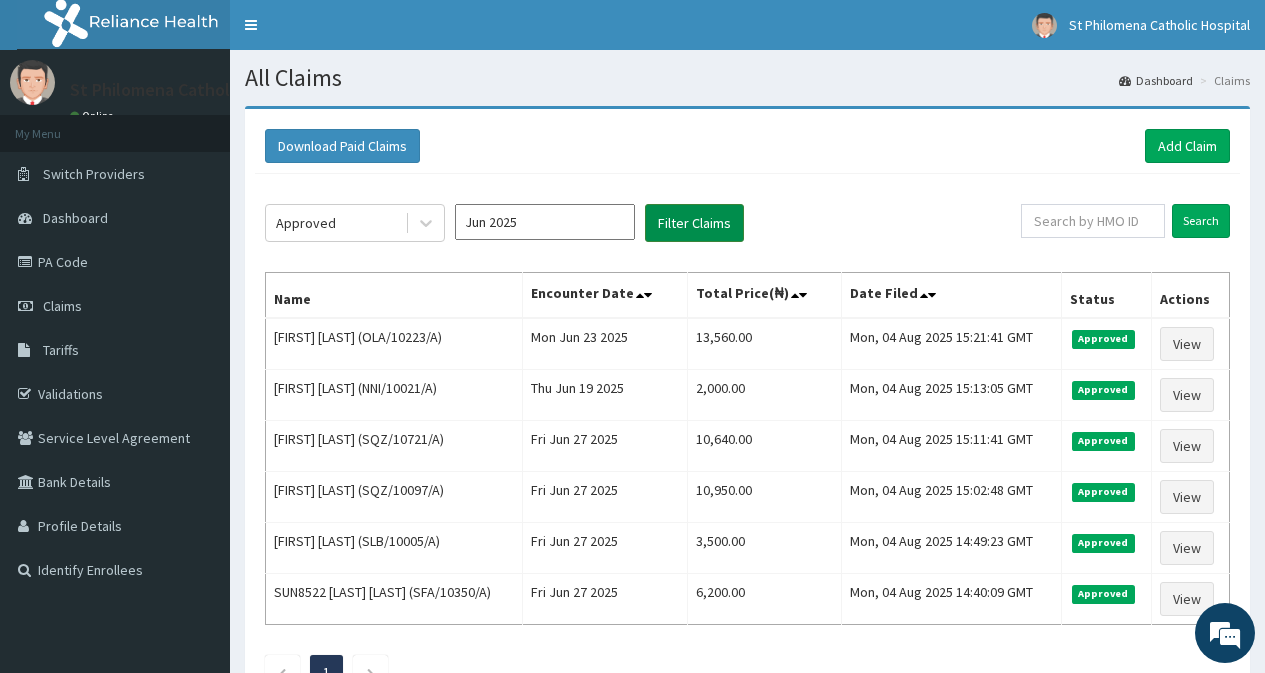 scroll, scrollTop: 0, scrollLeft: 0, axis: both 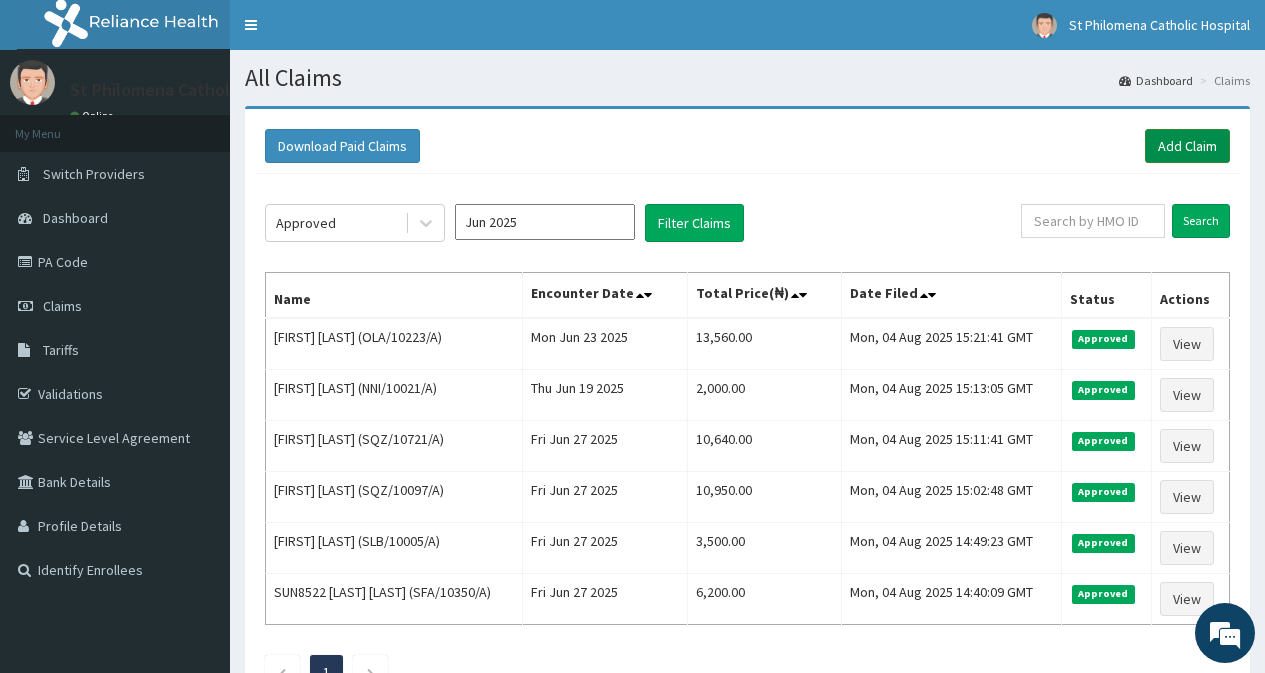 click on "Add Claim" at bounding box center (1187, 146) 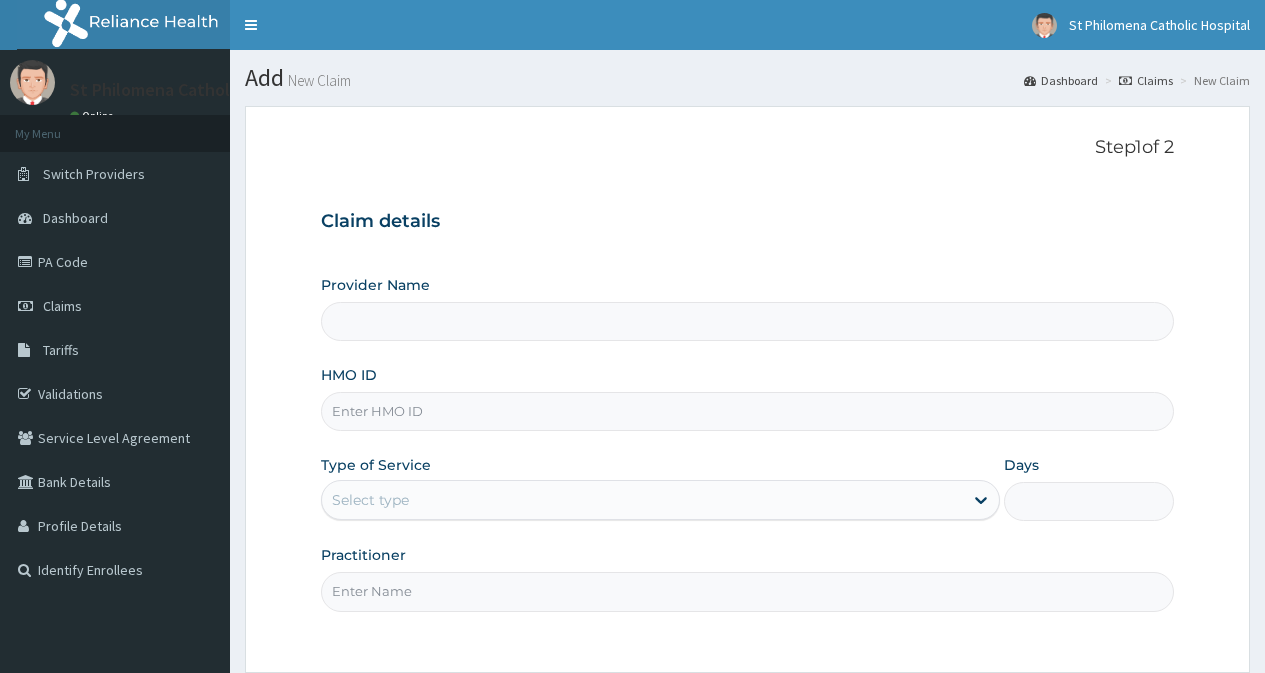 scroll, scrollTop: 0, scrollLeft: 0, axis: both 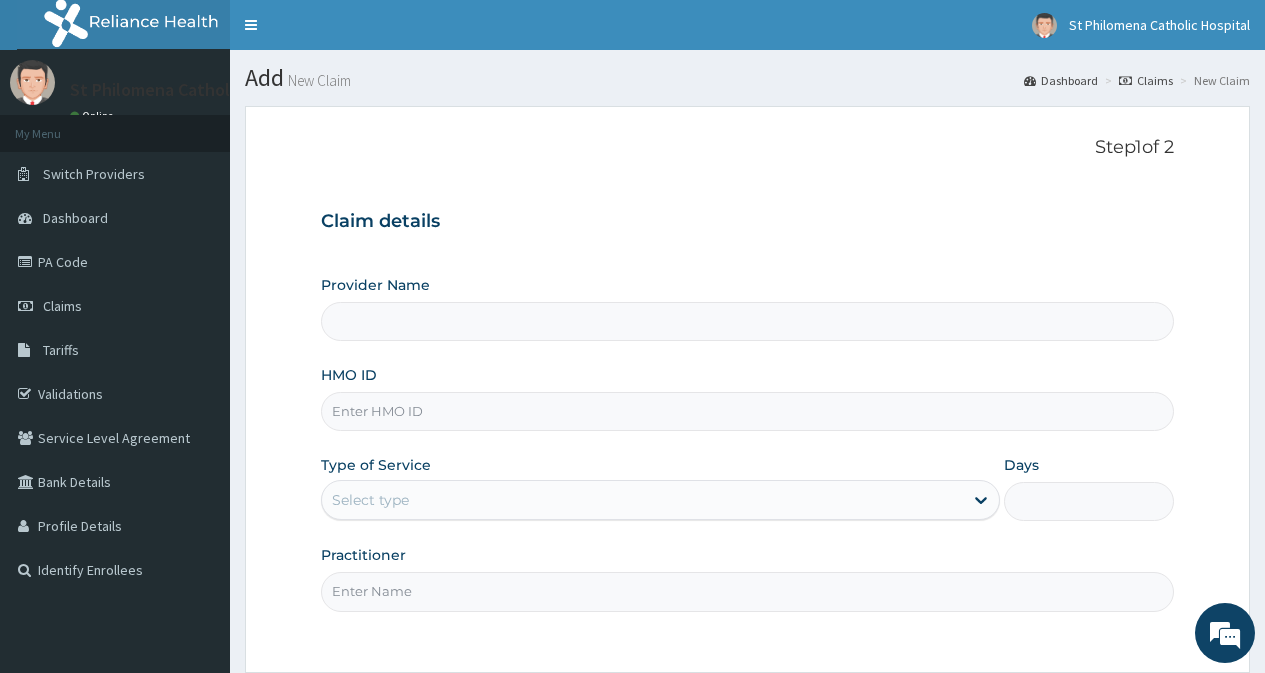 type on "St Philomena Catholic Hospital" 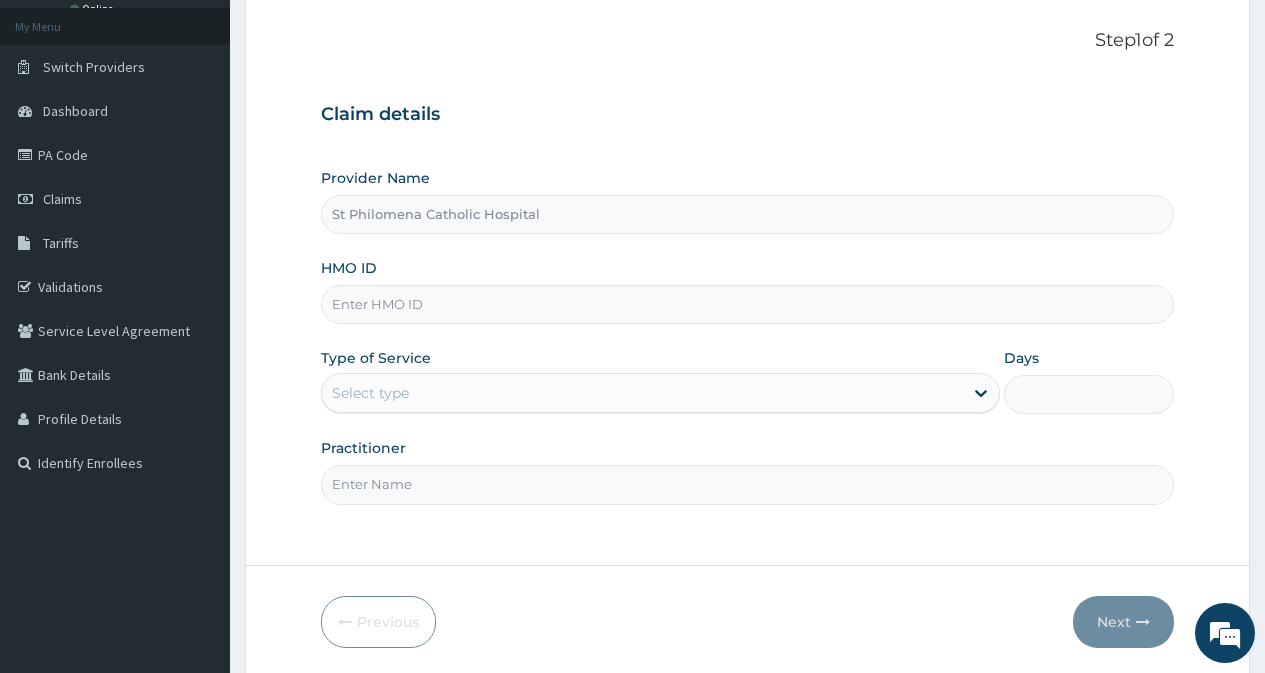 scroll, scrollTop: 179, scrollLeft: 0, axis: vertical 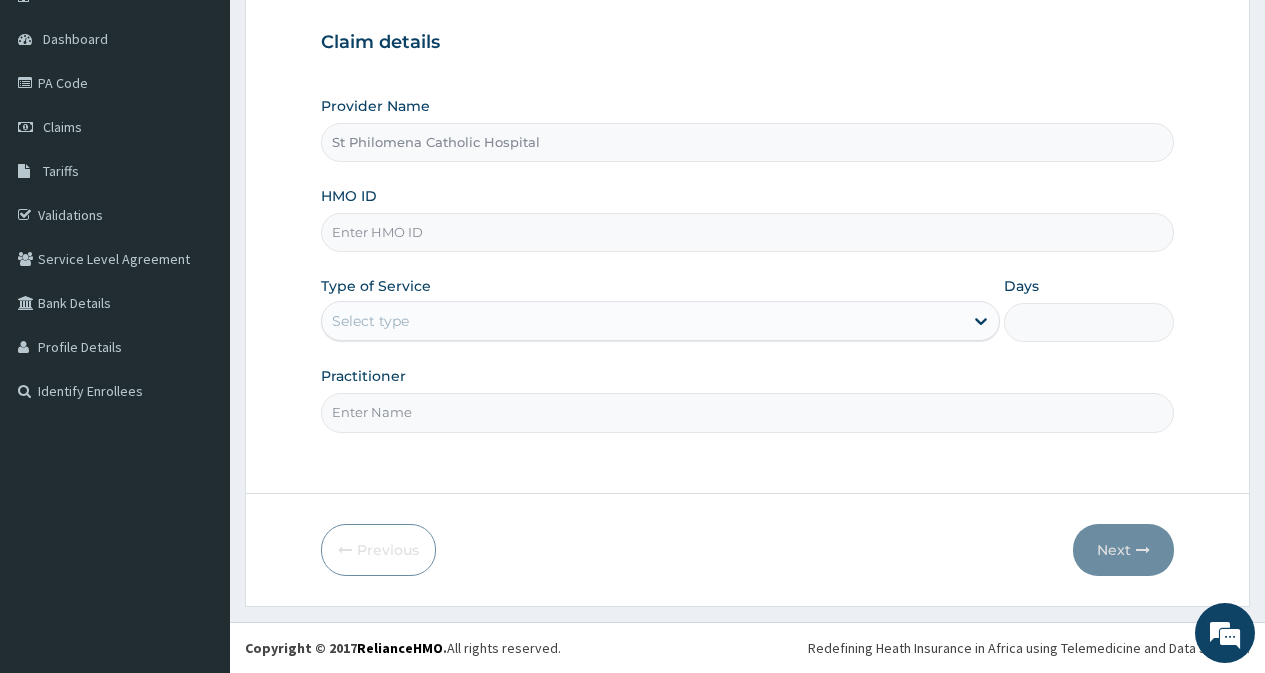 click on "HMO ID" at bounding box center (747, 232) 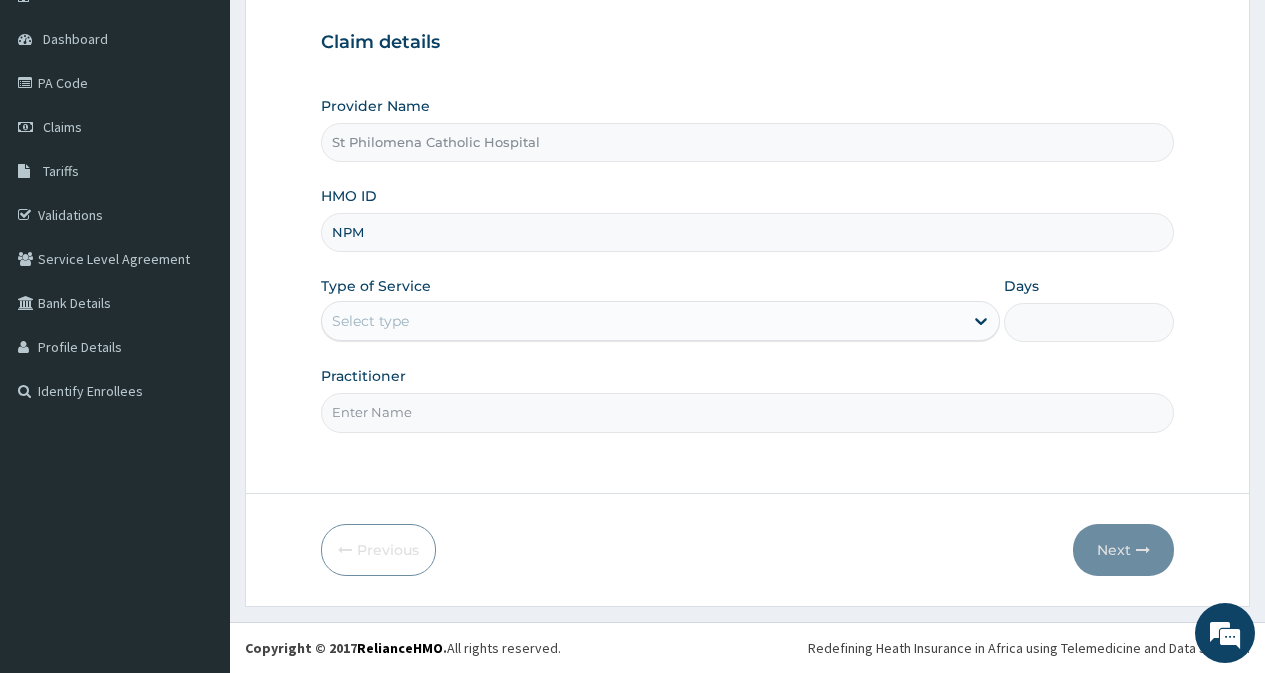 type on "NPM/10206/C" 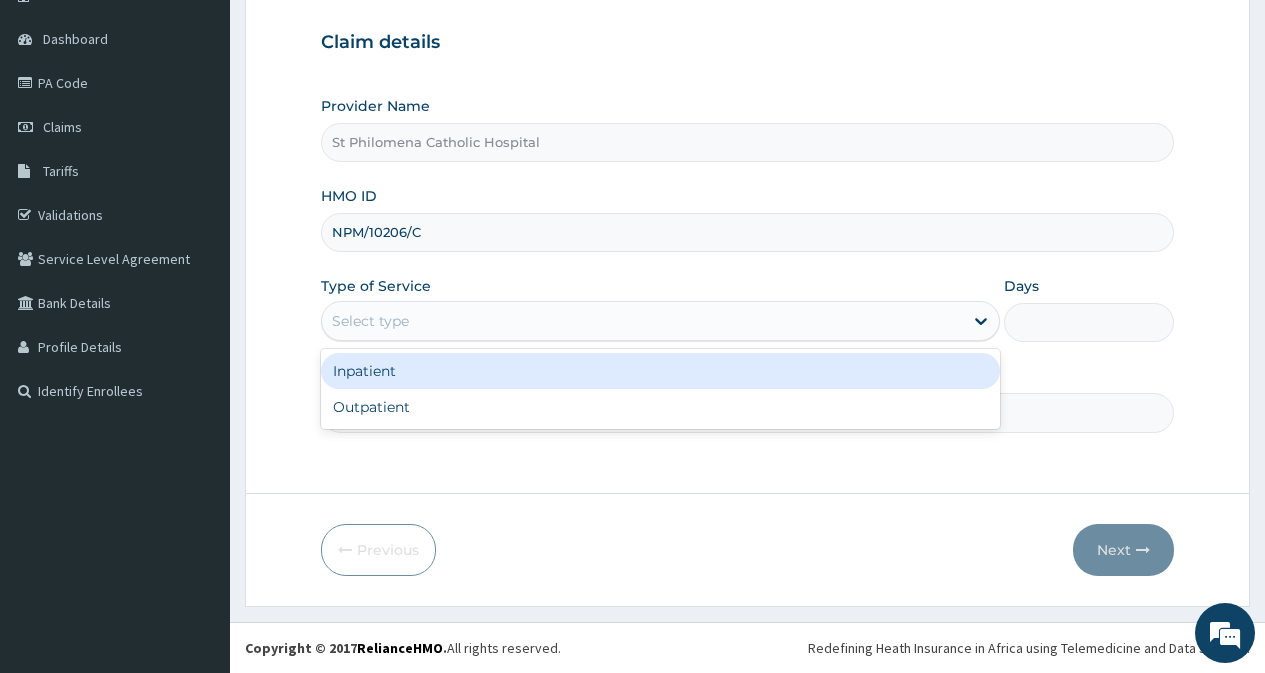 click on "Select type" at bounding box center (642, 321) 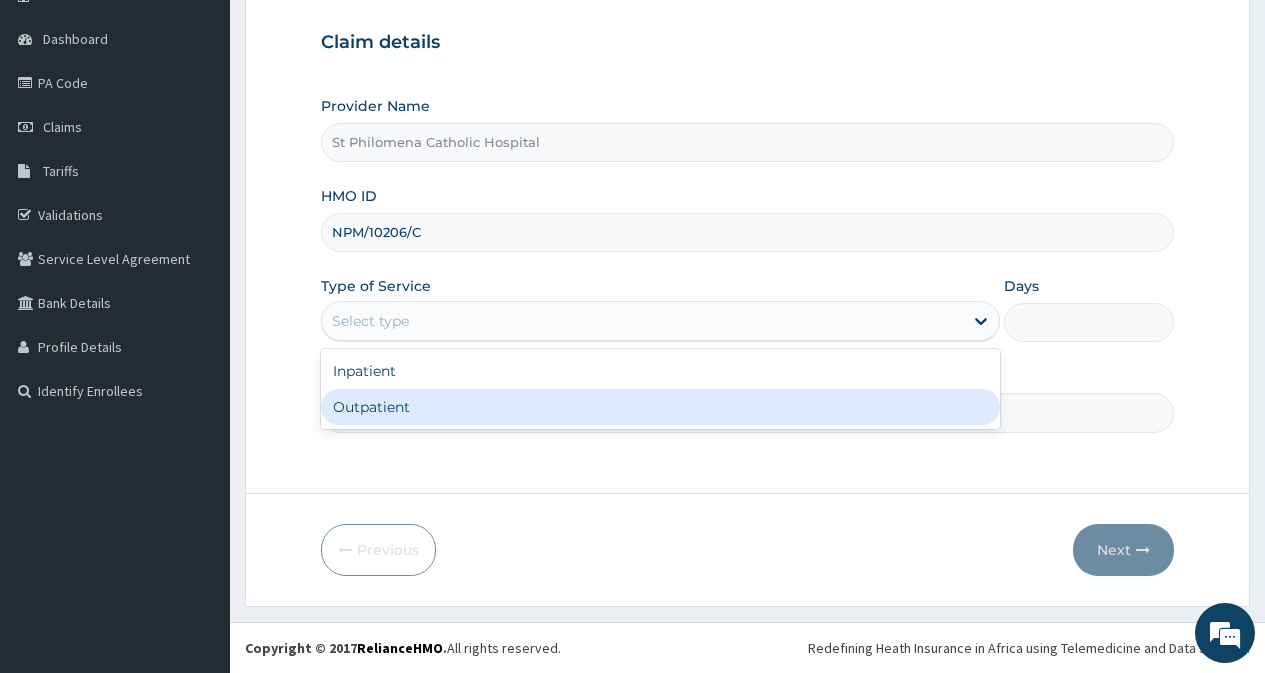 scroll, scrollTop: 0, scrollLeft: 0, axis: both 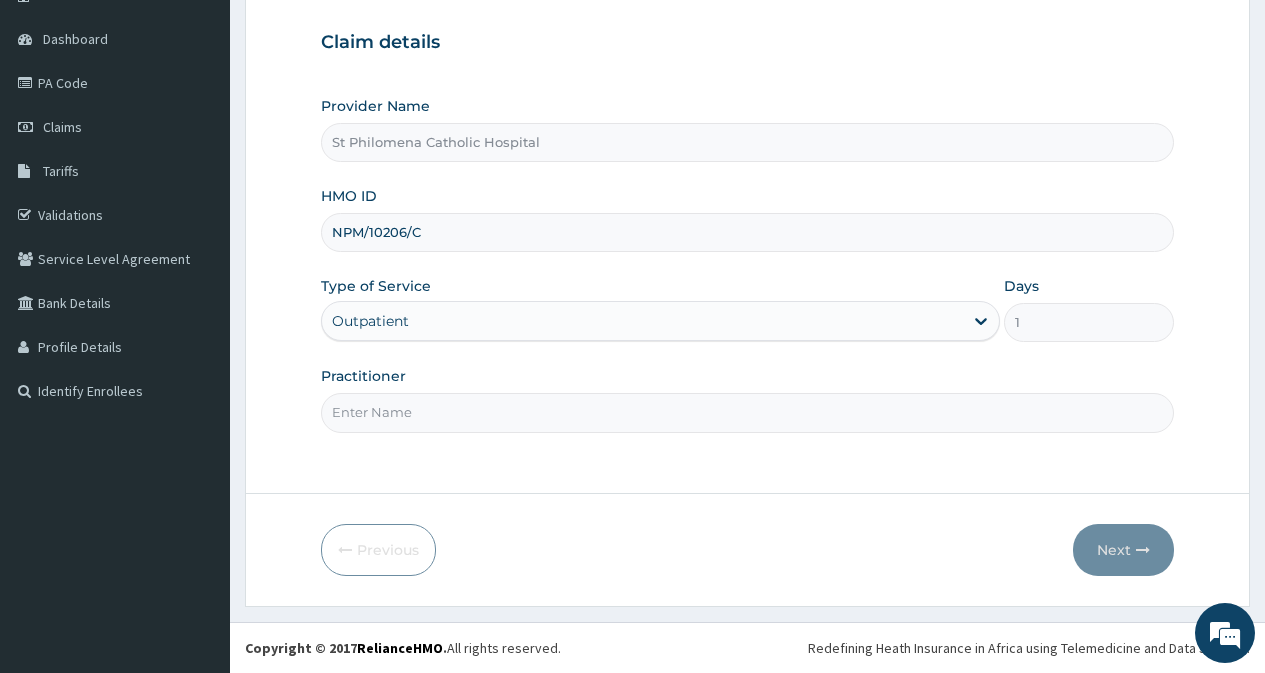 click on "Practitioner" at bounding box center (747, 412) 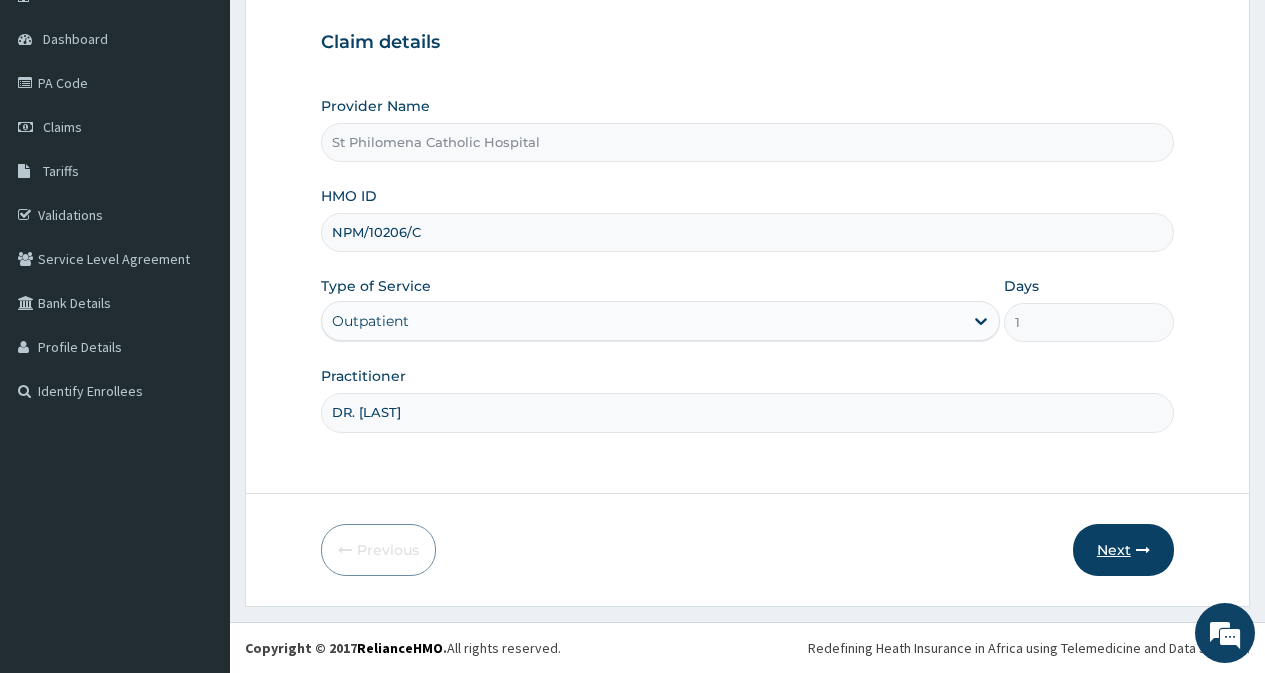 click on "Next" at bounding box center (1123, 550) 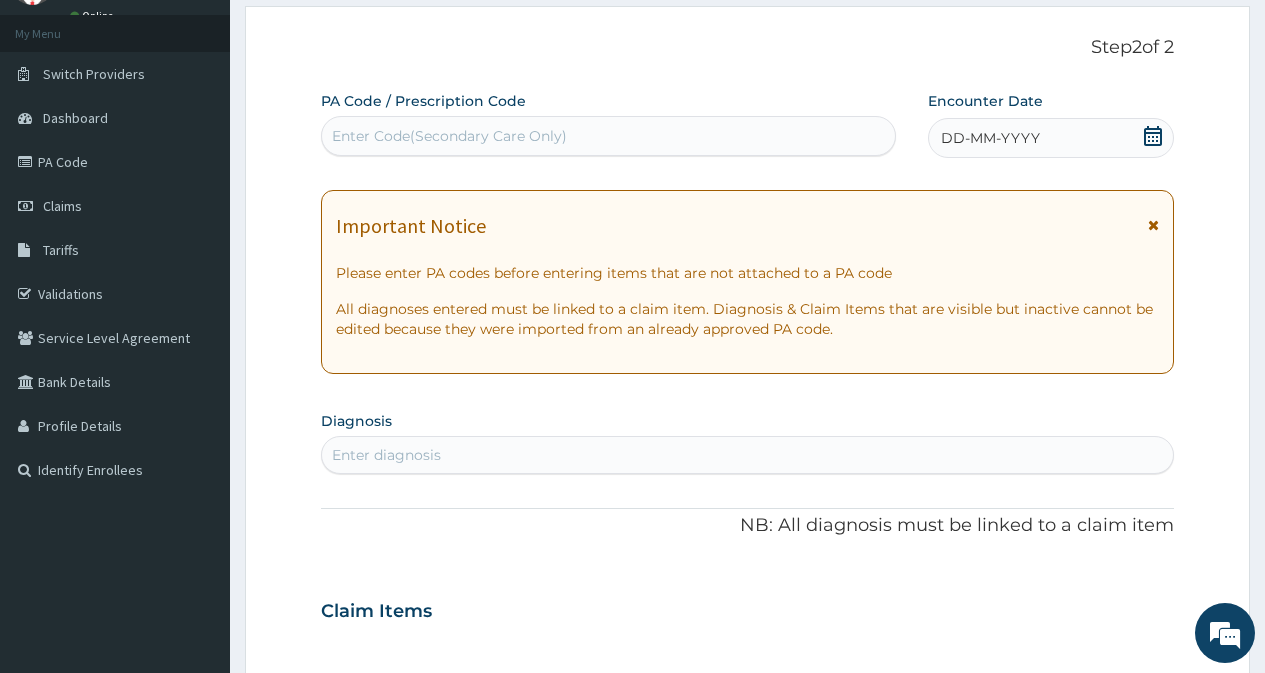 scroll, scrollTop: 79, scrollLeft: 0, axis: vertical 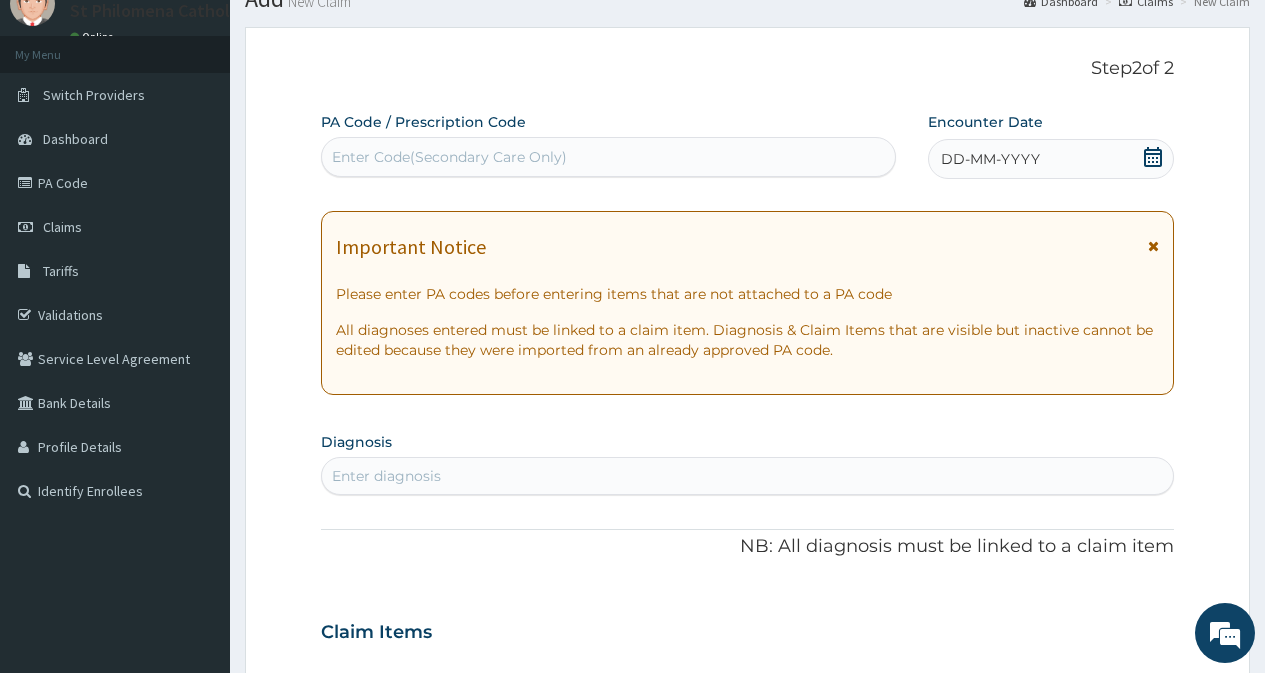 click 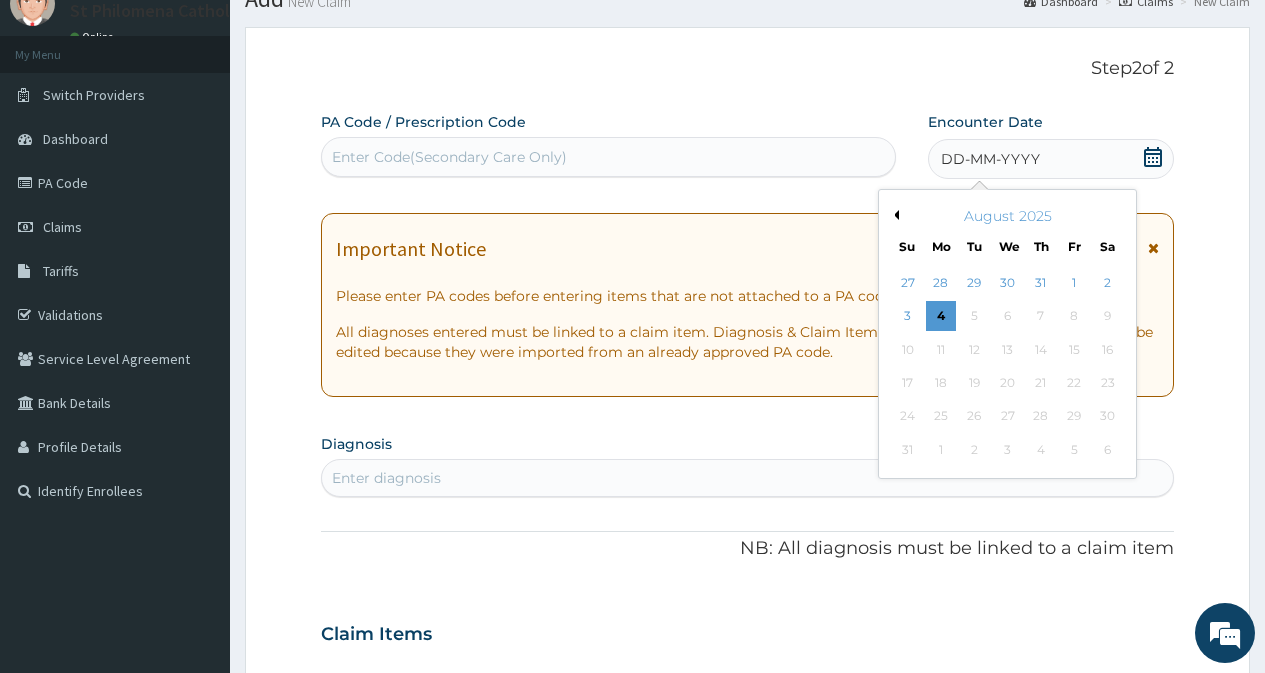 click on "Previous Month" at bounding box center [894, 215] 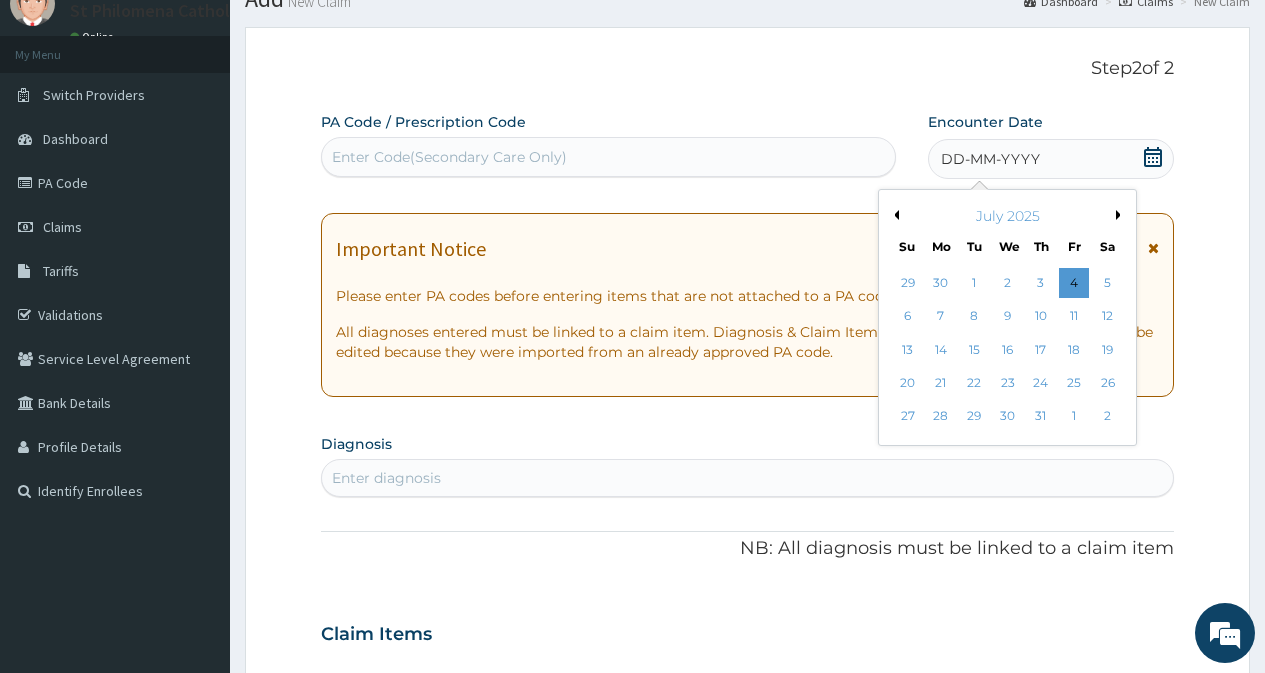 click on "July 2025" at bounding box center (1007, 216) 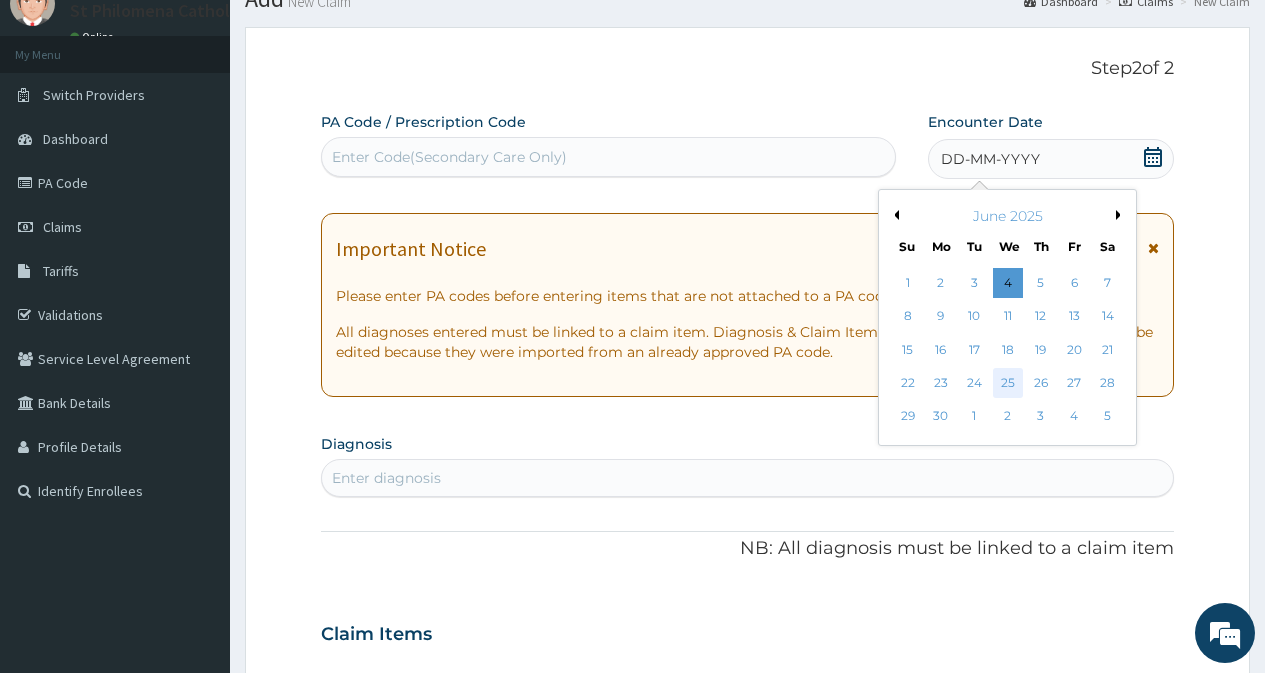 click on "25" at bounding box center (1007, 383) 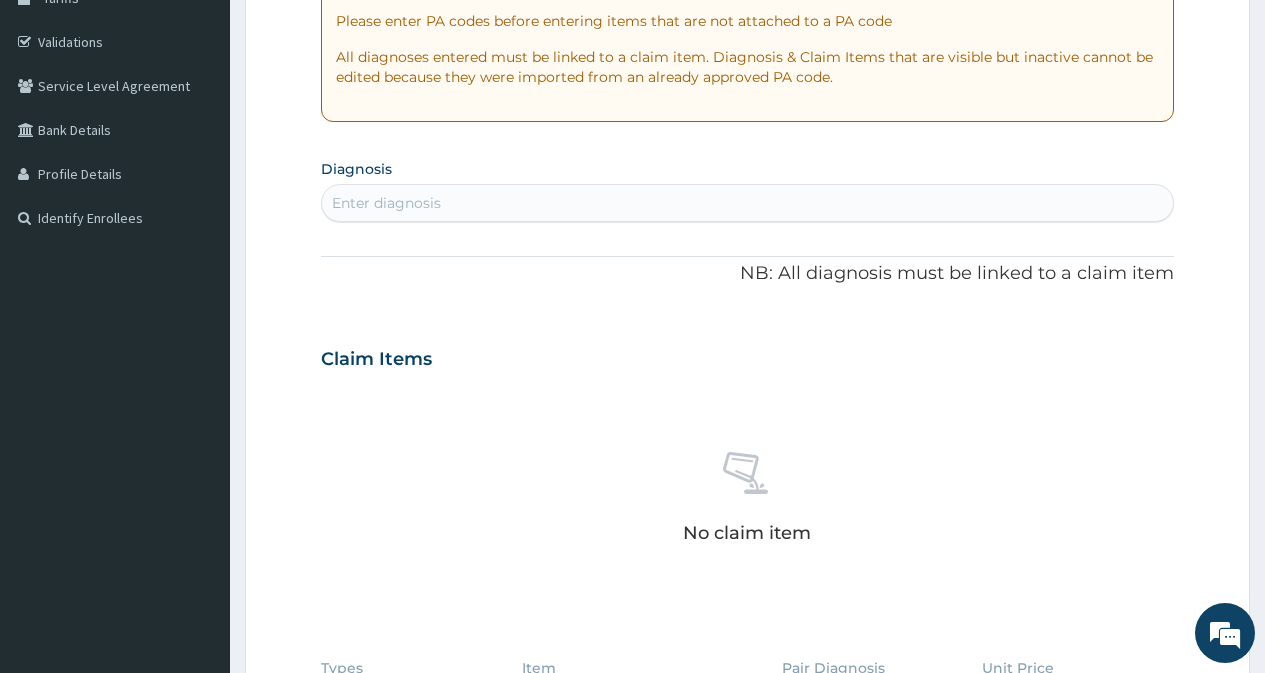 scroll, scrollTop: 379, scrollLeft: 0, axis: vertical 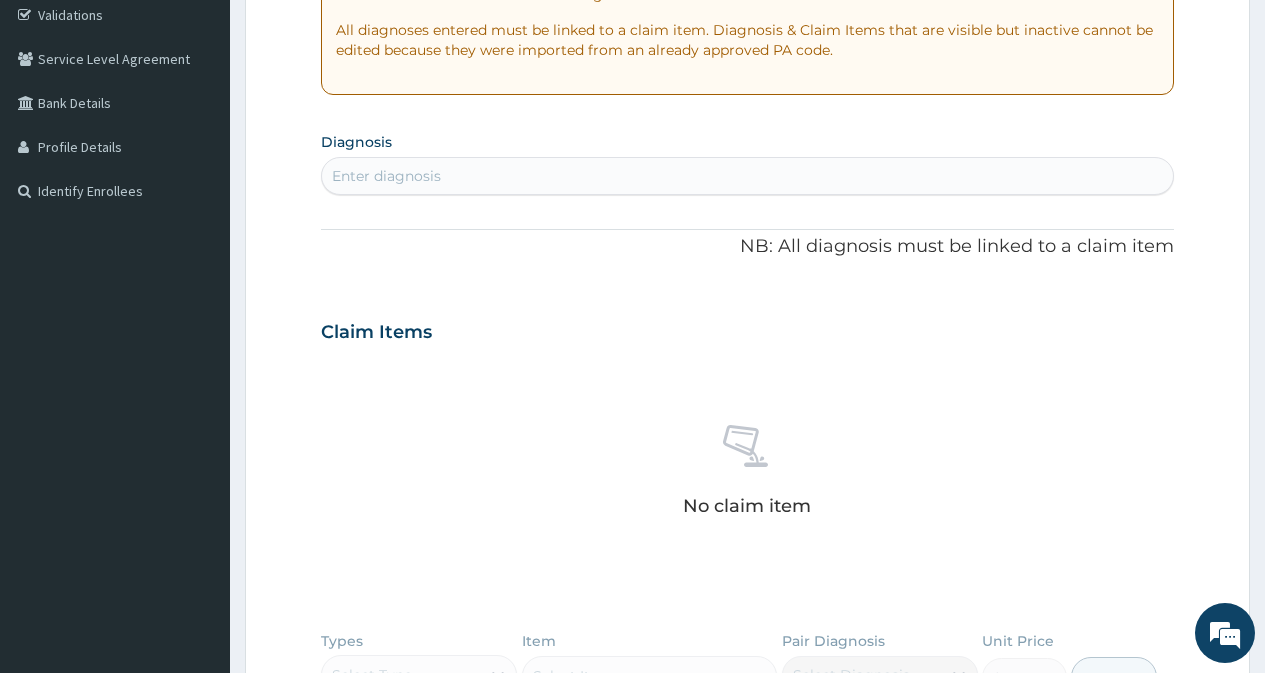 click on "Enter diagnosis" at bounding box center [747, 176] 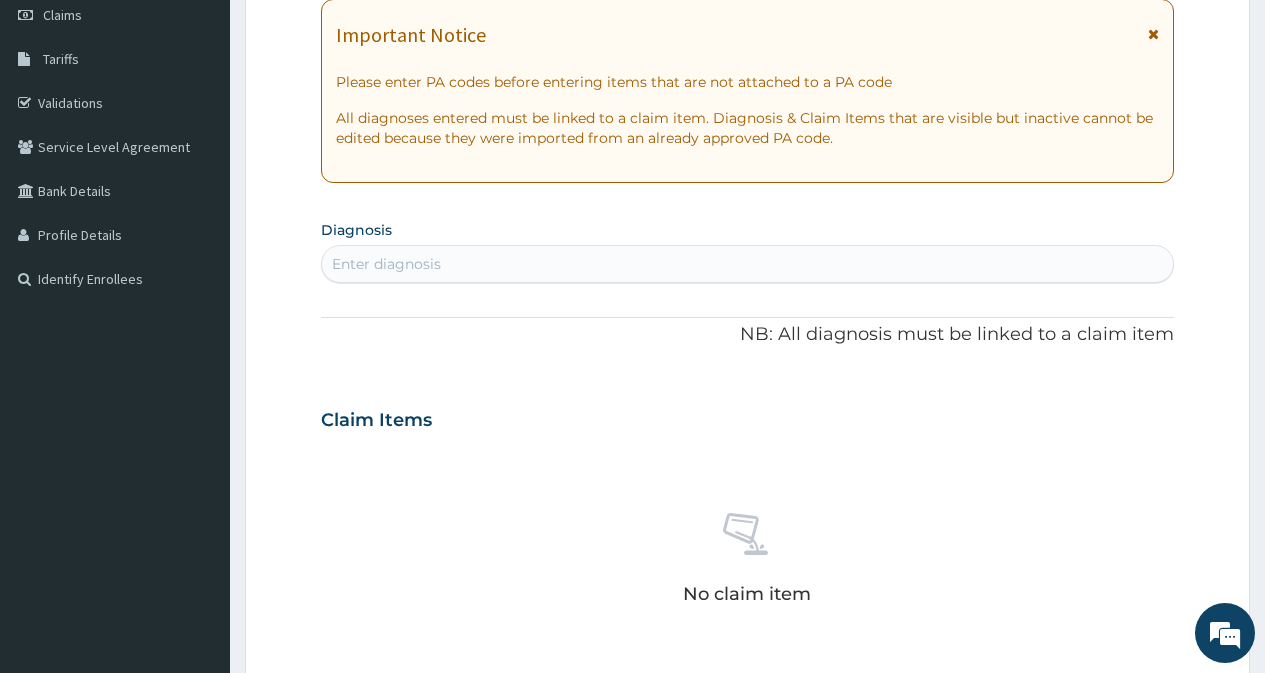 scroll, scrollTop: 279, scrollLeft: 0, axis: vertical 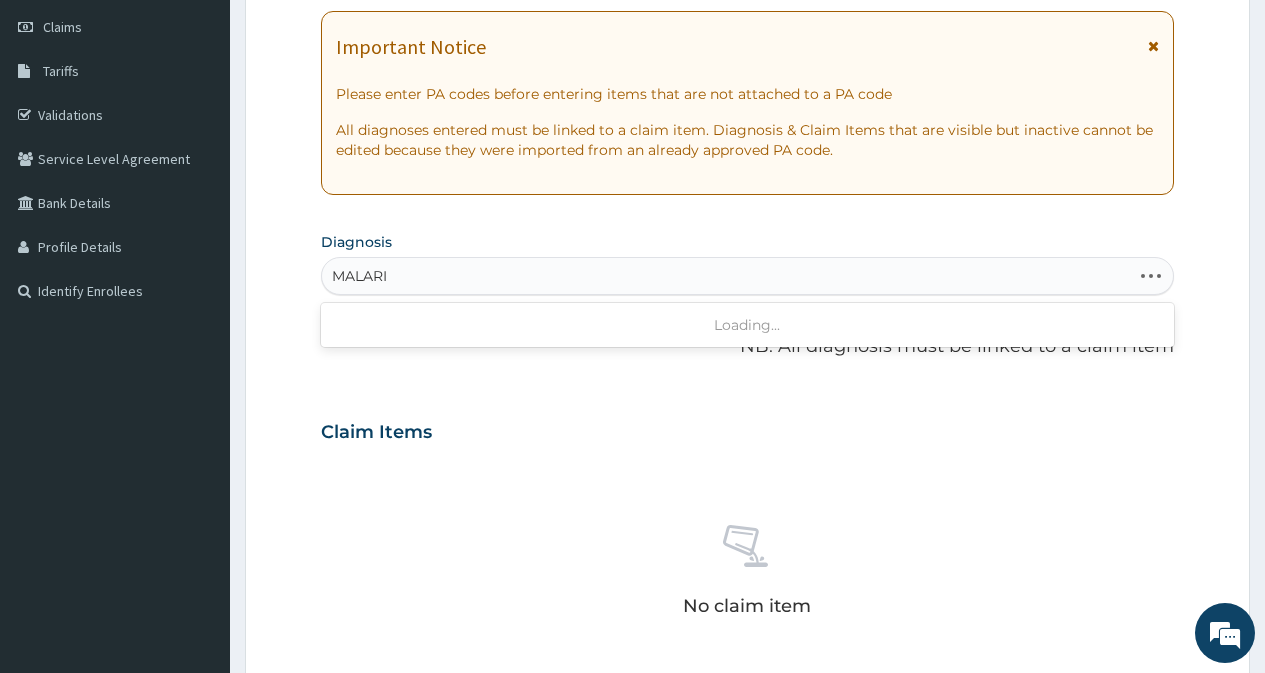 type on "MALARIA" 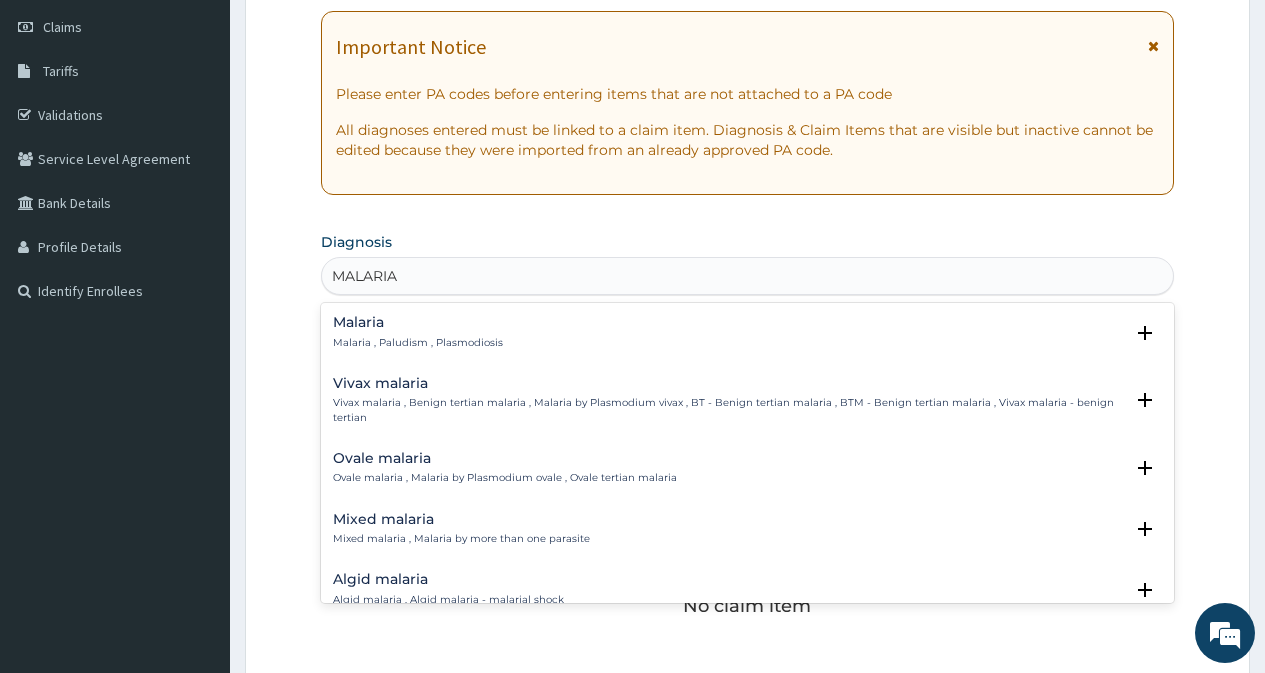 click on "Mixed malaria" at bounding box center [461, 519] 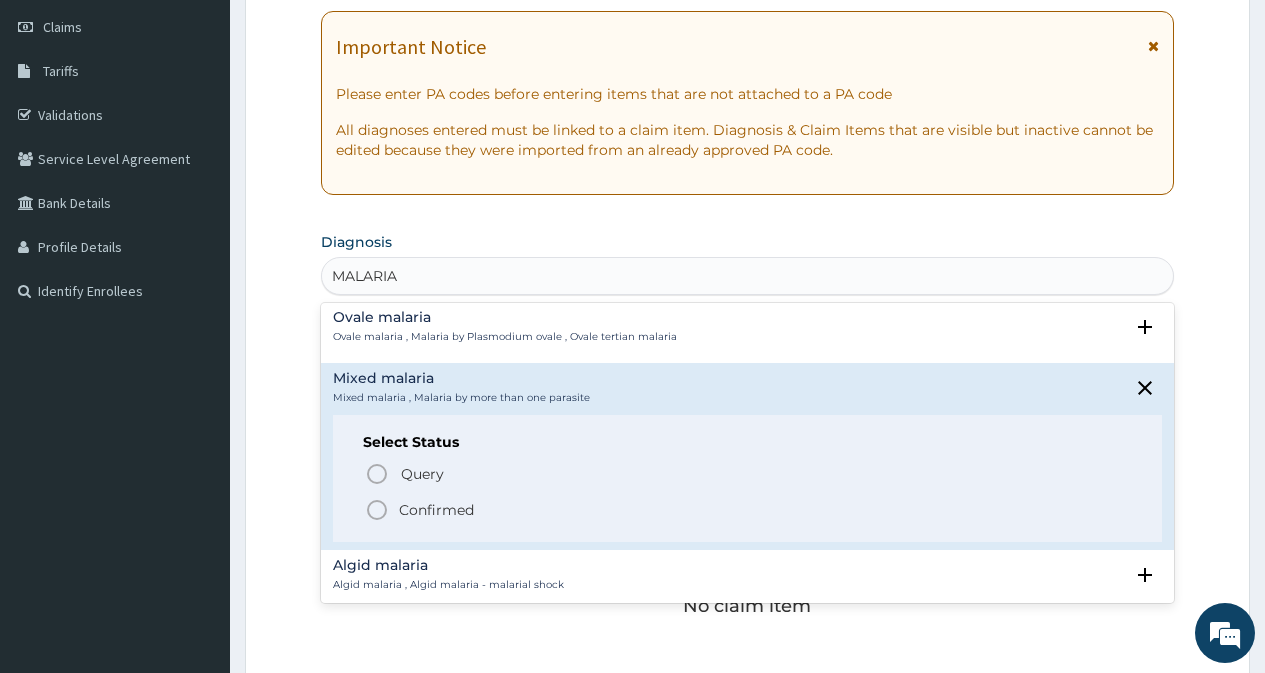 scroll, scrollTop: 200, scrollLeft: 0, axis: vertical 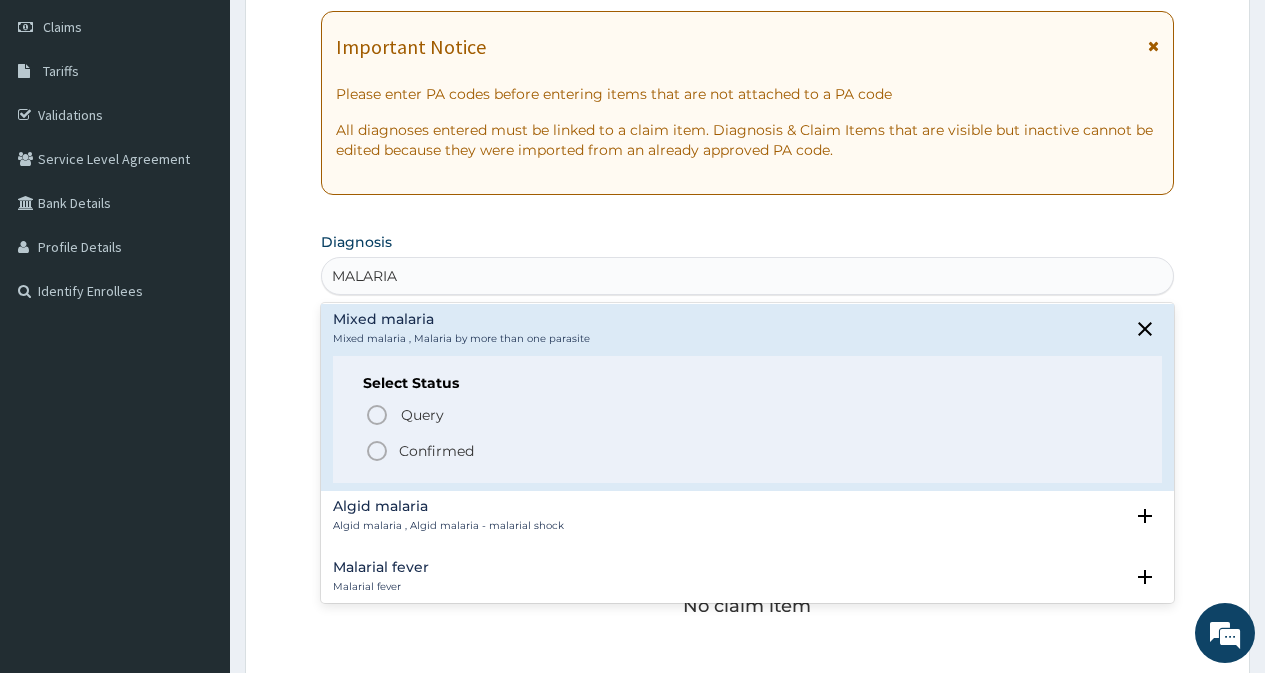 click 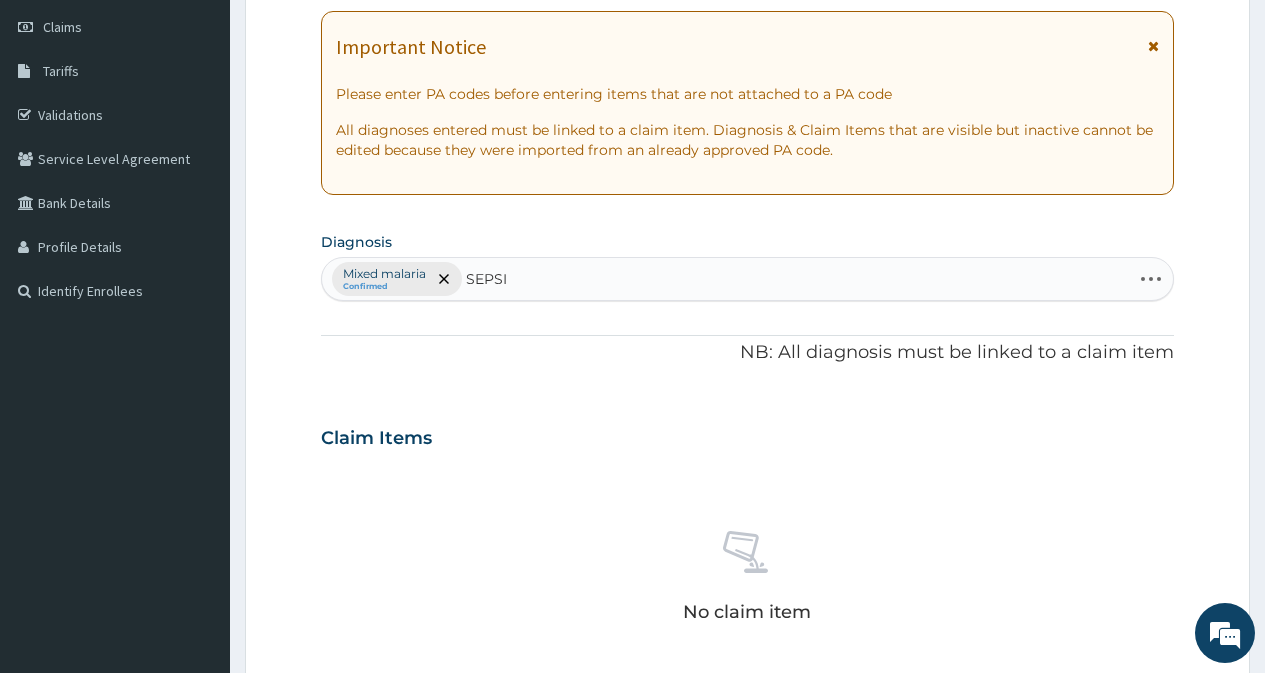 type on "SEPSIS" 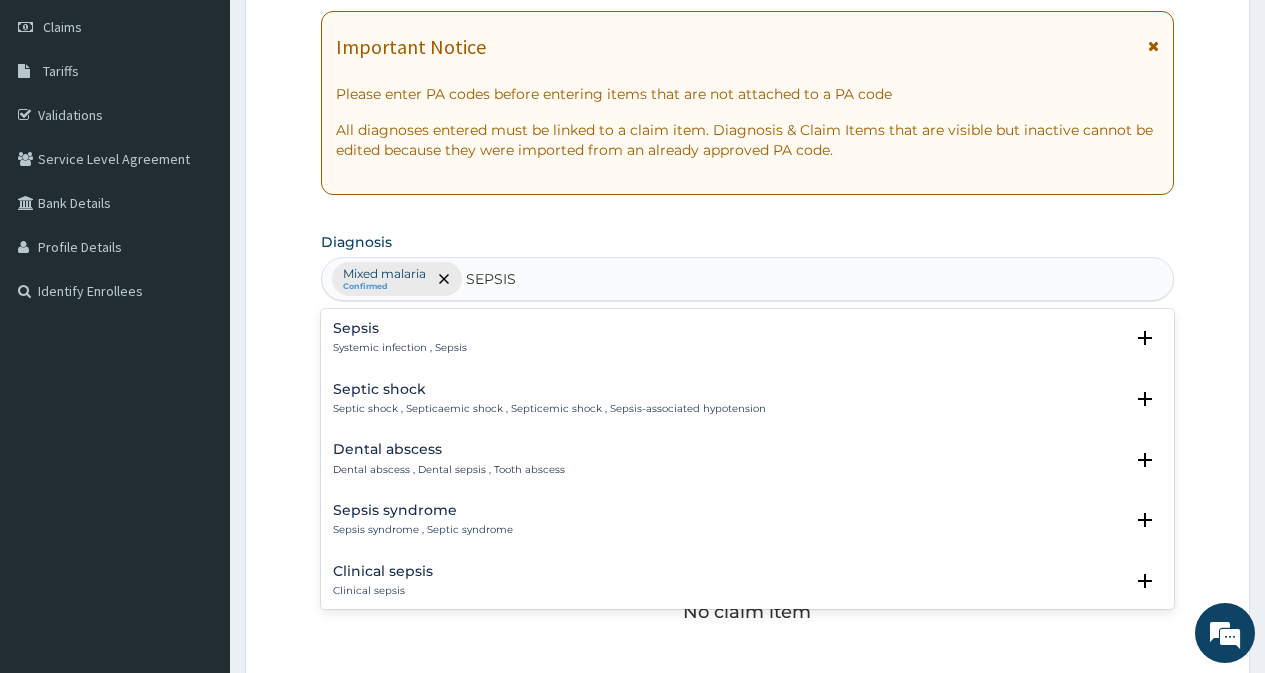 click on "Sepsis" at bounding box center [400, 328] 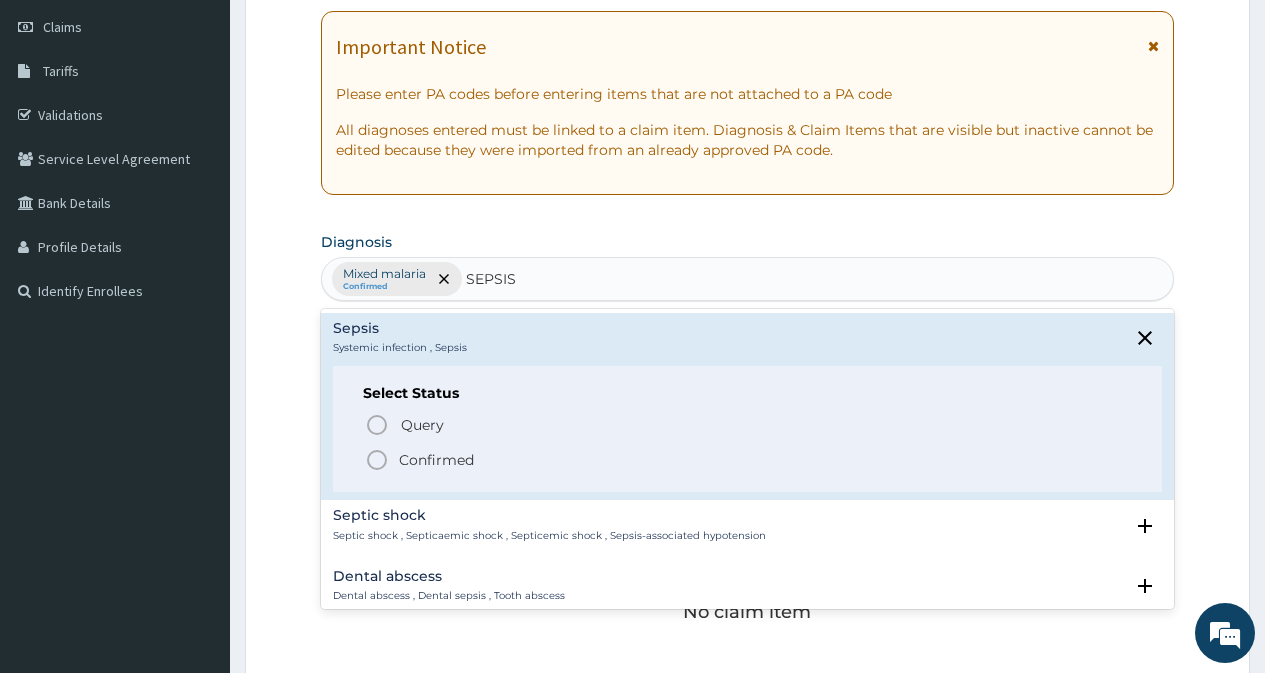 click 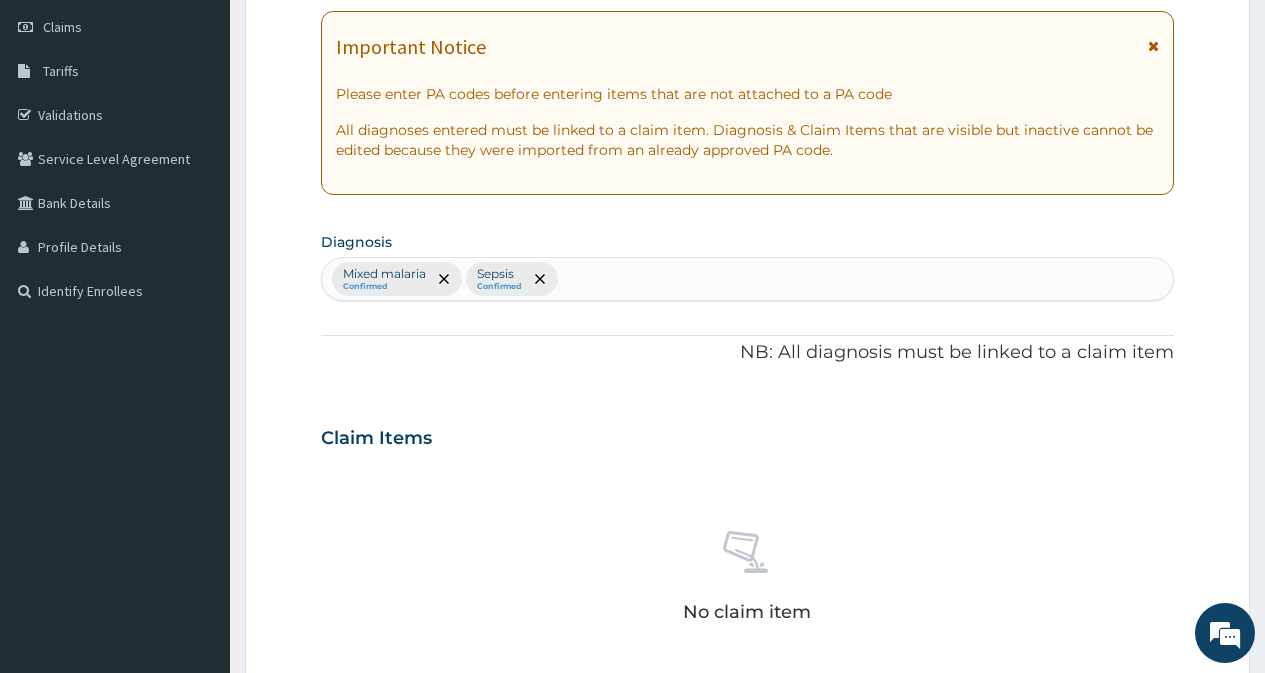 scroll, scrollTop: 379, scrollLeft: 0, axis: vertical 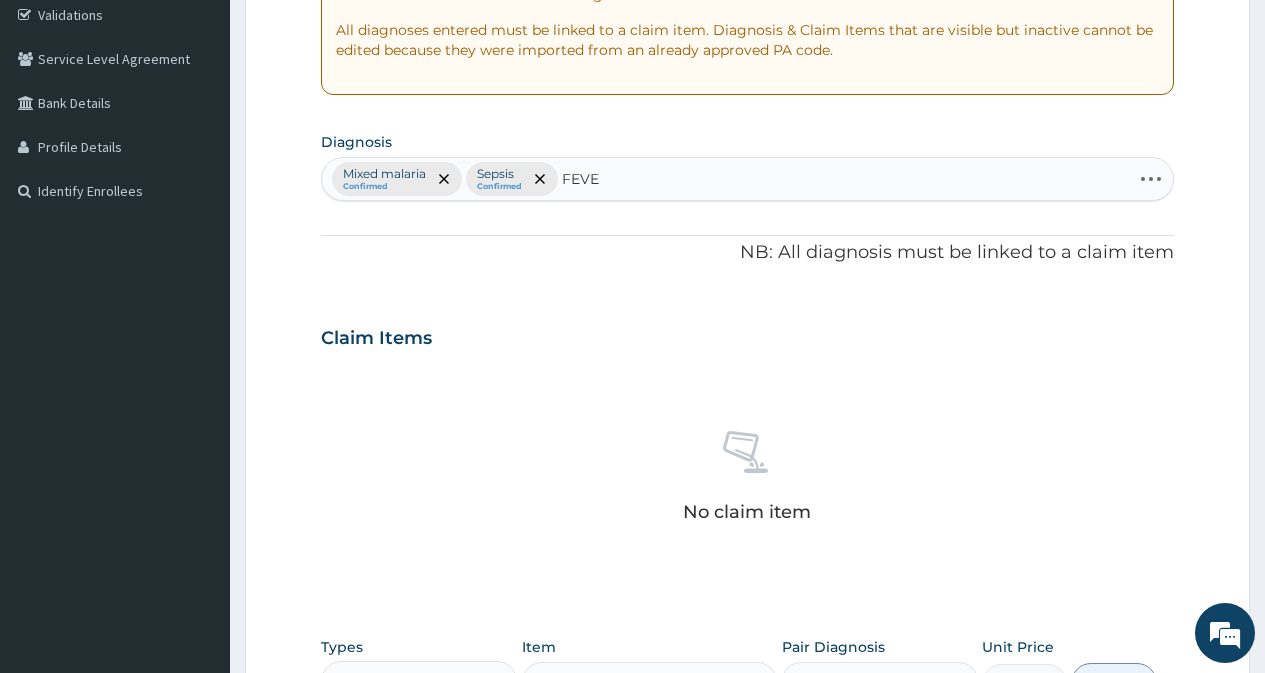 type on "FEVER" 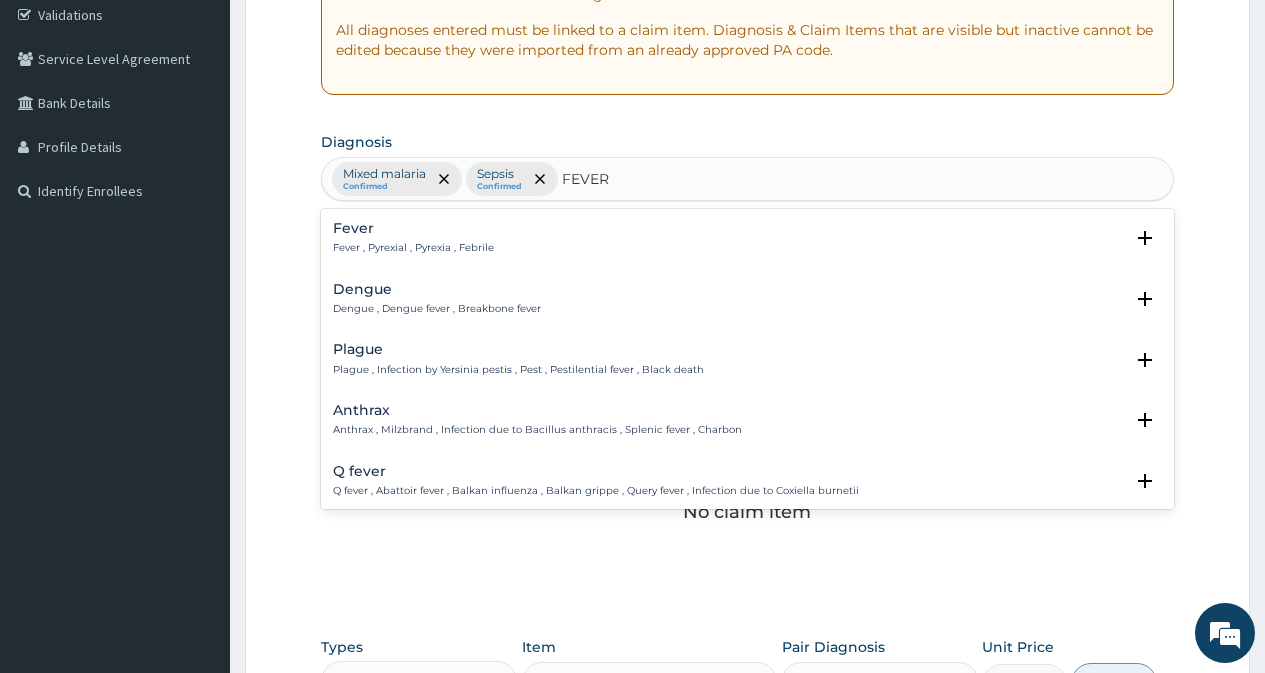 click on "Fever , Pyrexial , Pyrexia , Febrile" at bounding box center [413, 248] 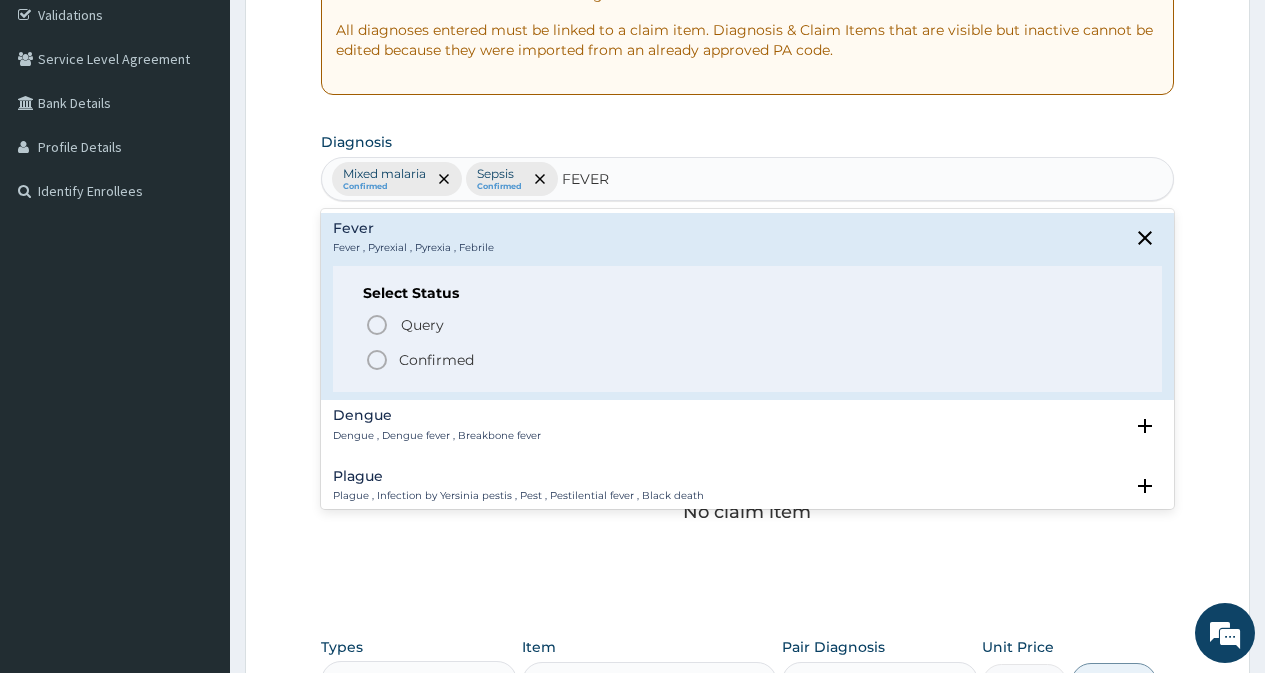 click 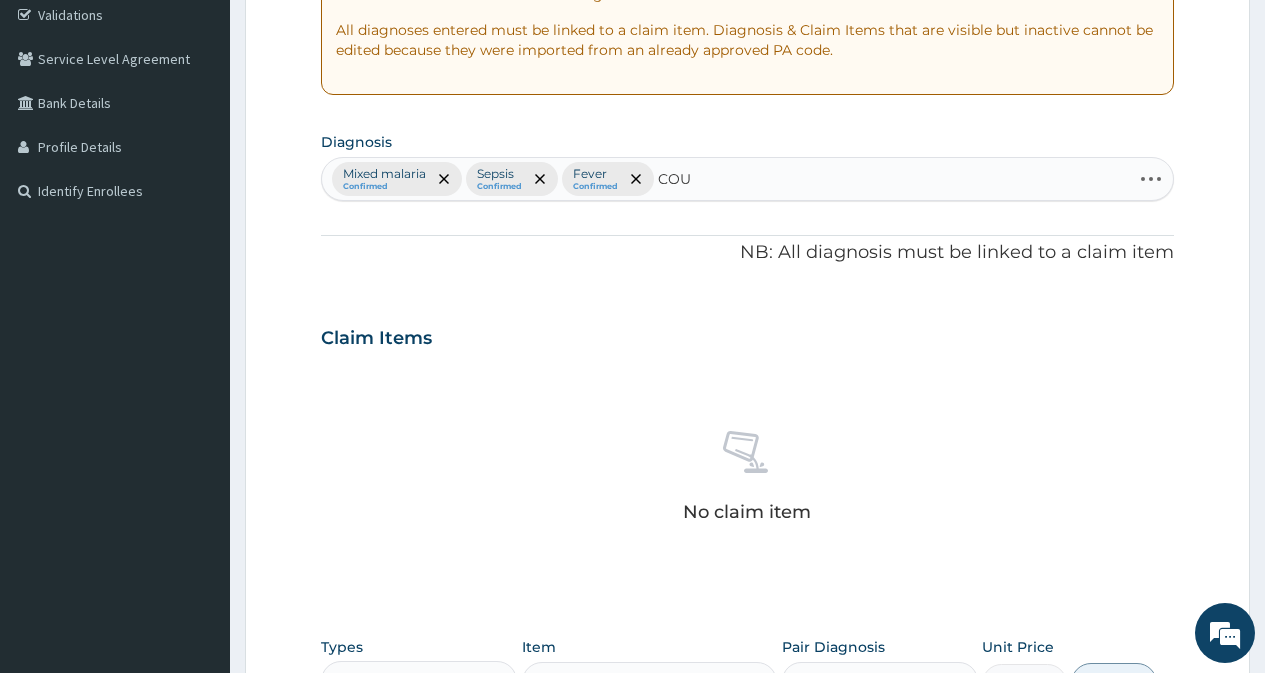 type on "COUG" 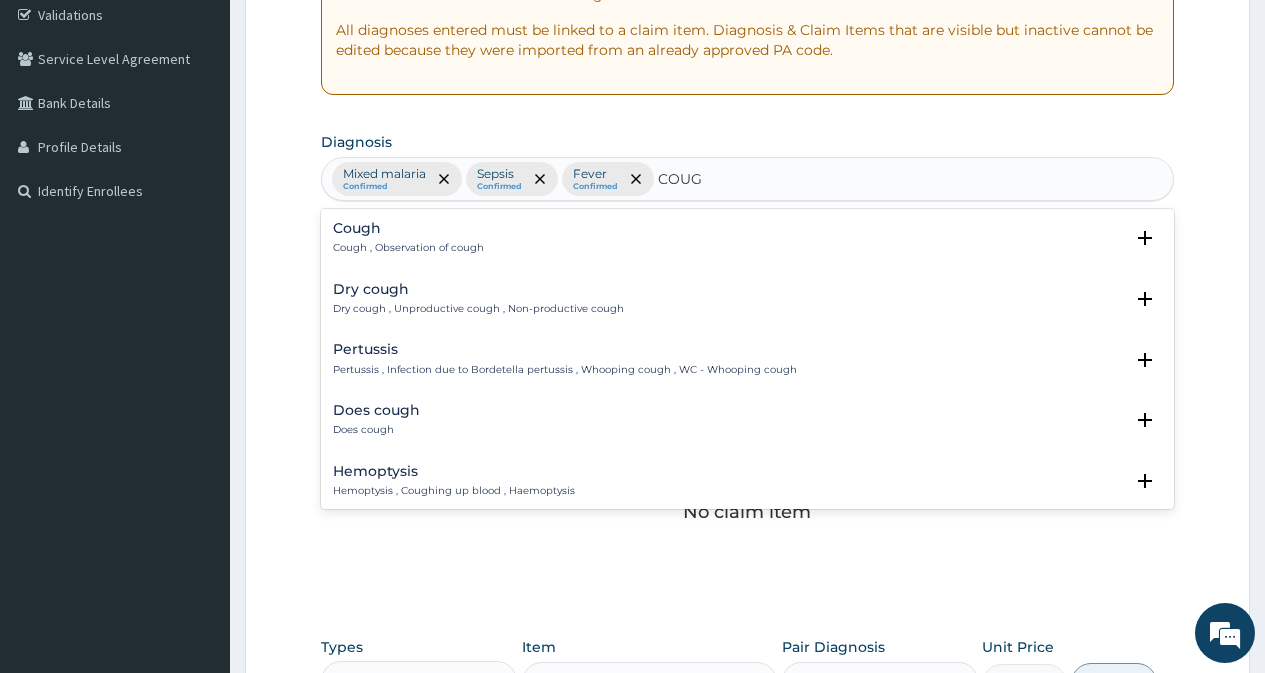 click on "Dry cough , Unproductive cough , Non-productive cough" at bounding box center [478, 309] 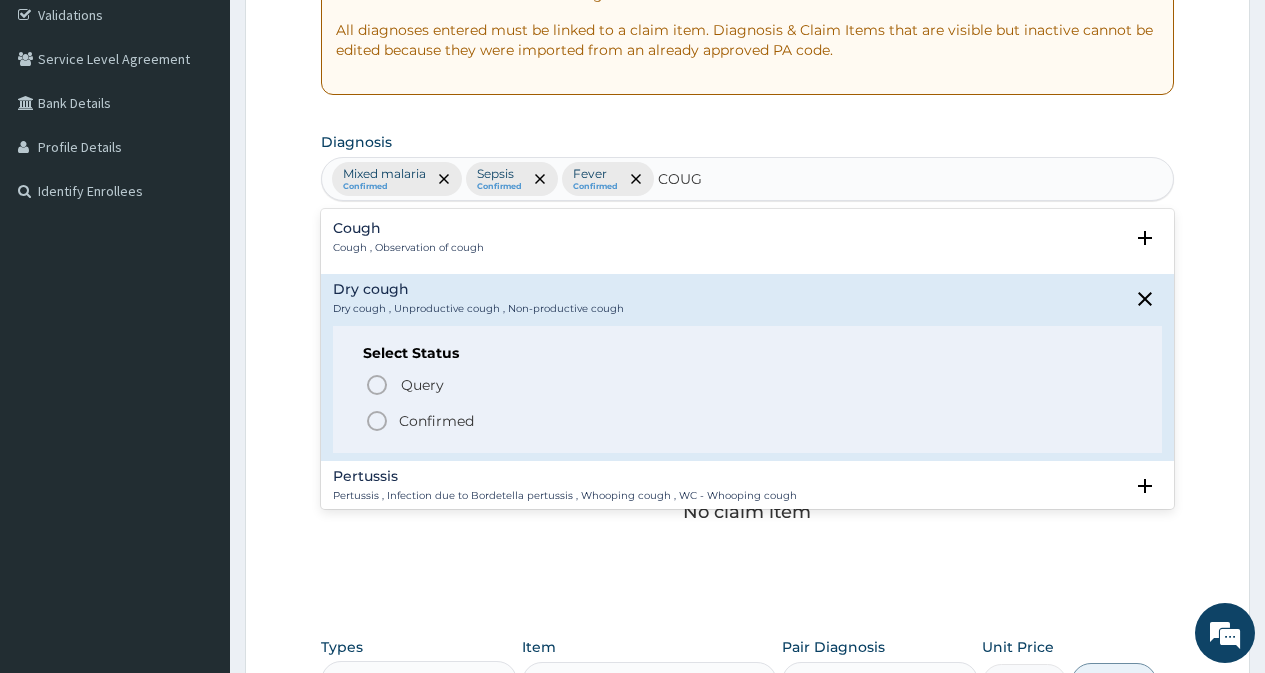 click 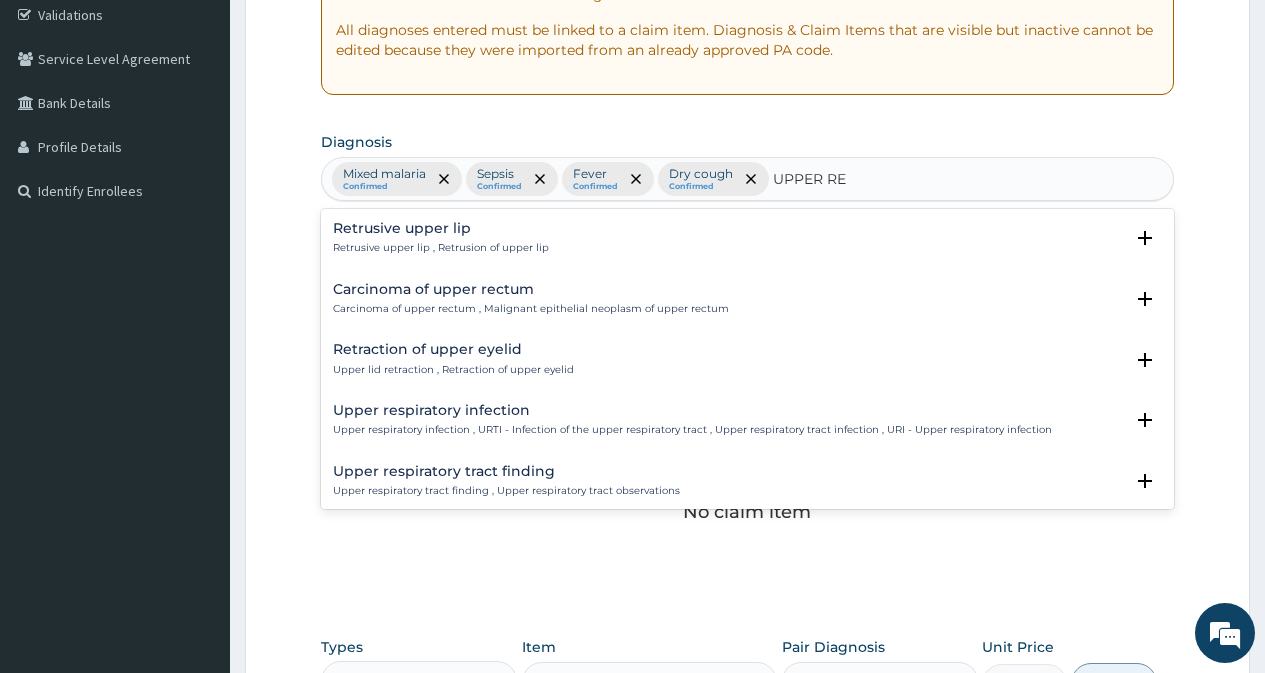 type on "UPPER RES" 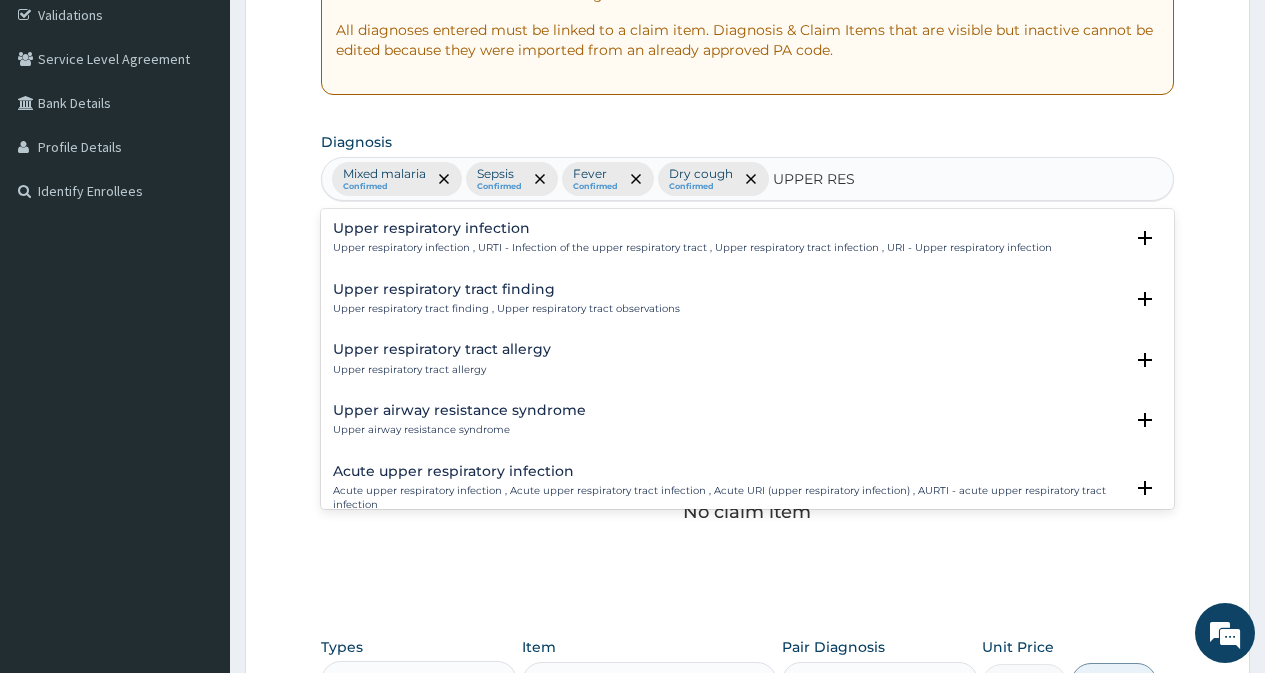 click on "Acute upper respiratory infection" at bounding box center [728, 471] 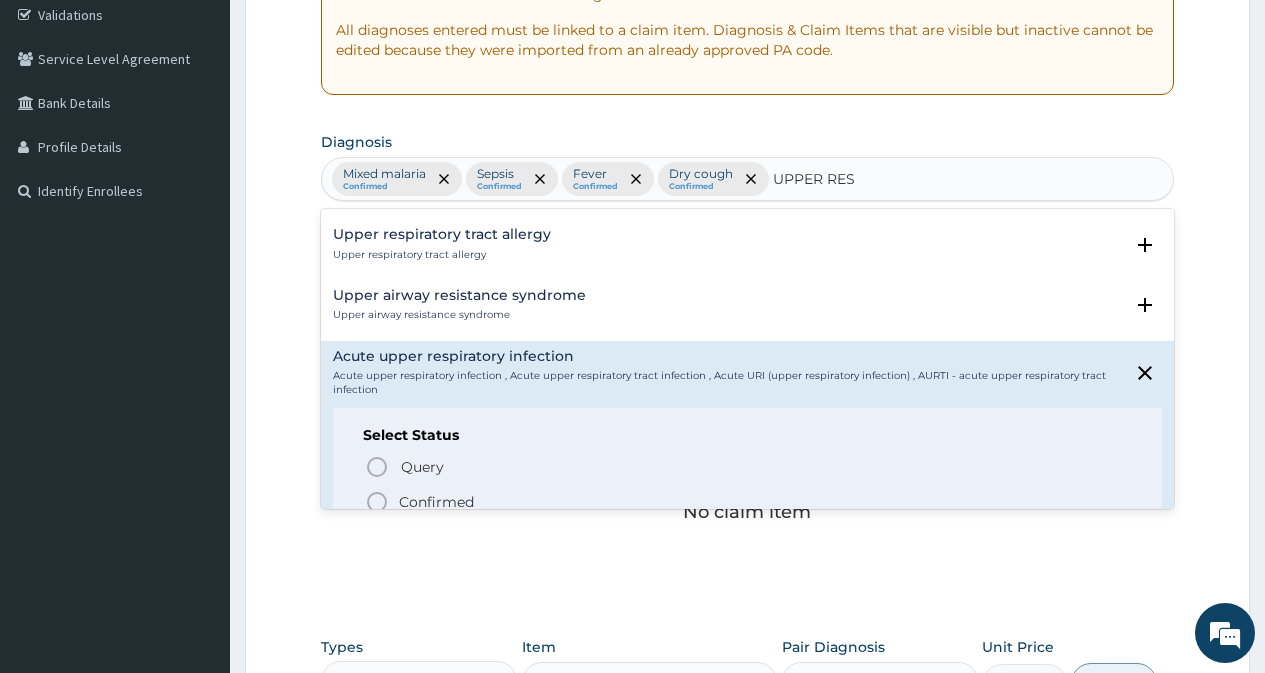 scroll, scrollTop: 200, scrollLeft: 0, axis: vertical 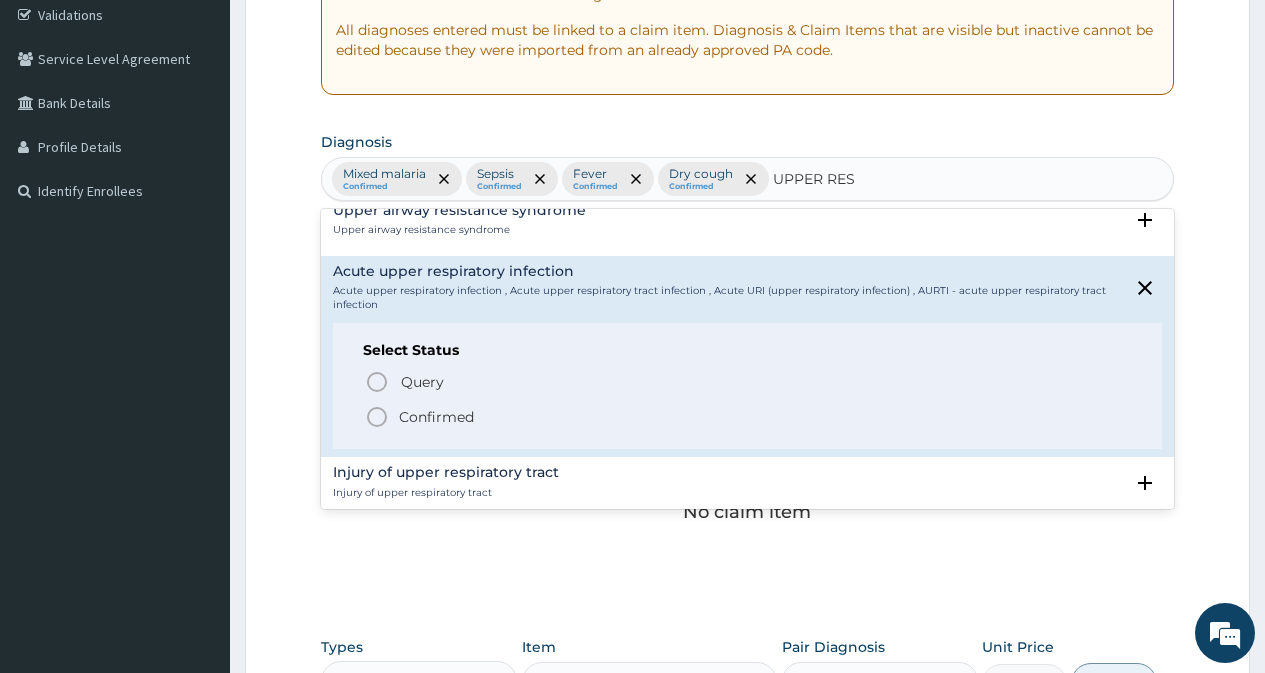 click 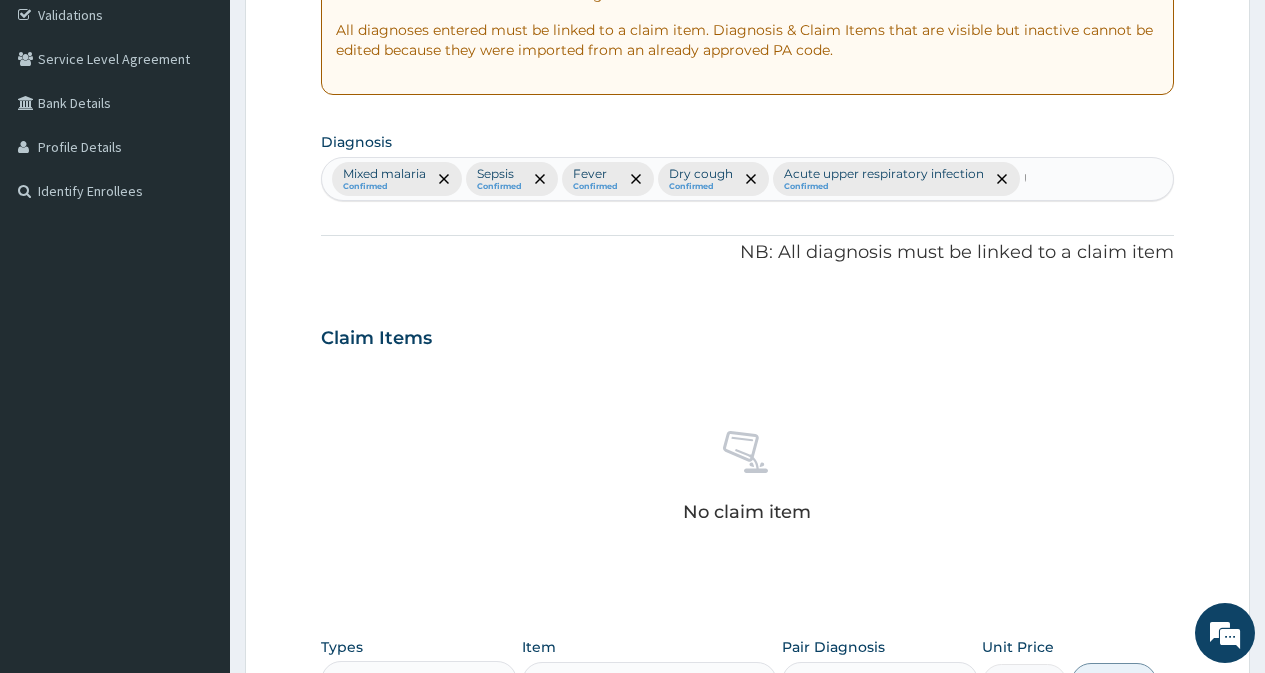 type 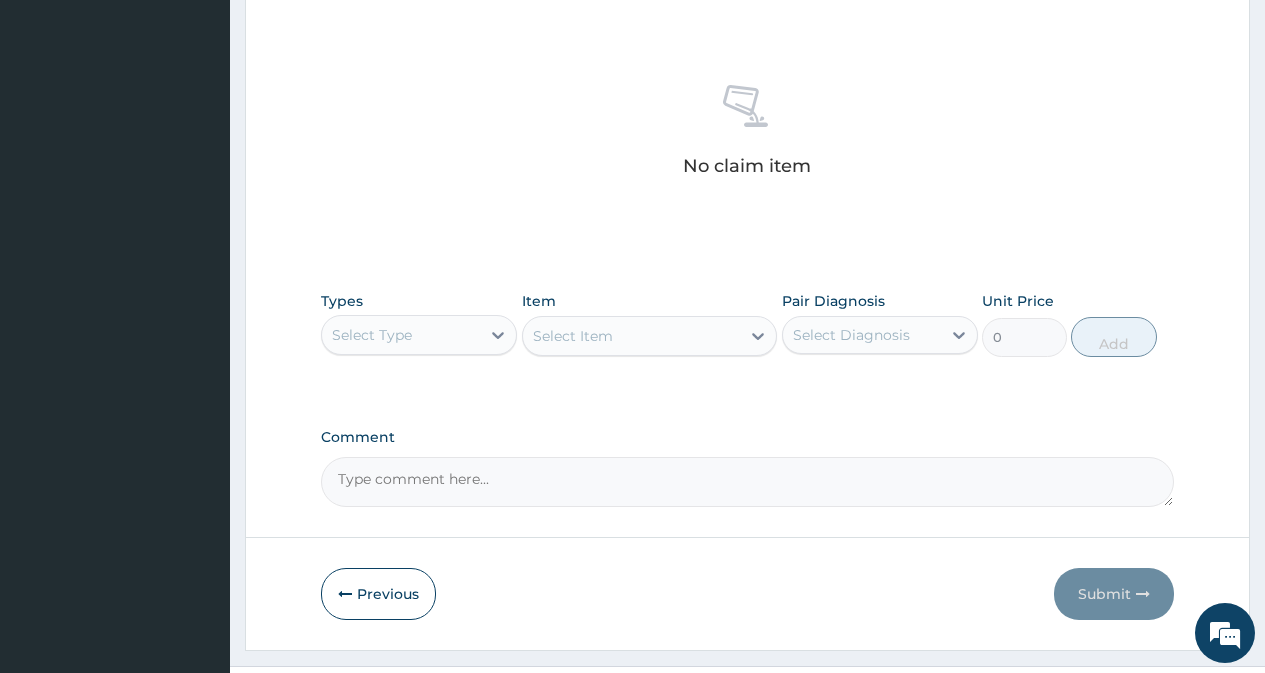 scroll, scrollTop: 769, scrollLeft: 0, axis: vertical 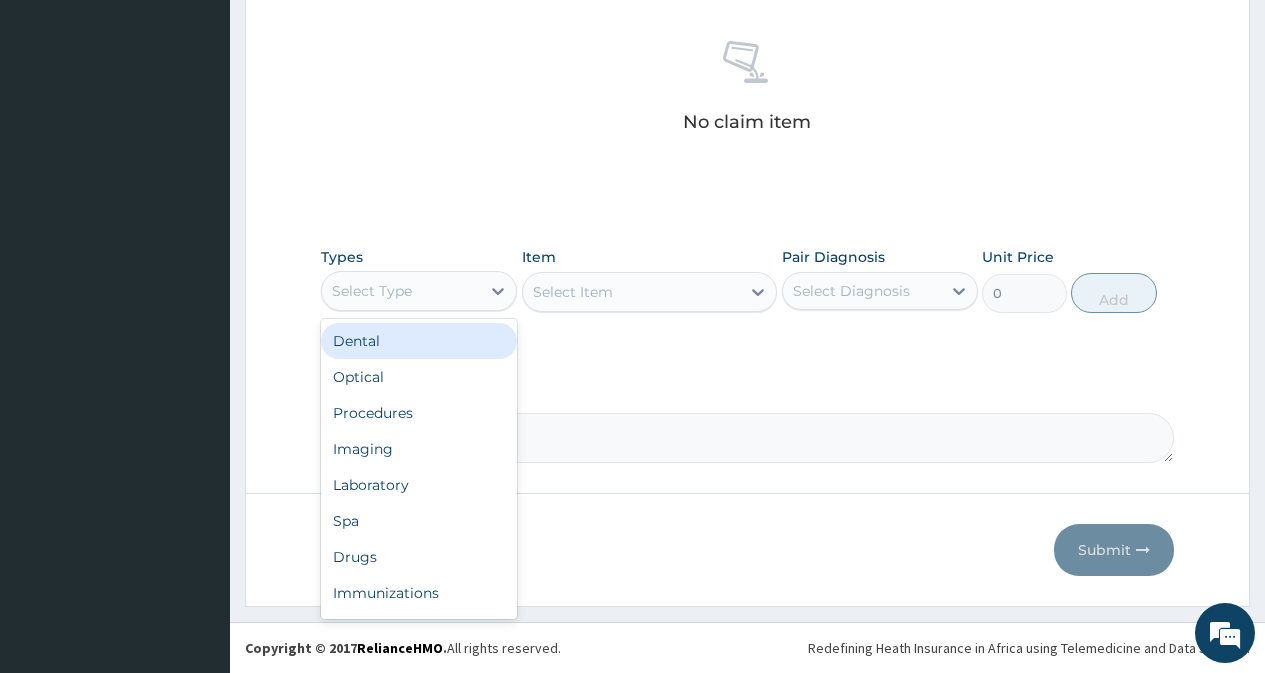 click on "Select Type" at bounding box center [401, 291] 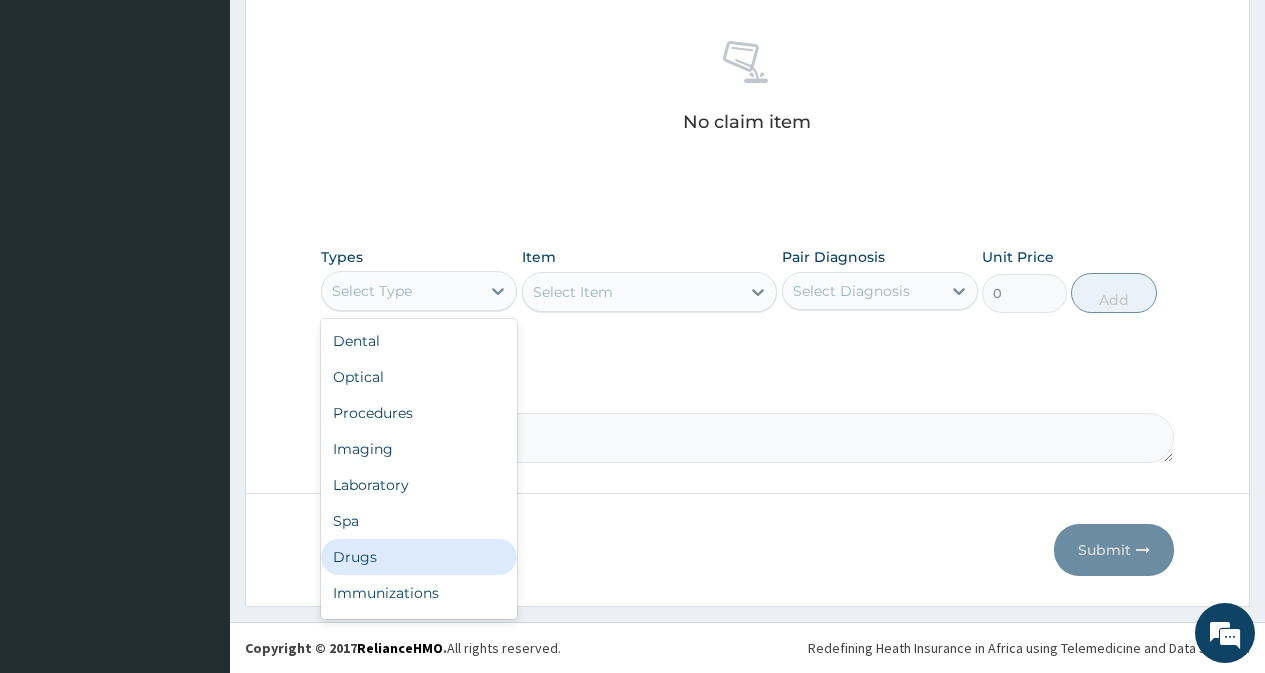 click on "Drugs" at bounding box center [419, 557] 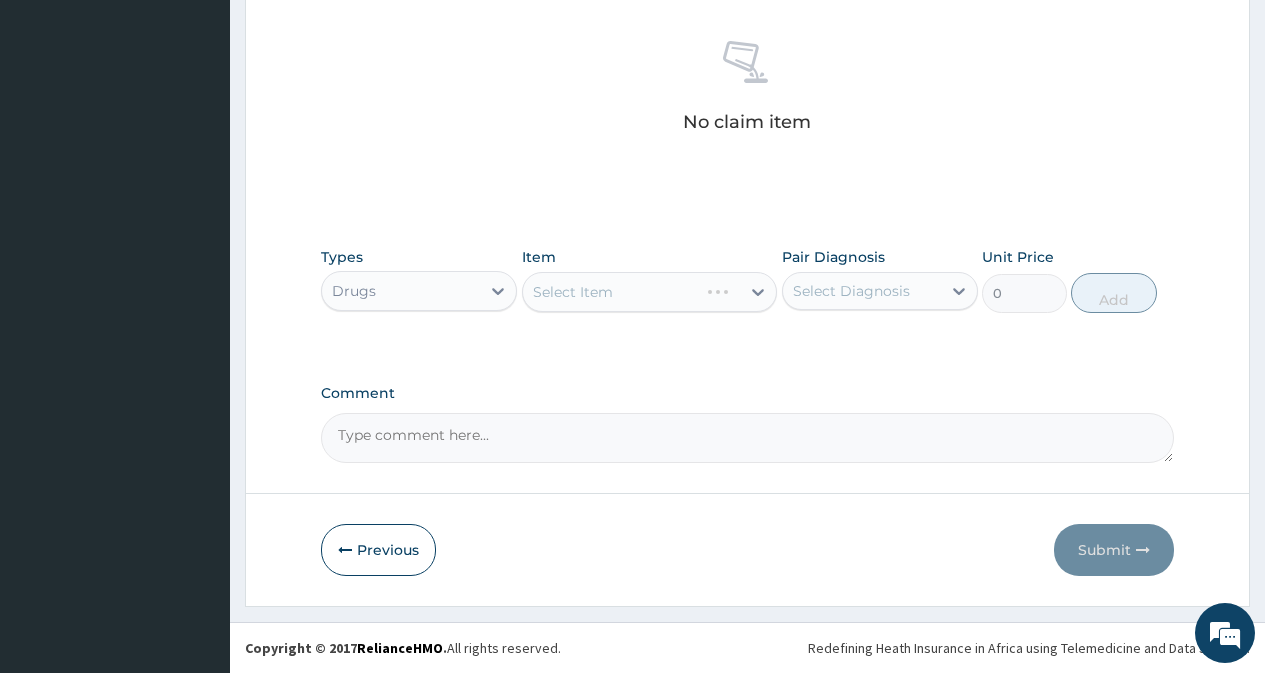 drag, startPoint x: 825, startPoint y: 298, endPoint x: 824, endPoint y: 315, distance: 17.029387 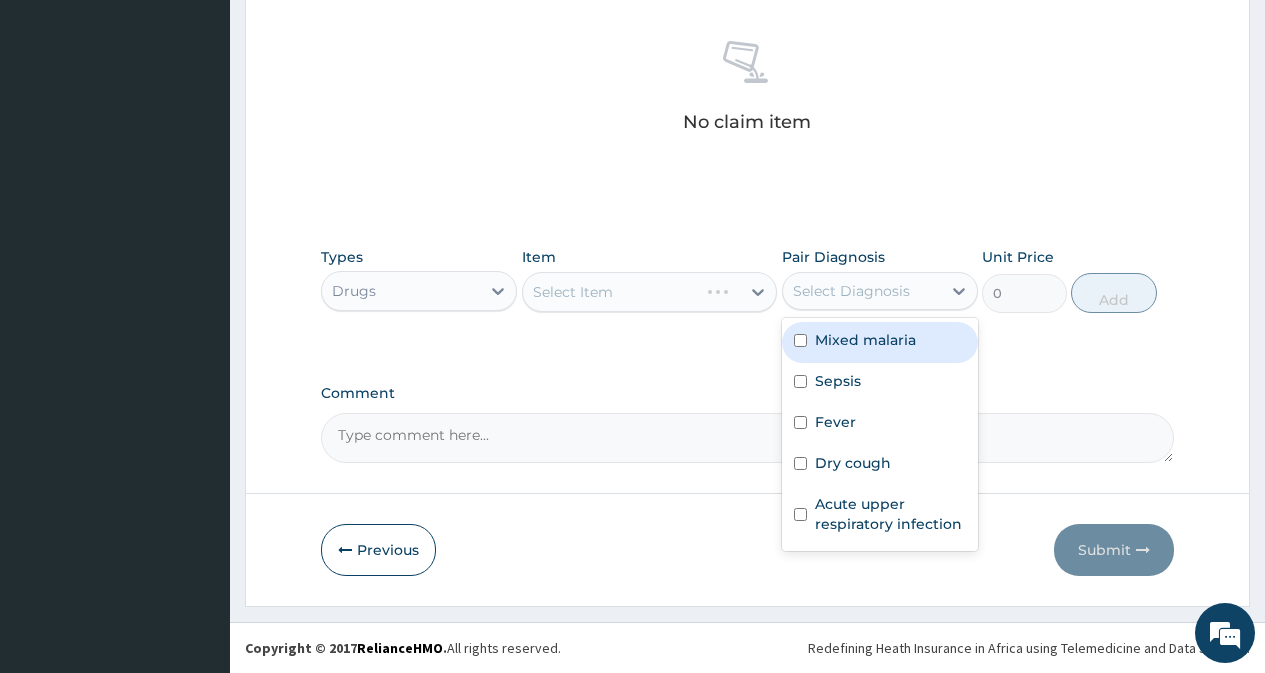 drag, startPoint x: 824, startPoint y: 315, endPoint x: 823, endPoint y: 358, distance: 43.011627 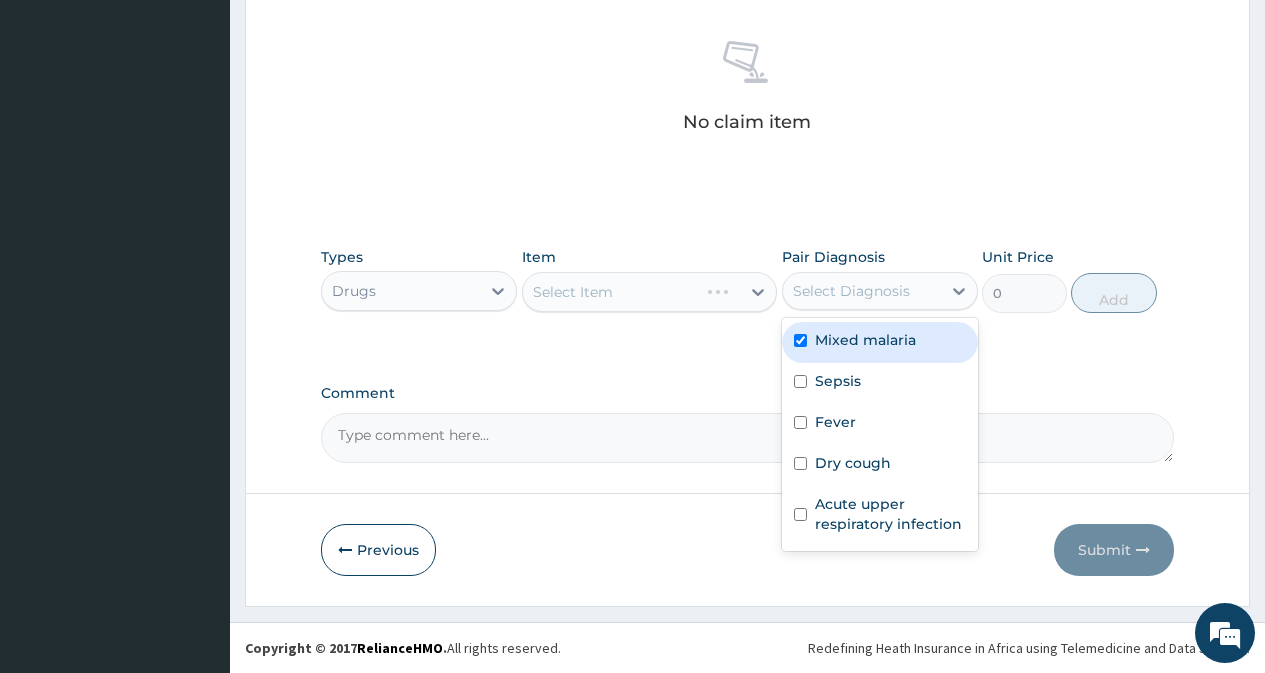 checkbox on "true" 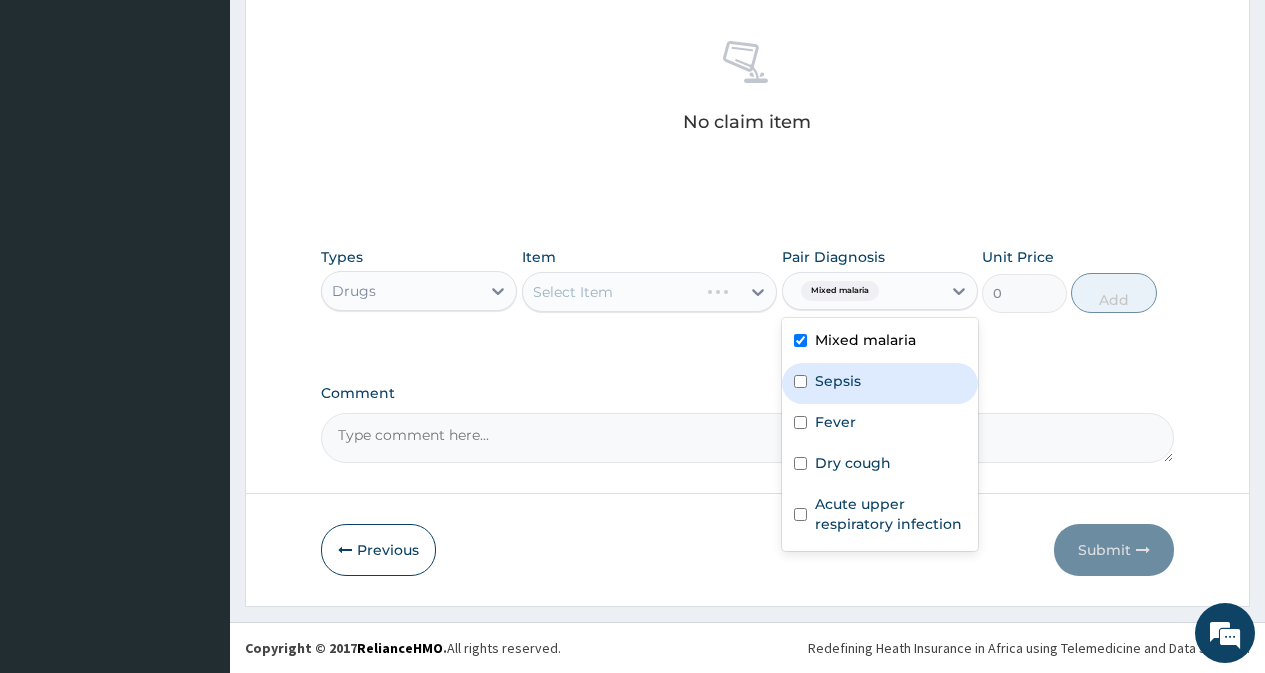 drag, startPoint x: 822, startPoint y: 372, endPoint x: 830, endPoint y: 408, distance: 36.878178 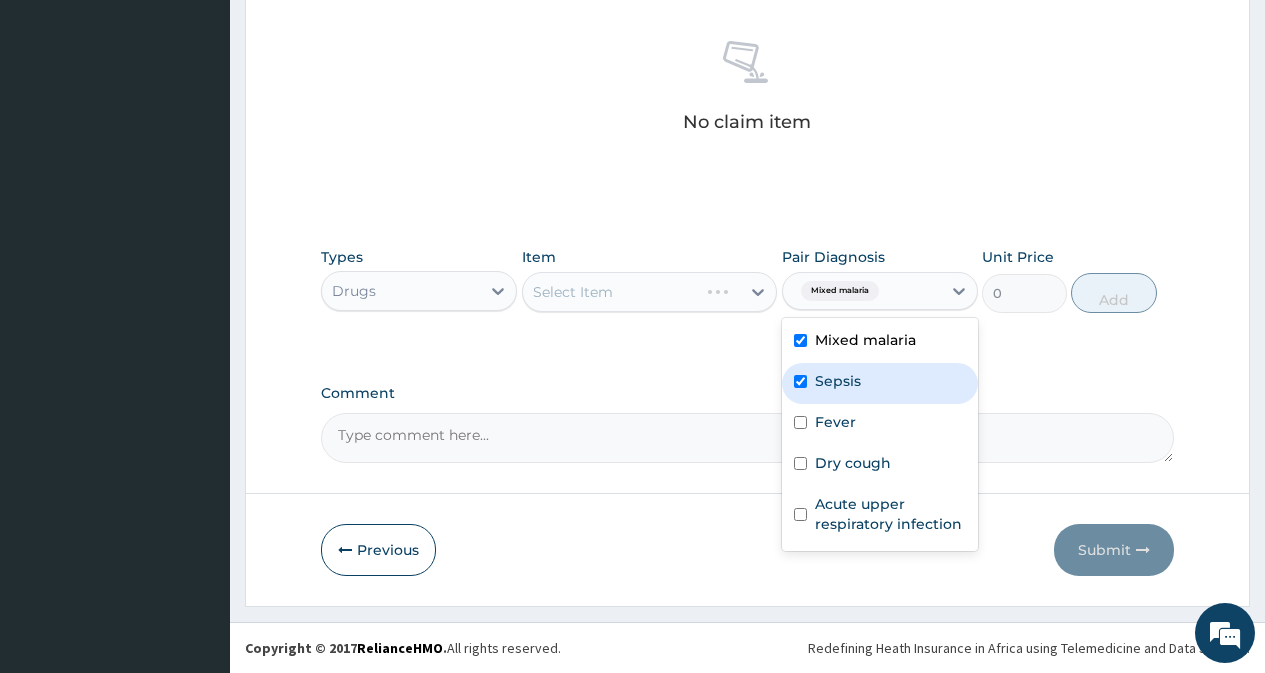 checkbox on "true" 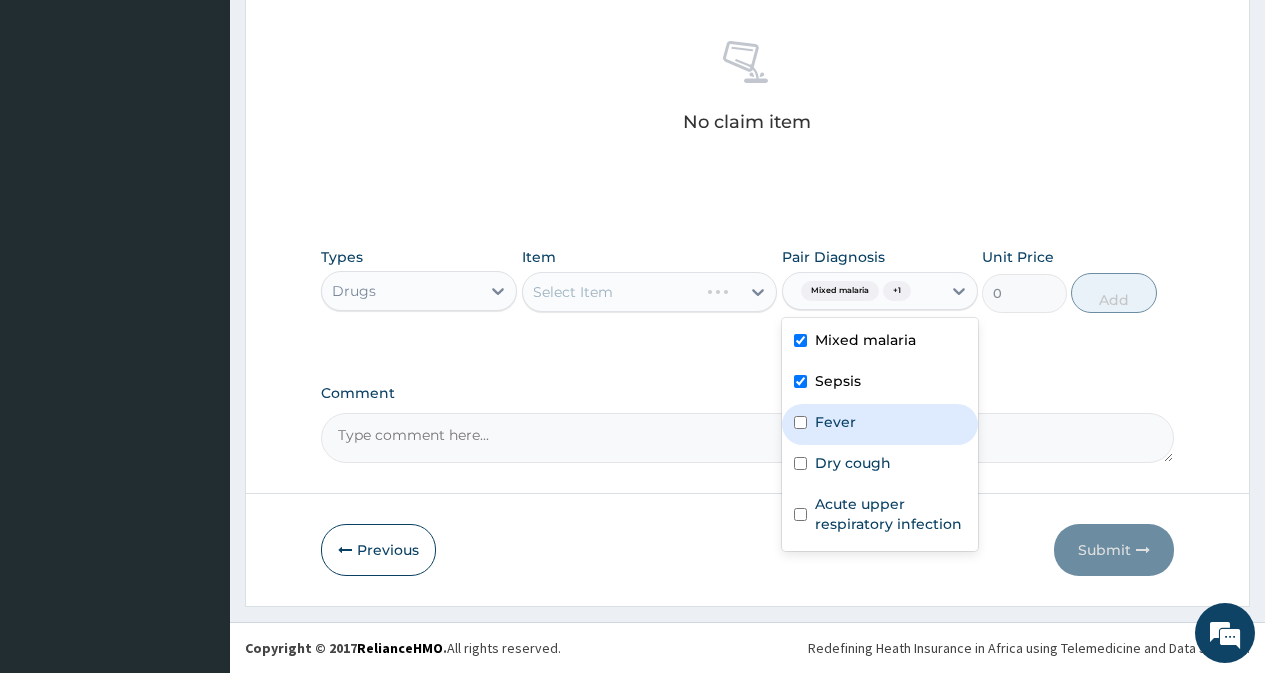 drag, startPoint x: 830, startPoint y: 408, endPoint x: 830, endPoint y: 456, distance: 48 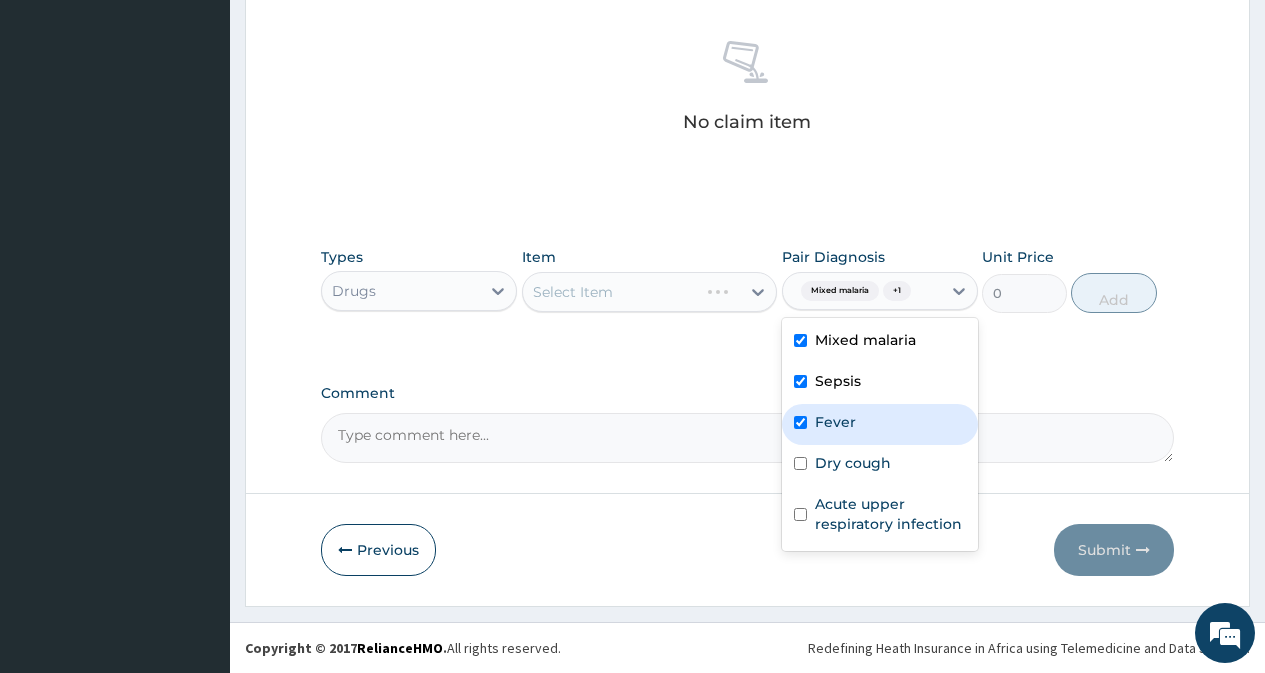 checkbox on "true" 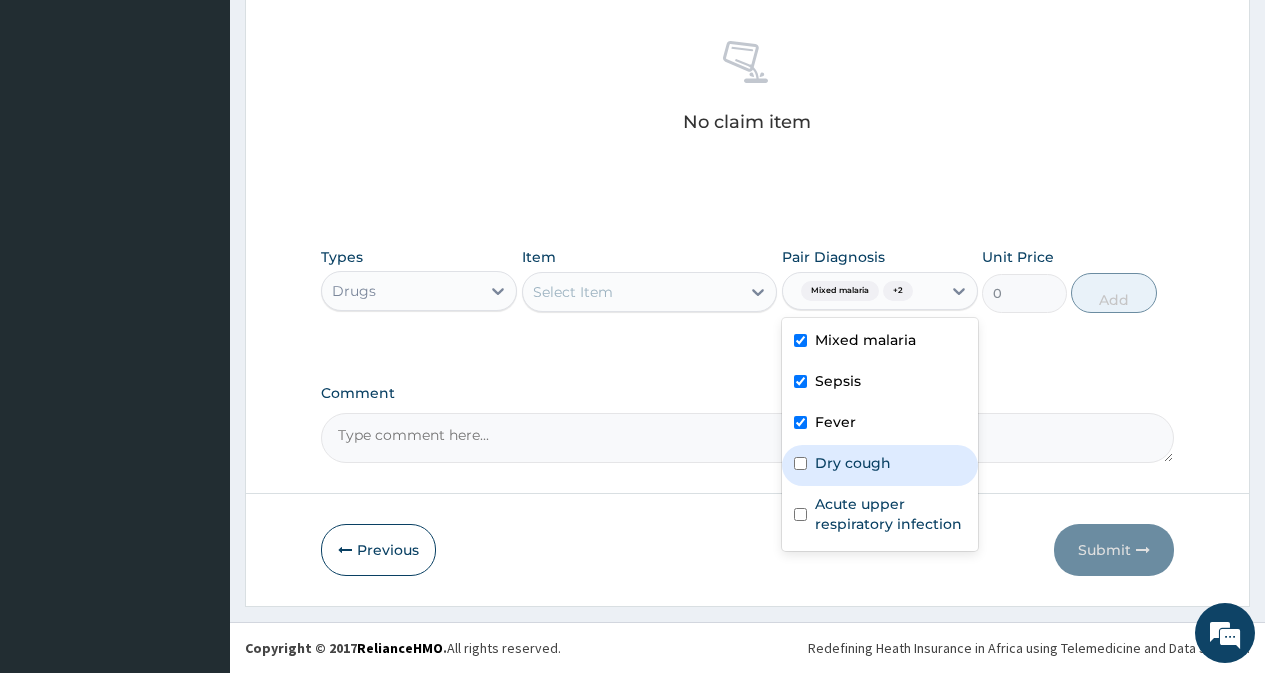 drag, startPoint x: 829, startPoint y: 466, endPoint x: 840, endPoint y: 513, distance: 48.270073 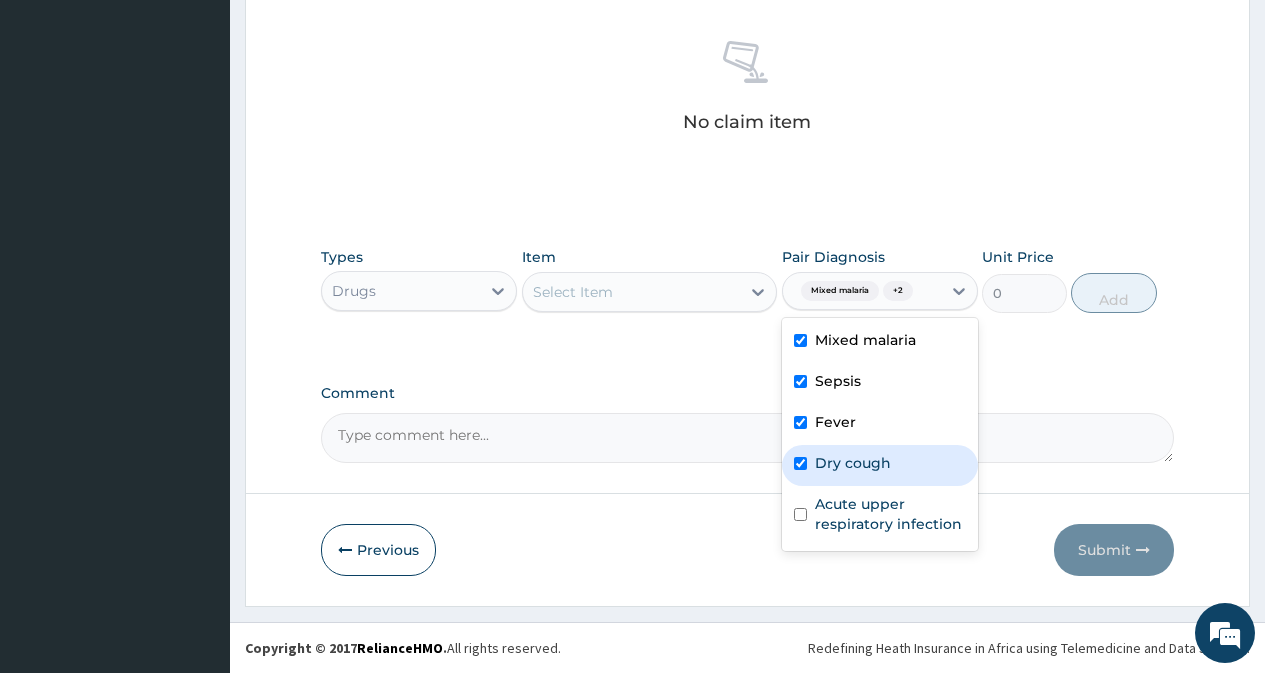checkbox on "true" 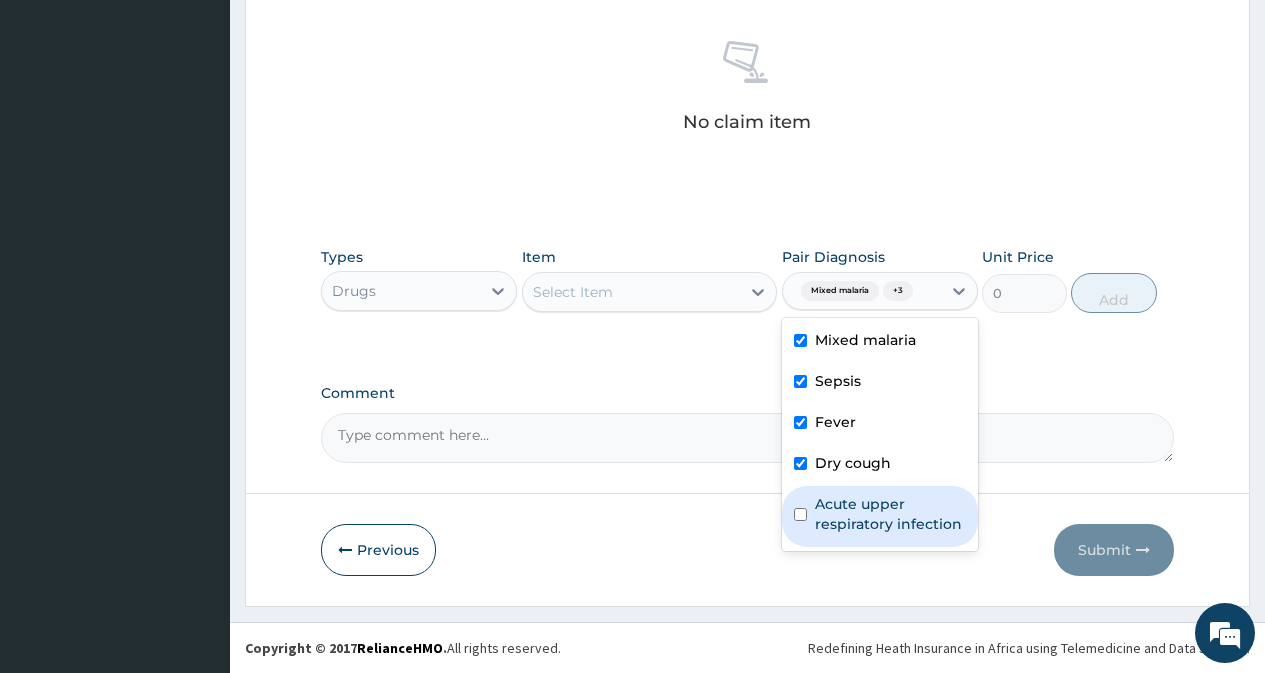 click on "Acute upper respiratory infection" at bounding box center (890, 514) 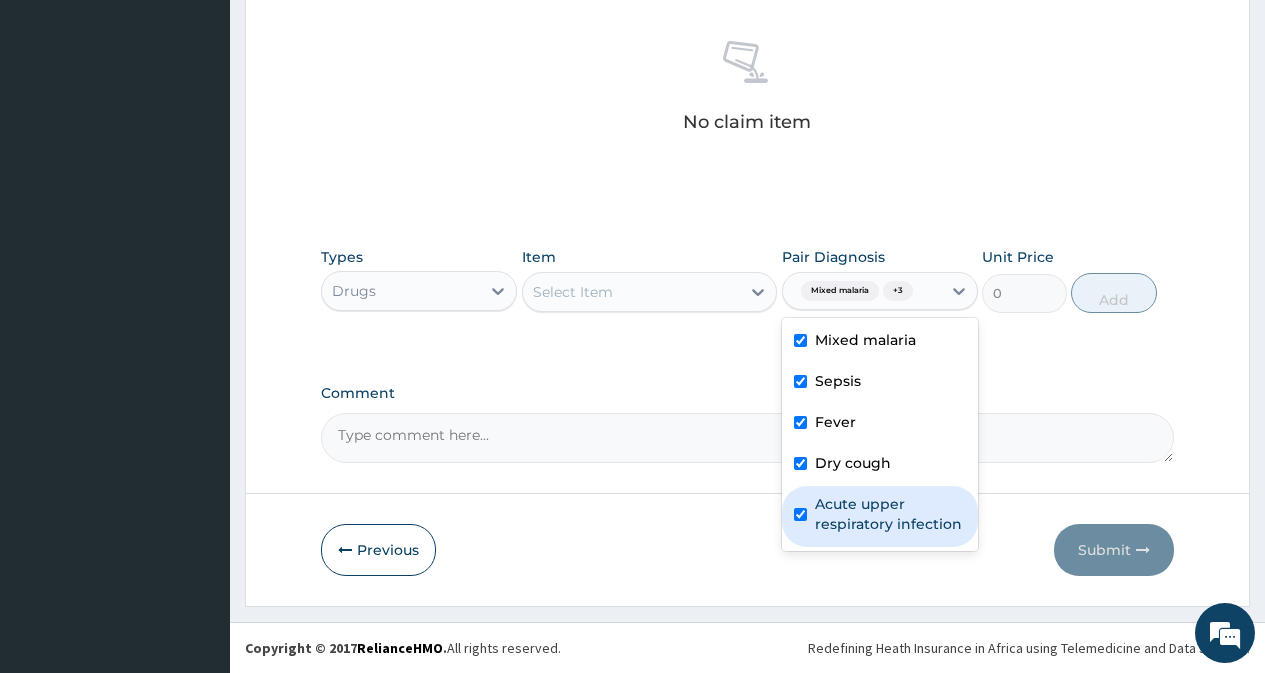 checkbox on "true" 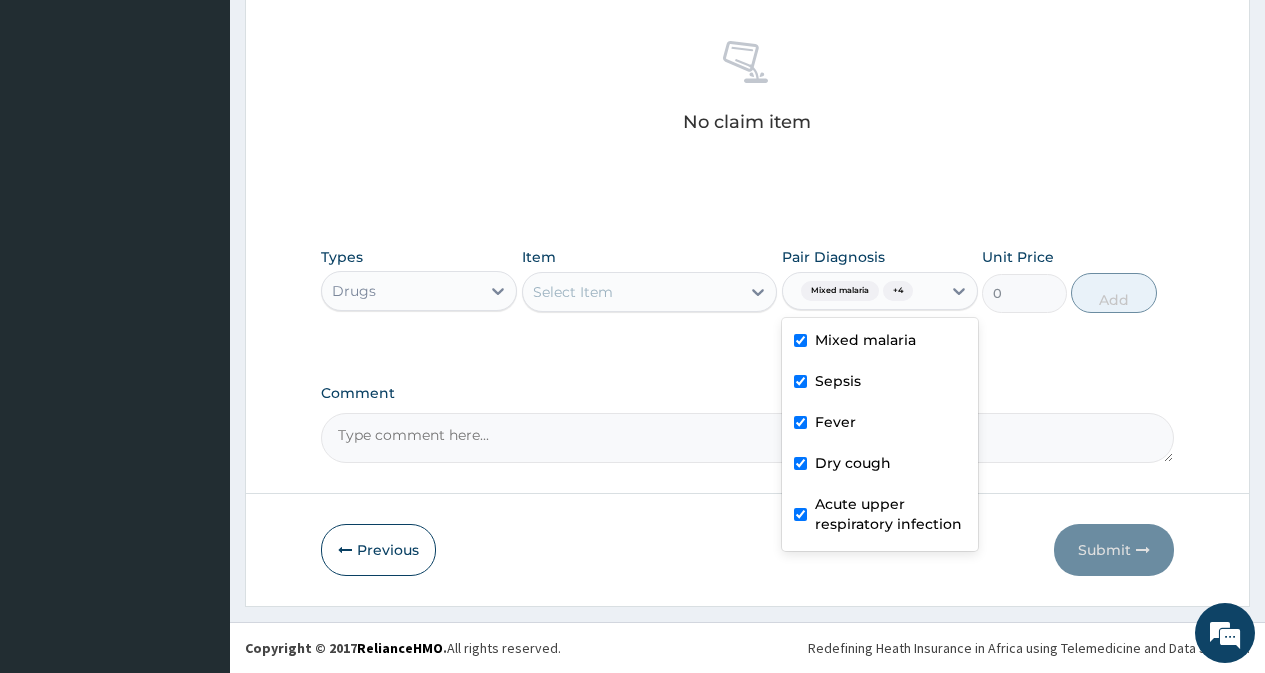 click on "Select Item" at bounding box center (632, 292) 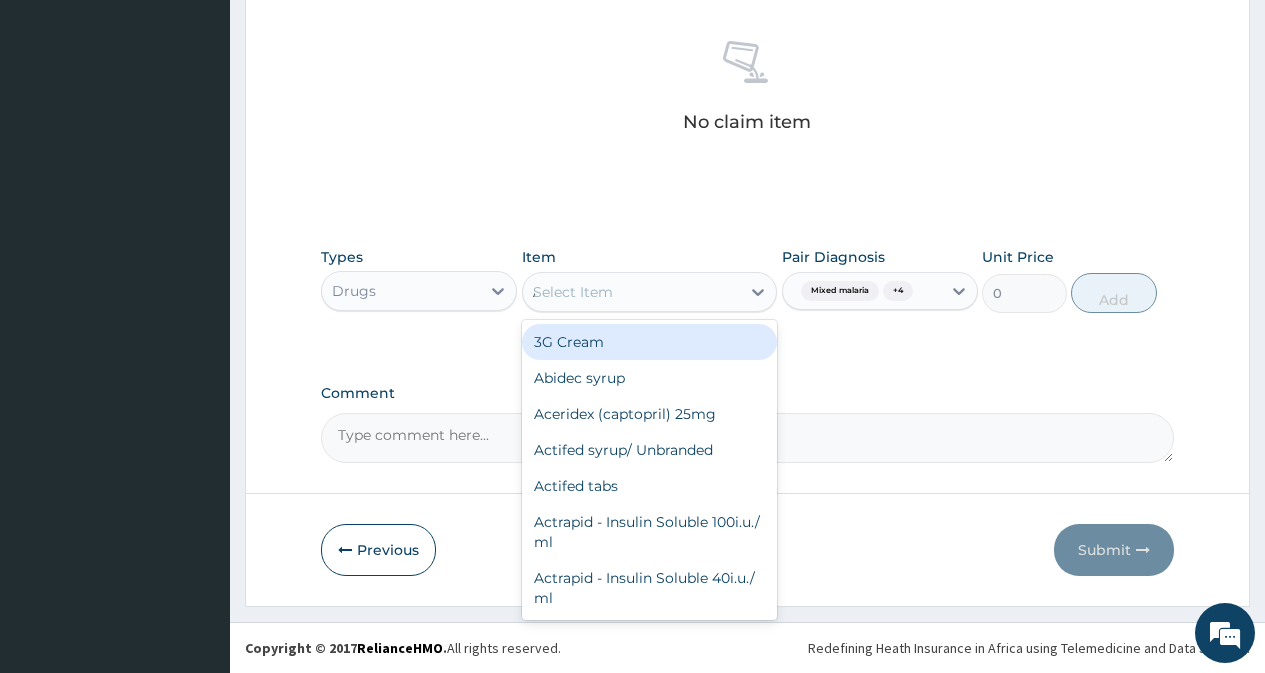 type on "AU" 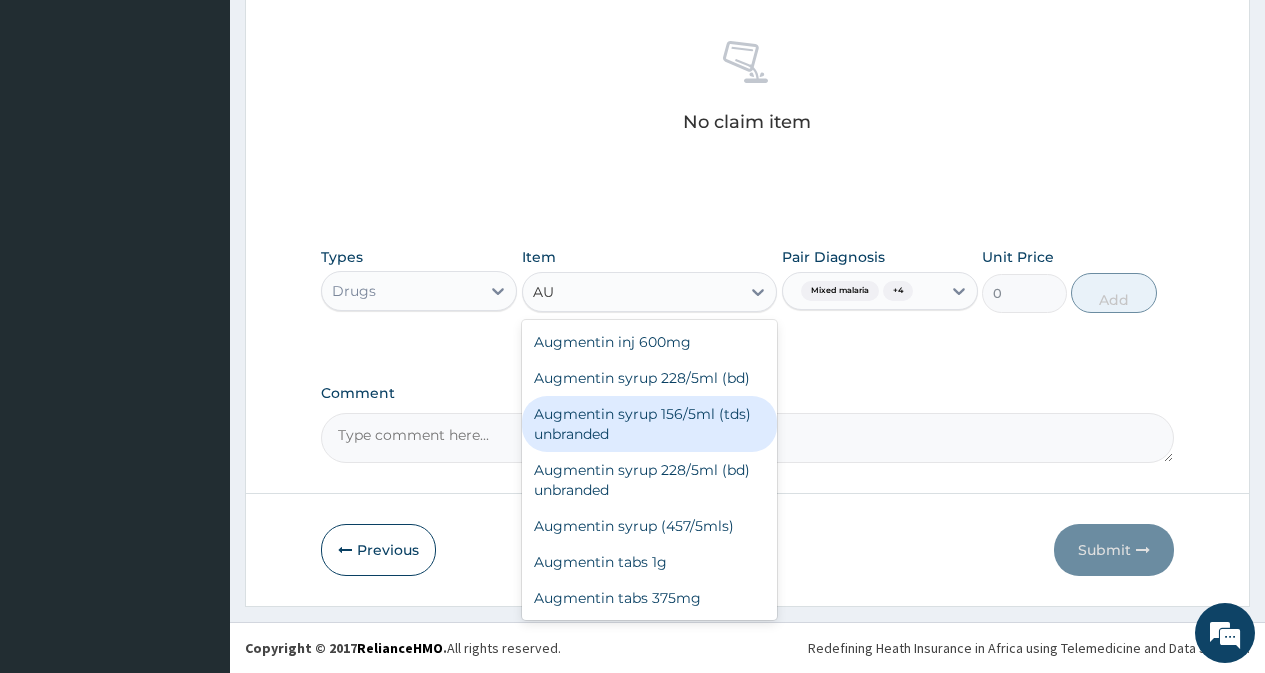 click on "Augmentin syrup 156/5ml (tds) unbranded" at bounding box center (650, 424) 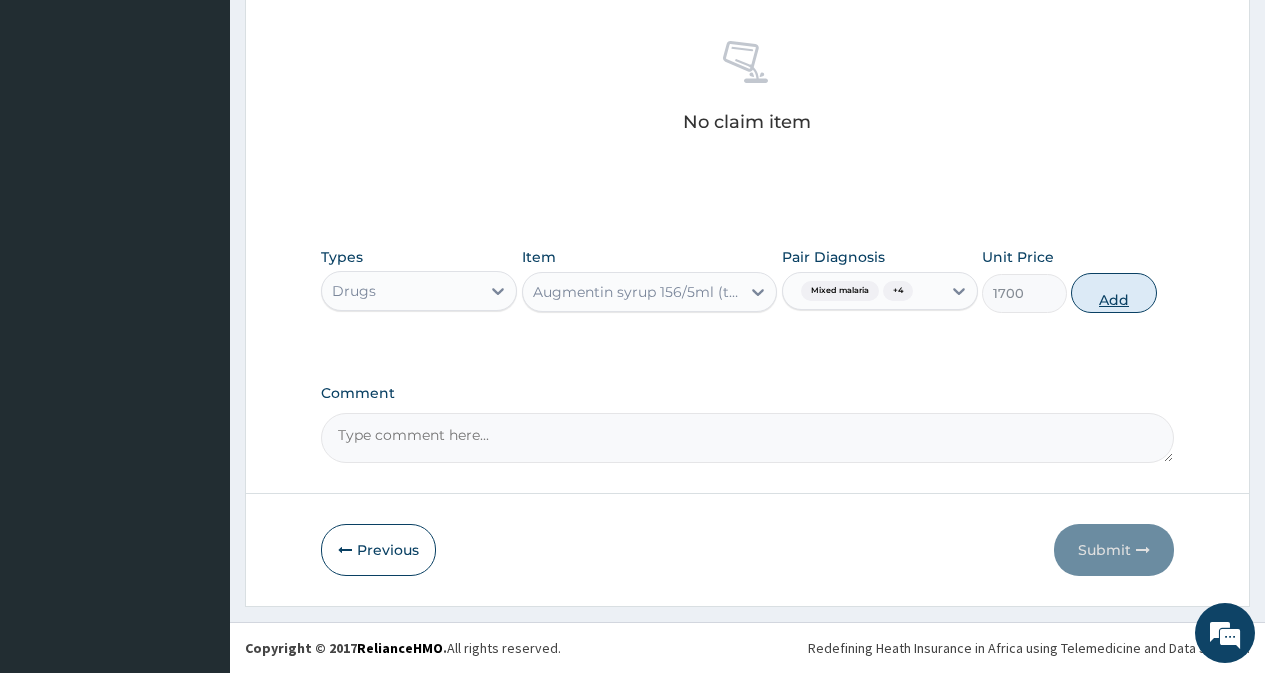click on "Add" at bounding box center [1113, 293] 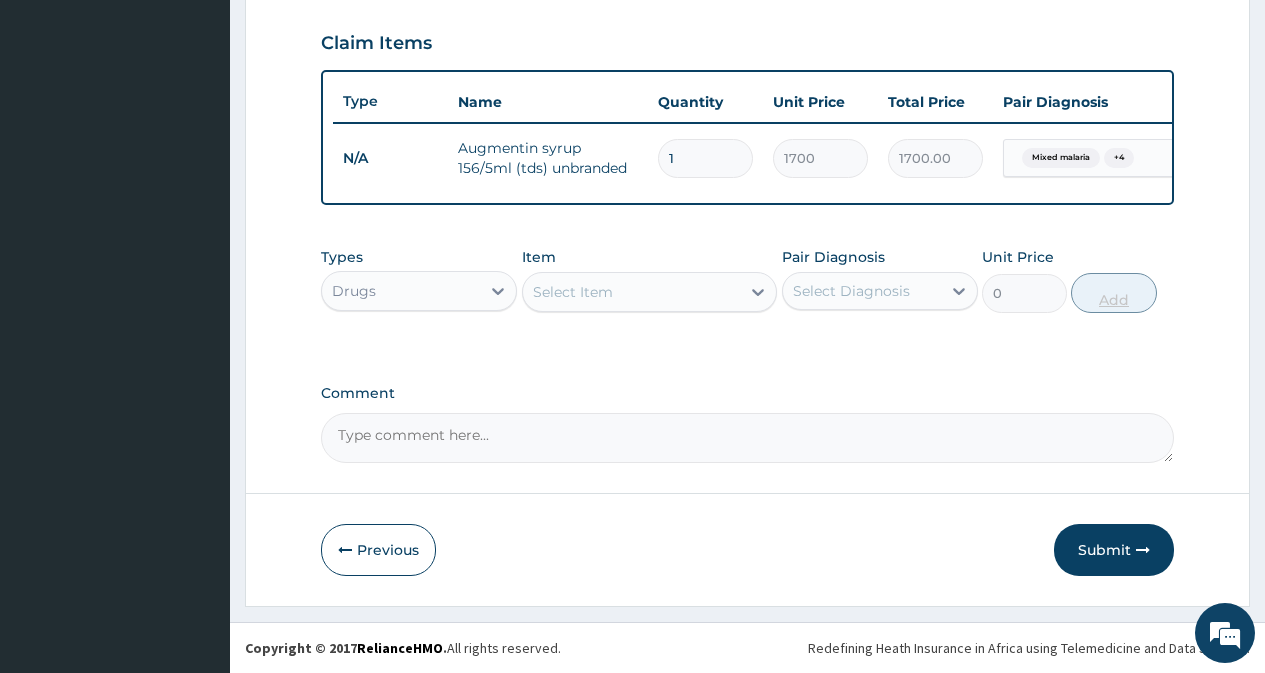 scroll, scrollTop: 689, scrollLeft: 0, axis: vertical 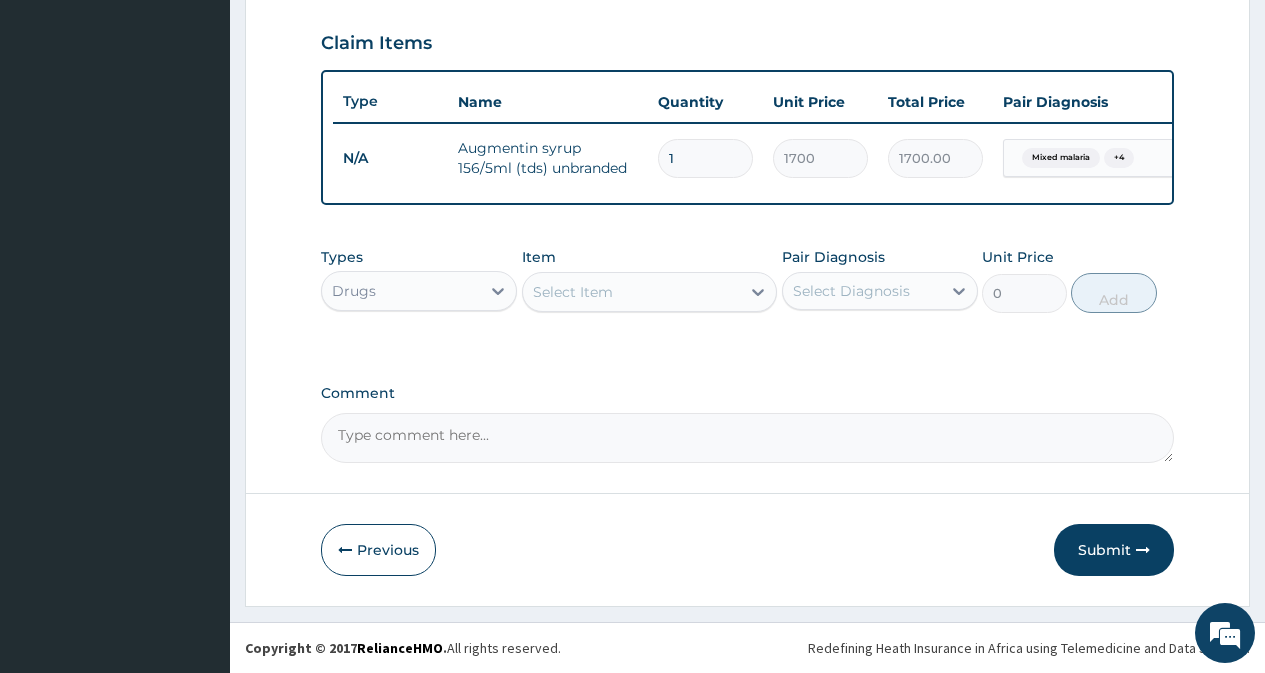 click on "Types Drugs Item Select Item Pair Diagnosis Select Diagnosis Unit Price 0 Add" at bounding box center (747, 280) 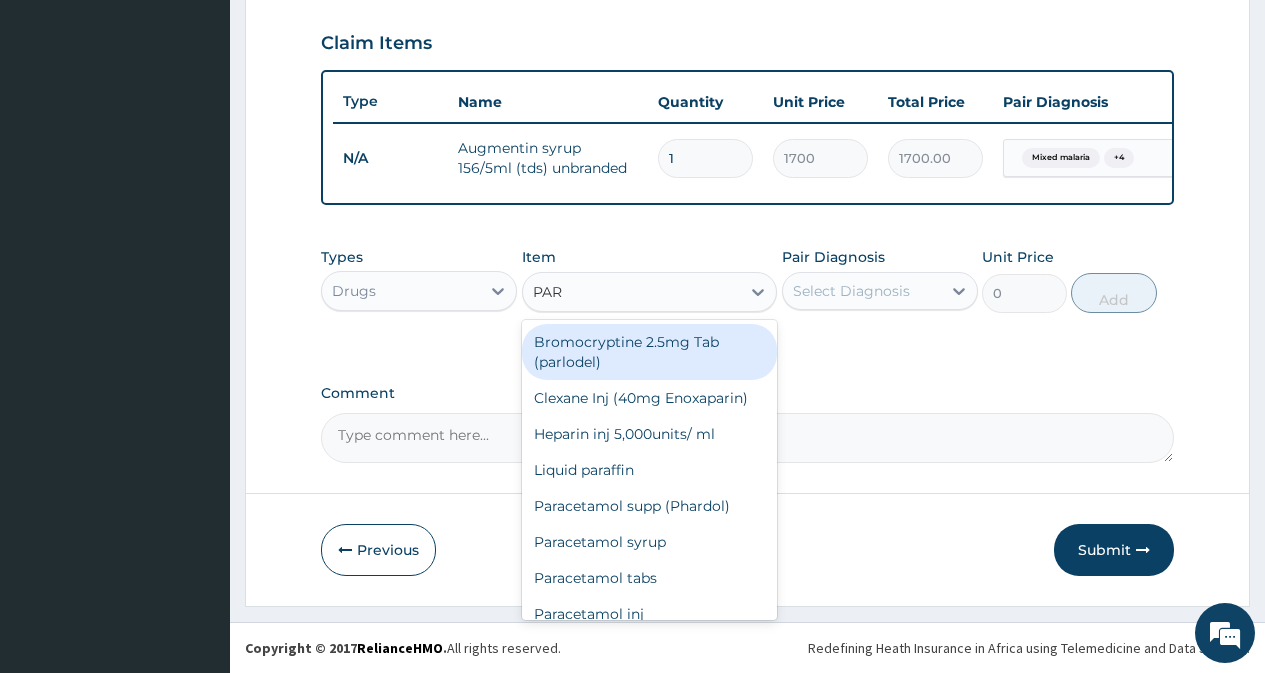 type on "PARA" 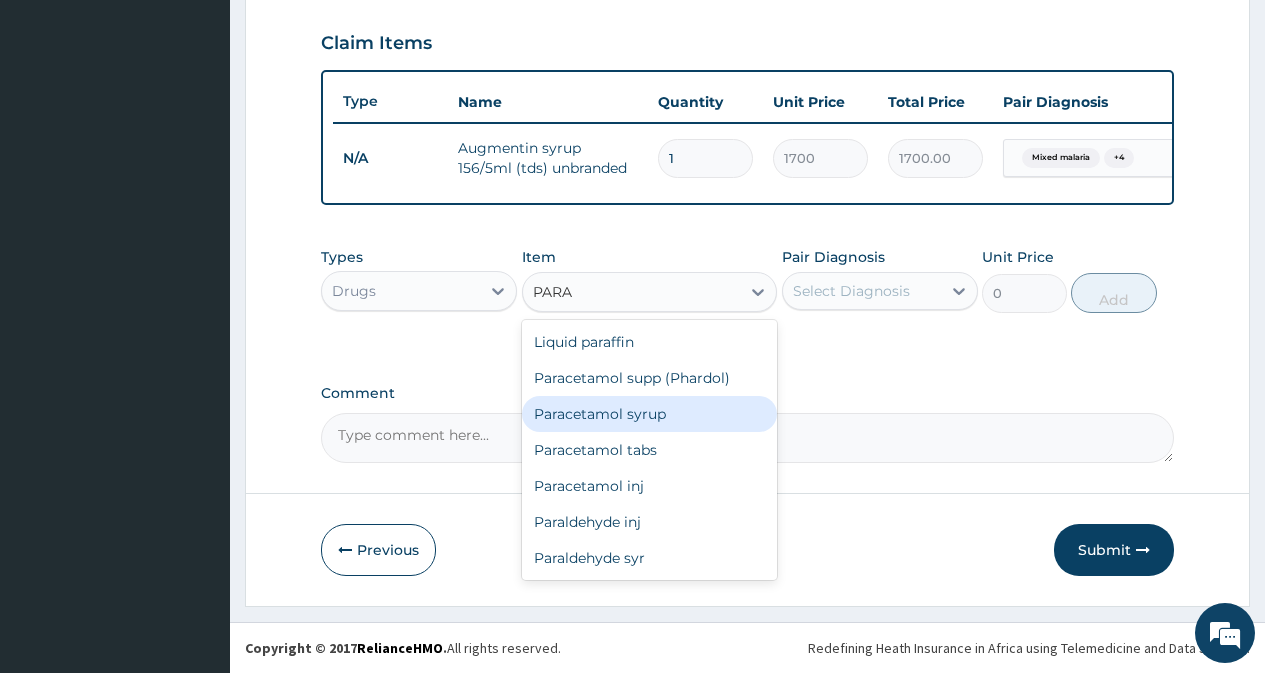 click on "Paracetamol syrup" at bounding box center [650, 414] 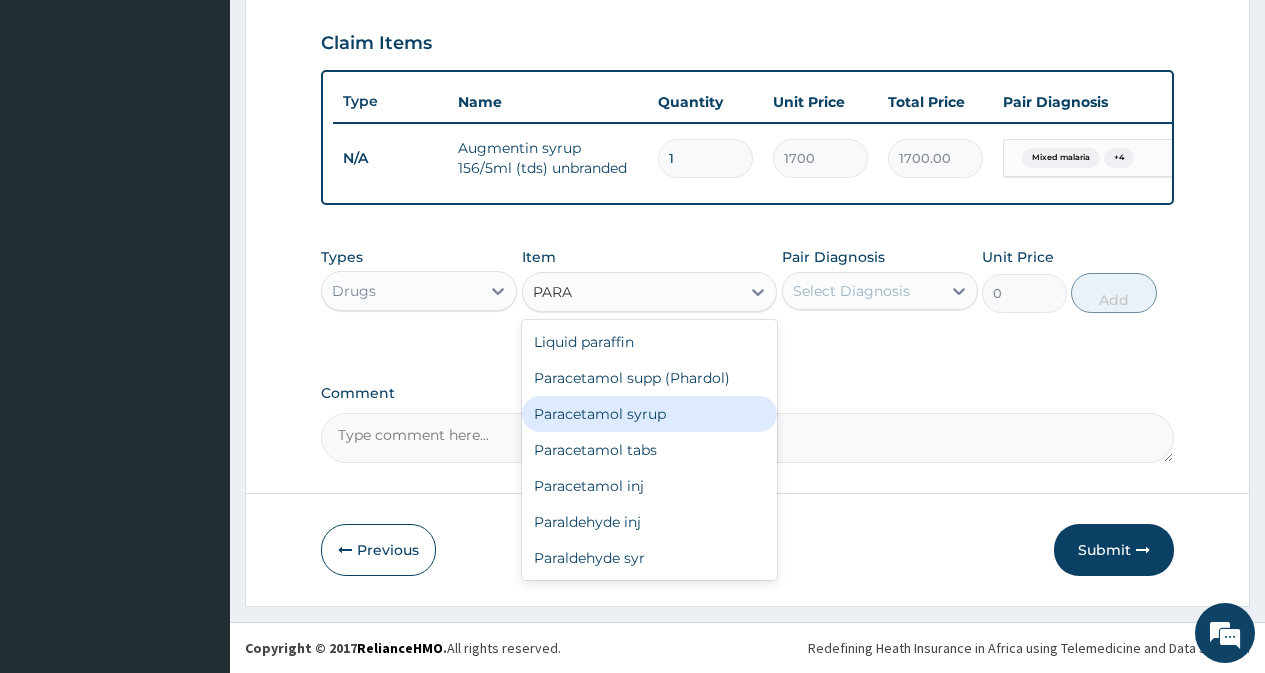 type 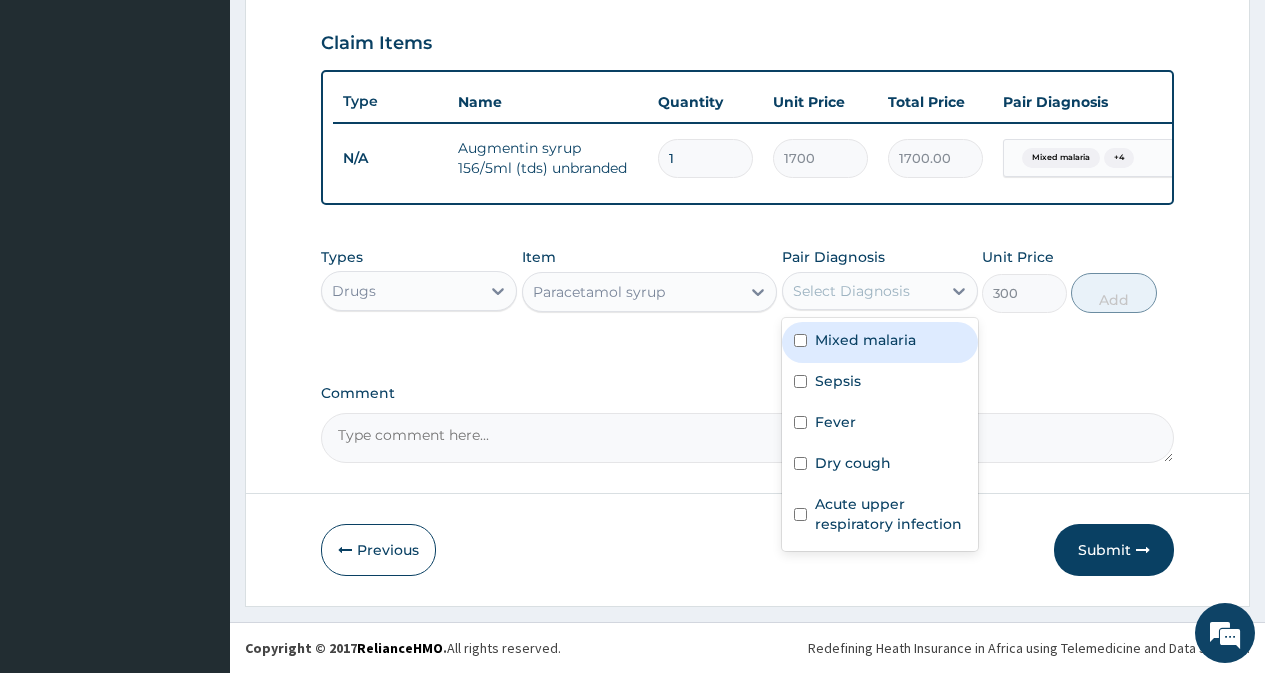 drag, startPoint x: 887, startPoint y: 292, endPoint x: 886, endPoint y: 322, distance: 30.016663 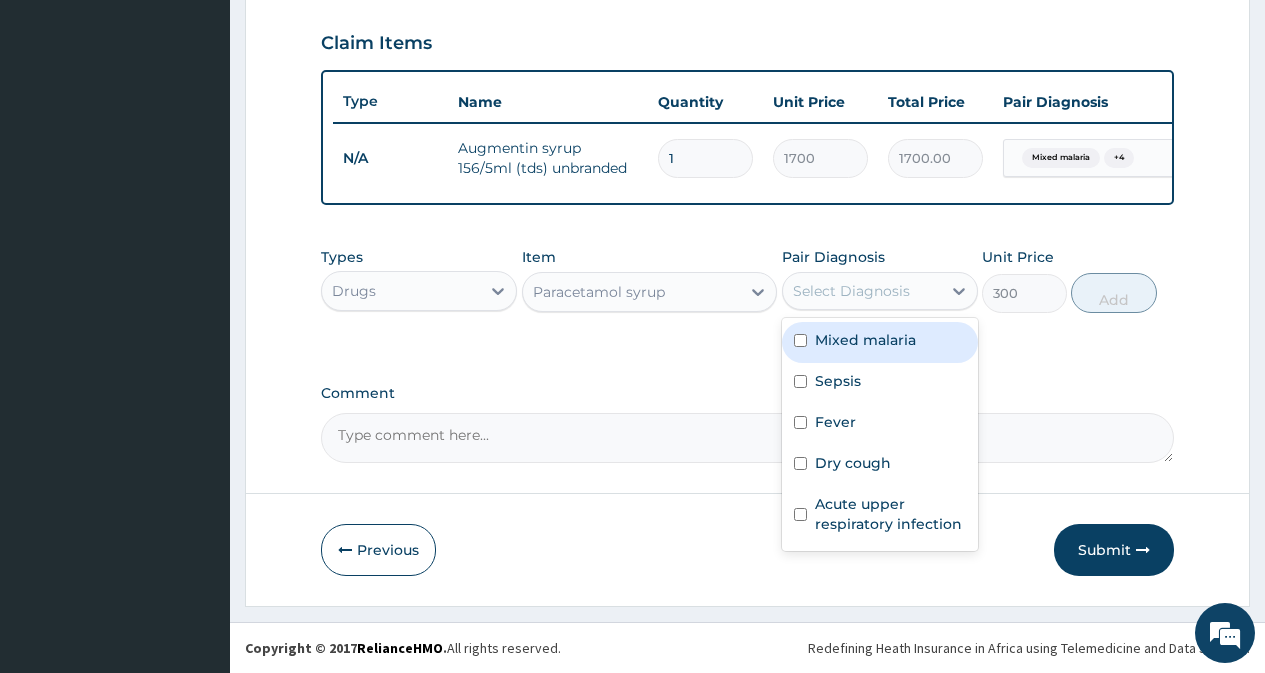 click on "Select Diagnosis" at bounding box center [862, 291] 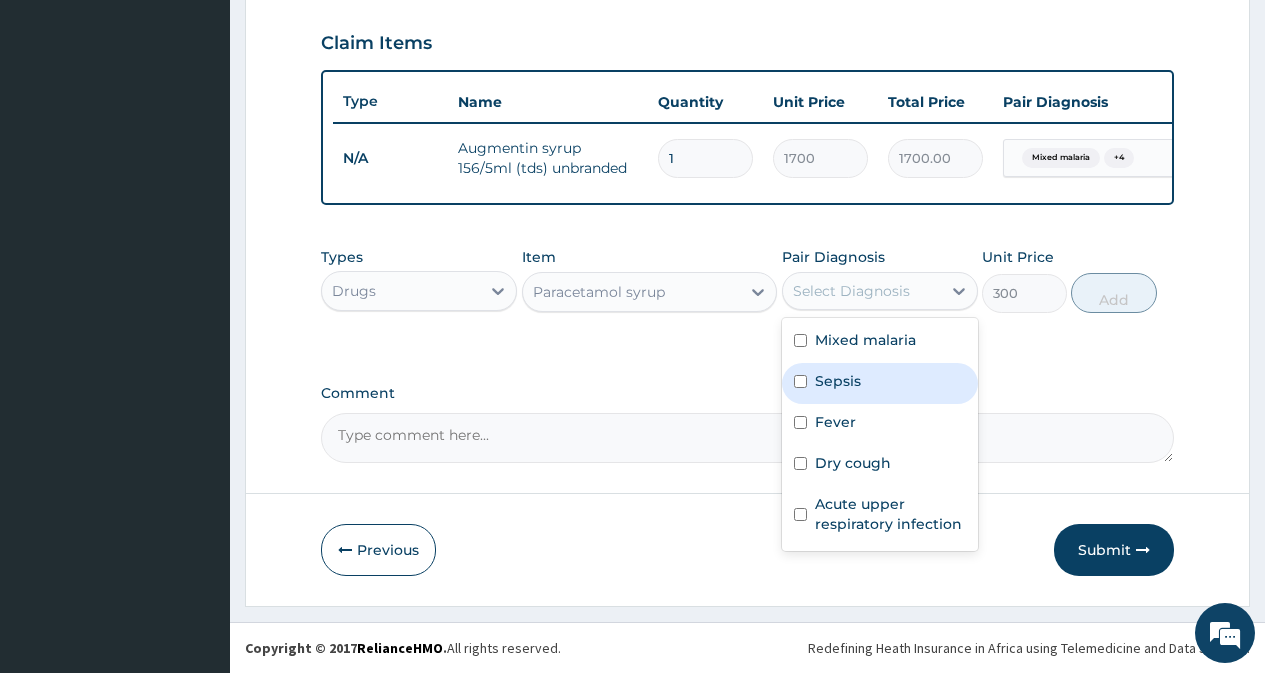 click on "Sepsis" at bounding box center [880, 383] 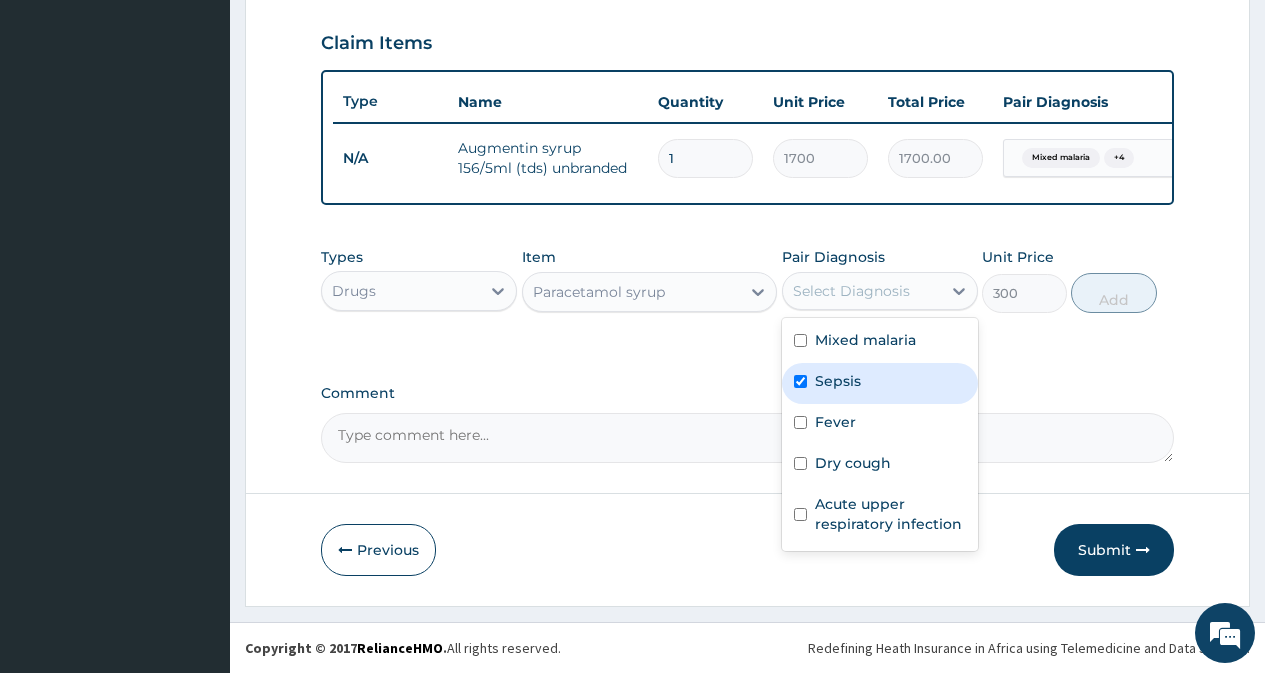 checkbox on "true" 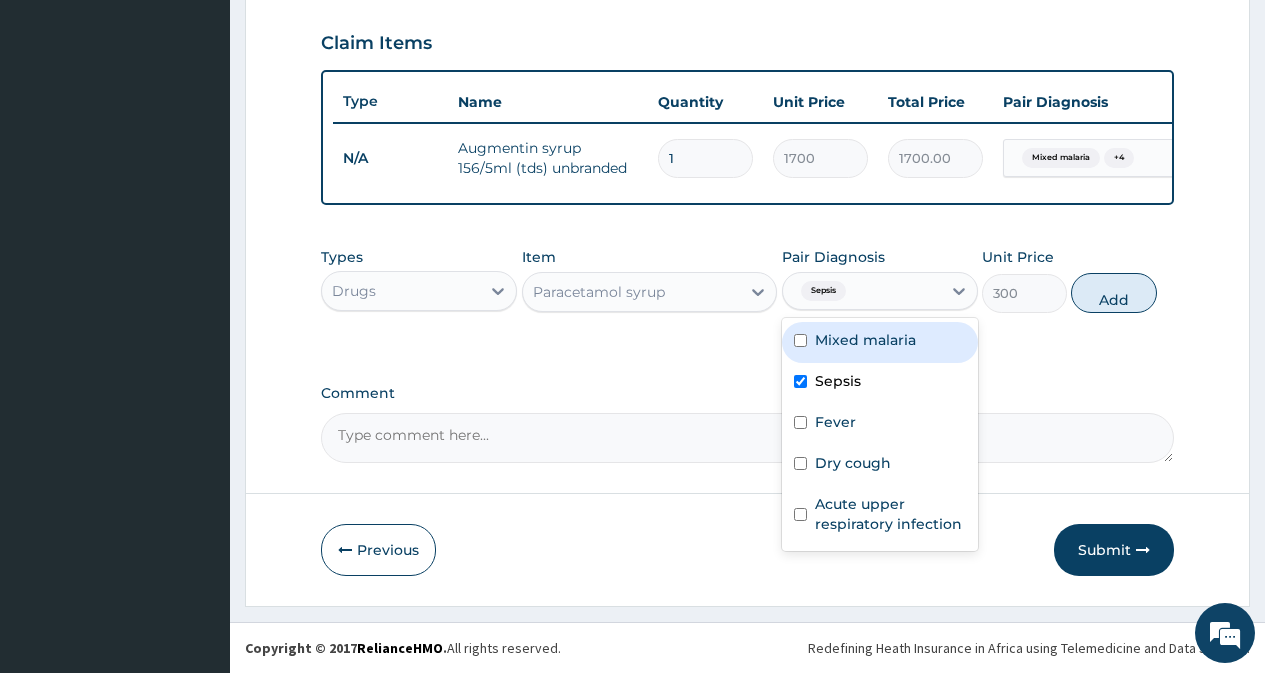 drag, startPoint x: 882, startPoint y: 354, endPoint x: 879, endPoint y: 404, distance: 50.08992 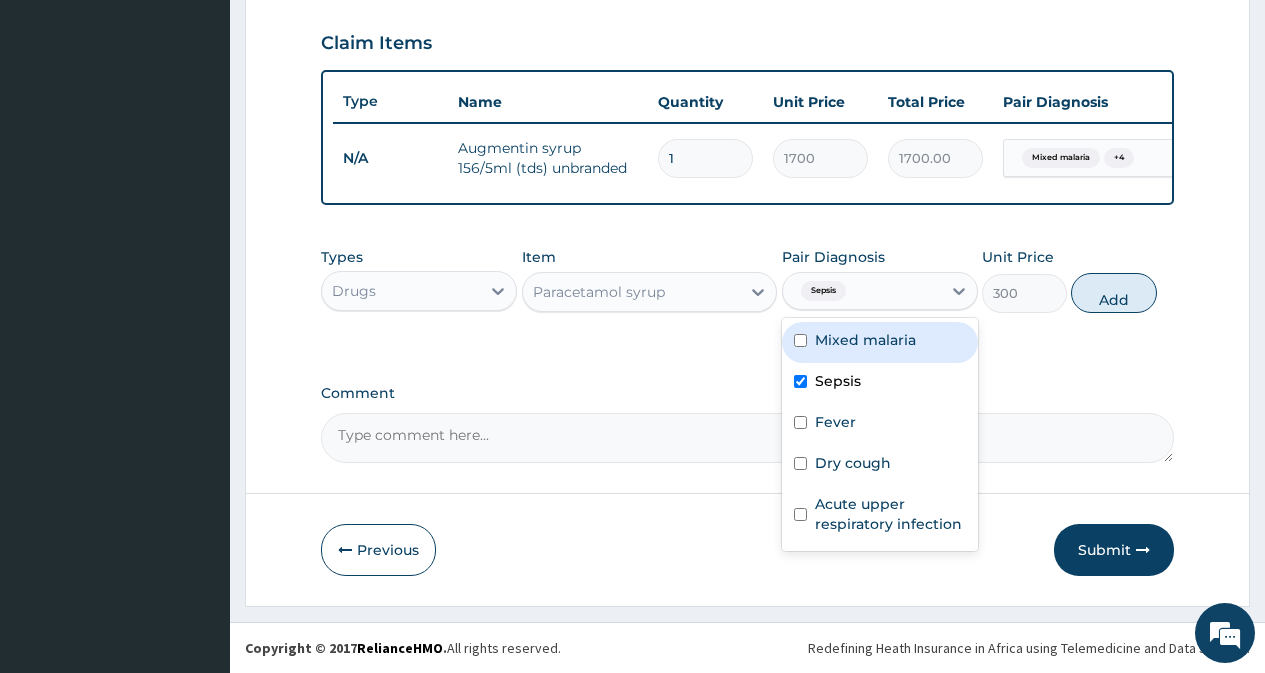 click on "Mixed malaria" at bounding box center [880, 342] 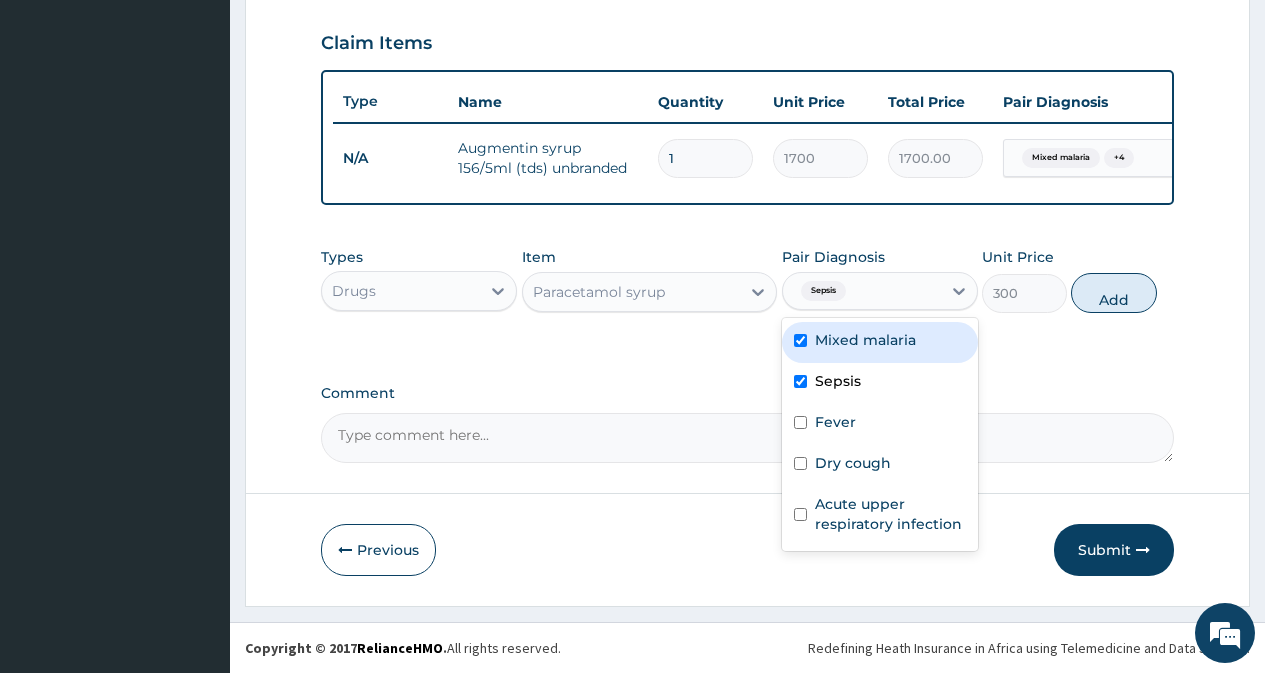 checkbox on "true" 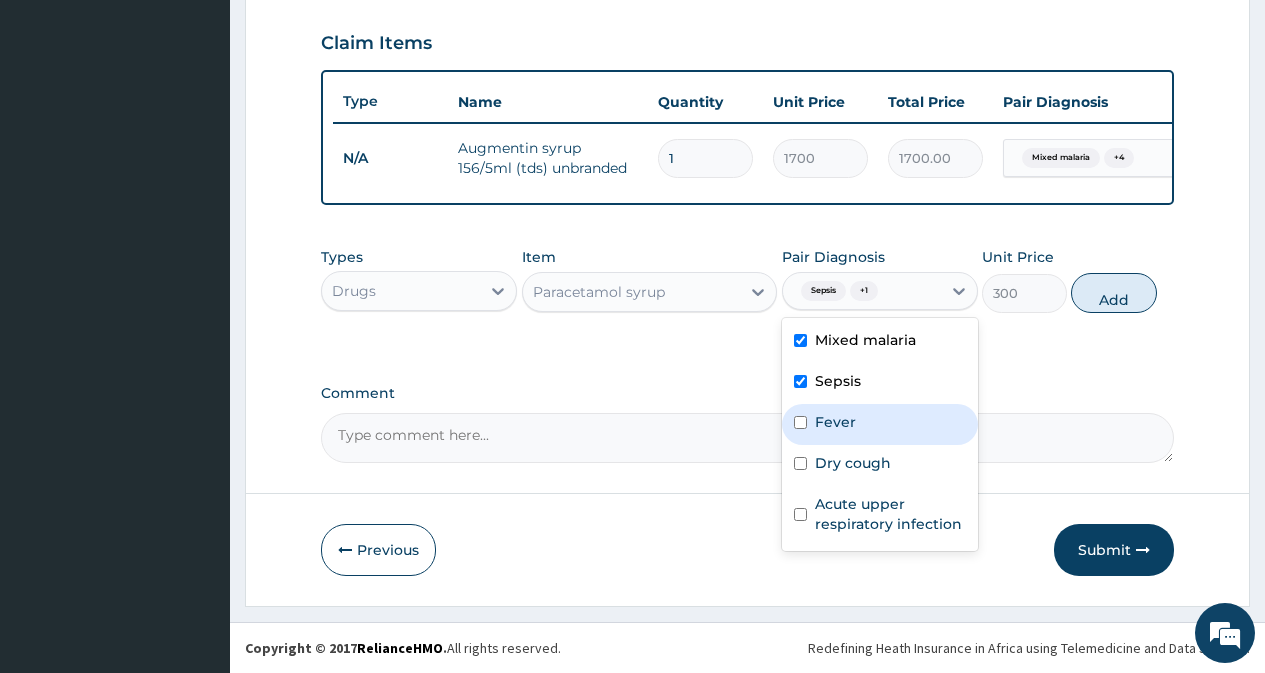 drag, startPoint x: 879, startPoint y: 404, endPoint x: 880, endPoint y: 424, distance: 20.024984 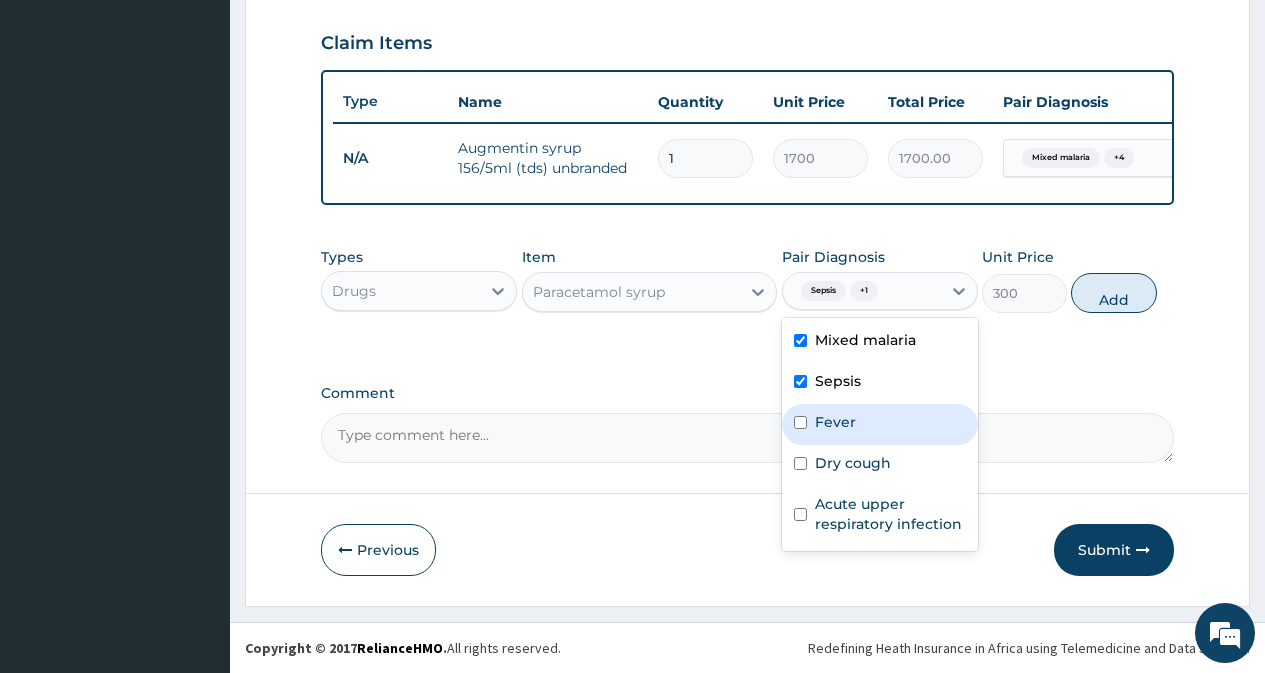 click on "Fever" at bounding box center [880, 424] 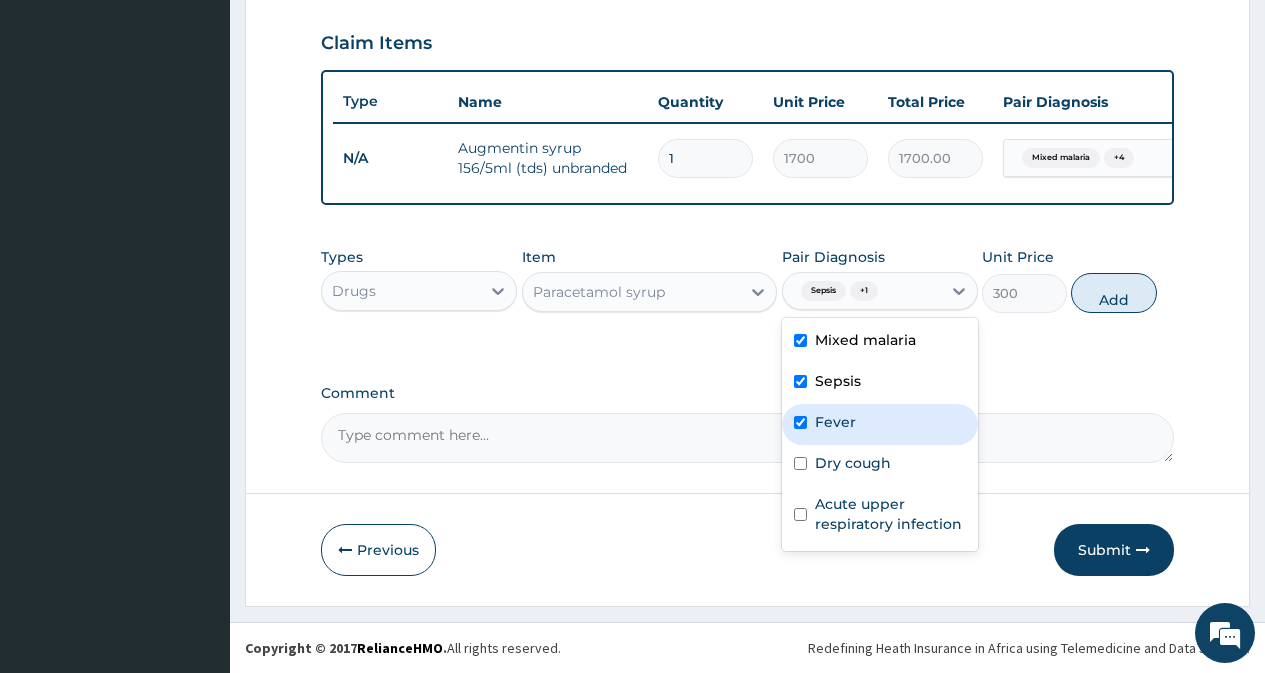 checkbox on "true" 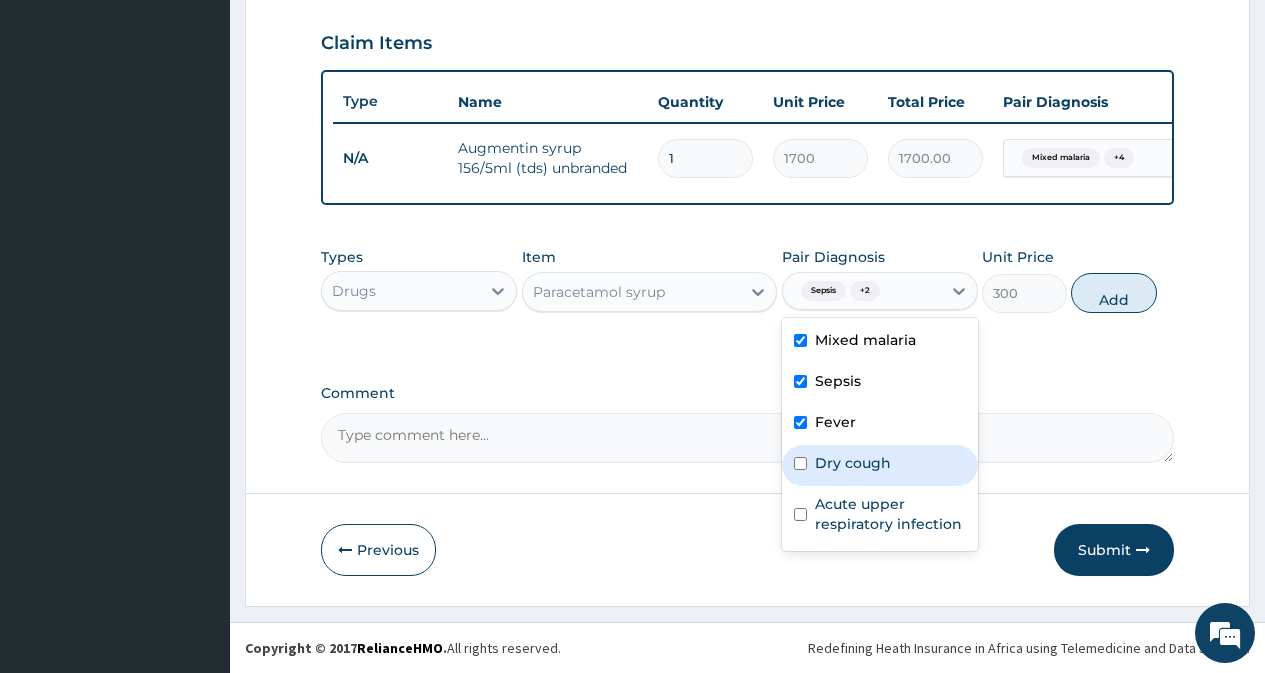 drag, startPoint x: 883, startPoint y: 444, endPoint x: 891, endPoint y: 487, distance: 43.737854 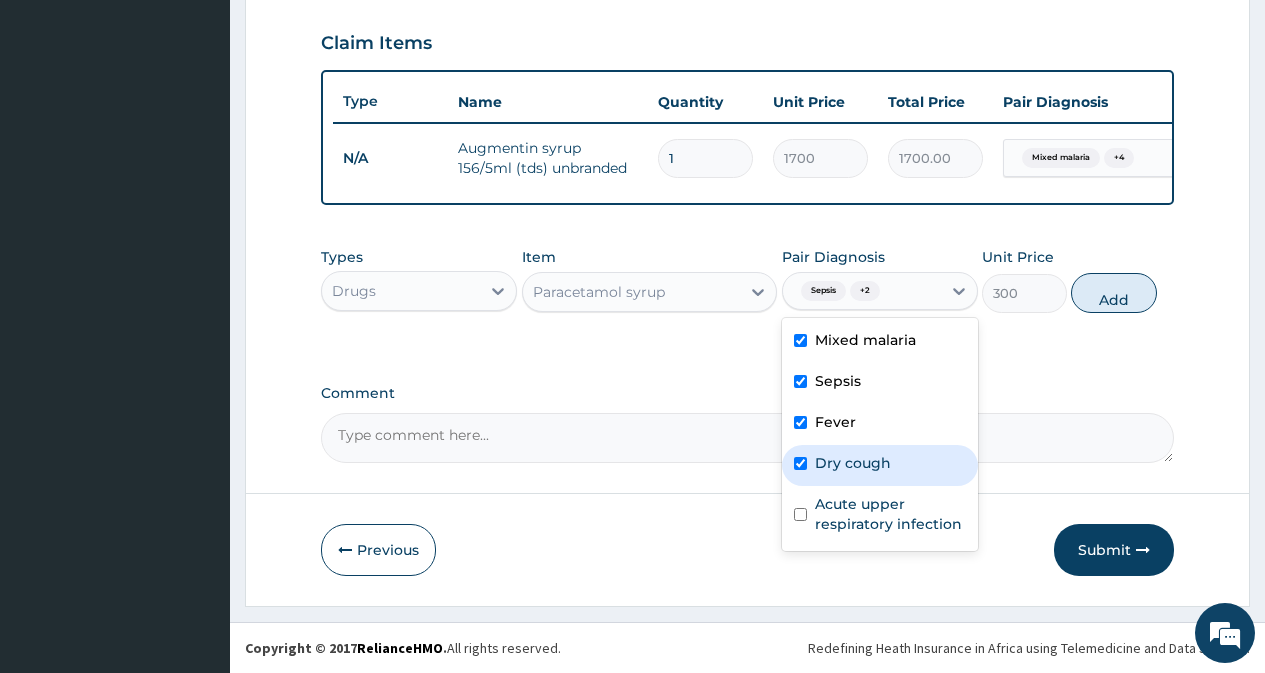 checkbox on "true" 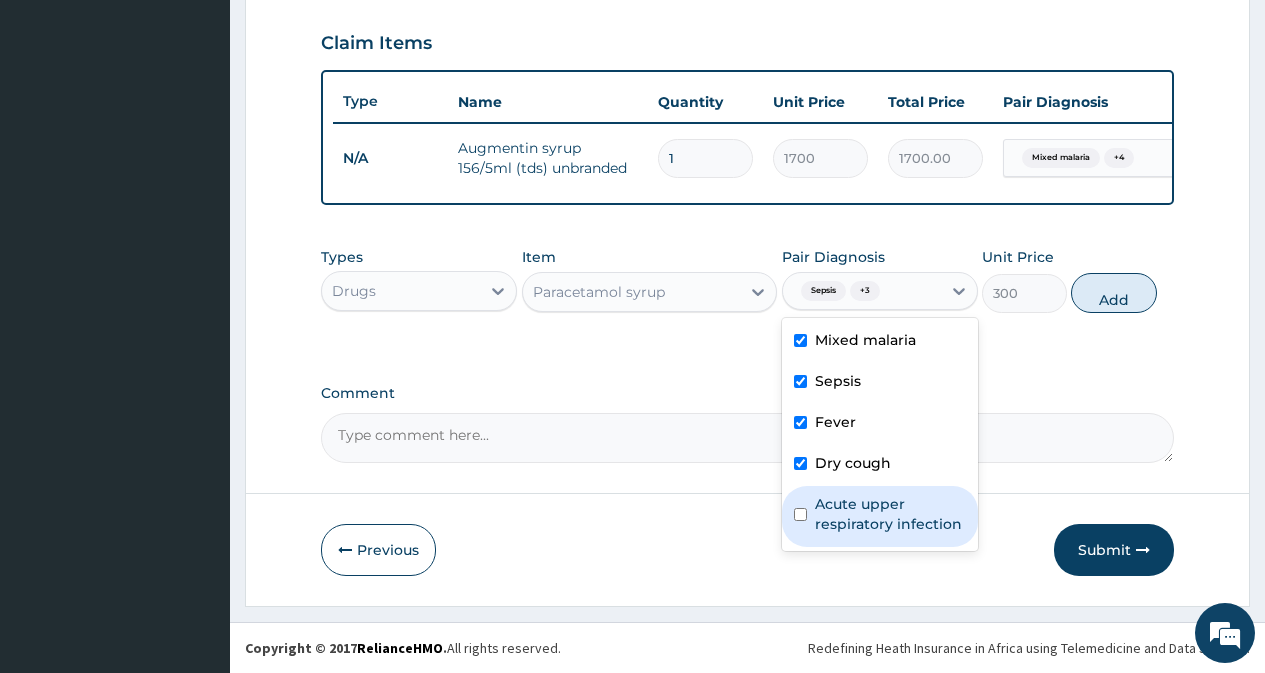 drag, startPoint x: 891, startPoint y: 492, endPoint x: 991, endPoint y: 420, distance: 123.22337 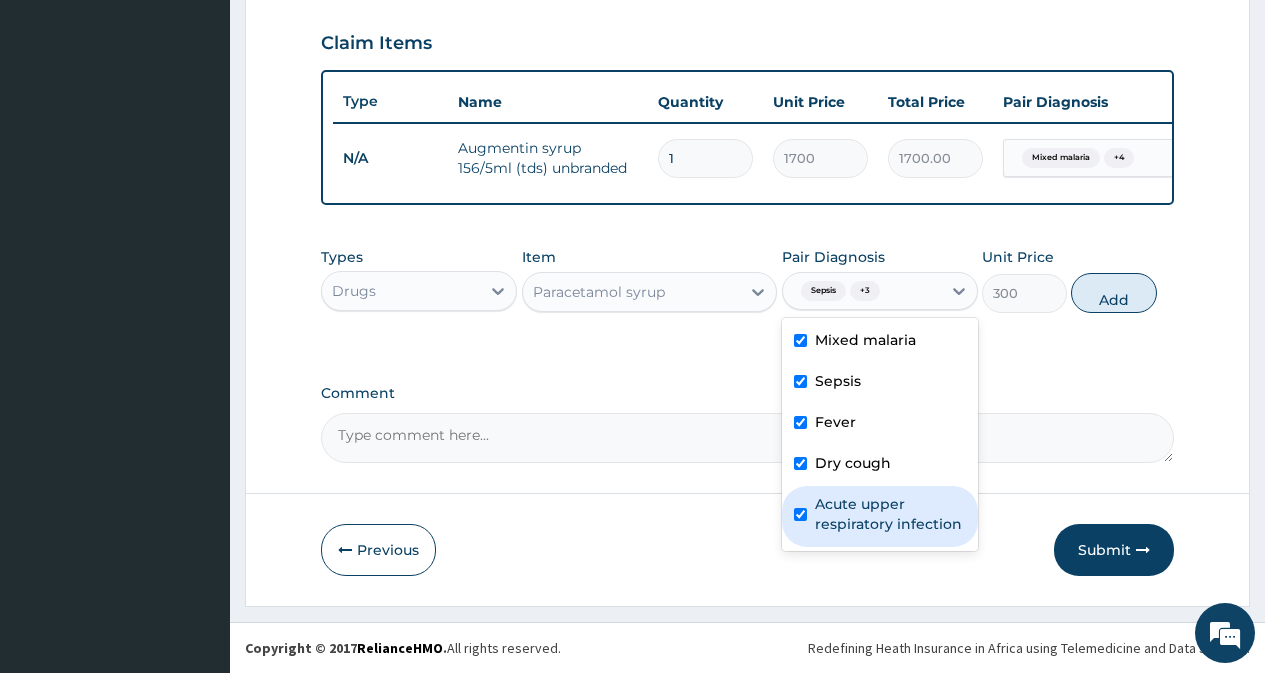 checkbox on "true" 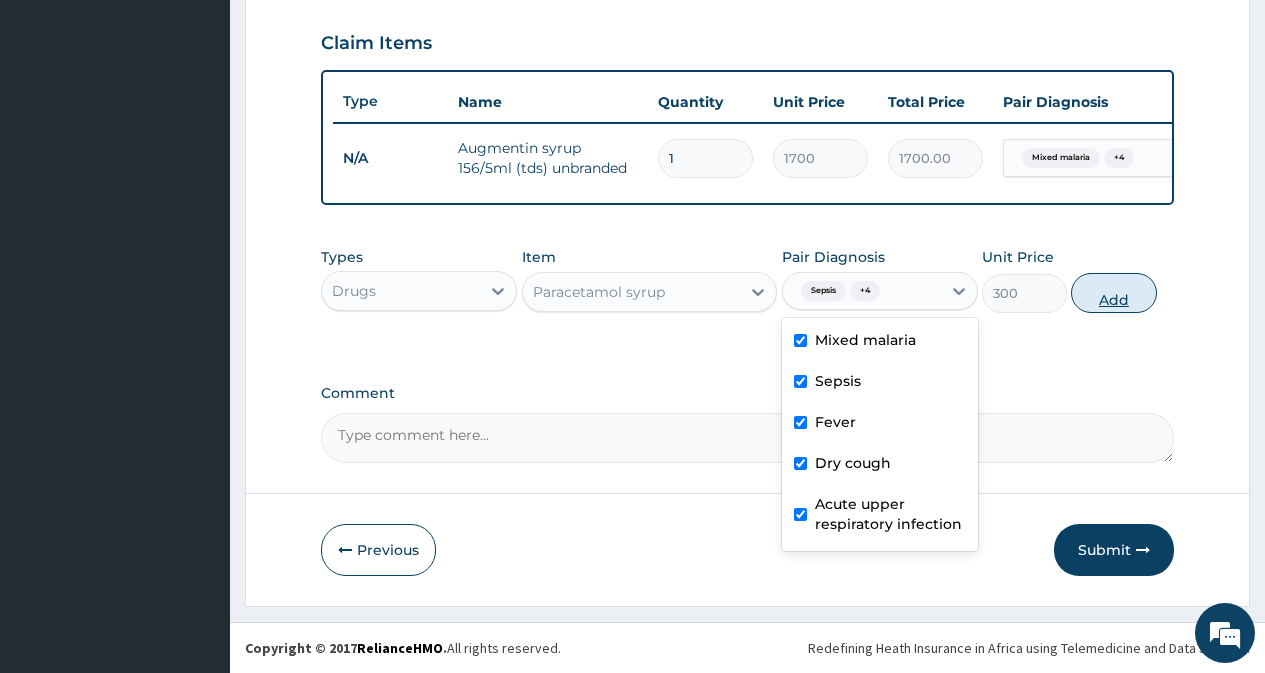 click on "Add" at bounding box center [1113, 293] 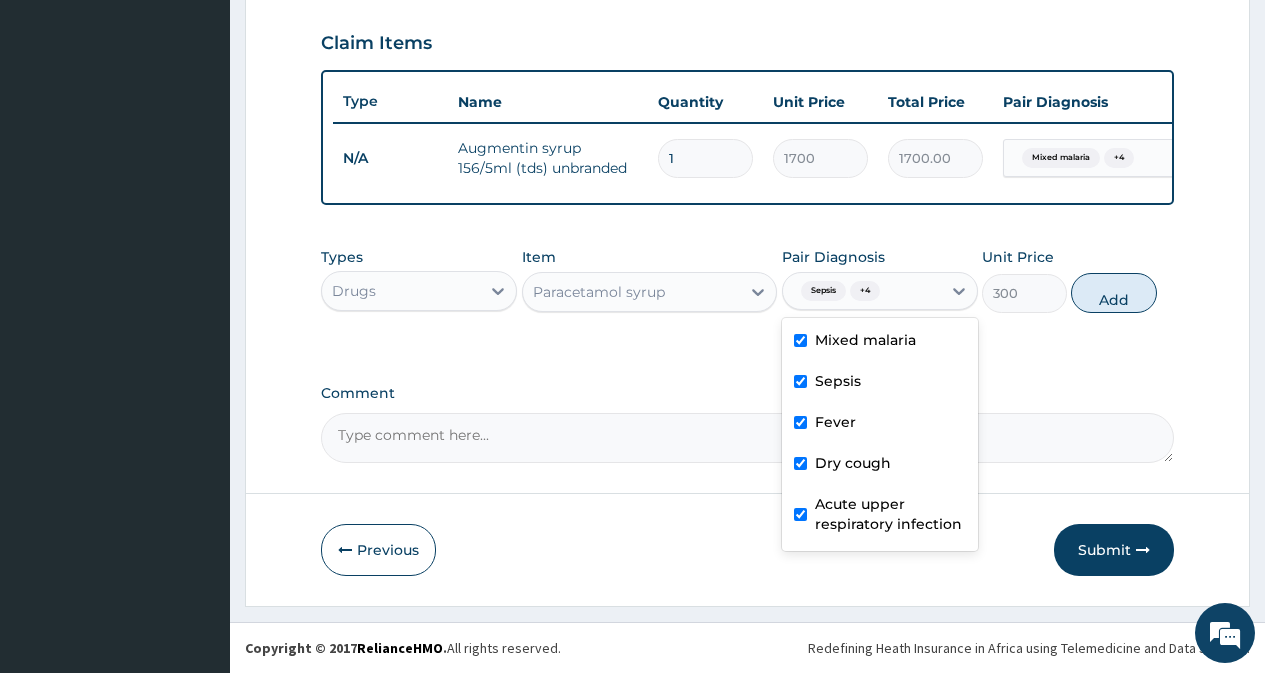 type on "0" 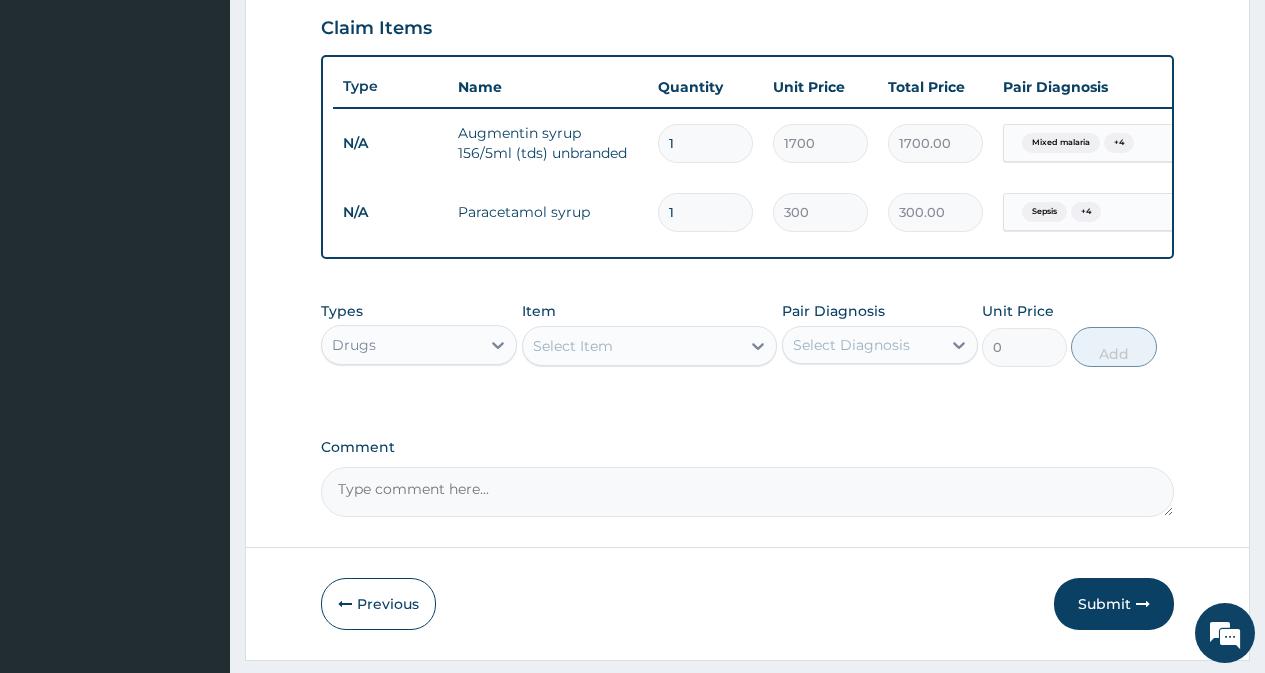drag, startPoint x: 600, startPoint y: 362, endPoint x: 599, endPoint y: 339, distance: 23.021729 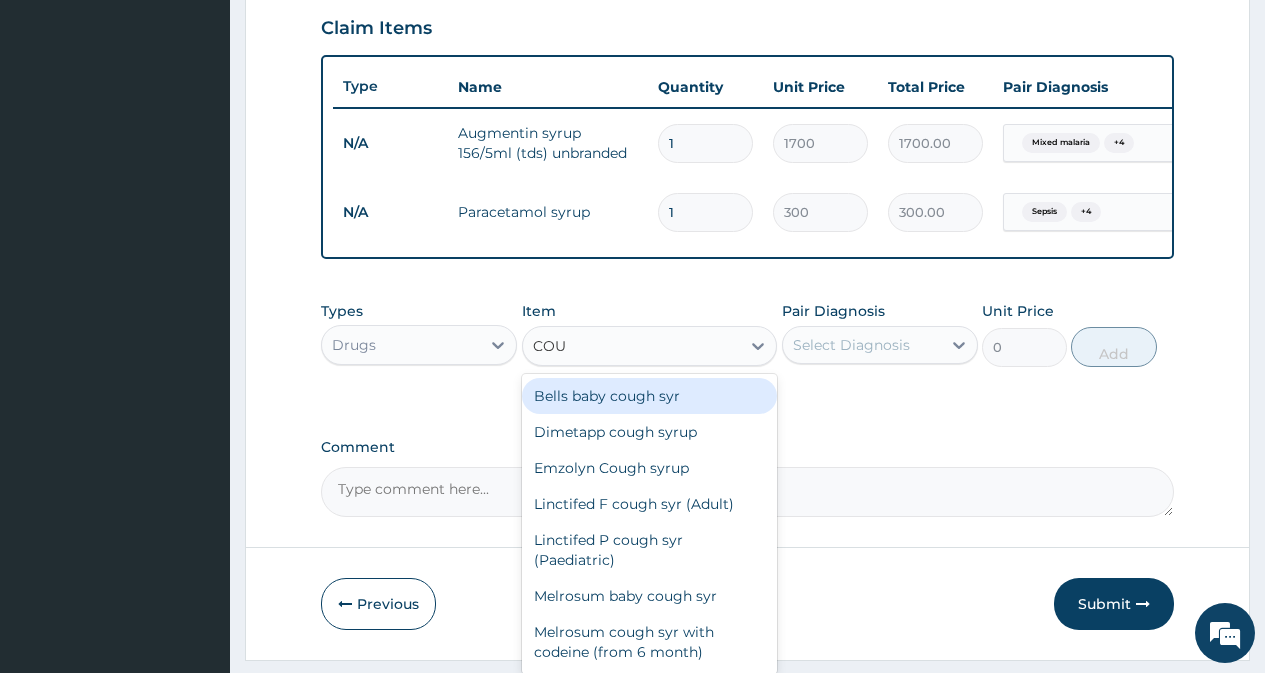 type on "COUG" 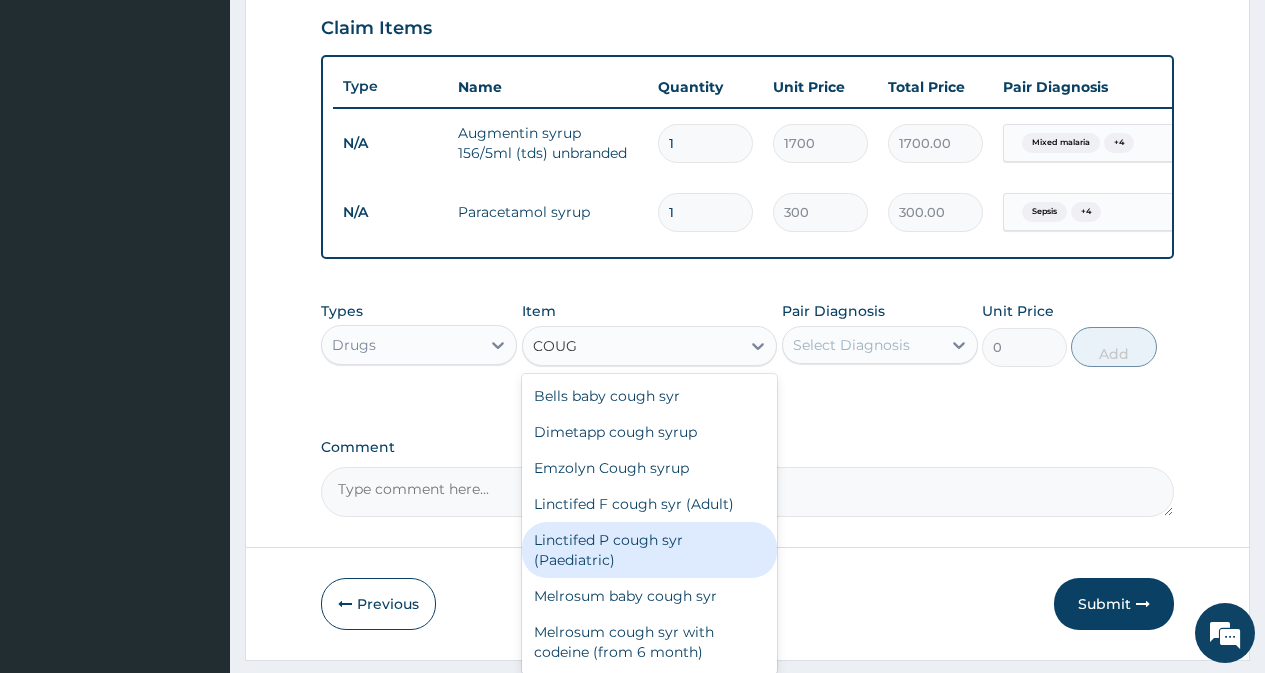 drag, startPoint x: 598, startPoint y: 451, endPoint x: 630, endPoint y: 552, distance: 105.9481 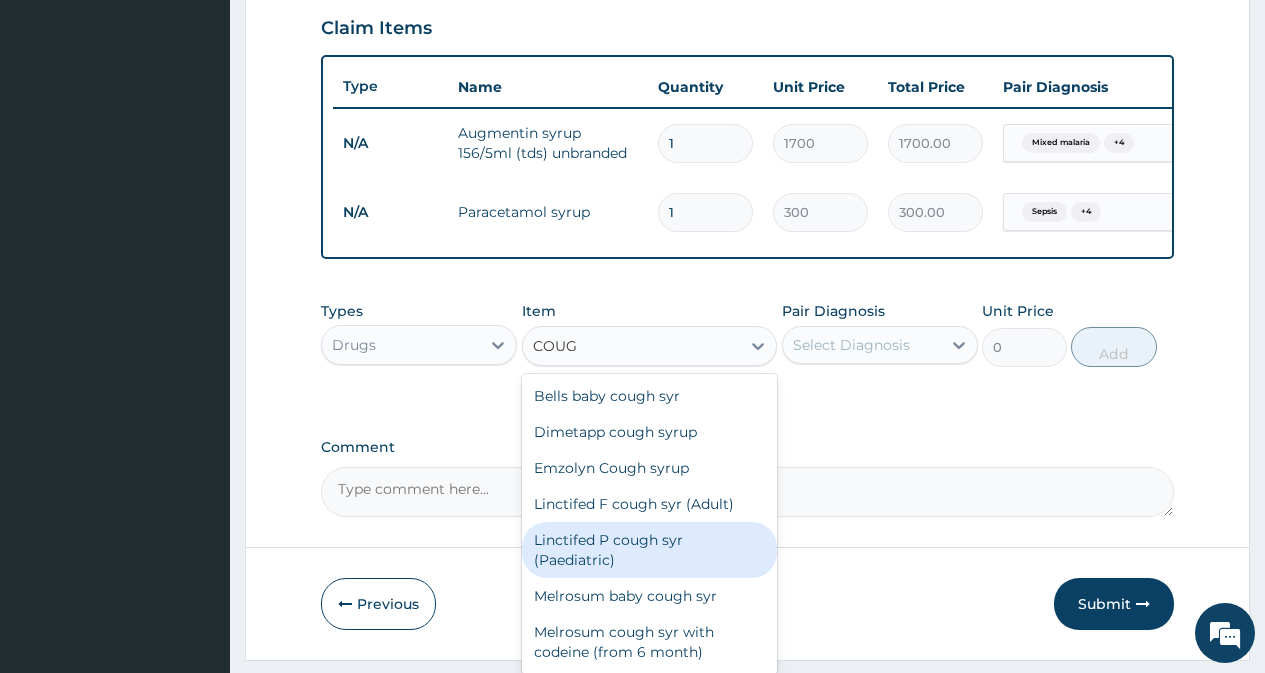 click on "Bells baby cough syr Dimetapp cough syrup   Emzolyn Cough syrup Linctifed F cough syr (Adult) Linctifed P cough syr (Paediatric) Melrosum baby cough syr Melrosum cough syr with codeine (from 6 month) Parkalin dry cough / Benylin with Codeine Parkalin dry cough  Phensedyl cough syrup   Tixylix cough syrup   Travasil cough syrup Zedex cough syrup Zubes cough syrup" at bounding box center [650, 524] 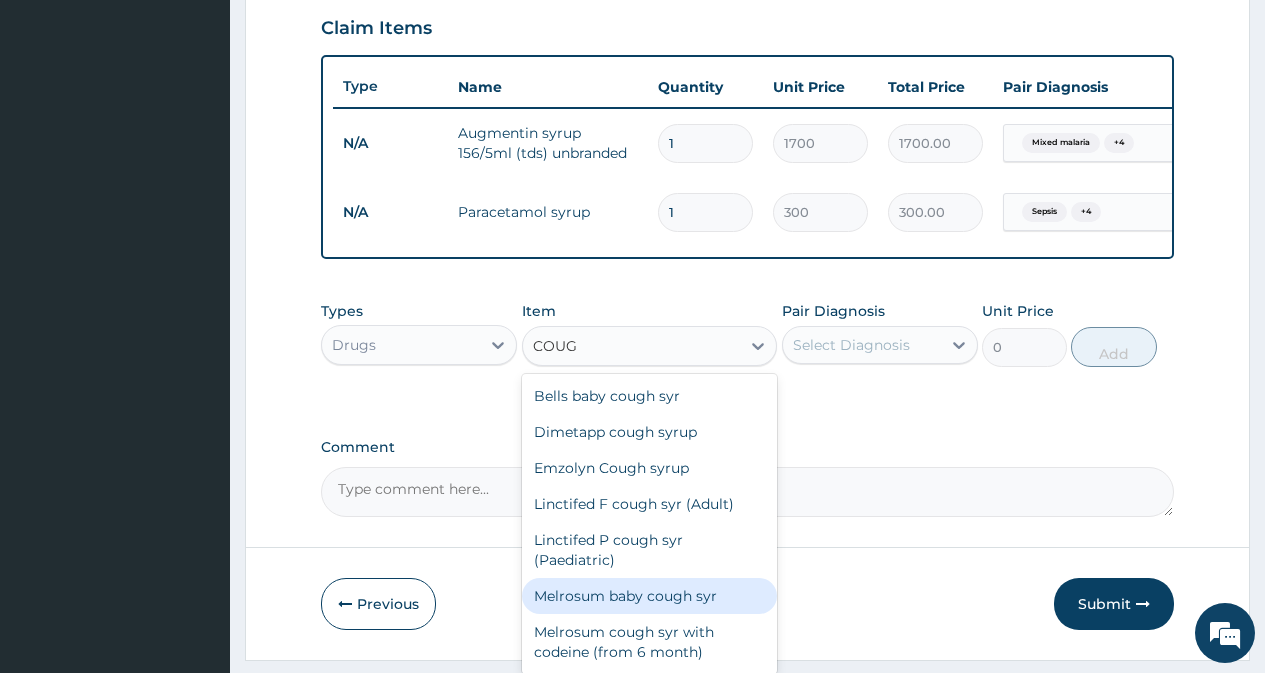 click on "Melrosum baby cough syr" at bounding box center [650, 596] 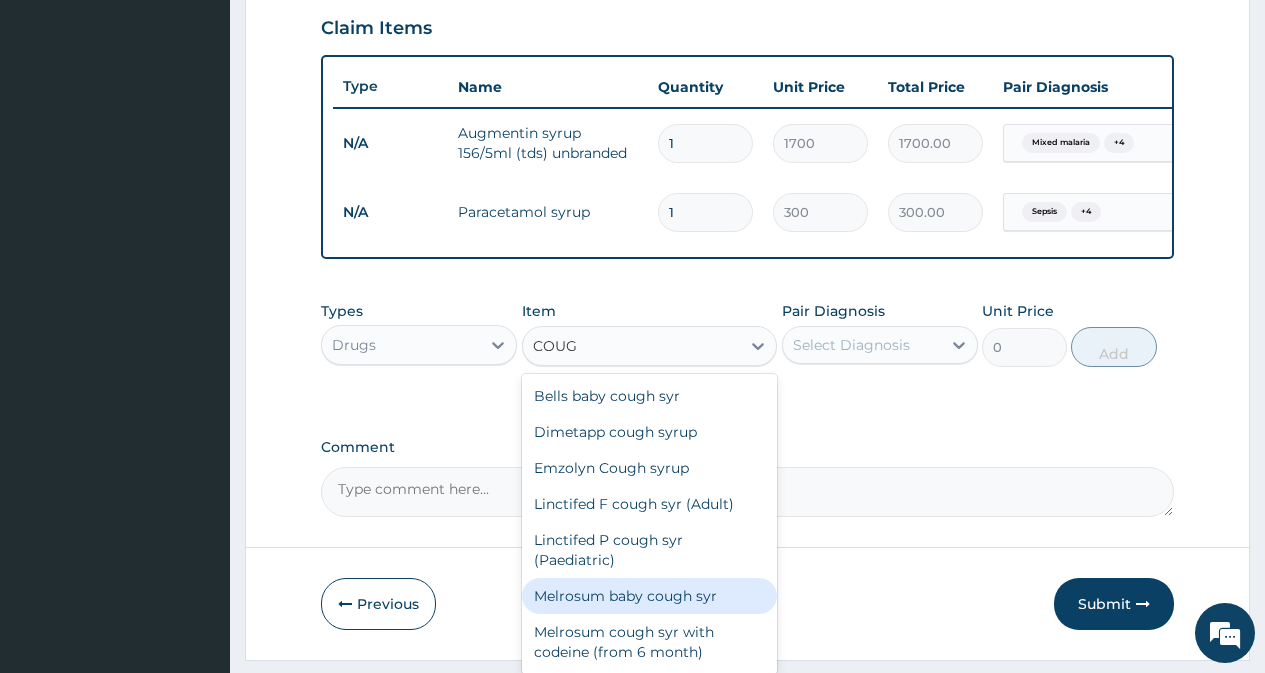 type 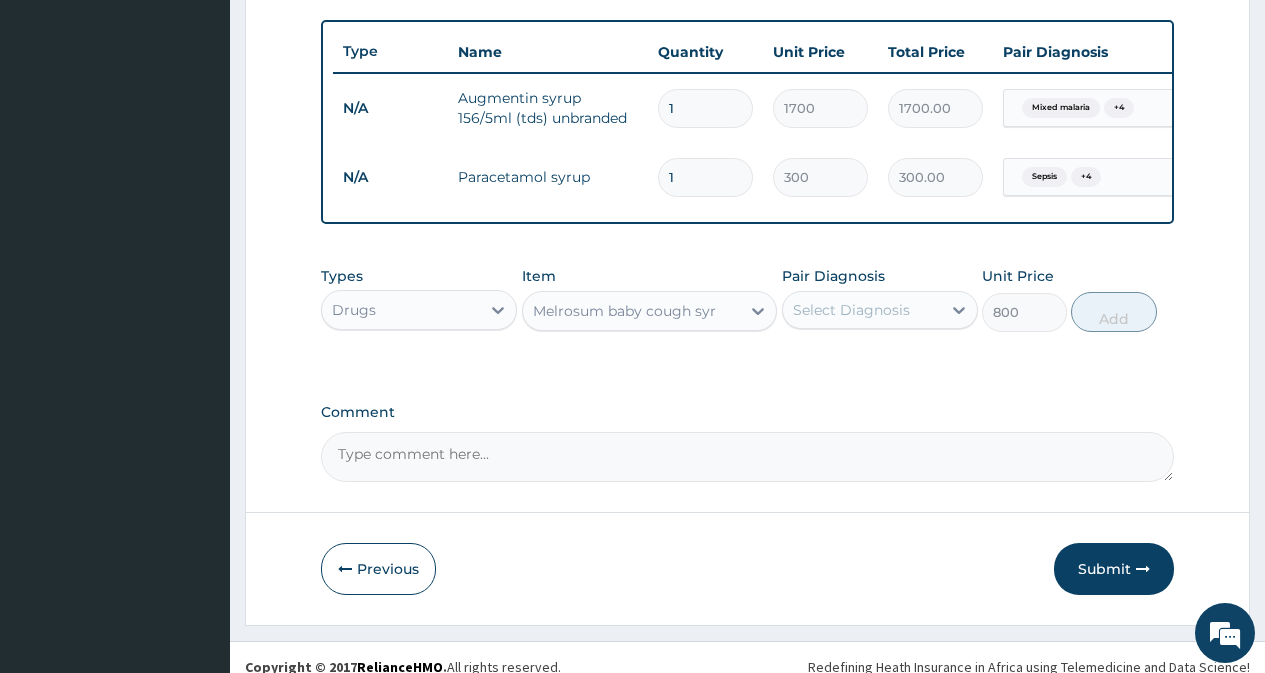 scroll, scrollTop: 758, scrollLeft: 0, axis: vertical 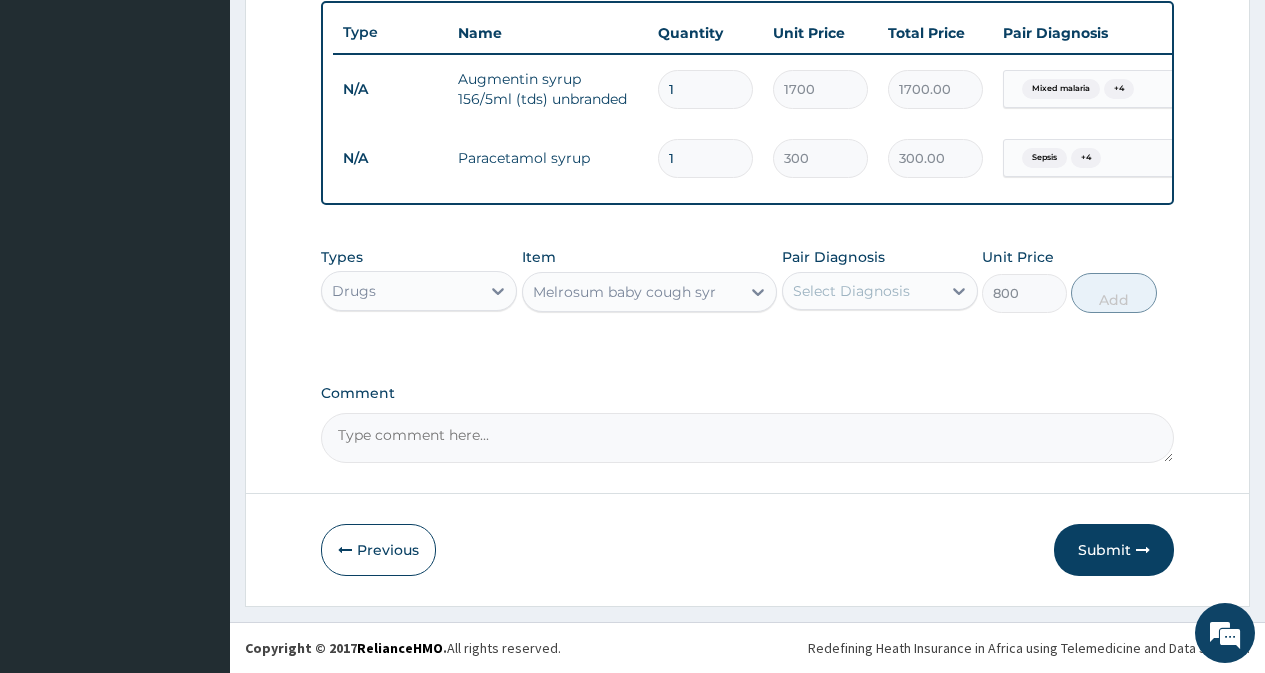 drag, startPoint x: 829, startPoint y: 295, endPoint x: 832, endPoint y: 310, distance: 15.297058 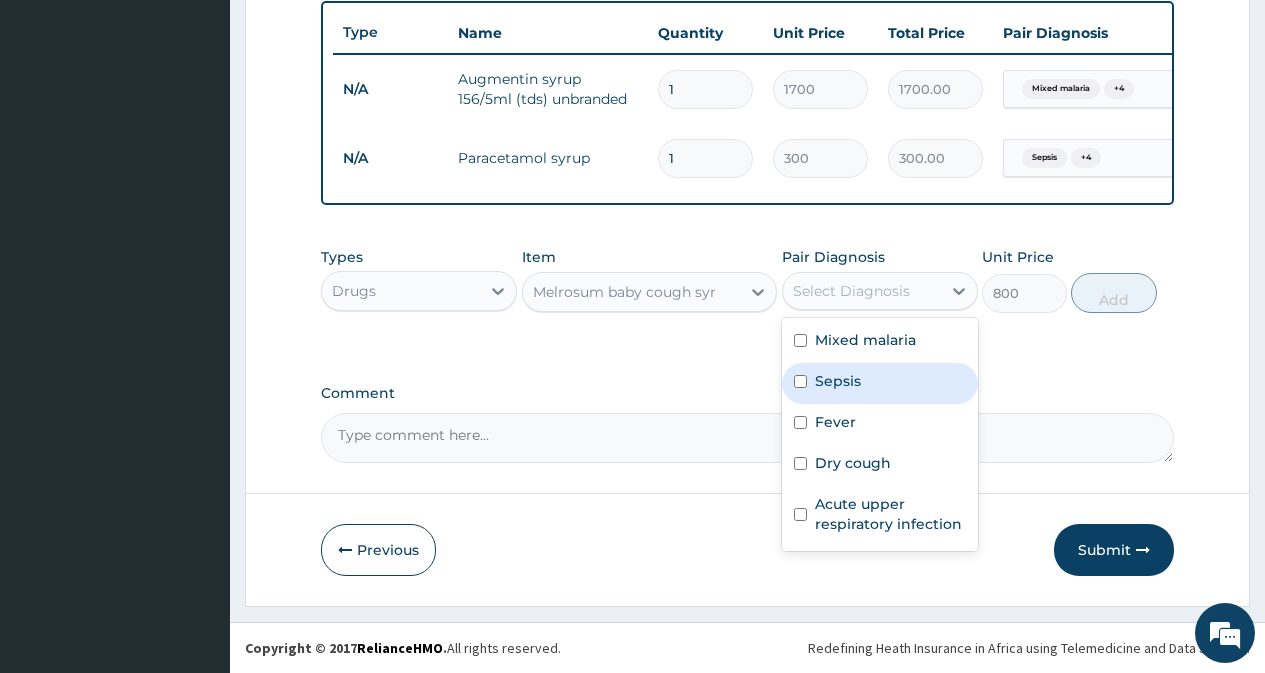click on "Sepsis" at bounding box center (880, 383) 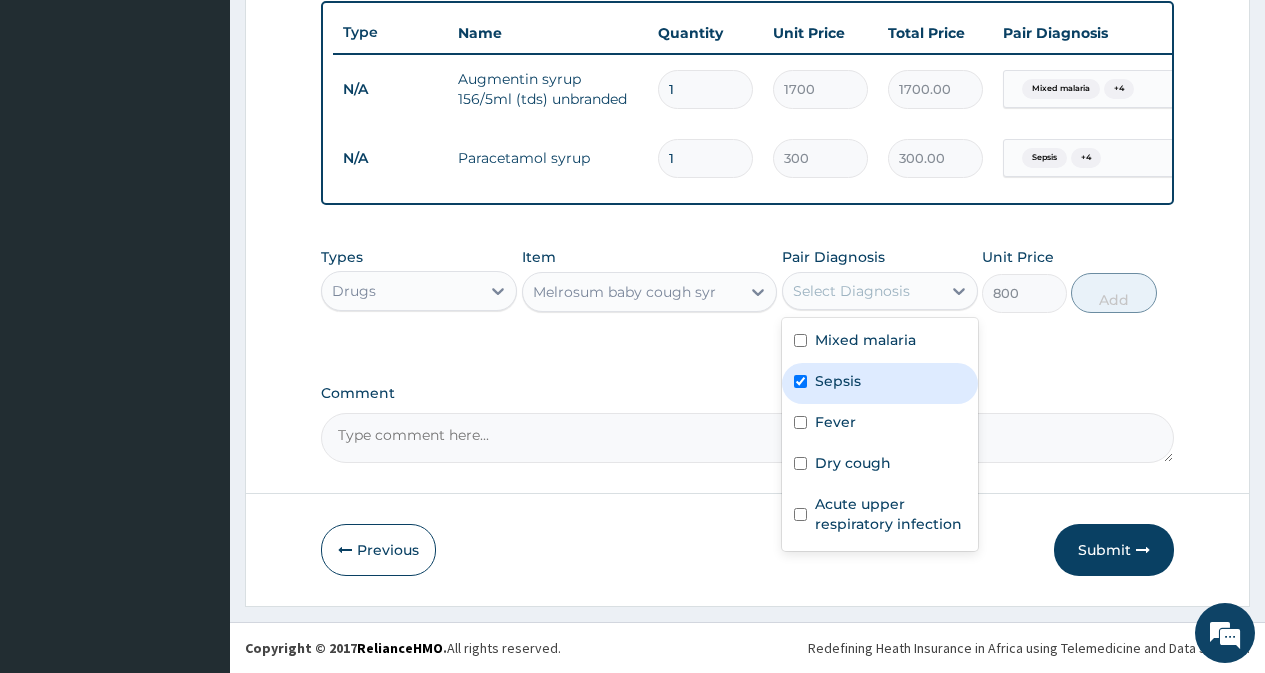 checkbox on "true" 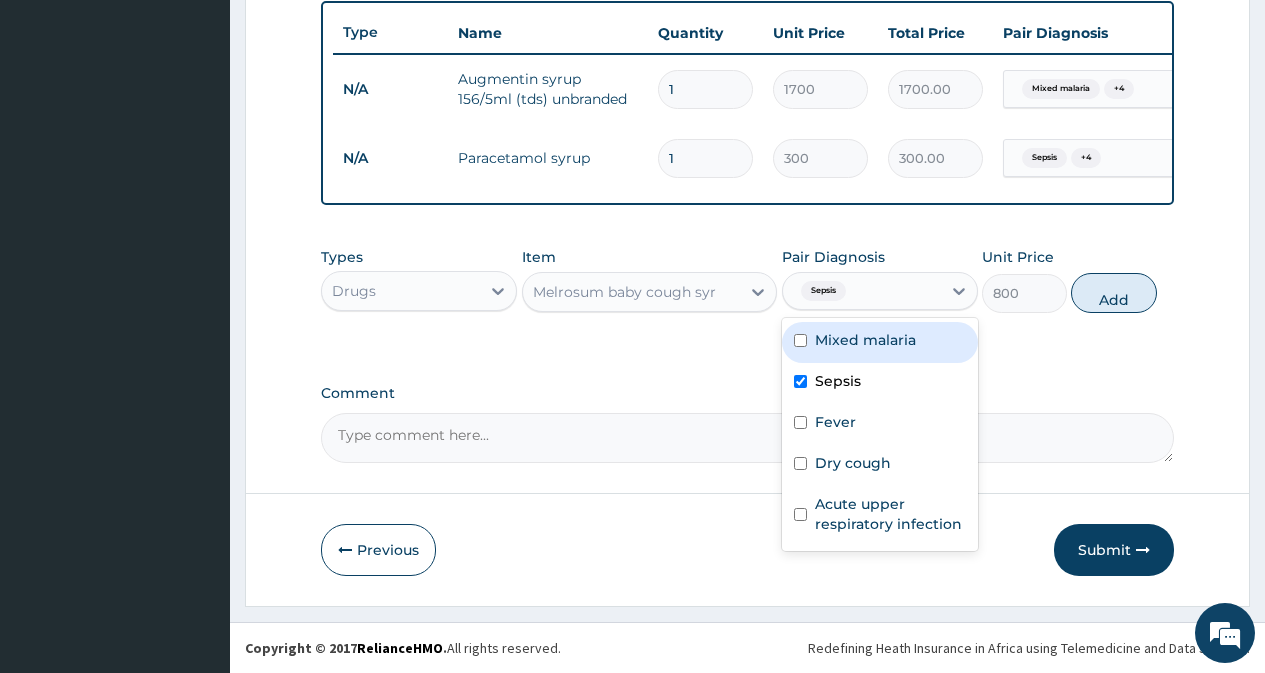 drag, startPoint x: 833, startPoint y: 353, endPoint x: 840, endPoint y: 417, distance: 64.381676 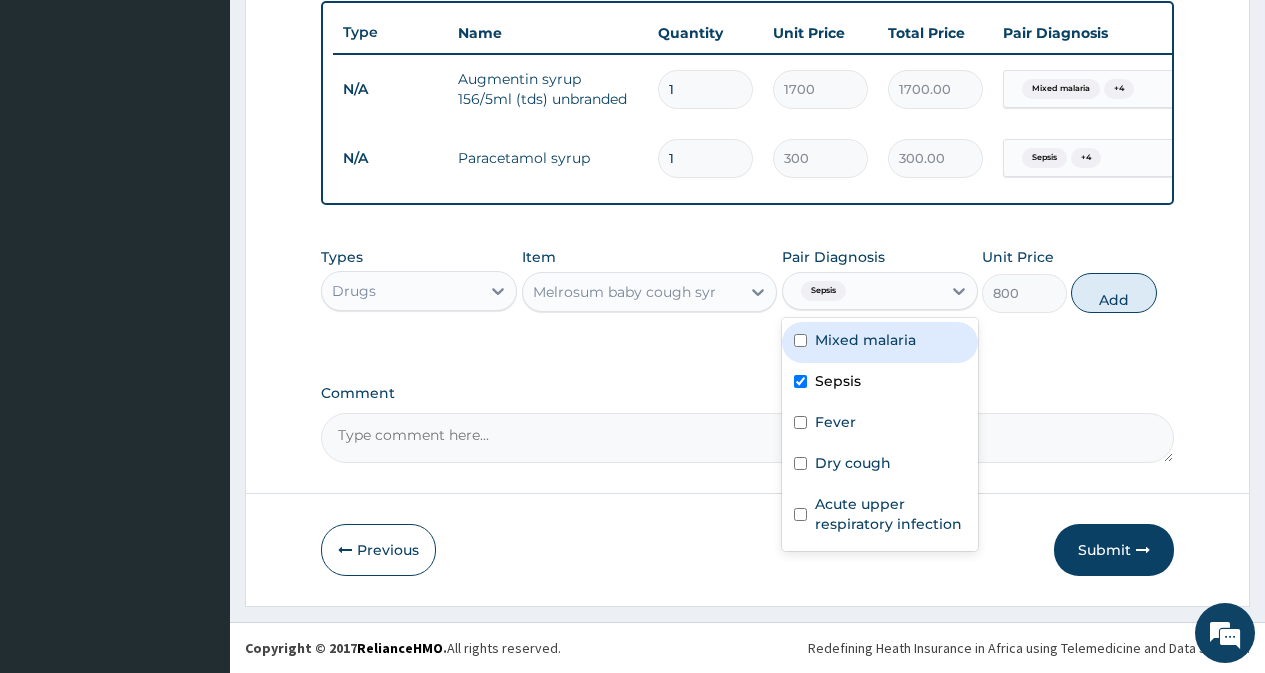 click on "Mixed malaria" at bounding box center (880, 342) 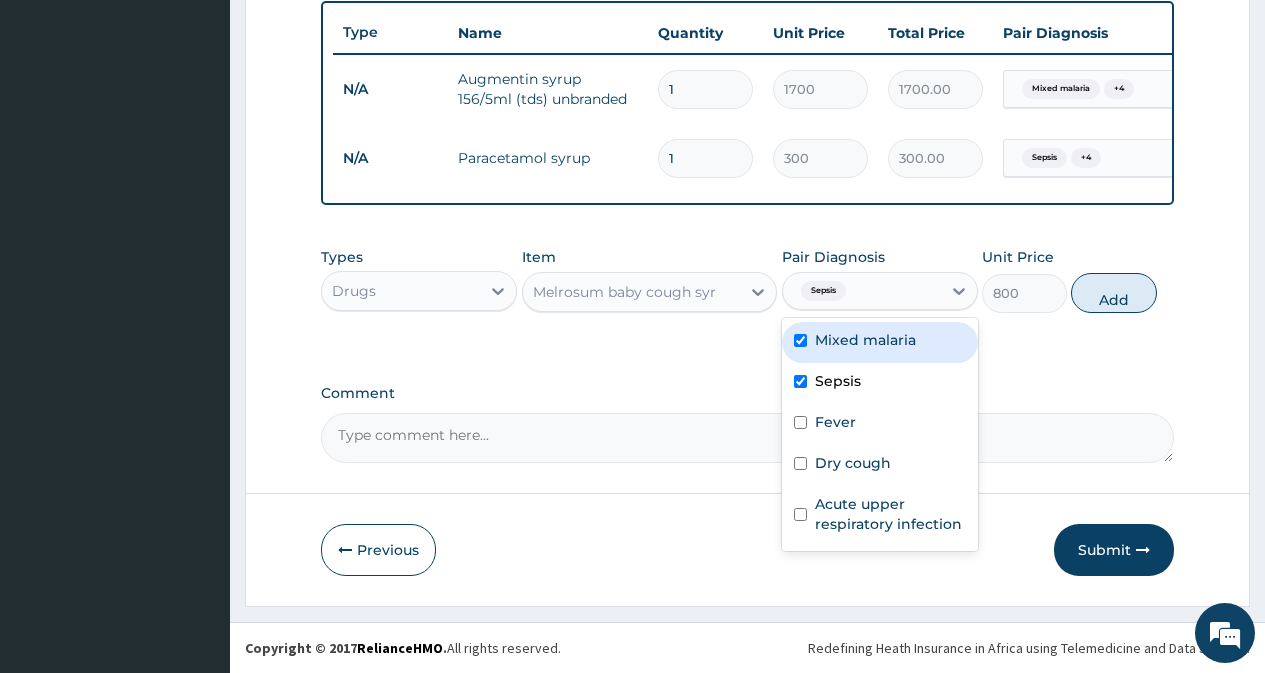 checkbox on "true" 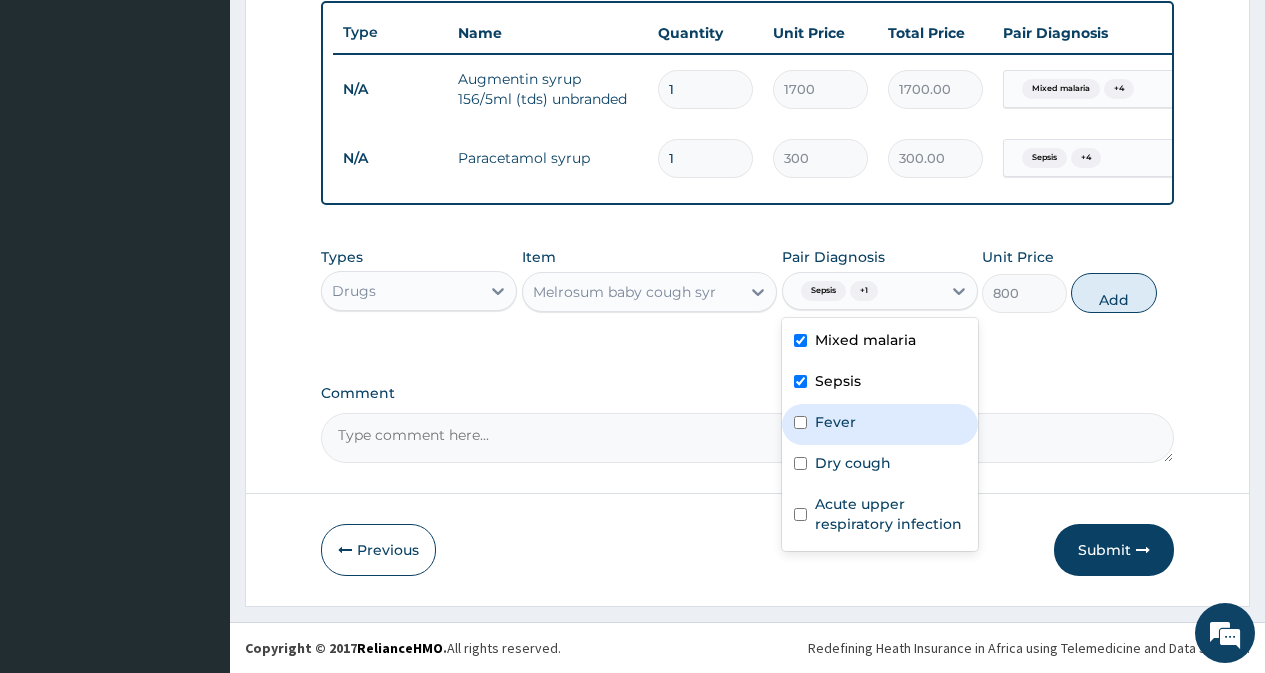 drag, startPoint x: 840, startPoint y: 417, endPoint x: 847, endPoint y: 440, distance: 24.04163 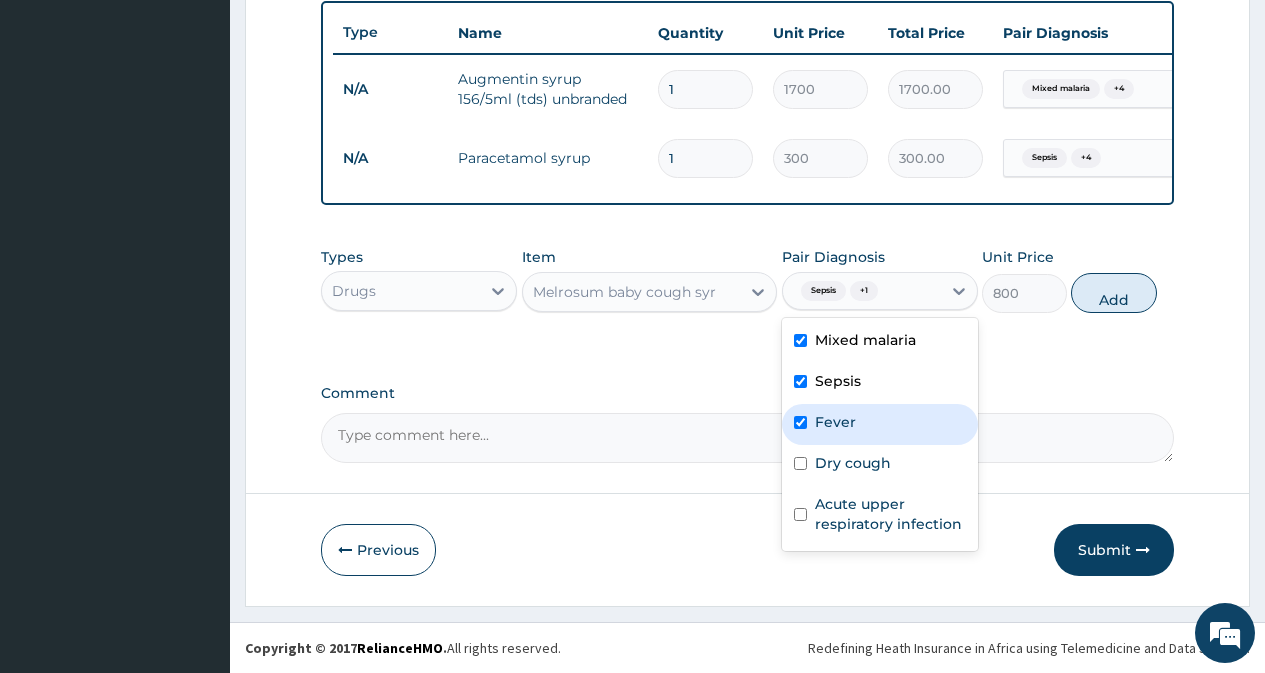 checkbox on "true" 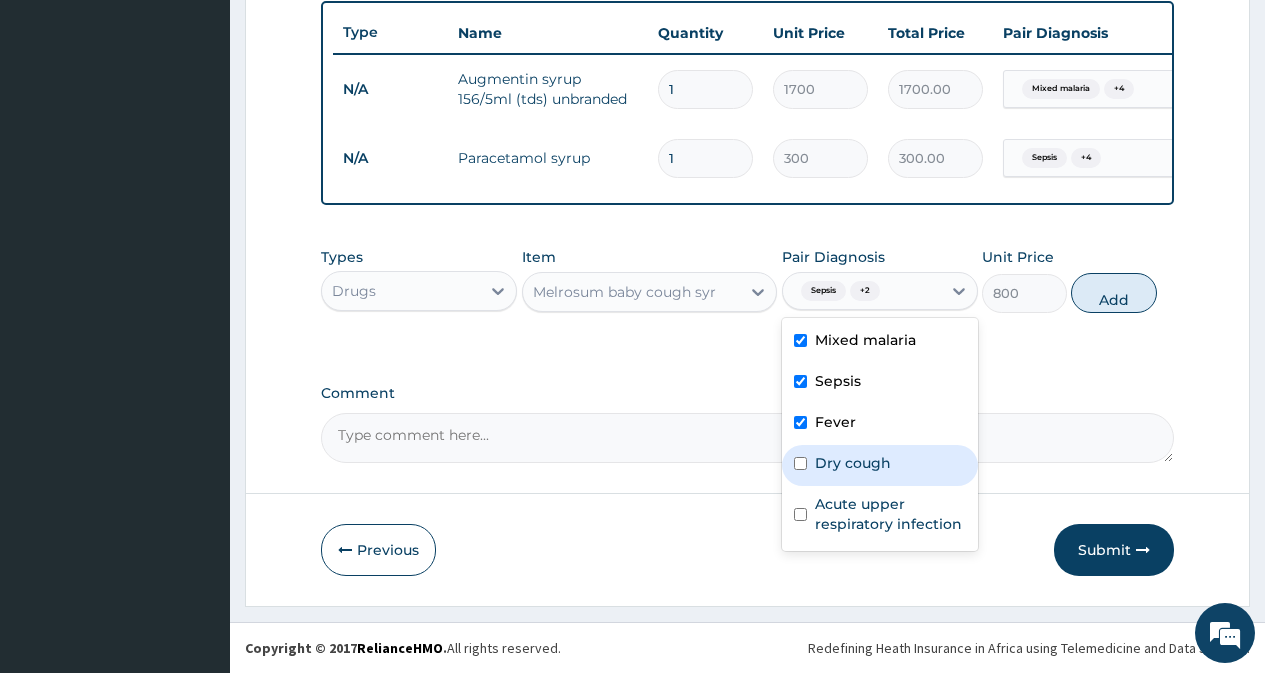 drag, startPoint x: 851, startPoint y: 459, endPoint x: 857, endPoint y: 510, distance: 51.351727 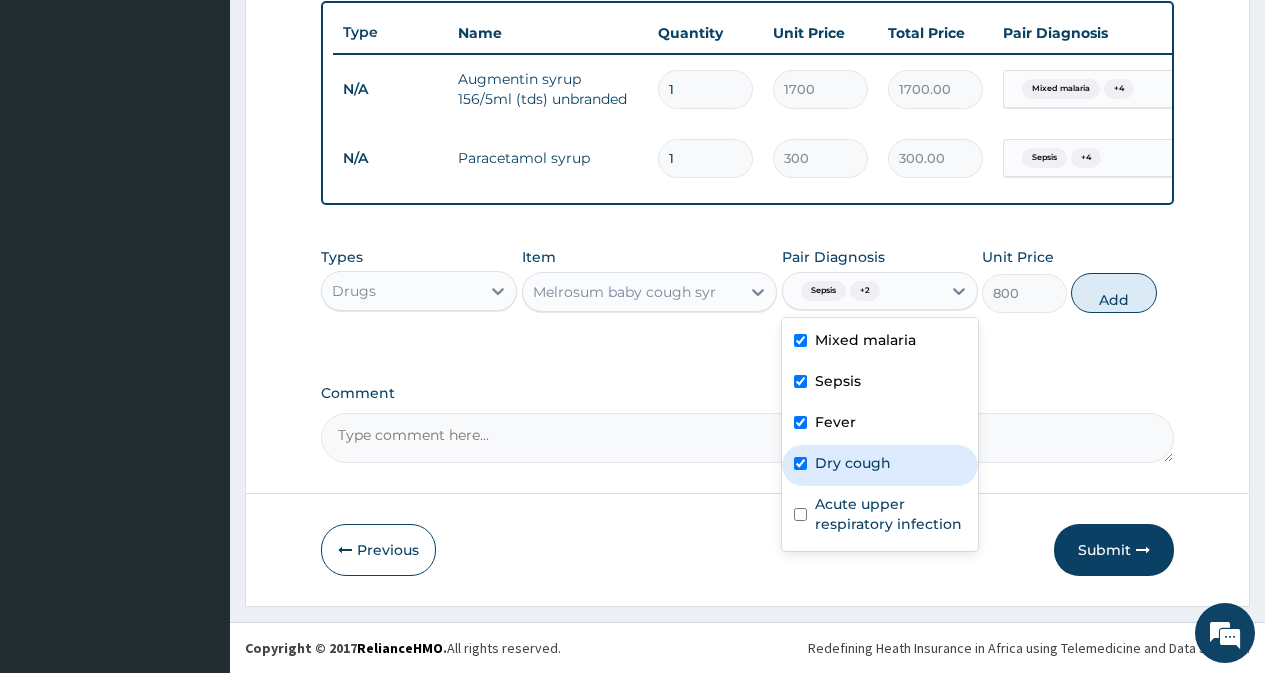 checkbox on "true" 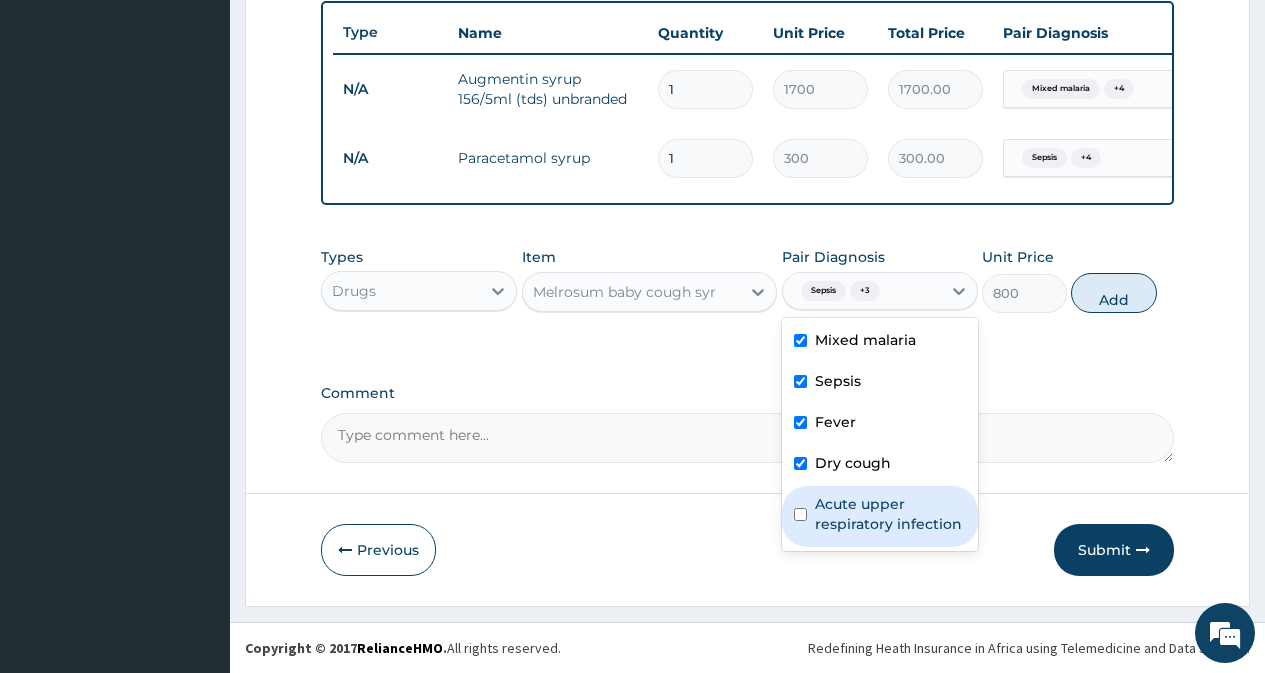 drag, startPoint x: 858, startPoint y: 510, endPoint x: 1051, endPoint y: 364, distance: 242.00206 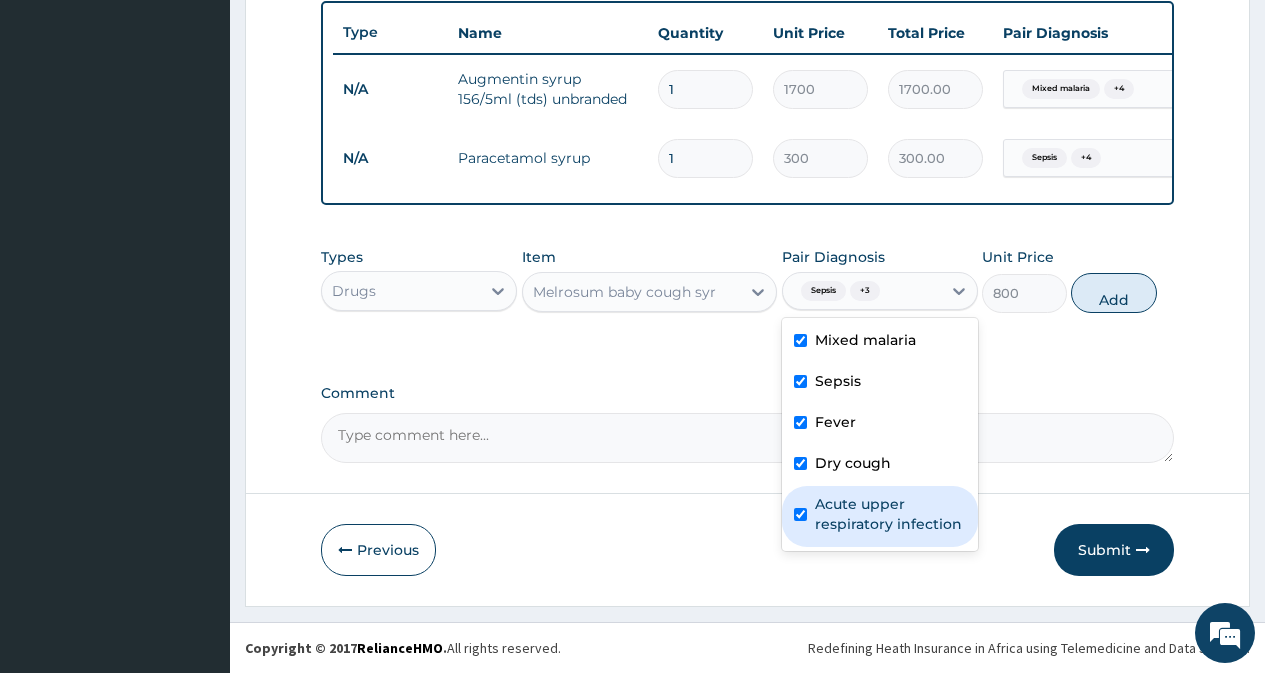 checkbox on "true" 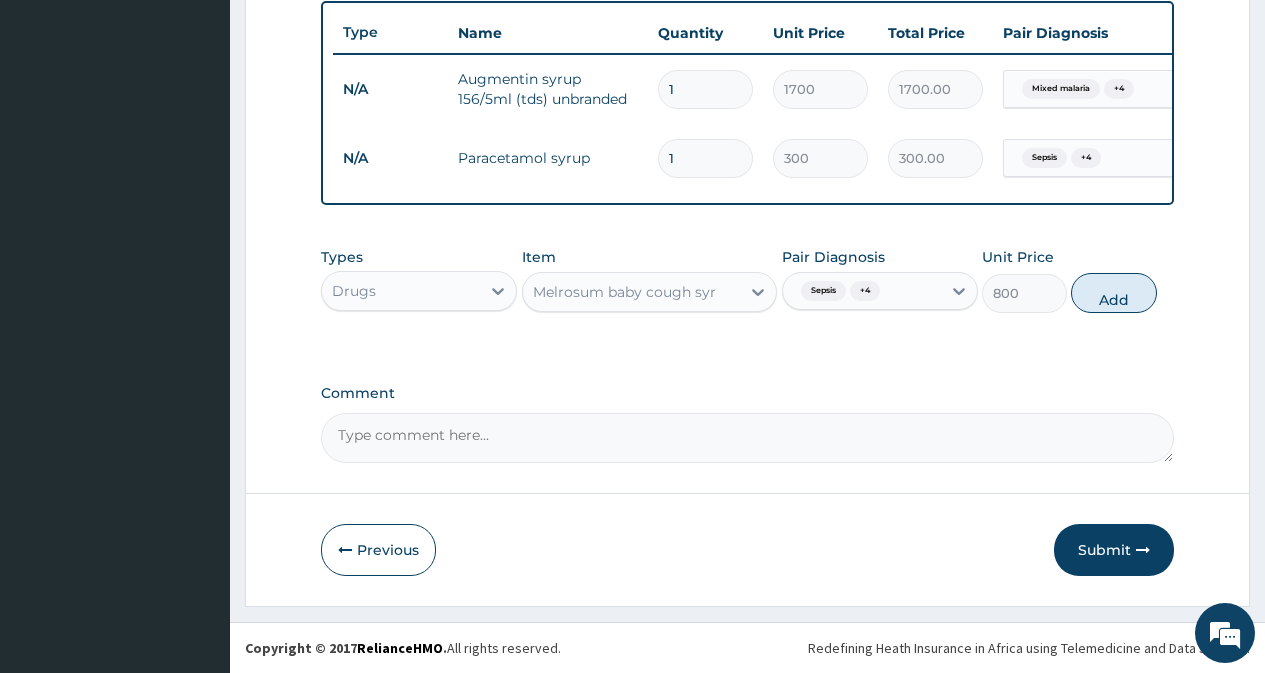drag, startPoint x: 1098, startPoint y: 300, endPoint x: 936, endPoint y: 348, distance: 168.96153 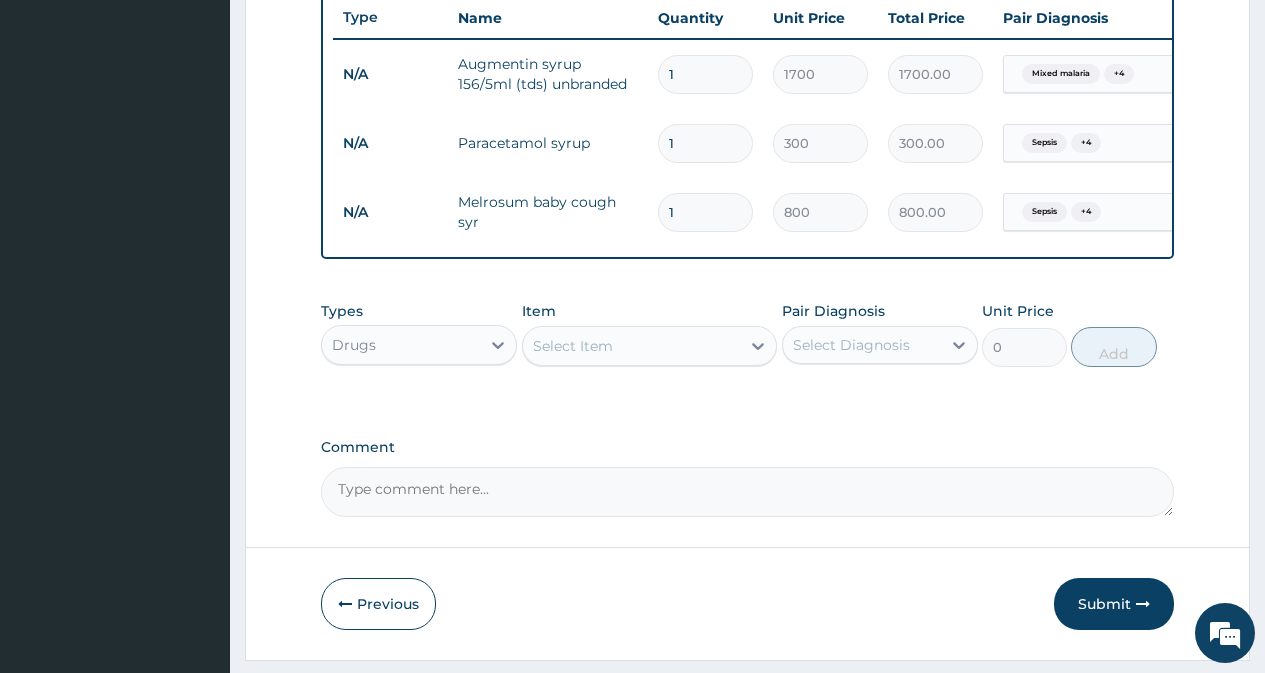 click on "Select Item" at bounding box center [632, 346] 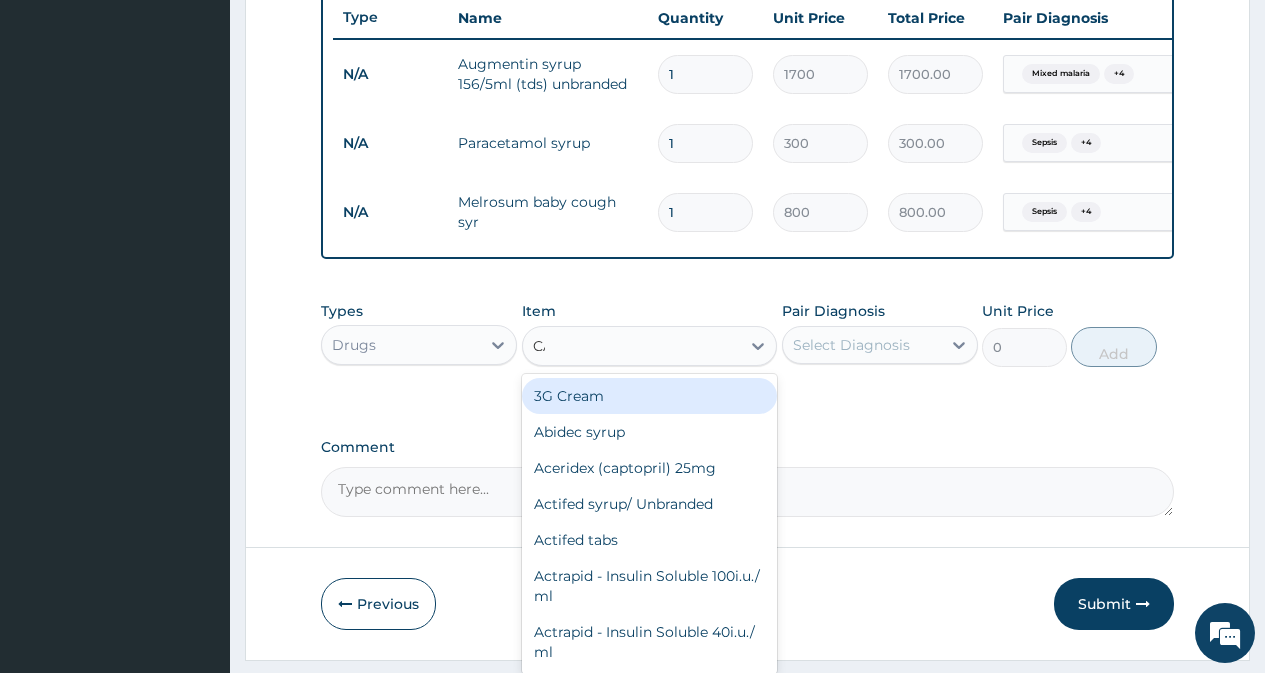 type on "CAM" 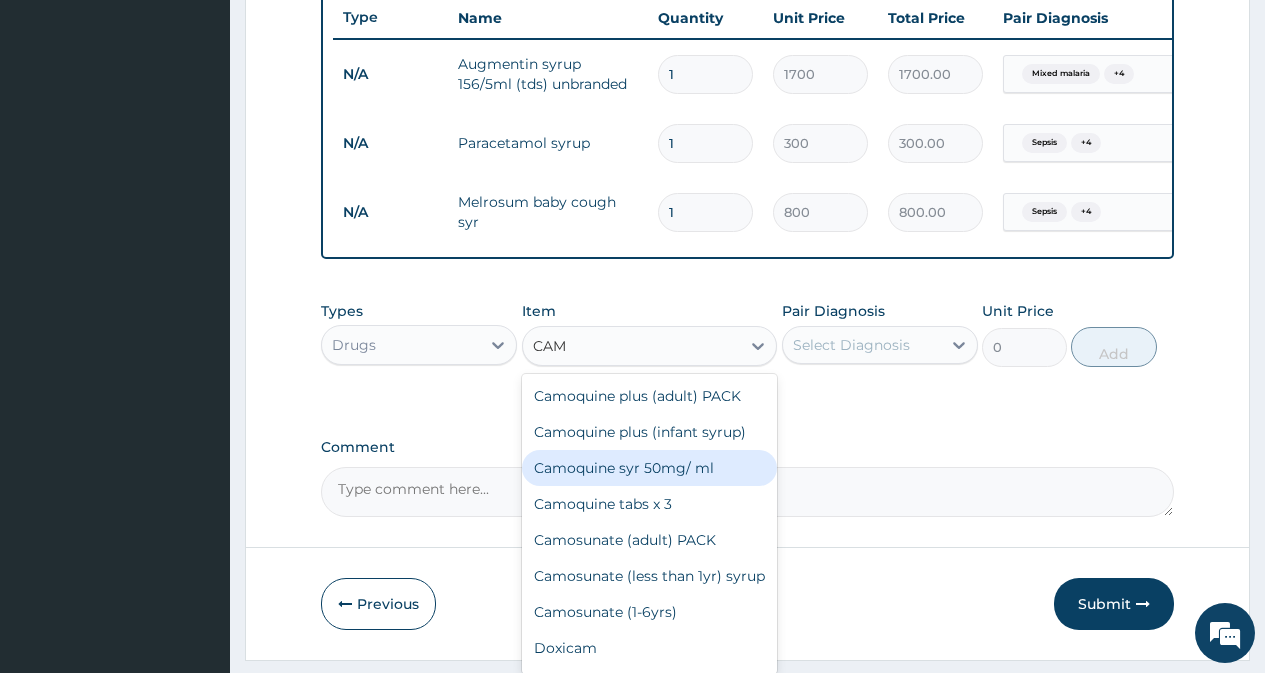 click on "Camoquine syr 50mg/ ml" at bounding box center (650, 468) 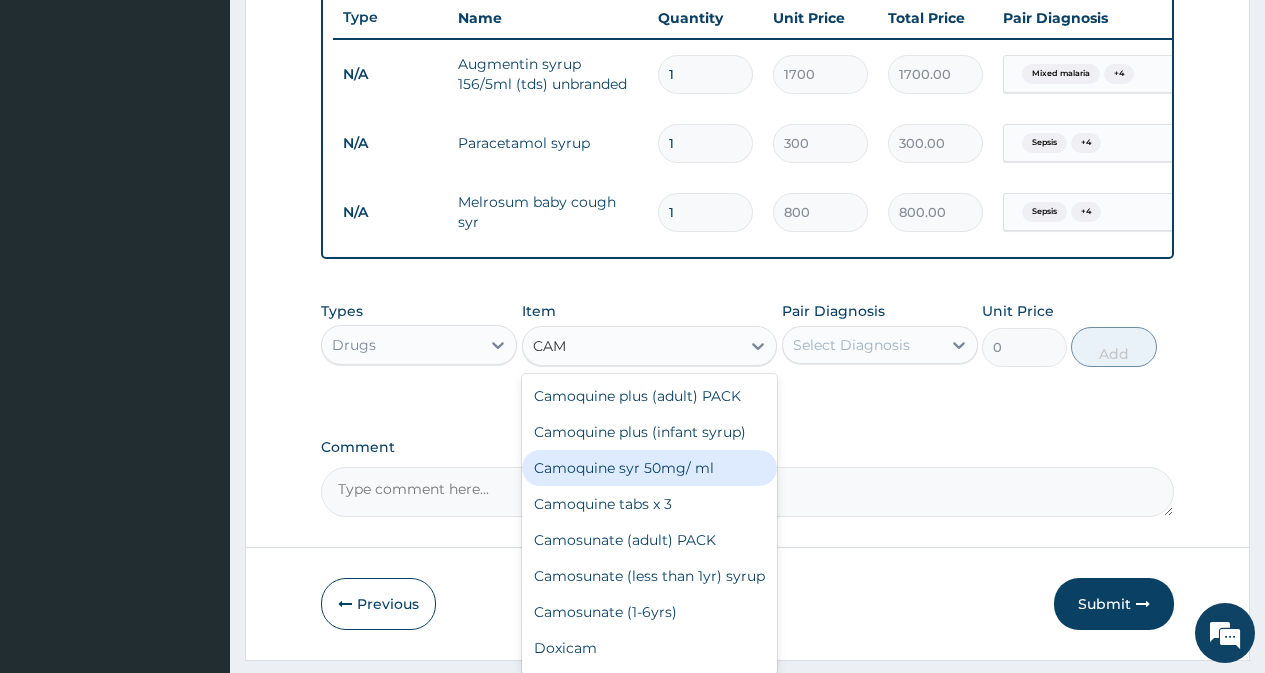 type 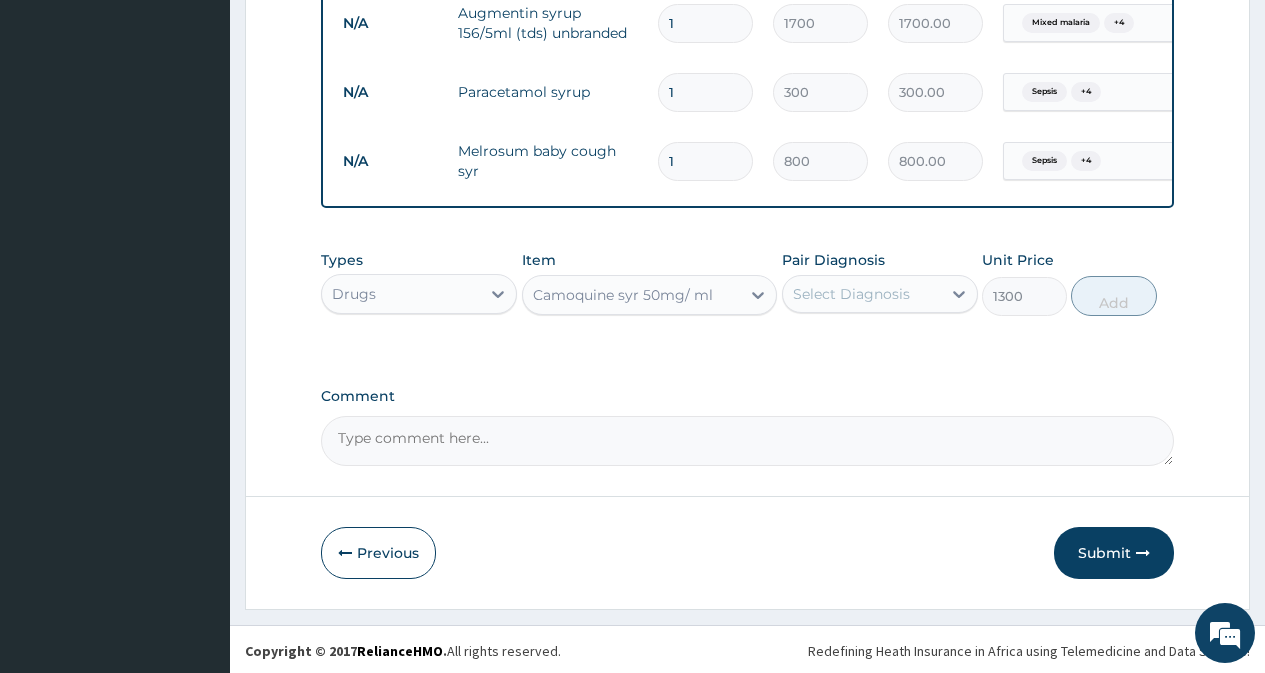 scroll, scrollTop: 827, scrollLeft: 0, axis: vertical 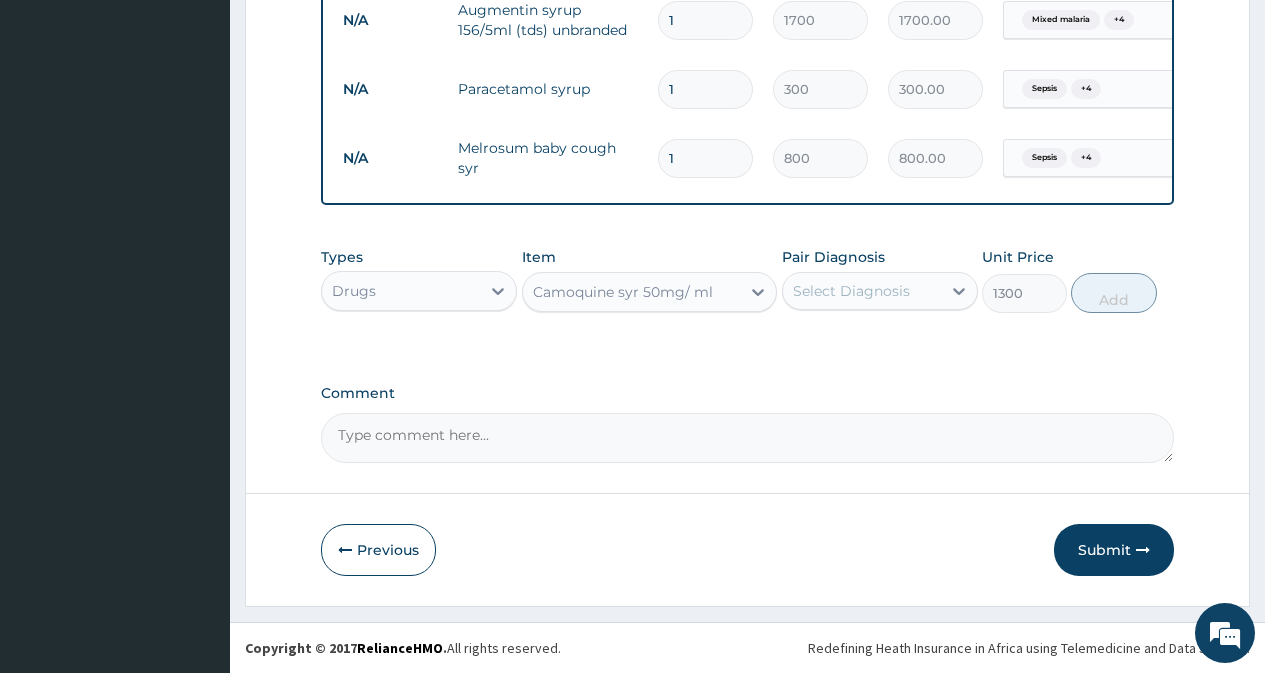 click on "Select Diagnosis" at bounding box center (851, 291) 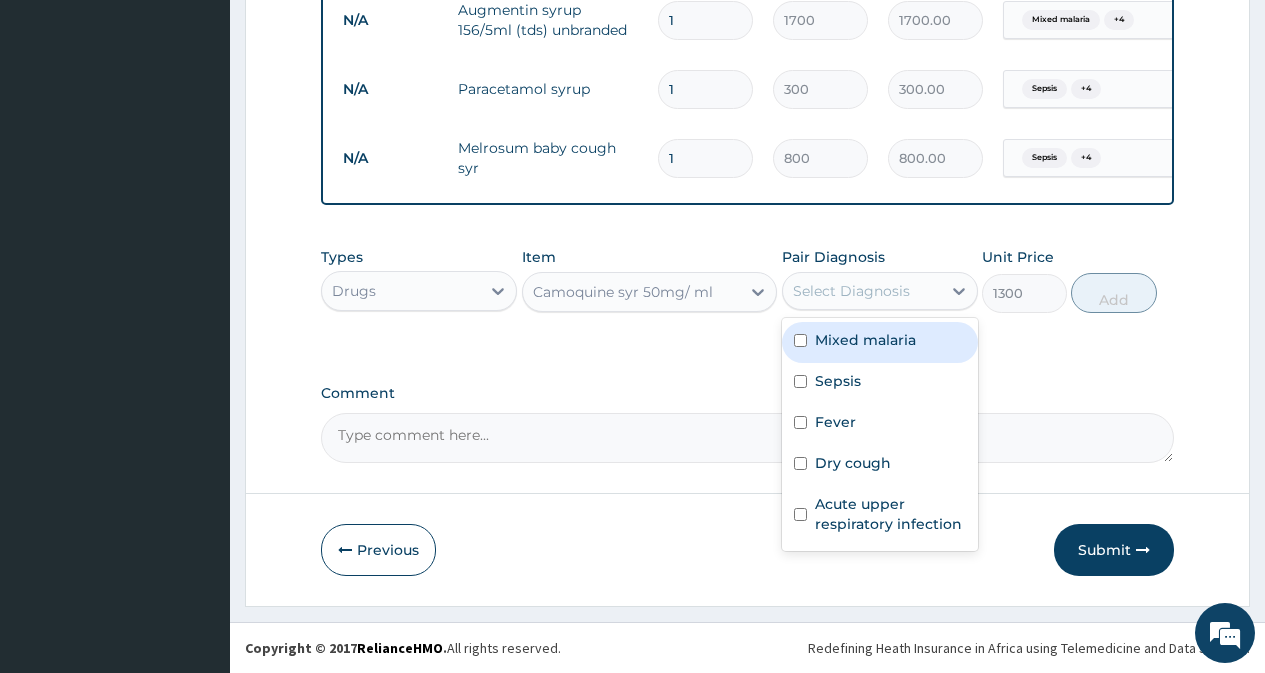 drag, startPoint x: 846, startPoint y: 332, endPoint x: 846, endPoint y: 370, distance: 38 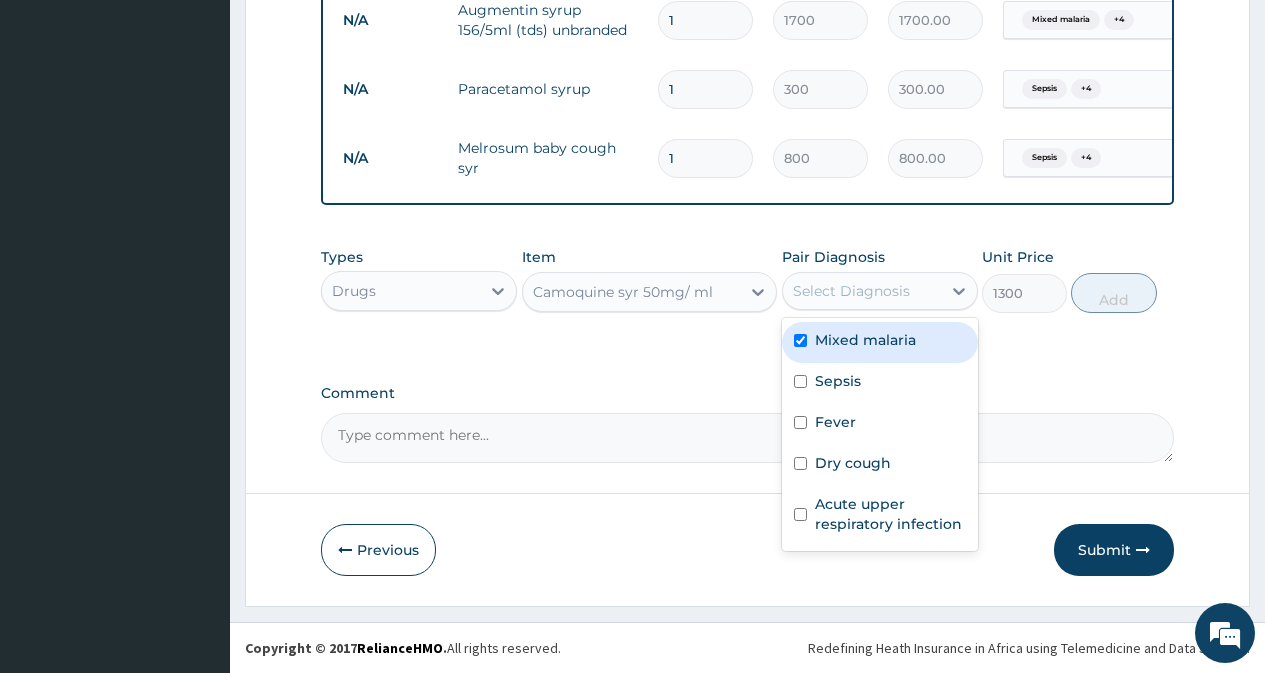 checkbox on "true" 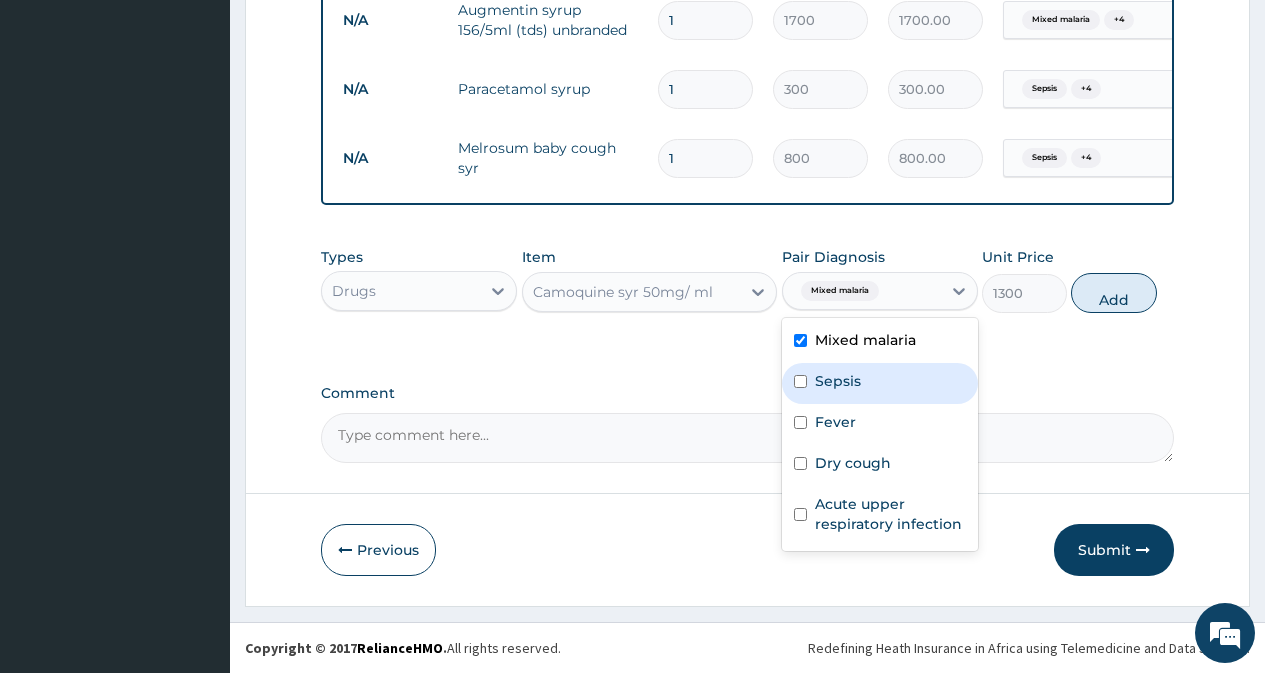 drag, startPoint x: 846, startPoint y: 371, endPoint x: 850, endPoint y: 383, distance: 12.649111 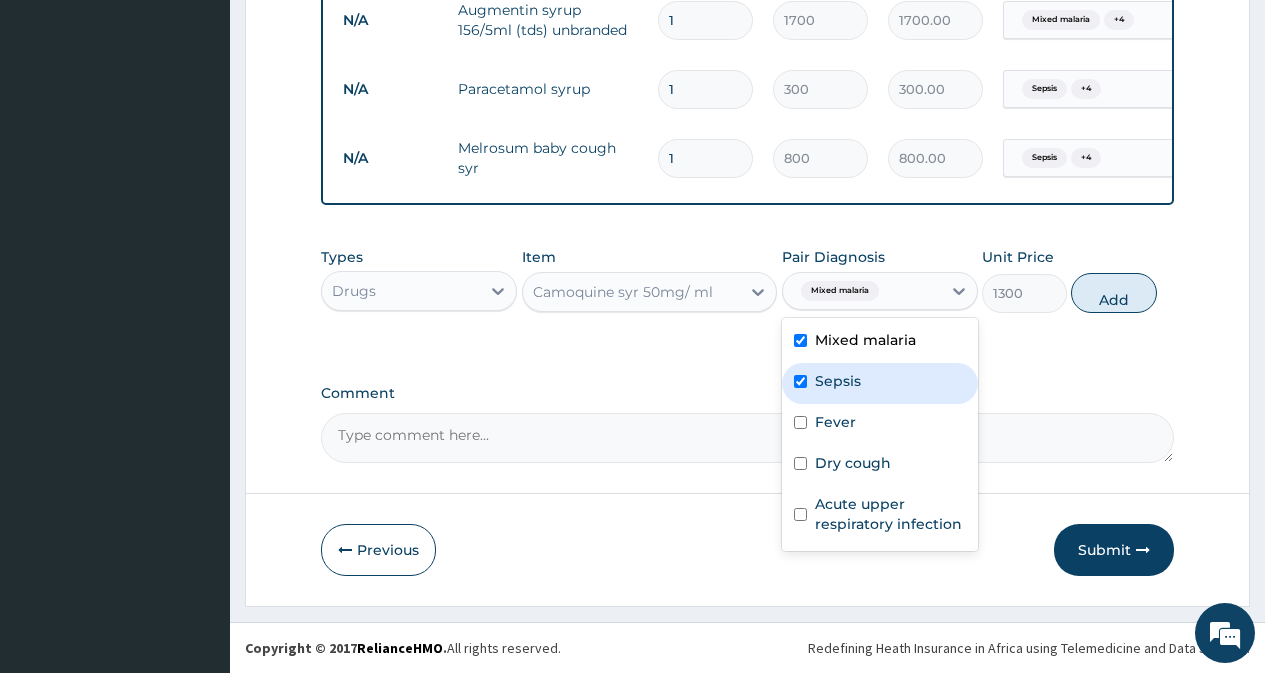 checkbox on "true" 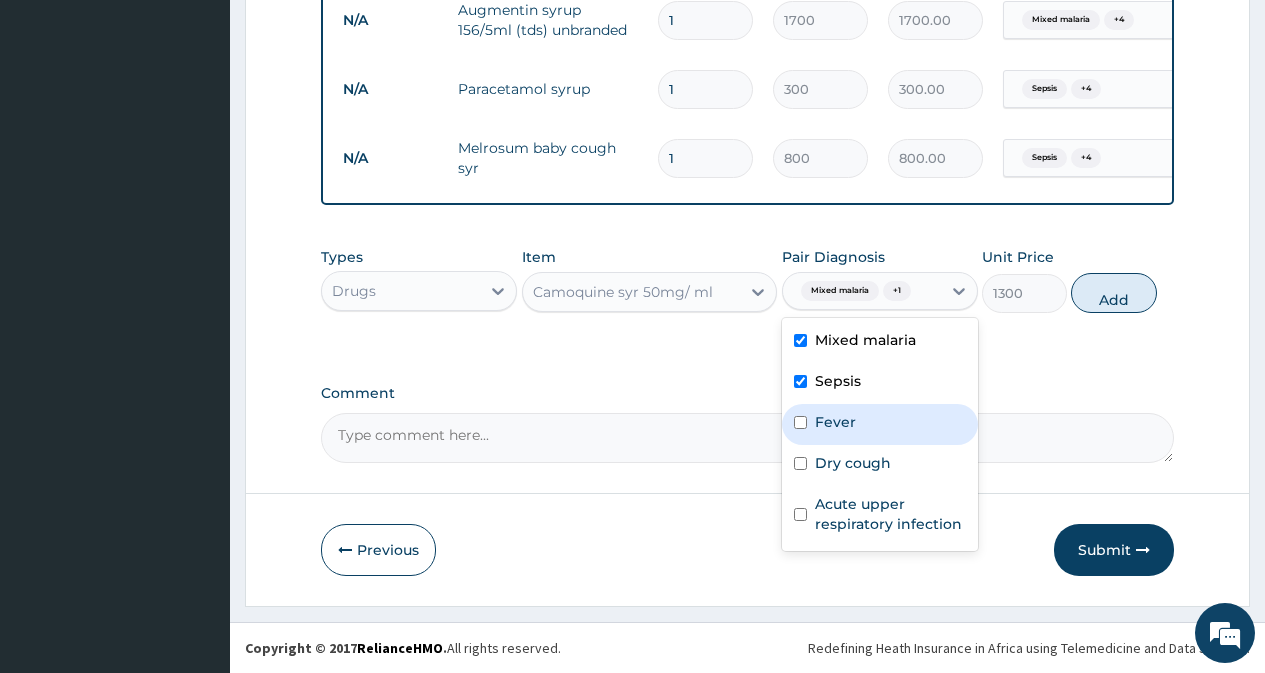 drag, startPoint x: 850, startPoint y: 406, endPoint x: 848, endPoint y: 438, distance: 32.06244 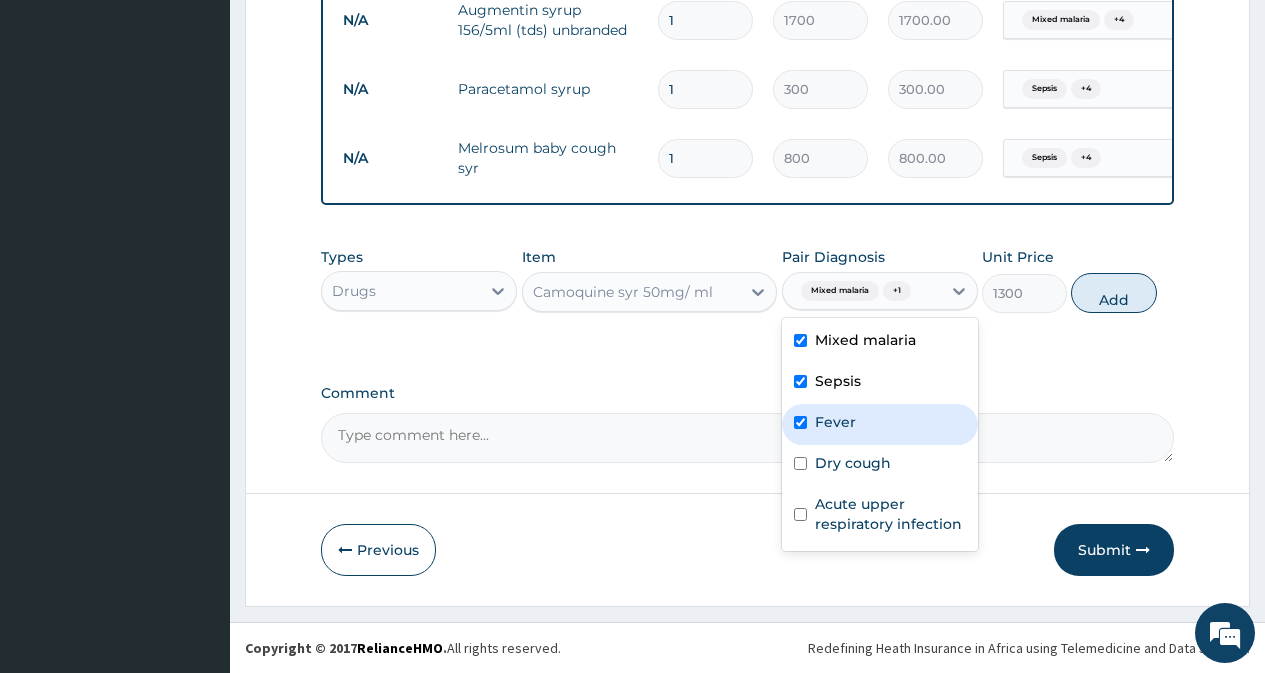 checkbox on "true" 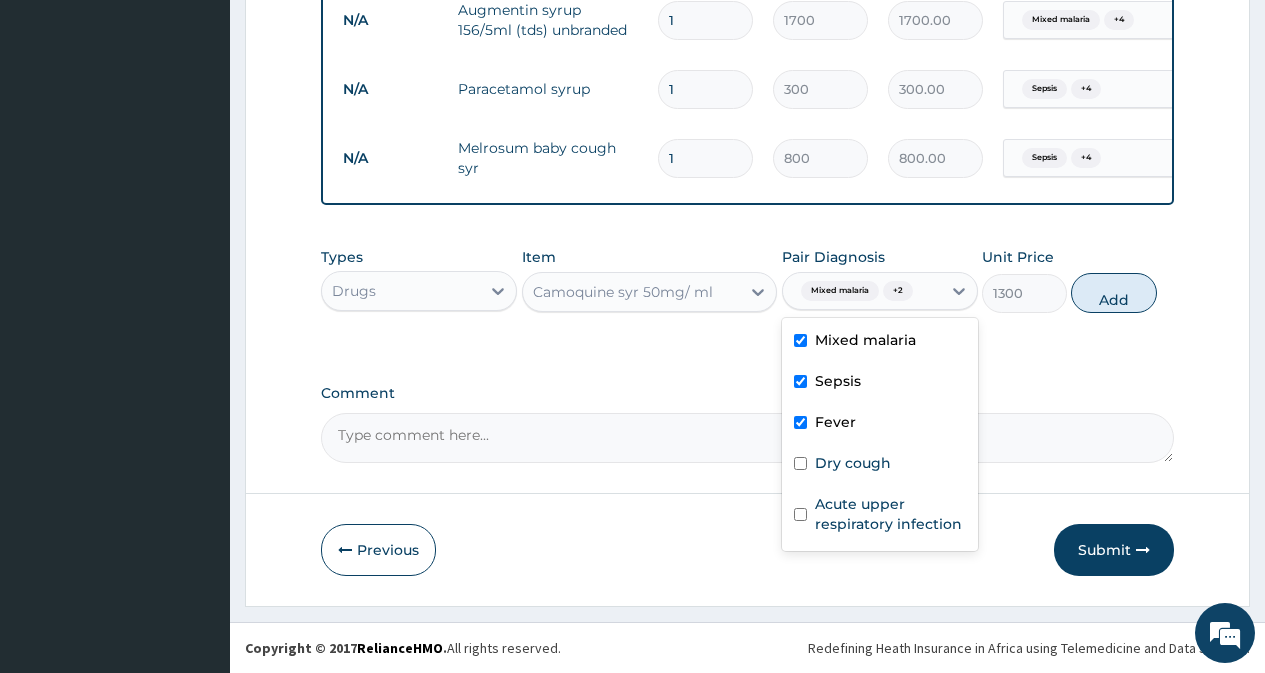 drag, startPoint x: 848, startPoint y: 442, endPoint x: 851, endPoint y: 473, distance: 31.144823 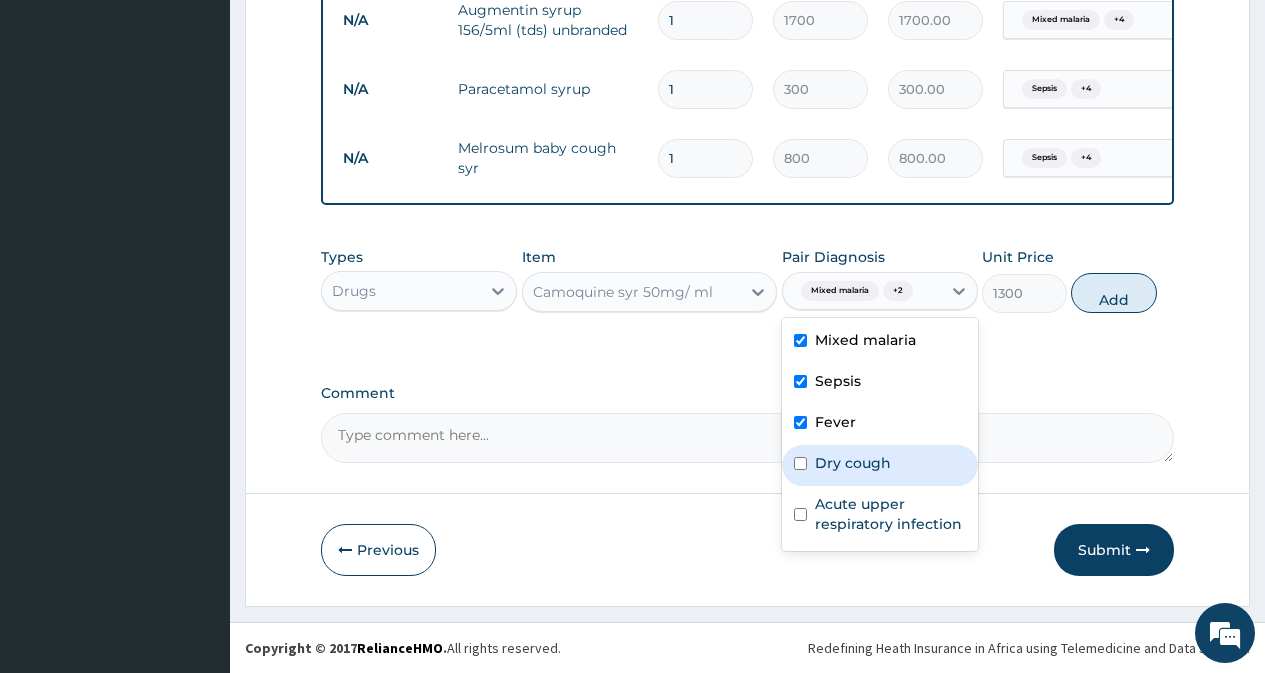 drag, startPoint x: 857, startPoint y: 472, endPoint x: 859, endPoint y: 500, distance: 28.071337 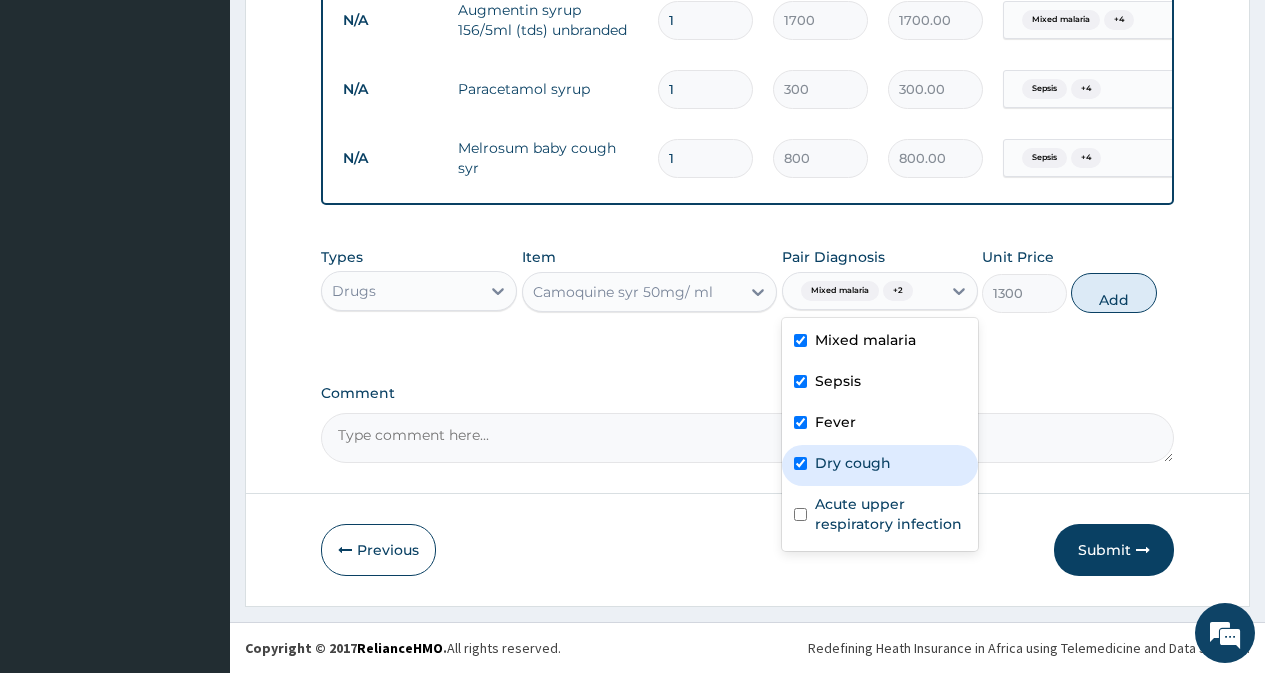 checkbox on "true" 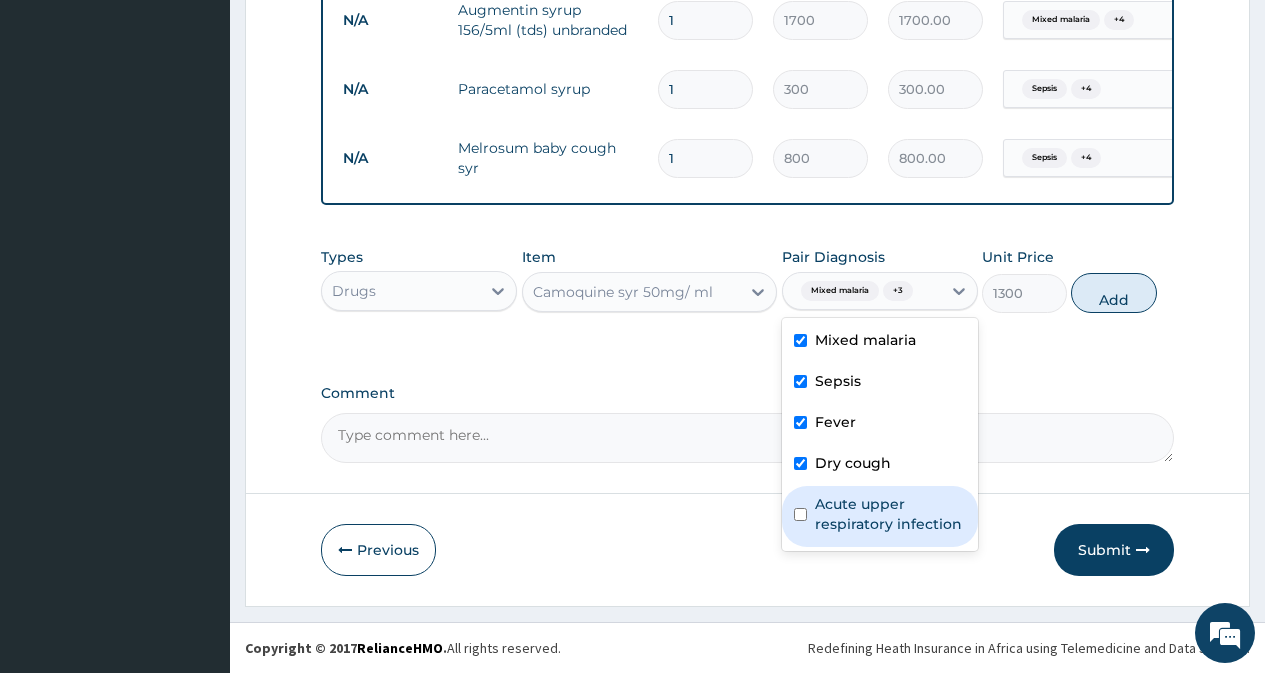 drag, startPoint x: 859, startPoint y: 500, endPoint x: 903, endPoint y: 468, distance: 54.405884 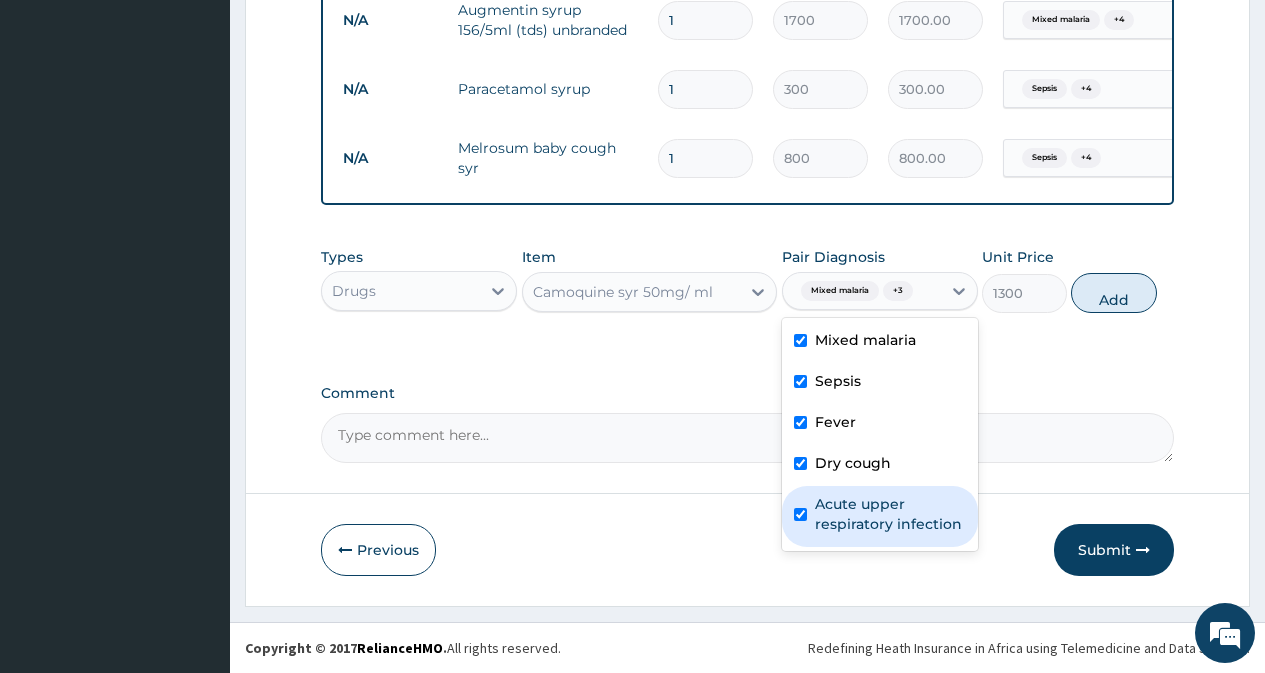 checkbox on "true" 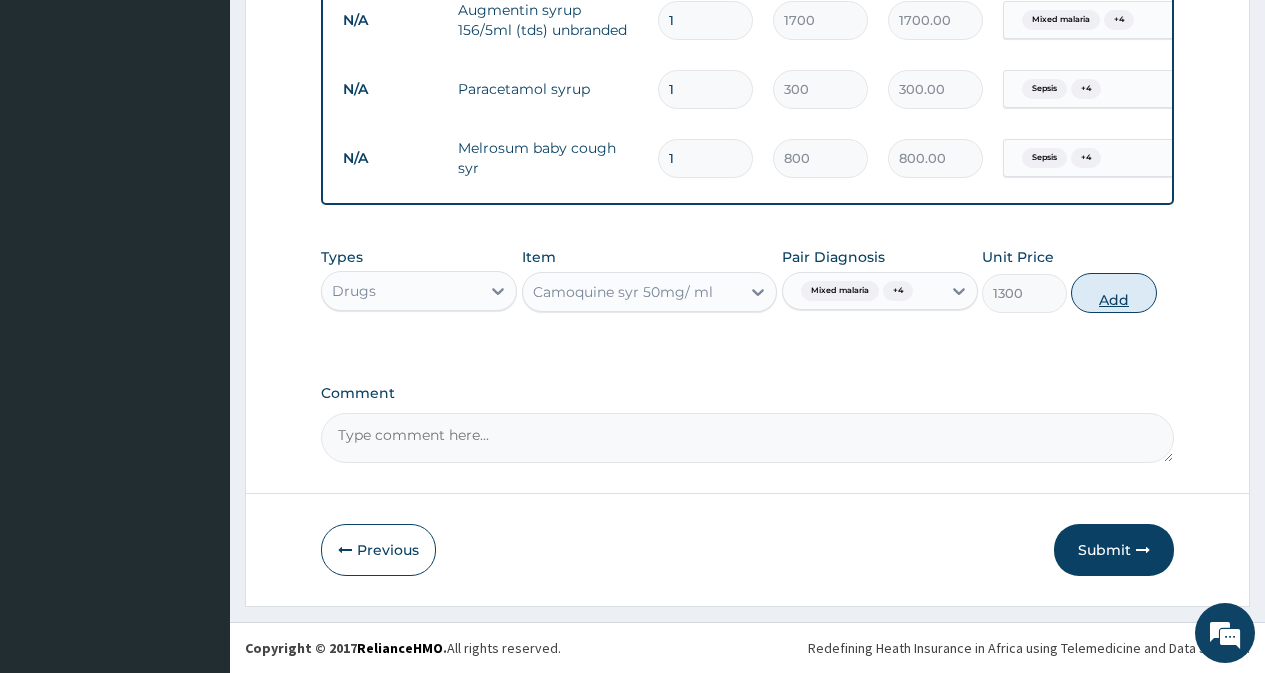 click on "Add" at bounding box center (1113, 293) 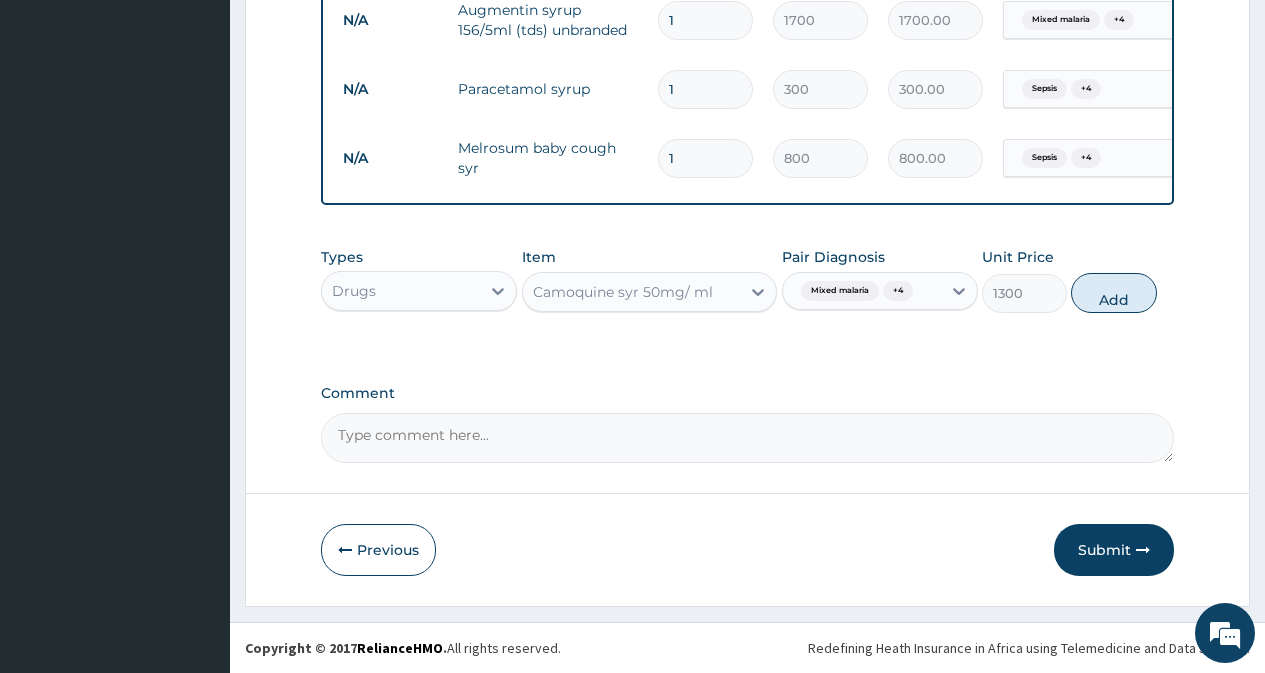 type on "0" 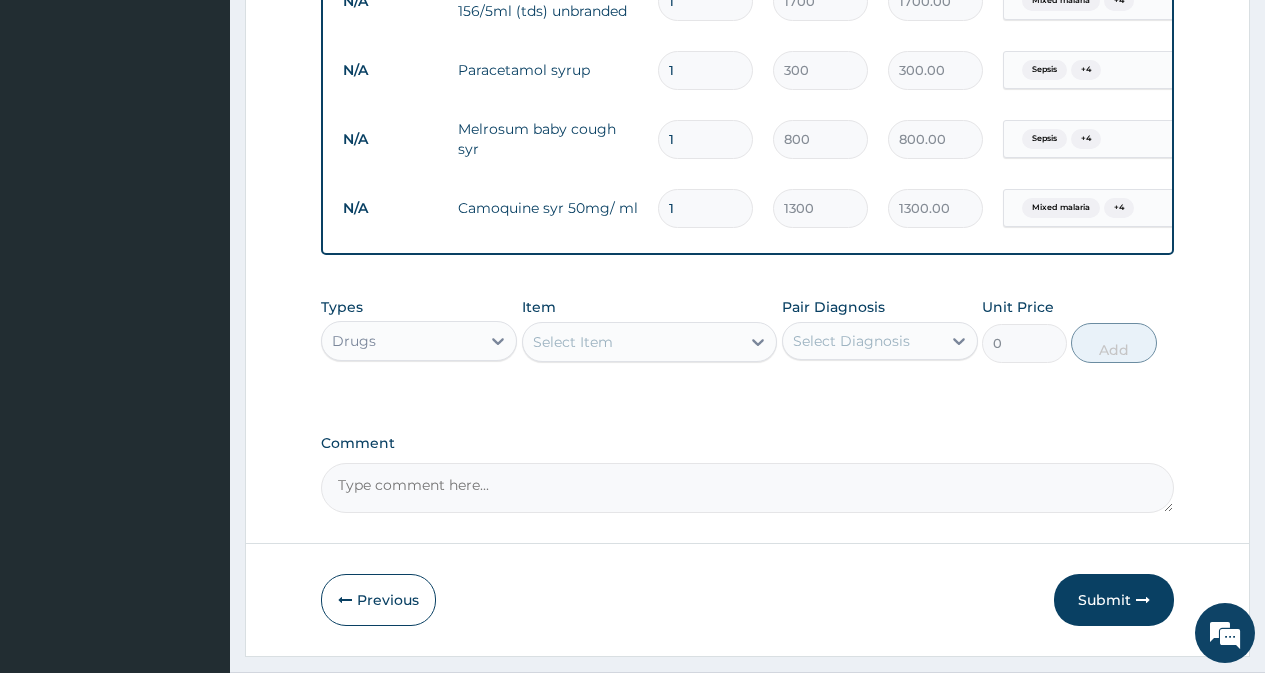 scroll, scrollTop: 896, scrollLeft: 0, axis: vertical 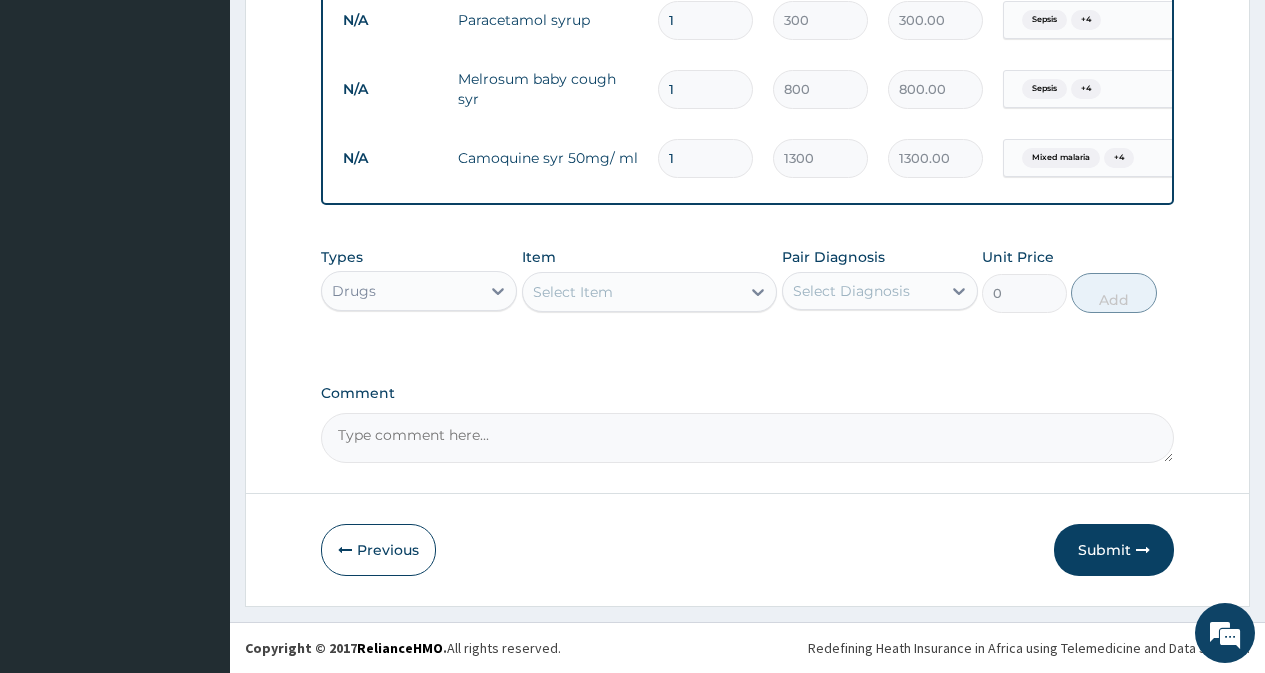 drag, startPoint x: 458, startPoint y: 291, endPoint x: 458, endPoint y: 314, distance: 23 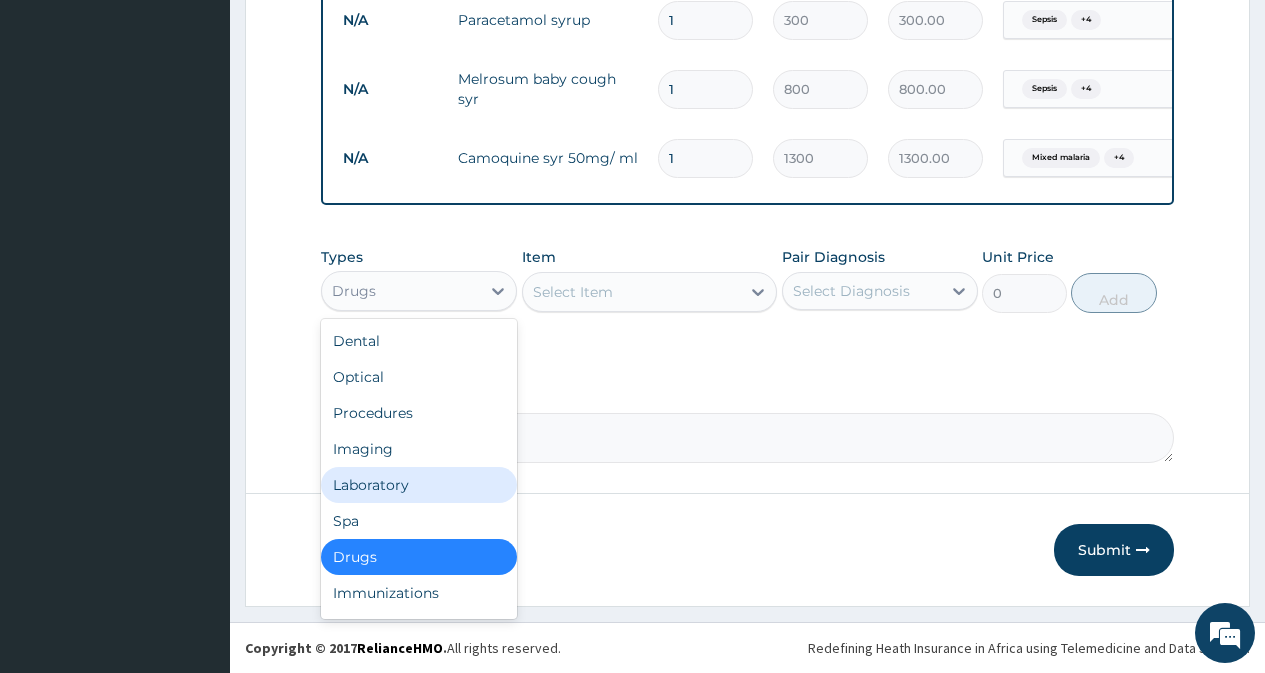 drag, startPoint x: 457, startPoint y: 494, endPoint x: 580, endPoint y: 427, distance: 140.06427 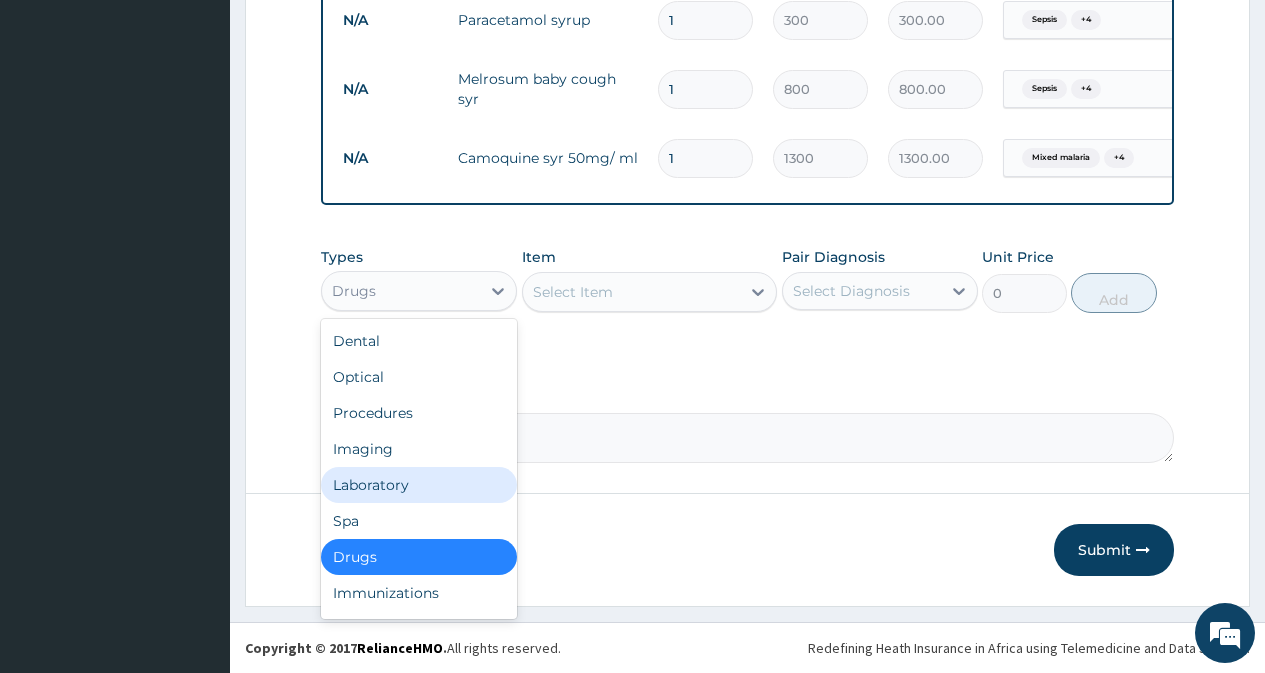 click on "Laboratory" at bounding box center [419, 485] 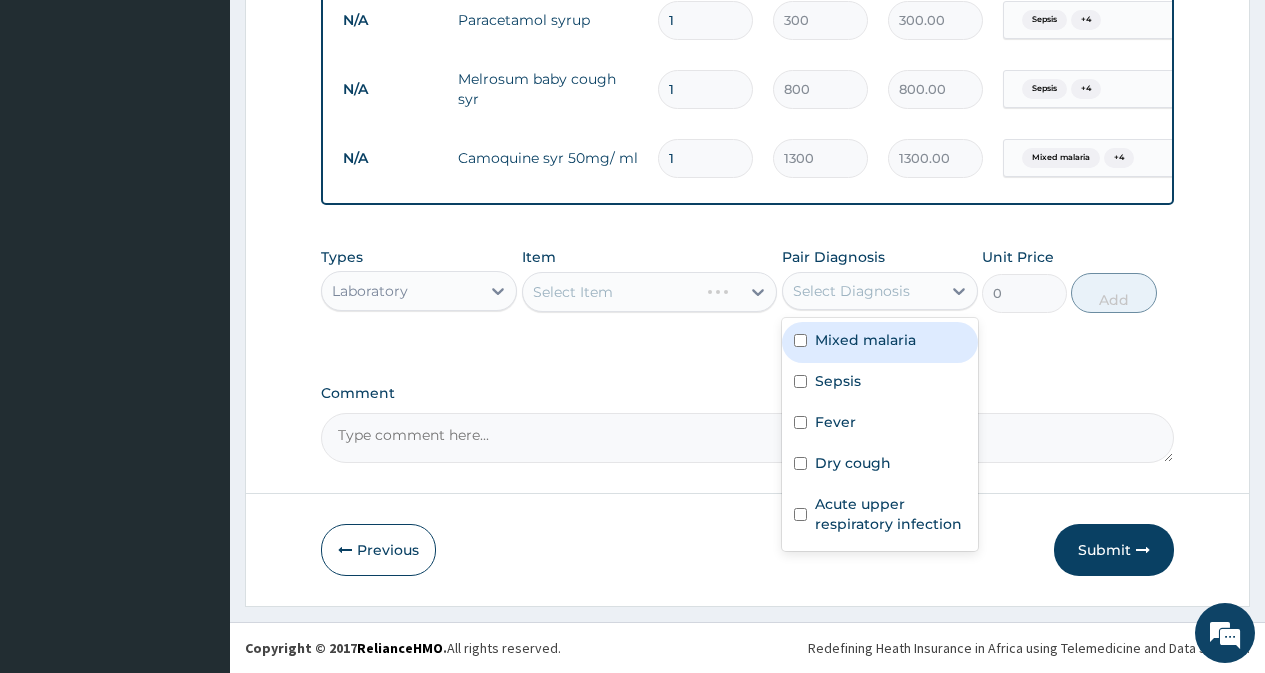 drag, startPoint x: 821, startPoint y: 300, endPoint x: 833, endPoint y: 337, distance: 38.8973 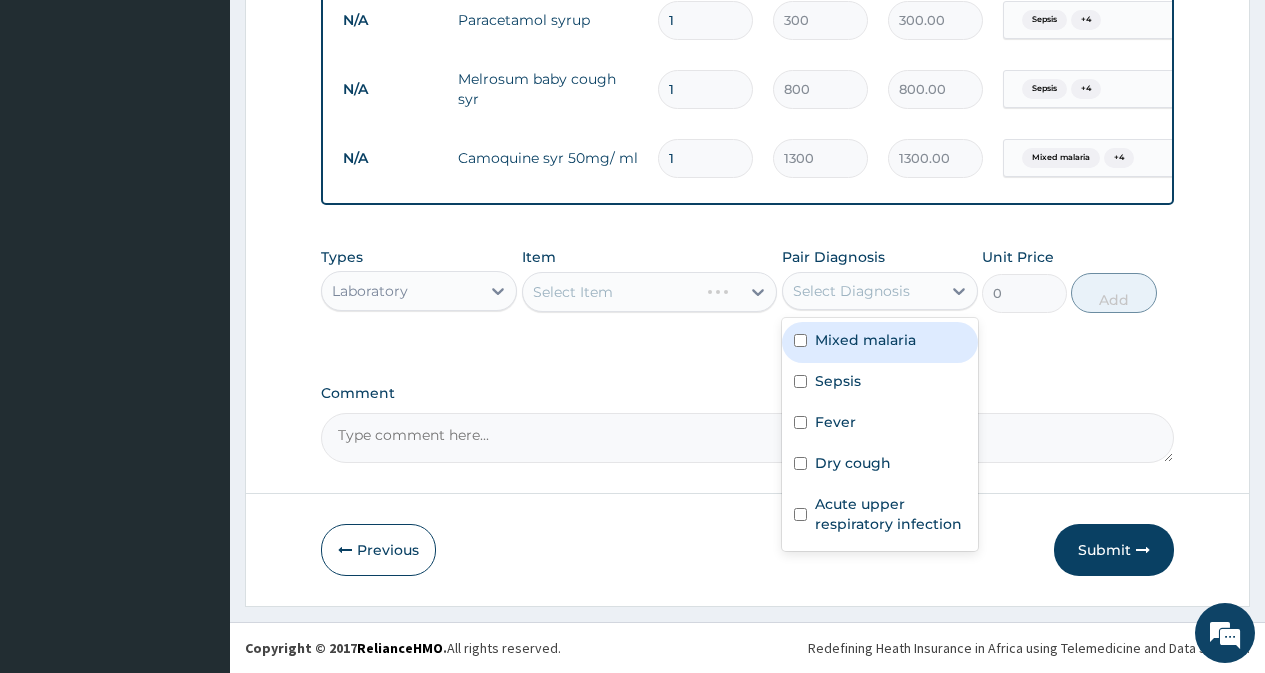 click on "Types Laboratory Item Select Item Pair Diagnosis option Acute upper respiratory infection, selected. option Mixed malaria focused, 1 of 5. 5 results available. Use Up and Down to choose options, press Enter to select the currently focused option, press Escape to exit the menu, press Tab to select the option and exit the menu. Select Diagnosis Mixed malaria Sepsis Fever Dry cough Acute upper respiratory infection Unit Price 0 Add" at bounding box center (747, 280) 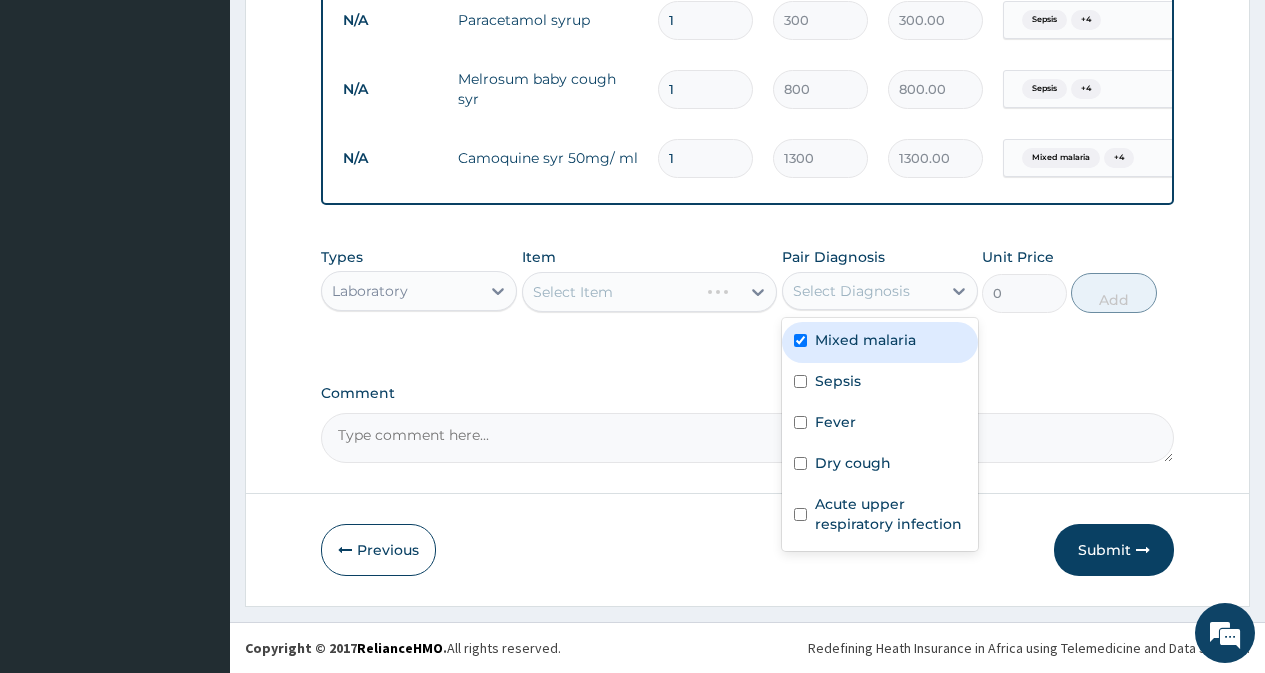 checkbox on "true" 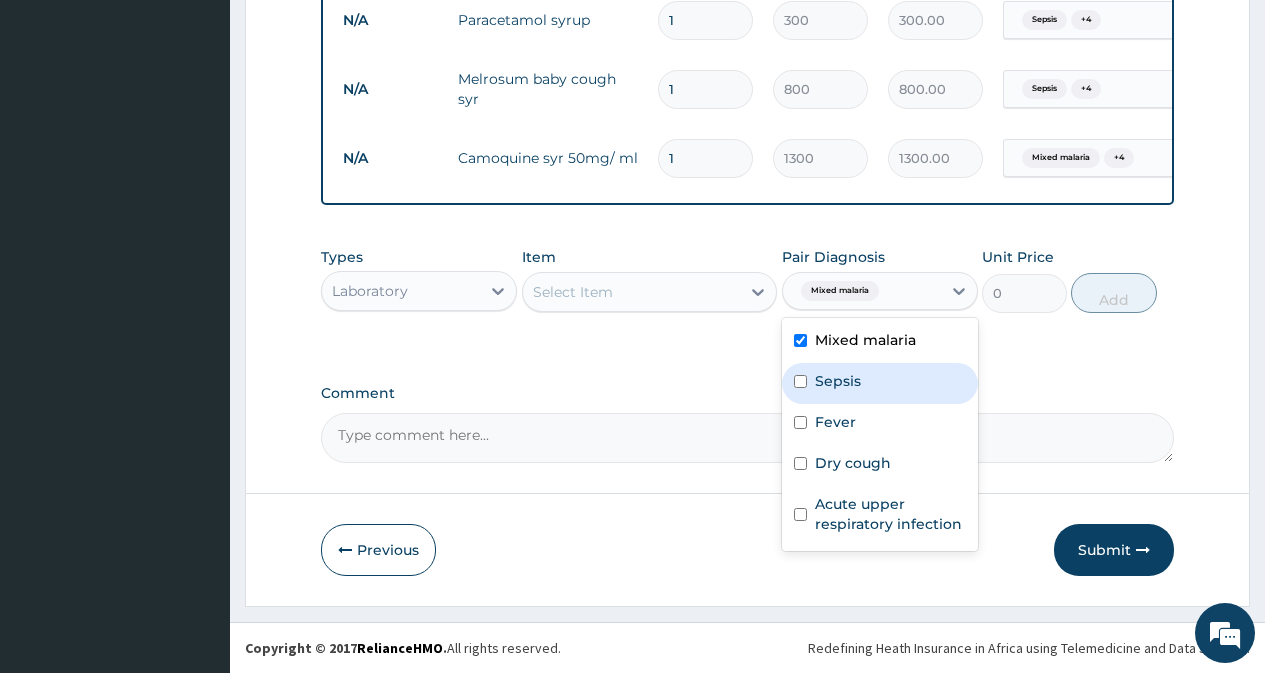 click on "Sepsis" at bounding box center (838, 381) 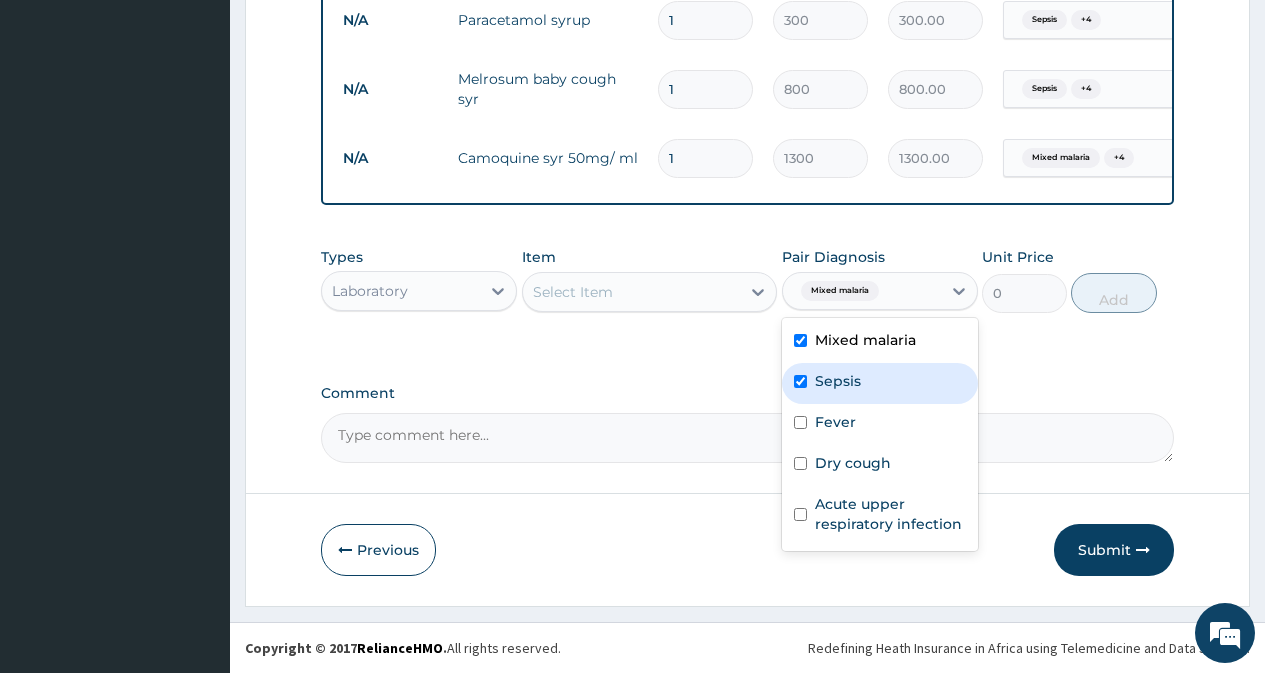 checkbox on "true" 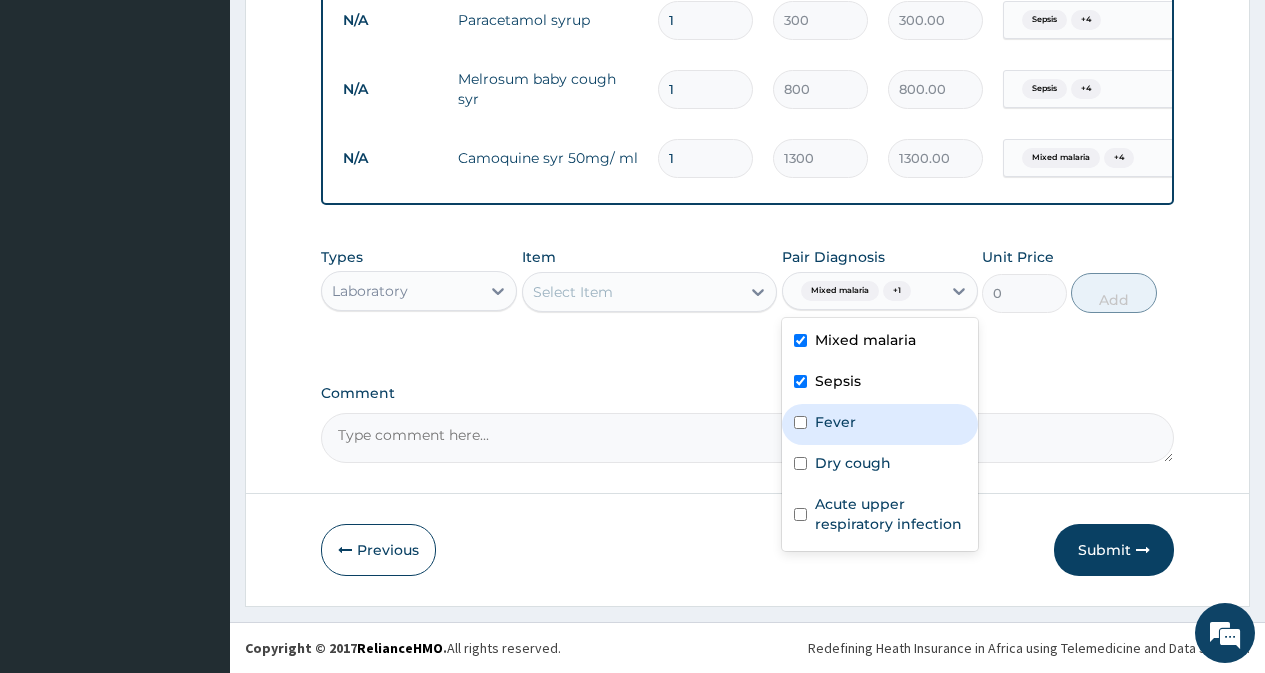 drag, startPoint x: 840, startPoint y: 408, endPoint x: 843, endPoint y: 430, distance: 22.203604 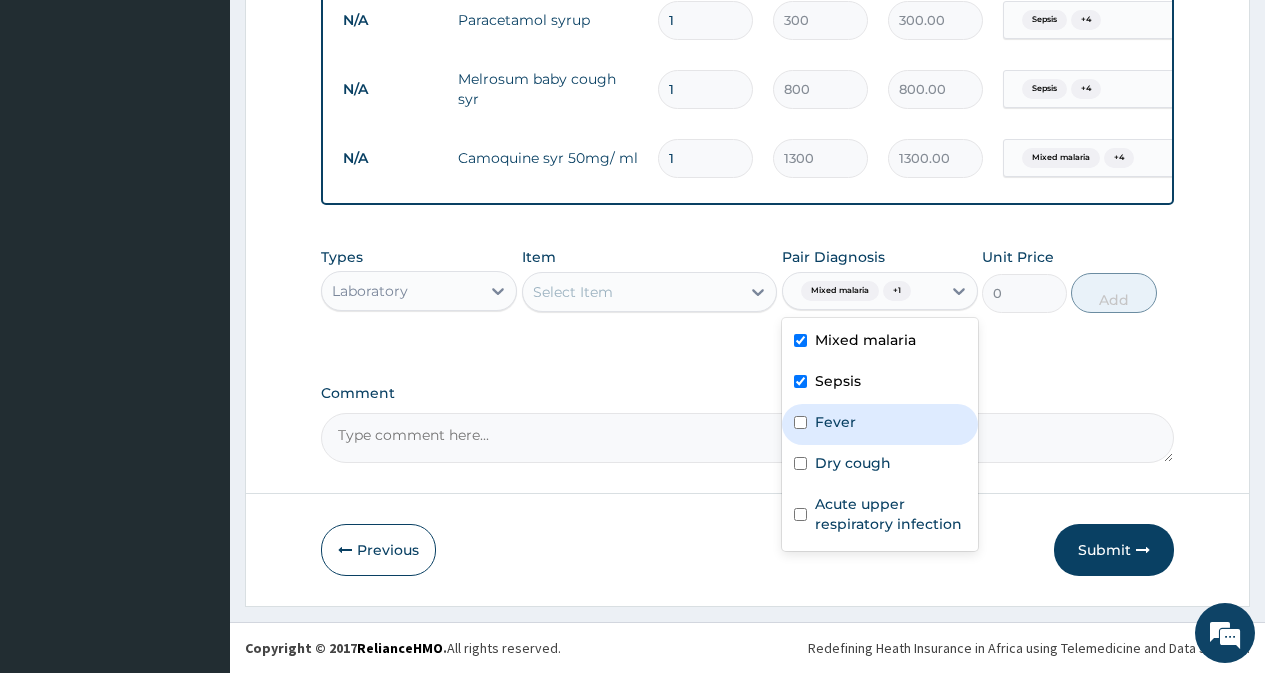 click on "Fever" at bounding box center (880, 424) 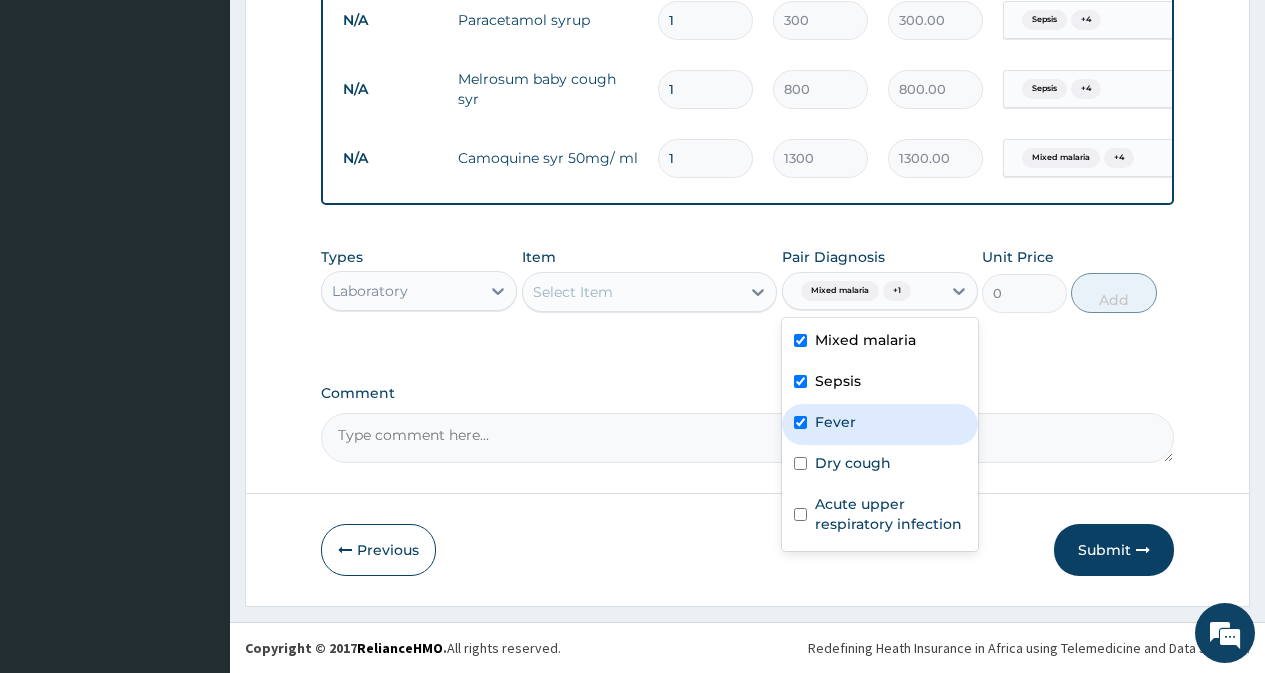 checkbox on "true" 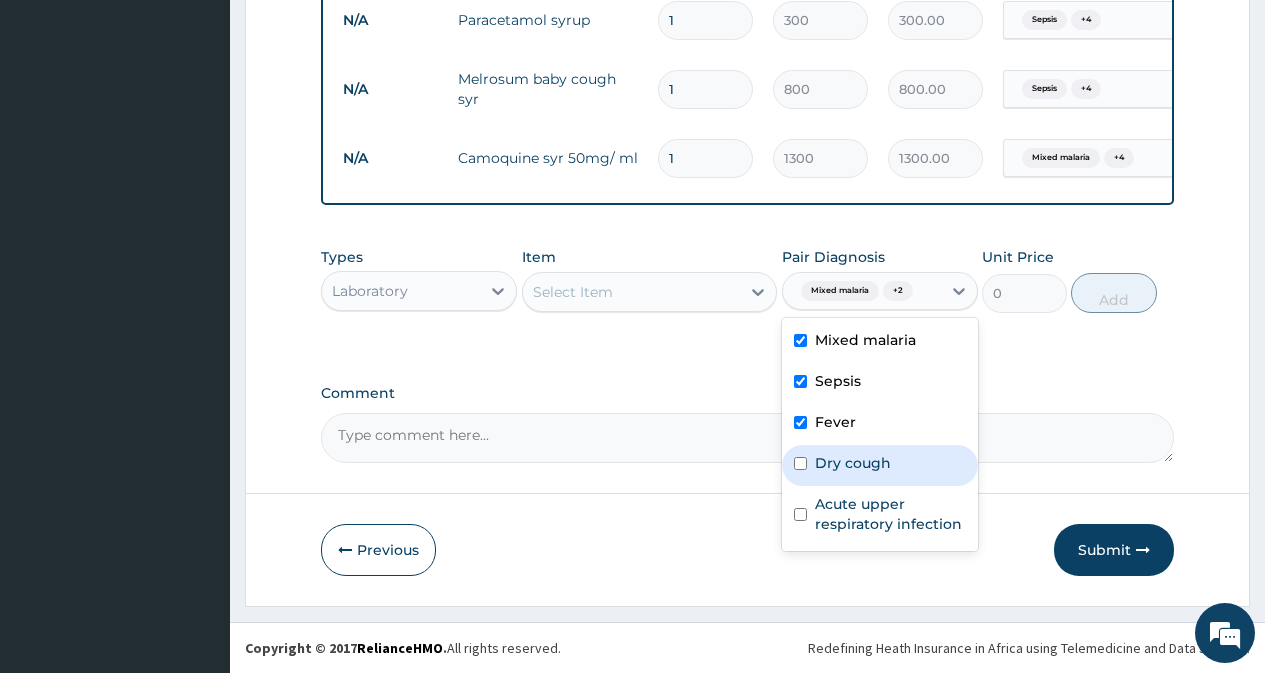 drag, startPoint x: 848, startPoint y: 462, endPoint x: 852, endPoint y: 499, distance: 37.215588 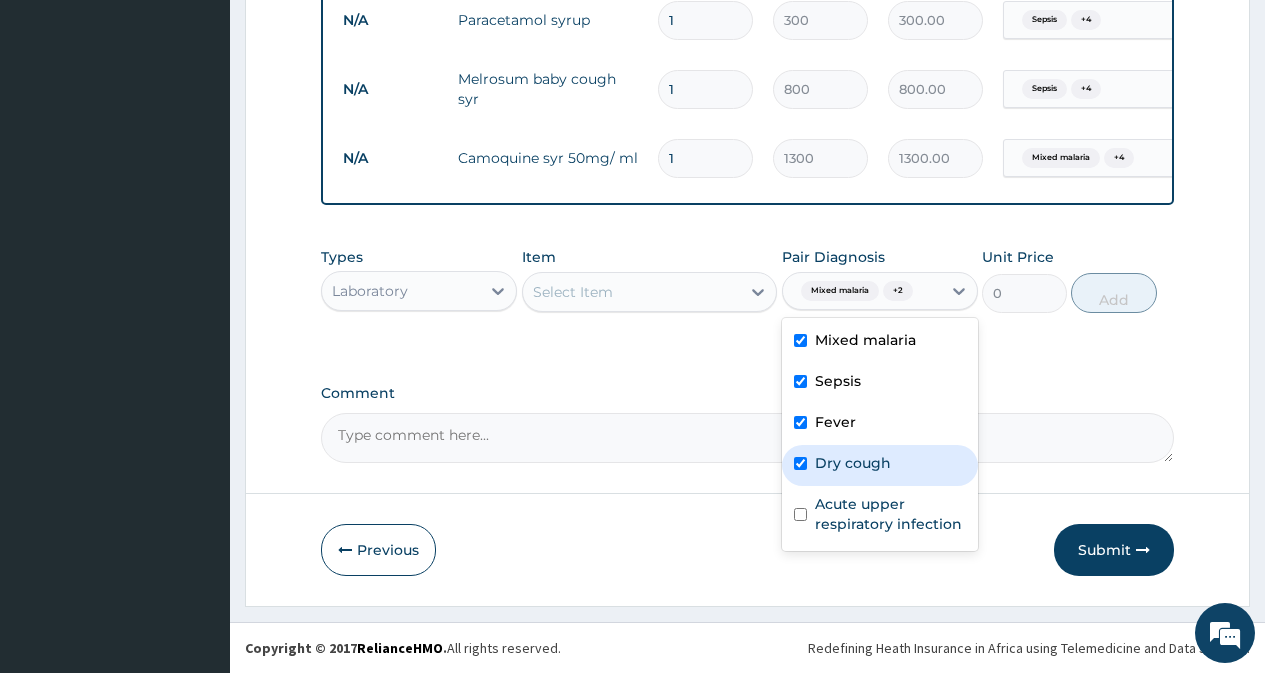 checkbox on "true" 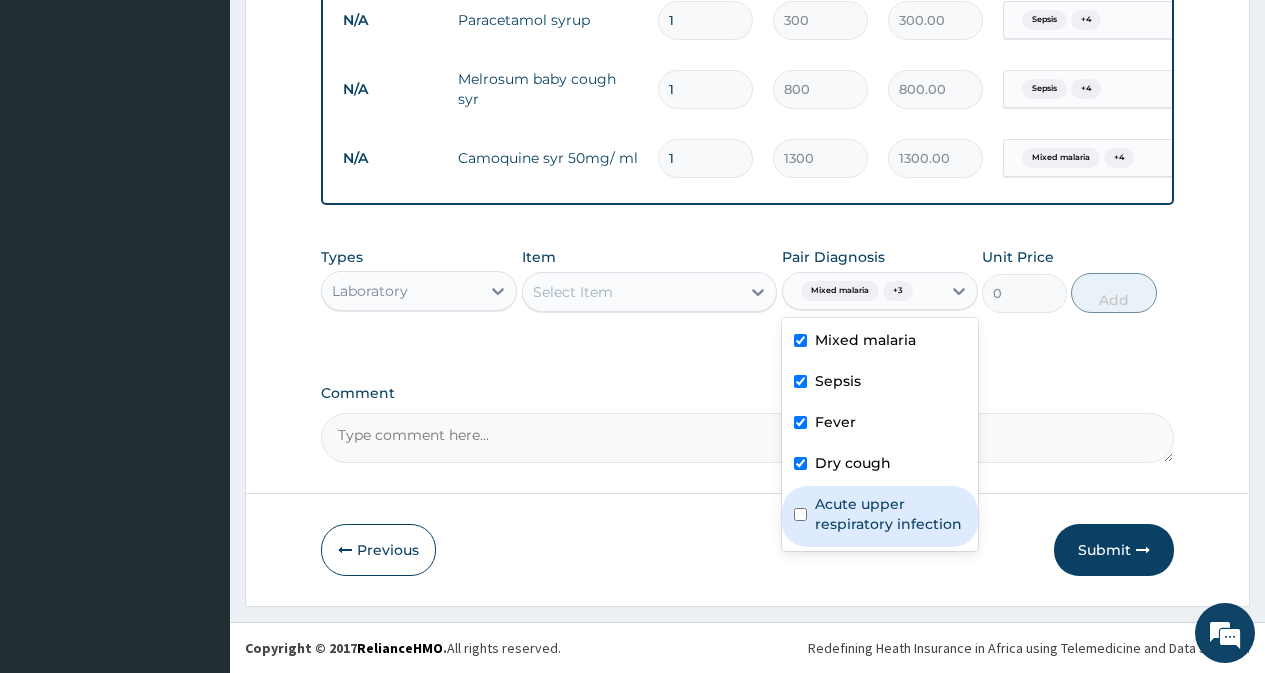 click on "Acute upper respiratory infection" at bounding box center [890, 514] 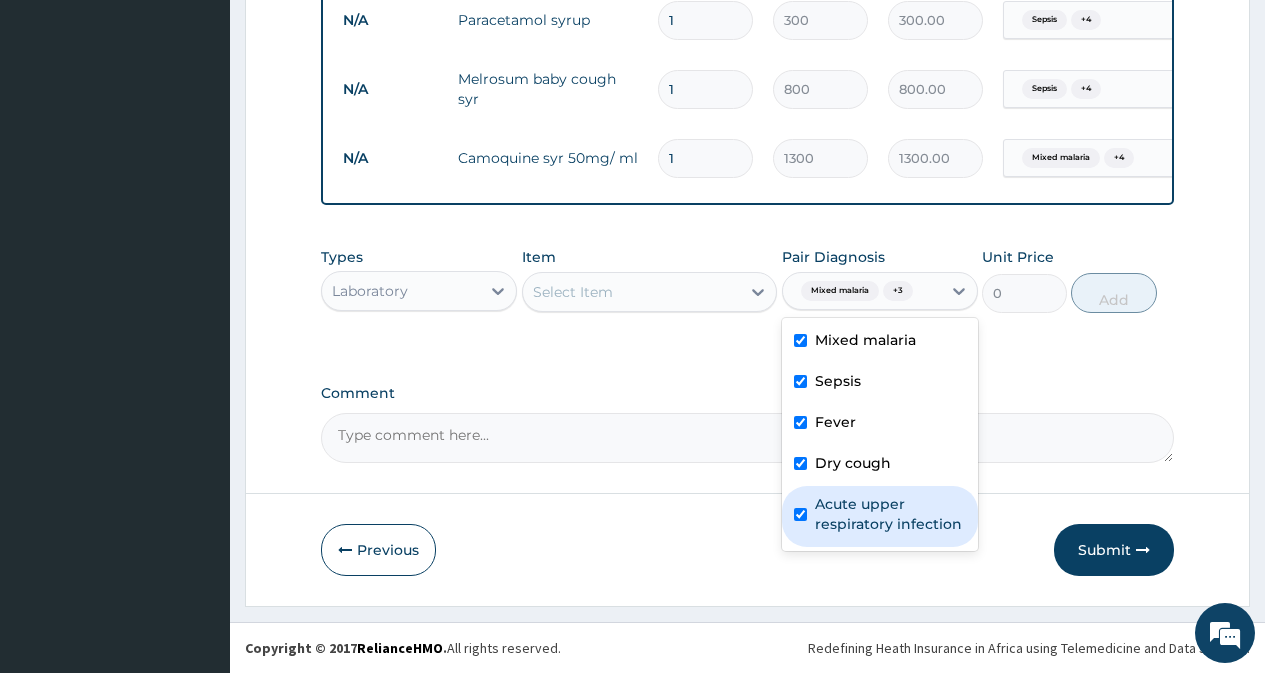 checkbox on "true" 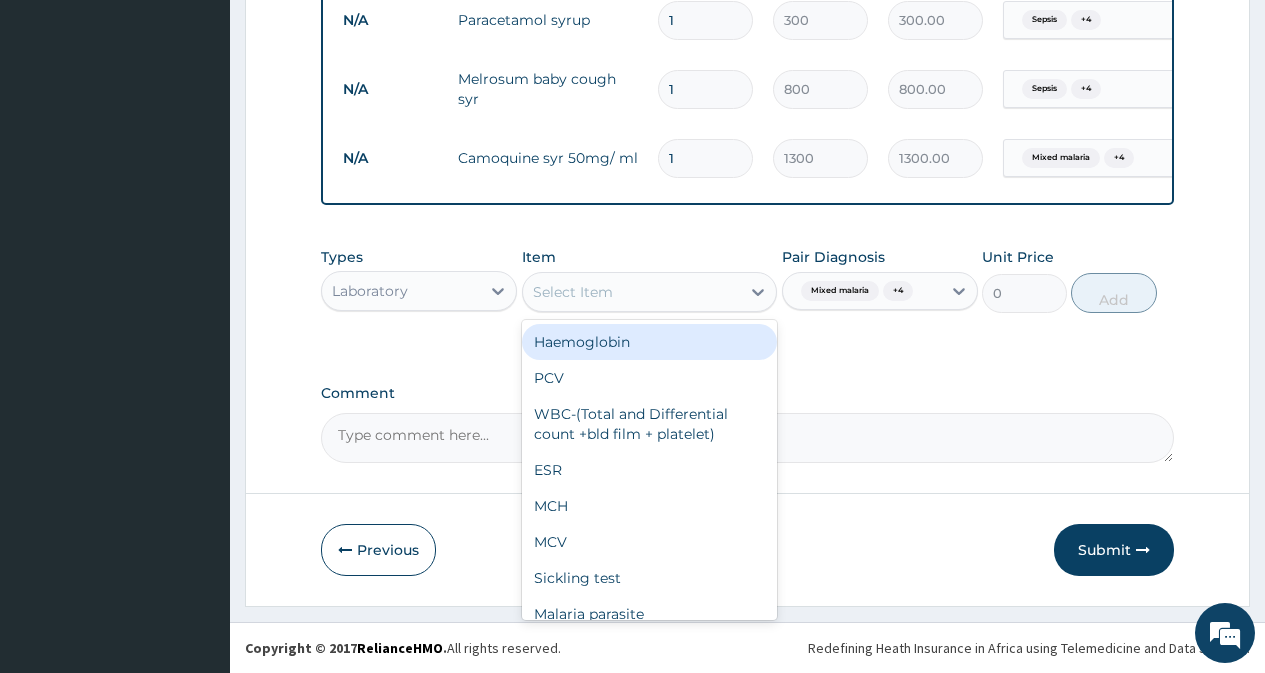 click on "Select Item" at bounding box center [632, 292] 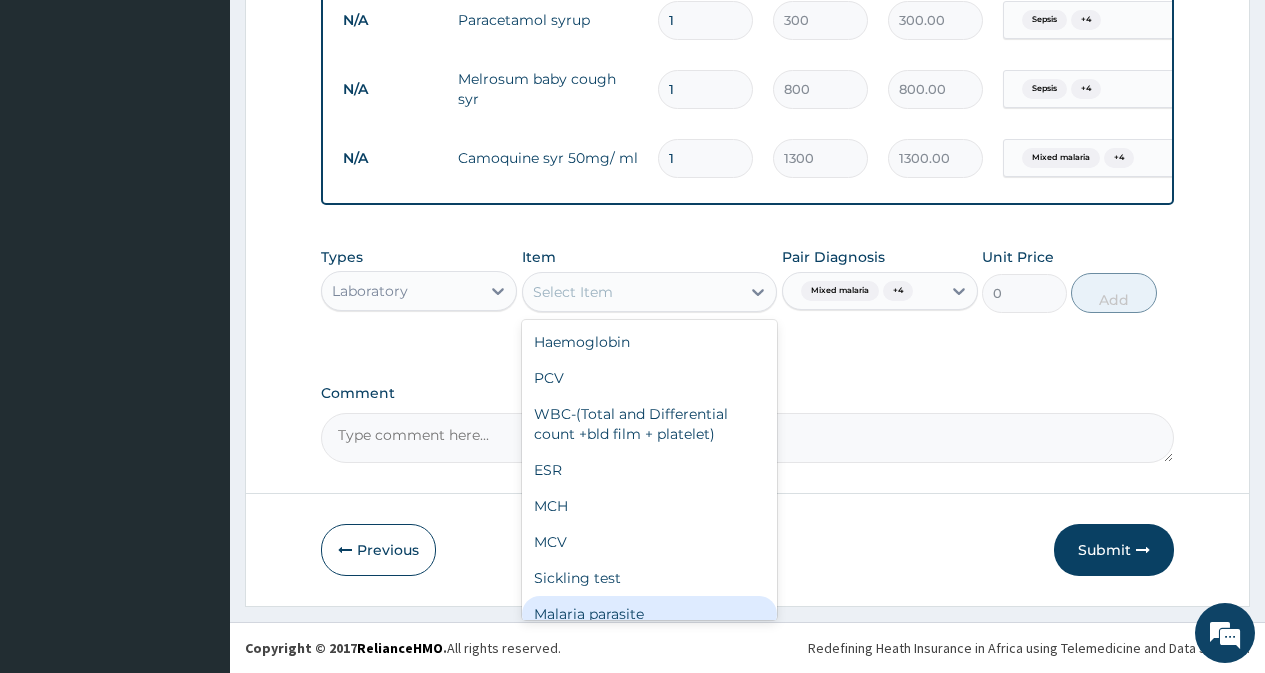 click on "Malaria parasite" at bounding box center [650, 614] 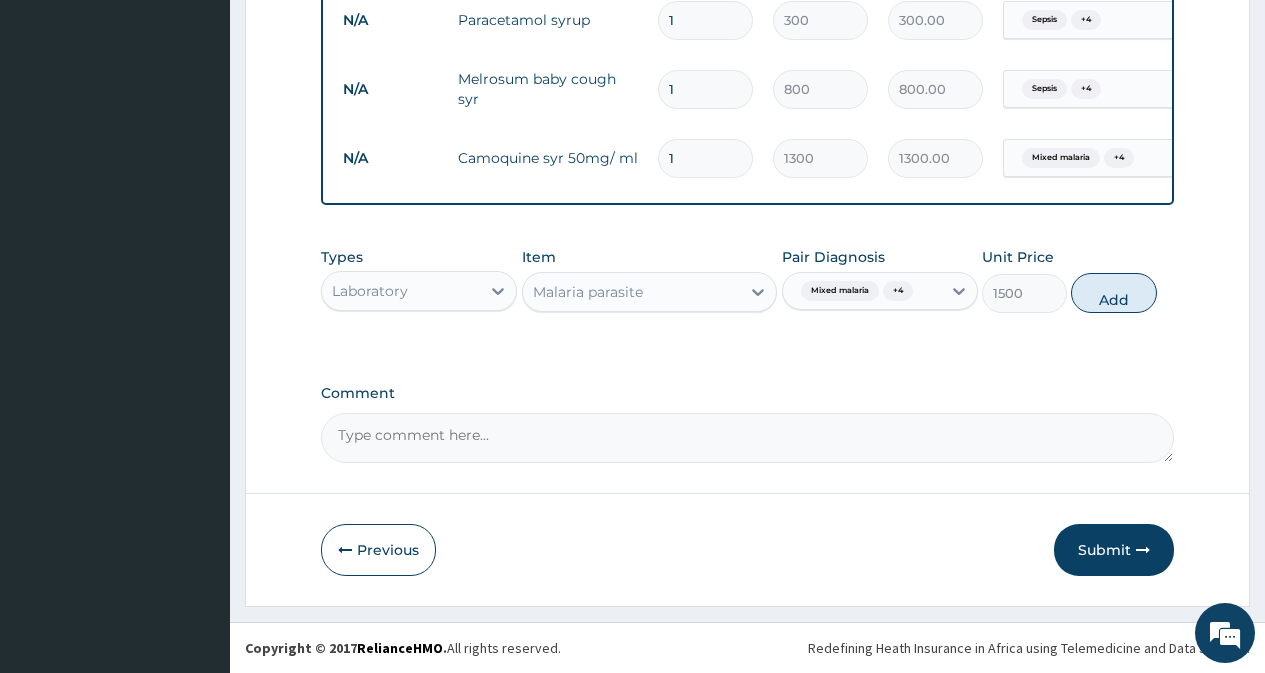 drag, startPoint x: 1100, startPoint y: 299, endPoint x: 824, endPoint y: 323, distance: 277.0415 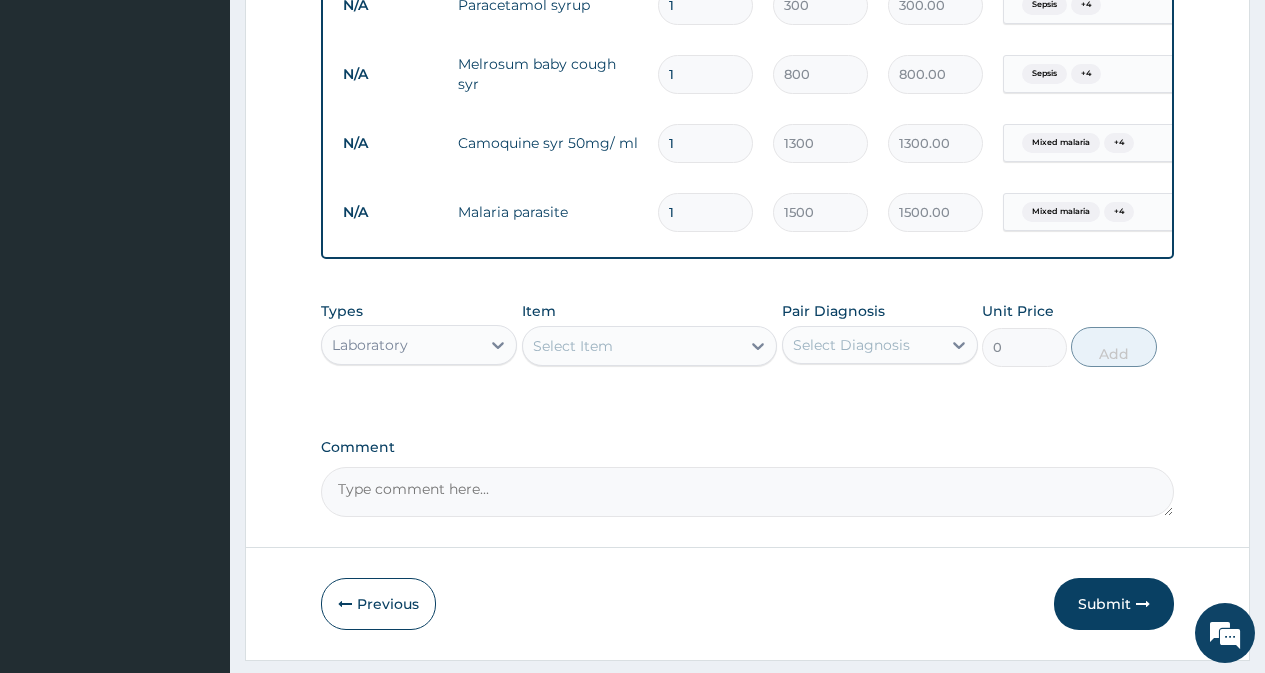 click on "Select Item" at bounding box center (632, 346) 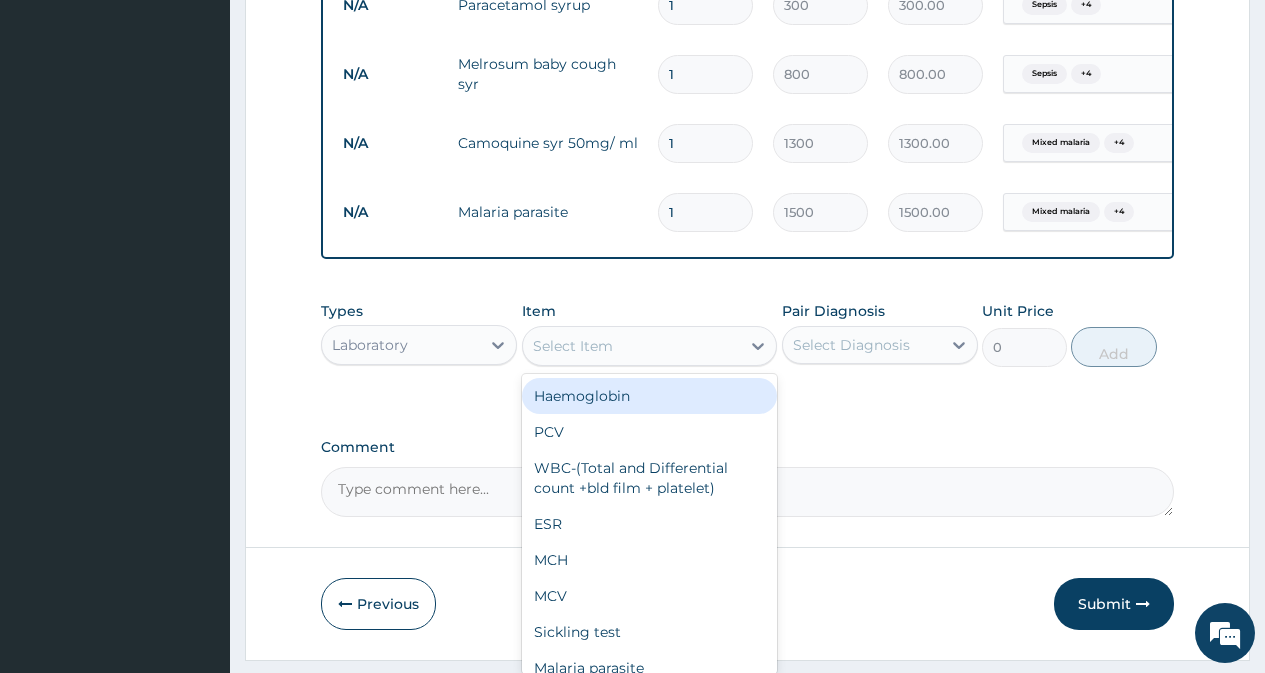 type on "F" 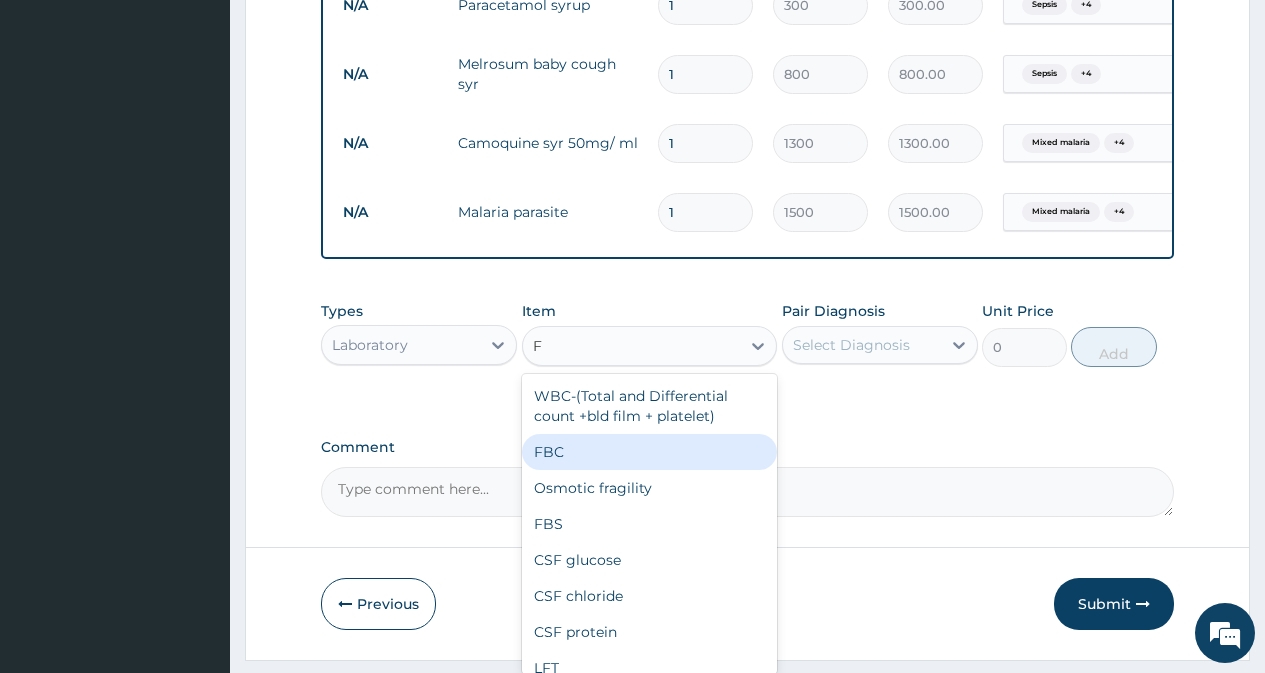 click on "FBC" at bounding box center [650, 452] 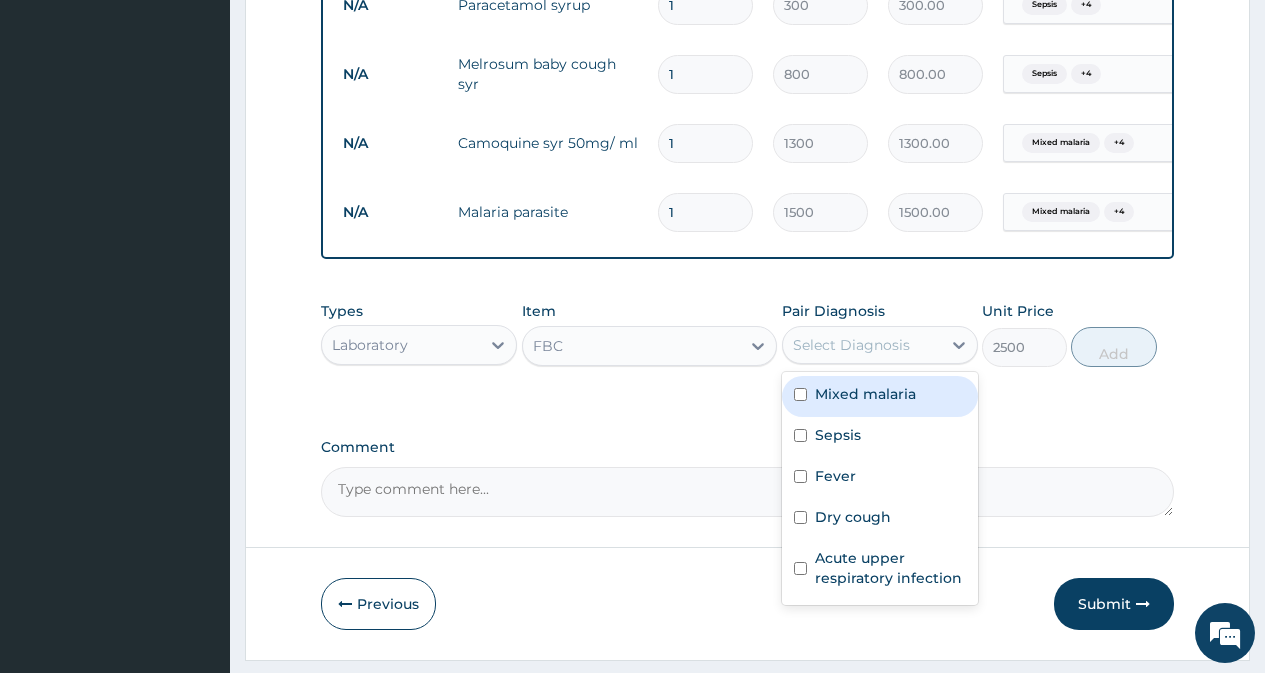 drag, startPoint x: 868, startPoint y: 344, endPoint x: 866, endPoint y: 393, distance: 49.0408 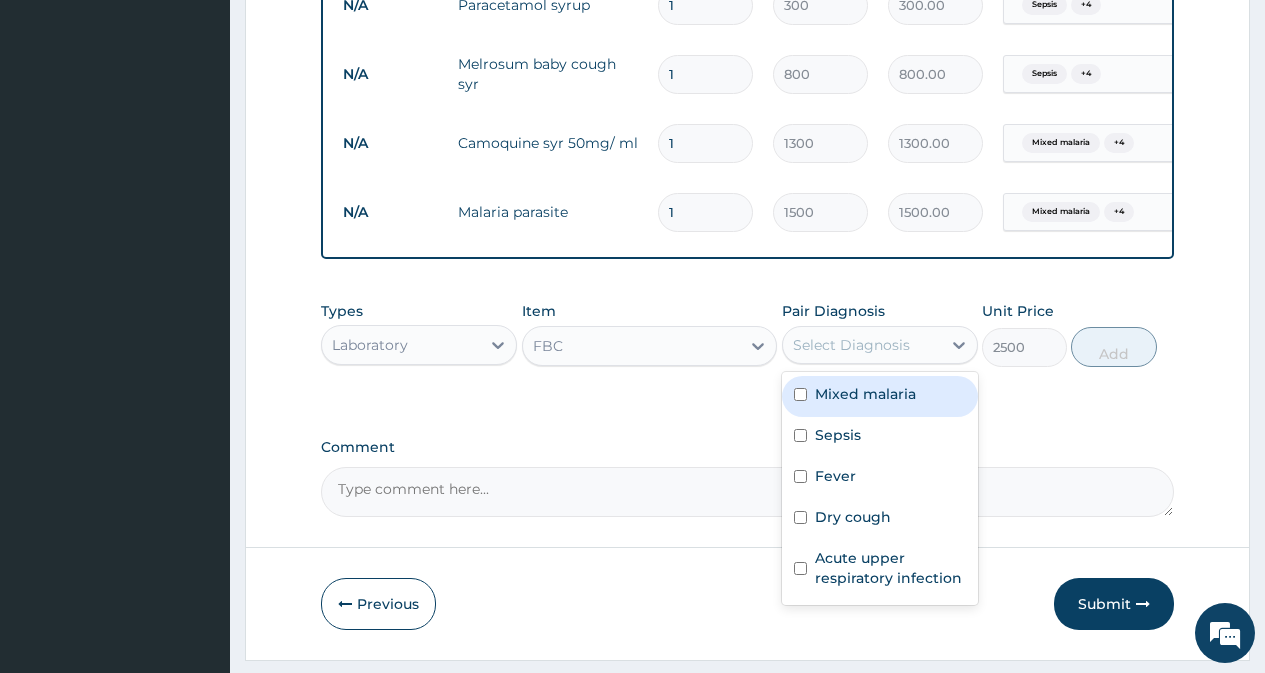 click on "Select Diagnosis" at bounding box center (862, 345) 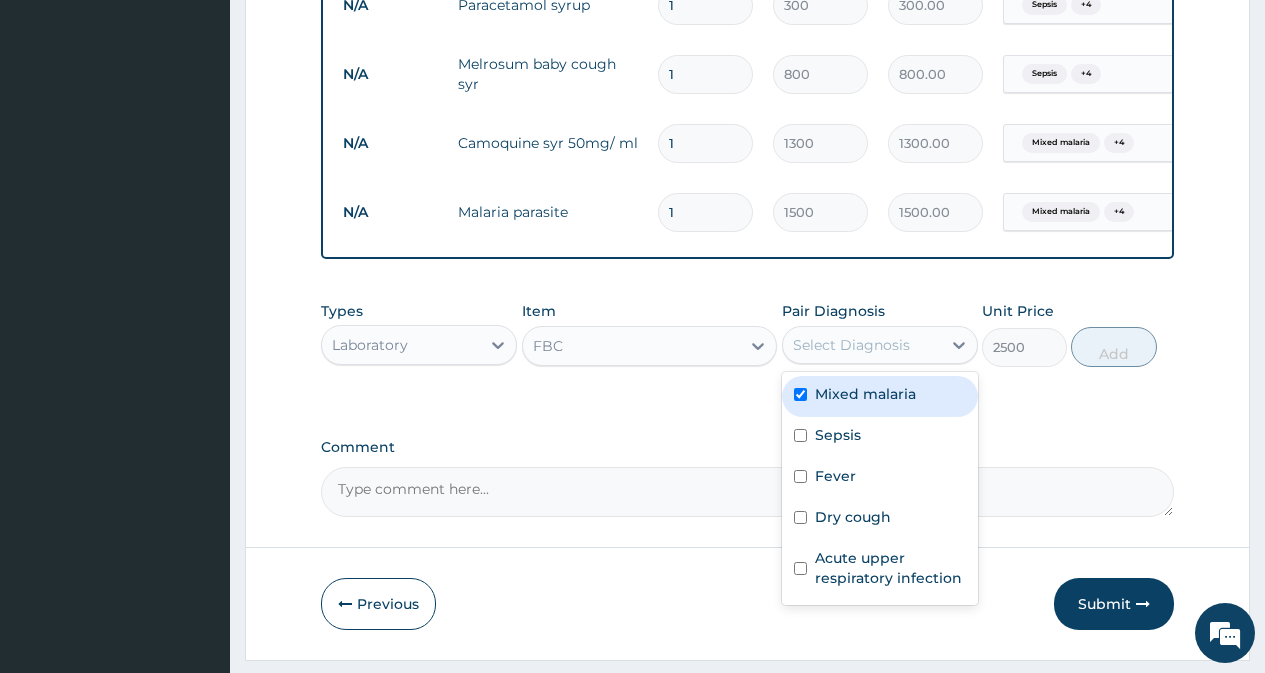 checkbox on "true" 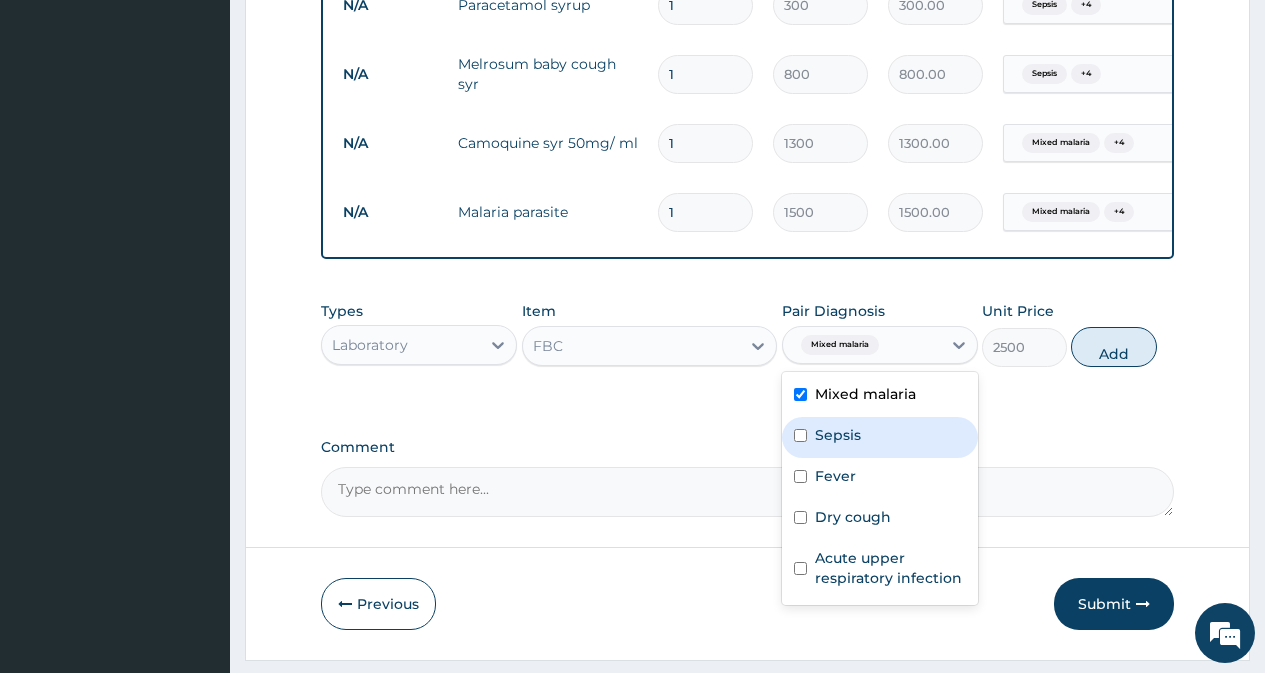 click on "Sepsis" at bounding box center [880, 437] 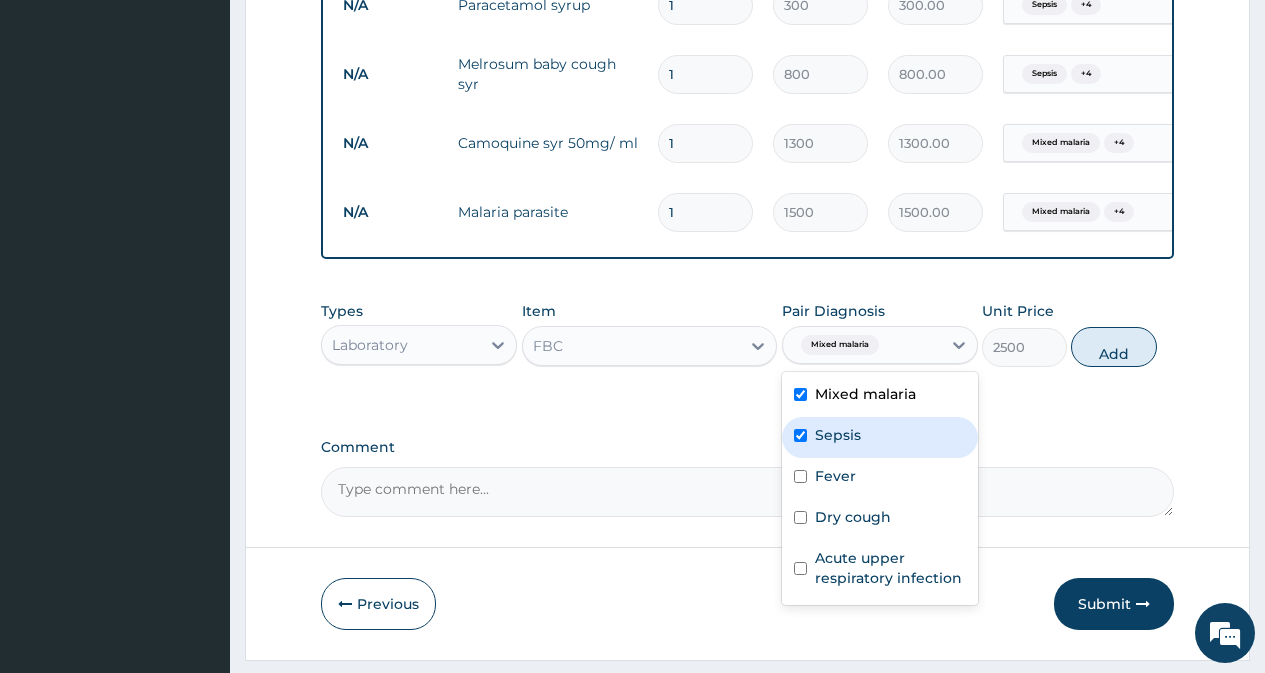 checkbox on "true" 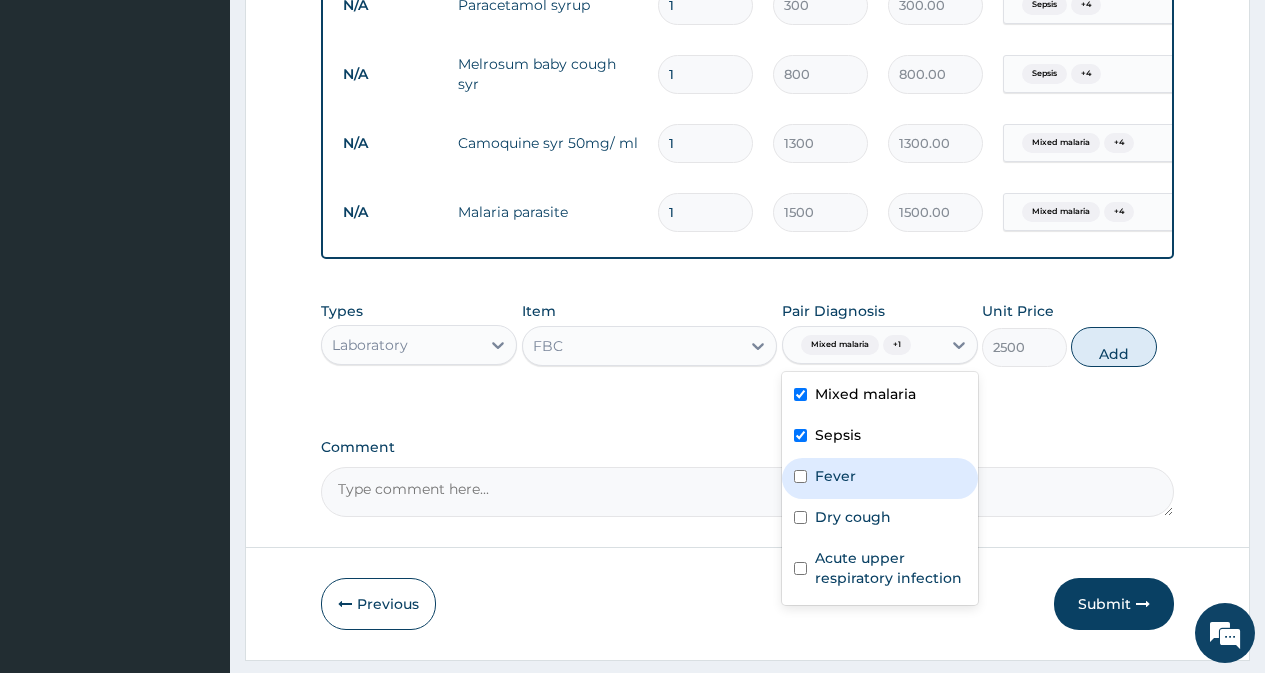 drag, startPoint x: 847, startPoint y: 505, endPoint x: 847, endPoint y: 544, distance: 39 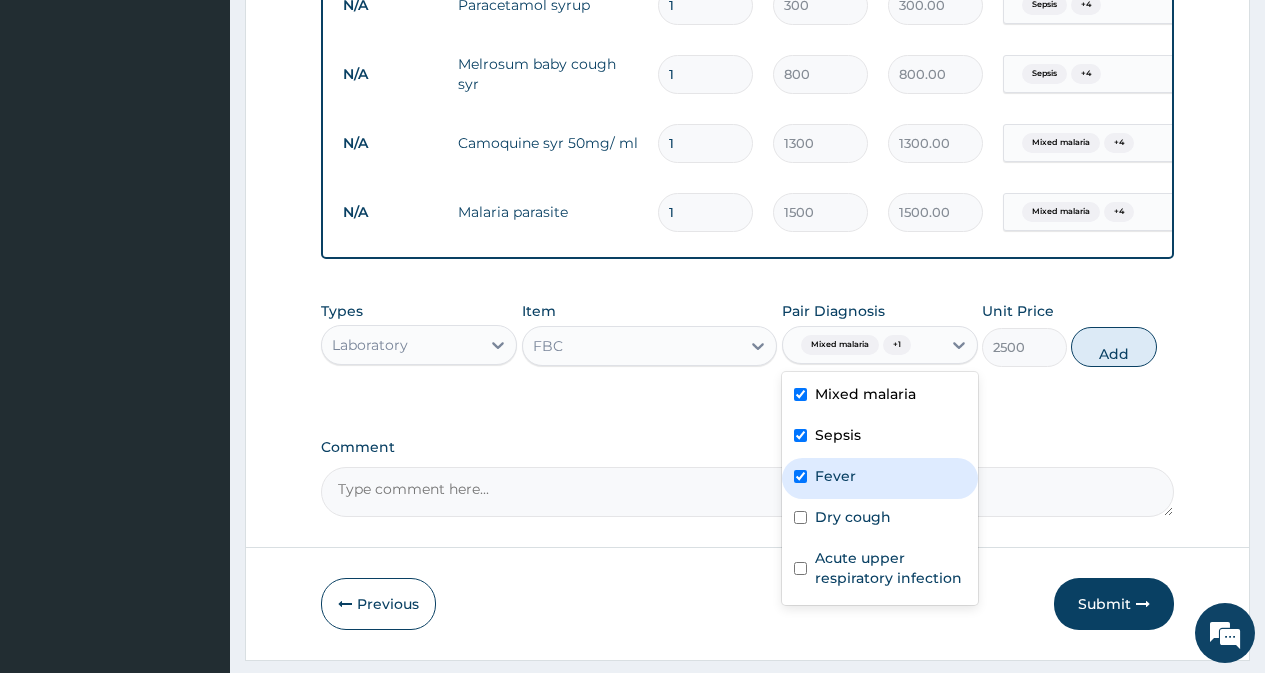 checkbox on "true" 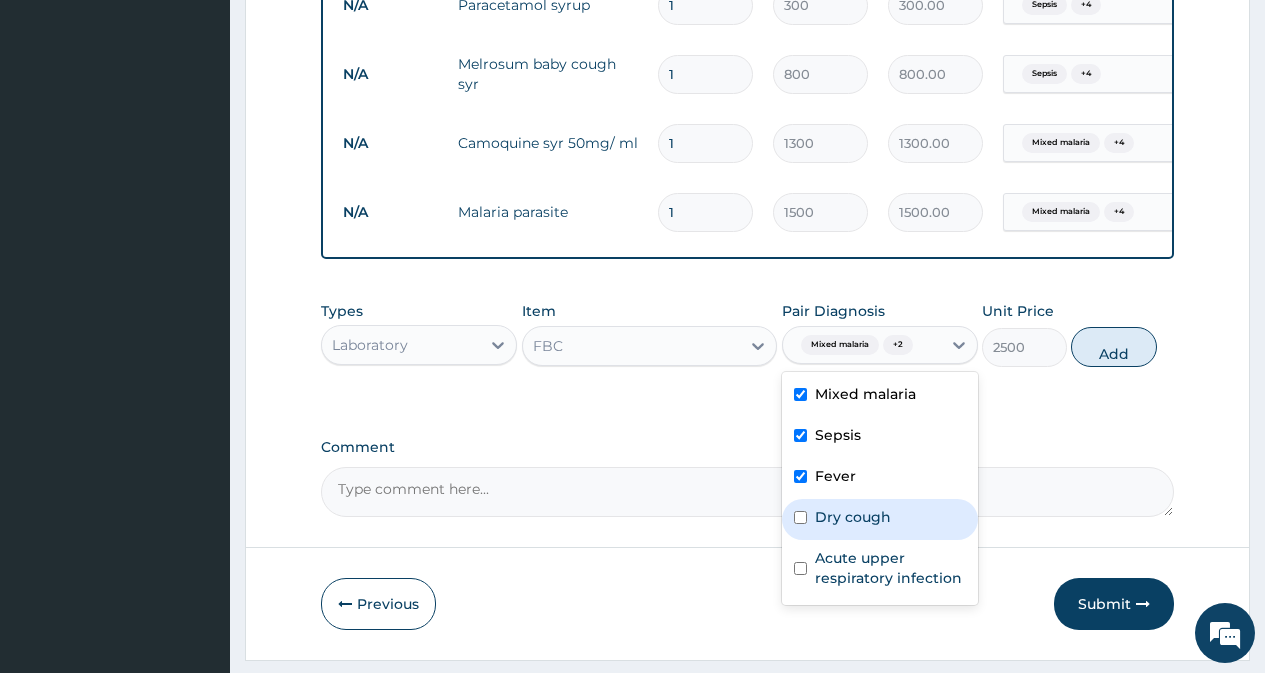 click on "Dry cough" at bounding box center (880, 519) 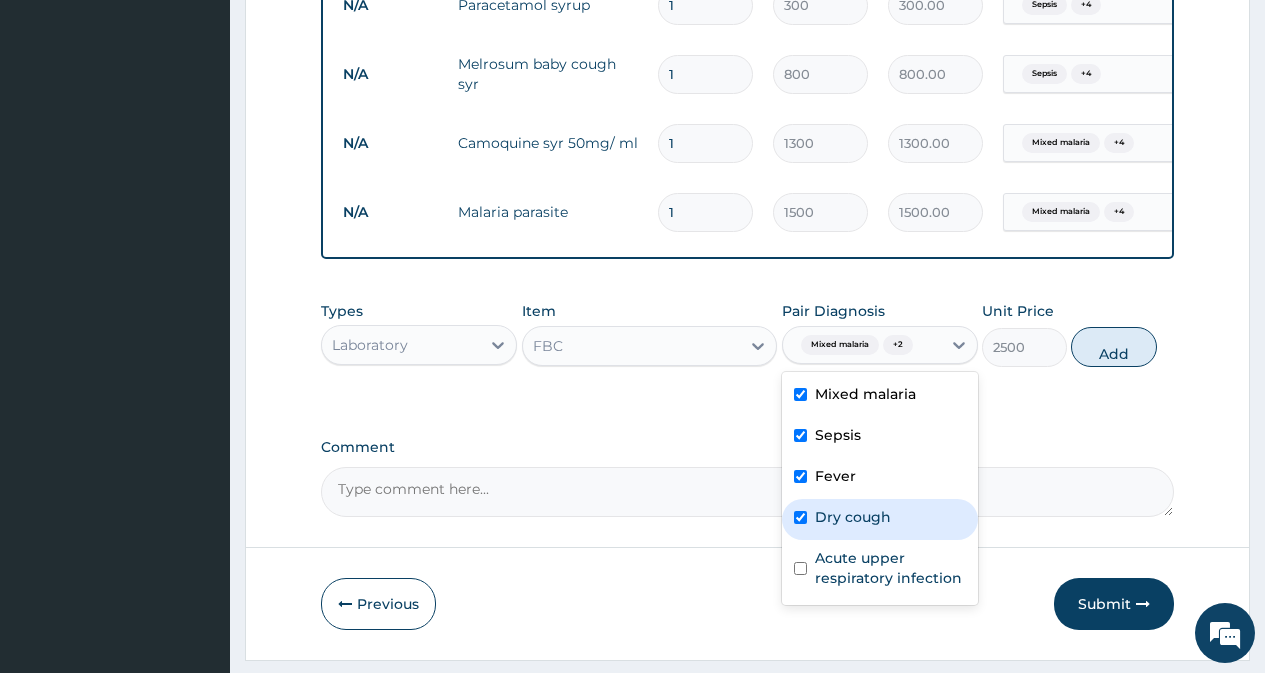 checkbox on "true" 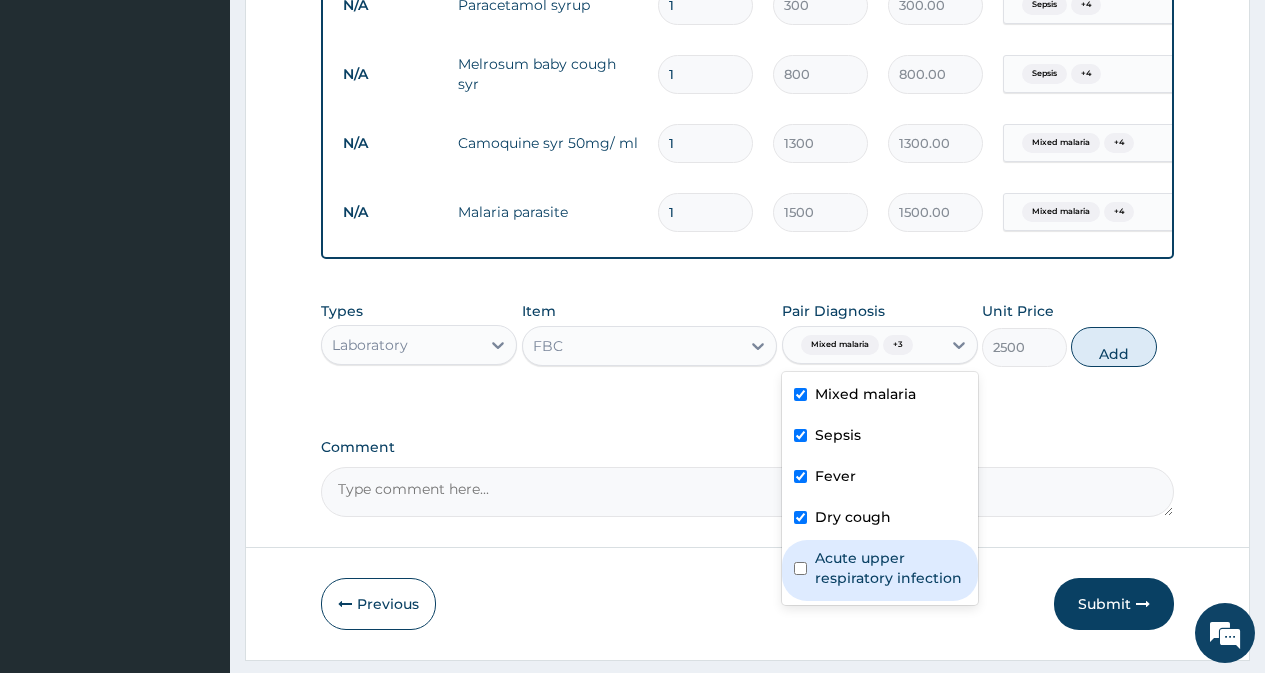 drag, startPoint x: 854, startPoint y: 598, endPoint x: 936, endPoint y: 529, distance: 107.16809 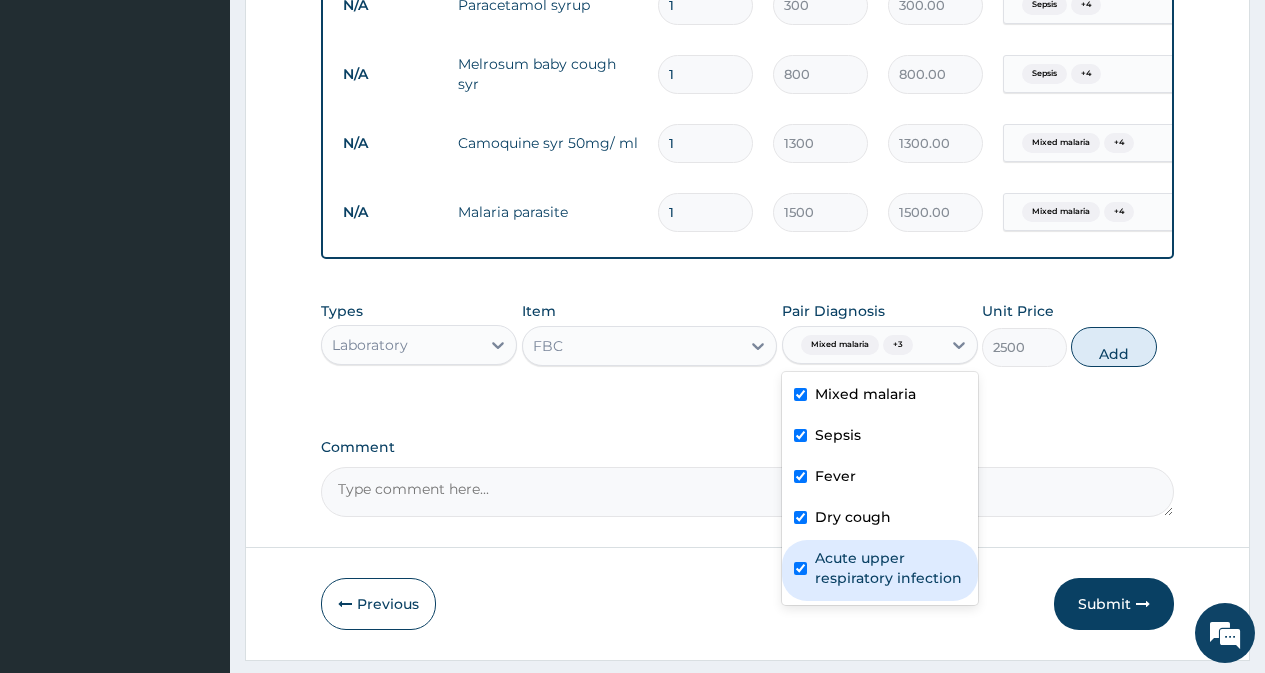 checkbox on "true" 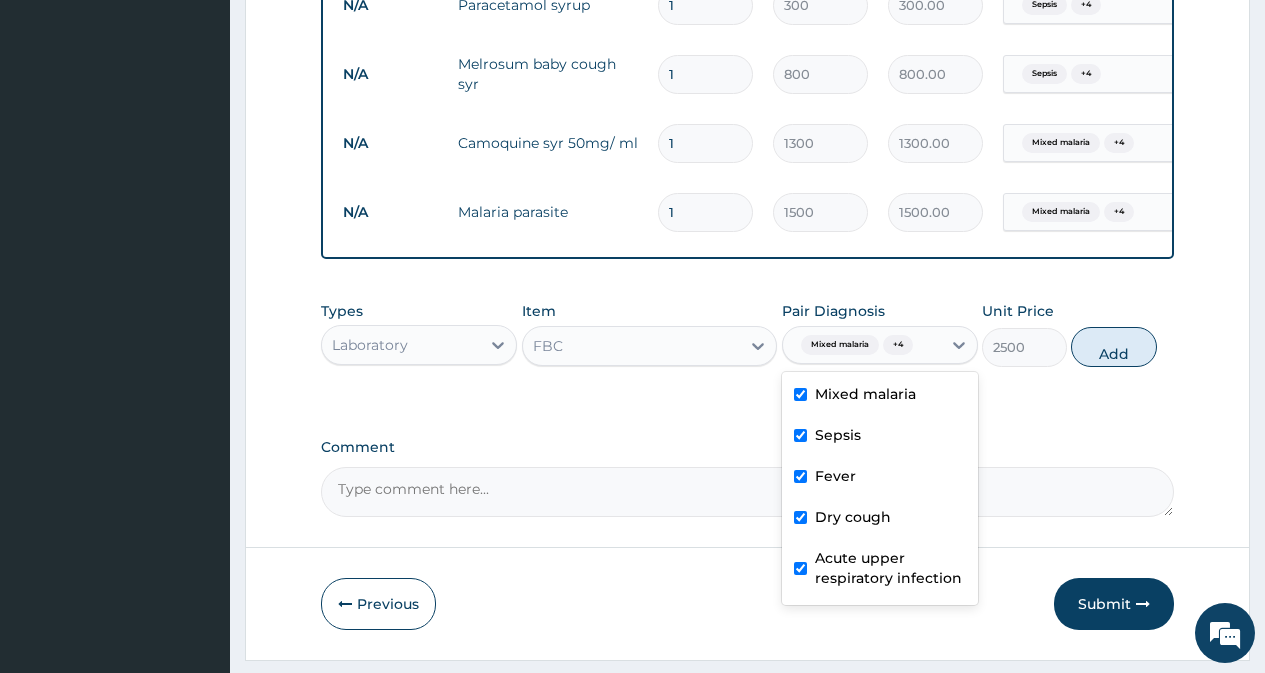 drag 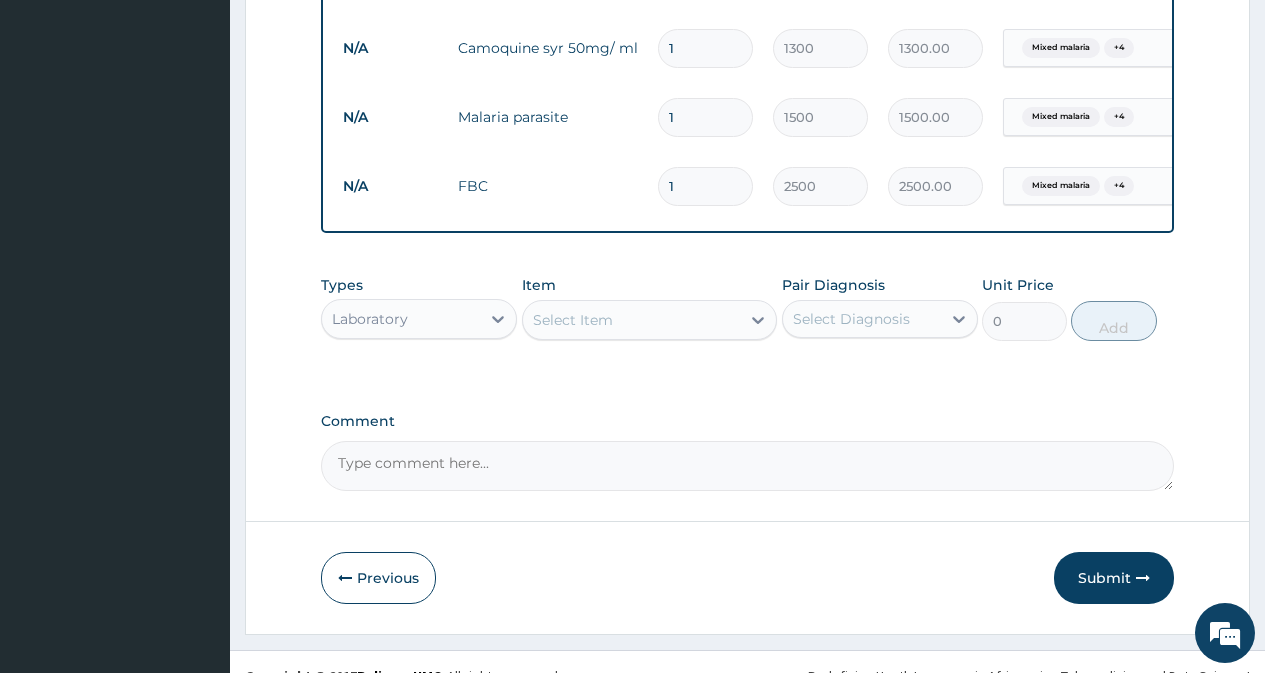 scroll, scrollTop: 1034, scrollLeft: 0, axis: vertical 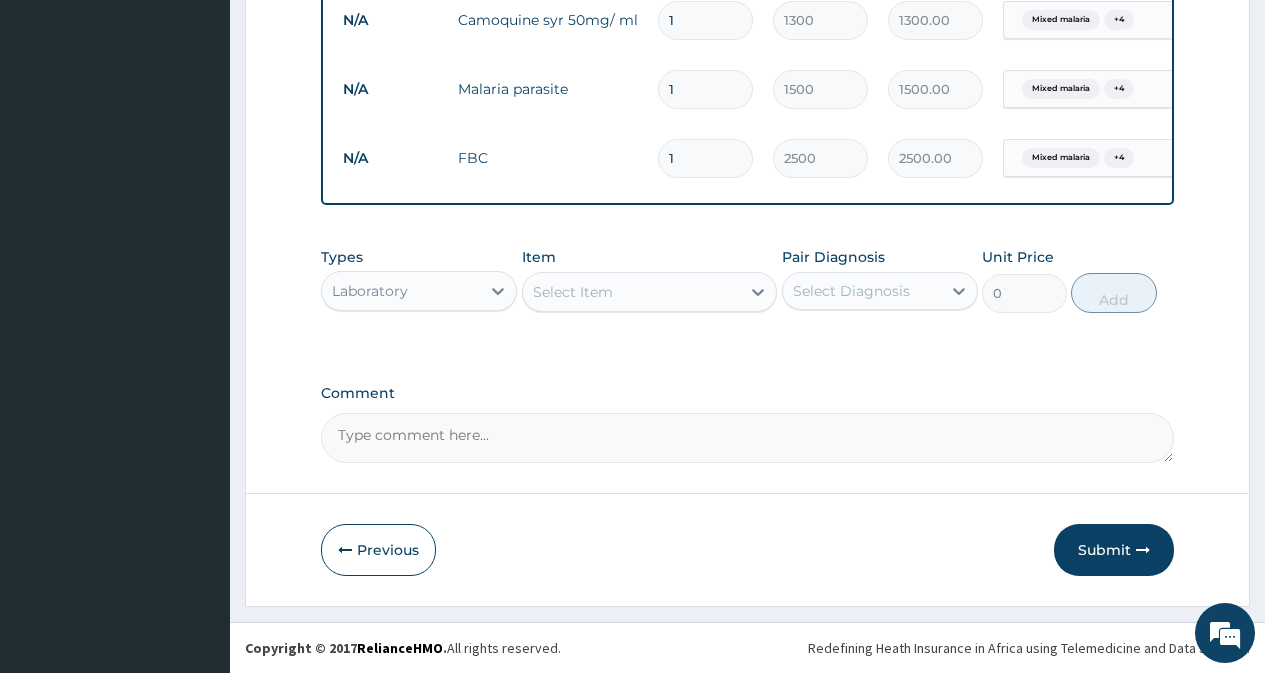 click on "Laboratory" at bounding box center (419, 291) 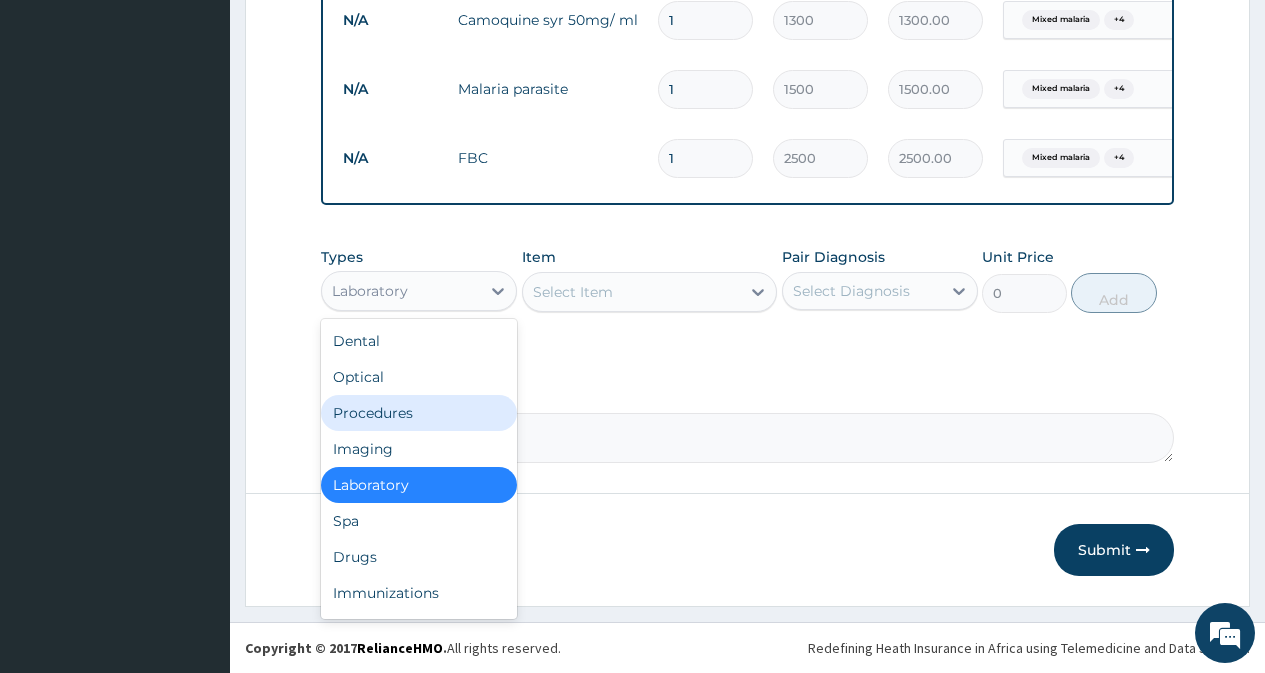 click on "Procedures" at bounding box center (419, 413) 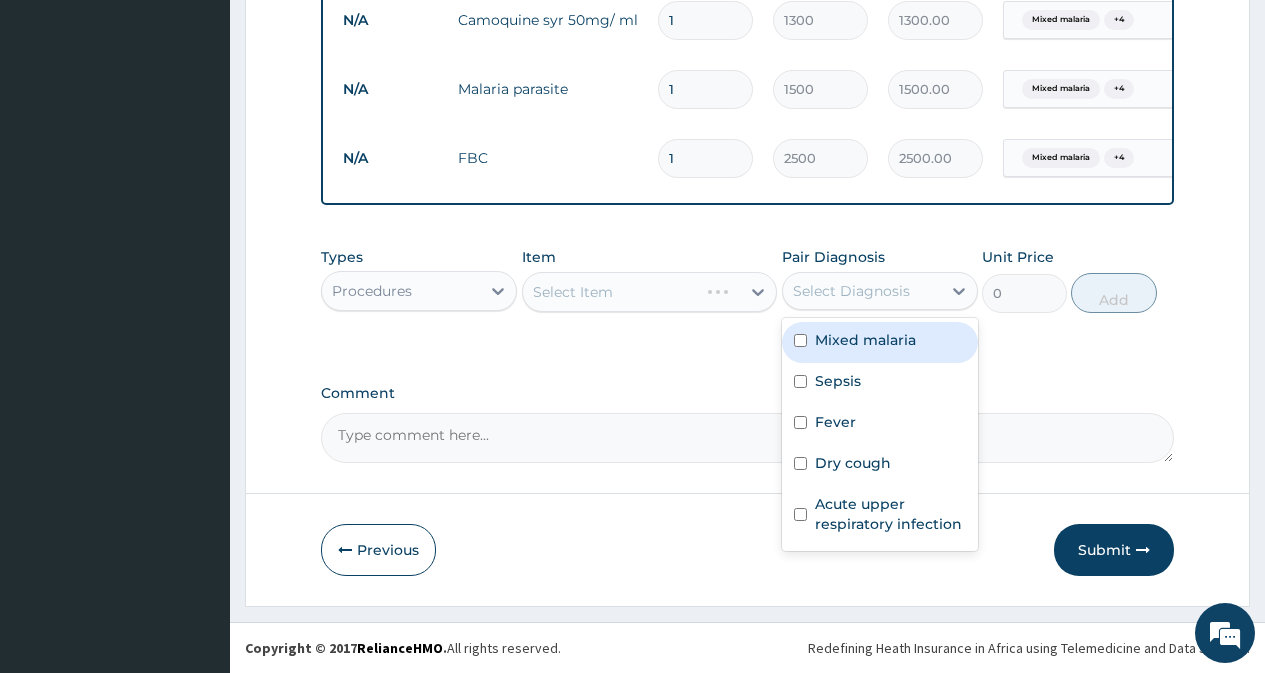 click on "Select Diagnosis" at bounding box center (851, 291) 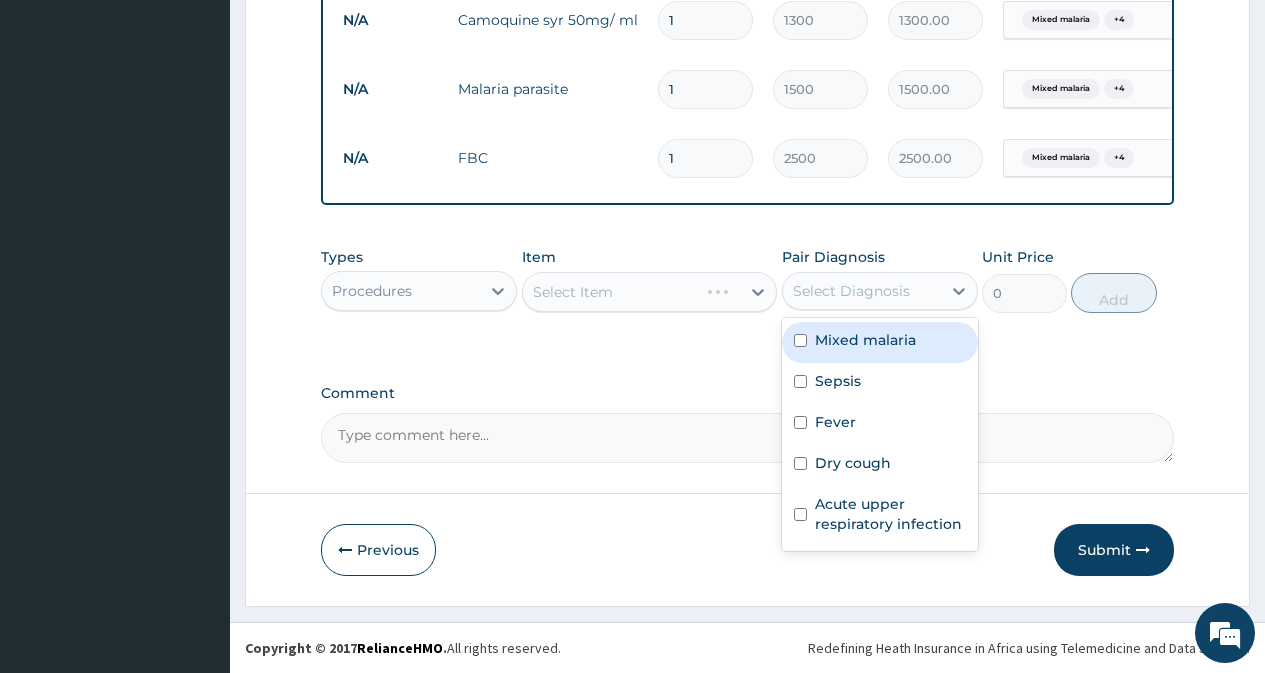 click on "Mixed malaria" at bounding box center [865, 340] 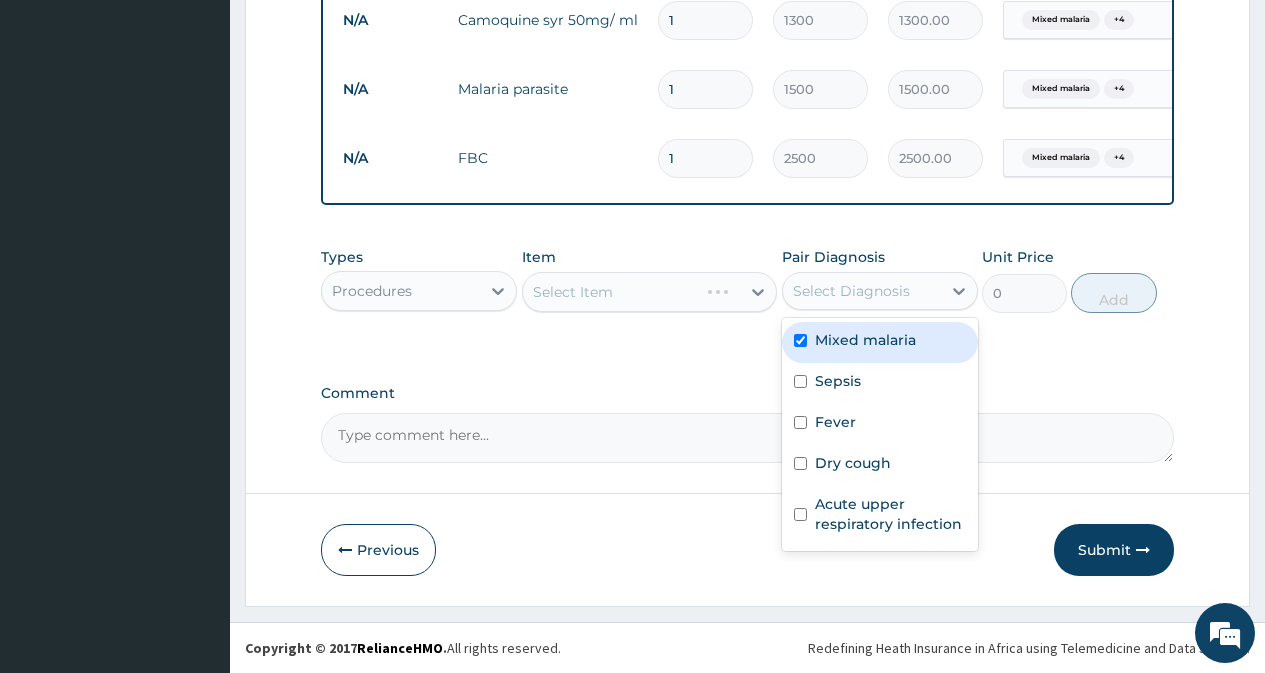 checkbox on "true" 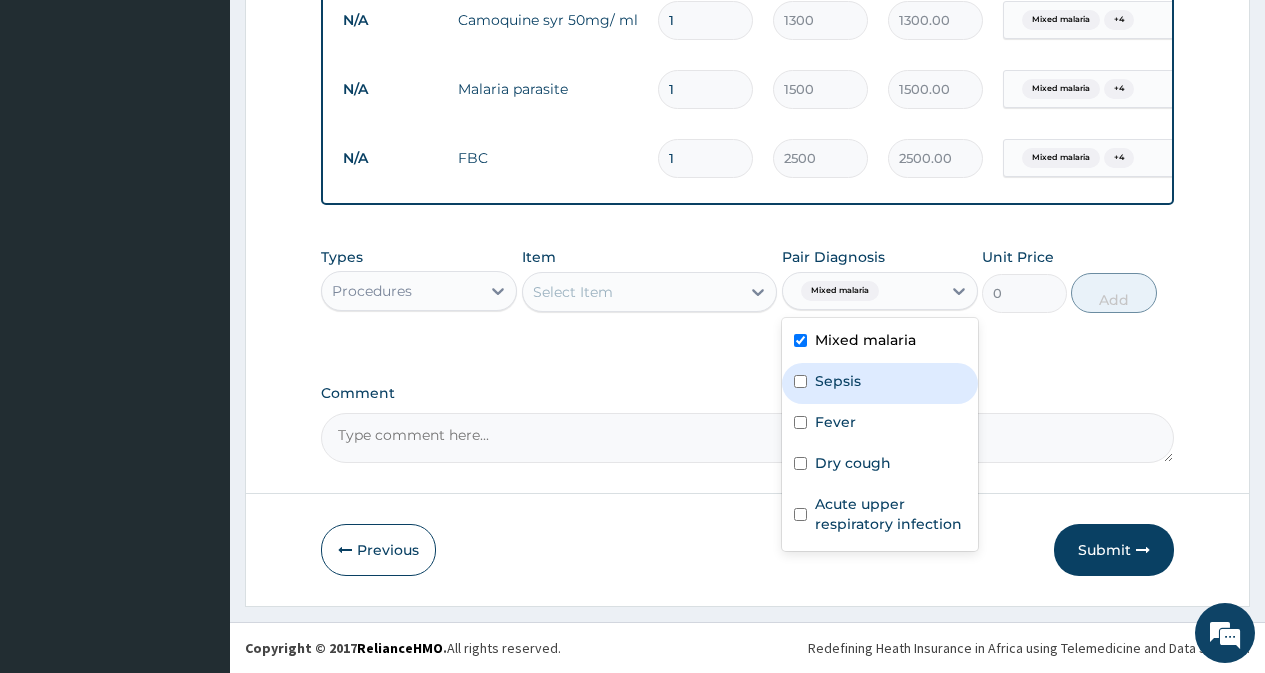 click on "Sepsis" at bounding box center [880, 383] 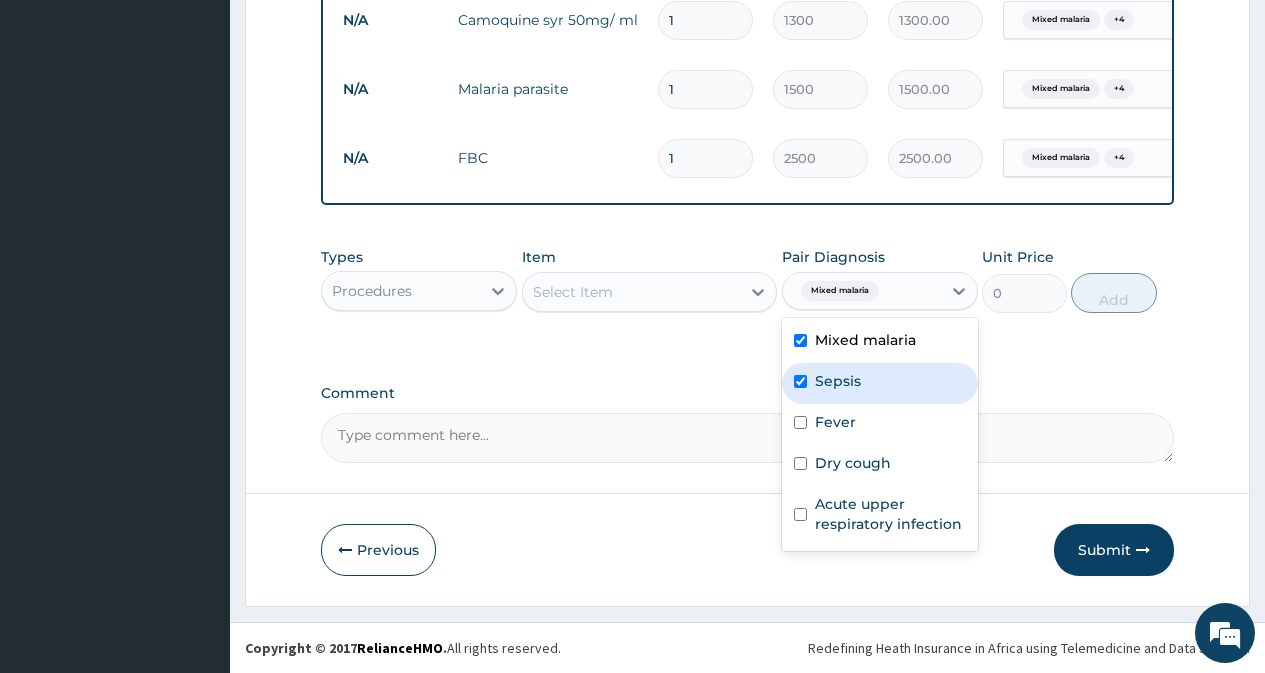 checkbox on "true" 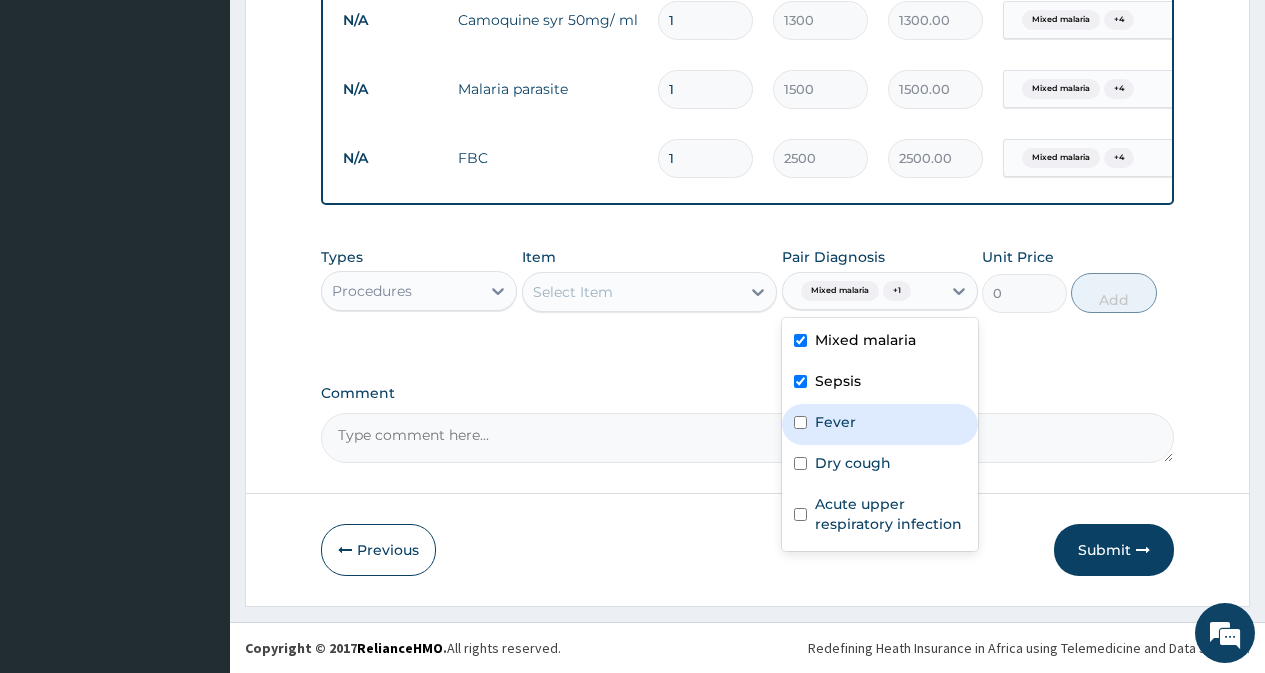 click on "Fever" at bounding box center [835, 422] 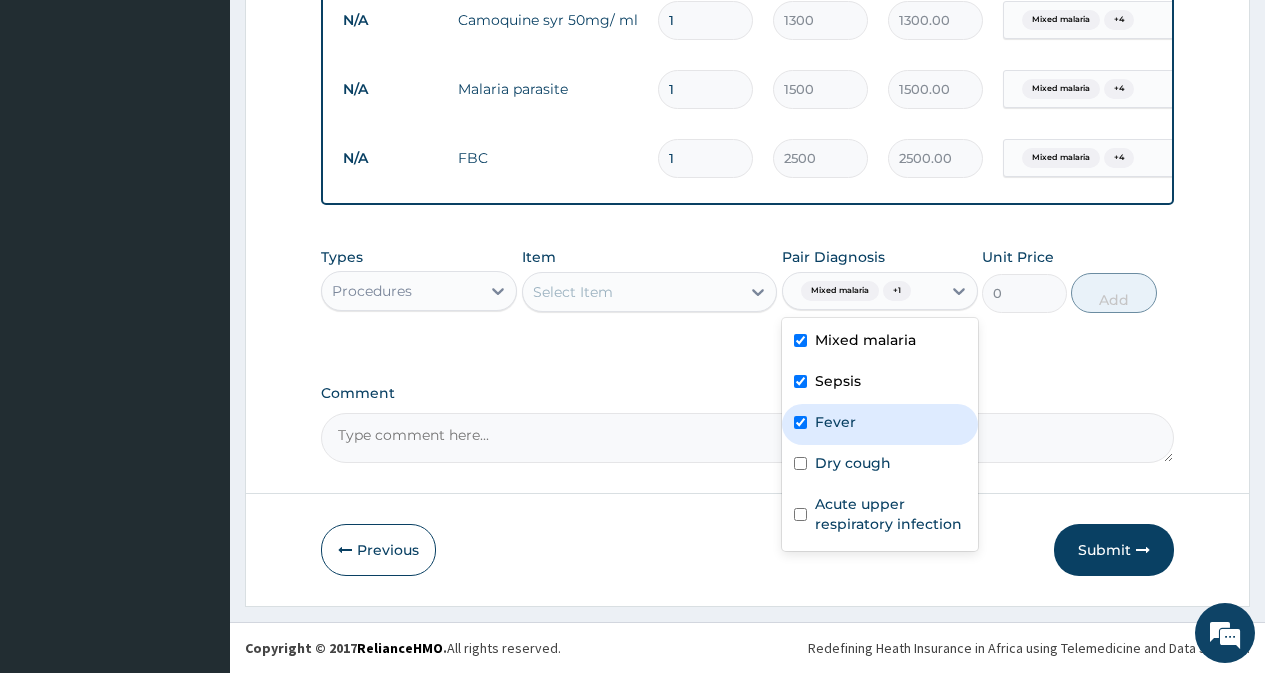 checkbox on "true" 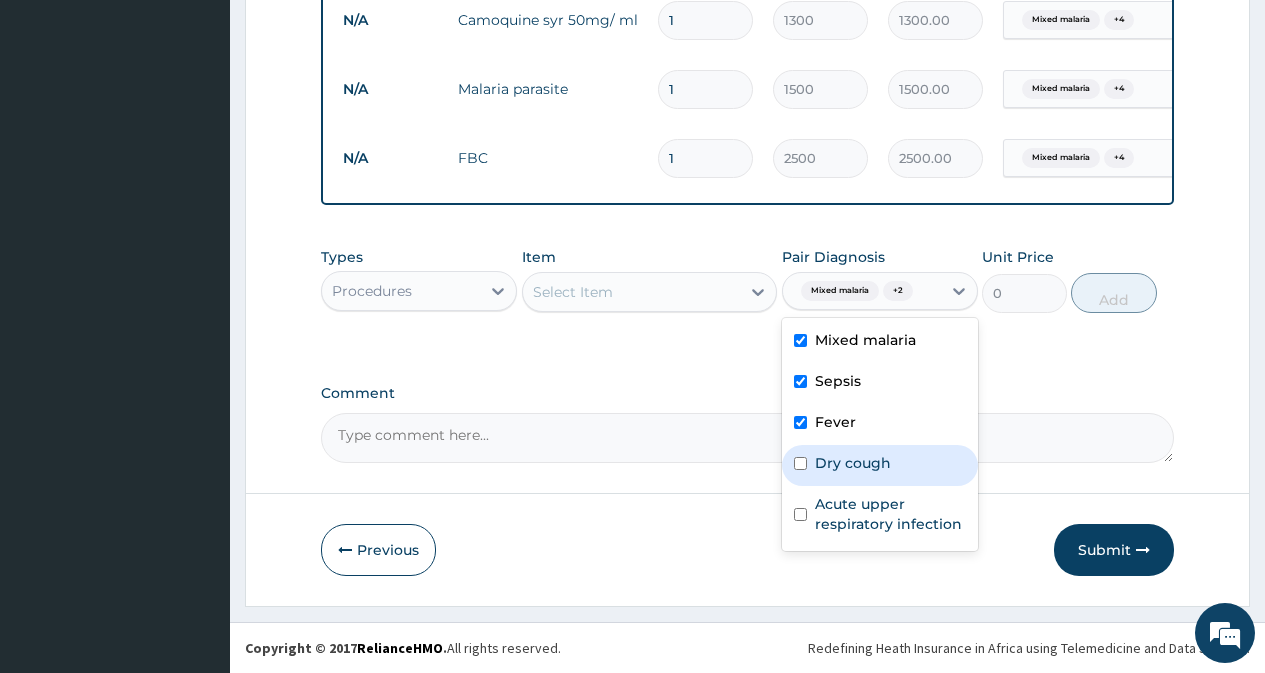 click on "Dry cough" at bounding box center (853, 463) 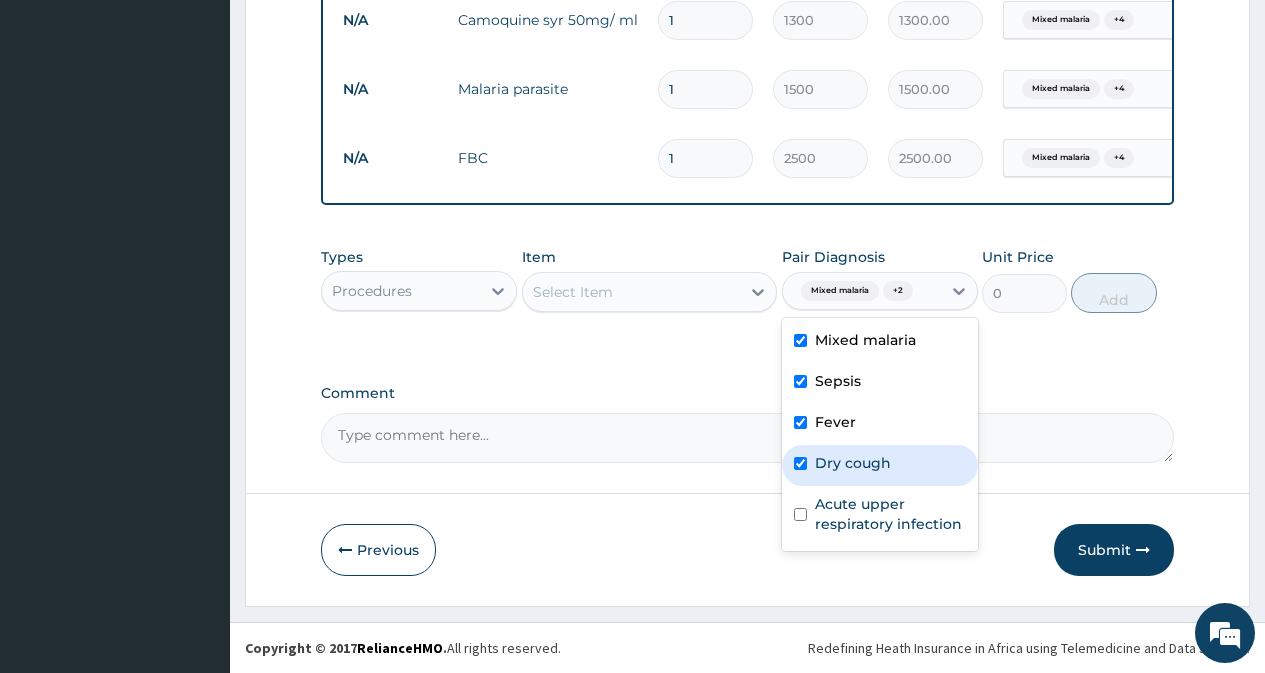 checkbox on "true" 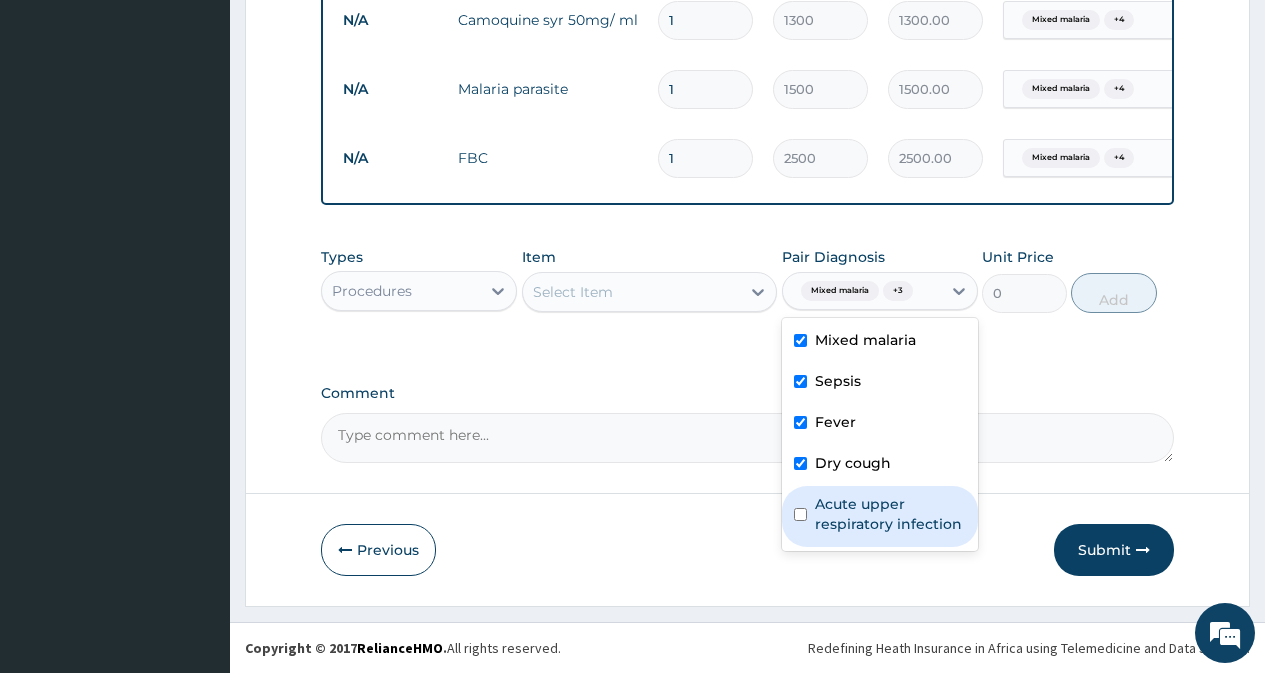 click on "Acute upper respiratory infection" at bounding box center [890, 514] 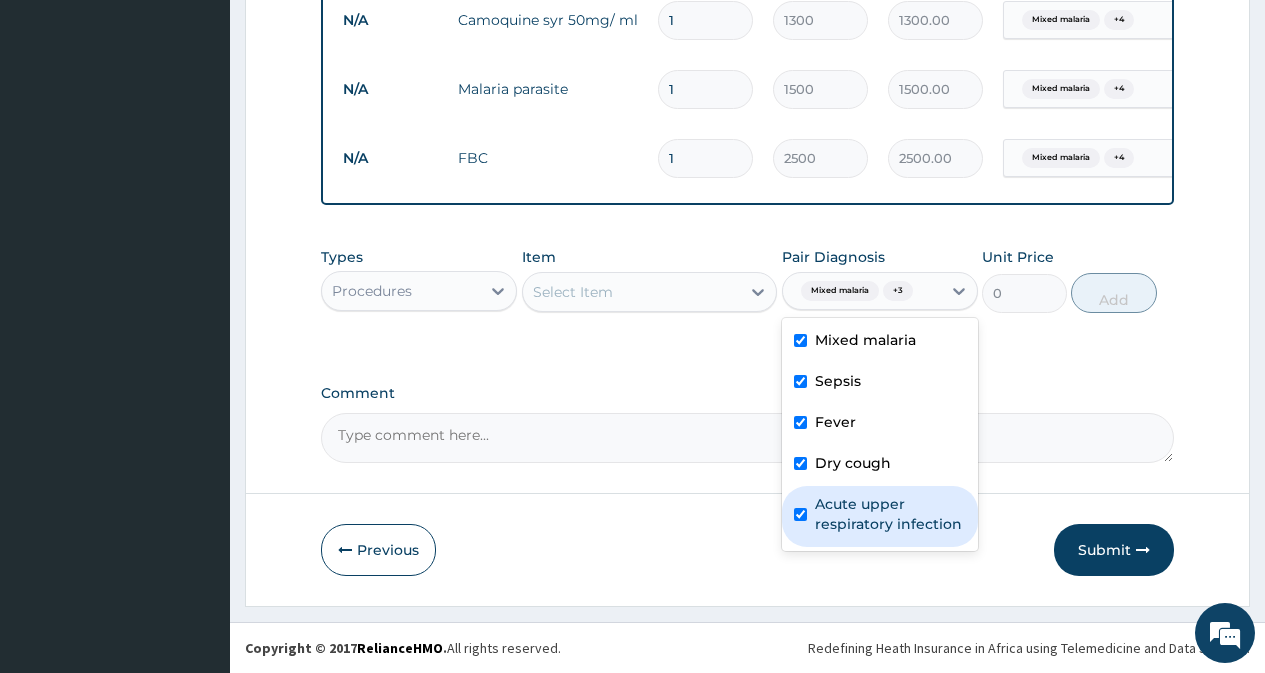 checkbox on "true" 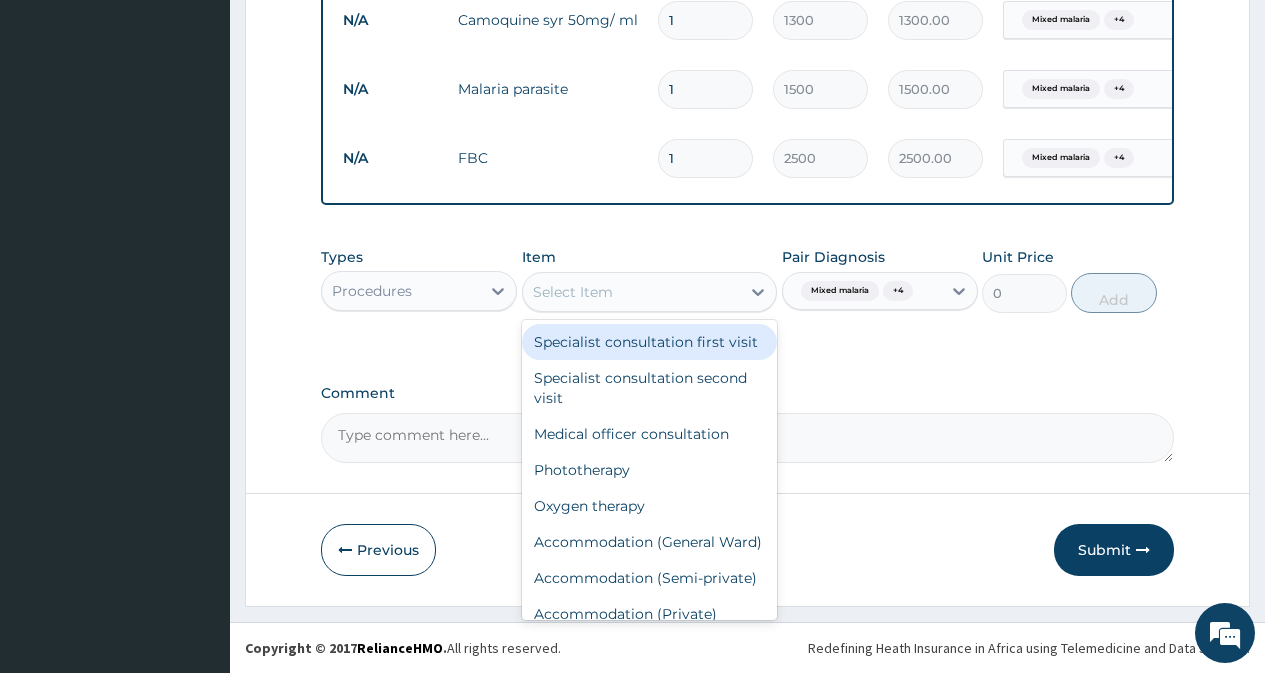 click on "Select Item" at bounding box center [632, 292] 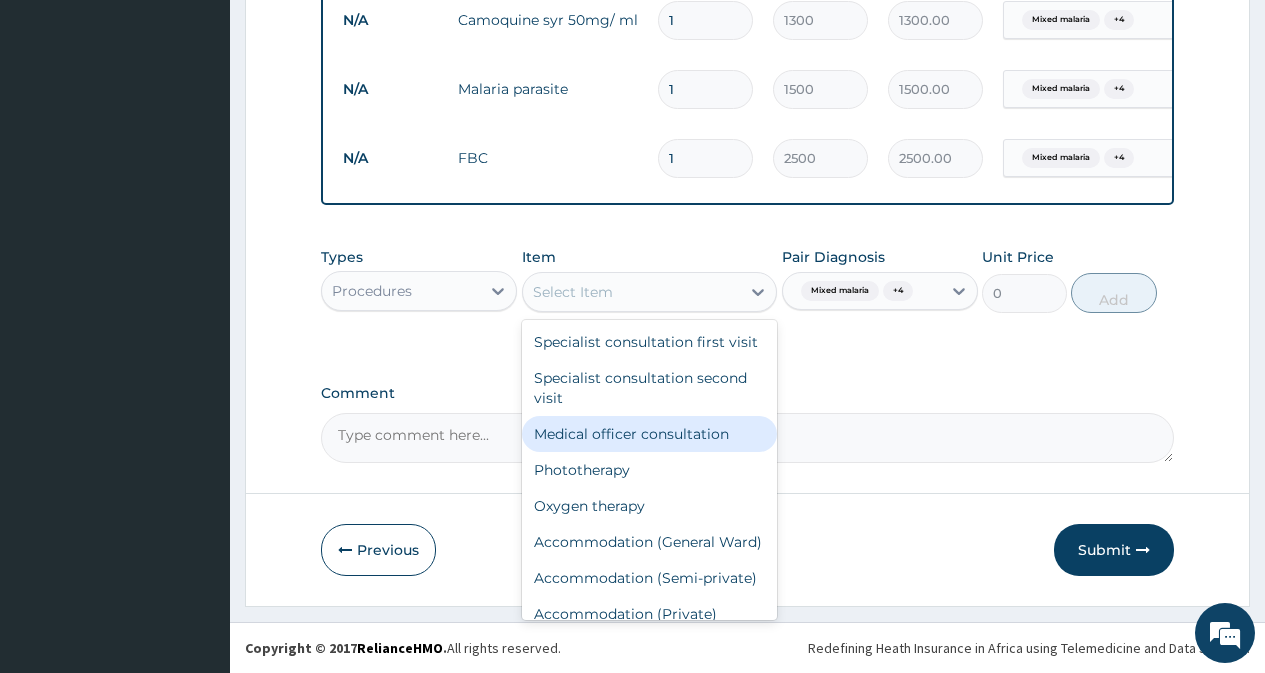 click on "Medical officer consultation" at bounding box center (650, 434) 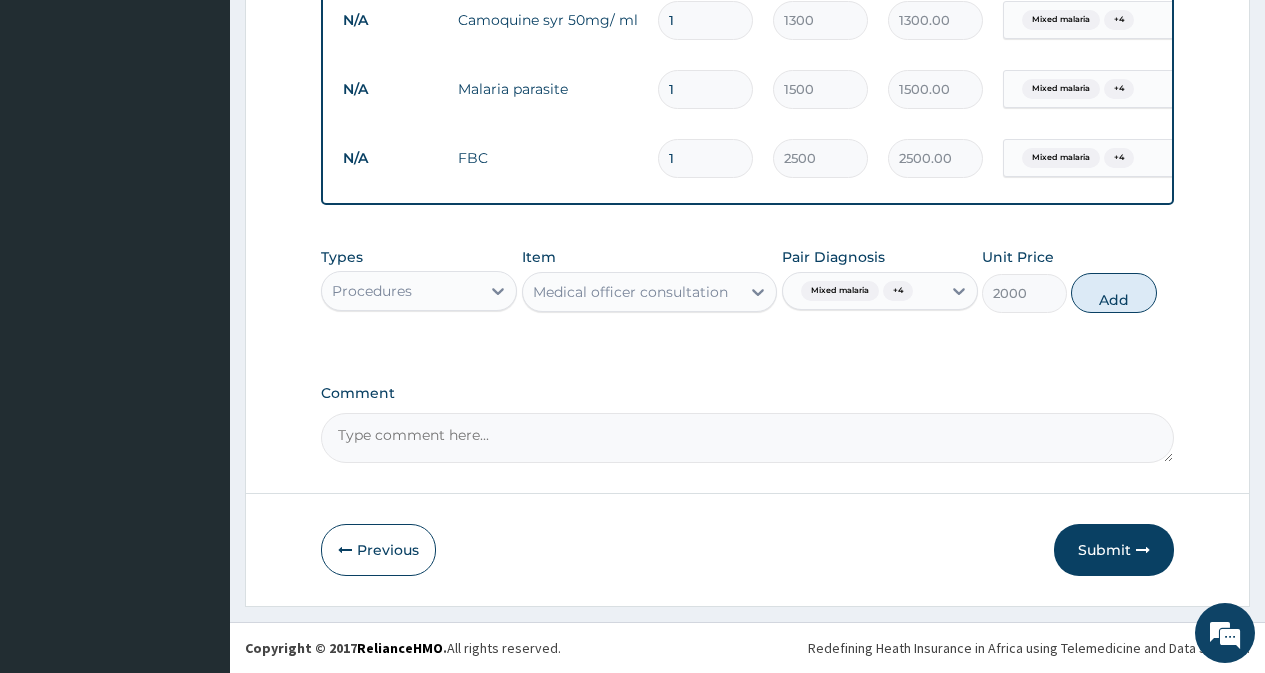 click on "Add" at bounding box center [1113, 293] 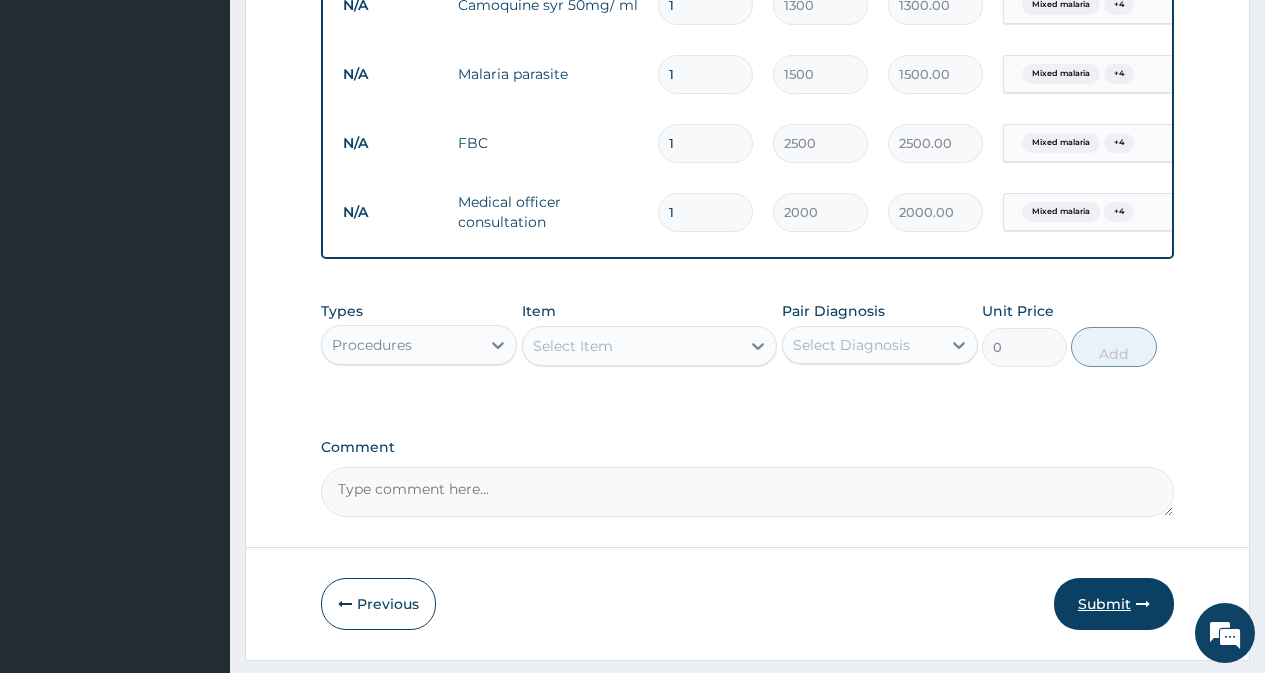 click on "Submit" at bounding box center [1114, 604] 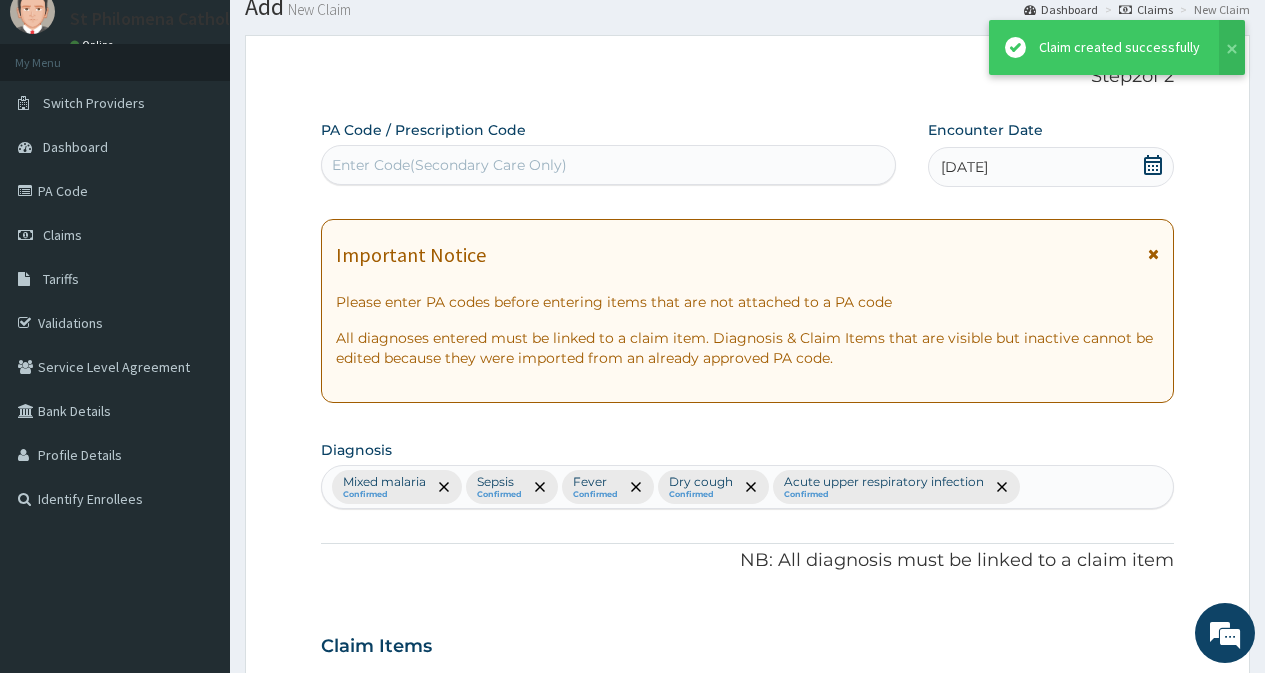 scroll, scrollTop: 1034, scrollLeft: 0, axis: vertical 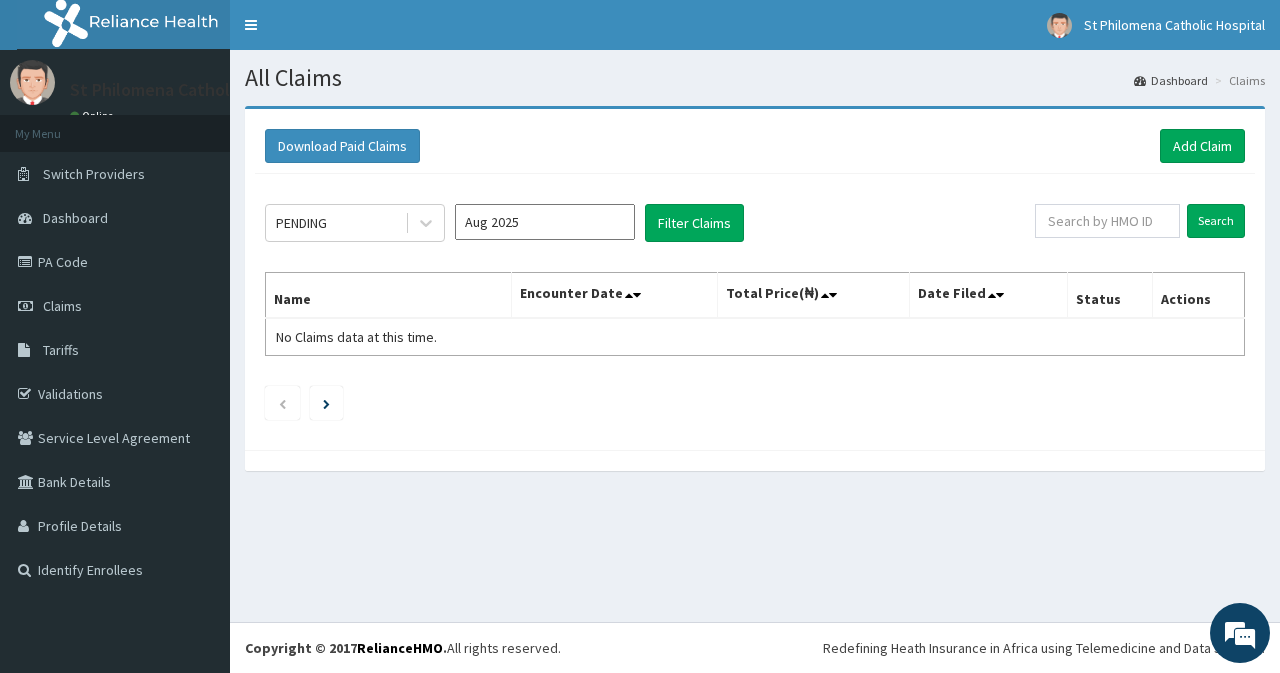 click on "Aug 2025" at bounding box center [545, 222] 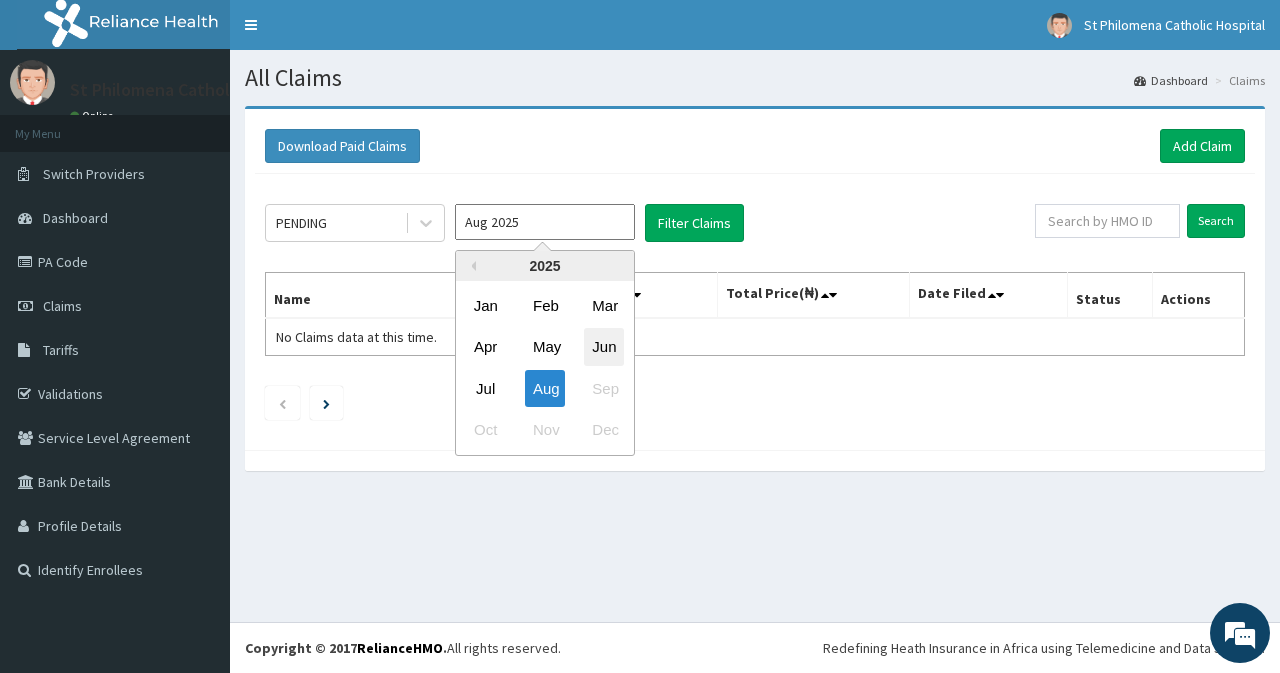 click on "Jun" at bounding box center [604, 347] 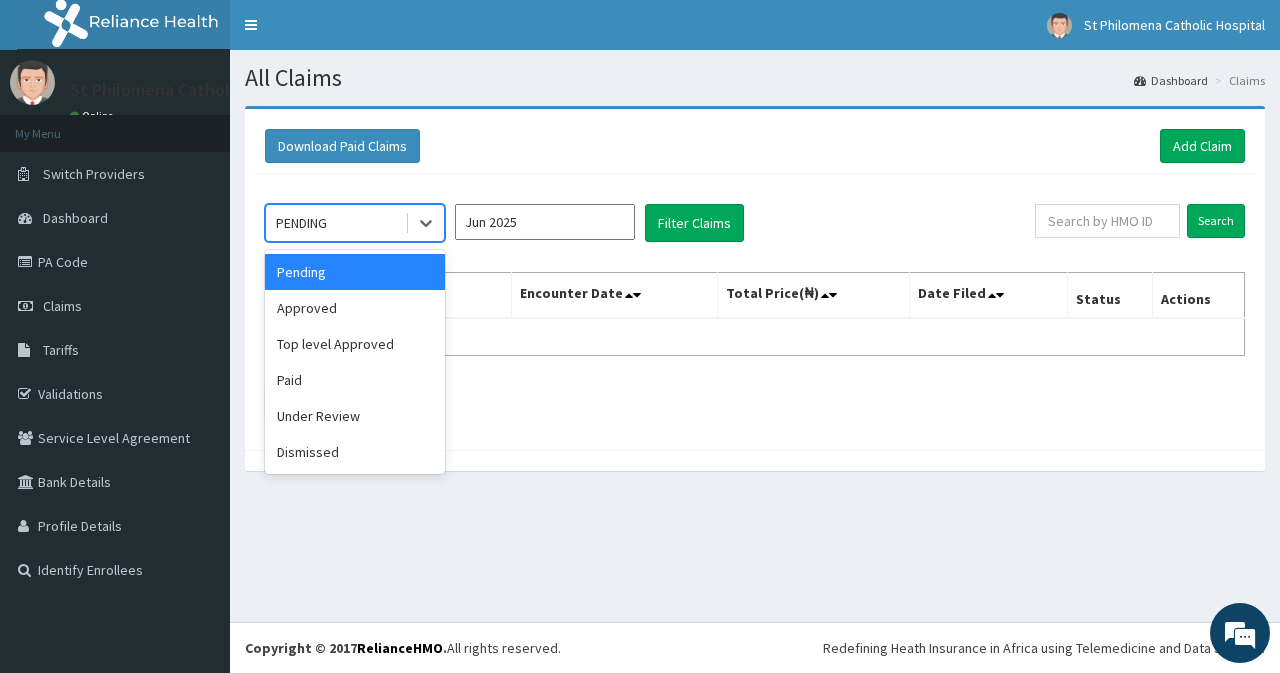 drag, startPoint x: 320, startPoint y: 222, endPoint x: 365, endPoint y: 287, distance: 79.05694 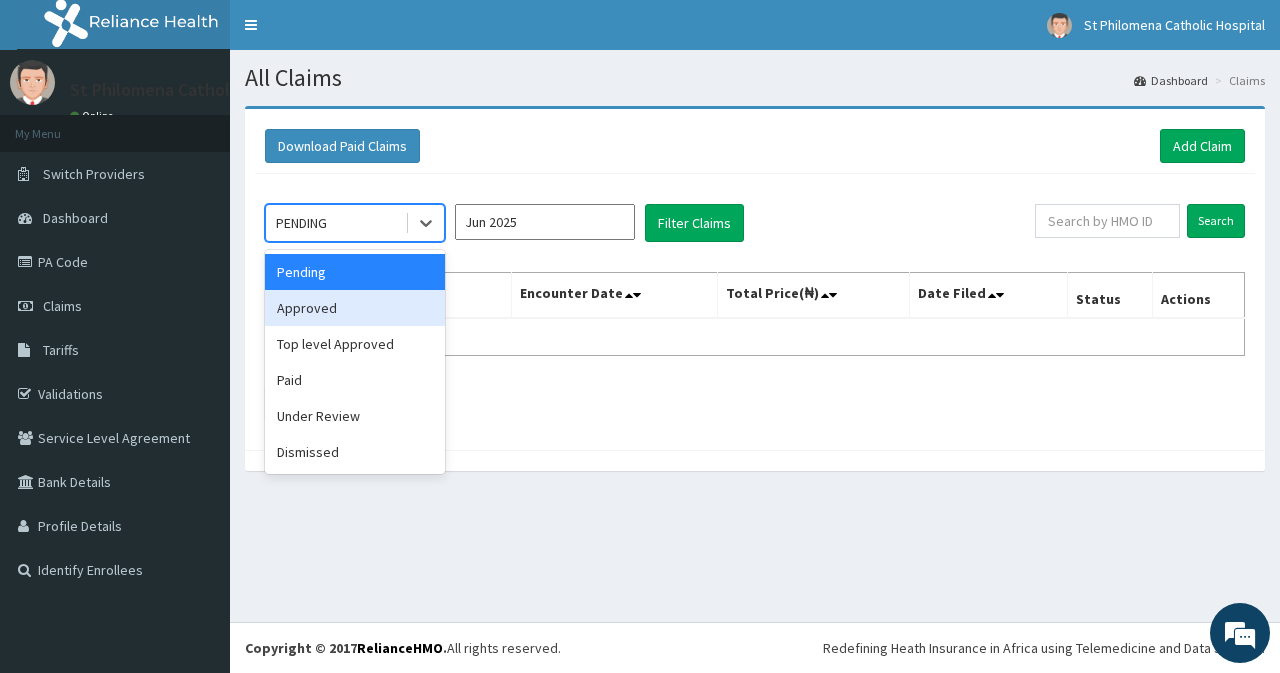 drag, startPoint x: 377, startPoint y: 315, endPoint x: 626, endPoint y: 240, distance: 260.05 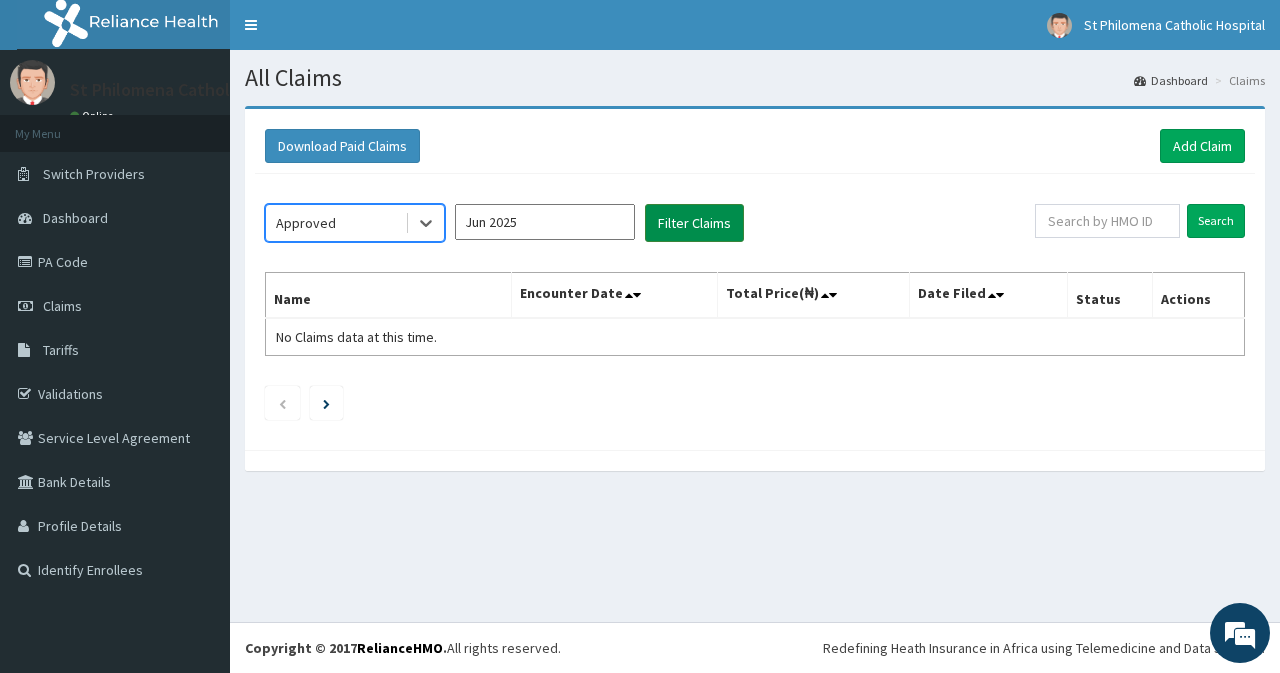 click on "Filter Claims" at bounding box center [694, 223] 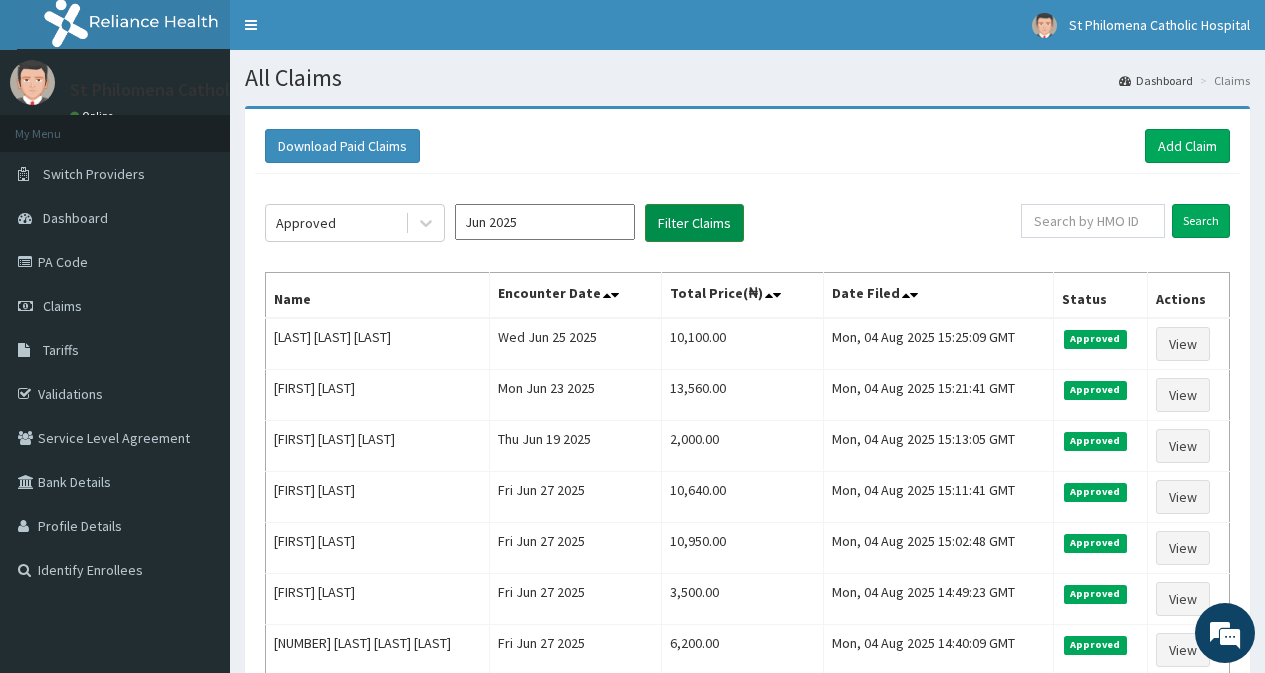 type 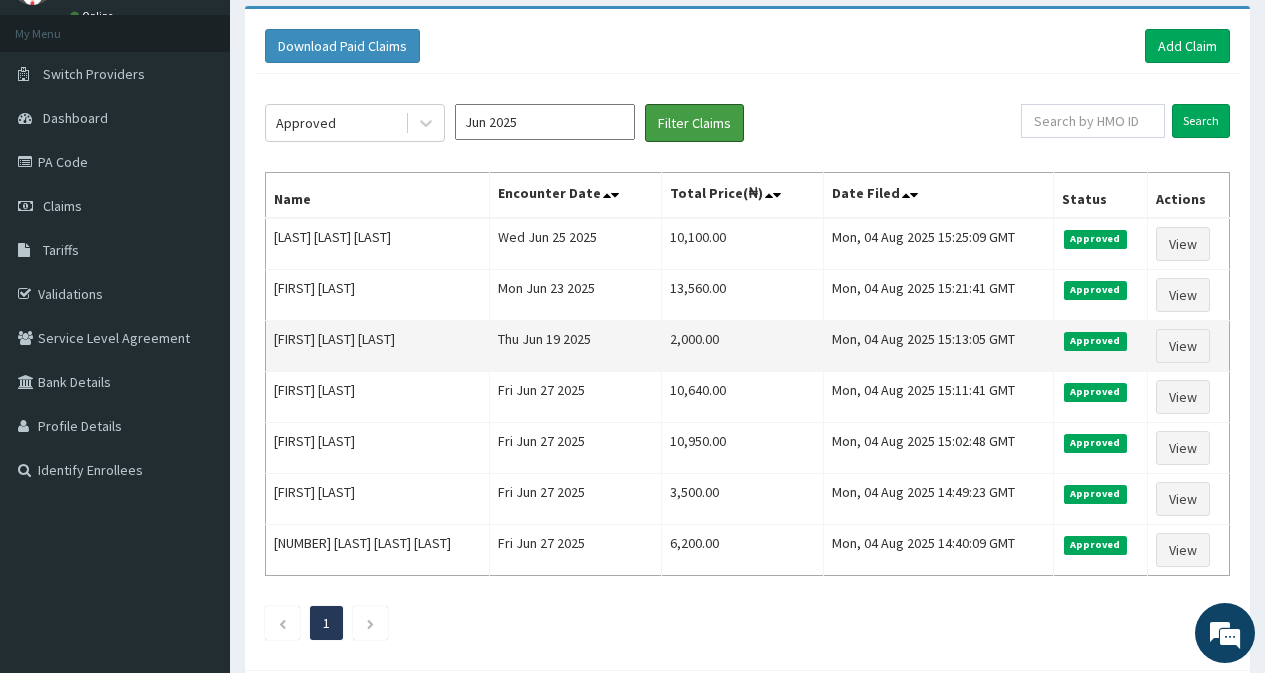 scroll, scrollTop: 0, scrollLeft: 0, axis: both 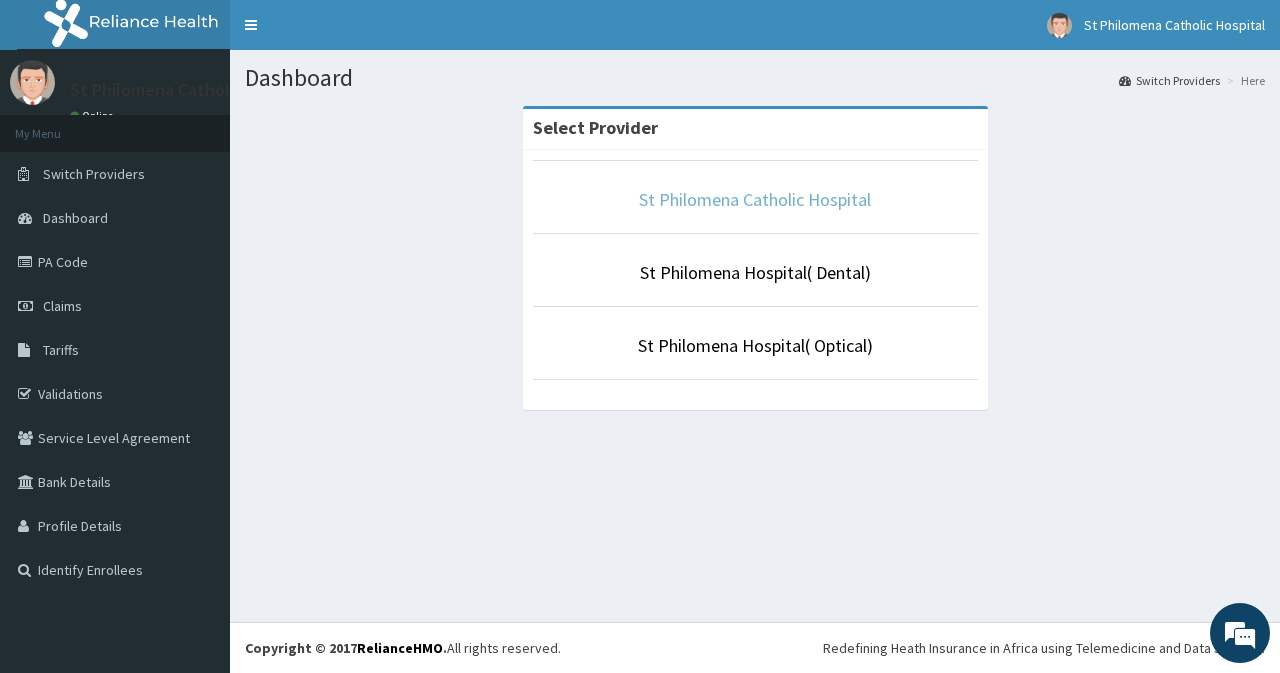 click on "St Philomena Catholic Hospital" at bounding box center [755, 199] 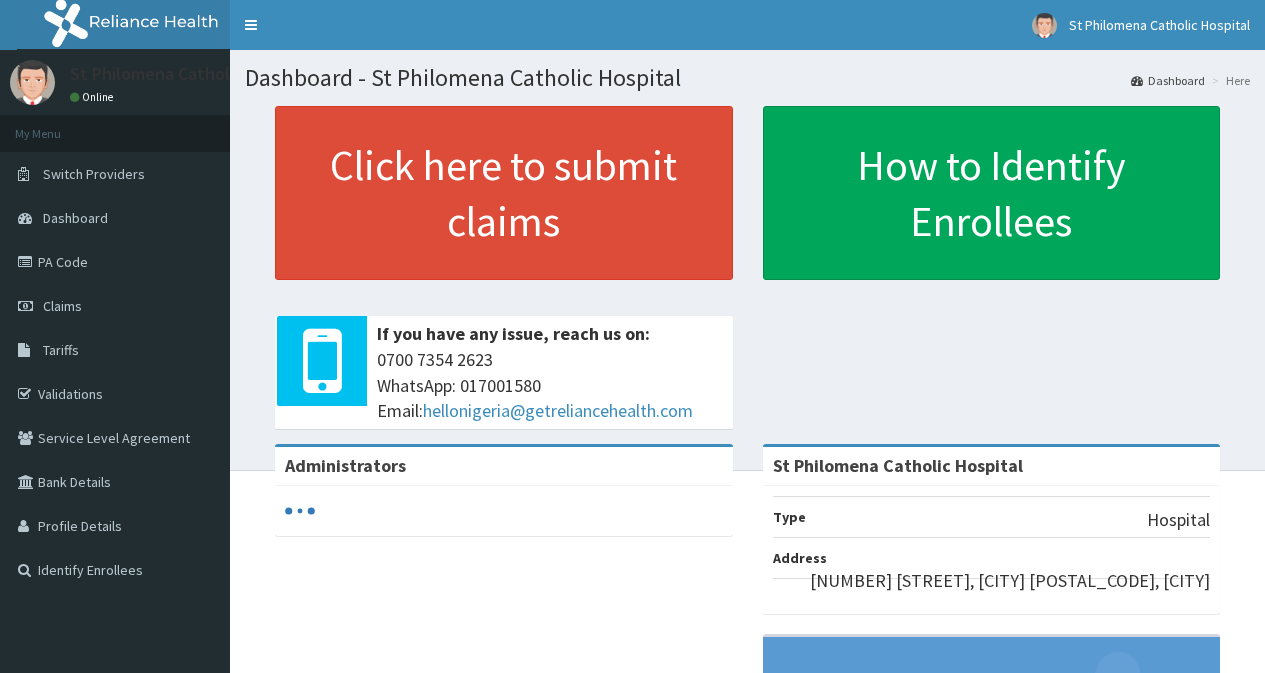 scroll, scrollTop: 0, scrollLeft: 0, axis: both 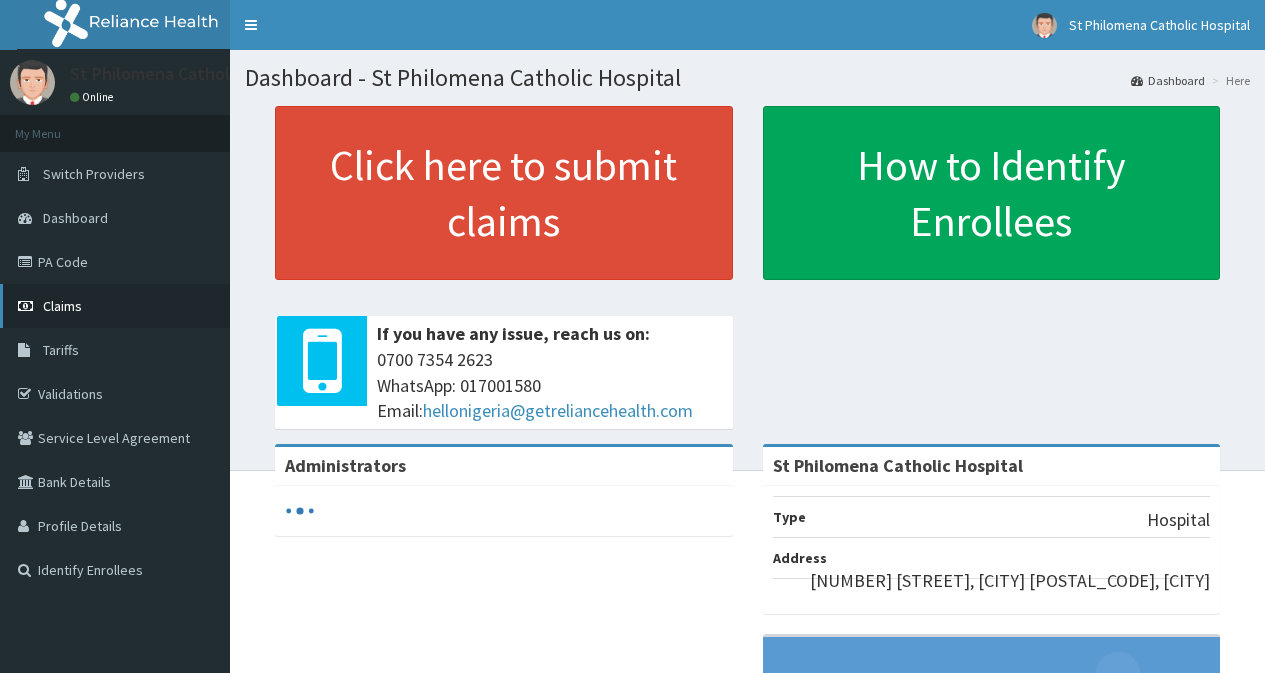 click on "Claims" at bounding box center [115, 306] 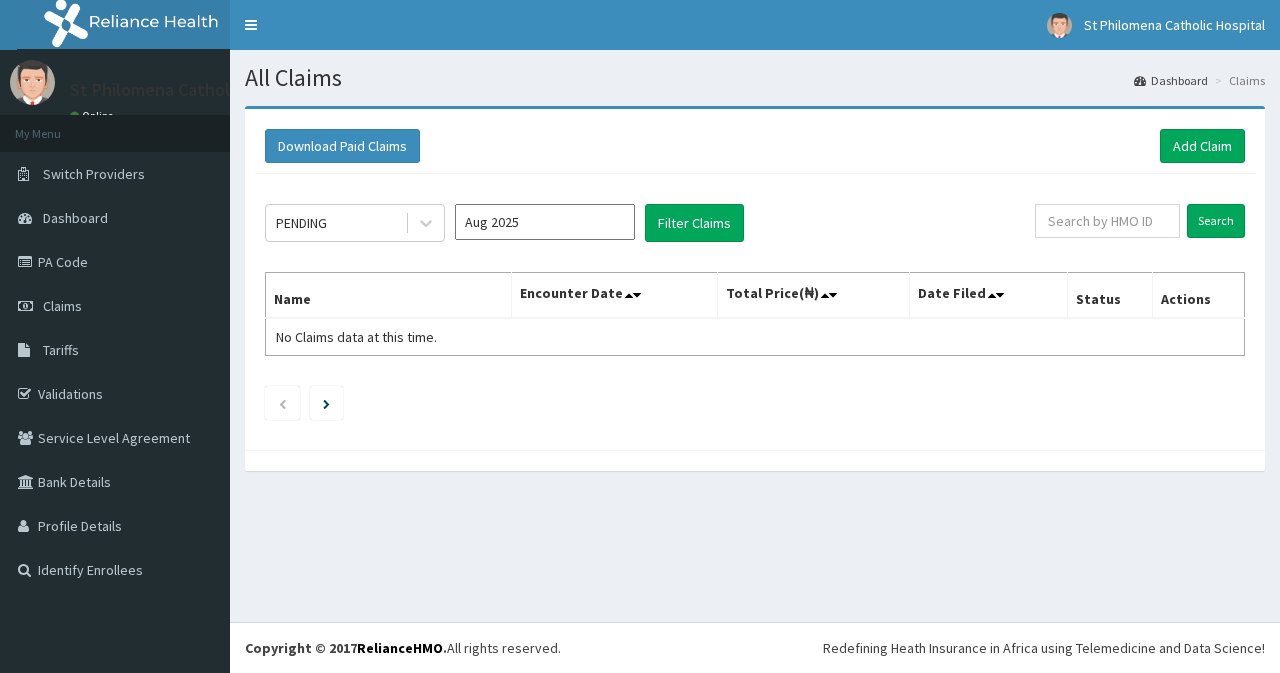 scroll, scrollTop: 0, scrollLeft: 0, axis: both 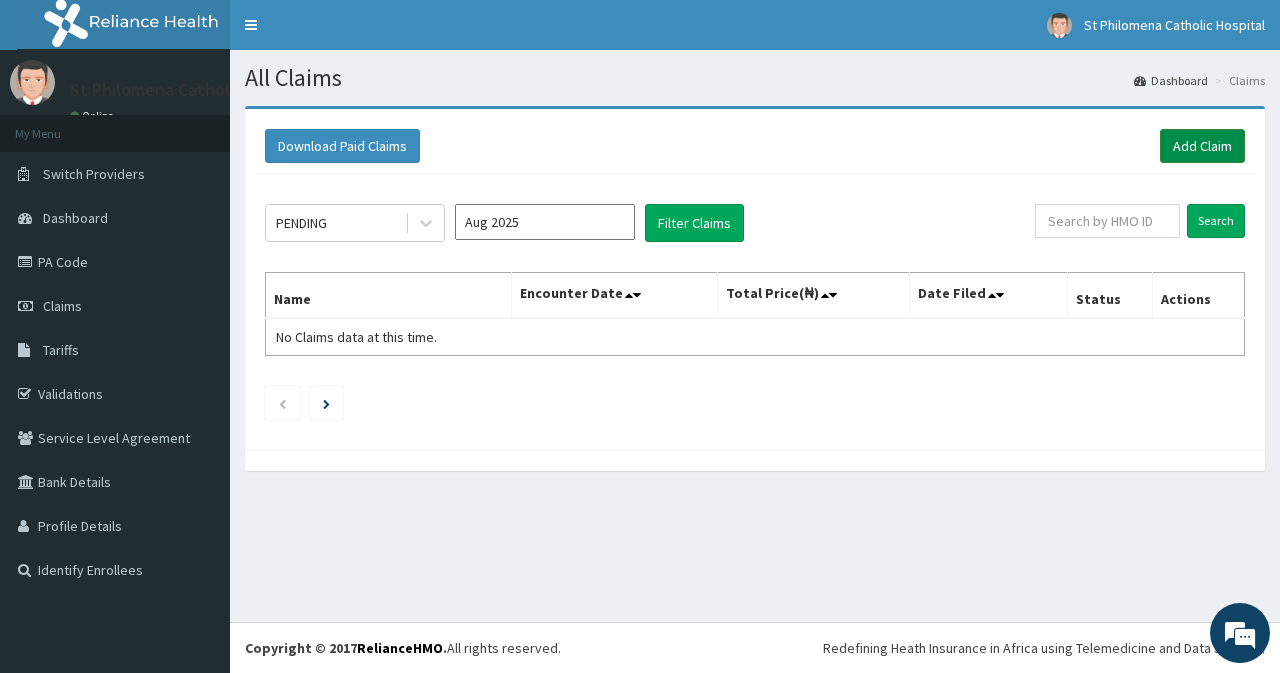 click on "Add Claim" at bounding box center (1202, 146) 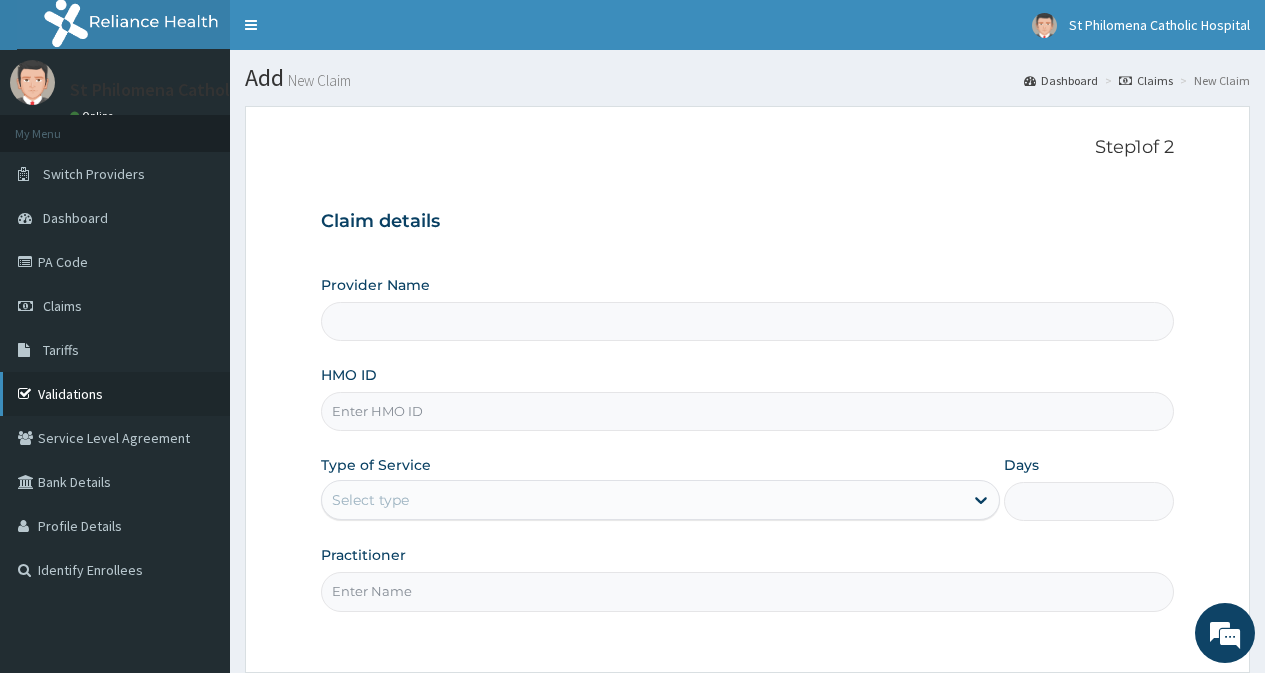 scroll, scrollTop: 0, scrollLeft: 0, axis: both 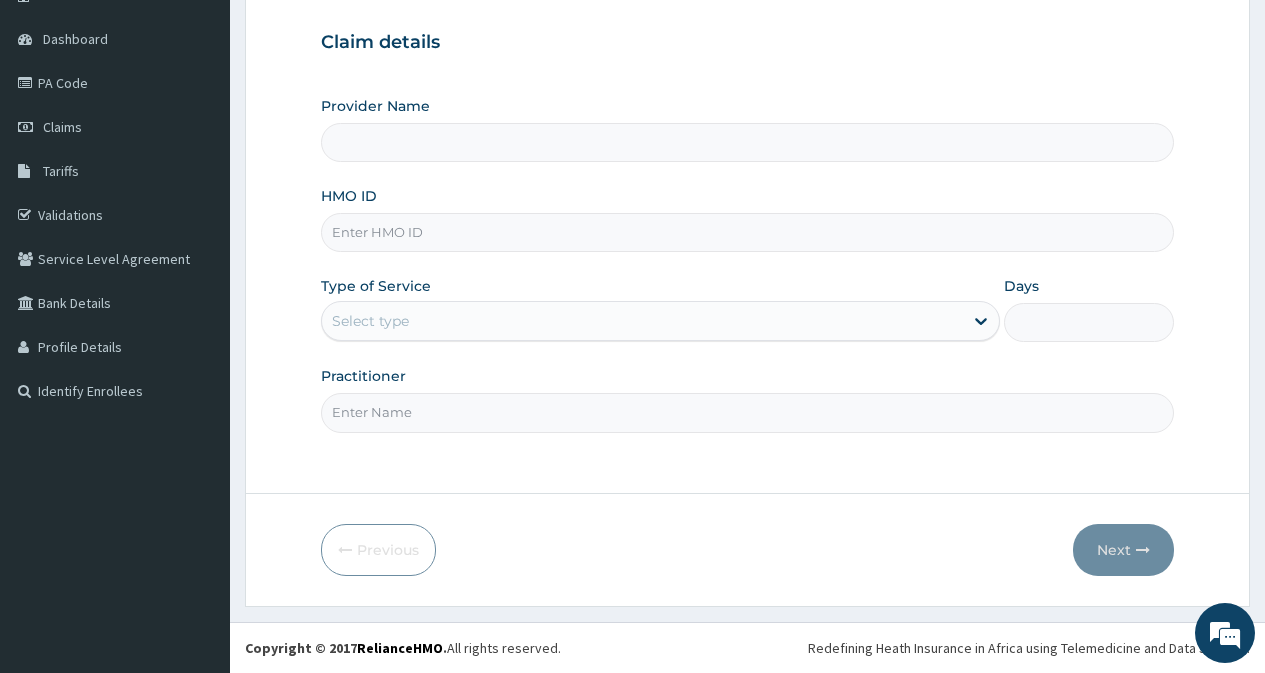type on "St Philomena Catholic Hospital" 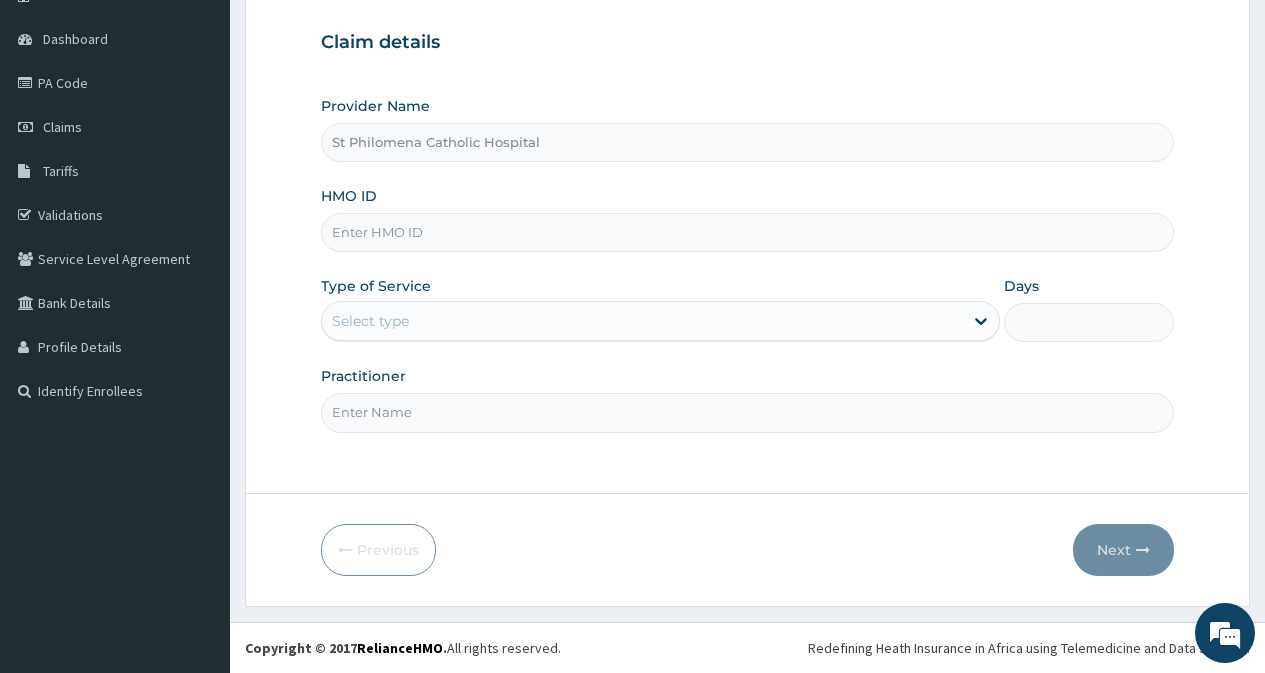 click on "HMO ID" at bounding box center (747, 232) 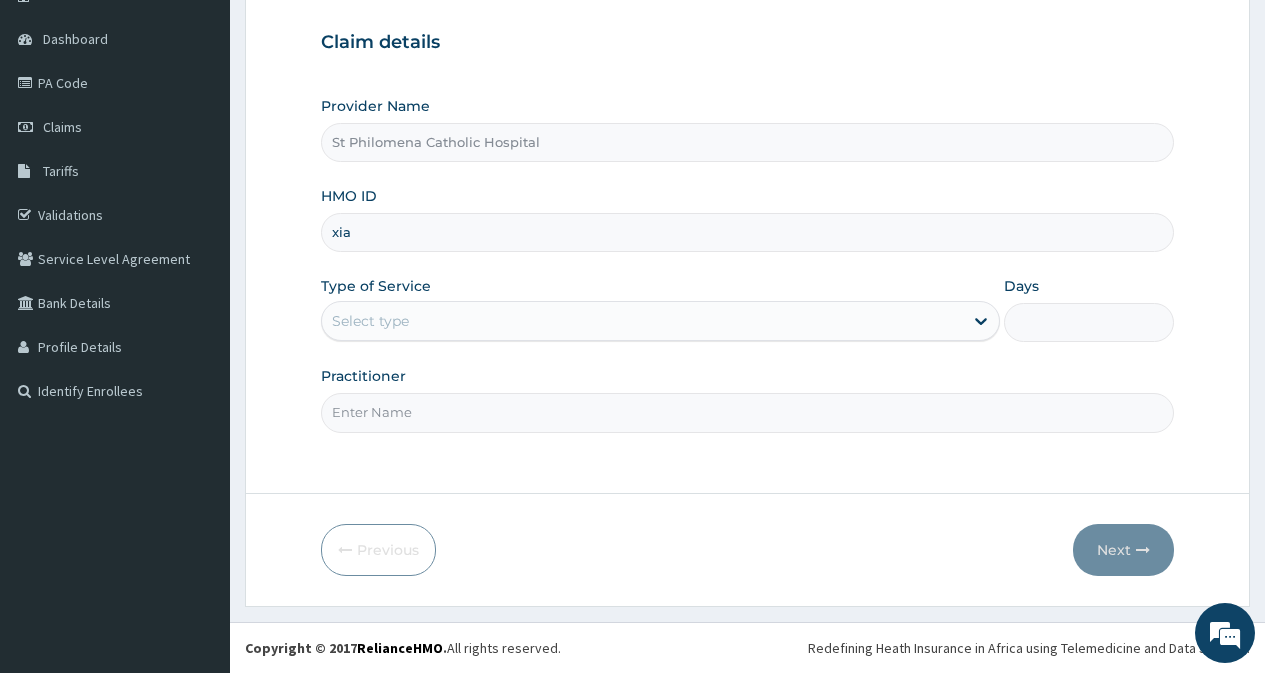 type on "XIA/10996/A" 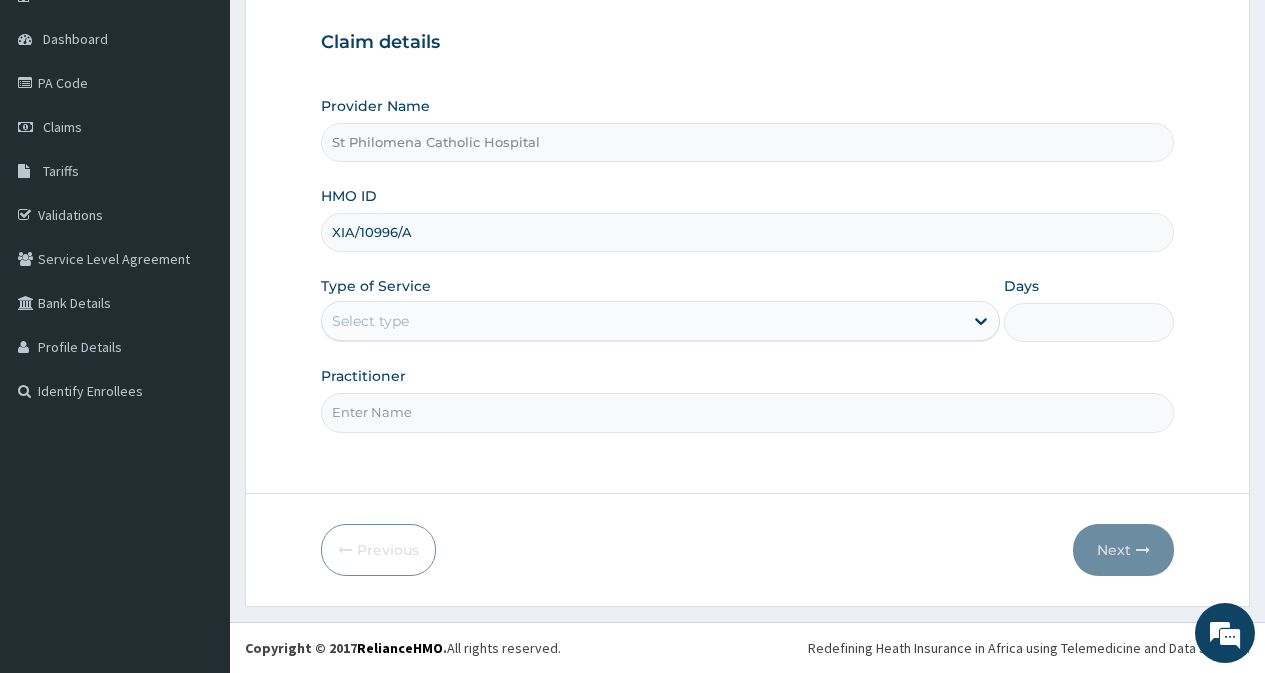 click on "Select type" at bounding box center (370, 321) 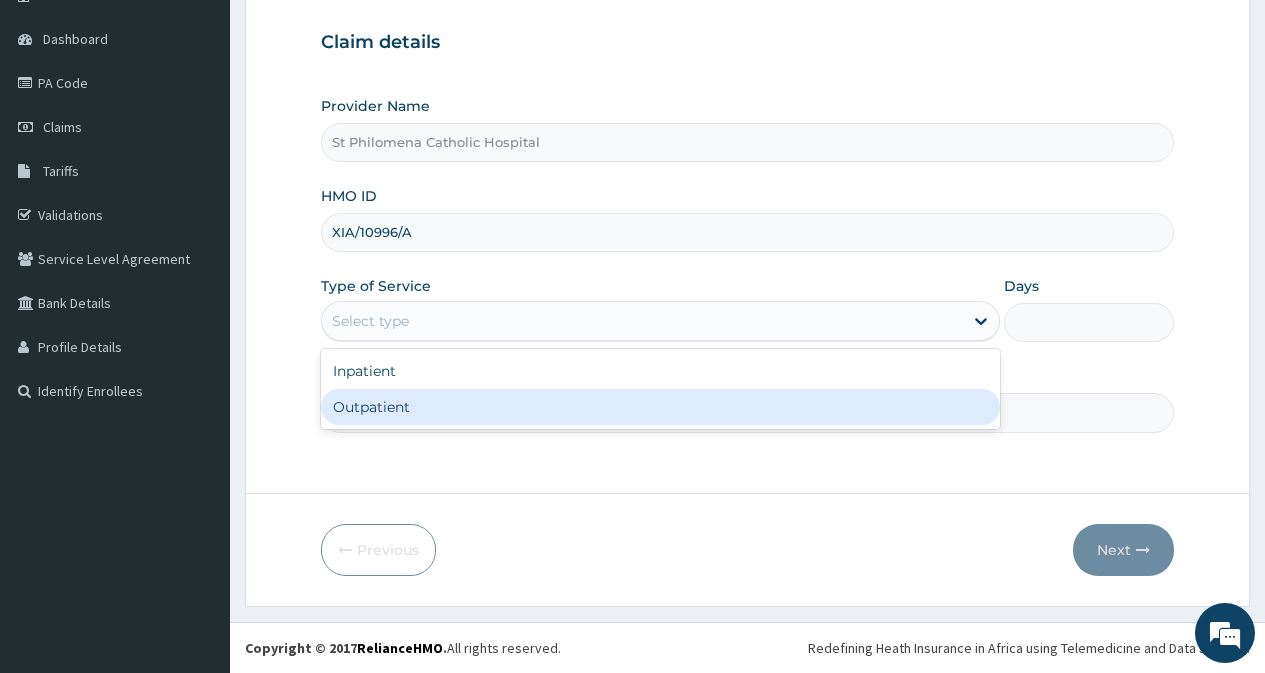 click on "Outpatient" at bounding box center [660, 407] 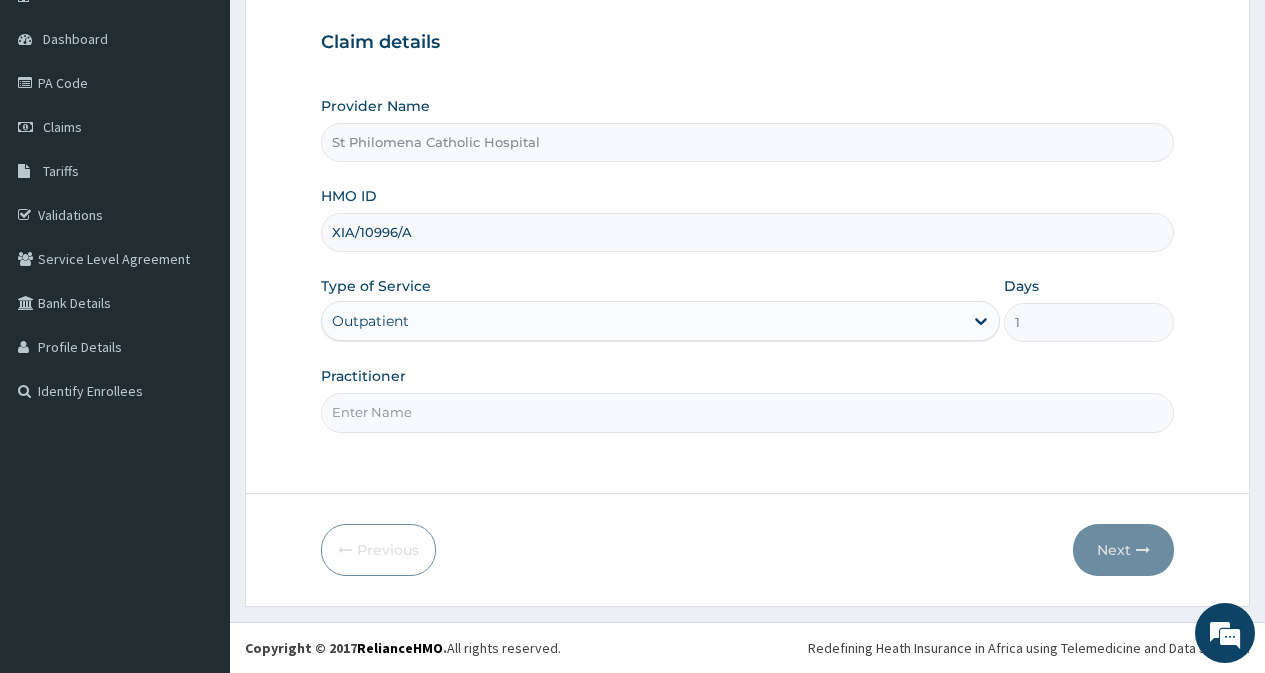 click on "Practitioner" at bounding box center [747, 412] 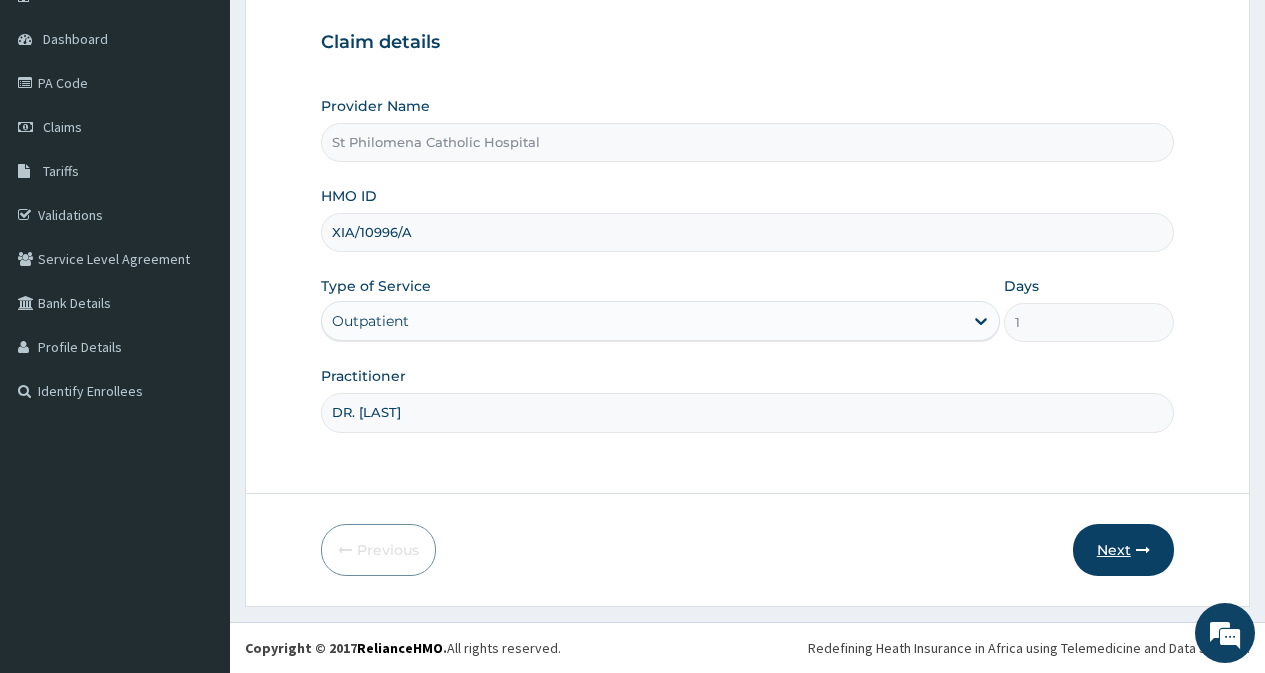 click on "Next" at bounding box center (1123, 550) 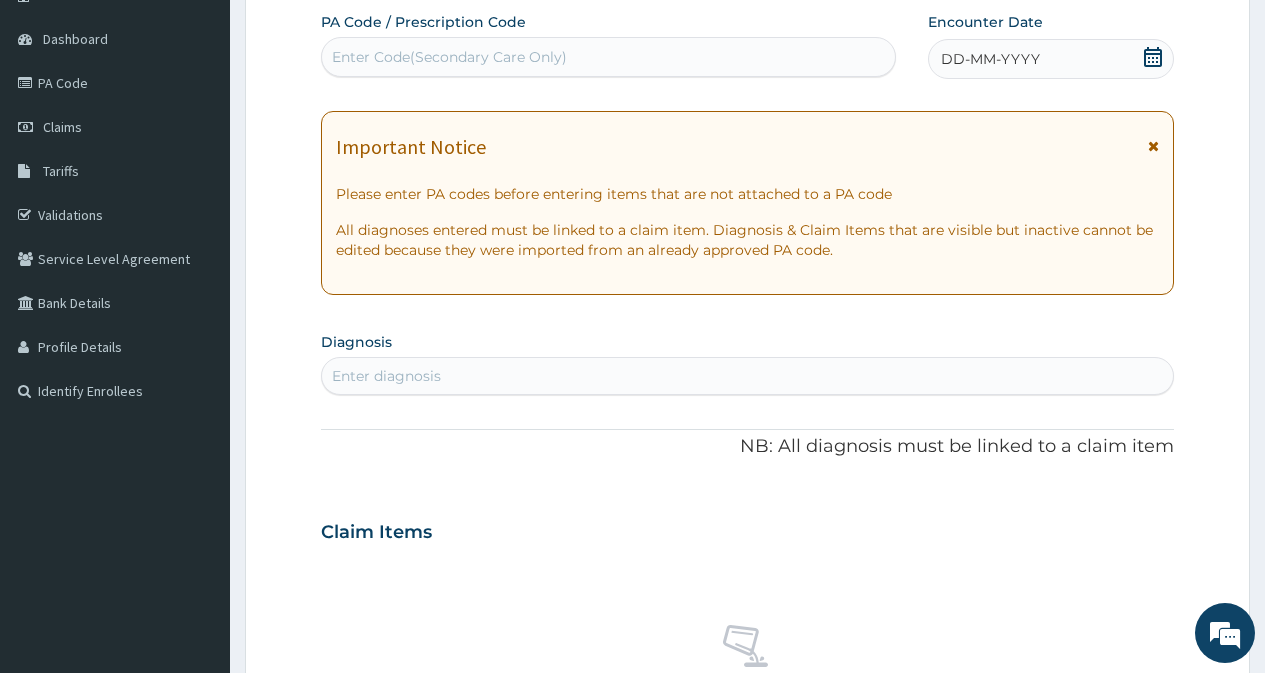 scroll, scrollTop: 0, scrollLeft: 0, axis: both 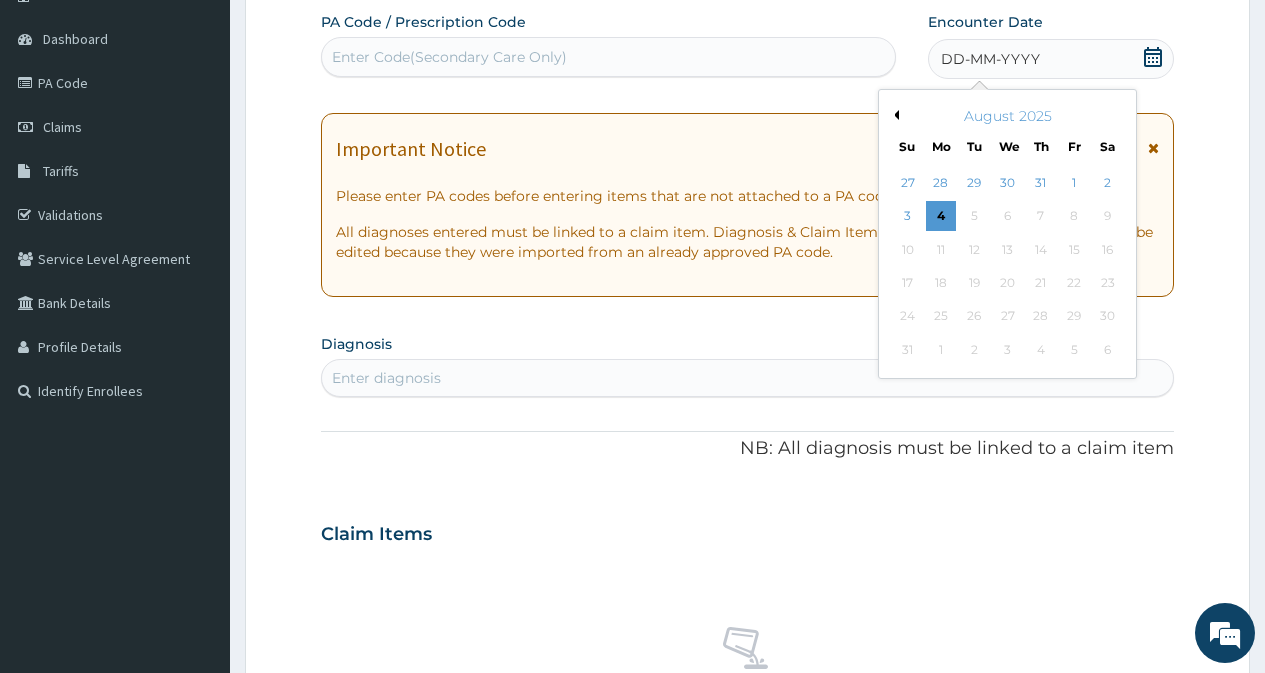 click on "Previous Month" at bounding box center (894, 115) 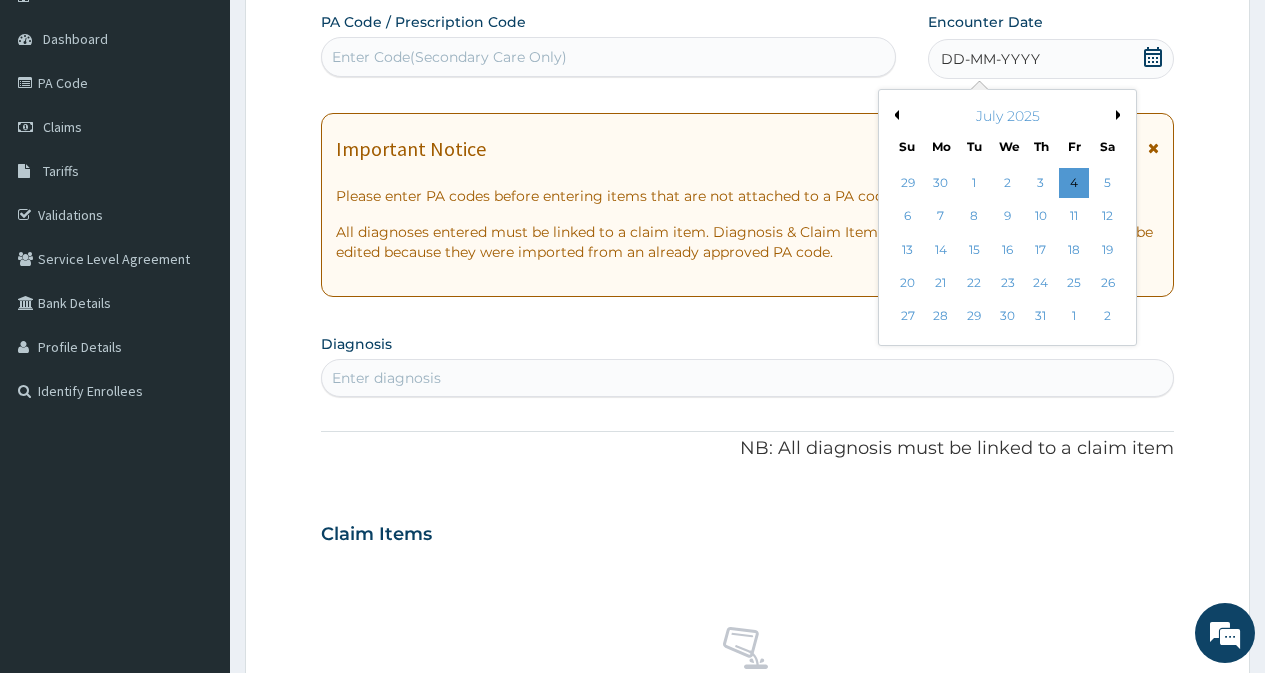 click on "Previous Month" at bounding box center (894, 115) 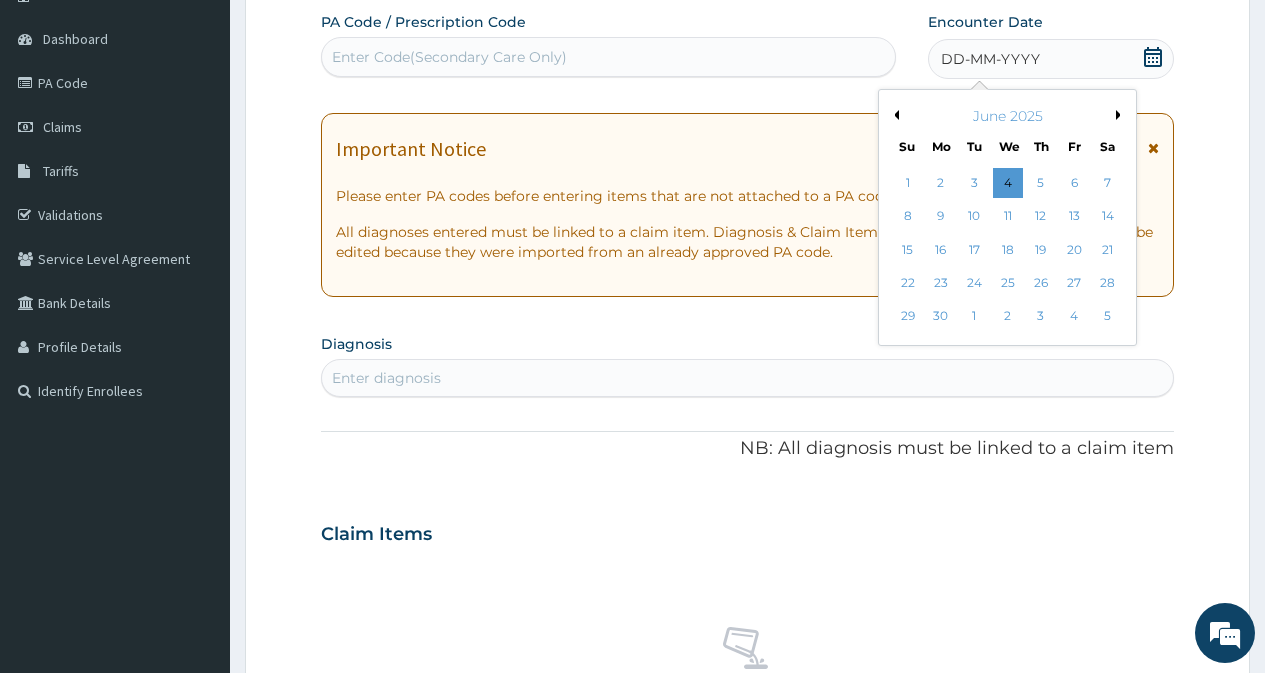 click on "13" at bounding box center (1074, 217) 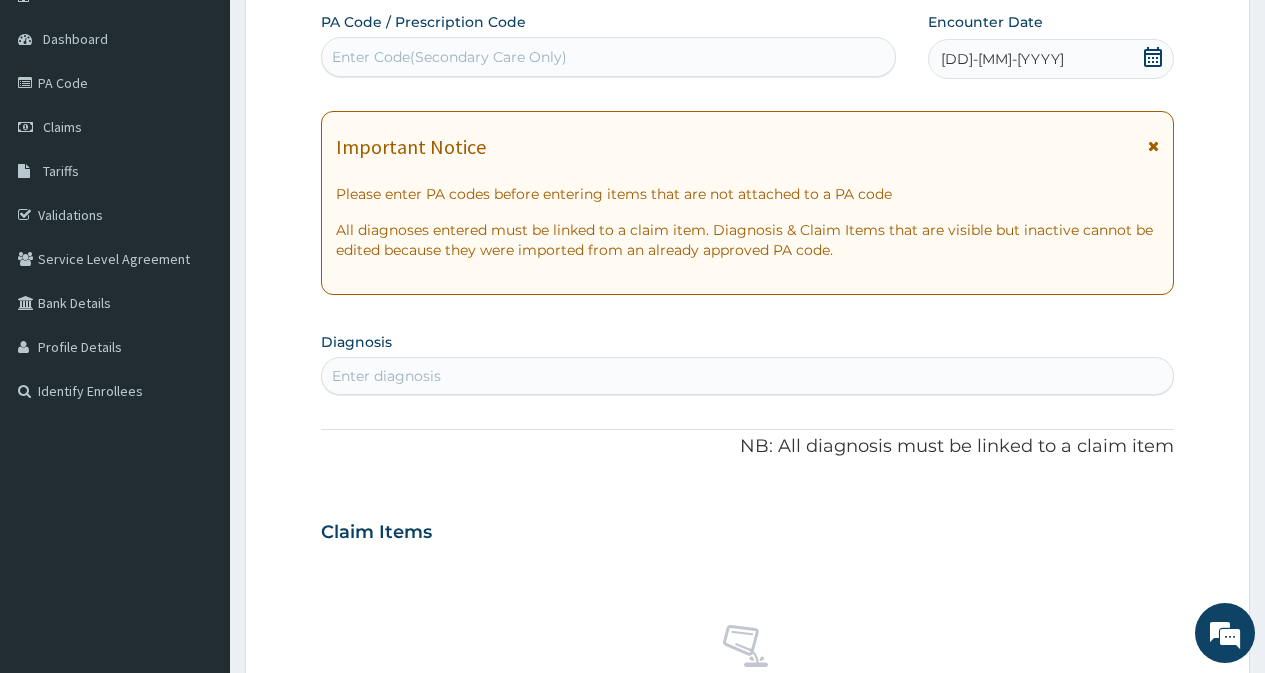click on "Enter diagnosis" at bounding box center (747, 376) 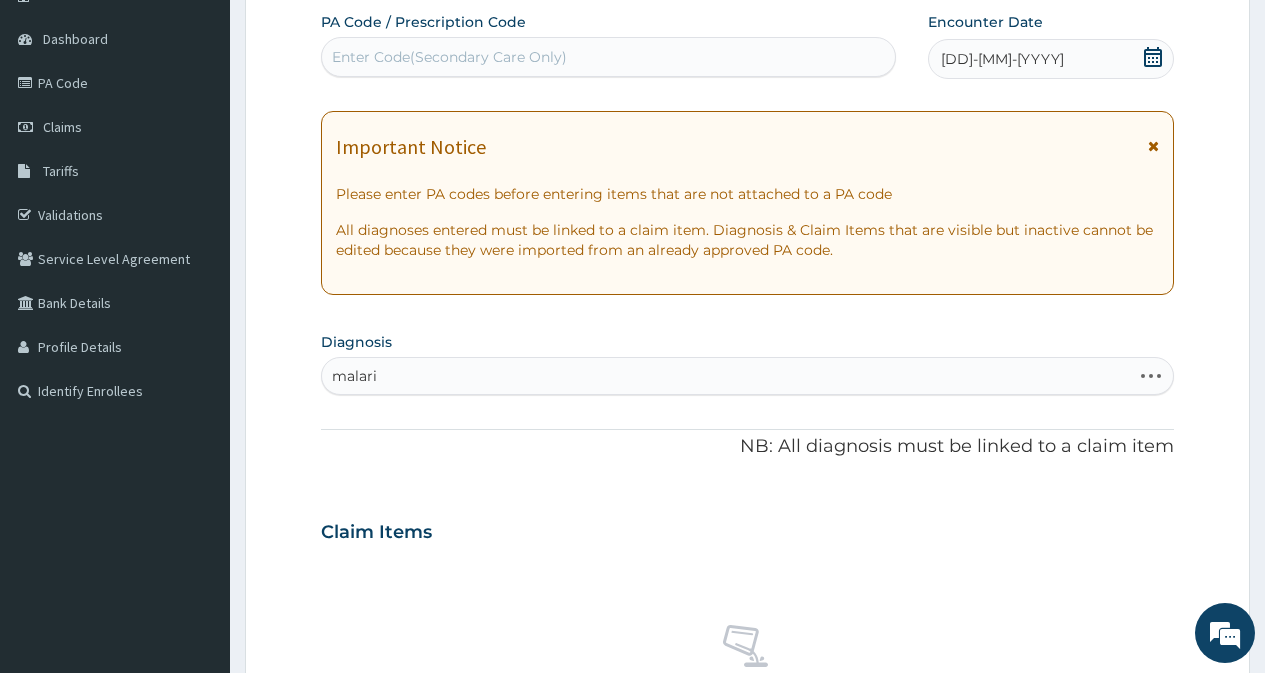 type on "malaria" 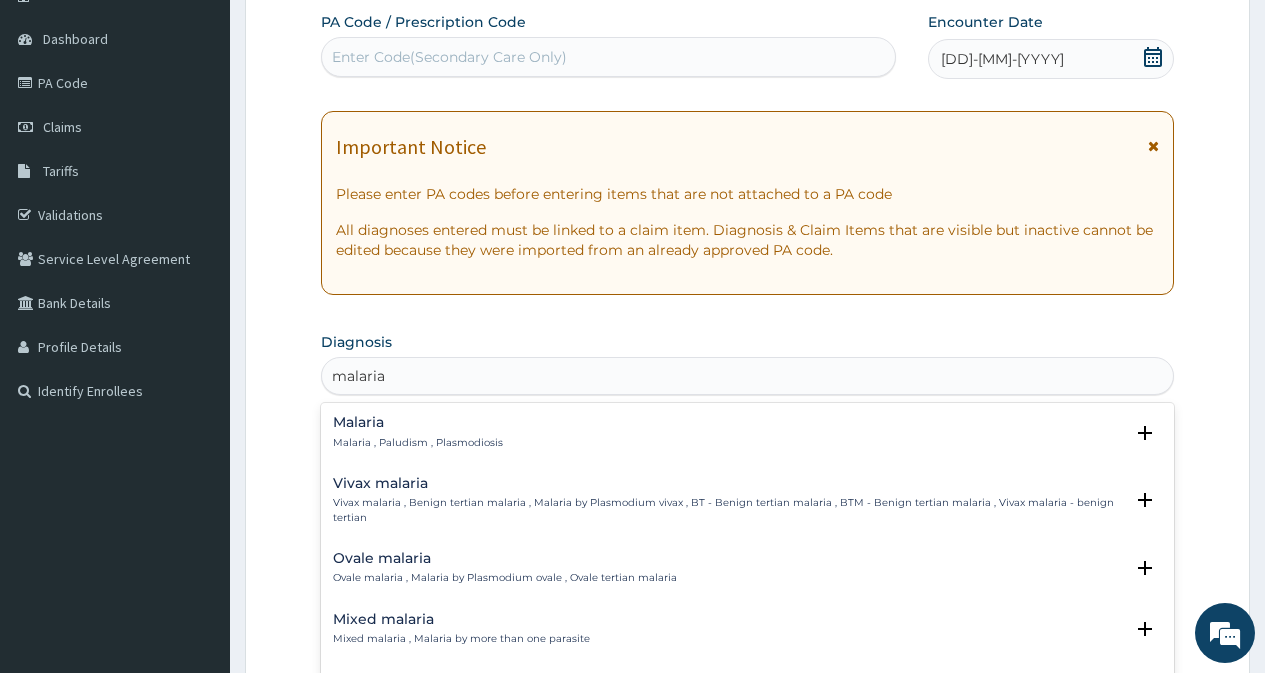 click on "Mixed malaria" at bounding box center [461, 619] 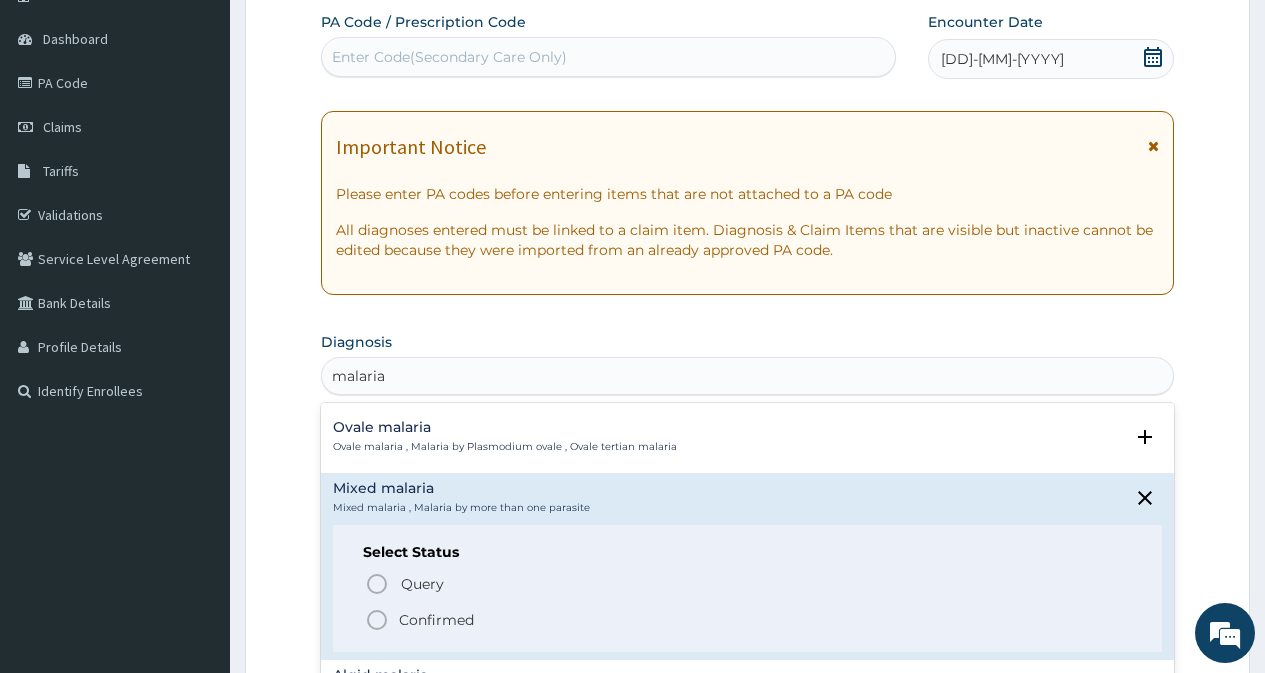 scroll, scrollTop: 200, scrollLeft: 0, axis: vertical 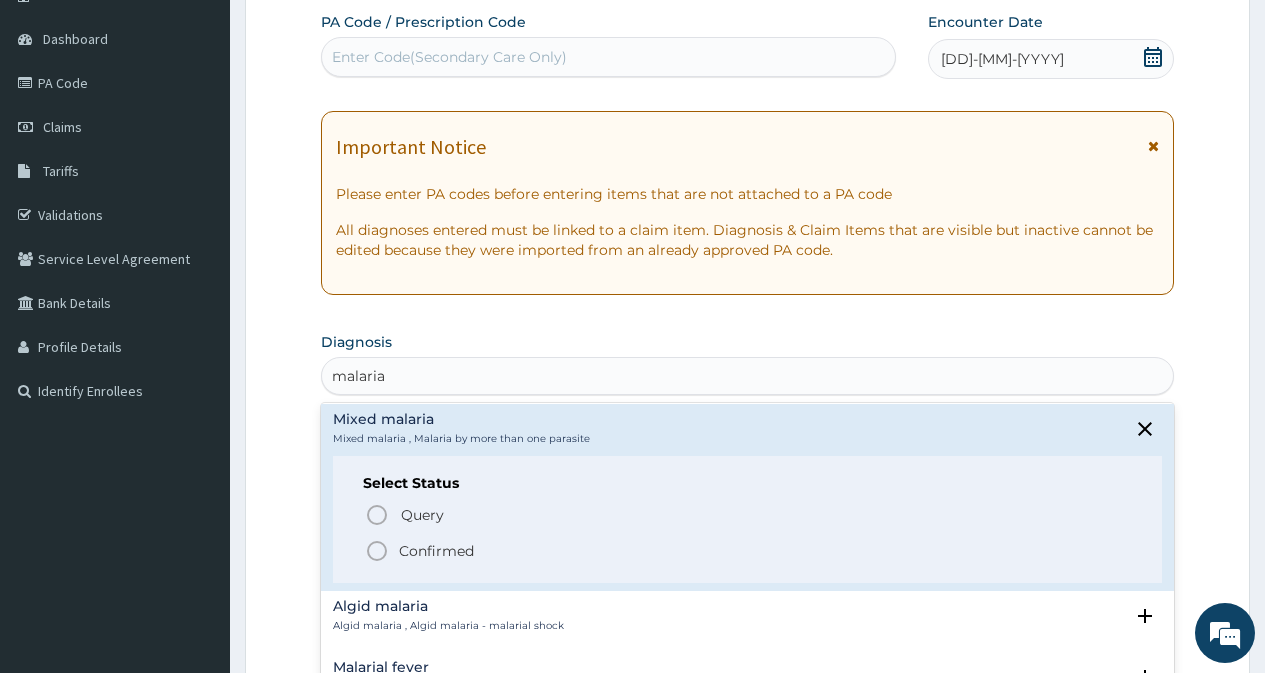 click 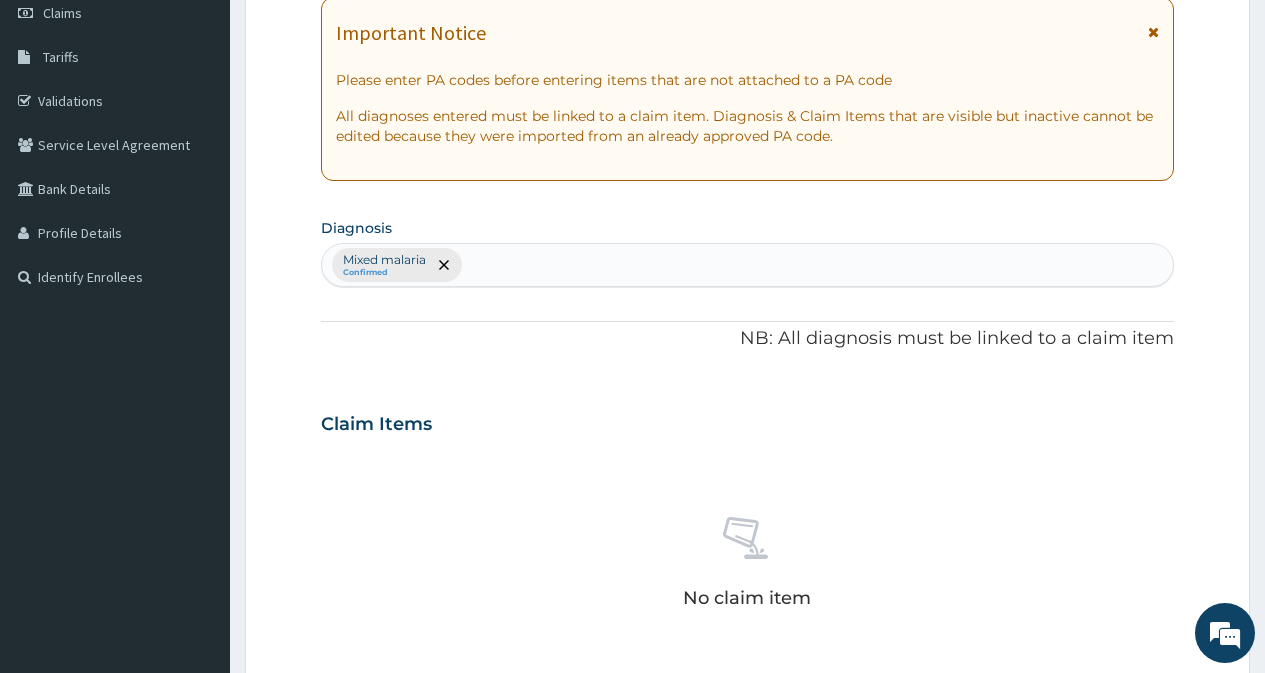 scroll, scrollTop: 379, scrollLeft: 0, axis: vertical 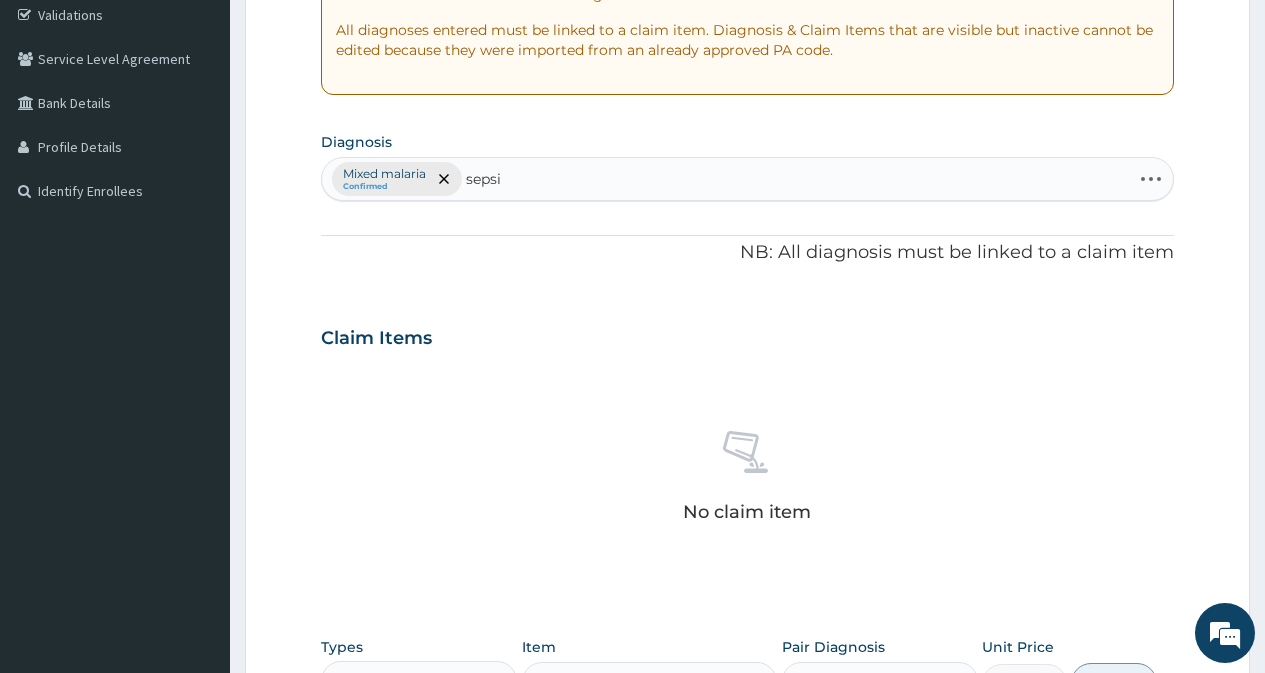 type on "sepsis" 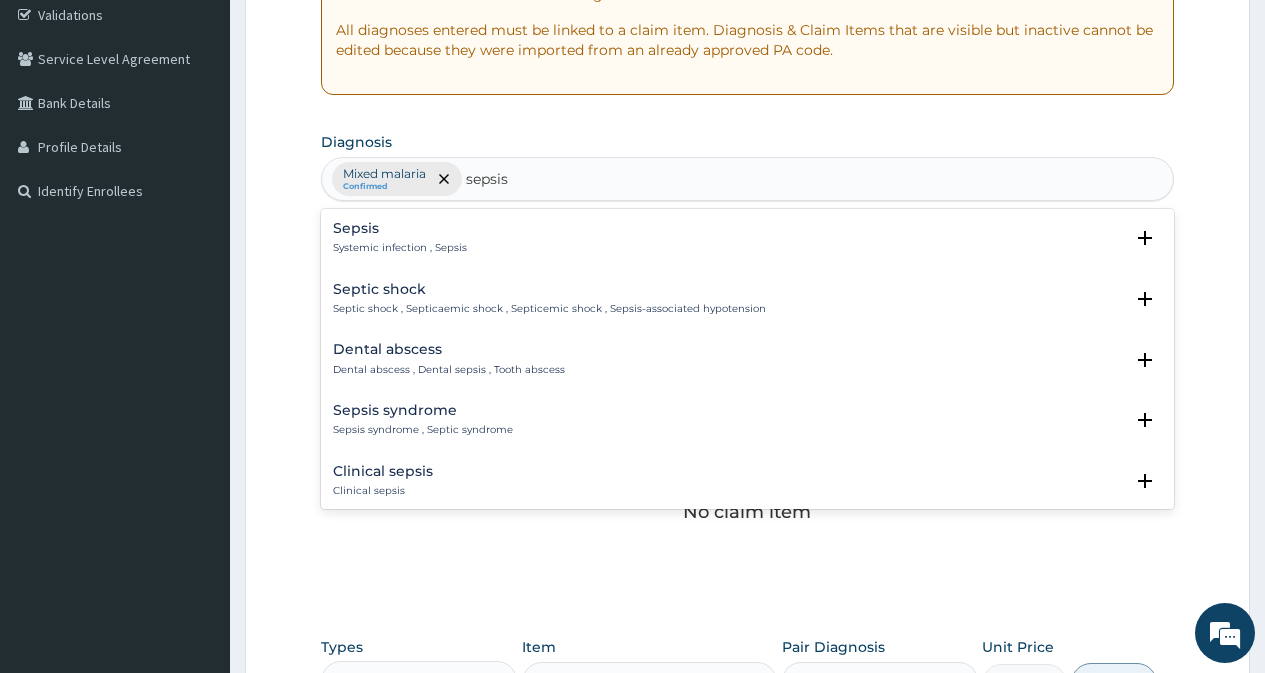 click on "Sepsis Systemic infection , Sepsis" at bounding box center [400, 238] 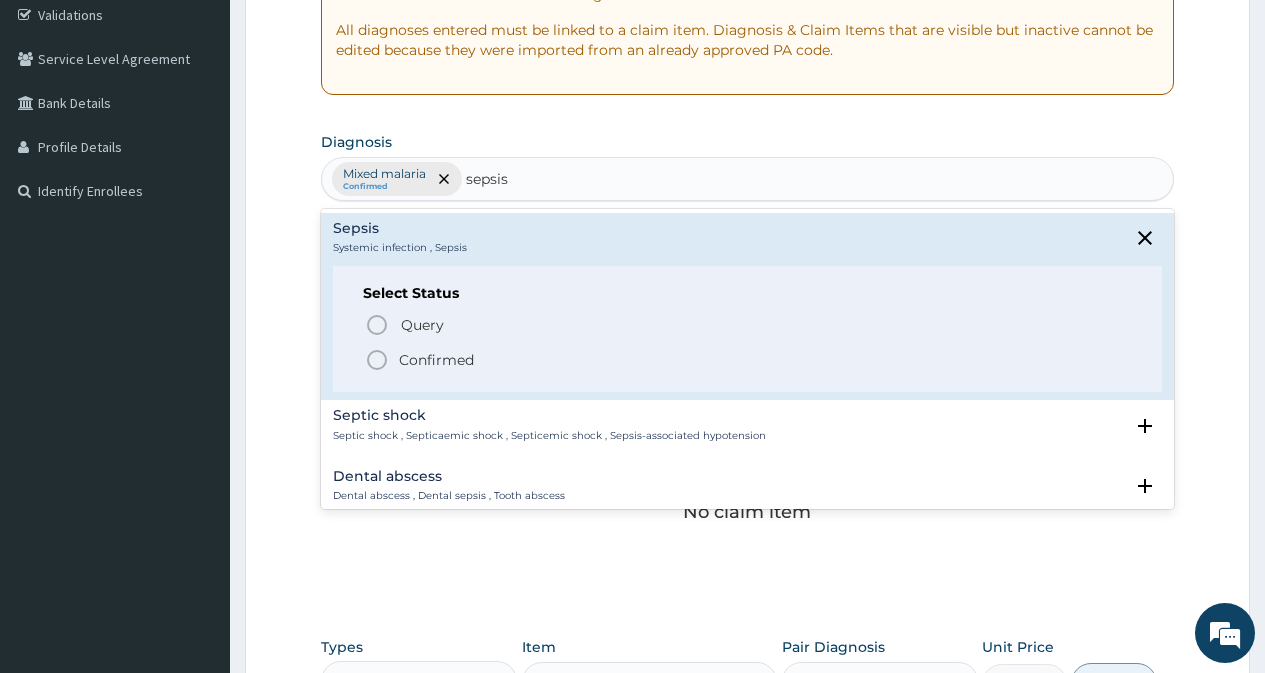 click 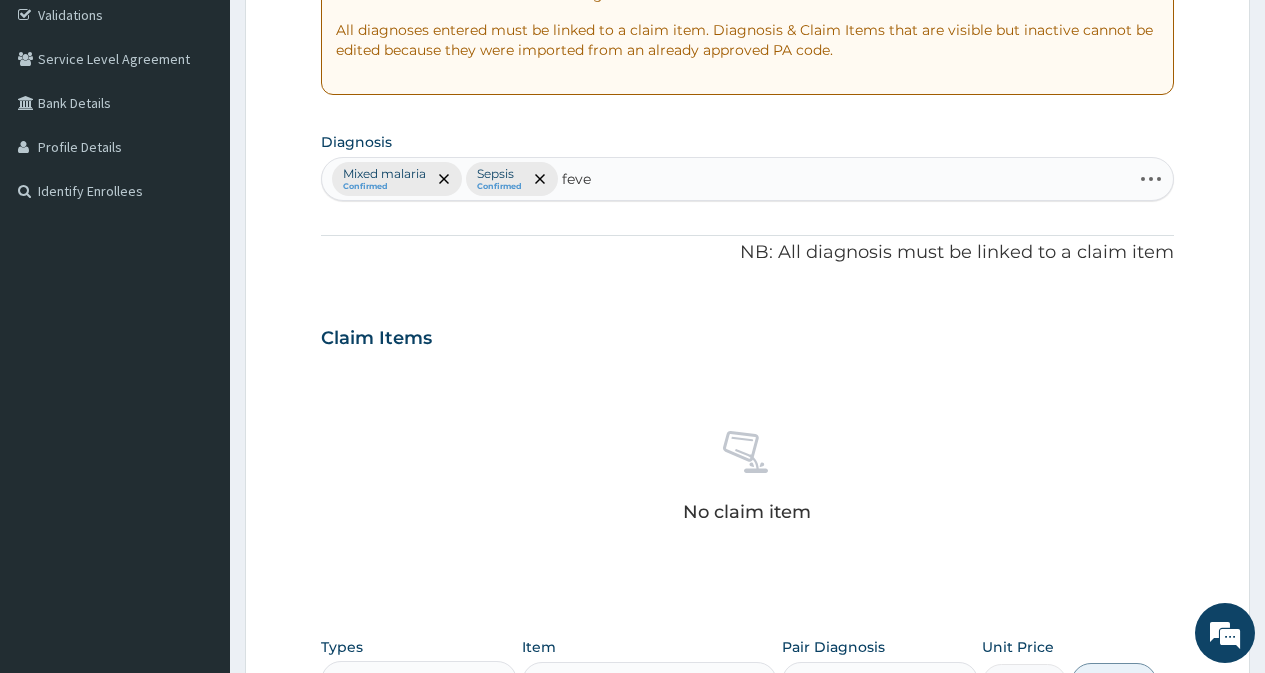 type on "fever" 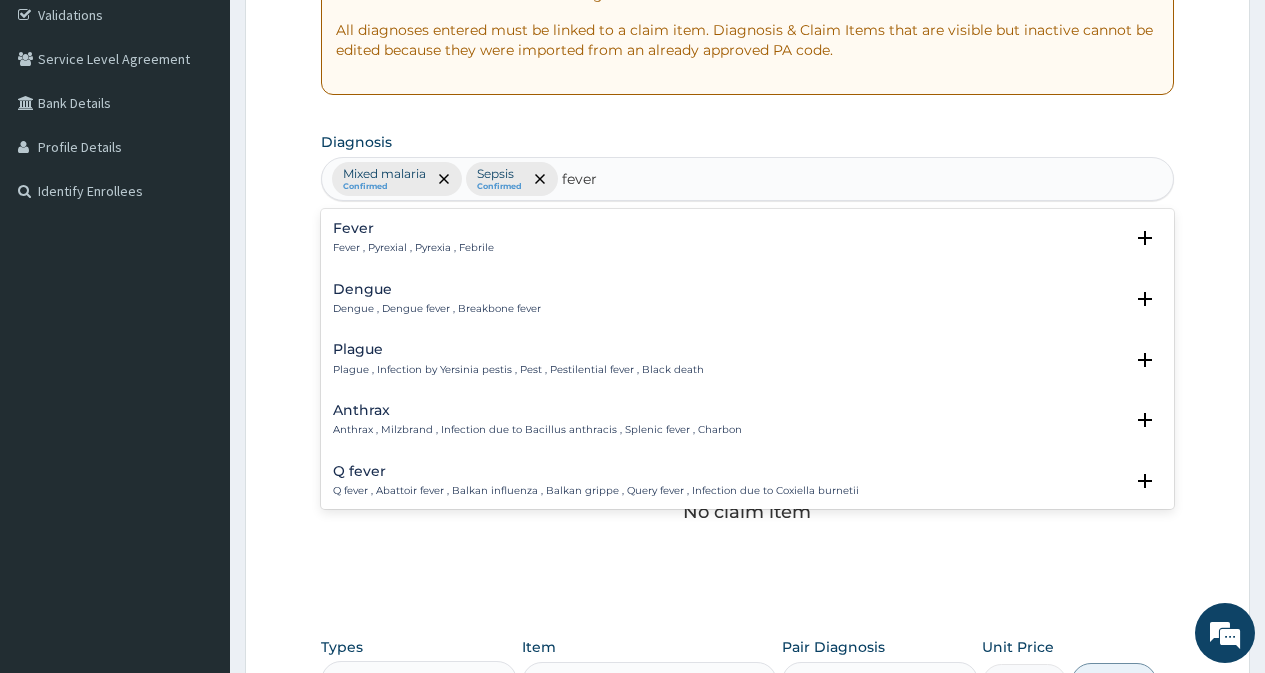 click on "Fever , Pyrexial , Pyrexia , Febrile" at bounding box center (413, 248) 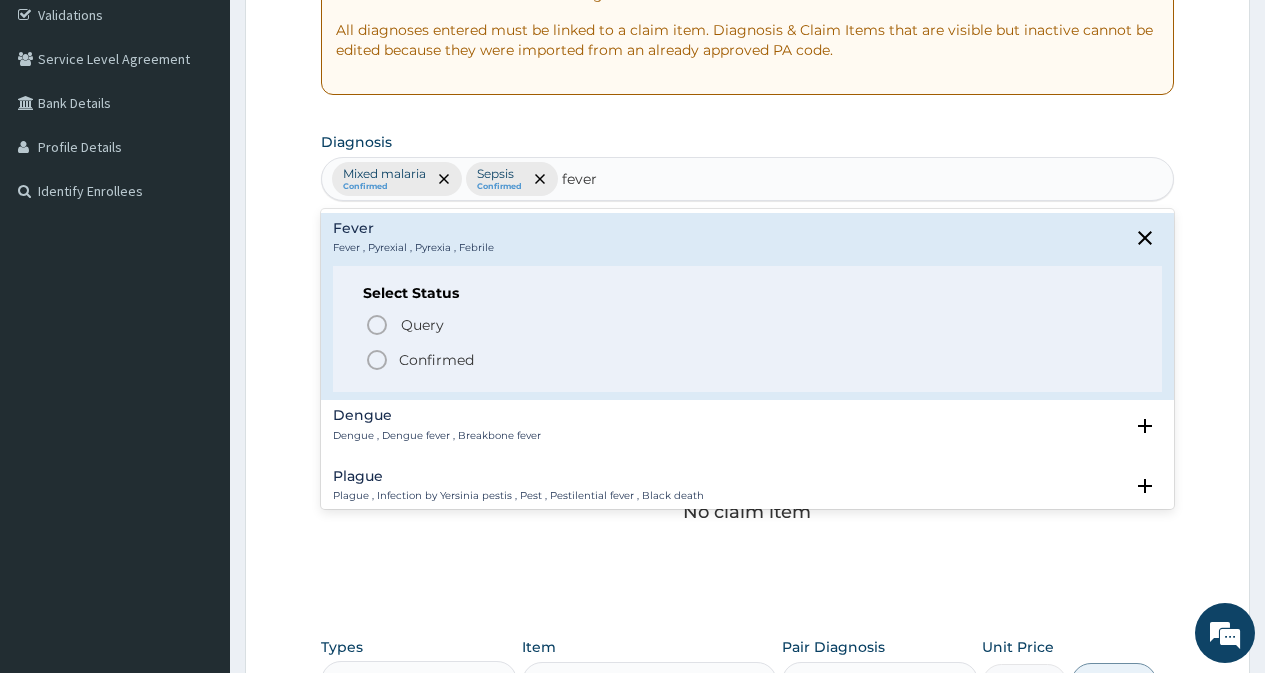click 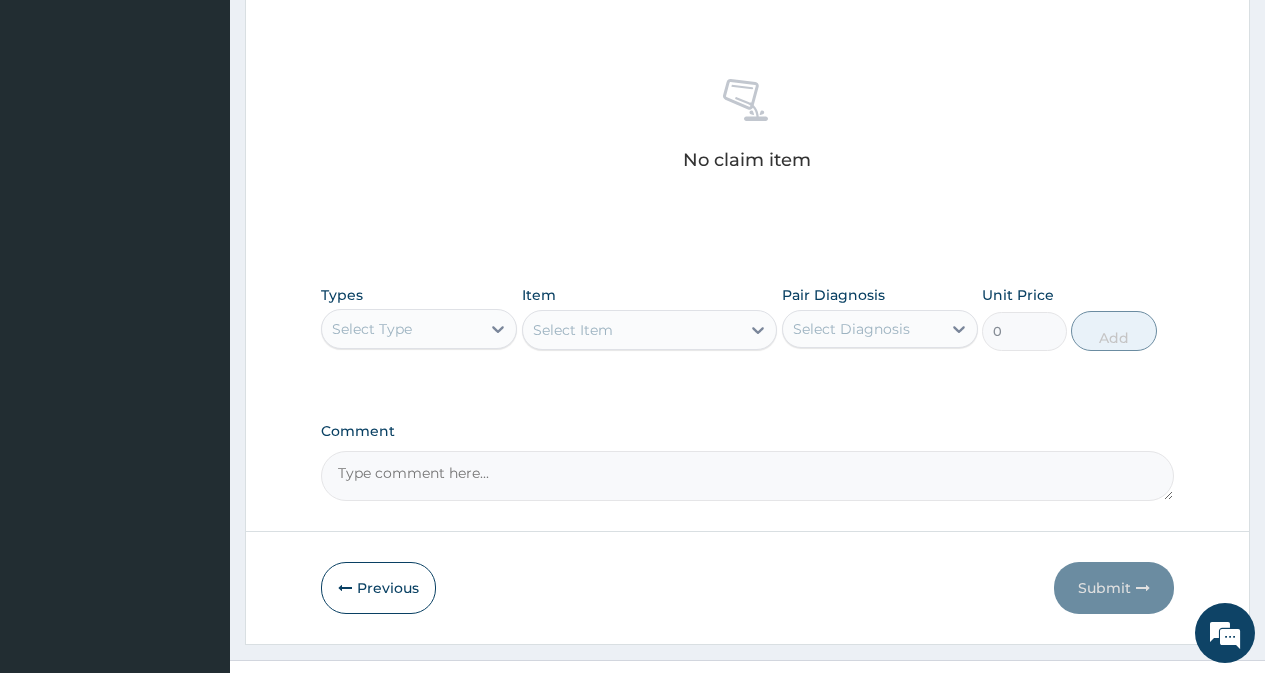 scroll, scrollTop: 769, scrollLeft: 0, axis: vertical 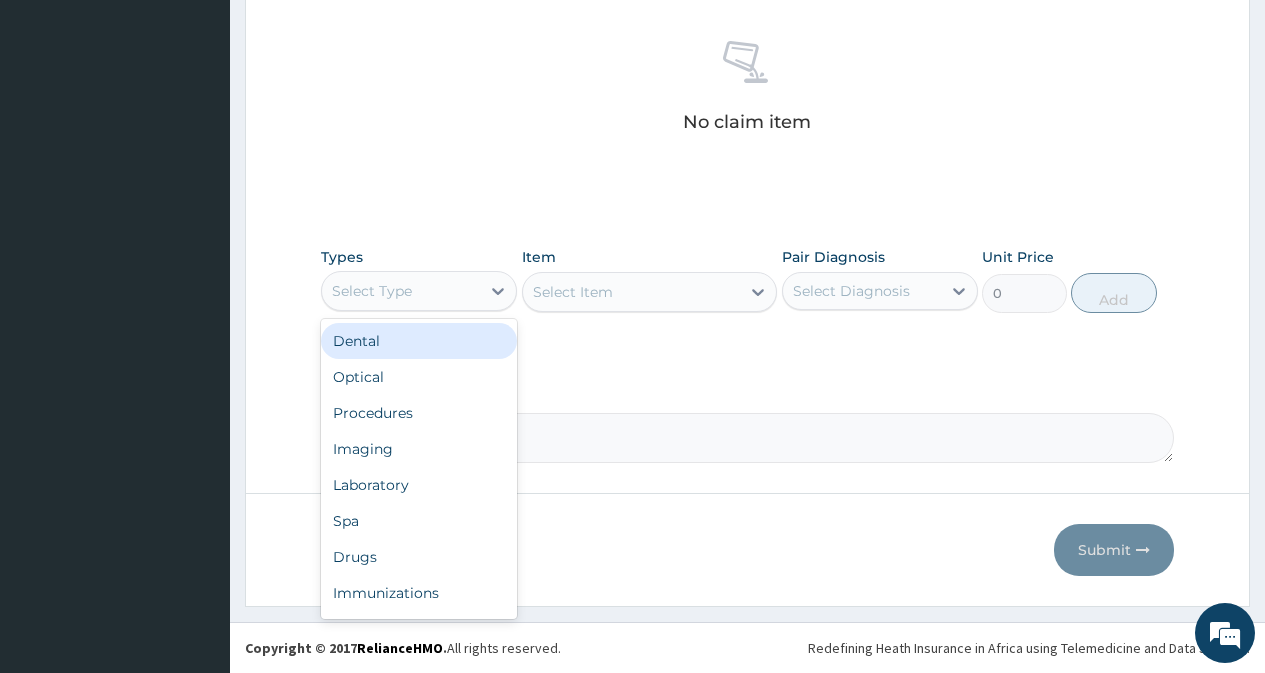 click on "Select Type" at bounding box center (401, 291) 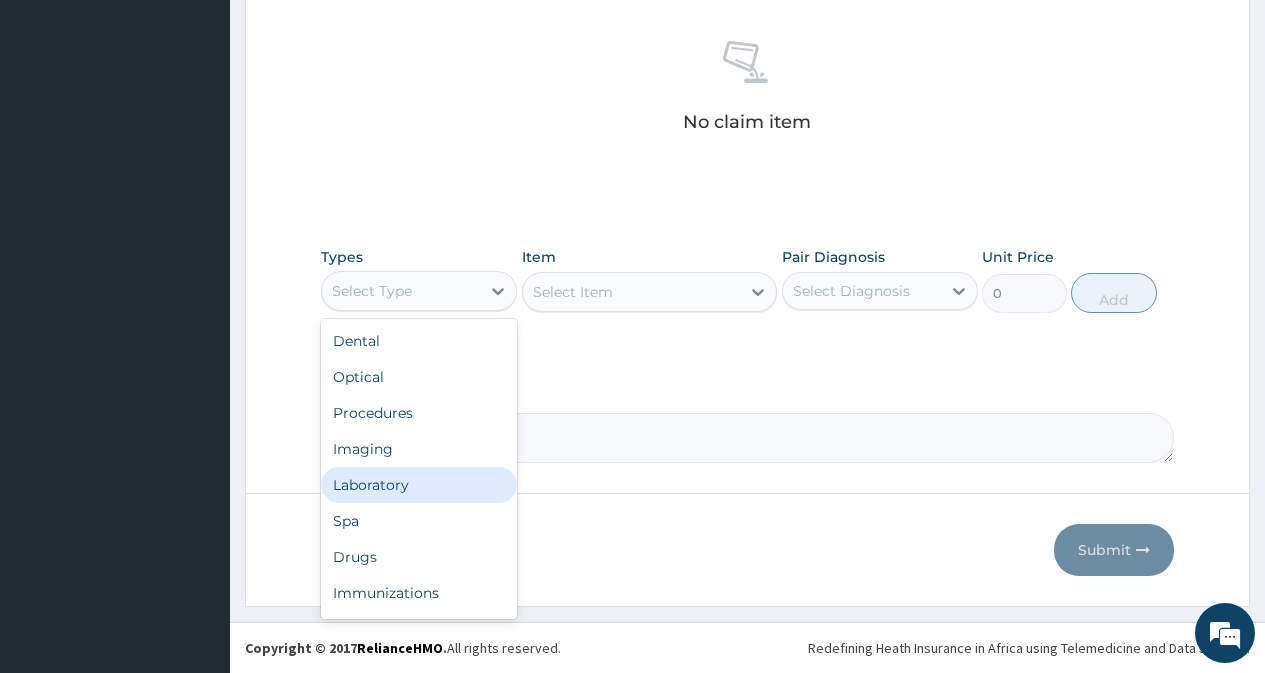 click on "Laboratory" at bounding box center (419, 485) 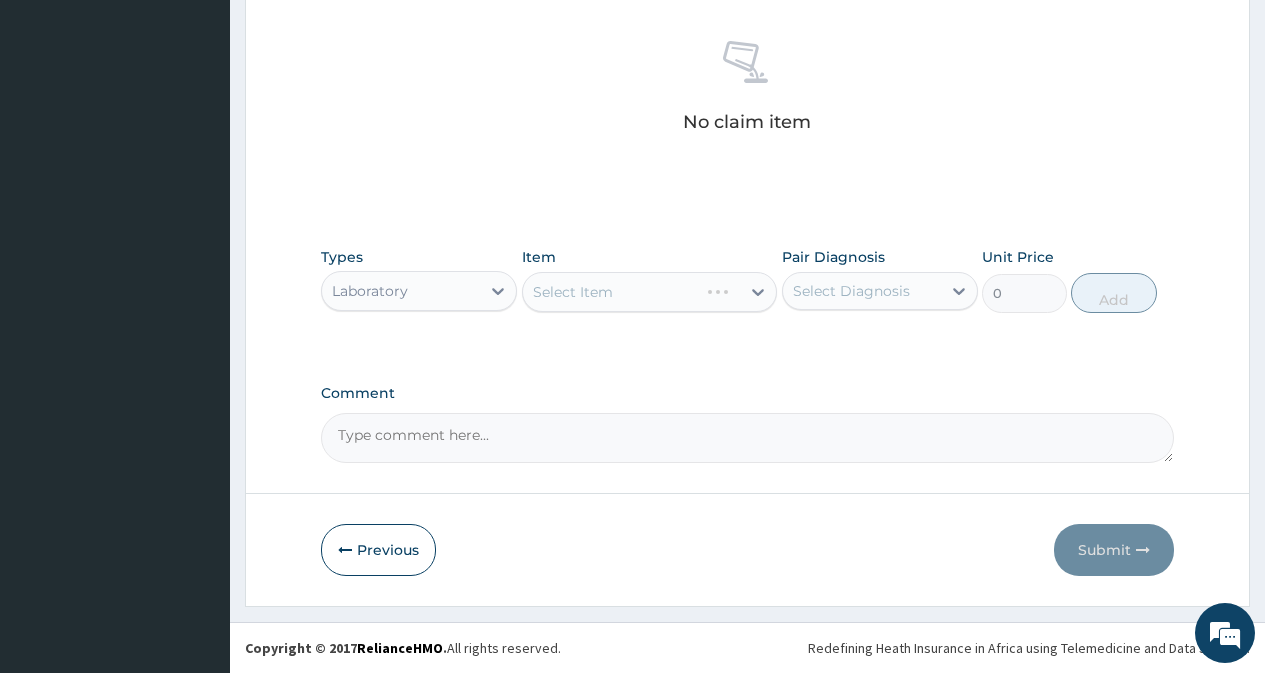 click on "Select Diagnosis" at bounding box center [862, 291] 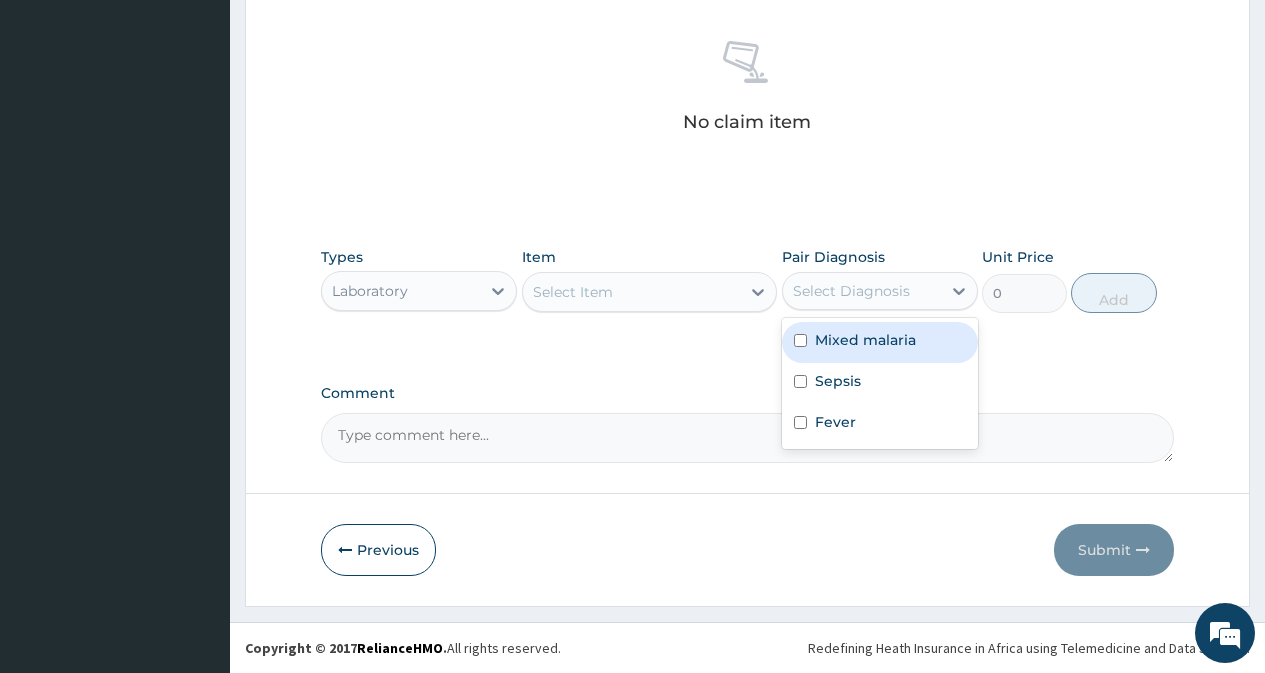 click on "Mixed malaria" at bounding box center (865, 340) 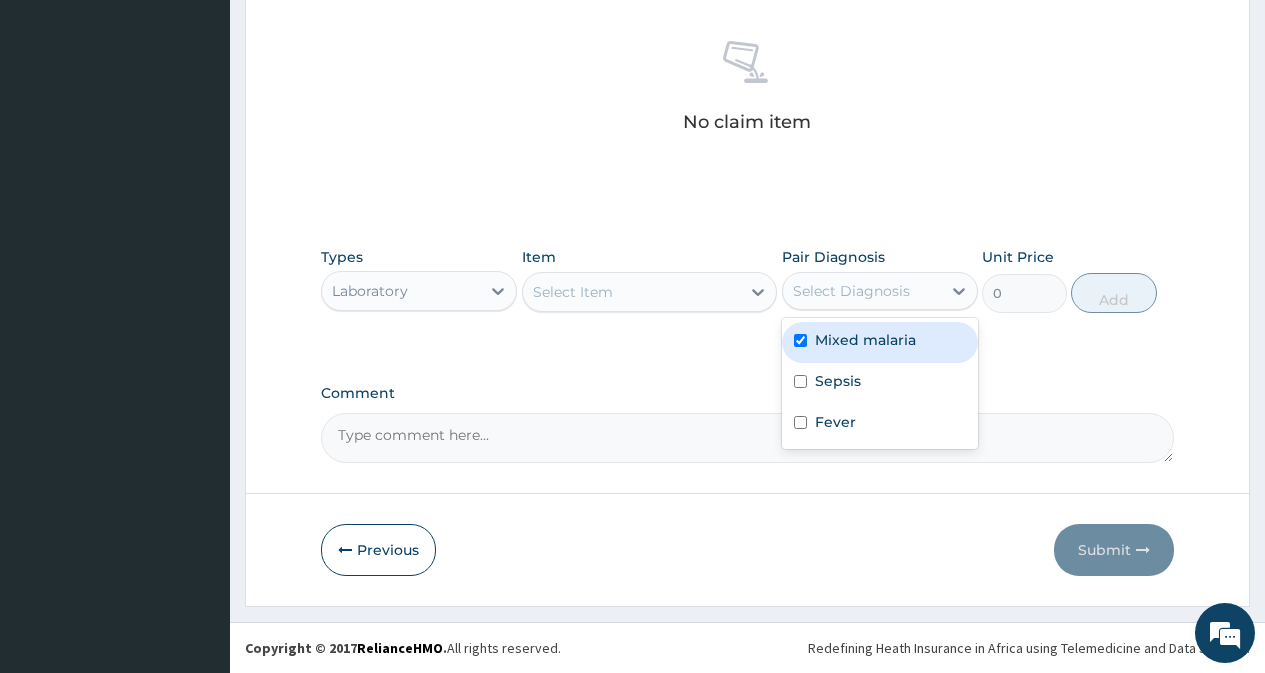 checkbox on "true" 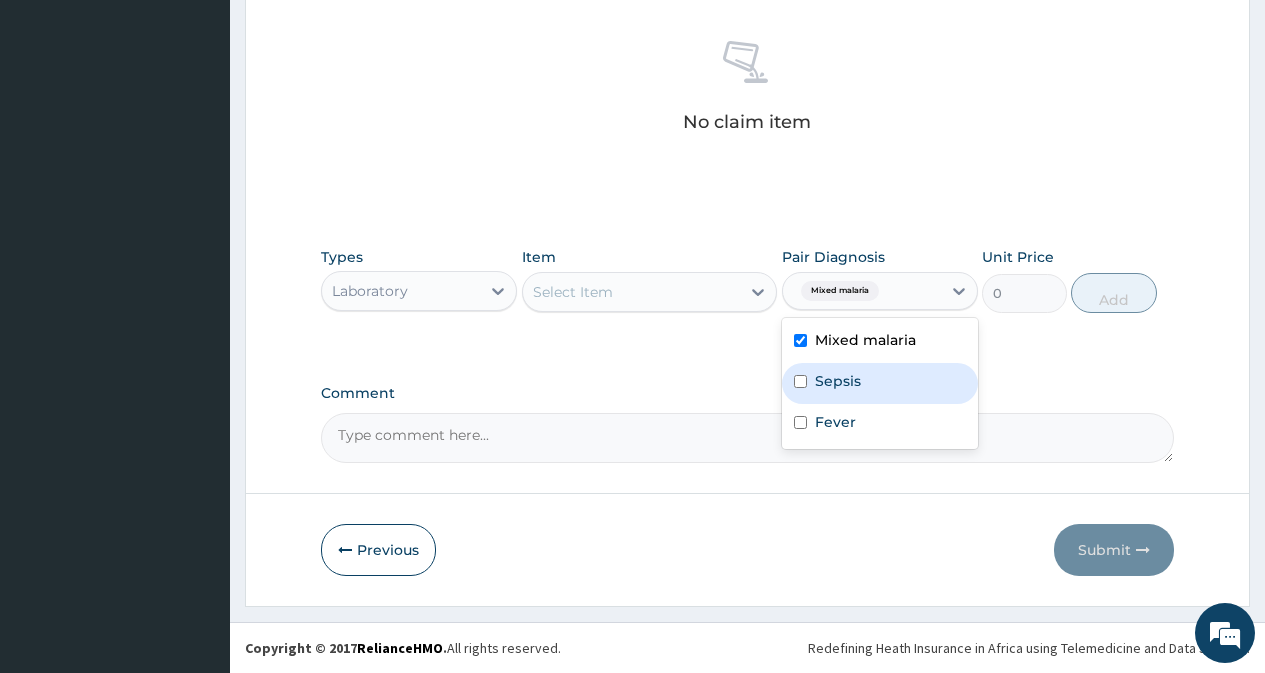 drag, startPoint x: 848, startPoint y: 377, endPoint x: 866, endPoint y: 424, distance: 50.32892 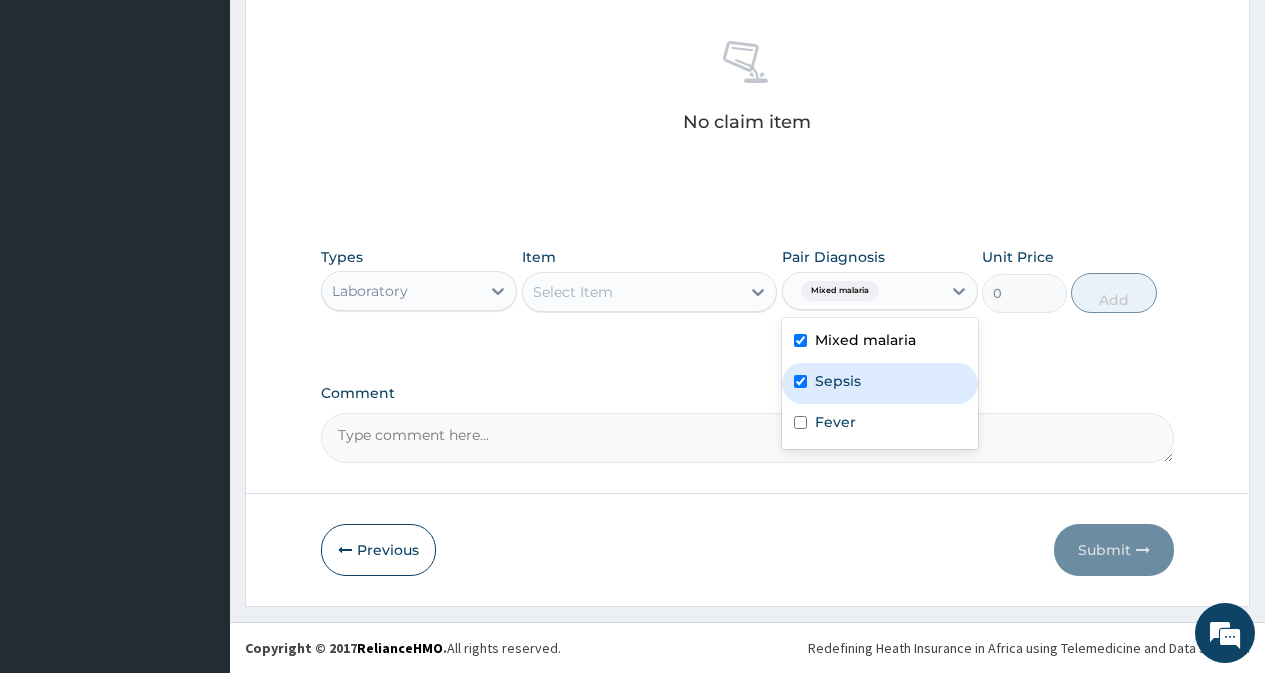 checkbox on "true" 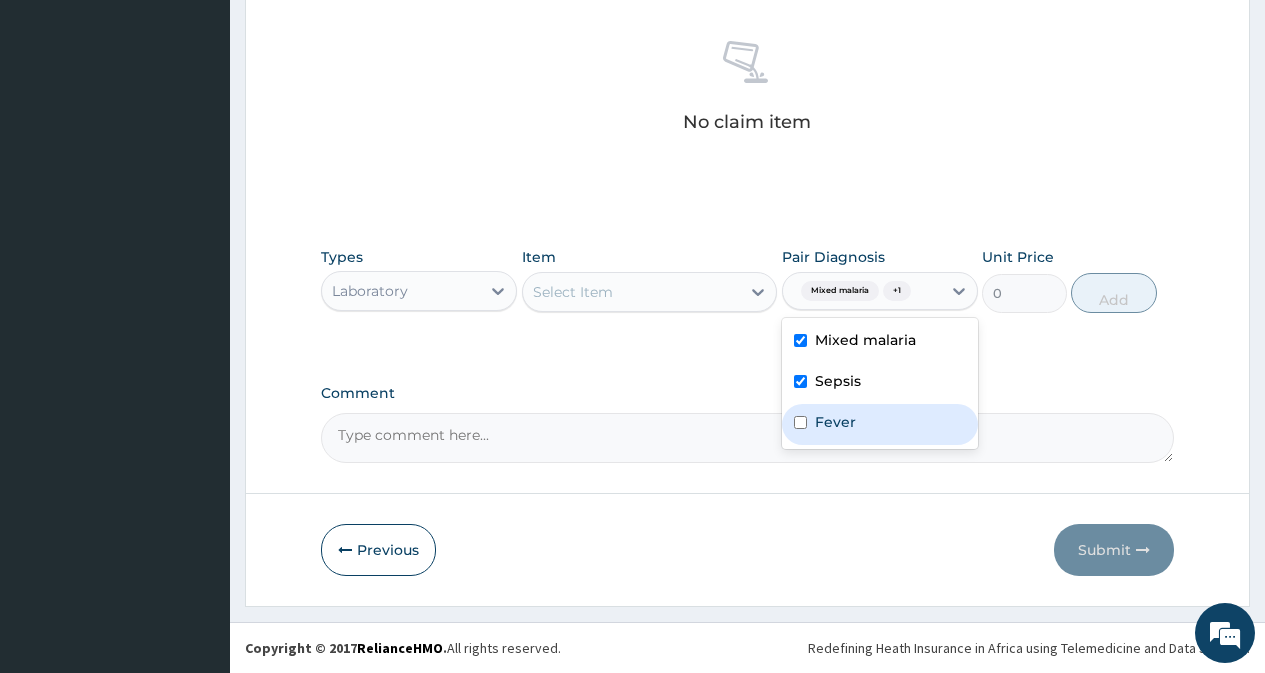 click on "Fever" at bounding box center (880, 424) 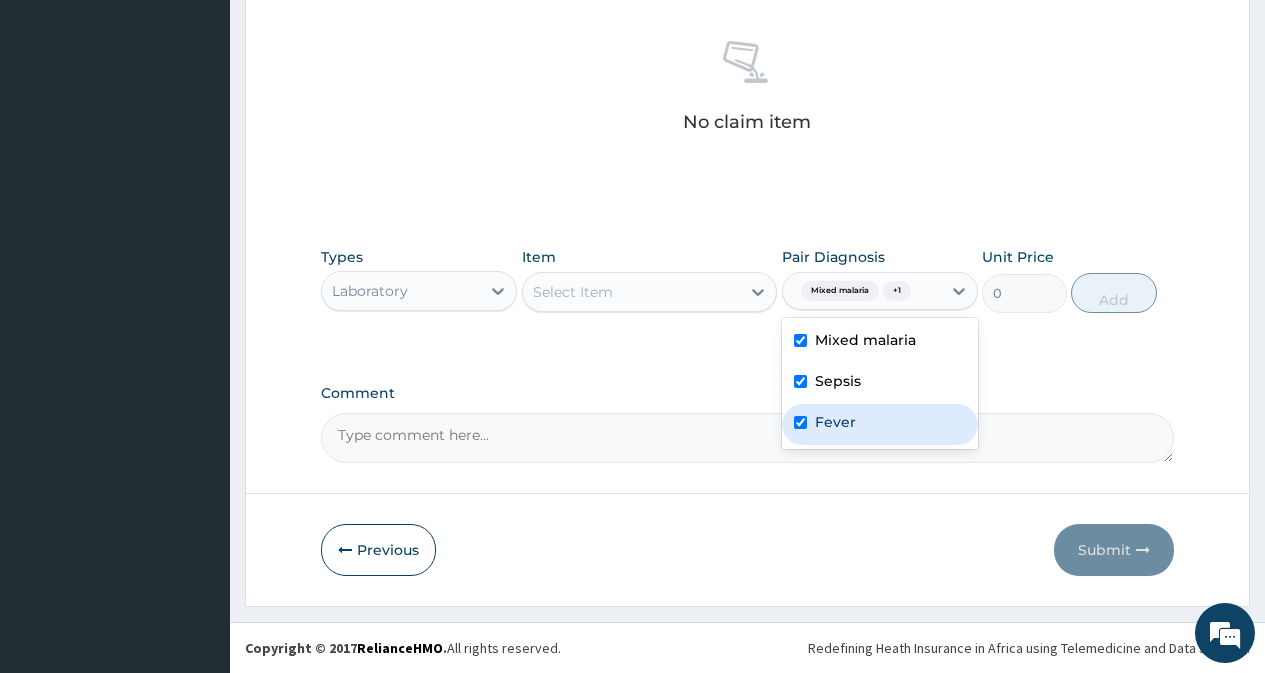 checkbox on "true" 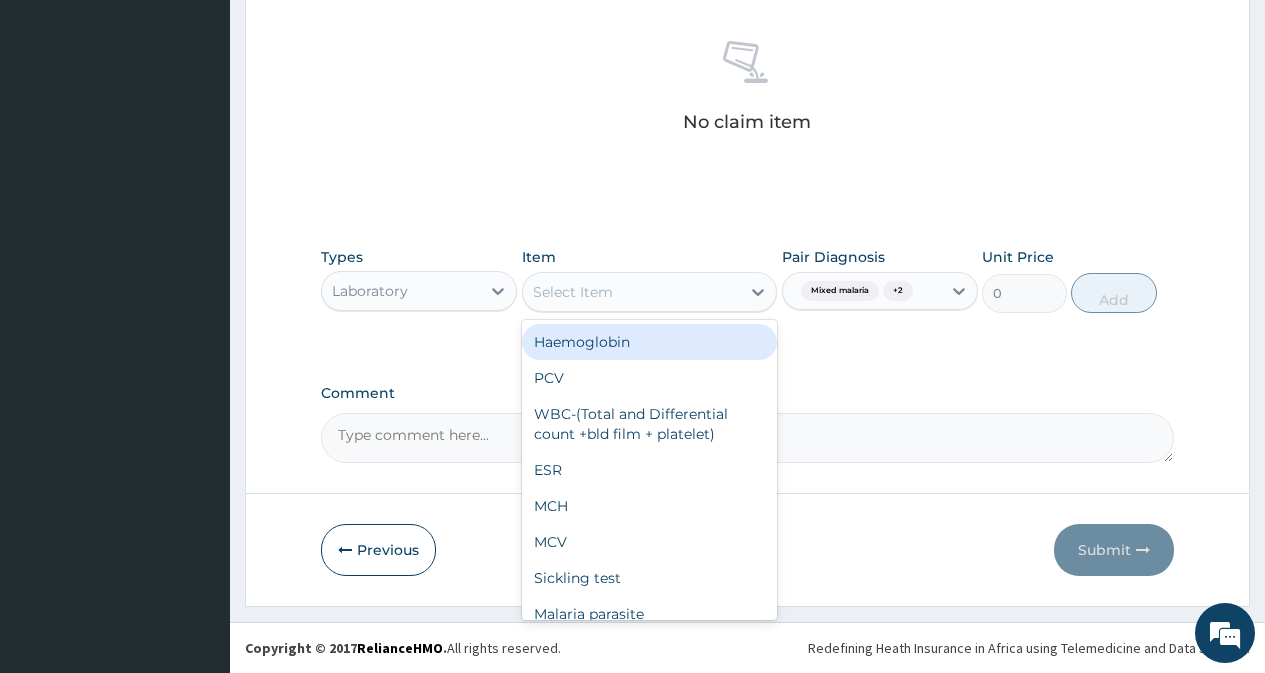 drag, startPoint x: 697, startPoint y: 286, endPoint x: 697, endPoint y: 386, distance: 100 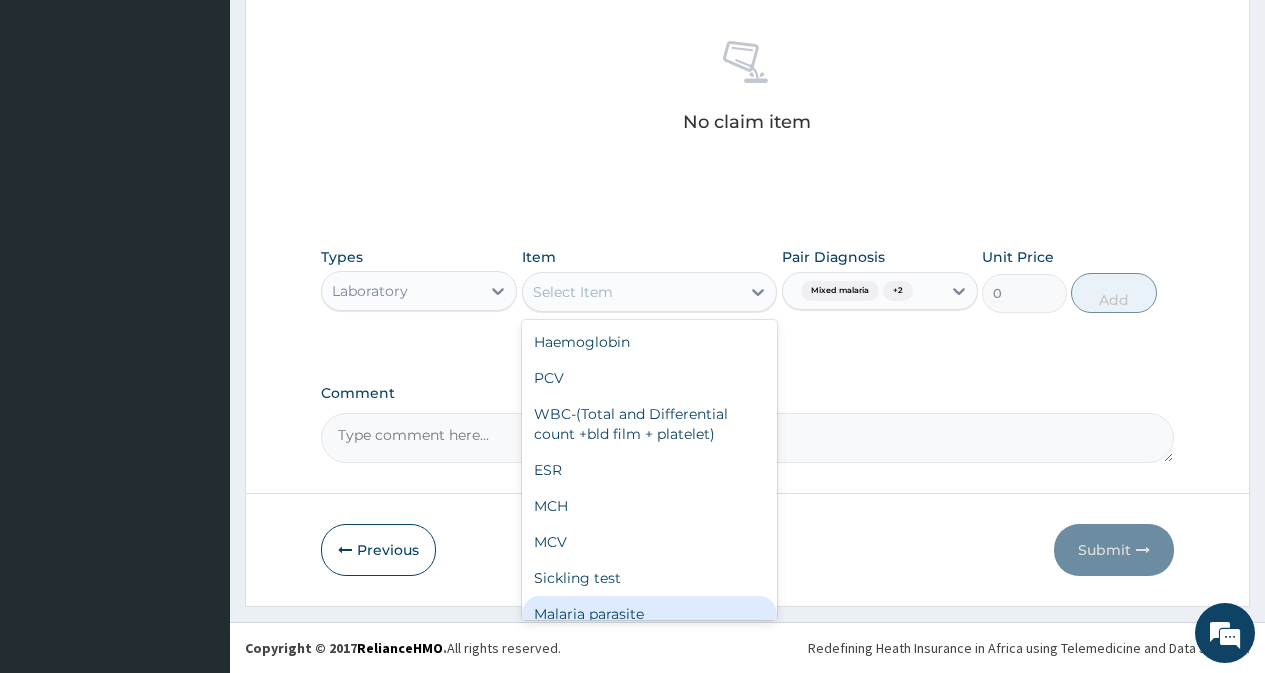 click on "Malaria parasite" at bounding box center [650, 614] 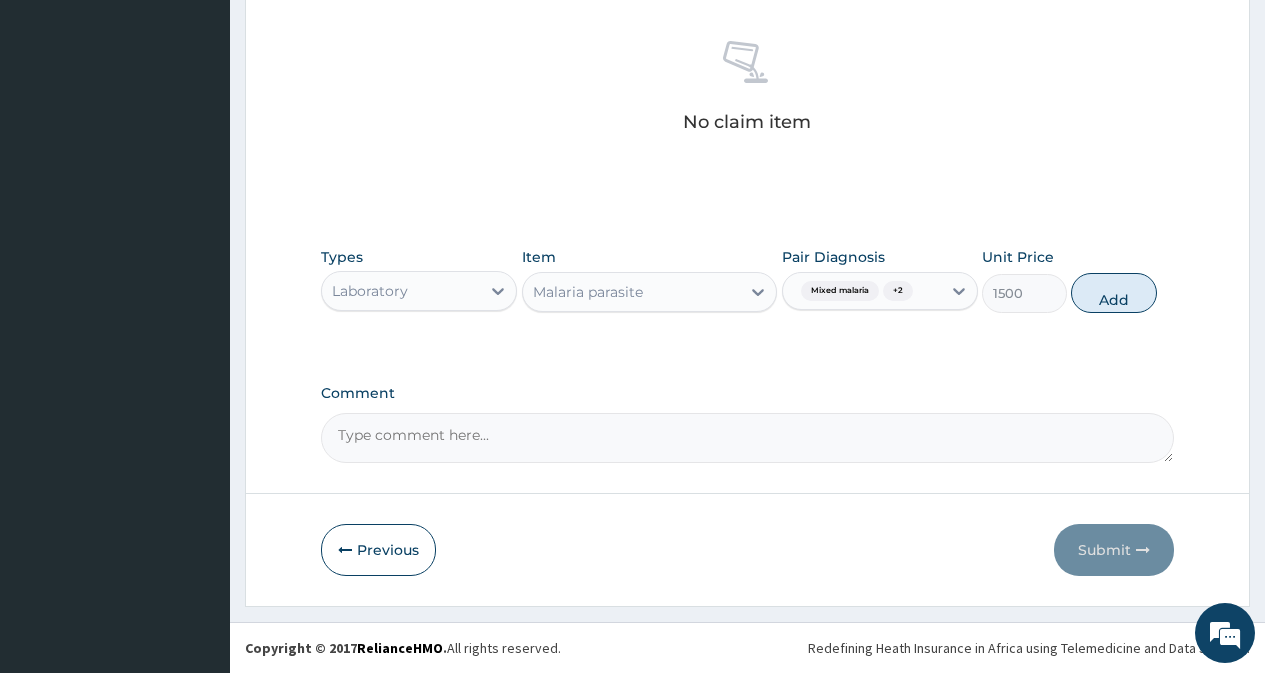 drag, startPoint x: 1106, startPoint y: 292, endPoint x: 1026, endPoint y: 306, distance: 81.21576 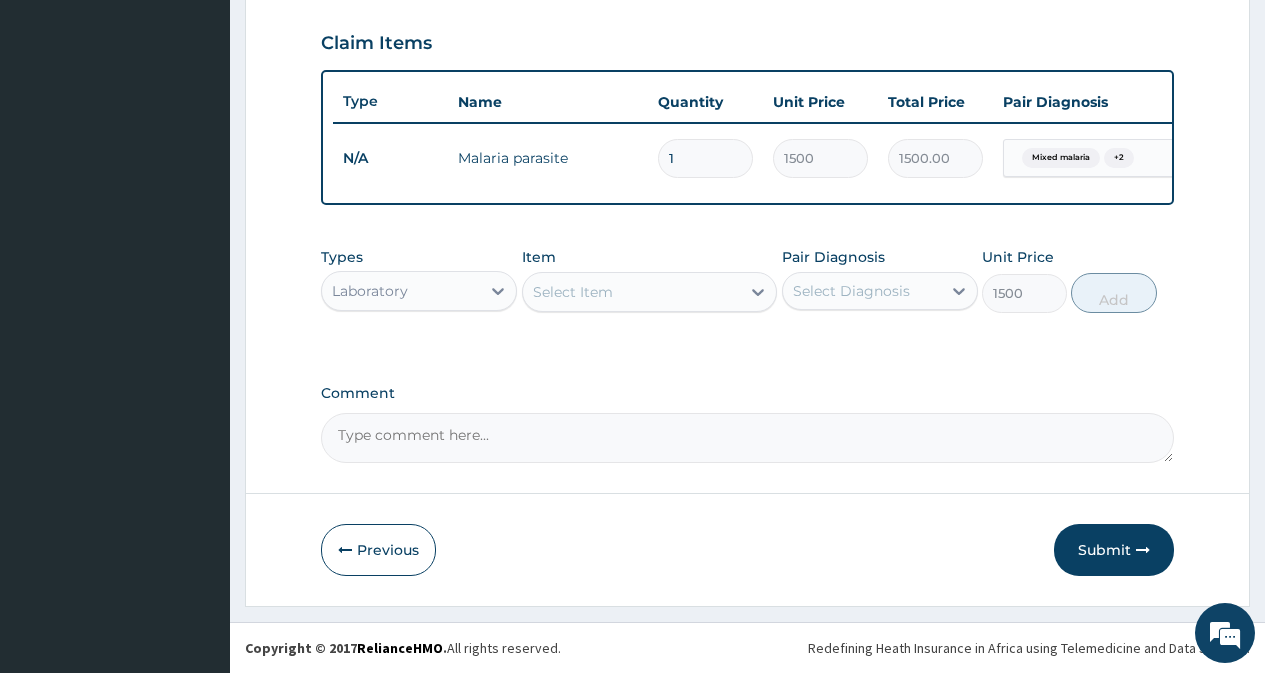 type on "0" 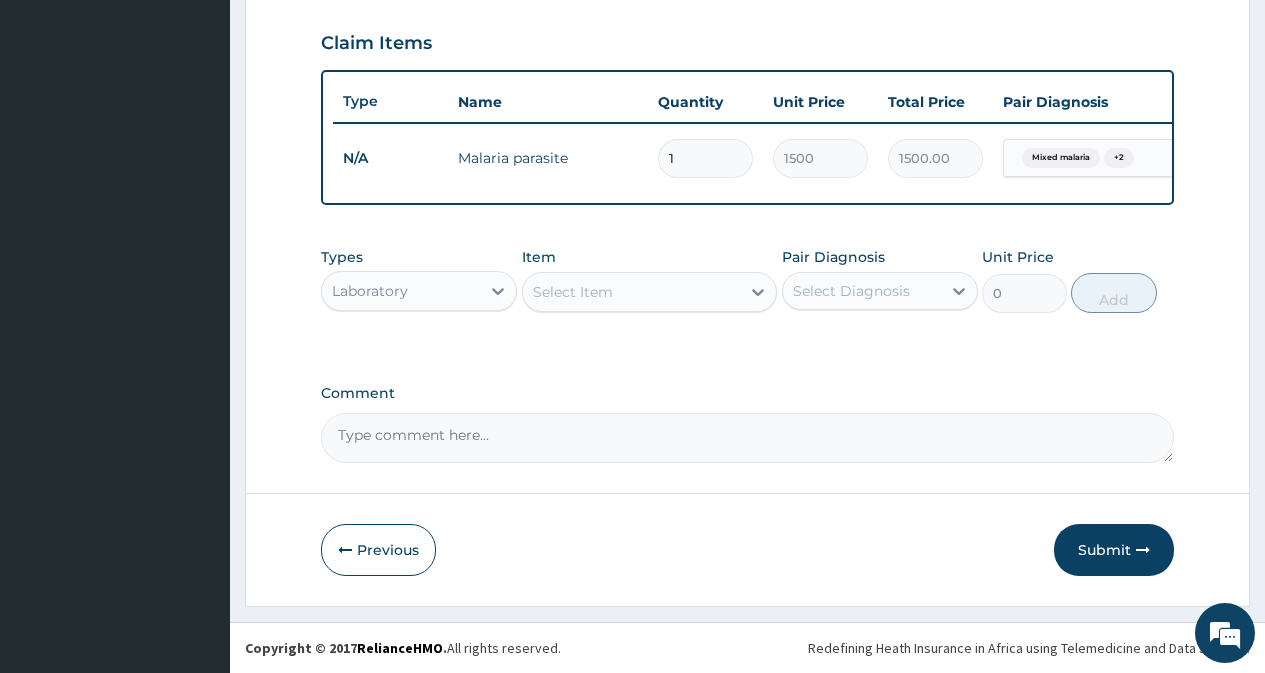 scroll, scrollTop: 689, scrollLeft: 0, axis: vertical 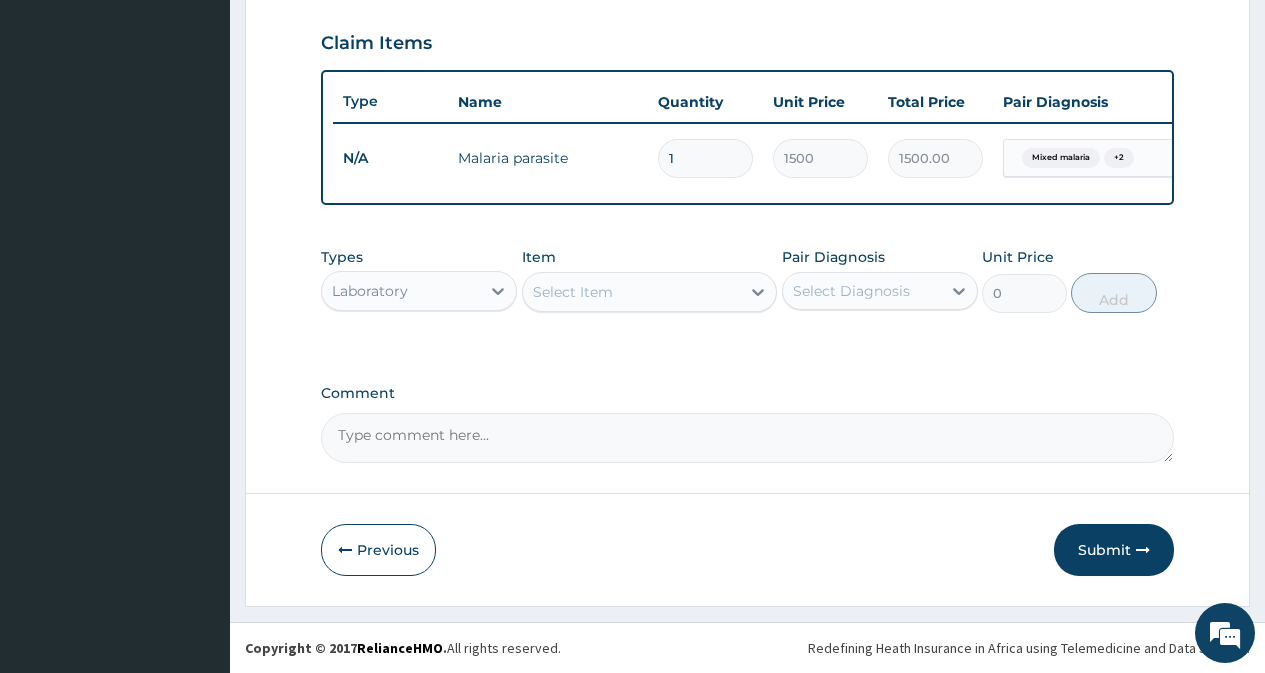 drag, startPoint x: 494, startPoint y: 295, endPoint x: 487, endPoint y: 309, distance: 15.652476 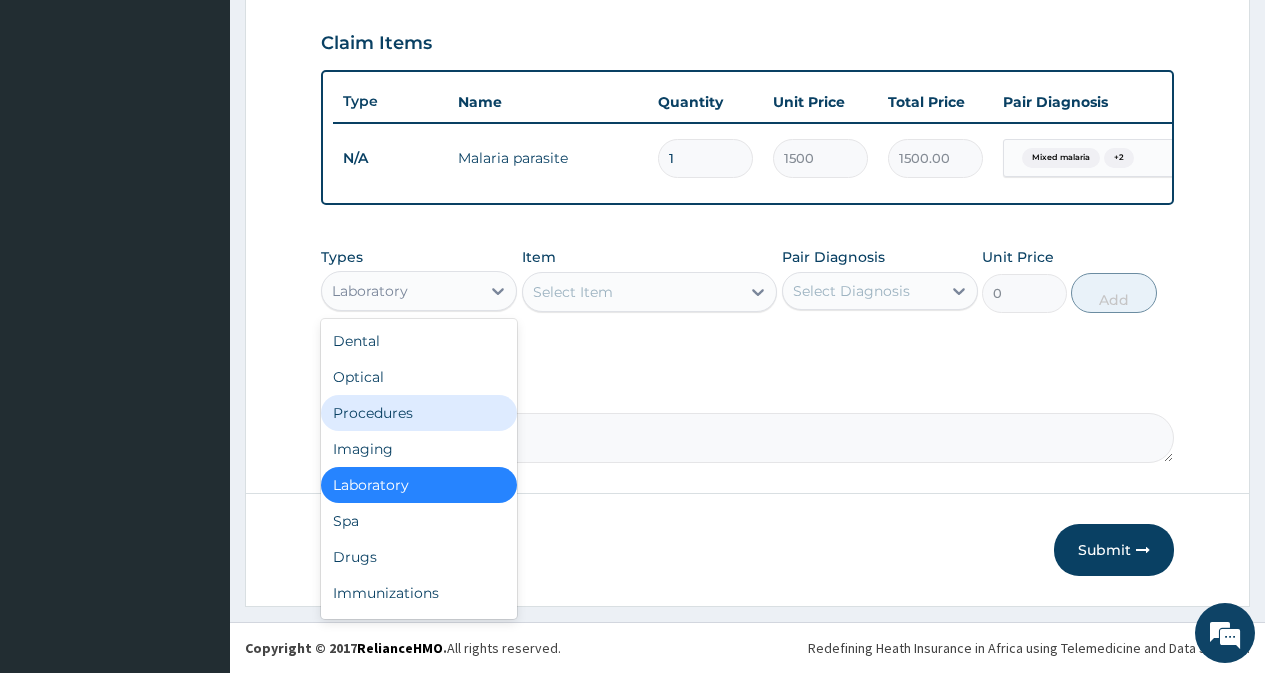 drag, startPoint x: 459, startPoint y: 415, endPoint x: 509, endPoint y: 391, distance: 55.461697 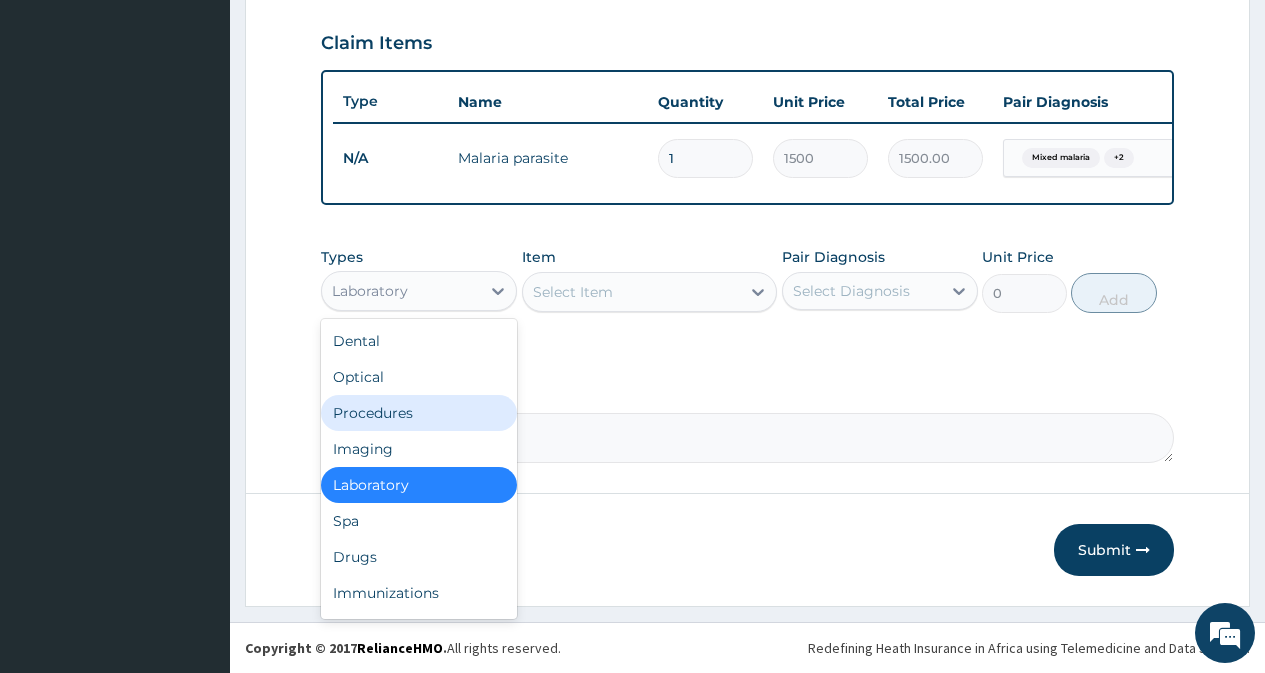 click on "Procedures" at bounding box center [419, 413] 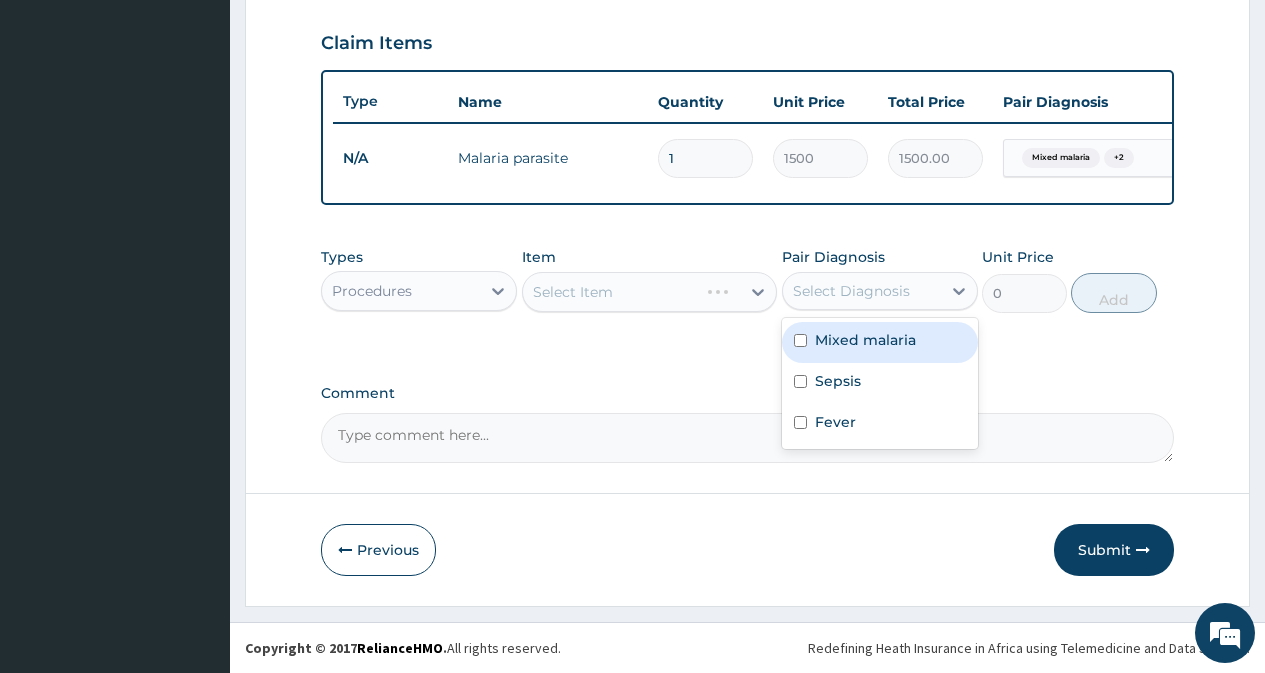 drag, startPoint x: 836, startPoint y: 293, endPoint x: 842, endPoint y: 330, distance: 37.48333 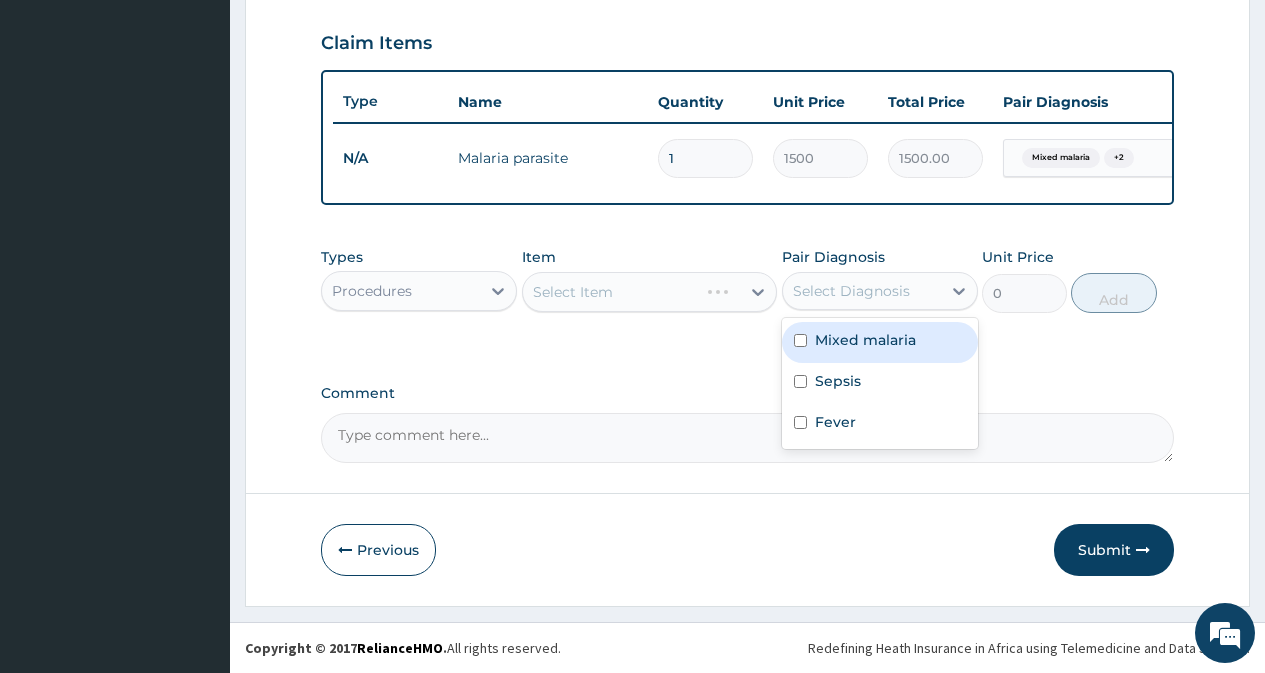 click on "Select Diagnosis" at bounding box center [862, 291] 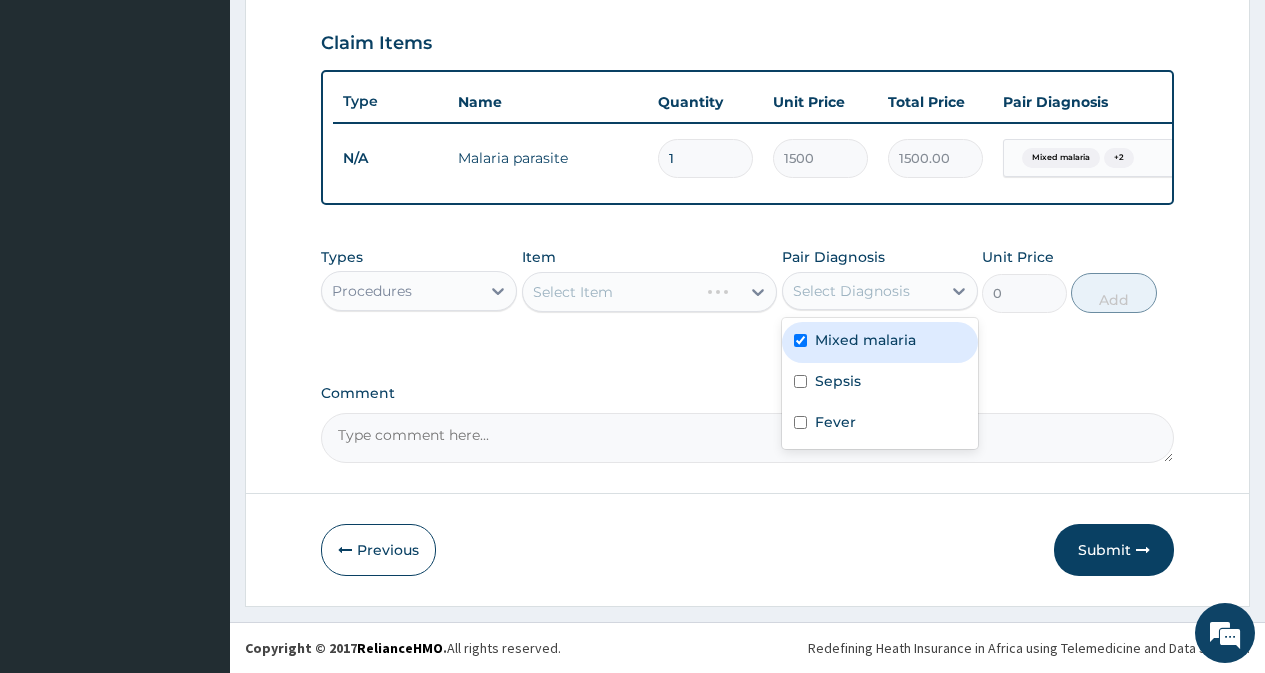 checkbox on "true" 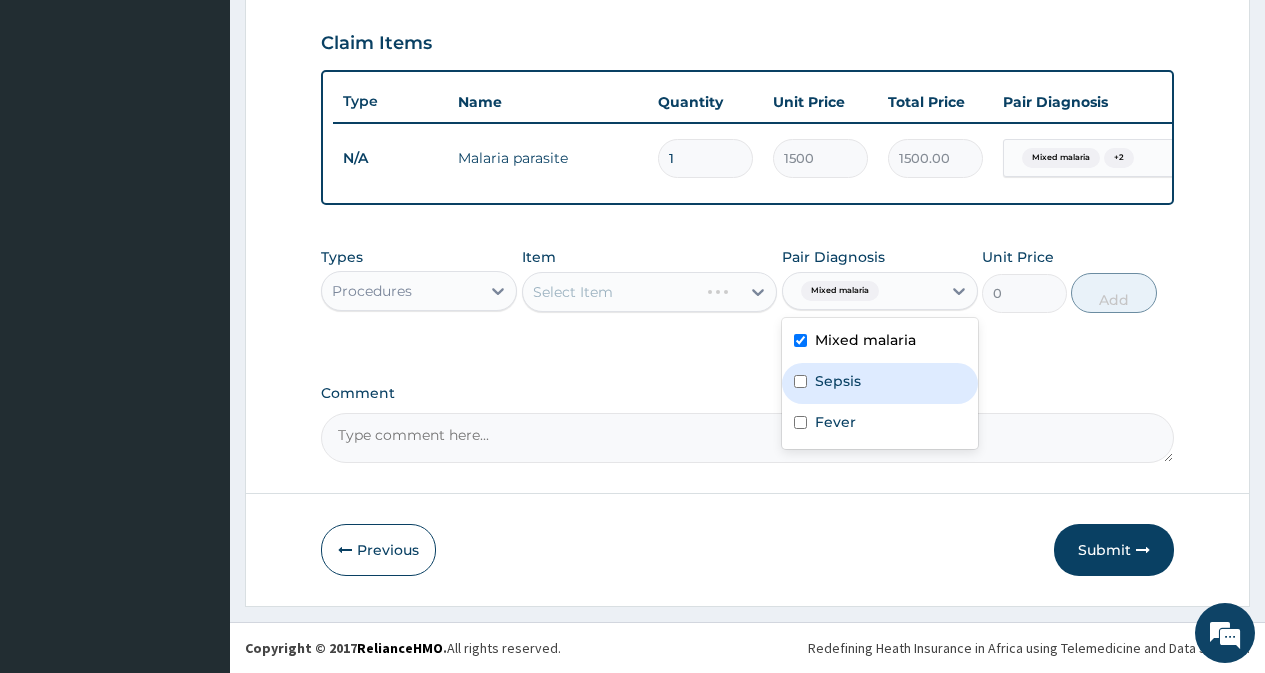 click on "Sepsis" at bounding box center [838, 381] 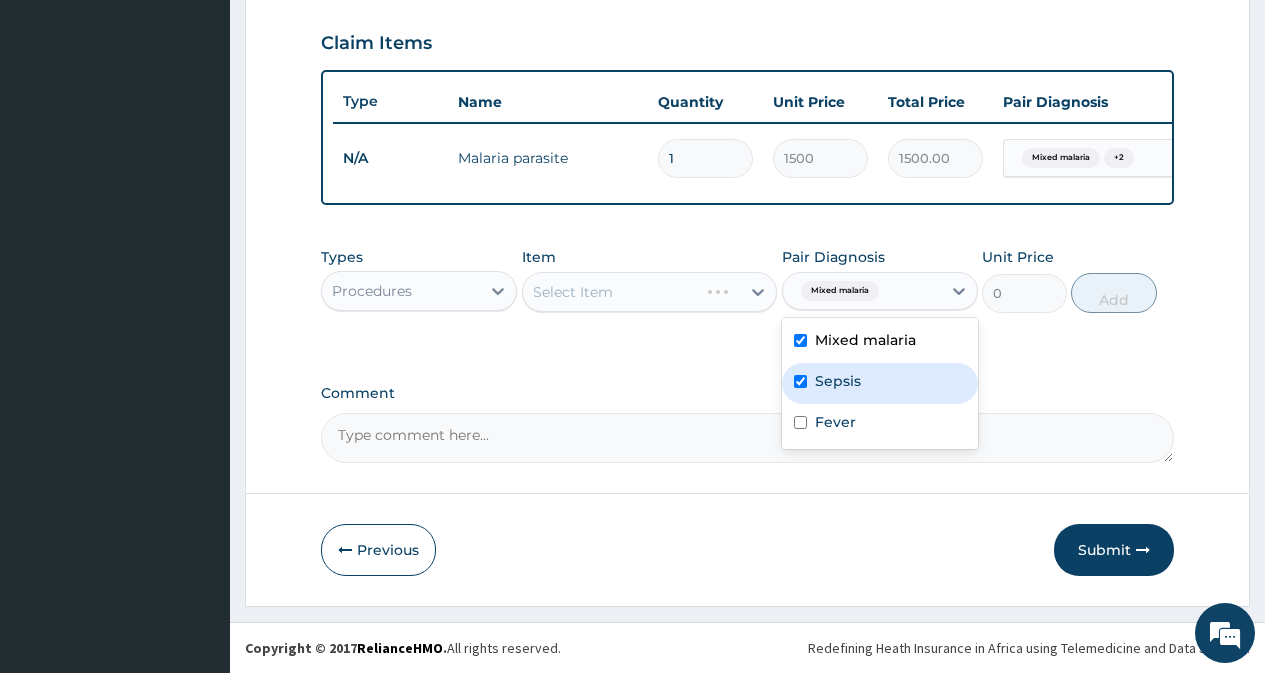 checkbox on "true" 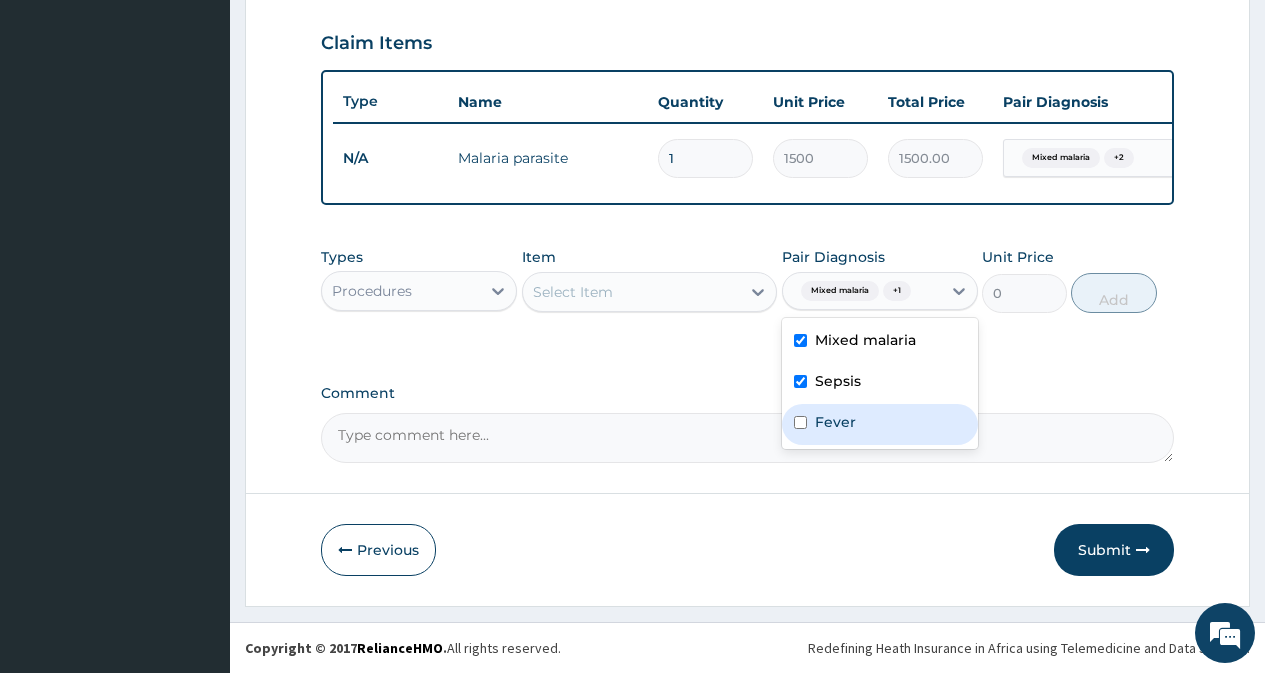 click on "Fever" at bounding box center (835, 422) 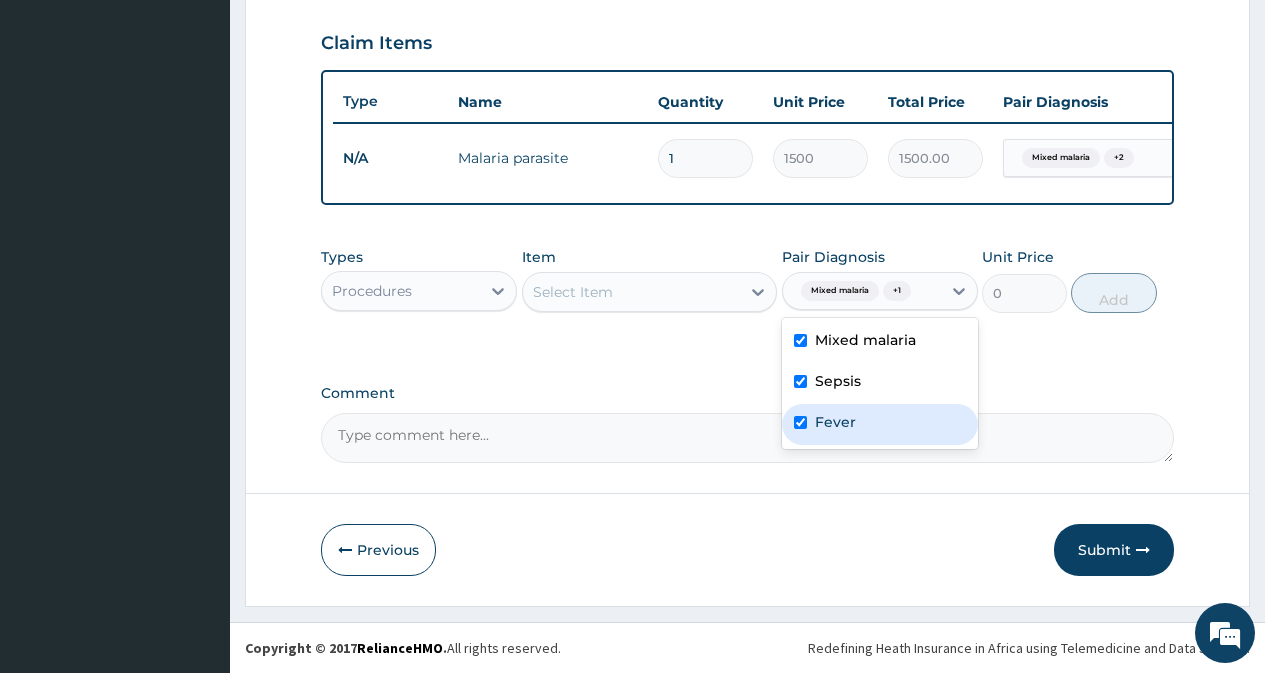 checkbox on "true" 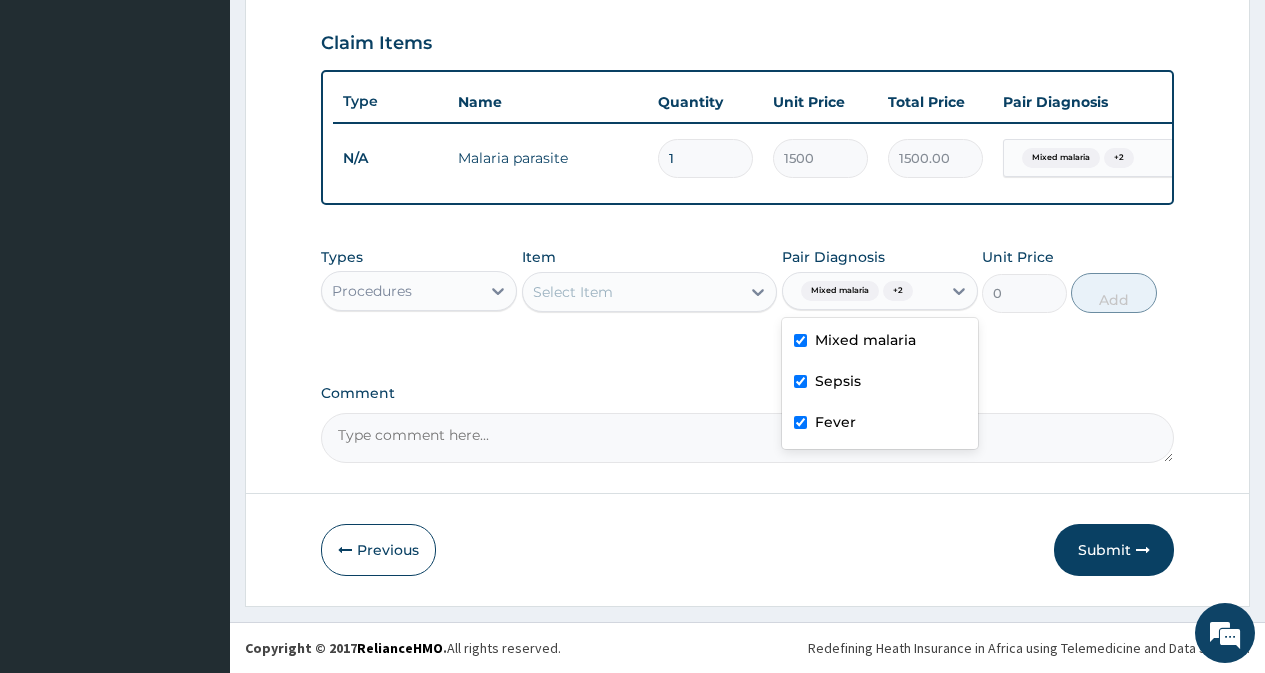 click on "Select Item" at bounding box center [650, 292] 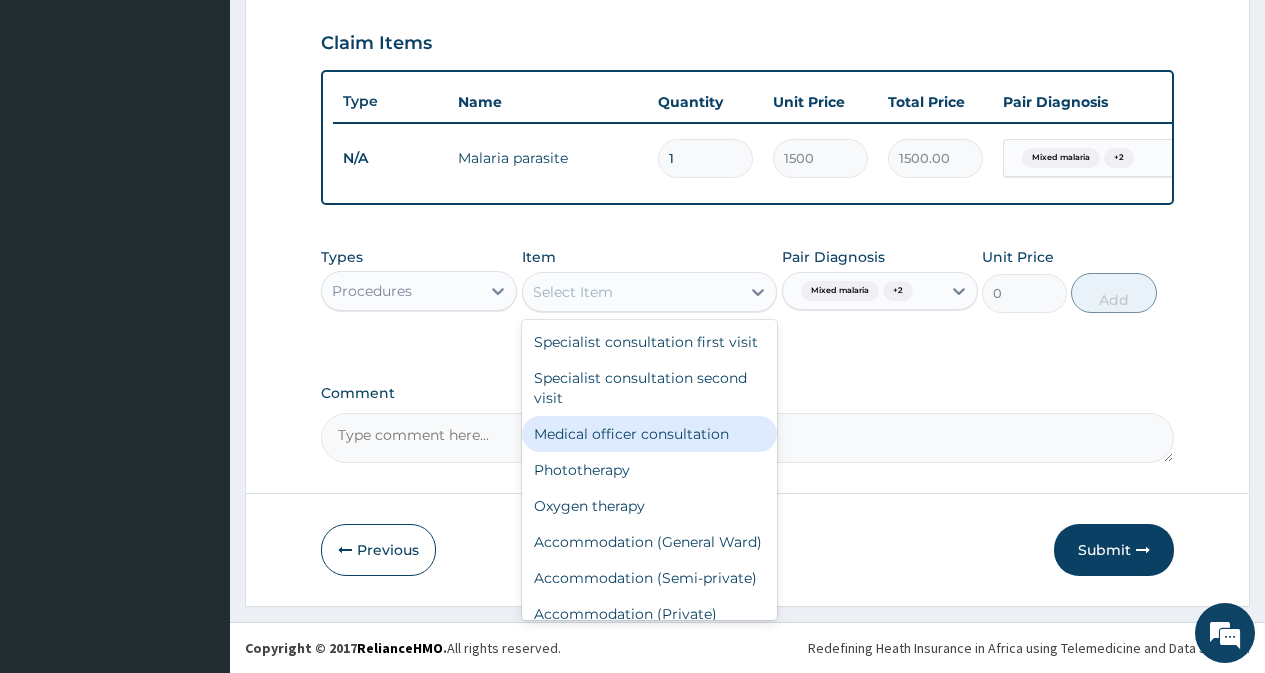 click on "Medical officer consultation" at bounding box center (650, 434) 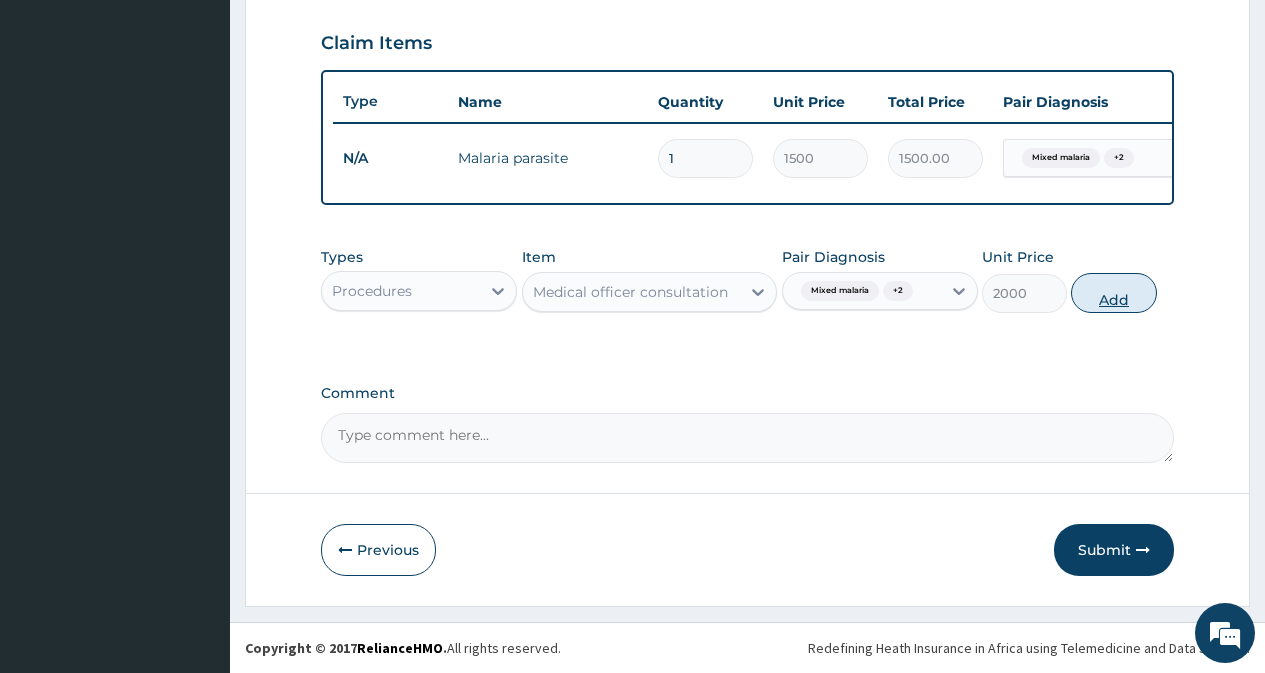 click on "Add" at bounding box center (1113, 293) 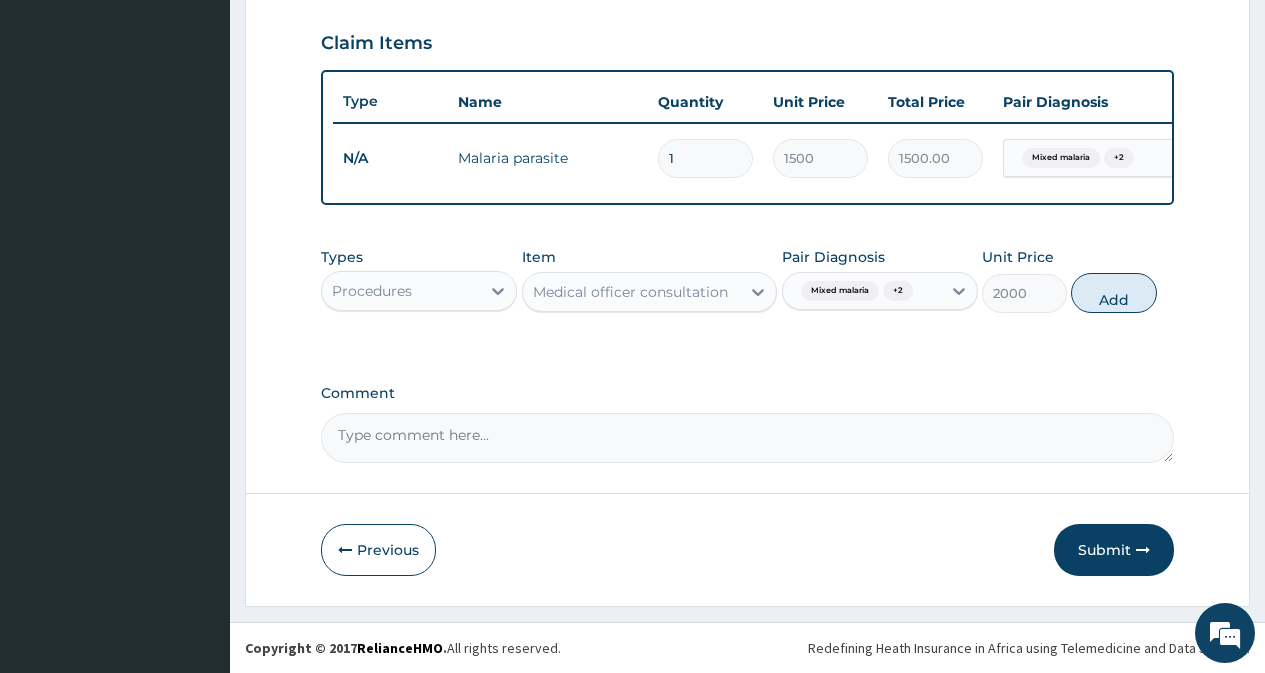 type on "0" 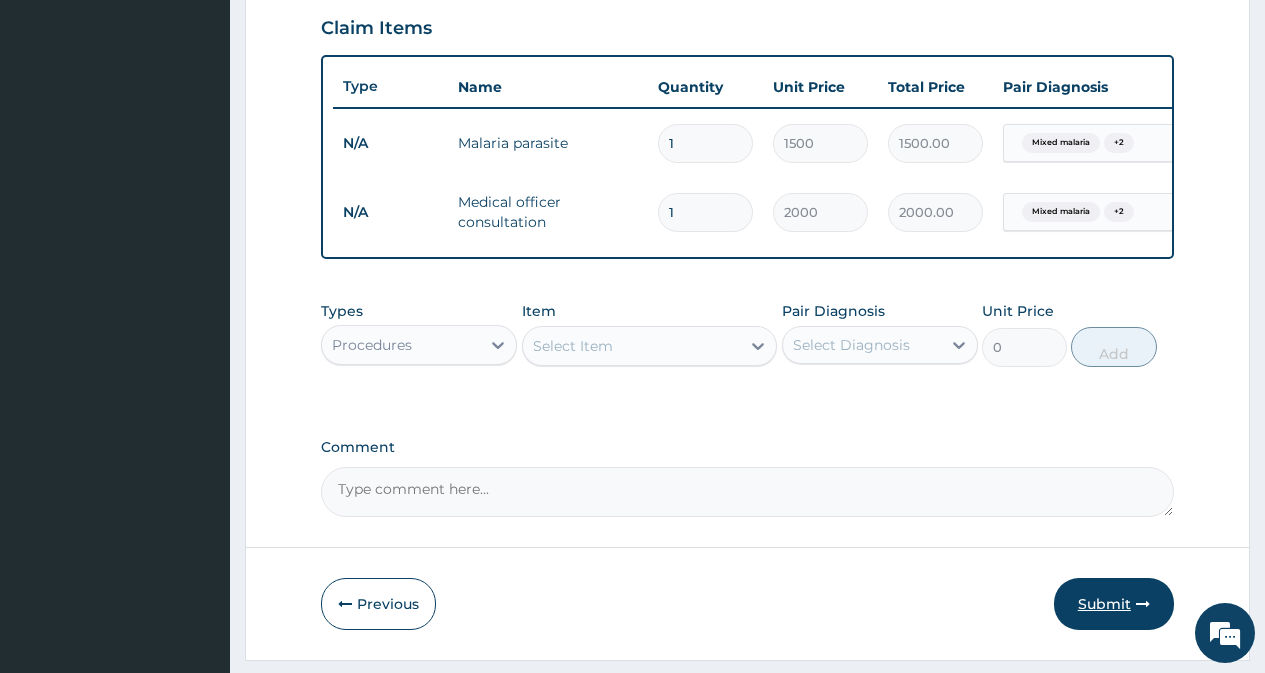 click on "Submit" at bounding box center (1114, 604) 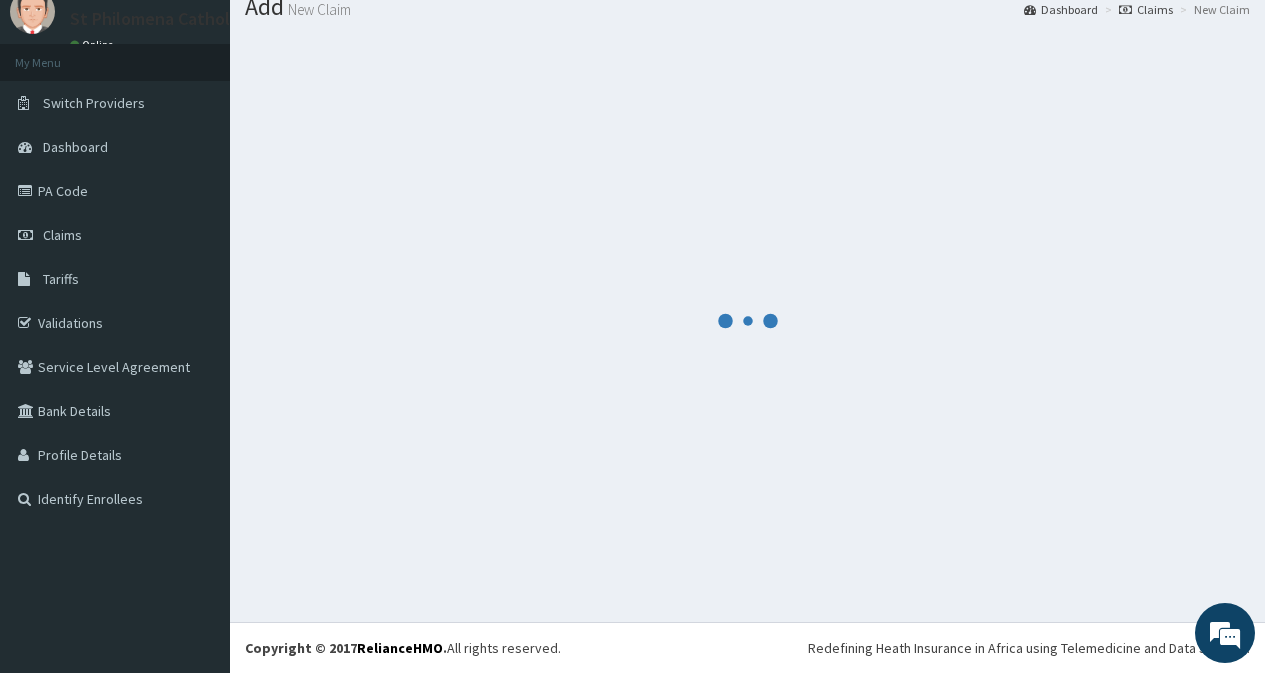scroll, scrollTop: 689, scrollLeft: 0, axis: vertical 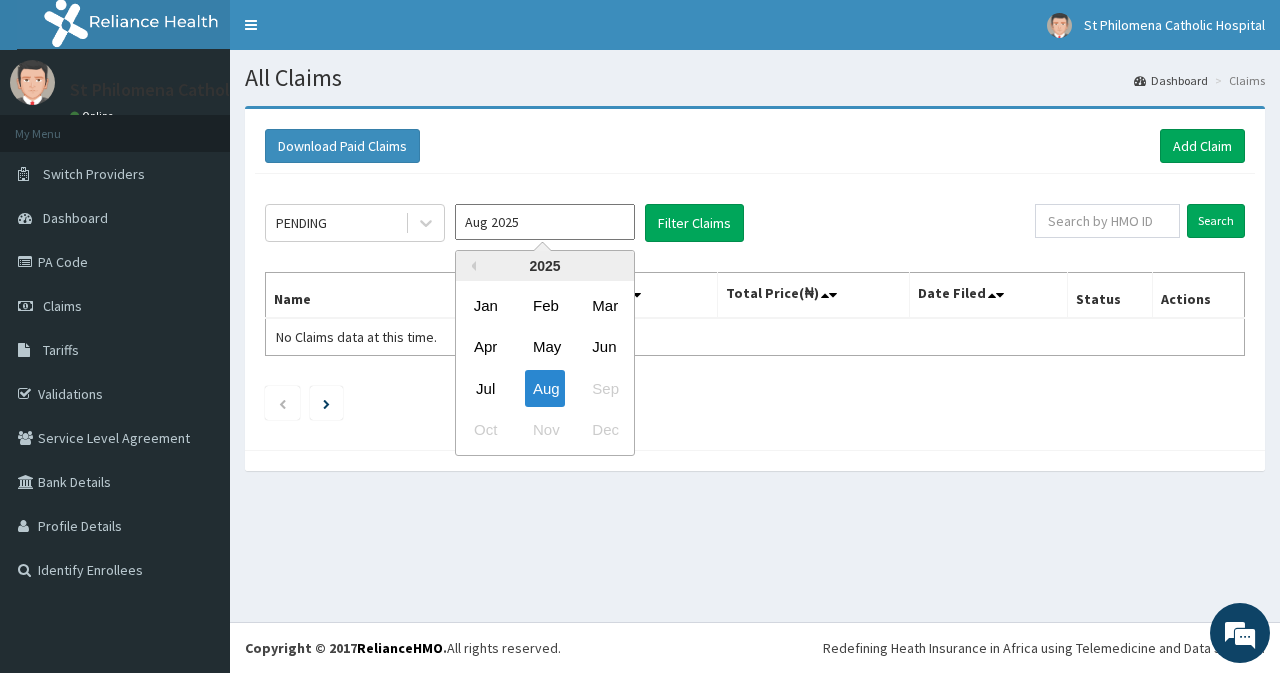 drag, startPoint x: 606, startPoint y: 205, endPoint x: 626, endPoint y: 285, distance: 82.46211 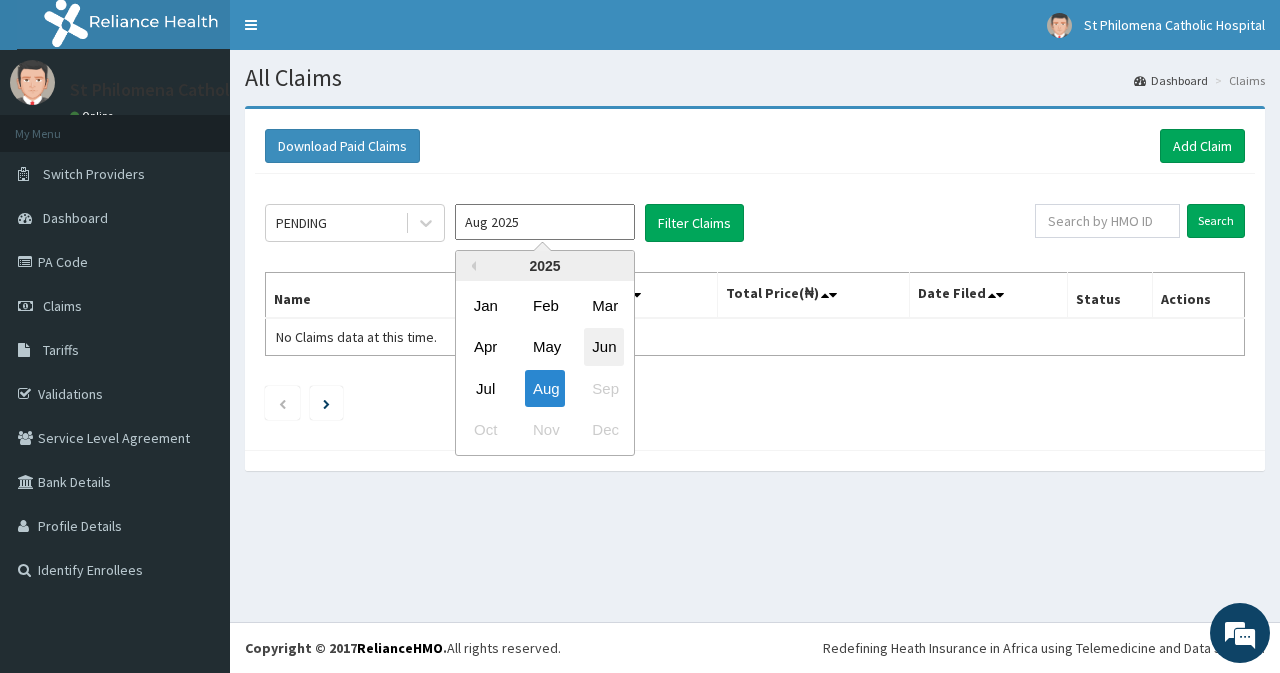 click on "Jun" at bounding box center (604, 347) 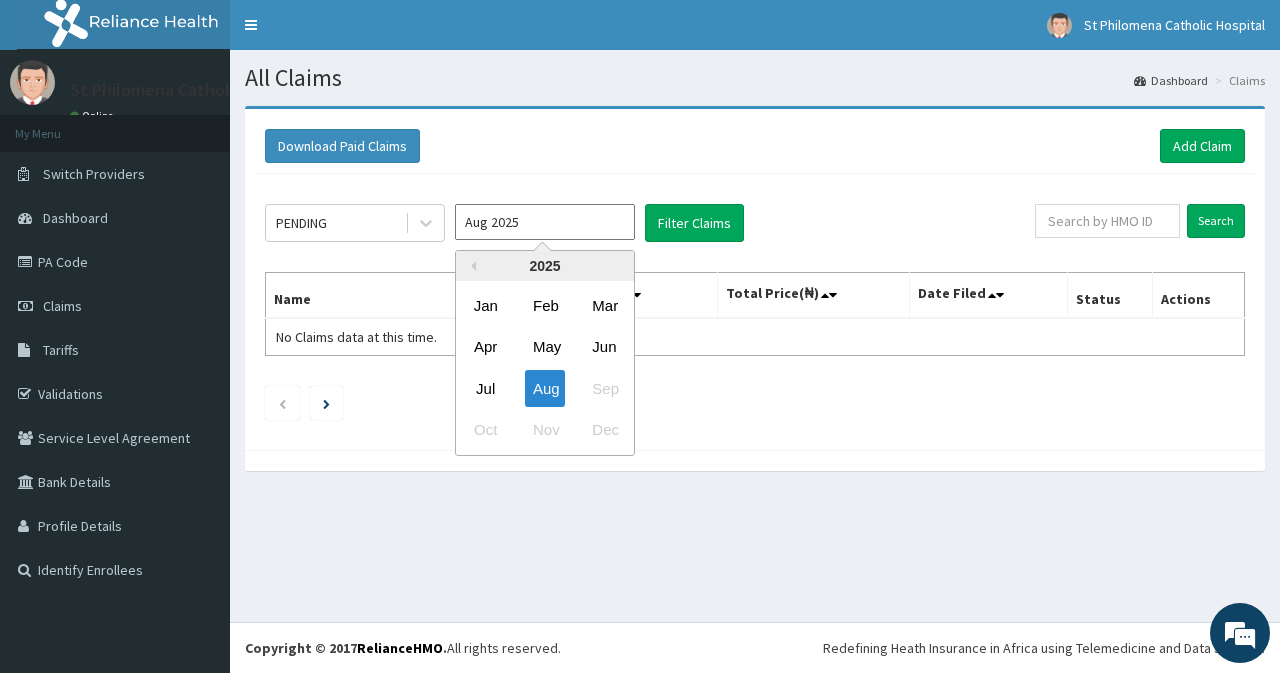 type on "Jun 2025" 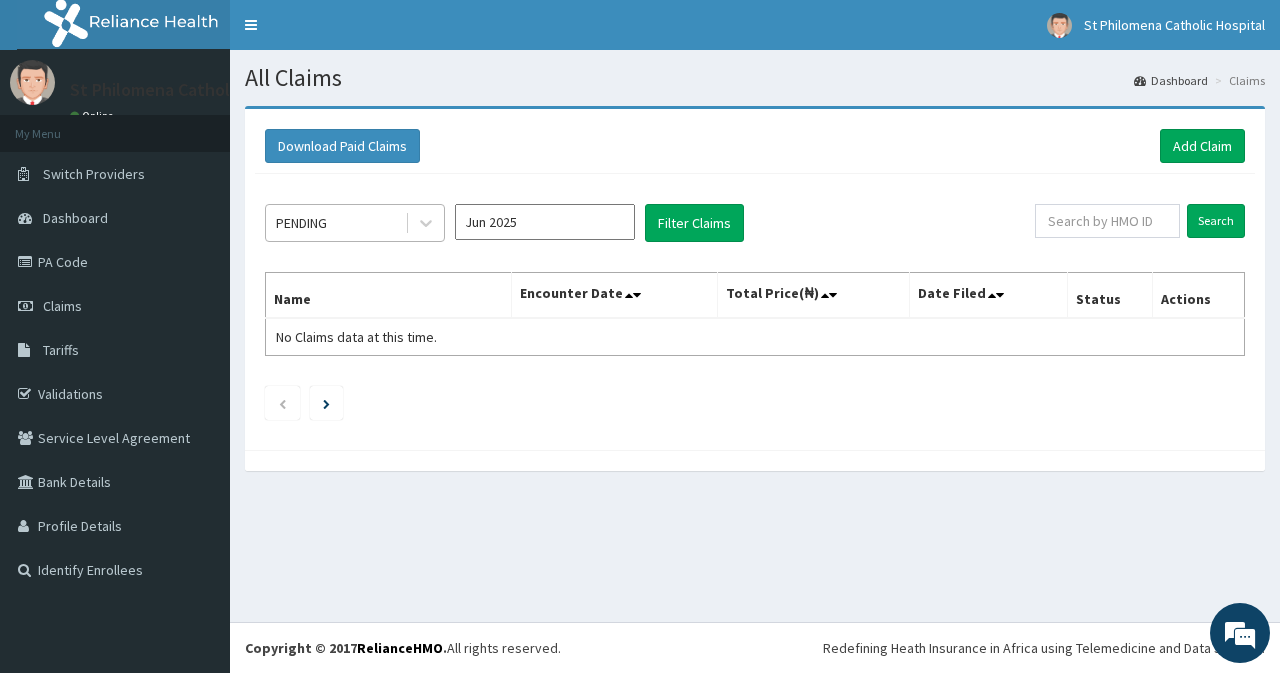 click on "PENDING" at bounding box center [335, 223] 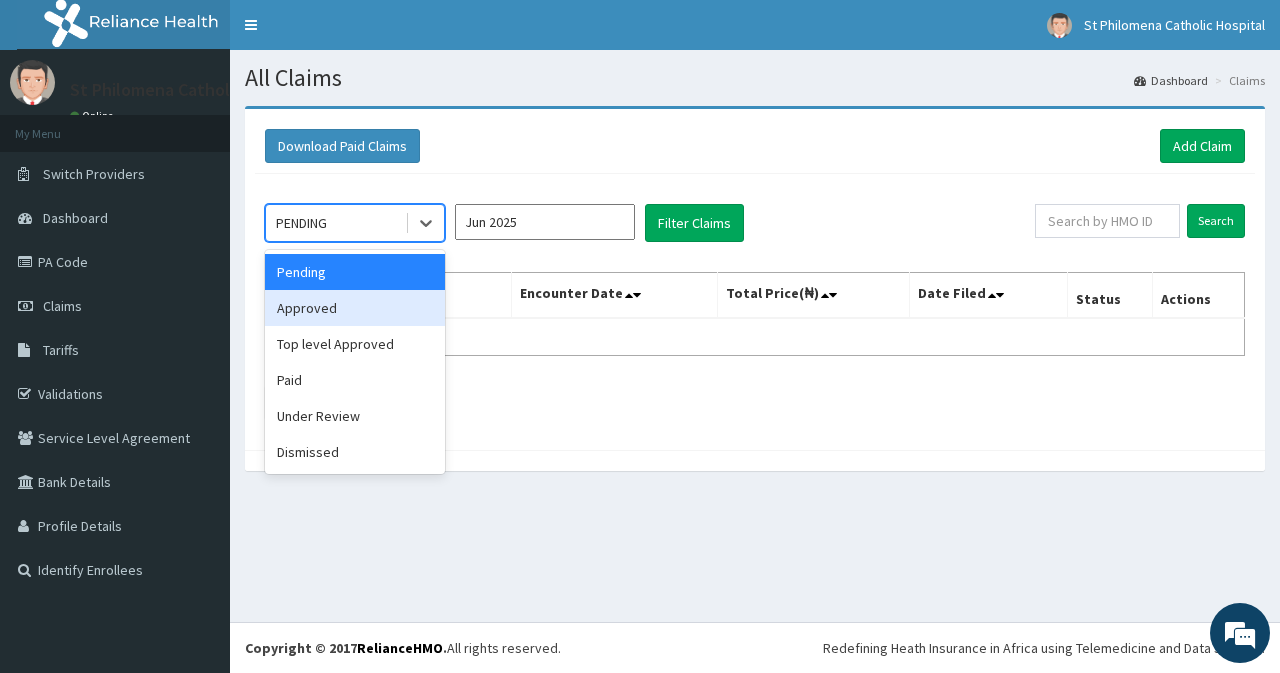 click on "Approved" at bounding box center [355, 308] 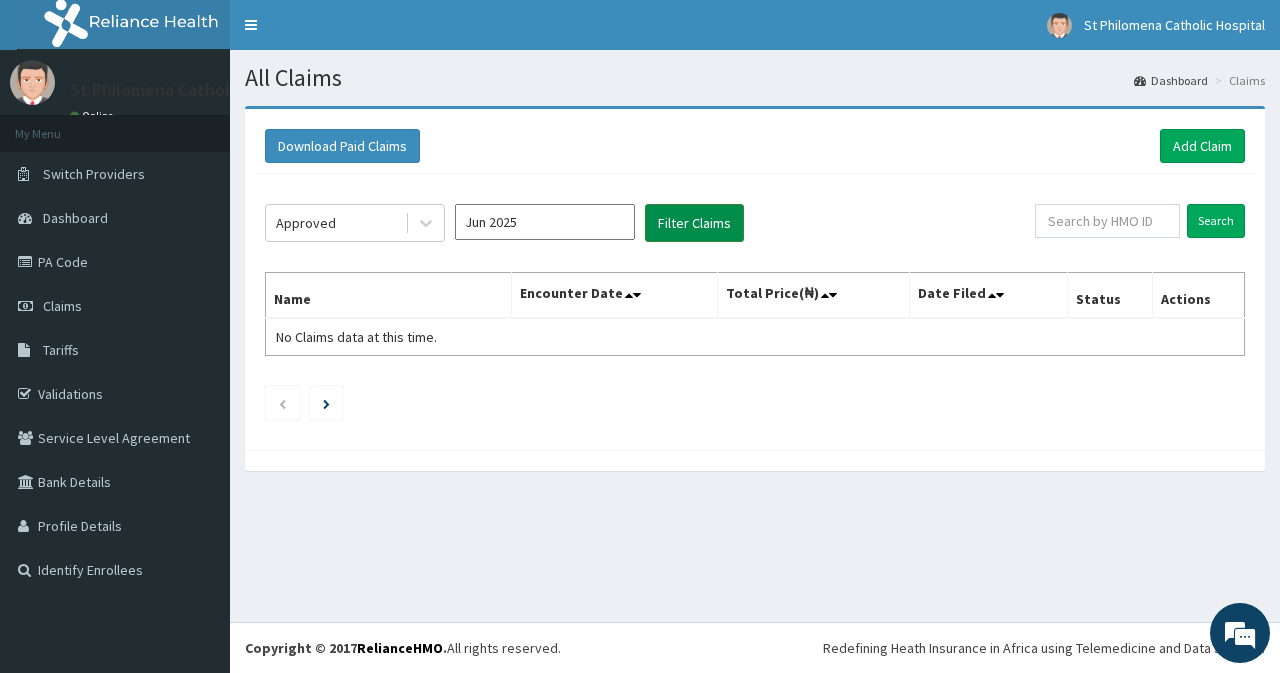 click on "Filter Claims" at bounding box center [694, 223] 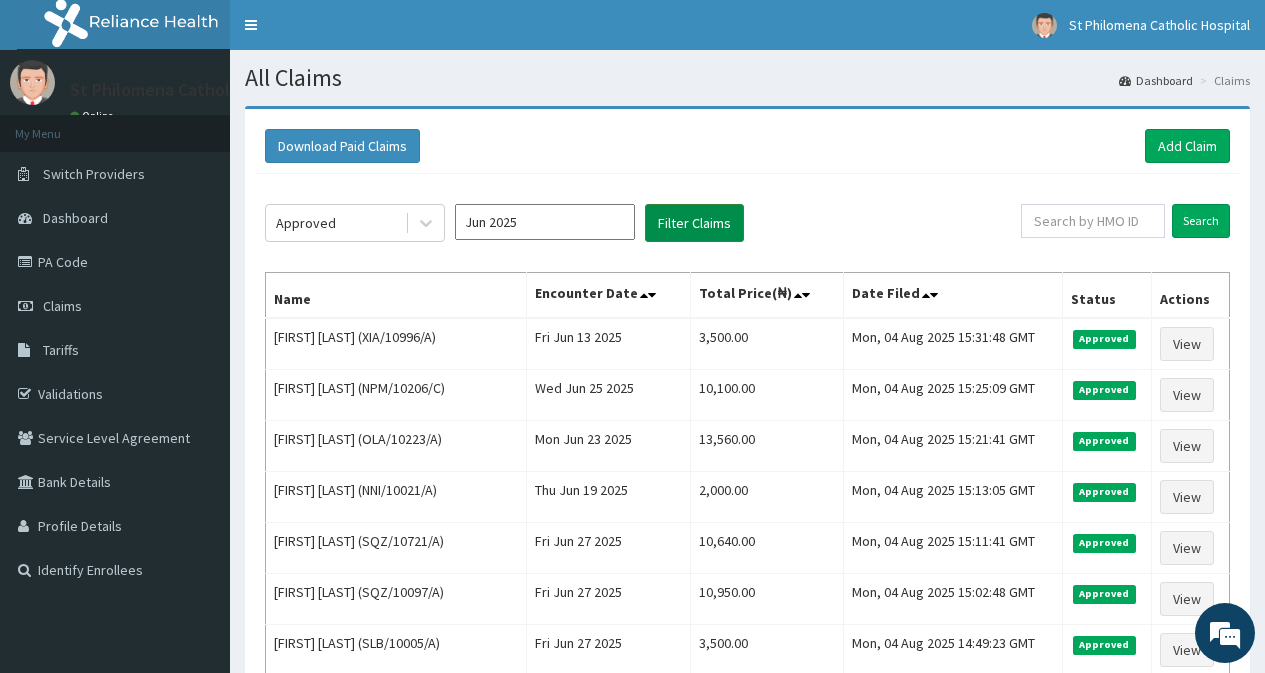 scroll, scrollTop: 0, scrollLeft: 0, axis: both 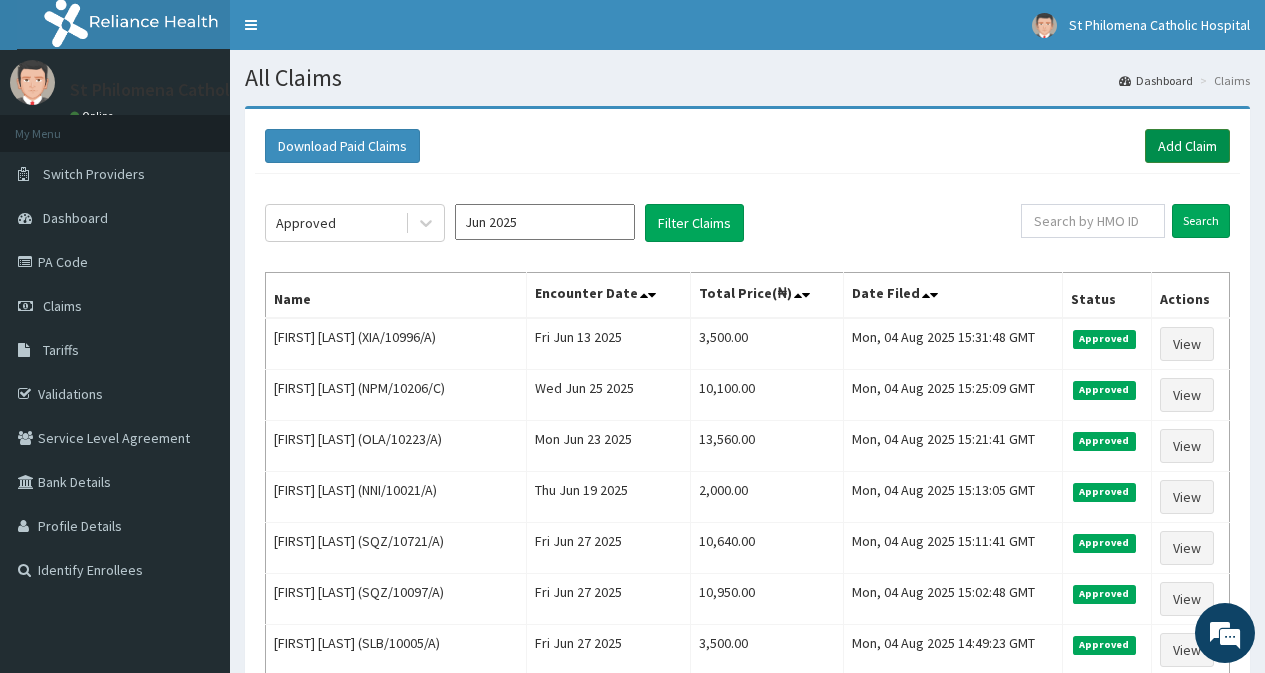 click on "Add Claim" at bounding box center (1187, 146) 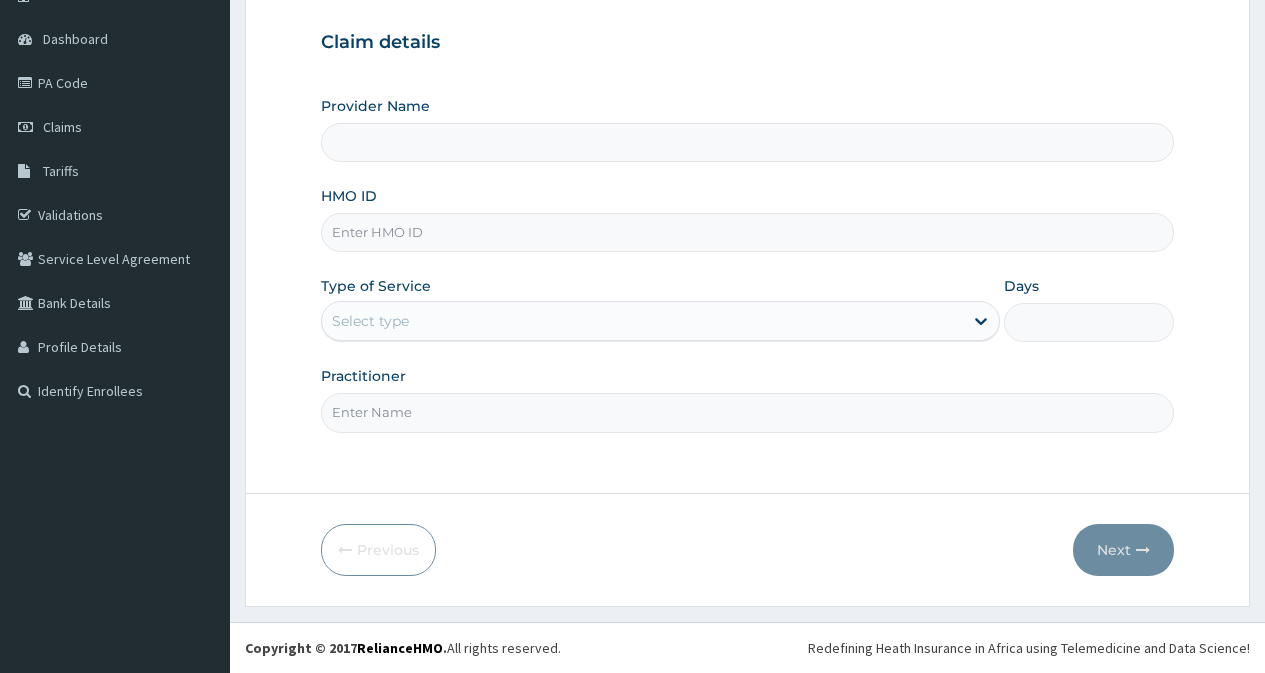 scroll, scrollTop: 179, scrollLeft: 0, axis: vertical 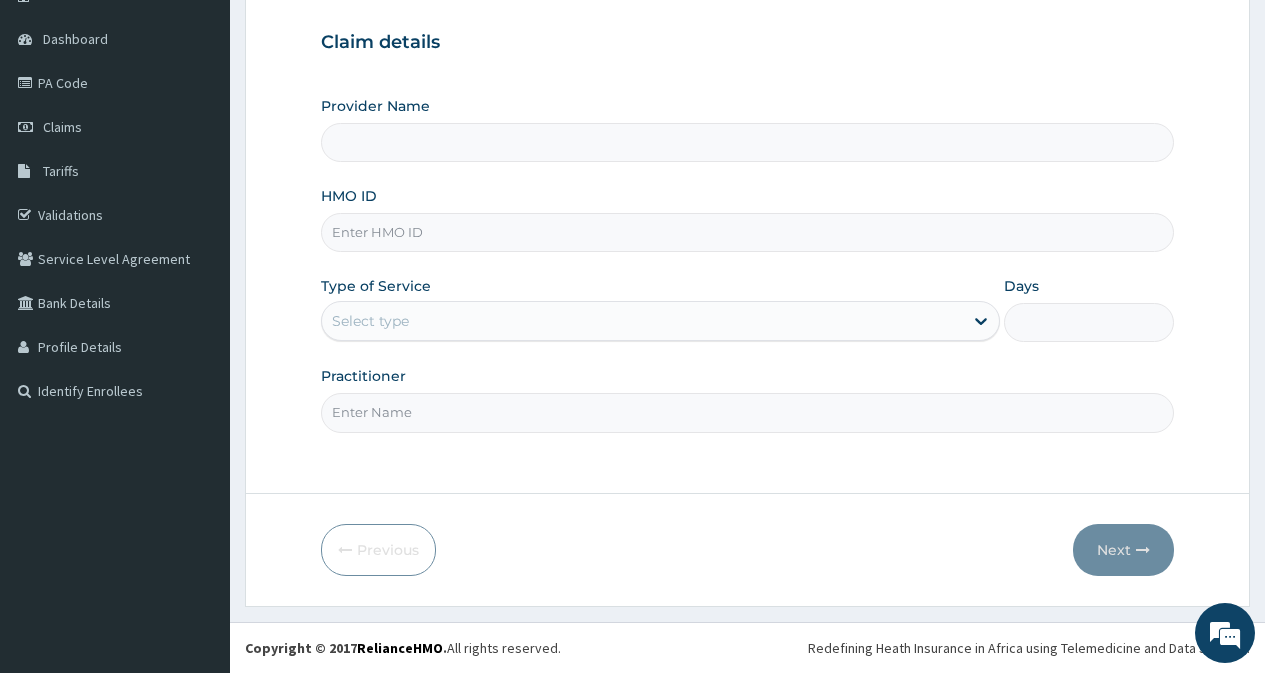 click on "HMO ID" at bounding box center (747, 232) 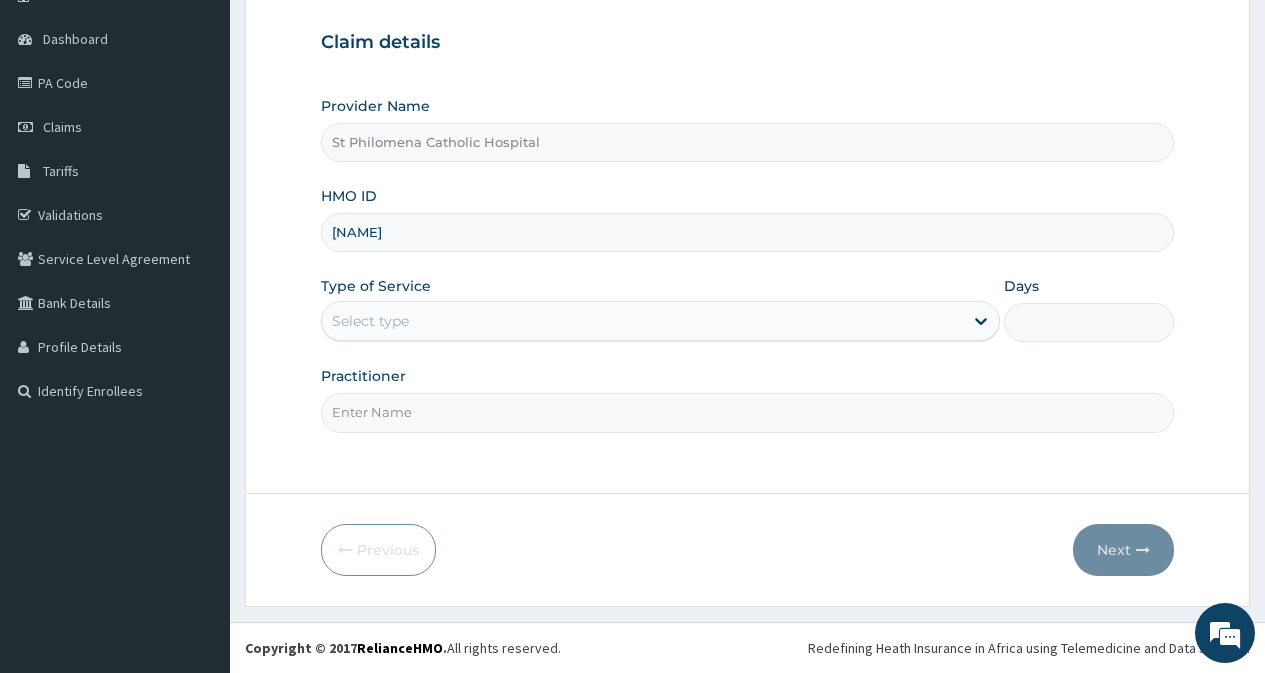 type on "JRA/10318/A" 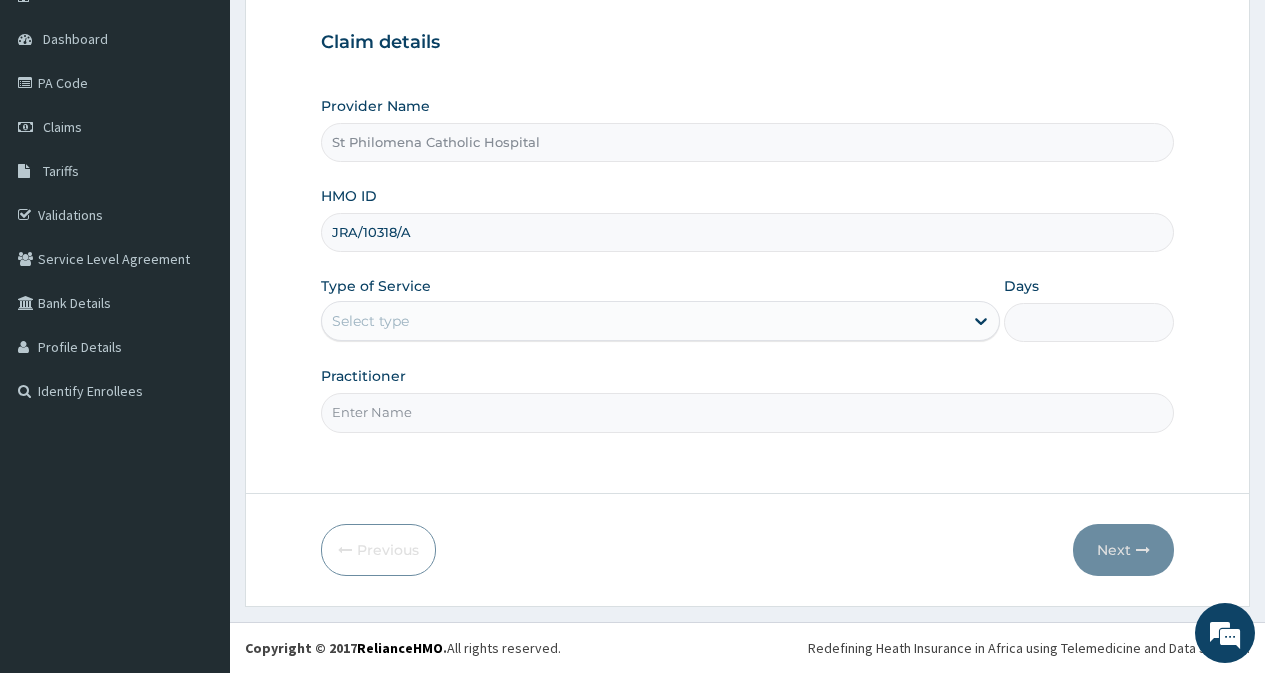 drag, startPoint x: 400, startPoint y: 293, endPoint x: 414, endPoint y: 328, distance: 37.696156 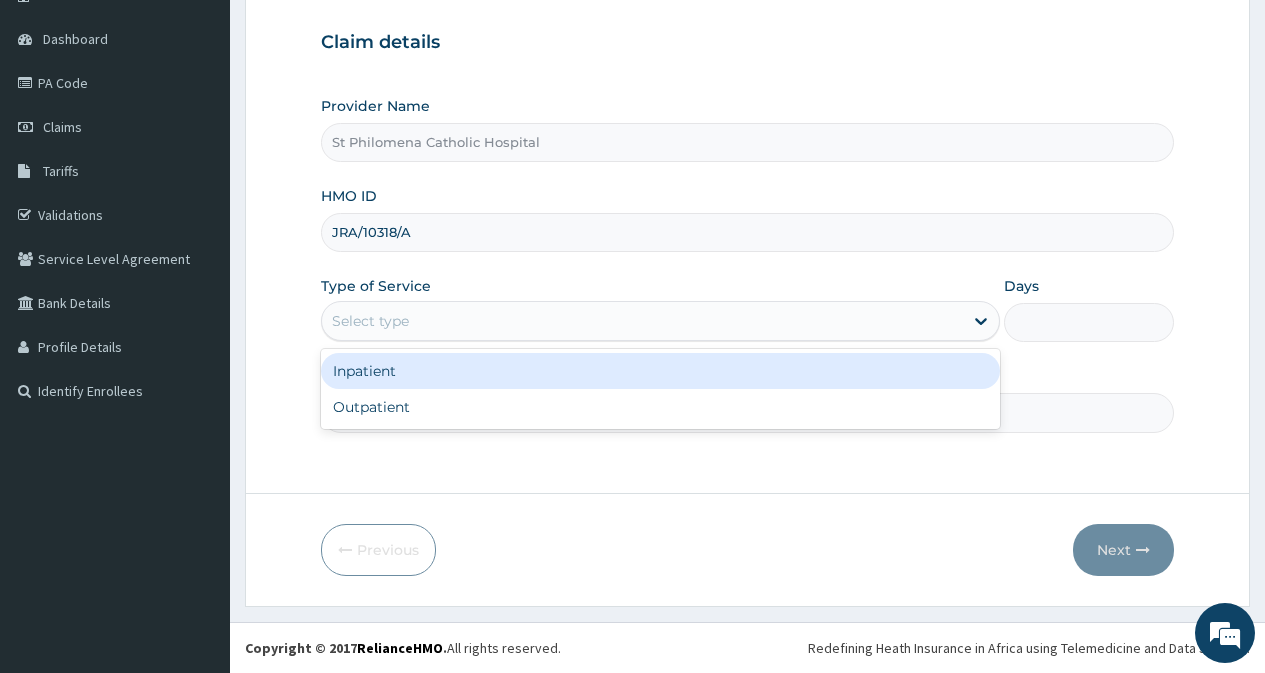 drag, startPoint x: 414, startPoint y: 330, endPoint x: 433, endPoint y: 361, distance: 36.359318 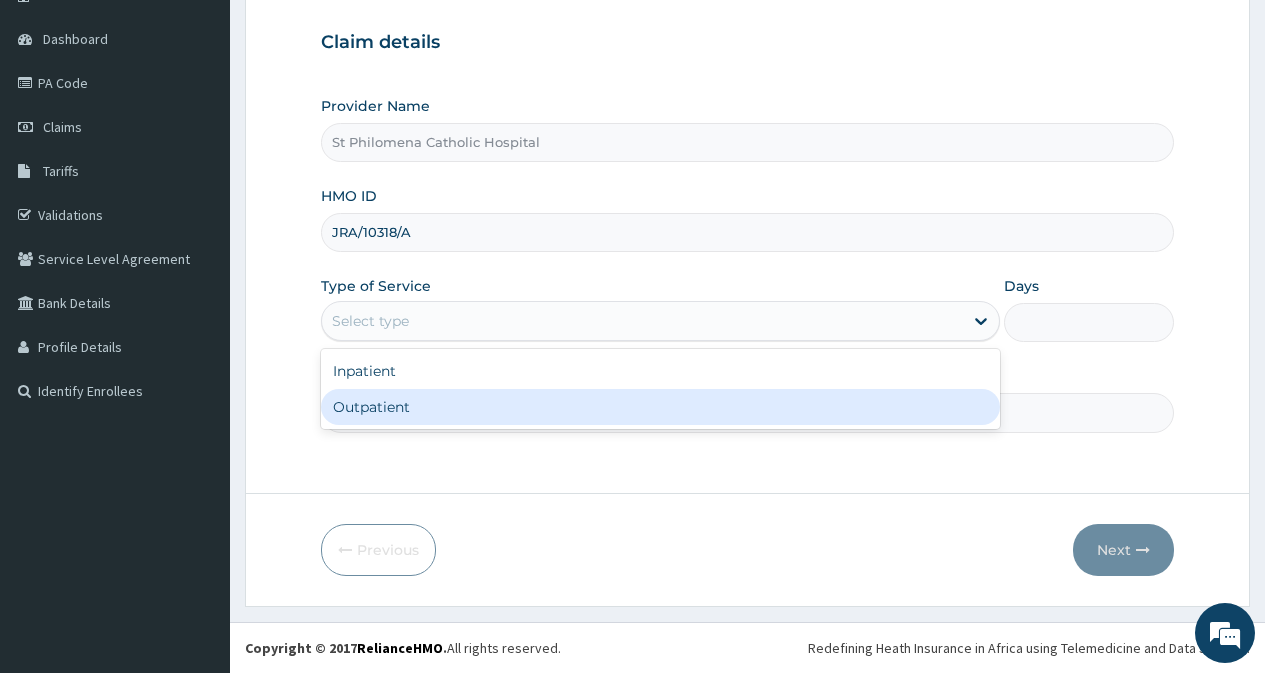 click on "Outpatient" at bounding box center [660, 407] 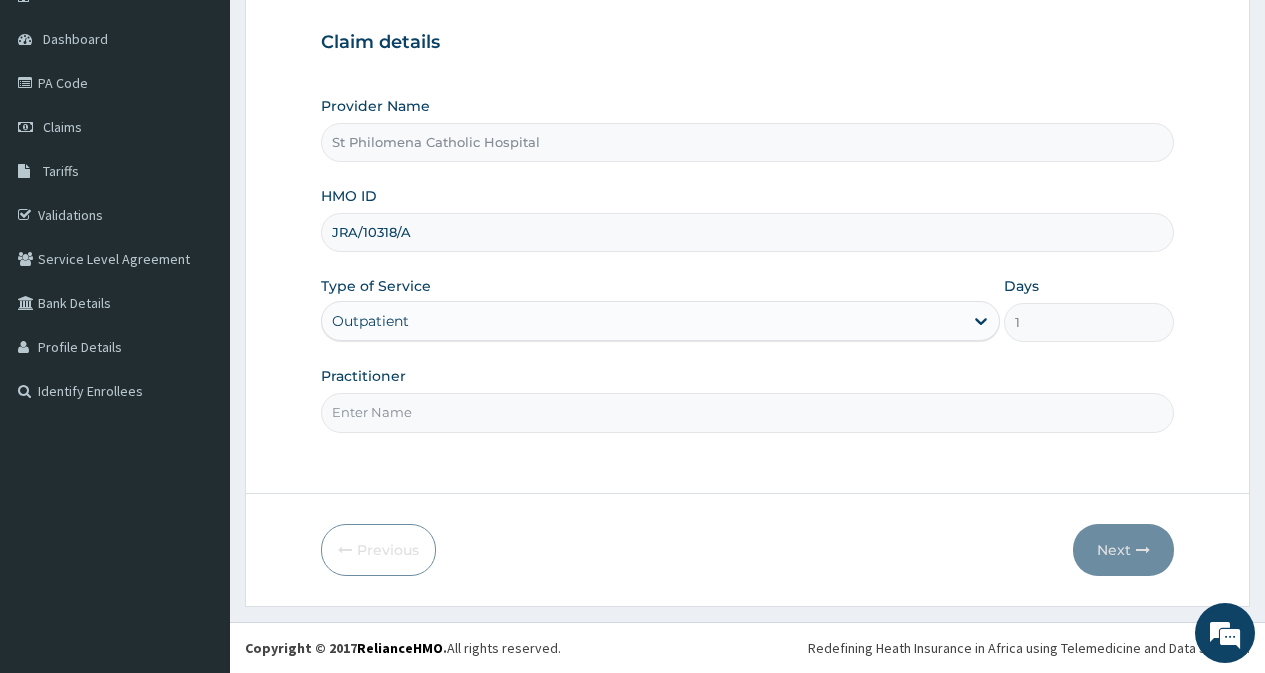 scroll, scrollTop: 0, scrollLeft: 0, axis: both 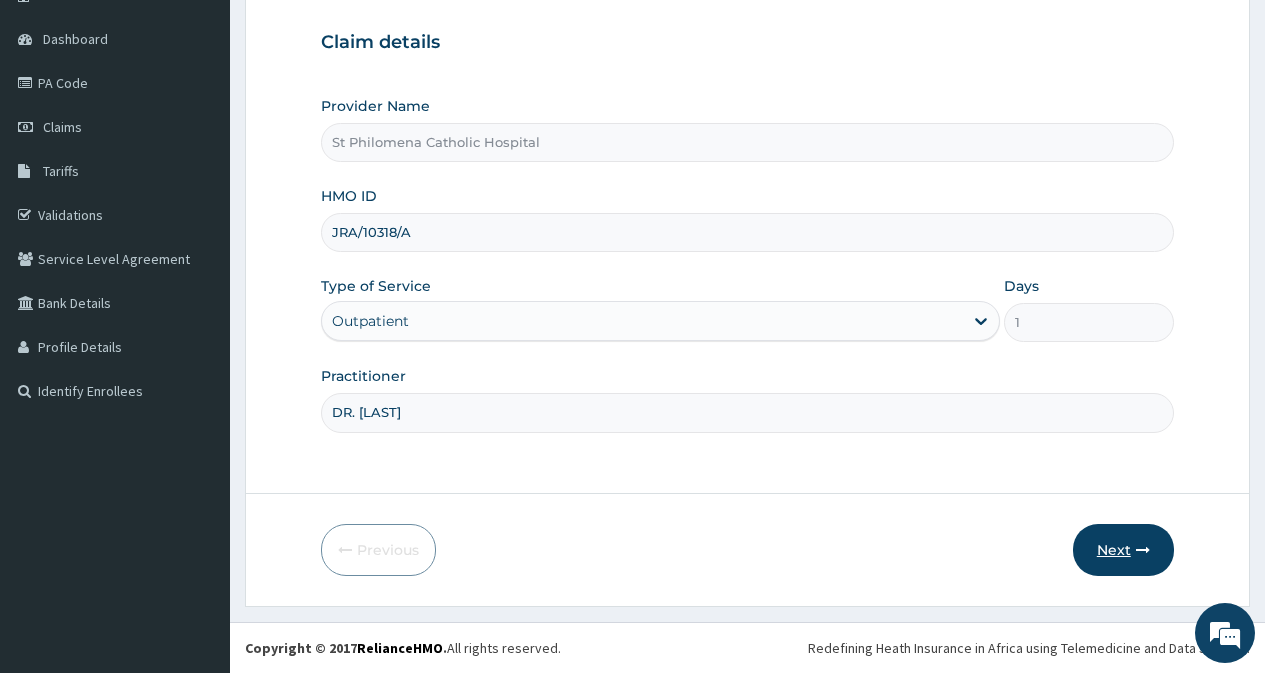 click on "Next" at bounding box center [1123, 550] 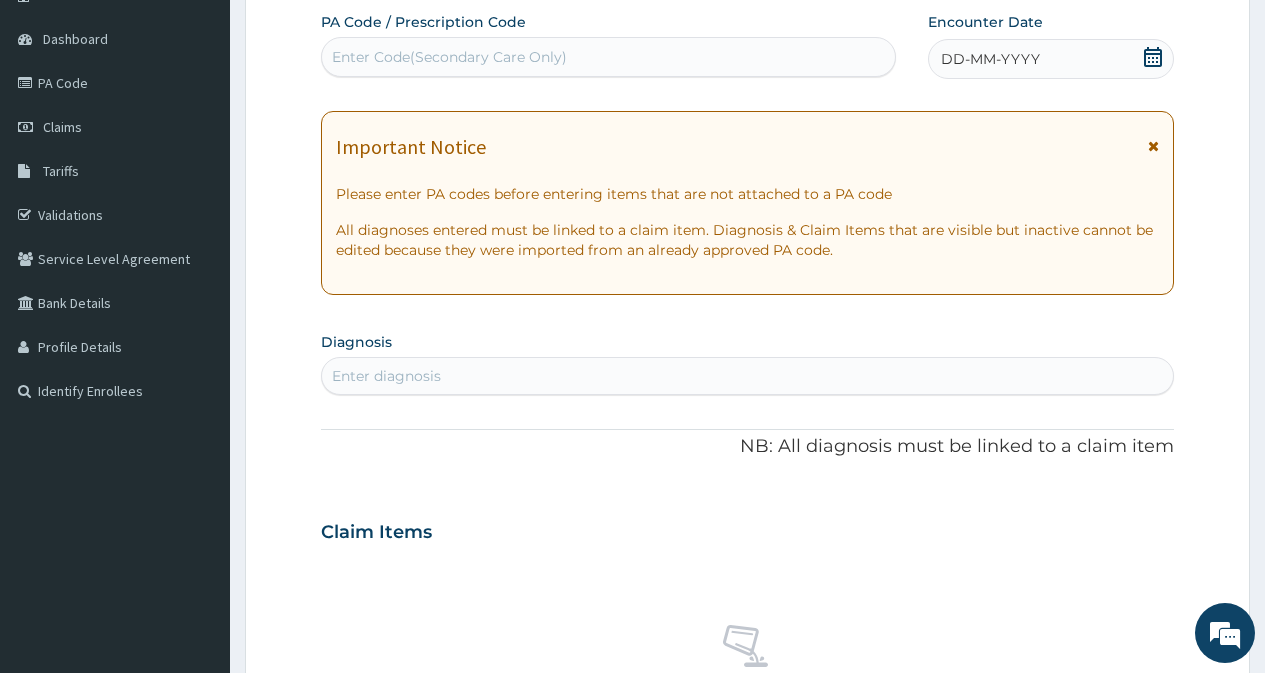 click 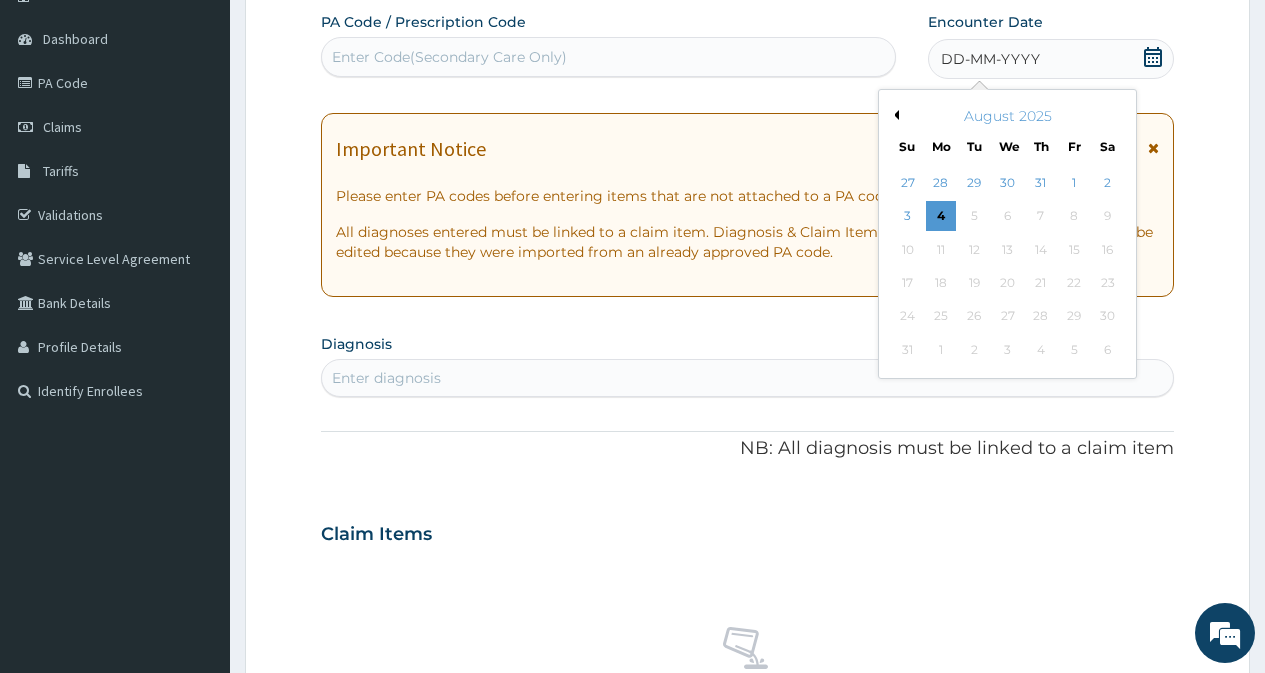 click on "Previous Month" at bounding box center (894, 115) 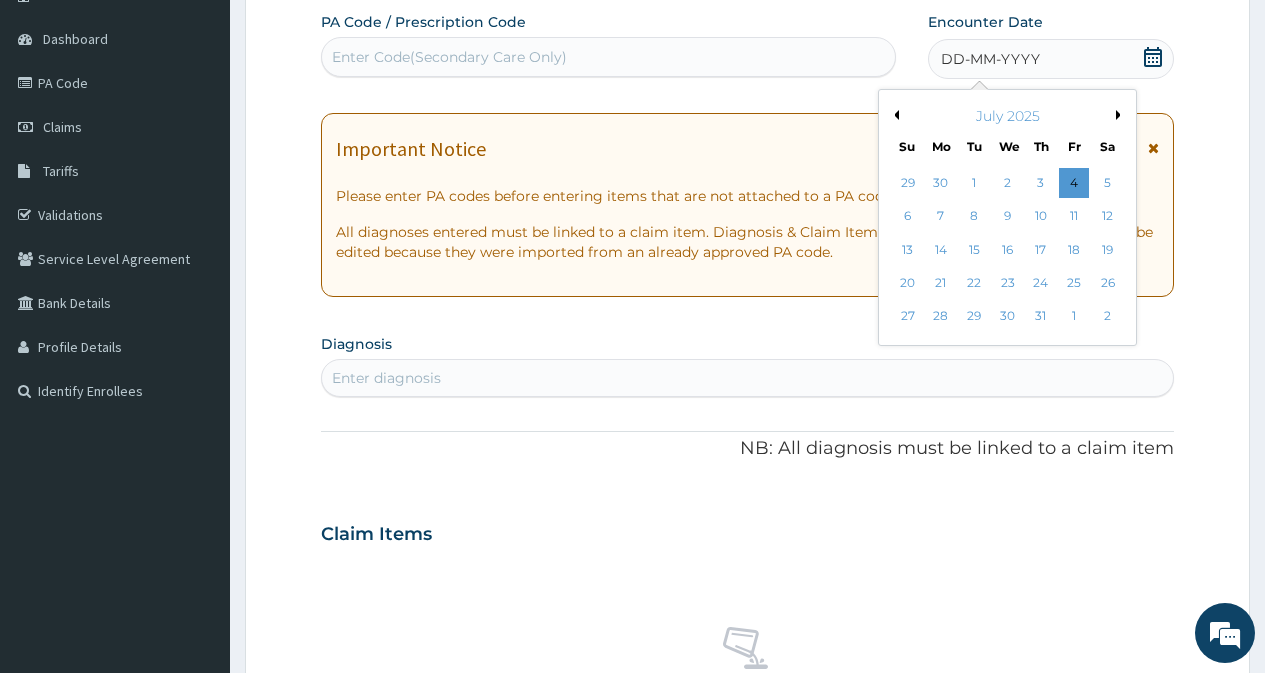 click on "Previous Month" at bounding box center [894, 115] 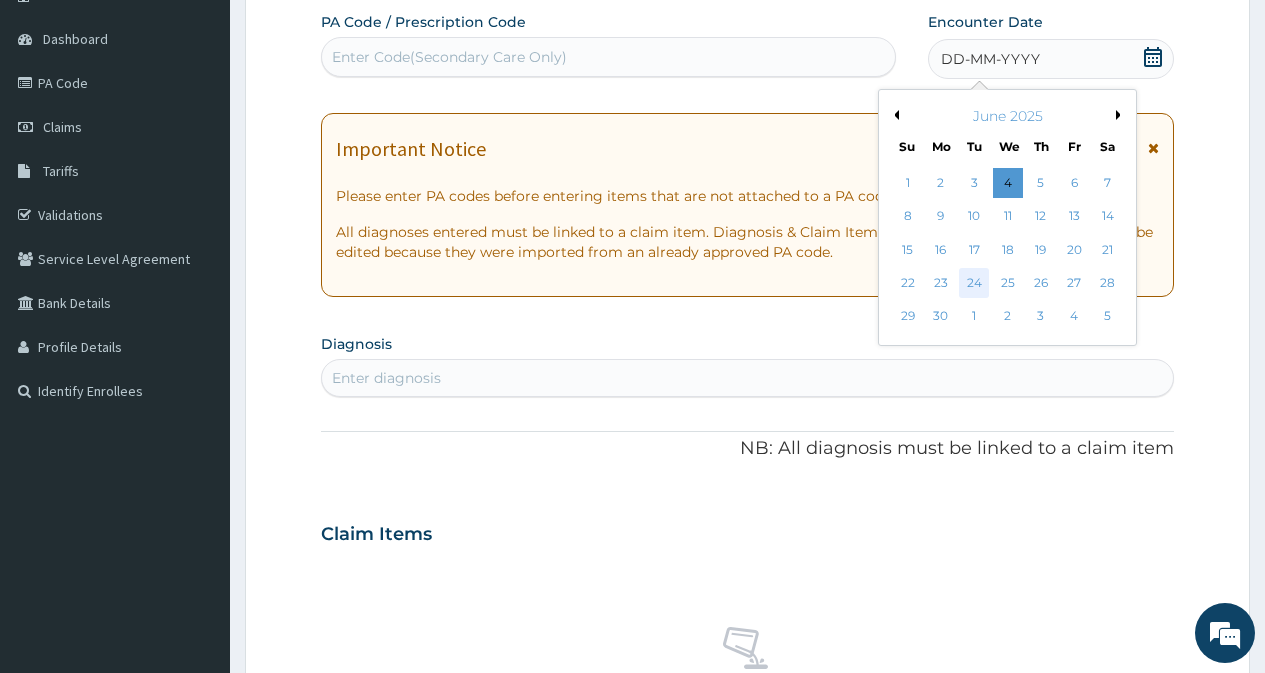 click on "24" at bounding box center [974, 283] 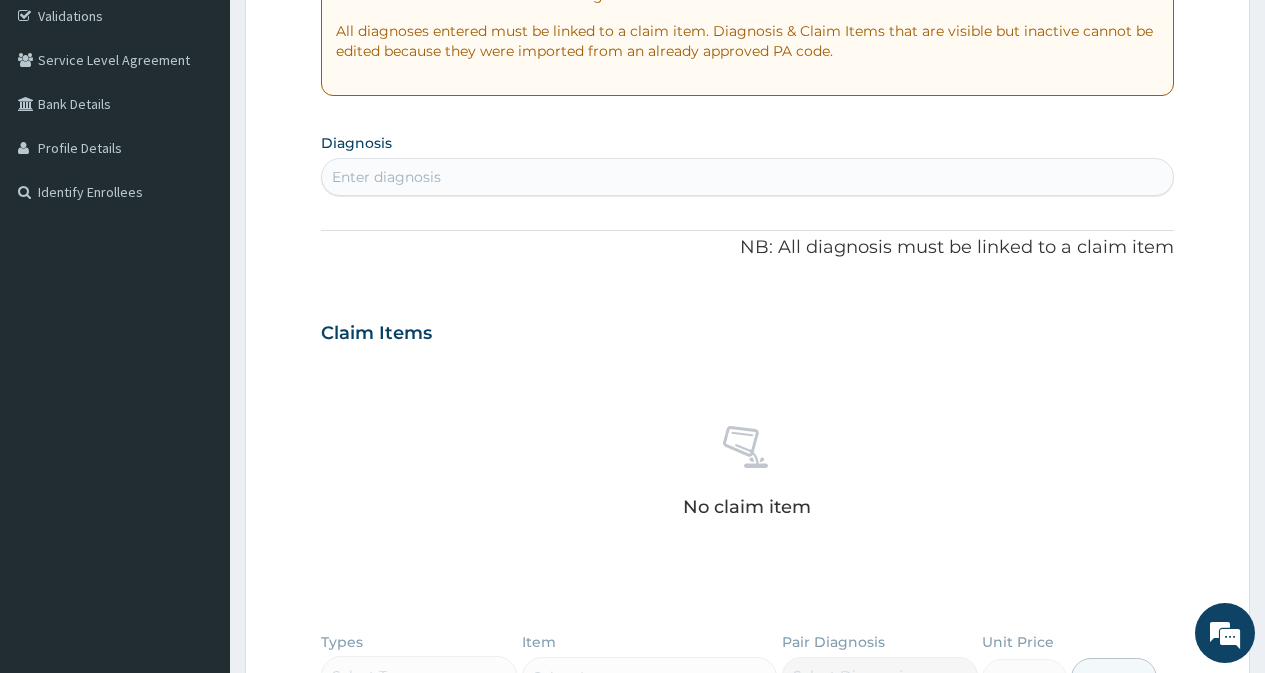 scroll, scrollTop: 379, scrollLeft: 0, axis: vertical 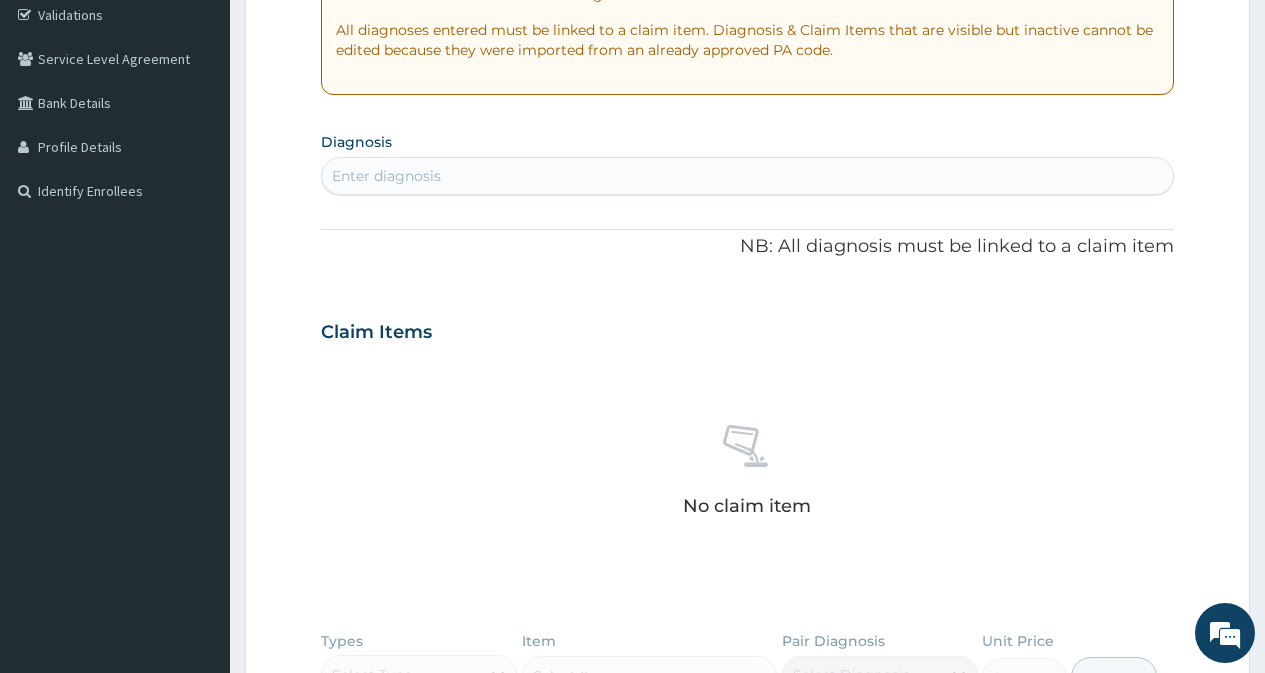 click on "Enter diagnosis" at bounding box center (747, 176) 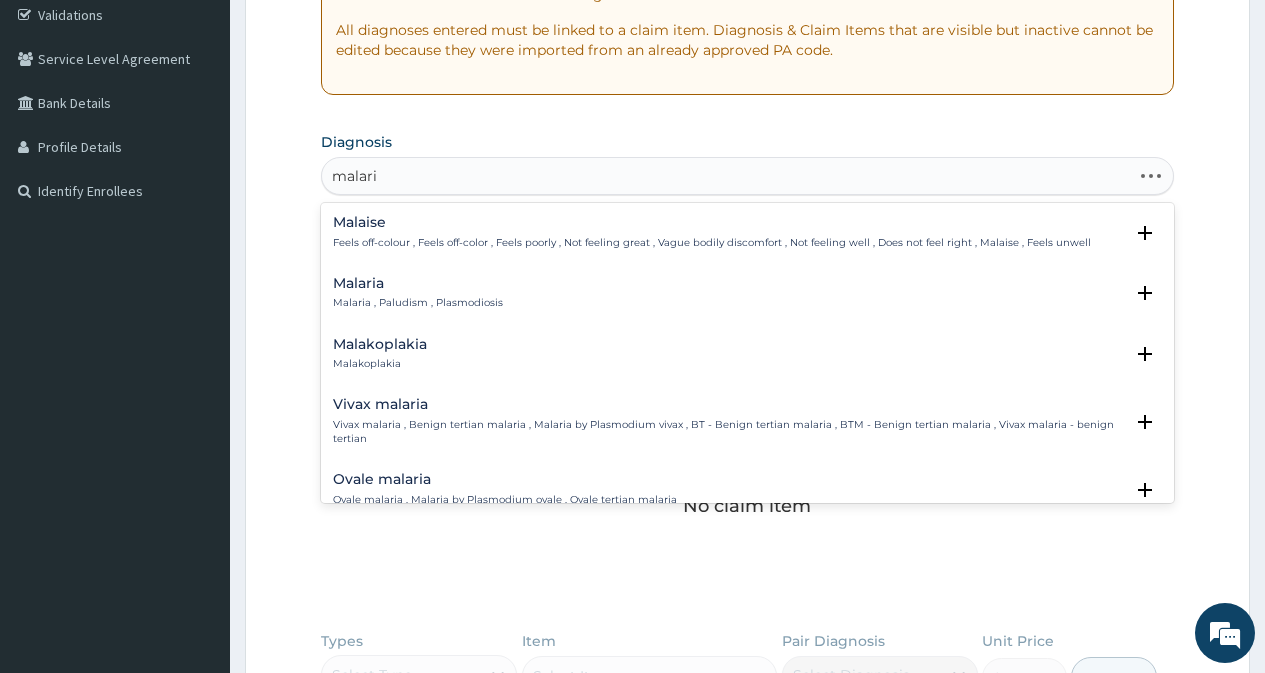 type on "malaria" 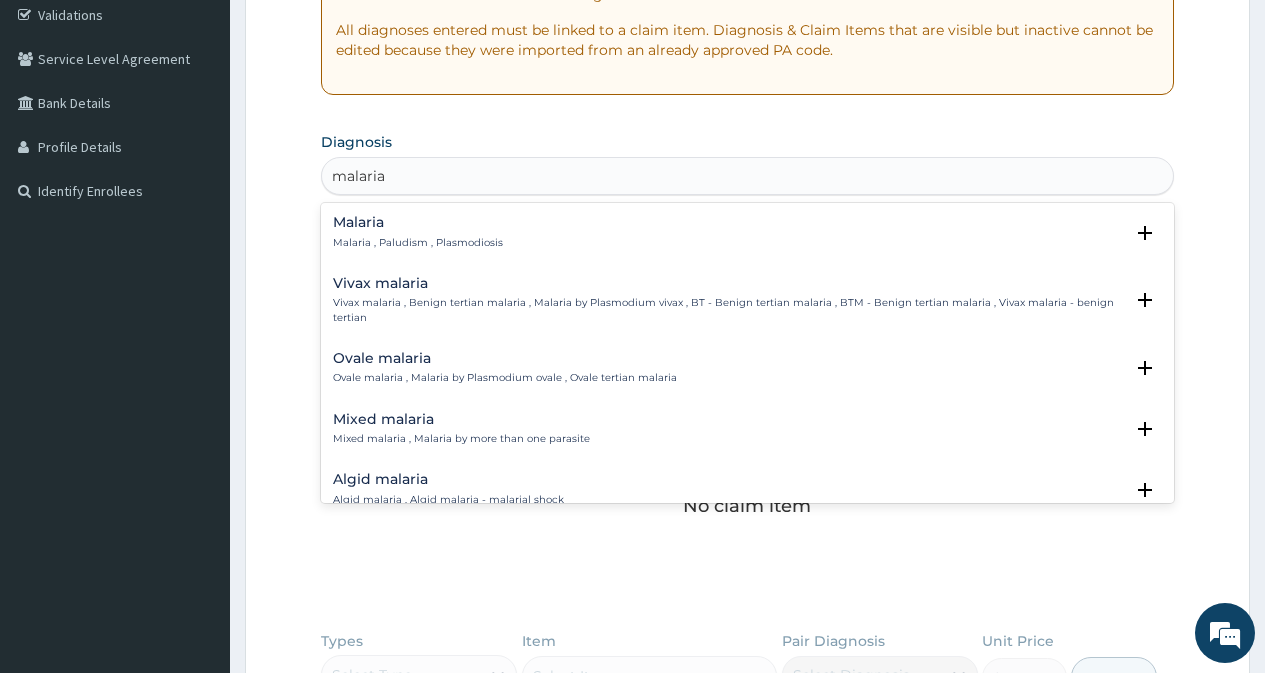 click on "Mixed malaria Mixed malaria , Malaria by more than one parasite" at bounding box center (461, 429) 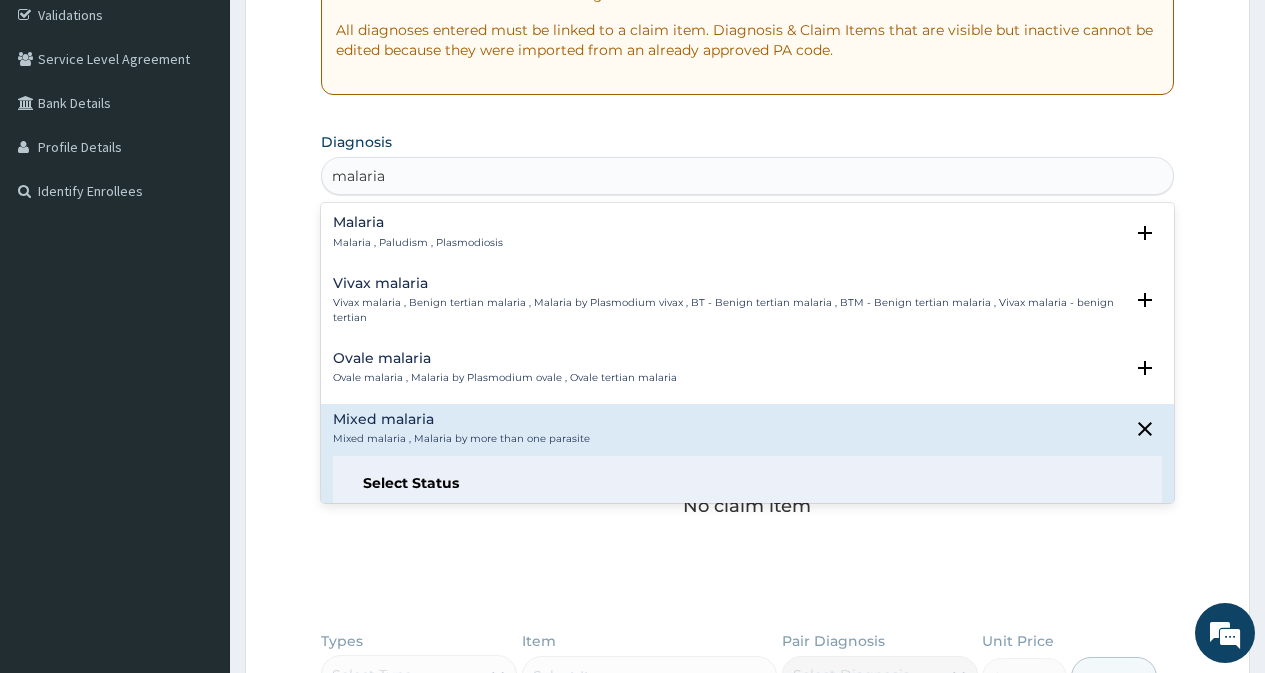 scroll, scrollTop: 100, scrollLeft: 0, axis: vertical 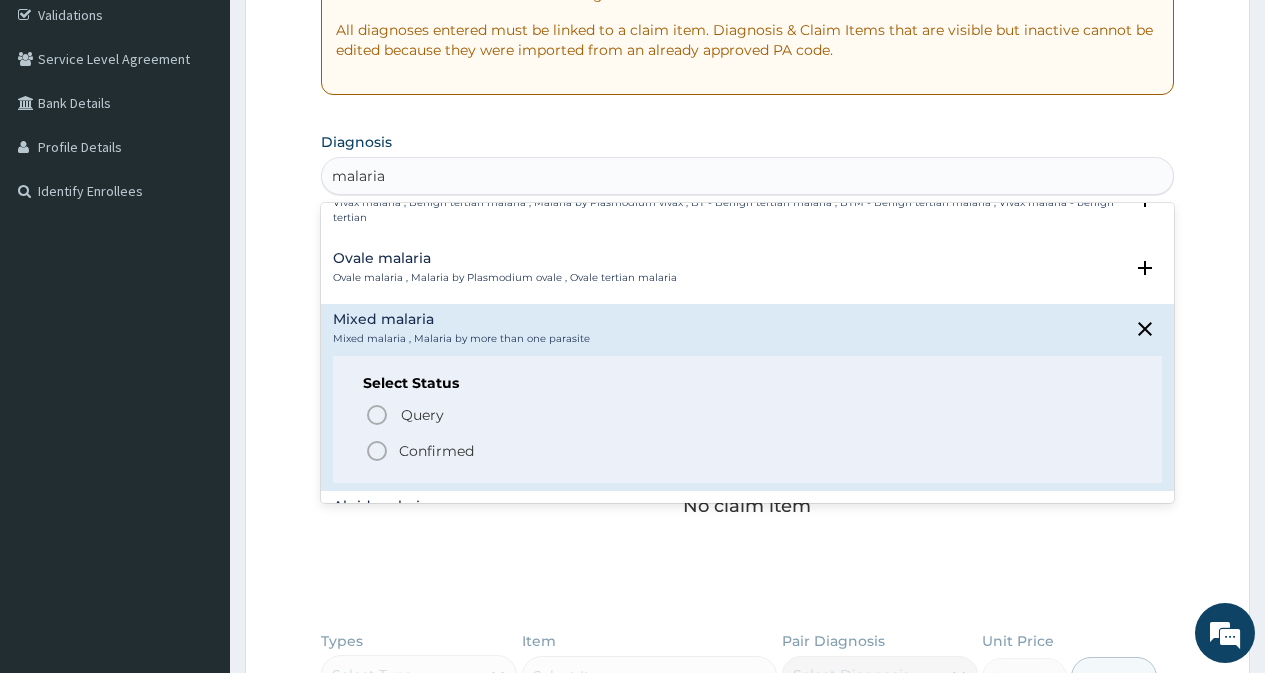 click 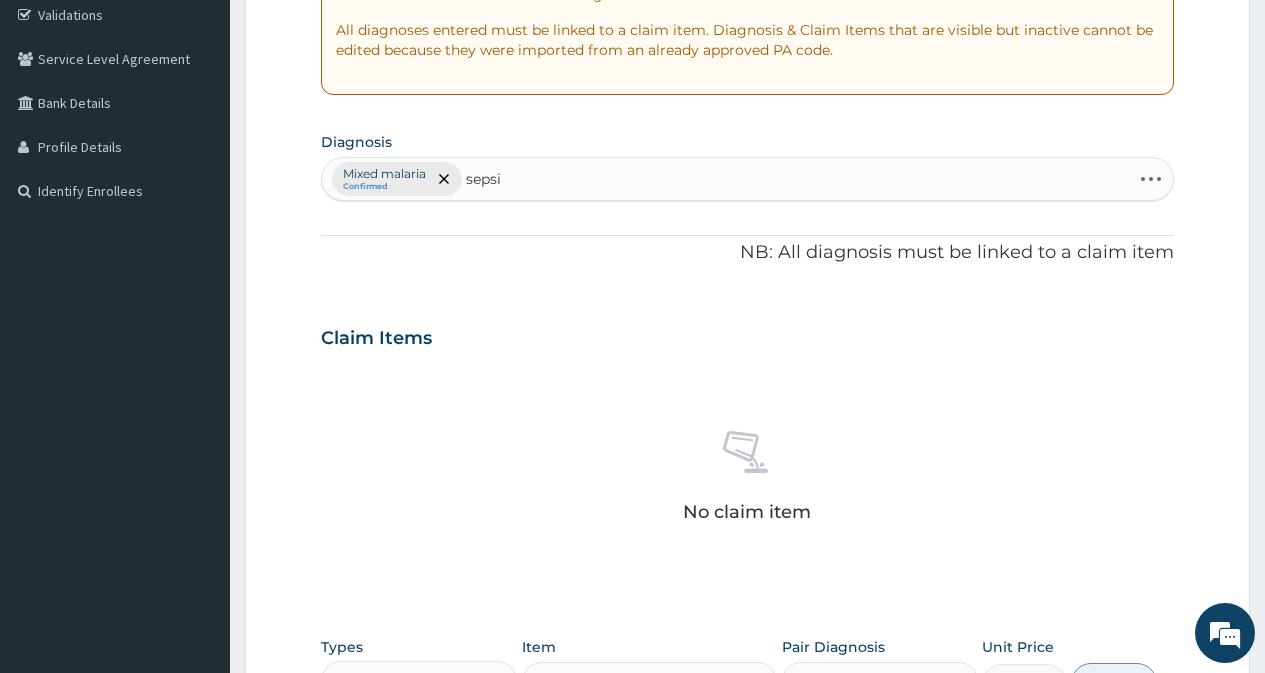 type on "sepsis" 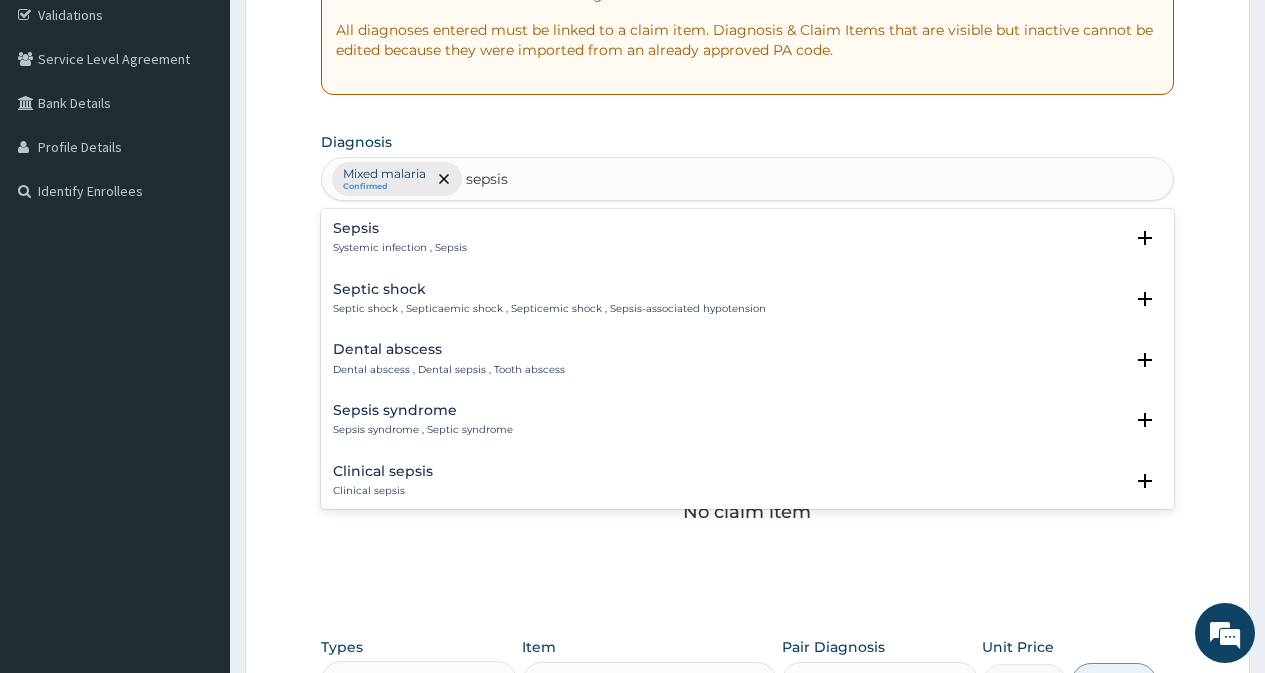 click on "Sepsis" at bounding box center [400, 228] 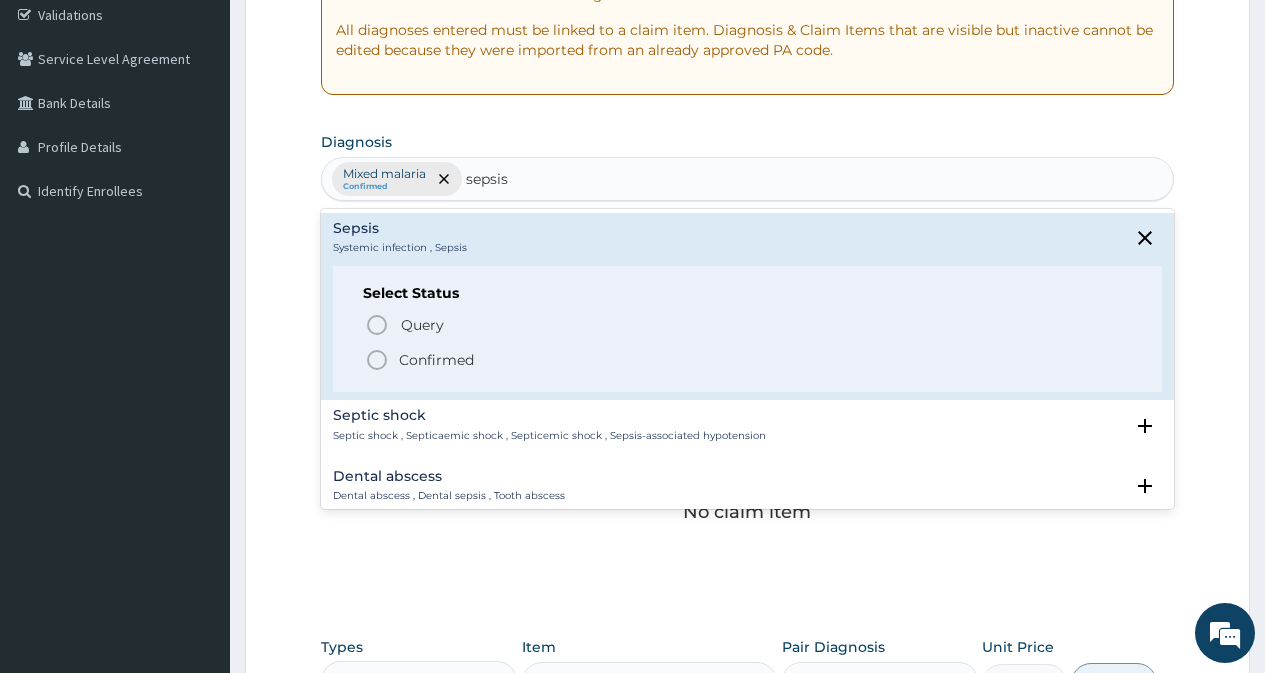 click 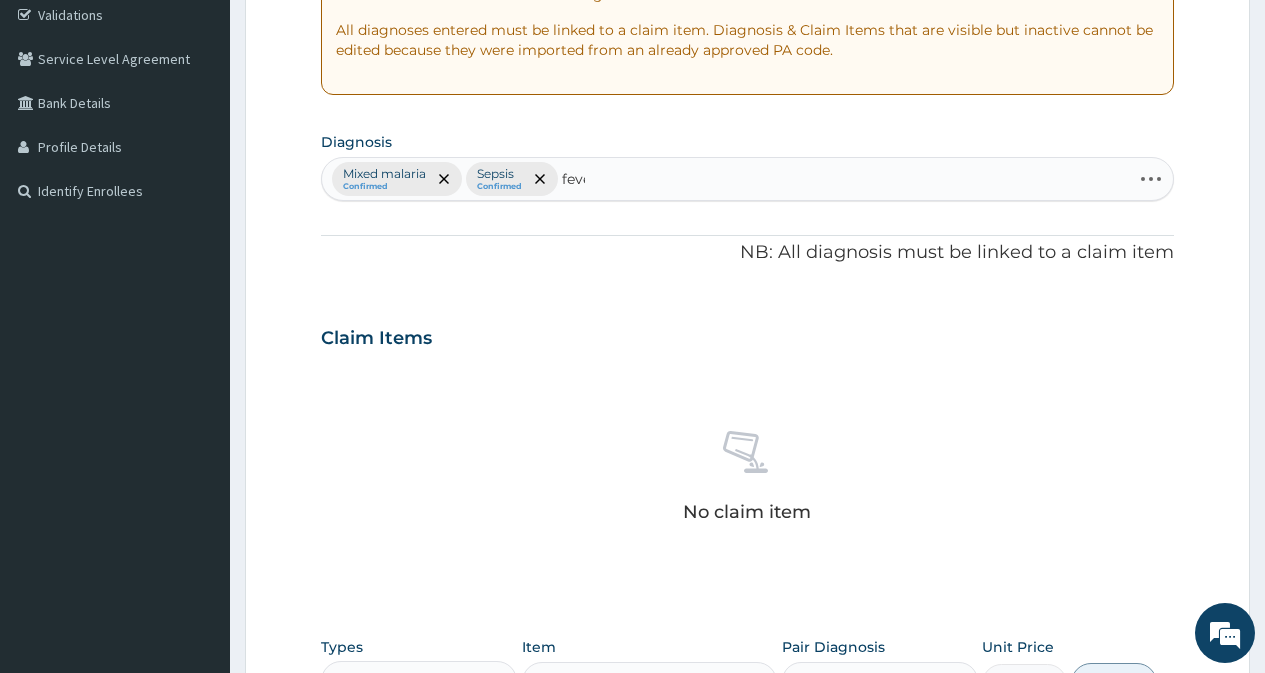 type on "fever" 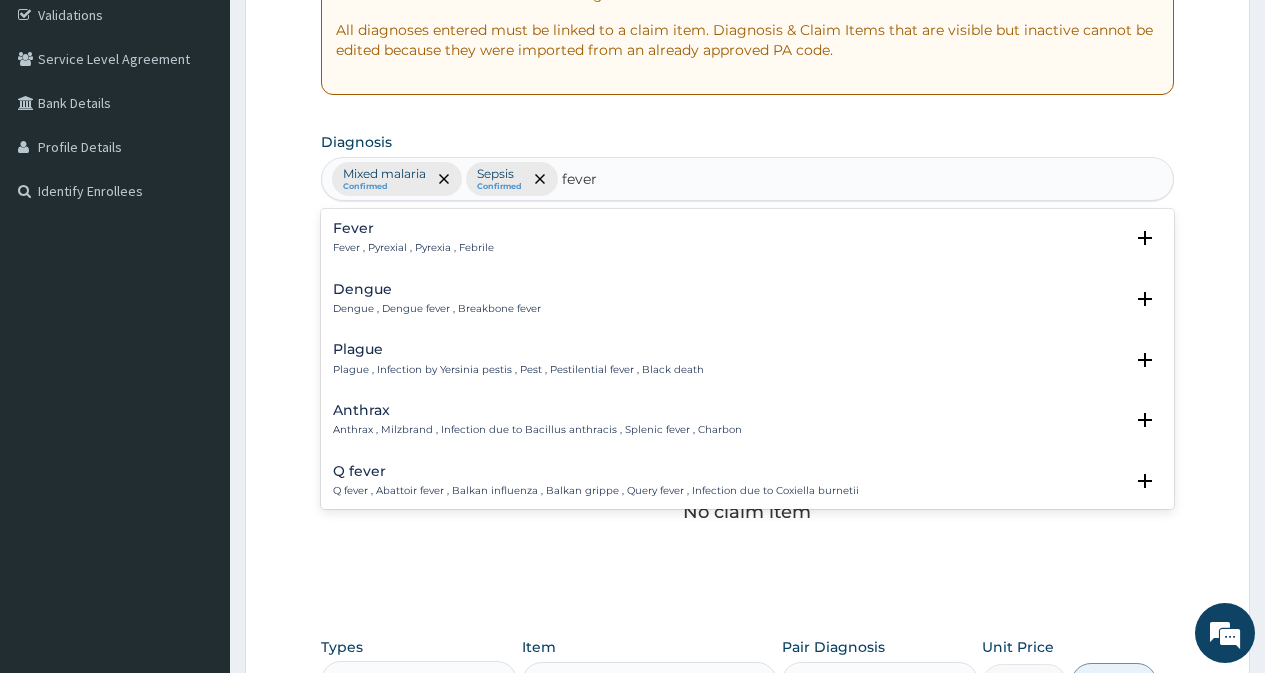 click on "Fever" at bounding box center (413, 228) 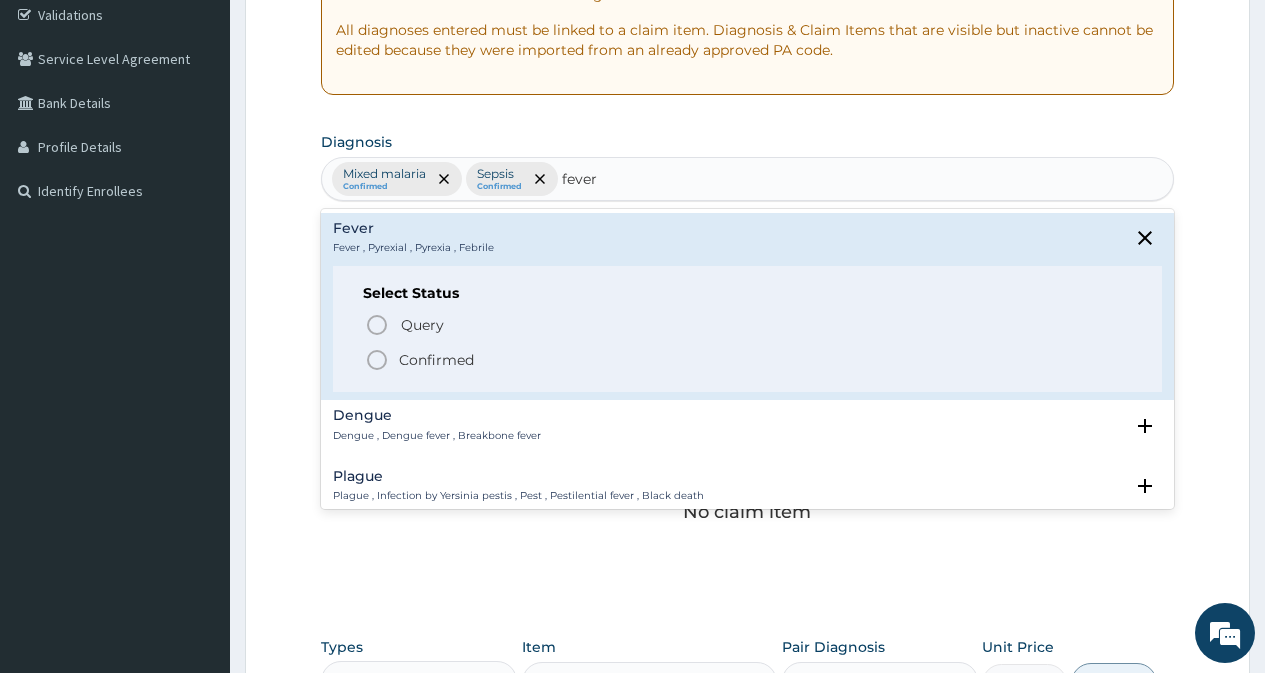 click 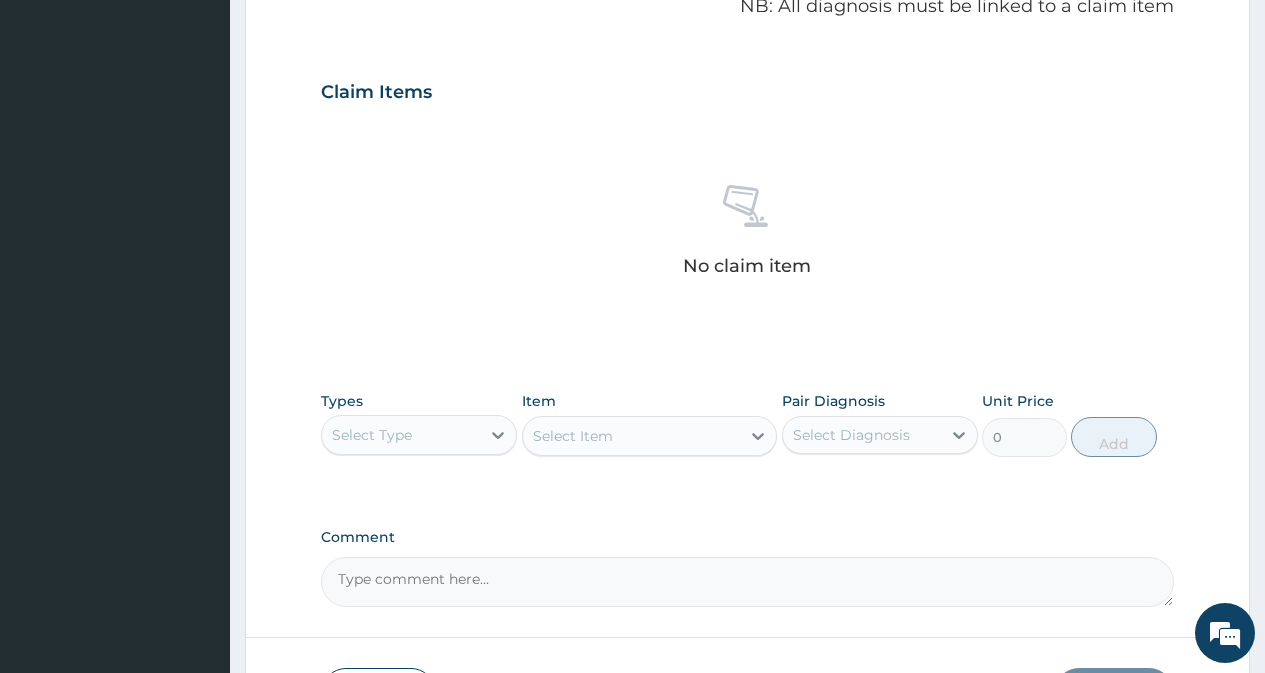 scroll, scrollTop: 769, scrollLeft: 0, axis: vertical 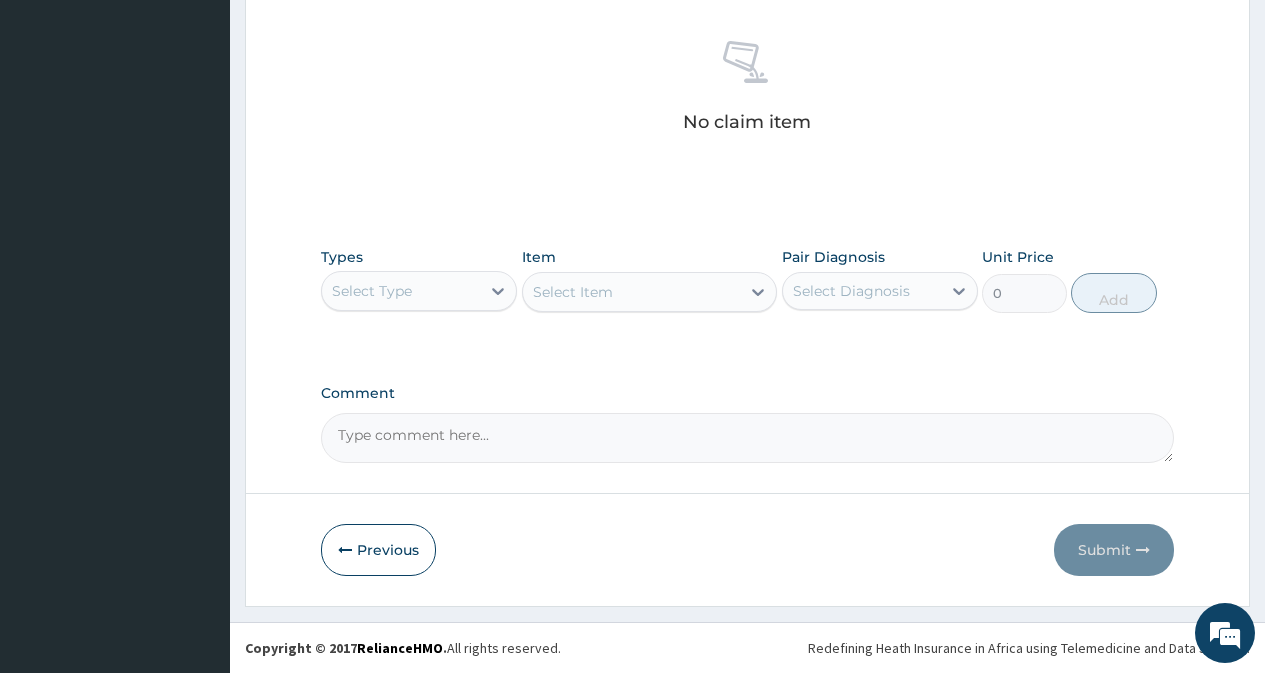 drag, startPoint x: 421, startPoint y: 288, endPoint x: 425, endPoint y: 304, distance: 16.492422 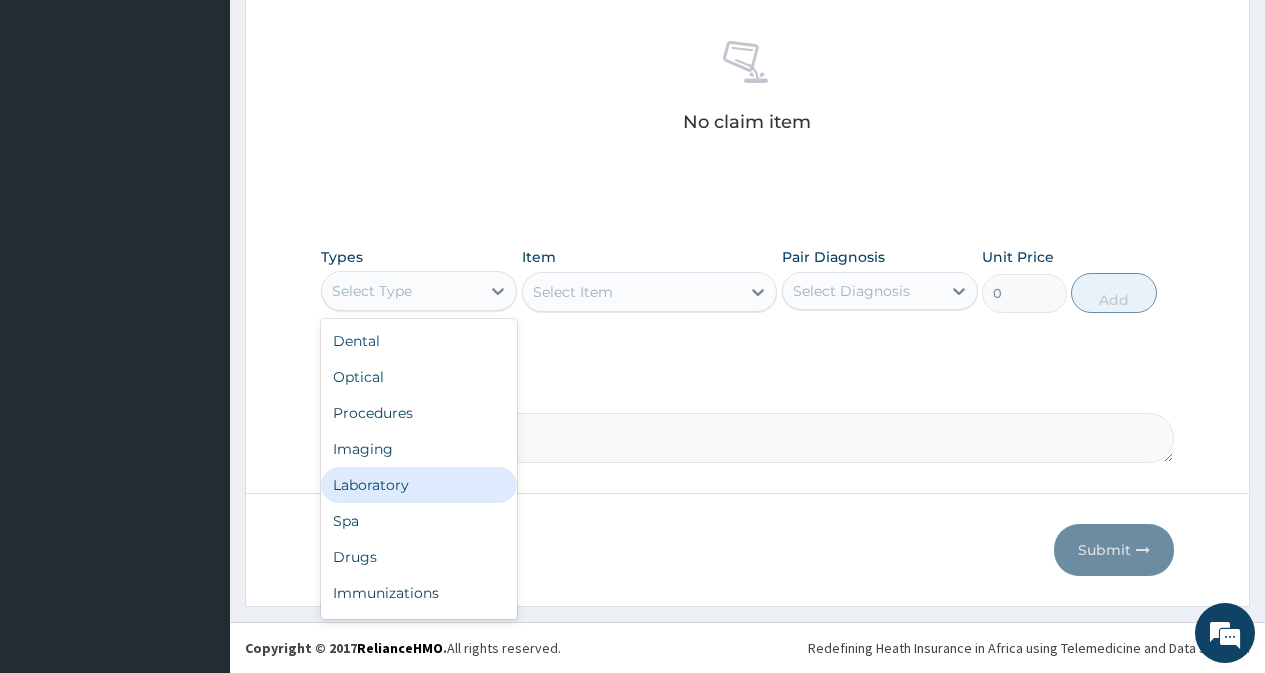 drag, startPoint x: 424, startPoint y: 490, endPoint x: 580, endPoint y: 412, distance: 174.4133 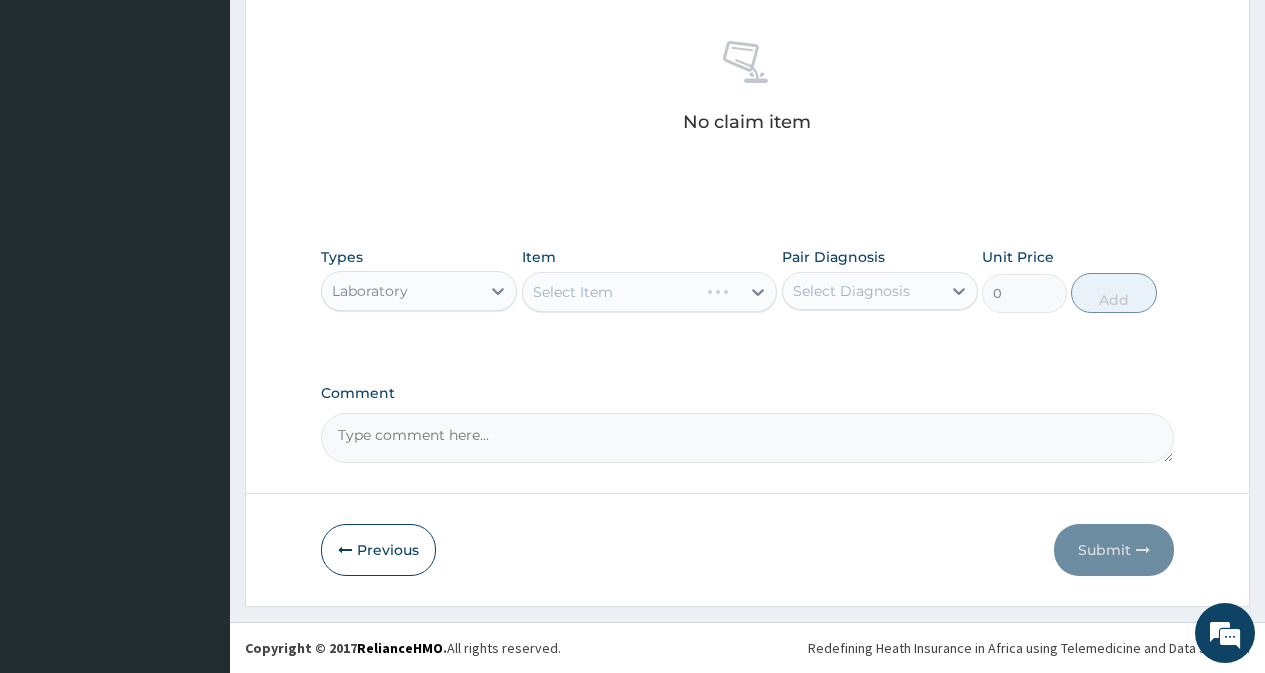 click on "Select Diagnosis" at bounding box center [880, 291] 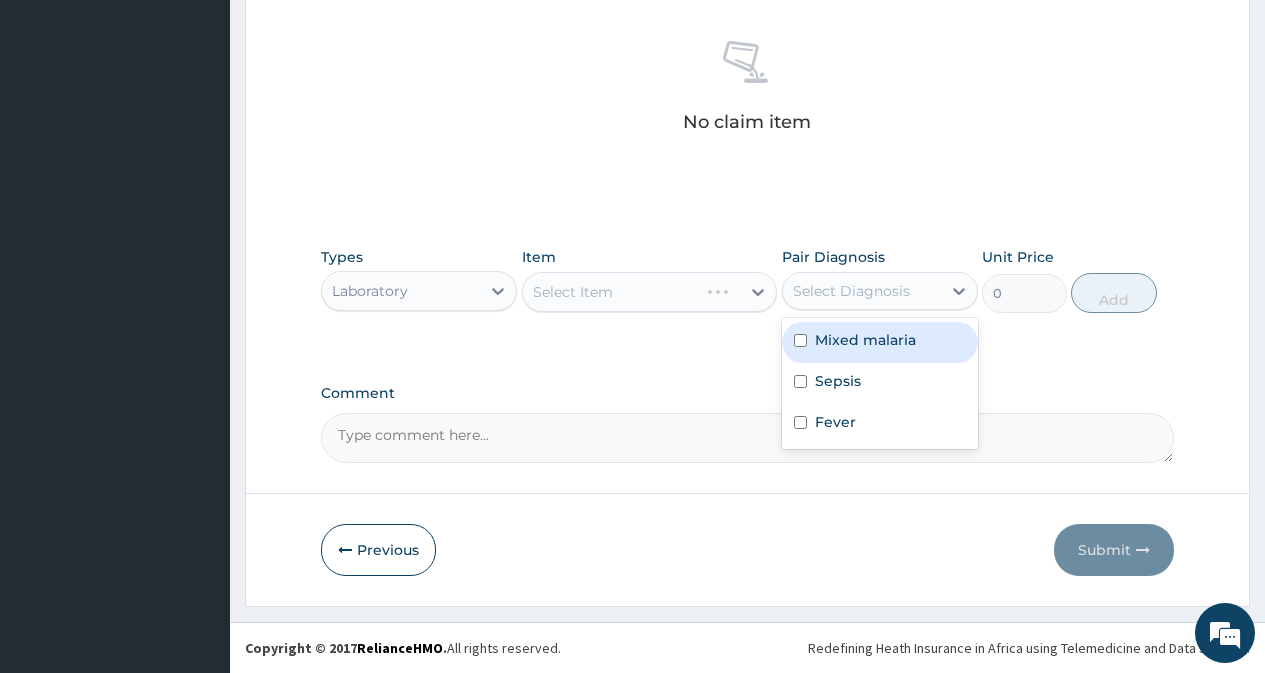 drag, startPoint x: 853, startPoint y: 345, endPoint x: 859, endPoint y: 359, distance: 15.231546 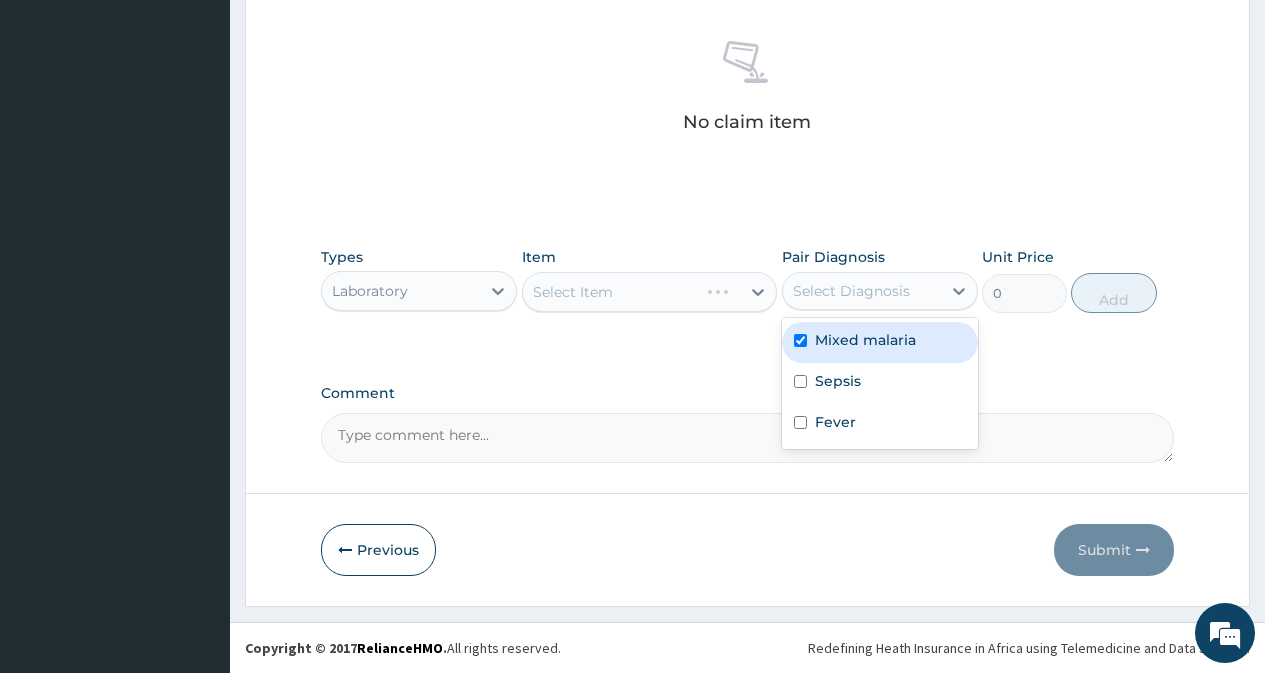 checkbox on "true" 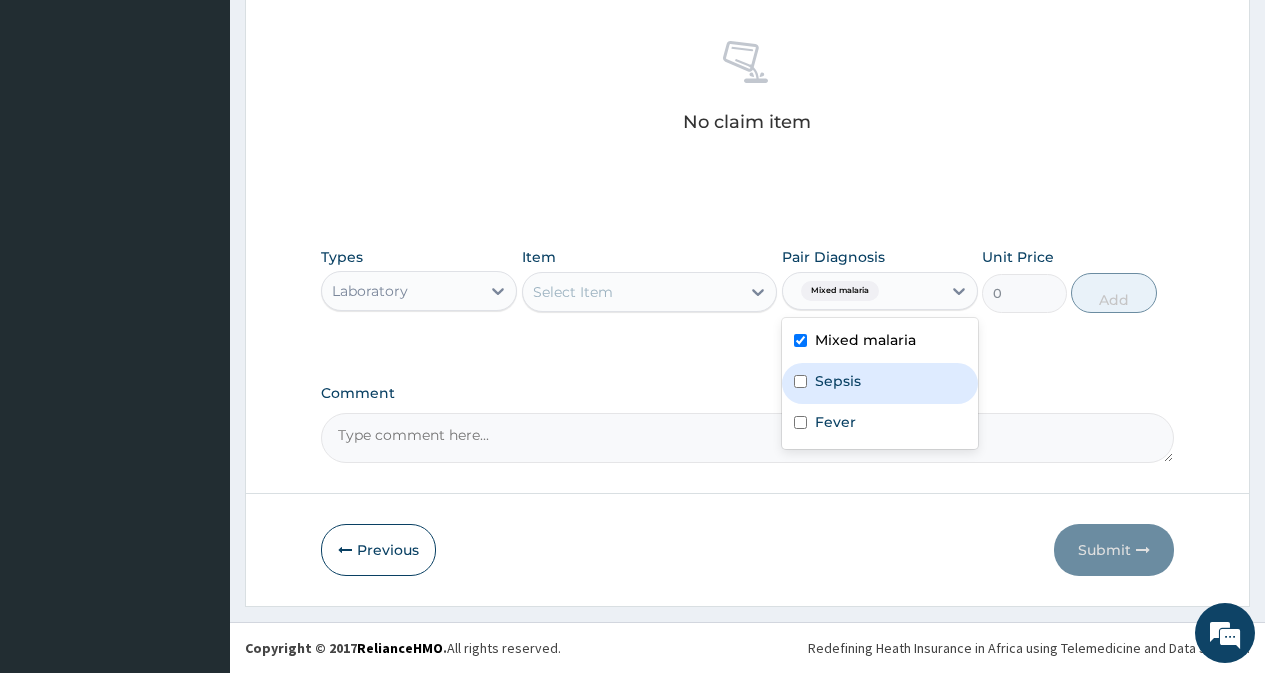drag, startPoint x: 859, startPoint y: 372, endPoint x: 857, endPoint y: 419, distance: 47.042534 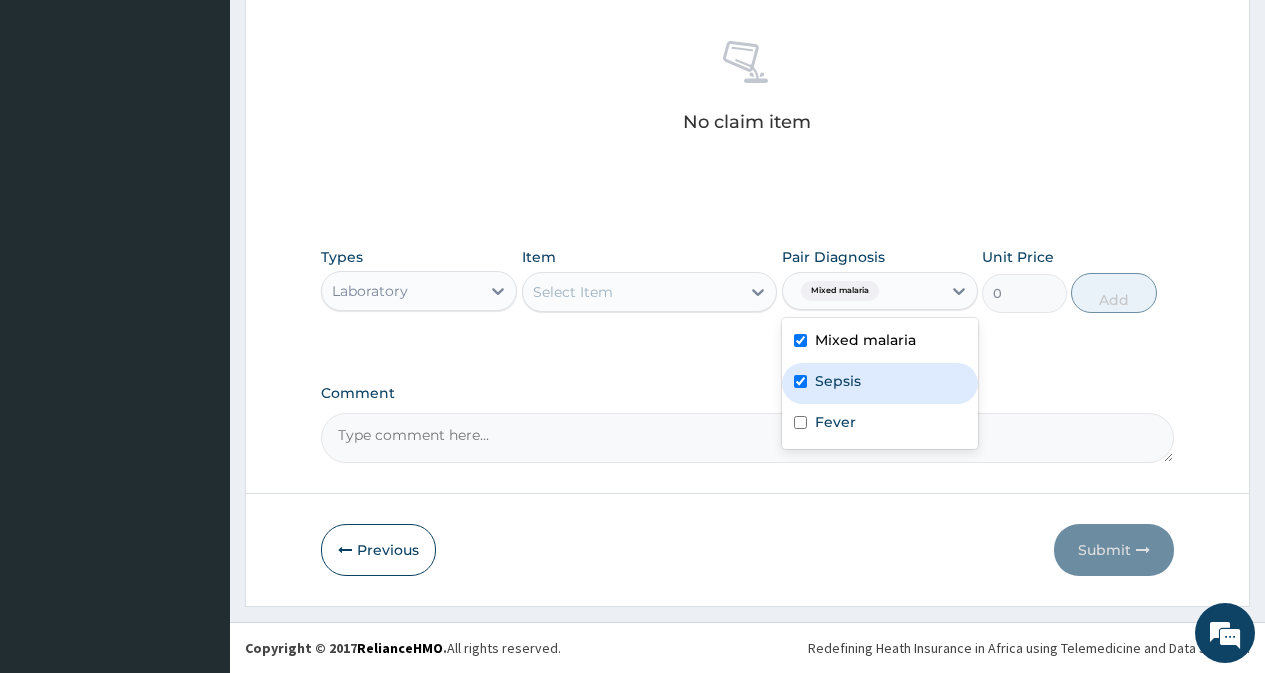 checkbox on "true" 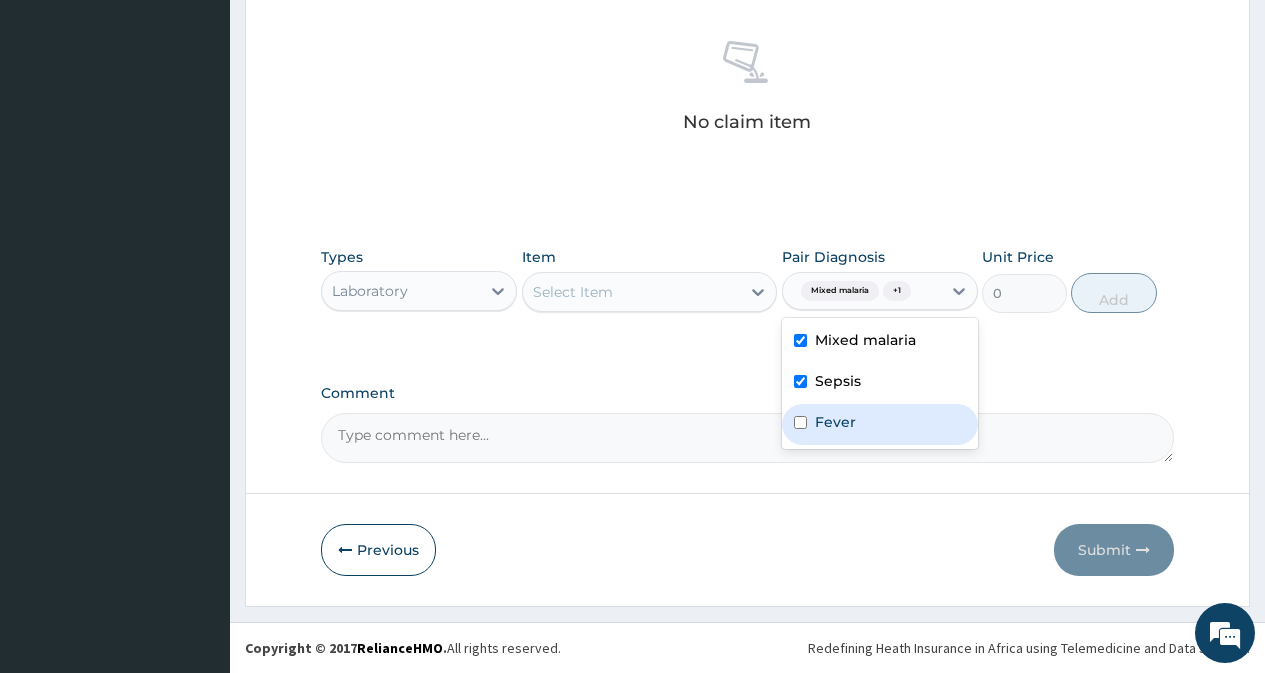 click on "Fever" at bounding box center (880, 424) 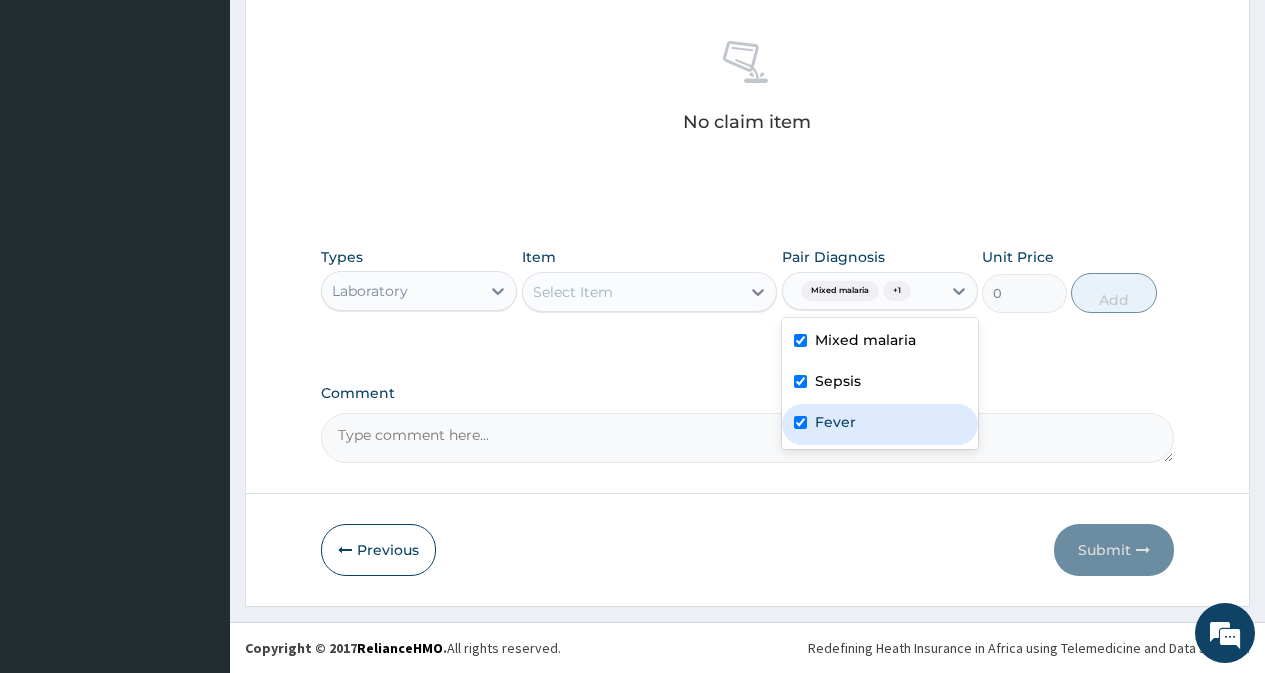 checkbox on "true" 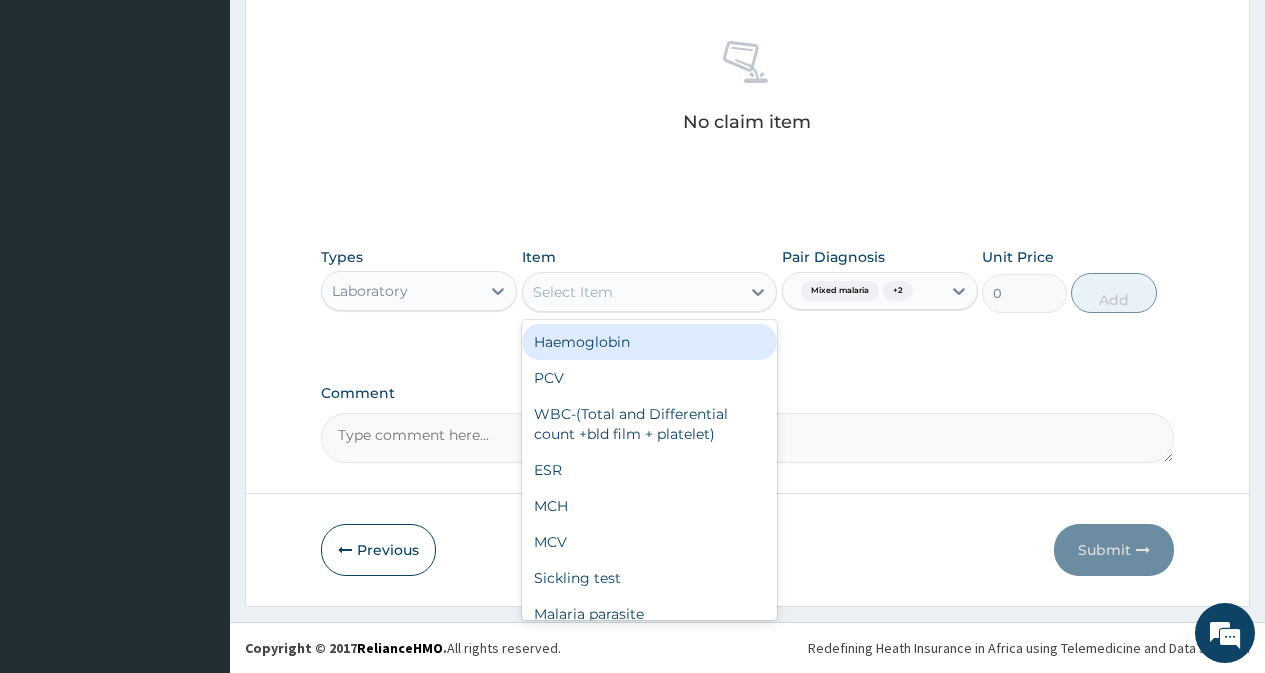 drag, startPoint x: 695, startPoint y: 303, endPoint x: 694, endPoint y: 430, distance: 127.00394 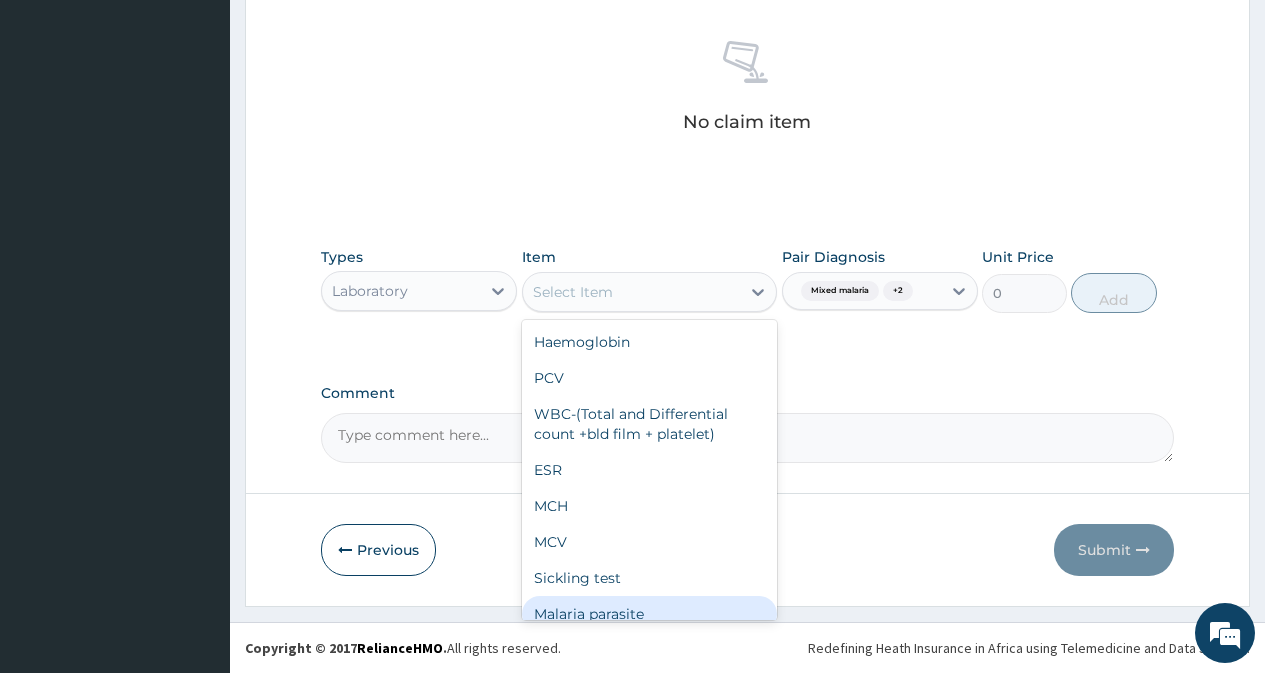 click on "Malaria parasite" at bounding box center (650, 614) 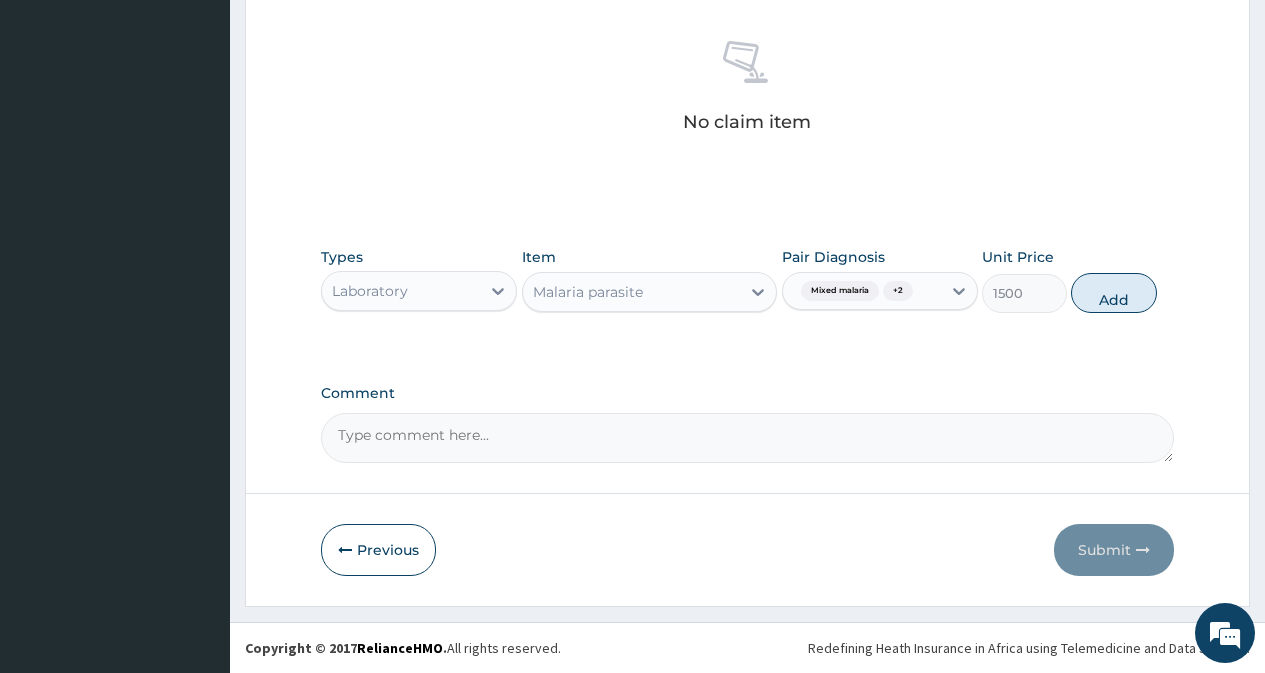 drag, startPoint x: 1101, startPoint y: 283, endPoint x: 847, endPoint y: 319, distance: 256.53848 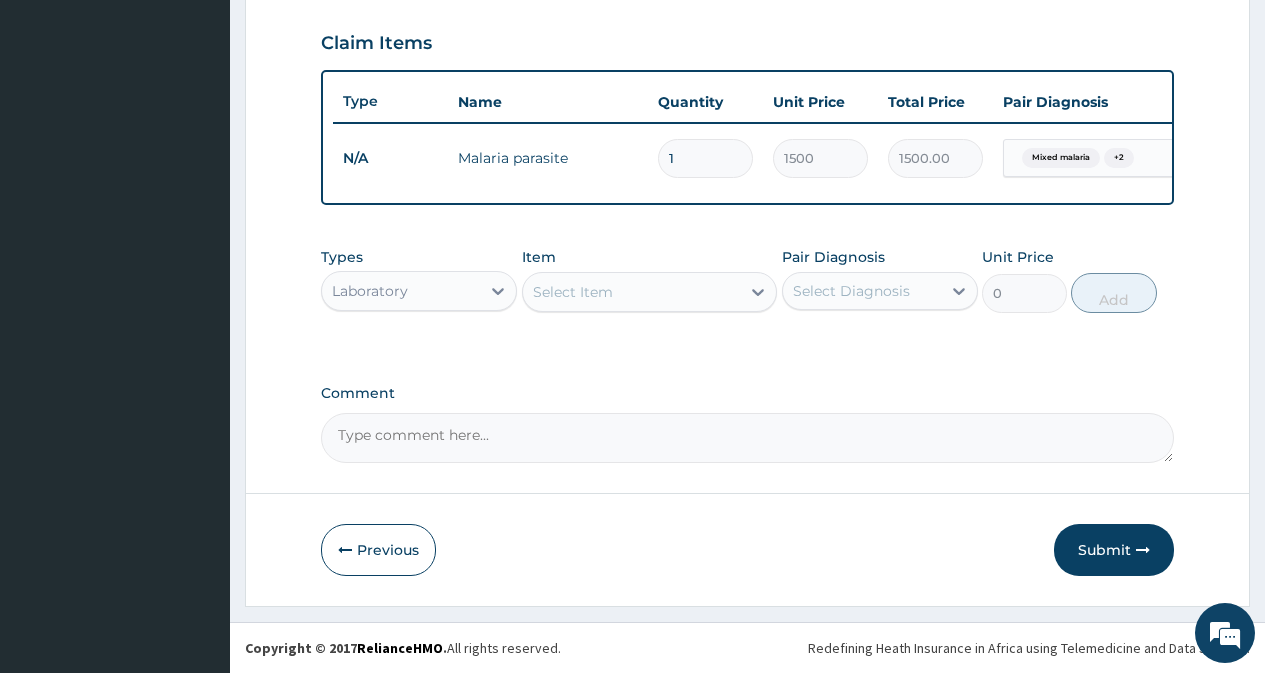 scroll, scrollTop: 689, scrollLeft: 0, axis: vertical 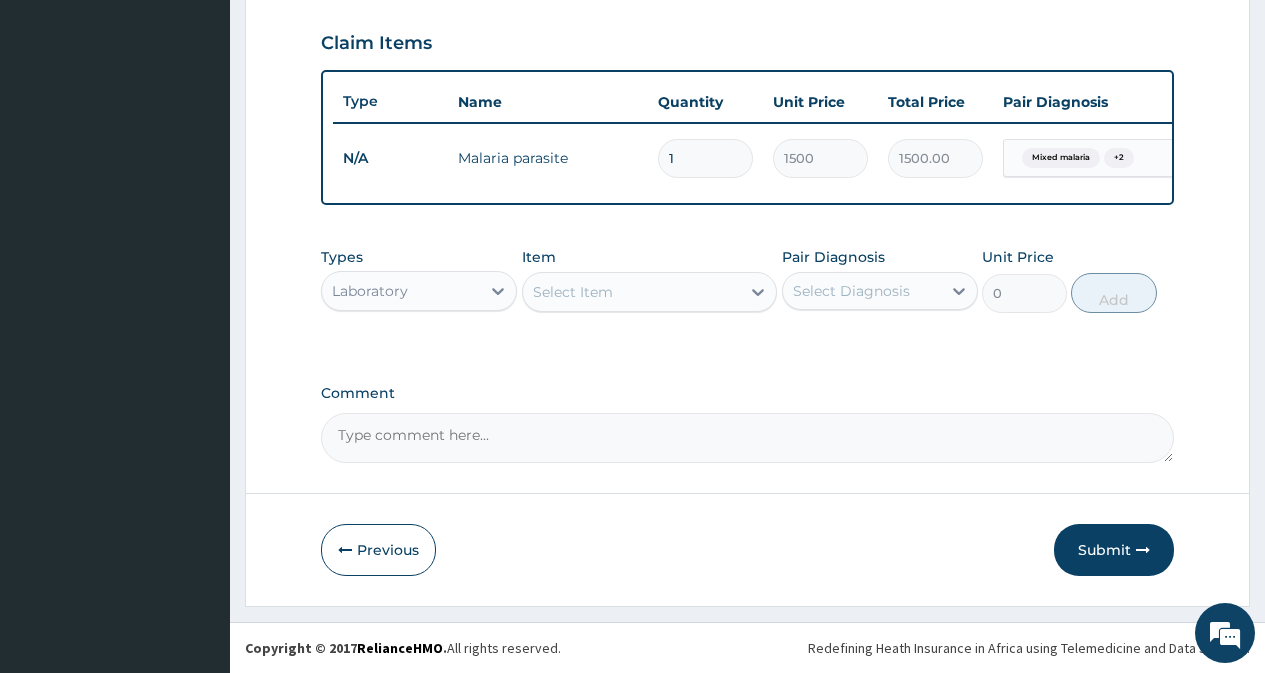 click on "Select Item" at bounding box center (573, 292) 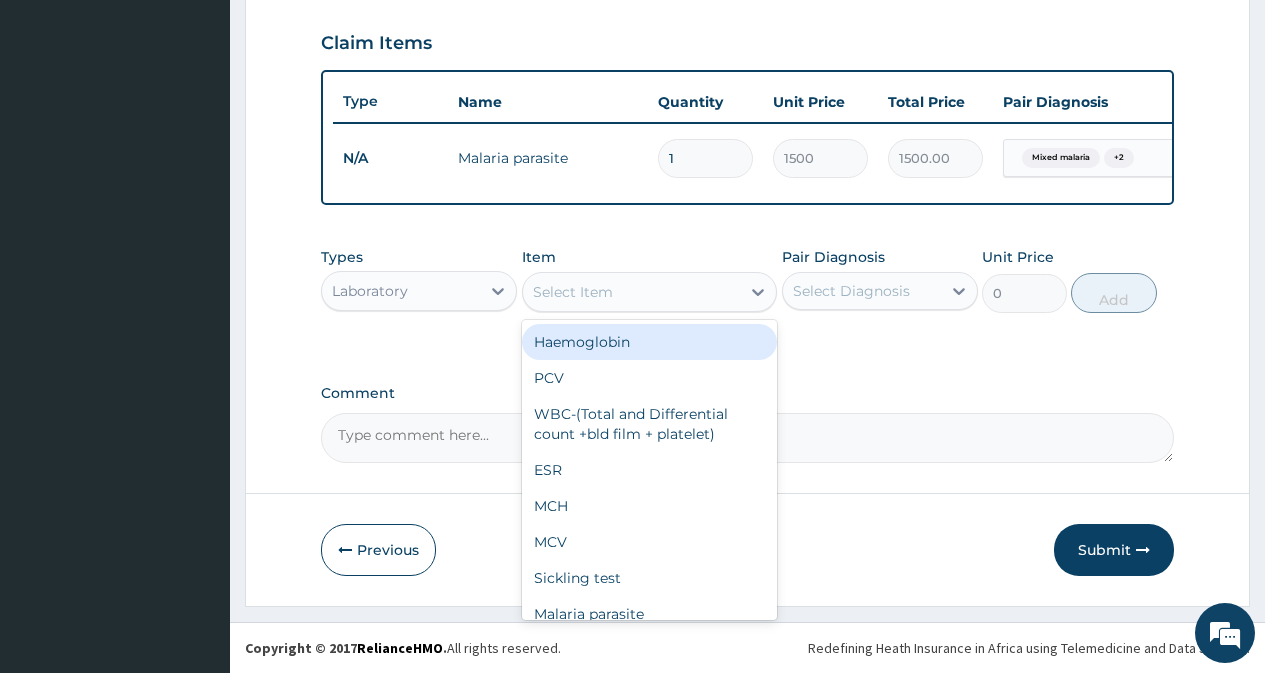 type on "f" 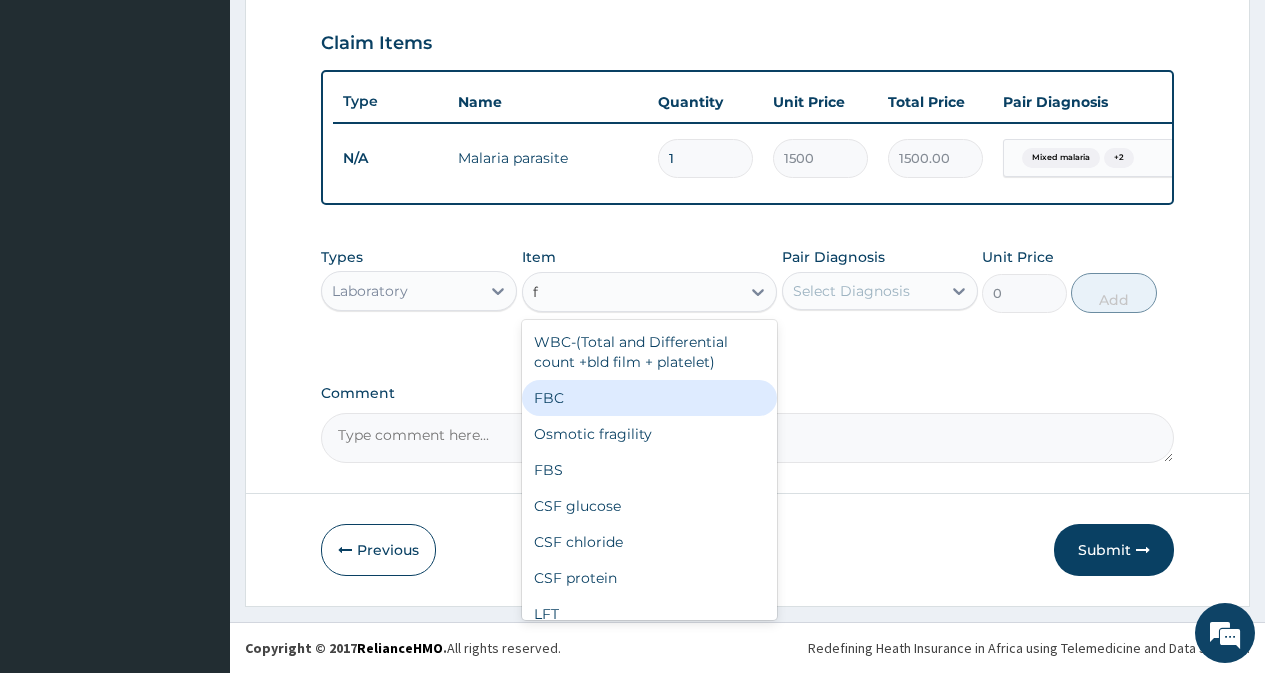 click on "FBC" at bounding box center (650, 398) 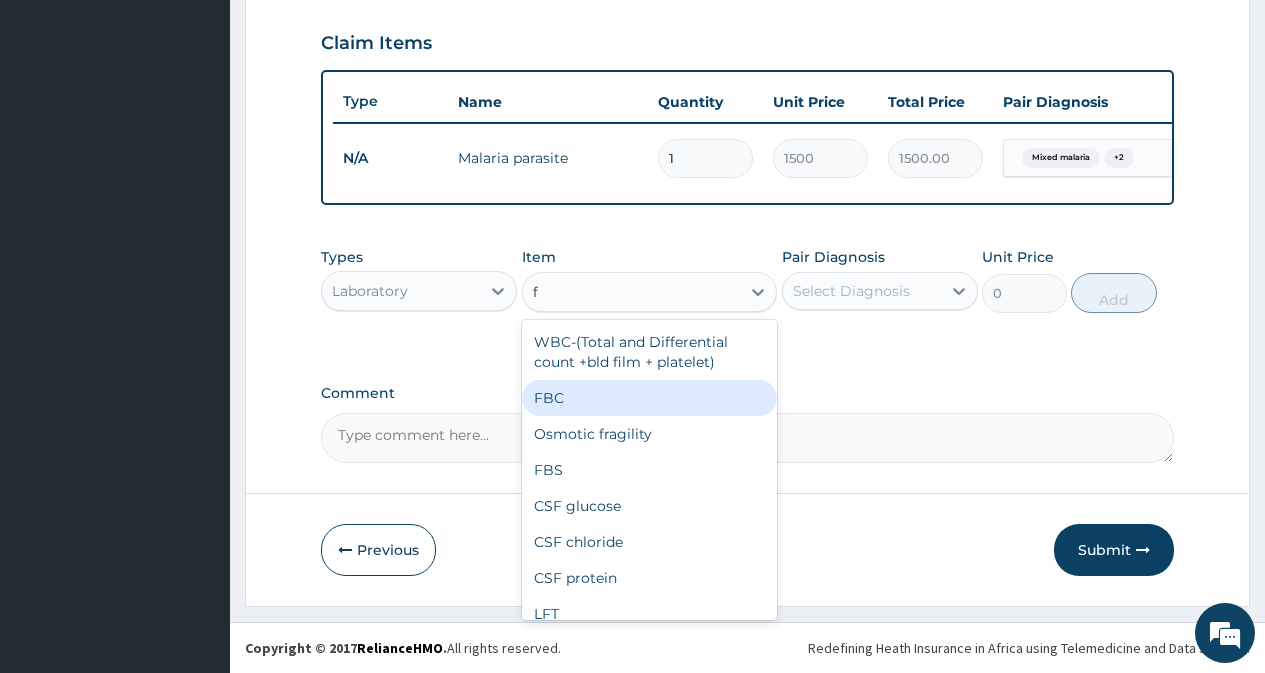 type 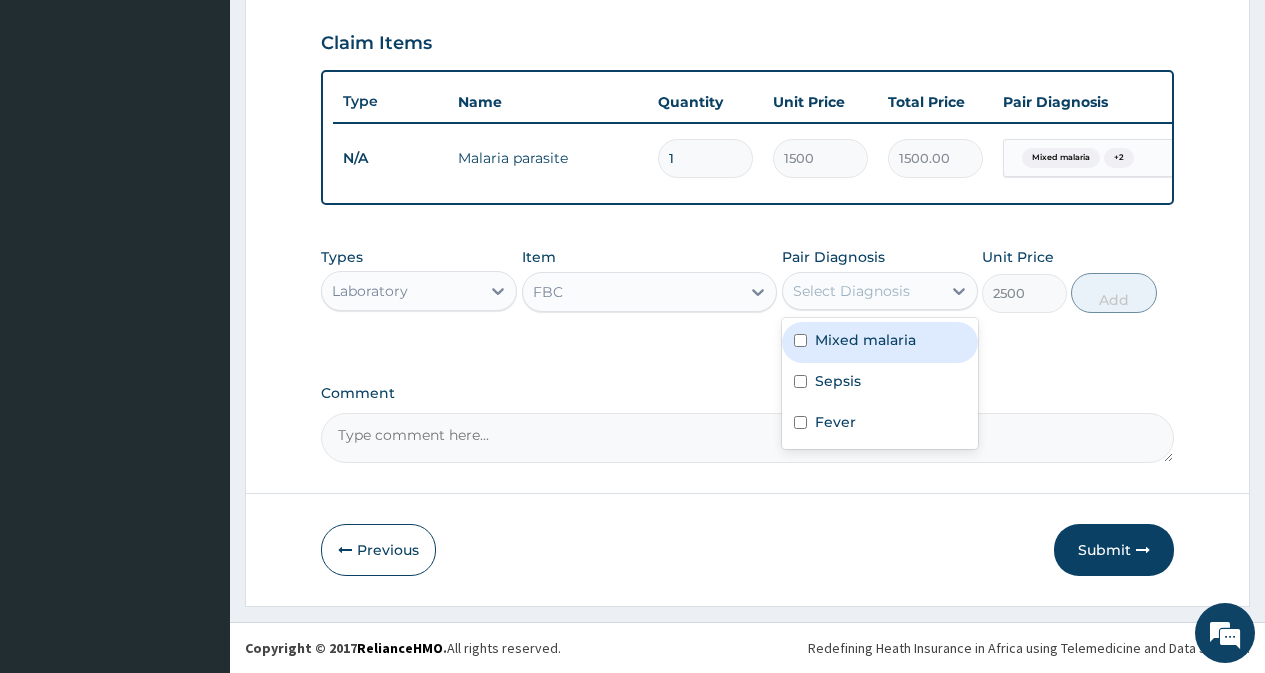 click on "Select Diagnosis" at bounding box center (851, 291) 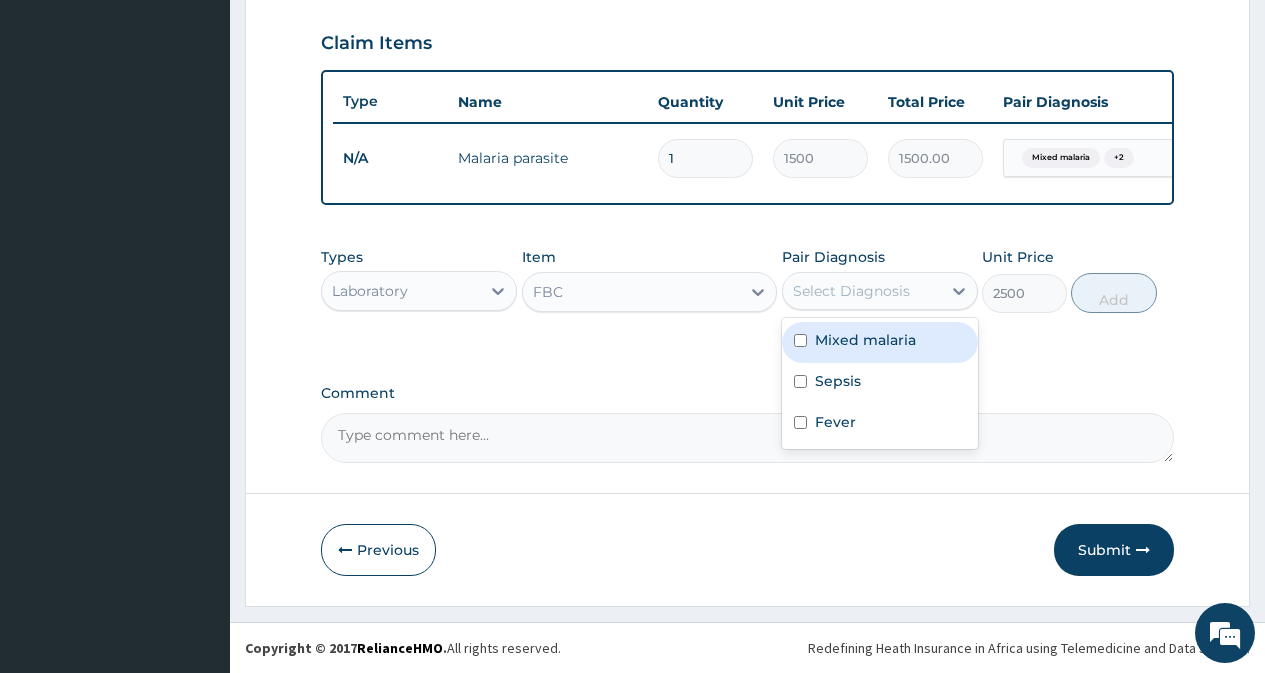 click on "Mixed malaria" at bounding box center [865, 340] 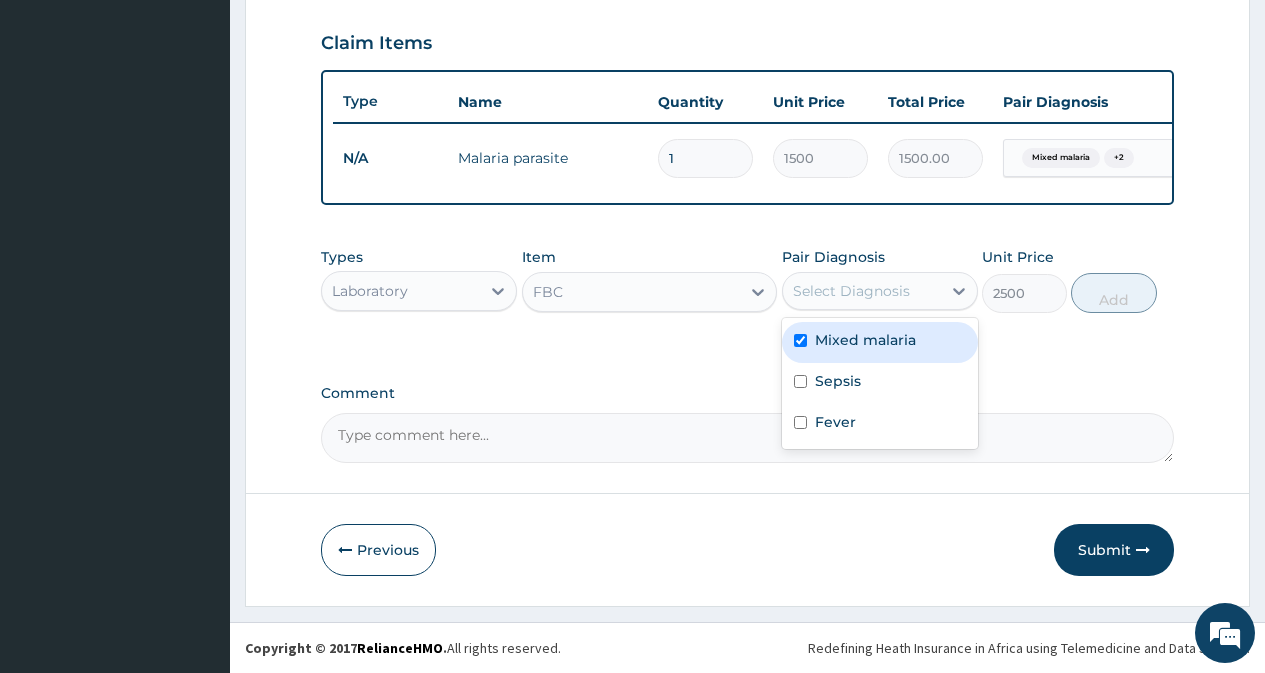 checkbox on "true" 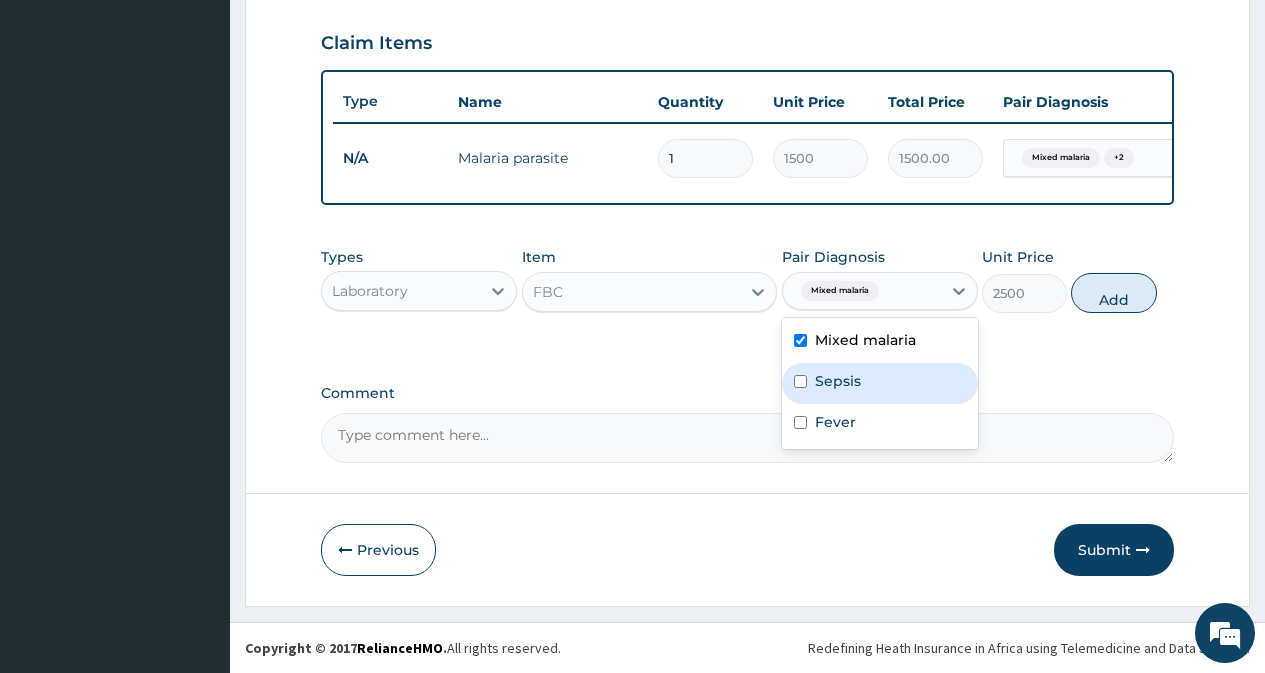 drag, startPoint x: 843, startPoint y: 370, endPoint x: 847, endPoint y: 415, distance: 45.17743 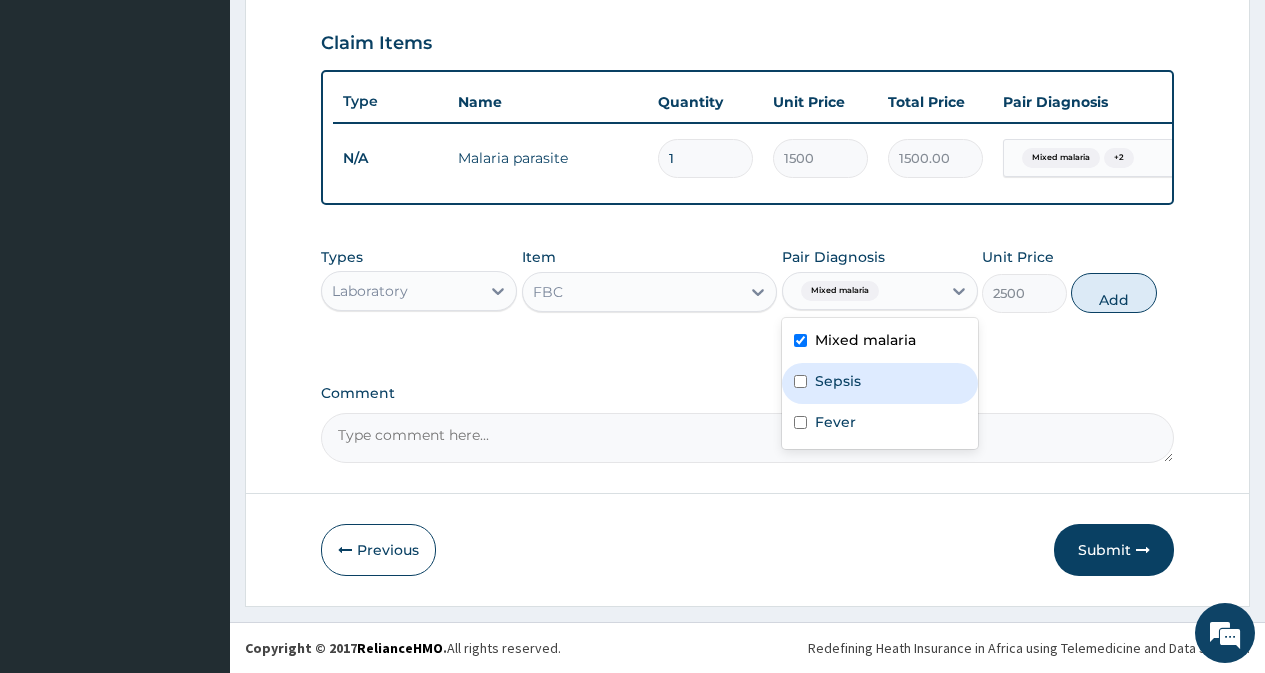 click on "Sepsis" at bounding box center (838, 381) 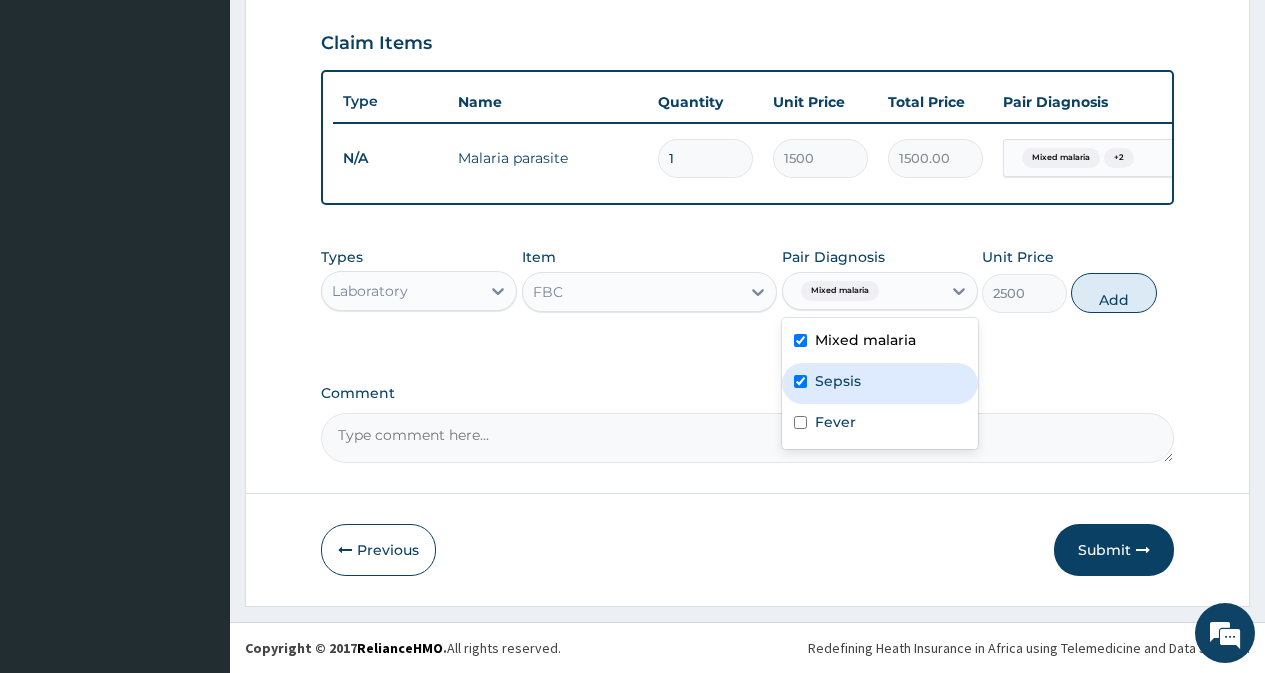 checkbox on "true" 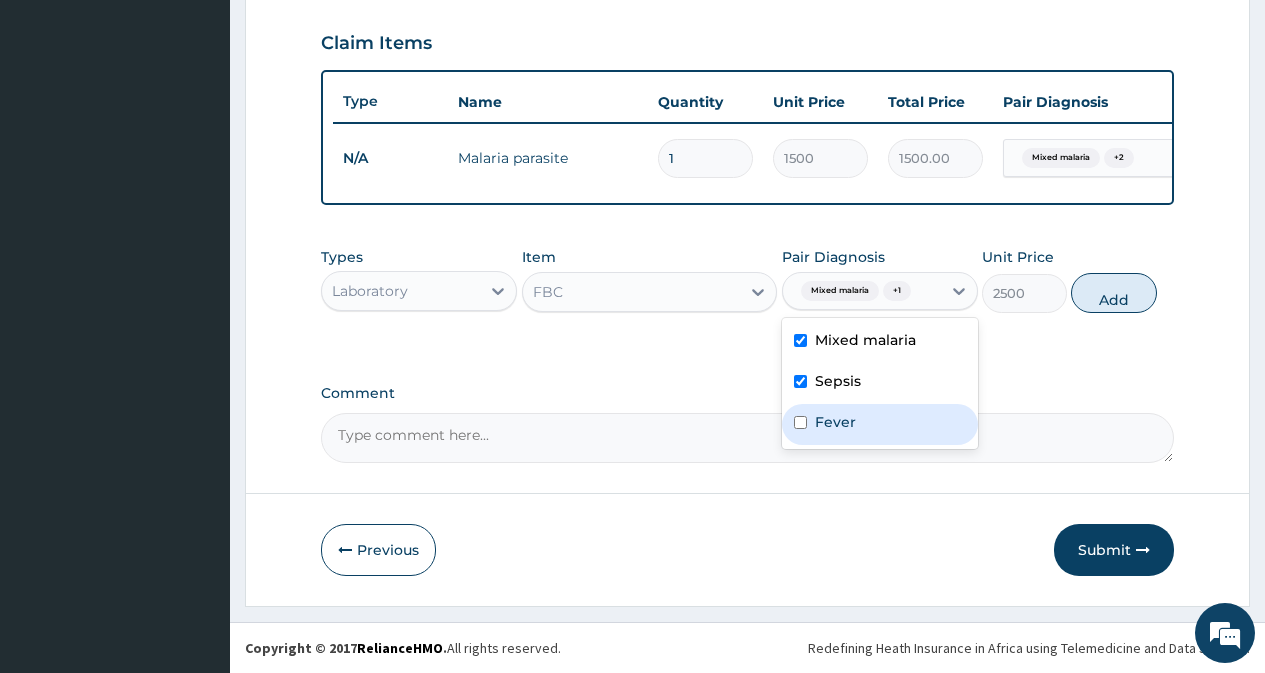 click on "Fever" at bounding box center (835, 422) 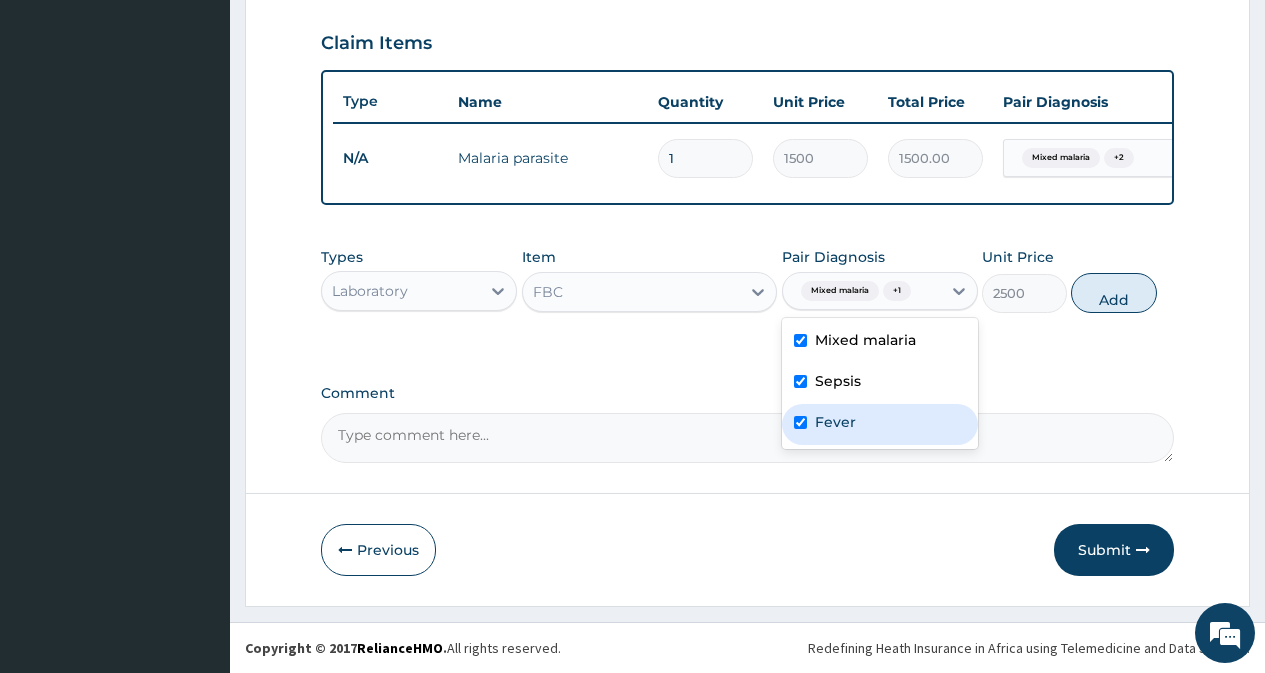checkbox on "true" 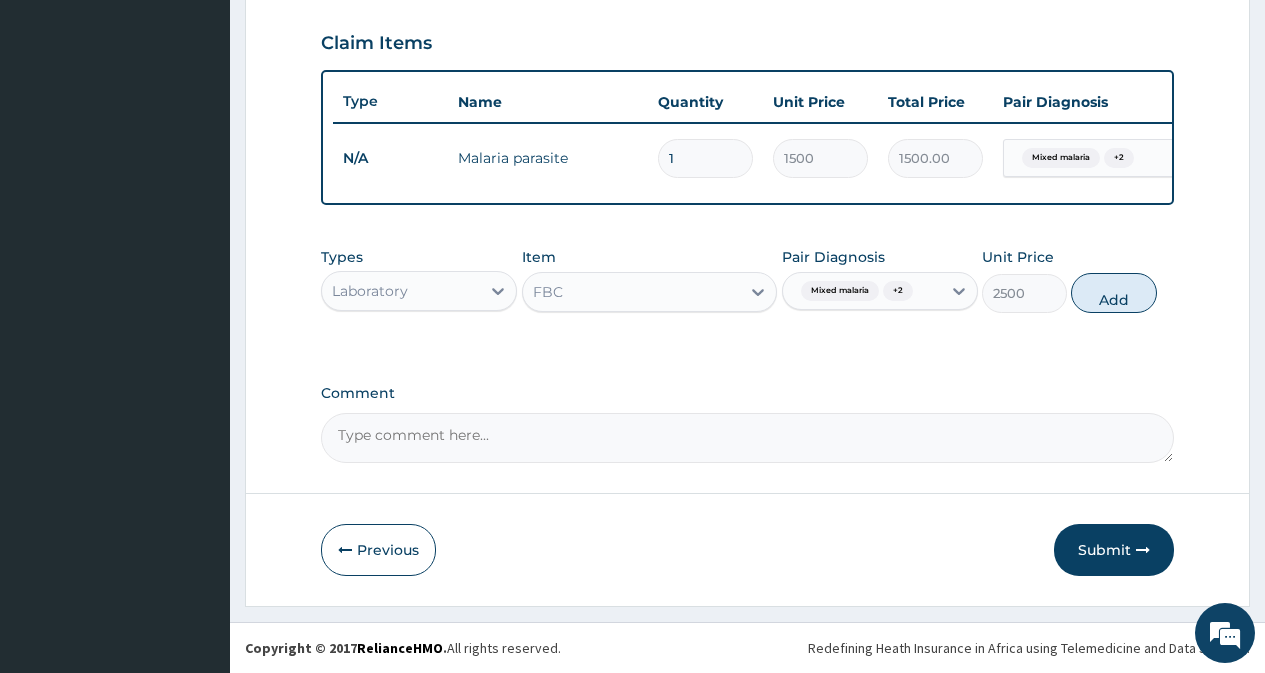 click on "Add" at bounding box center [1113, 293] 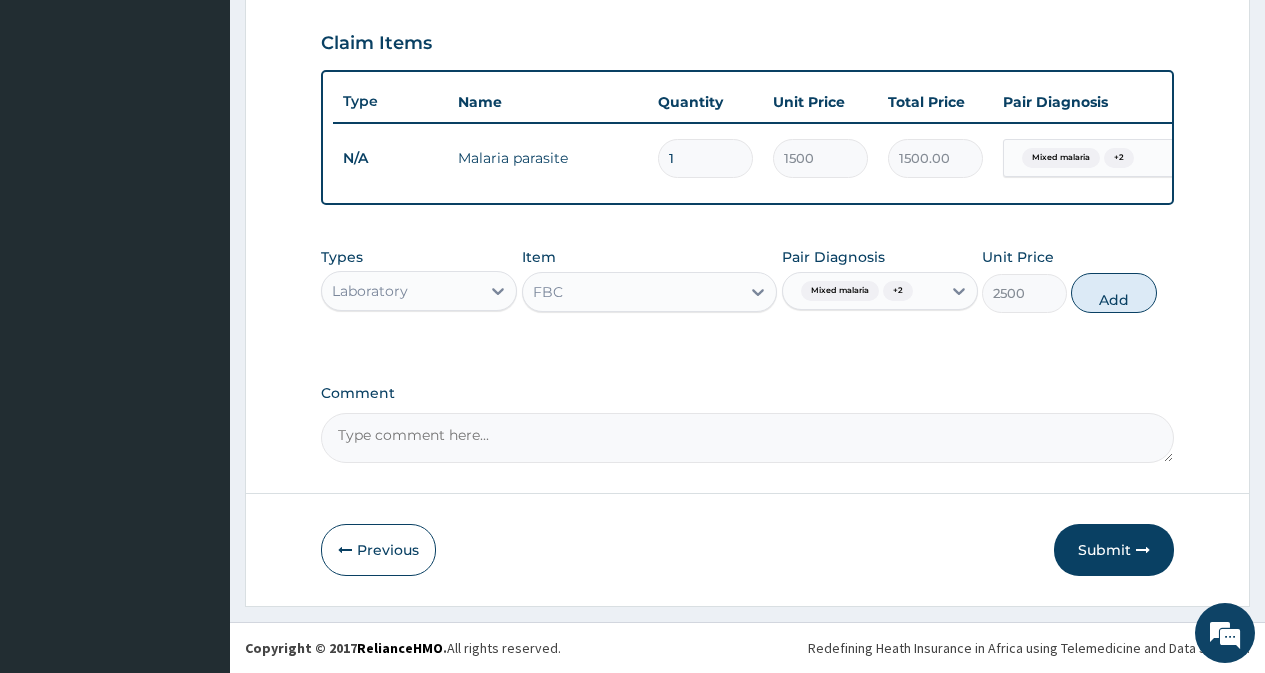 type on "0" 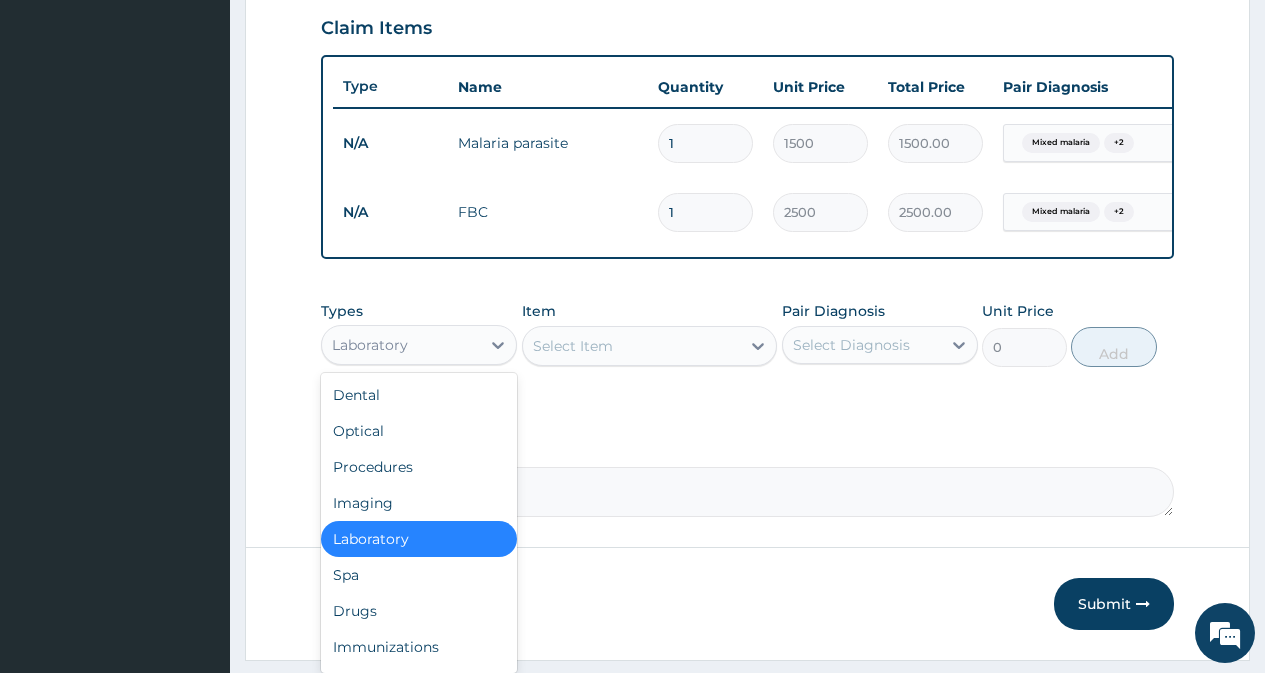 drag, startPoint x: 446, startPoint y: 363, endPoint x: 457, endPoint y: 447, distance: 84.71718 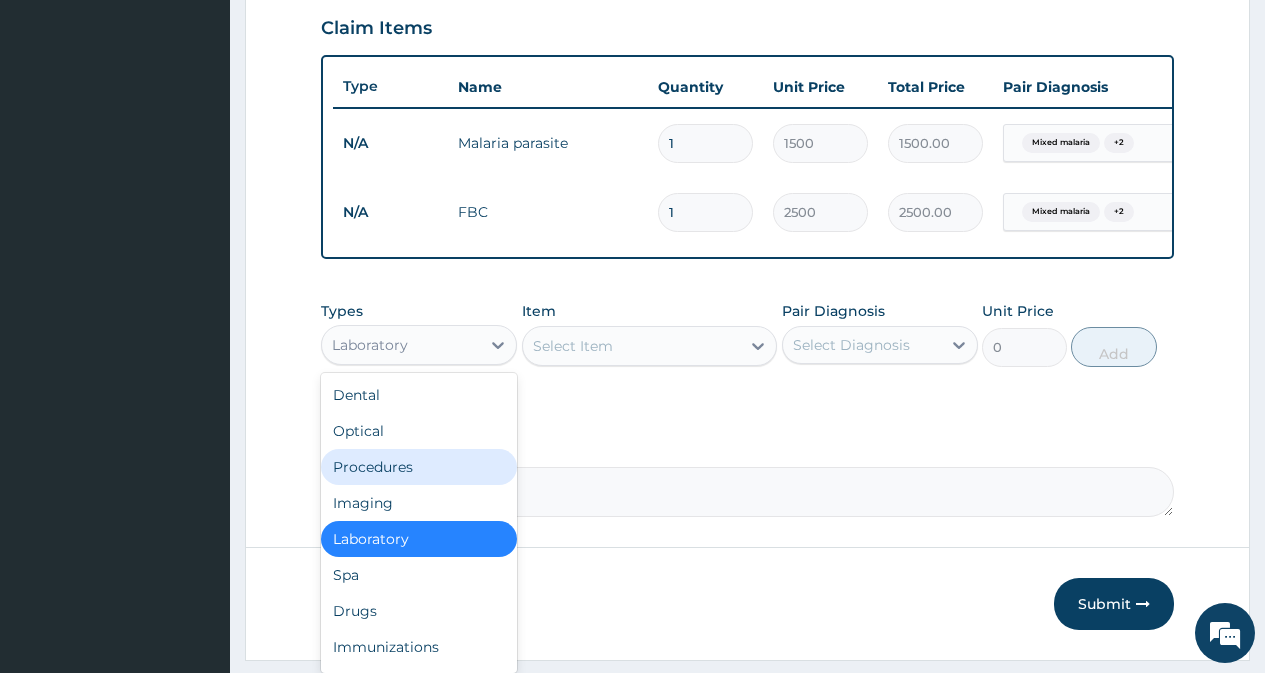 click on "Procedures" at bounding box center [419, 467] 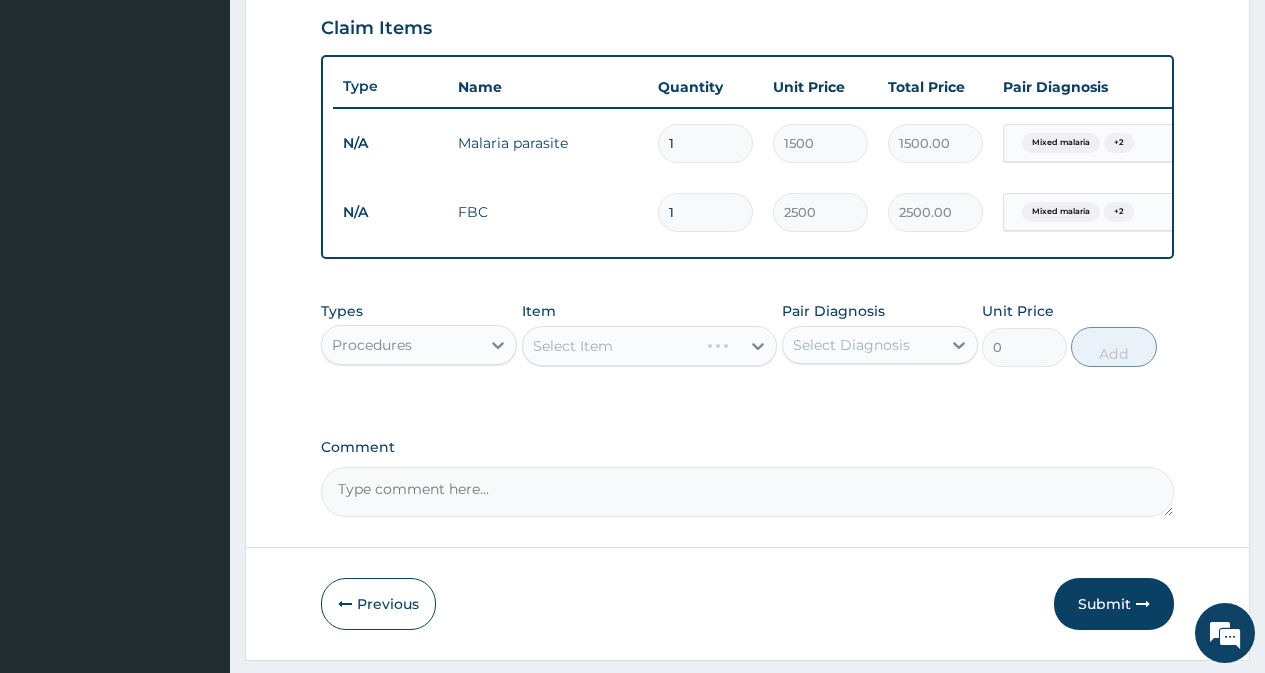 click on "Select Diagnosis" at bounding box center [851, 345] 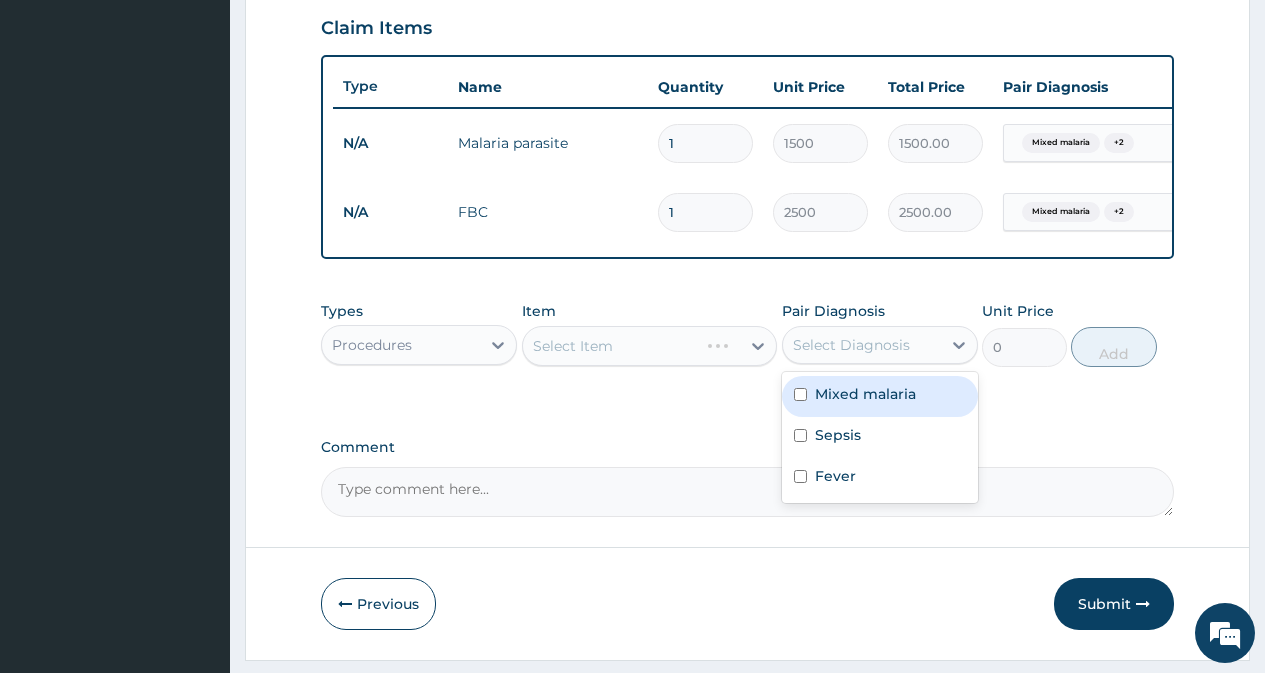 drag, startPoint x: 851, startPoint y: 394, endPoint x: 854, endPoint y: 471, distance: 77.05842 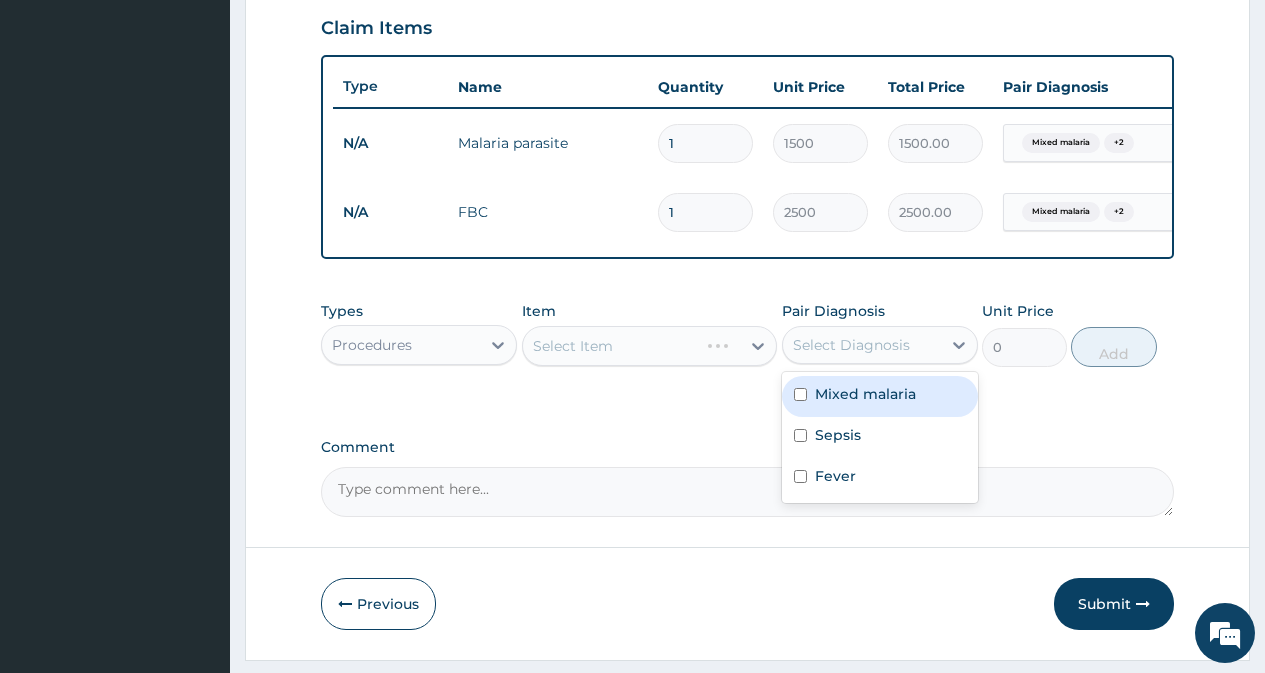 click on "Mixed malaria" at bounding box center (880, 396) 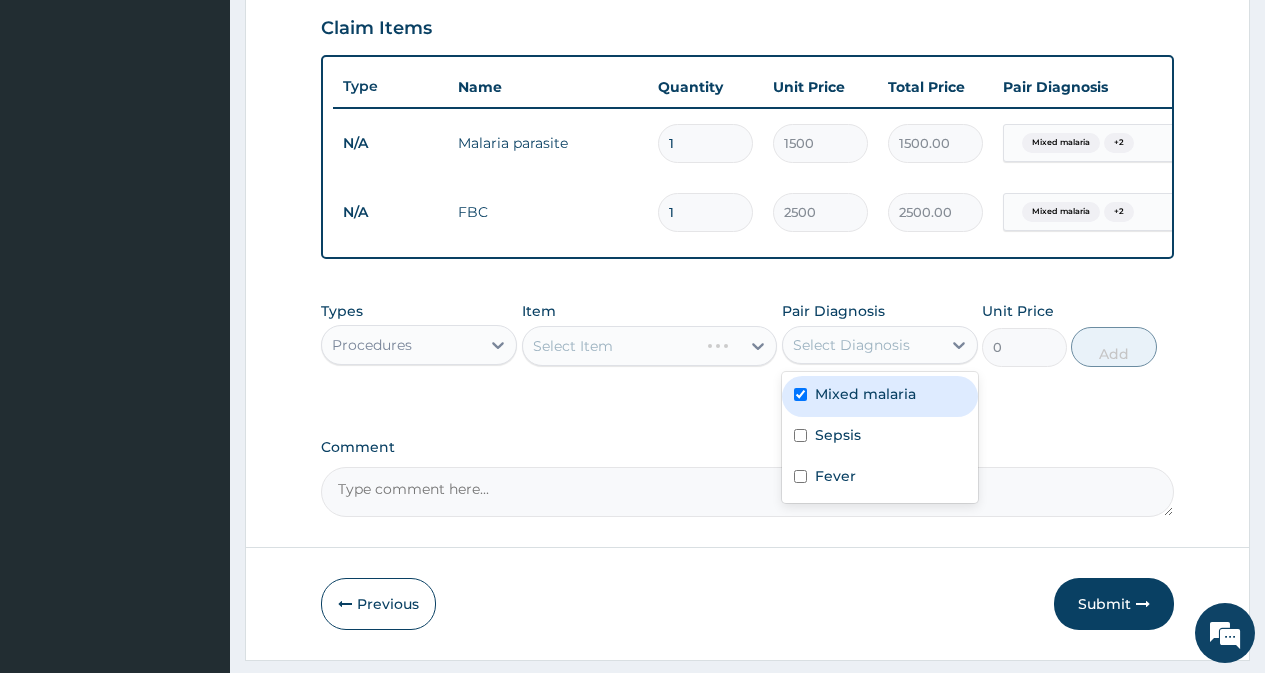 checkbox on "true" 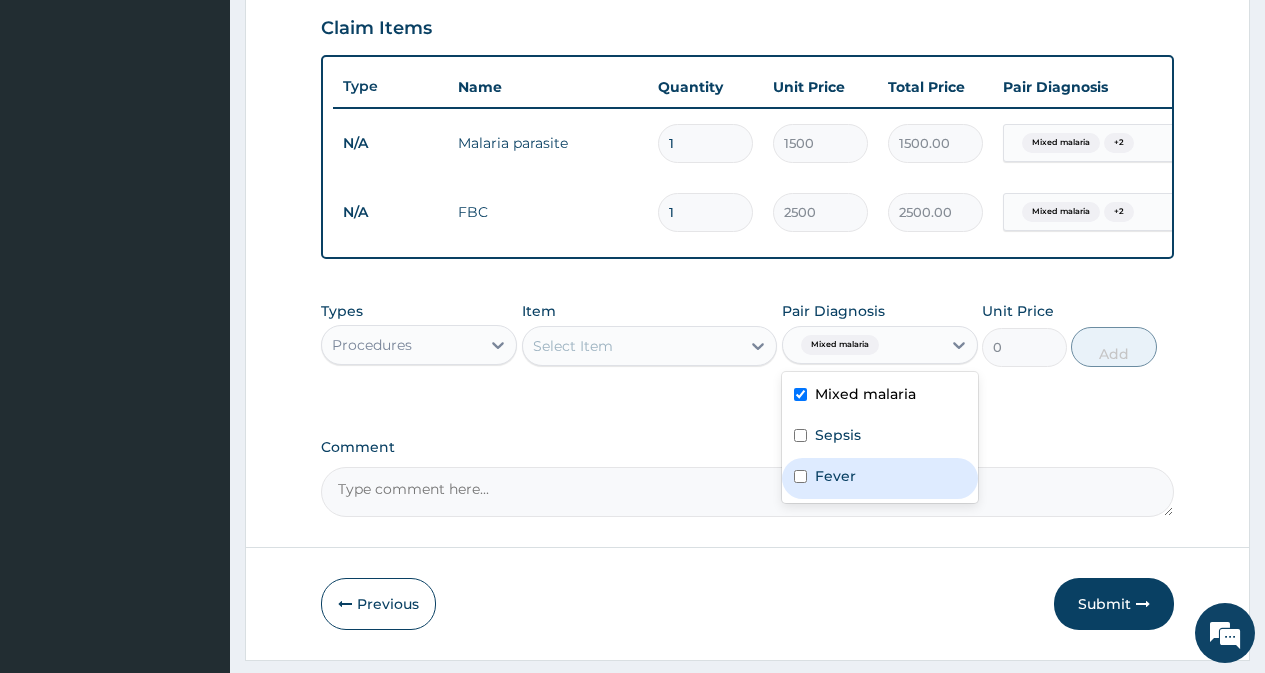 click on "Fever" at bounding box center (880, 478) 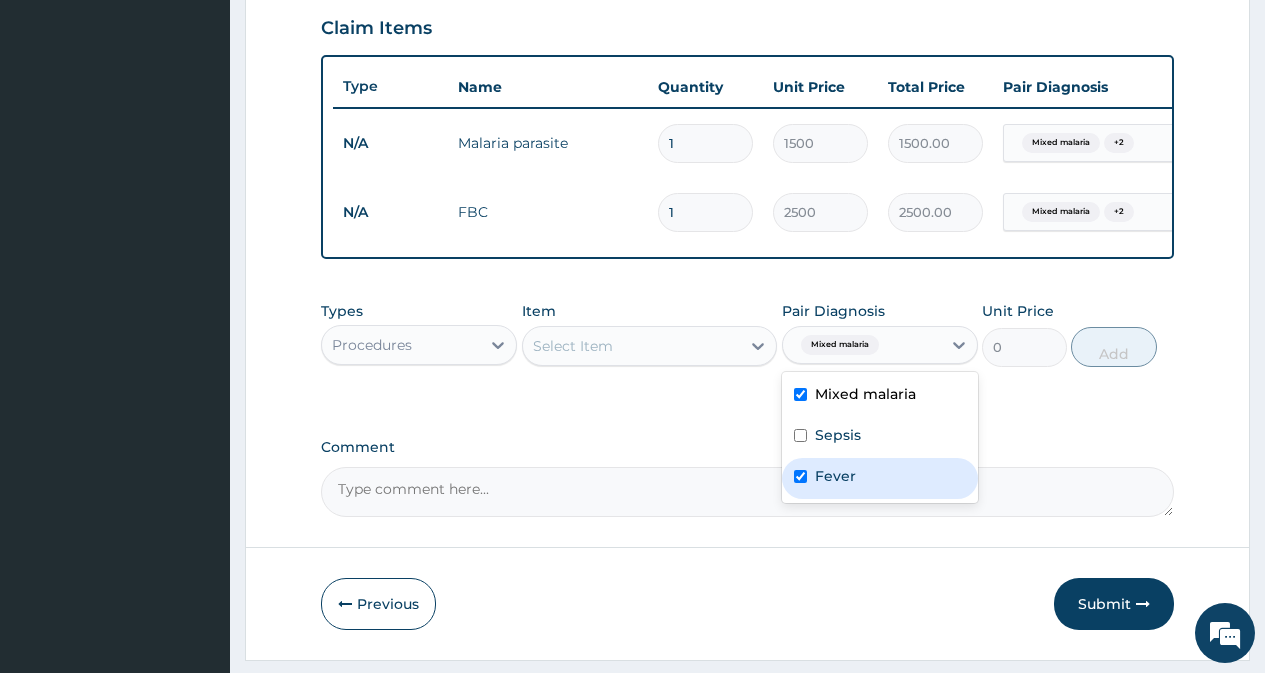 checkbox on "true" 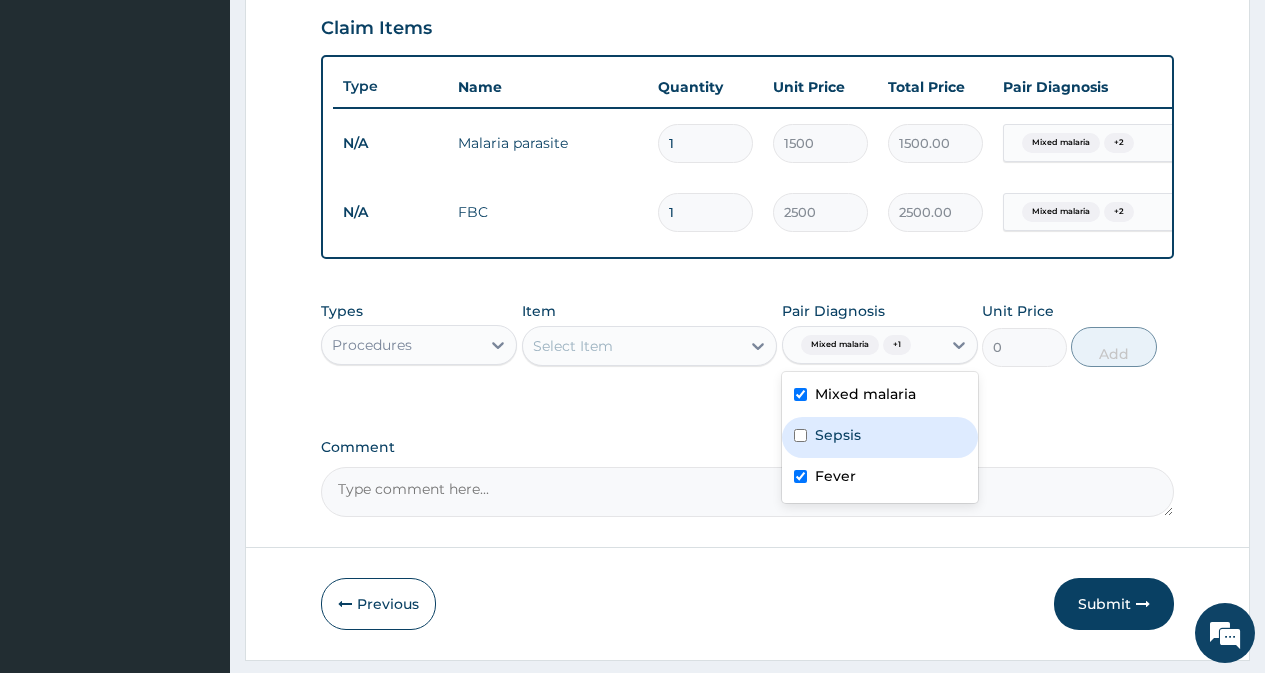 click on "Sepsis" at bounding box center [838, 435] 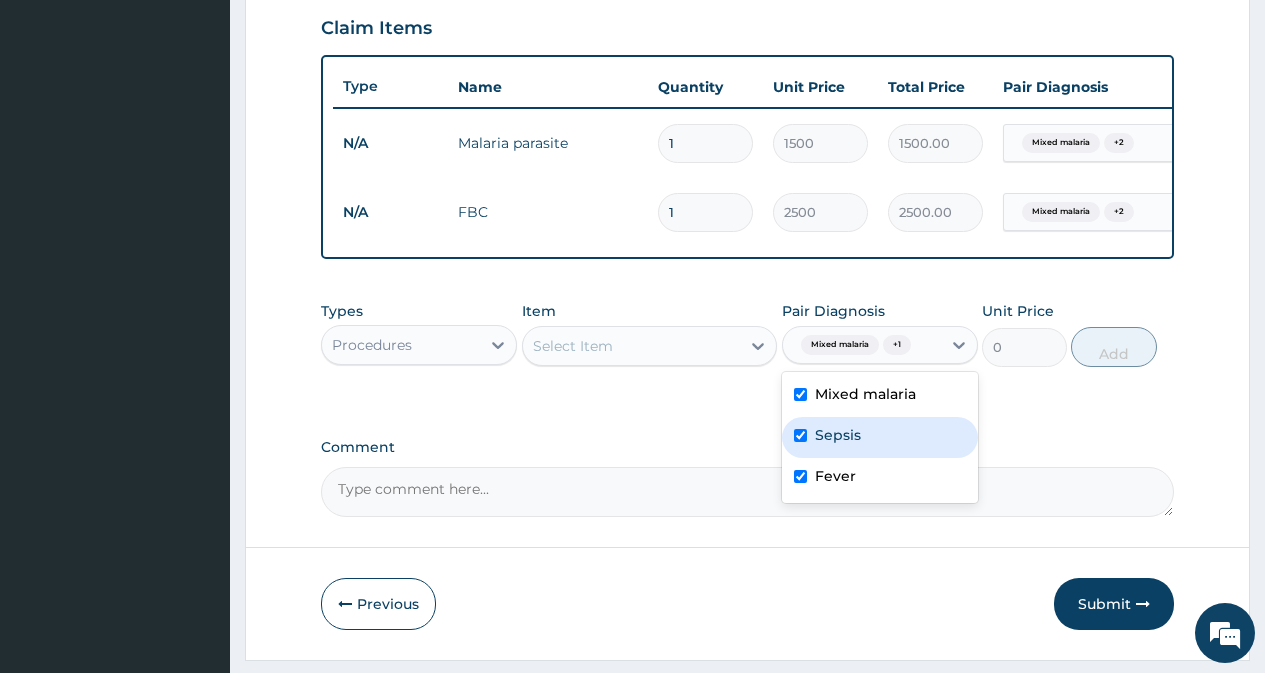 checkbox on "true" 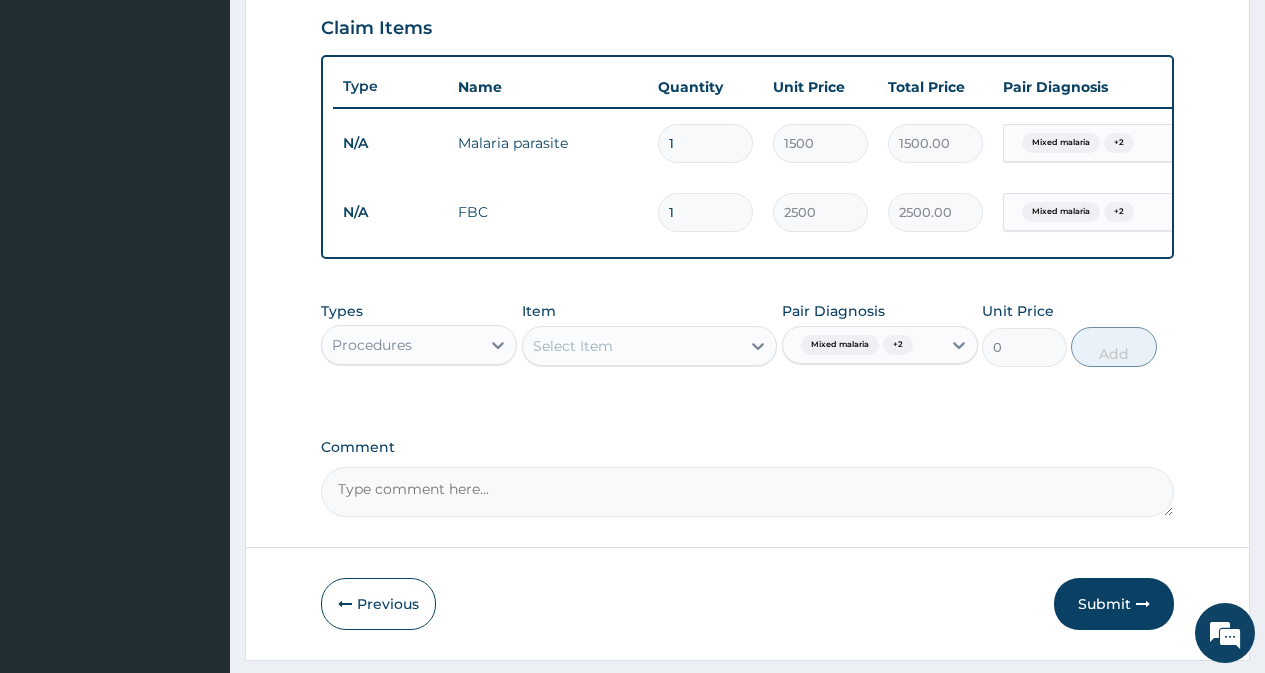 click on "Item Select Item" at bounding box center [650, 334] 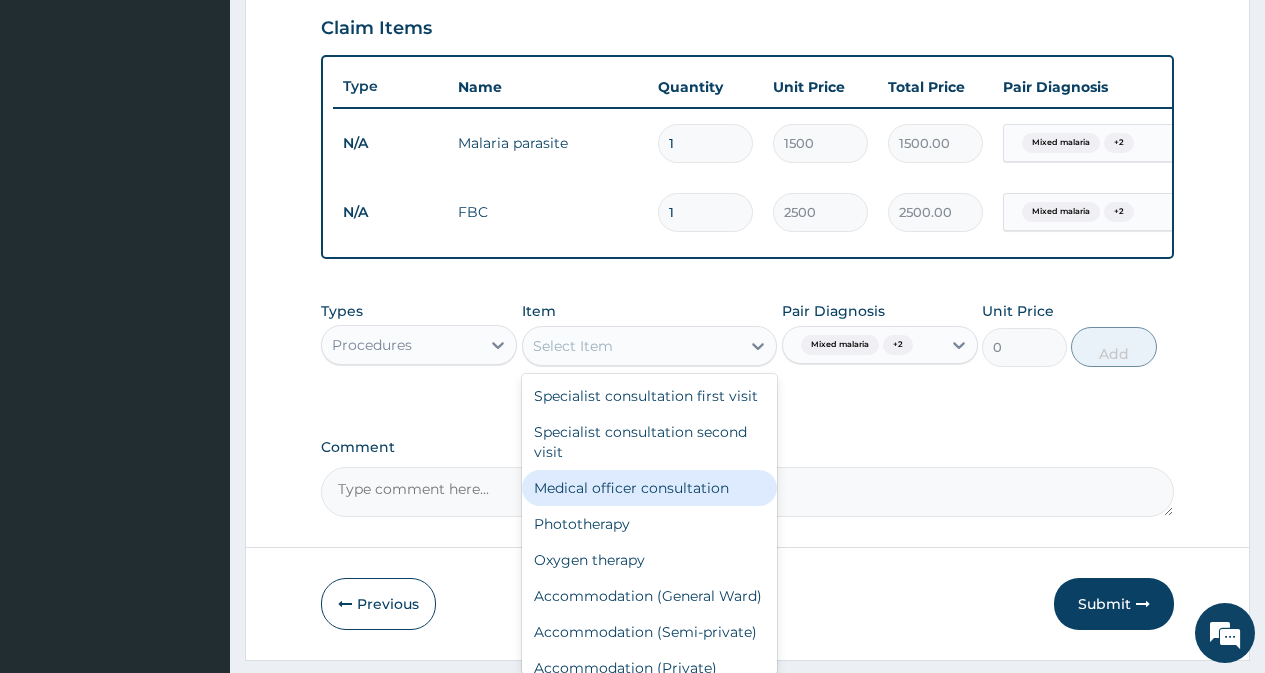click on "Medical officer consultation" at bounding box center [650, 488] 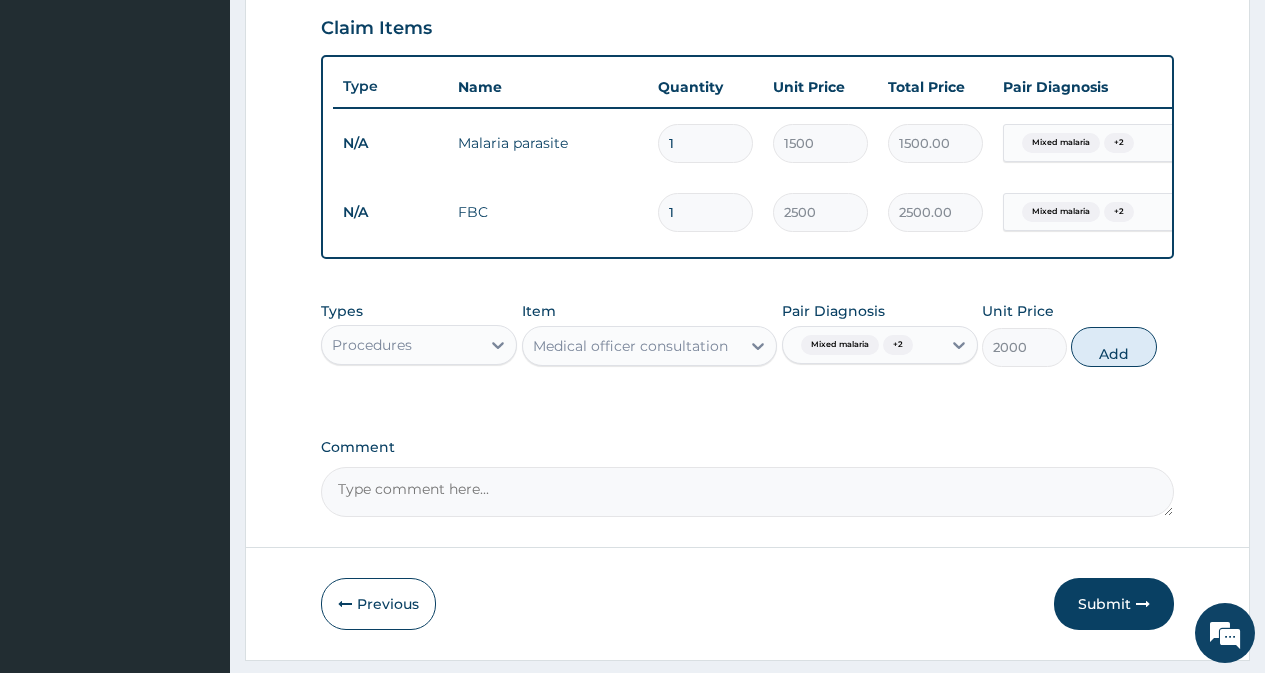 drag, startPoint x: 1096, startPoint y: 352, endPoint x: 1106, endPoint y: 495, distance: 143.34923 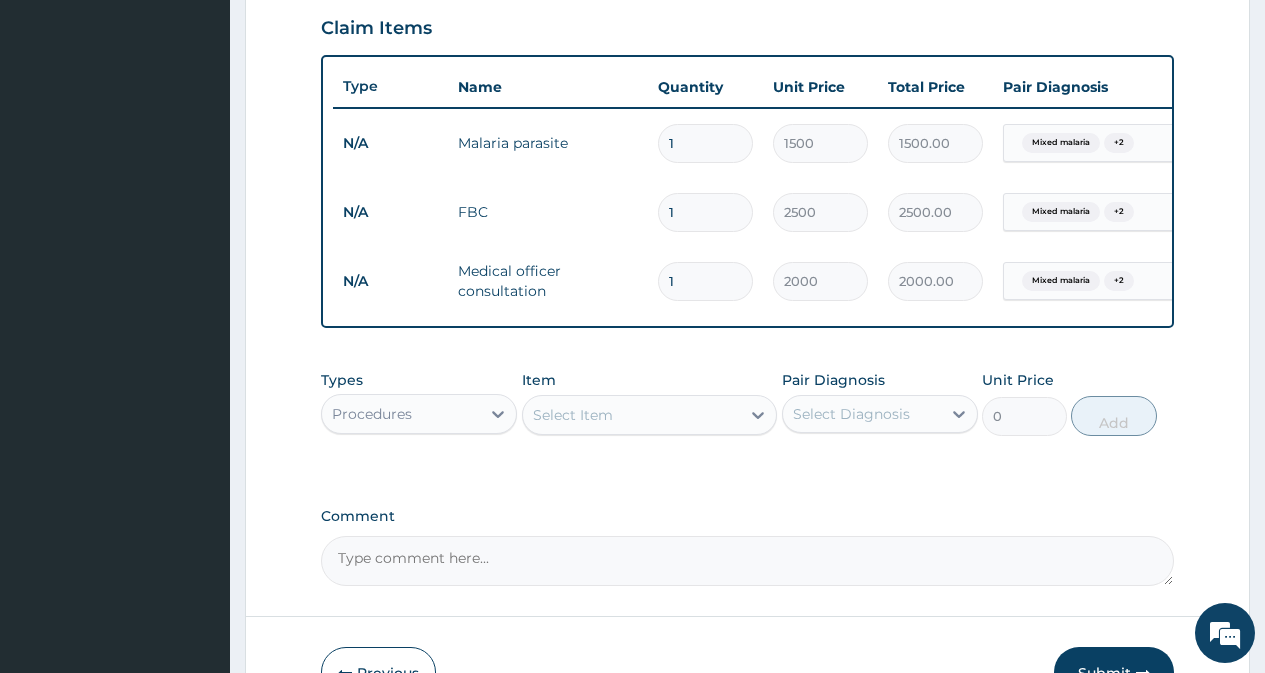 click on "Step  2  of 2 PA Code / Prescription Code Enter Code(Secondary Care Only) Encounter Date 24-06-2025 Important Notice Please enter PA codes before entering items that are not attached to a PA code   All diagnoses entered must be linked to a claim item. Diagnosis & Claim Items that are visible but inactive cannot be edited because they were imported from an already approved PA code. Diagnosis Mixed malaria Confirmed Sepsis Confirmed Fever Confirmed NB: All diagnosis must be linked to a claim item Claim Items Type Name Quantity Unit Price Total Price Pair Diagnosis Actions N/A Malaria parasite 1 1500 1500.00 Mixed malaria  + 2 Delete N/A FBC 1 2500 2500.00 Mixed malaria  + 2 Delete N/A Medical officer consultation 1 2000 2000.00 Mixed malaria  + 2 Delete Types Procedures Item Select Item Pair Diagnosis Select Diagnosis Unit Price 0 Add Comment     Previous   Submit" at bounding box center (747, 73) 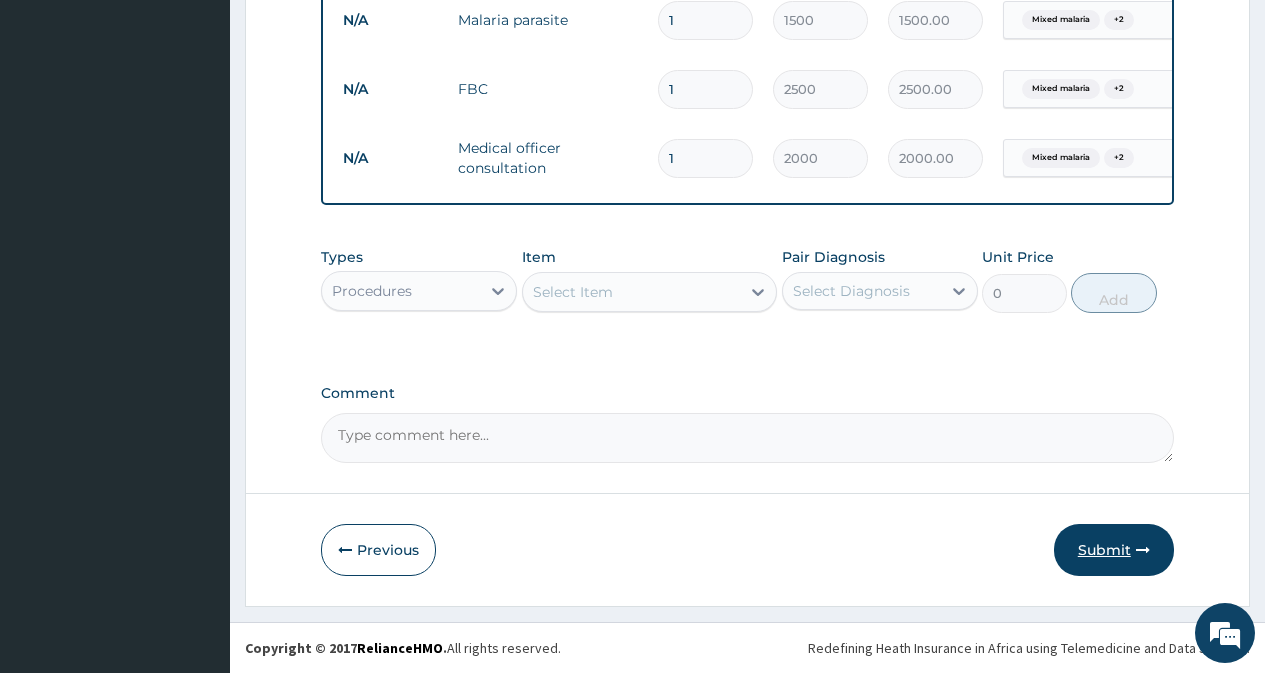 click on "Submit" at bounding box center (1114, 550) 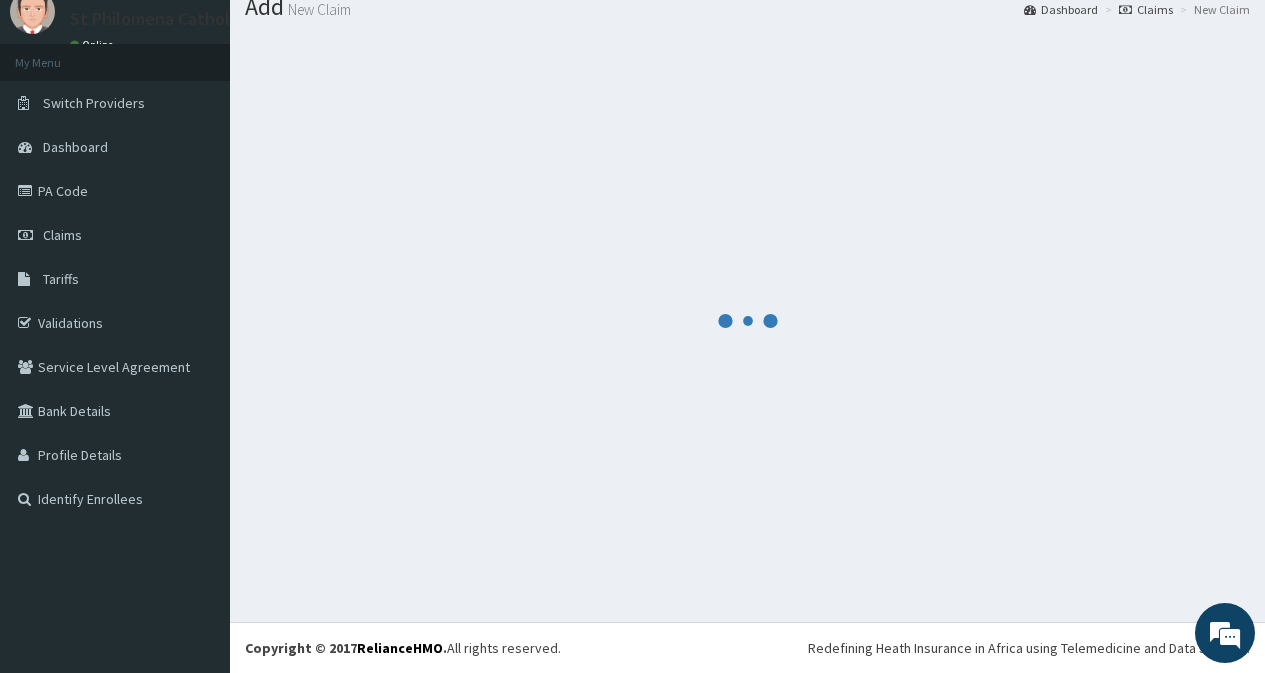 scroll, scrollTop: 71, scrollLeft: 0, axis: vertical 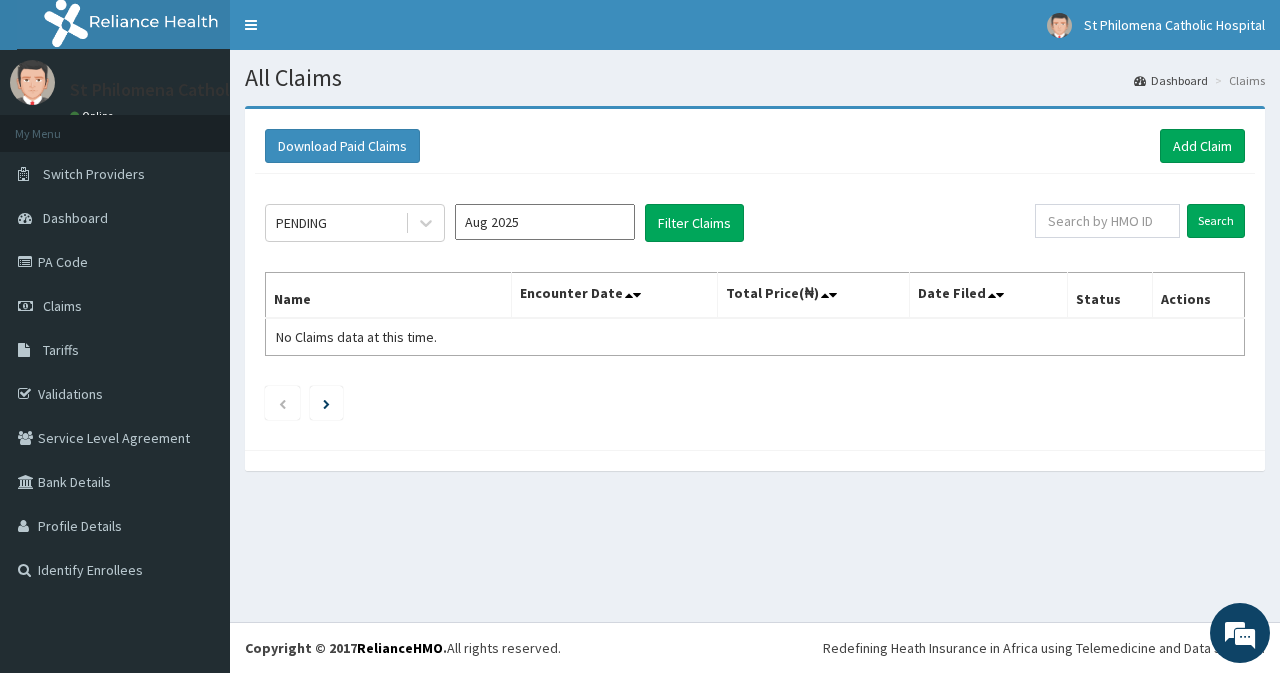 drag, startPoint x: 509, startPoint y: 226, endPoint x: 536, endPoint y: 240, distance: 30.413813 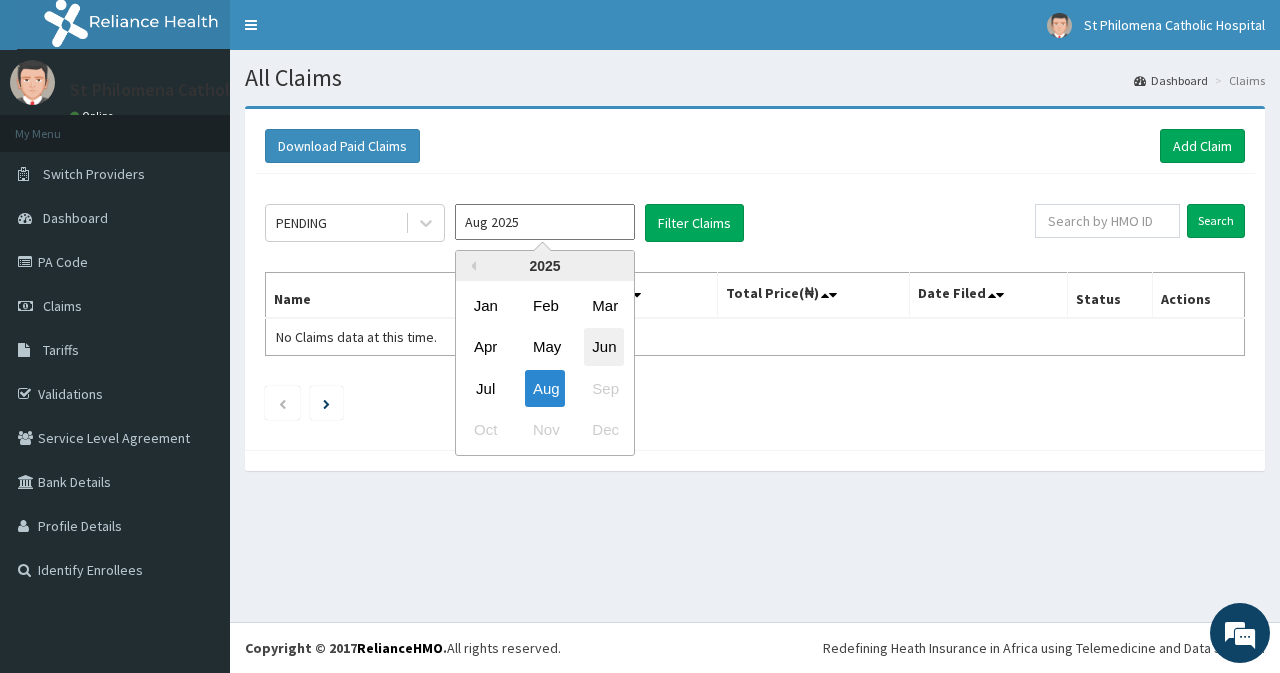 drag, startPoint x: 612, startPoint y: 339, endPoint x: 531, endPoint y: 319, distance: 83.43261 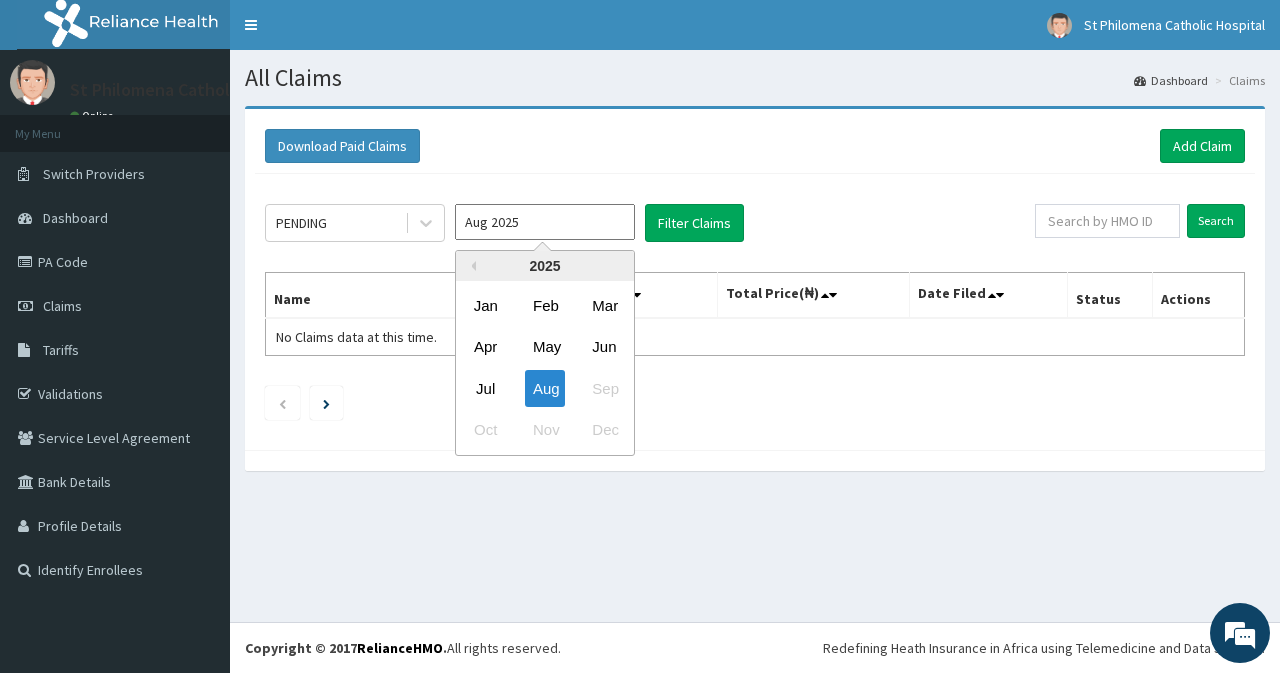 click on "Jun" at bounding box center (604, 347) 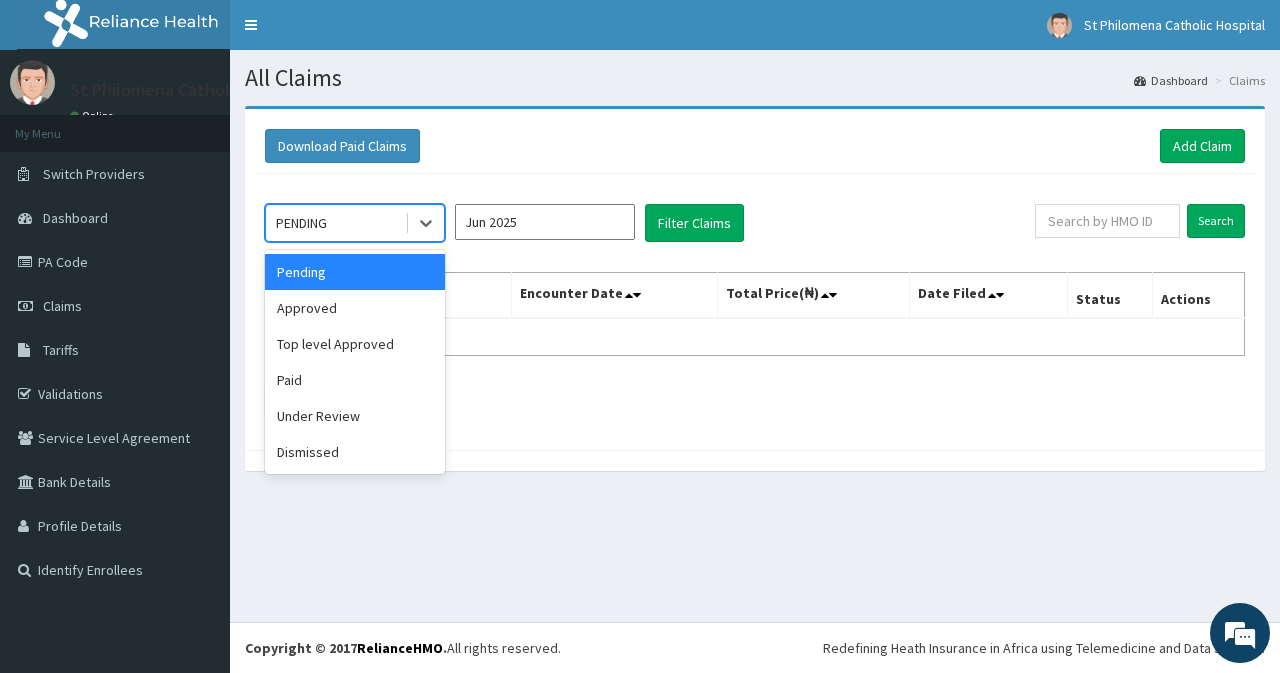 drag, startPoint x: 302, startPoint y: 223, endPoint x: 363, endPoint y: 285, distance: 86.977005 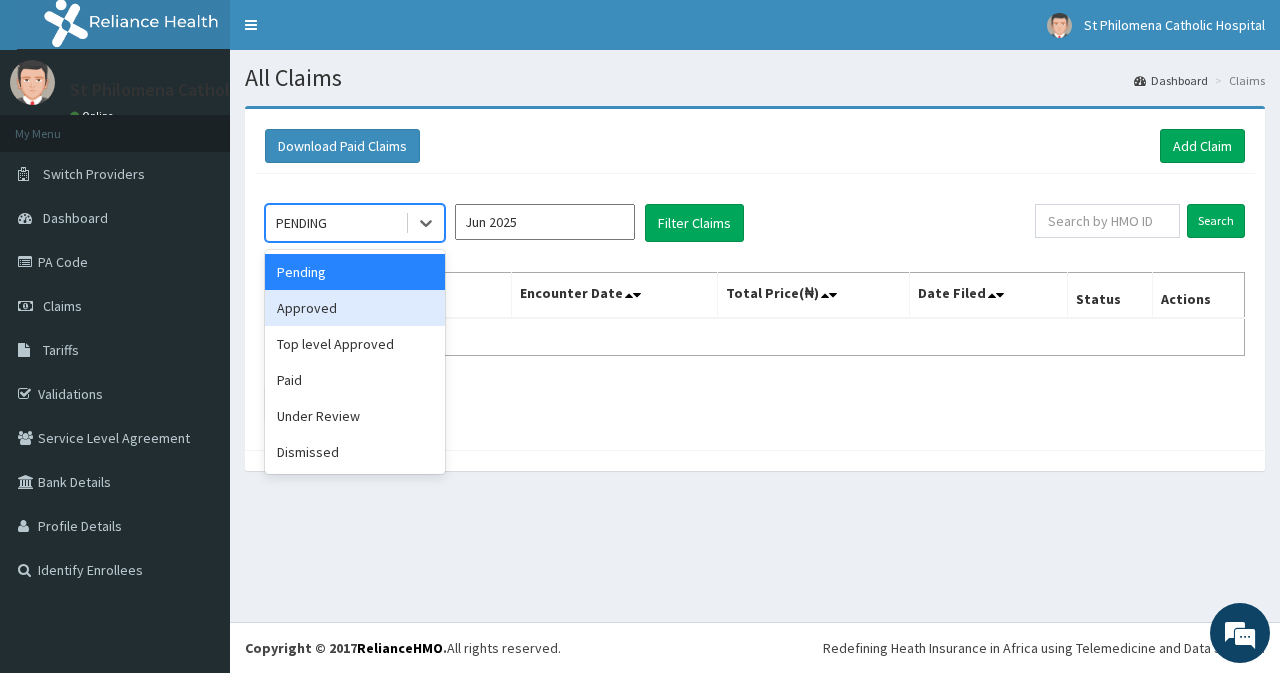 click on "Approved" at bounding box center (355, 308) 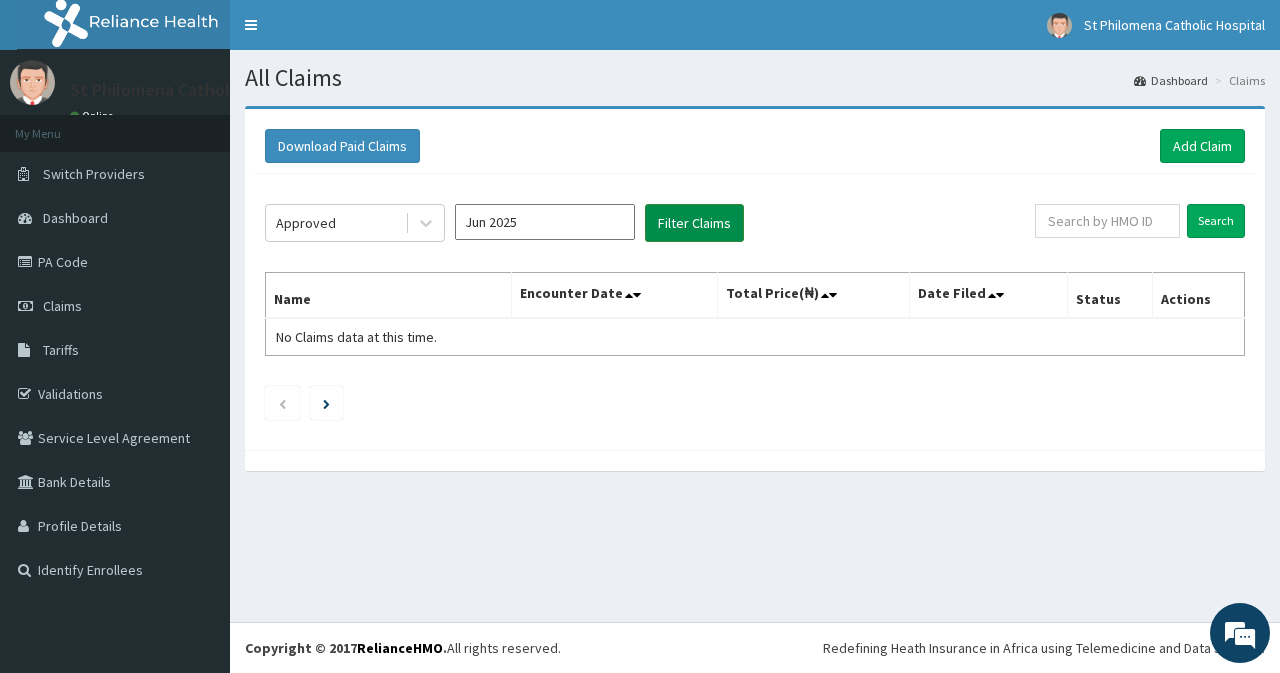 click on "Filter Claims" at bounding box center (694, 223) 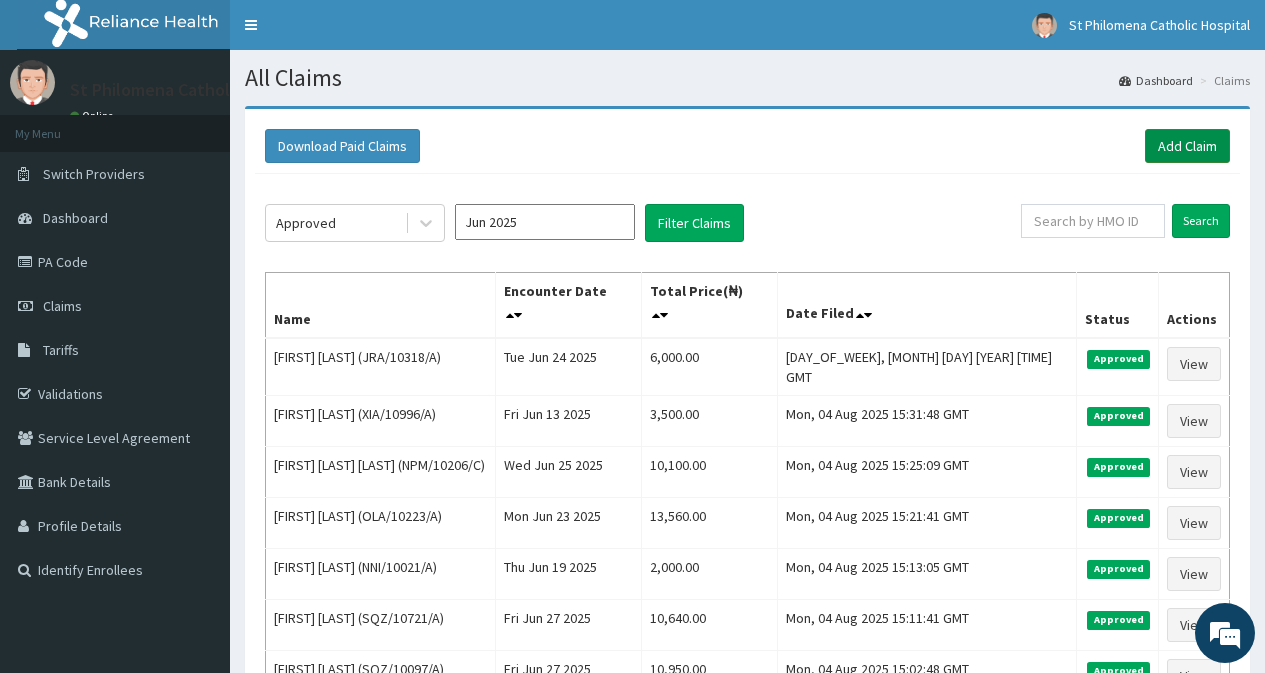 click on "Add Claim" at bounding box center [1187, 146] 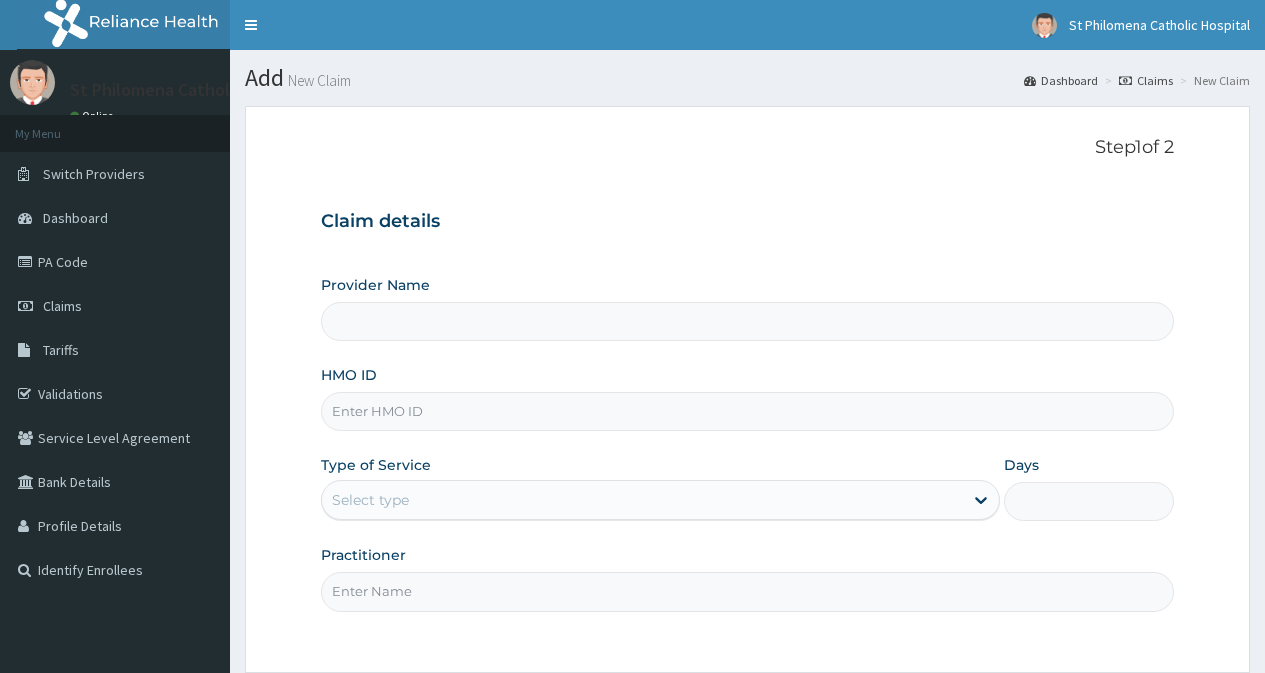 scroll, scrollTop: 0, scrollLeft: 0, axis: both 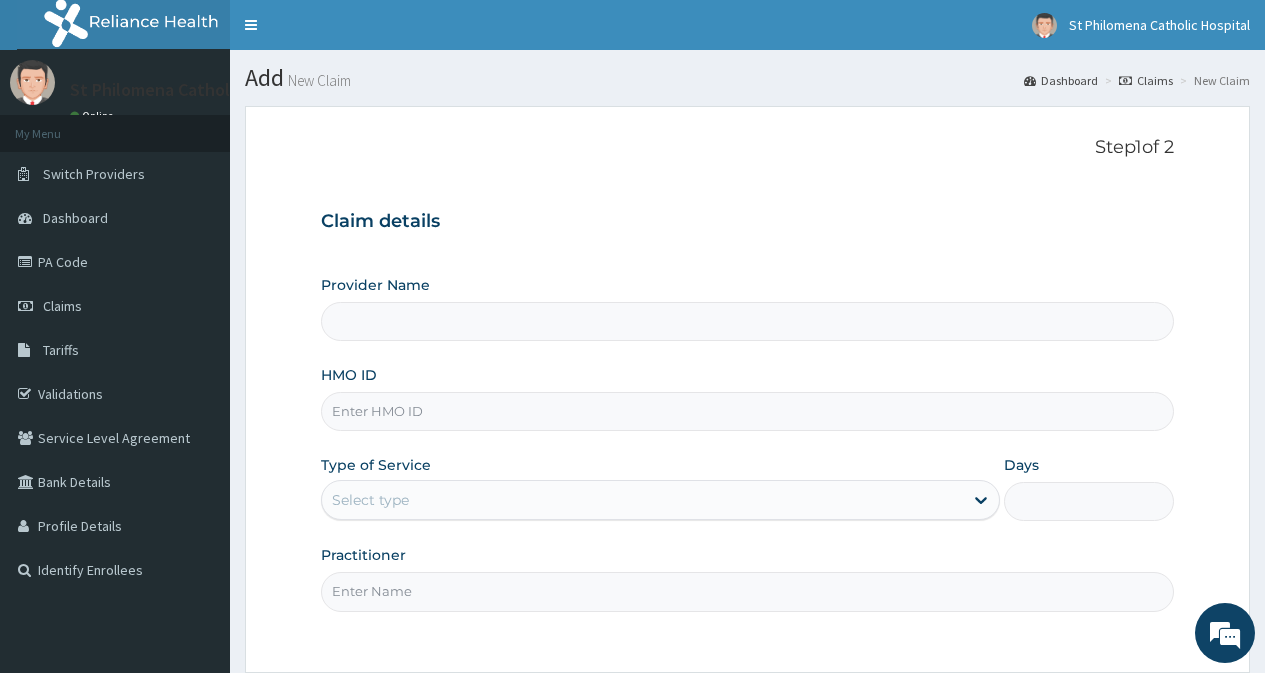 type on "St Philomena Catholic Hospital" 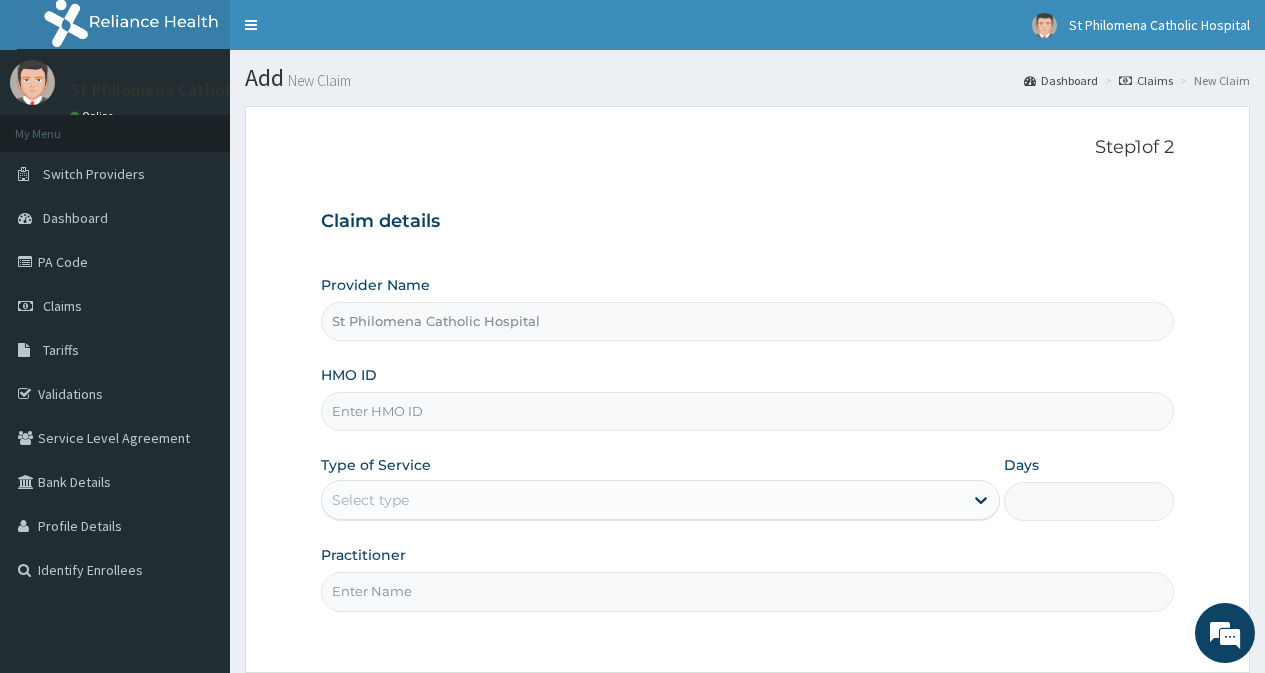 scroll, scrollTop: 0, scrollLeft: 0, axis: both 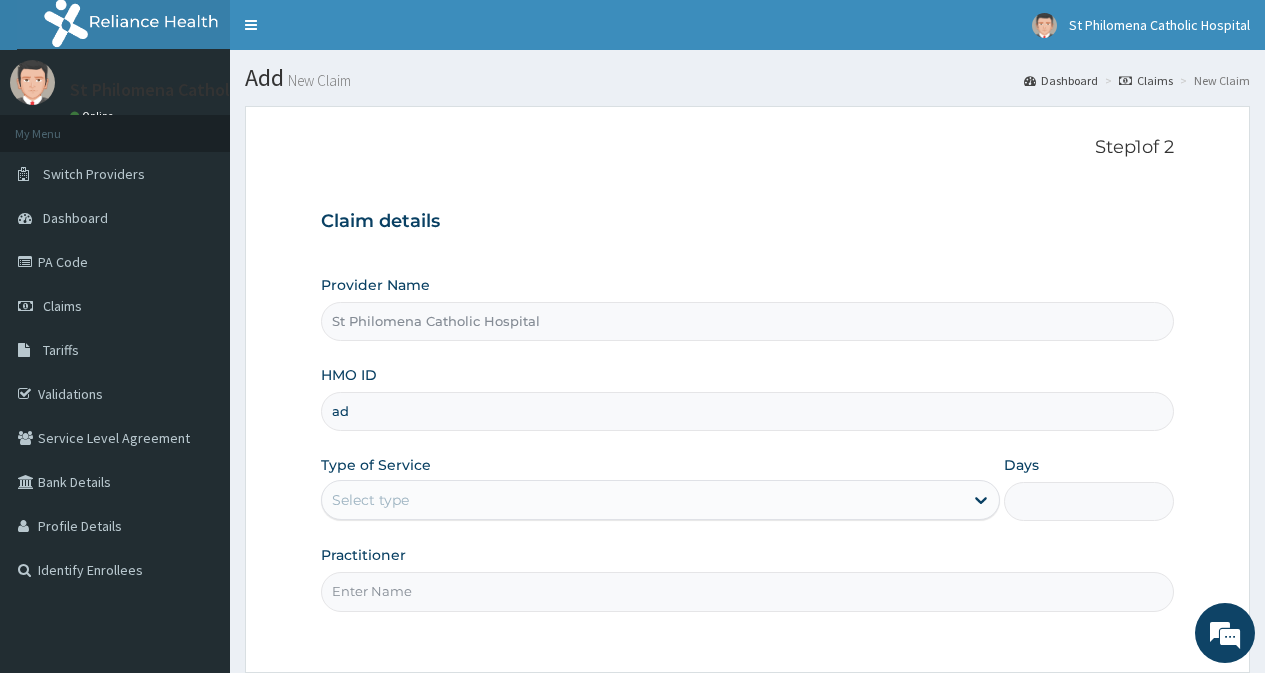 type on "a" 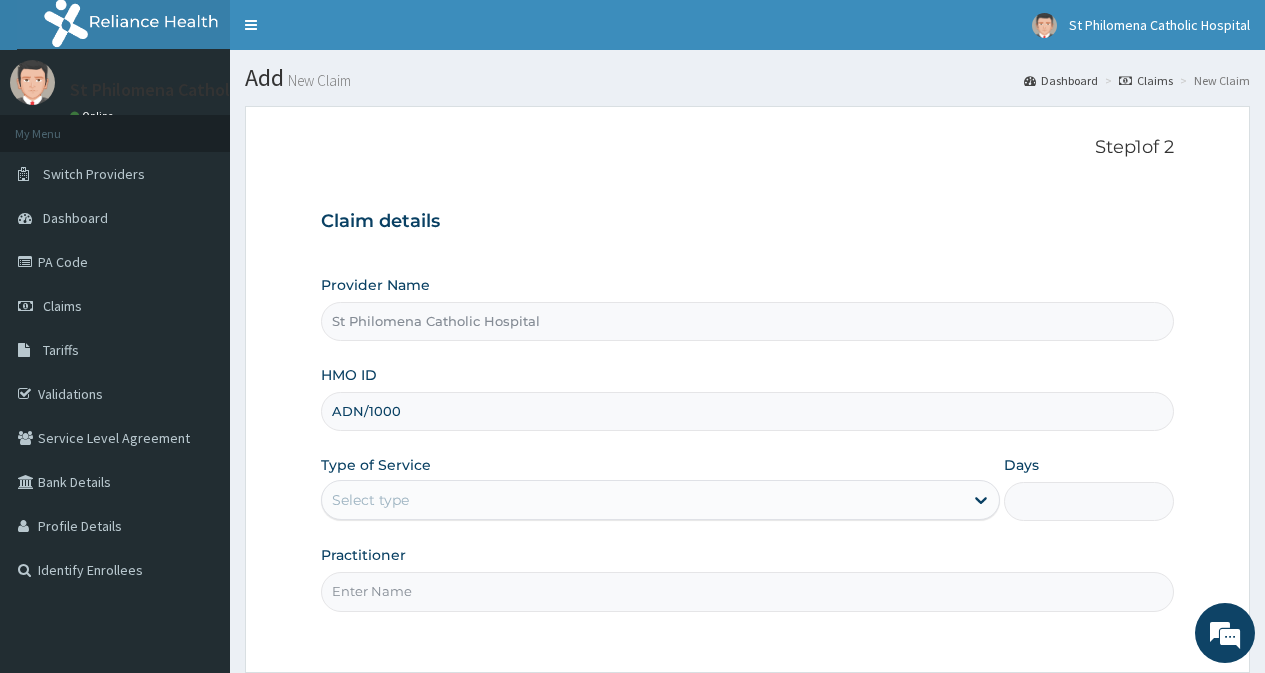 type on "ADN/10004/A" 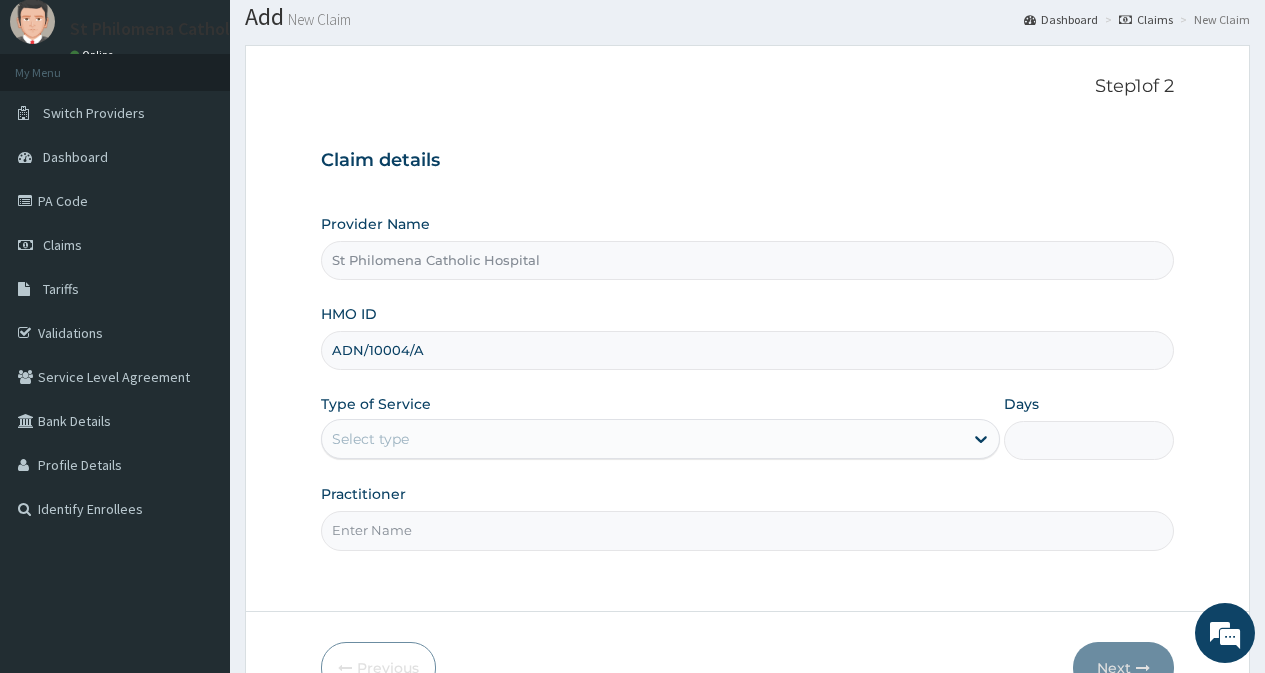 scroll, scrollTop: 179, scrollLeft: 0, axis: vertical 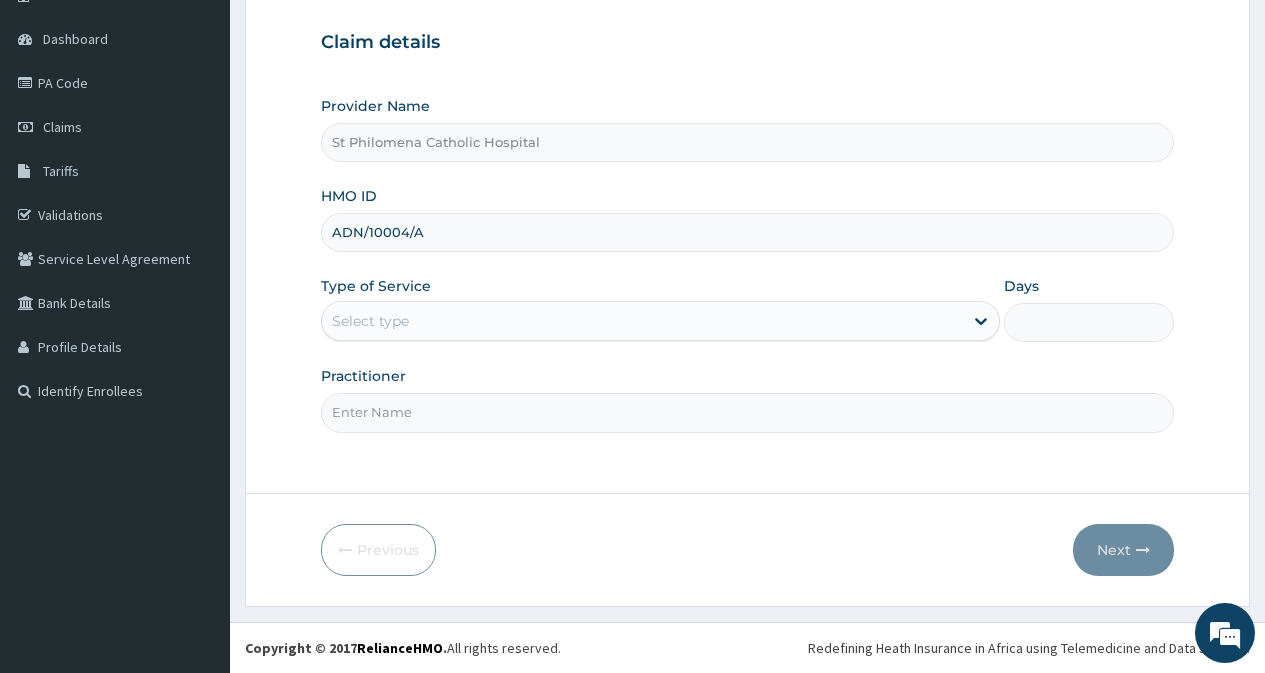 click on "Select type" at bounding box center [370, 321] 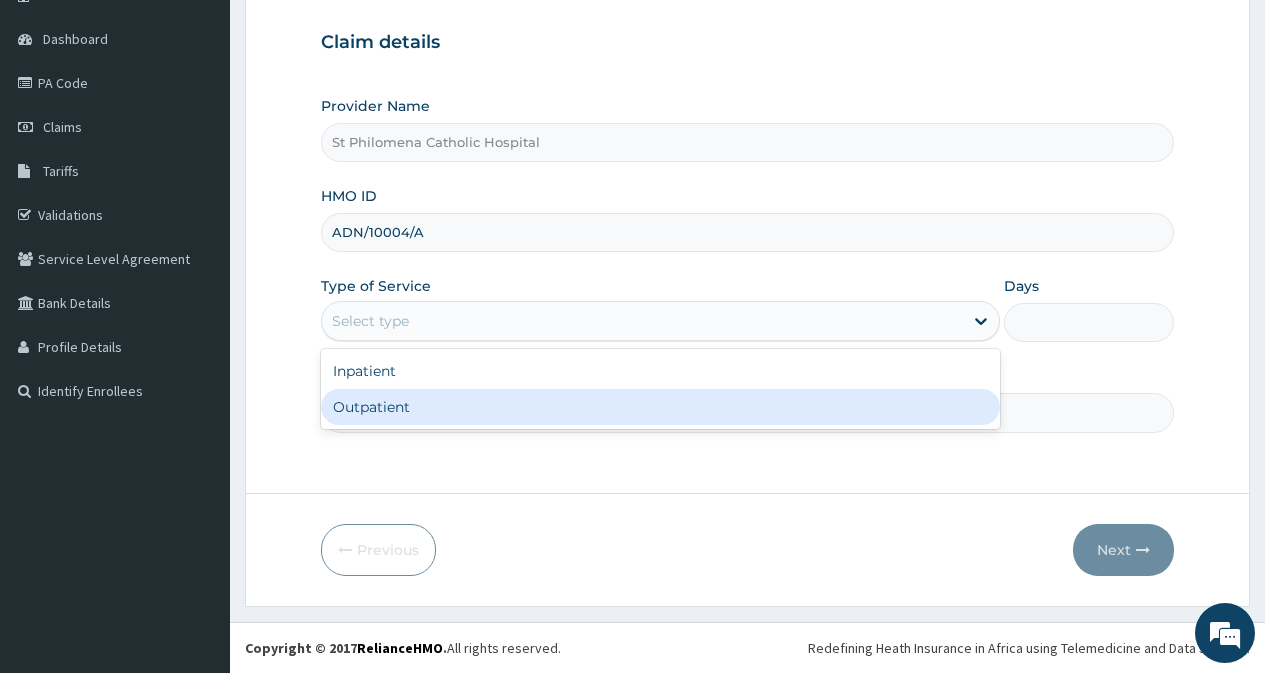 drag, startPoint x: 414, startPoint y: 395, endPoint x: 414, endPoint y: 407, distance: 12 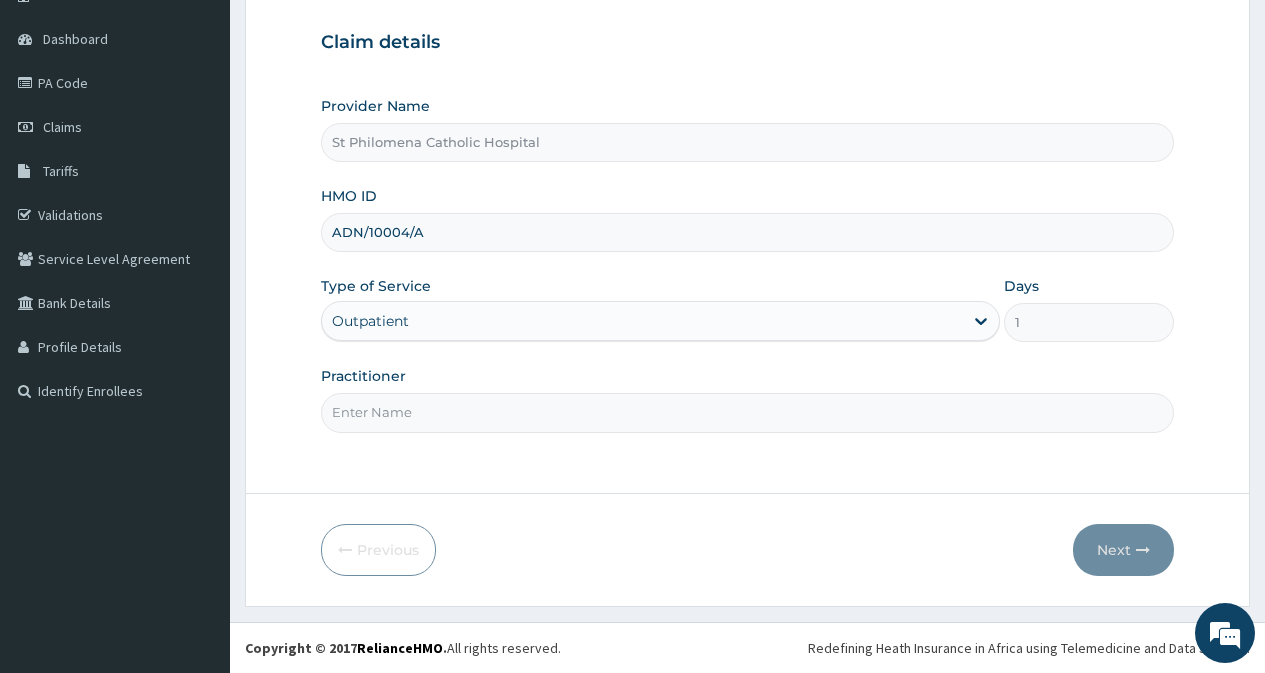 click on "Practitioner" at bounding box center [747, 412] 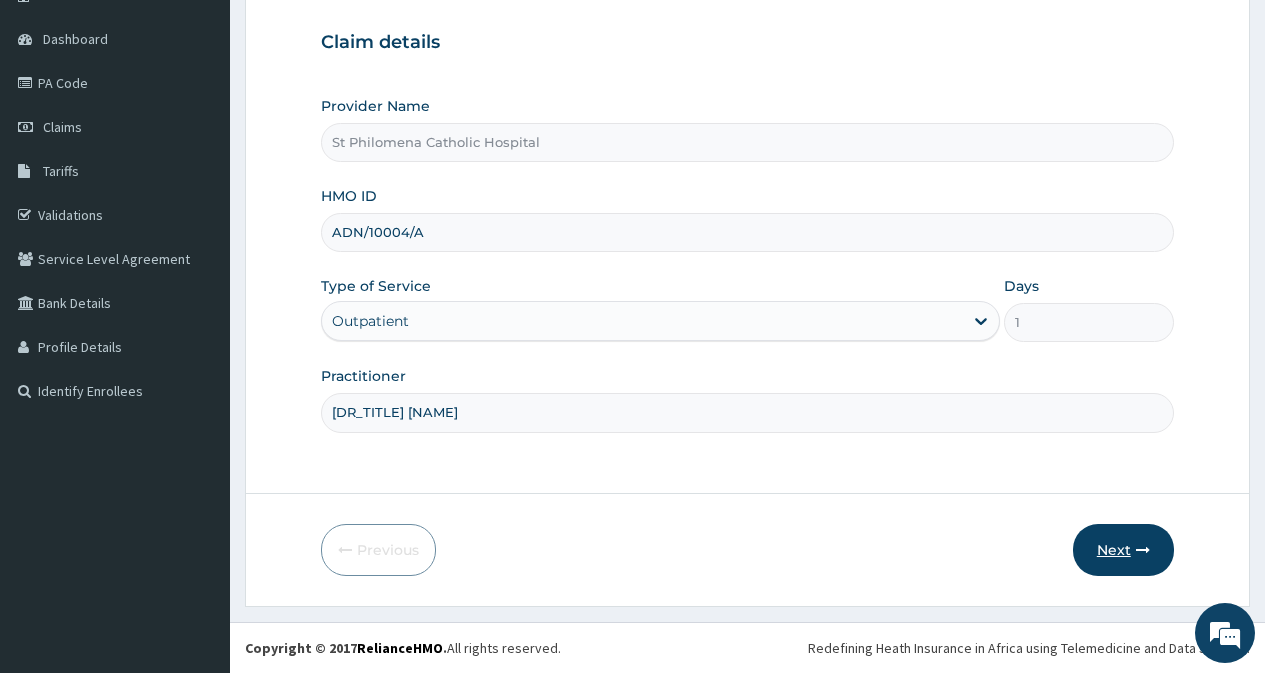 drag, startPoint x: 1096, startPoint y: 553, endPoint x: 1081, endPoint y: 550, distance: 15.297058 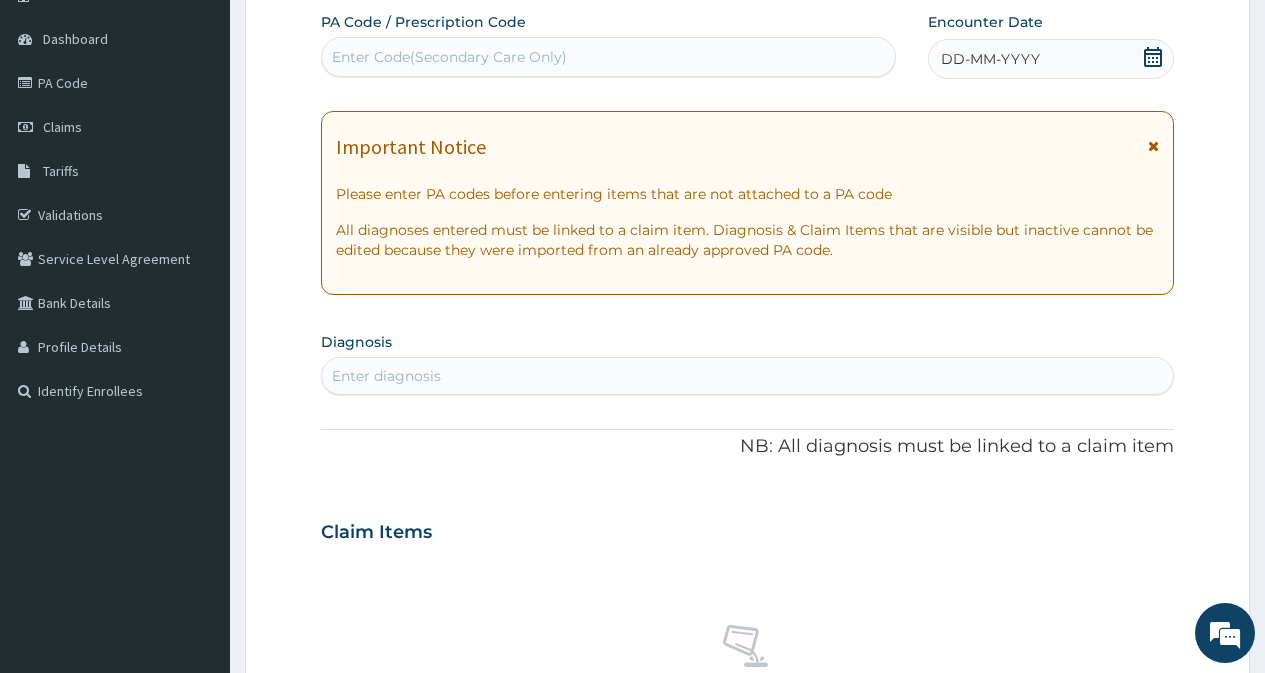 click 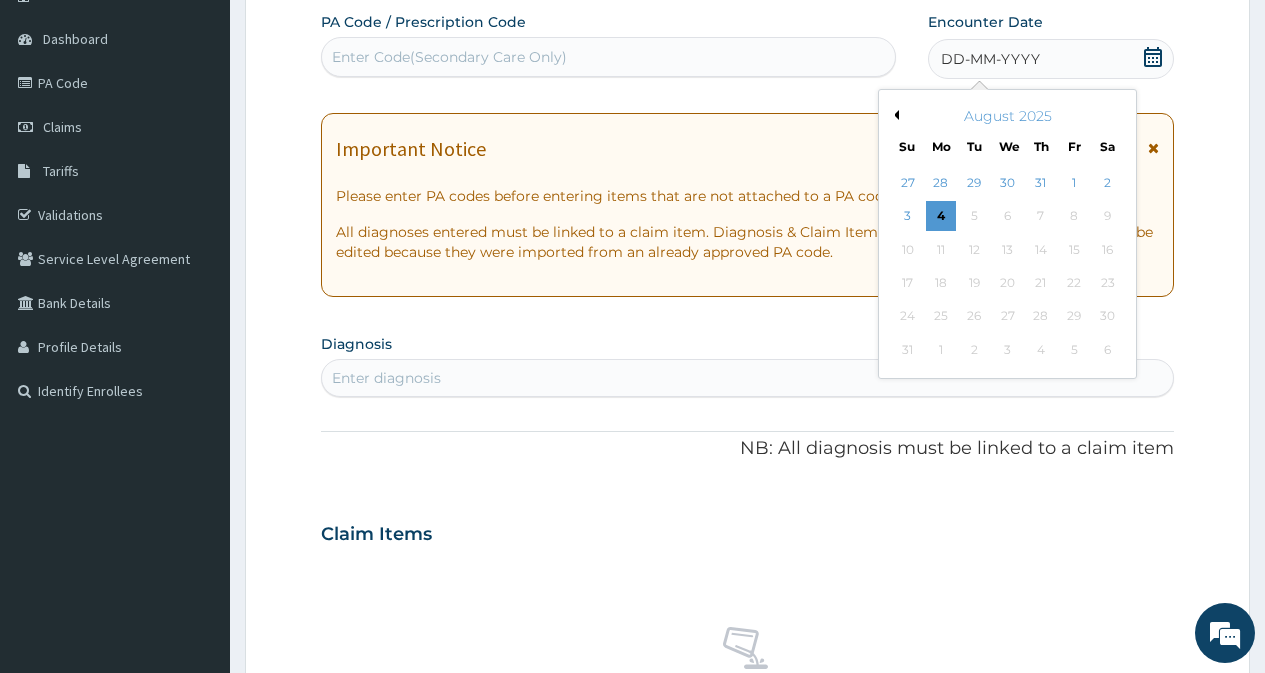 click on "August 2025" at bounding box center [1007, 116] 